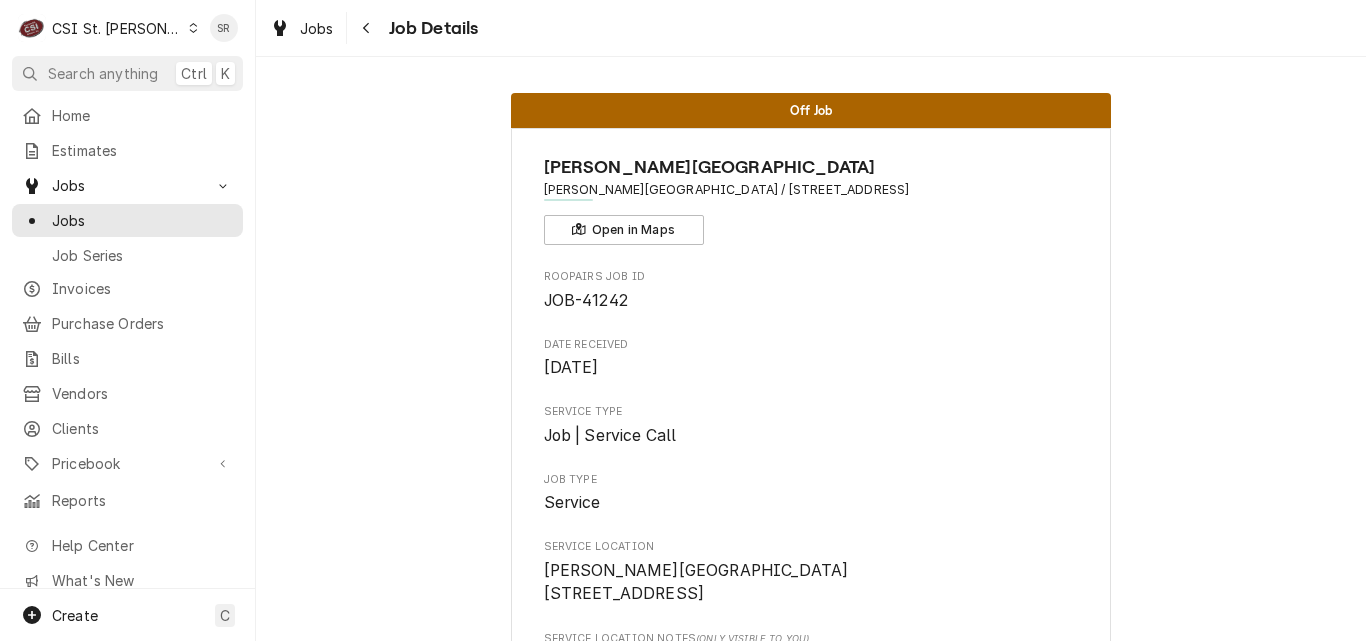 scroll, scrollTop: 0, scrollLeft: 0, axis: both 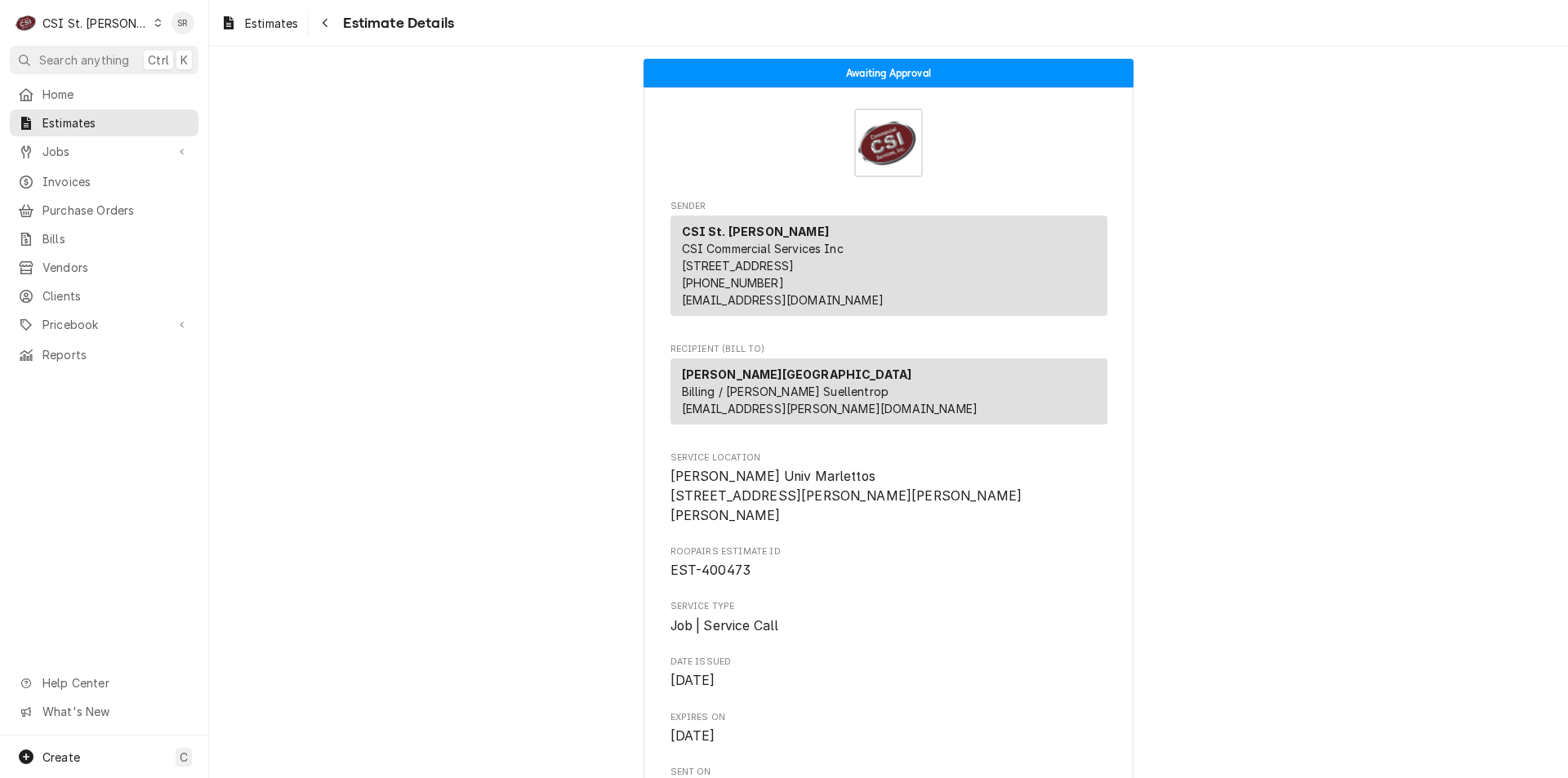 click on "CSI St. Louis" at bounding box center (96, 23) 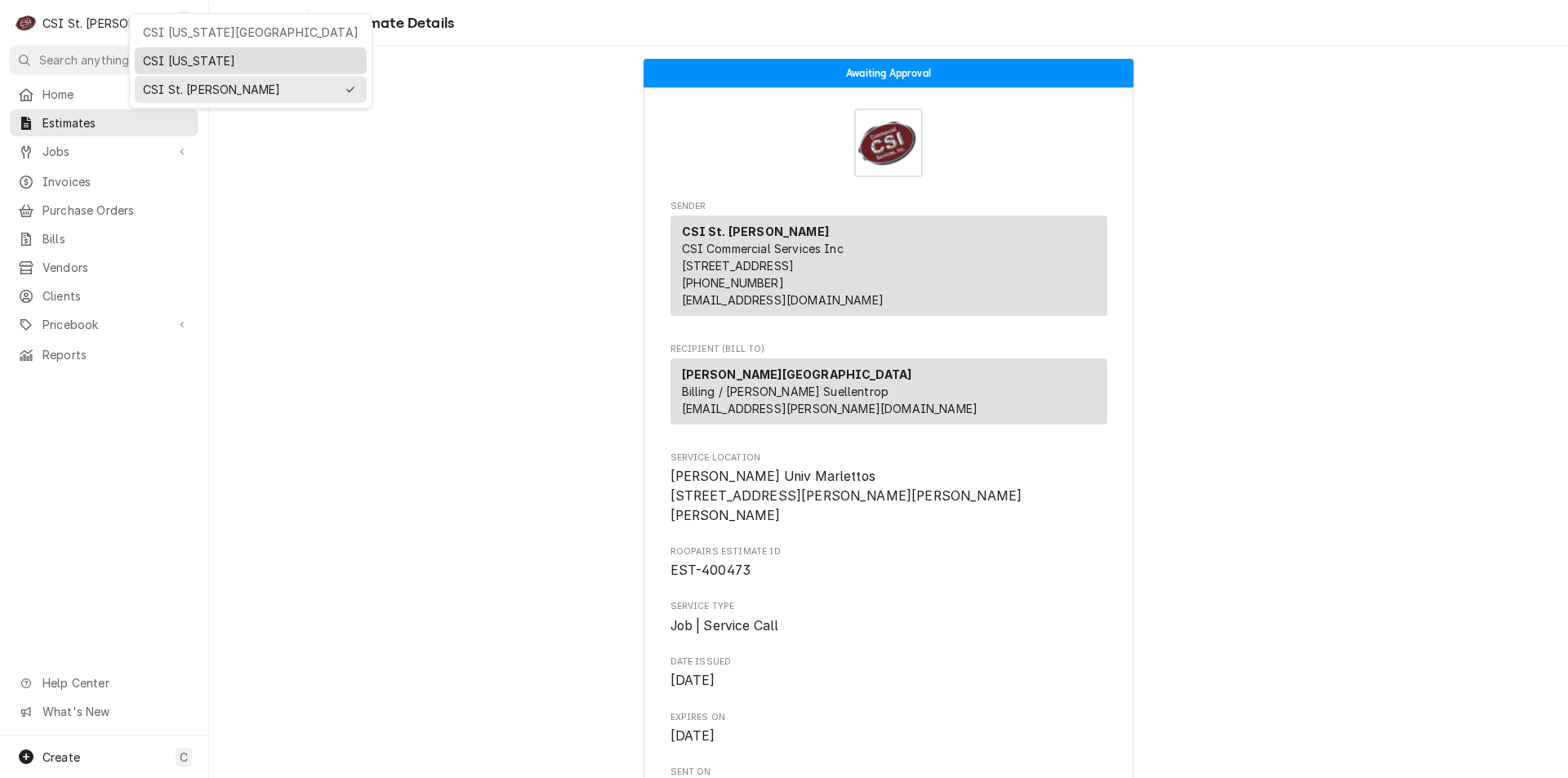 click on "CSI [US_STATE]" at bounding box center [251, 60] 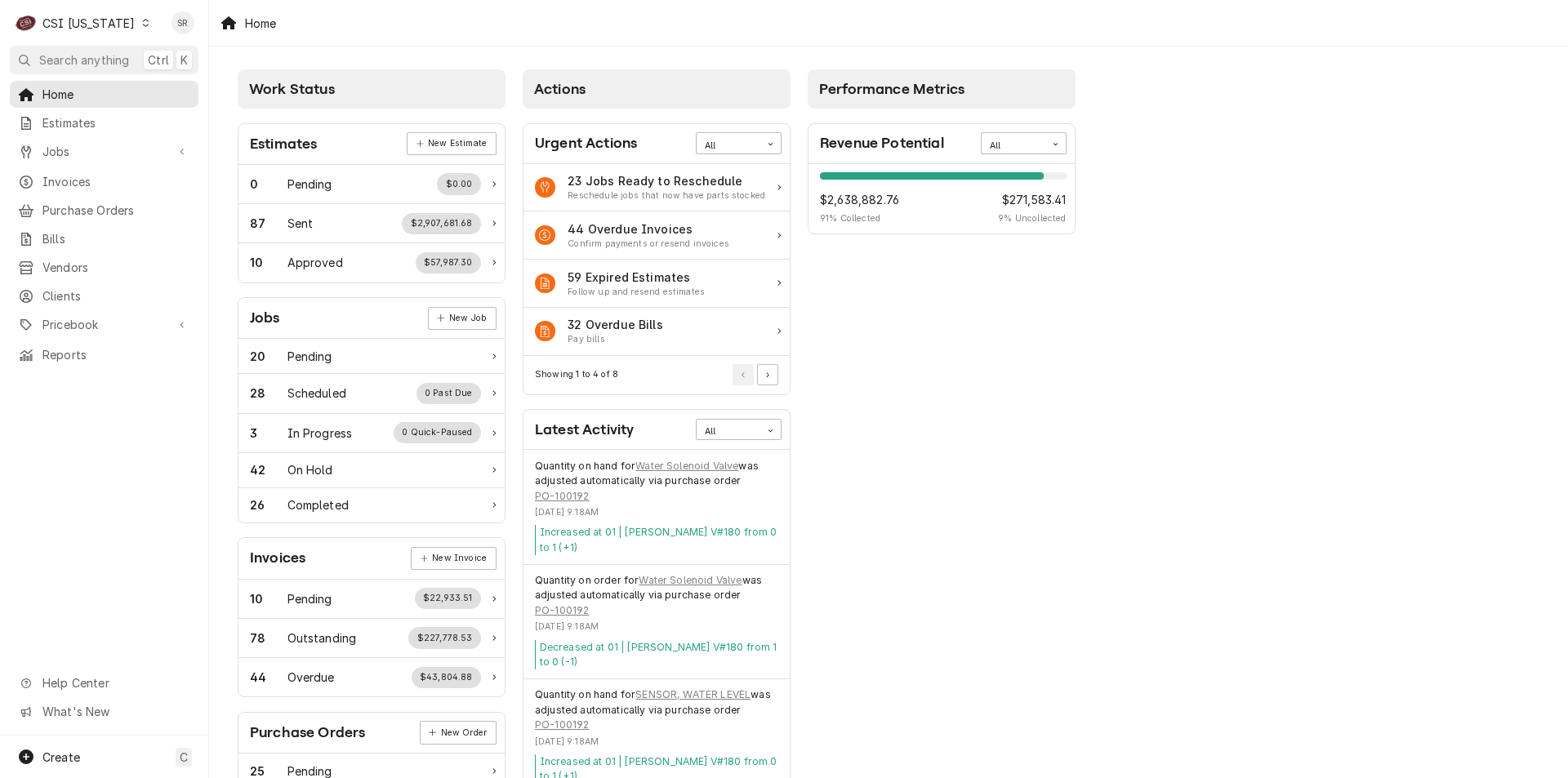 scroll, scrollTop: 0, scrollLeft: 0, axis: both 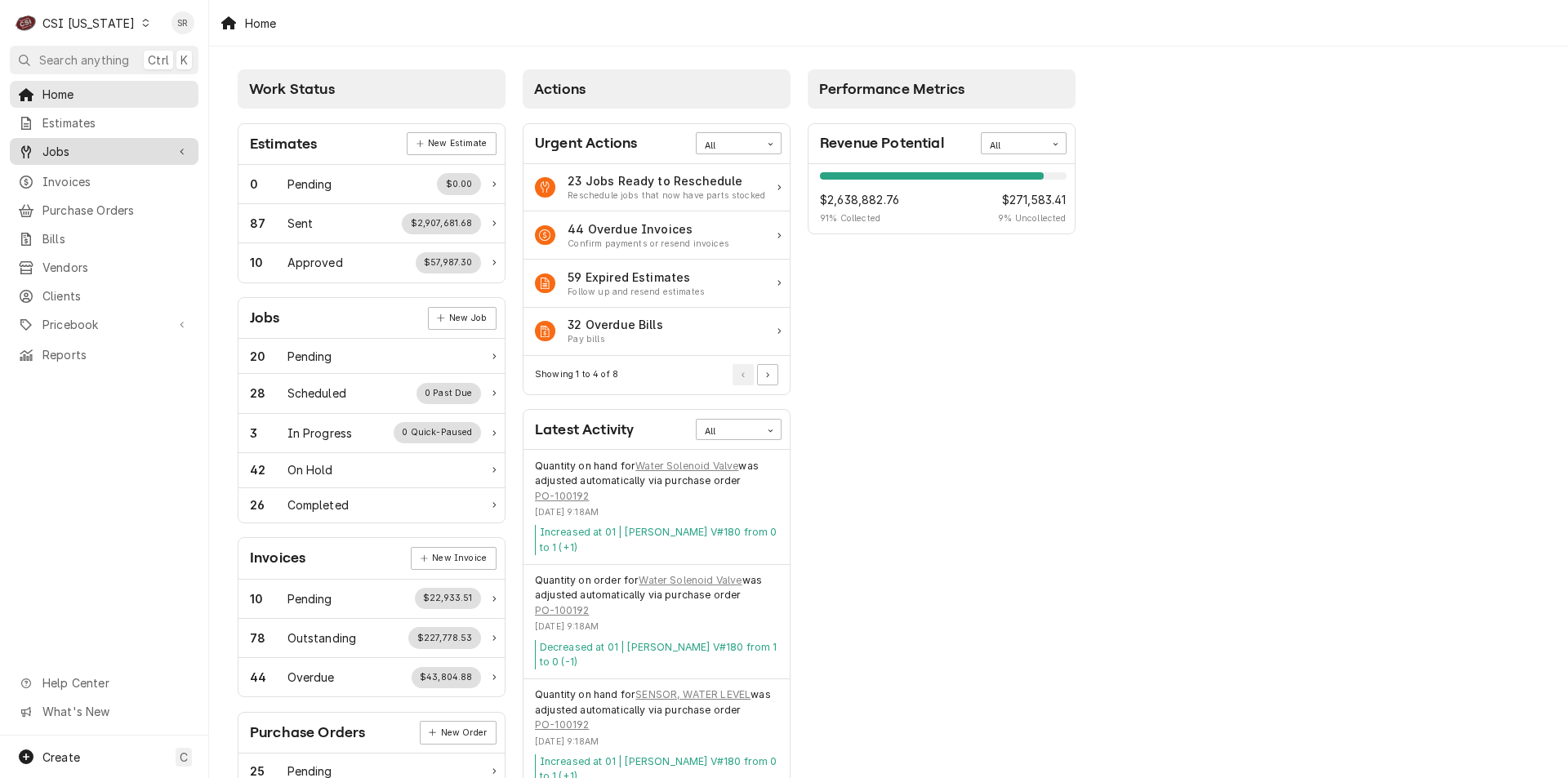 click on "Jobs" at bounding box center [104, 151] 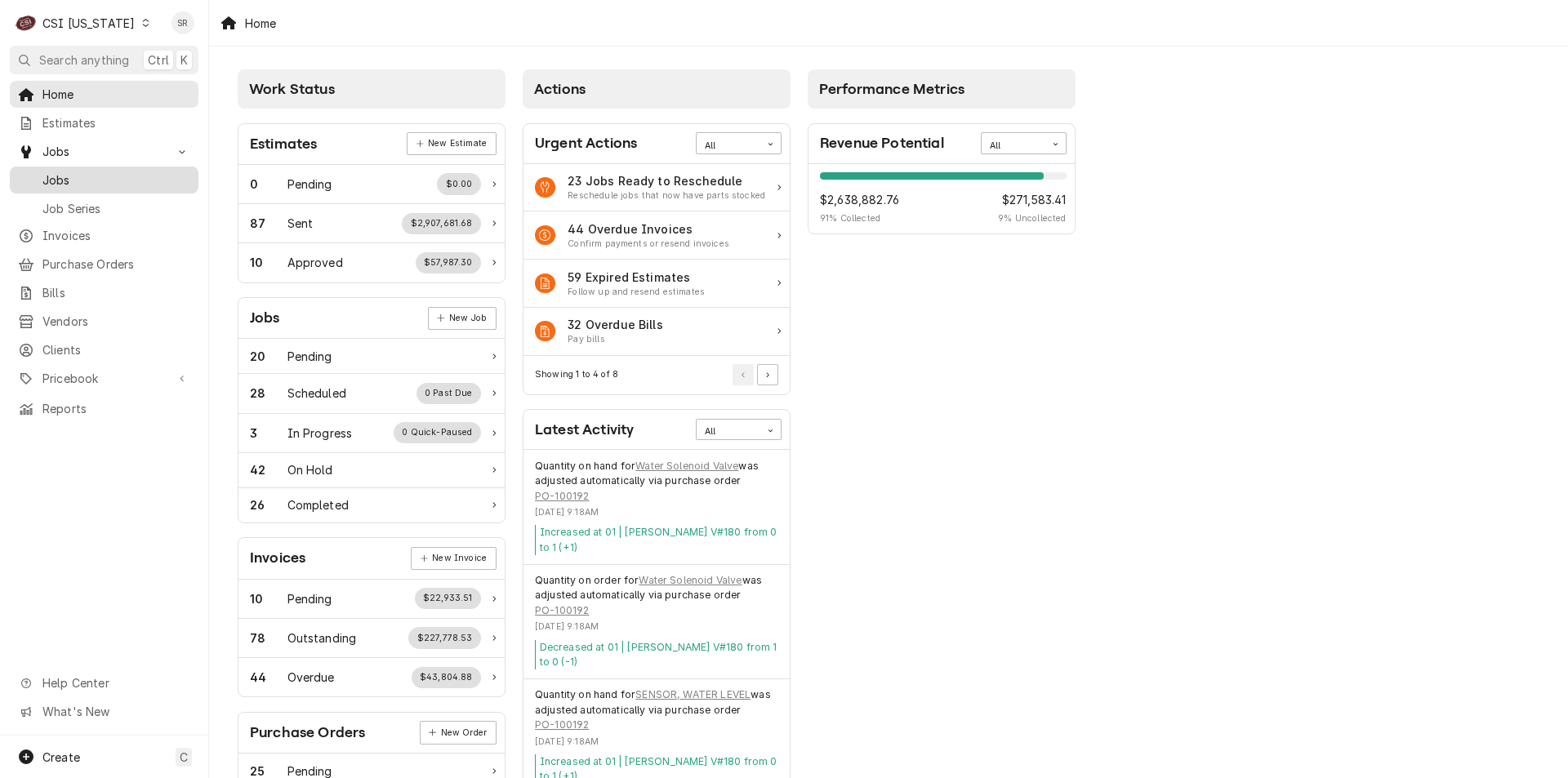 click on "Jobs" at bounding box center [116, 180] 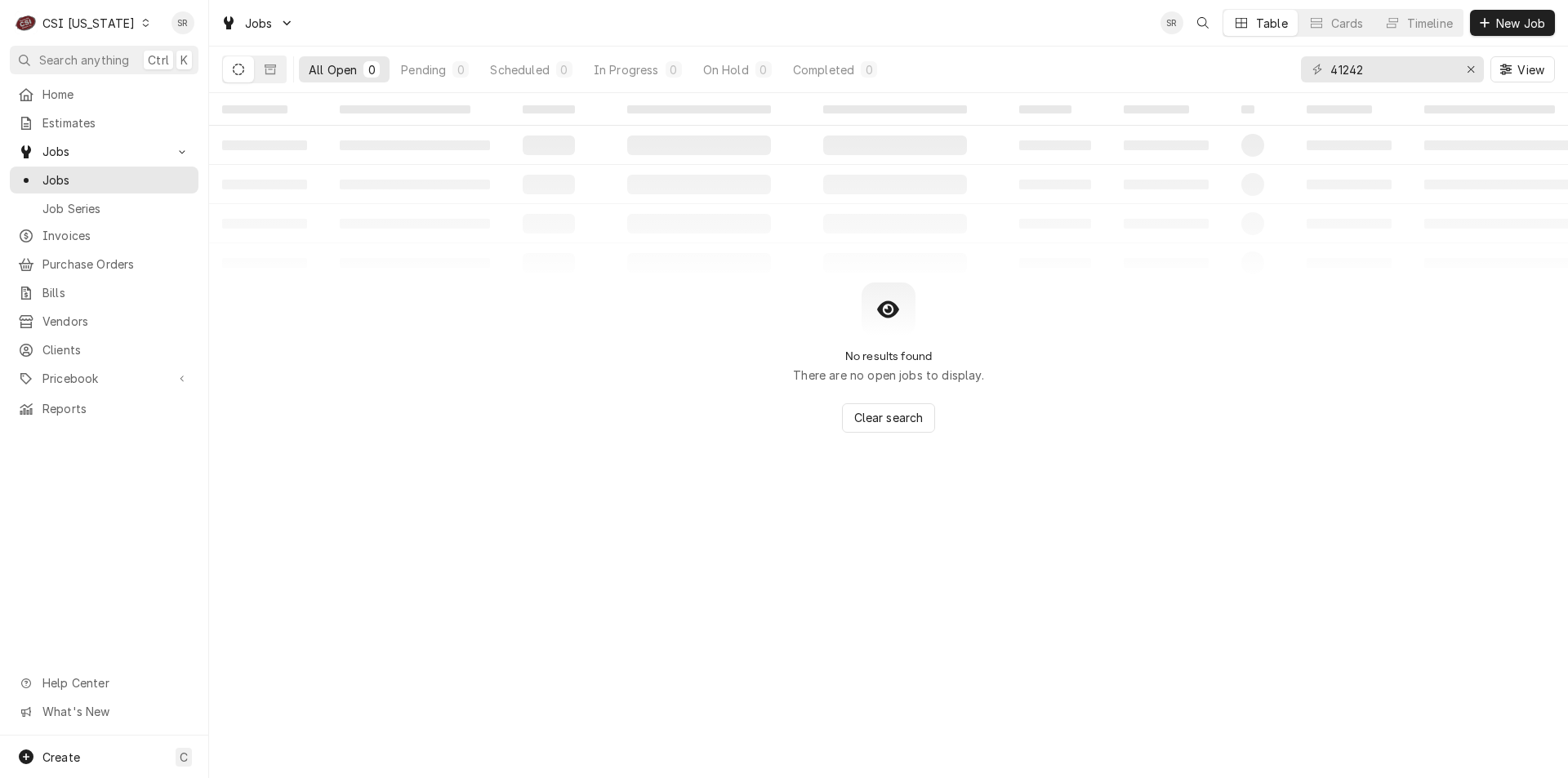 scroll, scrollTop: 0, scrollLeft: 0, axis: both 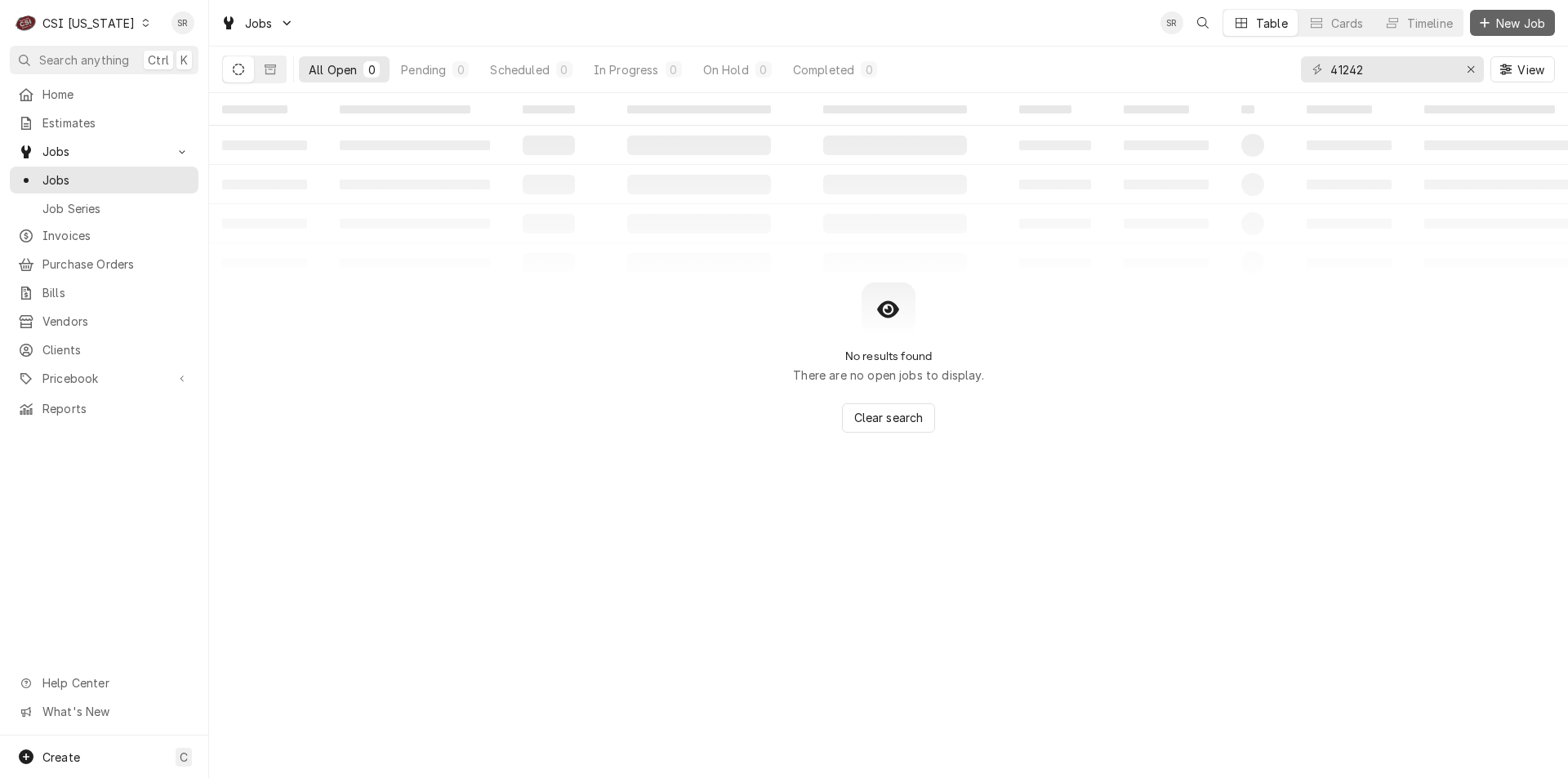 click on "New Job" at bounding box center (1521, 23) 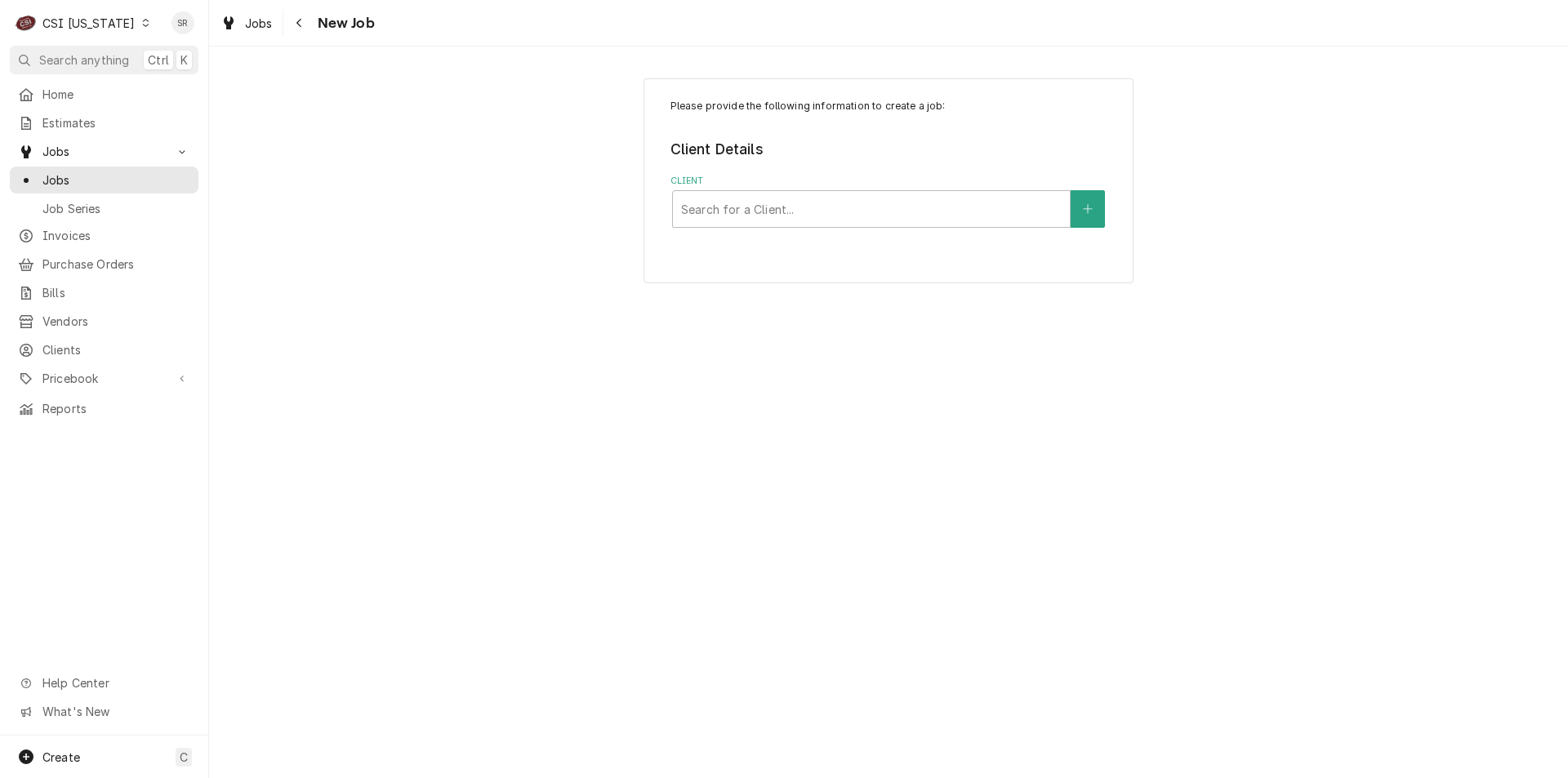 scroll, scrollTop: 0, scrollLeft: 0, axis: both 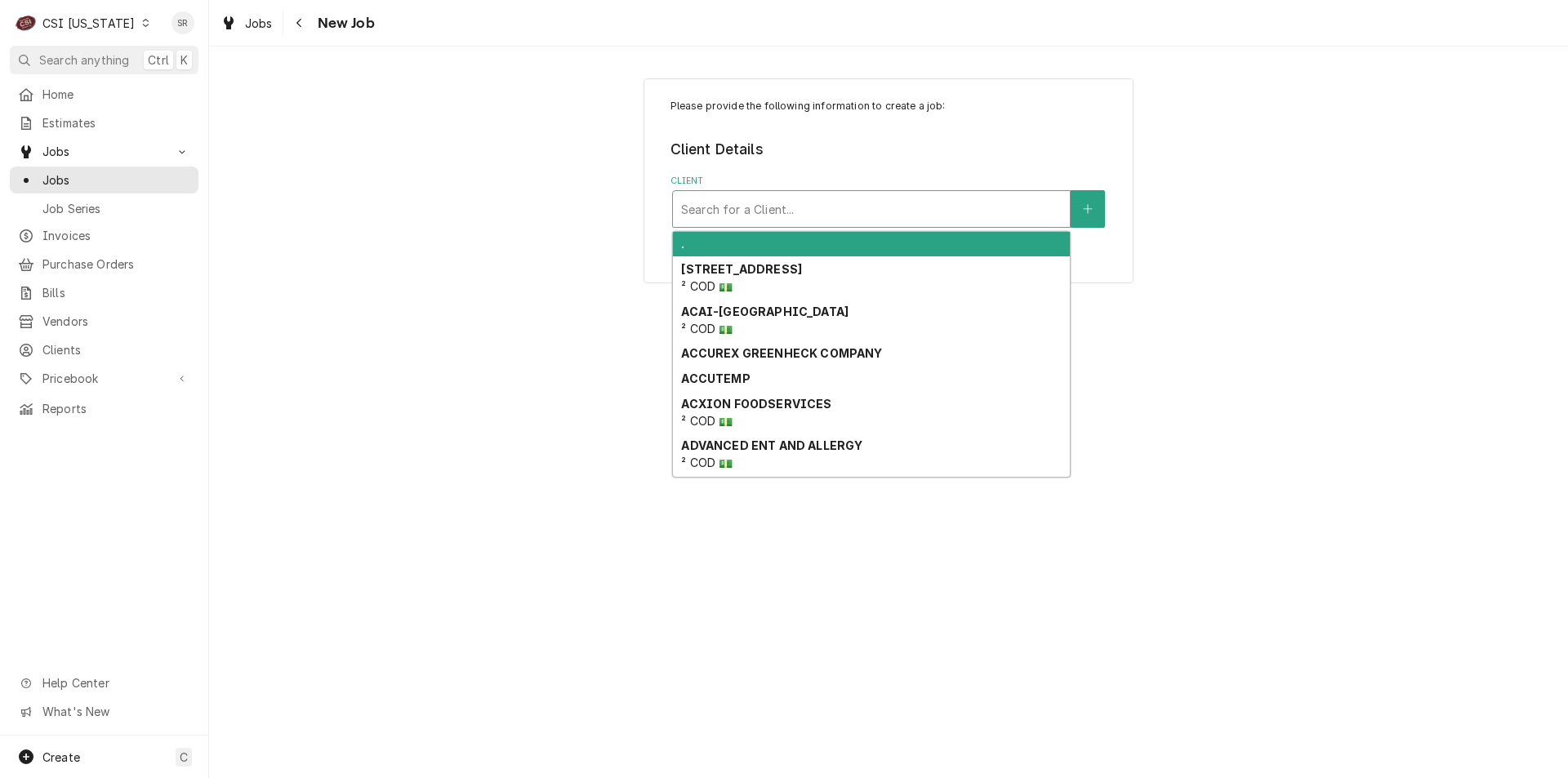 click at bounding box center [871, 209] 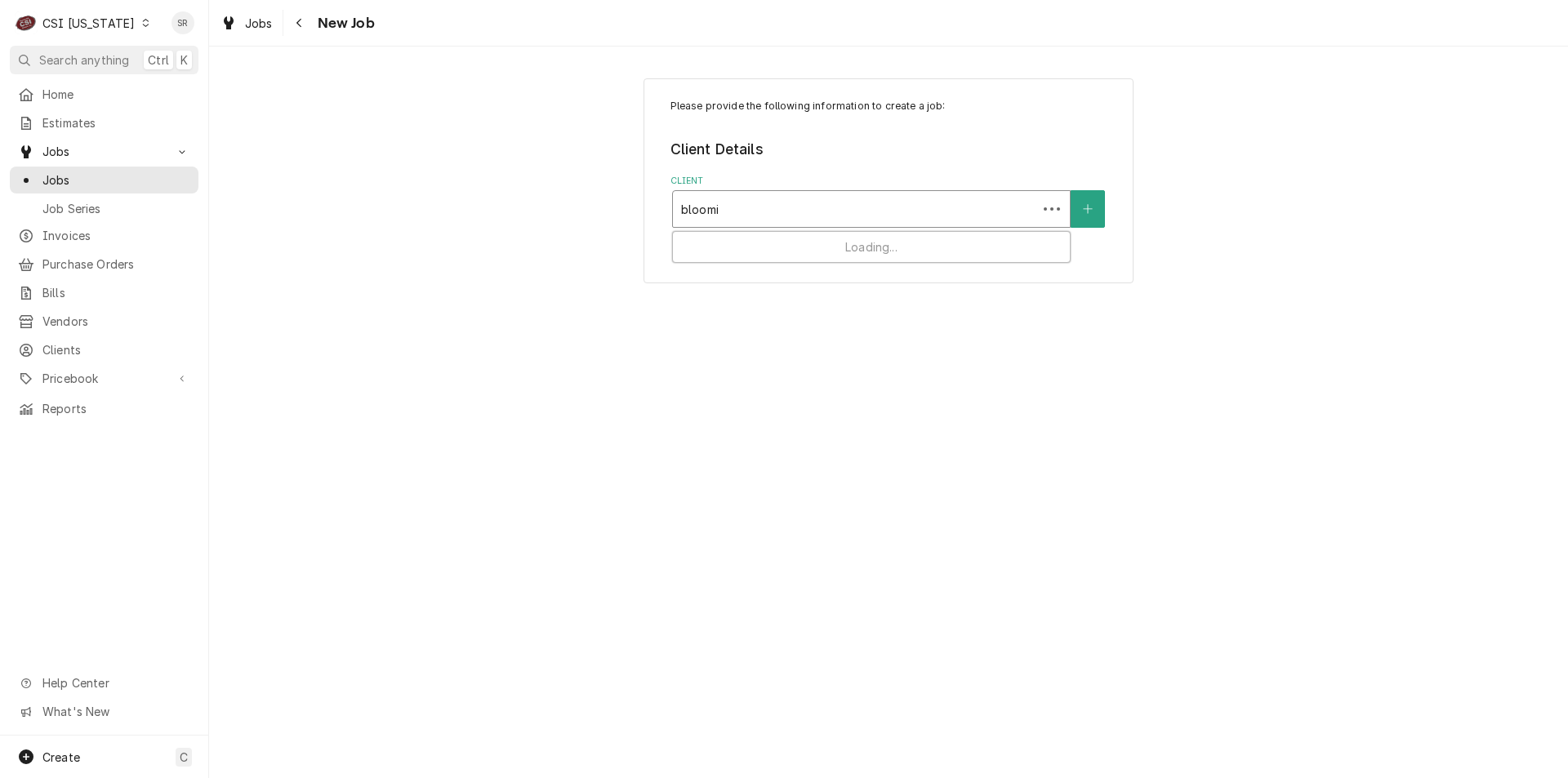 type on "bloomin" 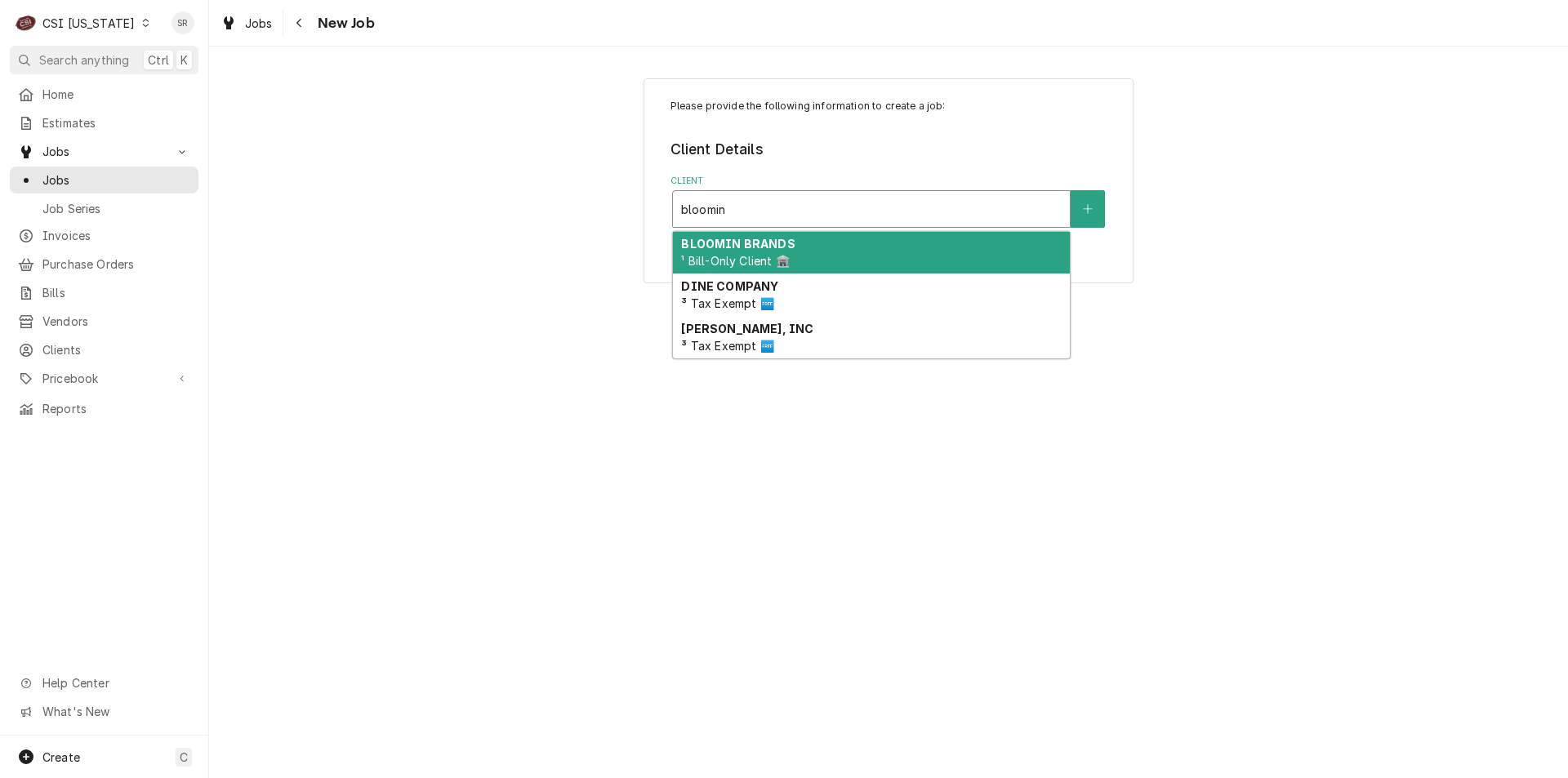 click on "¹ Bill-Only Client 🏦" at bounding box center (735, 260) 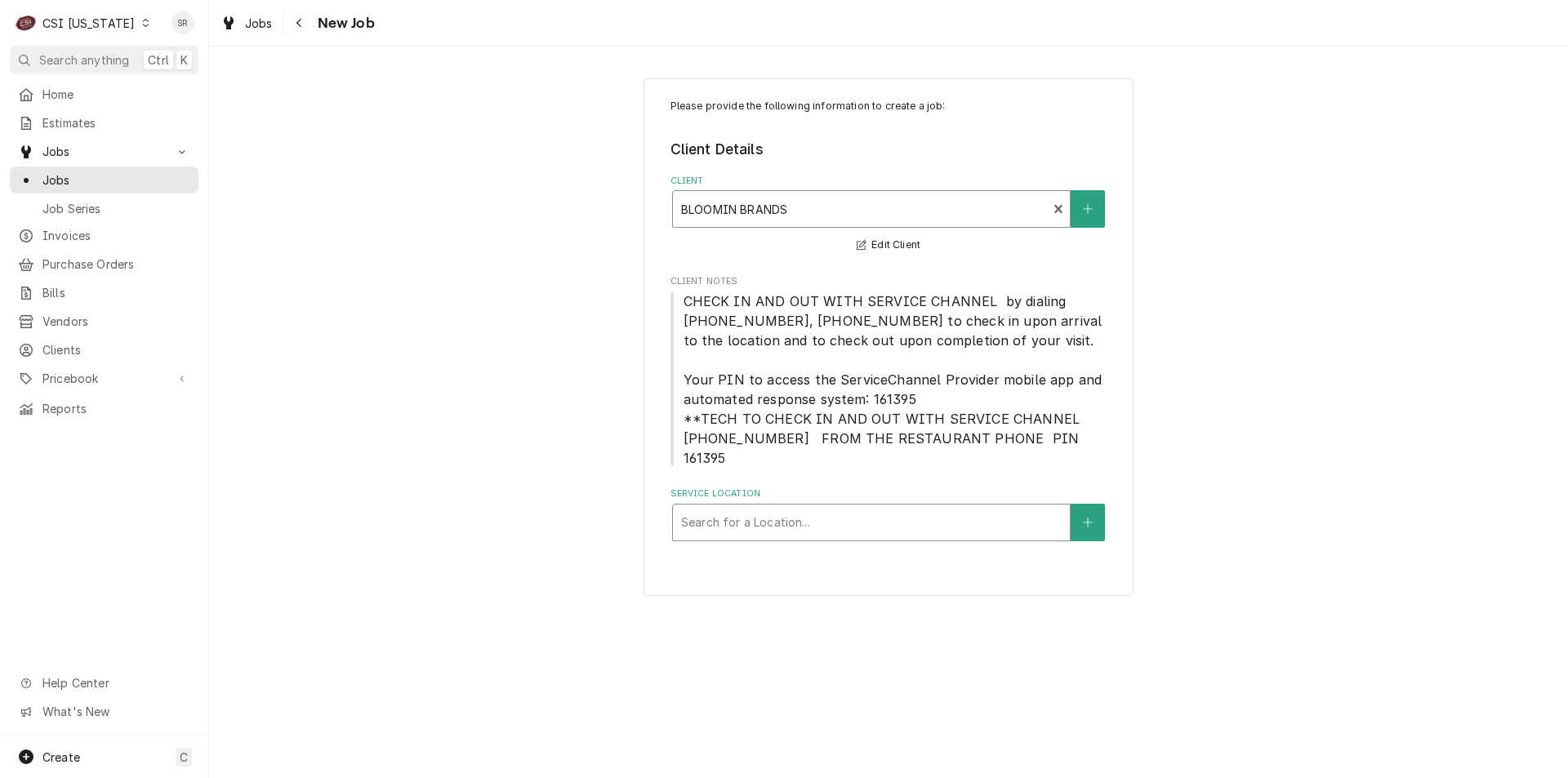 click at bounding box center [871, 522] 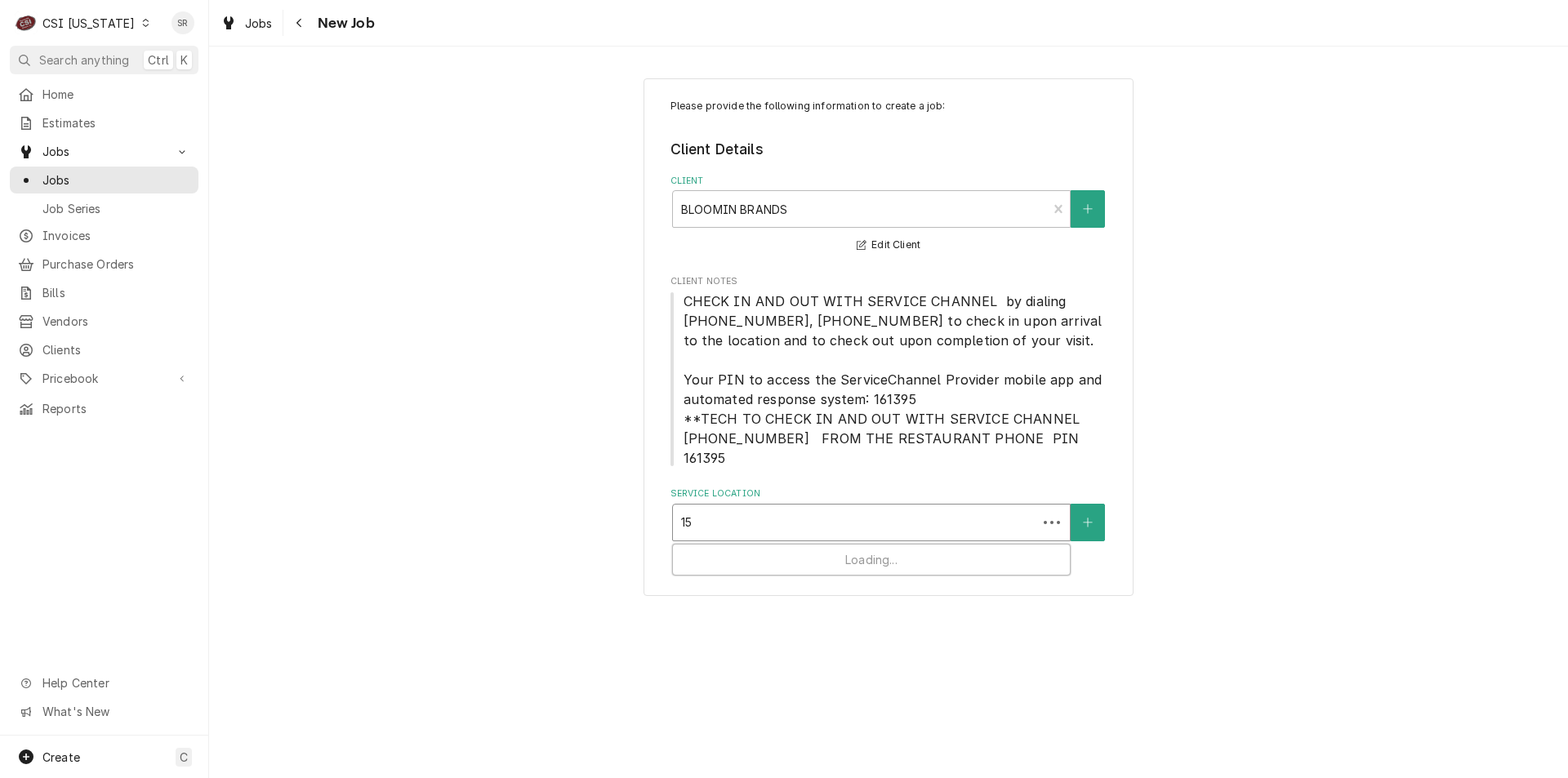type on "1" 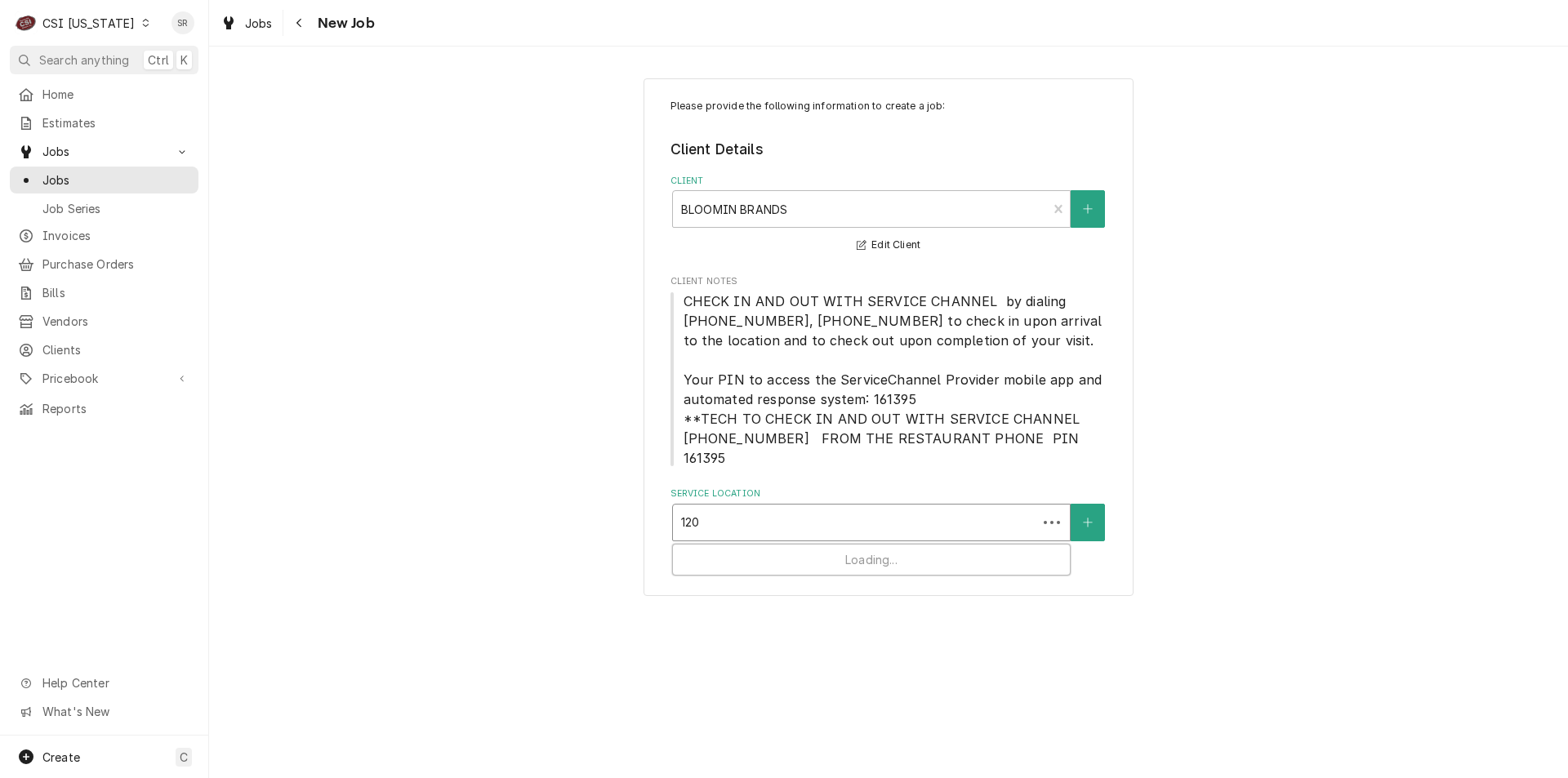 type on "1209" 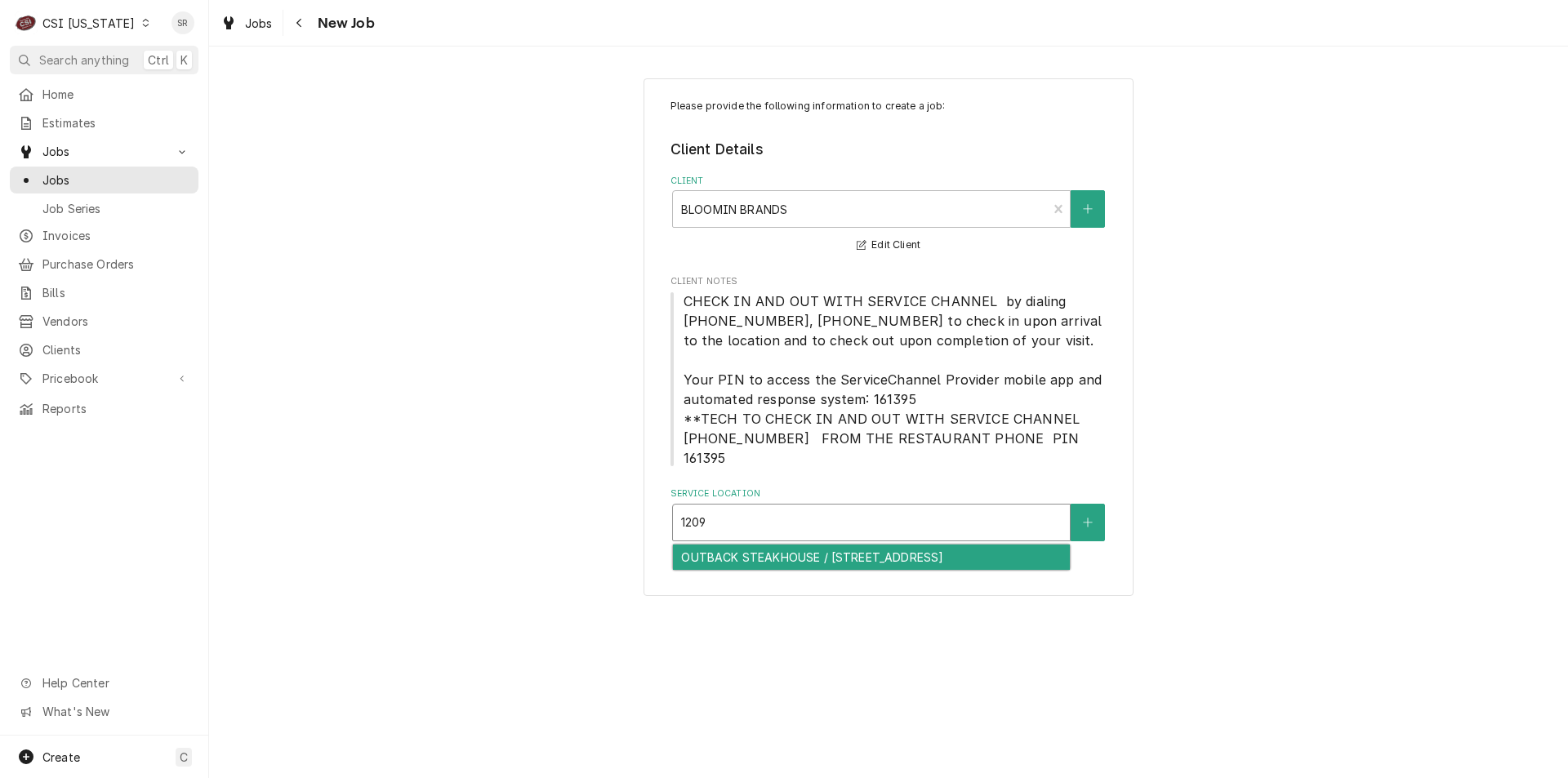 click on "OUTBACK STEAKHOUSE / 1209 Veterans Pkwy, Clarksville, IN 47129" at bounding box center (871, 557) 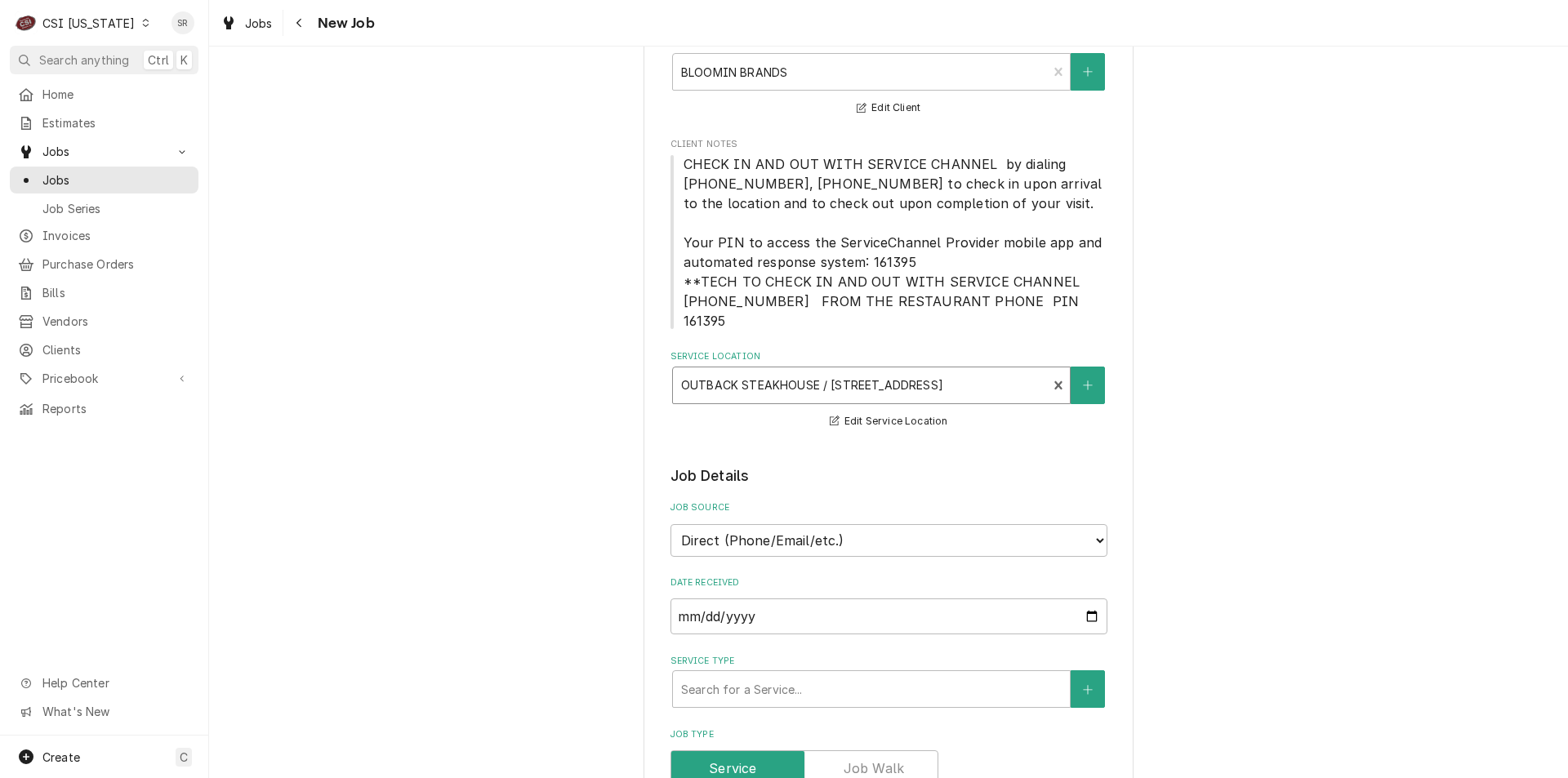scroll, scrollTop: 163, scrollLeft: 0, axis: vertical 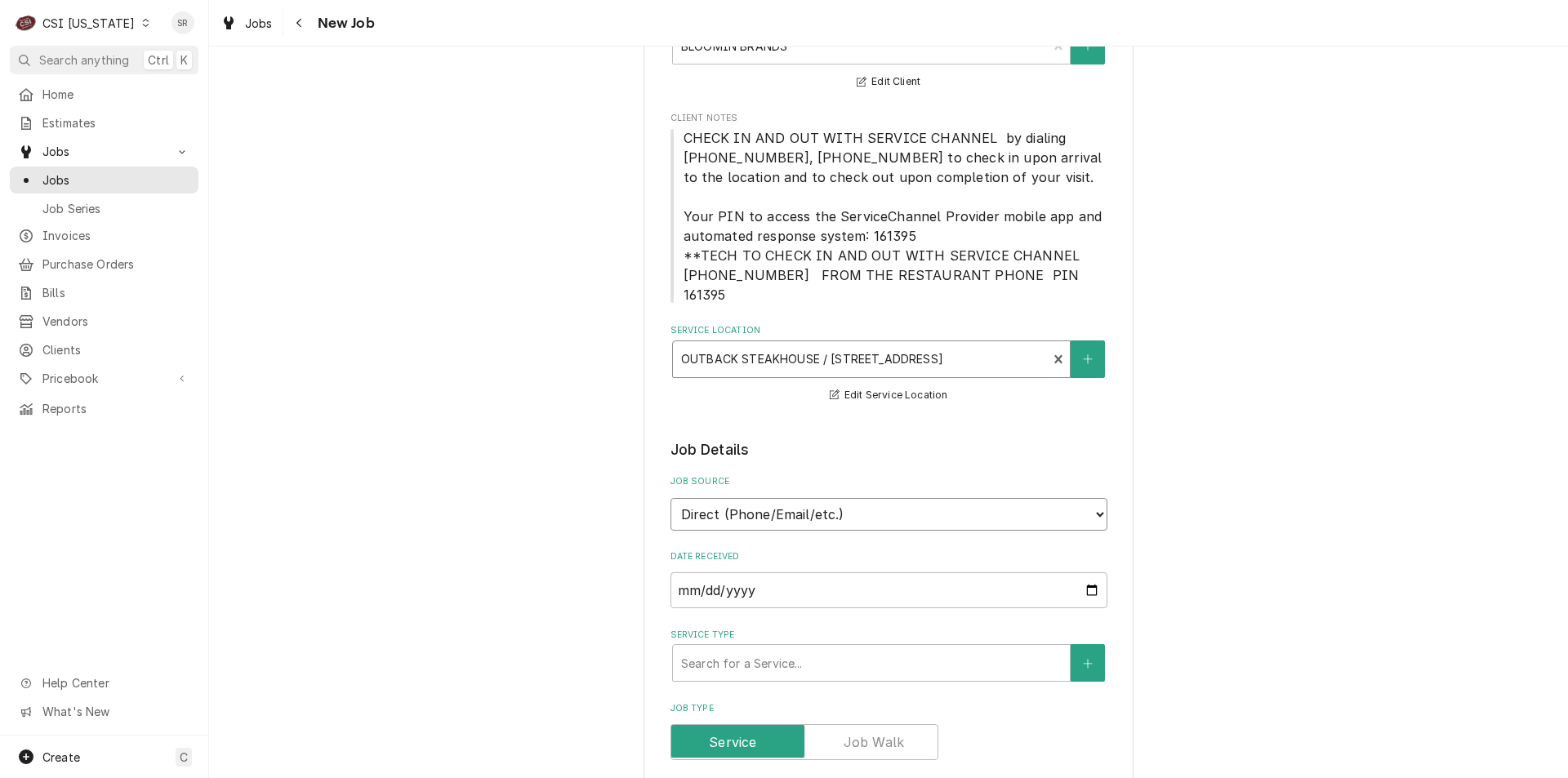 click on "Direct (Phone/Email/etc.) Service Channel Corrigo Ecotrak Other" at bounding box center [889, 514] 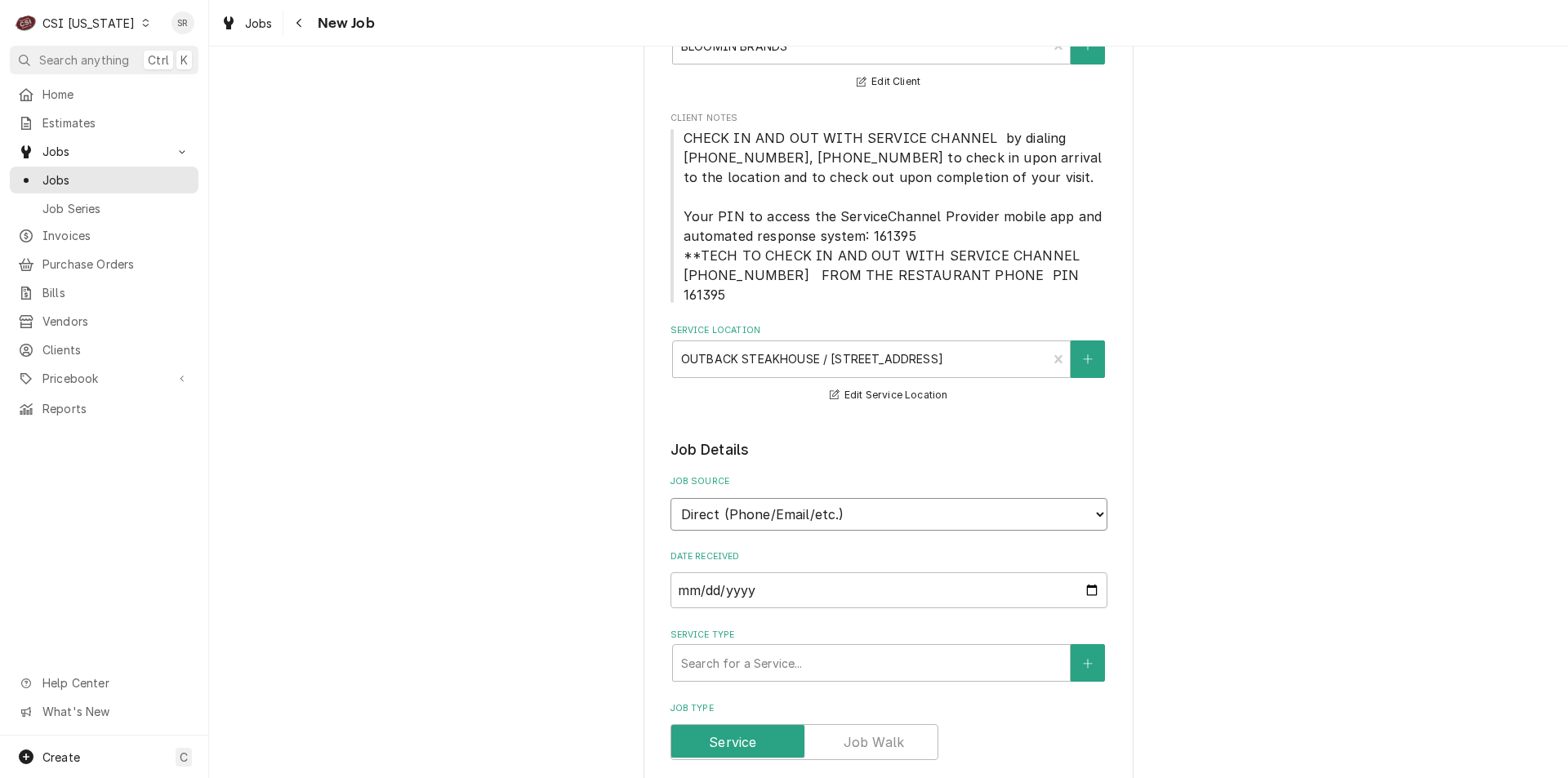 select on "1" 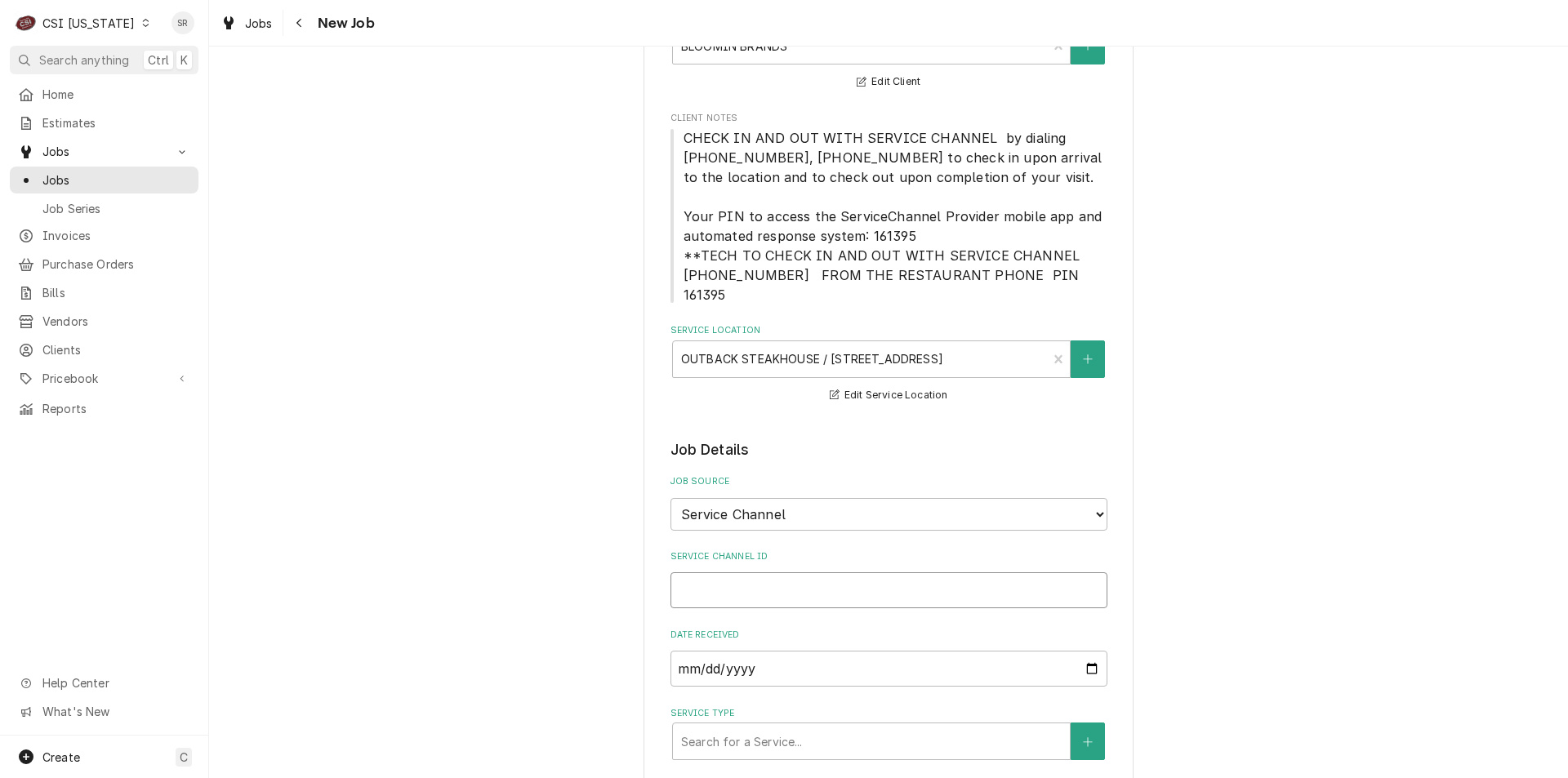 click on "Service Channel ID" at bounding box center [889, 590] 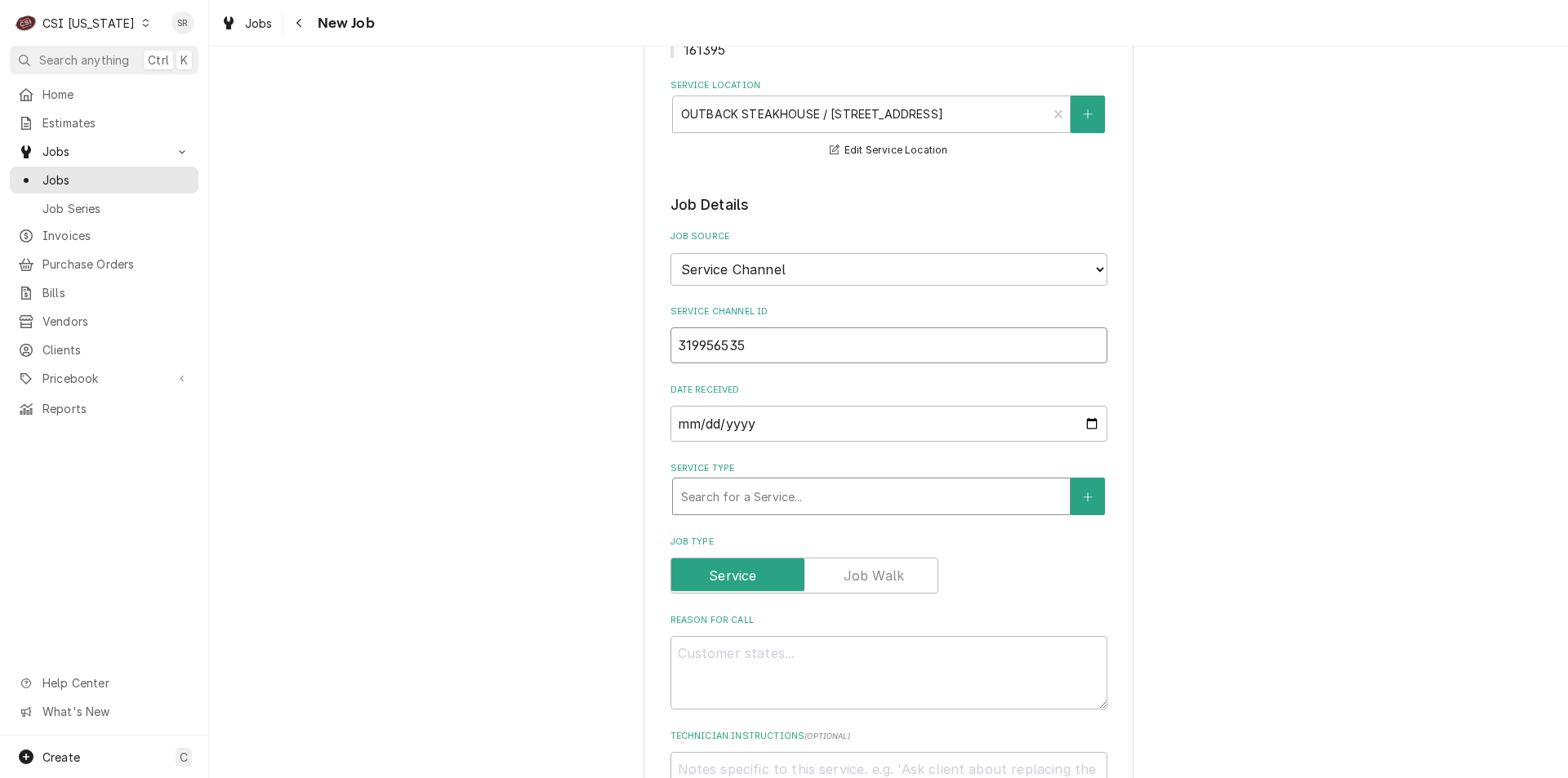 type on "x" 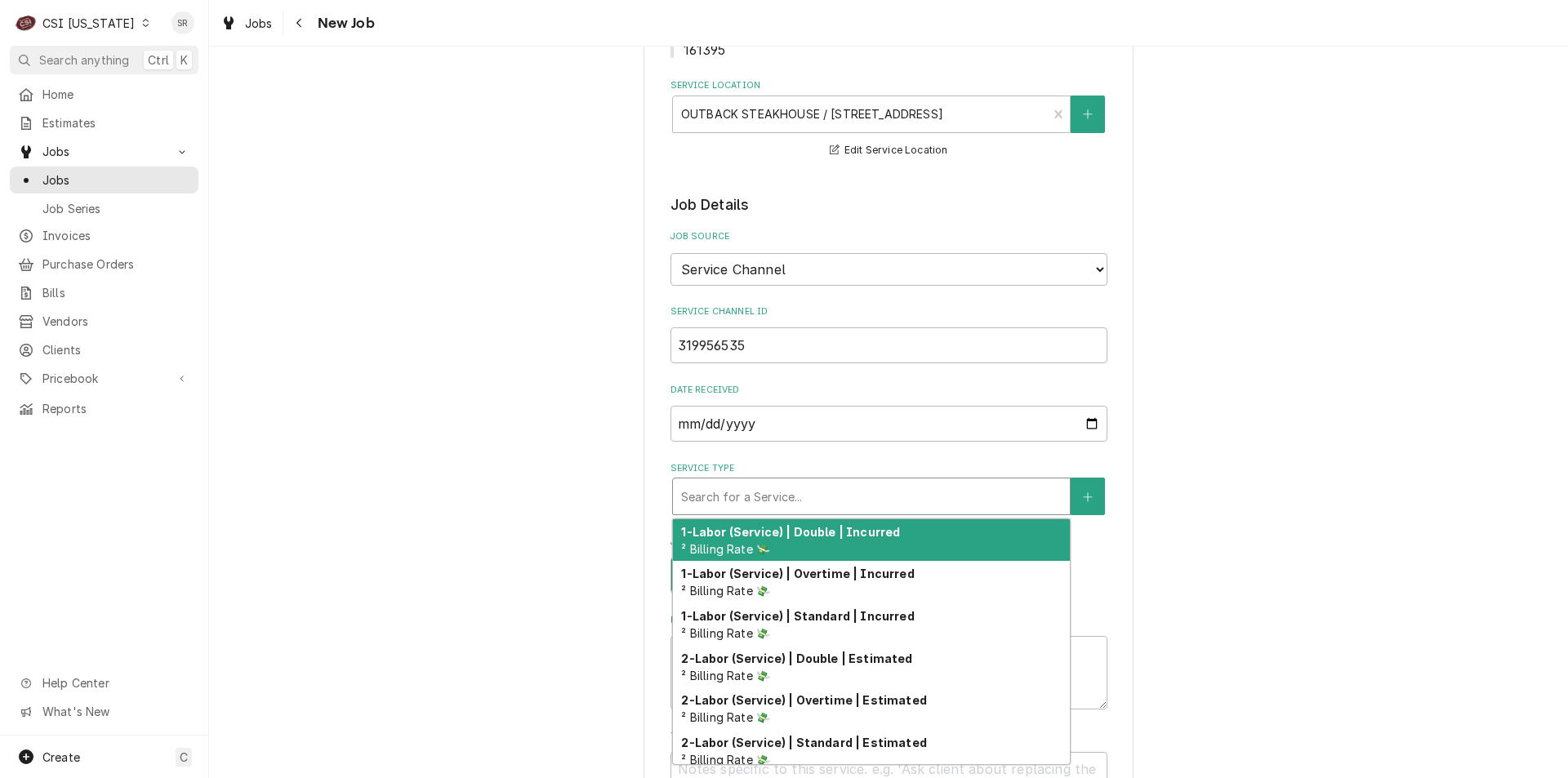 click at bounding box center (871, 496) 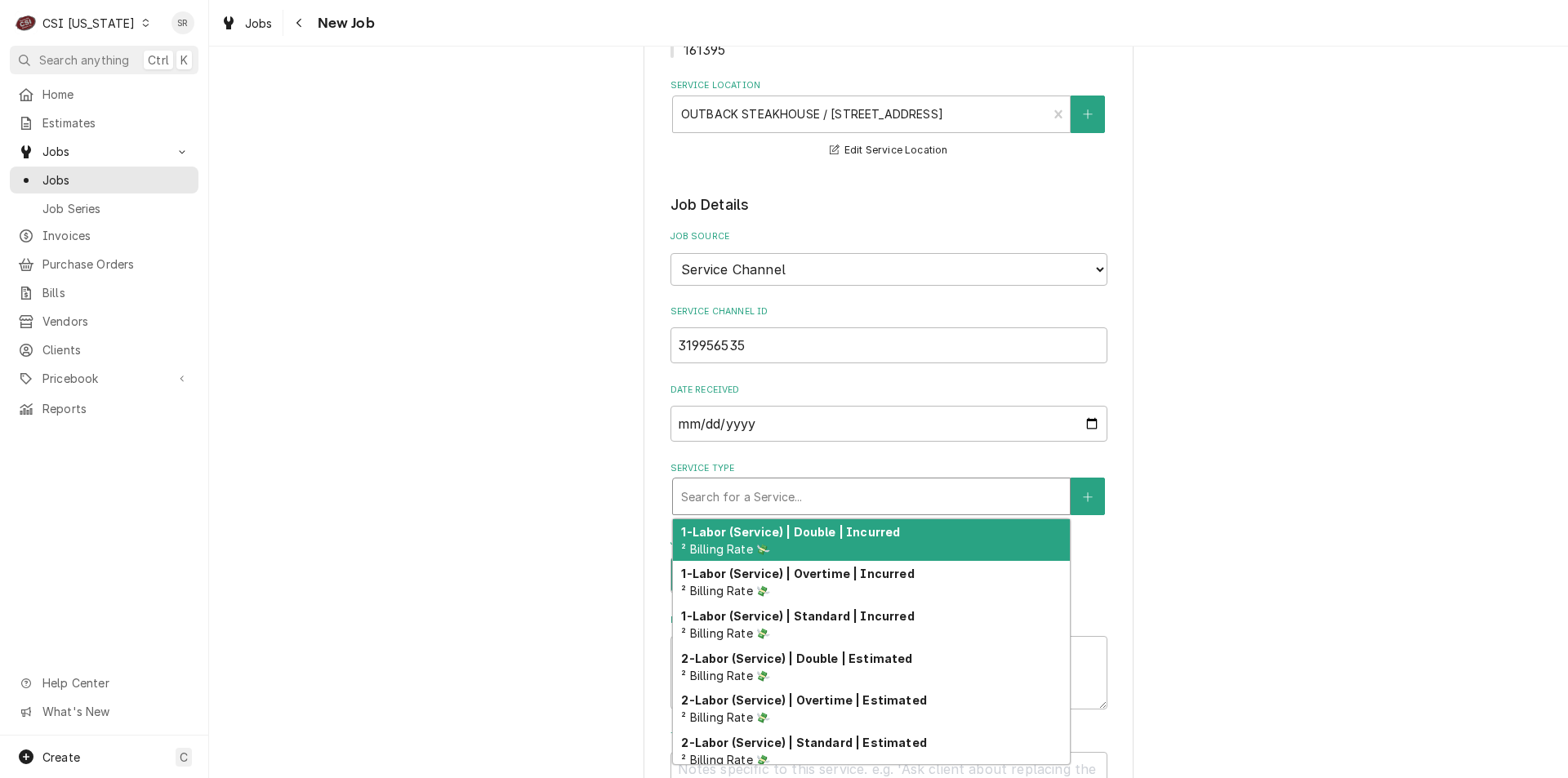 type on "x" 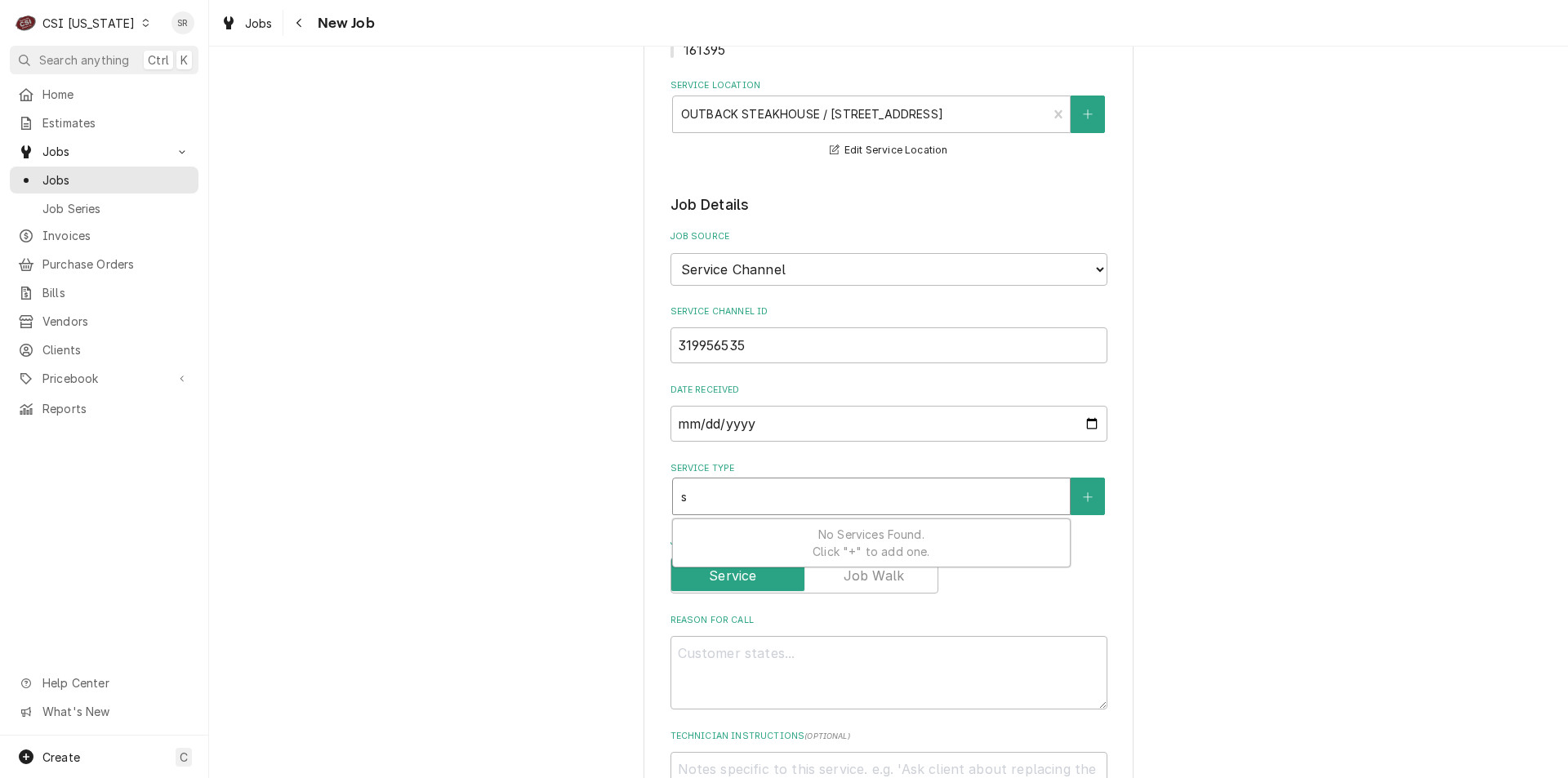 type on "x" 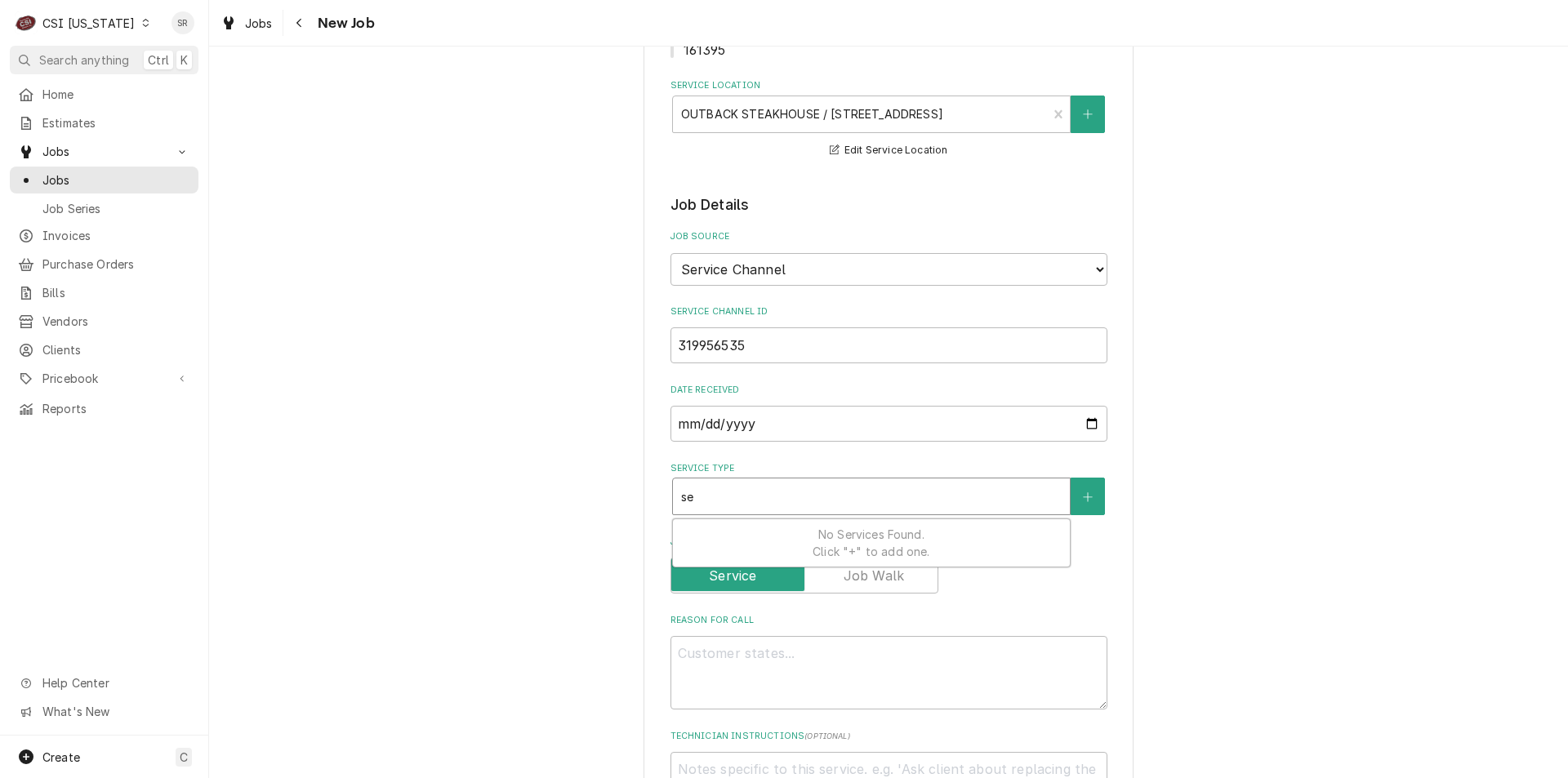 type on "x" 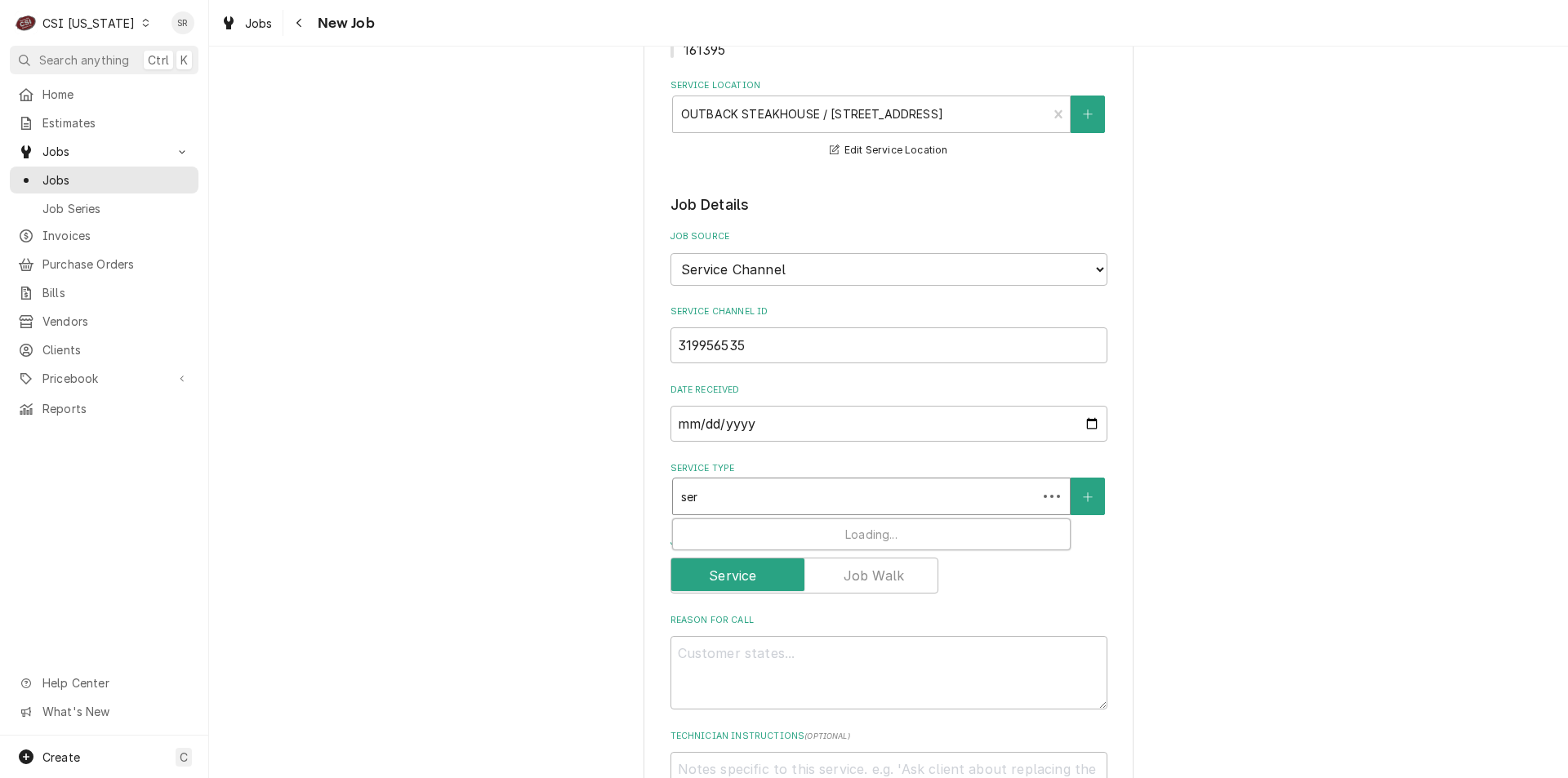 type on "x" 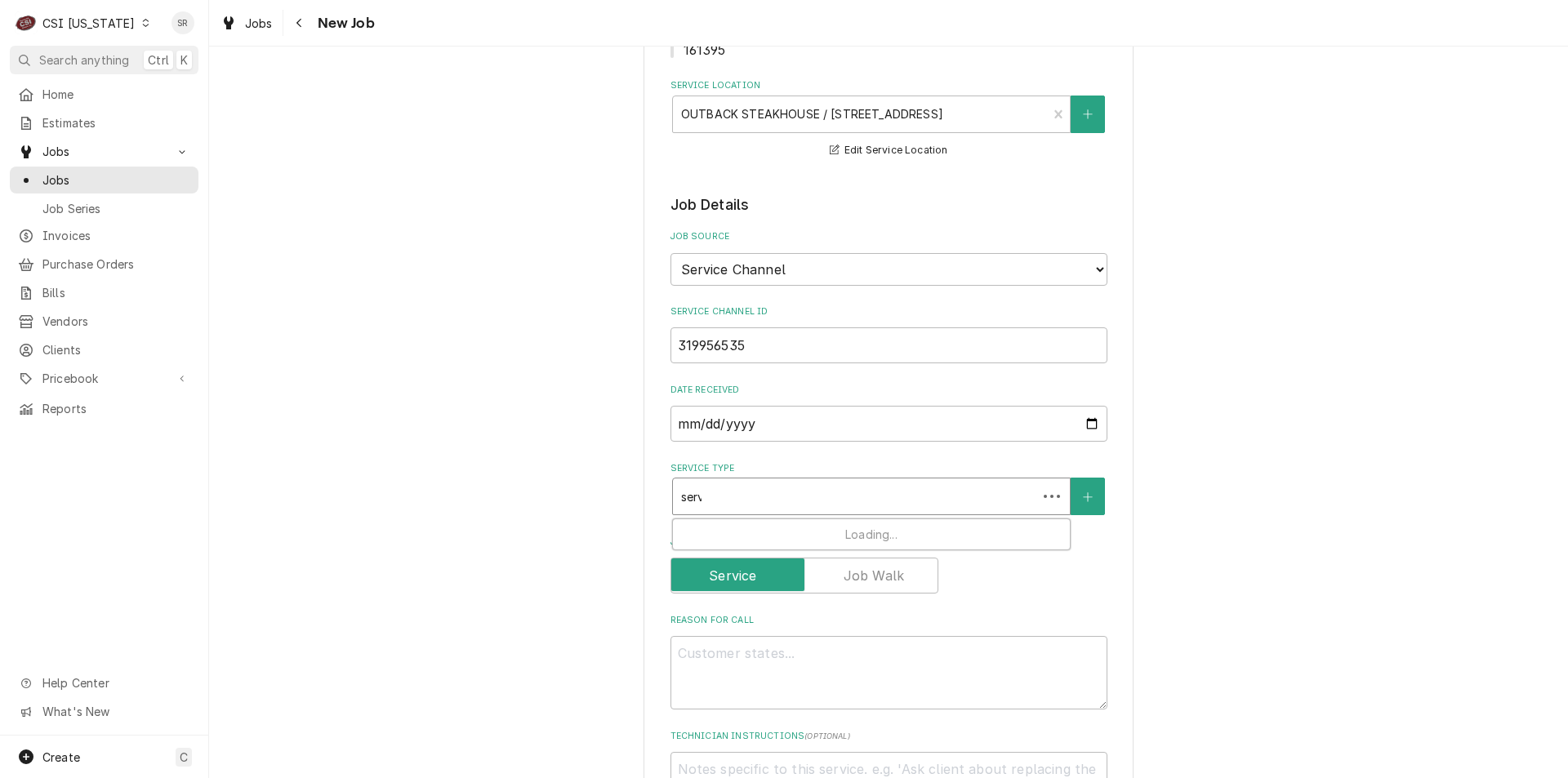 type on "x" 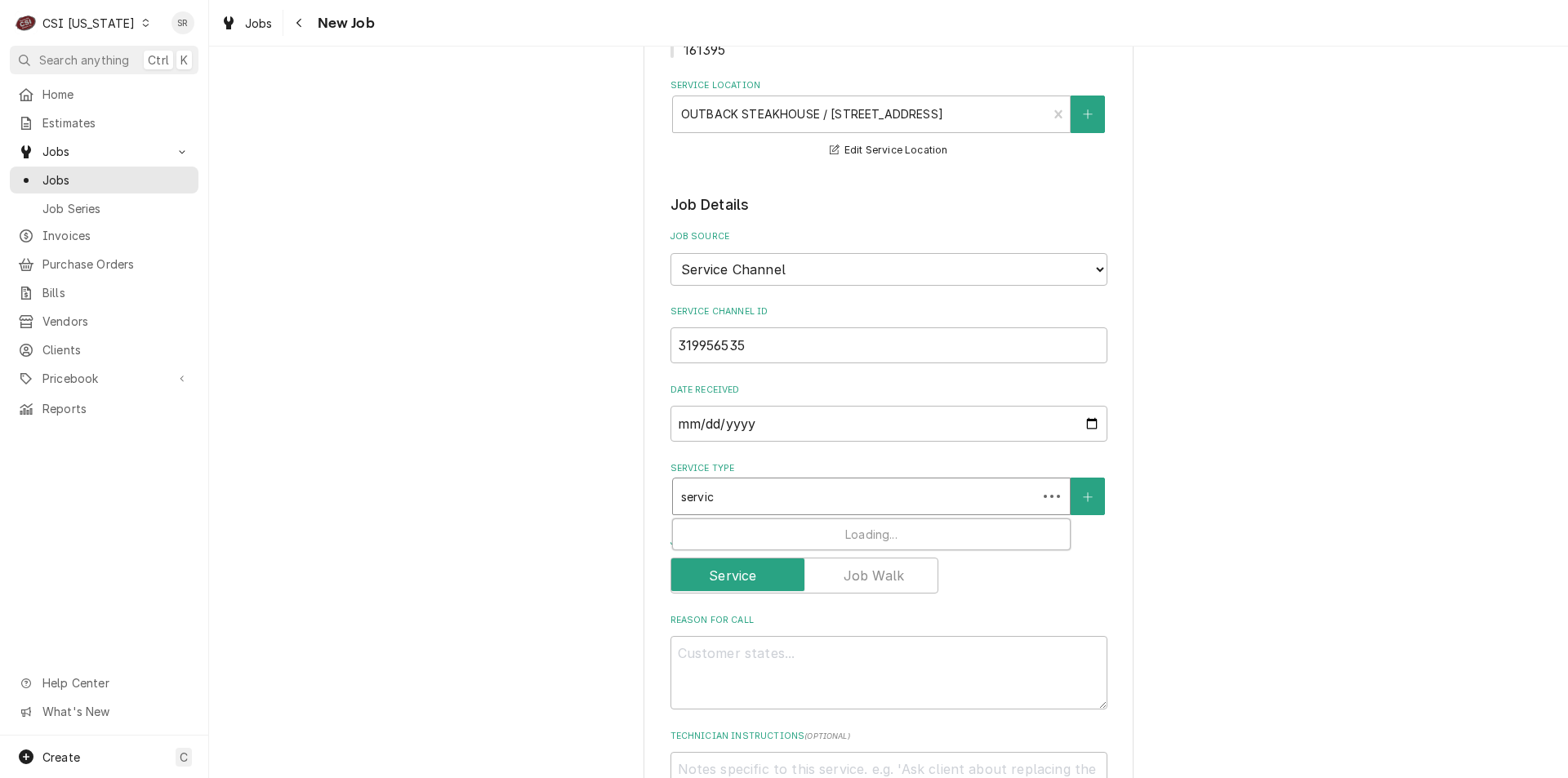 type on "x" 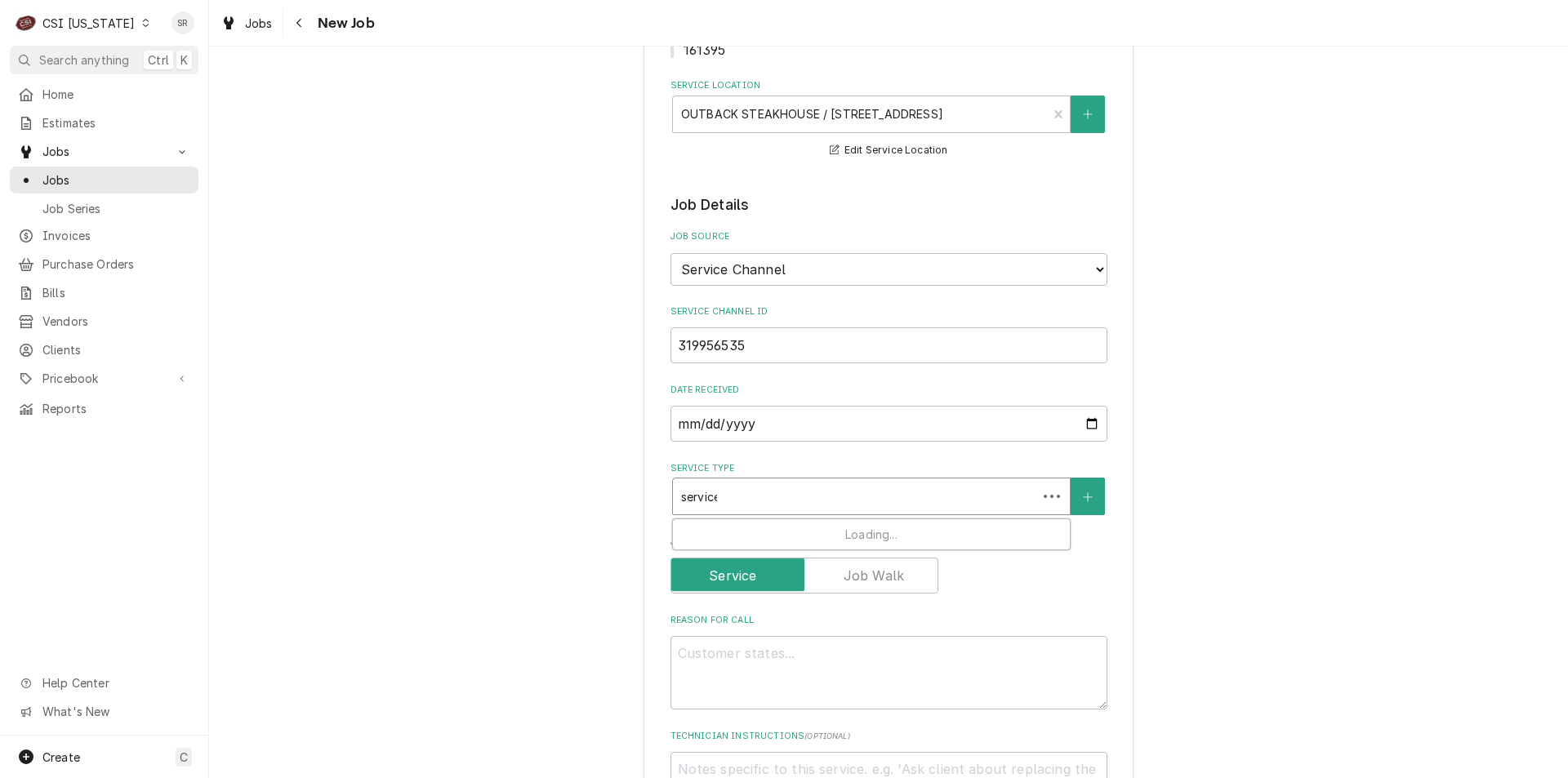 type on "x" 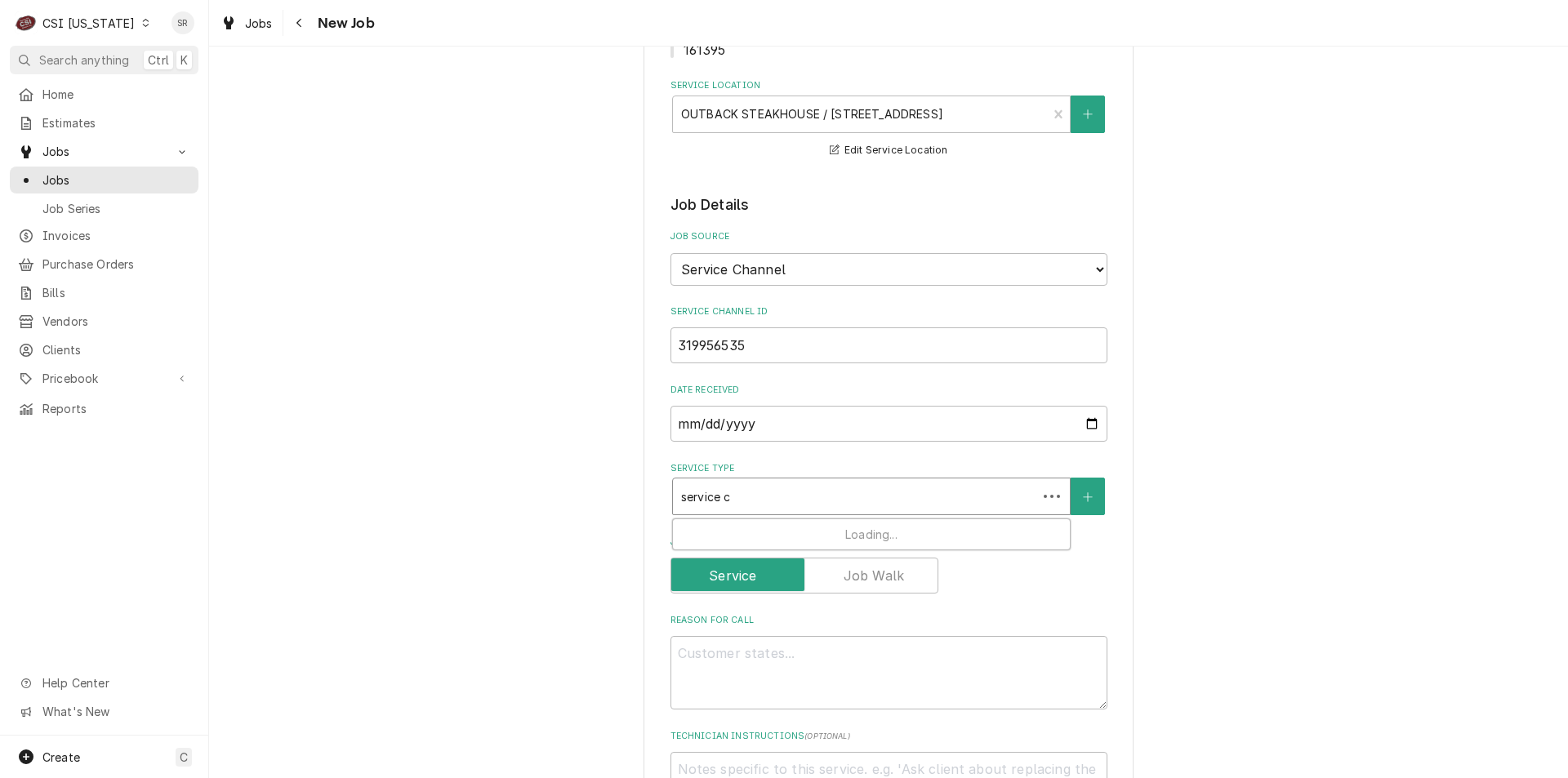 type on "x" 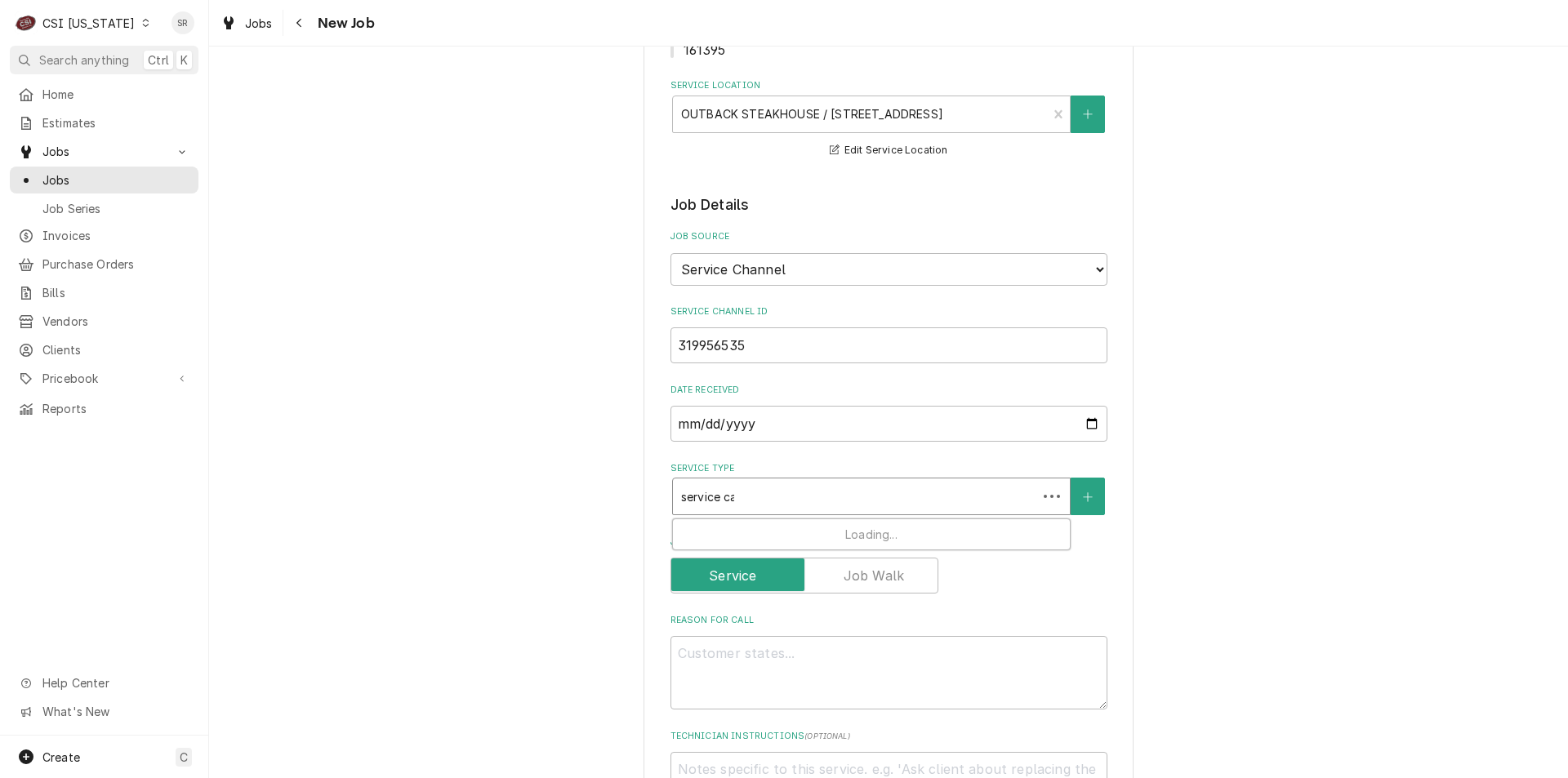 type on "service cal" 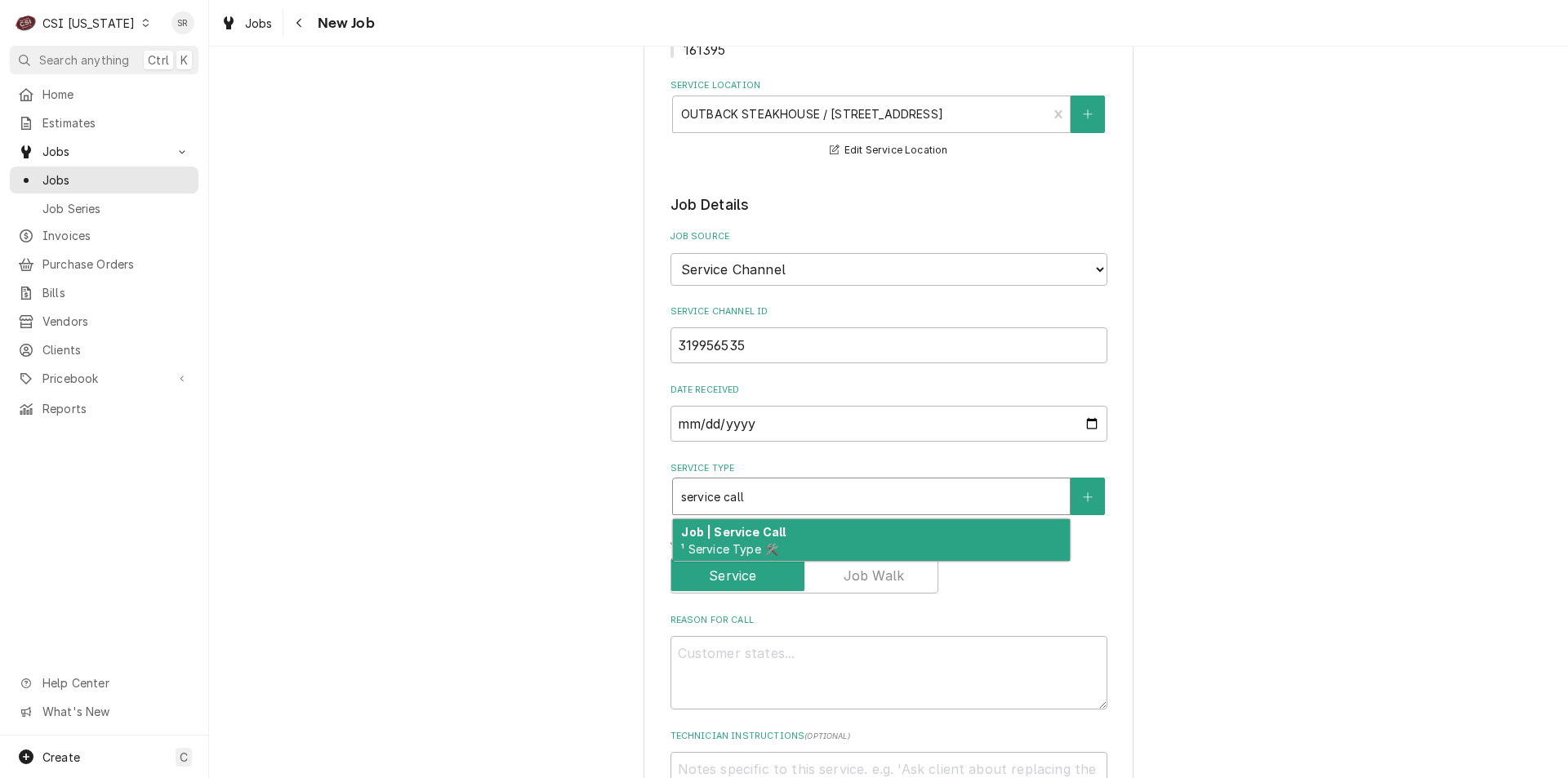 click on "¹ Service Type 🛠️" at bounding box center [729, 549] 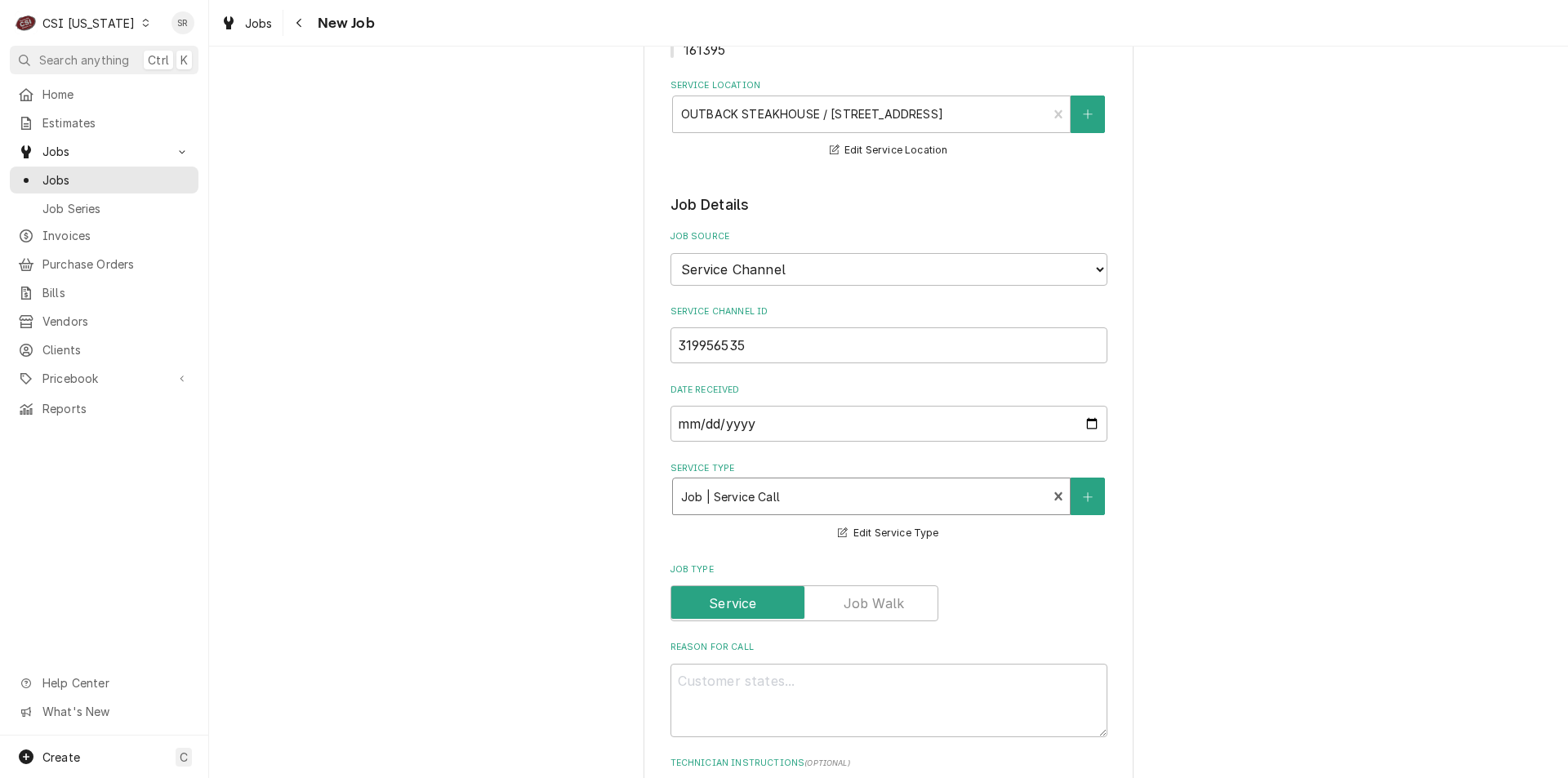 type on "x" 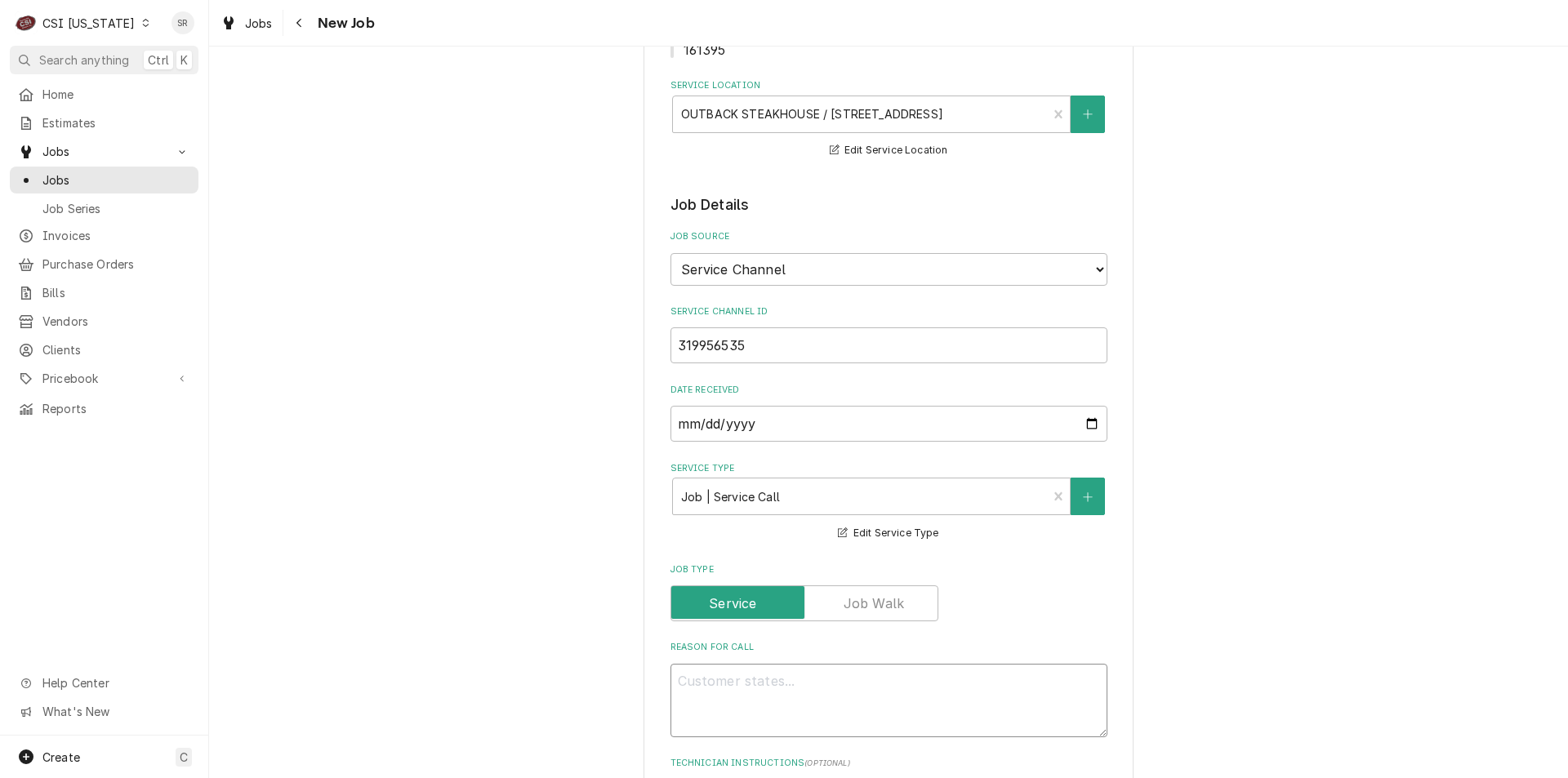 click on "Reason For Call" at bounding box center (889, 700) 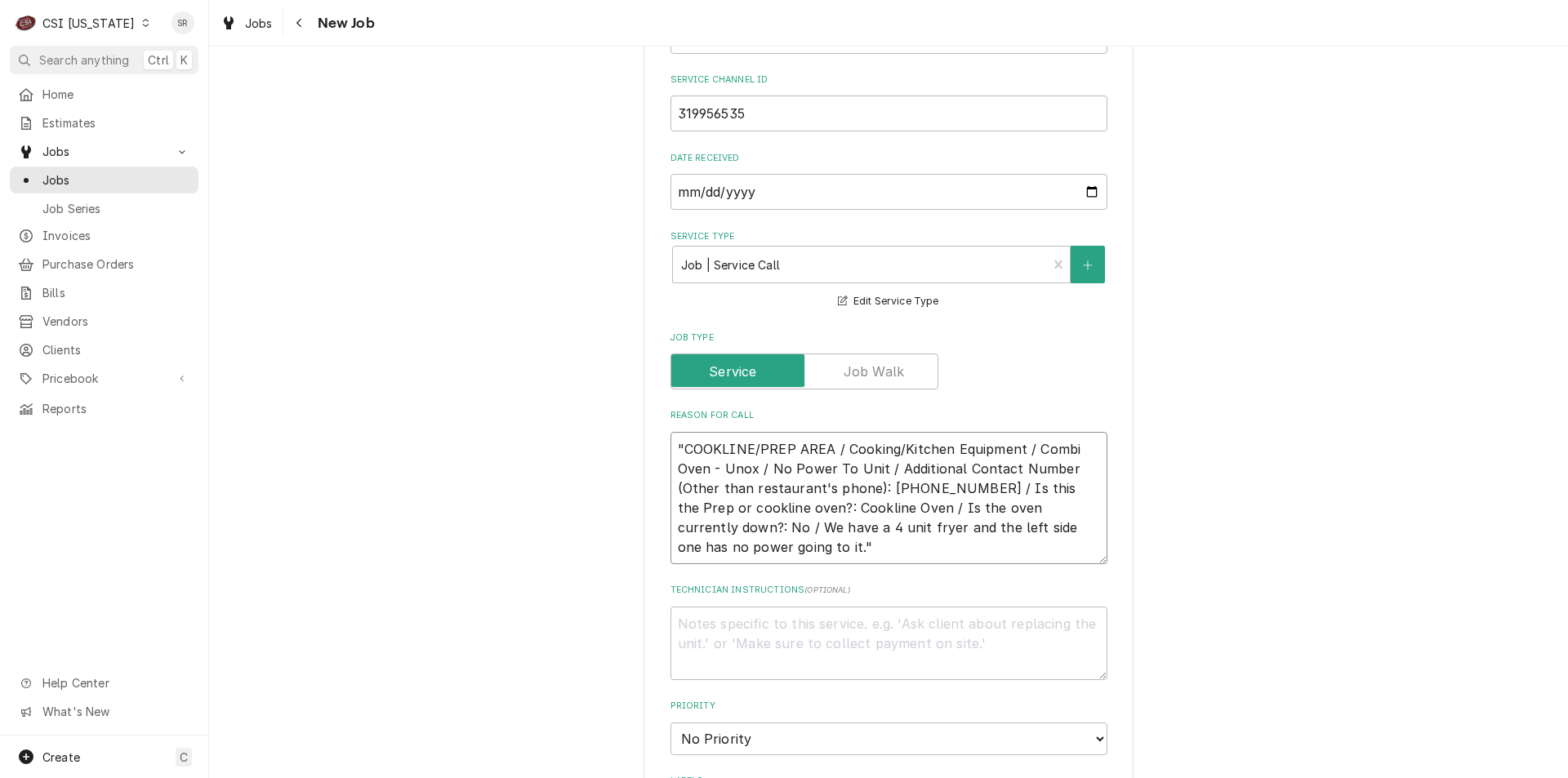 scroll, scrollTop: 653, scrollLeft: 0, axis: vertical 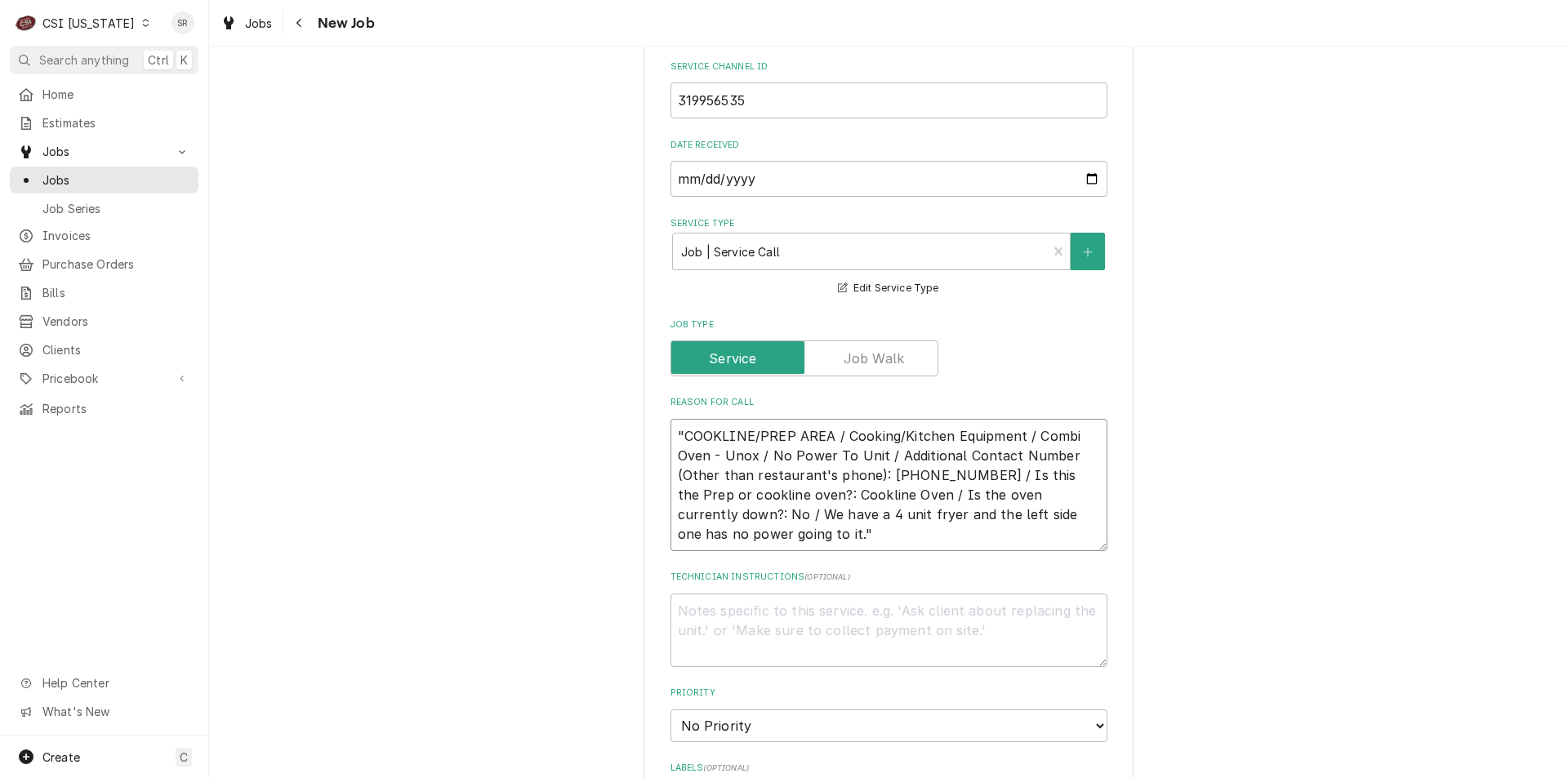 type on "x" 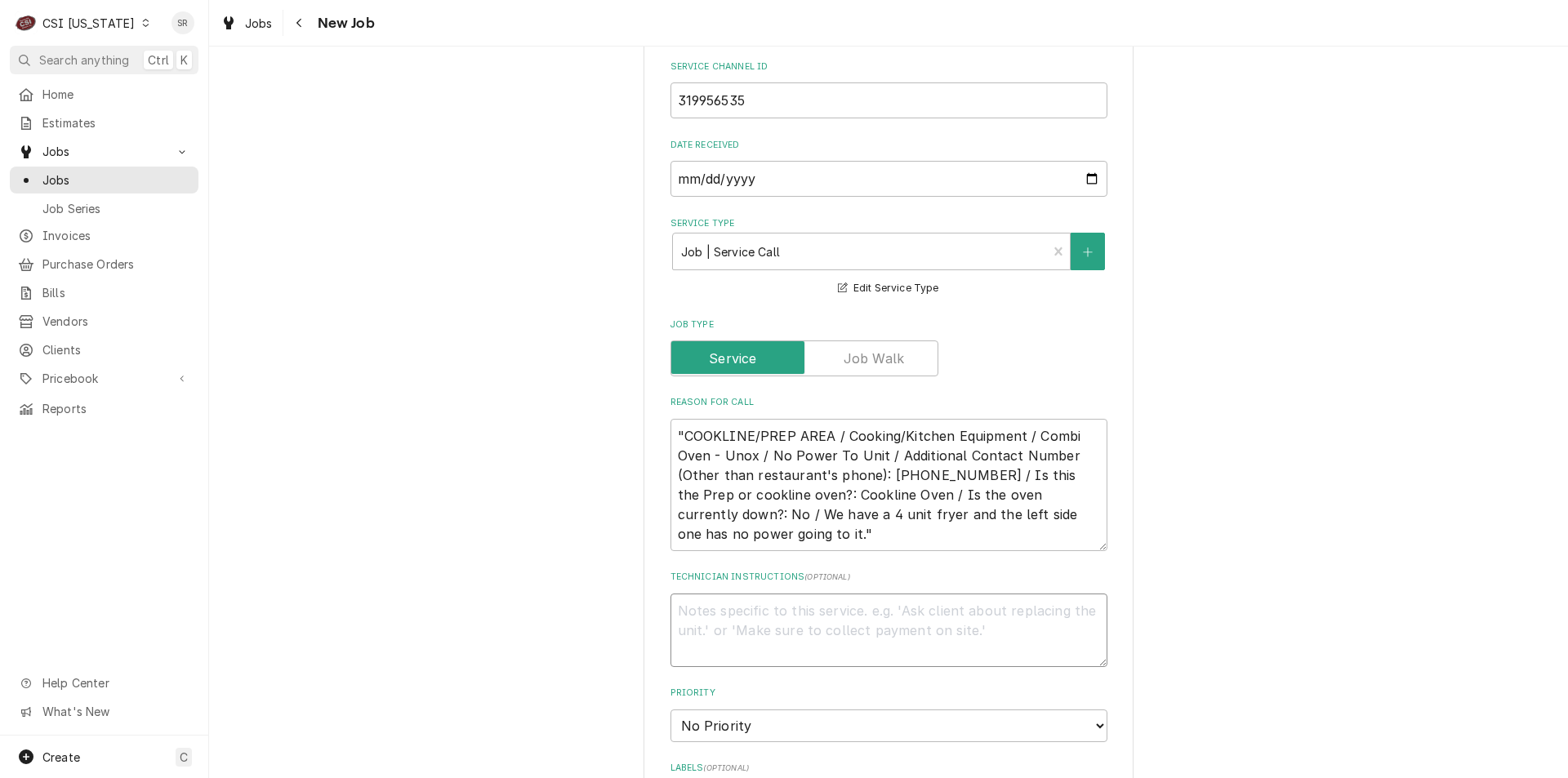 click on "Technician Instructions  ( optional )" at bounding box center (889, 630) 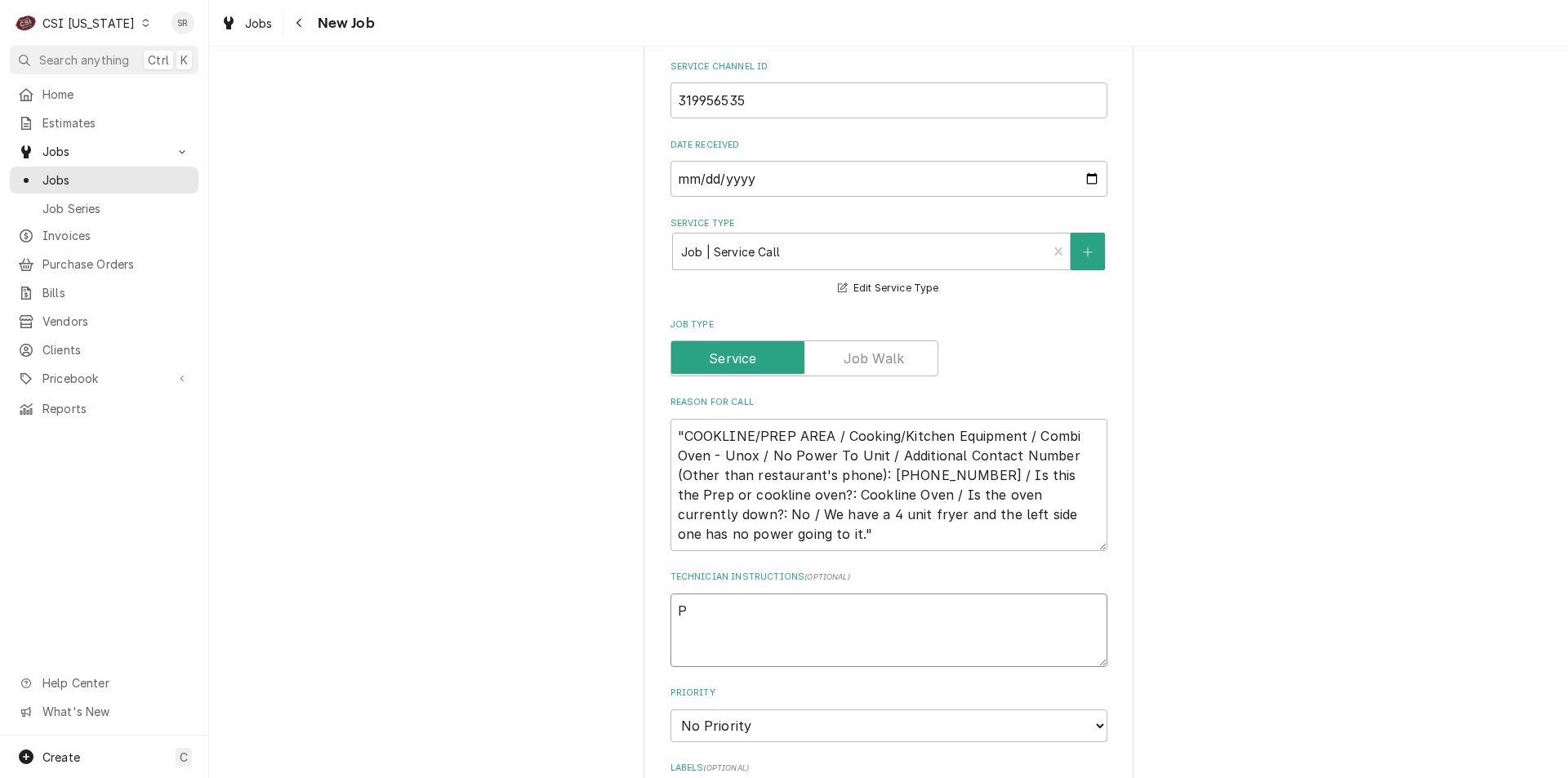 type on "x" 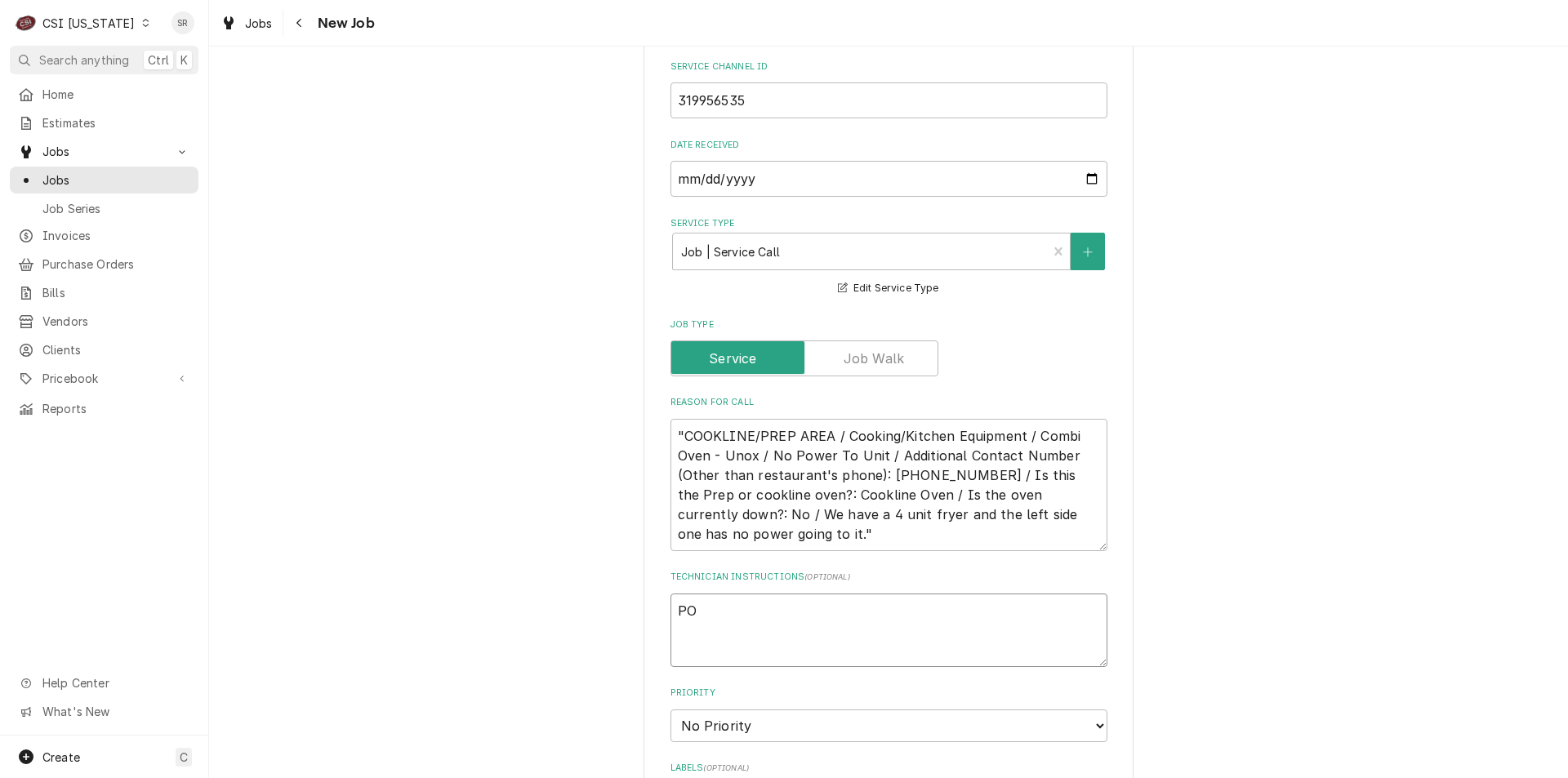 type on "x" 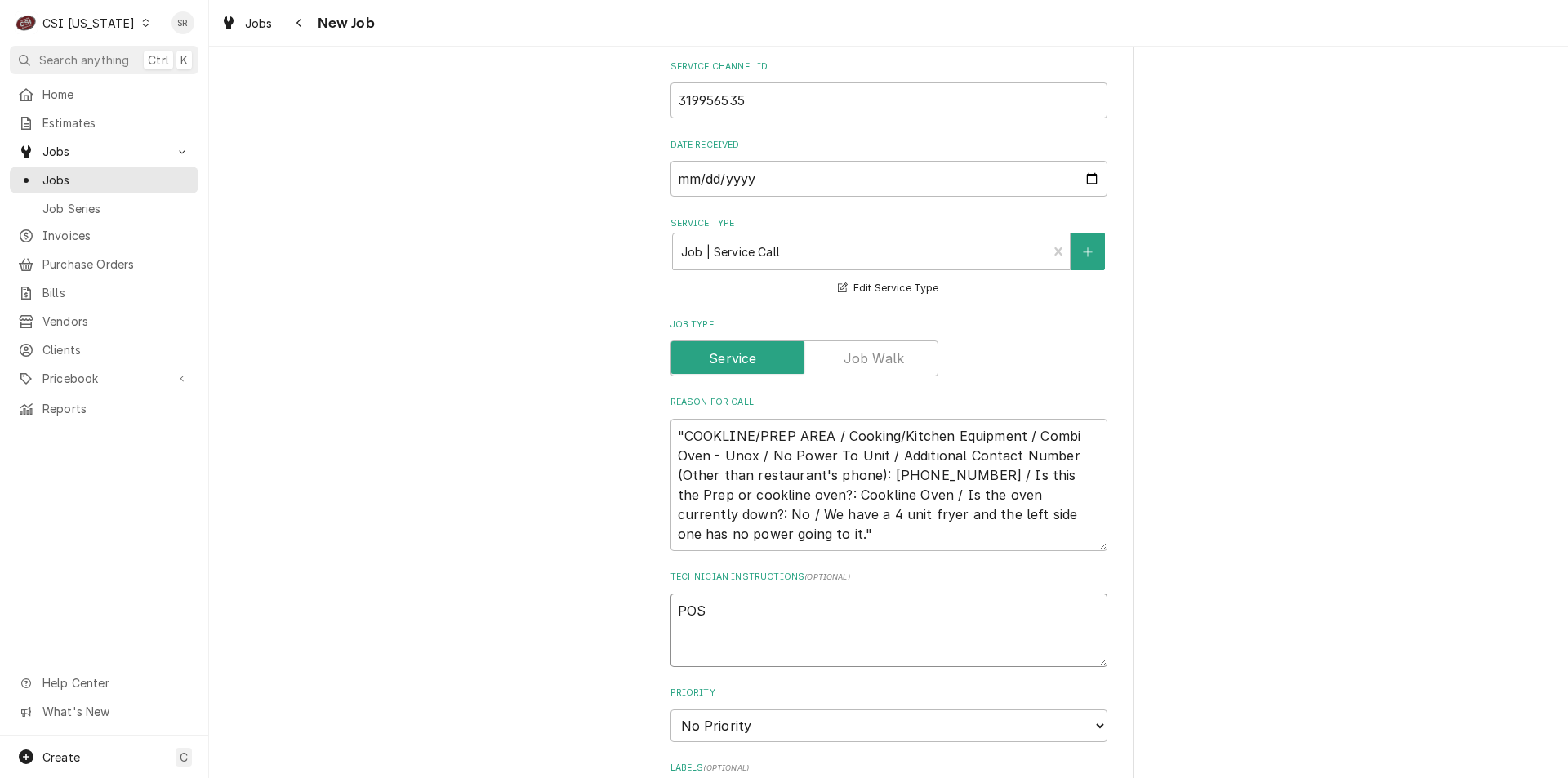 type on "x" 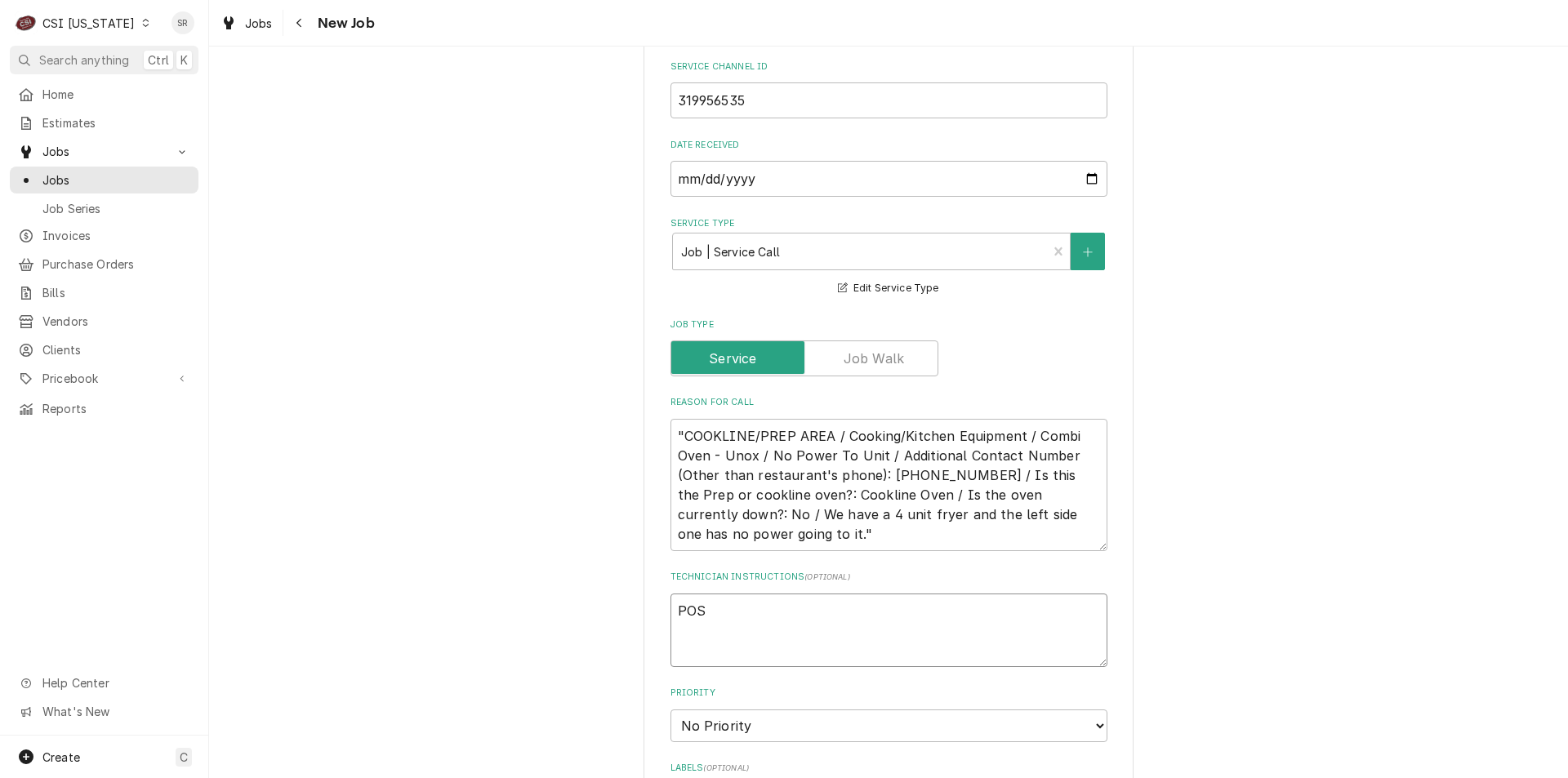 type on "POSS" 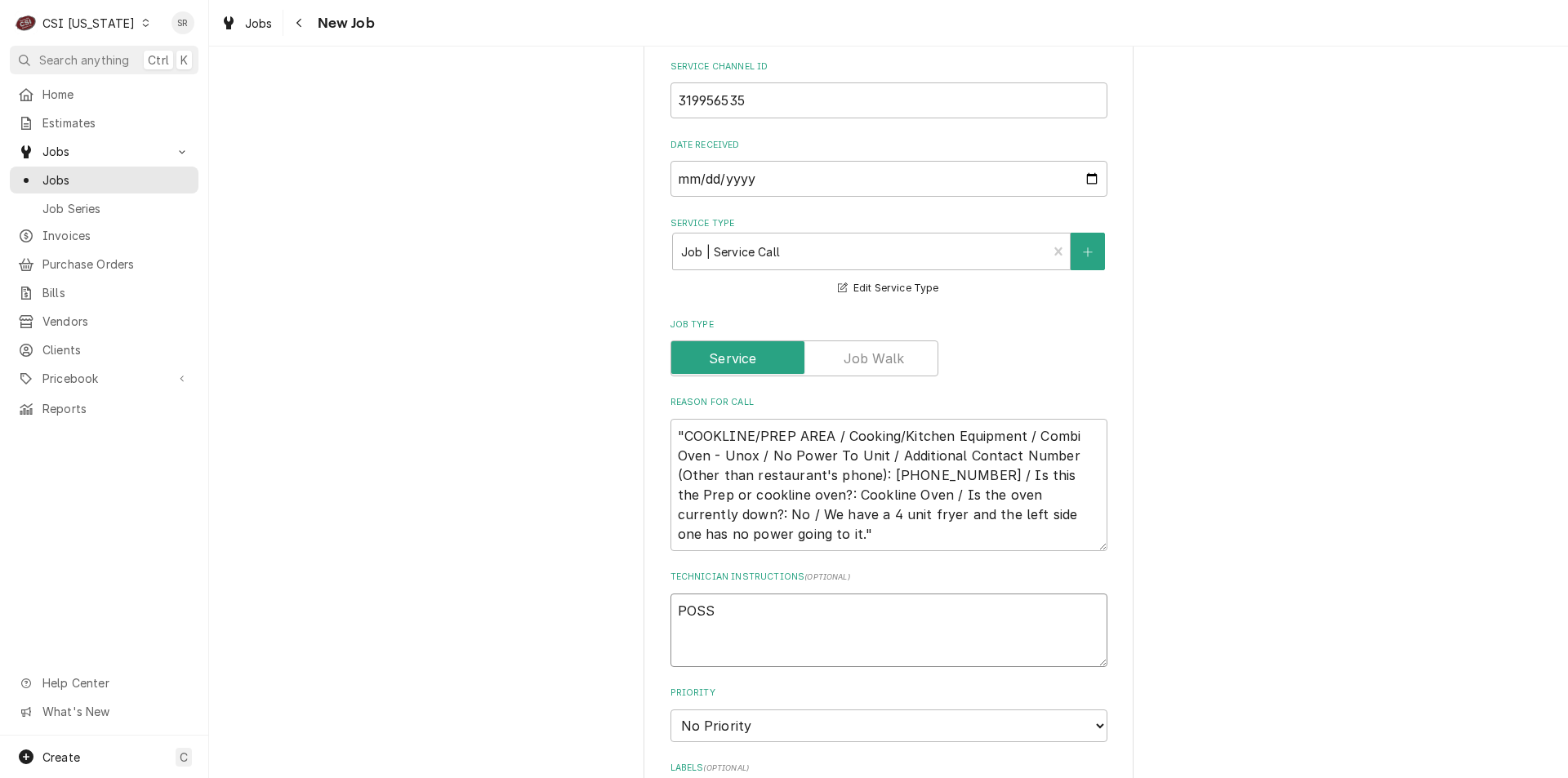 type on "x" 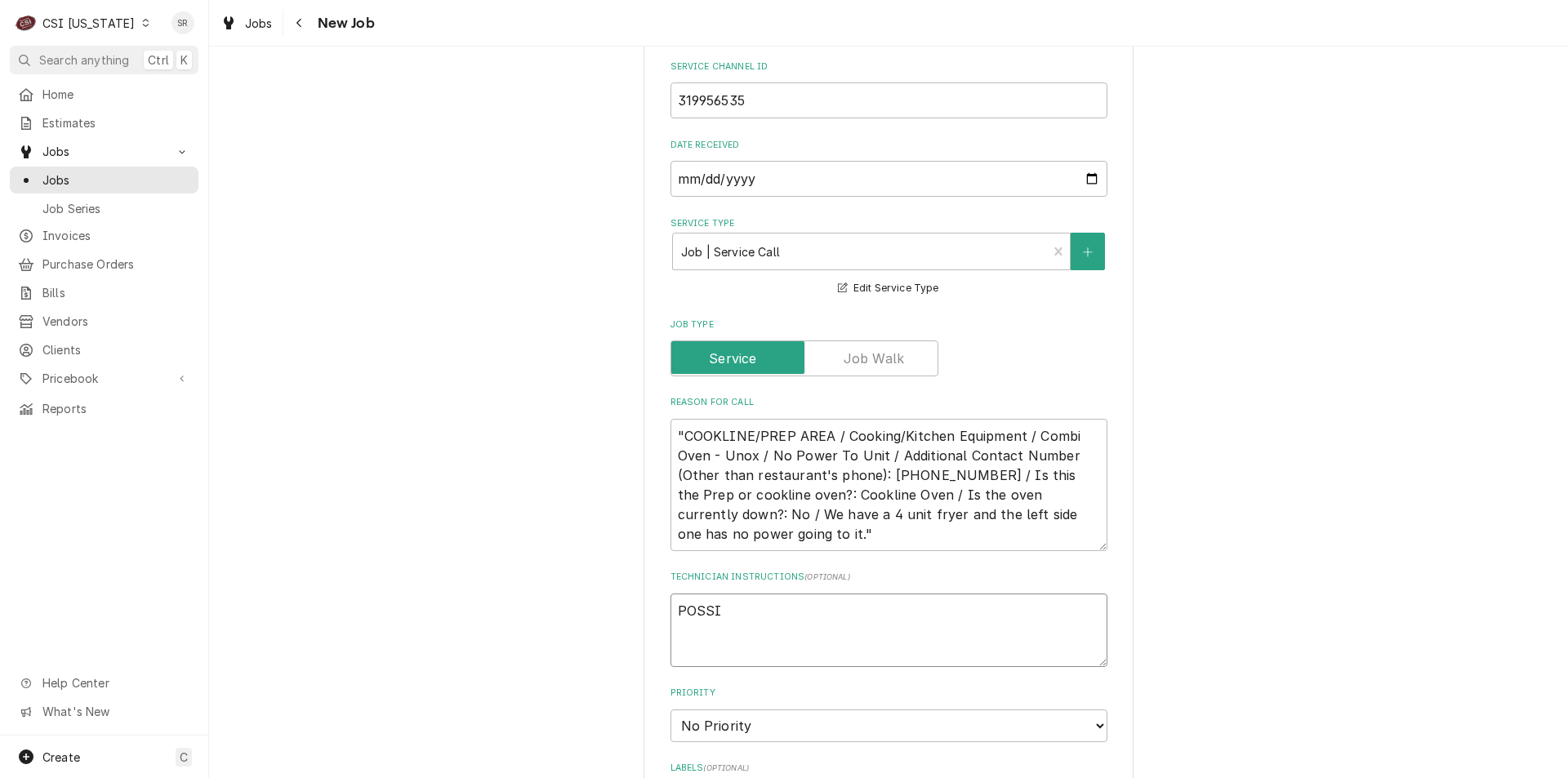 type on "x" 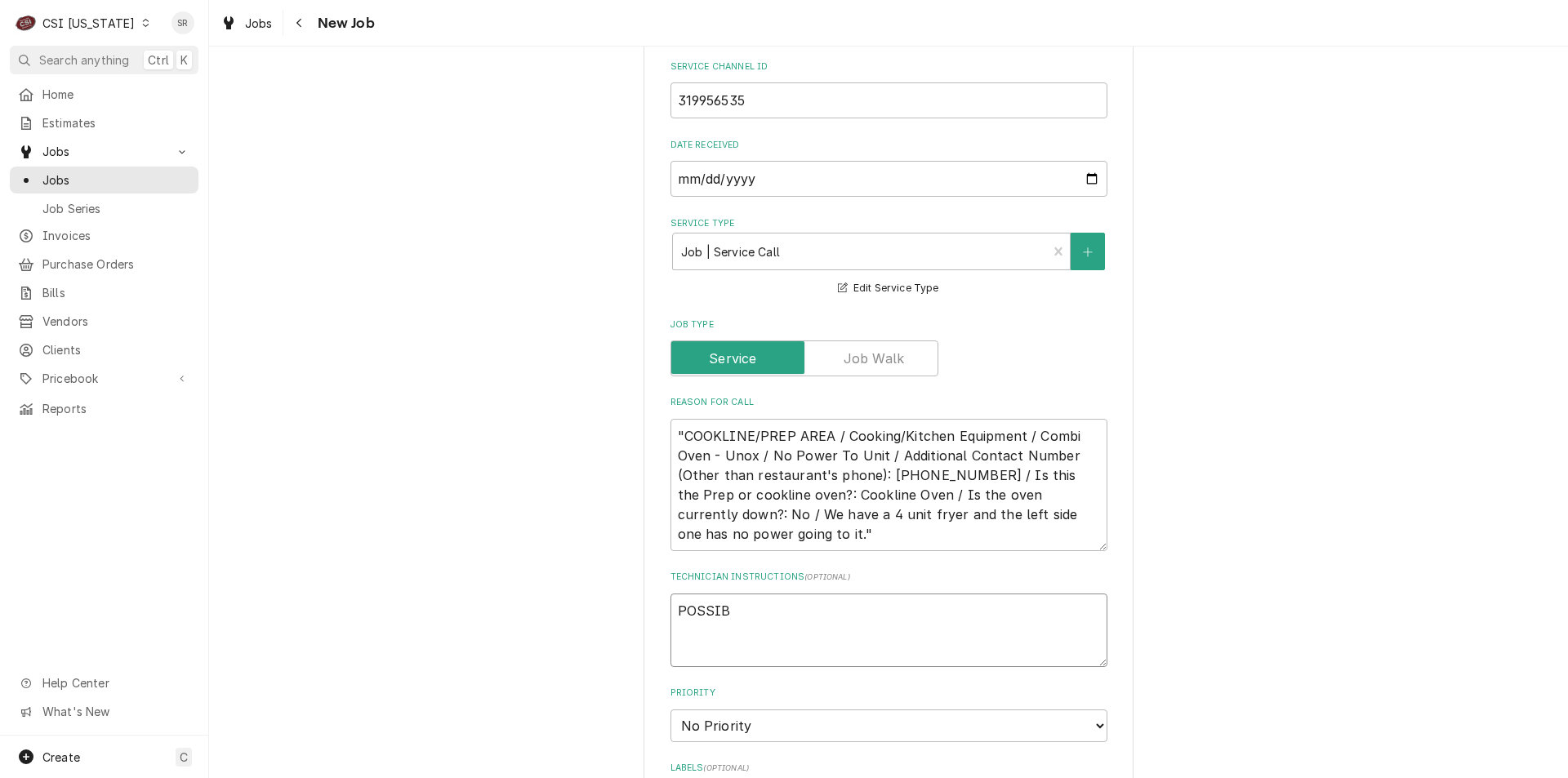 type on "x" 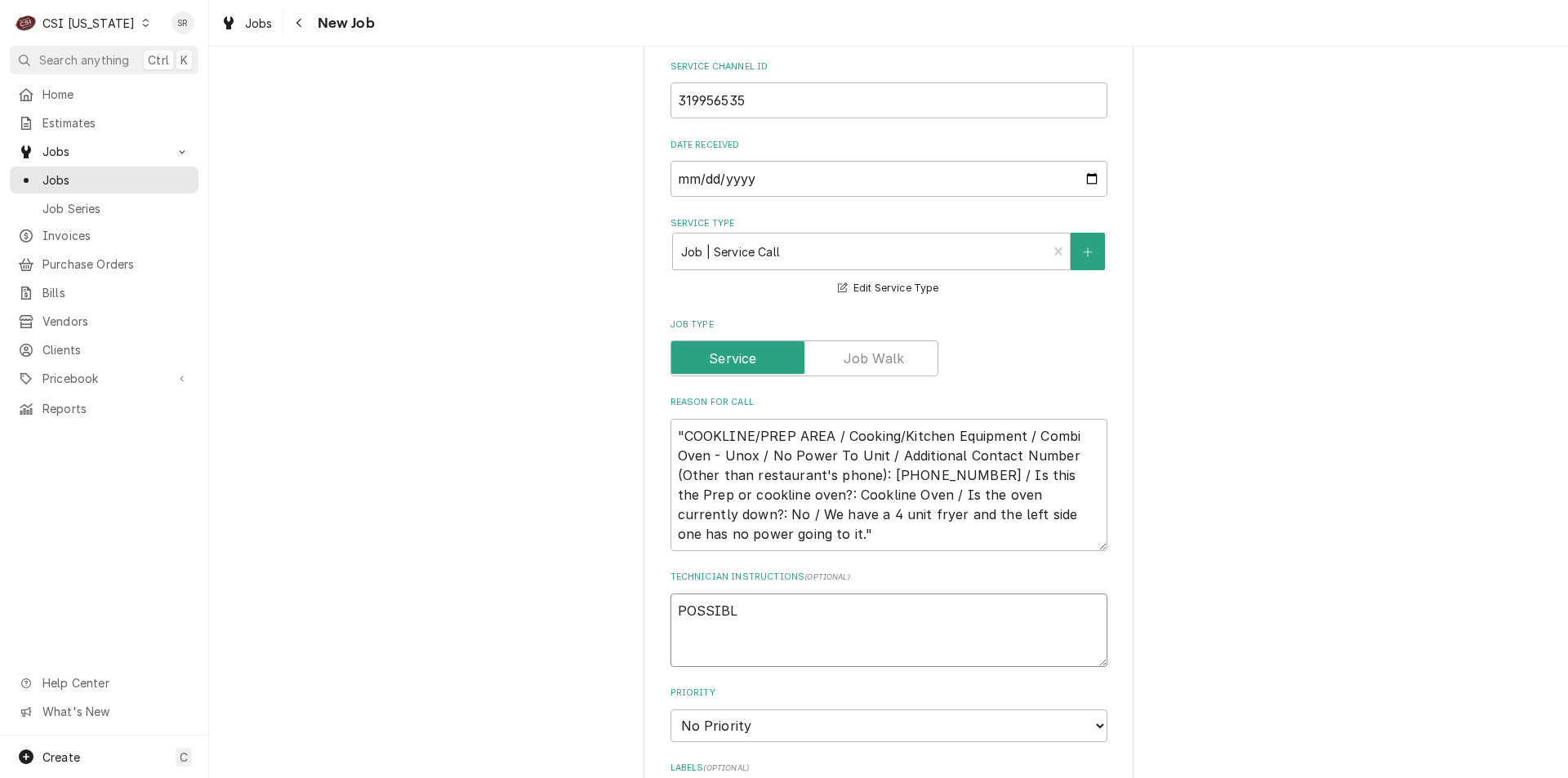 type on "x" 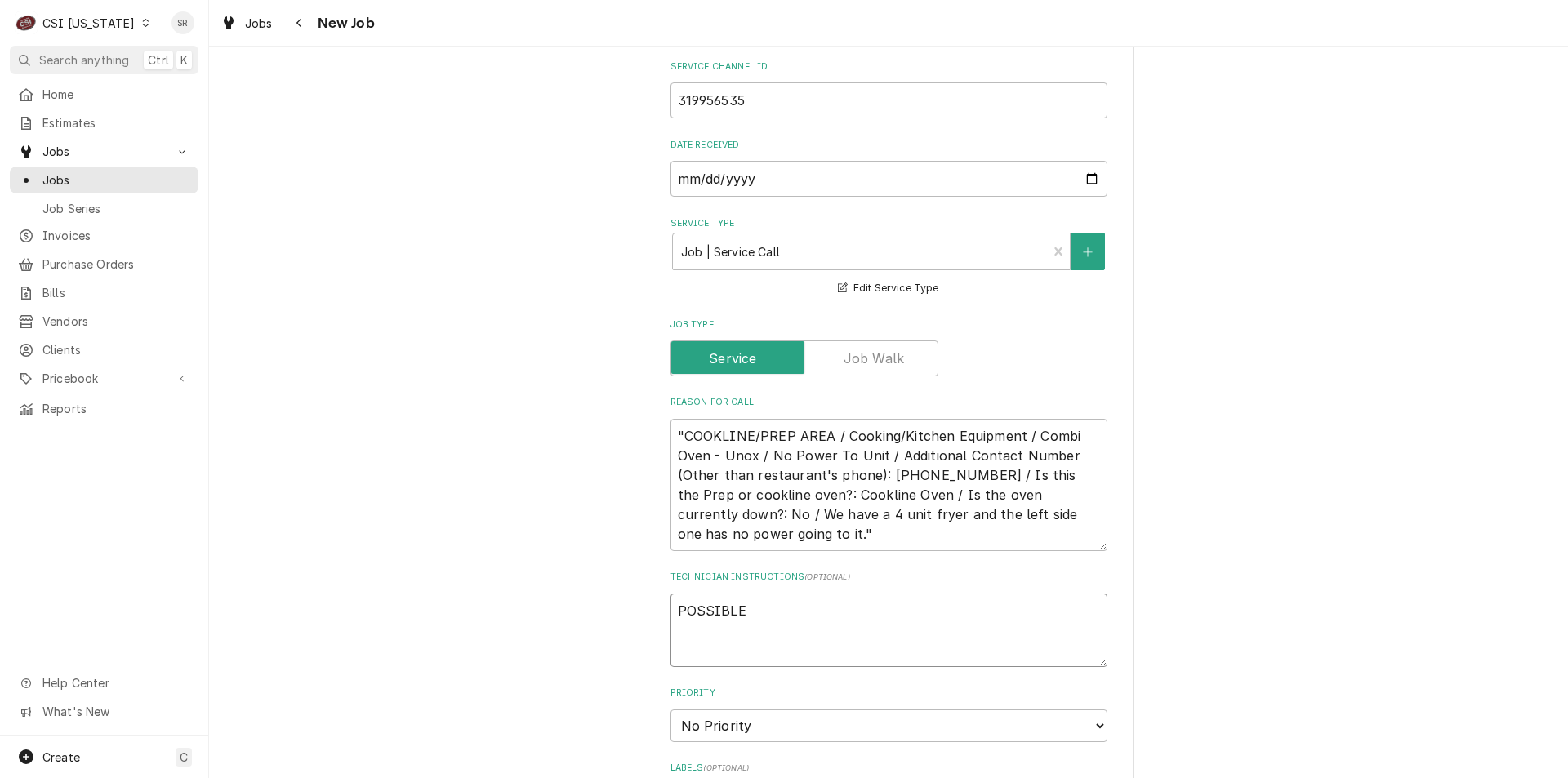 type on "x" 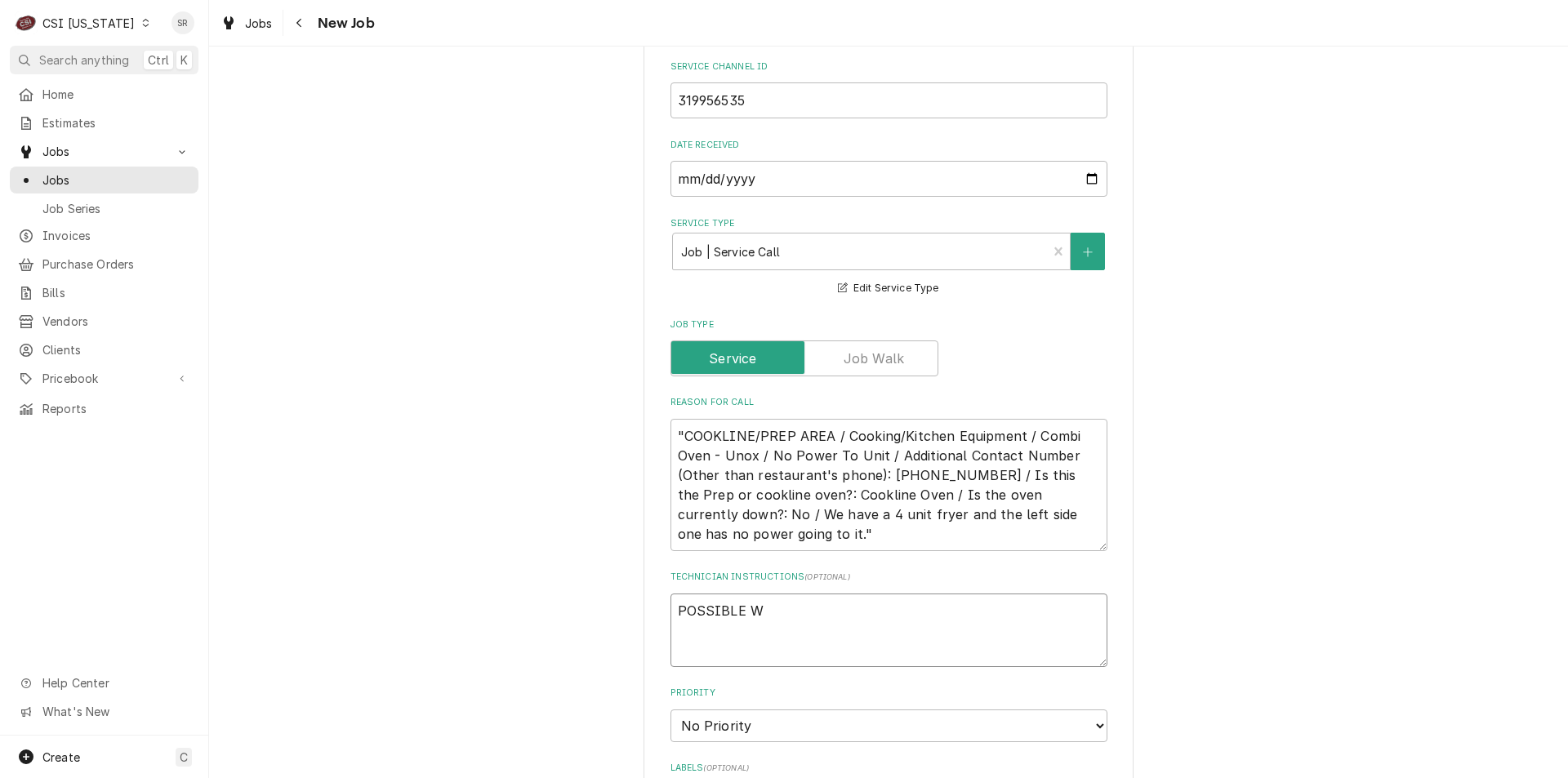 type on "x" 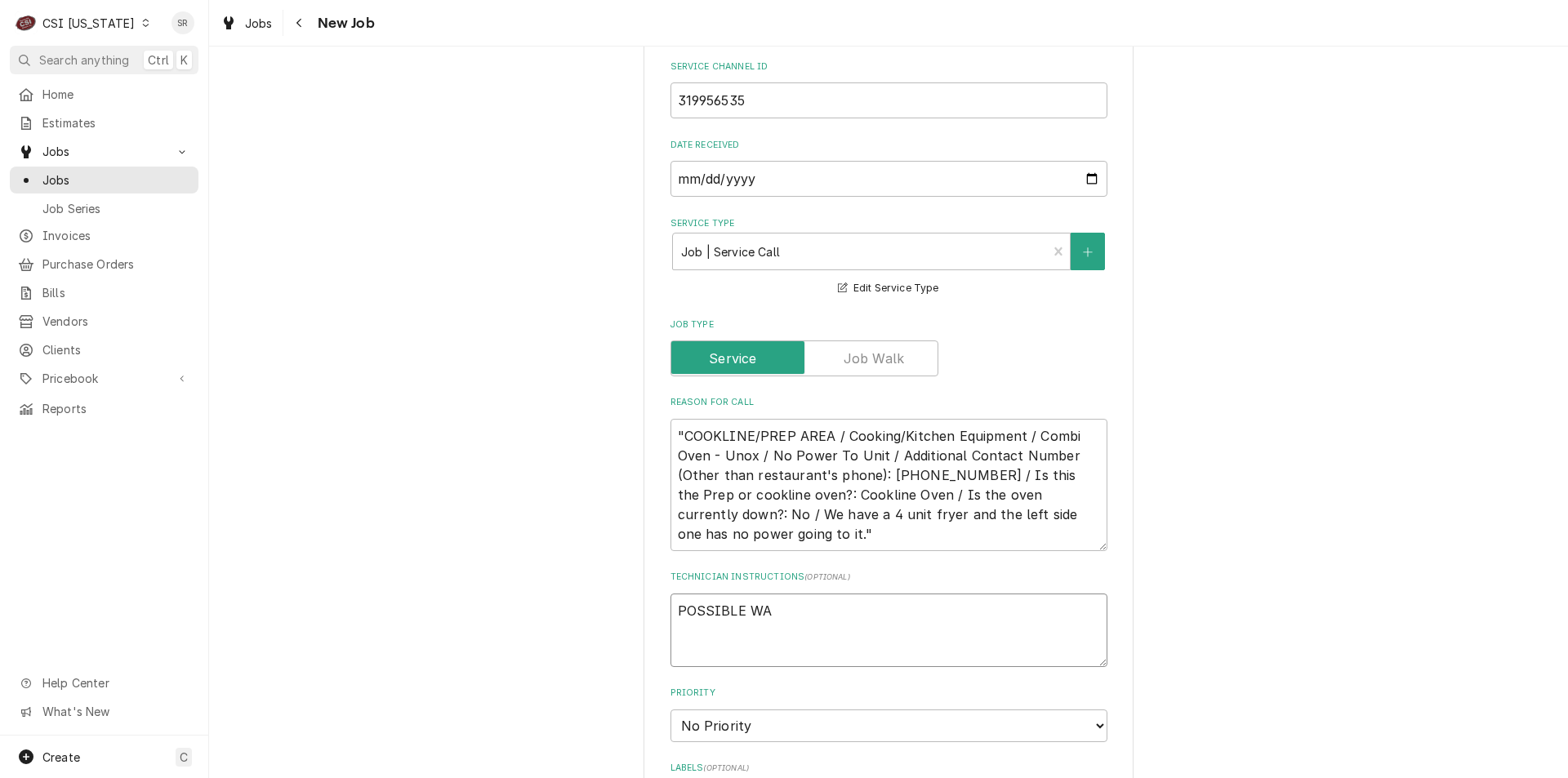 type on "x" 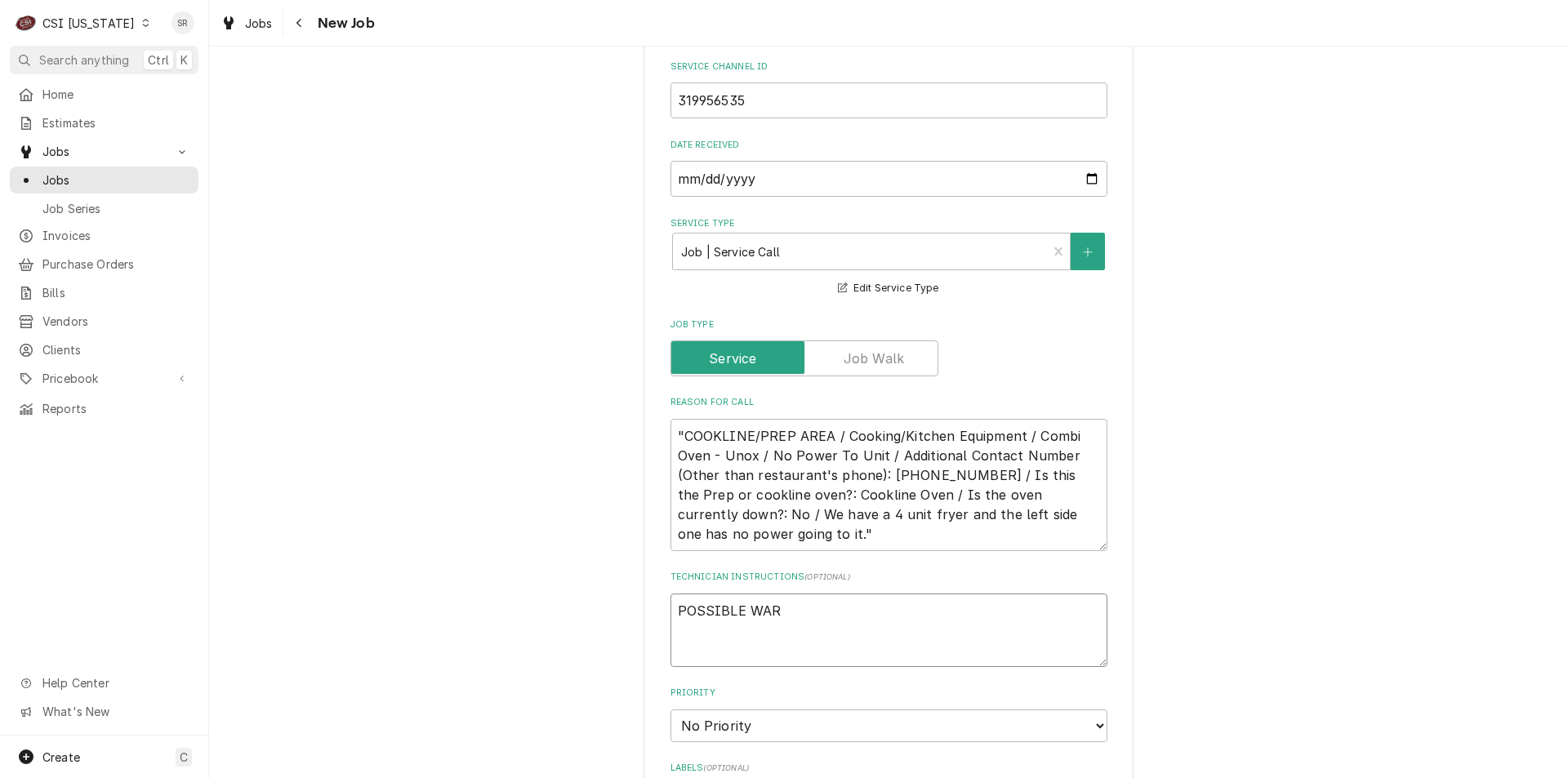 type on "x" 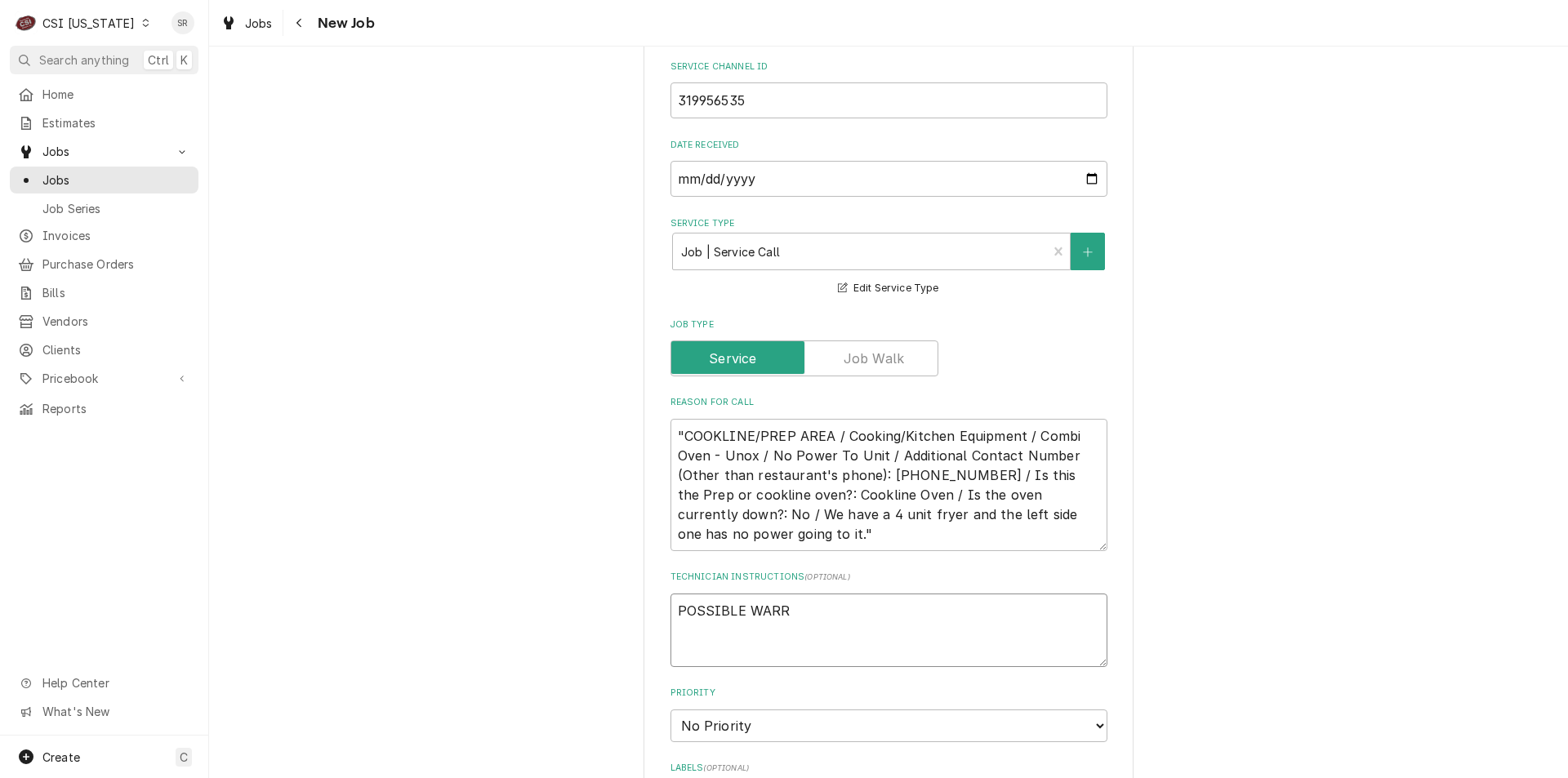 type on "x" 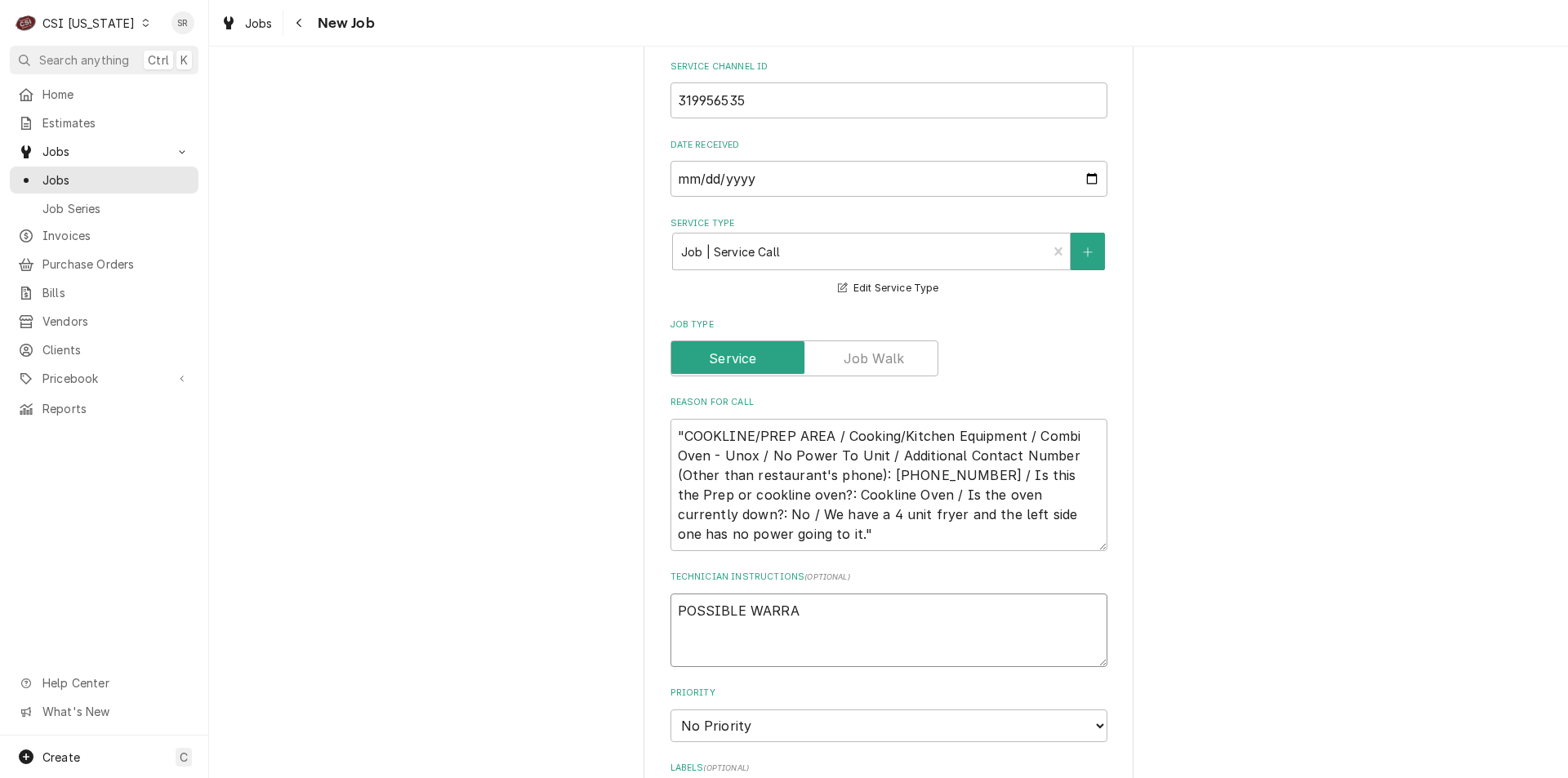 type on "x" 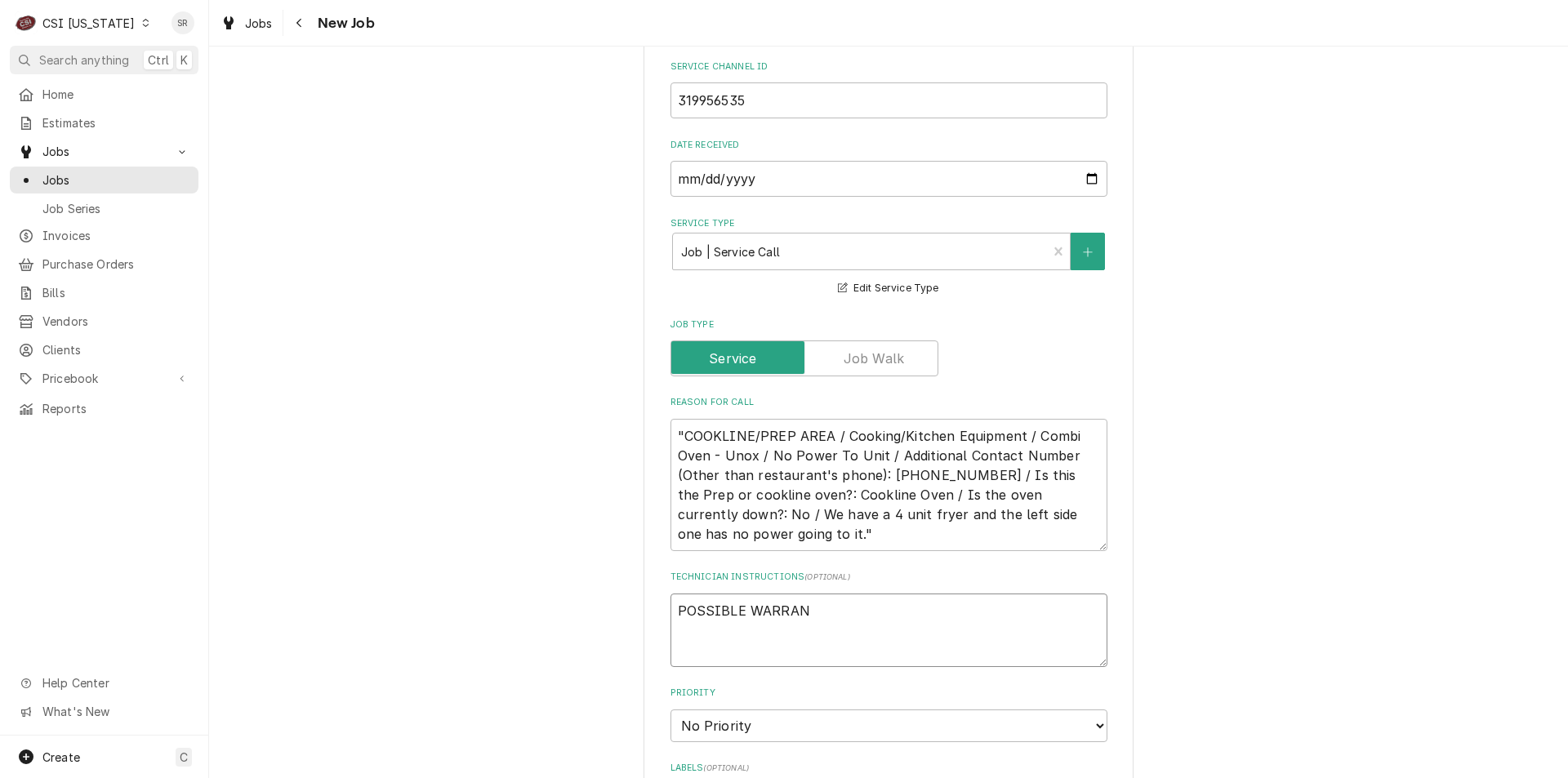 type on "x" 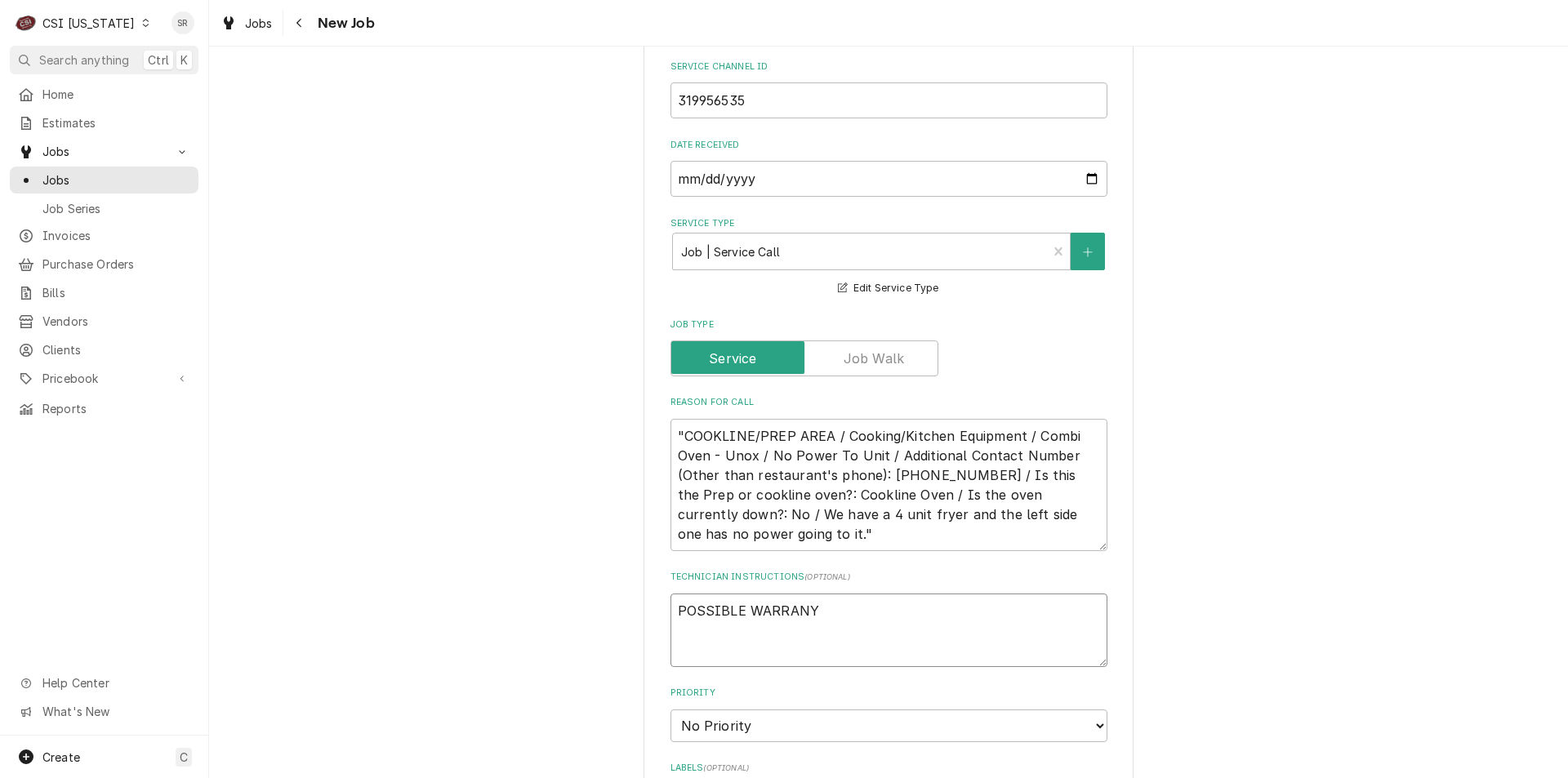 type on "x" 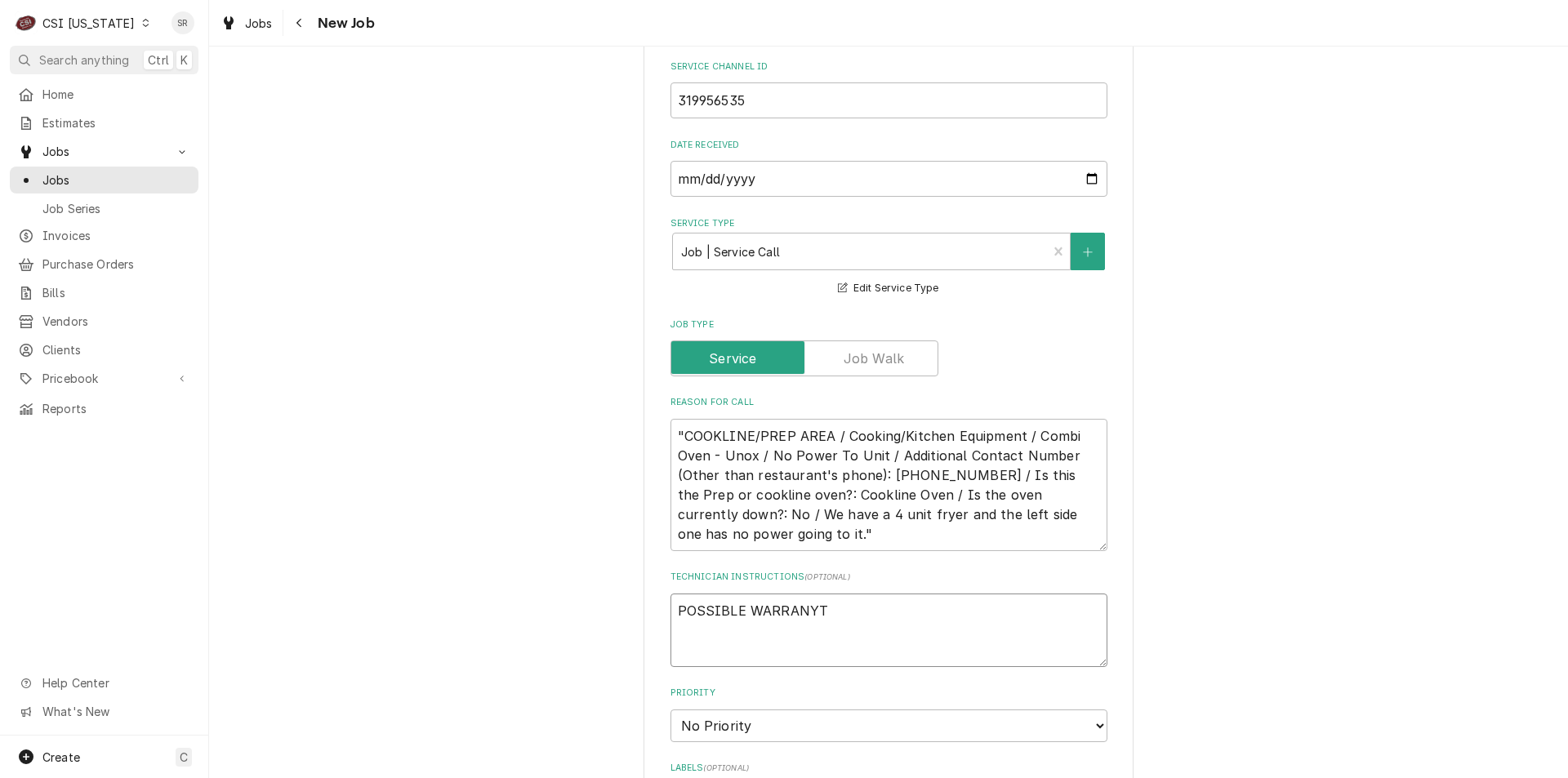 type on "x" 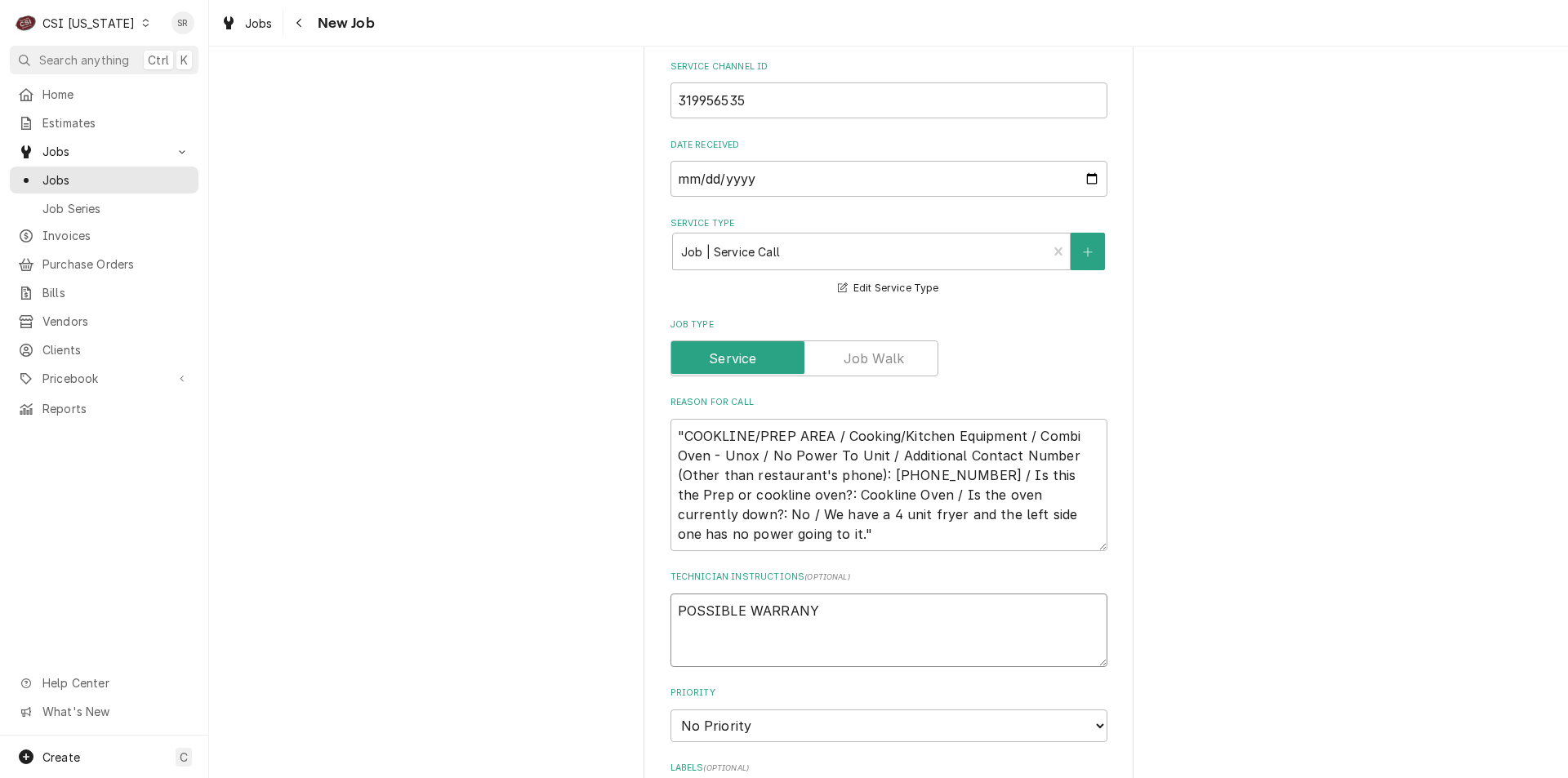 type on "x" 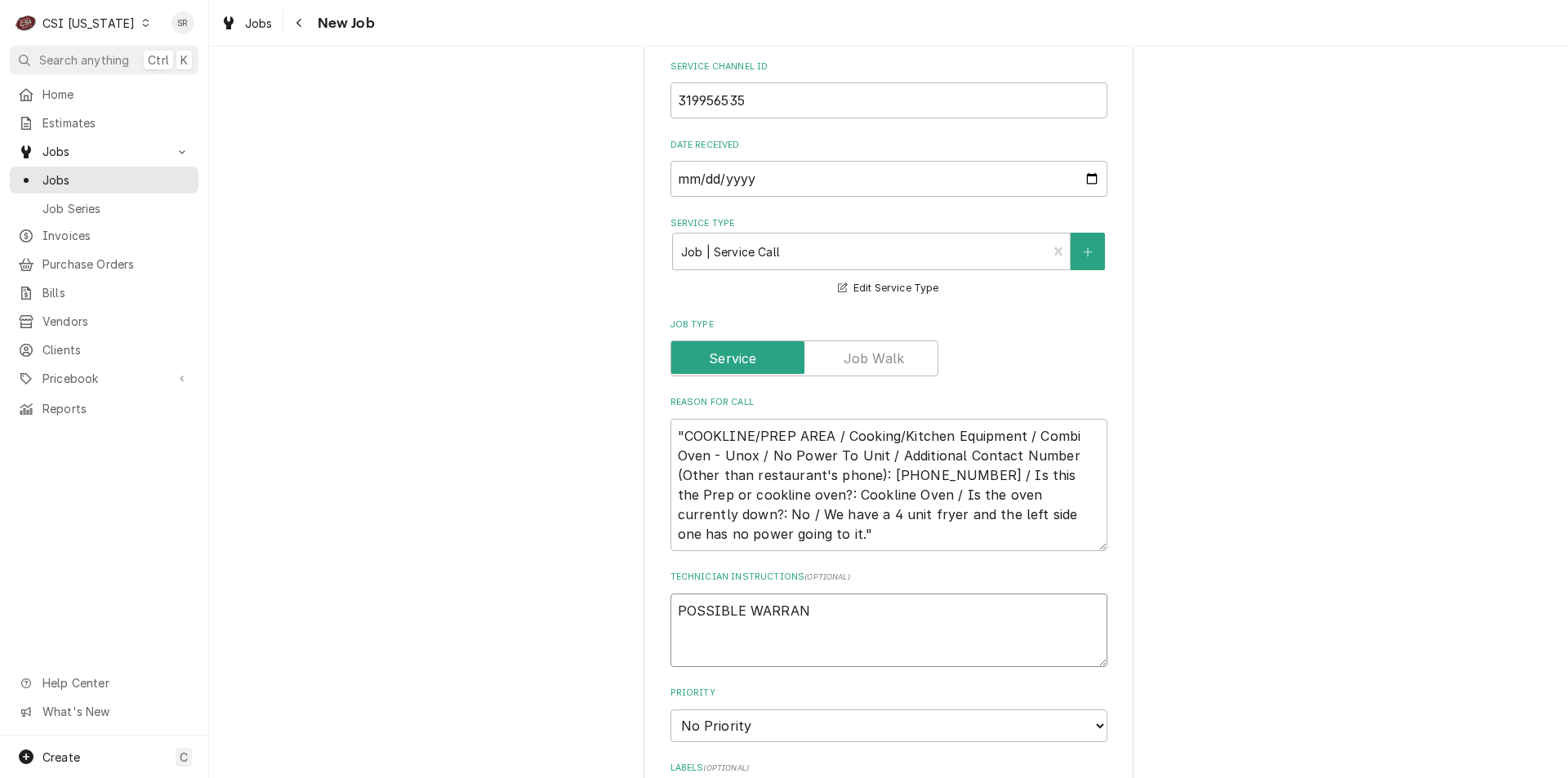 type on "x" 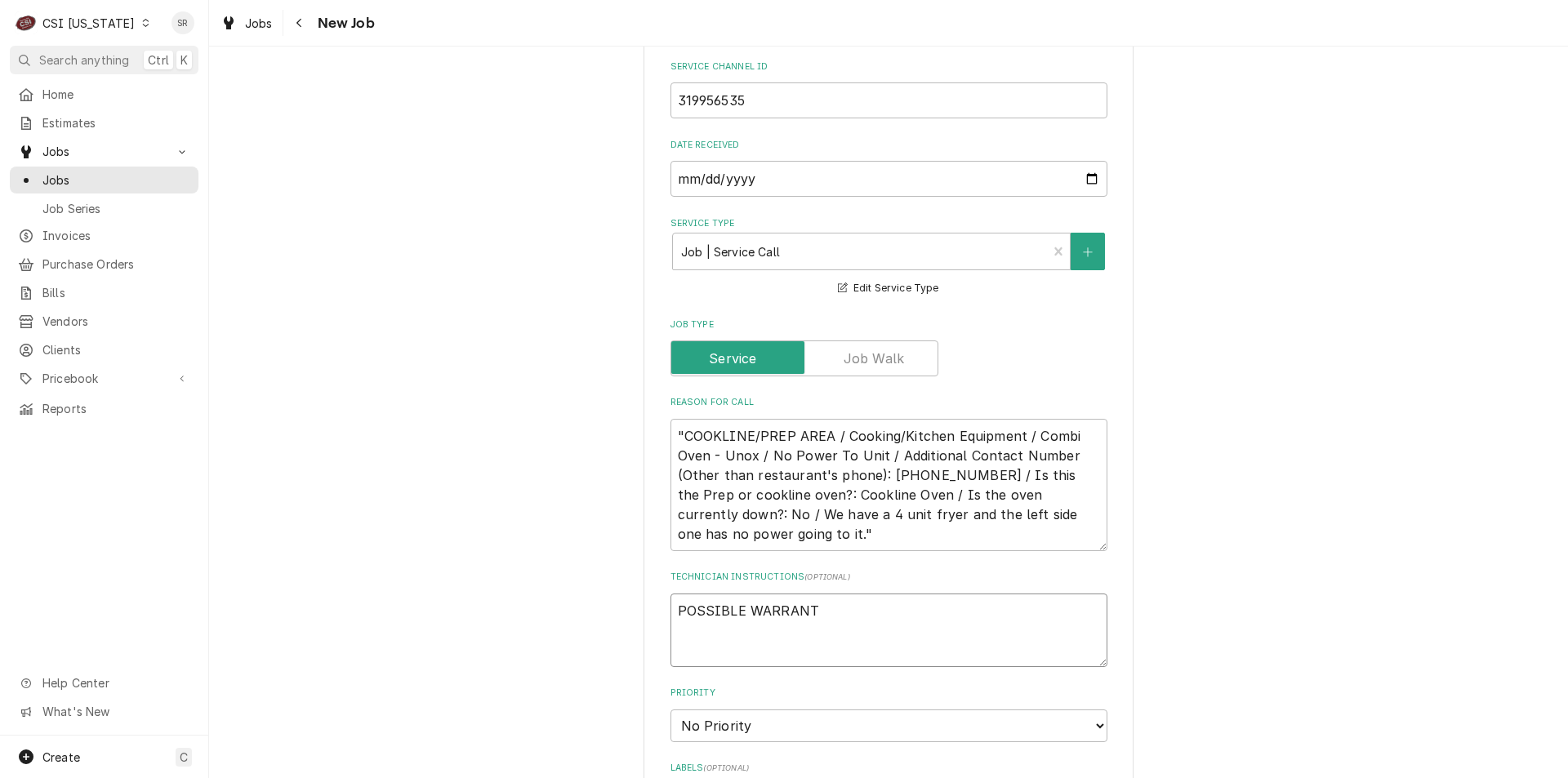 type on "x" 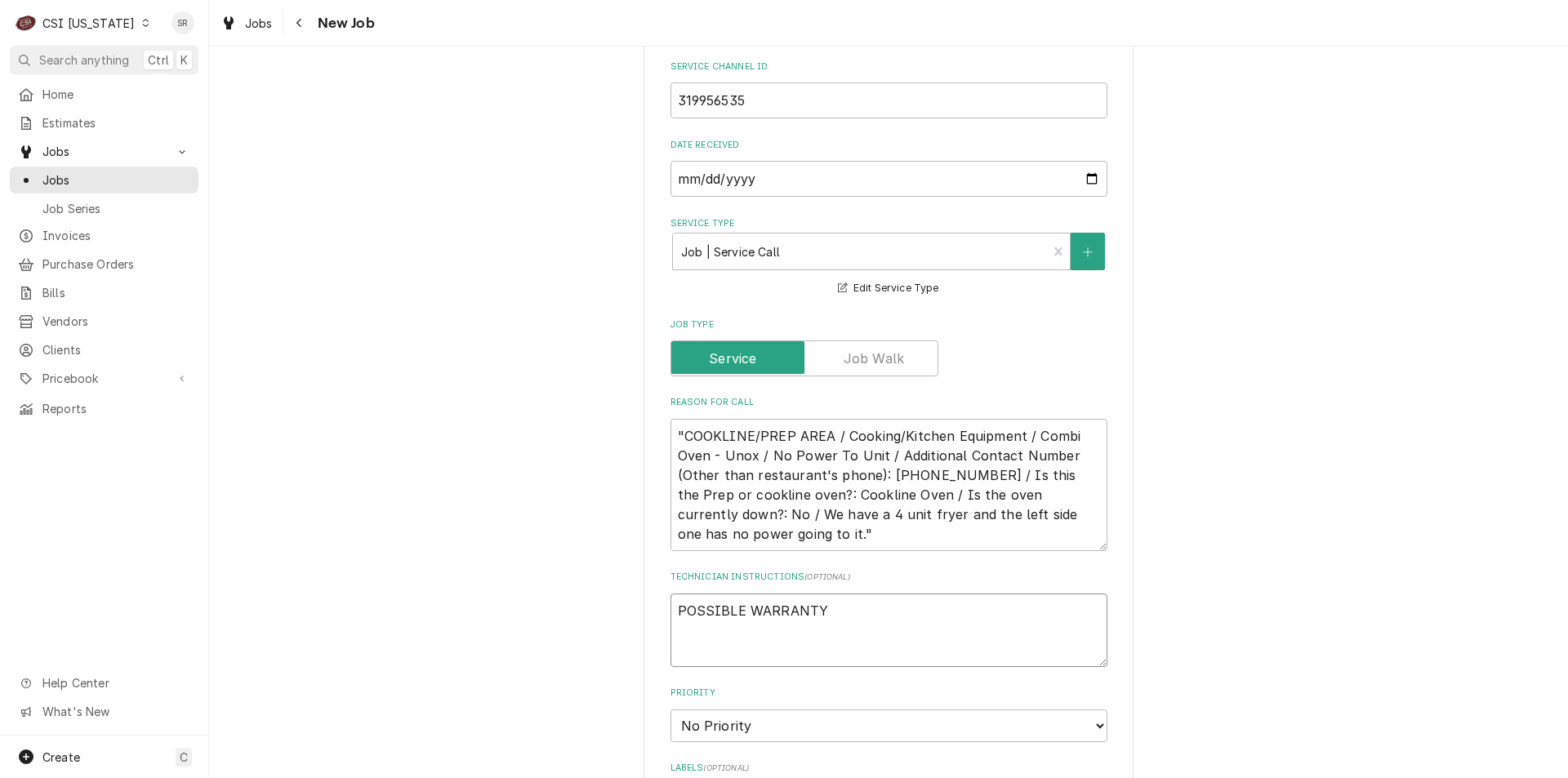 type on "x" 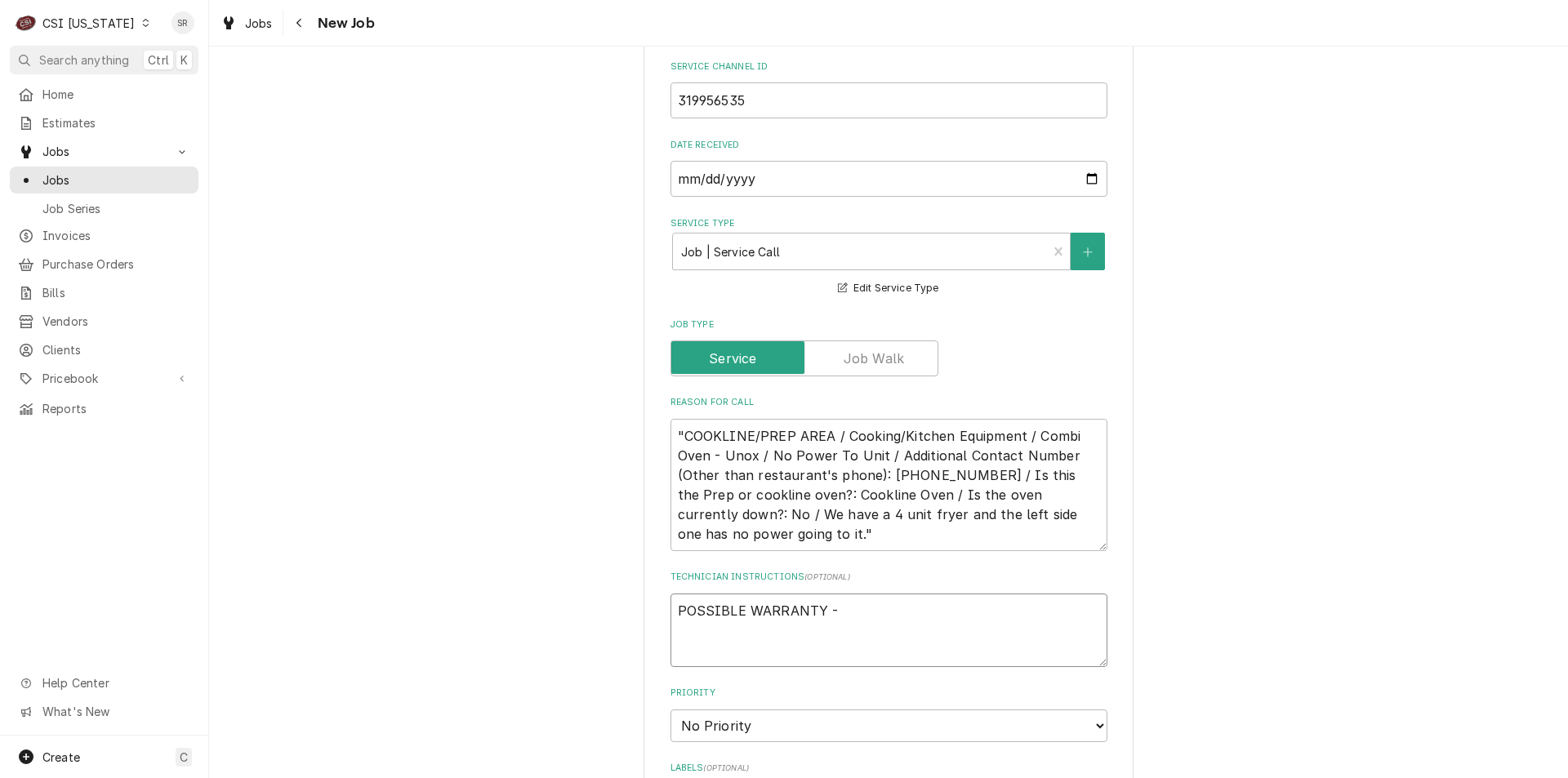 type on "x" 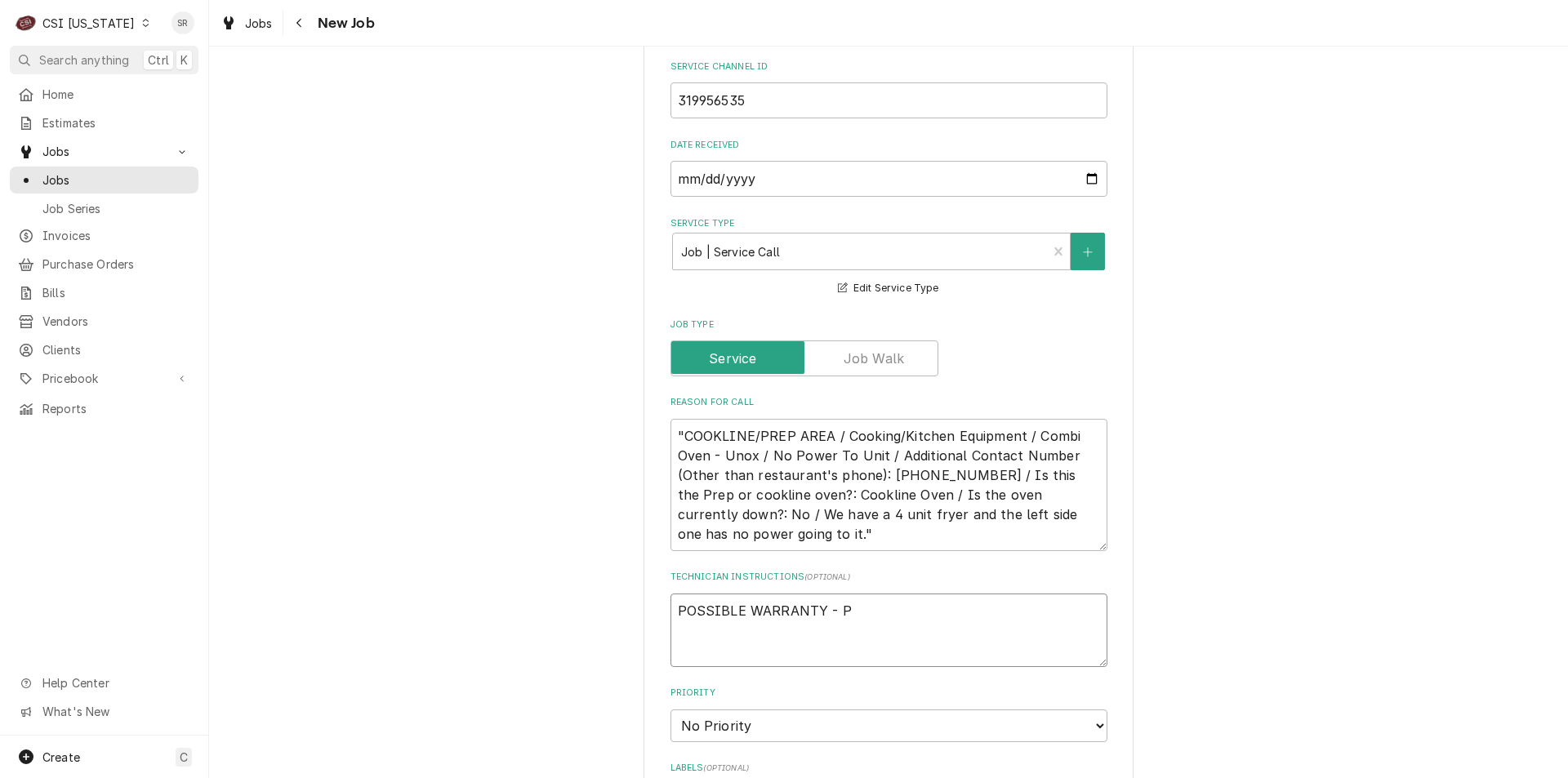 type on "x" 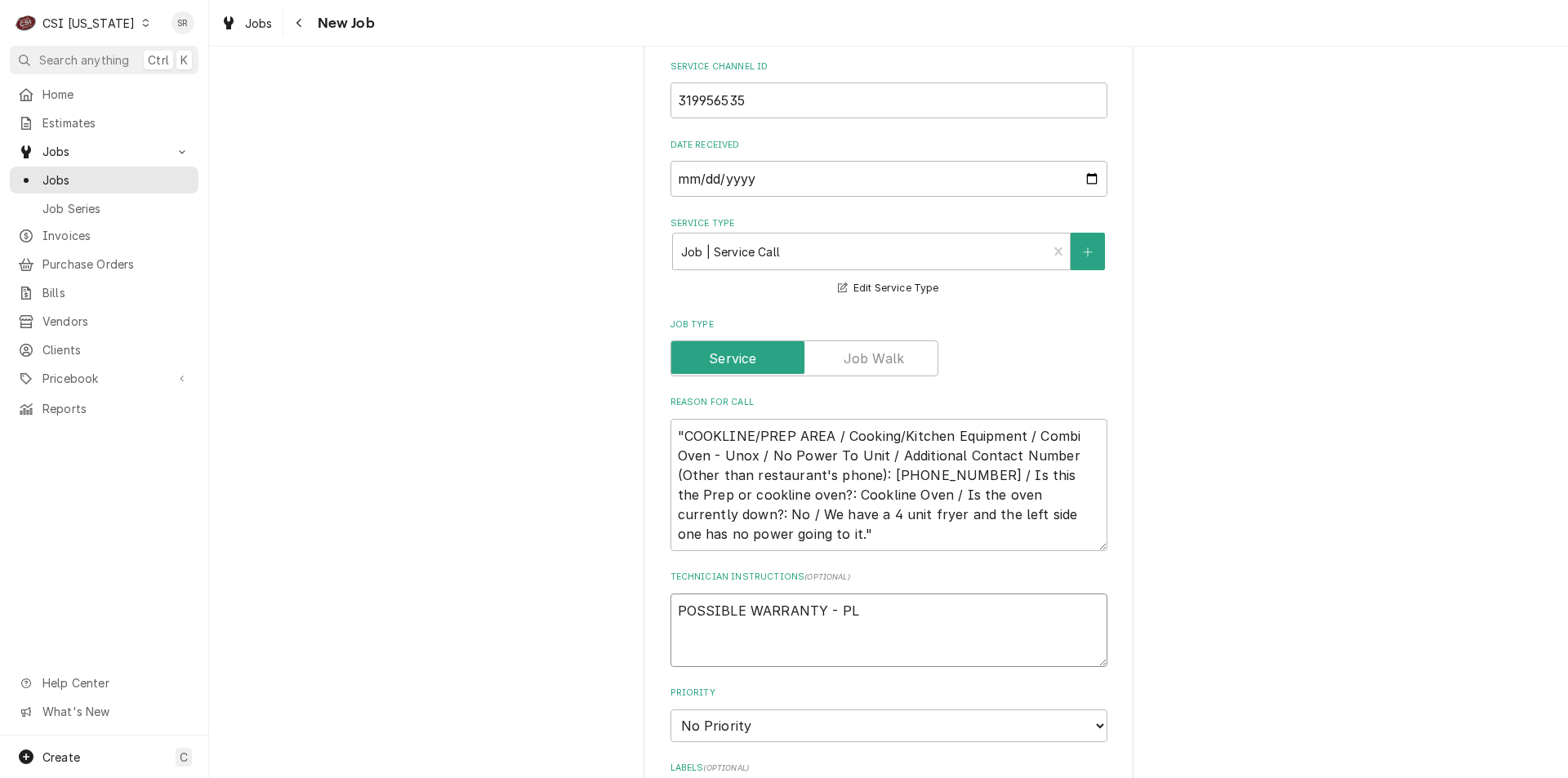 type on "x" 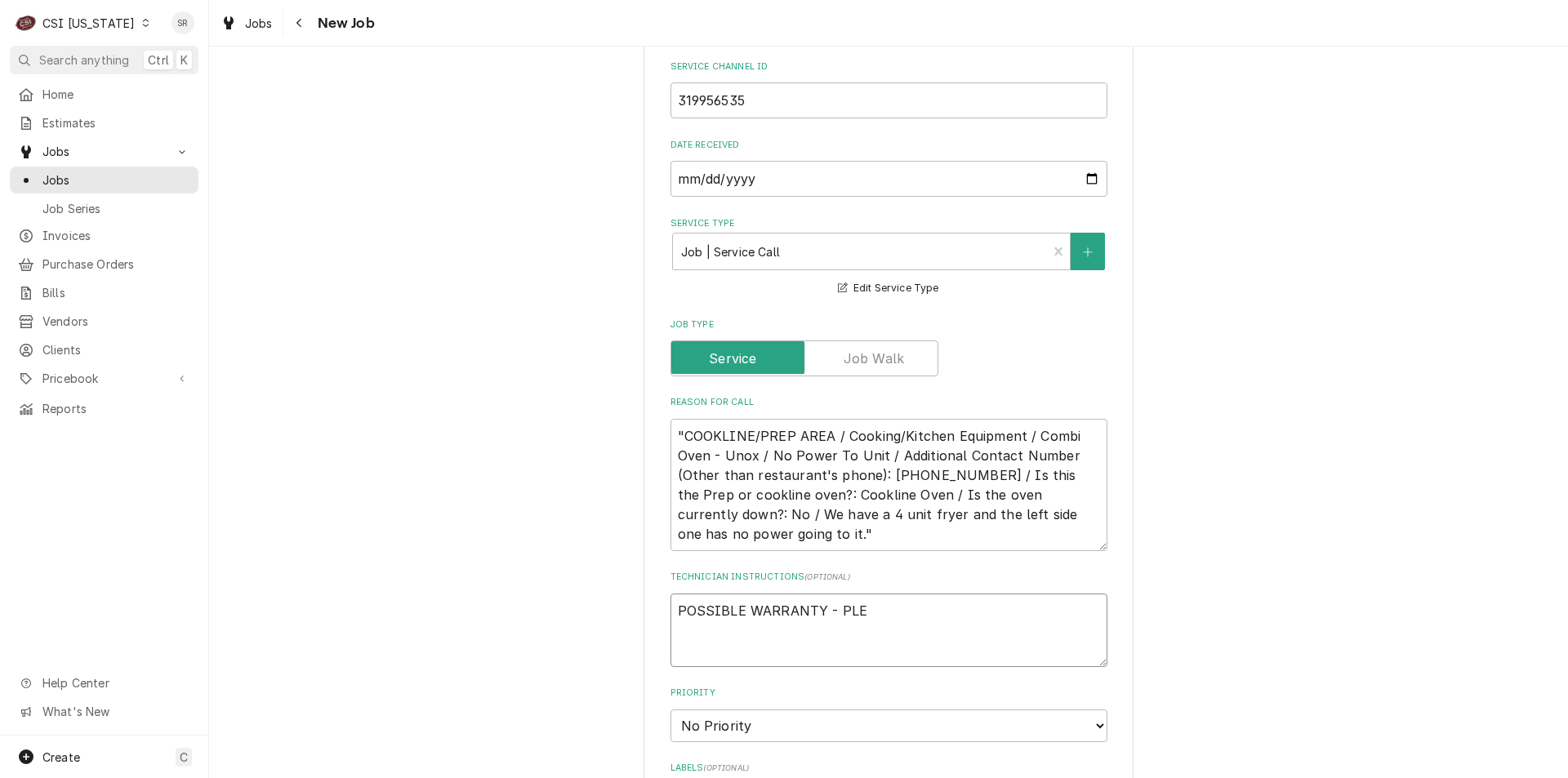 type on "x" 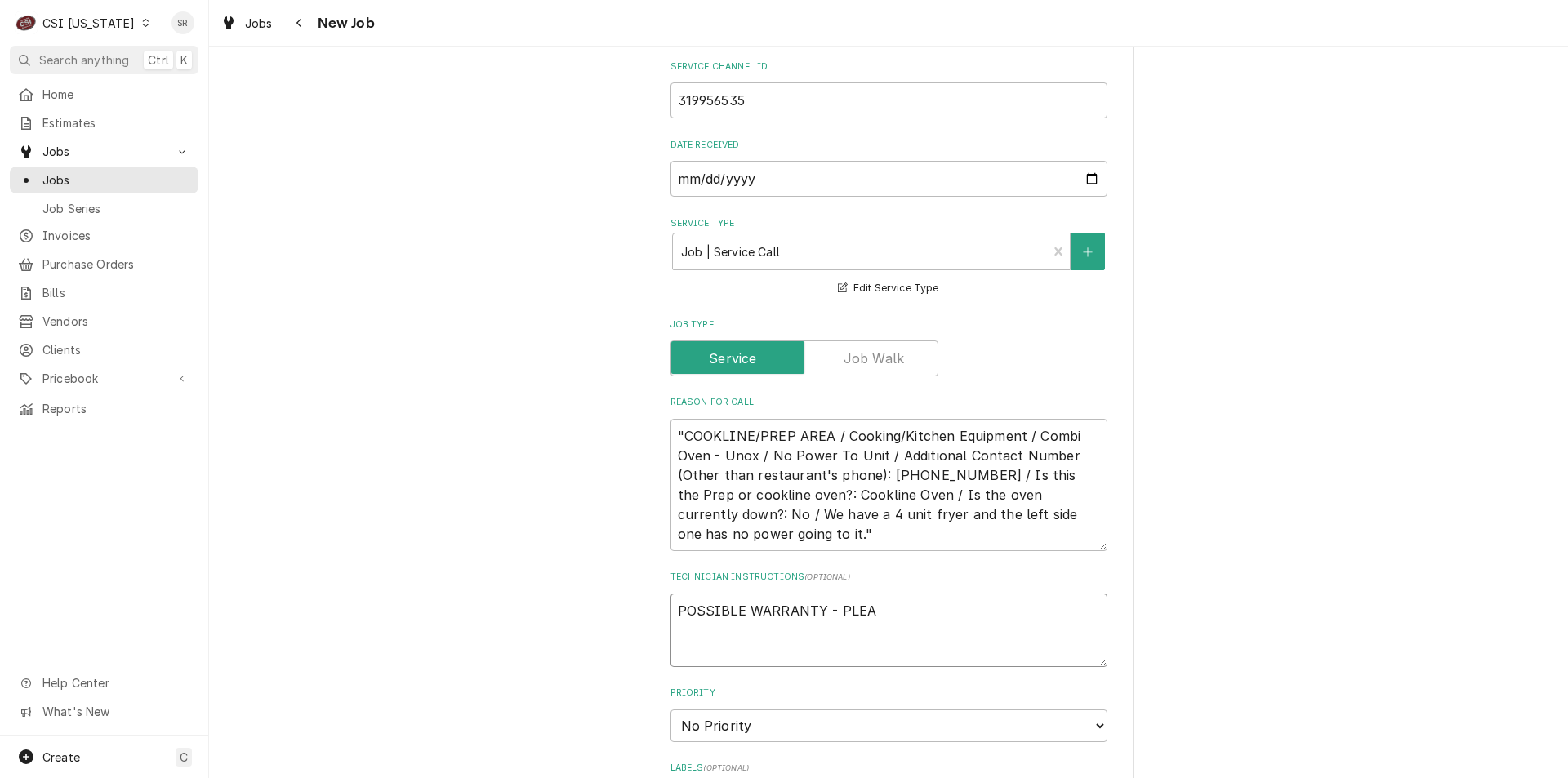 type on "x" 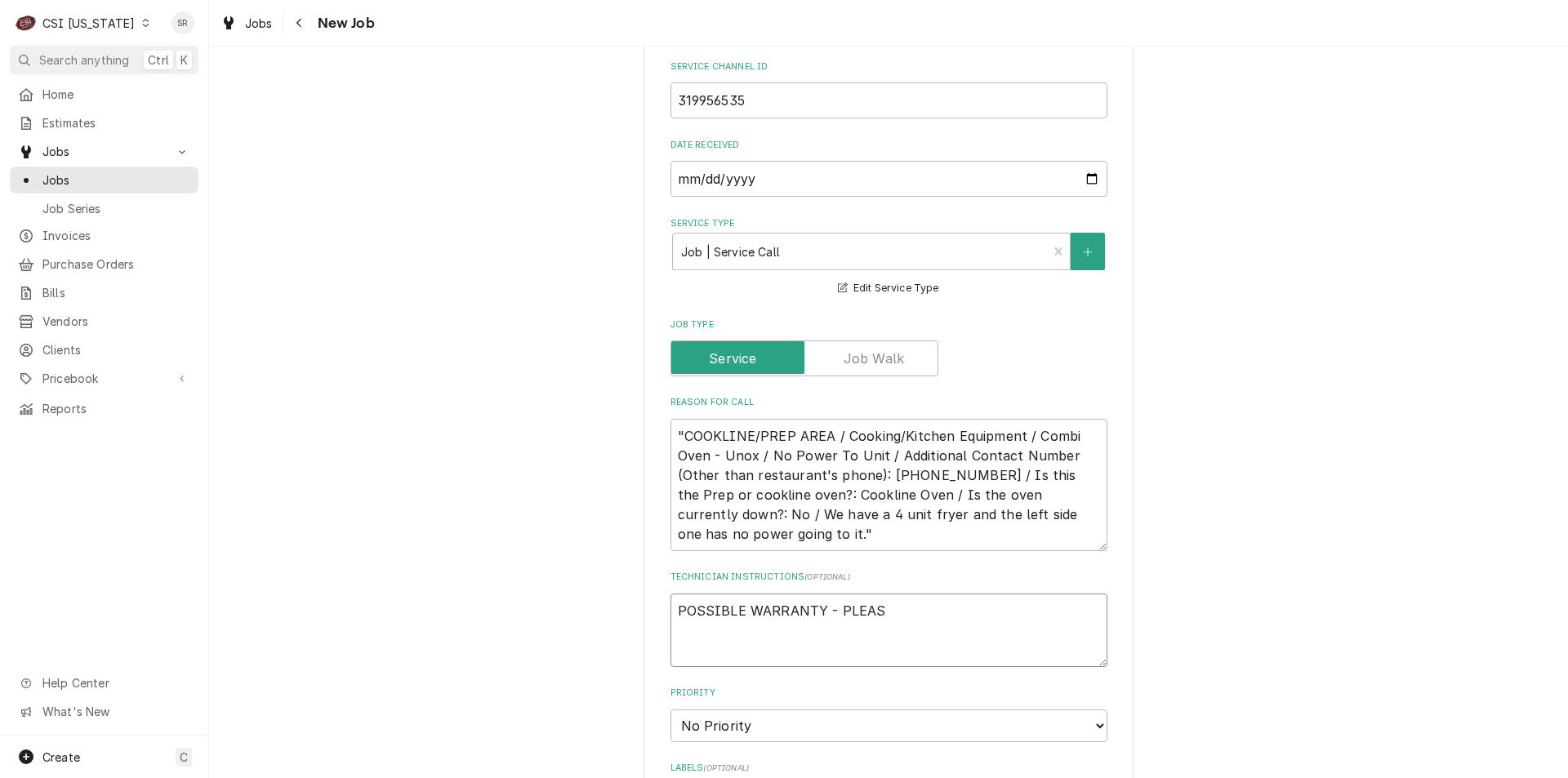 type on "x" 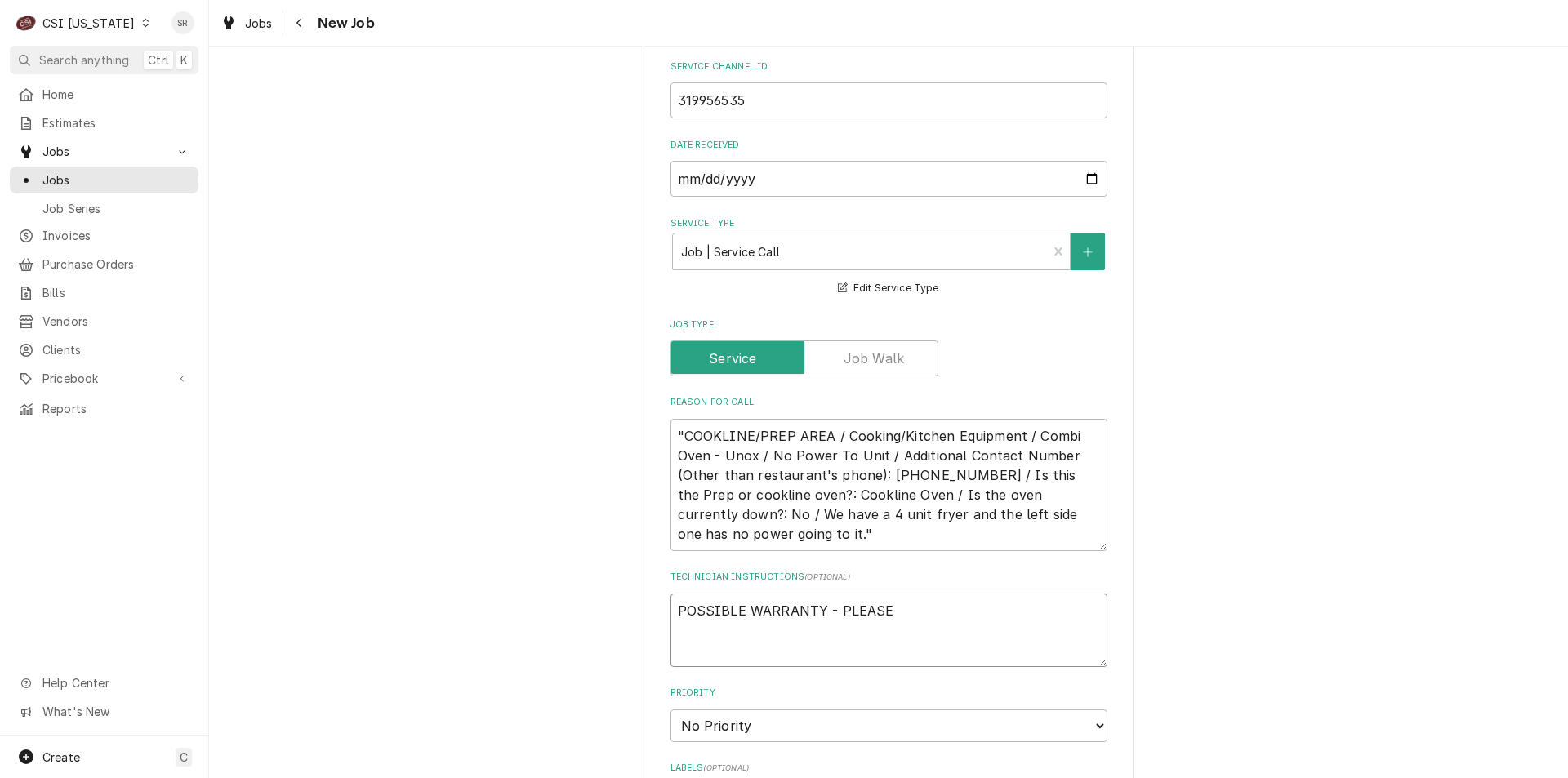 type on "x" 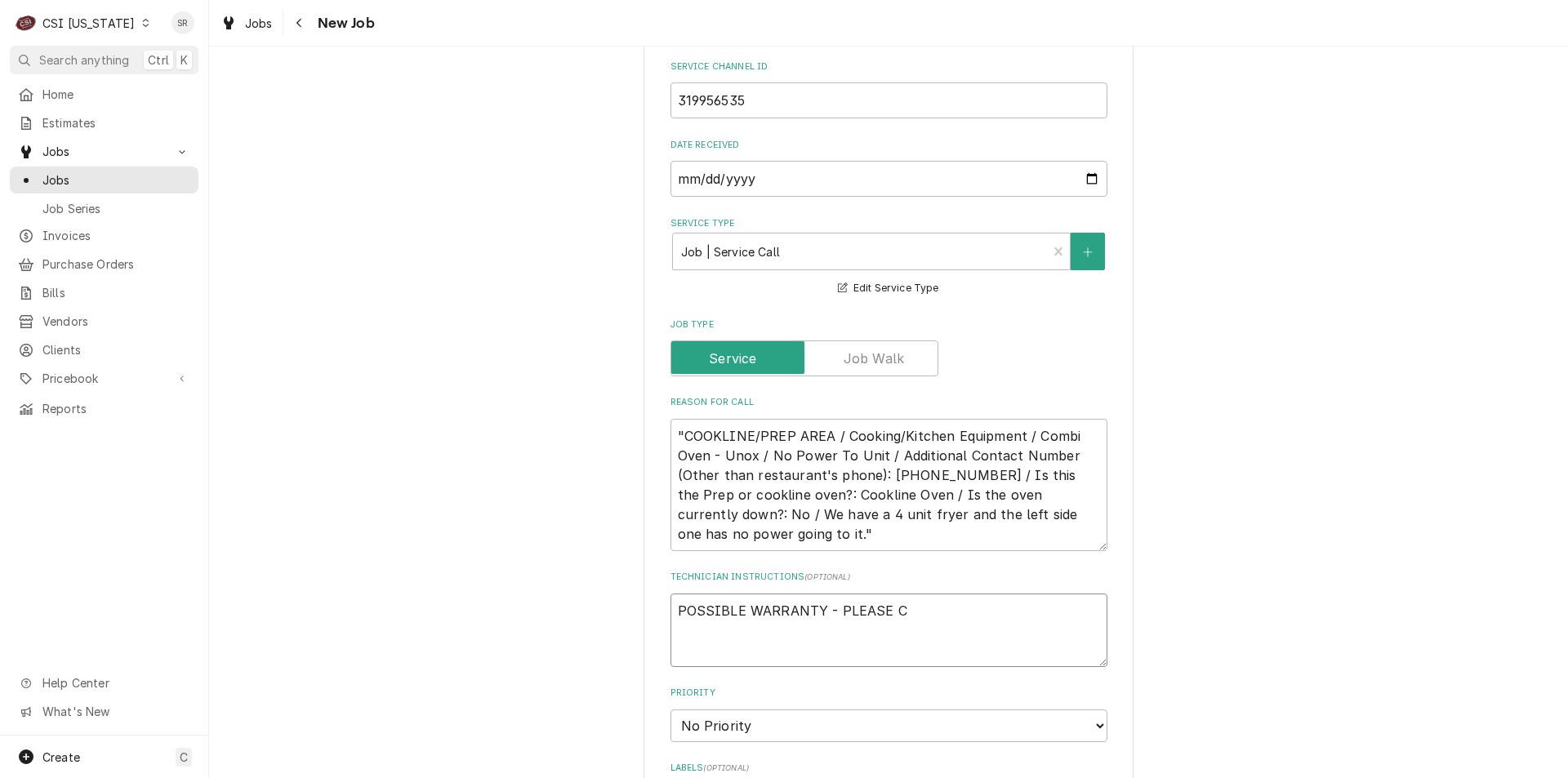 type on "x" 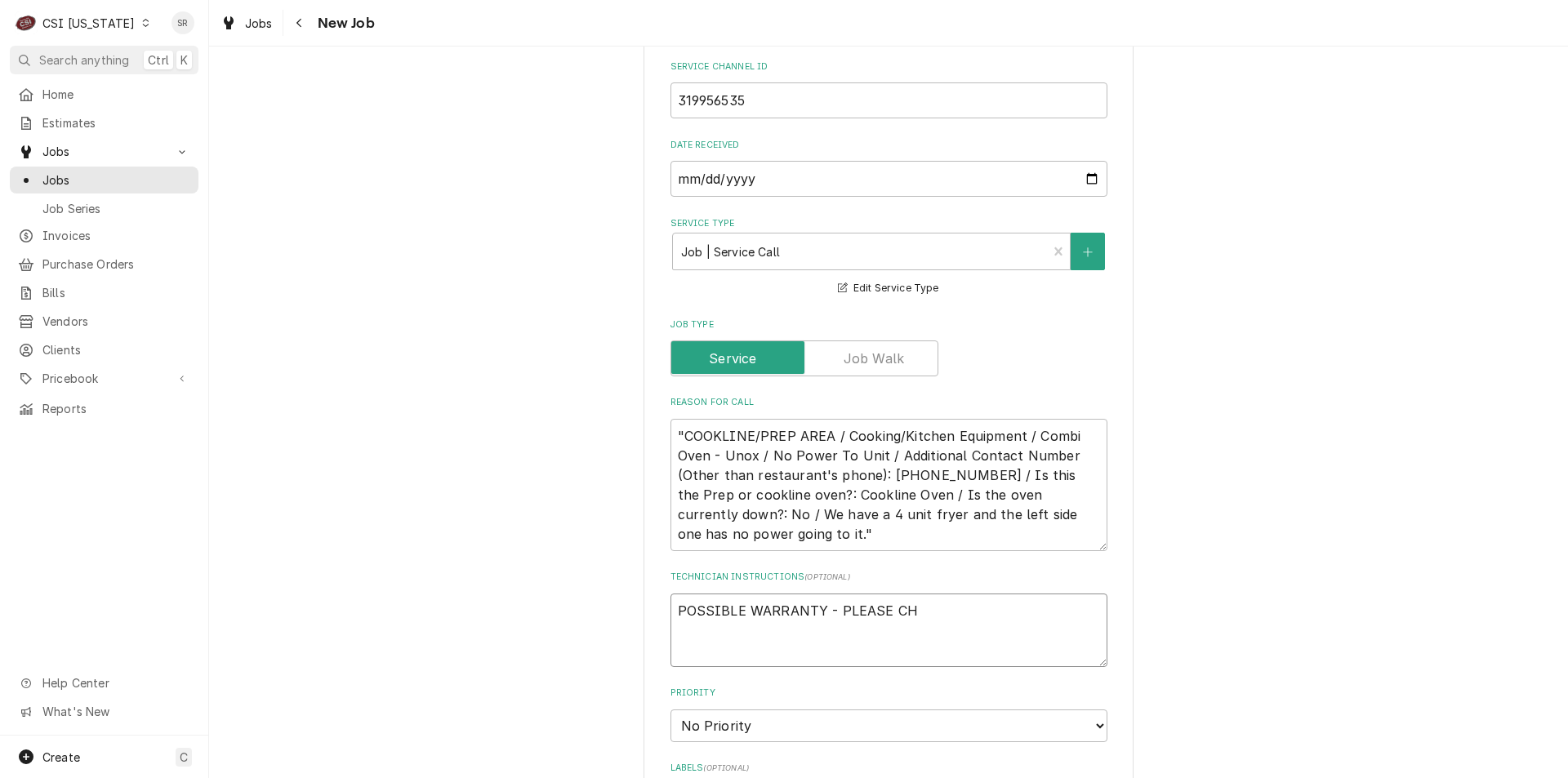 type on "x" 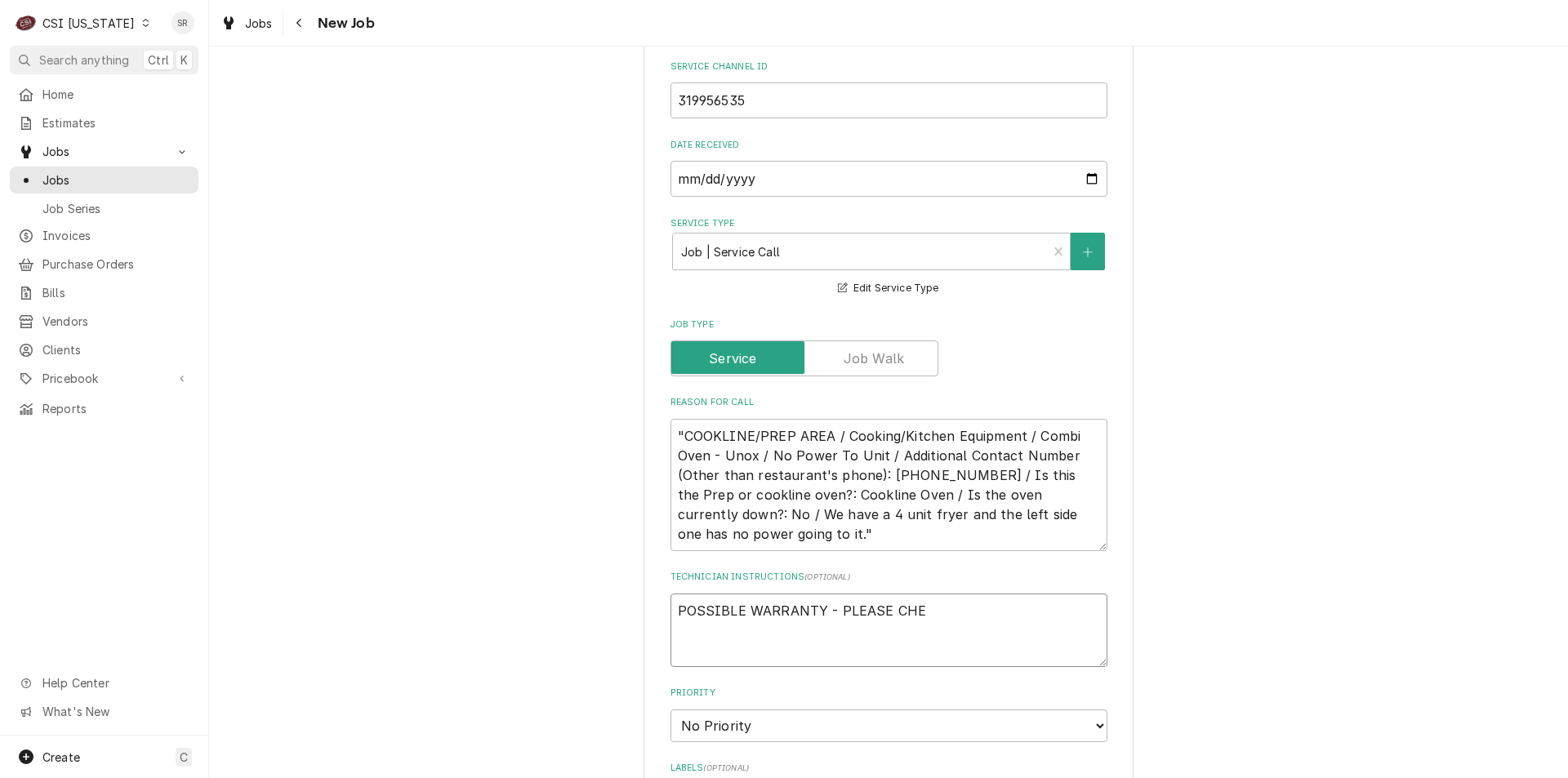 type on "x" 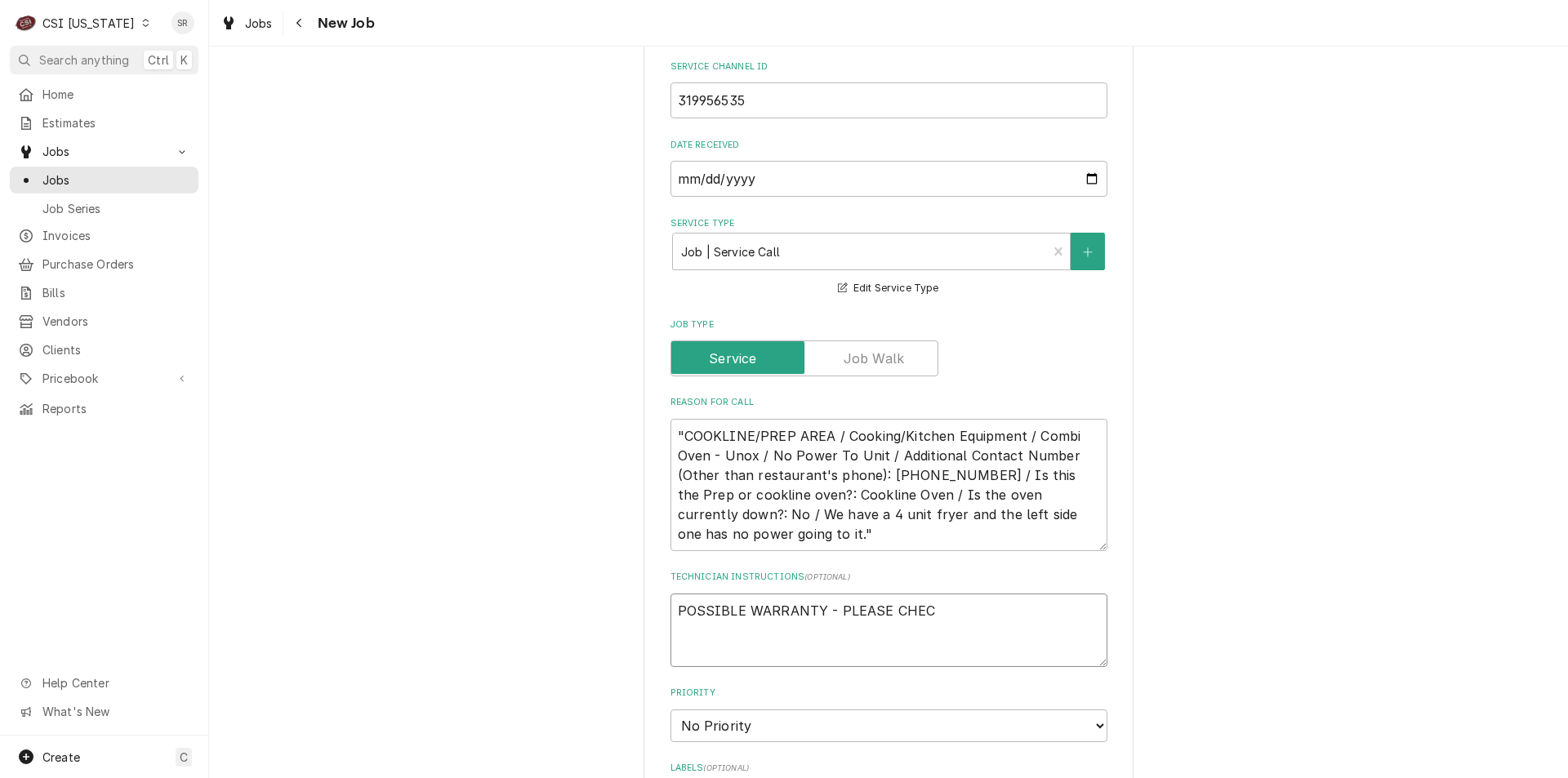 type on "x" 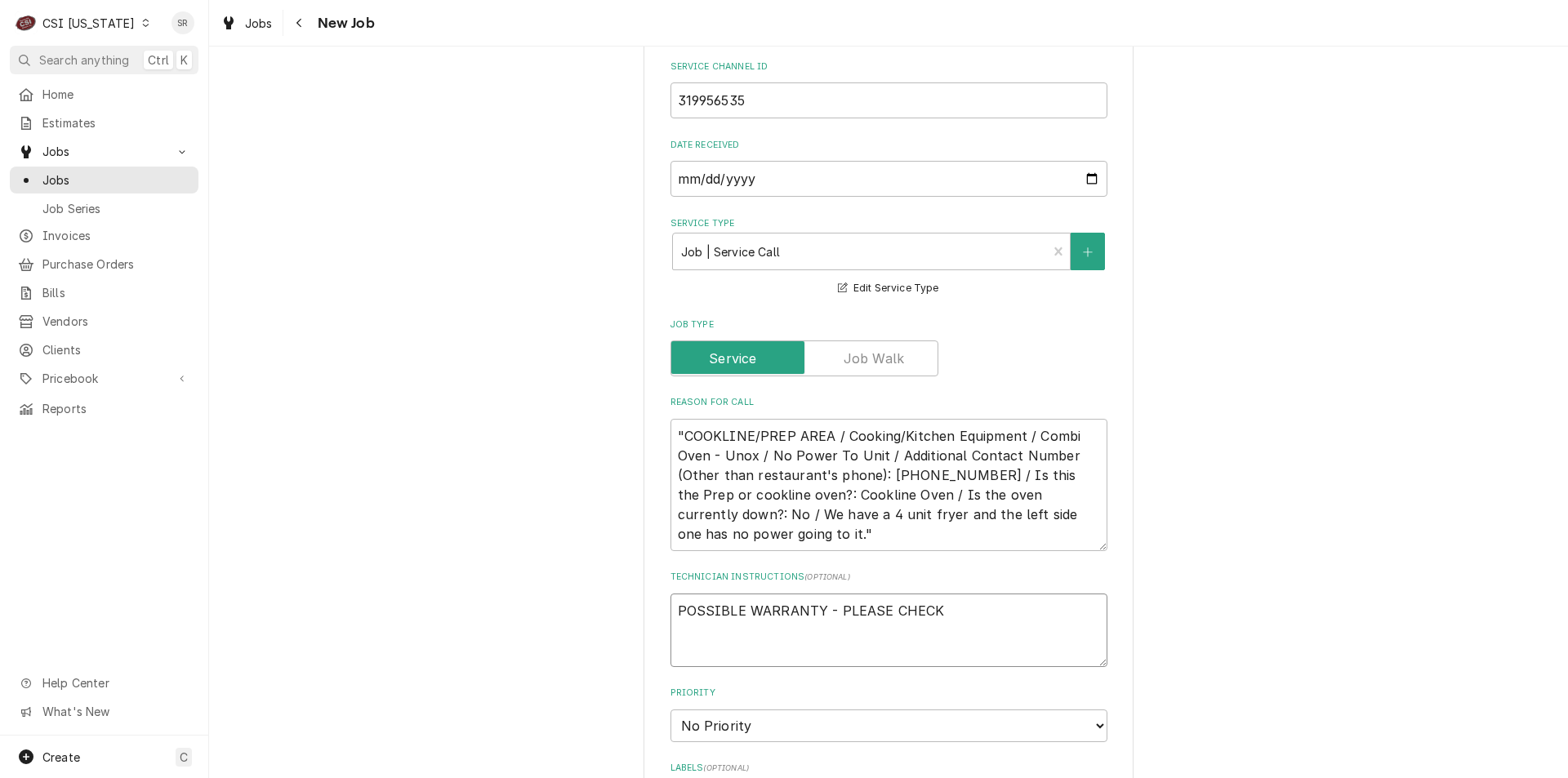 type on "x" 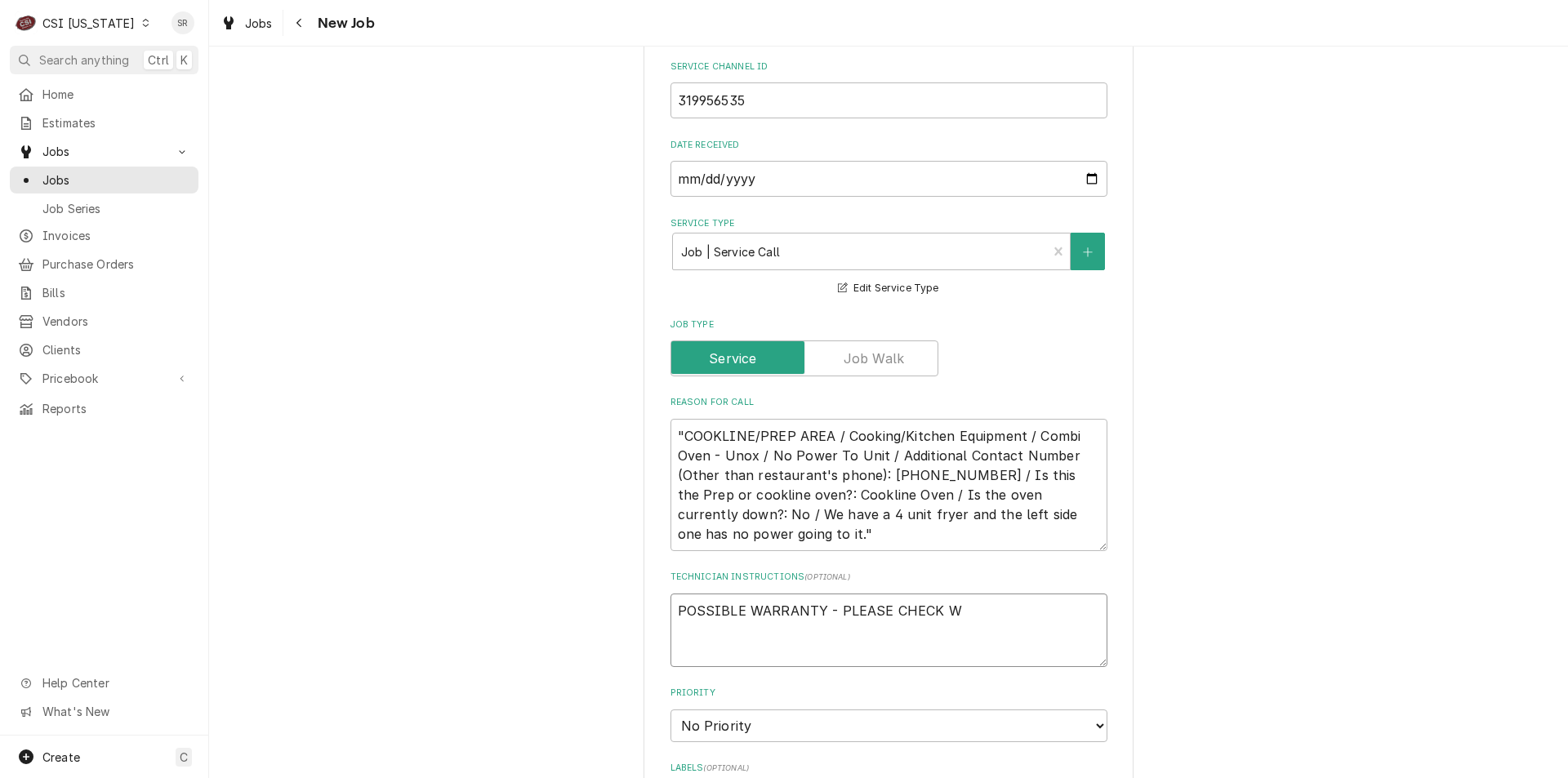 type on "x" 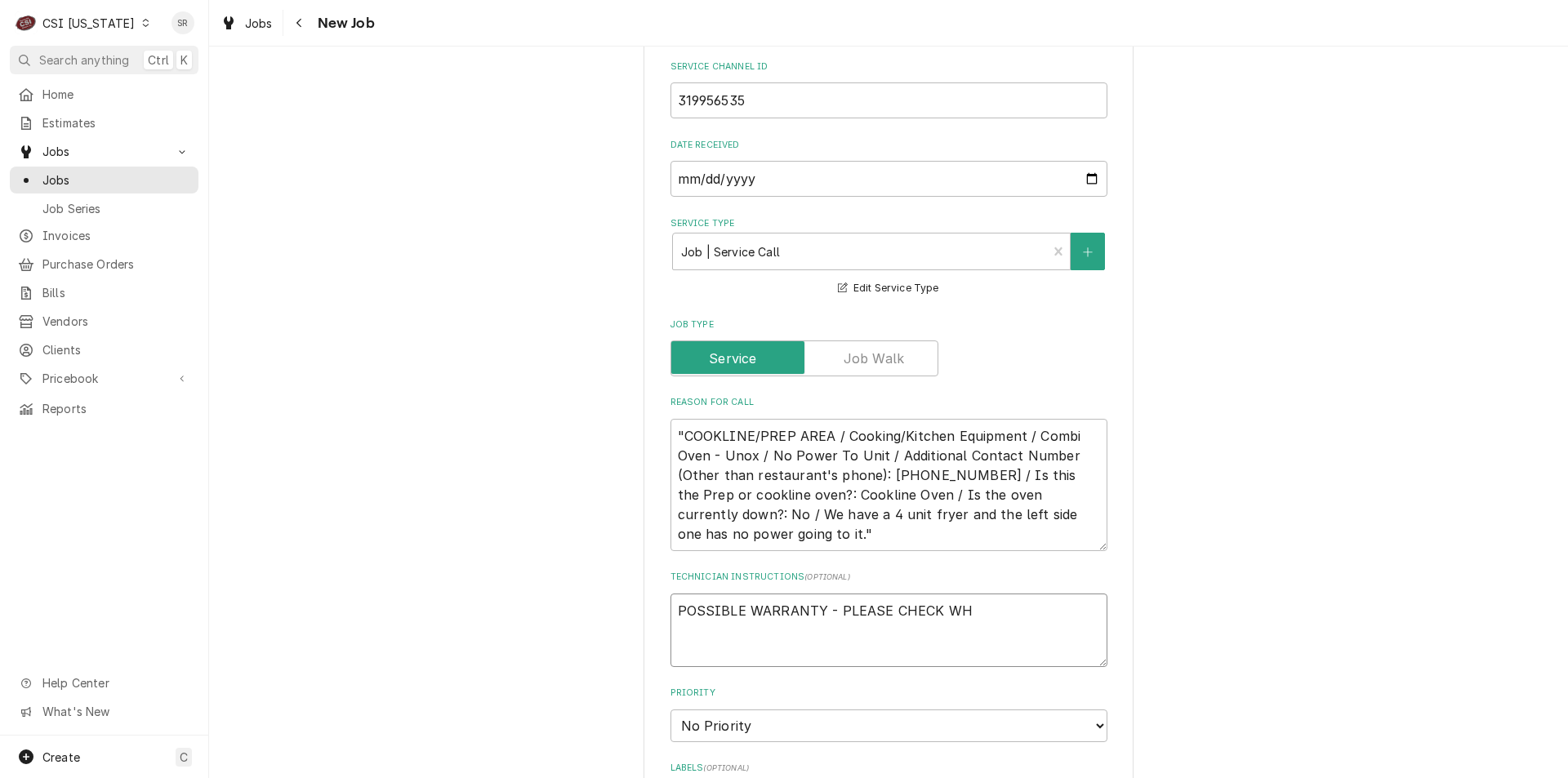 type on "x" 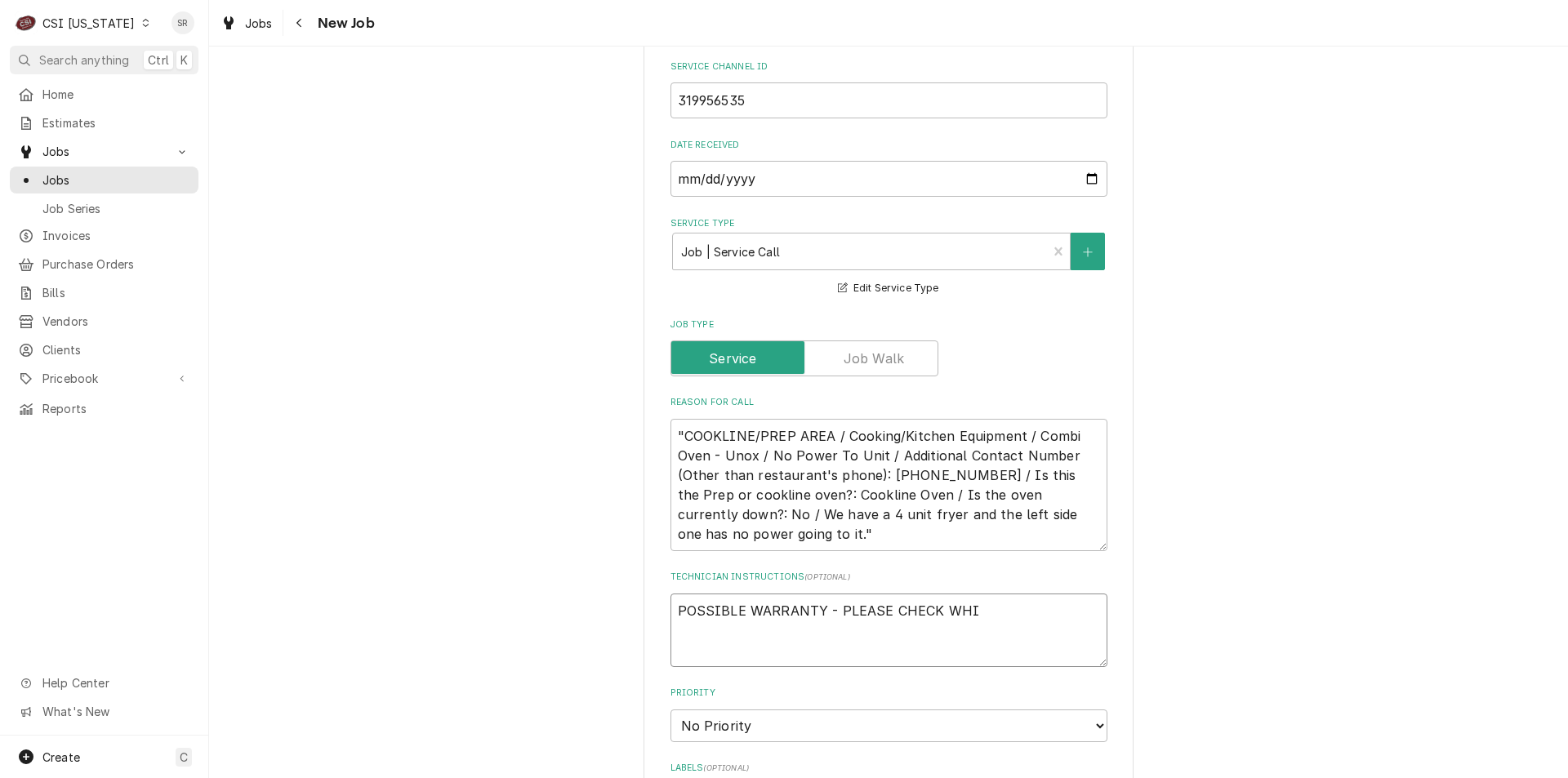 type on "x" 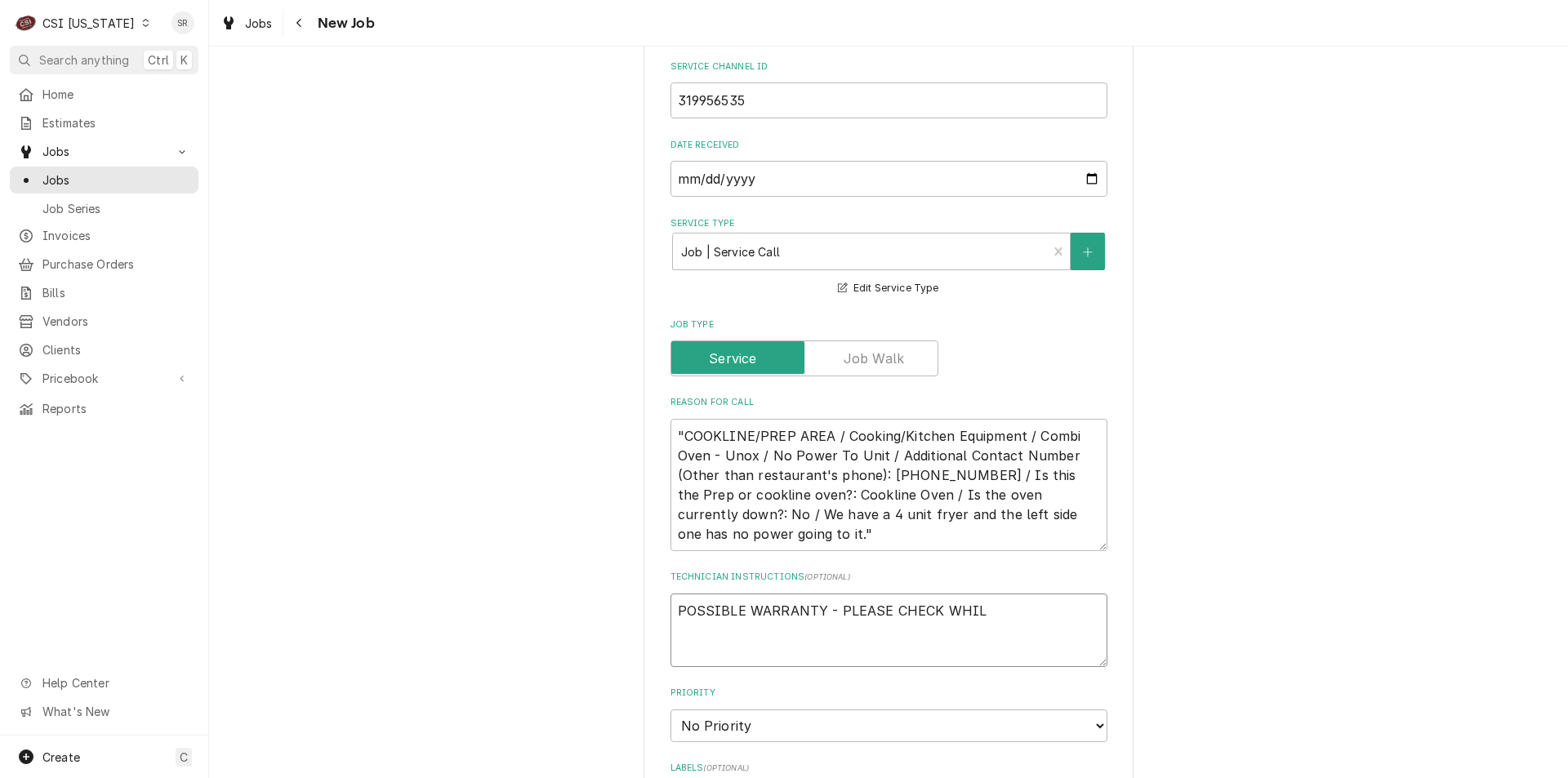 type on "x" 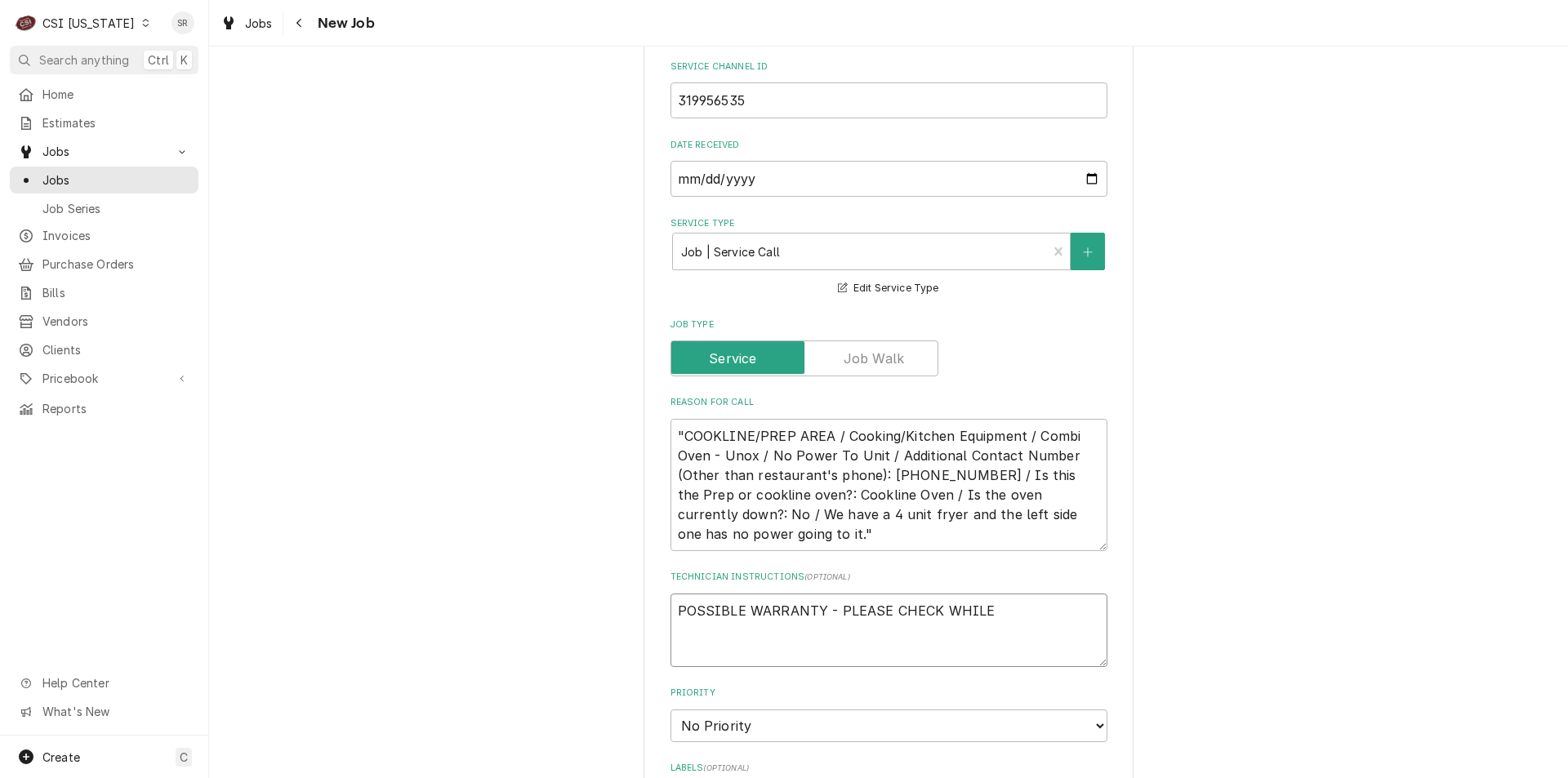 type on "x" 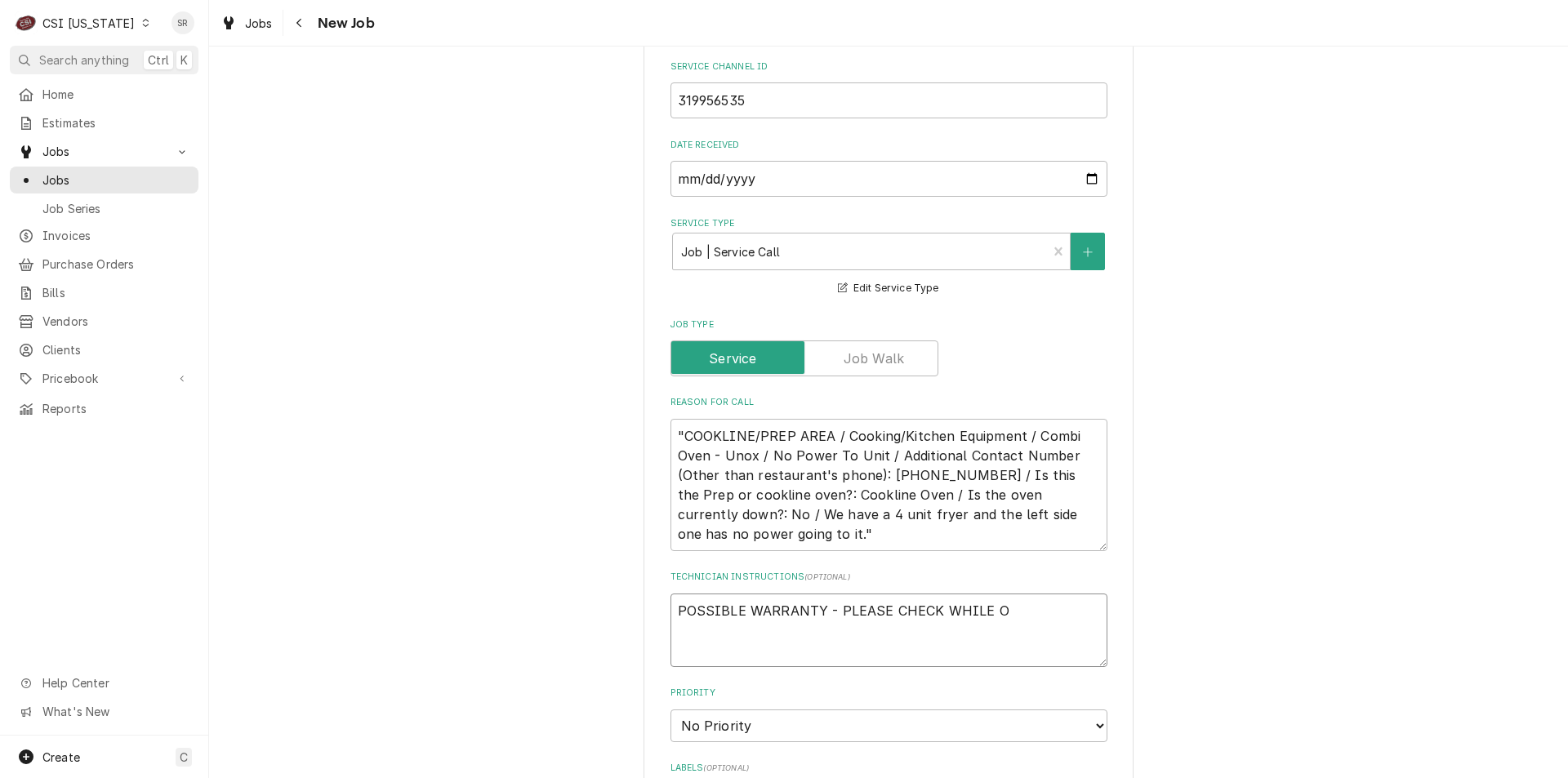 type on "x" 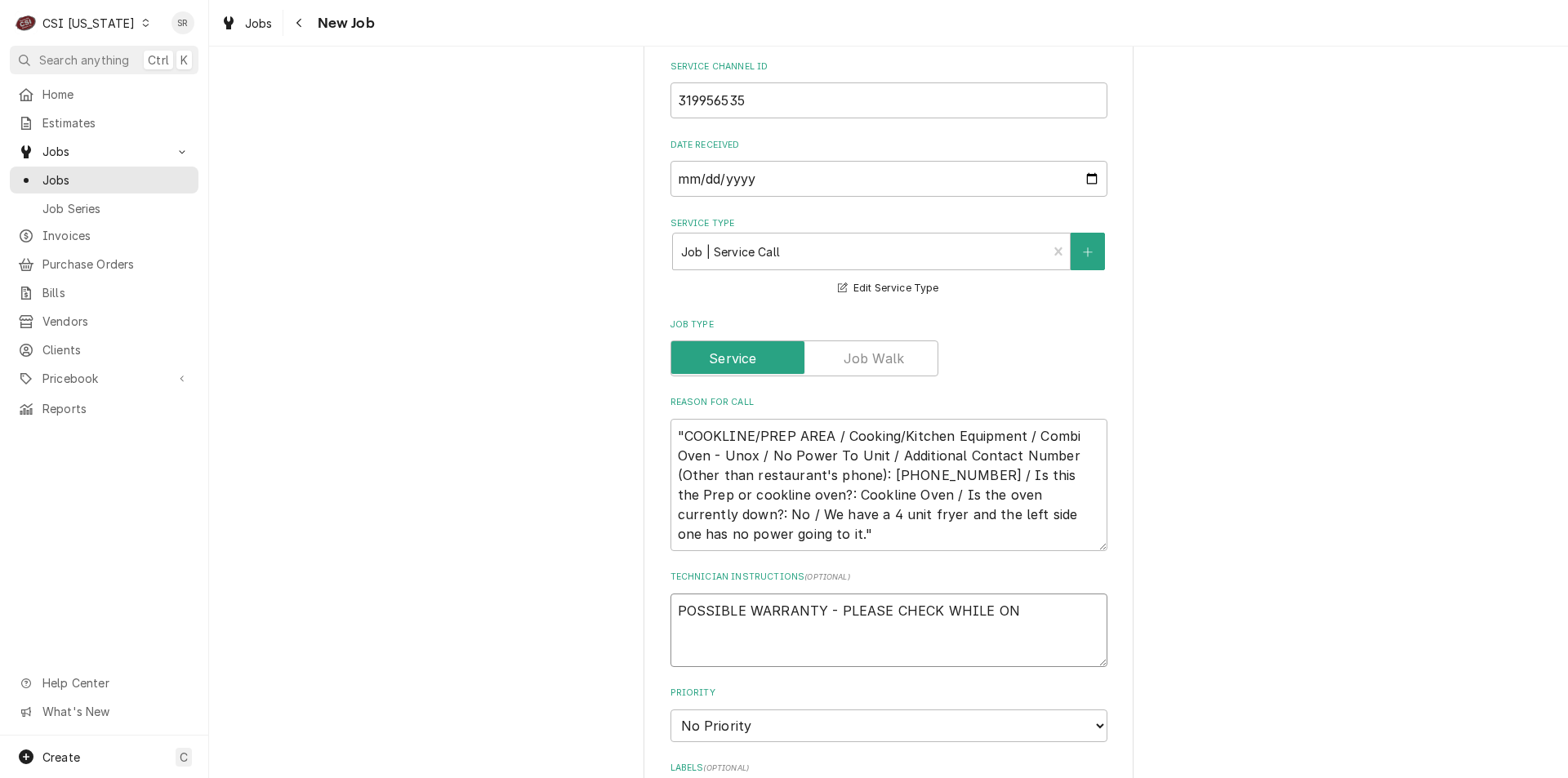 type on "x" 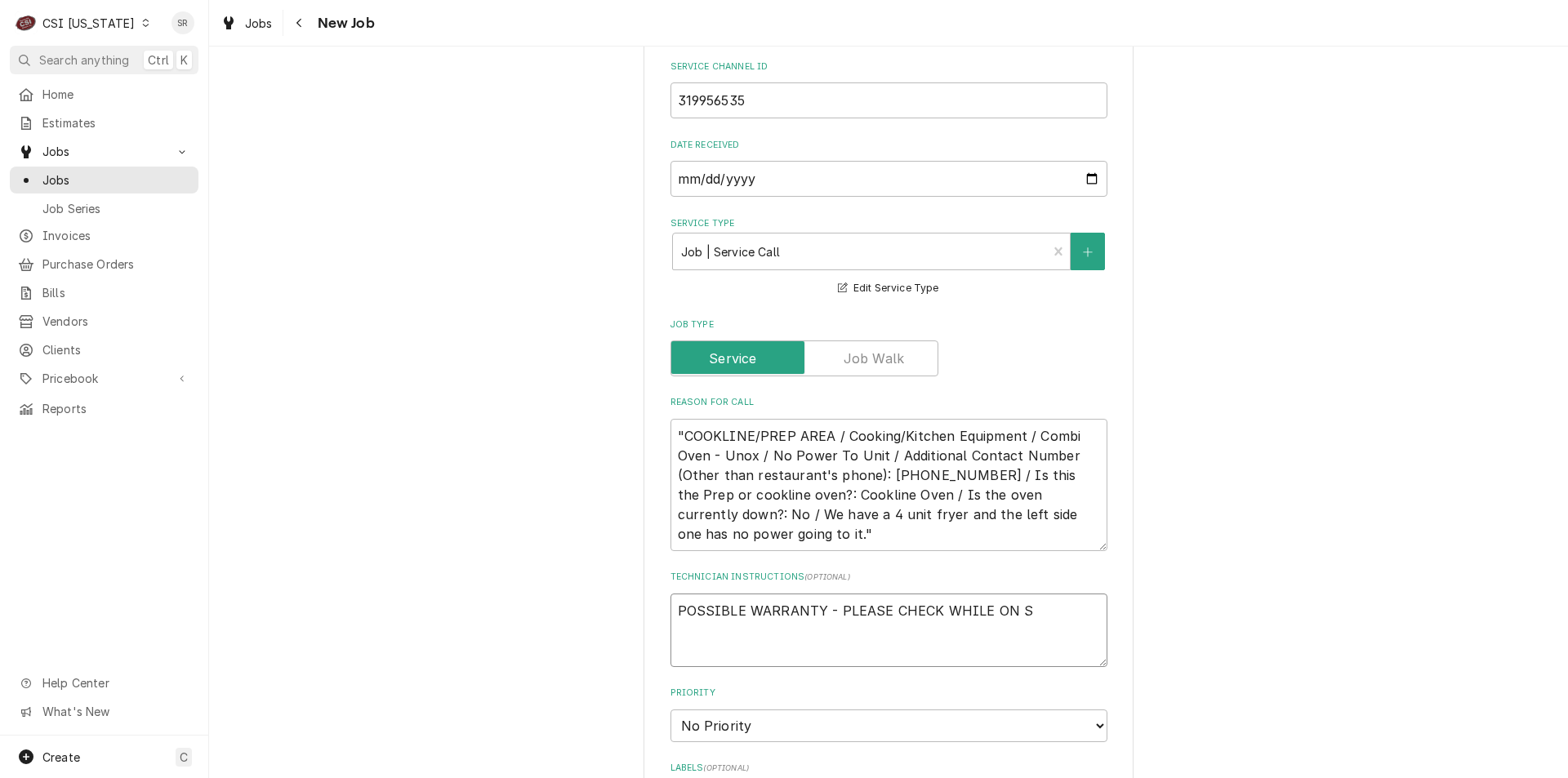 type on "x" 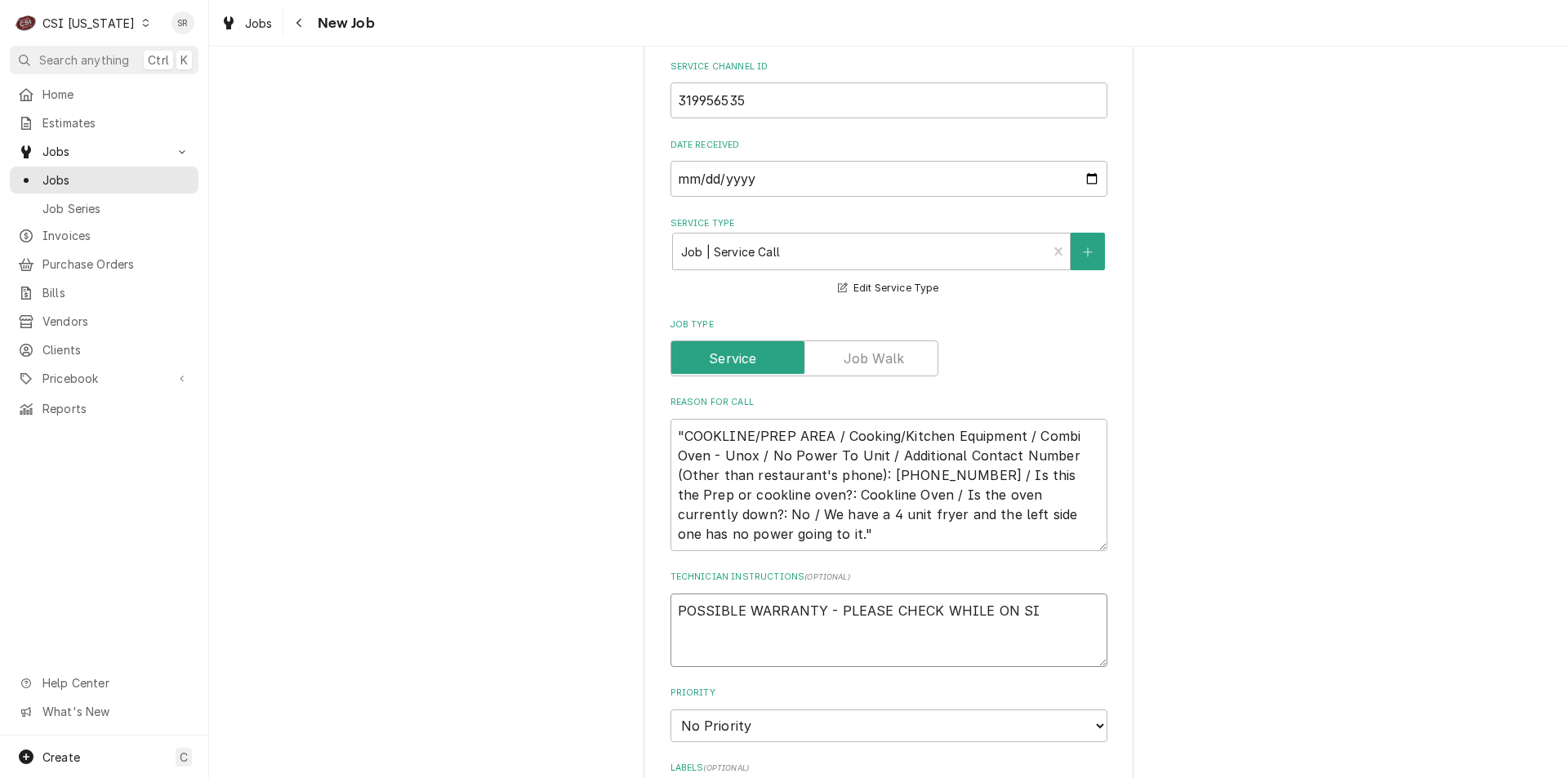 type on "x" 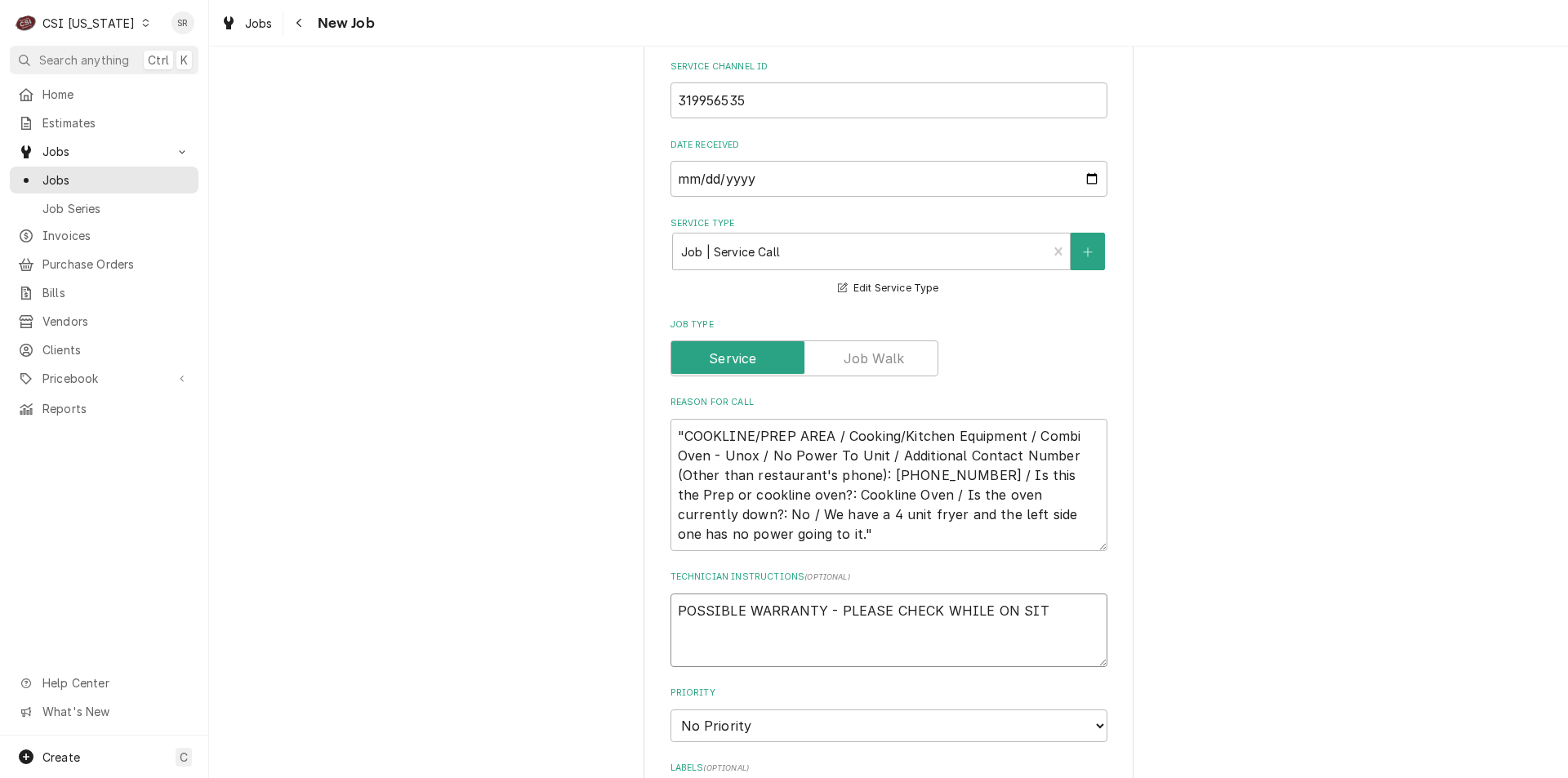 type on "x" 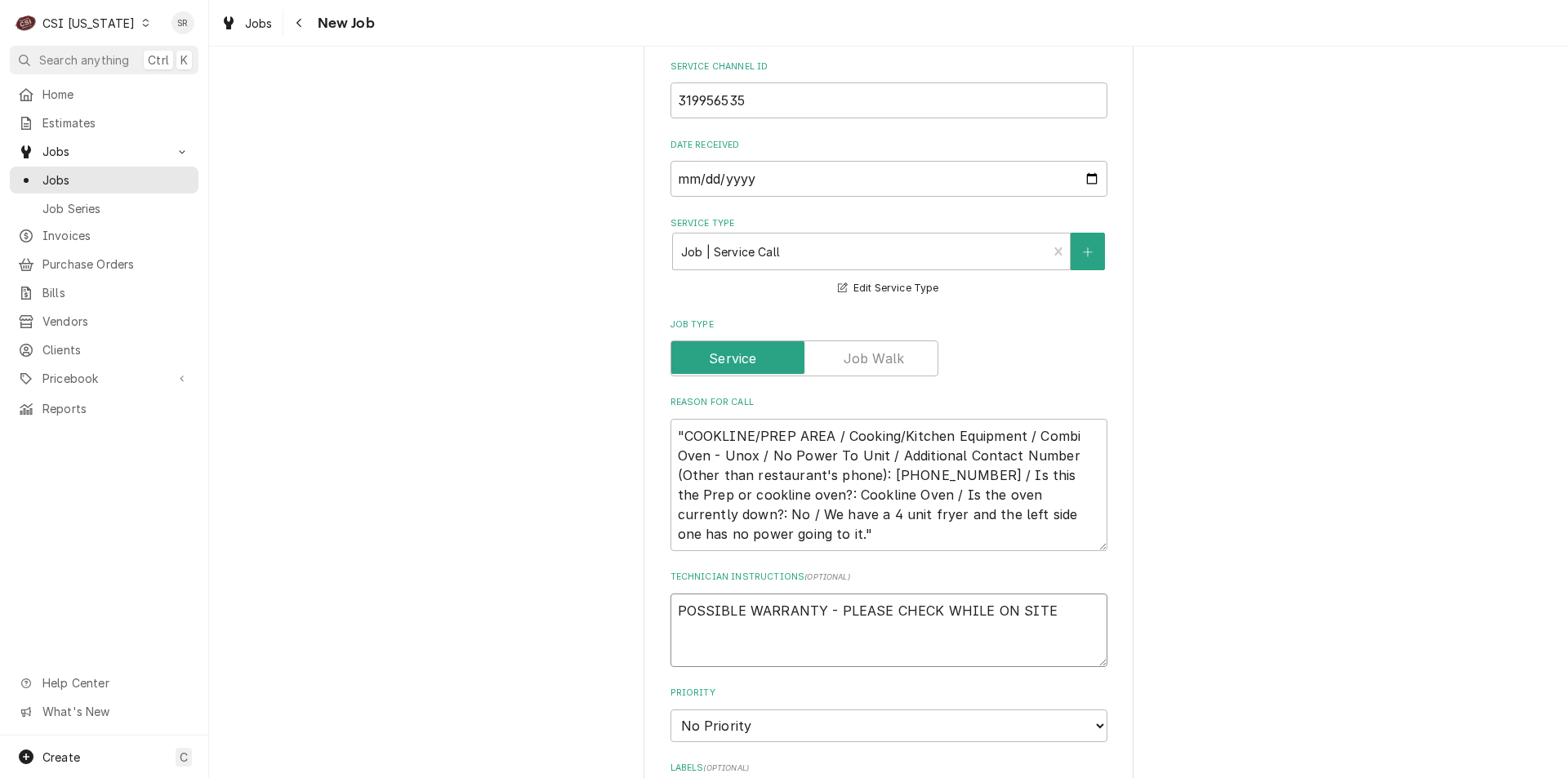 type on "x" 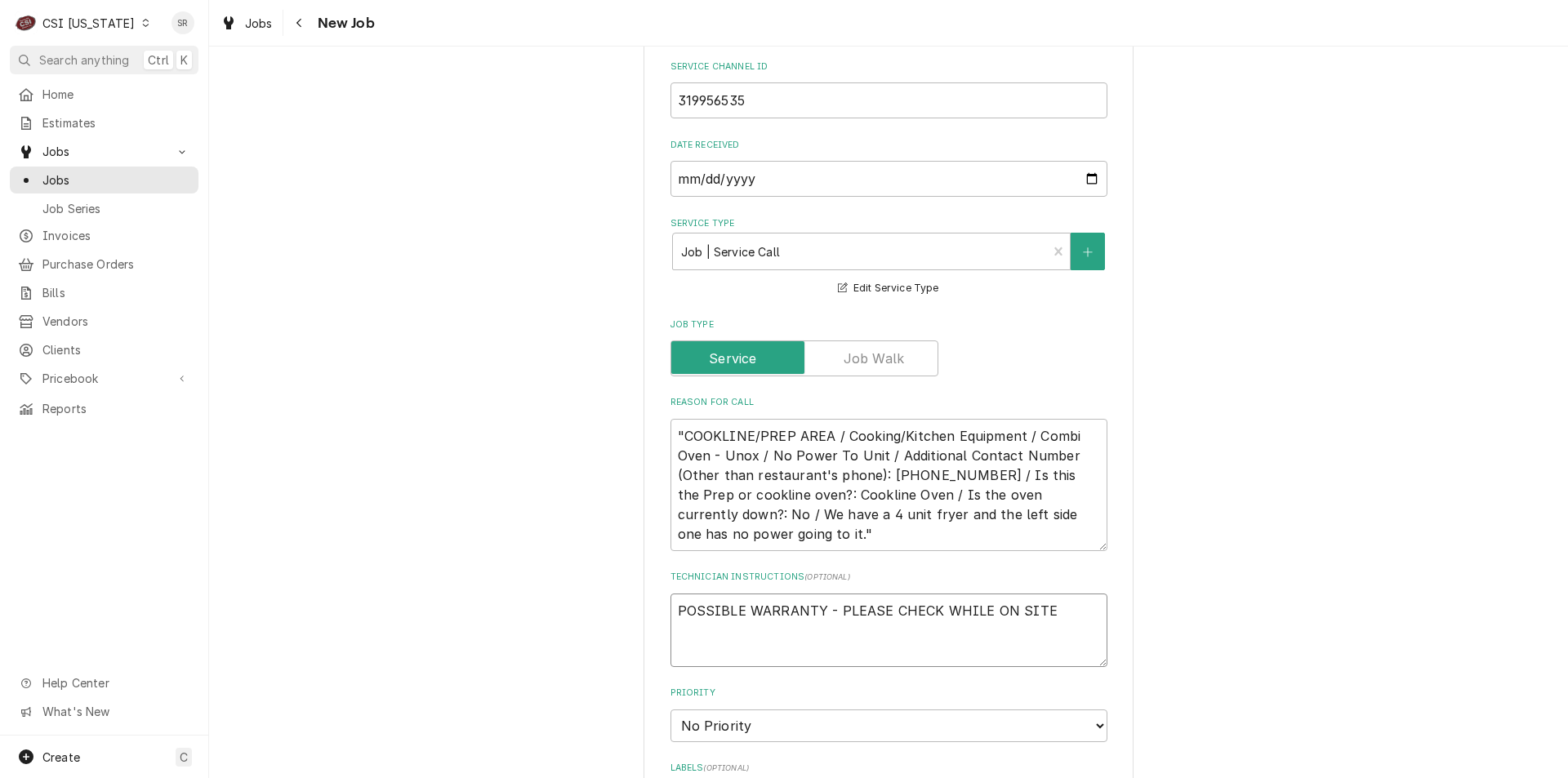 type on "x" 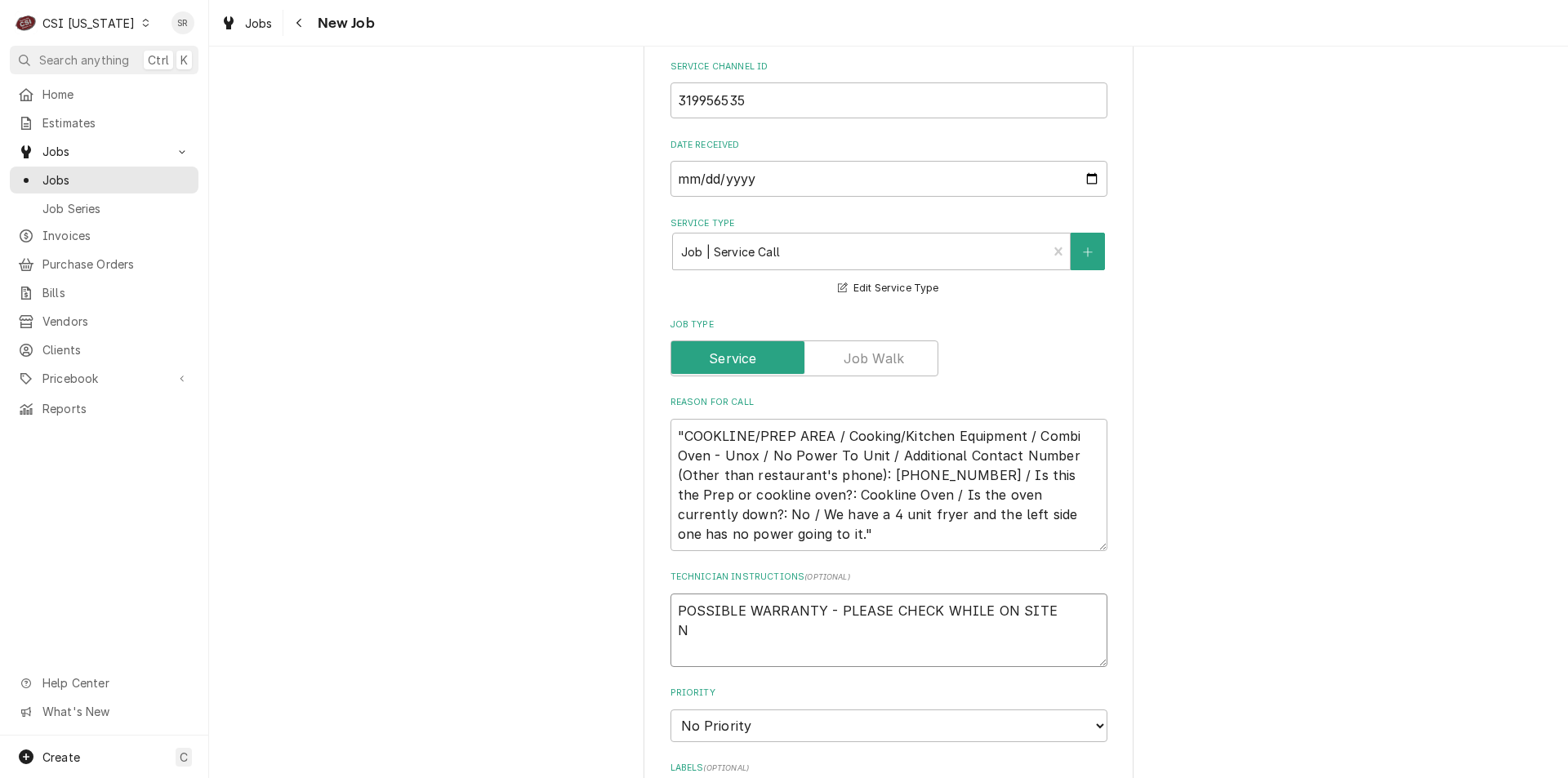 type on "x" 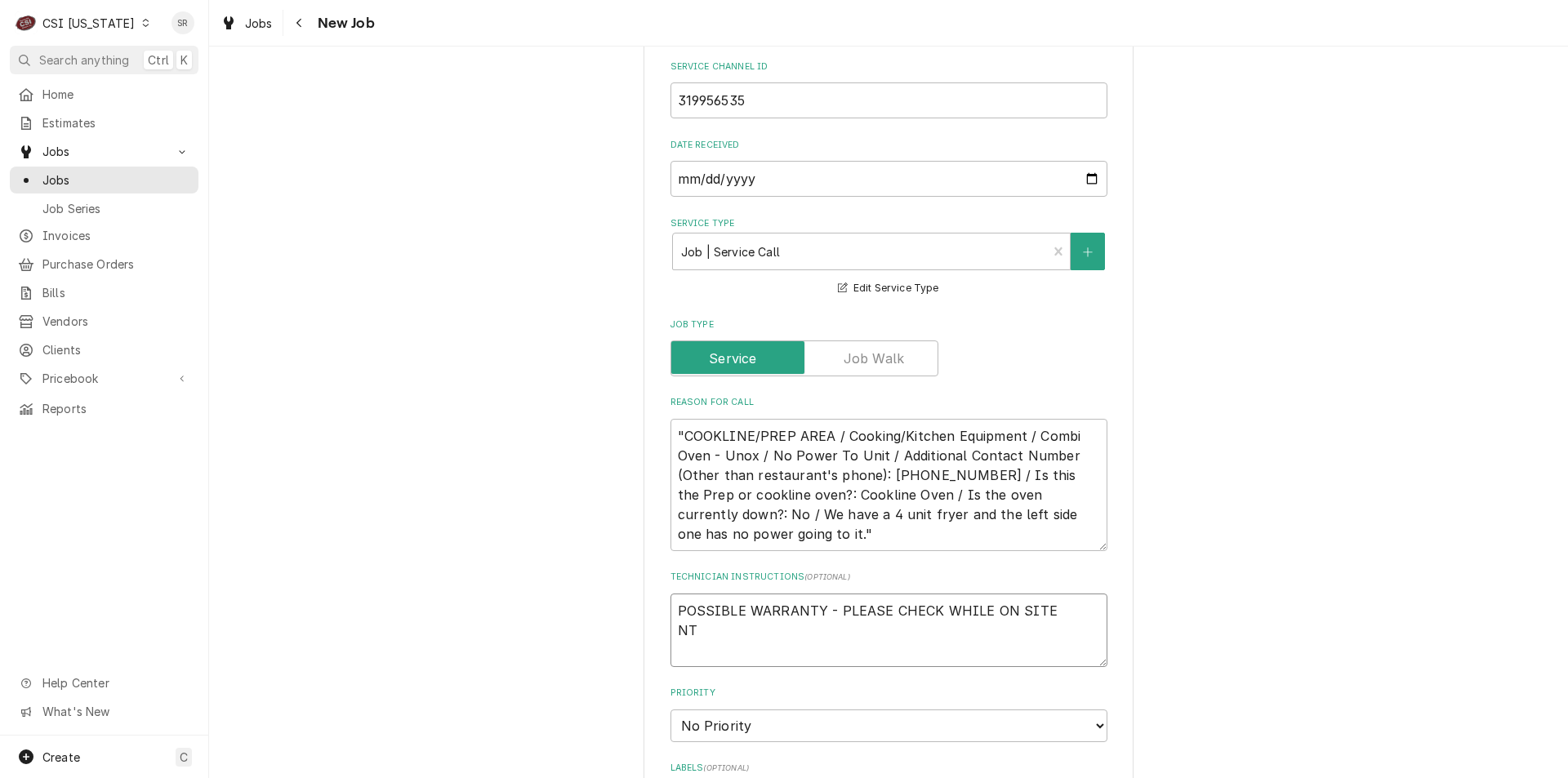 type on "x" 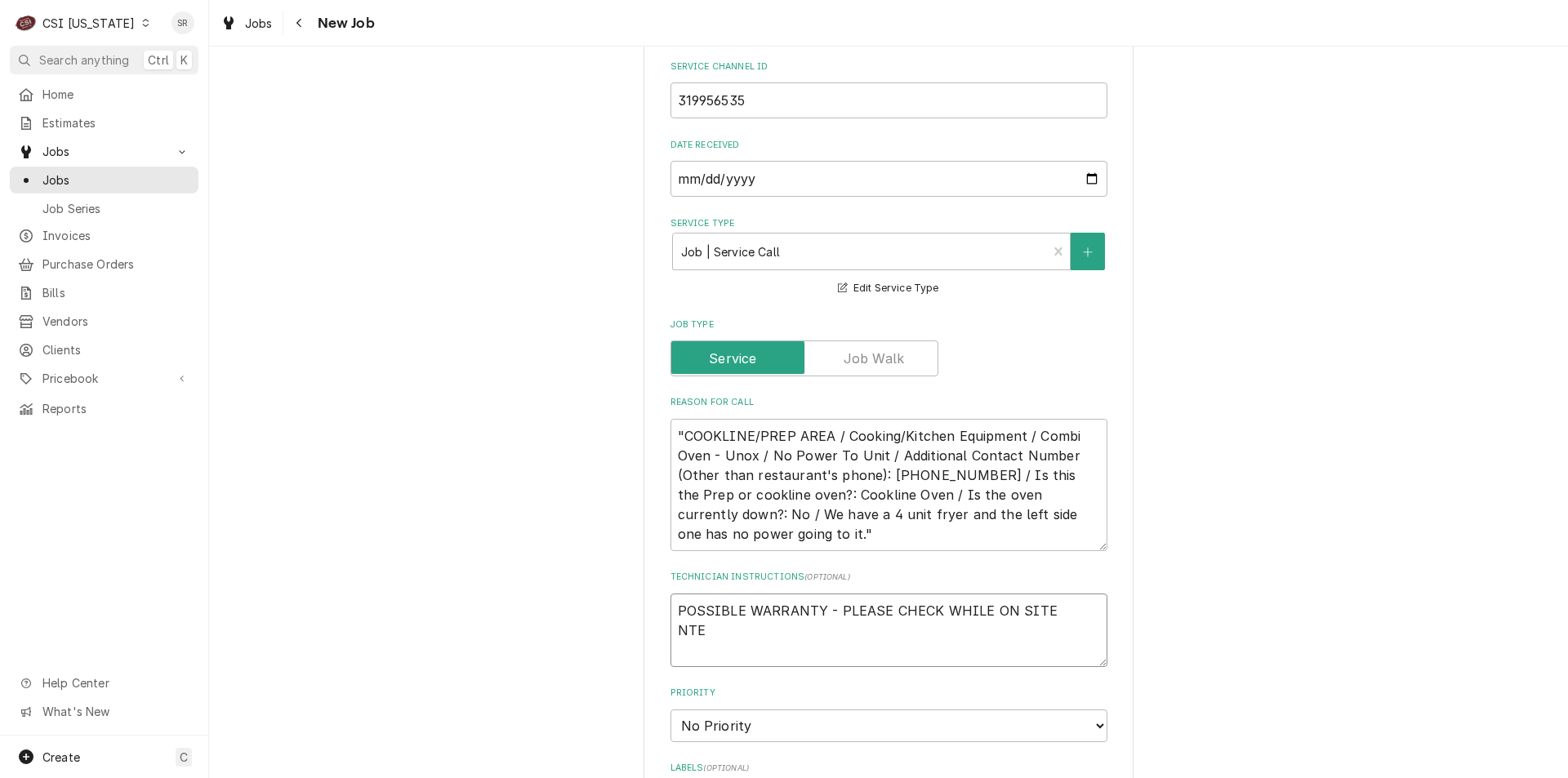 type on "x" 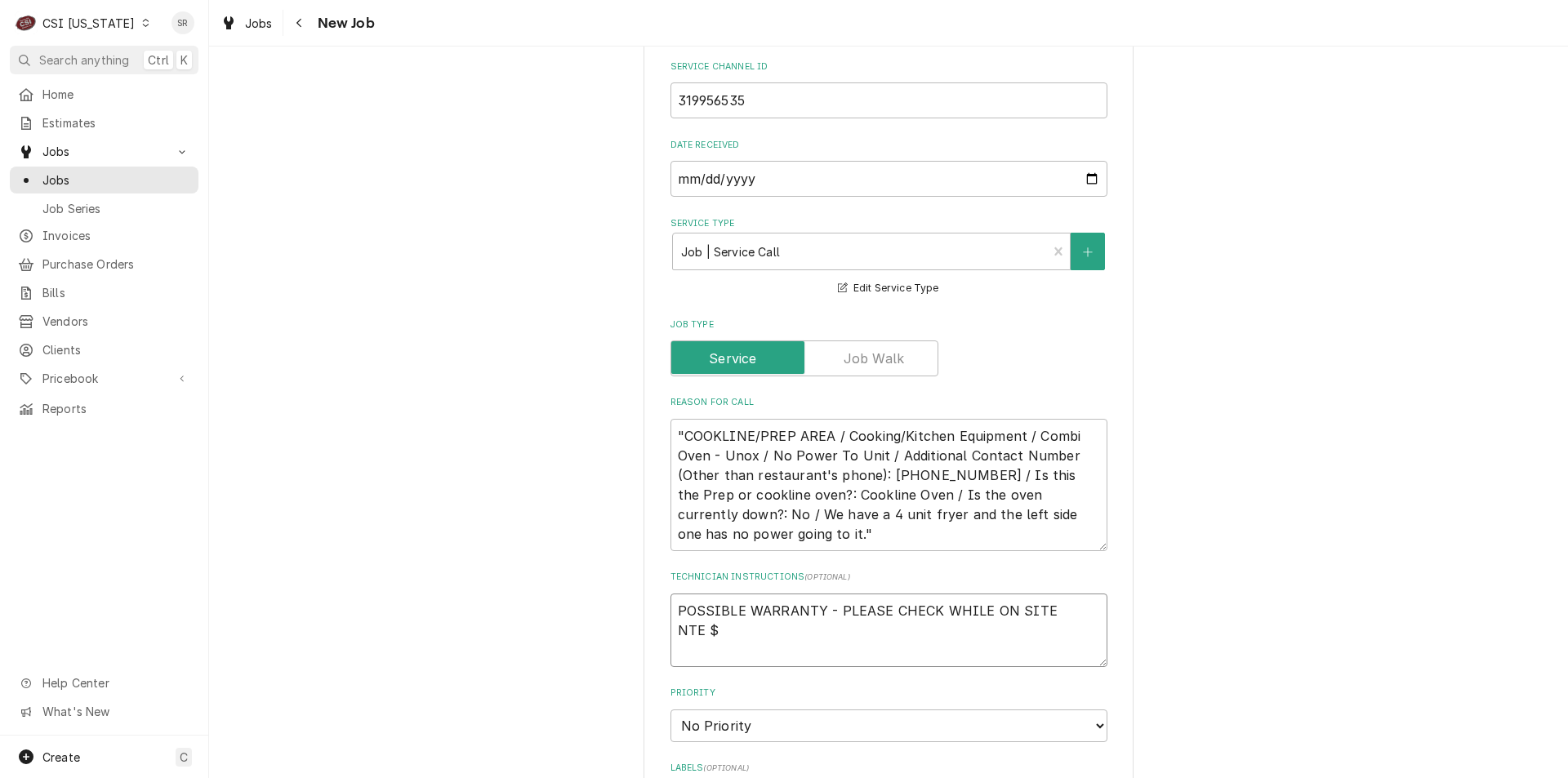 type on "x" 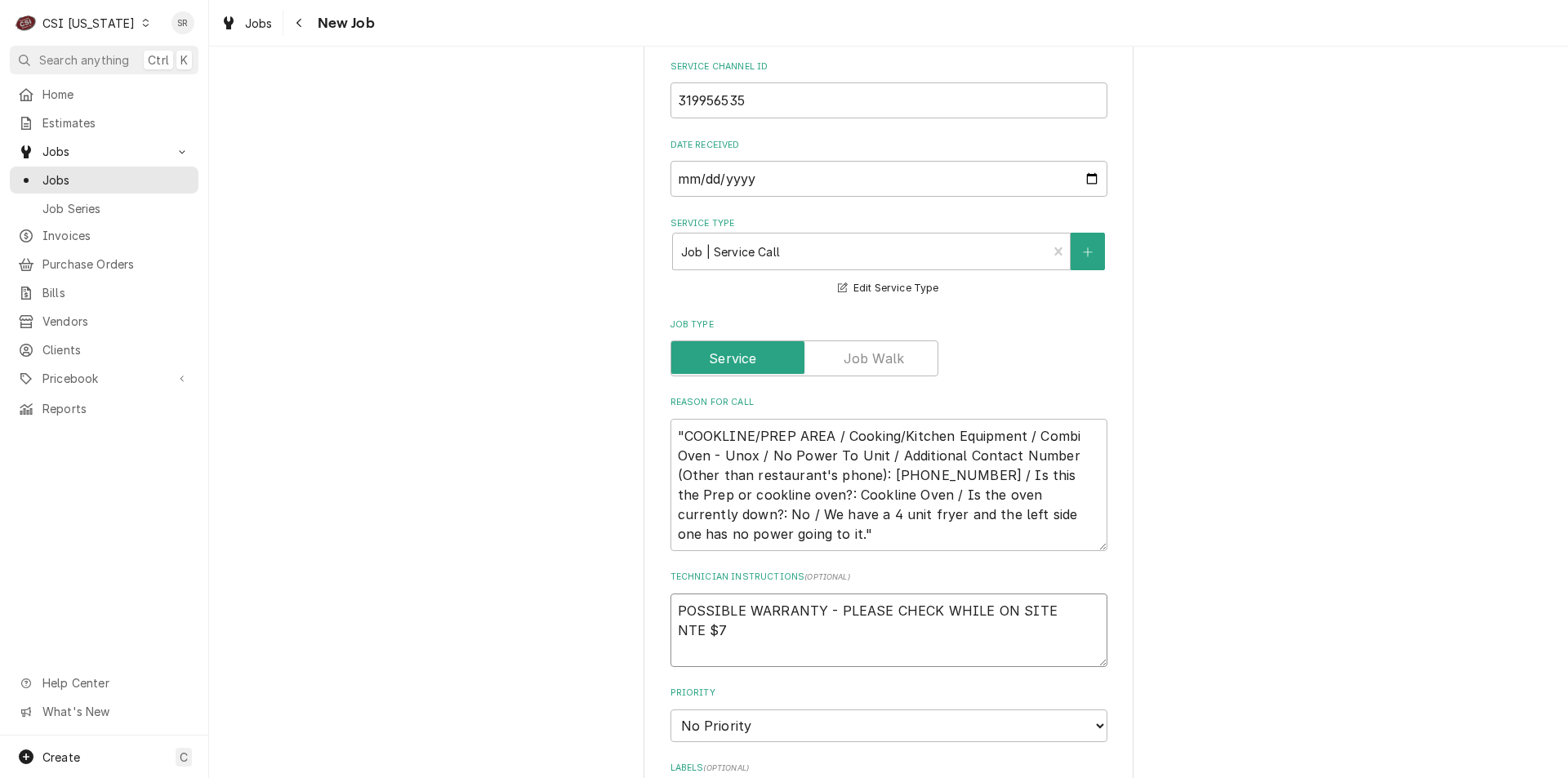 type on "x" 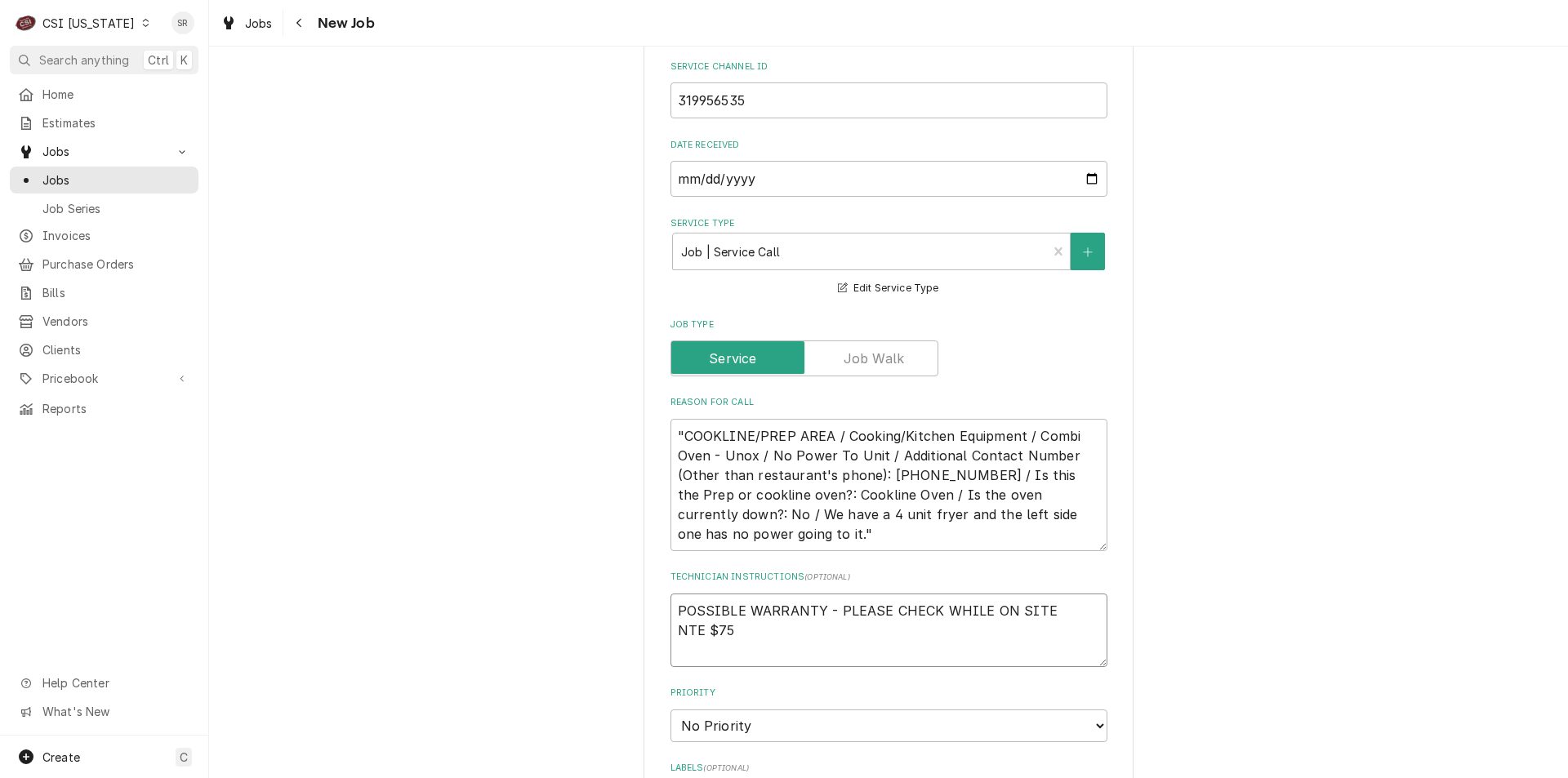 type on "x" 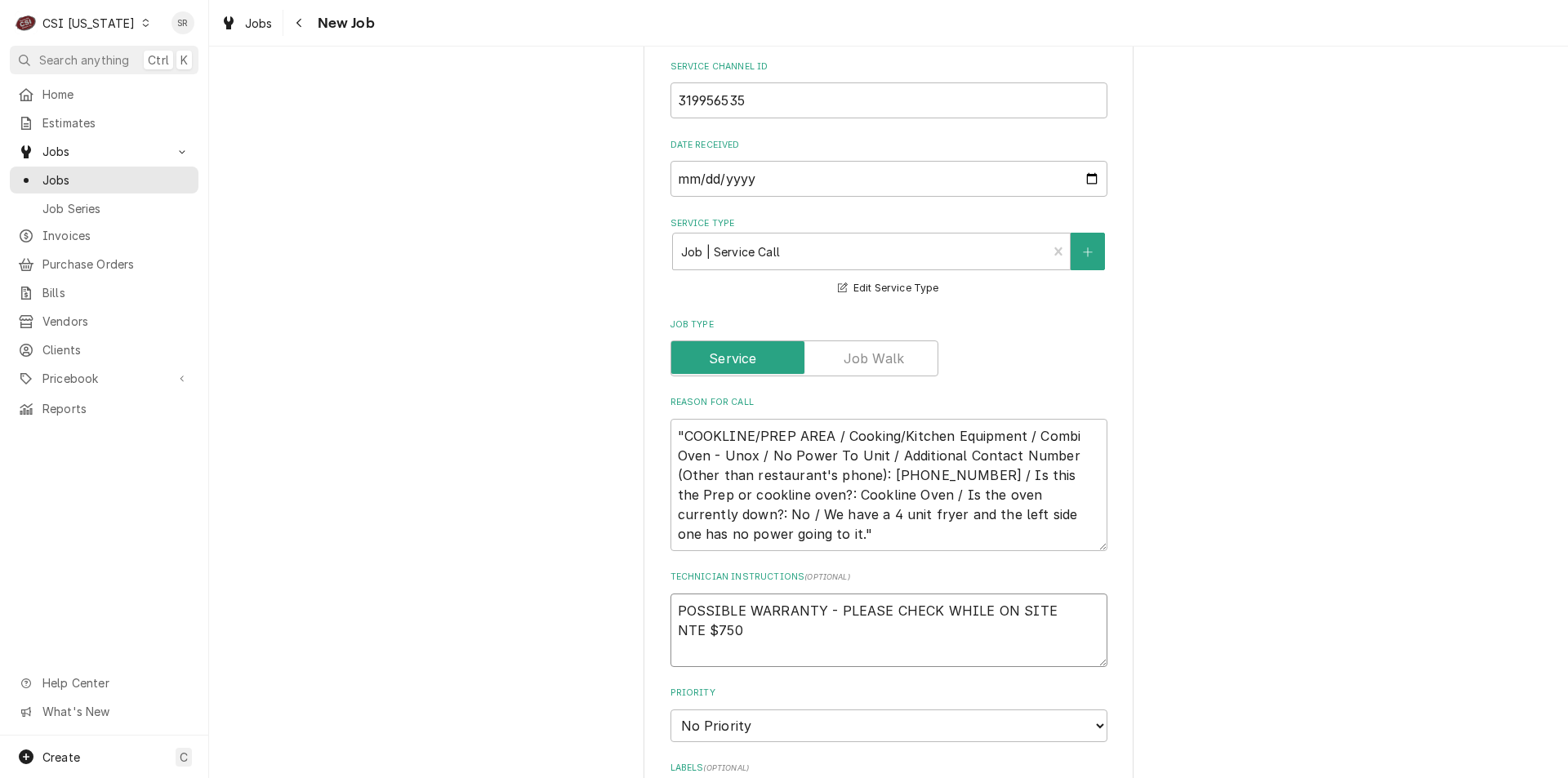 type on "x" 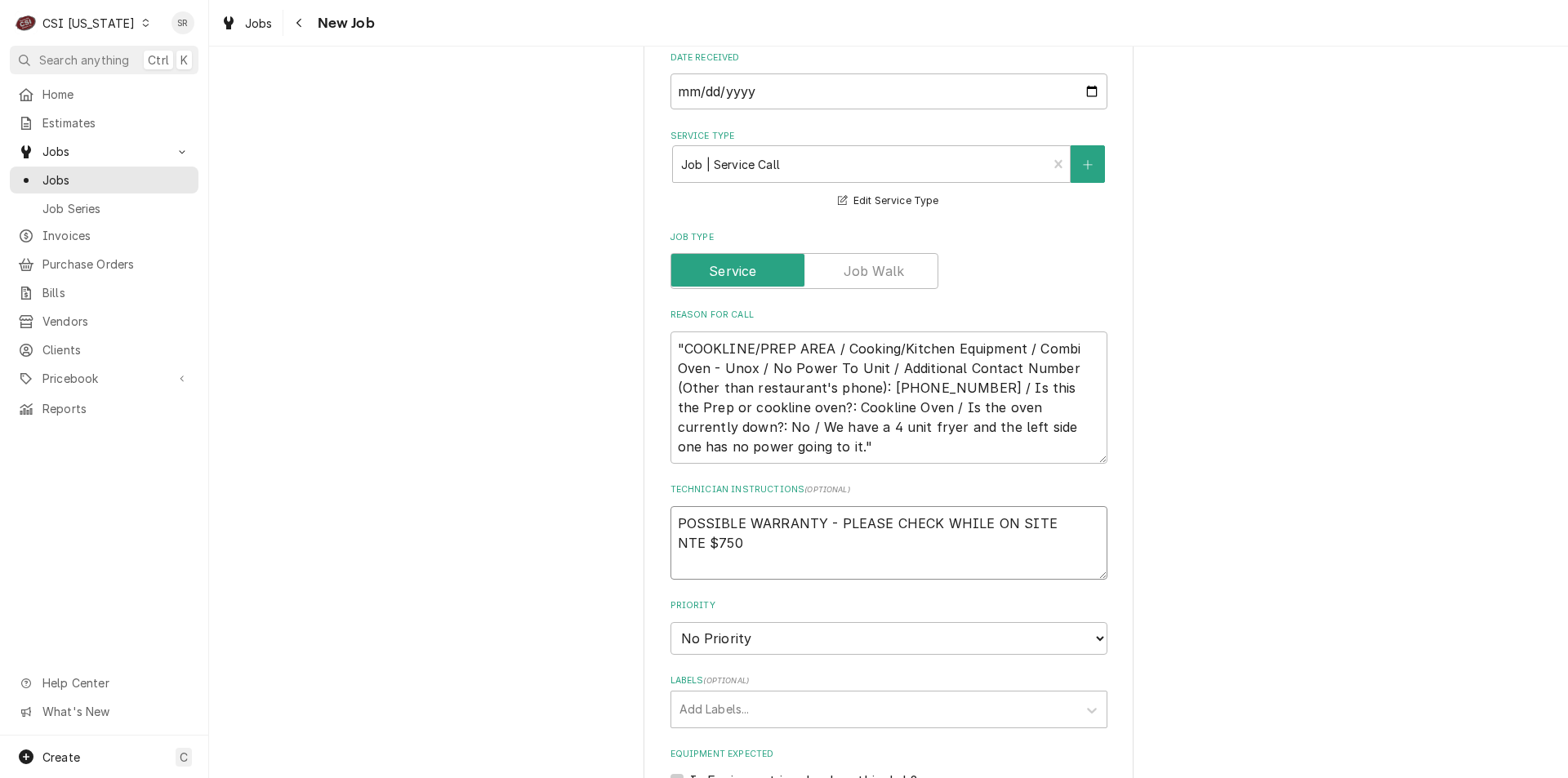 scroll, scrollTop: 898, scrollLeft: 0, axis: vertical 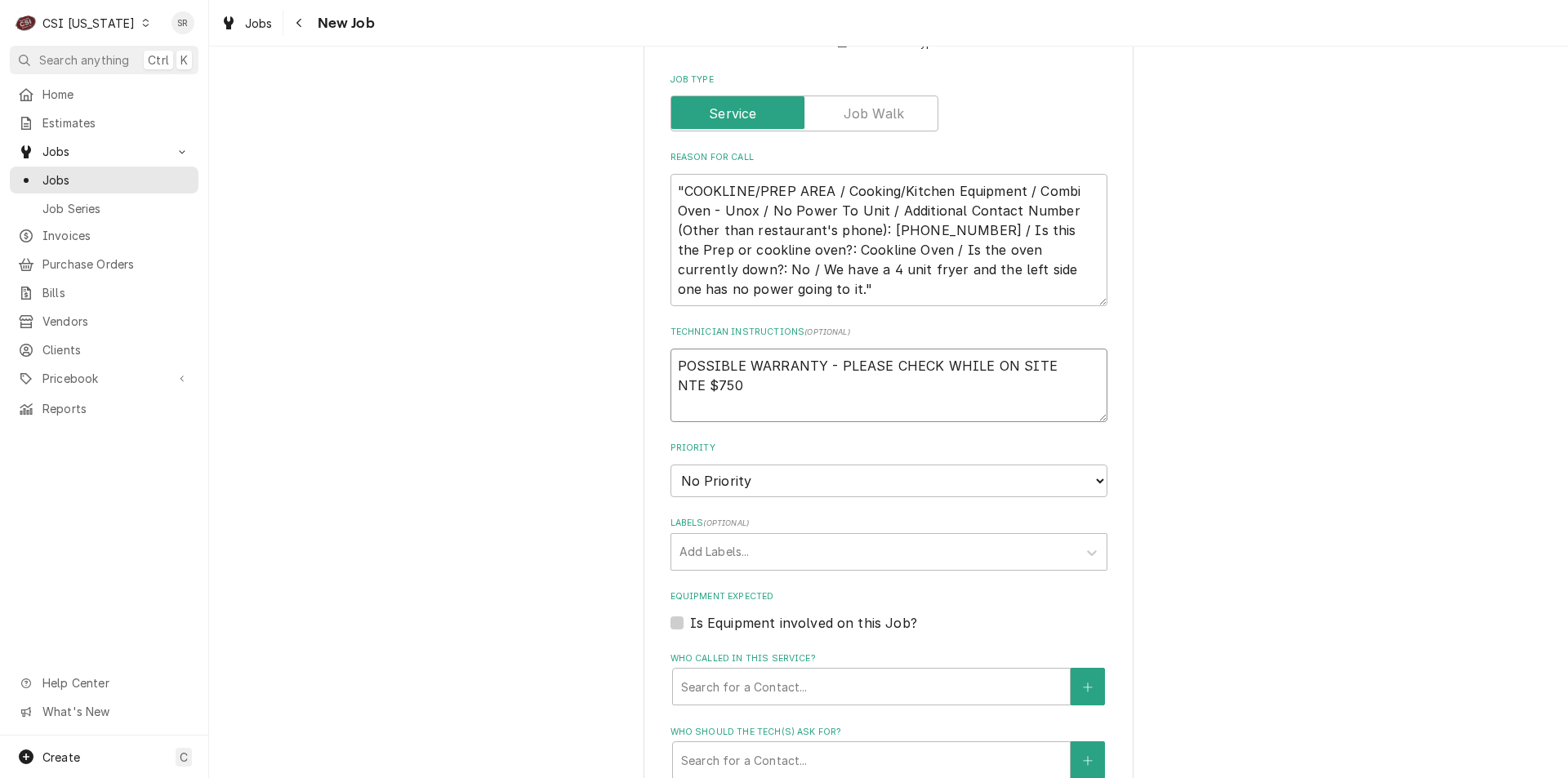 type on "POSSIBLE WARRANTY - PLEASE CHECK WHILE ON SITE
NTE $750" 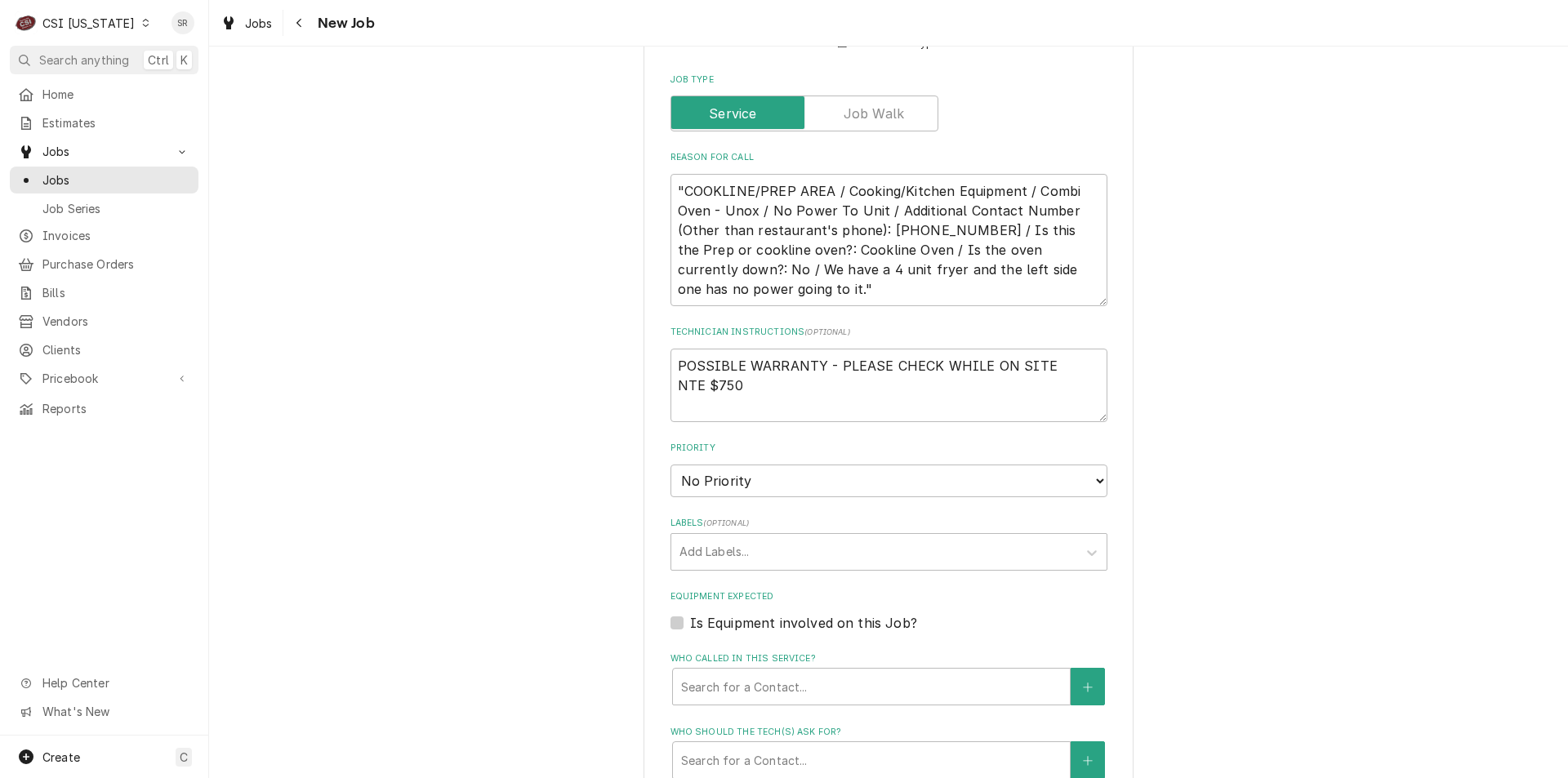 click on "Priority" at bounding box center (889, 448) 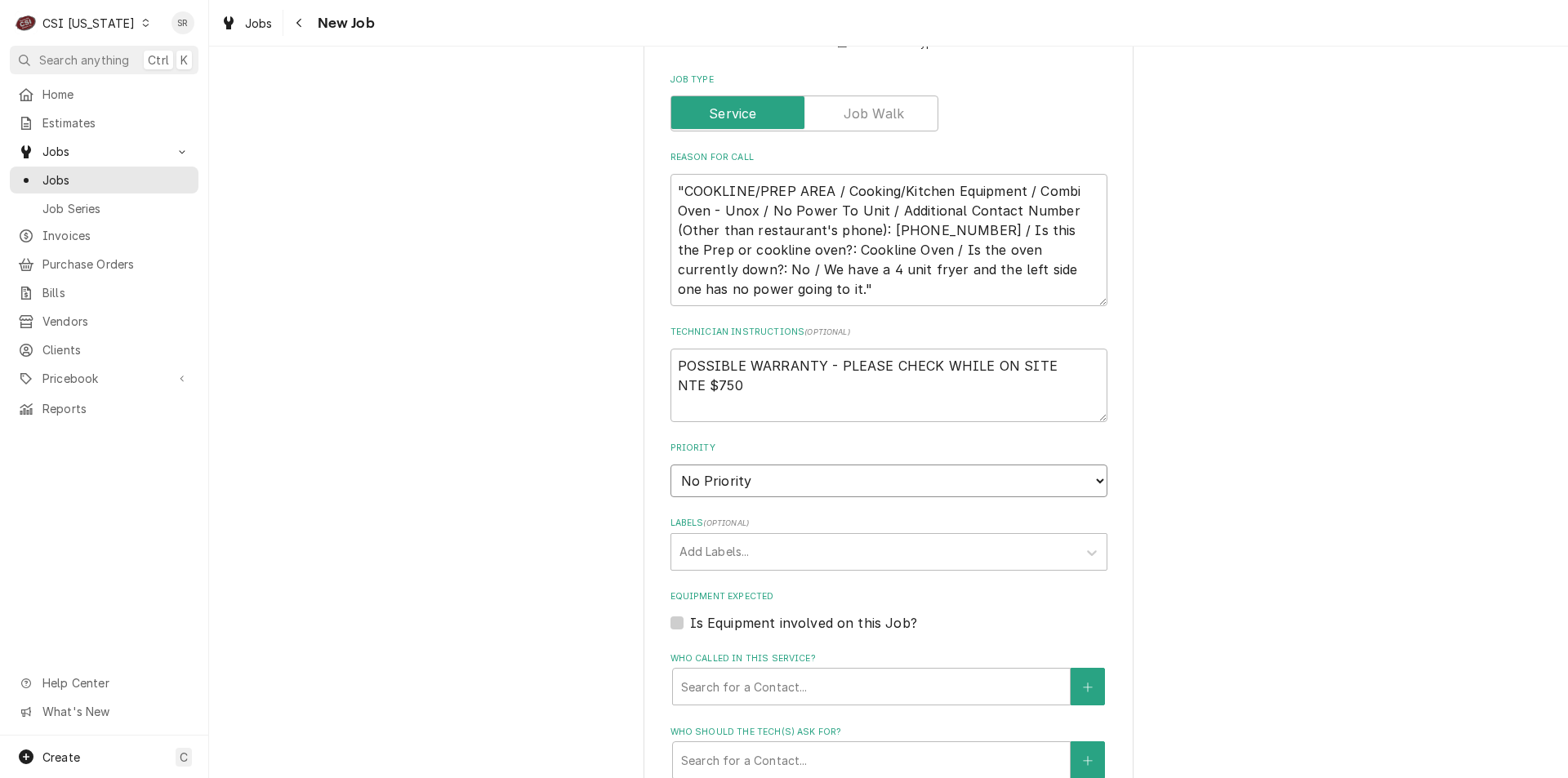 click on "No Priority Urgent High Medium Low" at bounding box center (889, 481) 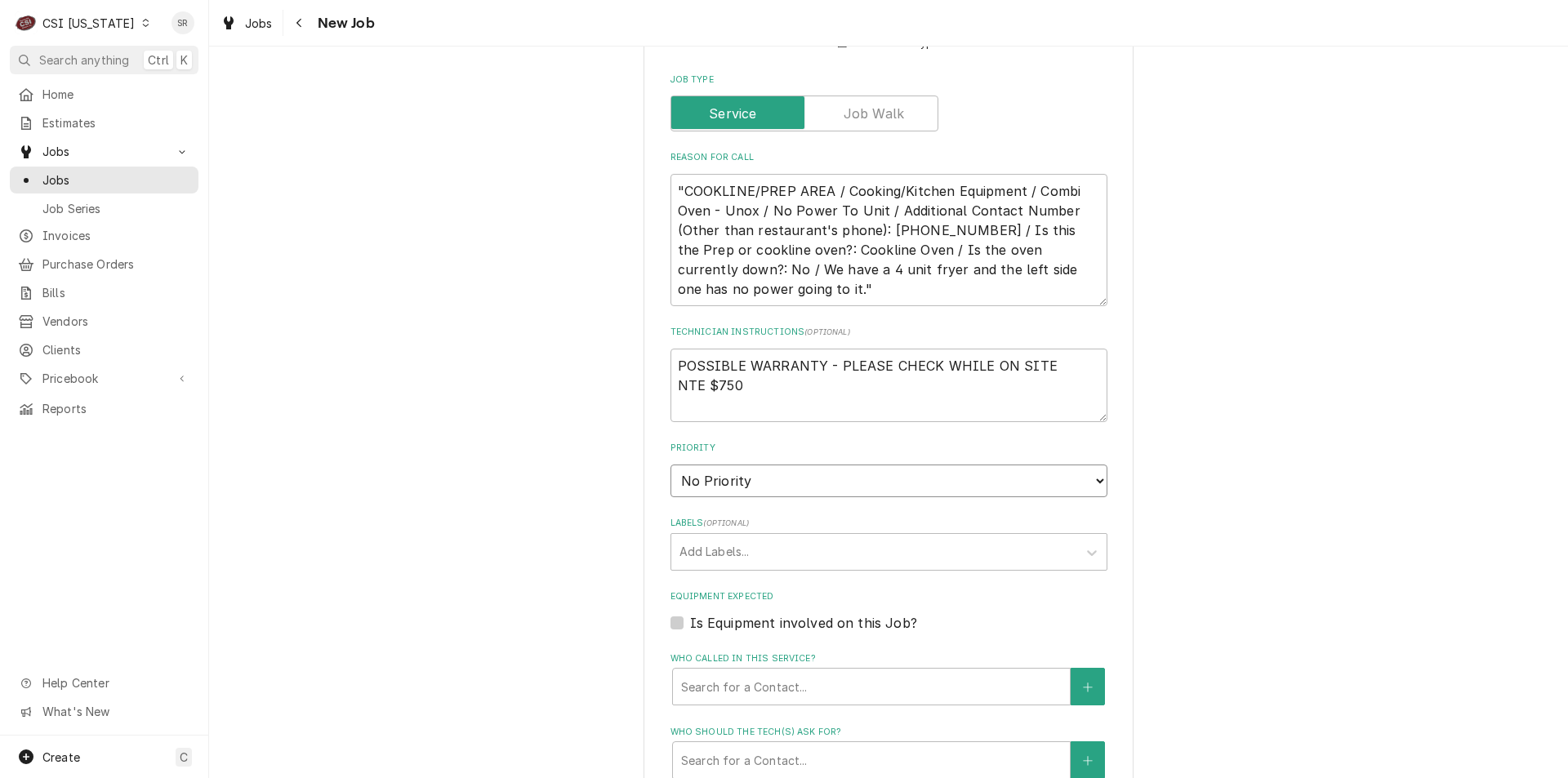 click on "No Priority Urgent High Medium Low" at bounding box center (889, 481) 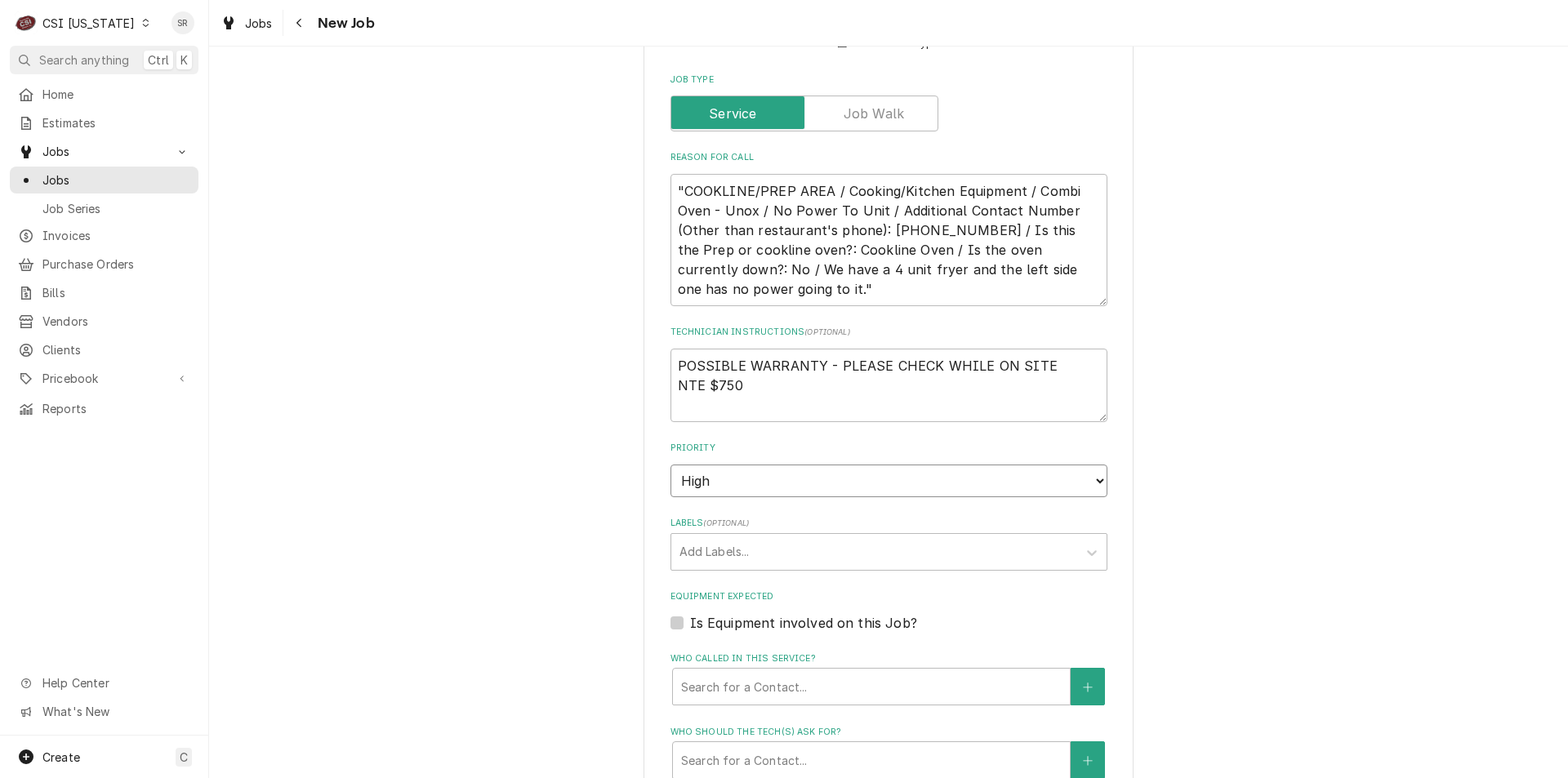click on "No Priority Urgent High Medium Low" at bounding box center [889, 481] 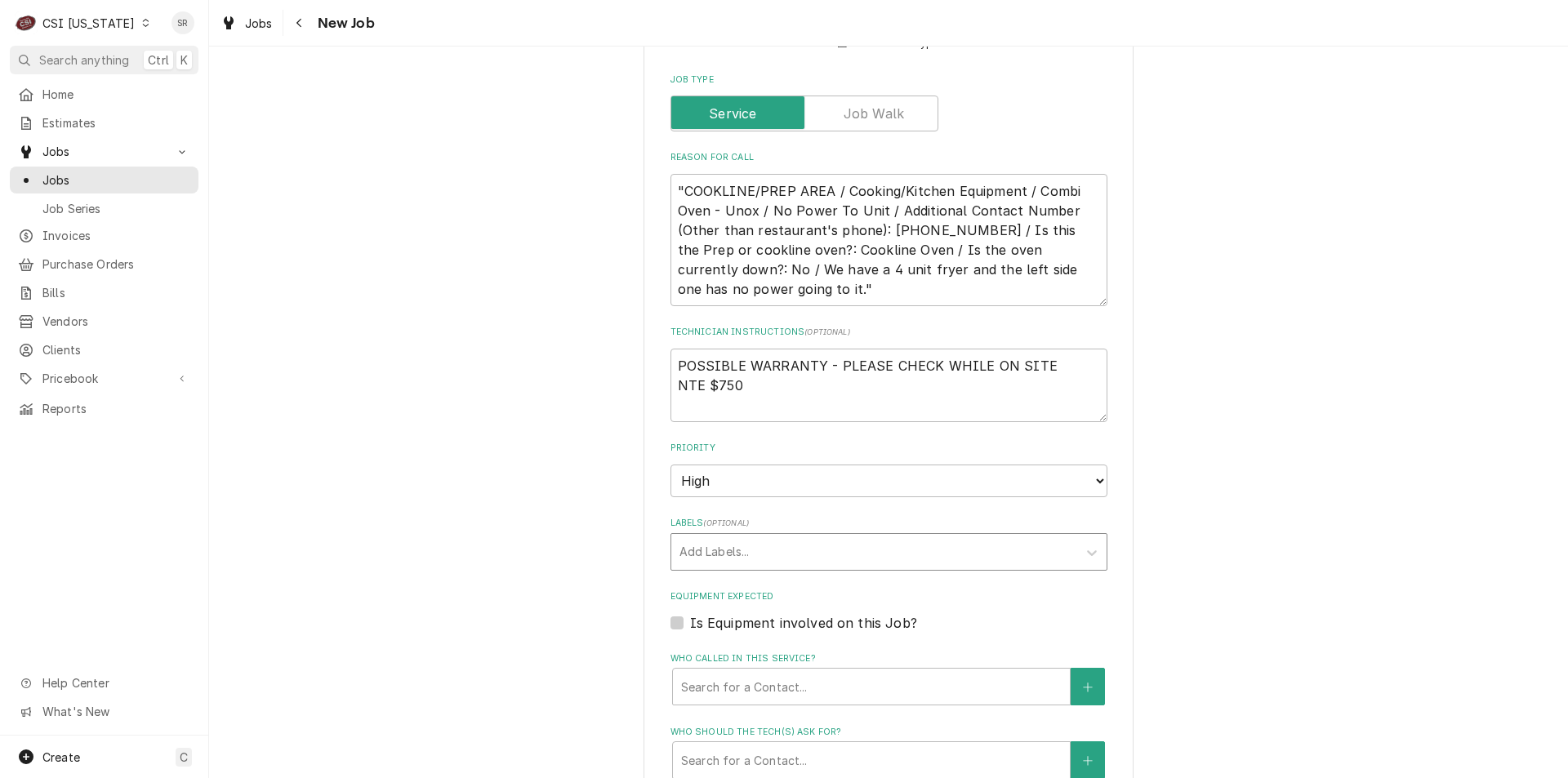 click at bounding box center [874, 552] 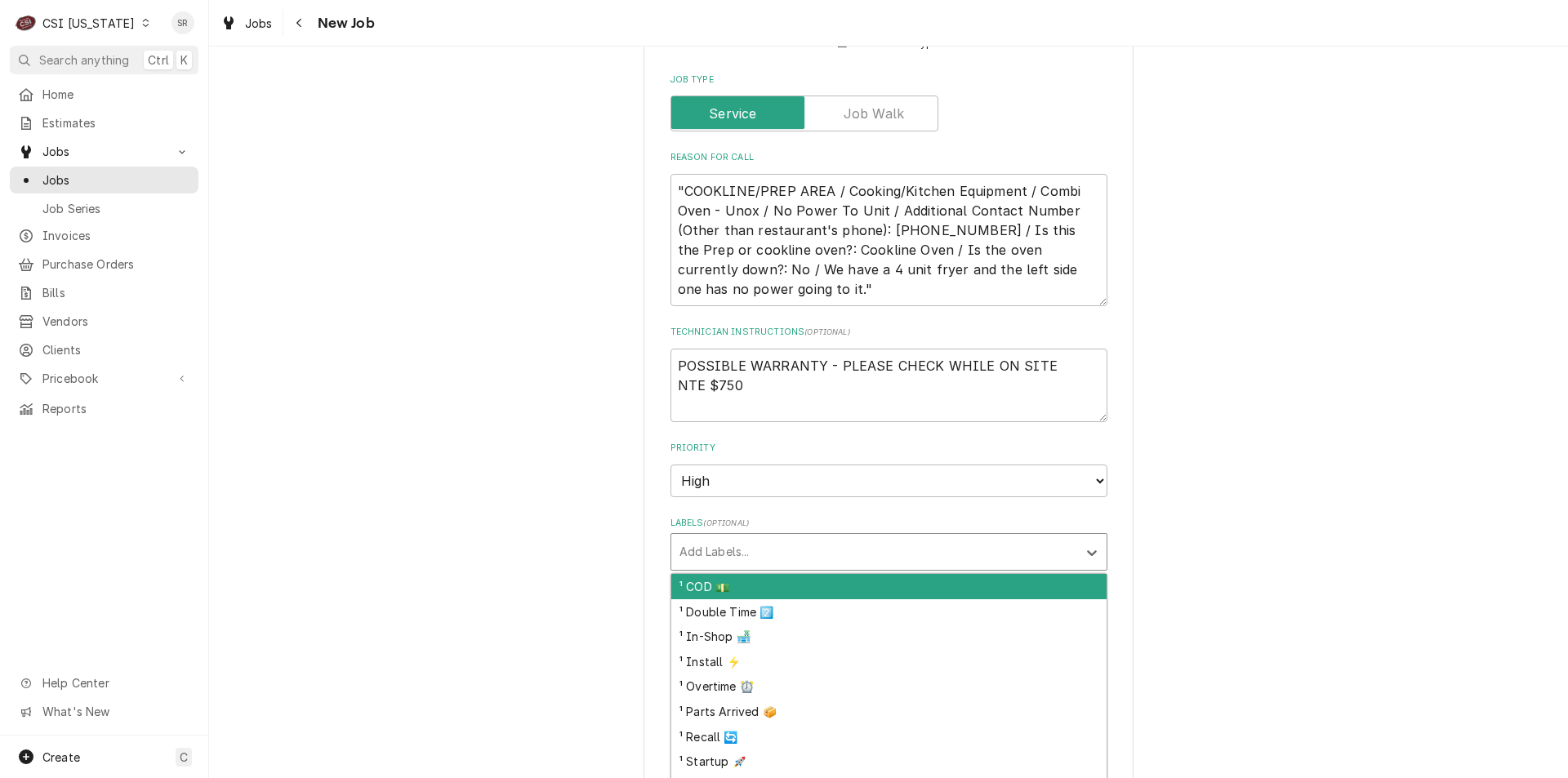 type on "x" 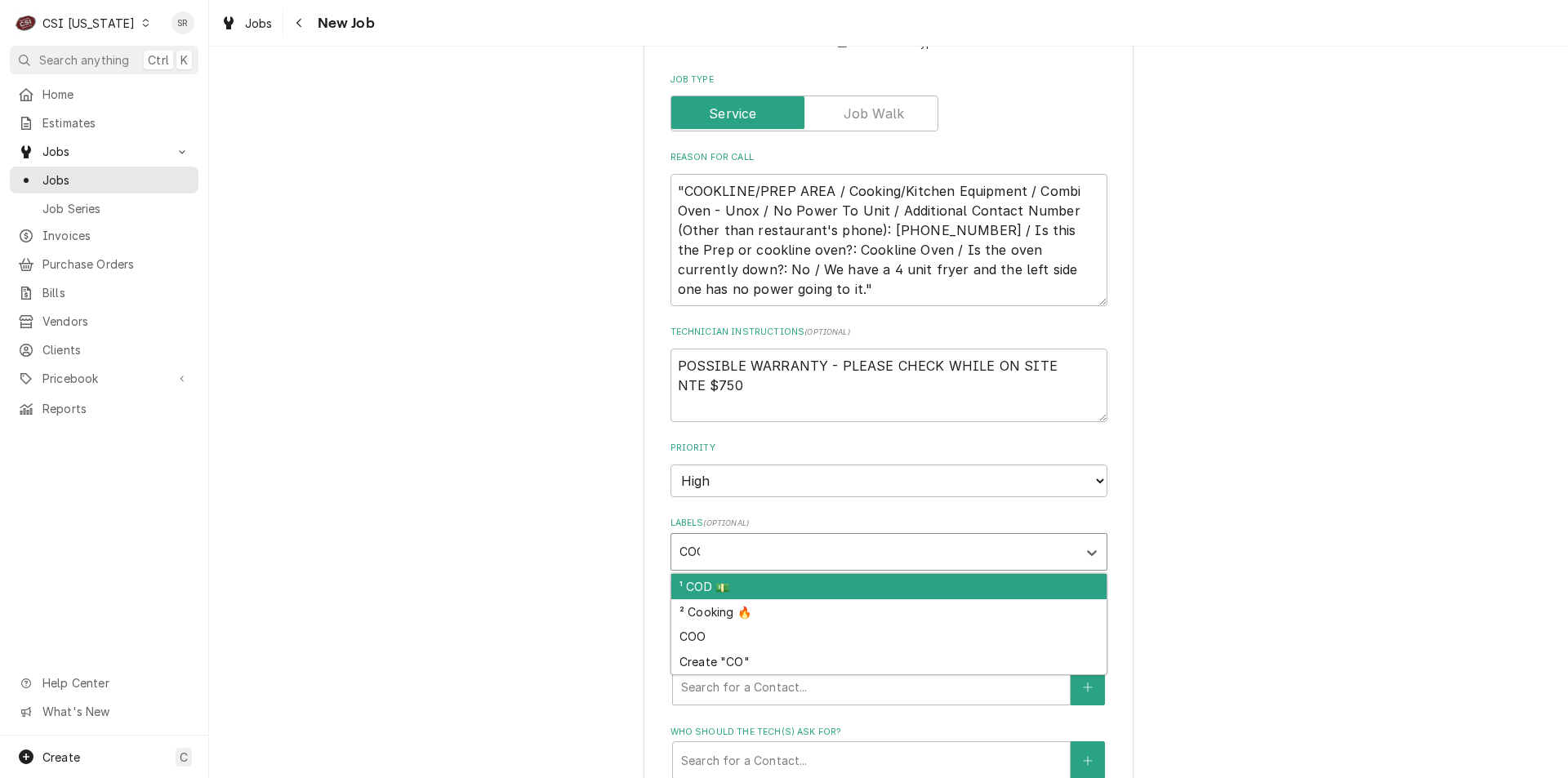 type on "COOK" 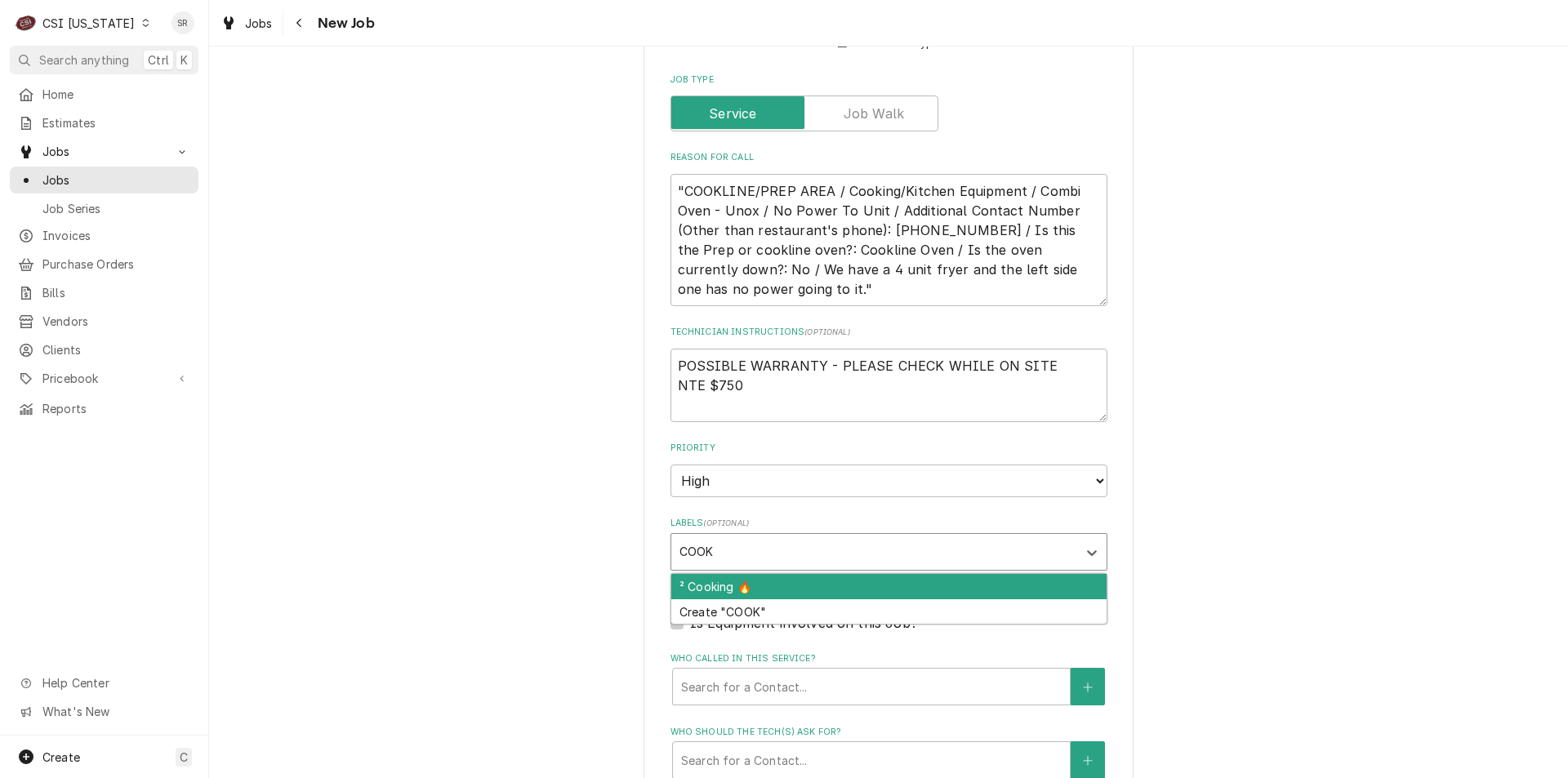 click on "² Cooking 🔥" at bounding box center (889, 586) 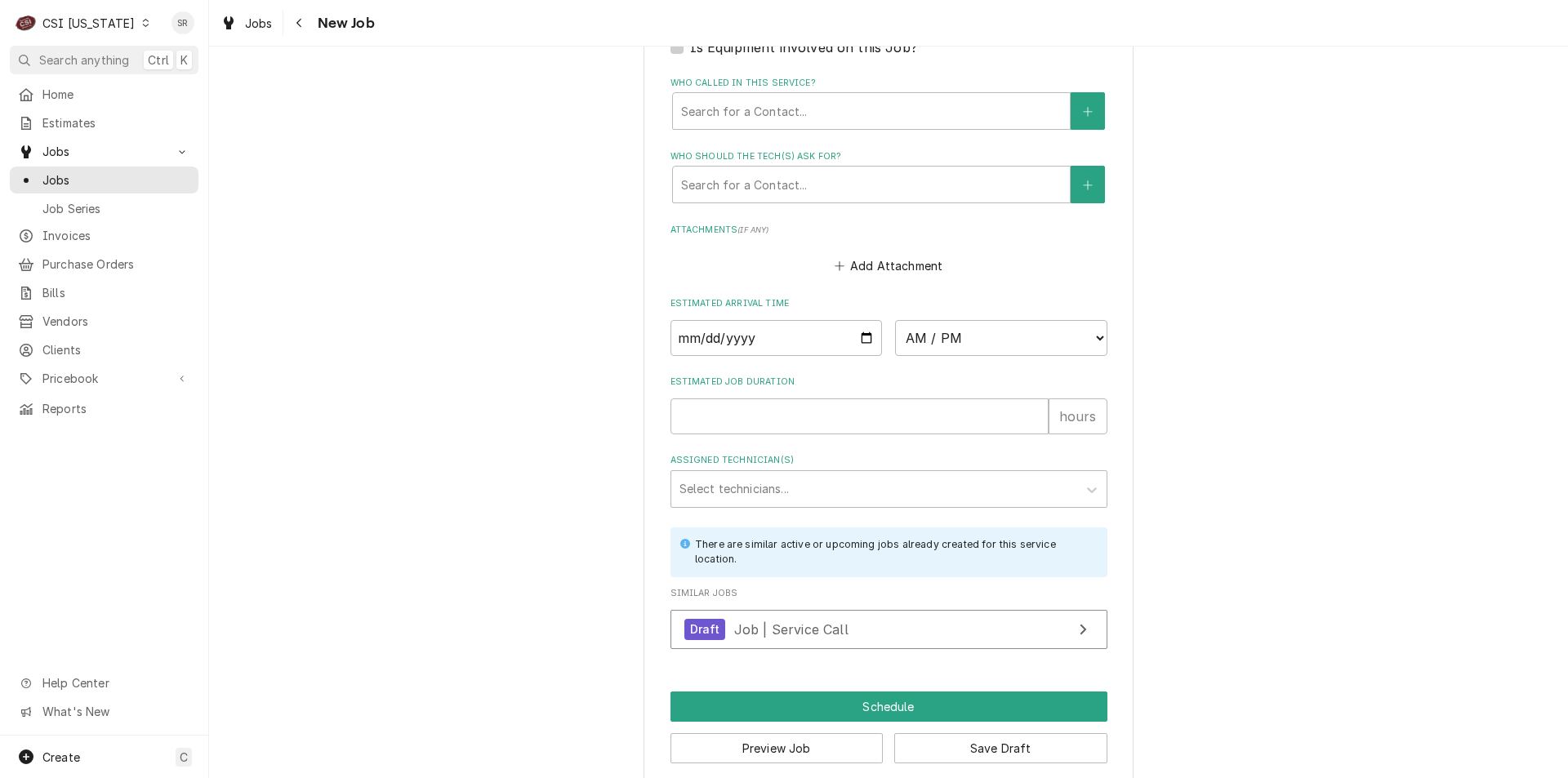 scroll, scrollTop: 1474, scrollLeft: 0, axis: vertical 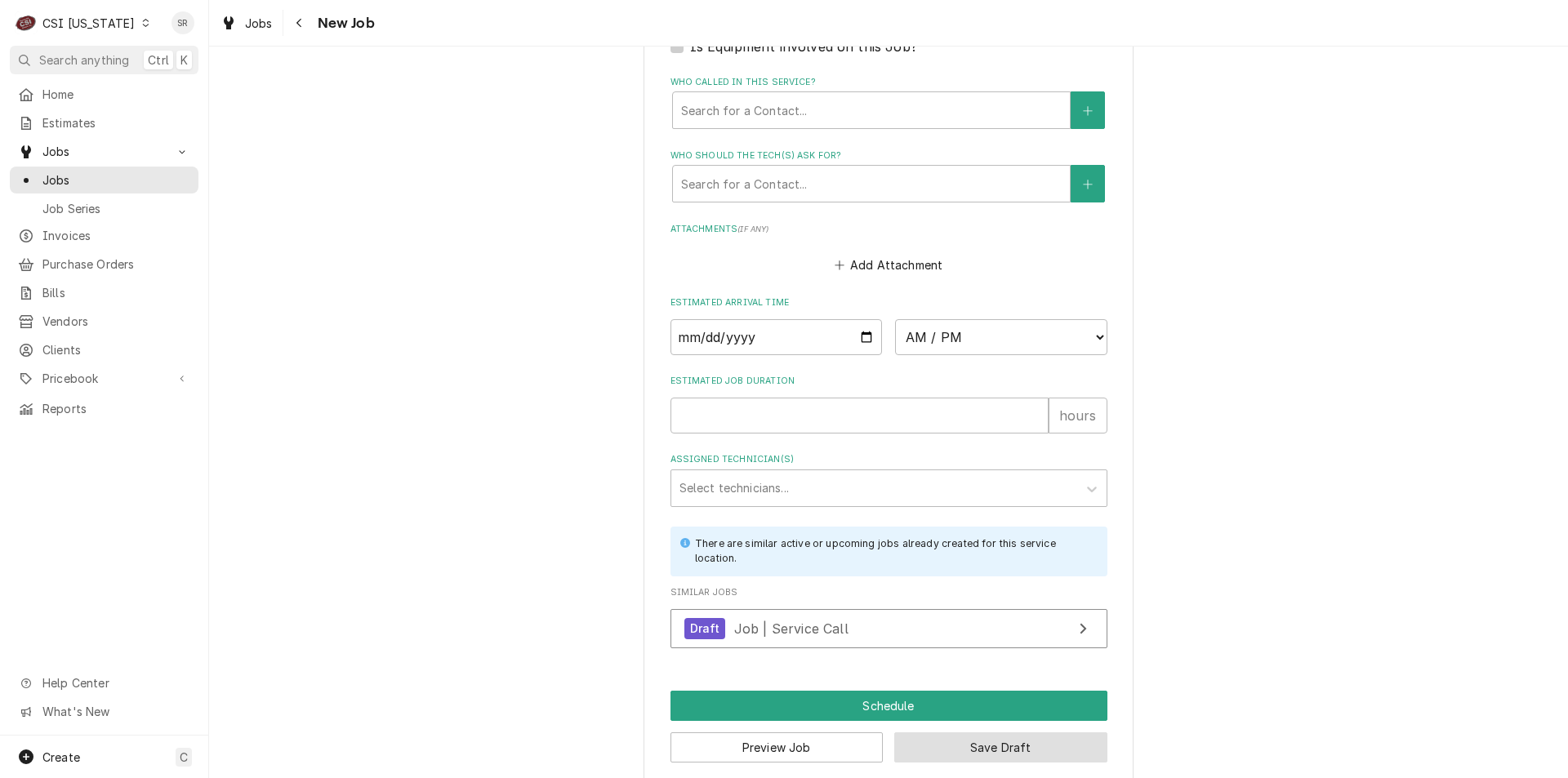 click on "Save Draft" at bounding box center (1000, 747) 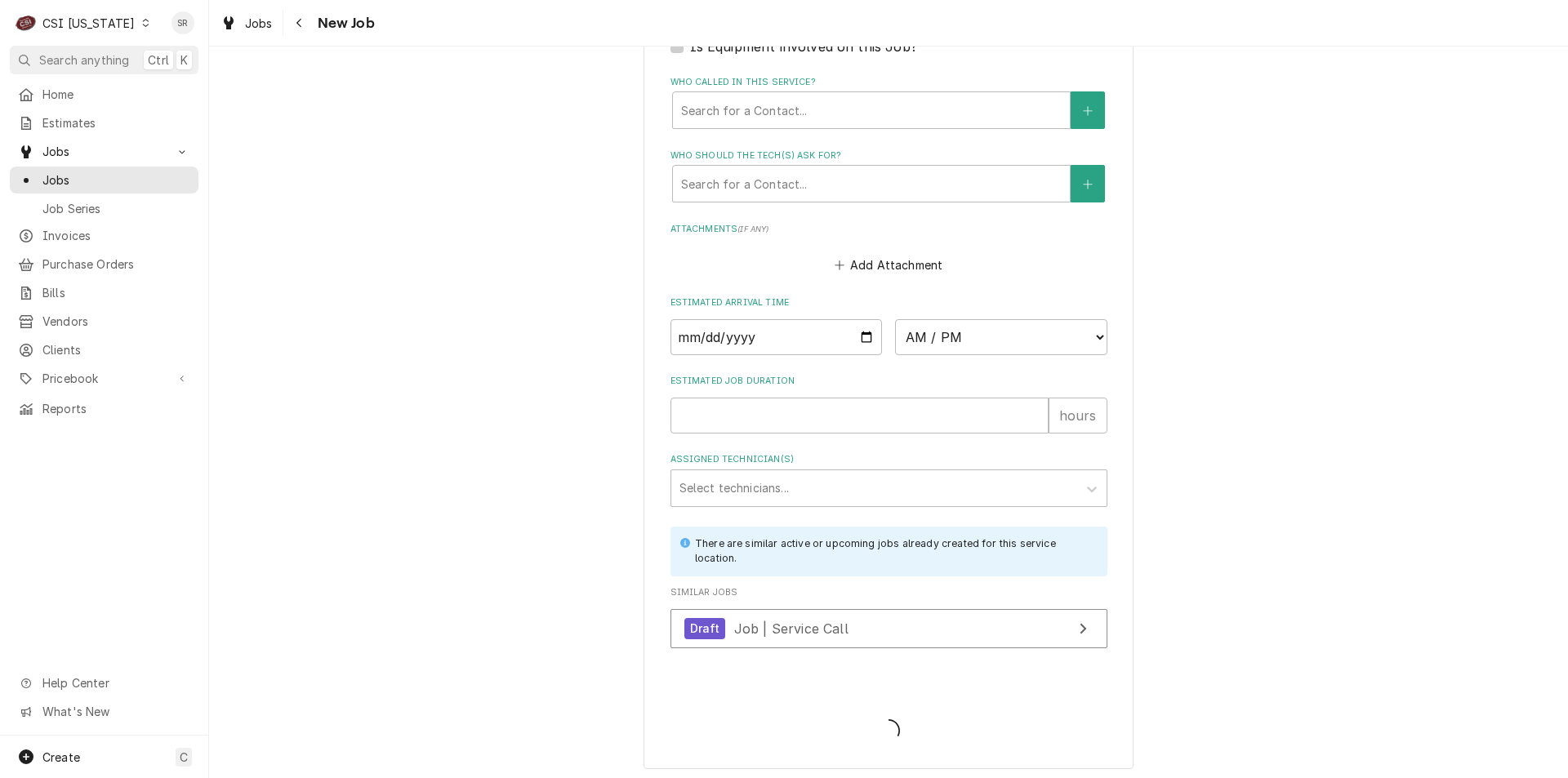 scroll, scrollTop: 1460, scrollLeft: 0, axis: vertical 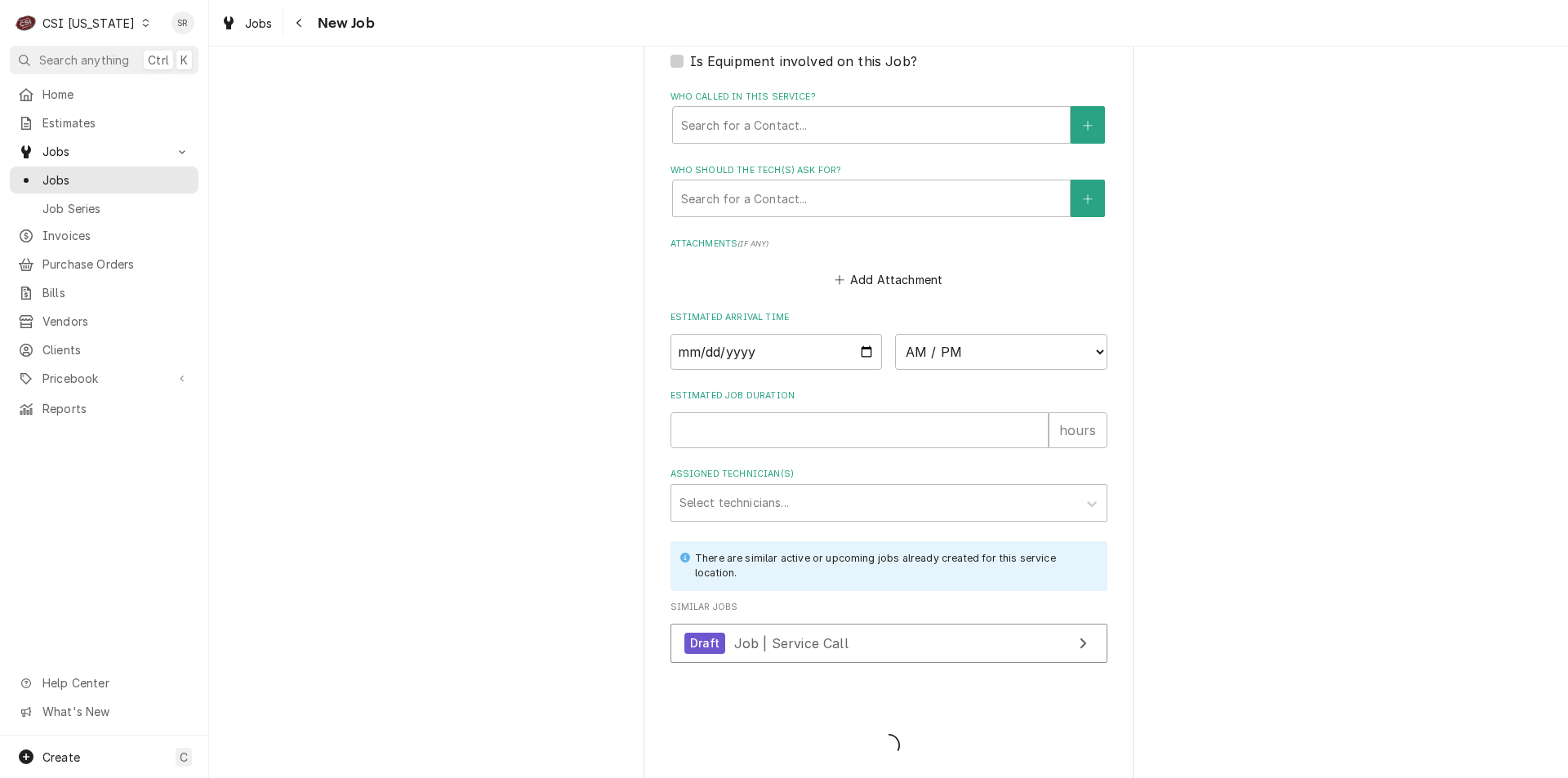 type on "x" 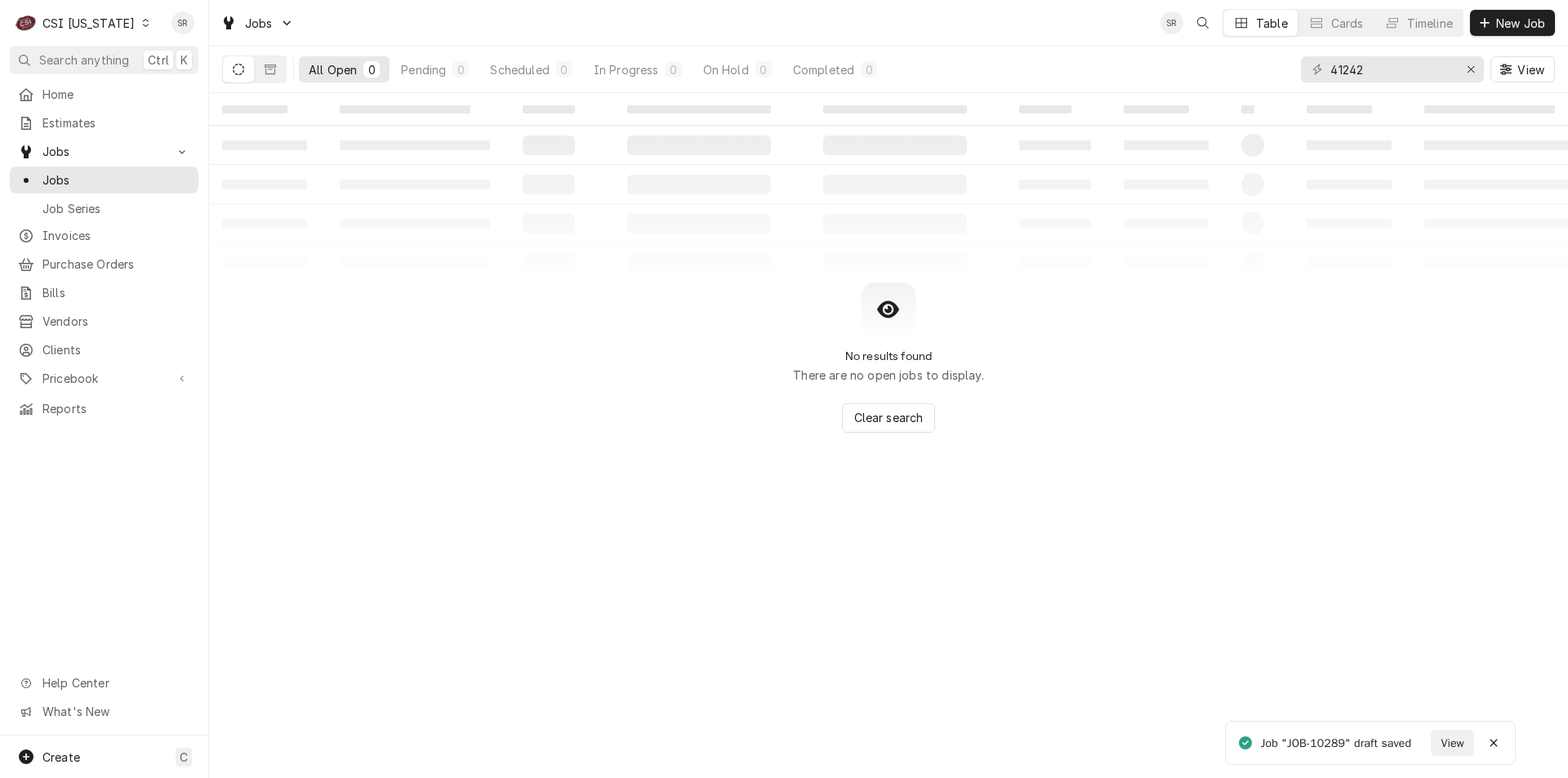 scroll, scrollTop: 0, scrollLeft: 0, axis: both 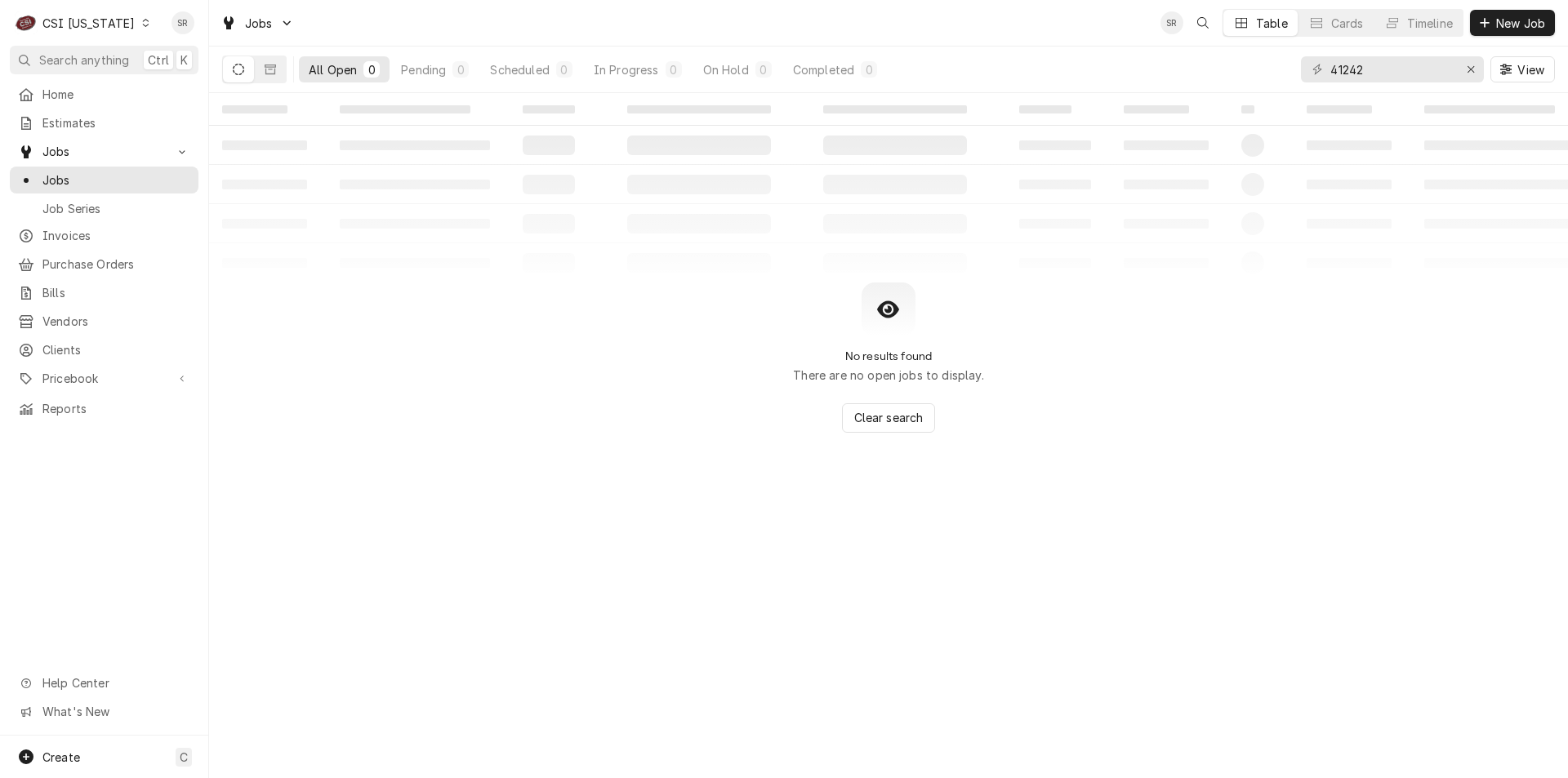 click on "C CSI Kentucky" at bounding box center (82, 23) 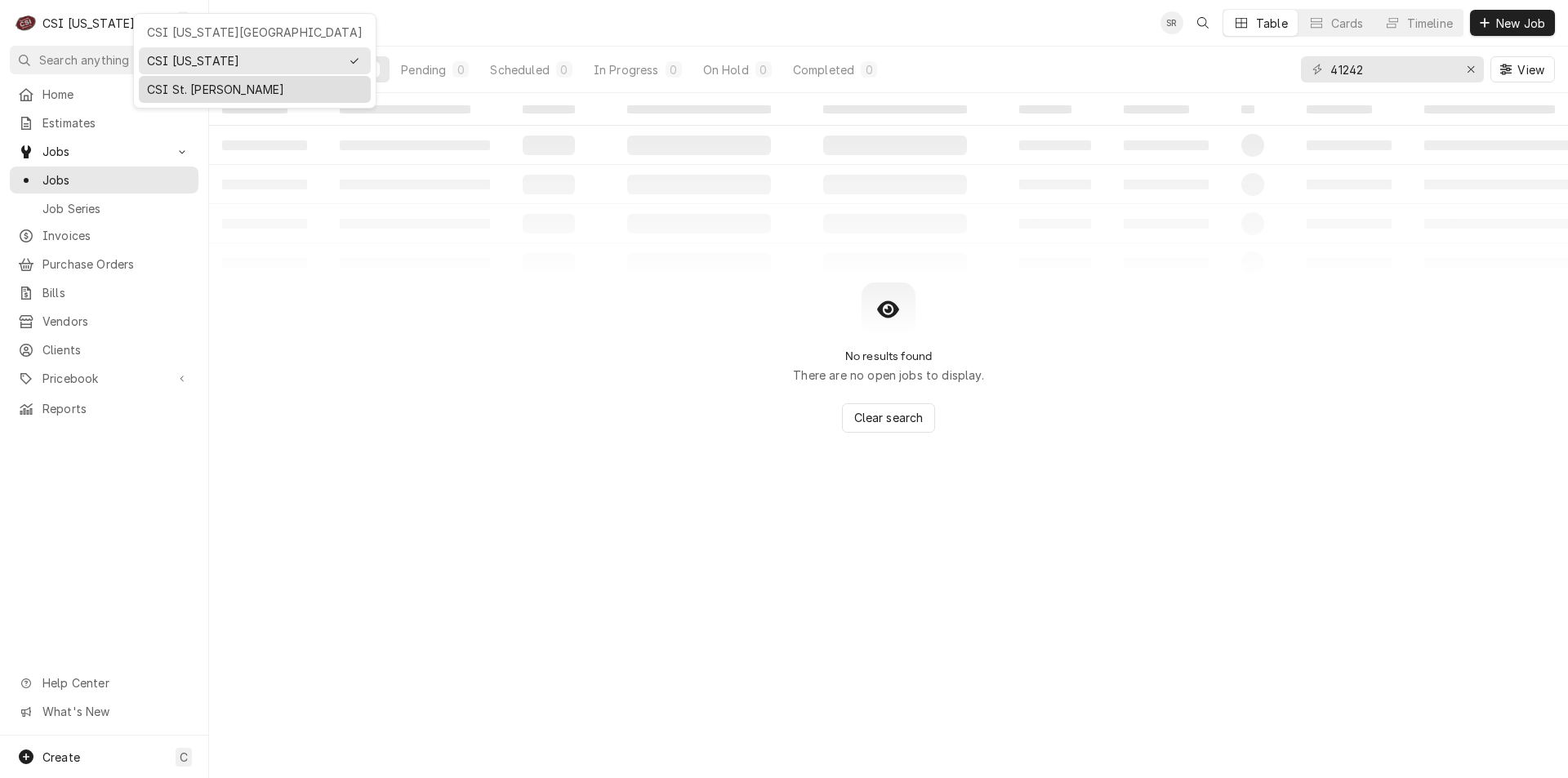 click on "CSI St. [PERSON_NAME]" at bounding box center [255, 89] 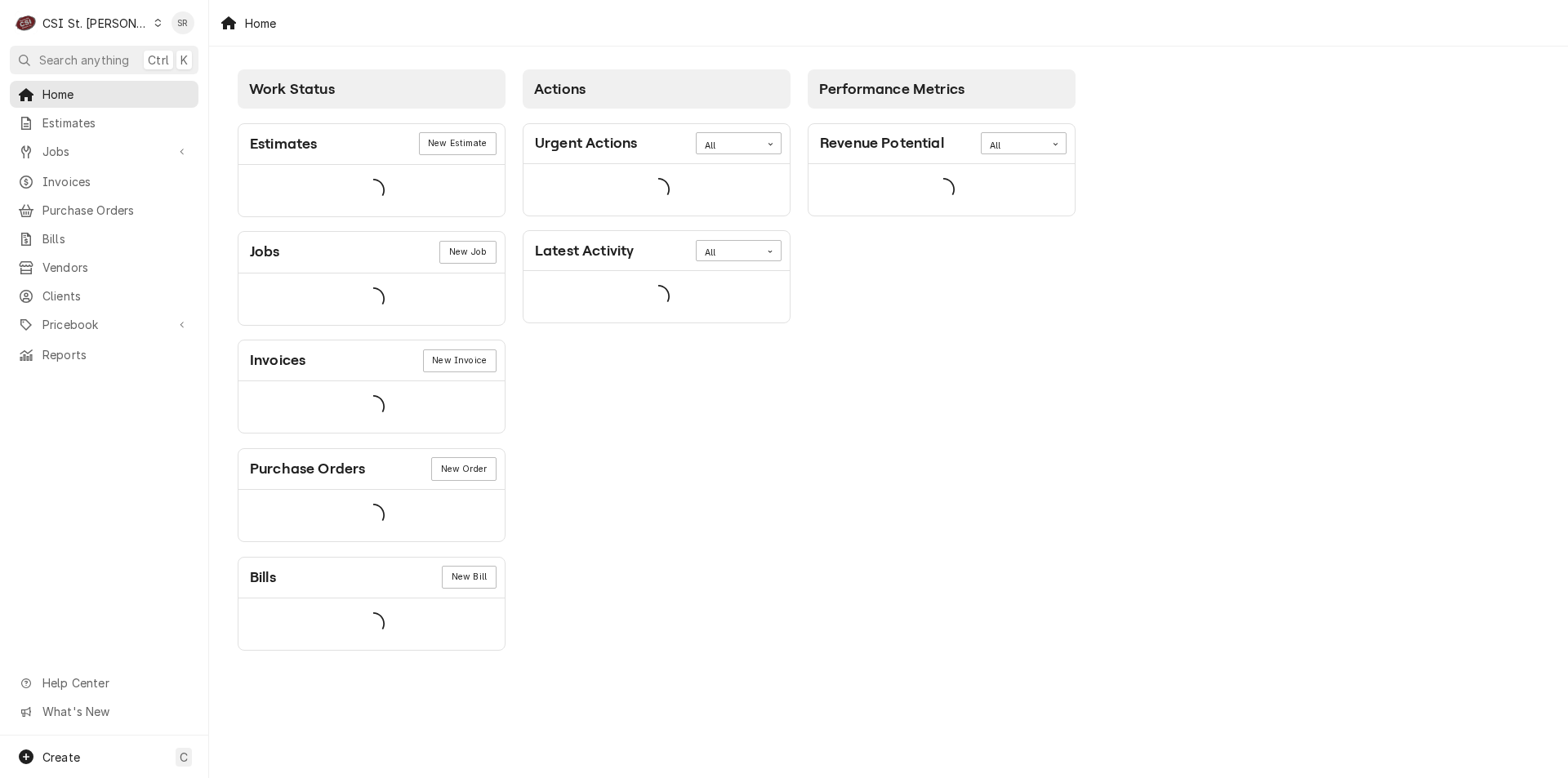 scroll, scrollTop: 0, scrollLeft: 0, axis: both 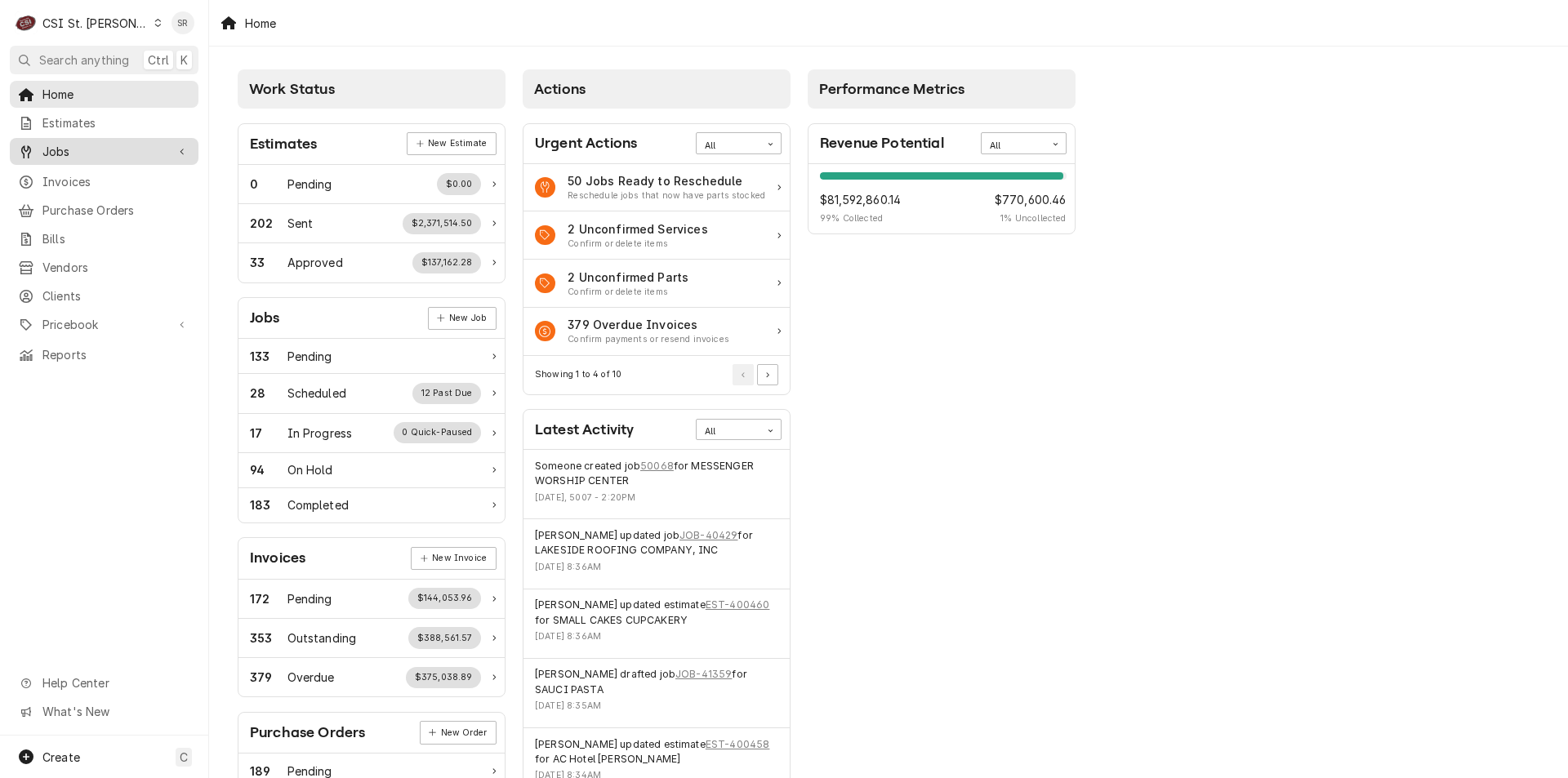 click on "Jobs" at bounding box center [104, 151] 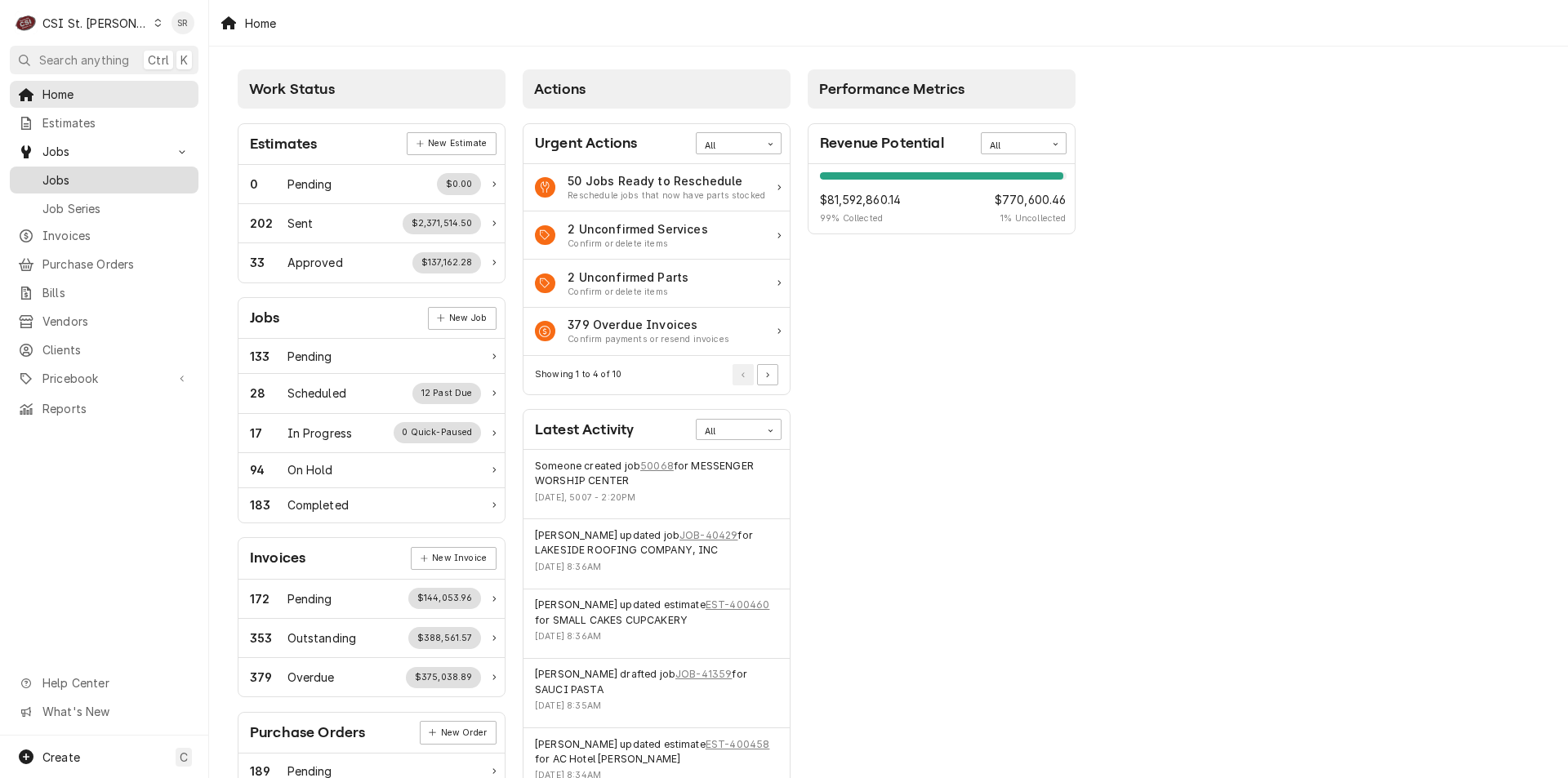 click on "Jobs" at bounding box center [104, 180] 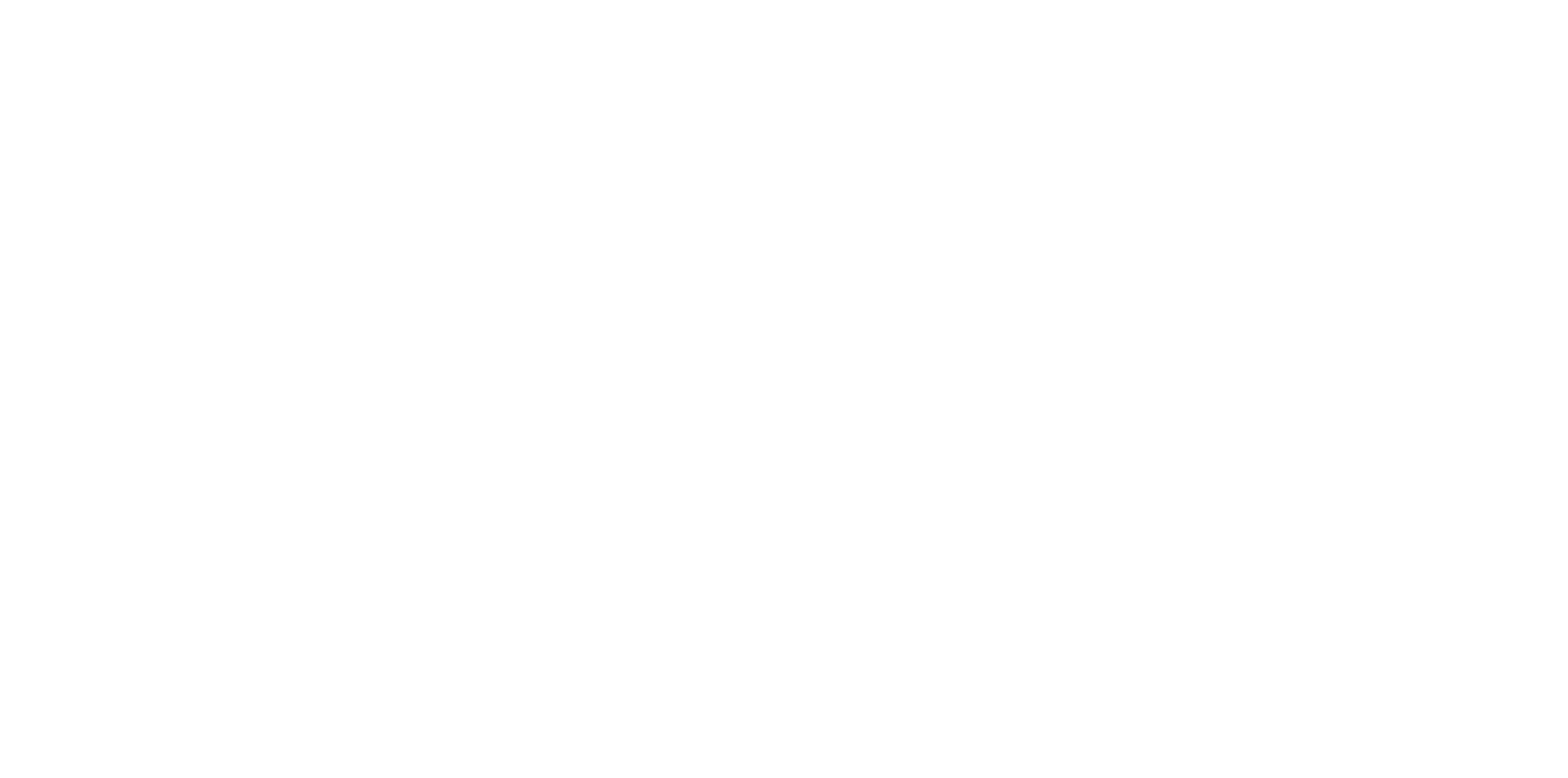 scroll, scrollTop: 0, scrollLeft: 0, axis: both 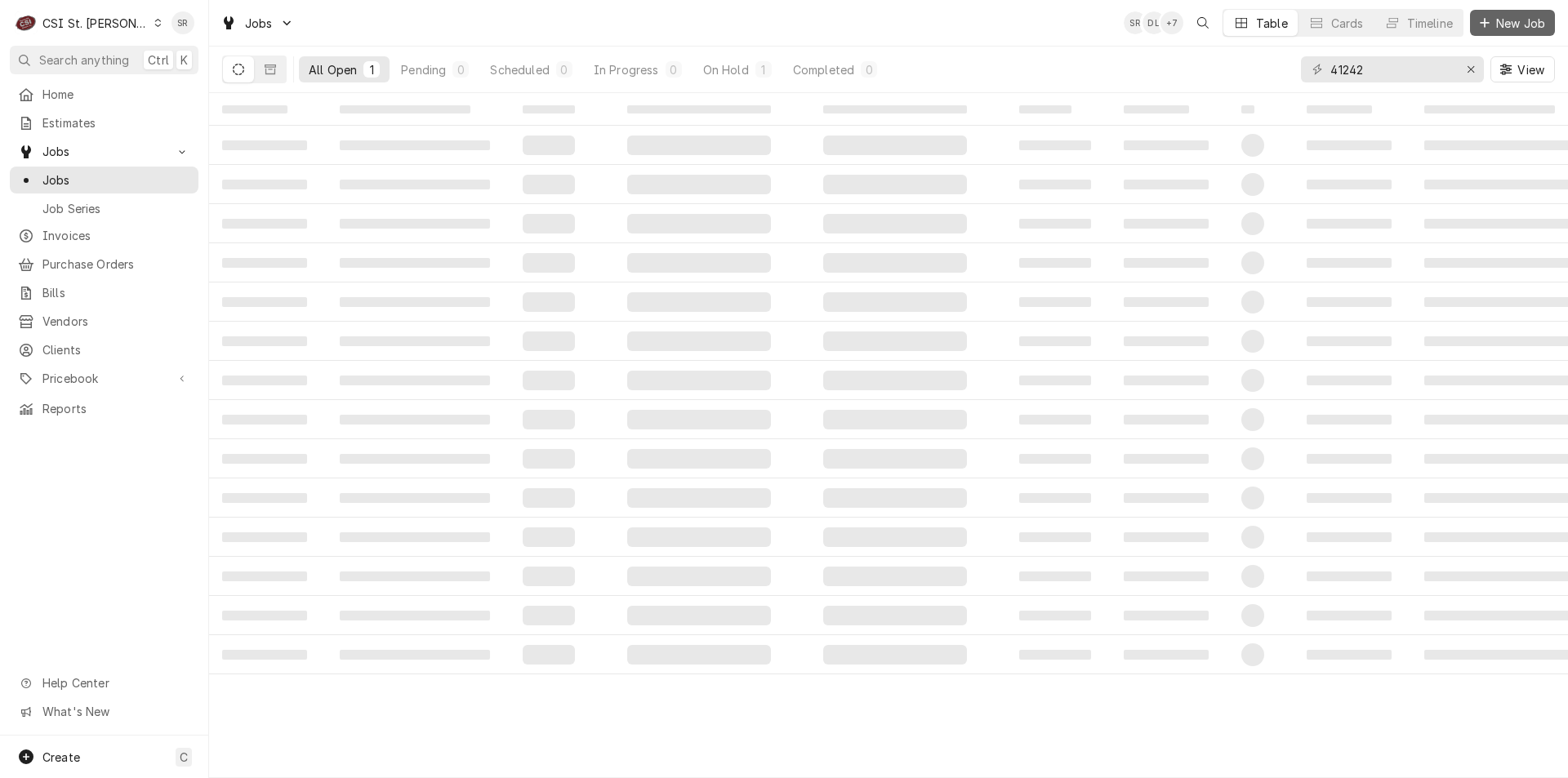 click on "New Job" at bounding box center [1521, 23] 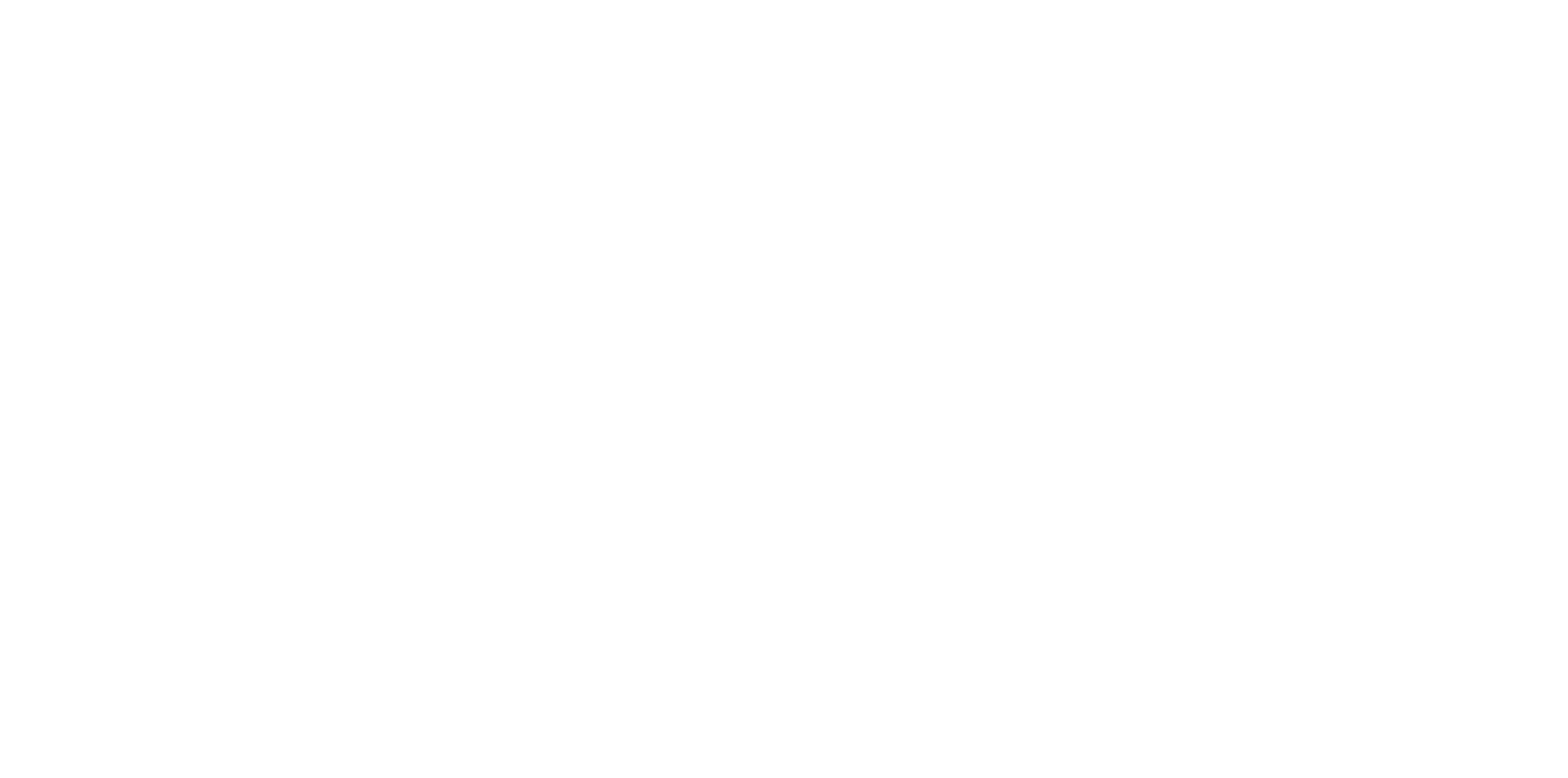 scroll, scrollTop: 0, scrollLeft: 0, axis: both 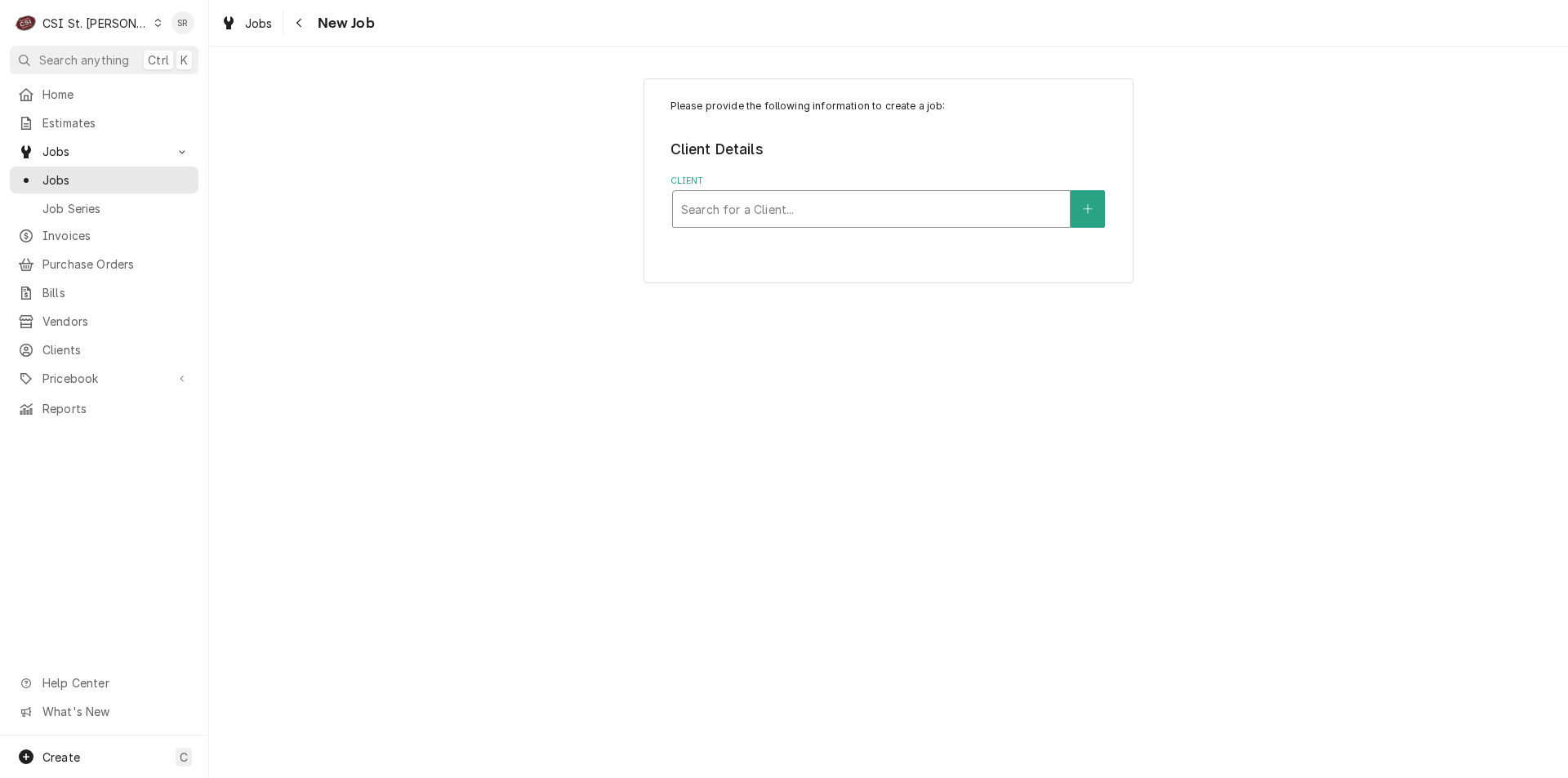 click at bounding box center [871, 209] 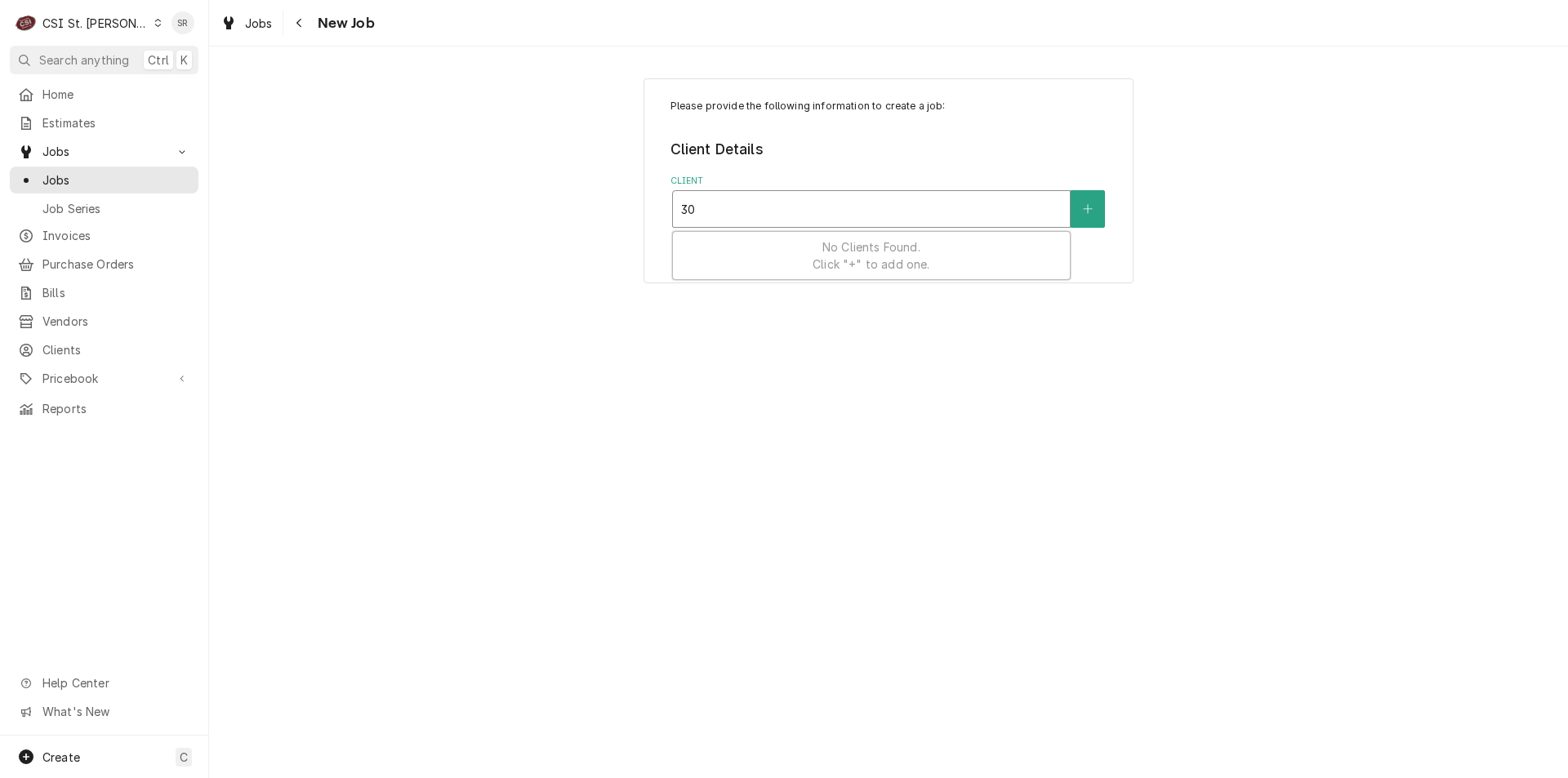 type on "3" 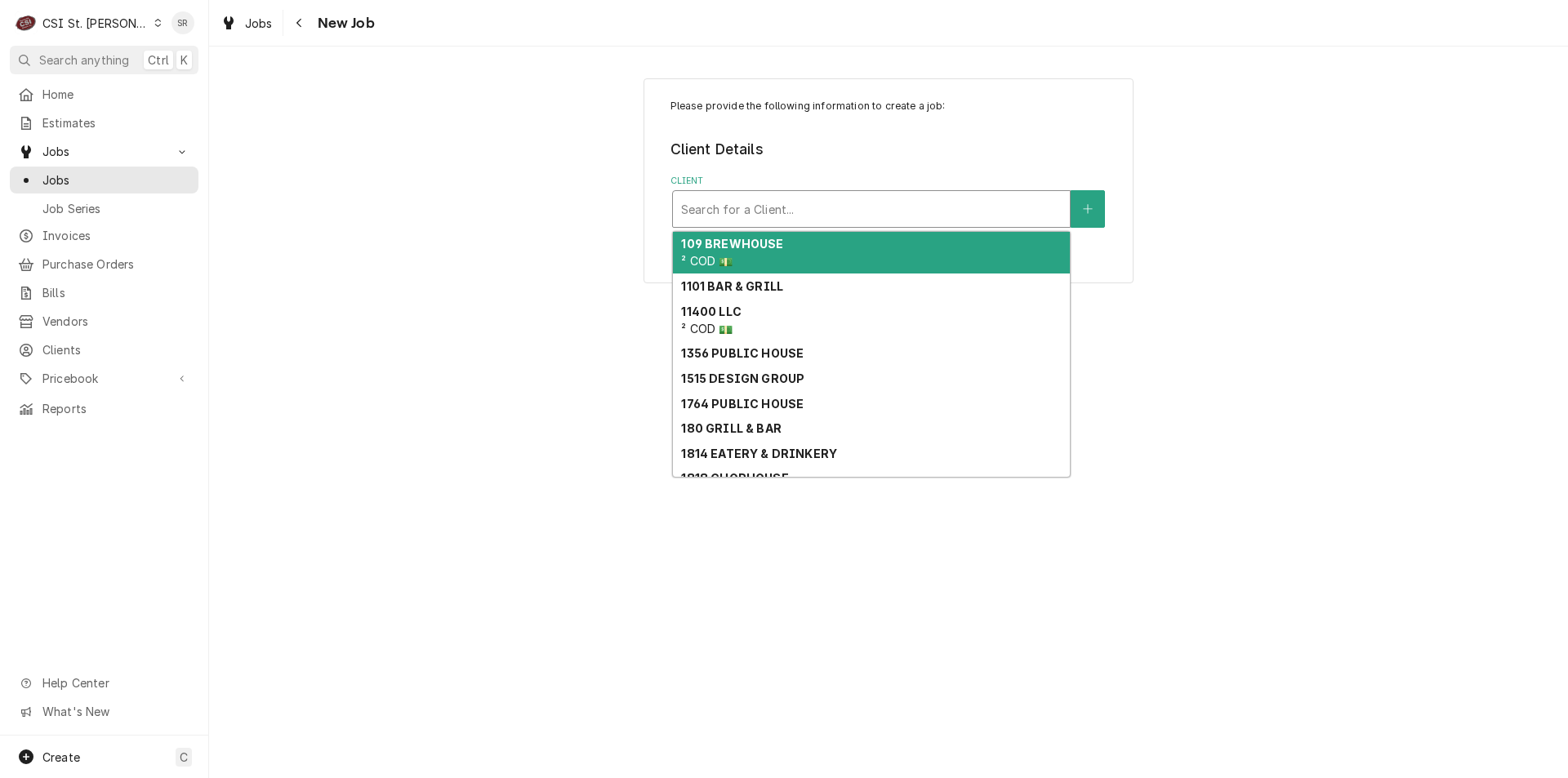 click at bounding box center [871, 209] 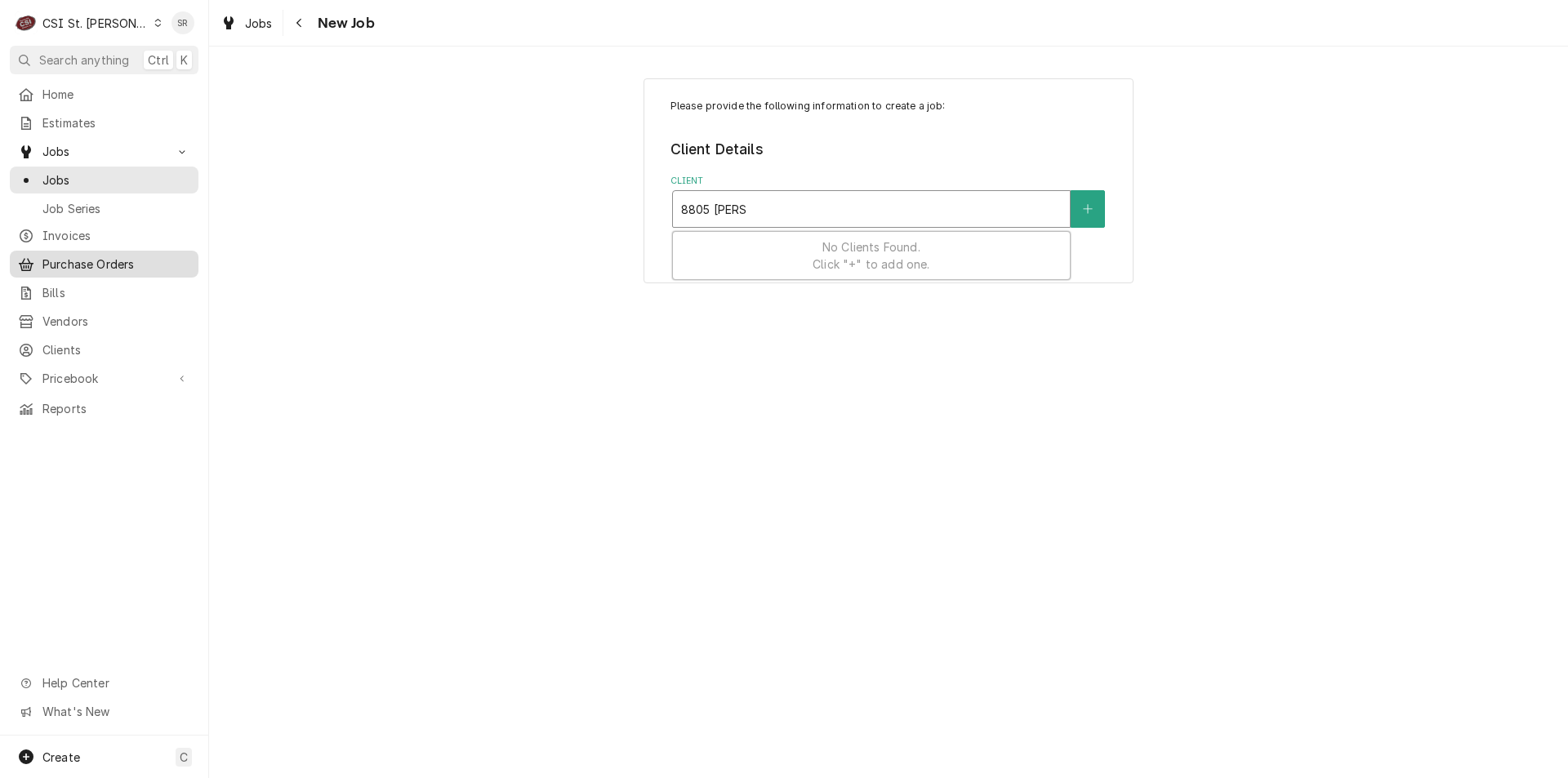 type on "8805 [PERSON_NAME]" 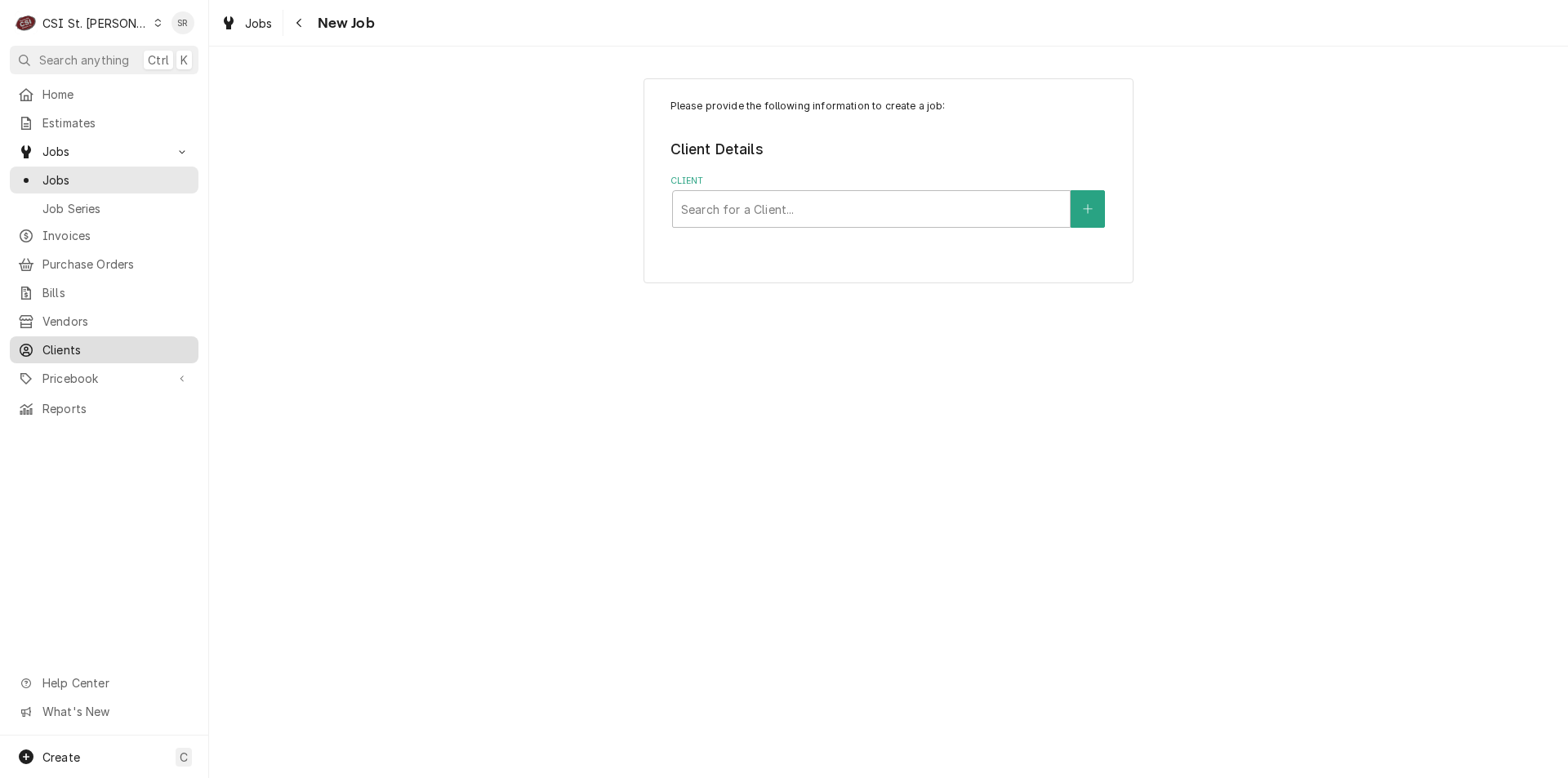click on "Clients" at bounding box center [116, 349] 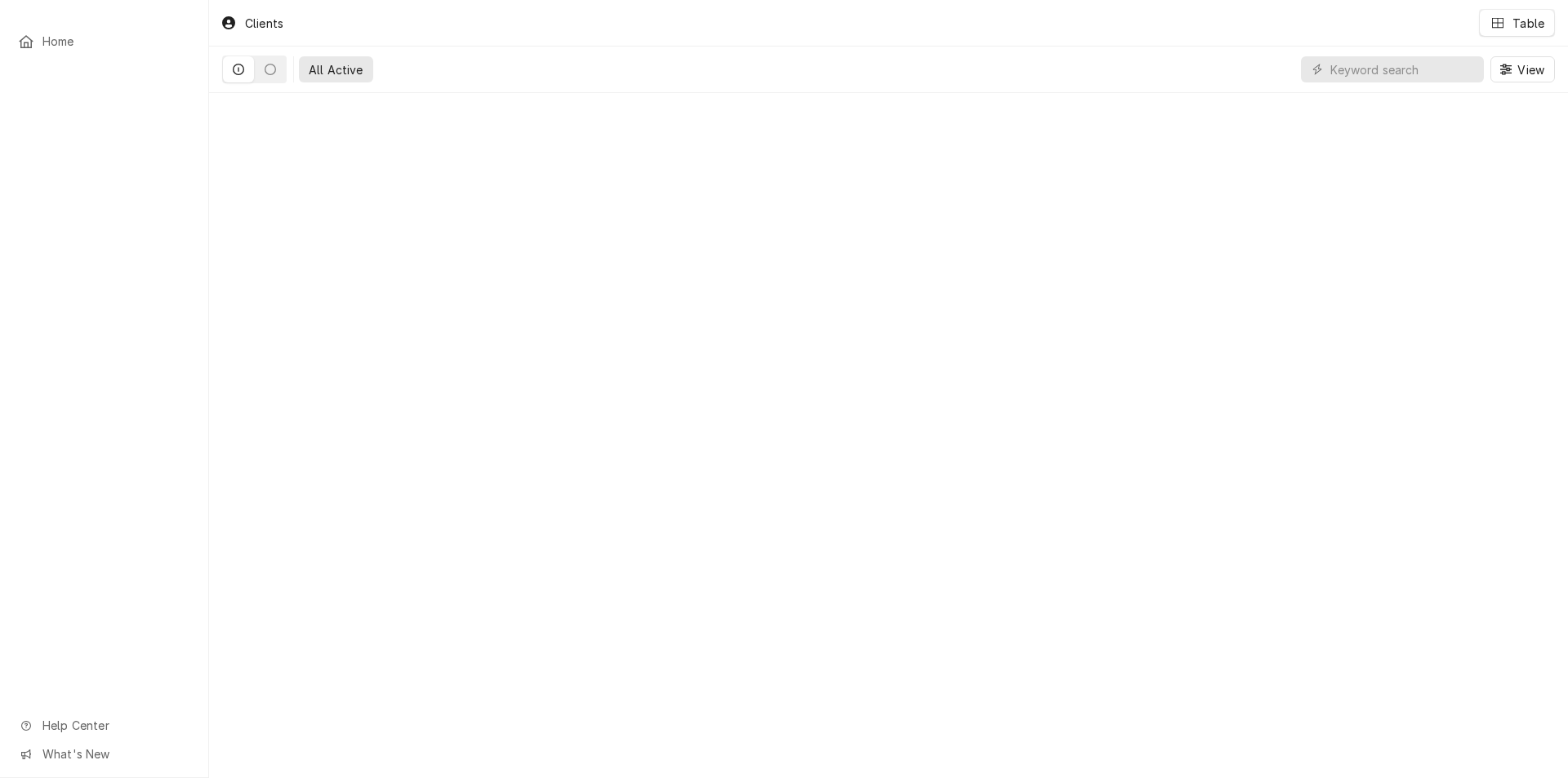 scroll, scrollTop: 0, scrollLeft: 0, axis: both 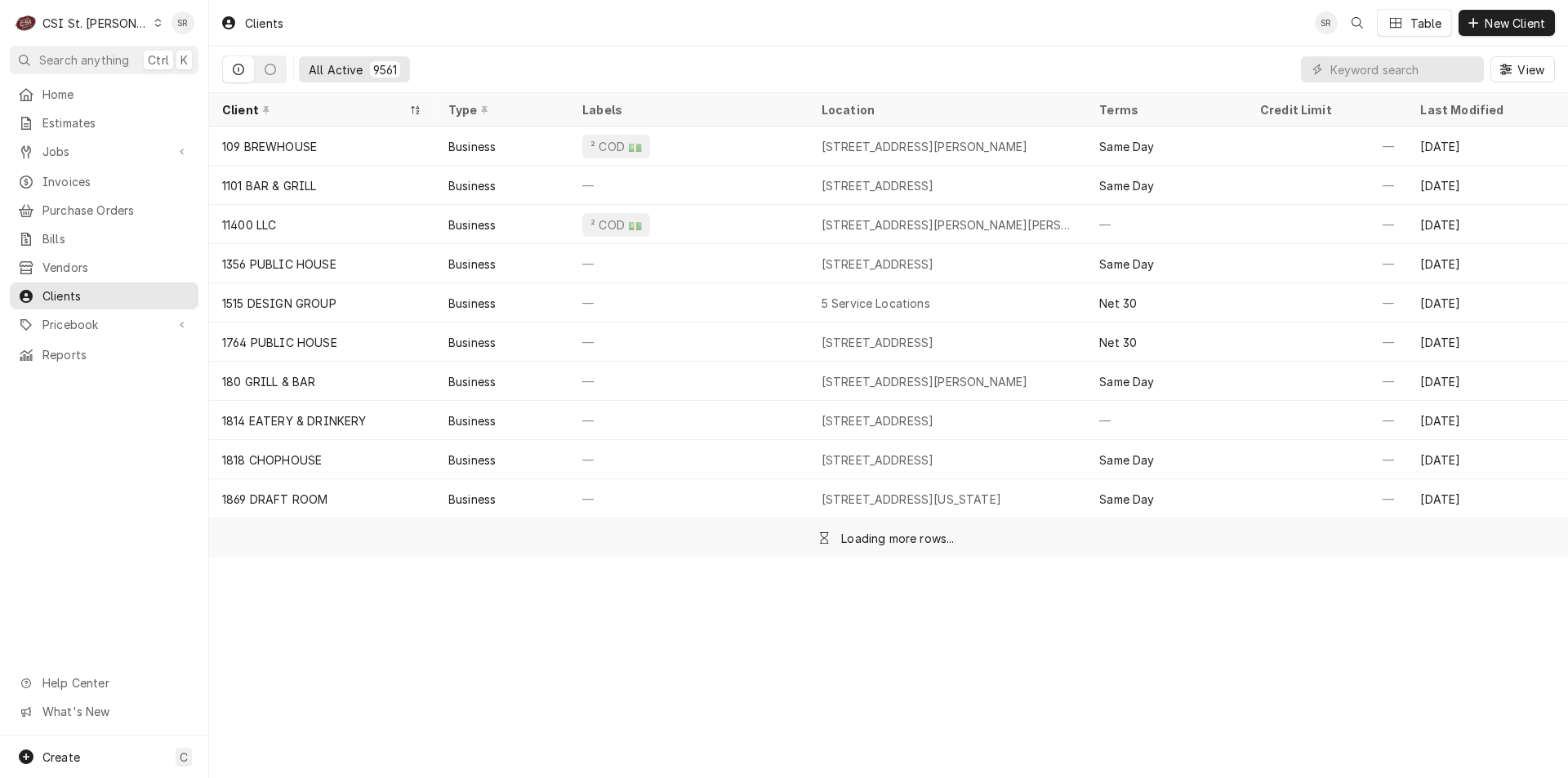 click on "CSI St. Louis" at bounding box center (96, 23) 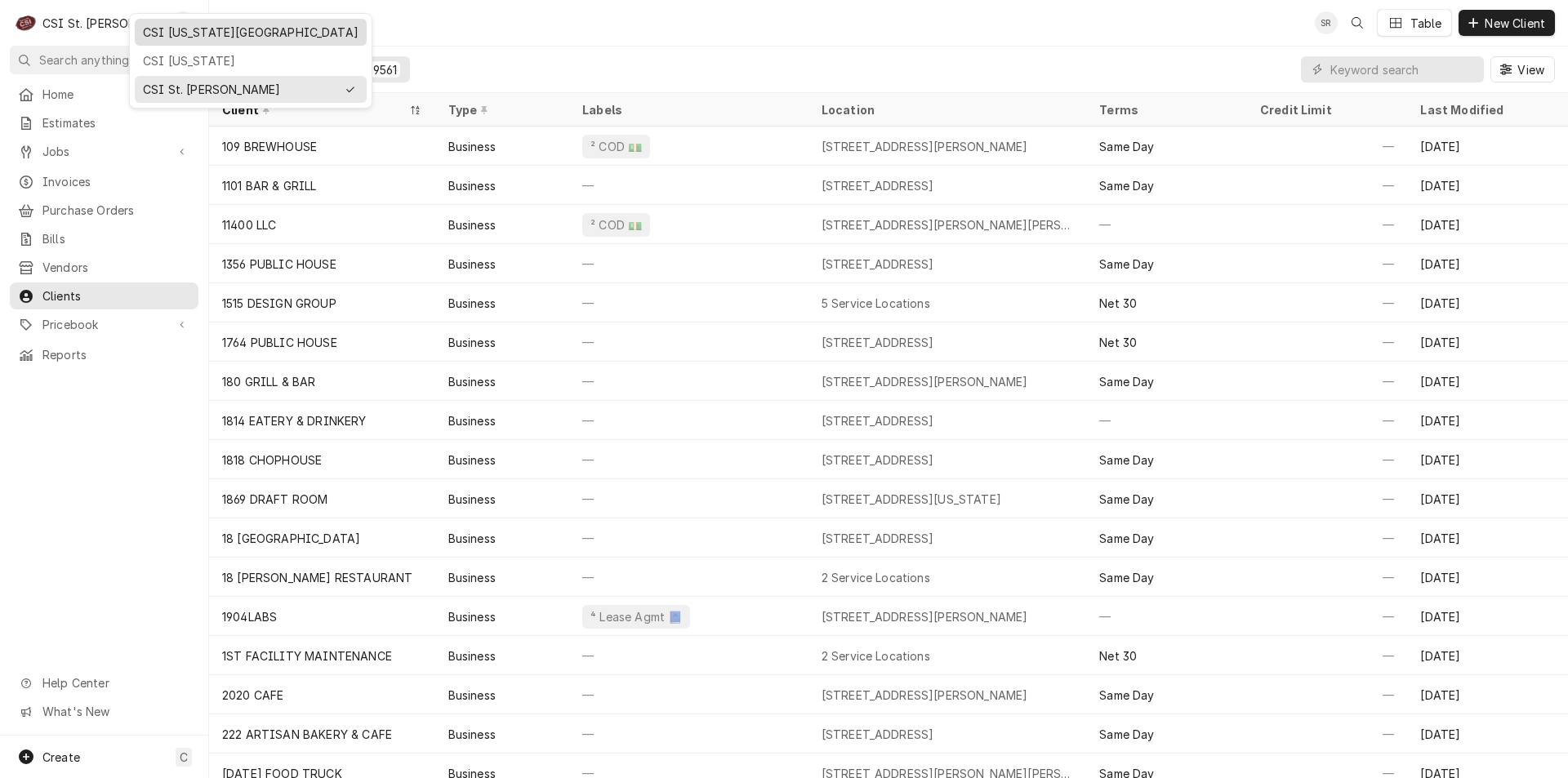 click on "CSI [US_STATE][GEOGRAPHIC_DATA]" at bounding box center (251, 32) 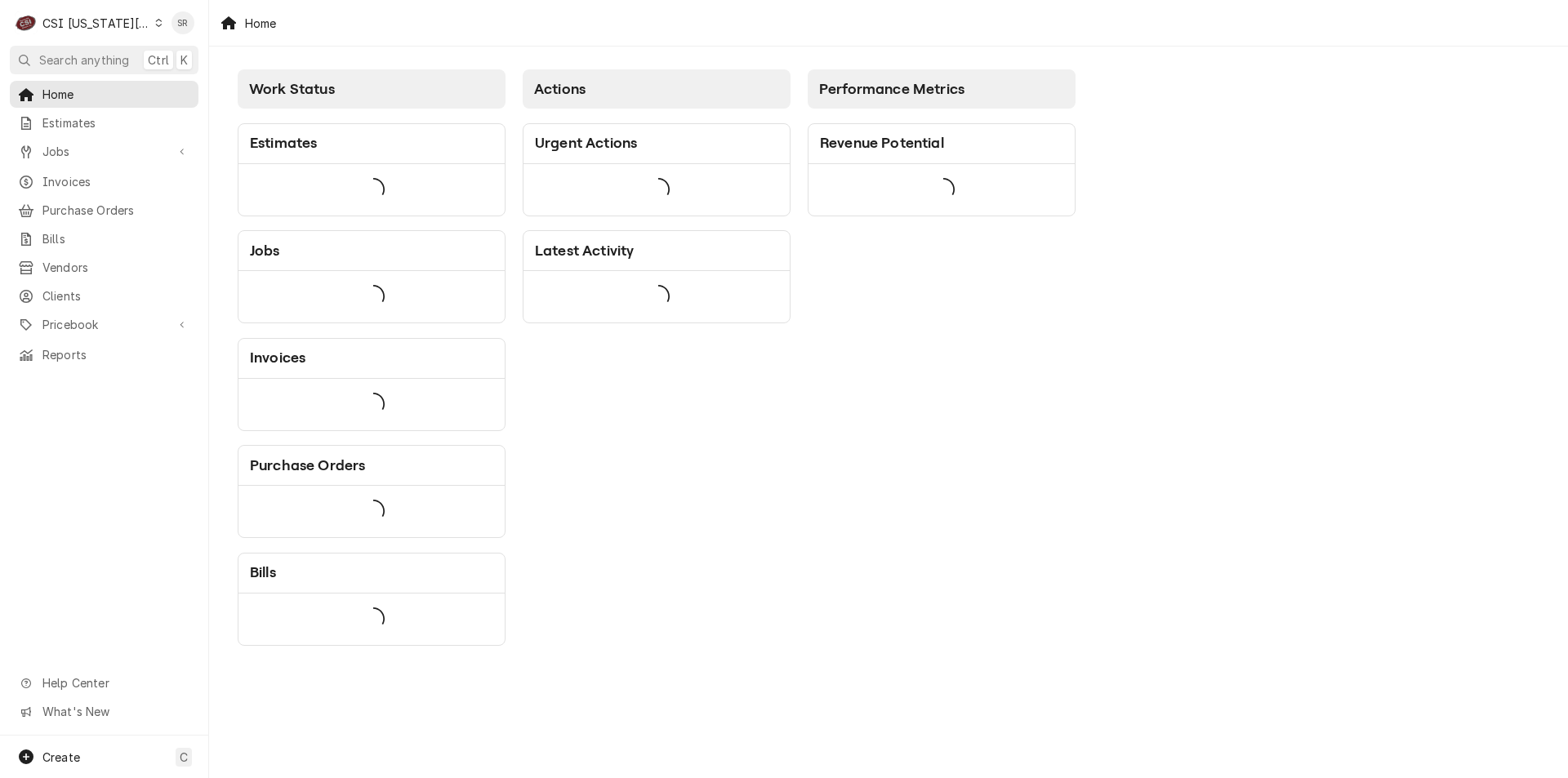scroll, scrollTop: 0, scrollLeft: 0, axis: both 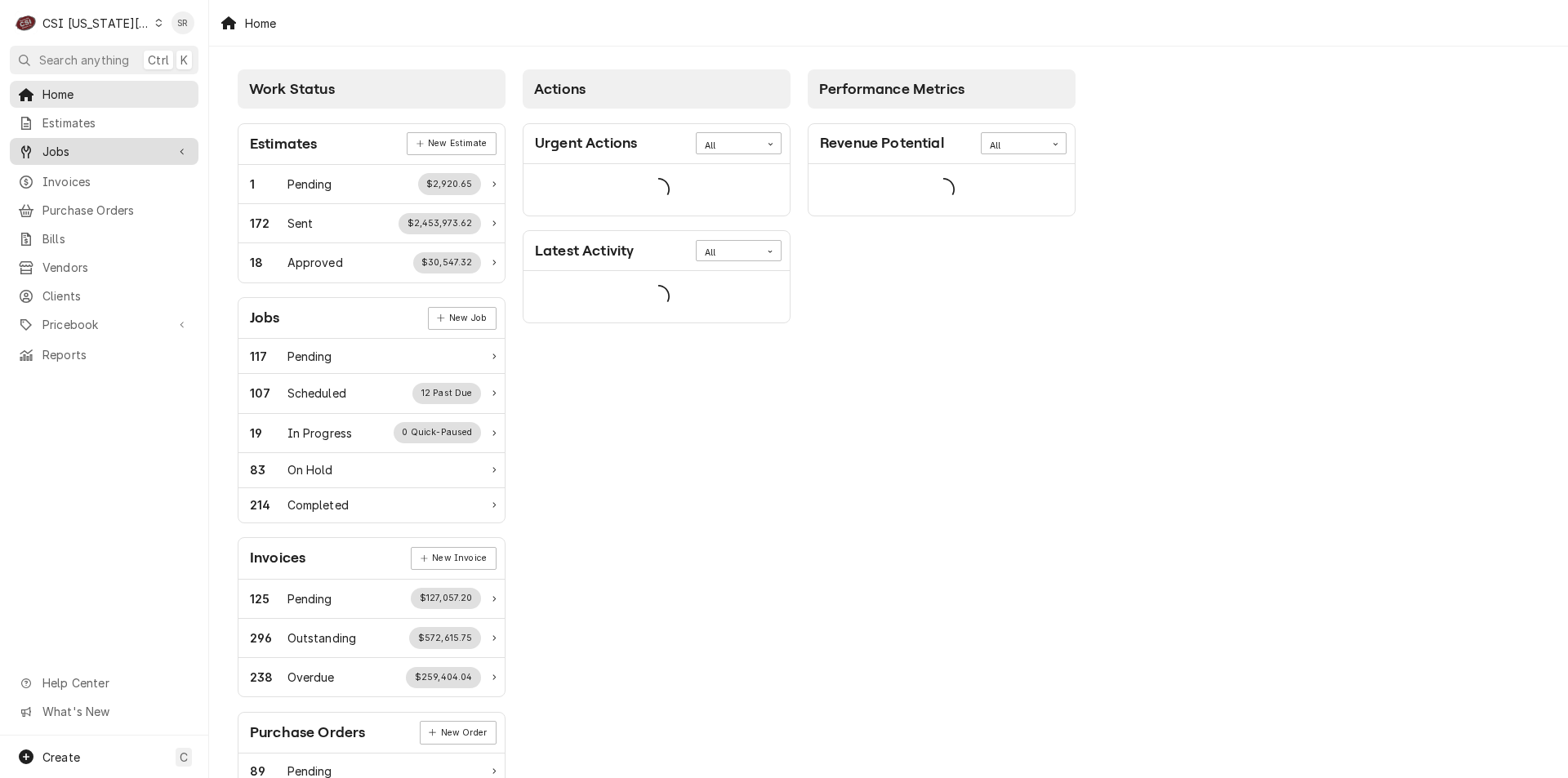 click on "Jobs" at bounding box center (104, 151) 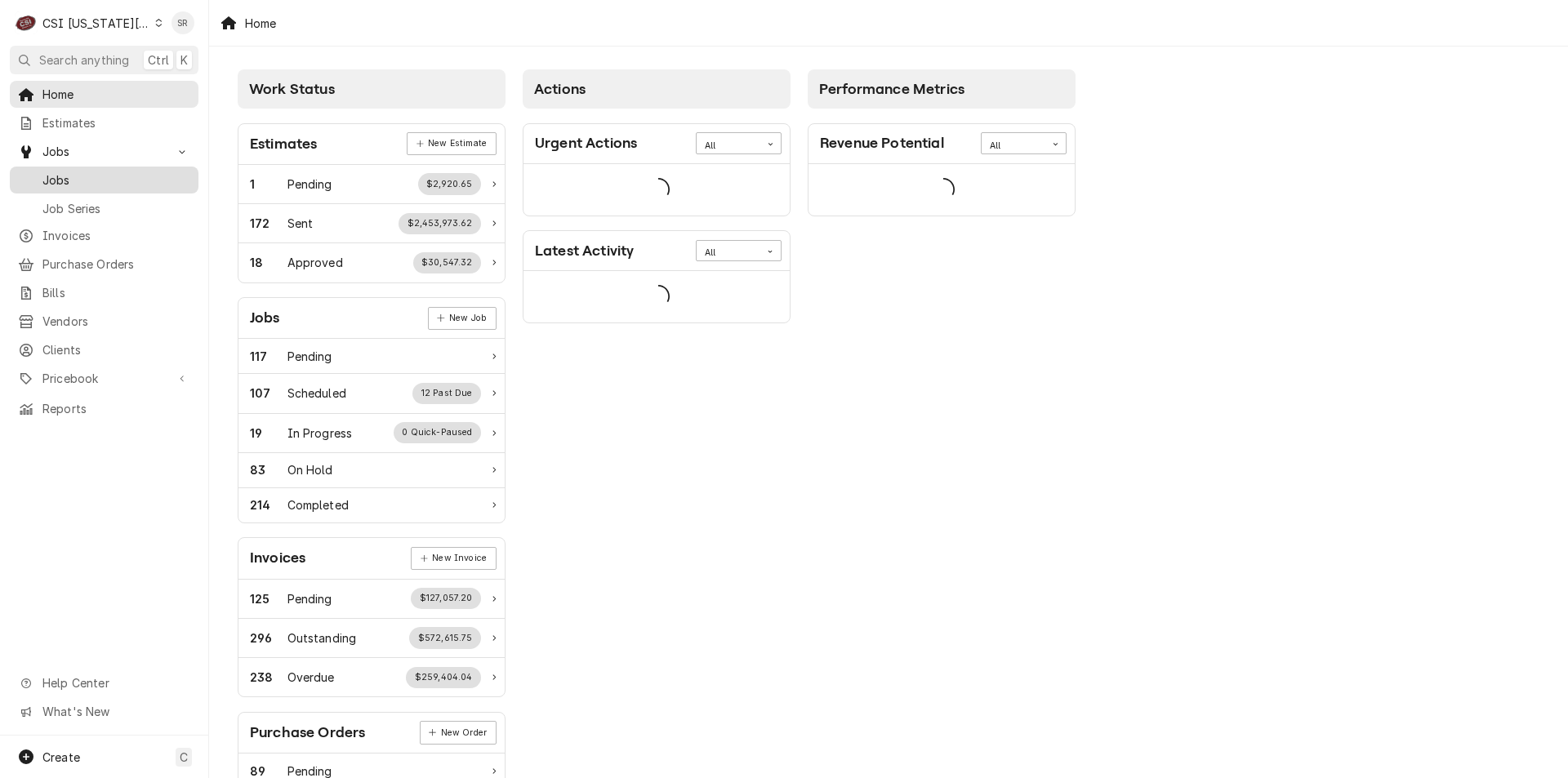 click on "Jobs" at bounding box center (116, 180) 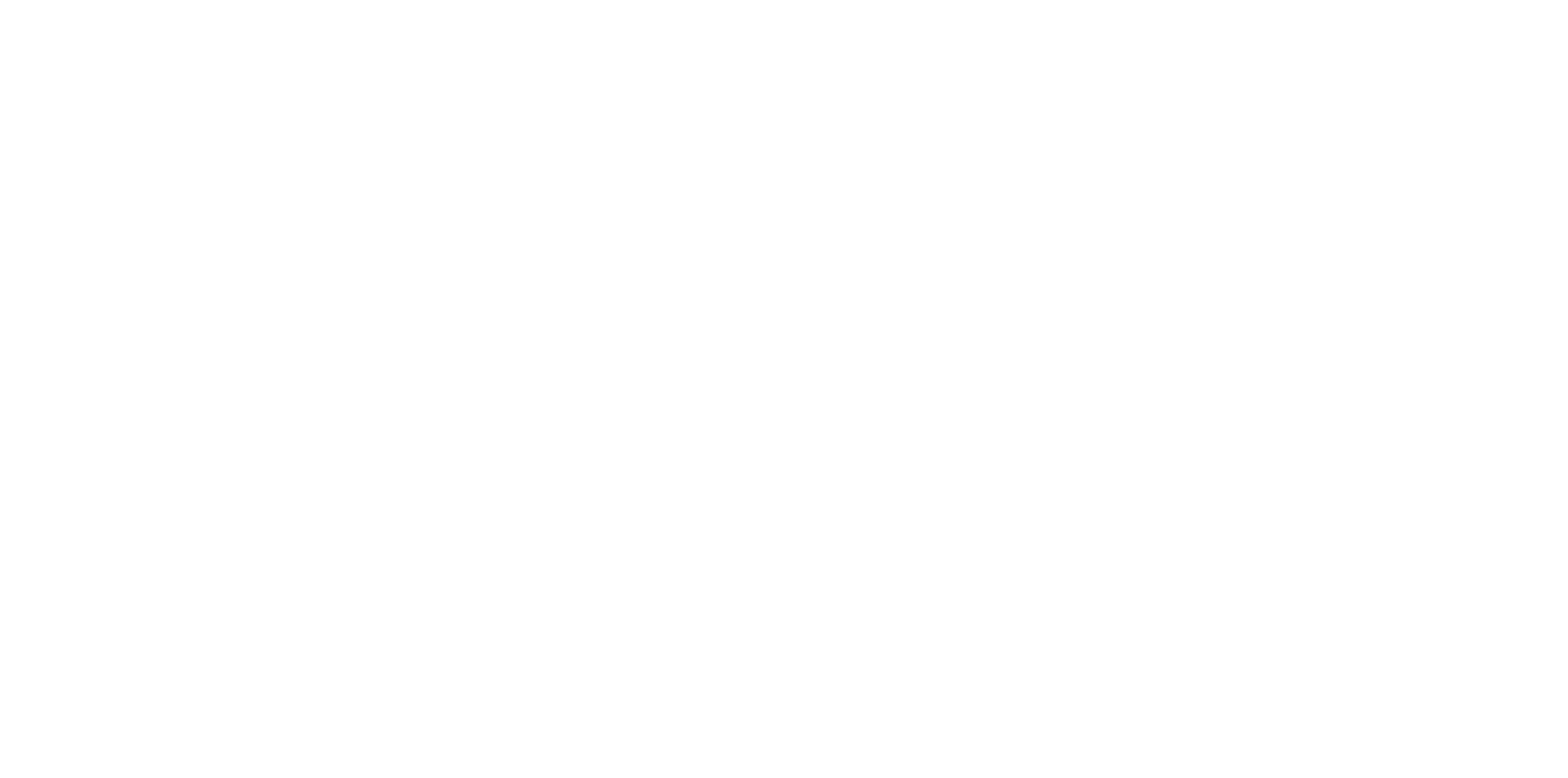 scroll, scrollTop: 0, scrollLeft: 0, axis: both 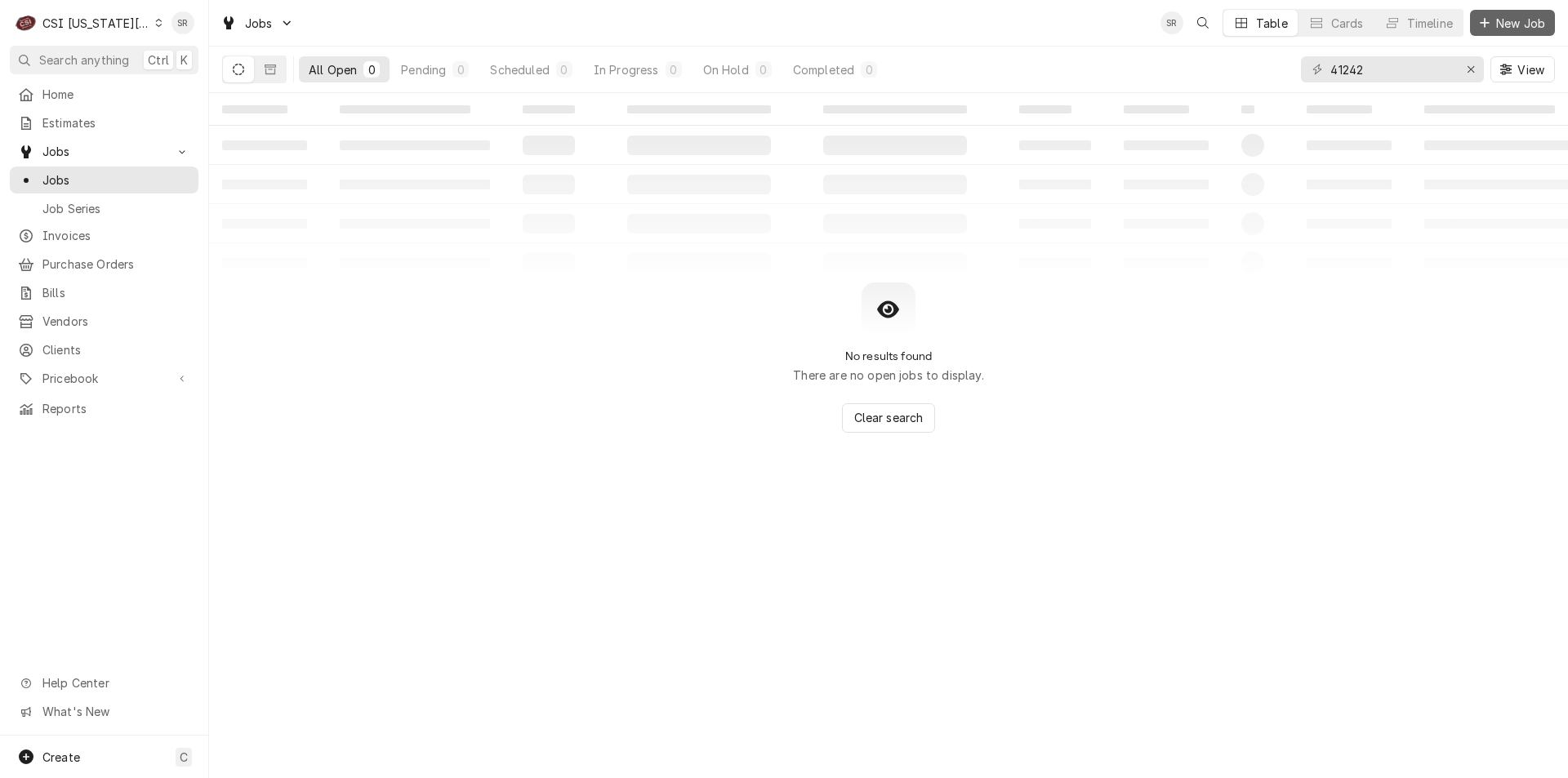 click at bounding box center (1485, 23) 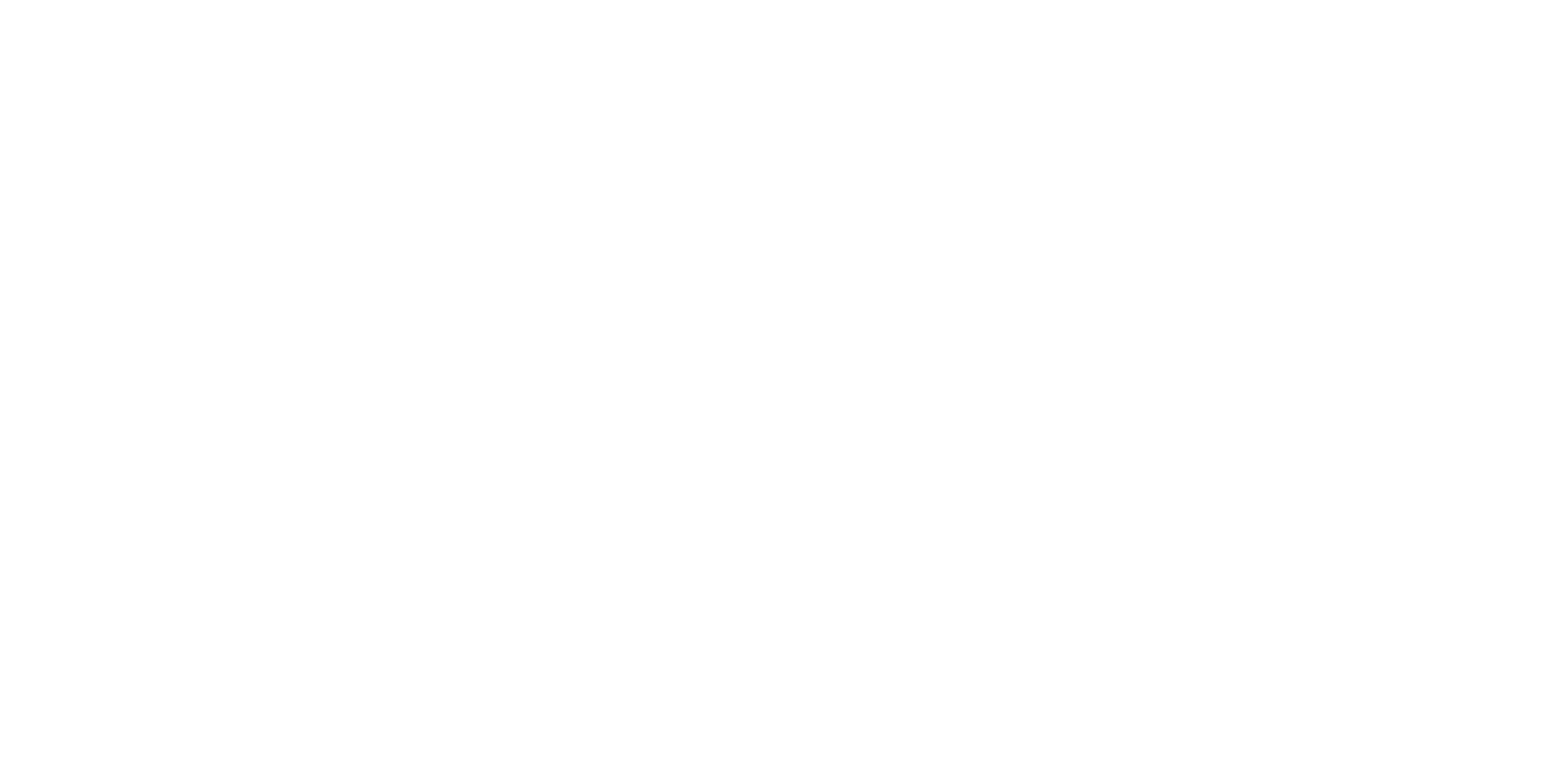 scroll, scrollTop: 0, scrollLeft: 0, axis: both 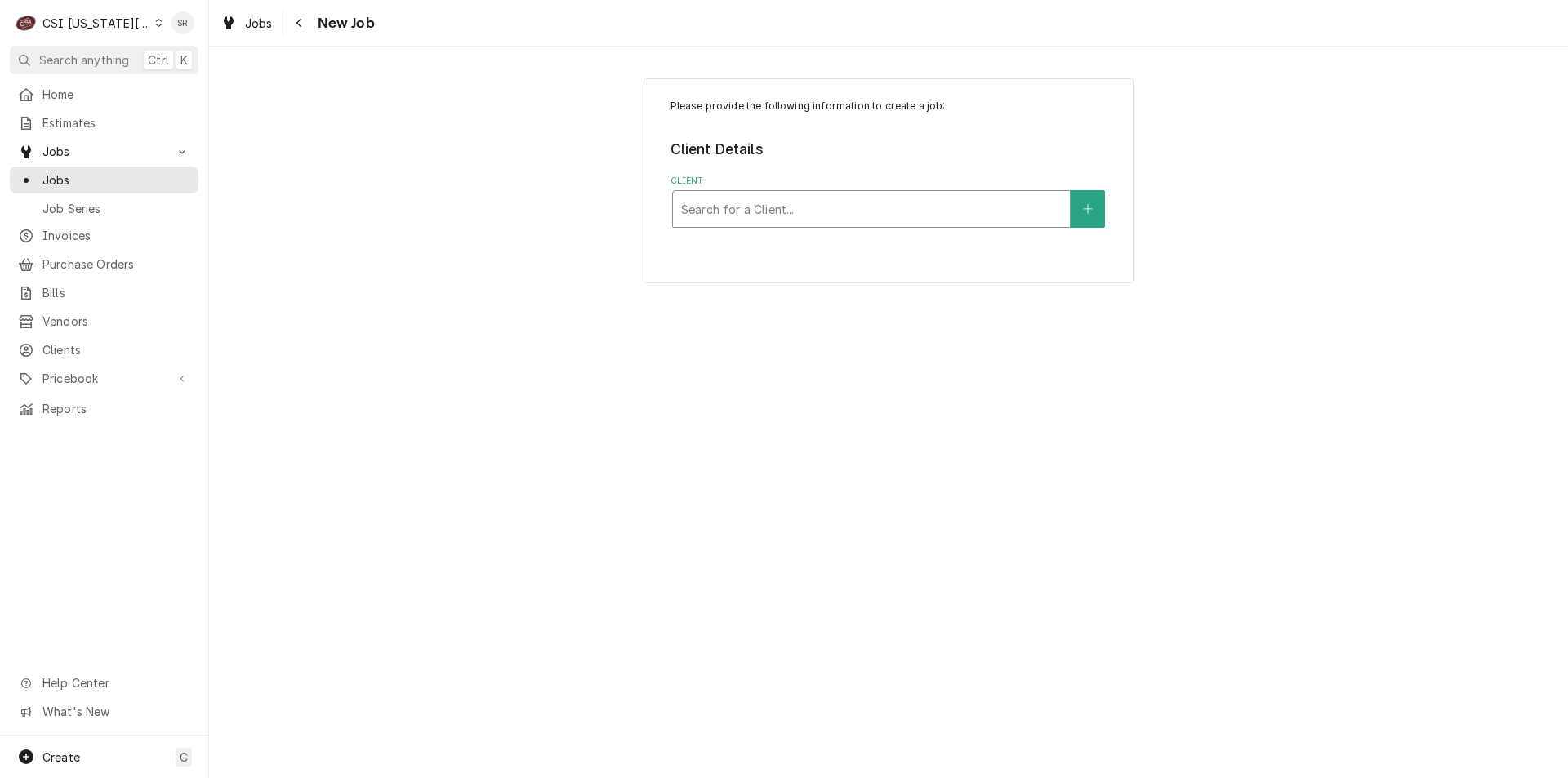 click at bounding box center (871, 209) 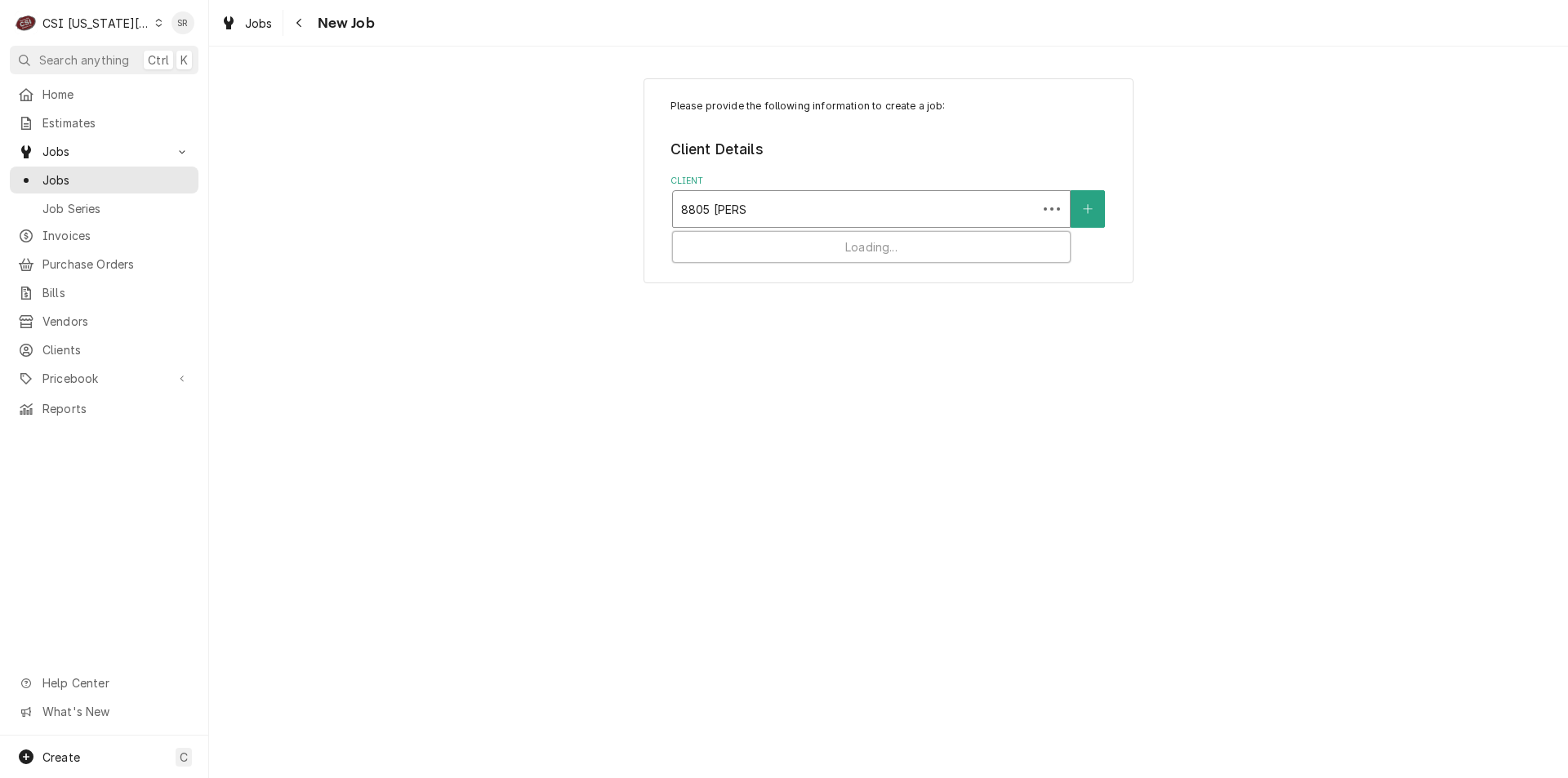 type on "8805 [PERSON_NAME]" 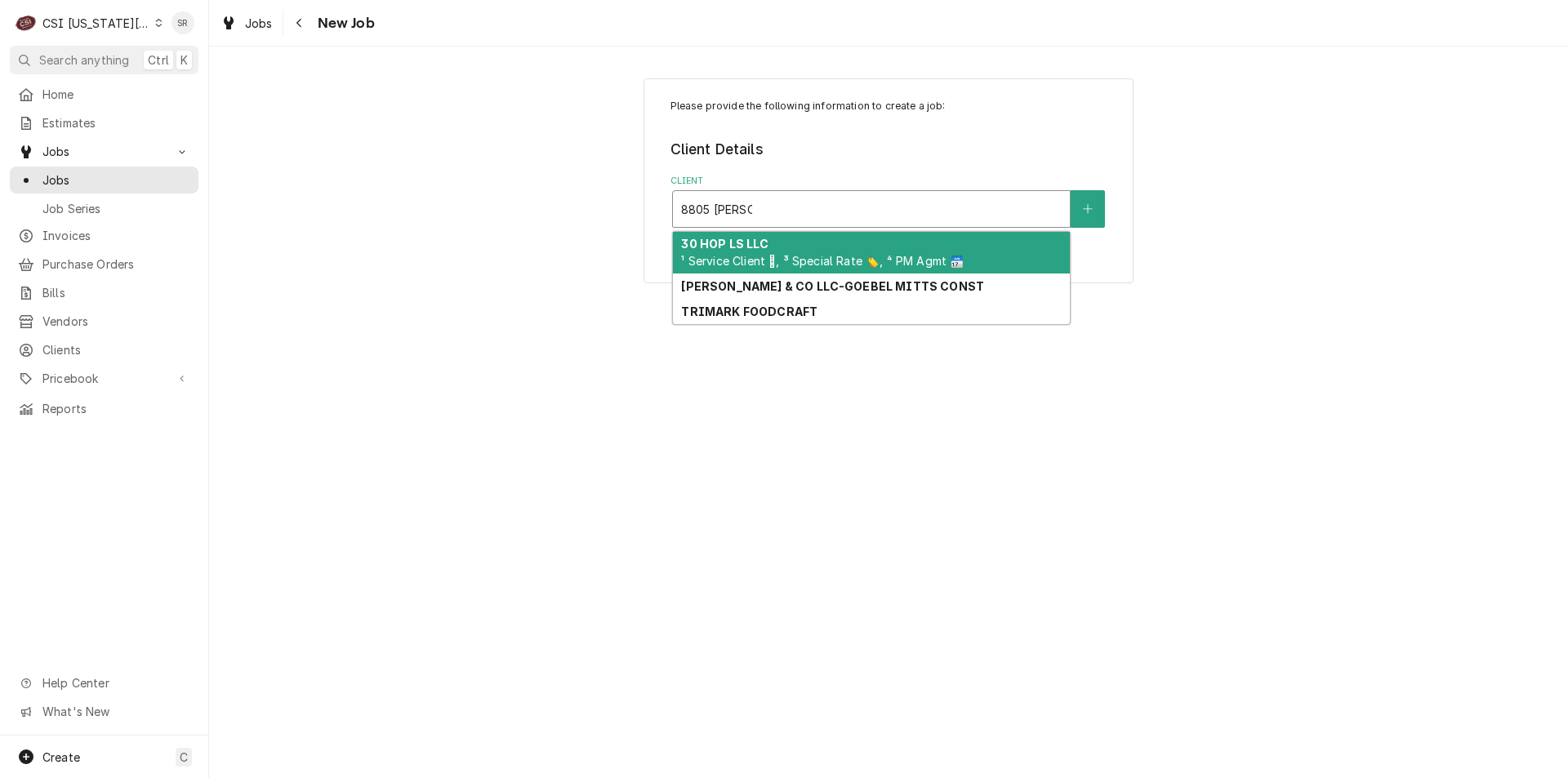 click on "¹ Service Client 🛟, ³ Special Rate 🏷️, ⁴ PM Agmt 🗓️" at bounding box center [822, 260] 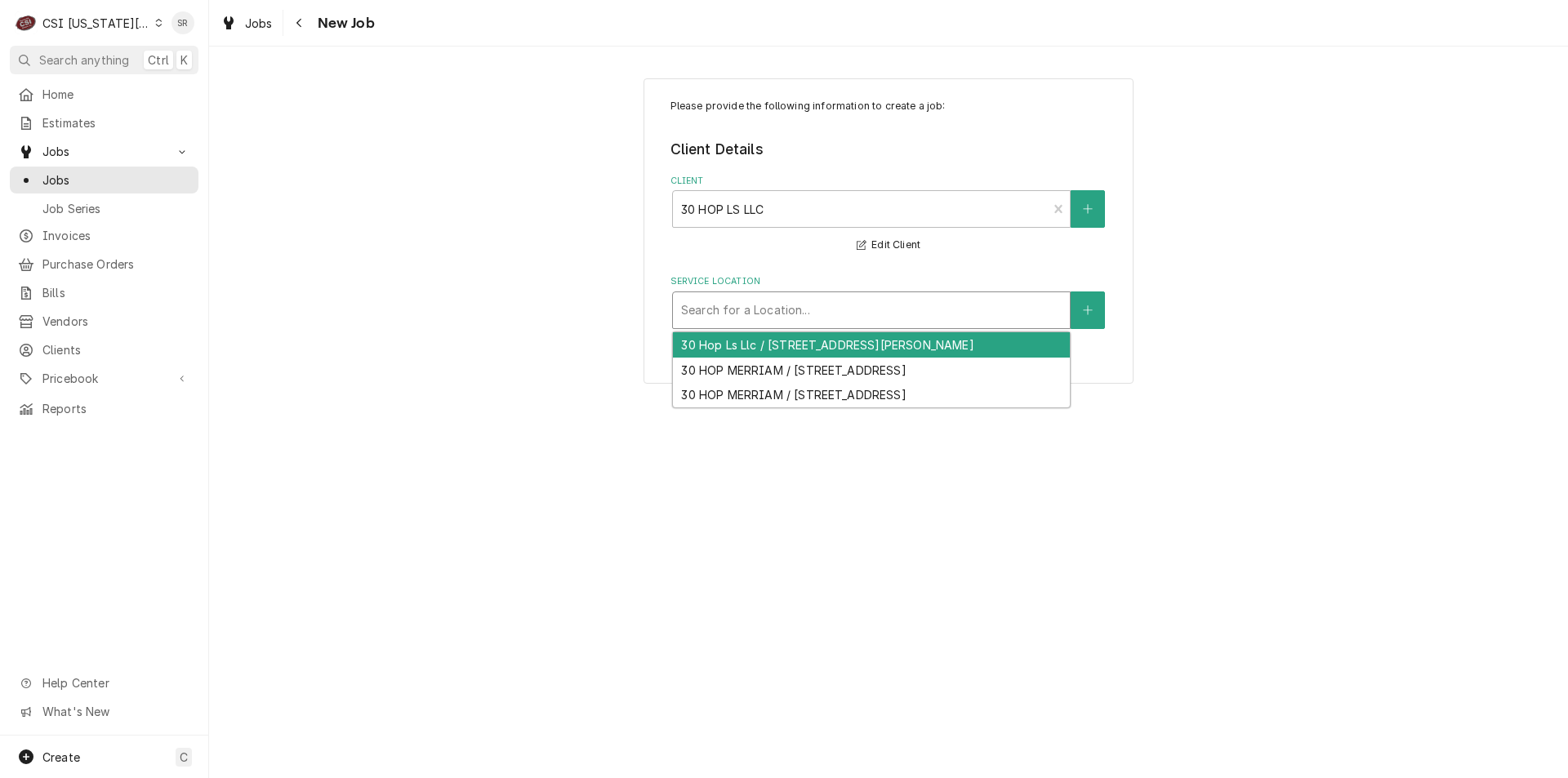 click at bounding box center (871, 310) 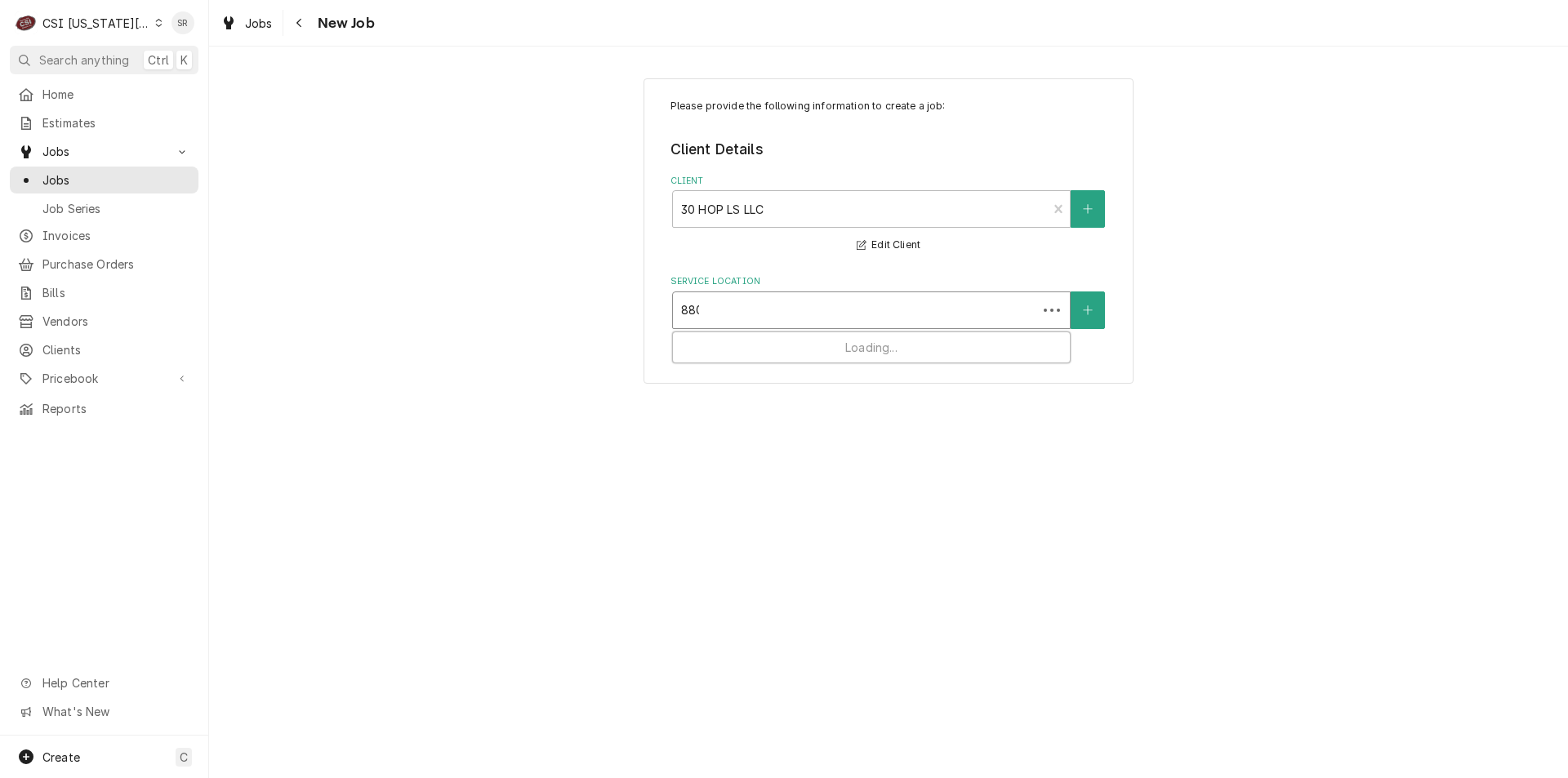 type on "8805" 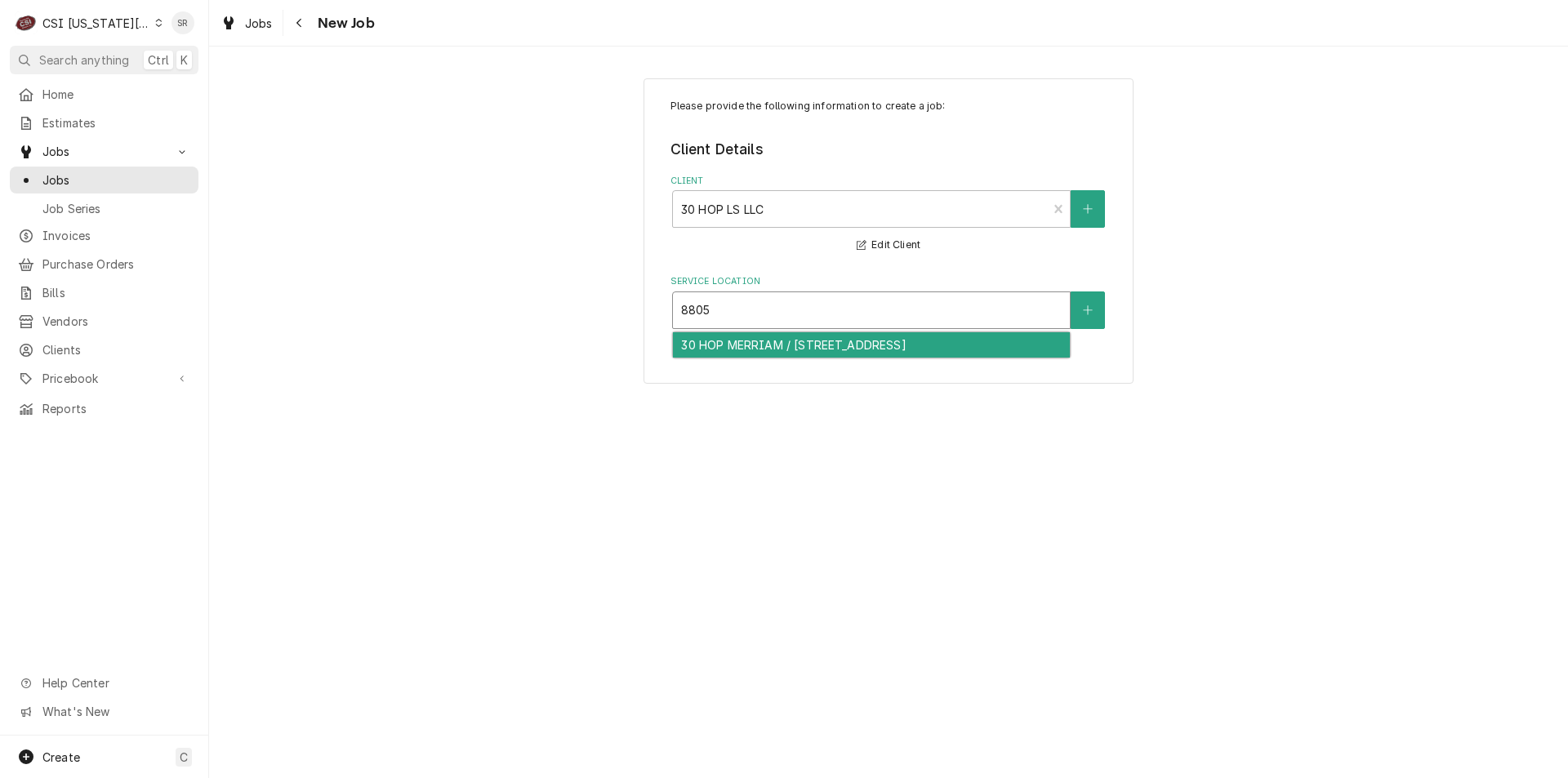 click on "30 HOP MERRIAM / 8805 Shawnee Mission Pkwy, Merriam, KS 66202" at bounding box center [871, 345] 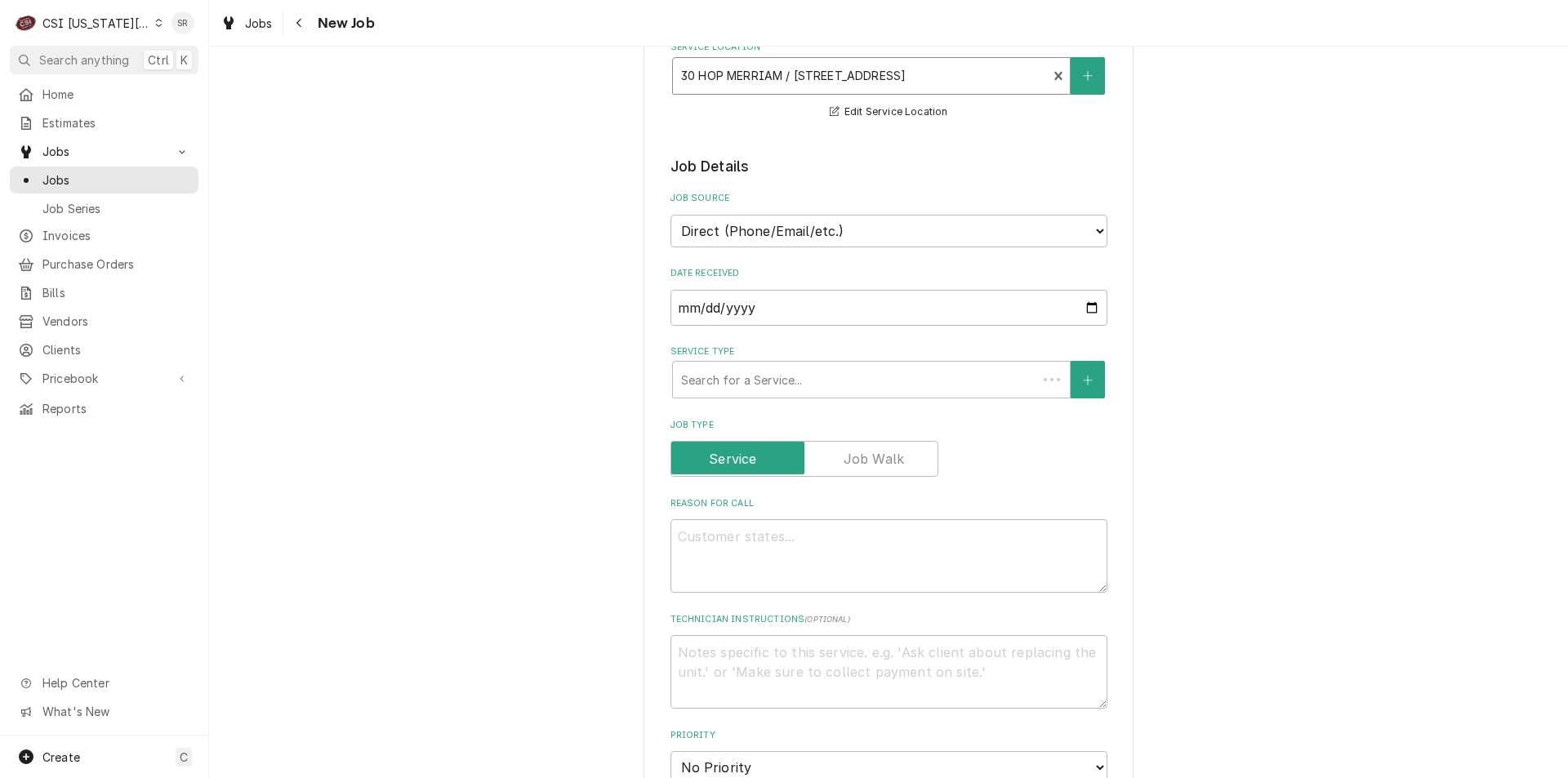 scroll, scrollTop: 245, scrollLeft: 0, axis: vertical 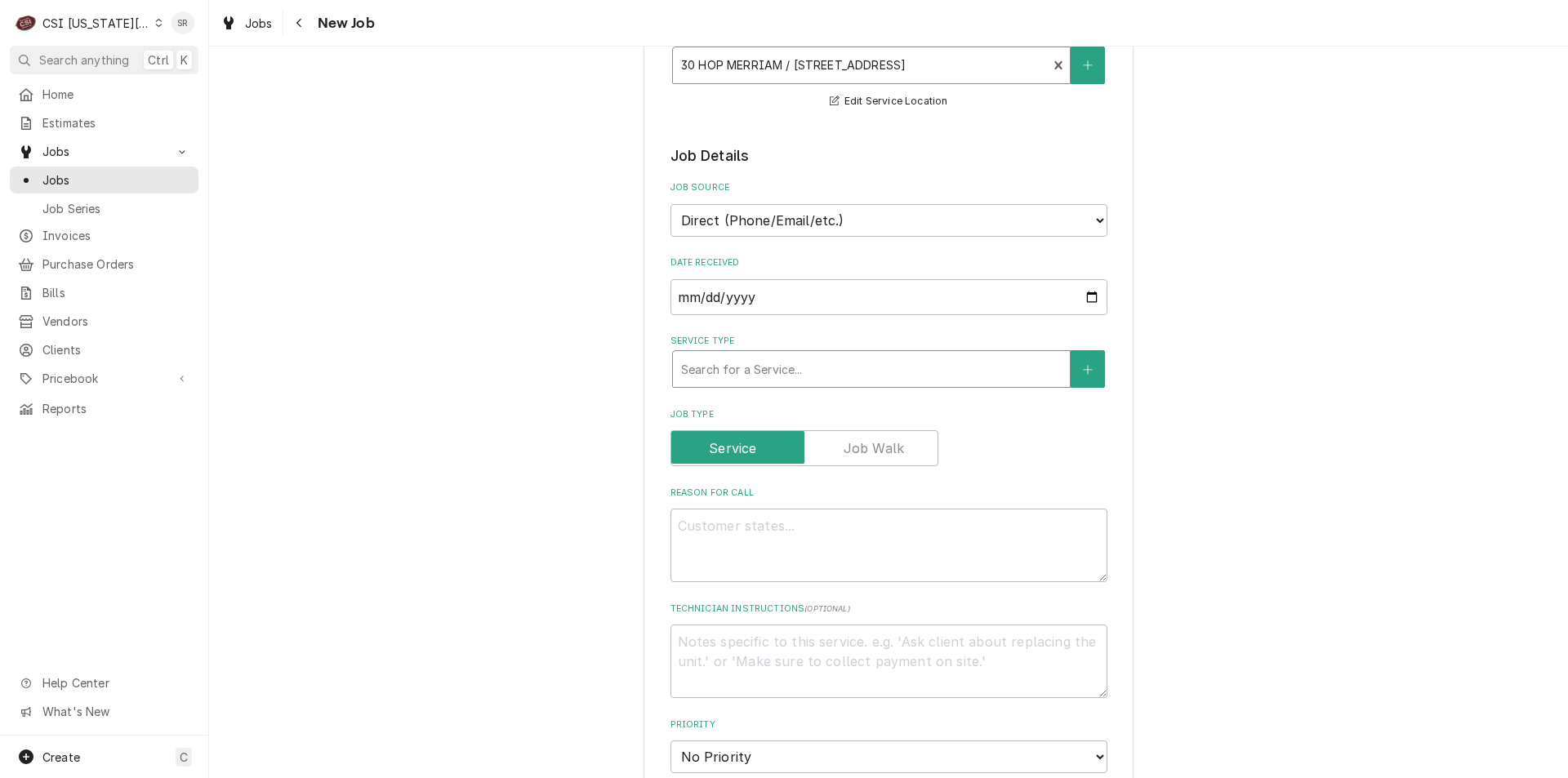 click at bounding box center [871, 369] 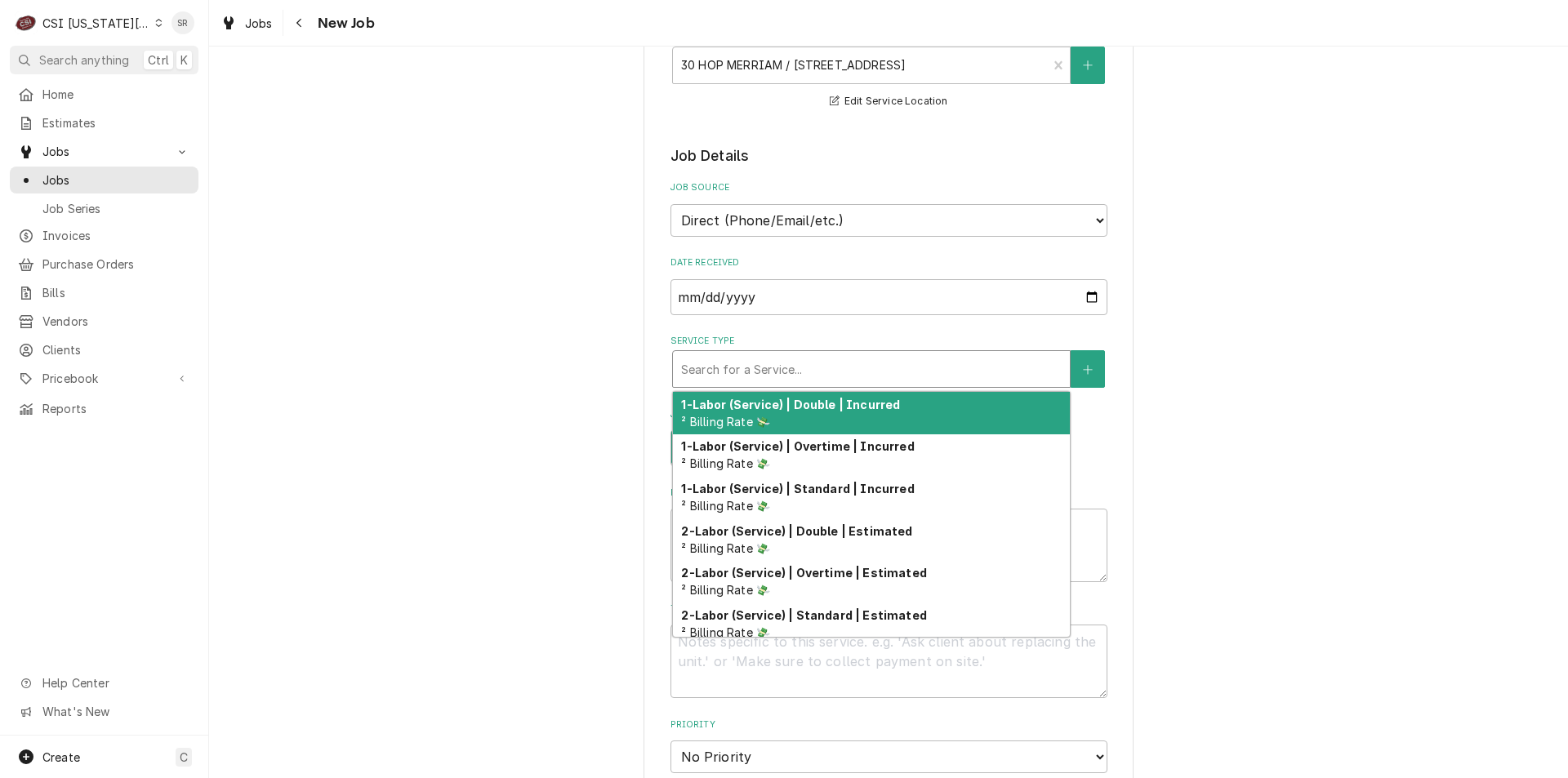 type on "x" 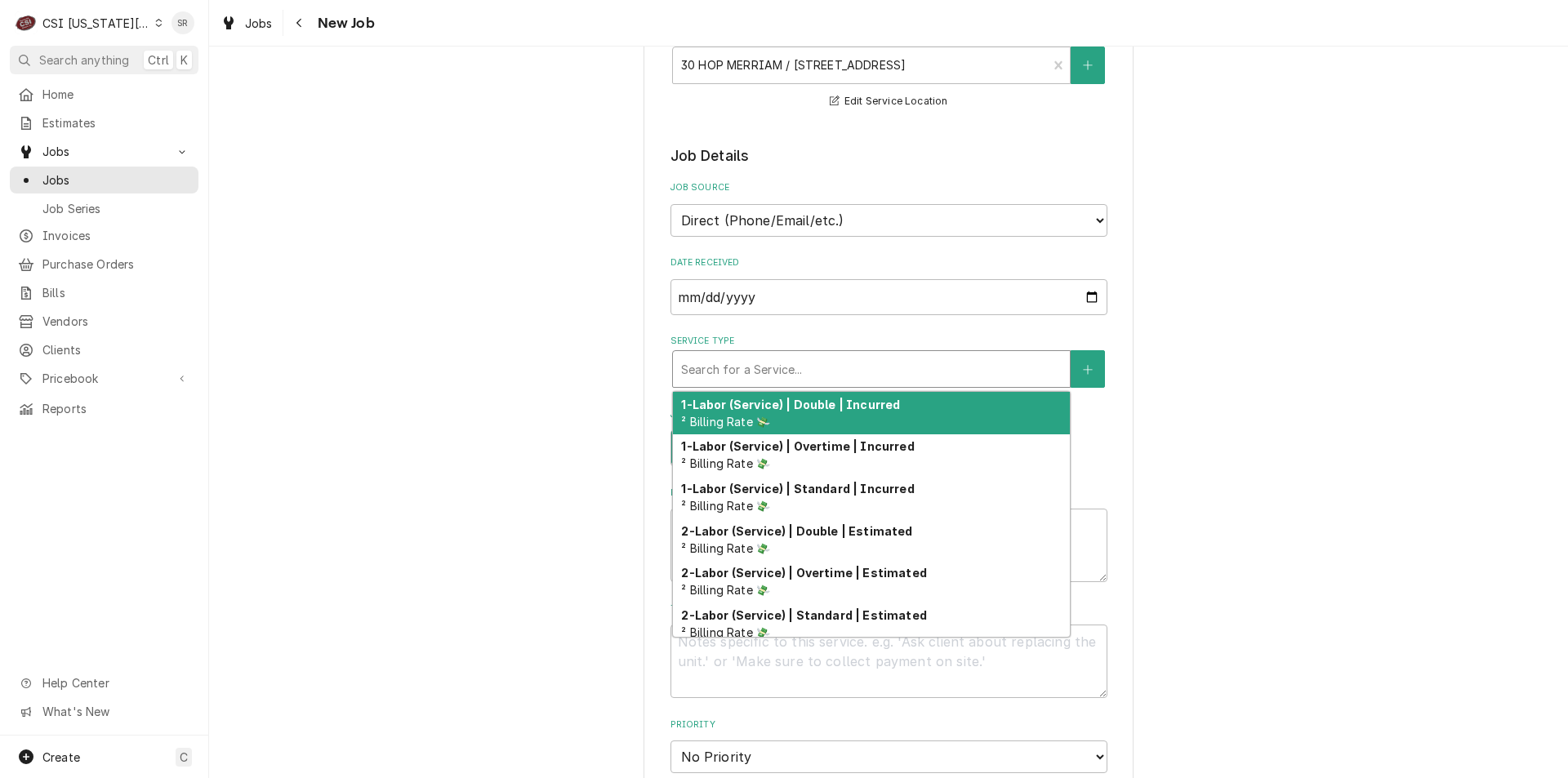 type on "b" 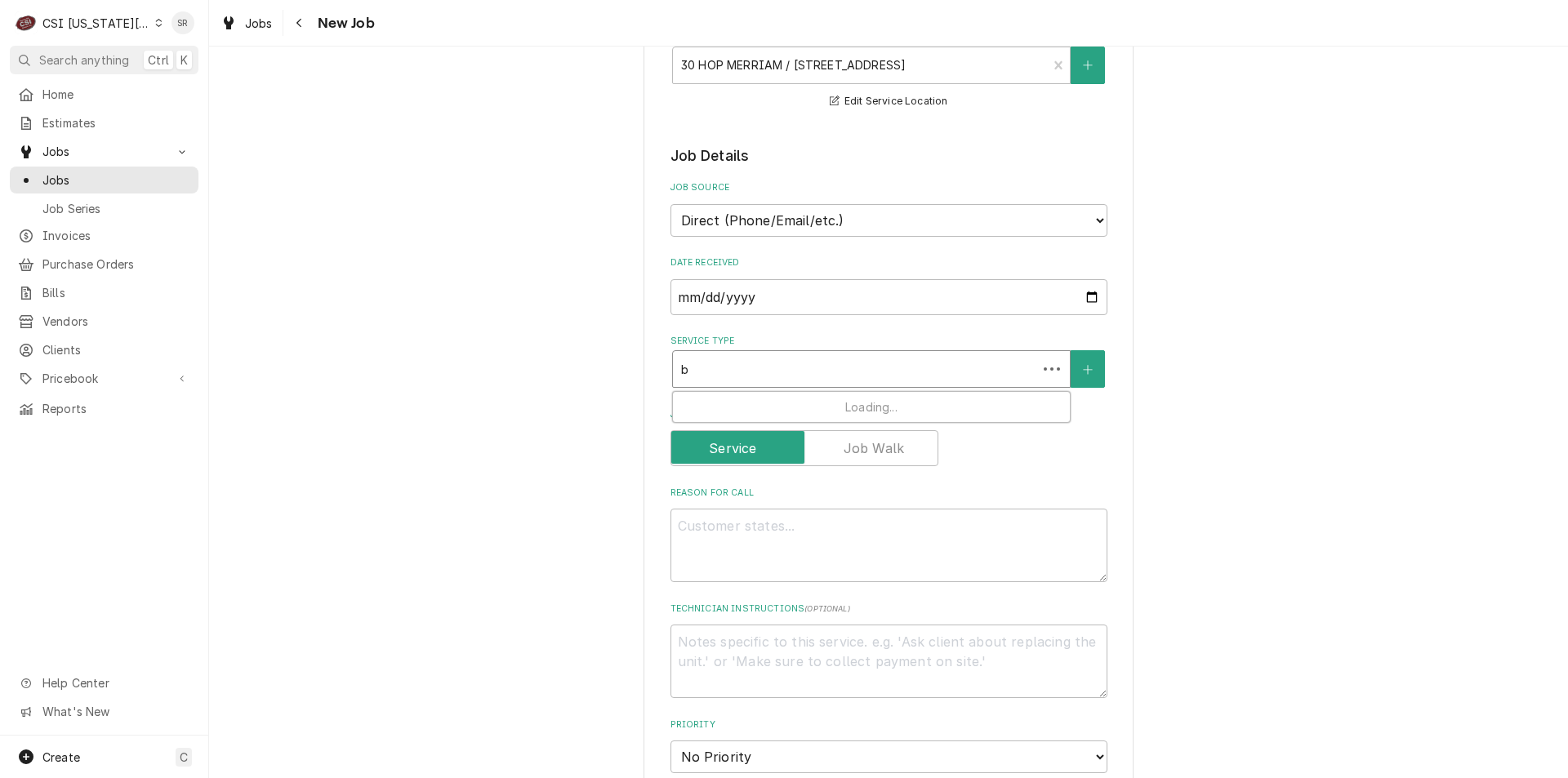 type on "x" 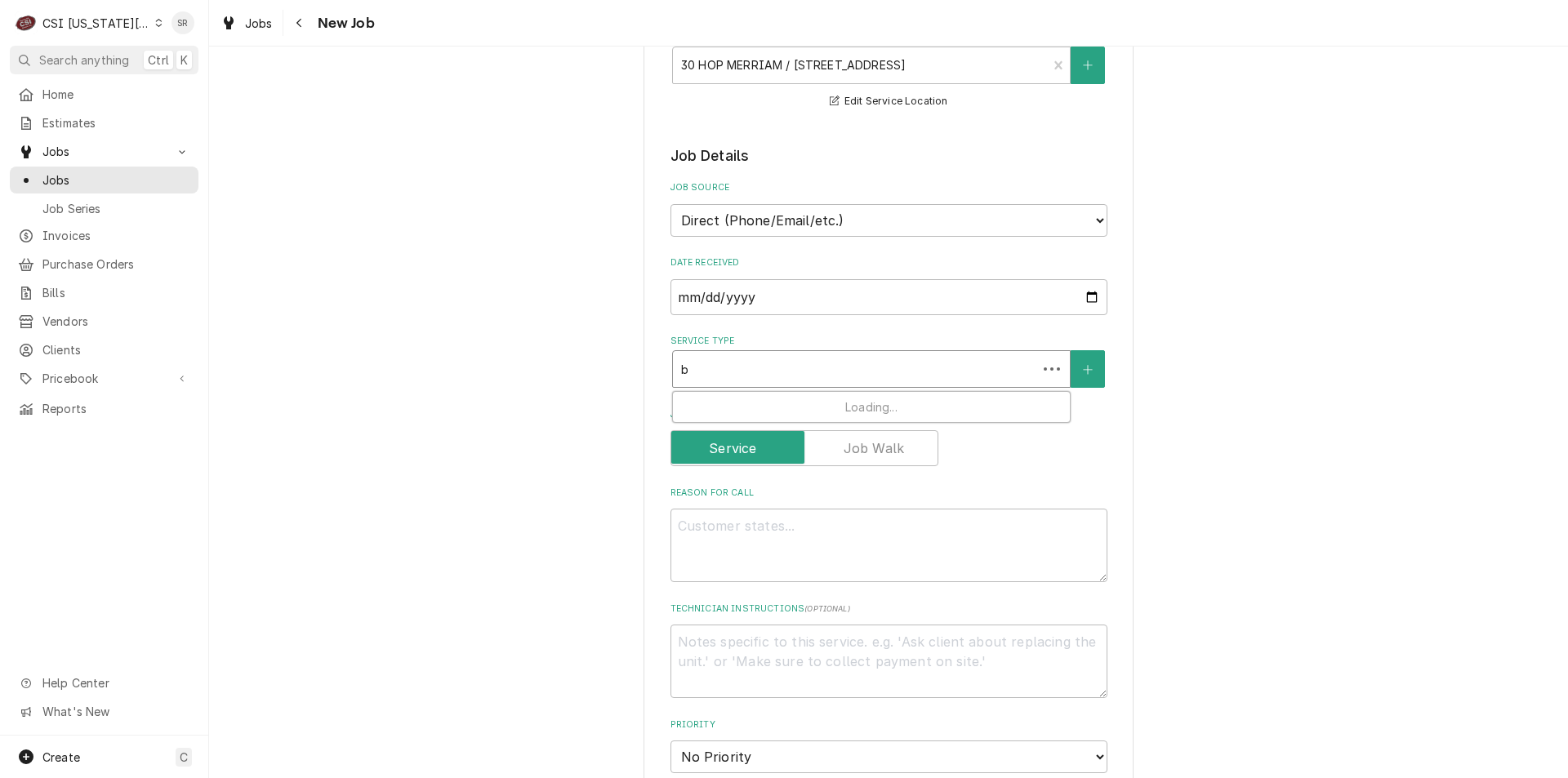 type on "be" 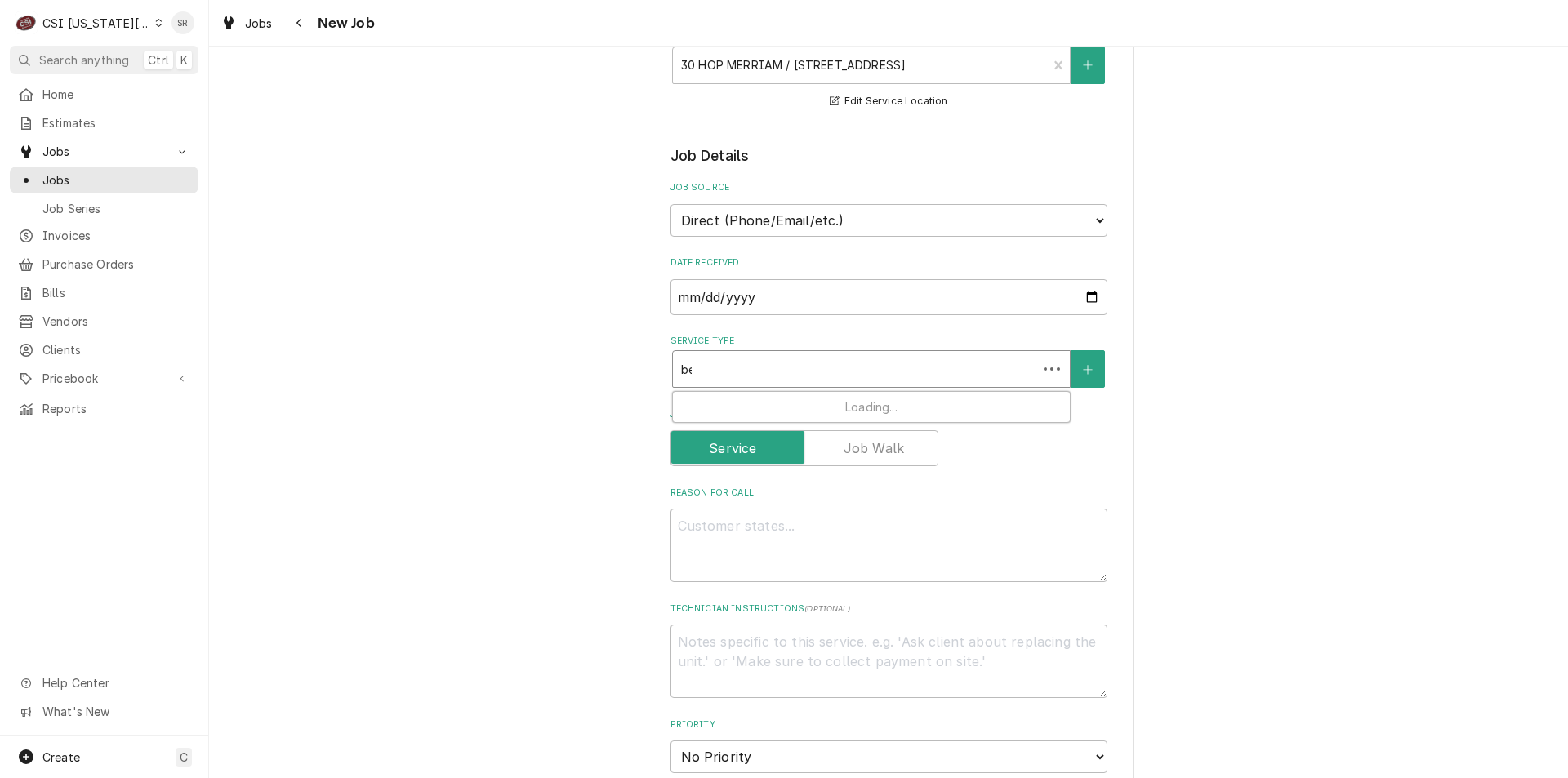 type on "x" 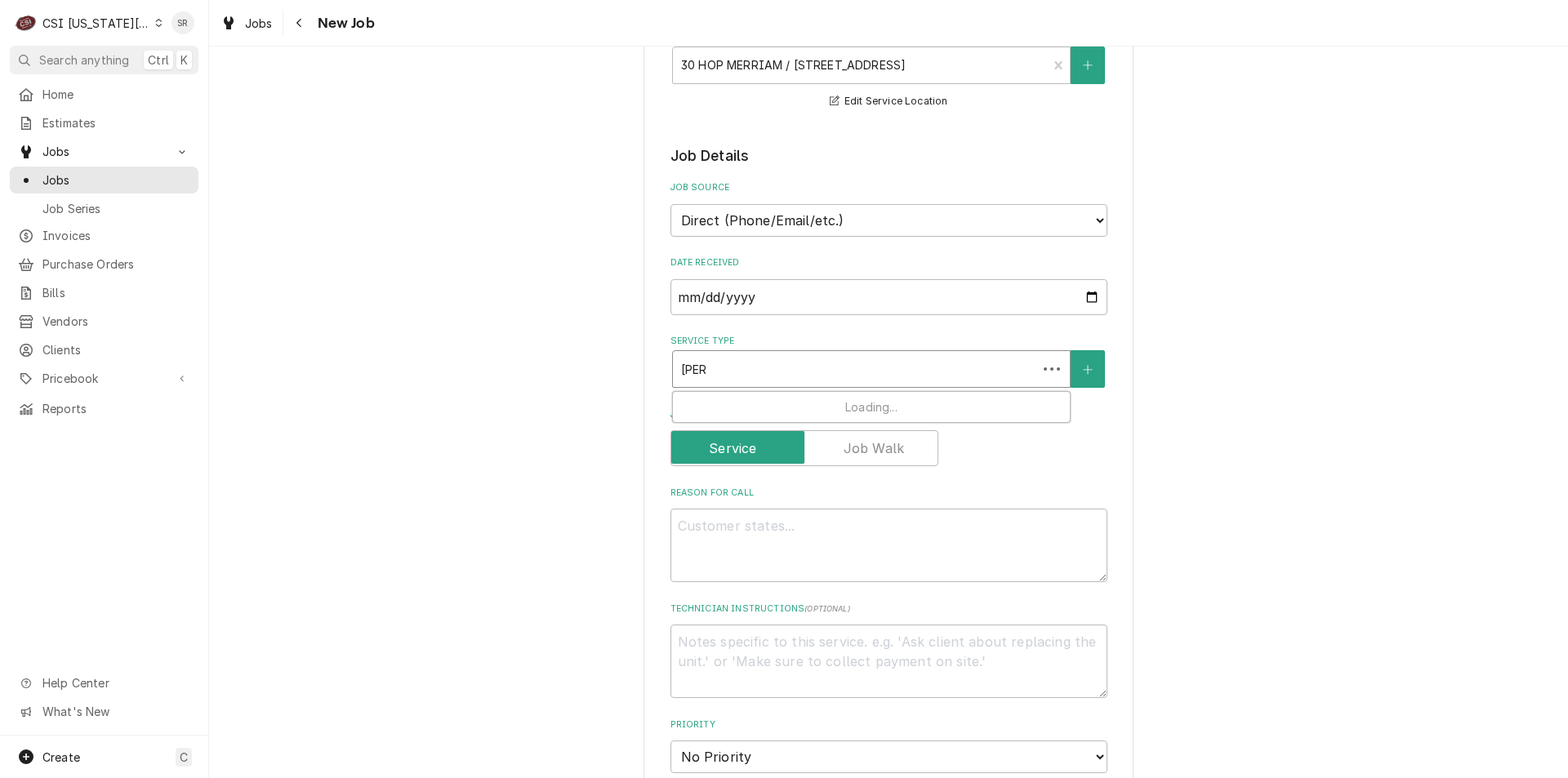 type on "x" 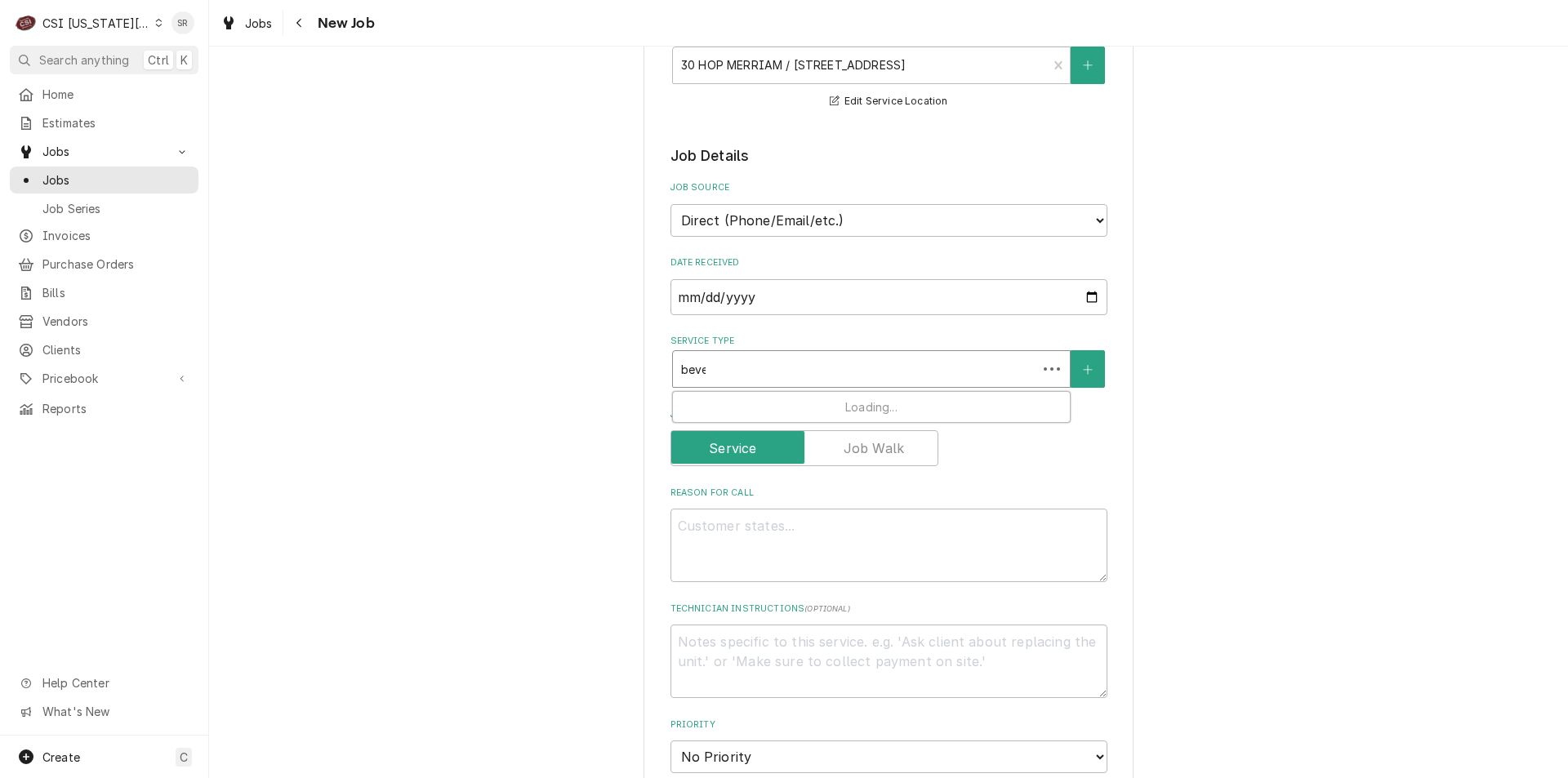 type on "x" 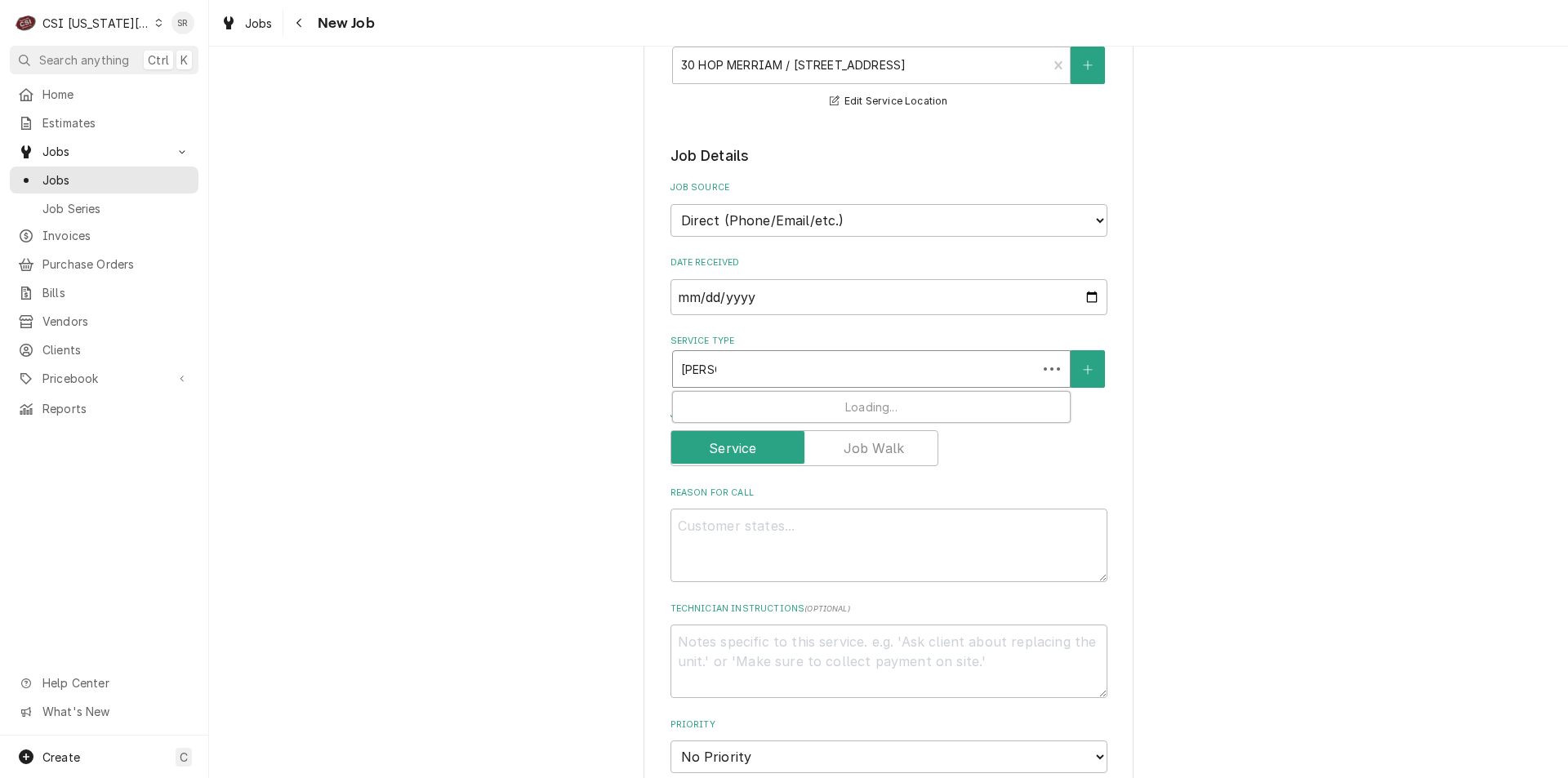 type on "x" 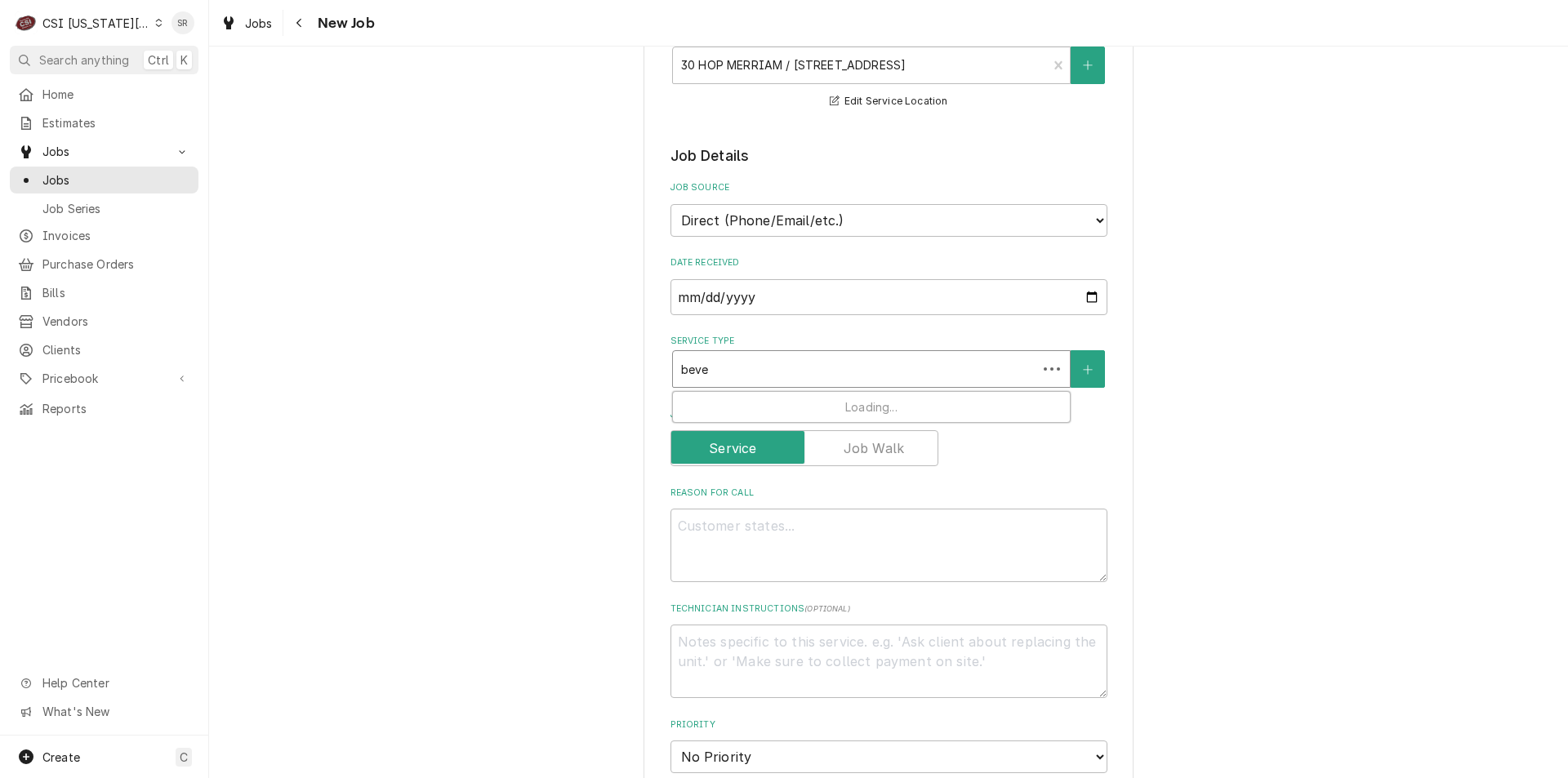 type on "[PERSON_NAME]" 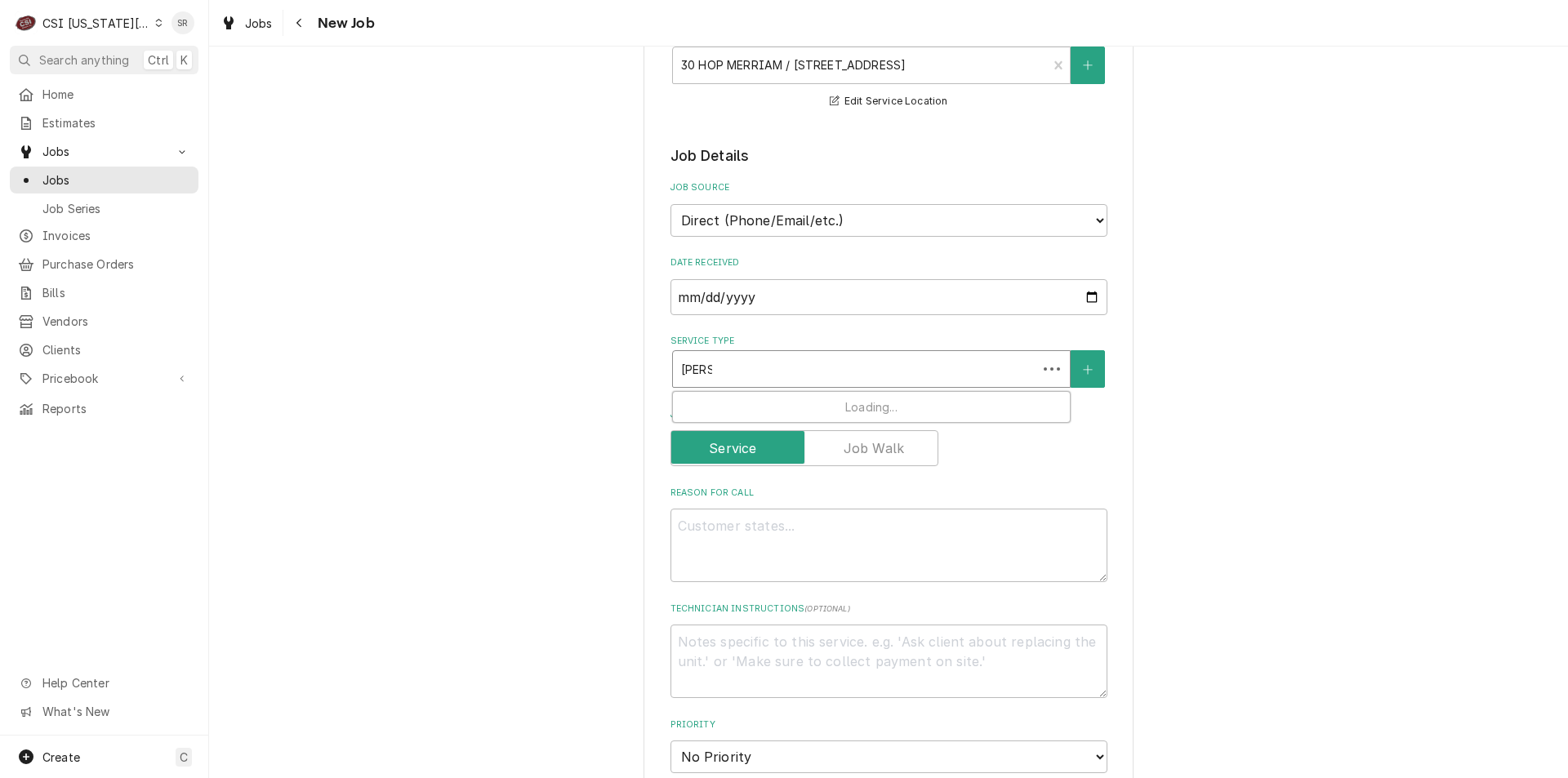 type on "x" 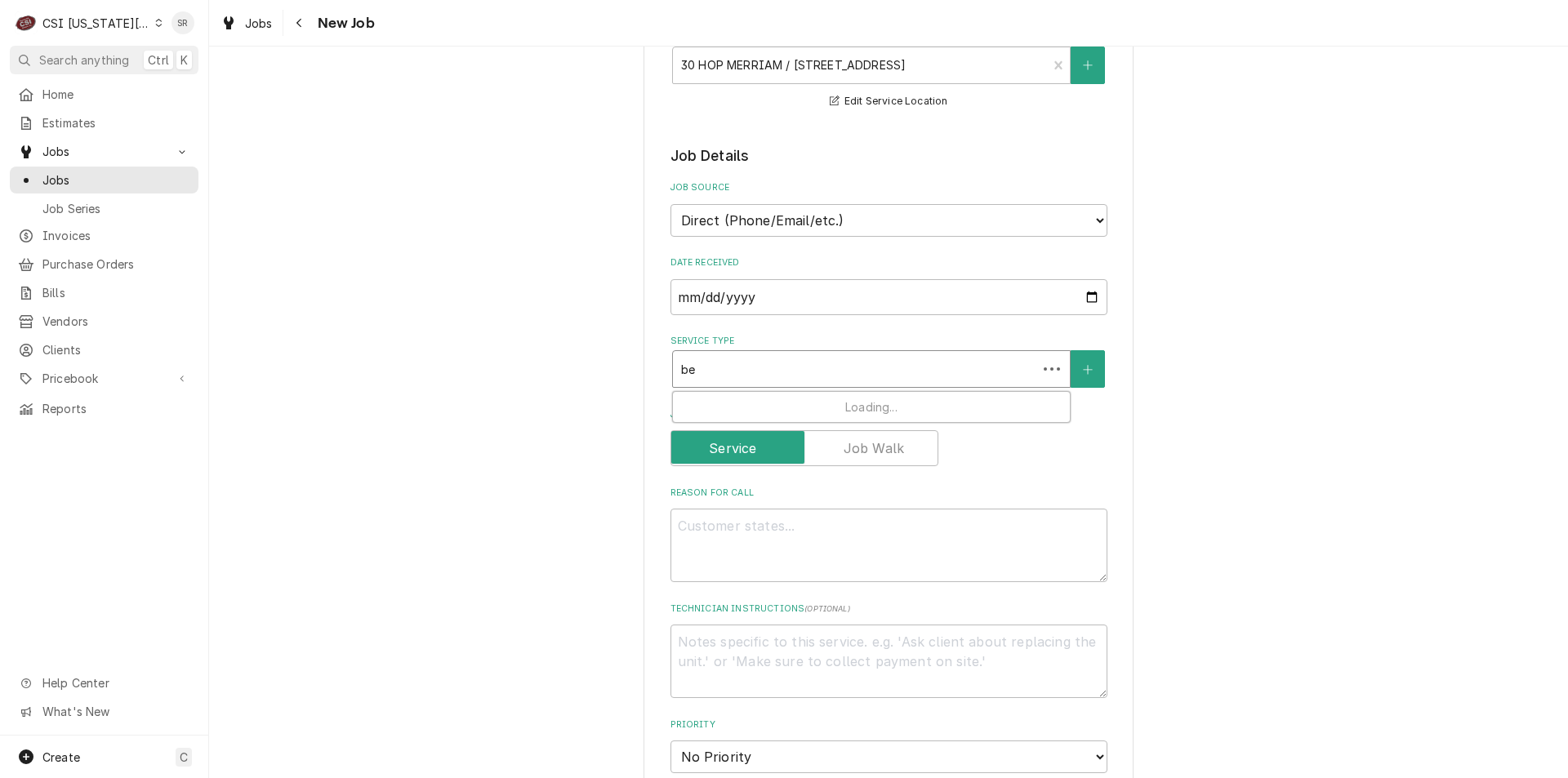 type on "x" 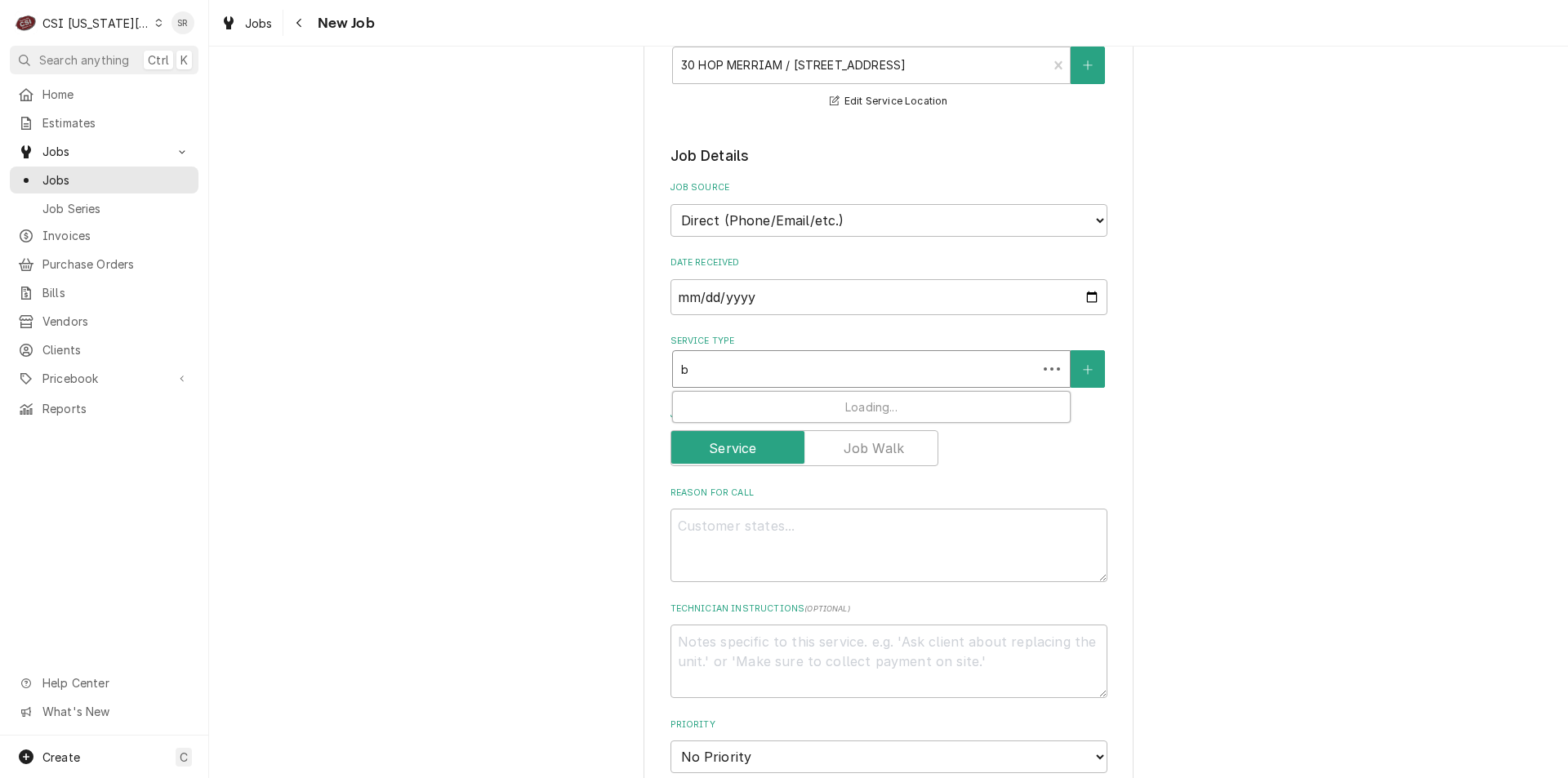 type on "x" 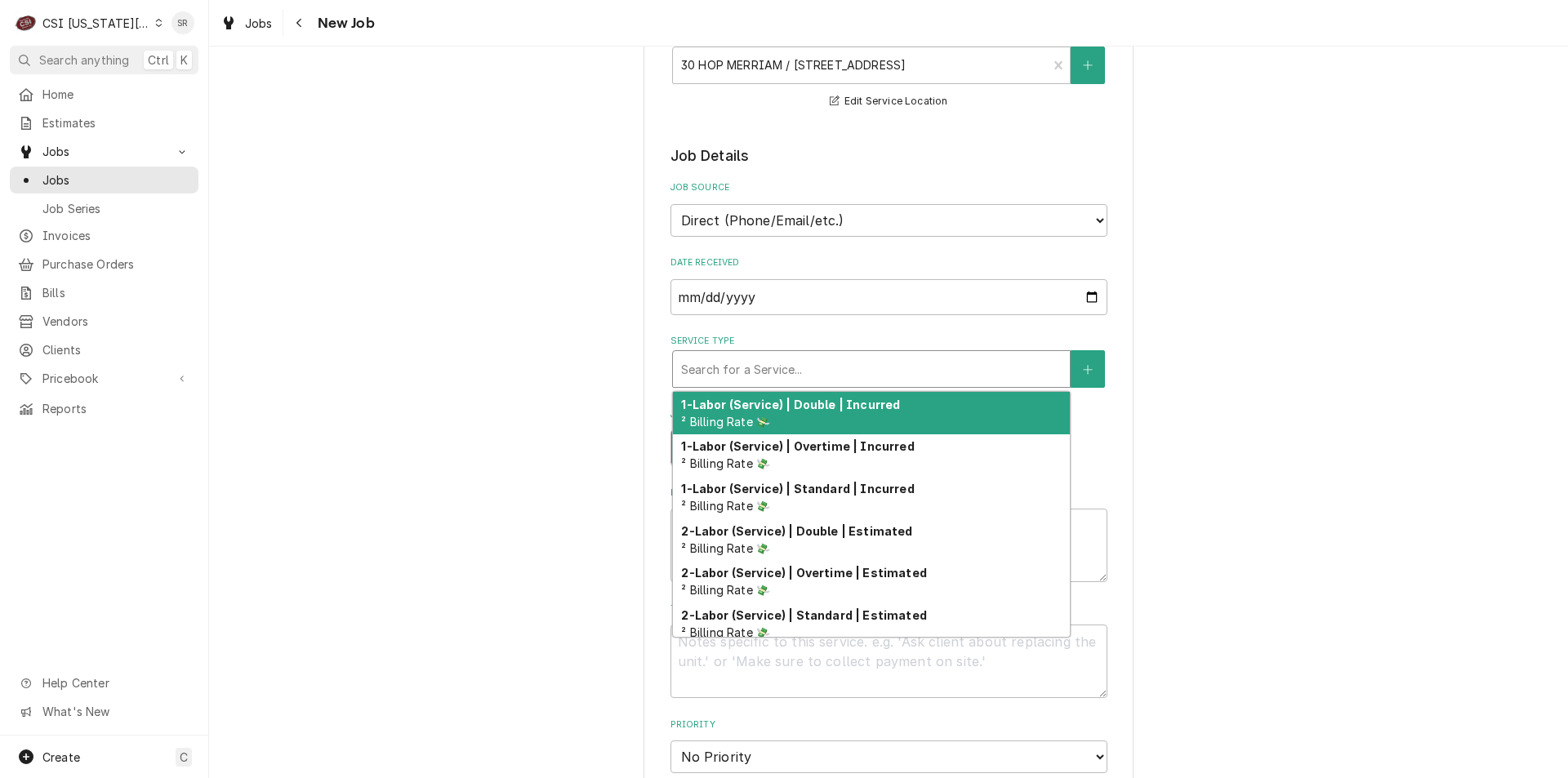 type on "x" 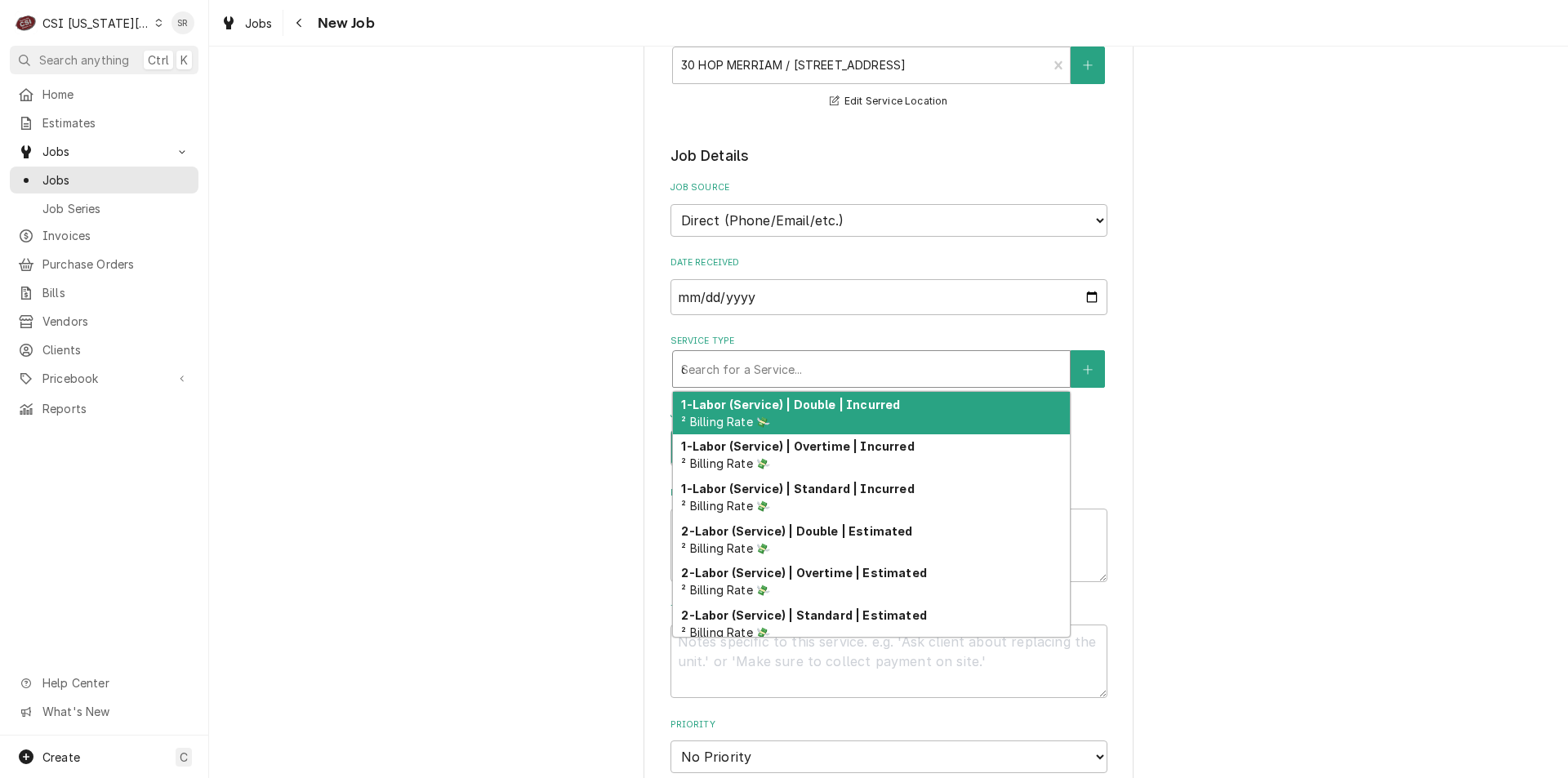 type on "x" 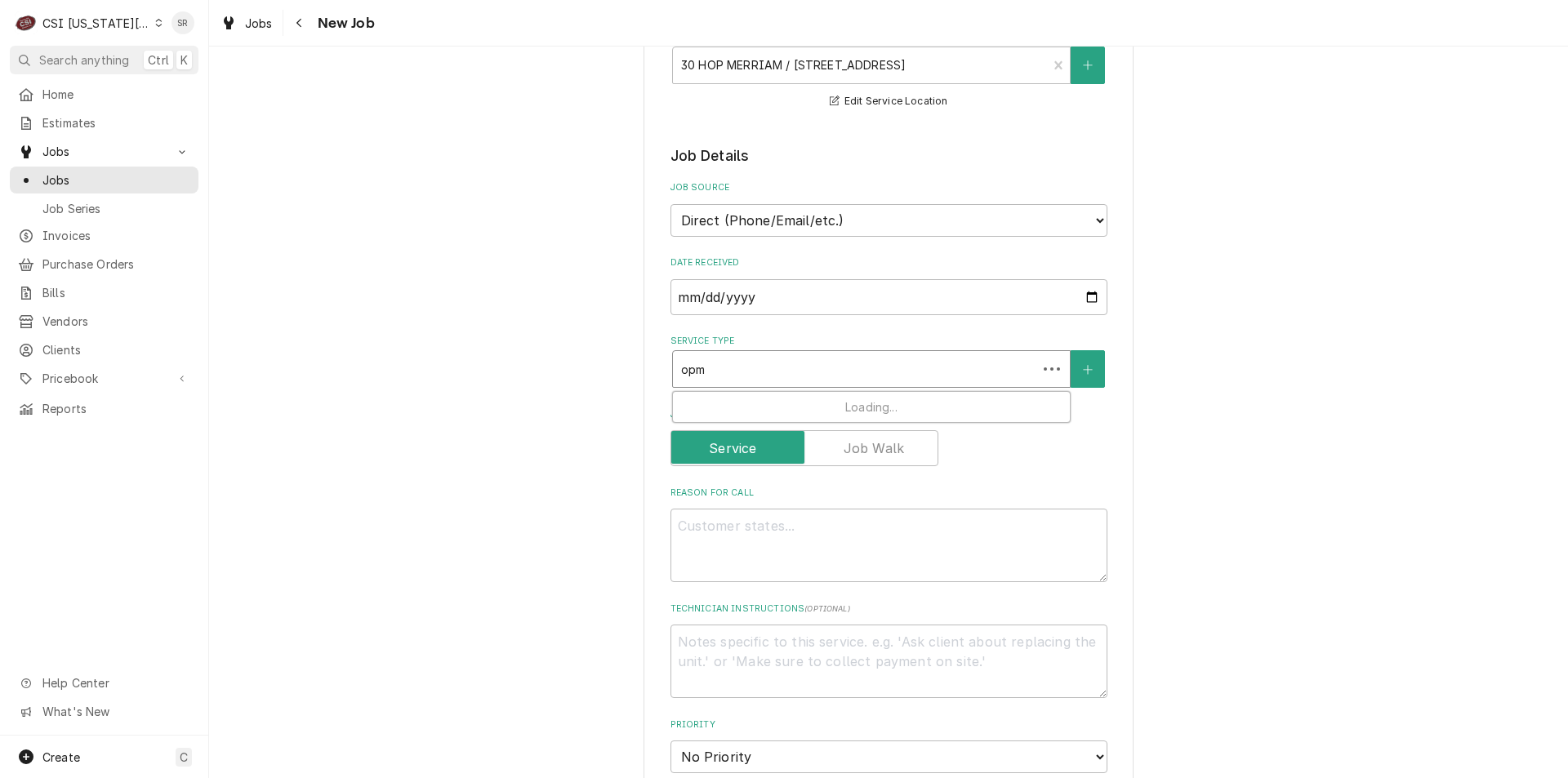 type on "x" 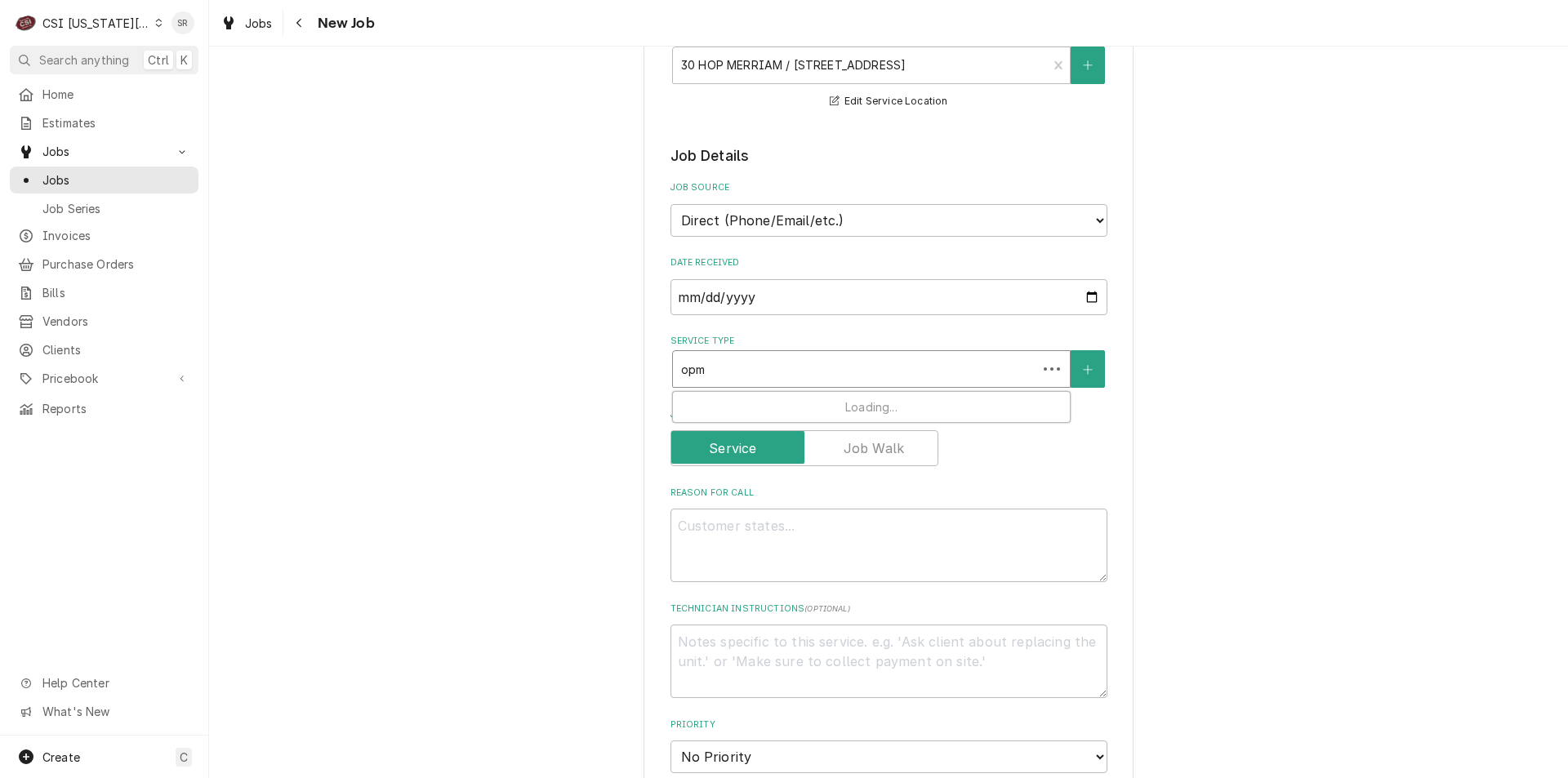 type on "op" 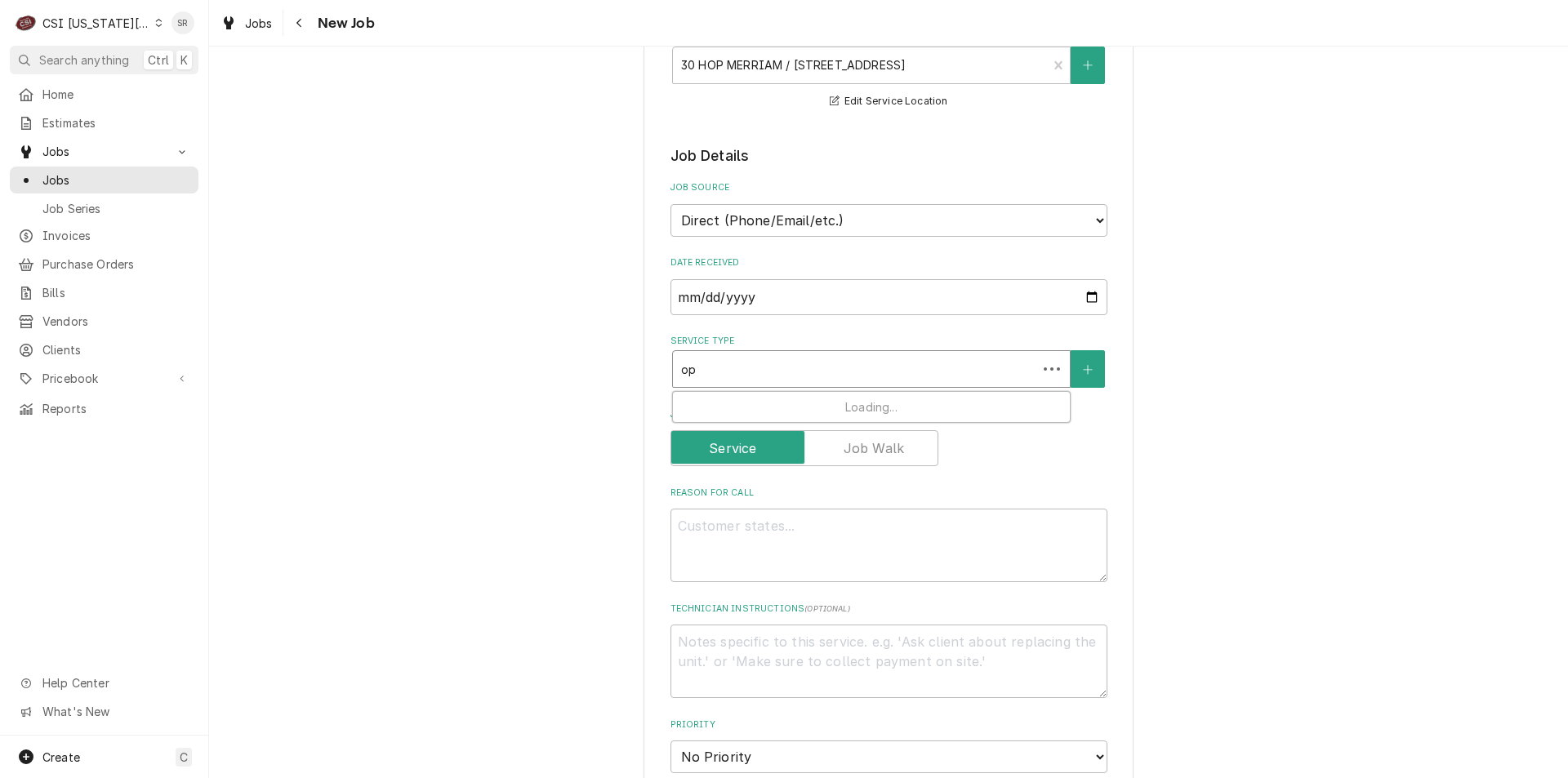 type on "x" 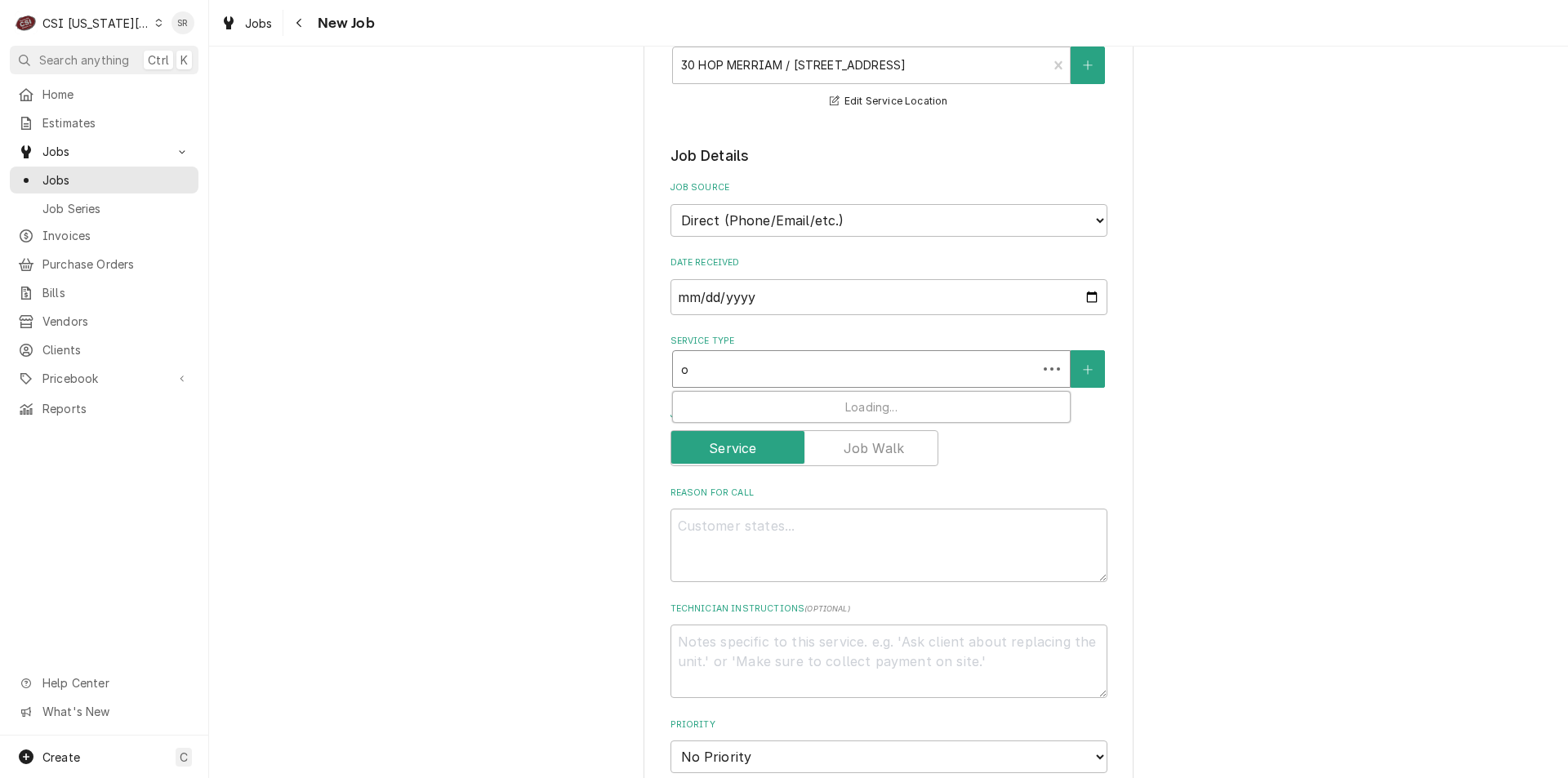type on "x" 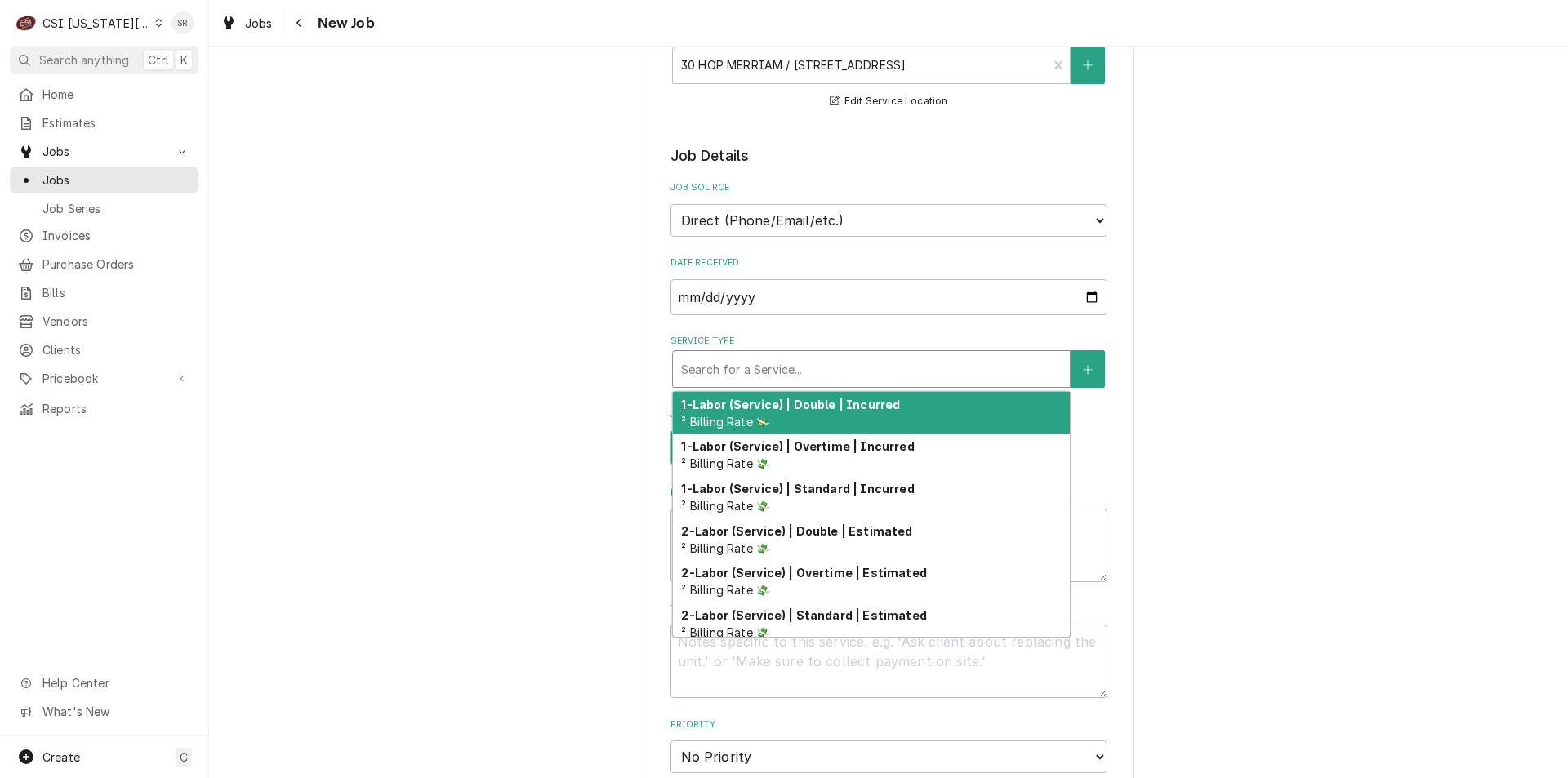 type on "x" 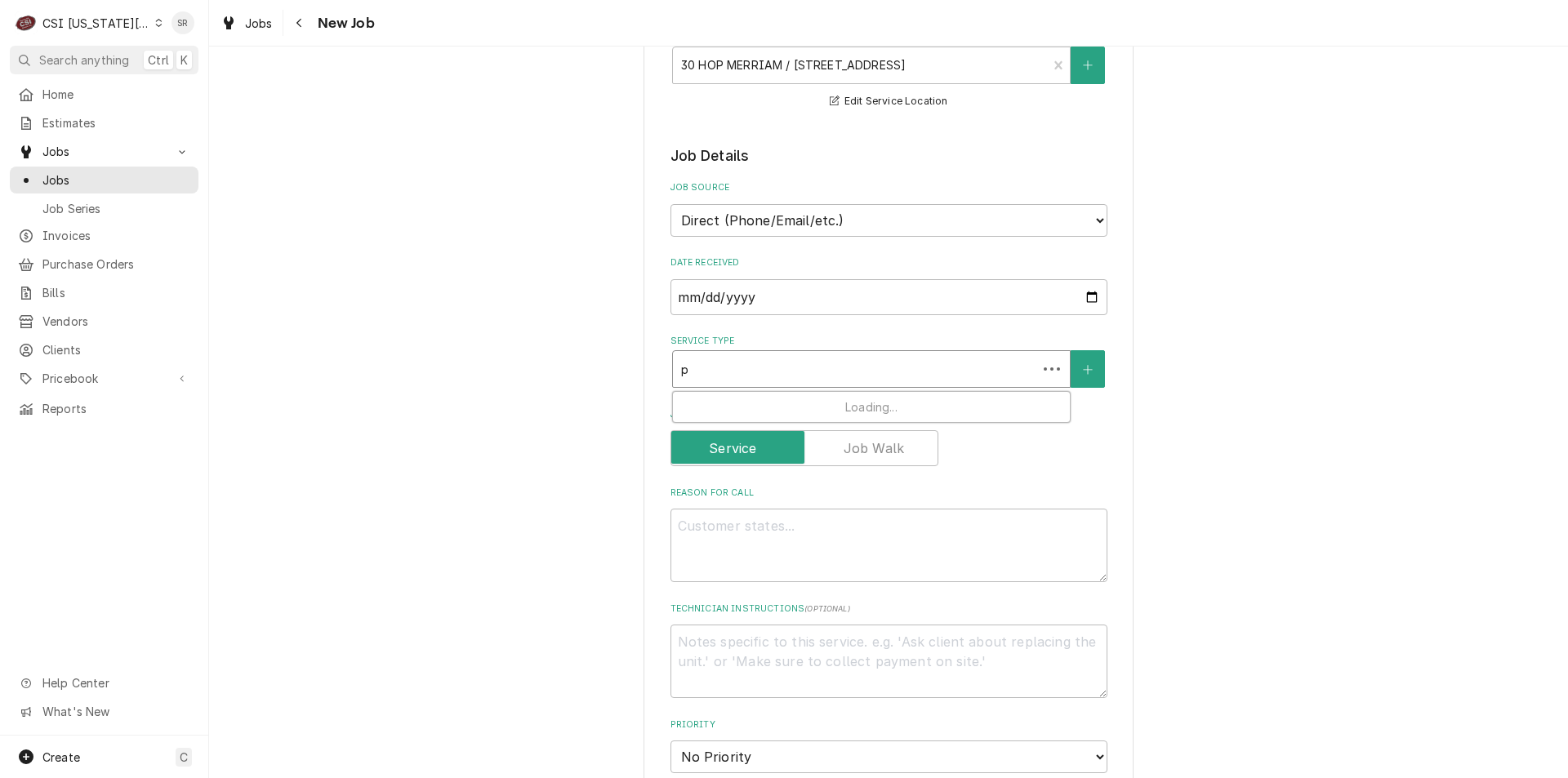 type on "x" 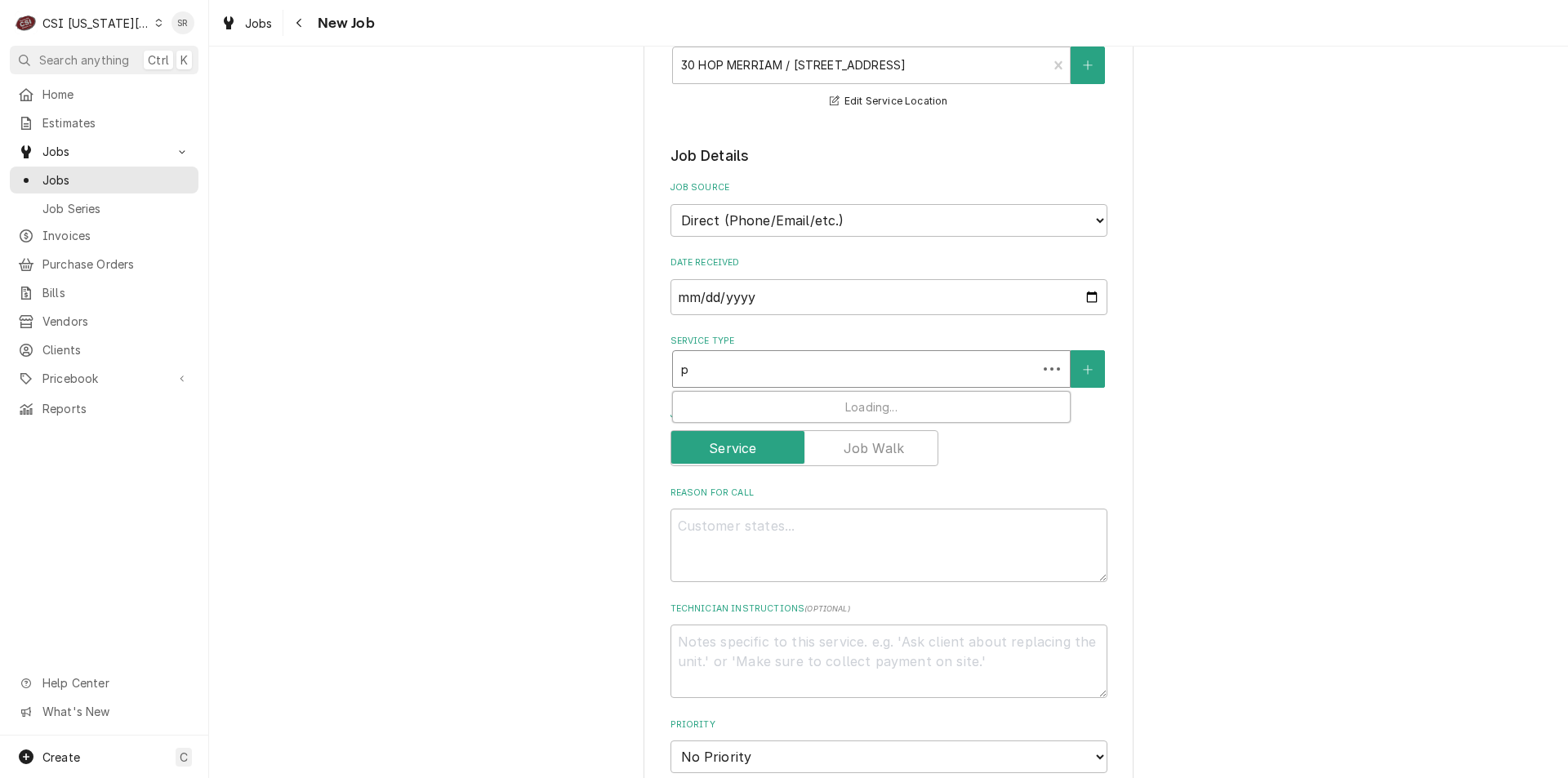 type on "pm" 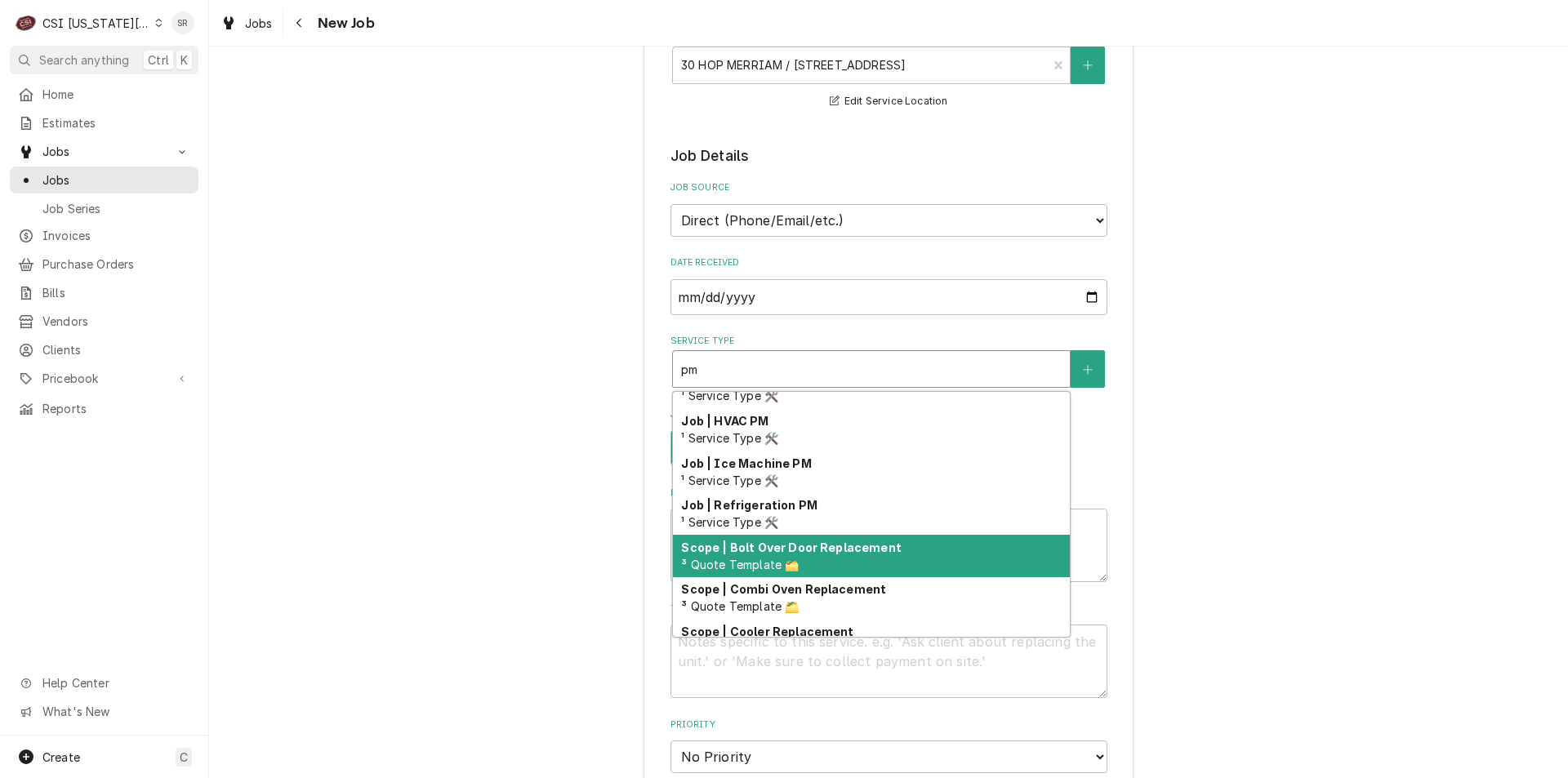 scroll, scrollTop: 503, scrollLeft: 0, axis: vertical 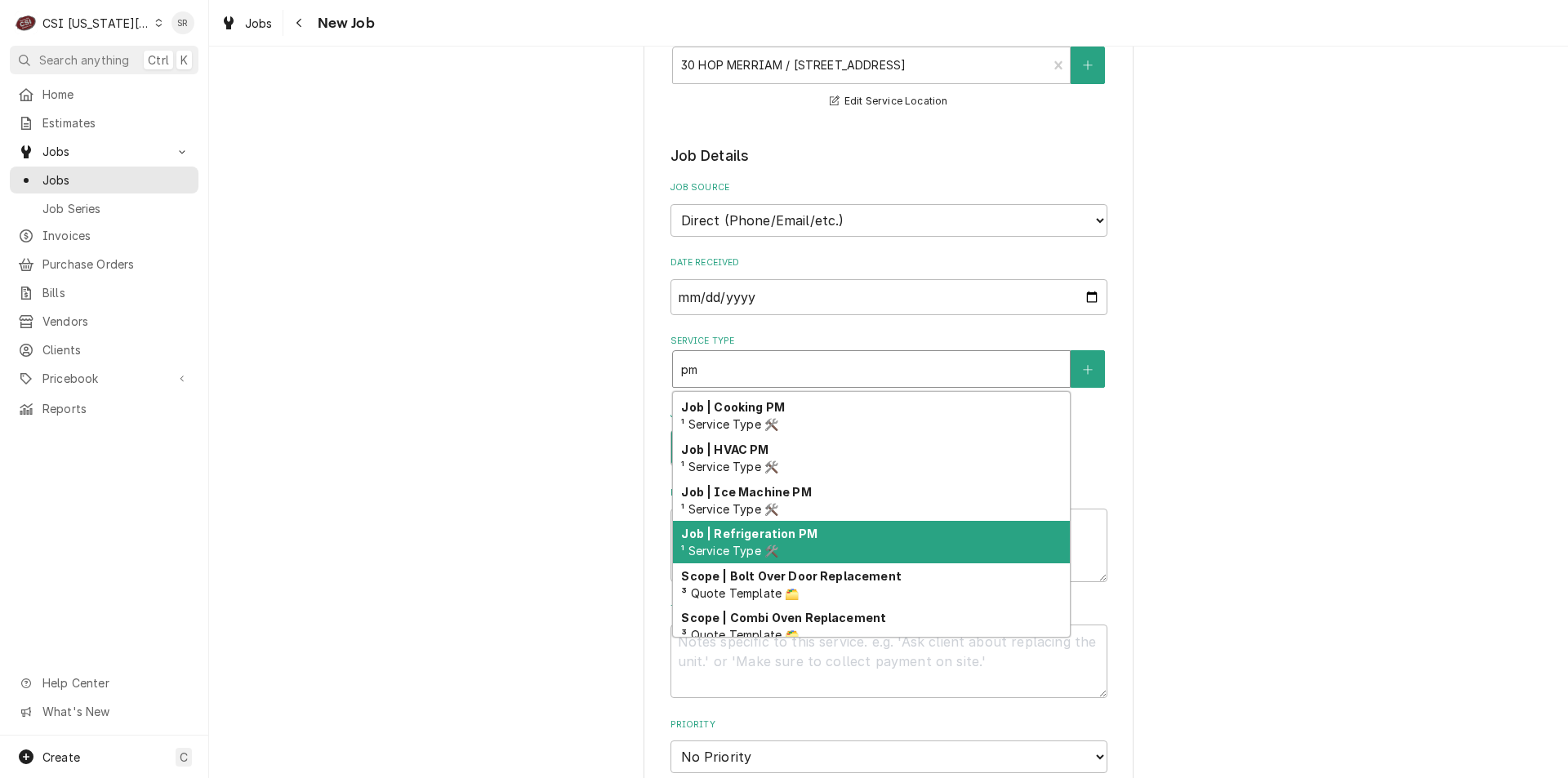 click on "Job | Refrigeration PM ¹ Service Type 🛠️" at bounding box center (871, 542) 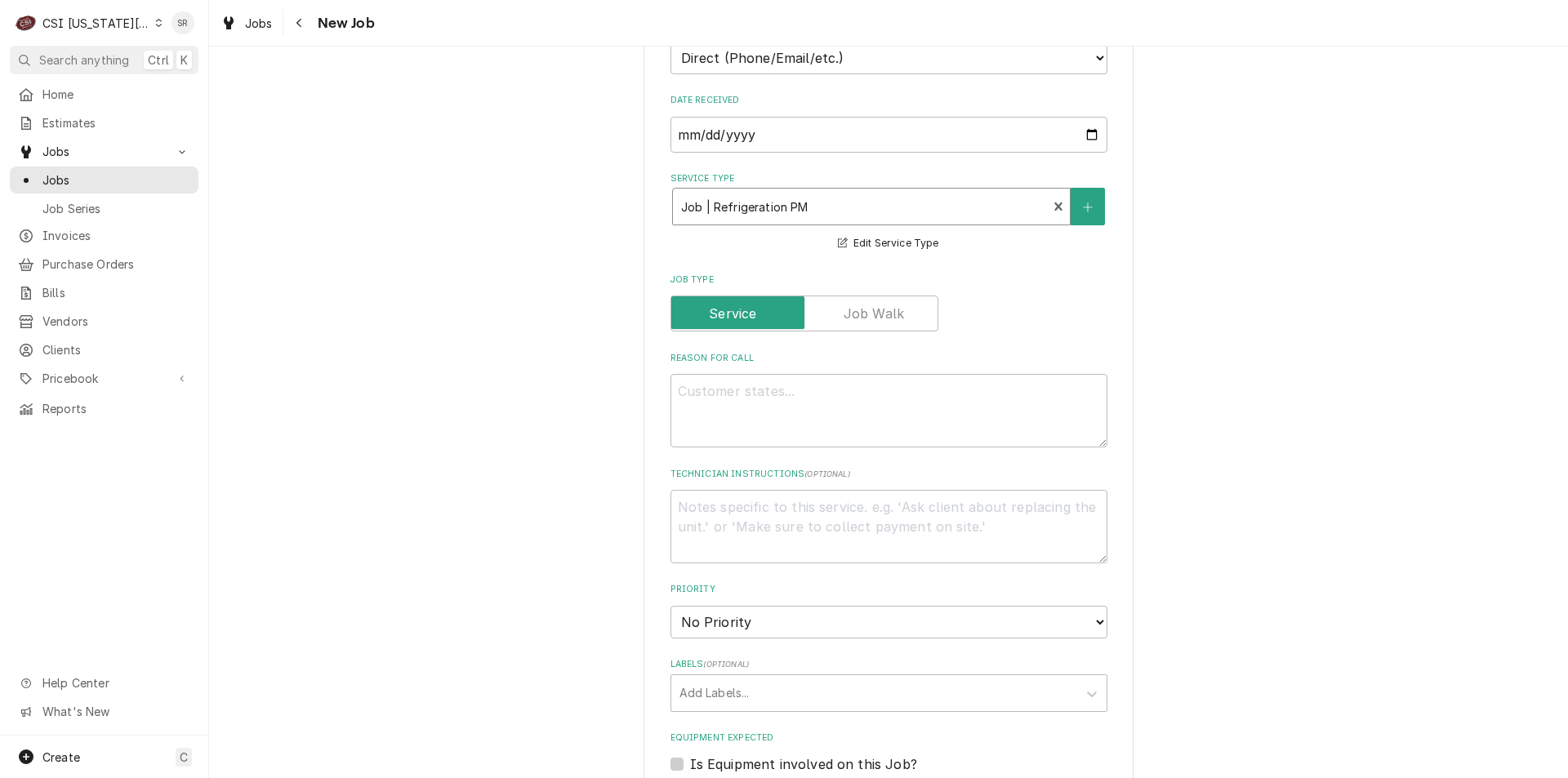 scroll, scrollTop: 408, scrollLeft: 0, axis: vertical 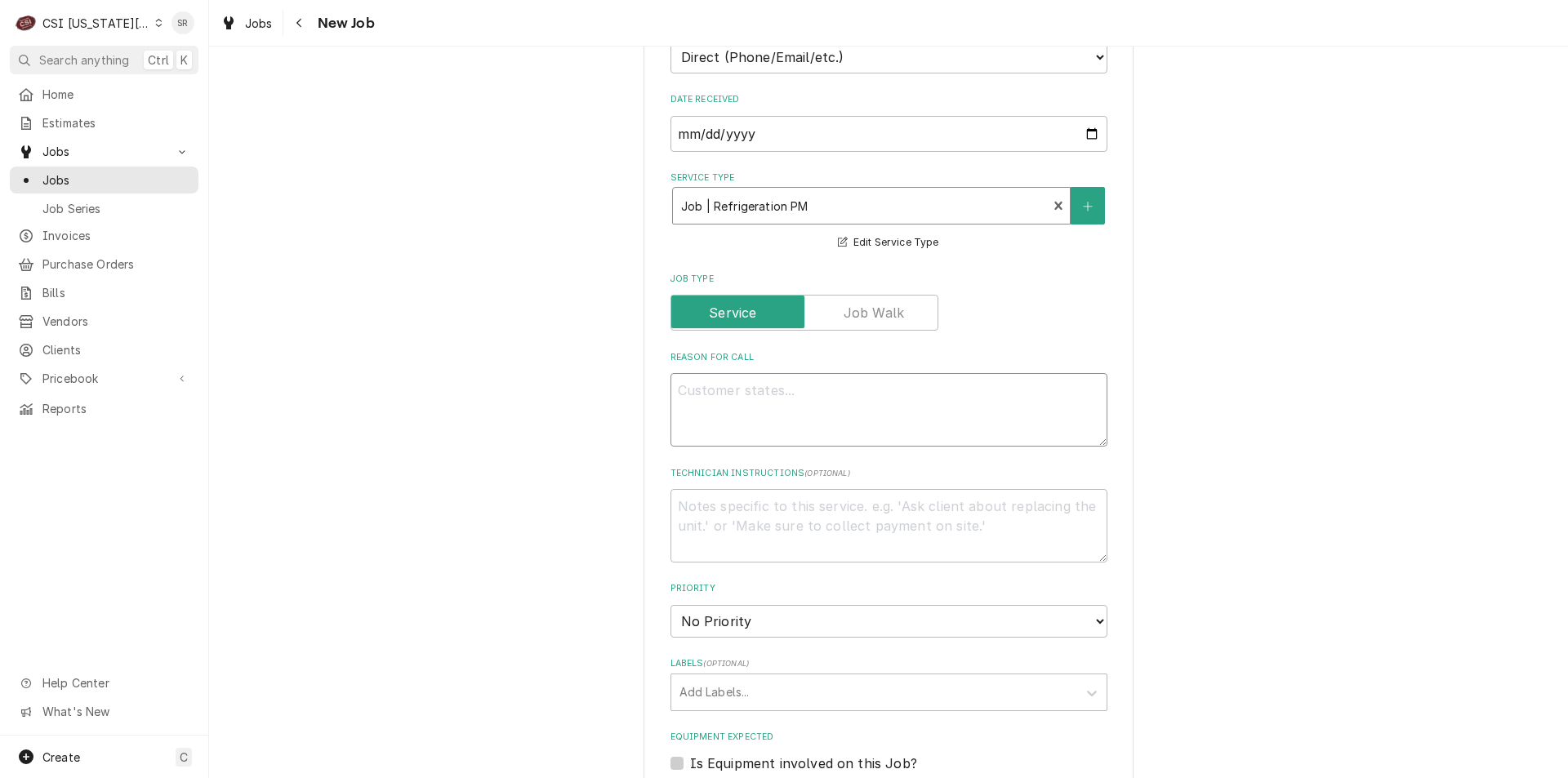 click on "Reason For Call" at bounding box center [889, 410] 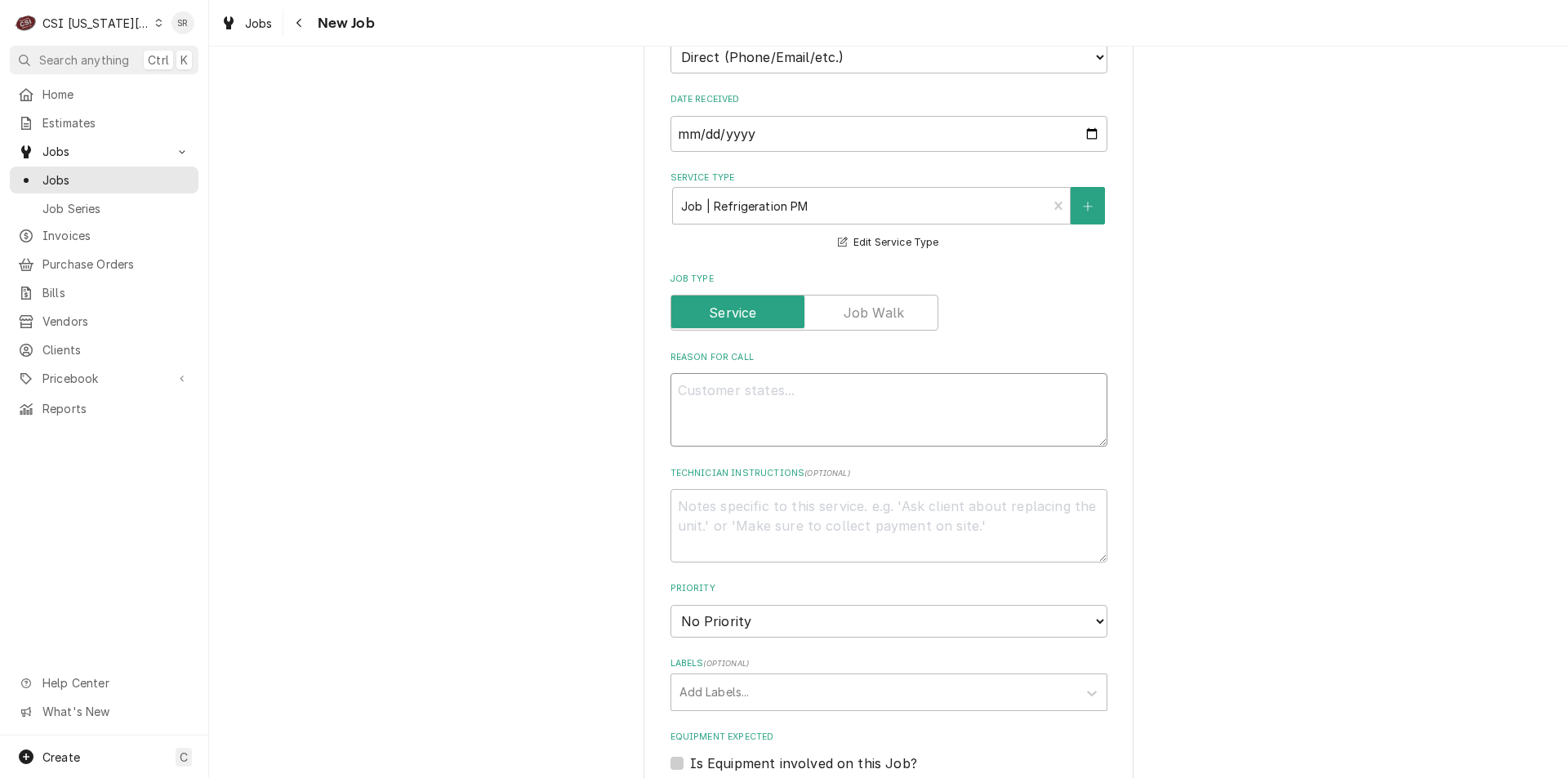 click on "Reason For Call" at bounding box center (889, 410) 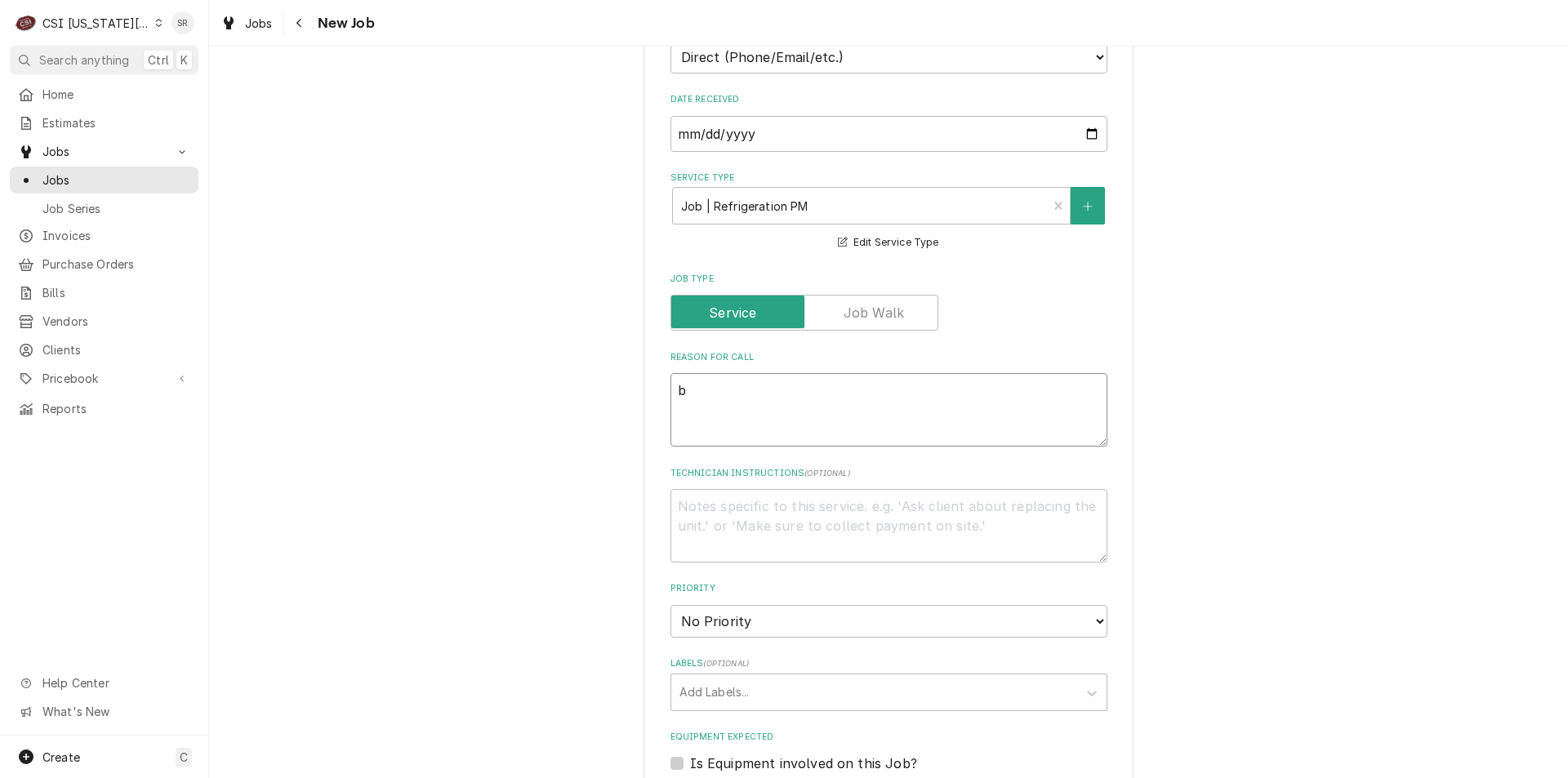 type on "x" 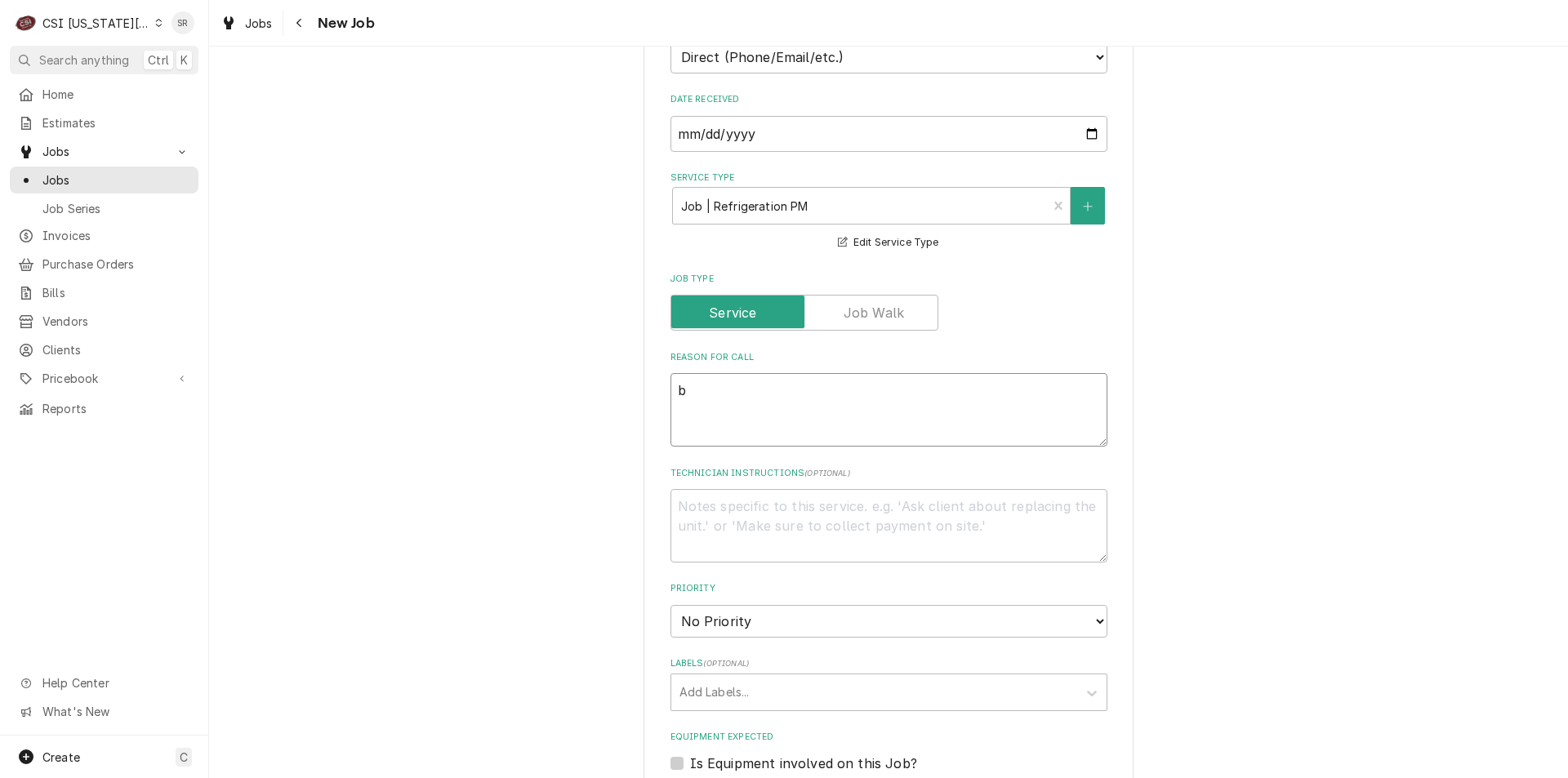 type on "bi" 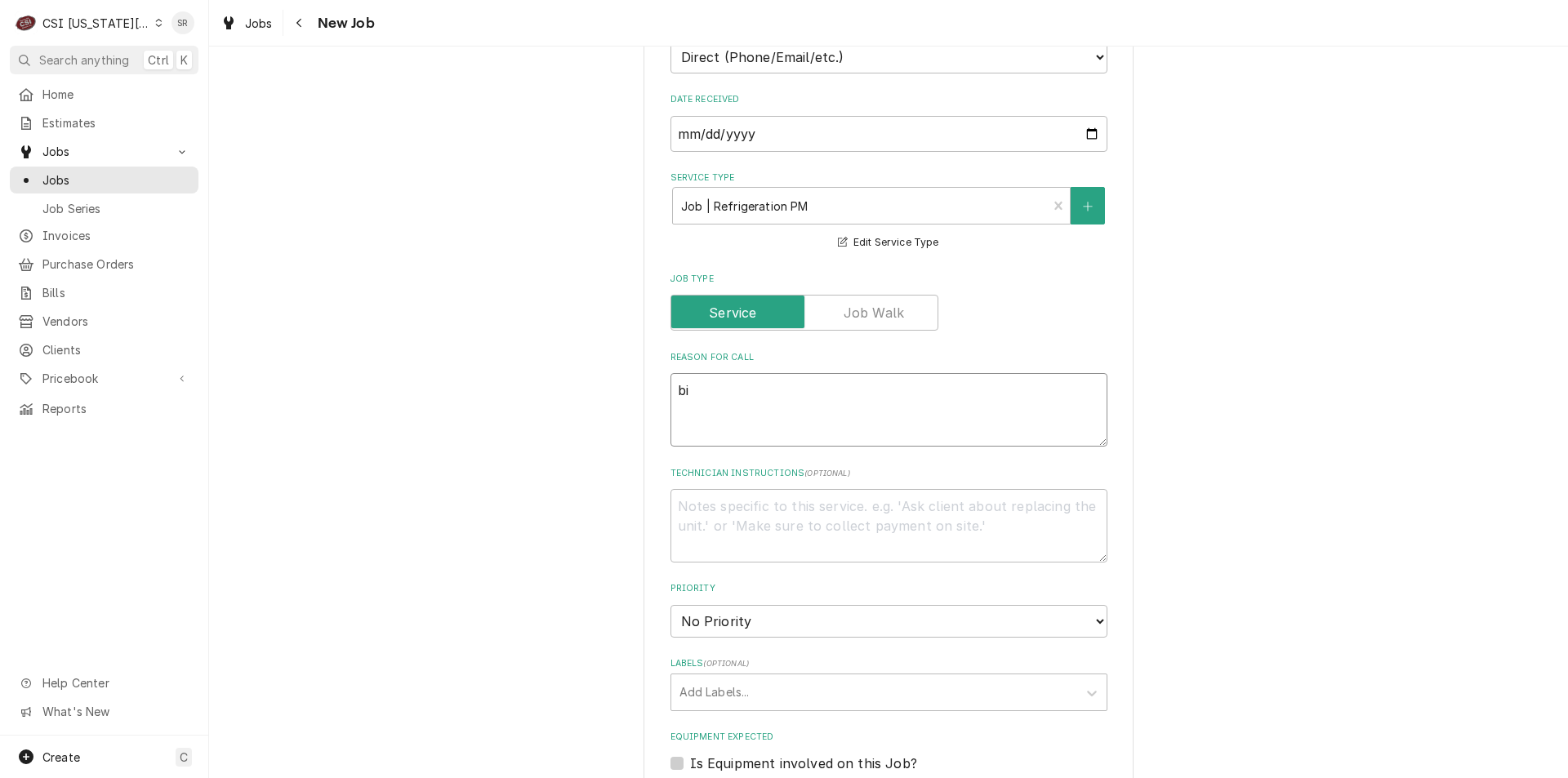 type on "x" 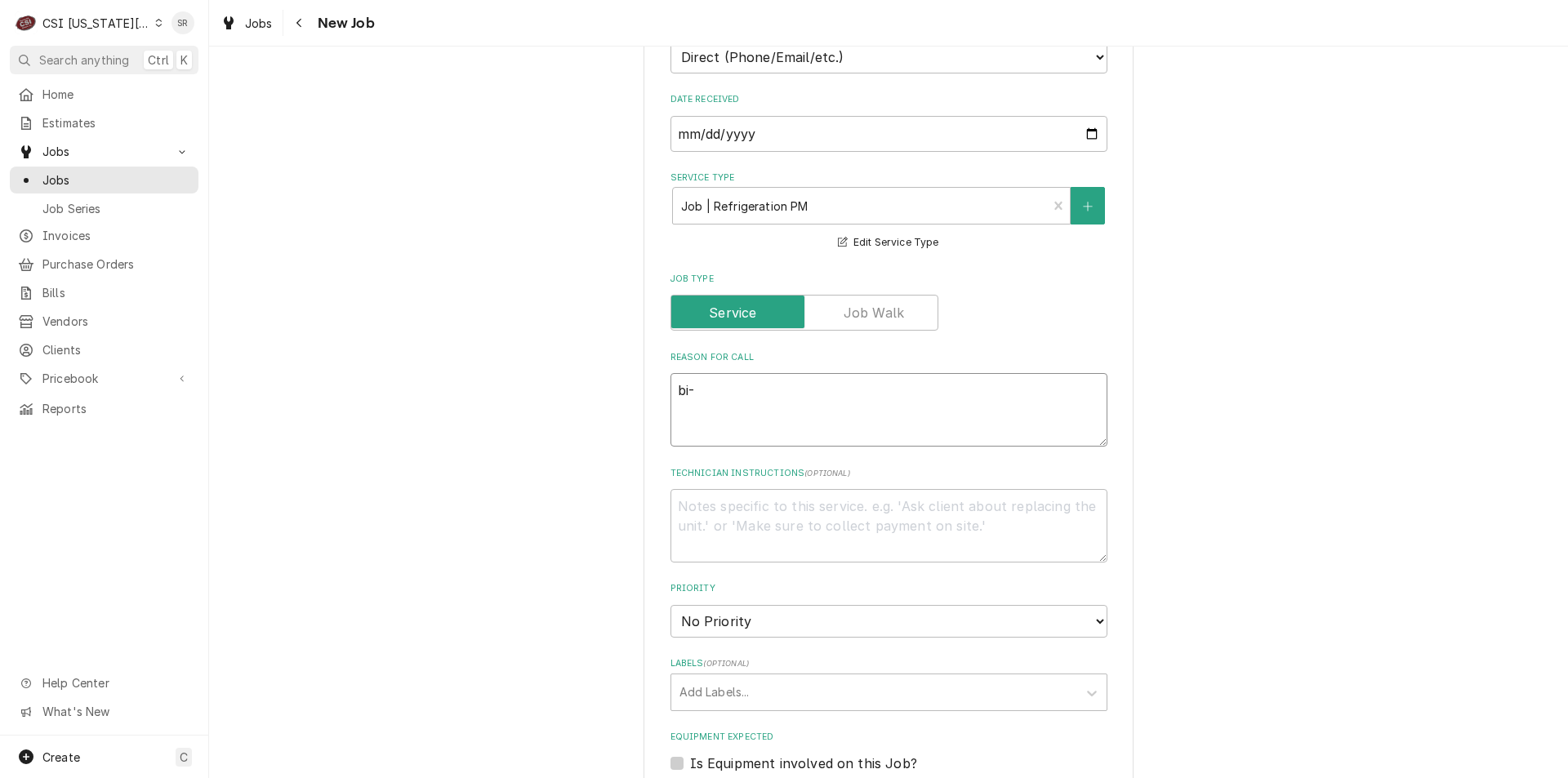 type on "x" 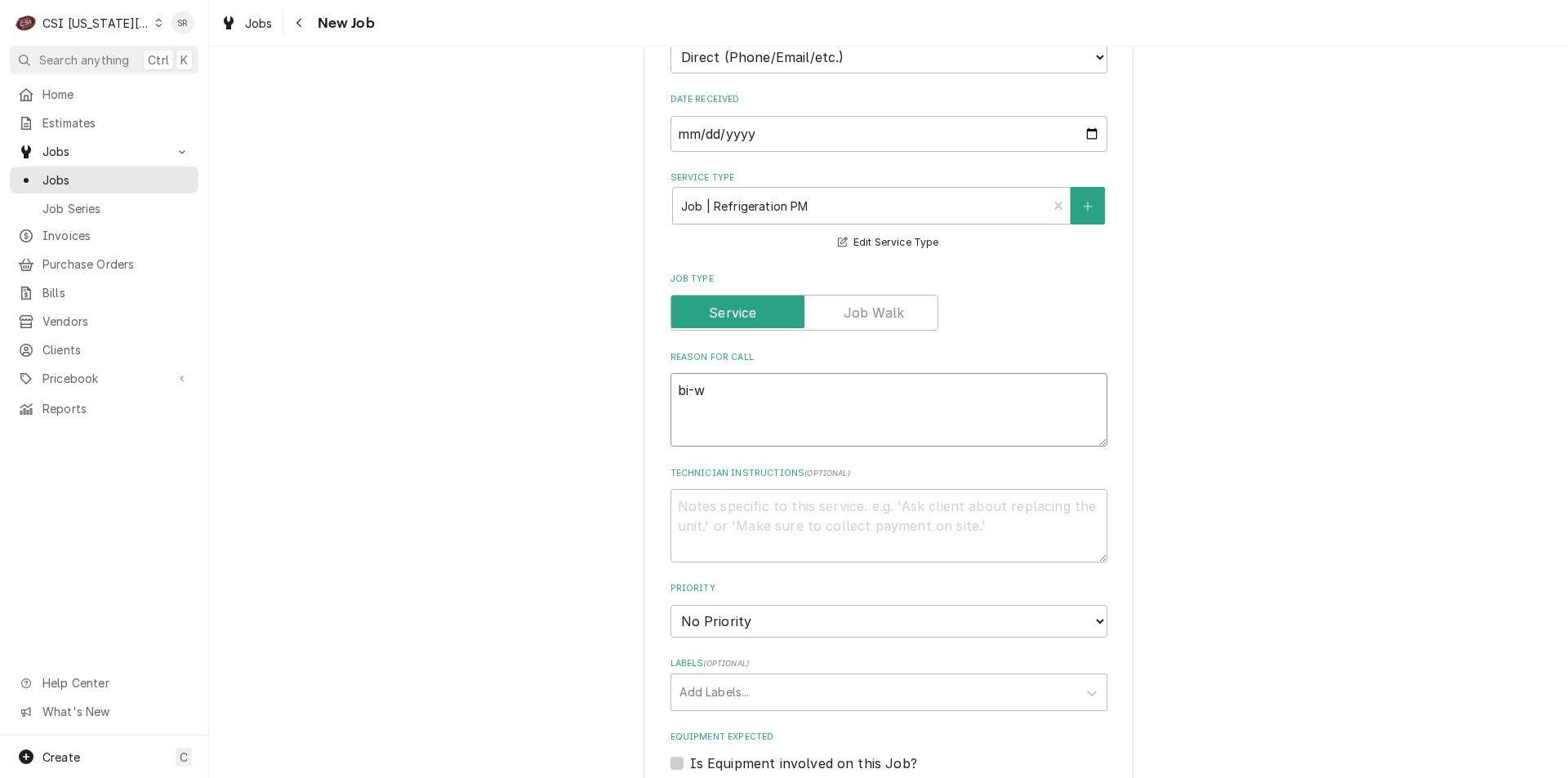 type on "x" 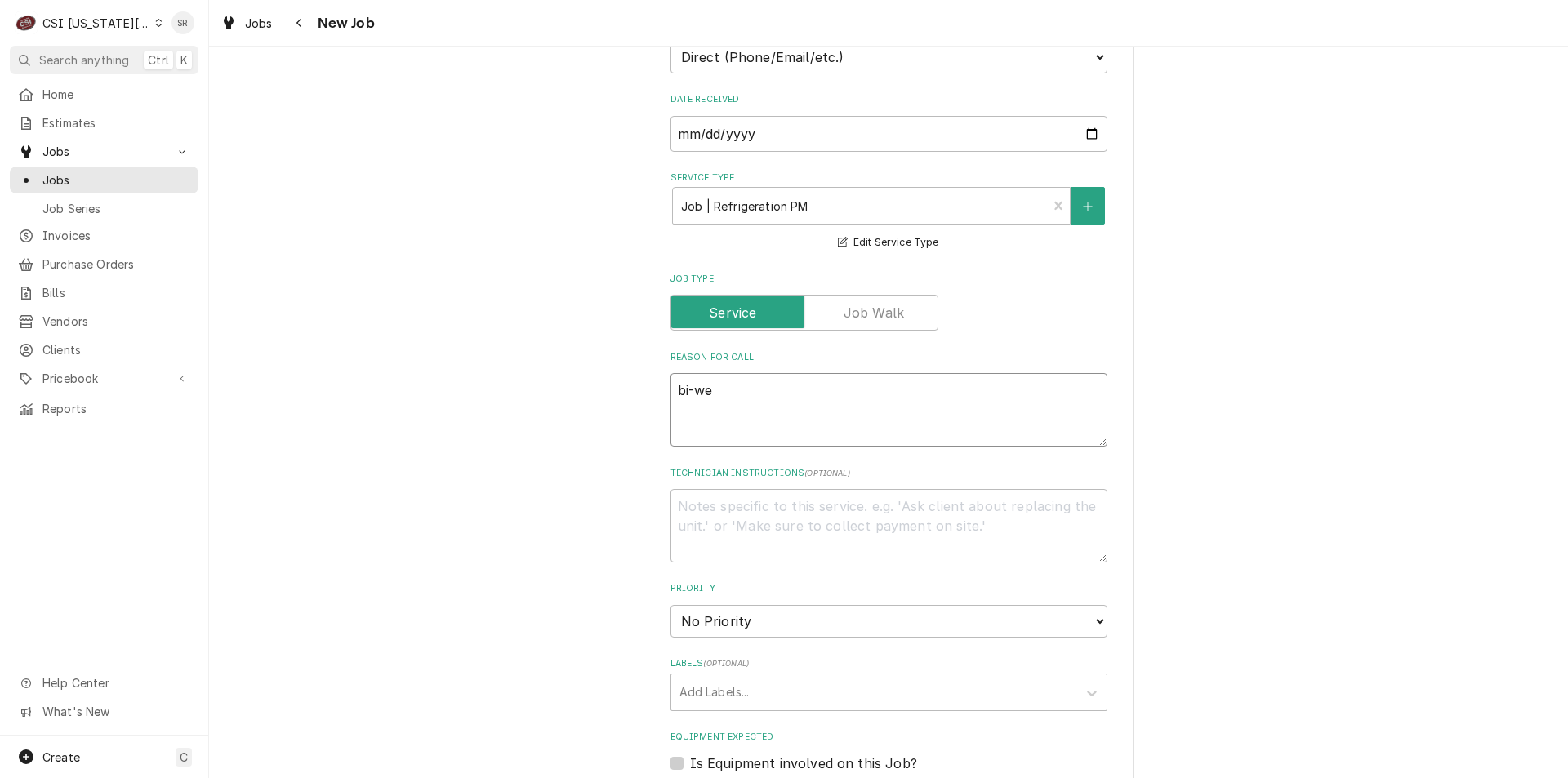 type on "x" 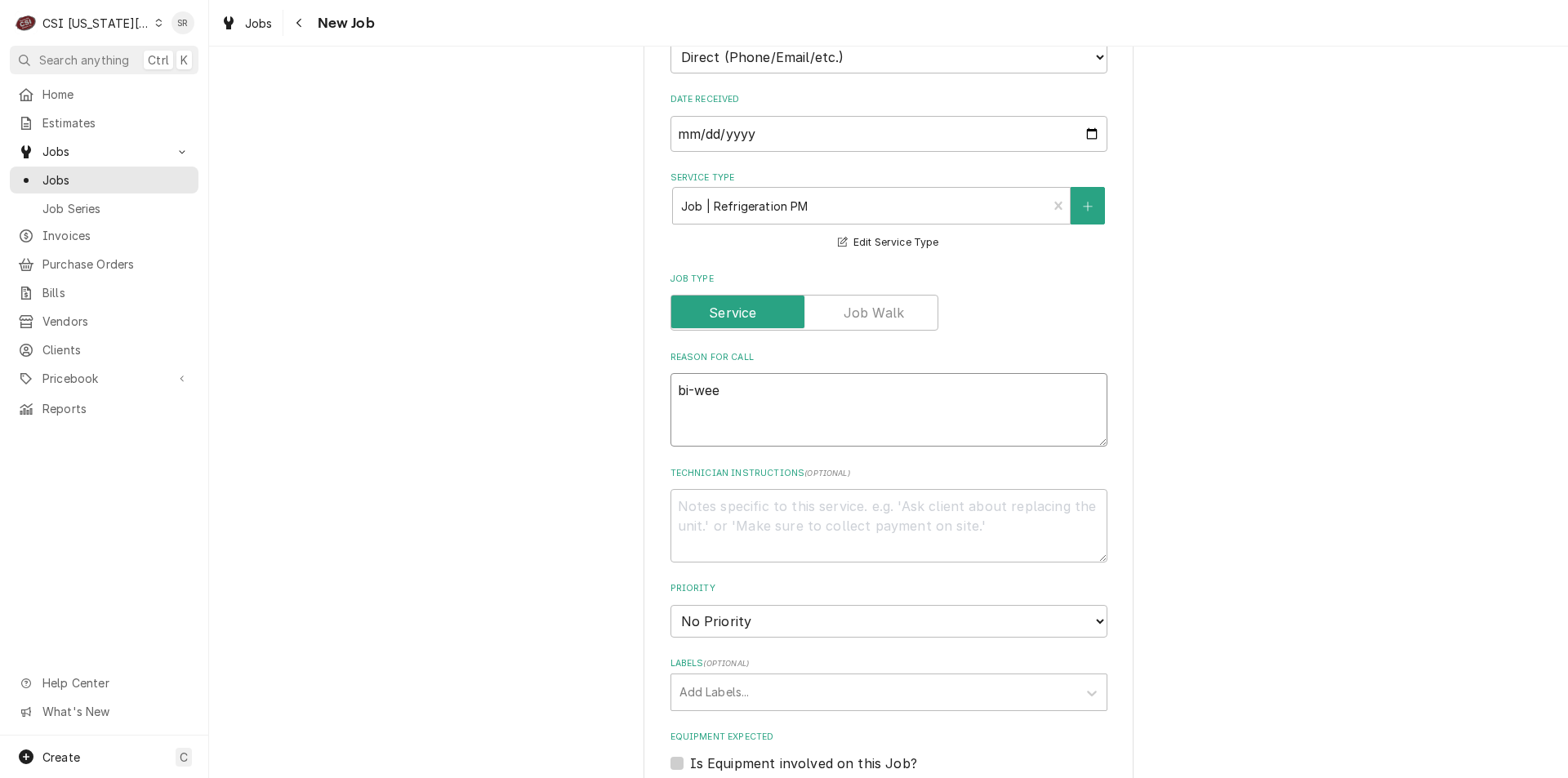 type on "x" 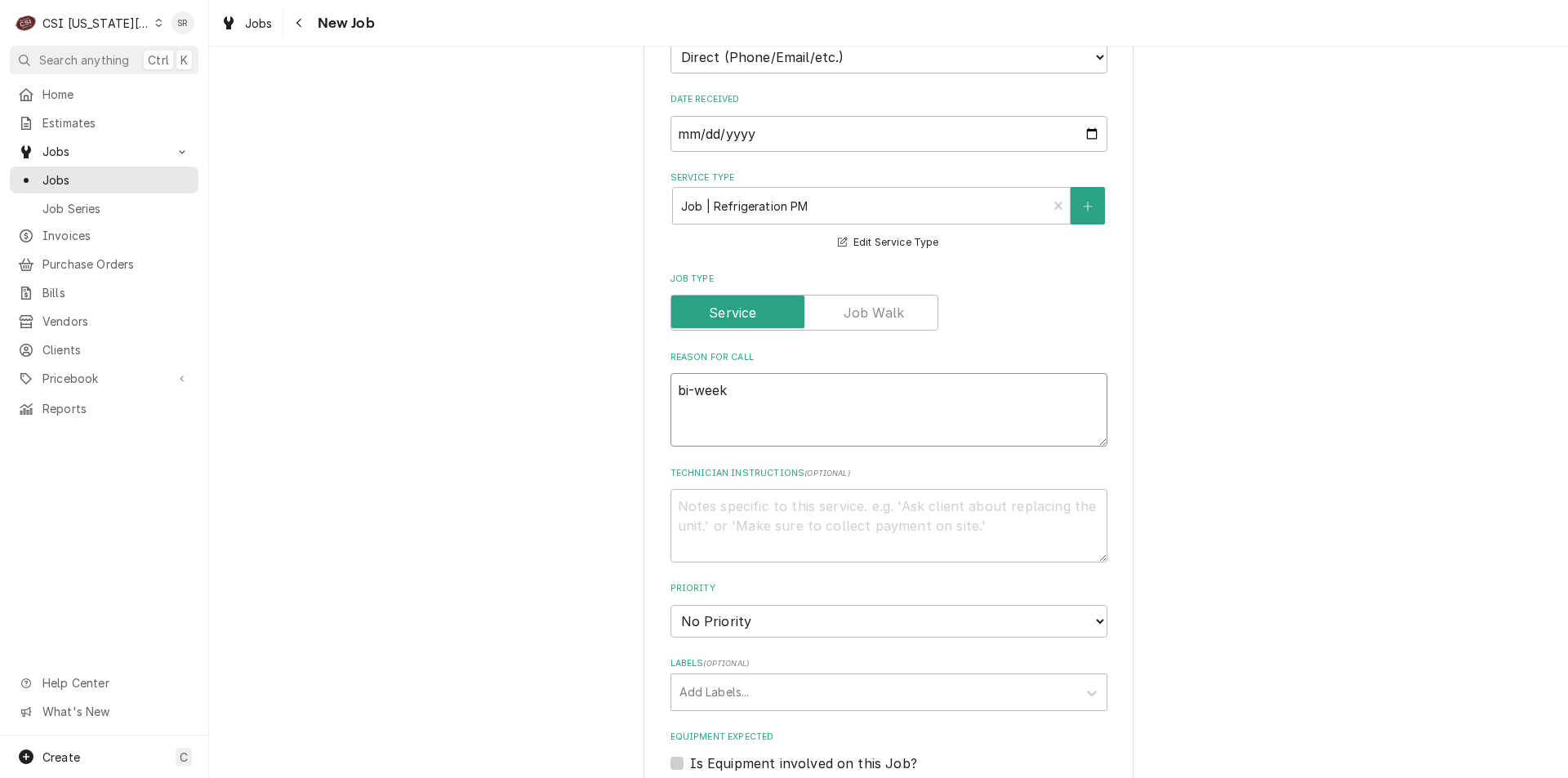 type on "x" 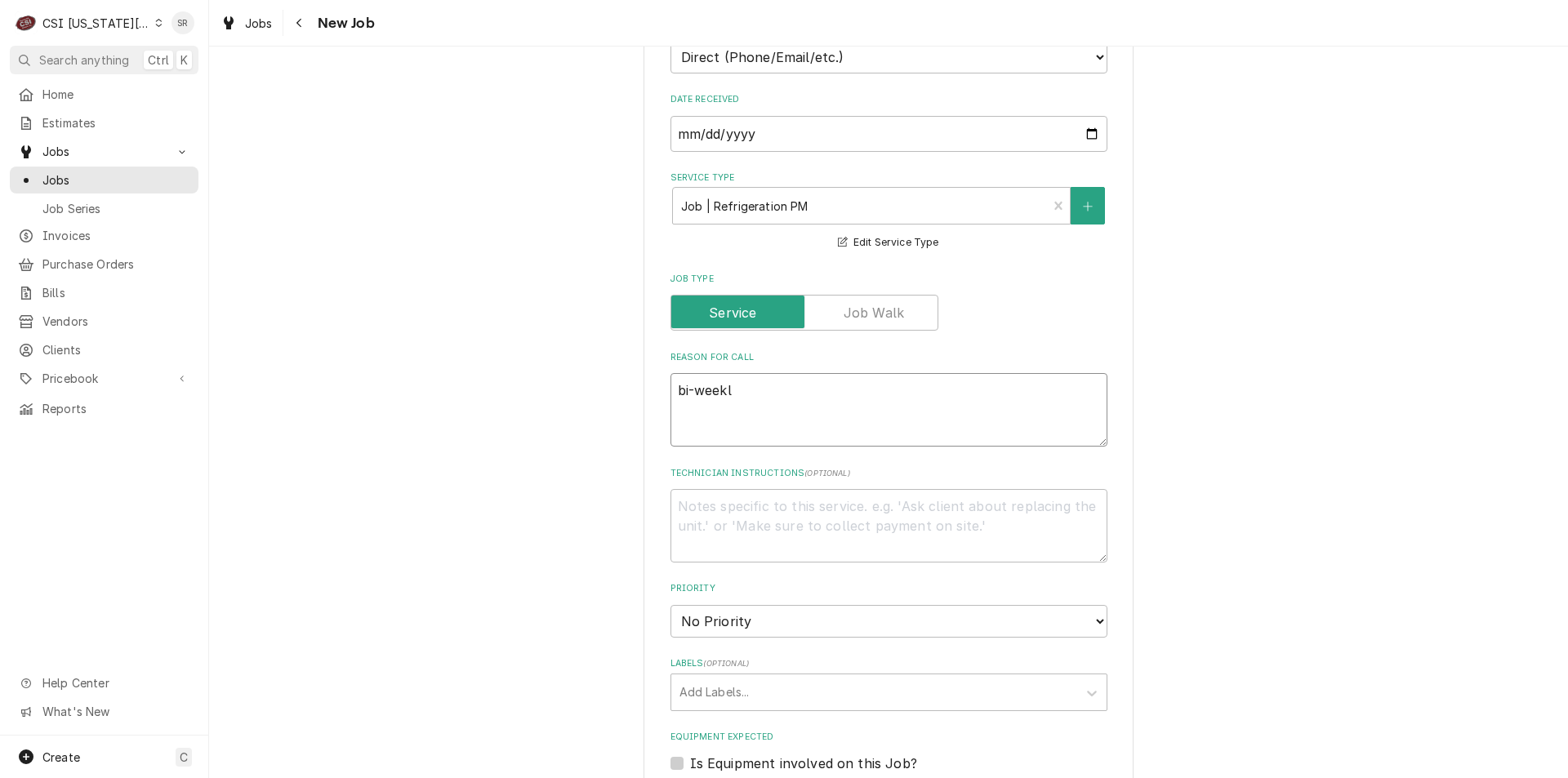 type on "x" 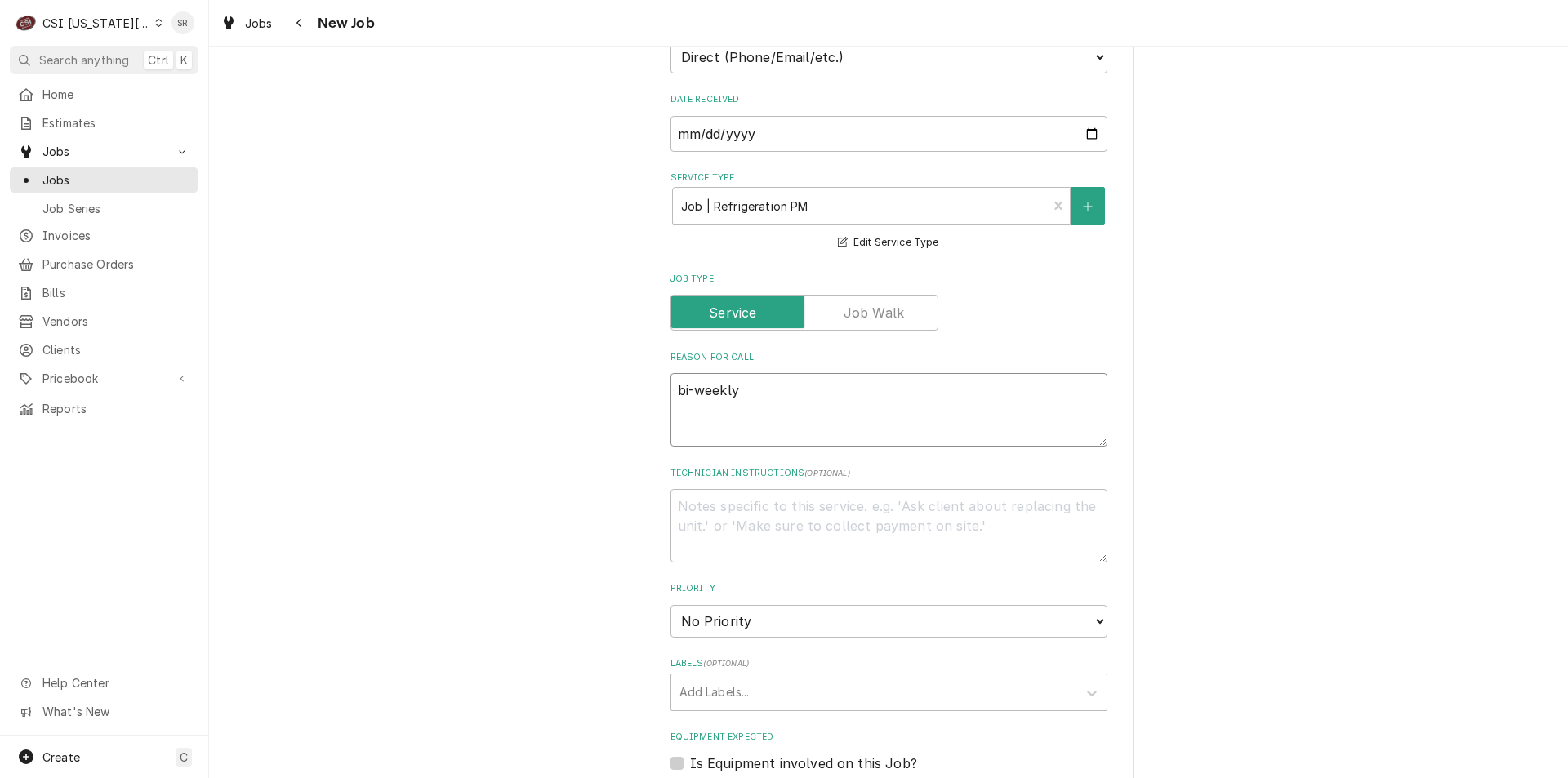 type on "x" 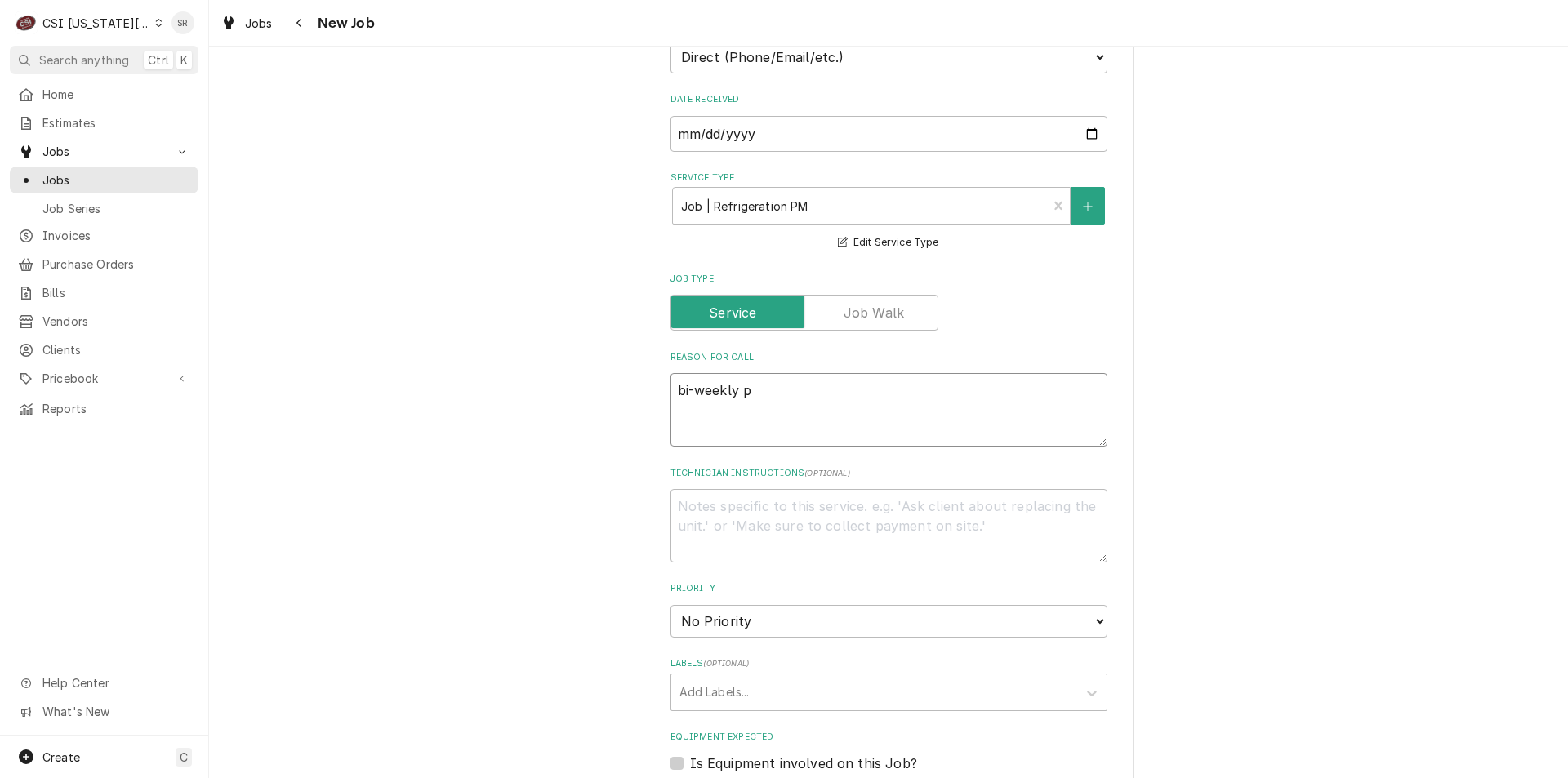 type on "x" 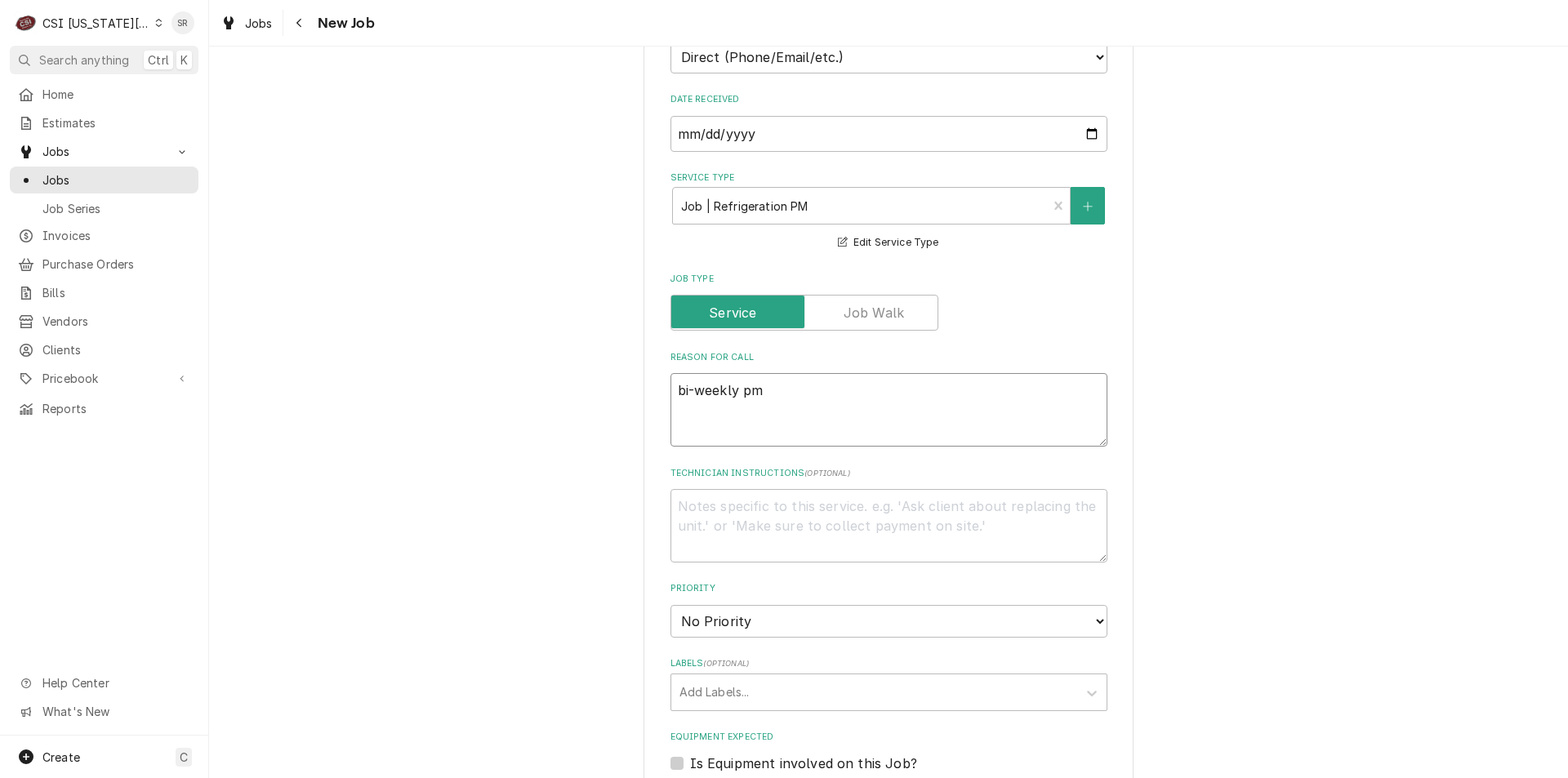 type on "x" 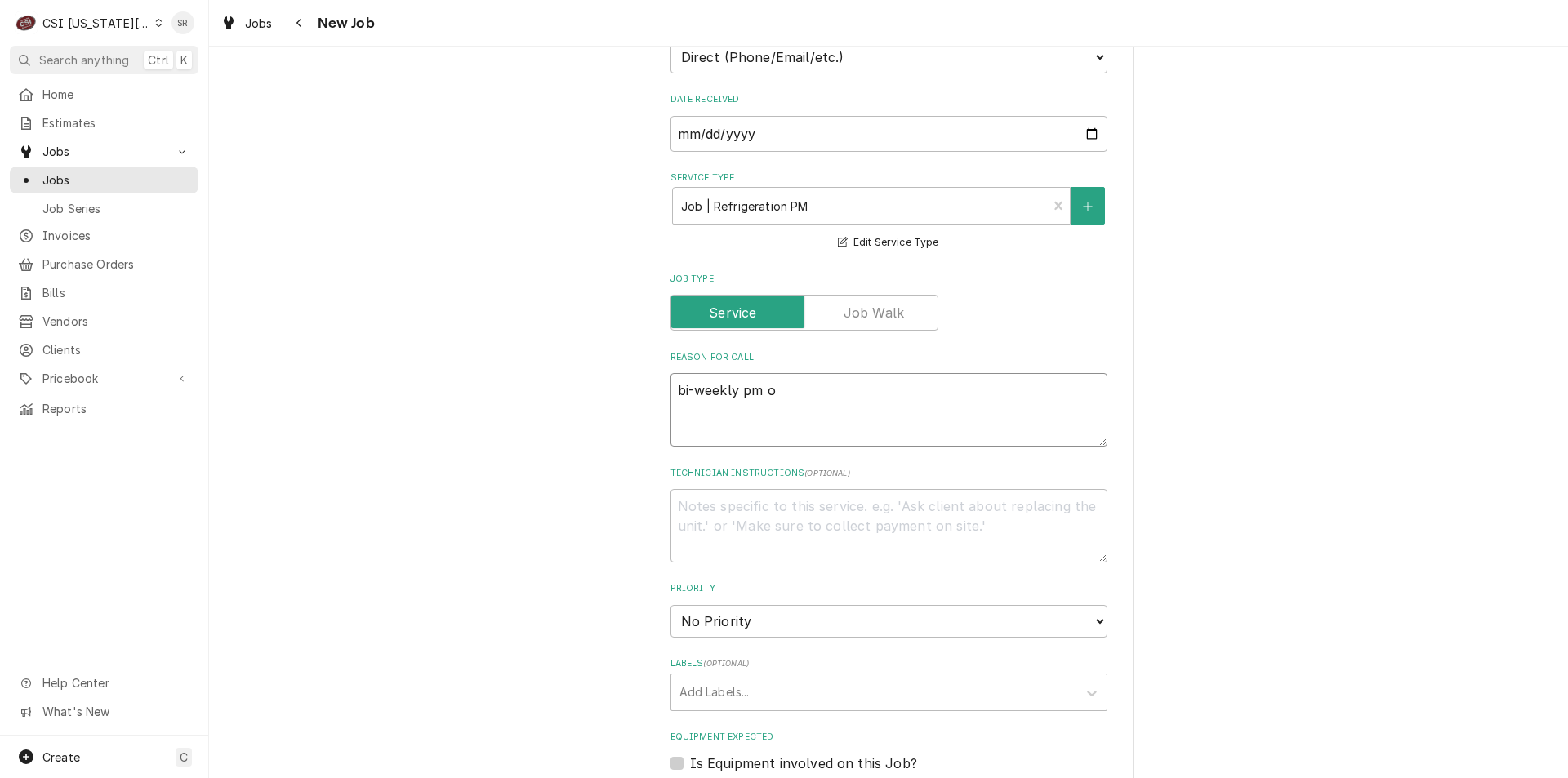 type on "x" 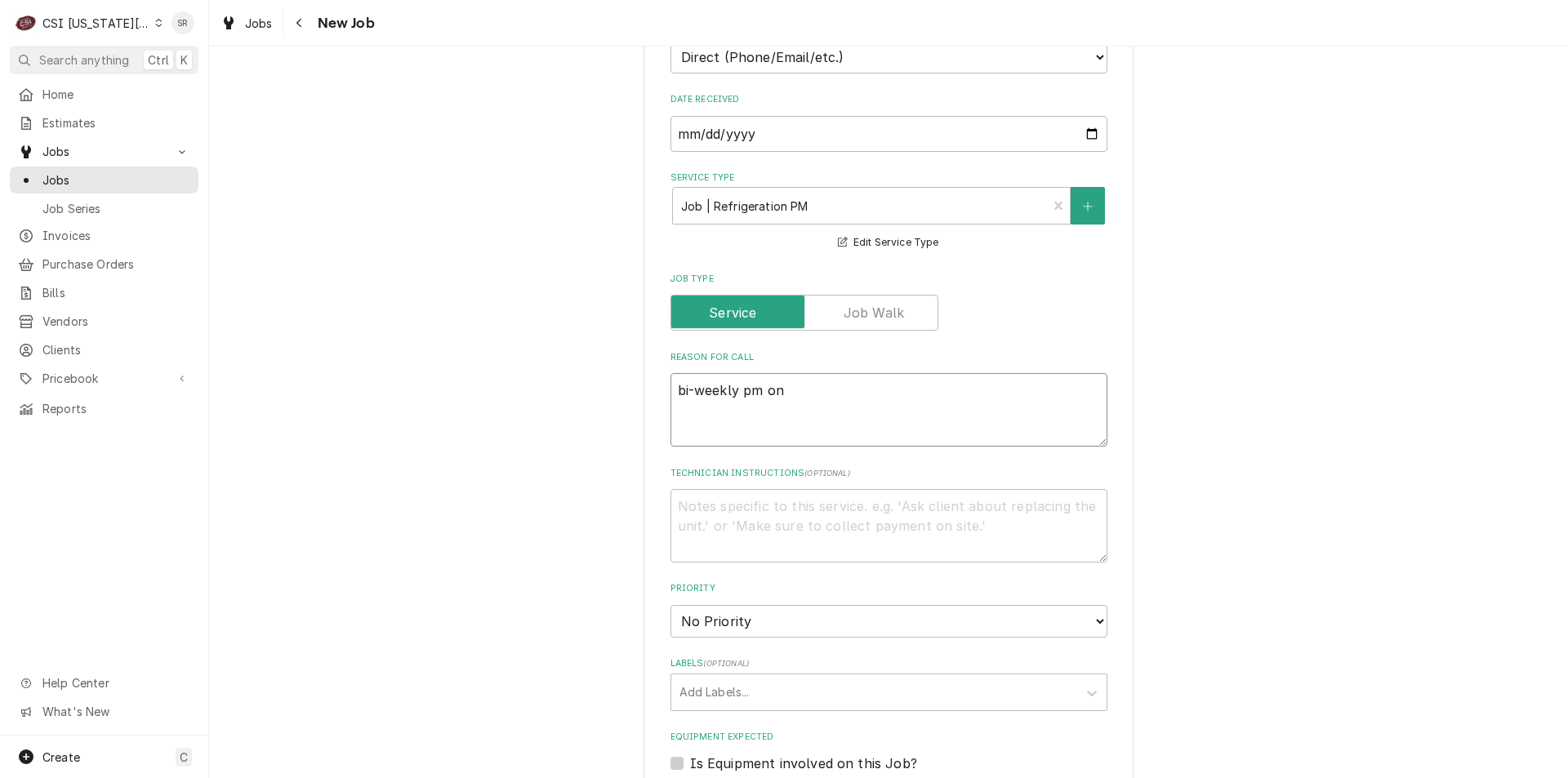 type on "x" 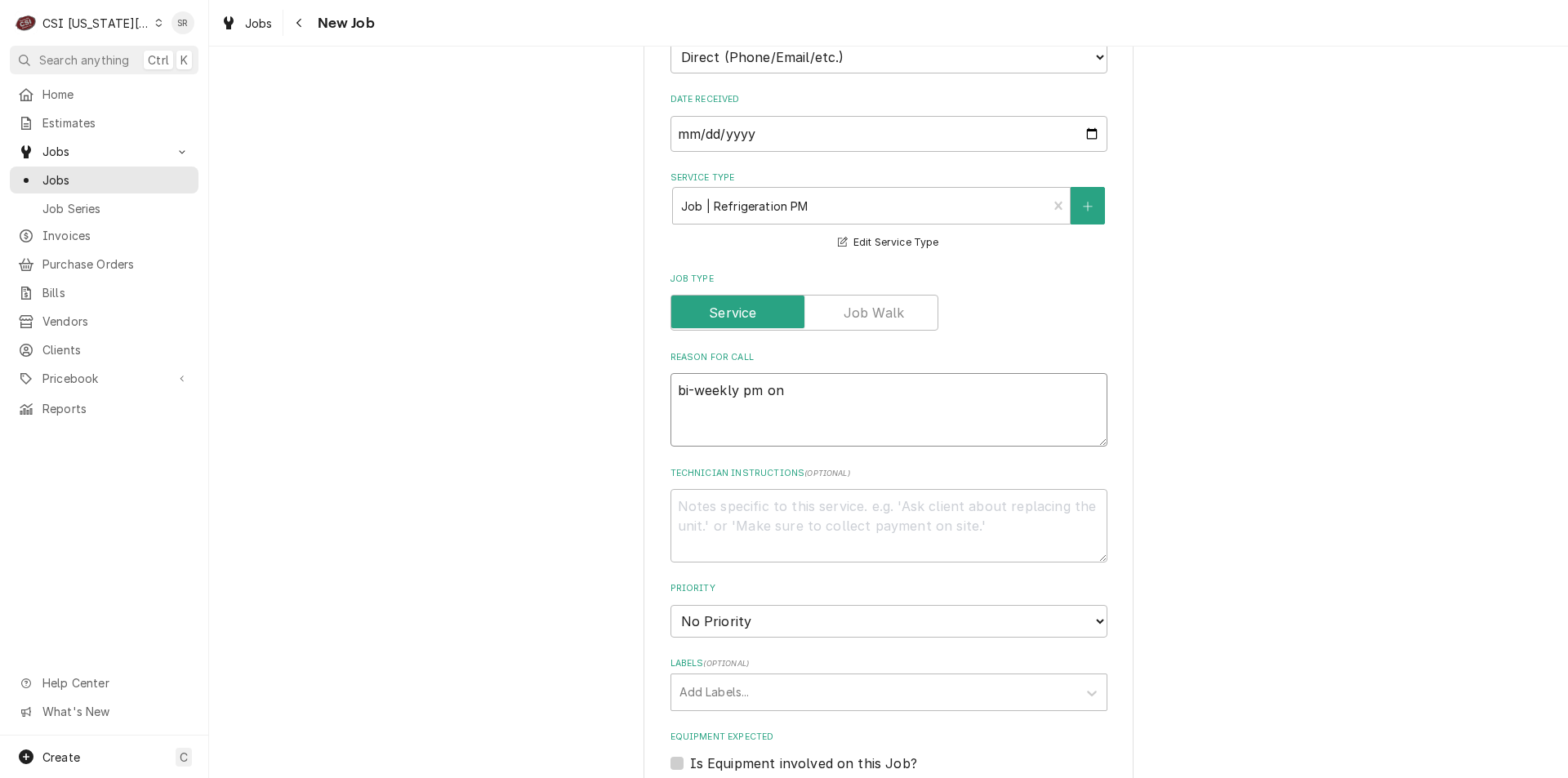 type on "x" 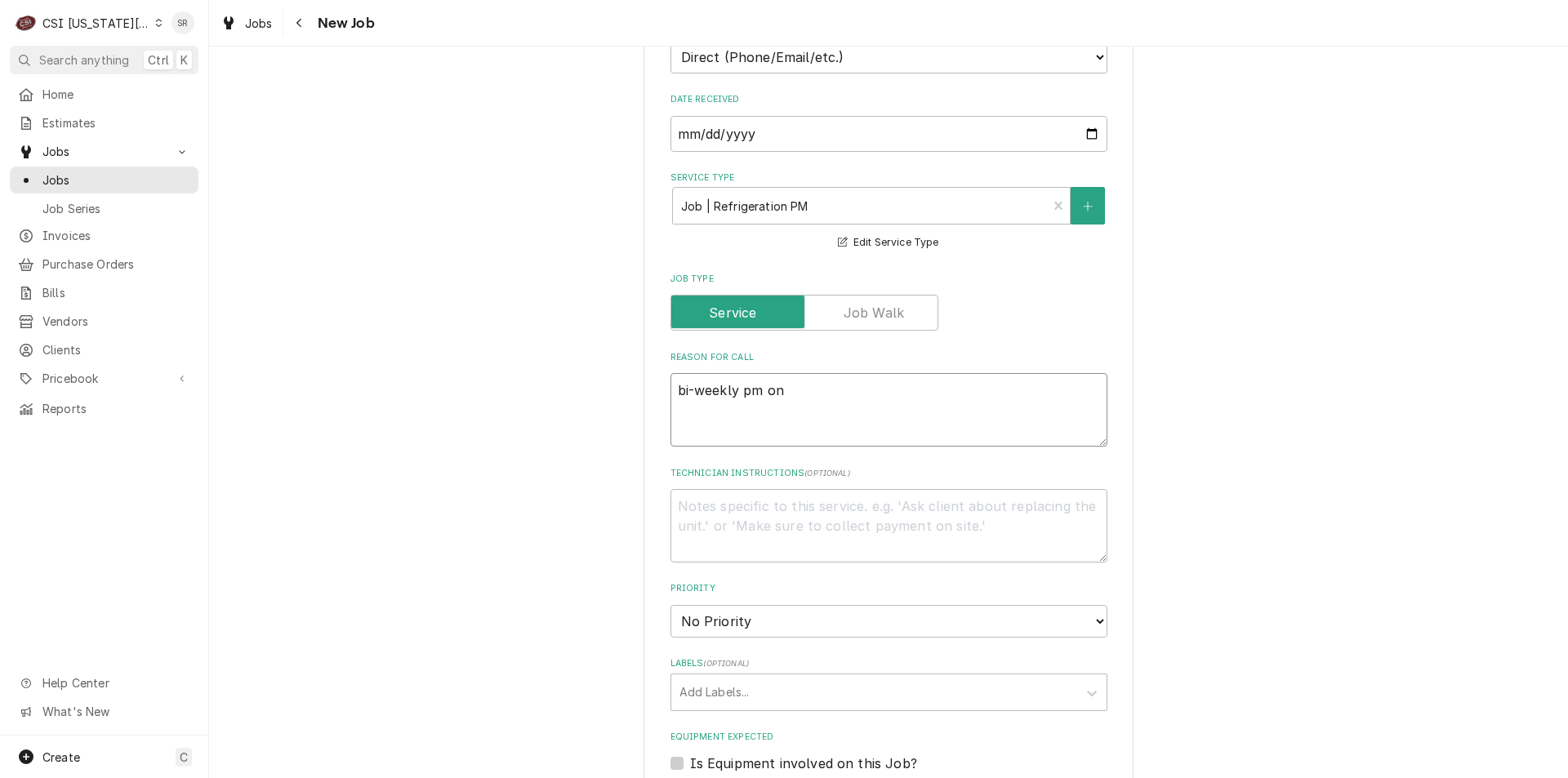 type on "bi-weekly pm on b" 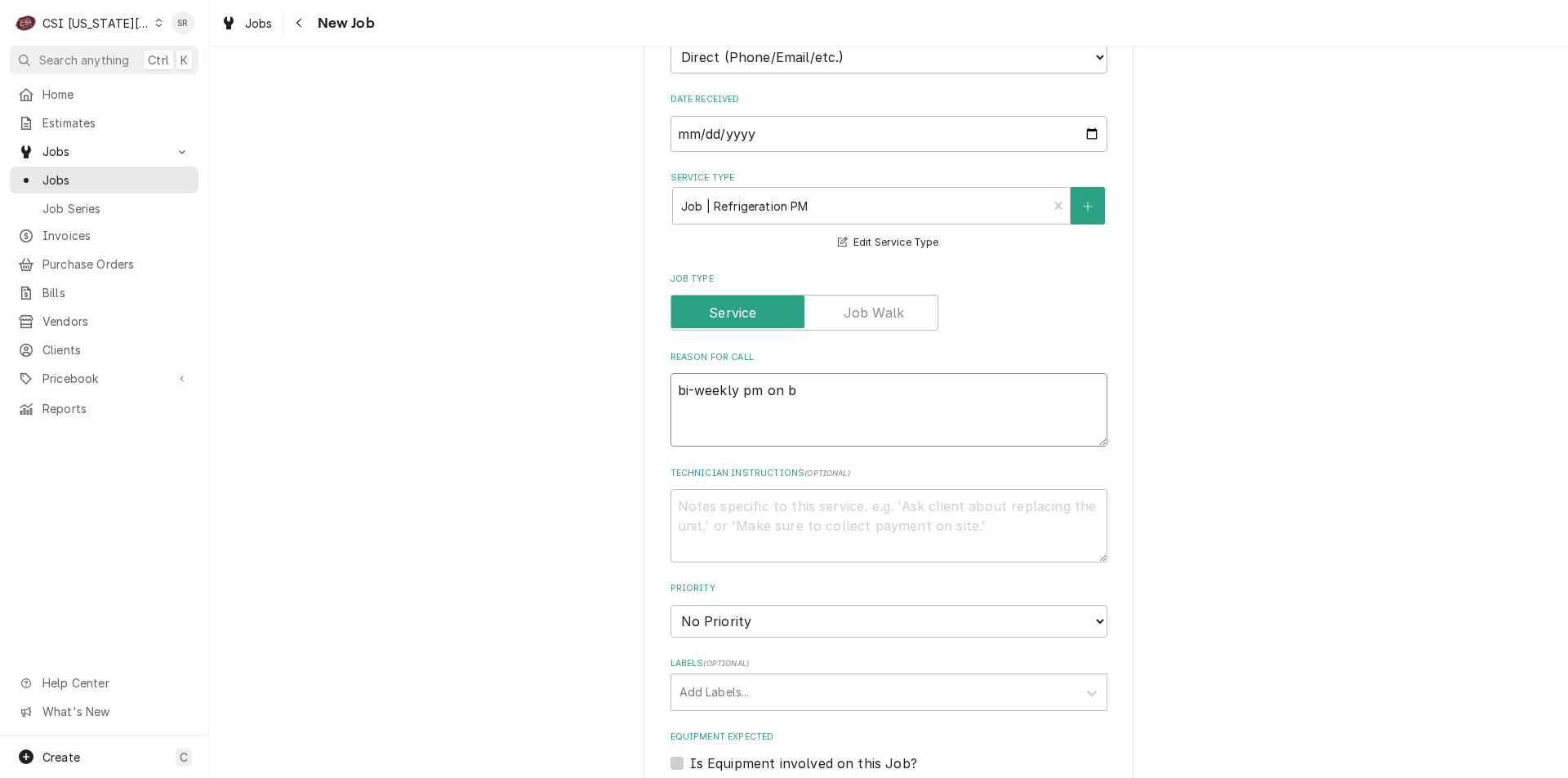 type on "x" 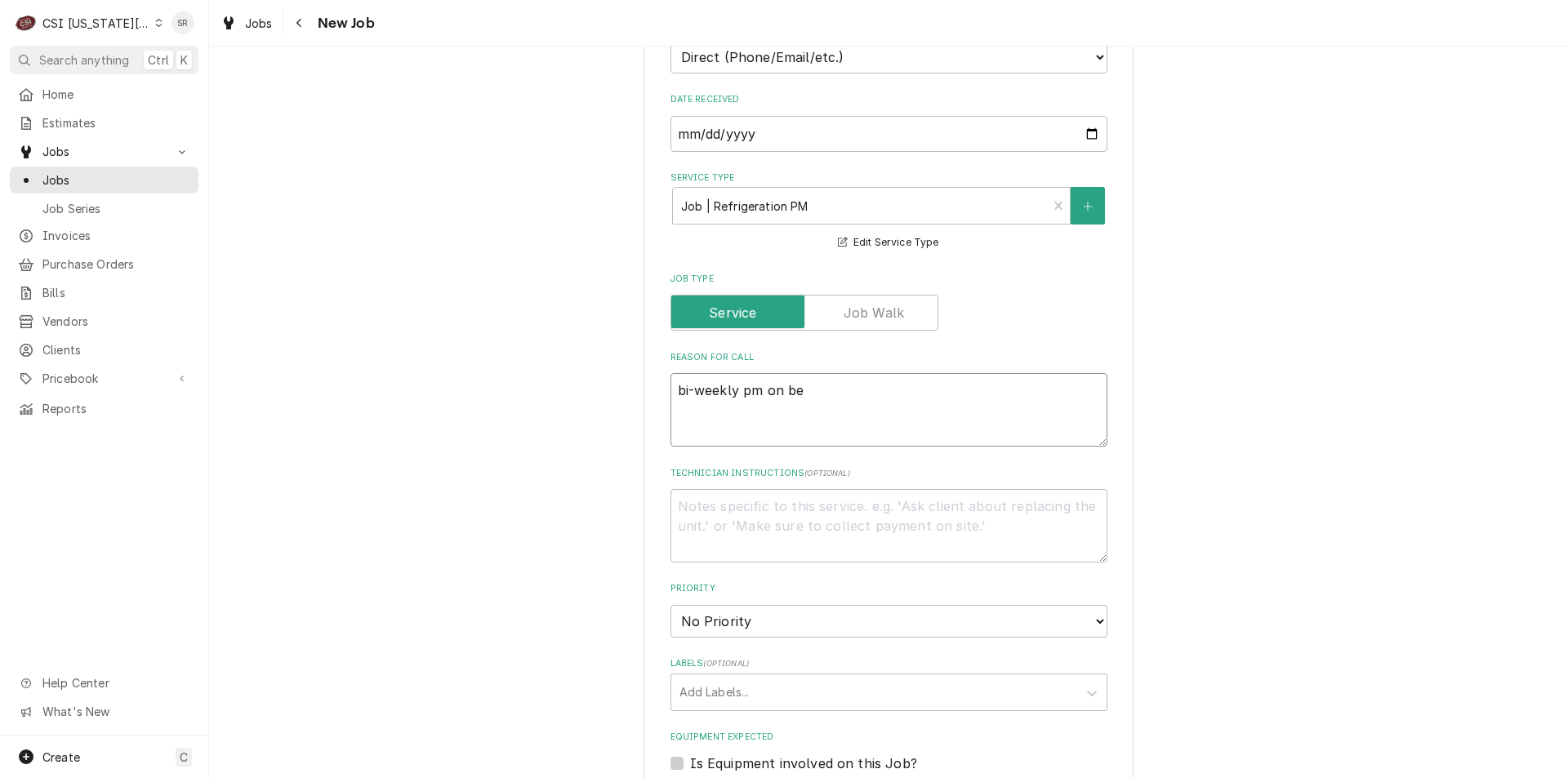 type on "x" 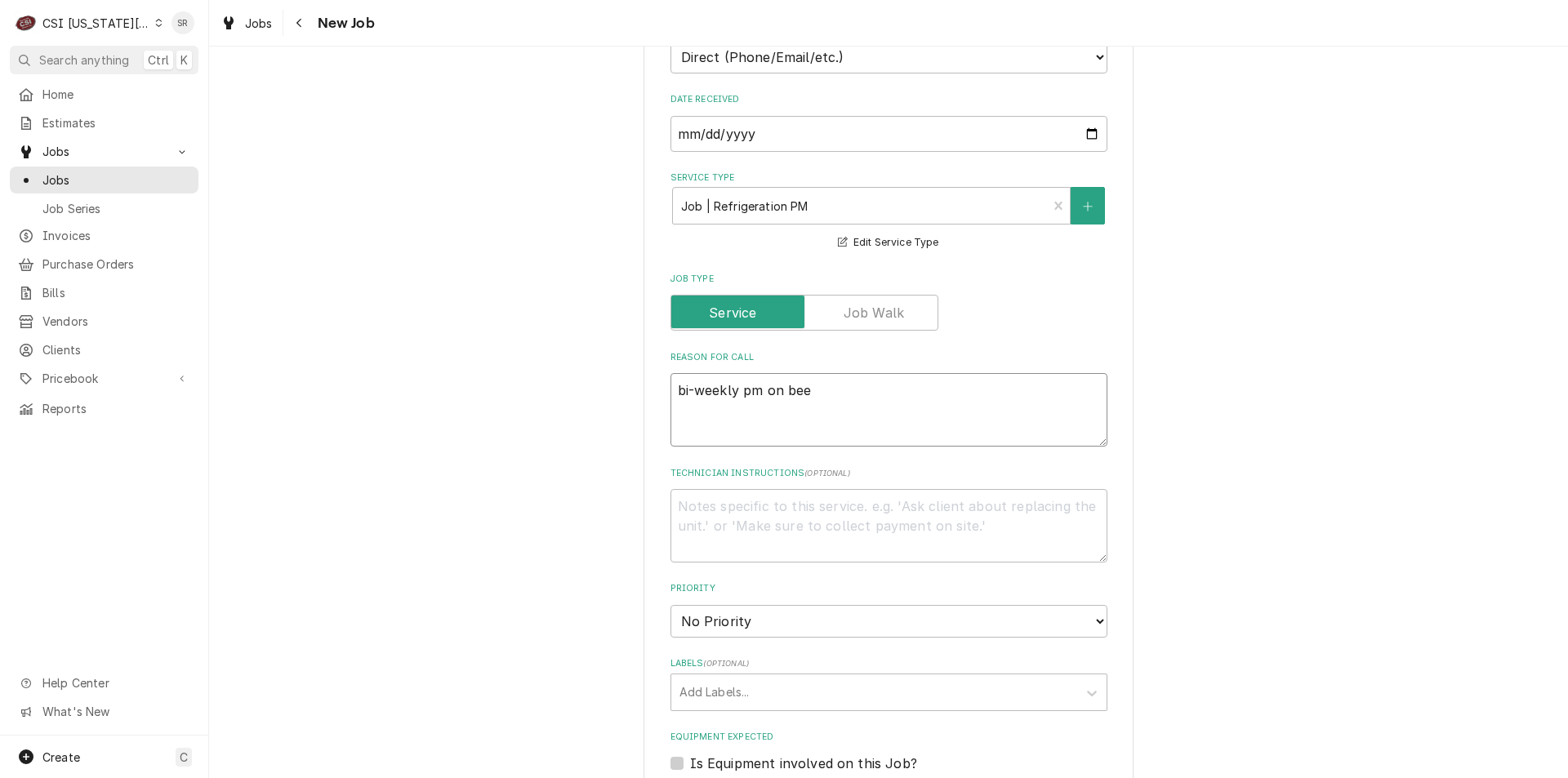 type on "x" 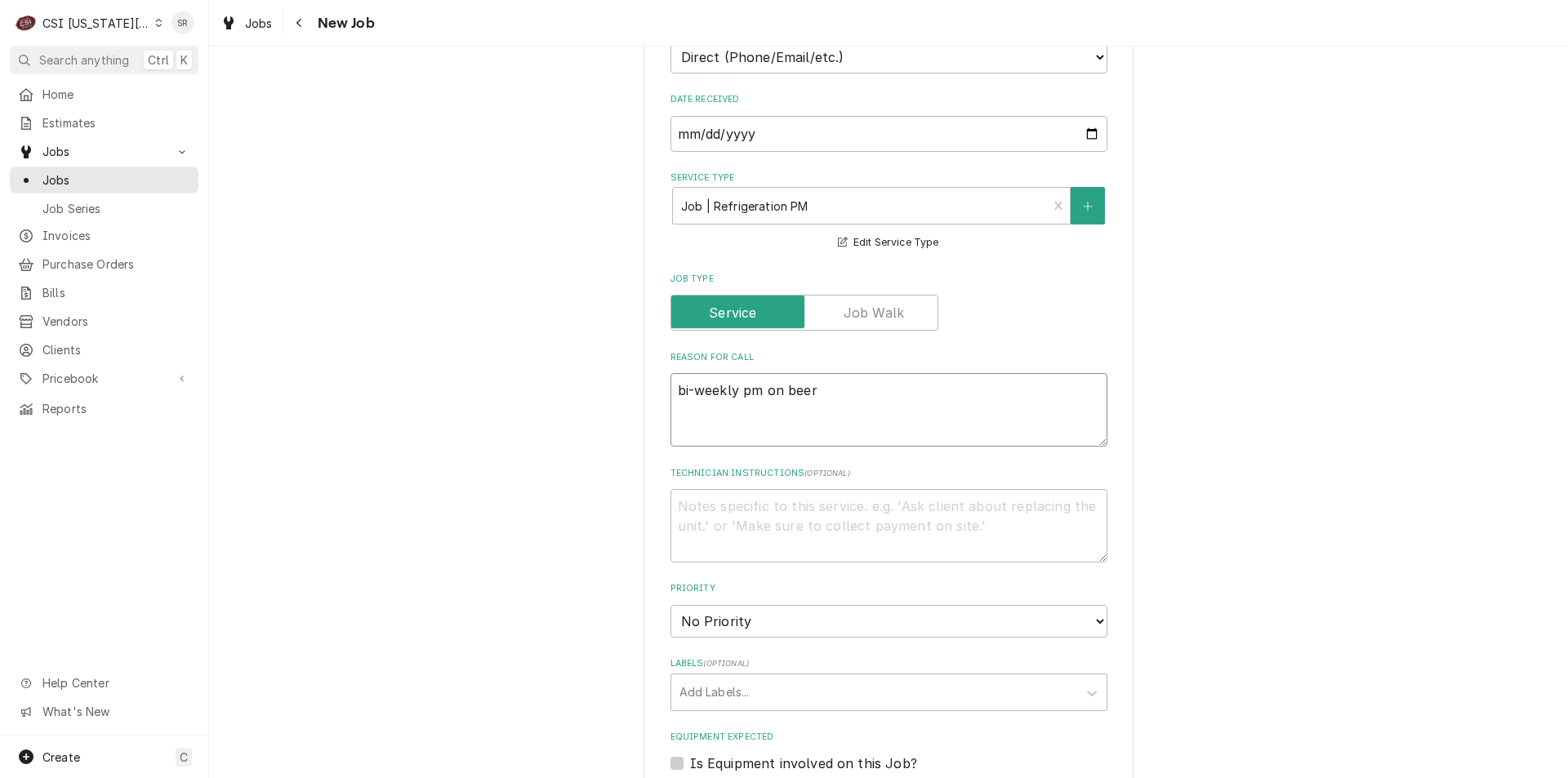 type on "x" 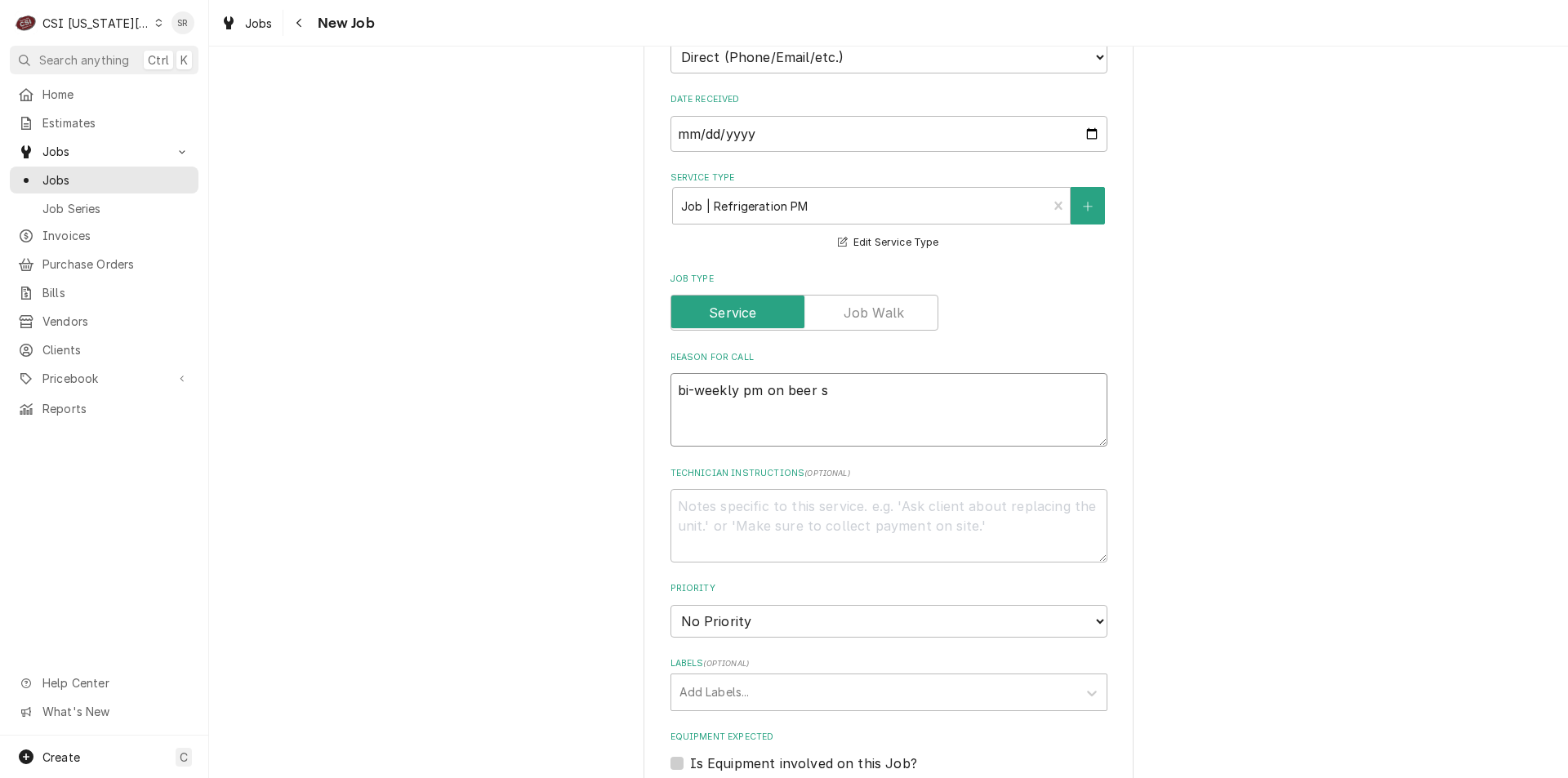type on "x" 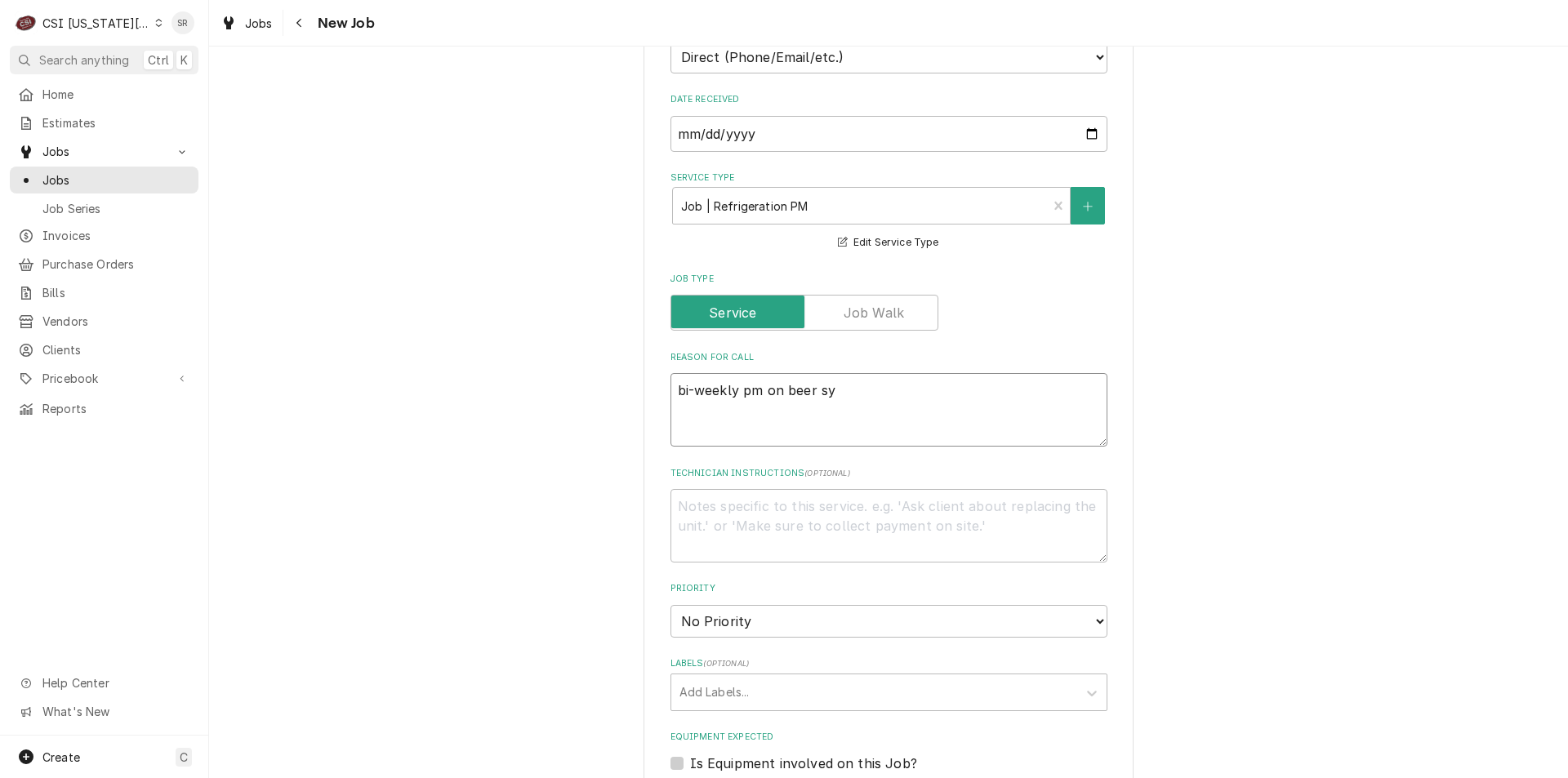 type on "x" 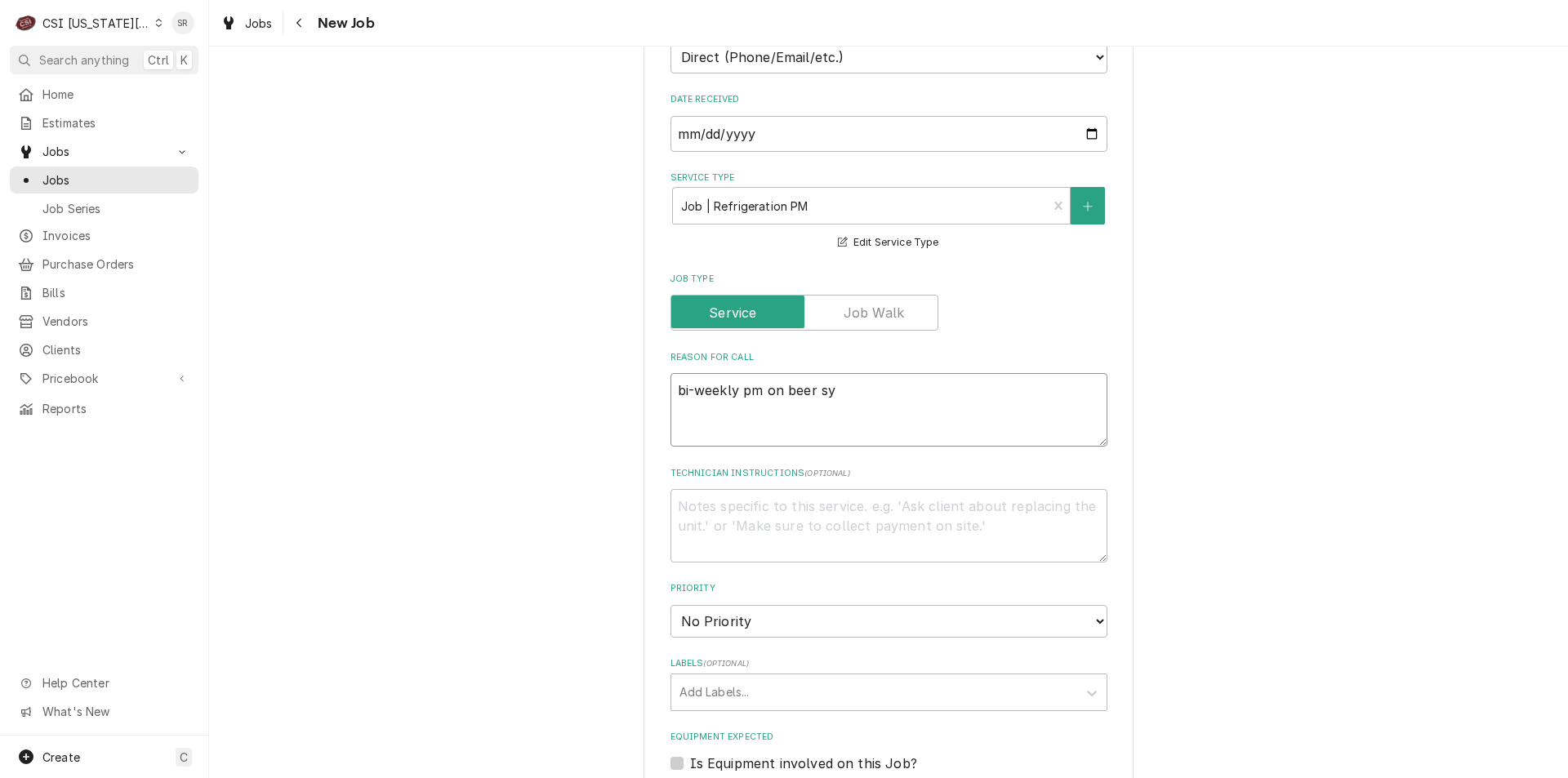 type on "bi-weekly pm on beer sys" 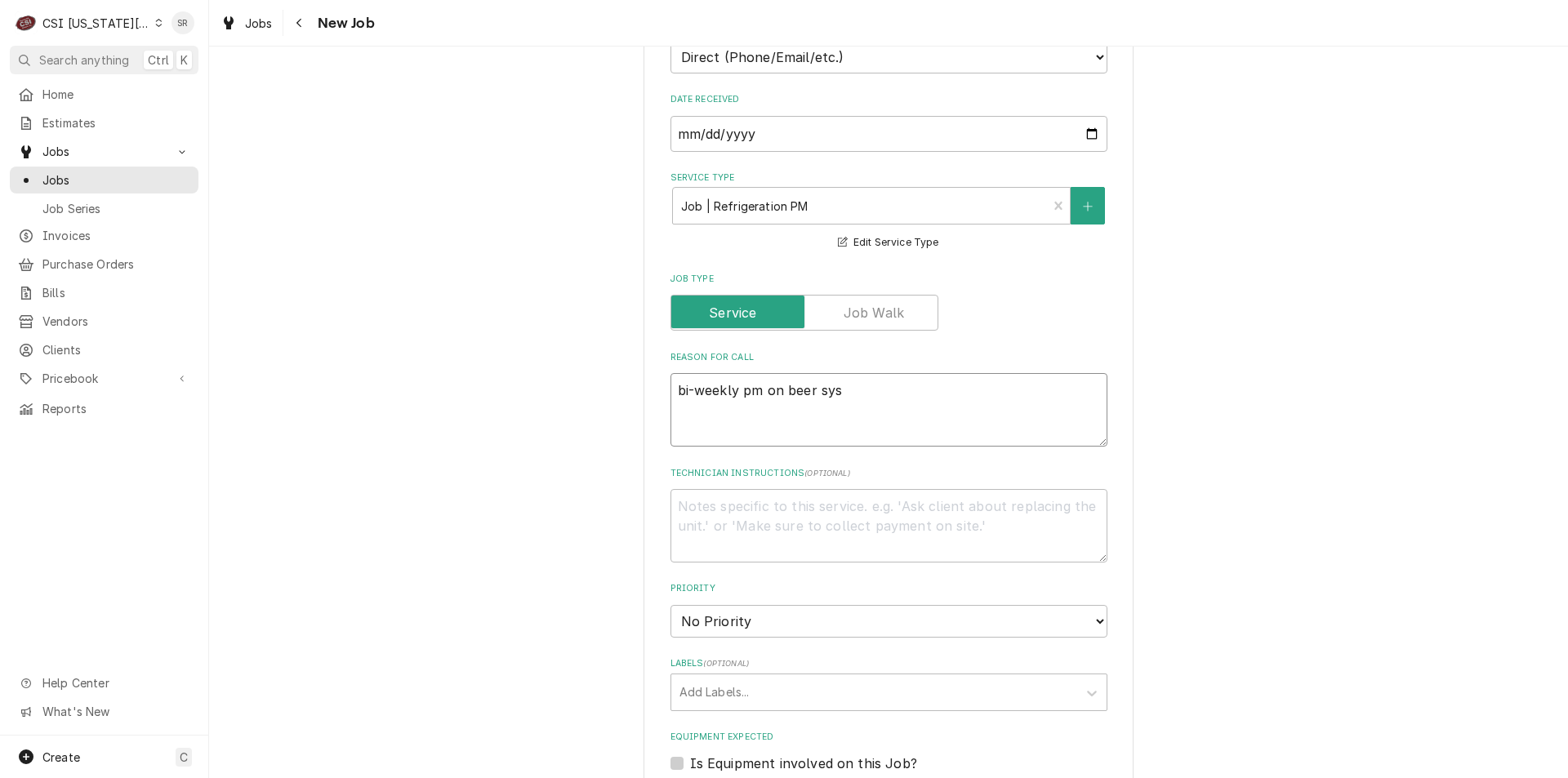 type on "x" 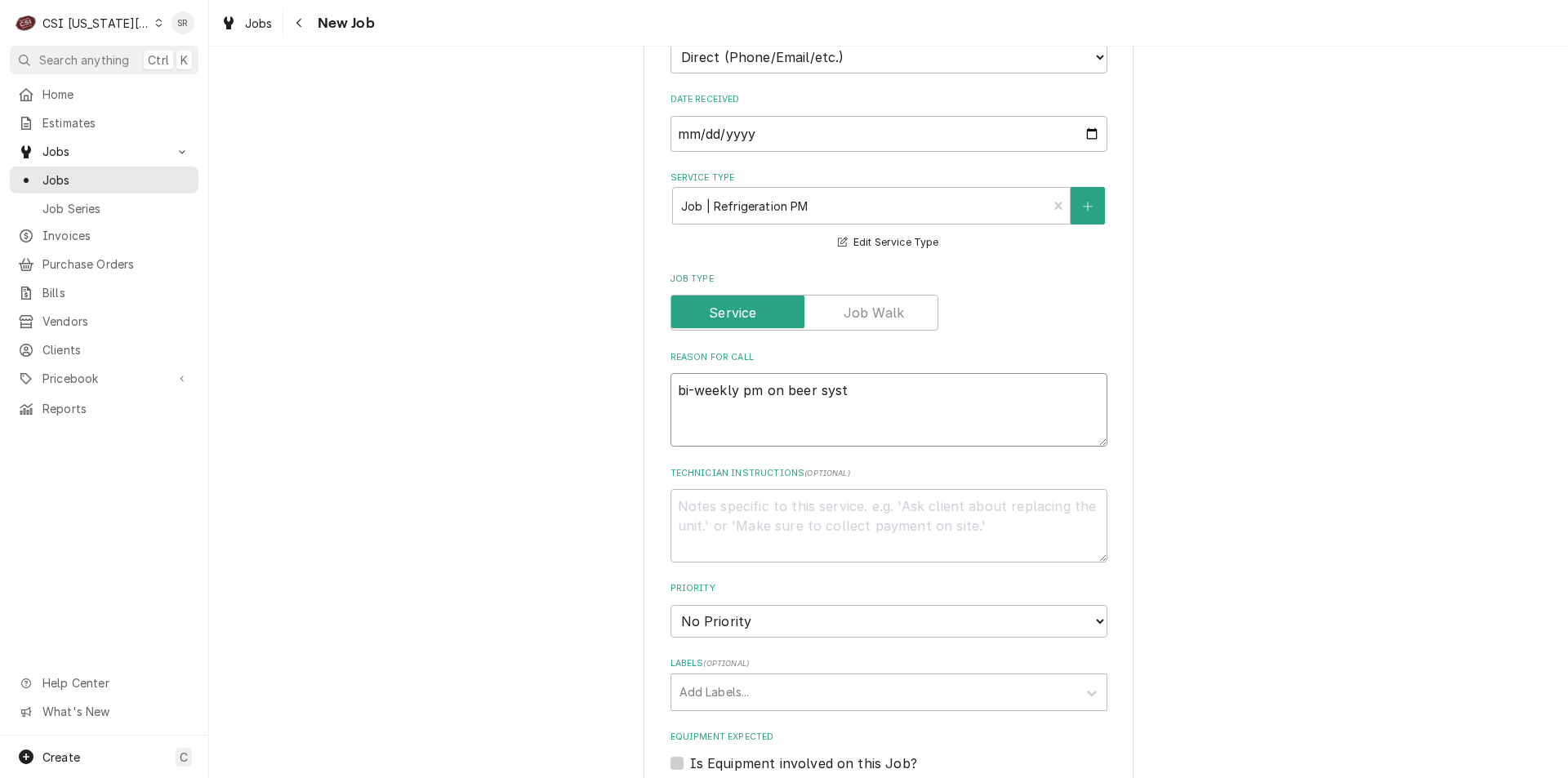 type on "x" 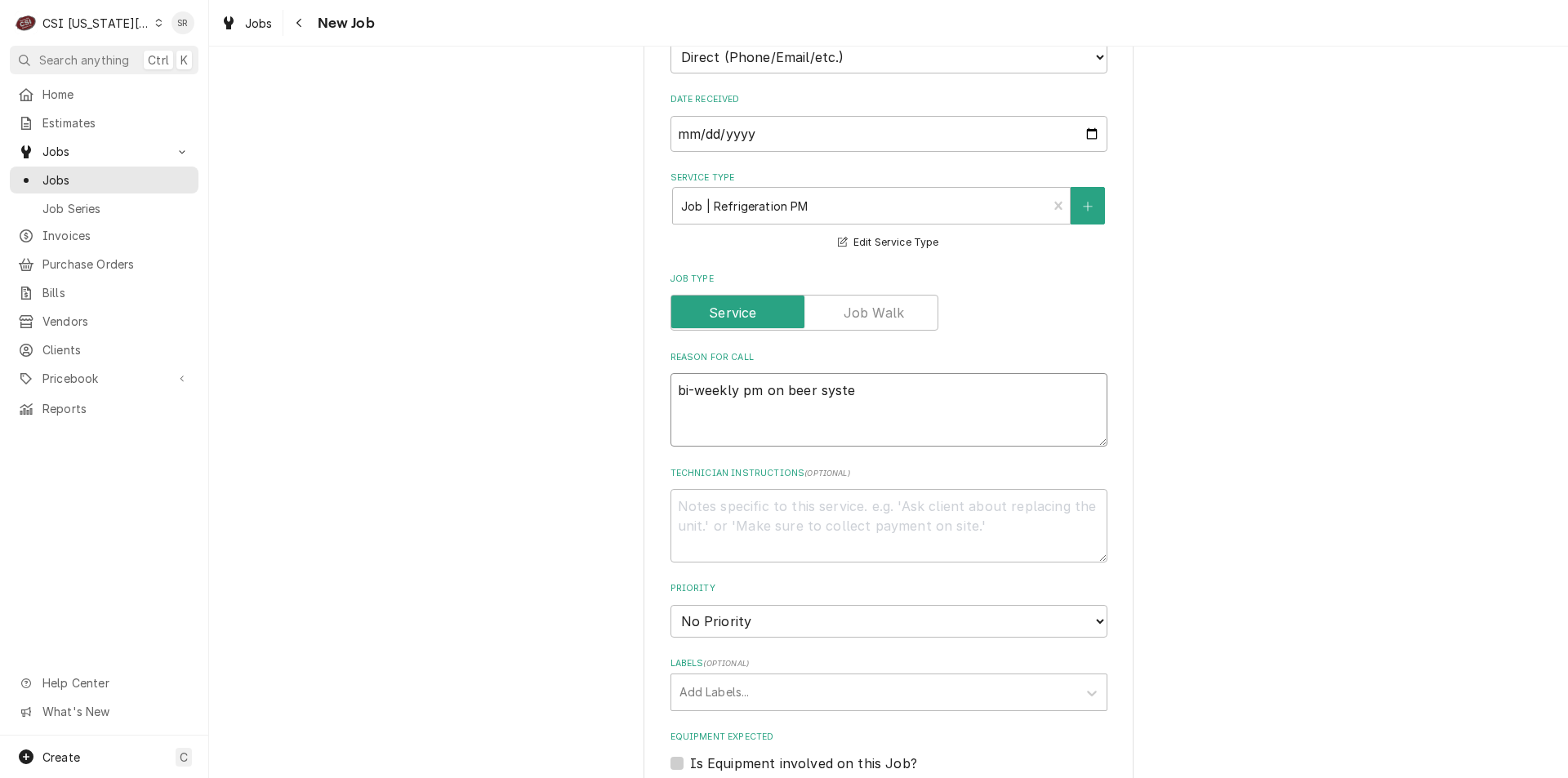 type on "x" 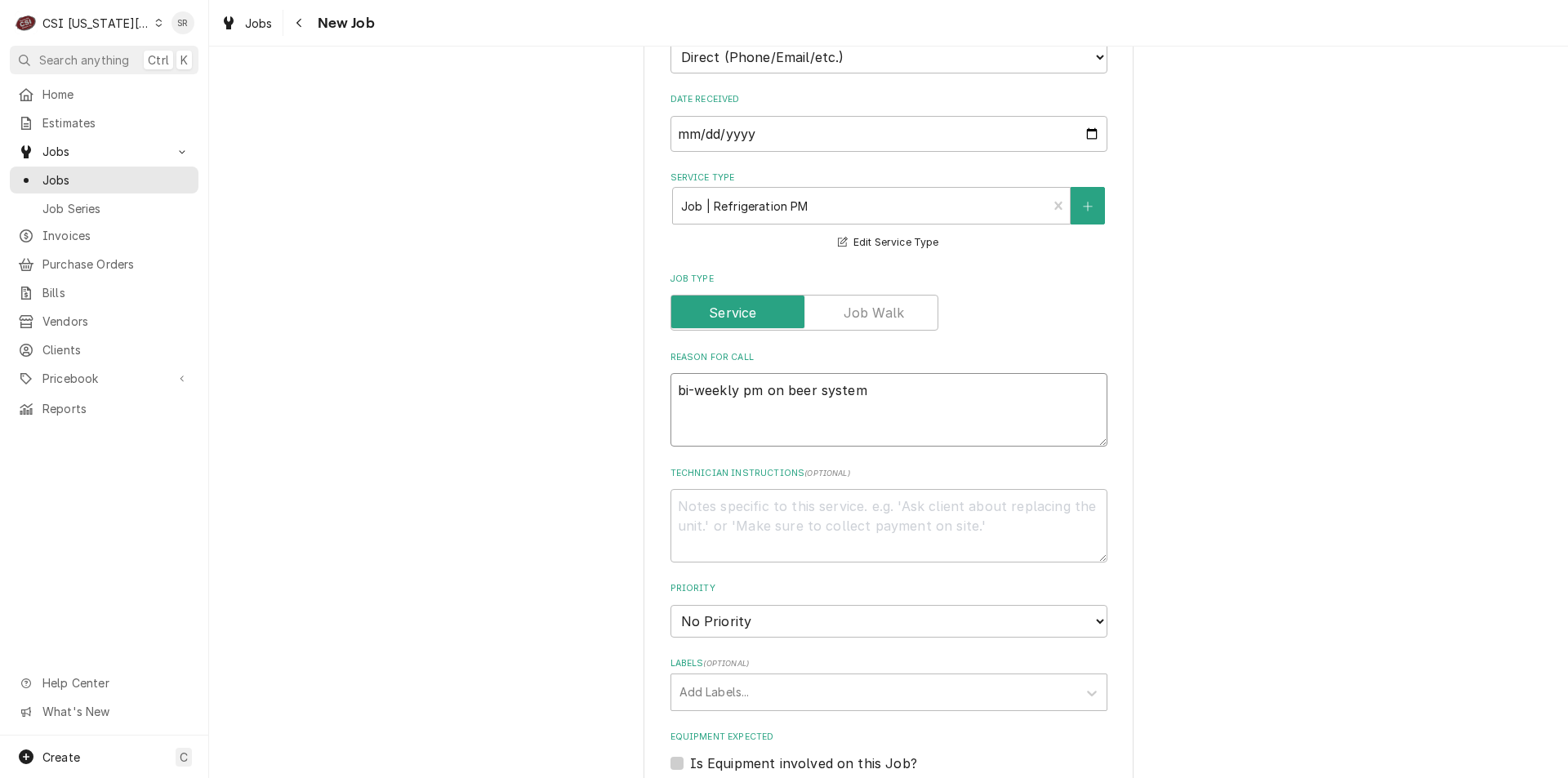 type on "bi-weekly pm on beer system" 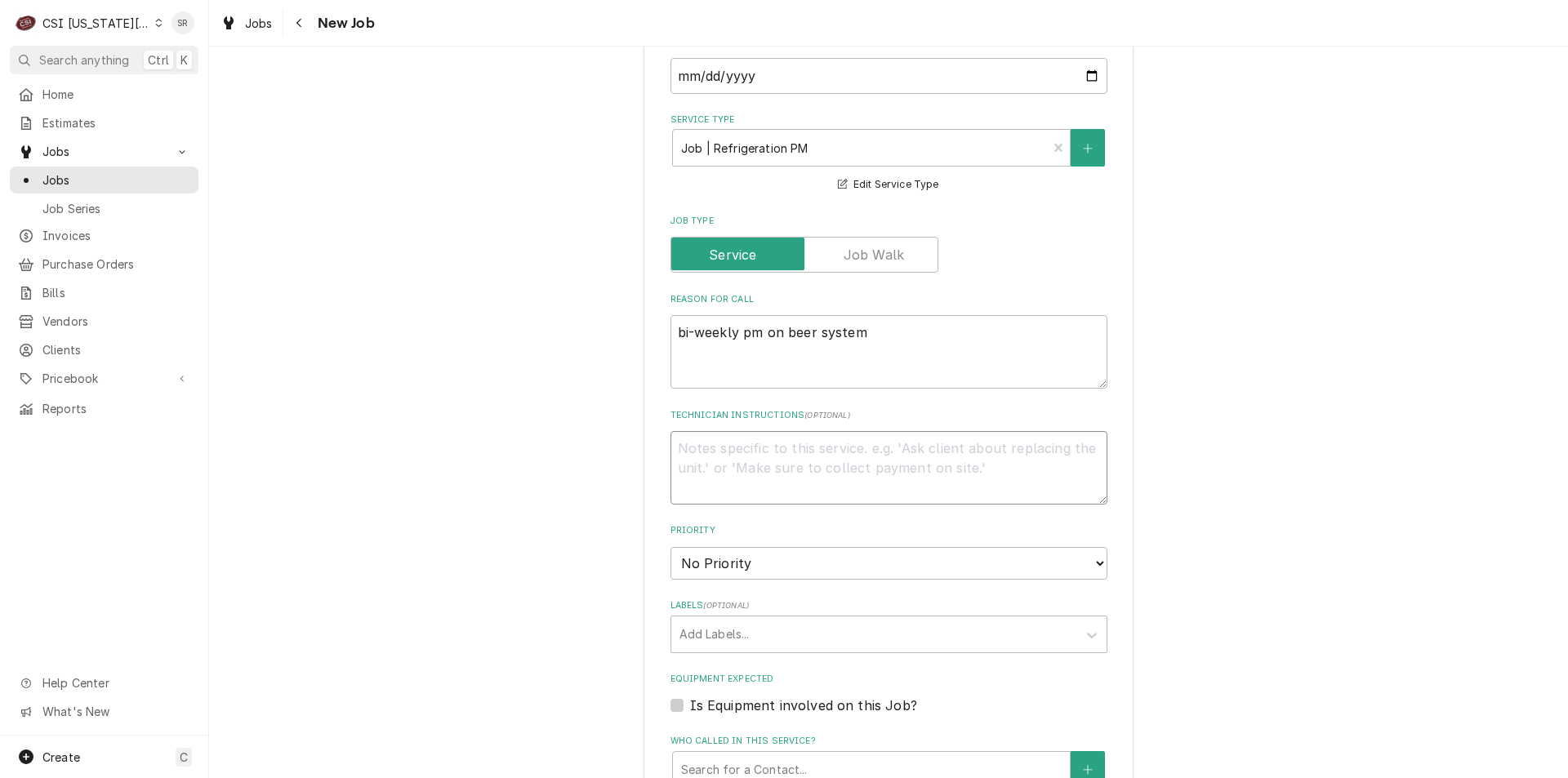 scroll, scrollTop: 571, scrollLeft: 0, axis: vertical 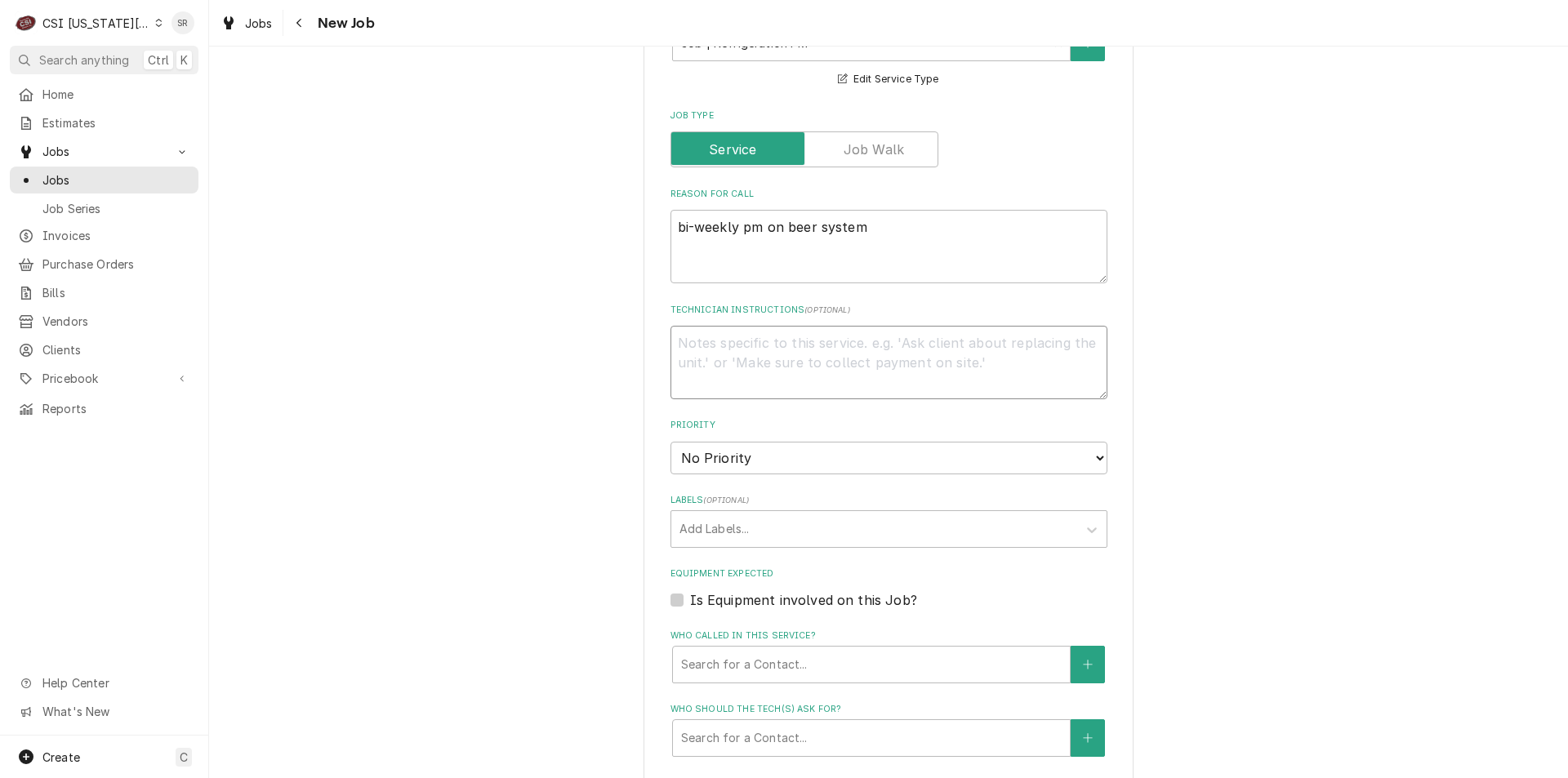 type on "x" 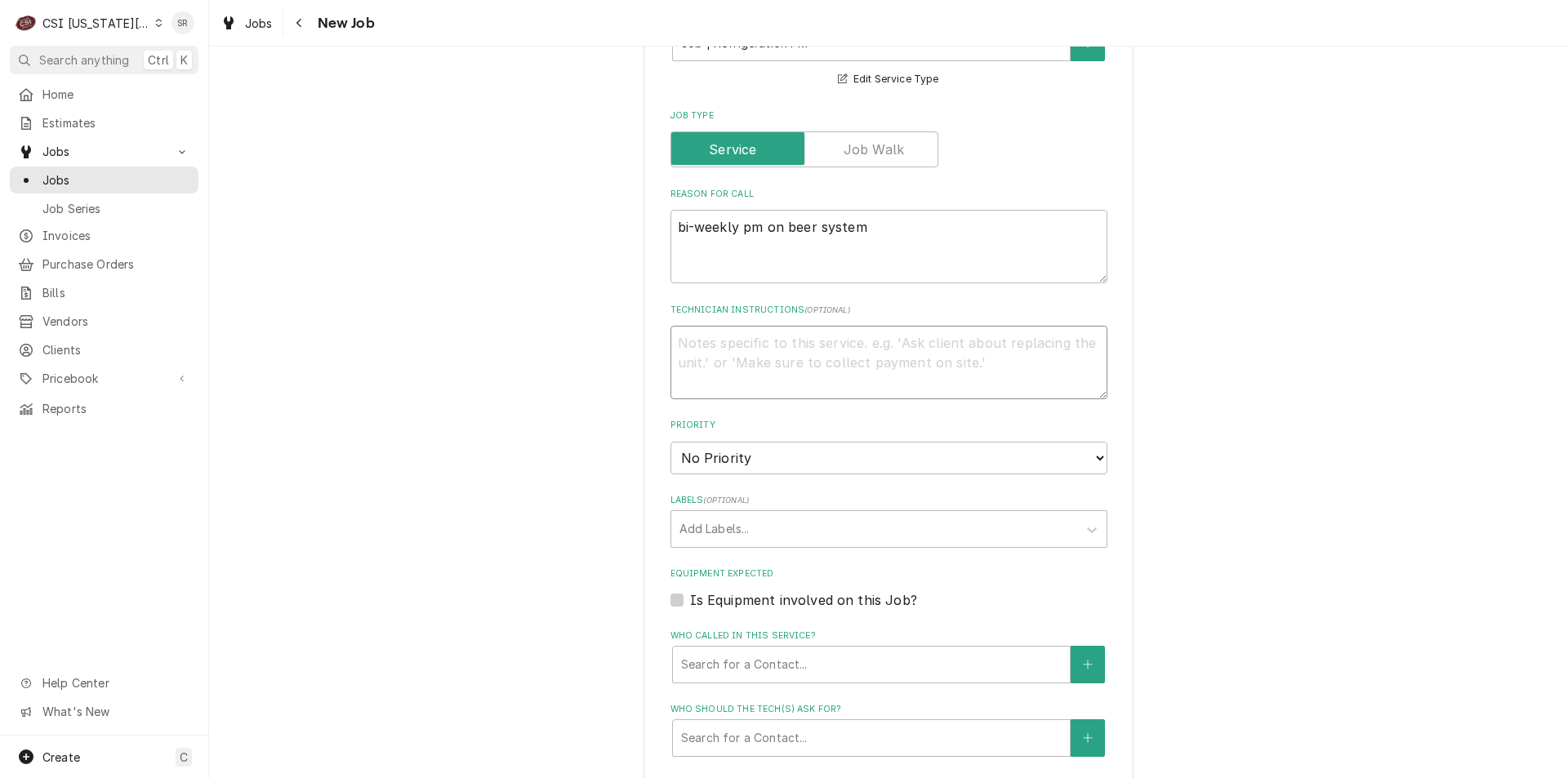type on "b" 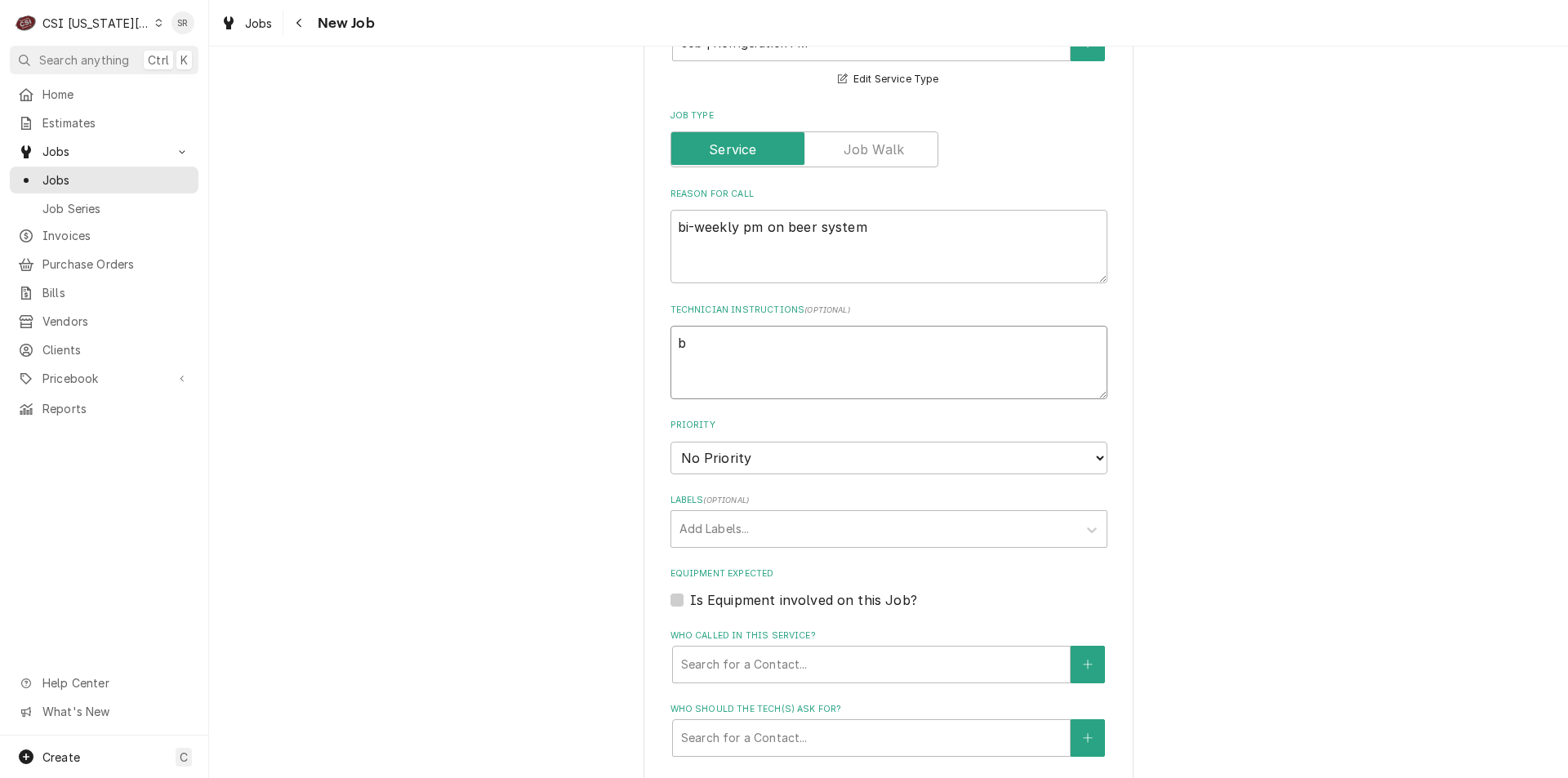 type on "x" 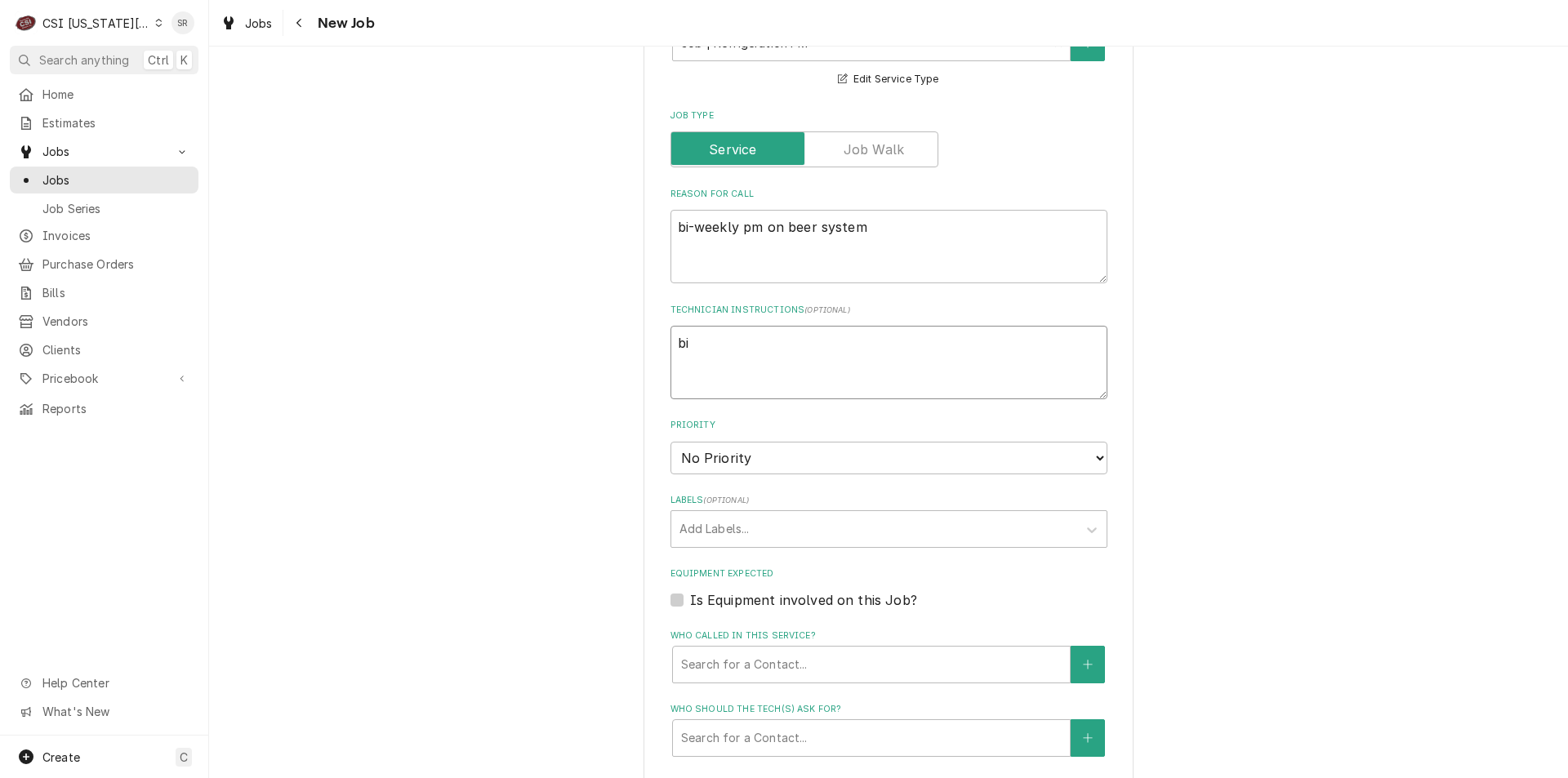 type on "x" 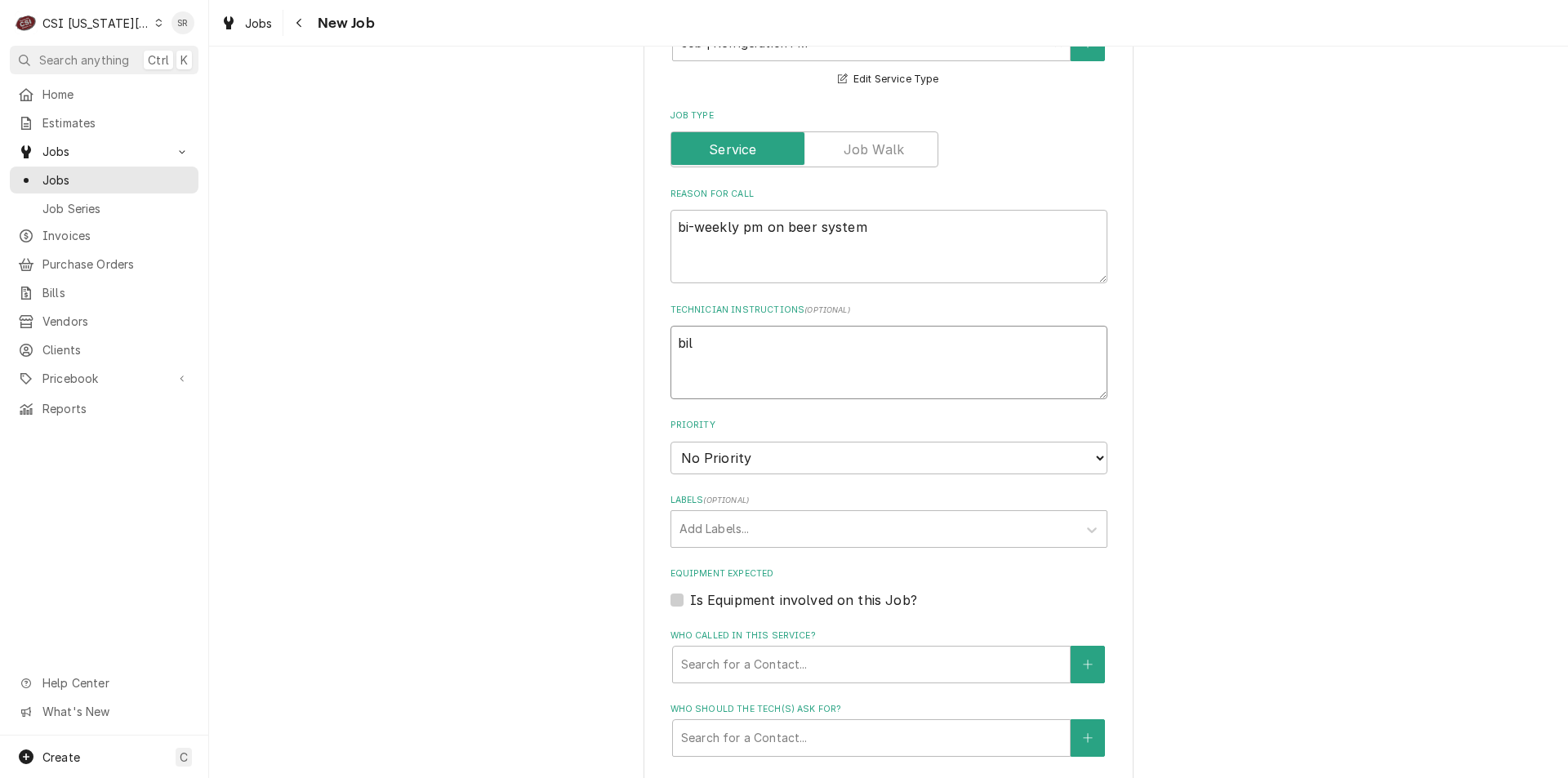 type on "x" 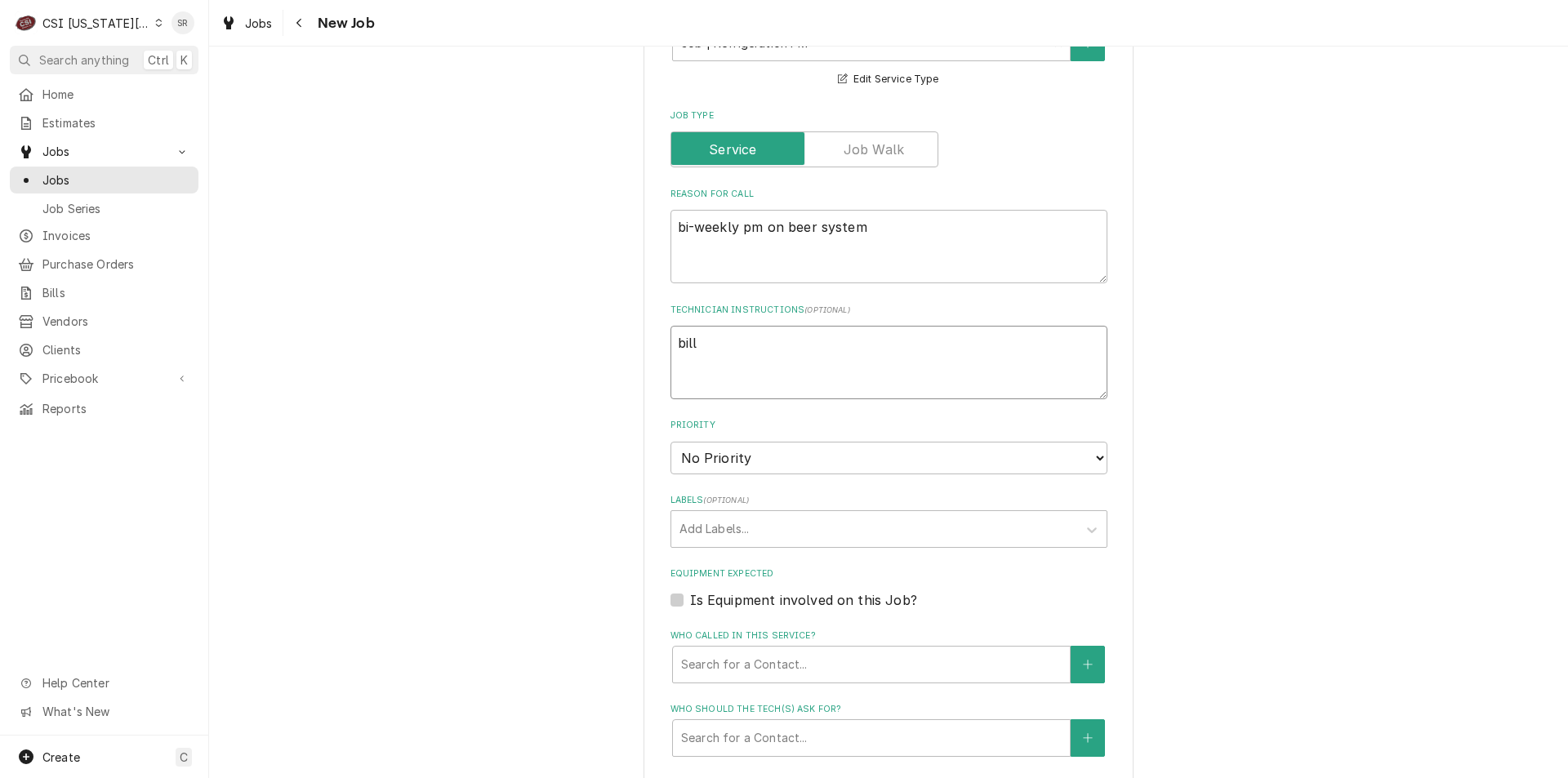 type on "x" 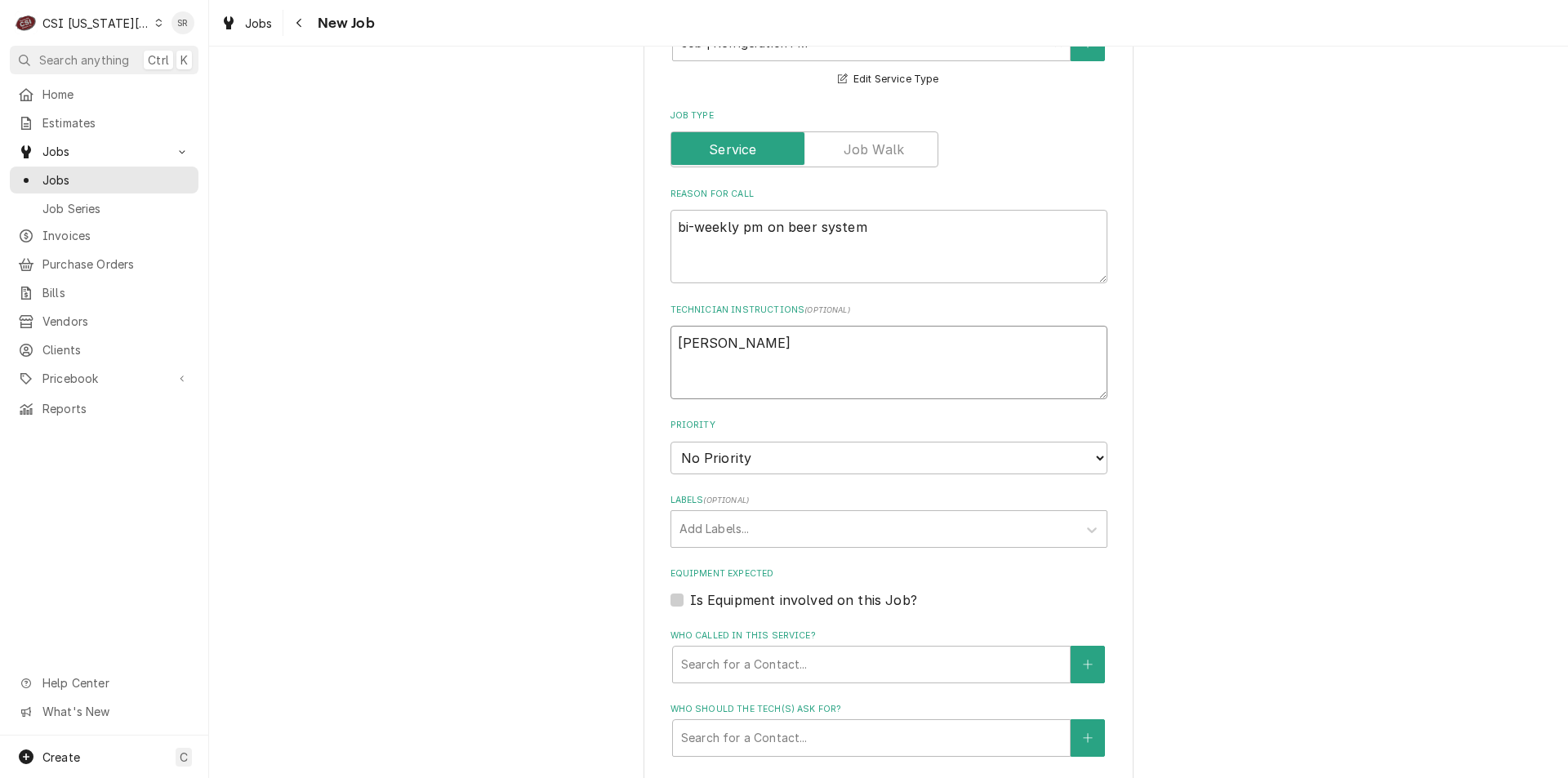 type on "x" 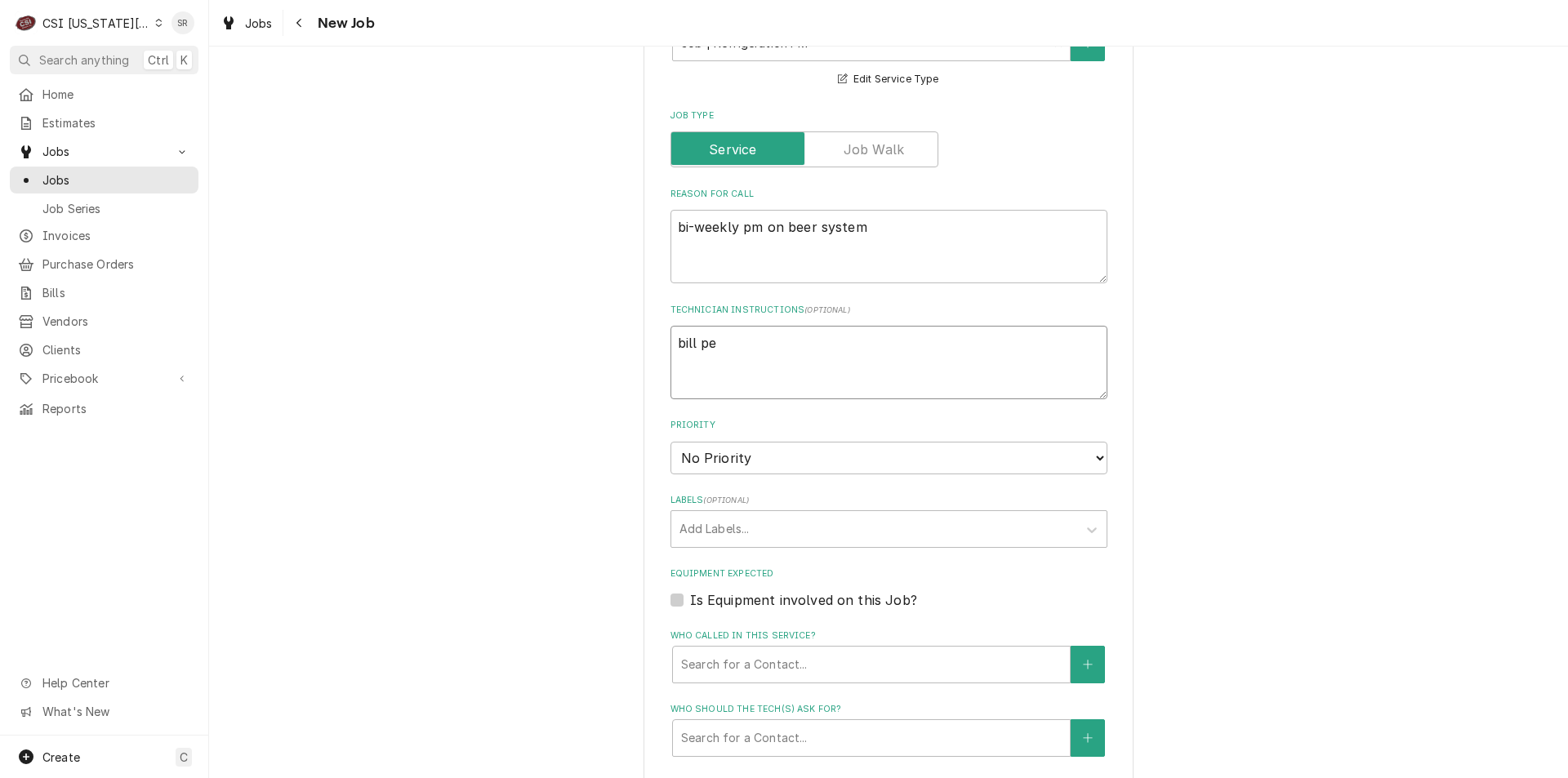 type on "x" 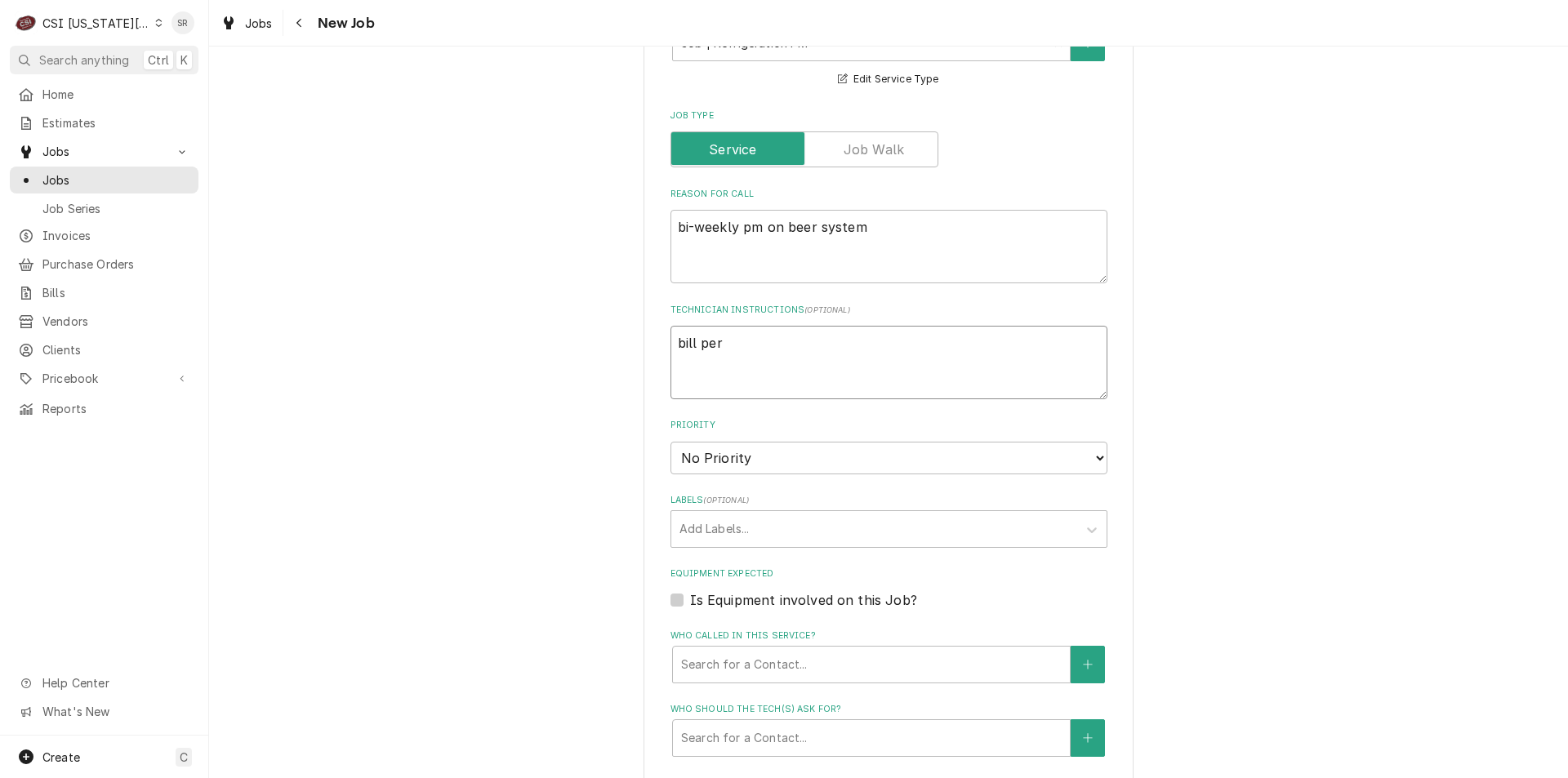 type on "x" 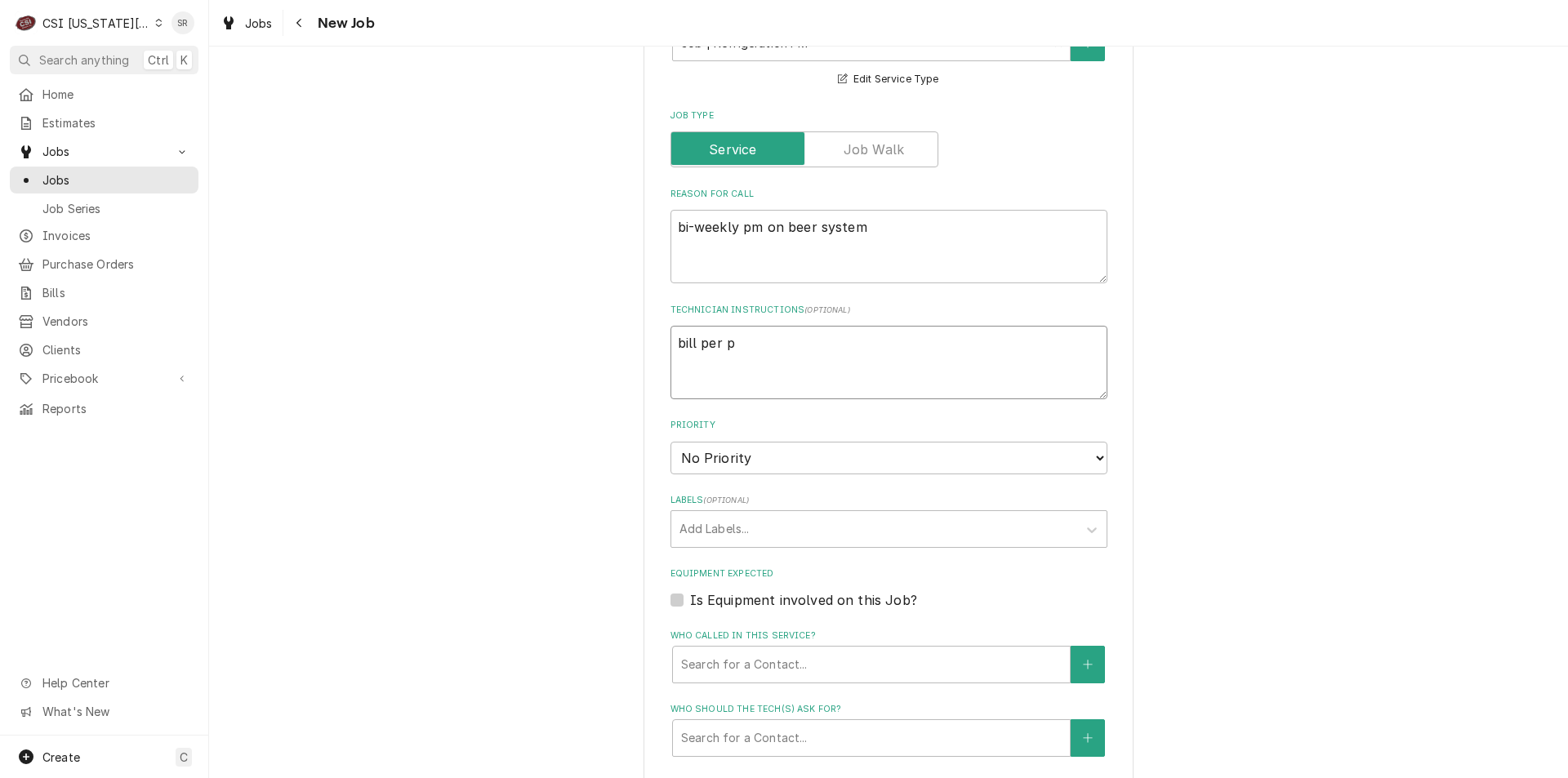 type on "x" 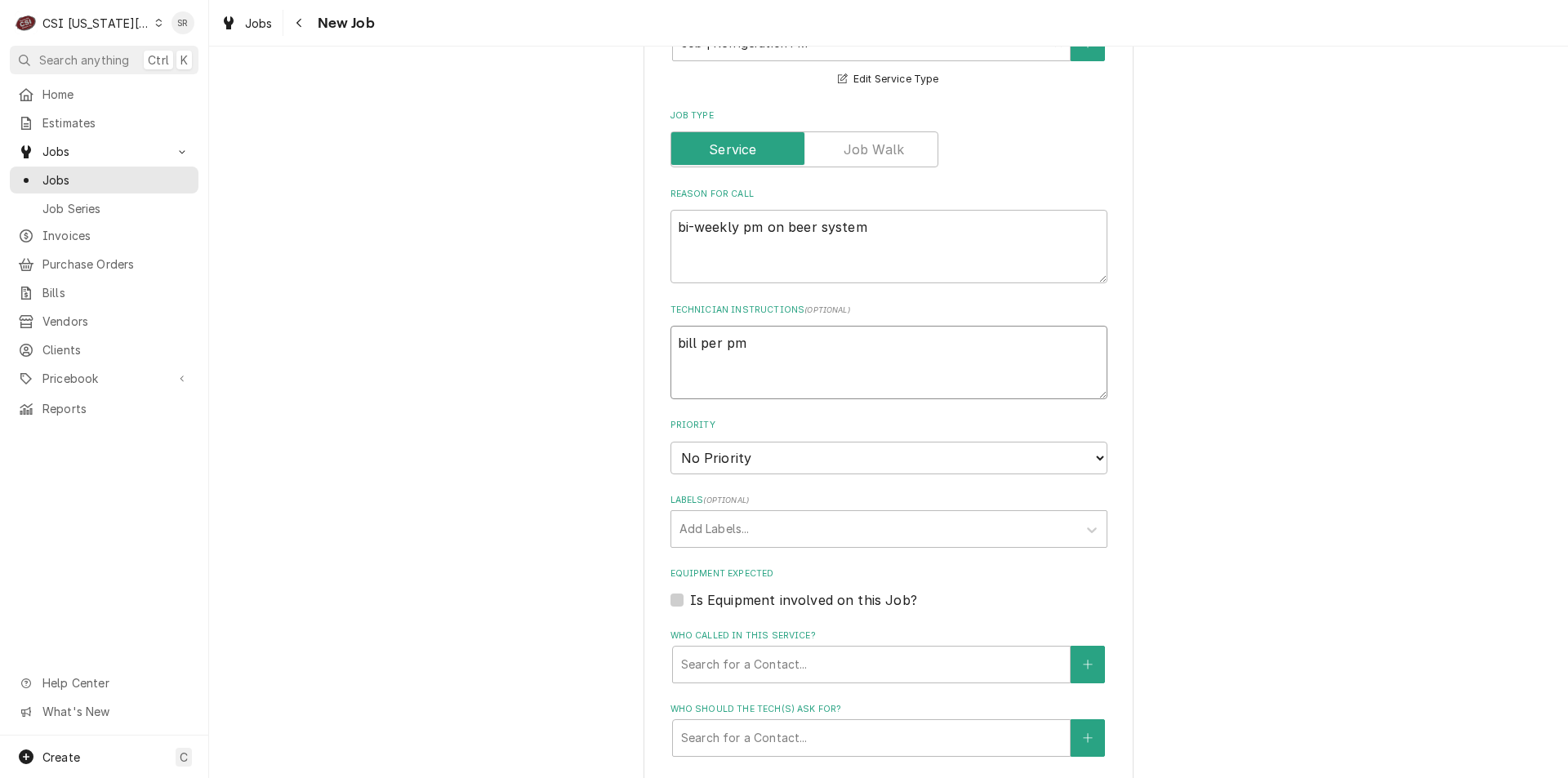 type on "bill per pm" 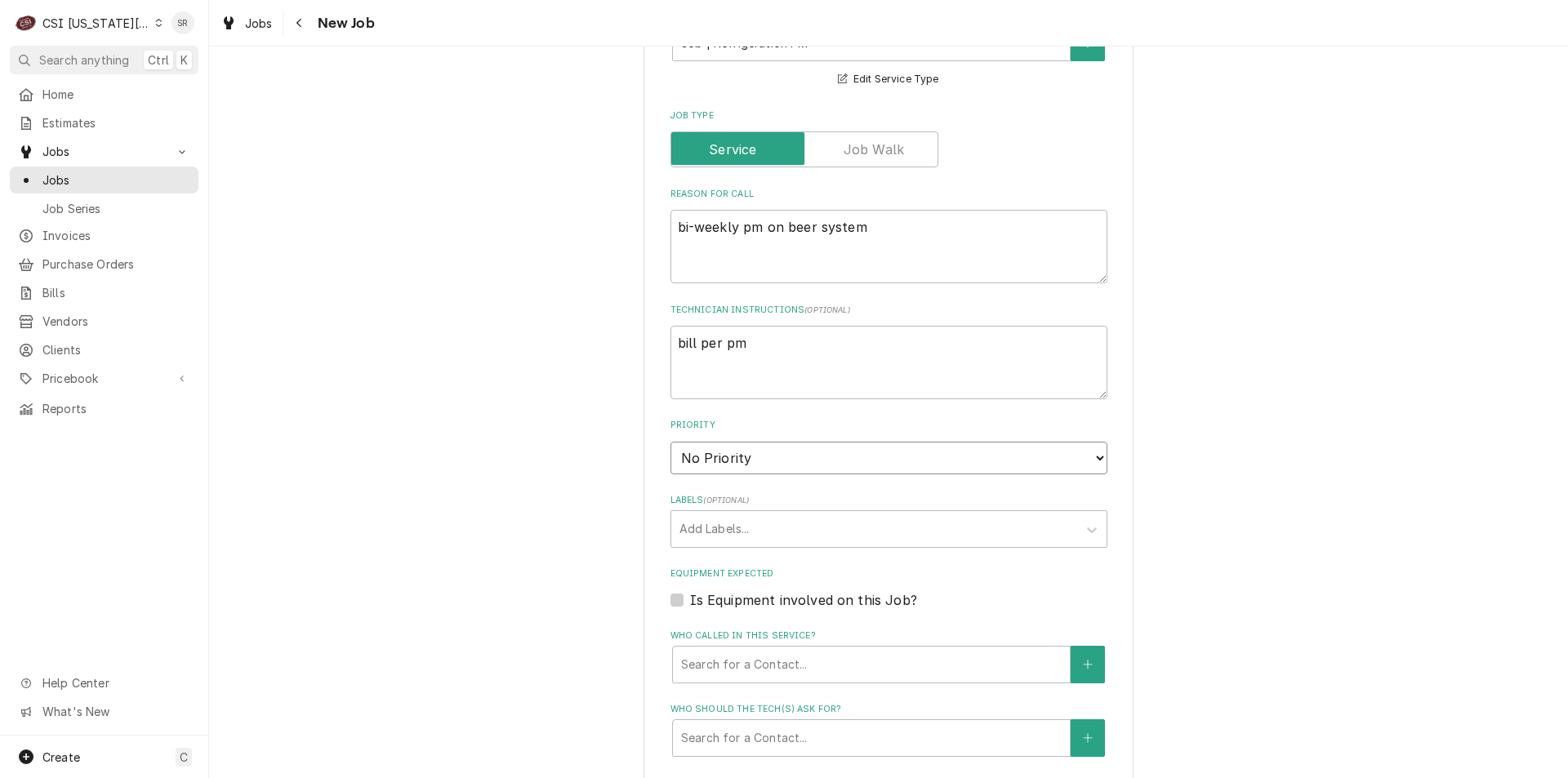 type on "x" 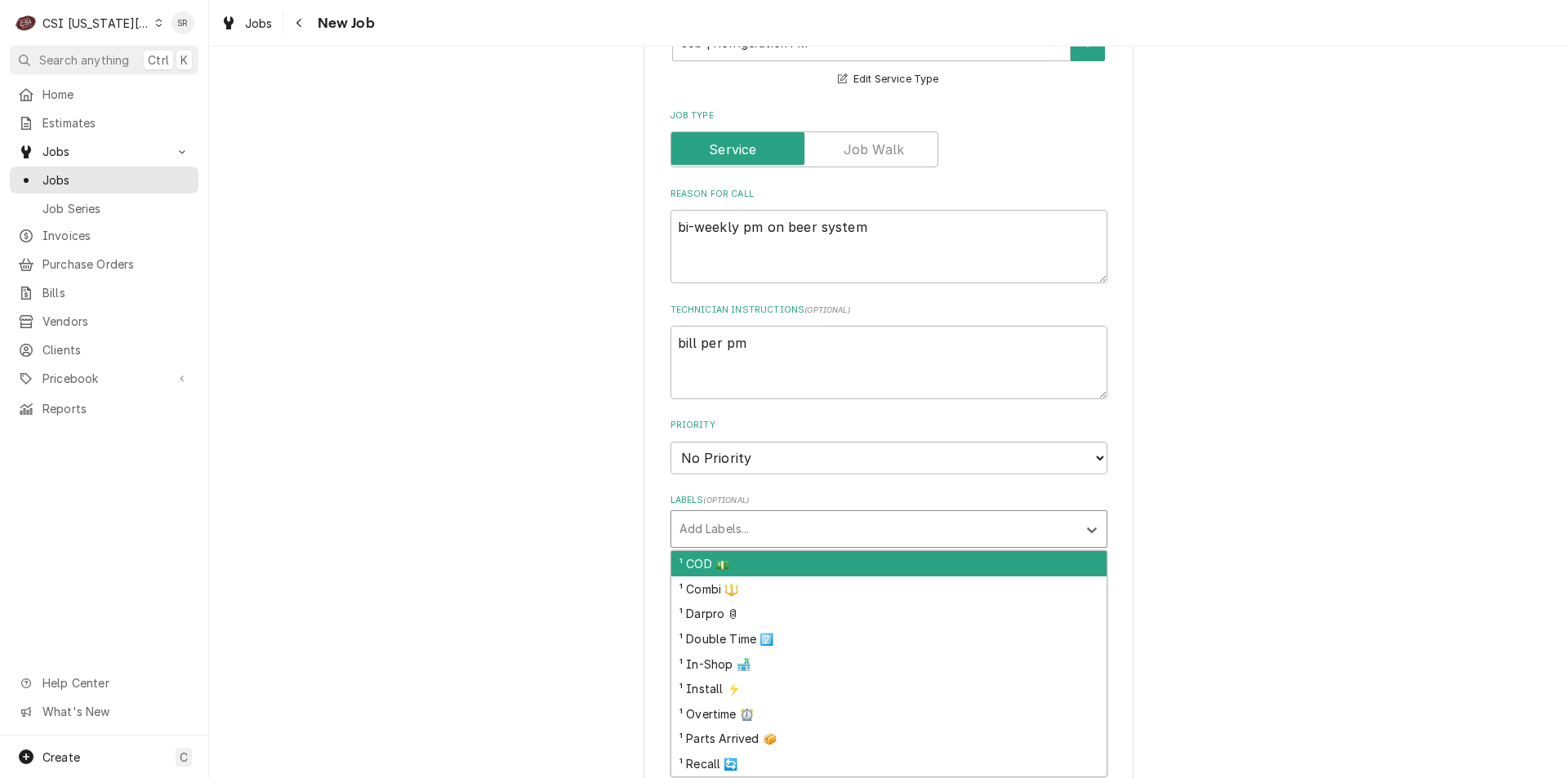 click at bounding box center (874, 529) 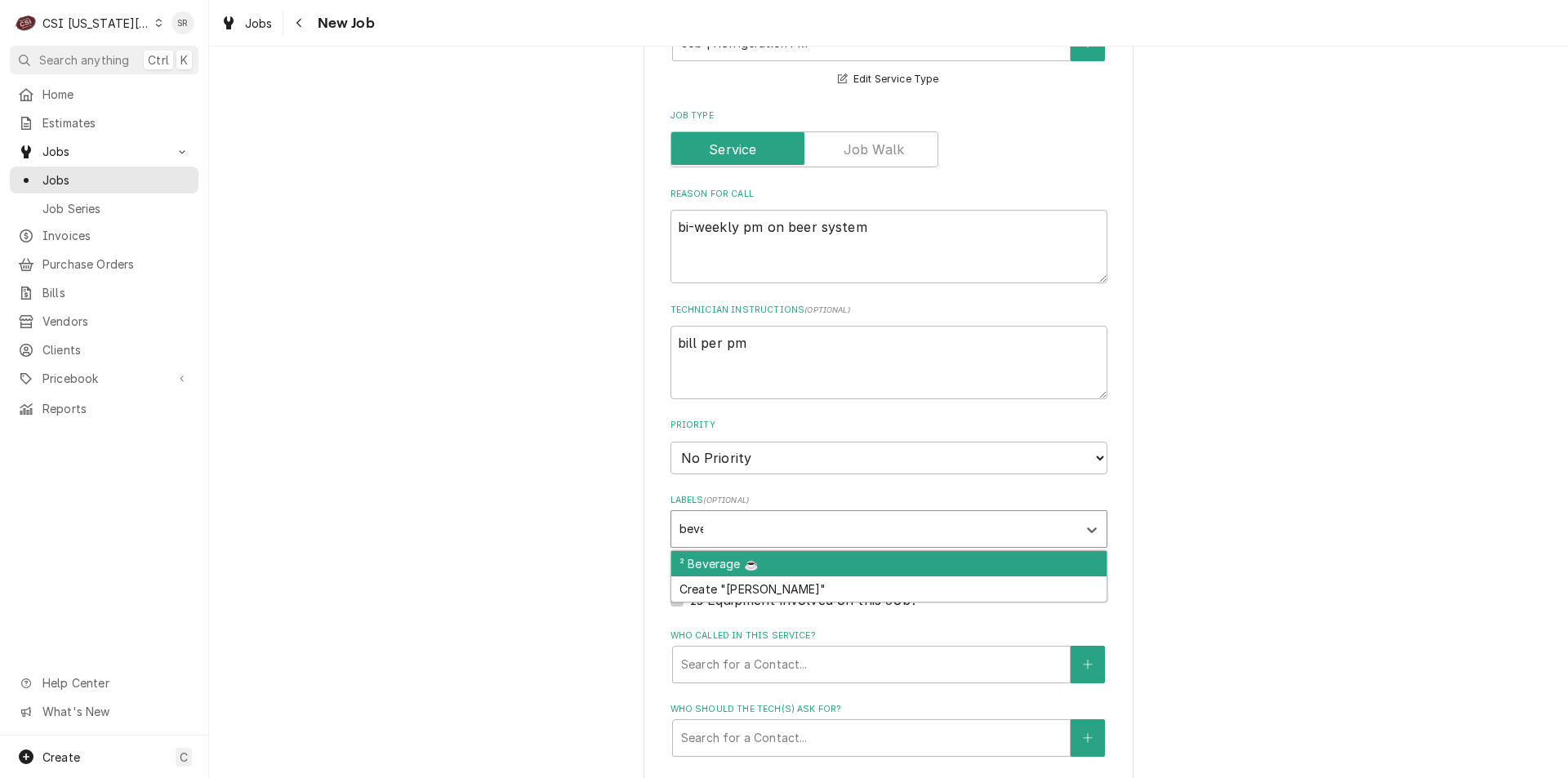 type on "bever" 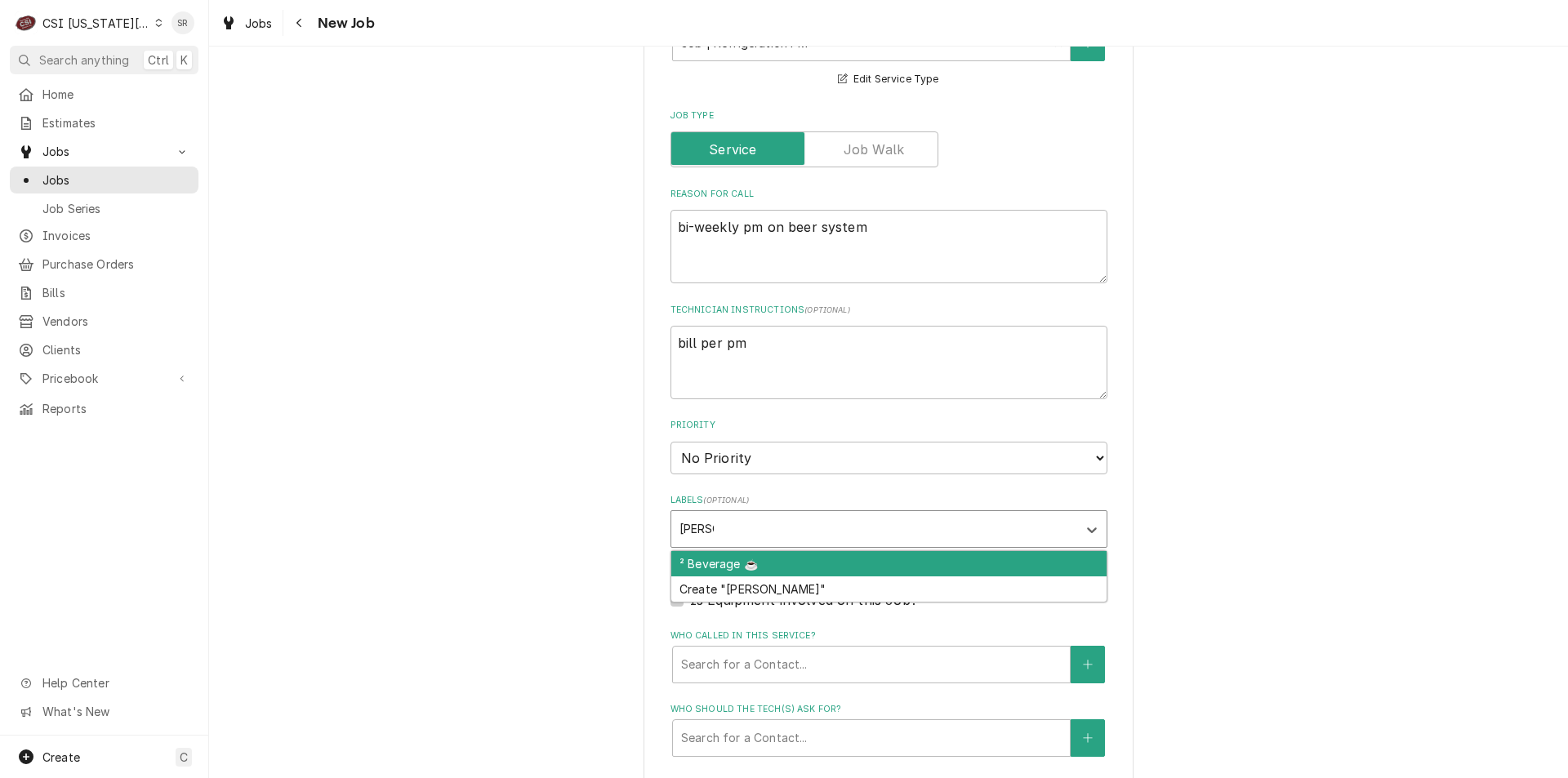 click on "² Beverage ☕️" at bounding box center [889, 563] 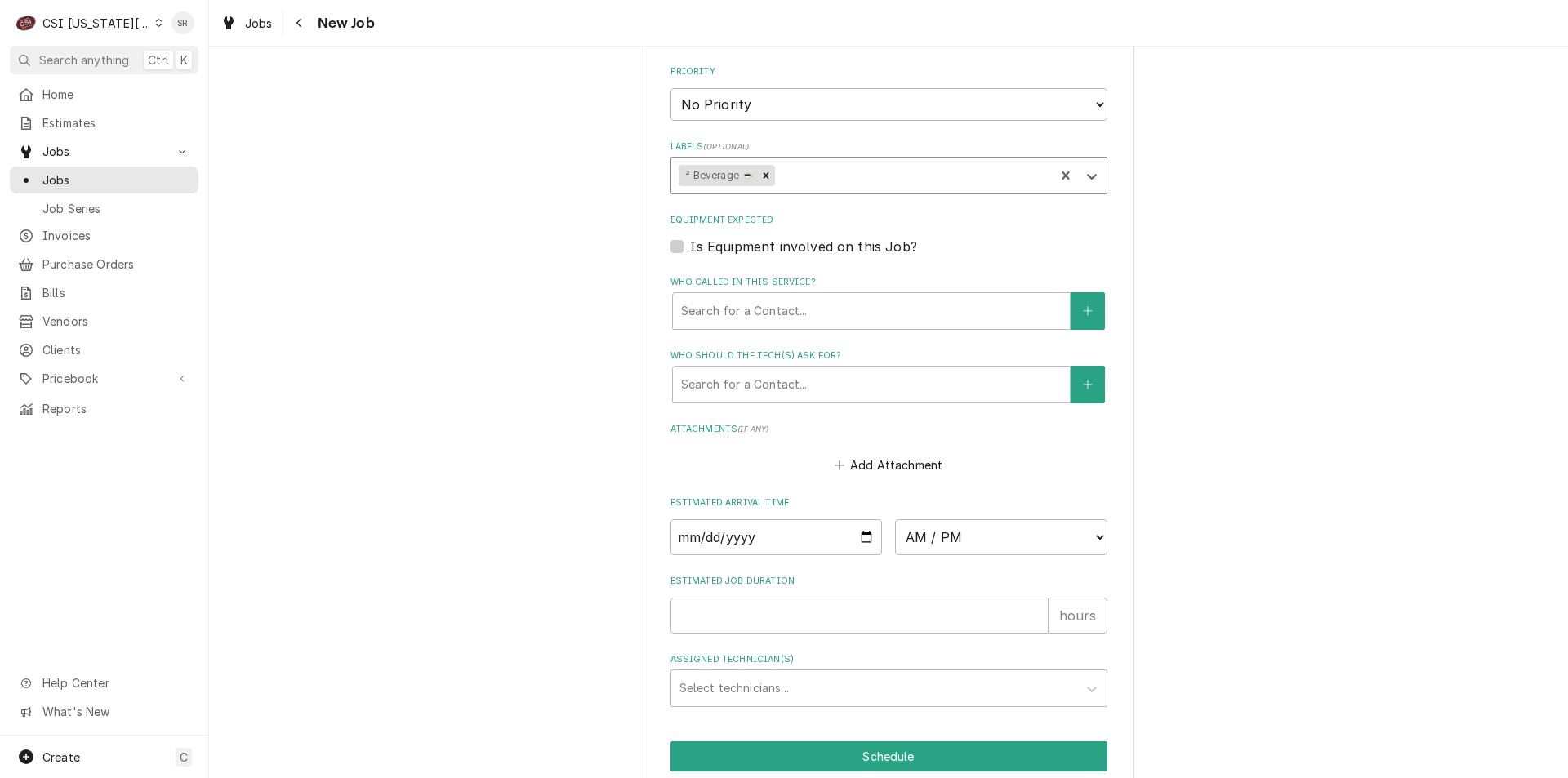 scroll, scrollTop: 995, scrollLeft: 0, axis: vertical 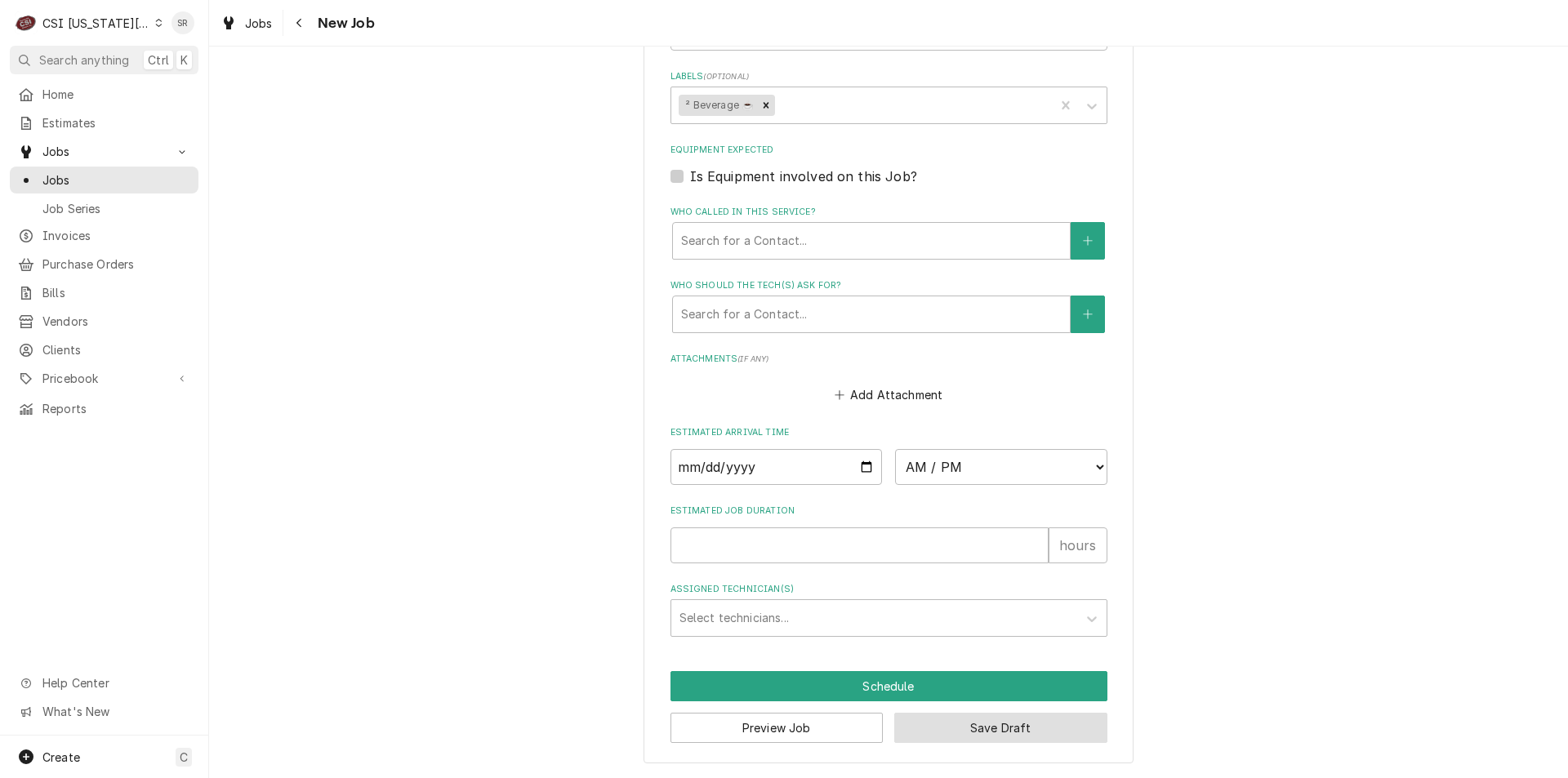 click on "Save Draft" at bounding box center [1000, 727] 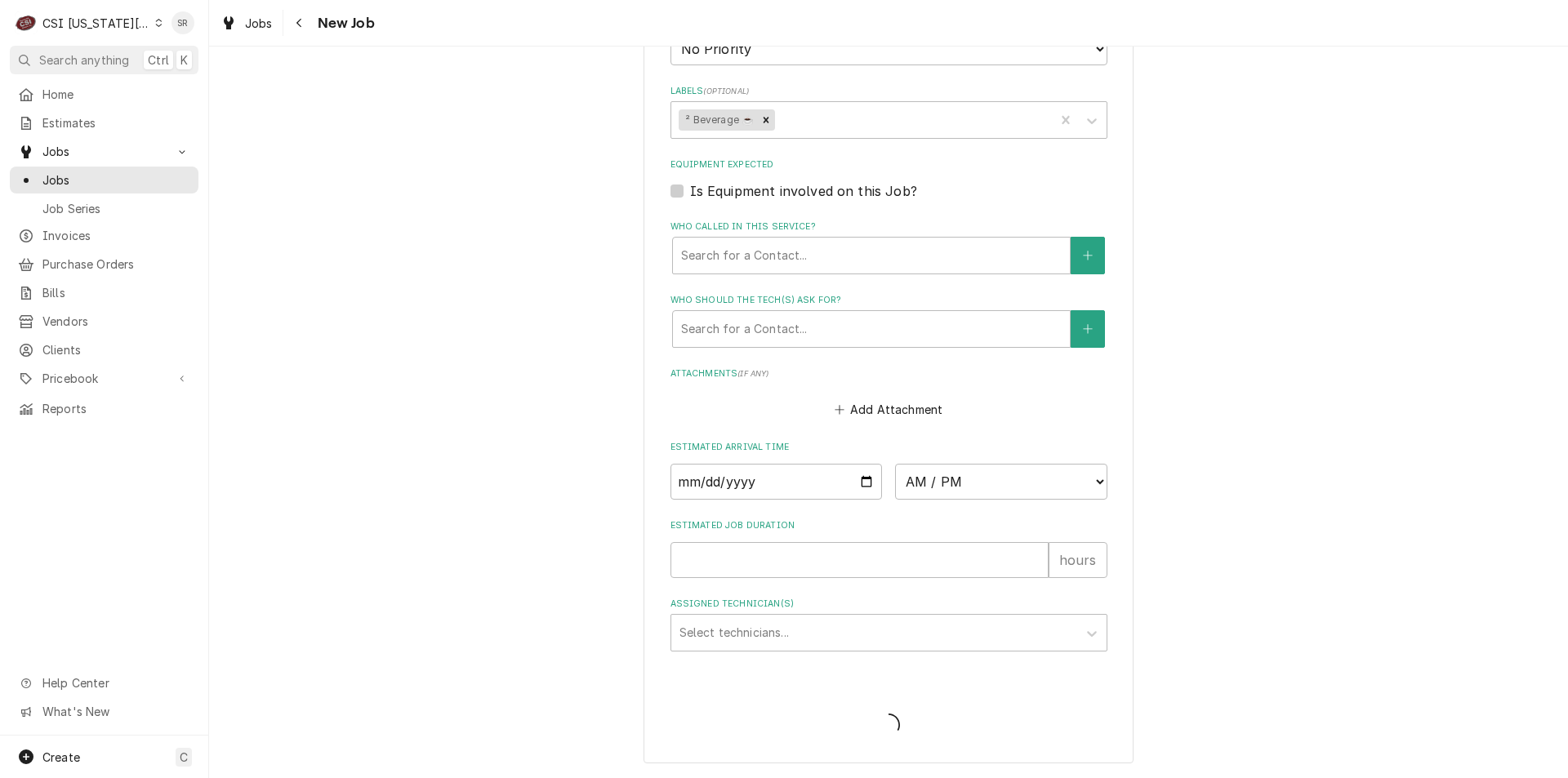 type on "x" 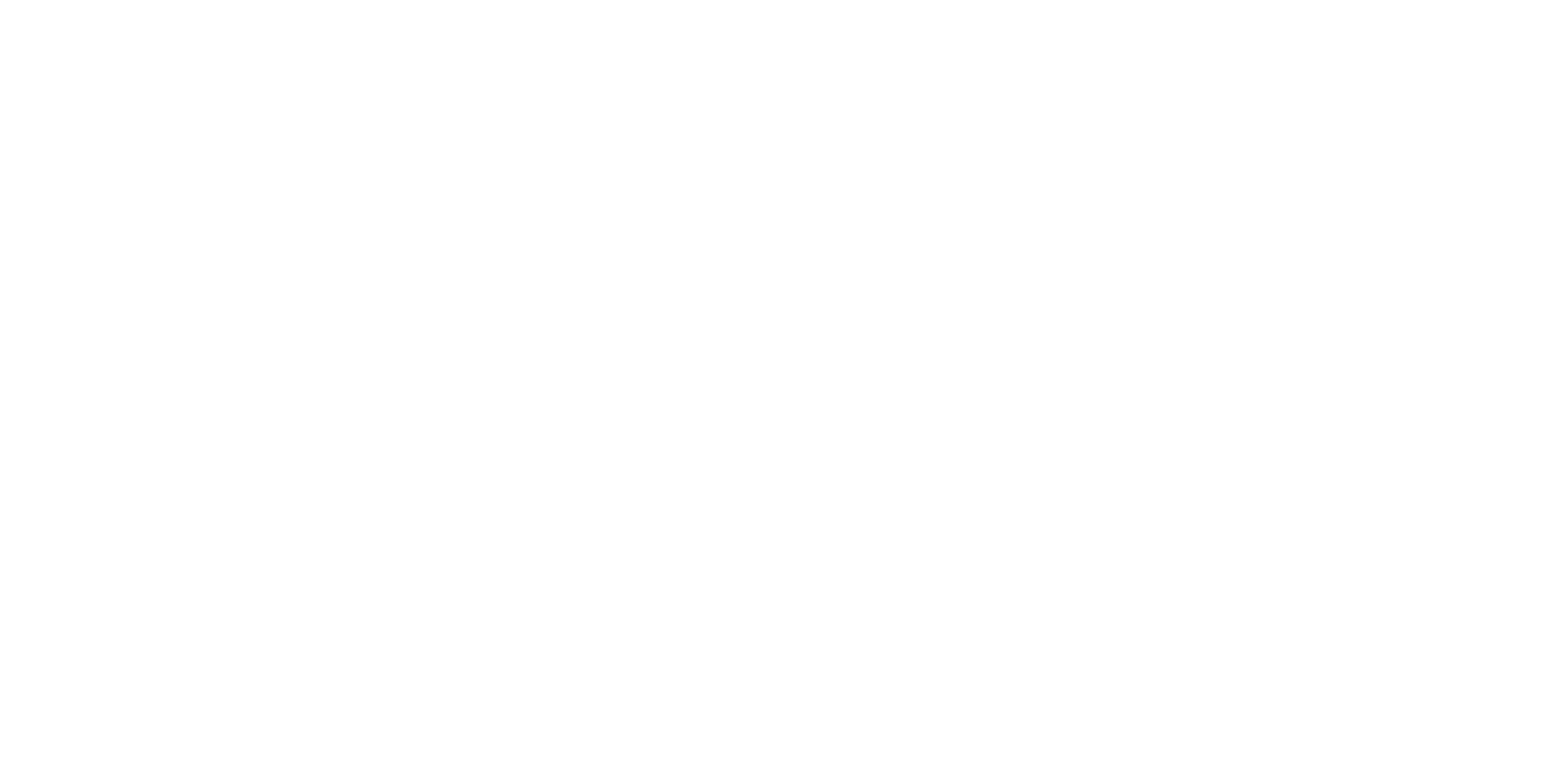 scroll, scrollTop: 0, scrollLeft: 0, axis: both 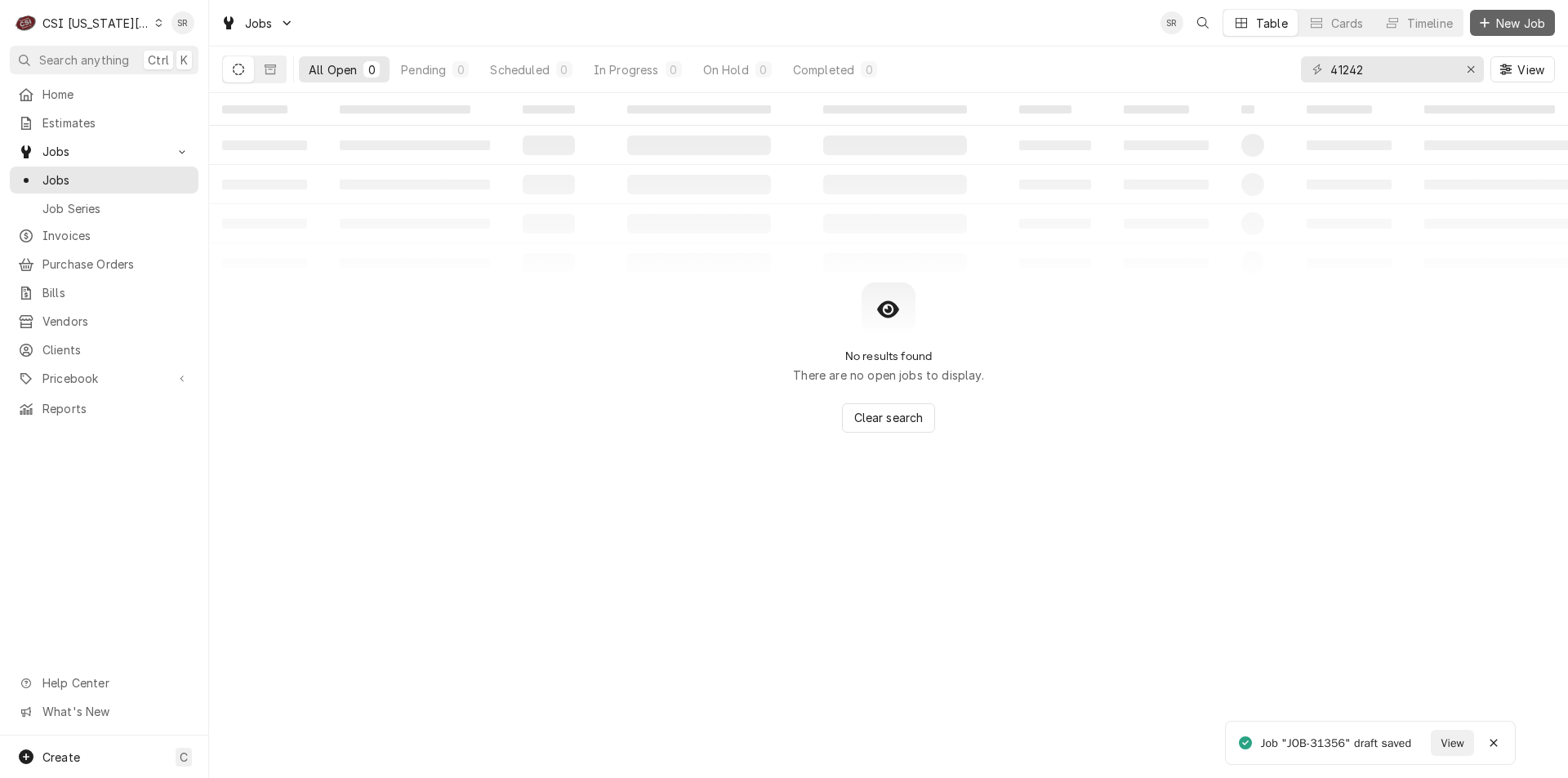 click on "New Job" at bounding box center [1521, 23] 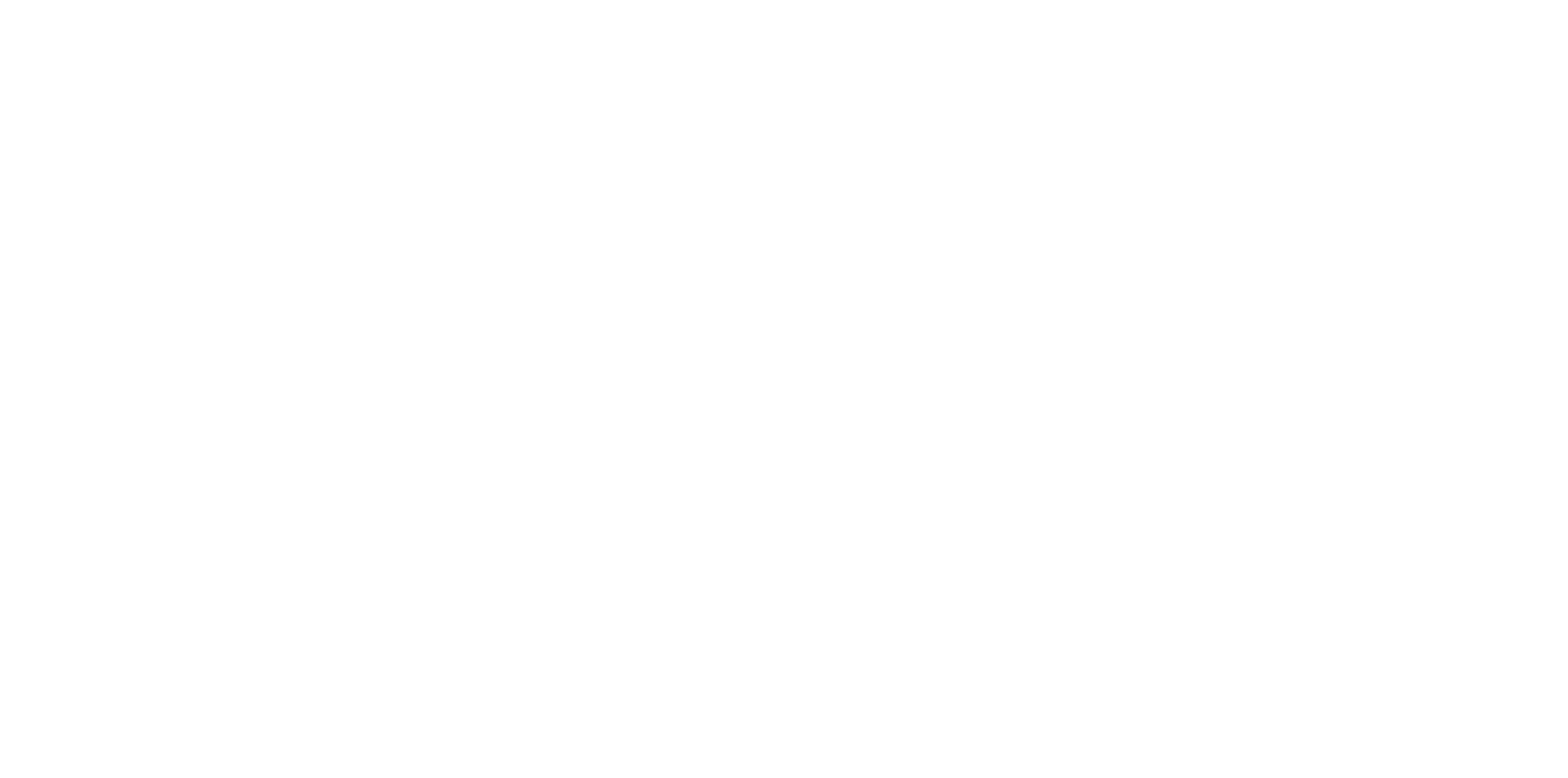 scroll, scrollTop: 0, scrollLeft: 0, axis: both 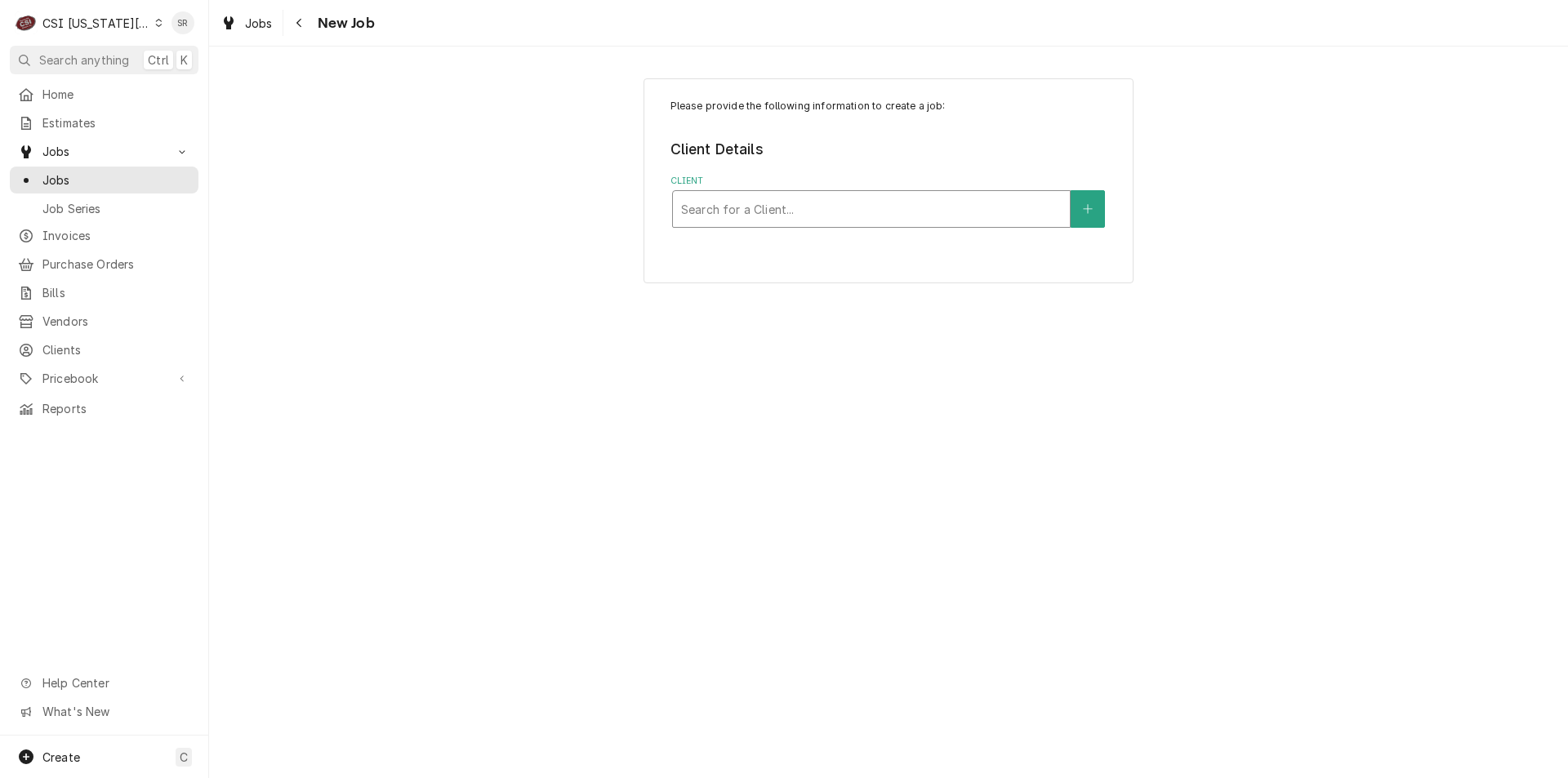 click at bounding box center [871, 209] 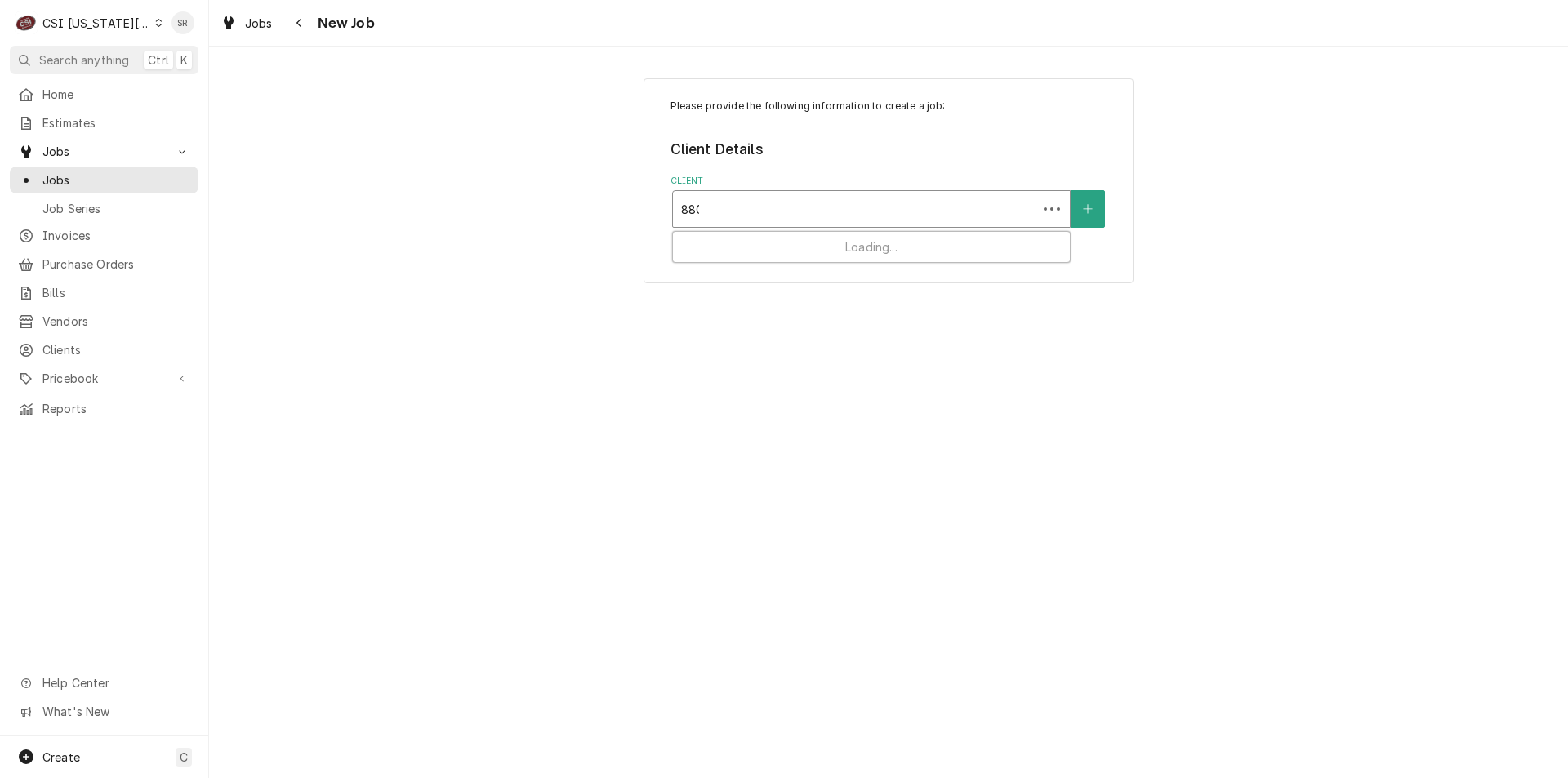 type on "8805" 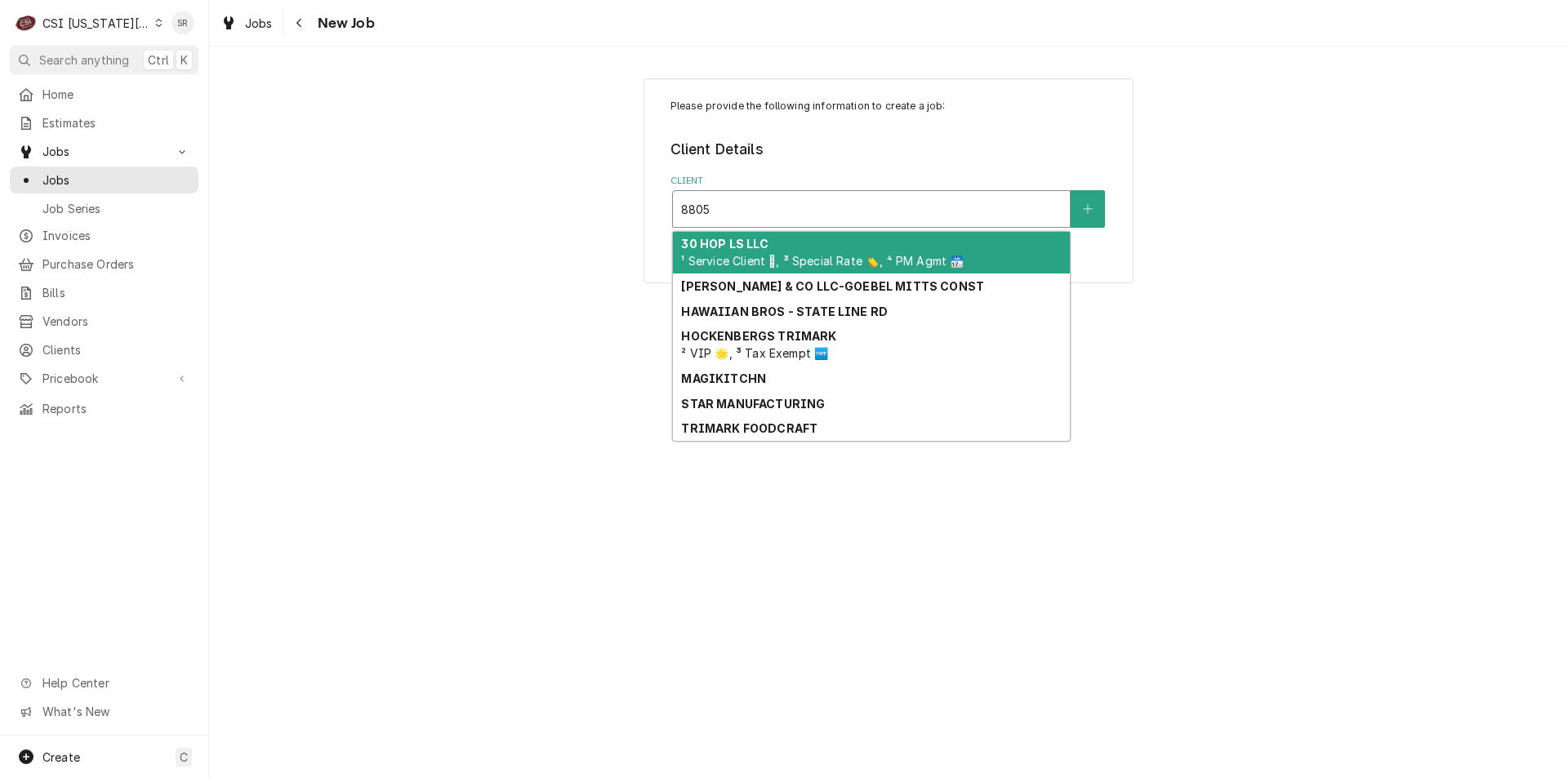 click on "30 HOP LS LLC ¹ Service Client 🛟, ³ Special Rate 🏷️, ⁴ PM Agmt 🗓️" at bounding box center [871, 253] 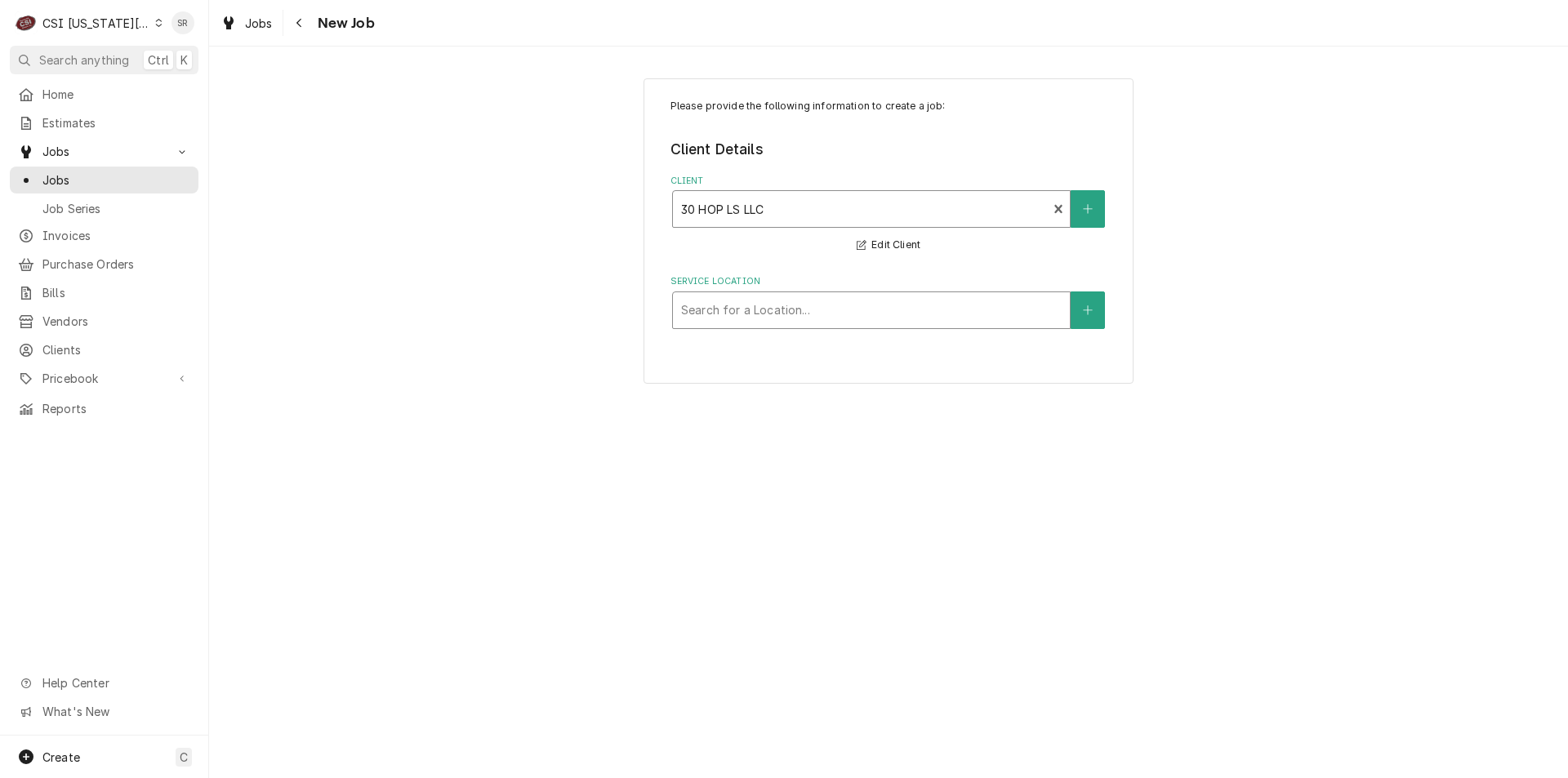 click at bounding box center [871, 310] 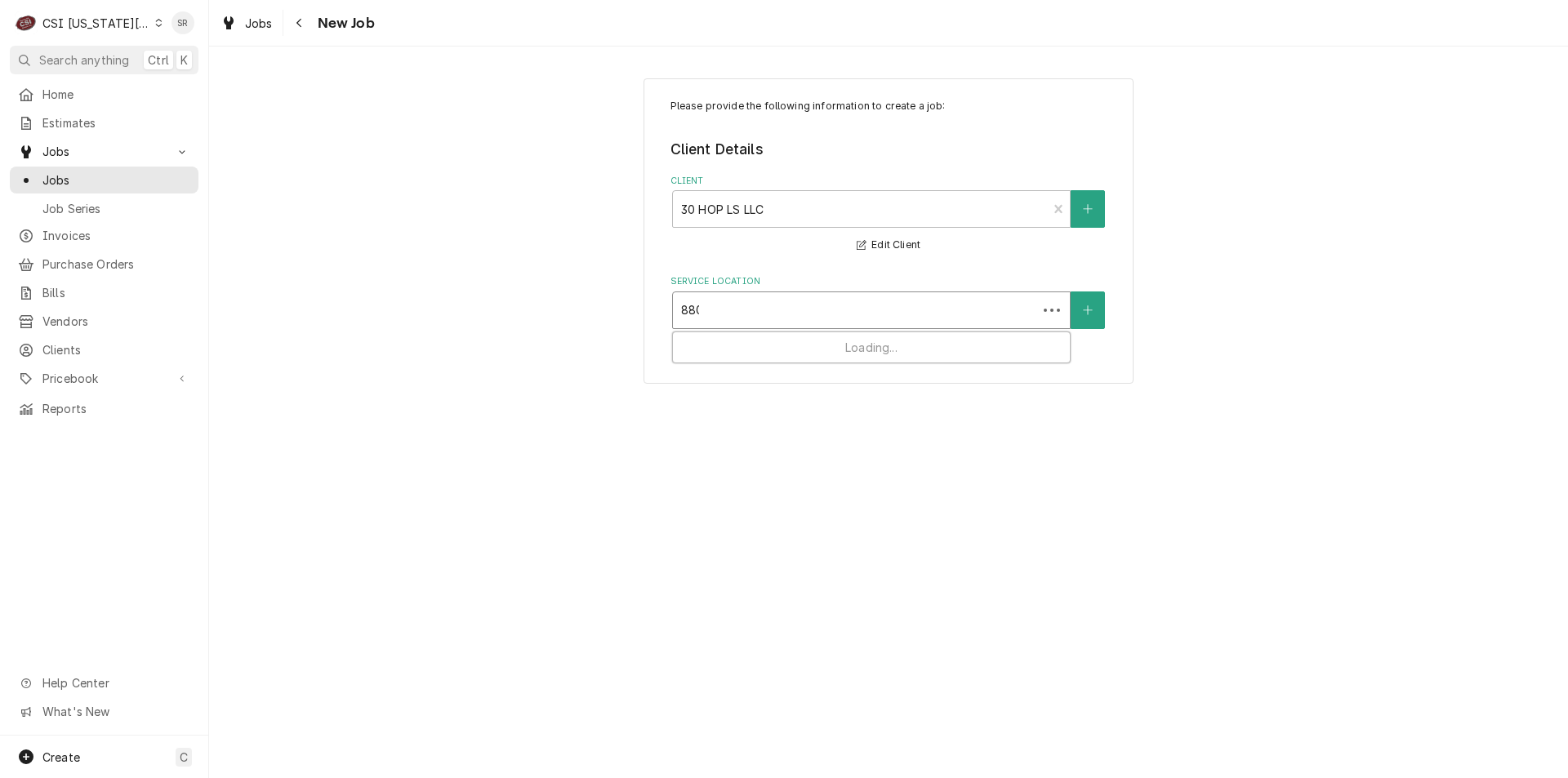 type on "8805" 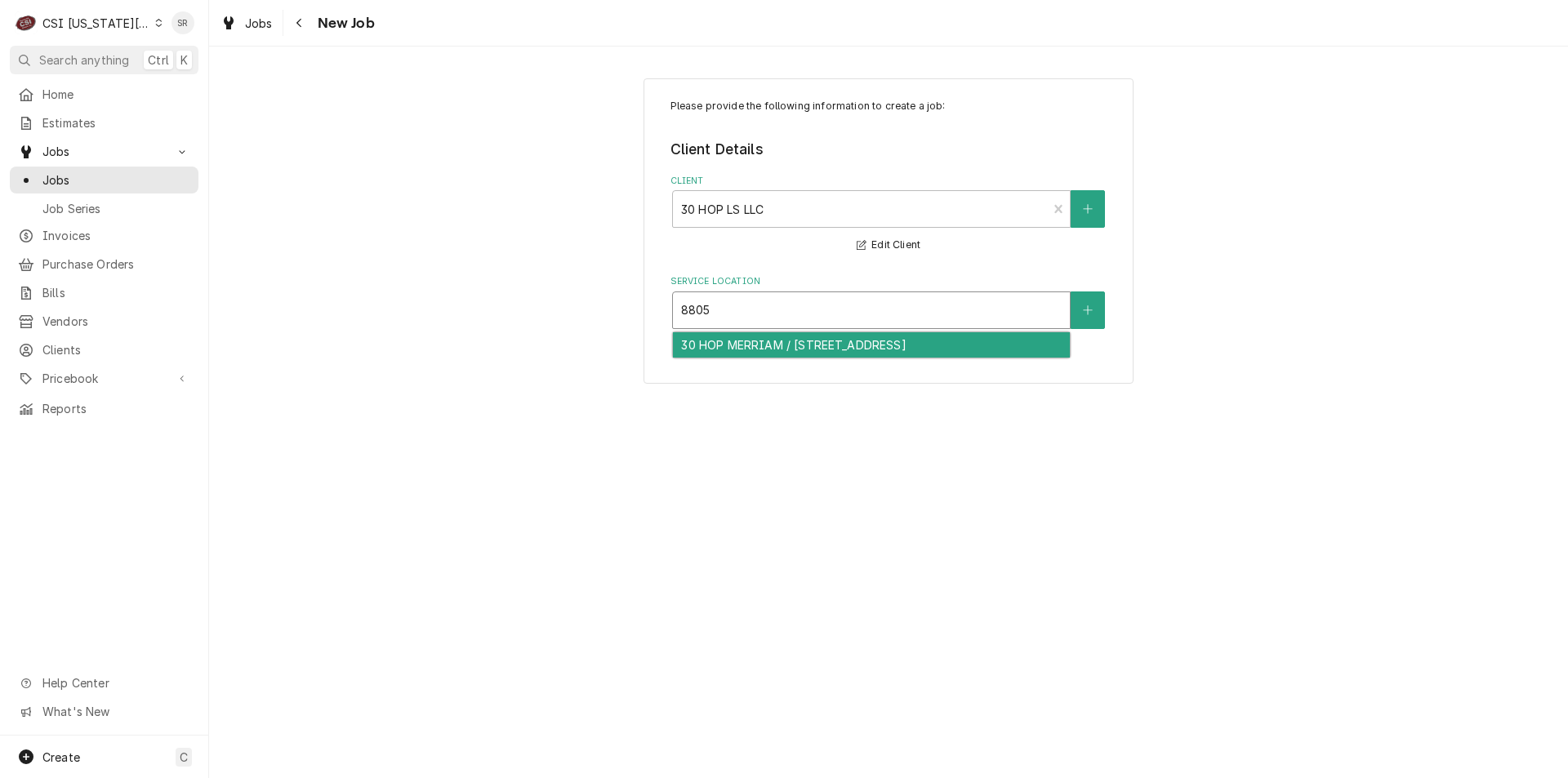 click on "30 HOP MERRIAM / 8805 Shawnee Mission Pkwy, Merriam, KS 66202" at bounding box center [871, 345] 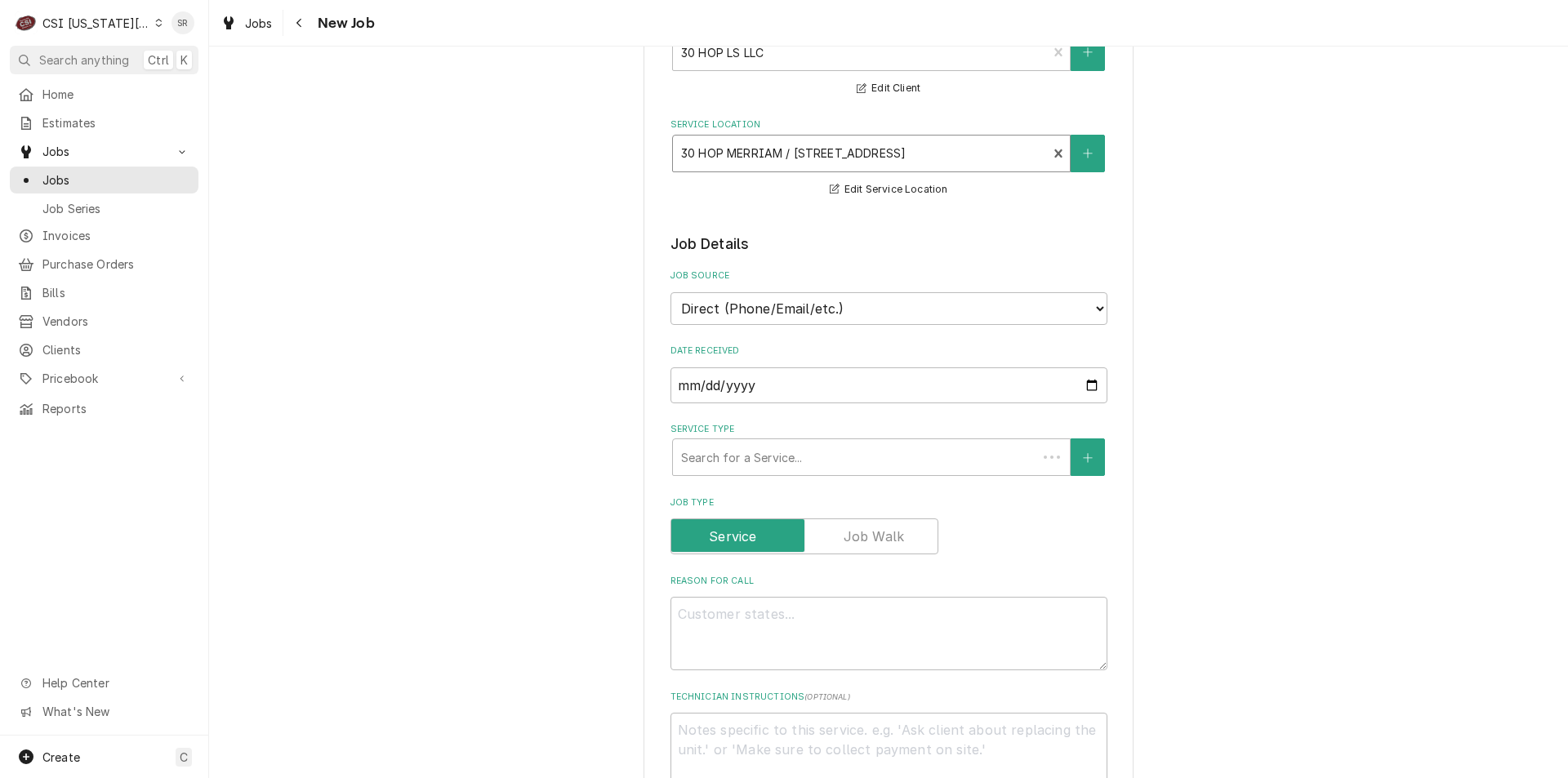 scroll, scrollTop: 327, scrollLeft: 0, axis: vertical 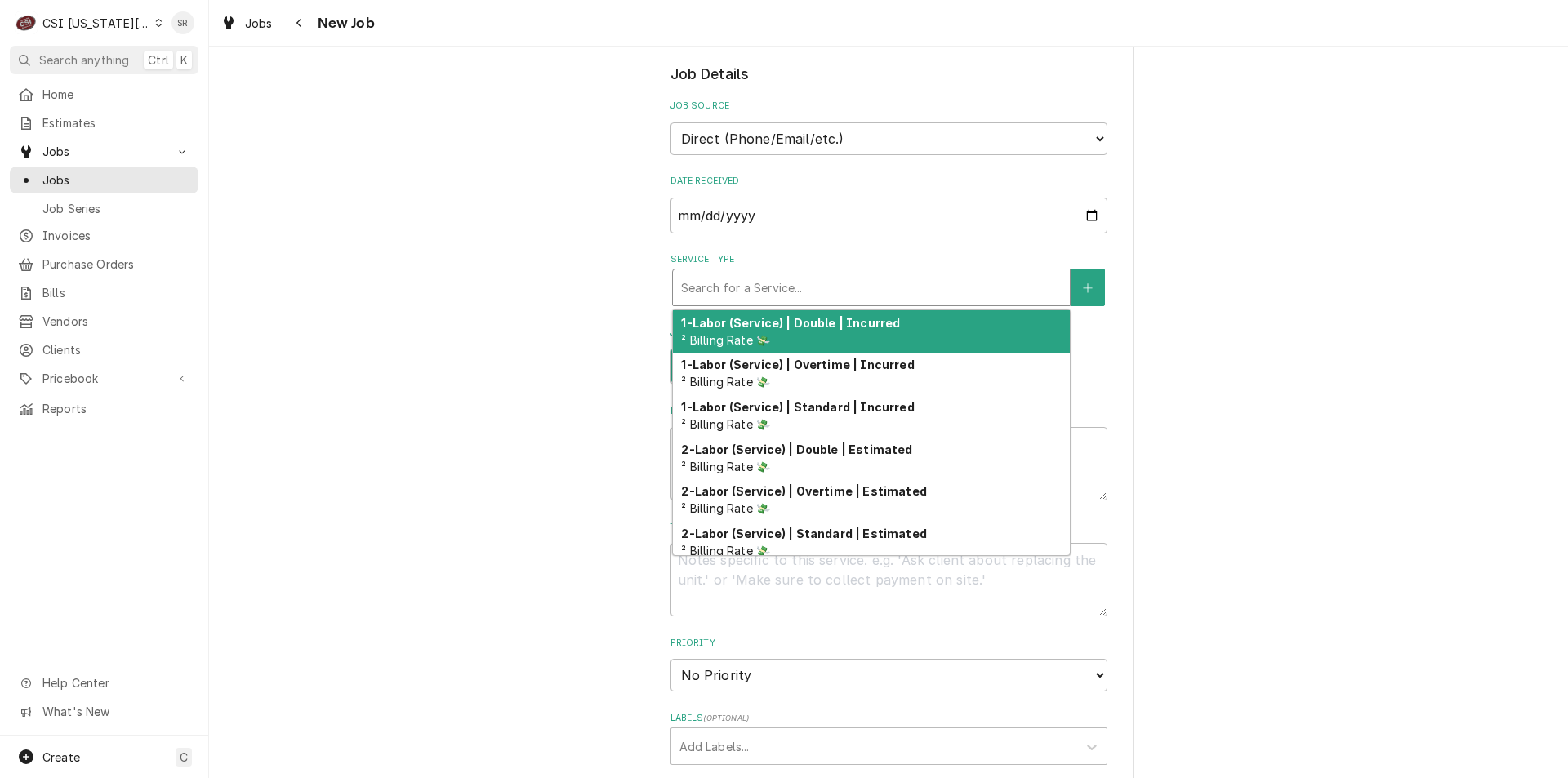 click at bounding box center [871, 287] 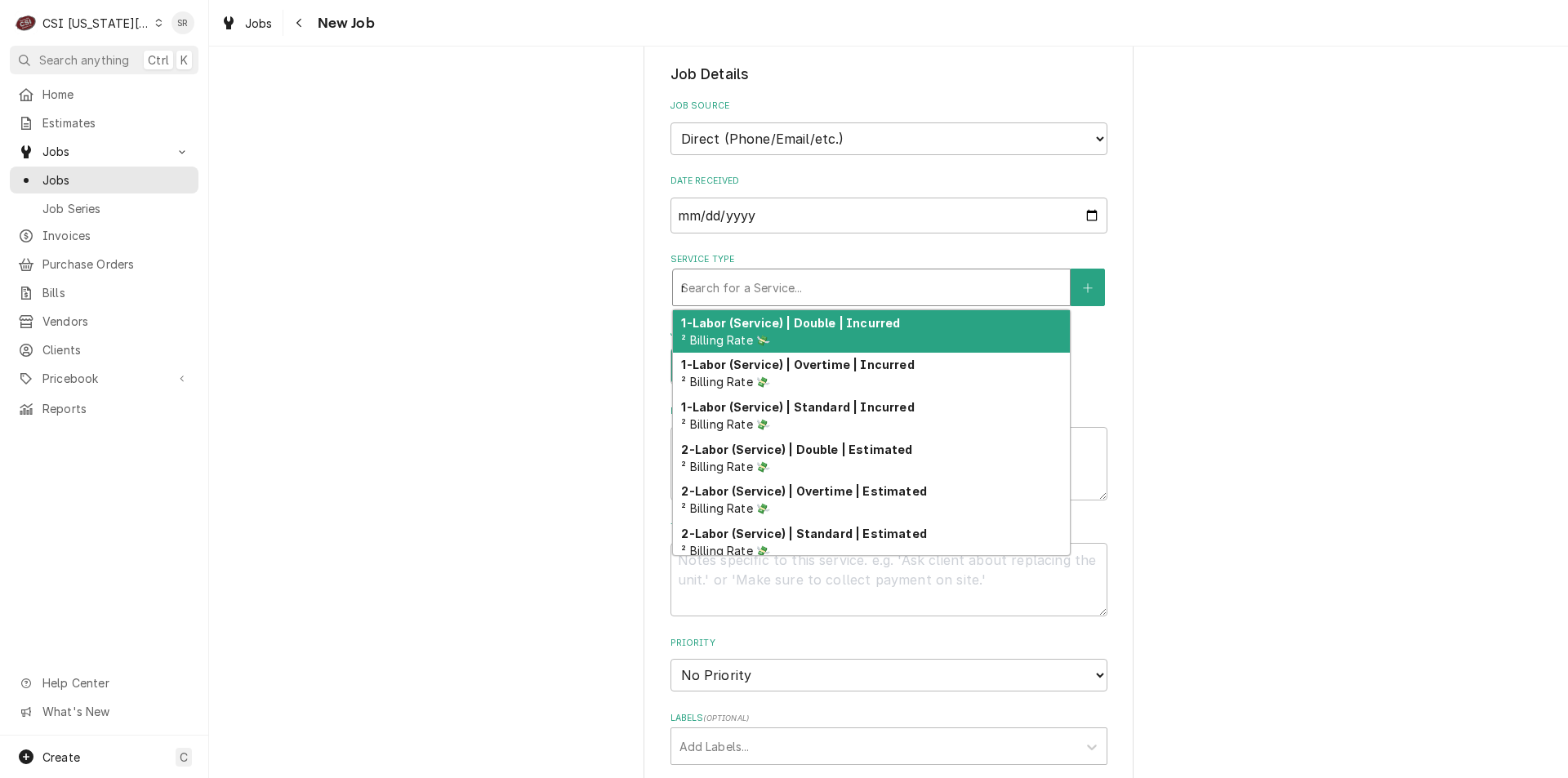 type on "x" 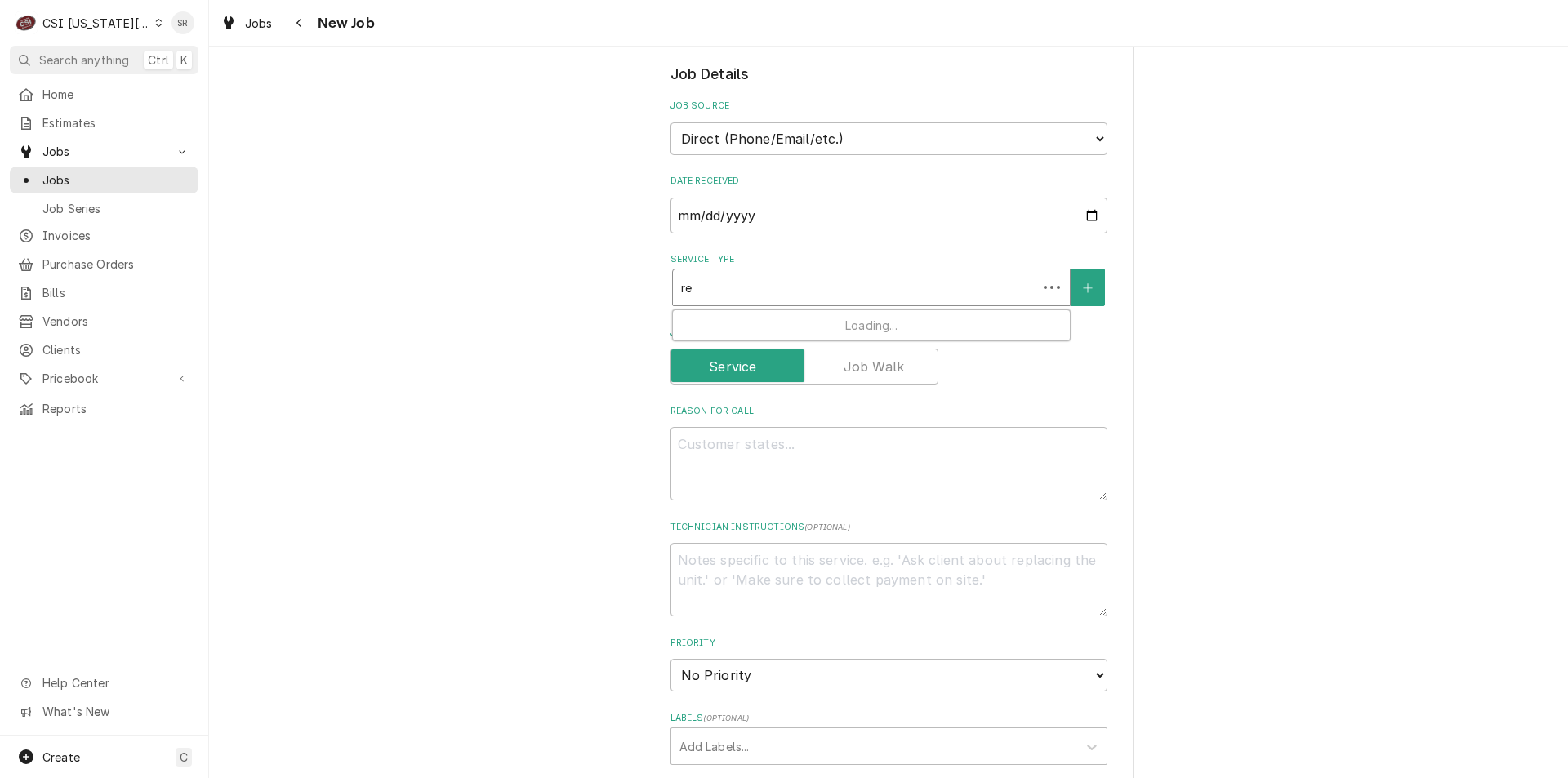 type on "x" 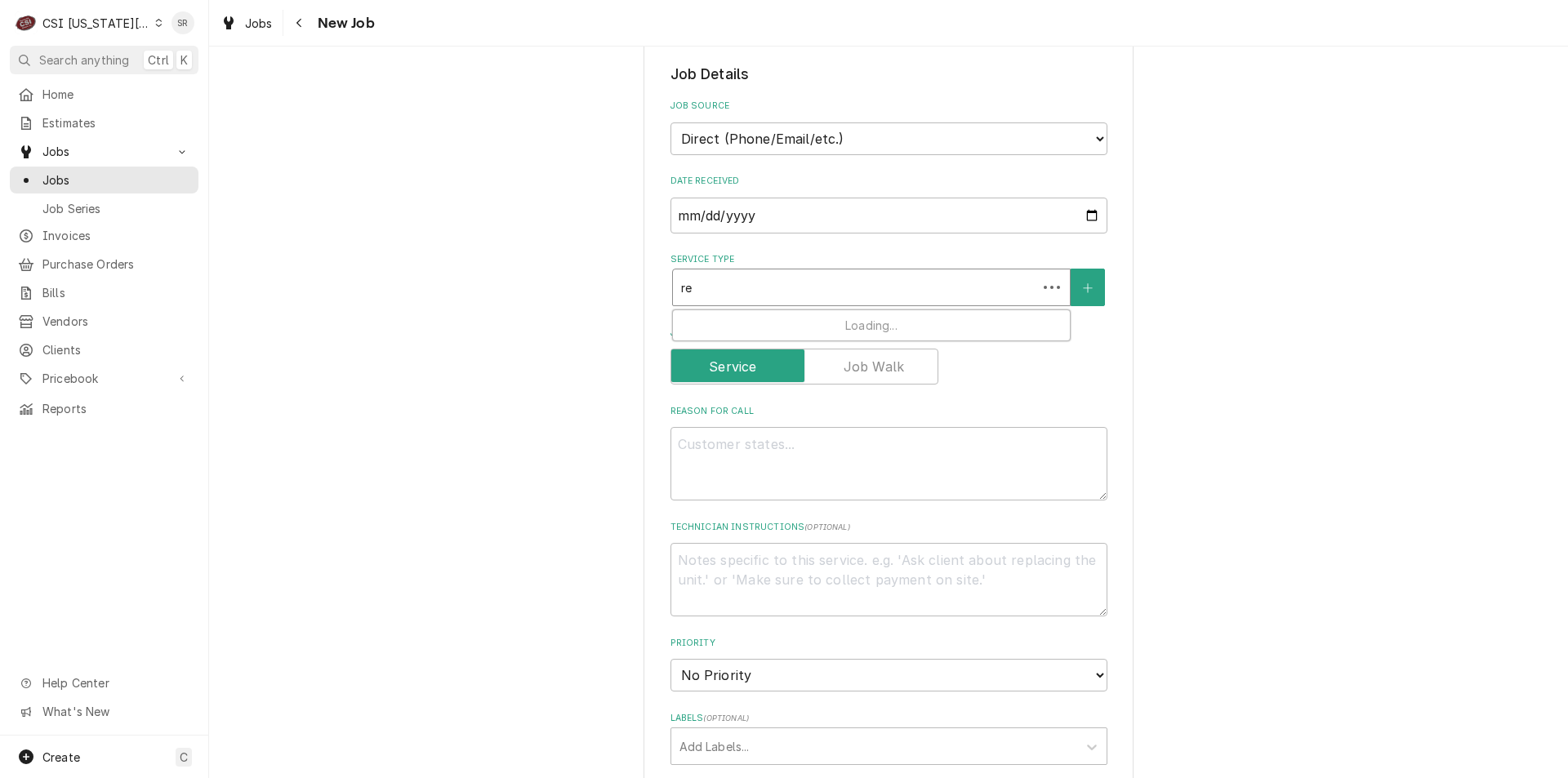 type on "ref" 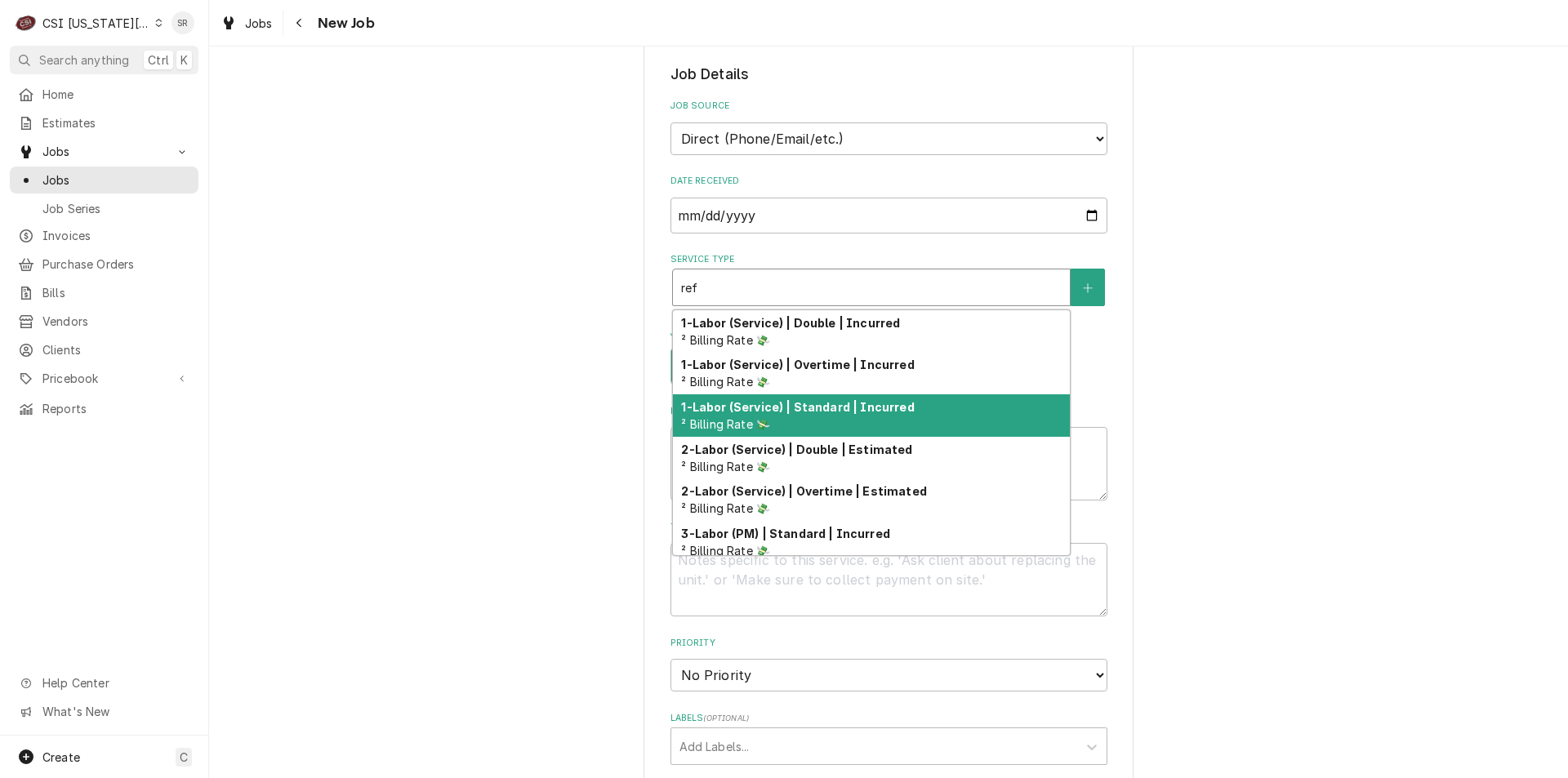 type on "x" 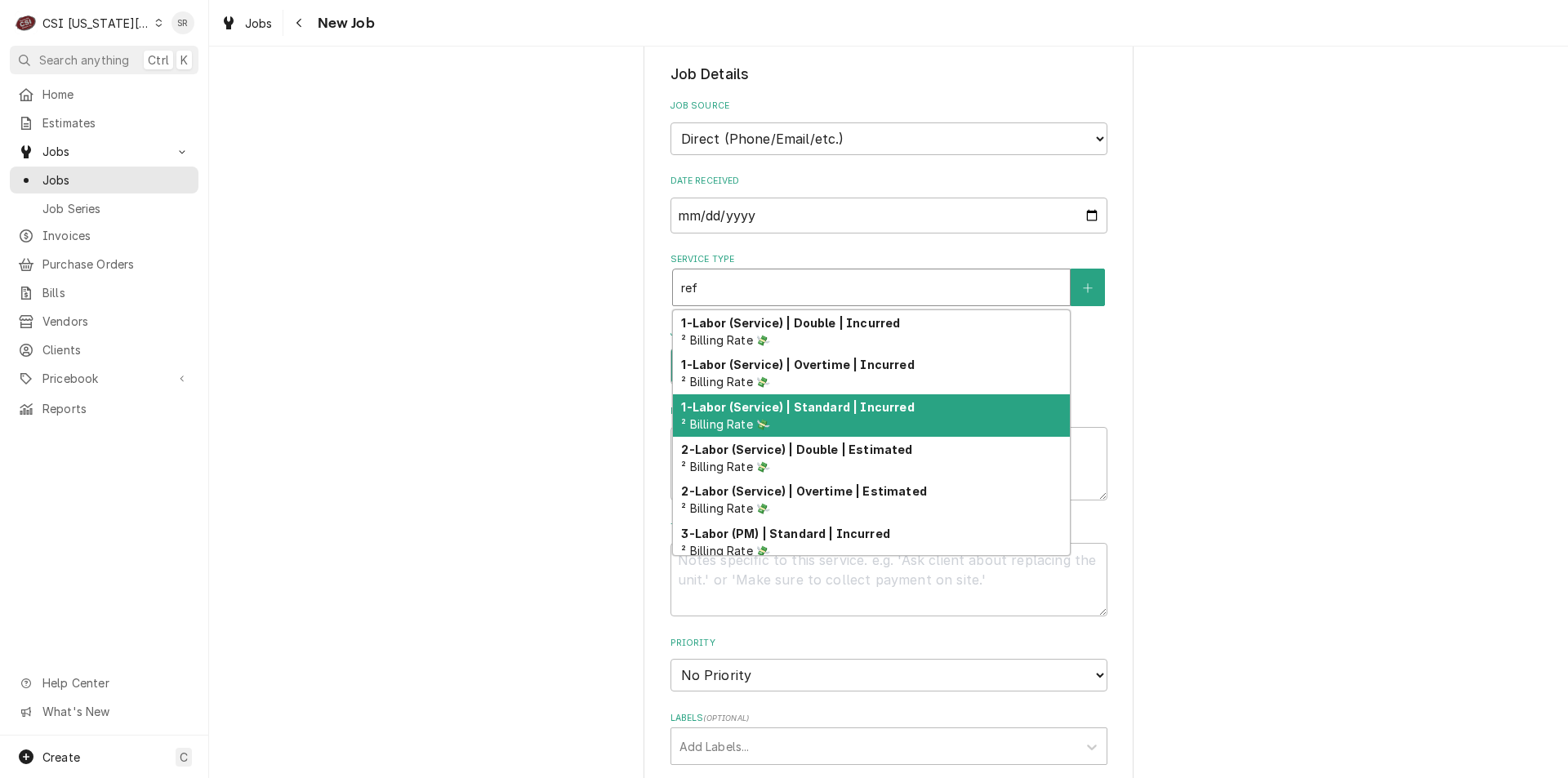type on "refr" 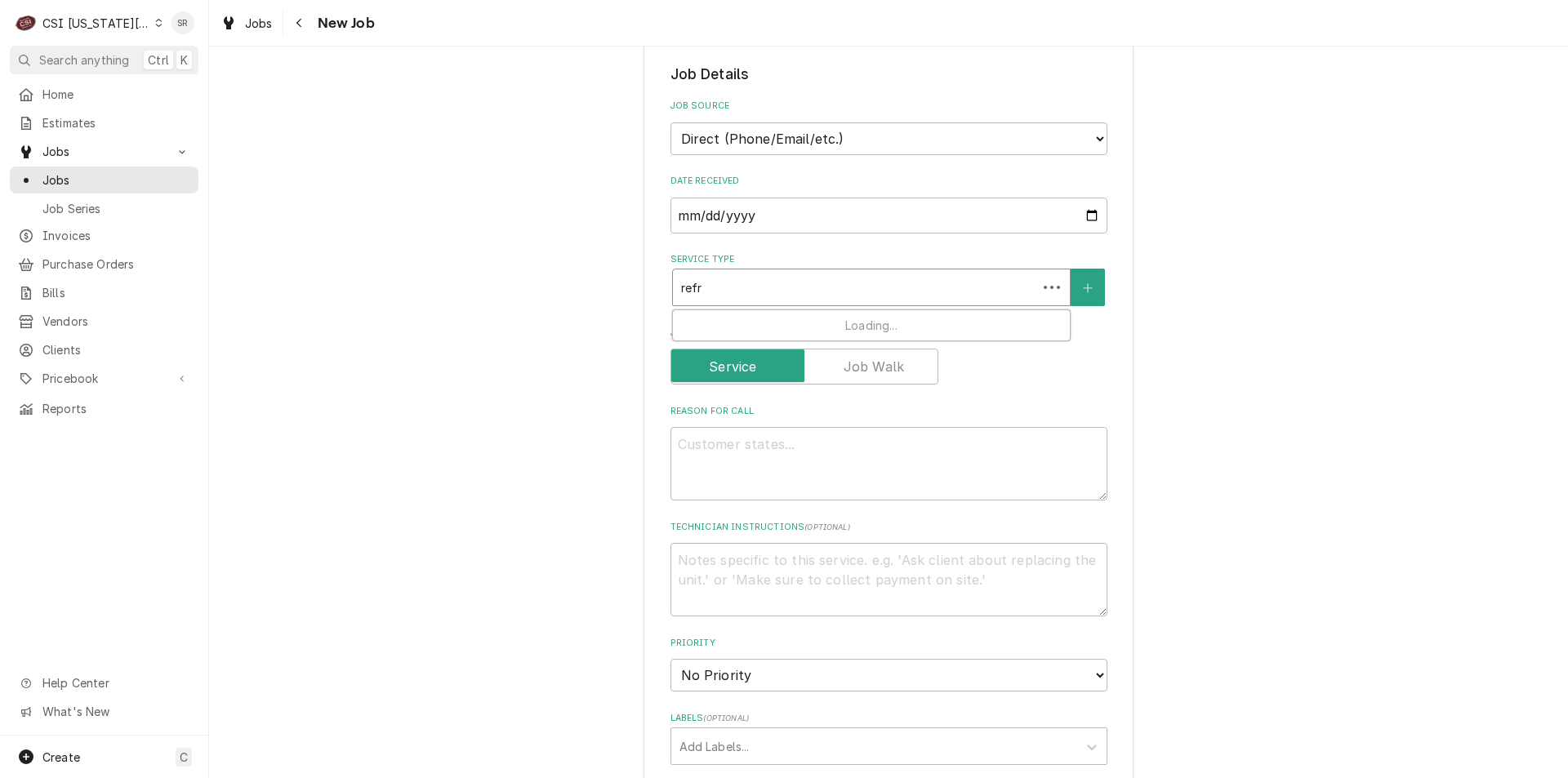 type on "x" 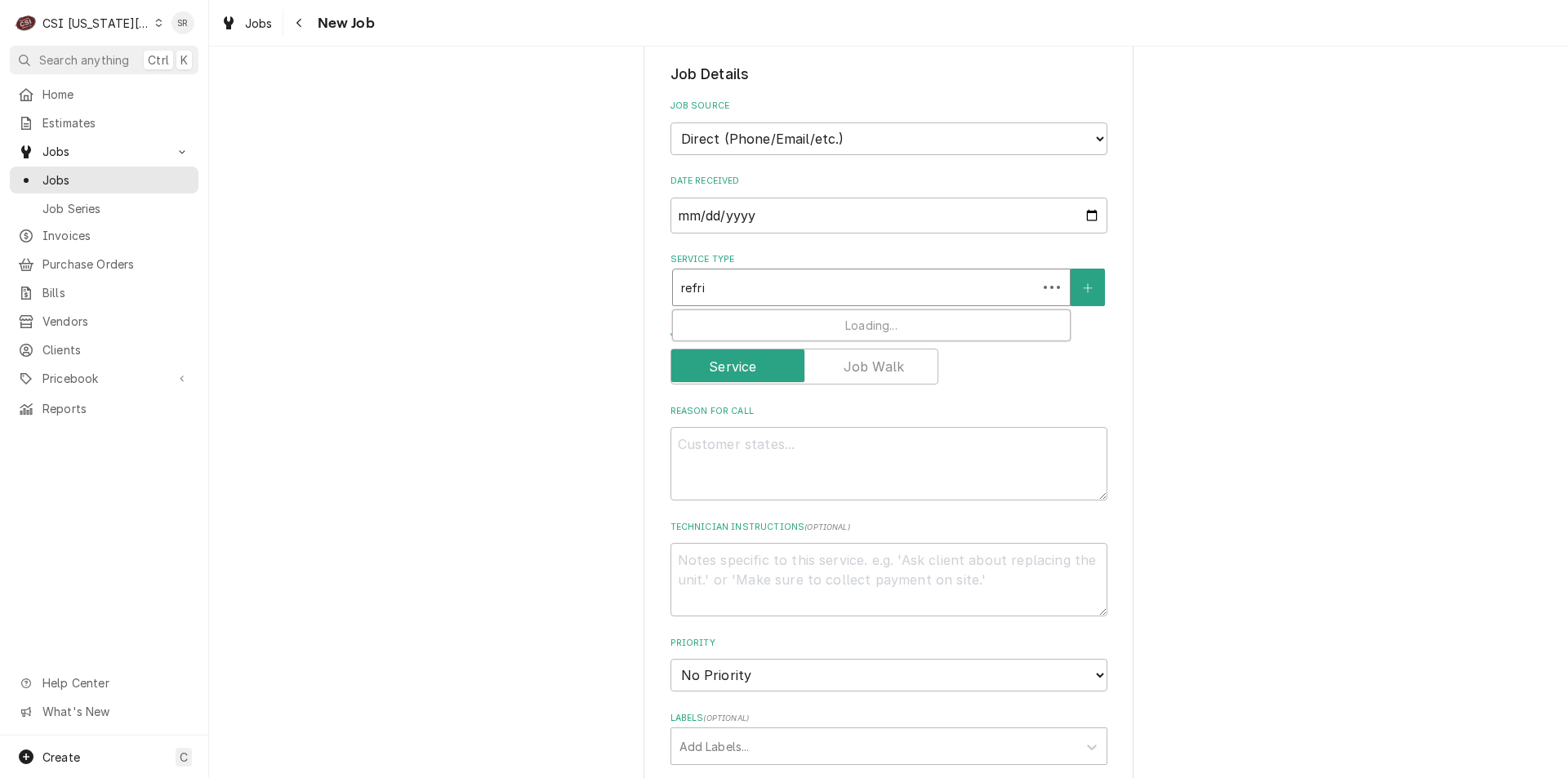 type on "x" 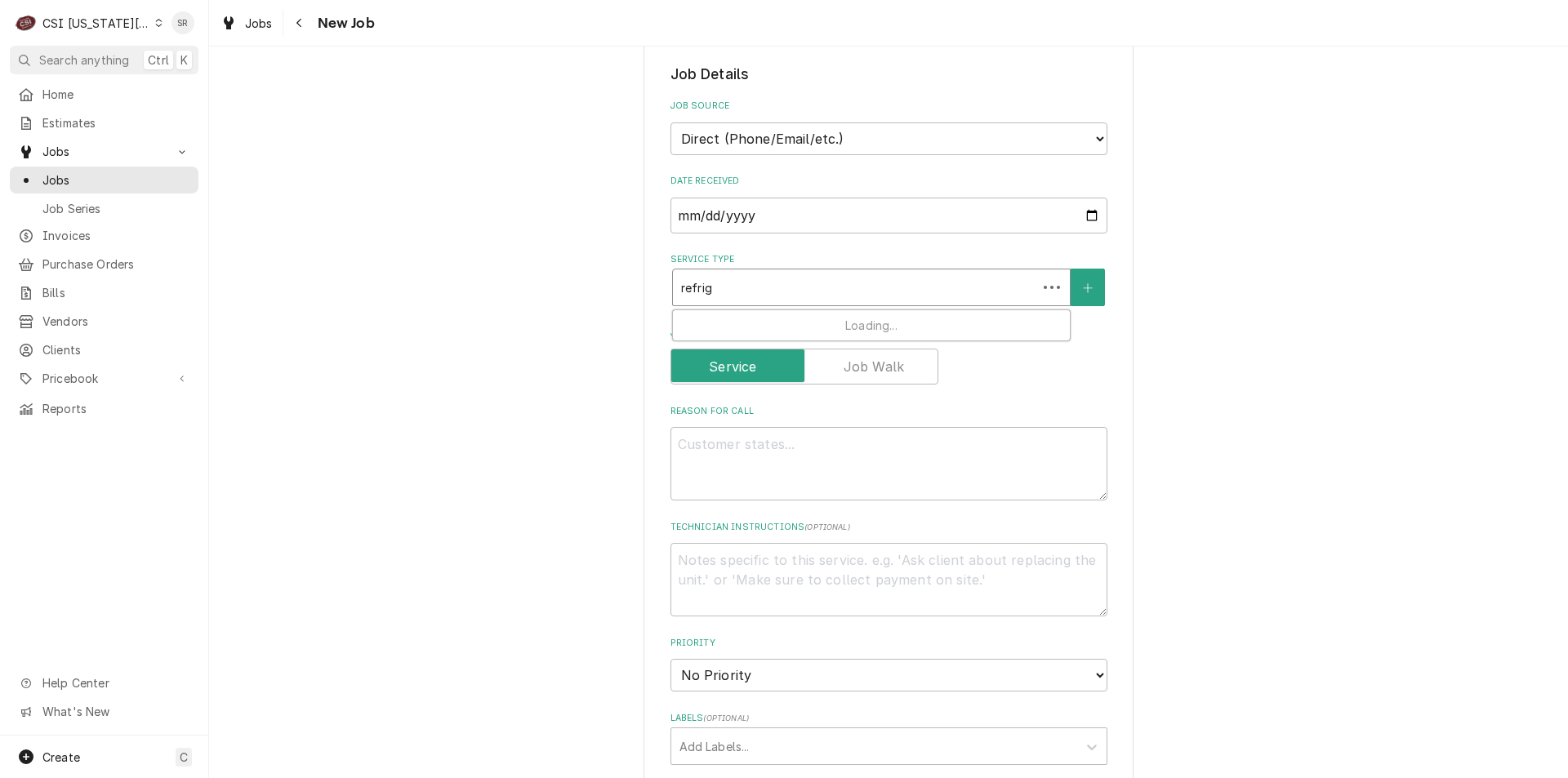 type on "x" 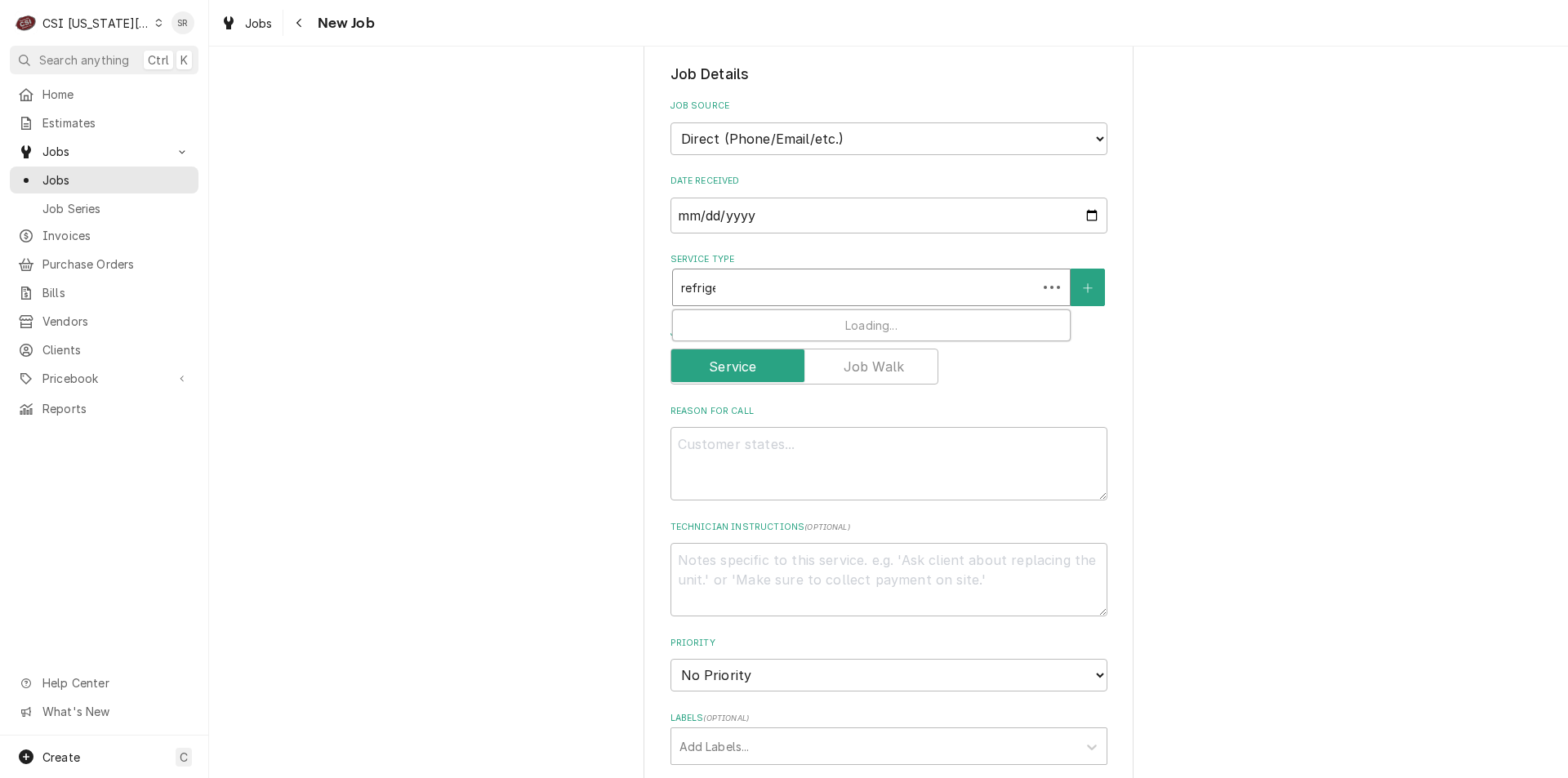type on "x" 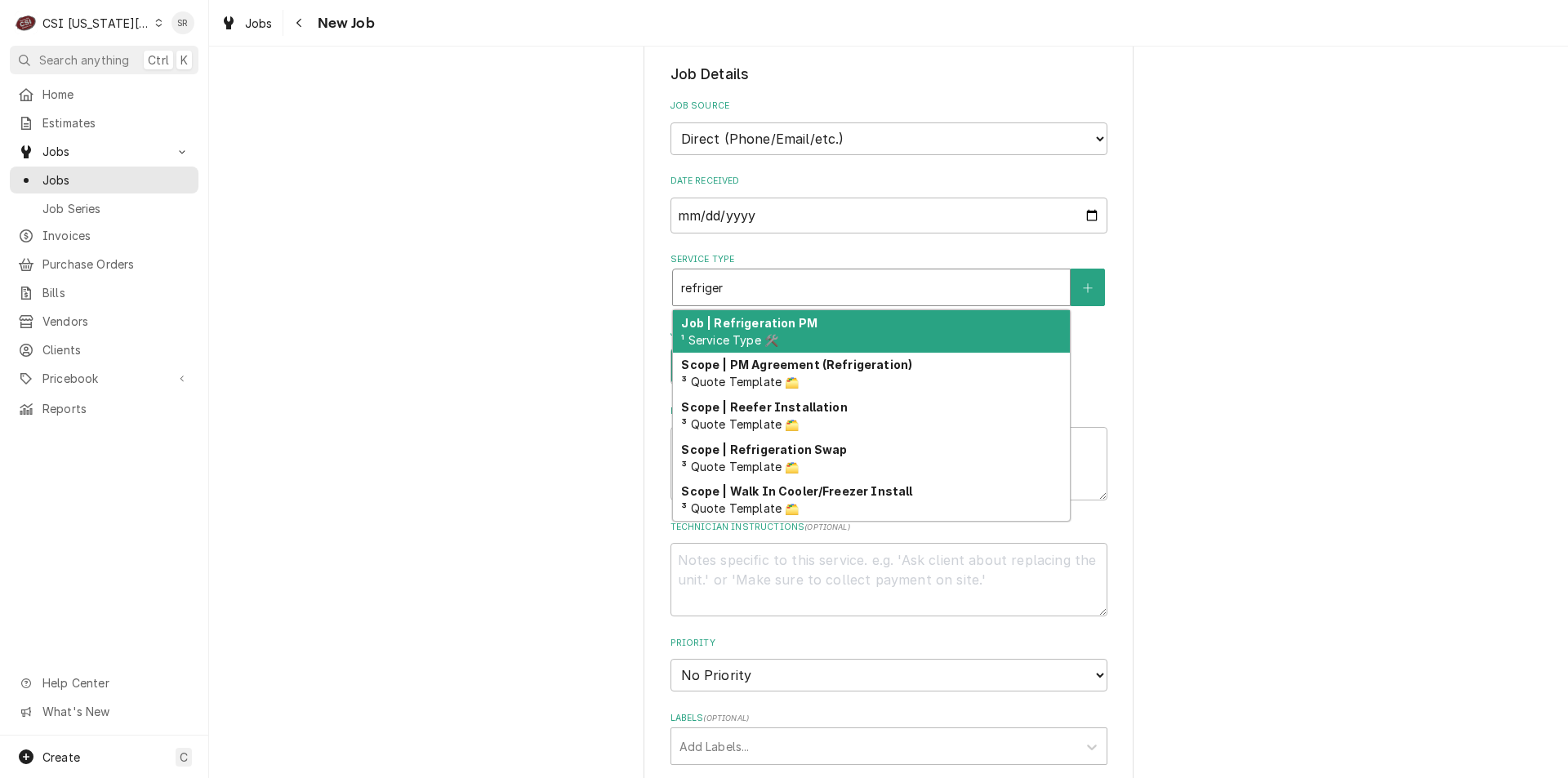 click on "Job | Refrigeration PM ¹ Service Type 🛠️" at bounding box center [871, 331] 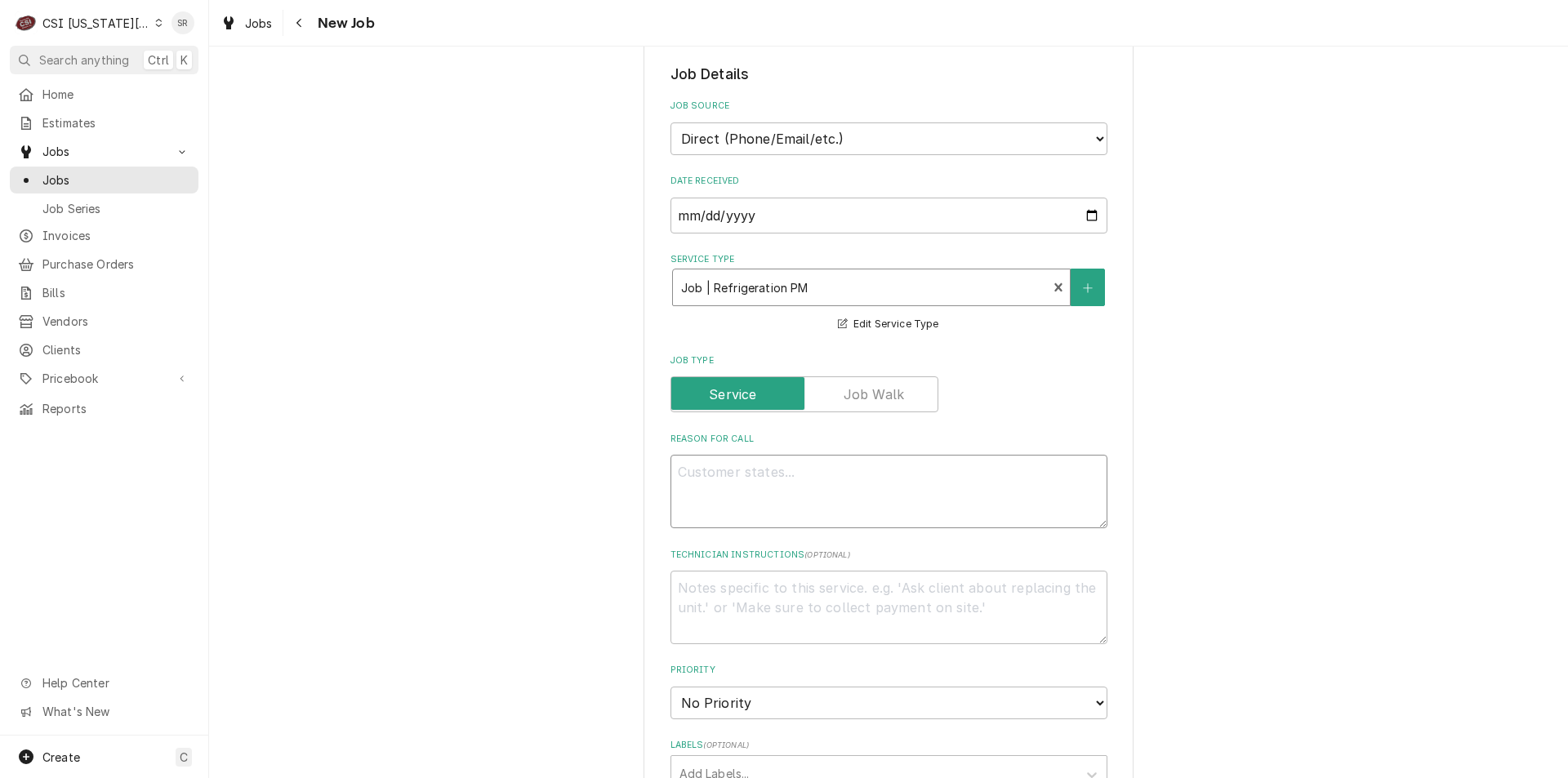 click on "Reason For Call" at bounding box center (889, 491) 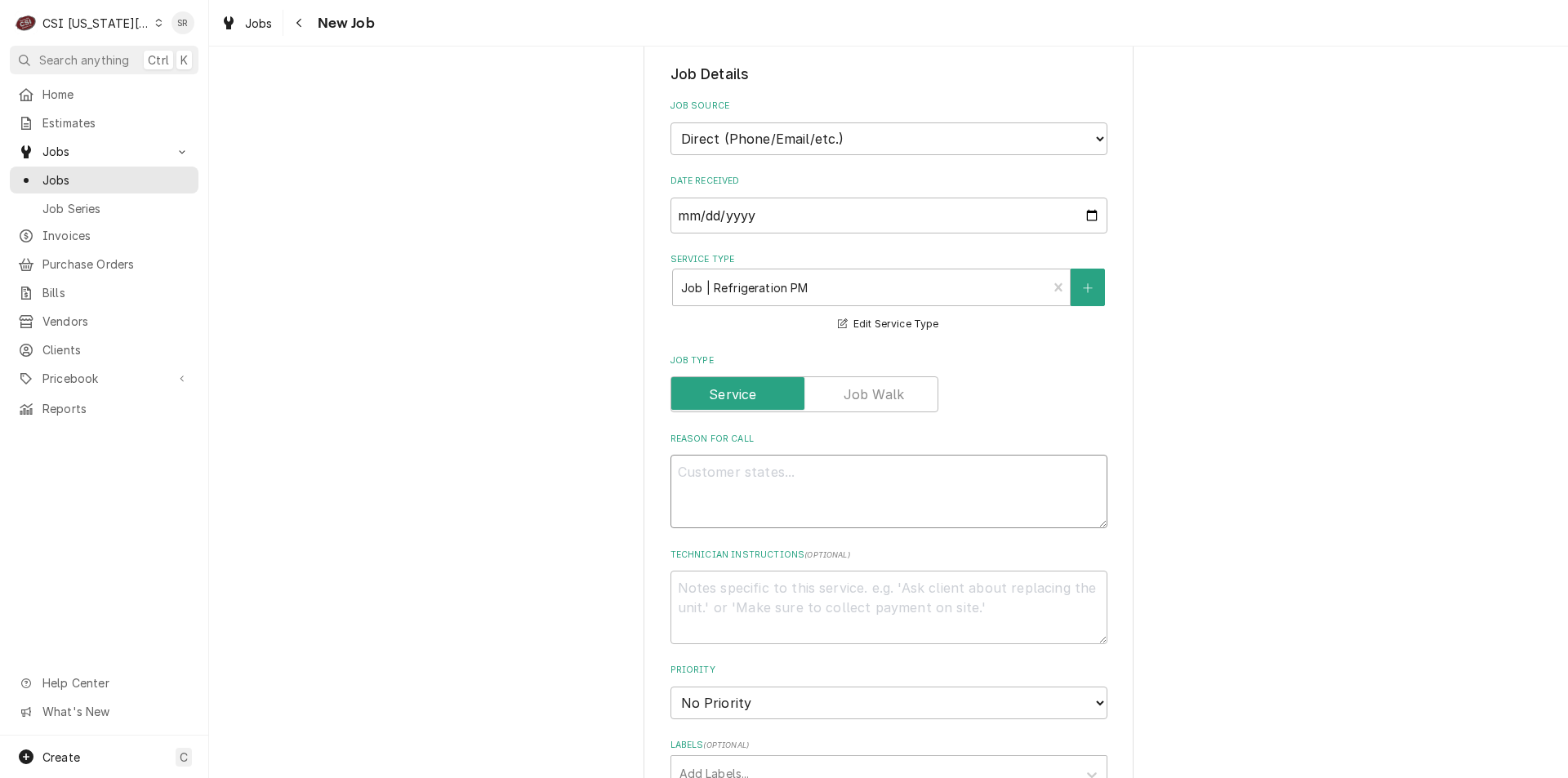 type on "x" 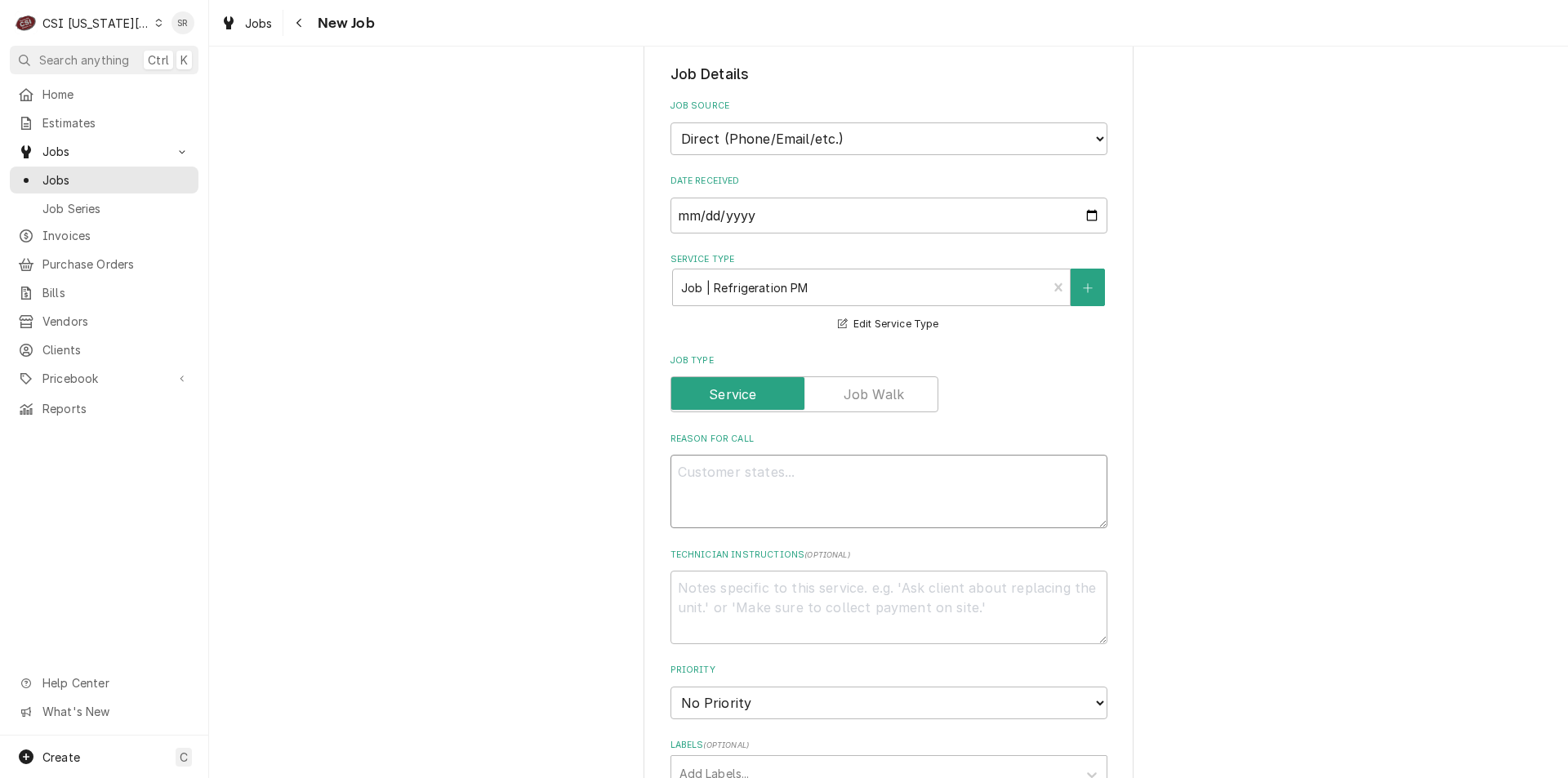 type on "b" 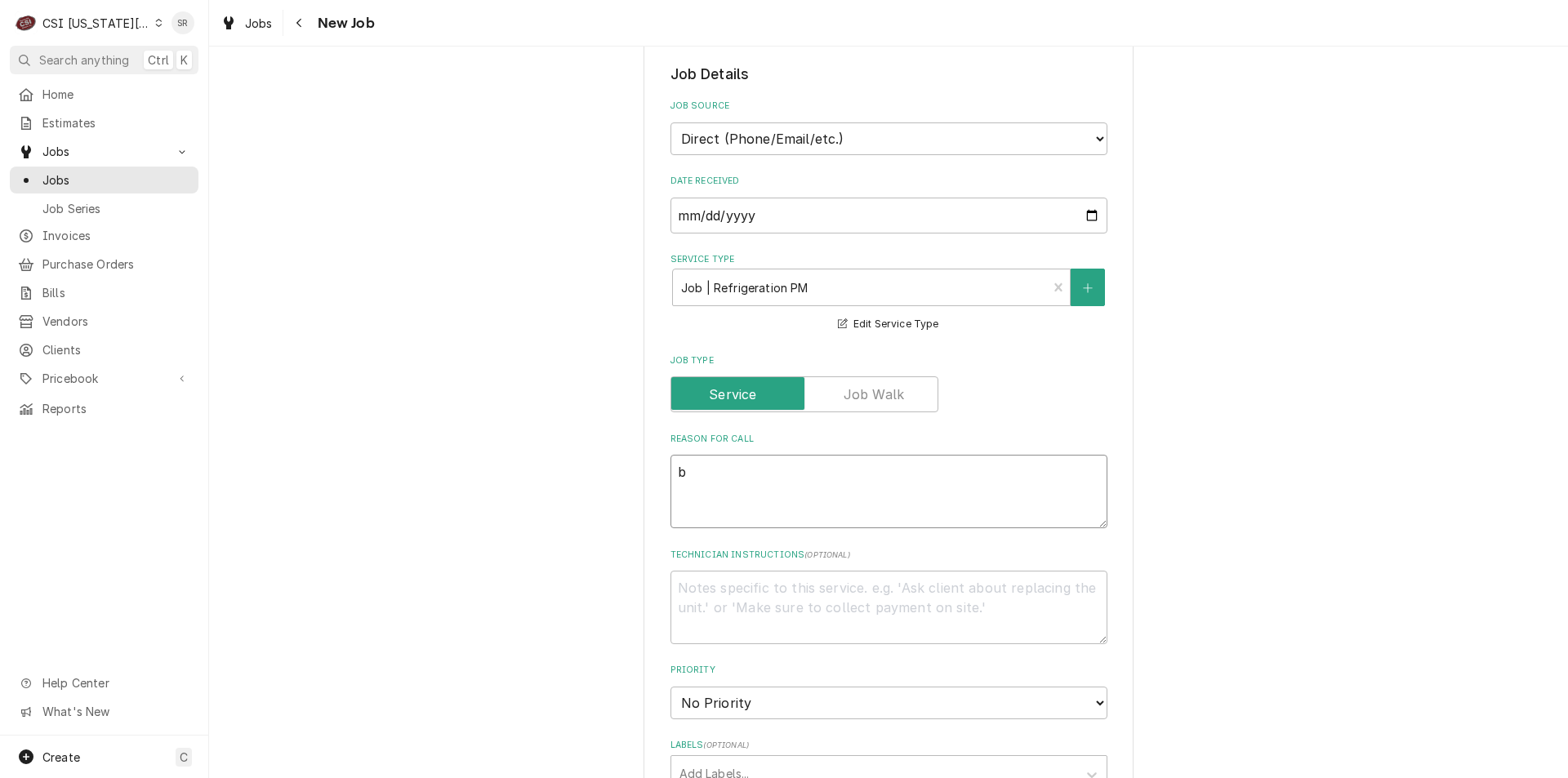 type on "x" 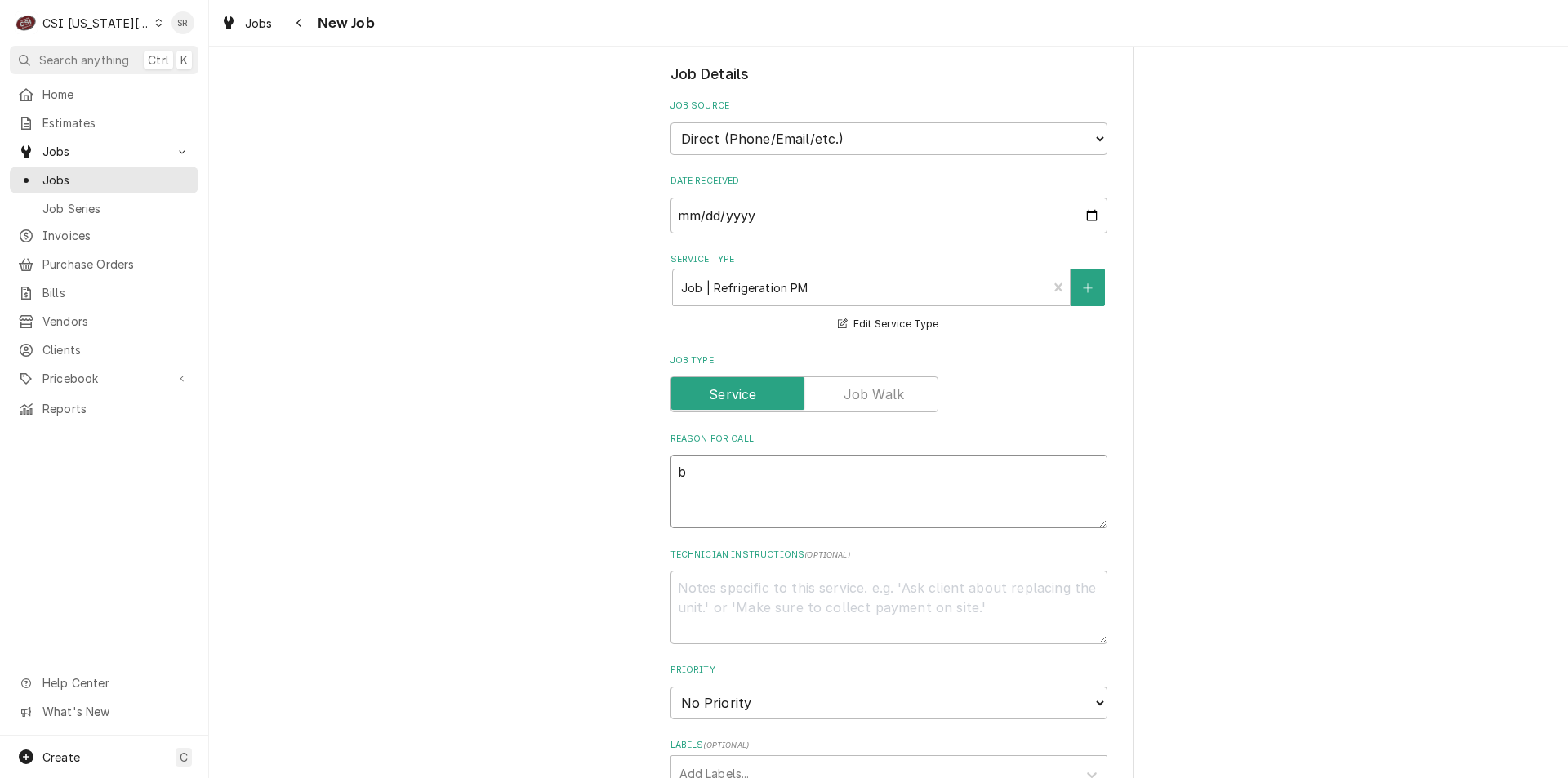type on "bi" 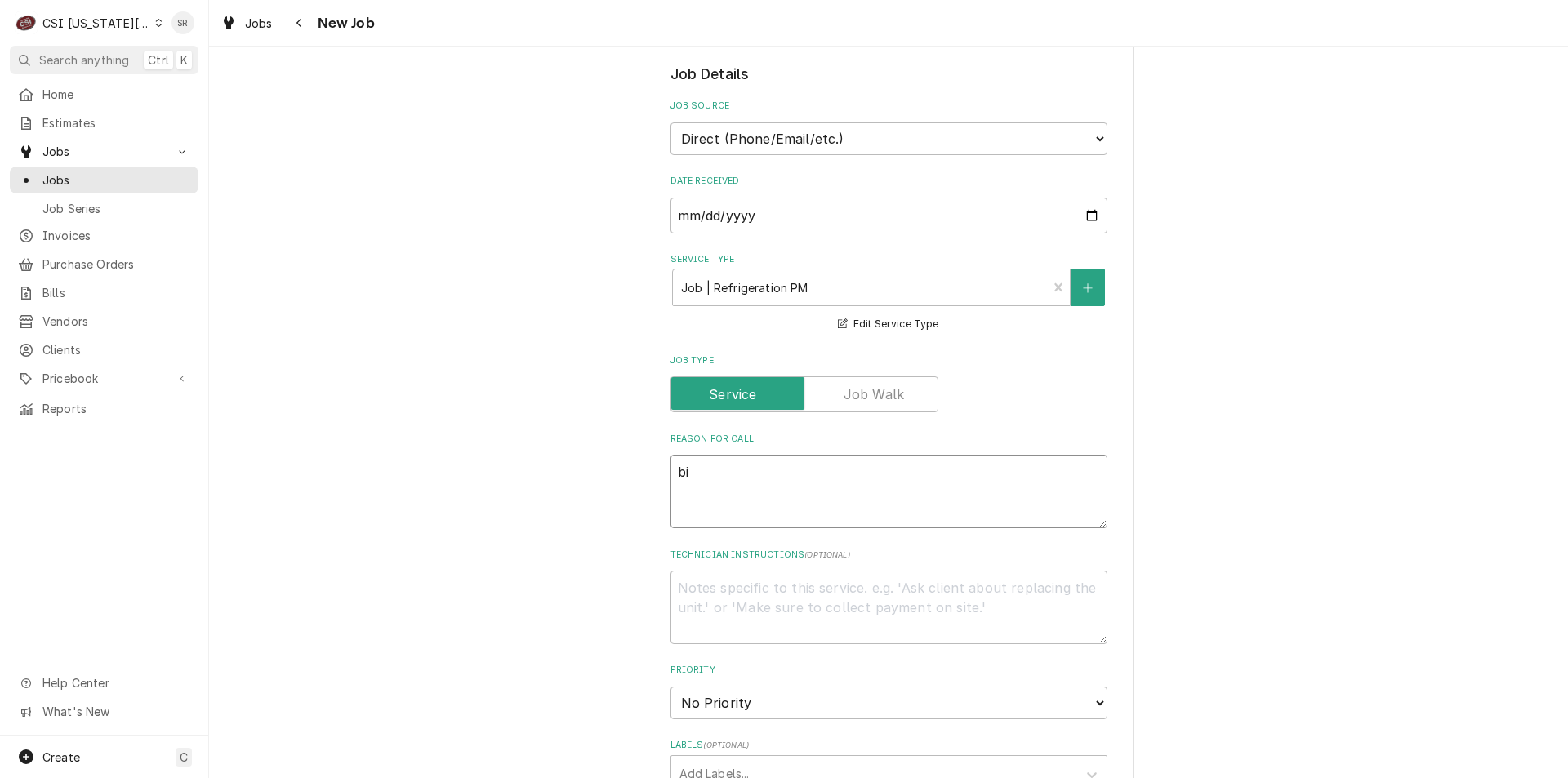 type on "x" 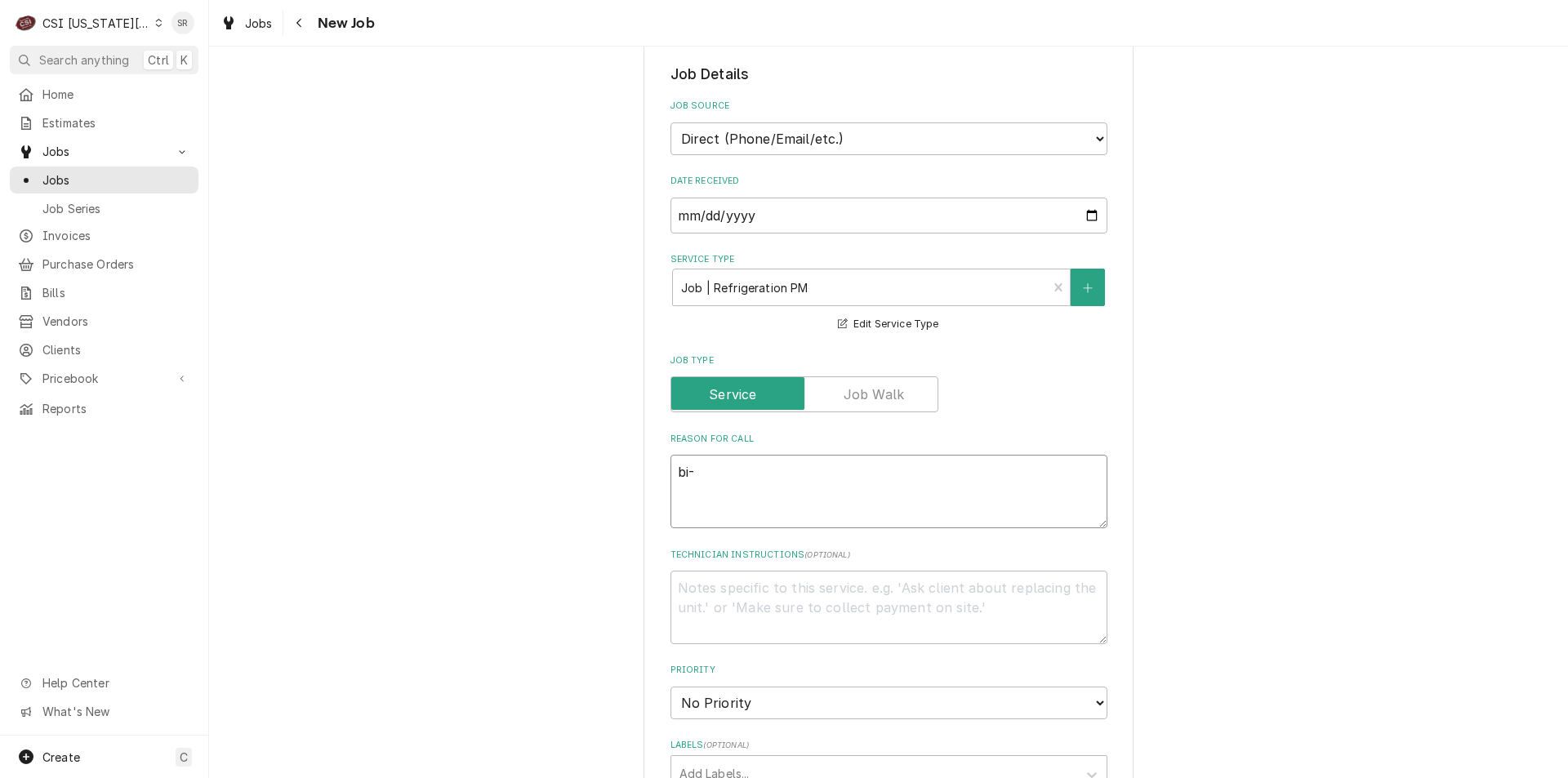 type on "x" 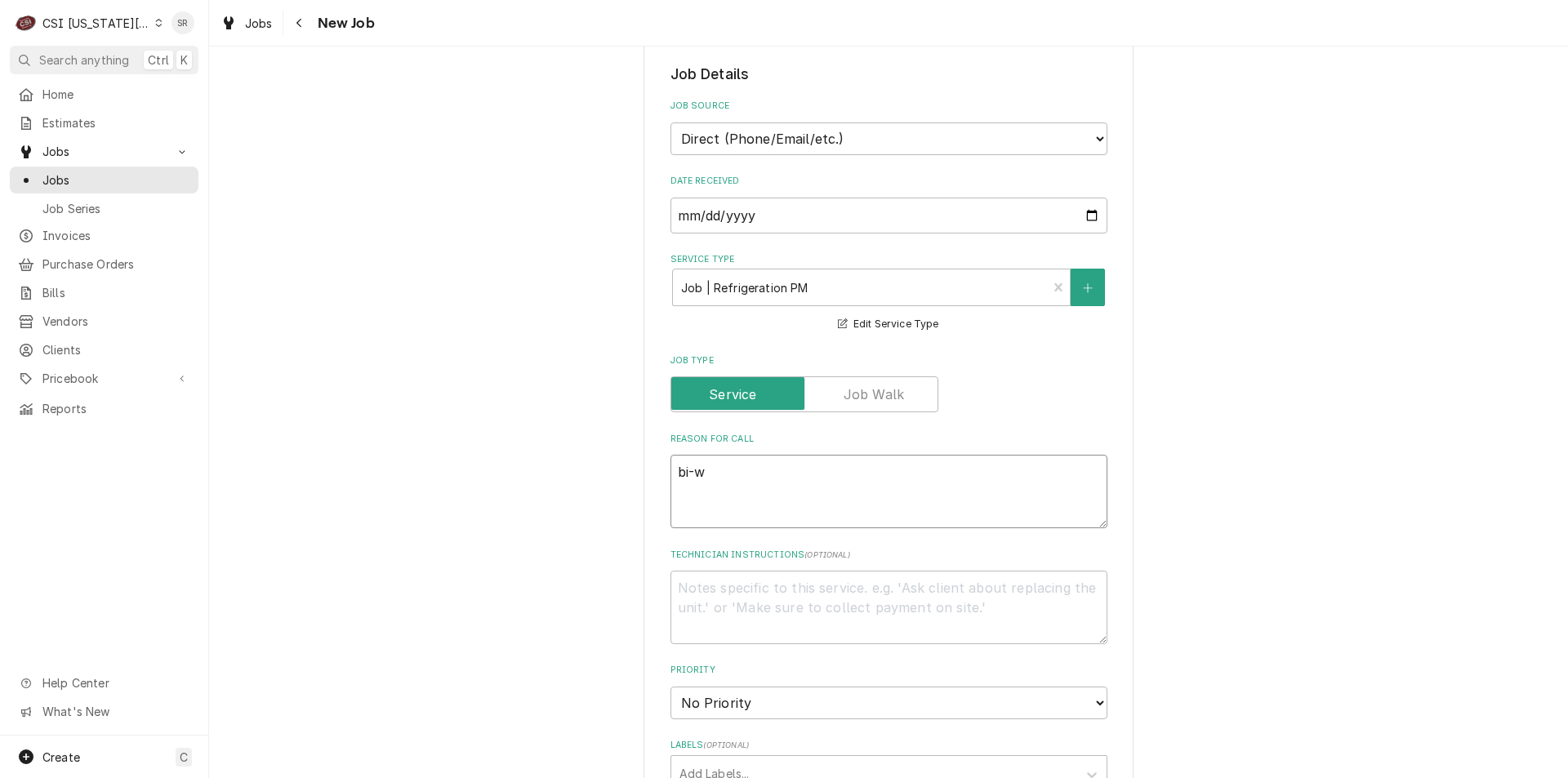 type on "x" 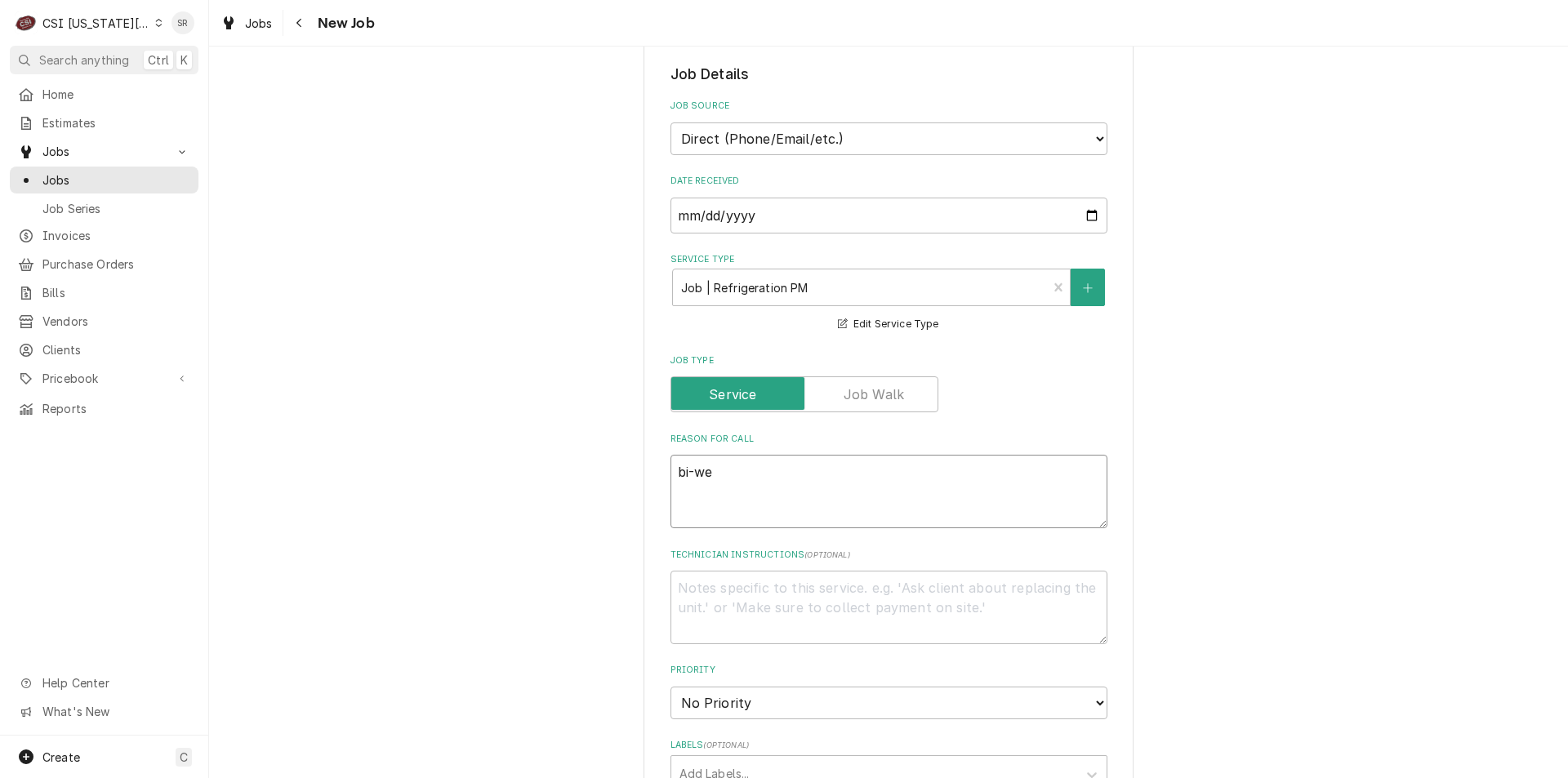 type on "x" 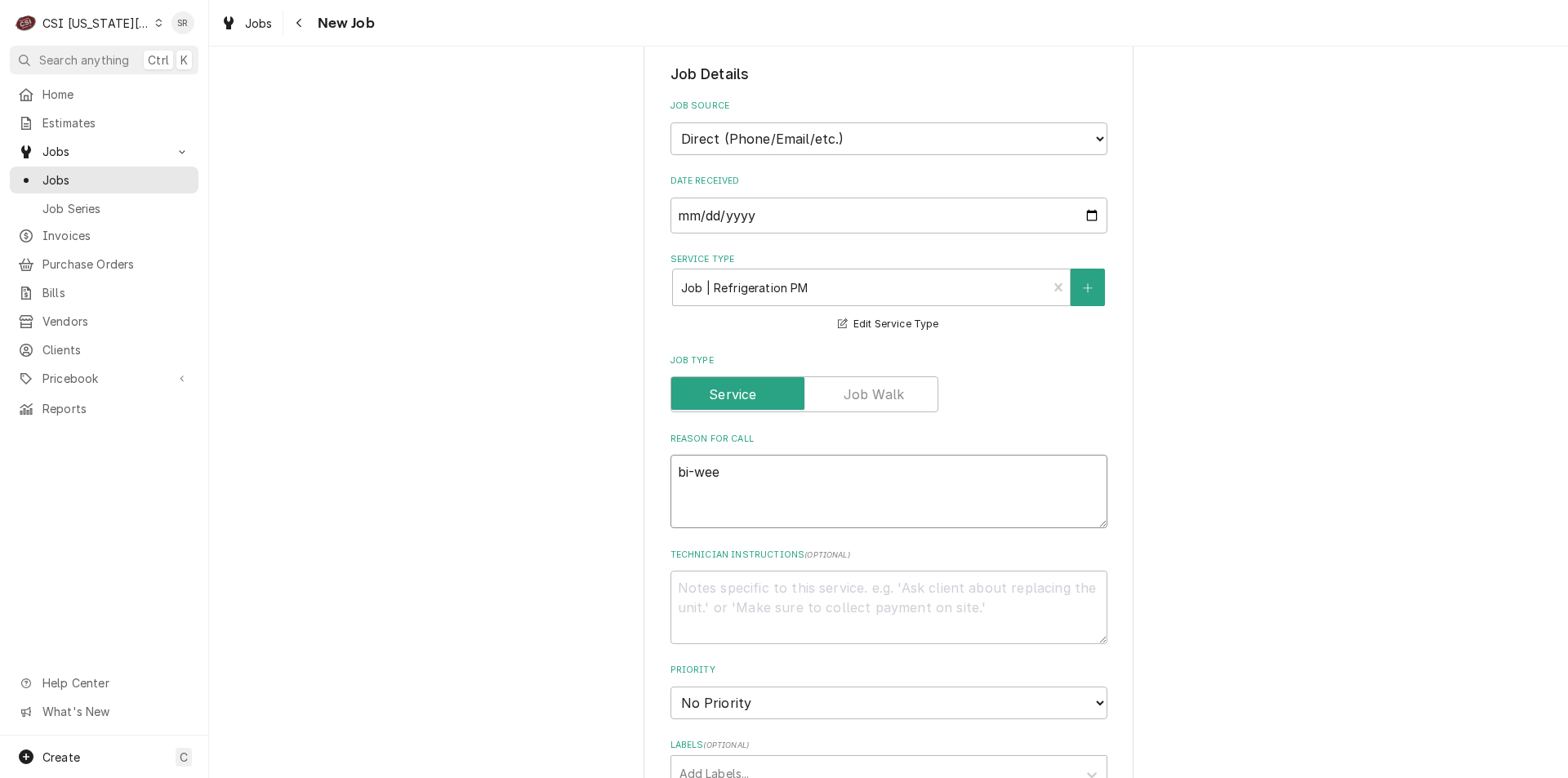 type on "x" 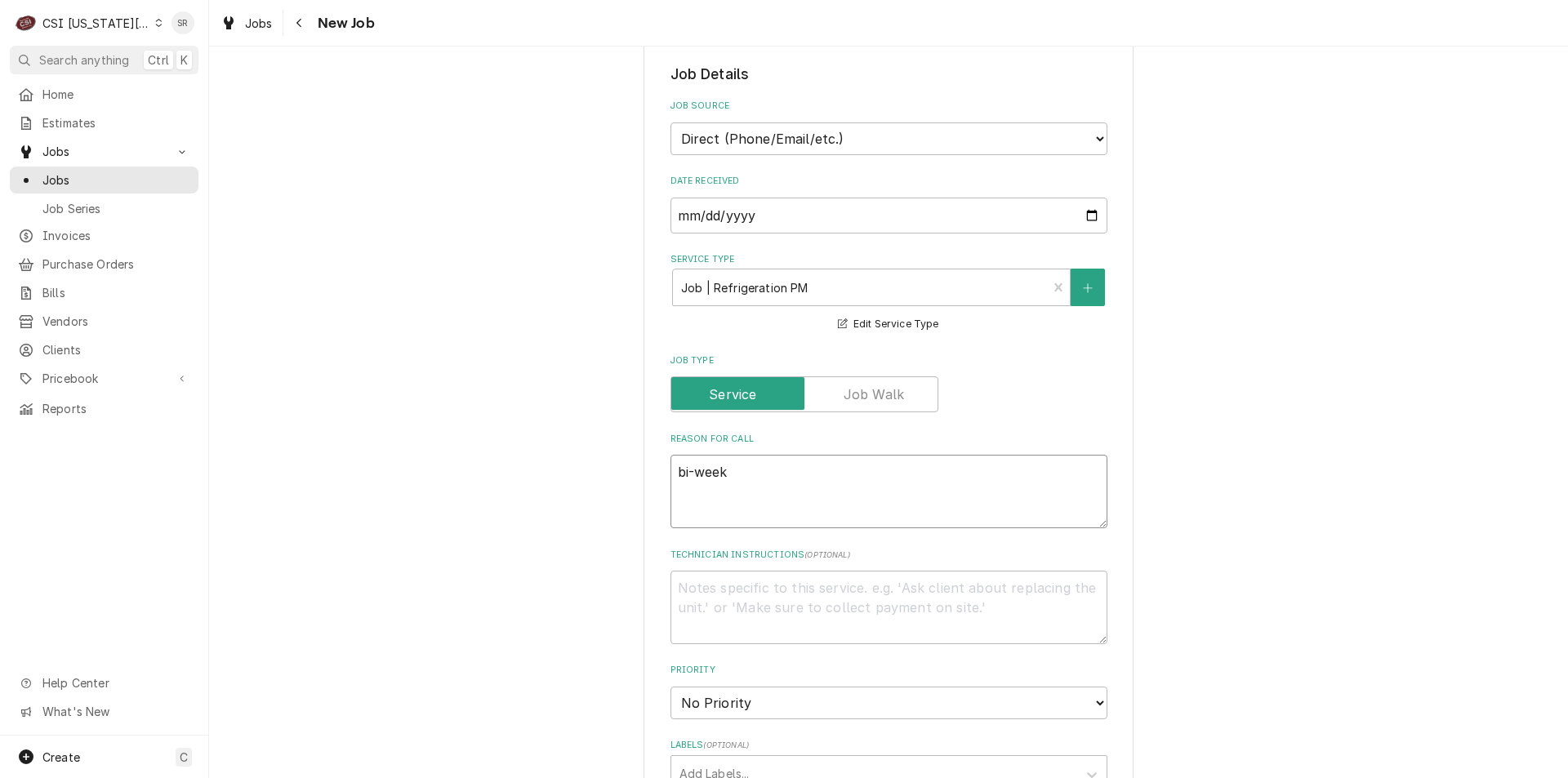 type on "x" 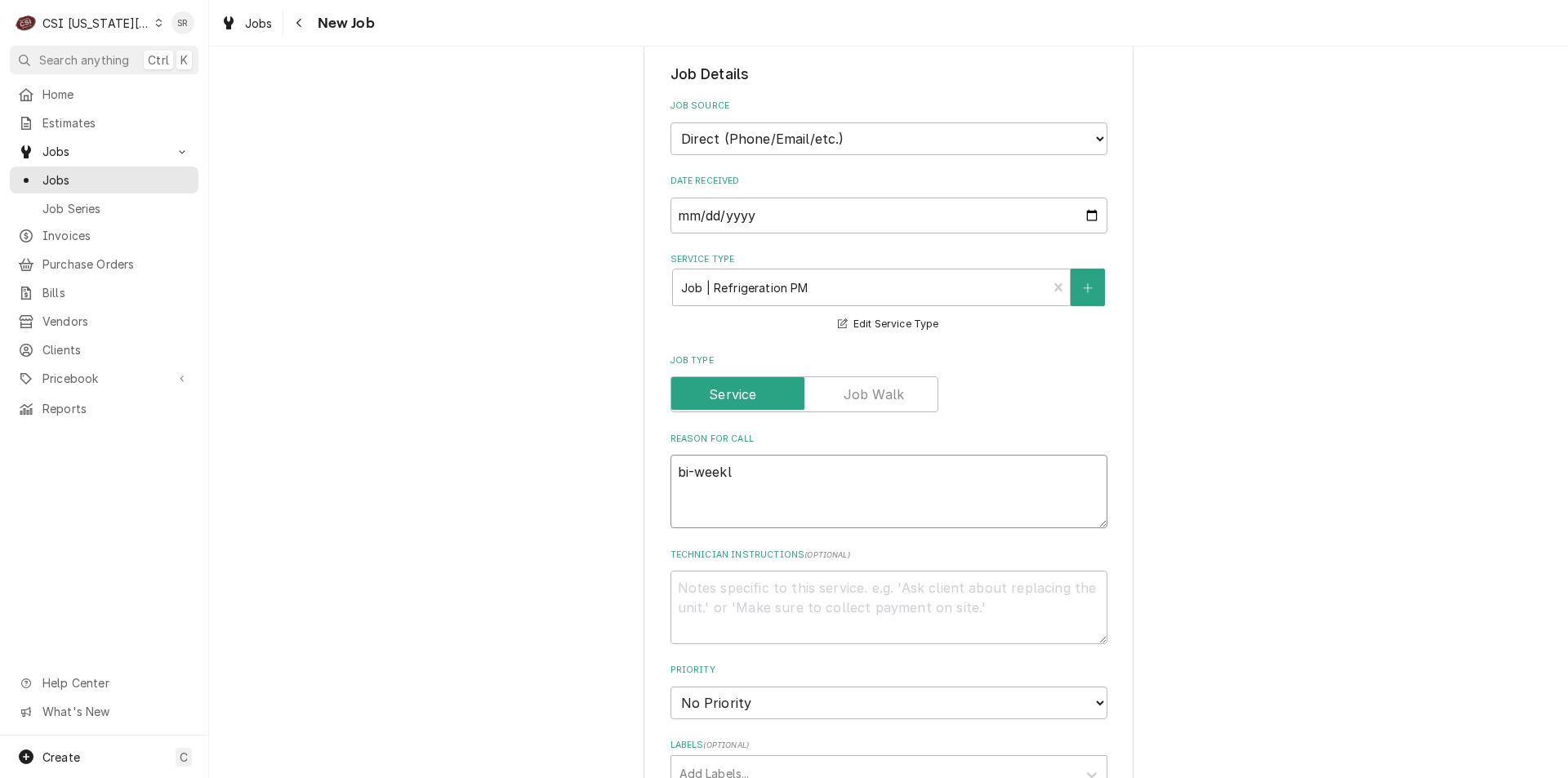 type on "x" 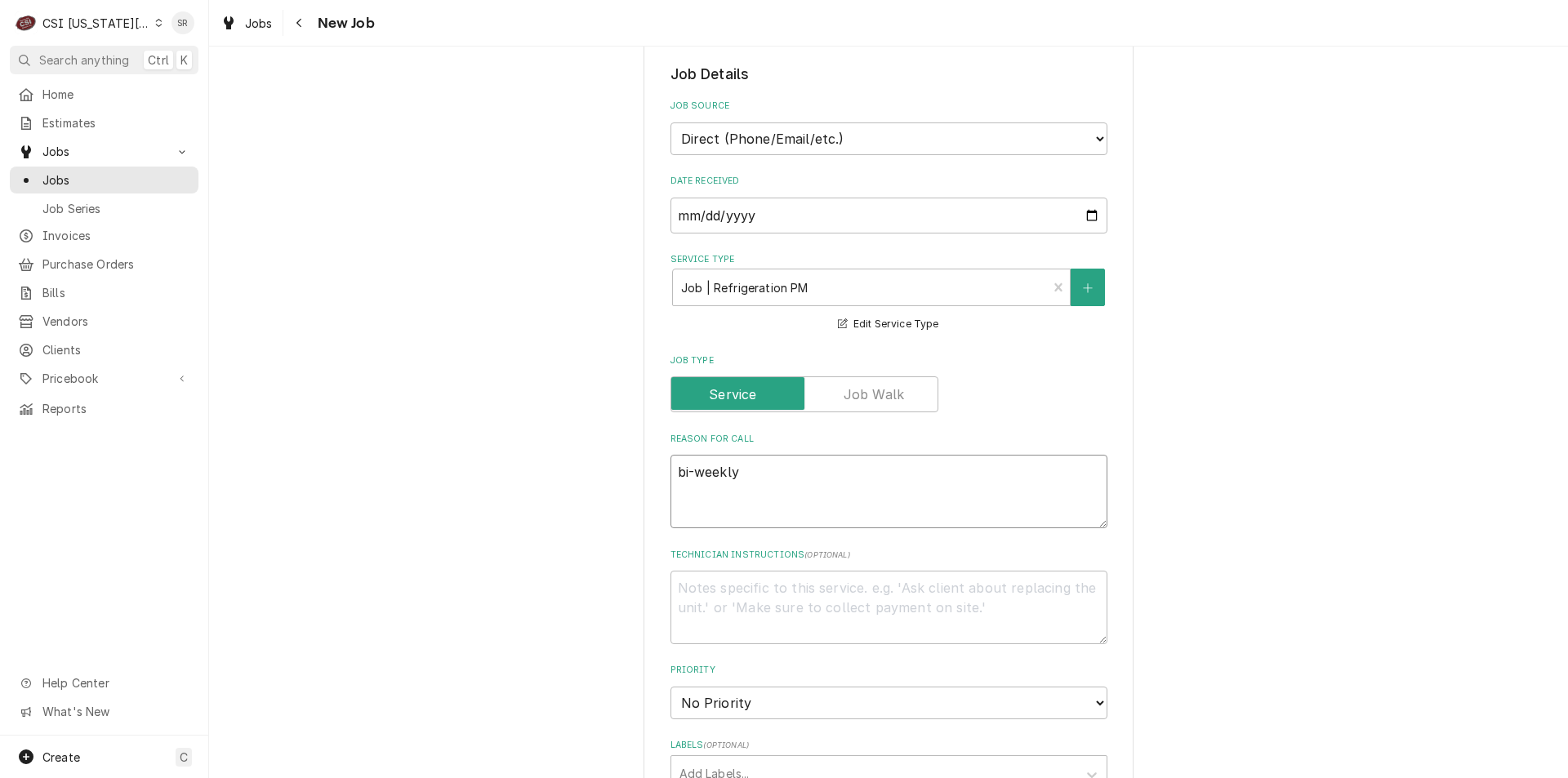 type on "x" 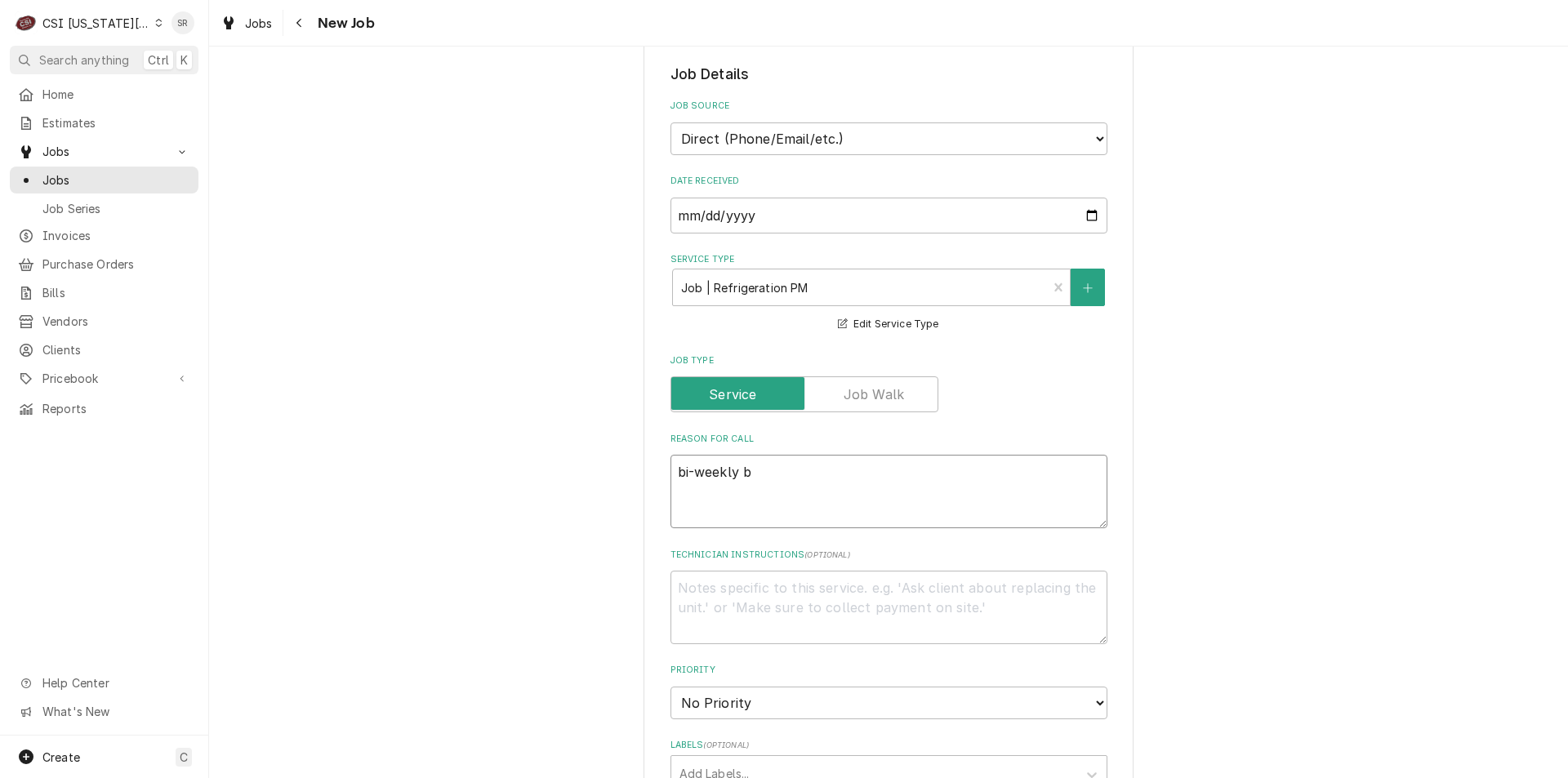 type on "x" 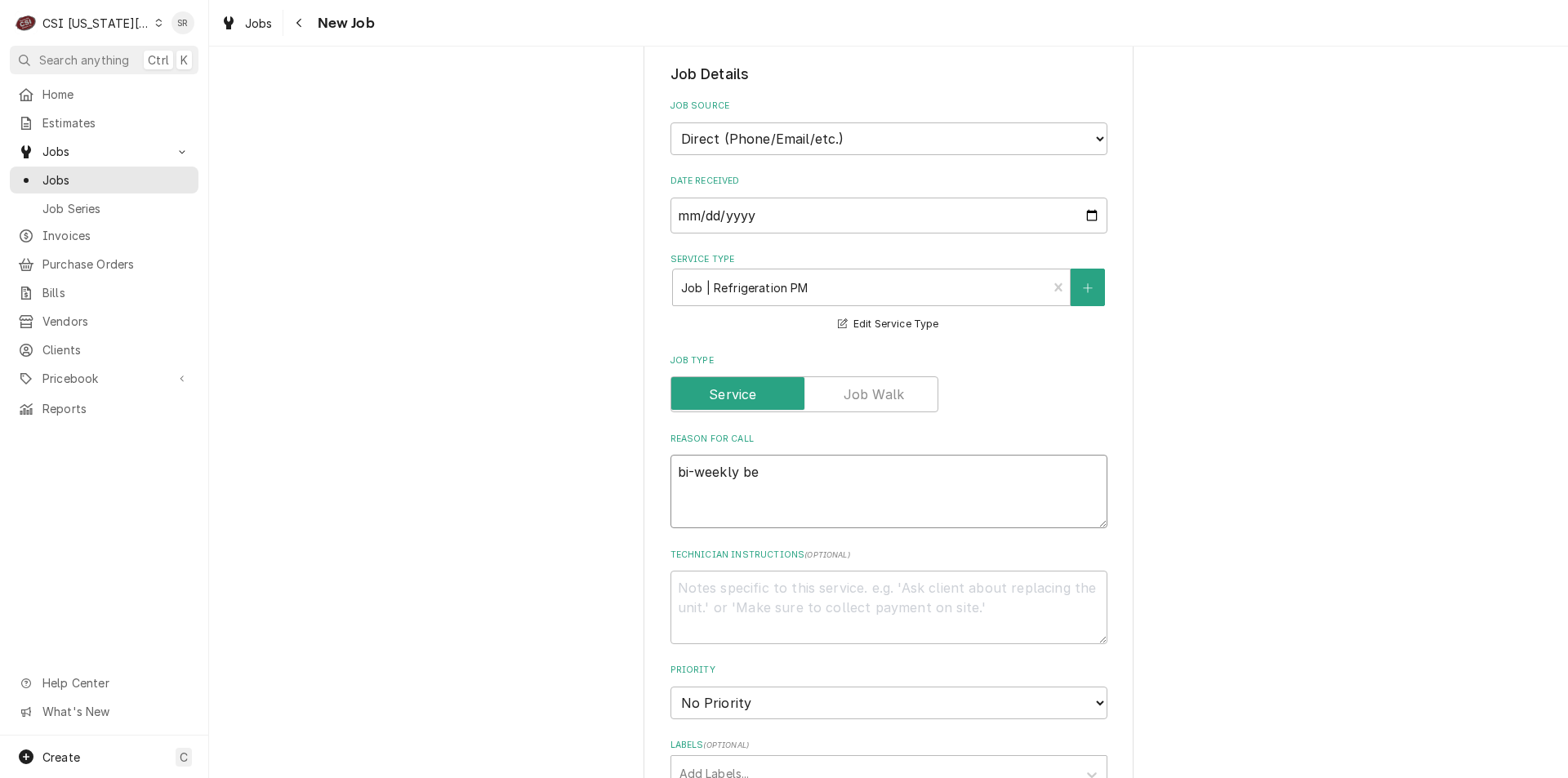 type on "x" 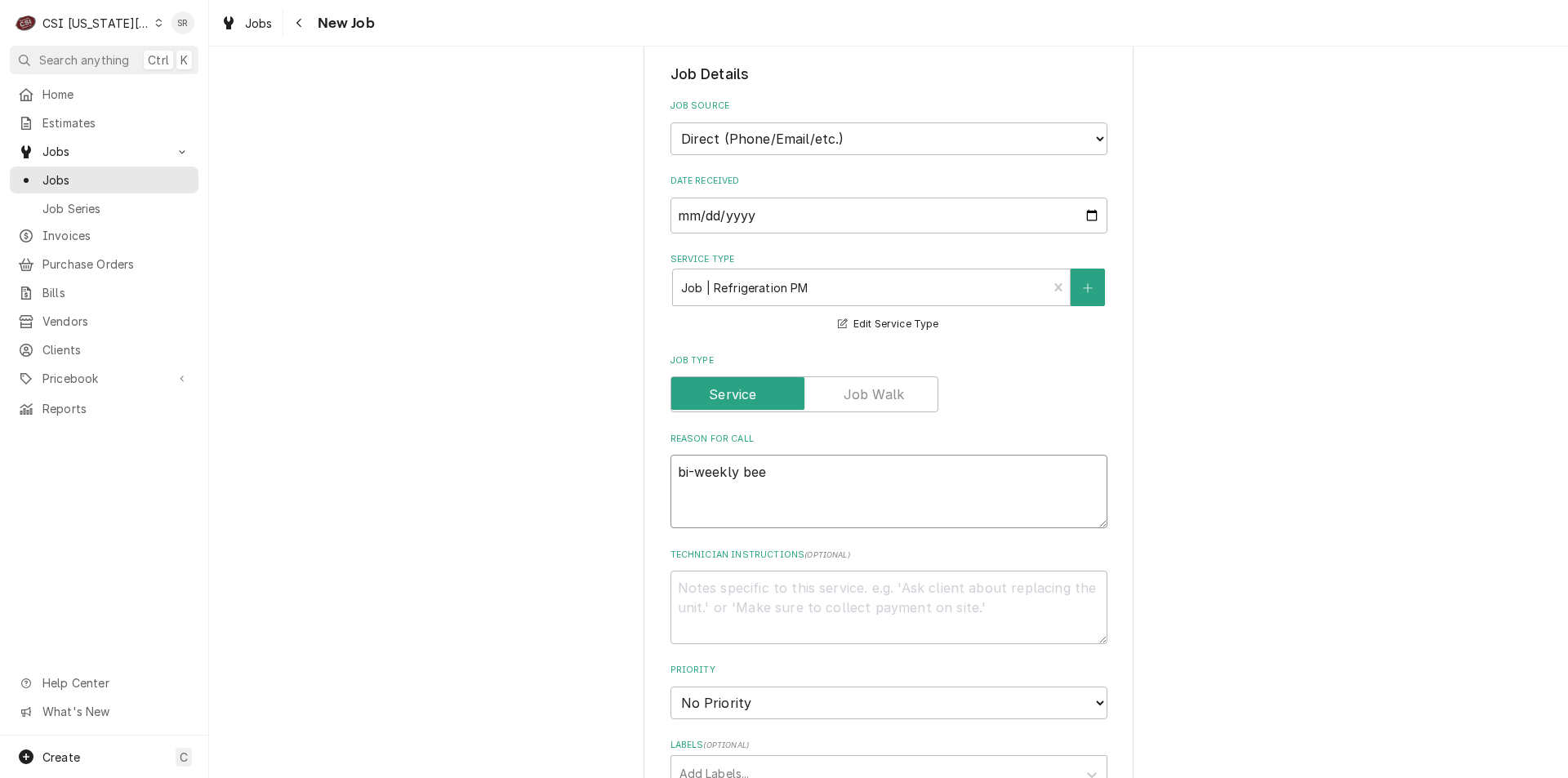 type on "x" 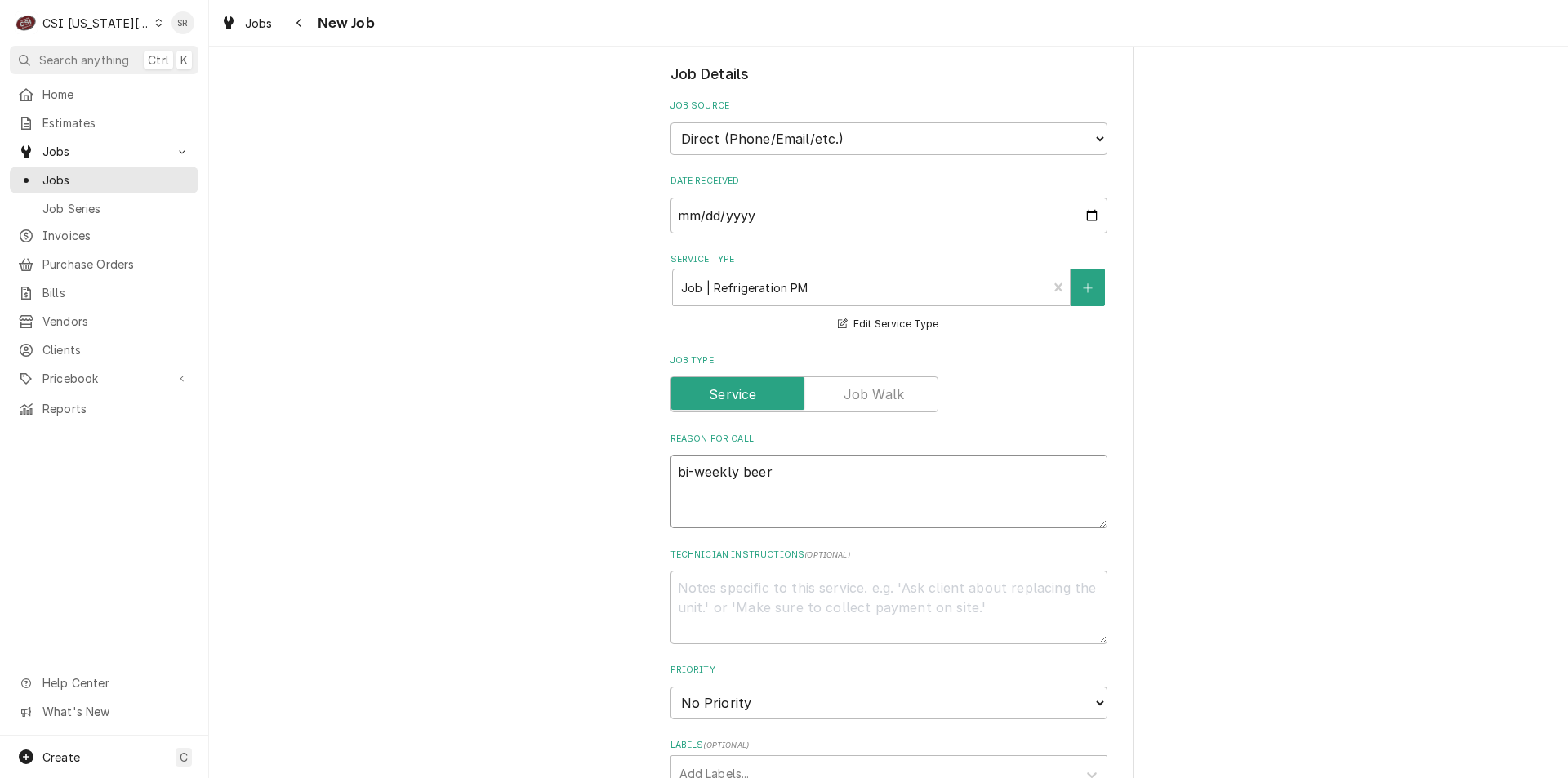 type on "x" 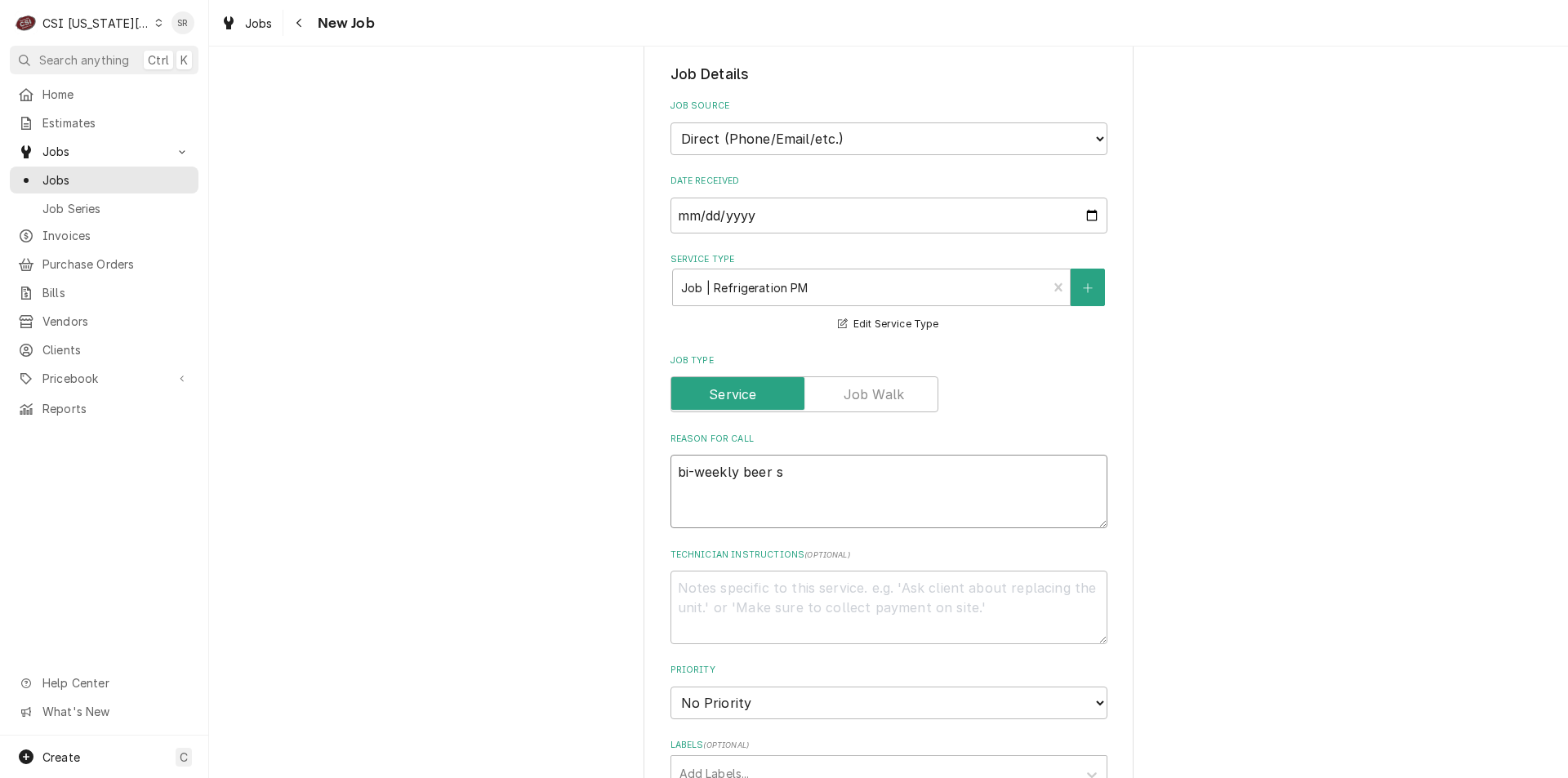 type on "x" 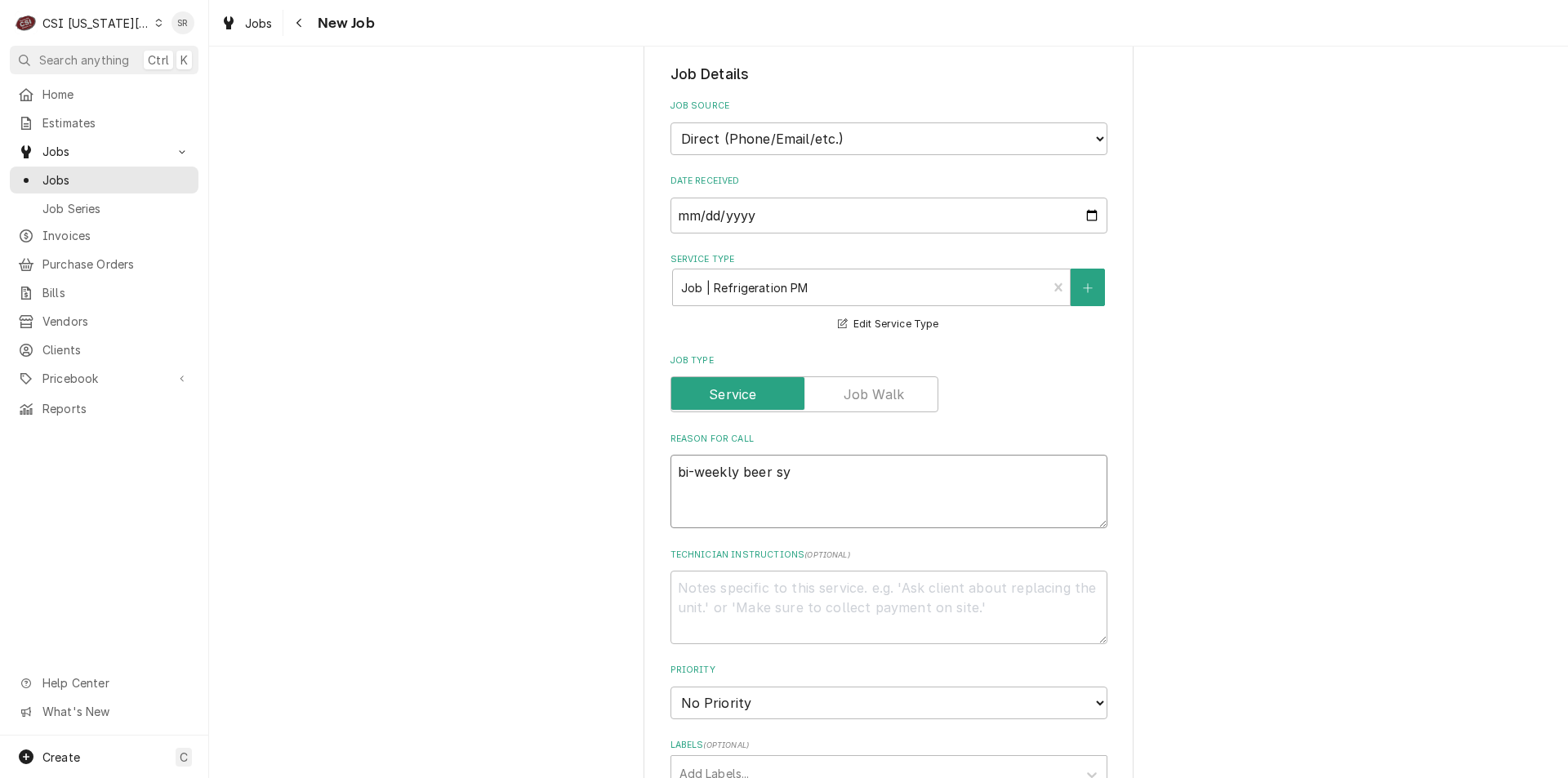 type on "x" 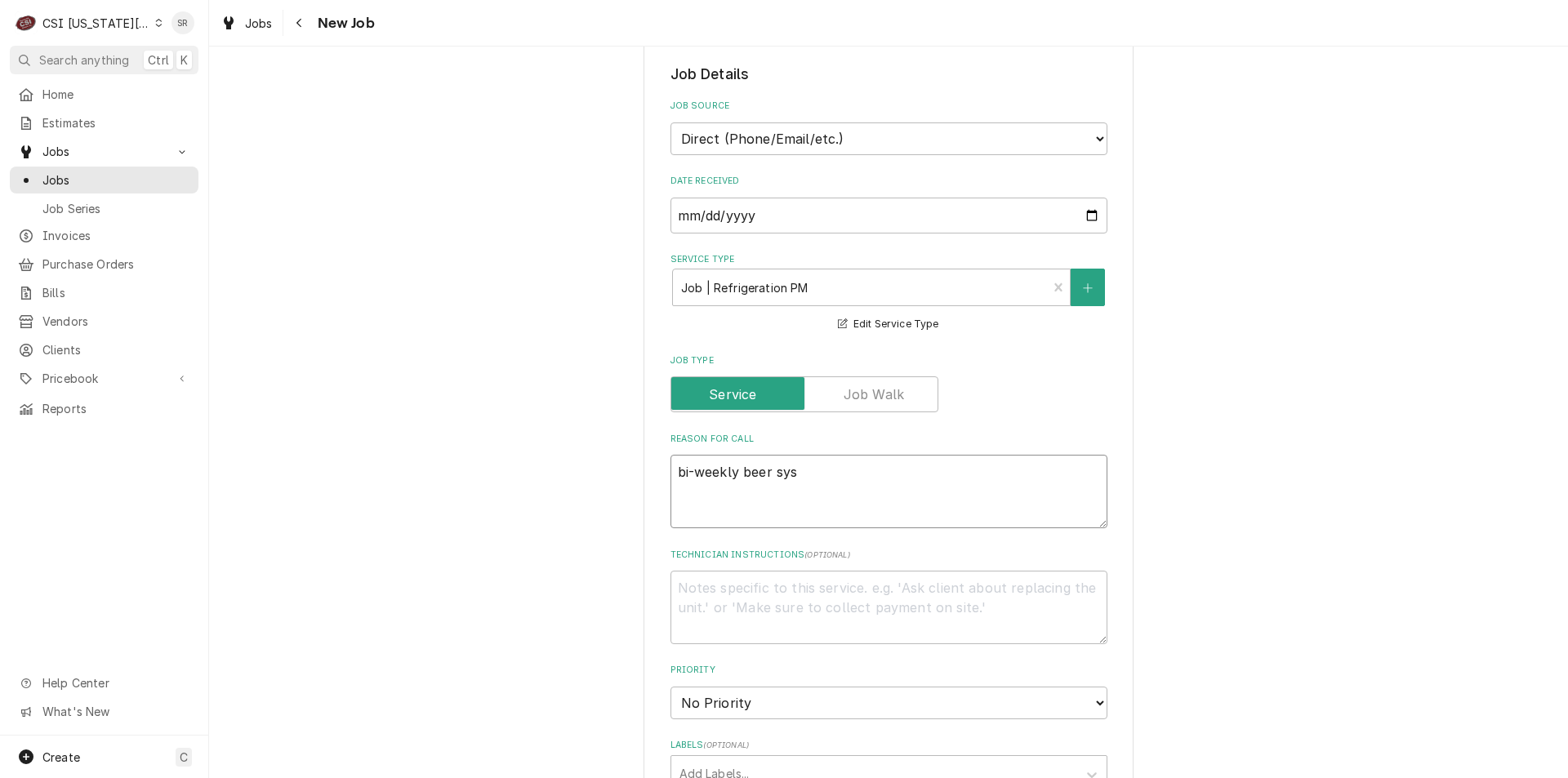 type on "x" 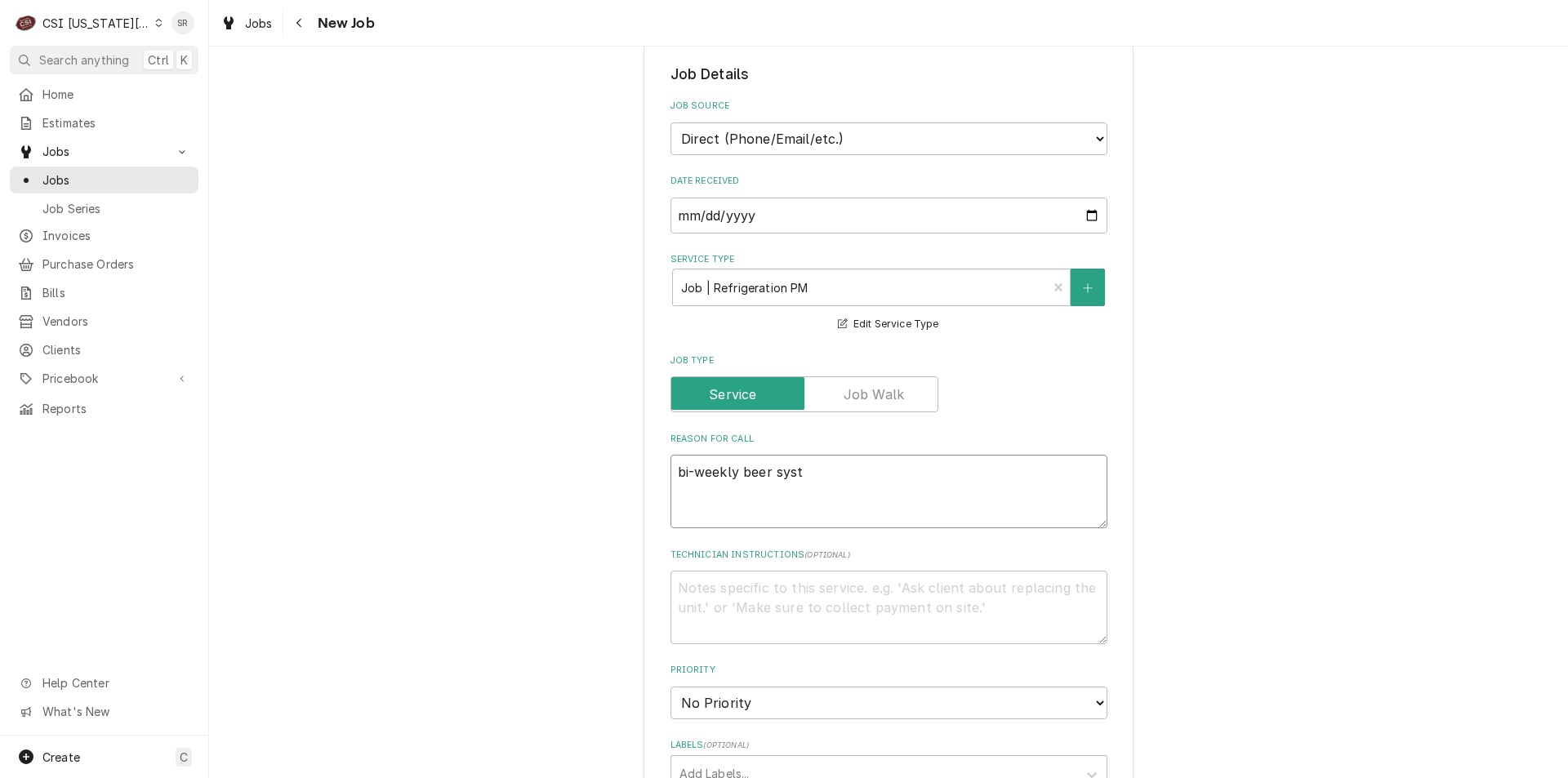 type on "x" 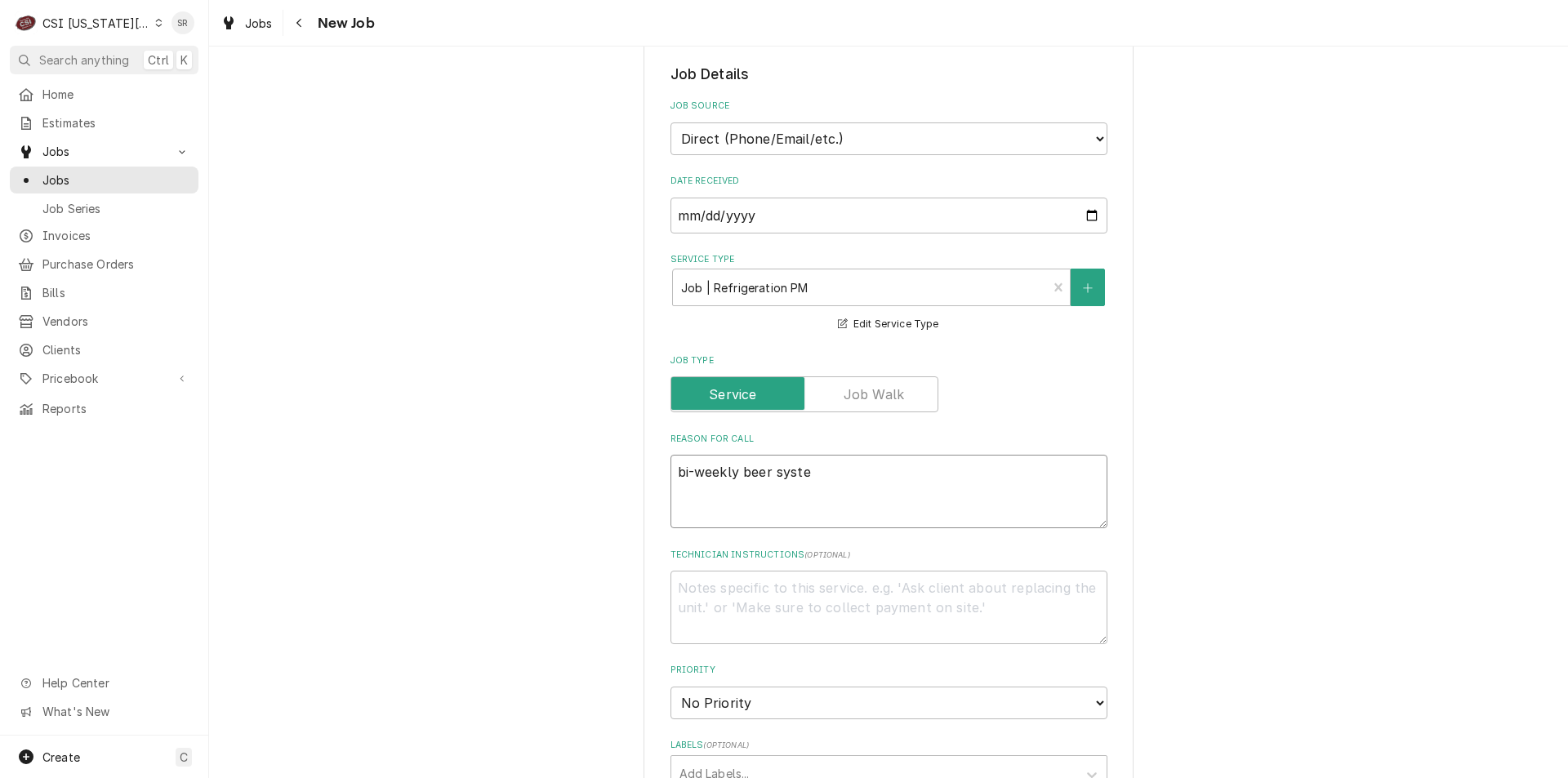 type on "x" 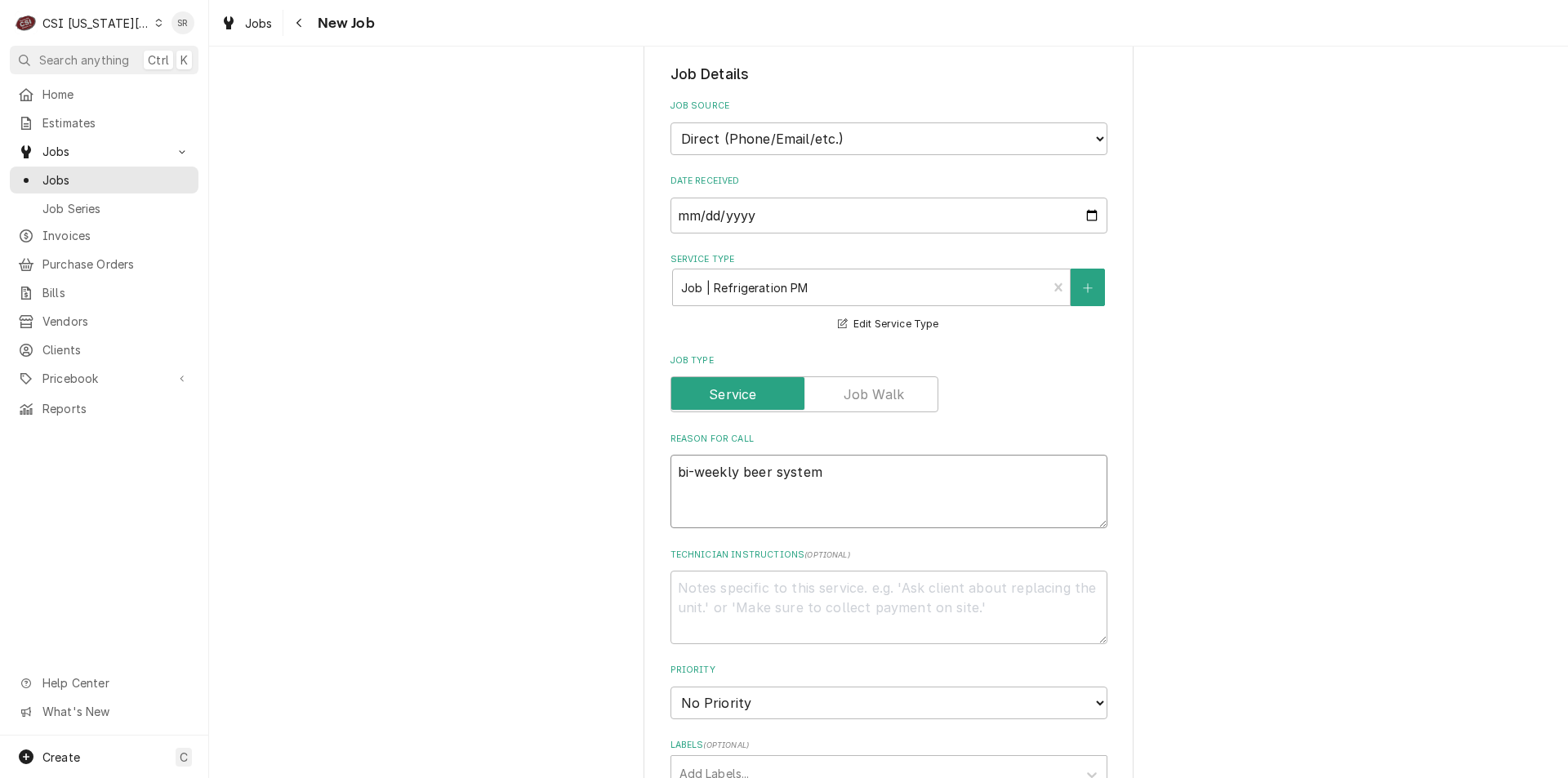 type on "x" 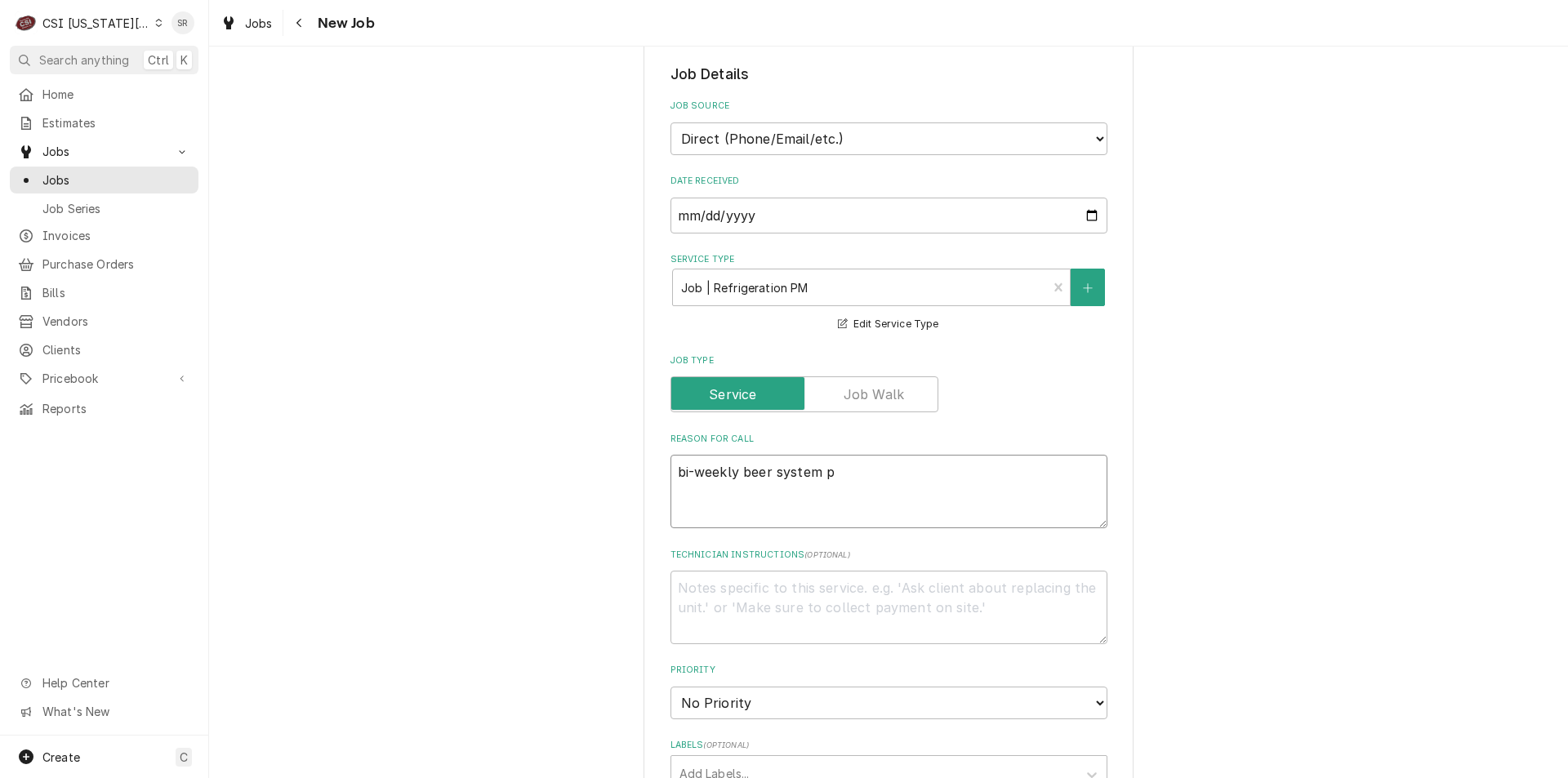 type on "x" 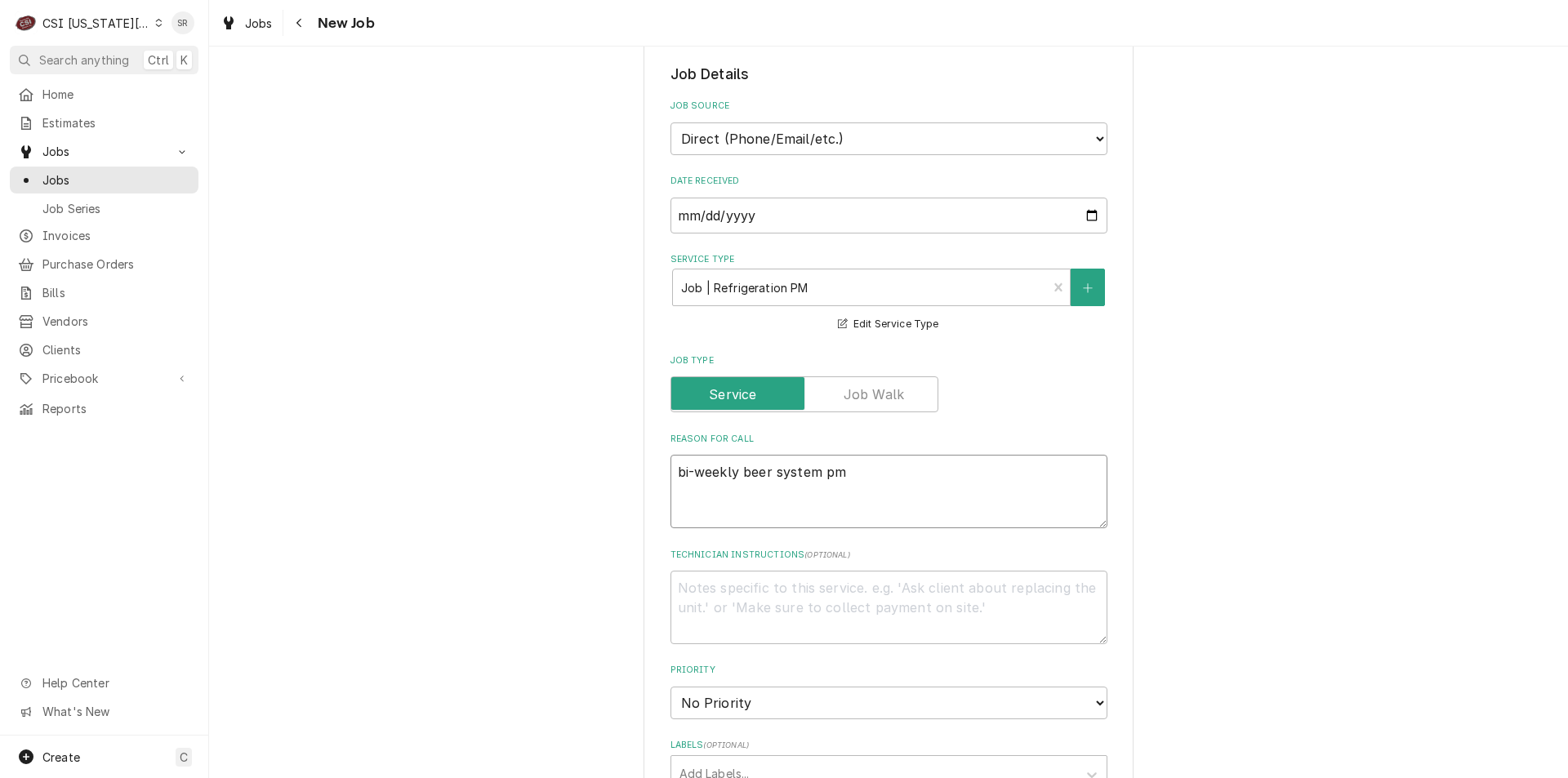 type on "bi-weekly beer system pm" 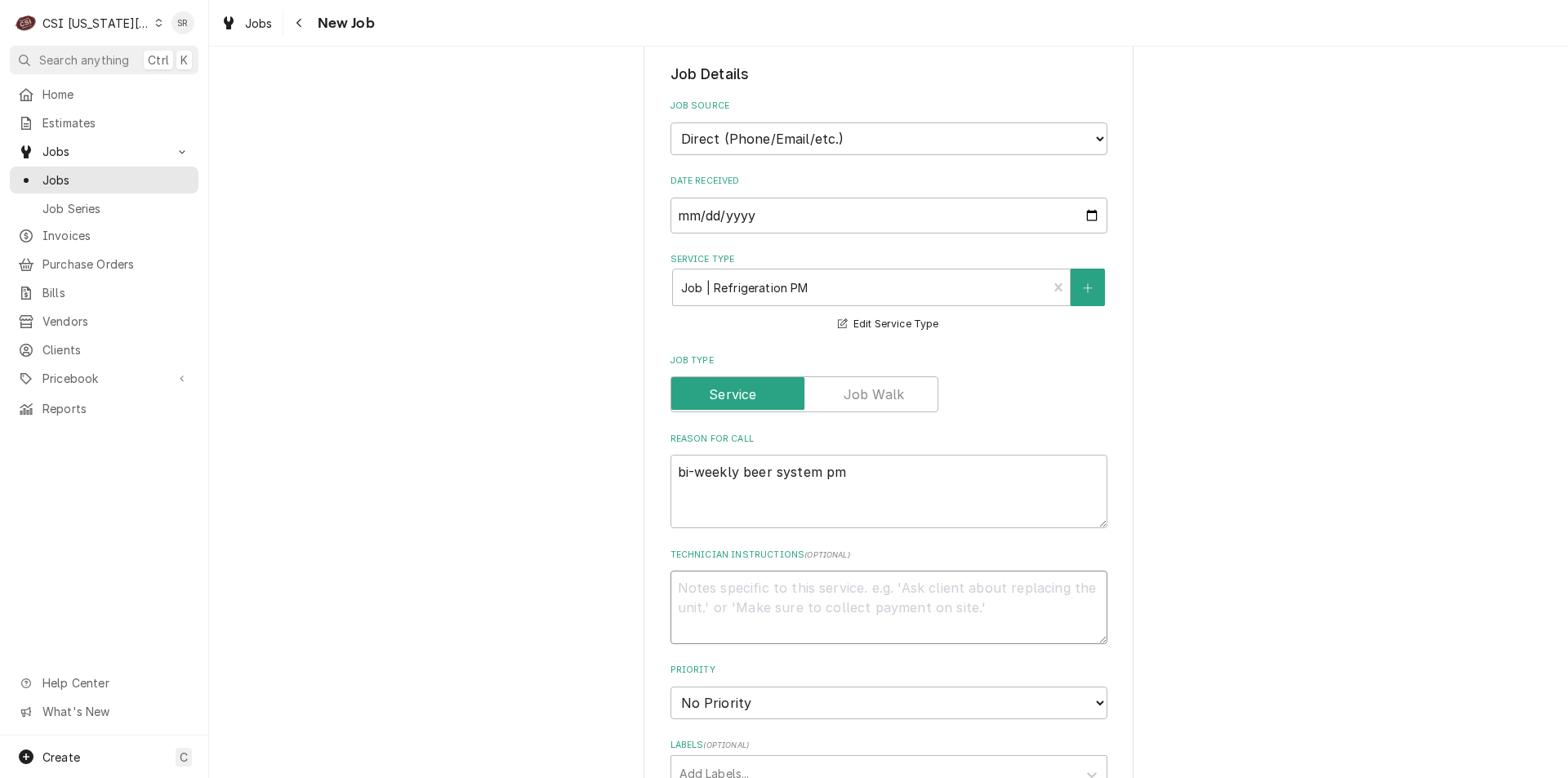 type on "x" 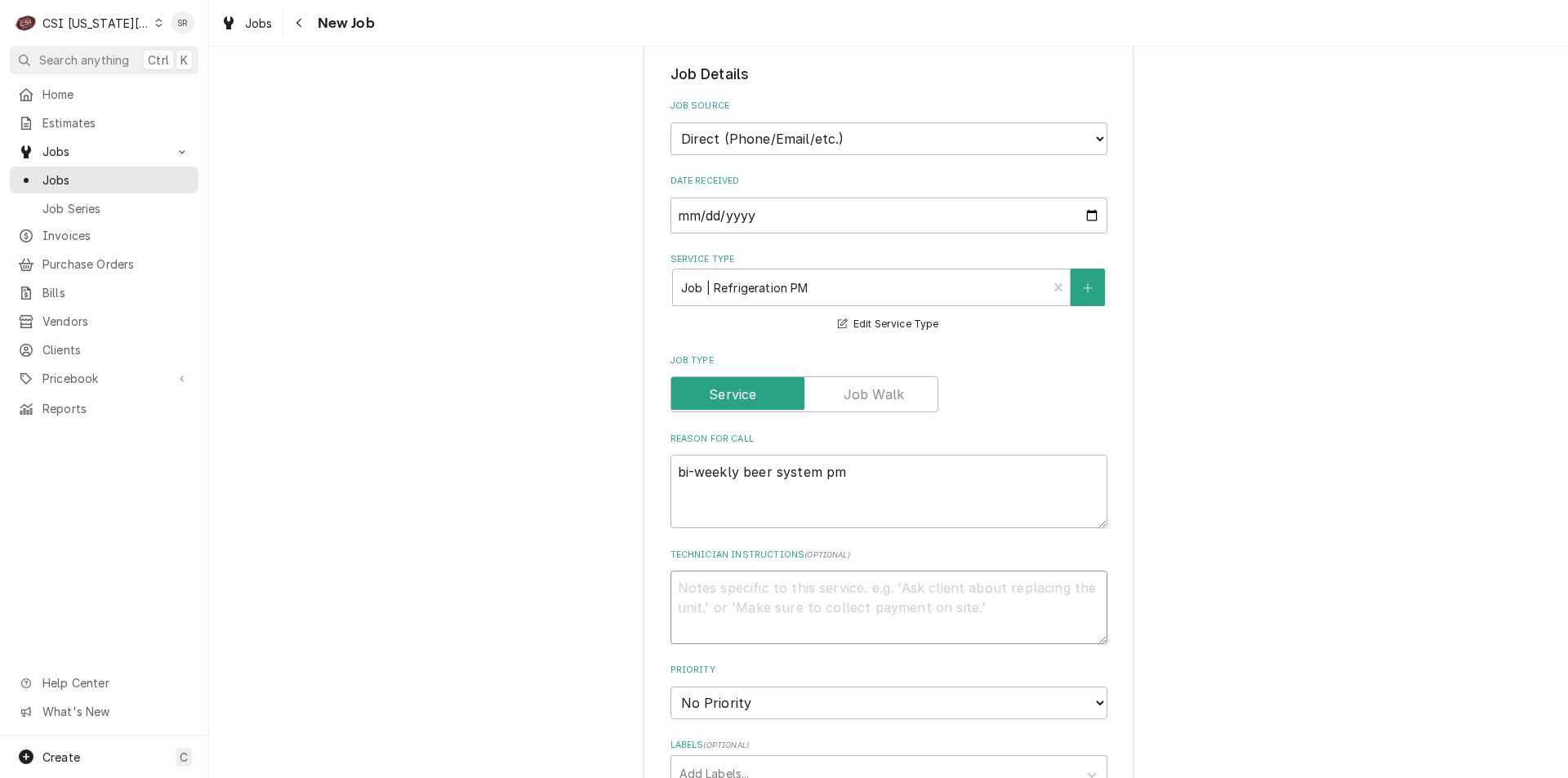 type on "b" 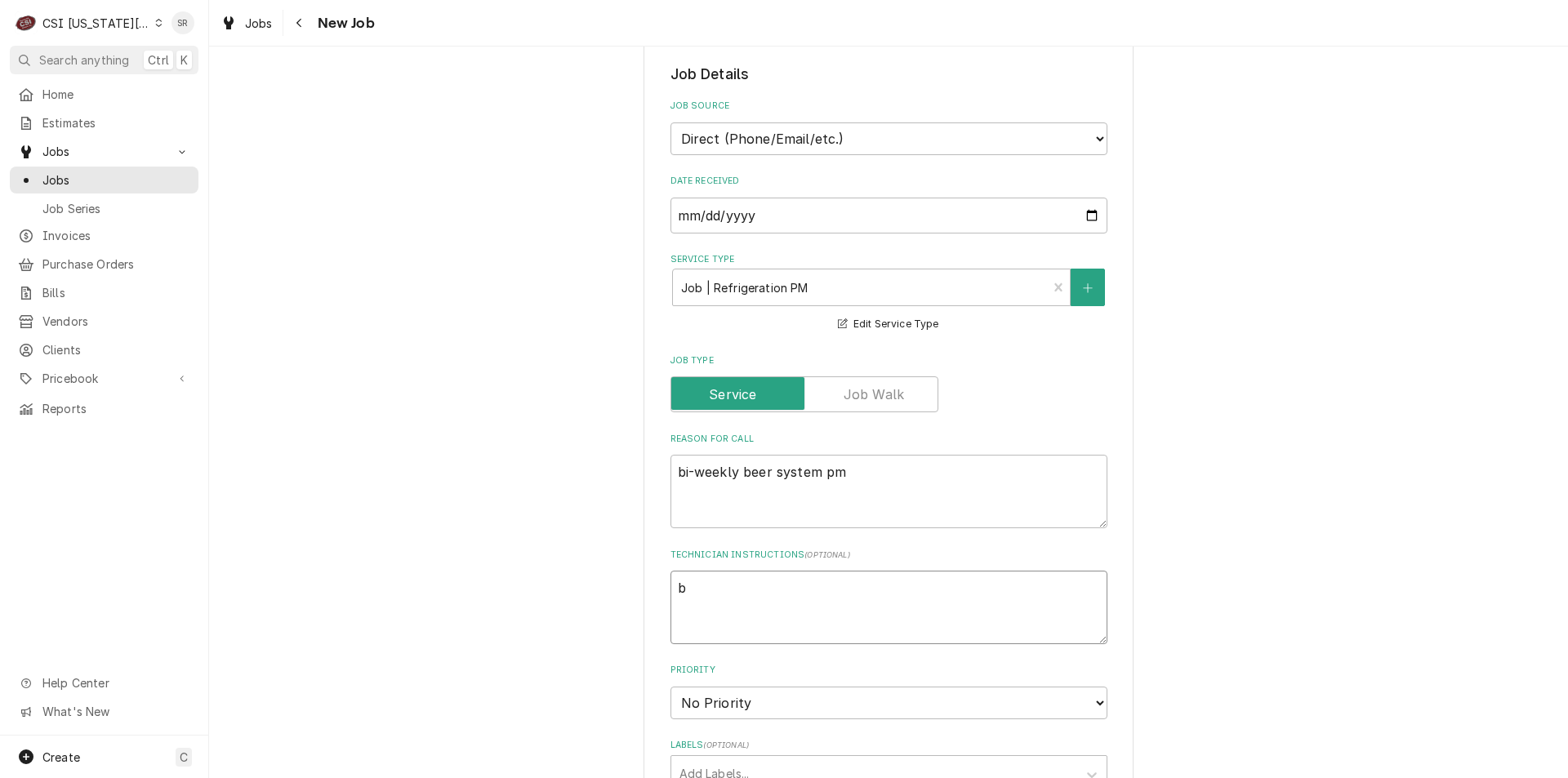 type on "x" 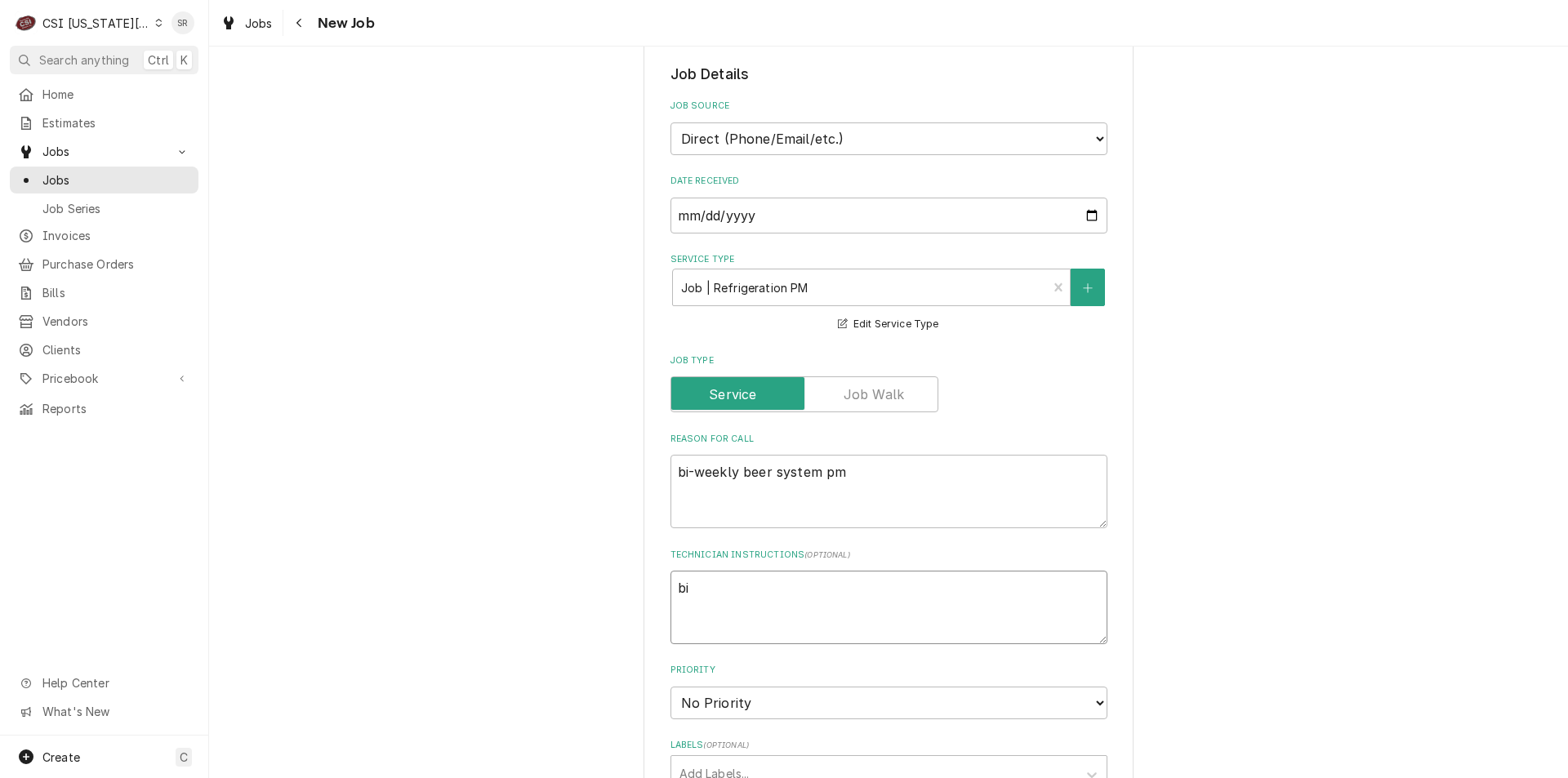 type on "x" 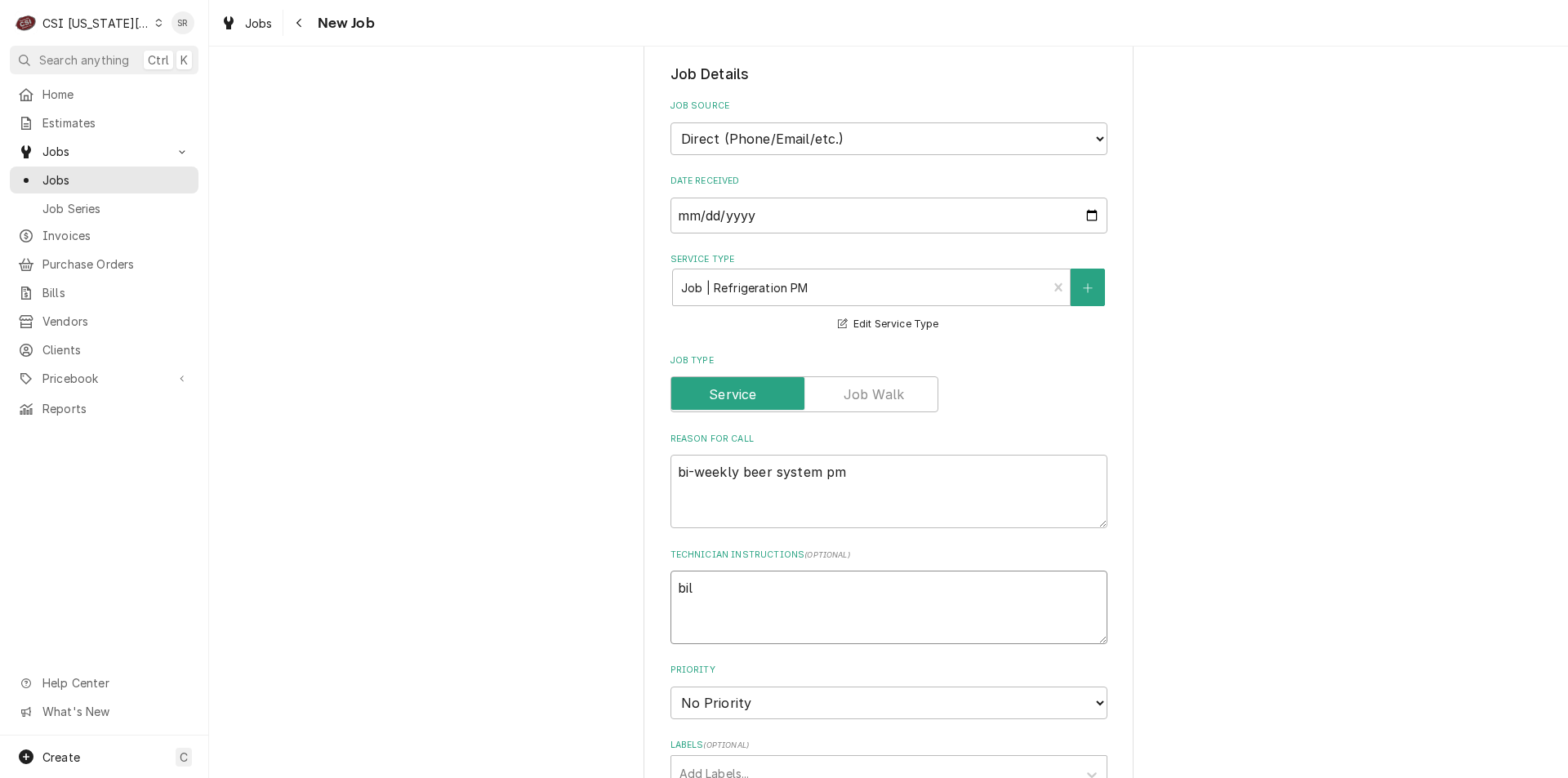 type on "x" 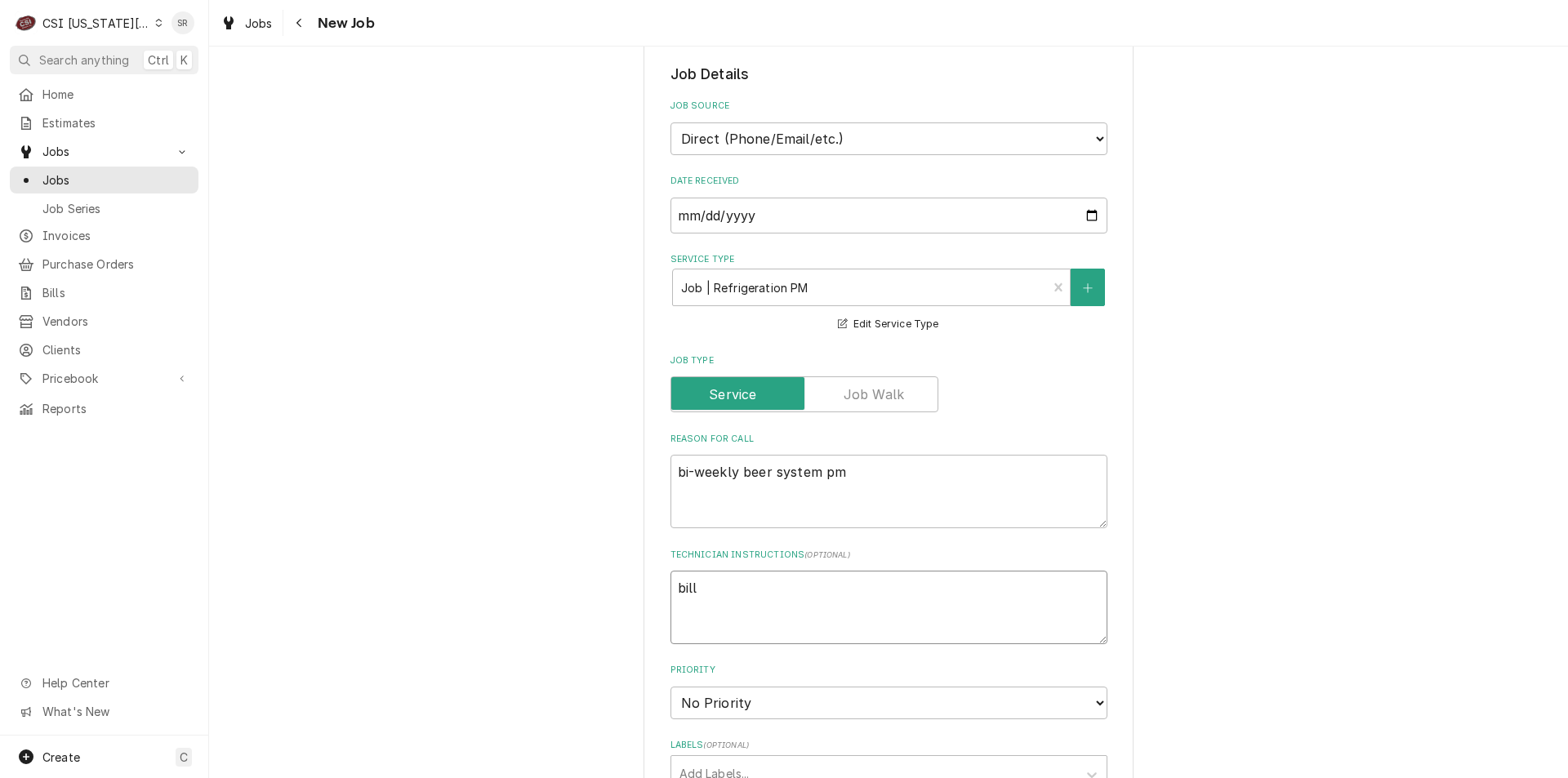 type on "x" 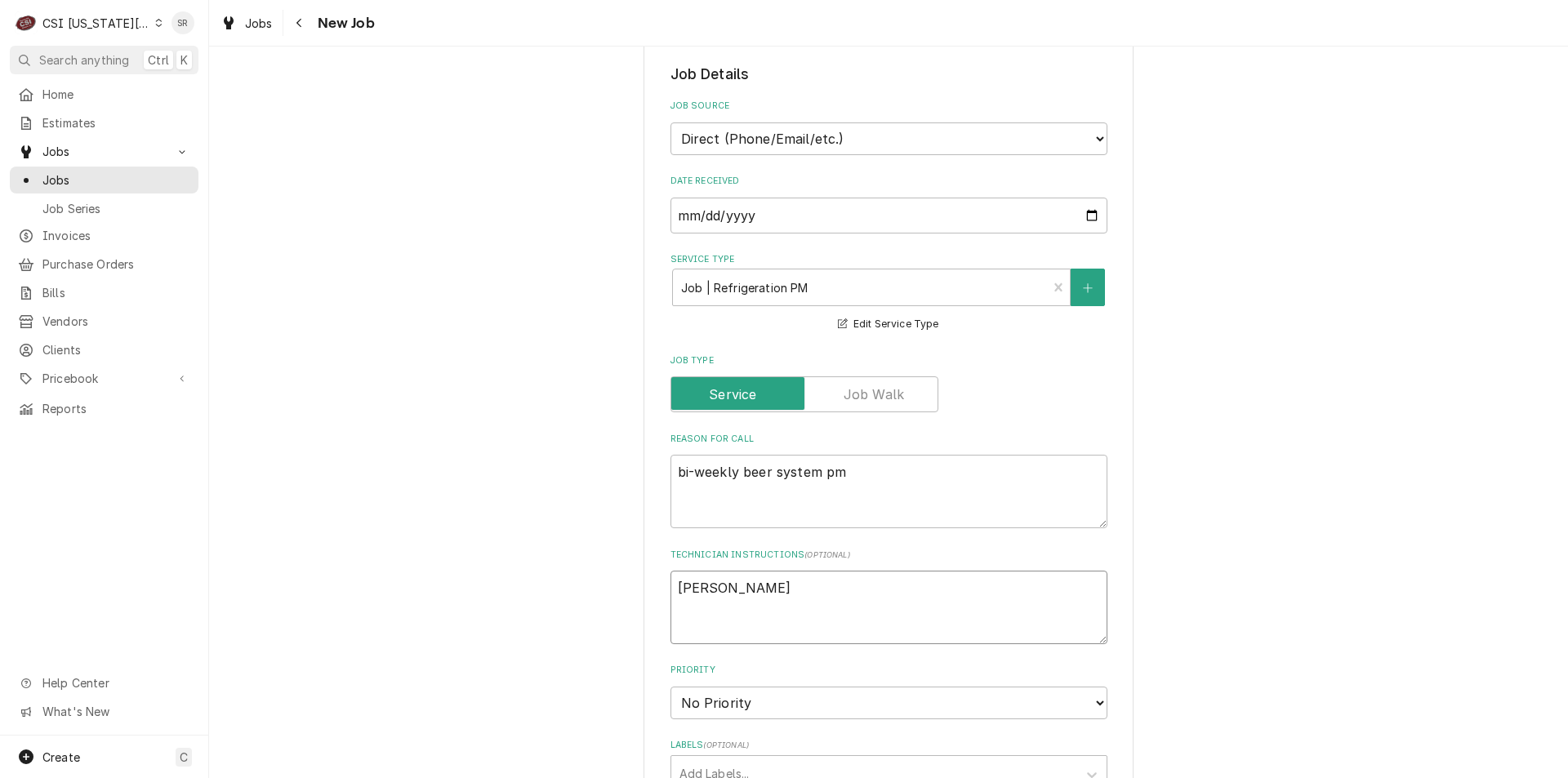 type on "x" 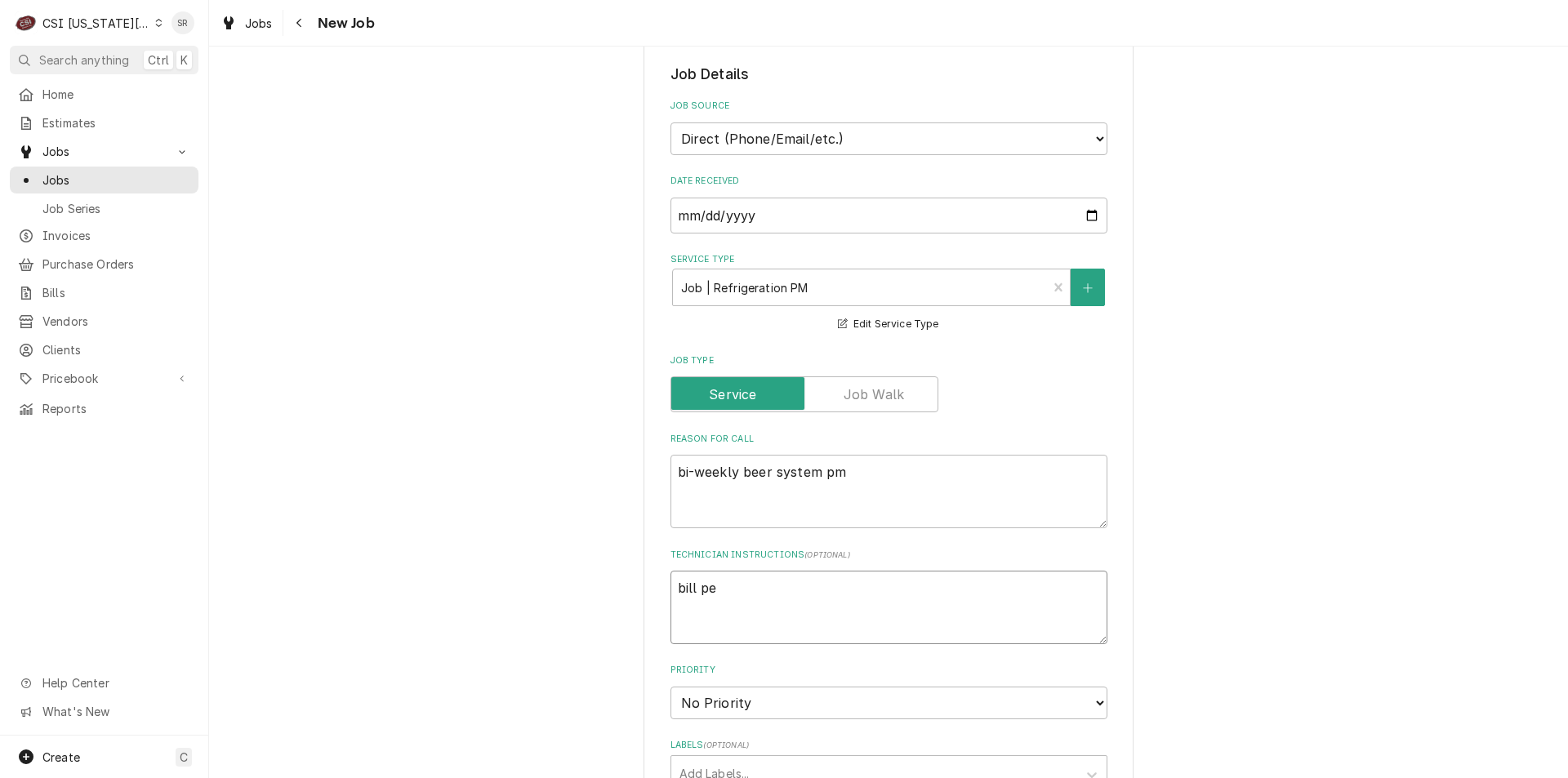 type on "x" 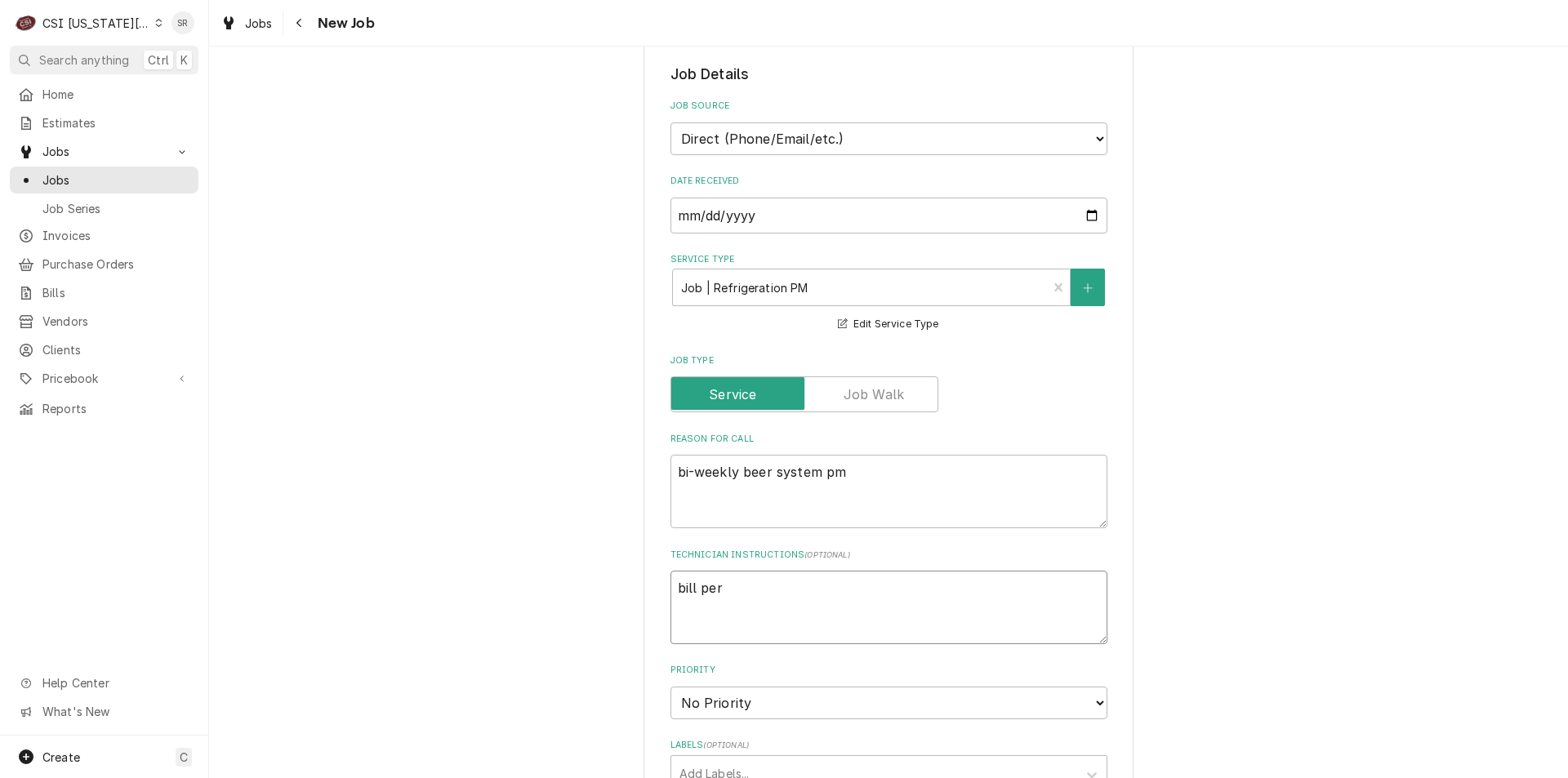 type on "x" 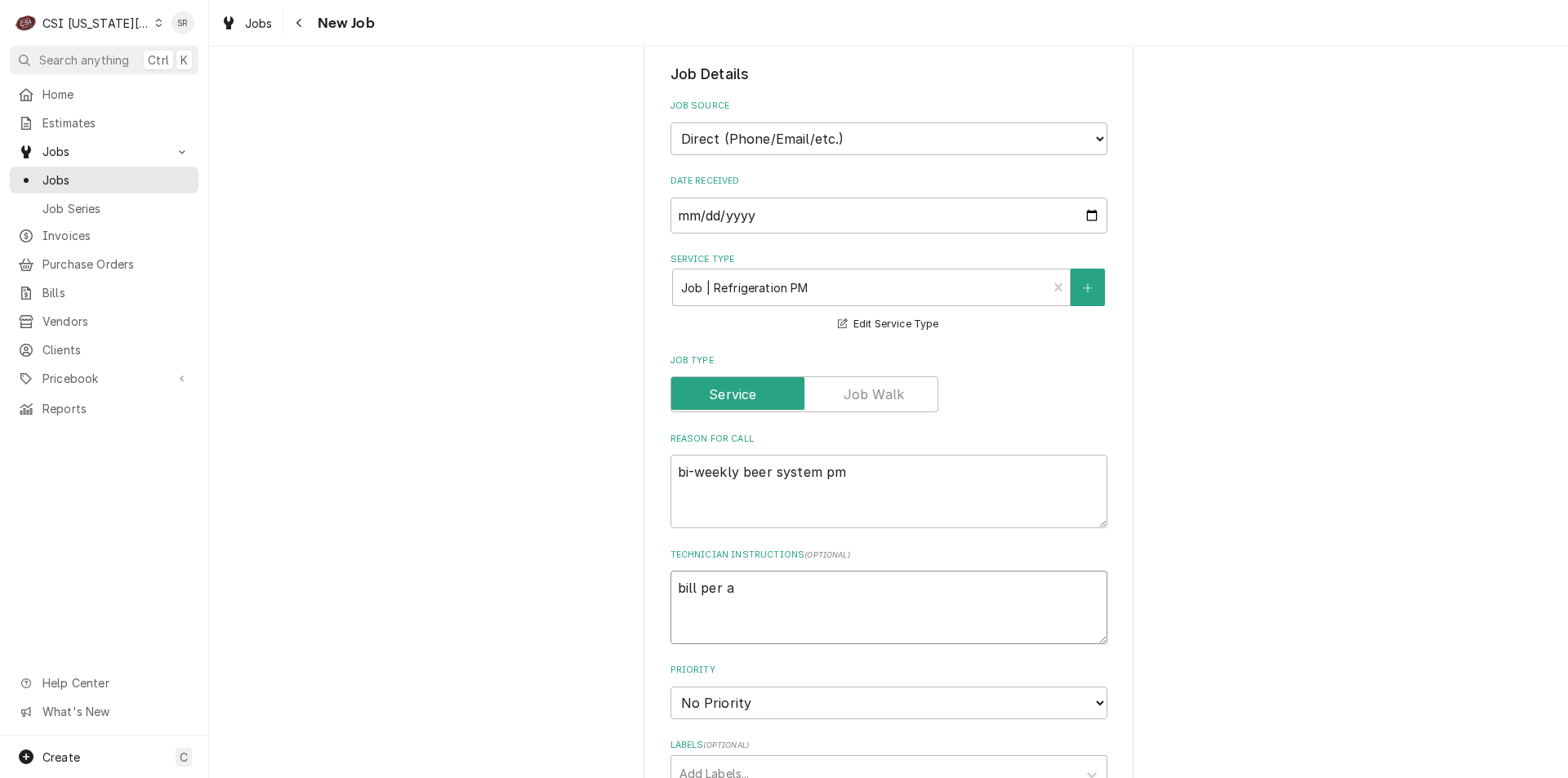 type on "x" 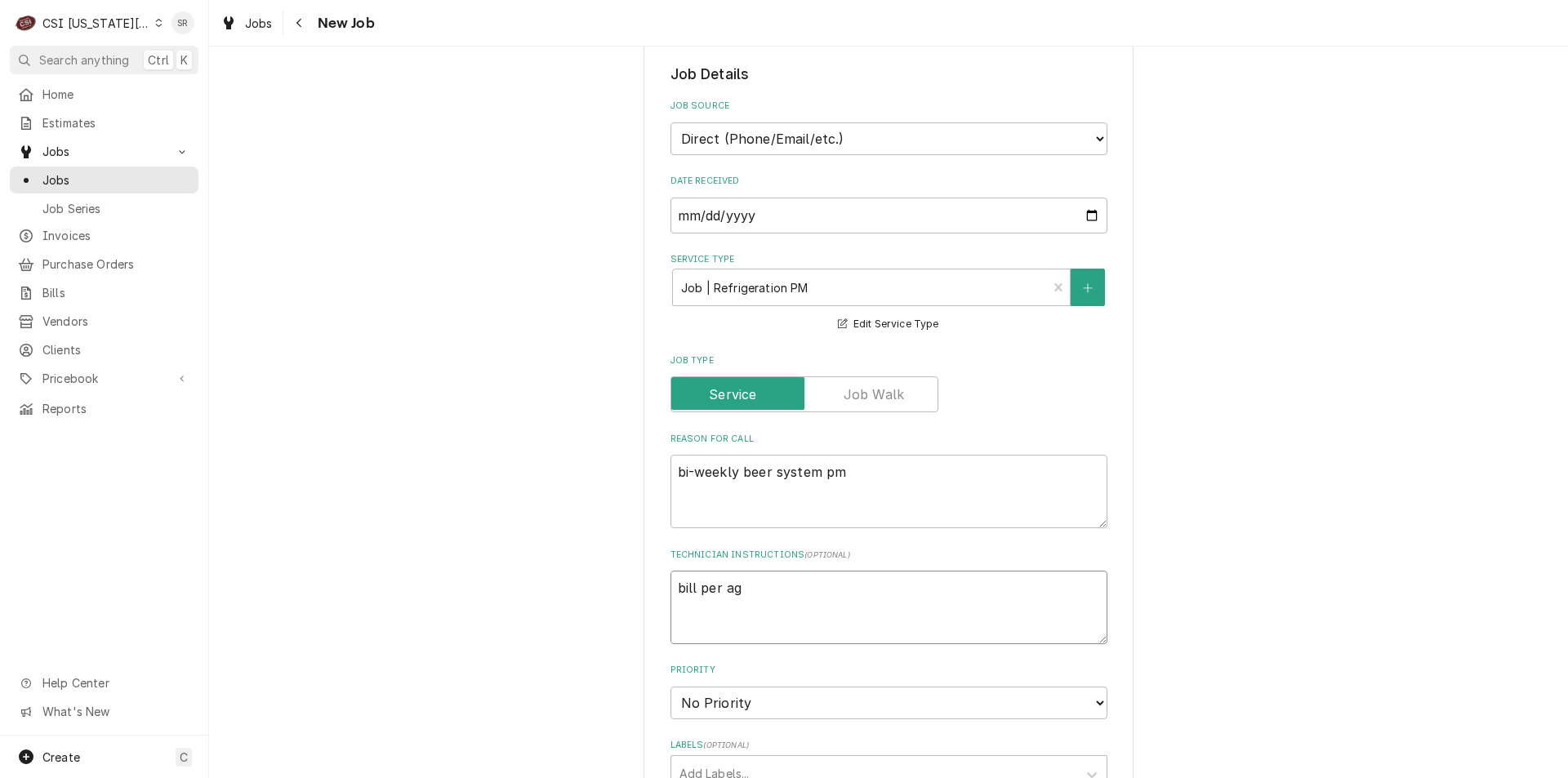 type on "x" 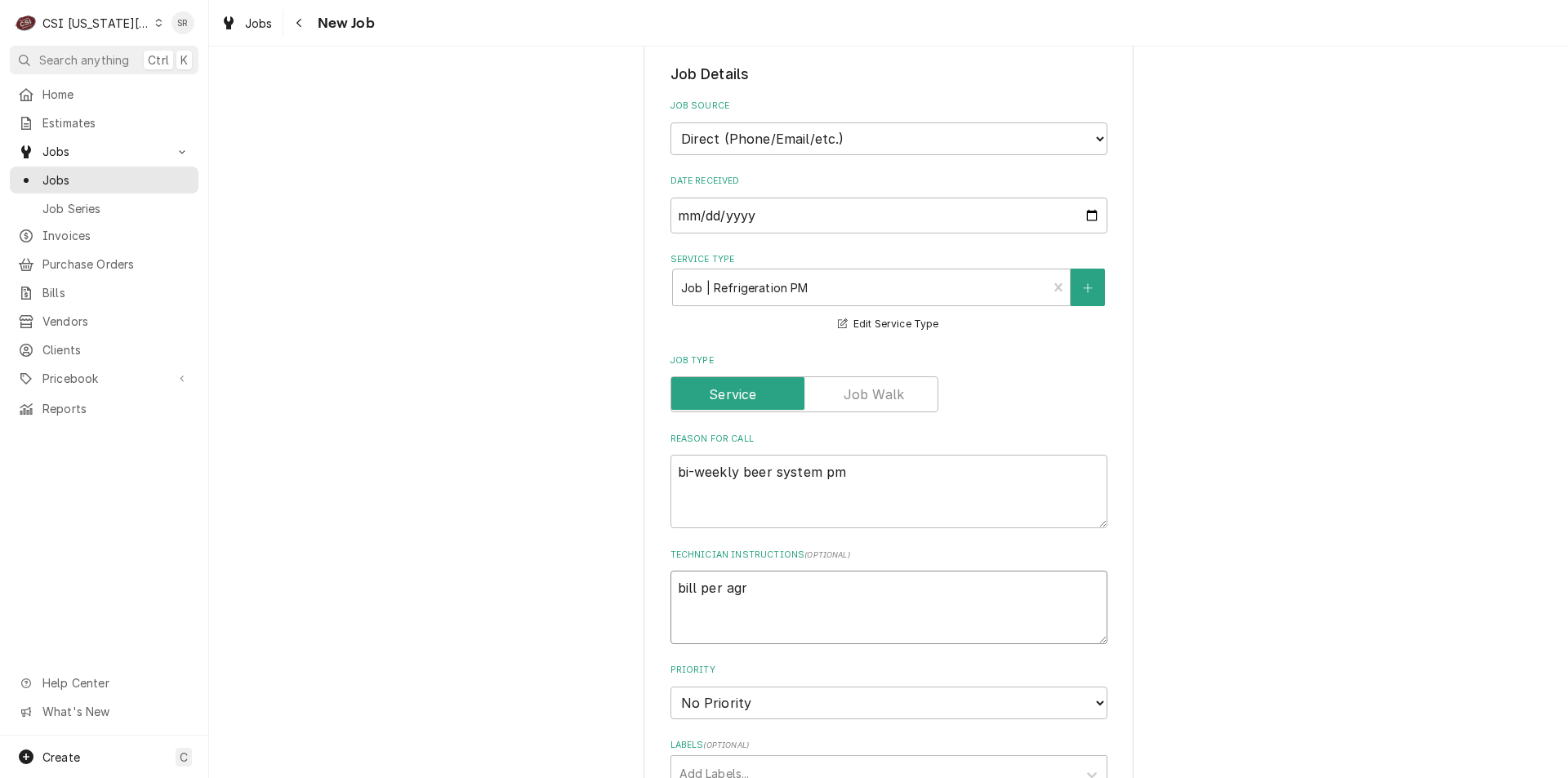 type on "x" 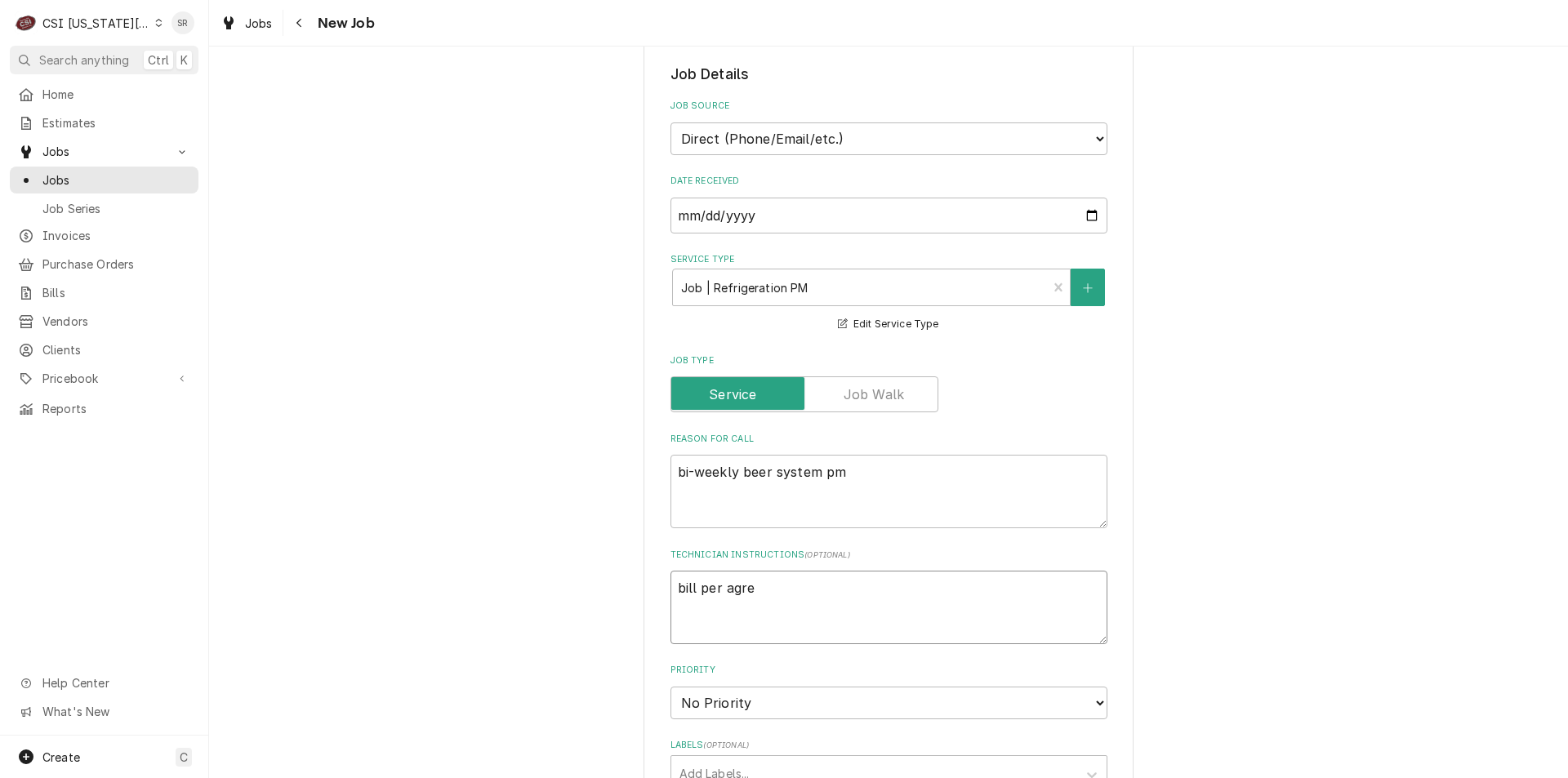 type on "x" 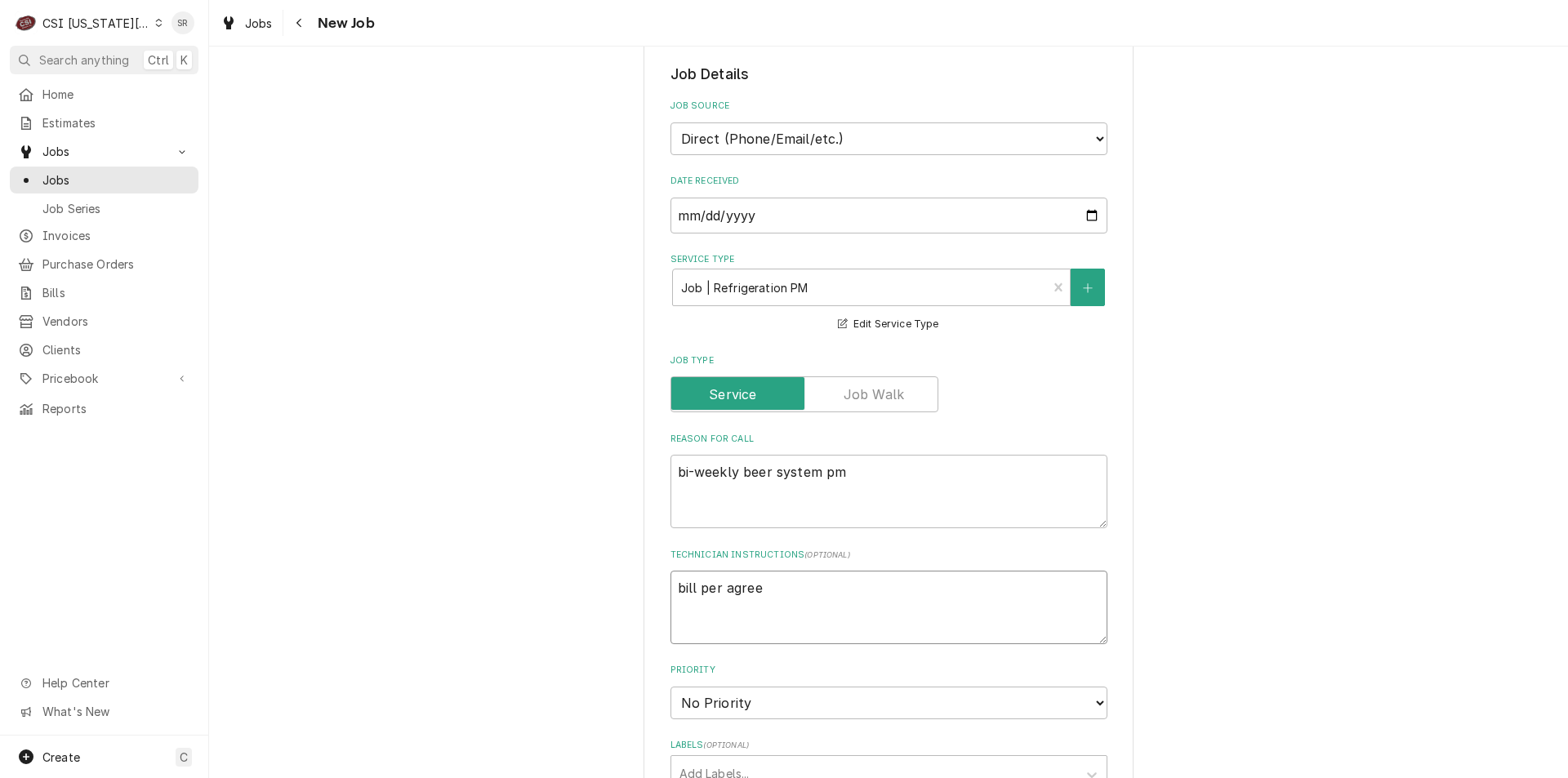 type on "x" 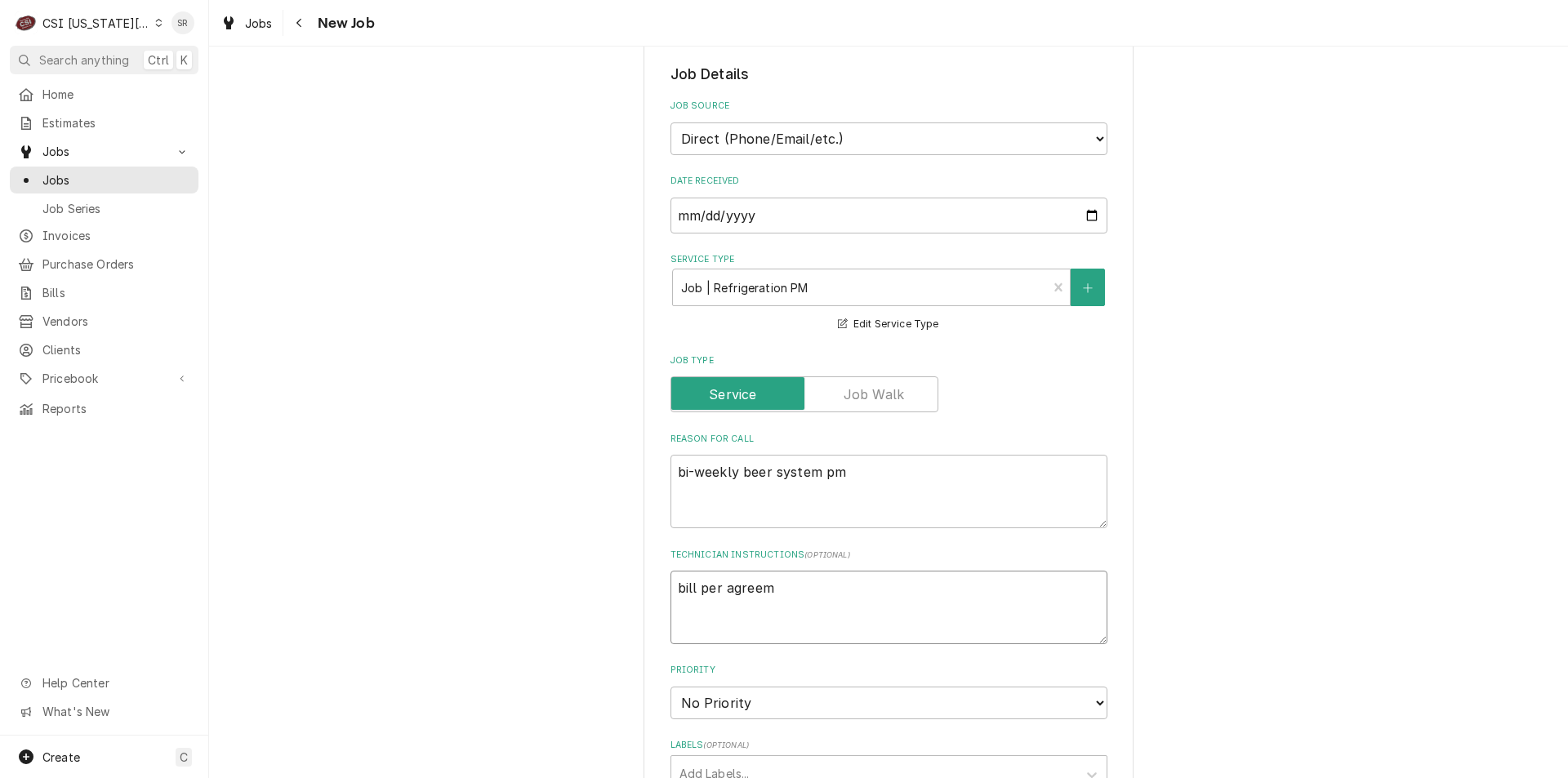 type on "x" 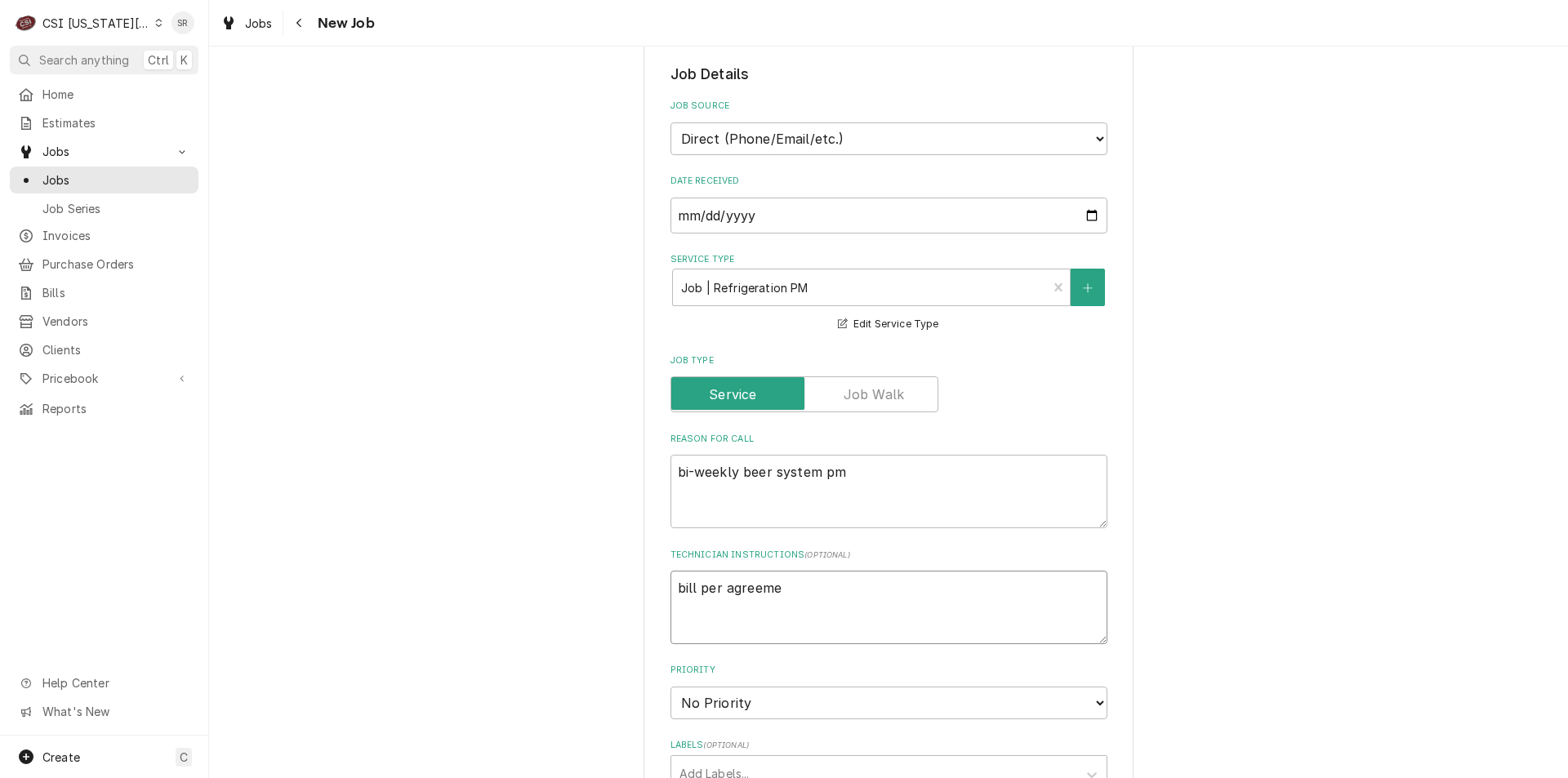 type on "x" 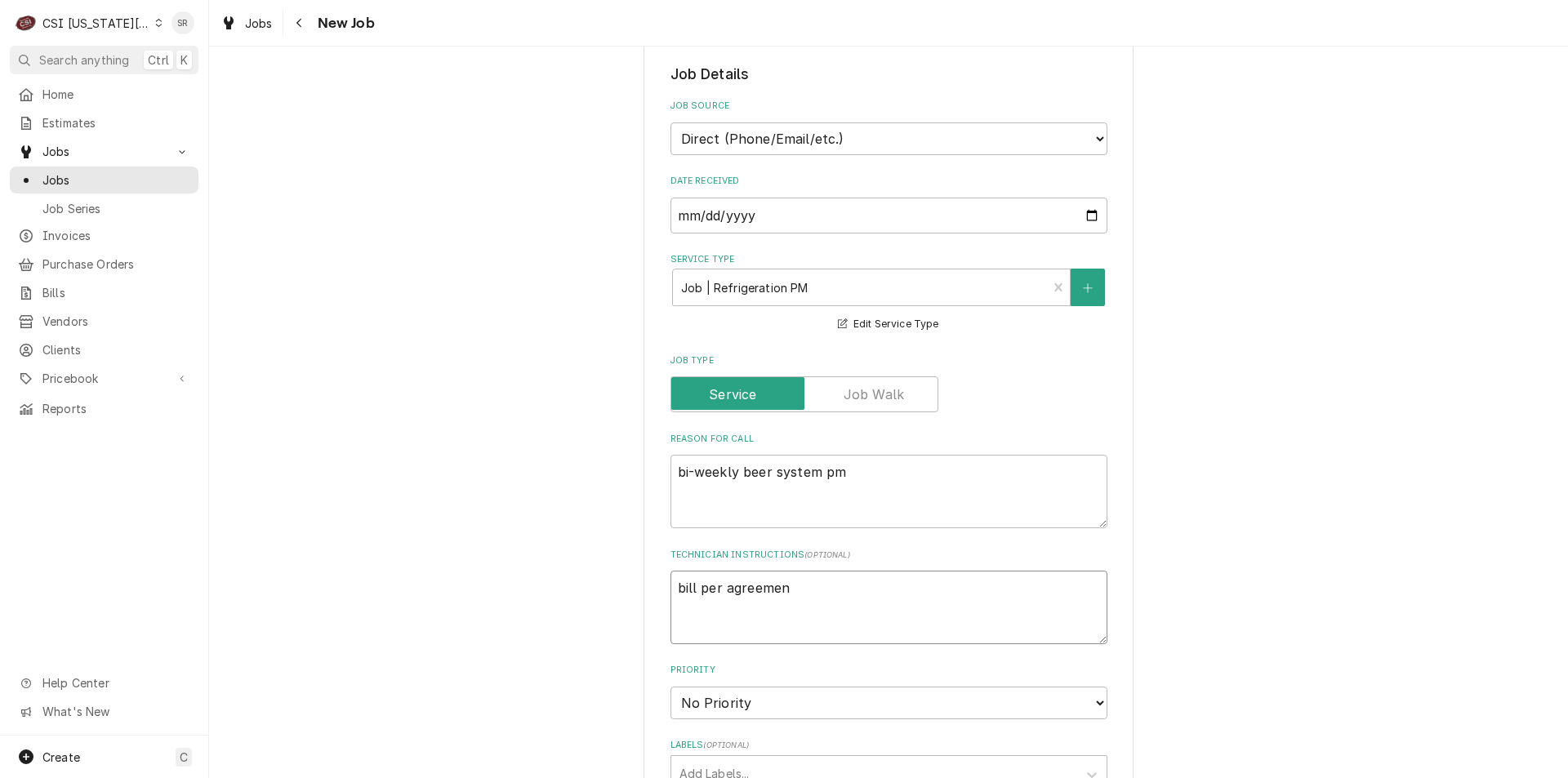 type on "x" 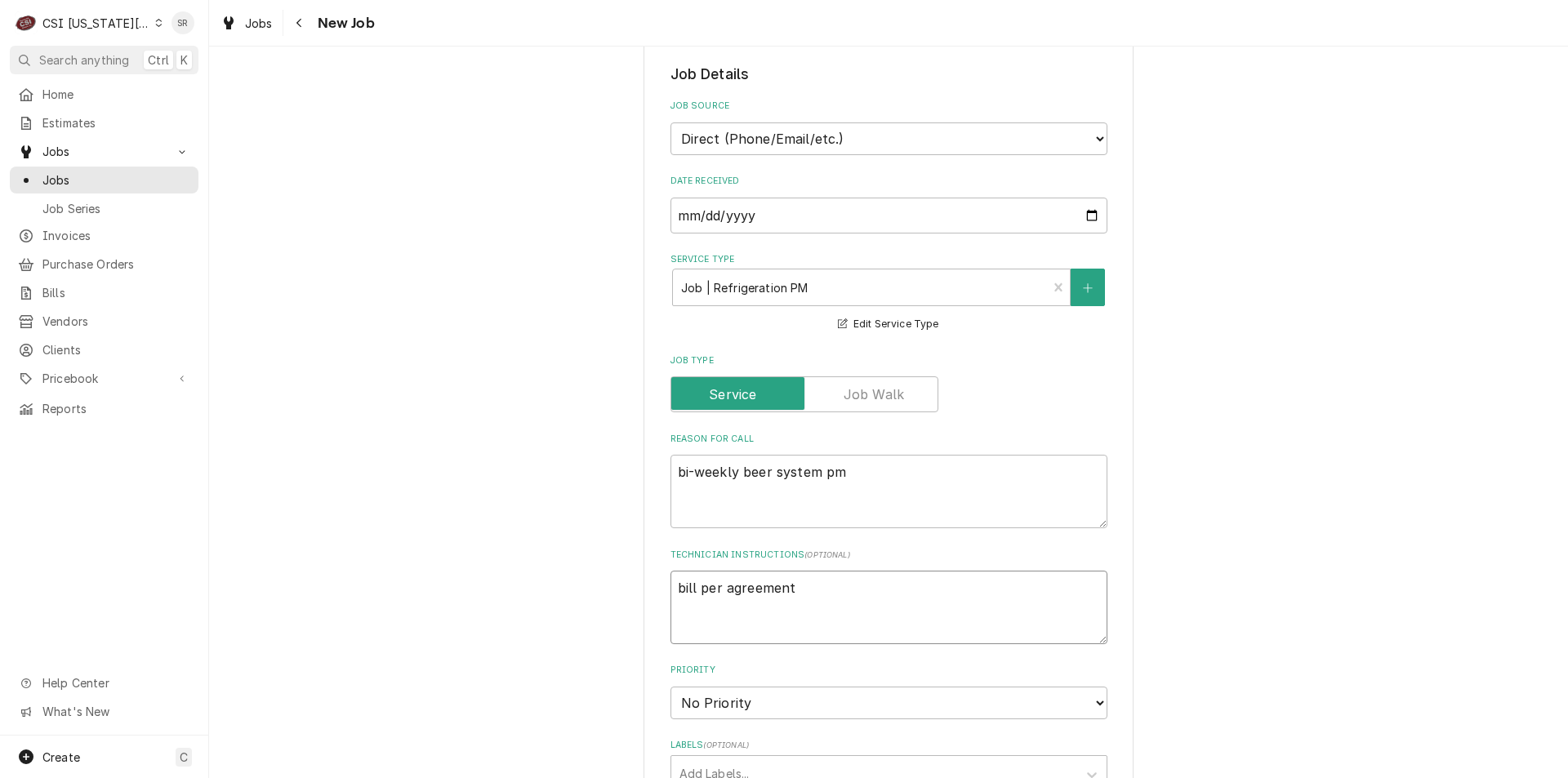 type on "bill per agreement" 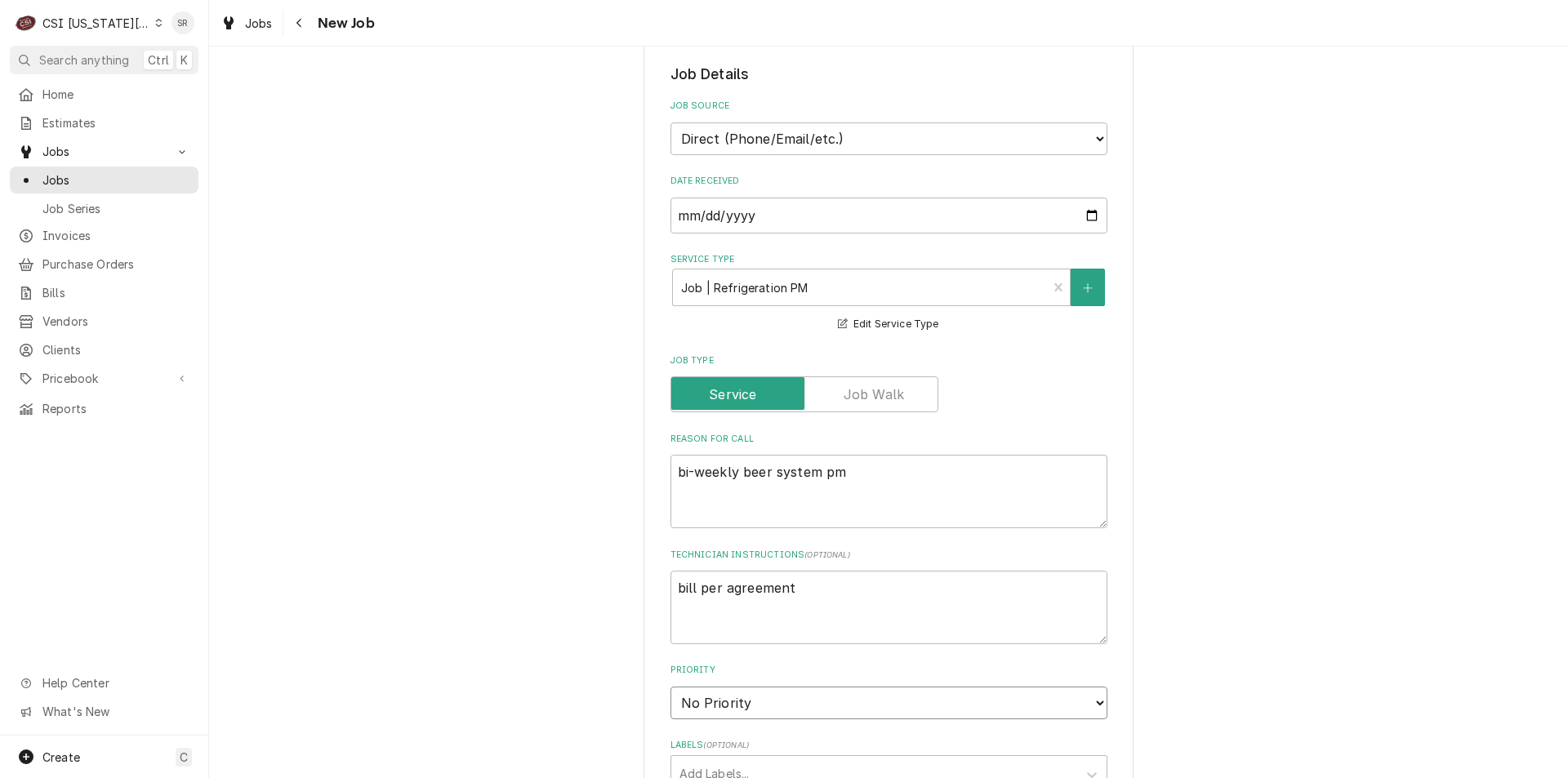 type on "x" 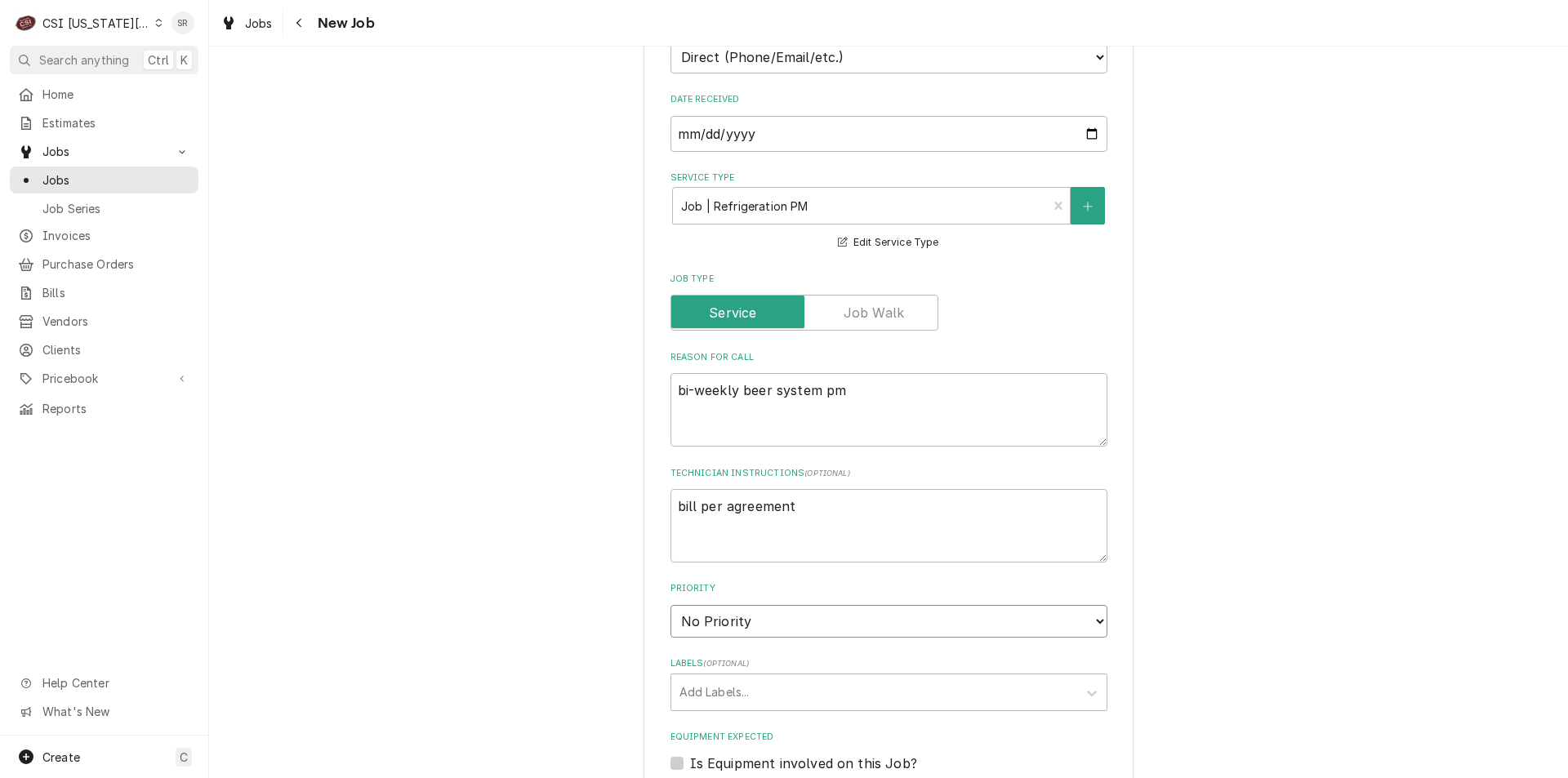 scroll, scrollTop: 735, scrollLeft: 0, axis: vertical 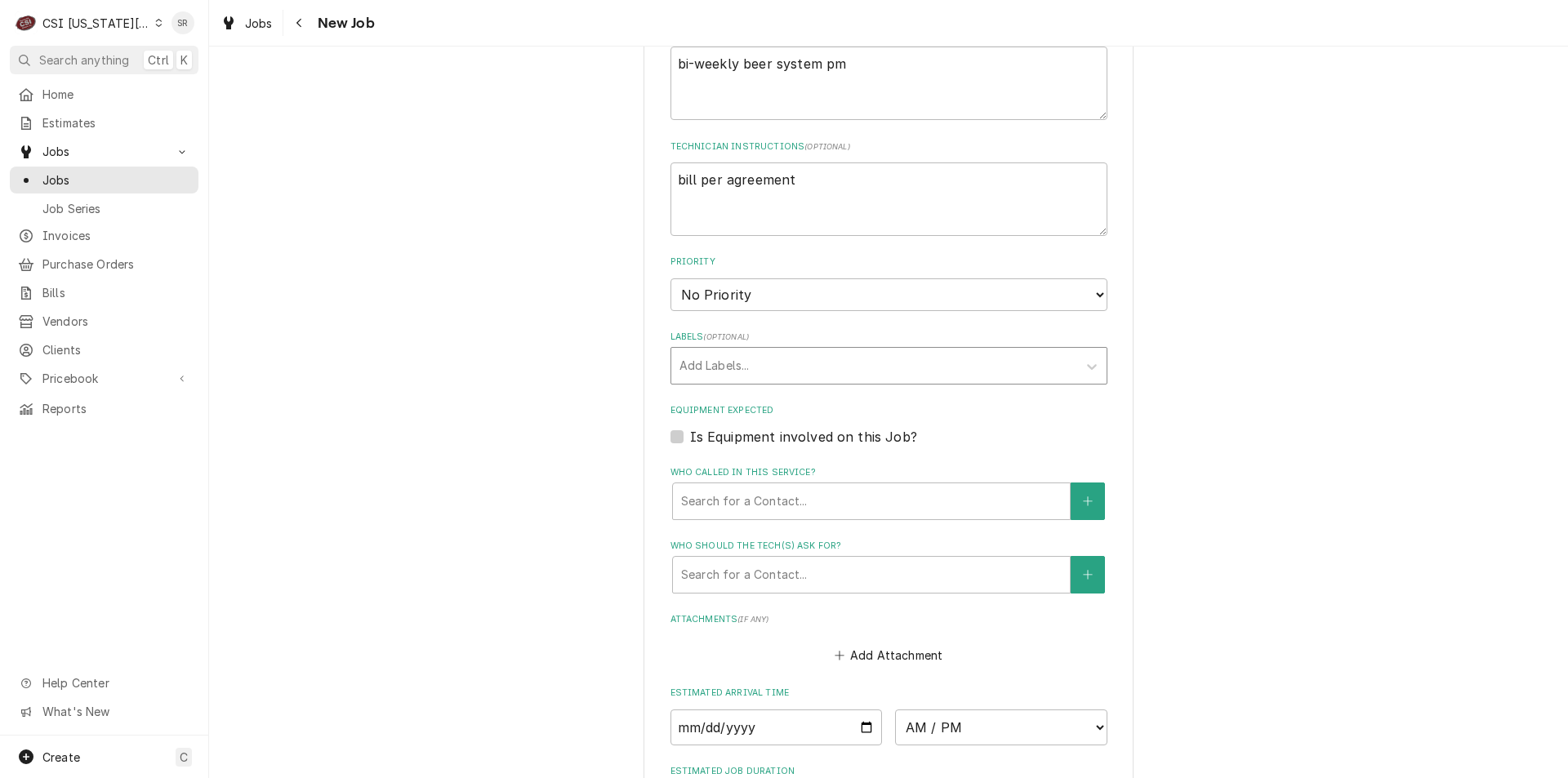click at bounding box center (874, 366) 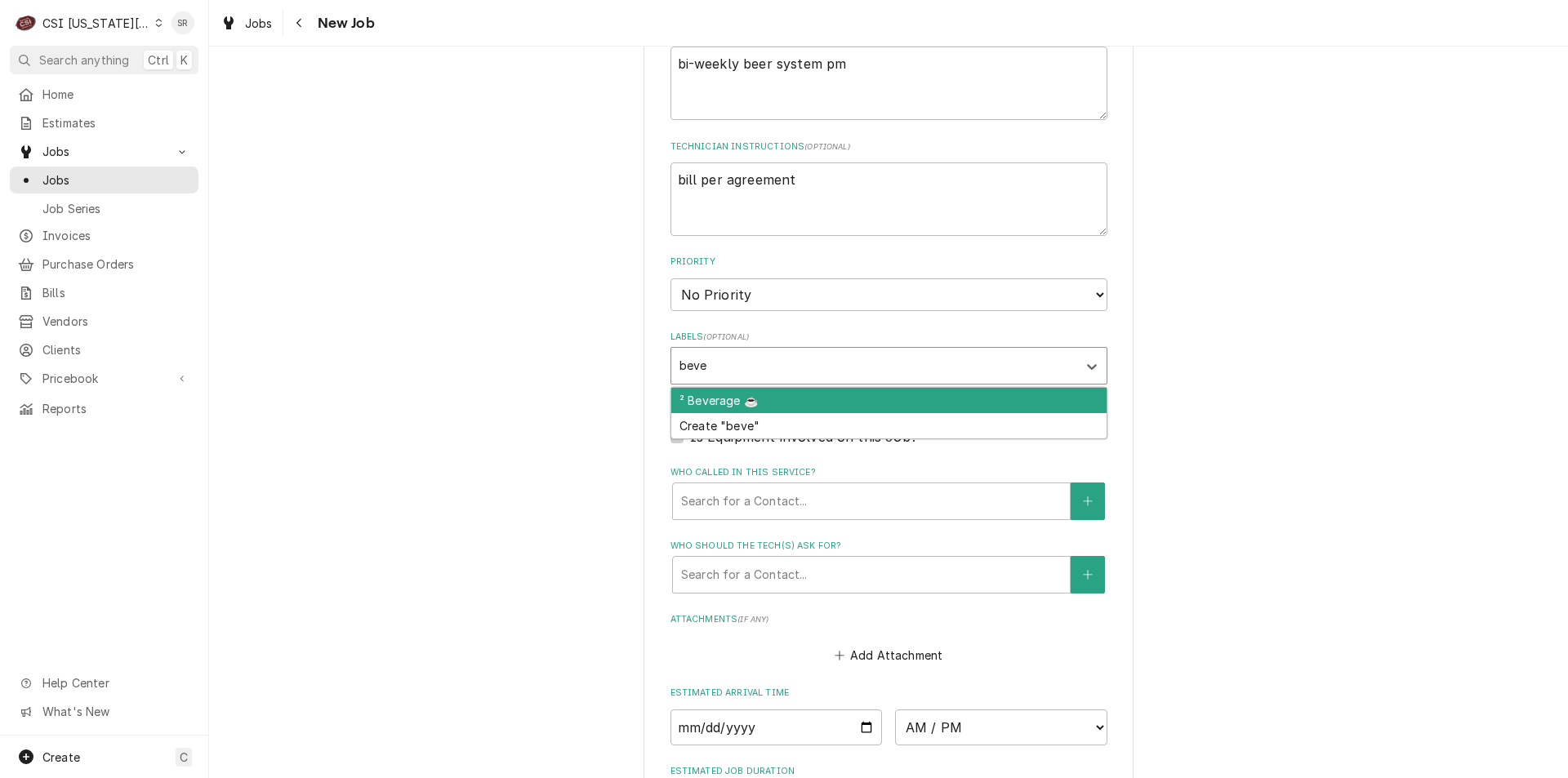 type on "bever" 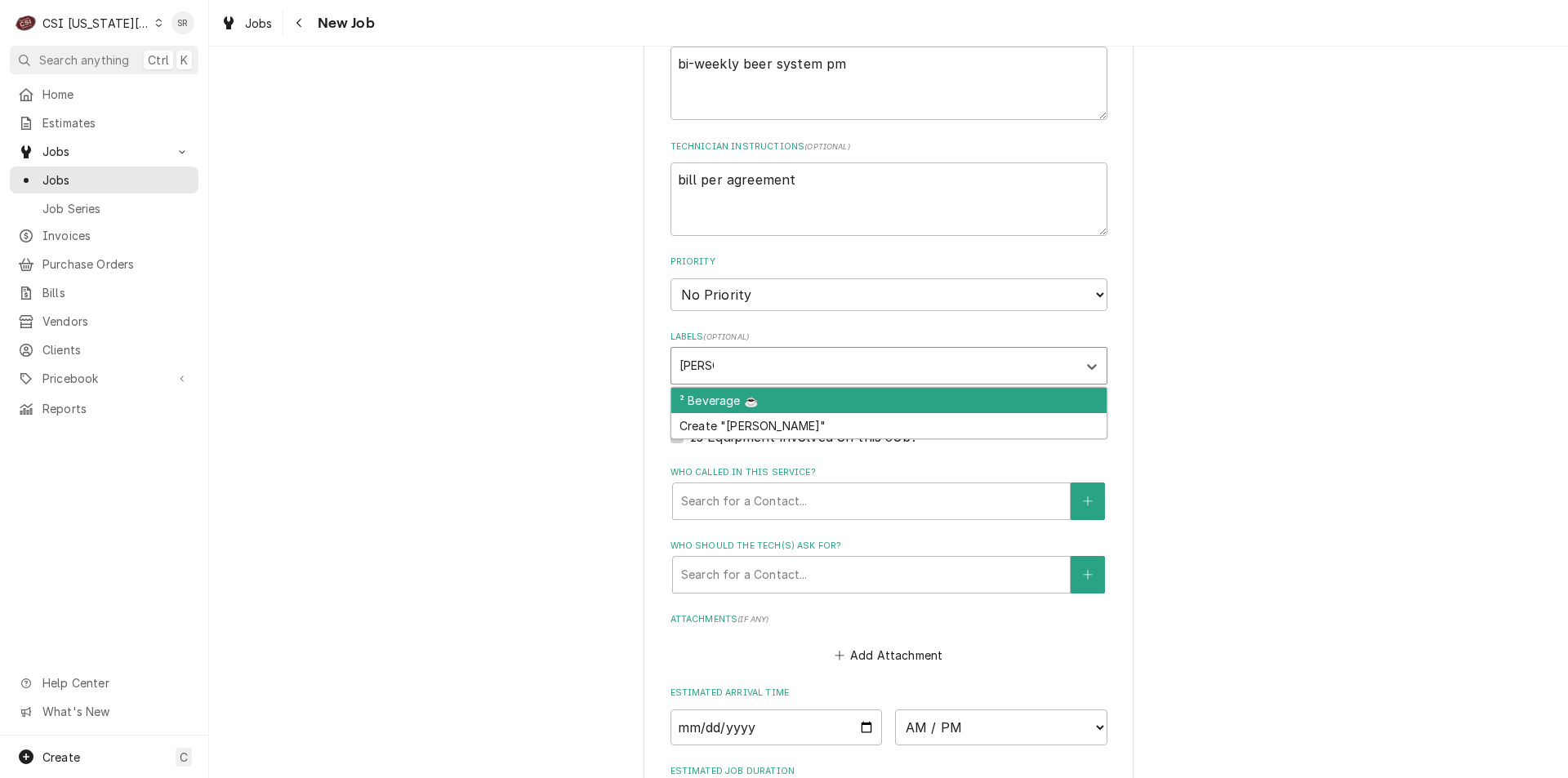 click on "² Beverage ☕️" at bounding box center (889, 400) 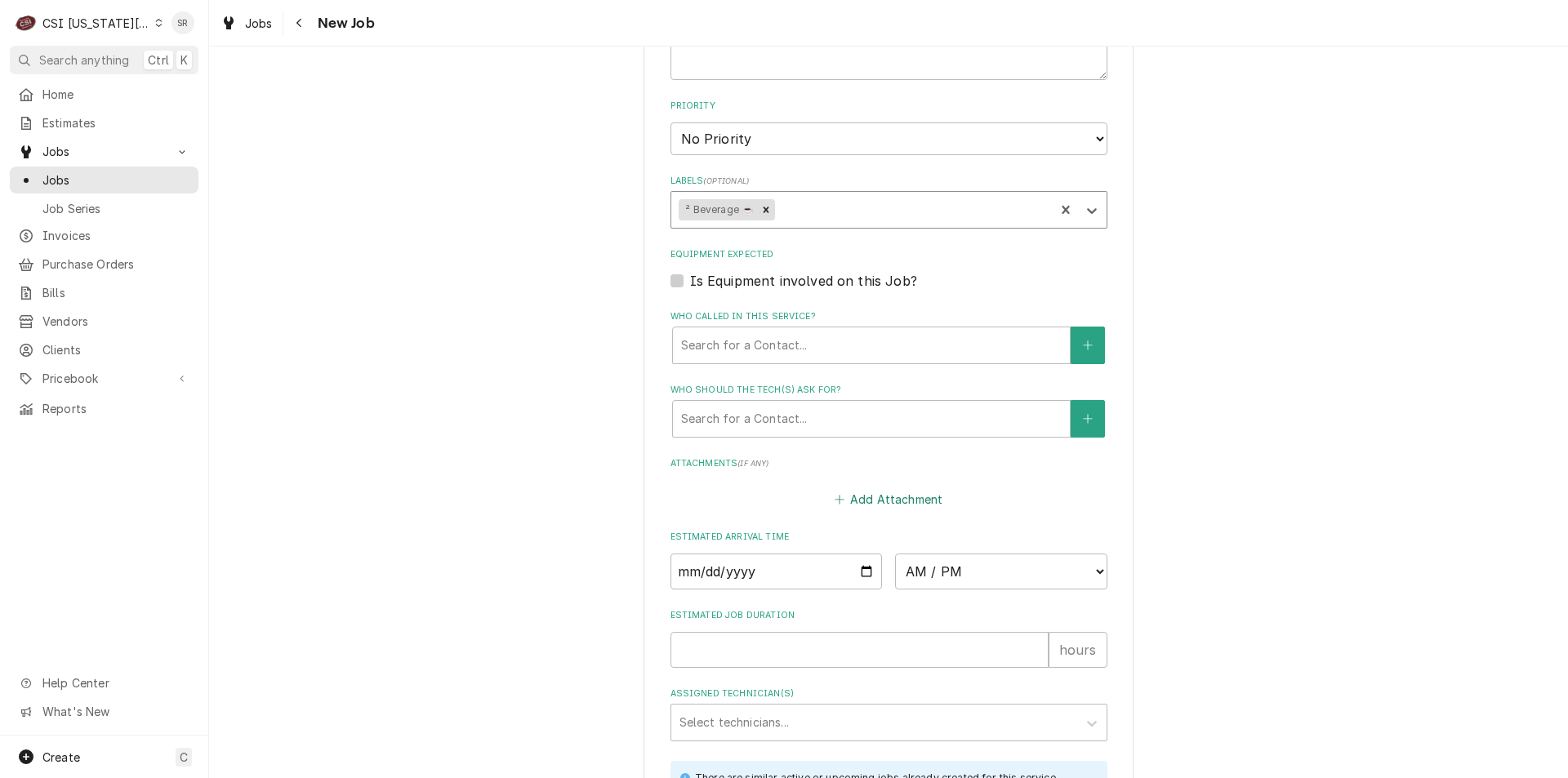 scroll, scrollTop: 898, scrollLeft: 0, axis: vertical 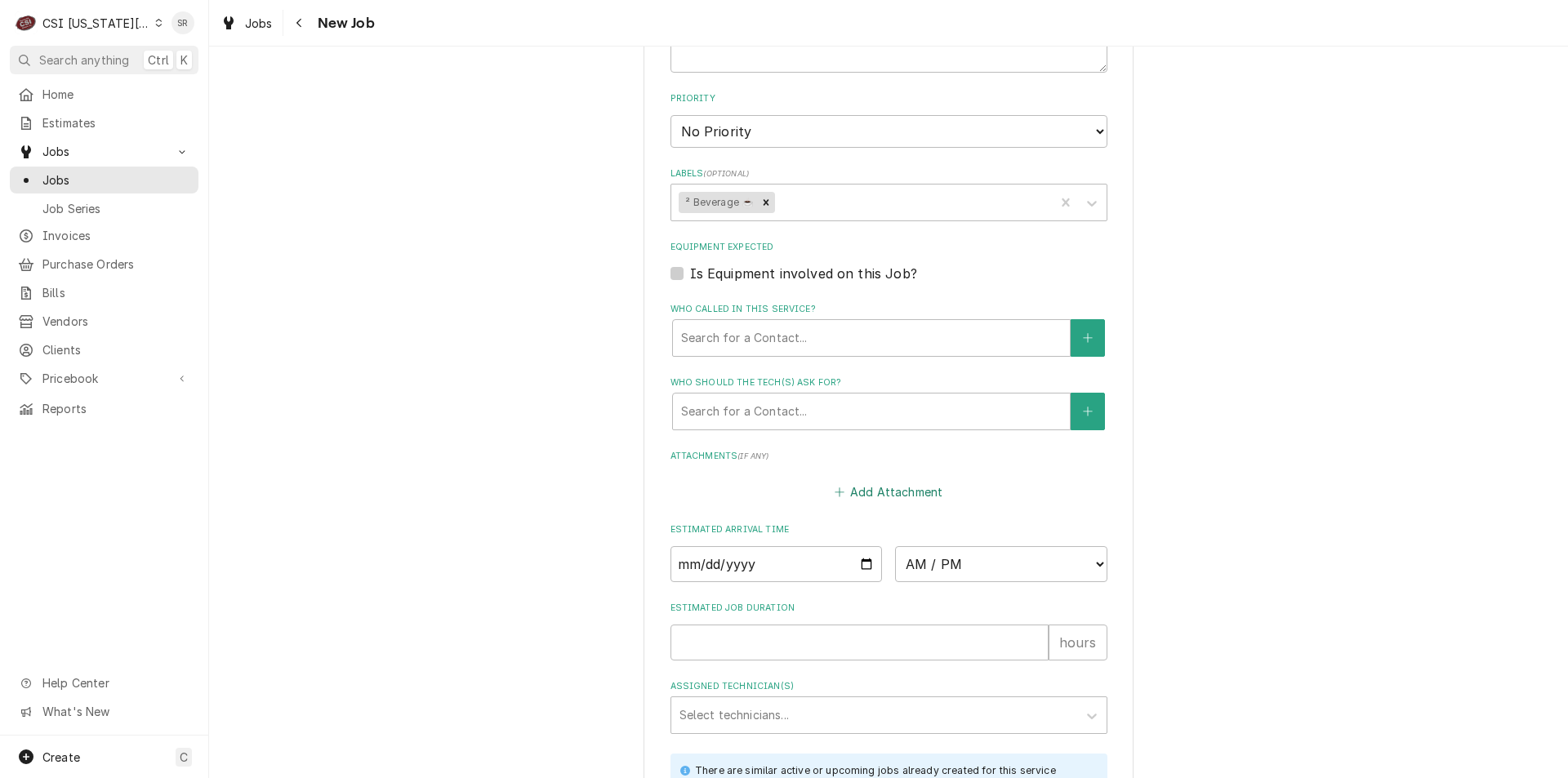 click on "Add Attachment" at bounding box center (889, 492) 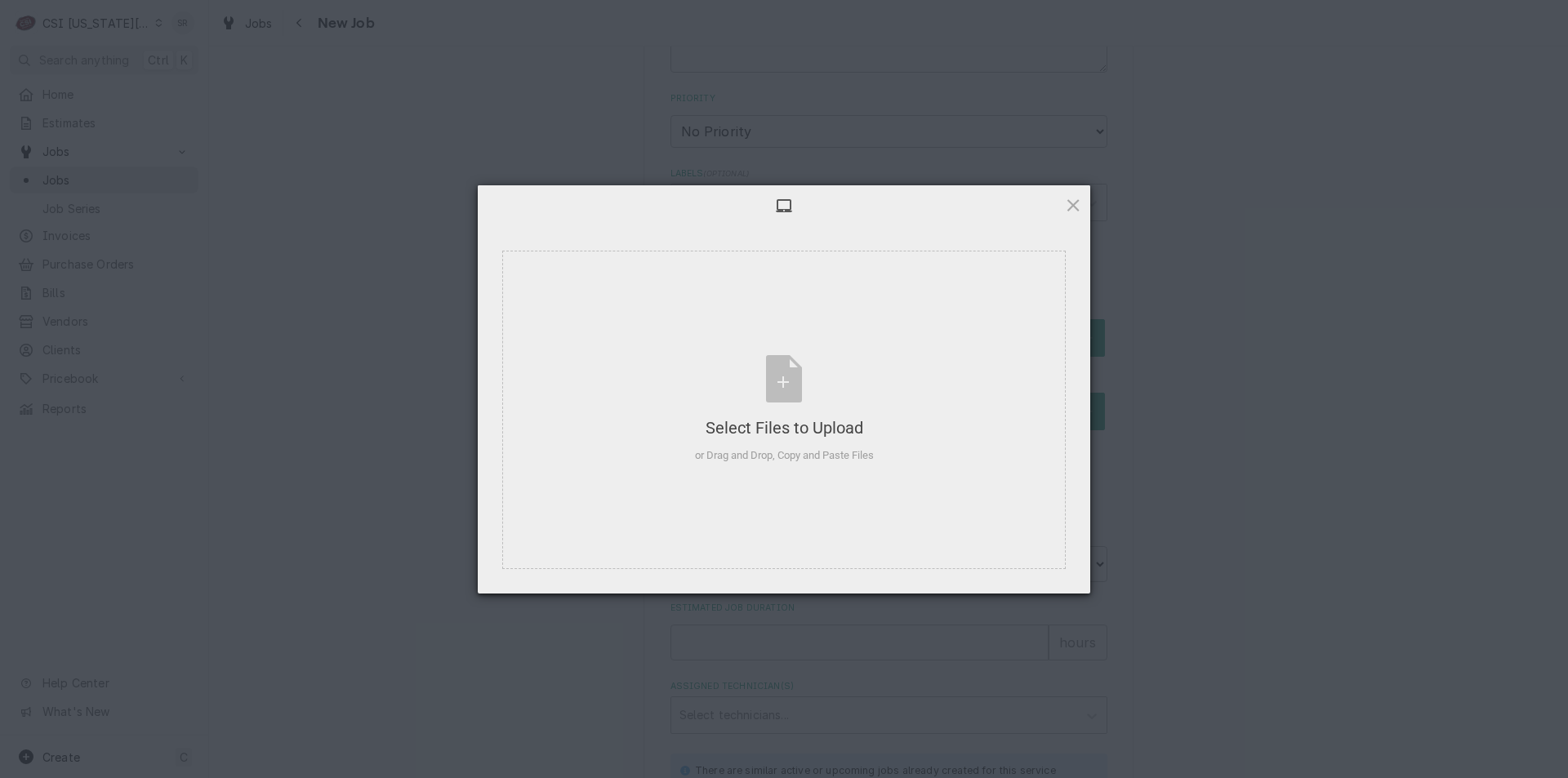 type on "x" 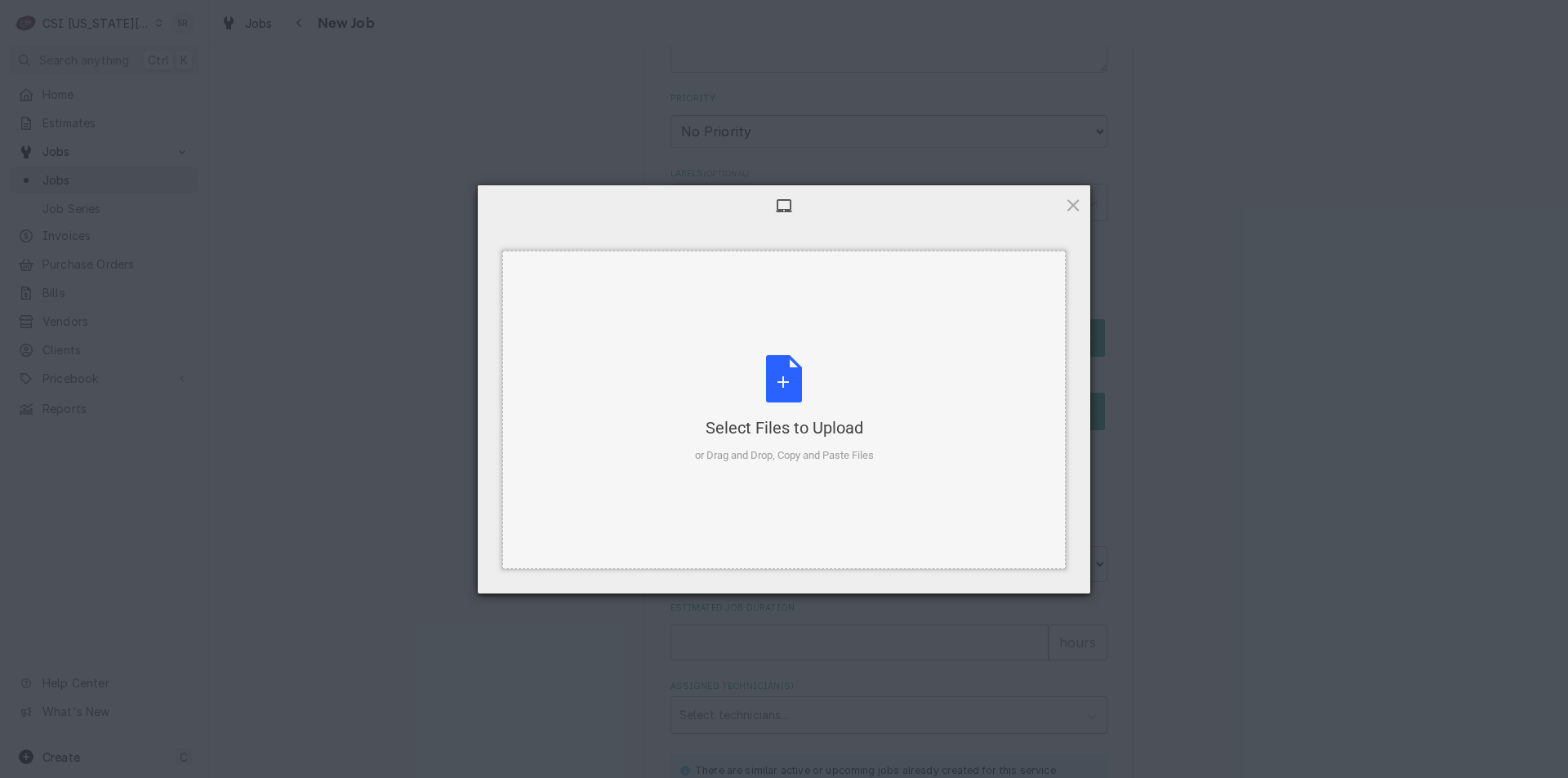 click on "Select Files to Upload
or Drag and Drop, Copy and Paste Files" at bounding box center [784, 409] 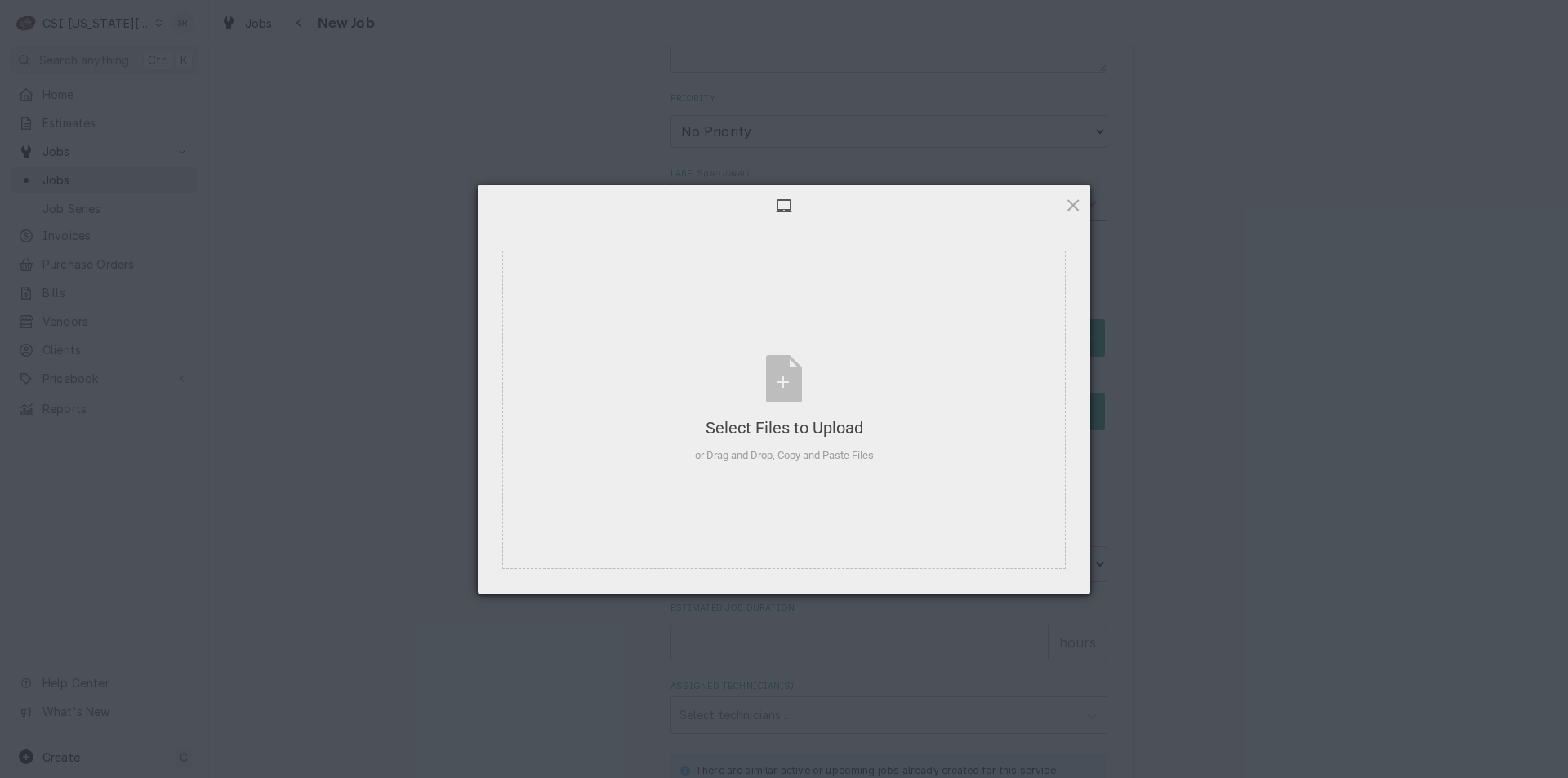 click at bounding box center [1073, 205] 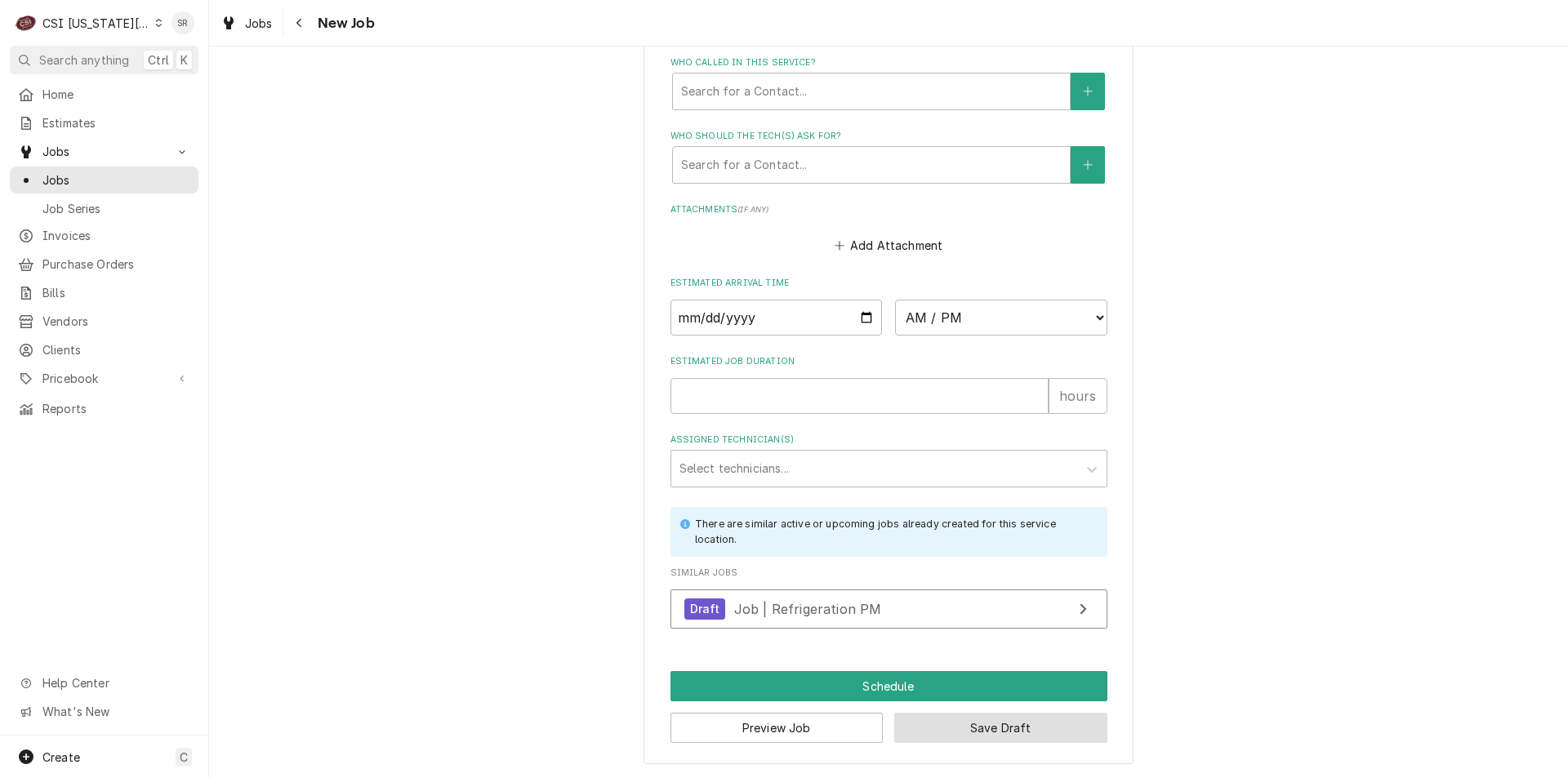click on "Save Draft" at bounding box center (1000, 727) 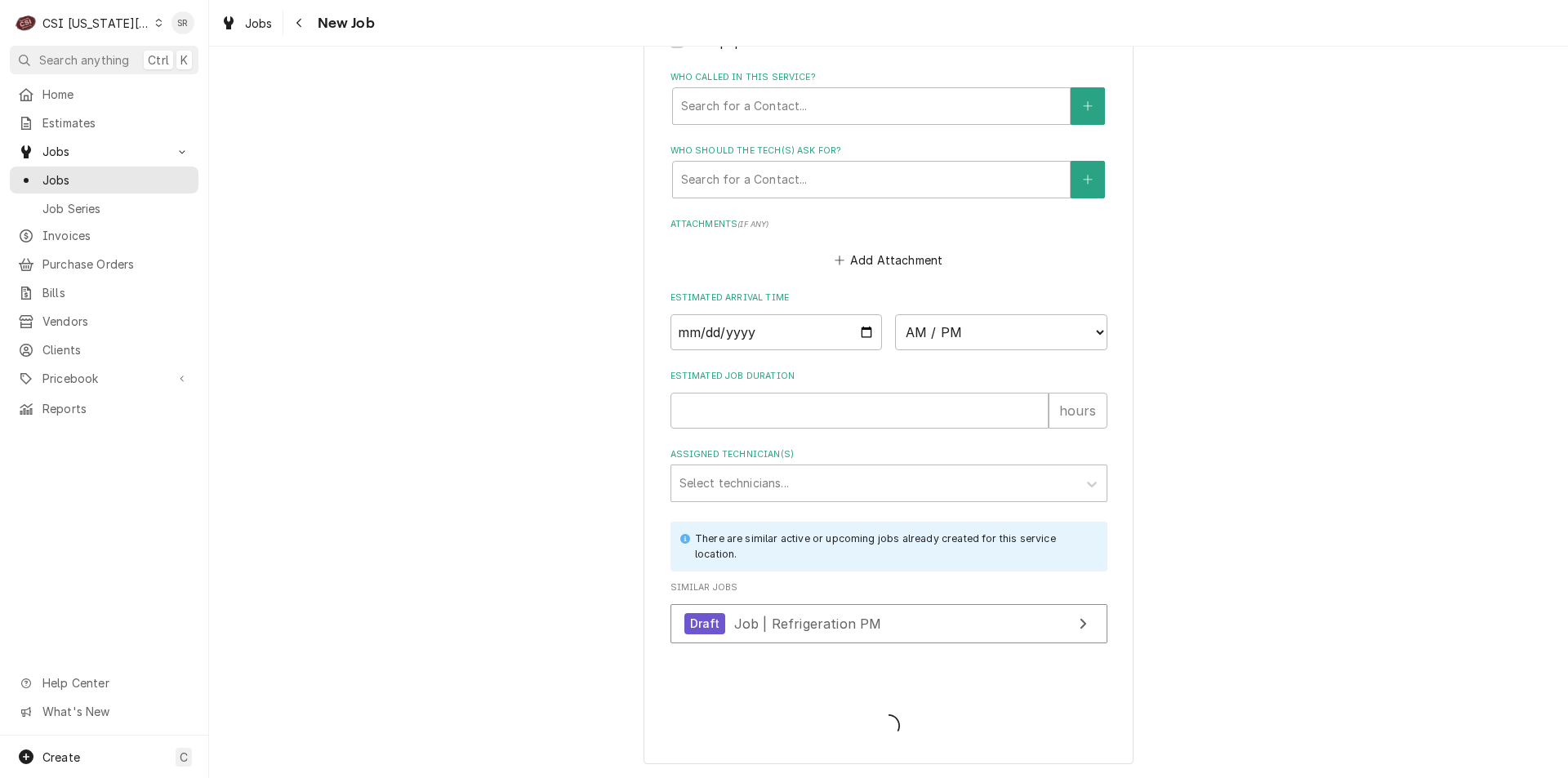scroll, scrollTop: 1130, scrollLeft: 0, axis: vertical 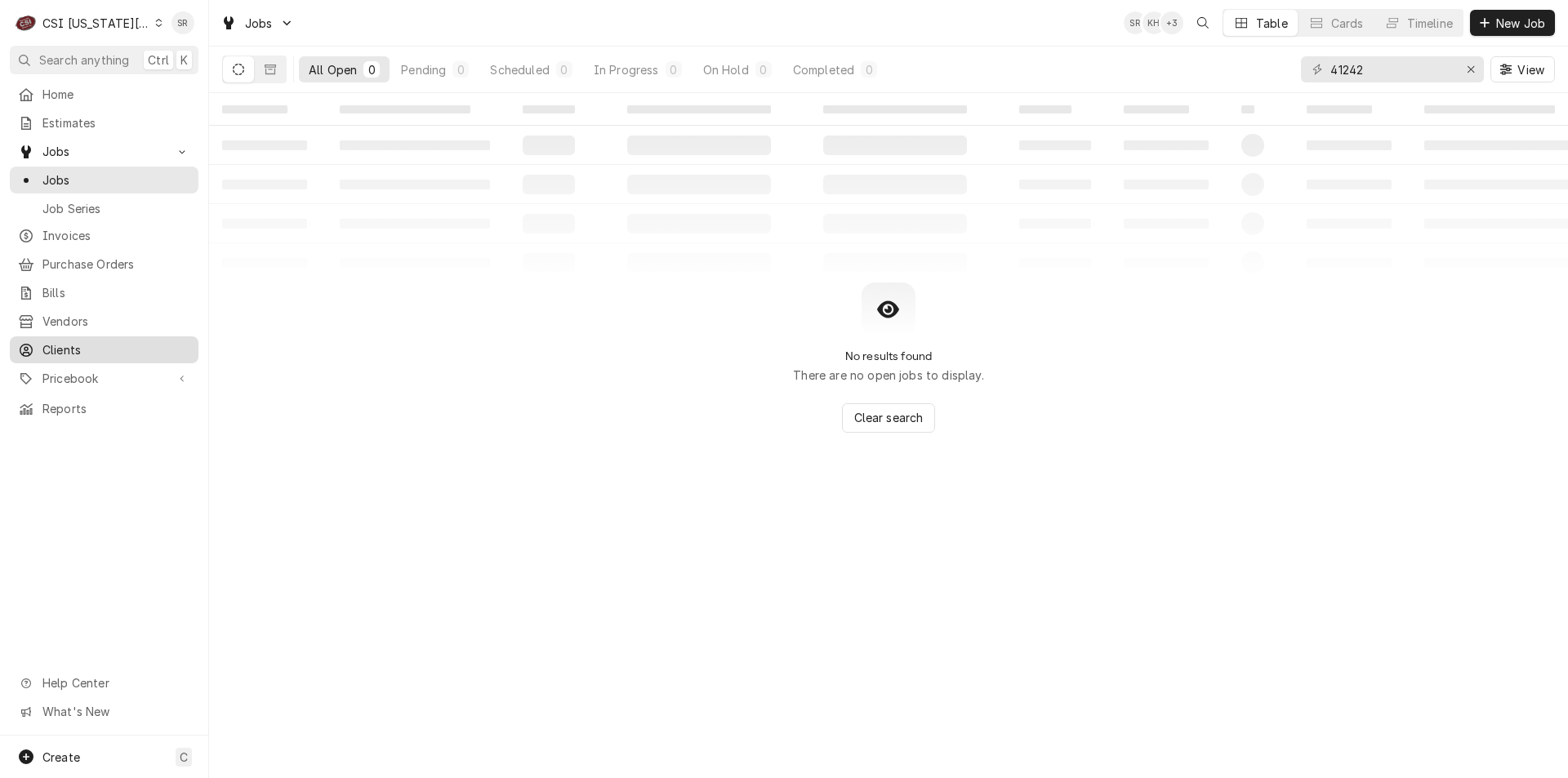 click on "Clients" at bounding box center (116, 349) 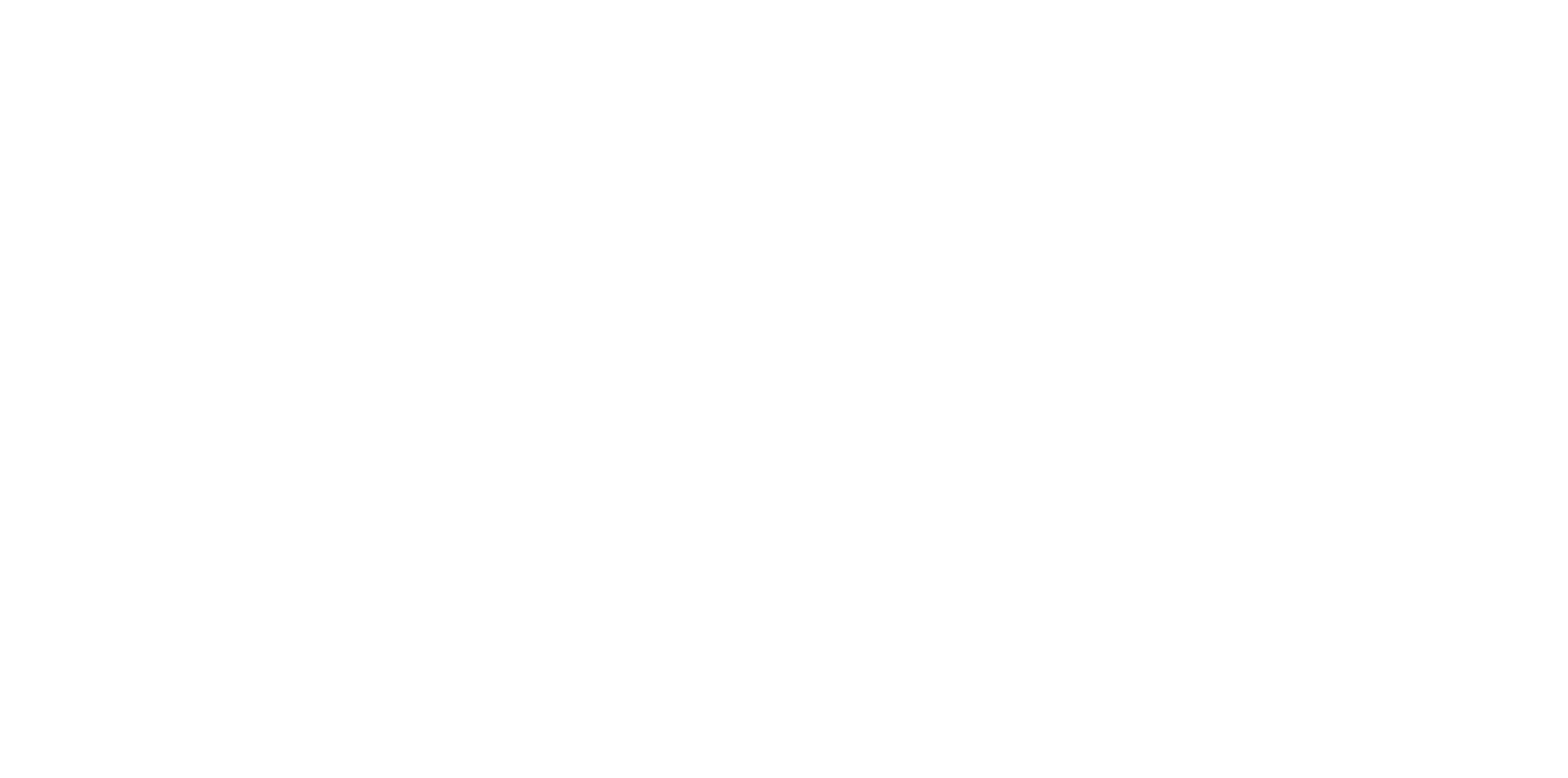 scroll, scrollTop: 0, scrollLeft: 0, axis: both 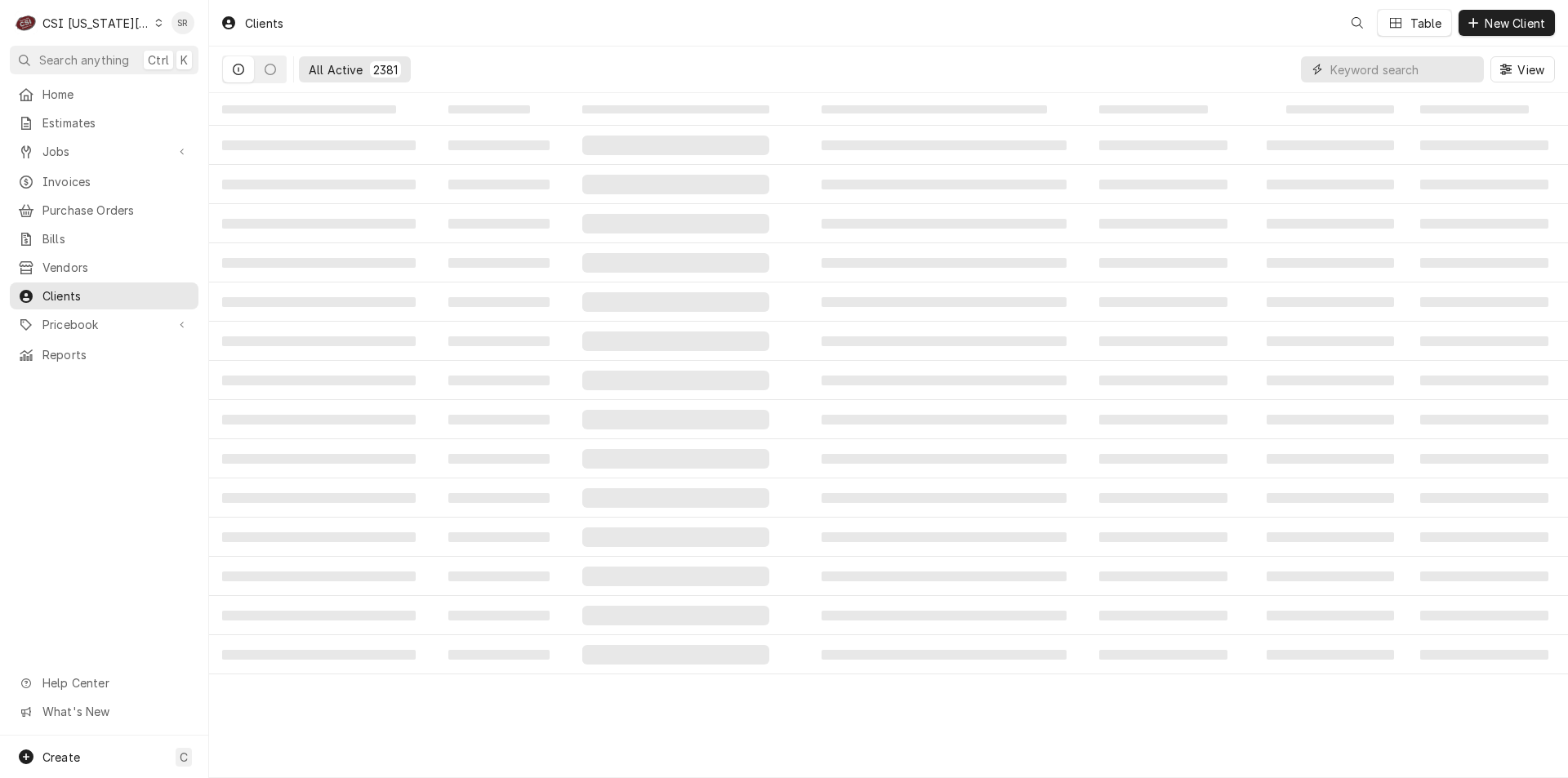 click at bounding box center (1403, 69) 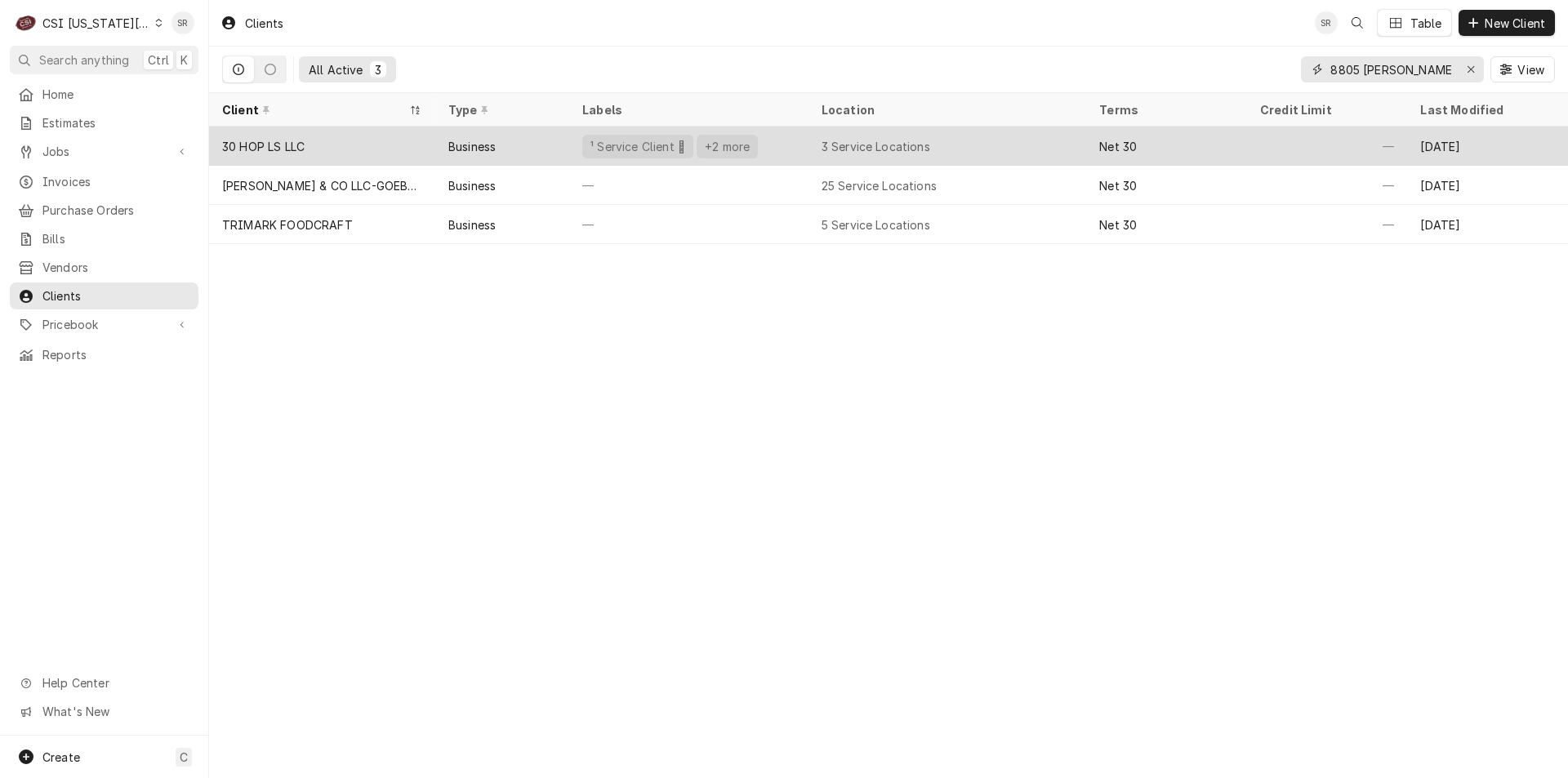 type on "8805 [PERSON_NAME]" 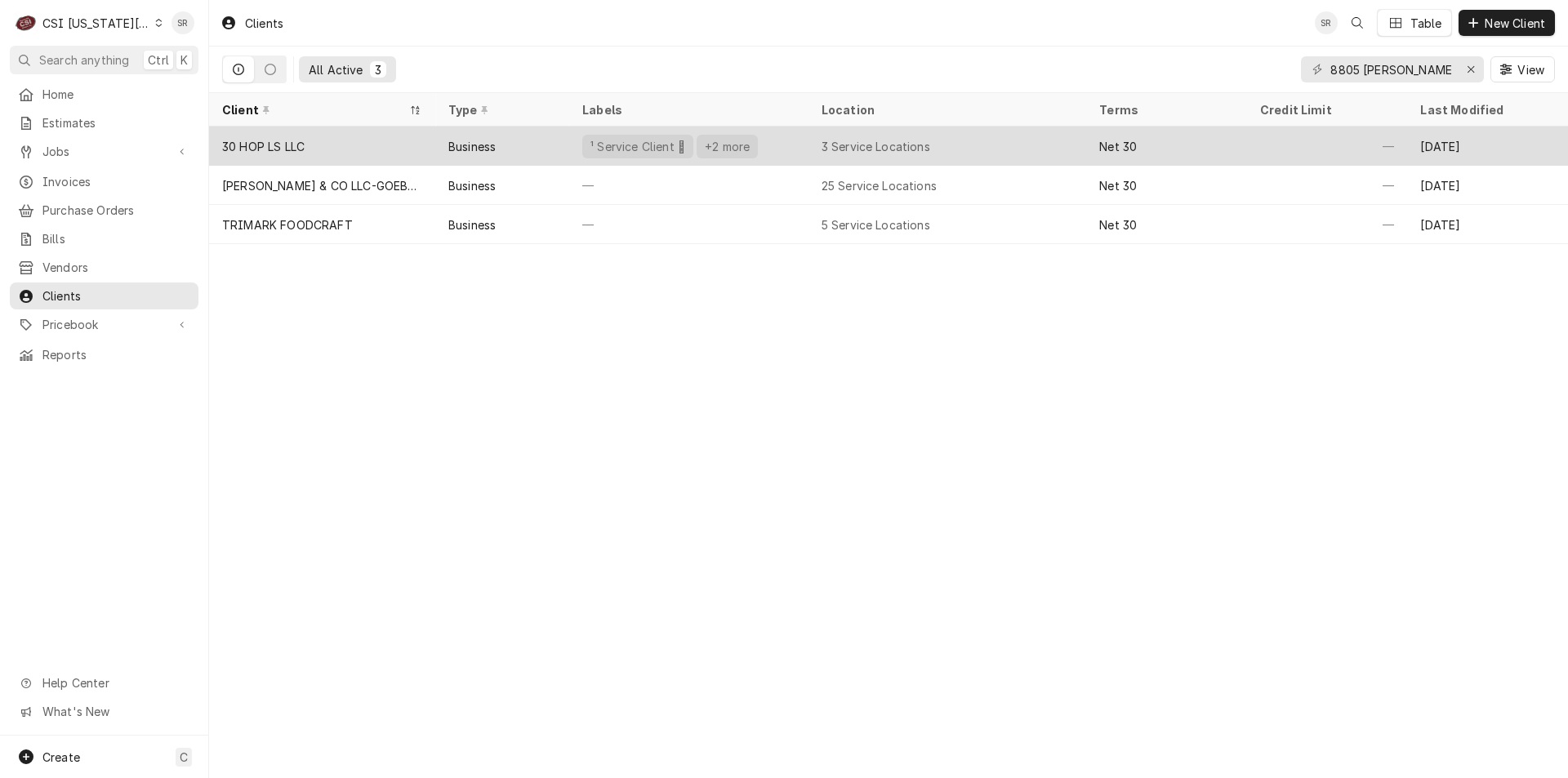 click on "30 HOP LS LLC" at bounding box center [263, 146] 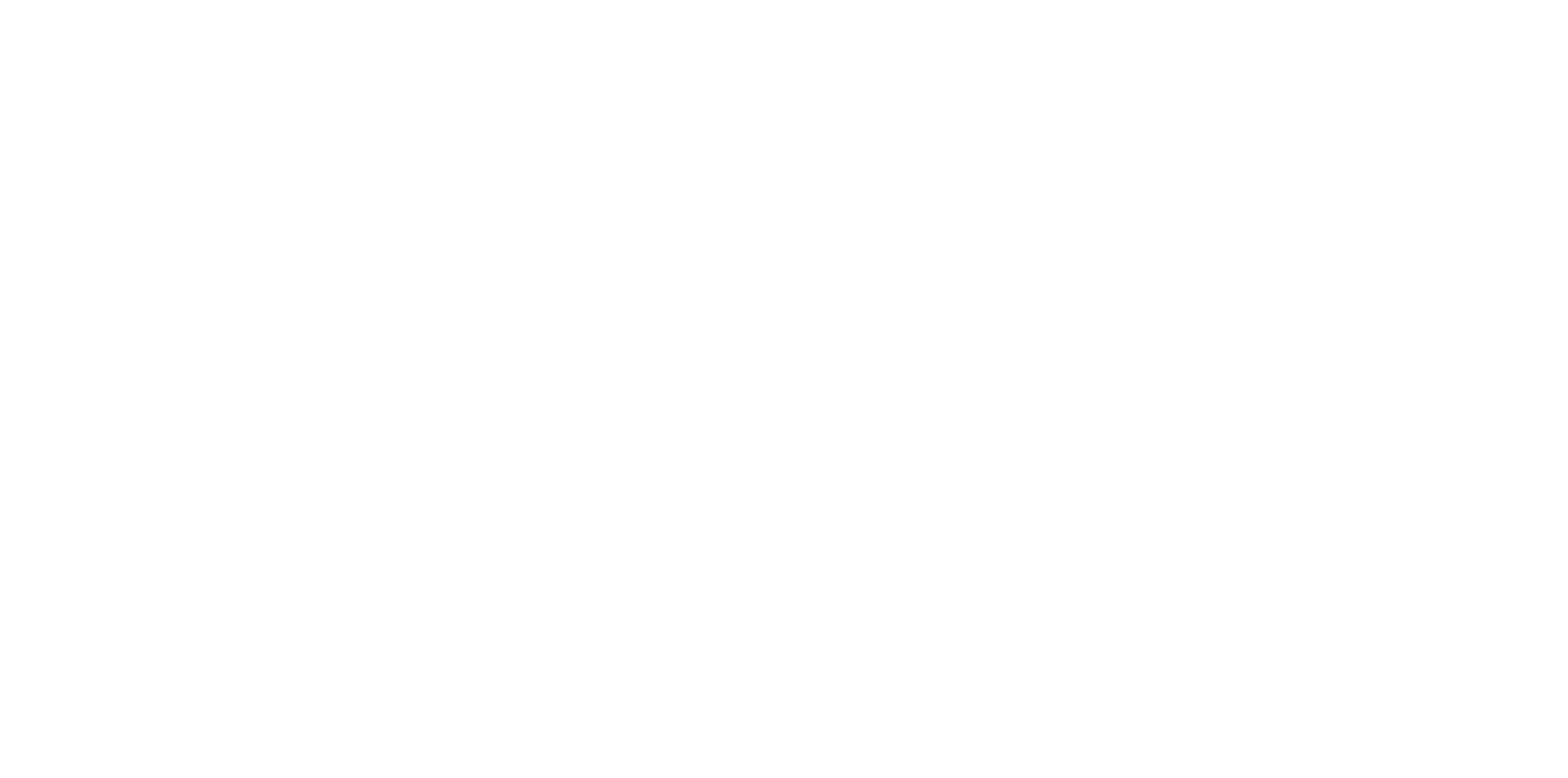 scroll, scrollTop: 0, scrollLeft: 0, axis: both 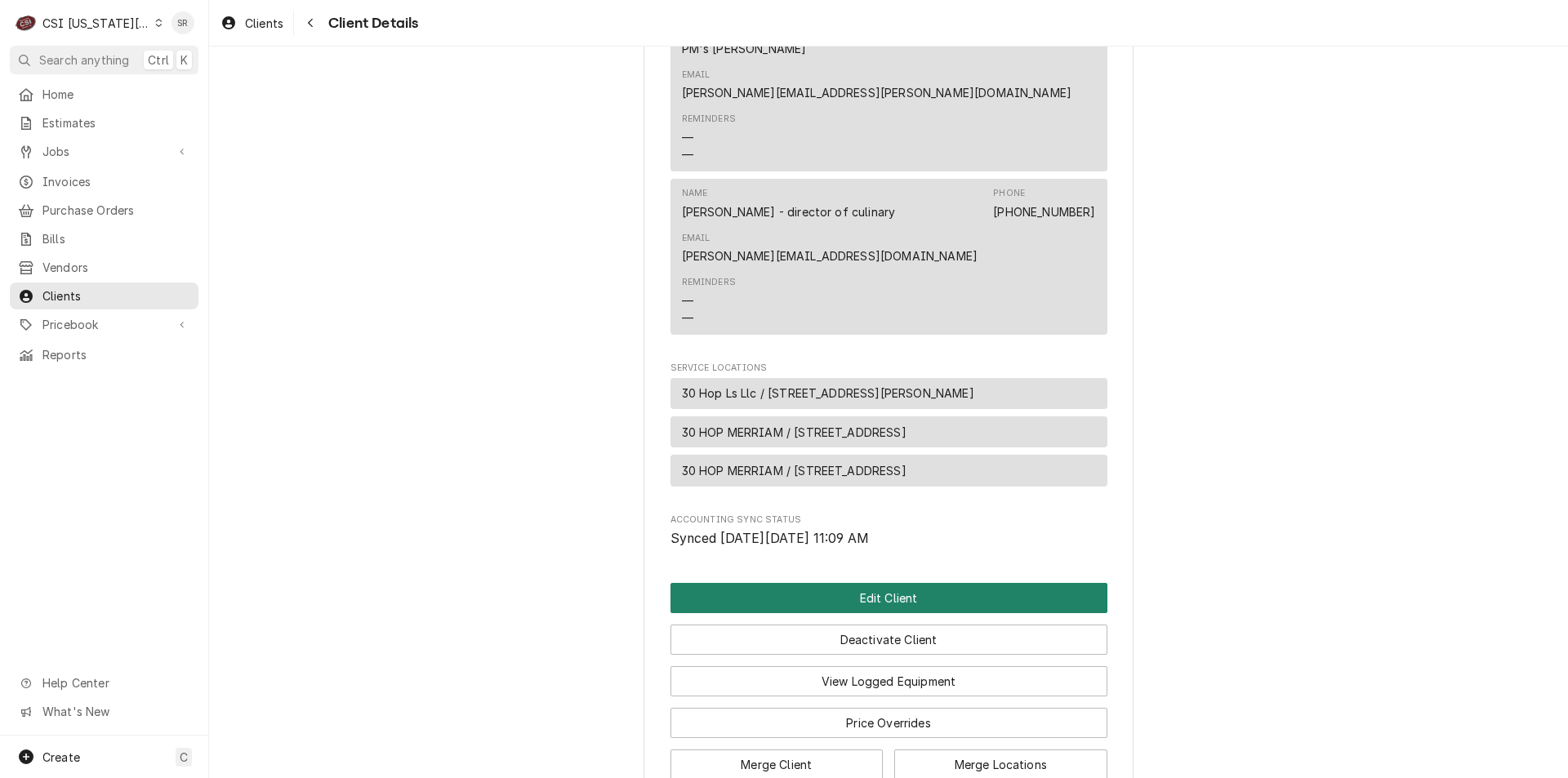 click on "Edit Client" at bounding box center (889, 598) 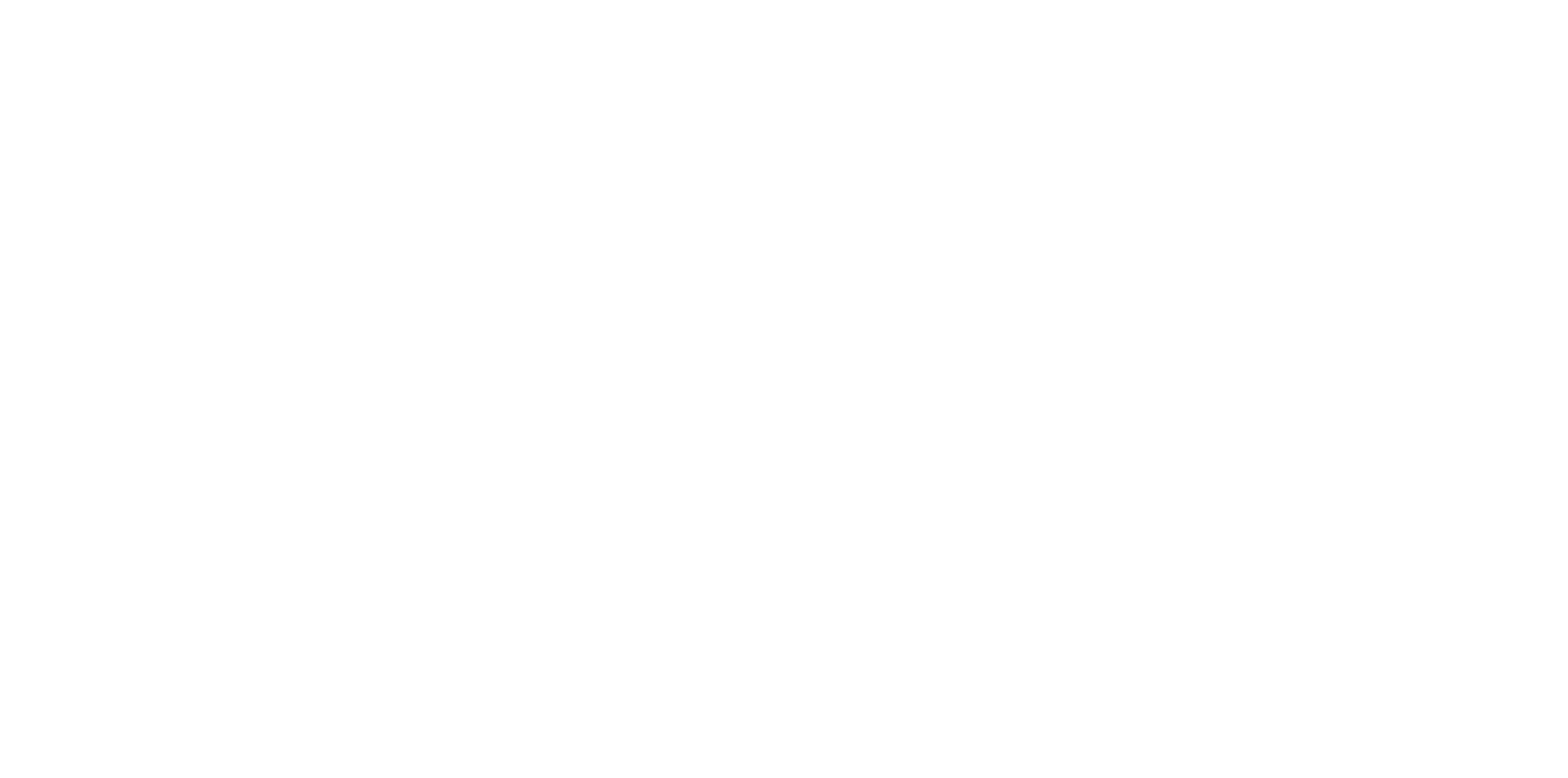 scroll, scrollTop: 0, scrollLeft: 0, axis: both 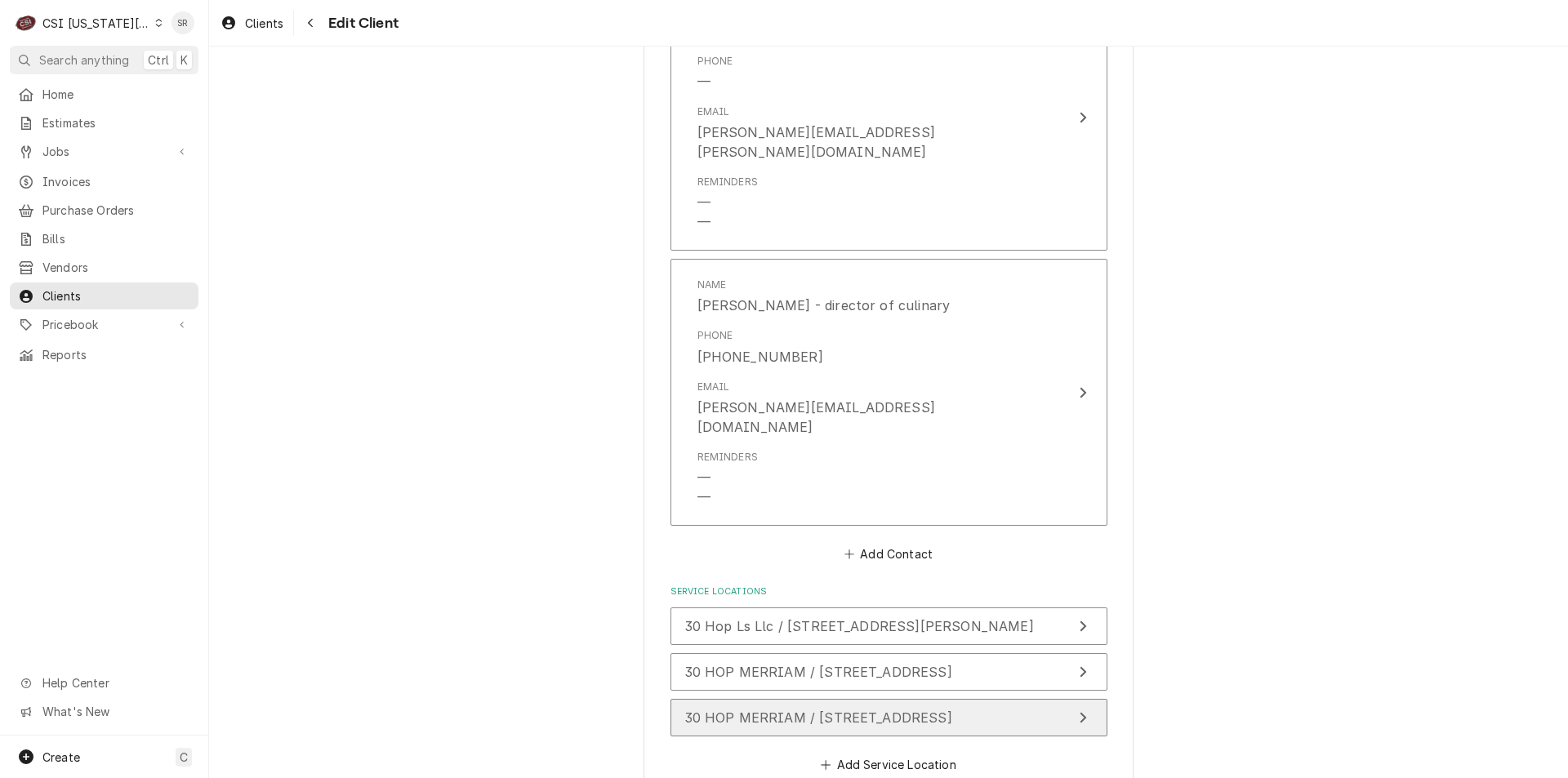 click on "30 HOP MERRIAM / [STREET_ADDRESS]" at bounding box center (818, 718) 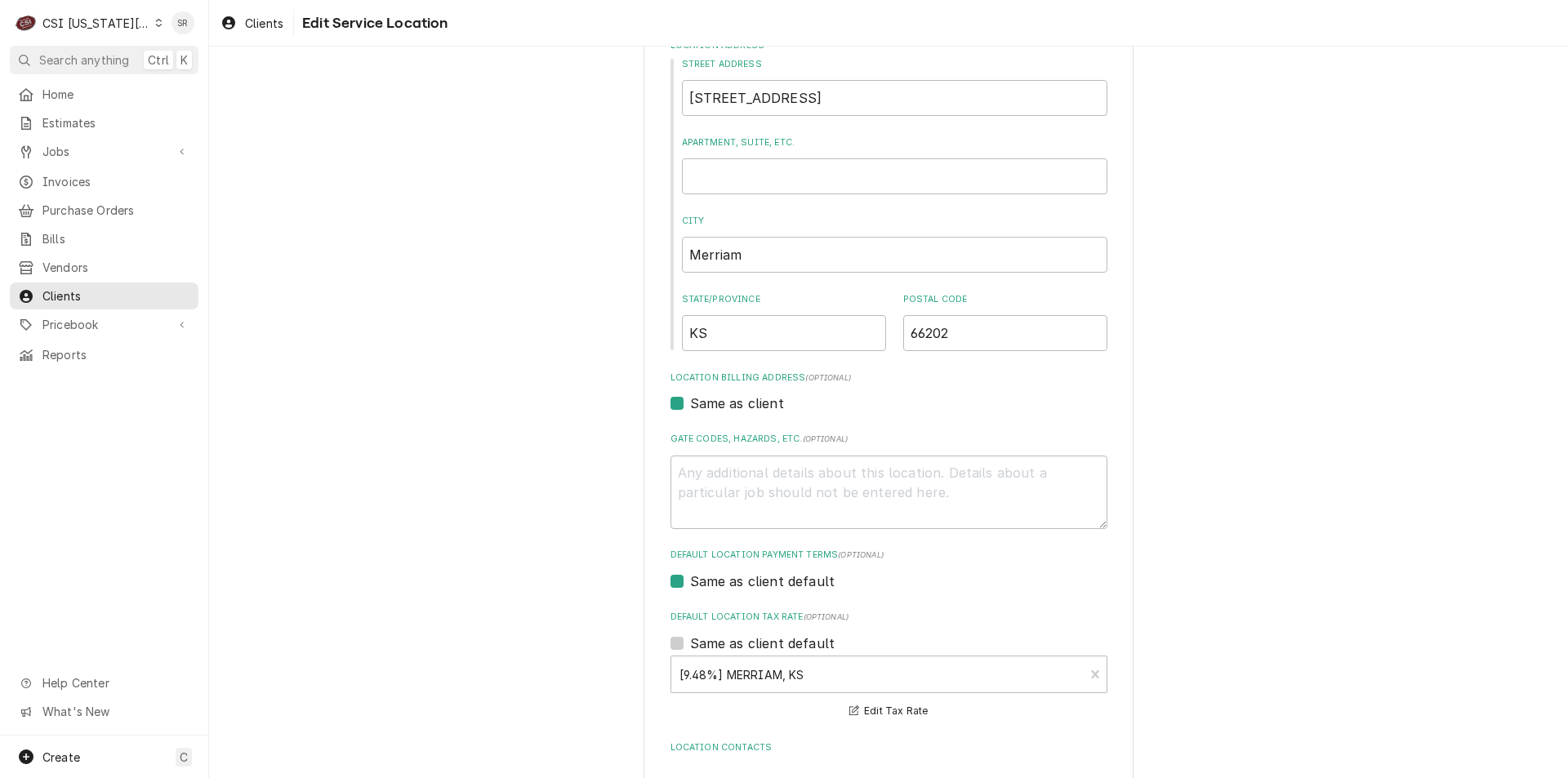 scroll, scrollTop: 295, scrollLeft: 0, axis: vertical 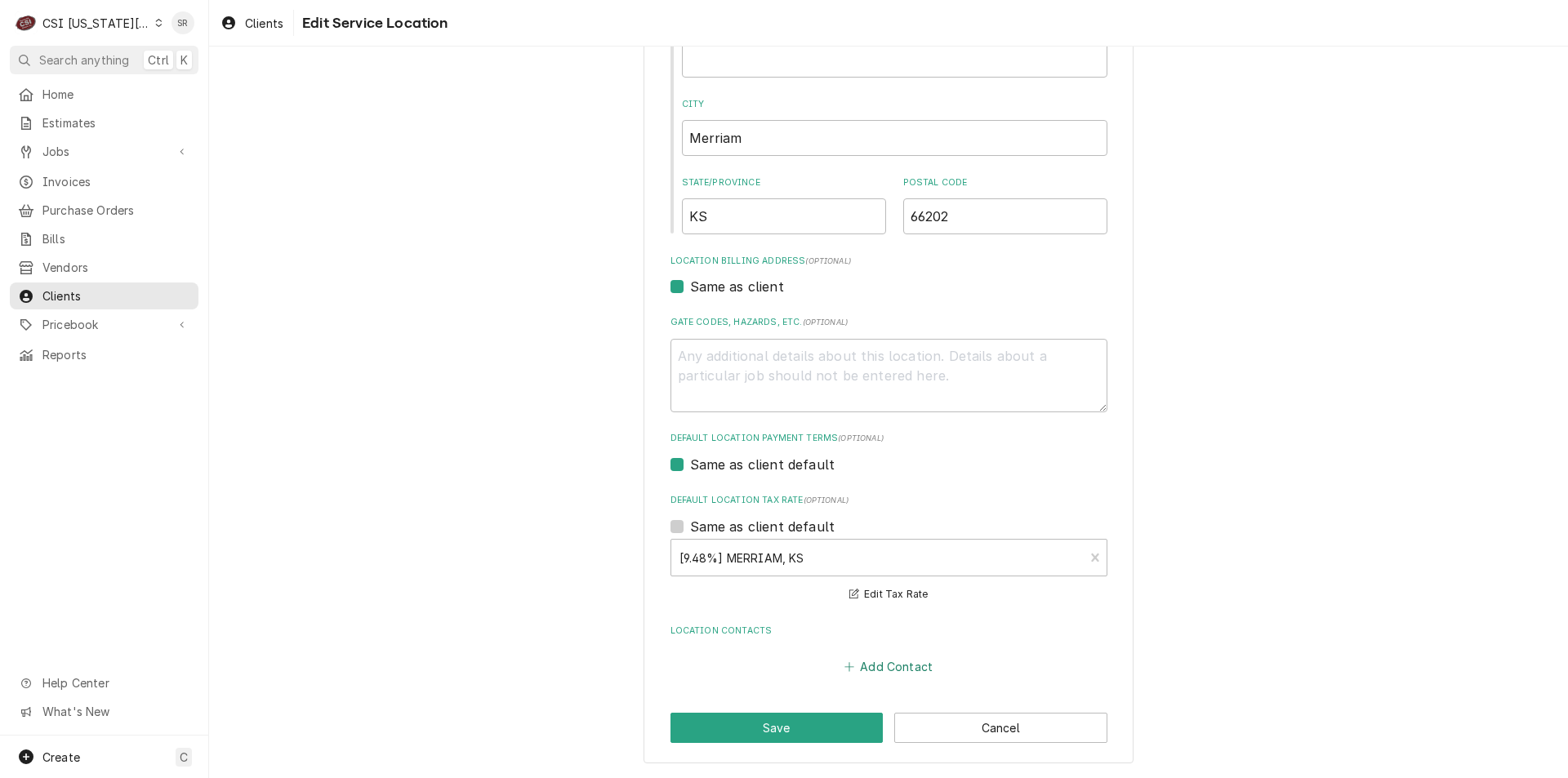 click on "Add Contact" at bounding box center [888, 667] 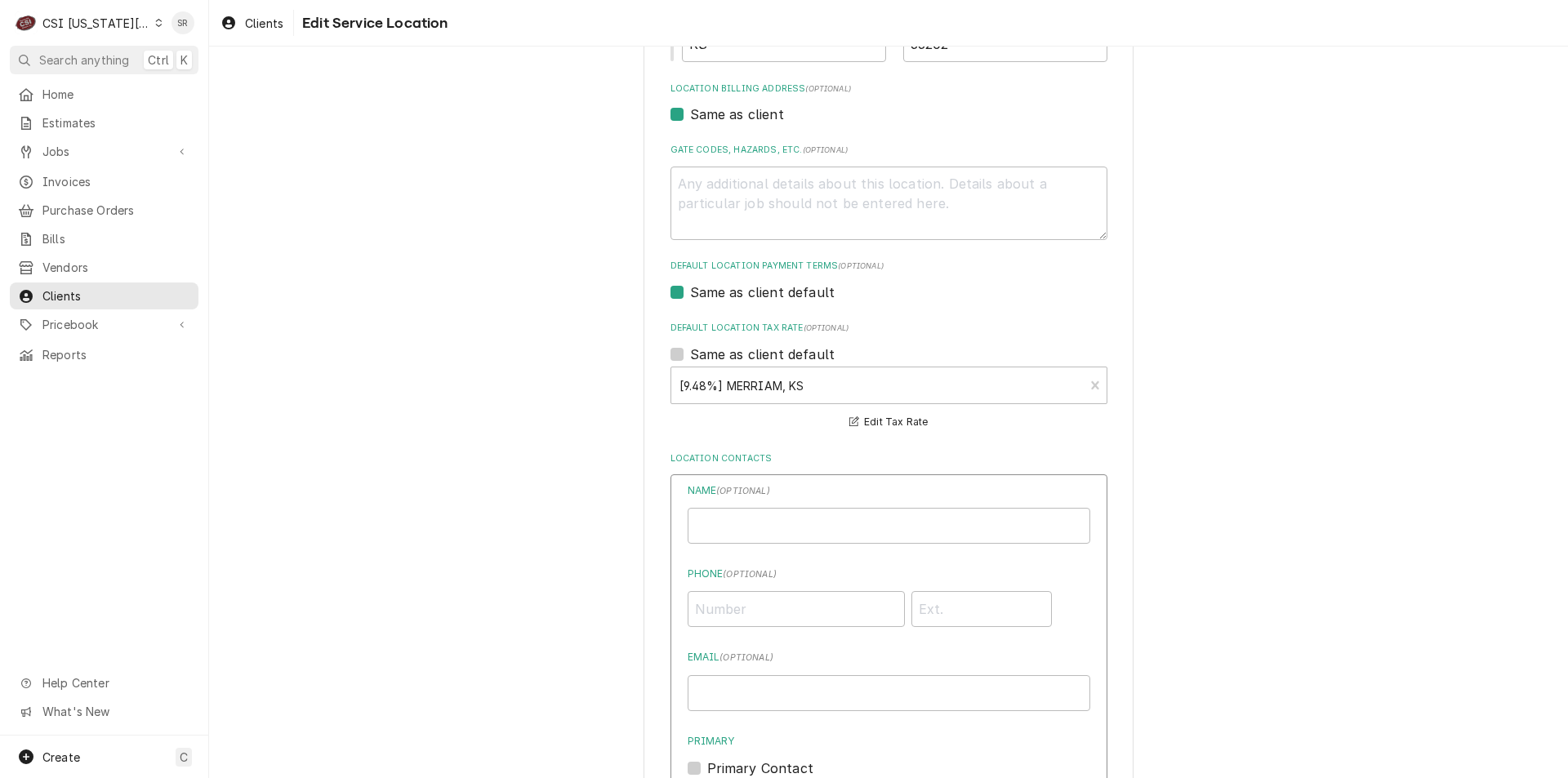 scroll, scrollTop: 703, scrollLeft: 0, axis: vertical 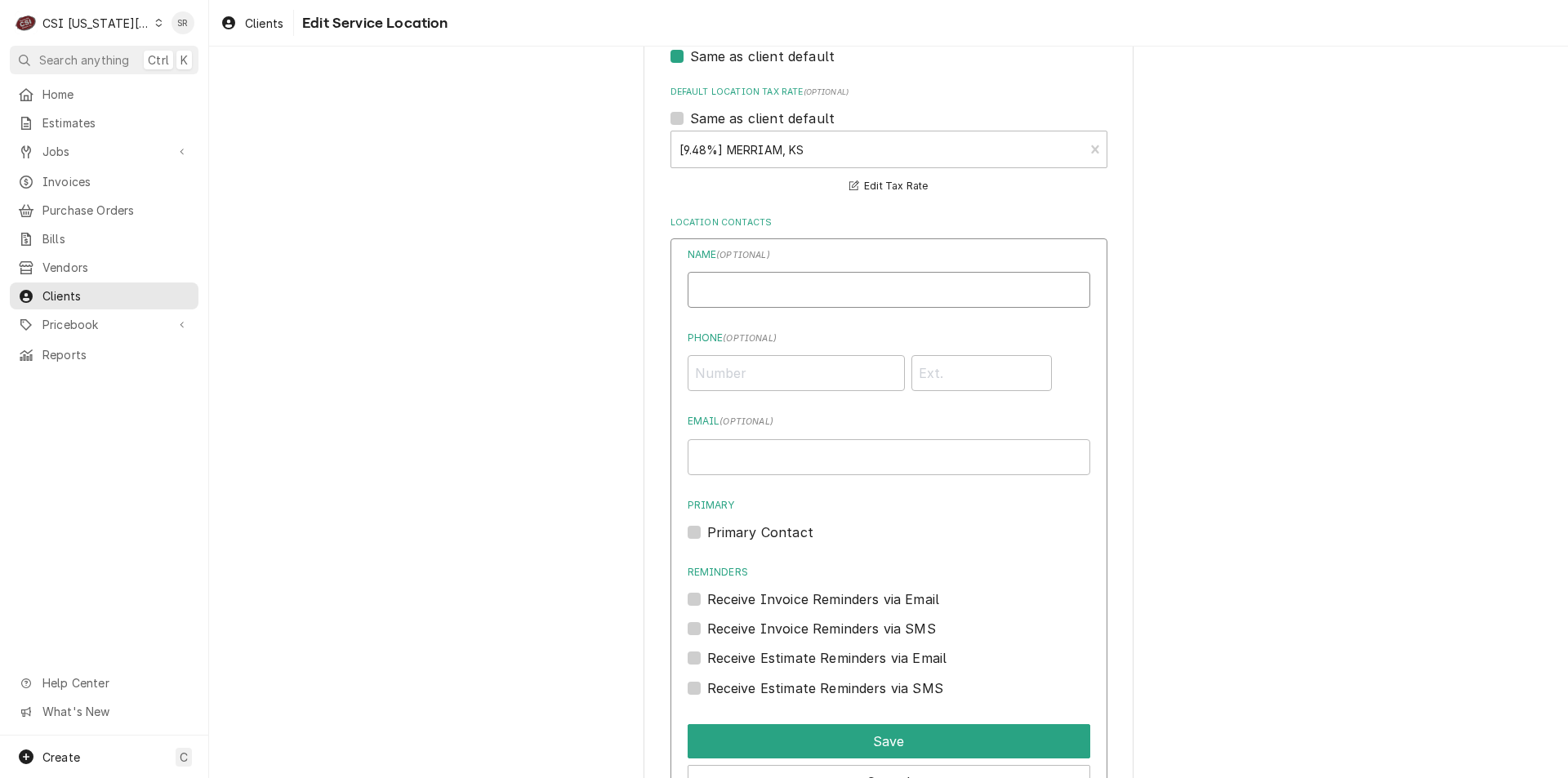click on "Location Name  ( optional )" at bounding box center [889, 290] 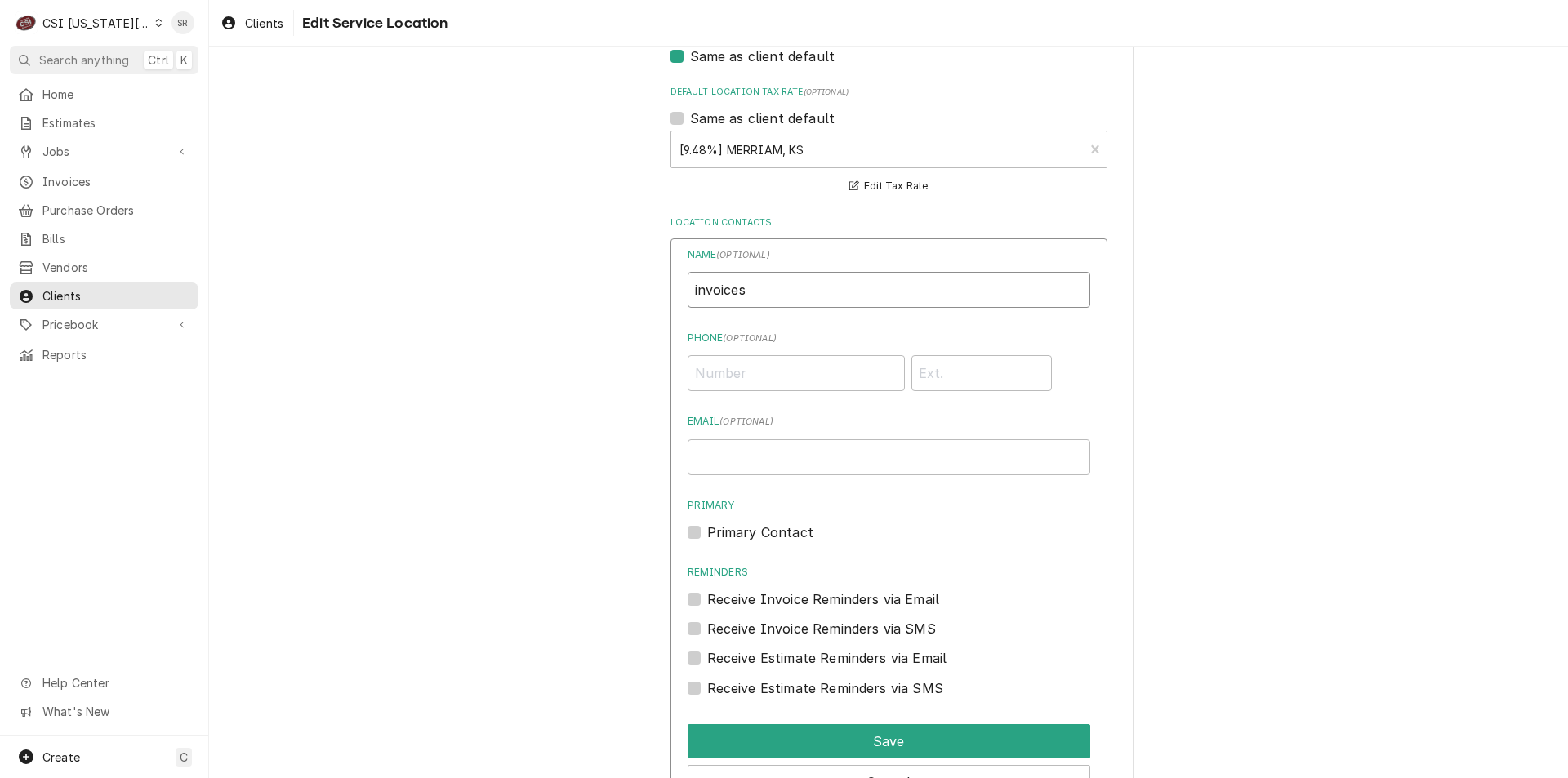 type on "invoices" 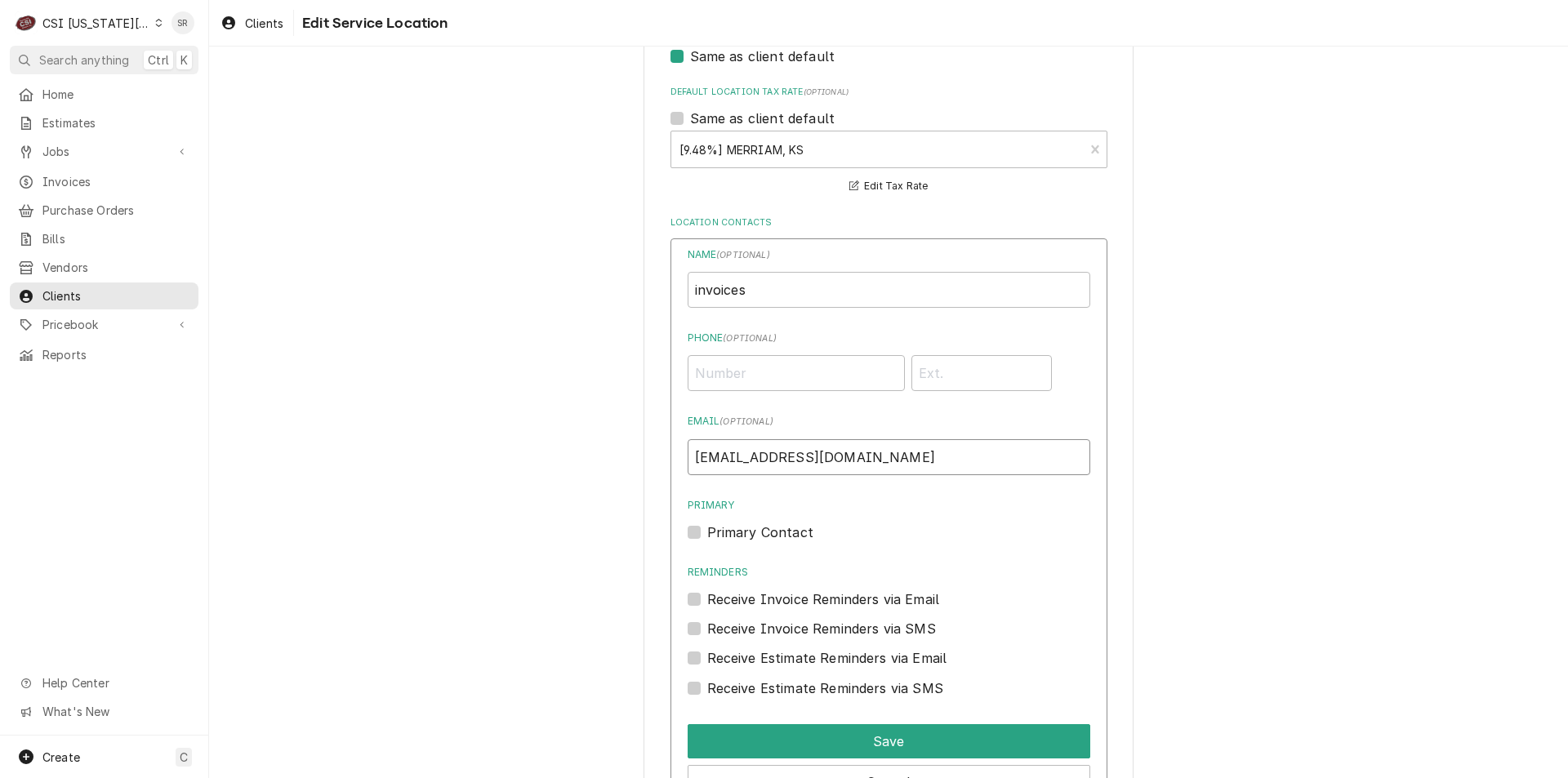 type on "[EMAIL_ADDRESS][DOMAIN_NAME]" 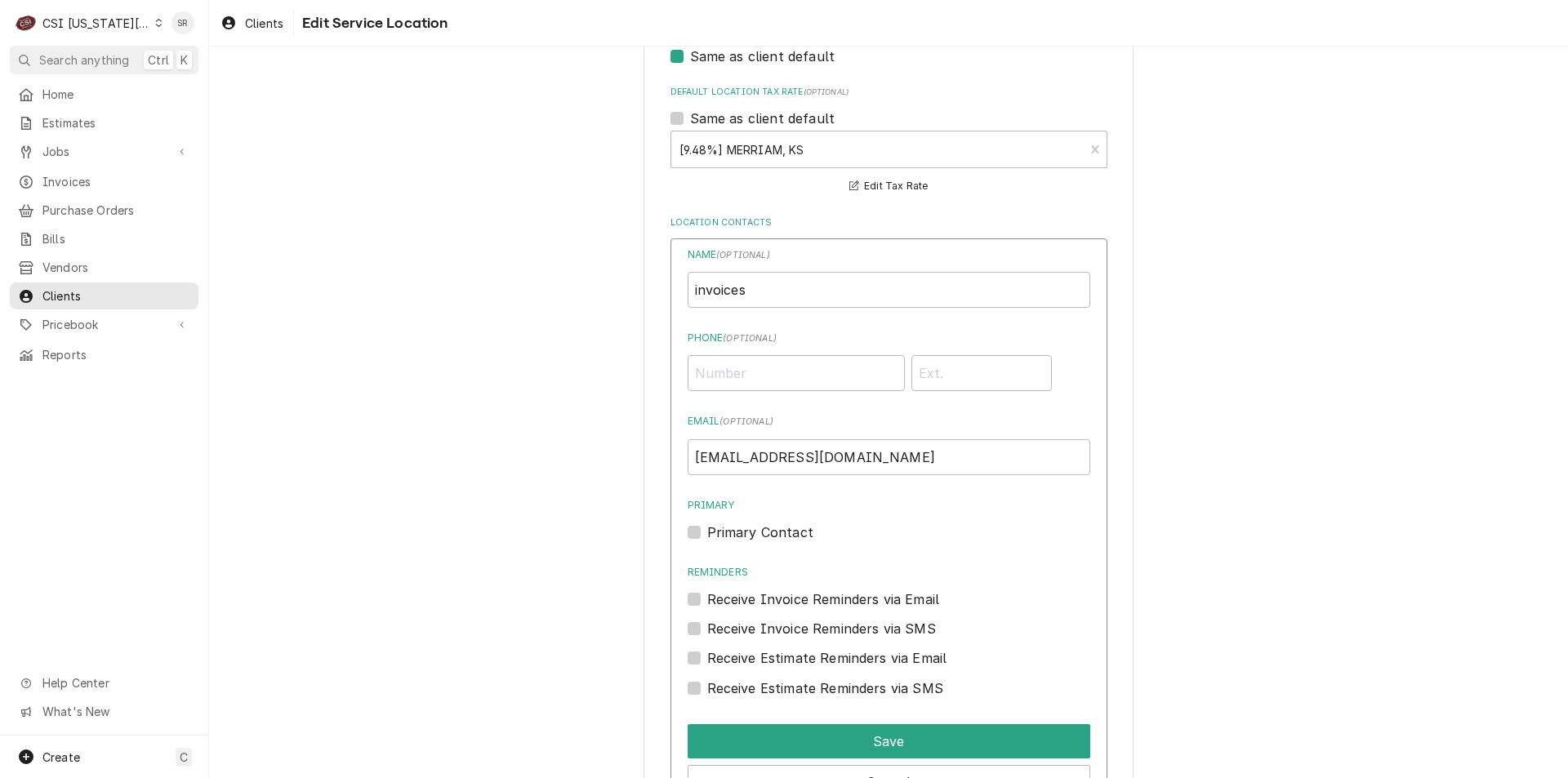 click on "Primary Contact" at bounding box center (760, 532) 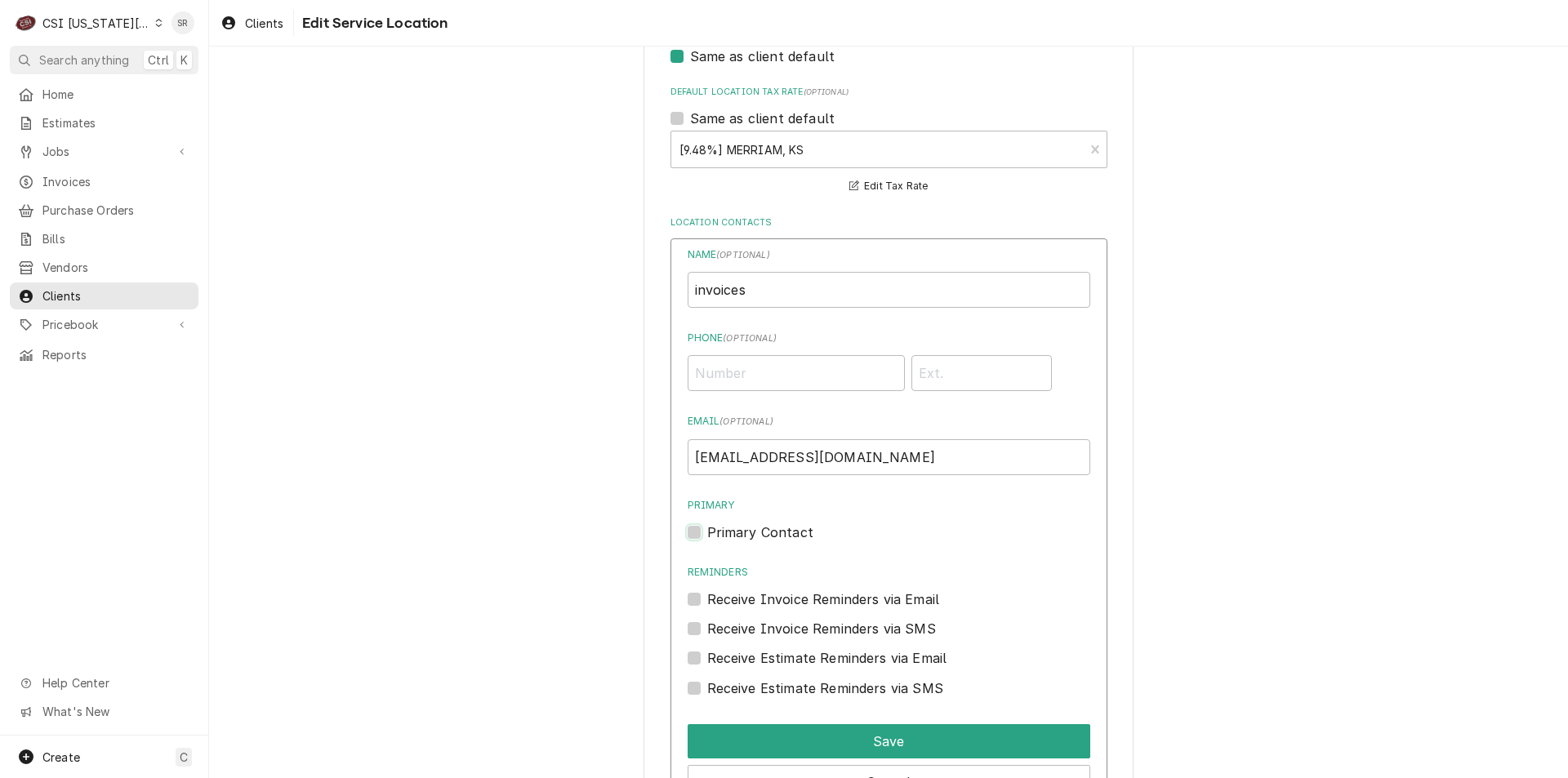 click on "Primary" at bounding box center [908, 540] 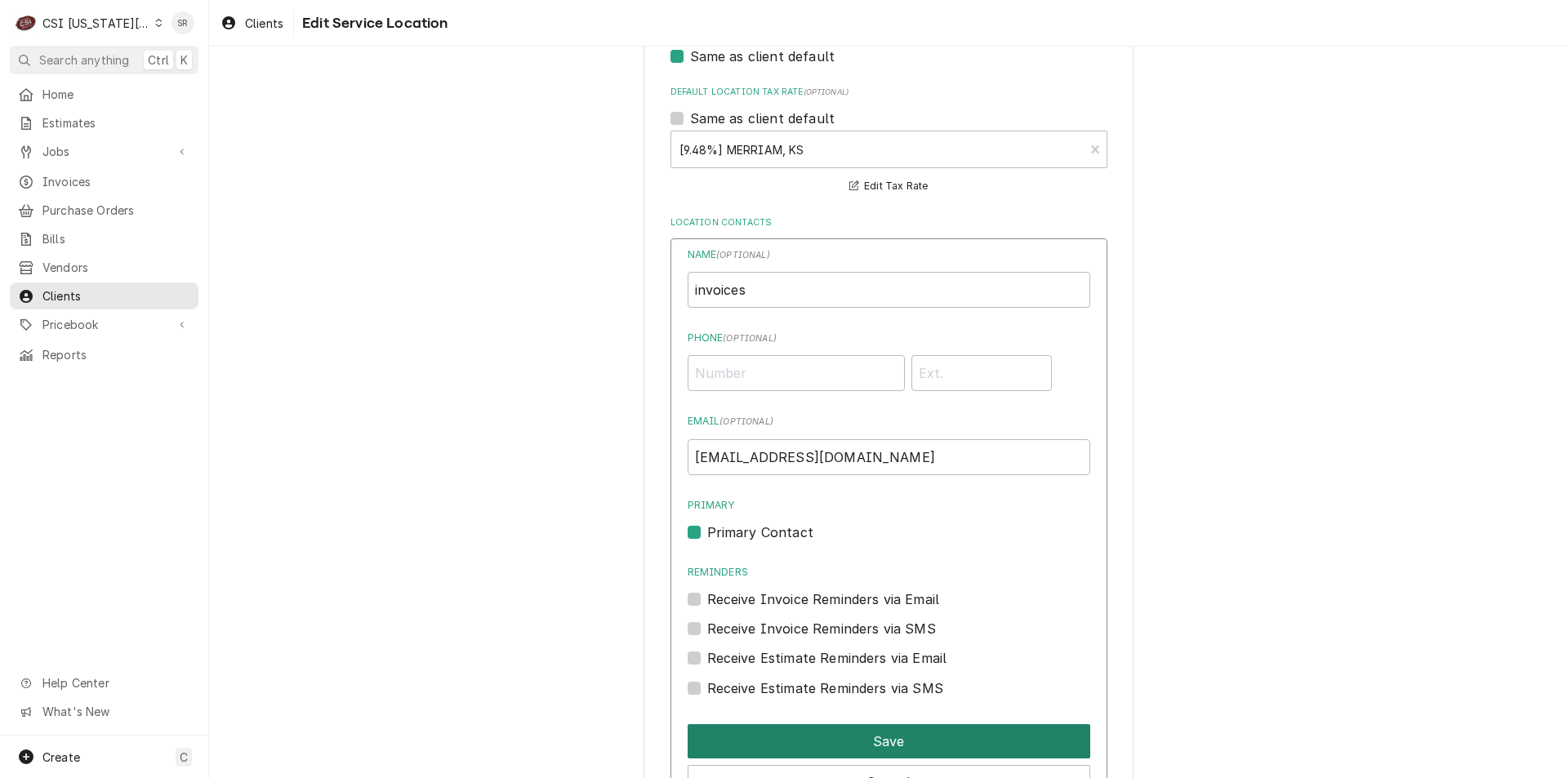 click on "Save" at bounding box center (889, 741) 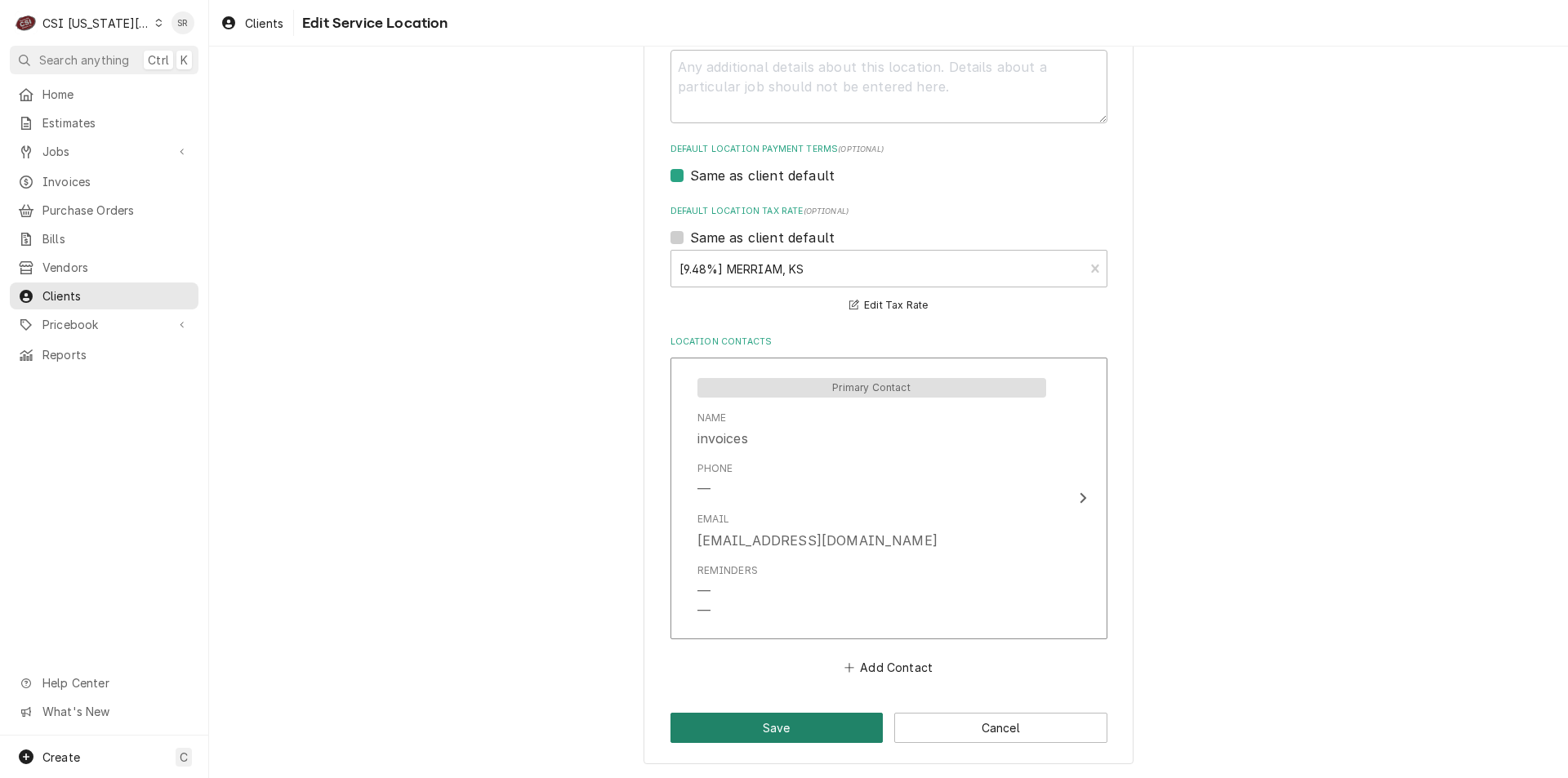 click on "Save" at bounding box center (777, 727) 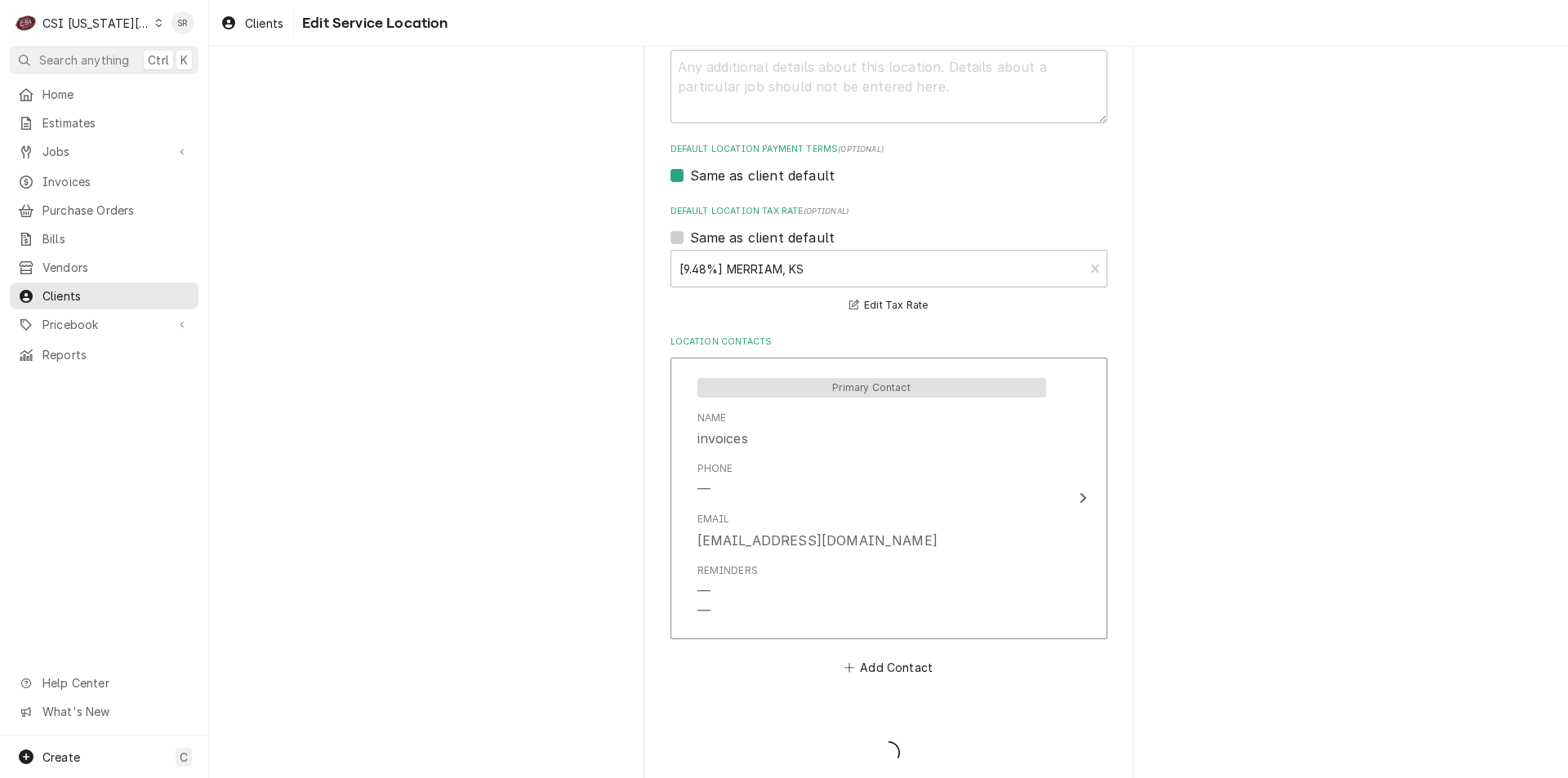 type on "x" 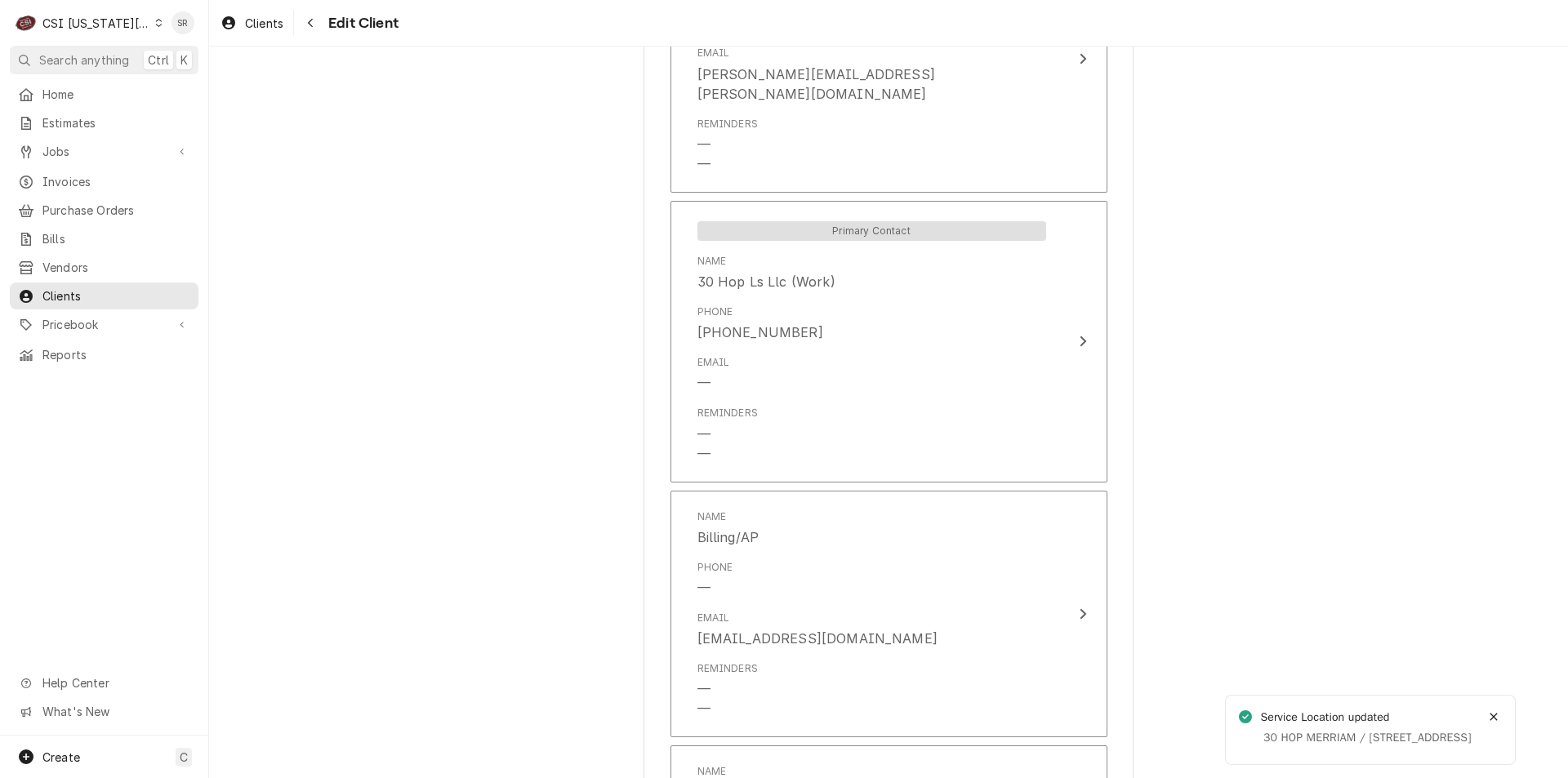 scroll, scrollTop: 1216, scrollLeft: 0, axis: vertical 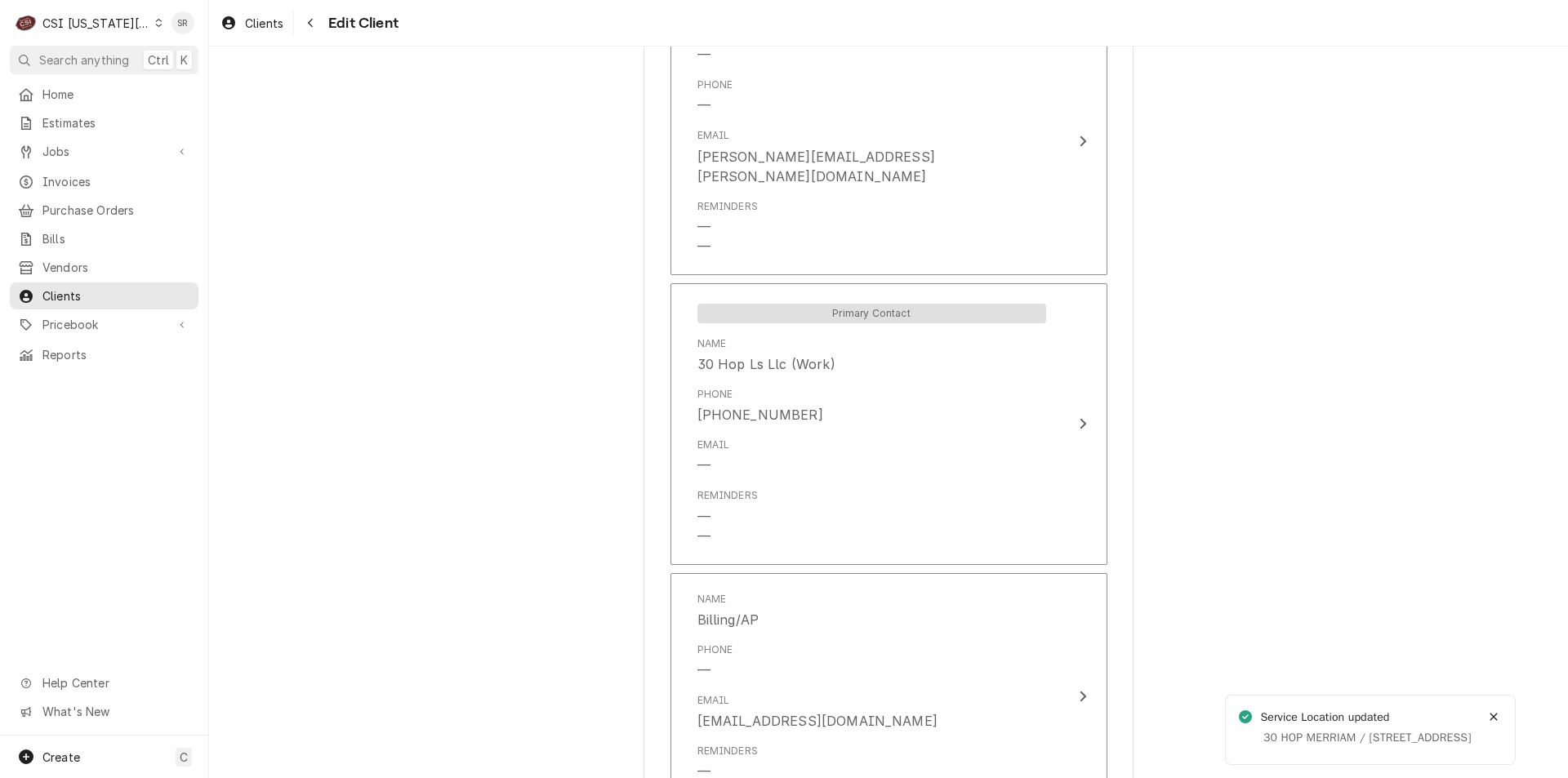 click on "CSI [US_STATE][GEOGRAPHIC_DATA]" at bounding box center (96, 23) 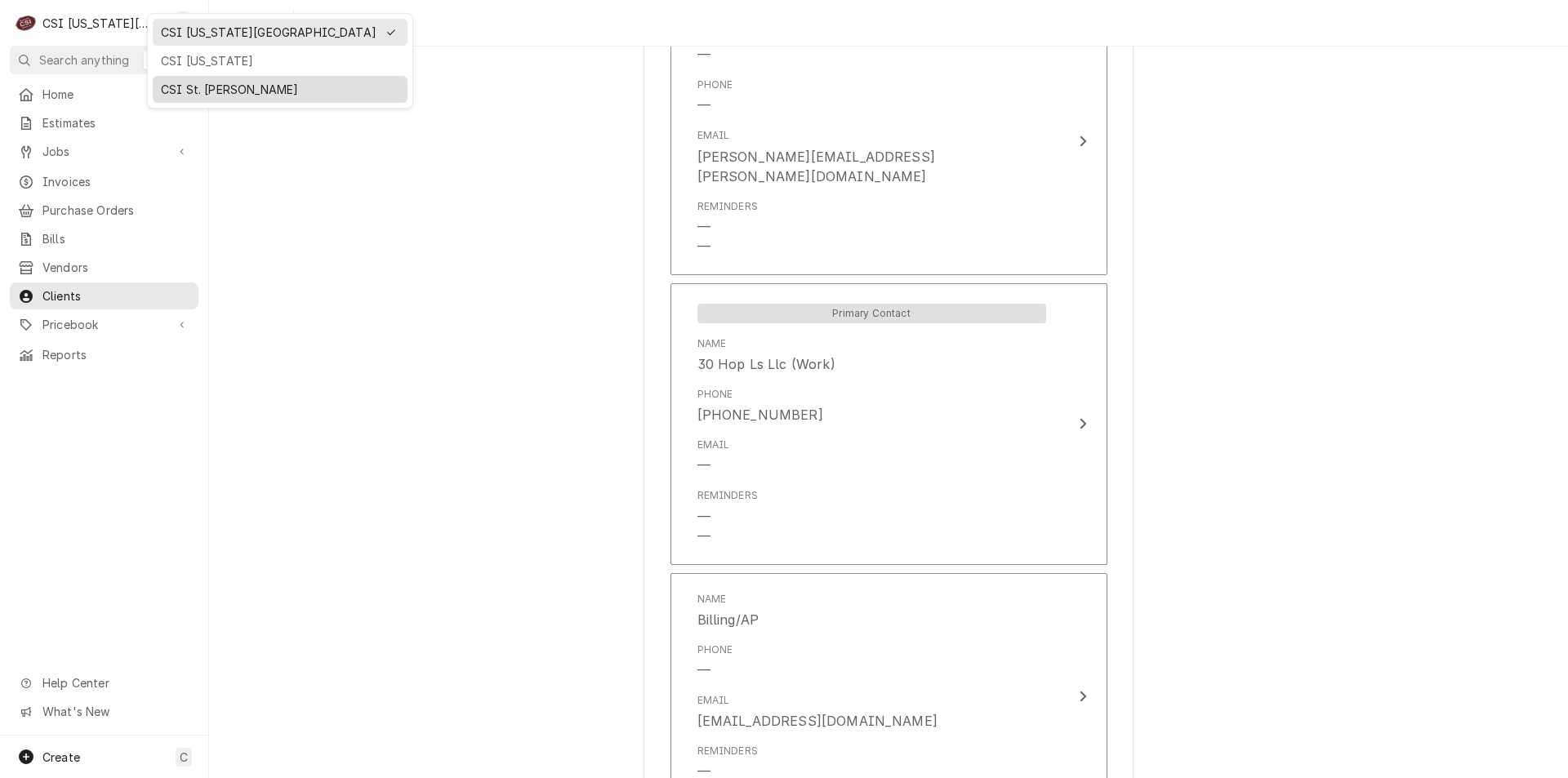 click on "CSI St. [PERSON_NAME]" at bounding box center [280, 89] 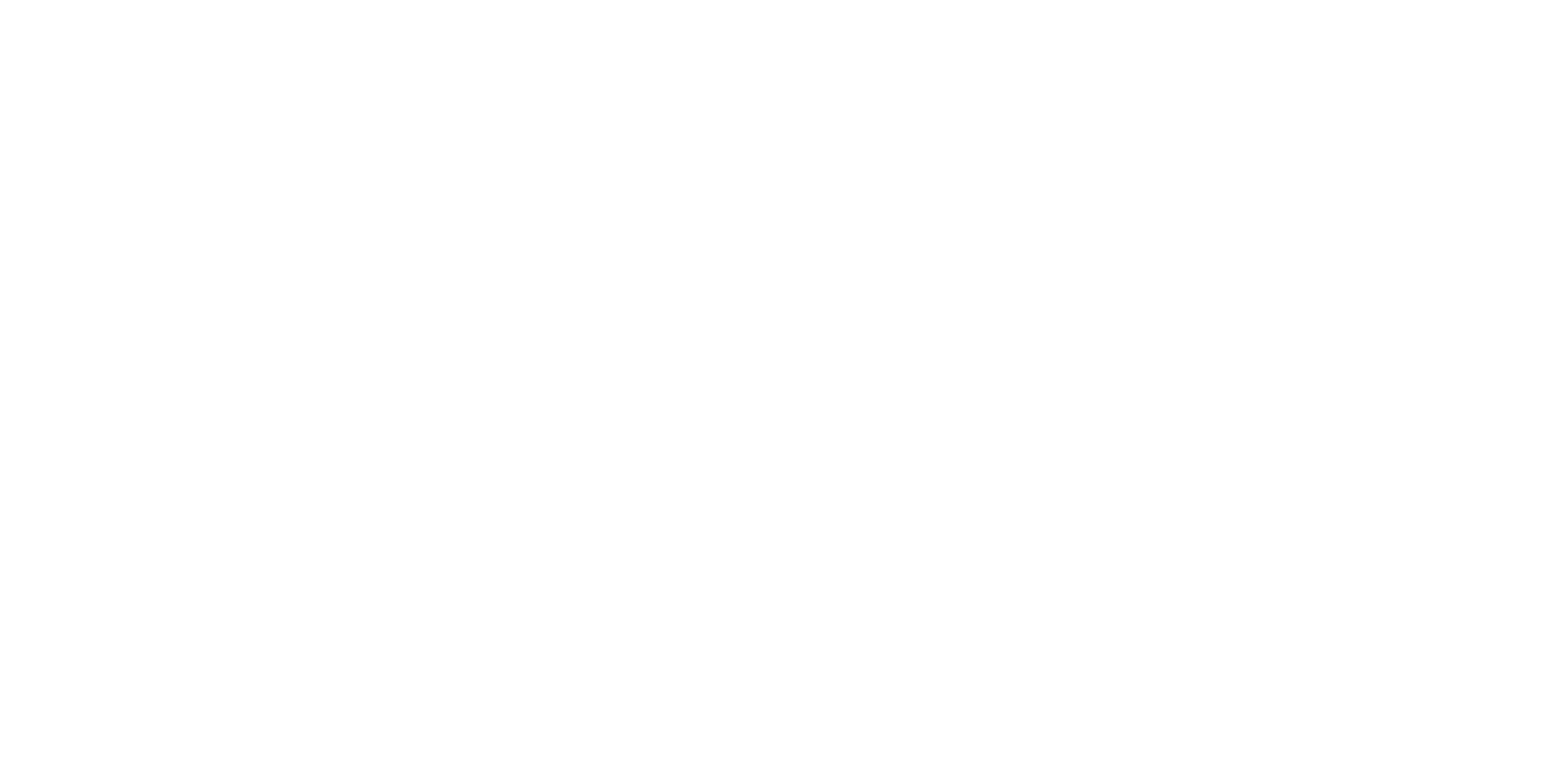 scroll, scrollTop: 0, scrollLeft: 0, axis: both 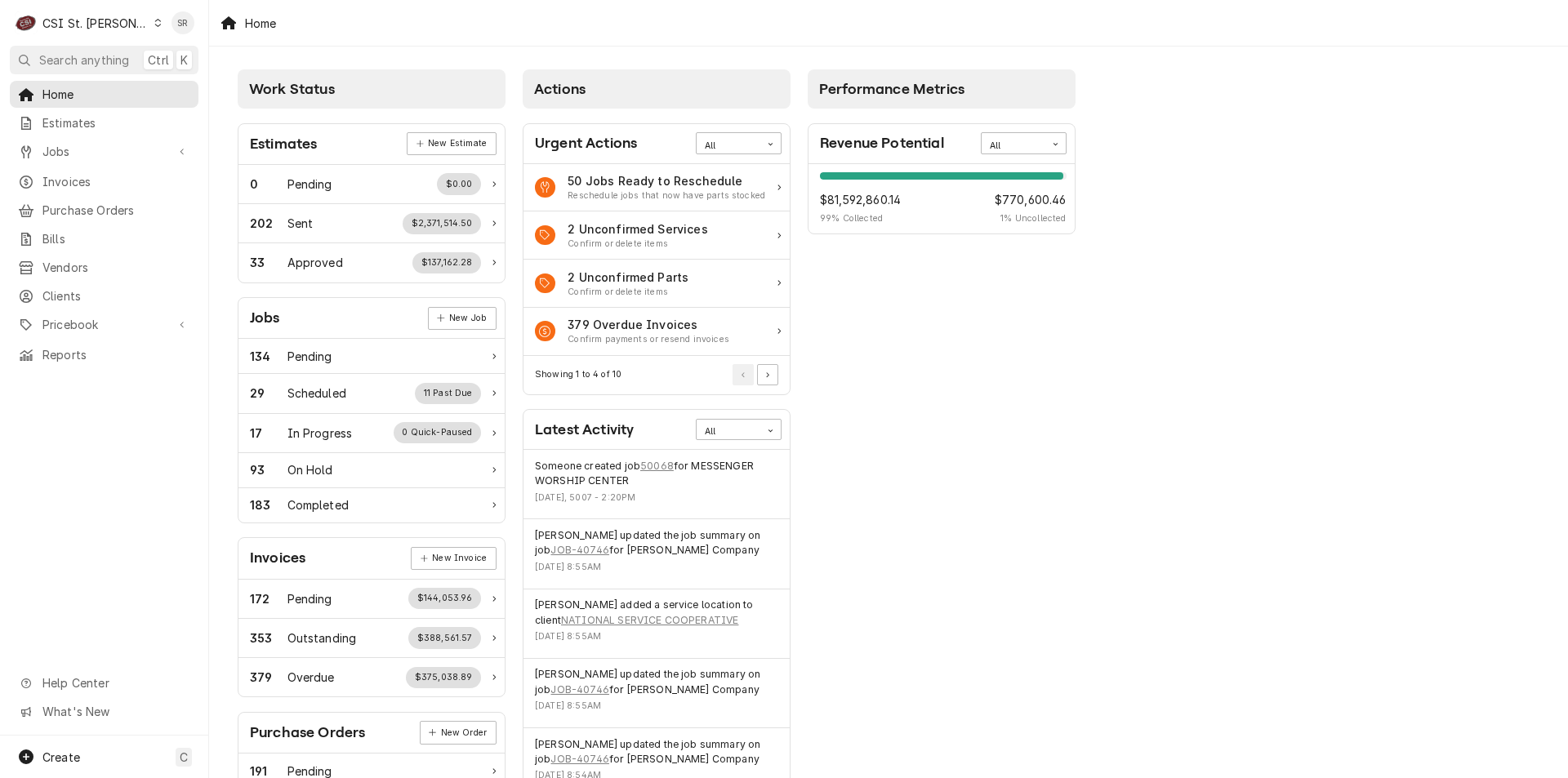 click on "Performance Metrics Revenue Potential All 99% $81,592,860.14 99 % Collected $770,600.46 1 % Uncollected" at bounding box center (942, 591) 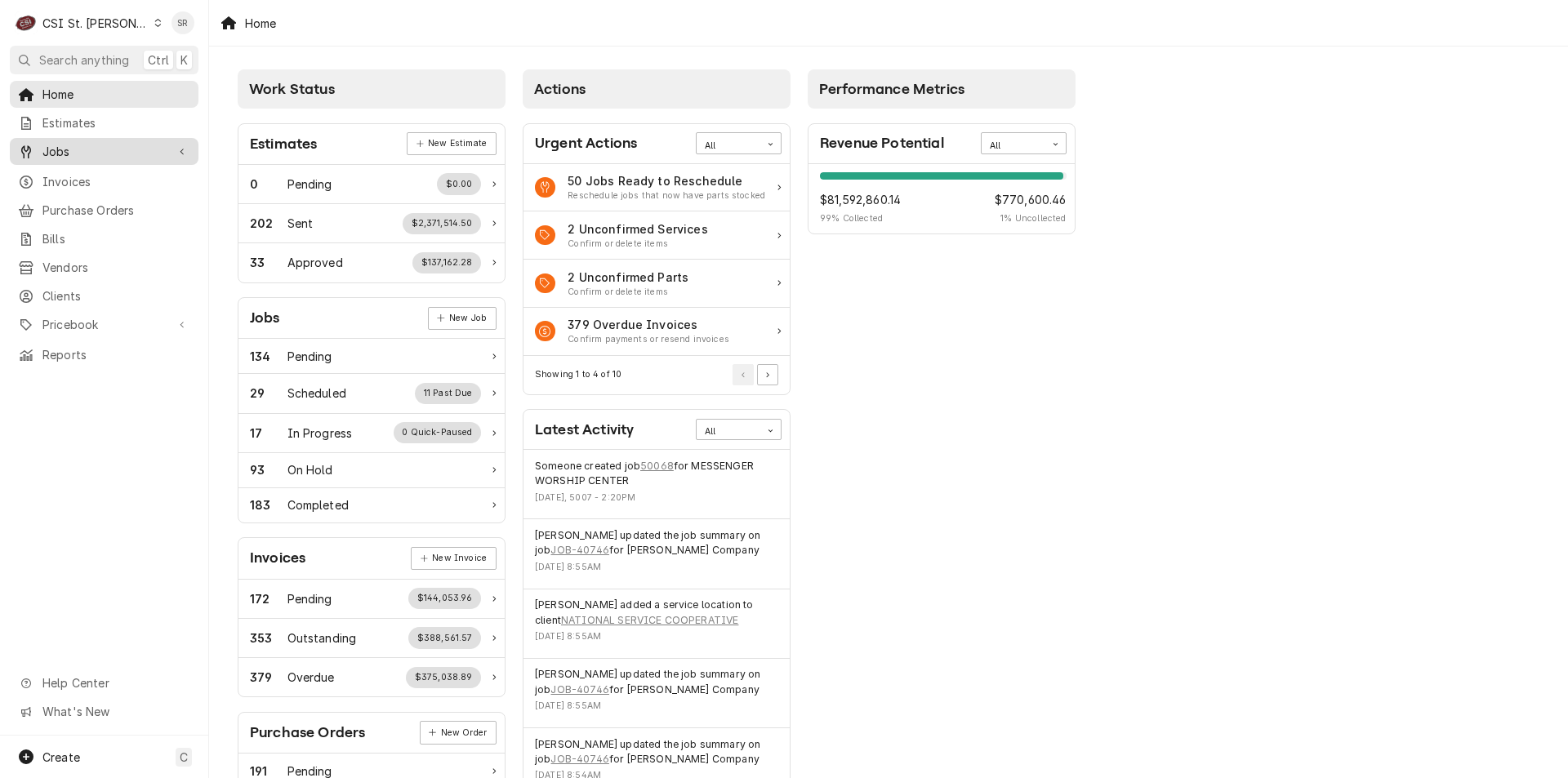 click on "Jobs" at bounding box center [104, 151] 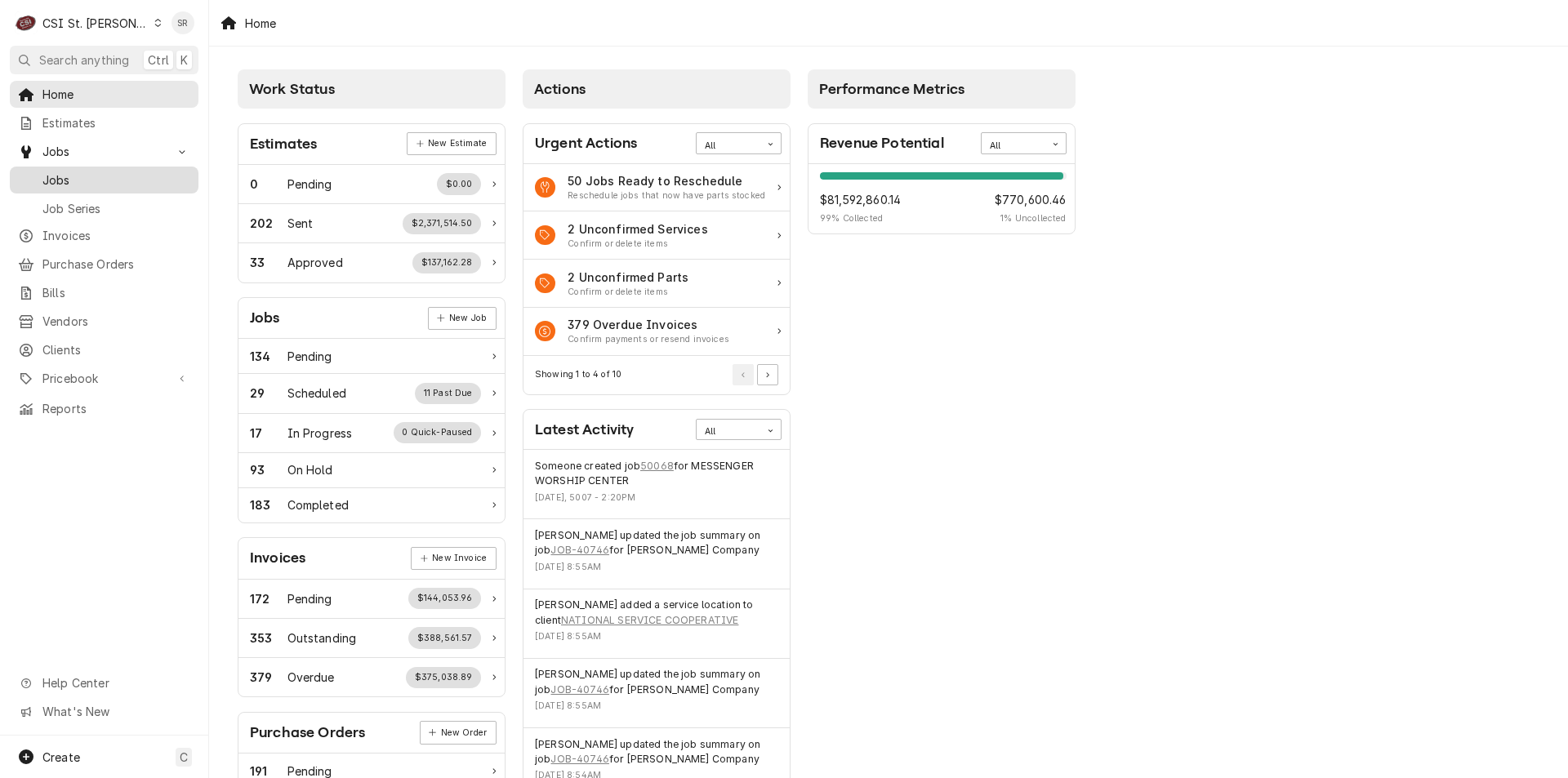 click on "Jobs" at bounding box center [116, 180] 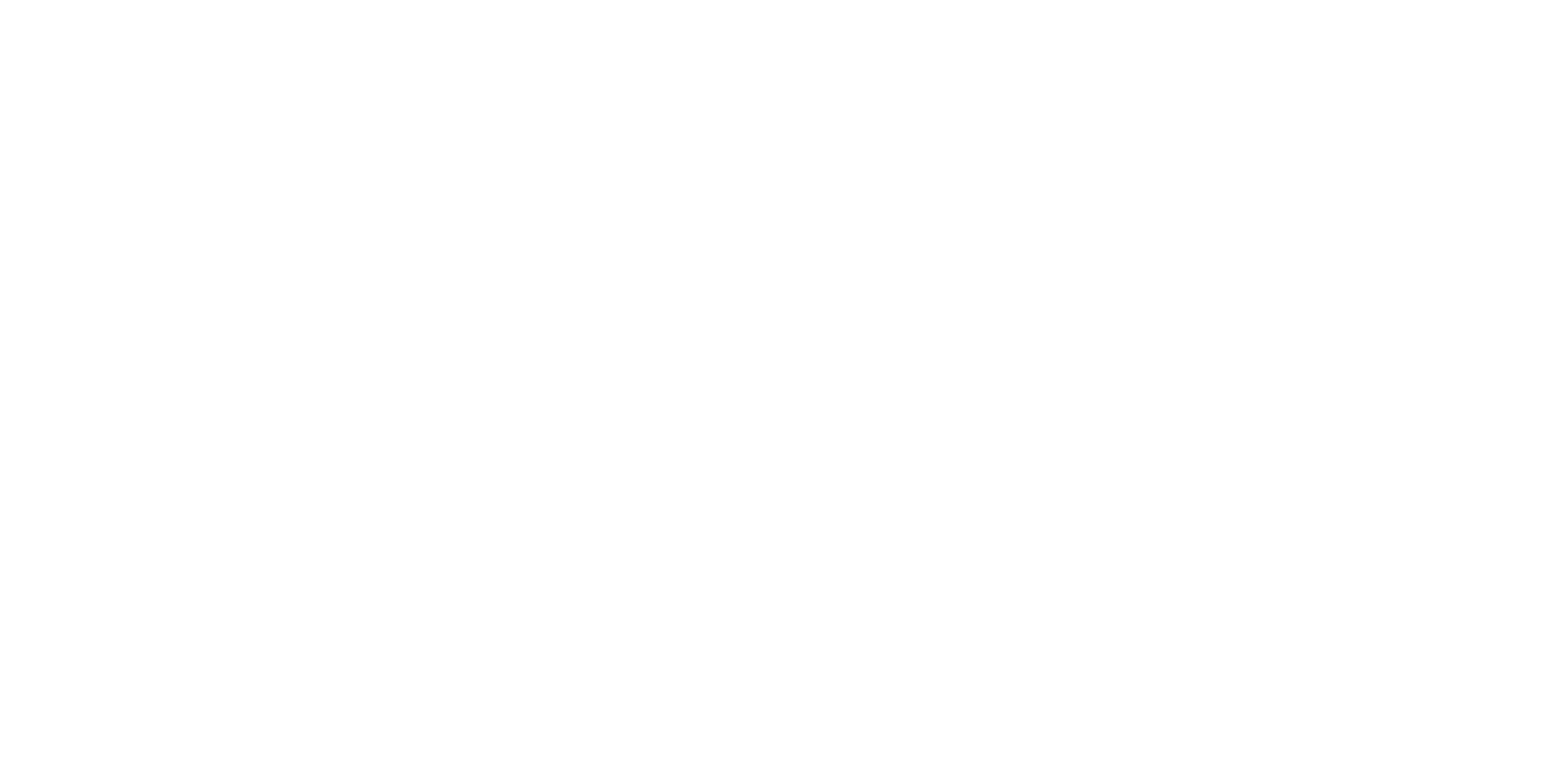 scroll, scrollTop: 0, scrollLeft: 0, axis: both 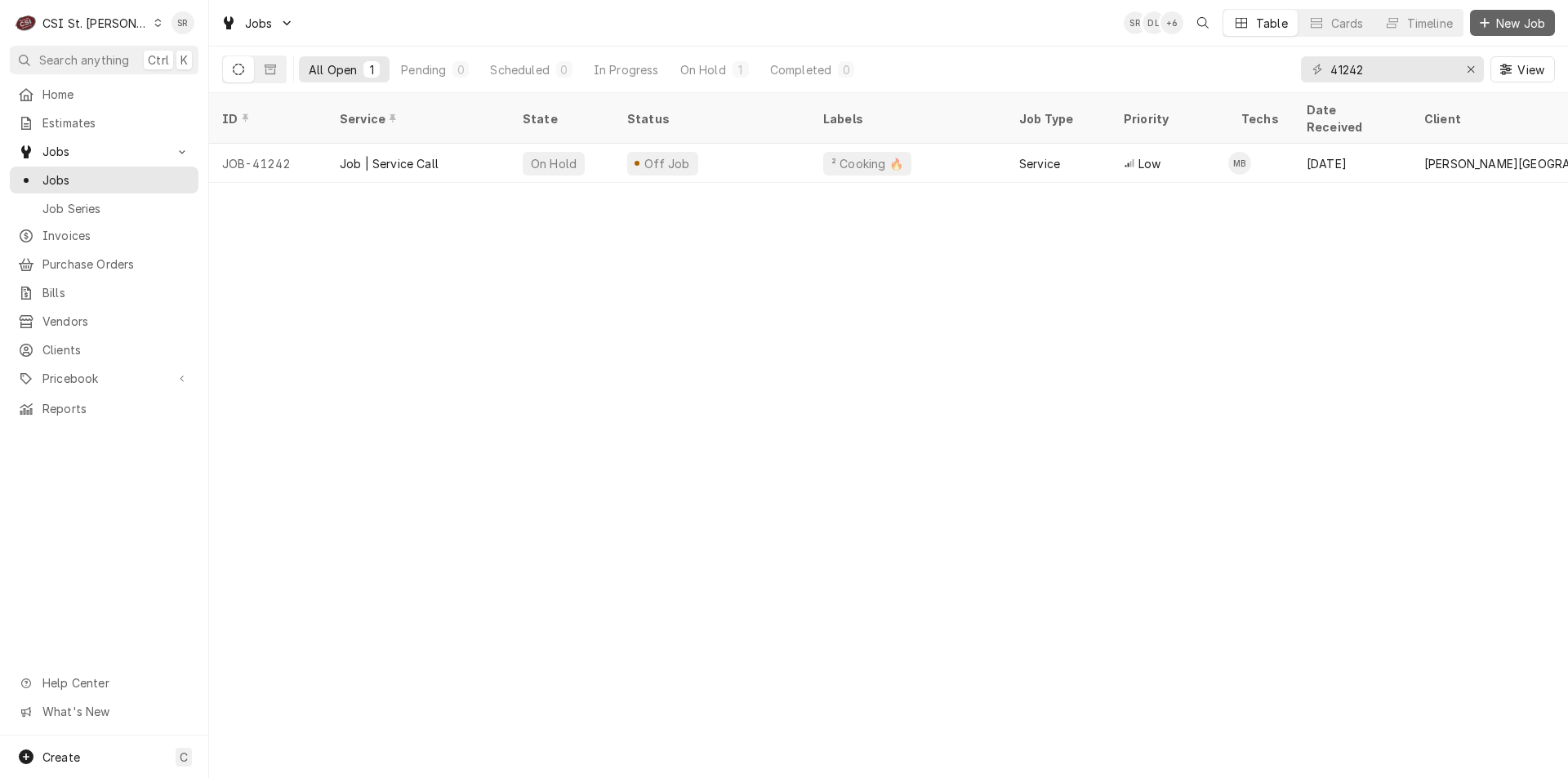 click on "New Job" at bounding box center (1521, 23) 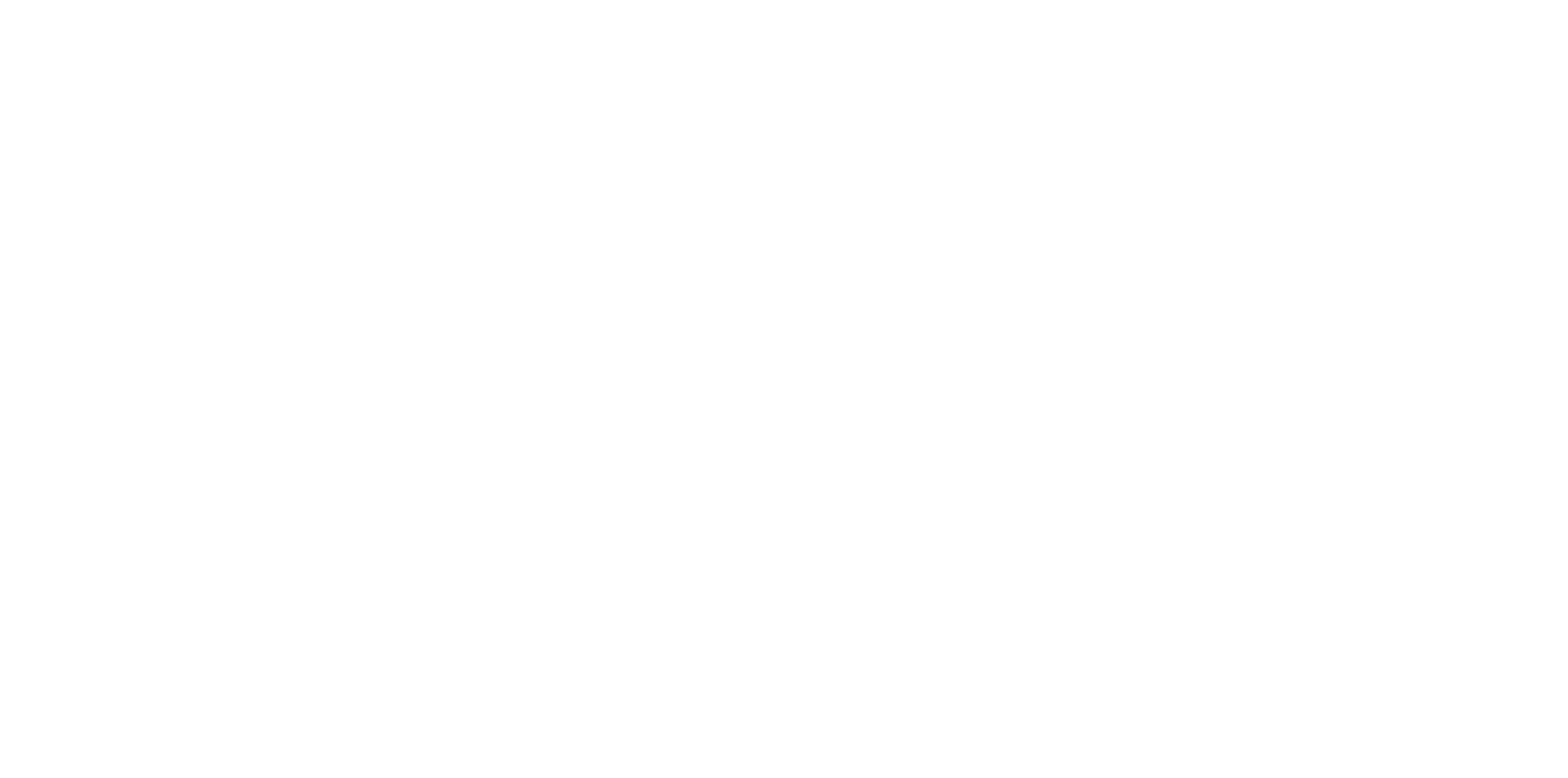 scroll, scrollTop: 0, scrollLeft: 0, axis: both 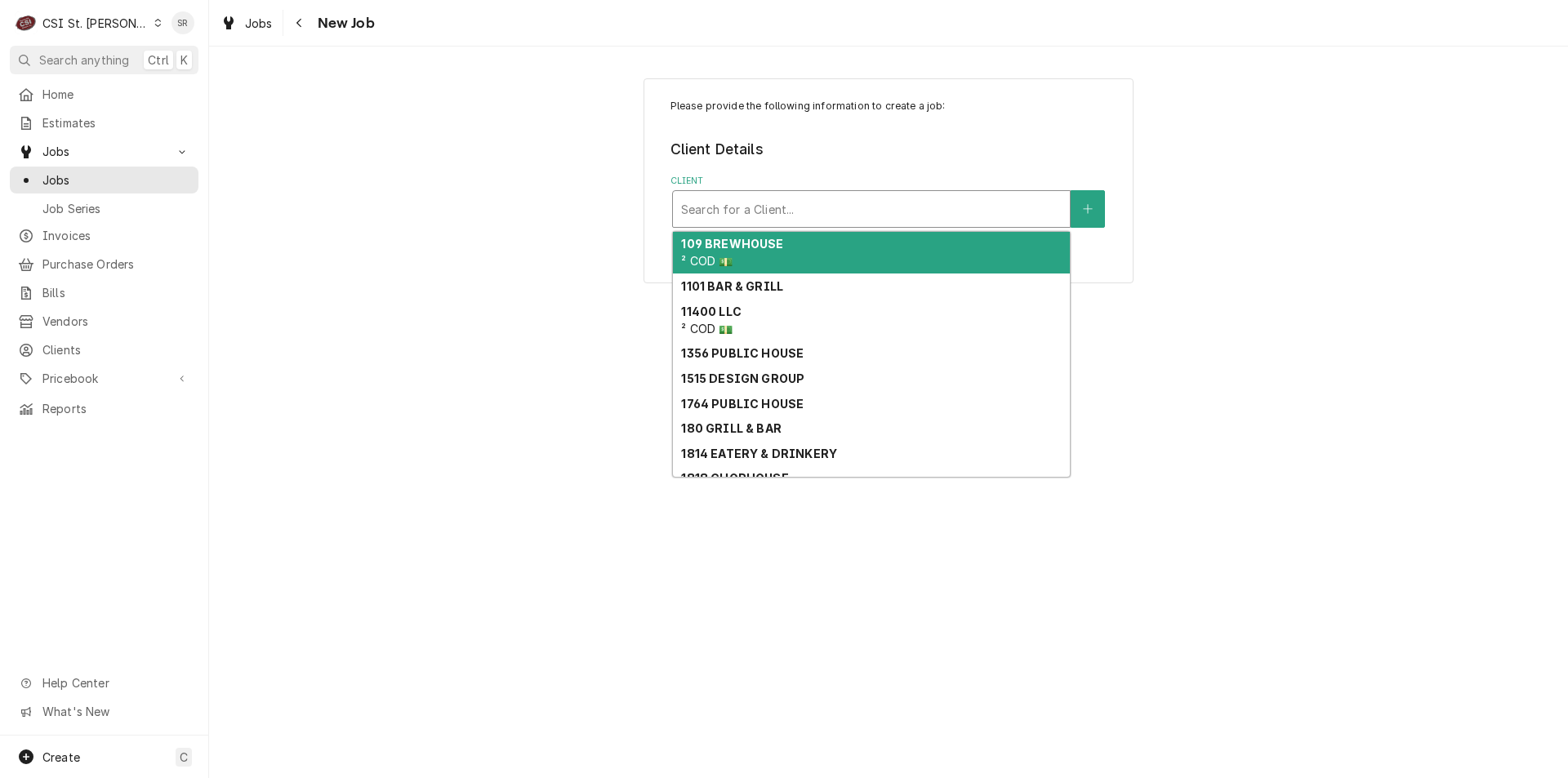 click at bounding box center (871, 209) 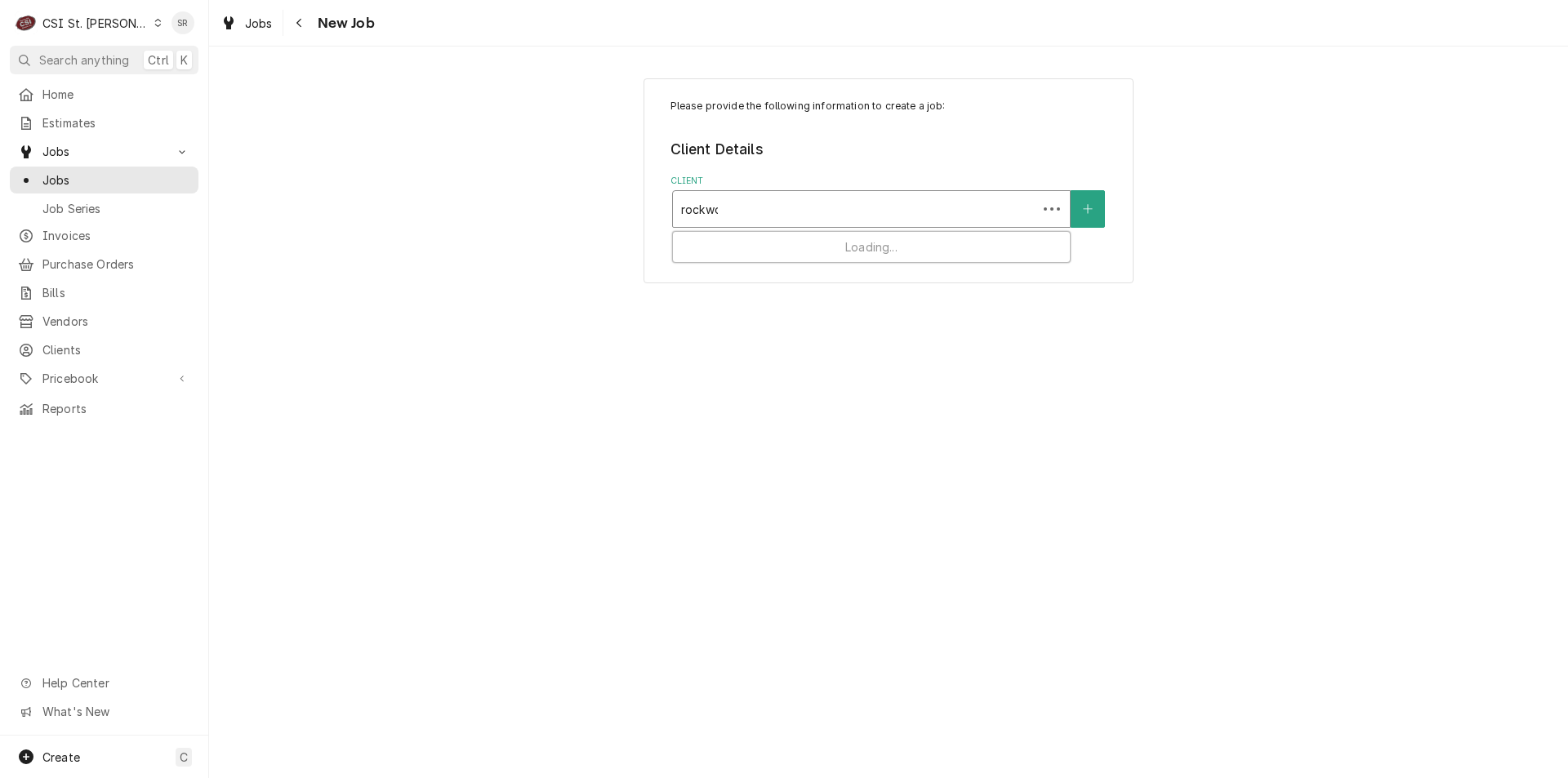 type on "rockwood" 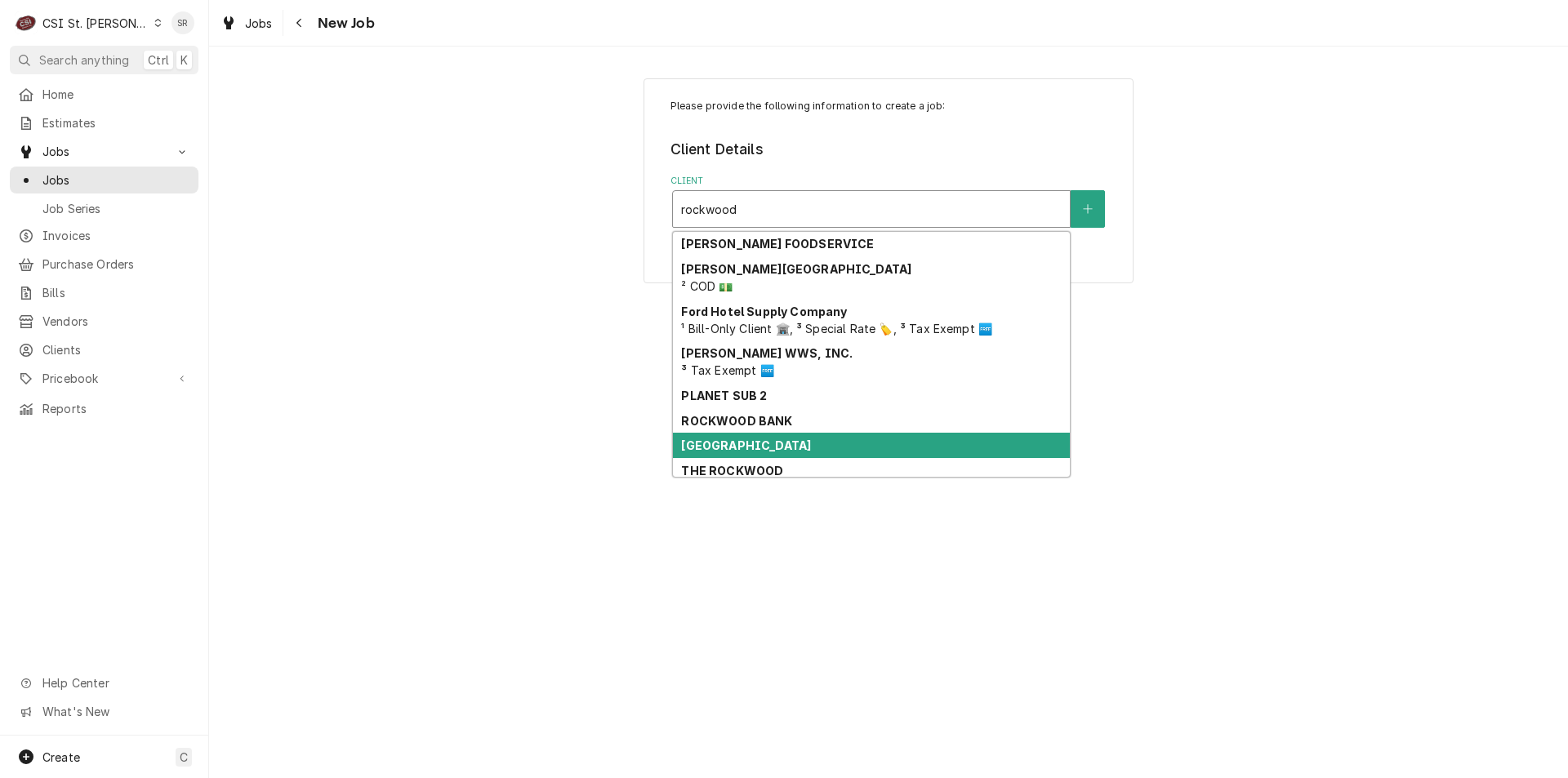 click on "[GEOGRAPHIC_DATA]" at bounding box center [746, 445] 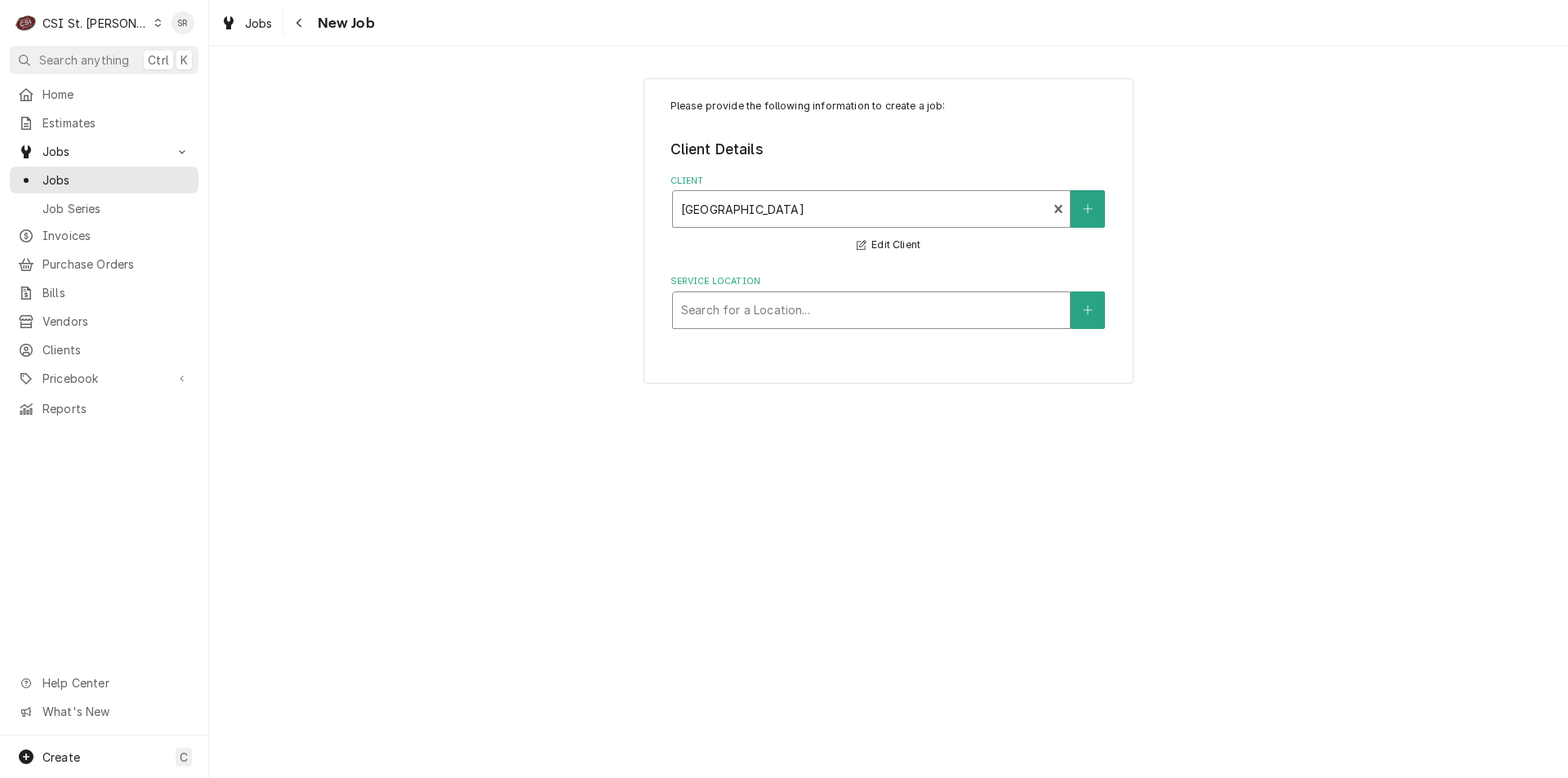 click at bounding box center [871, 310] 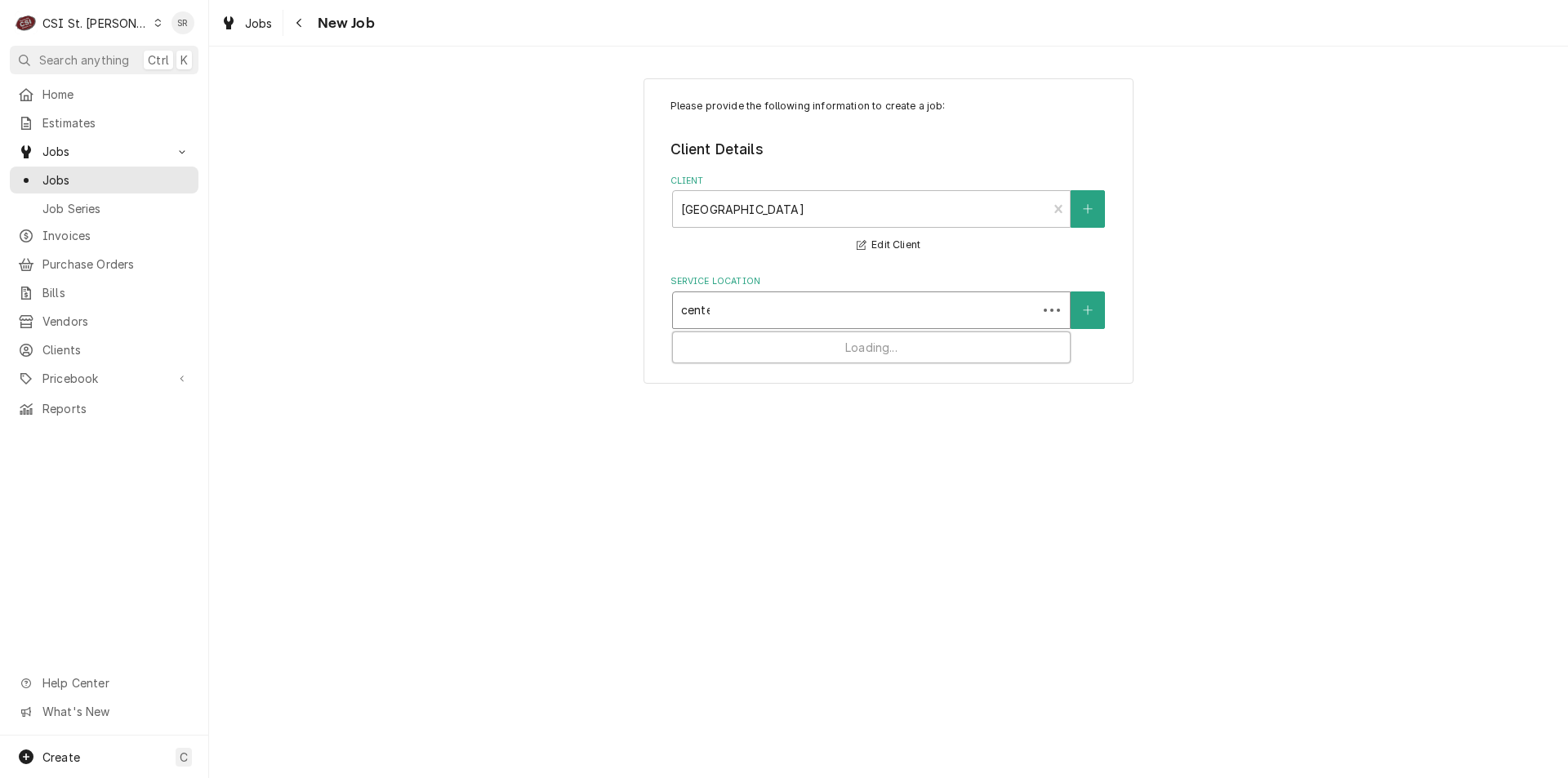 type on "center" 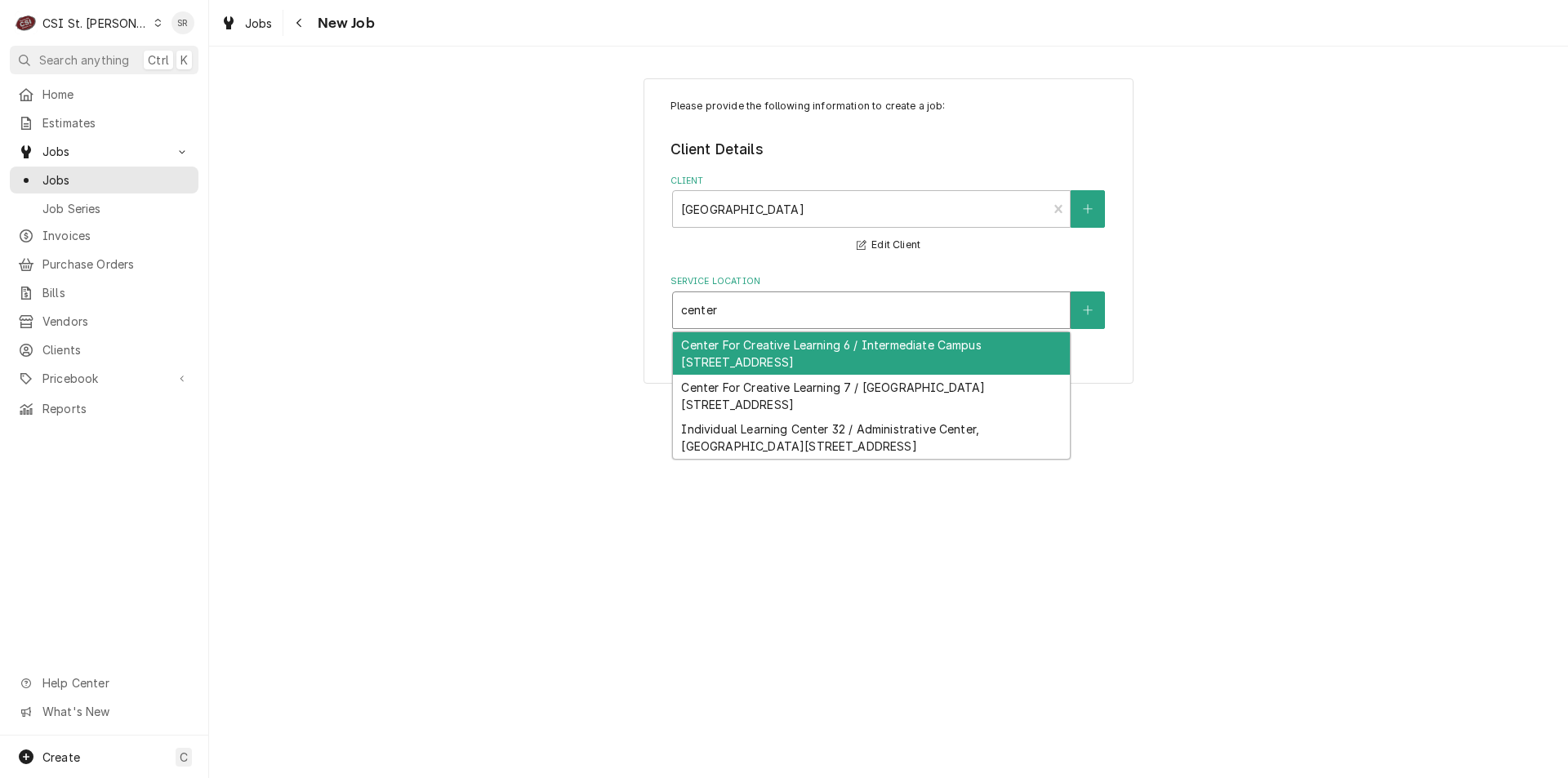 click on "Center For Creative Learning     6 / Intermediate Campus 265 Old State Road, Ellisville, MO 63021" at bounding box center [871, 353] 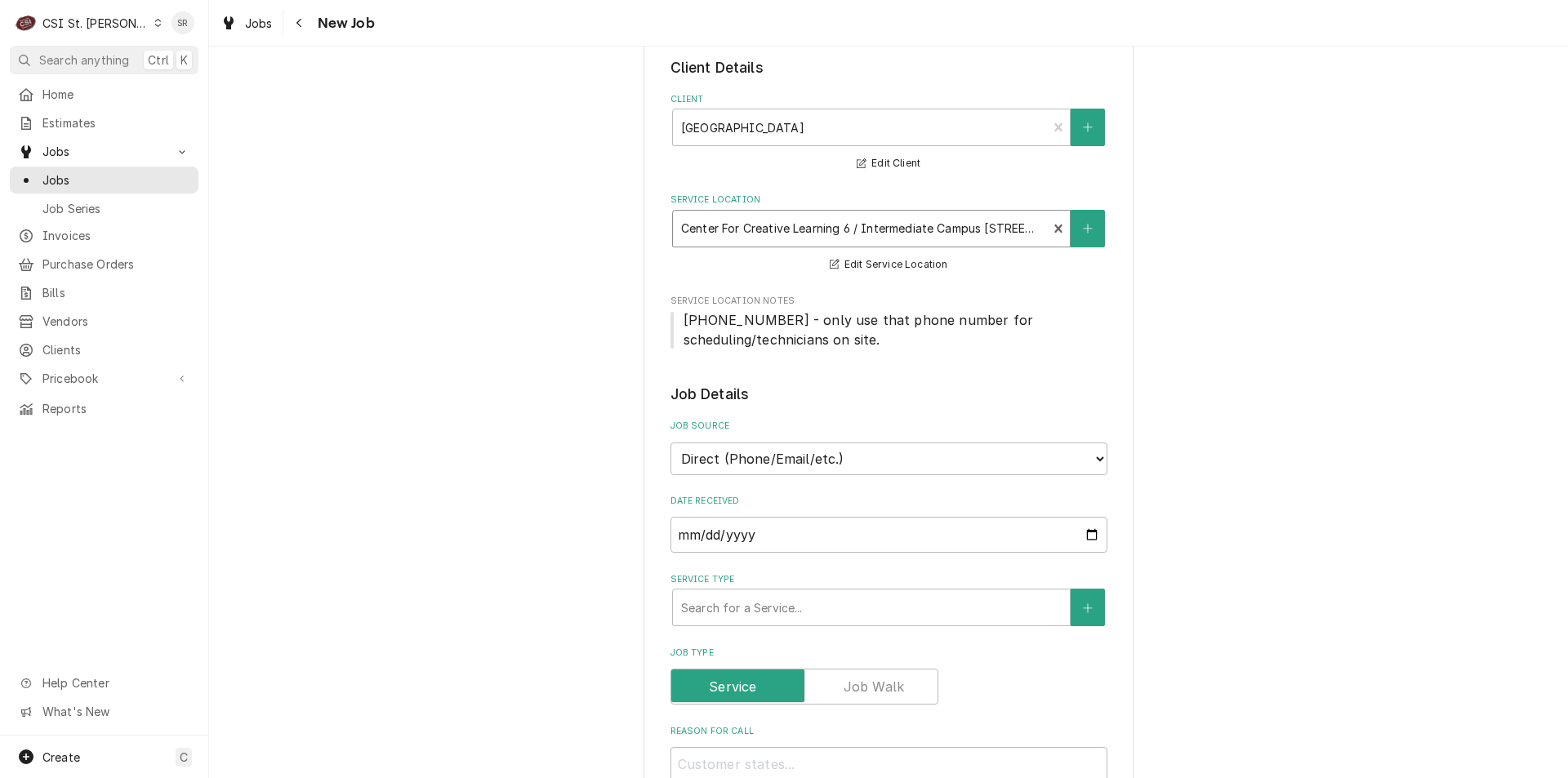 scroll, scrollTop: 245, scrollLeft: 0, axis: vertical 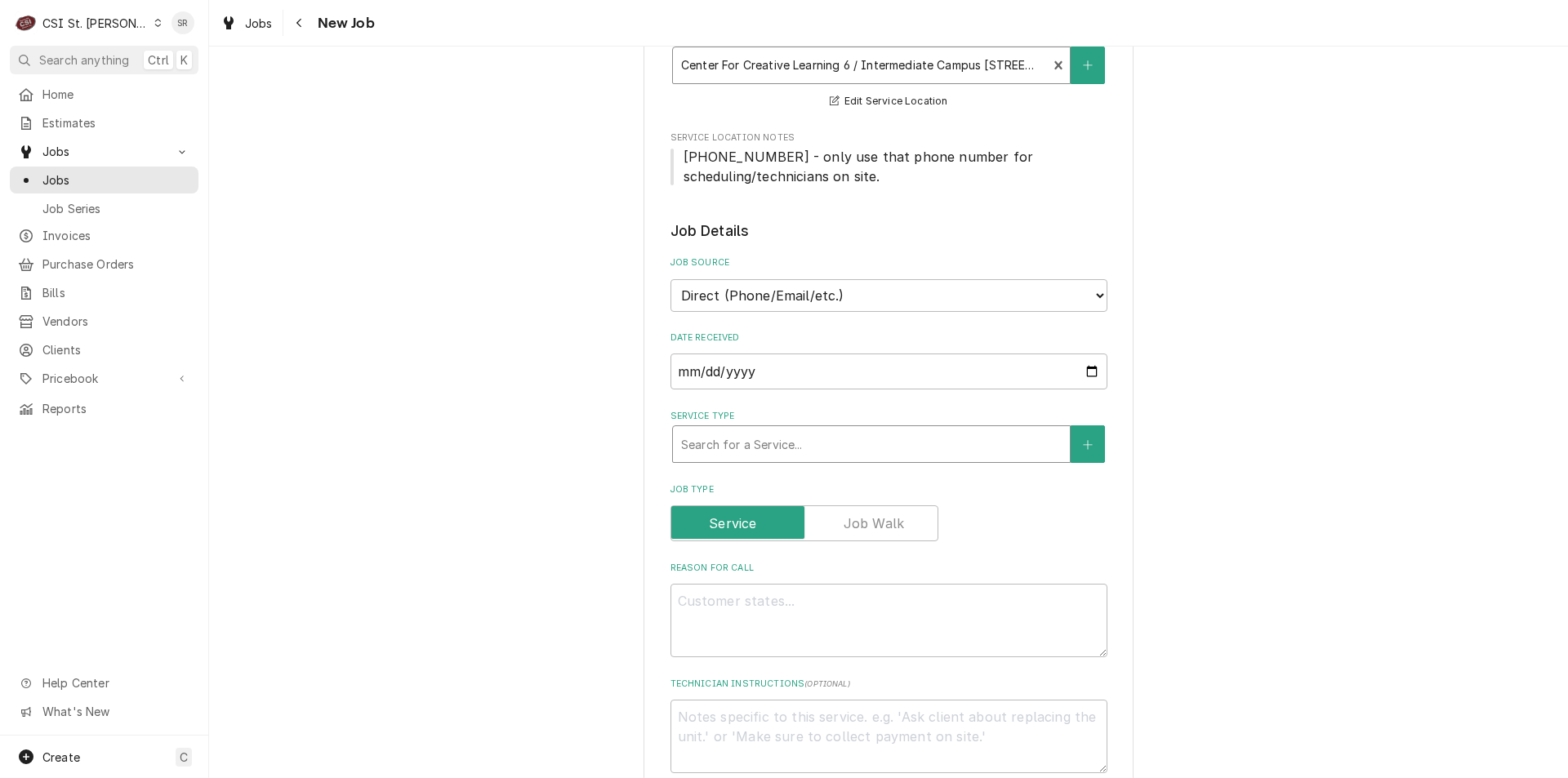 click at bounding box center [871, 444] 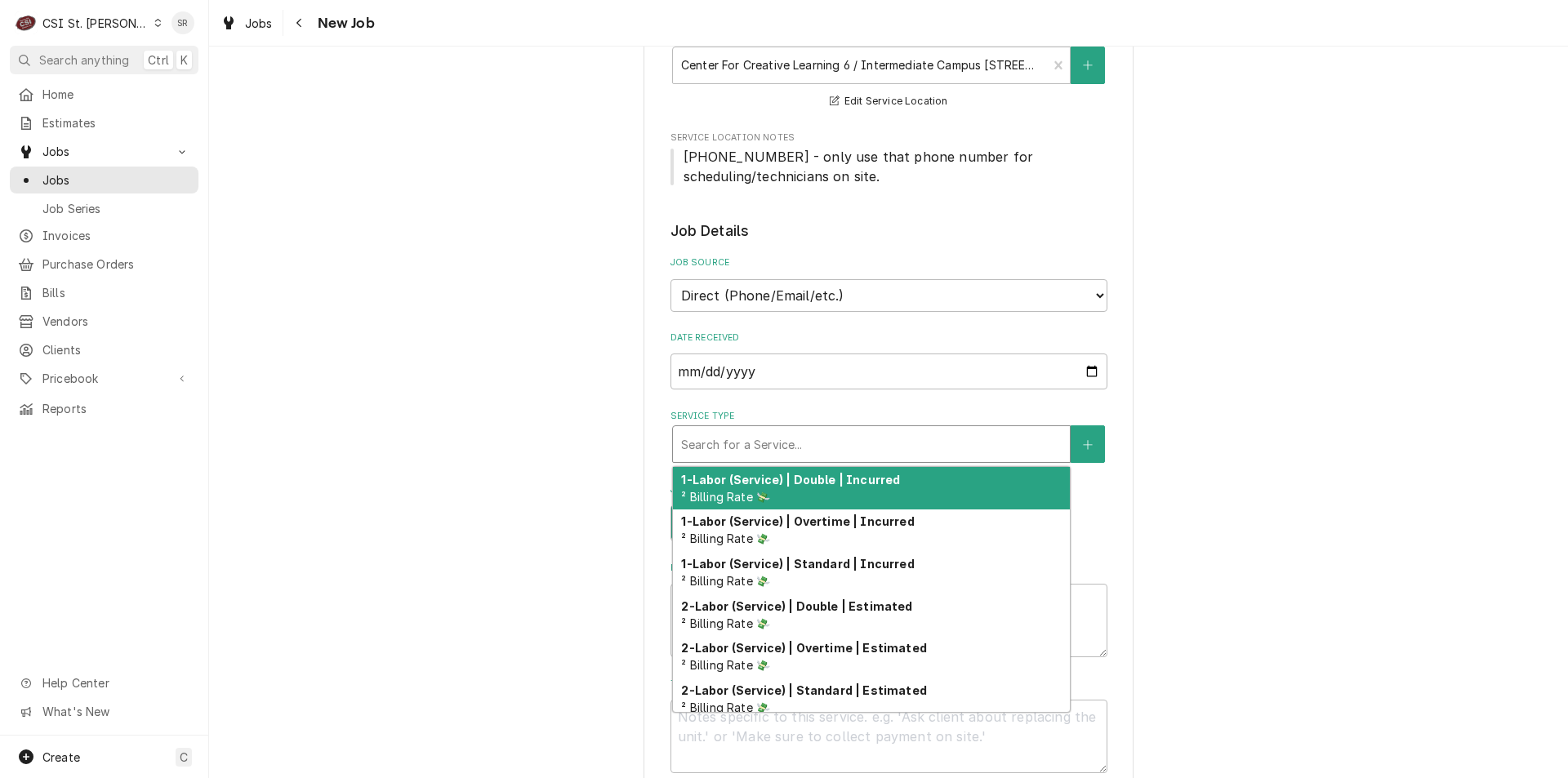 type on "x" 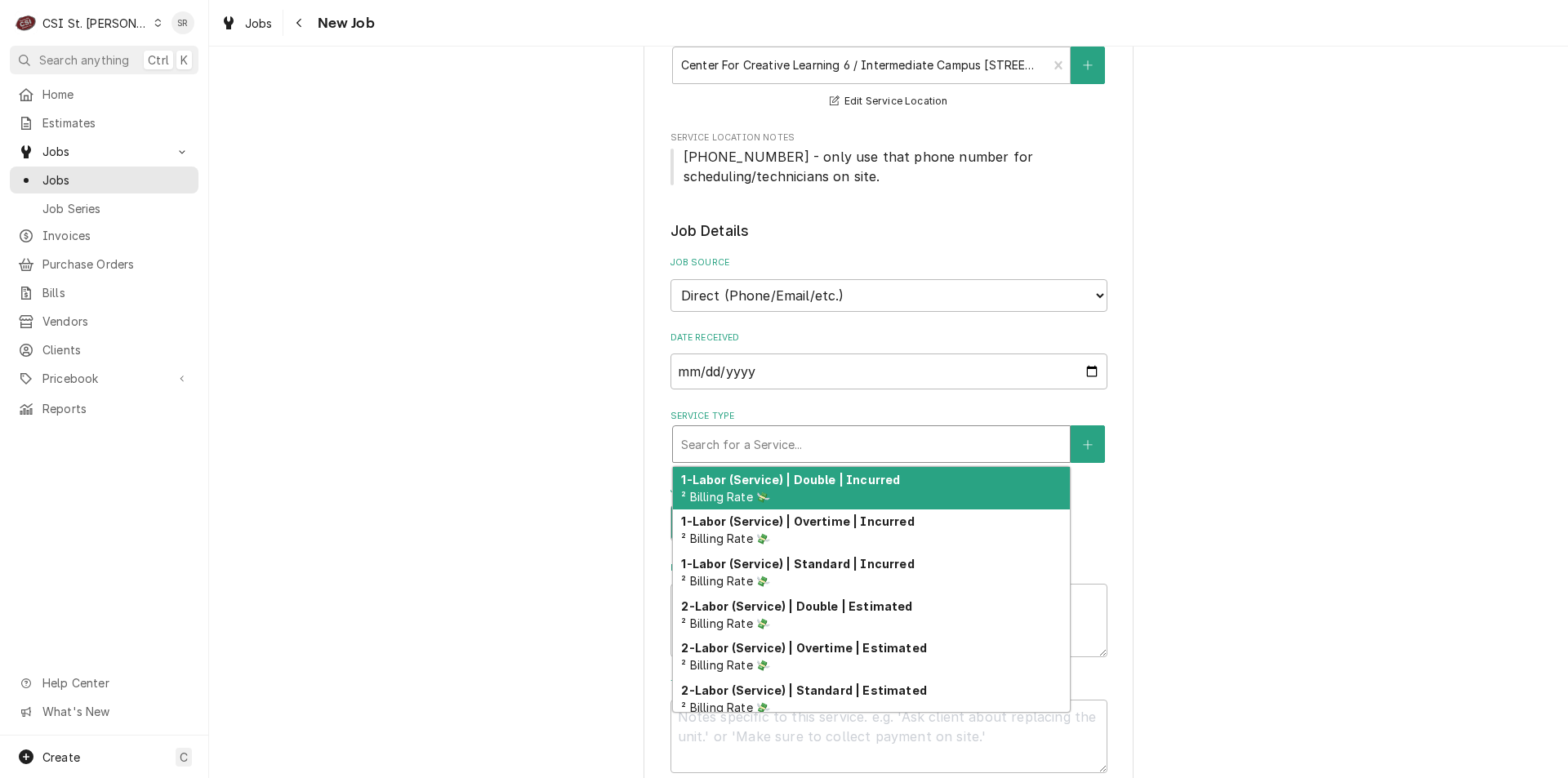 type on "c" 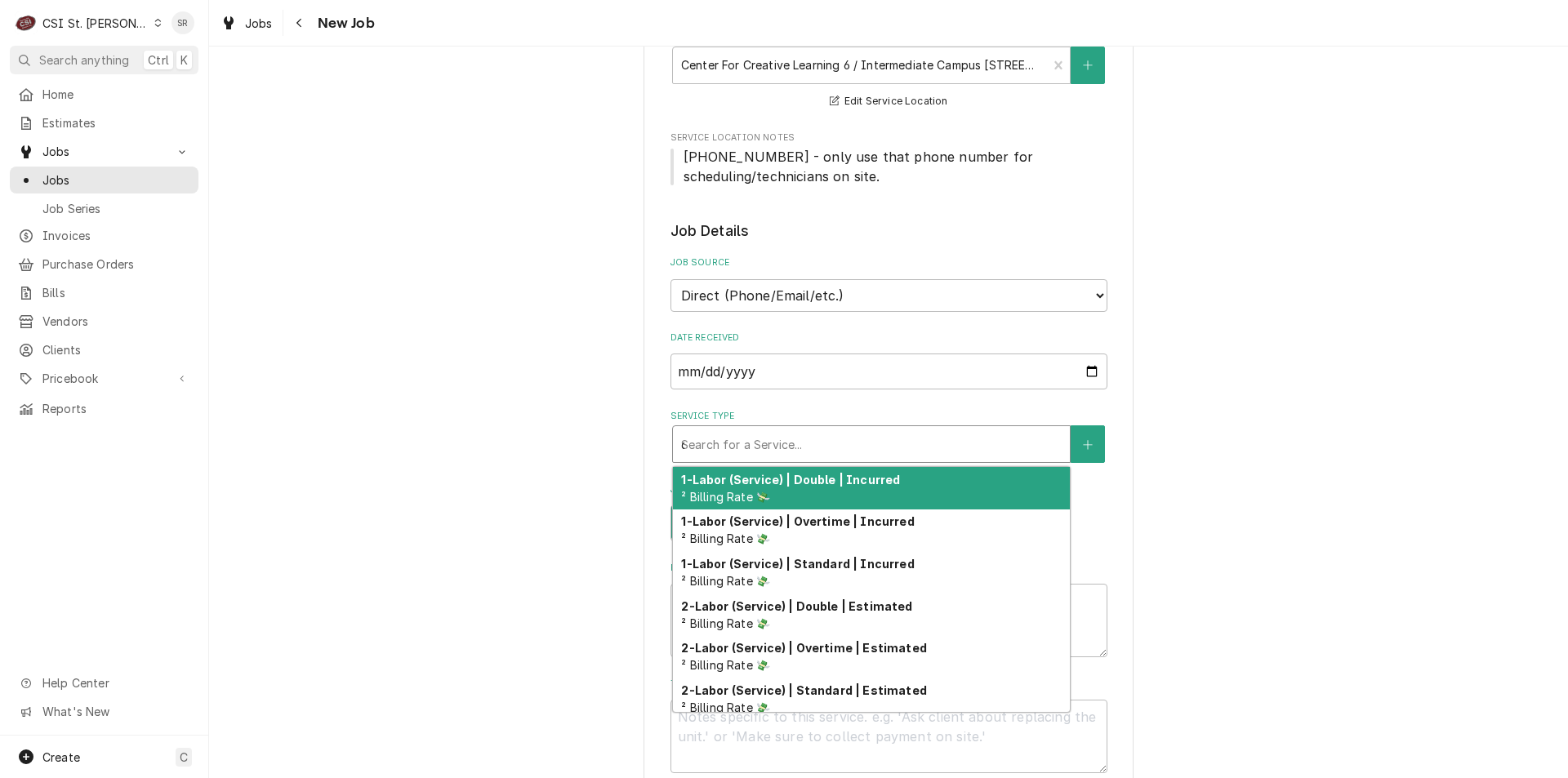 type on "x" 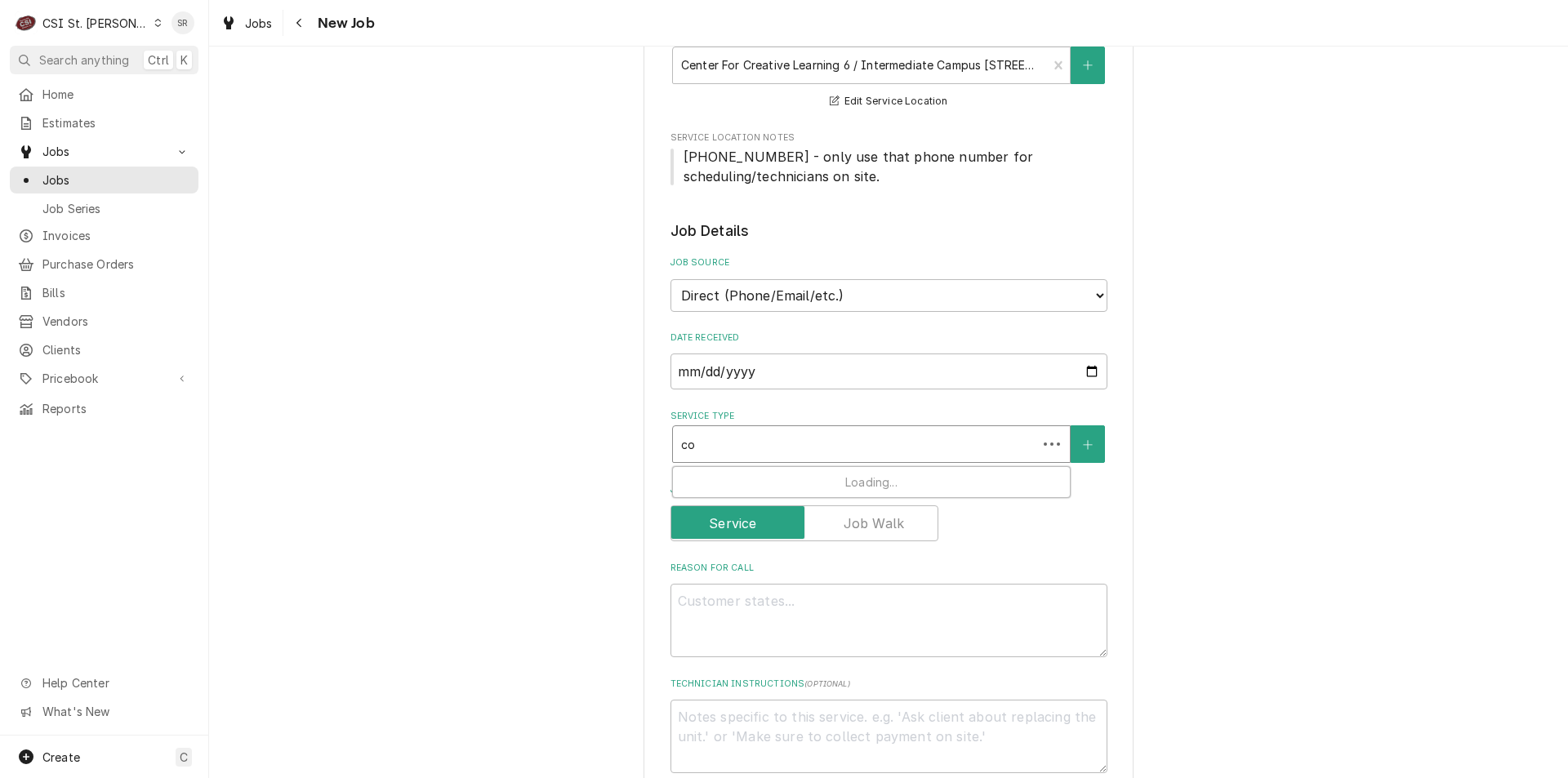 type on "x" 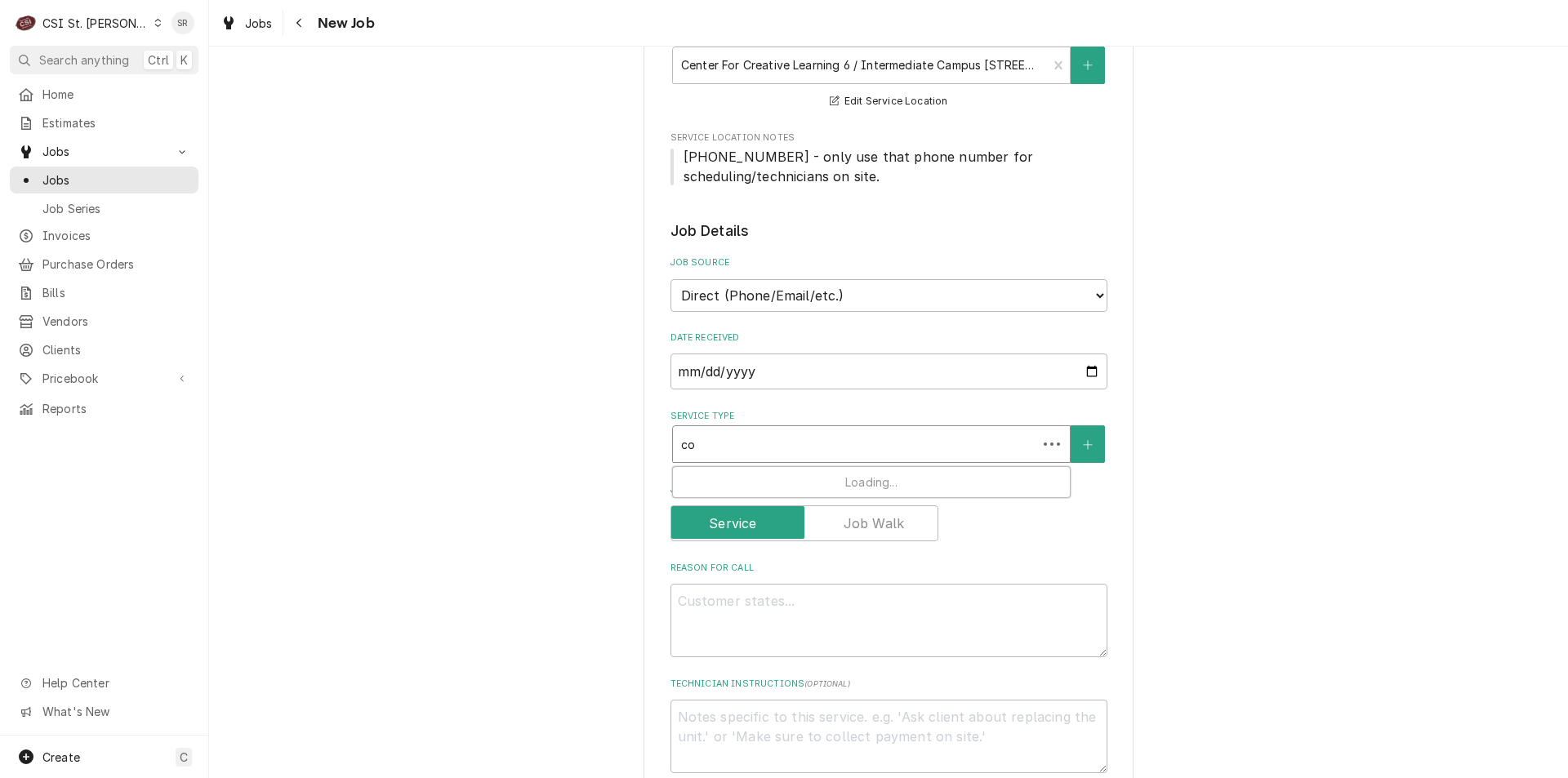 type on "coo" 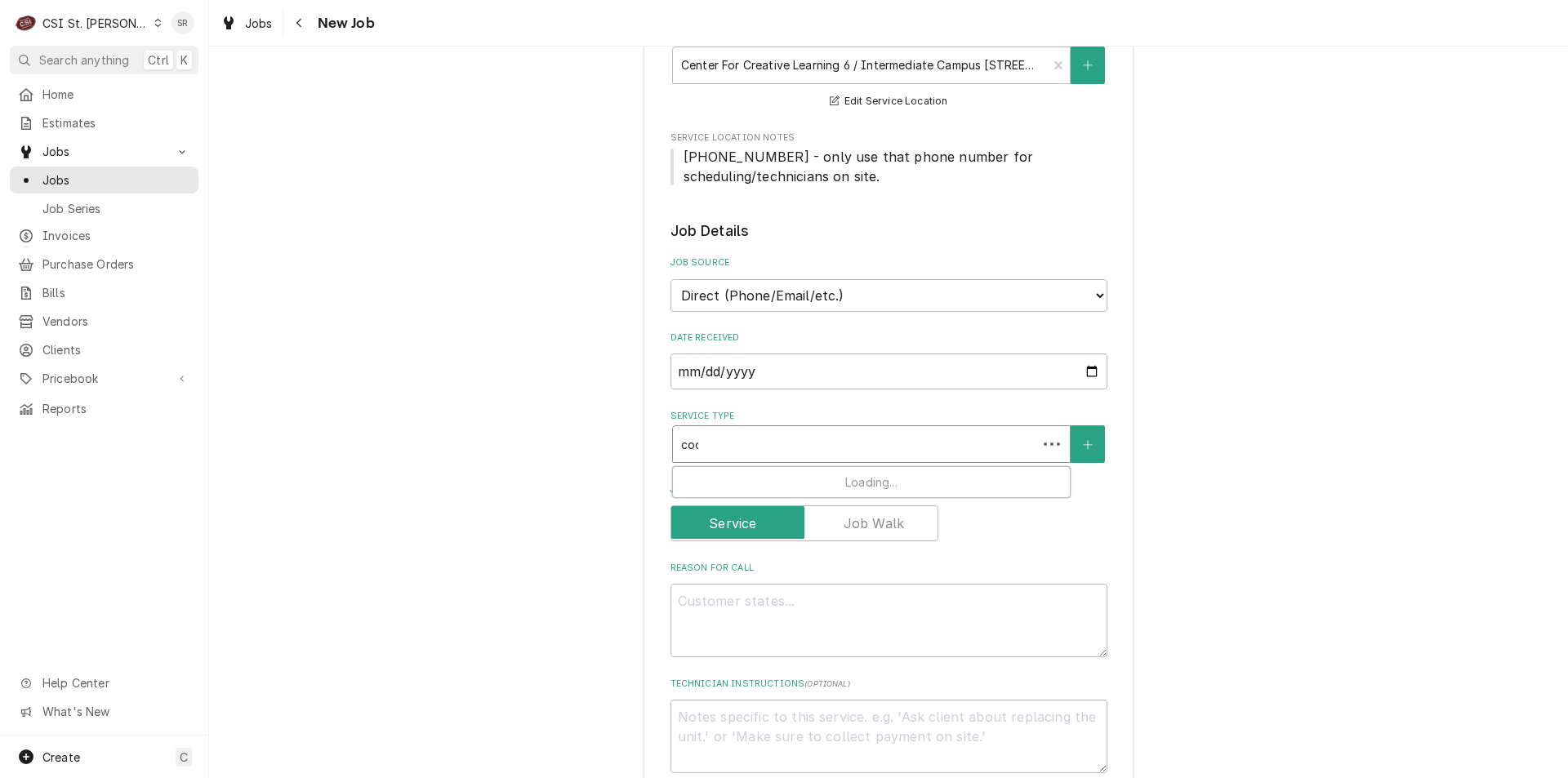 type on "x" 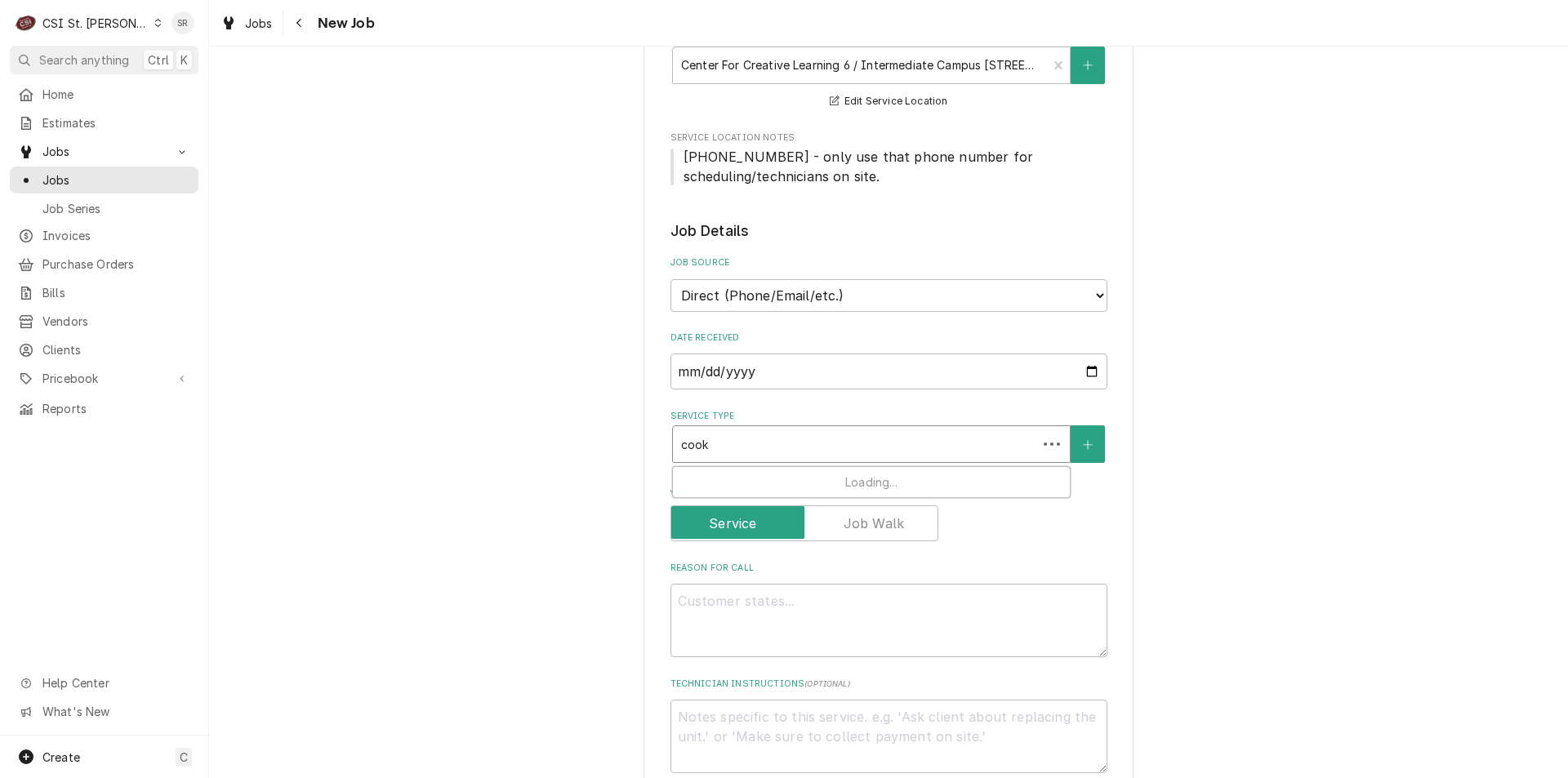 type on "x" 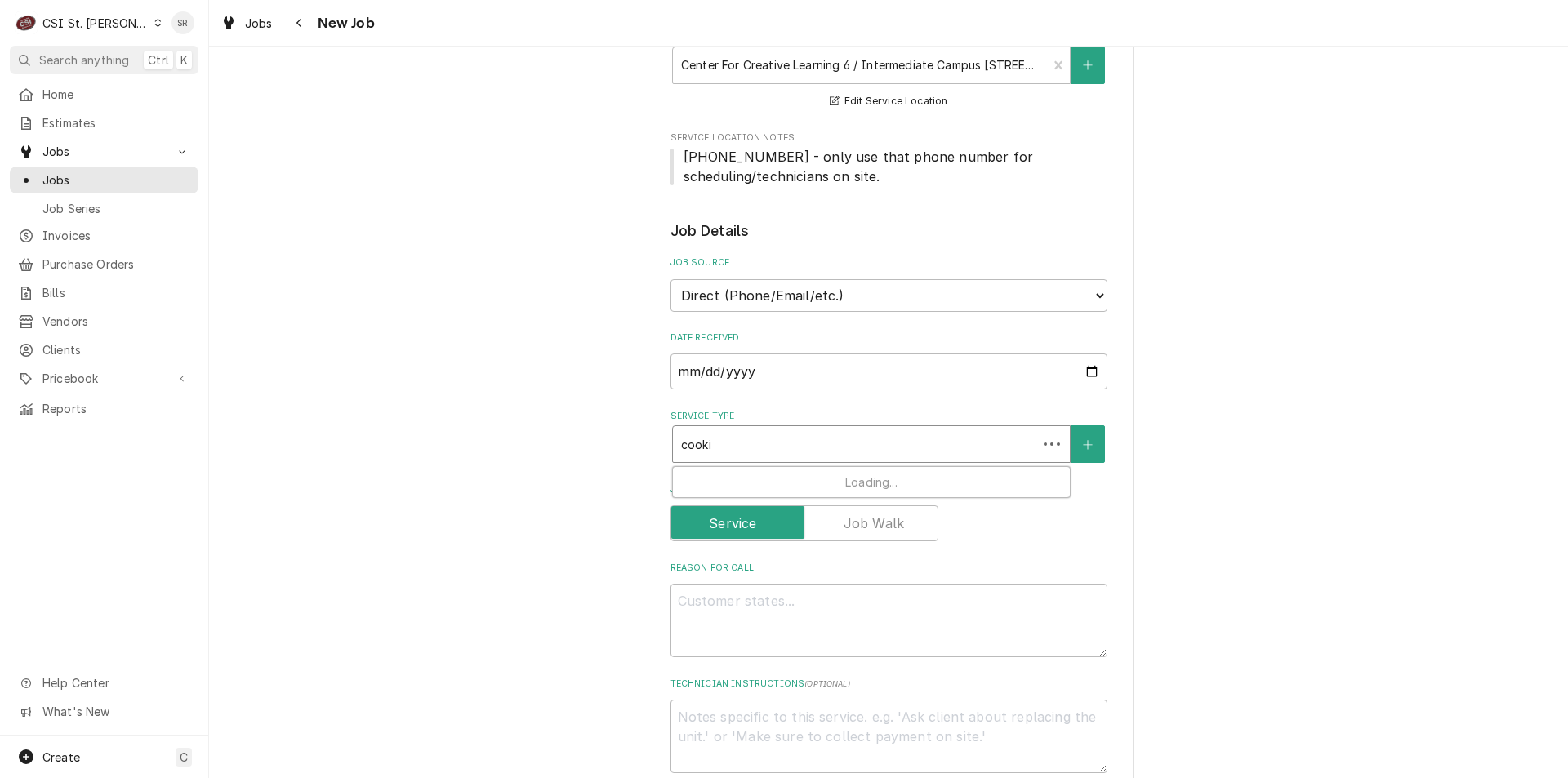 type on "x" 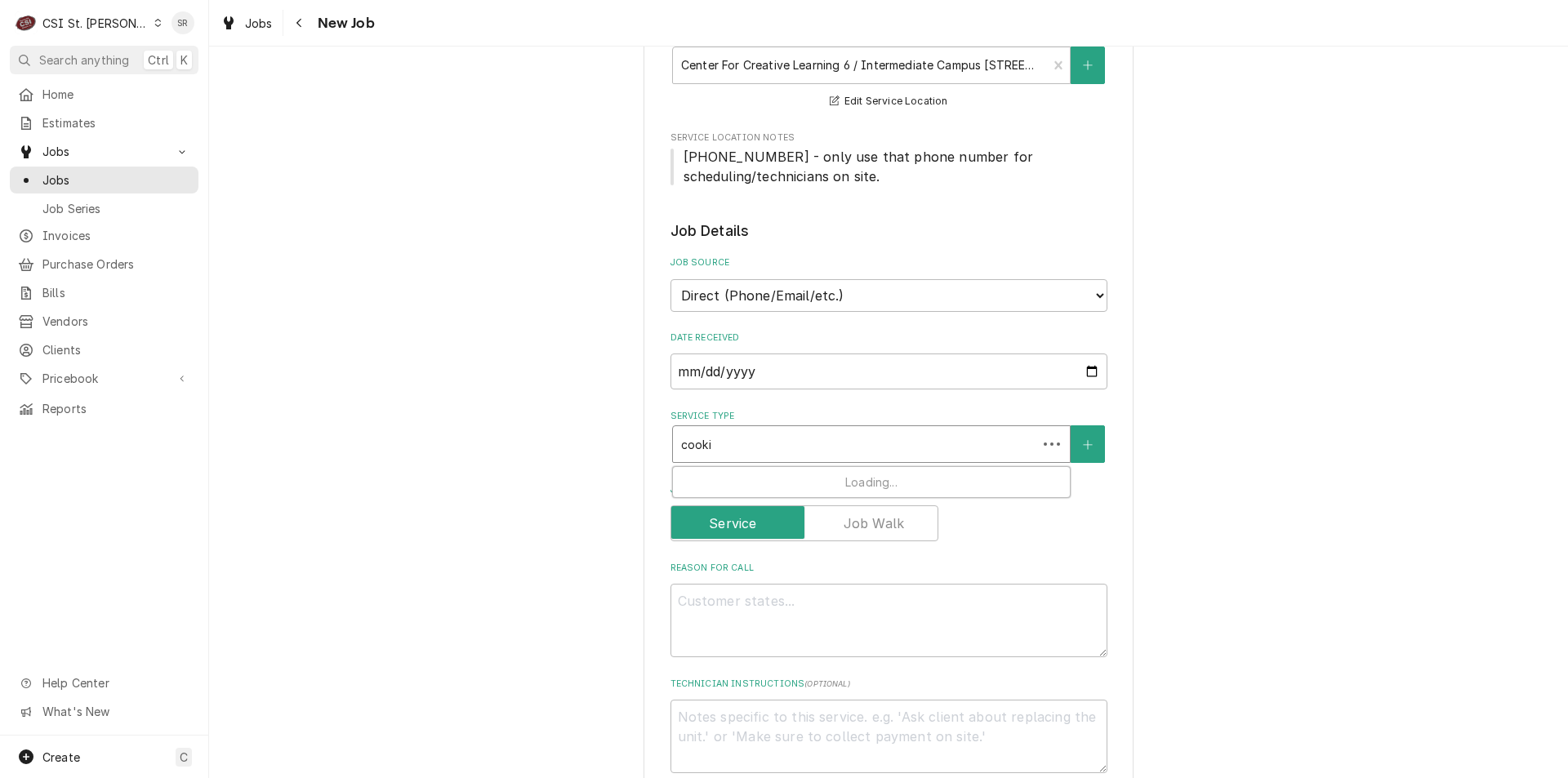 type on "cookin" 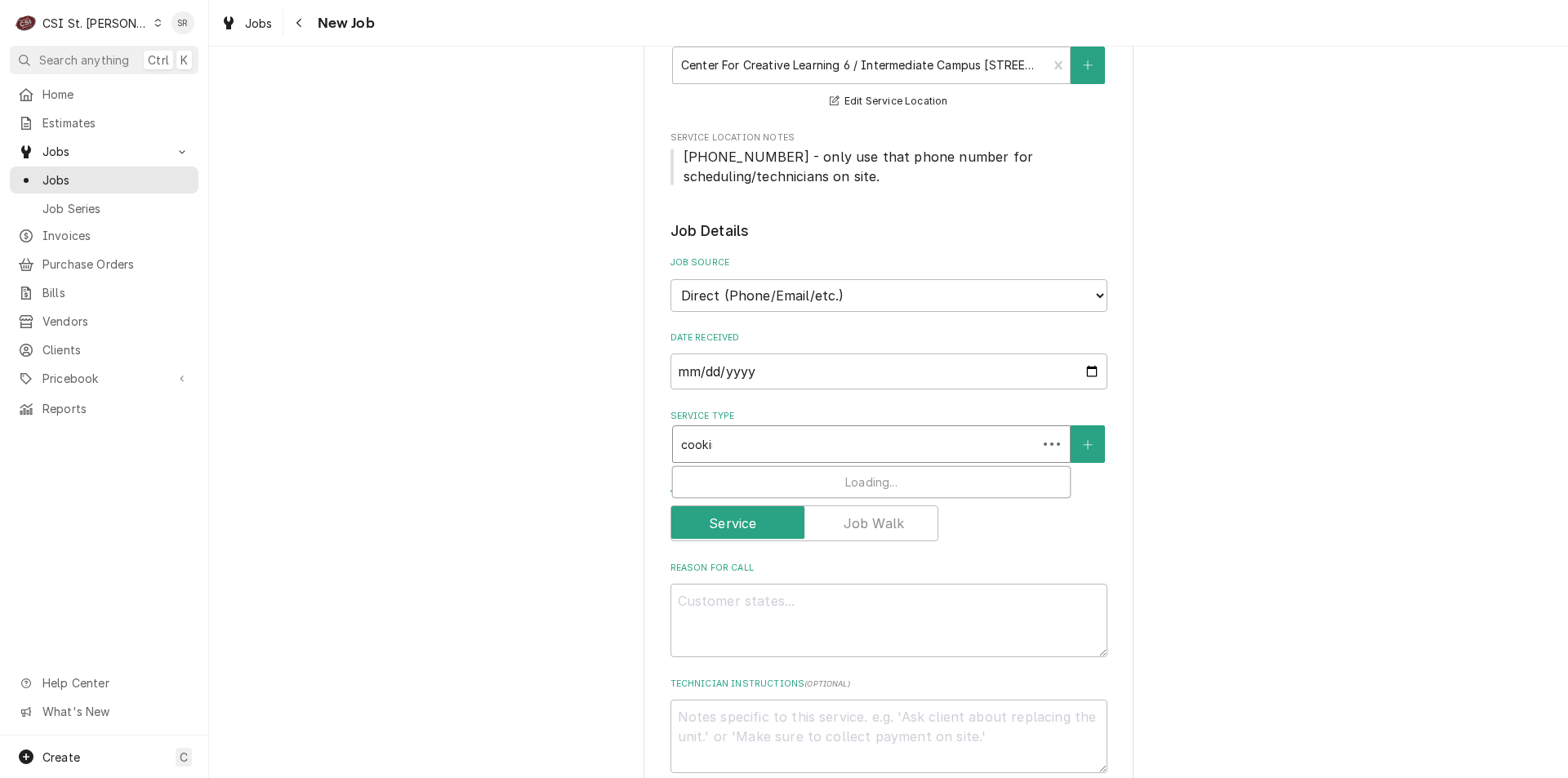 type on "x" 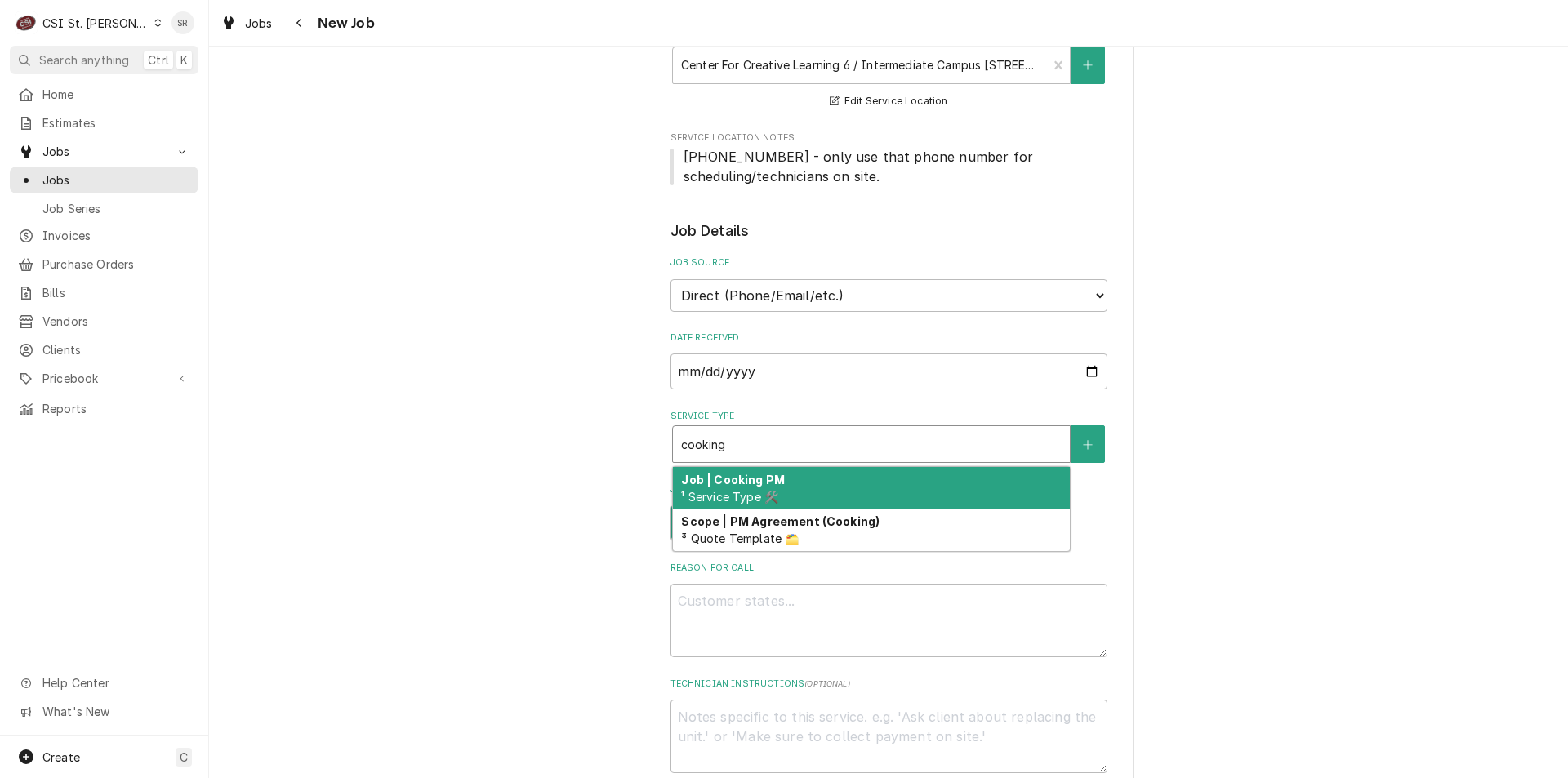click on "Job | Cooking PM" at bounding box center (733, 479) 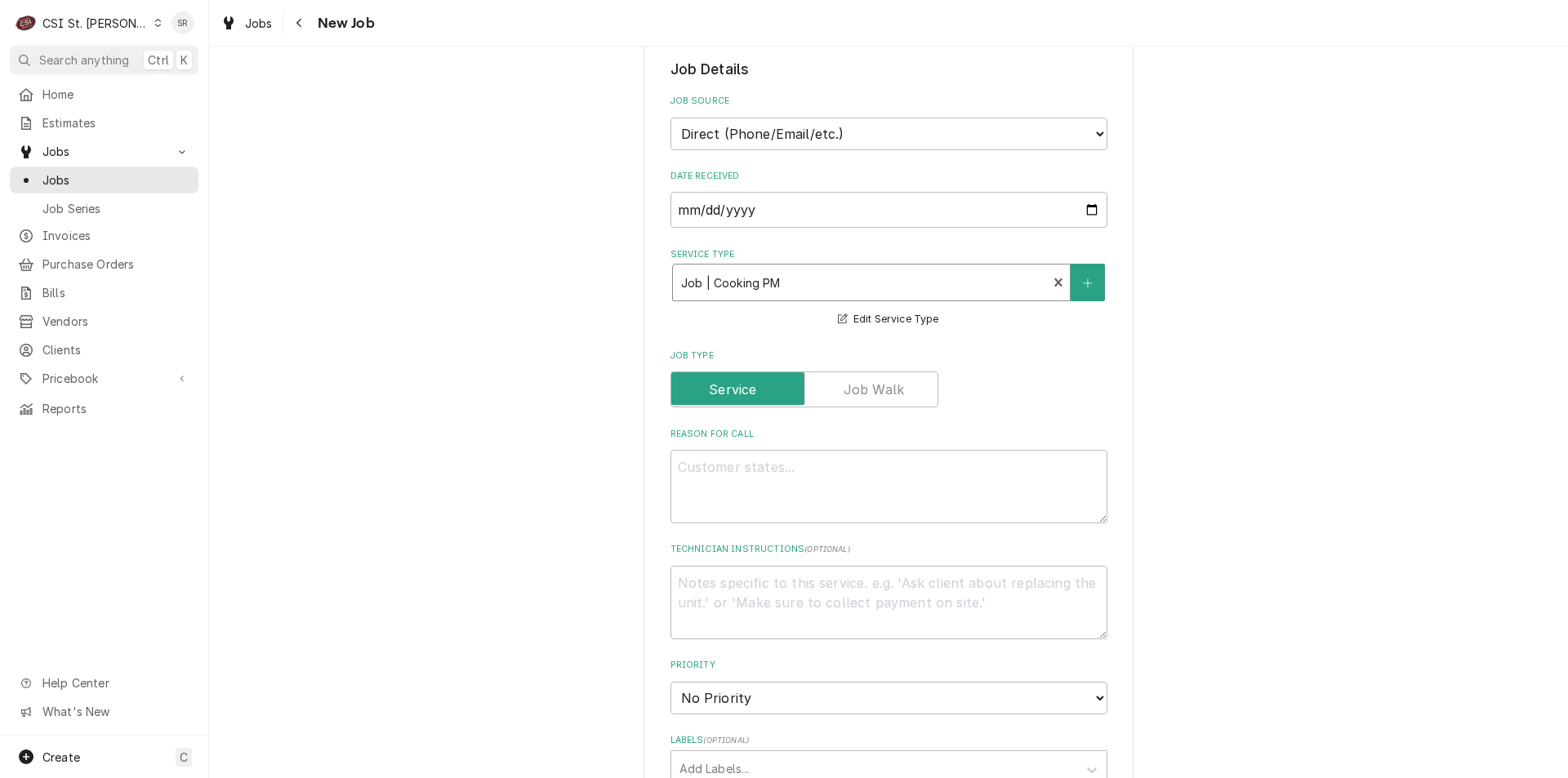 scroll, scrollTop: 408, scrollLeft: 0, axis: vertical 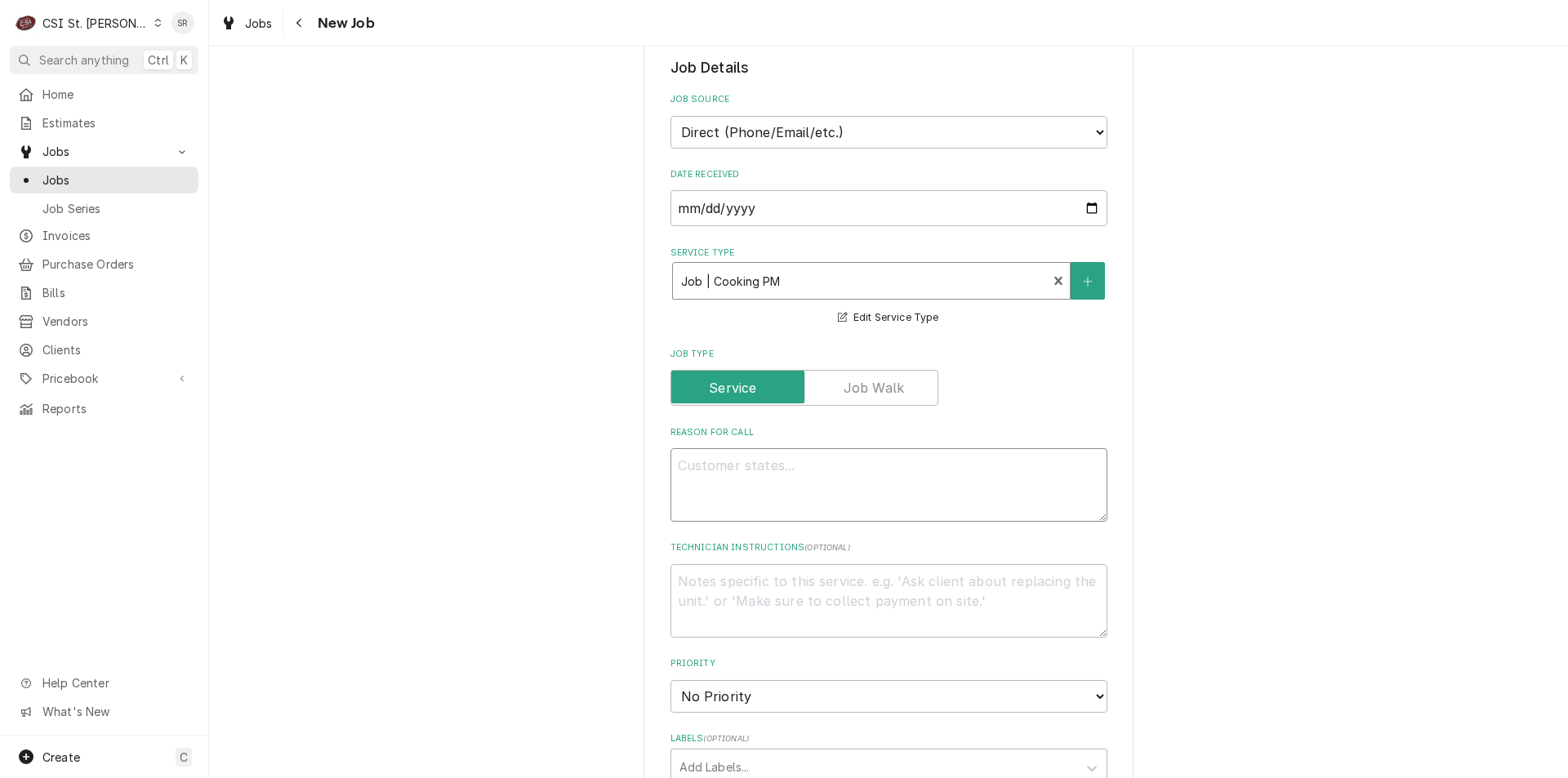 click on "Reason For Call" at bounding box center (889, 485) 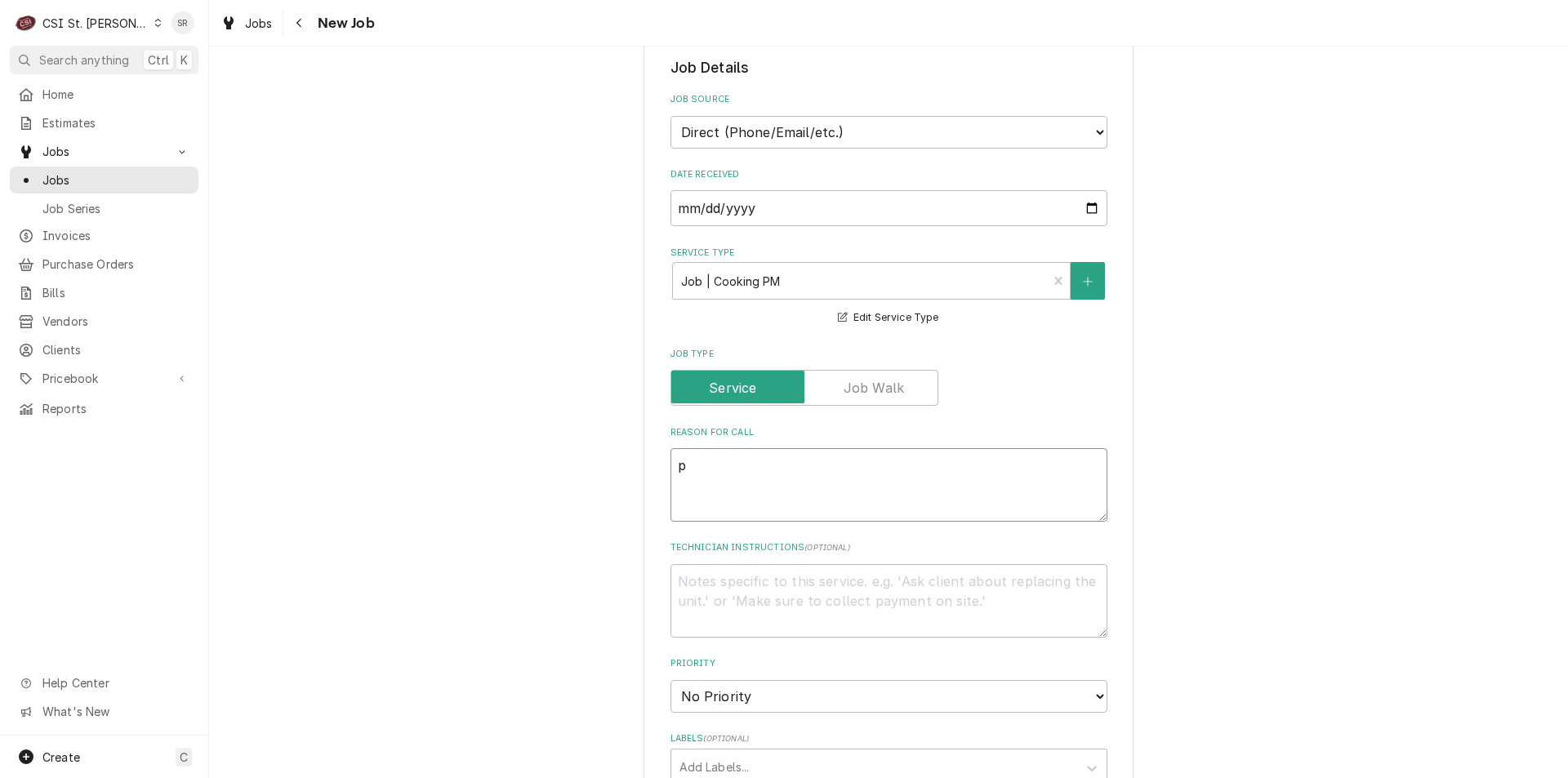 type on "x" 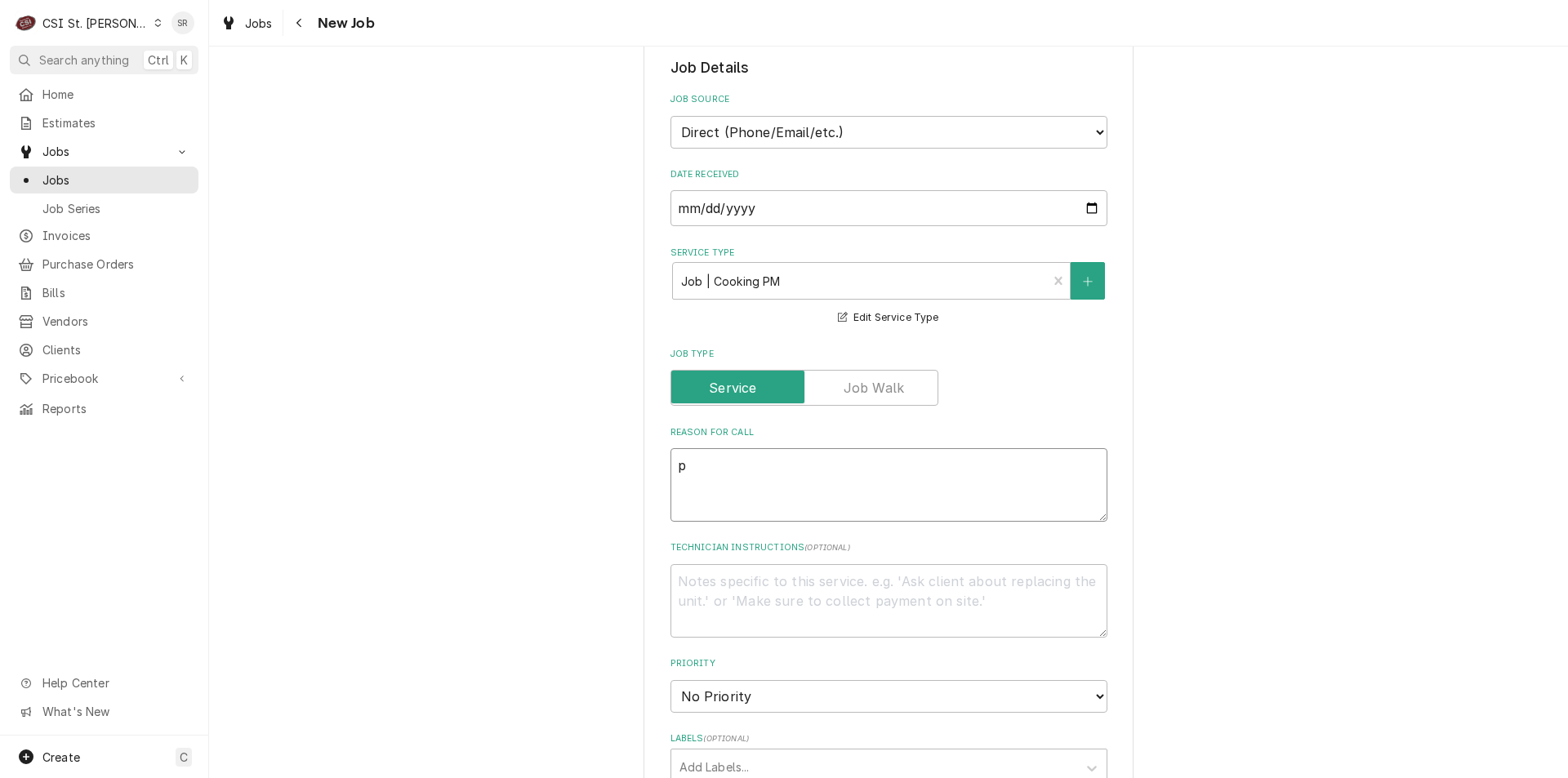 type on "p" 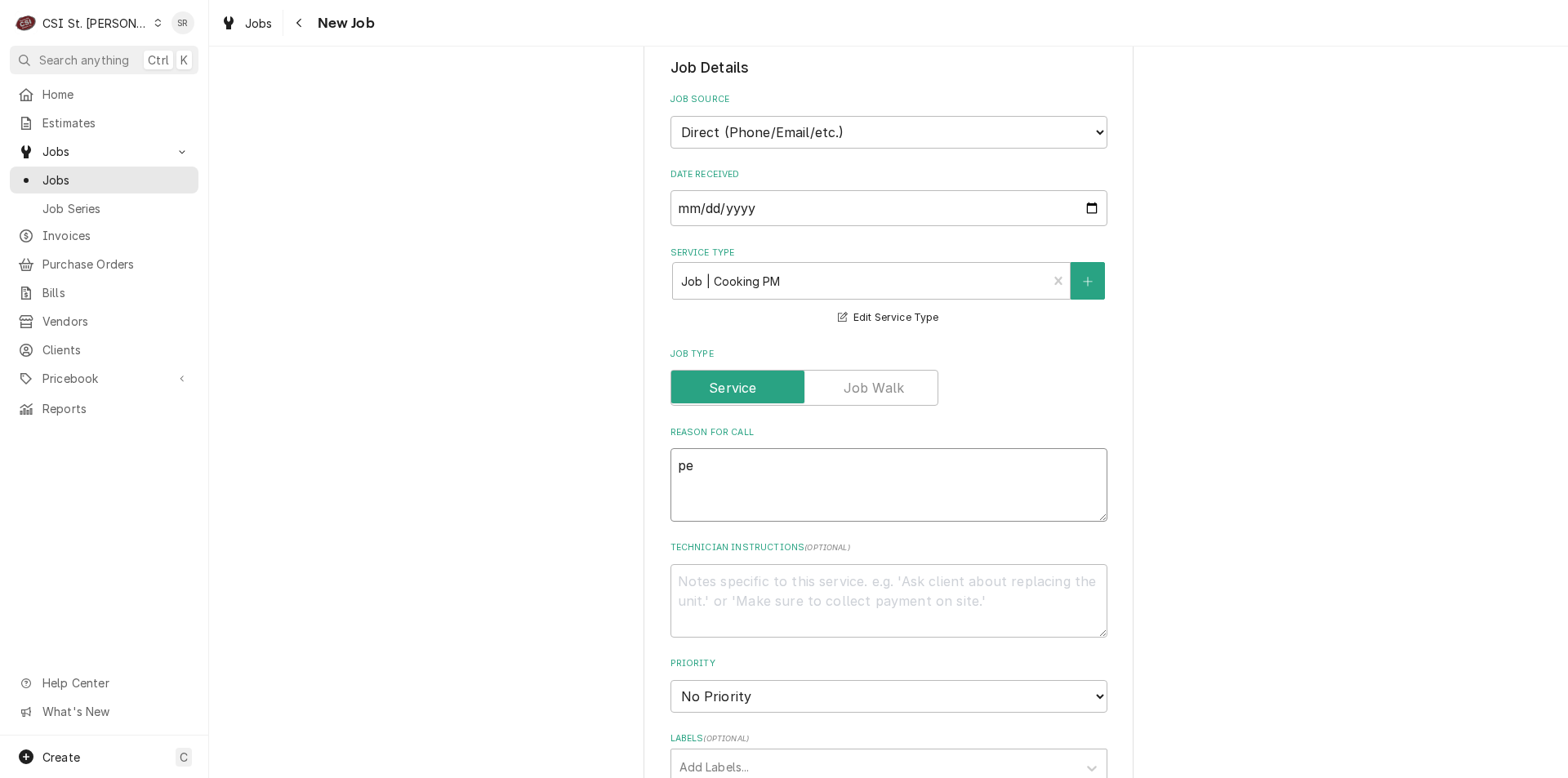 type on "x" 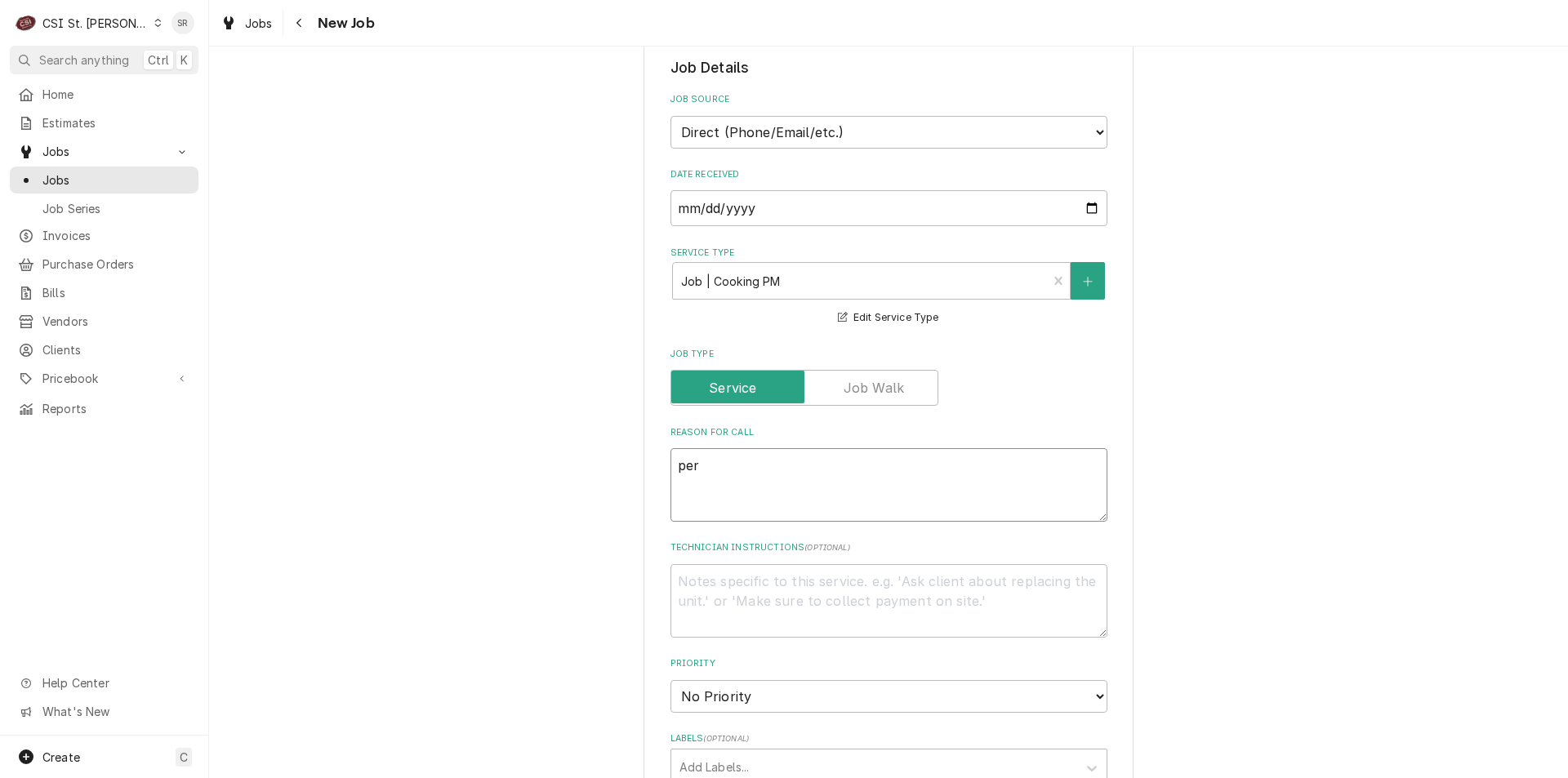 type on "x" 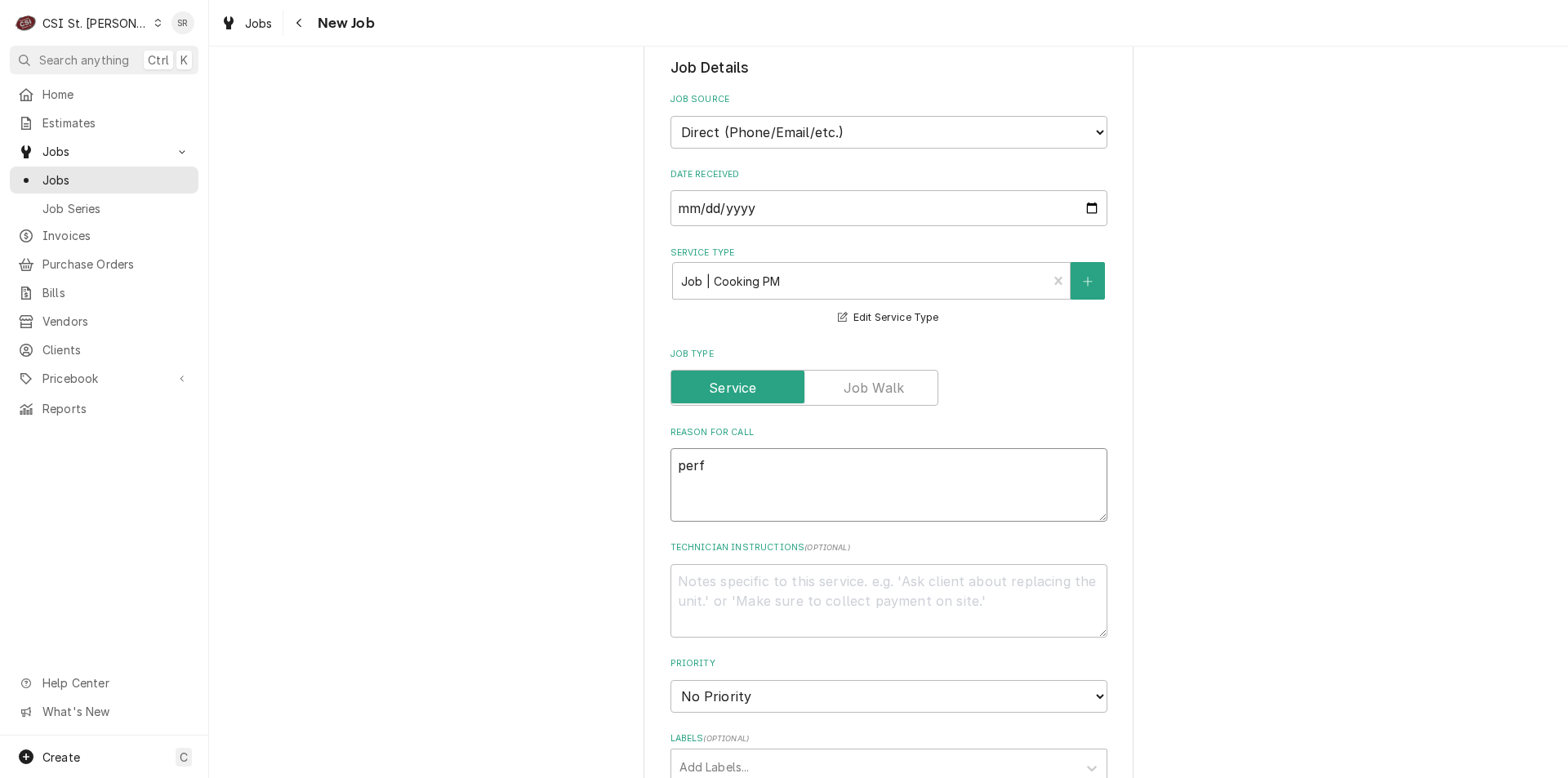 type on "x" 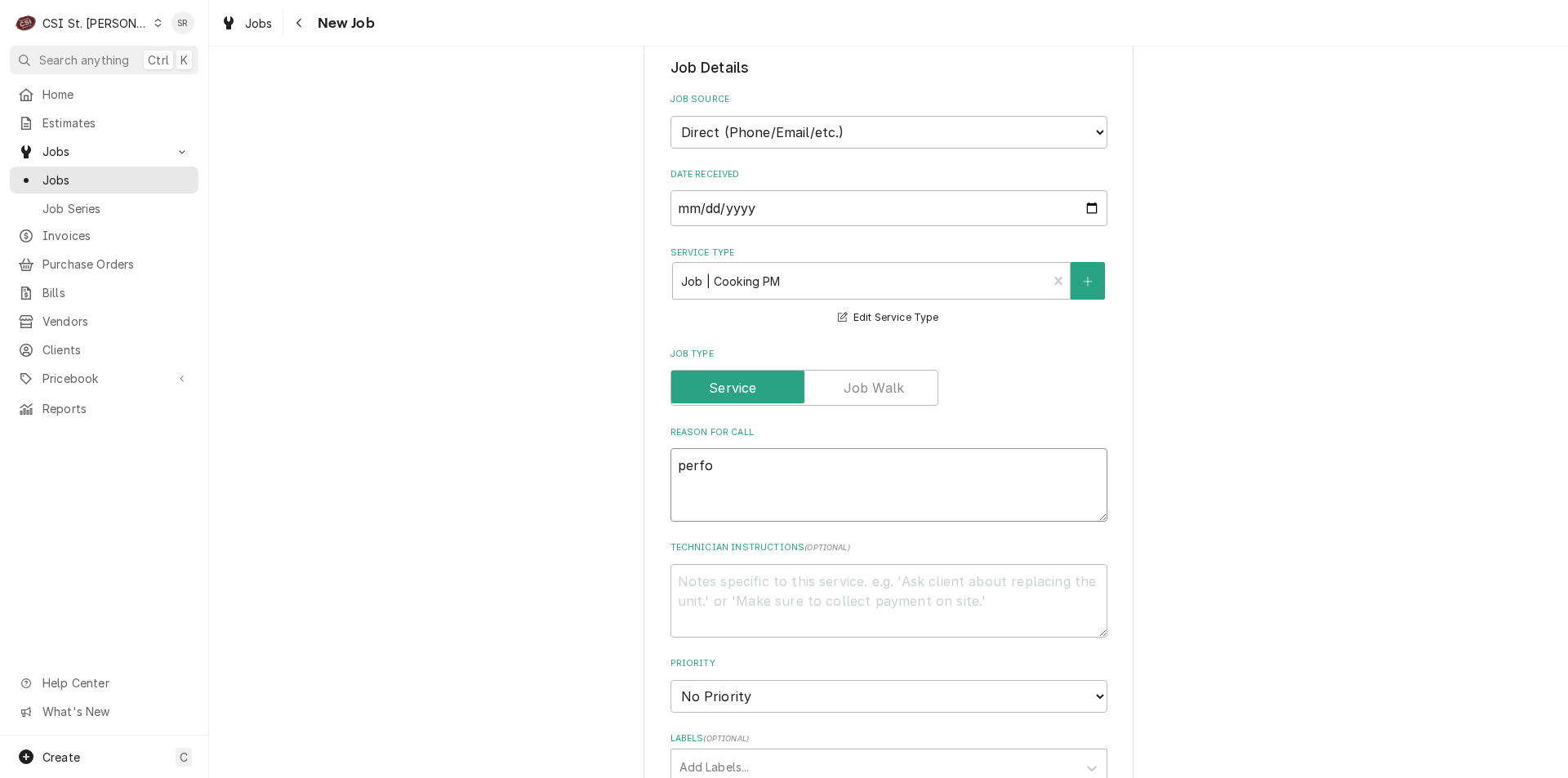 type on "x" 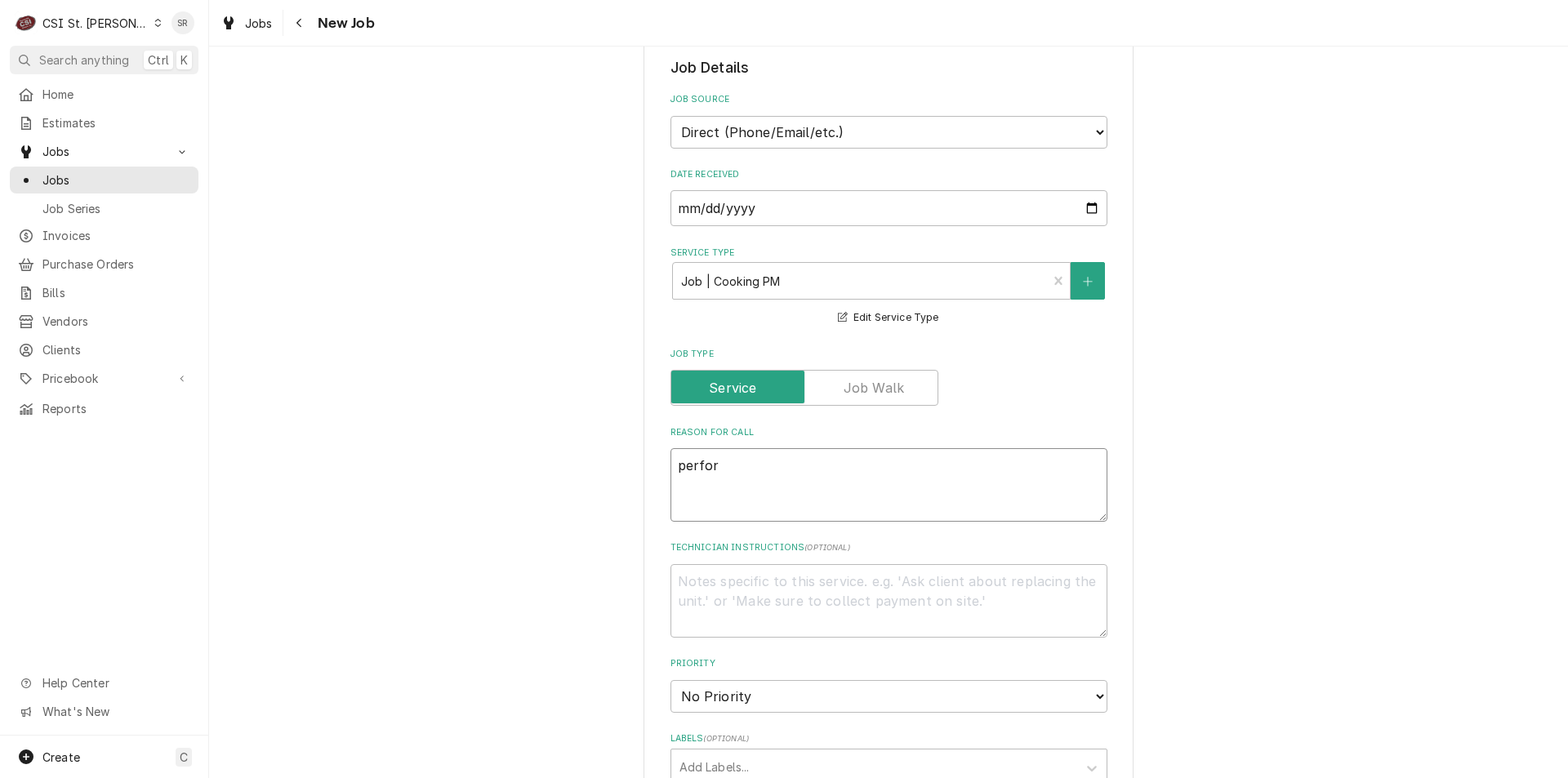 type on "x" 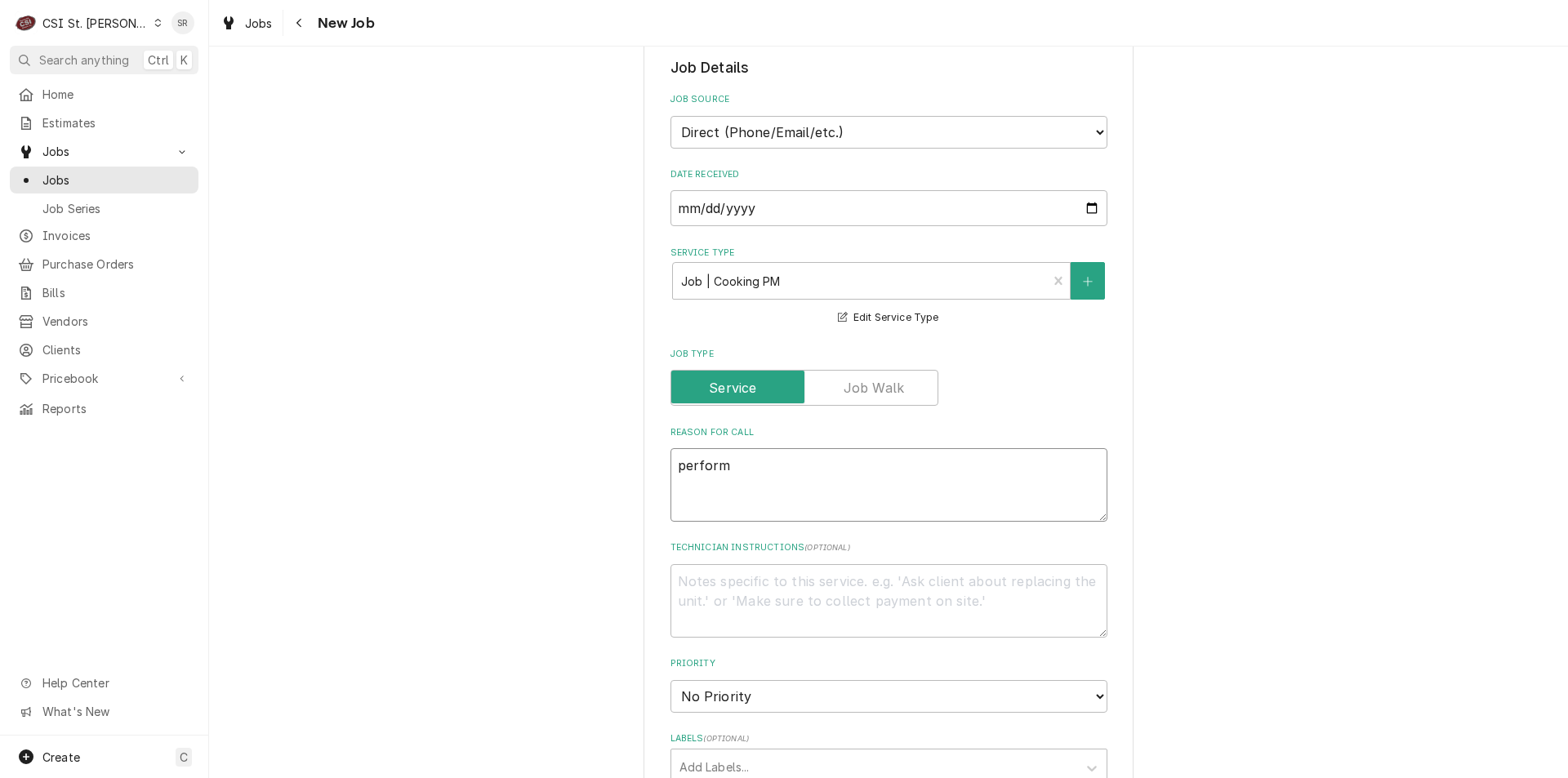 type on "x" 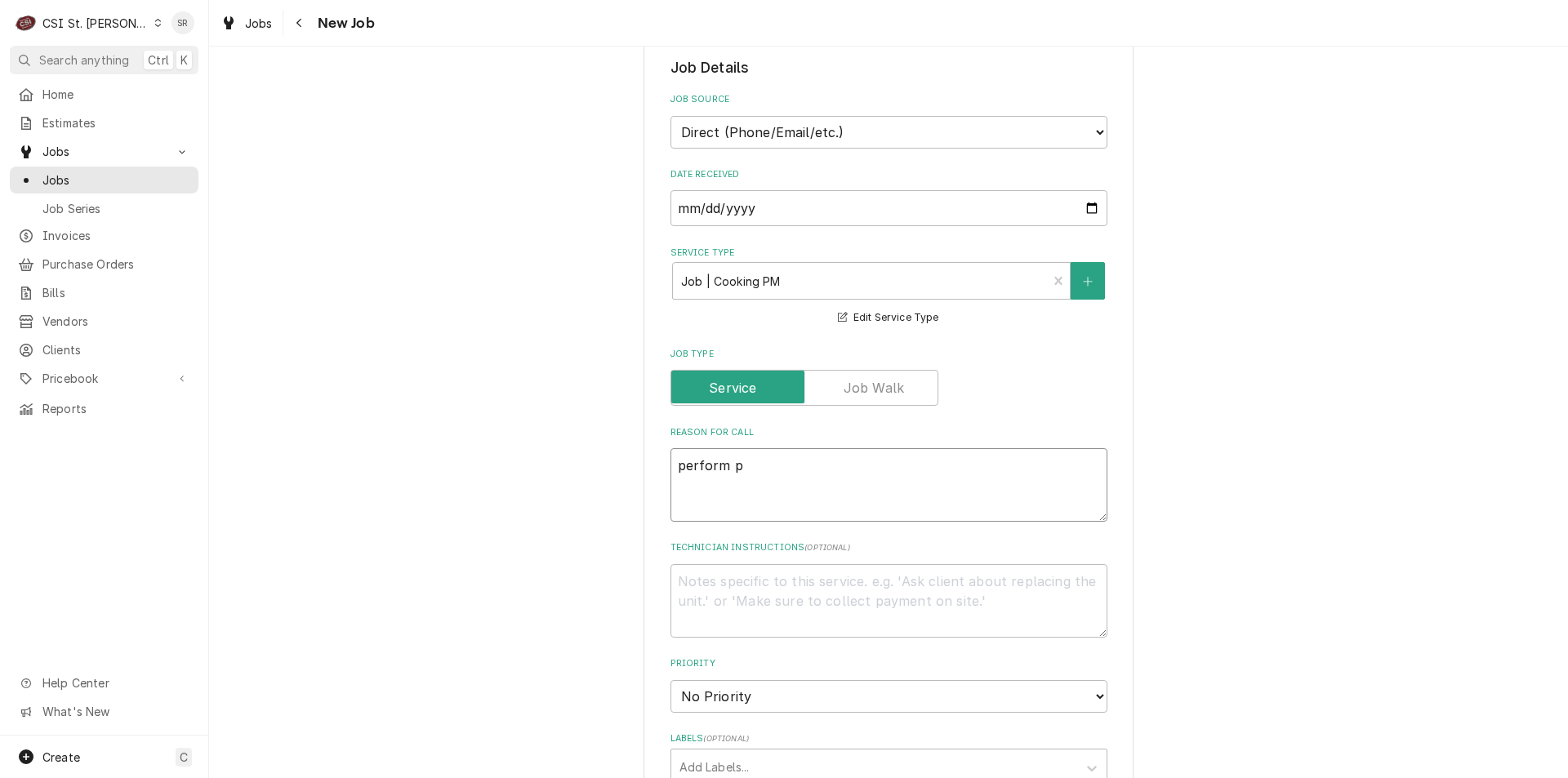 type on "x" 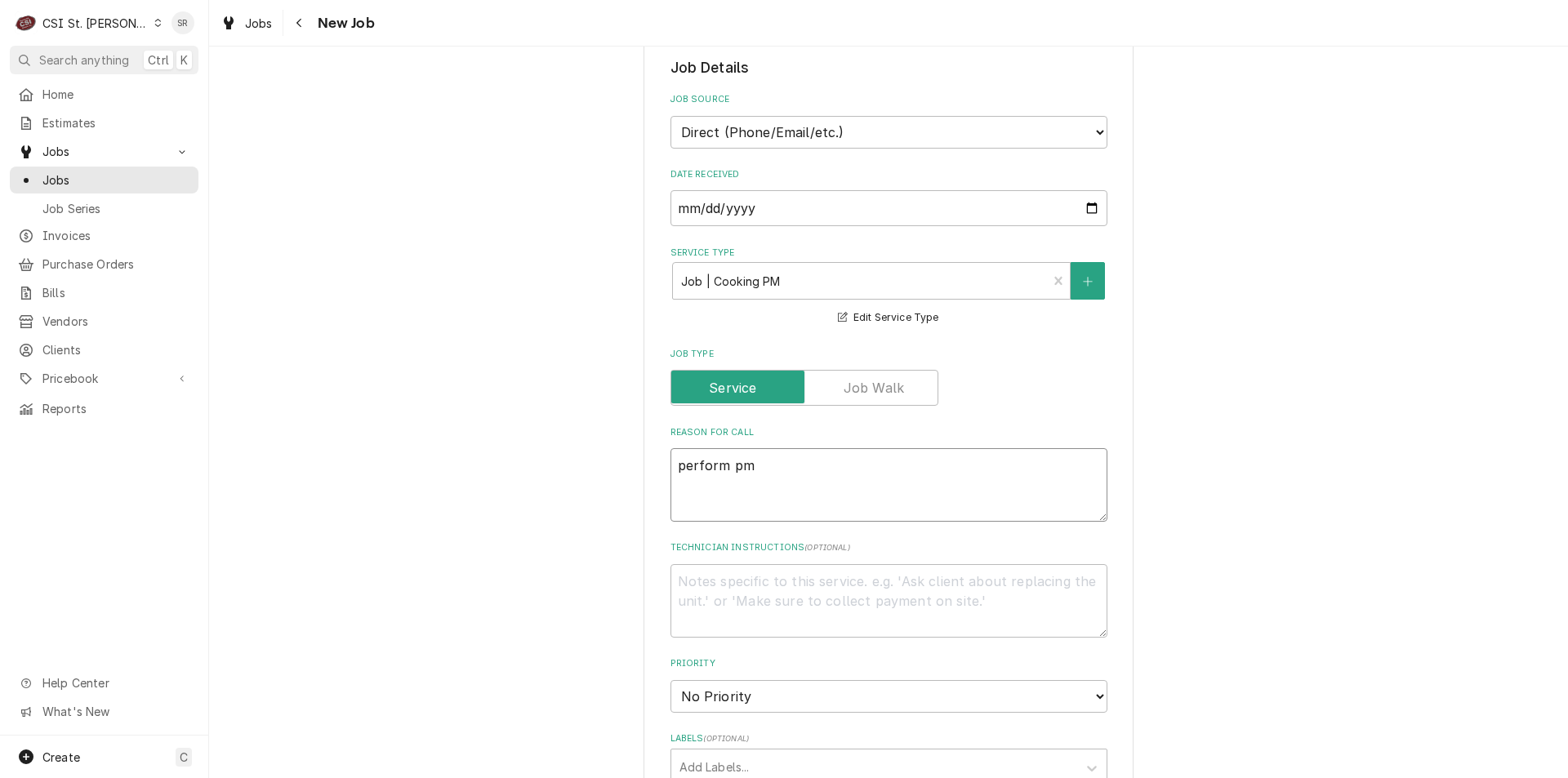 type on "x" 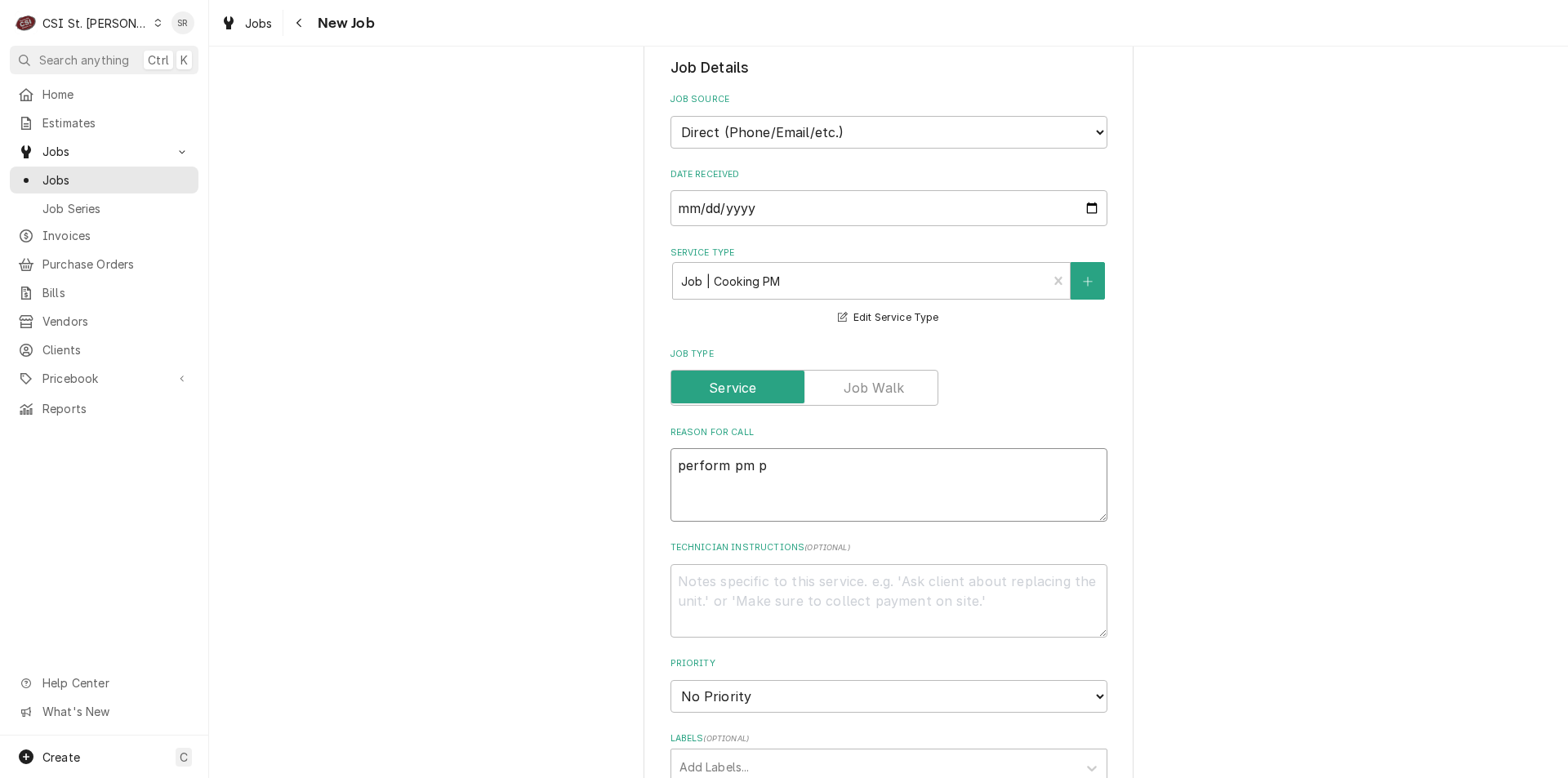type on "x" 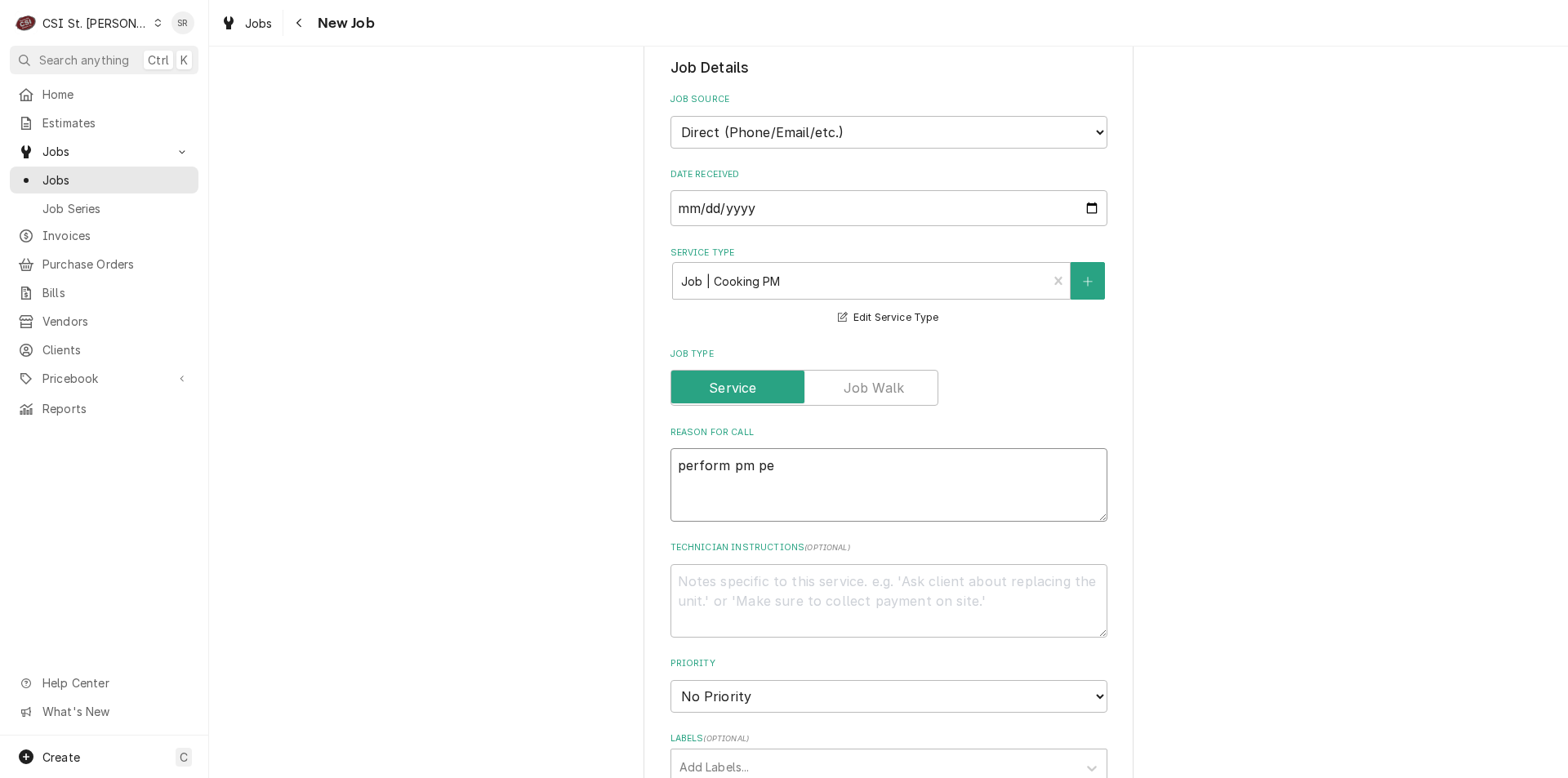 type on "x" 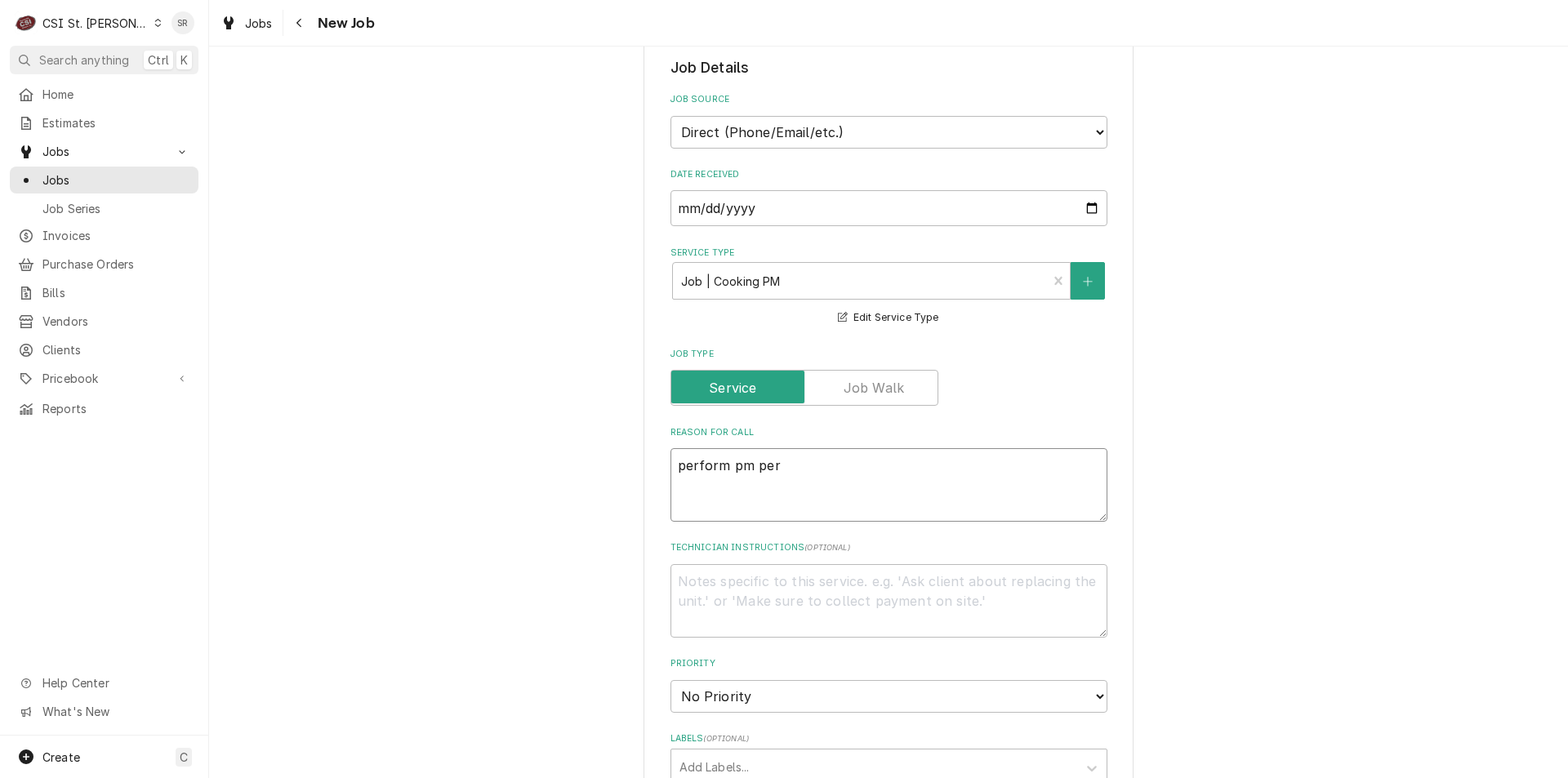 type on "x" 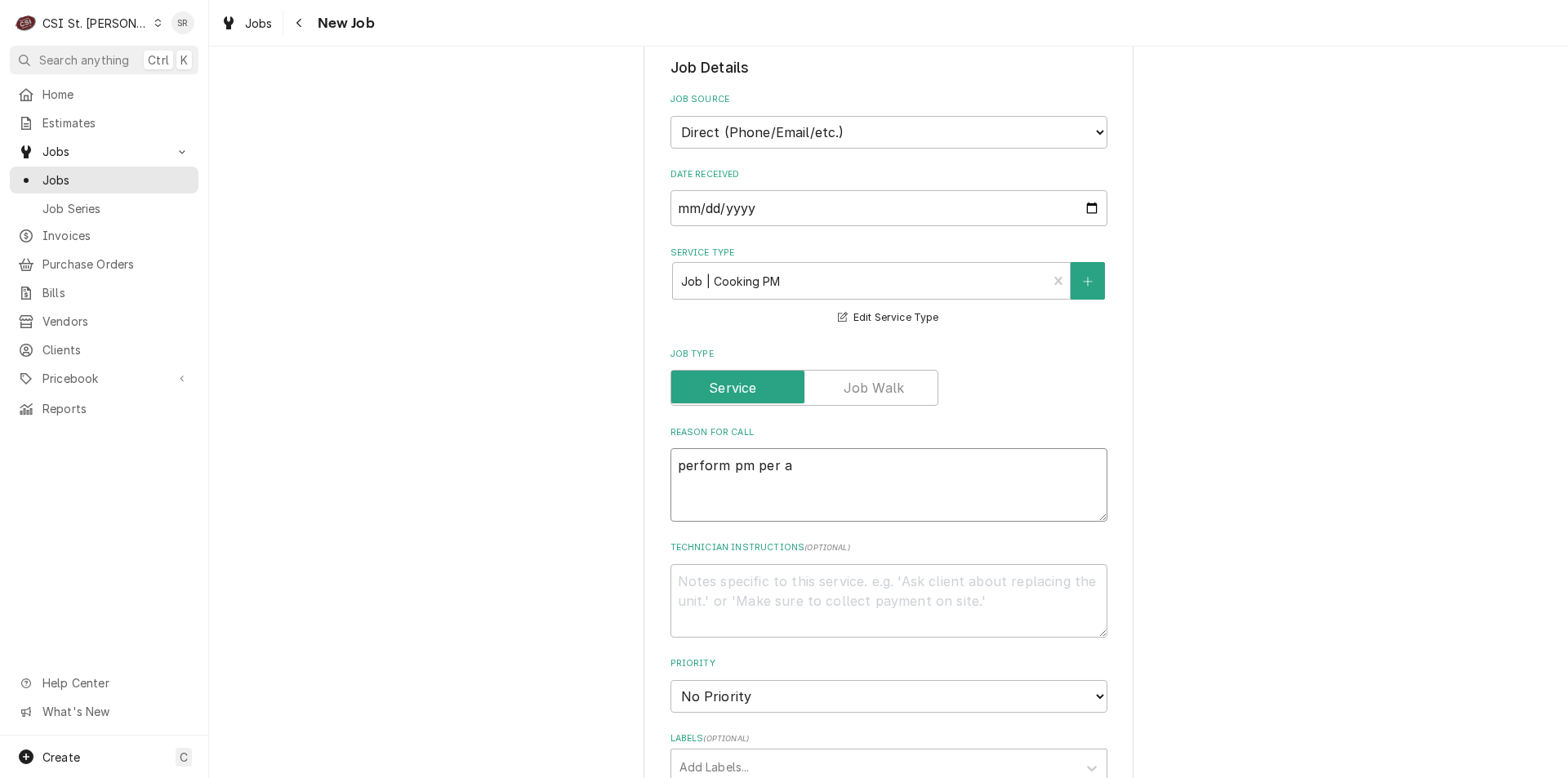 type on "x" 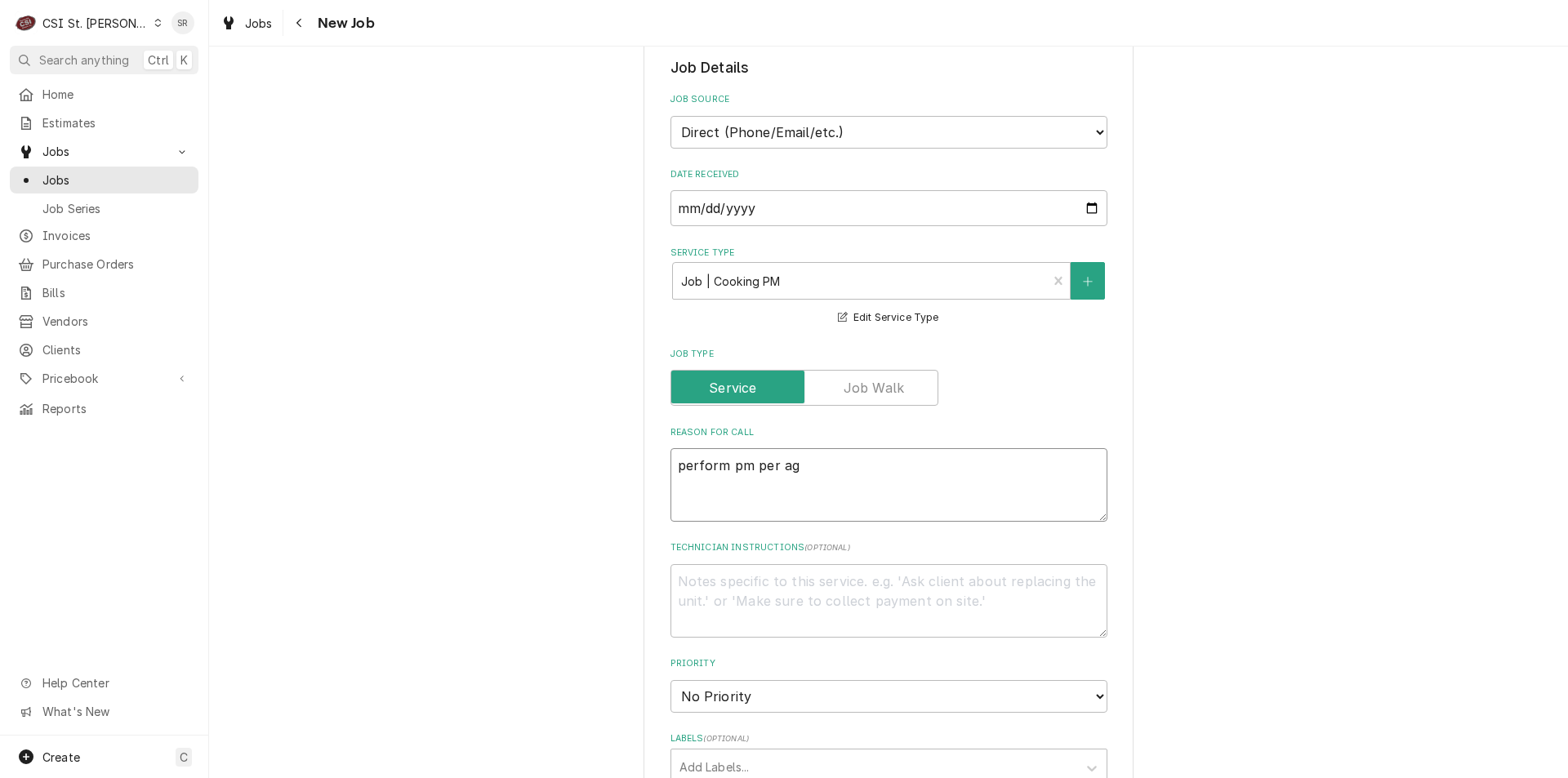 type on "x" 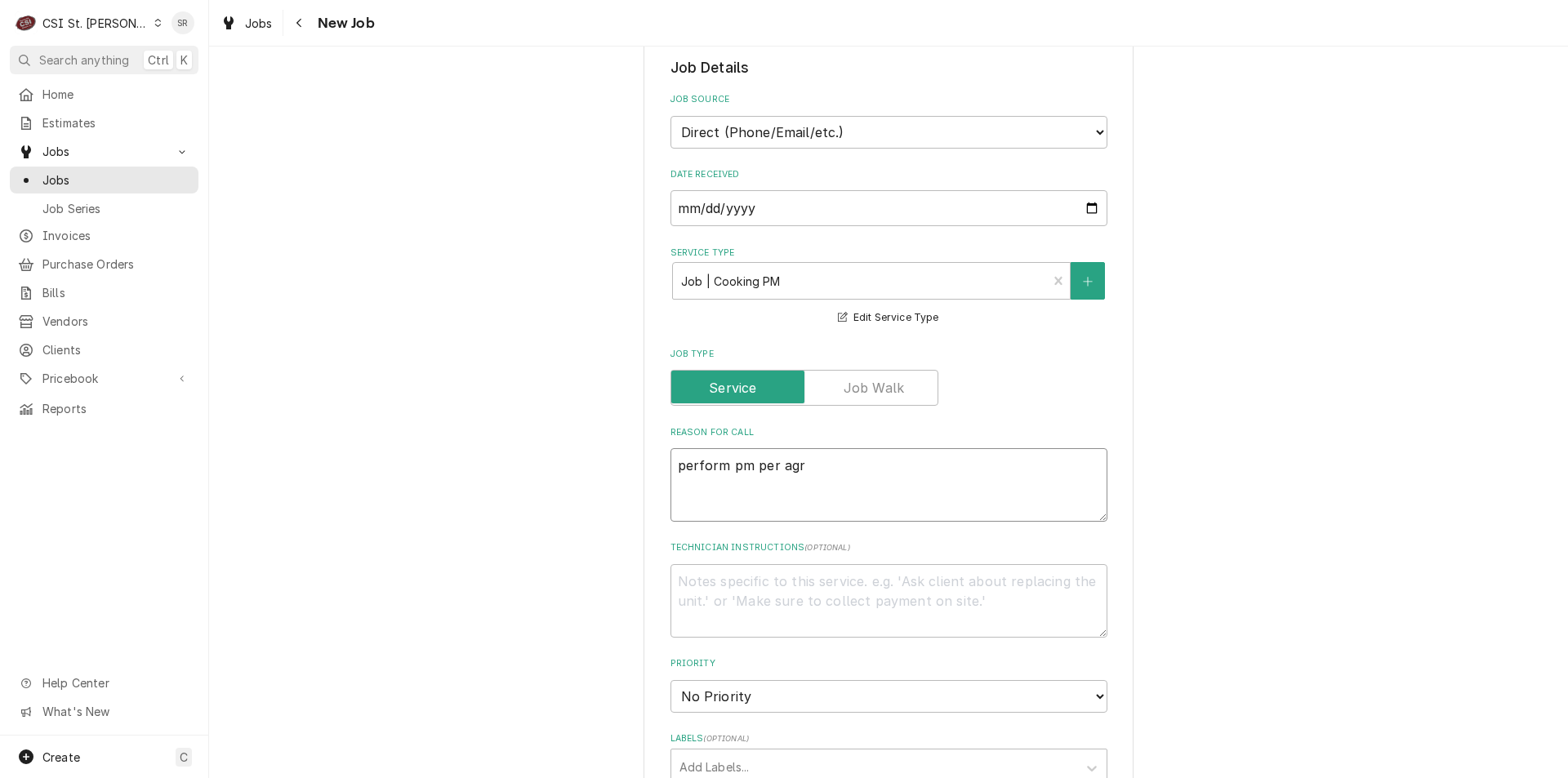 type on "x" 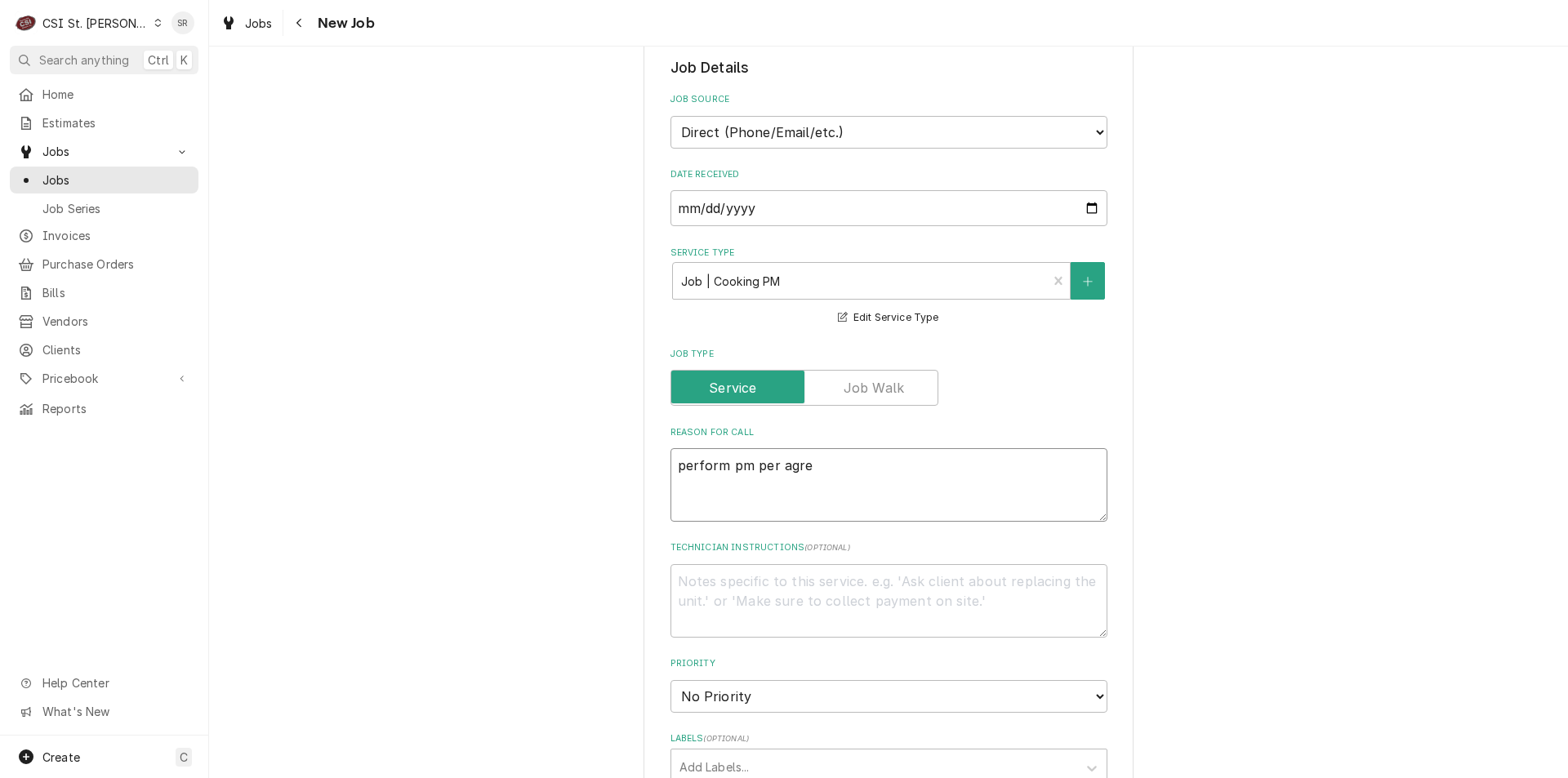 type on "x" 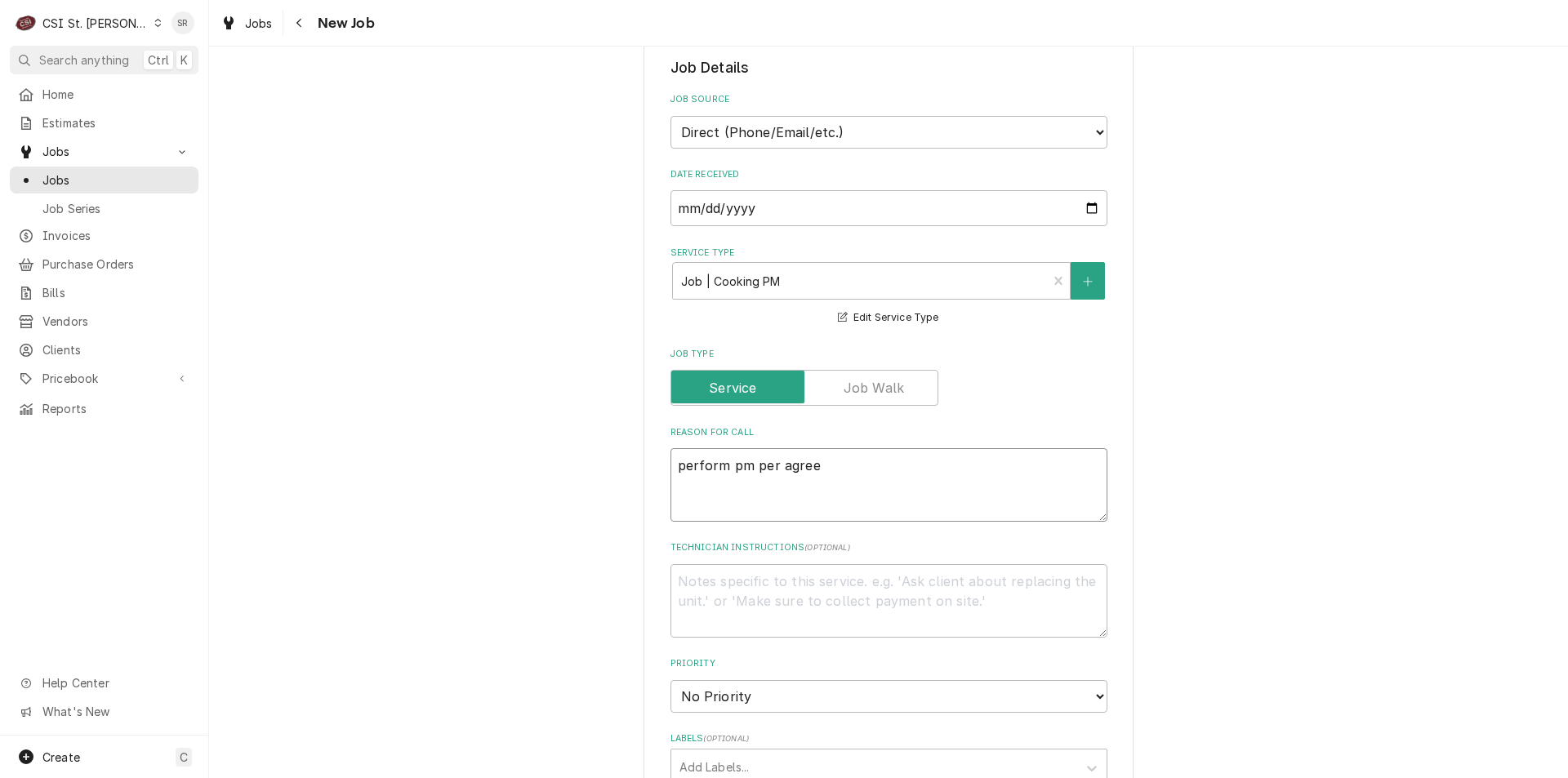 type on "x" 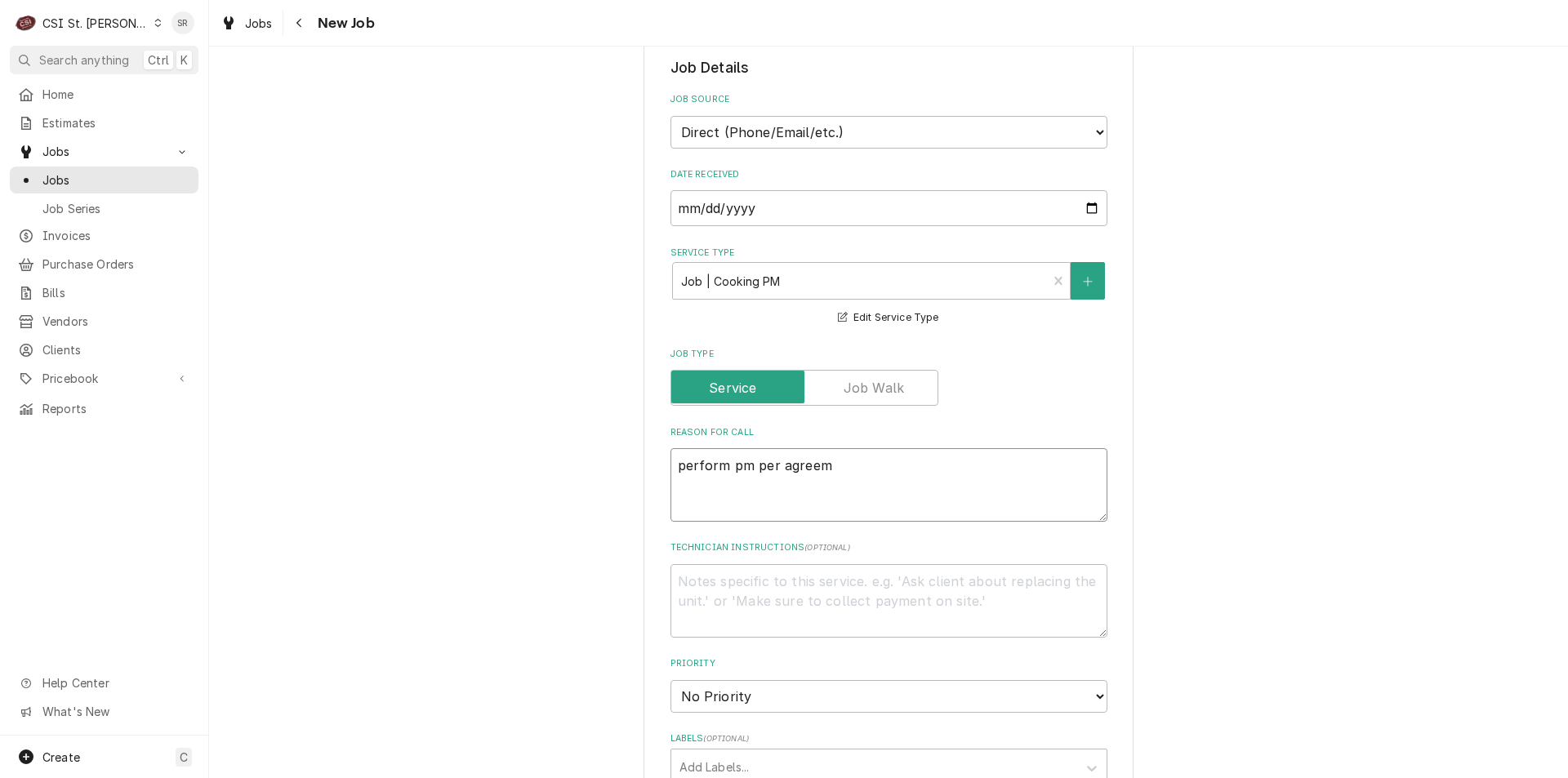 type on "x" 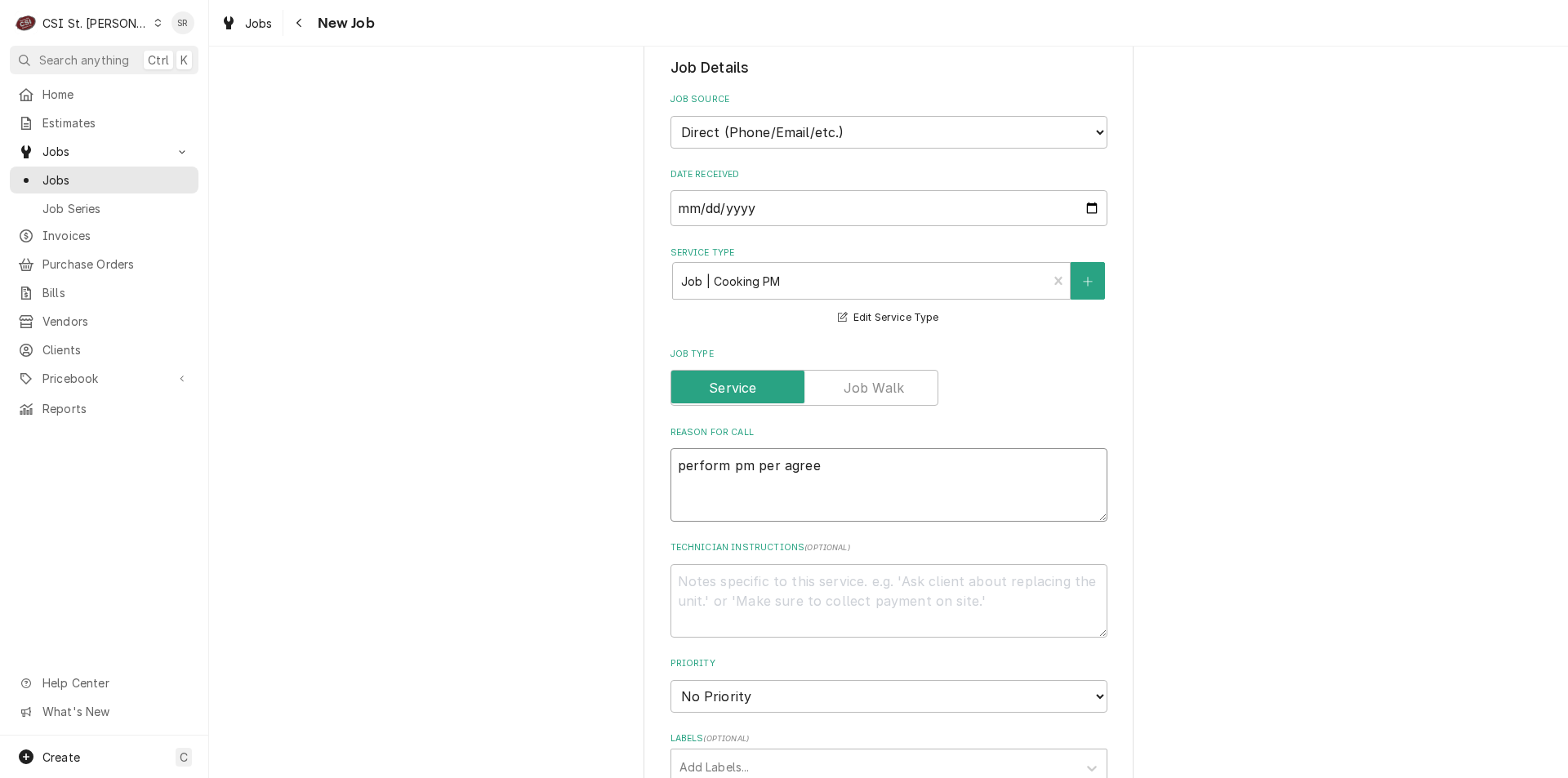 type on "x" 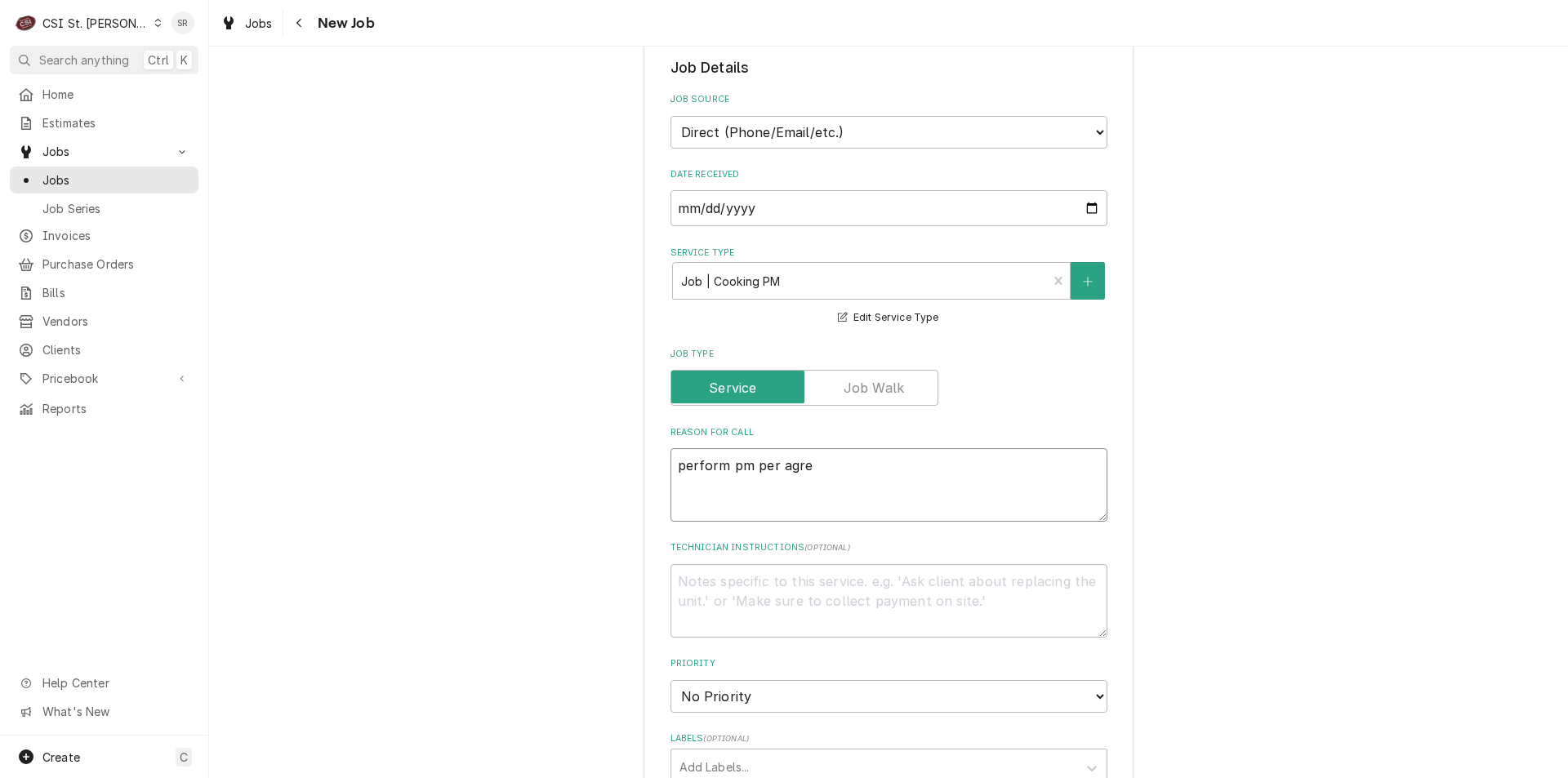 type on "x" 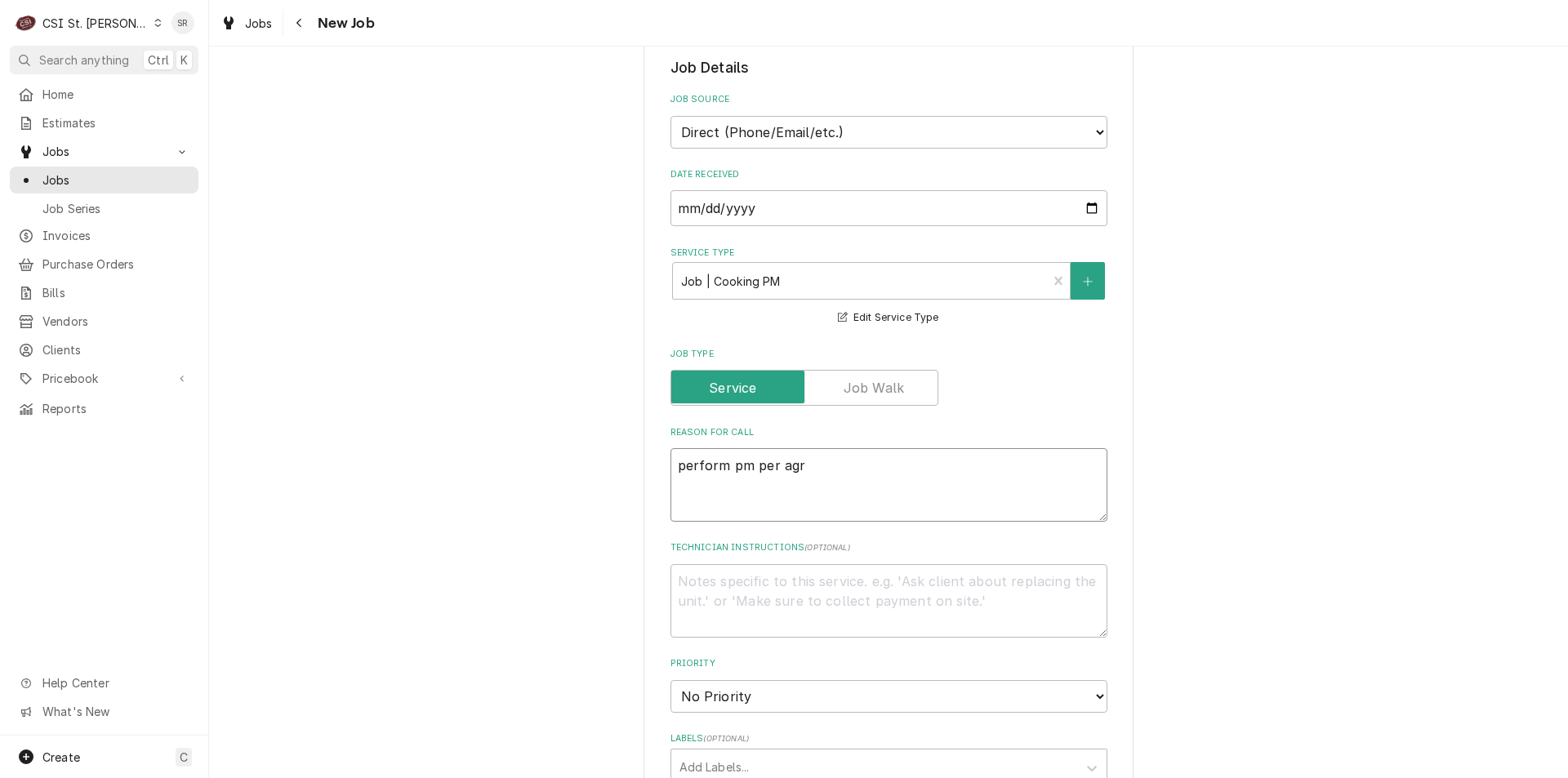 type on "x" 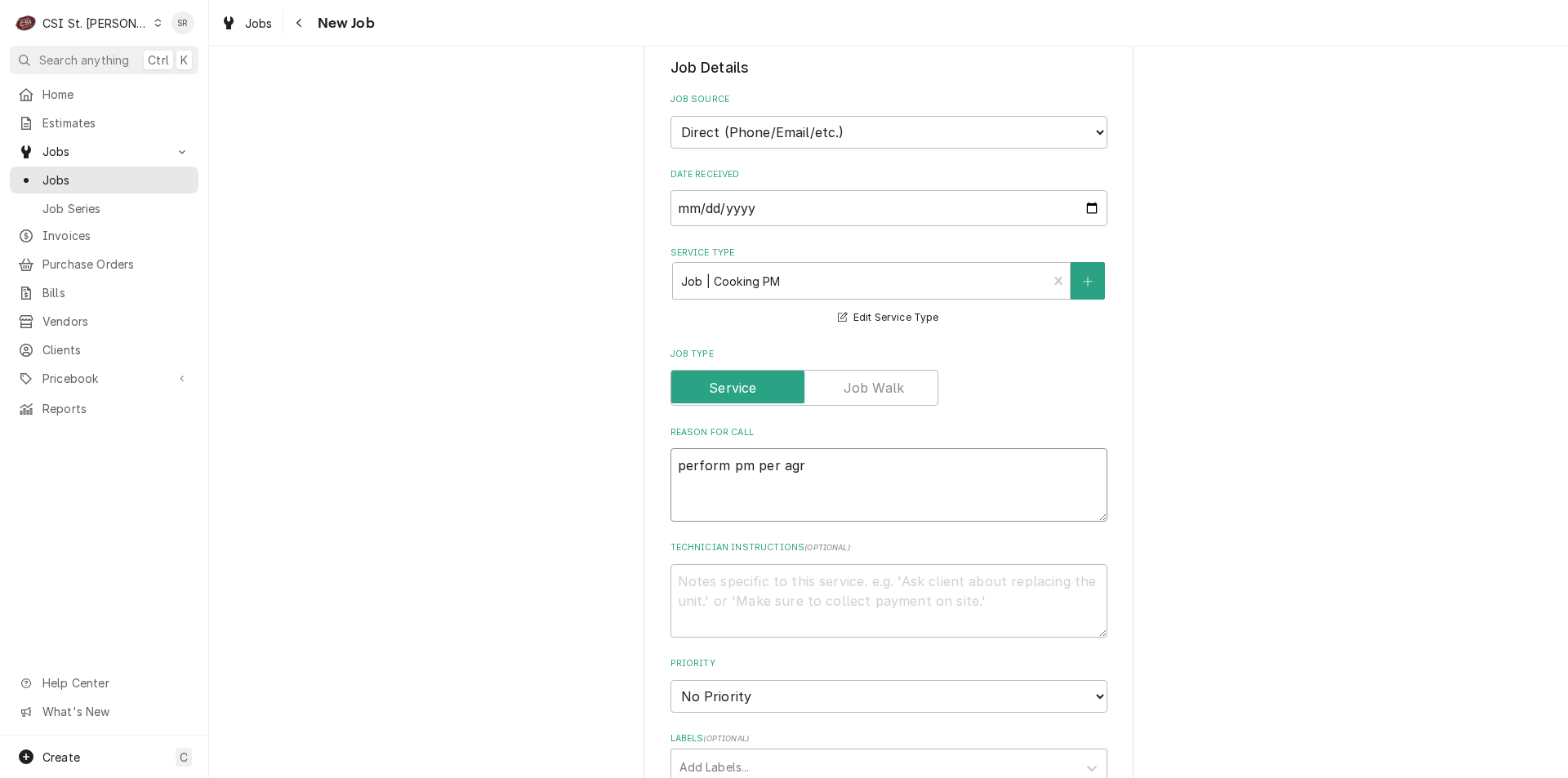 type on "perform pm per ag" 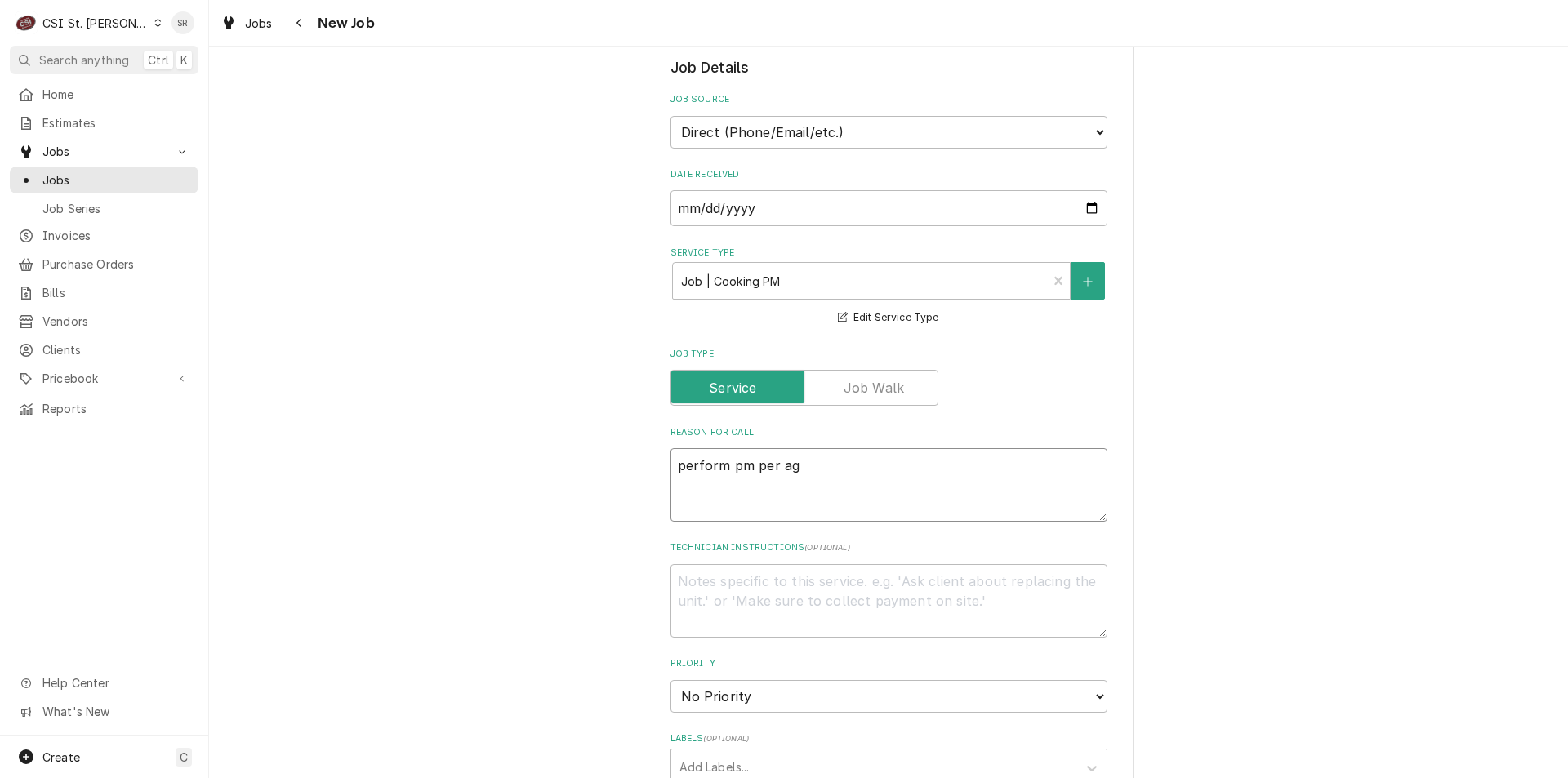 type on "x" 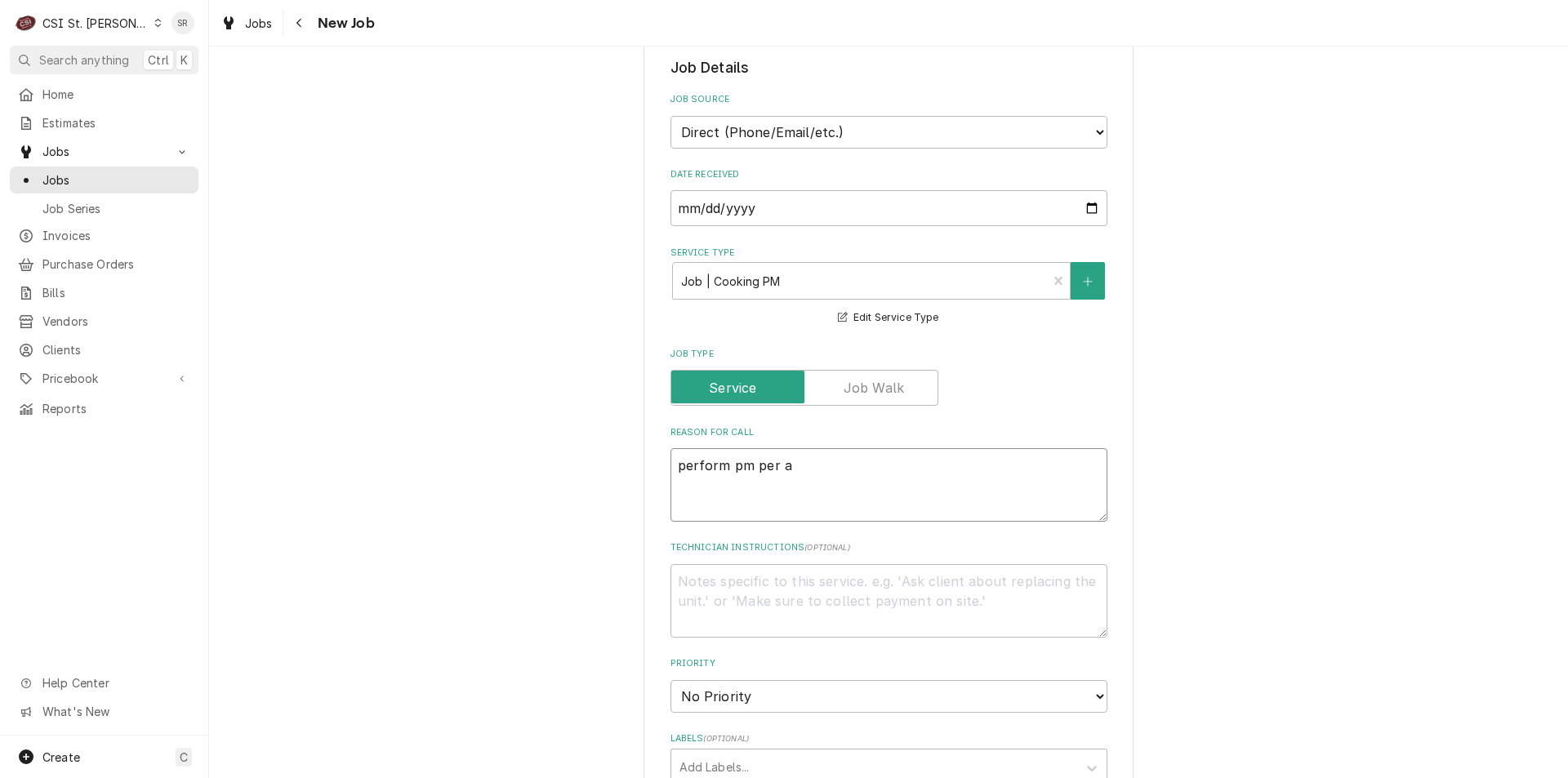 type on "x" 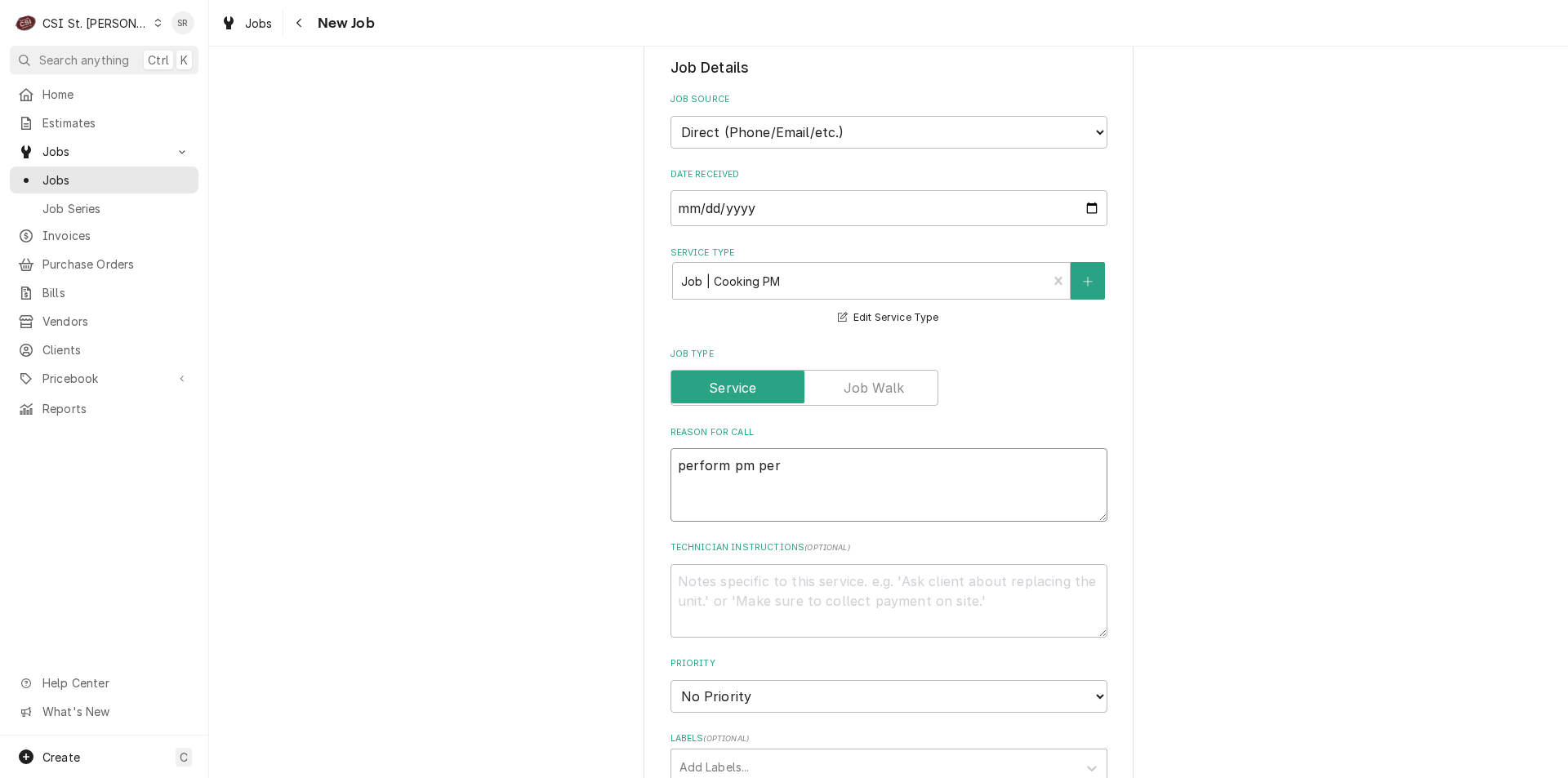 type on "x" 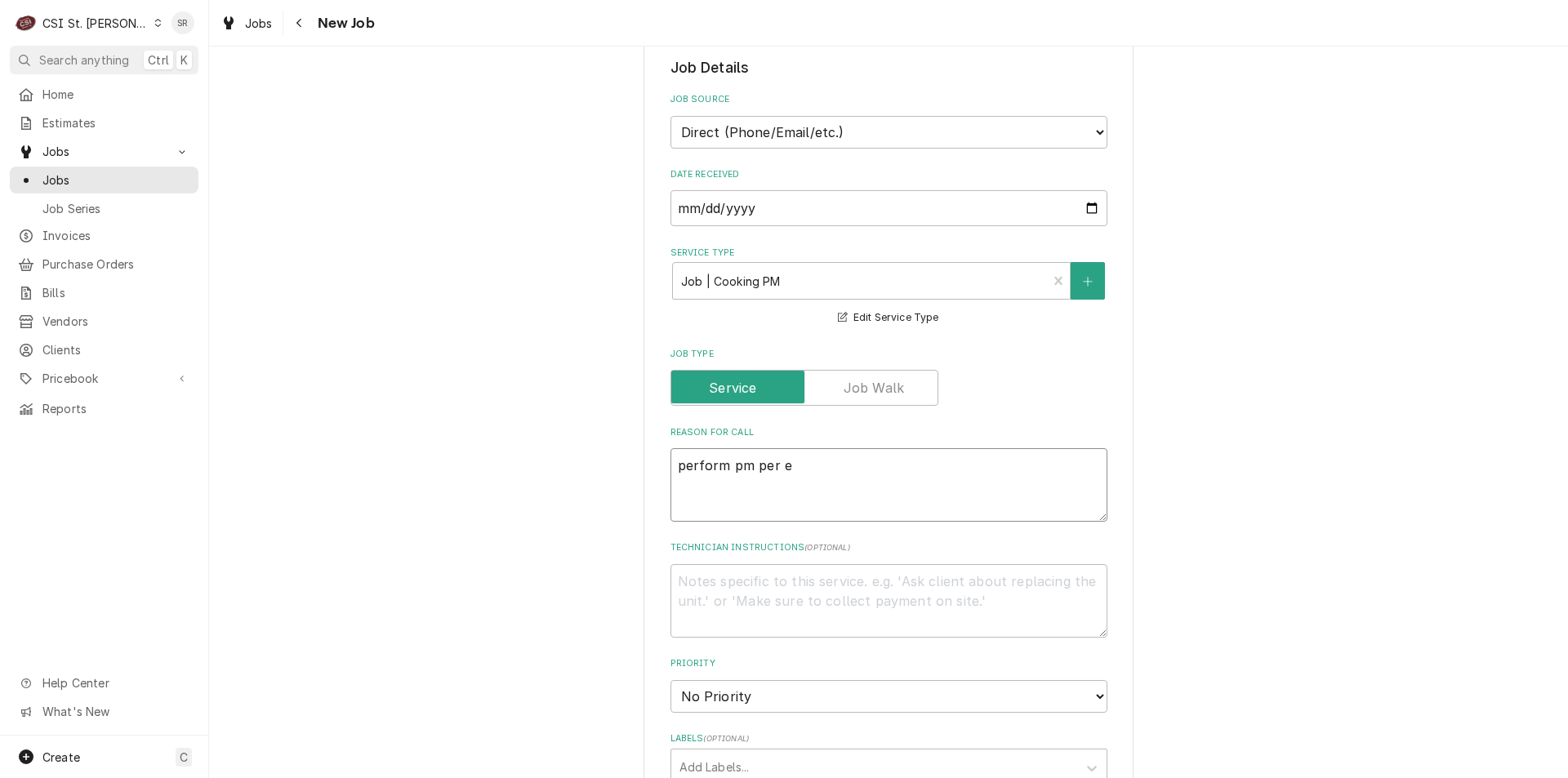 type on "x" 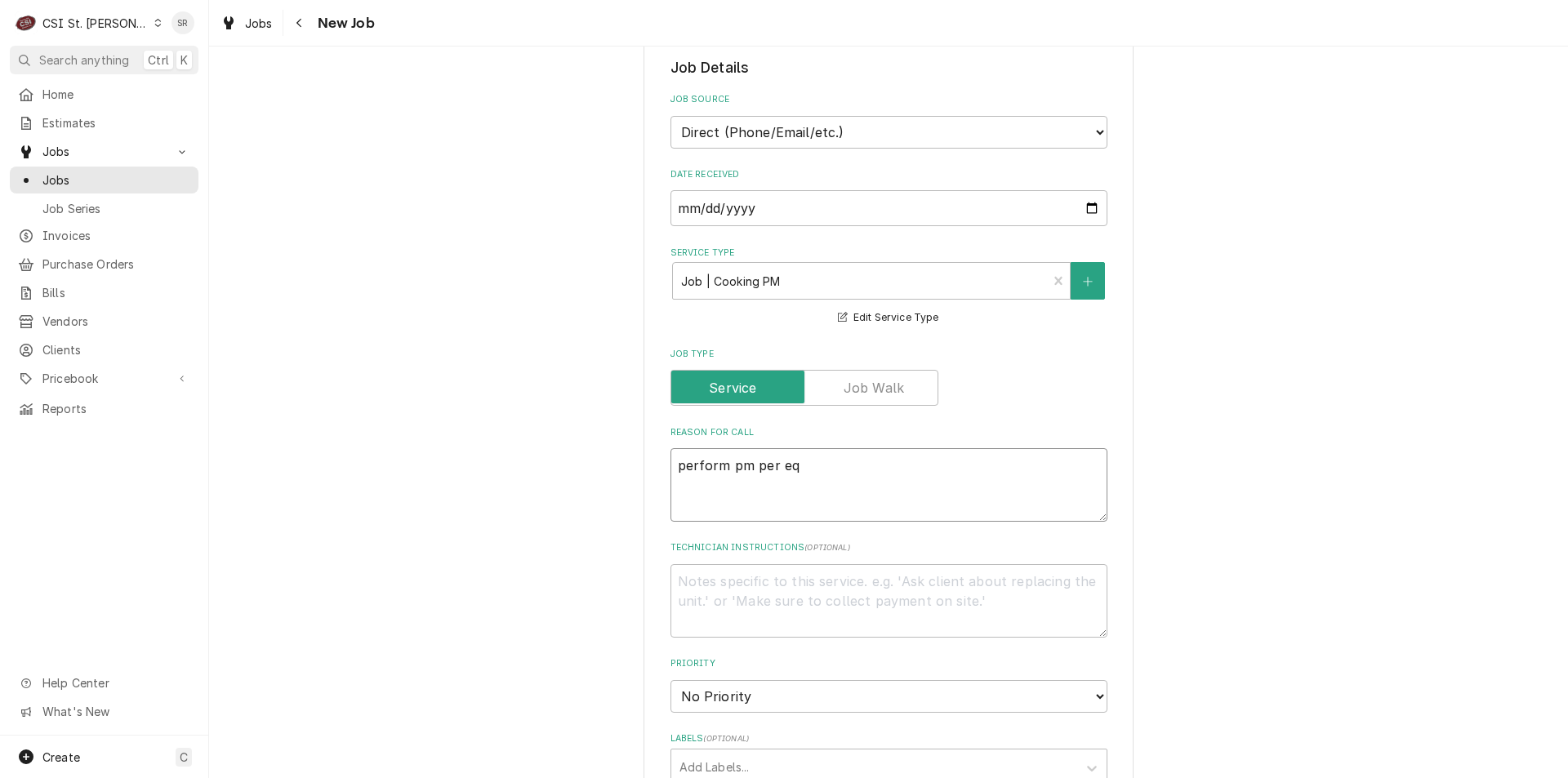 type on "x" 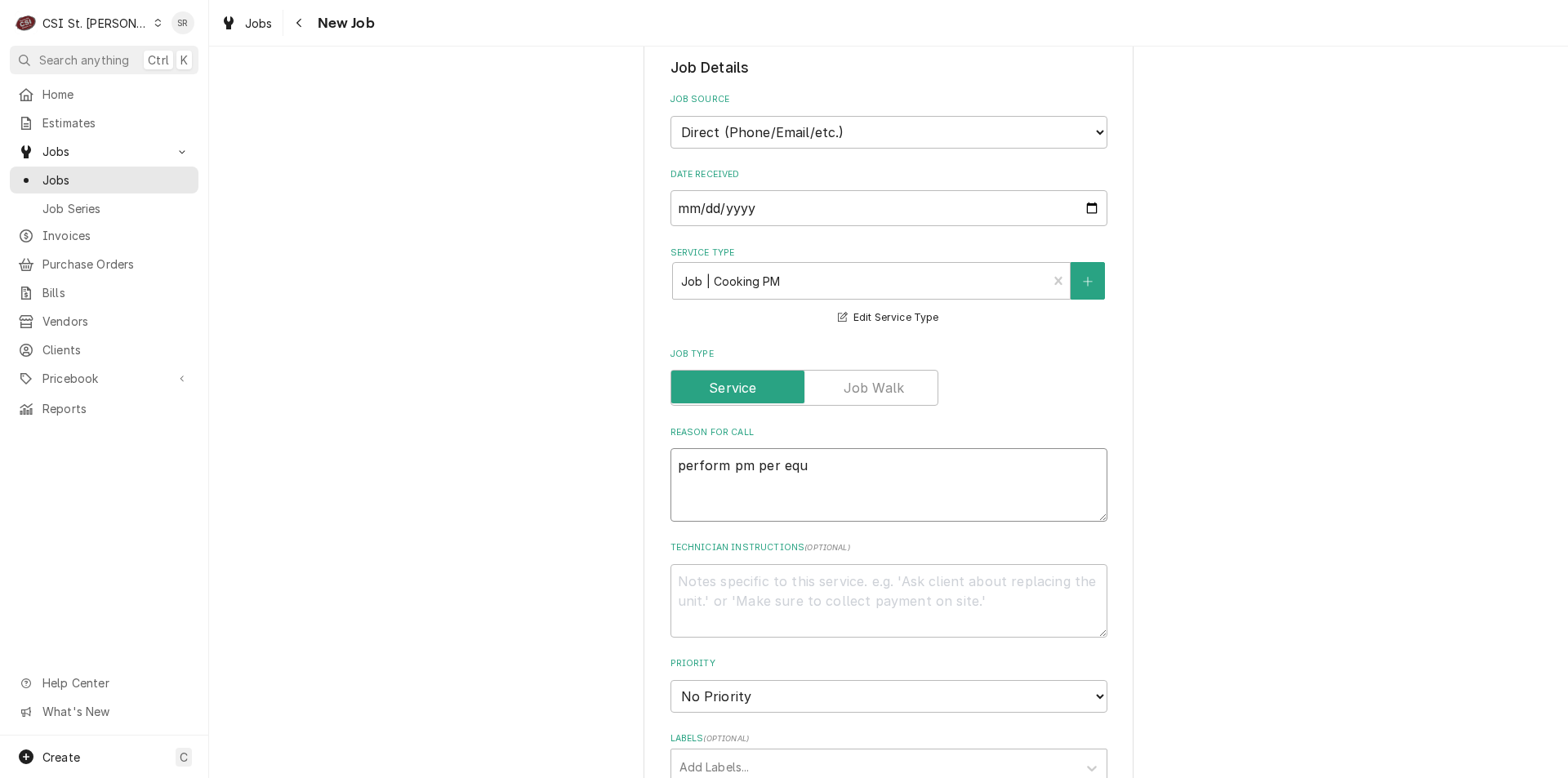 type on "x" 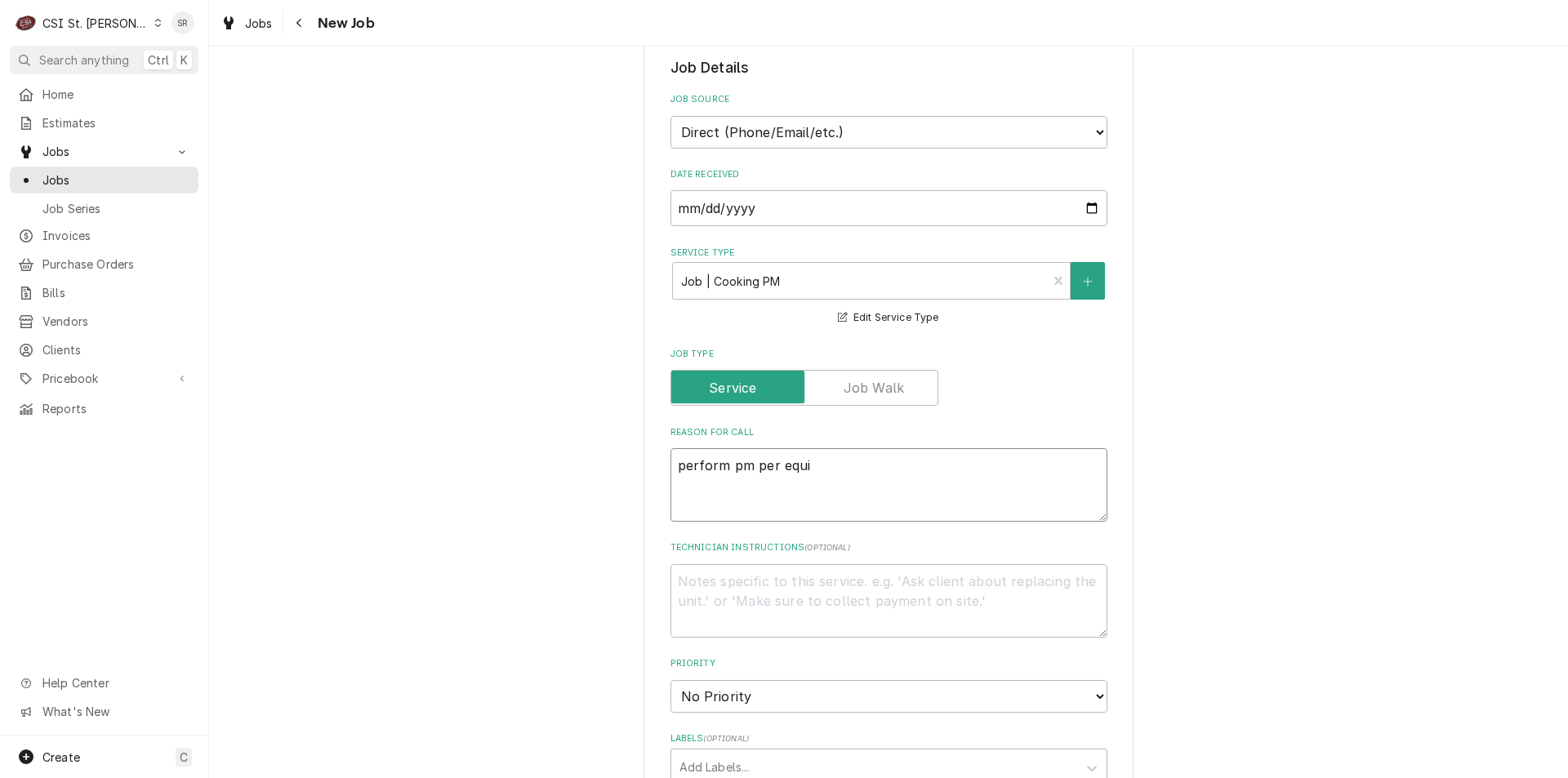 type on "x" 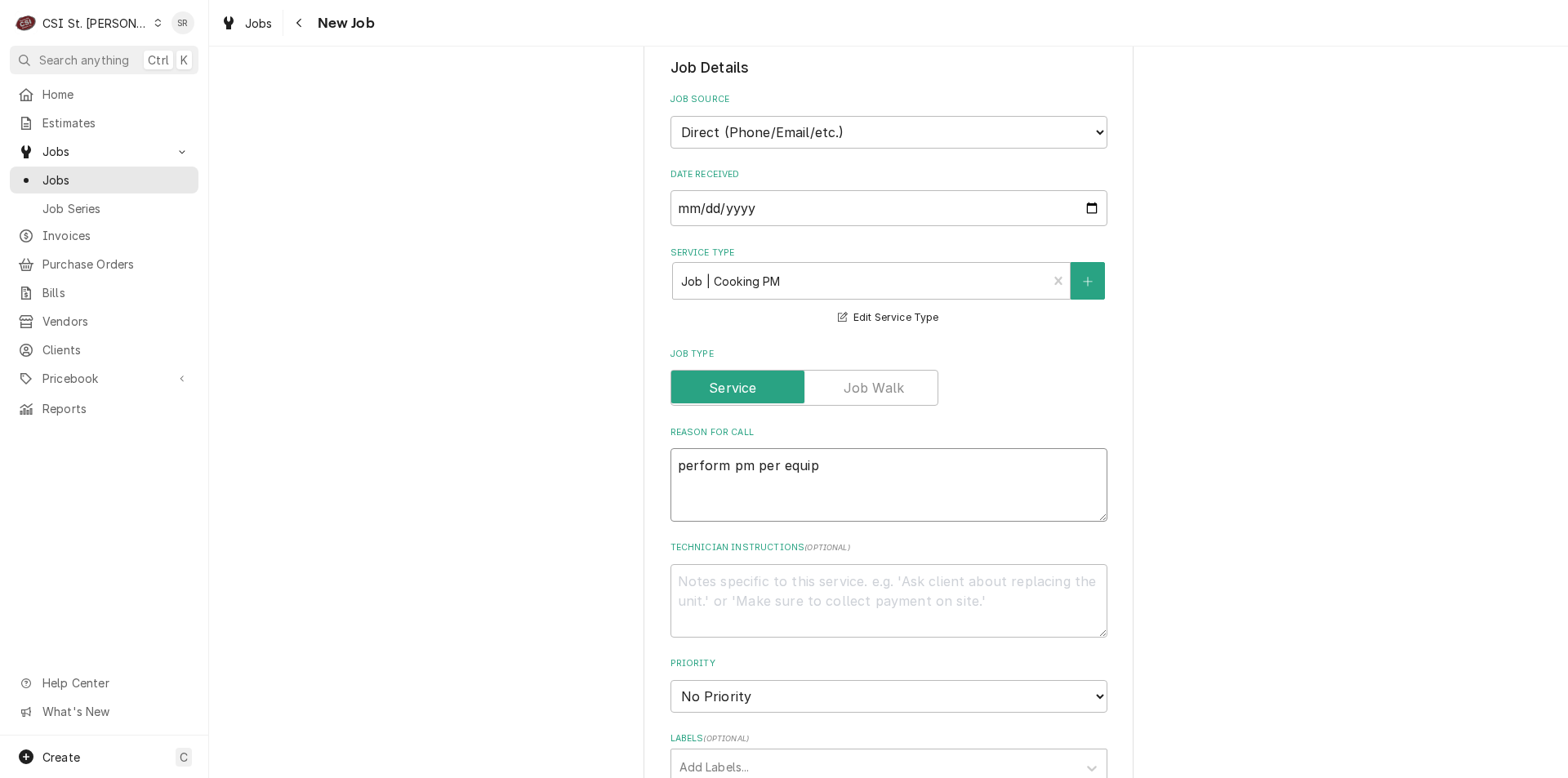 type on "x" 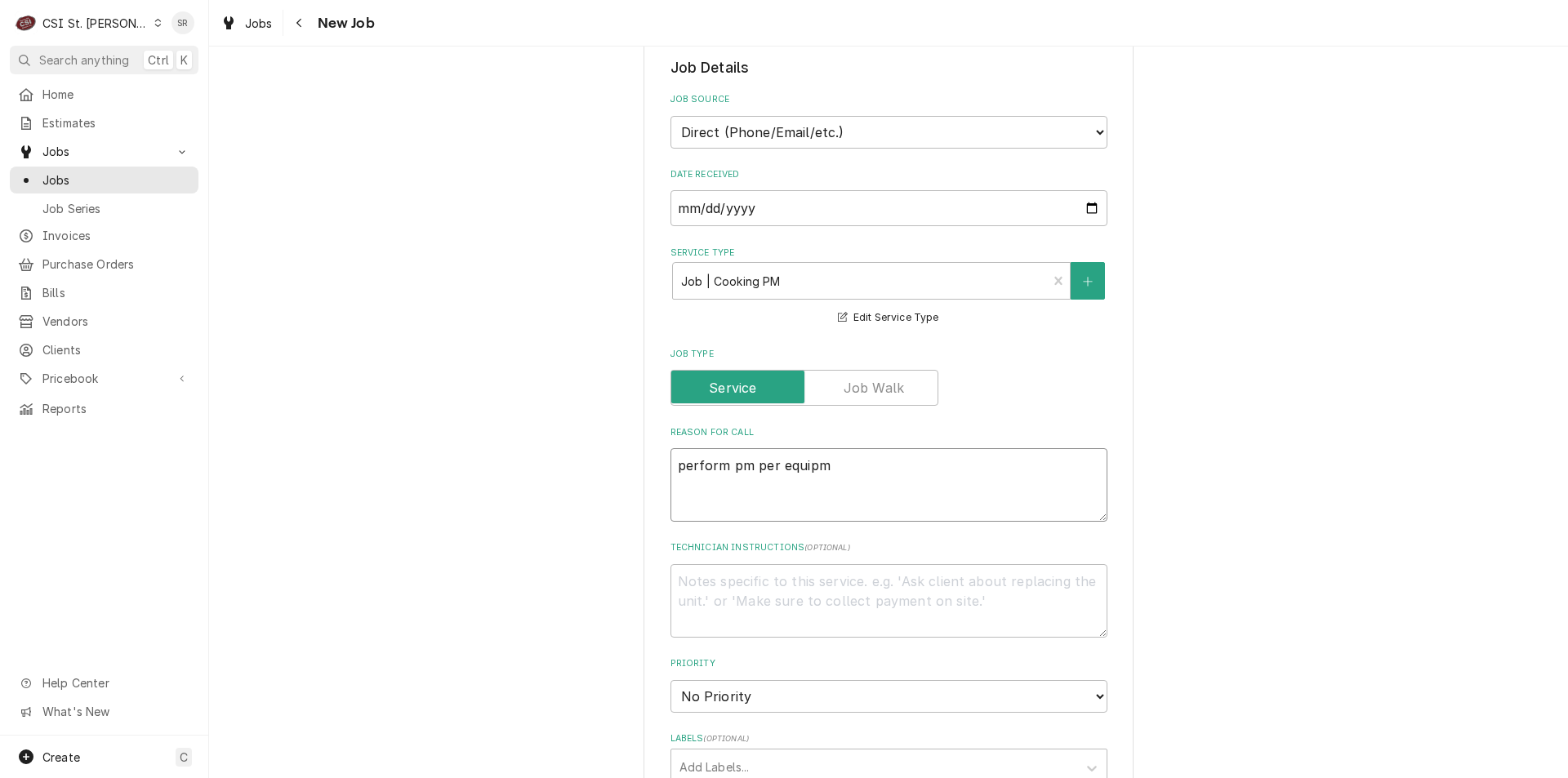 type on "x" 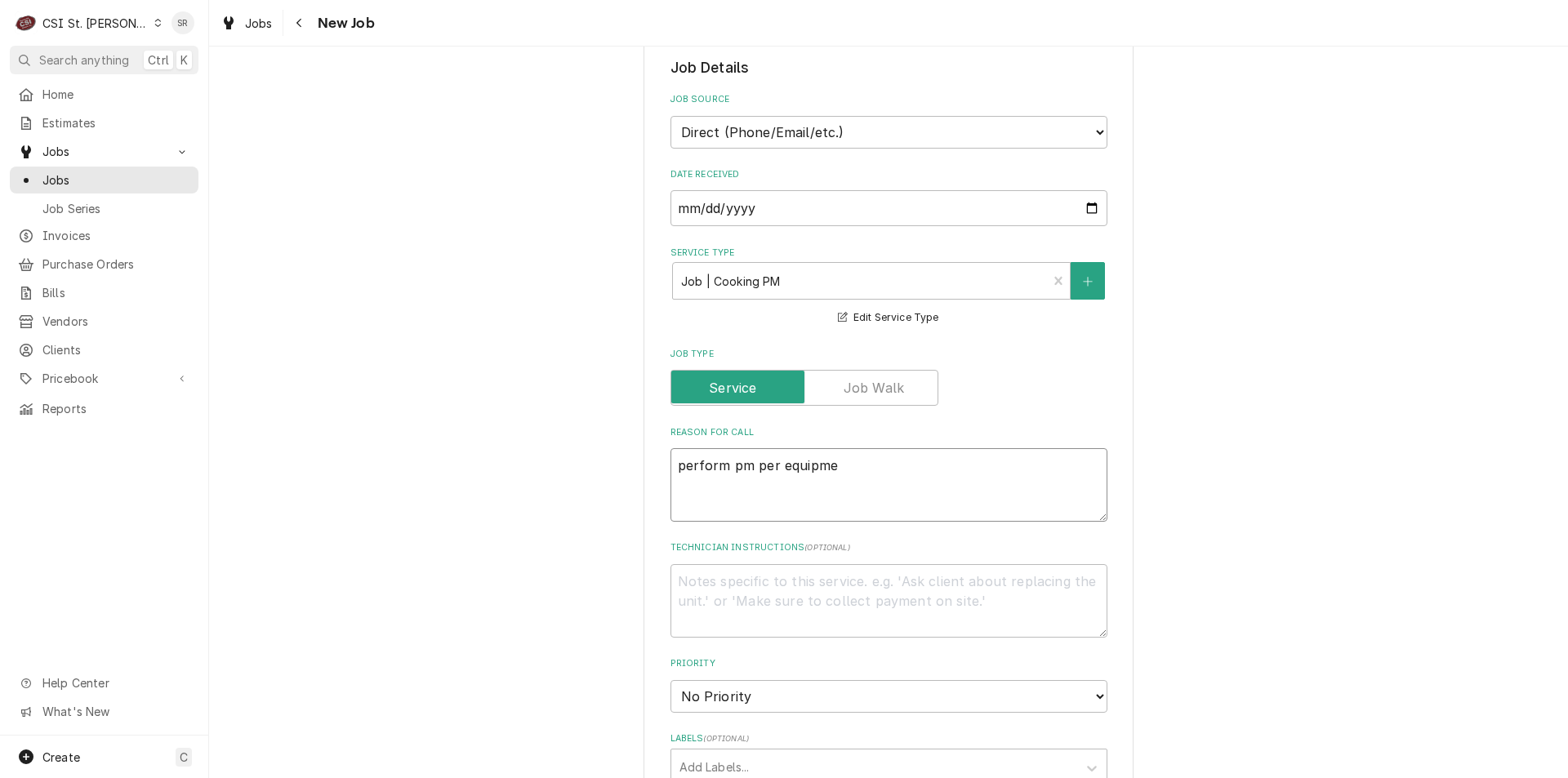 type on "x" 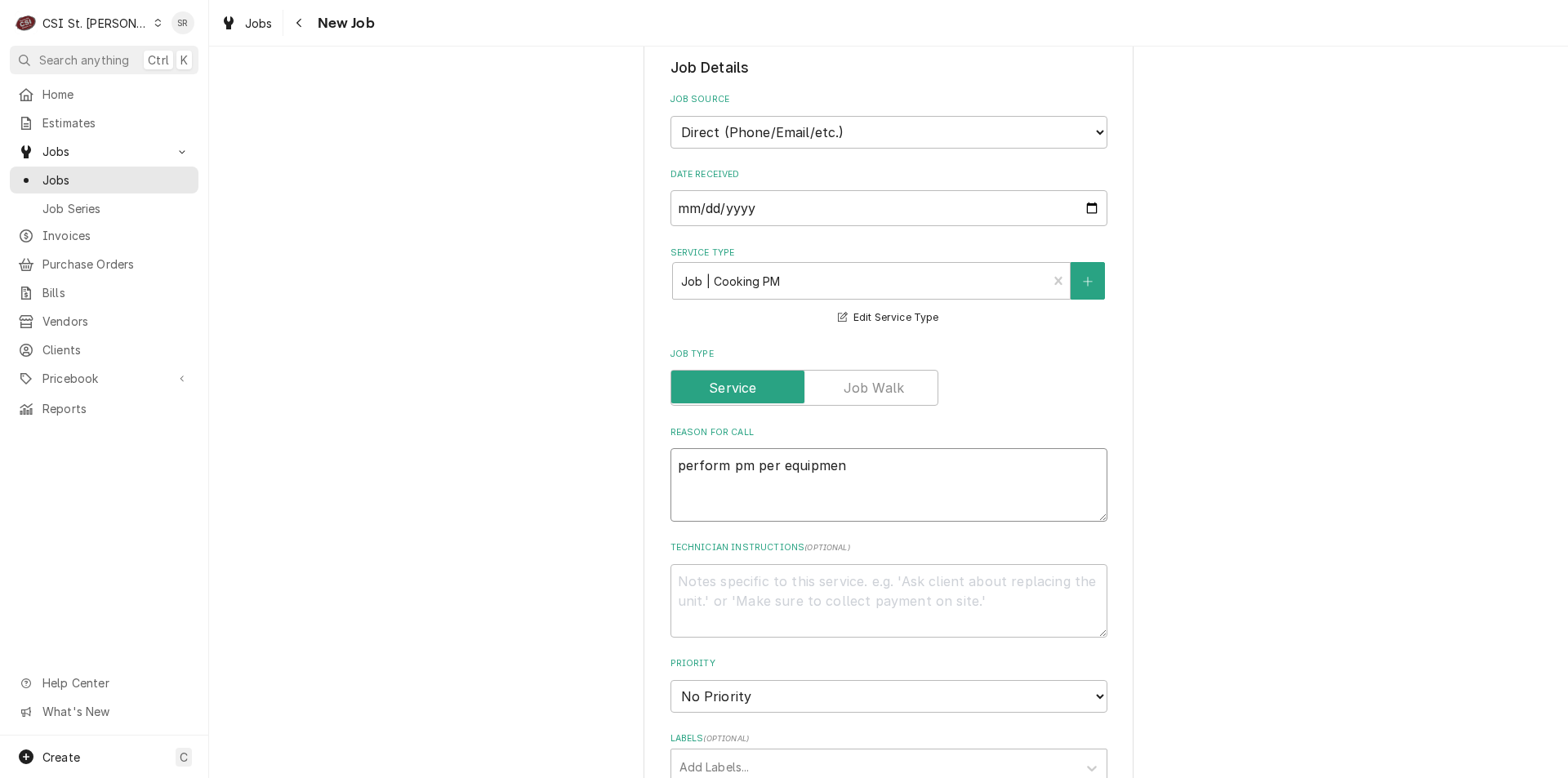 type on "x" 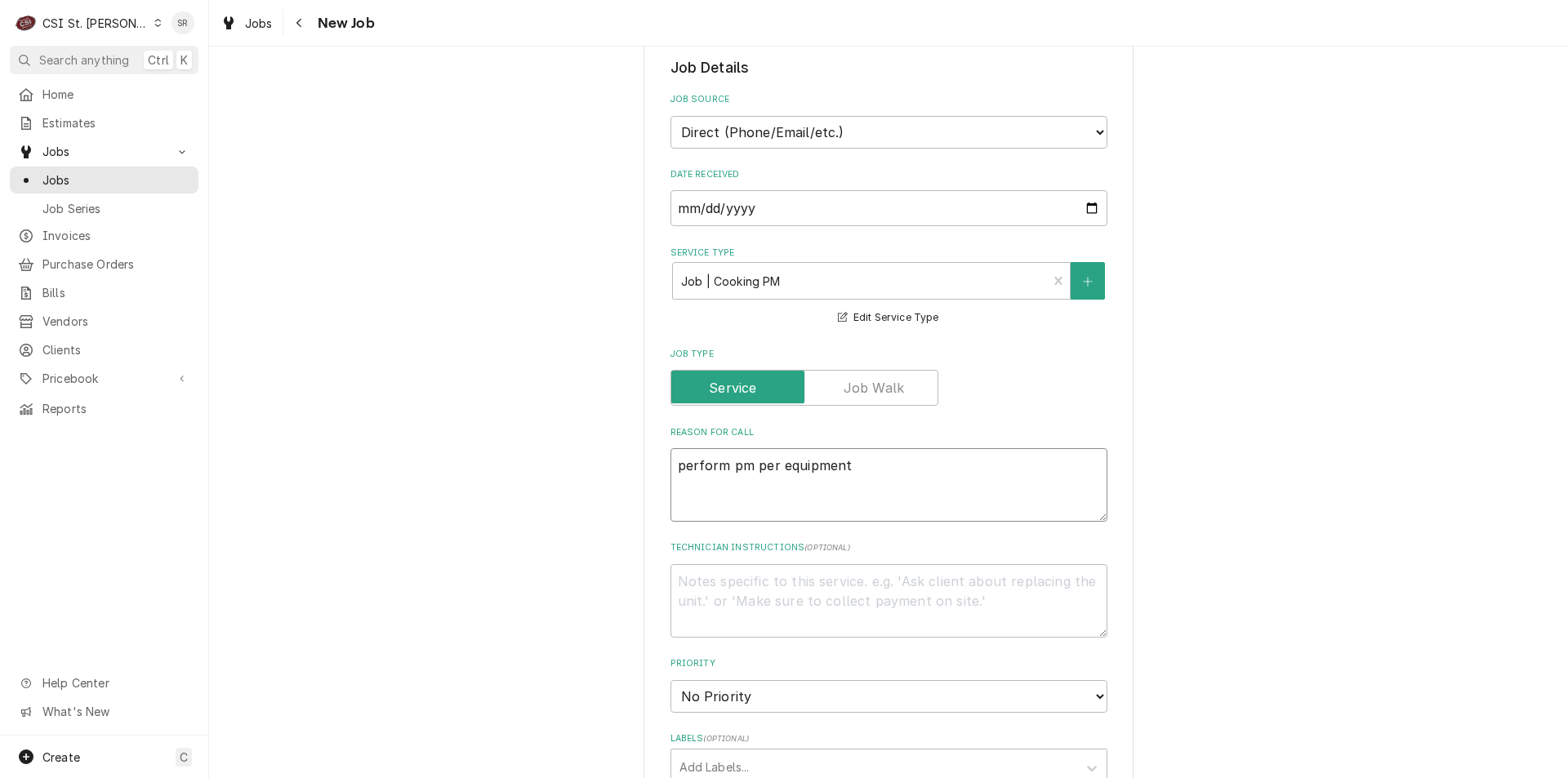 type on "x" 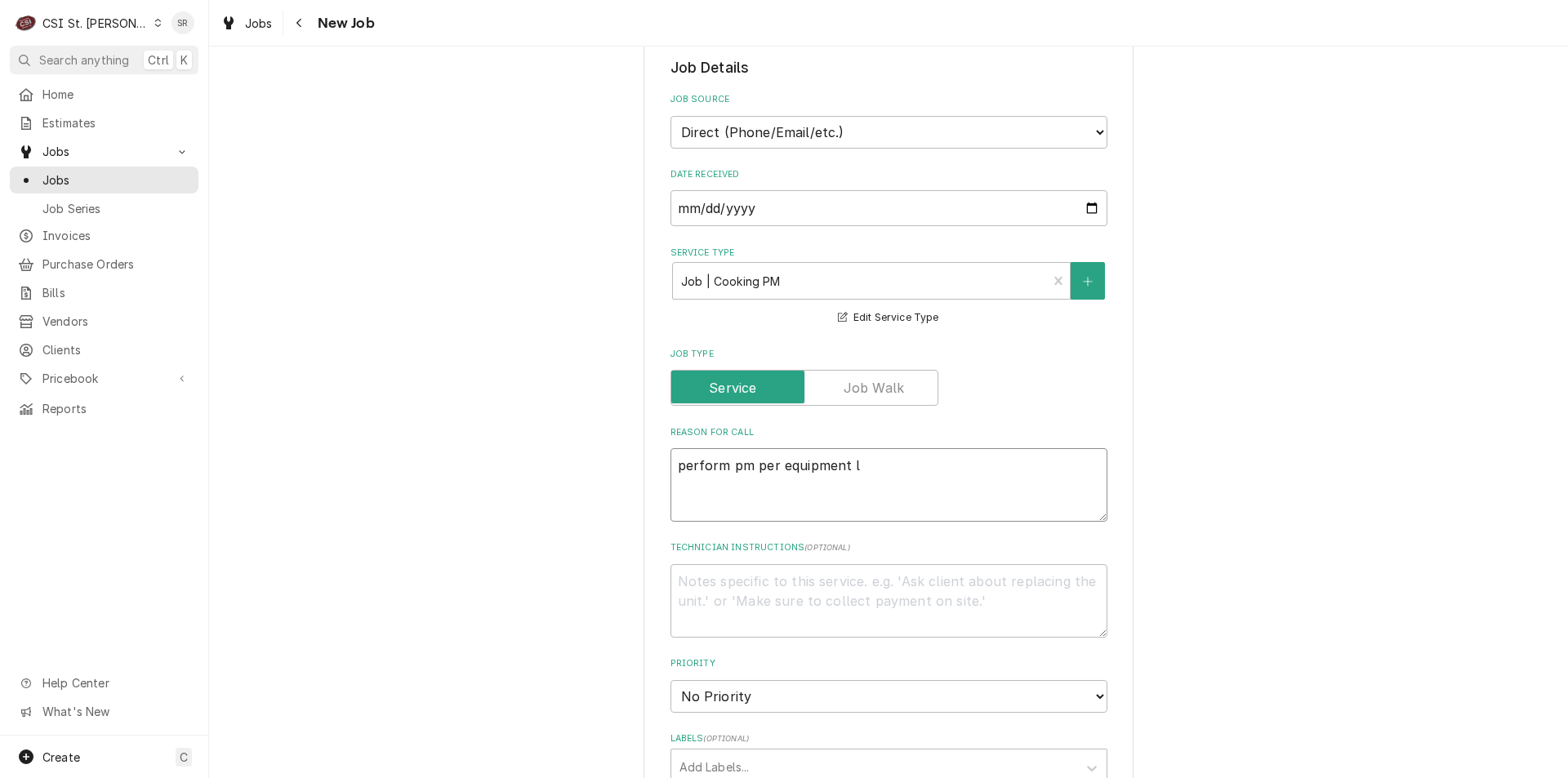 type on "x" 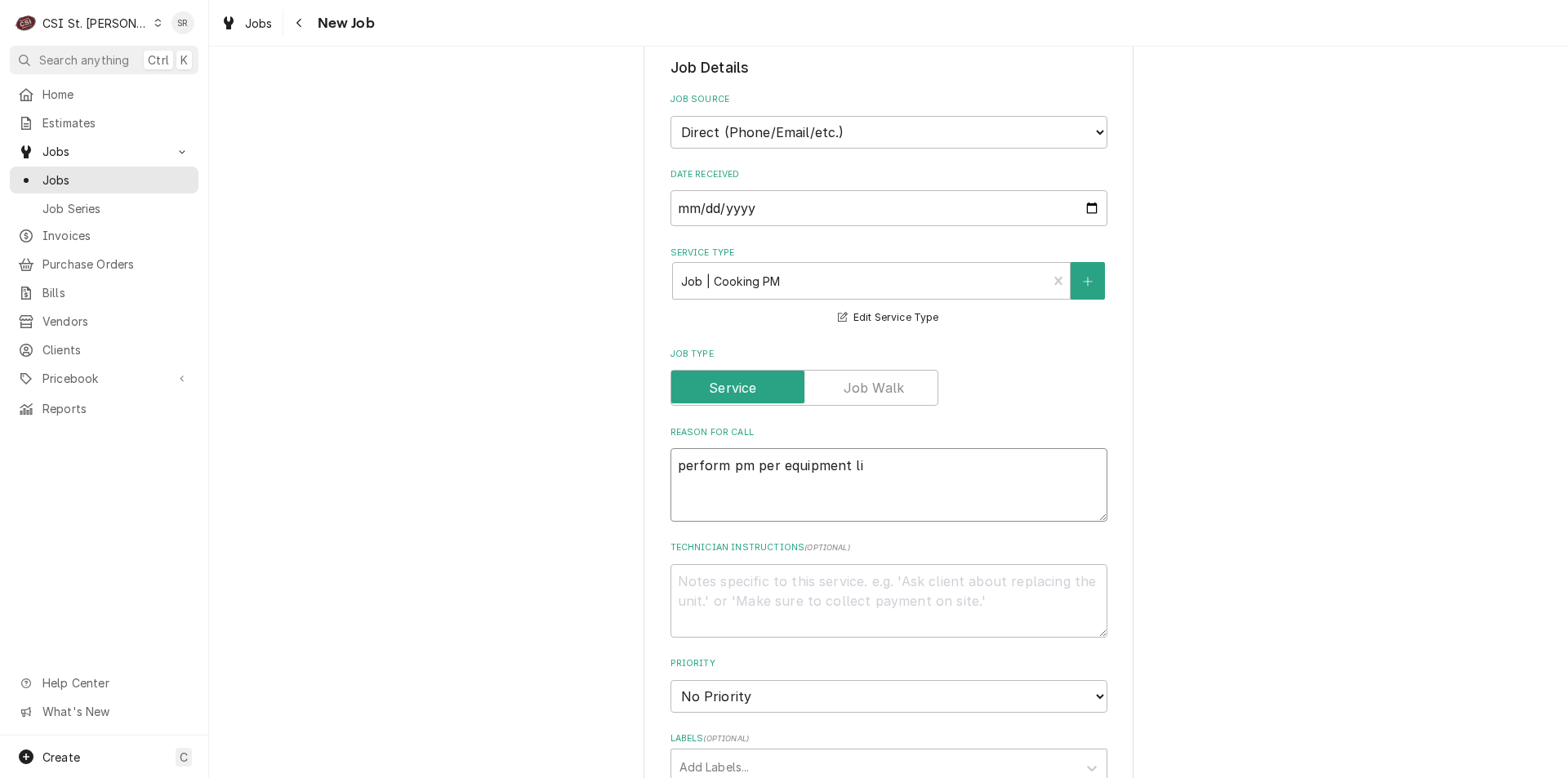 type on "x" 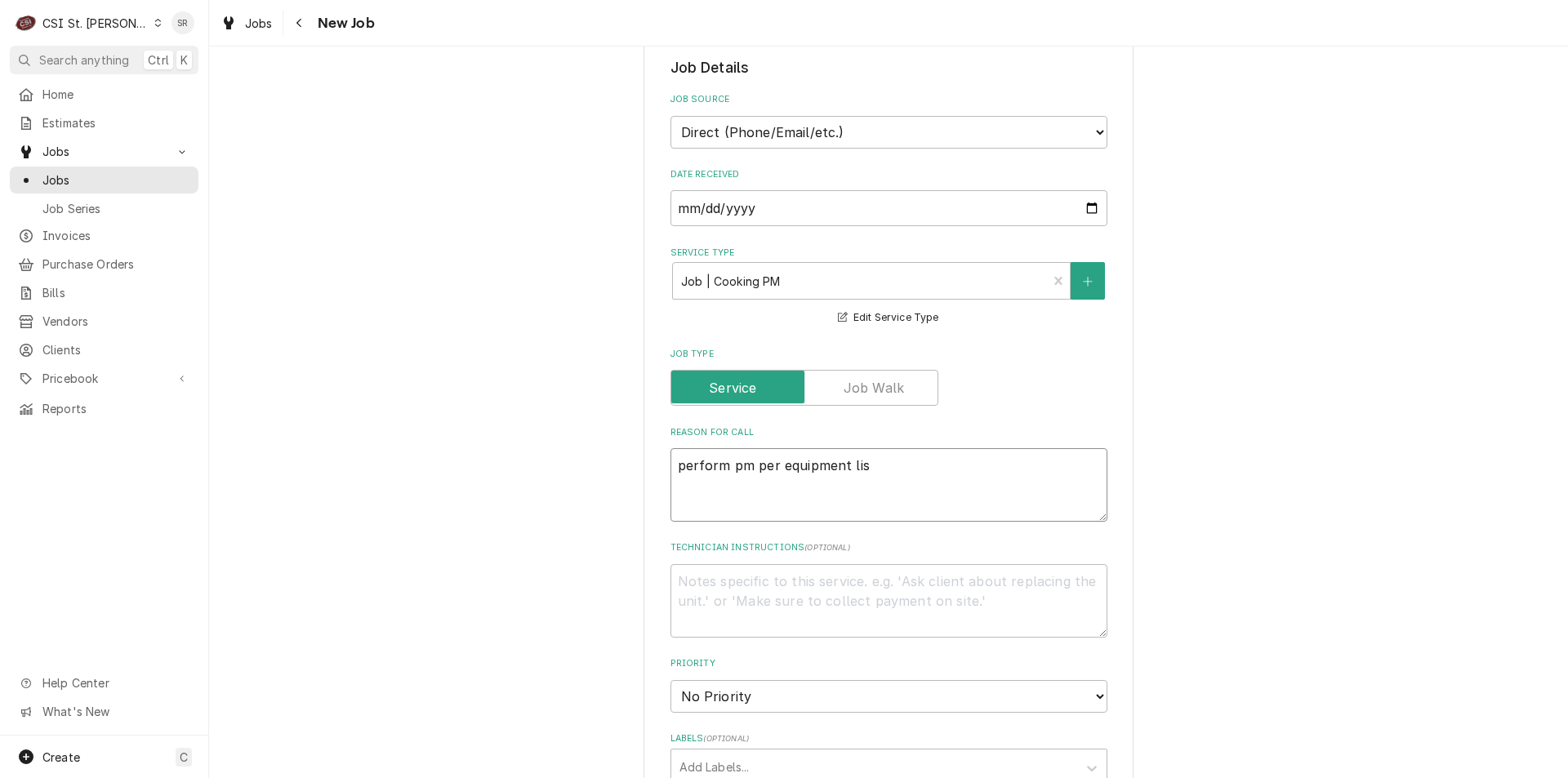 type on "x" 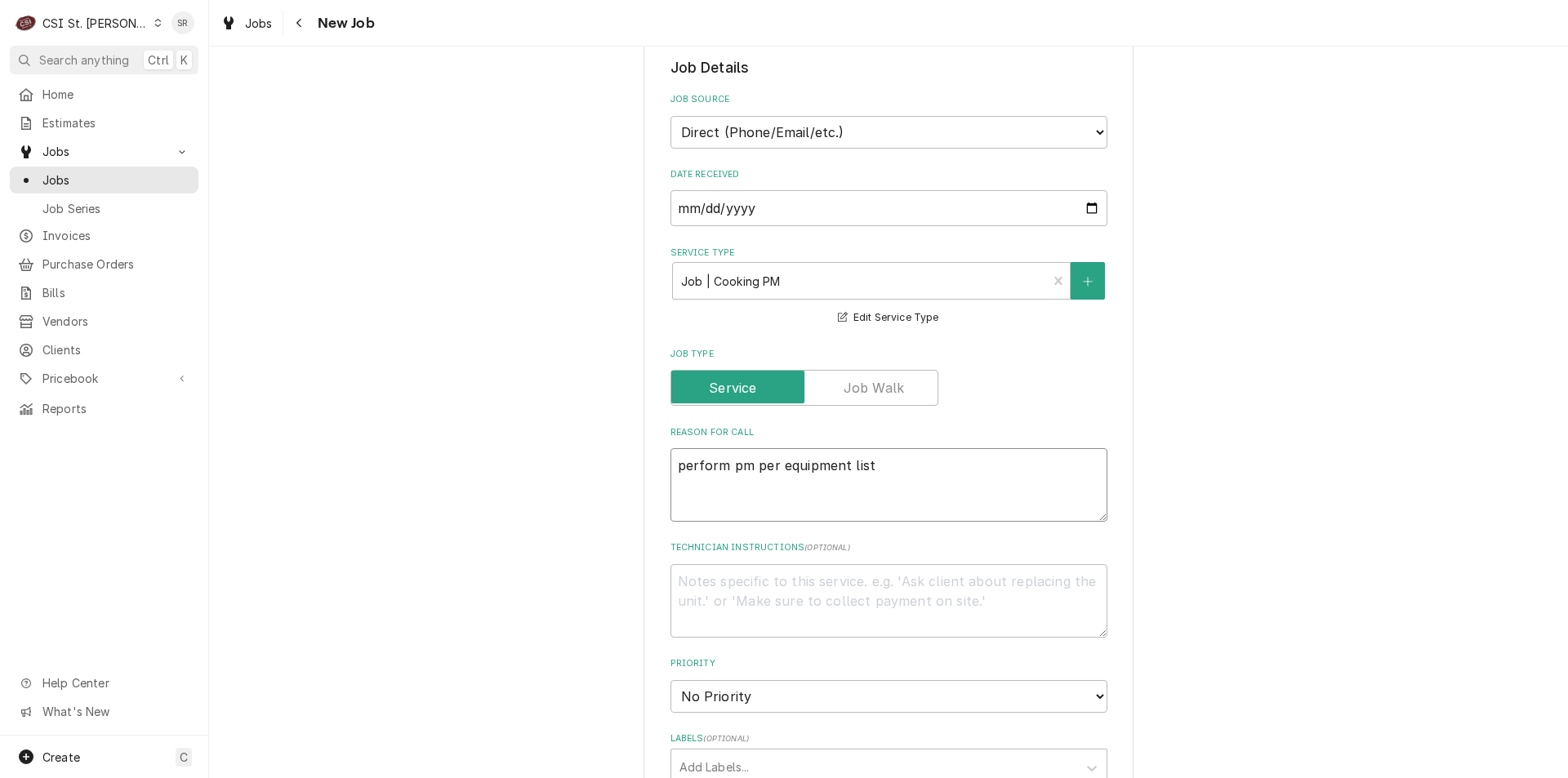 type on "perform pm per equipment list" 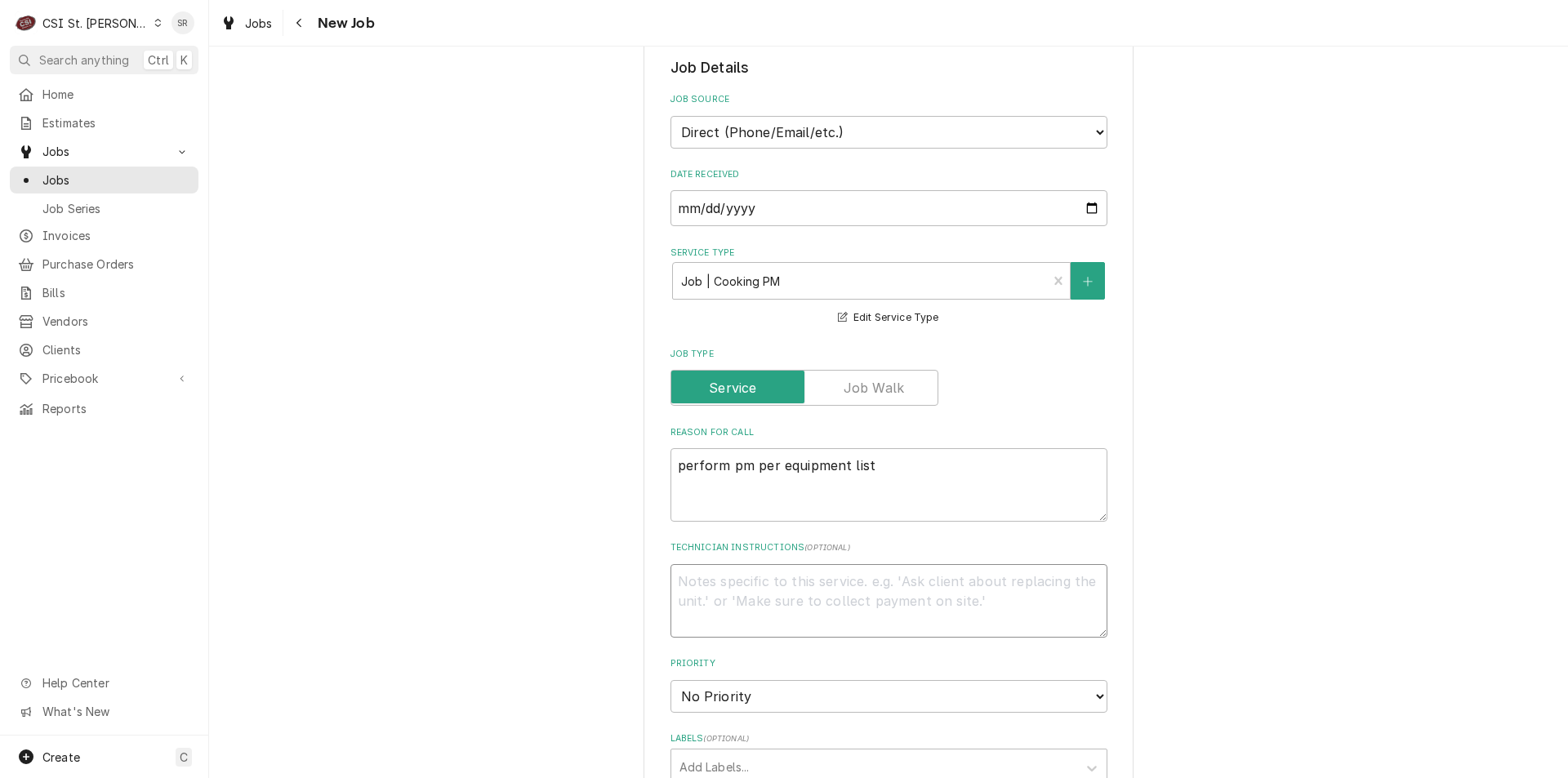 type on "x" 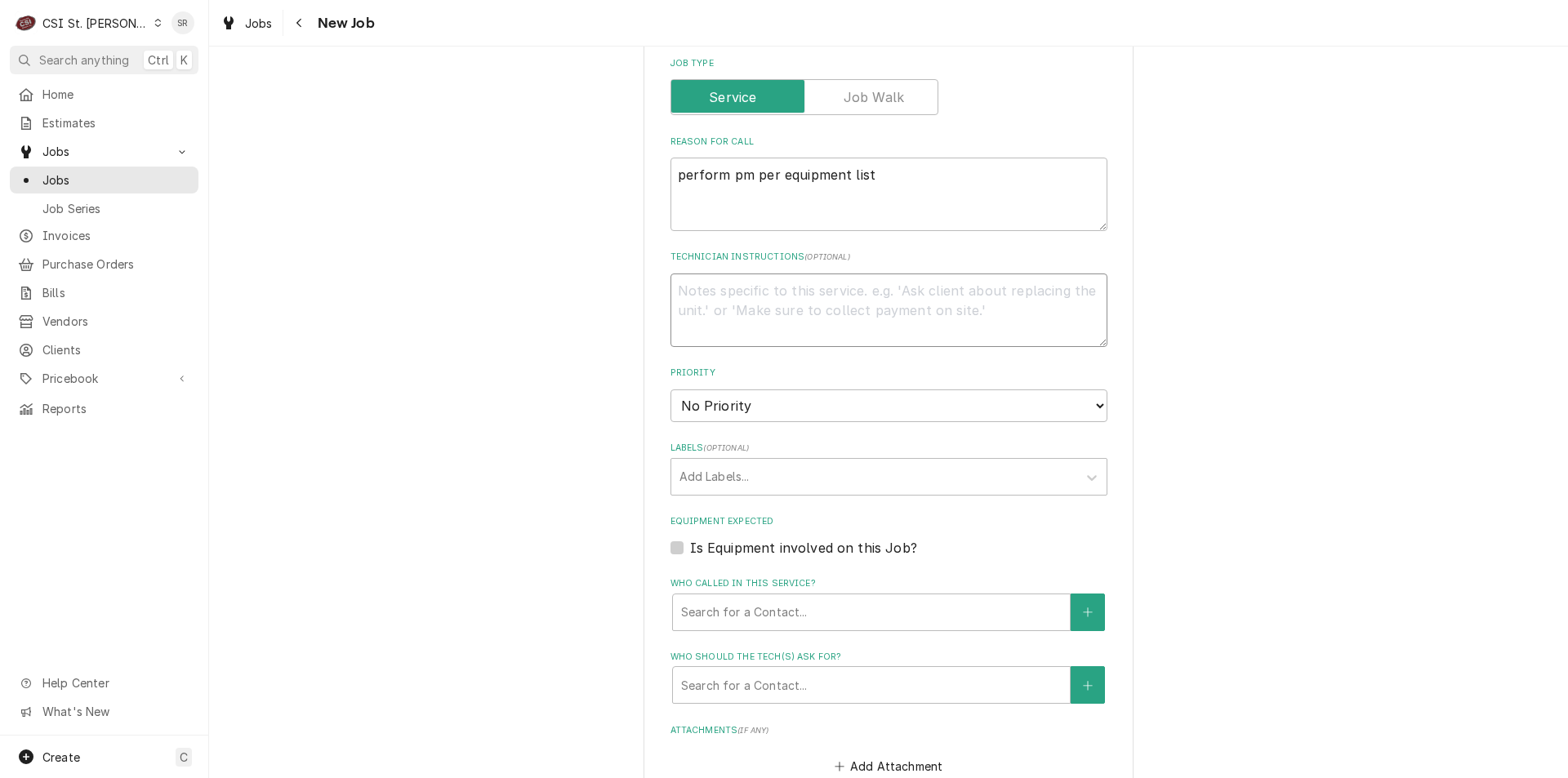 scroll, scrollTop: 735, scrollLeft: 0, axis: vertical 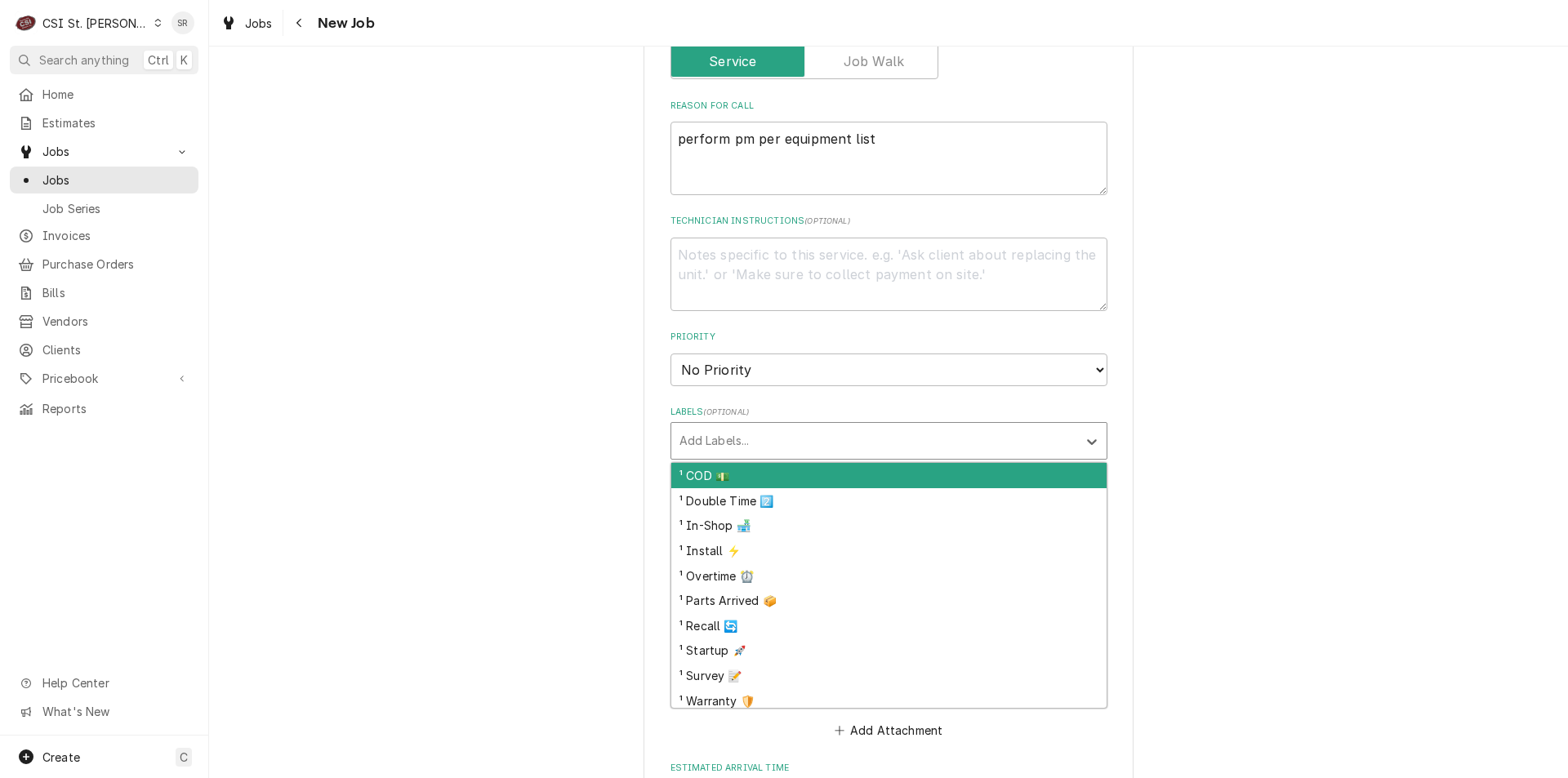 click at bounding box center [874, 441] 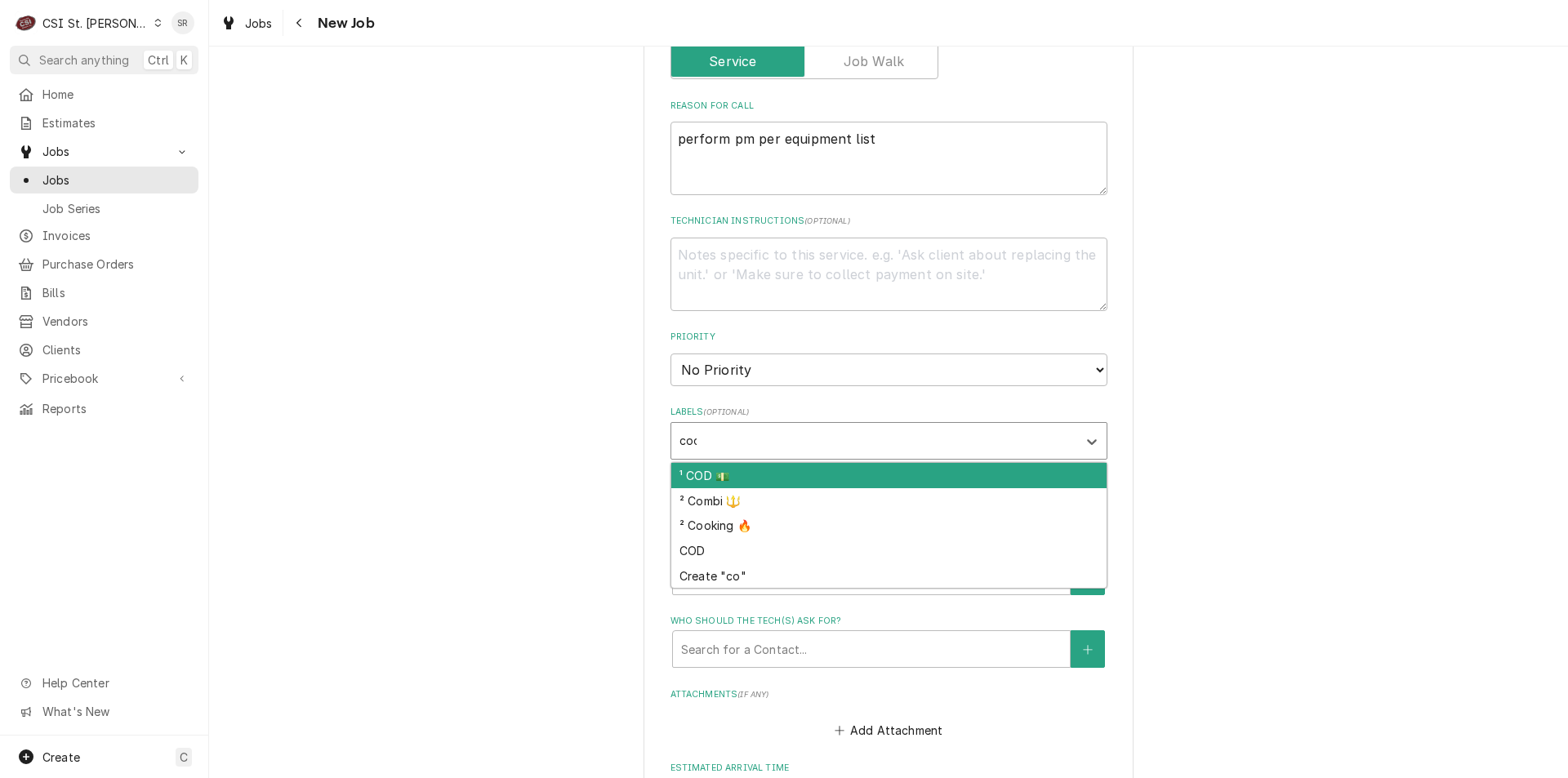type on "cook" 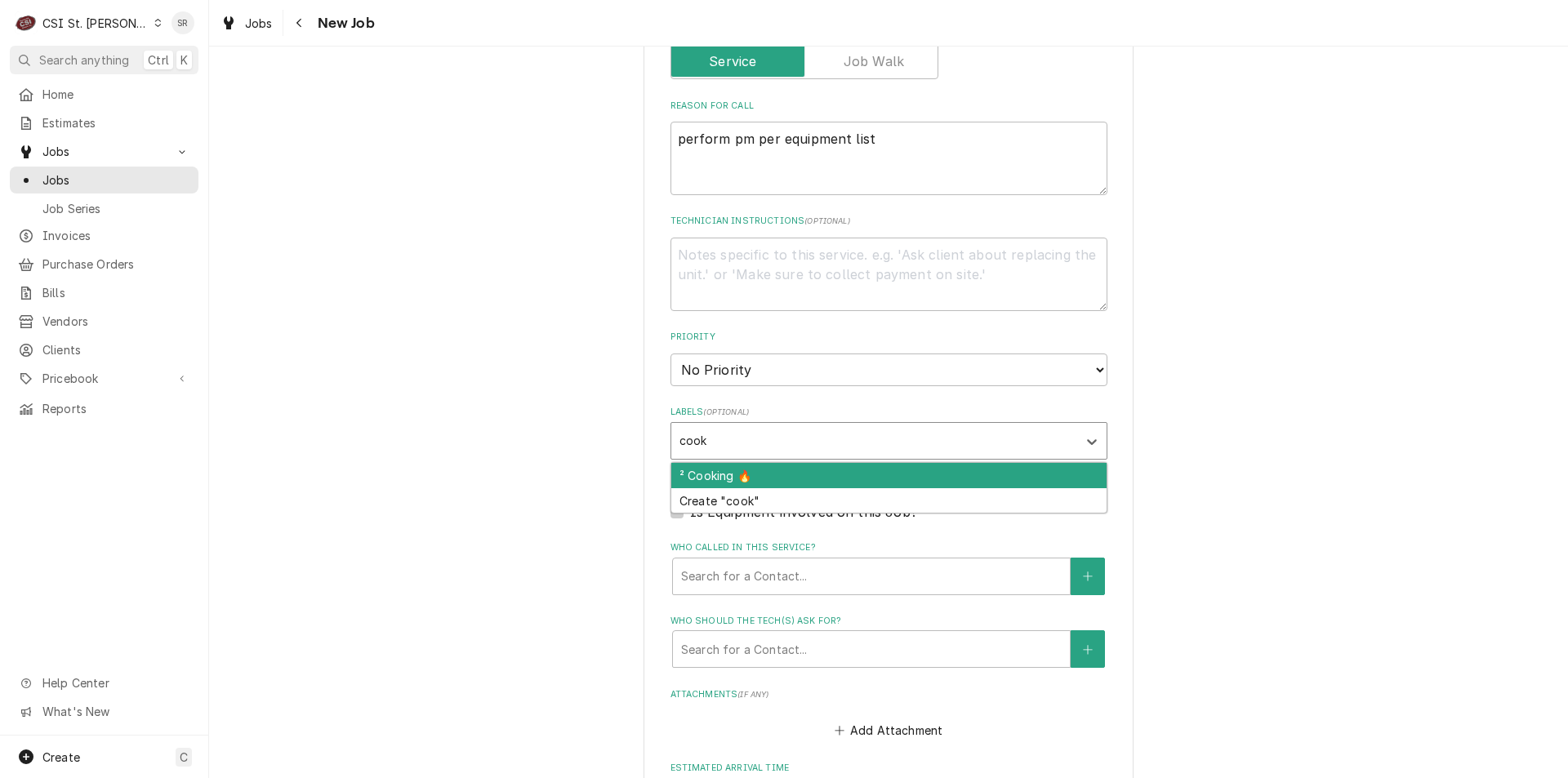 click on "² Cooking 🔥" at bounding box center (889, 475) 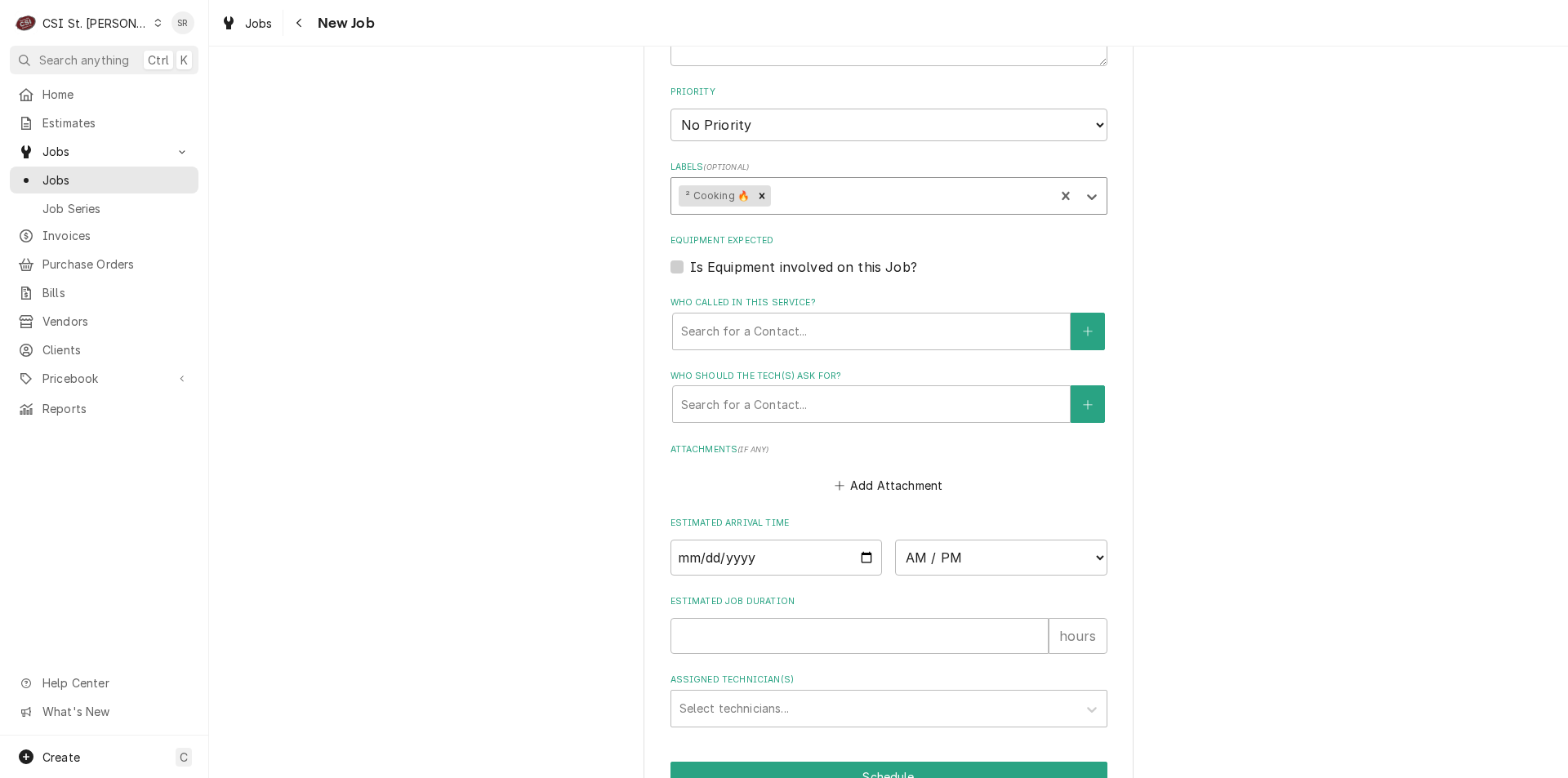 scroll, scrollTop: 1061, scrollLeft: 0, axis: vertical 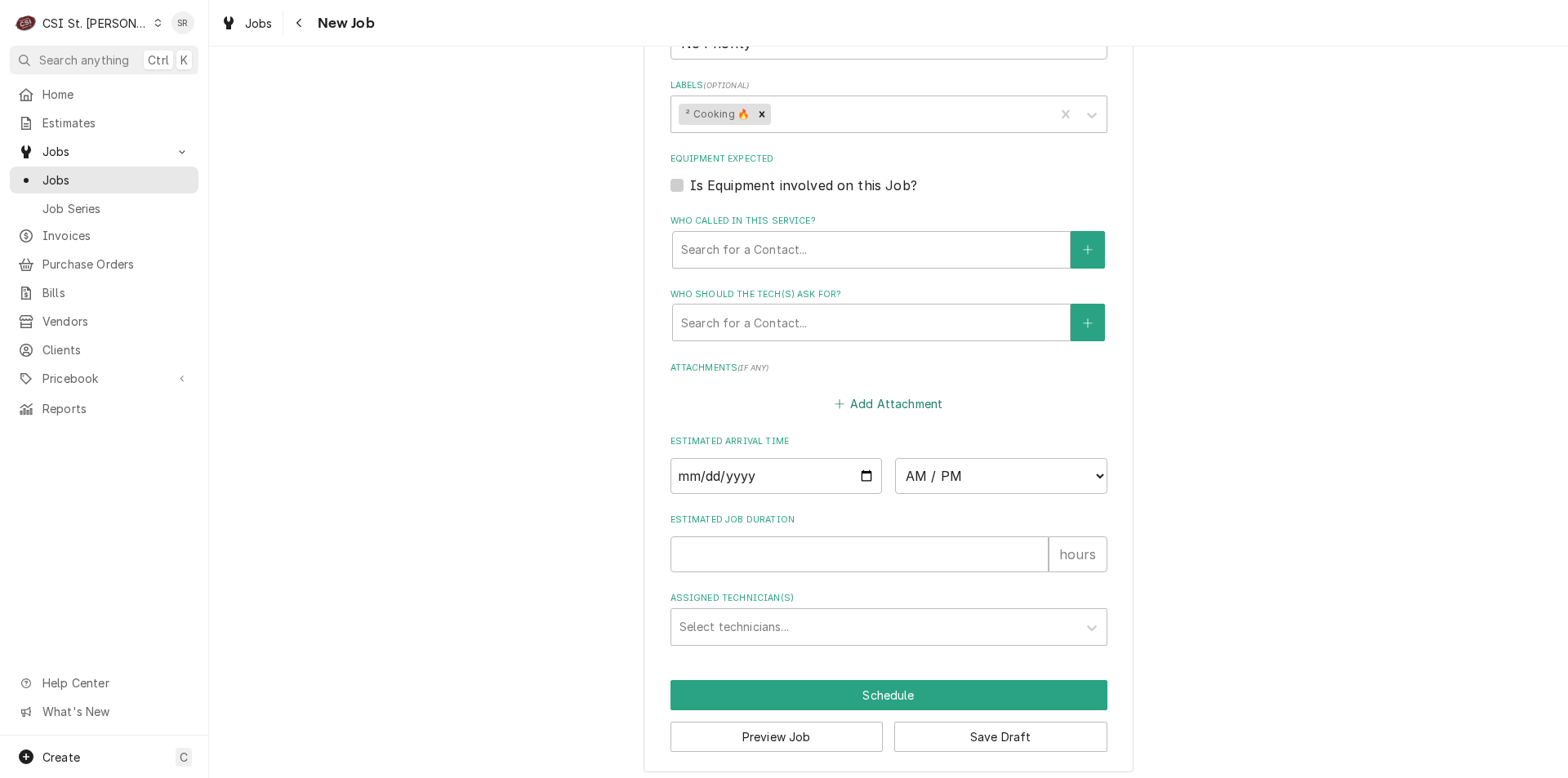 click on "Add Attachment" at bounding box center (889, 404) 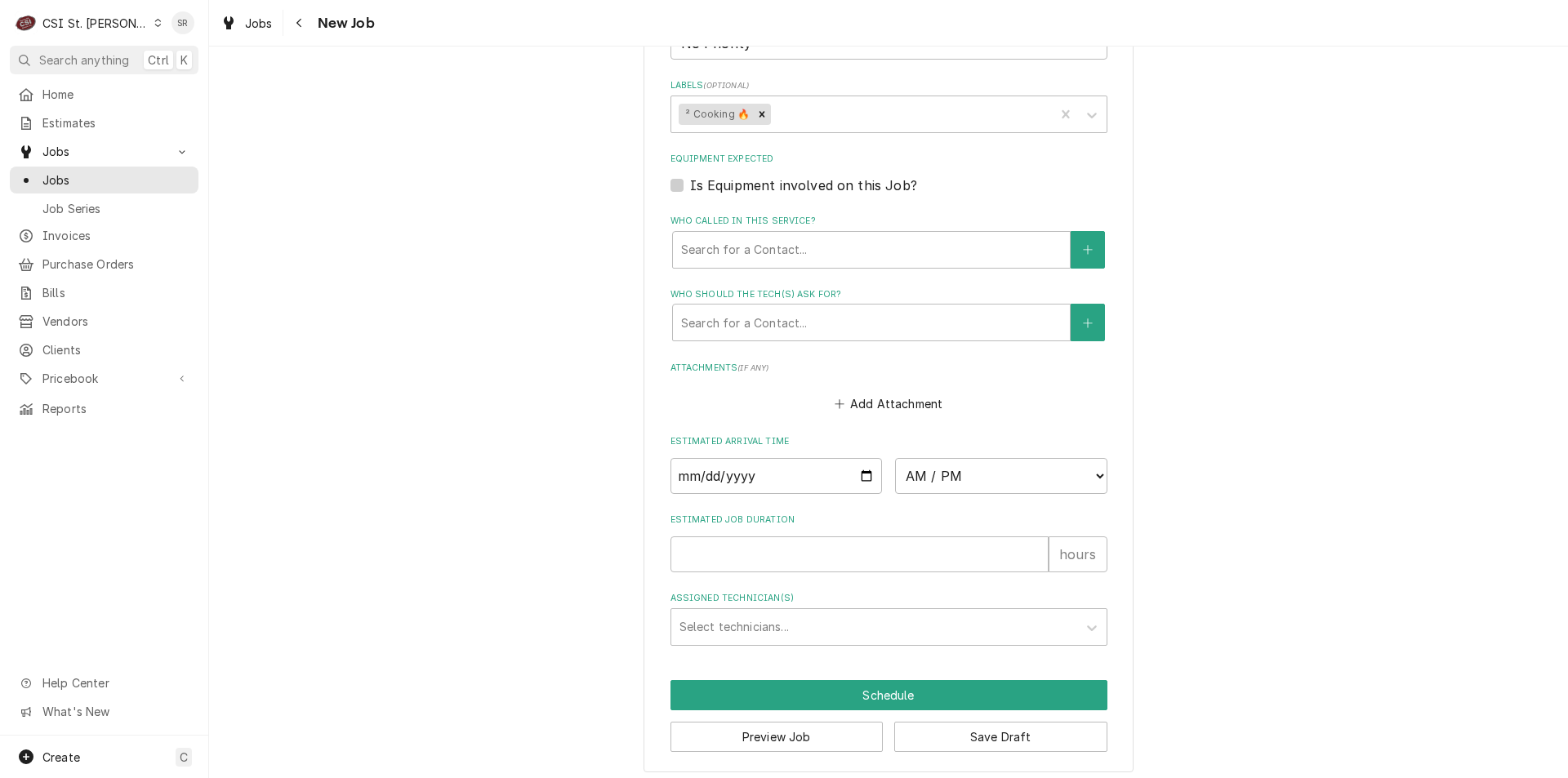 type on "x" 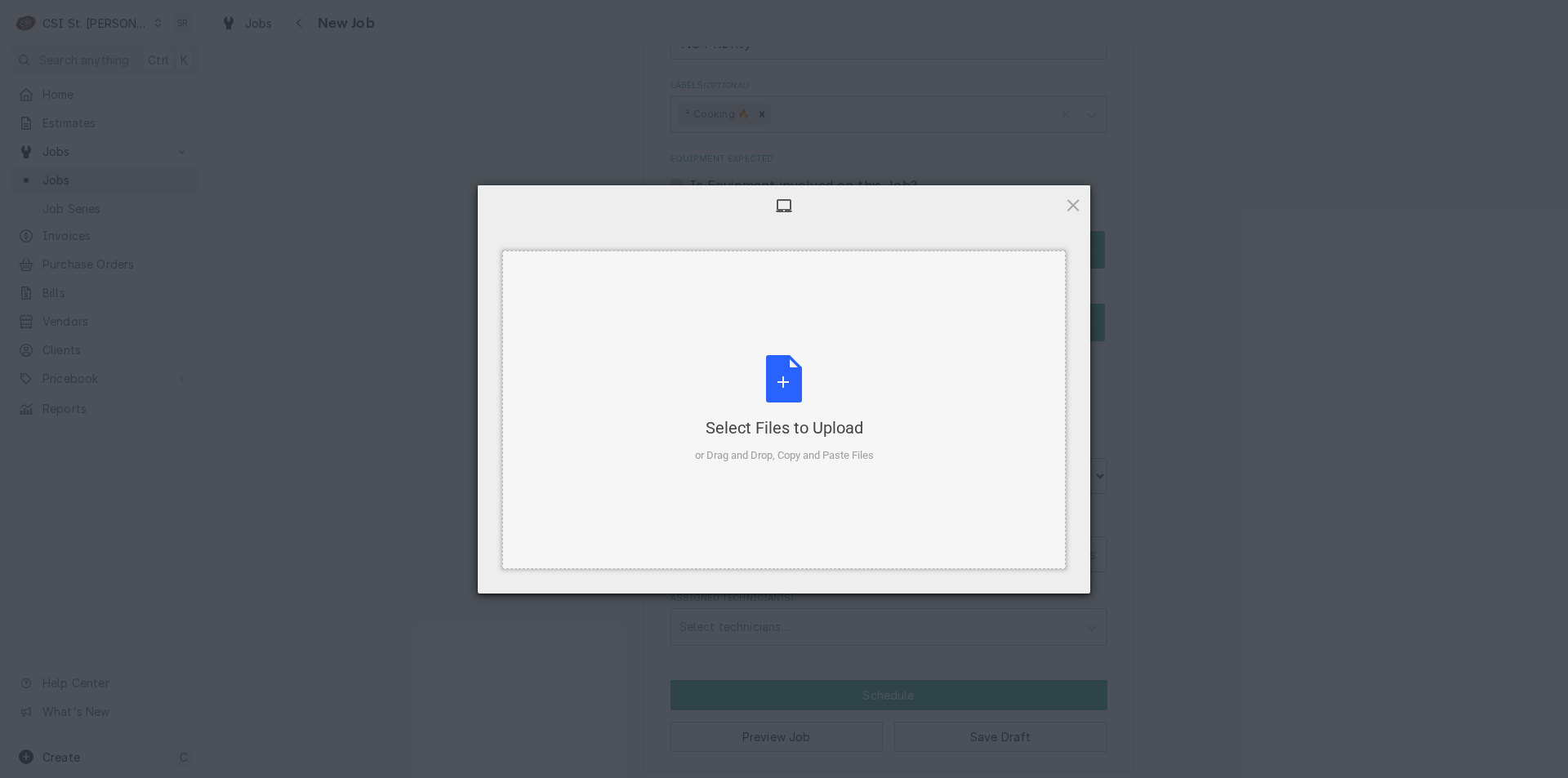 click on "Select Files to Upload
or Drag and Drop, Copy and Paste Files" at bounding box center [784, 409] 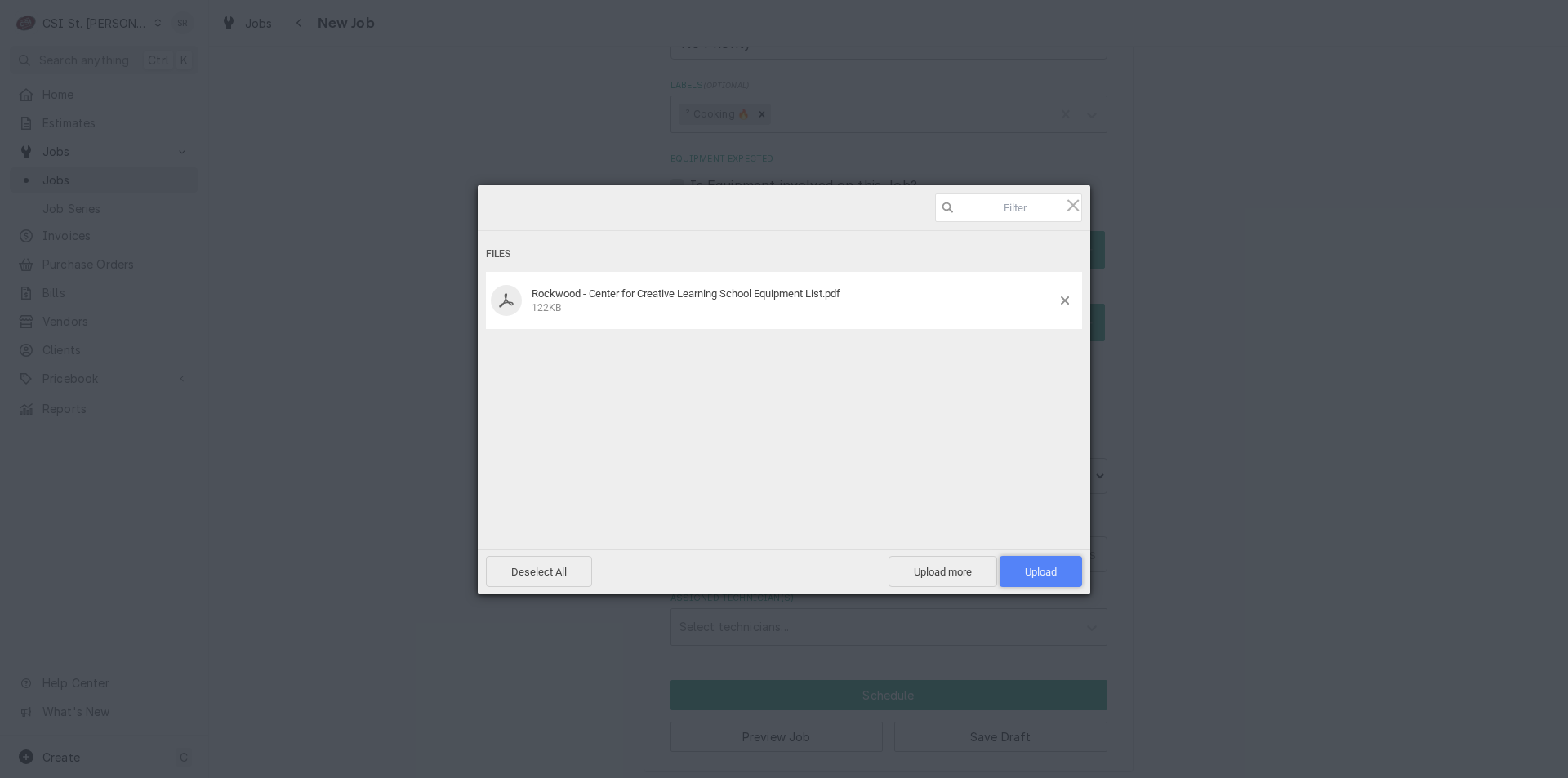 click on "Upload
1" at bounding box center [1040, 571] 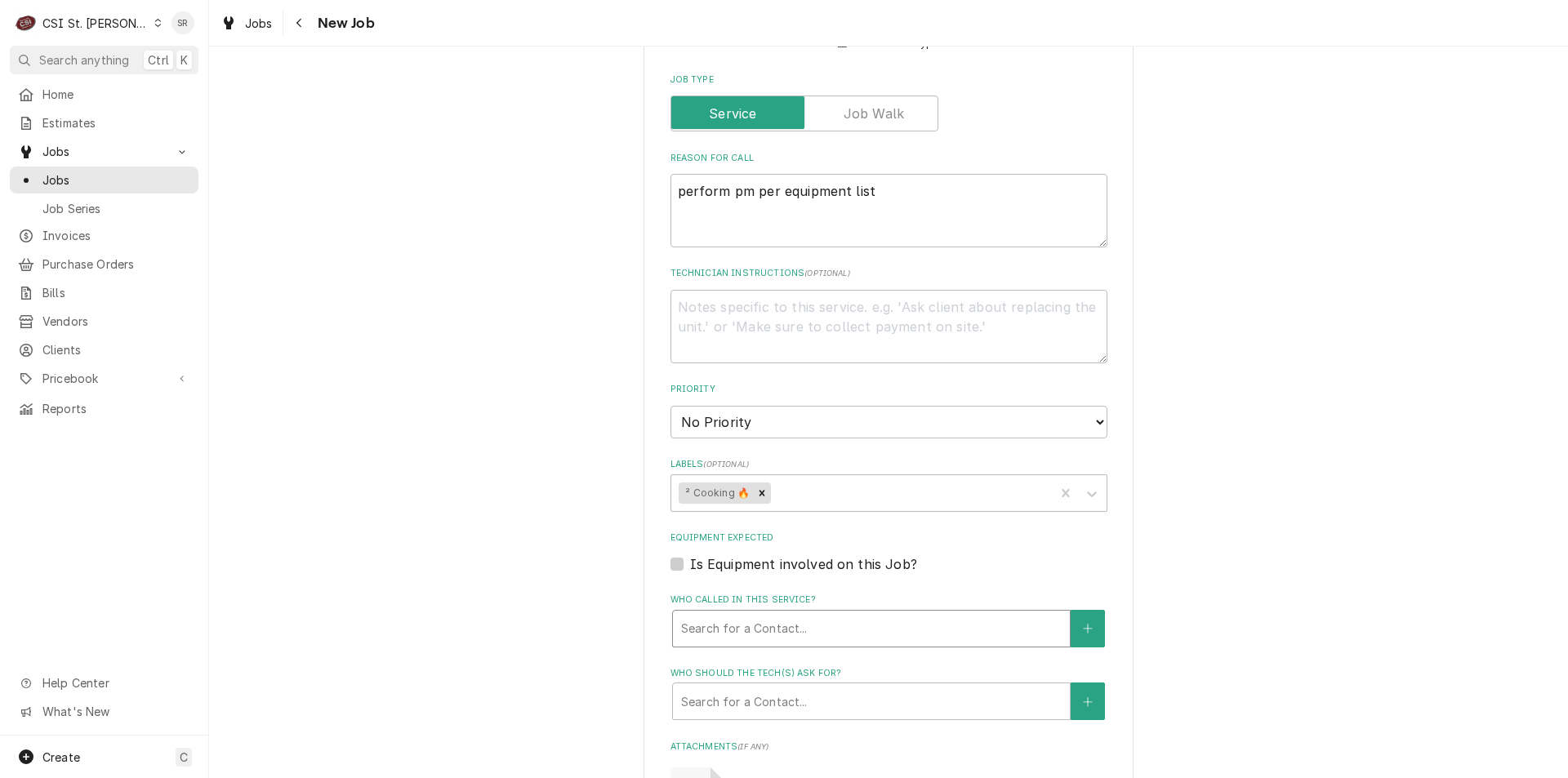 scroll, scrollTop: 653, scrollLeft: 0, axis: vertical 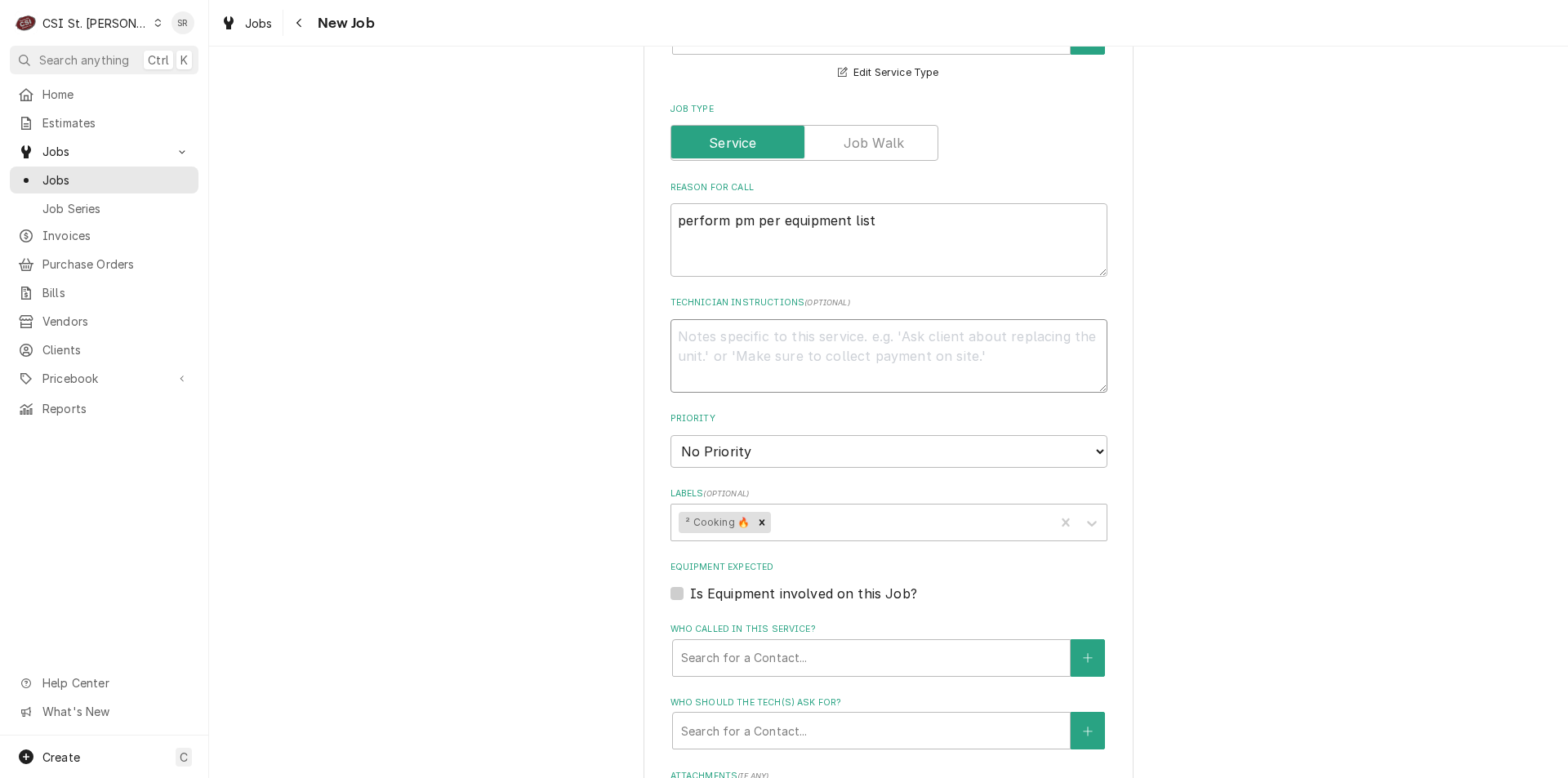 click on "Technician Instructions  ( optional )" at bounding box center [889, 356] 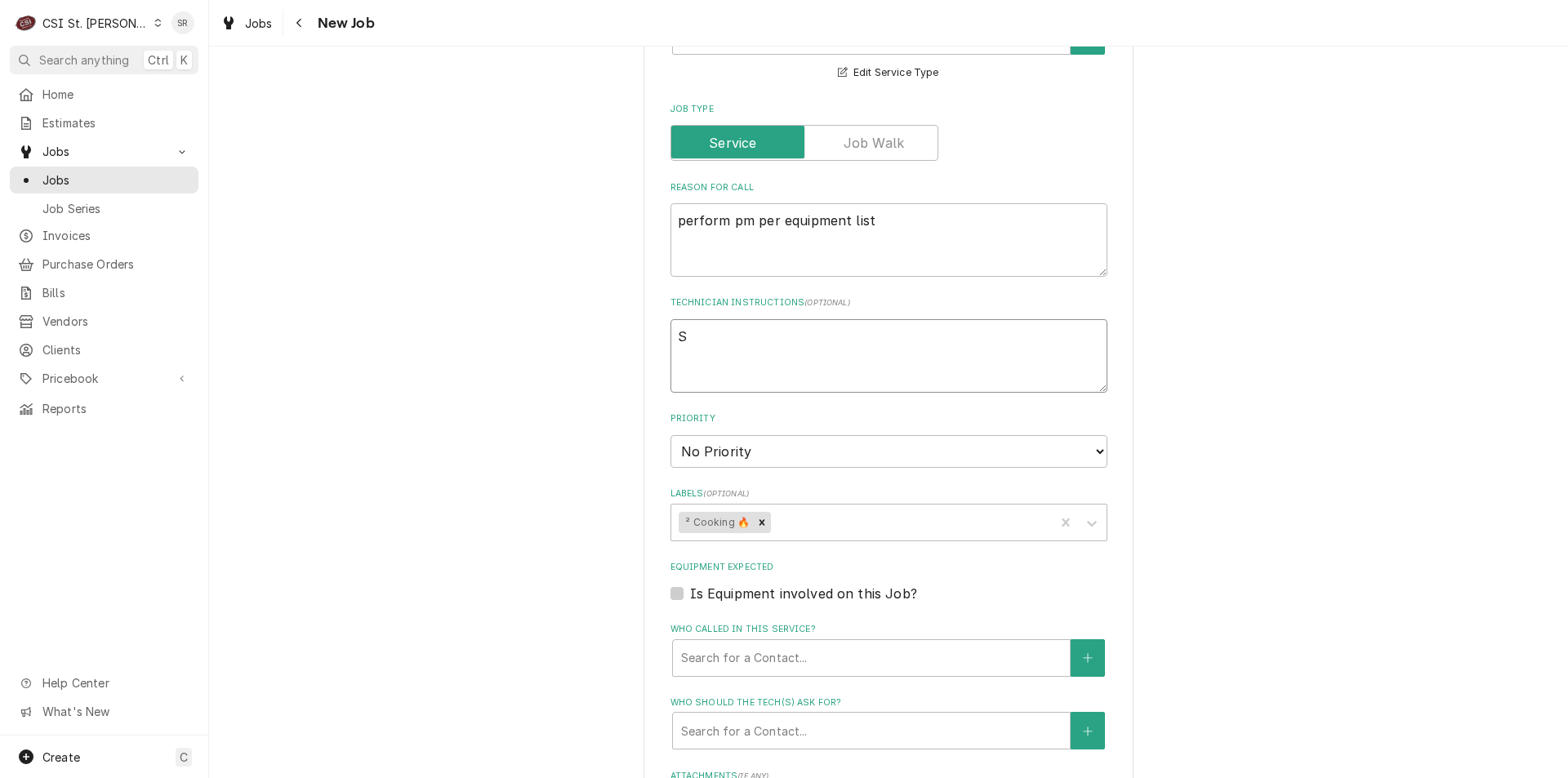 type on "x" 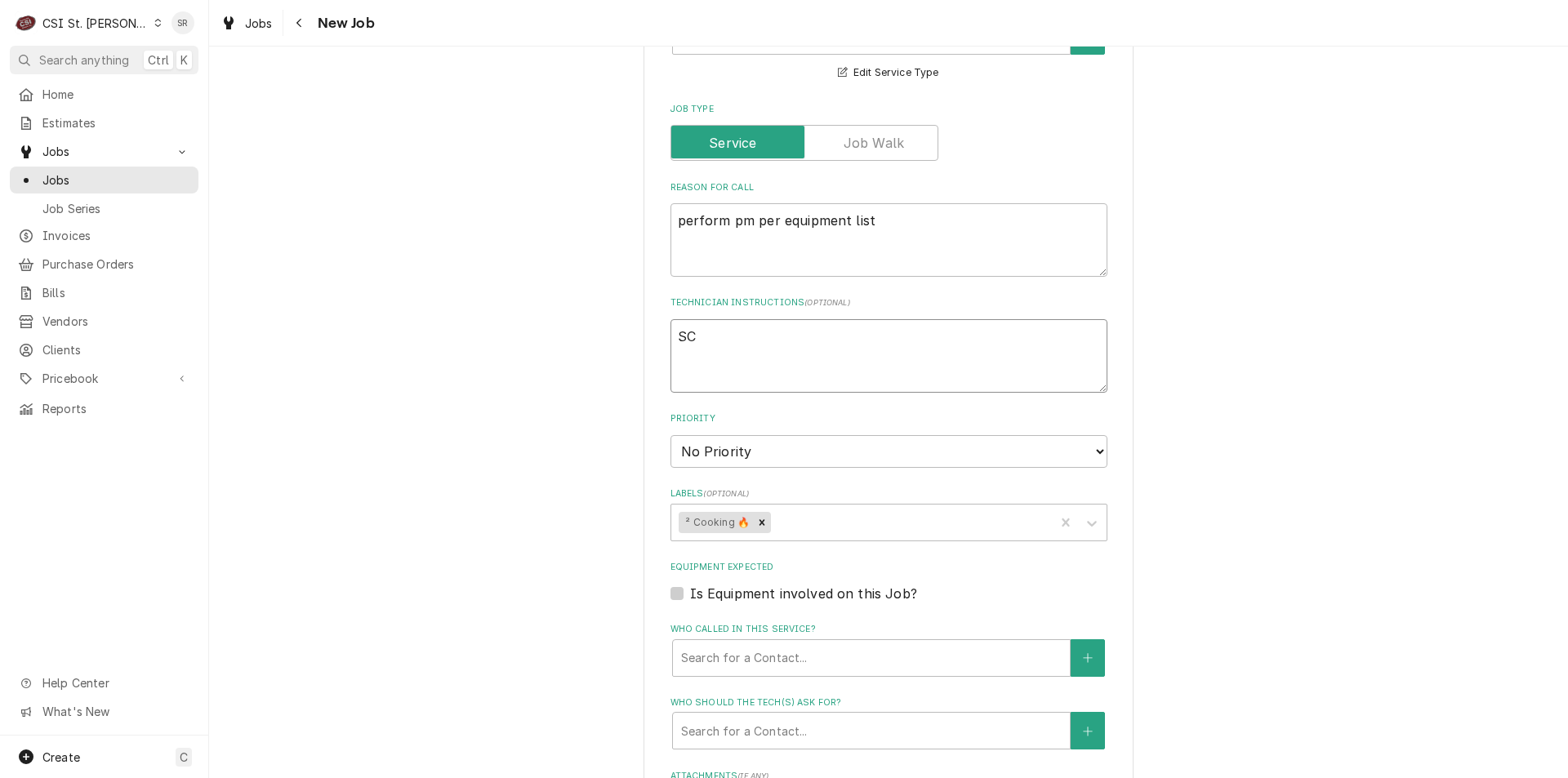 type on "x" 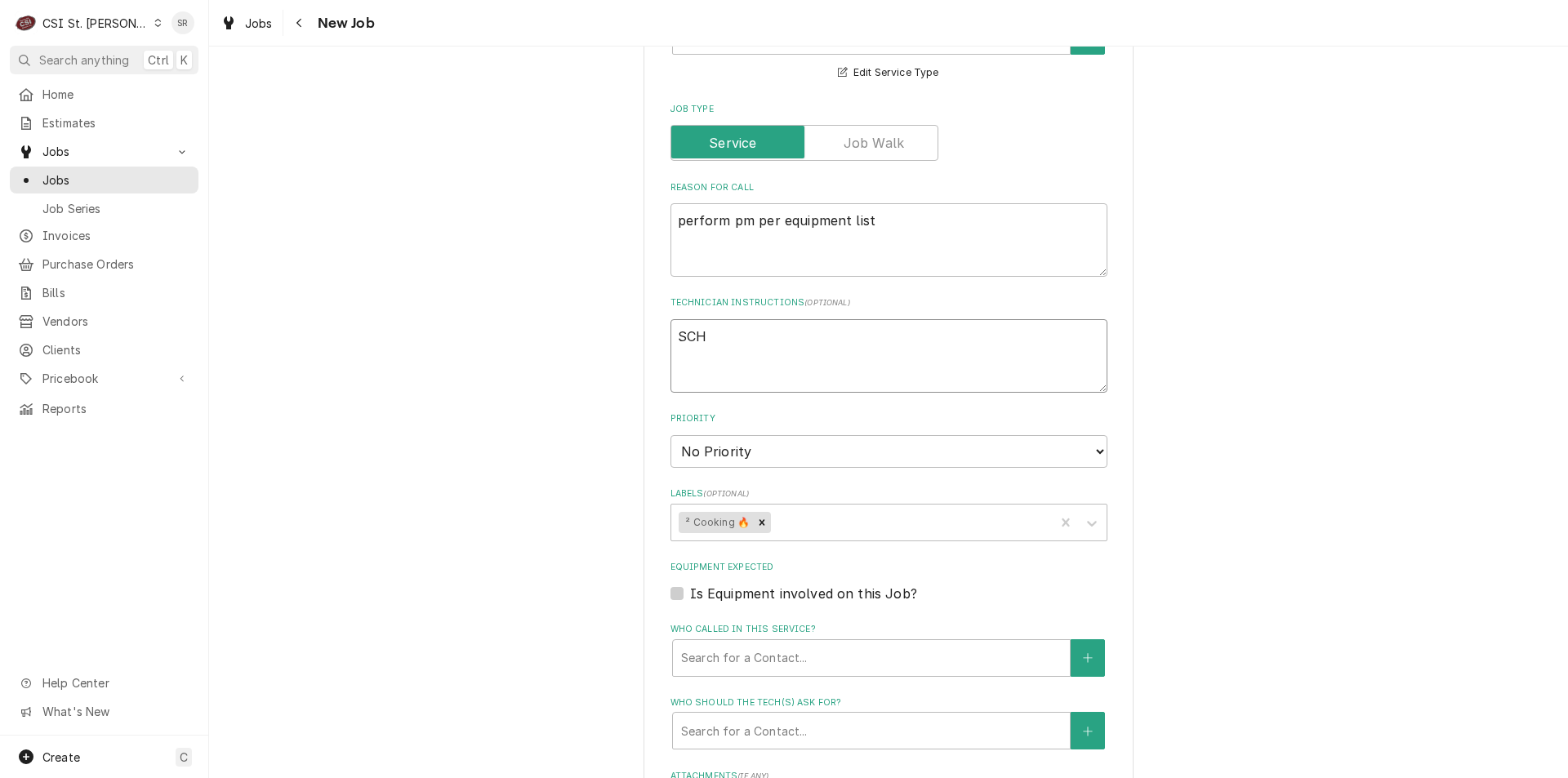 type on "x" 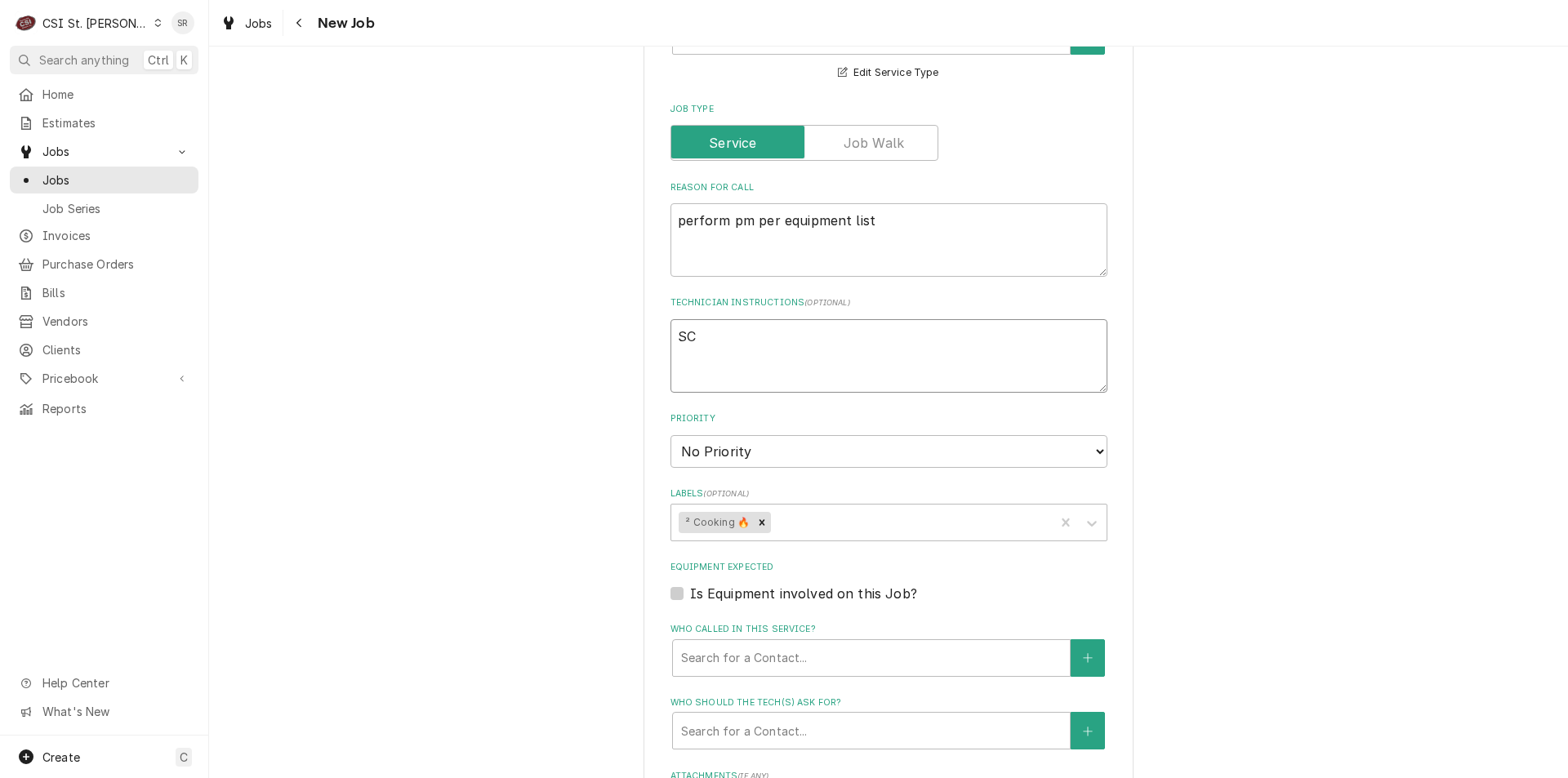 type on "x" 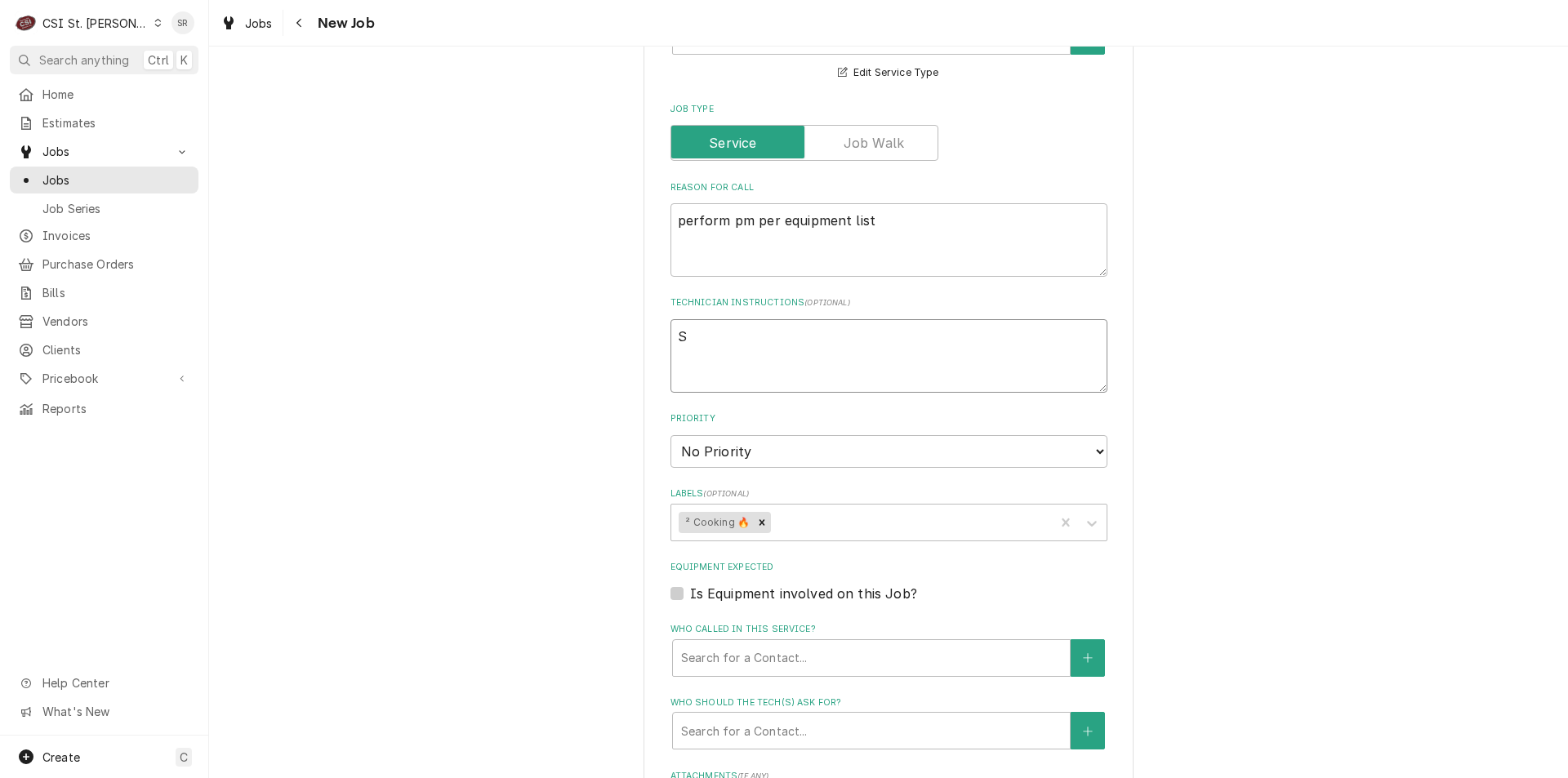 type on "x" 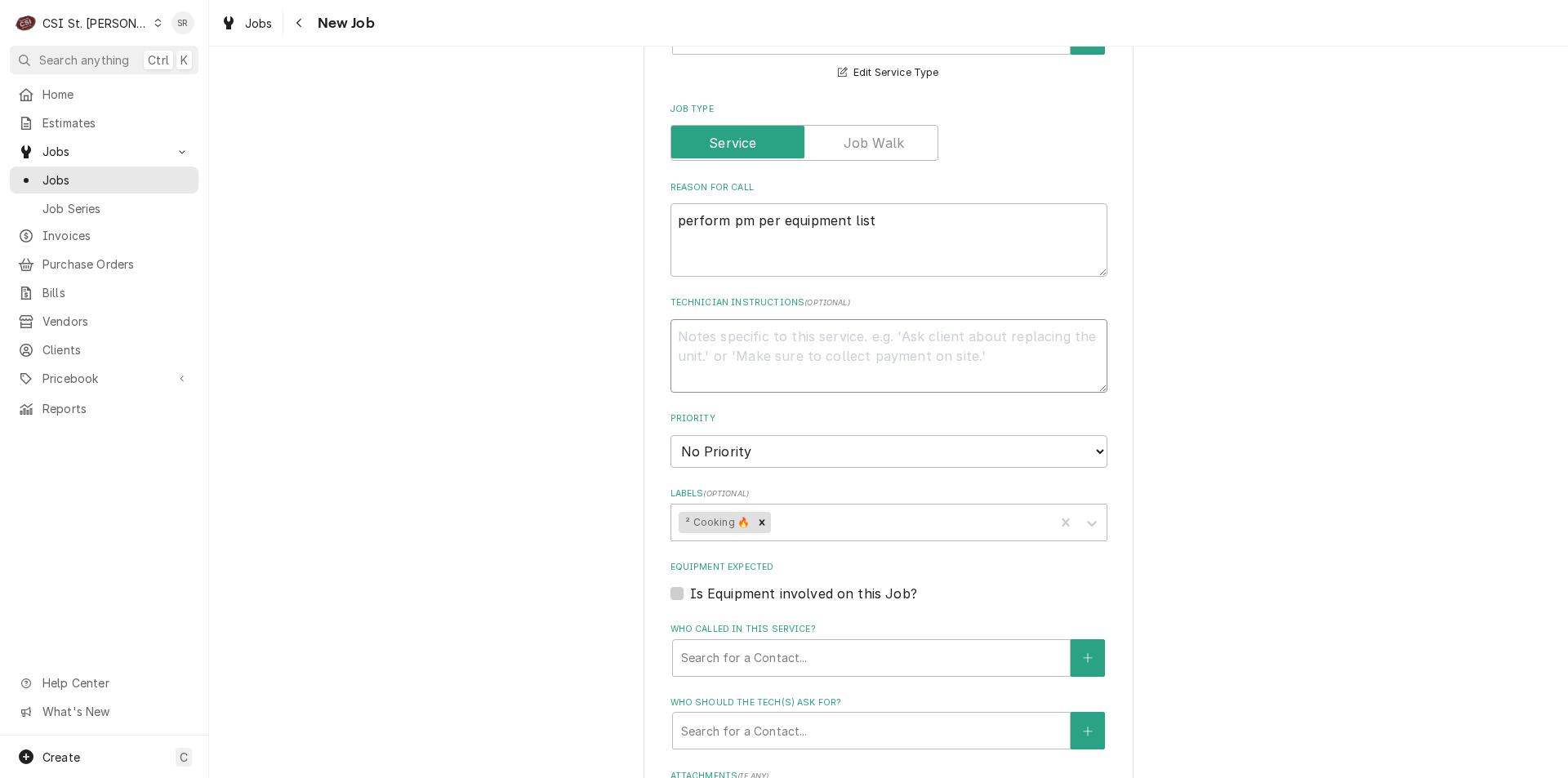 type on "x" 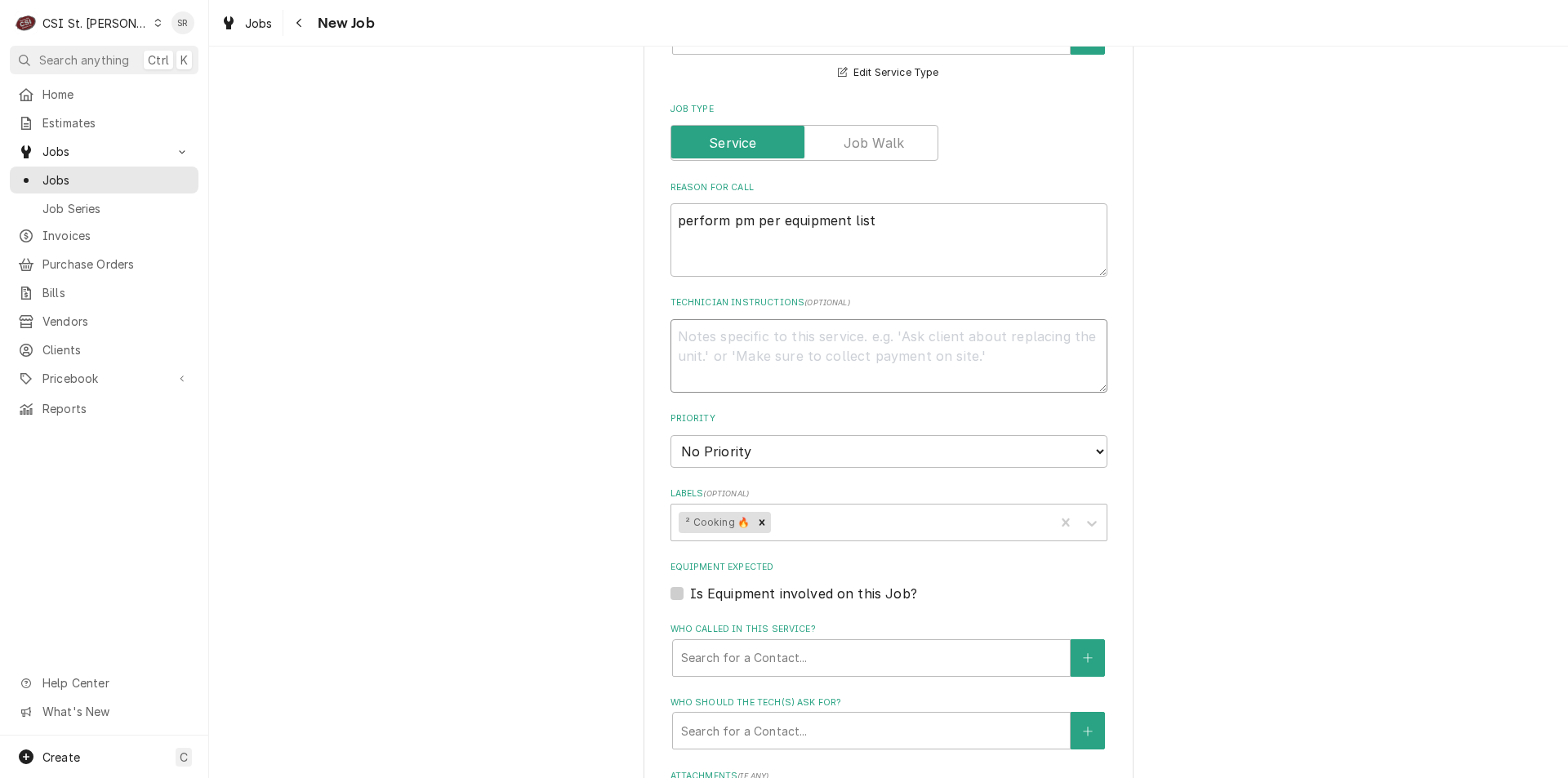 type on "C" 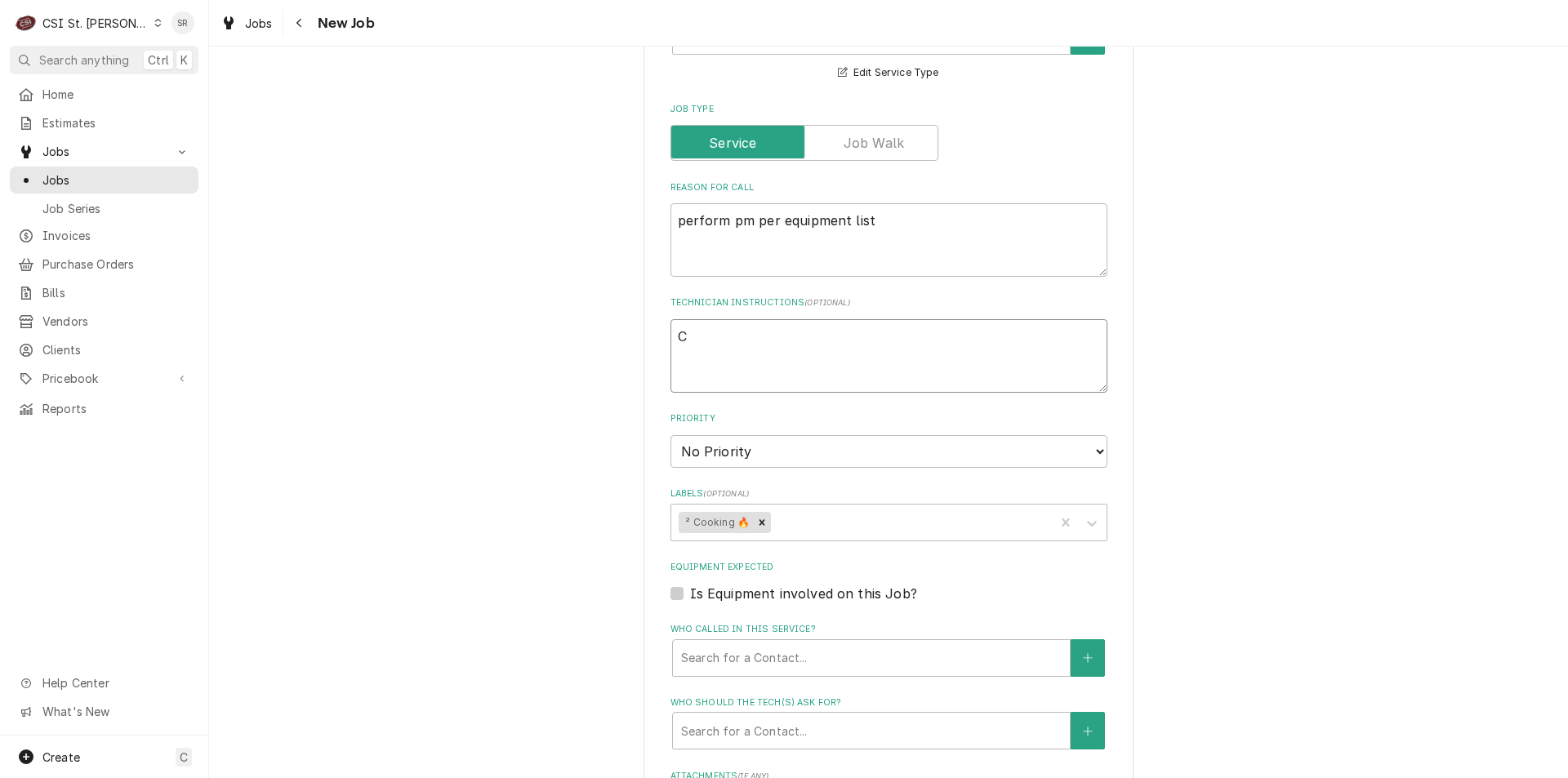 type on "x" 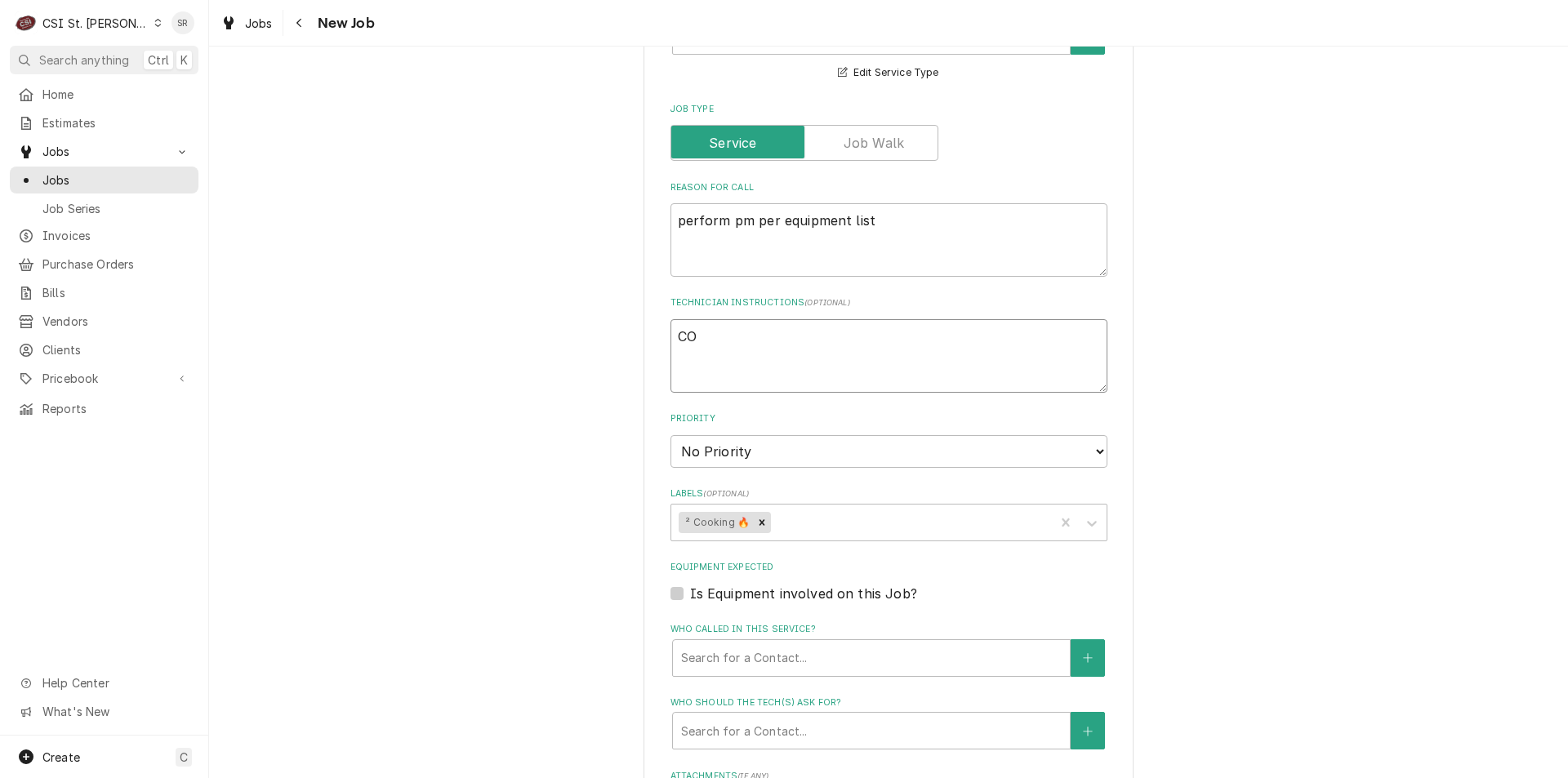 type on "x" 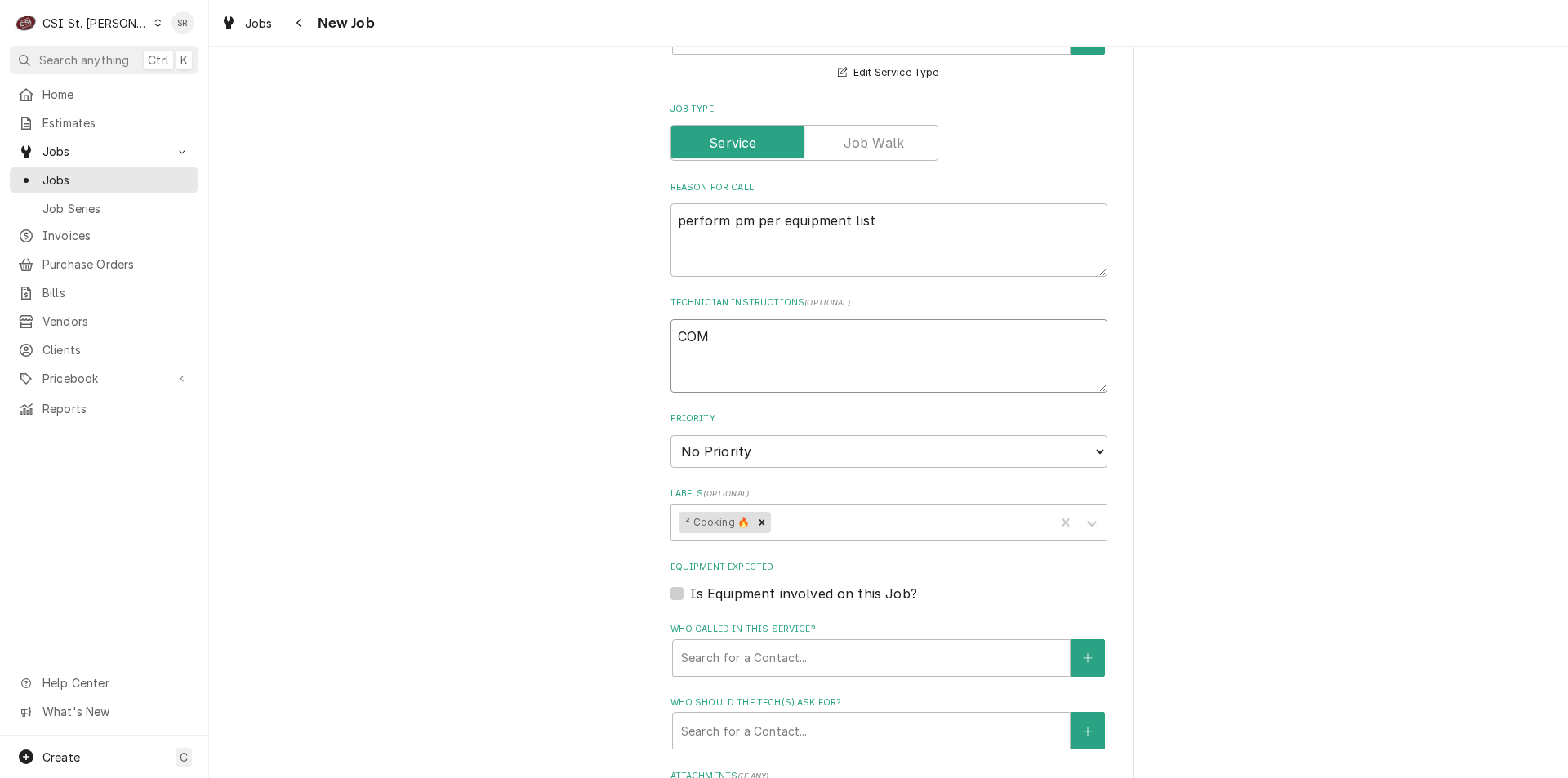 type on "x" 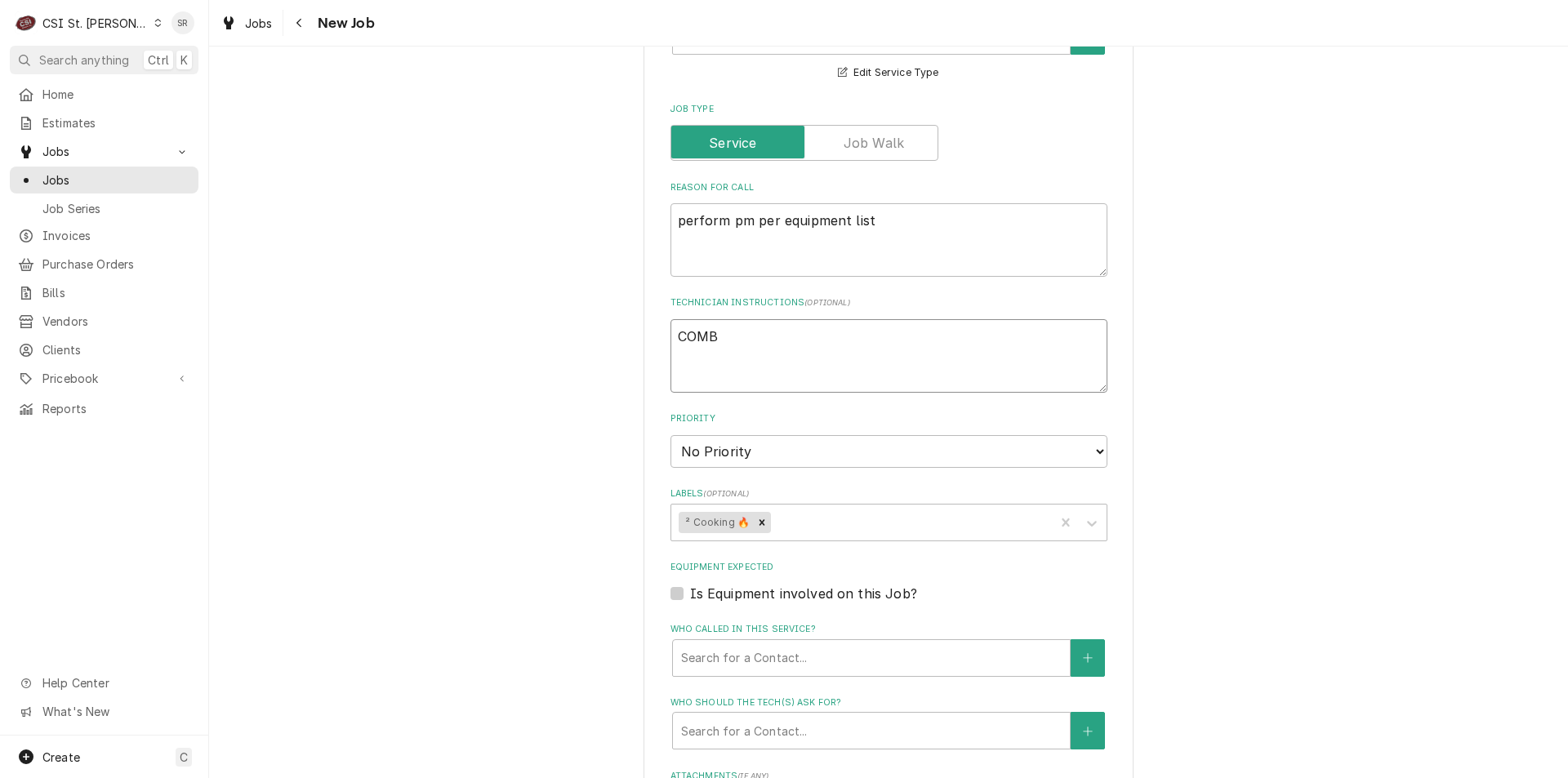 type on "x" 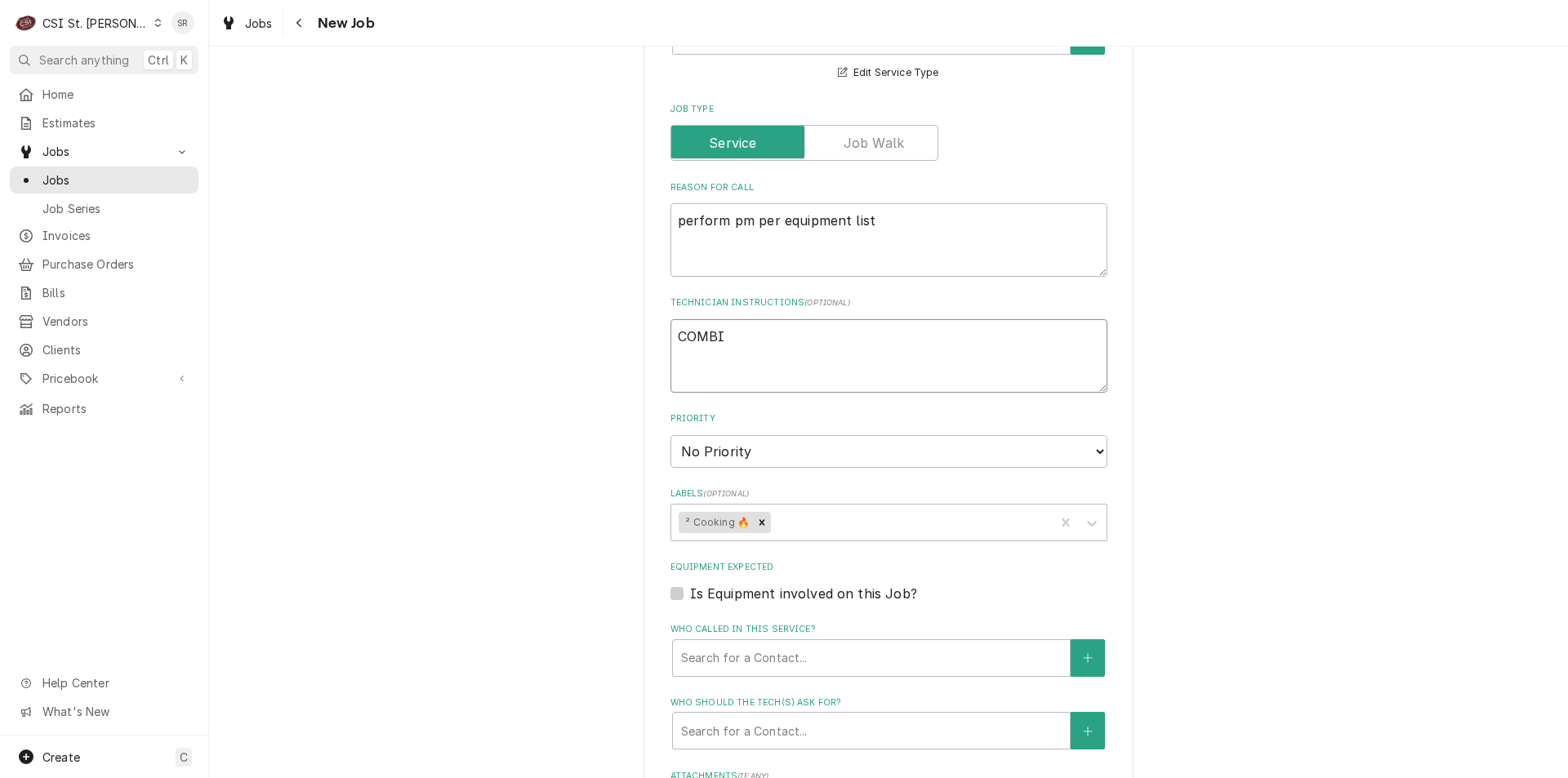 type on "x" 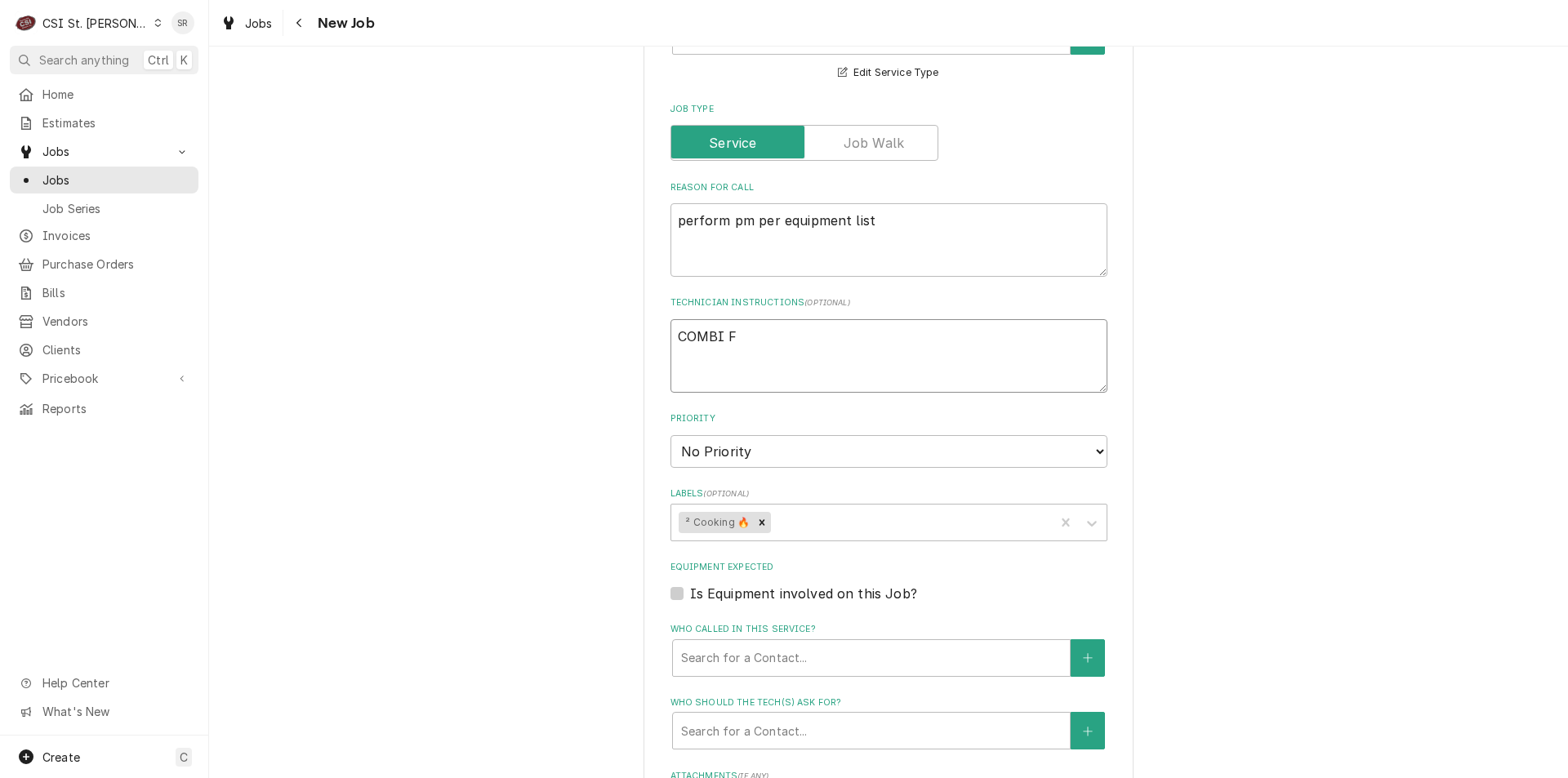 type on "x" 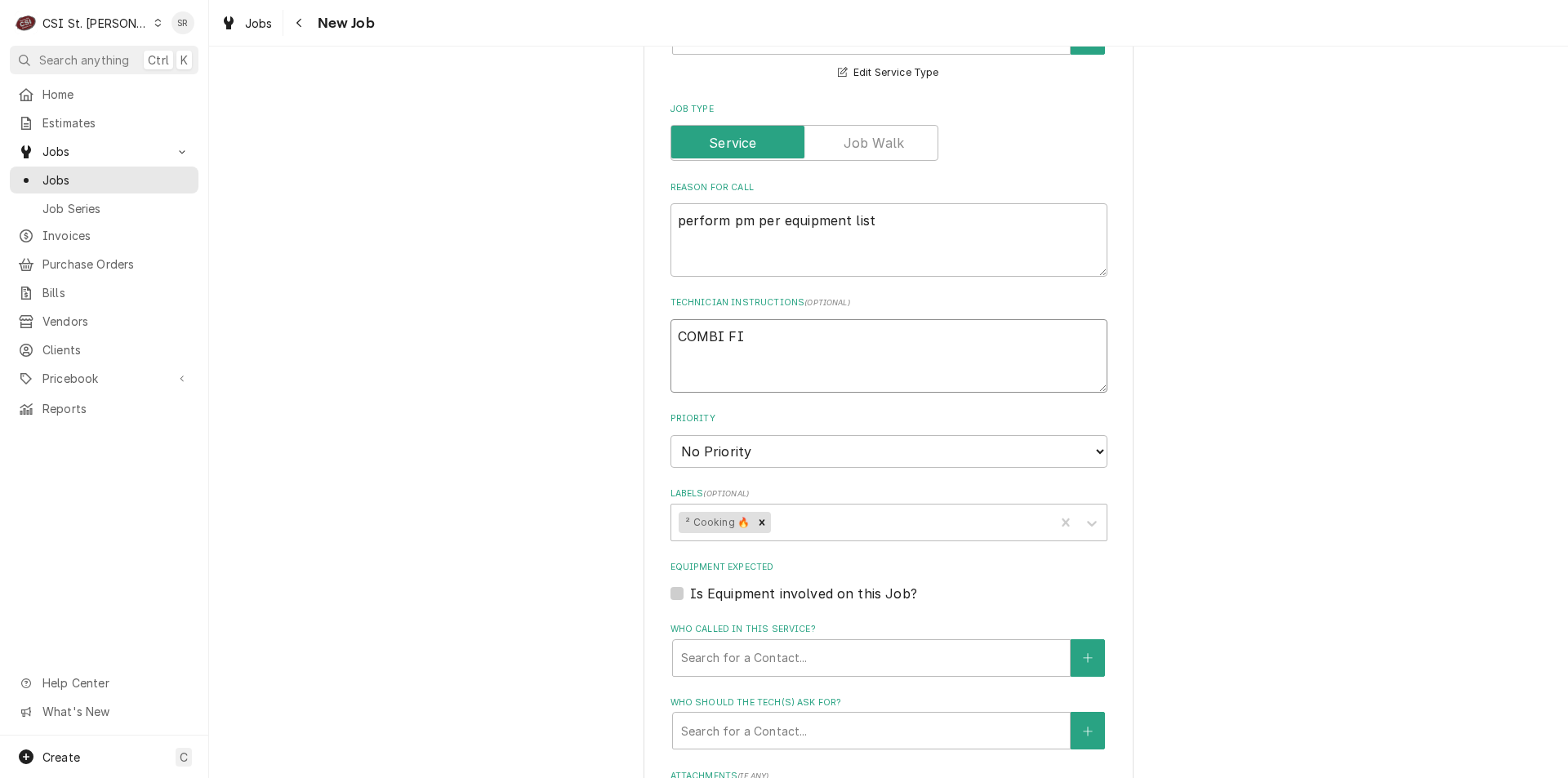 type on "x" 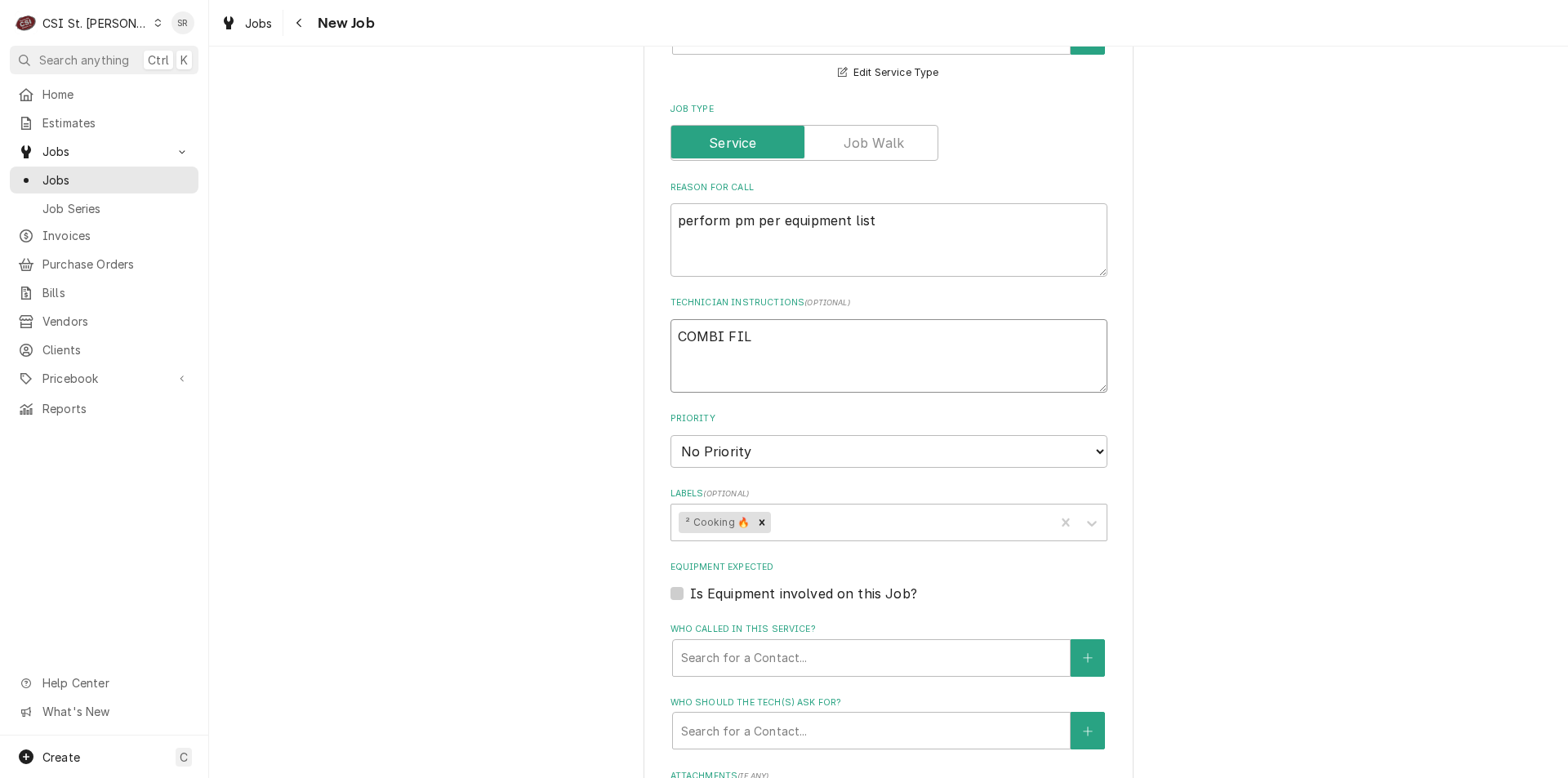 type on "x" 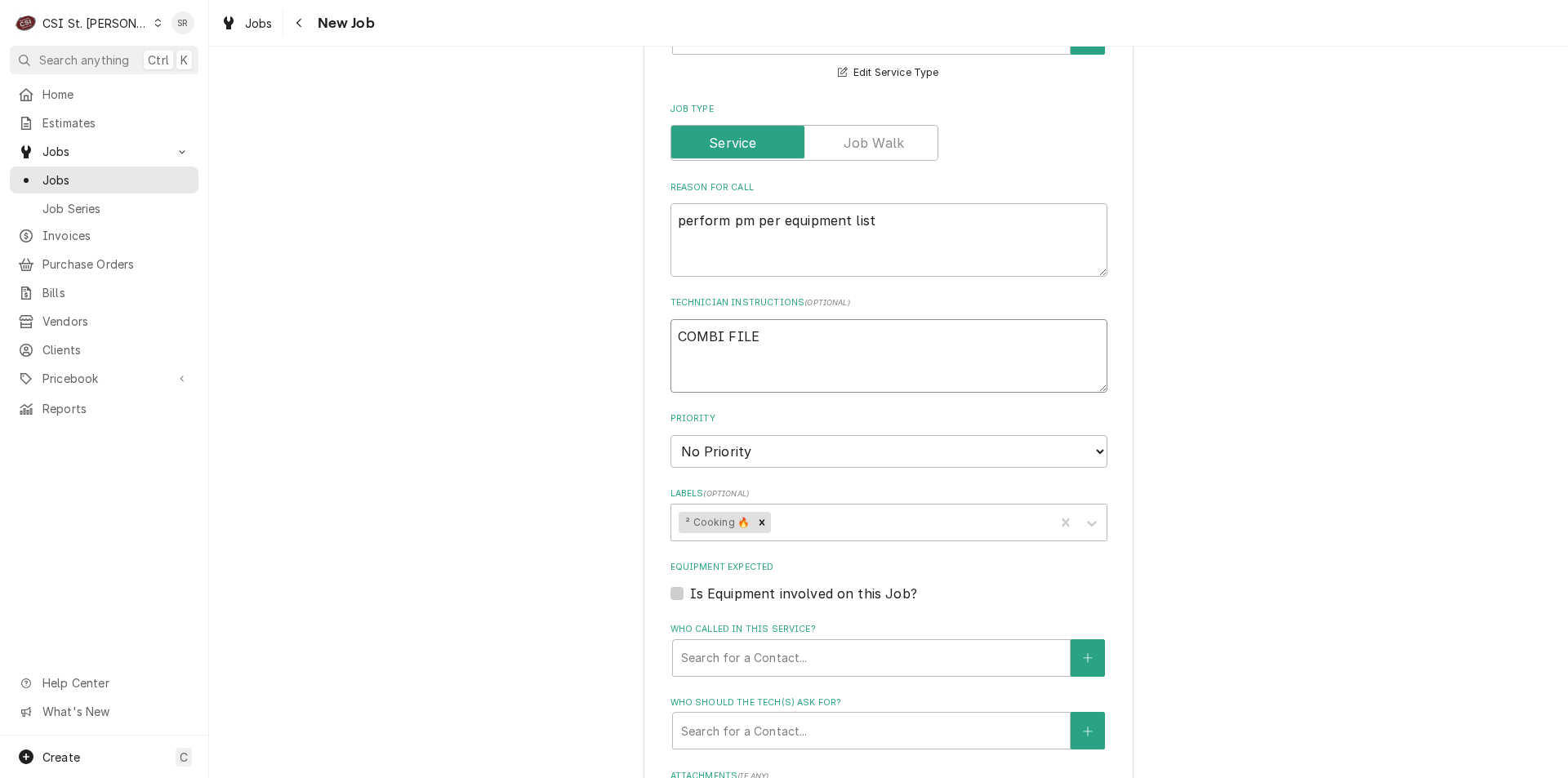 type on "x" 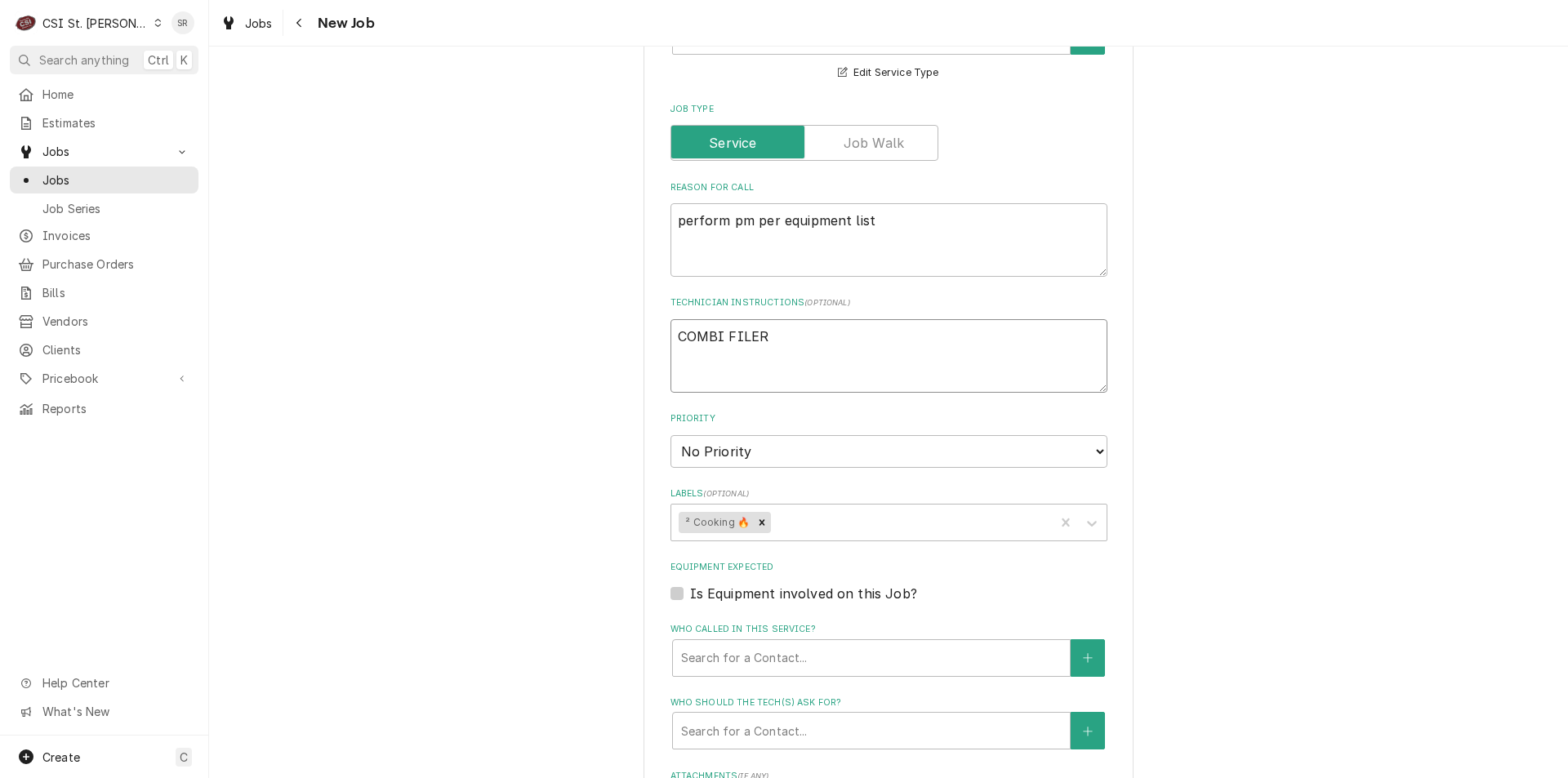 type on "x" 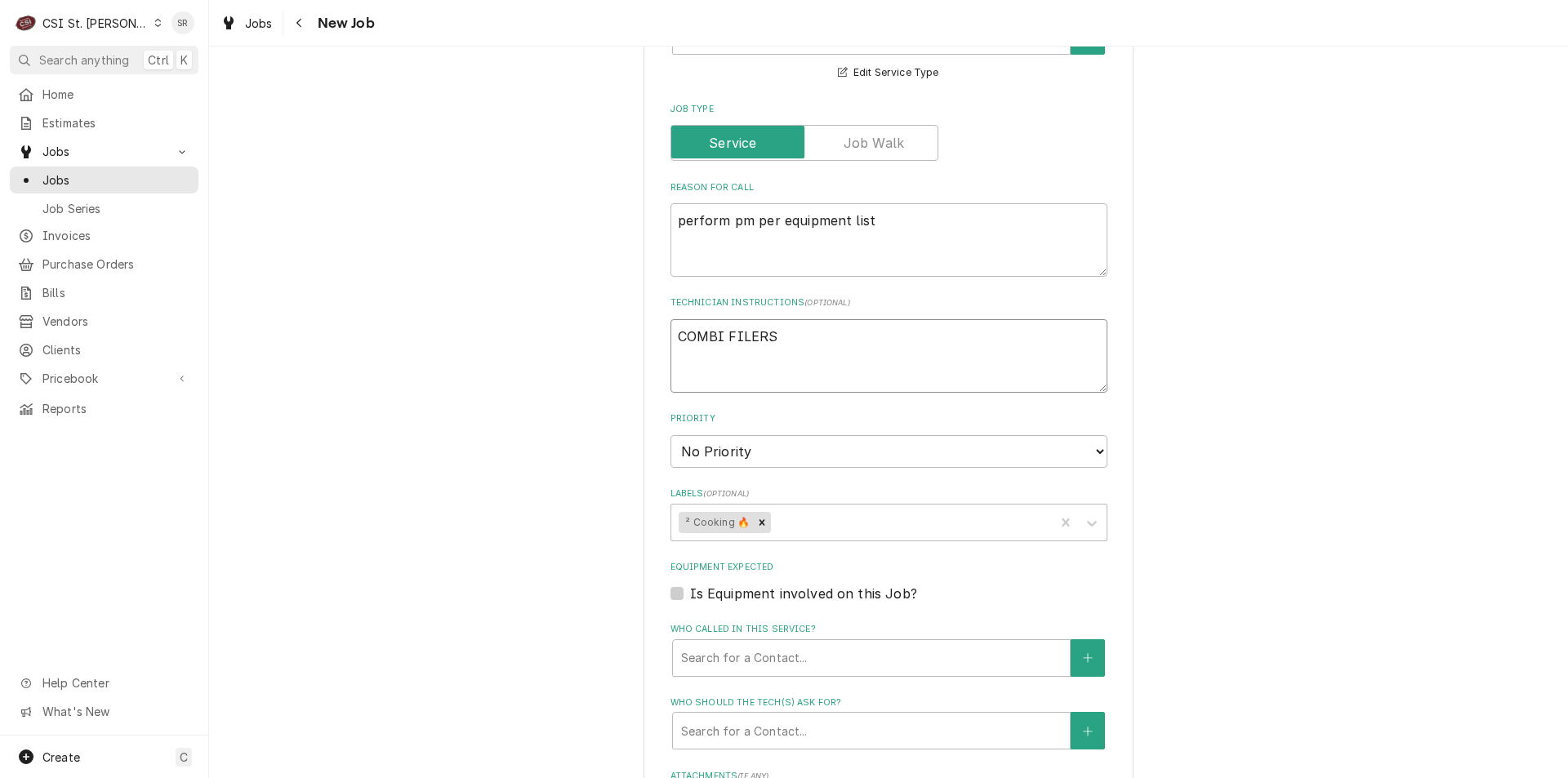 type on "x" 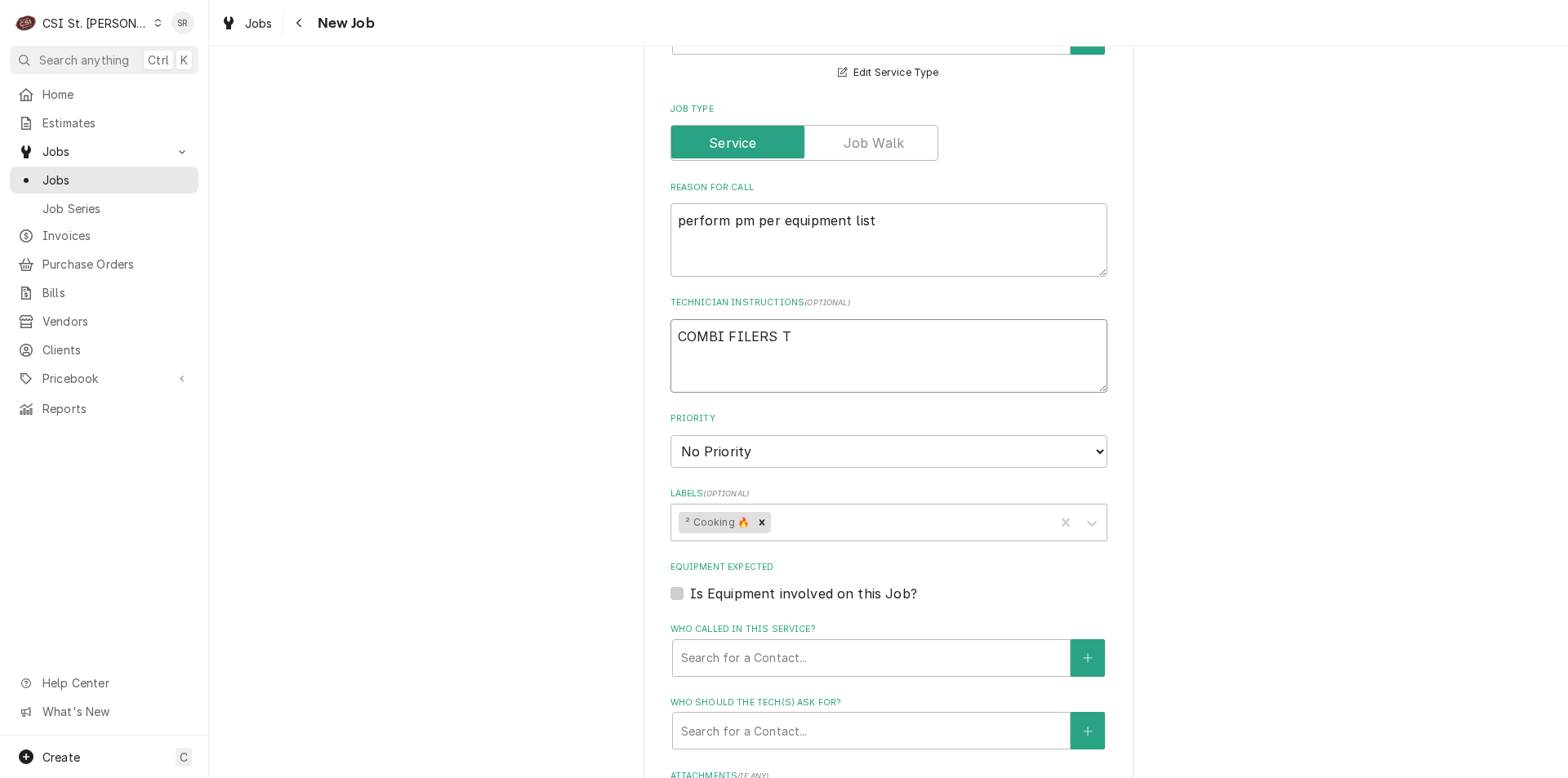 type on "x" 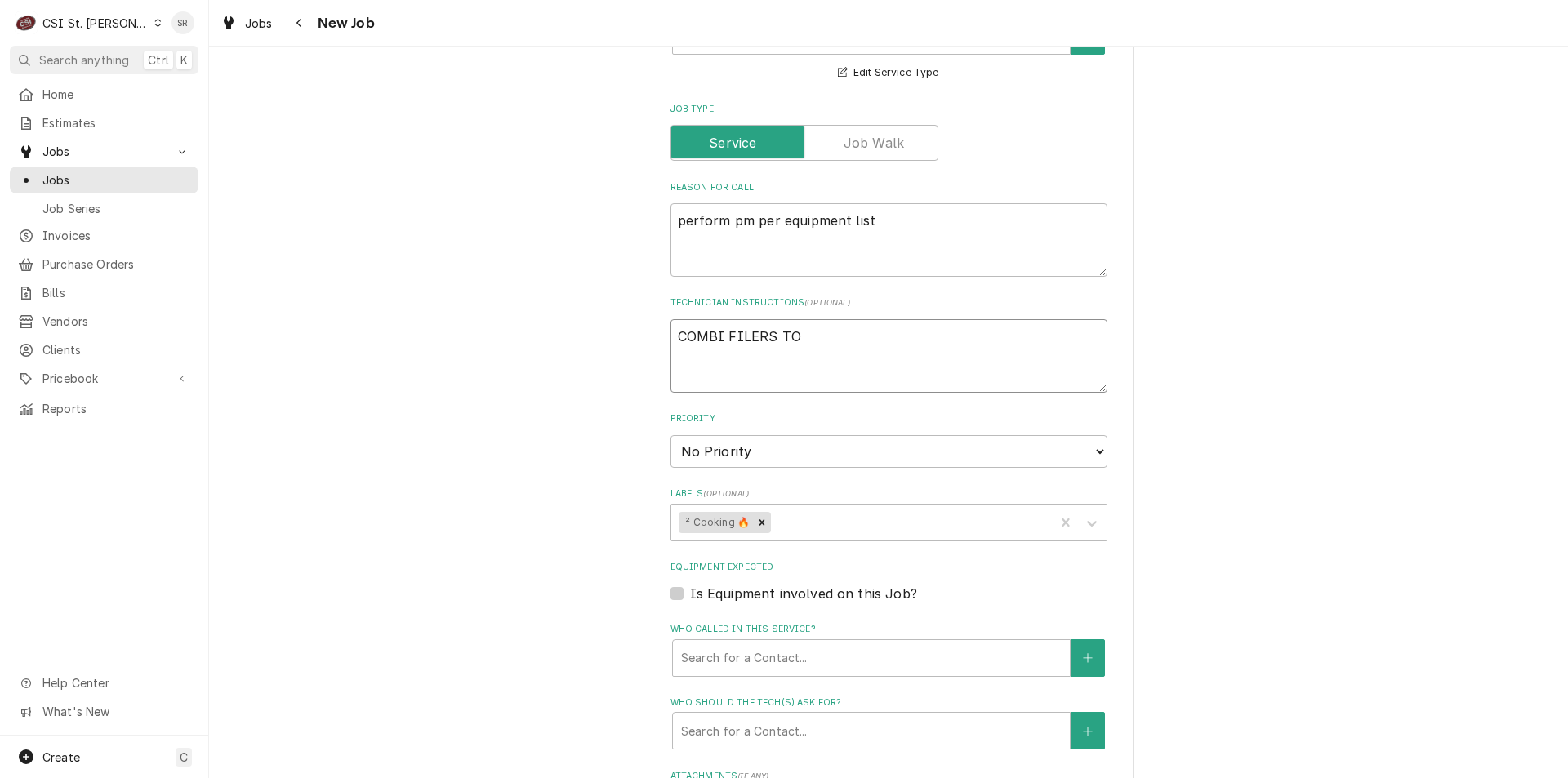 type on "x" 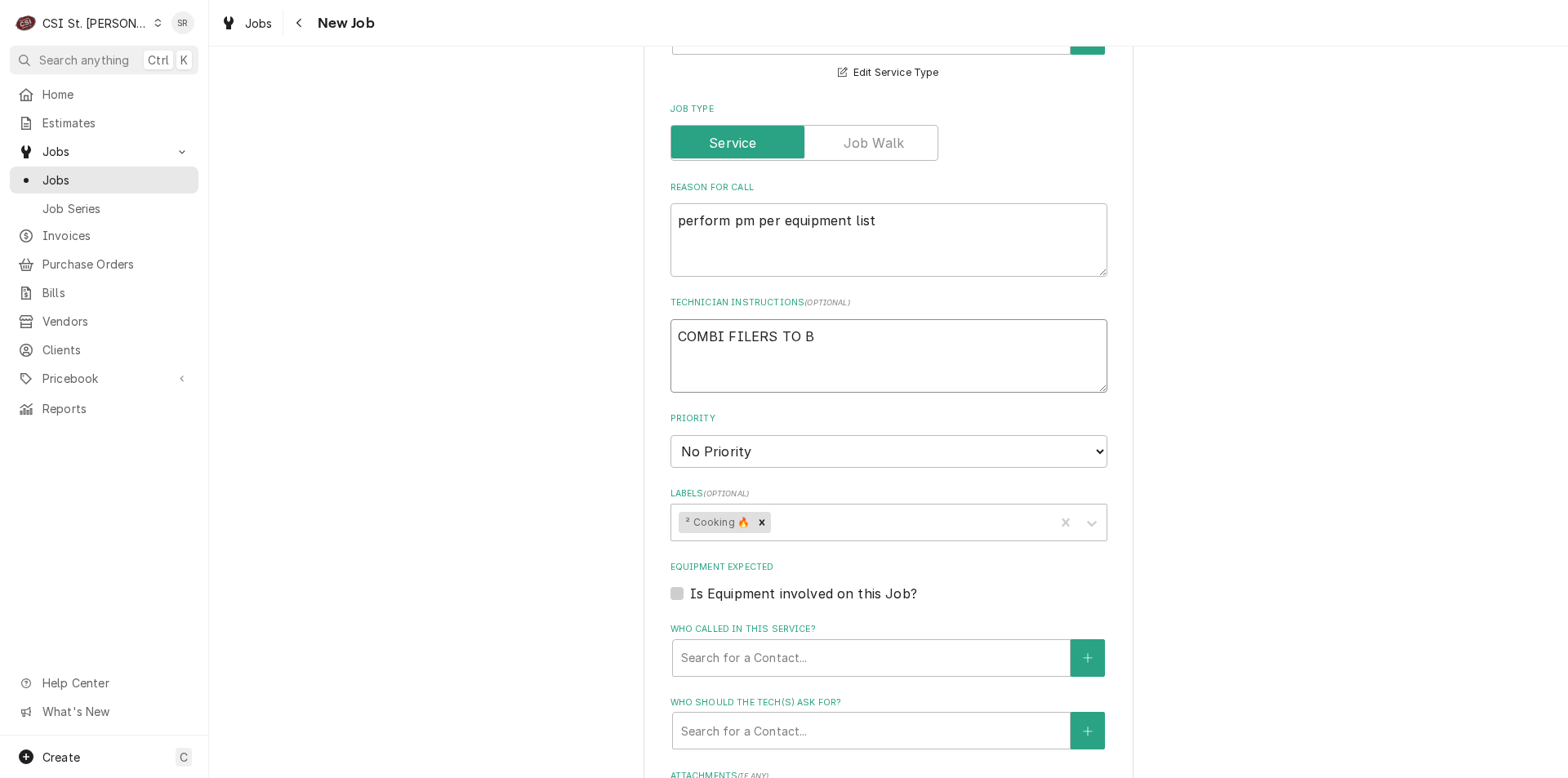 type on "x" 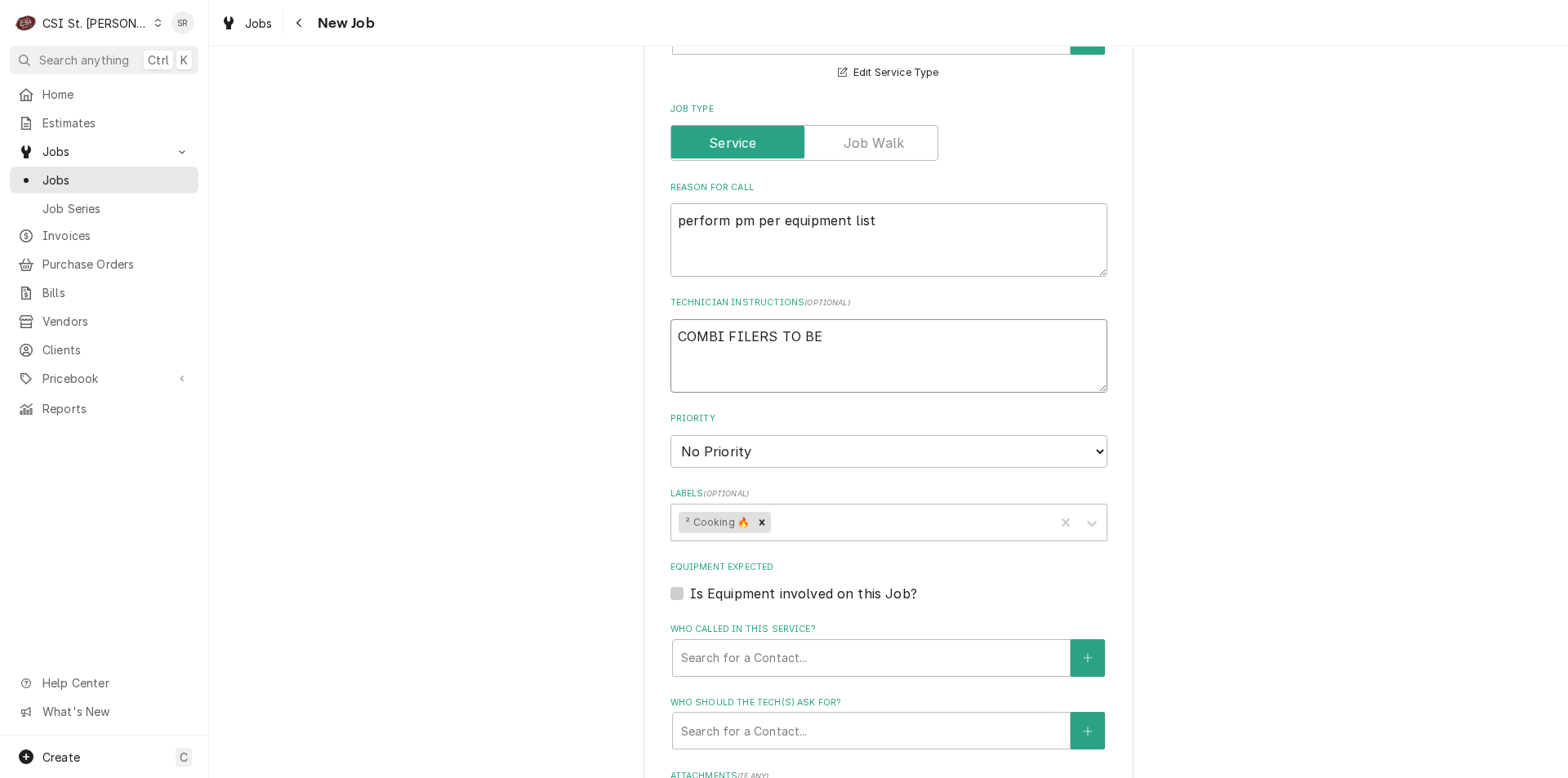 type on "x" 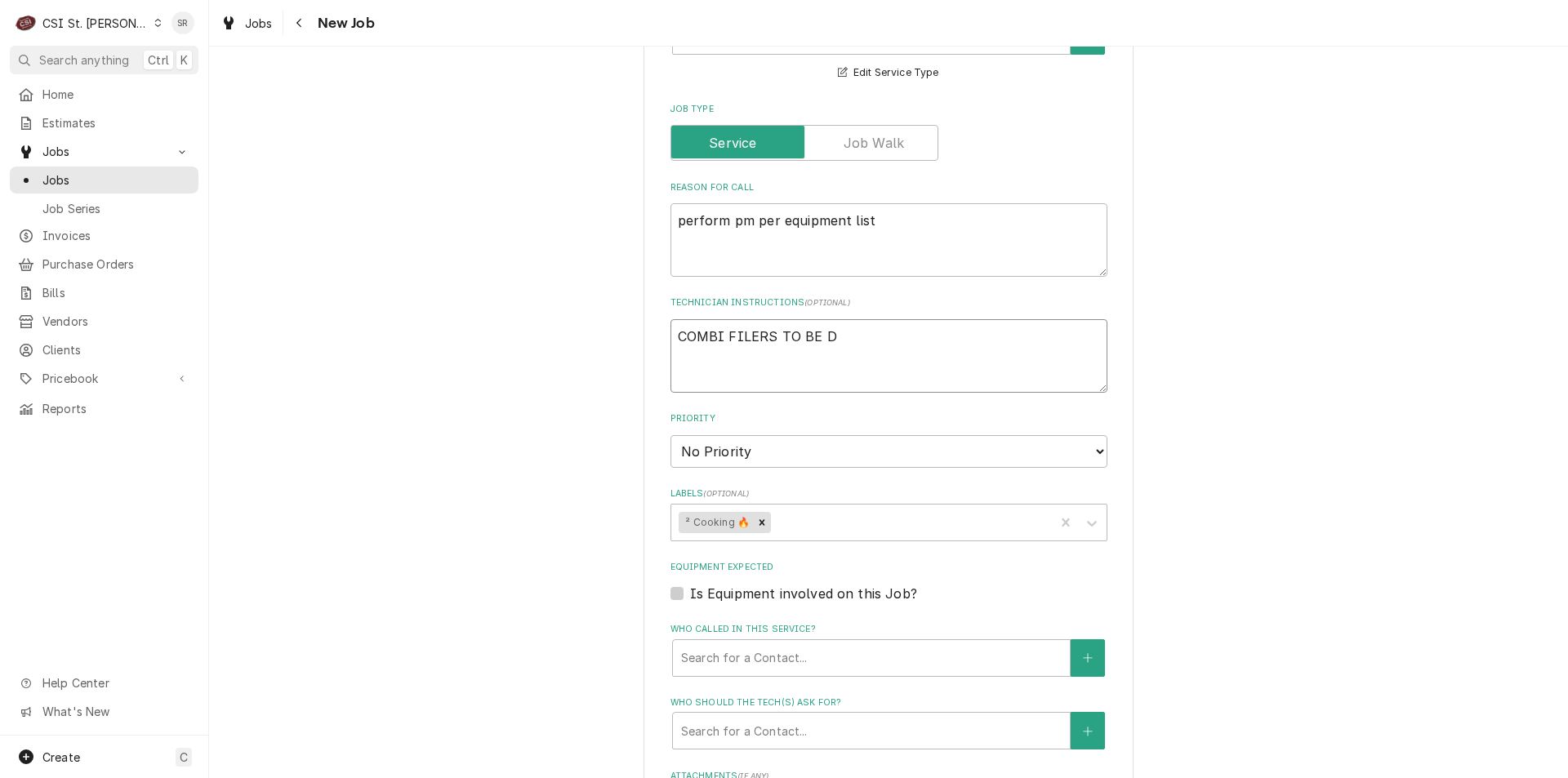type on "x" 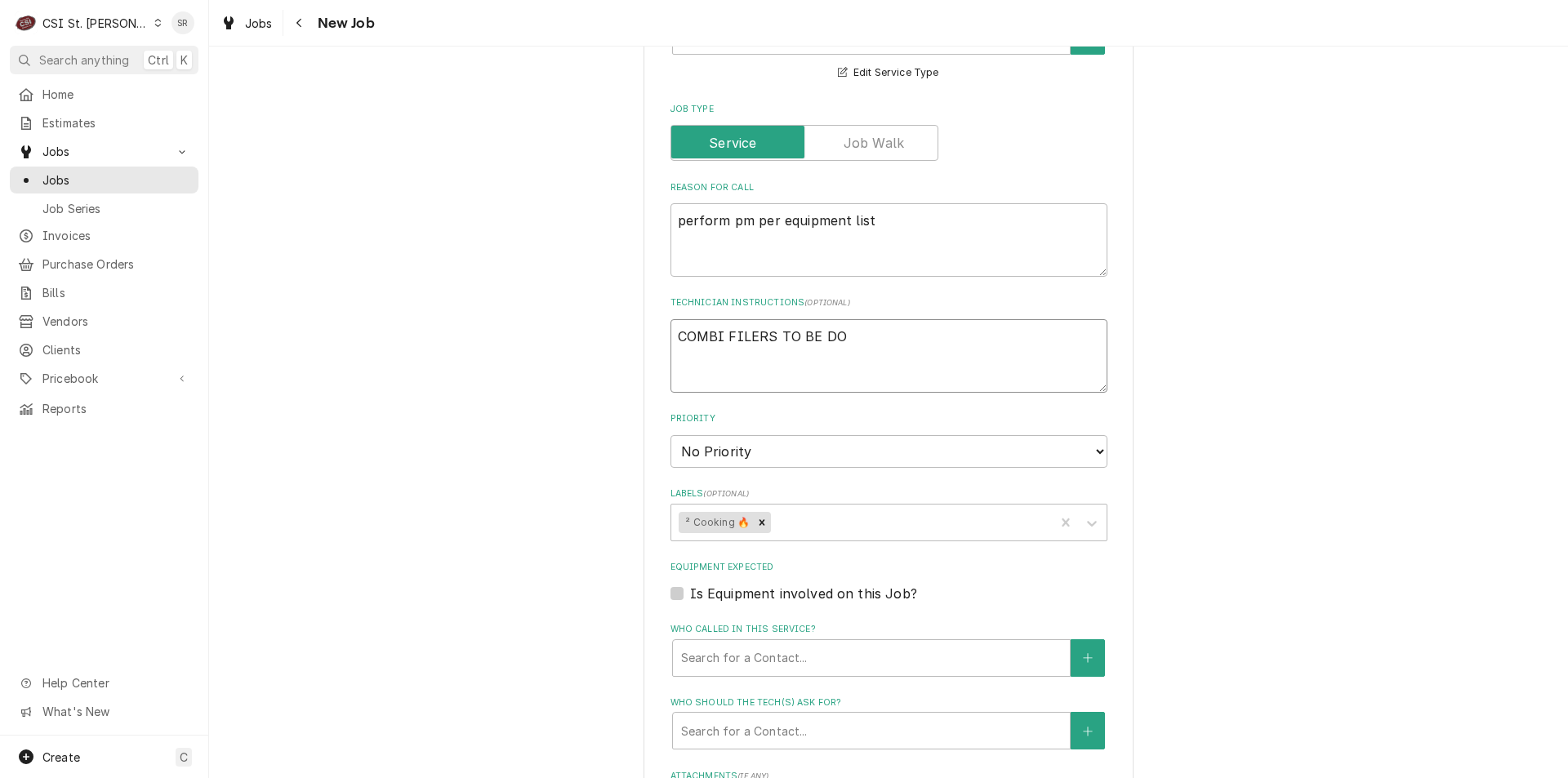 type on "x" 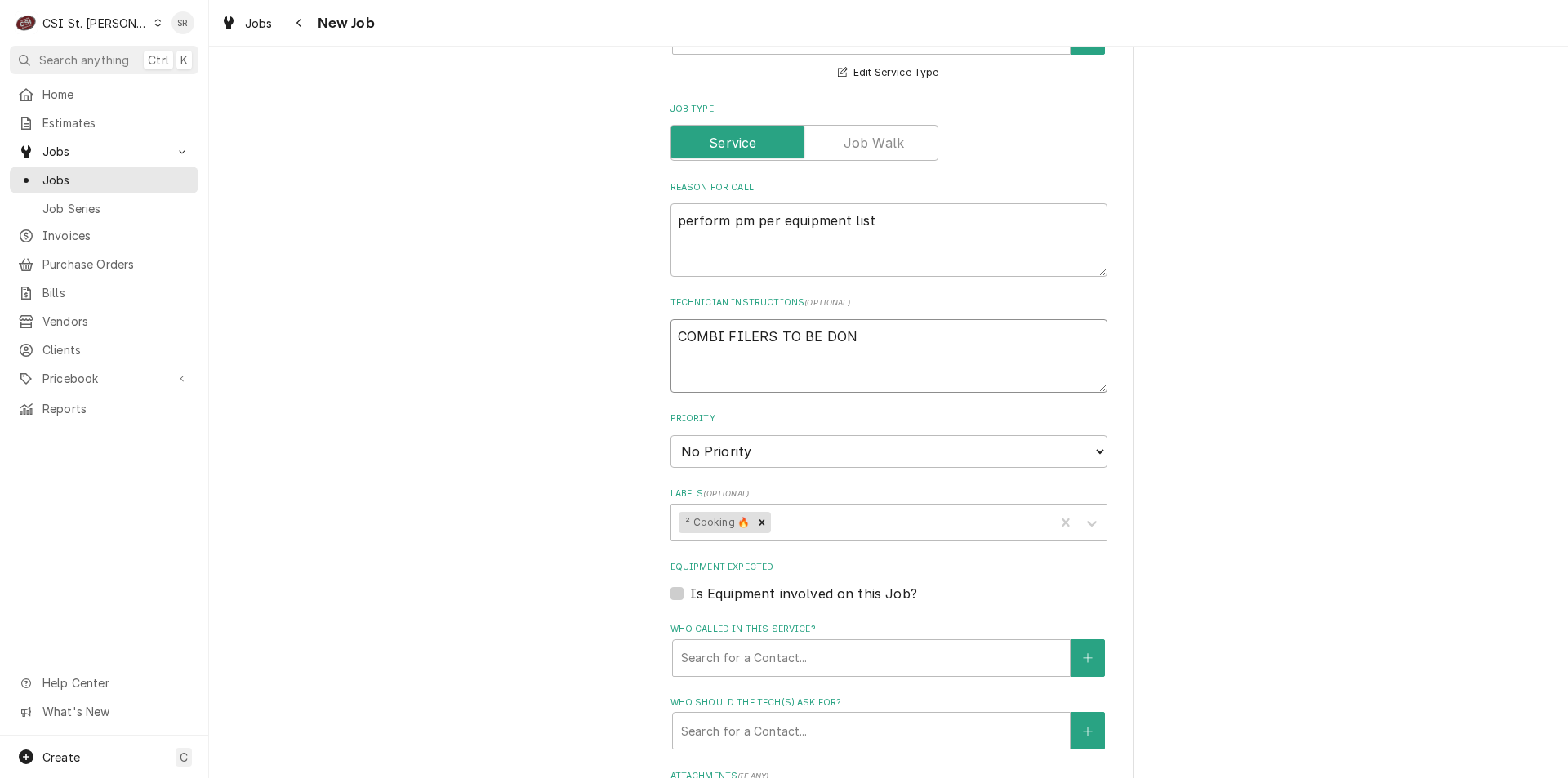 type on "x" 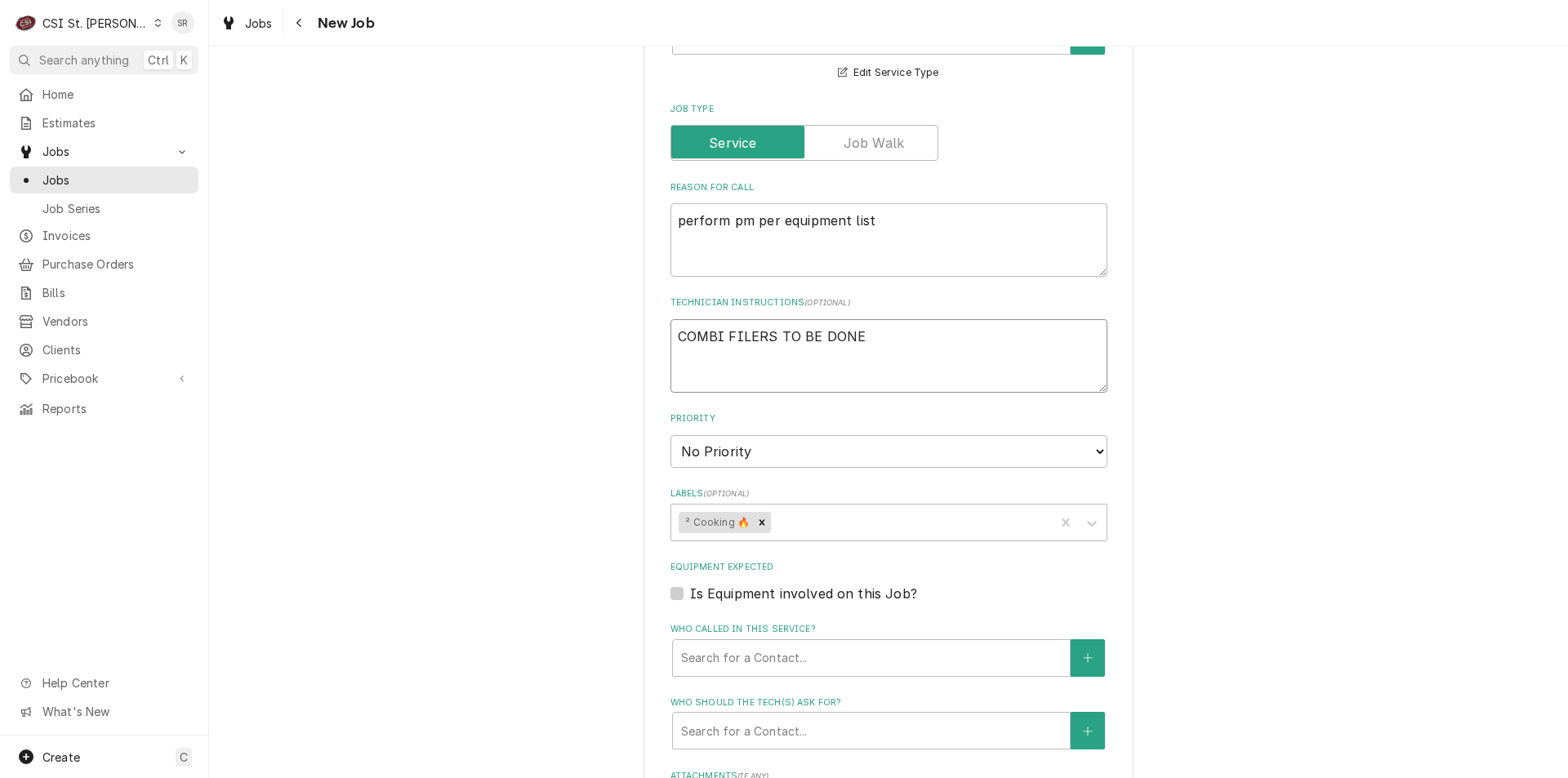 type on "x" 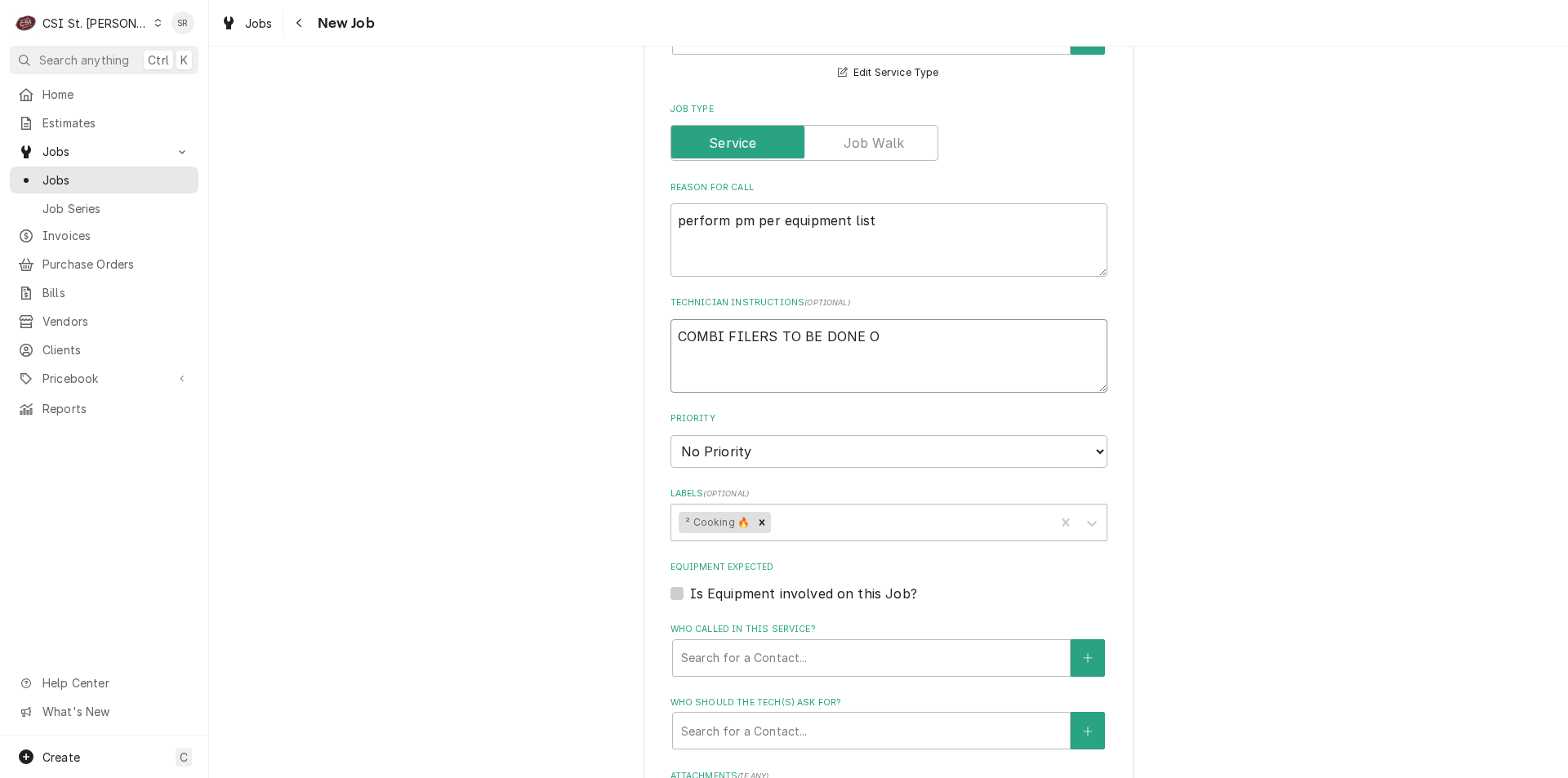 type on "x" 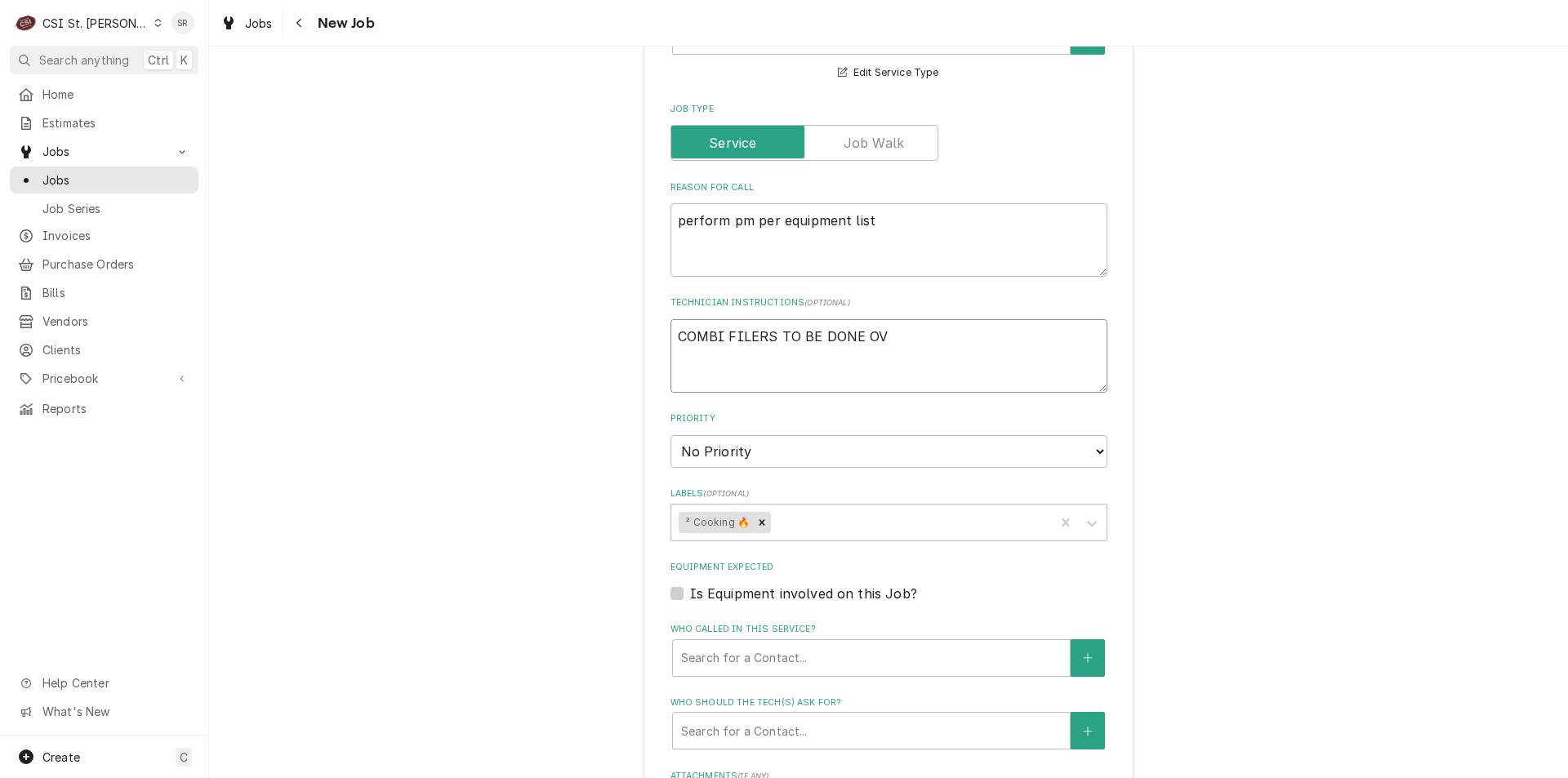 type on "x" 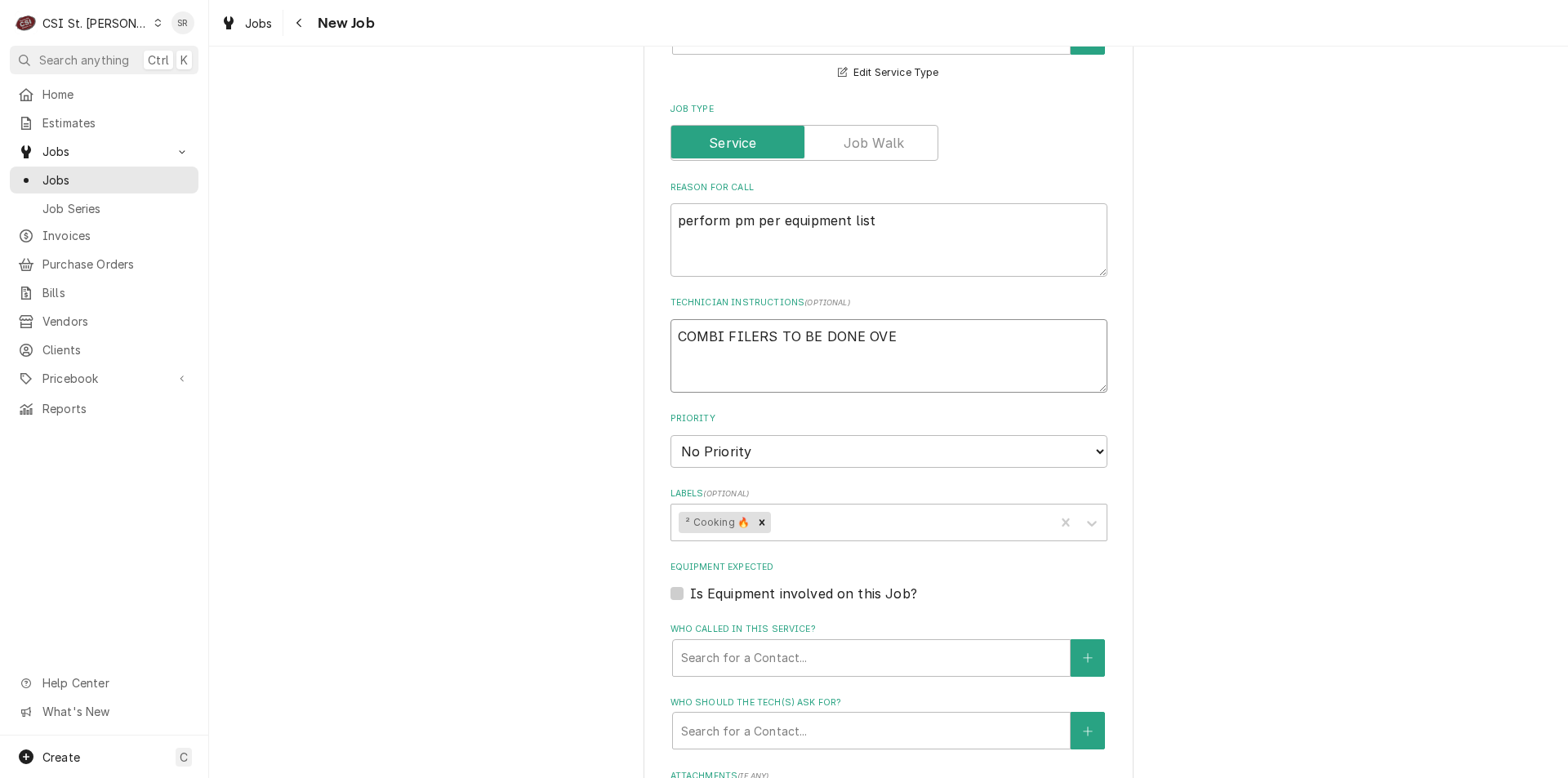 type on "x" 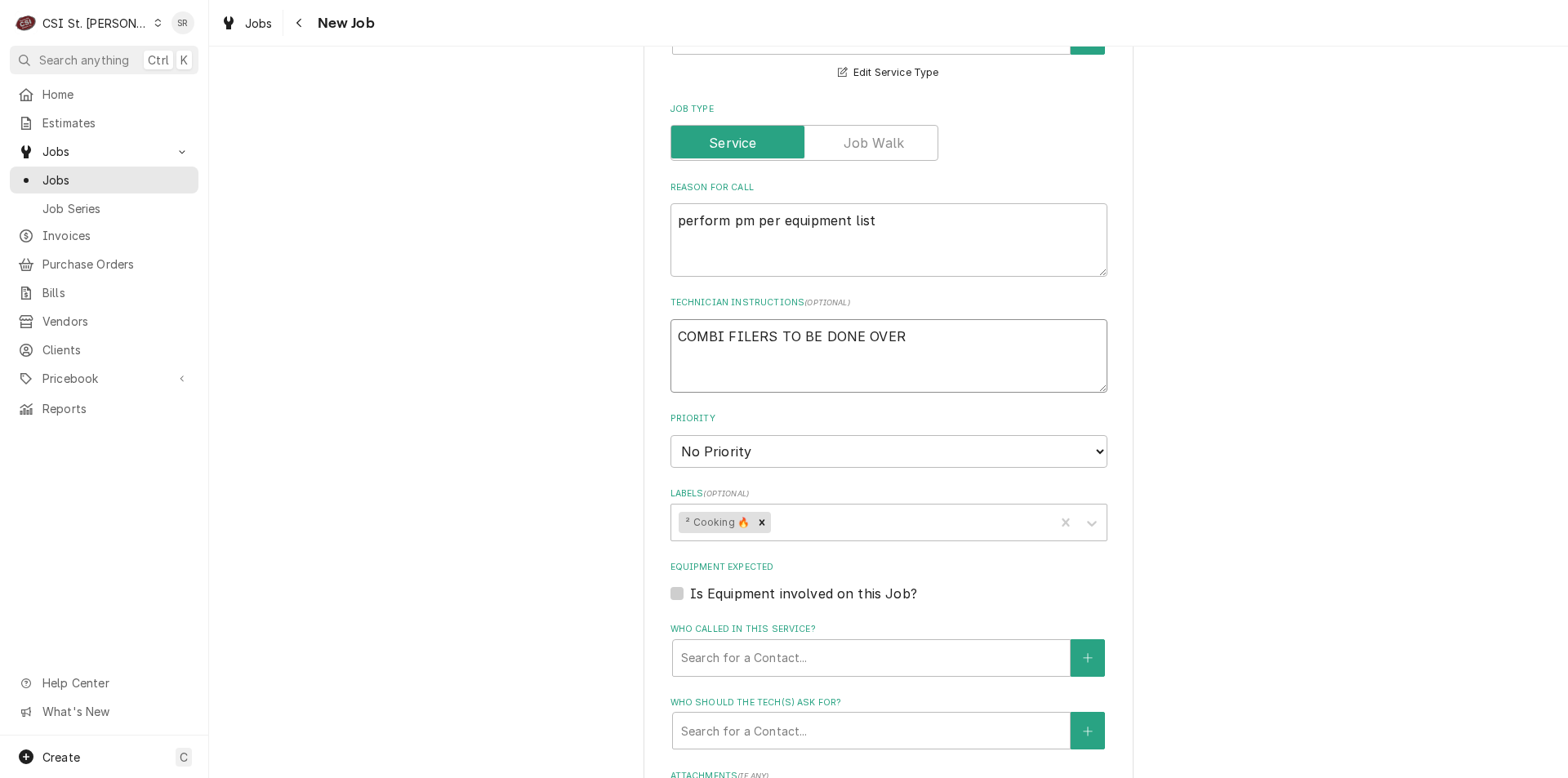 type on "x" 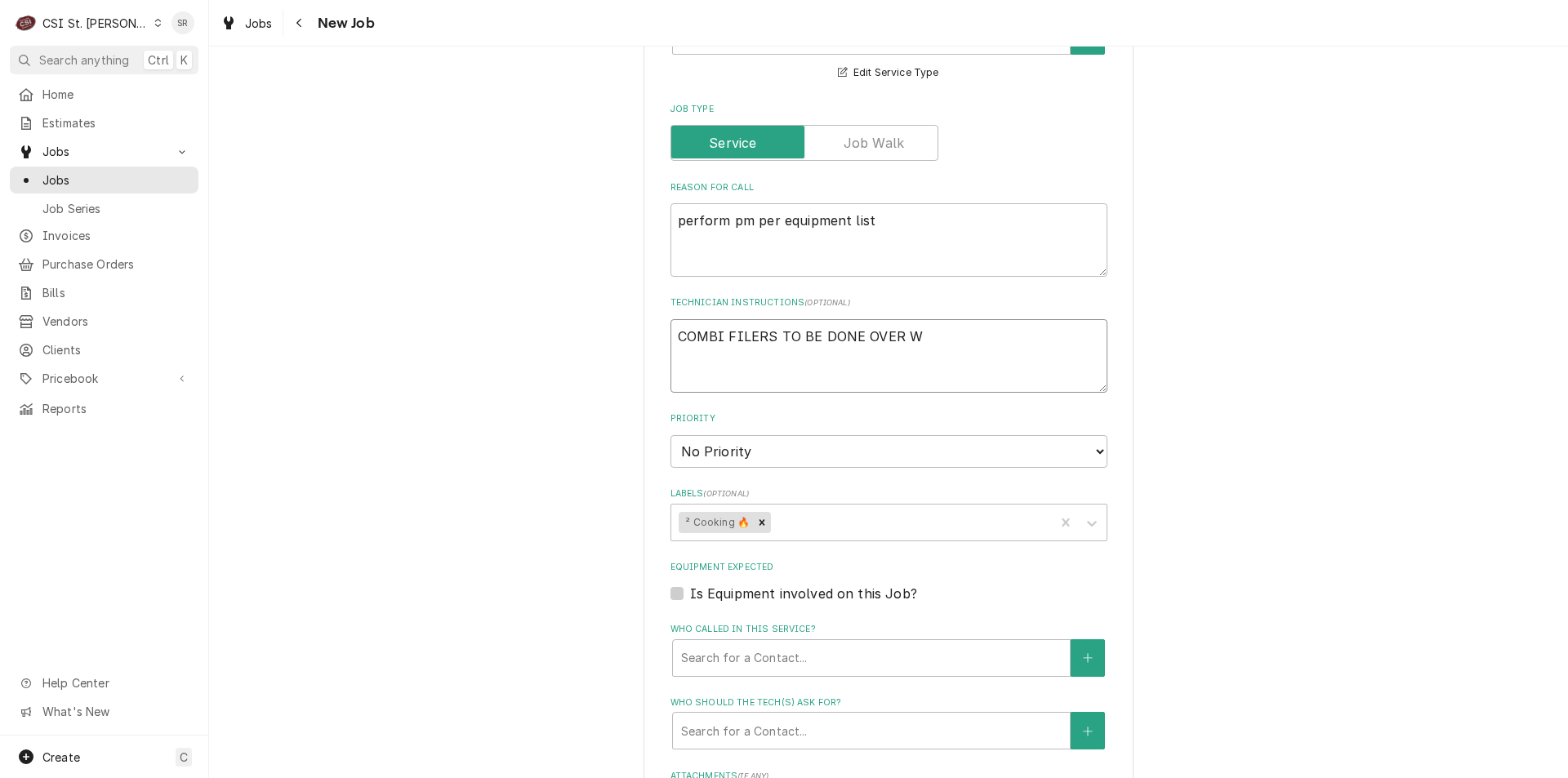 type on "x" 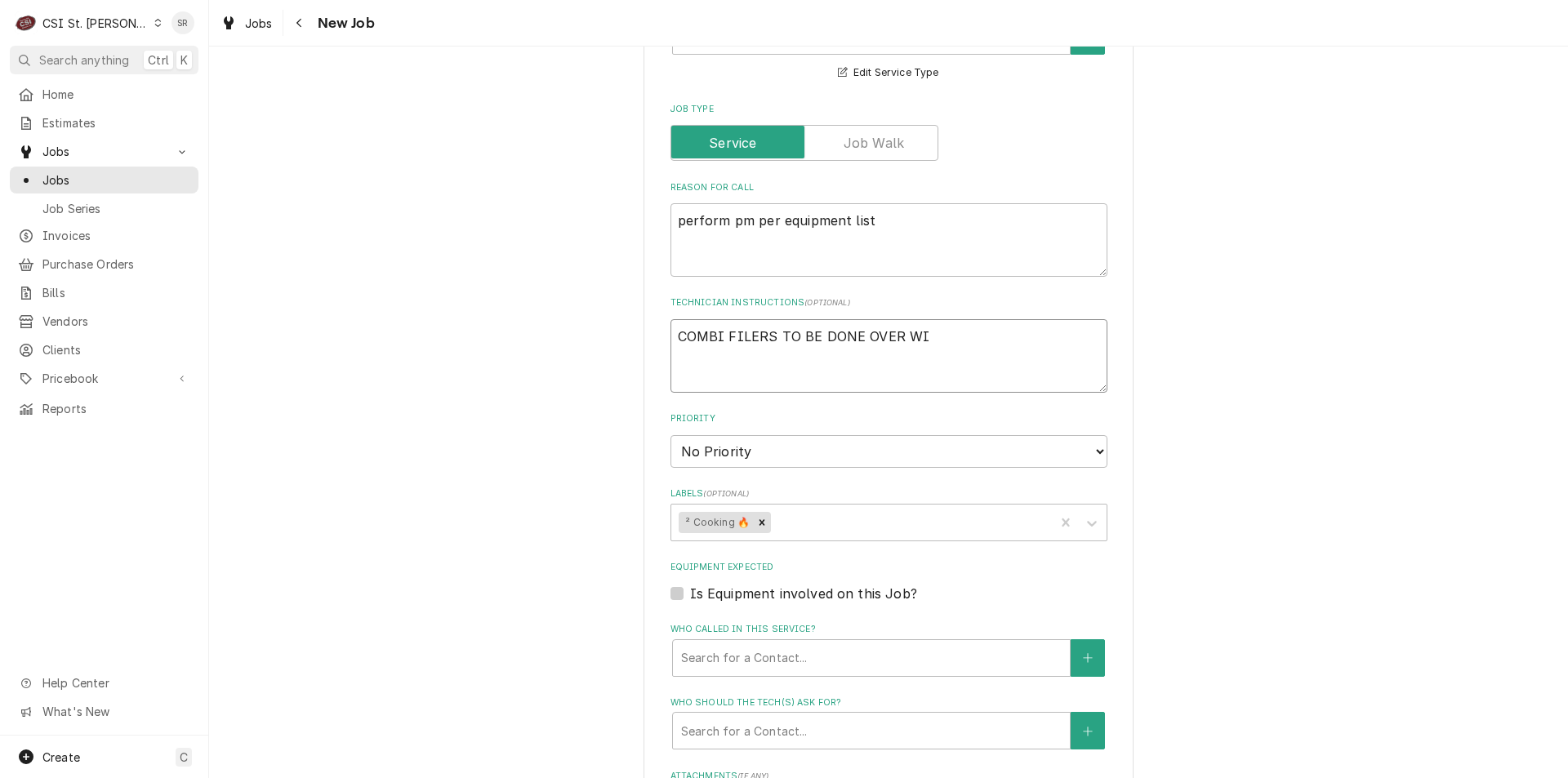 type on "x" 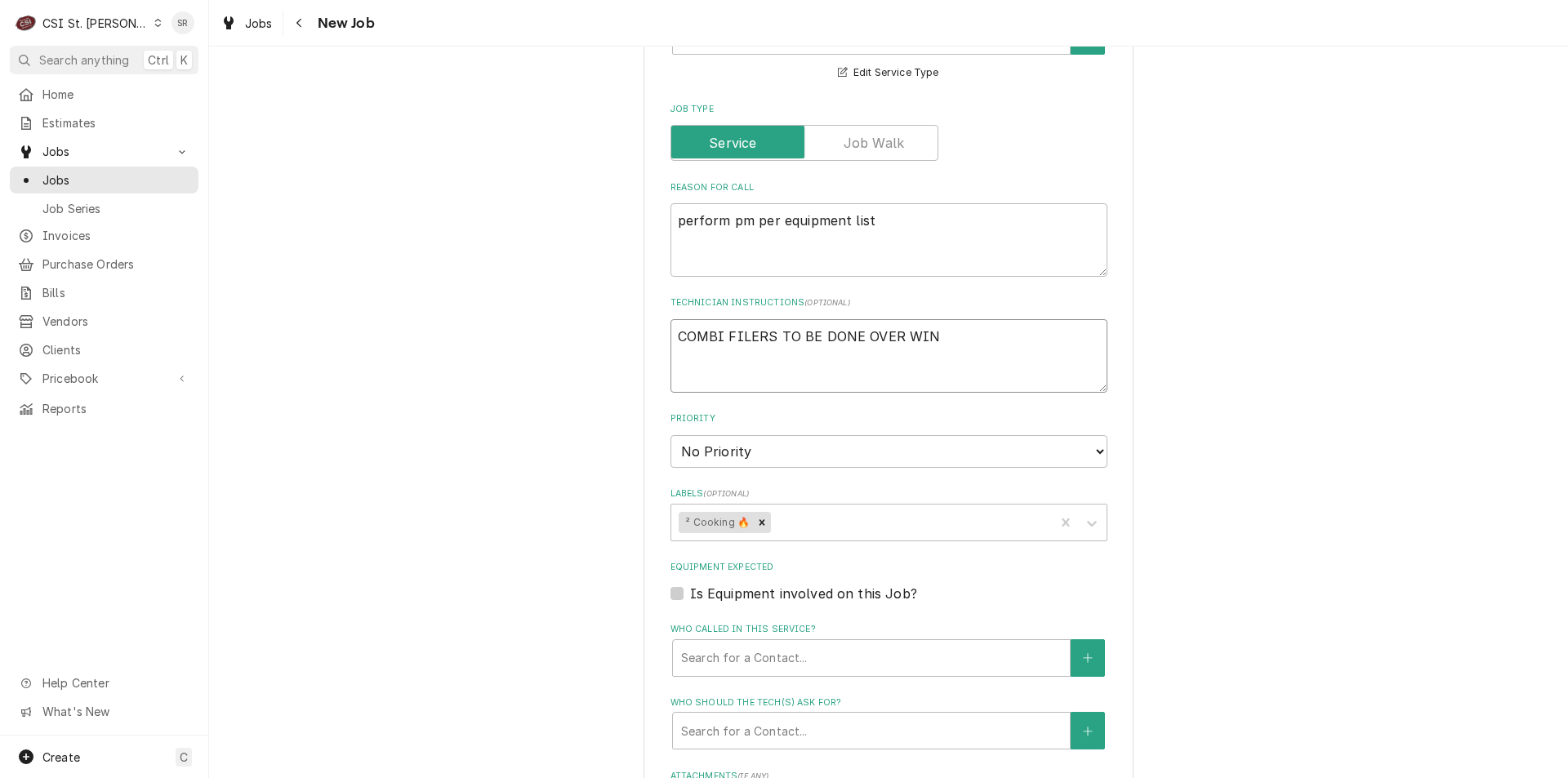 type on "COMBI FILERS TO BE DONE OVER WINT" 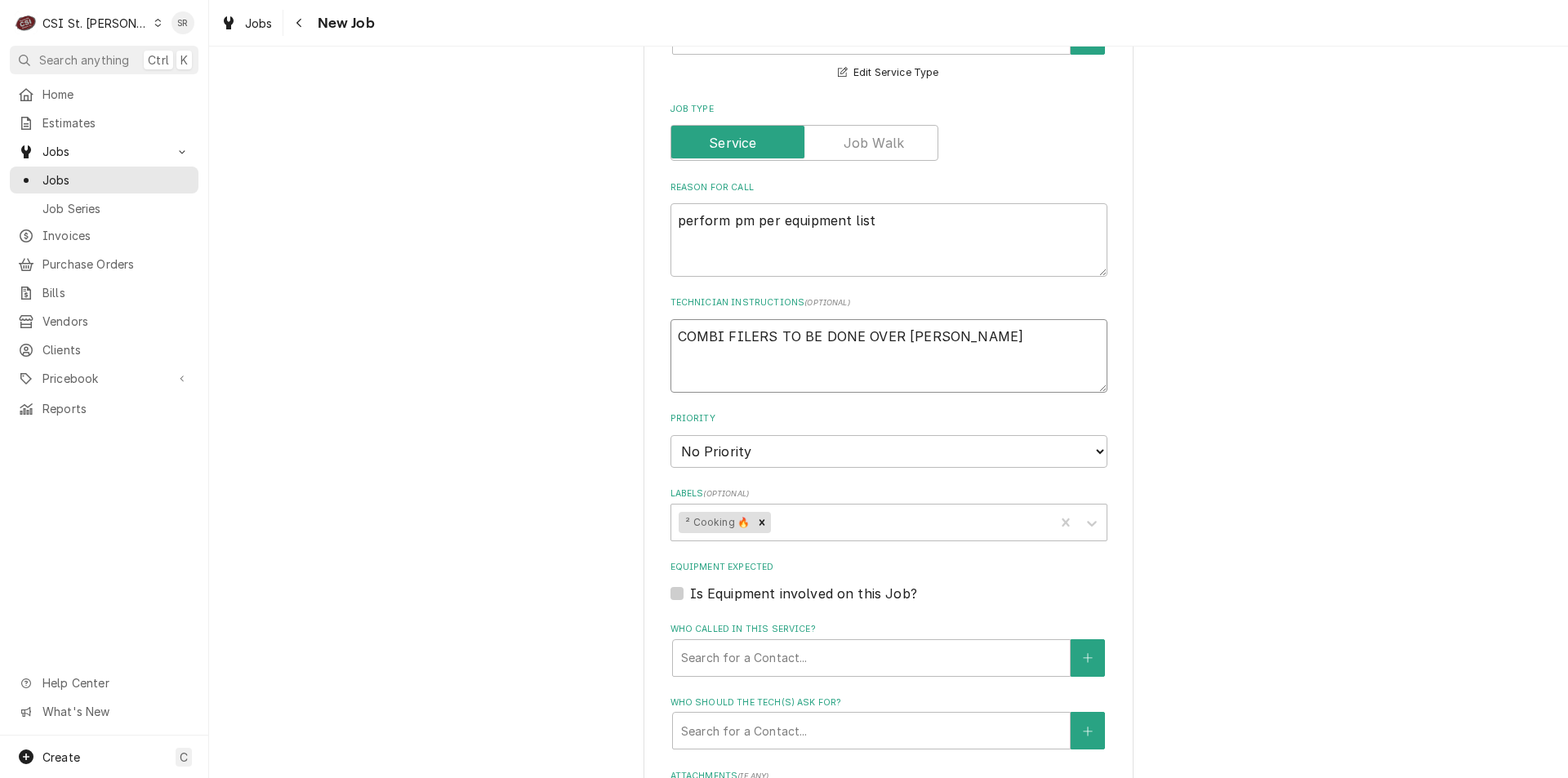 type on "x" 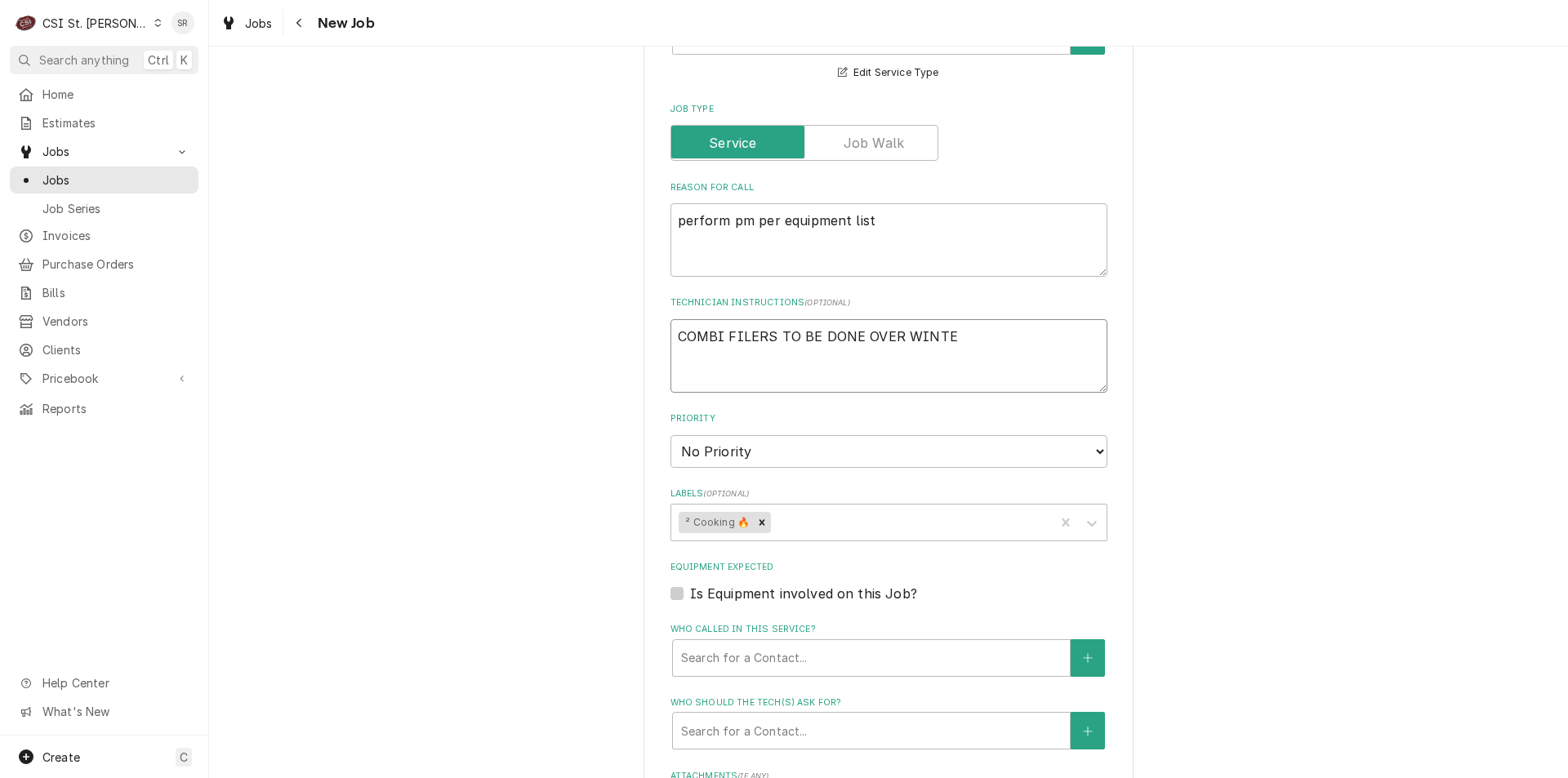 type on "x" 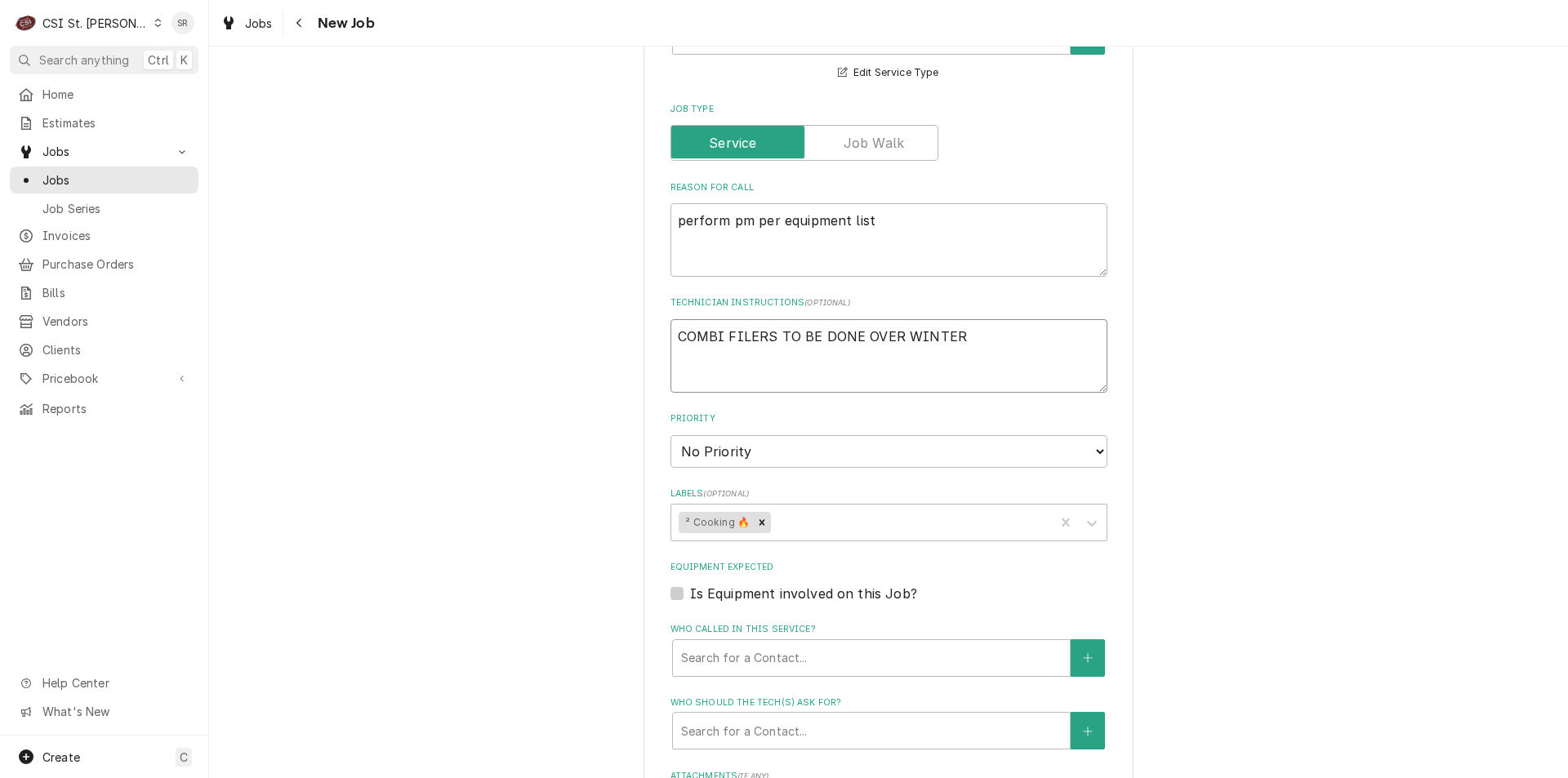 type on "x" 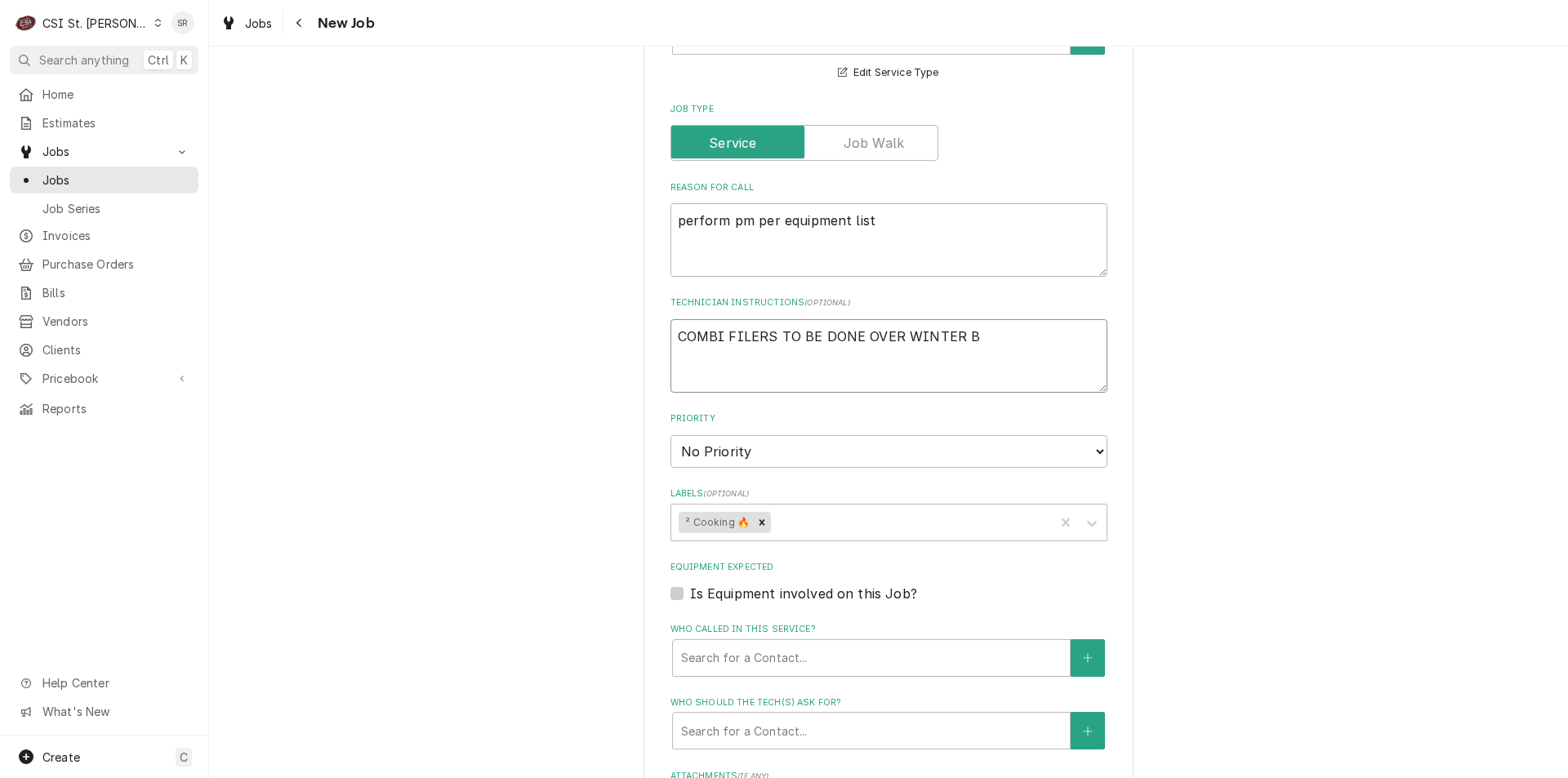 type on "x" 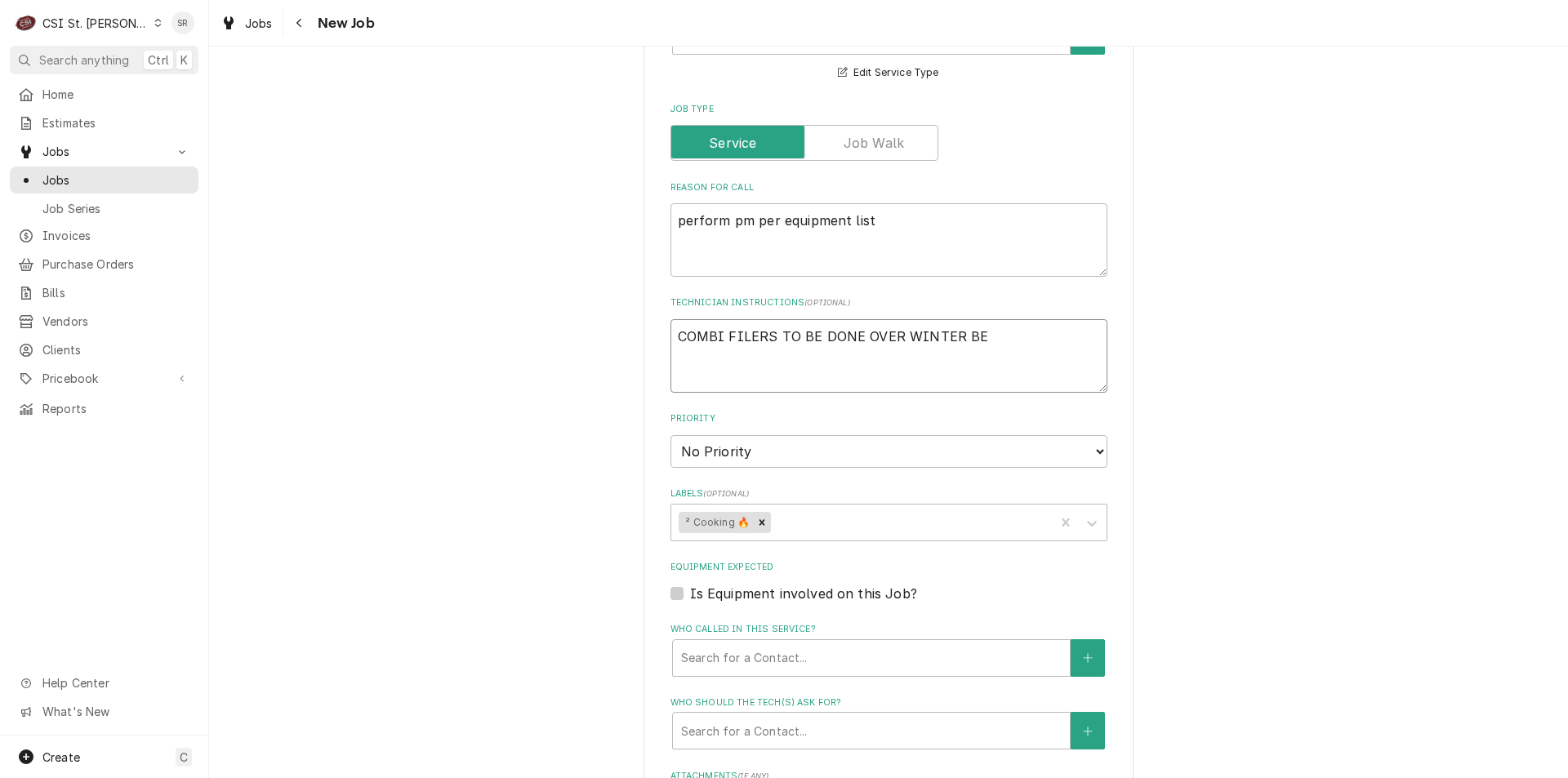 type on "x" 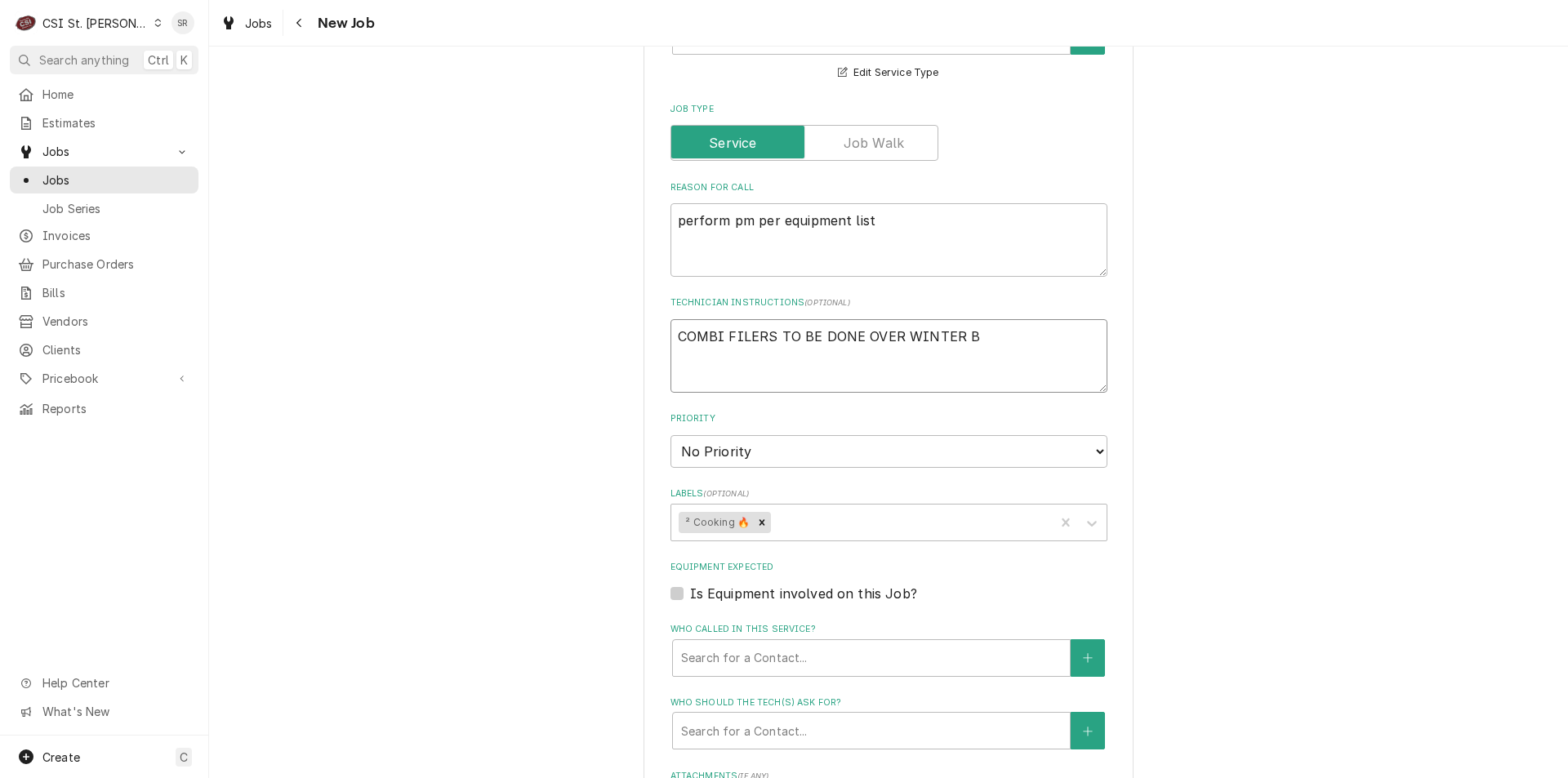 type on "x" 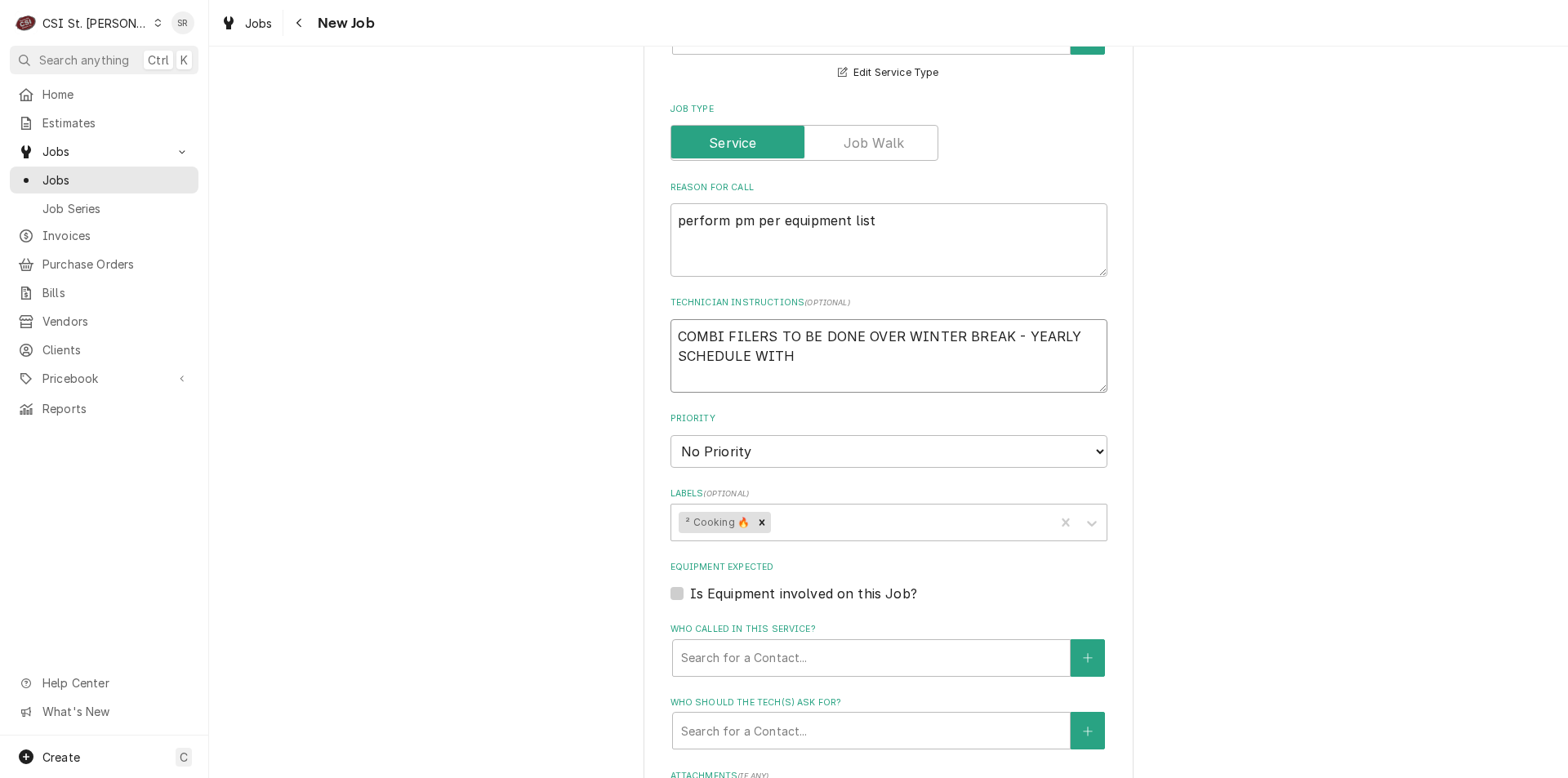 paste on "kitchenappliancerepair@rsdmo.org" 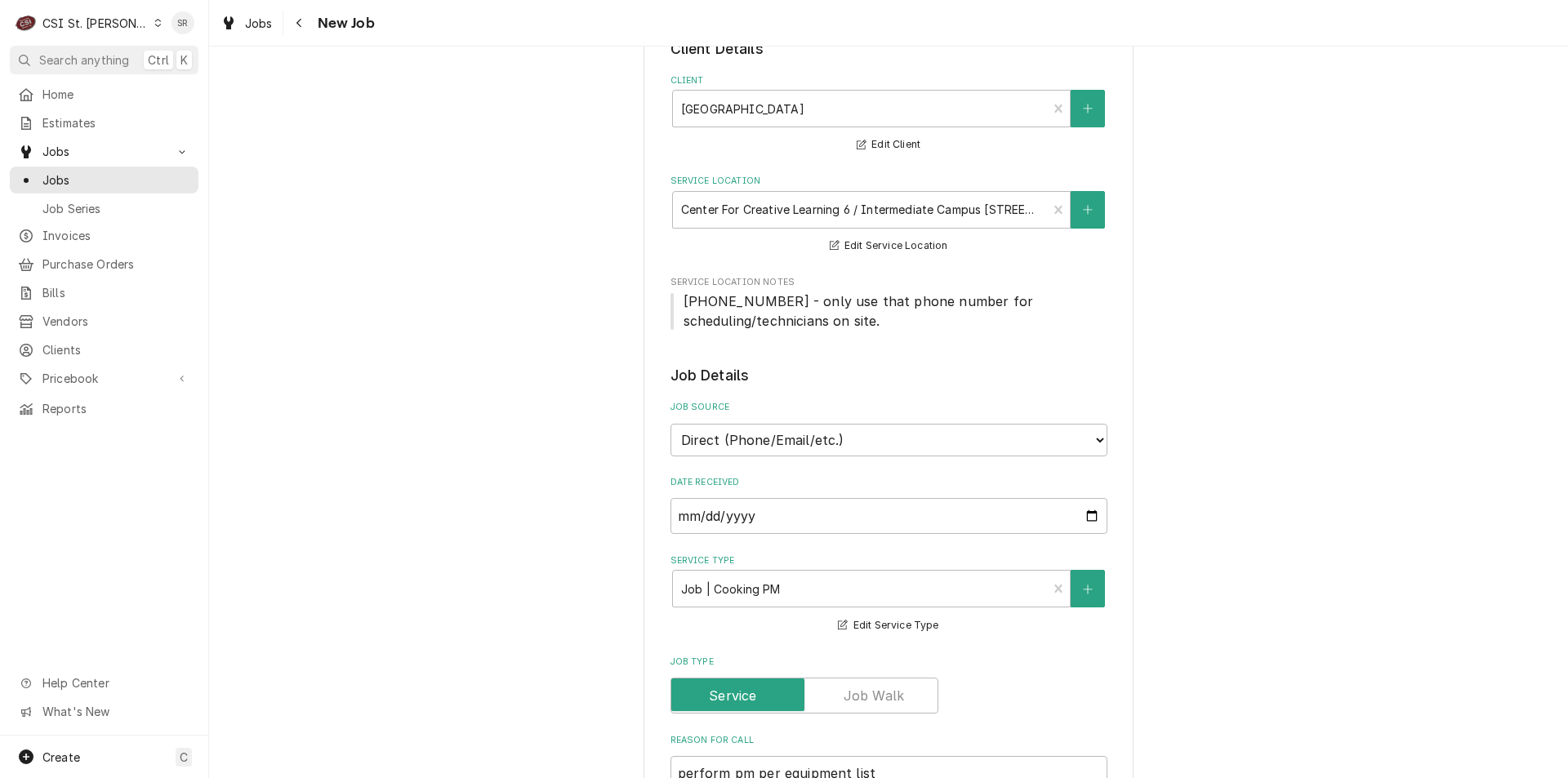 scroll, scrollTop: 0, scrollLeft: 0, axis: both 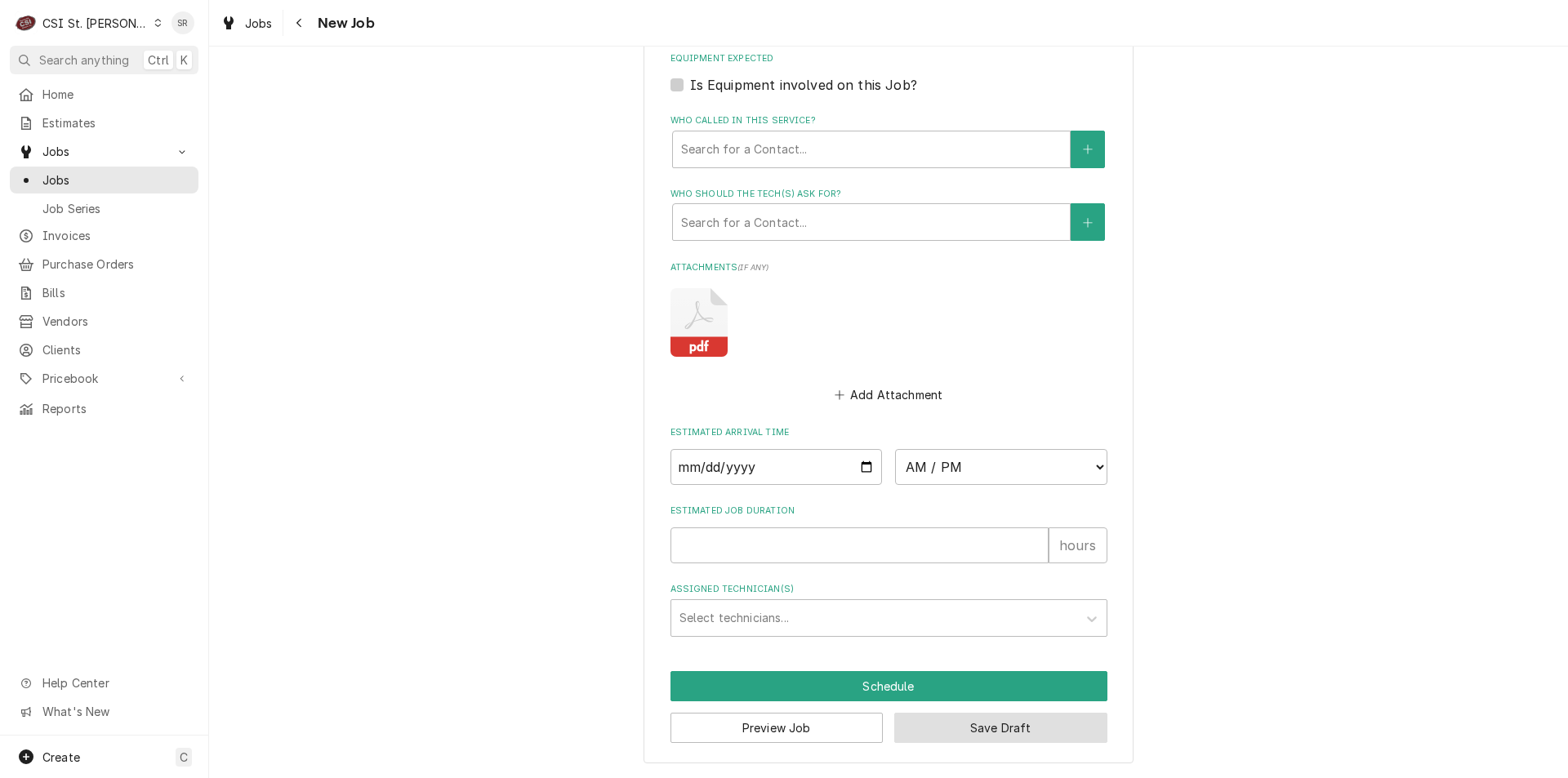 click on "Save Draft" at bounding box center (1000, 727) 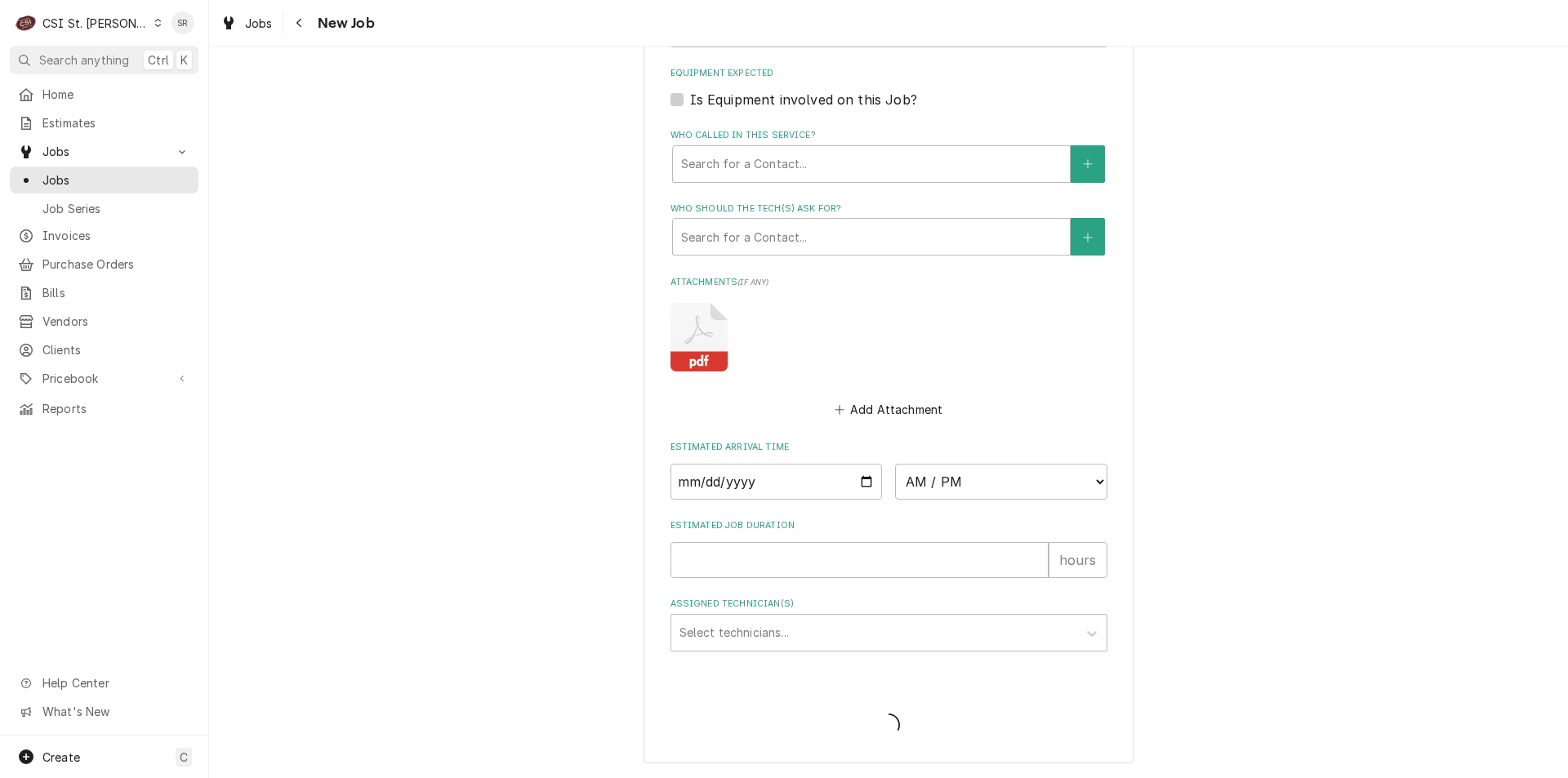scroll, scrollTop: 1147, scrollLeft: 0, axis: vertical 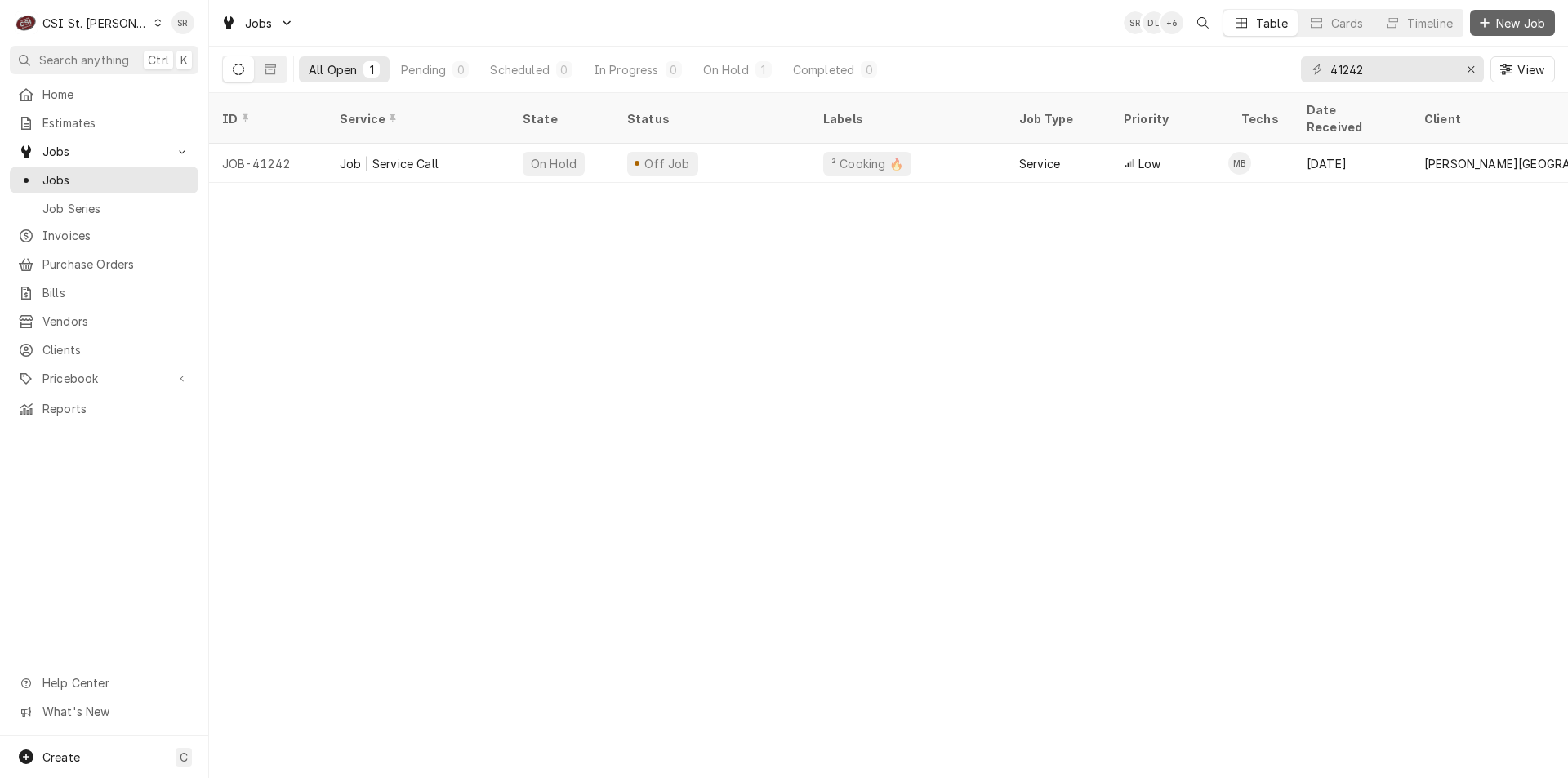 click on "New Job" at bounding box center (1521, 23) 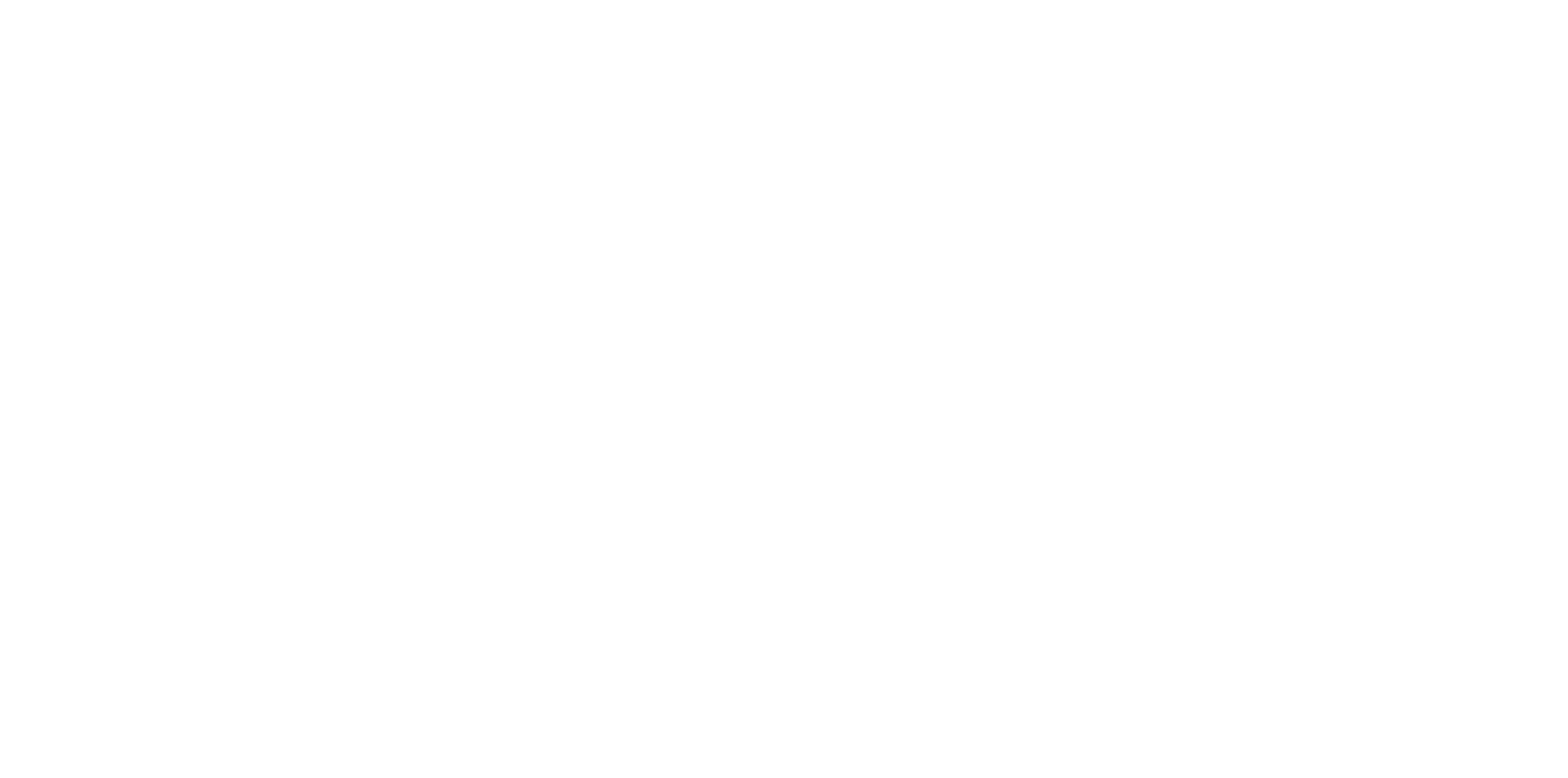 scroll, scrollTop: 0, scrollLeft: 0, axis: both 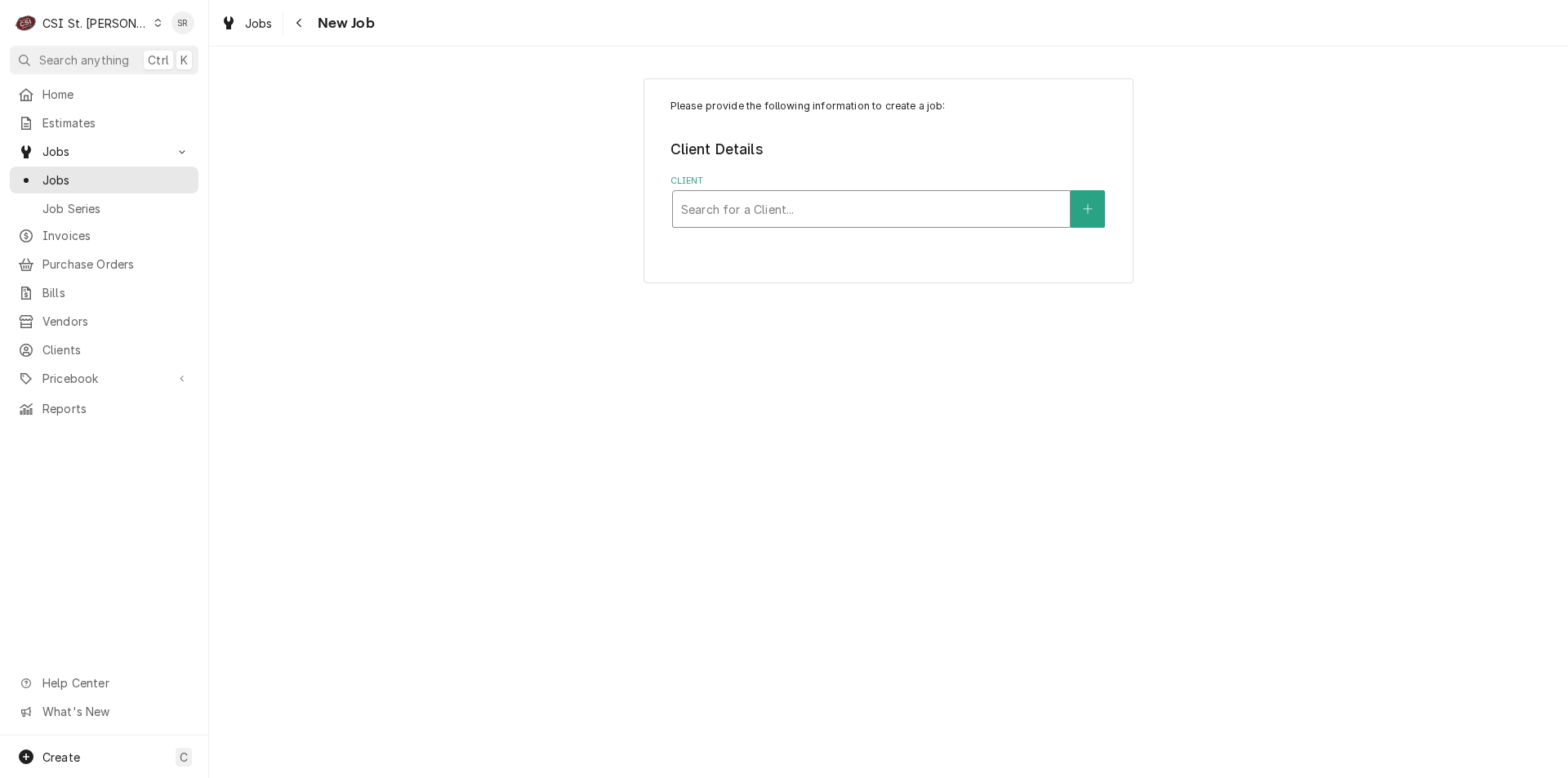 click at bounding box center (871, 209) 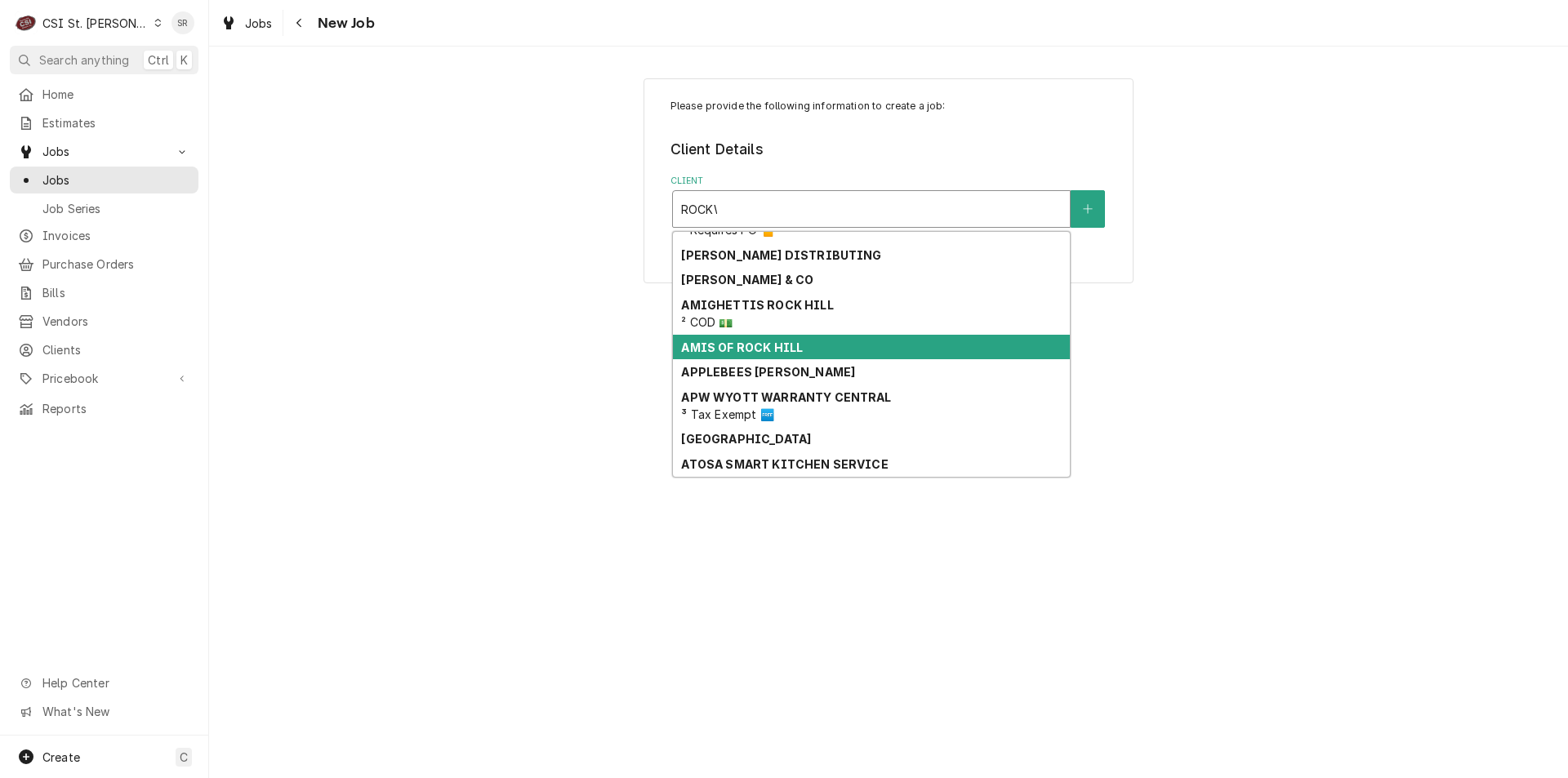 scroll, scrollTop: 0, scrollLeft: 0, axis: both 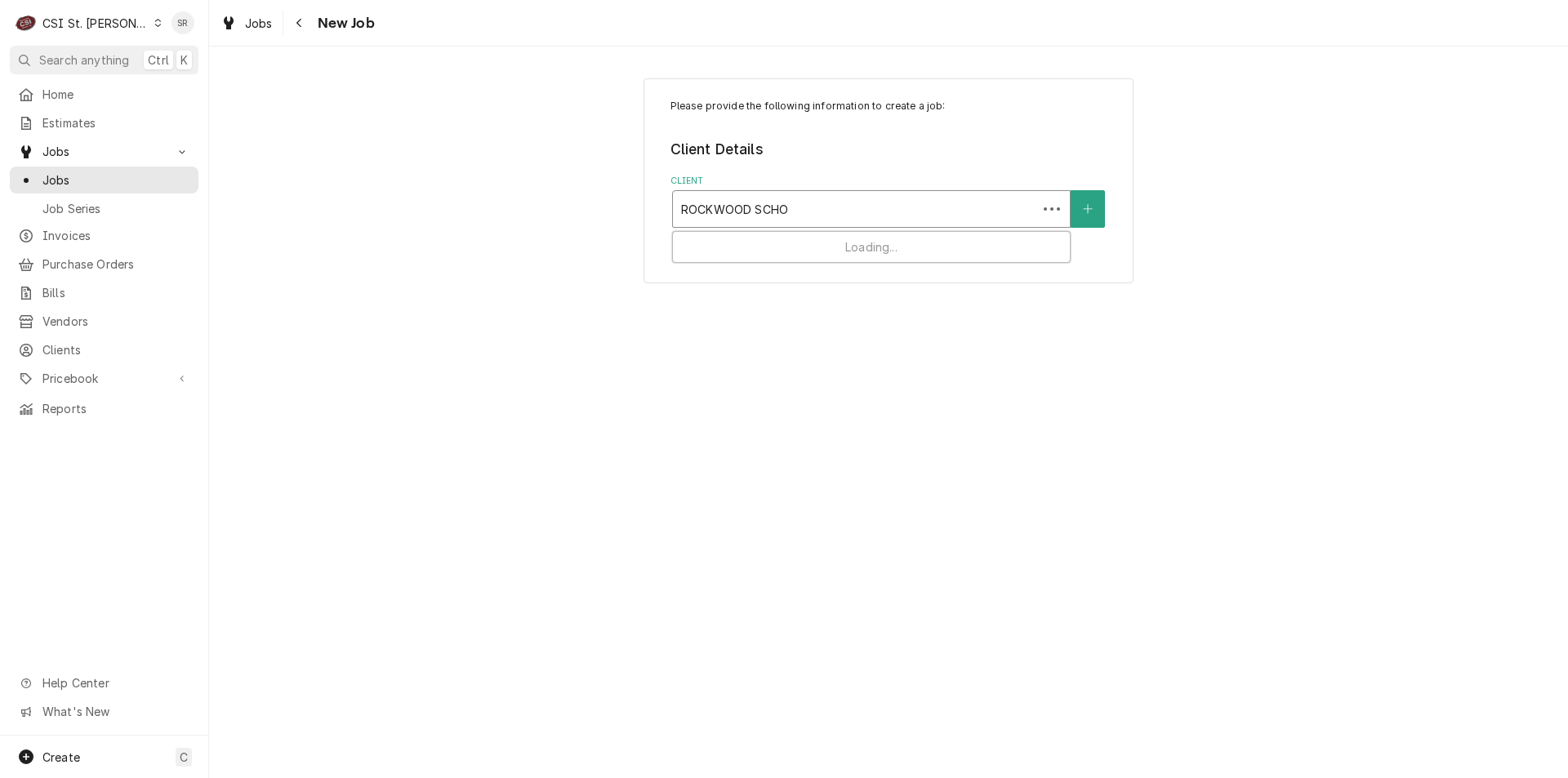 type on "ROCKWOOD SCHOO" 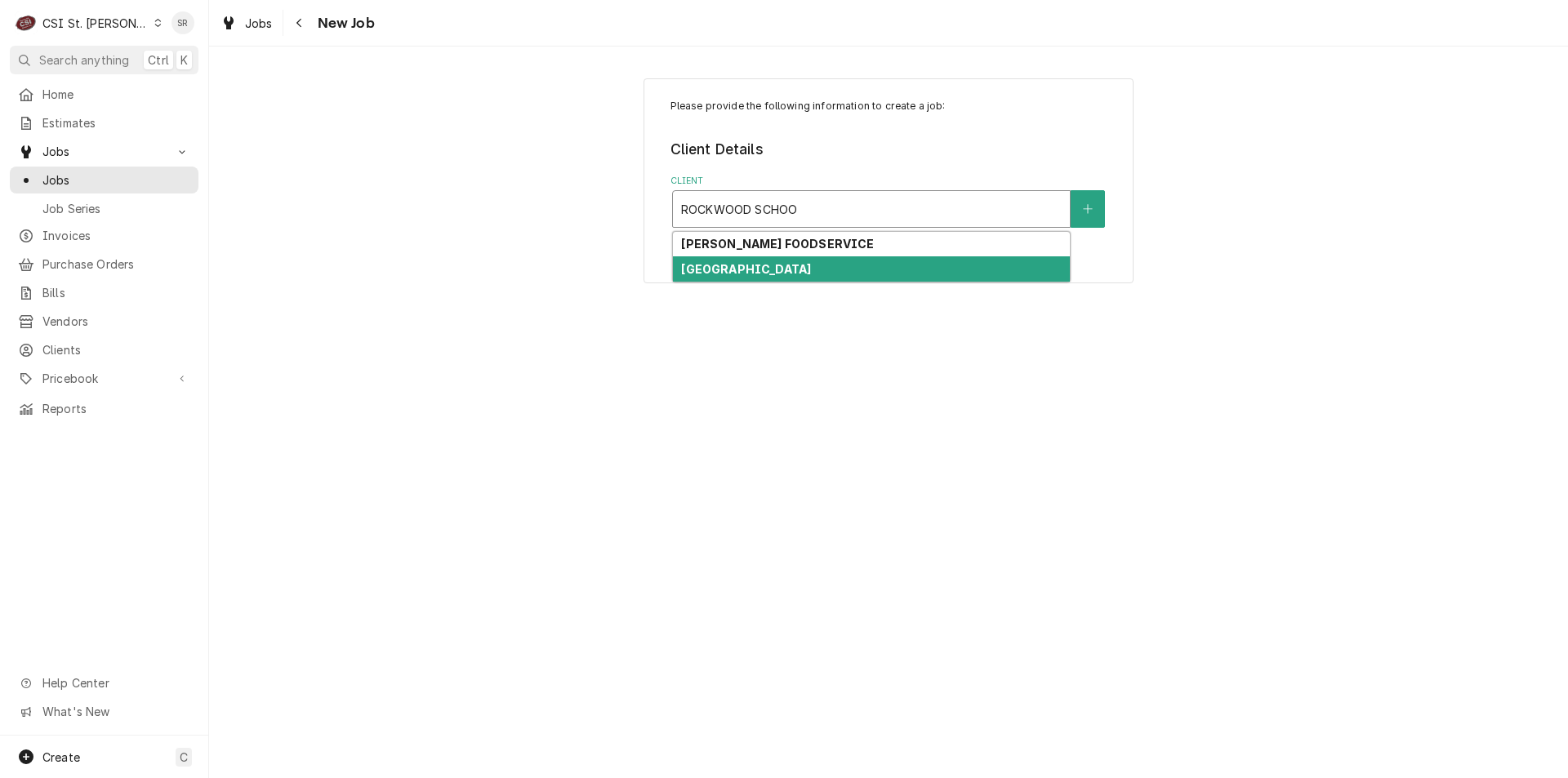 click on "[GEOGRAPHIC_DATA]" at bounding box center (746, 269) 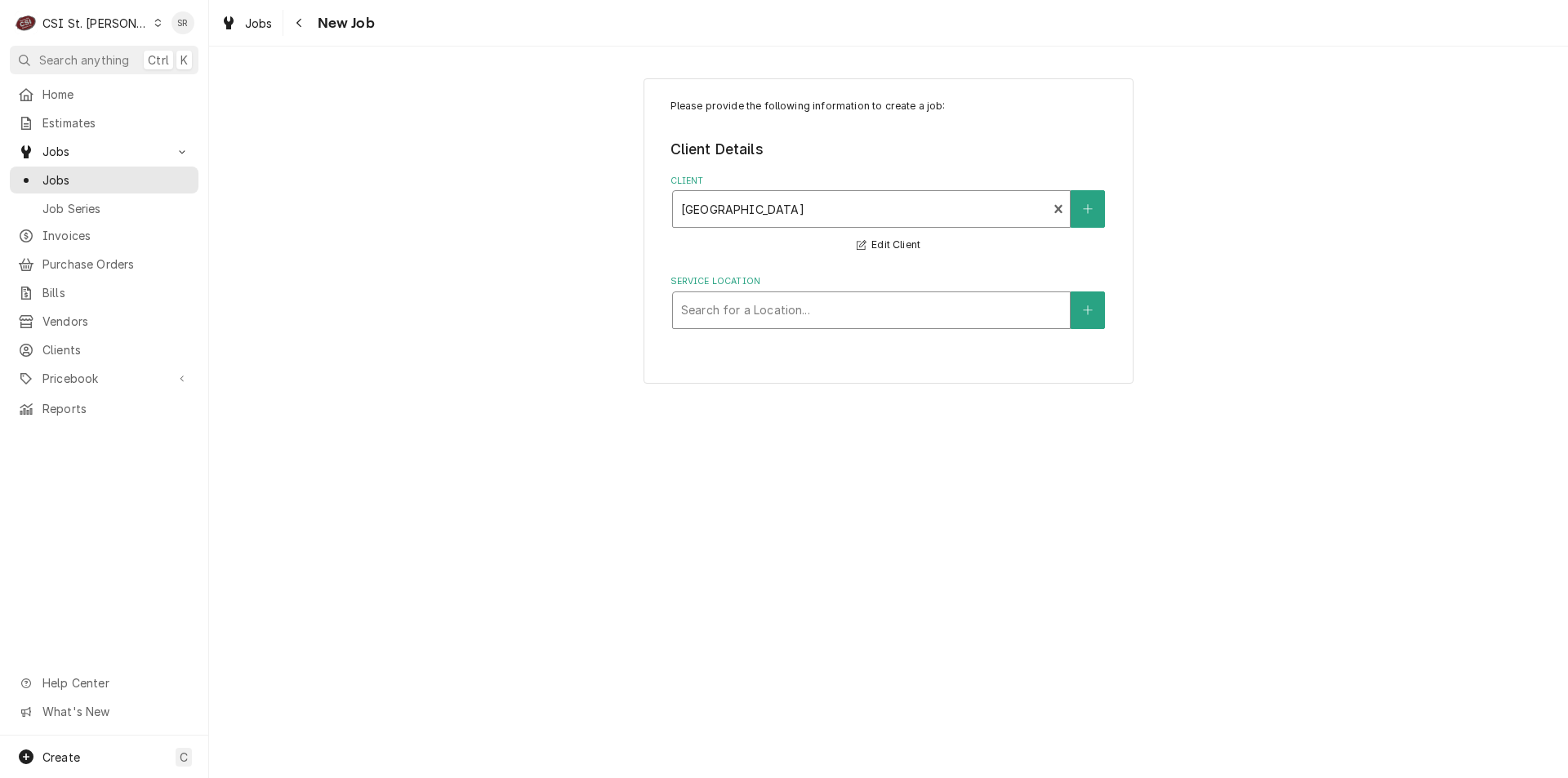 click at bounding box center [871, 310] 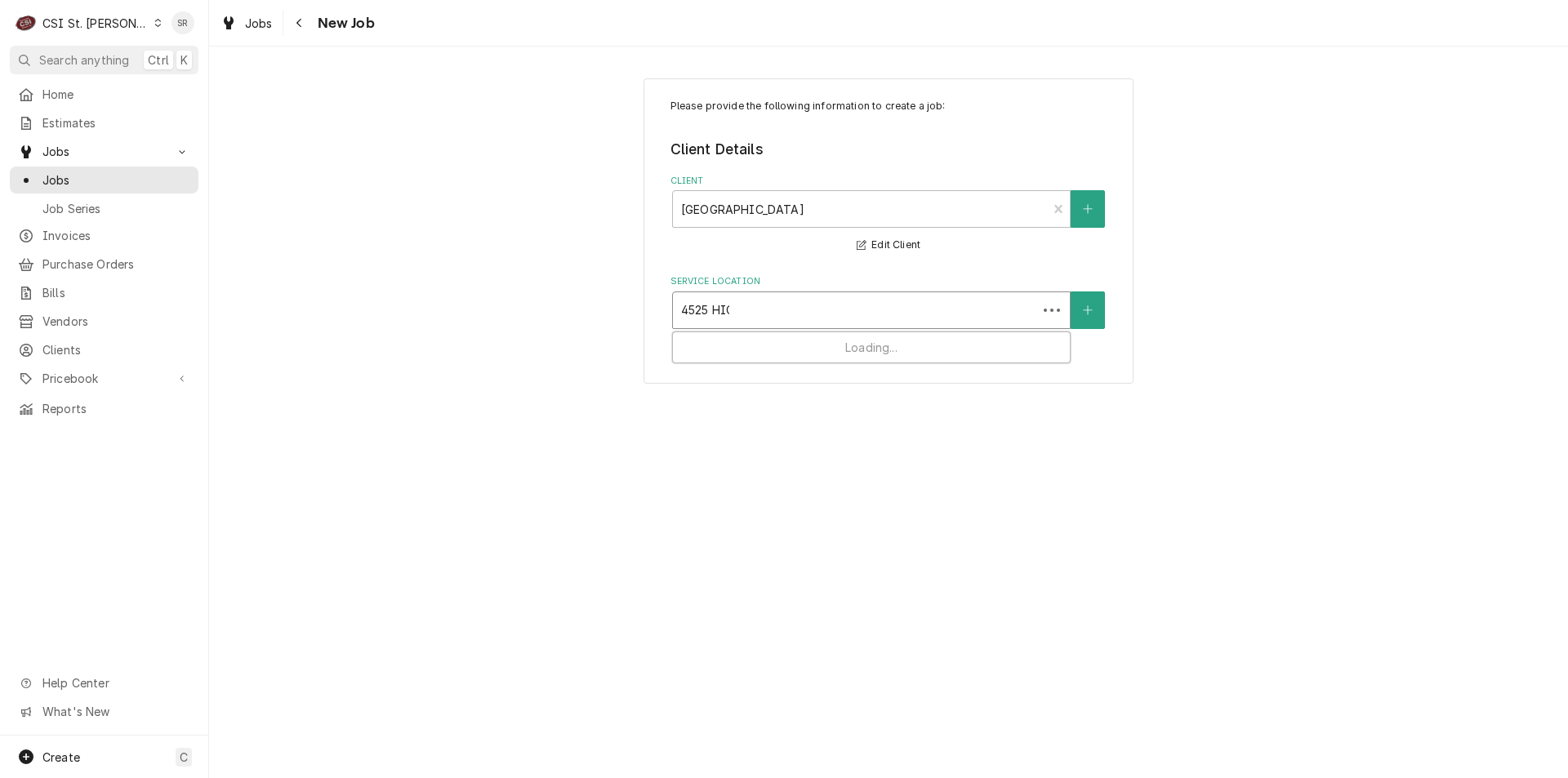 type on "4525 HIGH" 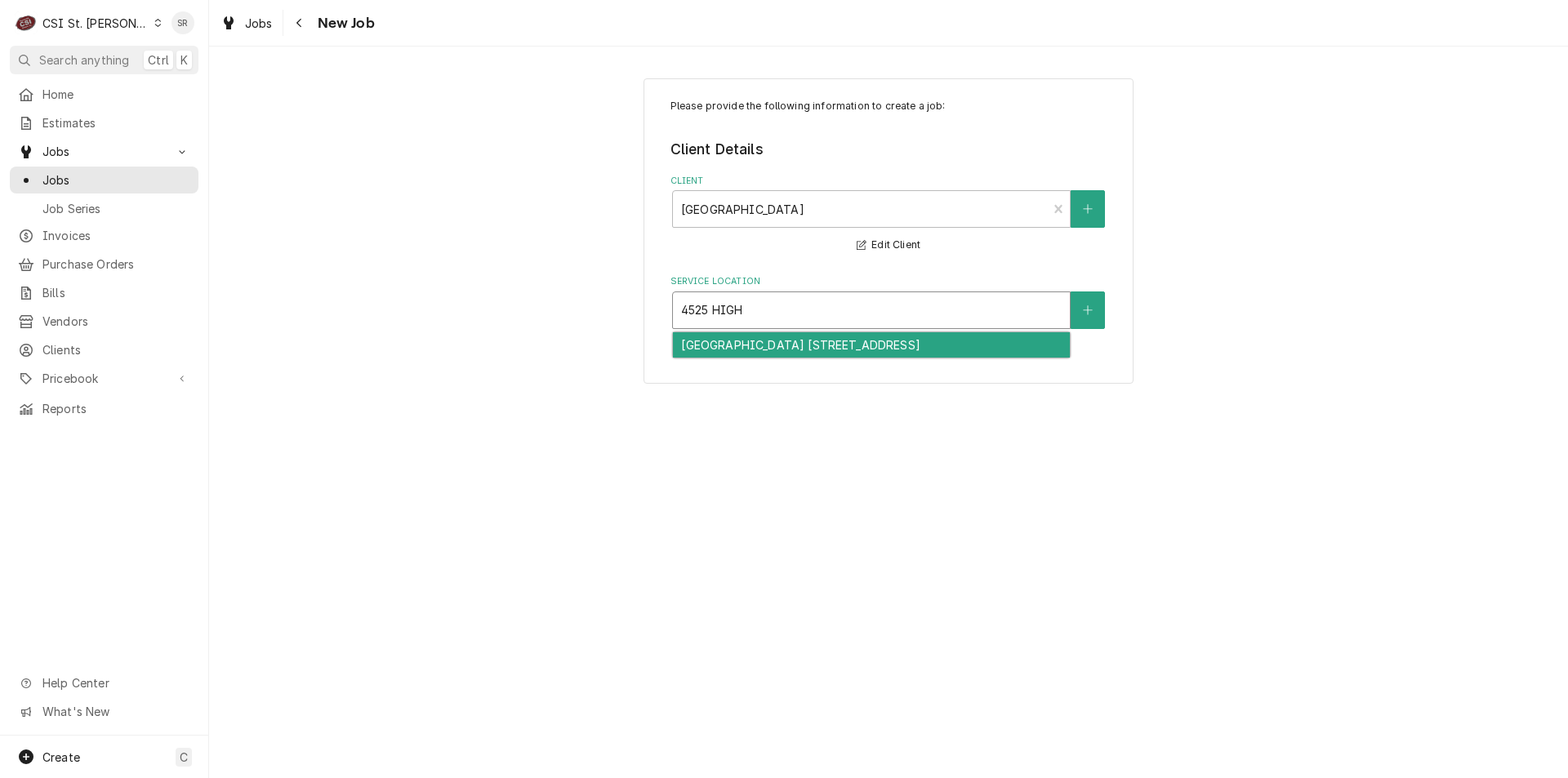 click on "[GEOGRAPHIC_DATA]                        [STREET_ADDRESS]" at bounding box center [871, 345] 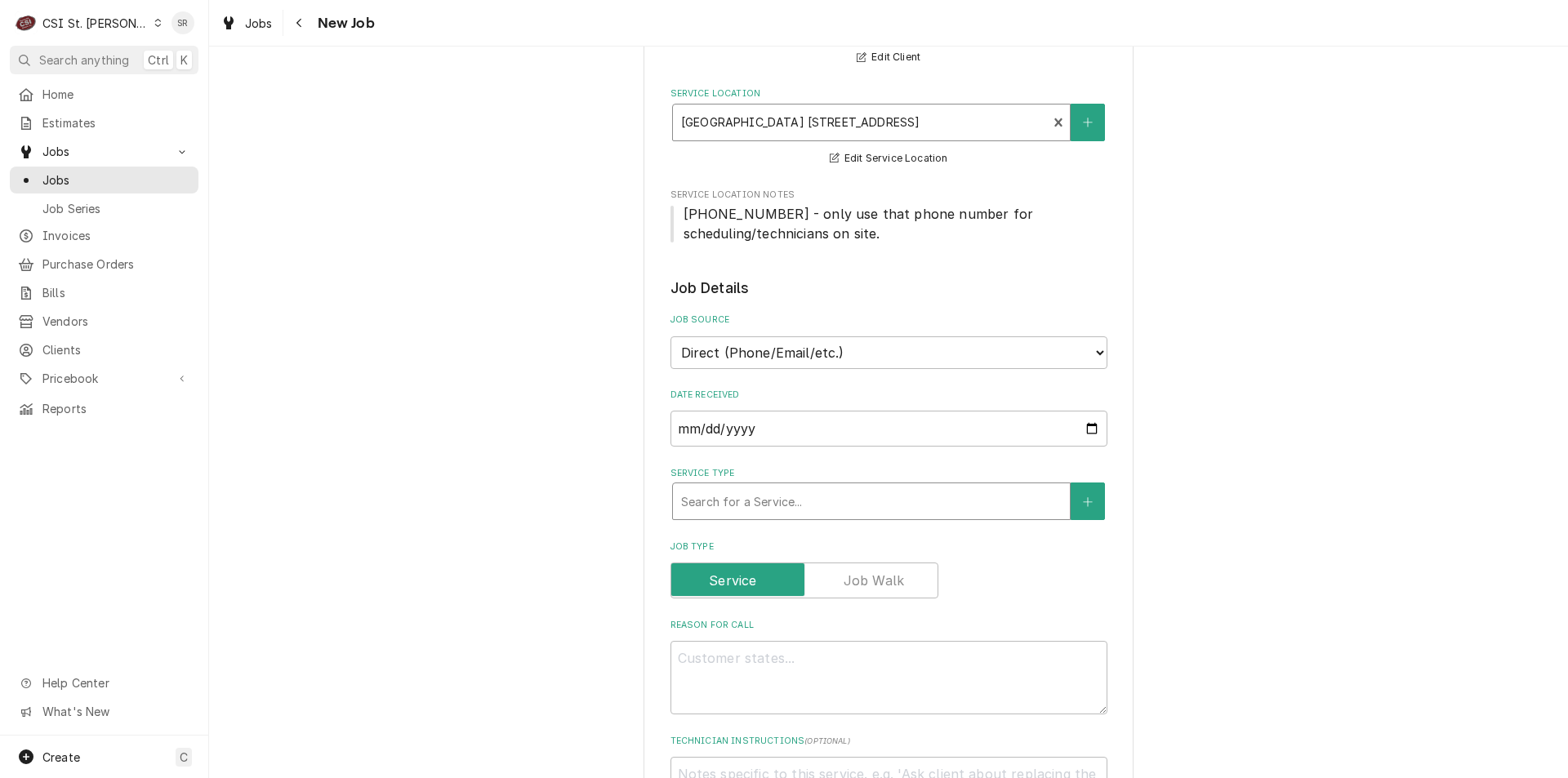 scroll, scrollTop: 245, scrollLeft: 0, axis: vertical 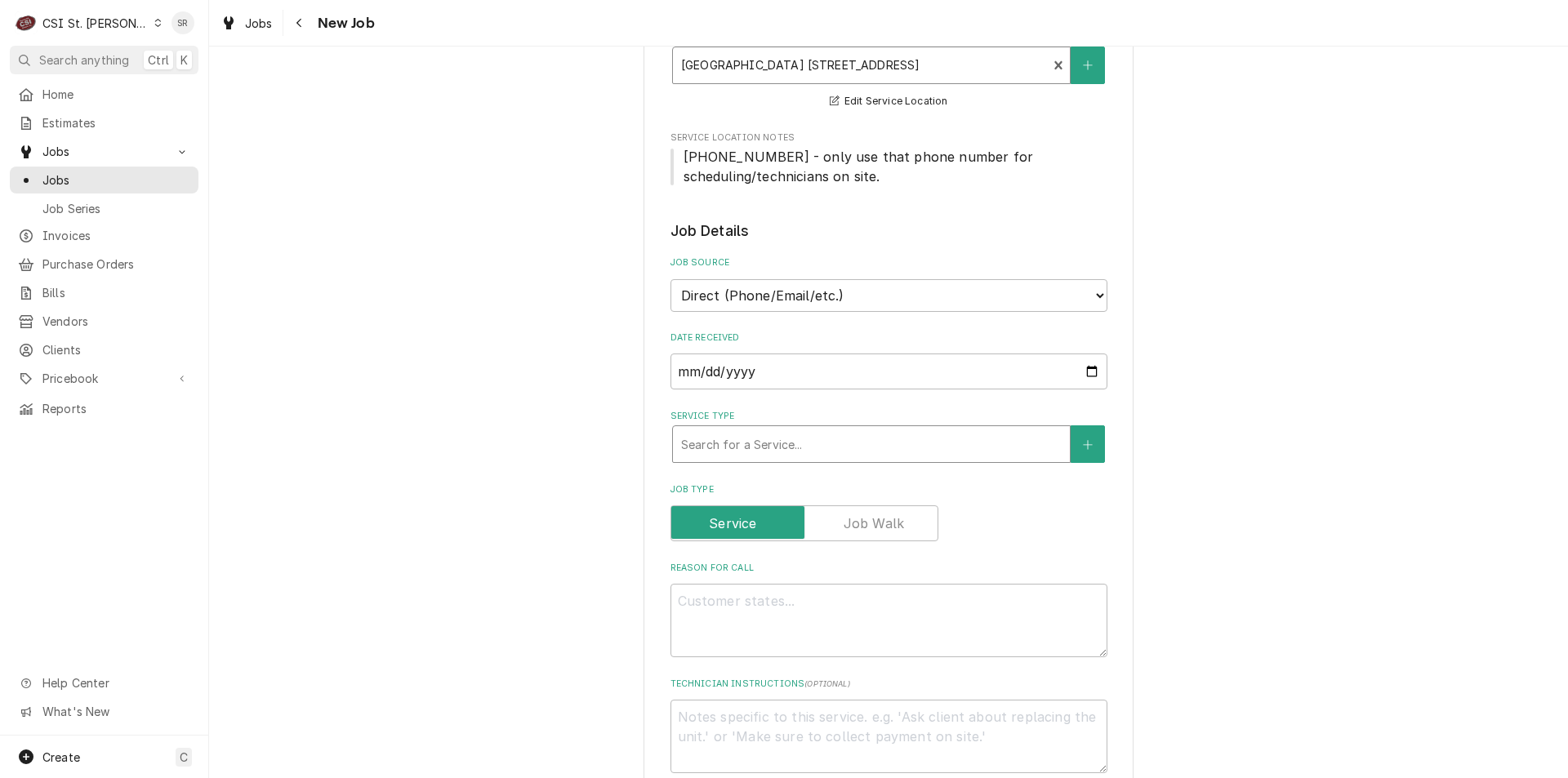 click at bounding box center (871, 444) 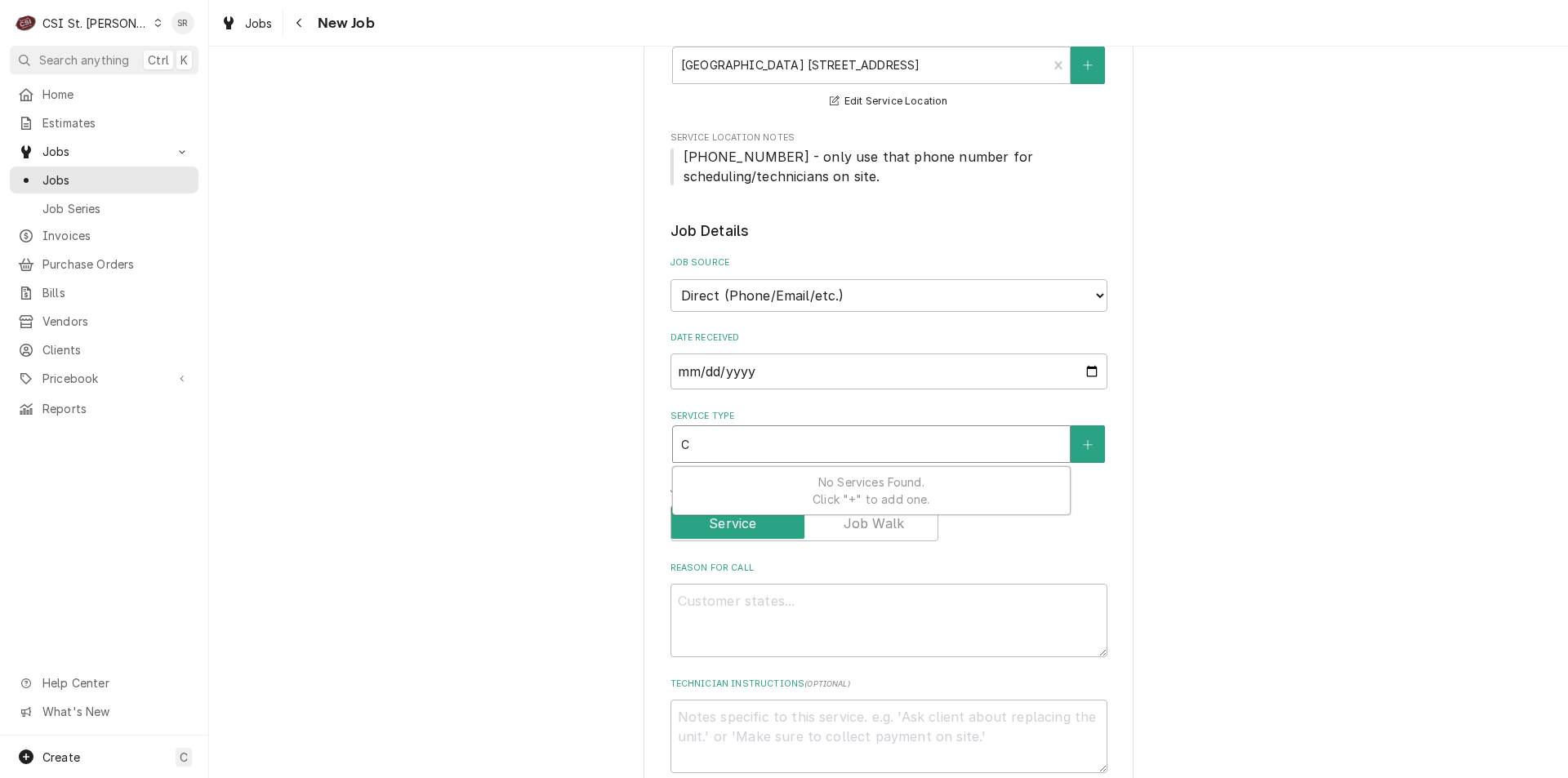 type on "x" 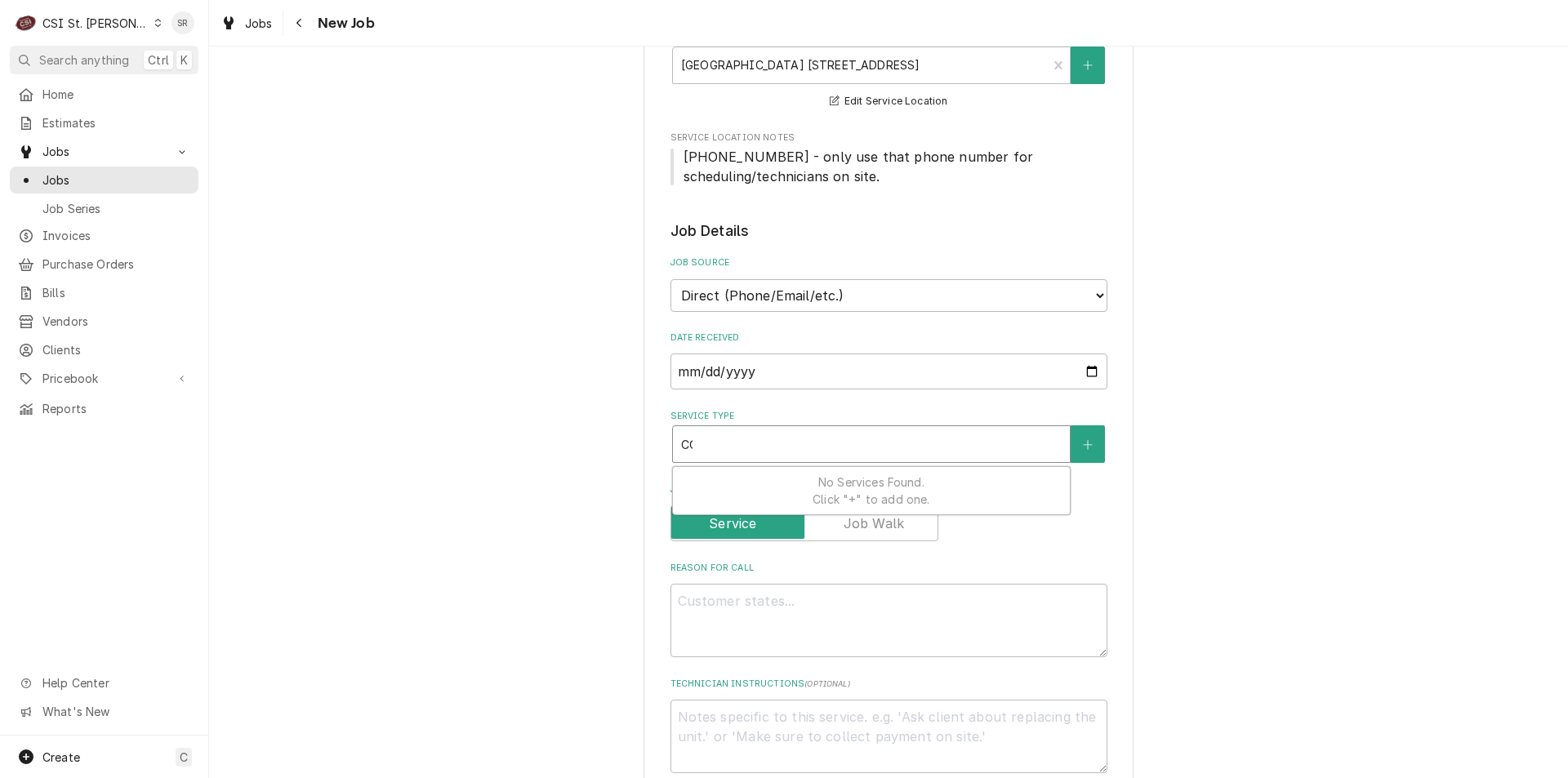 type on "x" 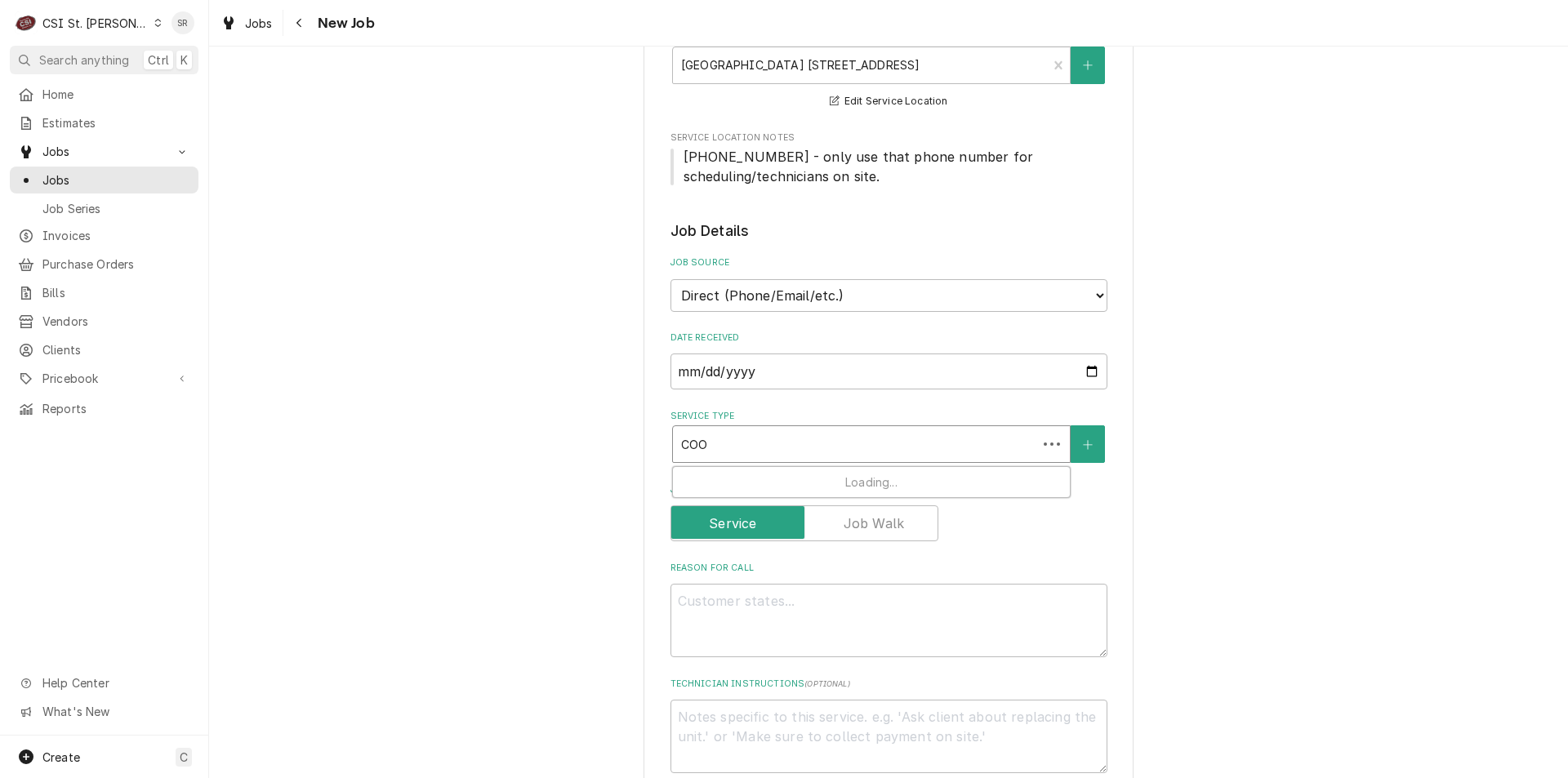 type on "x" 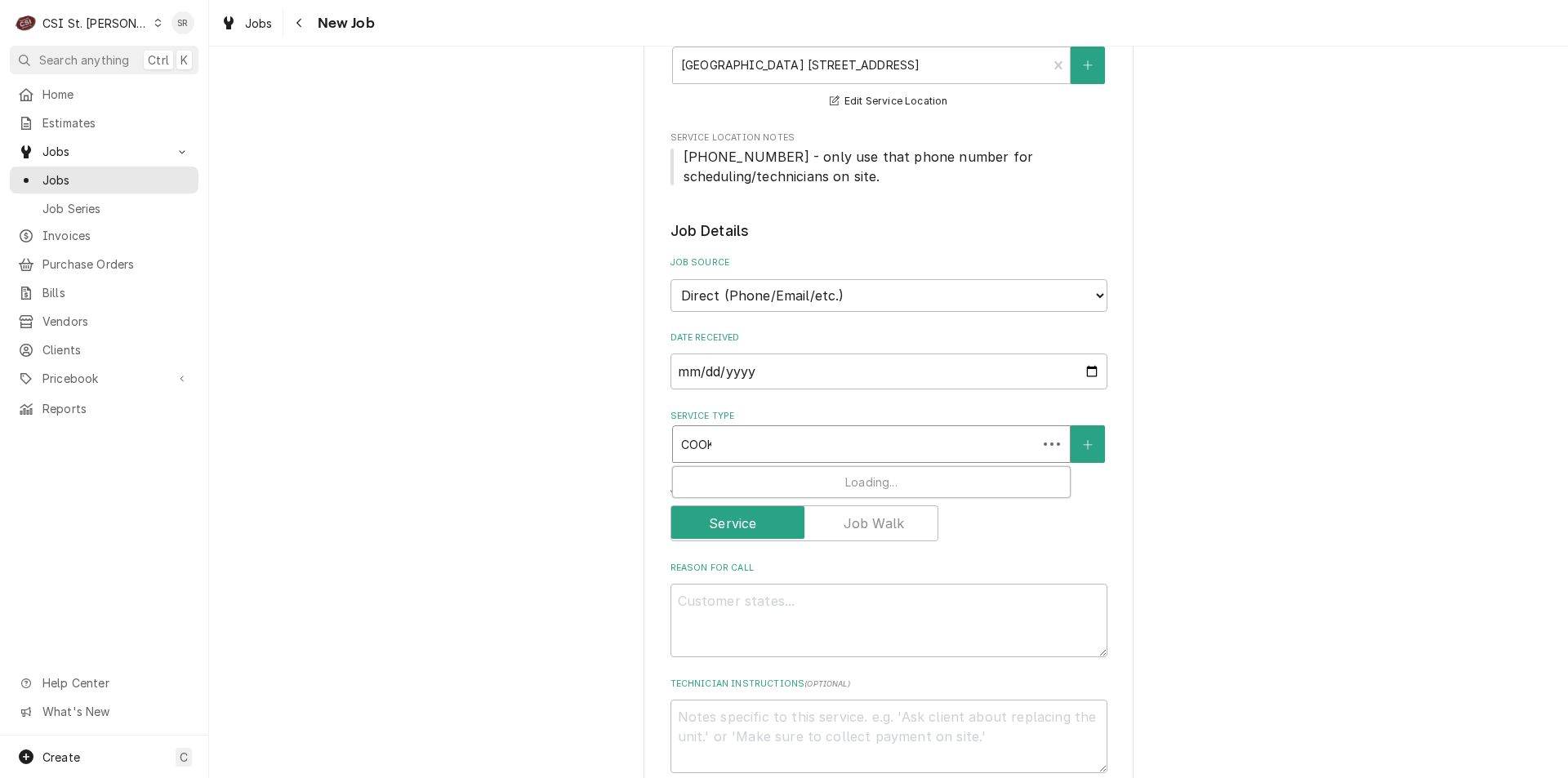 type on "x" 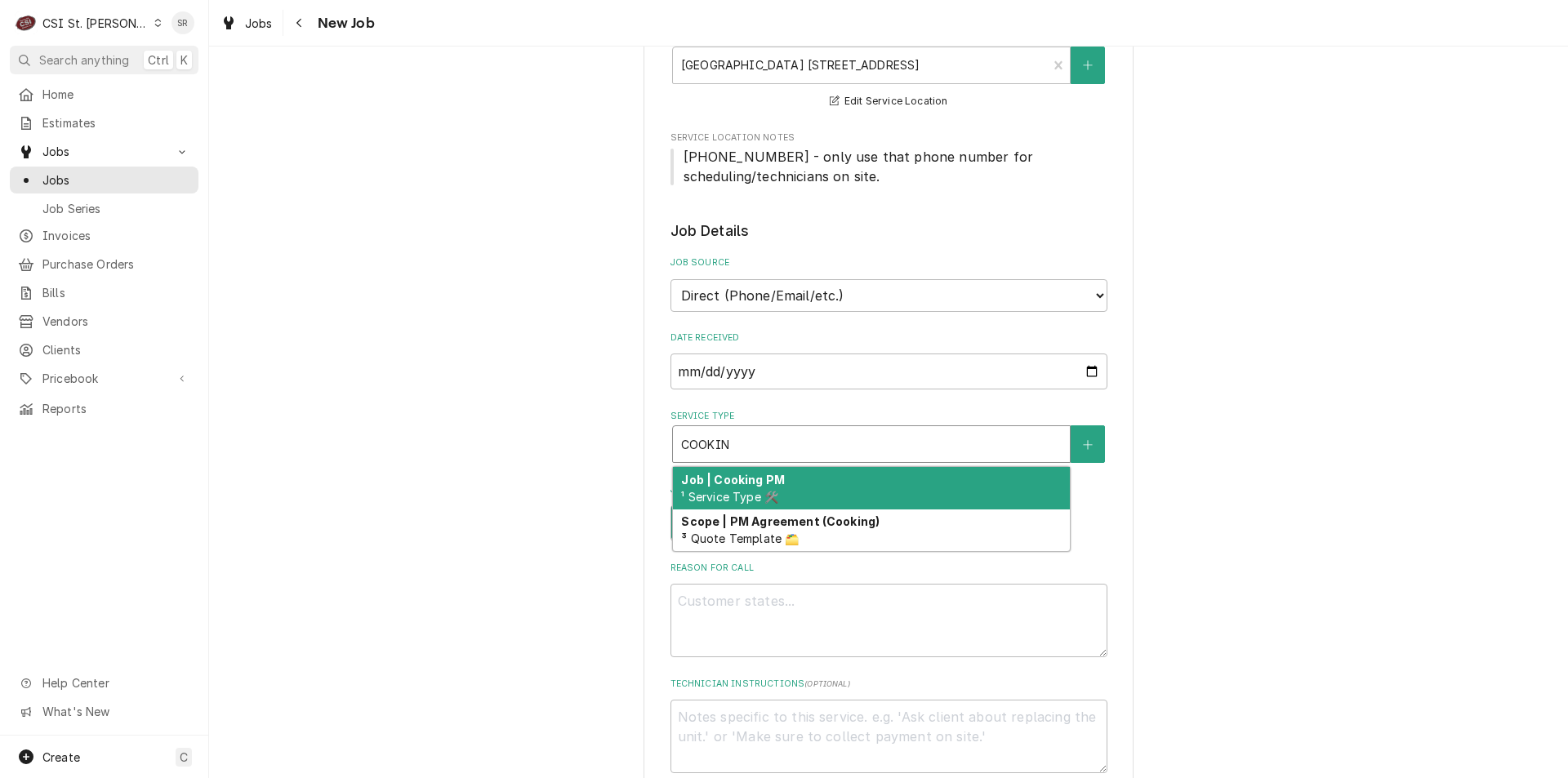 click on "Job | Cooking PM" at bounding box center [733, 479] 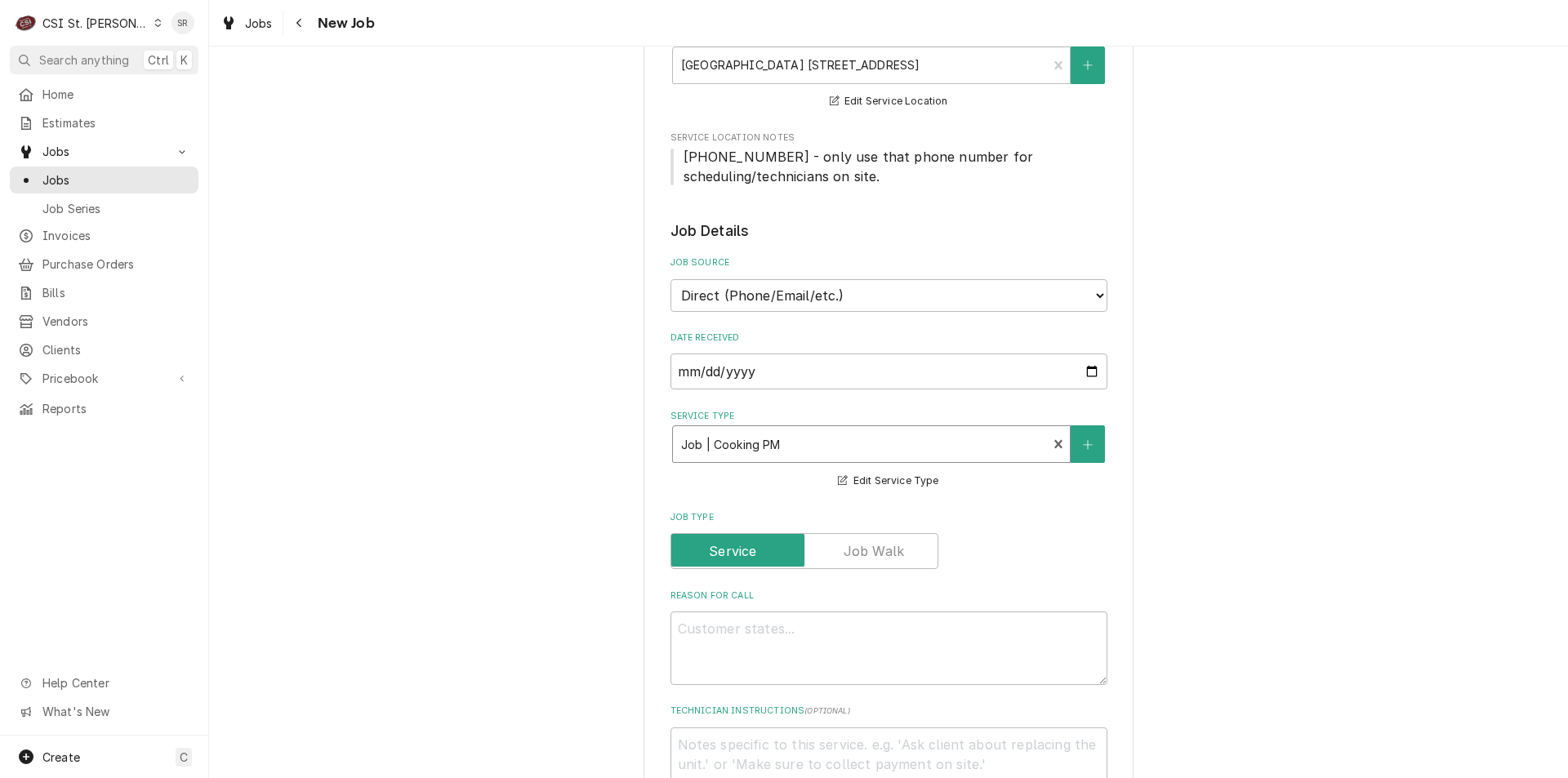 scroll, scrollTop: 327, scrollLeft: 0, axis: vertical 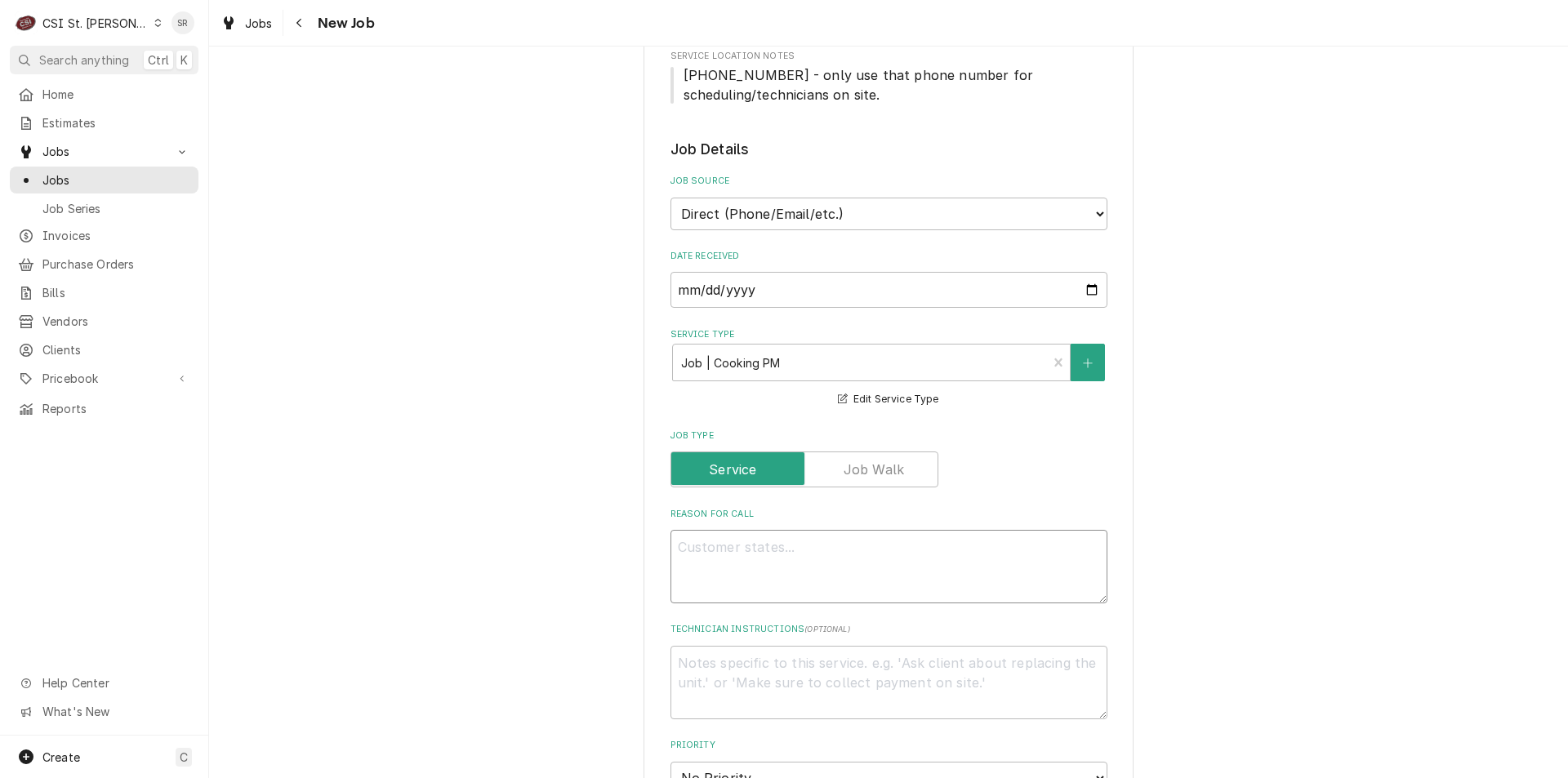 click on "Reason For Call" at bounding box center (889, 567) 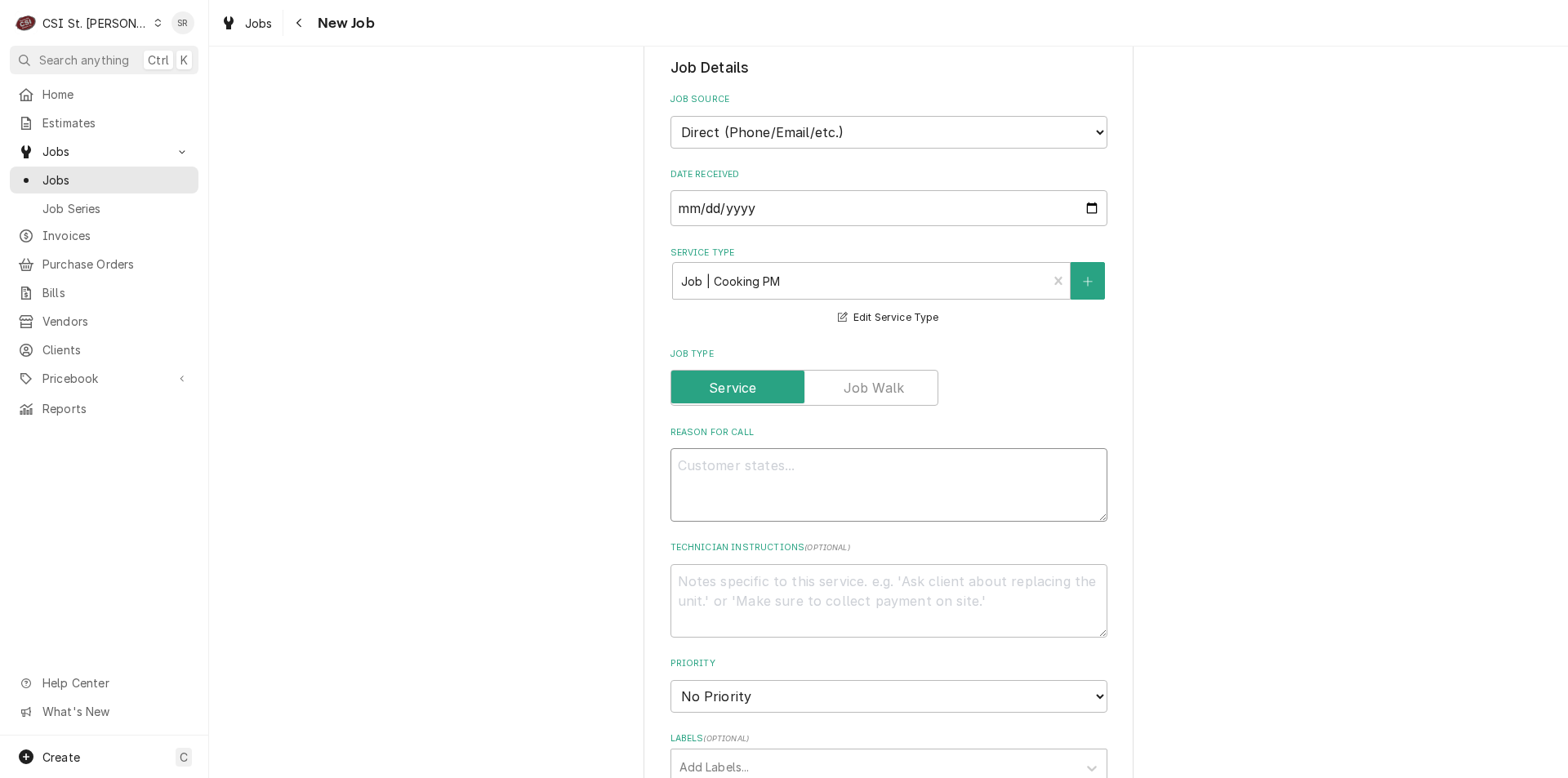 type on "x" 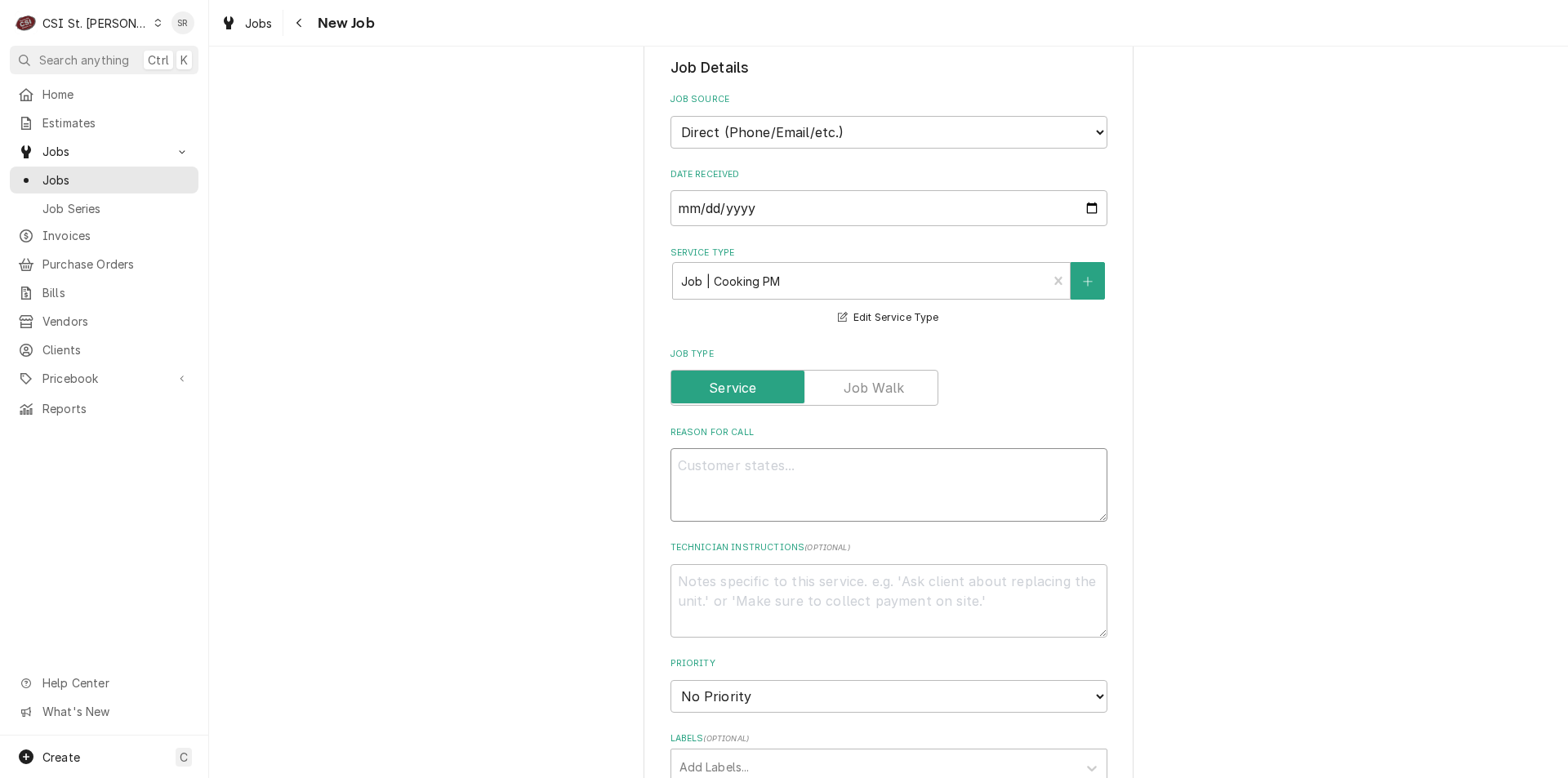 type on "P" 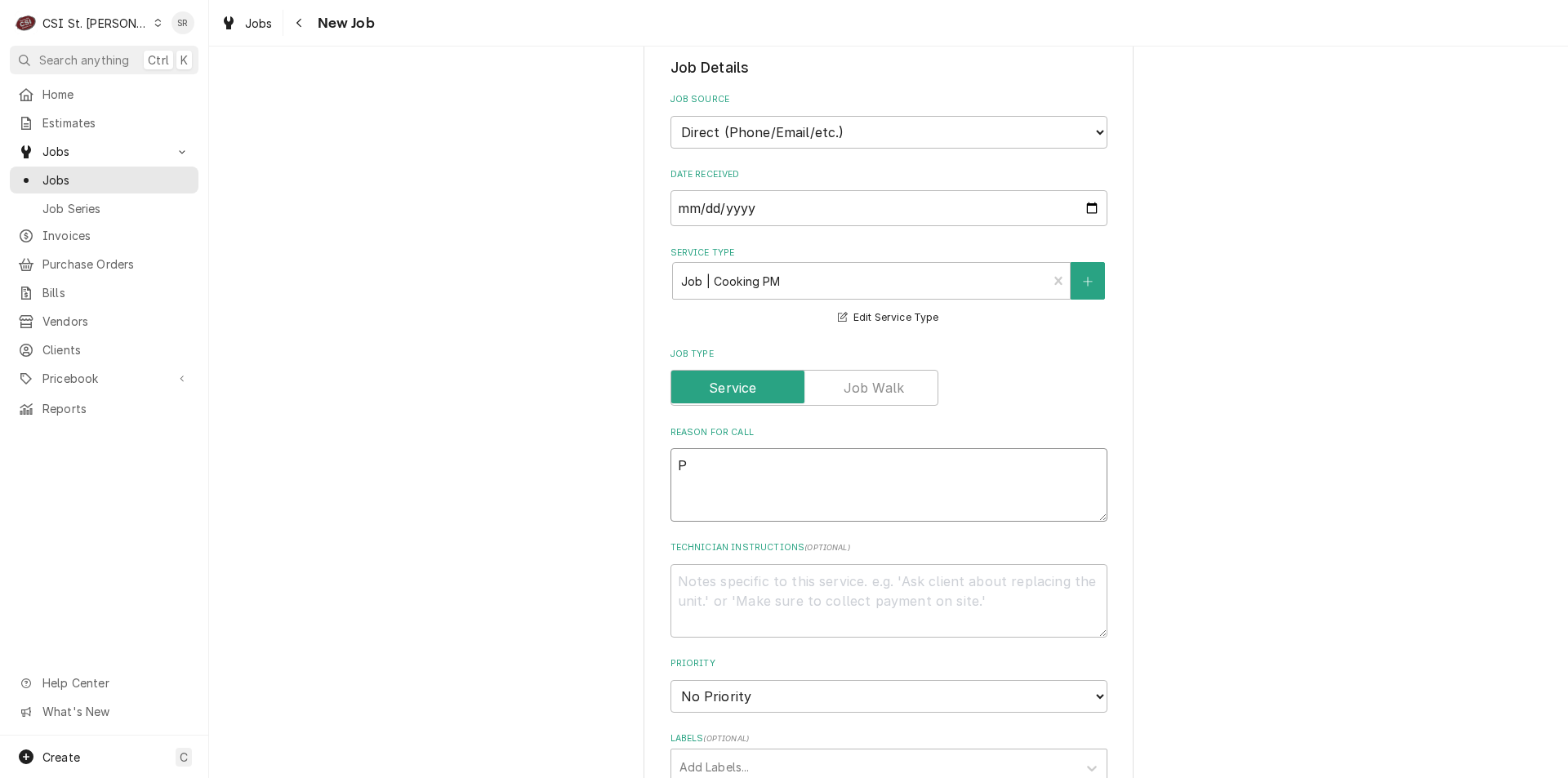 type on "x" 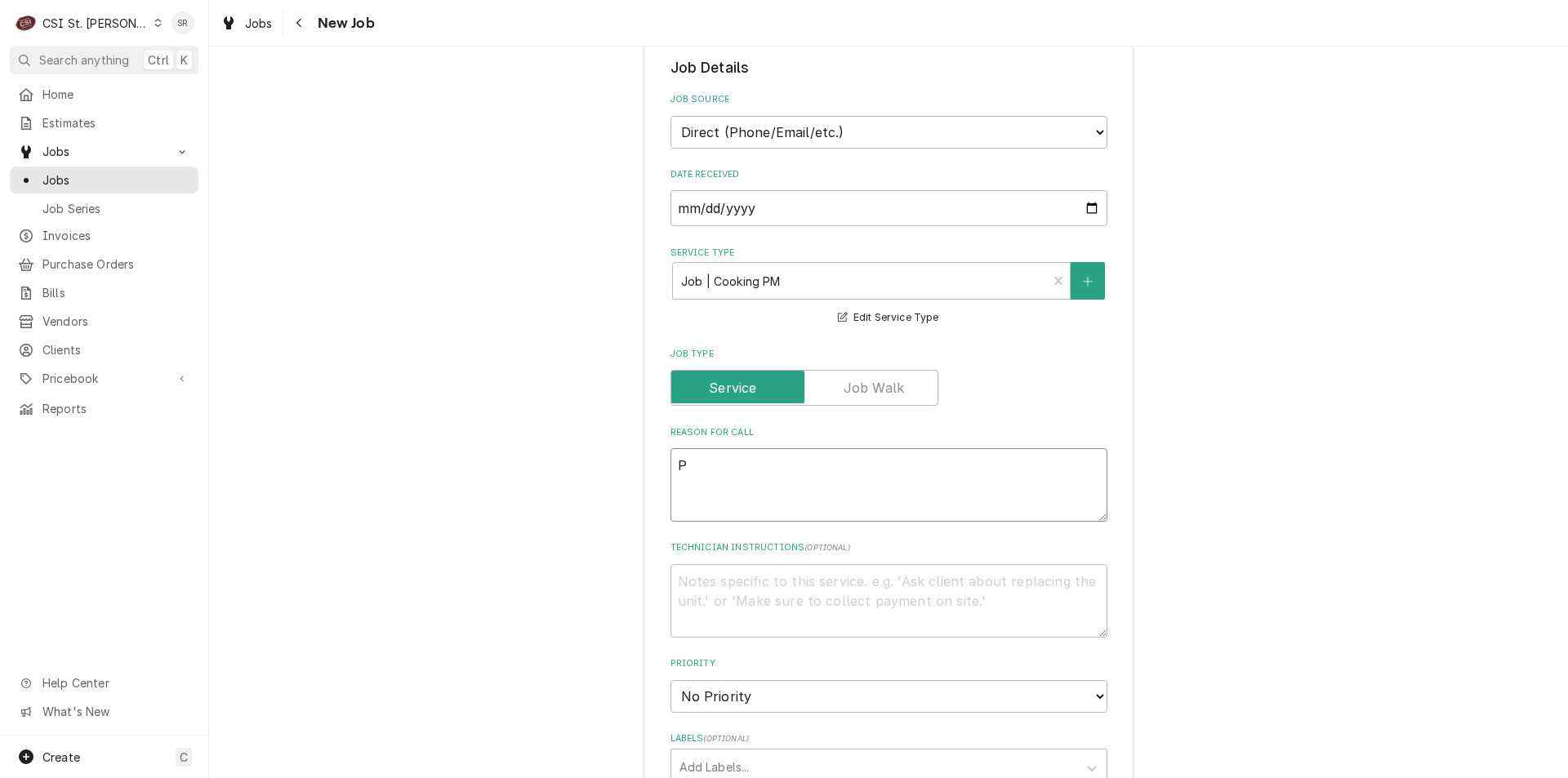 type on "PM" 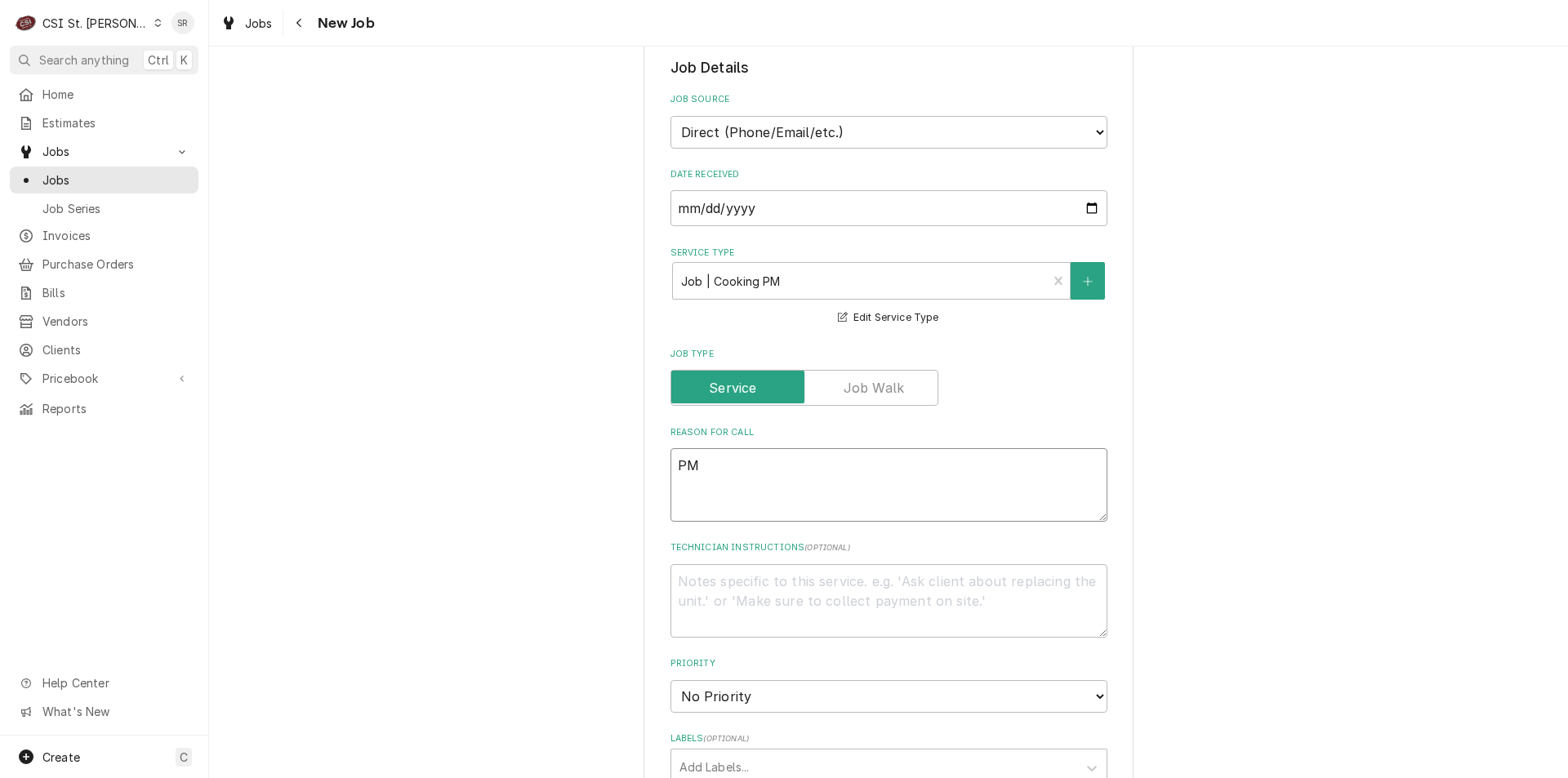 type on "x" 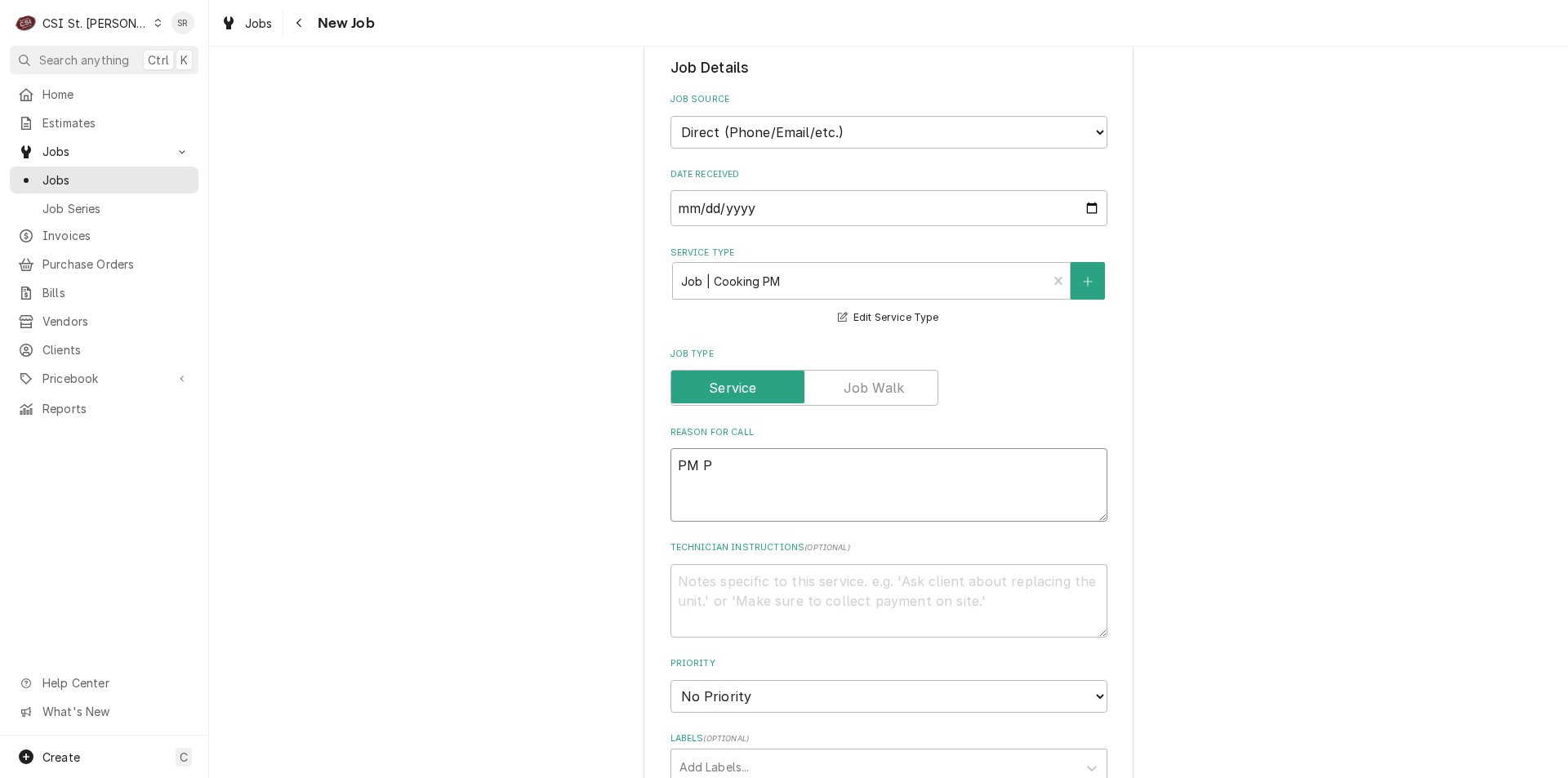type on "x" 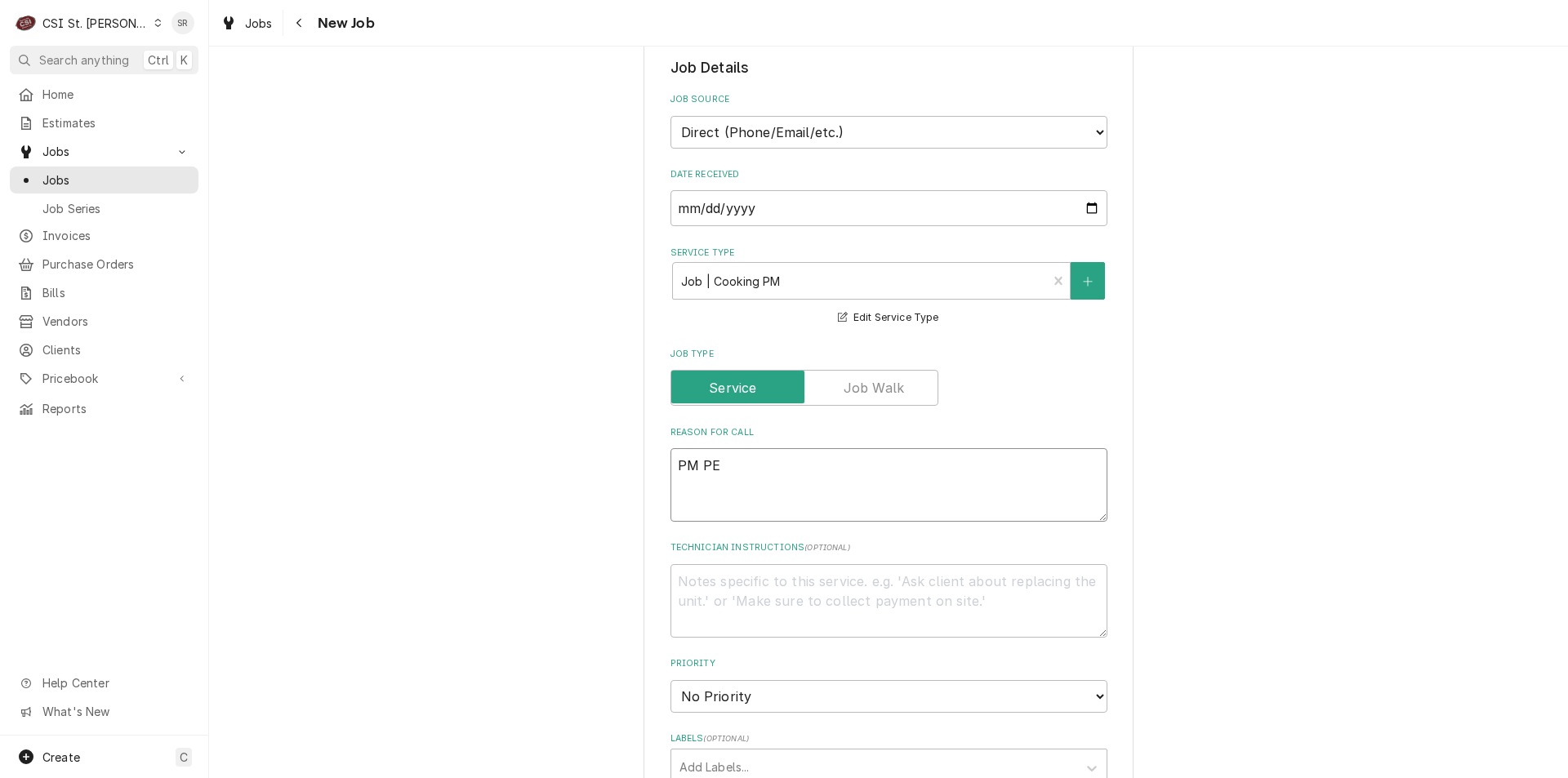 type on "x" 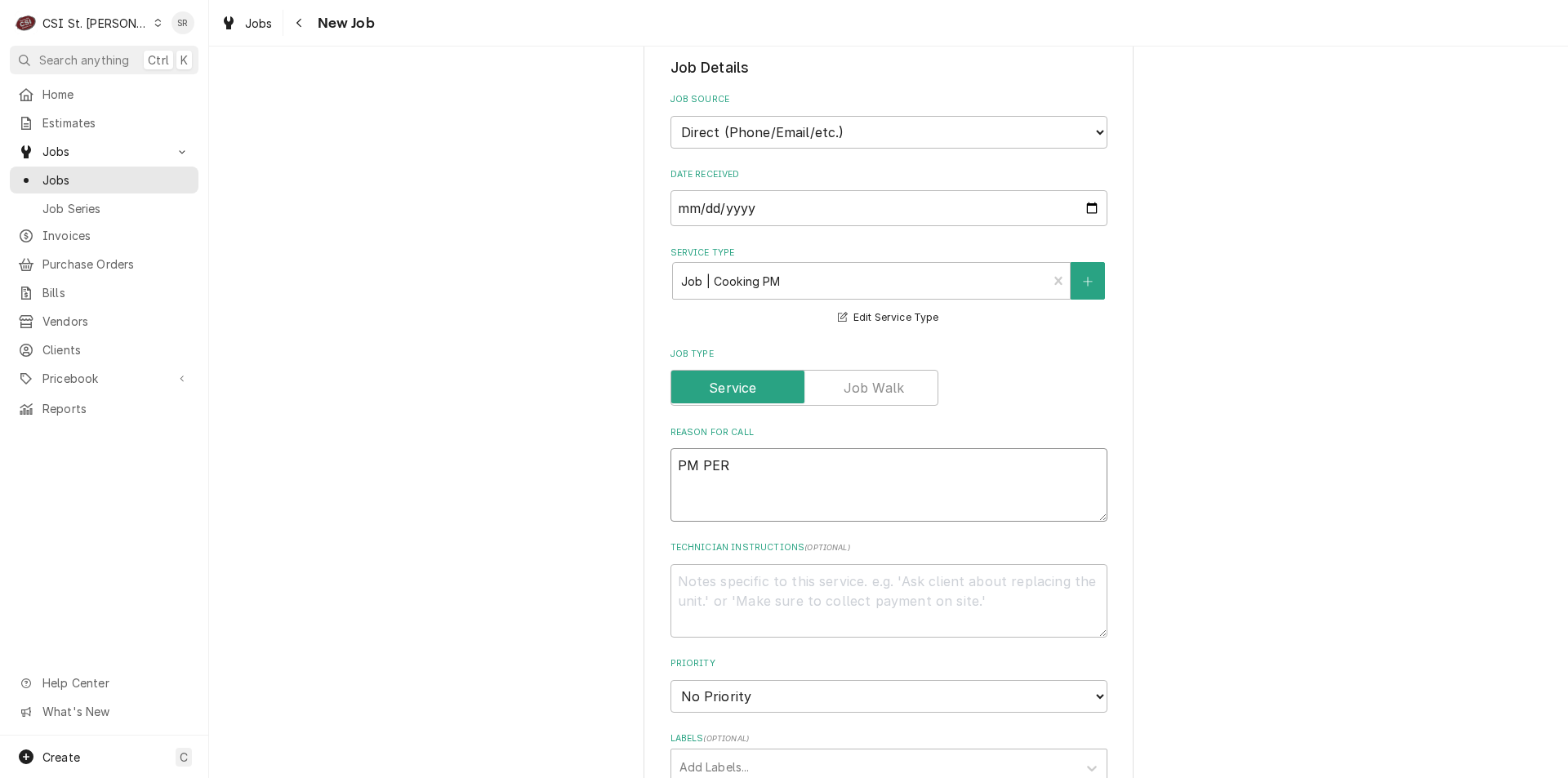 type on "x" 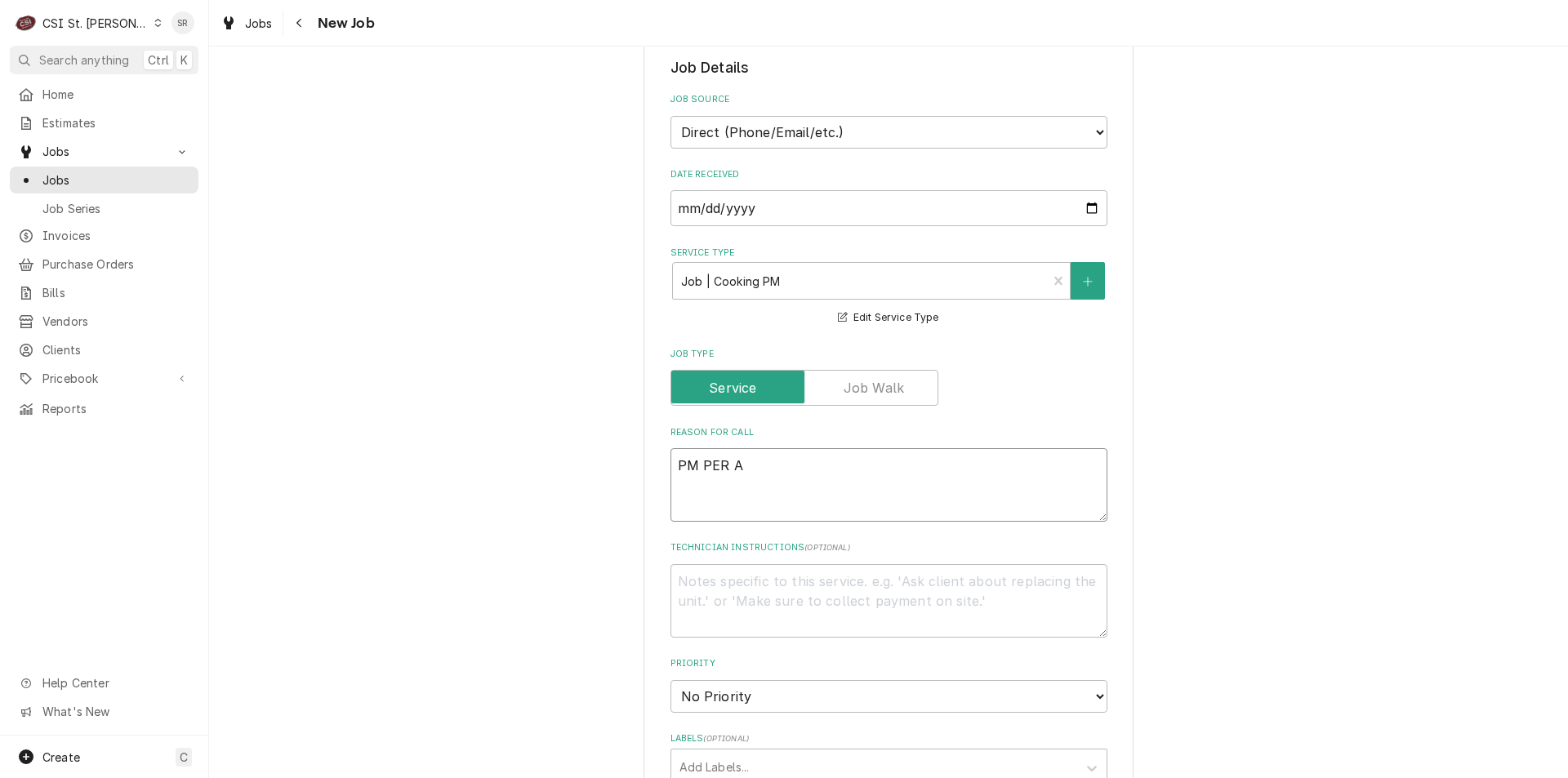 type on "x" 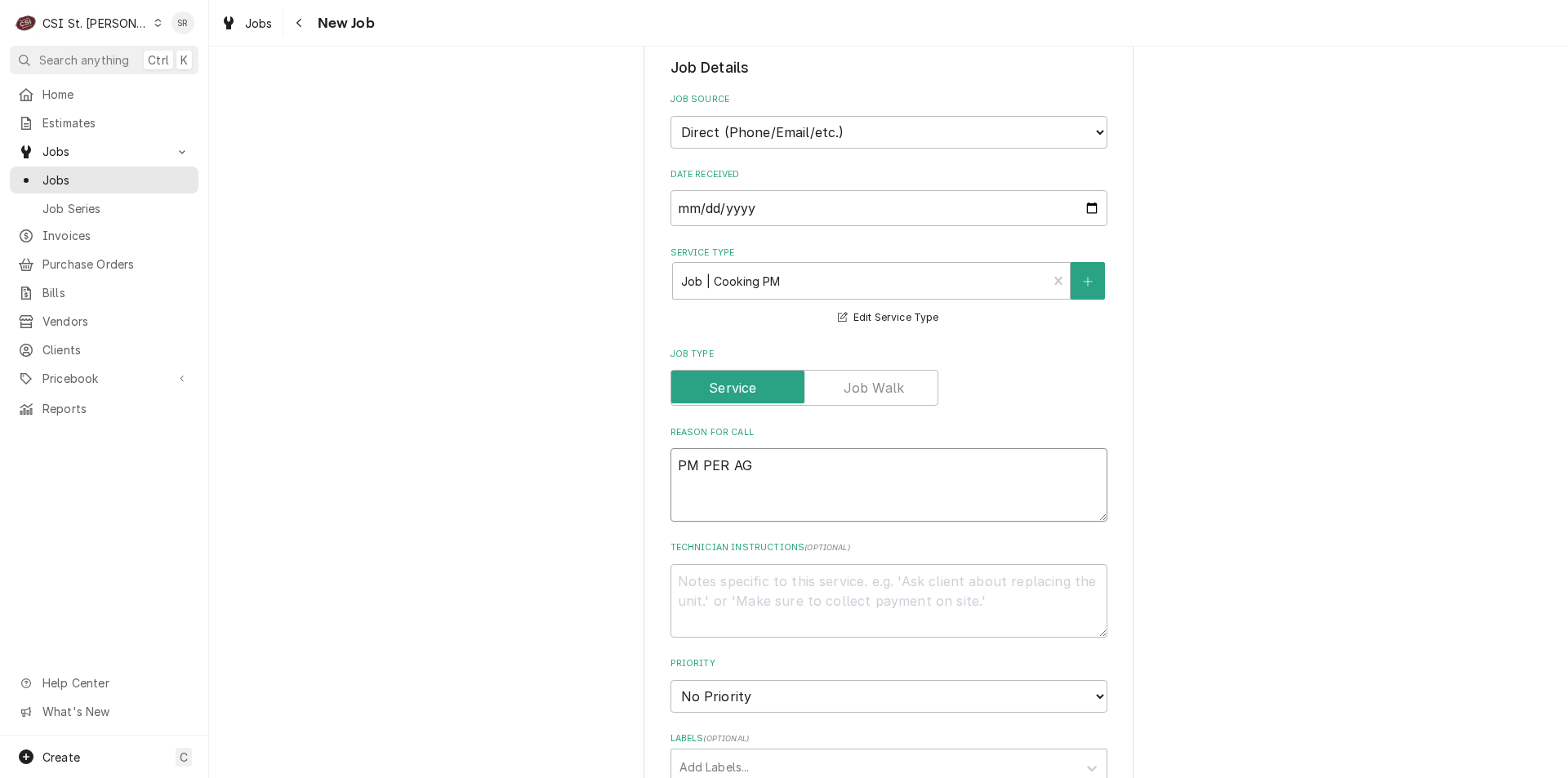 type on "x" 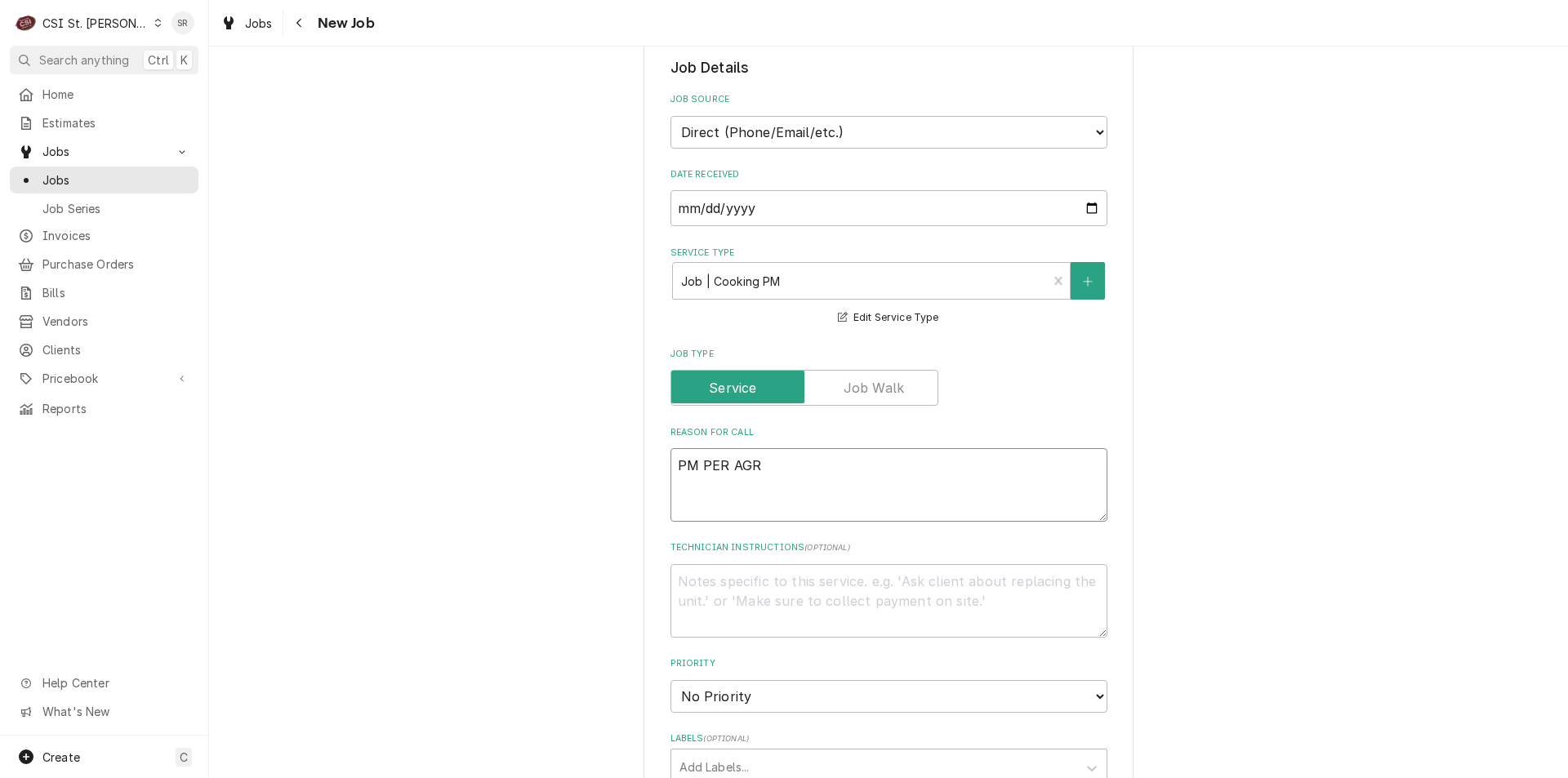 type on "x" 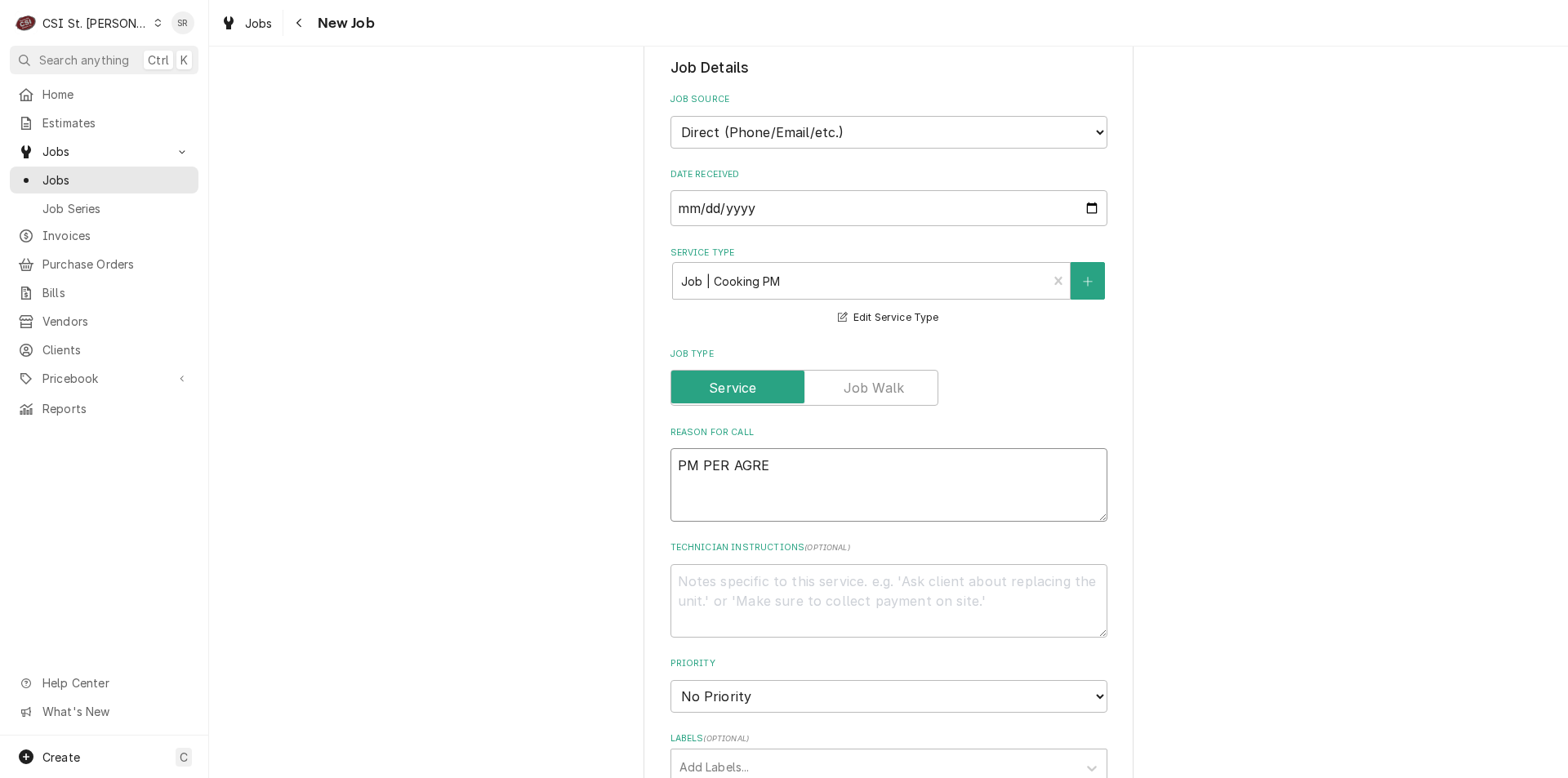 type on "x" 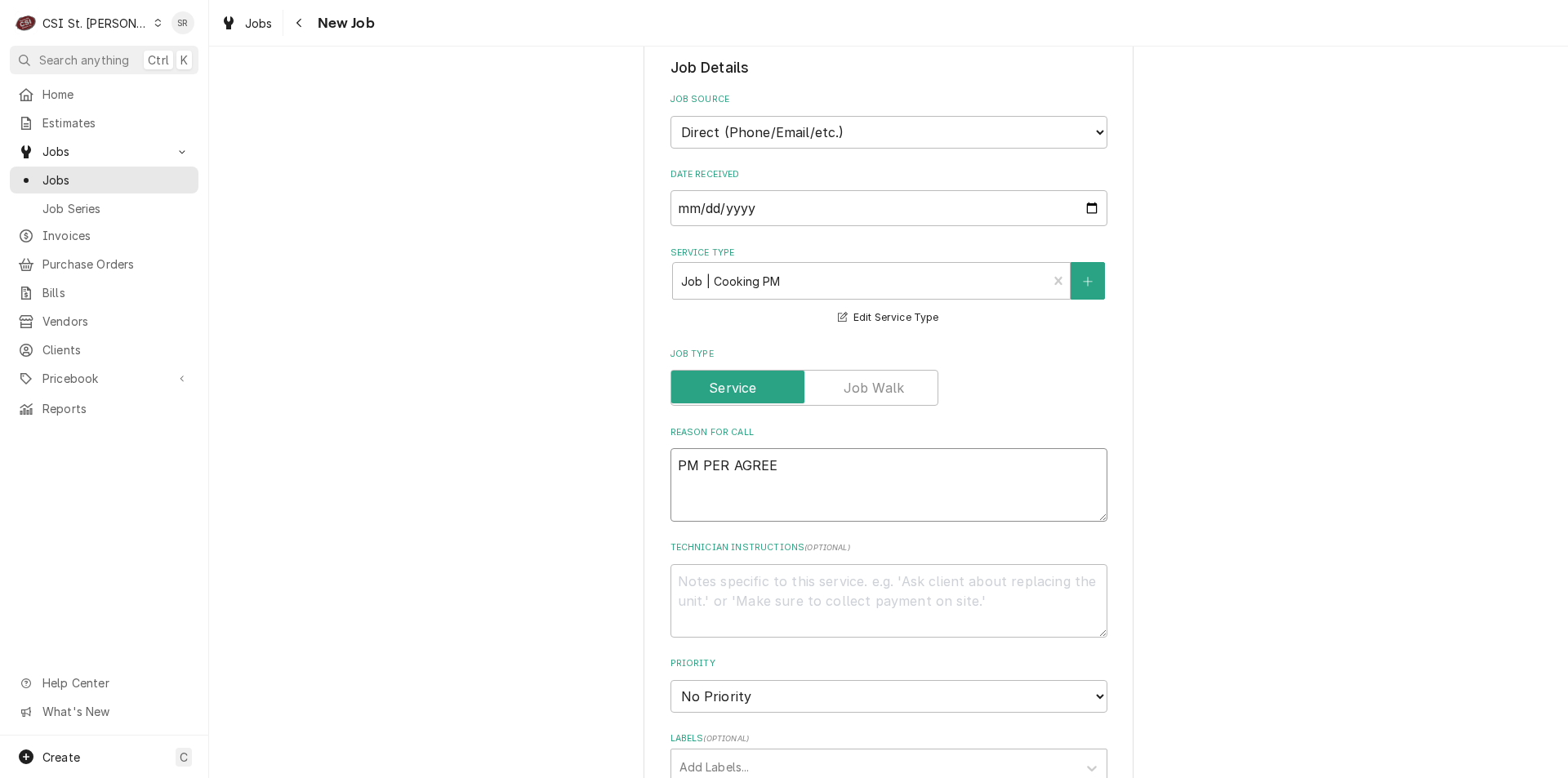 type on "x" 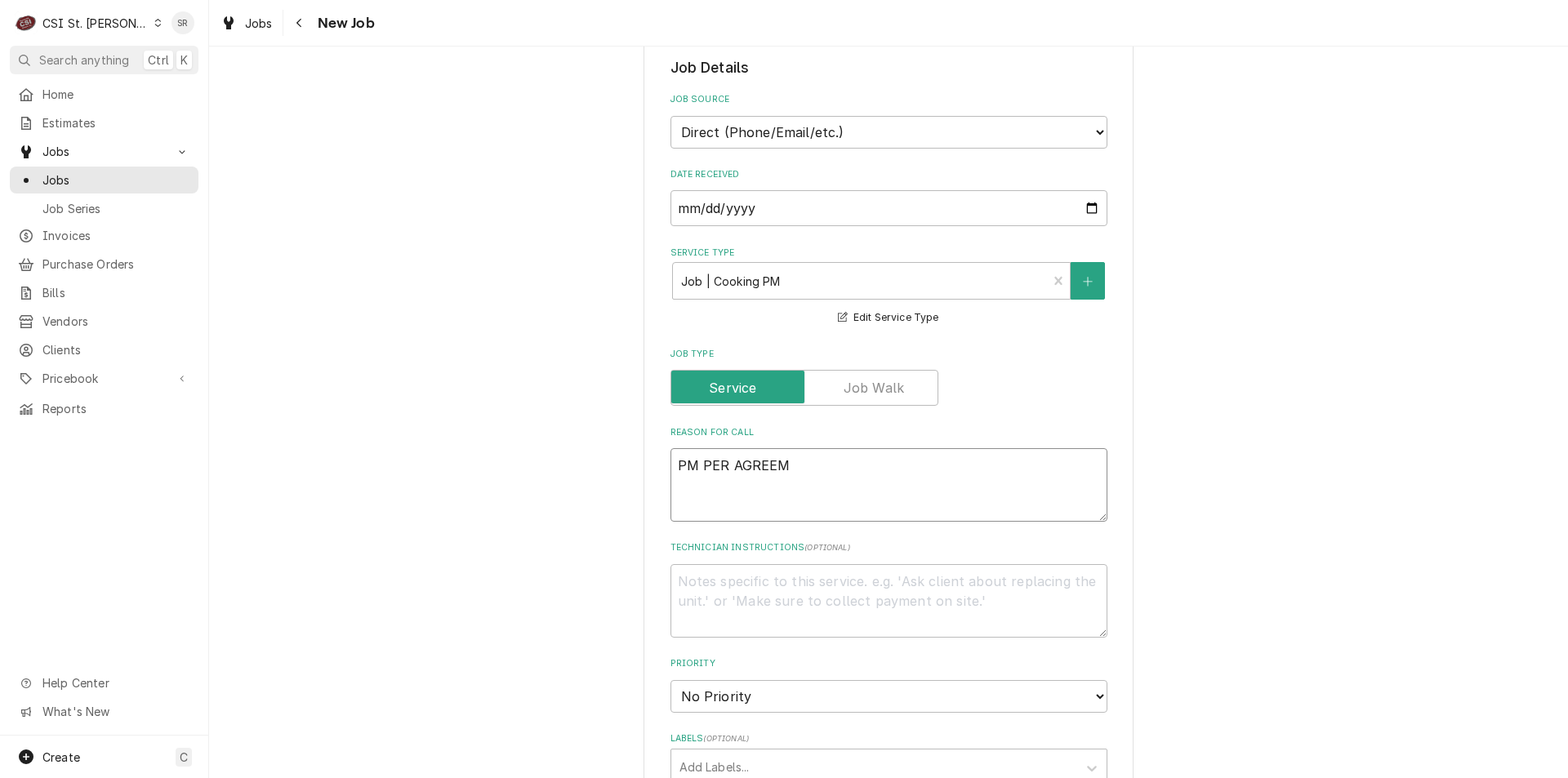 type on "x" 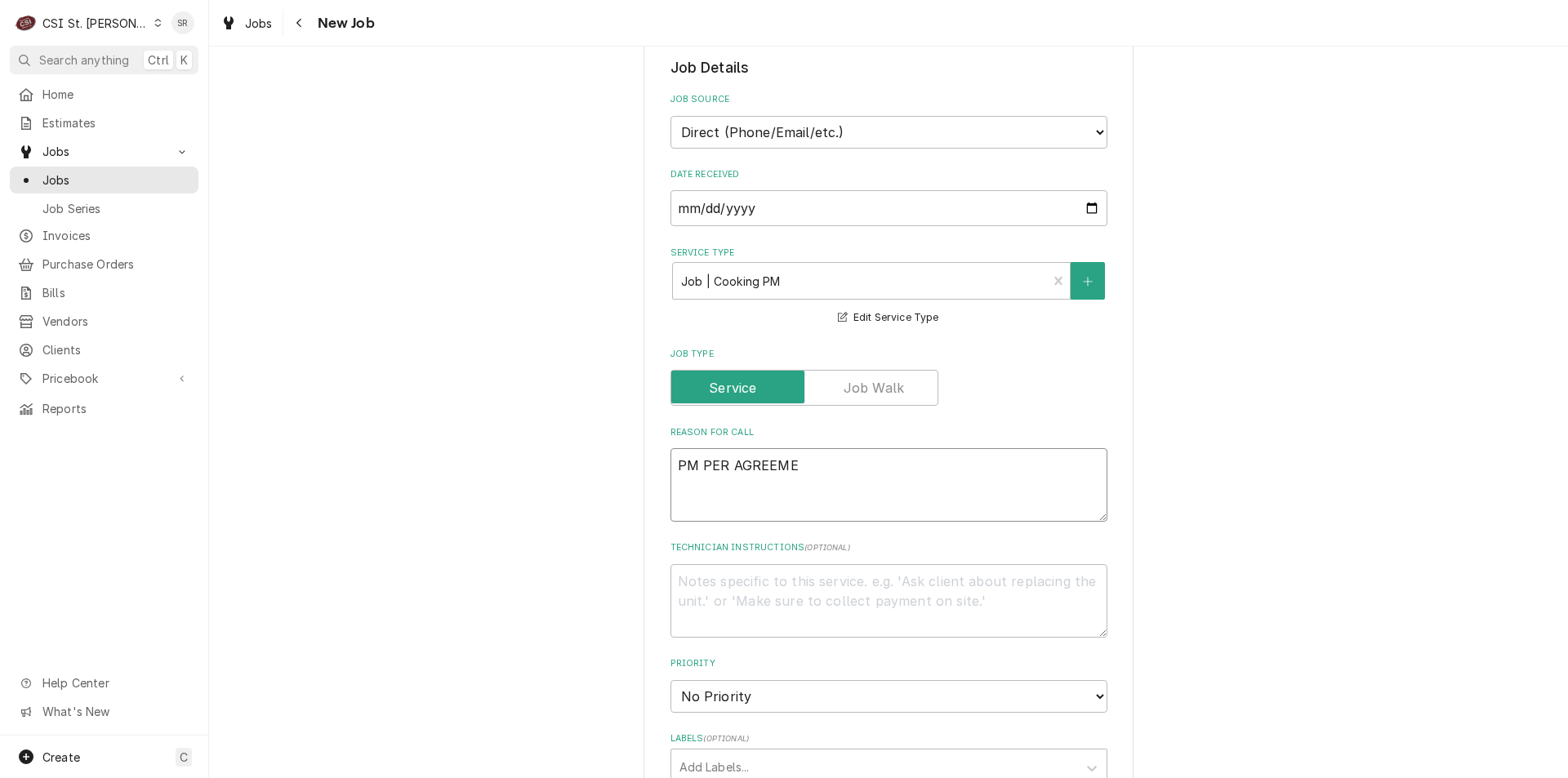type on "x" 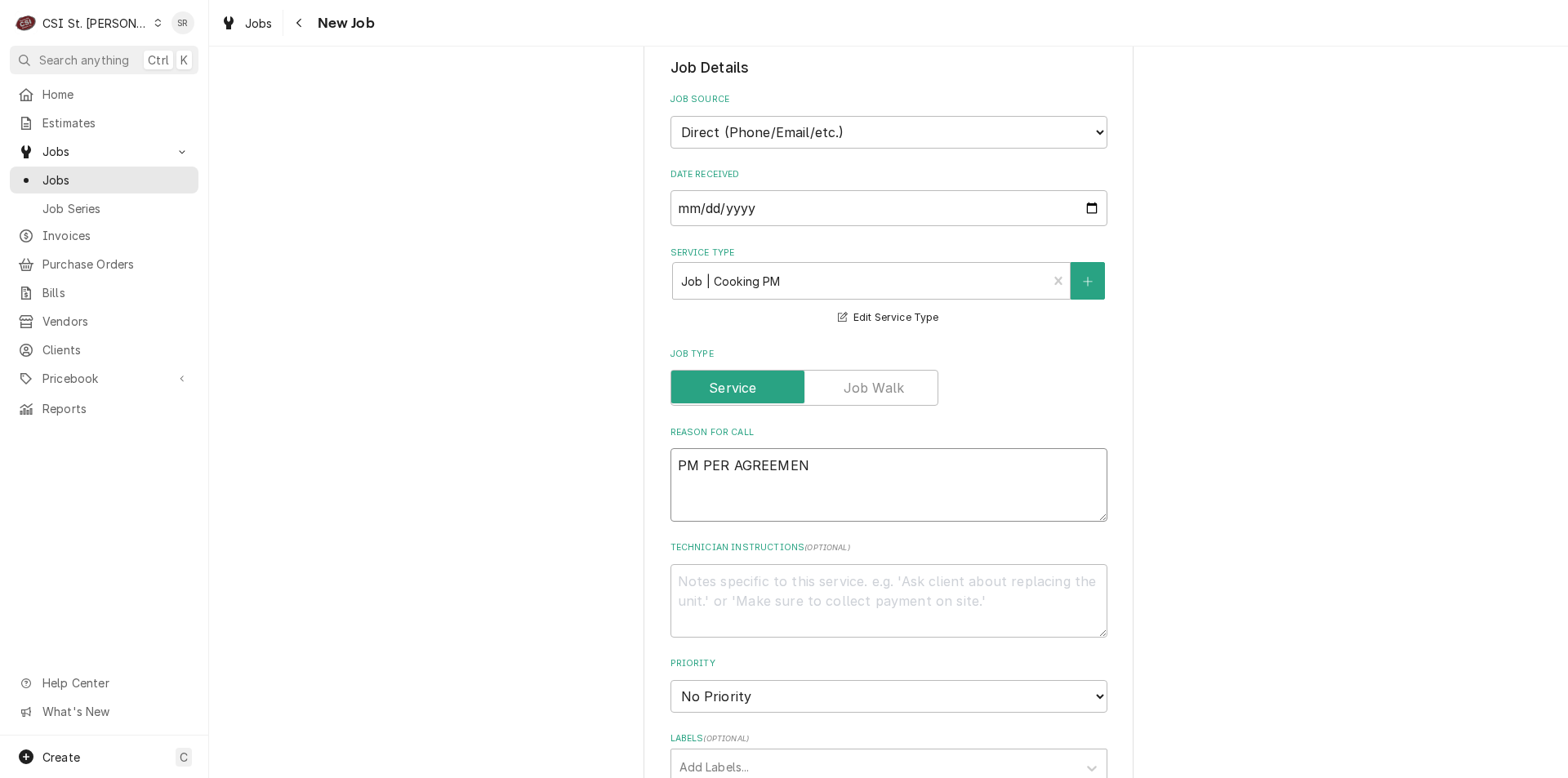 type on "x" 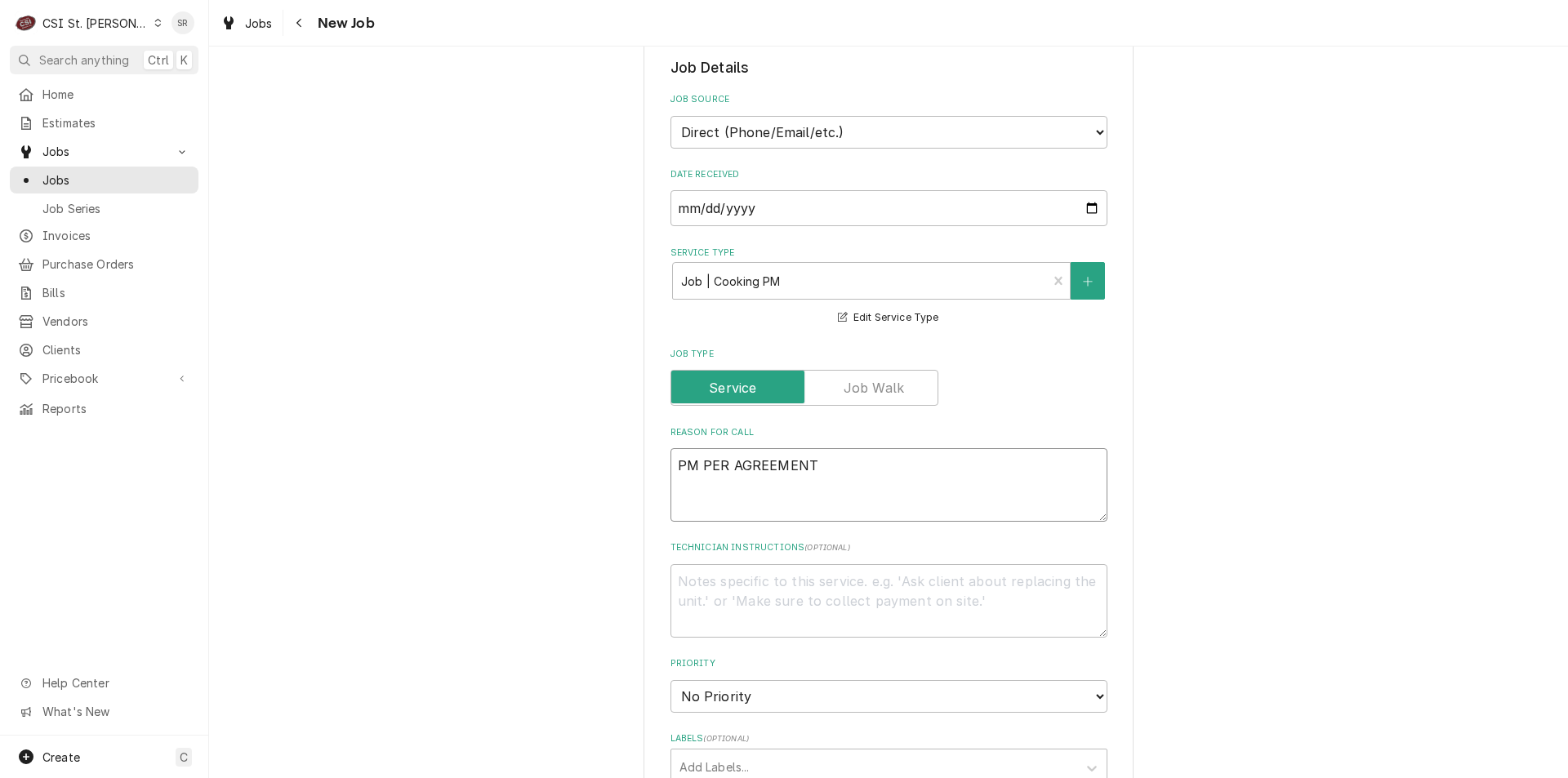 type on "PM PER AGREEMENT" 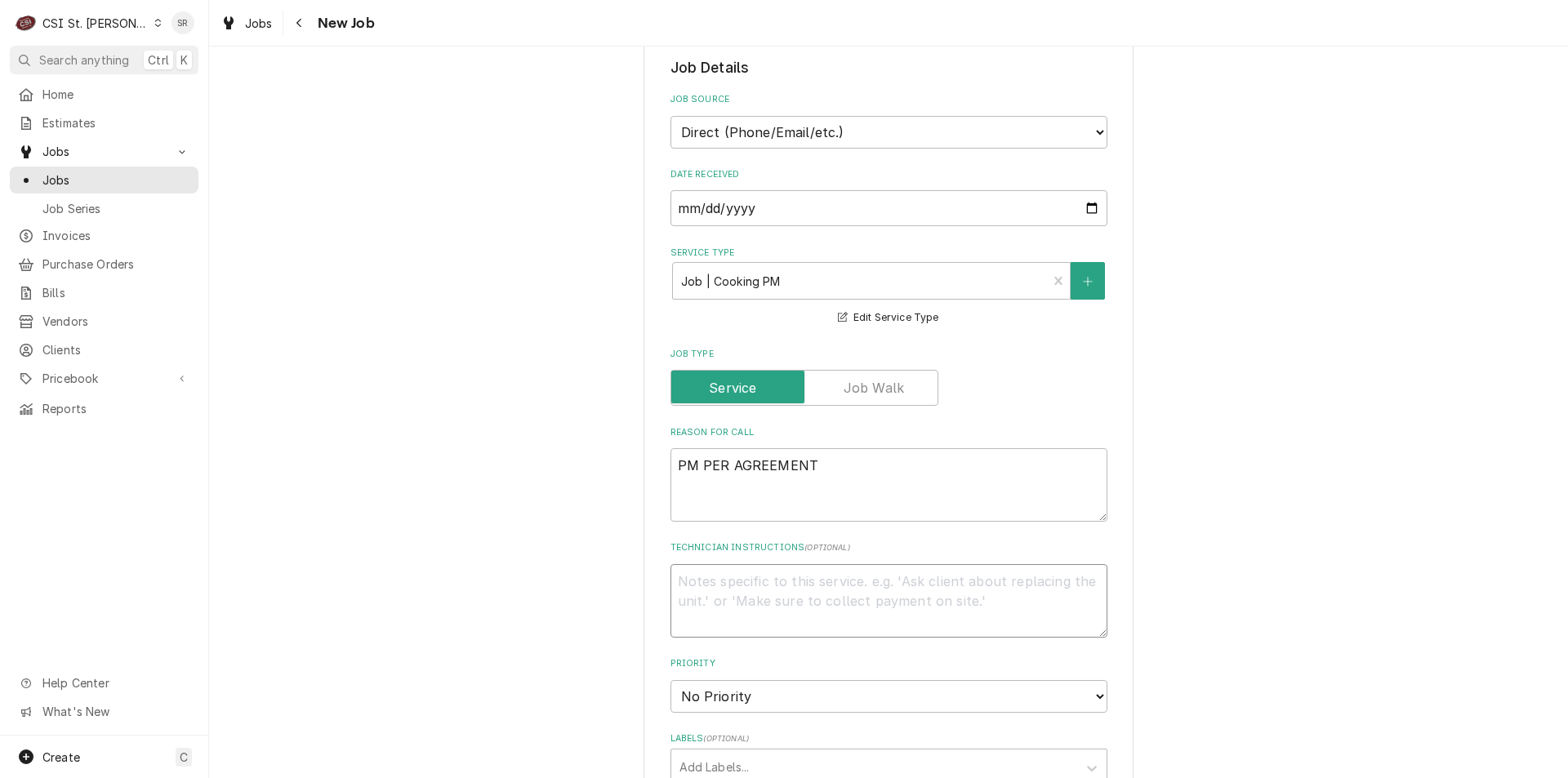 type on "x" 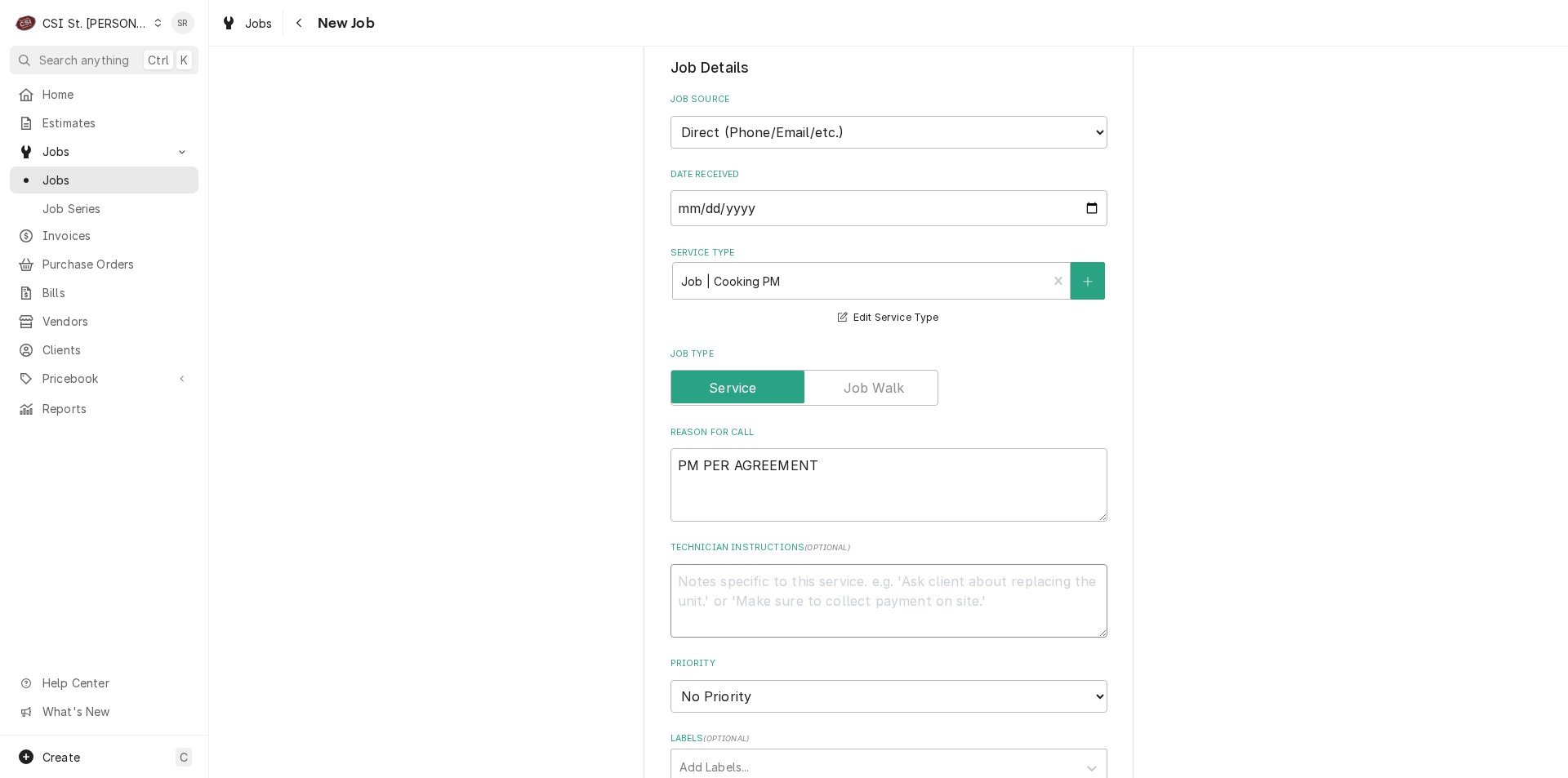 type on "C" 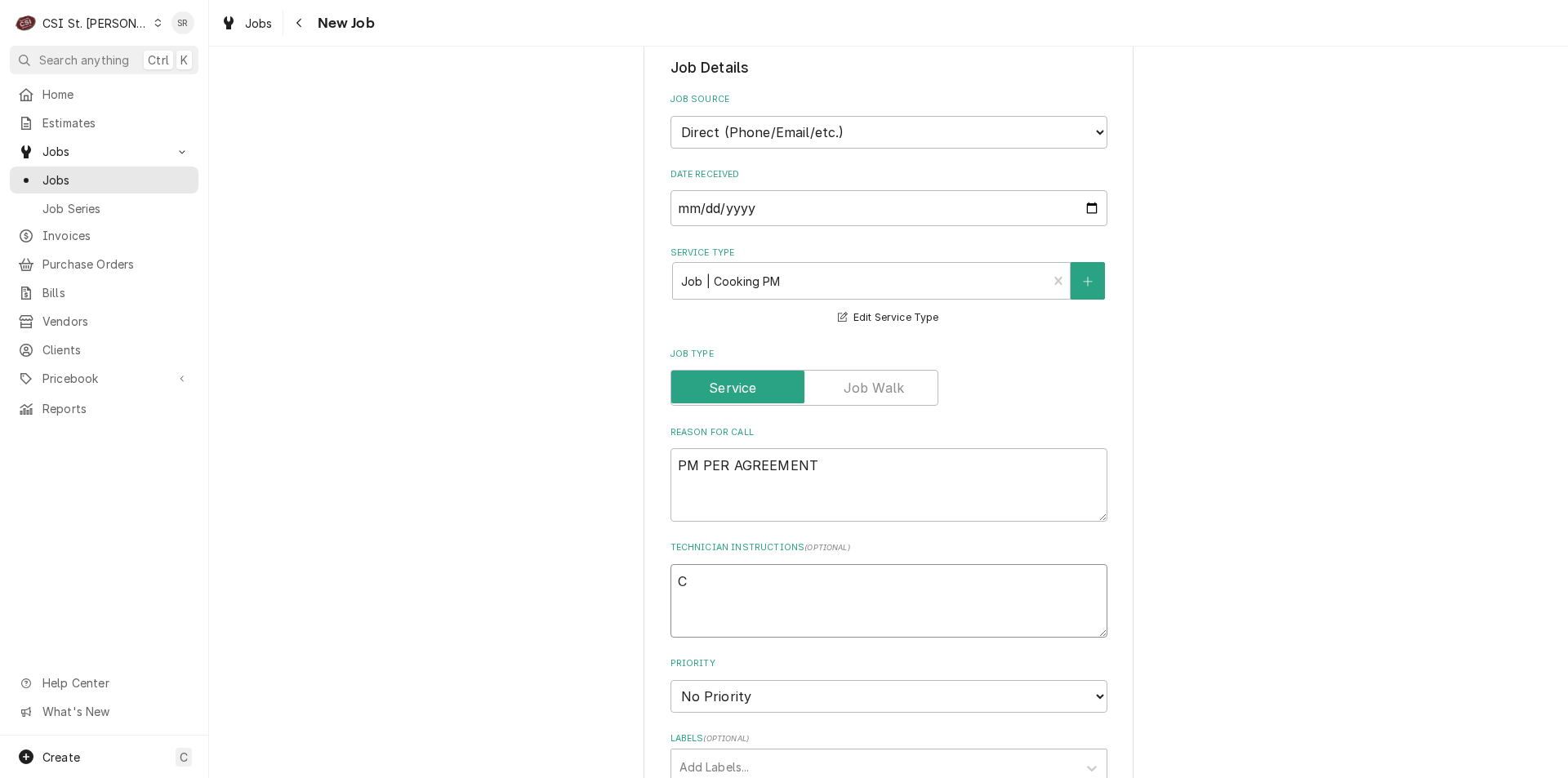 type on "x" 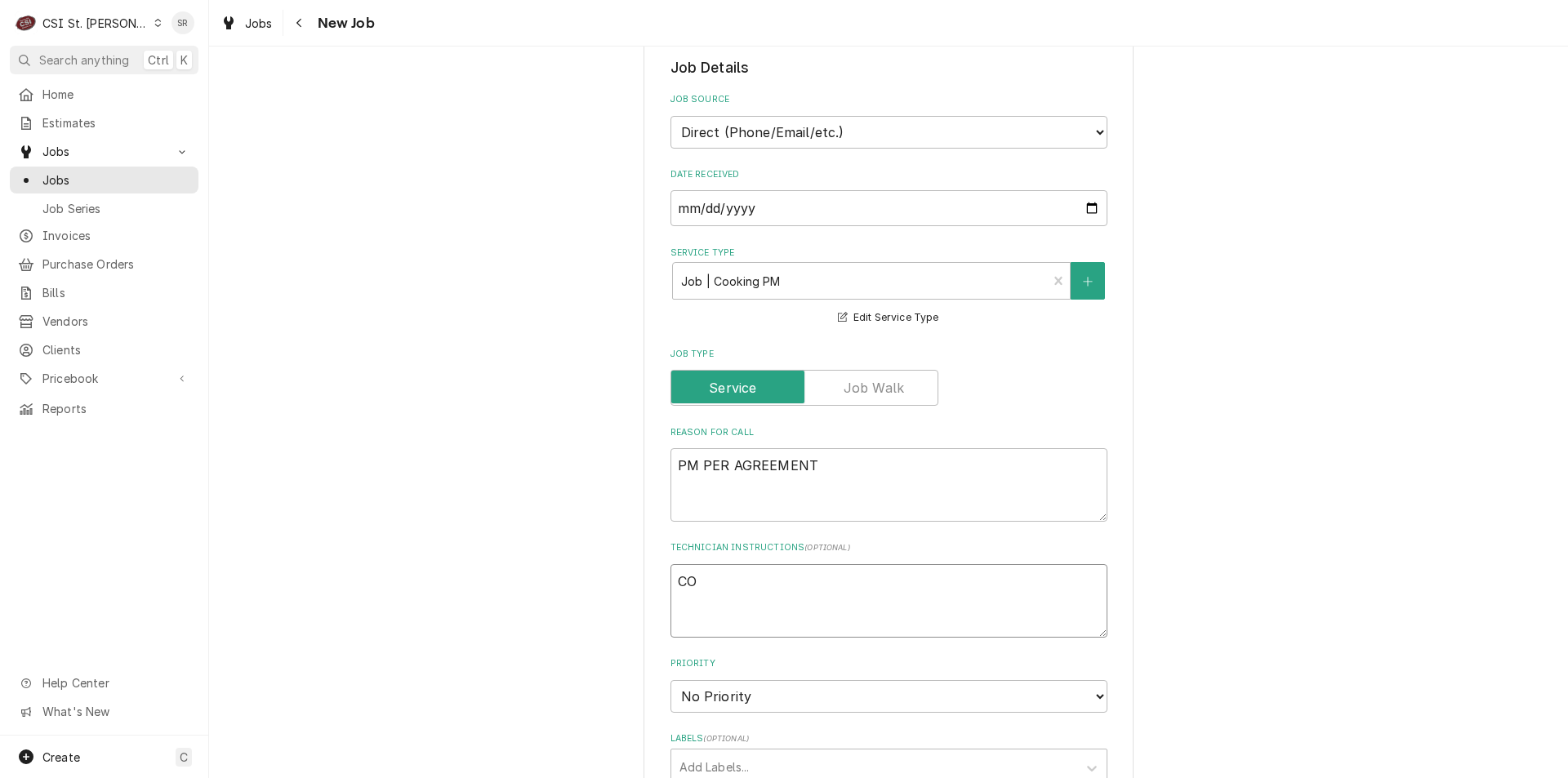 type on "x" 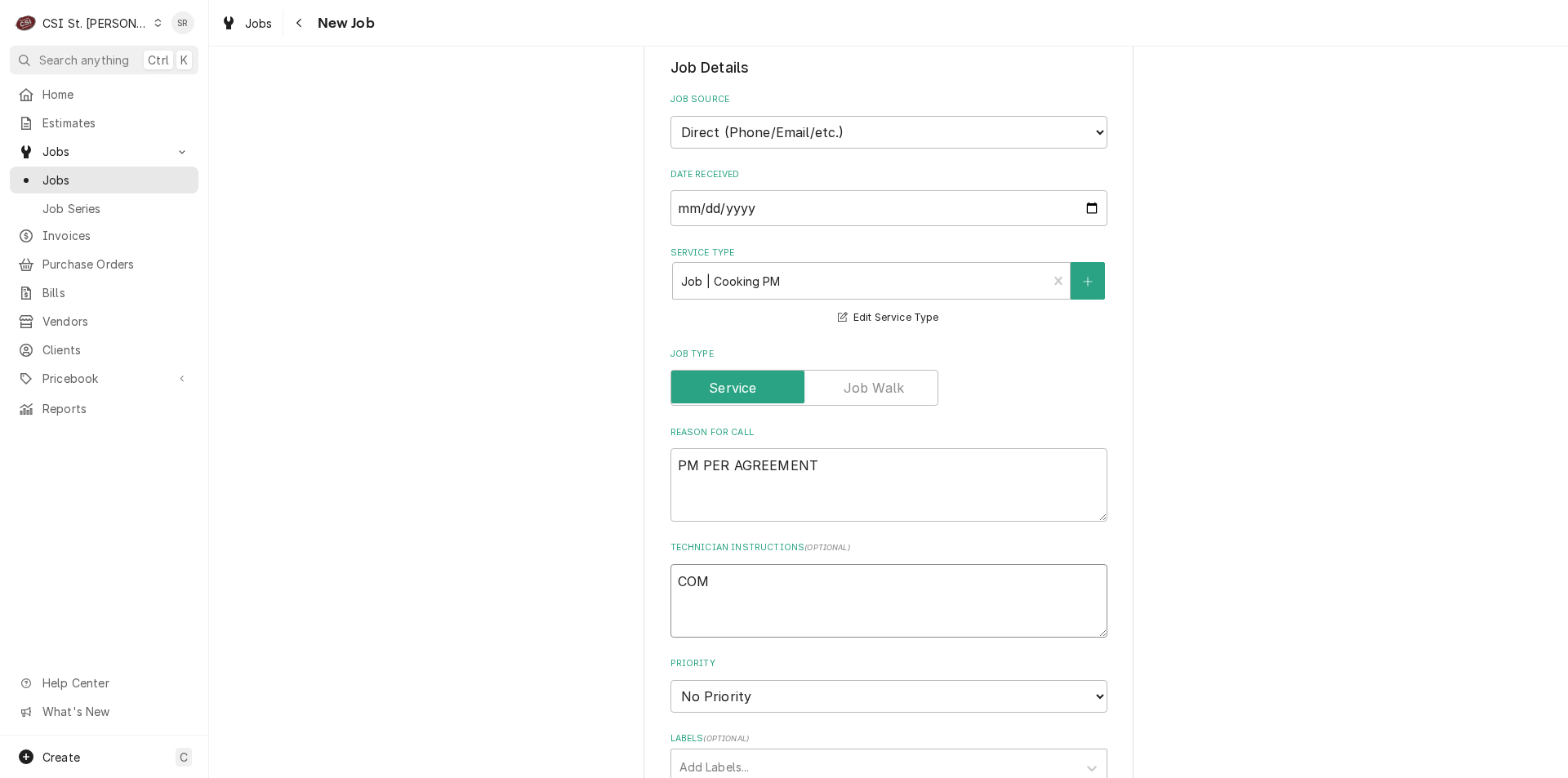 type on "x" 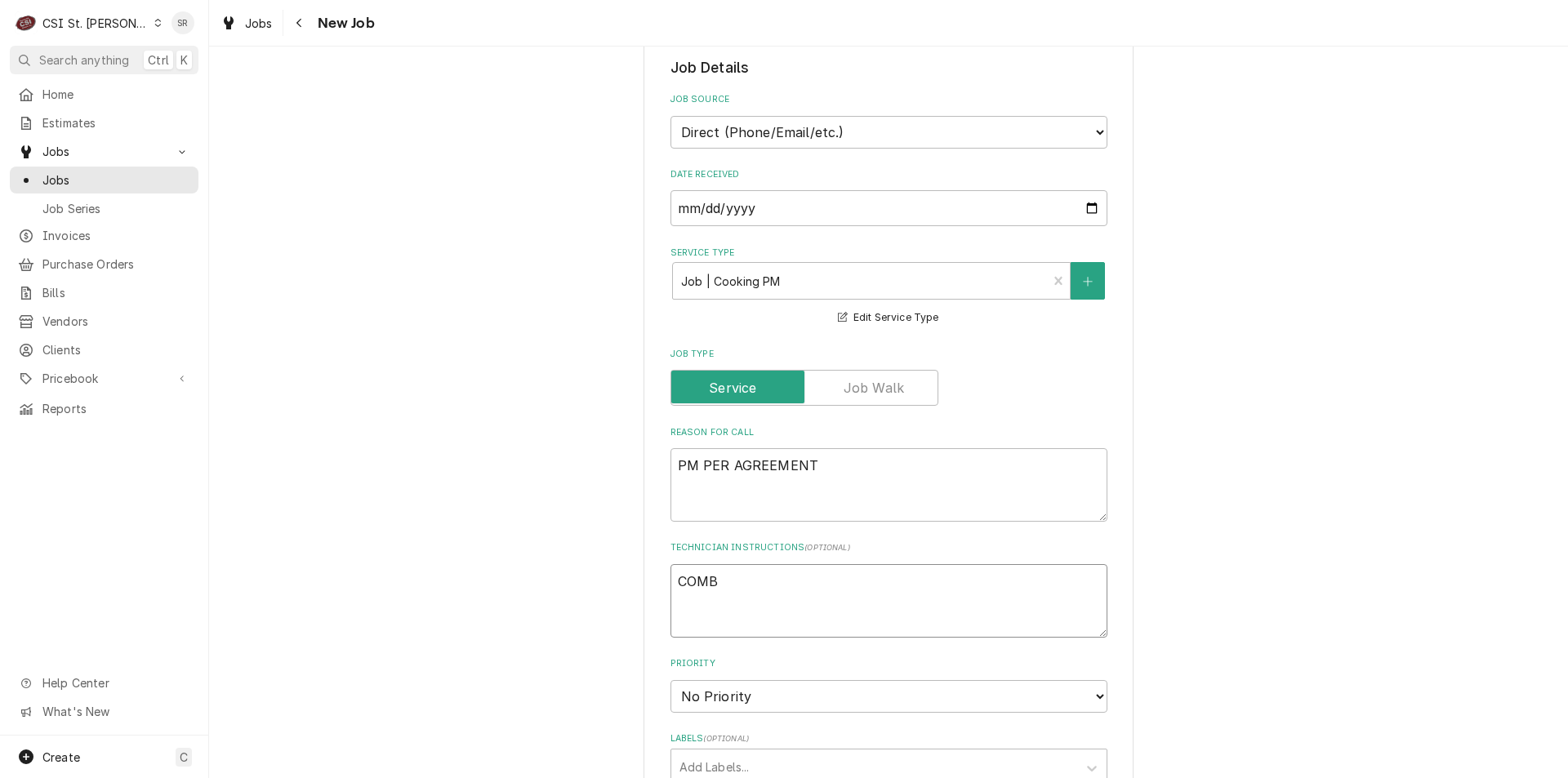 type on "x" 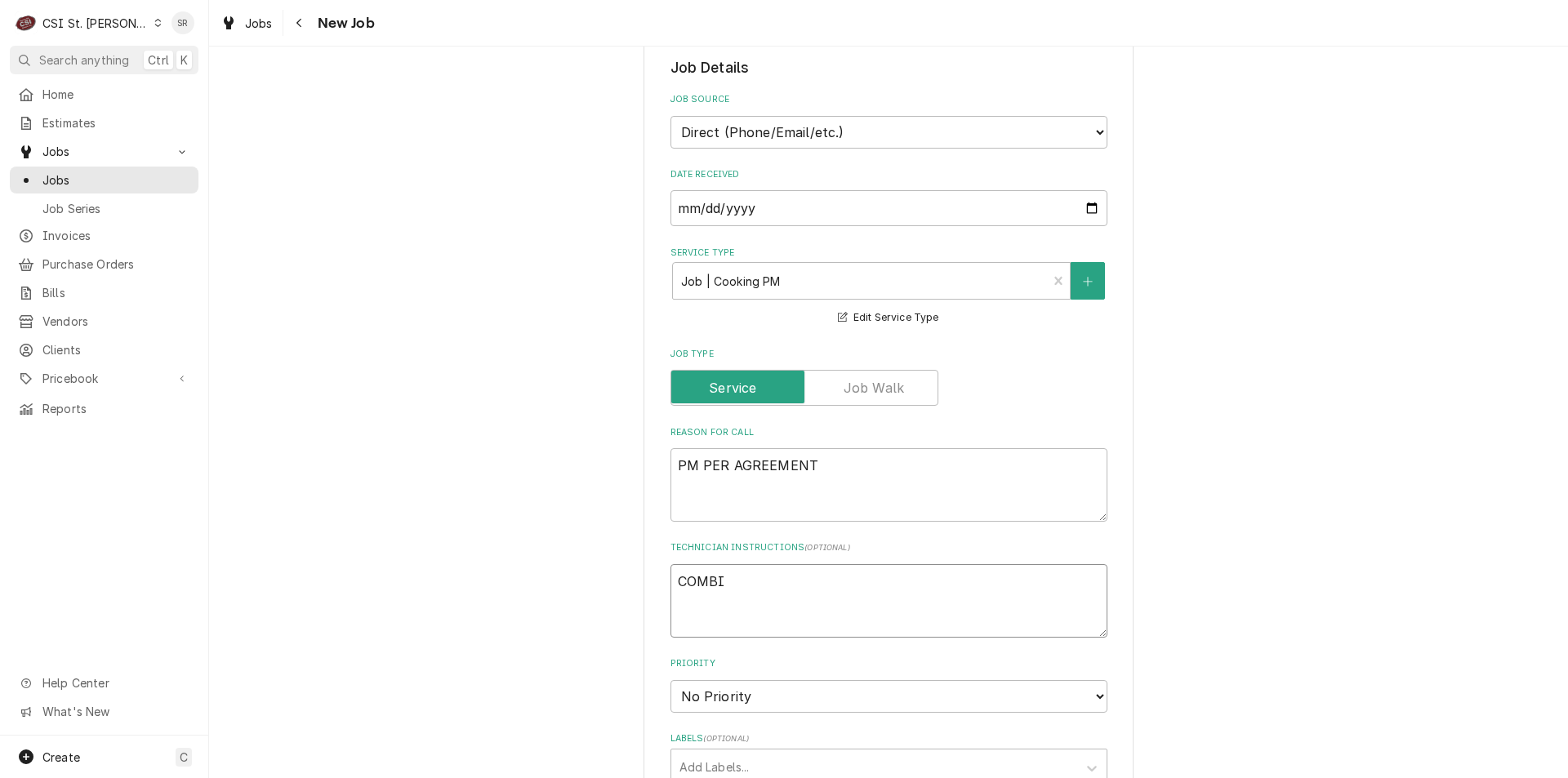 type on "x" 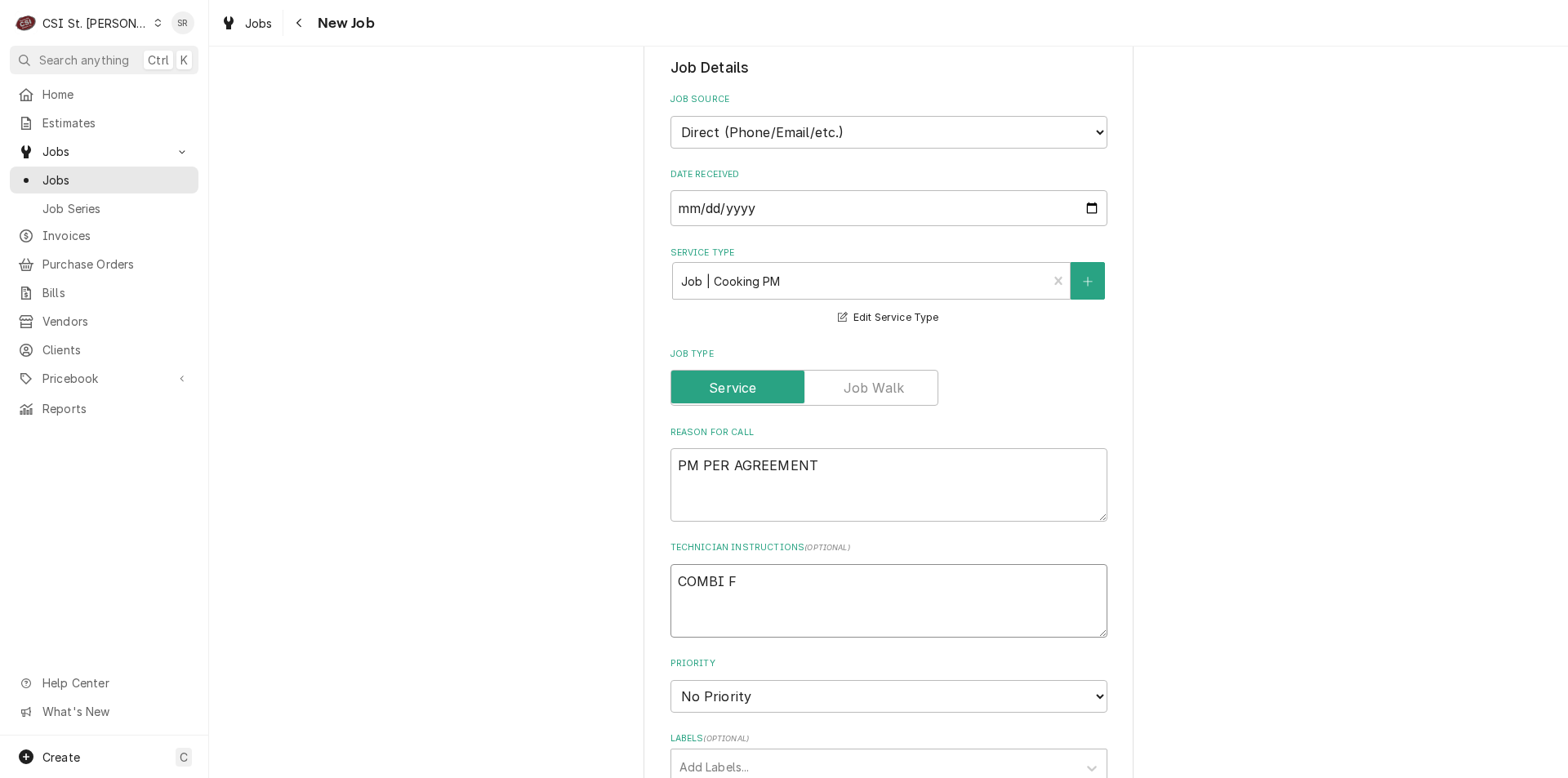 type on "x" 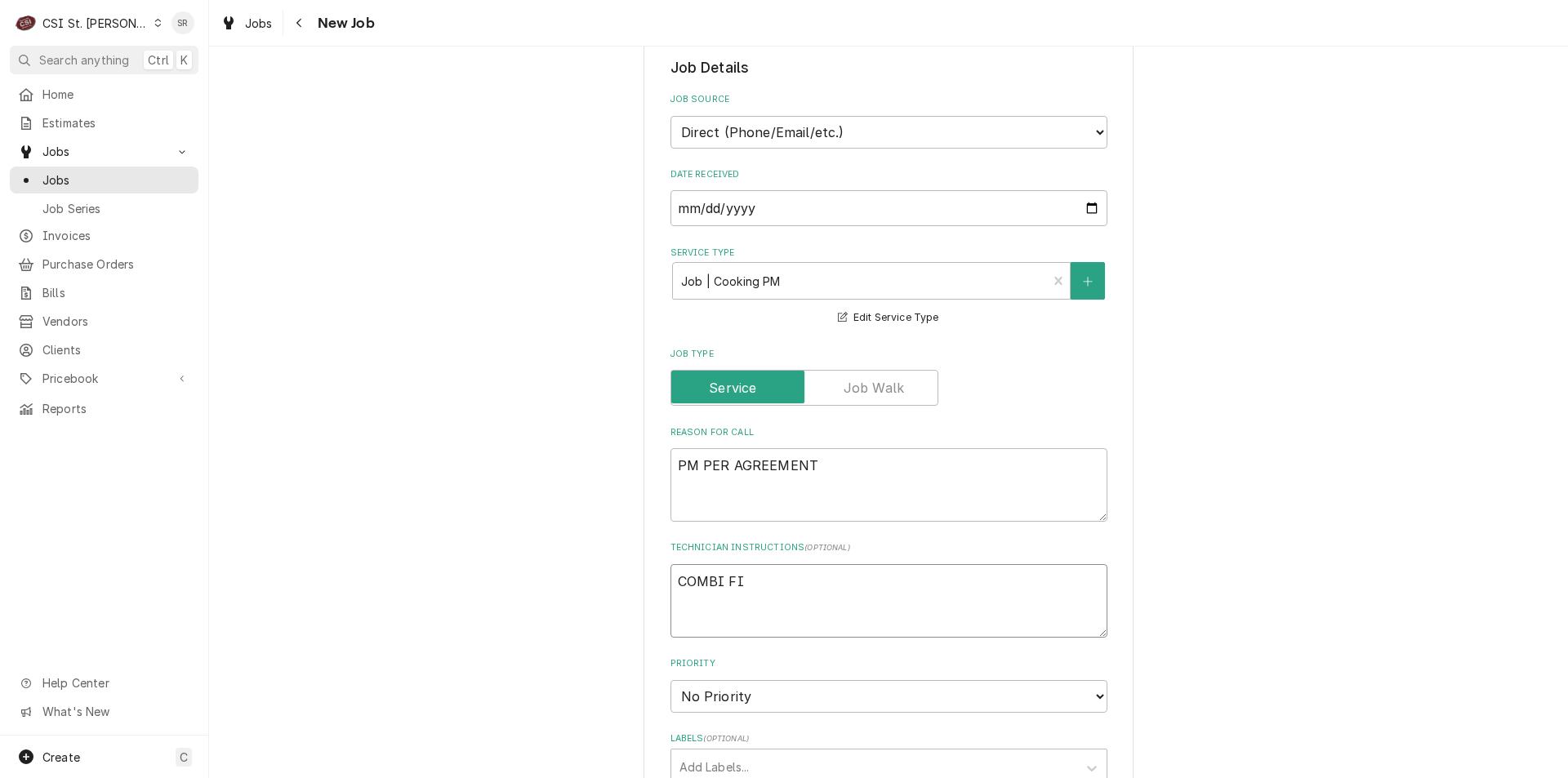 type on "x" 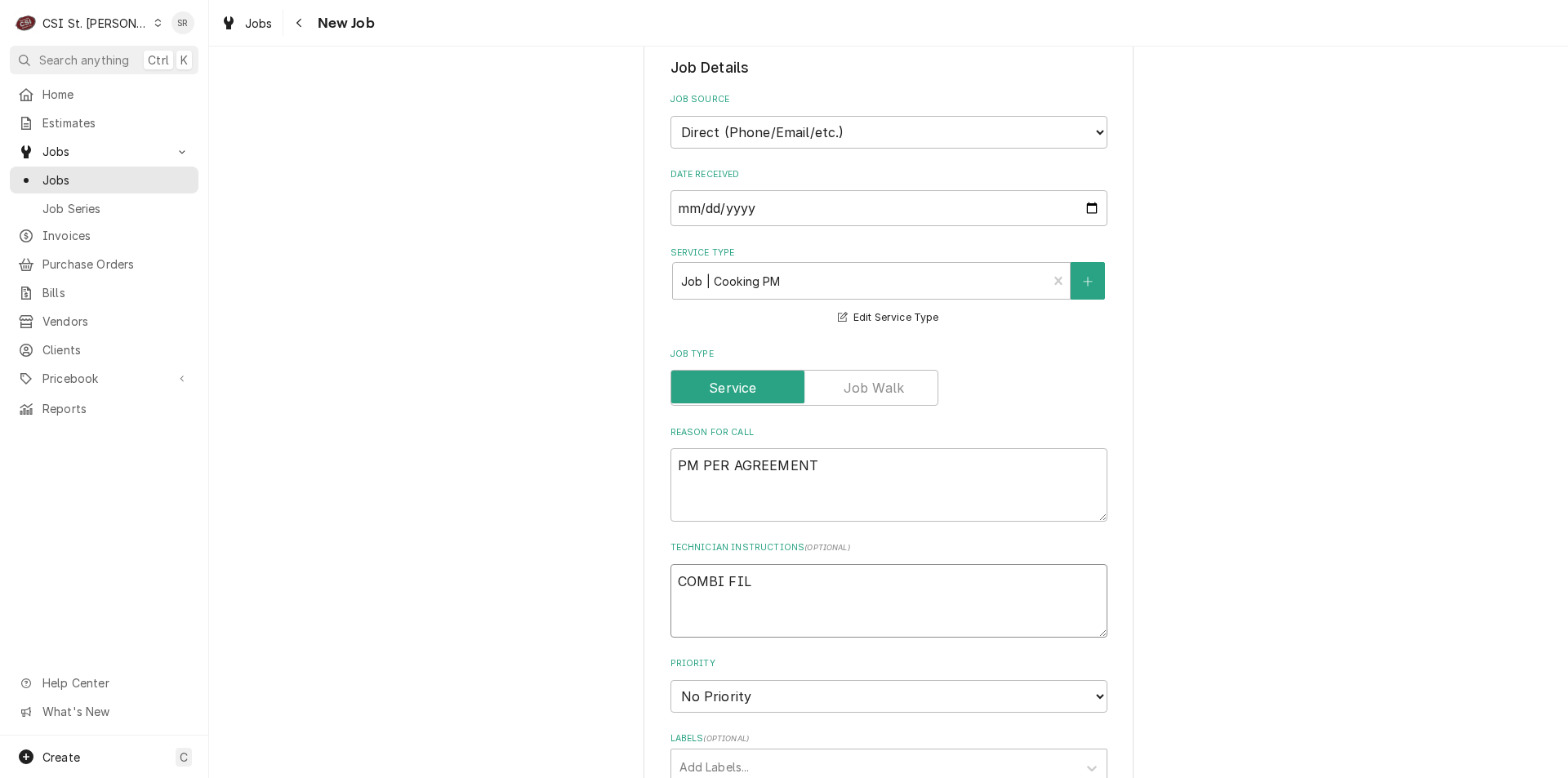 type on "x" 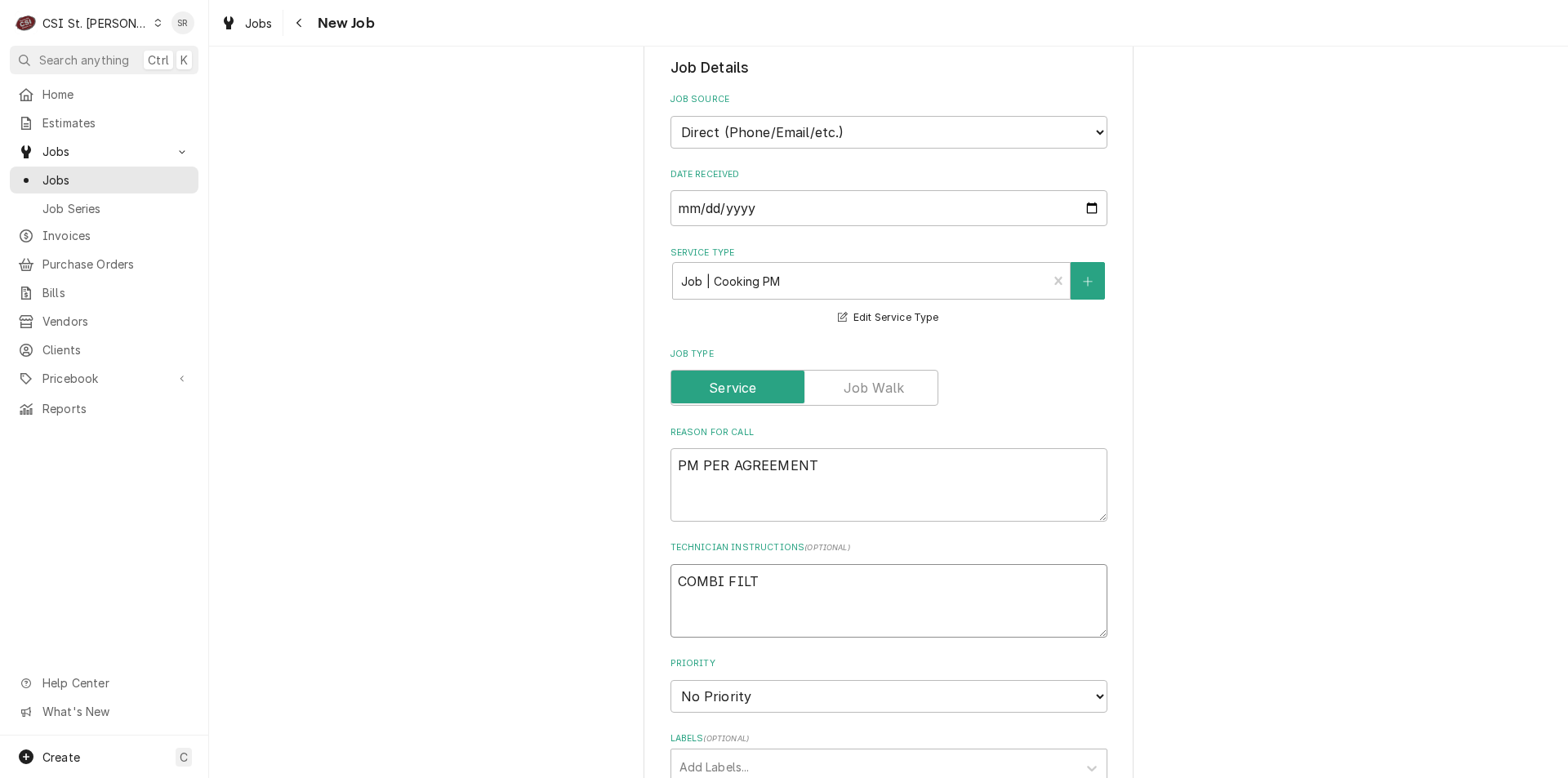 type on "x" 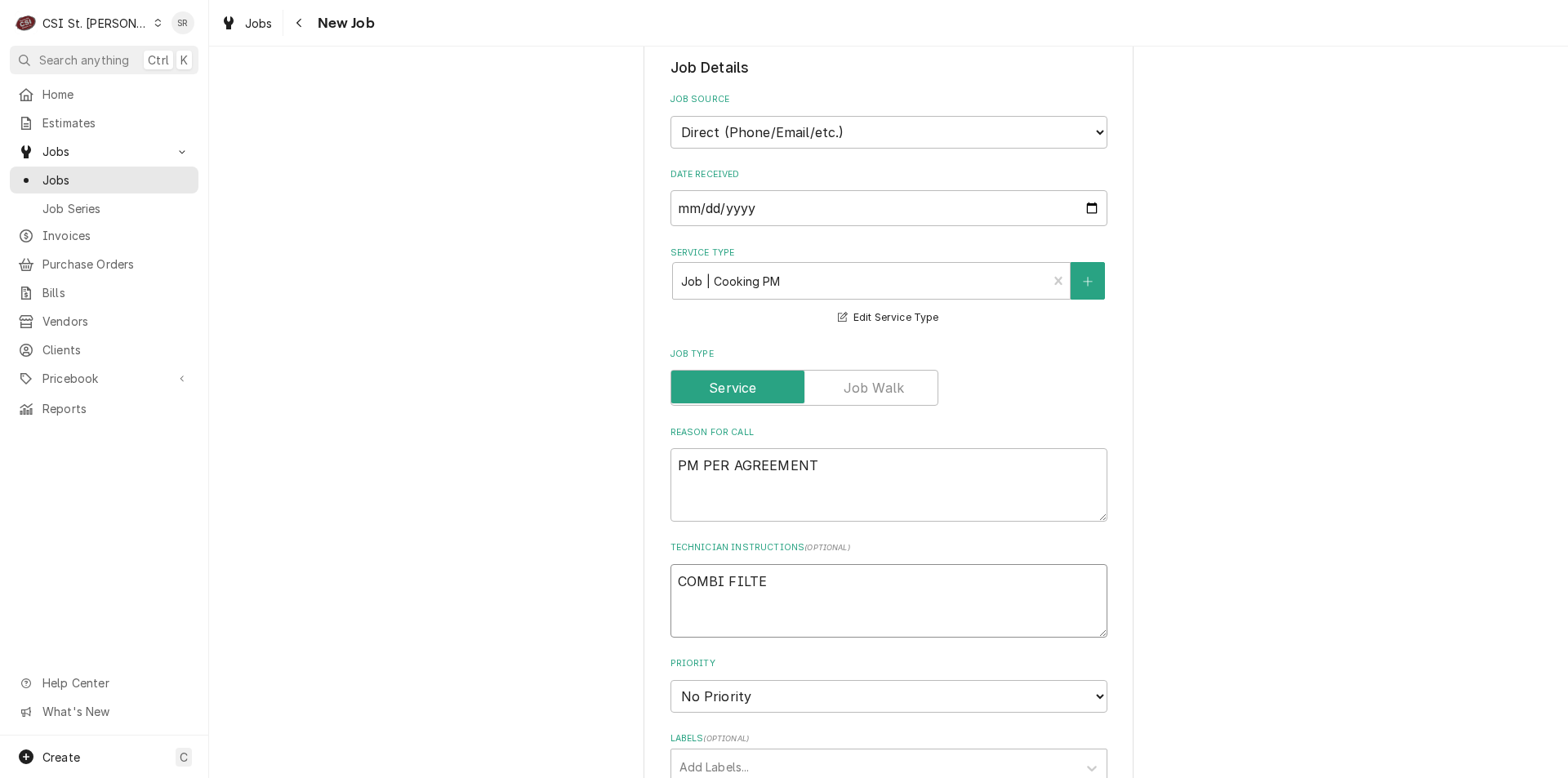 type on "x" 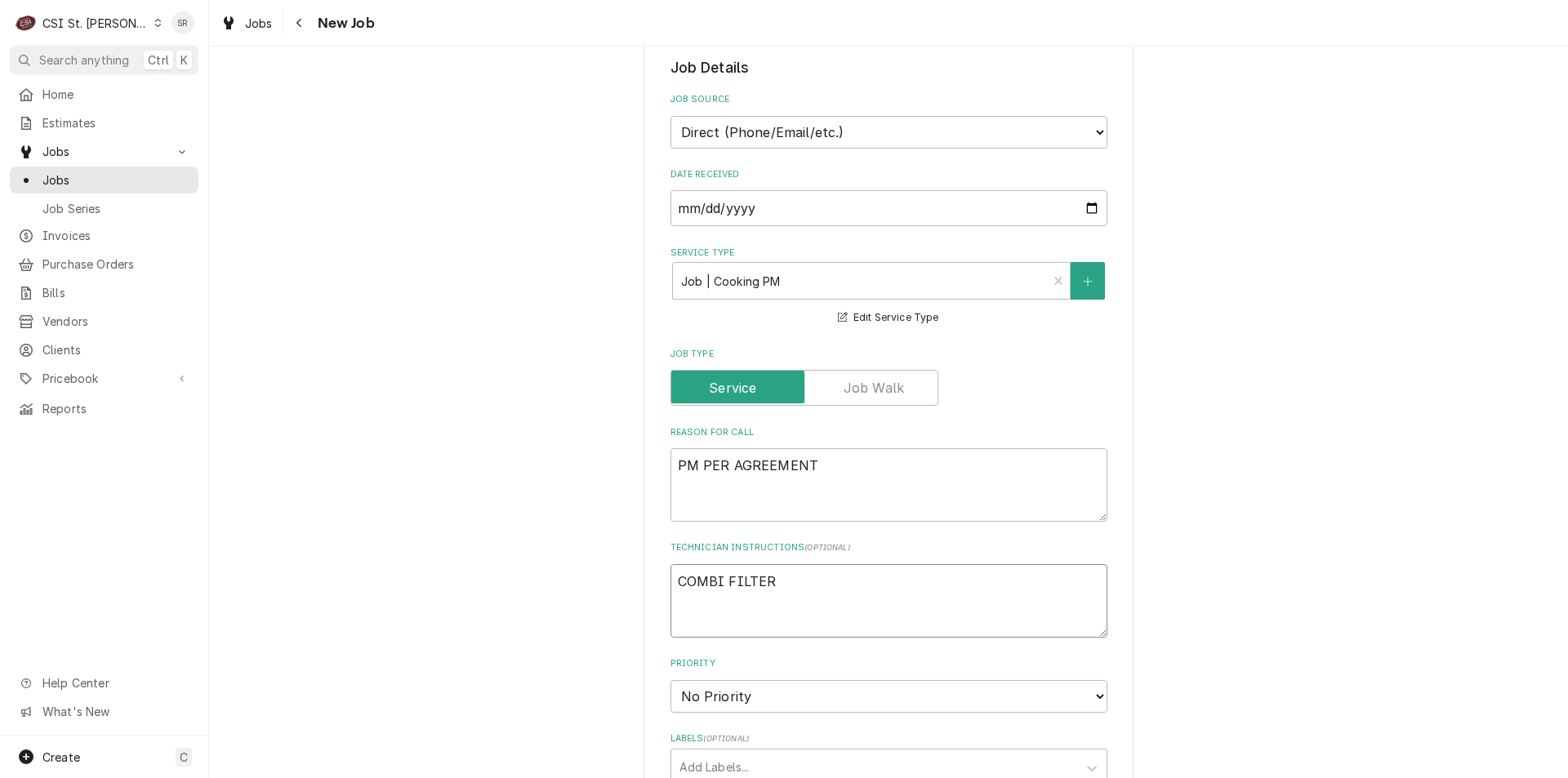 type on "x" 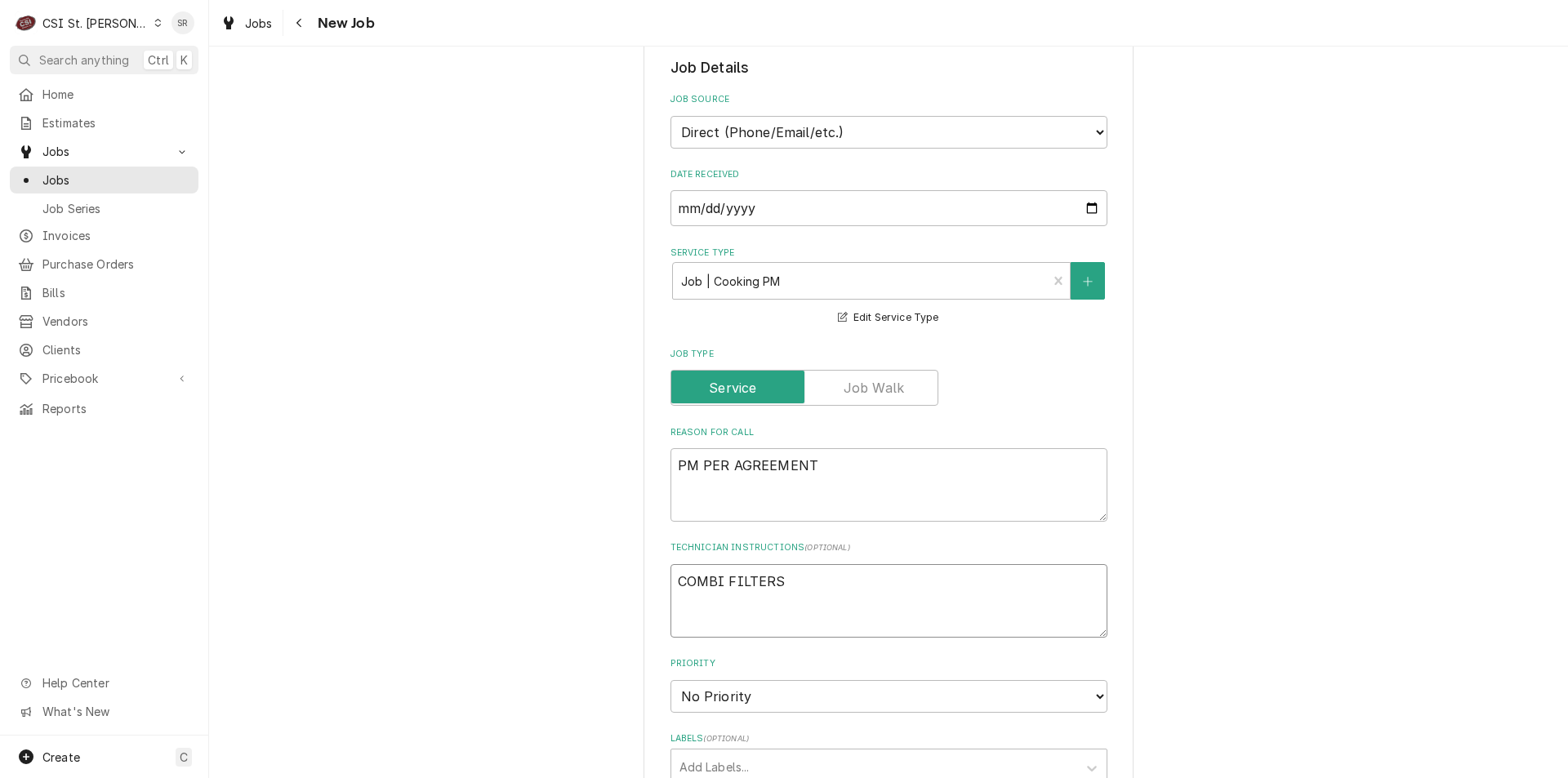 type on "x" 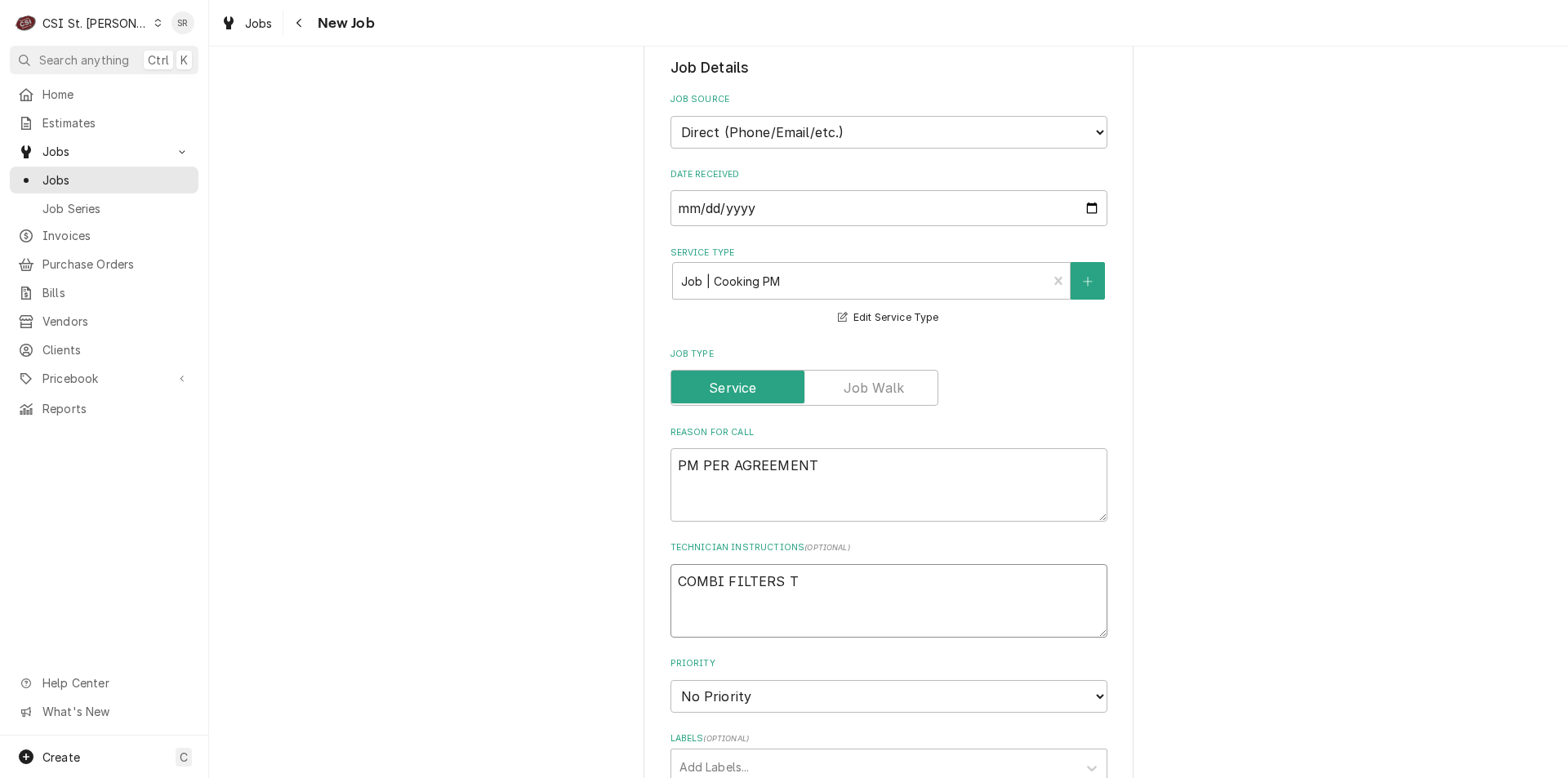 type on "x" 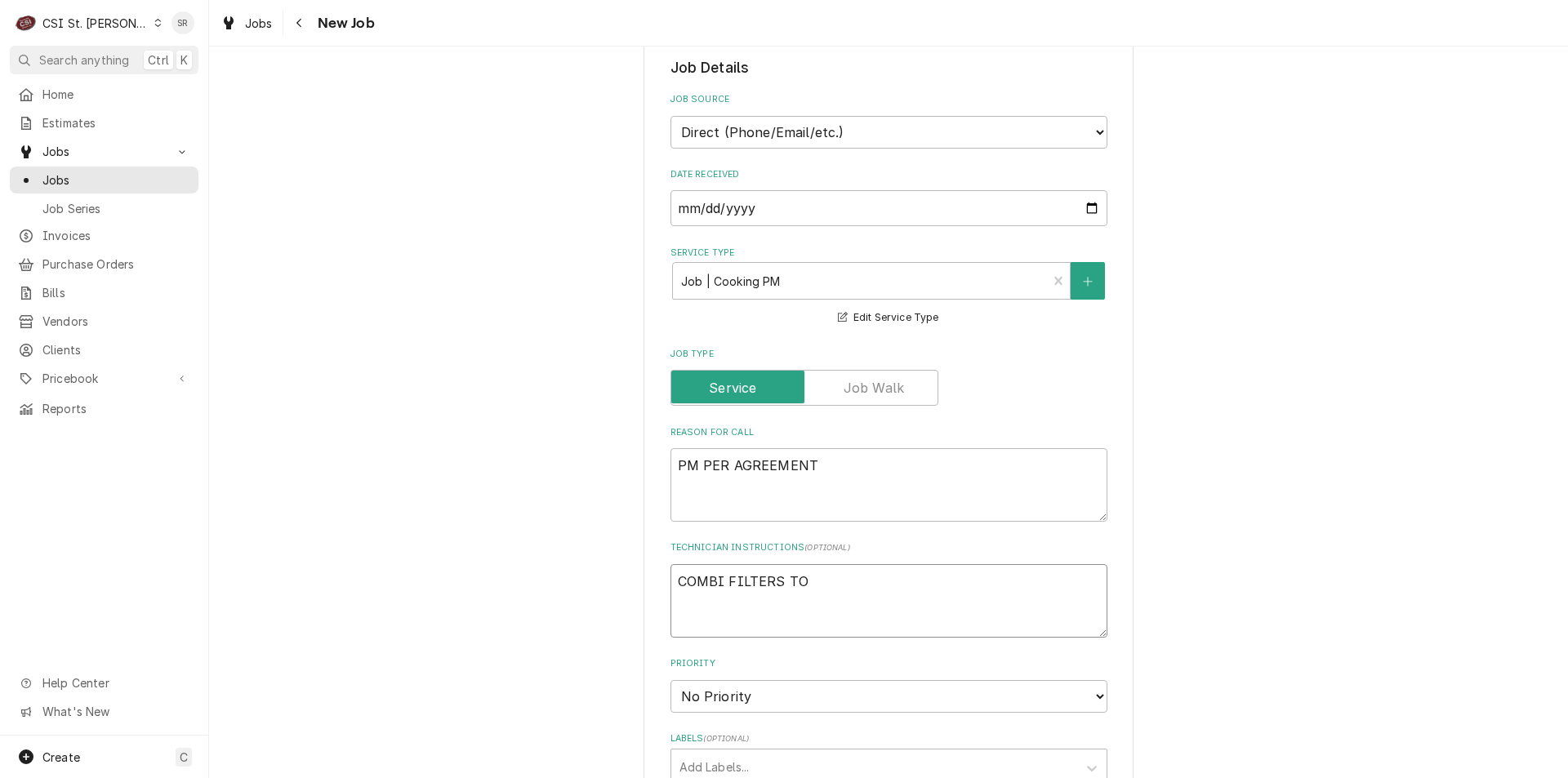 type on "x" 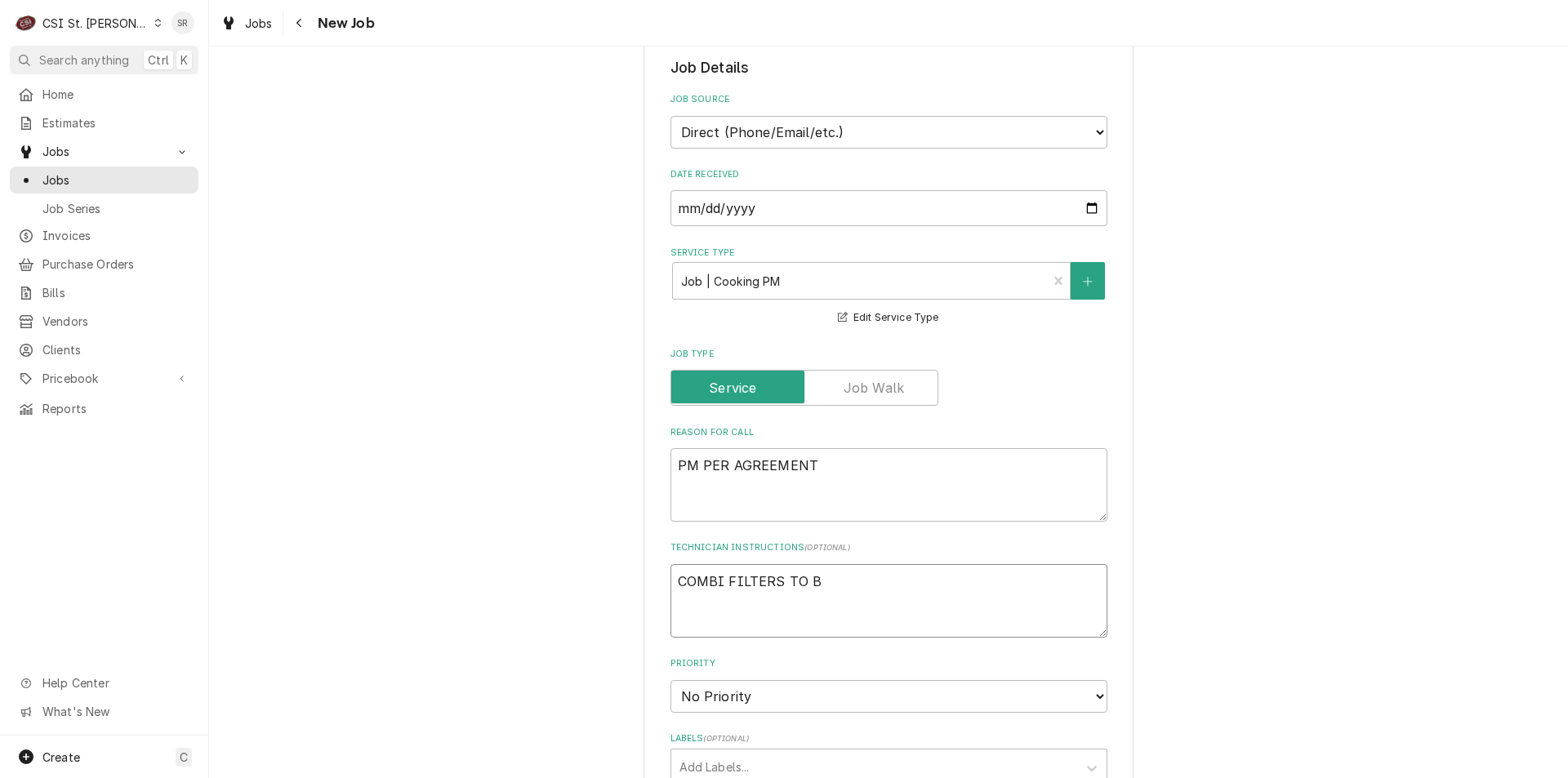 type on "x" 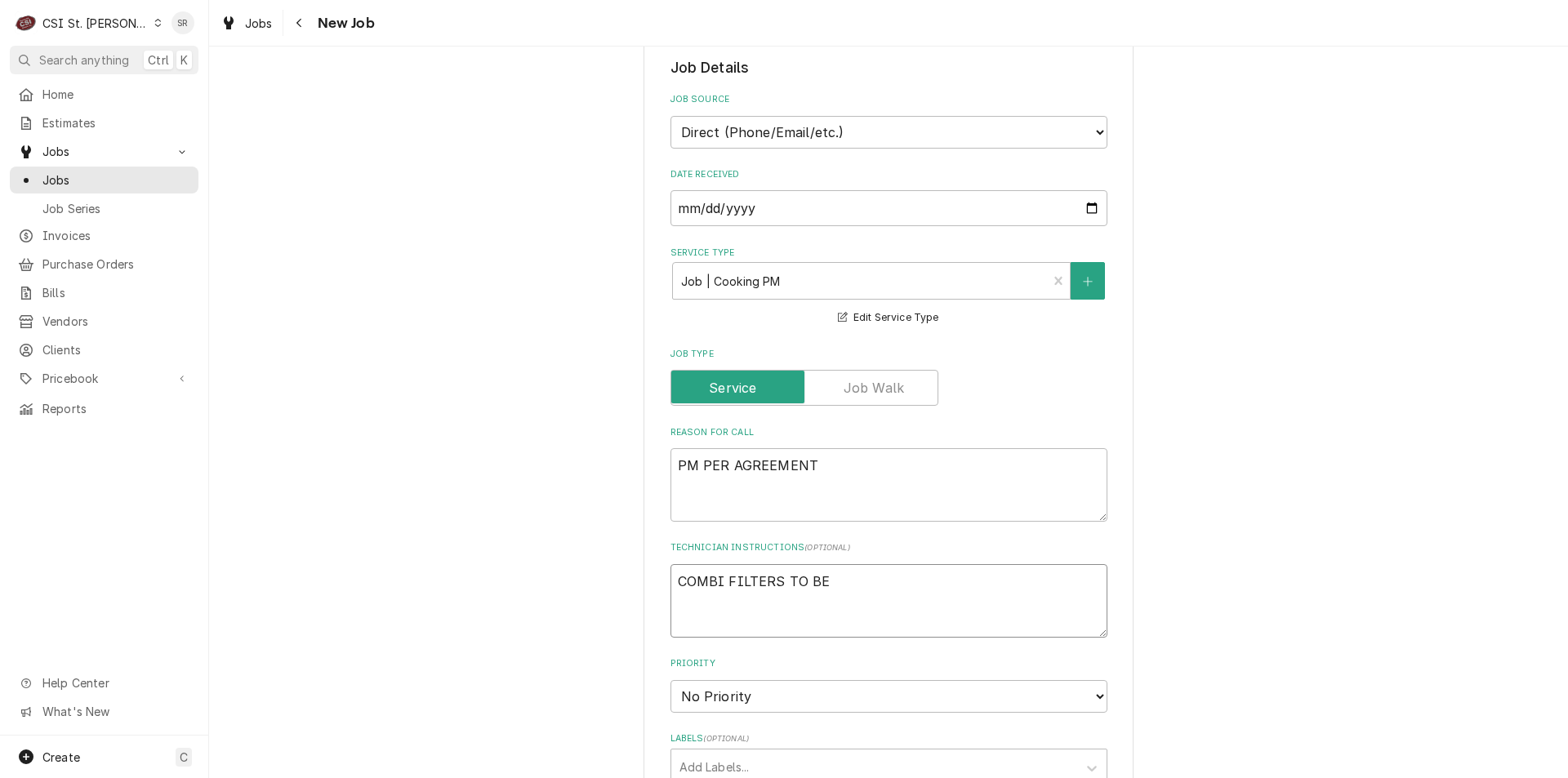 type on "x" 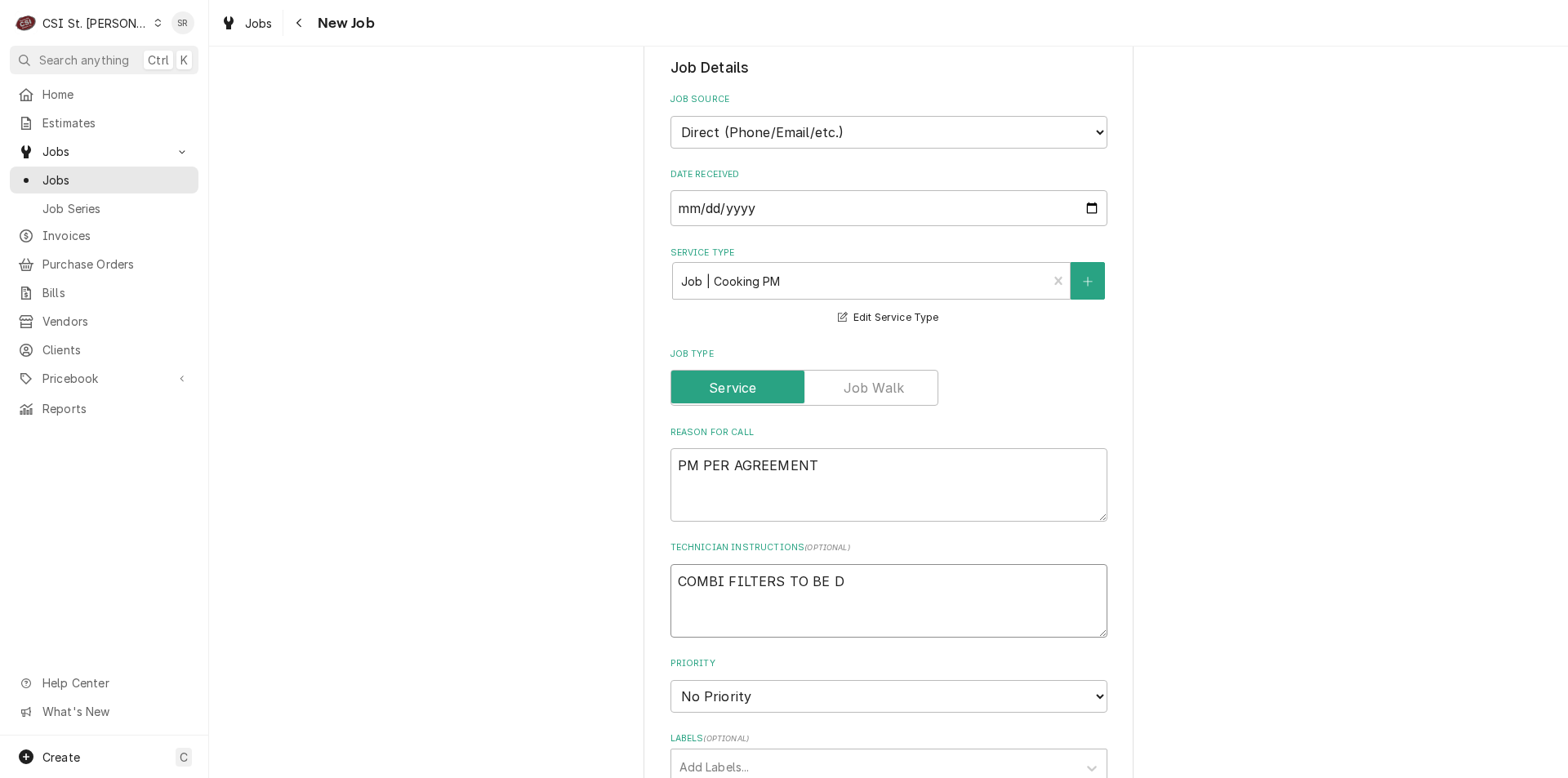 type on "x" 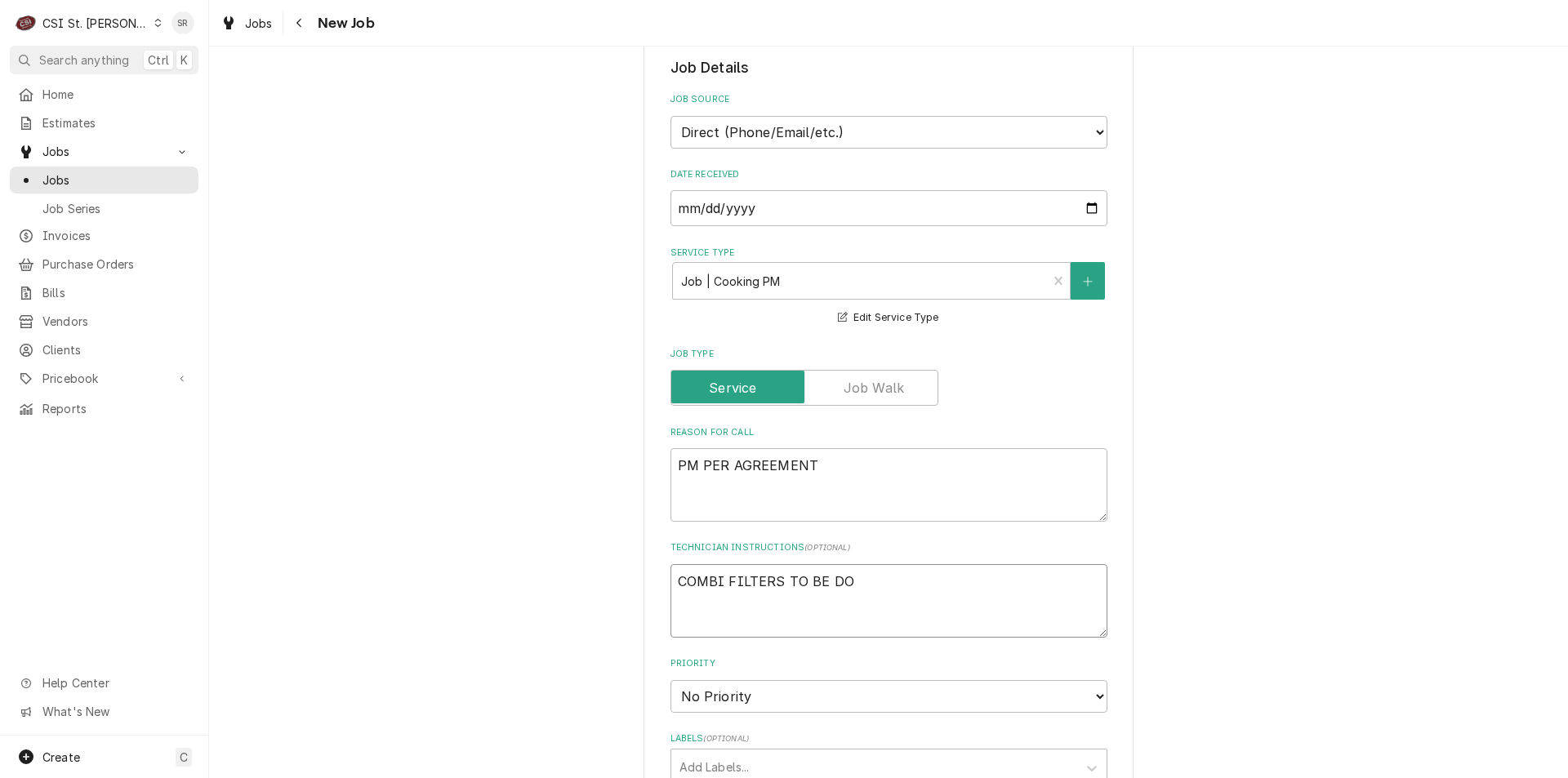 type on "x" 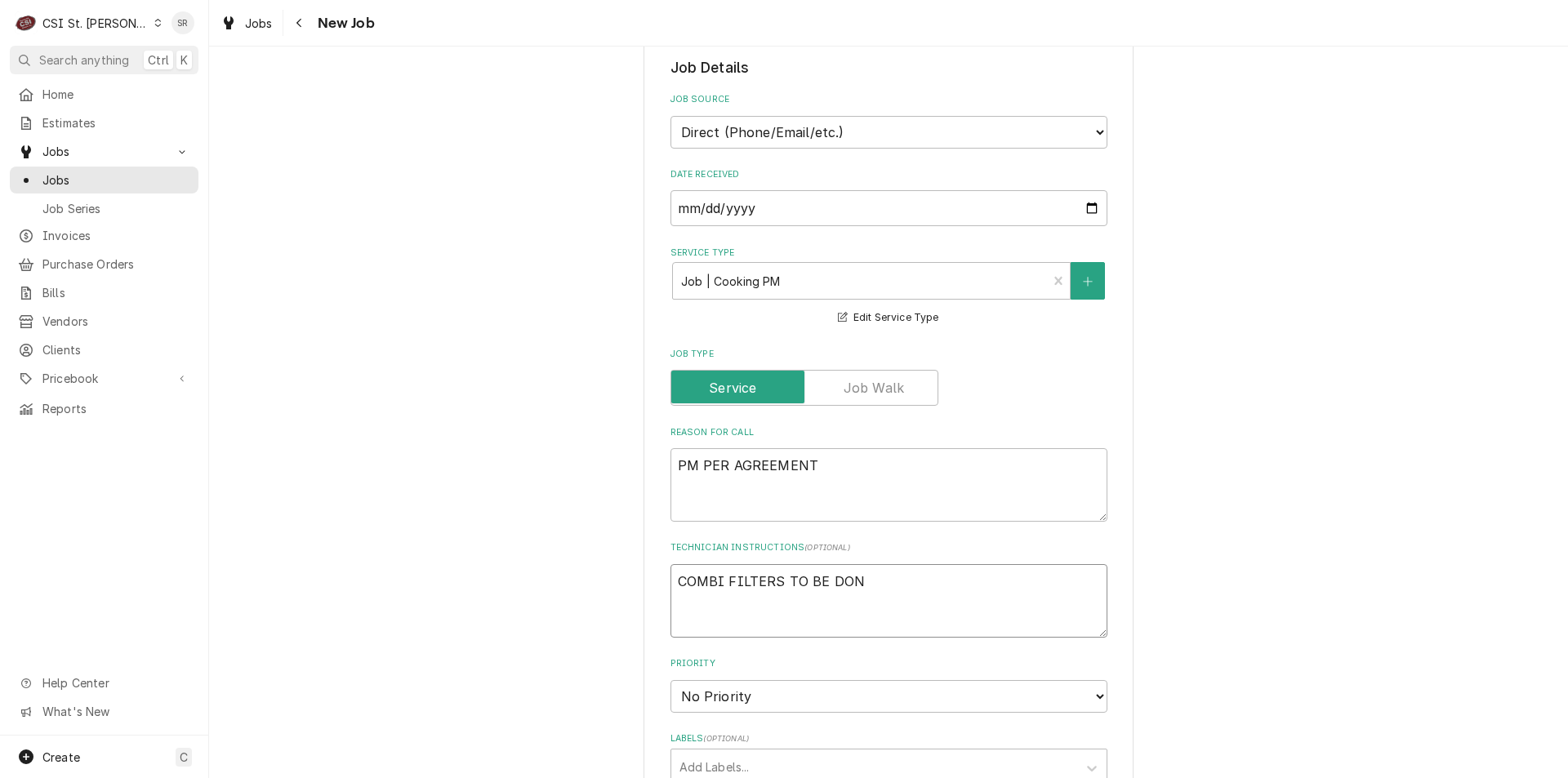 type on "x" 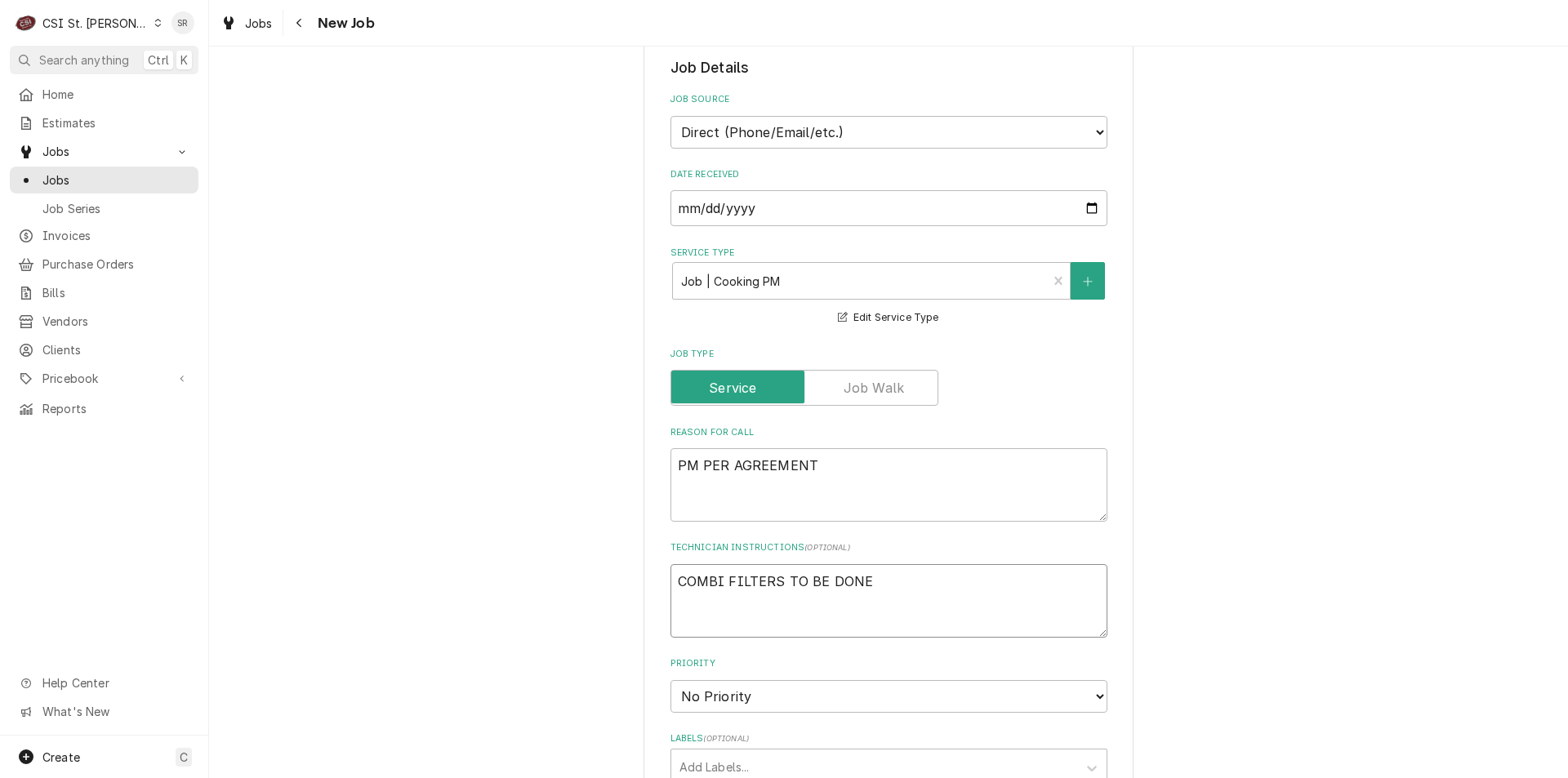 type on "x" 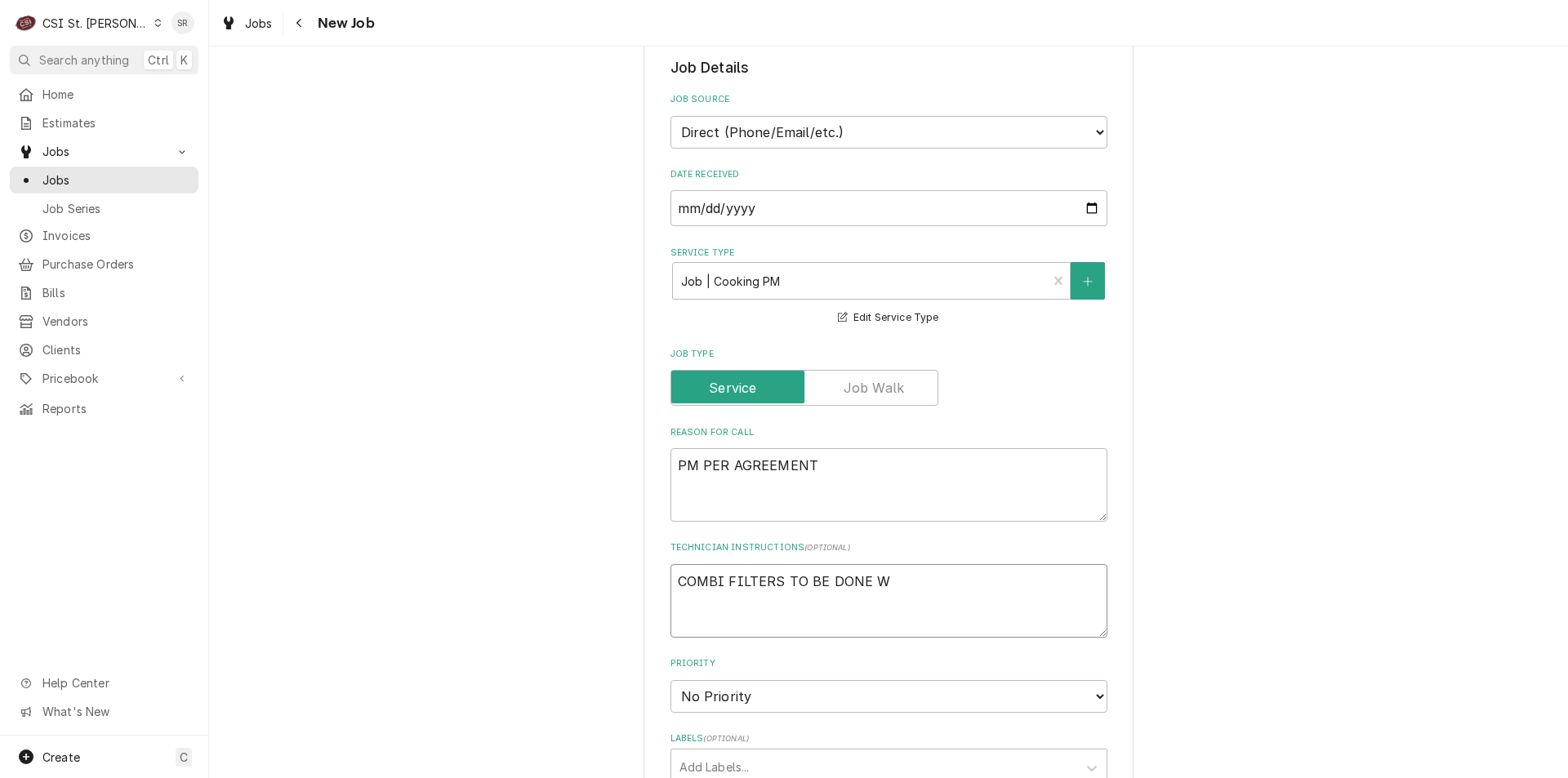 type on "x" 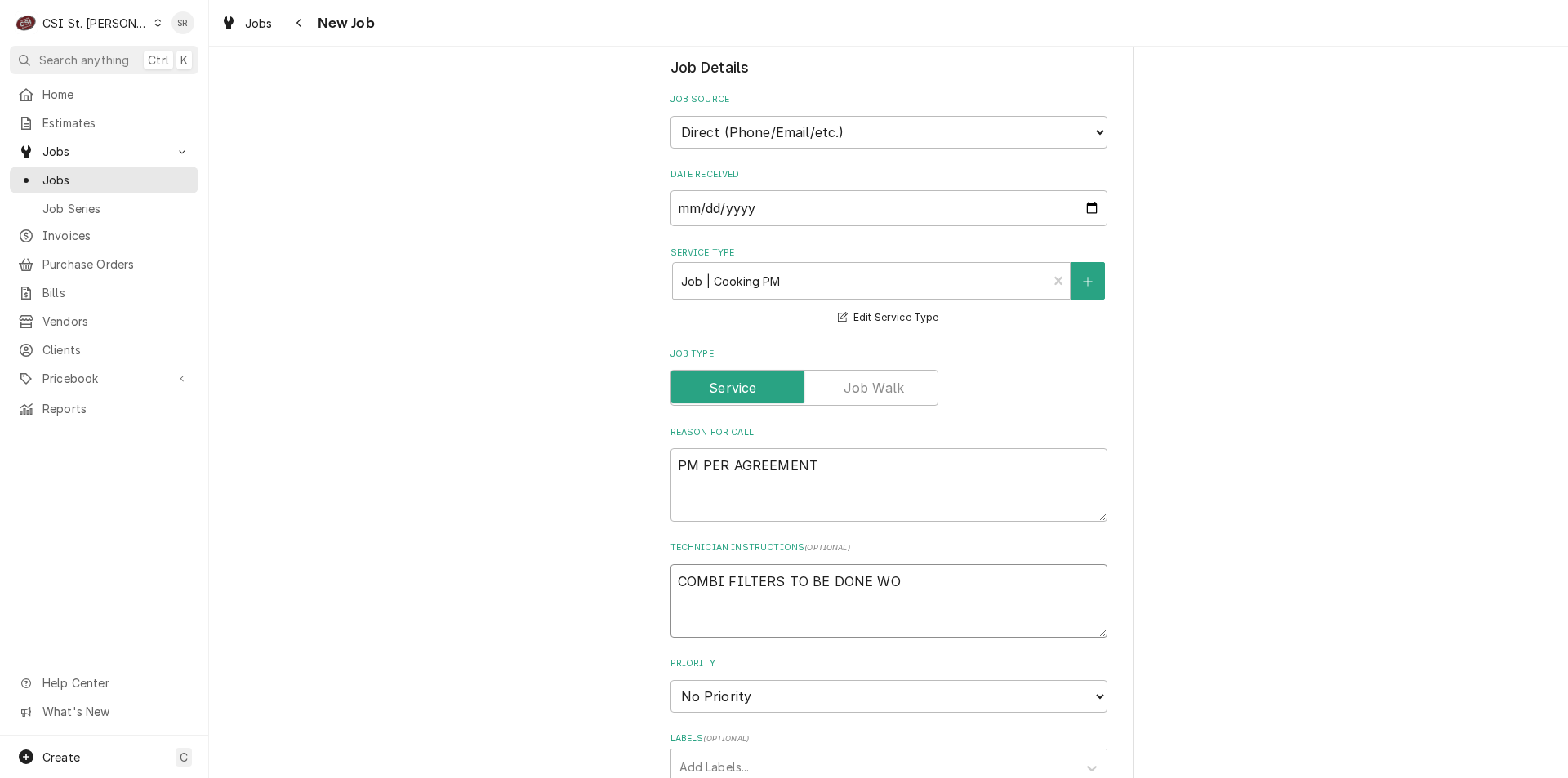 type on "x" 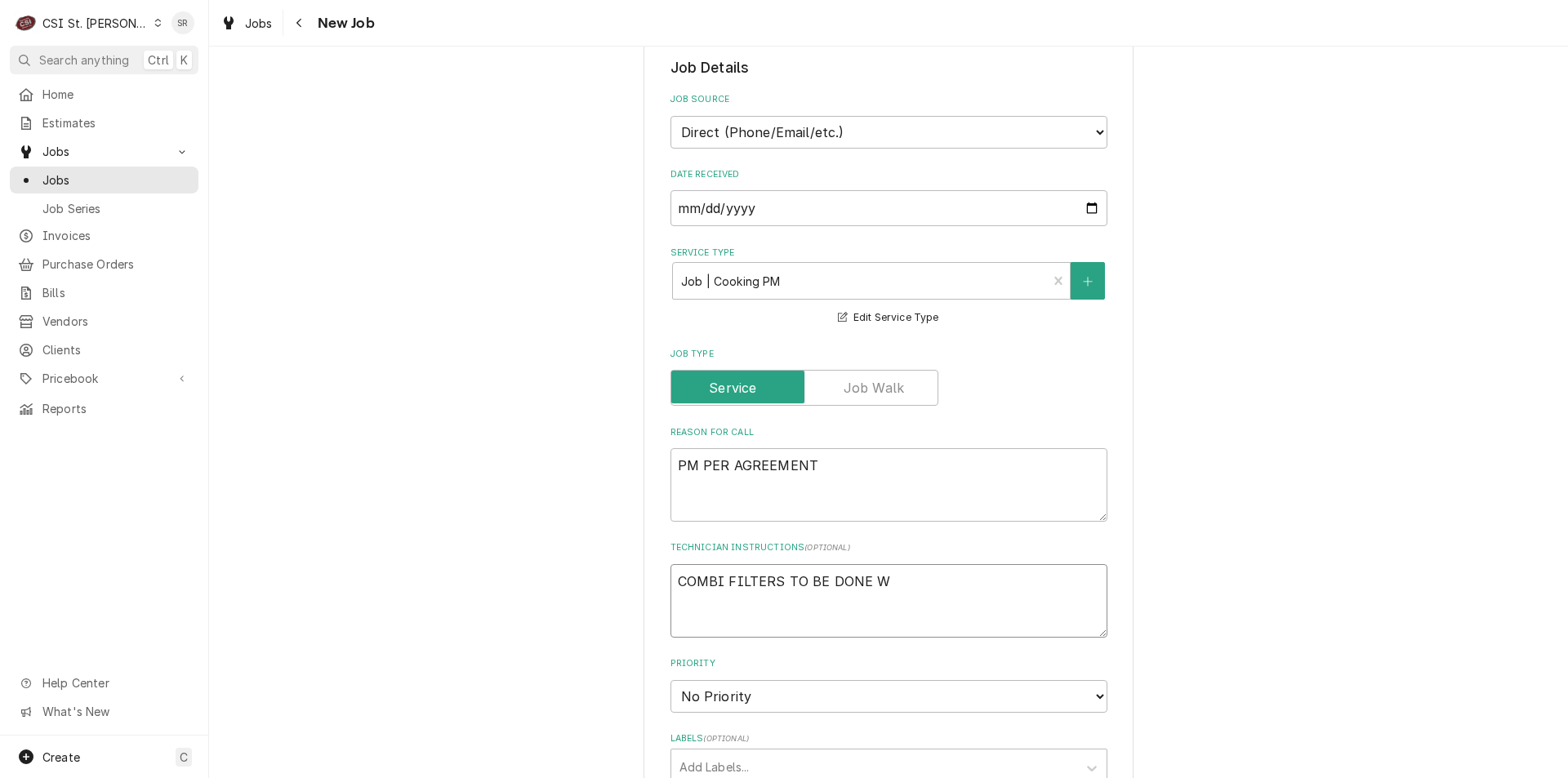 type on "x" 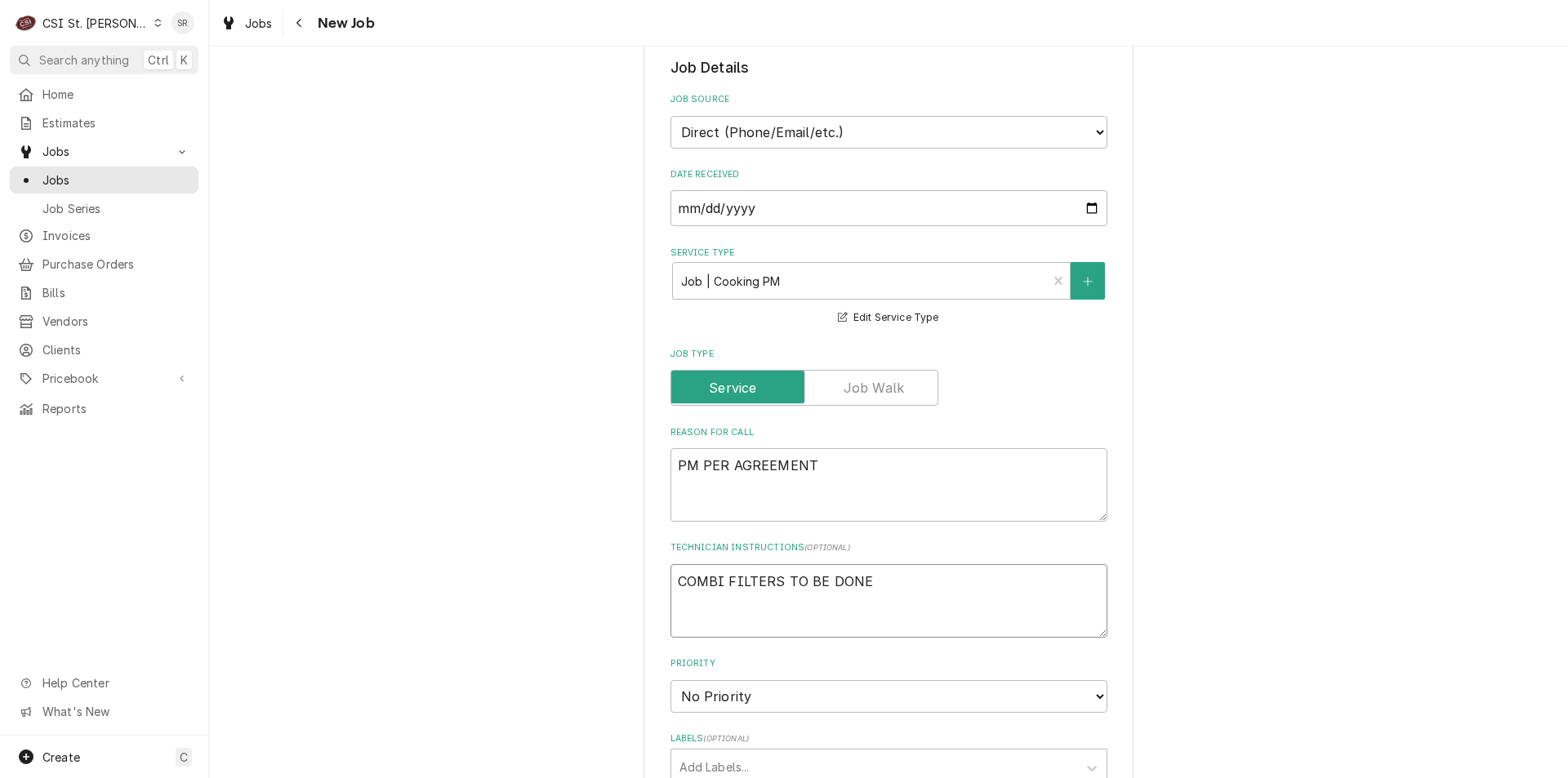 type on "x" 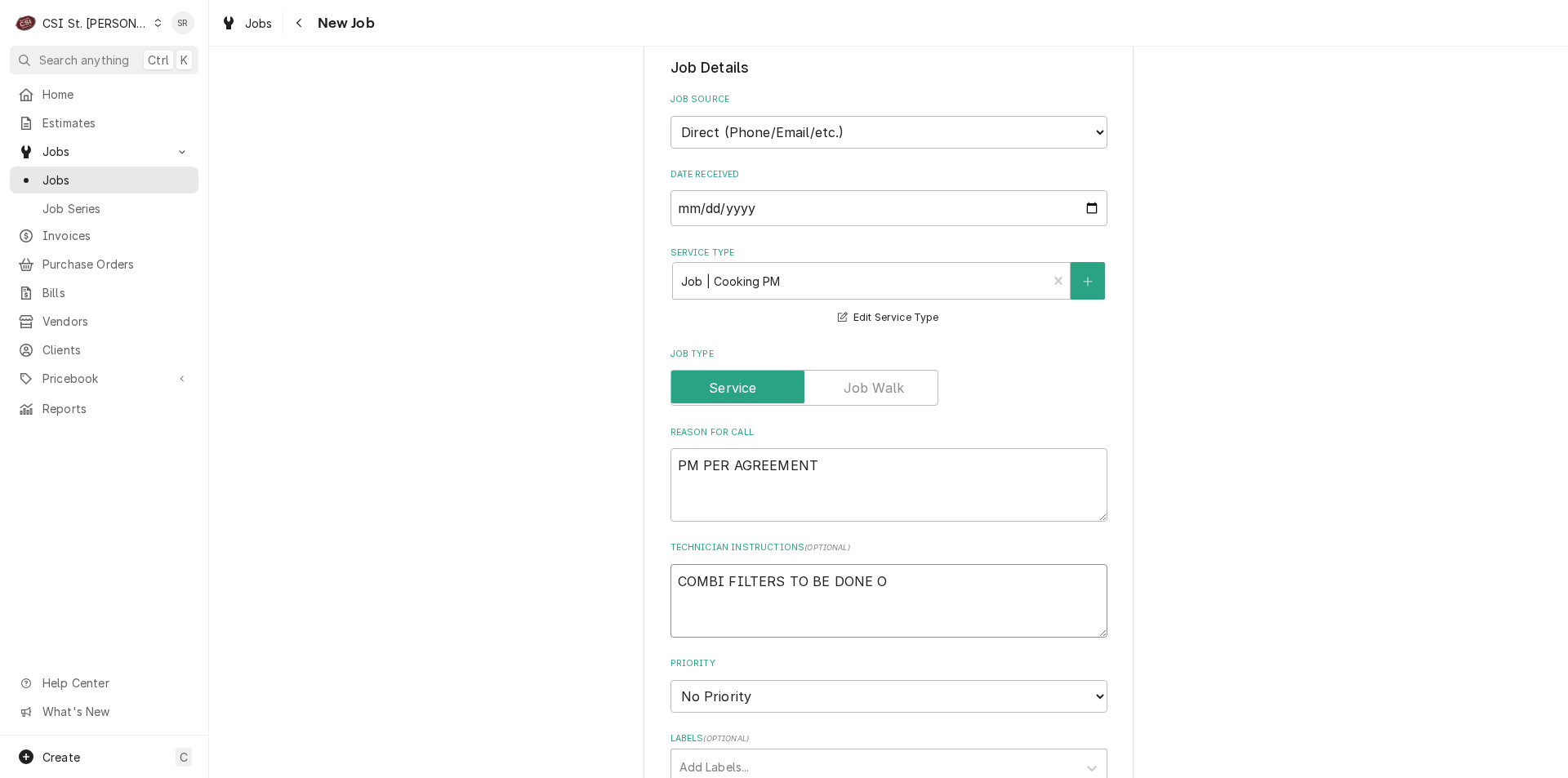 type on "x" 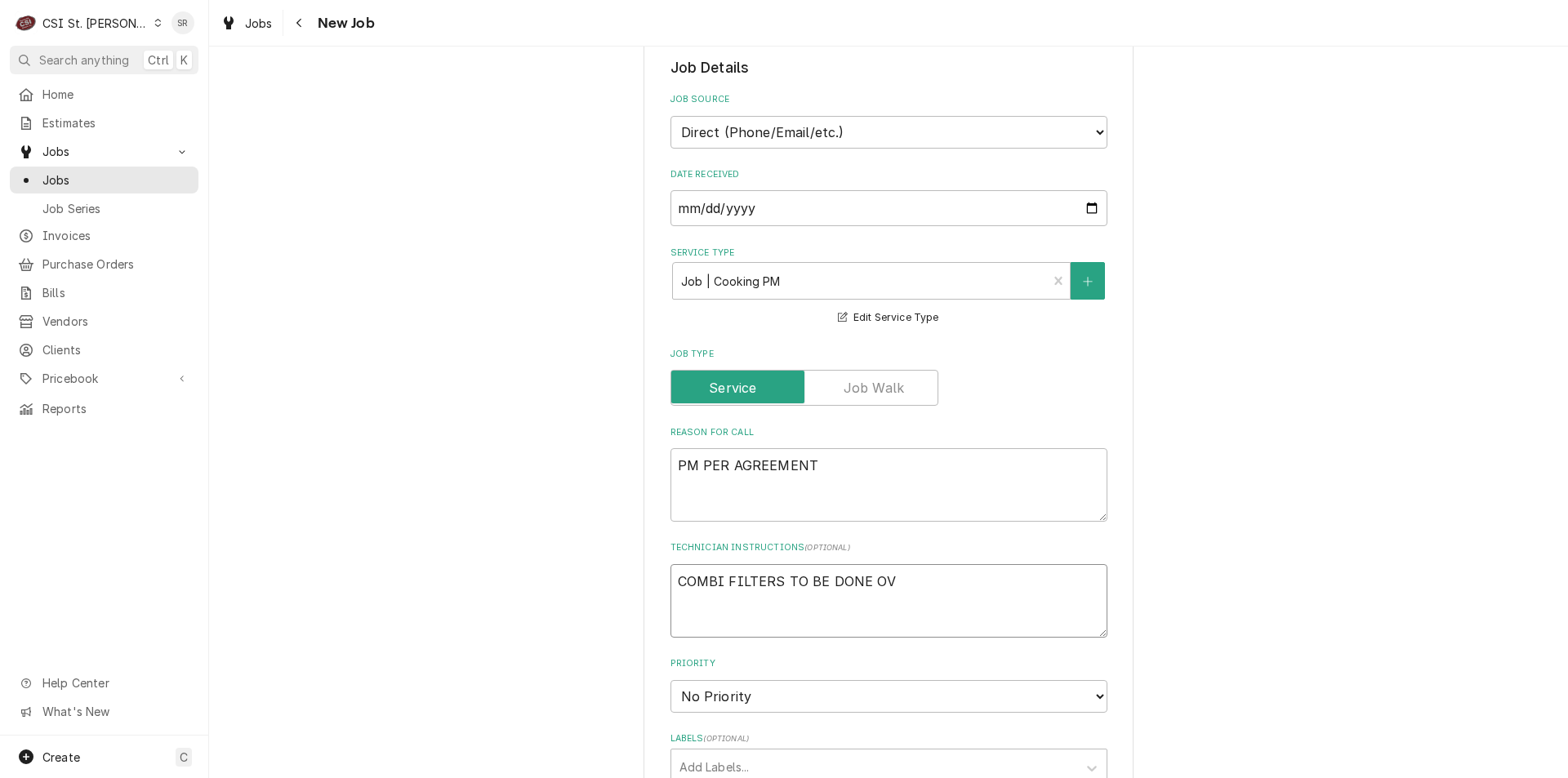 type on "x" 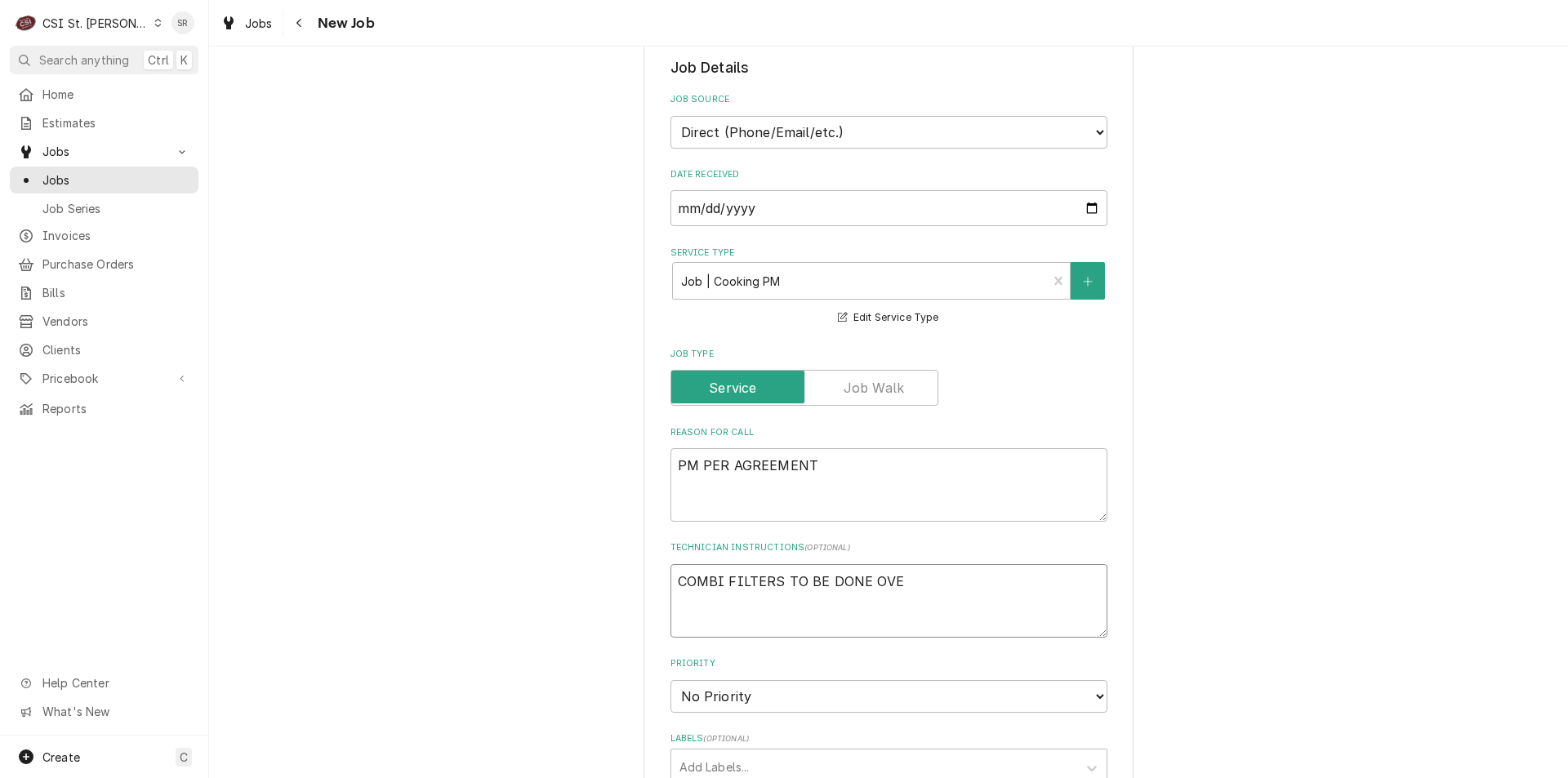type on "x" 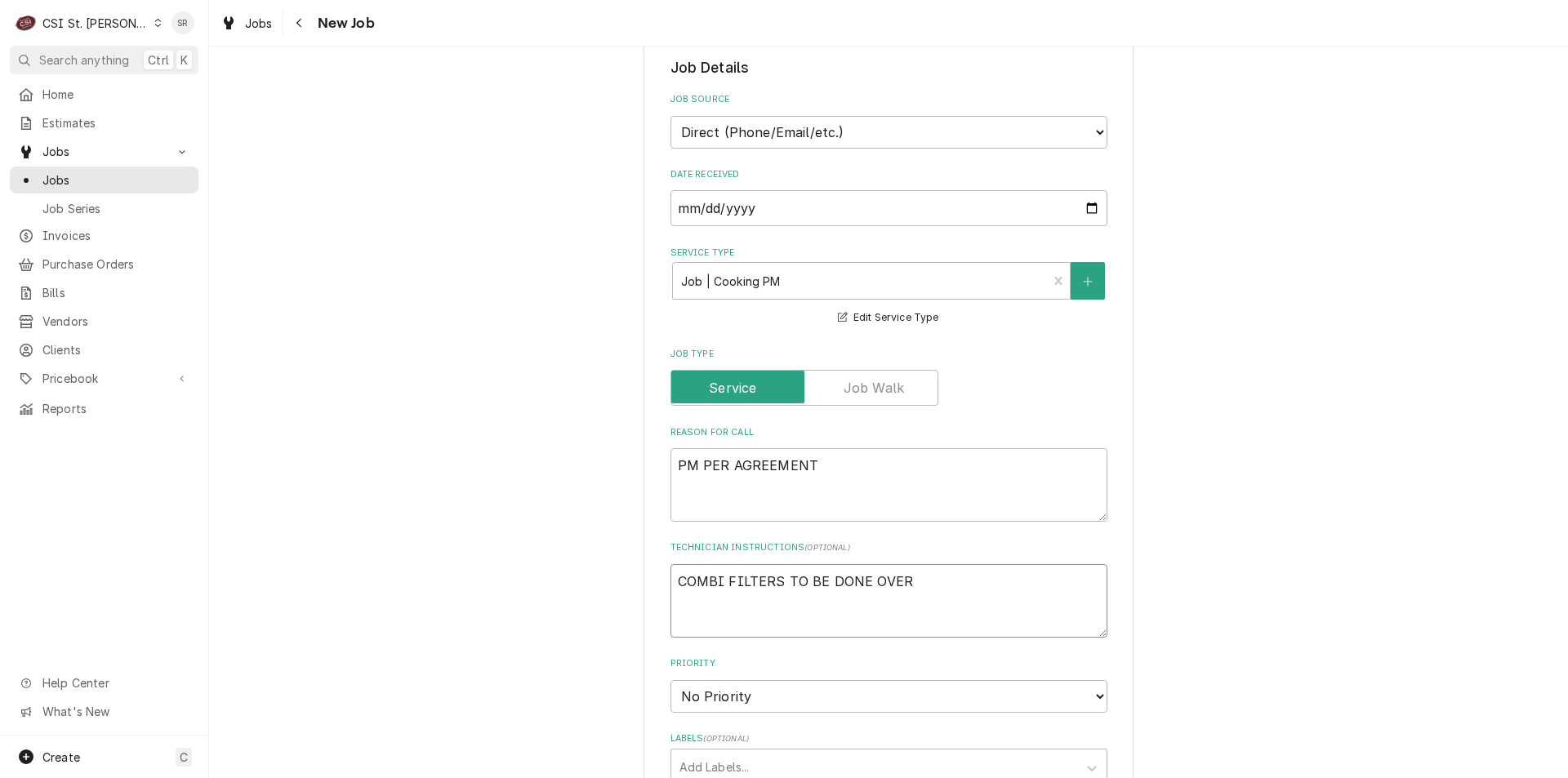 type on "x" 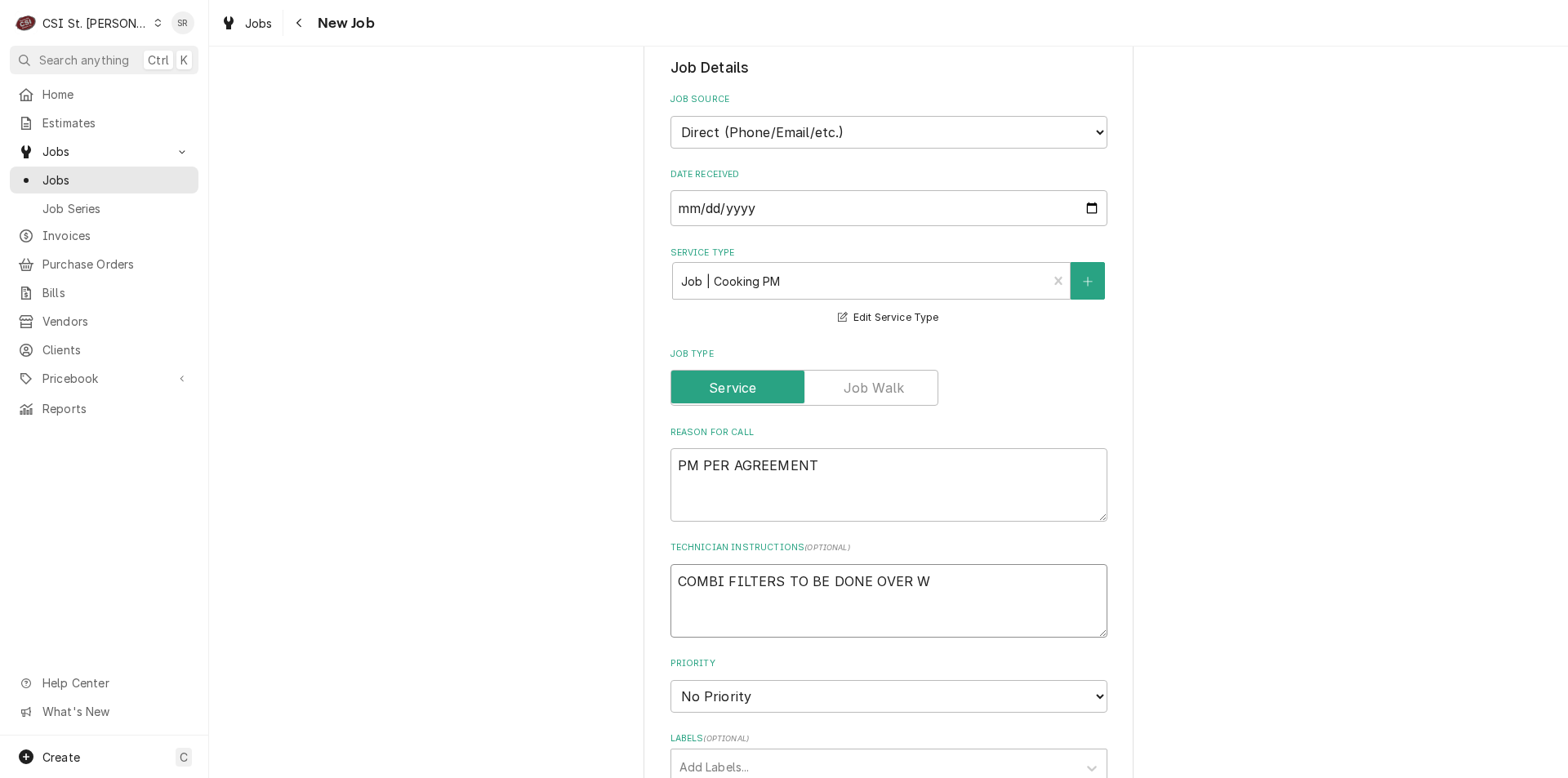 type on "x" 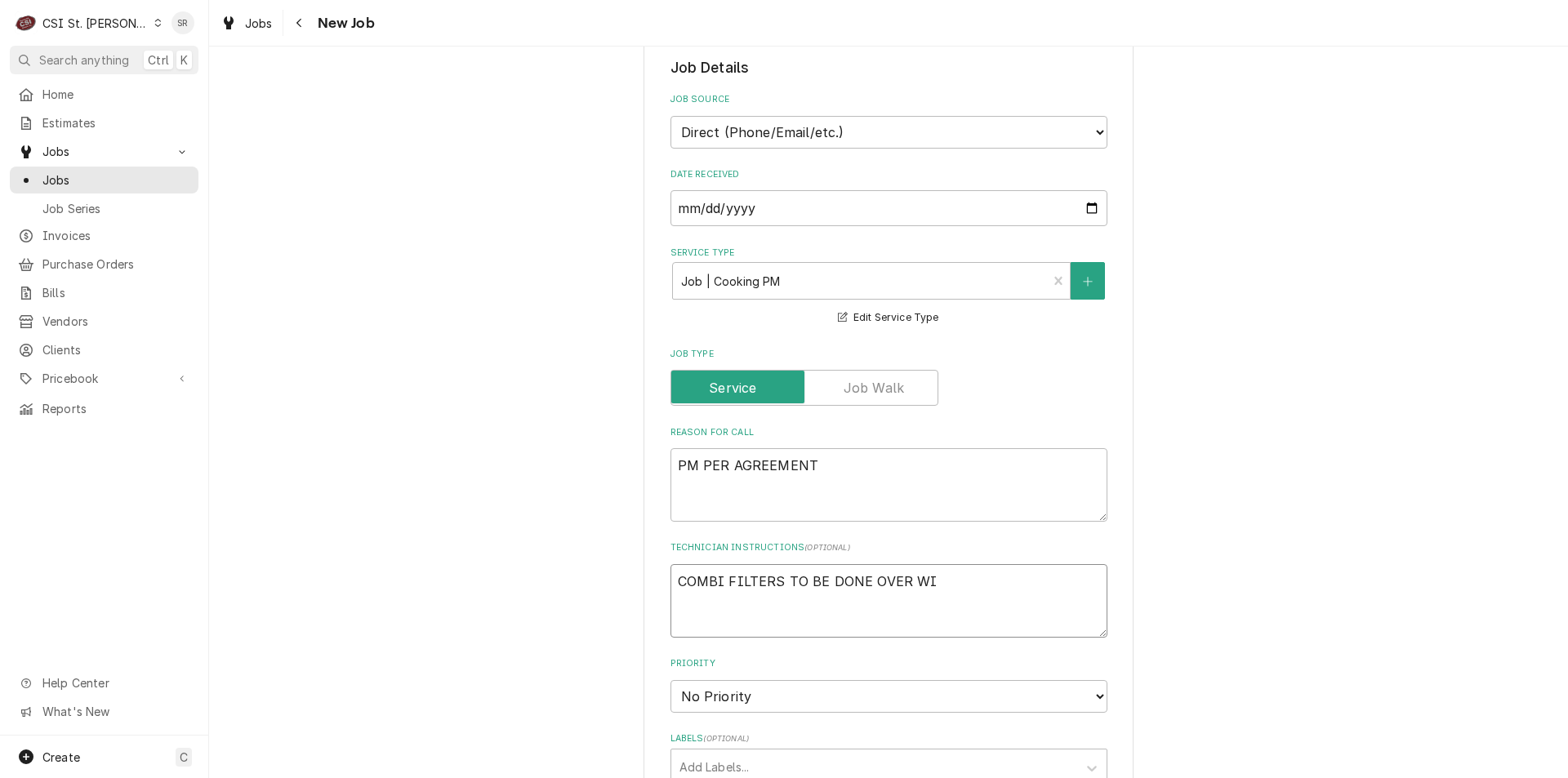 type on "x" 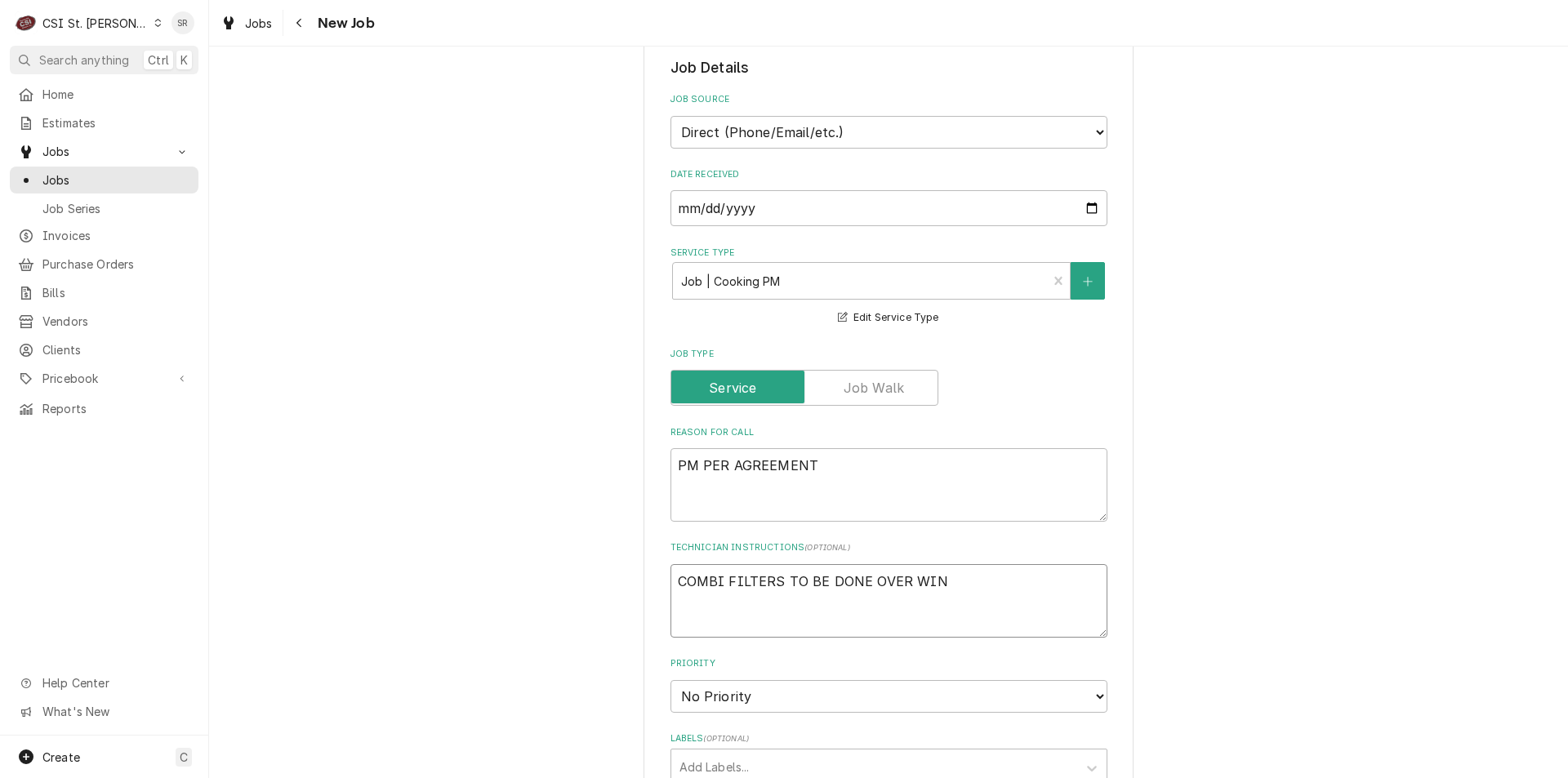 type on "x" 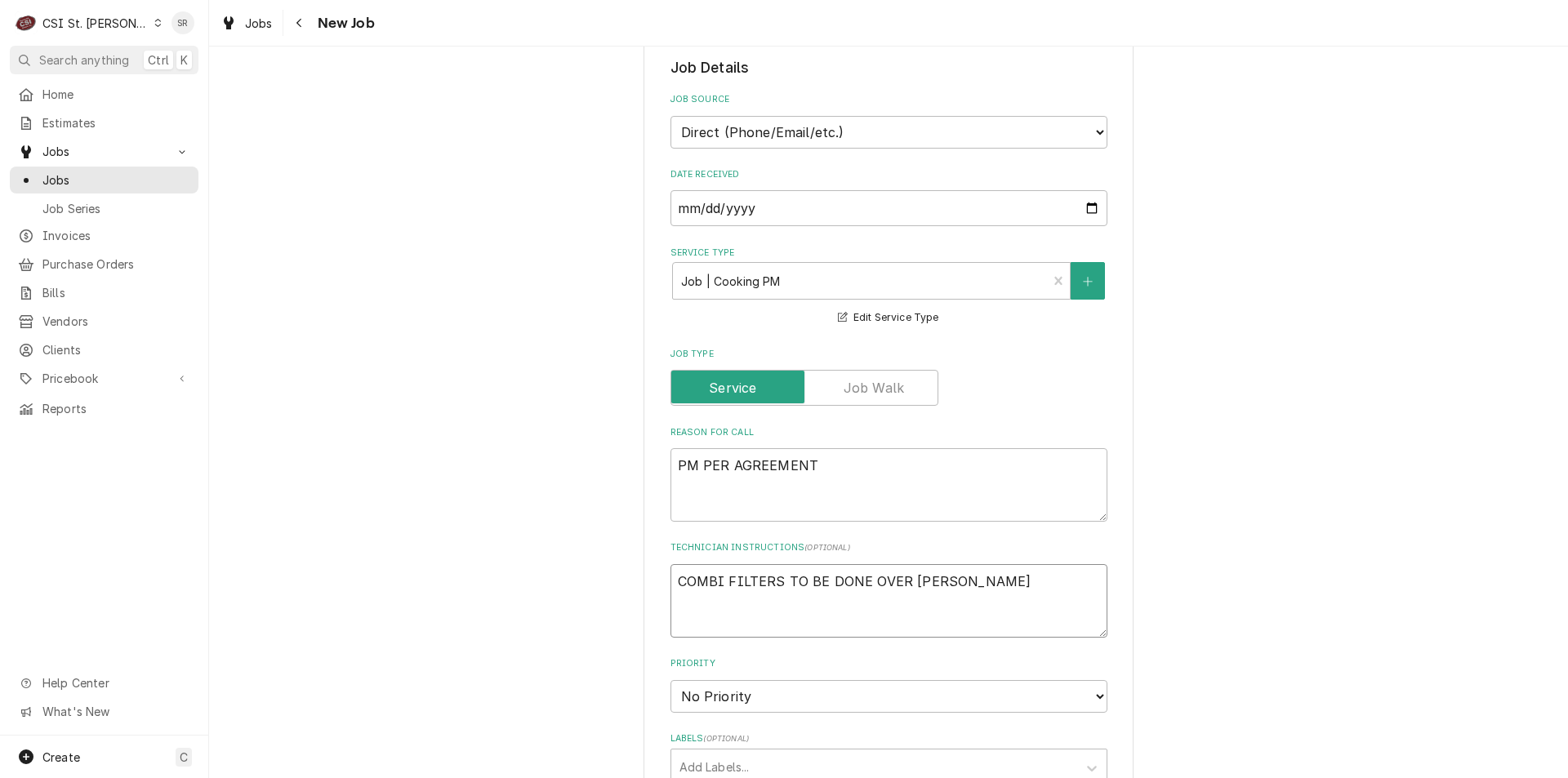 type on "x" 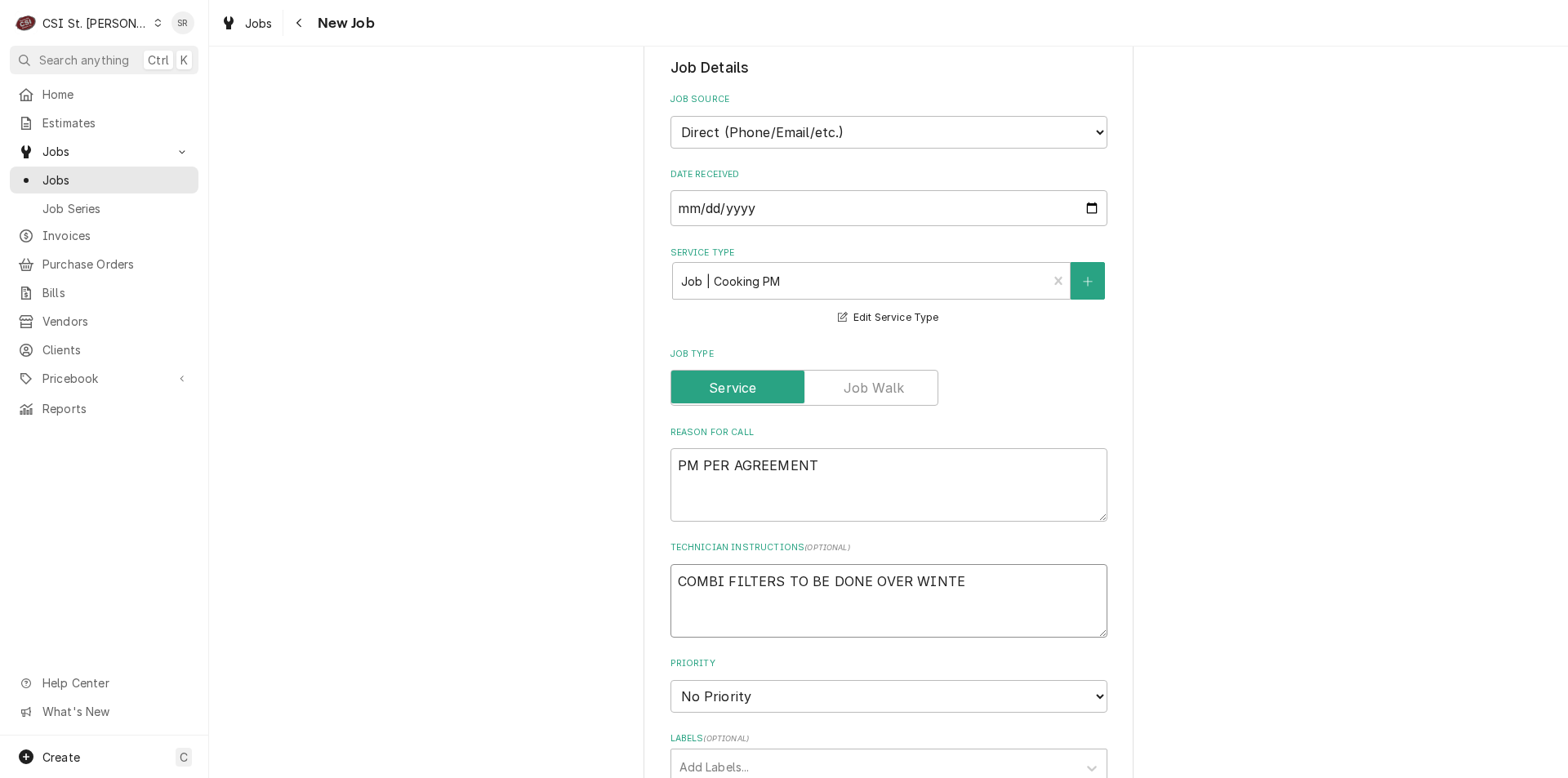 type on "x" 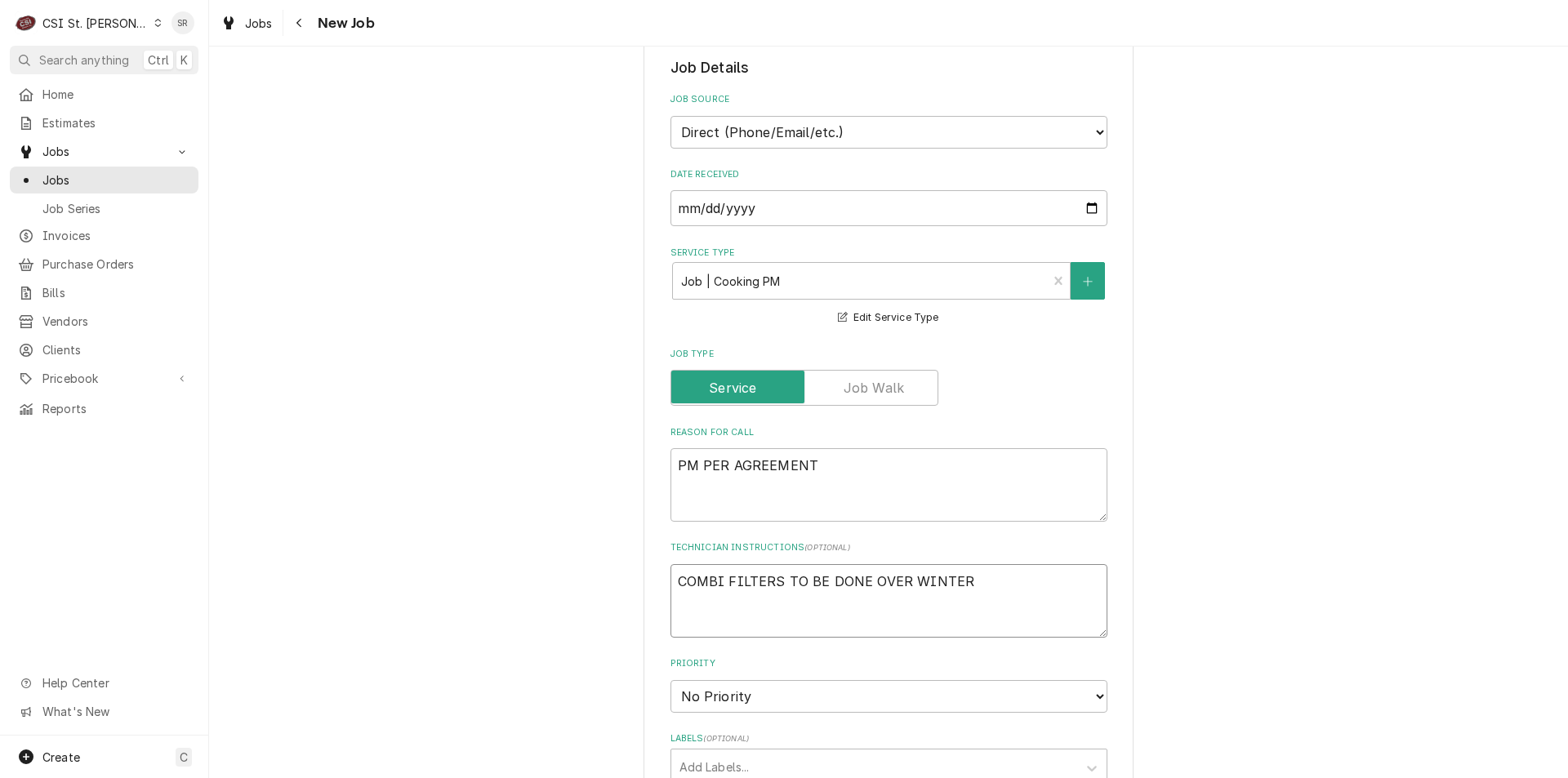 type on "x" 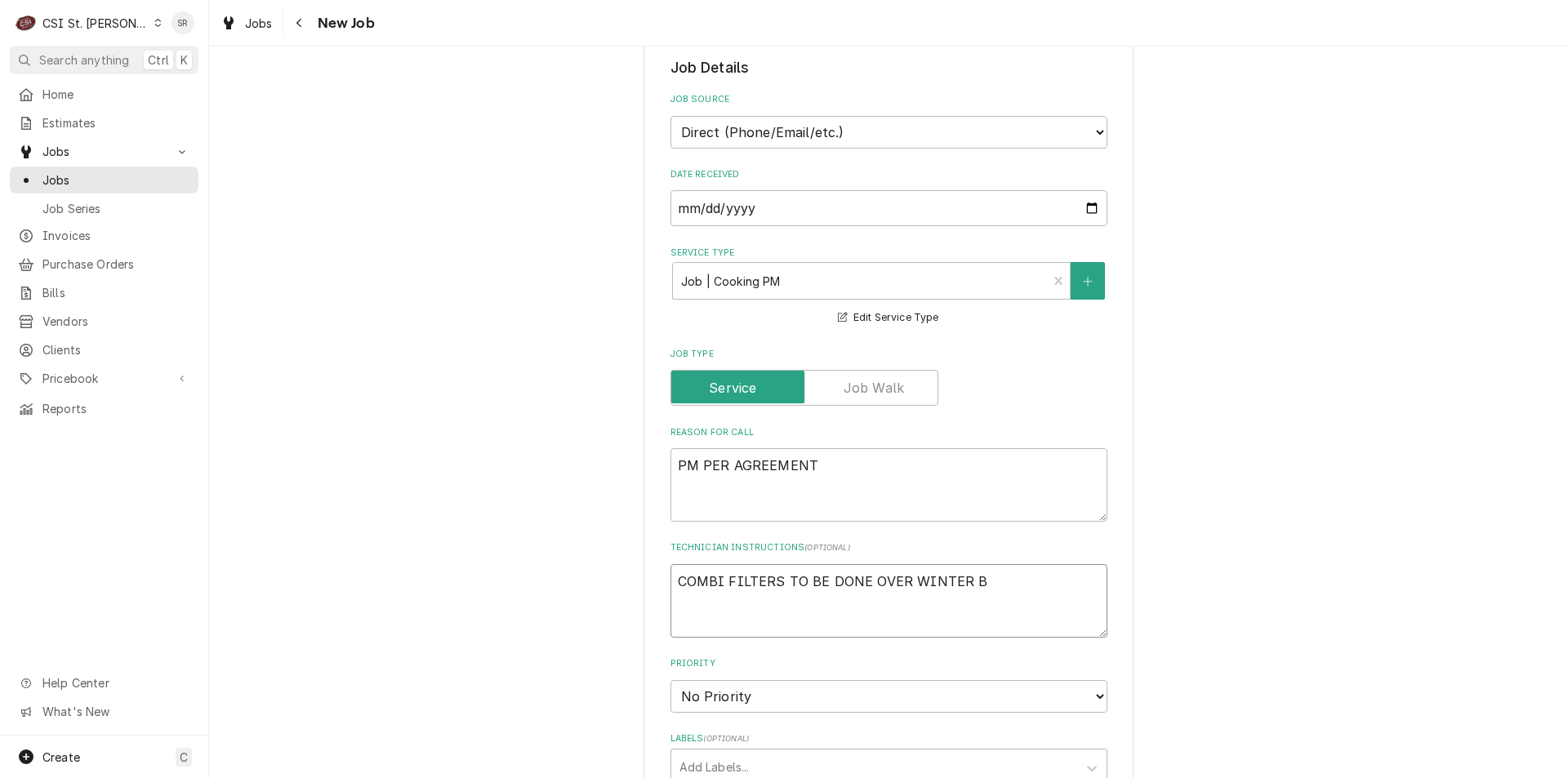 type on "x" 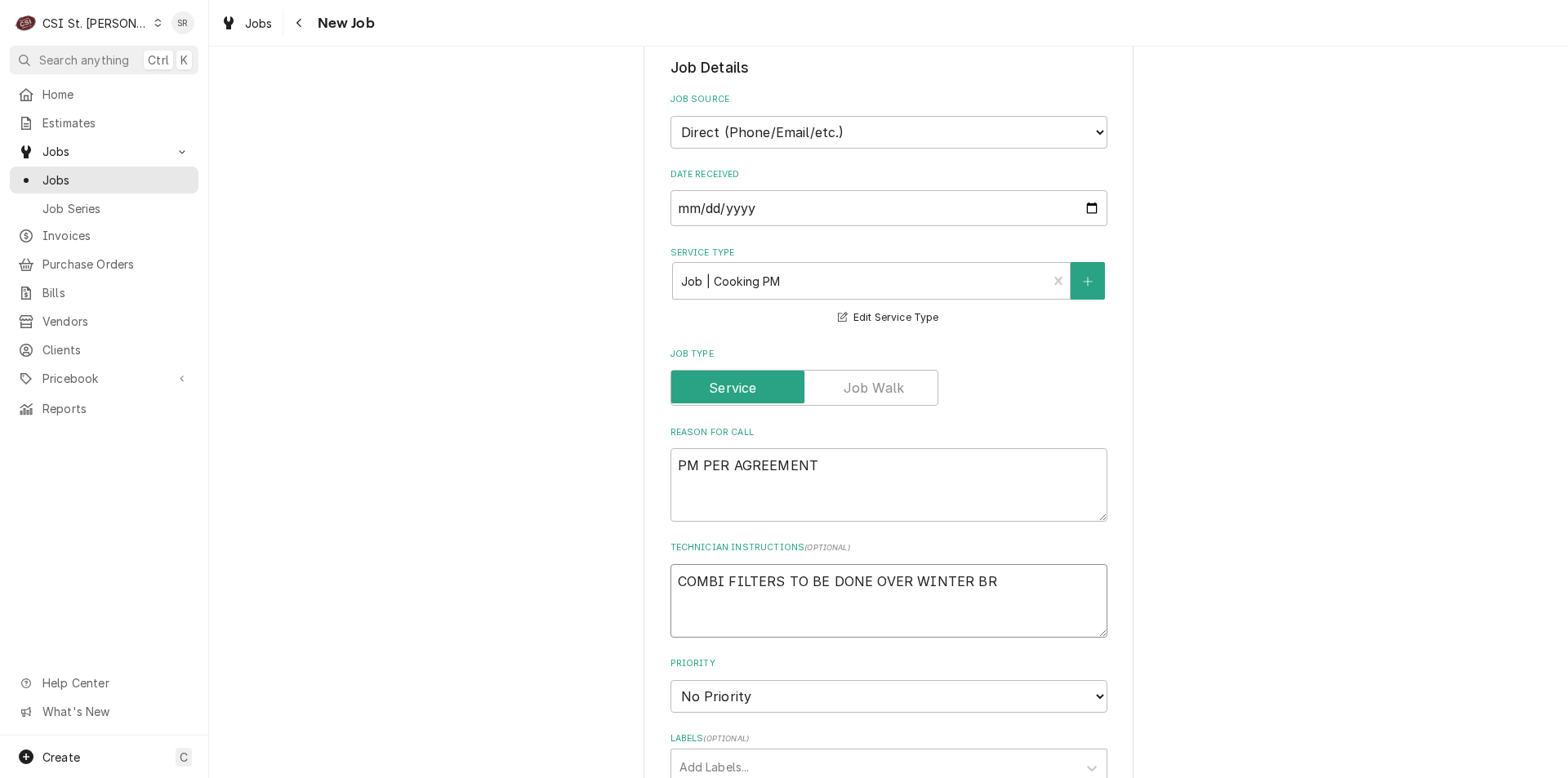 type on "x" 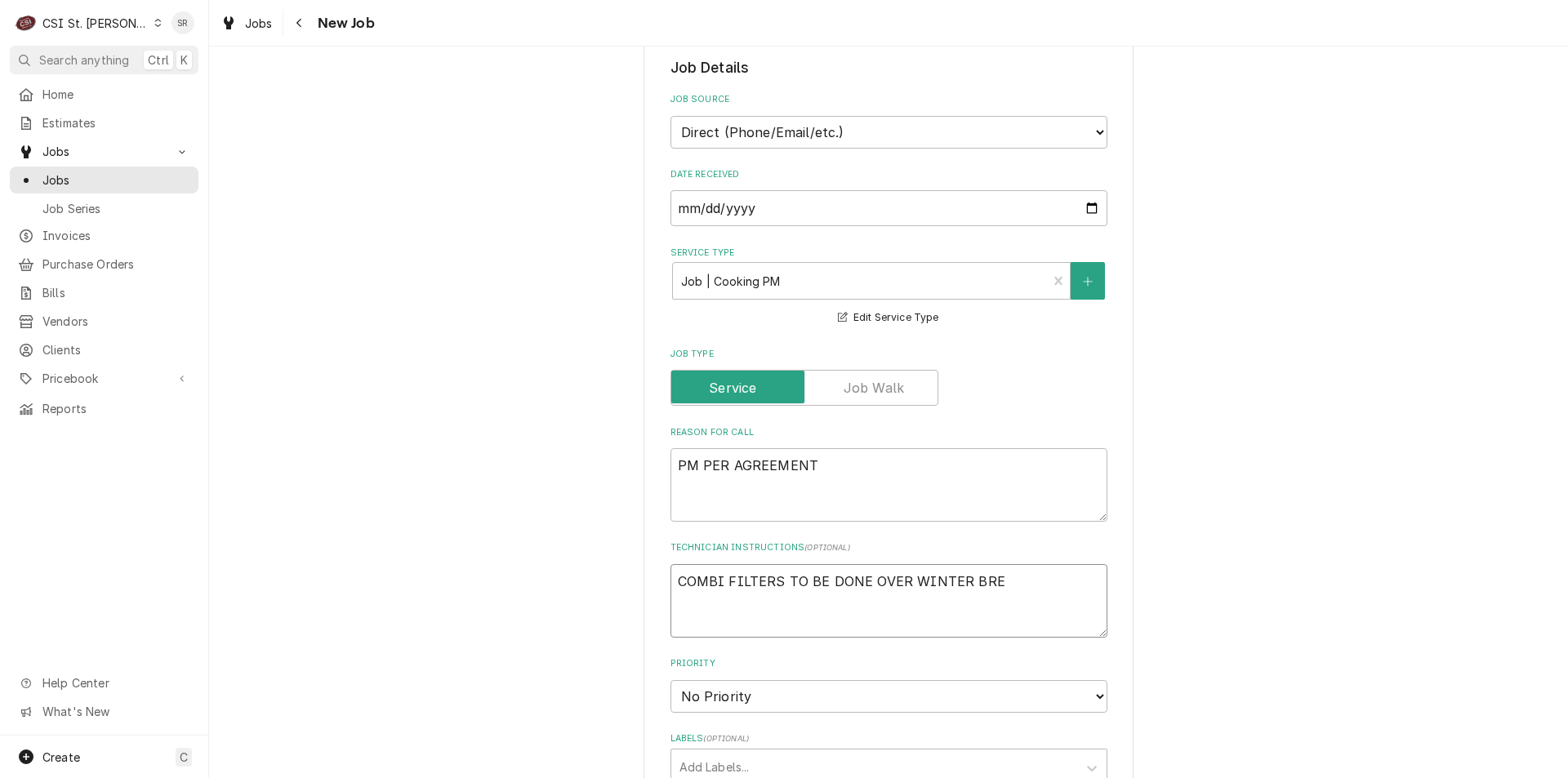 type on "x" 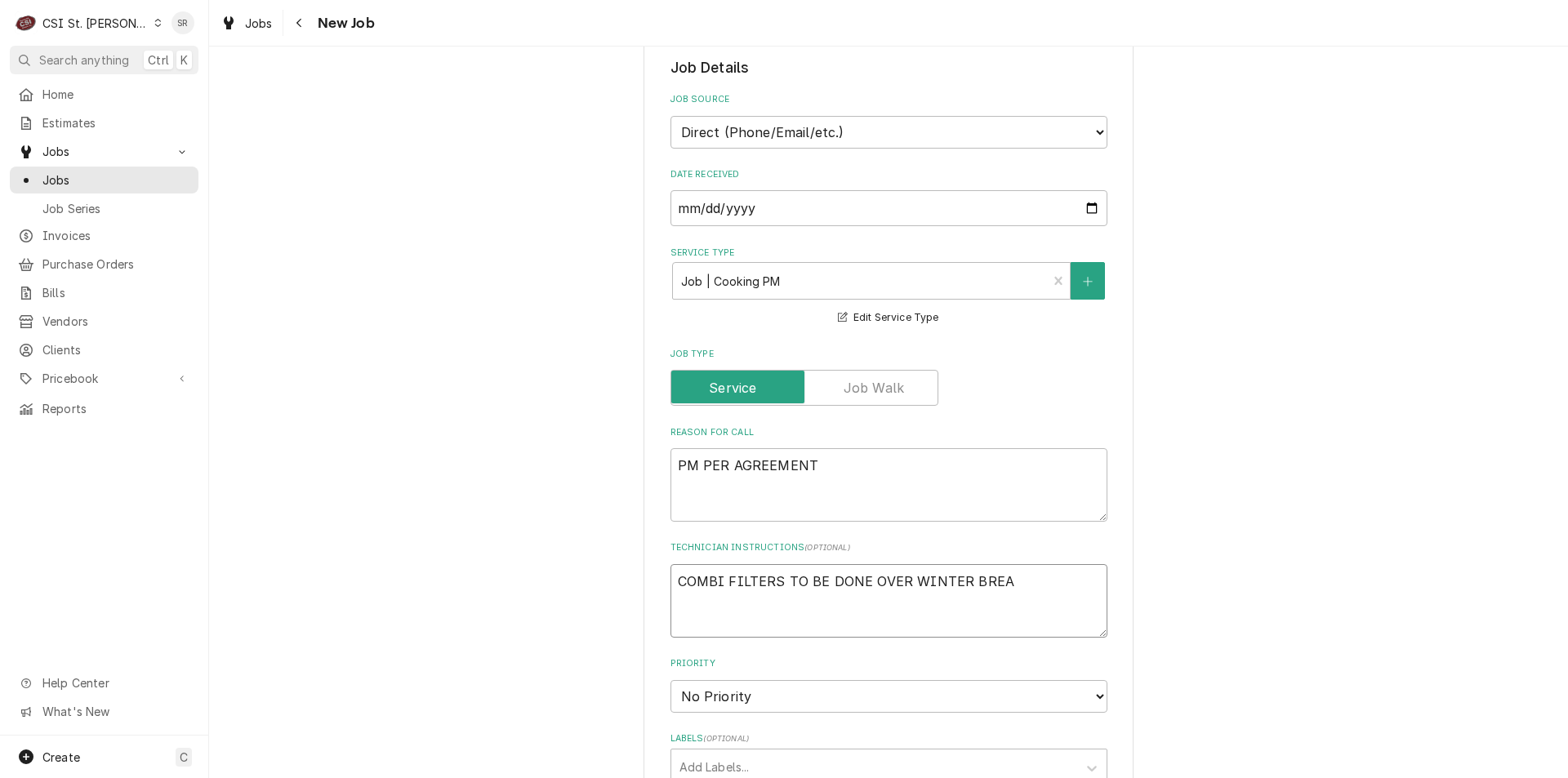 type on "x" 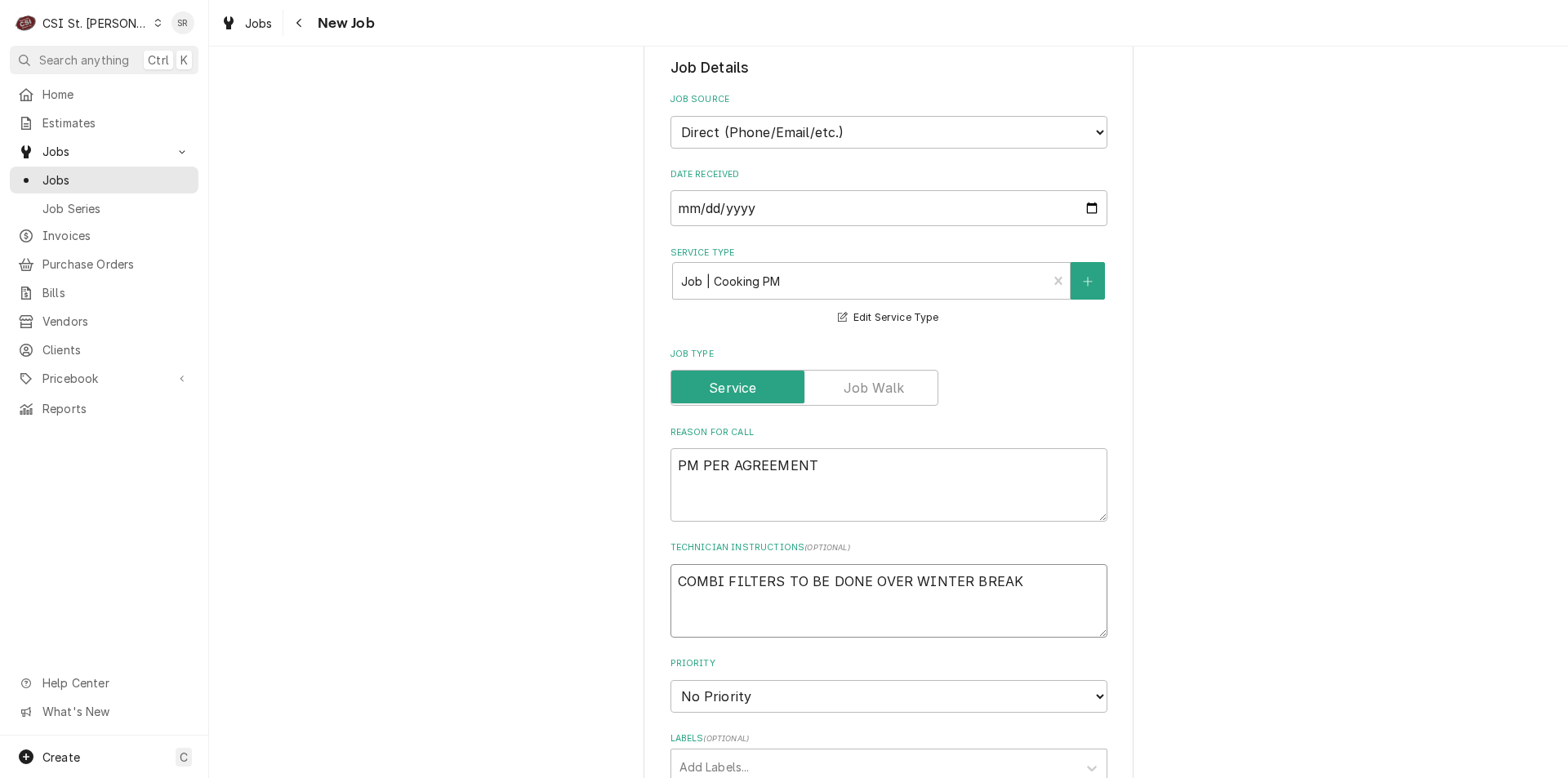 type on "x" 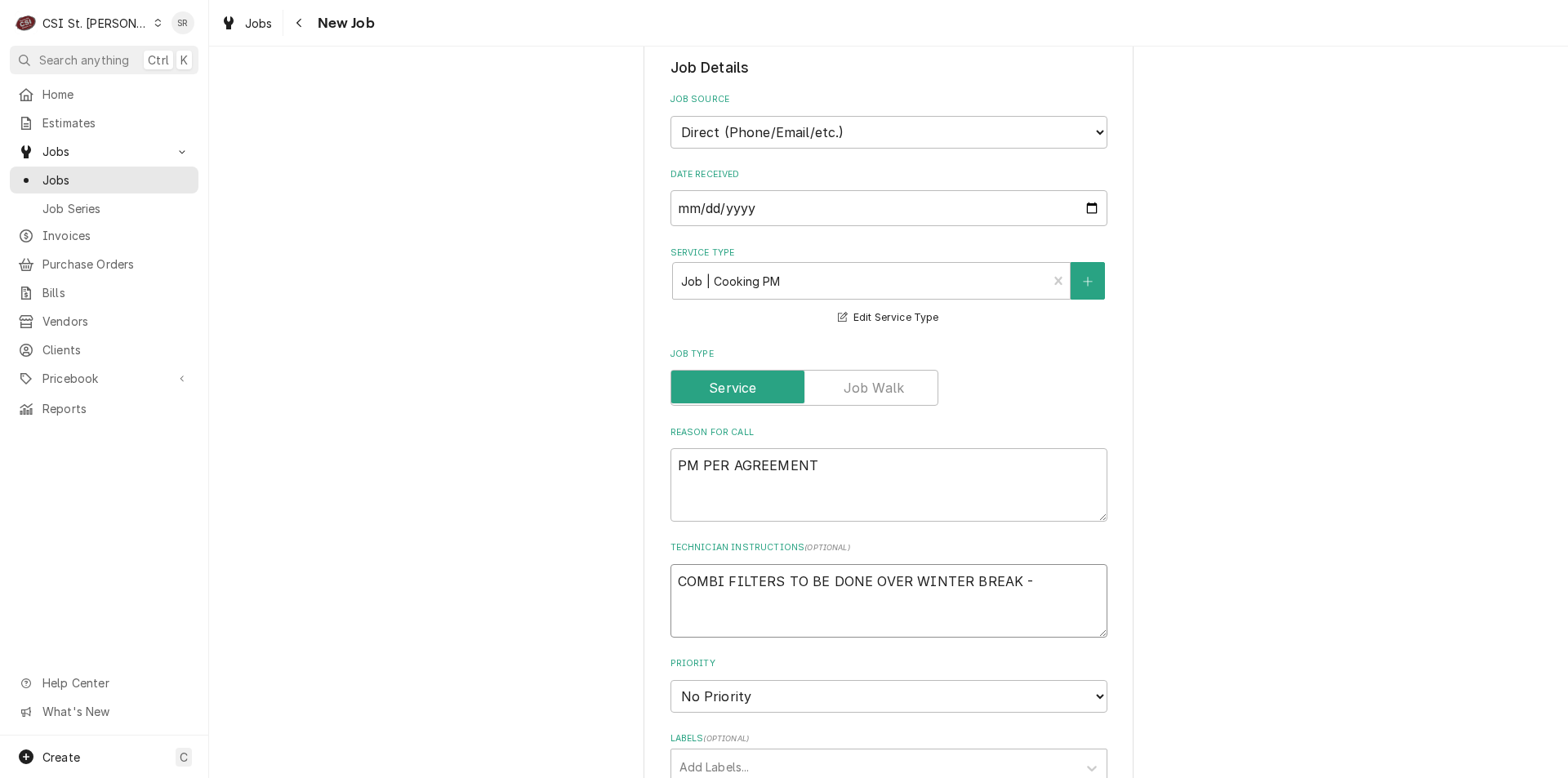 type on "x" 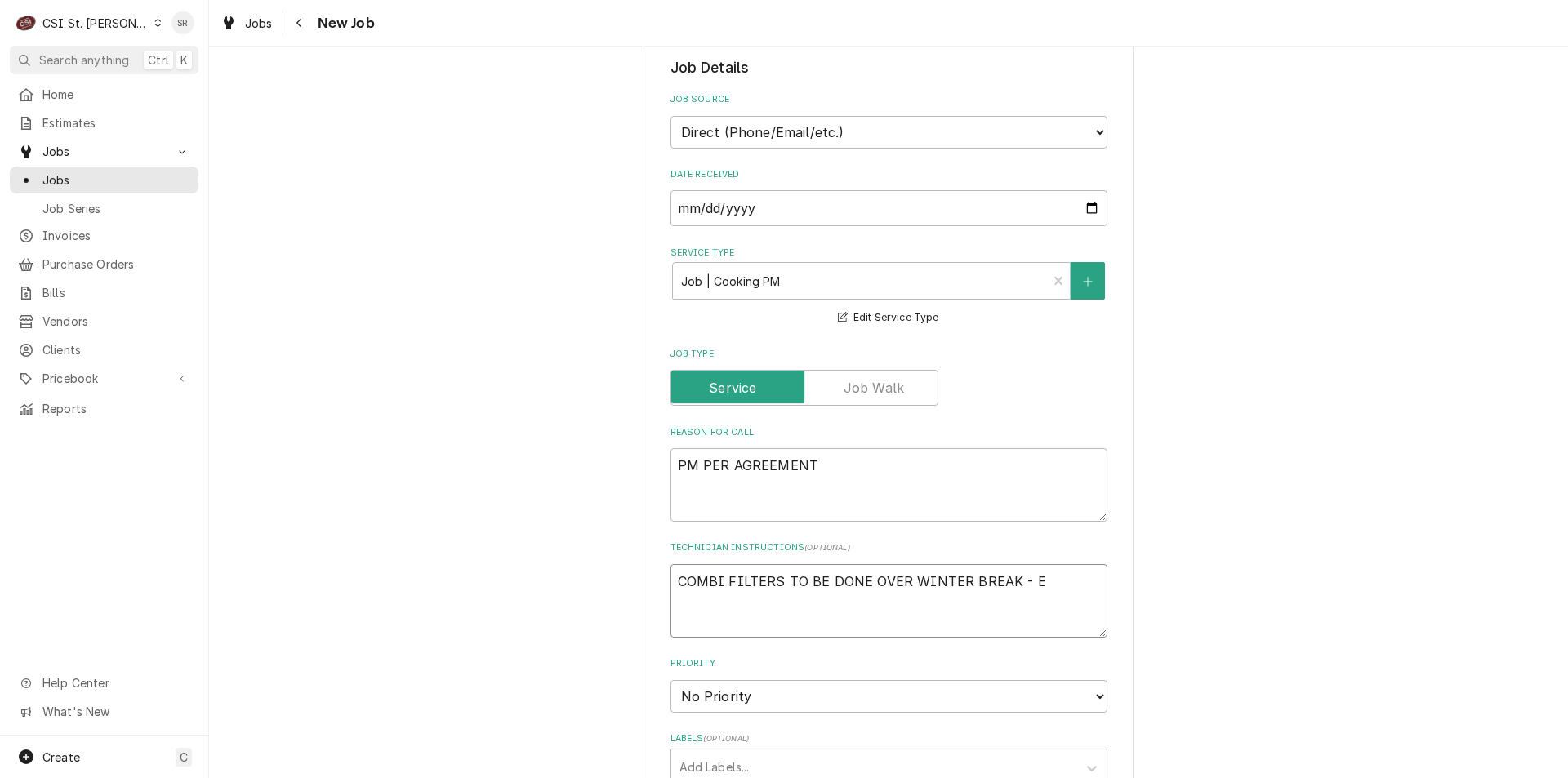 type on "x" 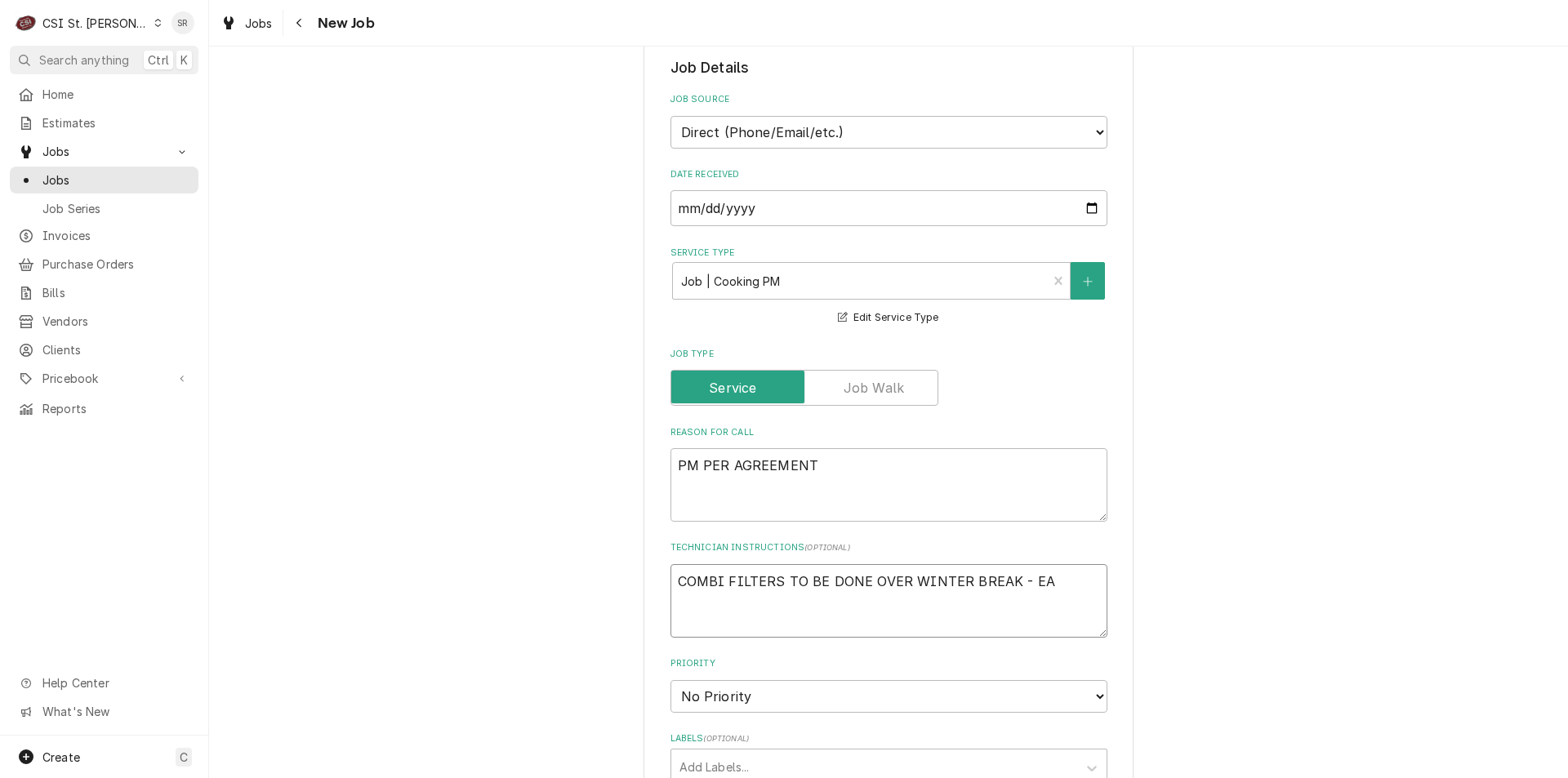 type on "x" 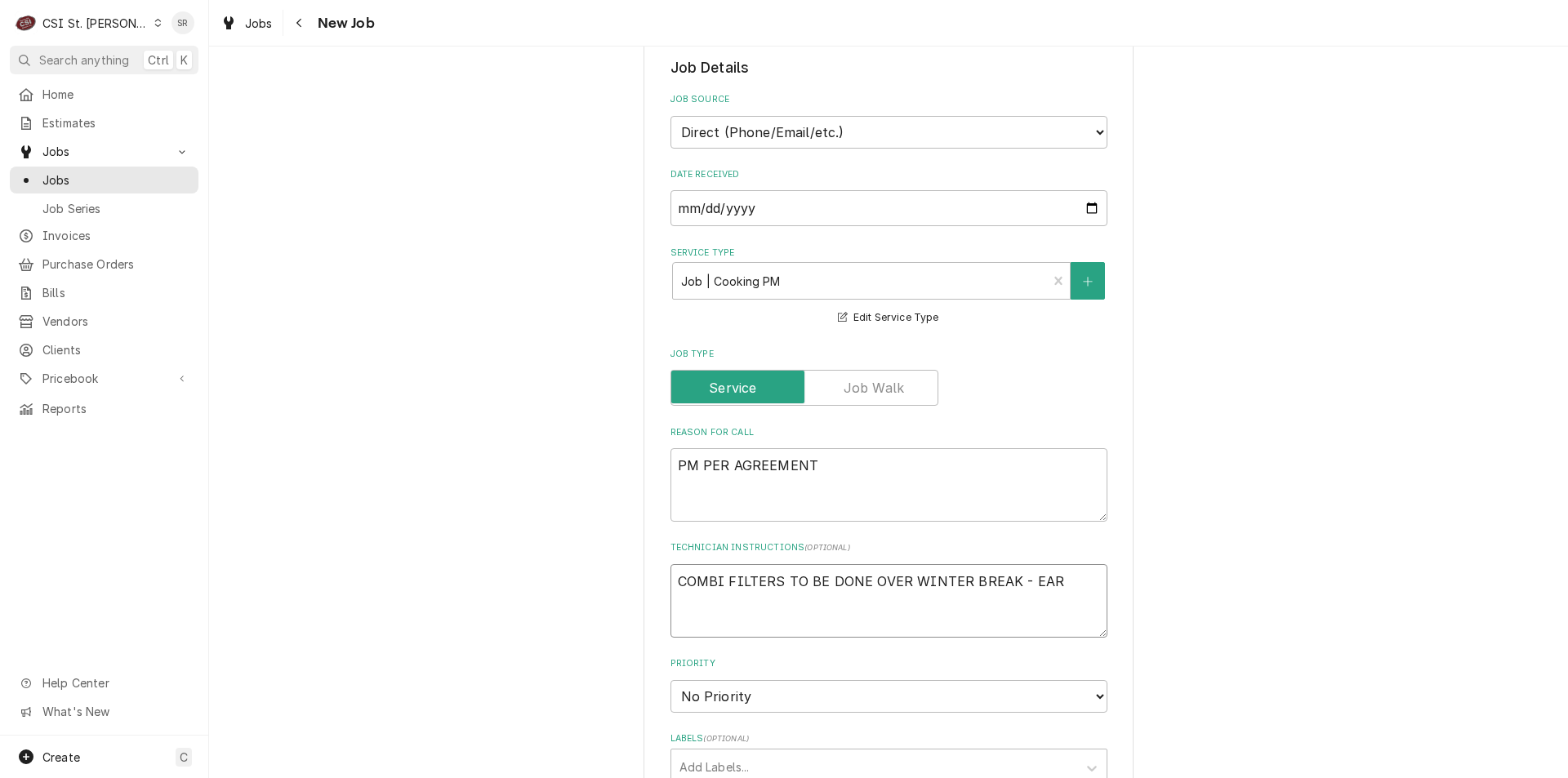 type on "x" 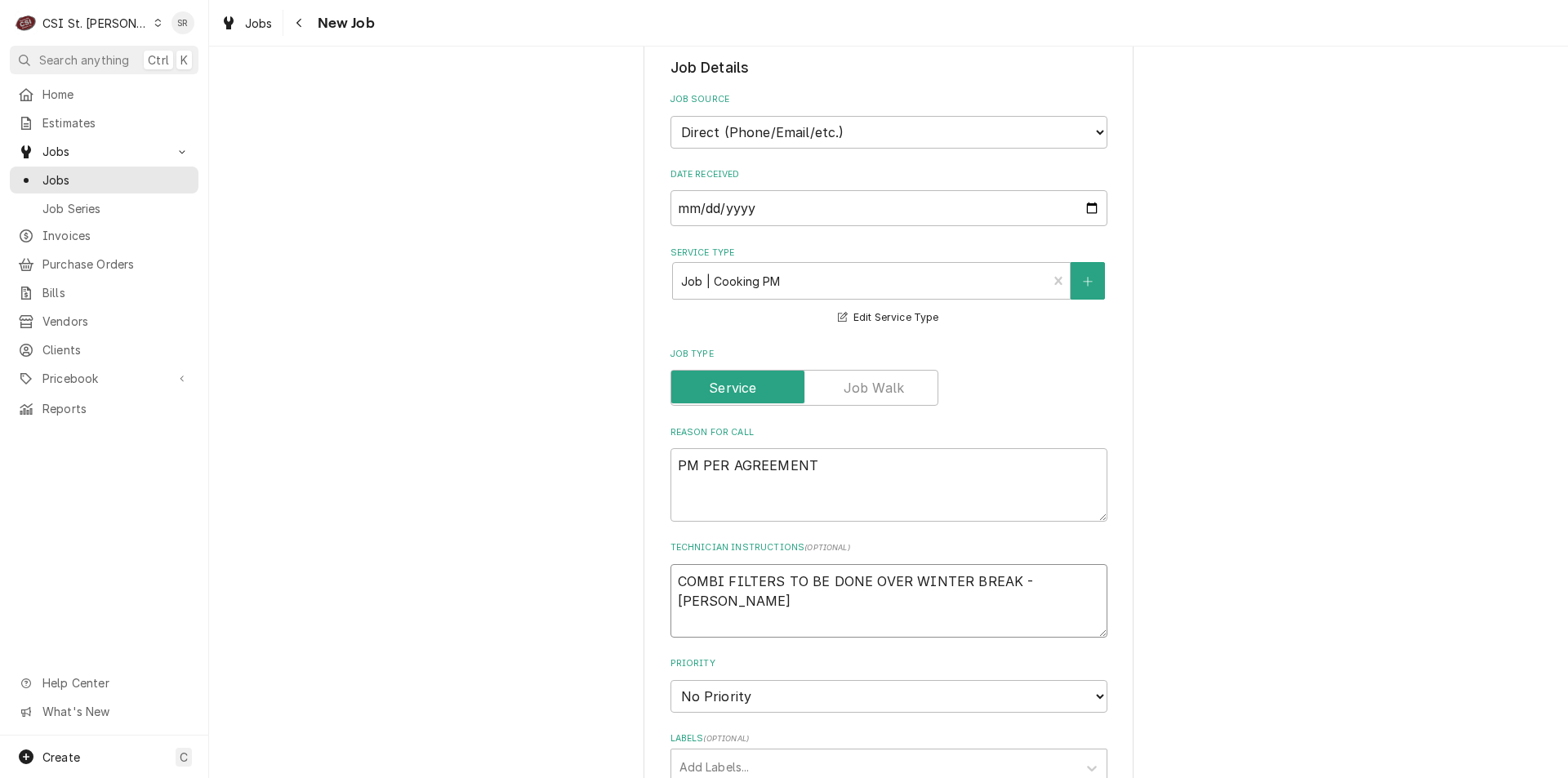 type on "x" 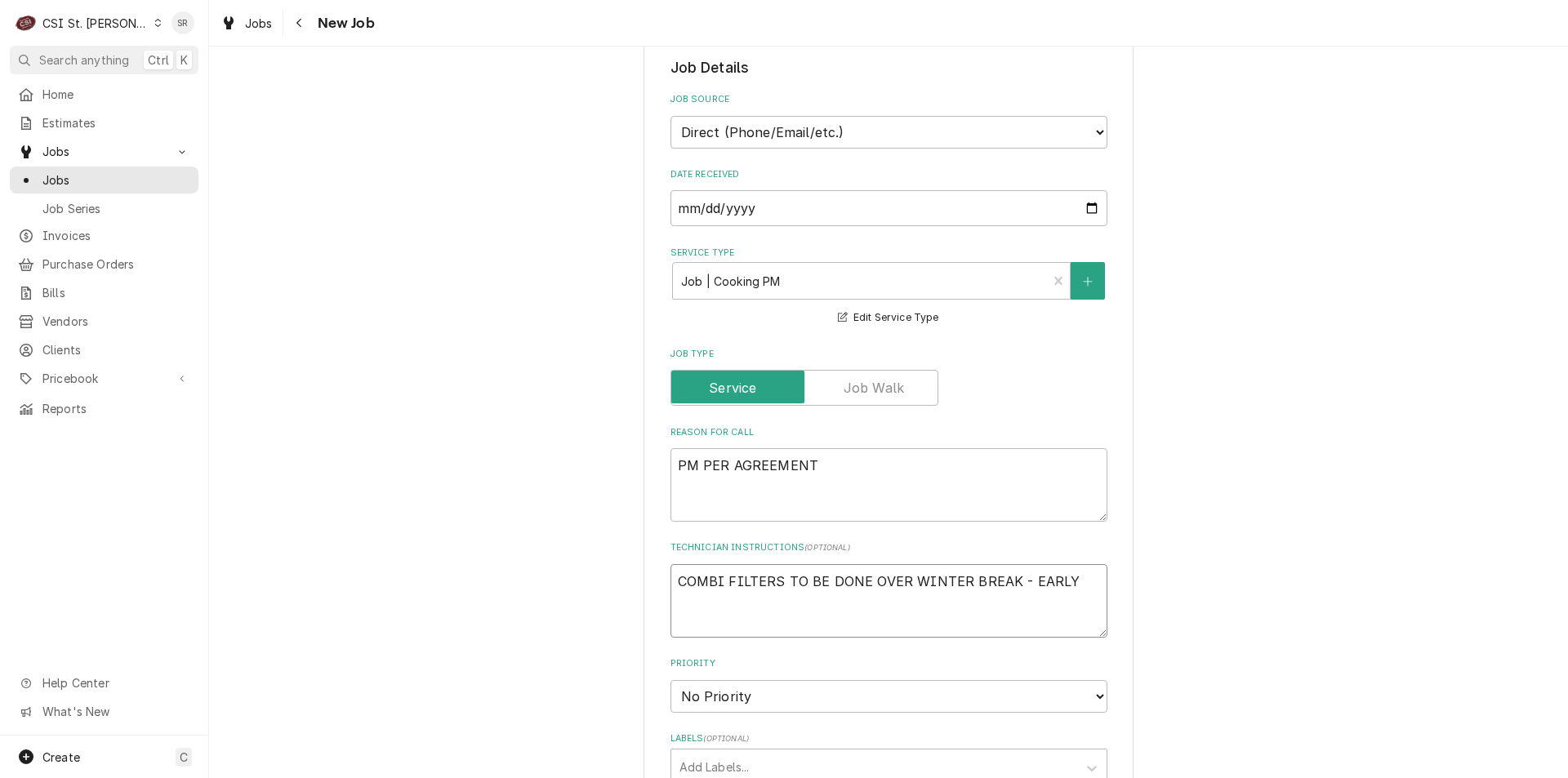 type on "x" 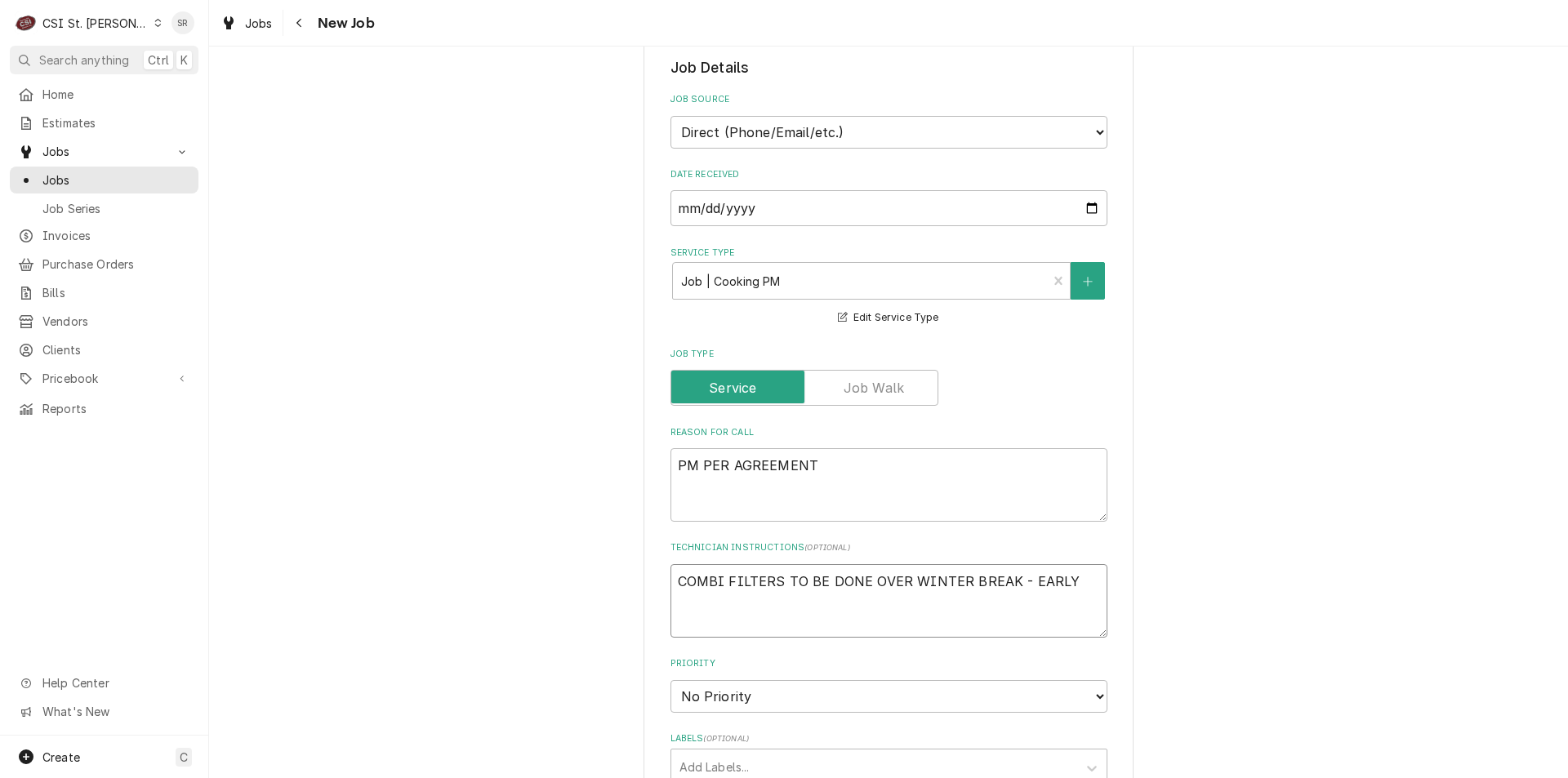 type on "COMBI FILTERS TO BE DONE OVER WINTER BREAK - EARLY" 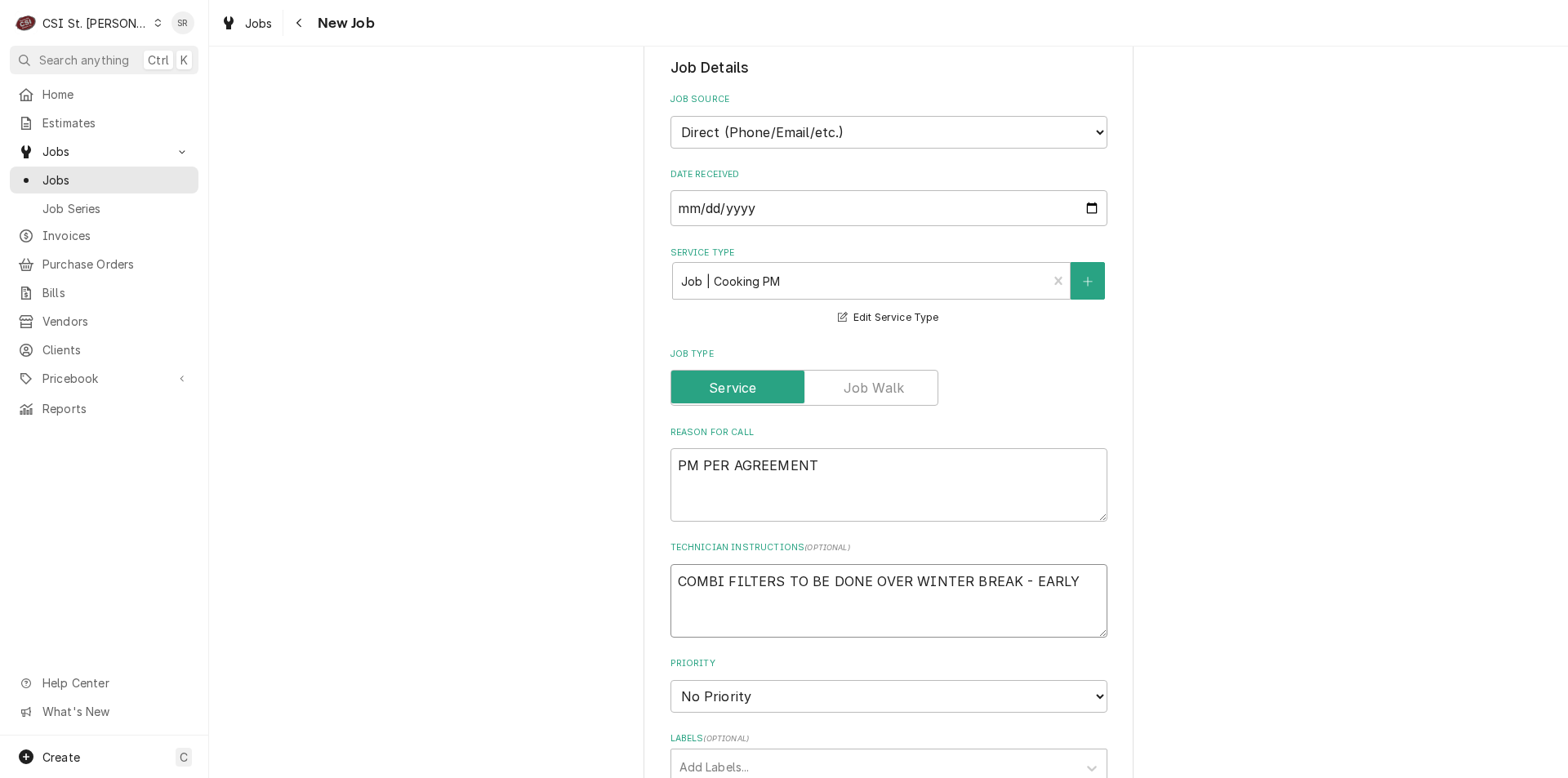 click on "COMBI FILTERS TO BE DONE OVER WINTER BREAK - EARLY" at bounding box center (889, 601) 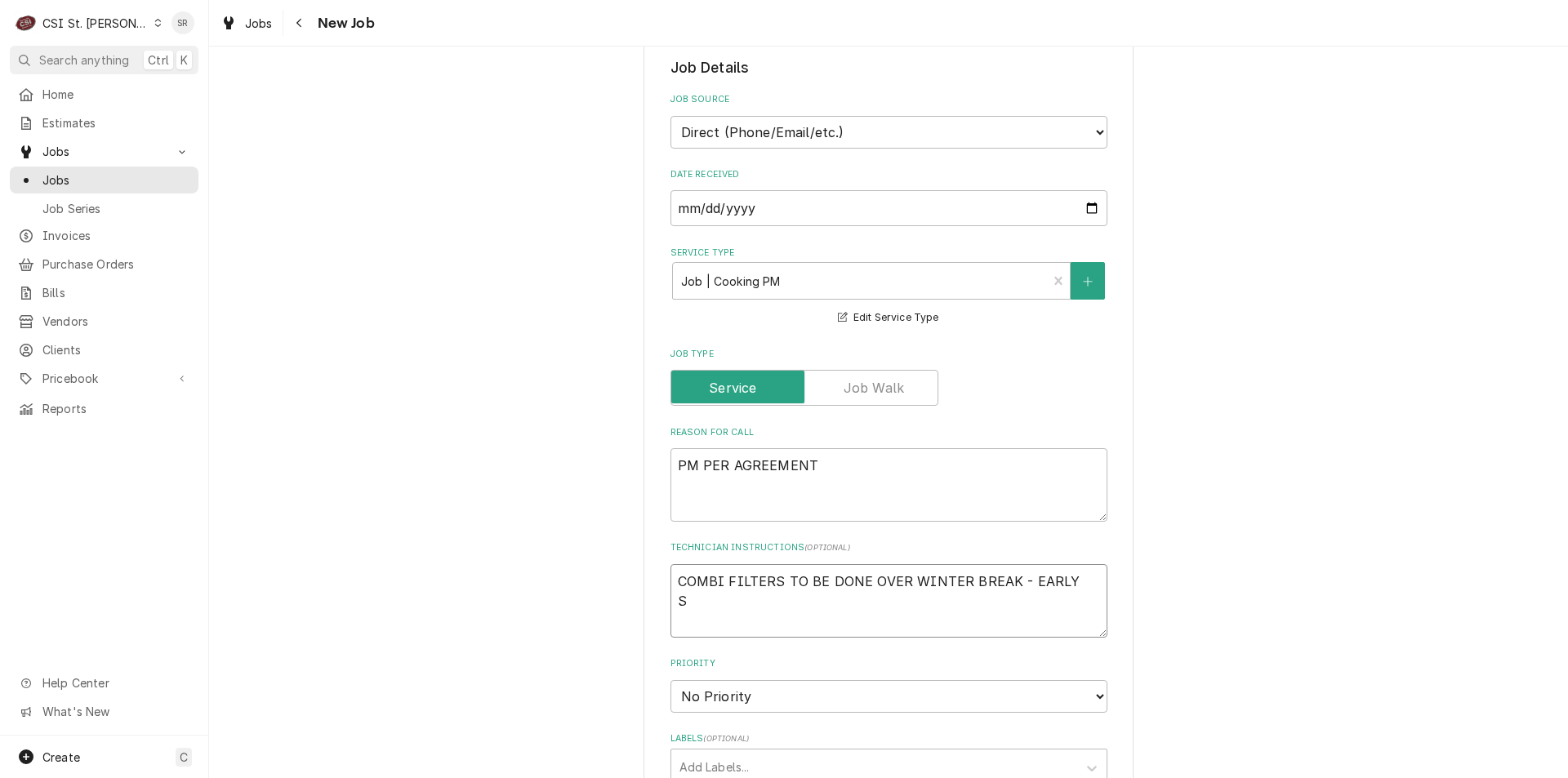 type on "x" 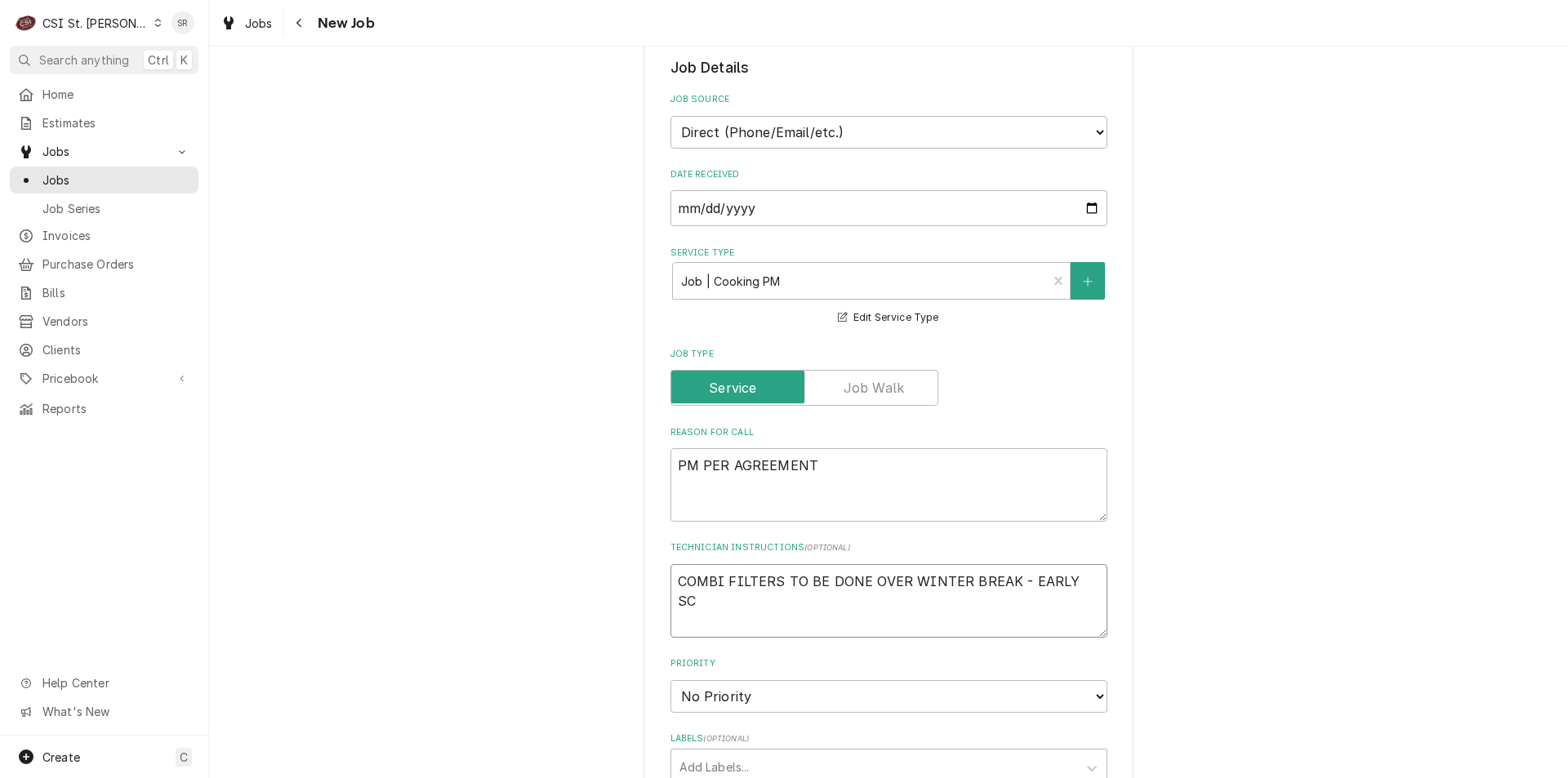 type on "x" 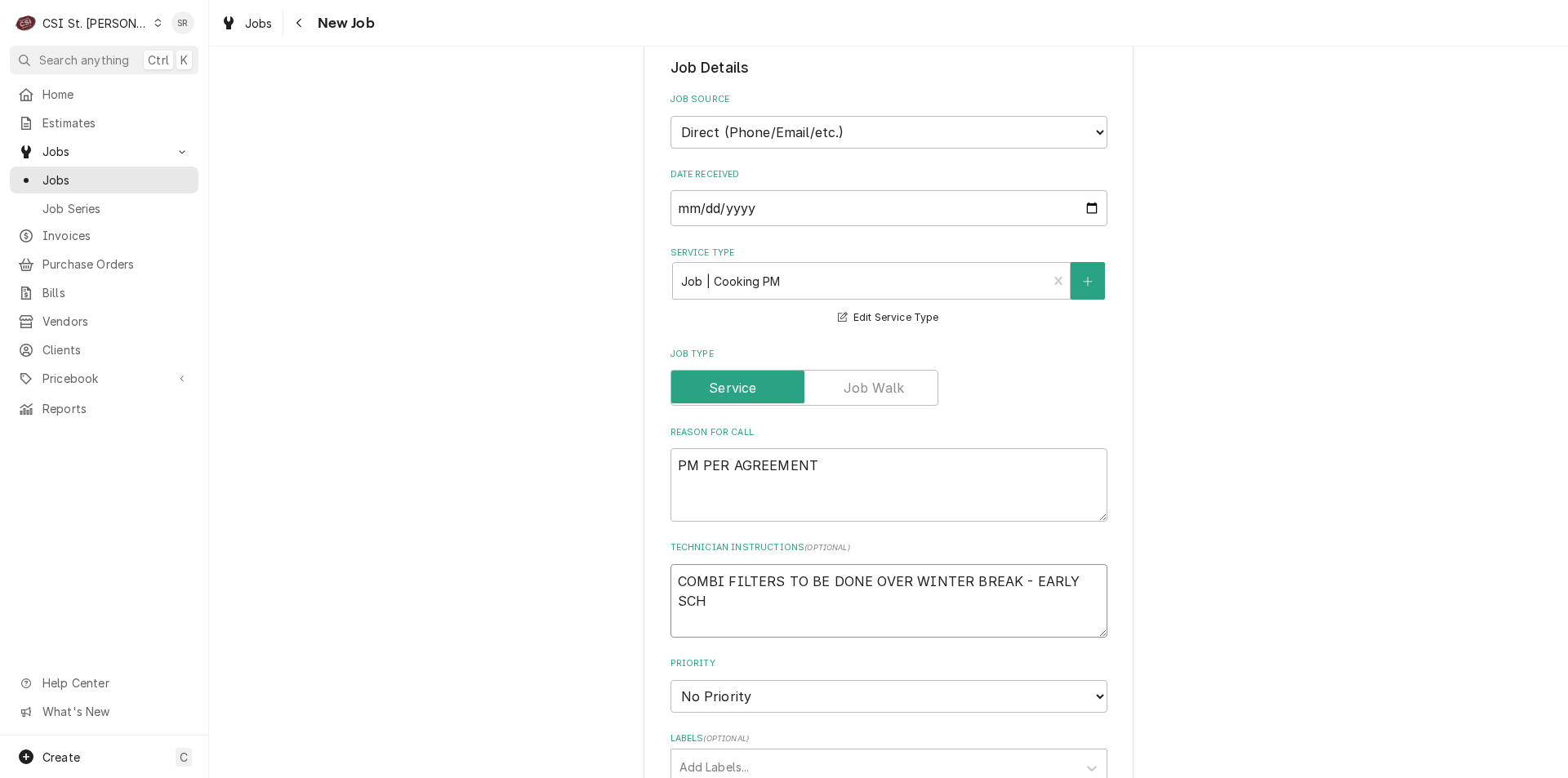 type on "x" 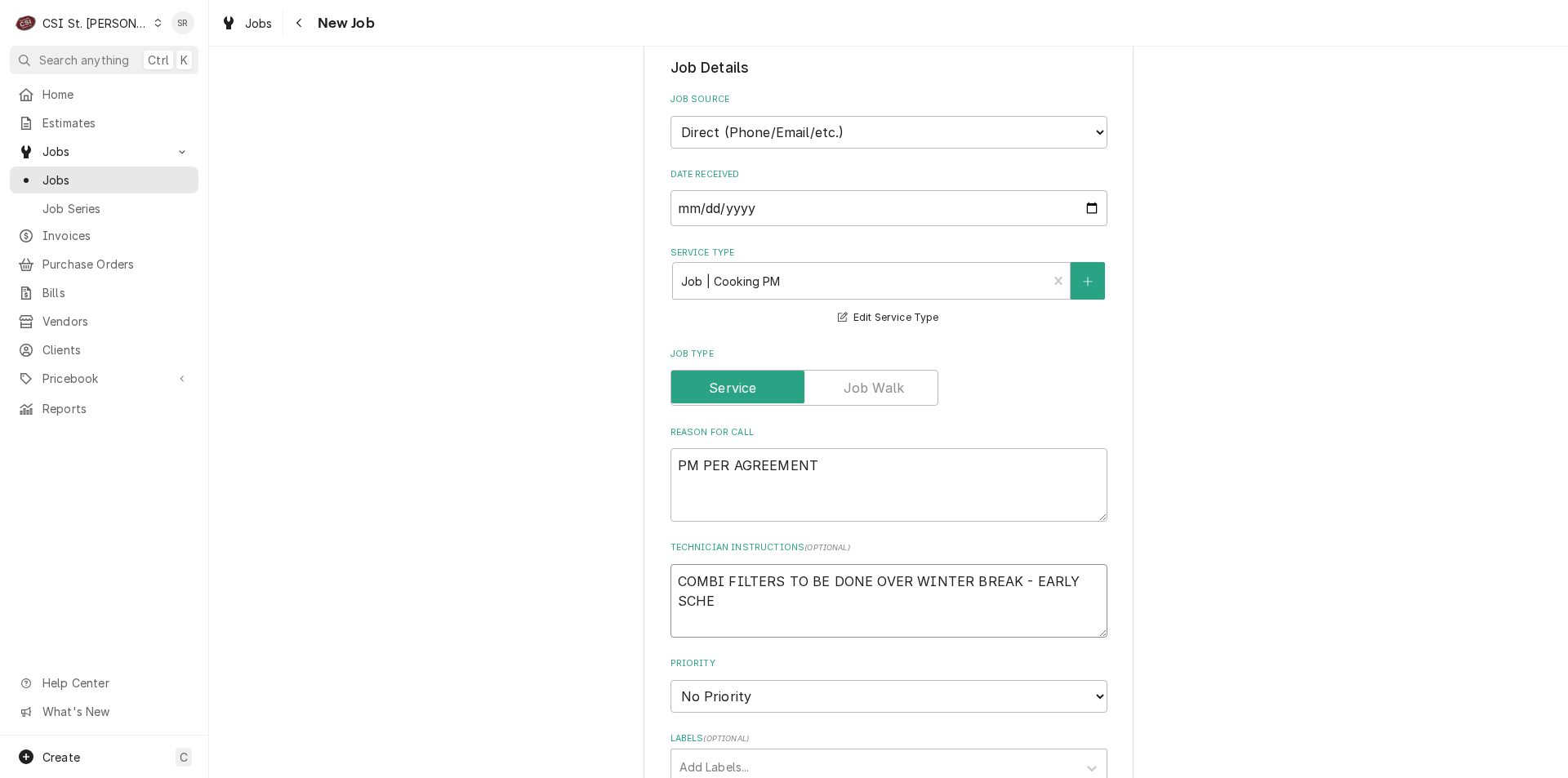 type on "x" 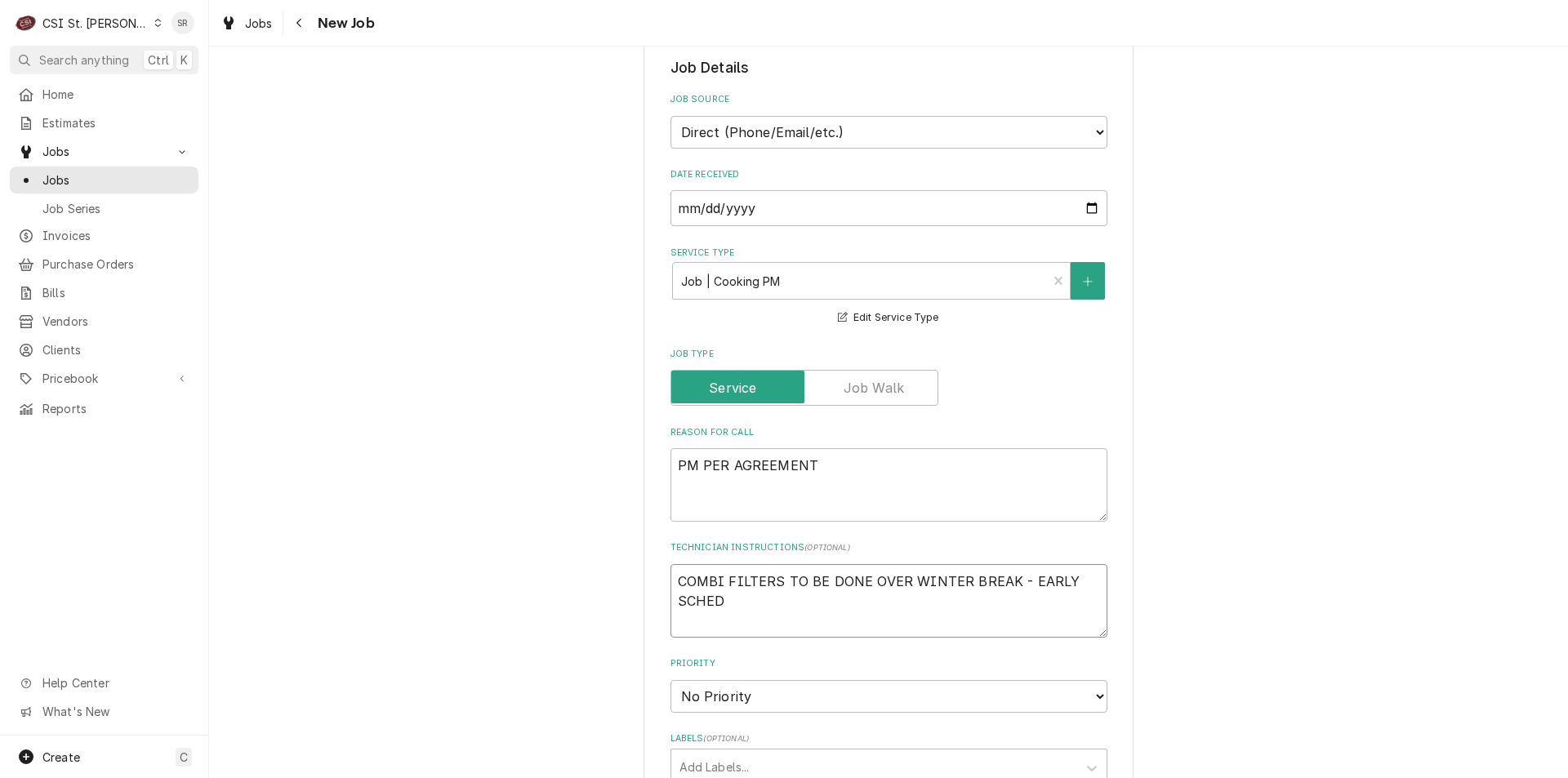 type on "x" 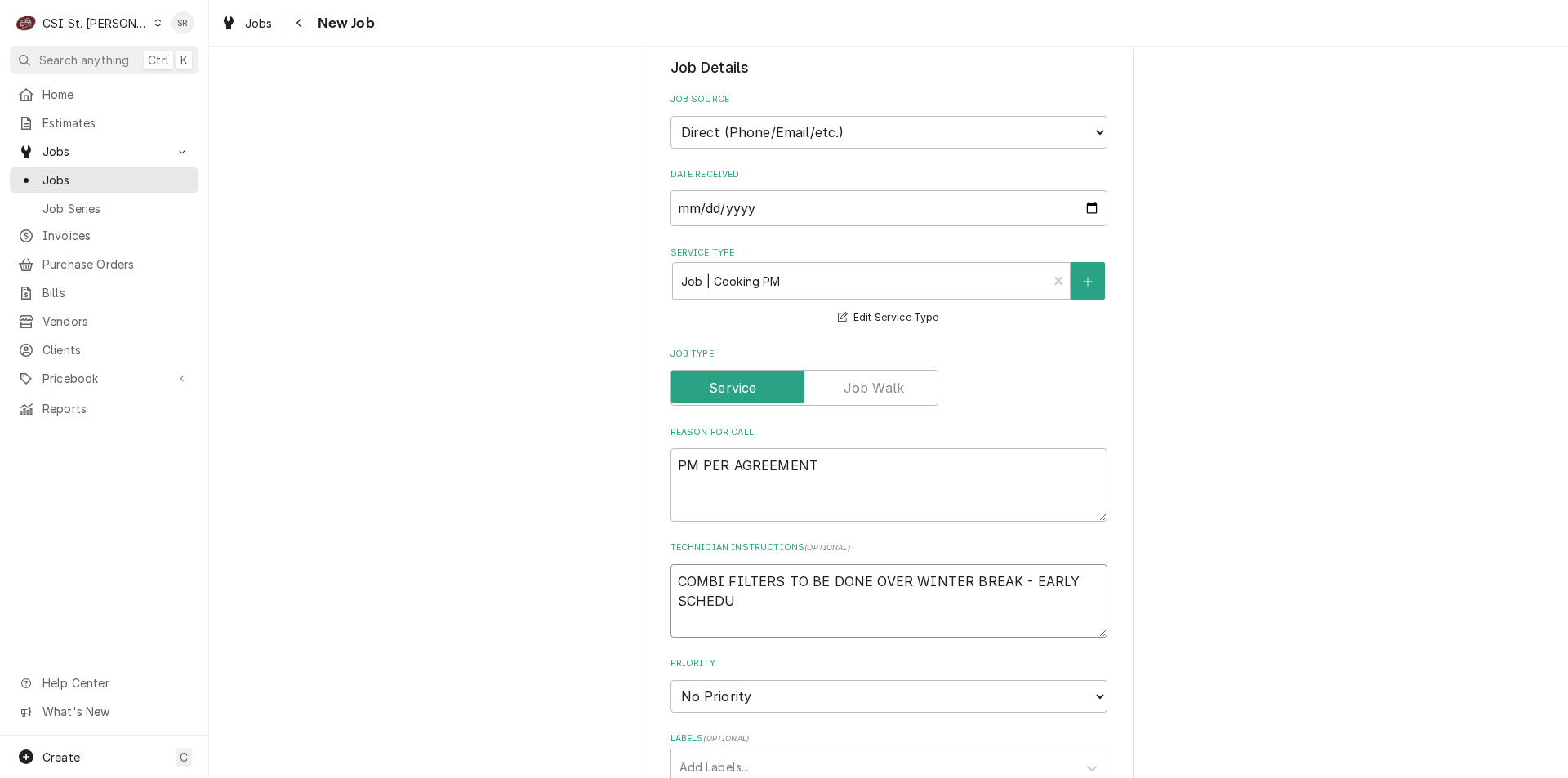 type on "x" 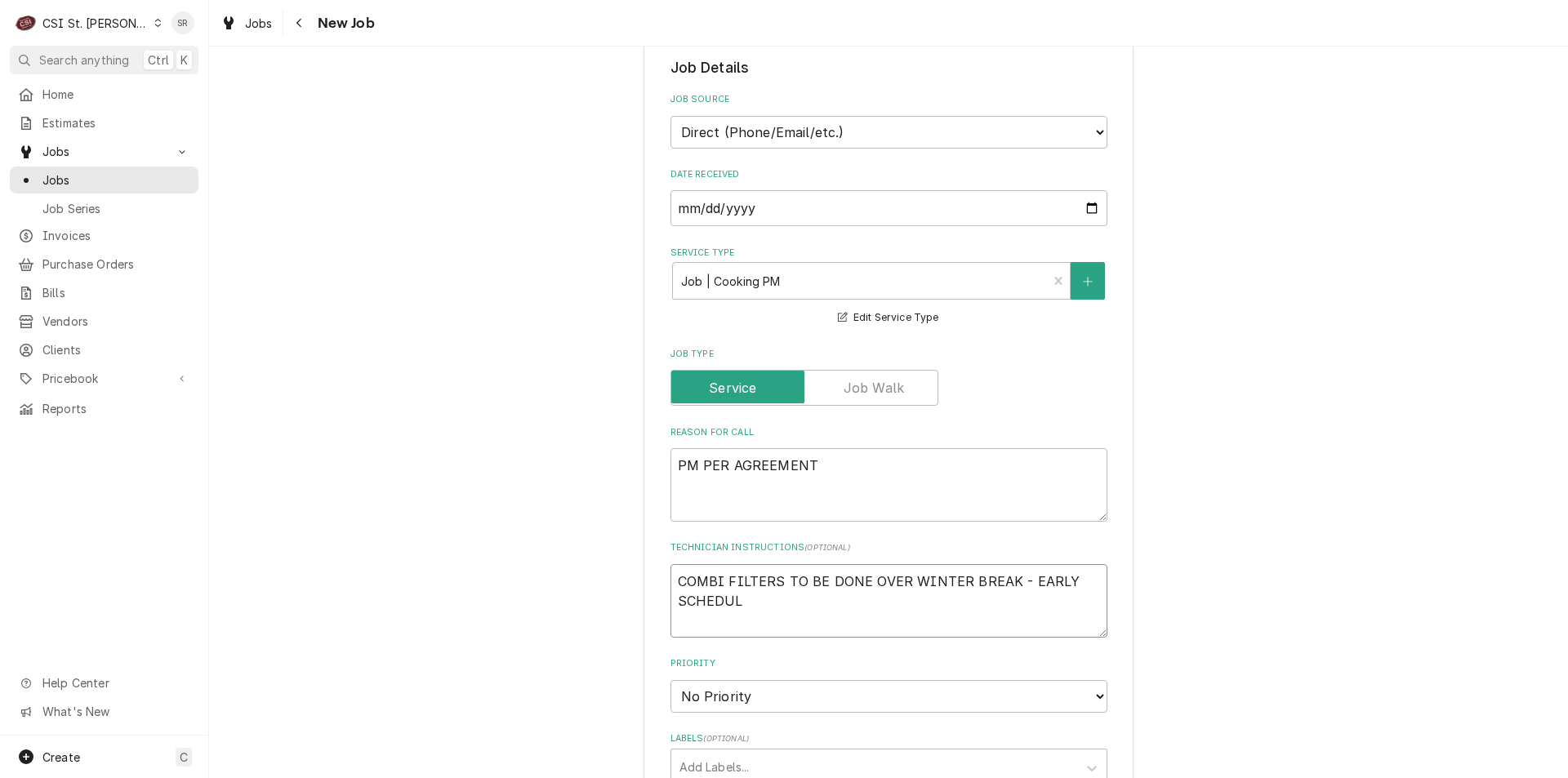type on "x" 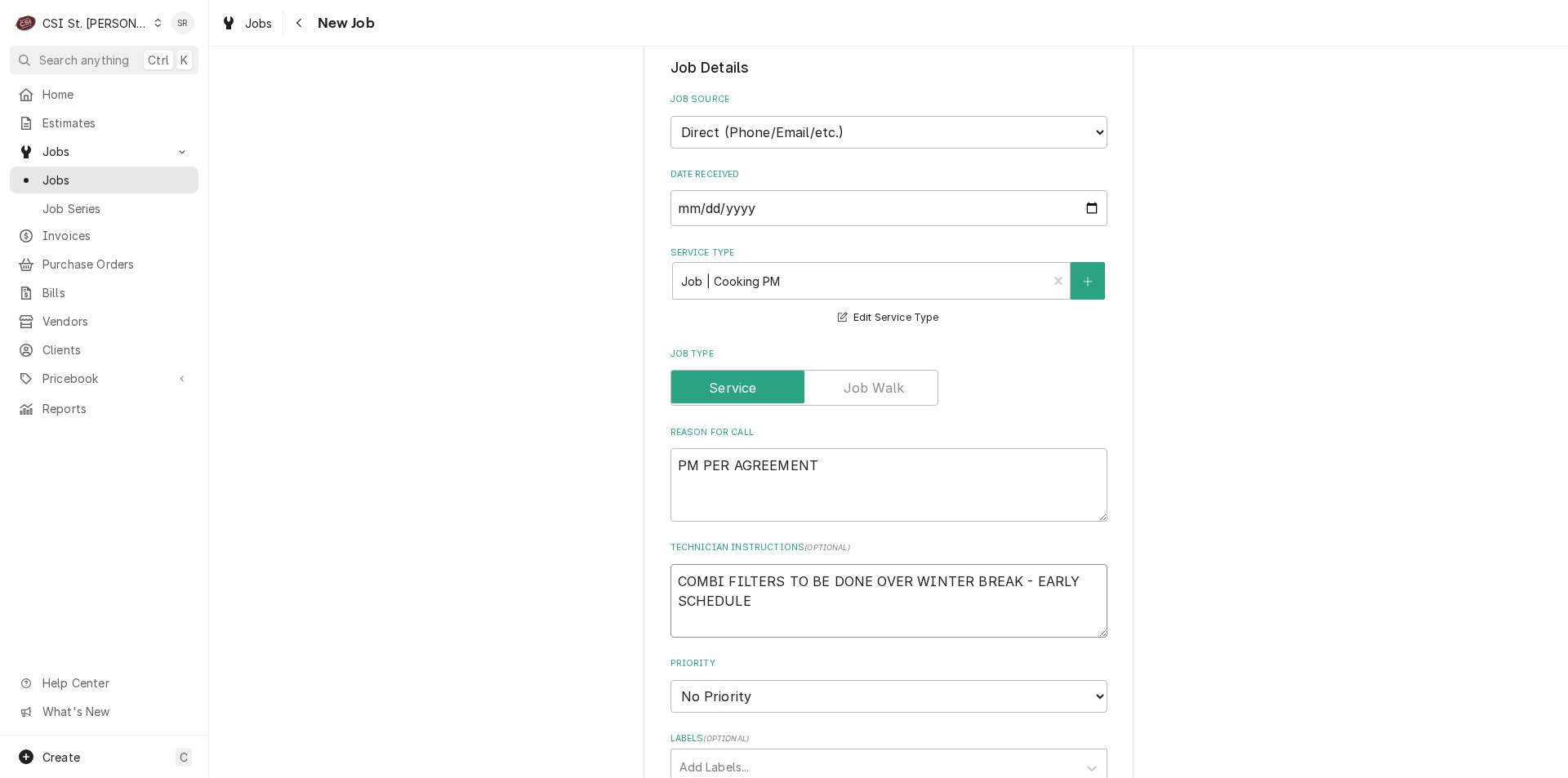 type on "x" 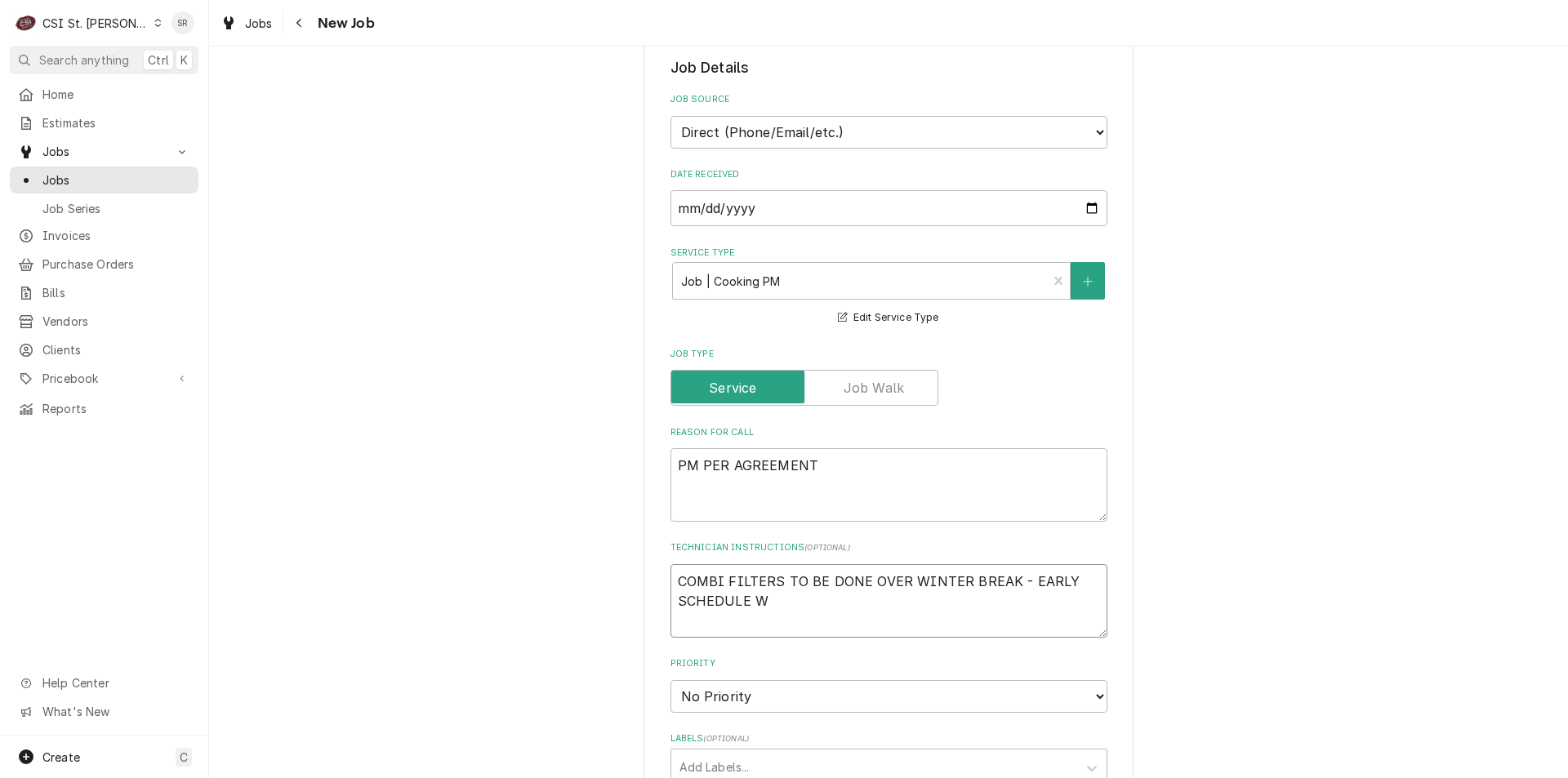 type on "x" 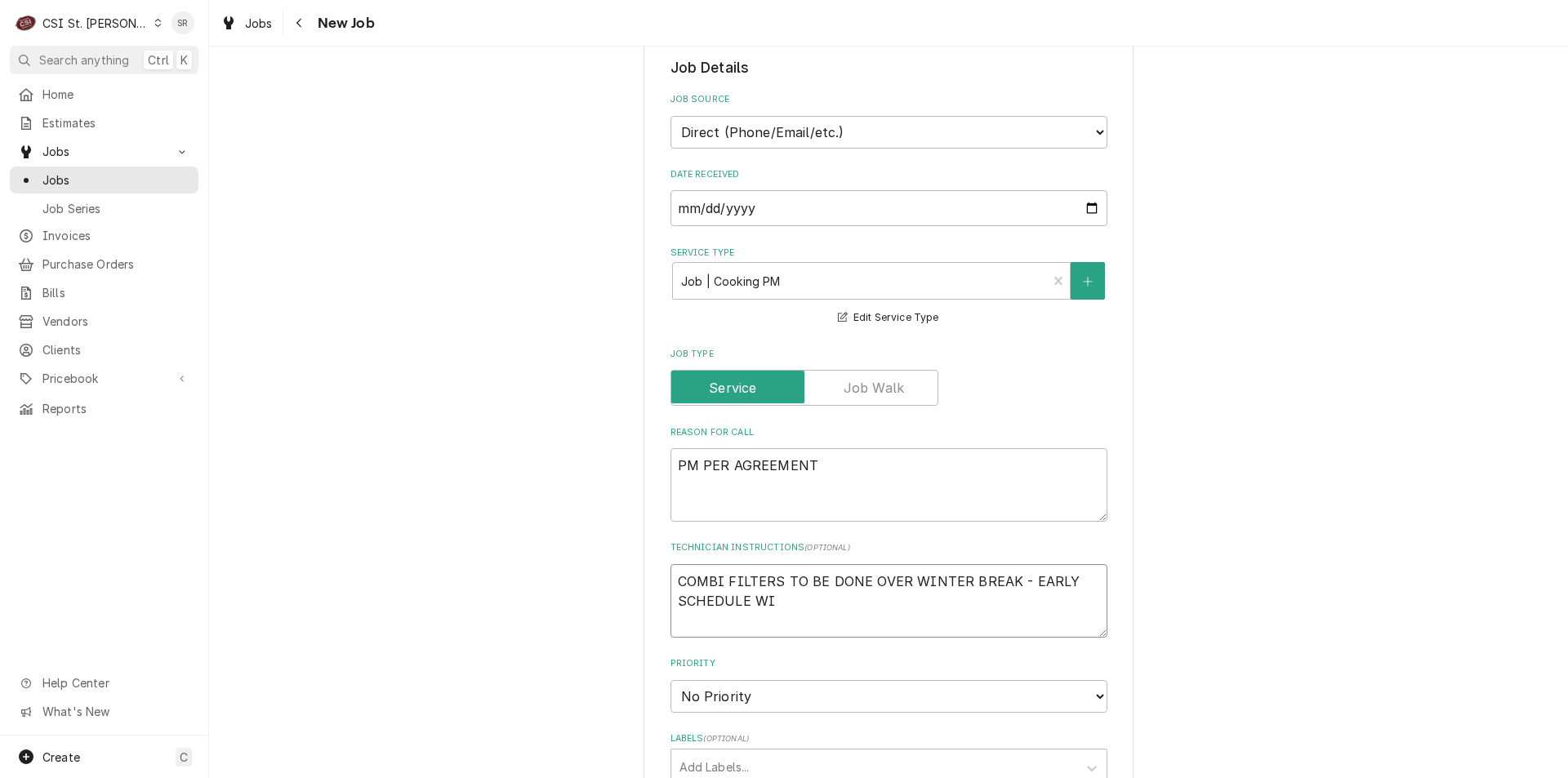 type on "x" 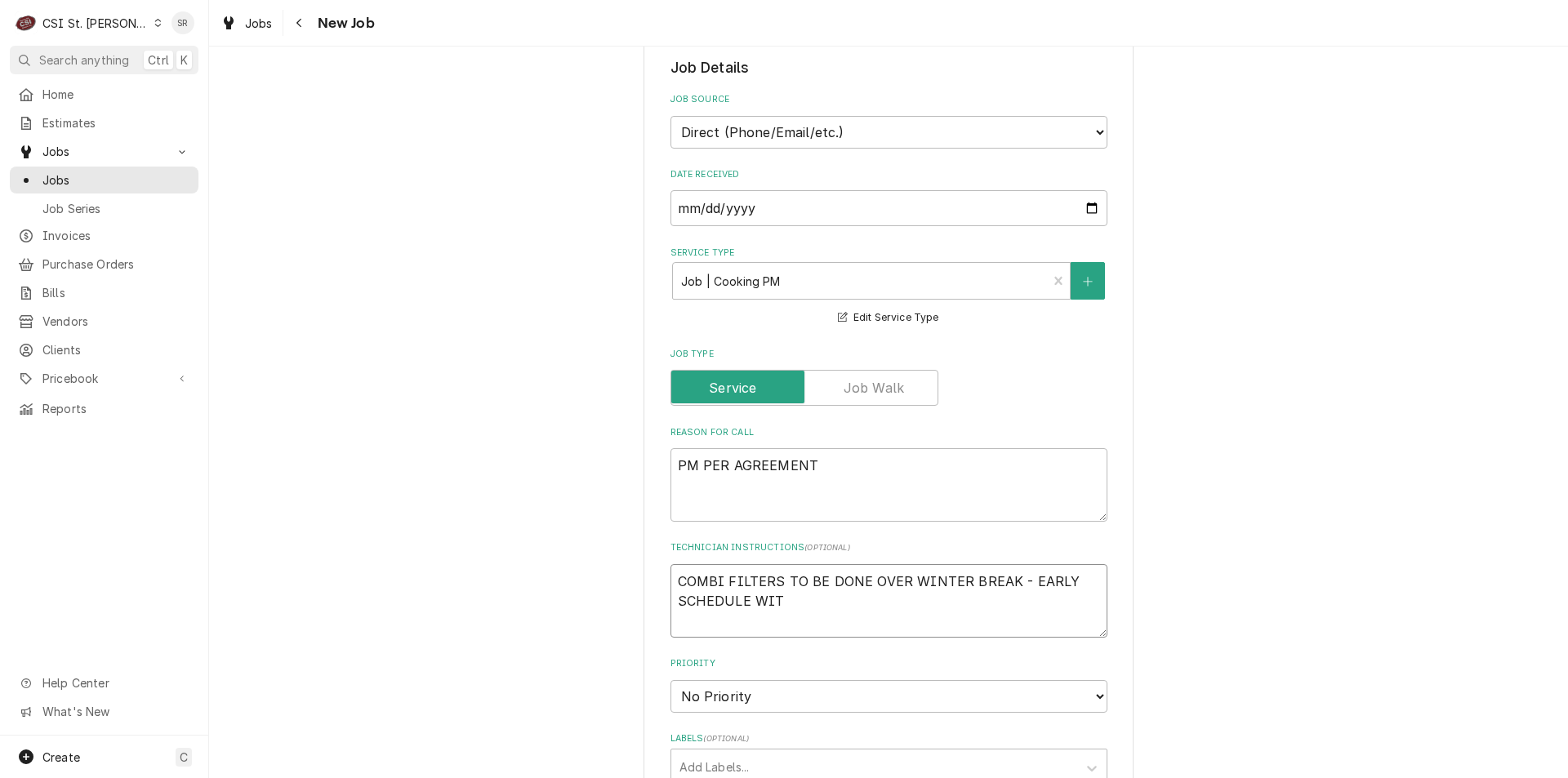 type on "x" 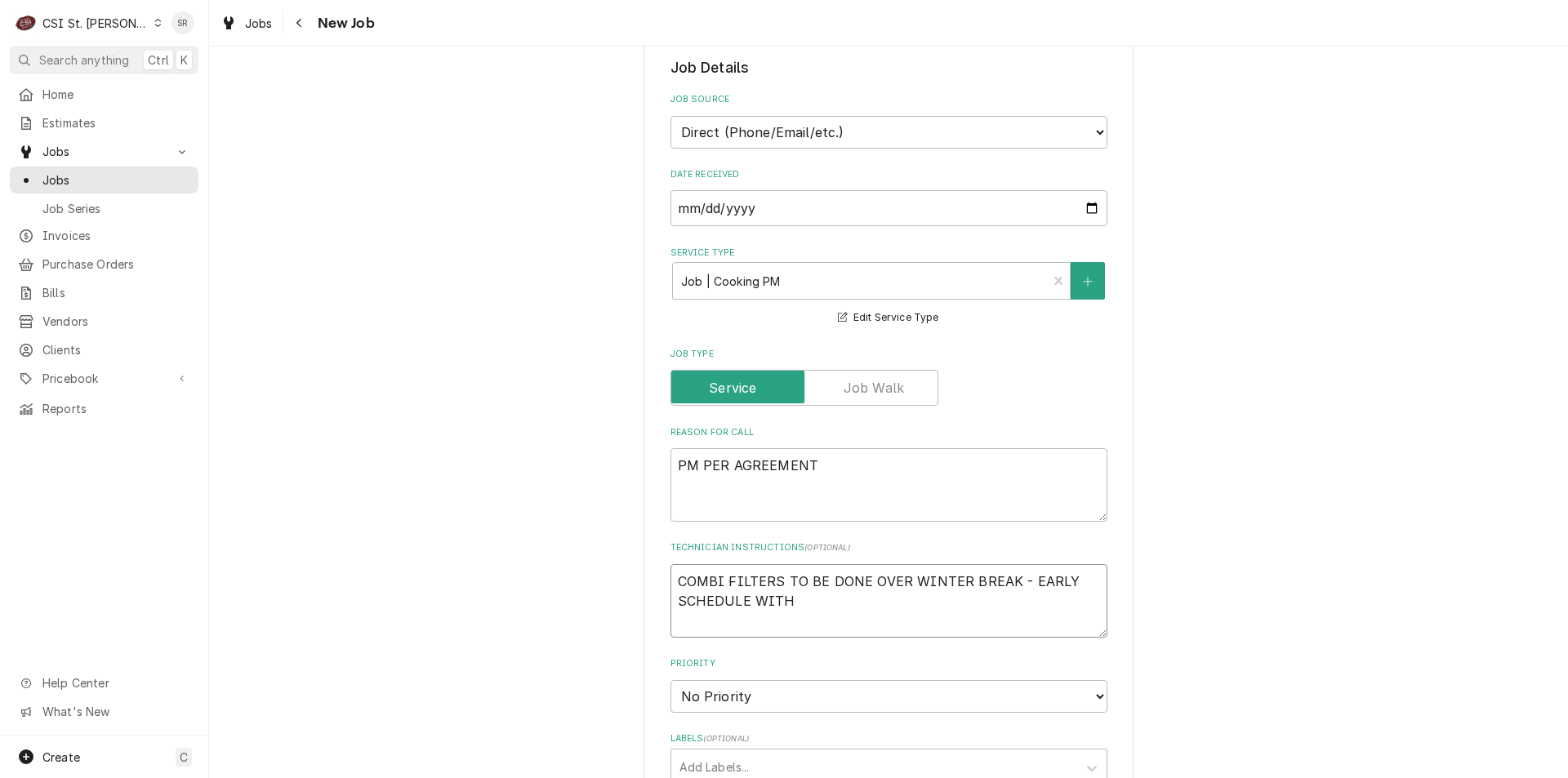 type on "x" 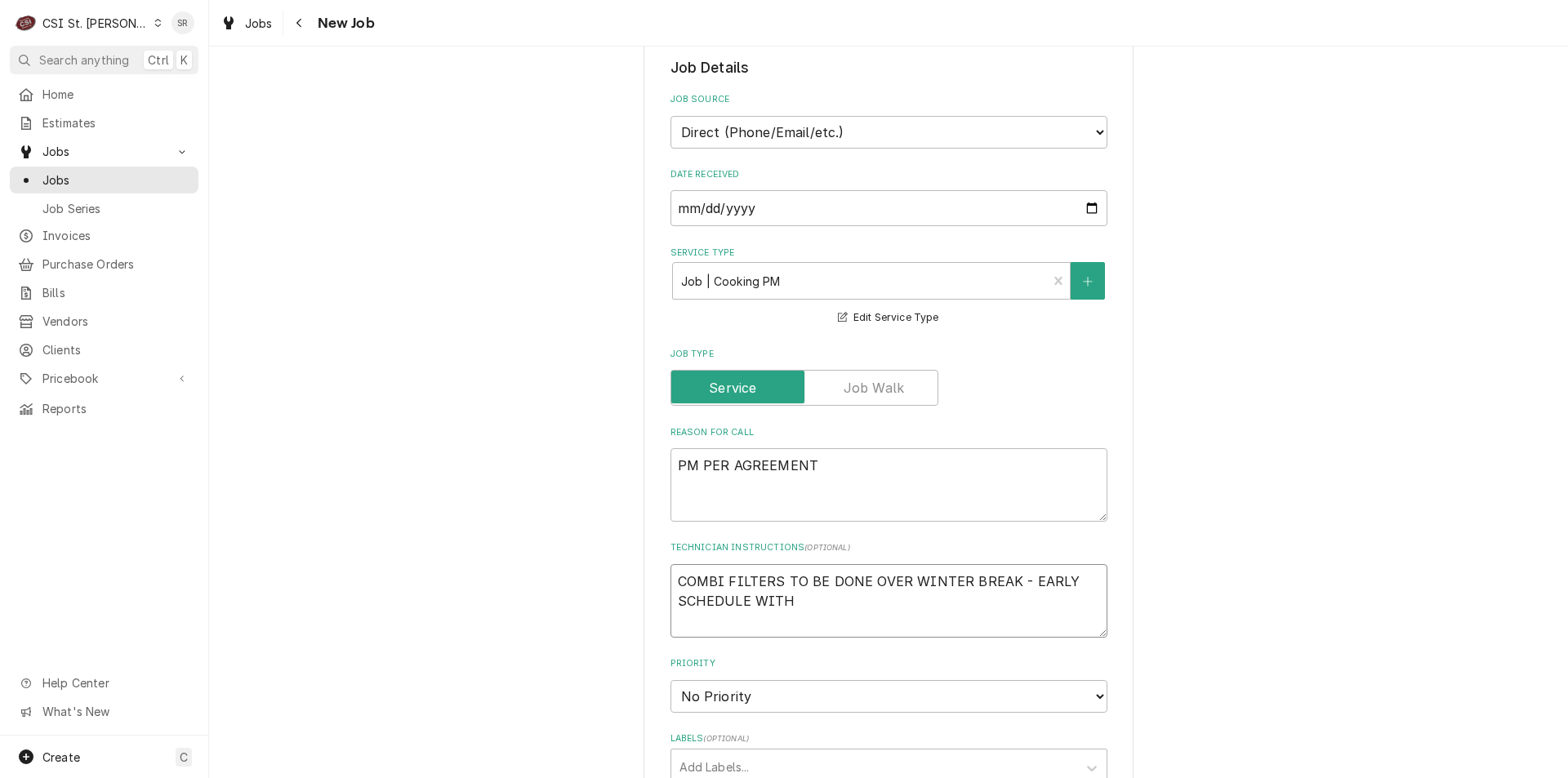 paste on "kitchenappliancerepair@rsdmo.org" 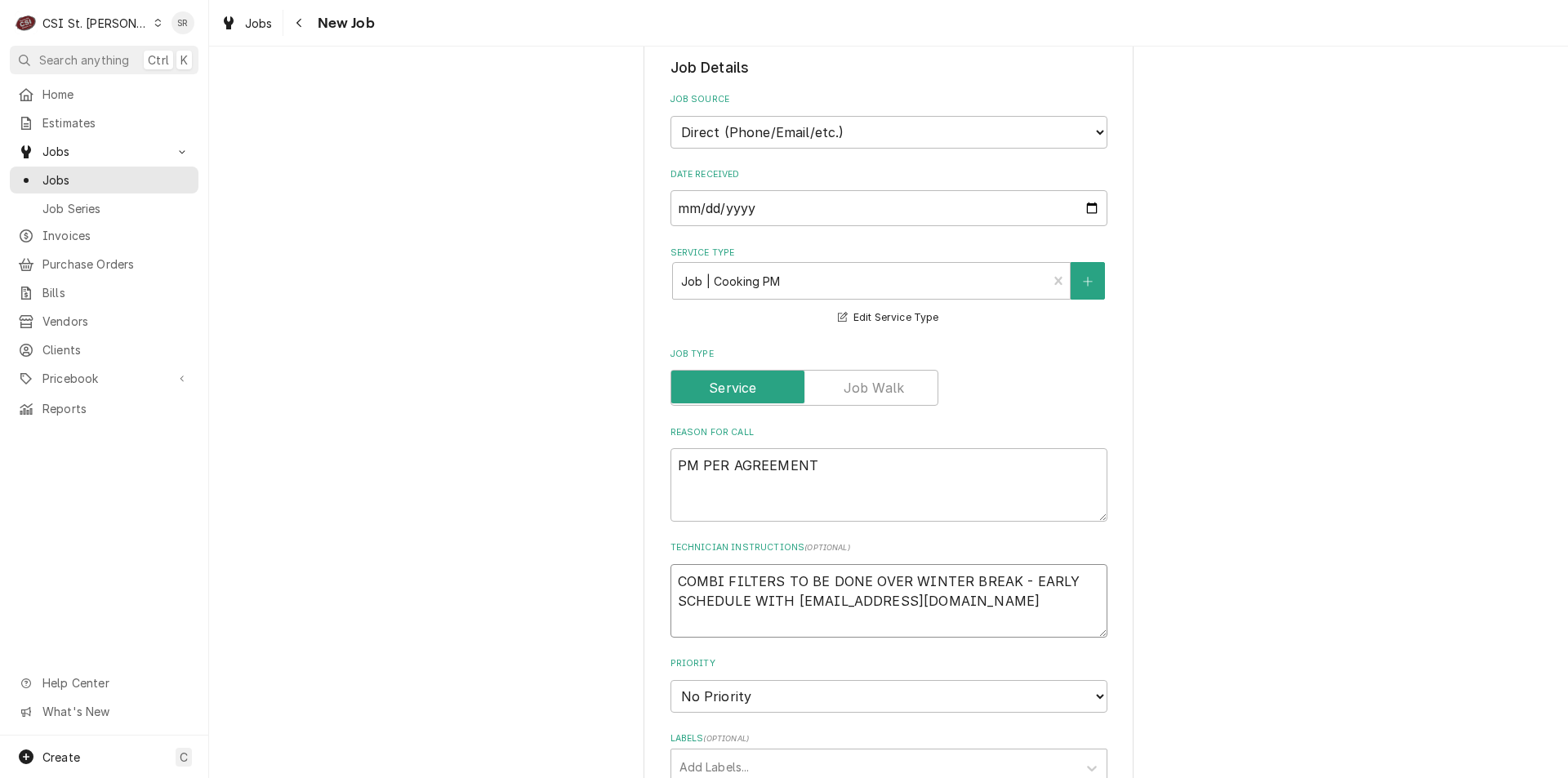 type on "x" 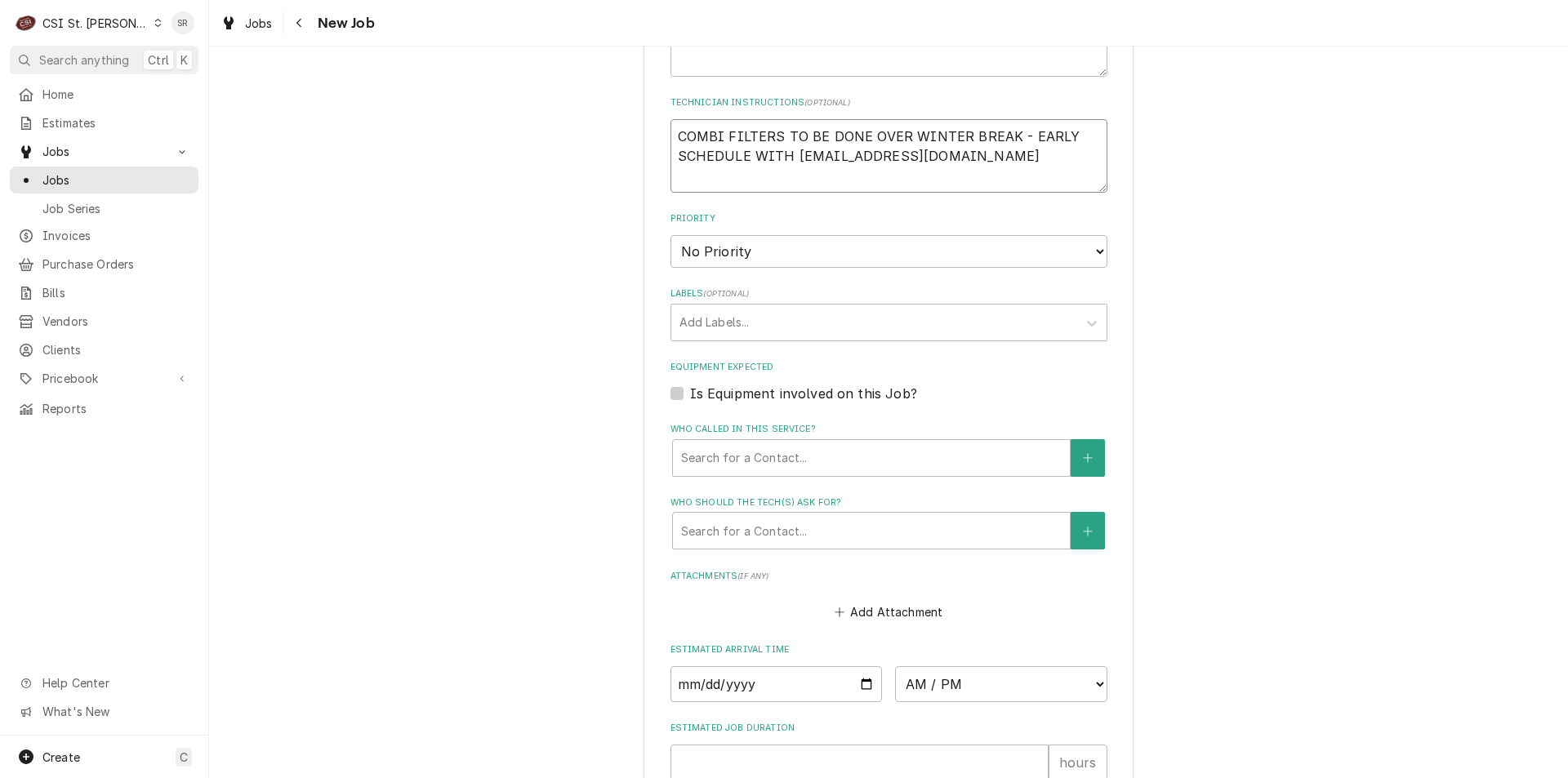 scroll, scrollTop: 898, scrollLeft: 0, axis: vertical 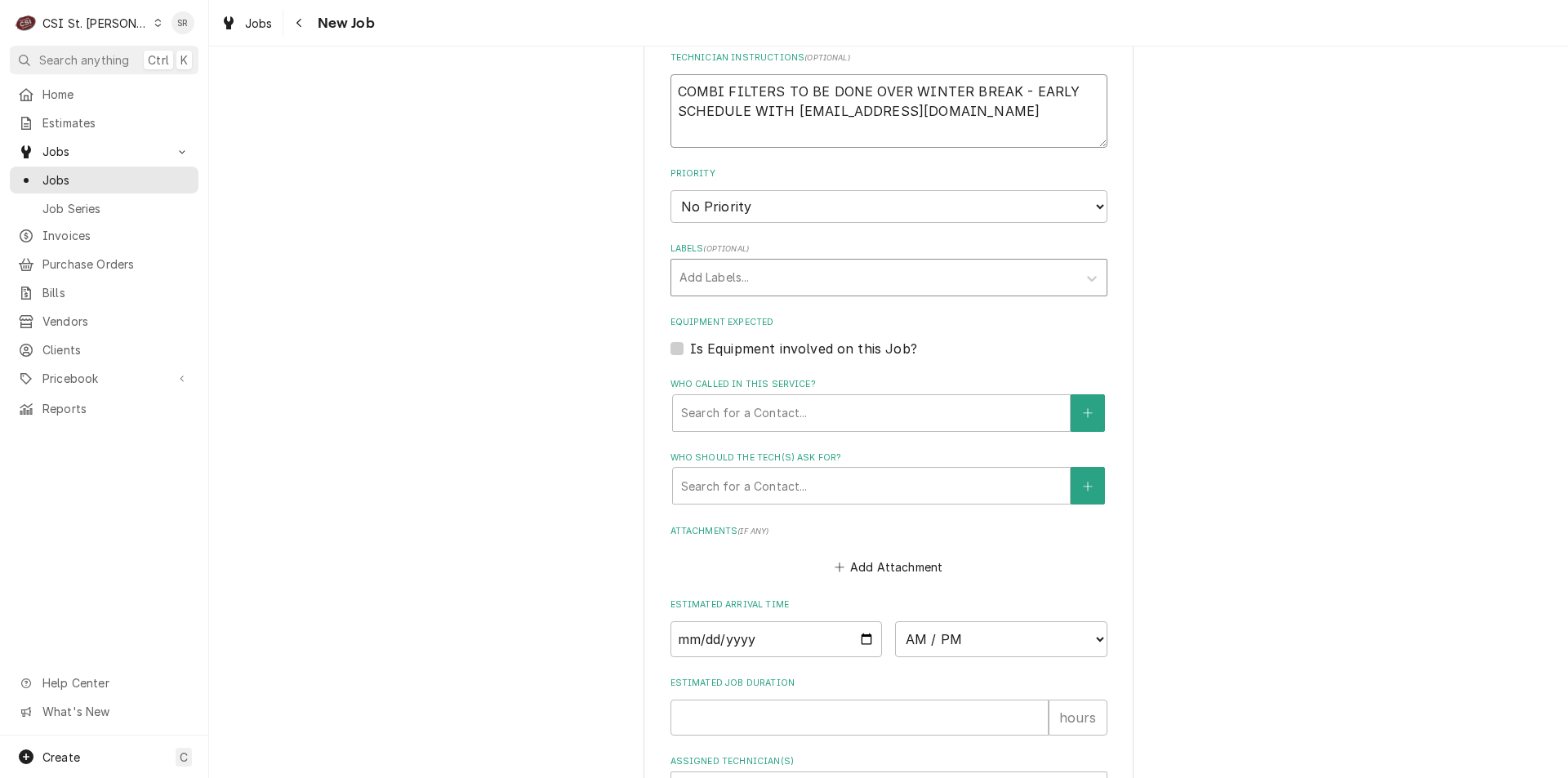 type on "COMBI FILTERS TO BE DONE OVER WINTER BREAK - EARLY
SCHEDULE WITH [EMAIL_ADDRESS][DOMAIN_NAME]" 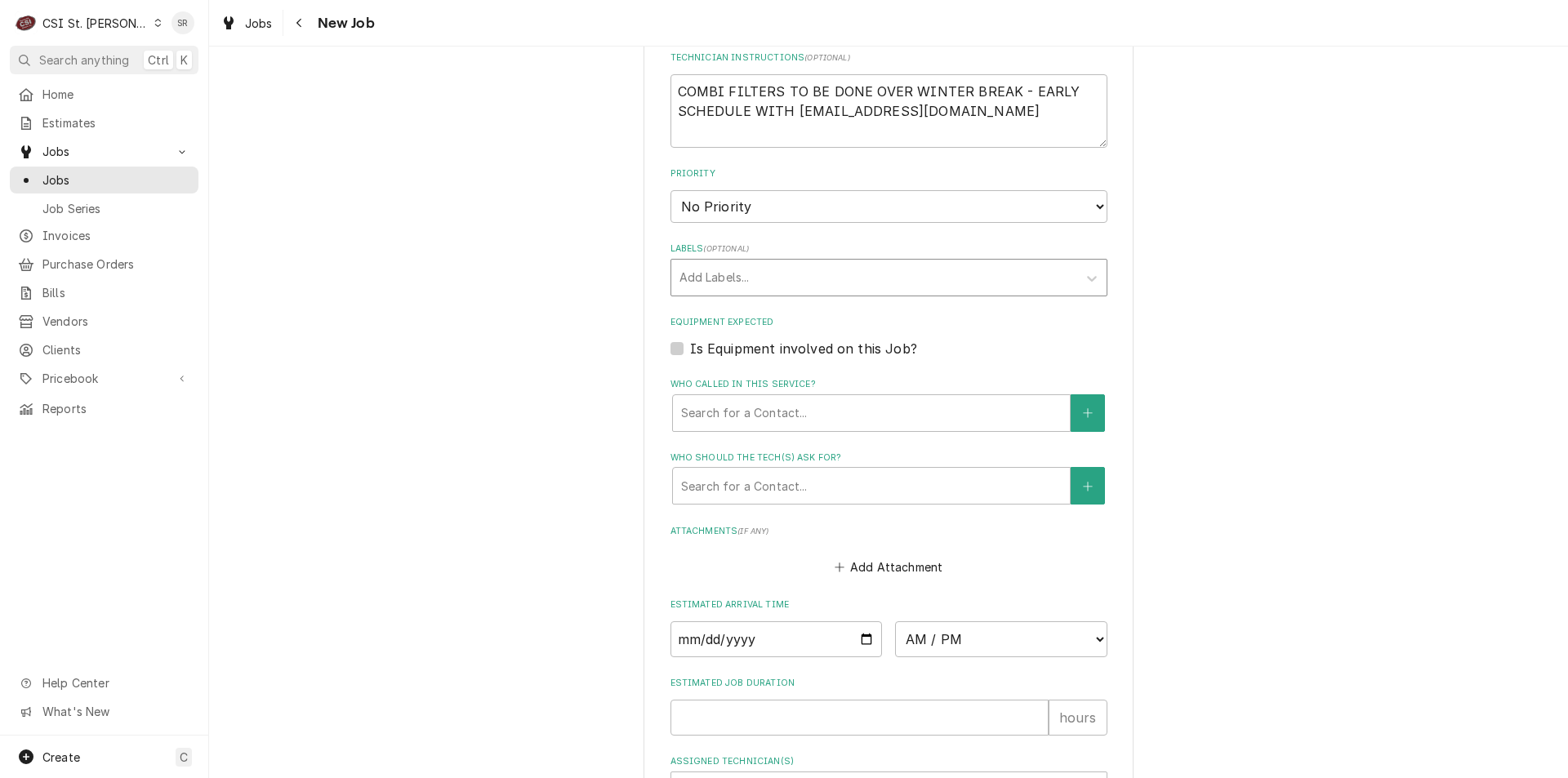 click at bounding box center (874, 278) 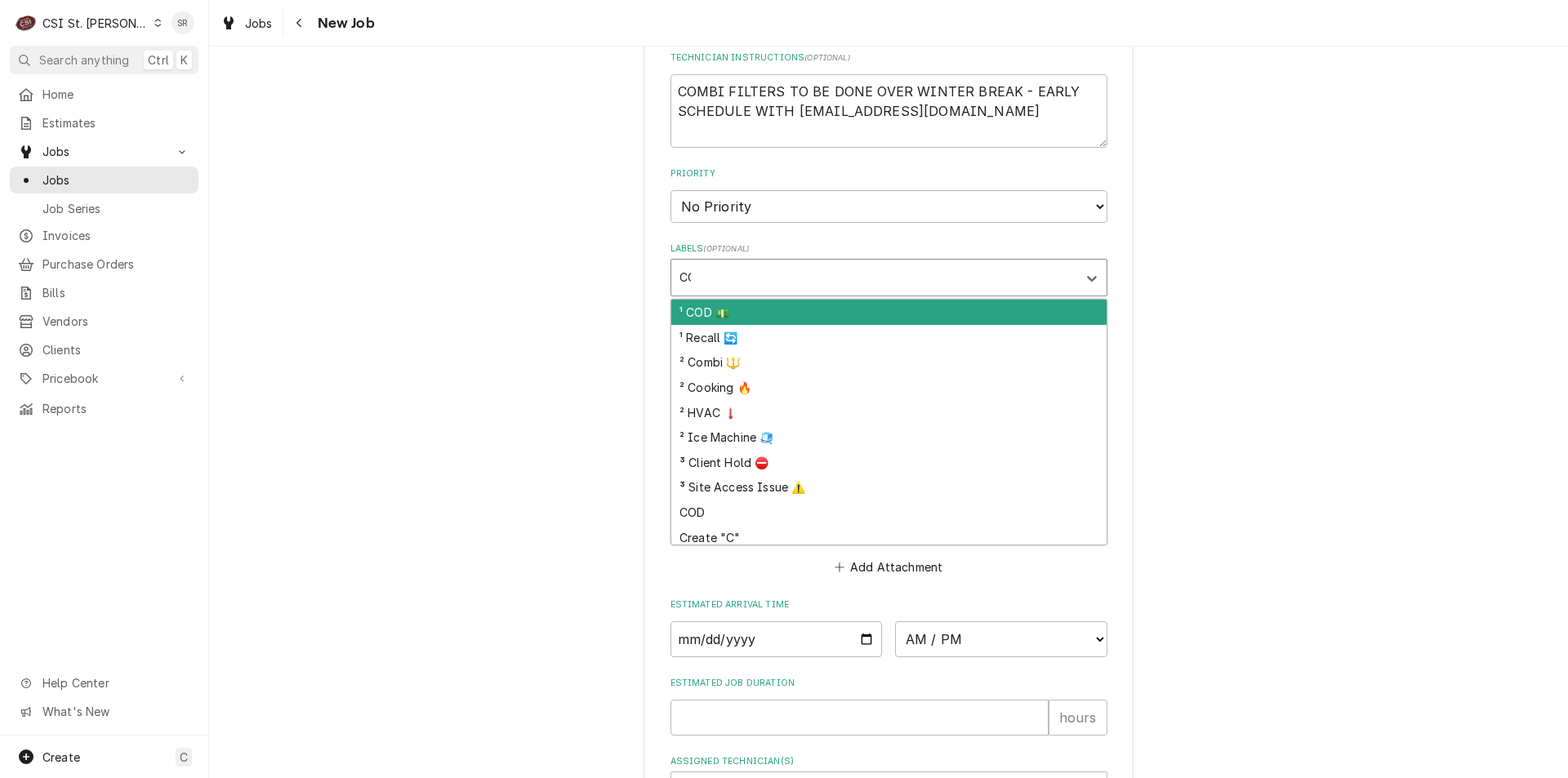 type on "COOK" 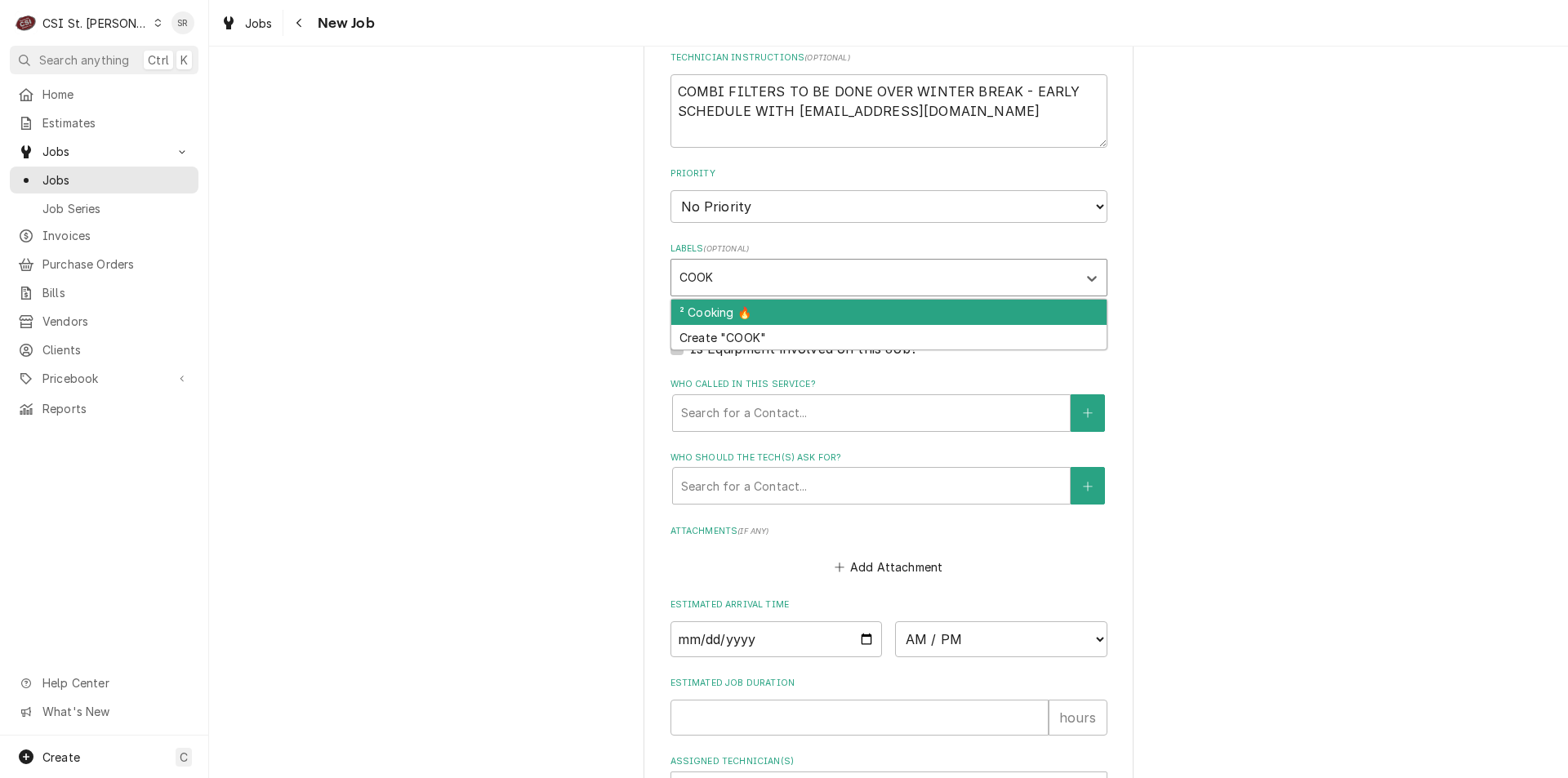 click on "² Cooking 🔥" at bounding box center (889, 312) 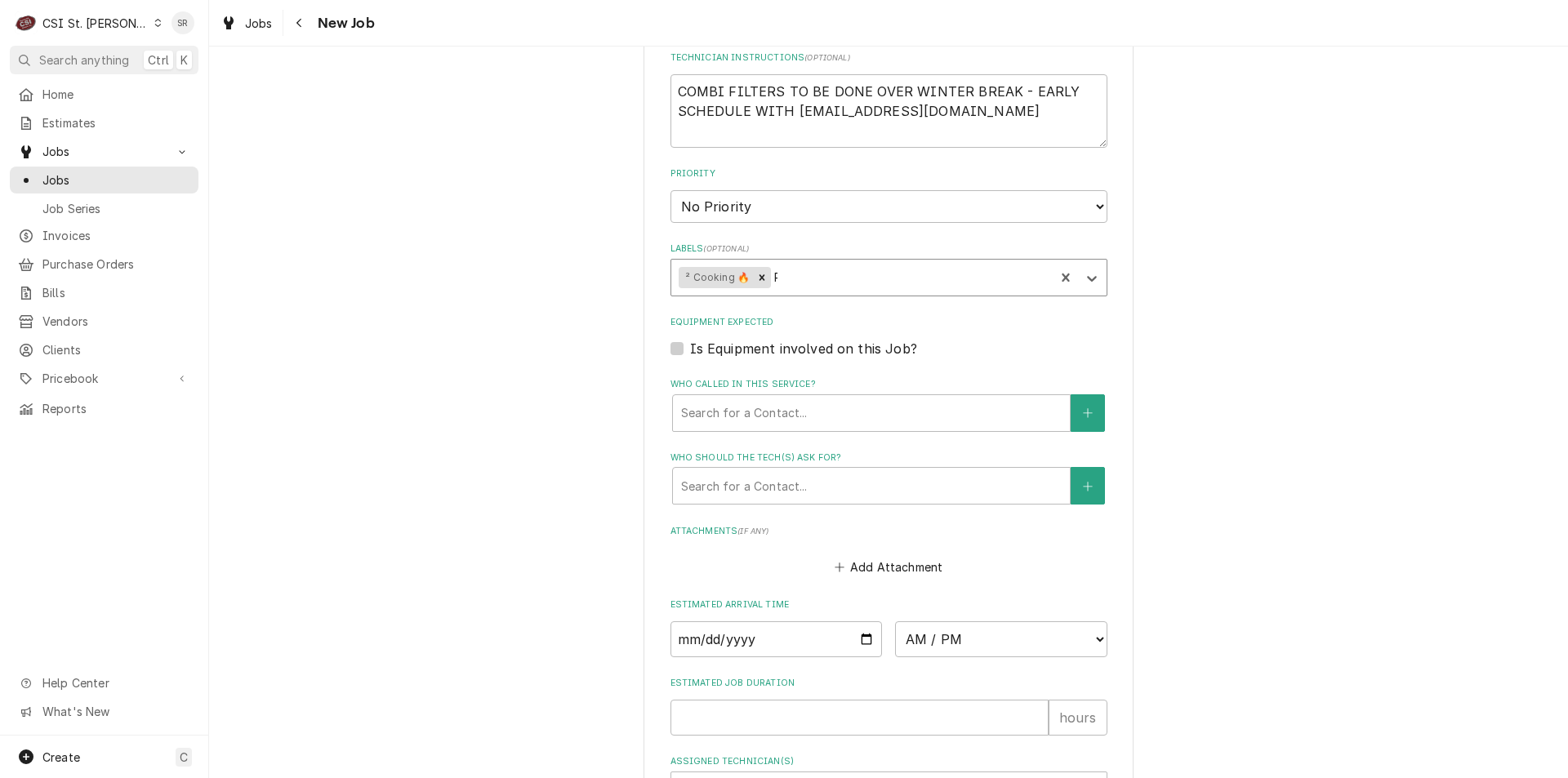 type on "RE" 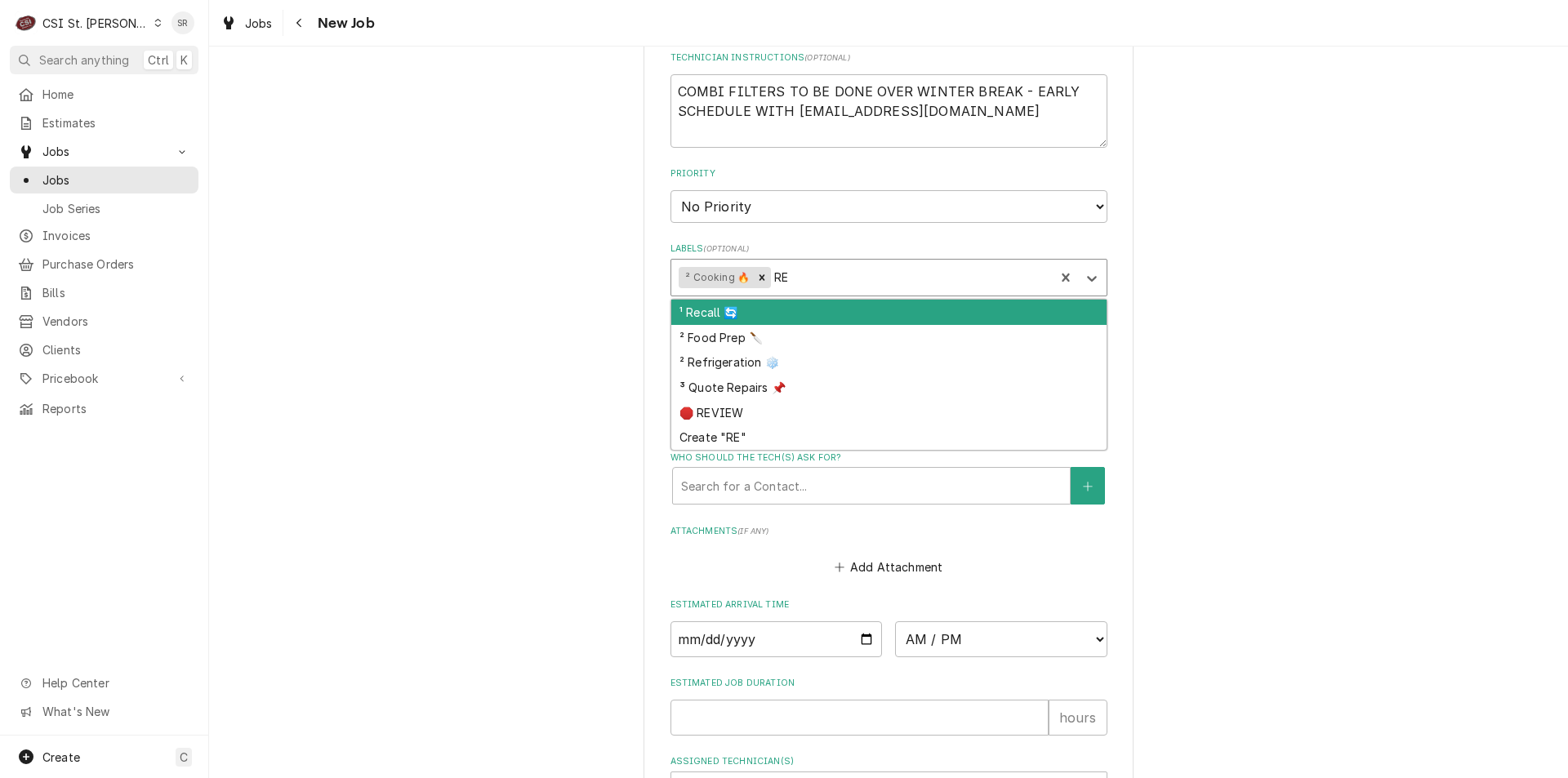 type on "x" 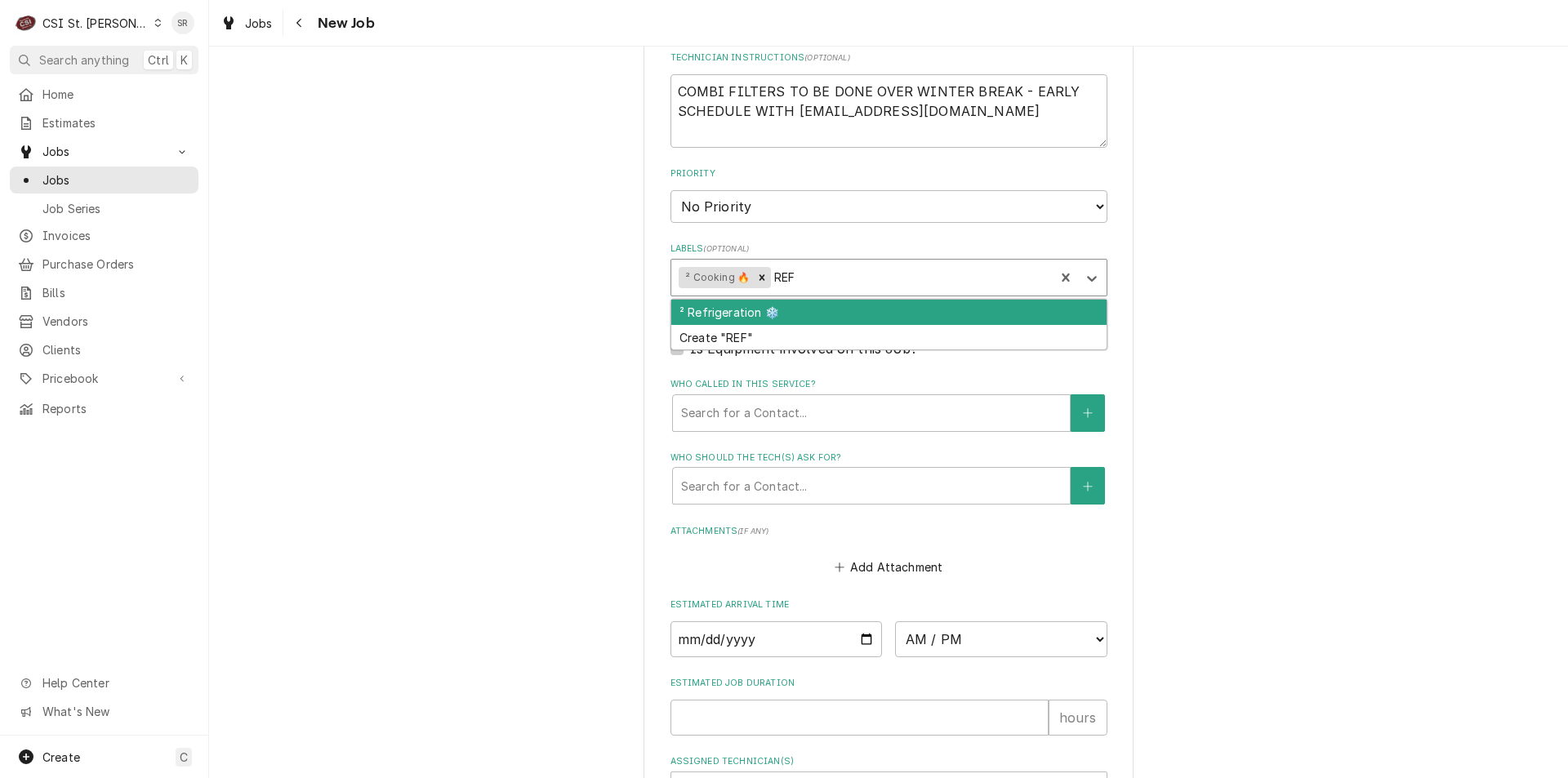 click on "² Refrigeration ❄️" at bounding box center (889, 312) 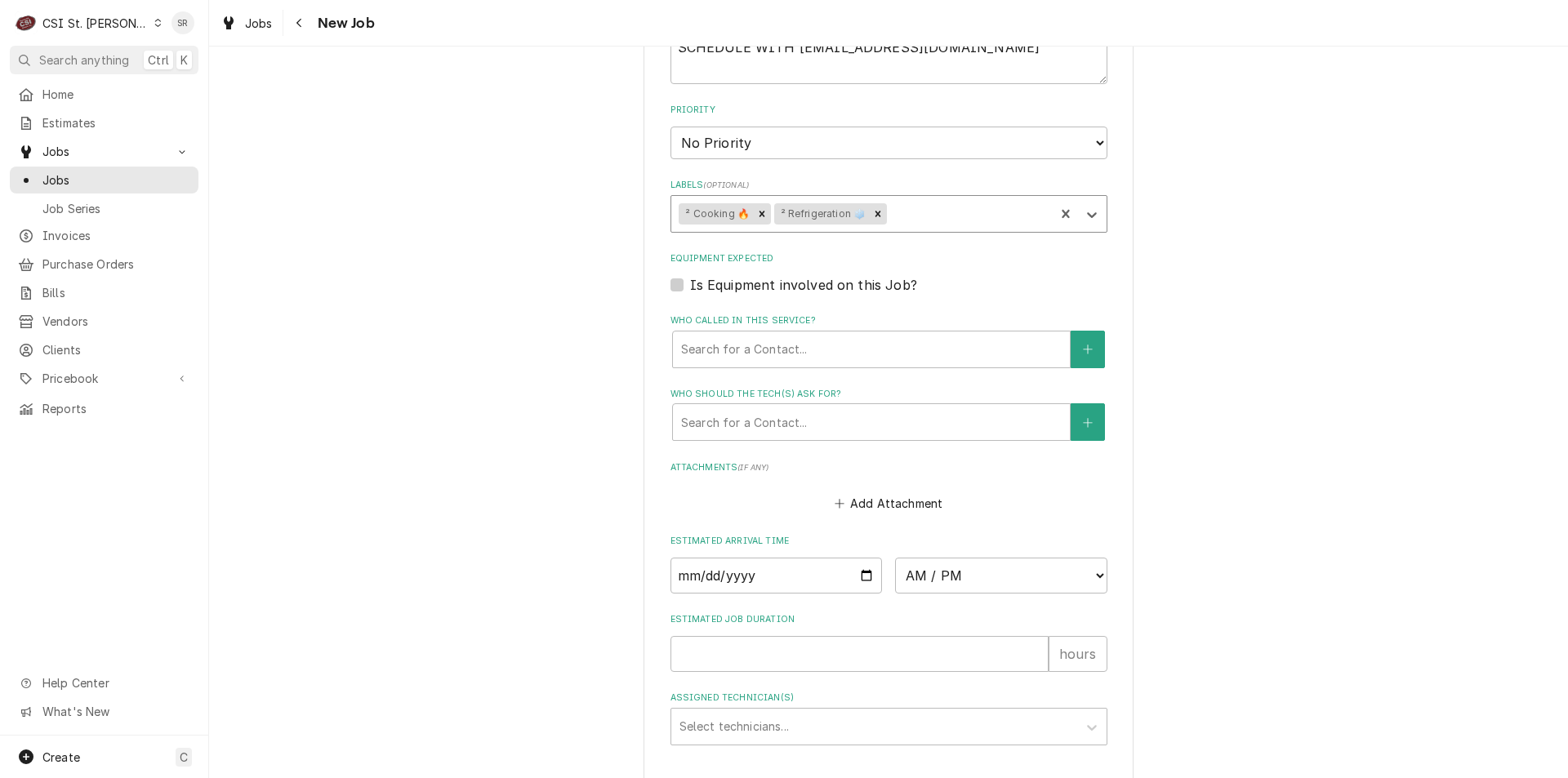 scroll, scrollTop: 1061, scrollLeft: 0, axis: vertical 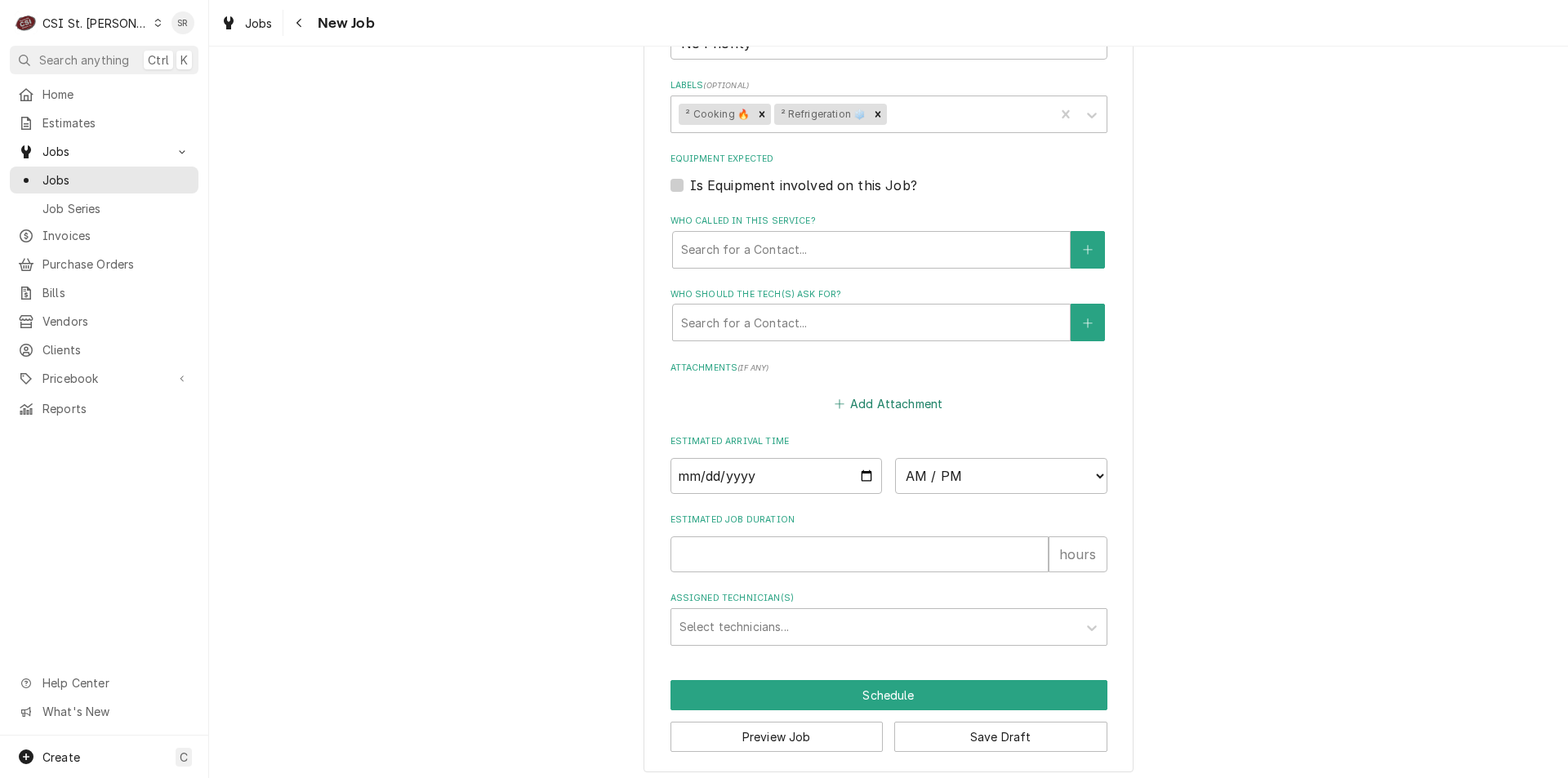 click on "Add Attachment" at bounding box center (889, 404) 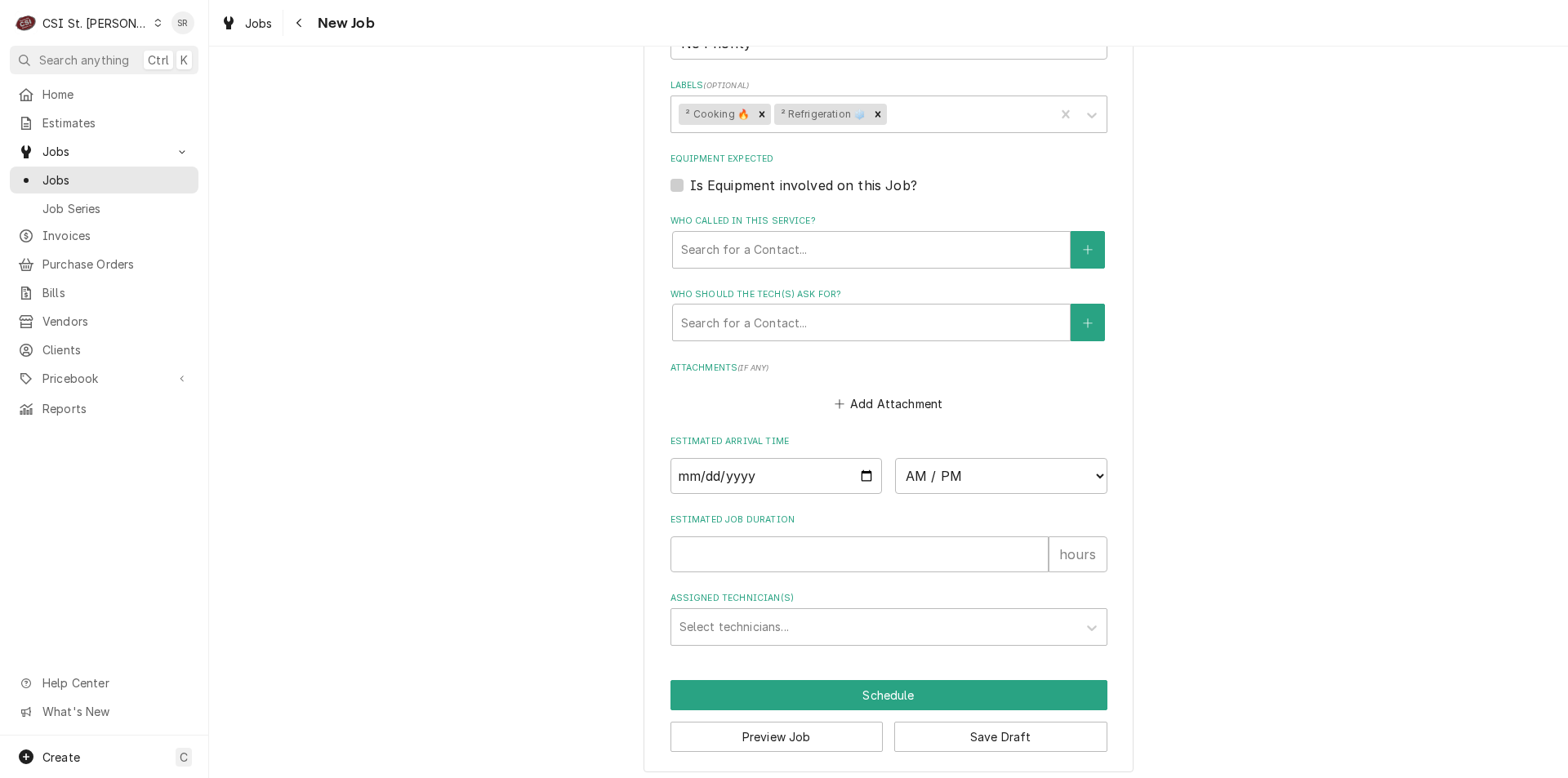 type 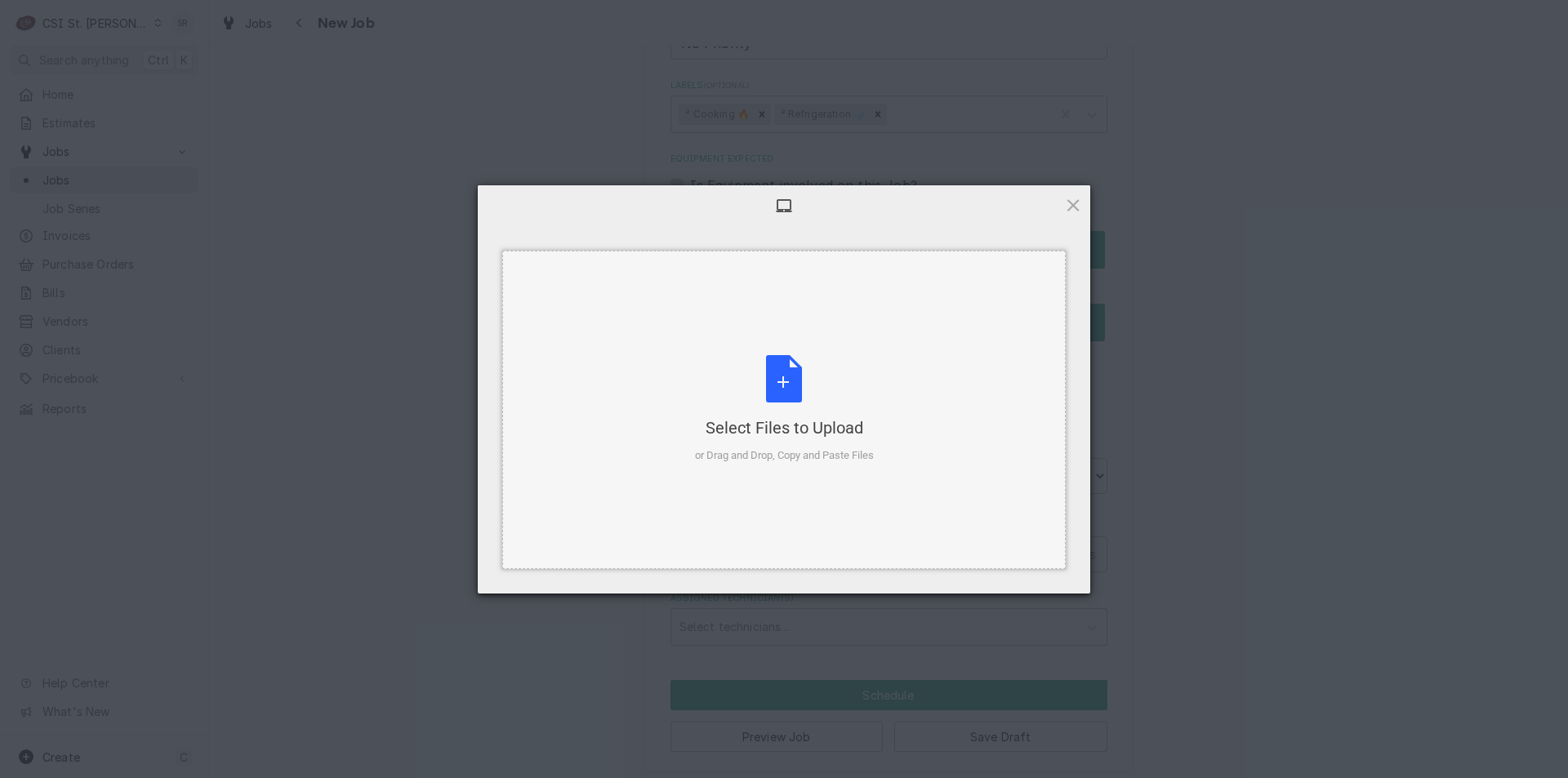 click on "Select Files to Upload
or Drag and Drop, Copy and Paste Files" at bounding box center [784, 409] 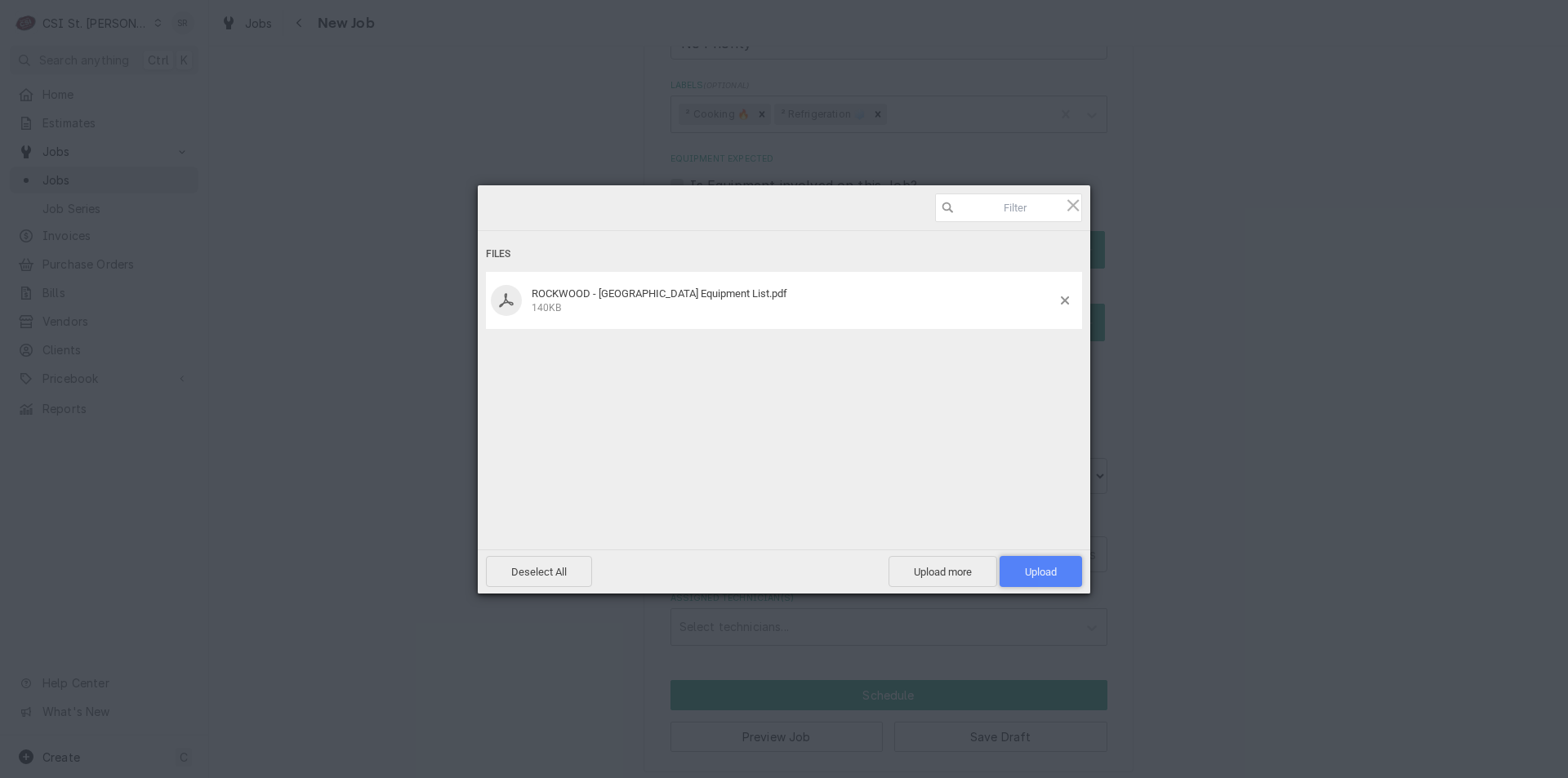 click on "Upload
1" at bounding box center (1040, 571) 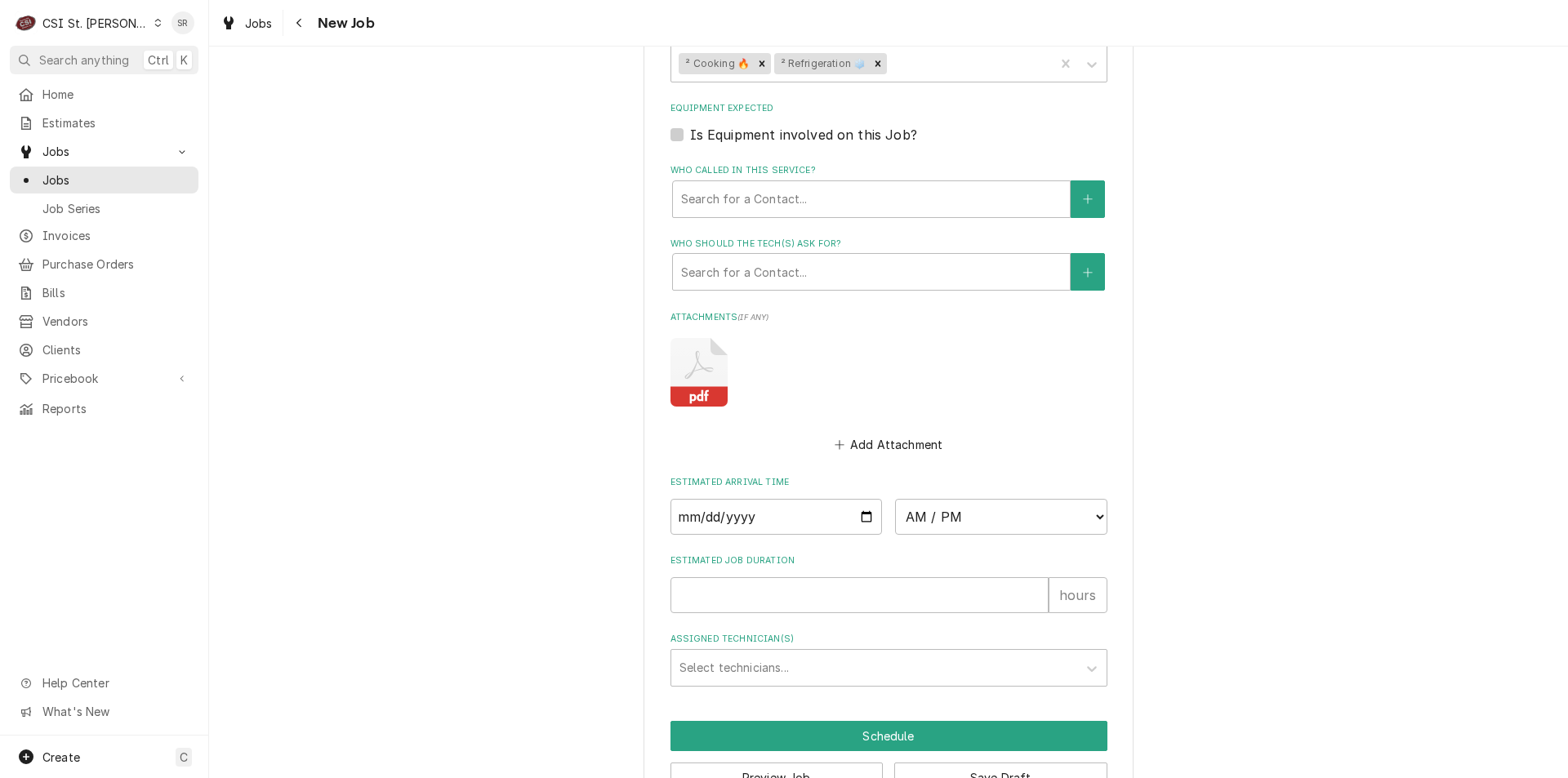 scroll, scrollTop: 1162, scrollLeft: 0, axis: vertical 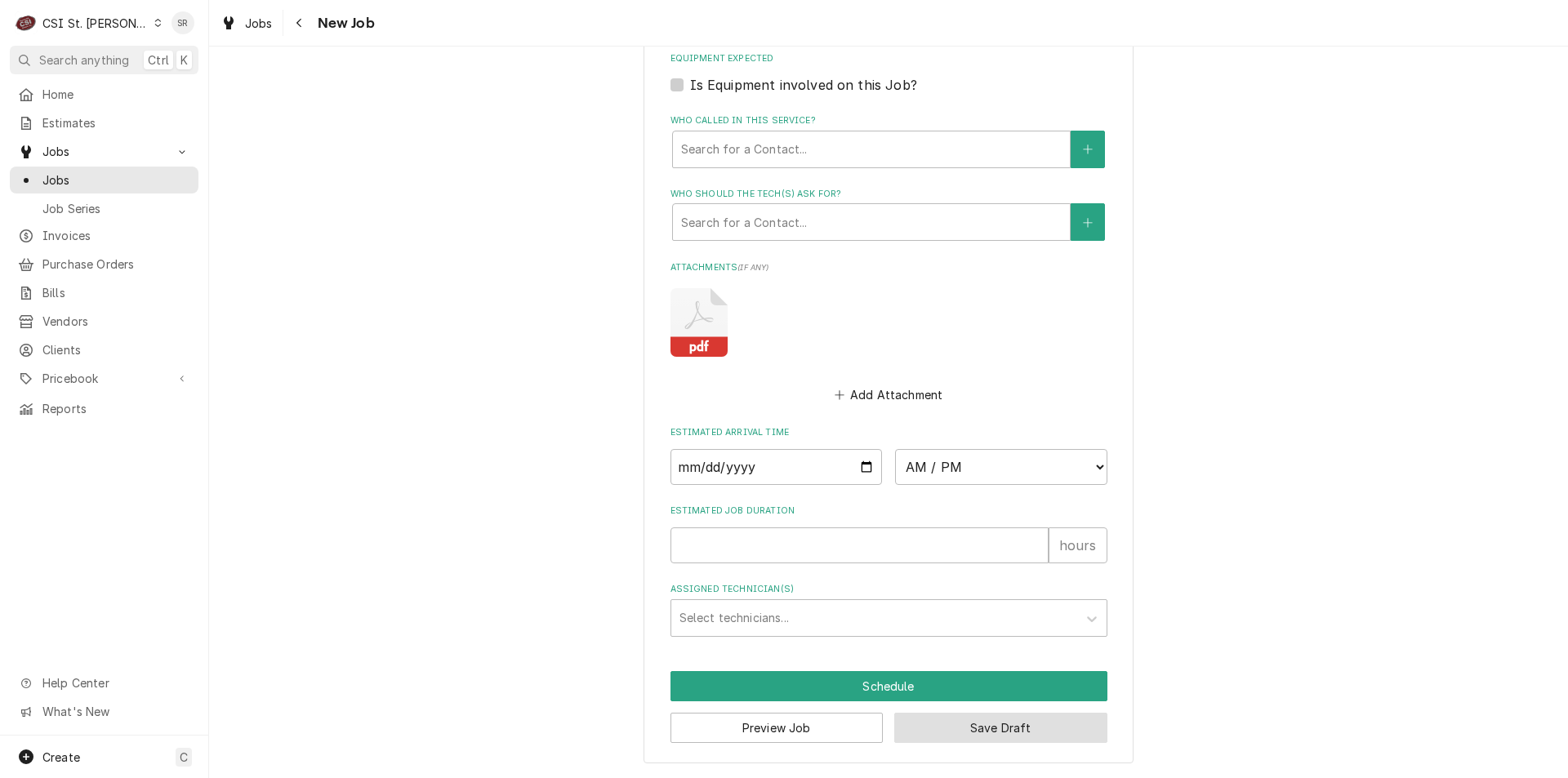 click on "Save Draft" at bounding box center (1000, 727) 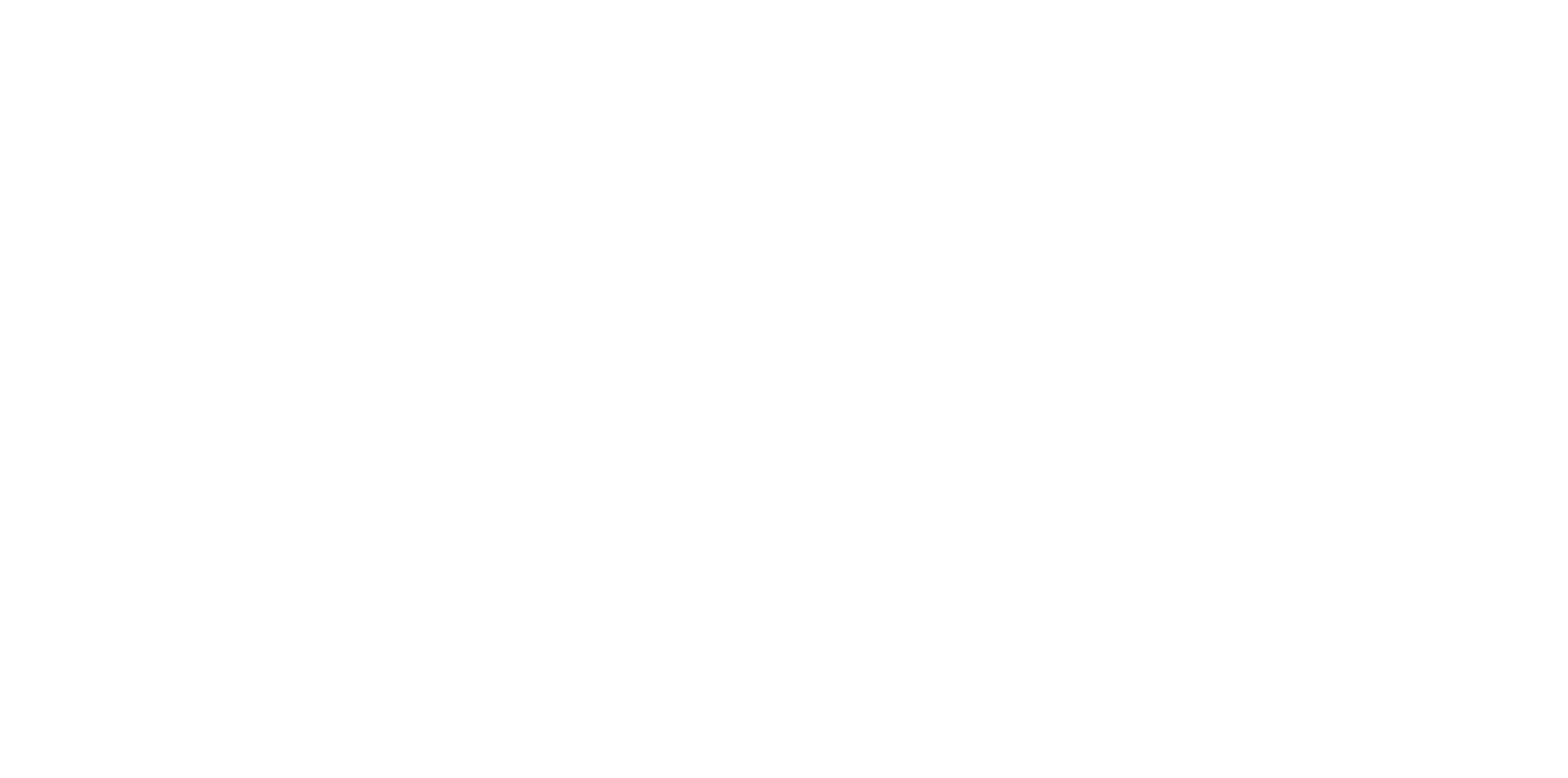 scroll, scrollTop: 0, scrollLeft: 0, axis: both 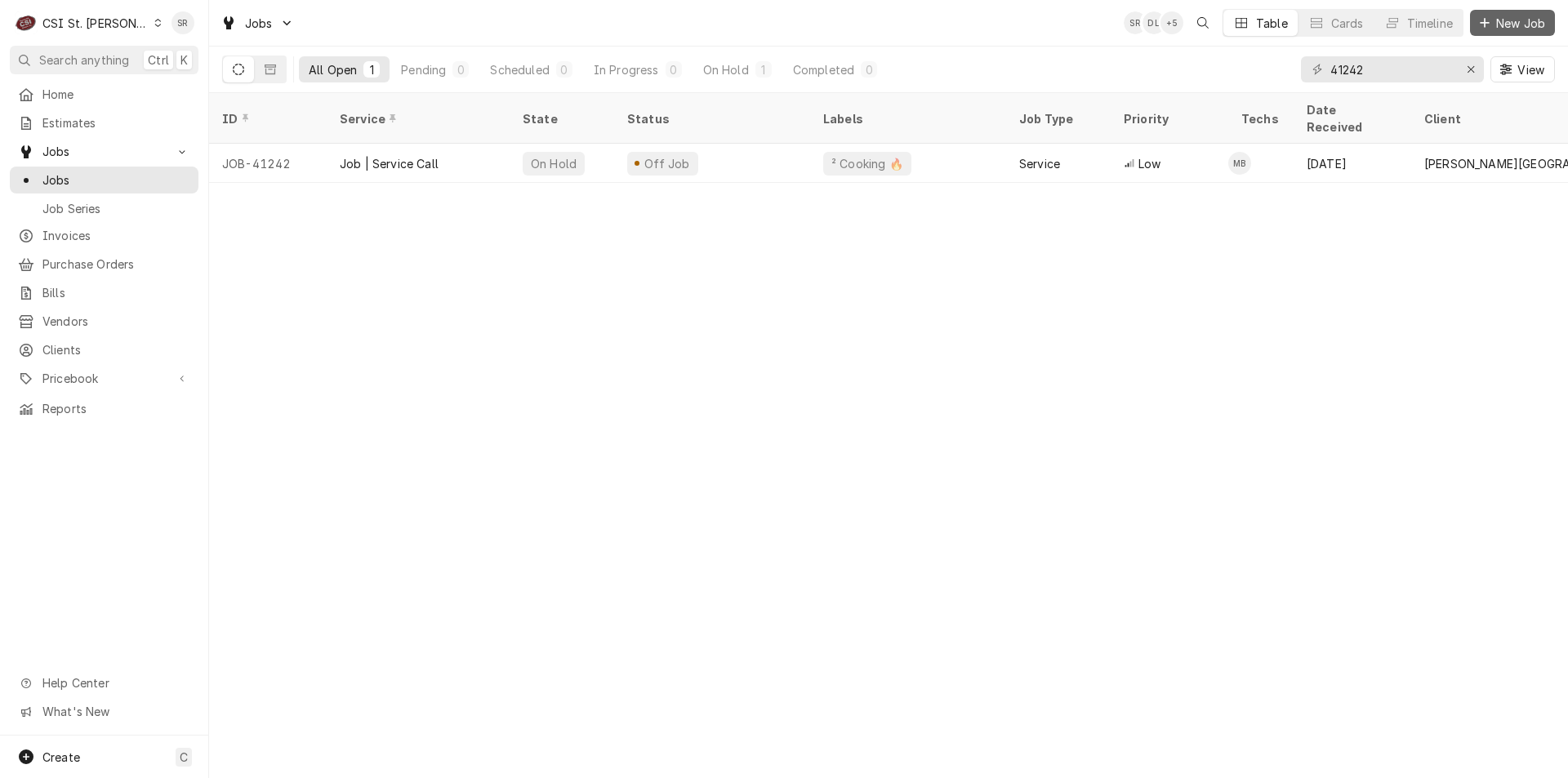 click on "New Job" at bounding box center (1521, 23) 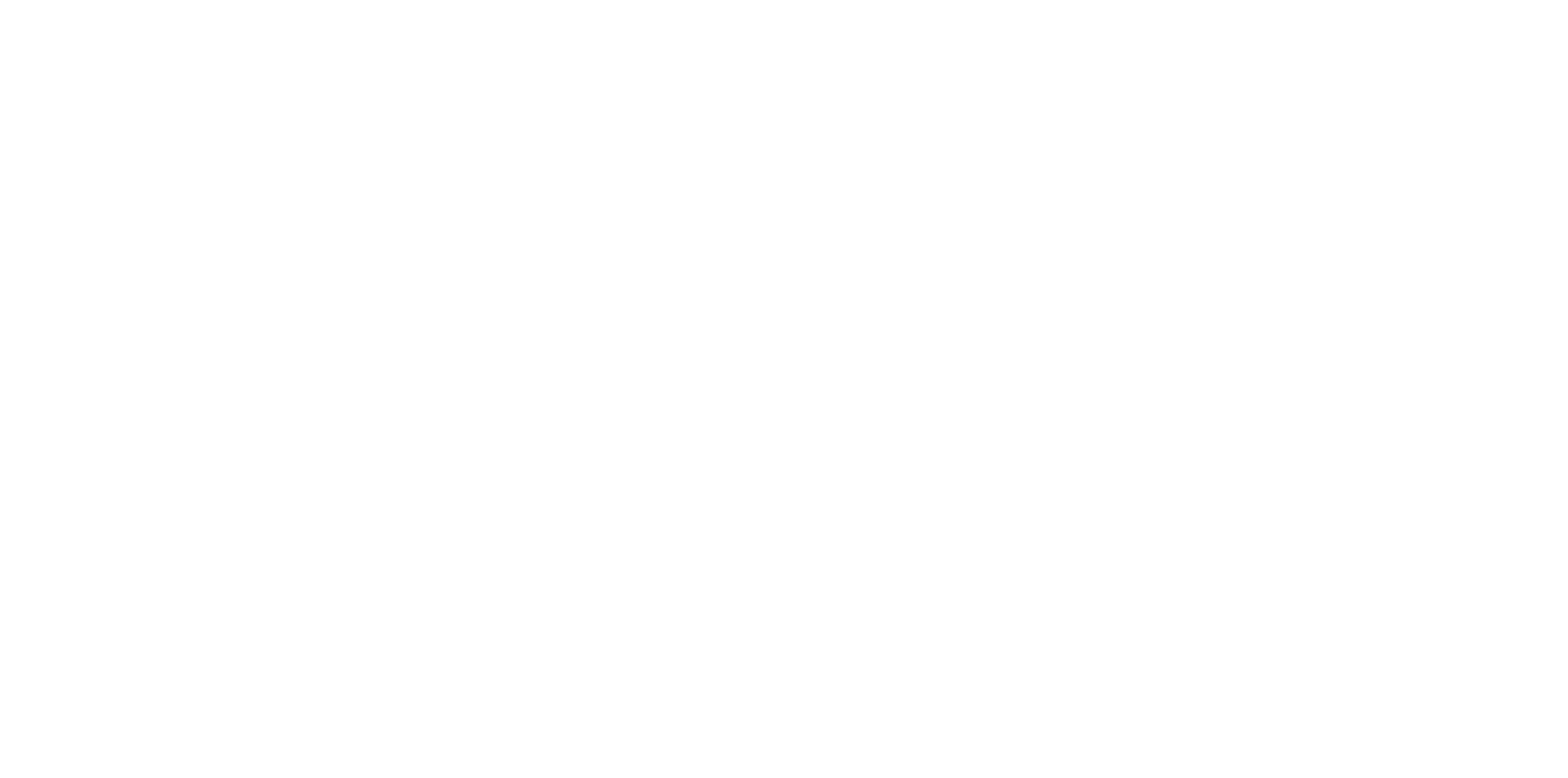 scroll, scrollTop: 0, scrollLeft: 0, axis: both 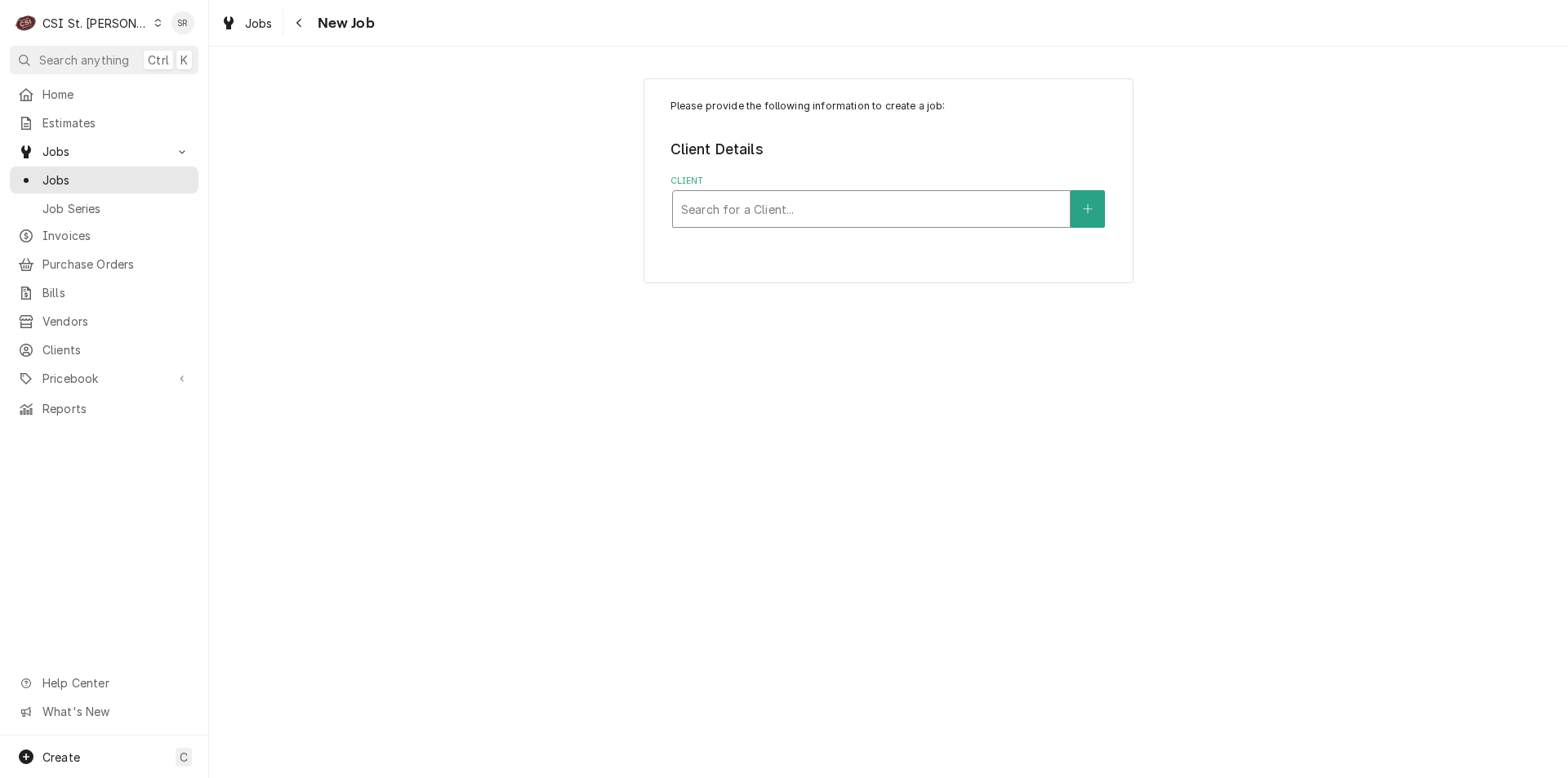 click at bounding box center [871, 209] 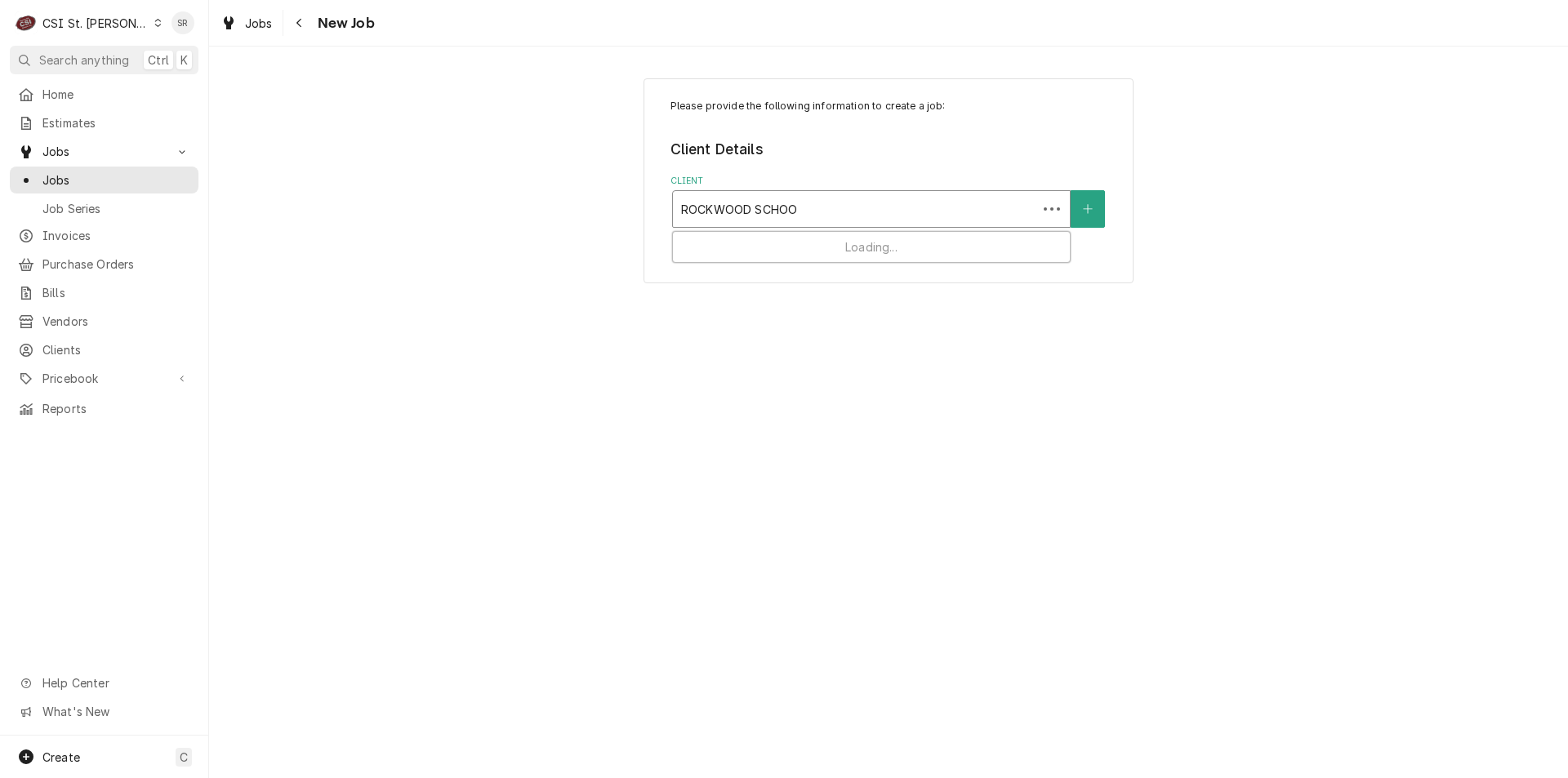 type on "[GEOGRAPHIC_DATA]" 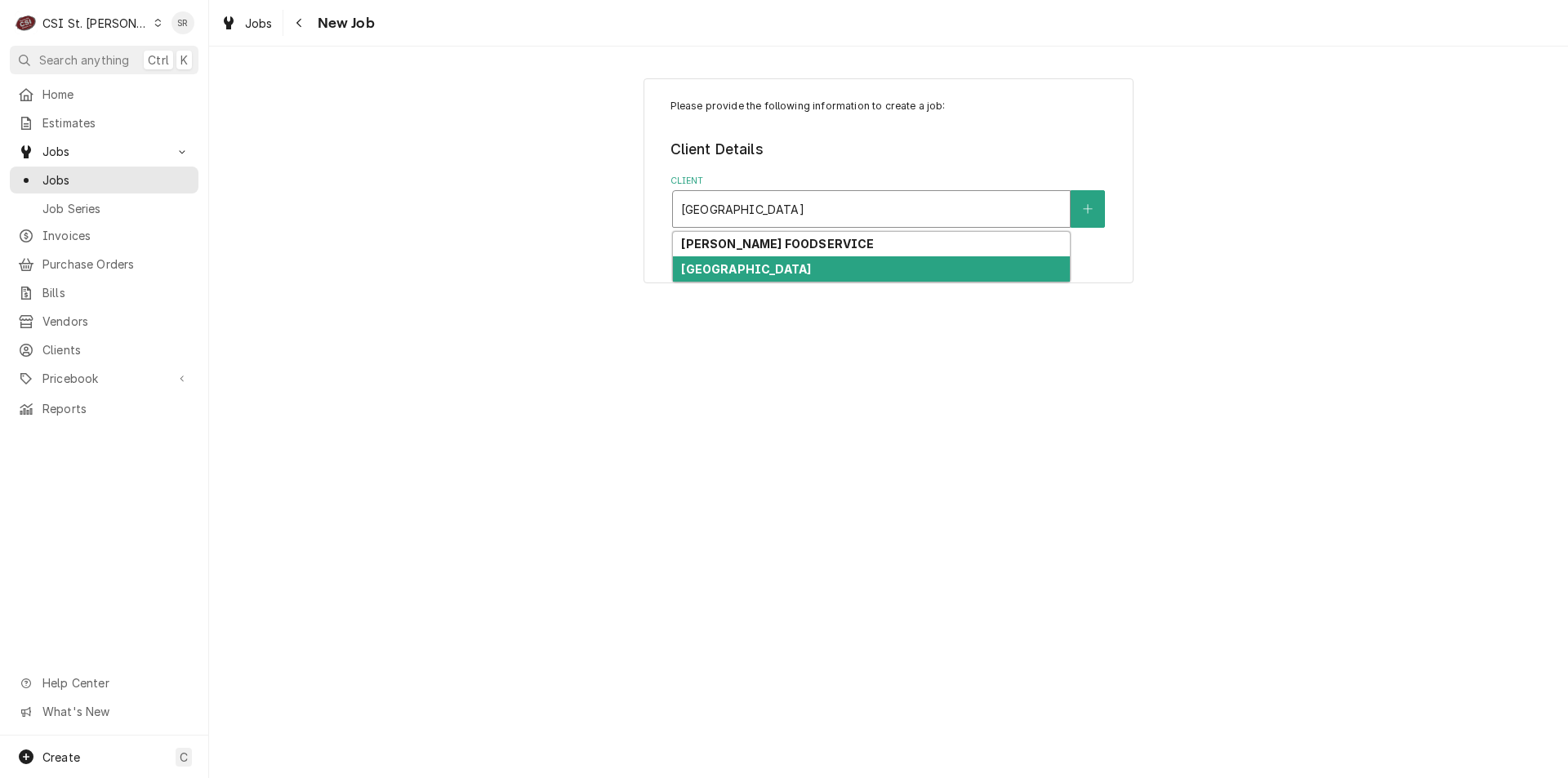 click on "[GEOGRAPHIC_DATA]" at bounding box center [746, 269] 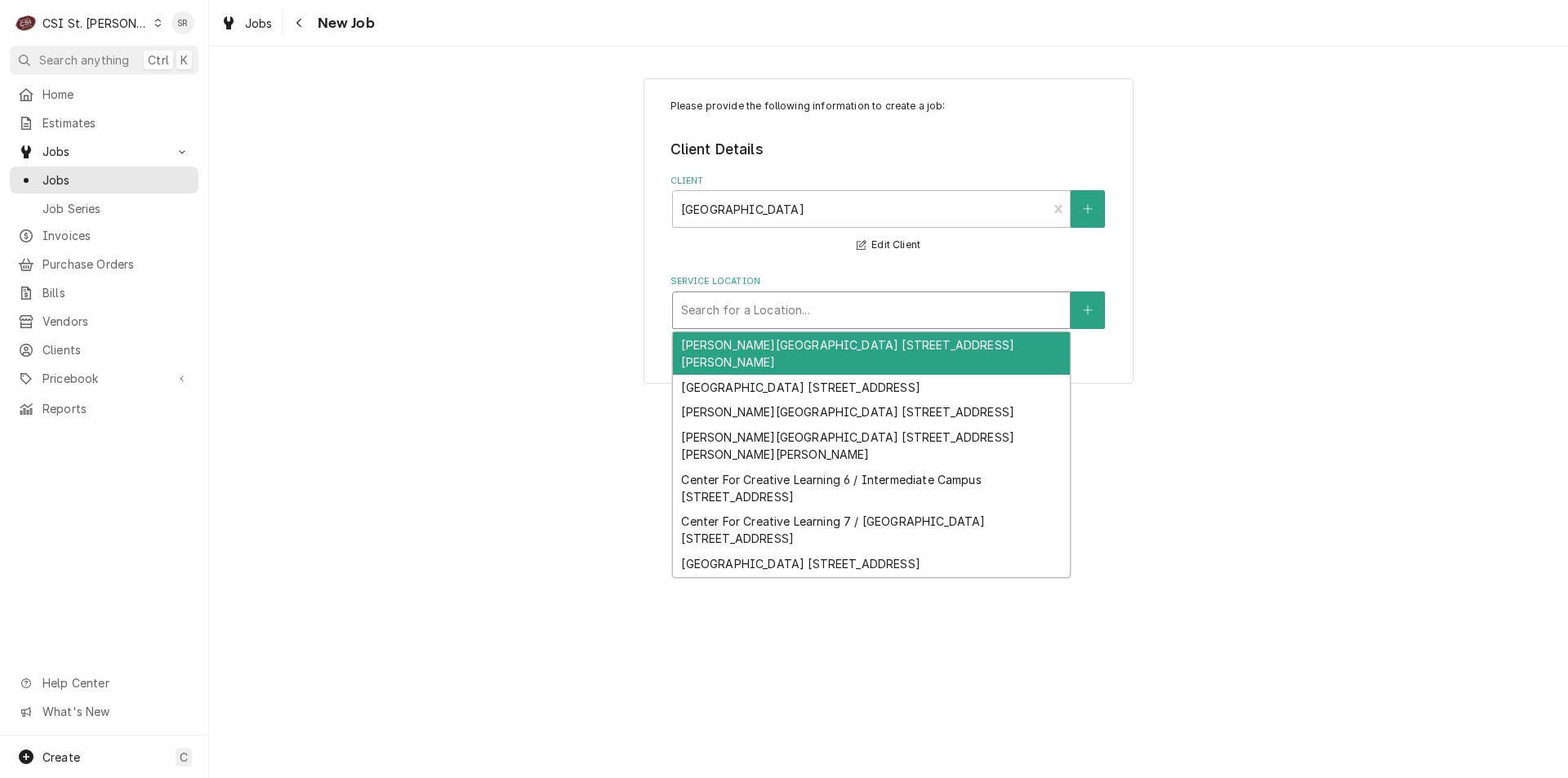 click at bounding box center (871, 310) 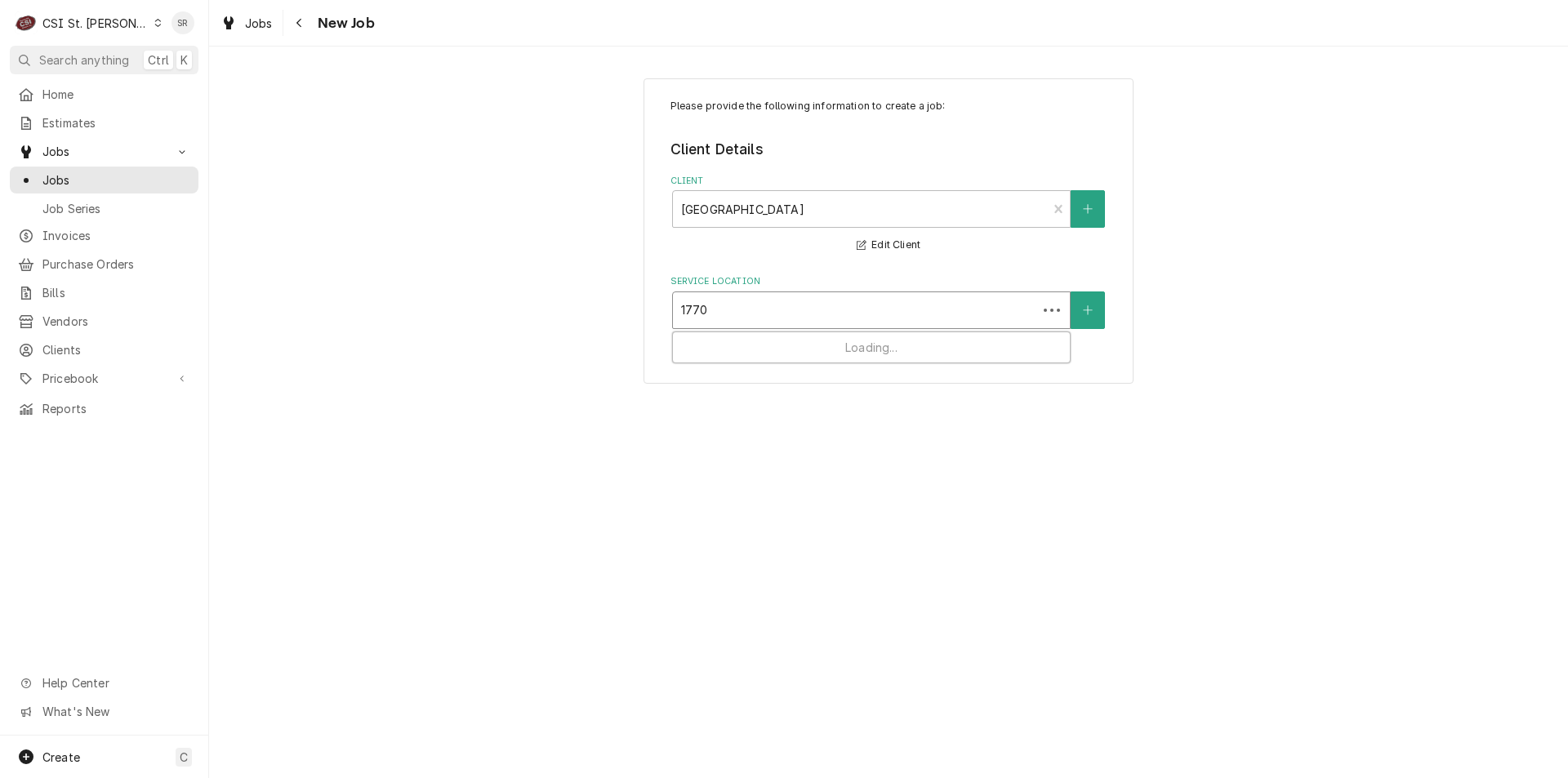 type on "17700" 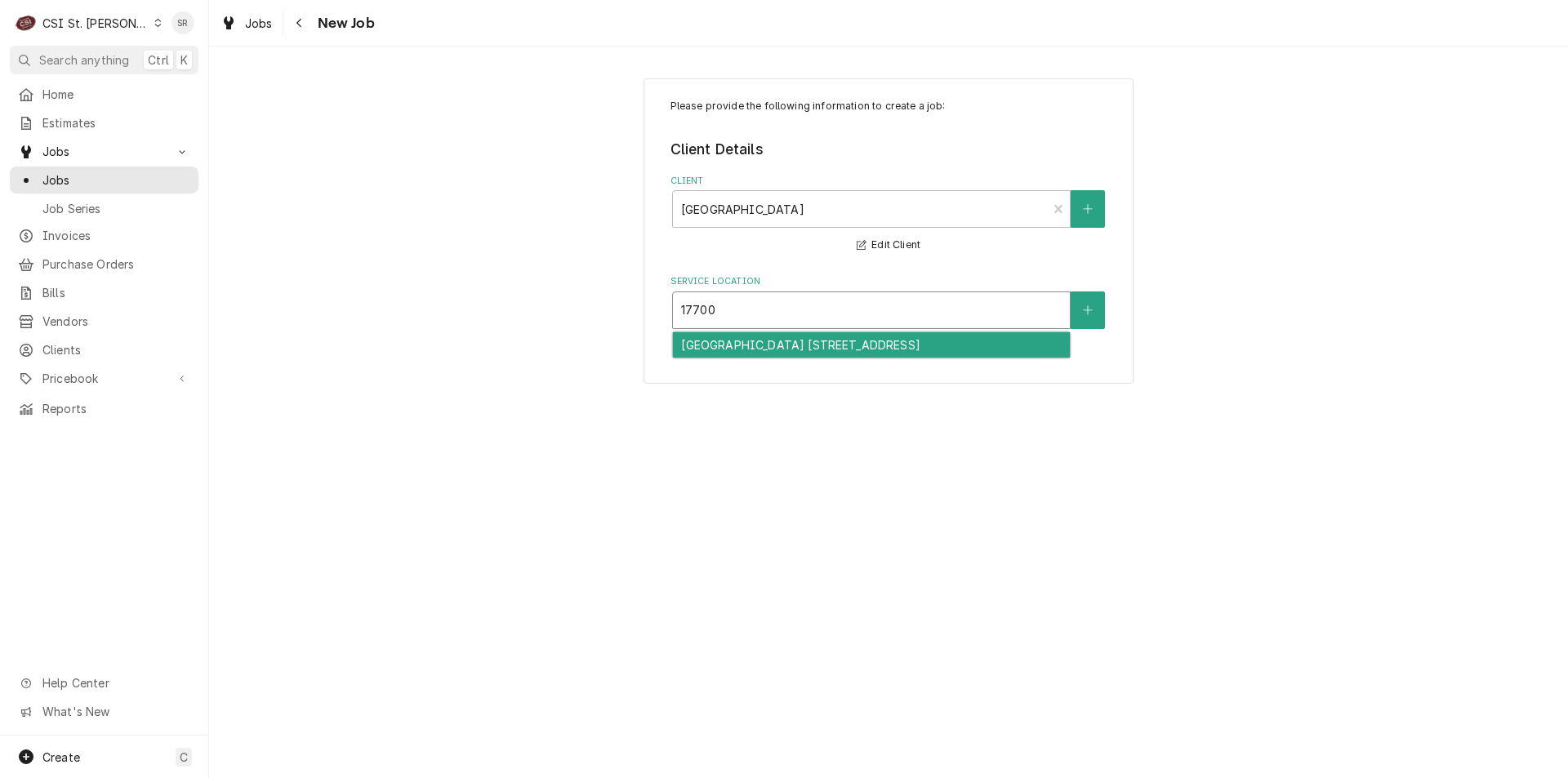 click on "[GEOGRAPHIC_DATA]            [STREET_ADDRESS]" at bounding box center (871, 345) 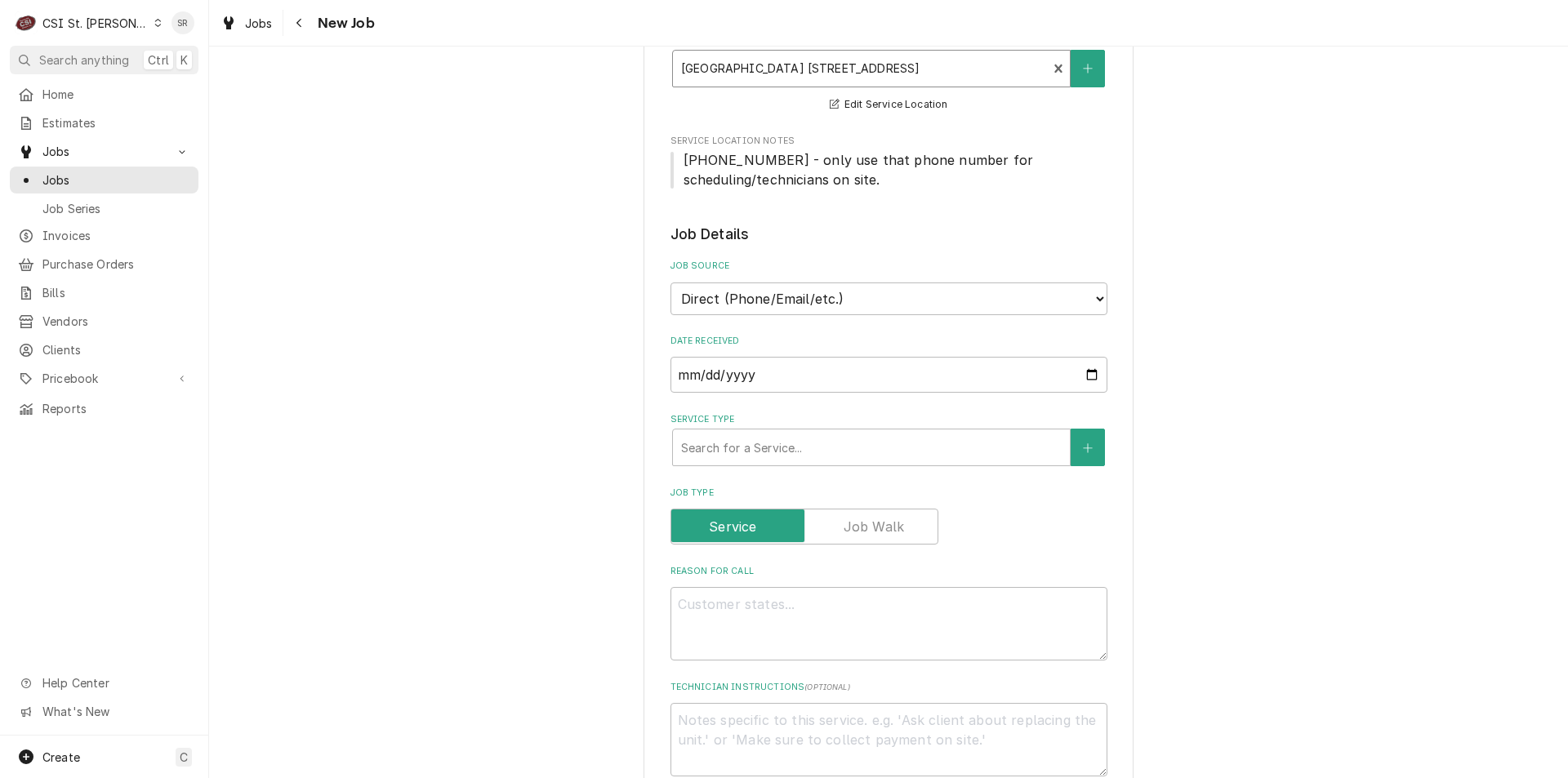 scroll, scrollTop: 245, scrollLeft: 0, axis: vertical 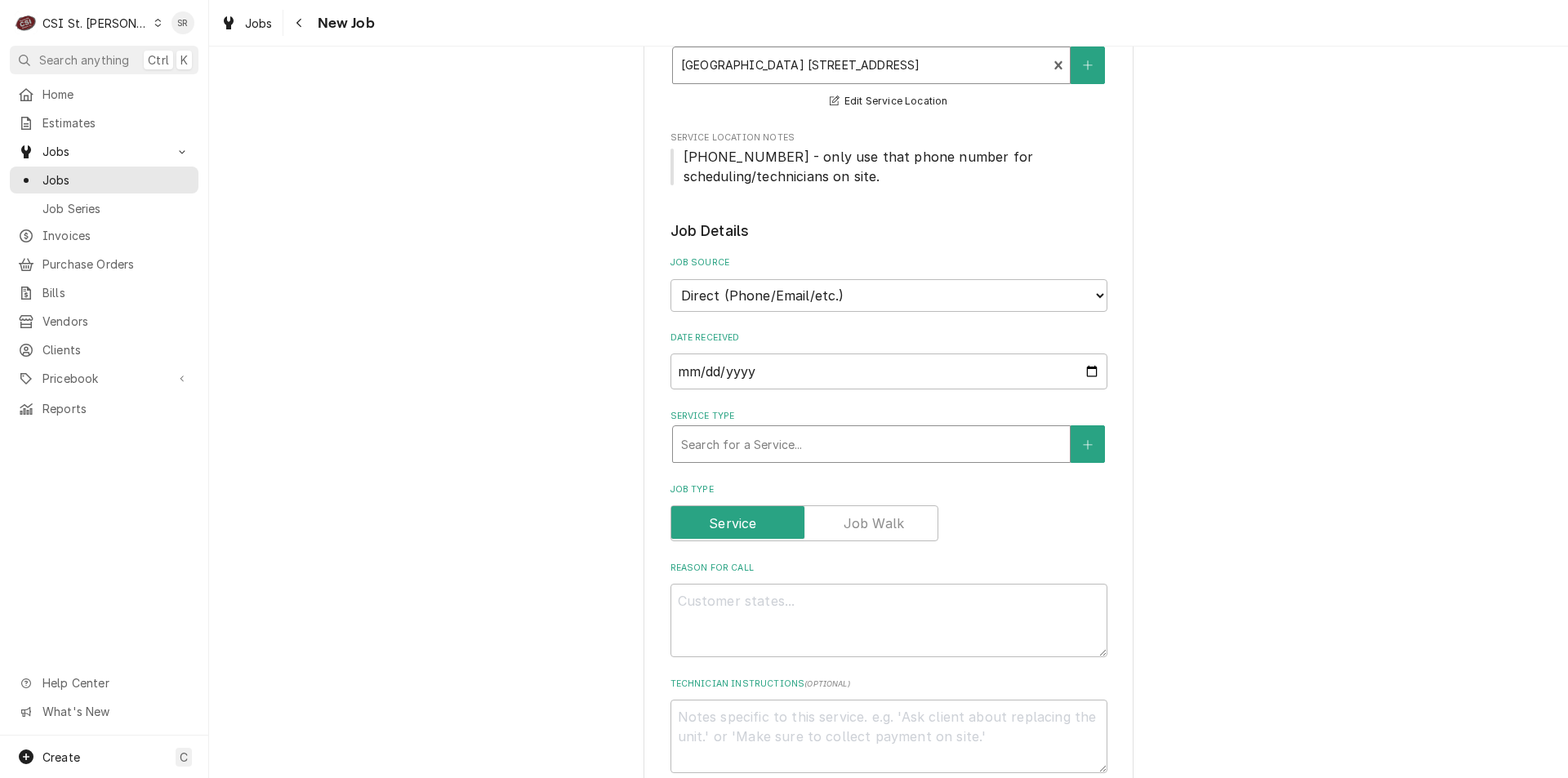 click at bounding box center (871, 444) 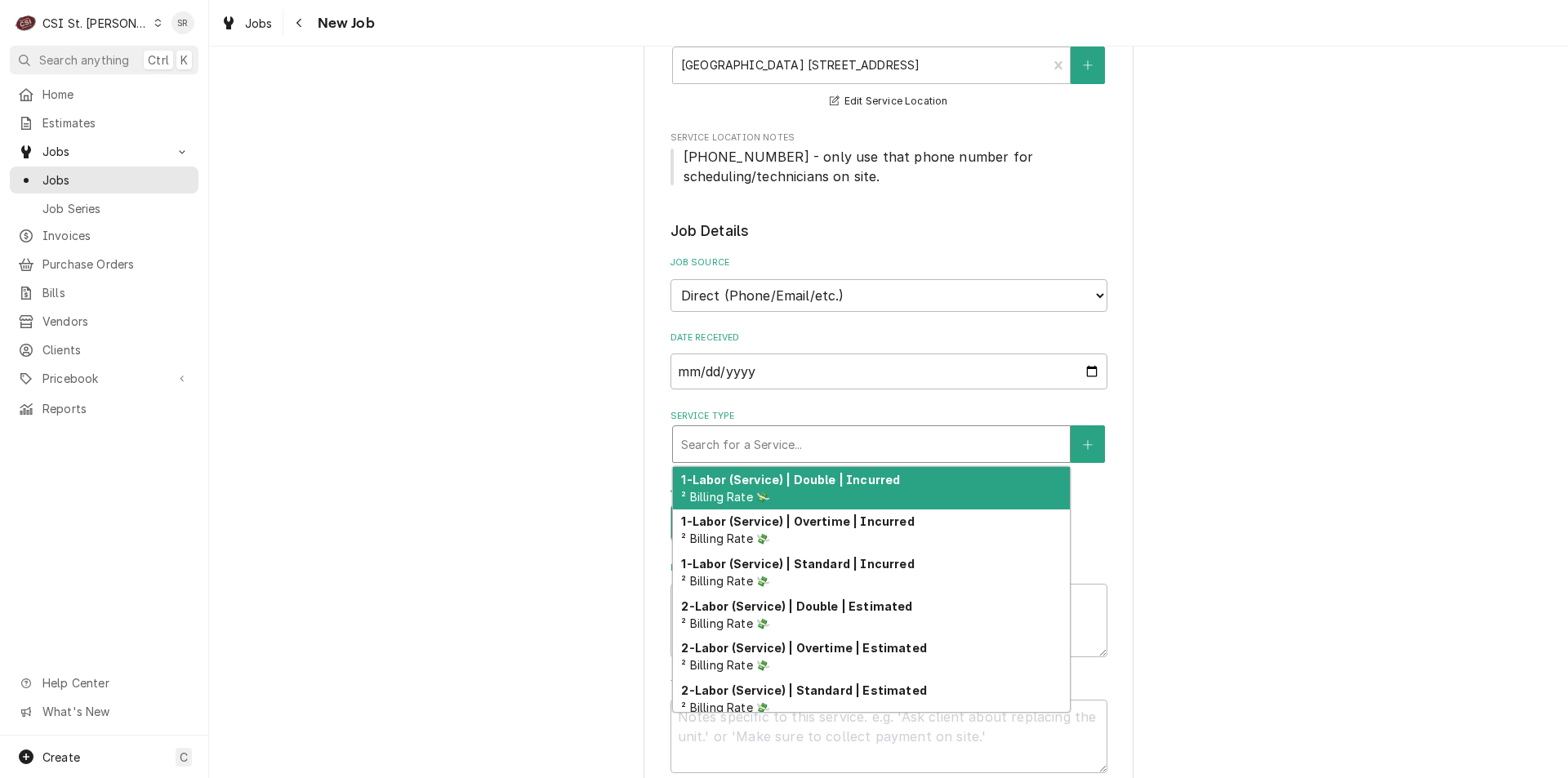type on "x" 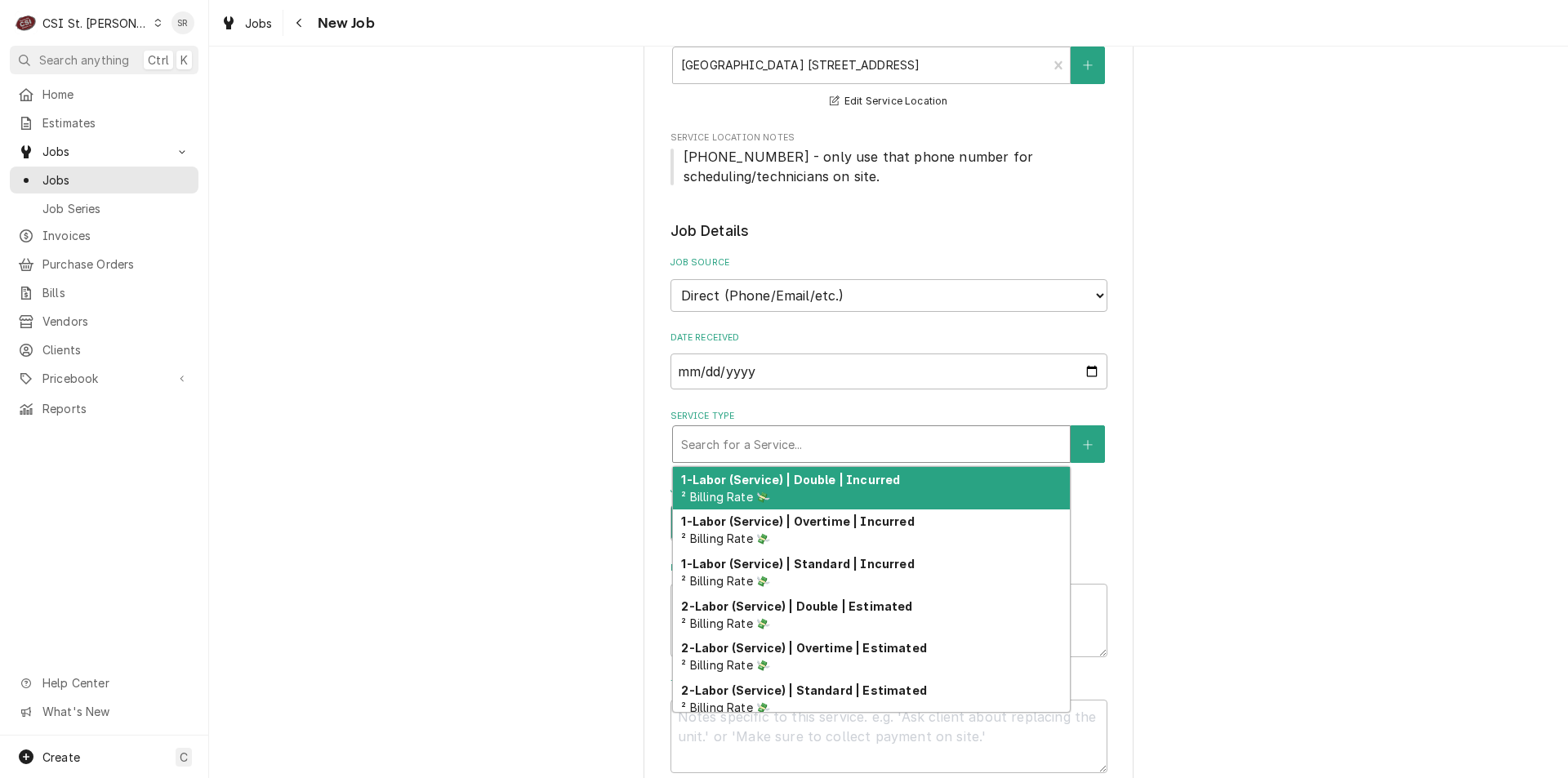 type on "C" 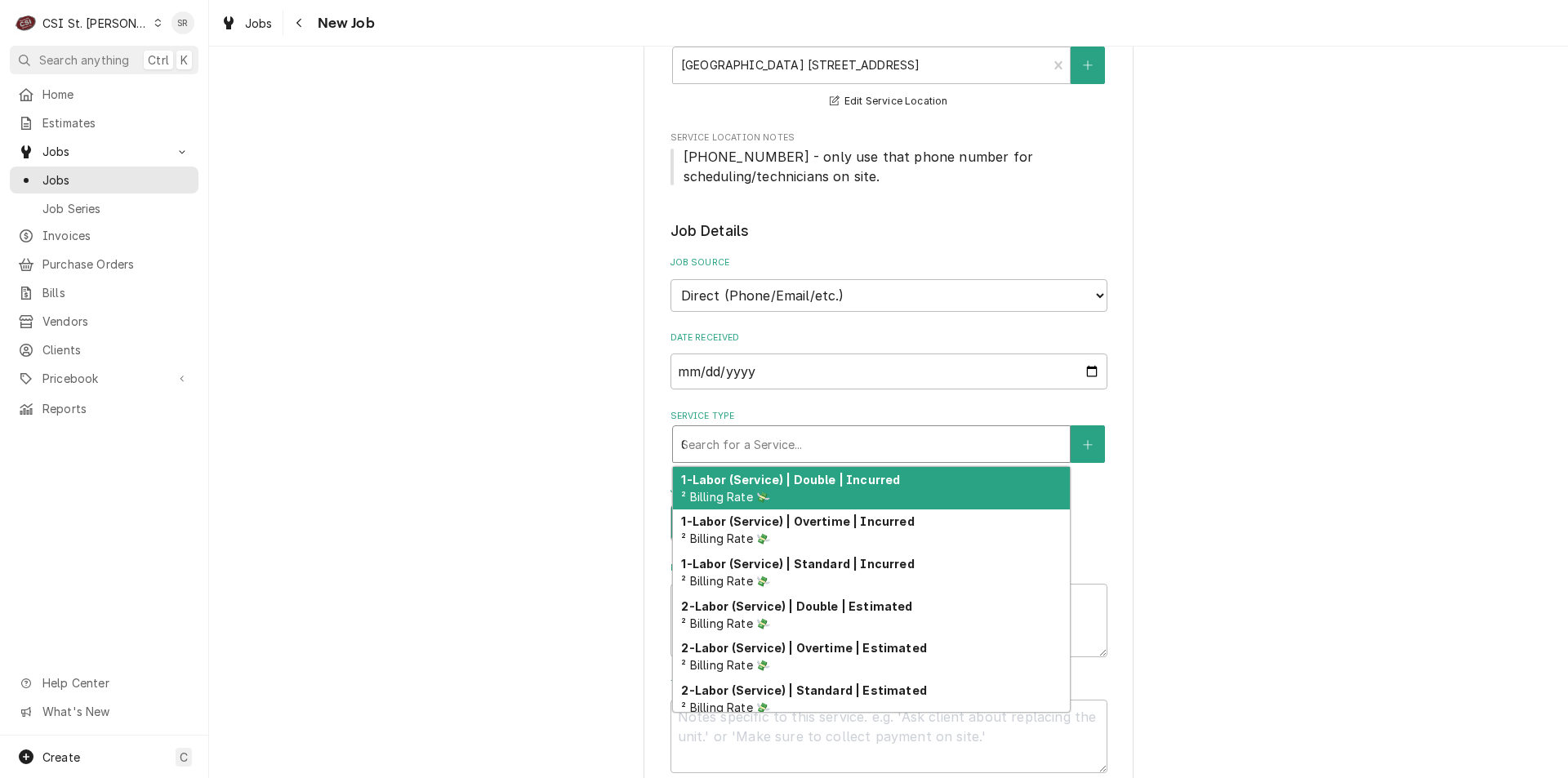 type on "x" 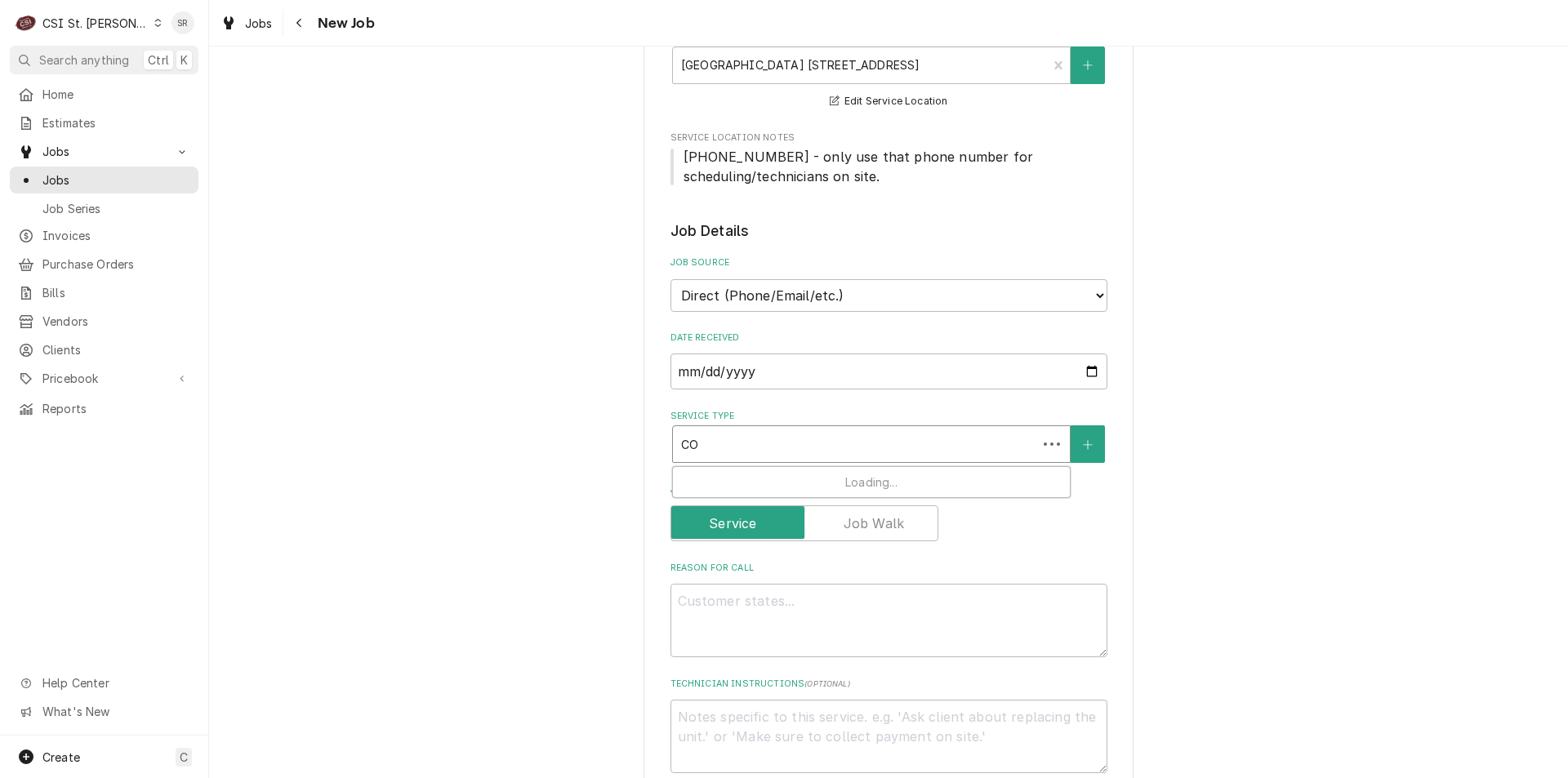 type on "x" 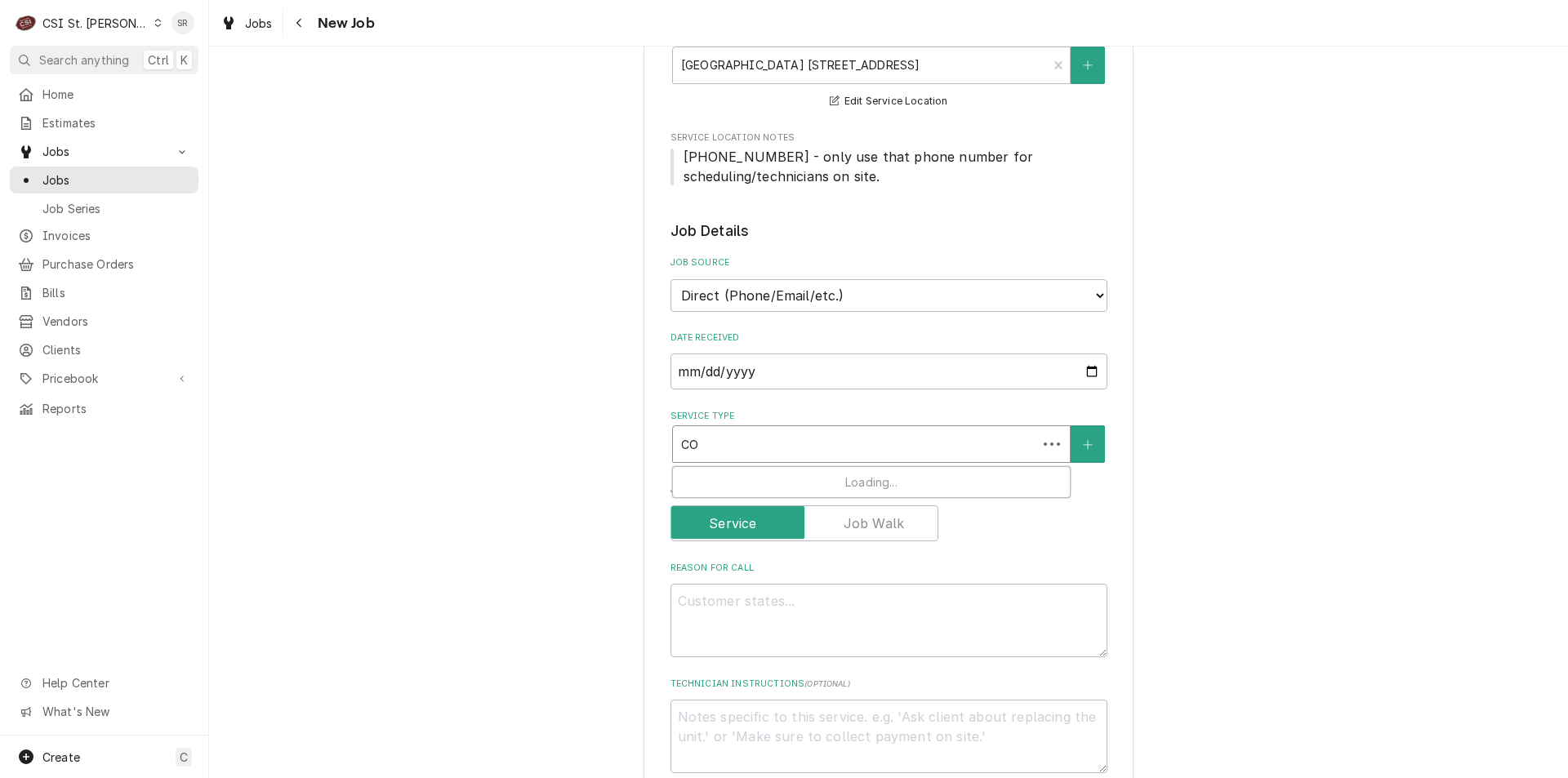 type on "COO" 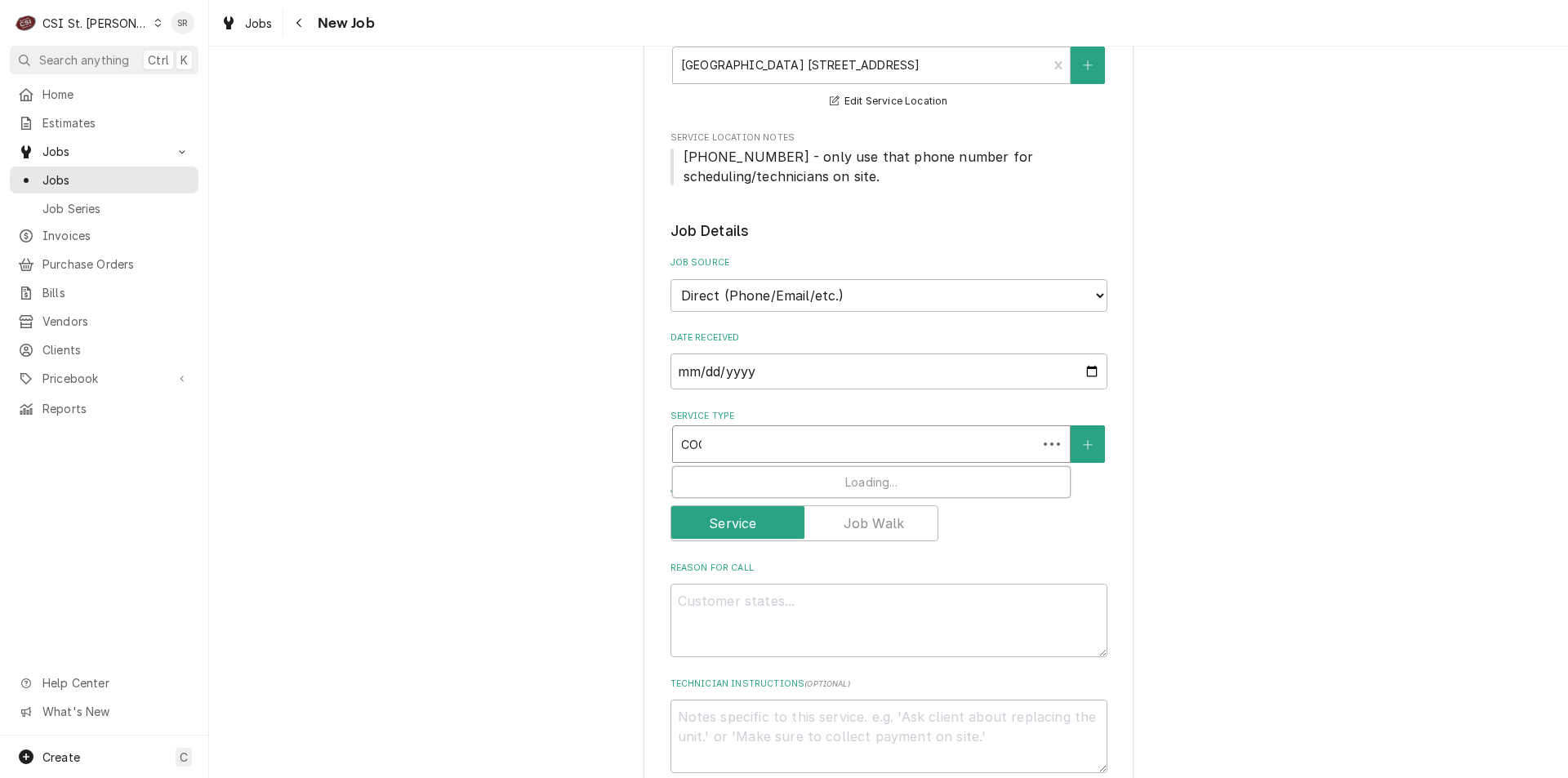 type on "x" 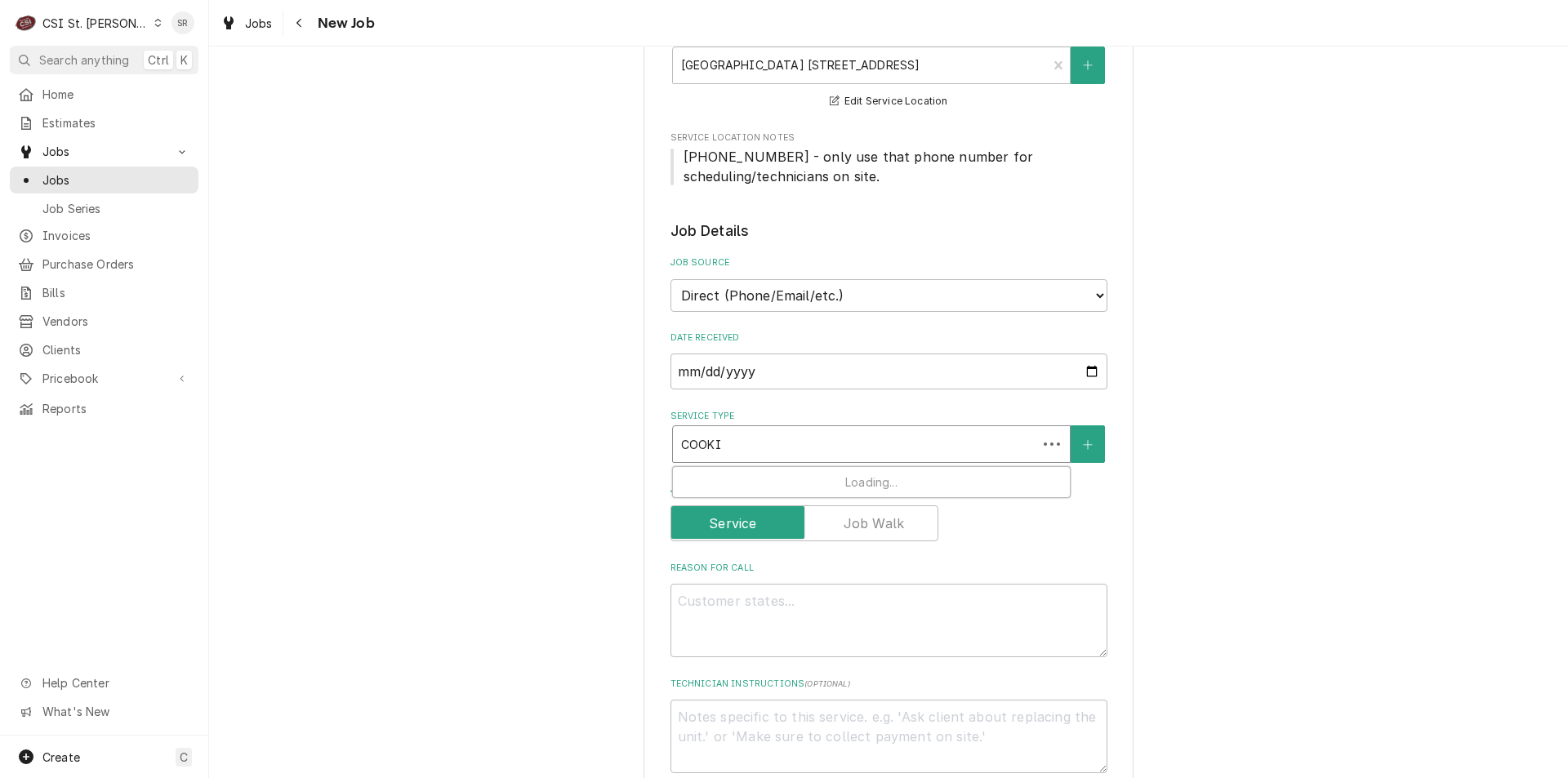 type on "x" 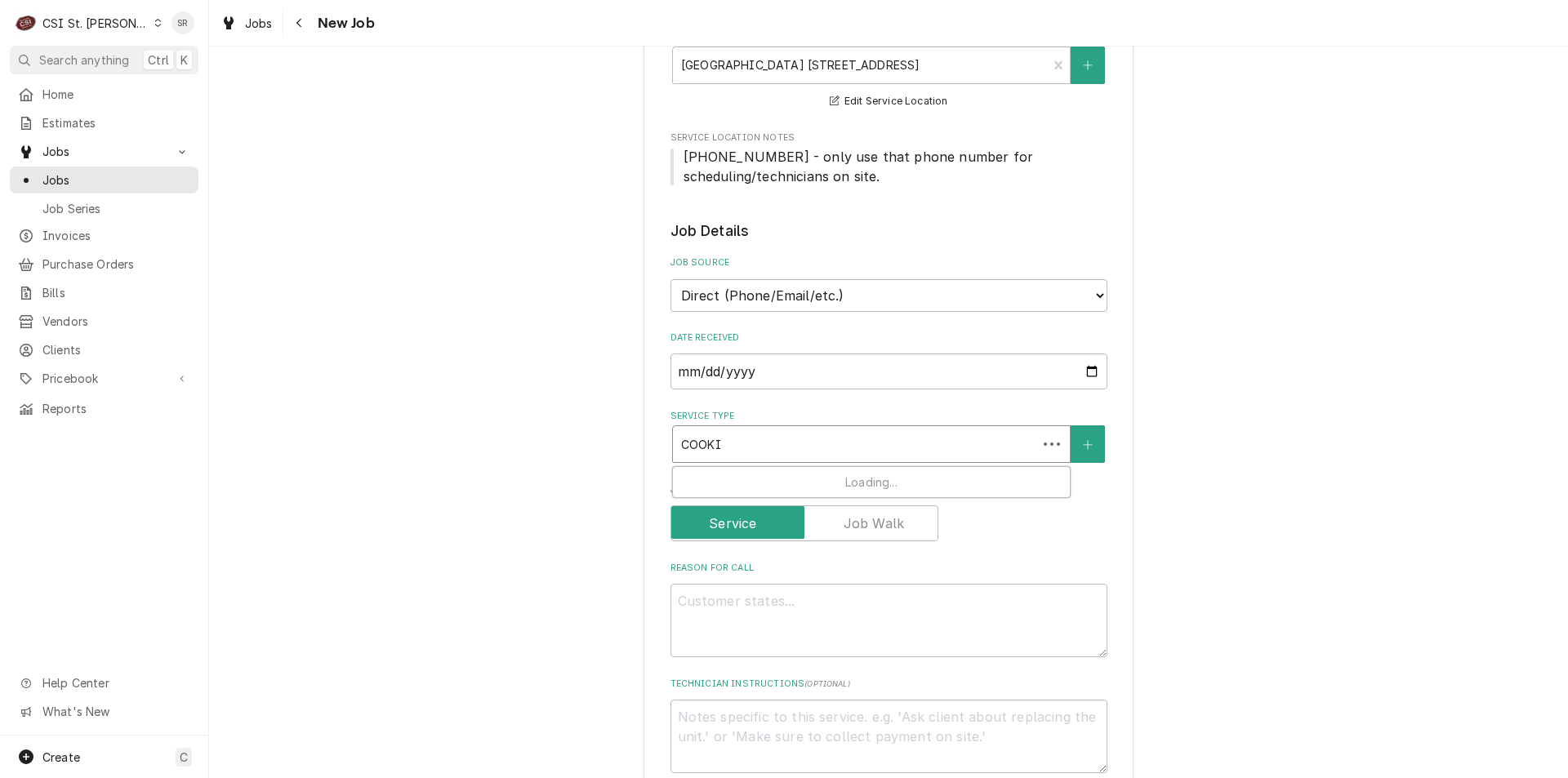 type on "COOKIN" 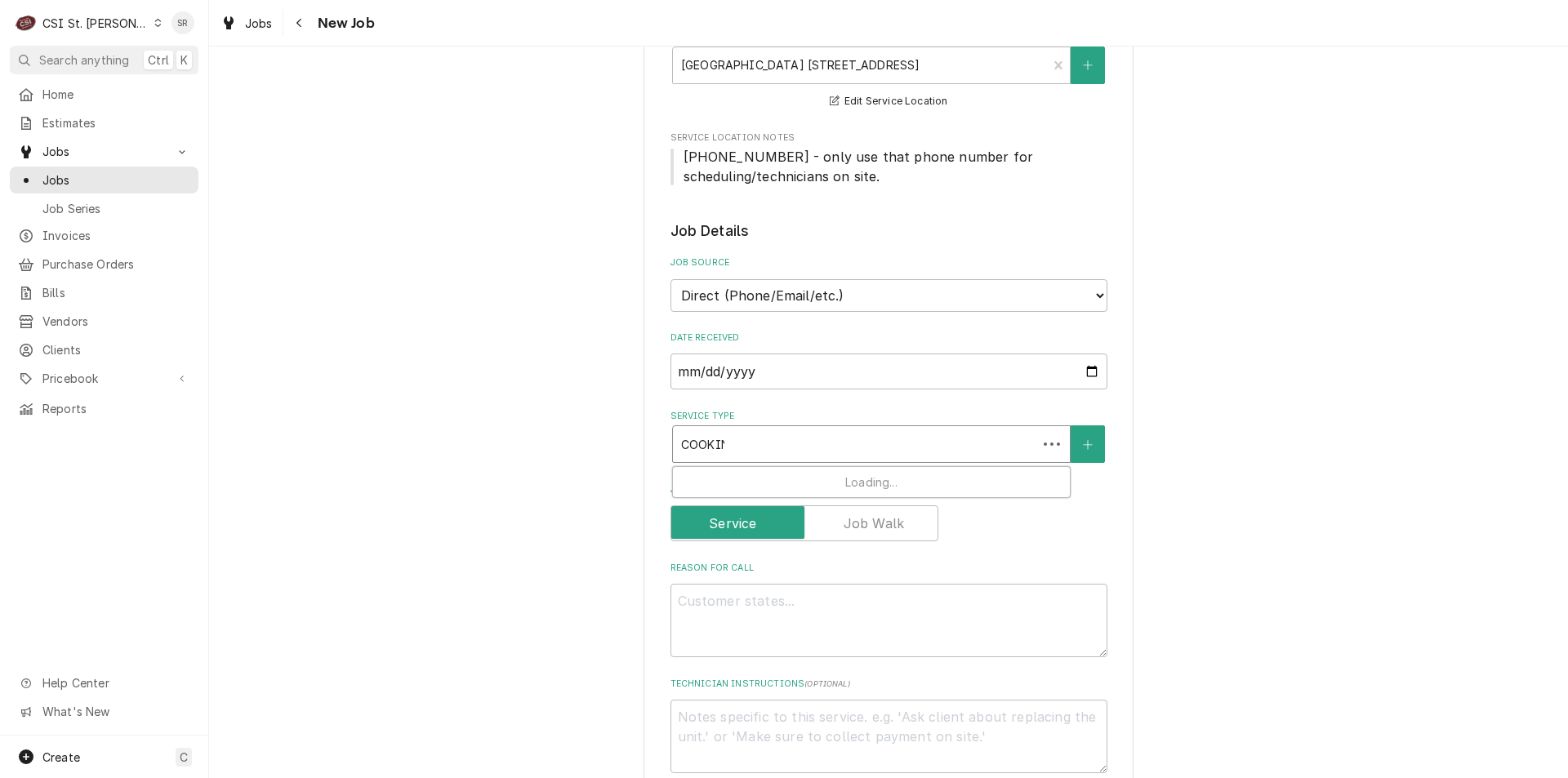 type on "x" 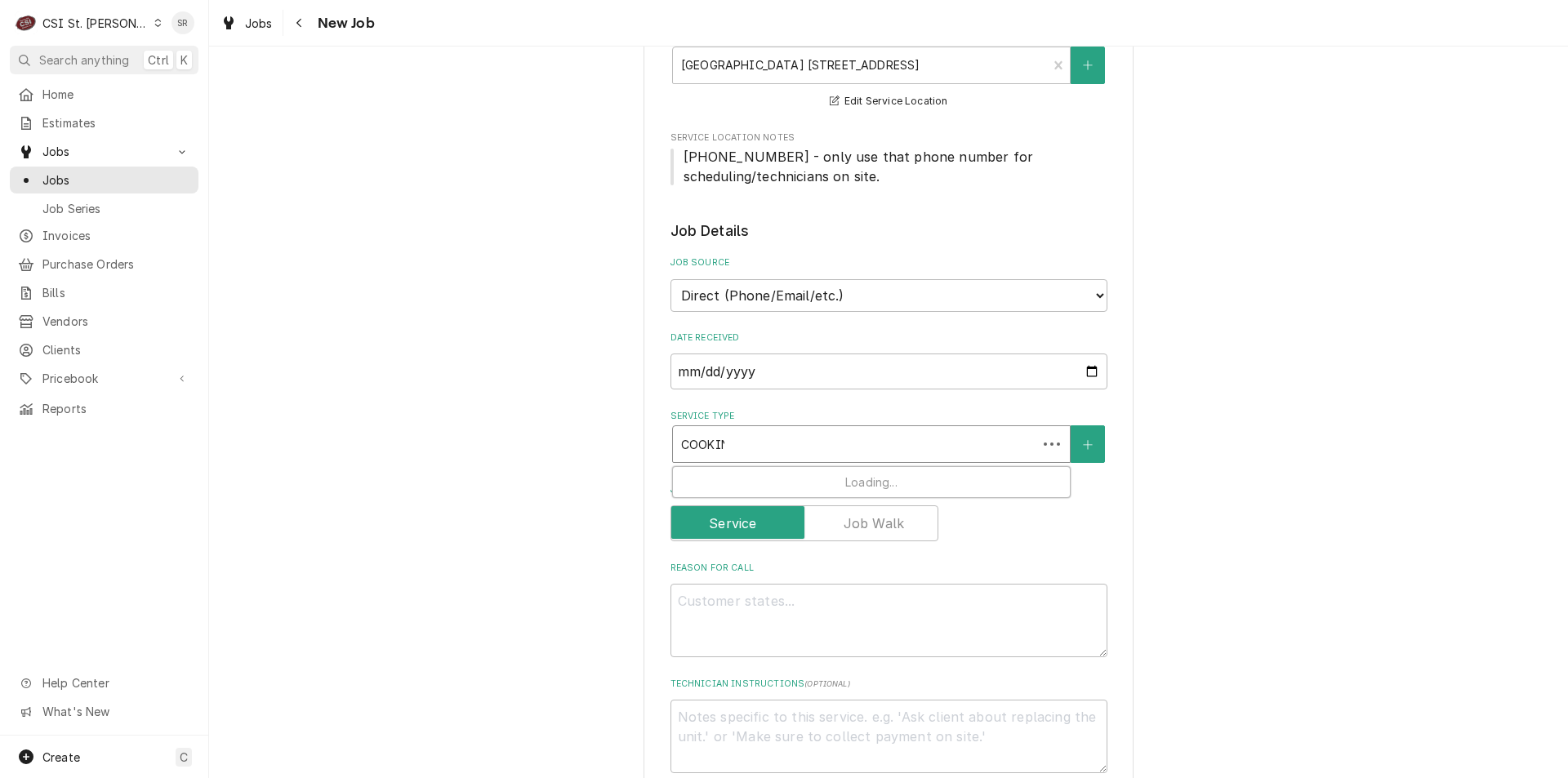 type on "COOKING" 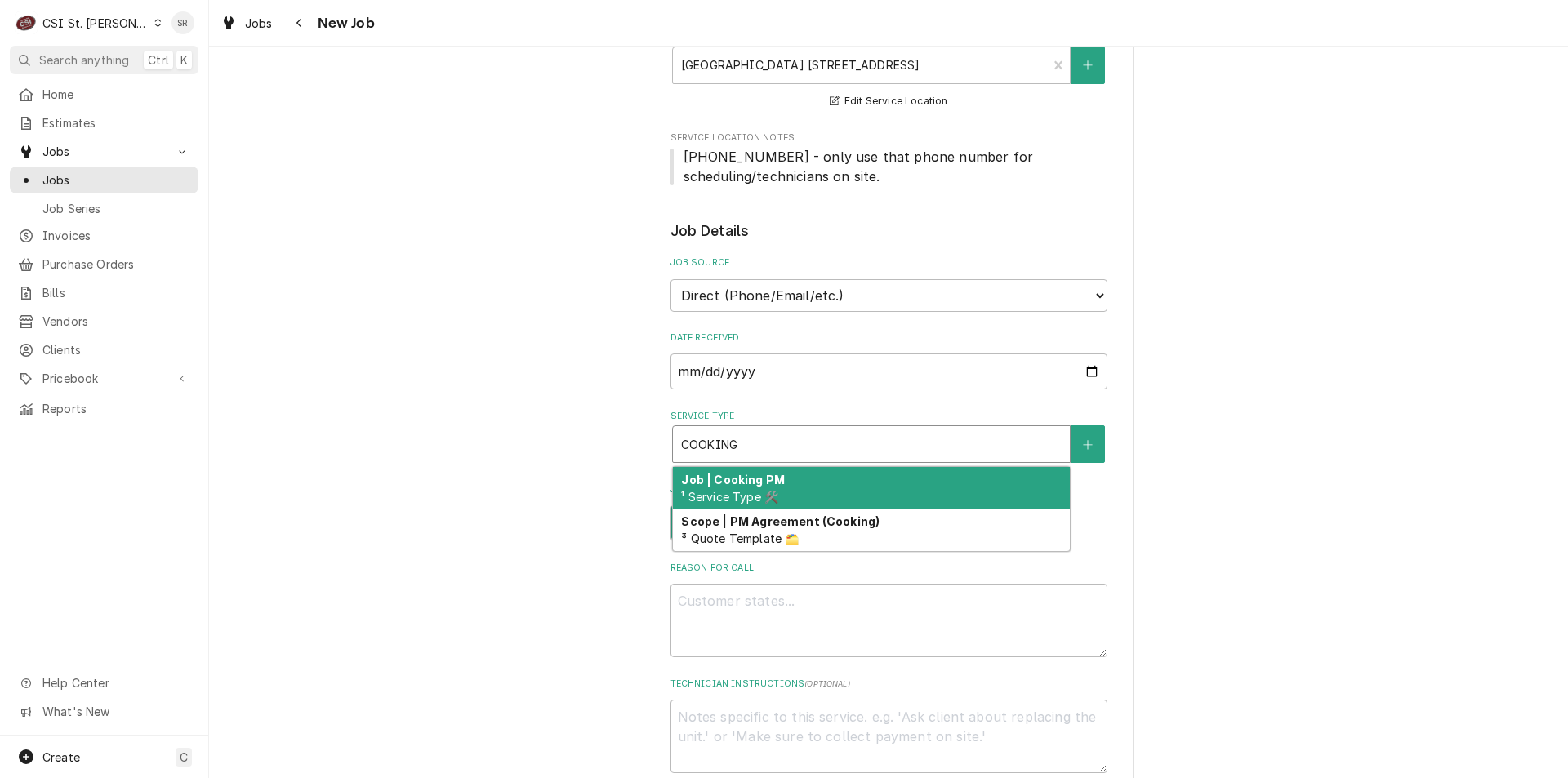 click on "Job | Cooking PM" at bounding box center [733, 479] 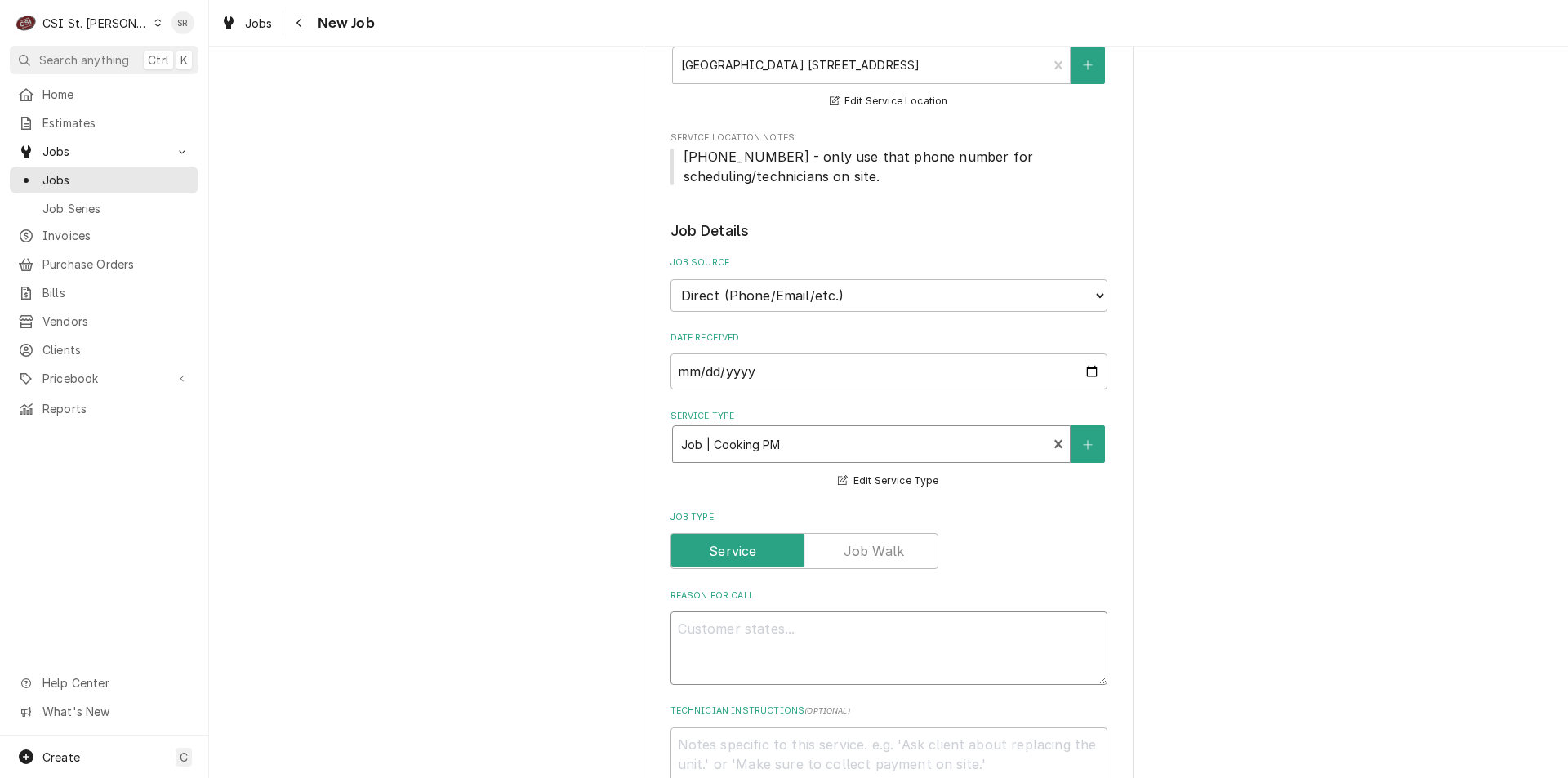 click on "Reason For Call" at bounding box center [889, 648] 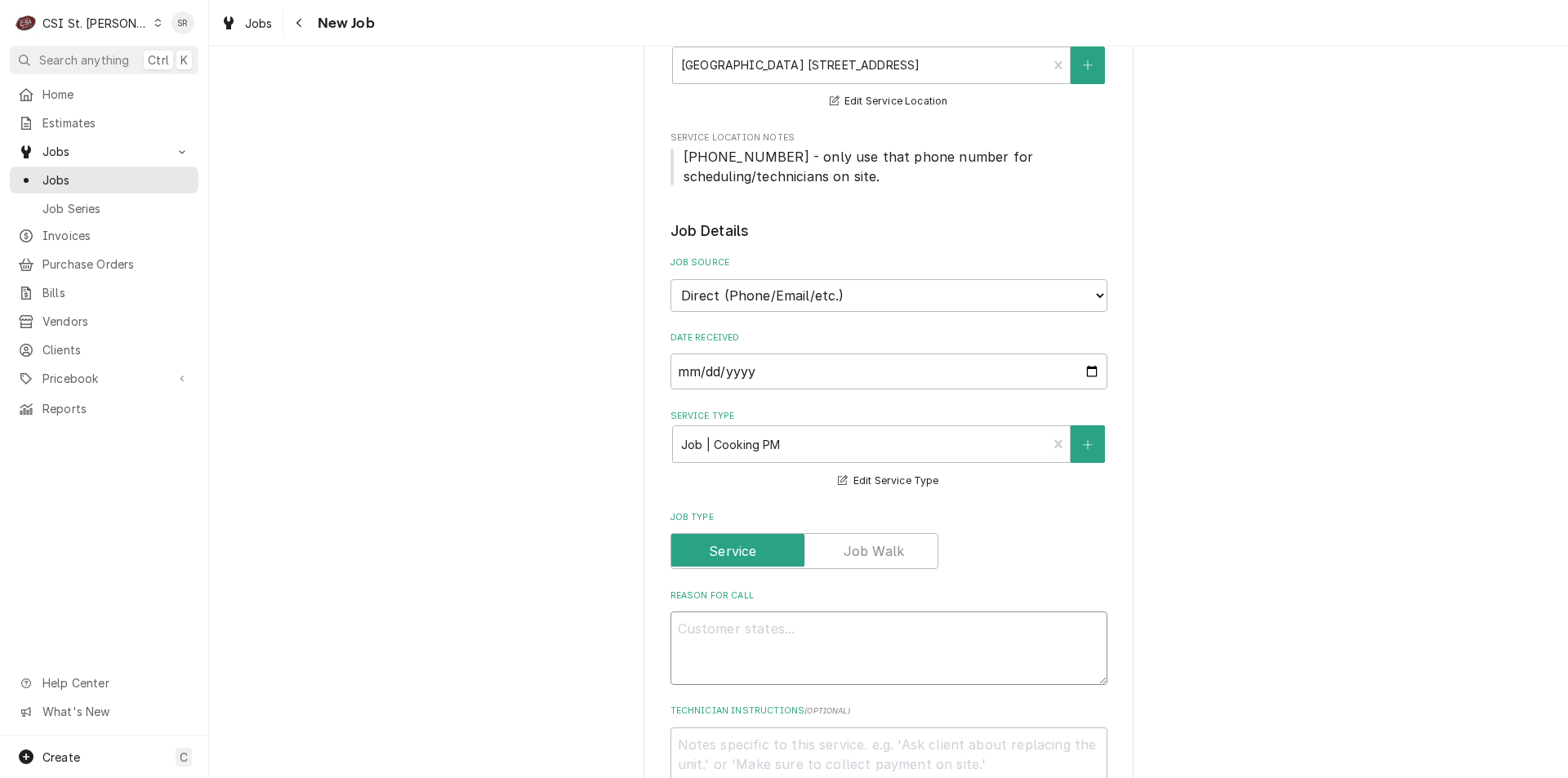 type on "x" 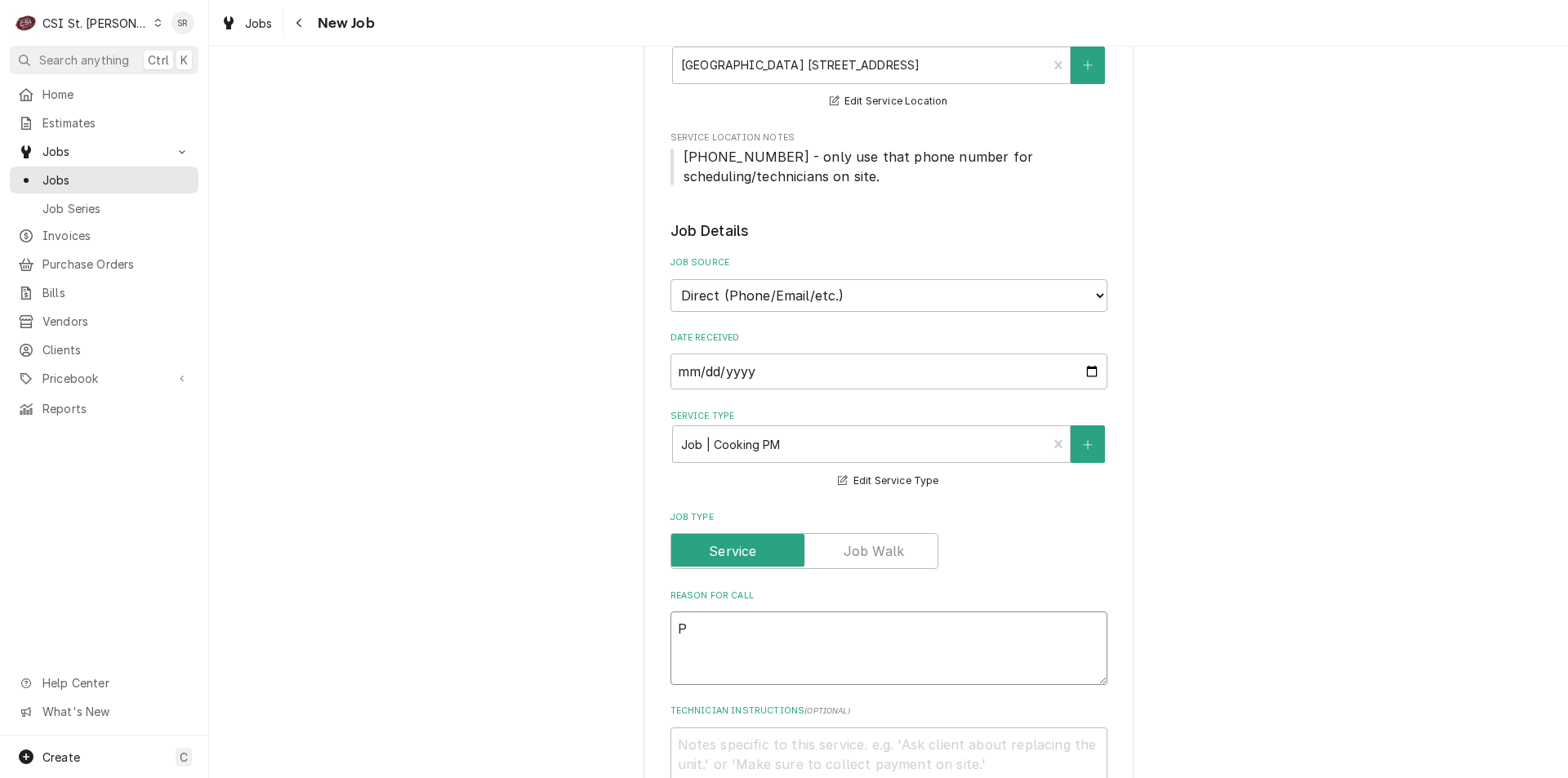 type on "x" 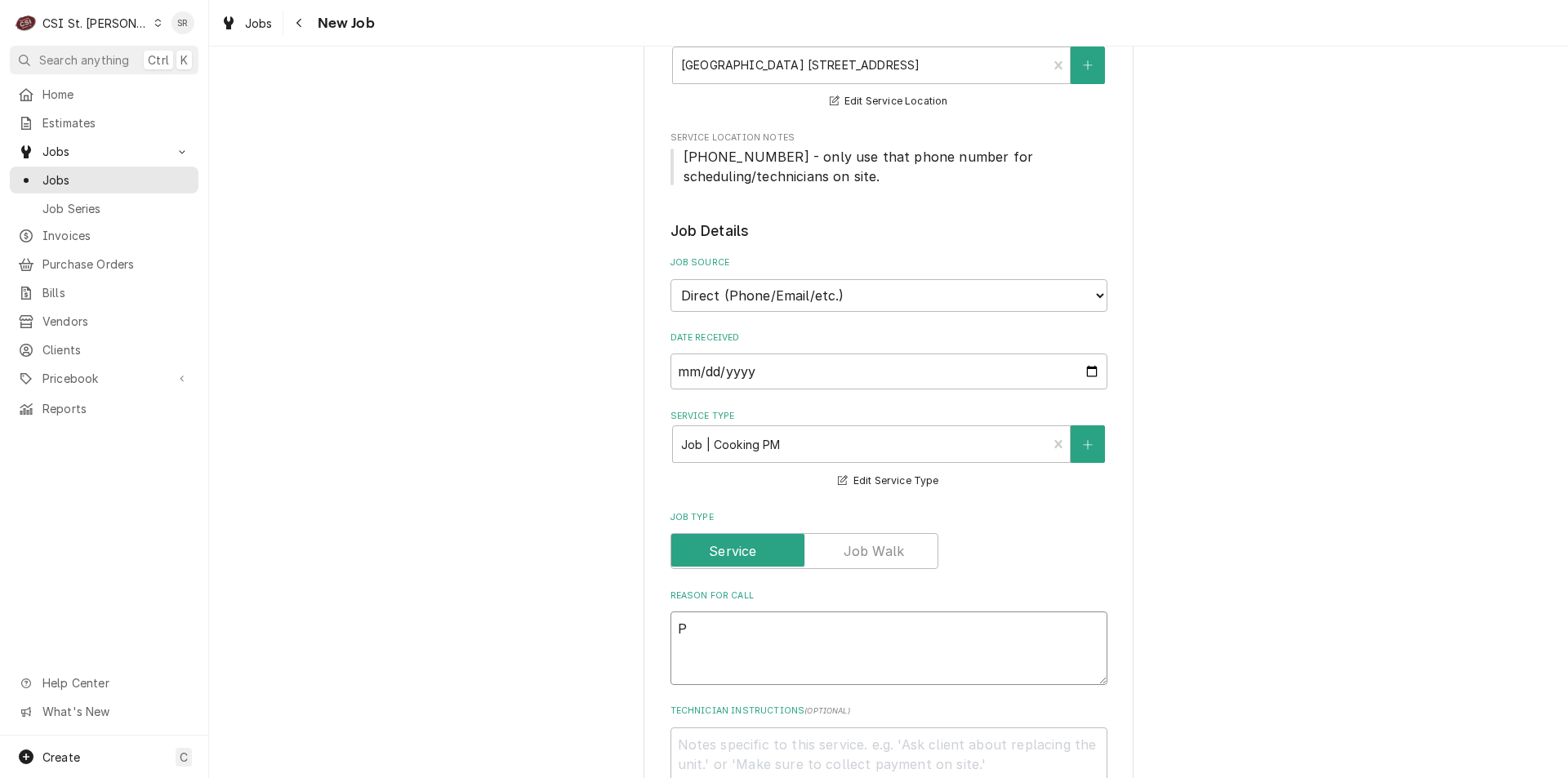 type on "PE" 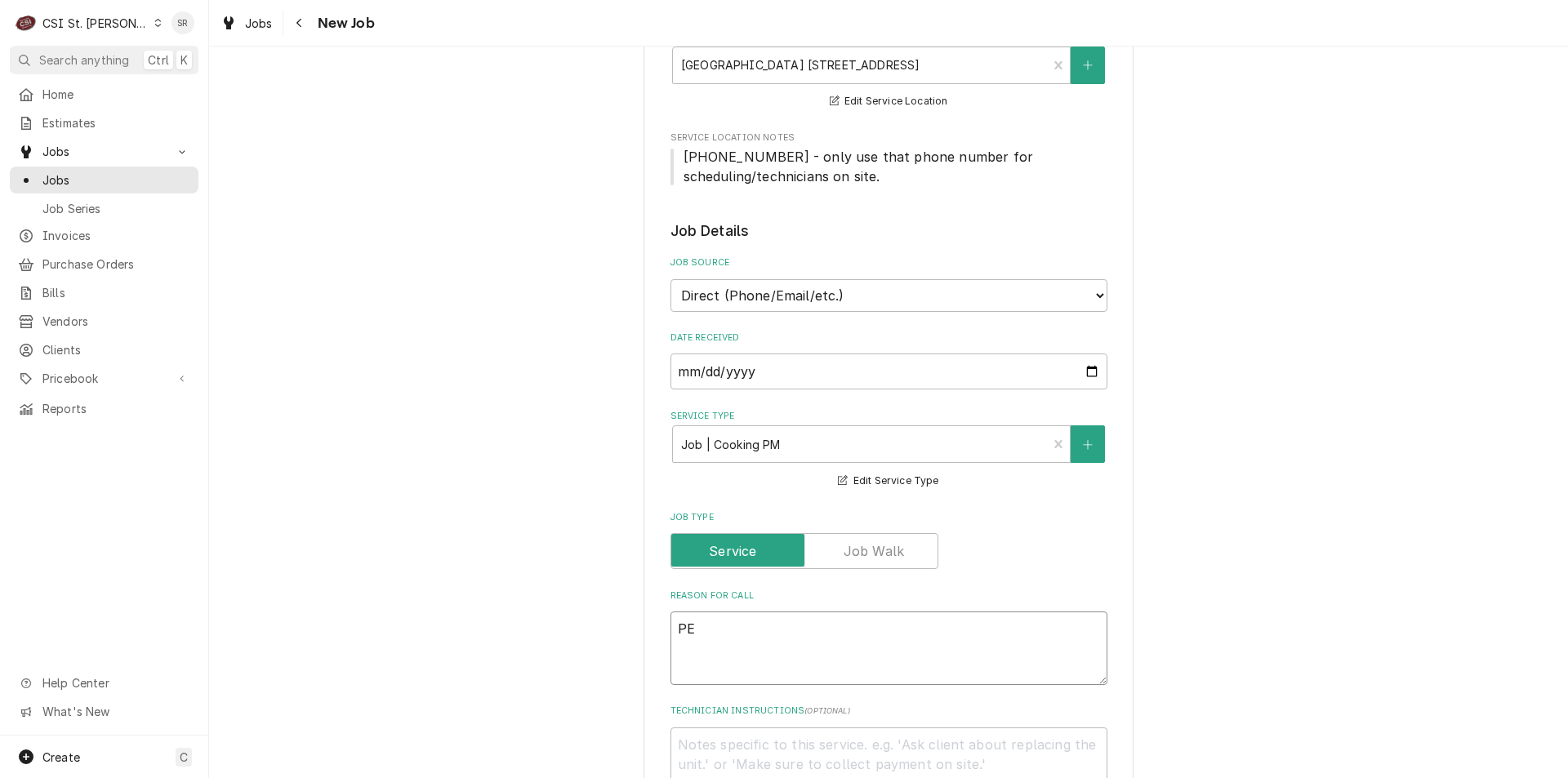 type on "x" 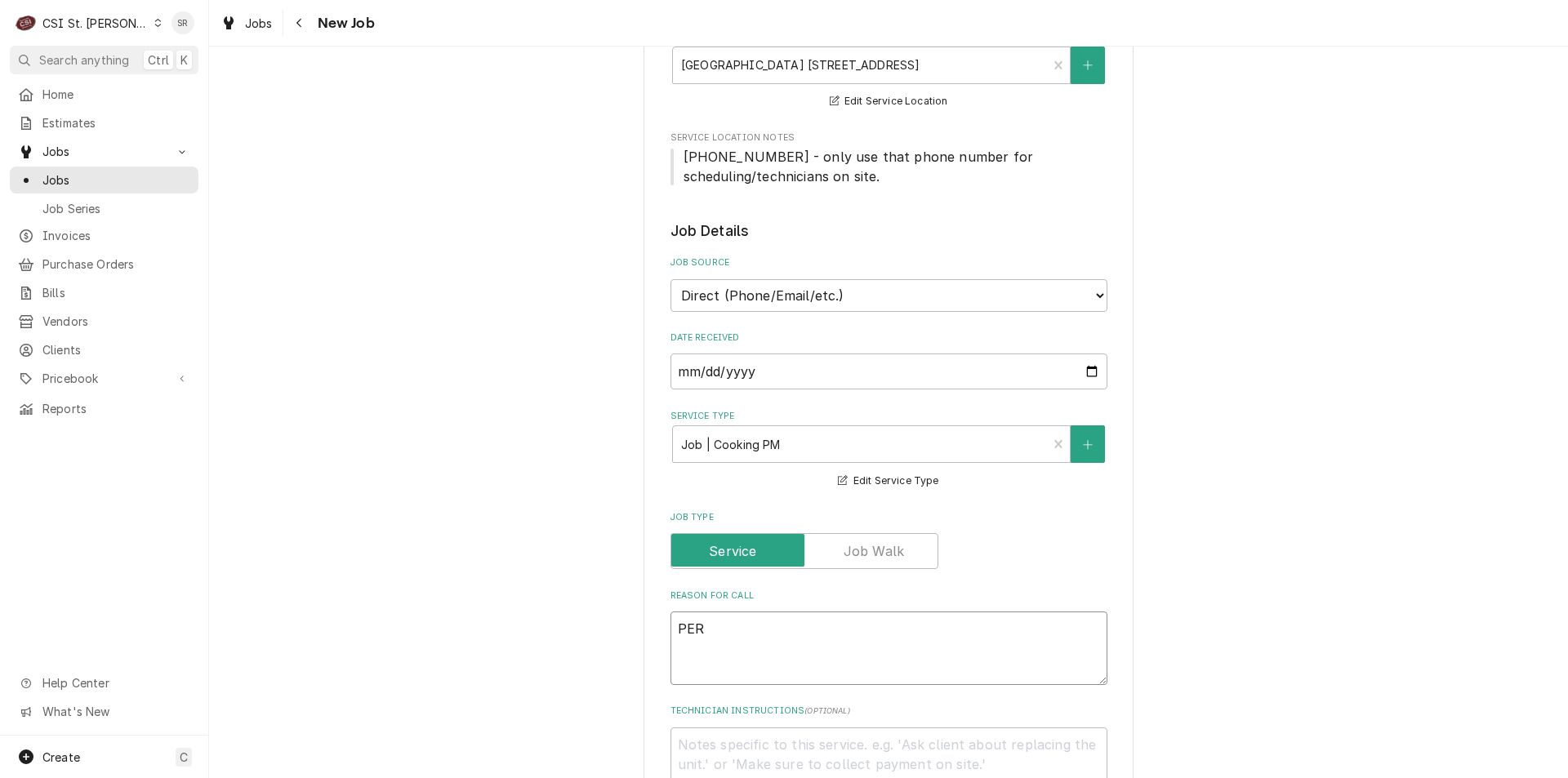 type on "x" 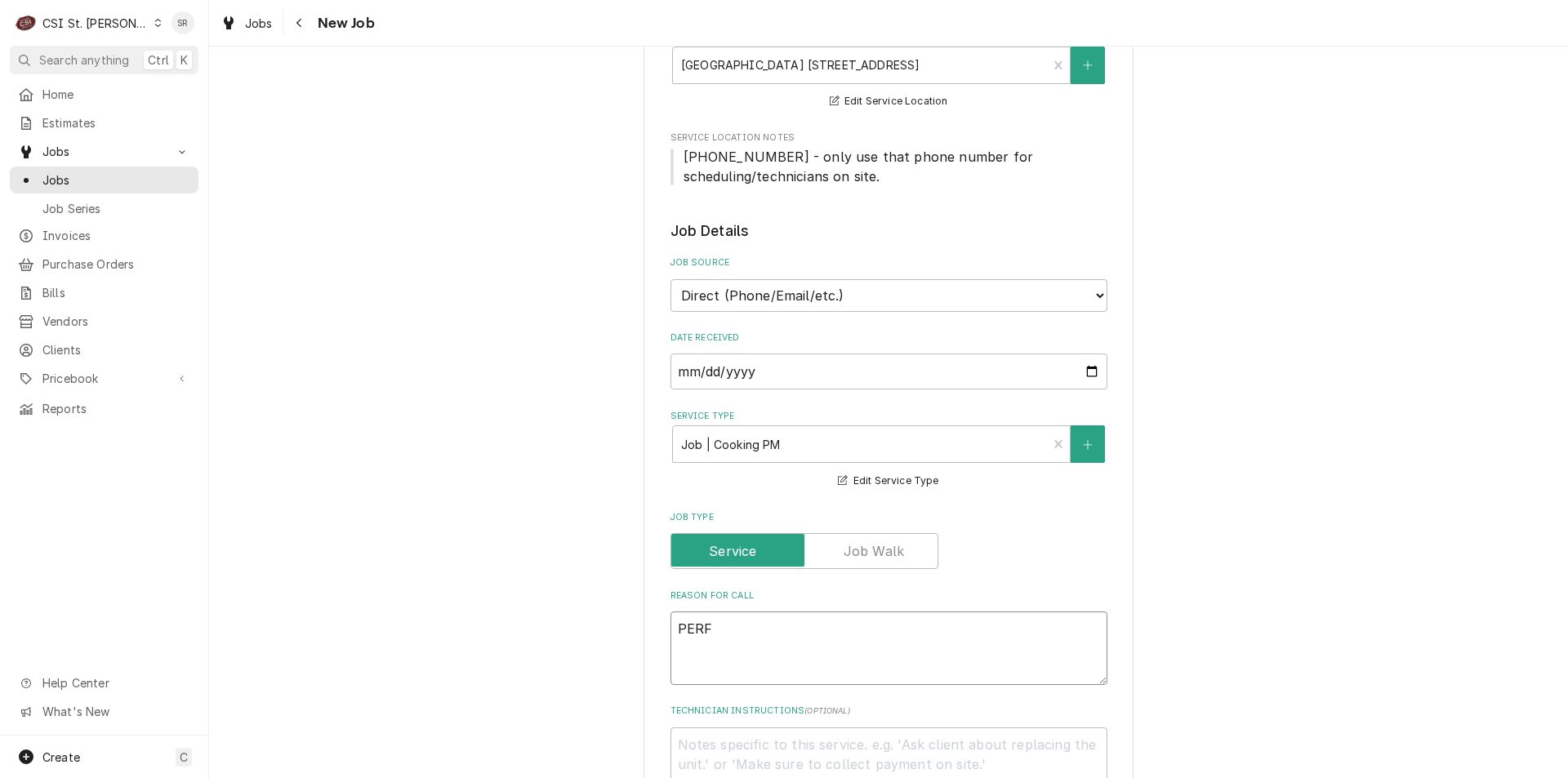 type on "x" 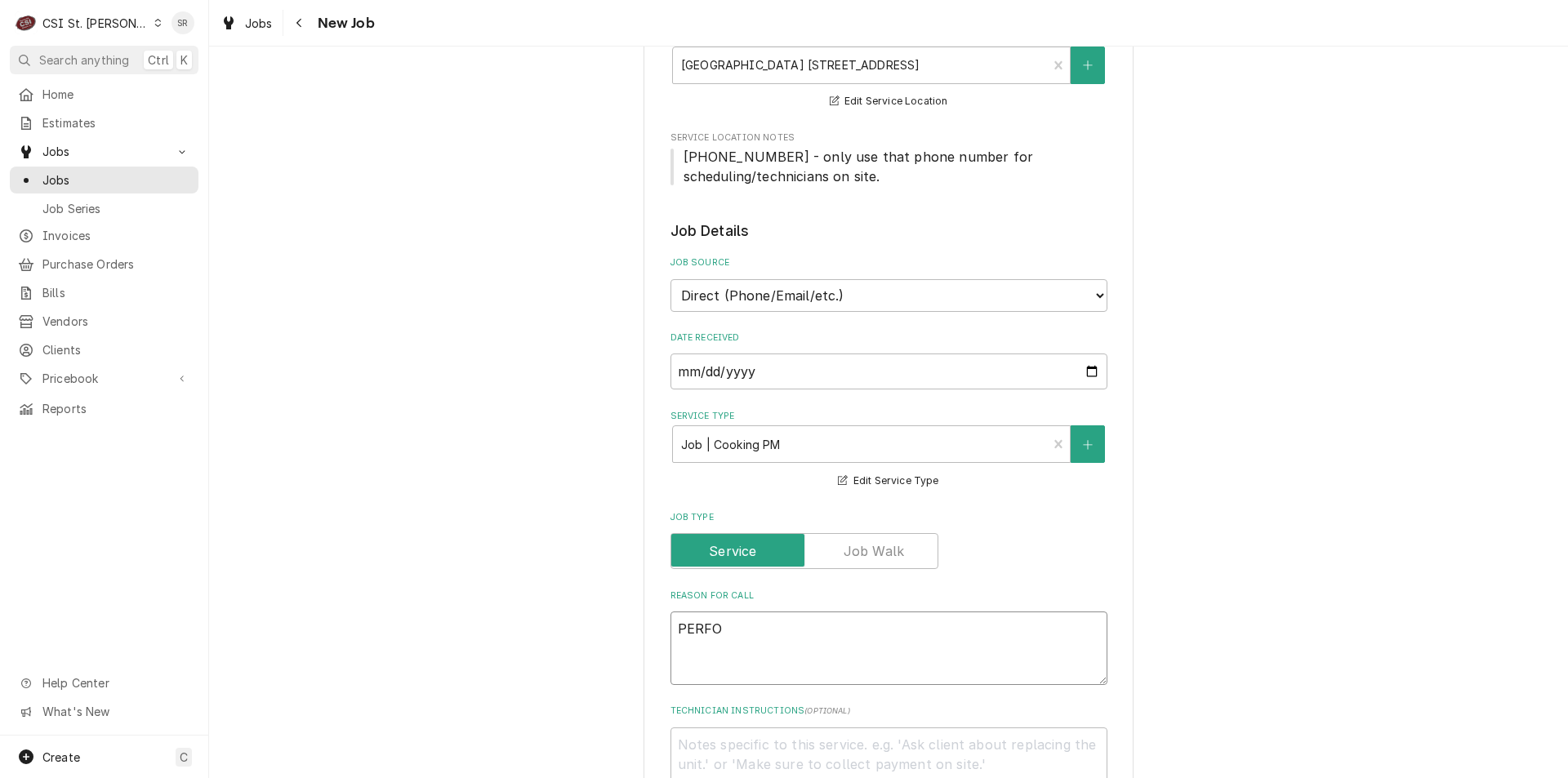type on "x" 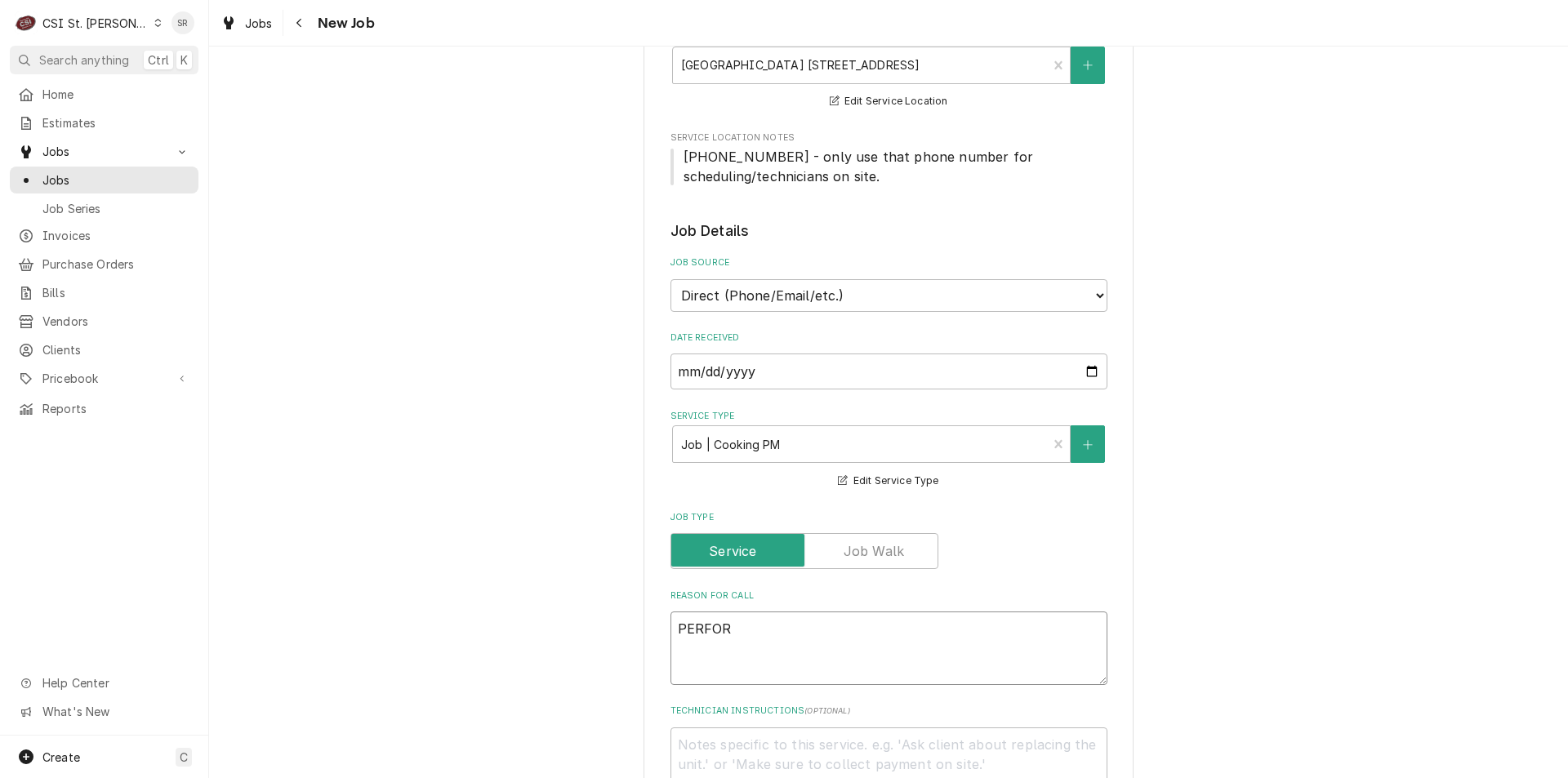type on "x" 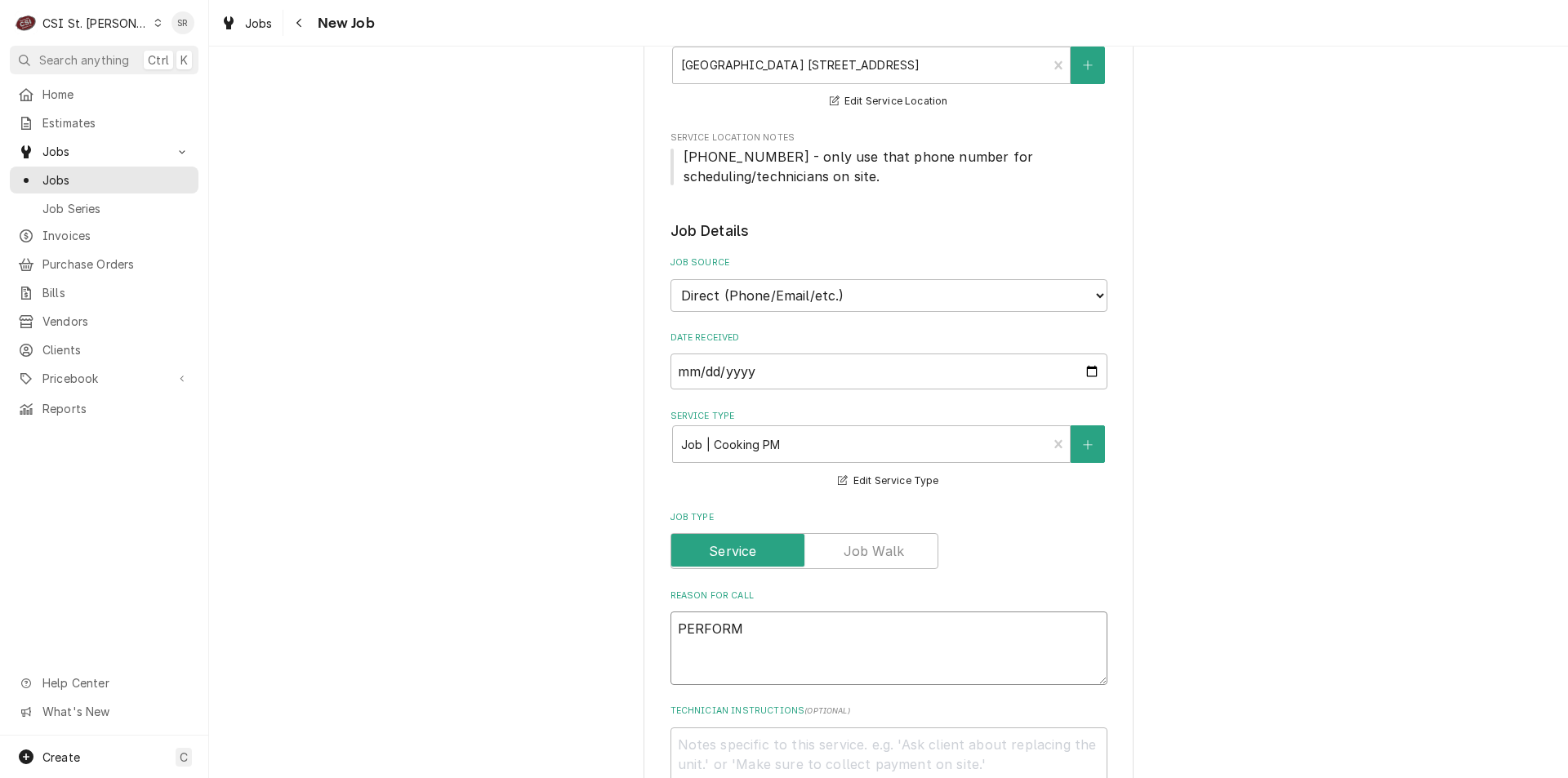 type on "x" 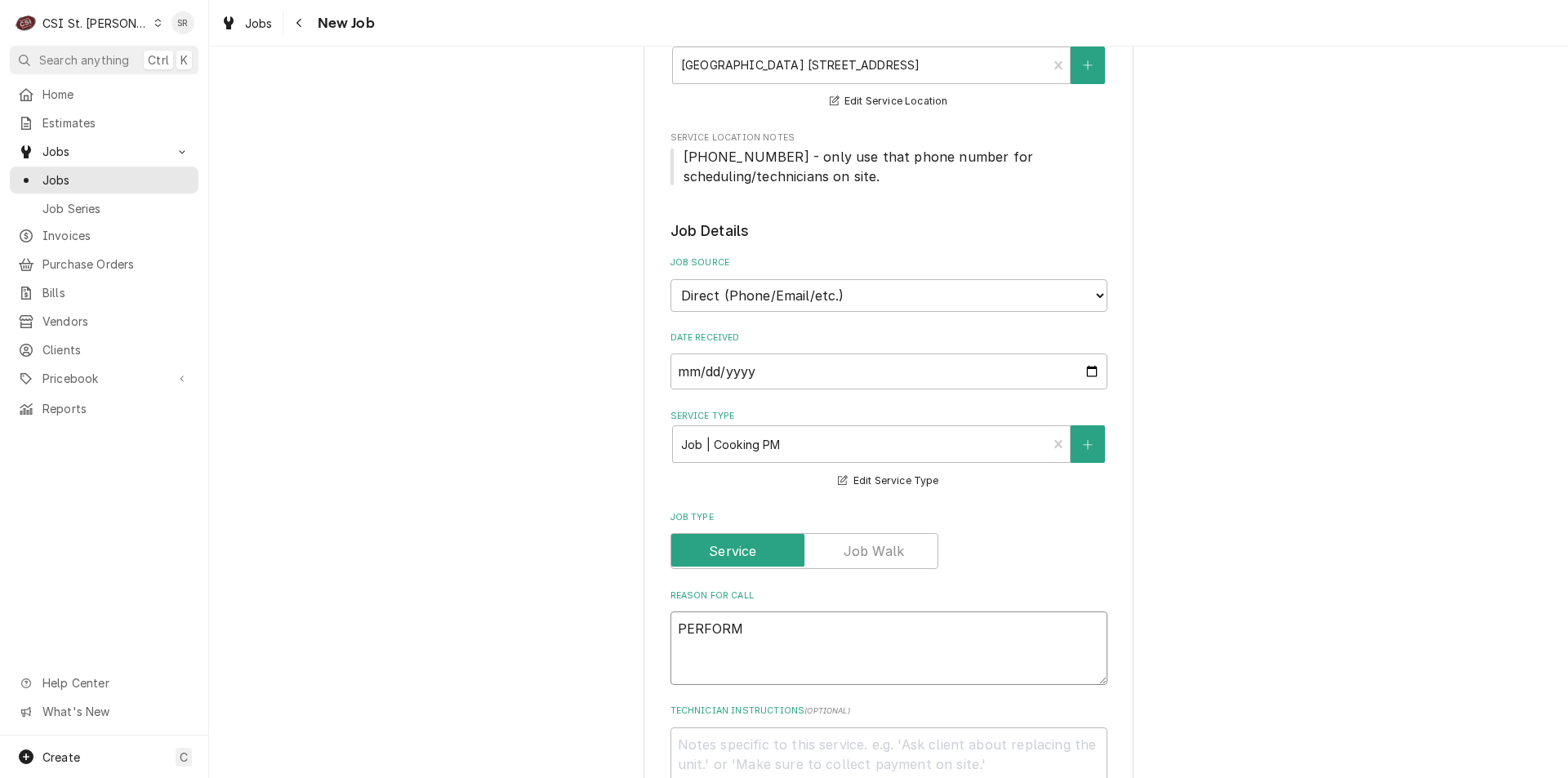 type on "x" 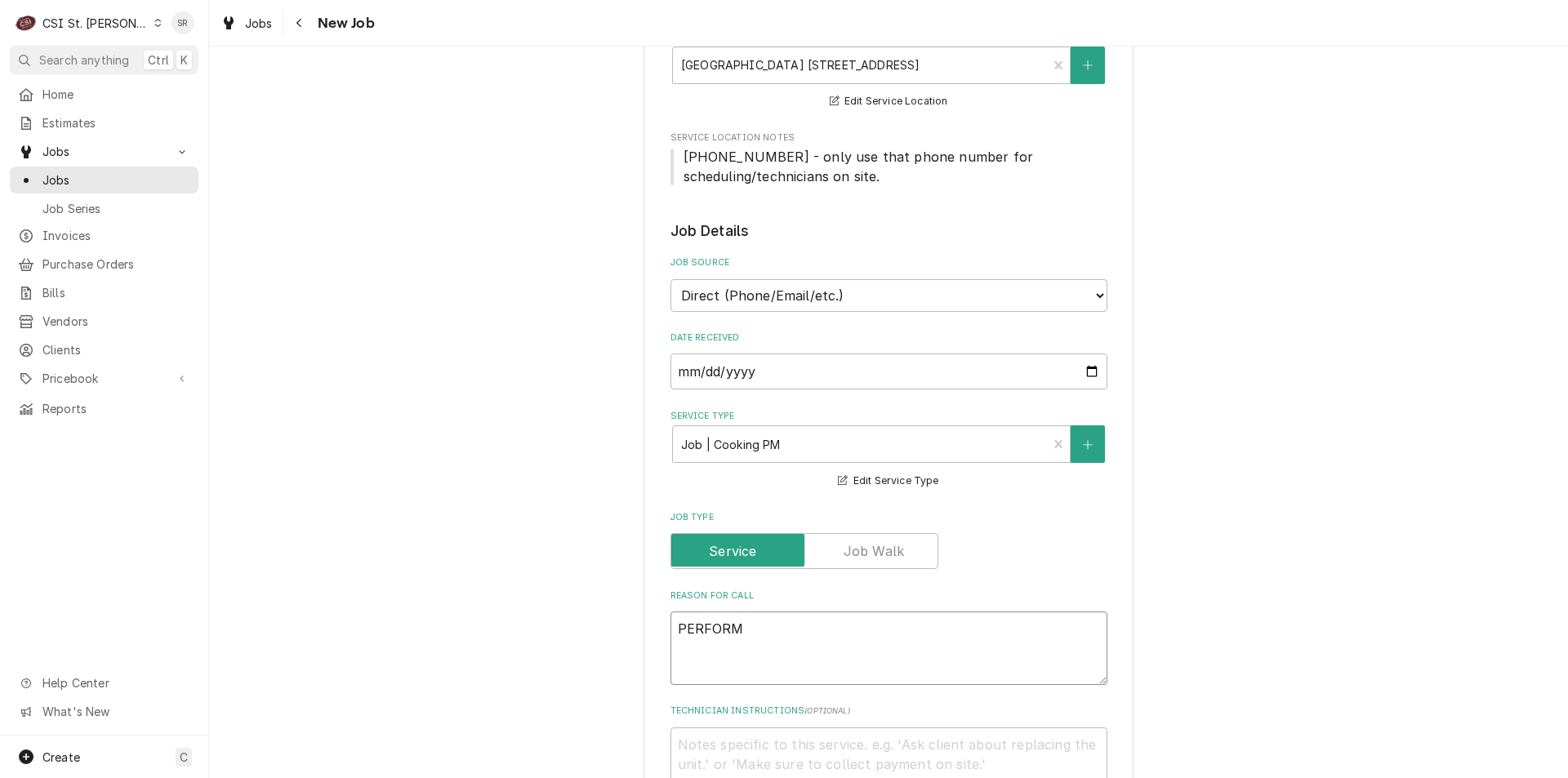 type on "PERFORM P" 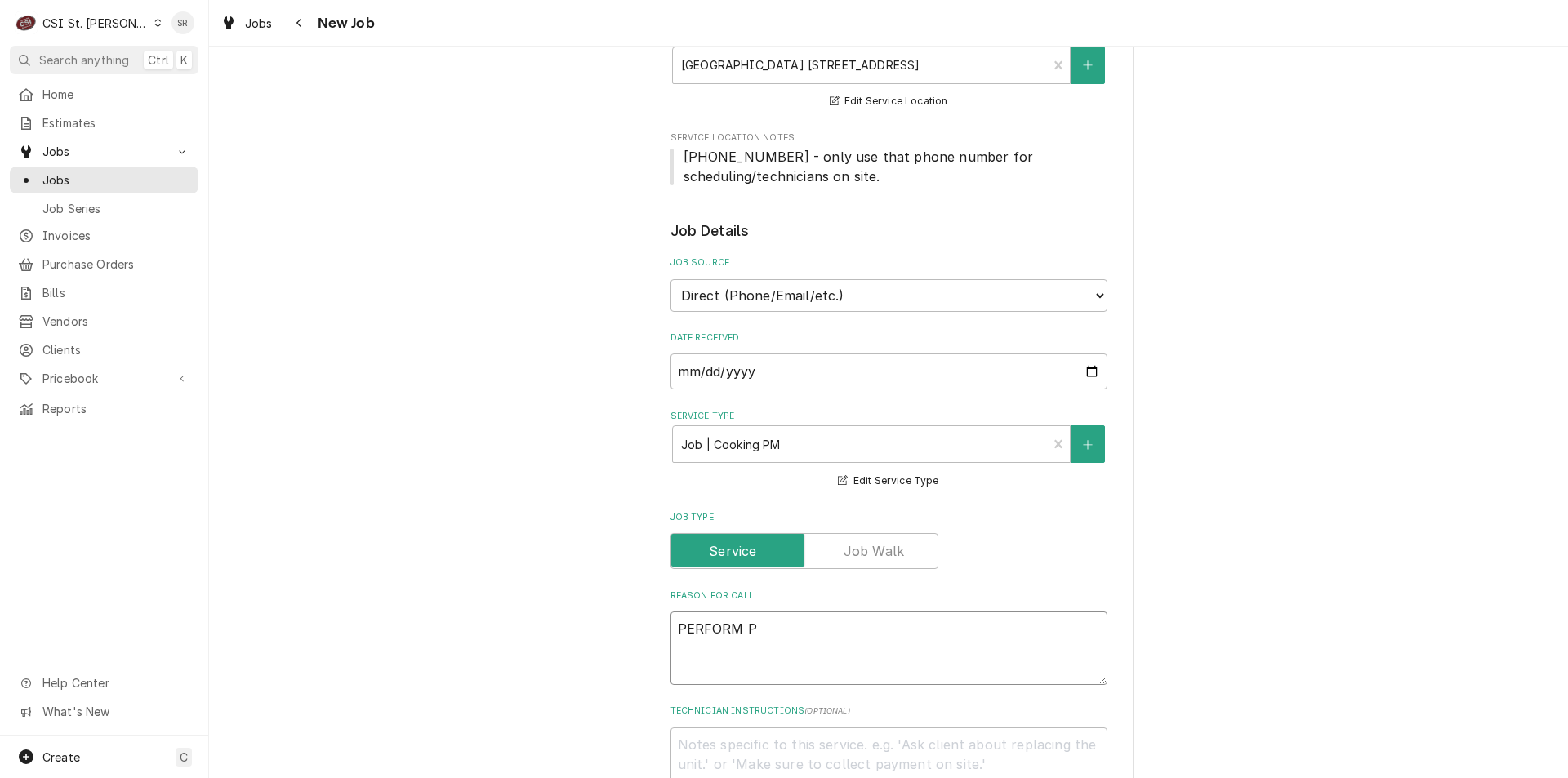 type on "x" 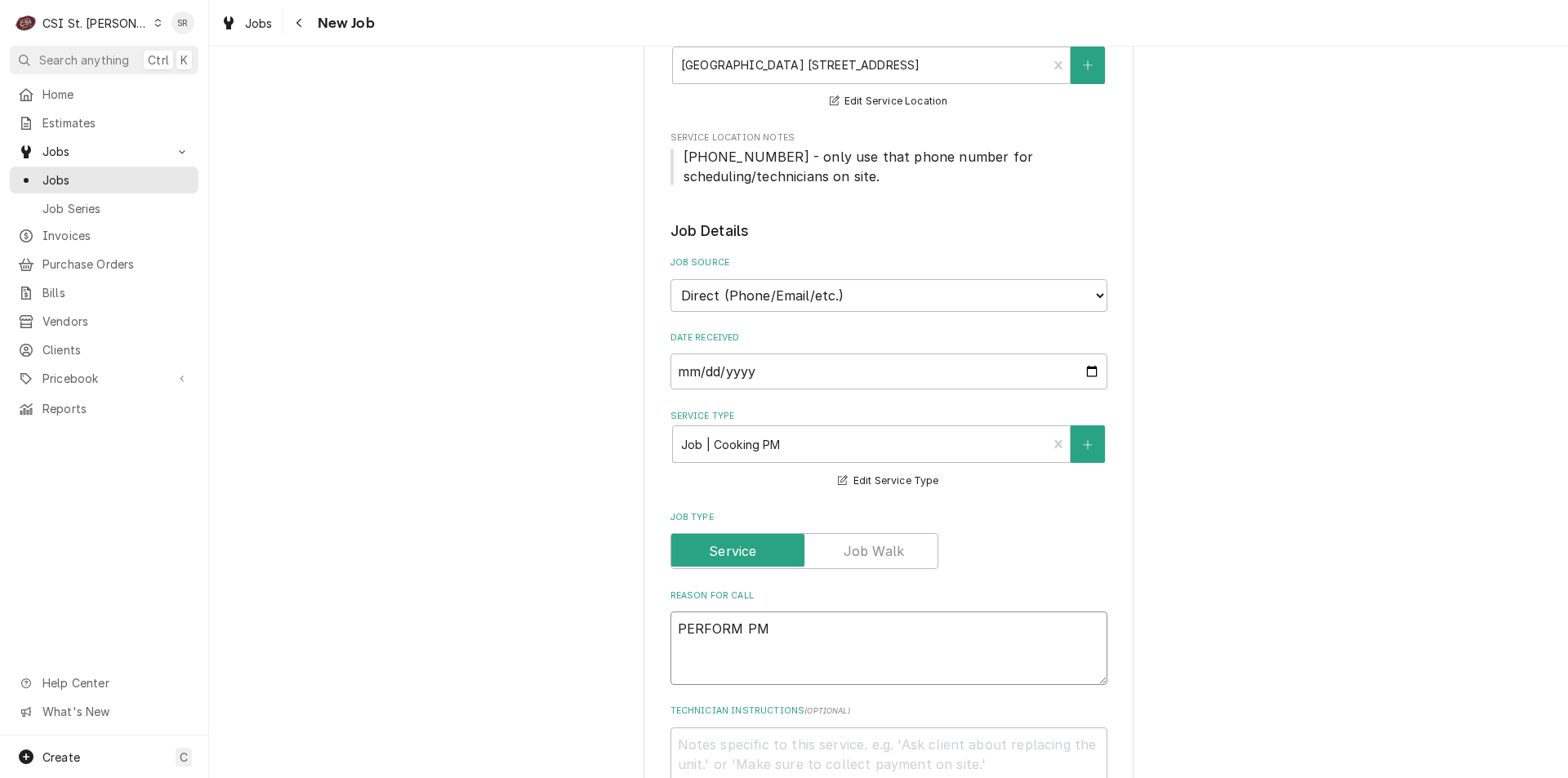 type on "x" 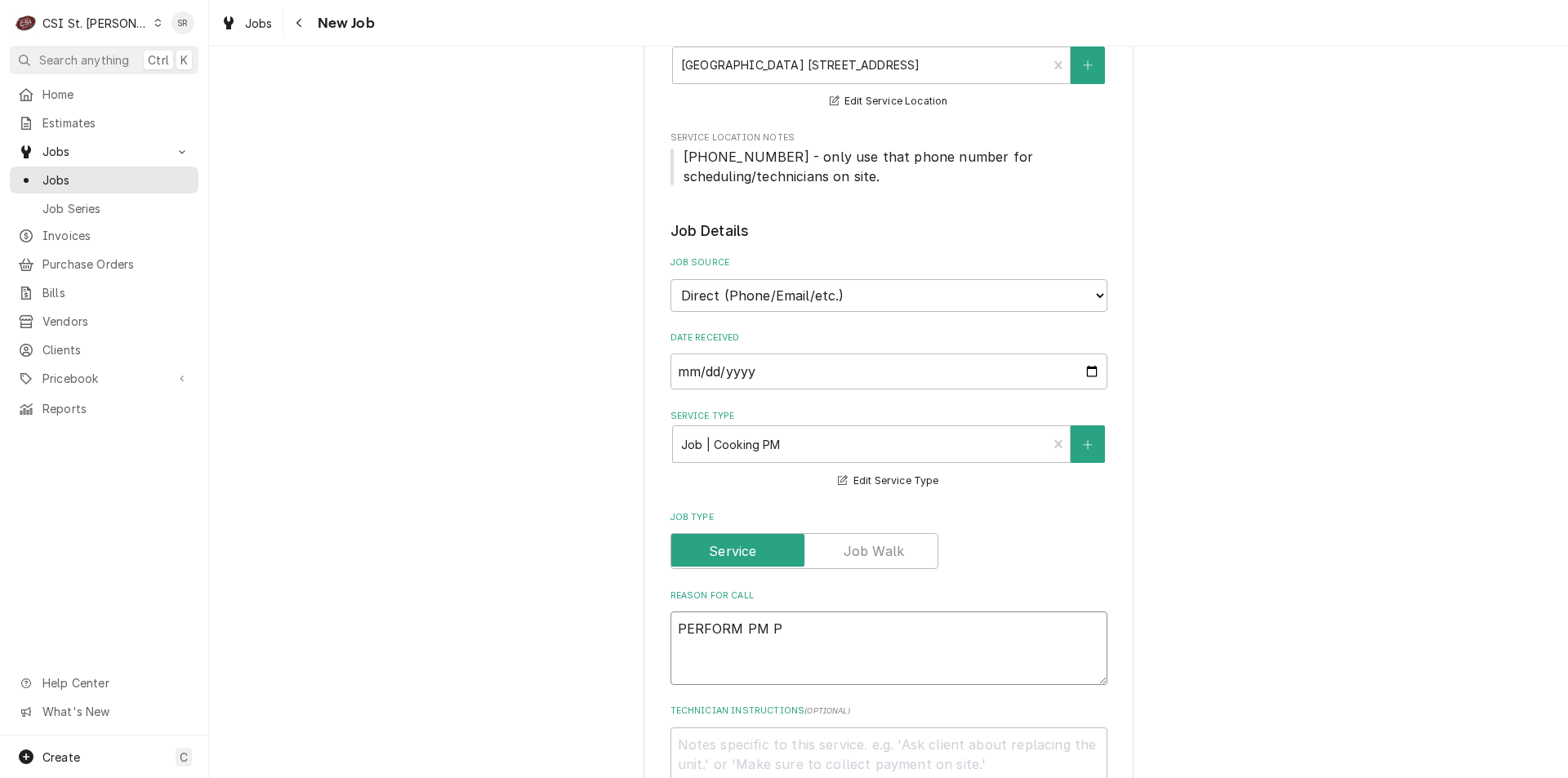type on "x" 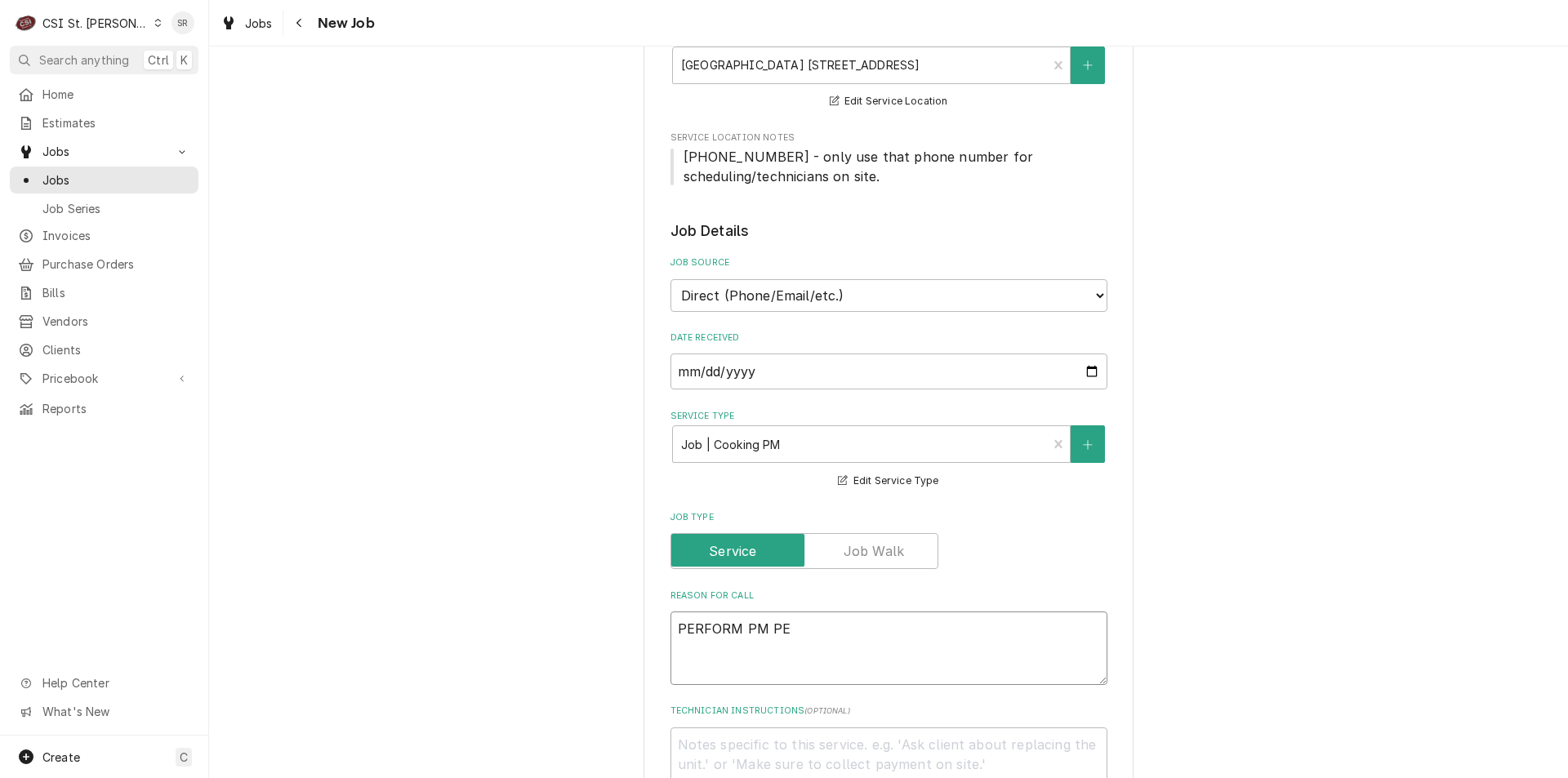 type on "x" 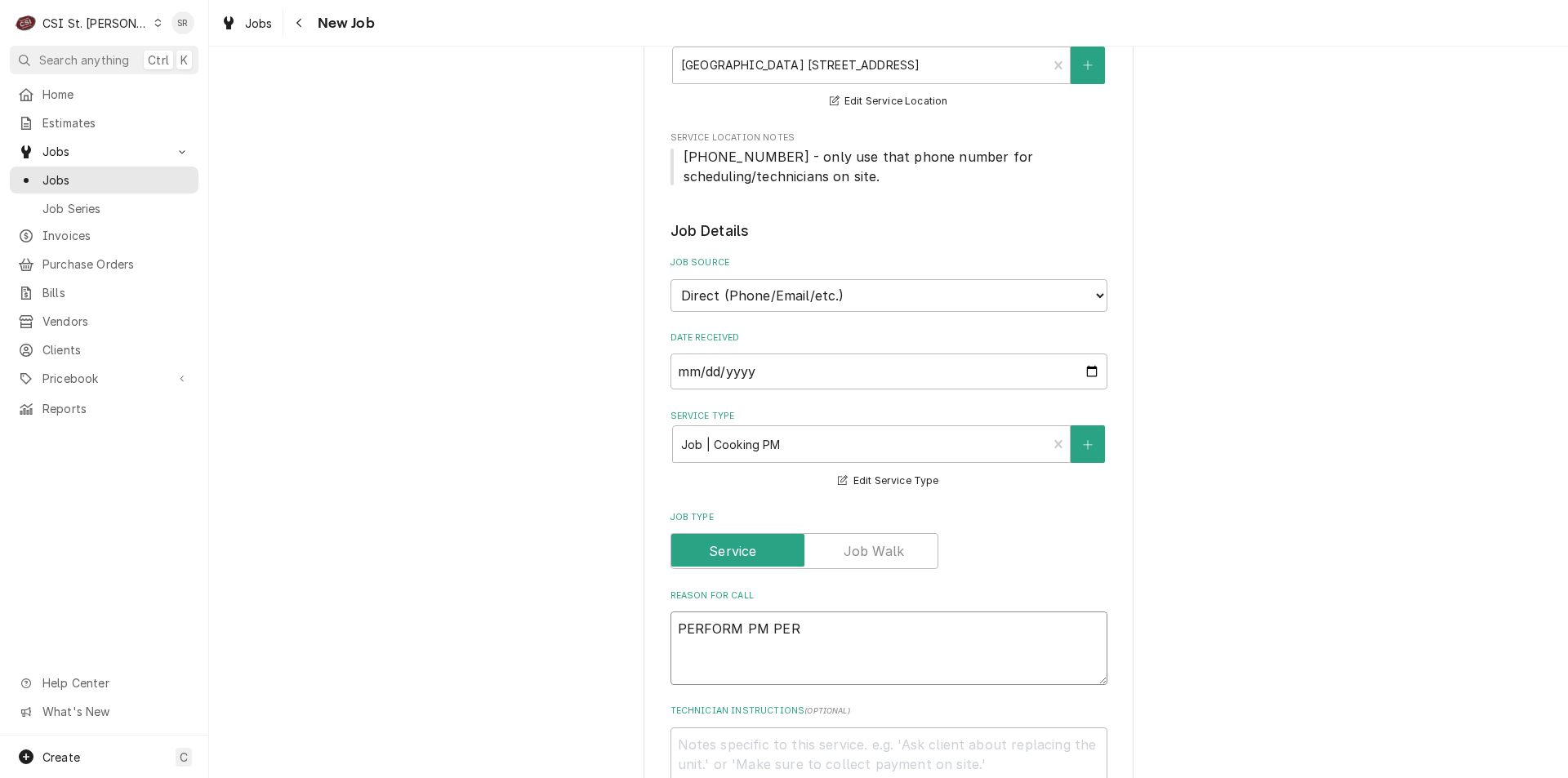 type on "x" 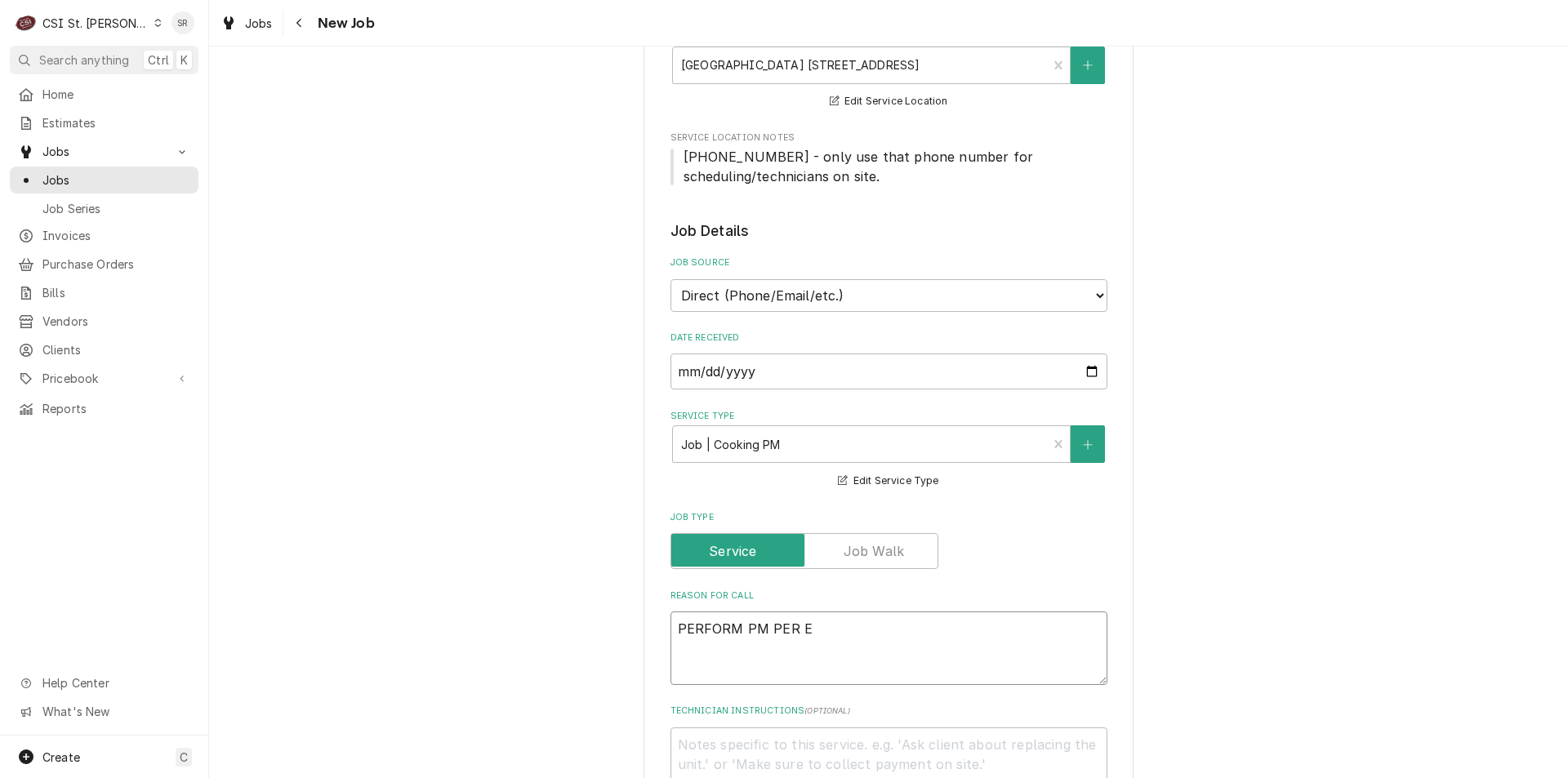 type on "x" 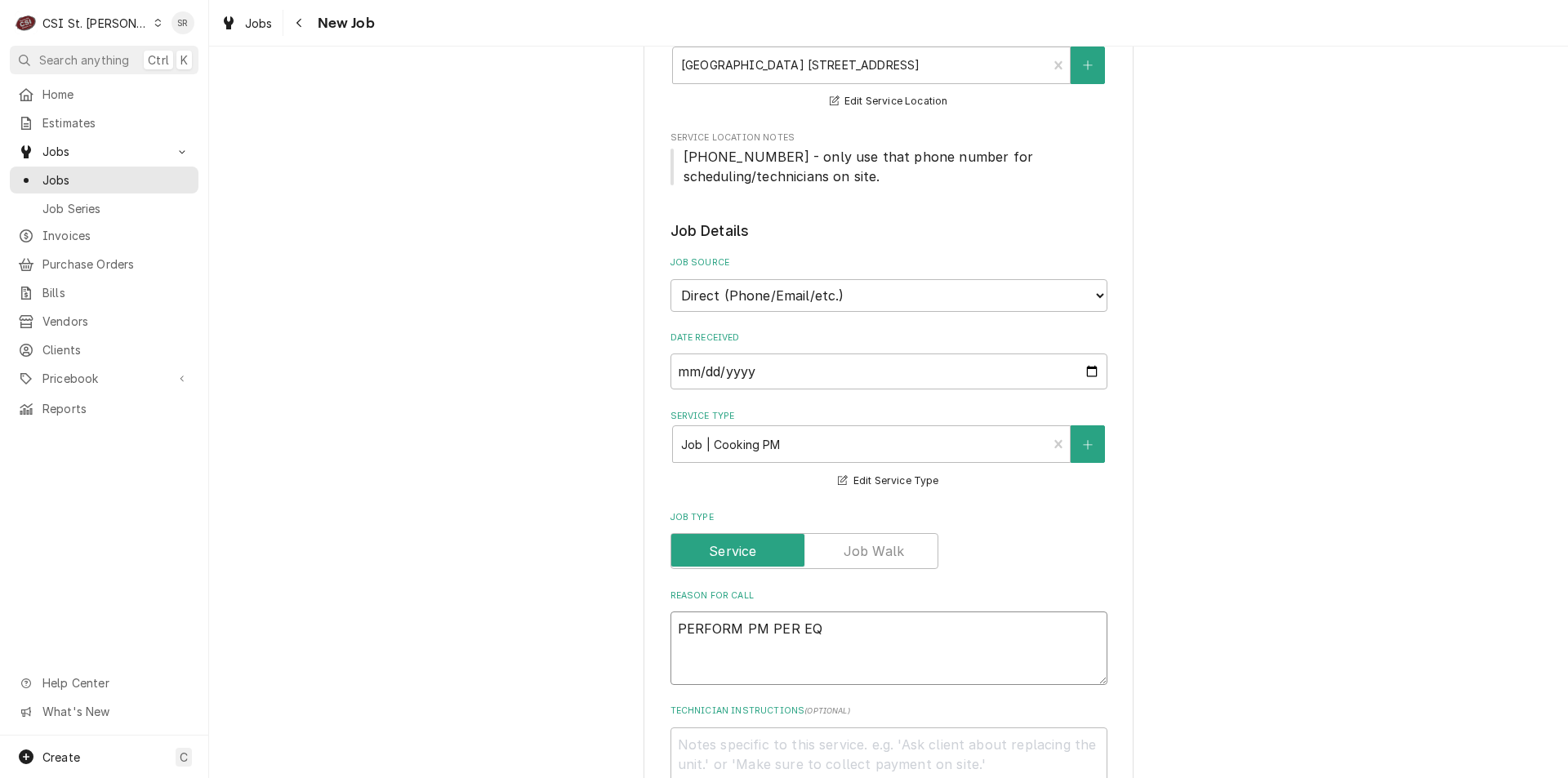 type on "x" 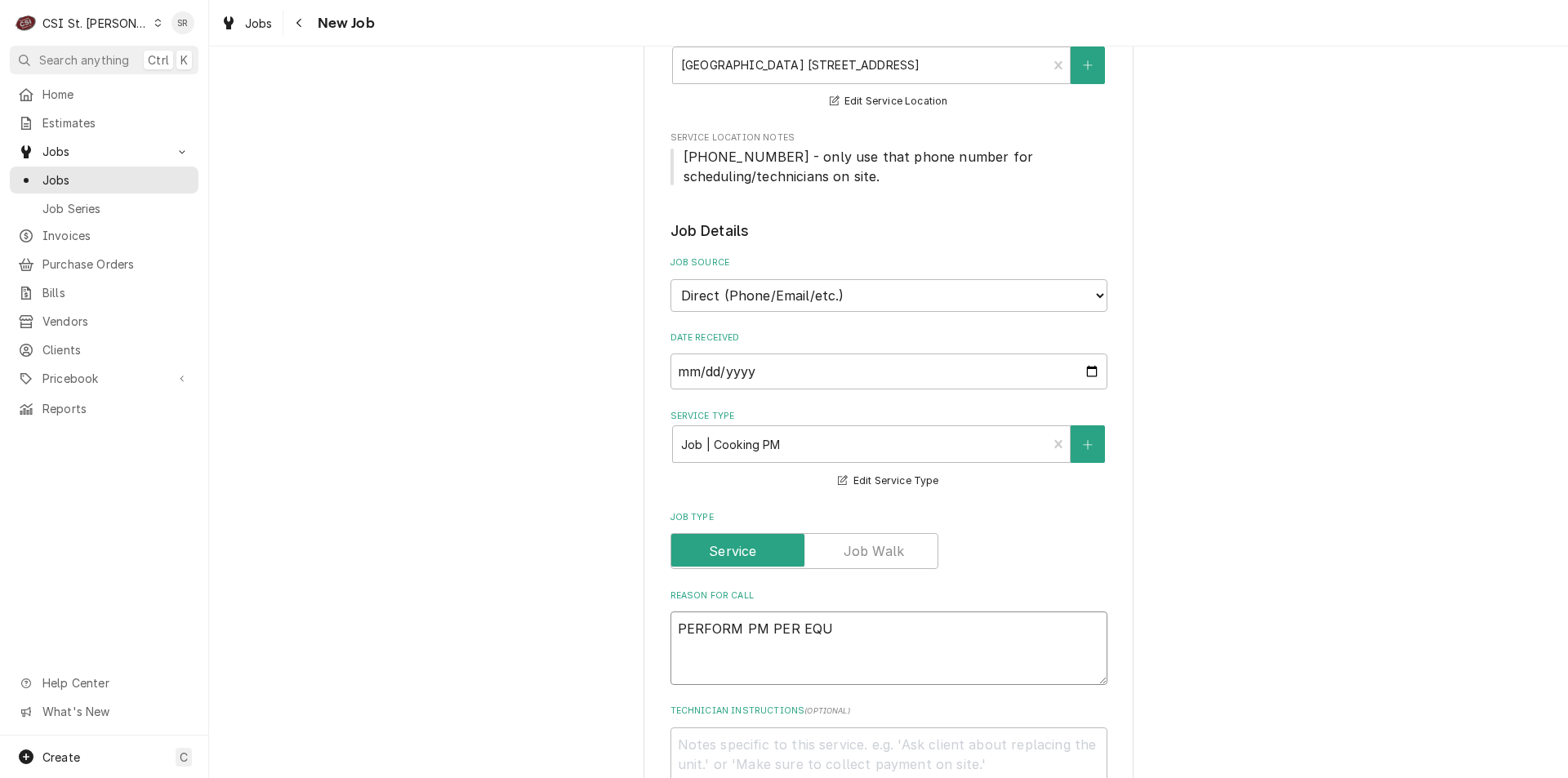 type on "x" 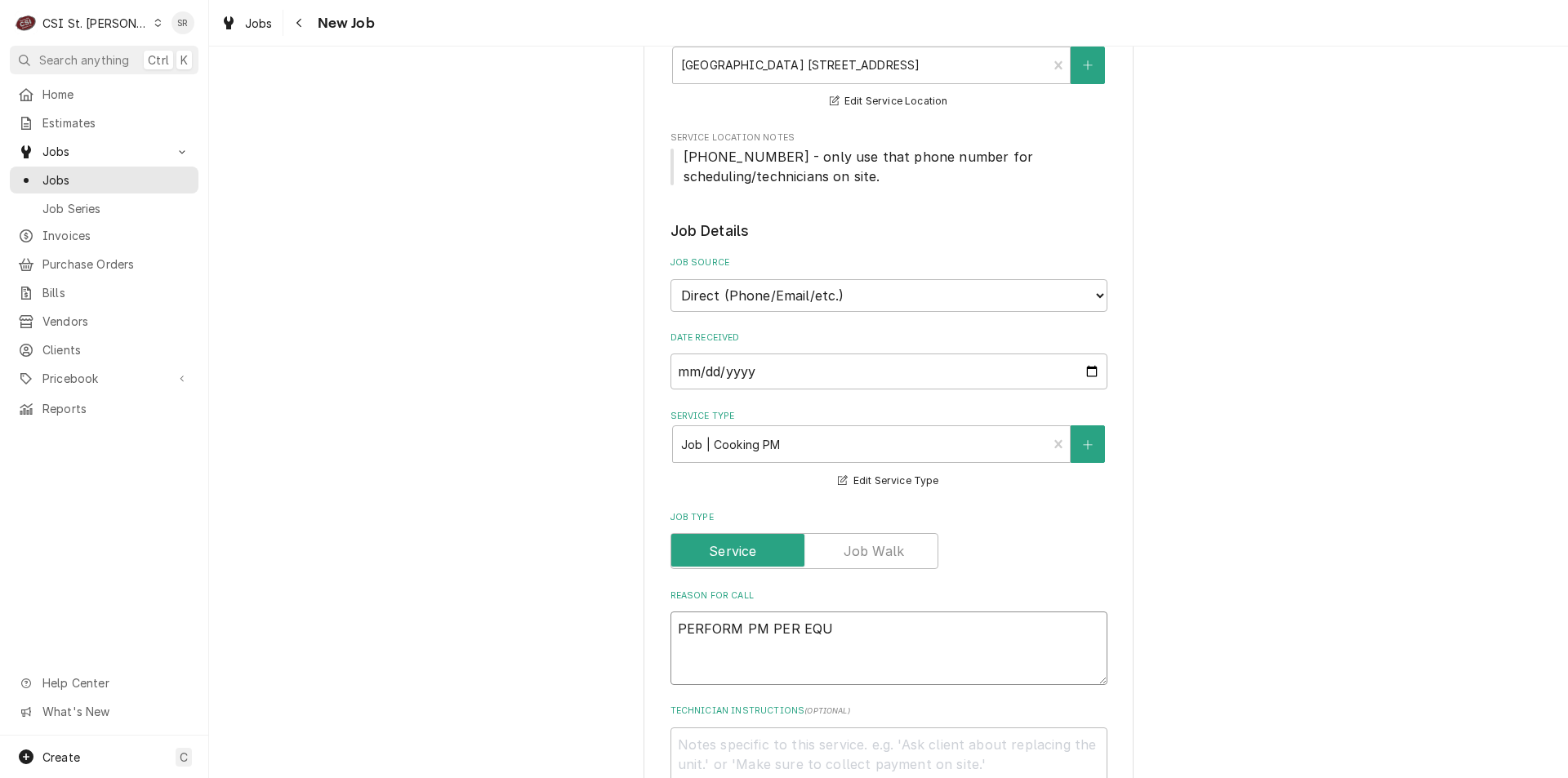 type on "PERFORM PM PER EQUI" 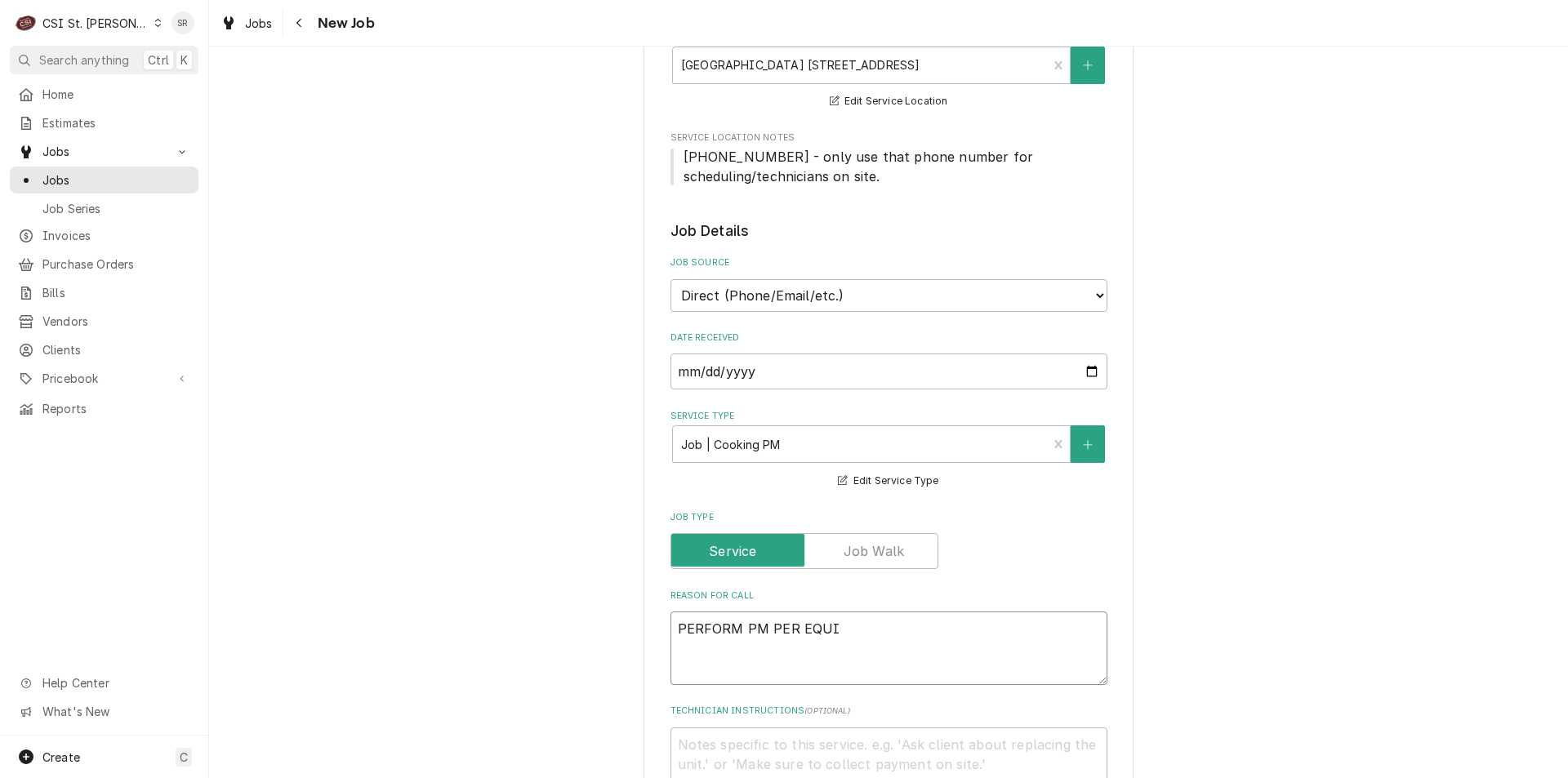 type on "x" 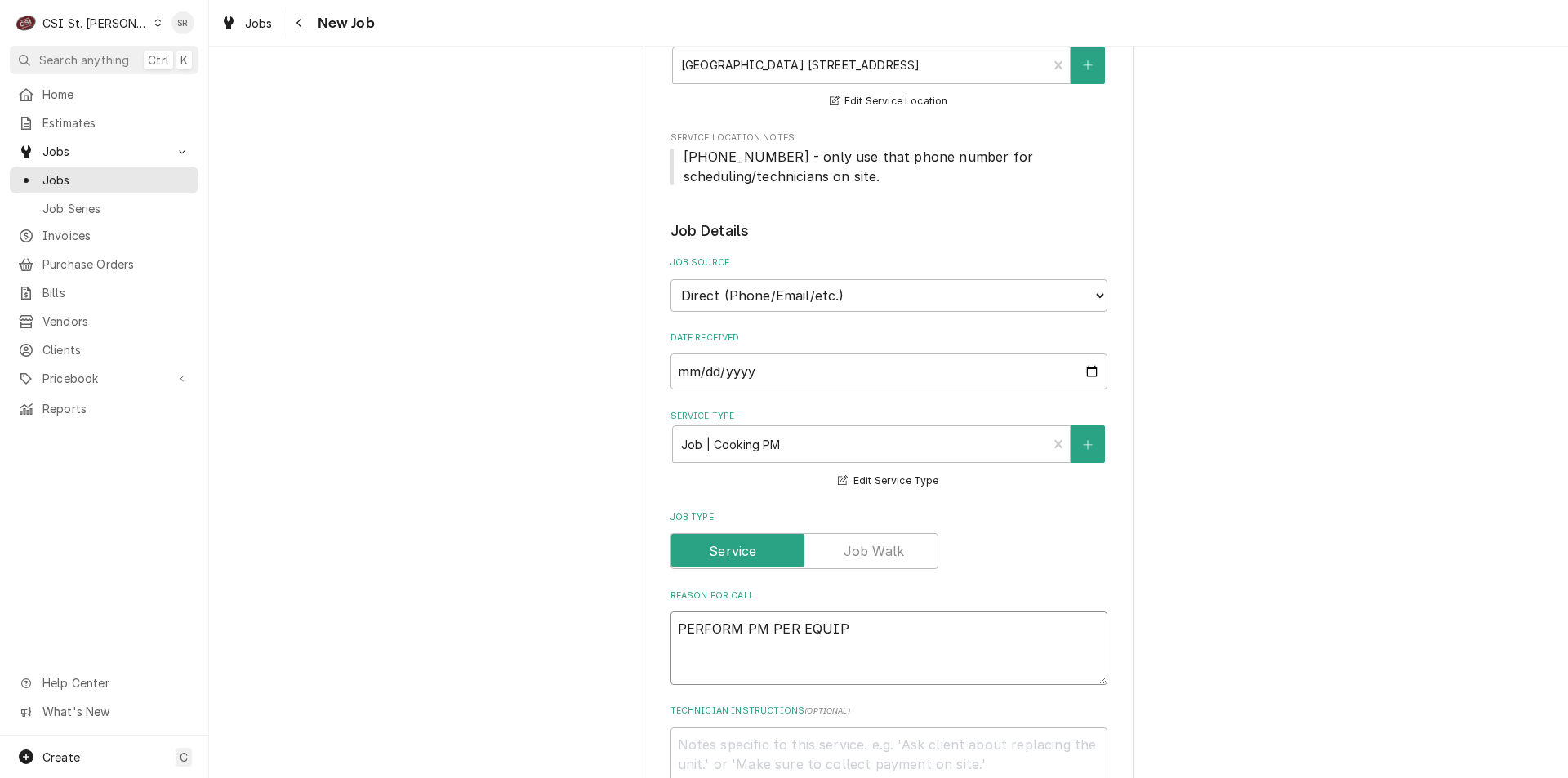 type on "x" 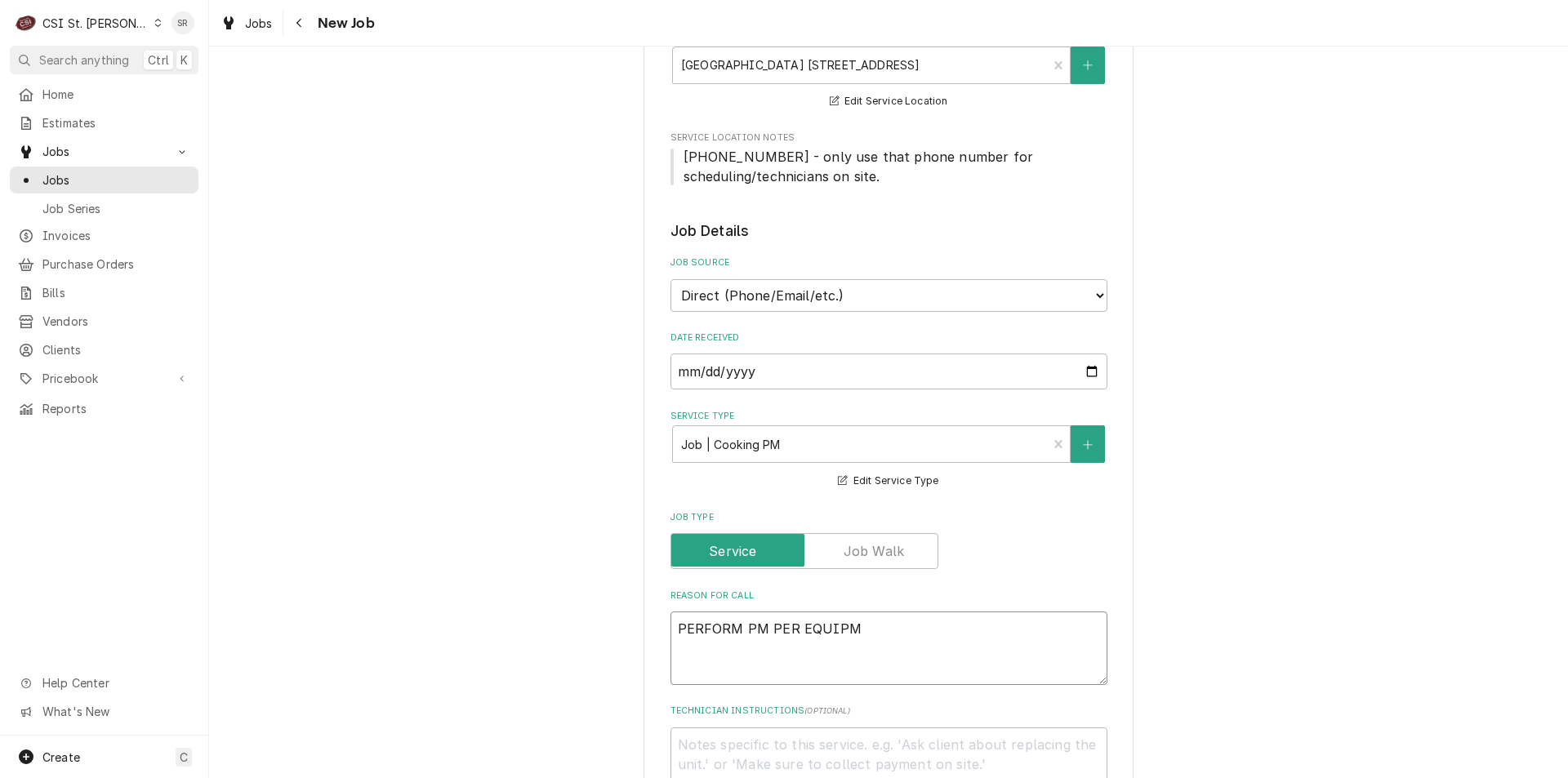 type on "x" 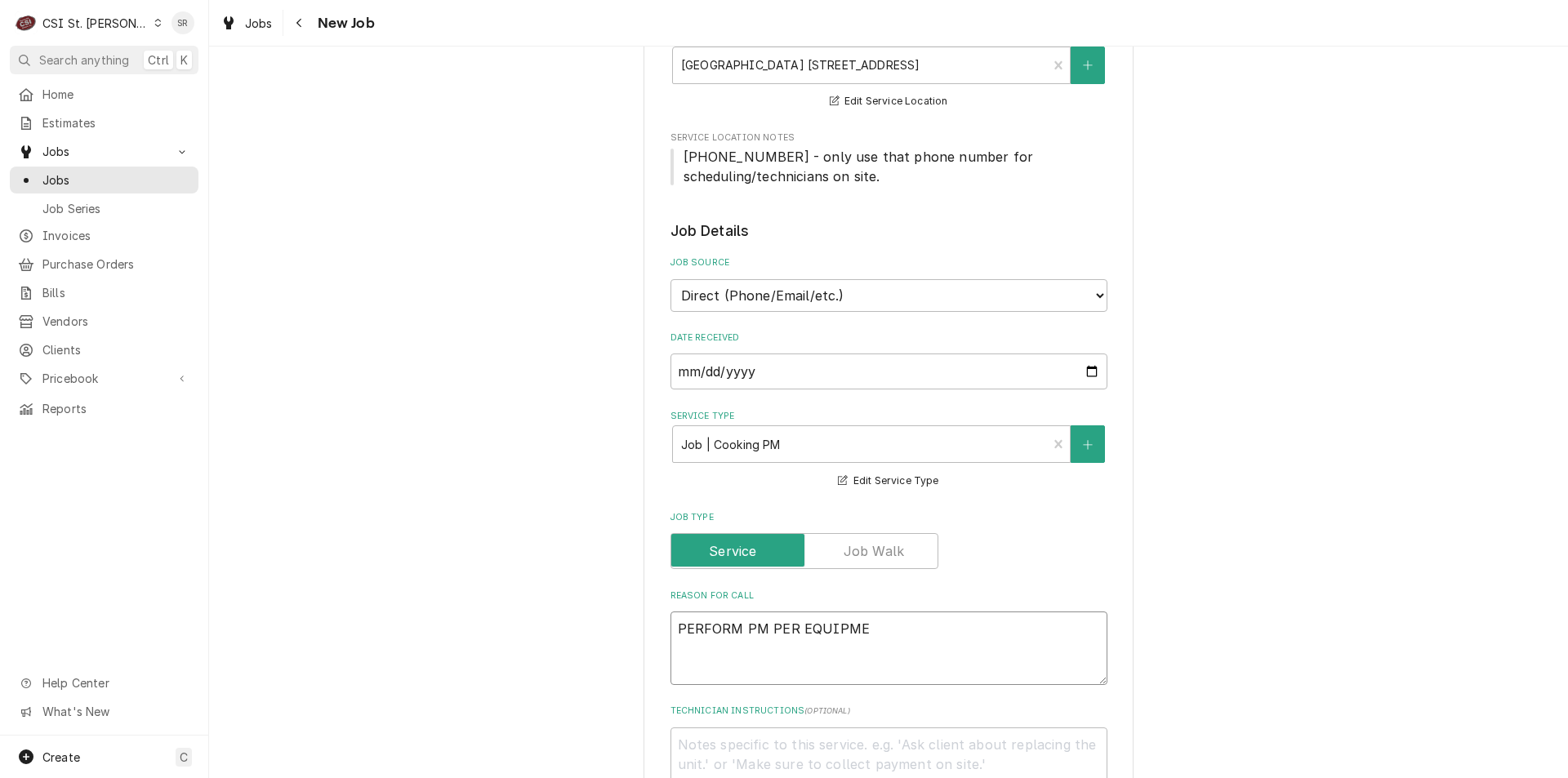 type on "x" 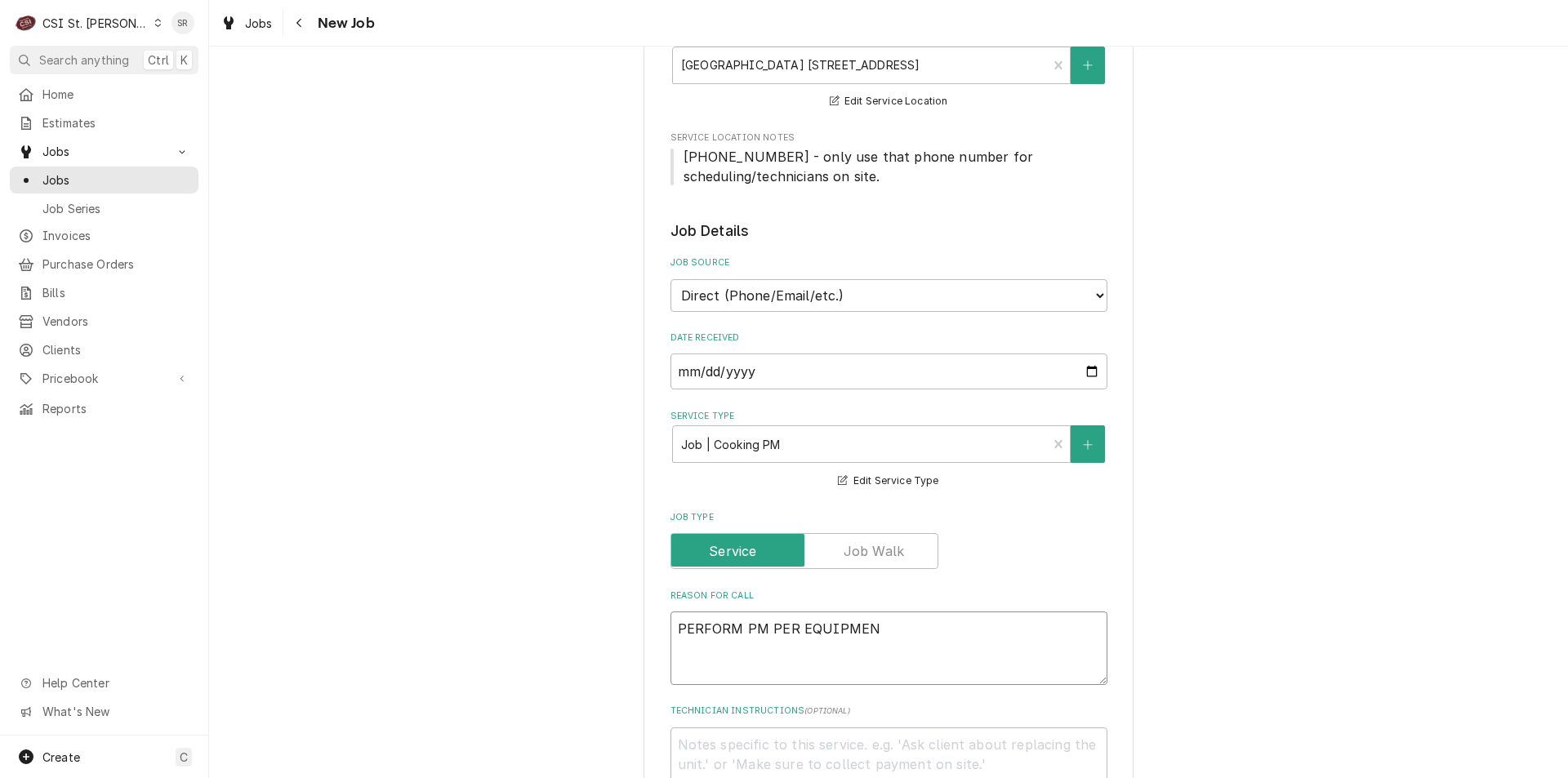 type on "x" 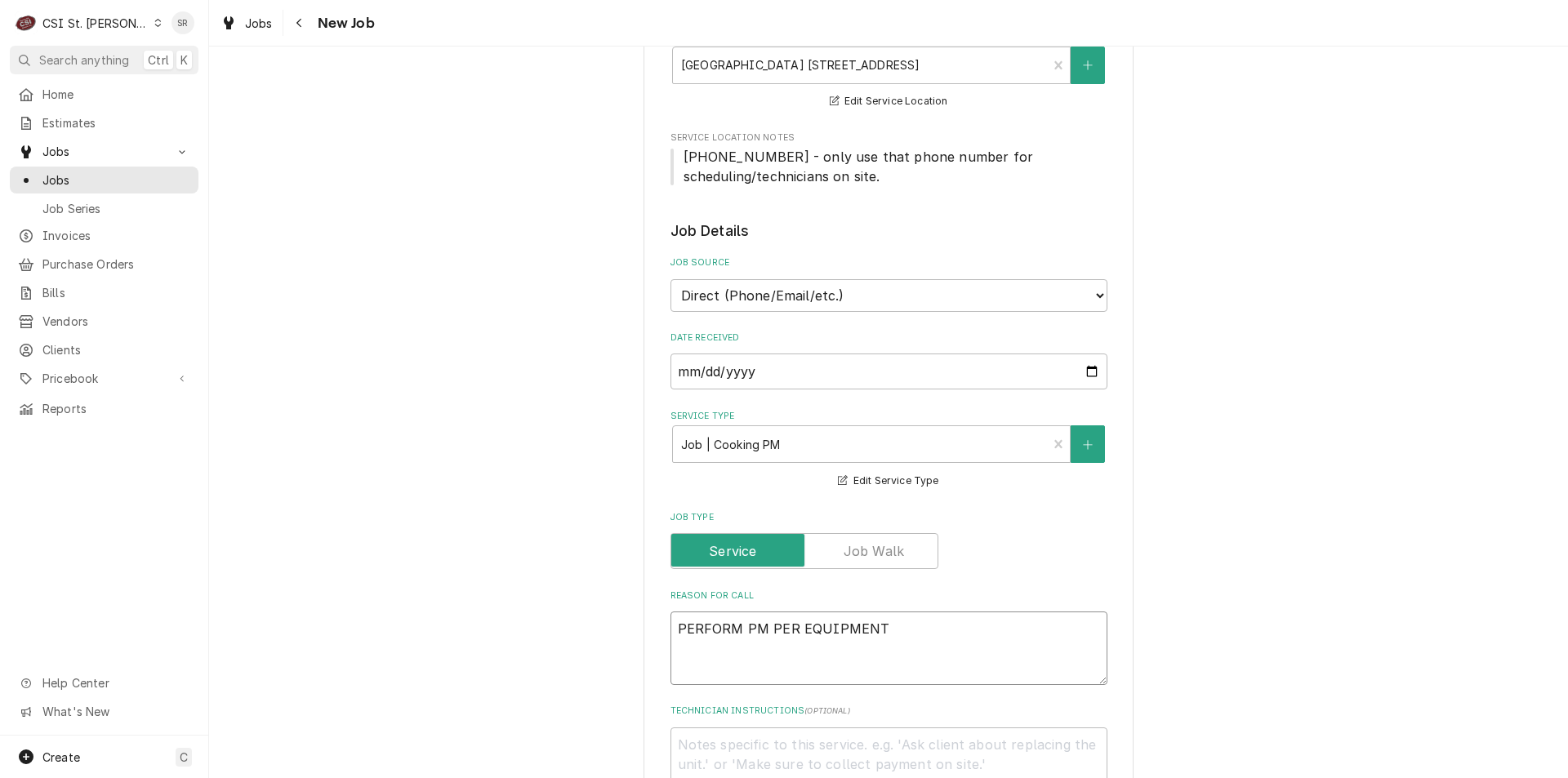 type on "x" 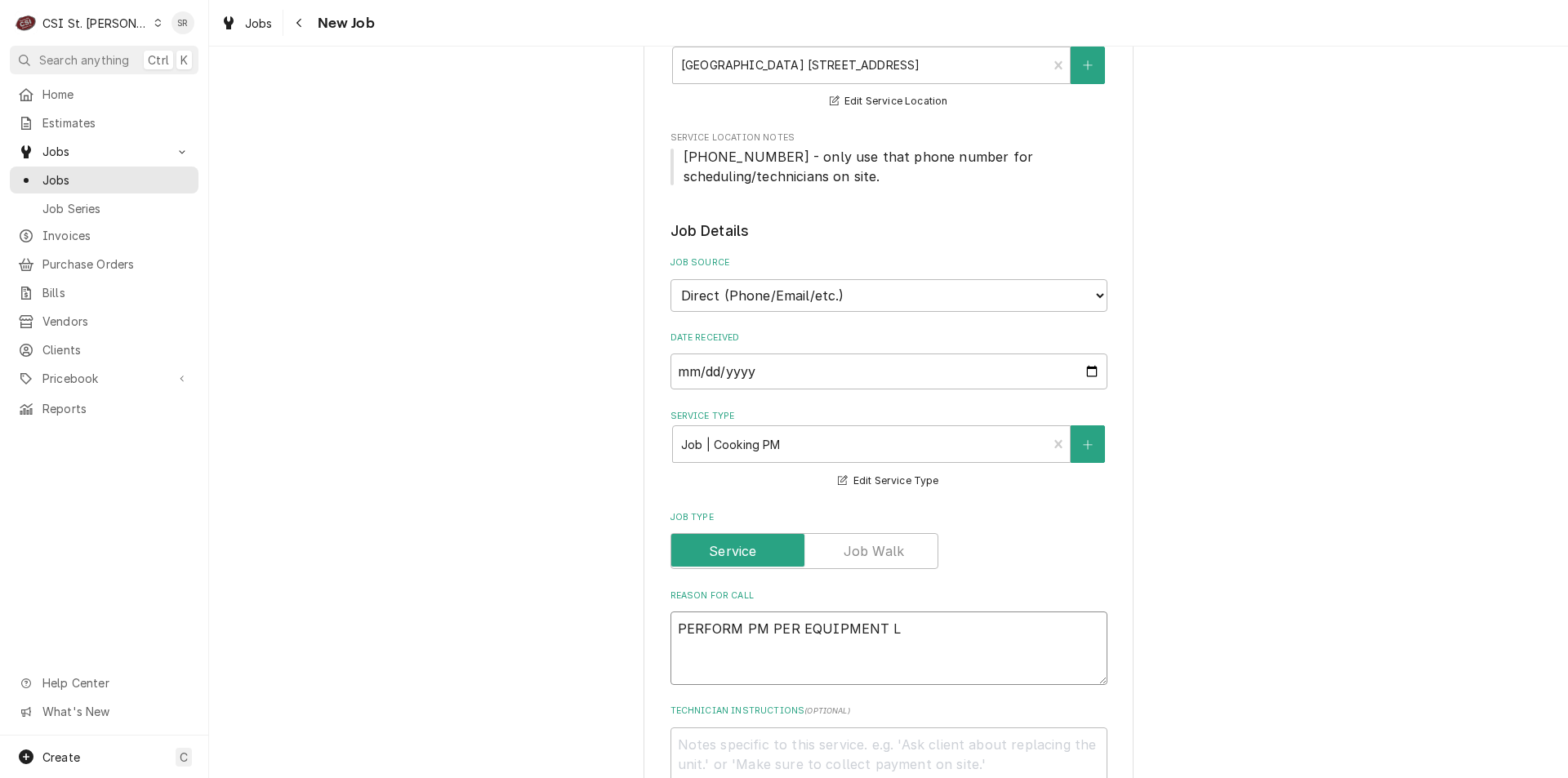 type on "x" 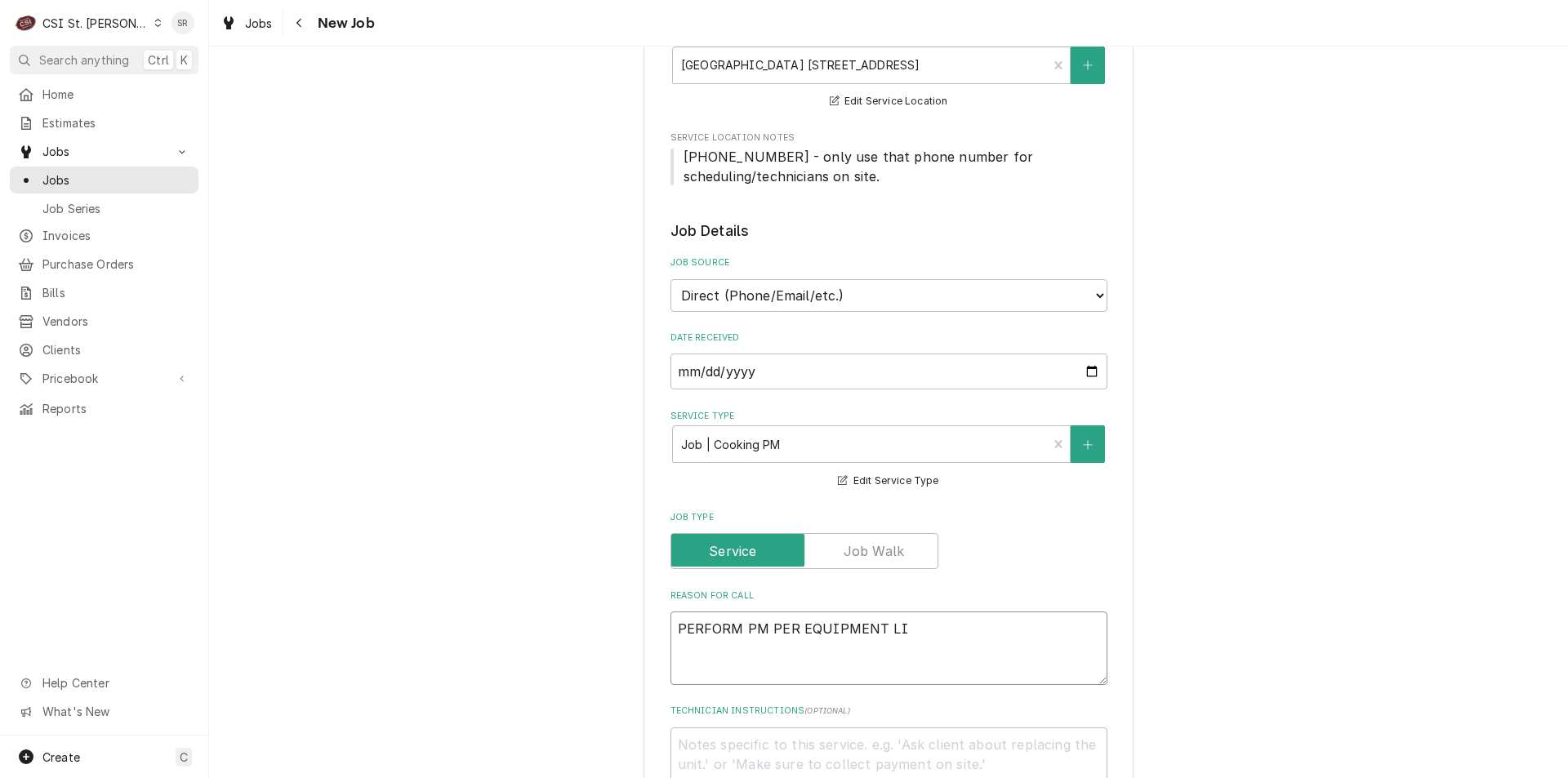 type on "x" 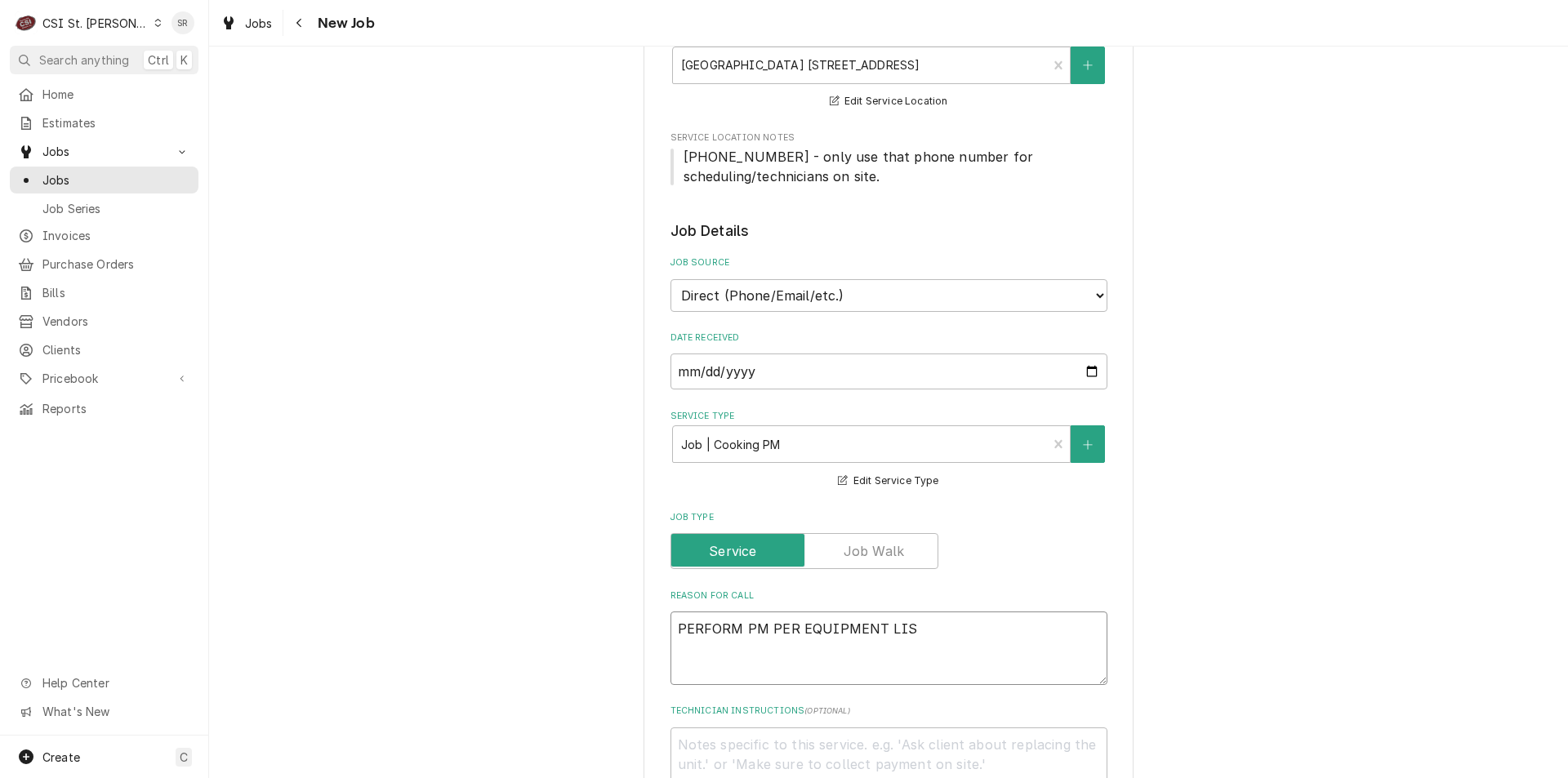 type on "x" 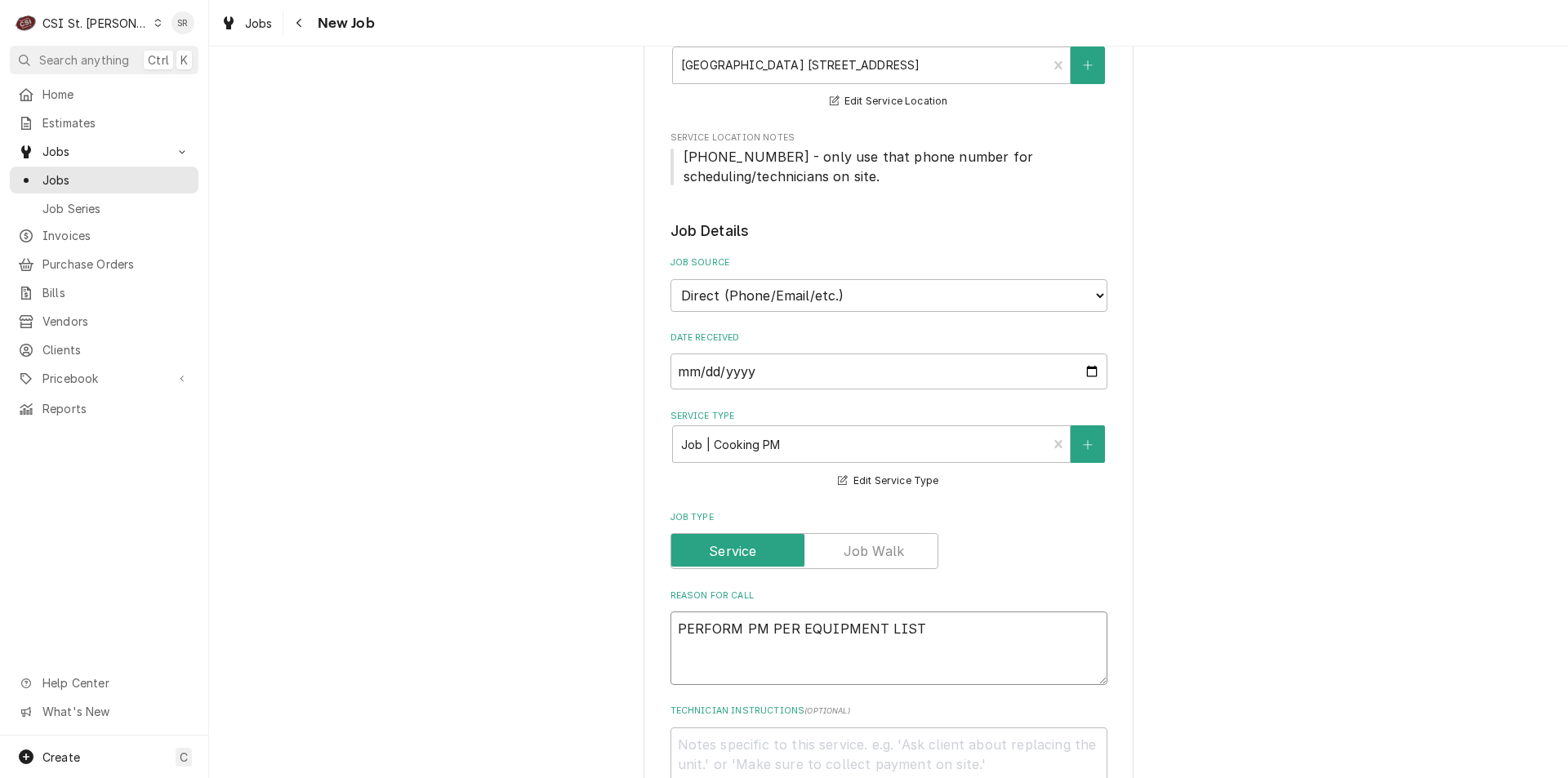 type on "PERFORM PM PER EQUIPMENT LIST" 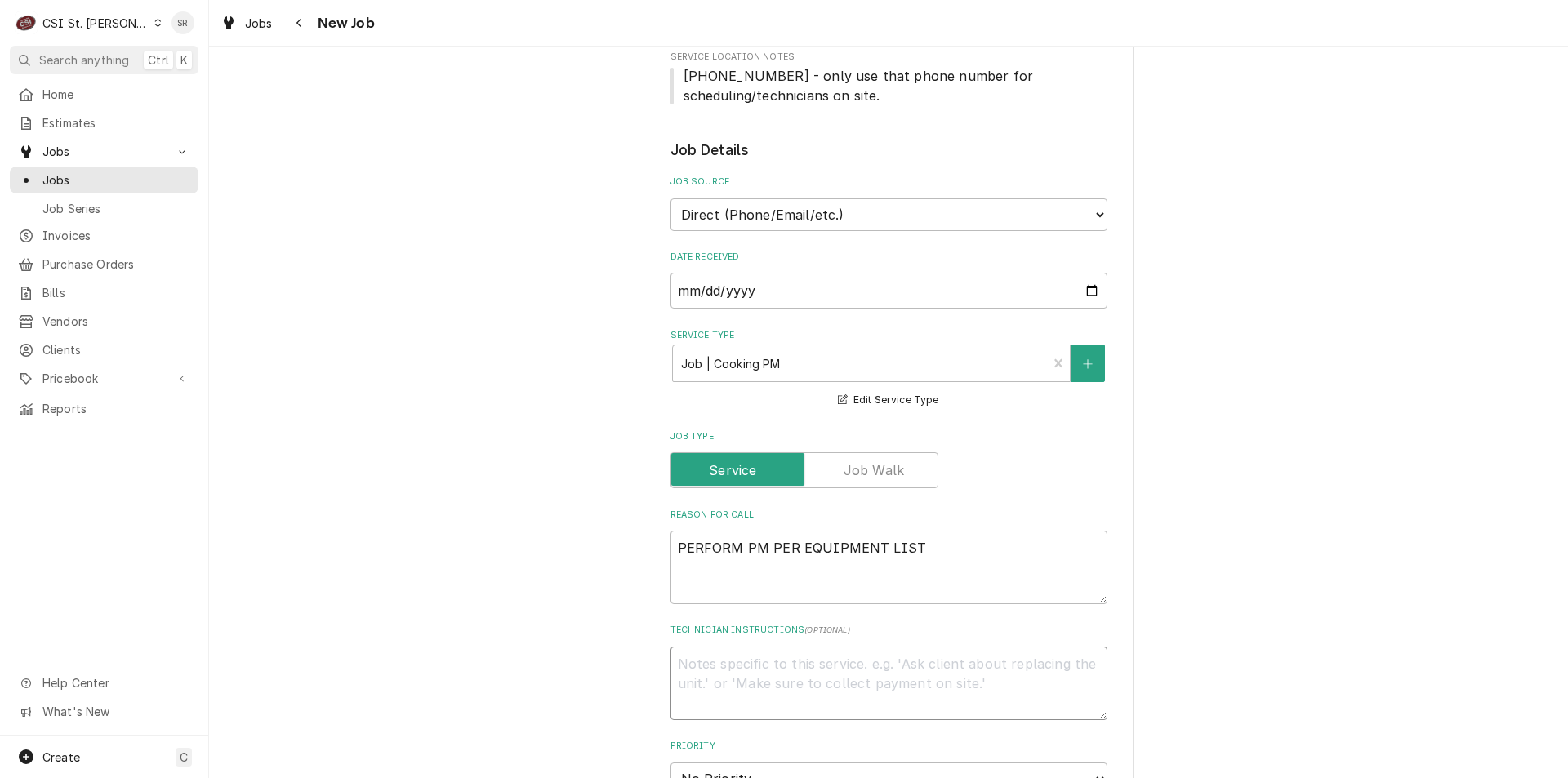 scroll, scrollTop: 327, scrollLeft: 0, axis: vertical 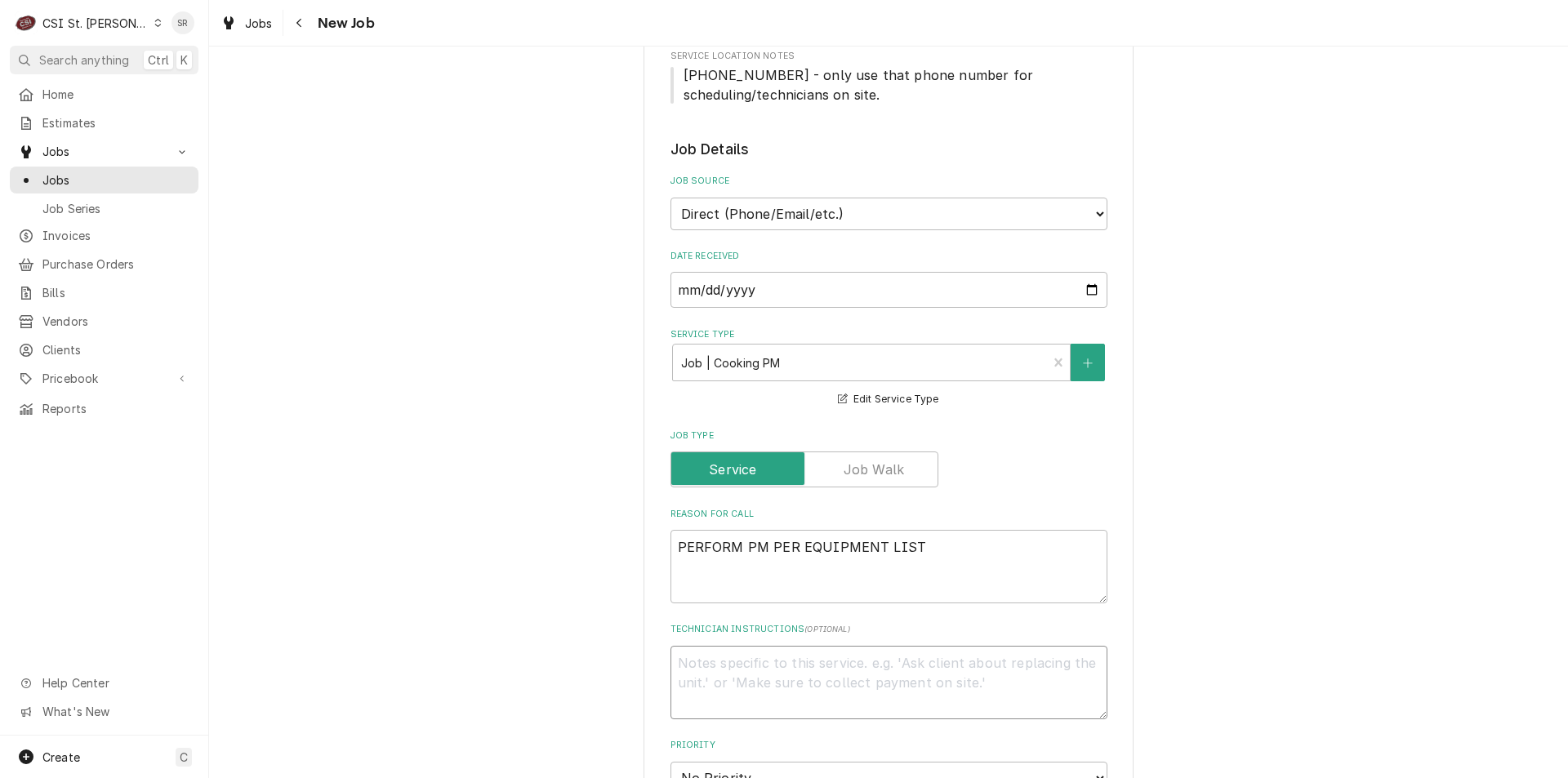 click on "Technician Instructions  ( optional )" at bounding box center [889, 682] 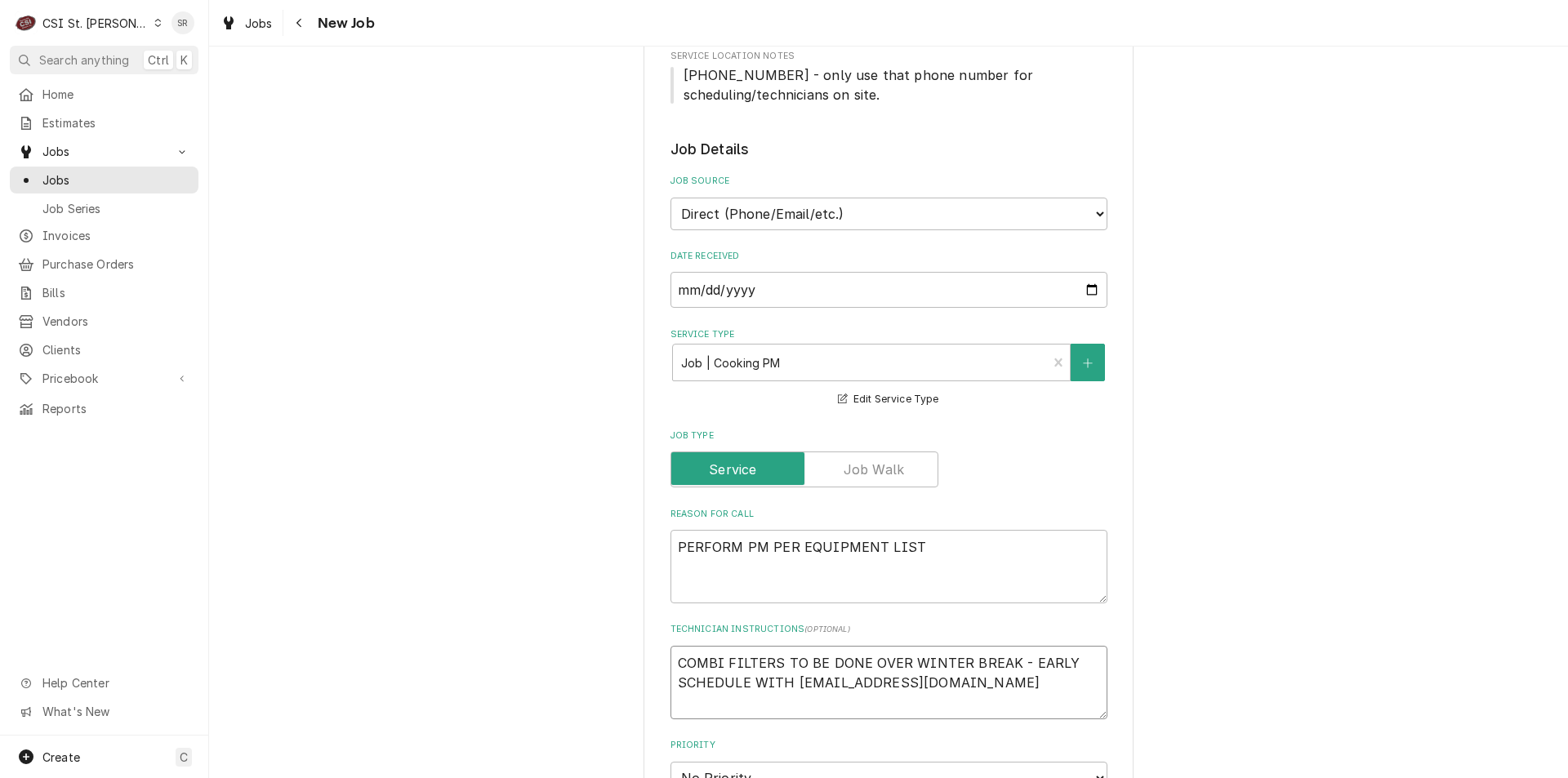 type on "x" 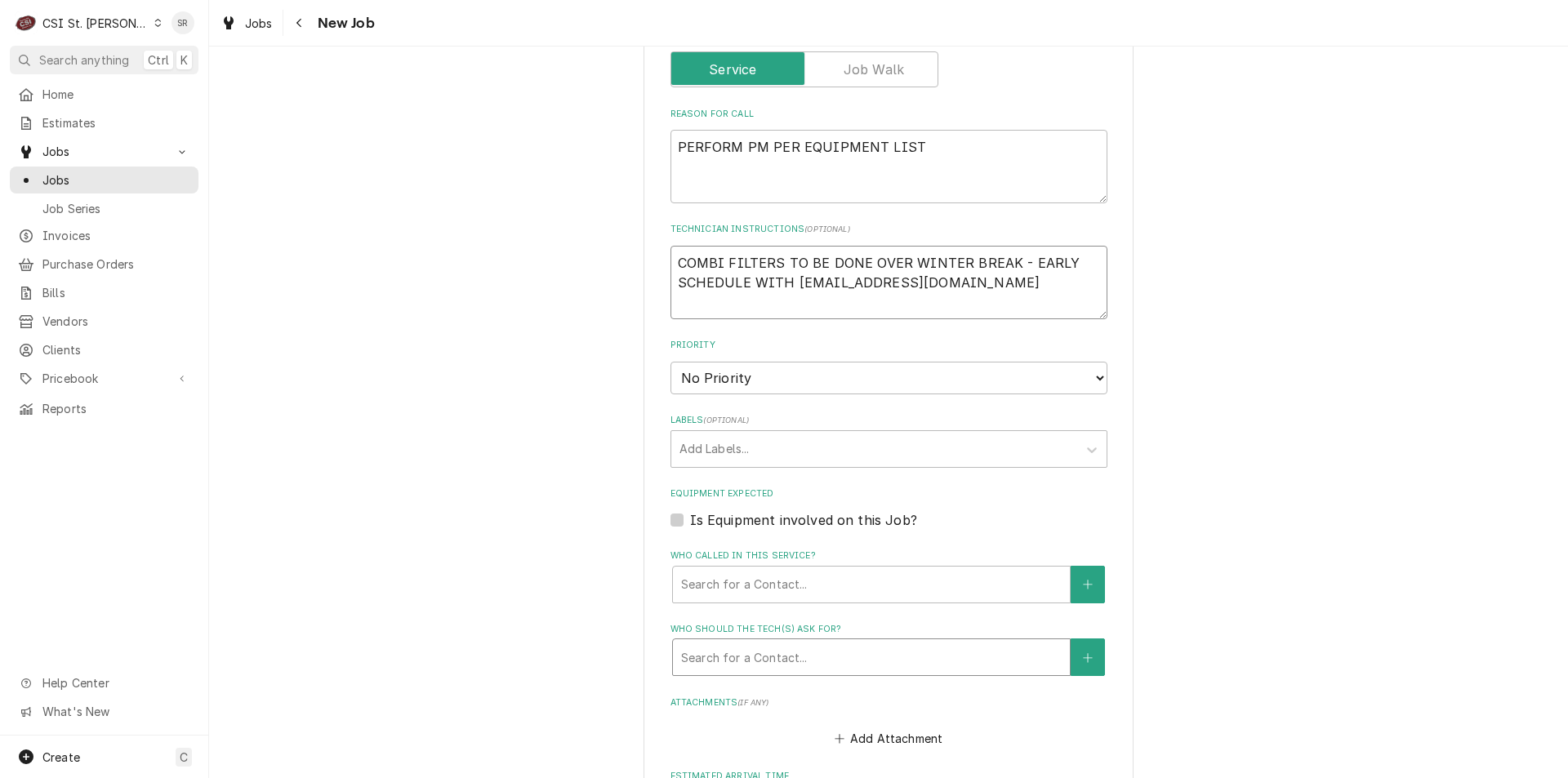 scroll, scrollTop: 735, scrollLeft: 0, axis: vertical 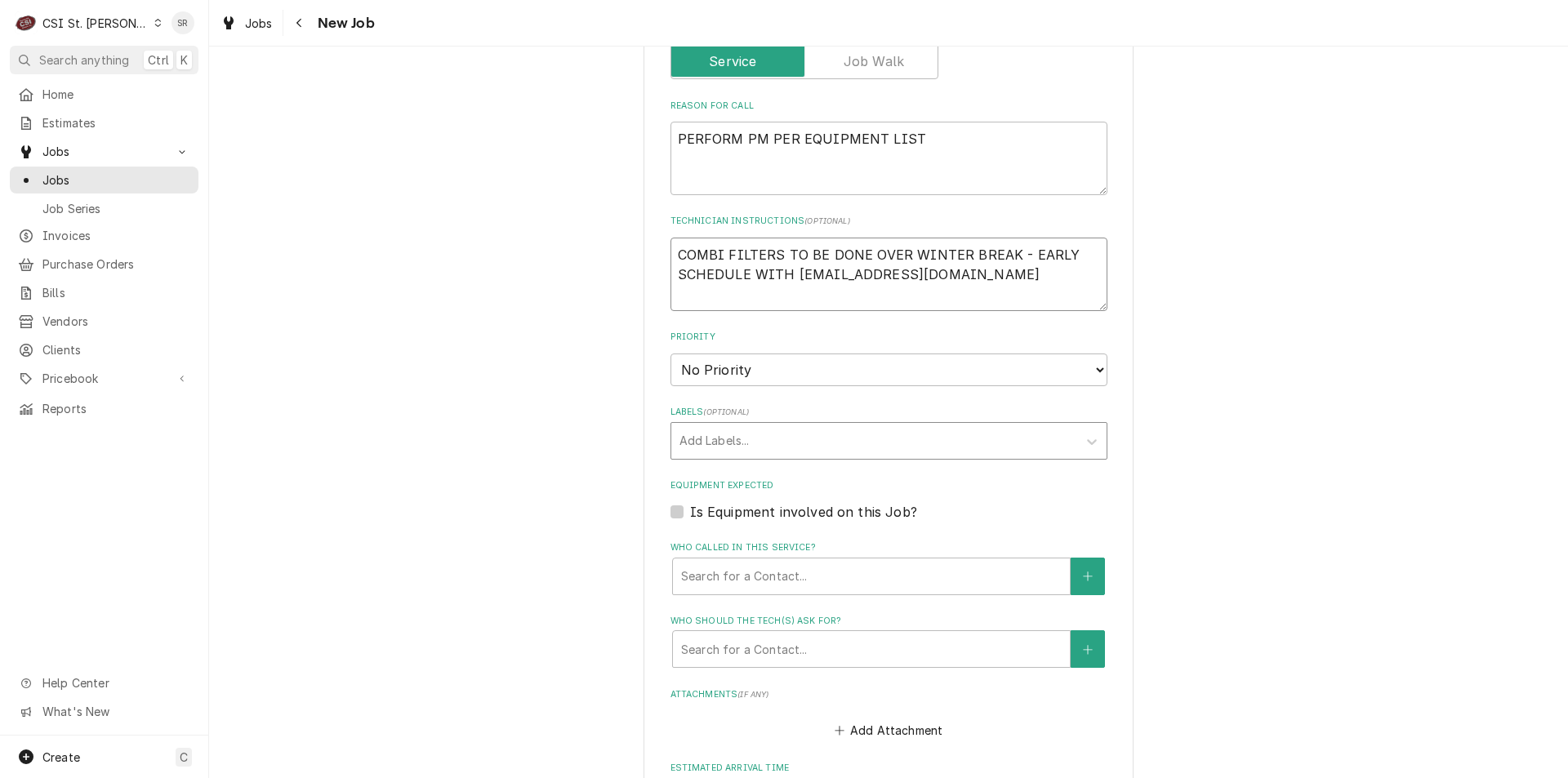 type on "COMBI FILTERS TO BE DONE OVER WINTER BREAK - EARLY
SCHEDULE WITH kitchenappliancerepair@rsdmo.org" 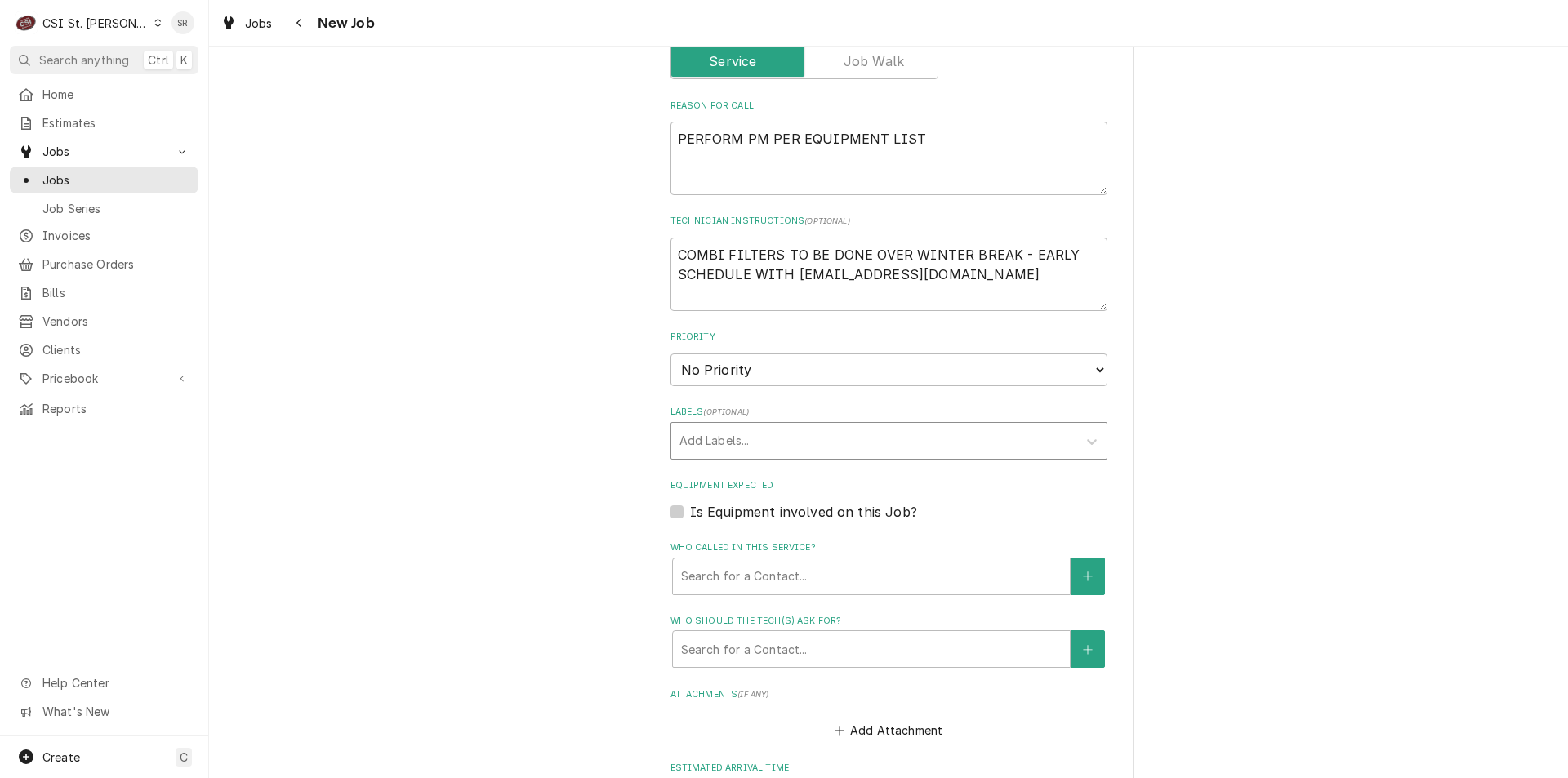 click at bounding box center (874, 441) 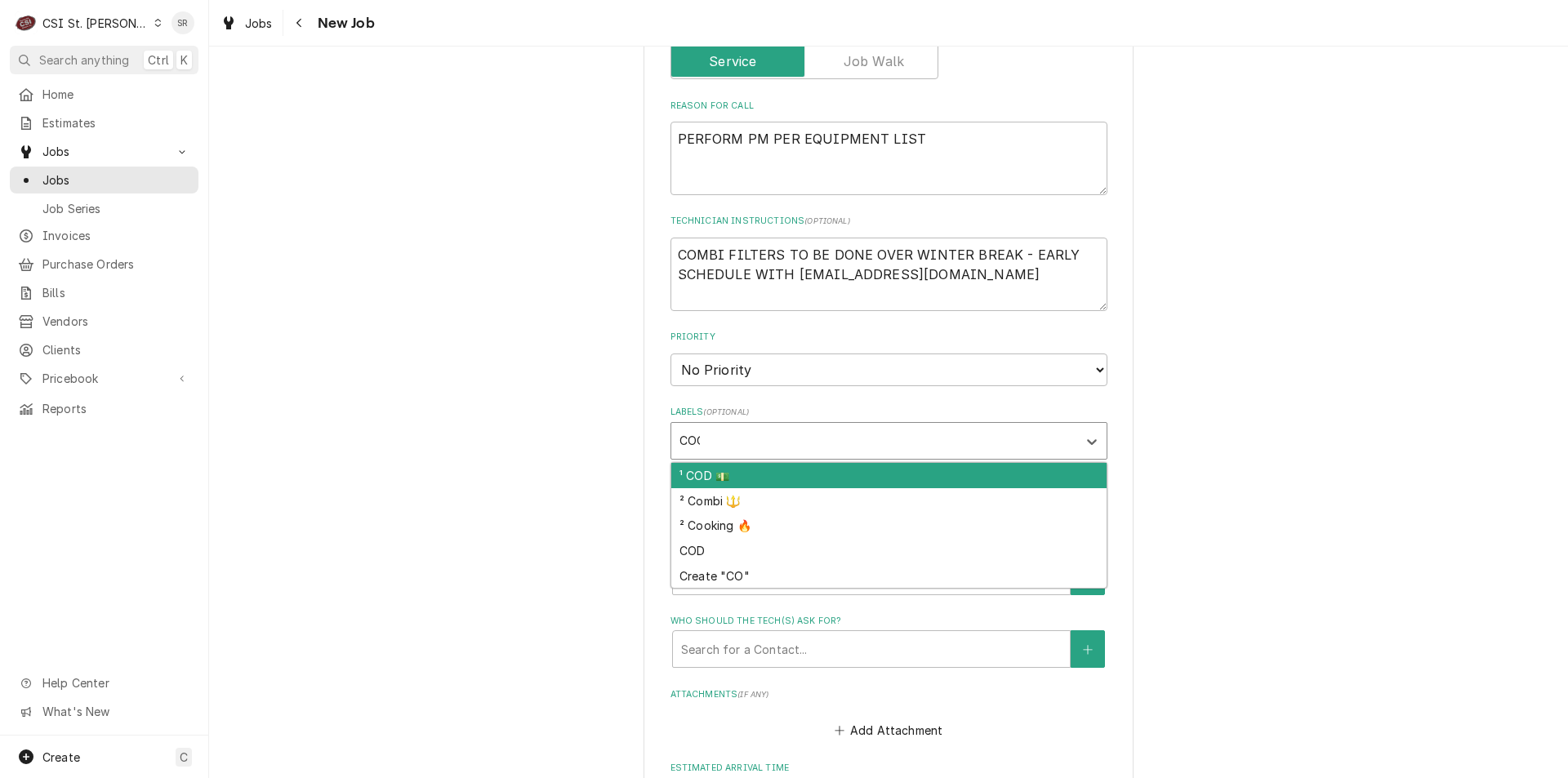 type on "COOK" 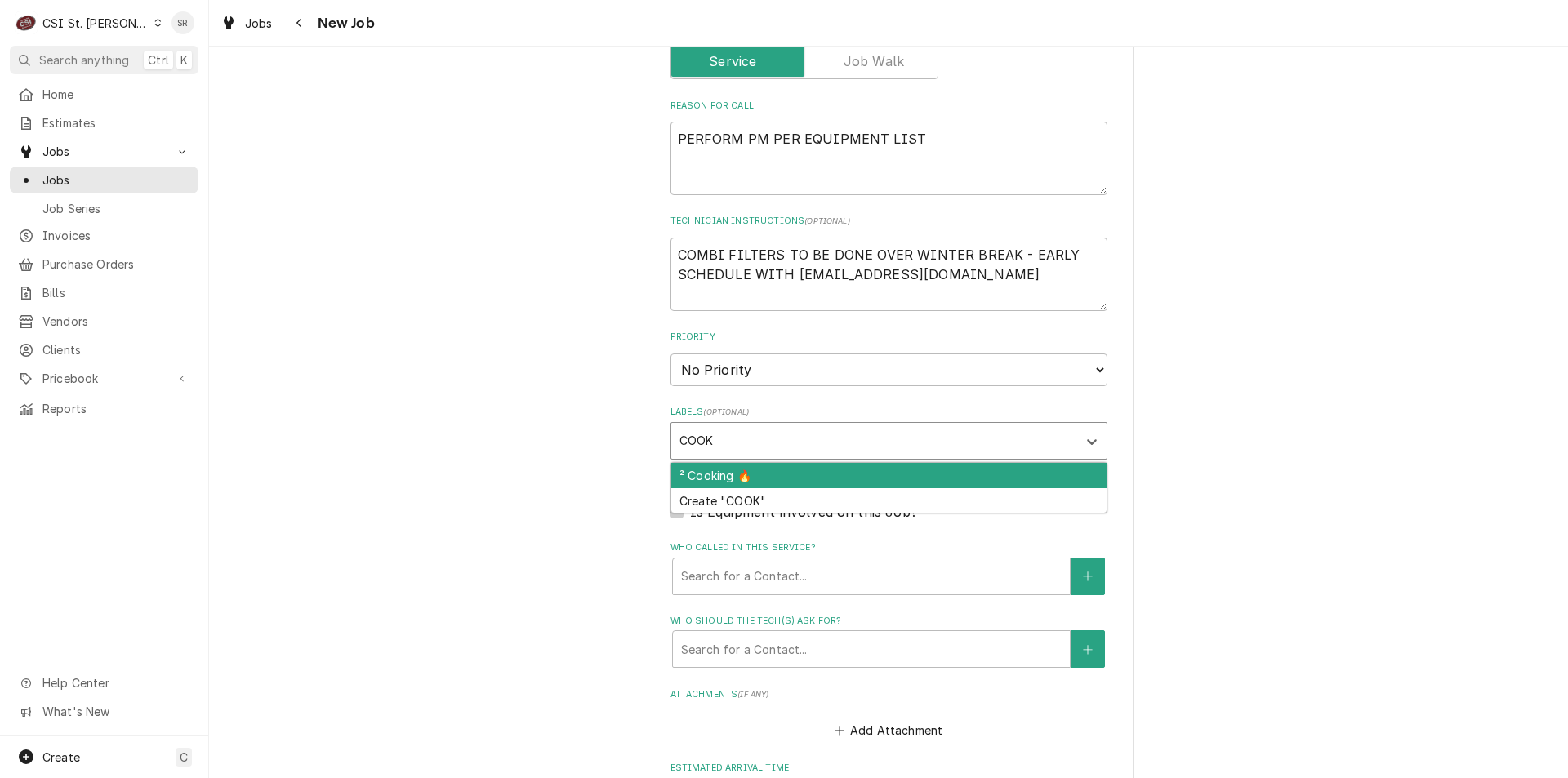 click on "² Cooking 🔥" at bounding box center (889, 475) 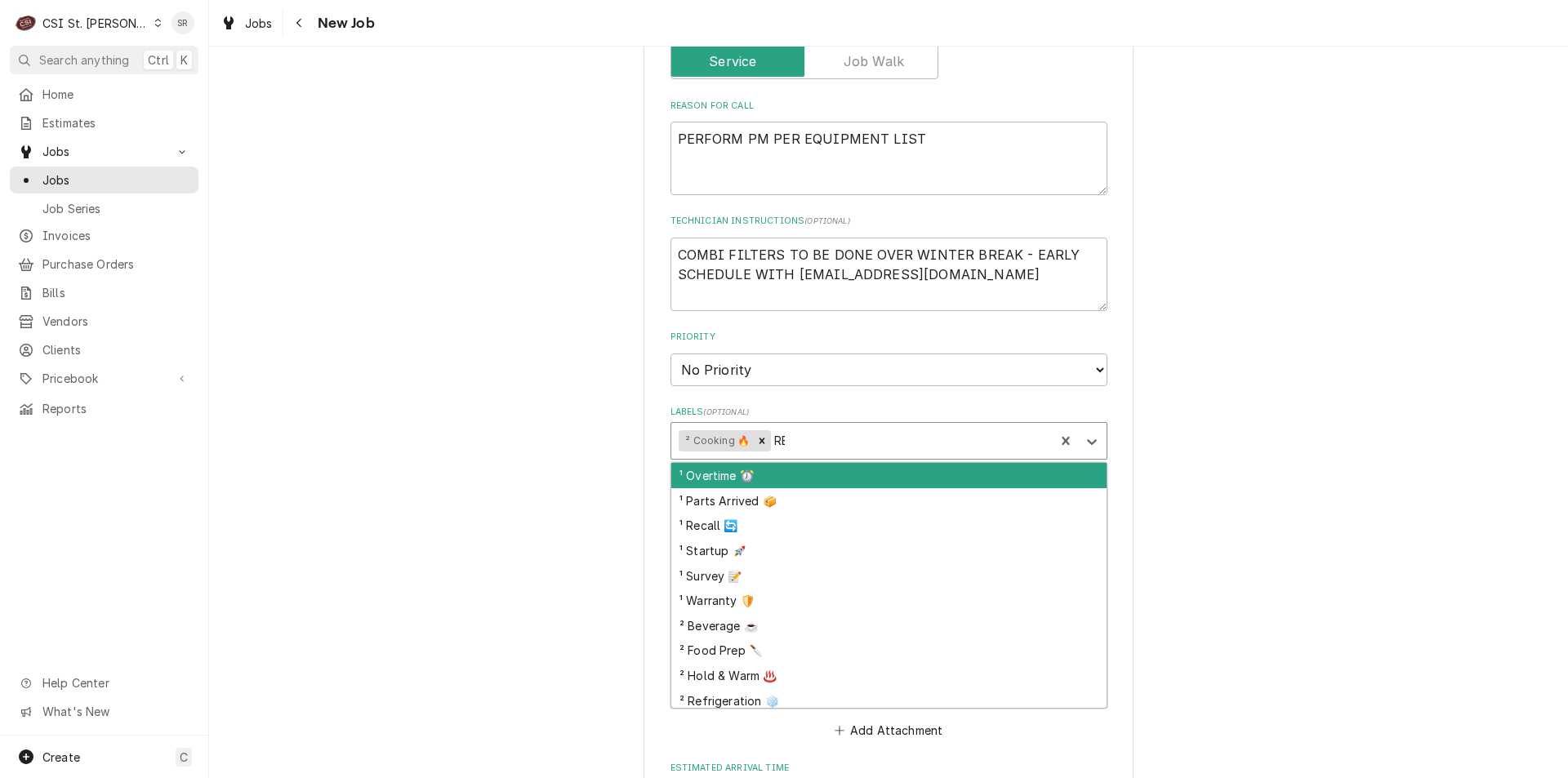 type on "REF" 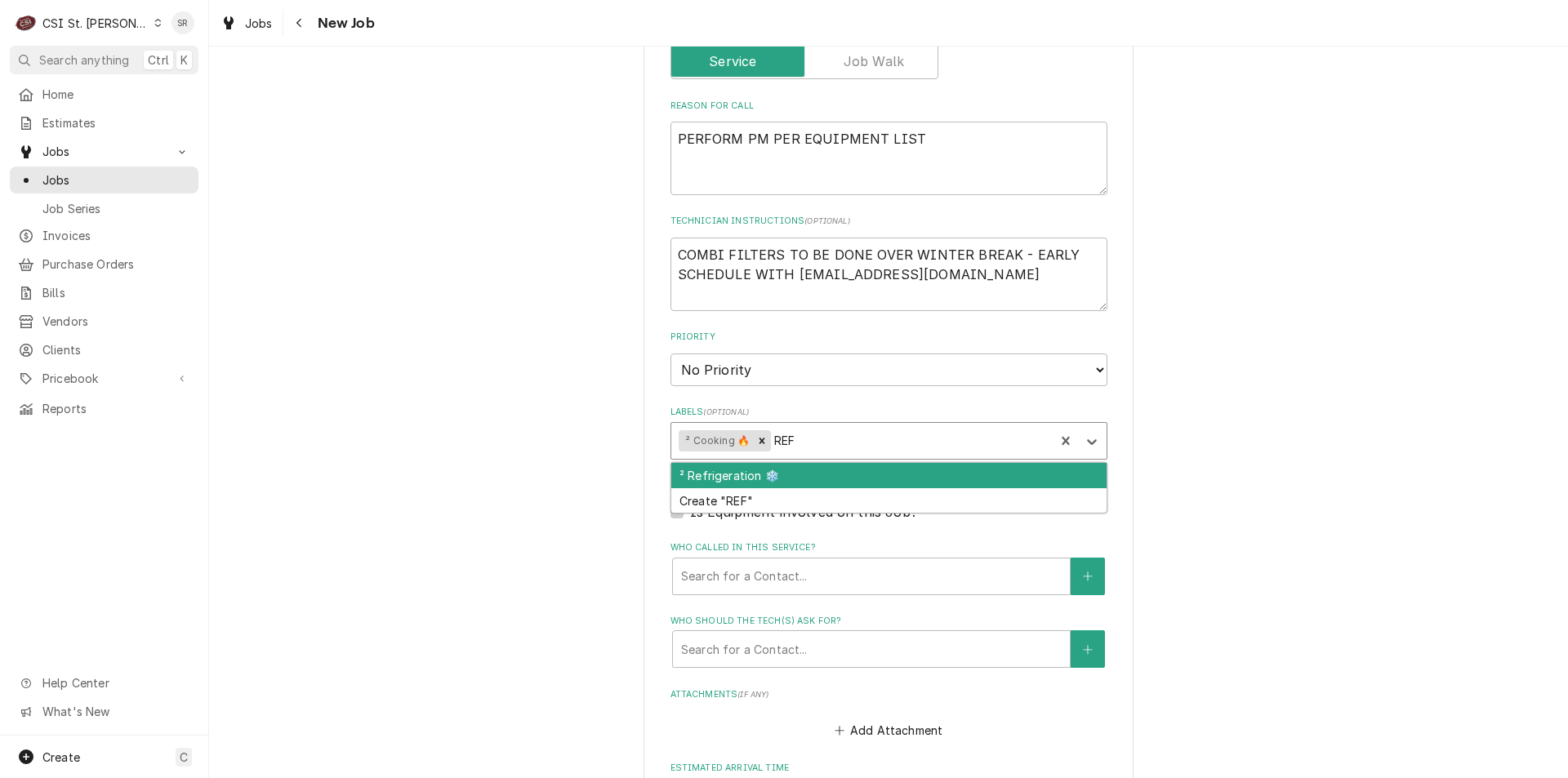 click on "² Refrigeration ❄️" at bounding box center [889, 475] 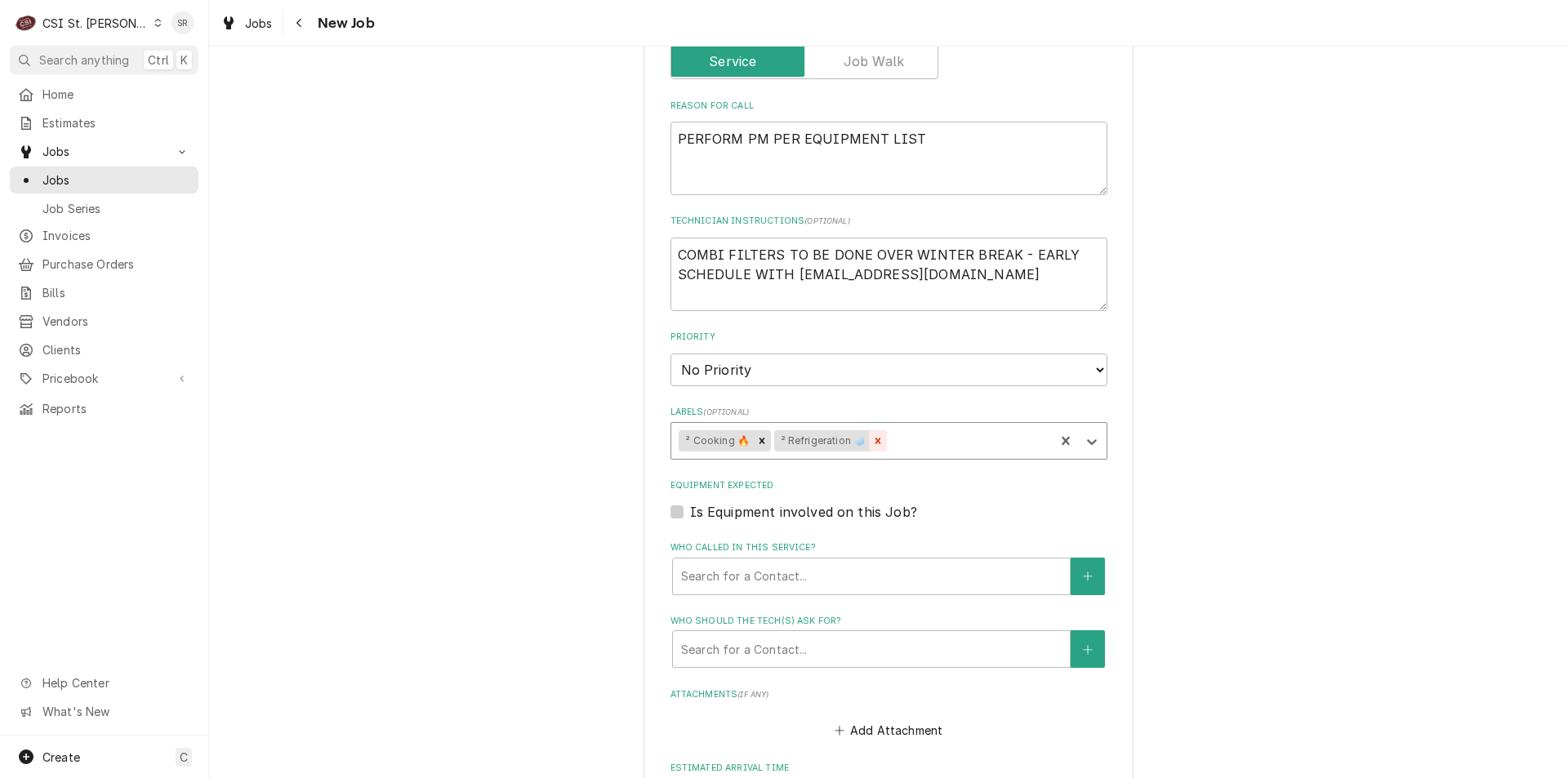 type on "x" 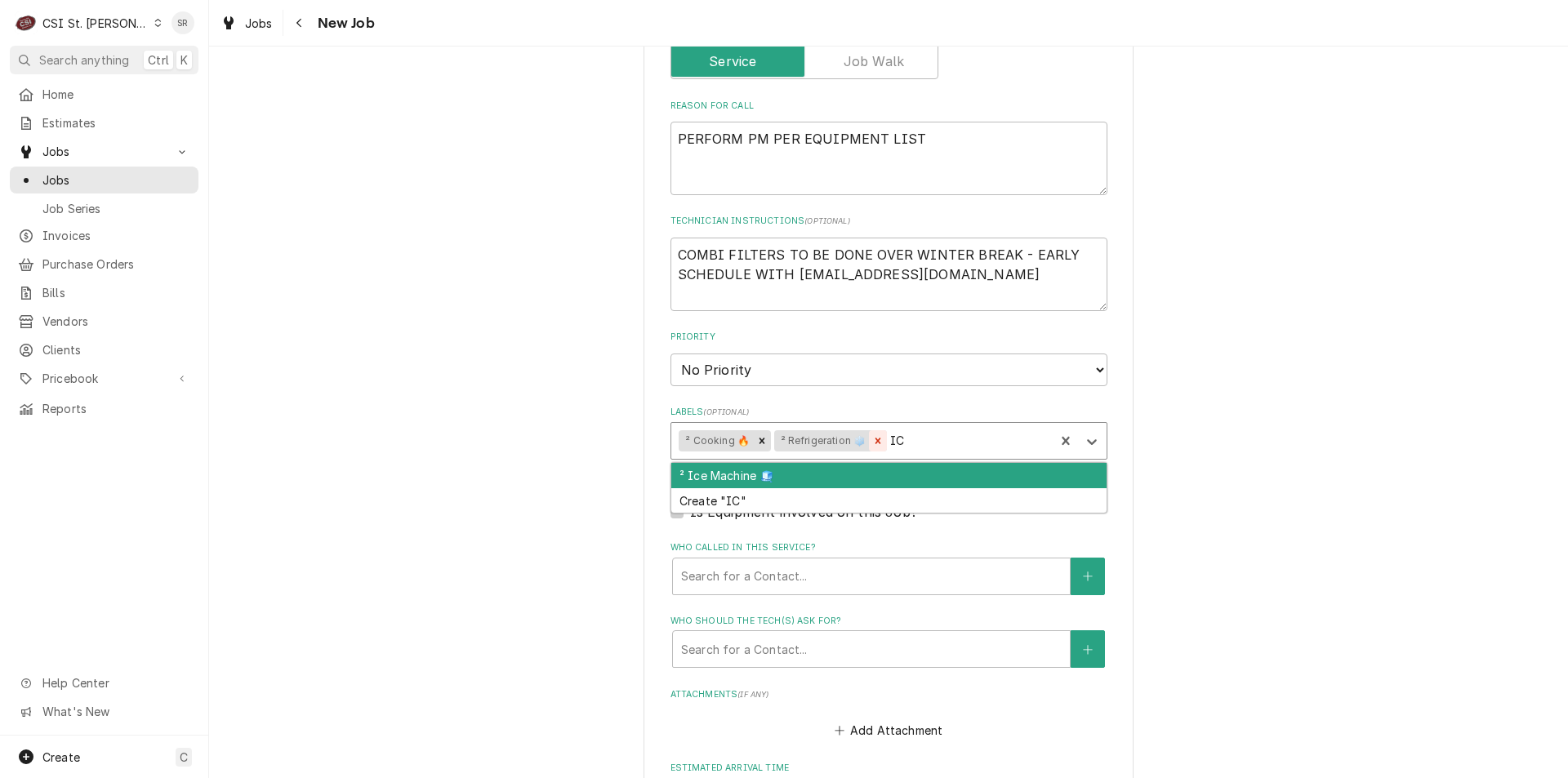 type on "ICE" 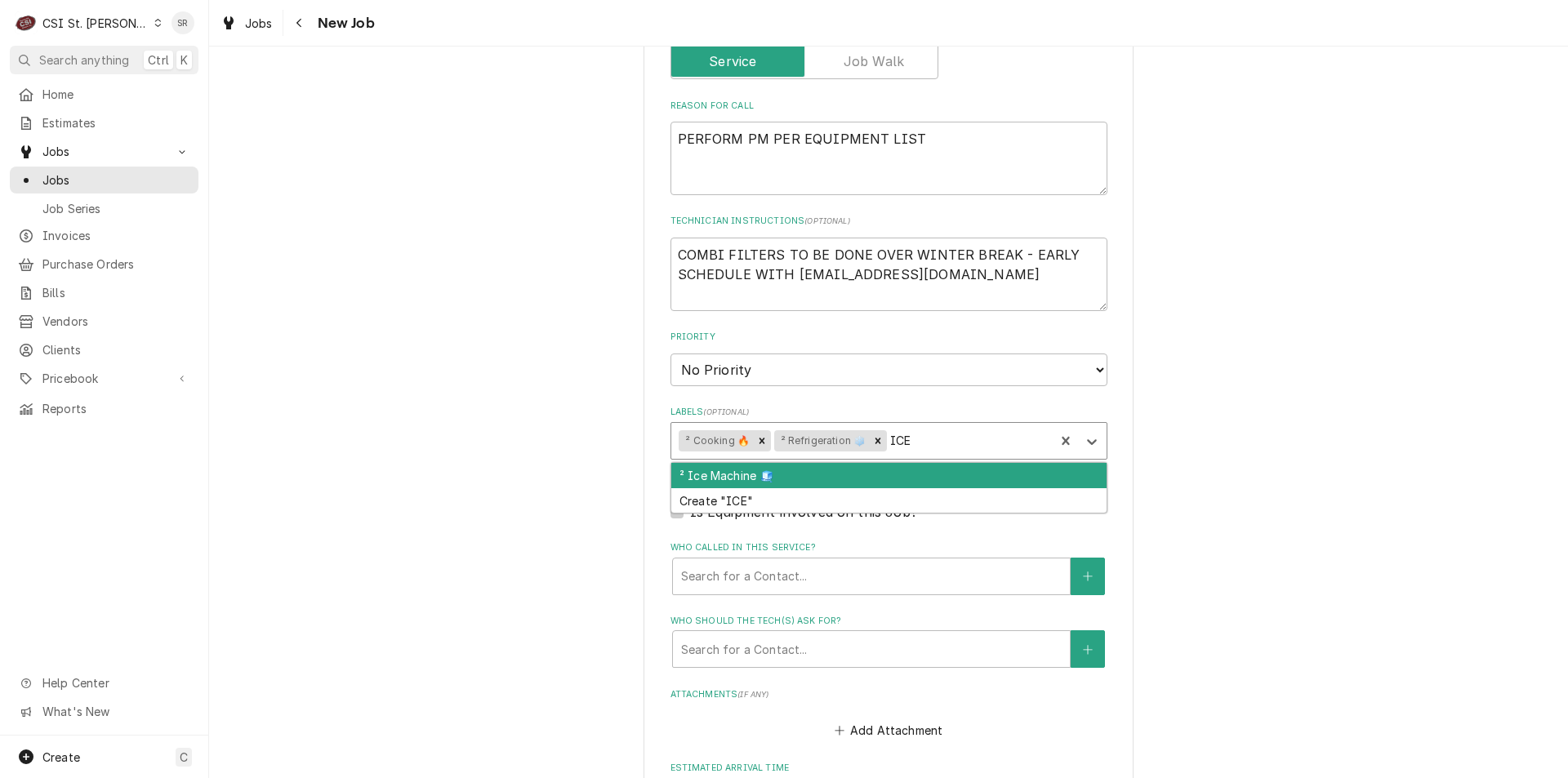 click on "² Ice Machine 🧊" at bounding box center (889, 475) 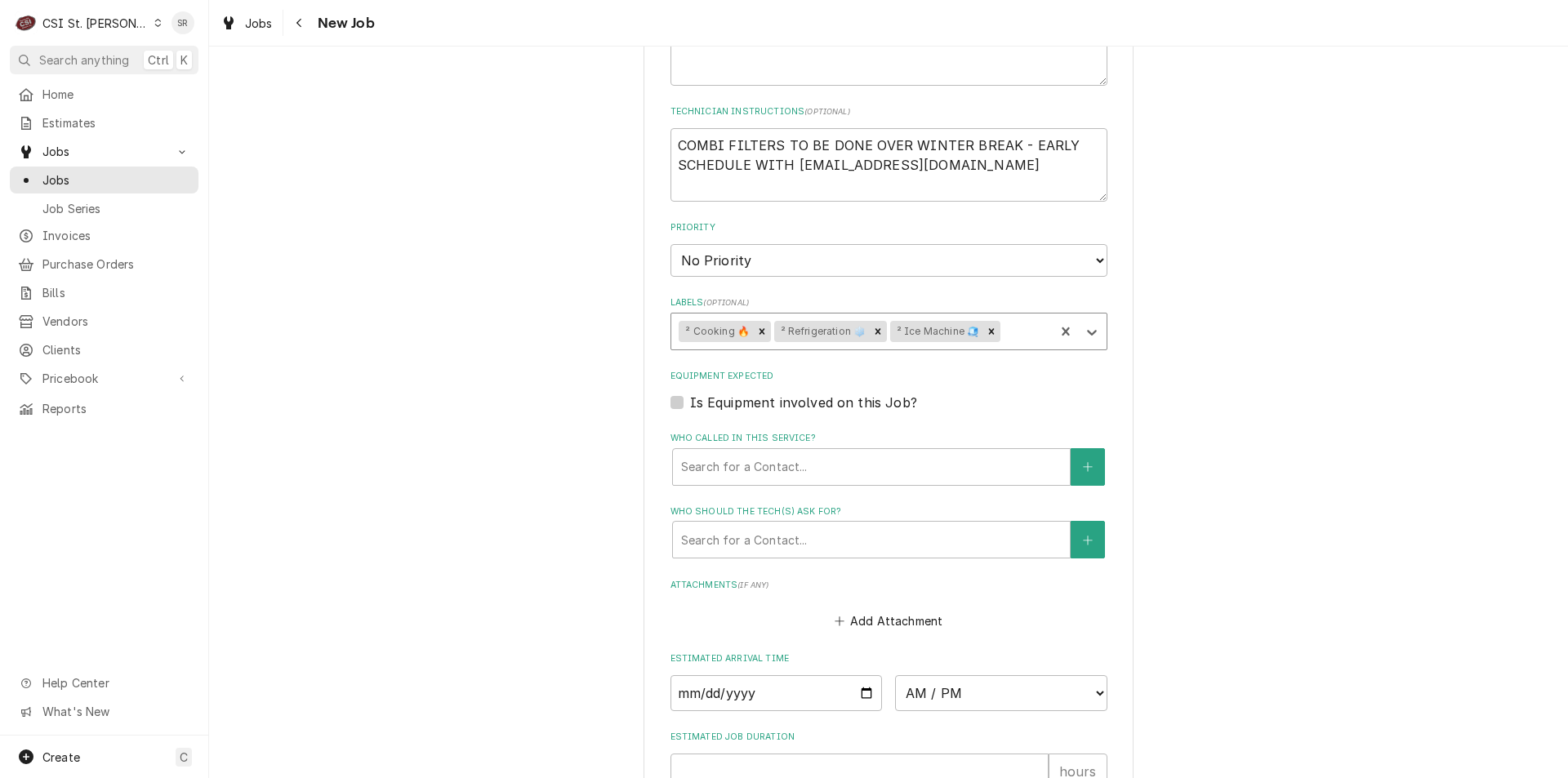 scroll, scrollTop: 1061, scrollLeft: 0, axis: vertical 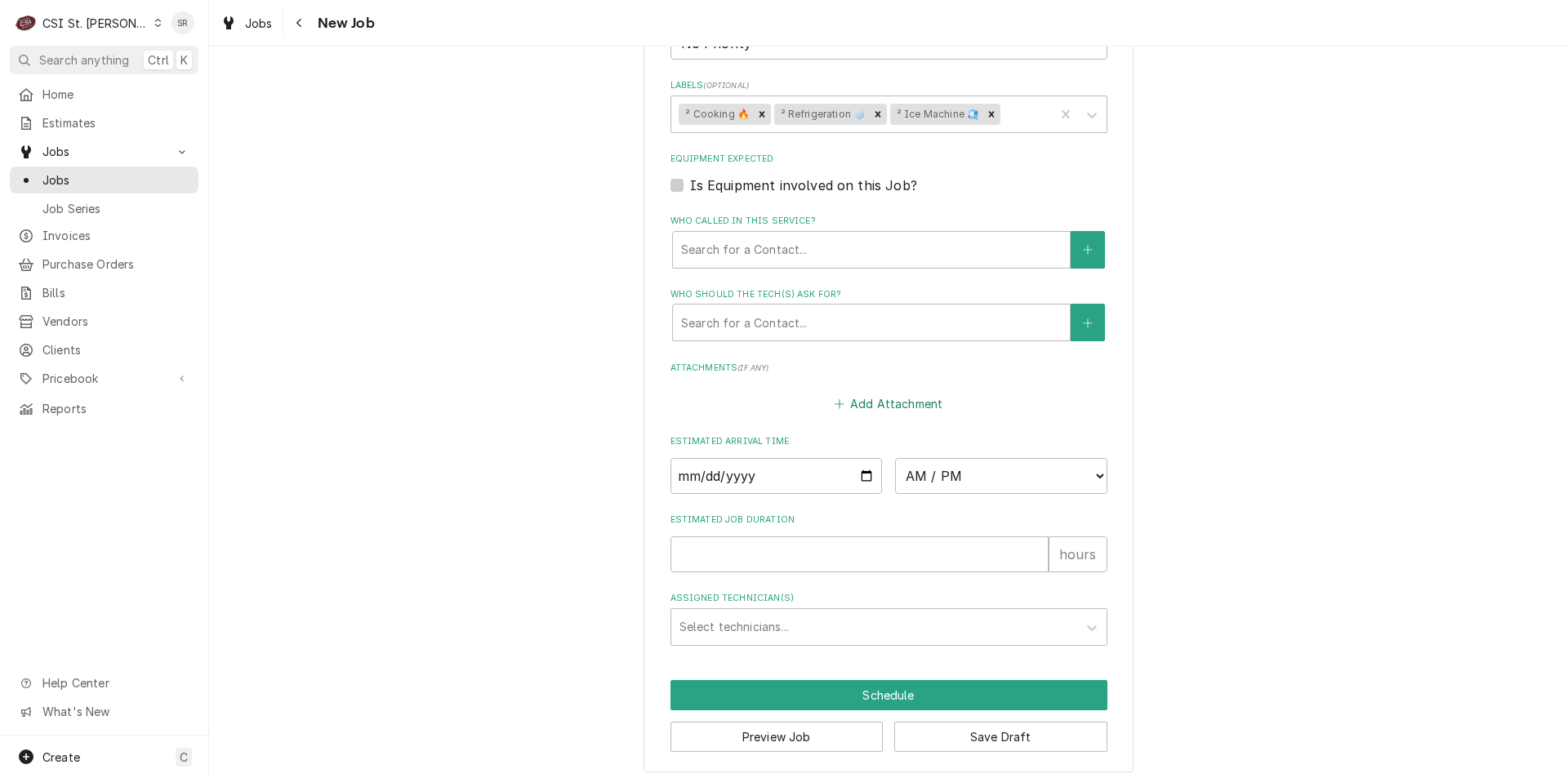 click on "Add Attachment" at bounding box center [889, 404] 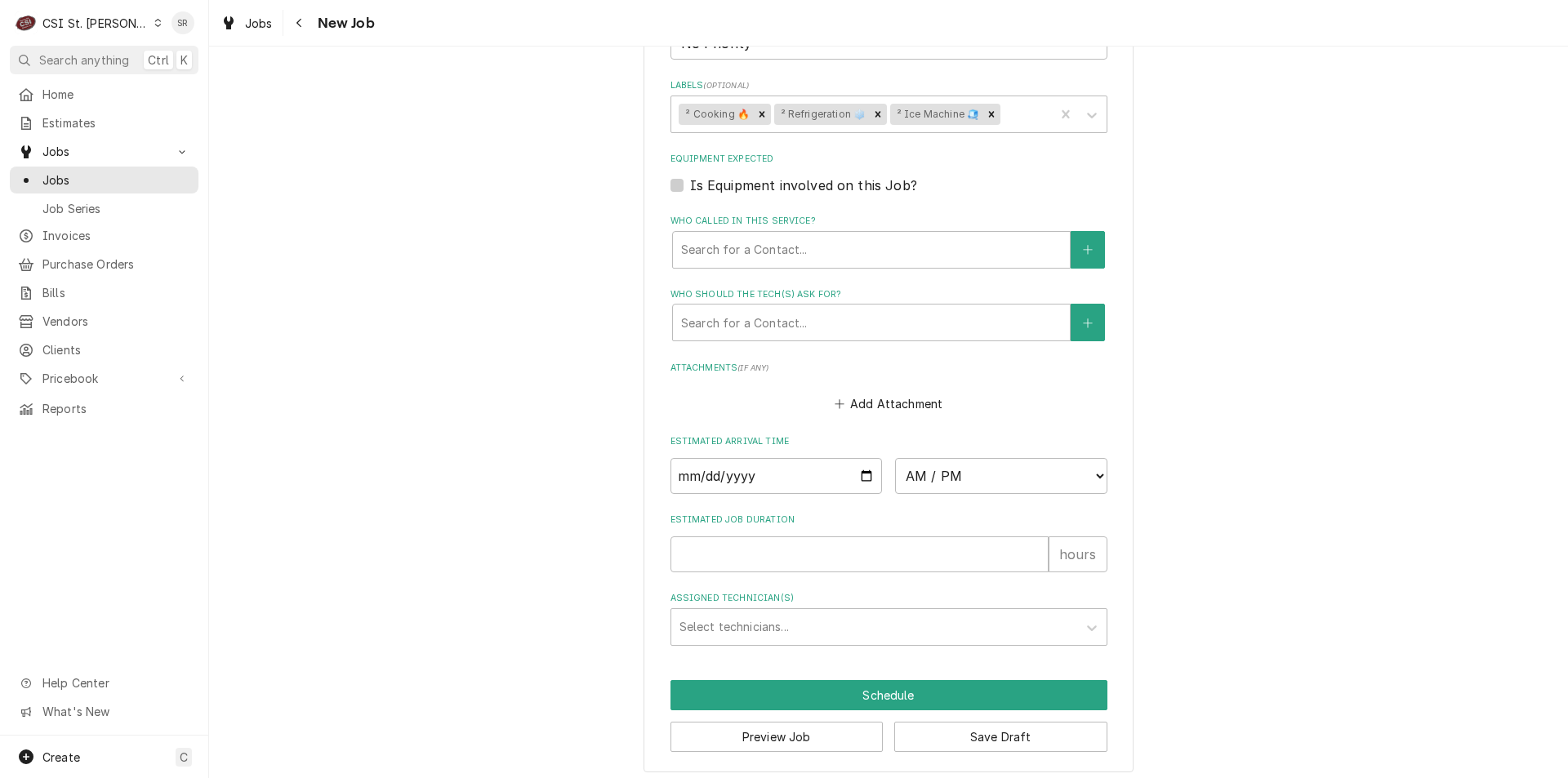 type on "x" 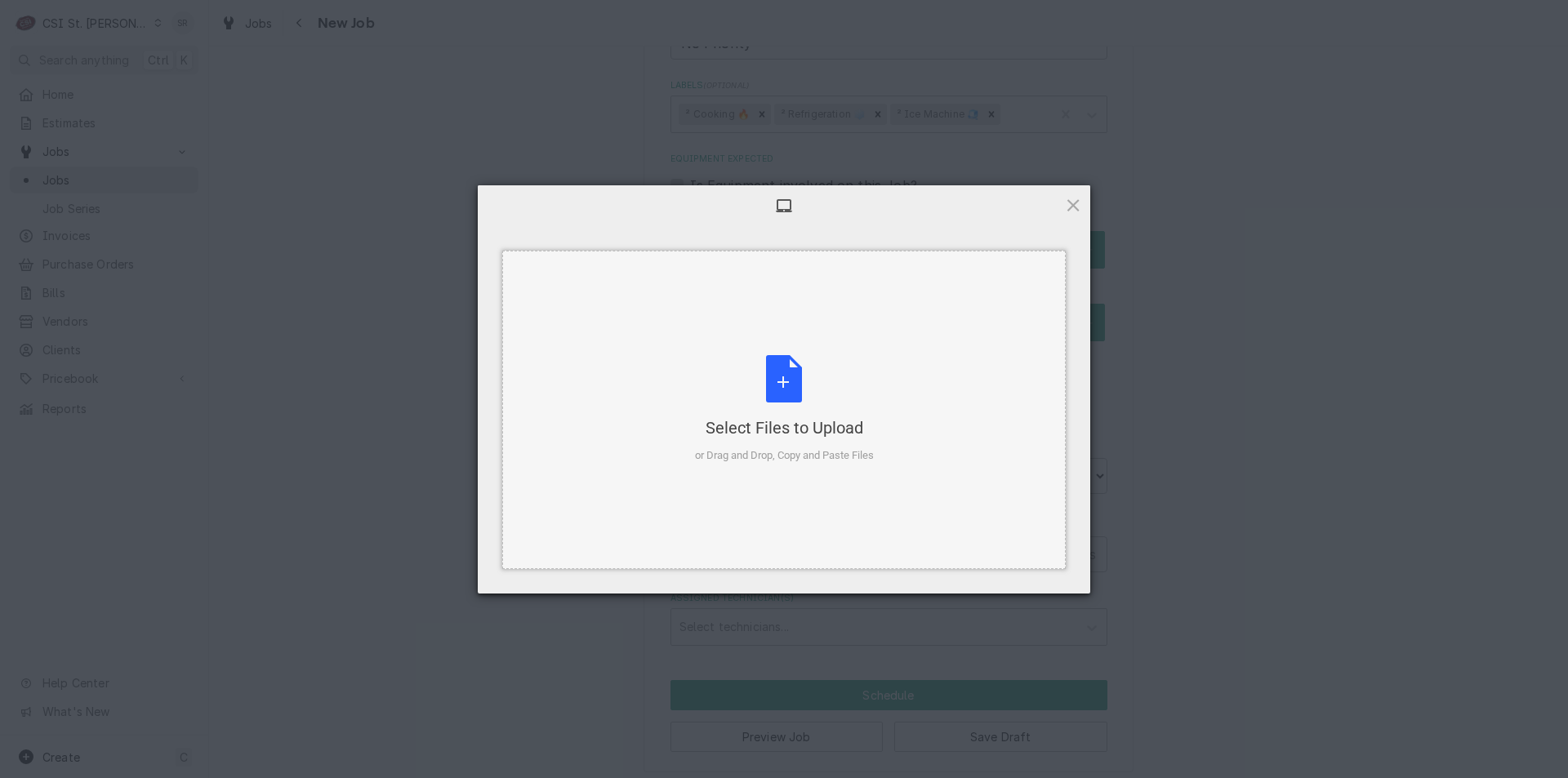 click on "Select Files to Upload
or Drag and Drop, Copy and Paste Files" at bounding box center (784, 409) 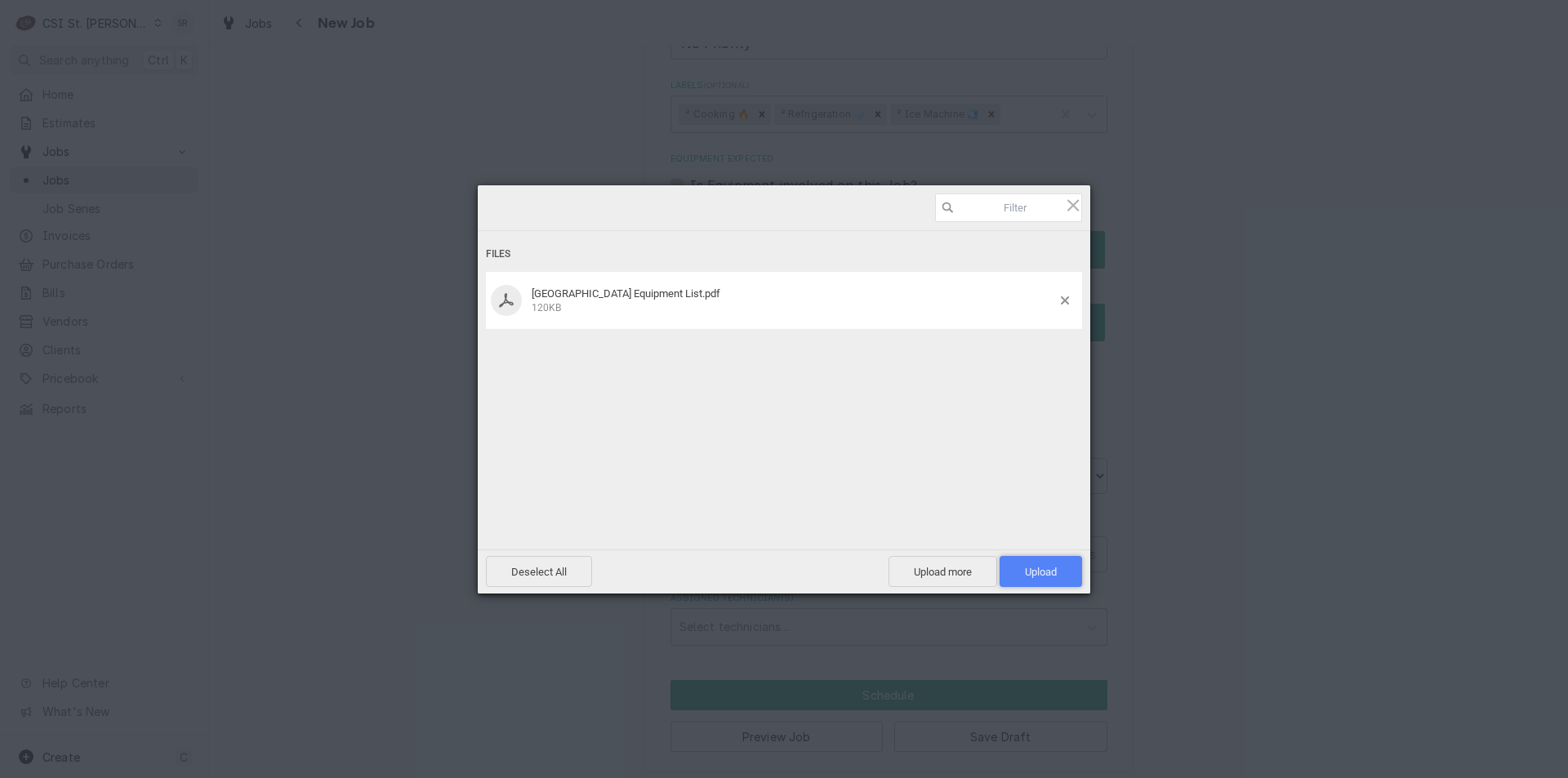 click on "Upload
1" at bounding box center (1040, 571) 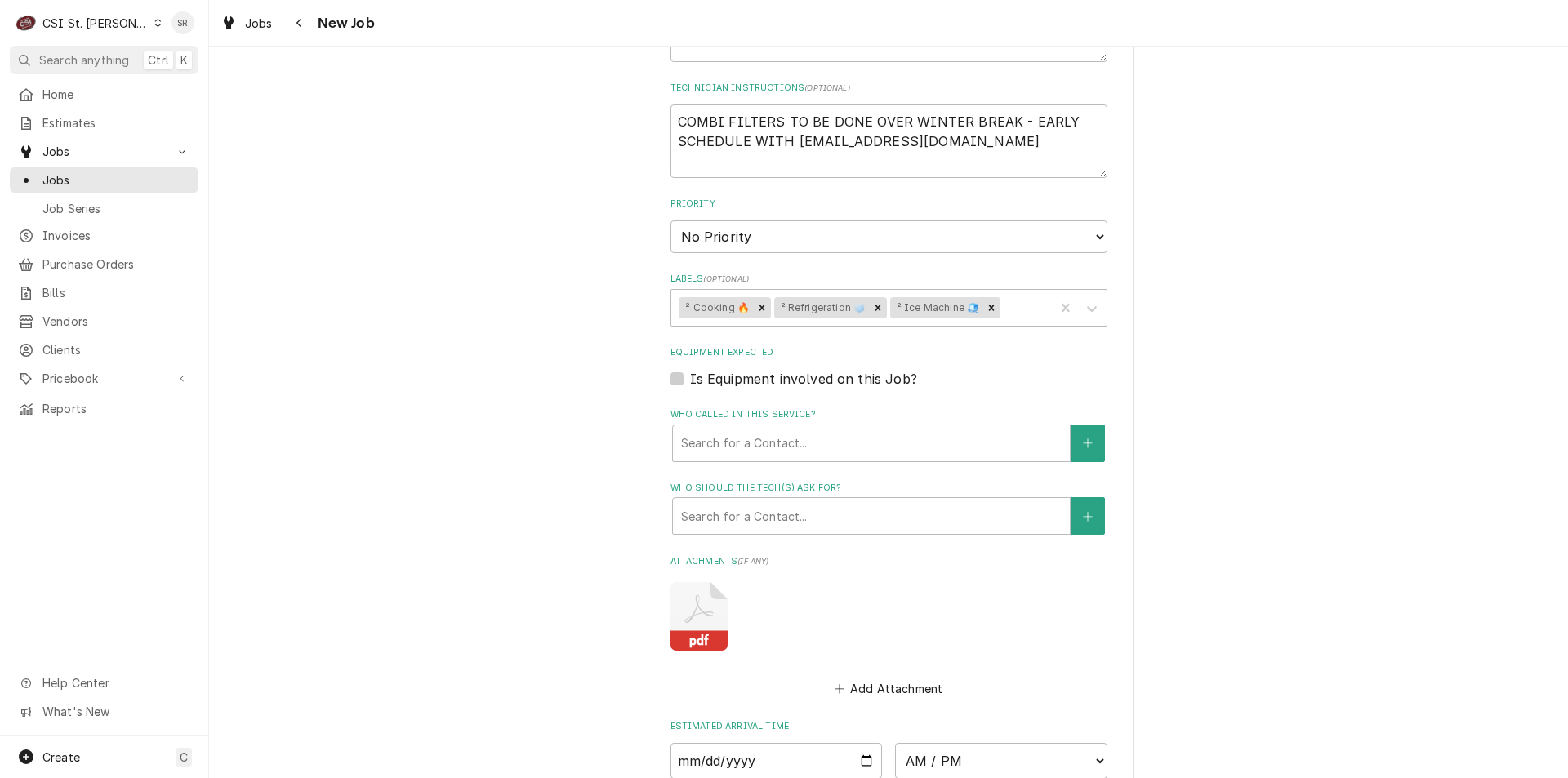 scroll, scrollTop: 672, scrollLeft: 0, axis: vertical 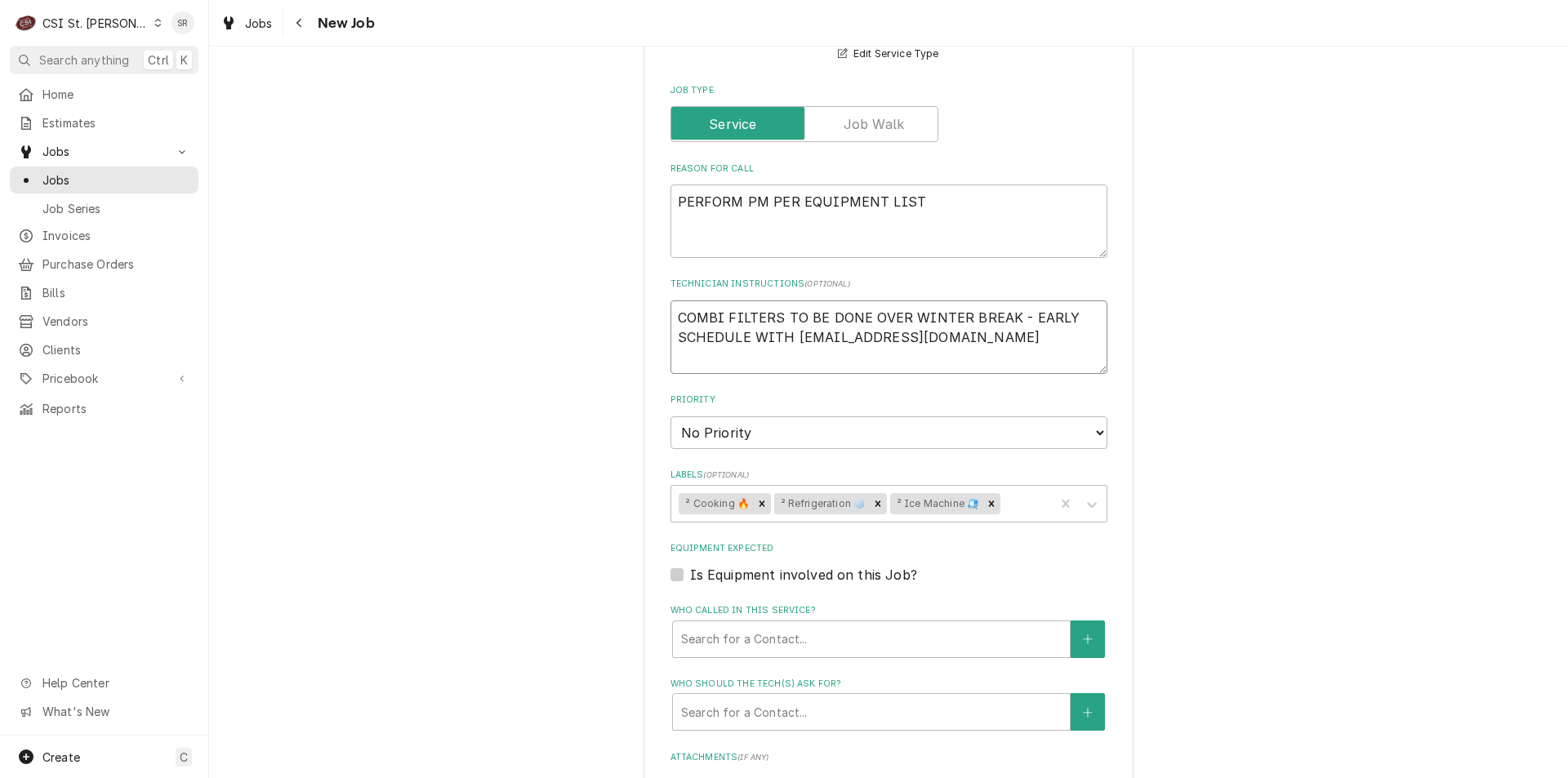 click on "COMBI FILTERS TO BE DONE OVER WINTER BREAK - EARLY
SCHEDULE WITH [EMAIL_ADDRESS][DOMAIN_NAME]" at bounding box center (889, 337) 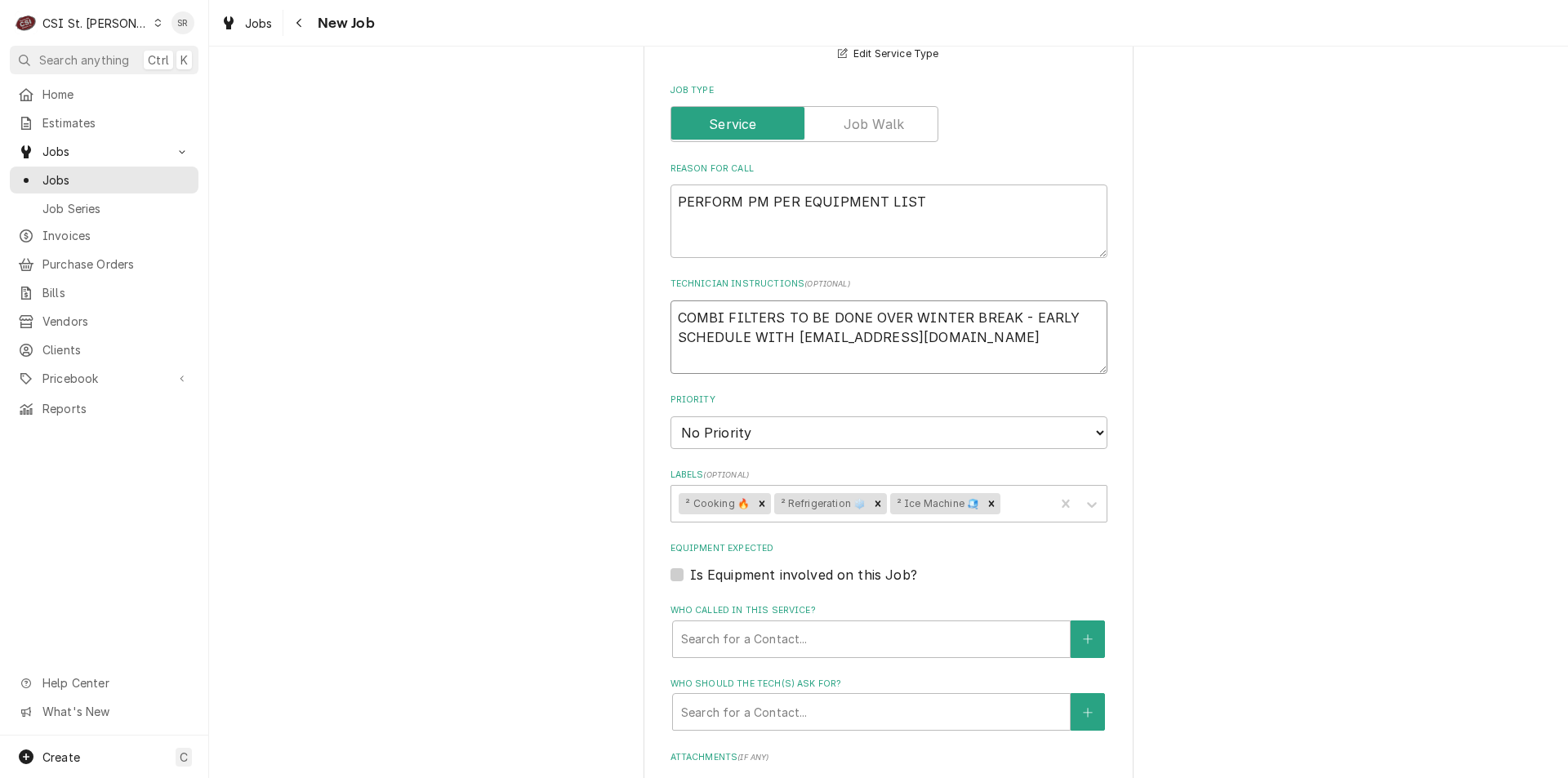 type on "x" 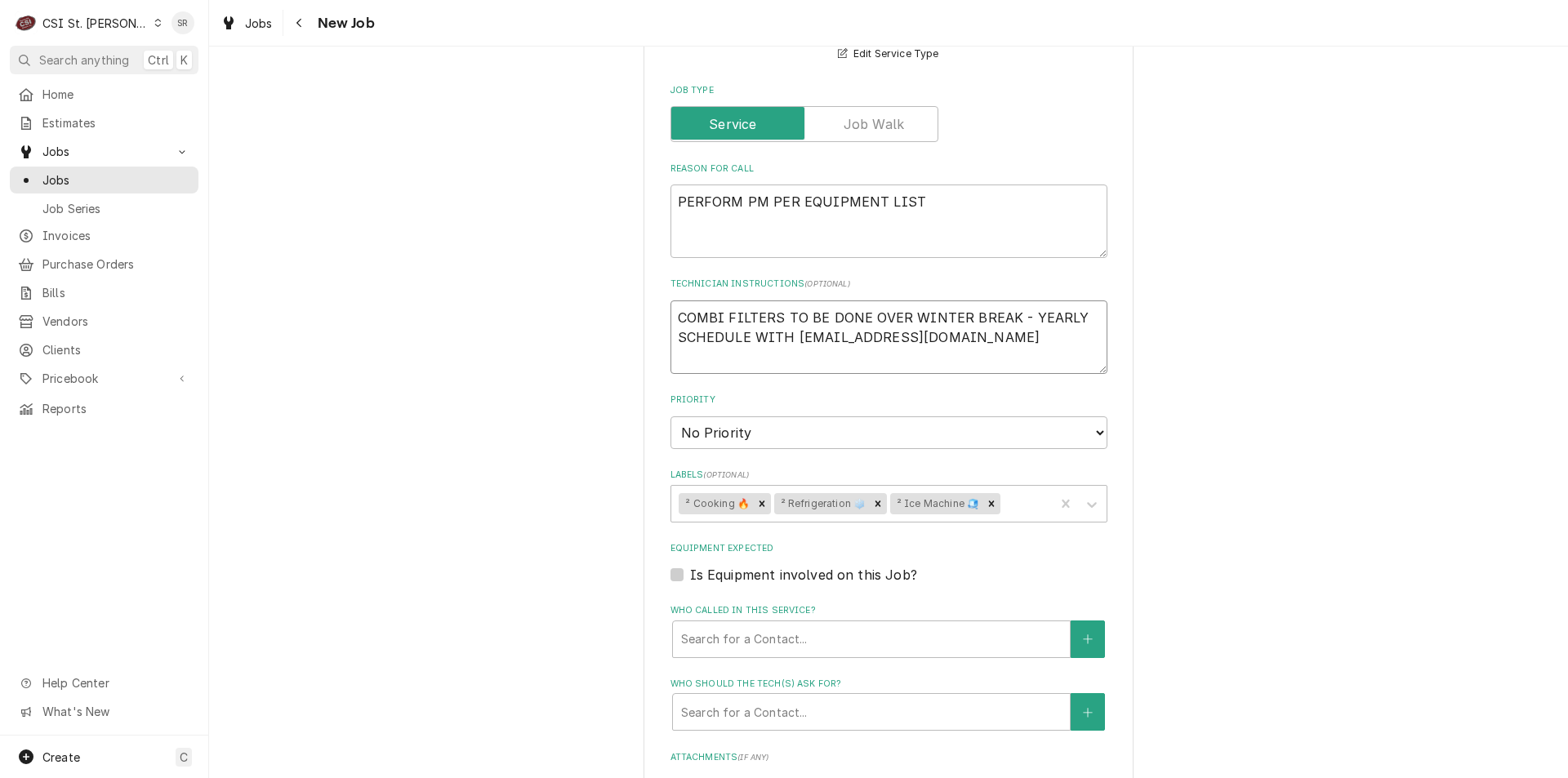 type on "x" 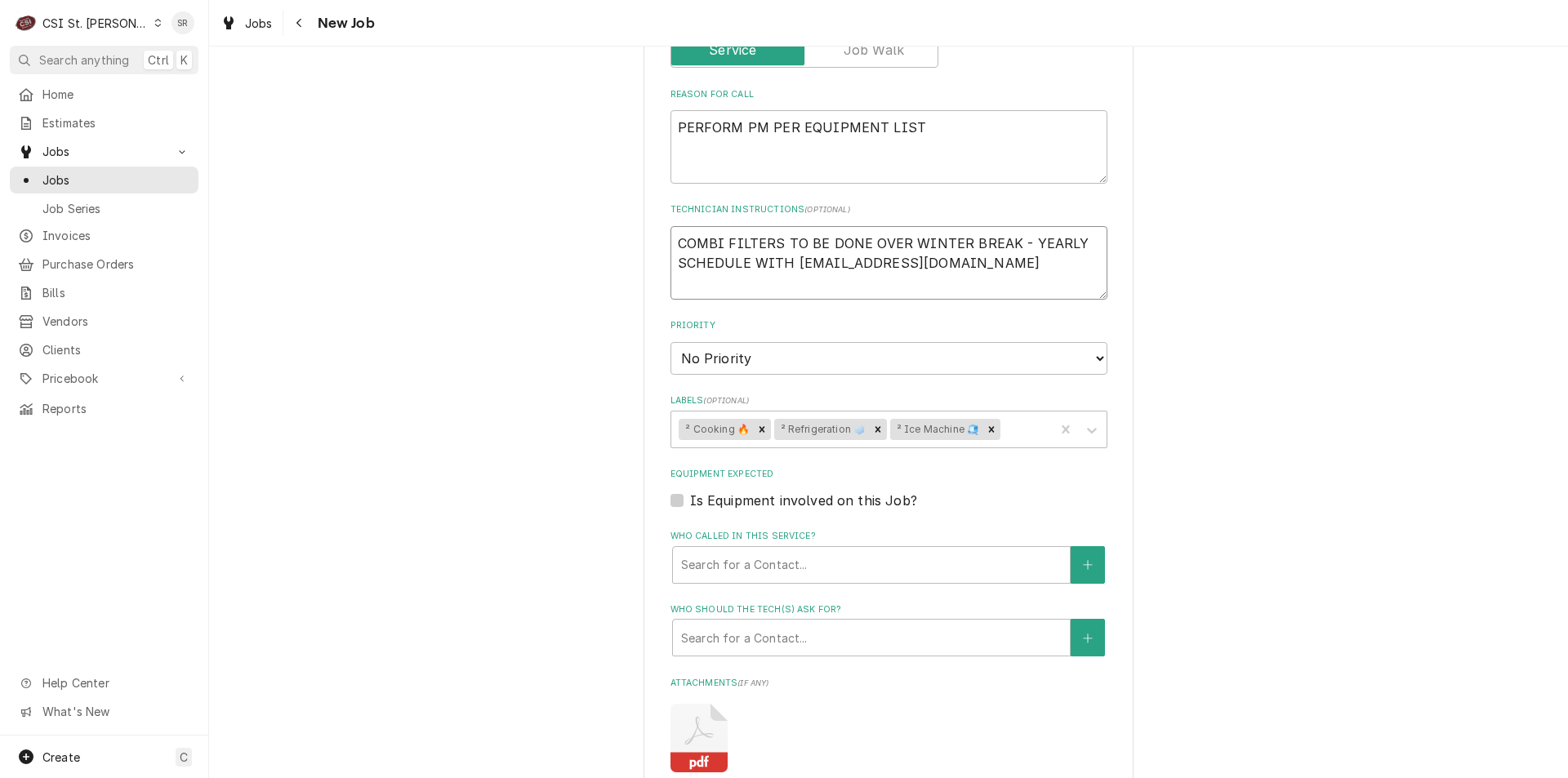 scroll, scrollTop: 1162, scrollLeft: 0, axis: vertical 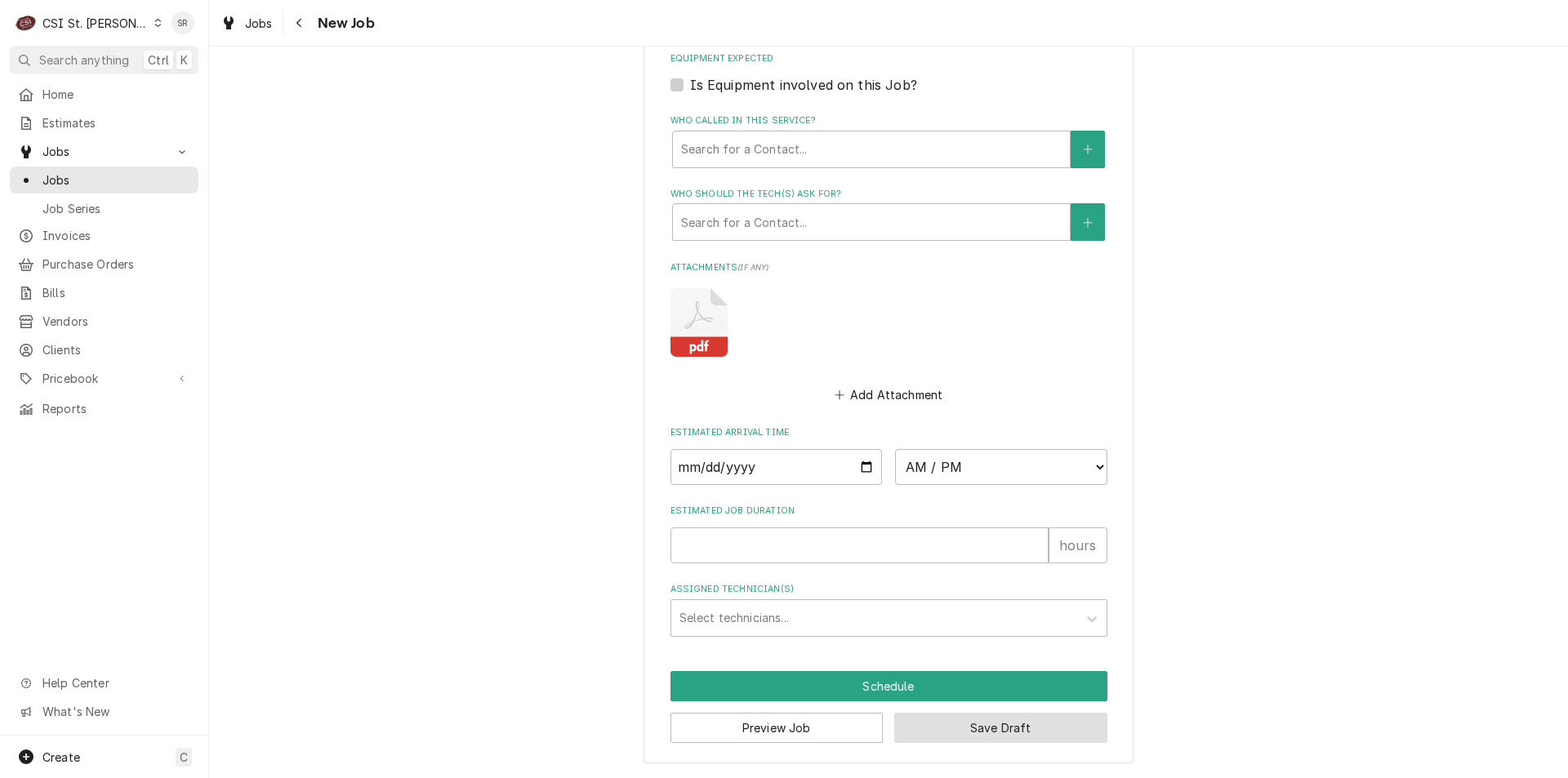 type on "COMBI FILTERS TO BE DONE OVER WINTER BREAK - YEARLY
SCHEDULE WITH [EMAIL_ADDRESS][DOMAIN_NAME]" 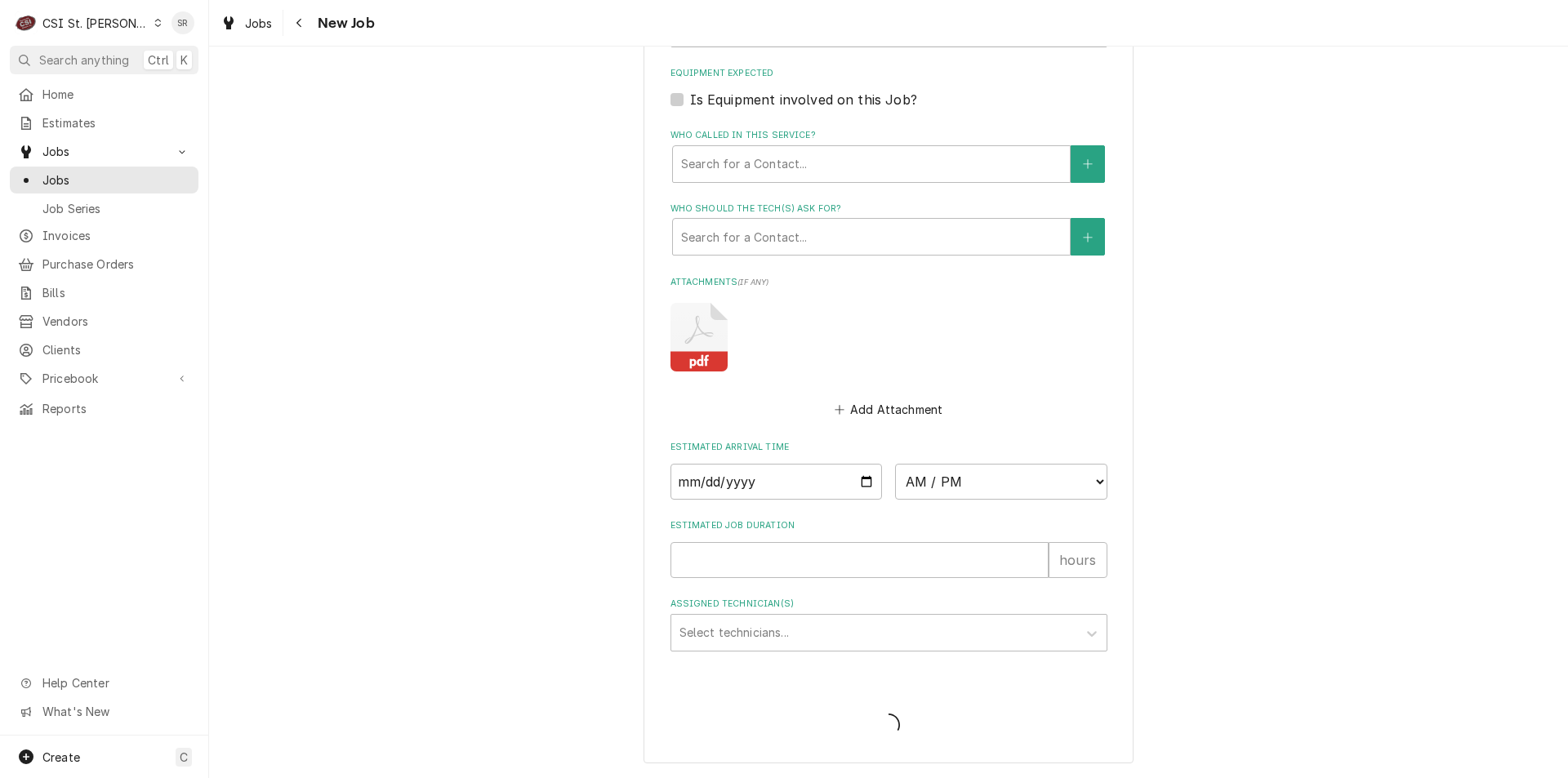 type on "x" 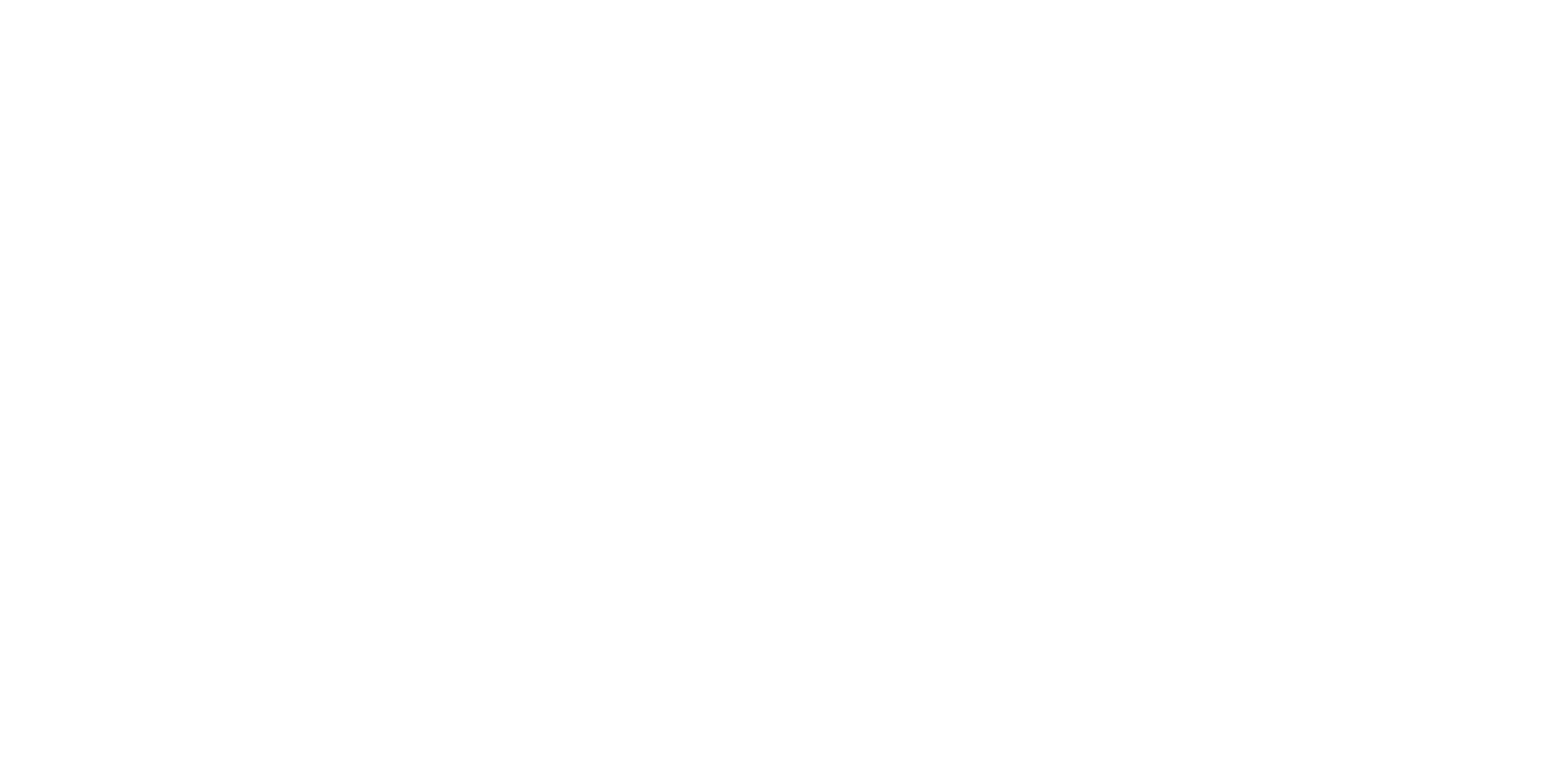 scroll, scrollTop: 0, scrollLeft: 0, axis: both 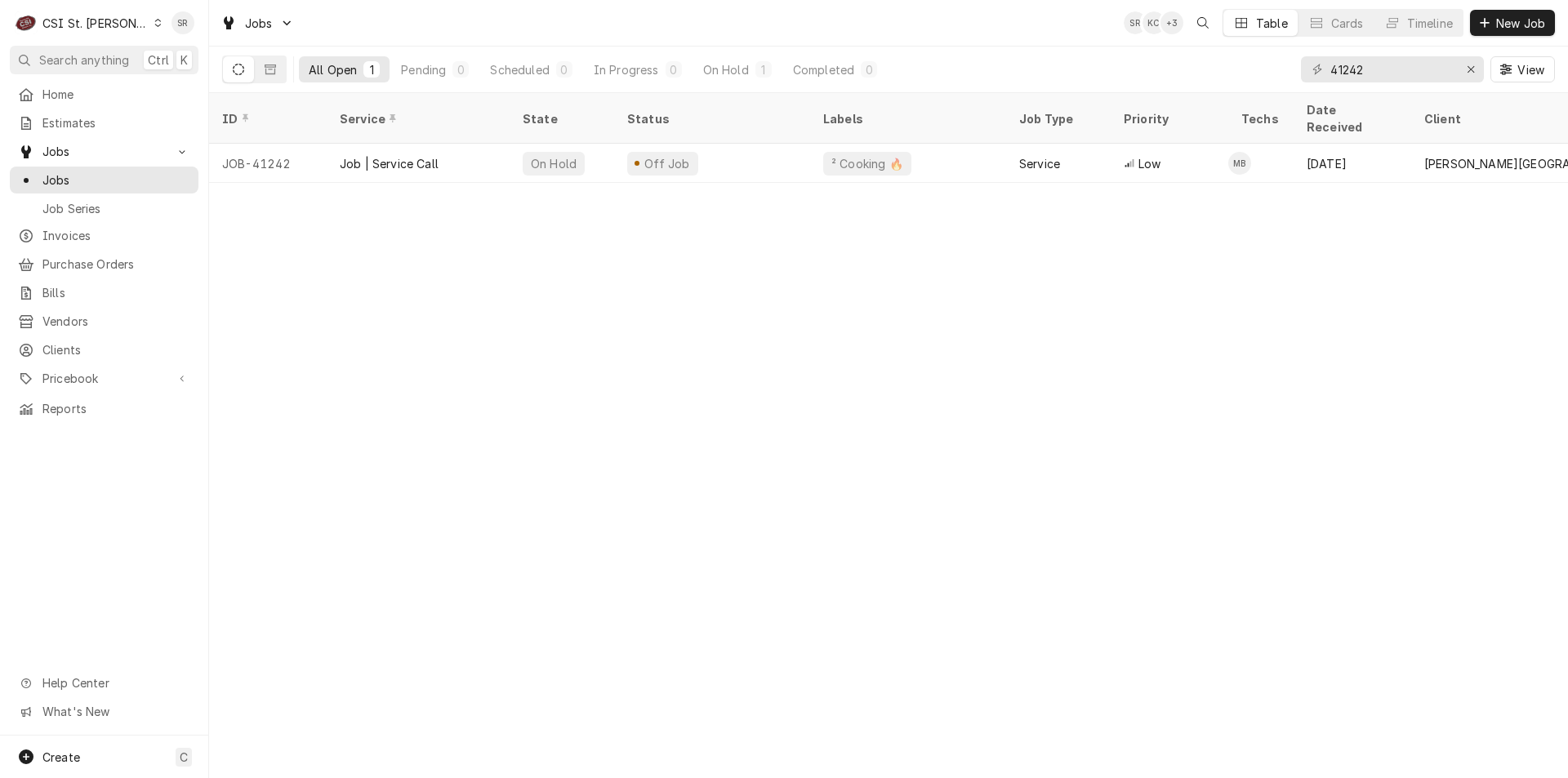 click on "Jobs   SR KC + 3 Table Cards Timeline New Job" at bounding box center (889, 23) 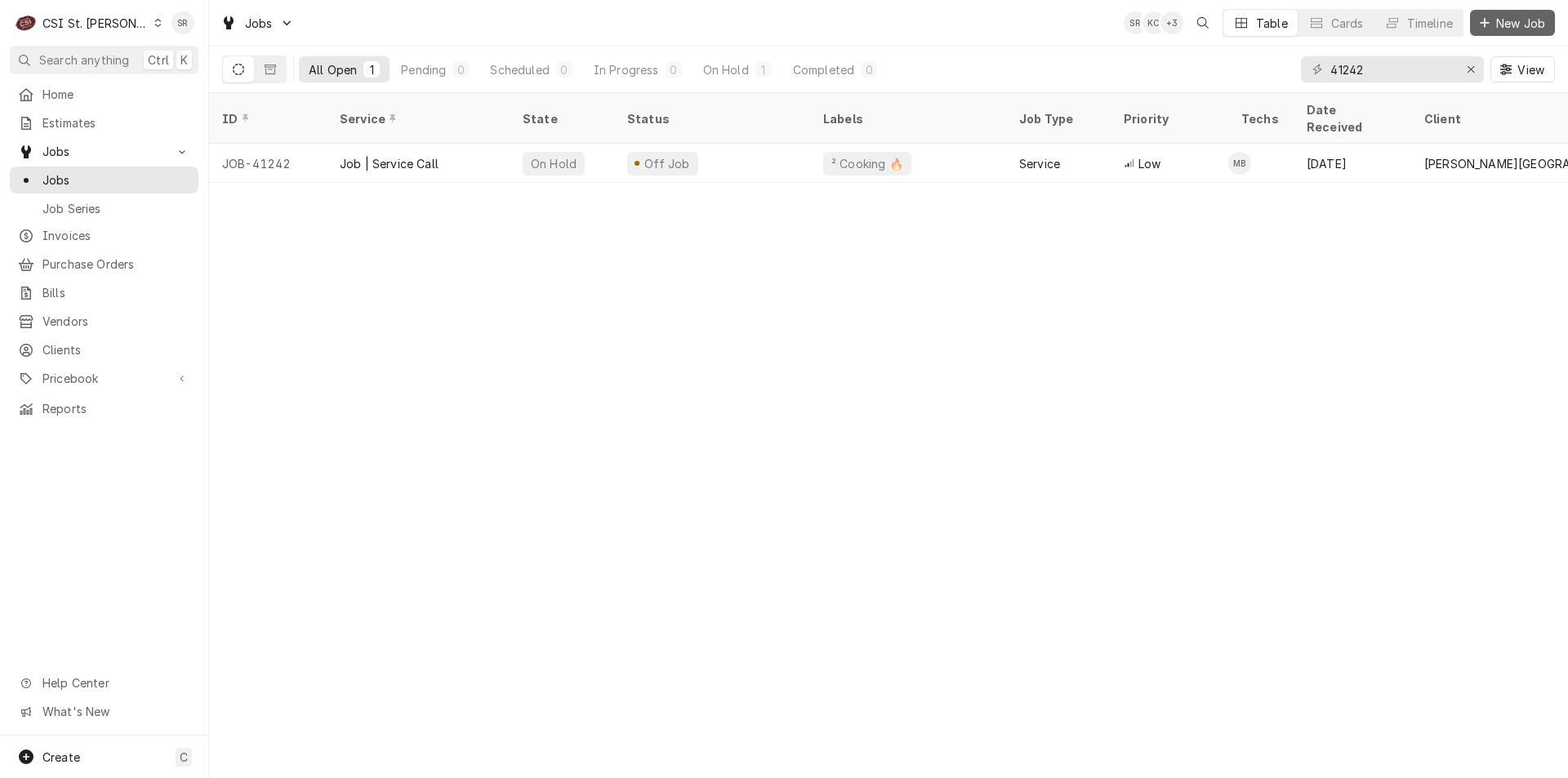 click on "New Job" at bounding box center (1512, 23) 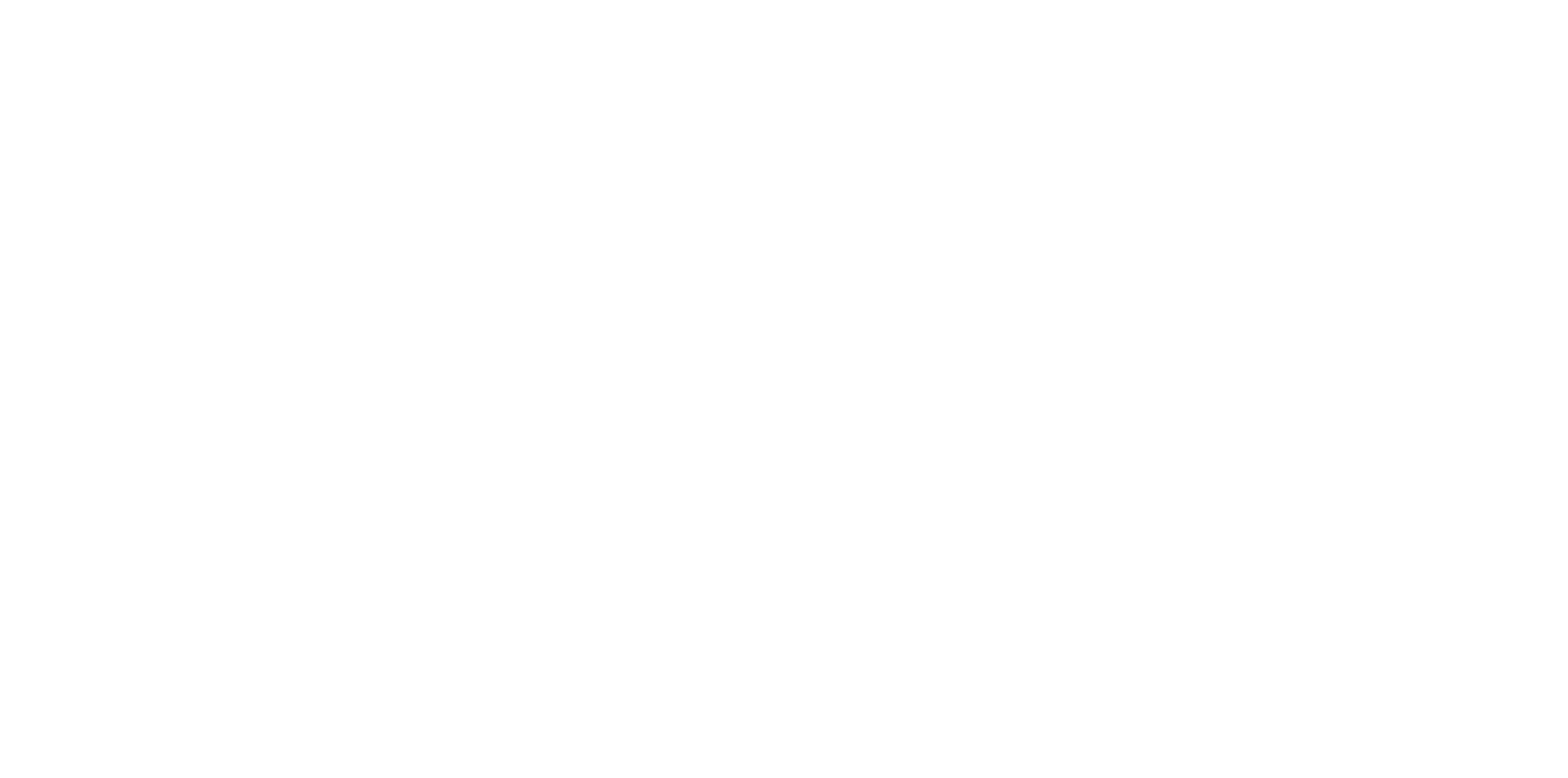 scroll, scrollTop: 0, scrollLeft: 0, axis: both 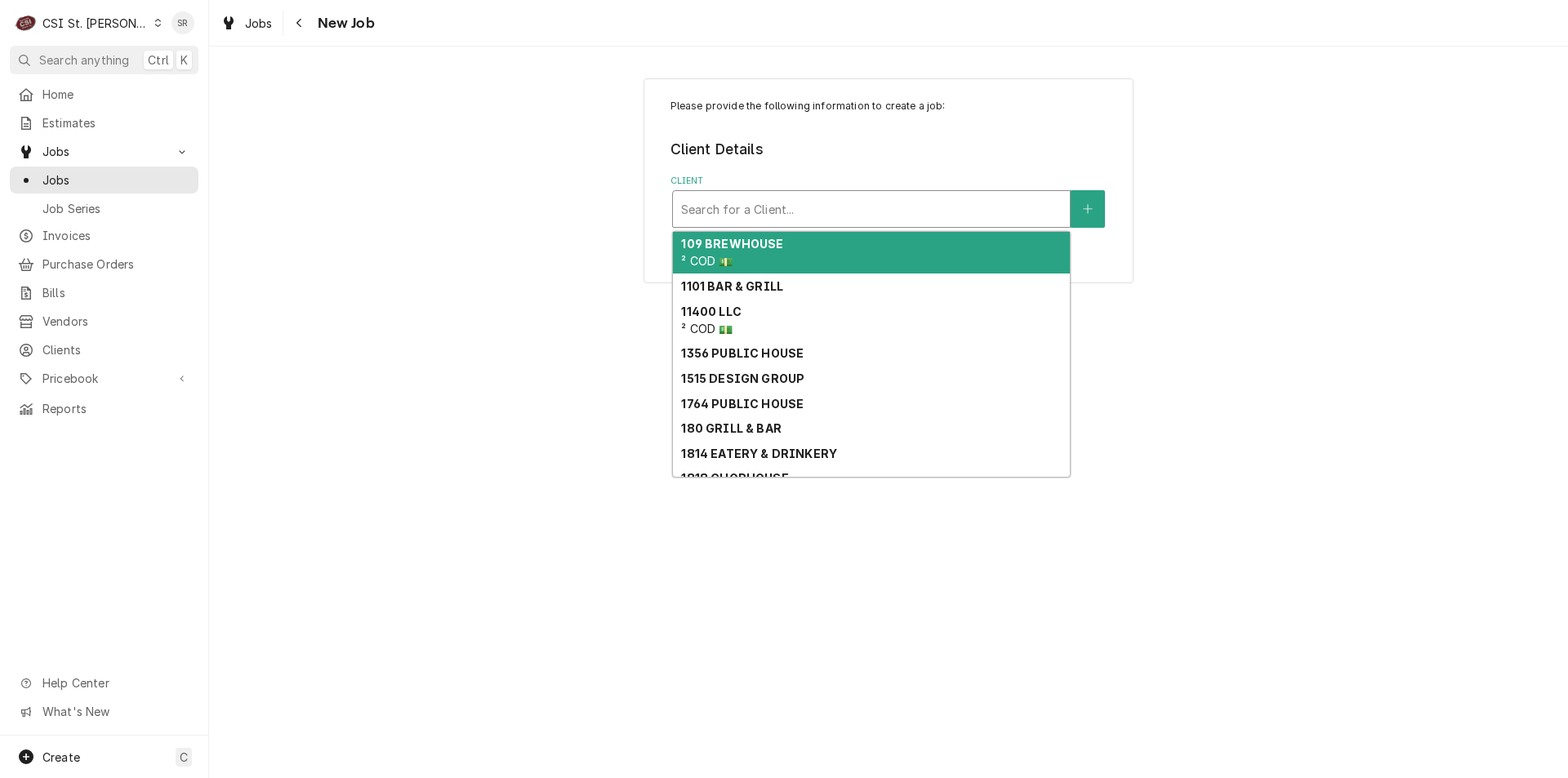 click at bounding box center [871, 209] 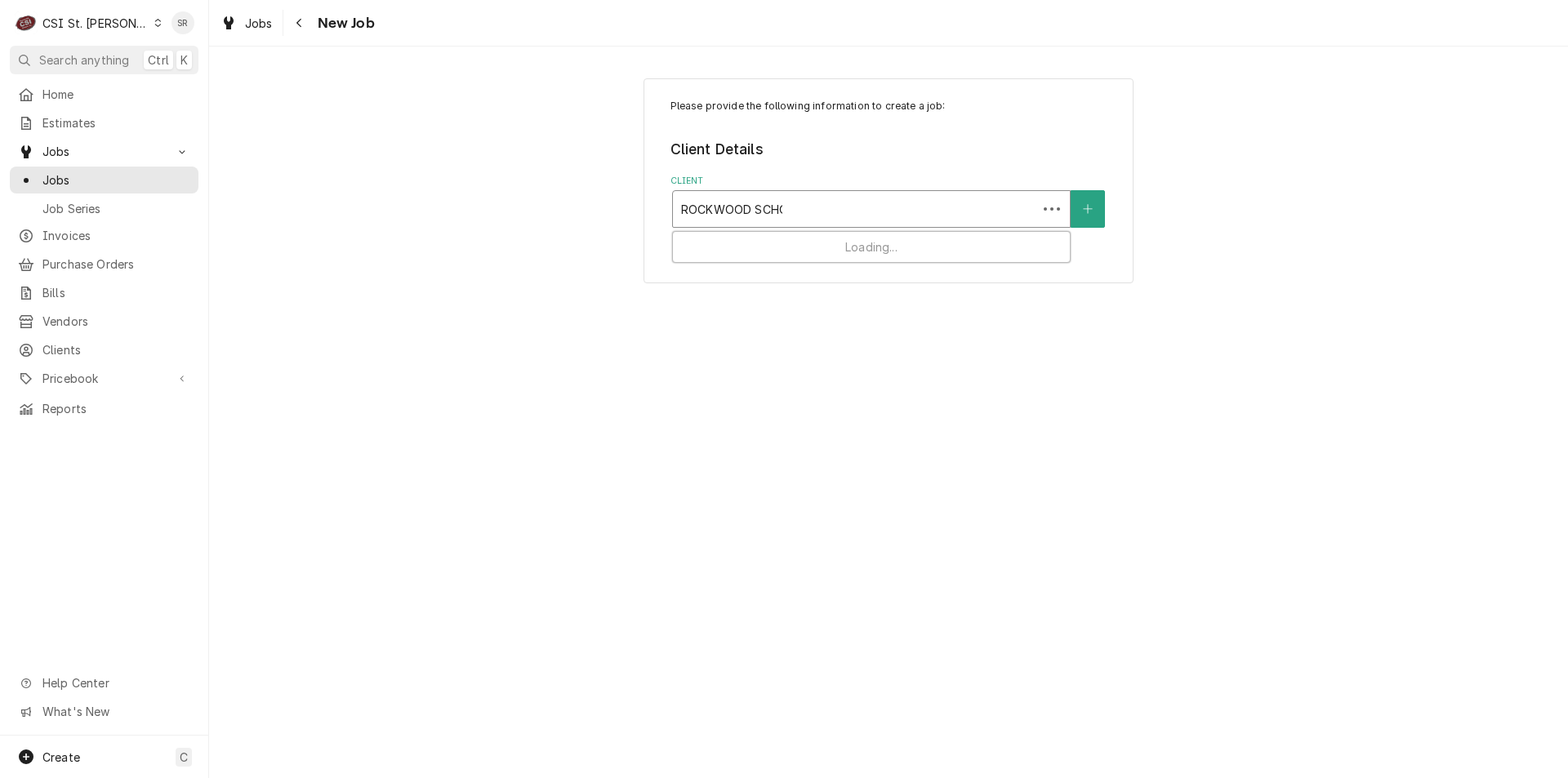 type on "ROCKWOOD SCHOO" 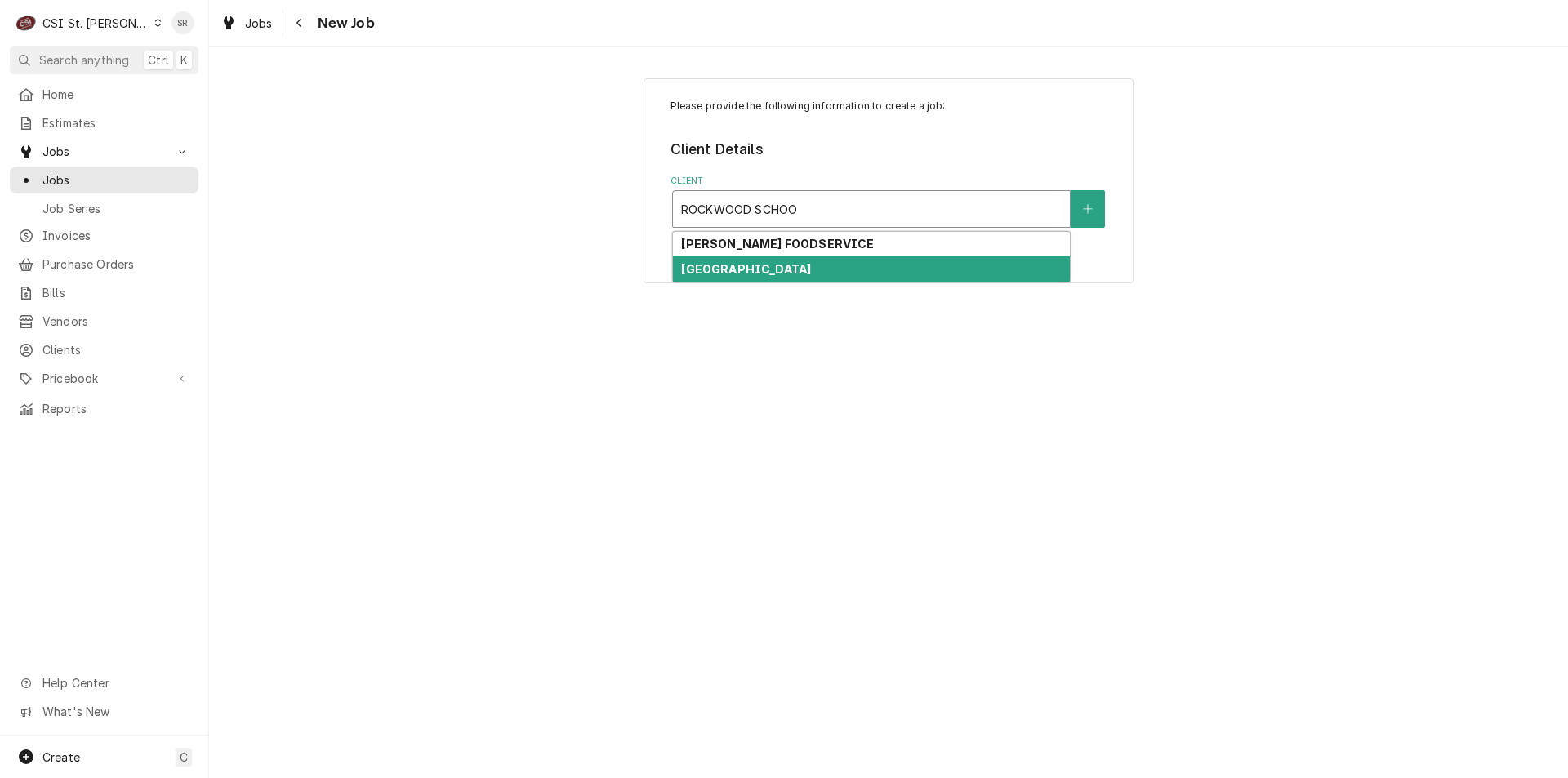 click on "[GEOGRAPHIC_DATA]" at bounding box center (746, 269) 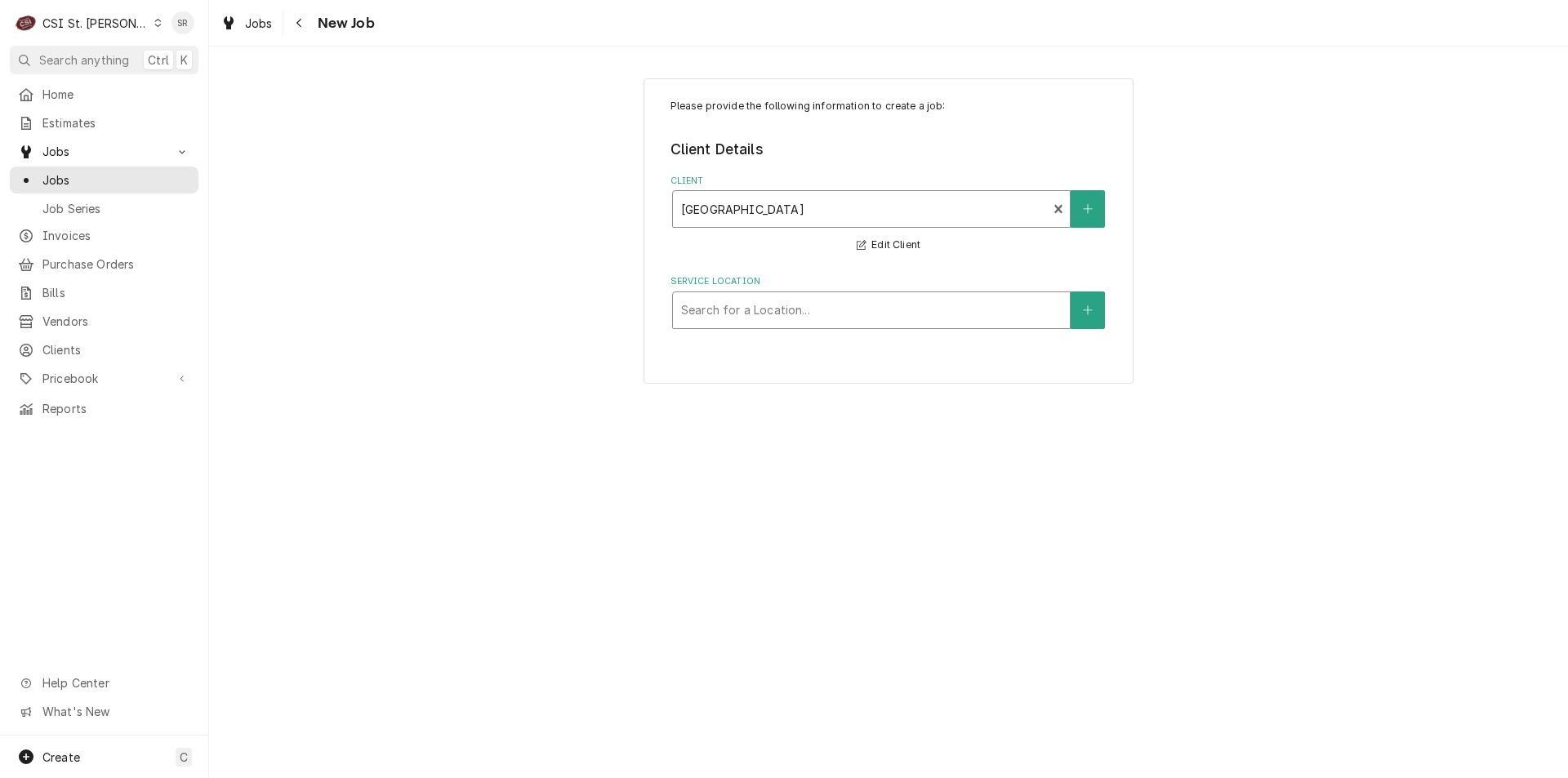 click at bounding box center [871, 310] 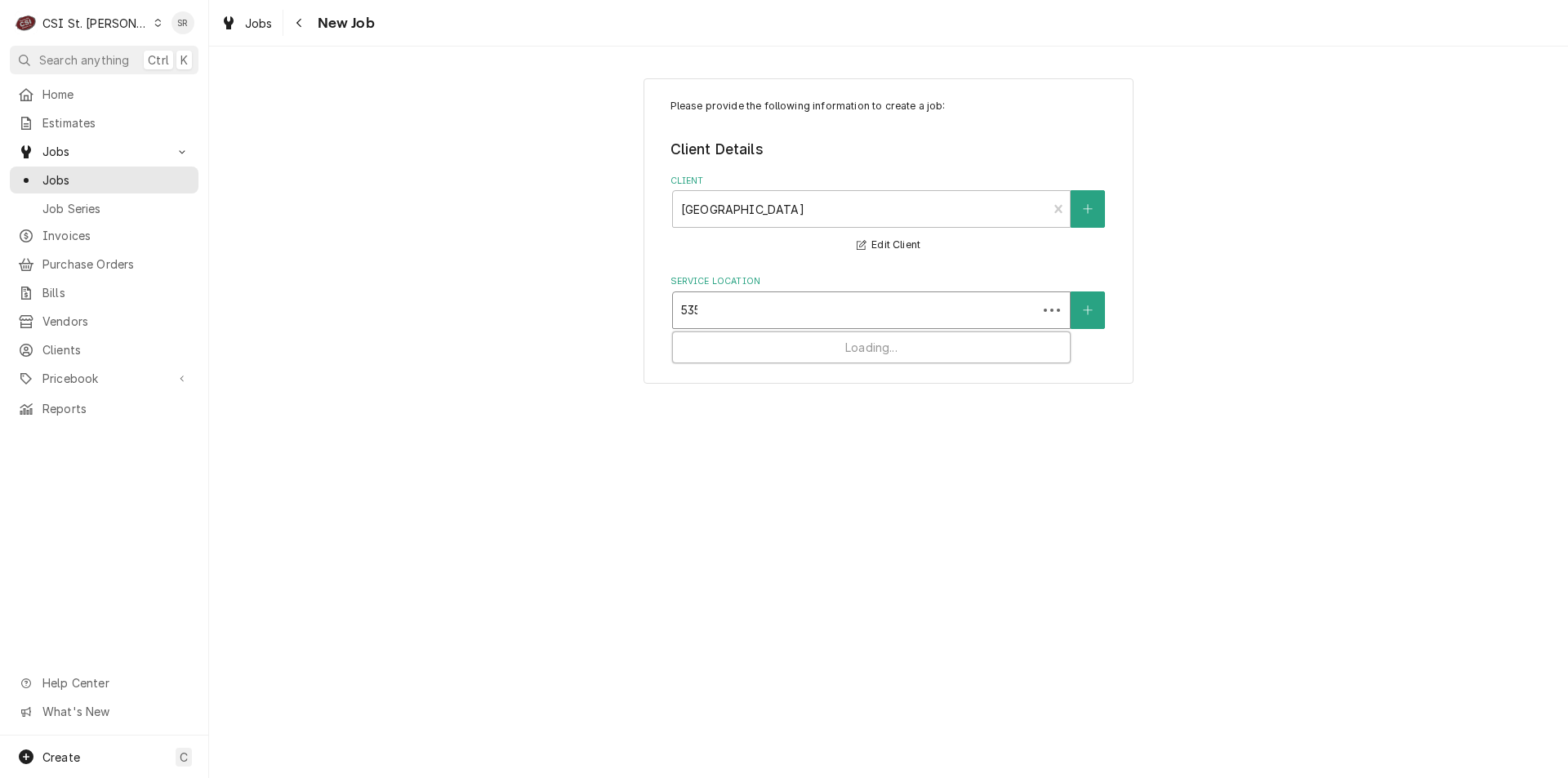 type on "5350" 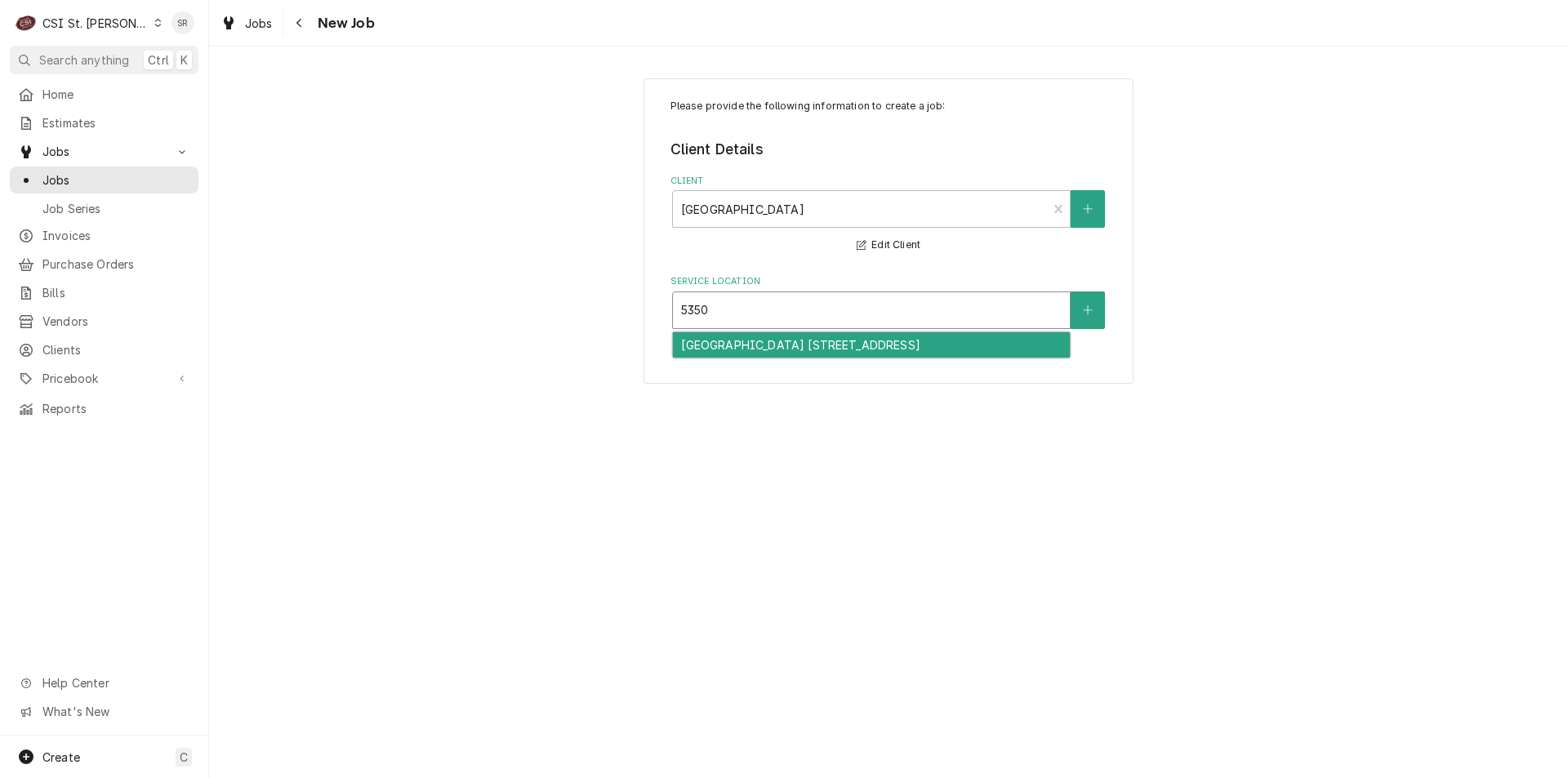 click on "[GEOGRAPHIC_DATA]          [STREET_ADDRESS]" at bounding box center [871, 345] 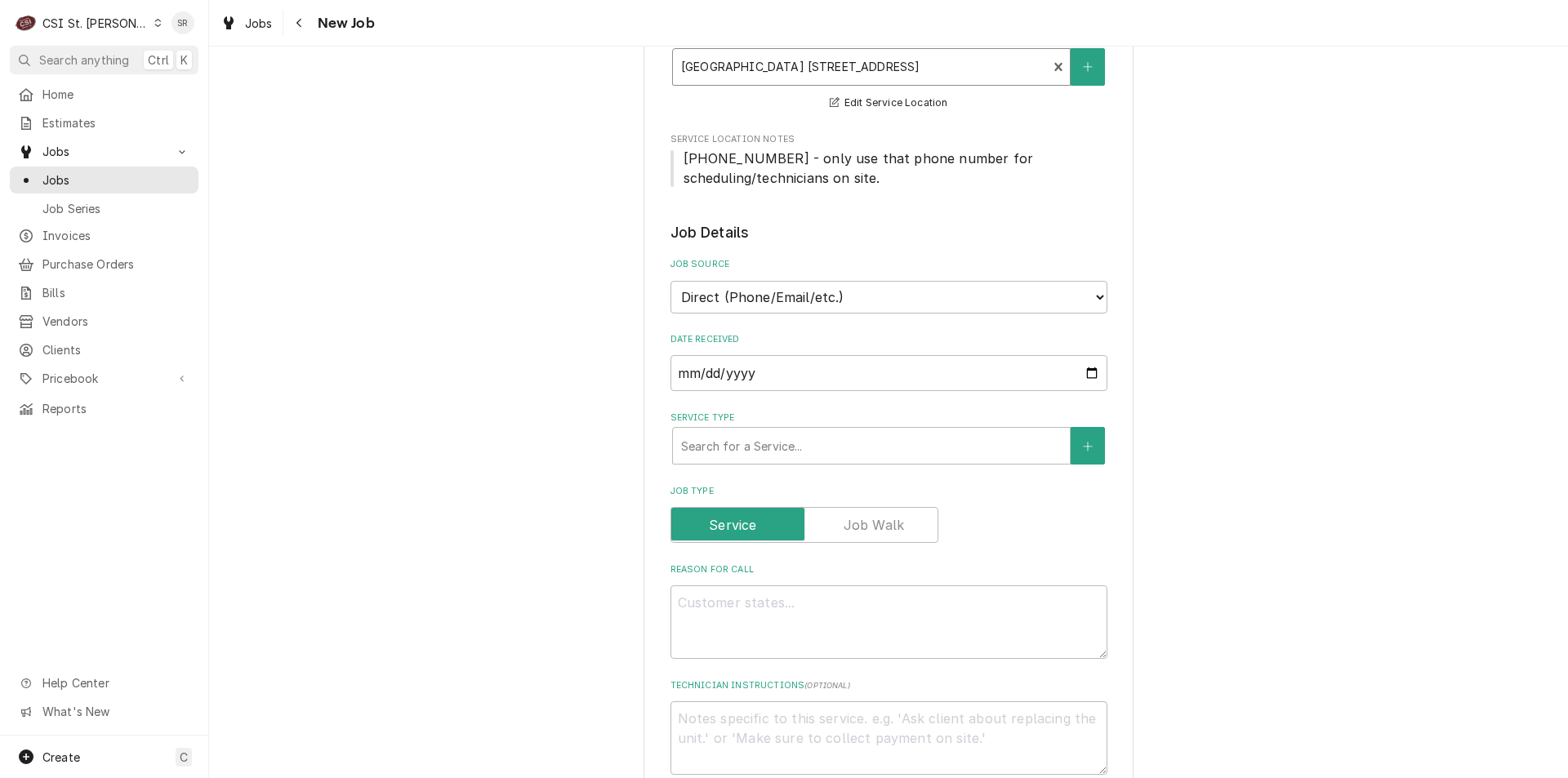 scroll, scrollTop: 245, scrollLeft: 0, axis: vertical 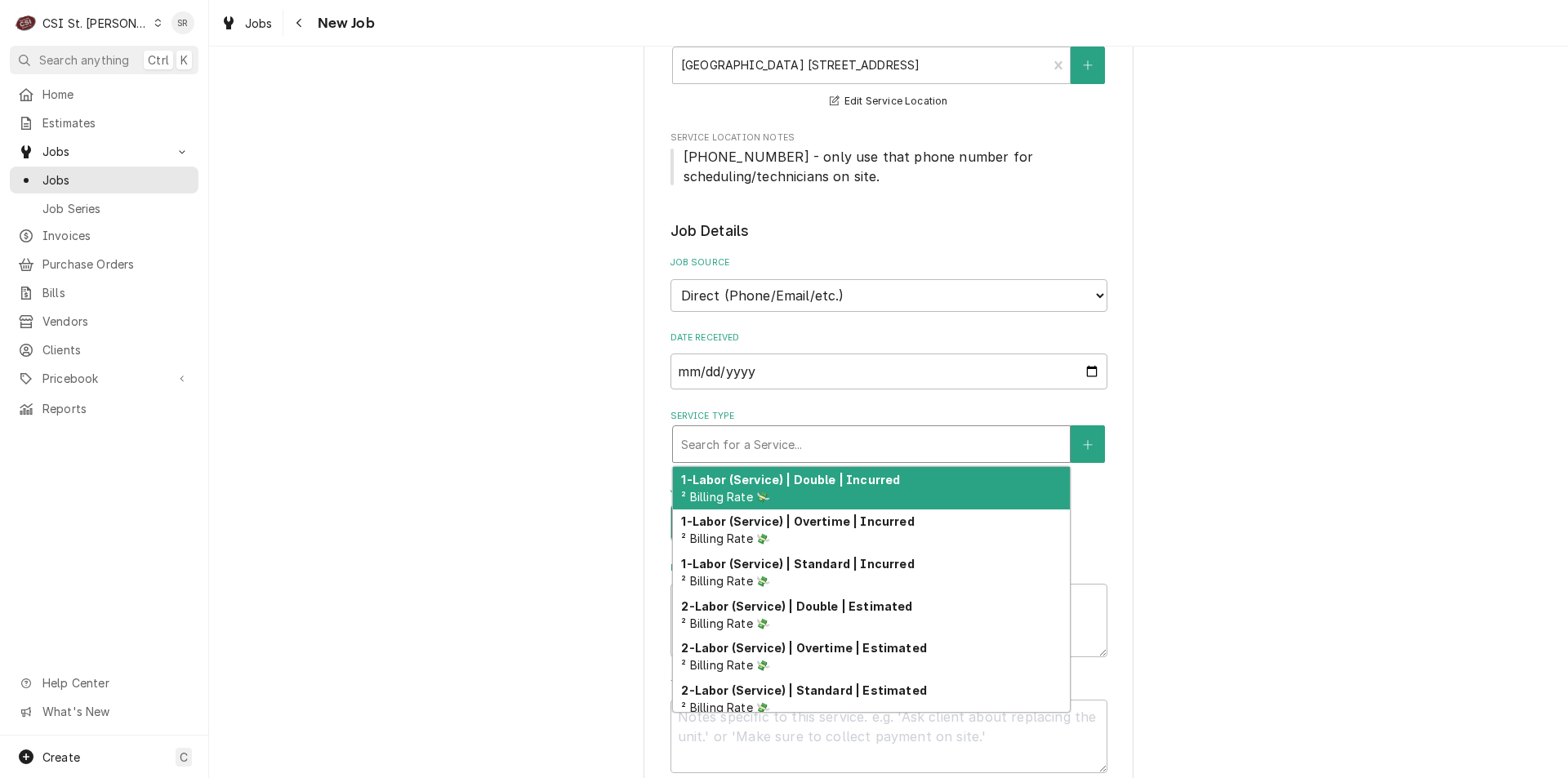 click at bounding box center [871, 444] 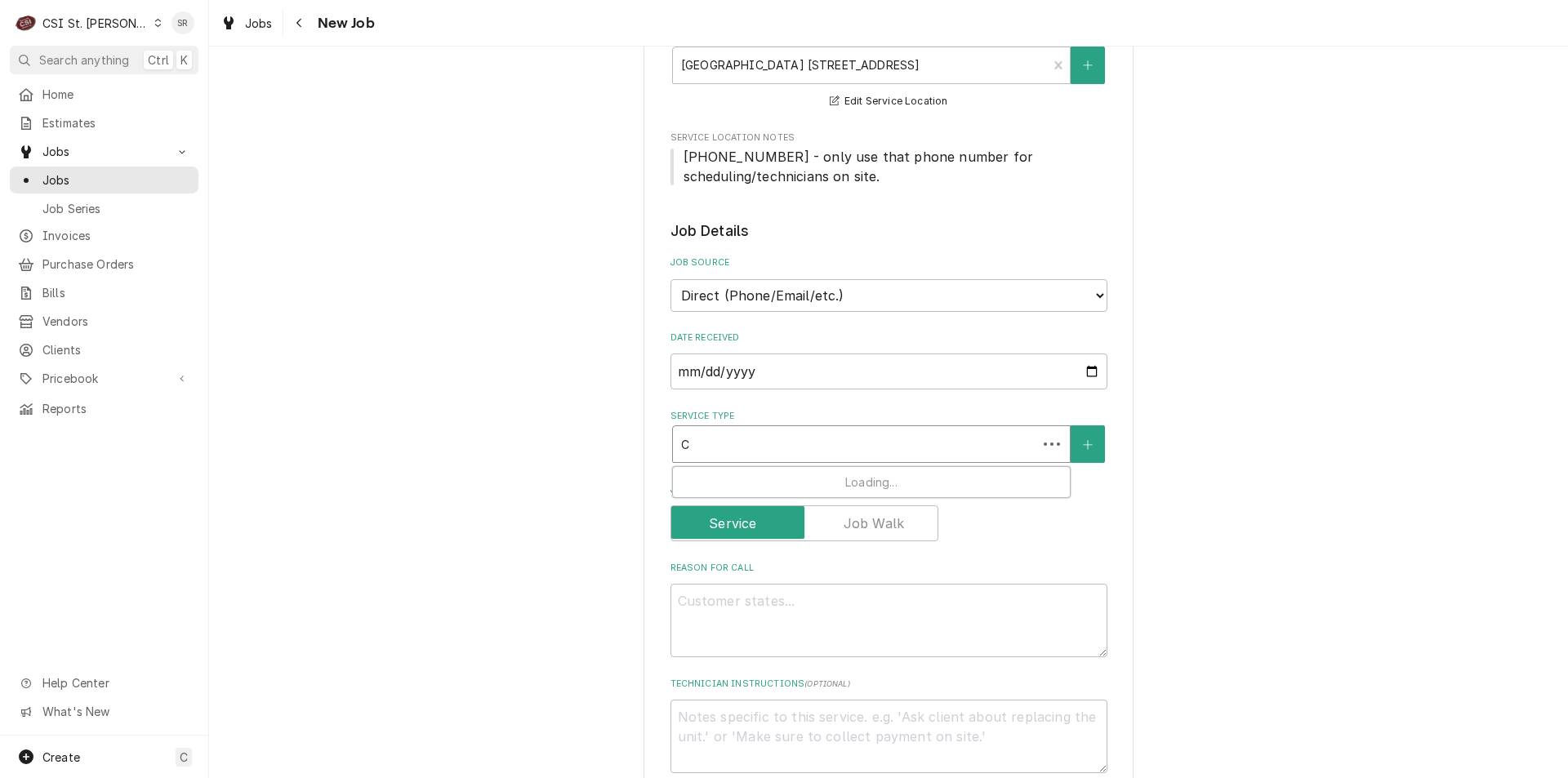 type on "x" 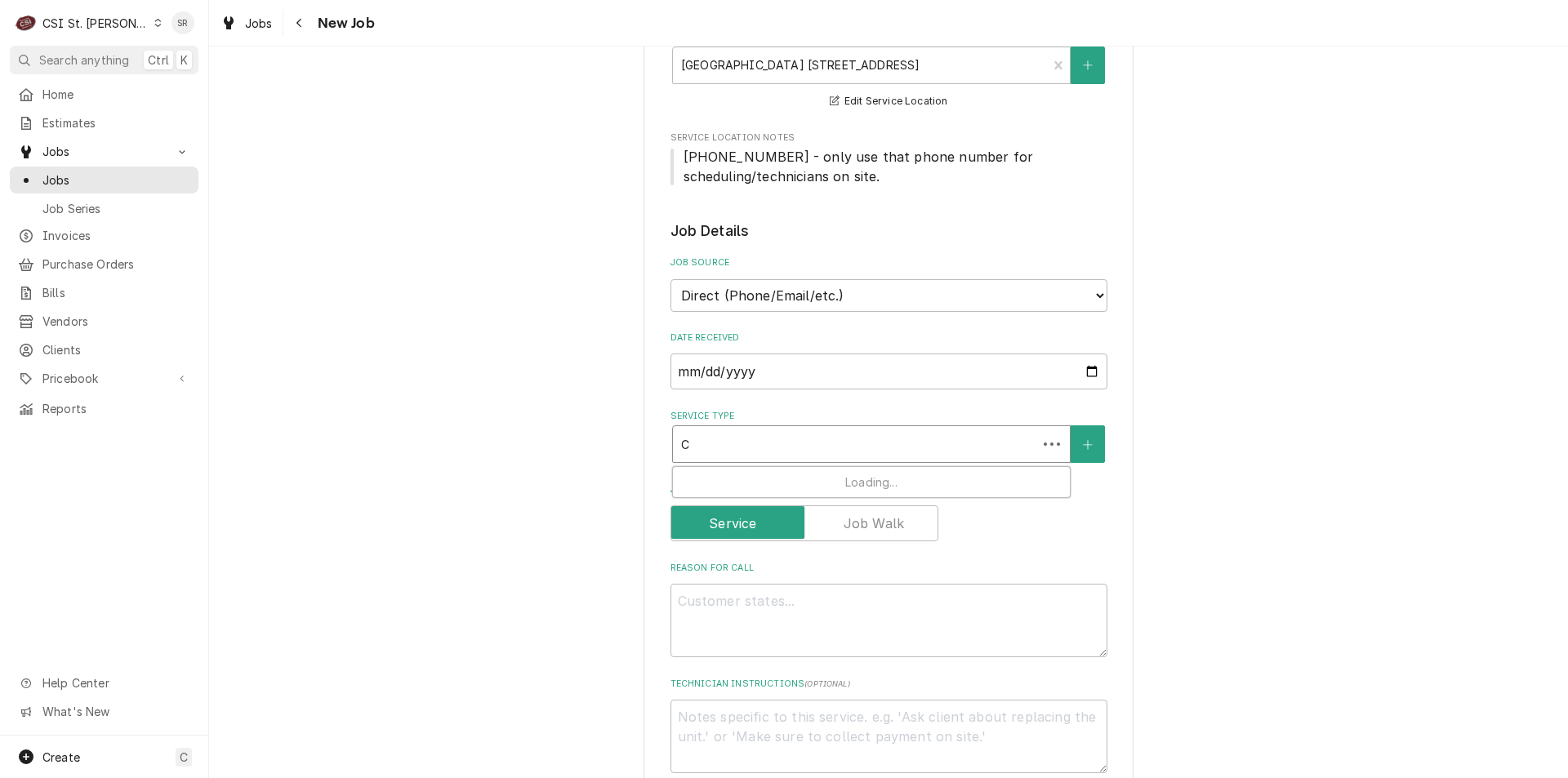 type on "CO" 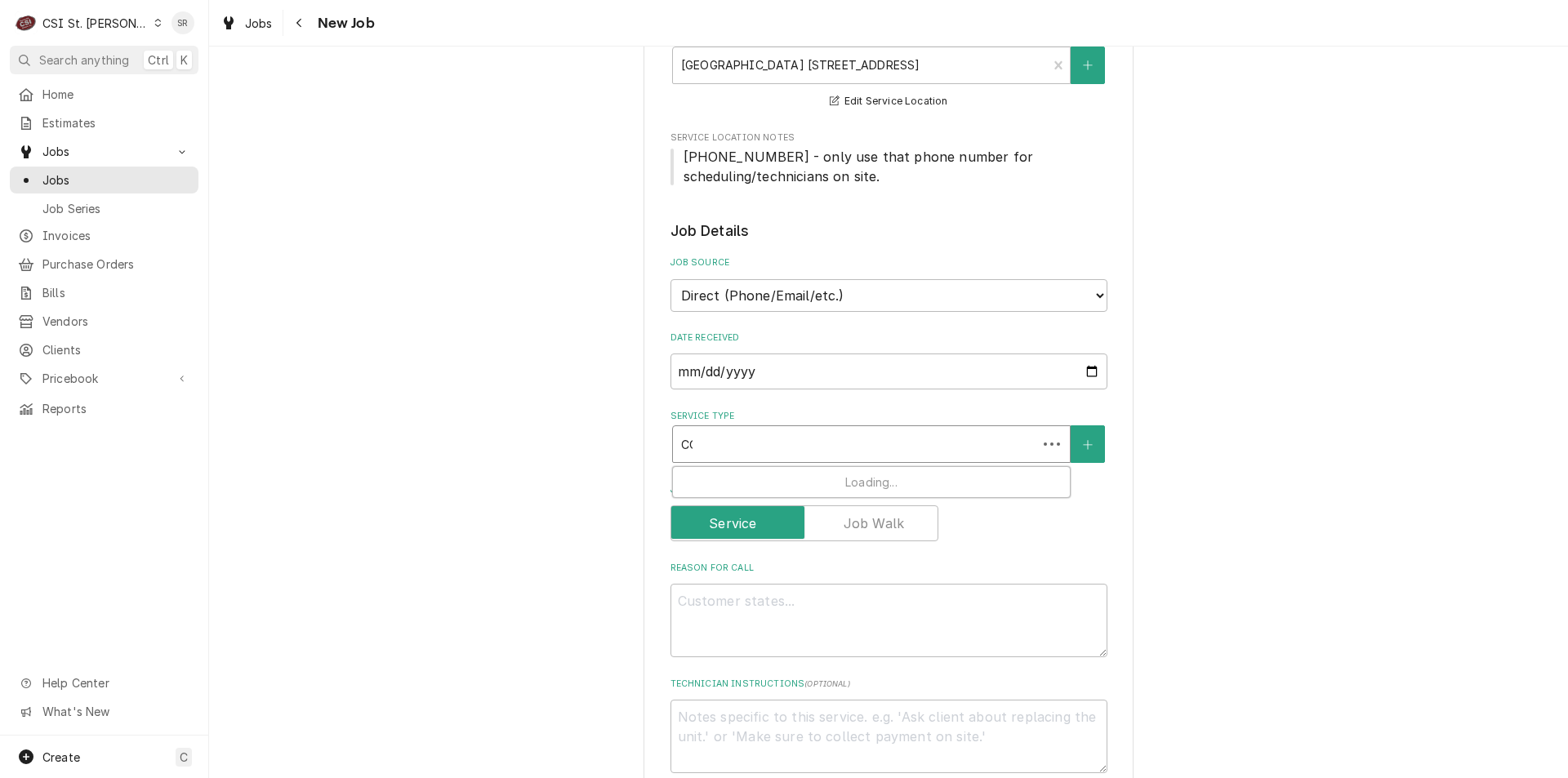 type on "x" 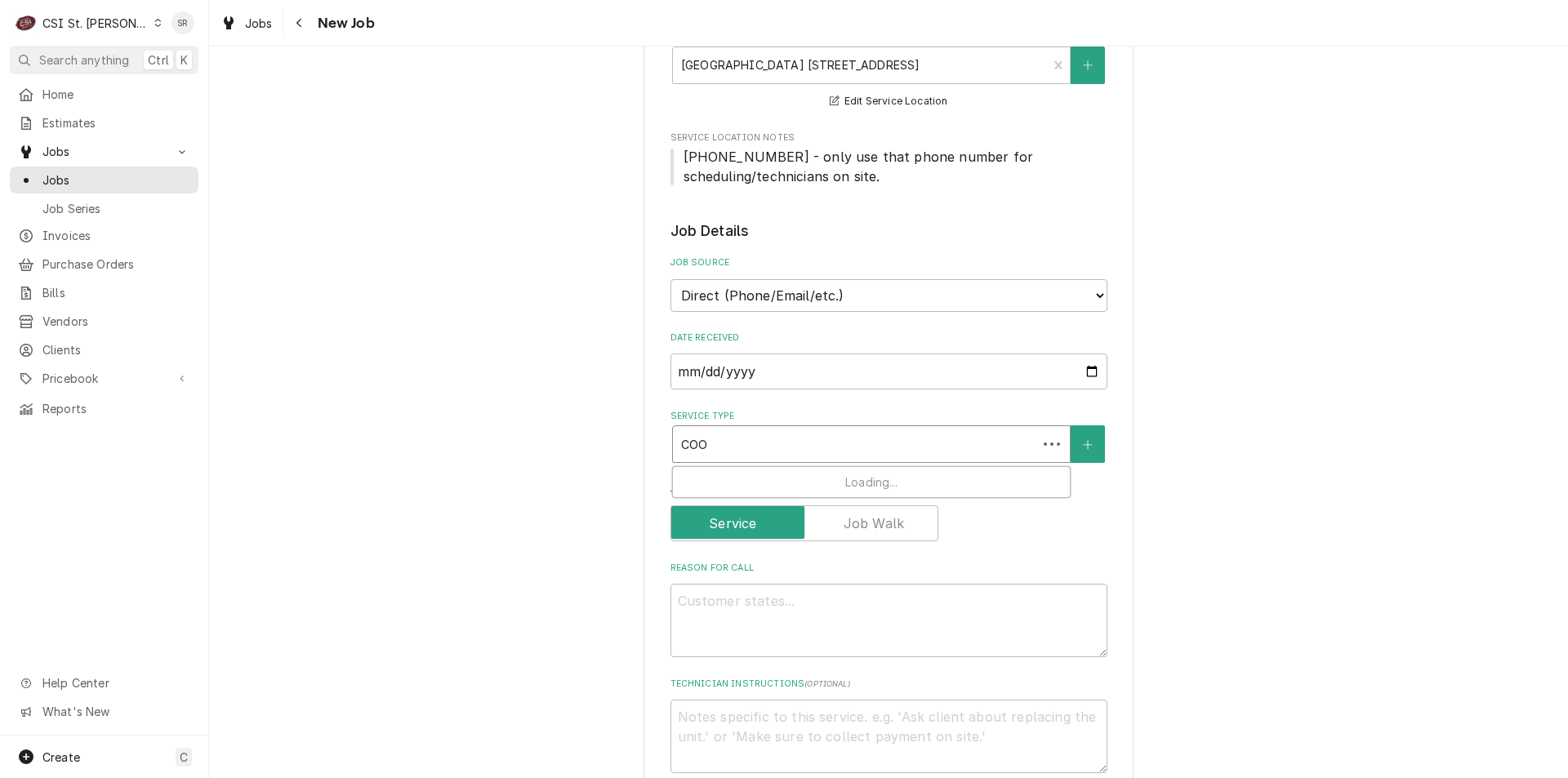 type on "x" 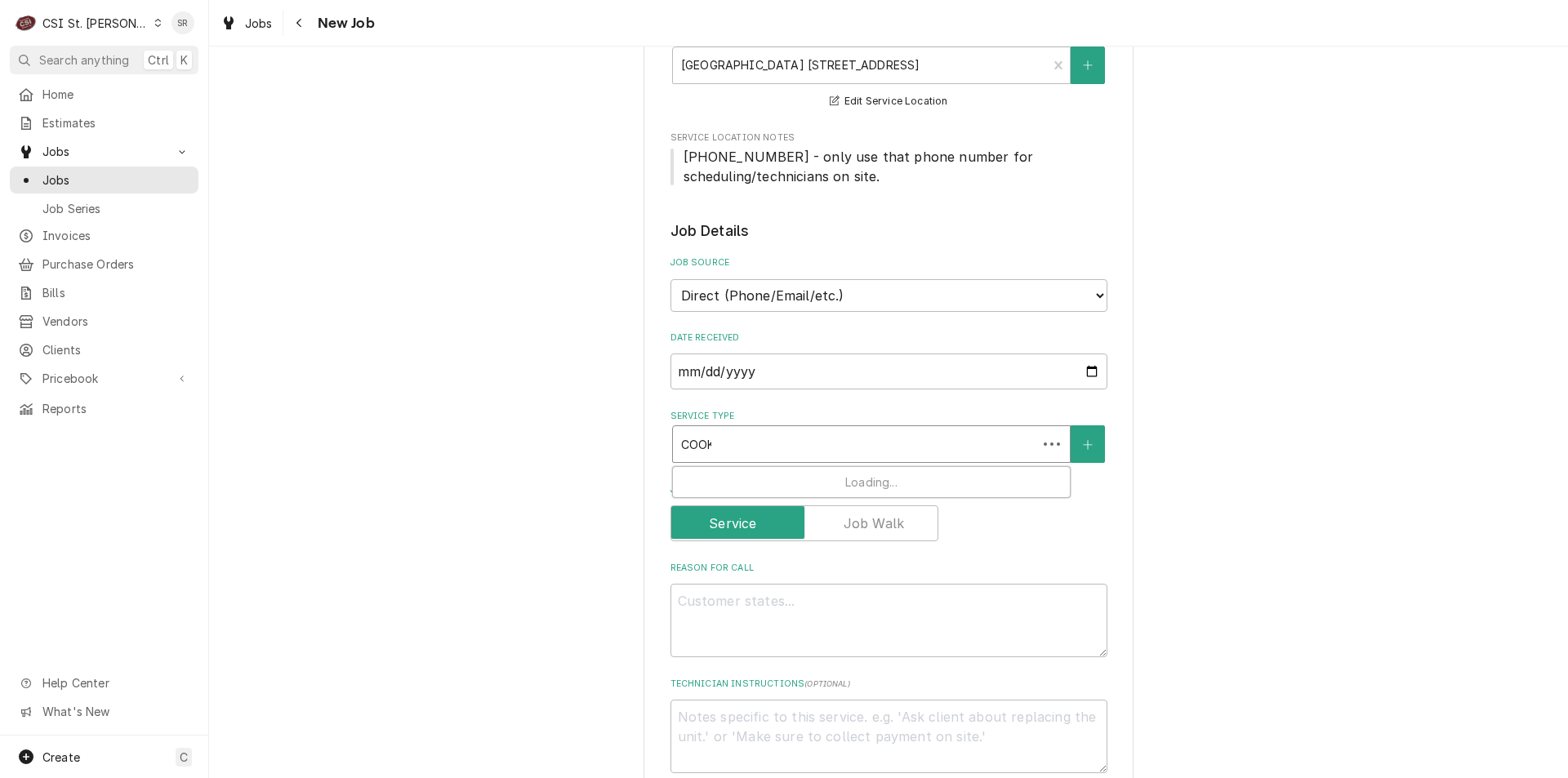 type on "x" 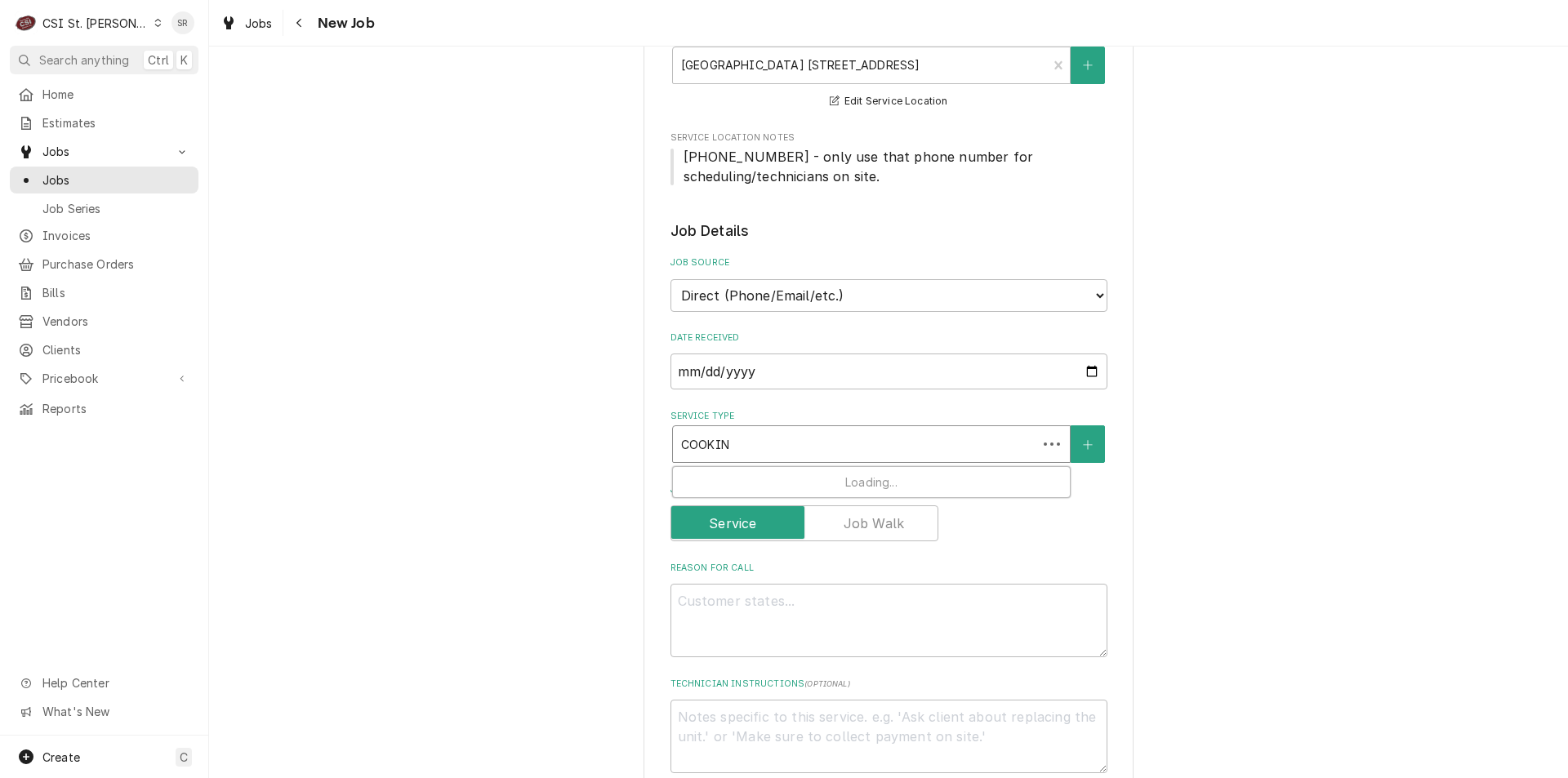 type on "x" 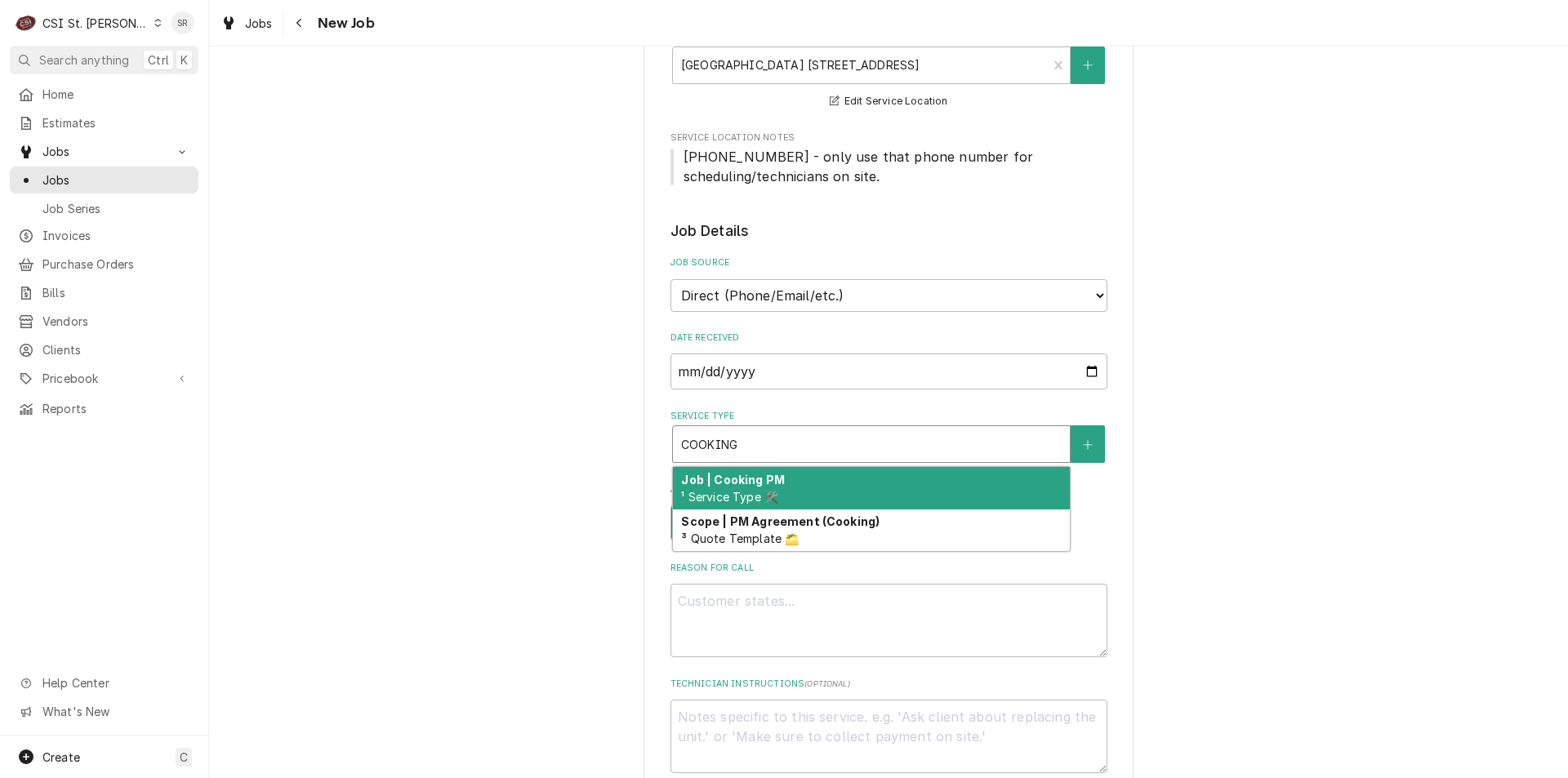 click on "Job | Cooking PM" at bounding box center (733, 479) 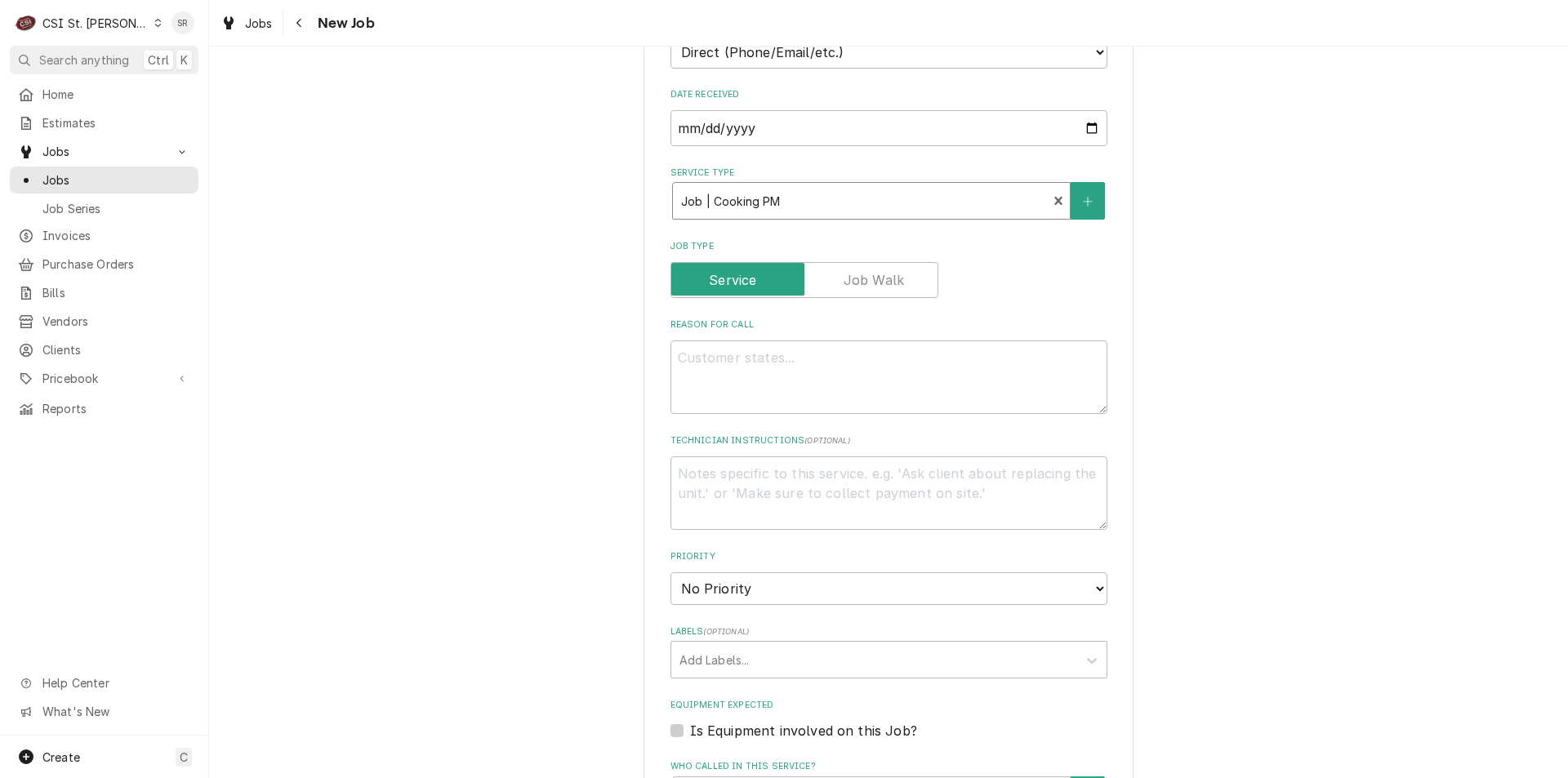 scroll, scrollTop: 490, scrollLeft: 0, axis: vertical 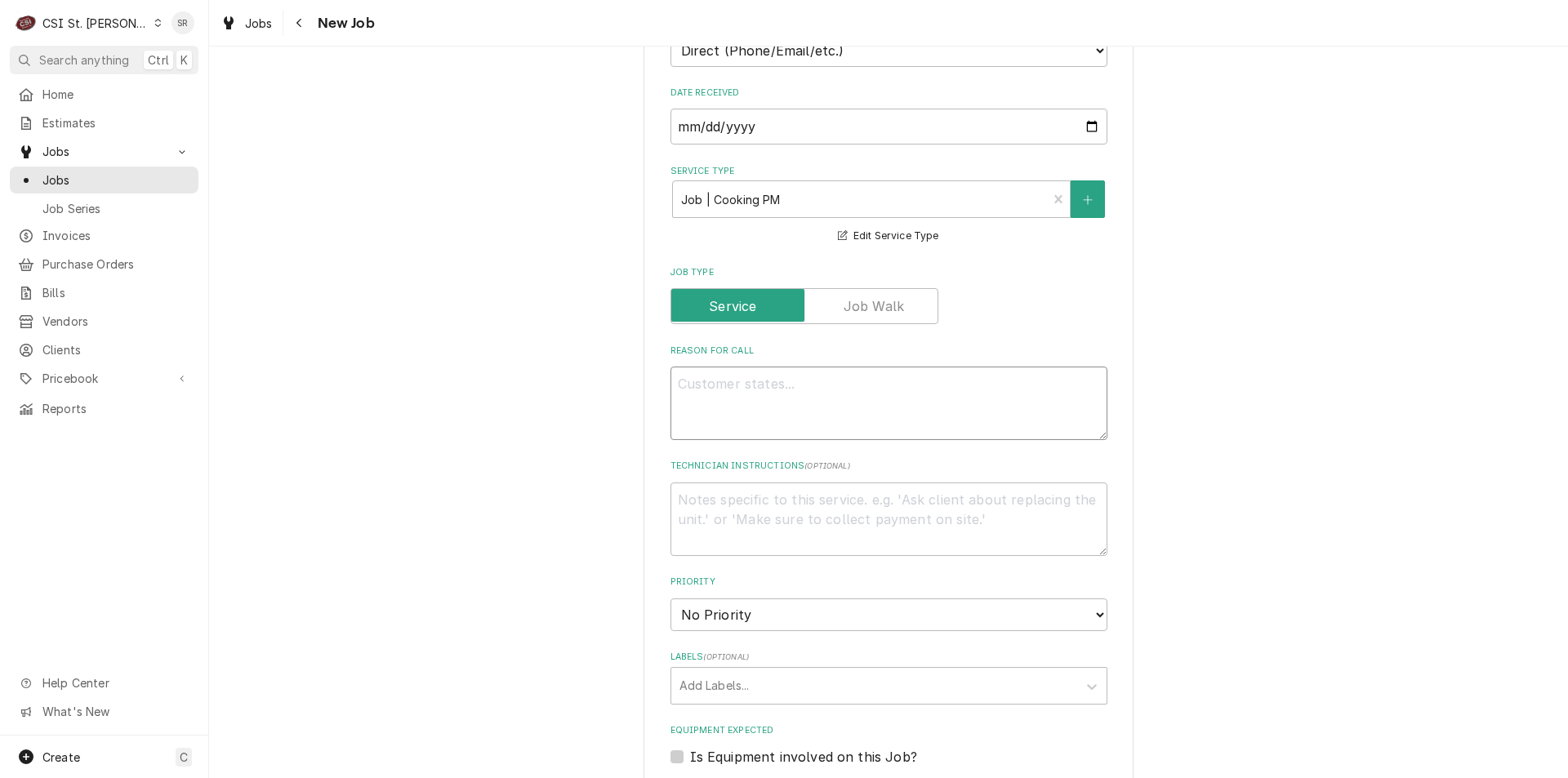 click on "Reason For Call" at bounding box center (889, 403) 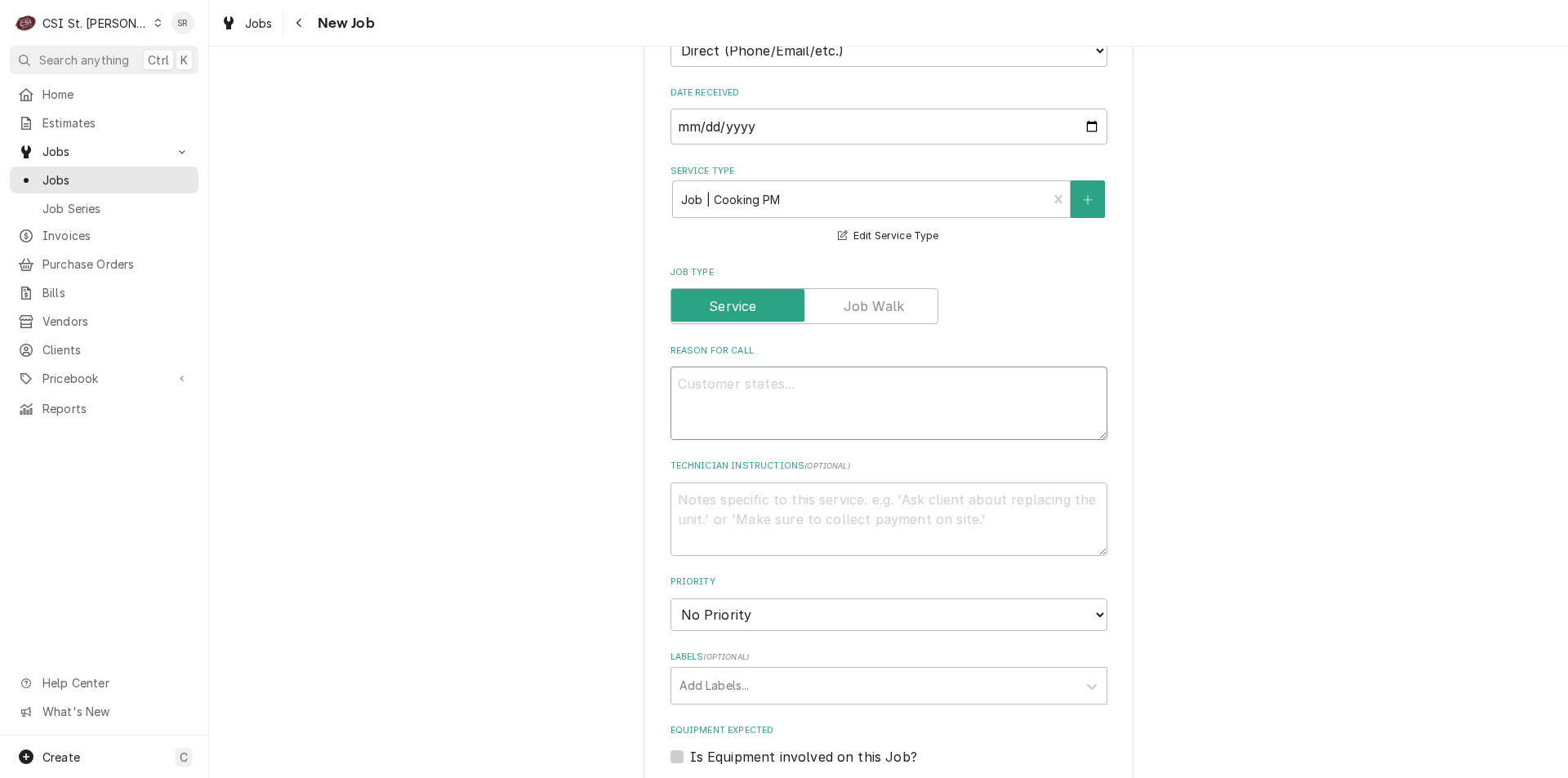 type on "x" 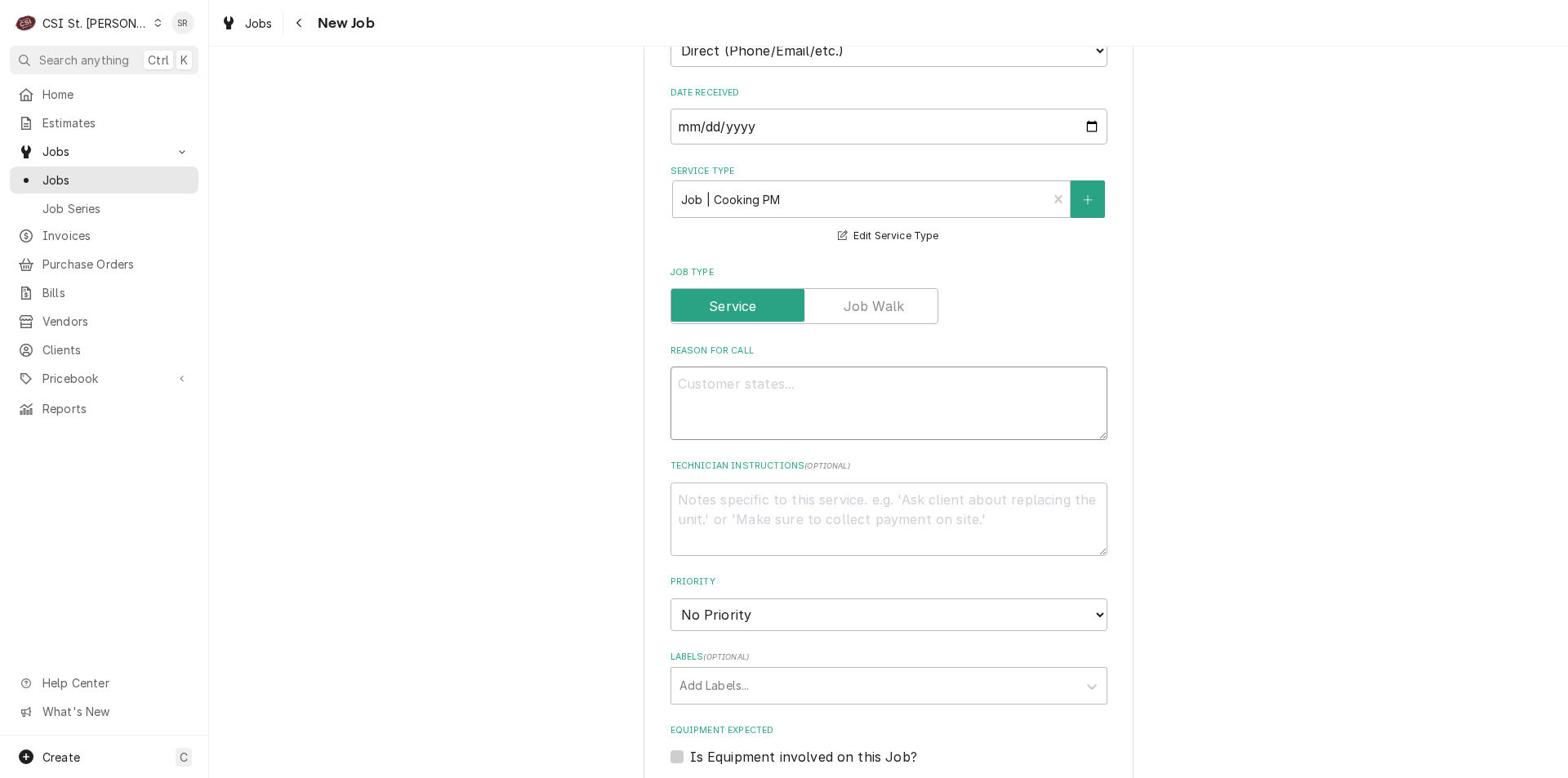 type on "P" 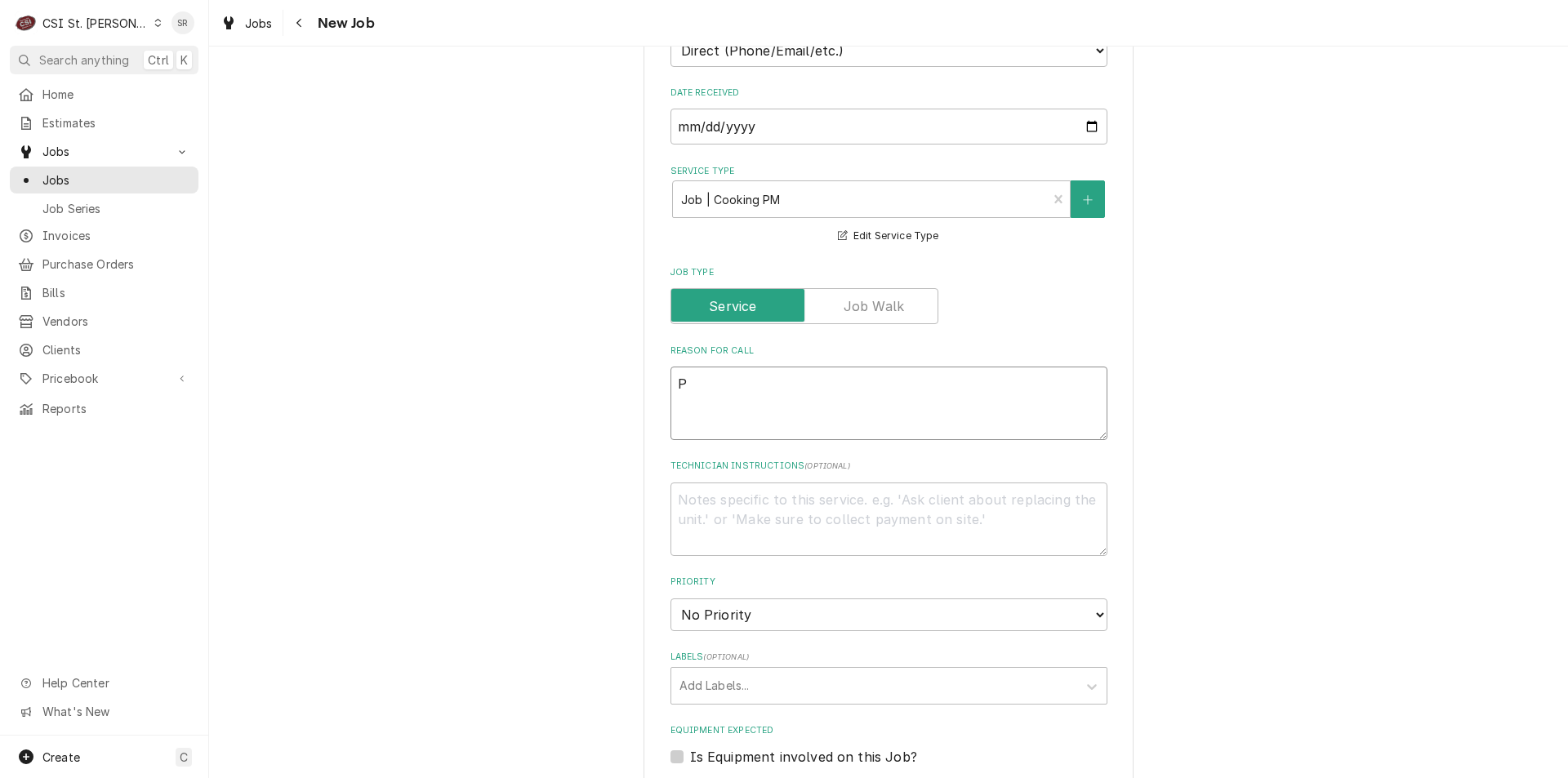 type on "x" 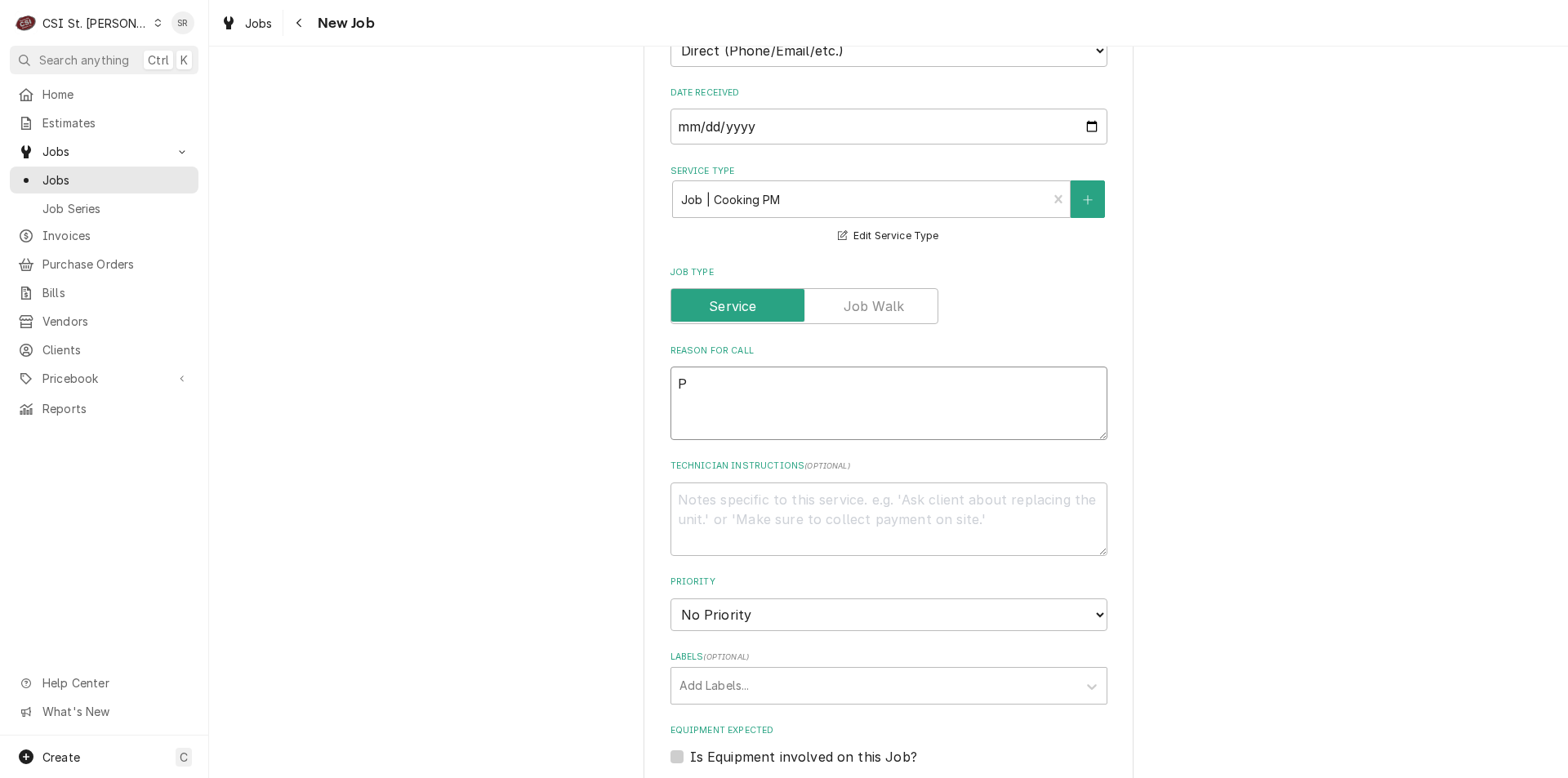 type on "PE" 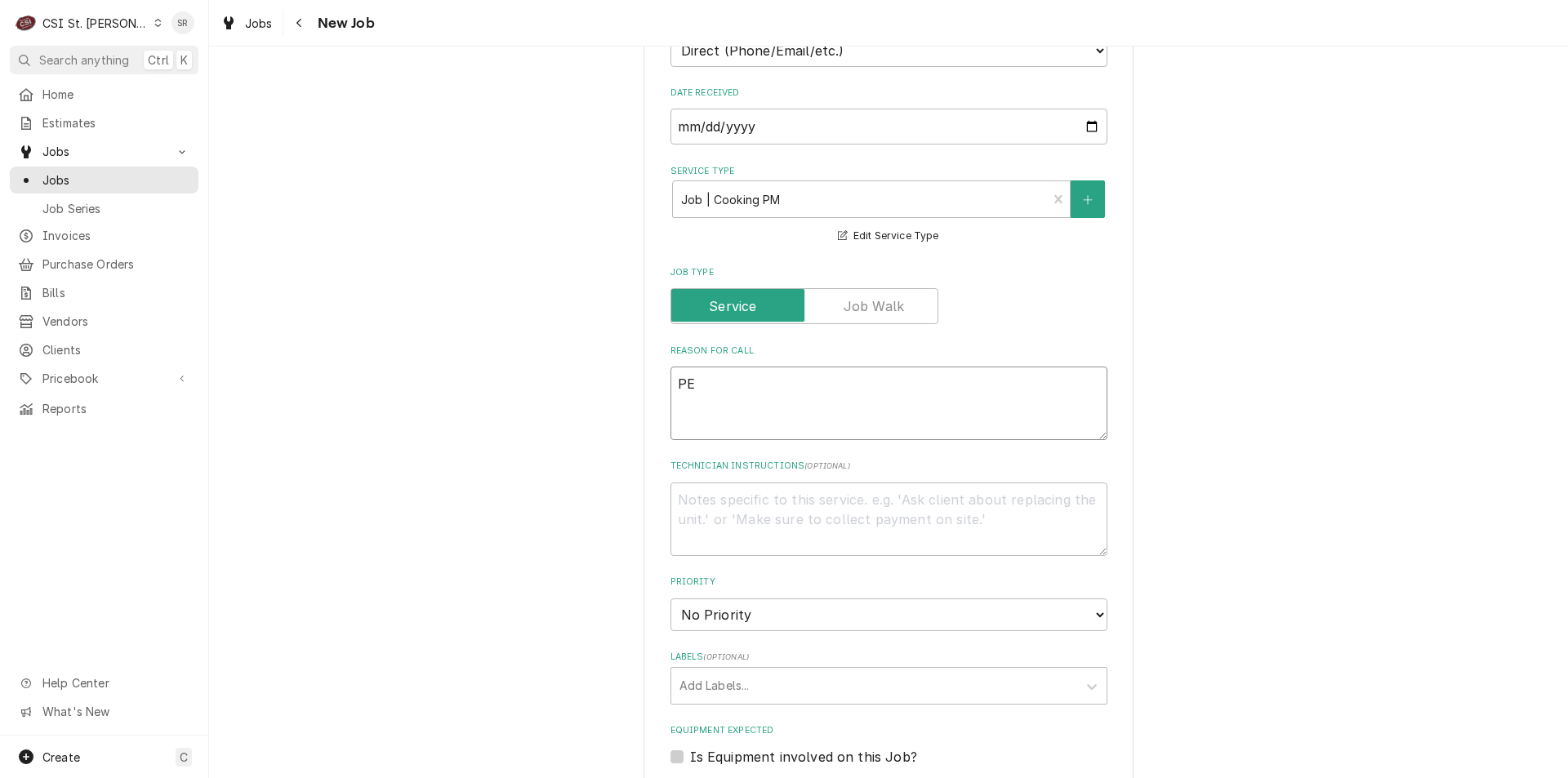 type on "x" 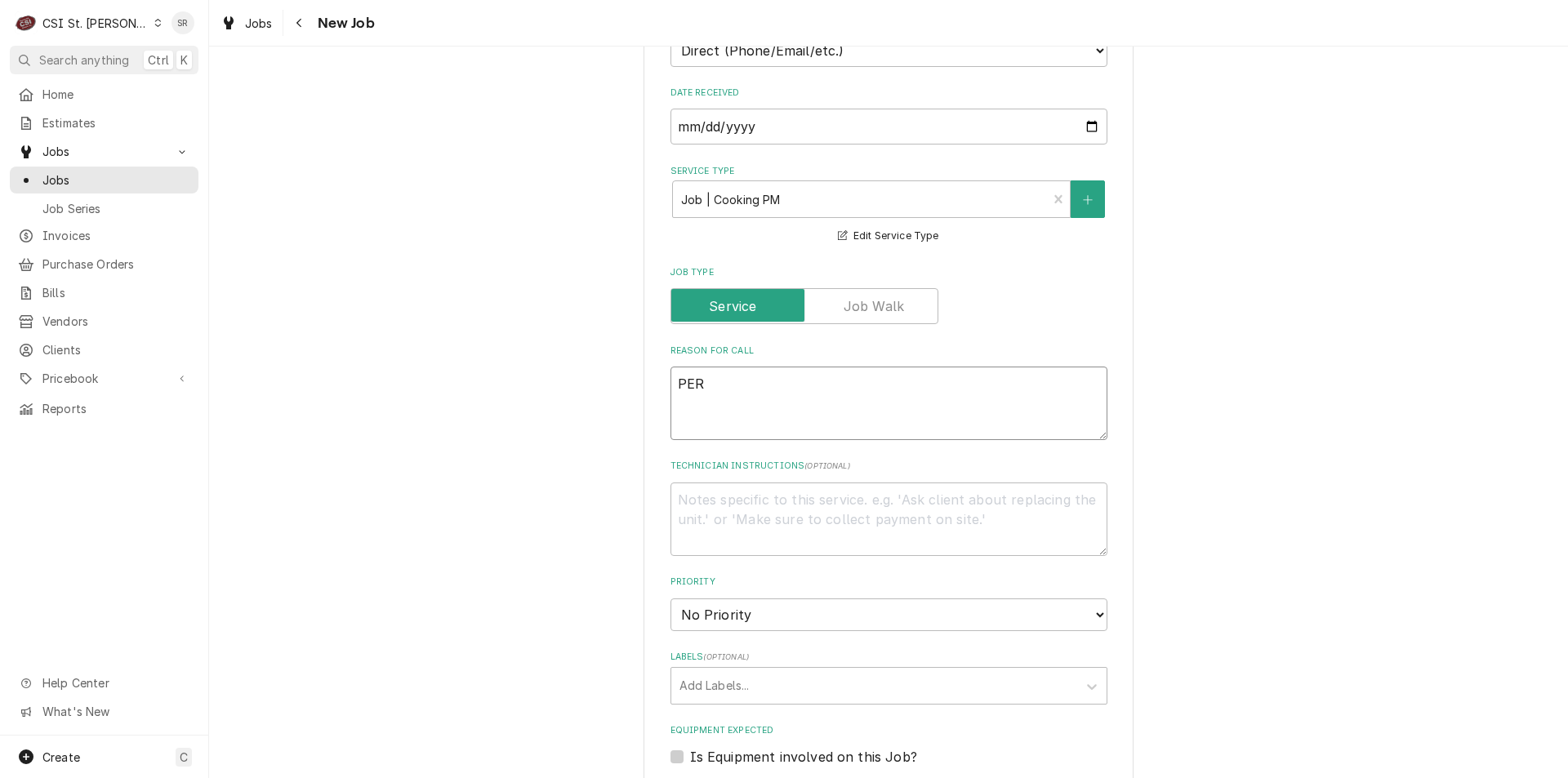 type on "x" 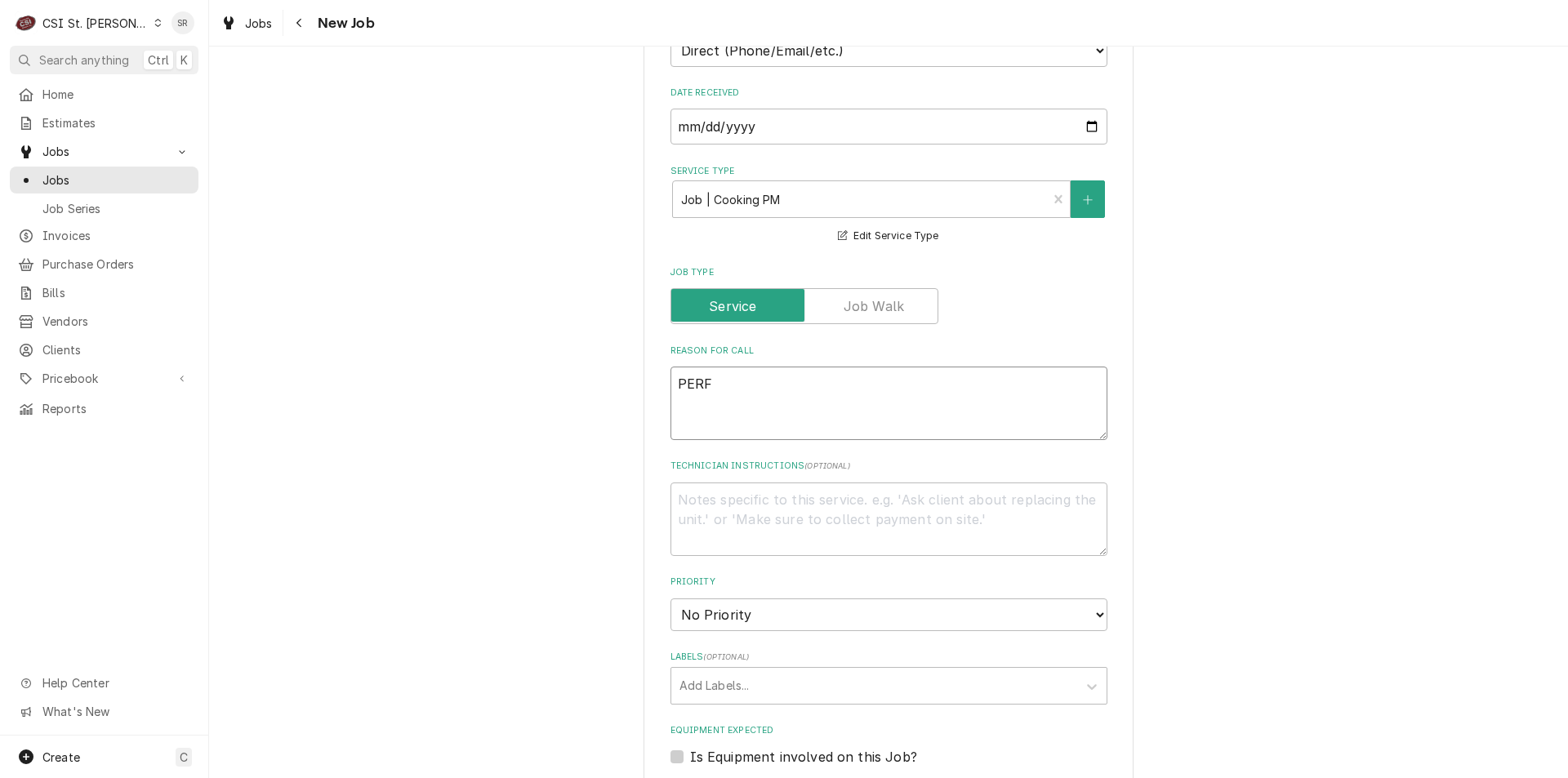 type on "x" 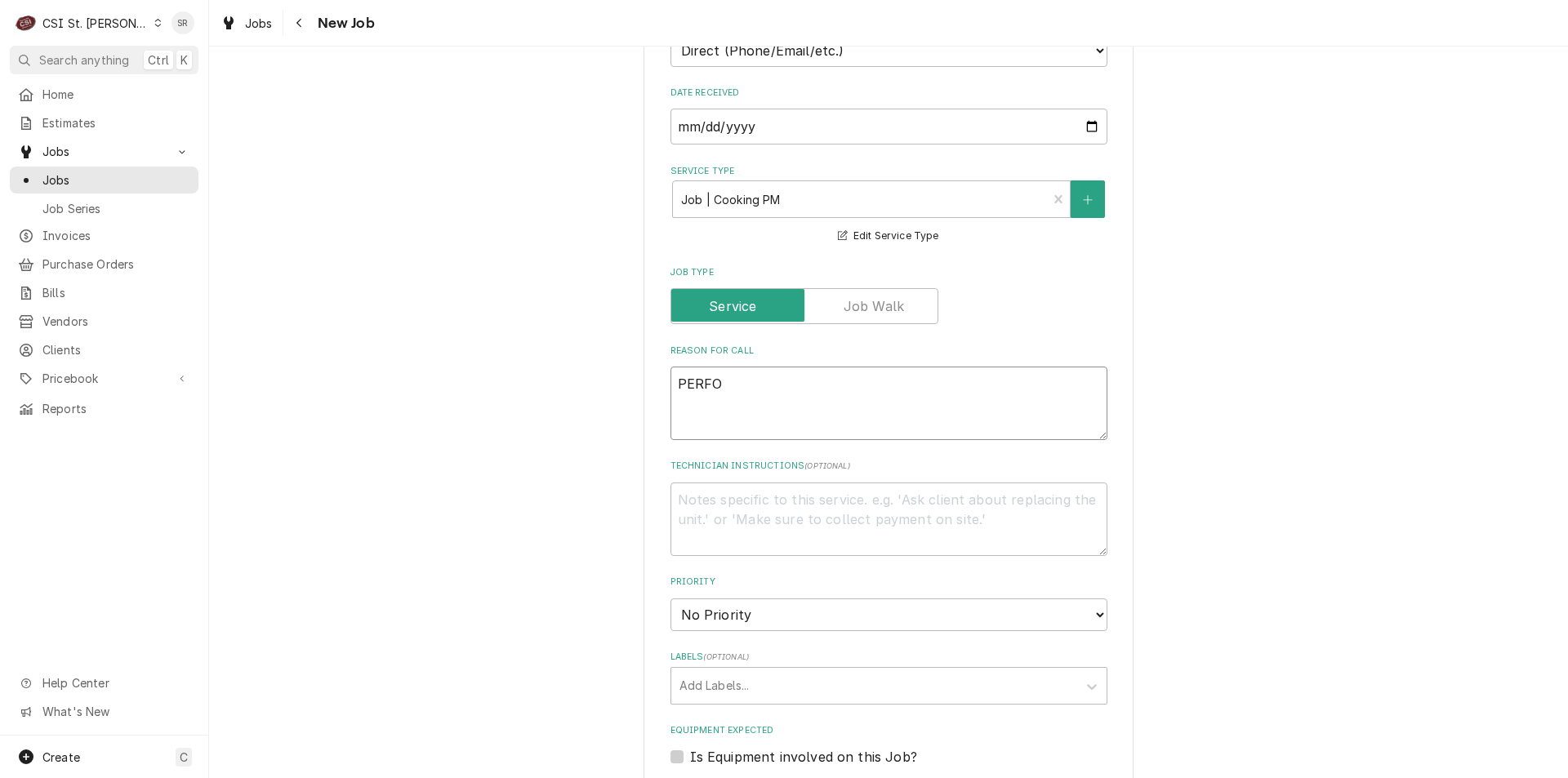 type on "x" 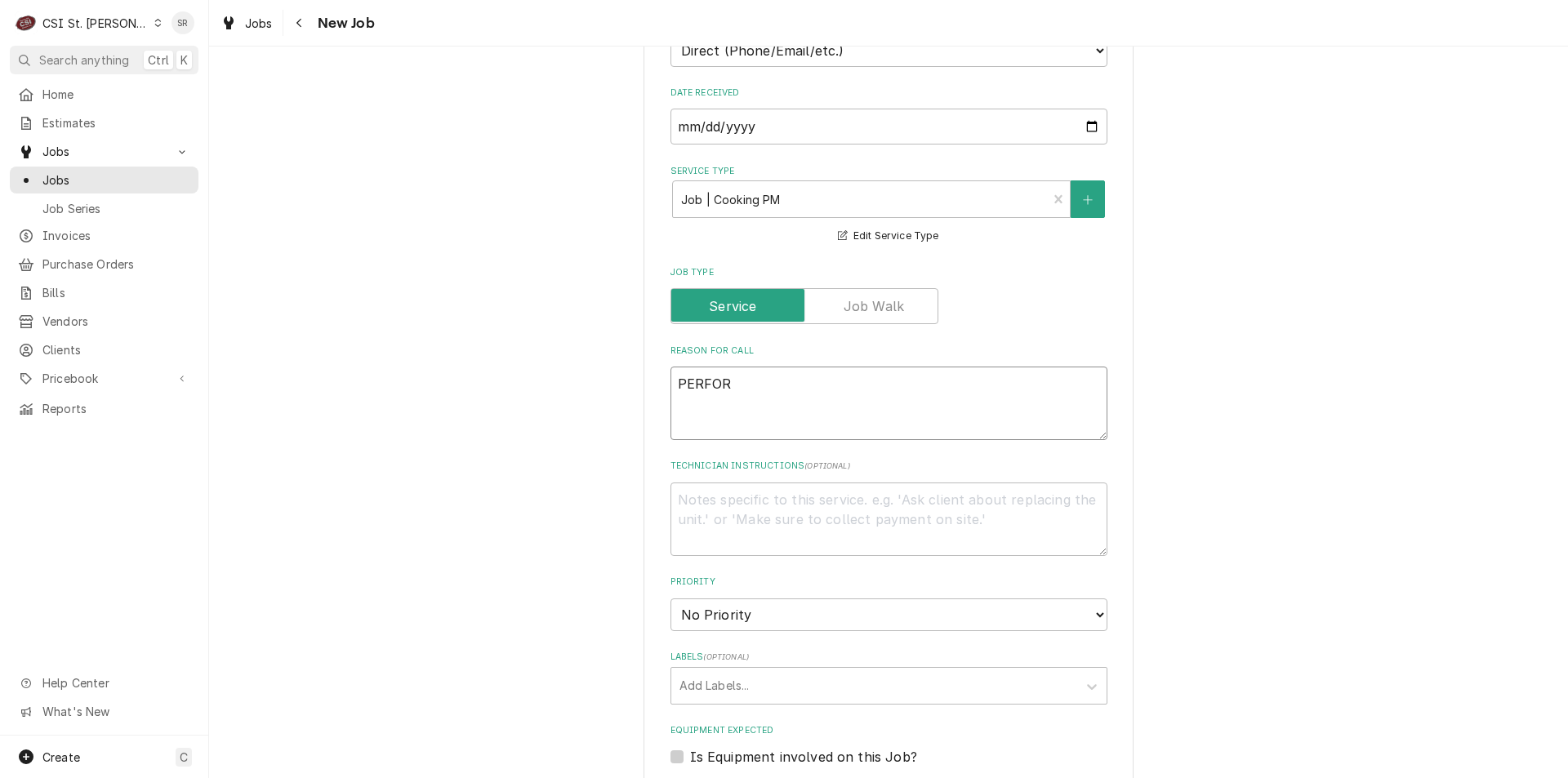 type on "x" 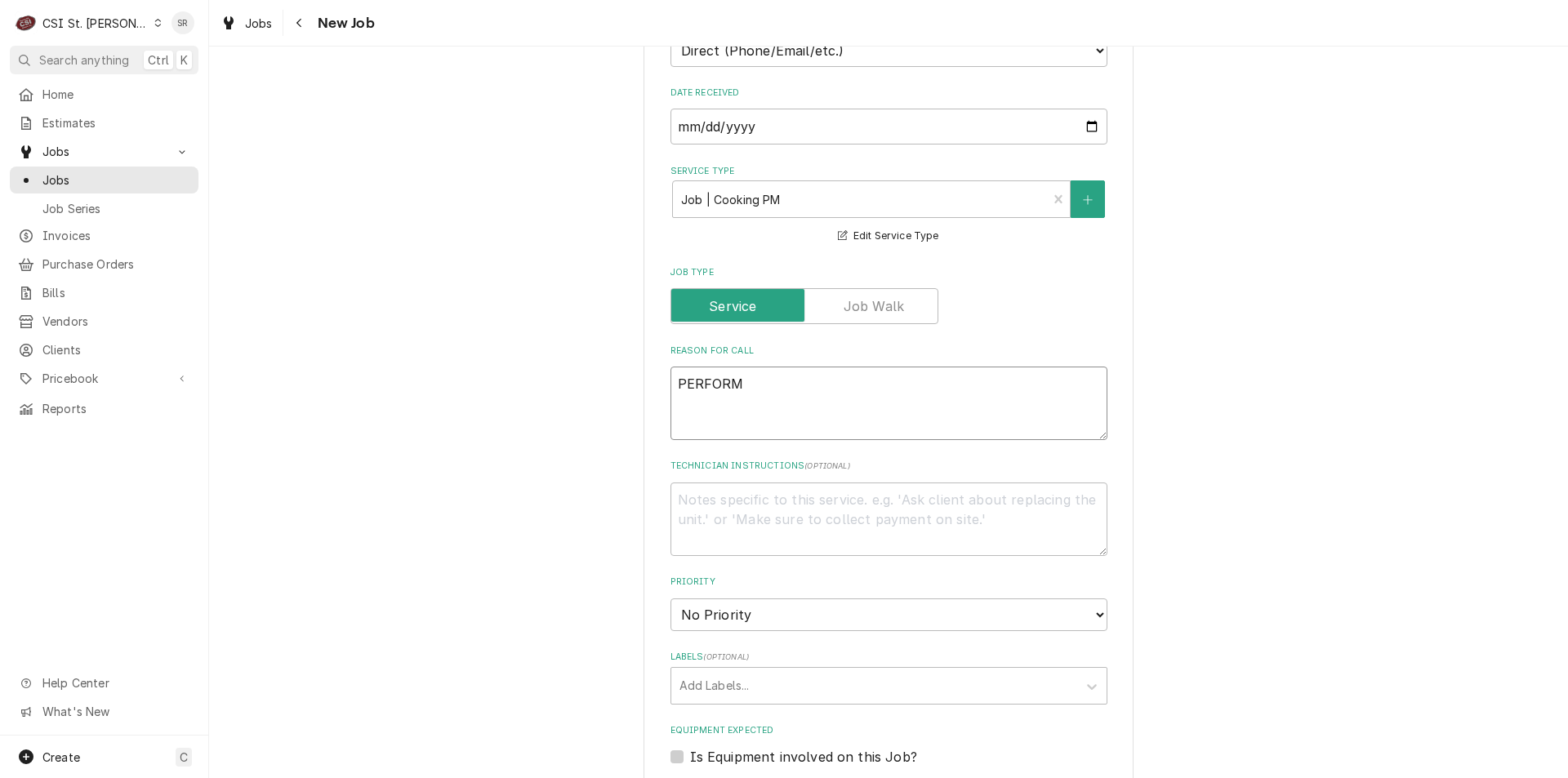type on "x" 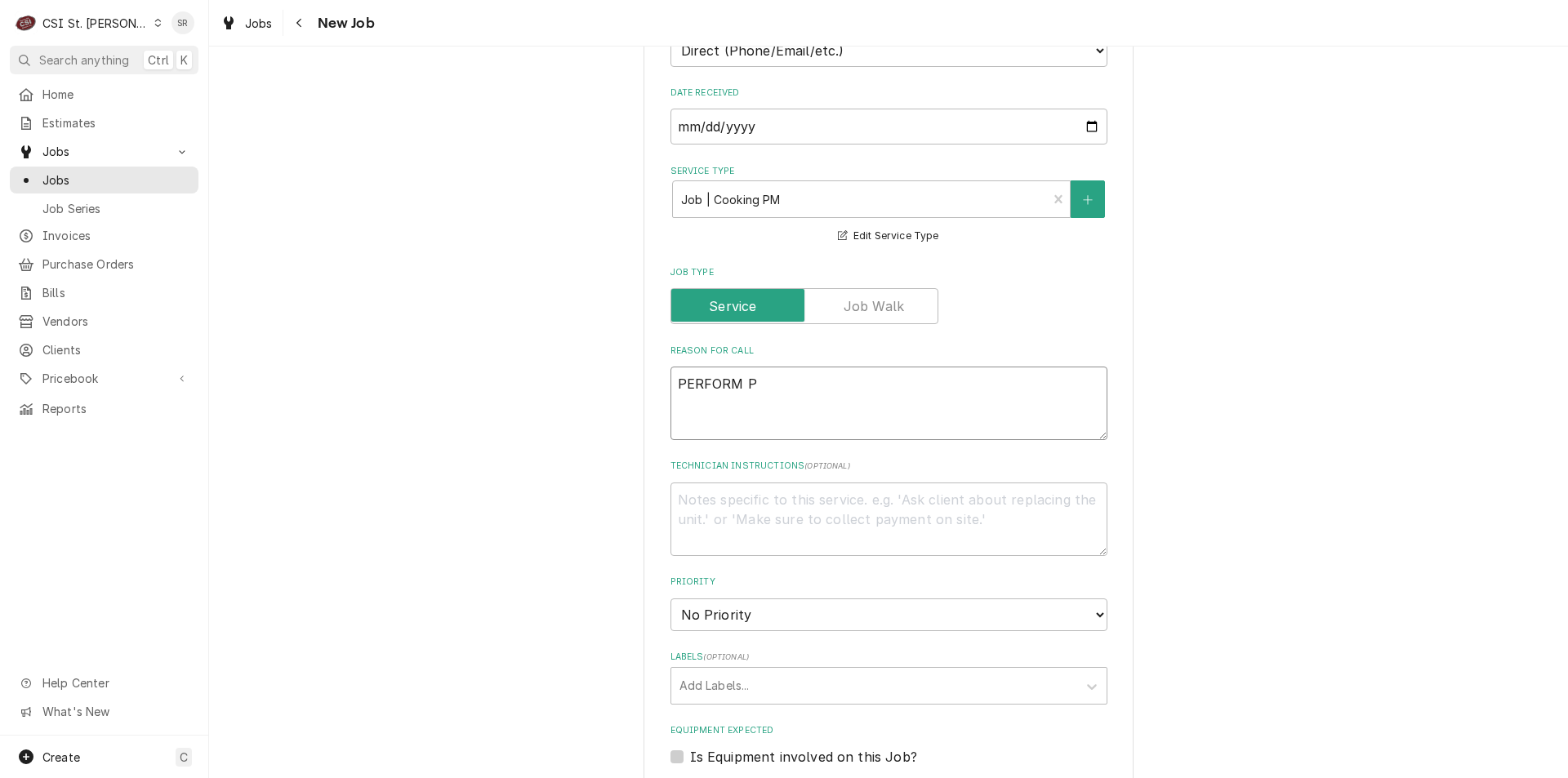 type on "x" 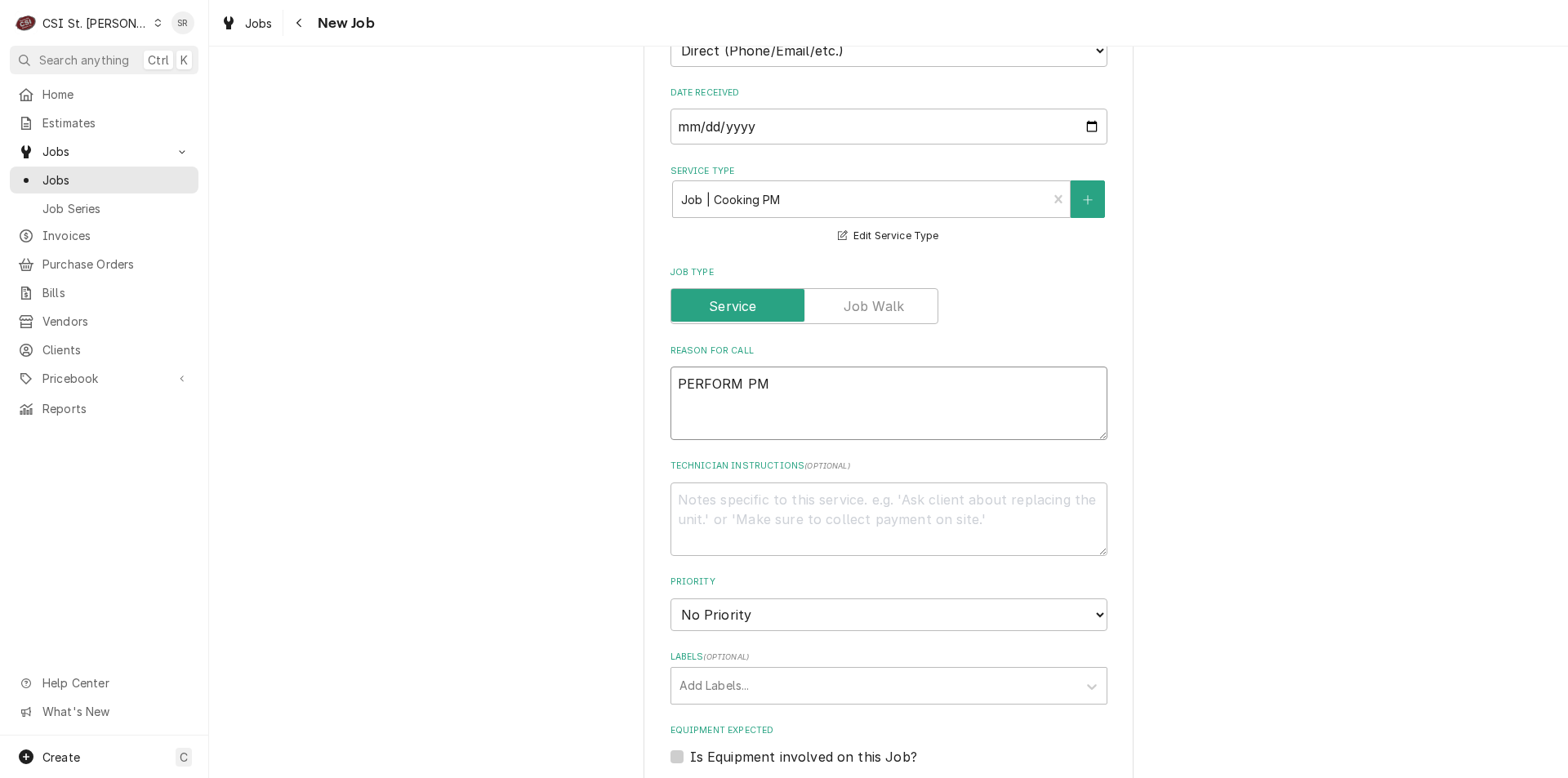 type on "x" 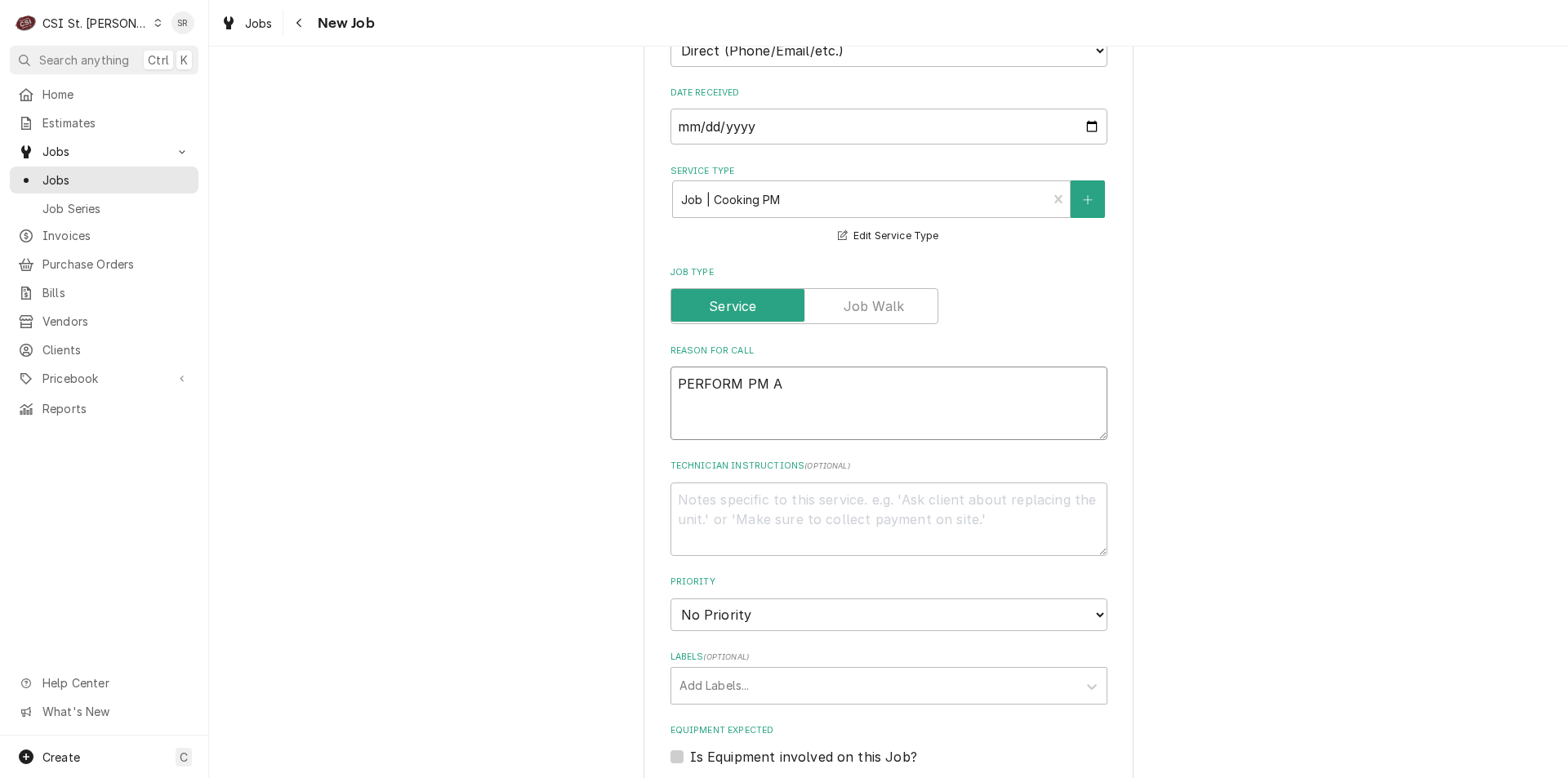 type on "x" 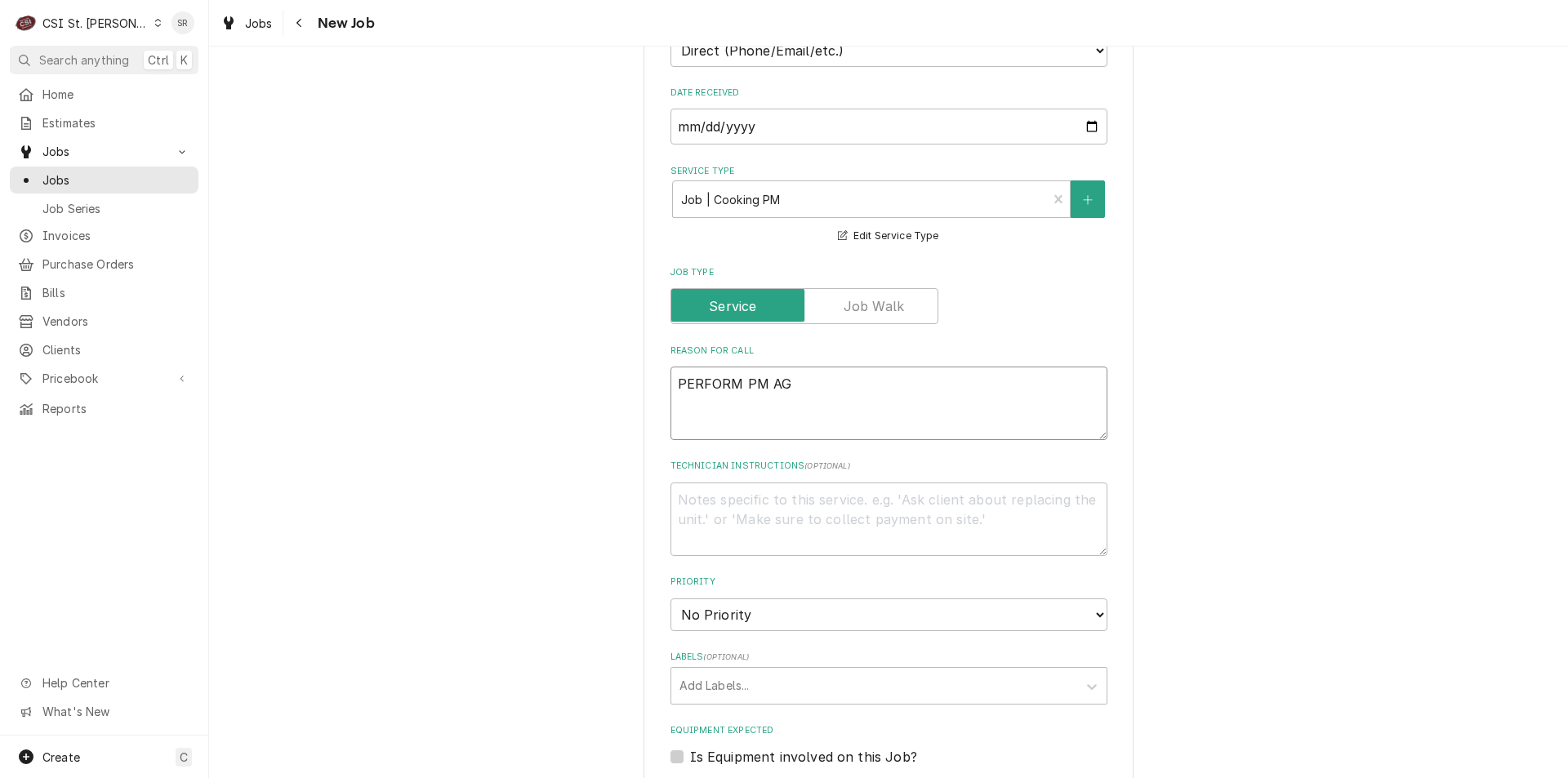 type on "x" 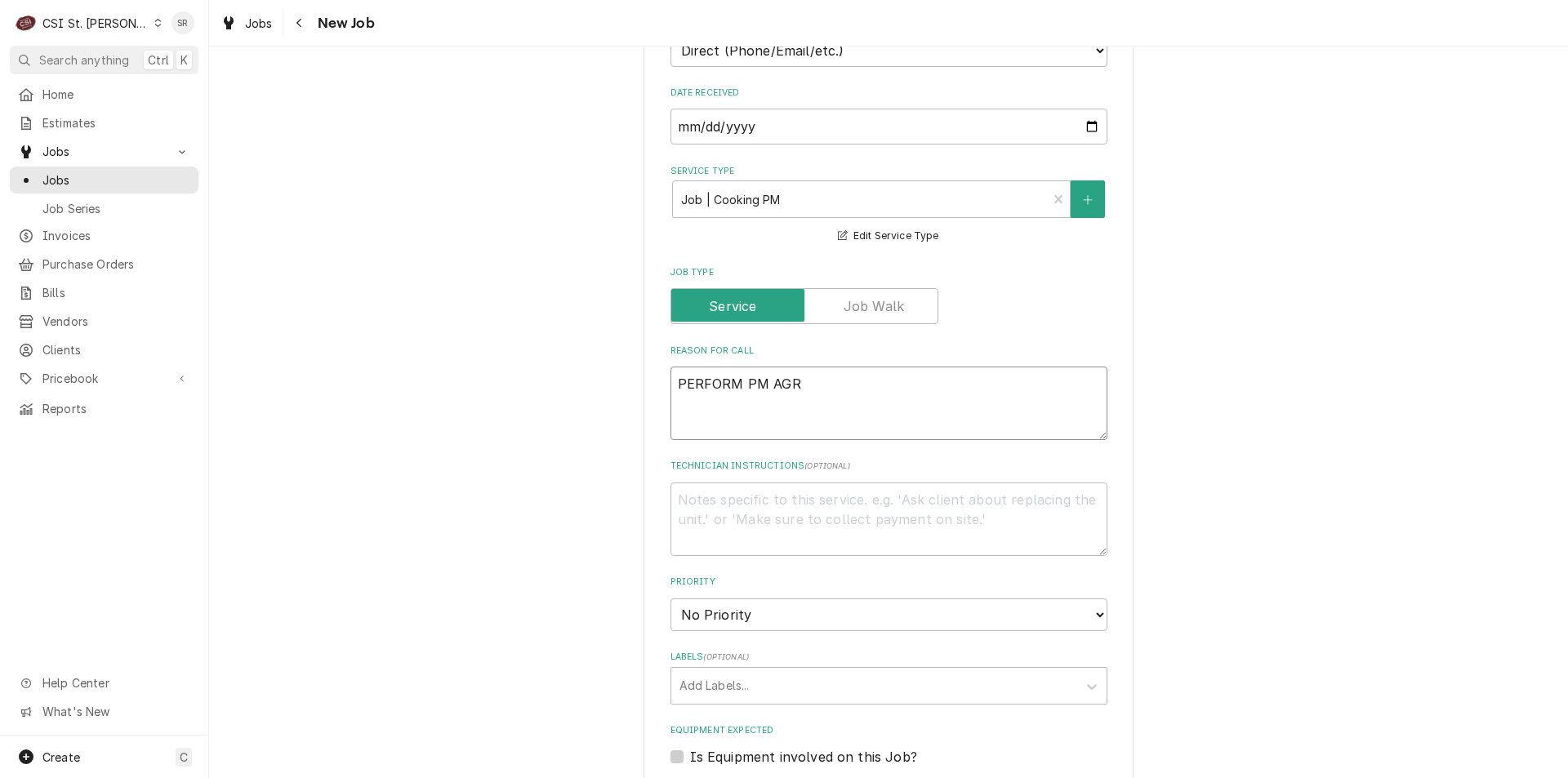type on "x" 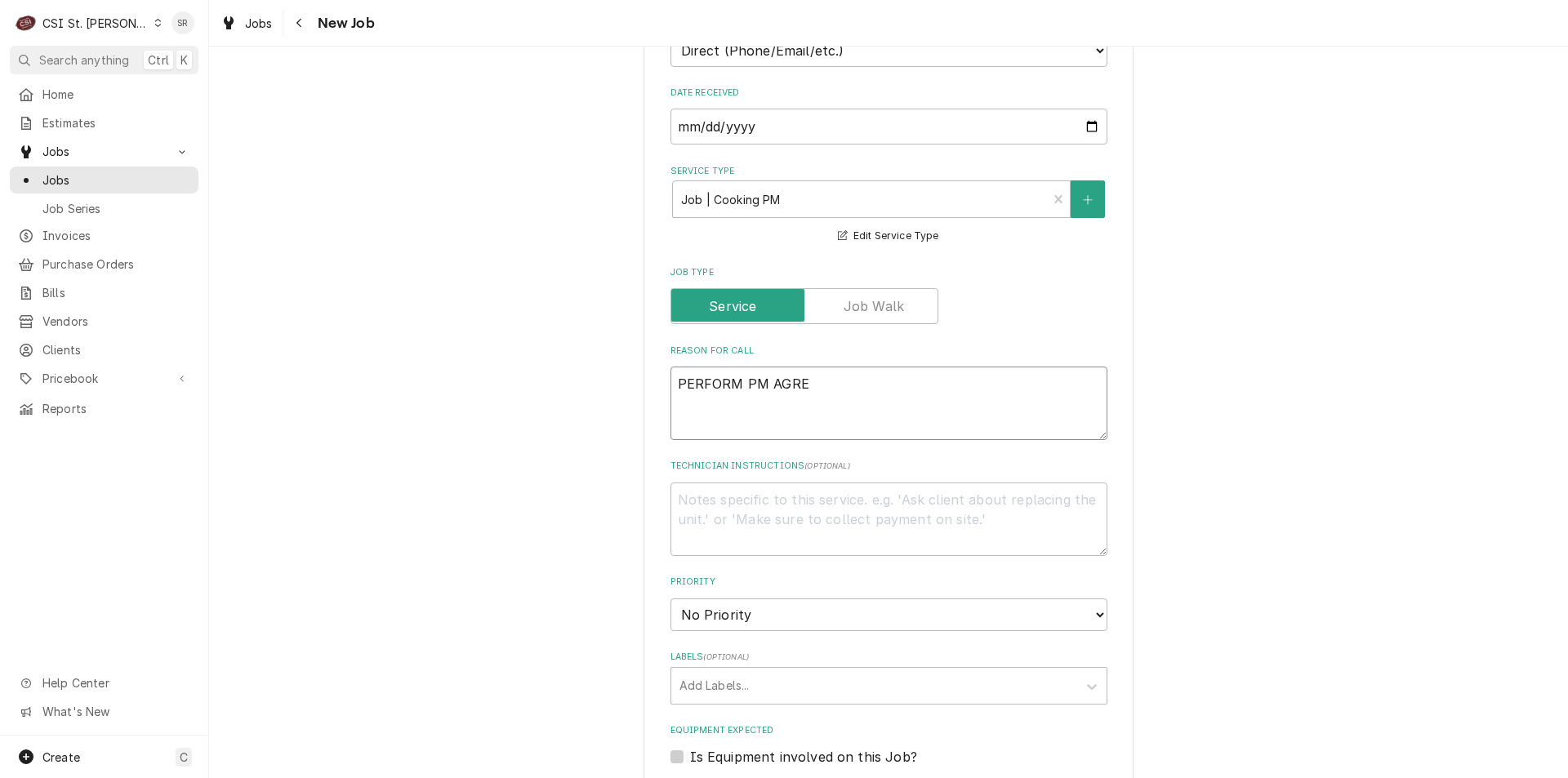type on "x" 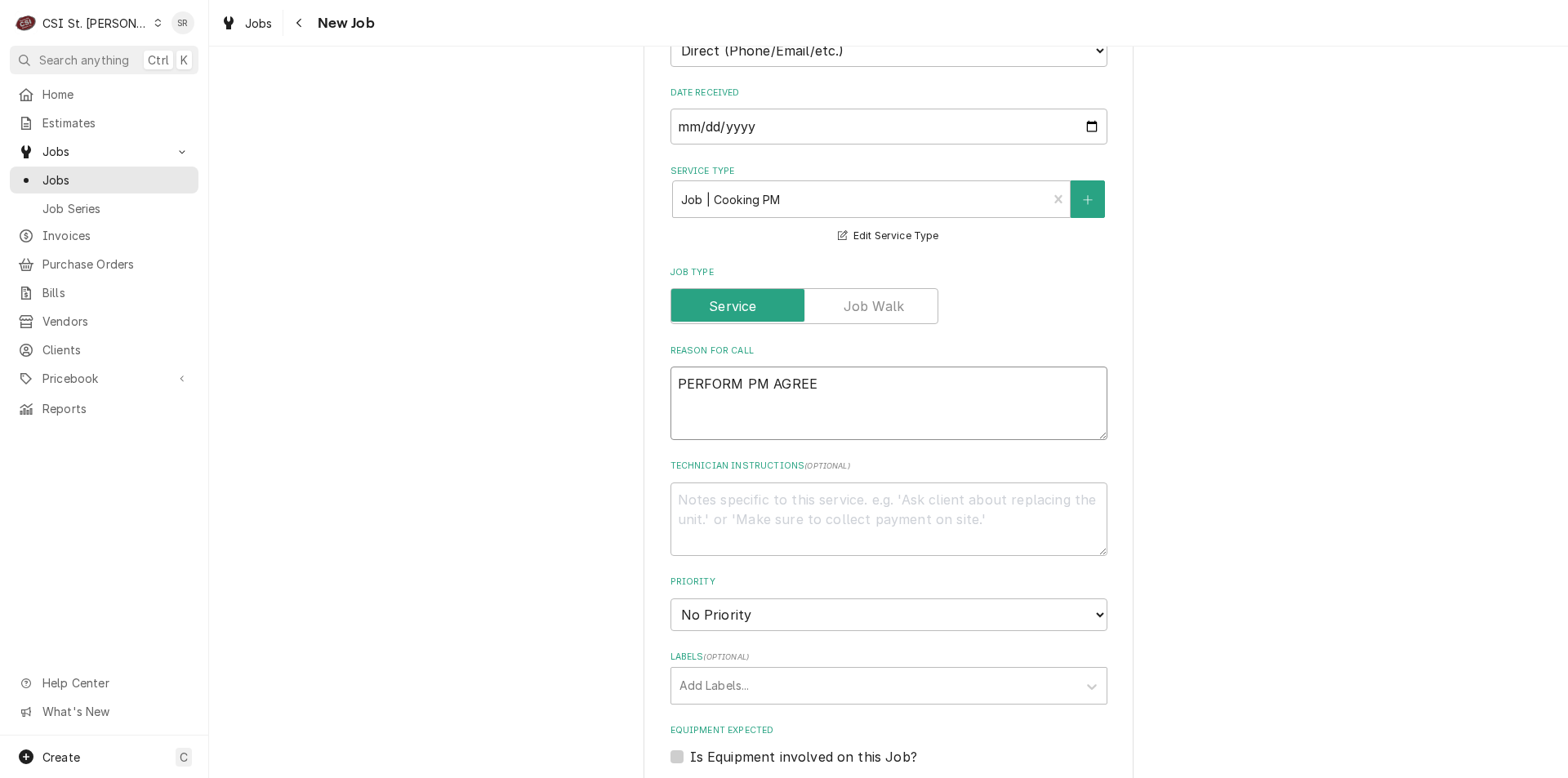 type on "x" 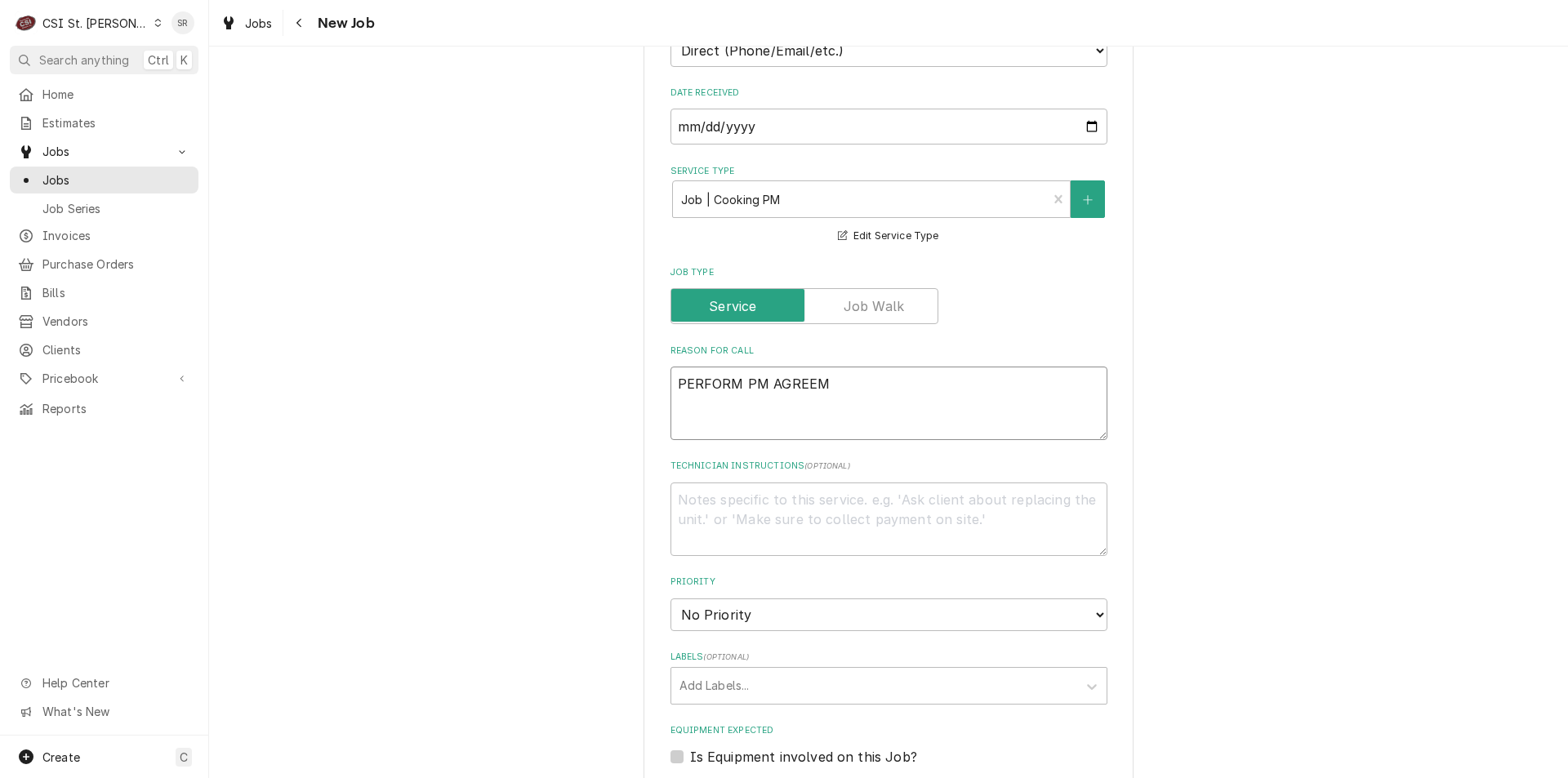 type on "x" 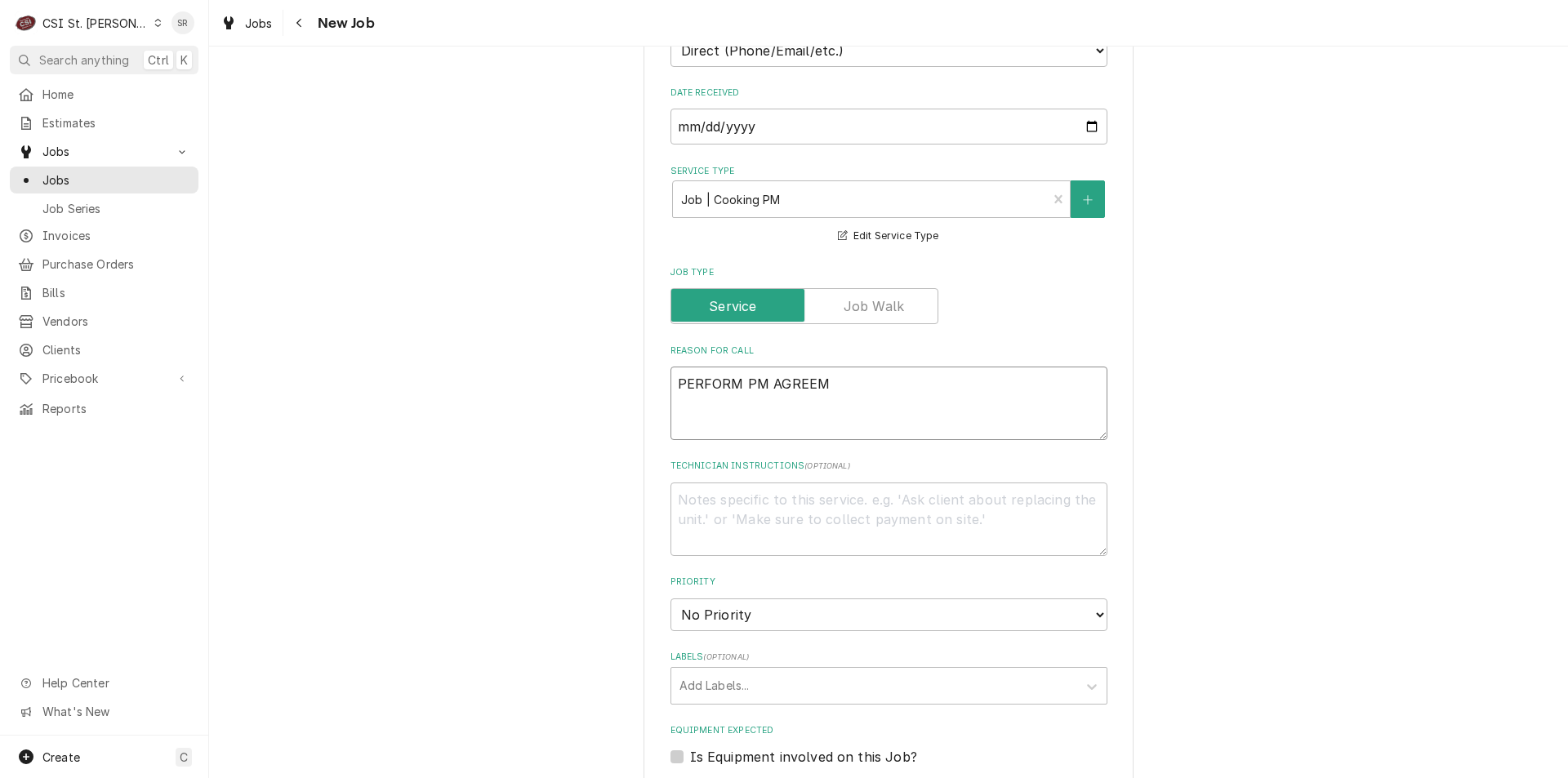 type on "PERFORM PM AGREEME" 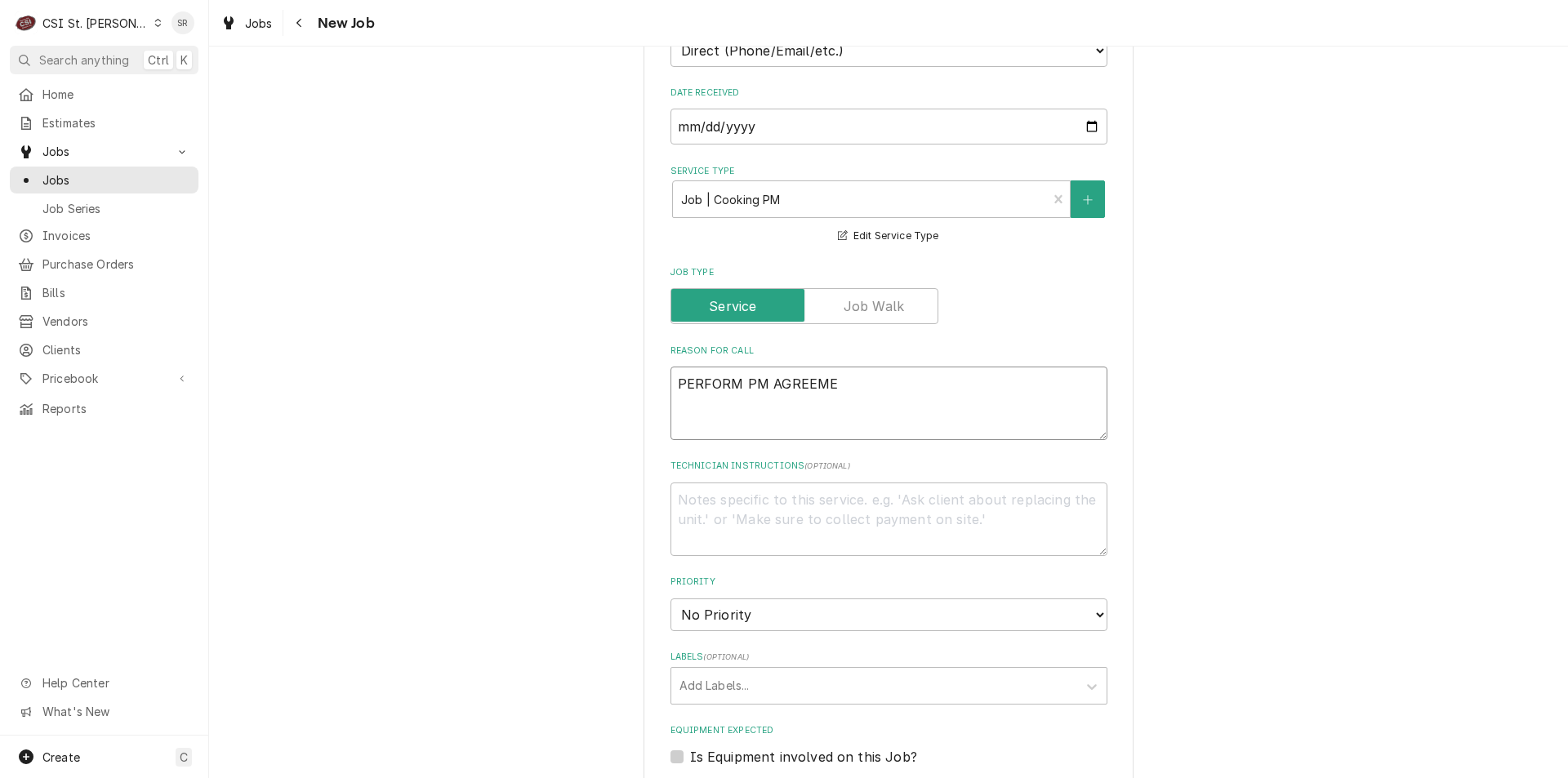 type on "x" 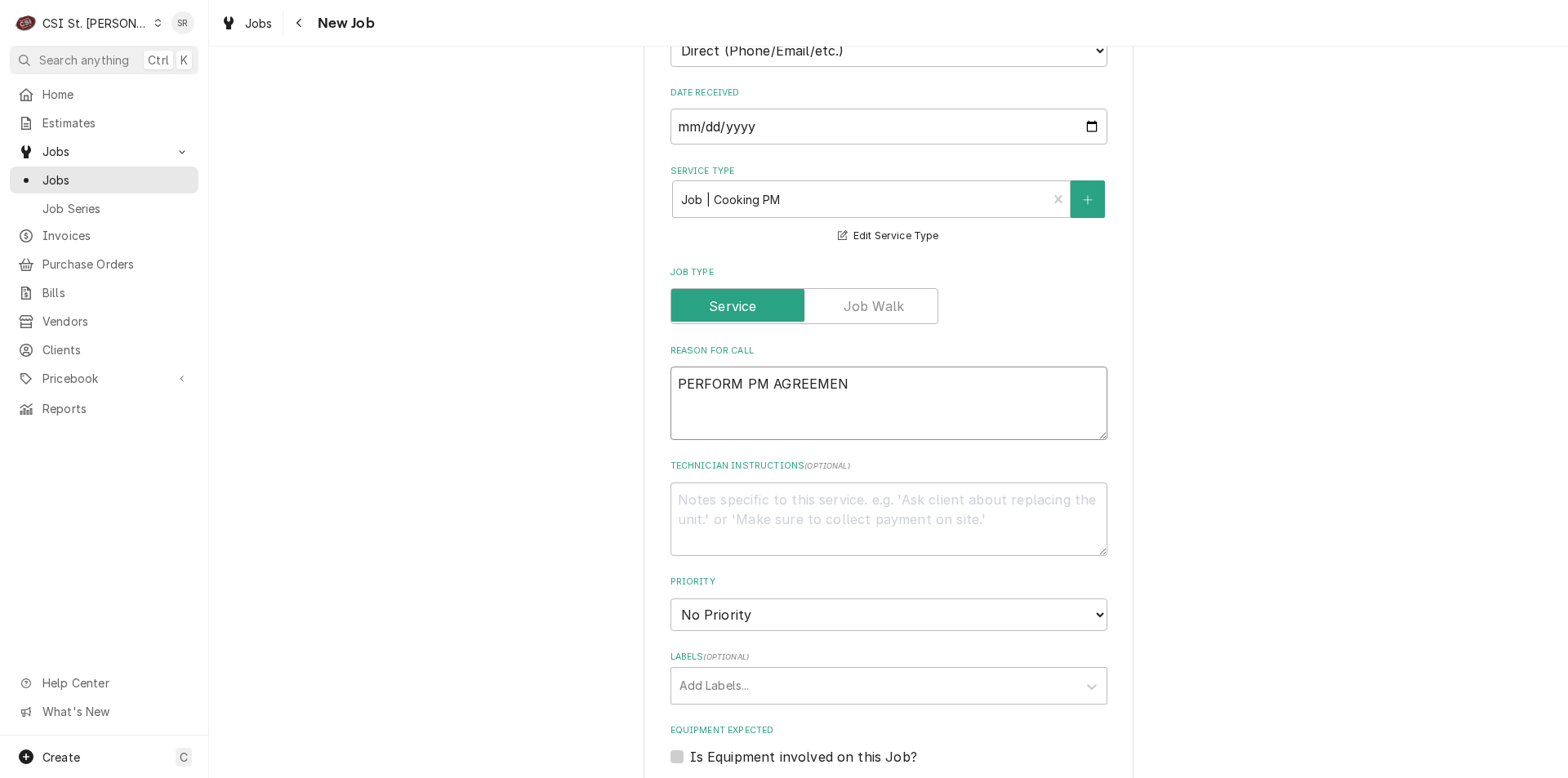 type on "x" 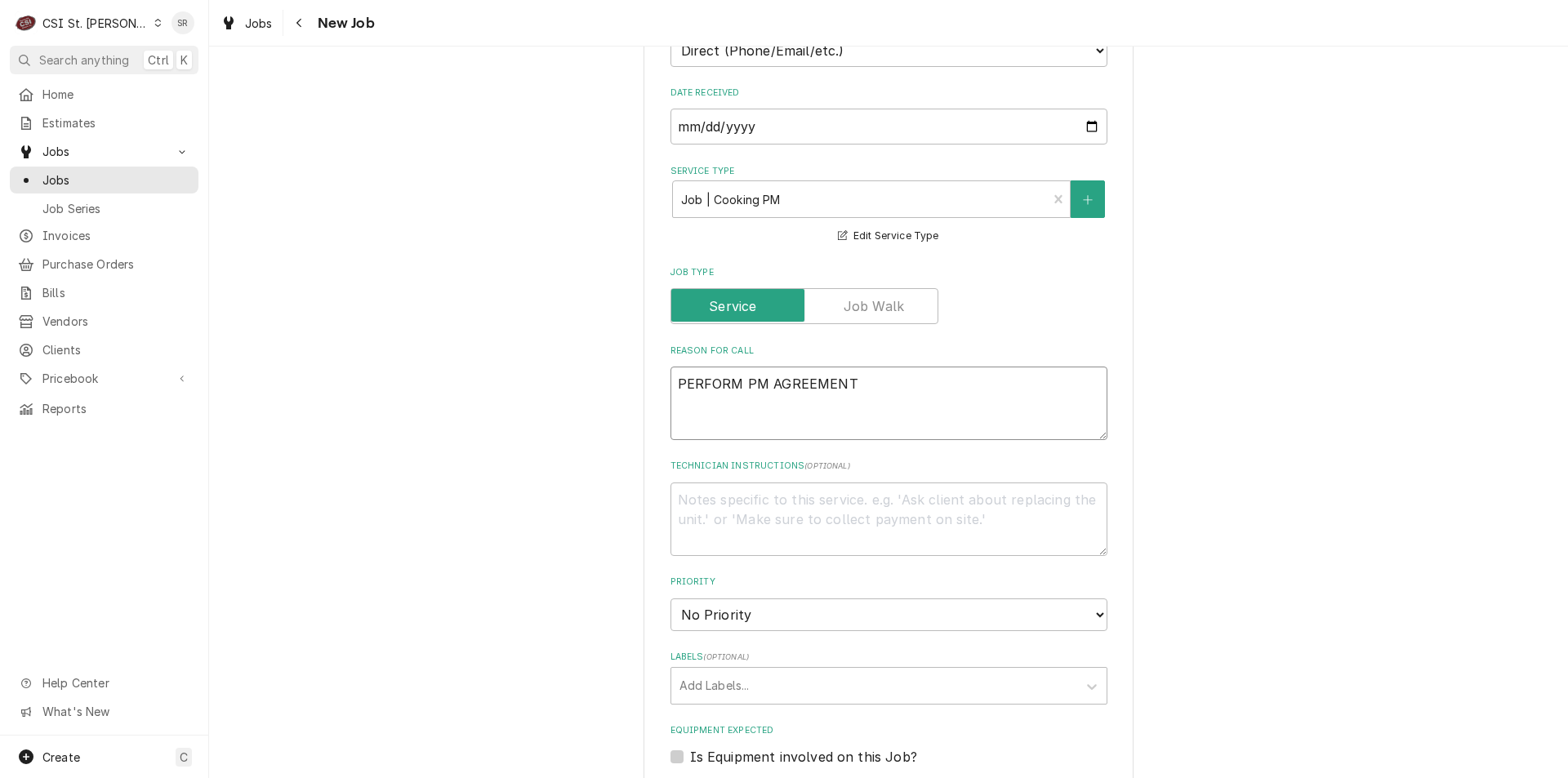 type on "x" 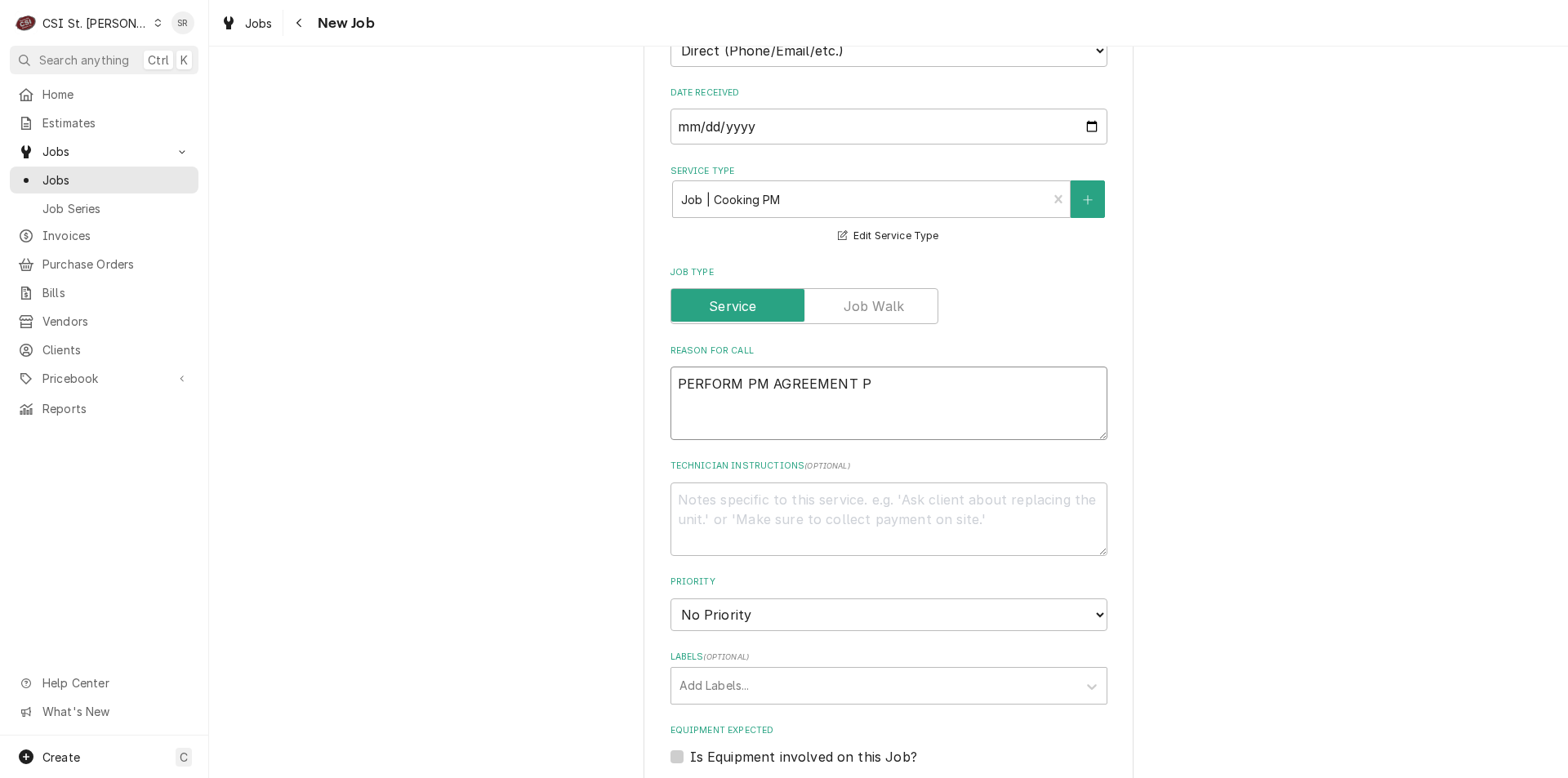 type on "x" 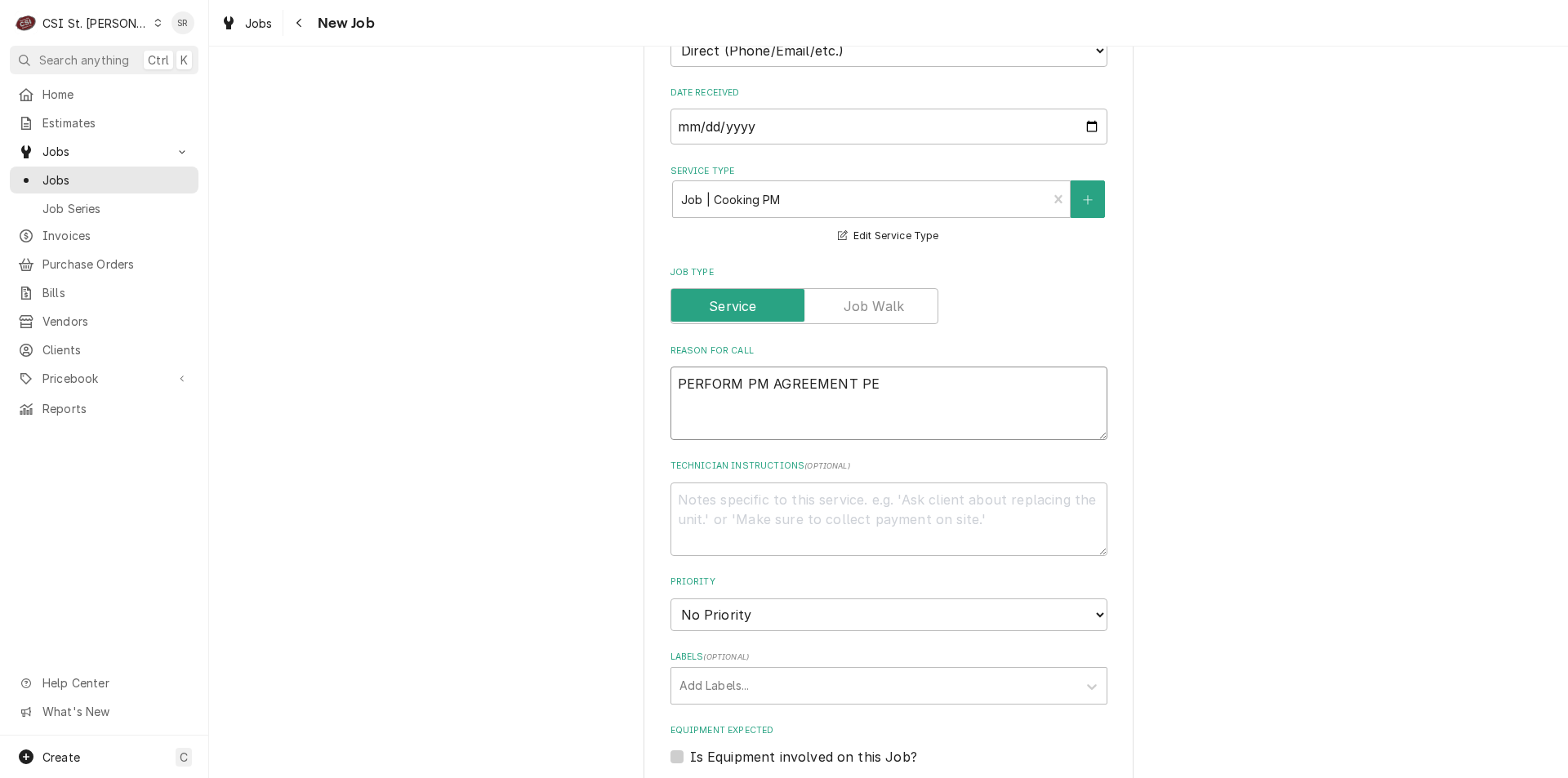 type on "x" 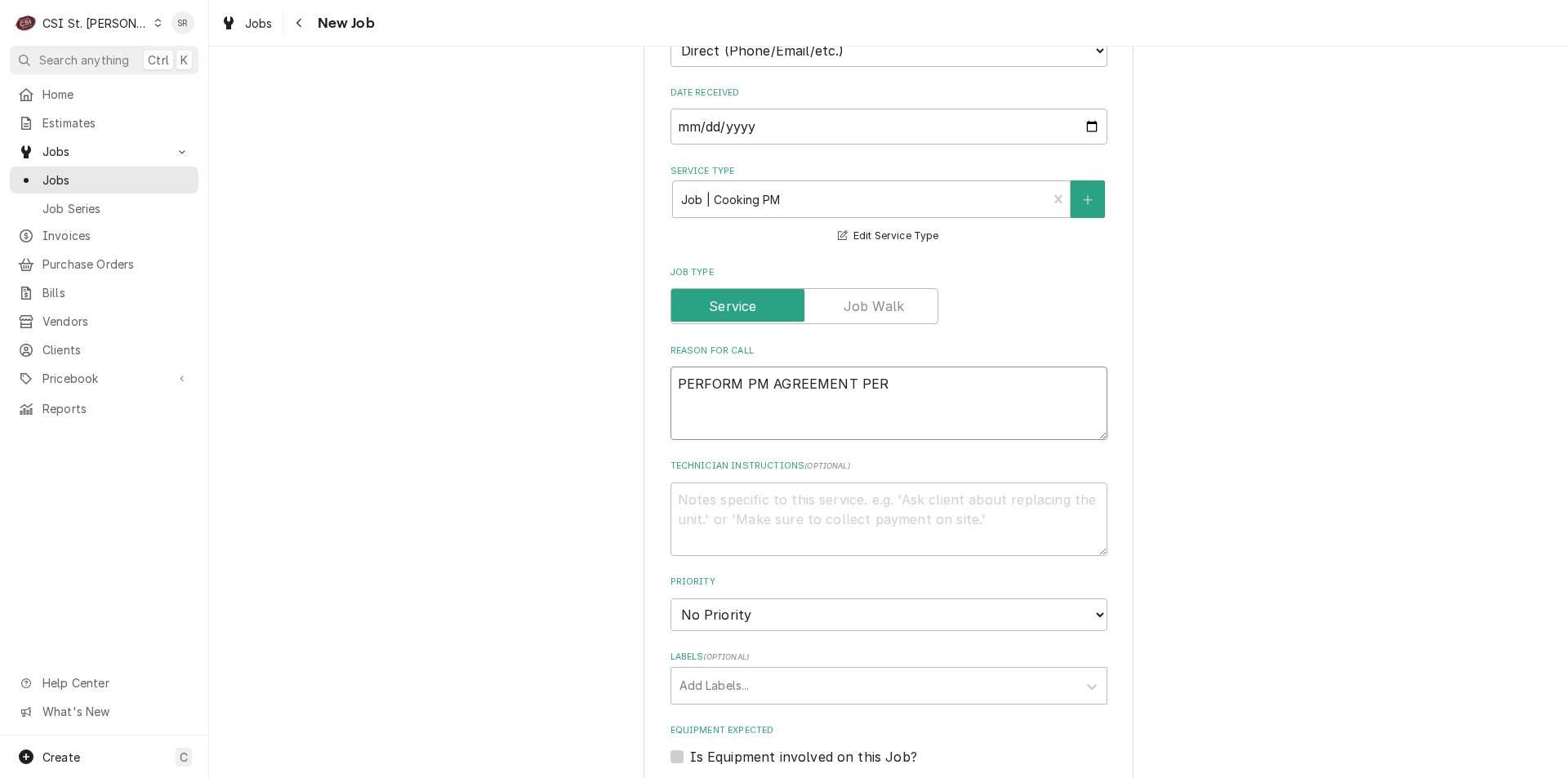 type on "x" 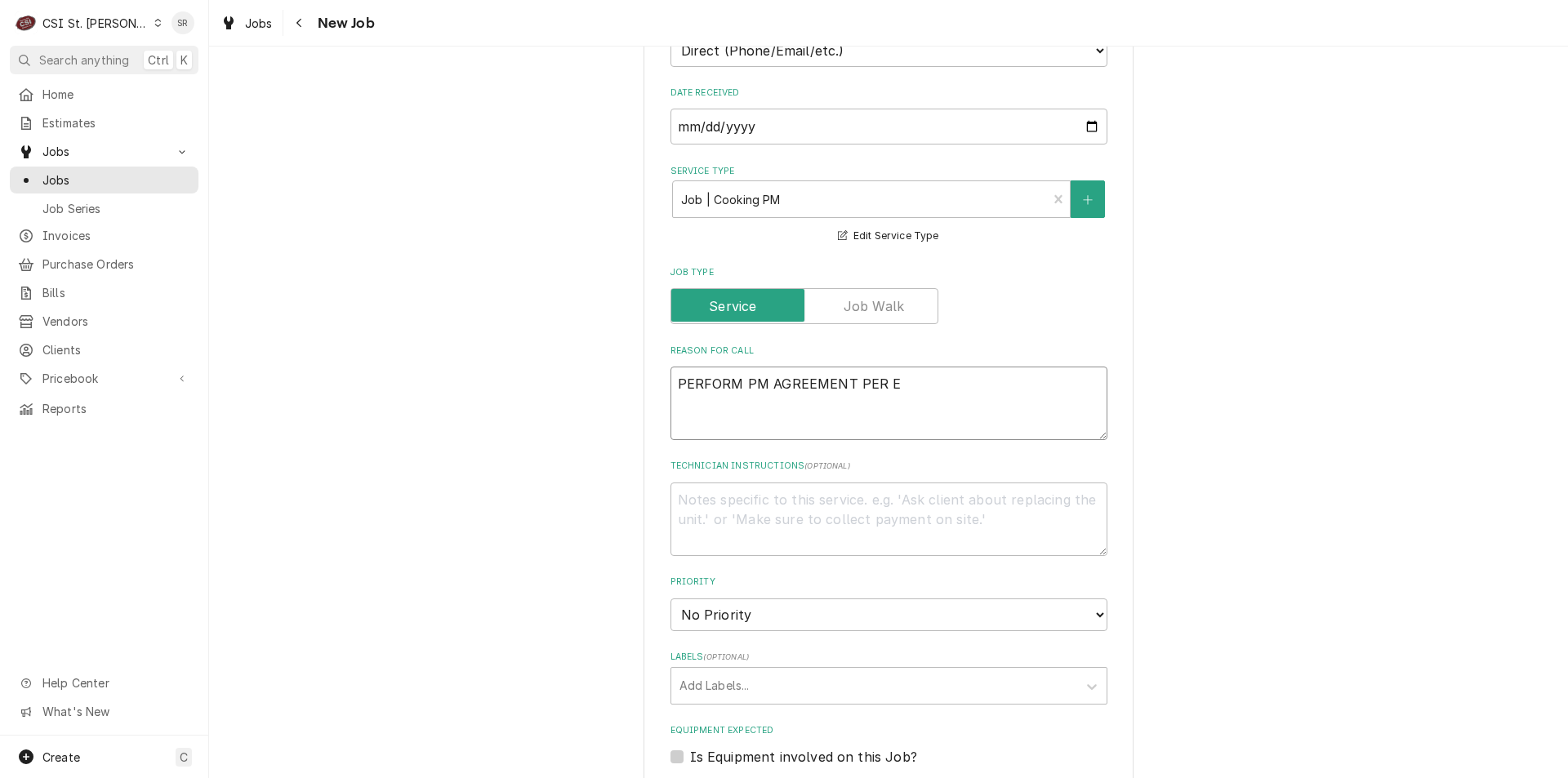 type on "x" 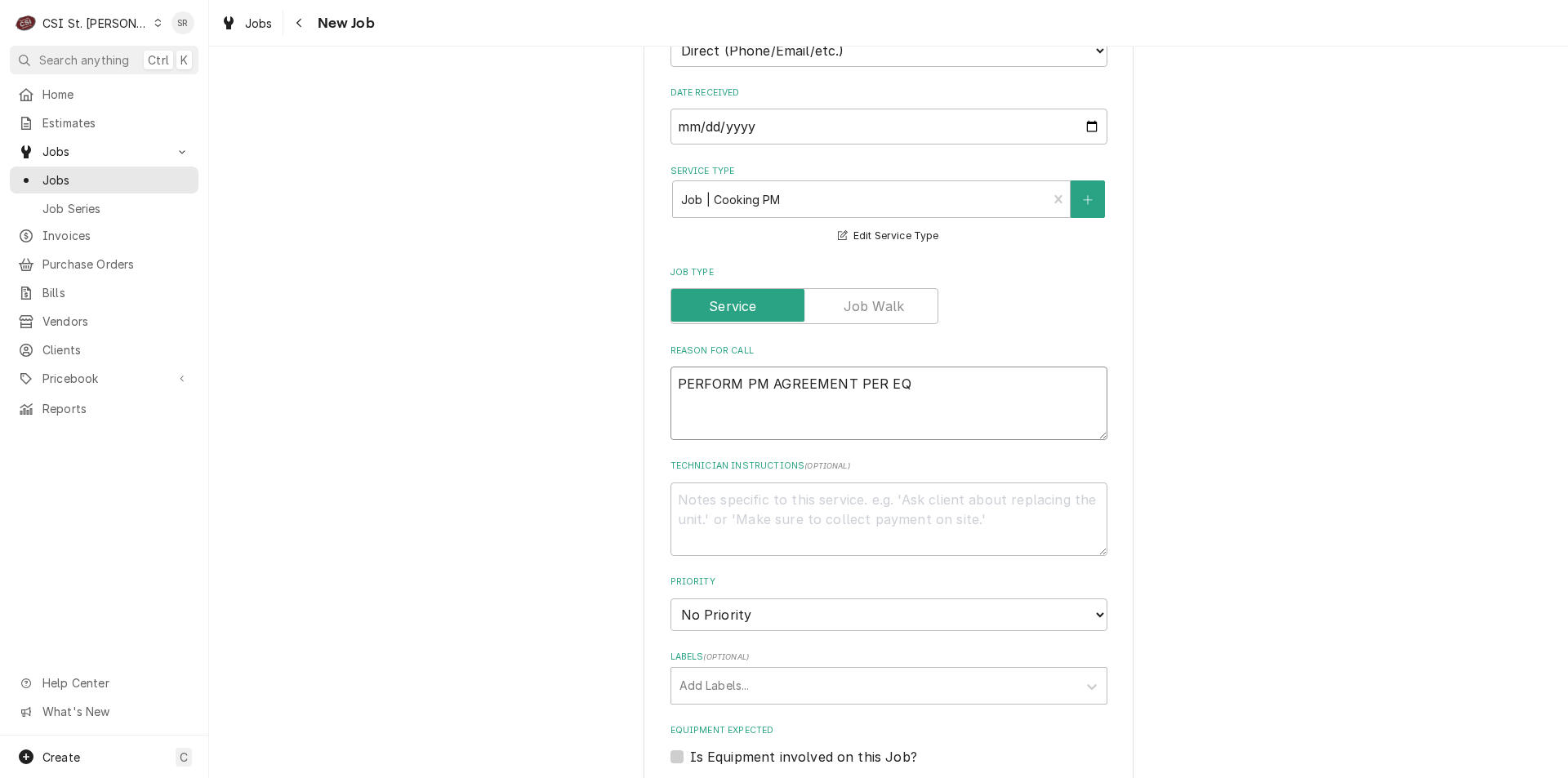 type on "x" 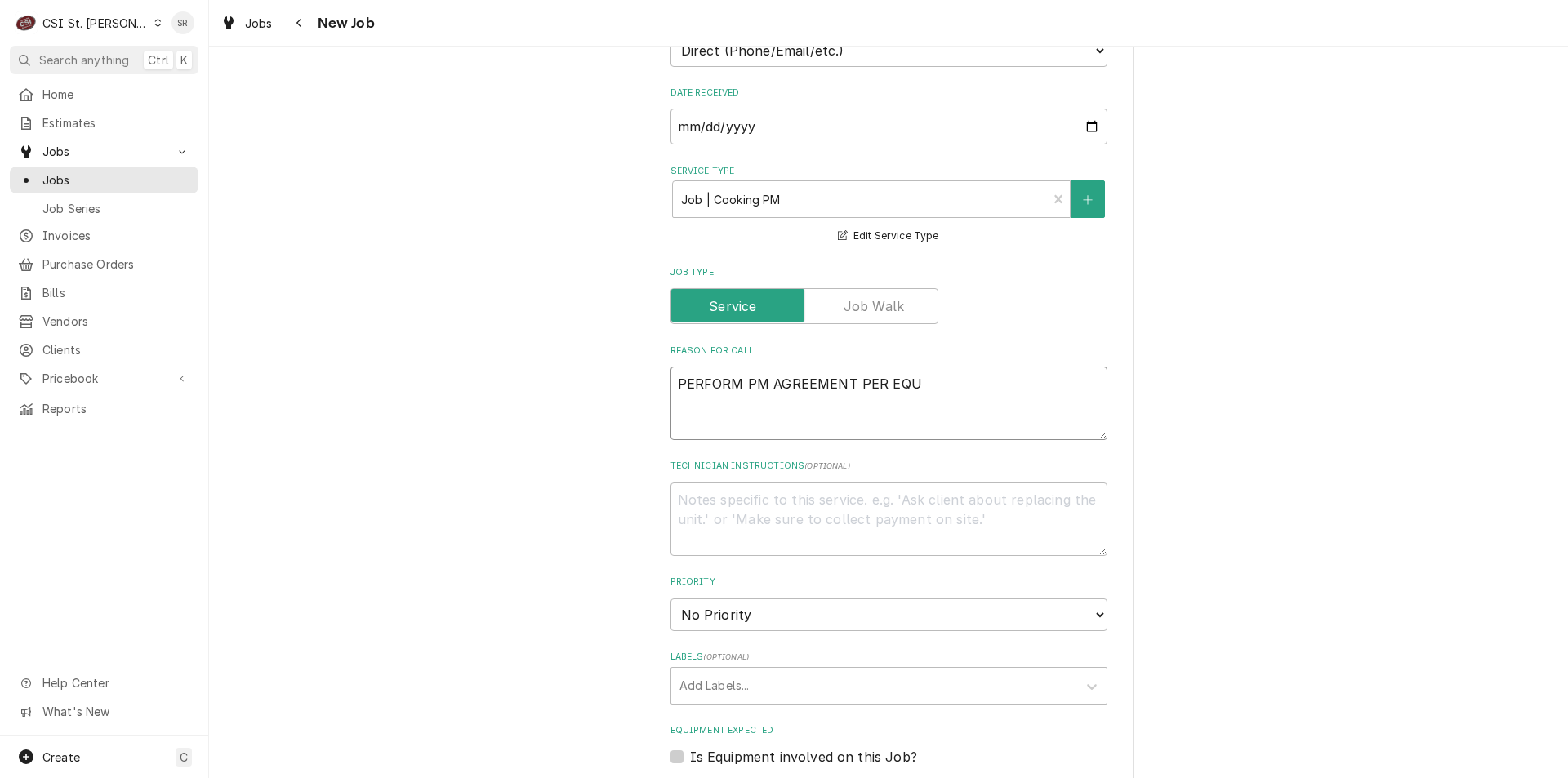 type on "x" 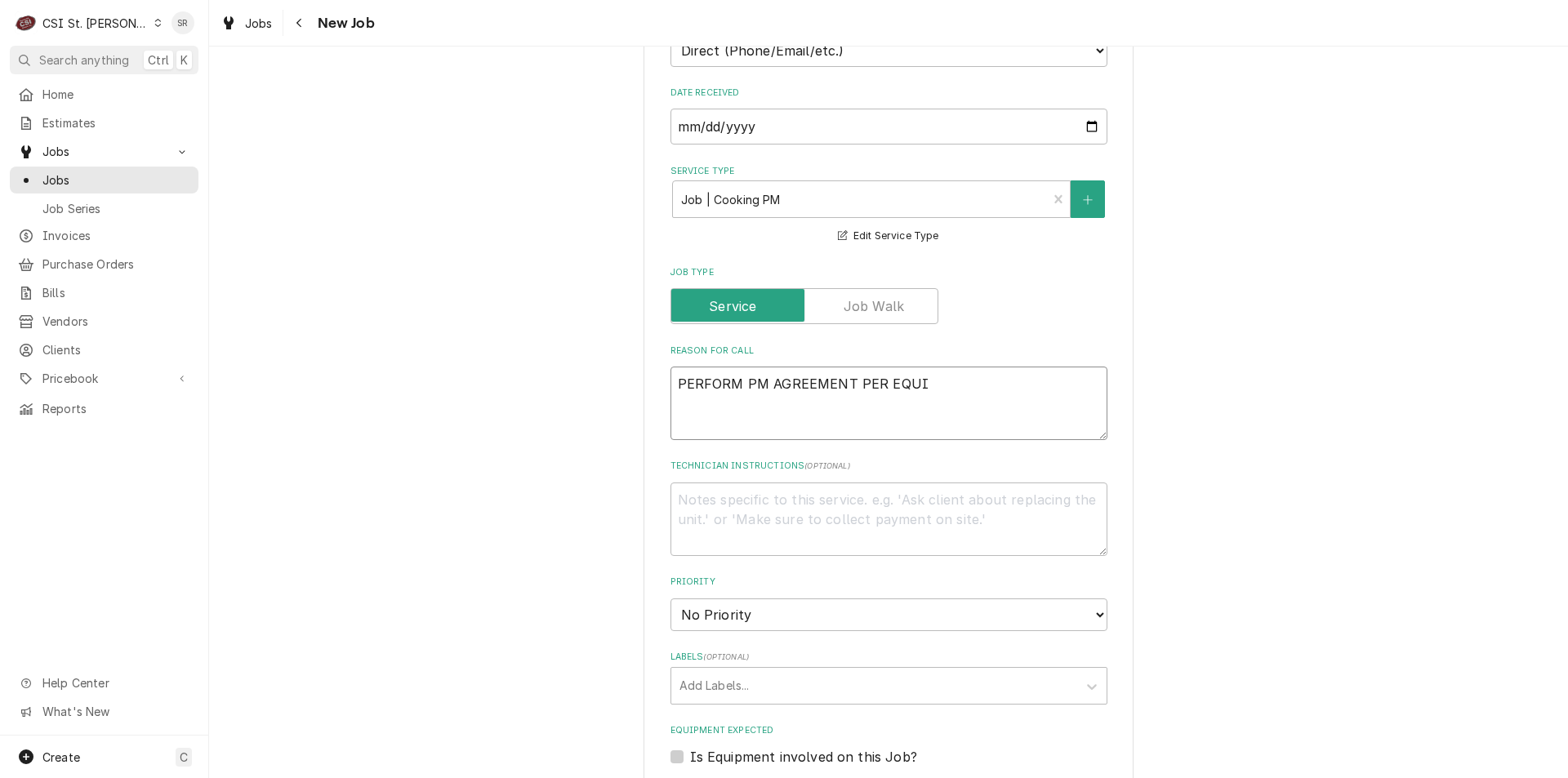 type on "x" 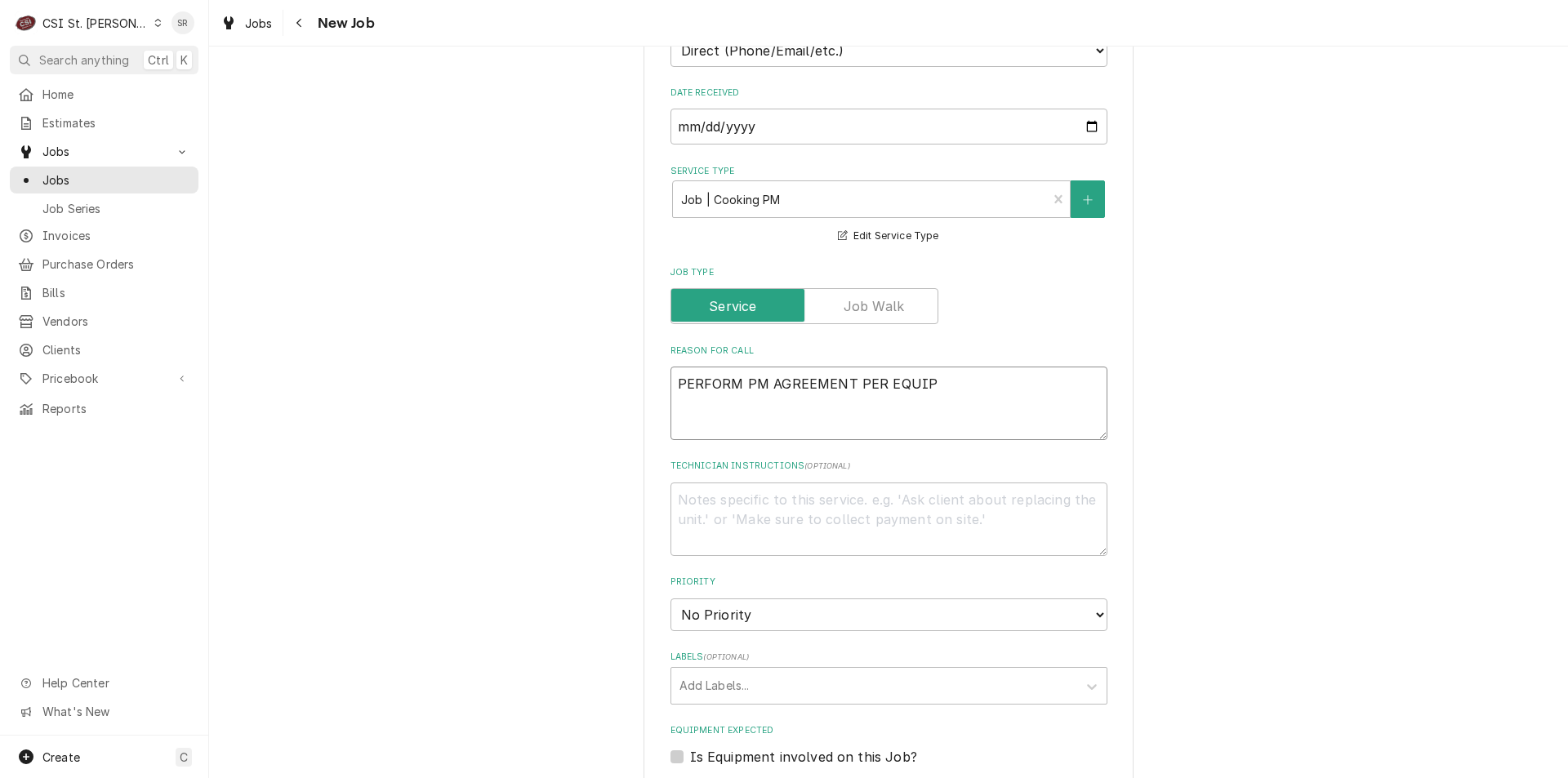 type on "x" 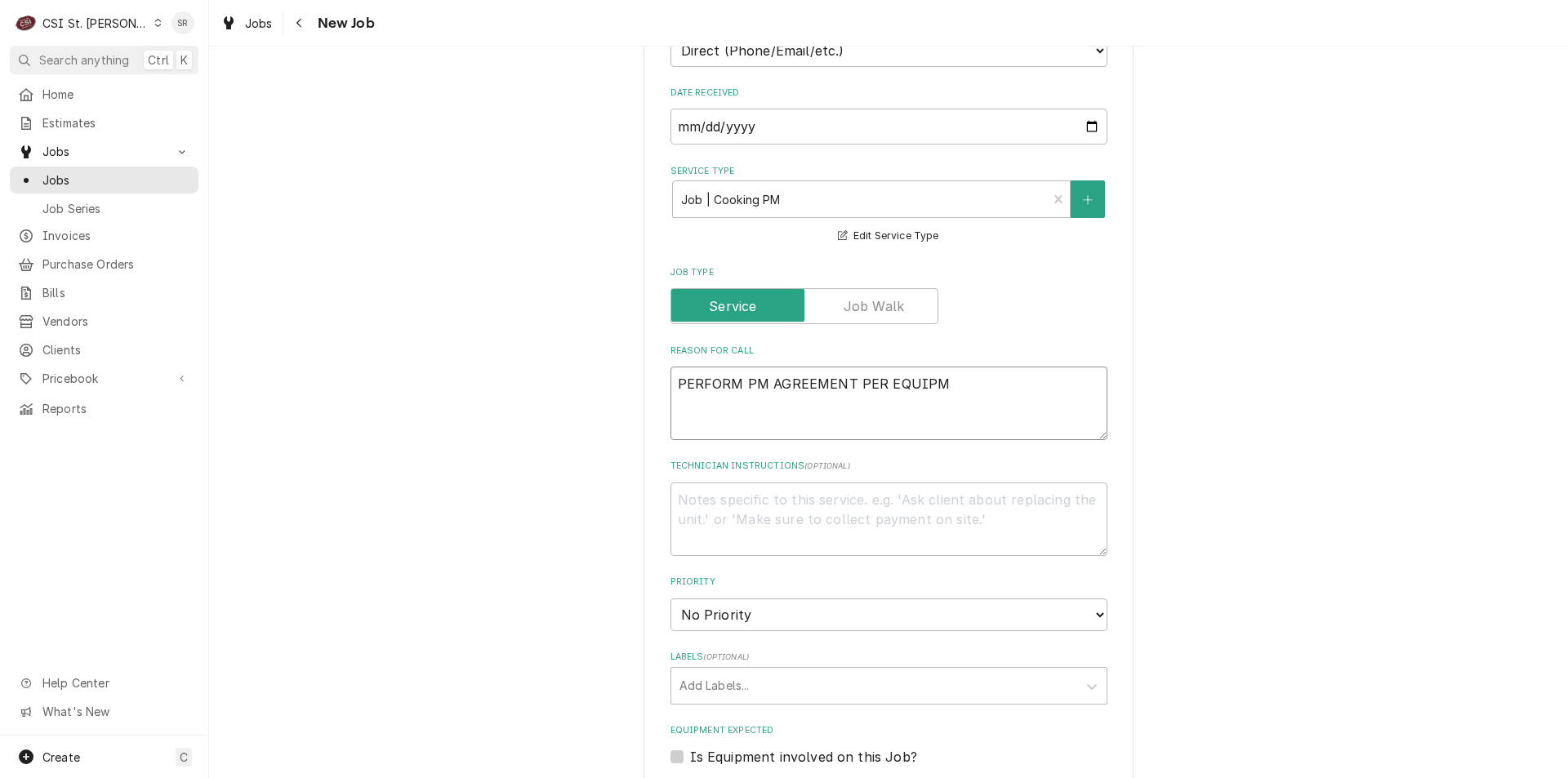 type on "x" 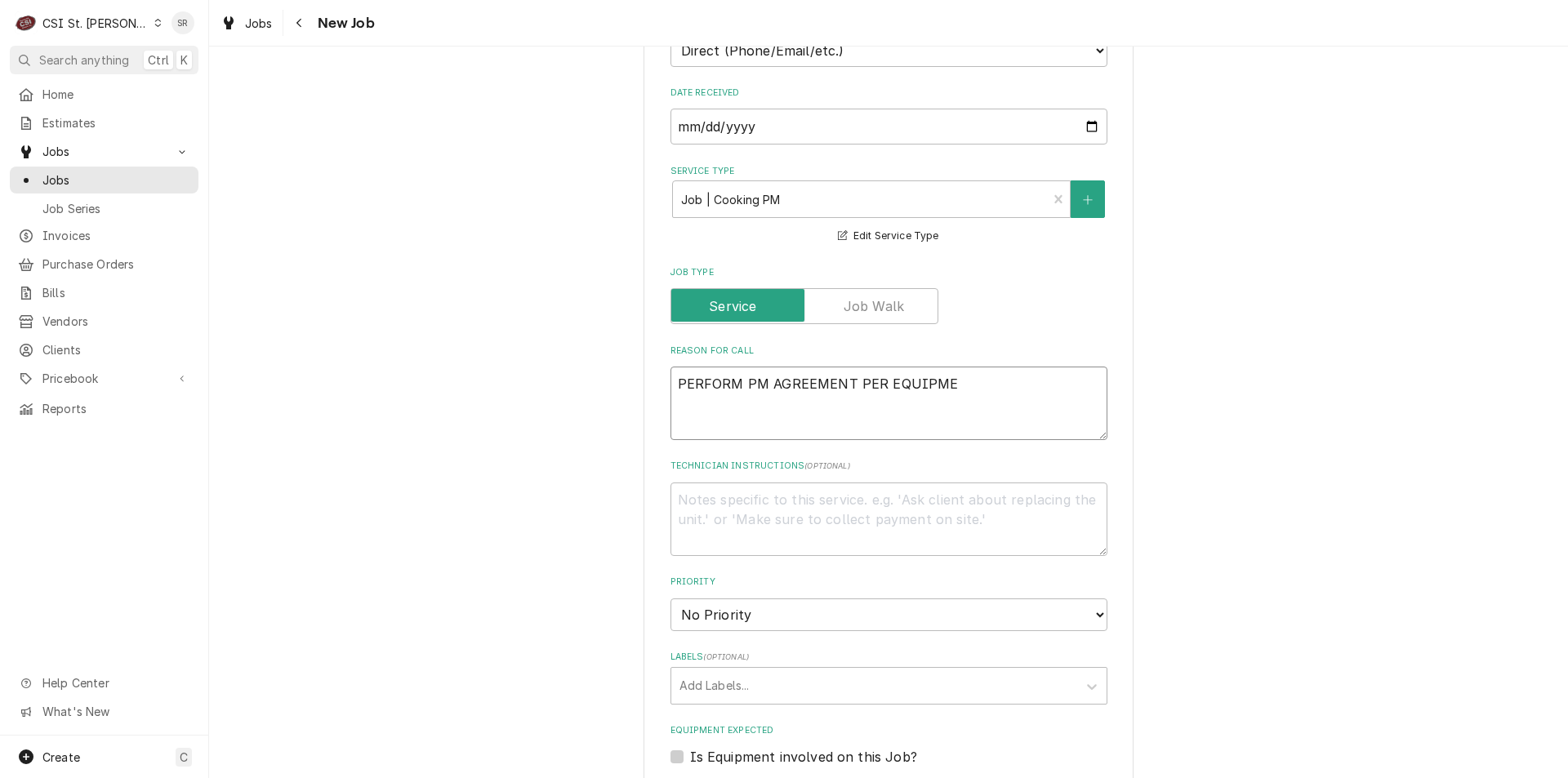 type on "x" 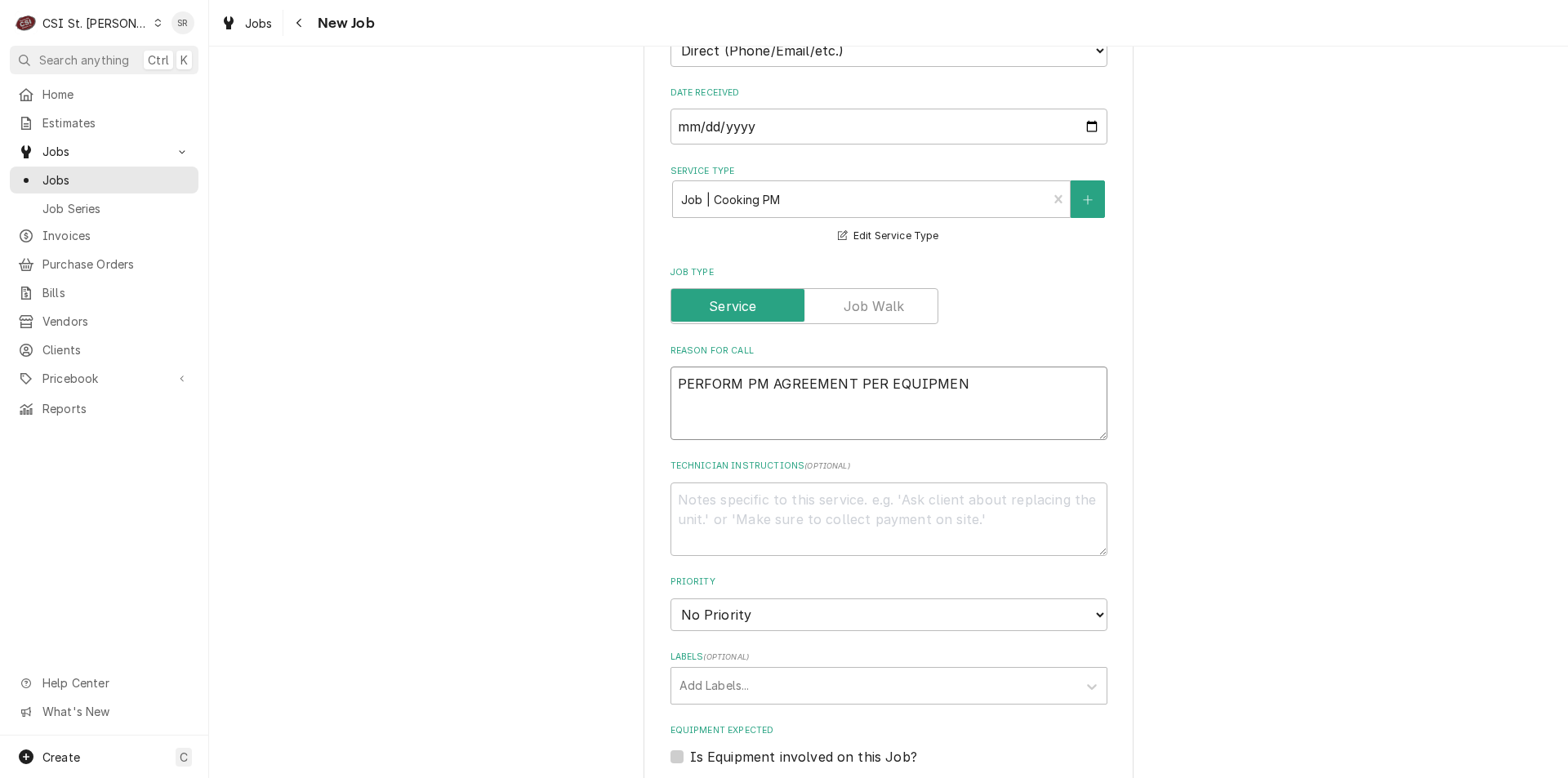 type on "x" 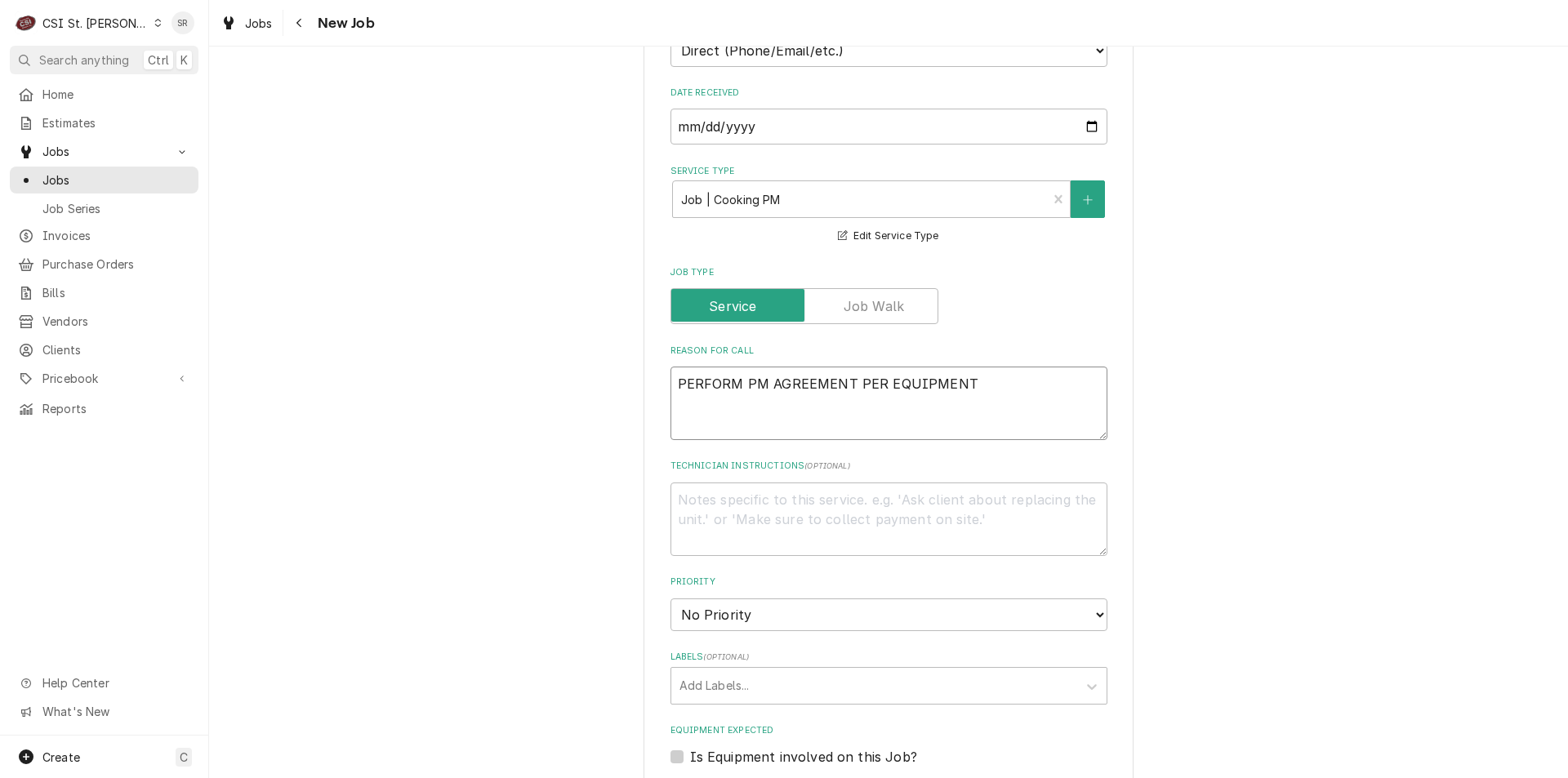 type on "x" 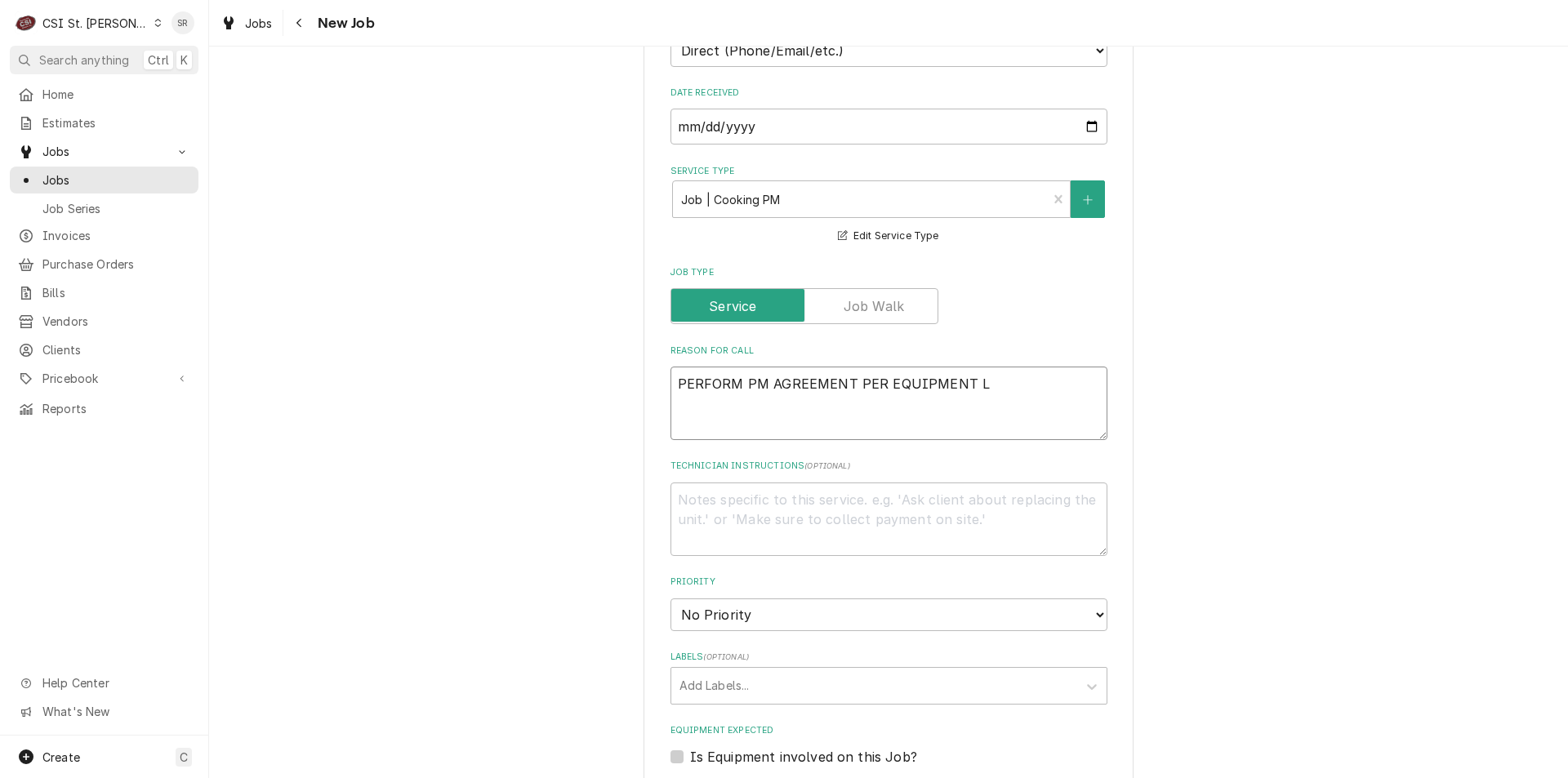 type on "x" 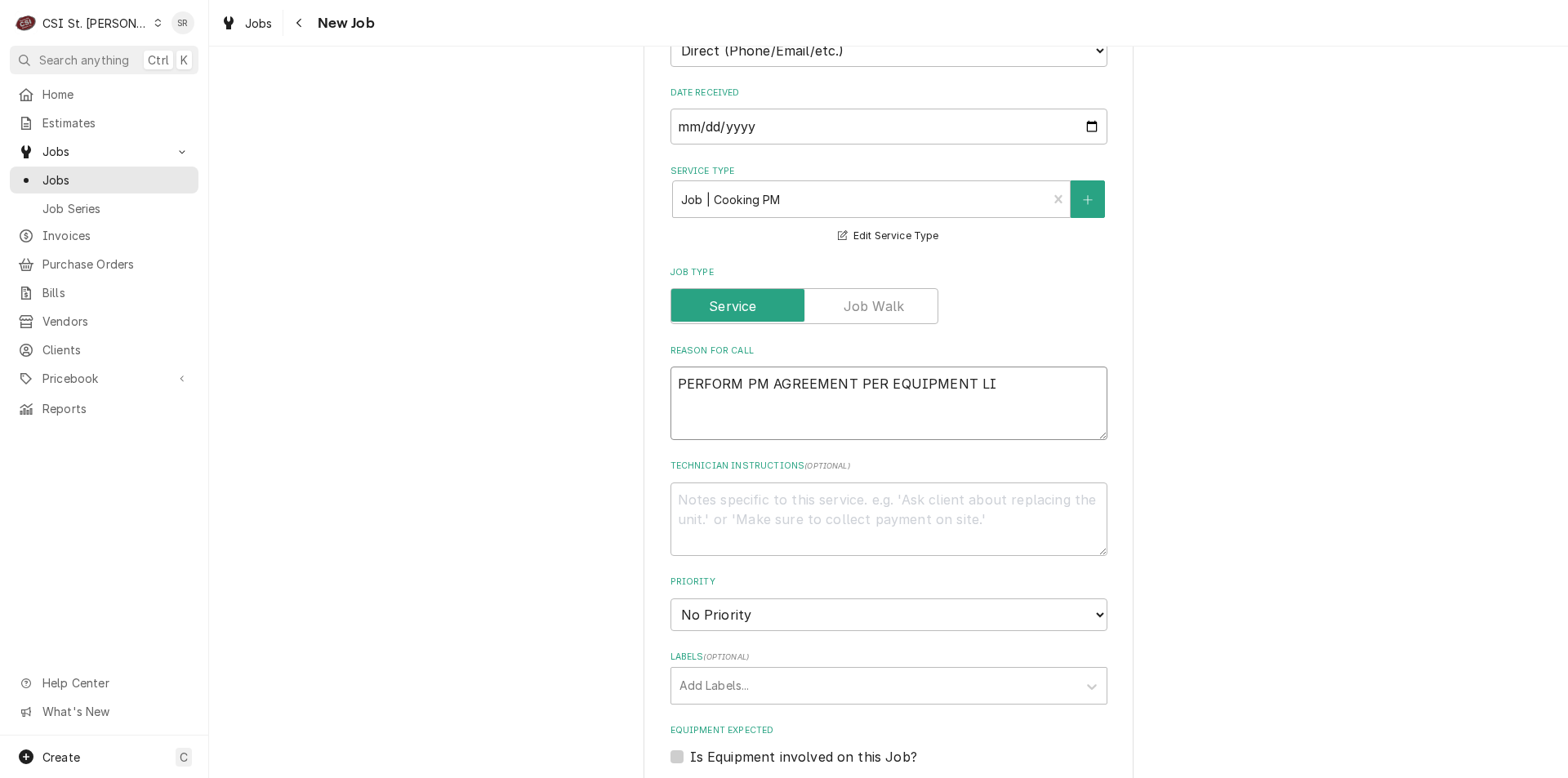 type on "x" 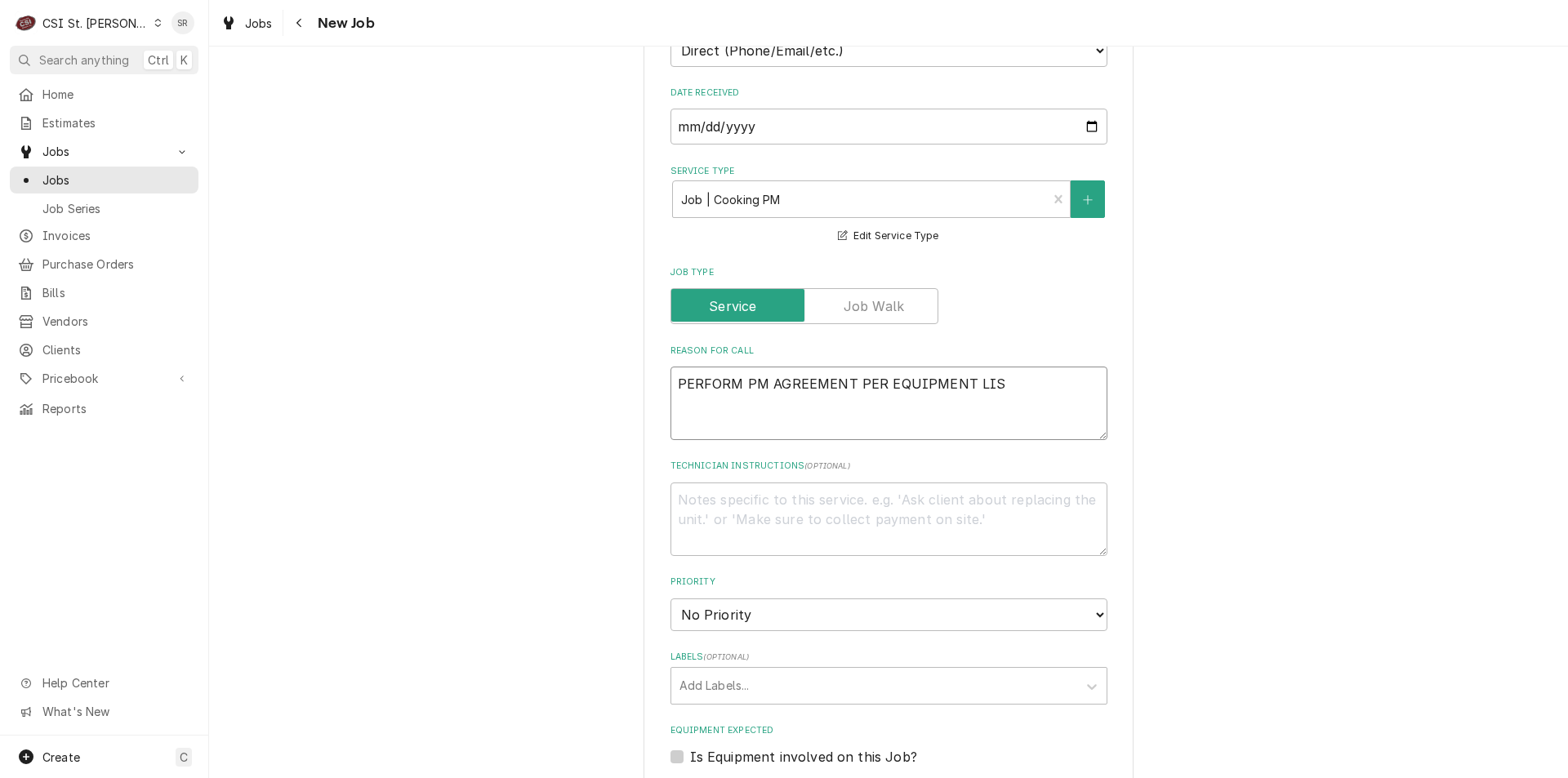 type on "x" 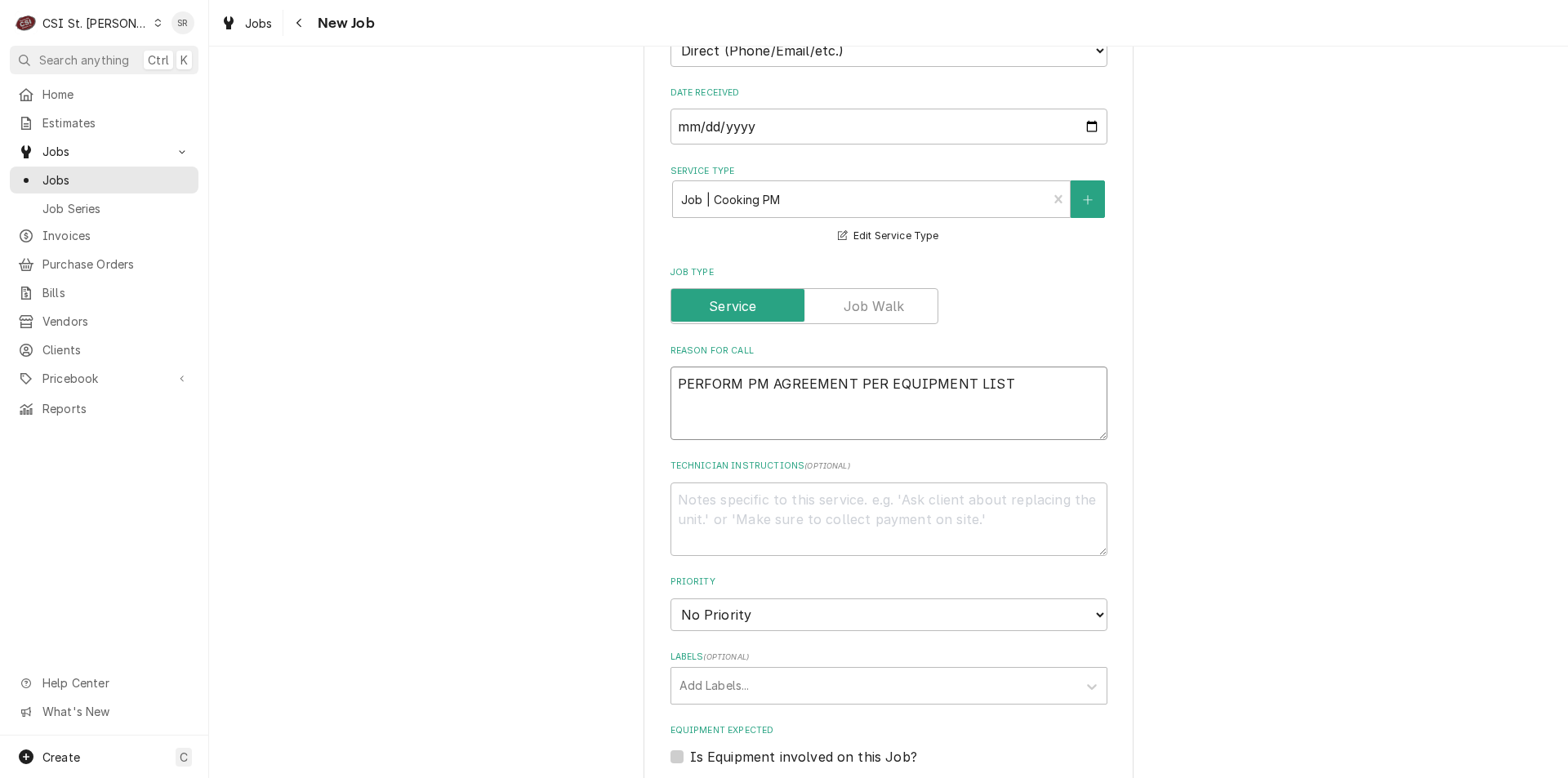 type on "PERFORM PM AGREEMENT PER EQUIPMENT LIST" 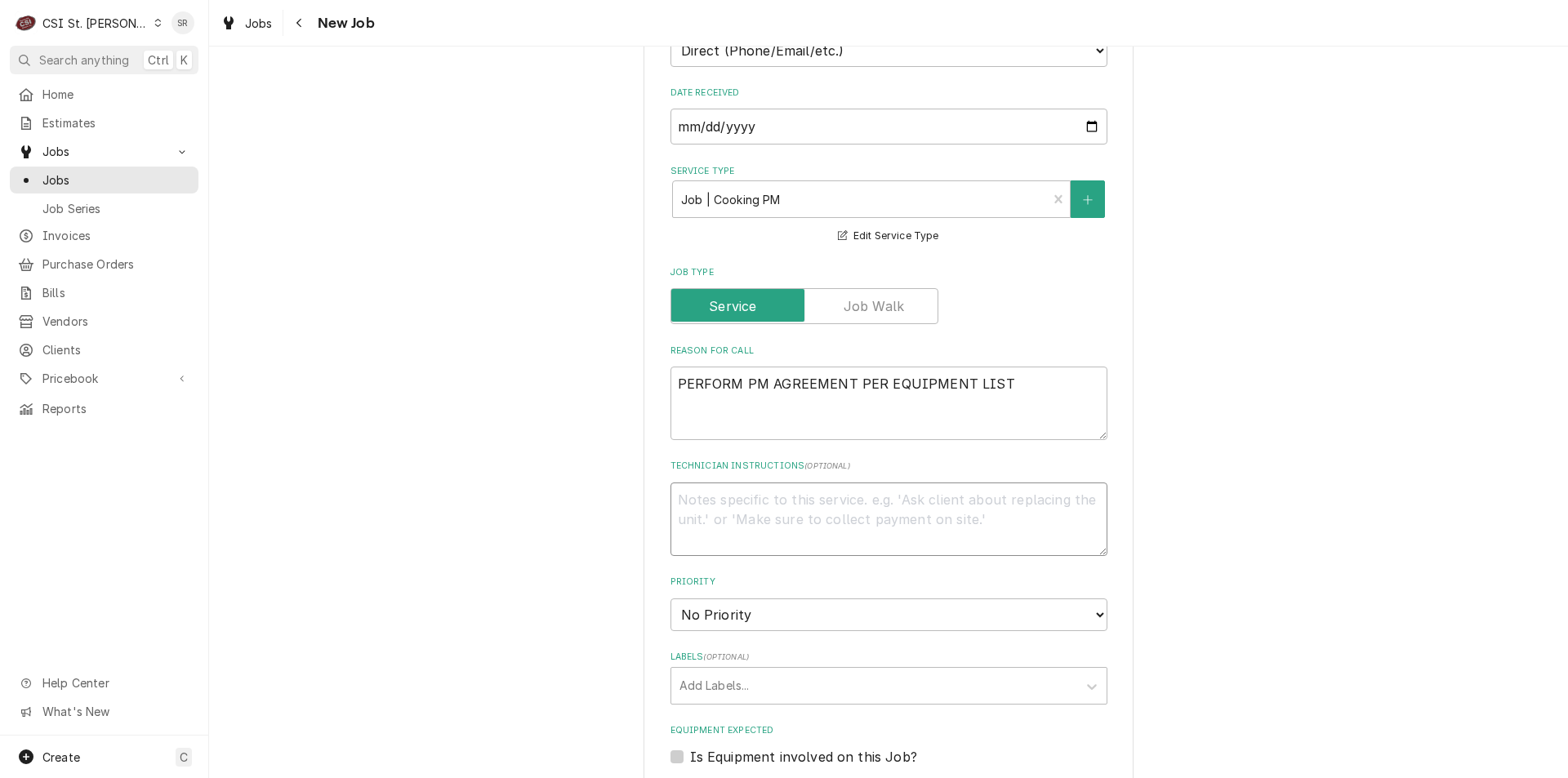 paste on "COMBI FILTERS TO BE DONE OVER WINTER BREAK - EARLY
SCHEDULE WITH [EMAIL_ADDRESS][DOMAIN_NAME]" 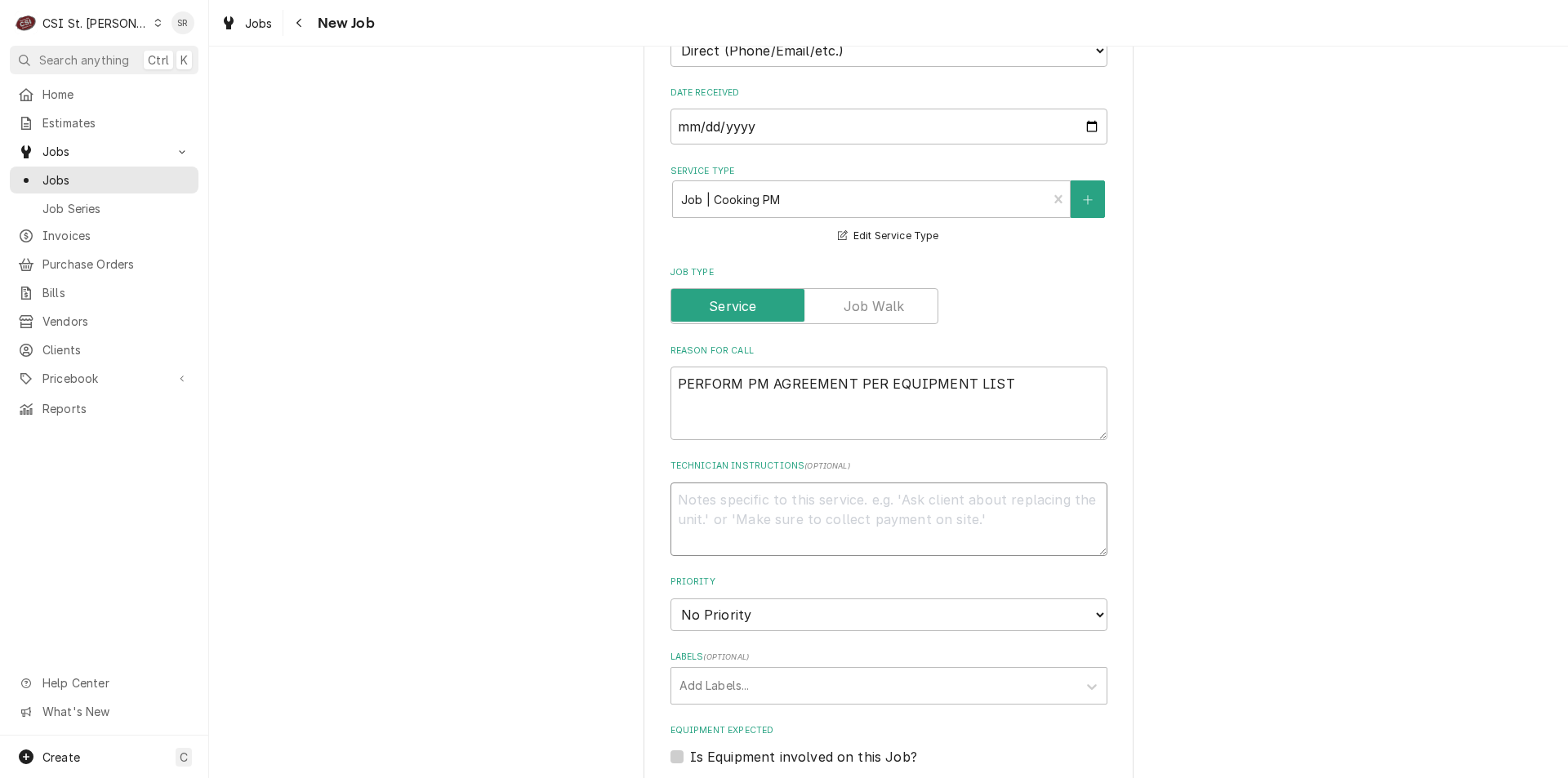 type on "x" 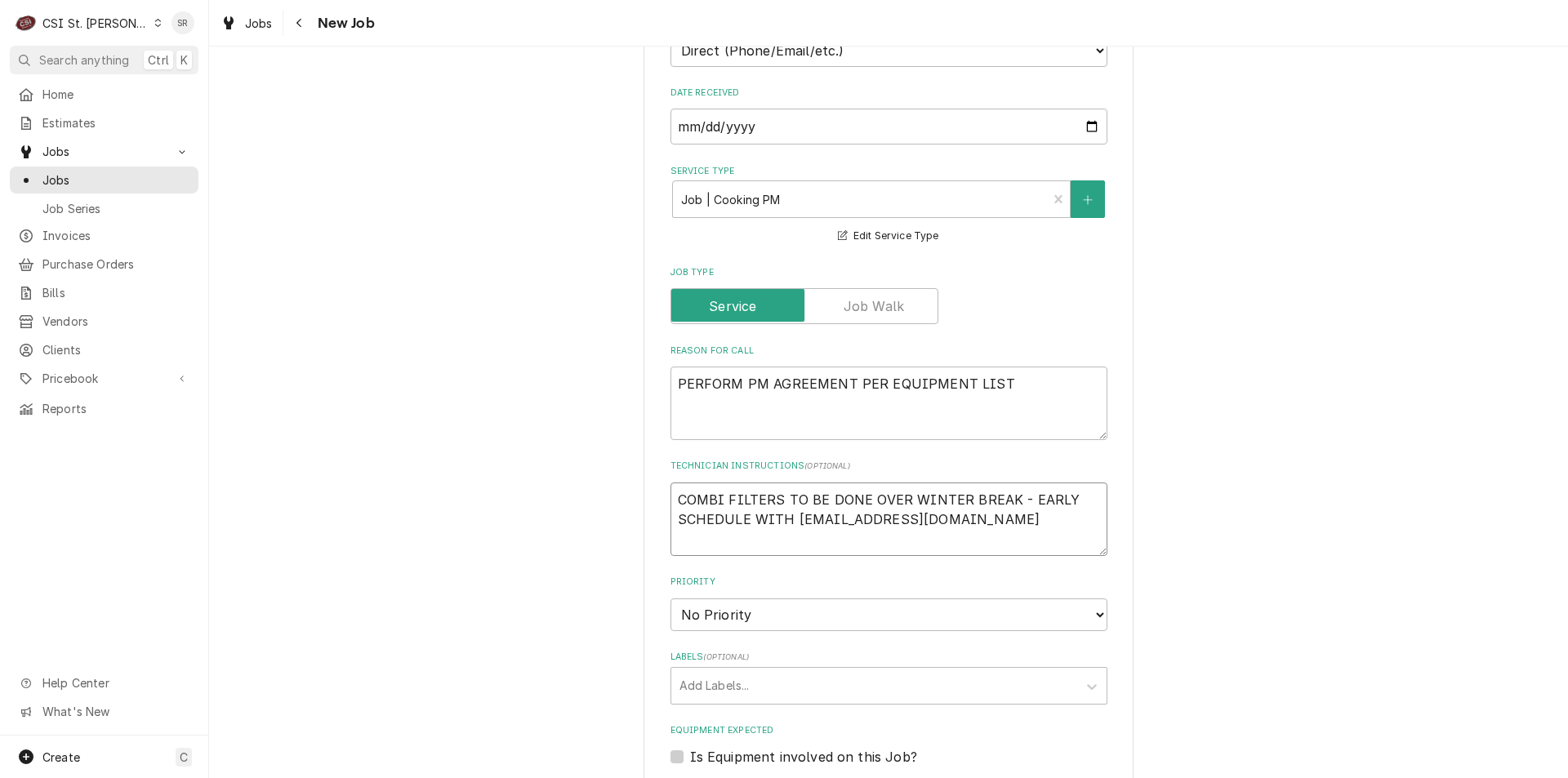 click on "COMBI FILTERS TO BE DONE OVER WINTER BREAK - EARLY
SCHEDULE WITH [EMAIL_ADDRESS][DOMAIN_NAME]" at bounding box center [889, 519] 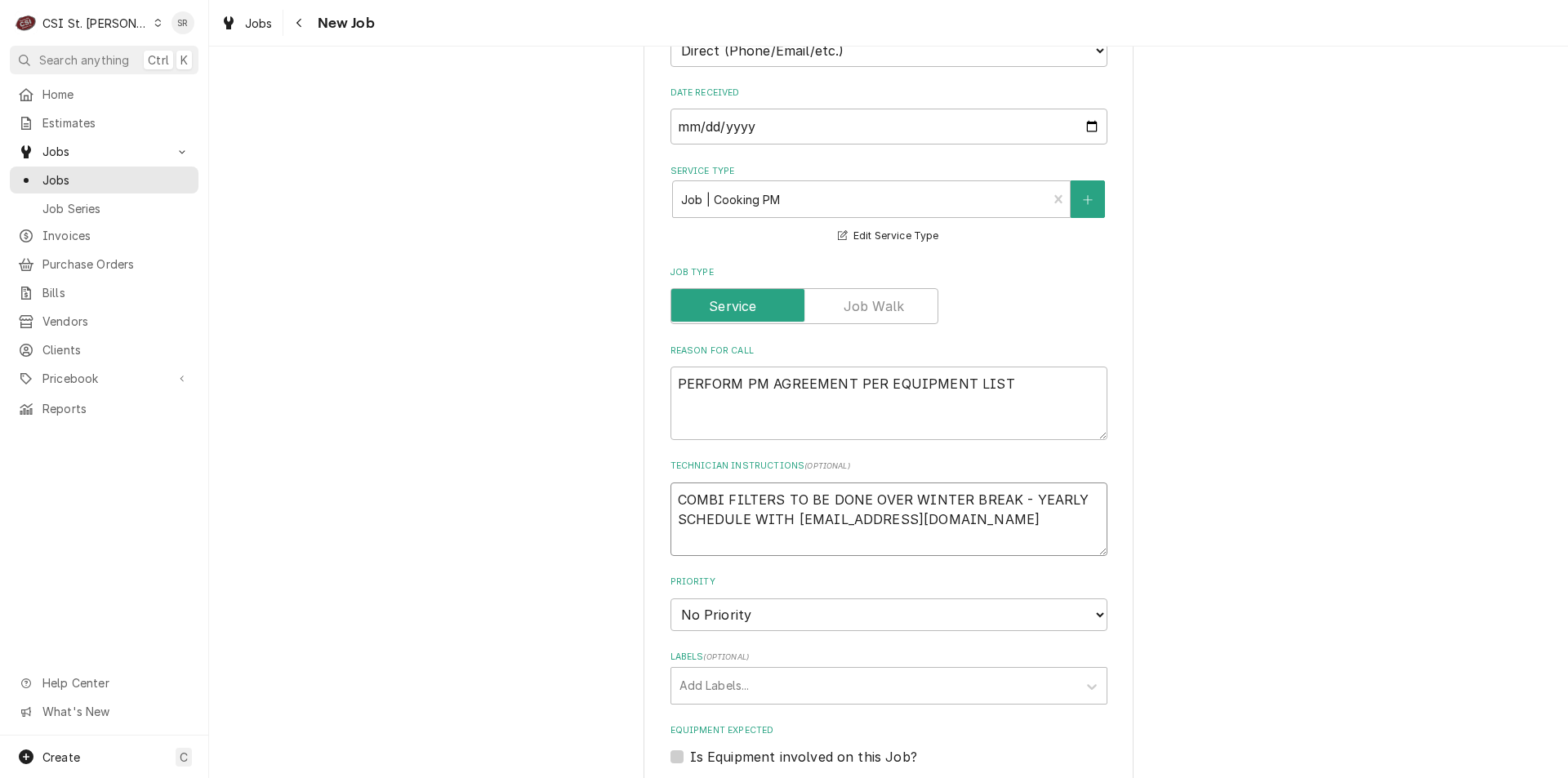 scroll, scrollTop: 816, scrollLeft: 0, axis: vertical 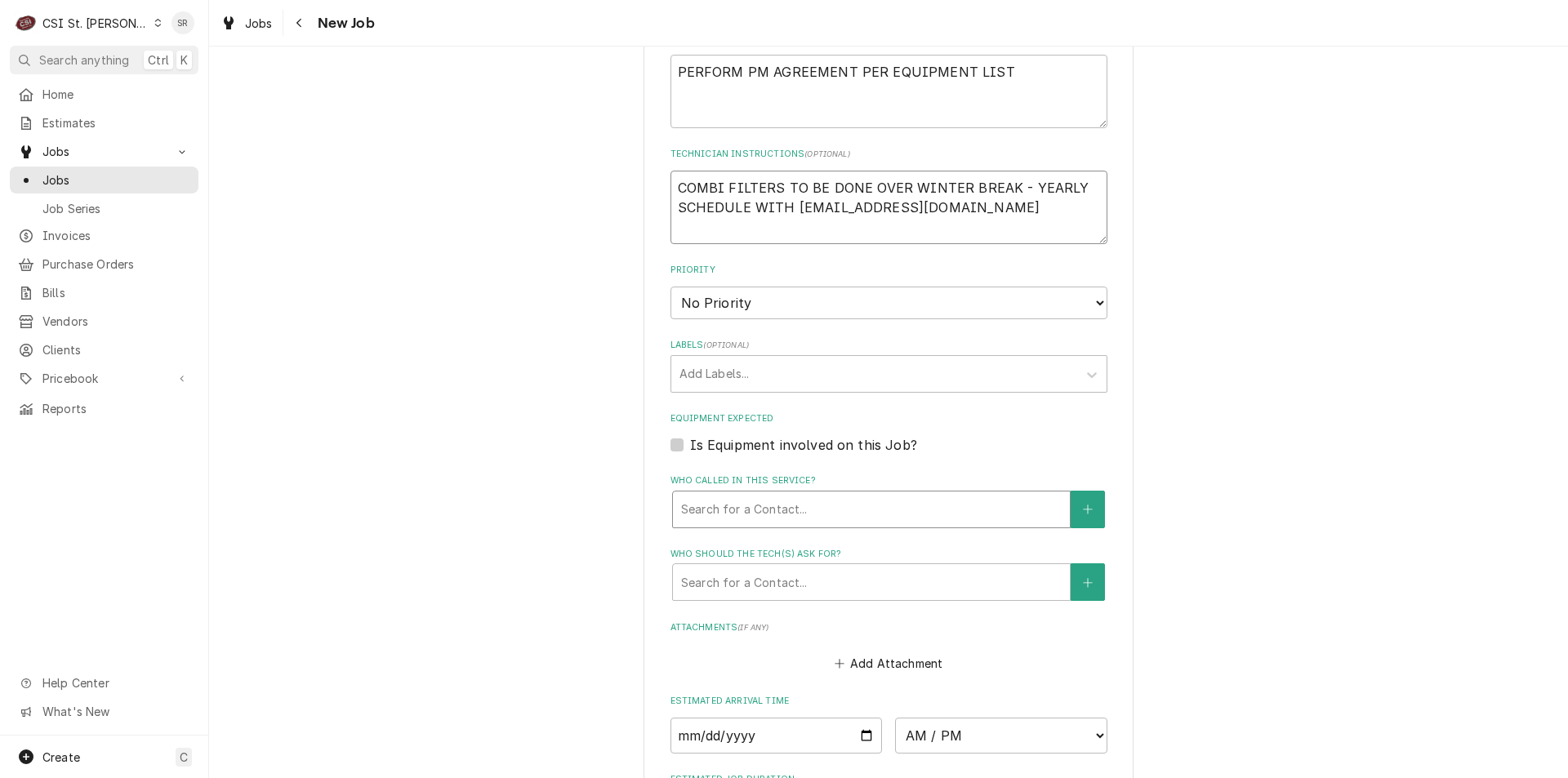 type on "x" 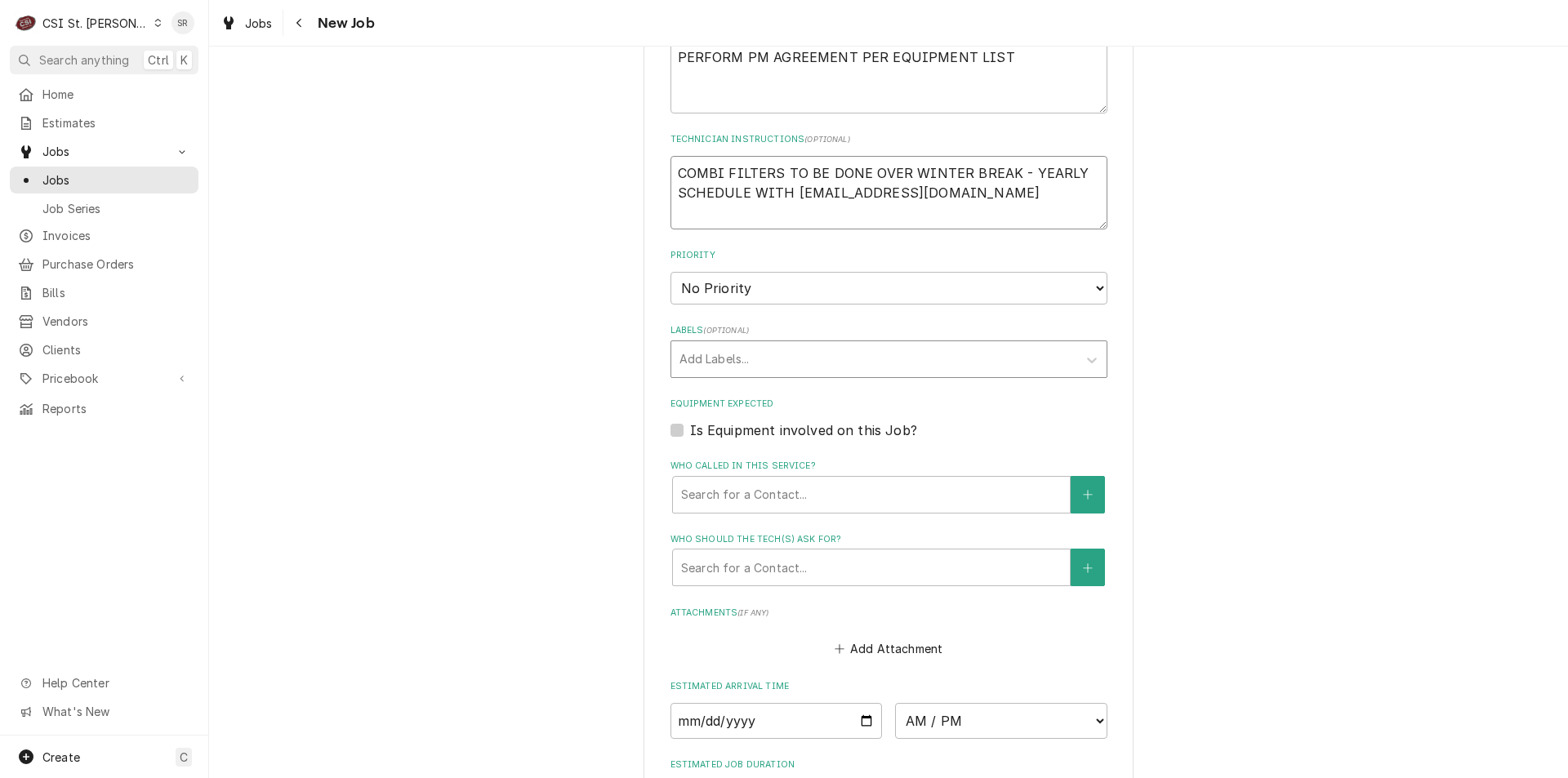 type on "COMBI FILTERS TO BE DONE OVER WINTER BREAK - YEARLY
SCHEDULE WITH kitchenappliancerepair@rsdmo.org" 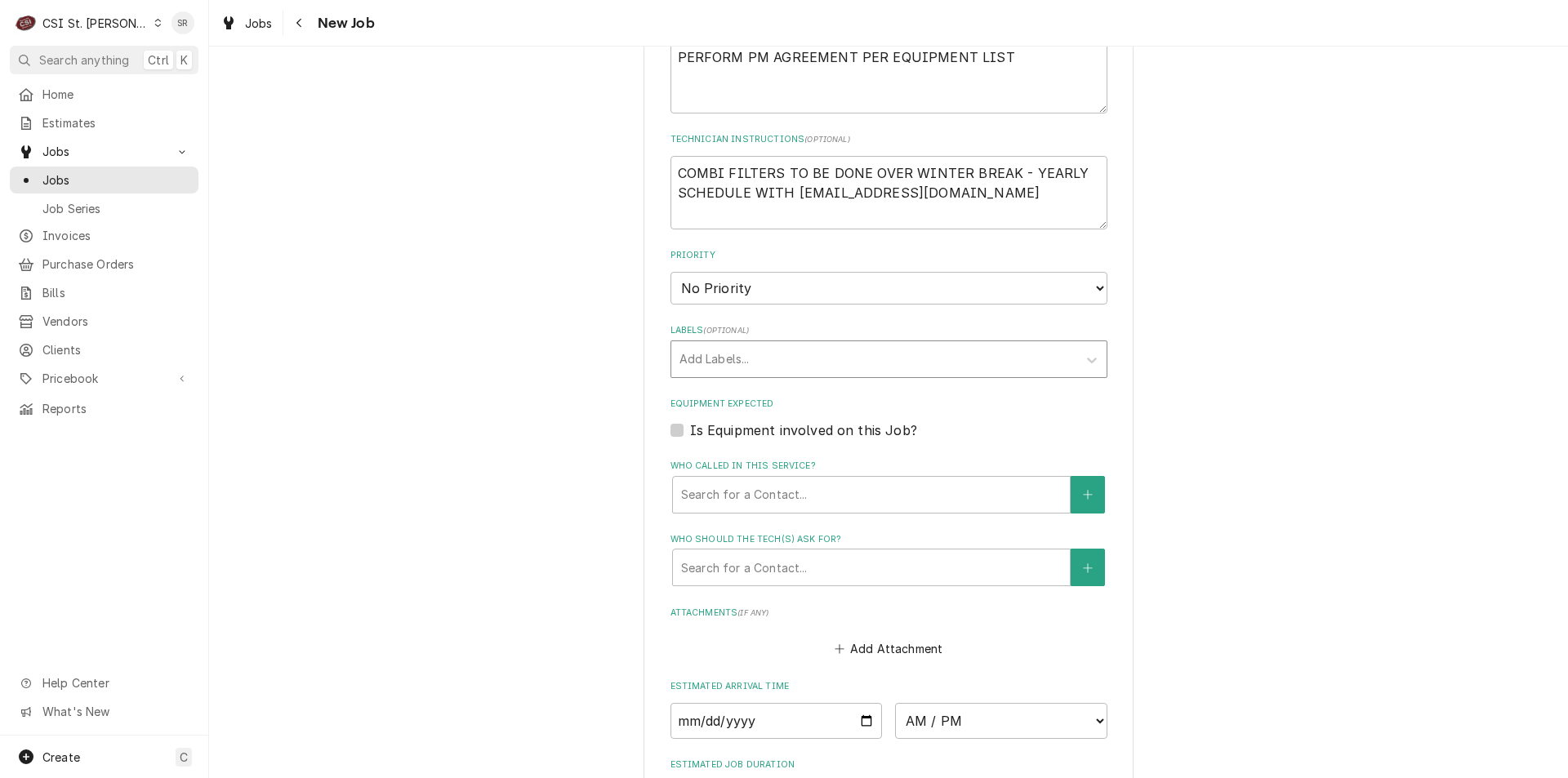 click at bounding box center (874, 359) 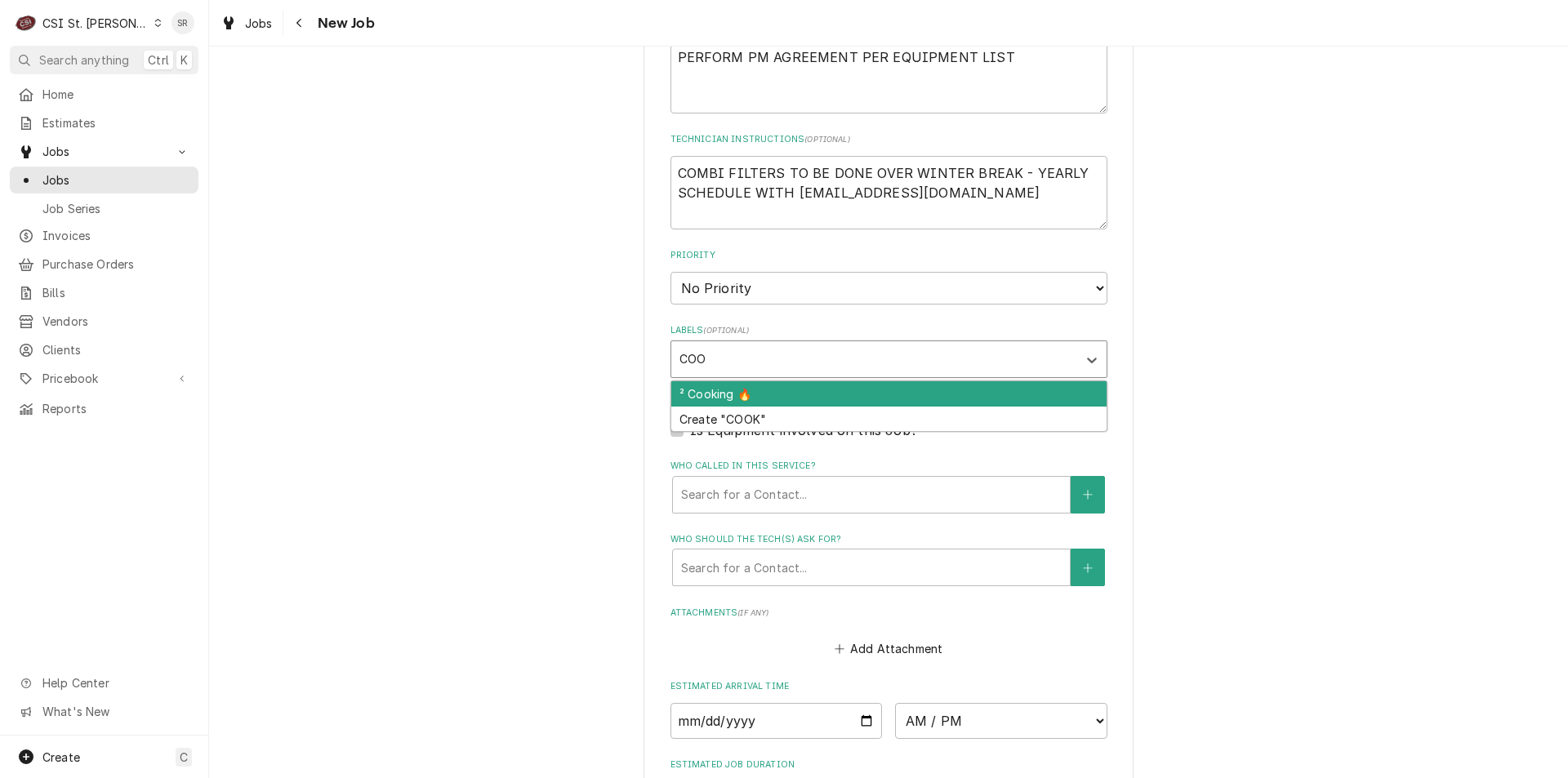 type on "COOK" 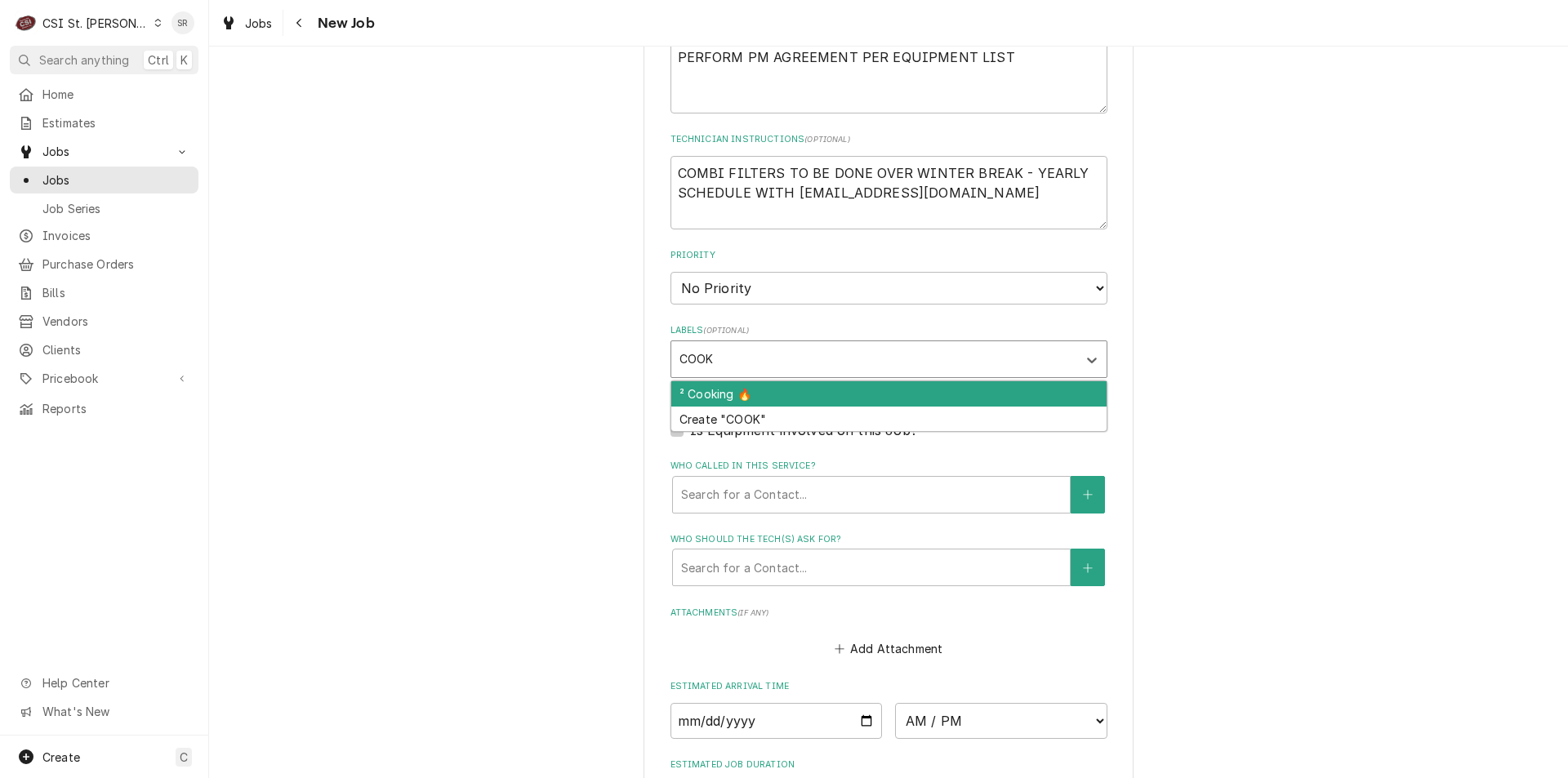 click on "² Cooking 🔥" at bounding box center (889, 393) 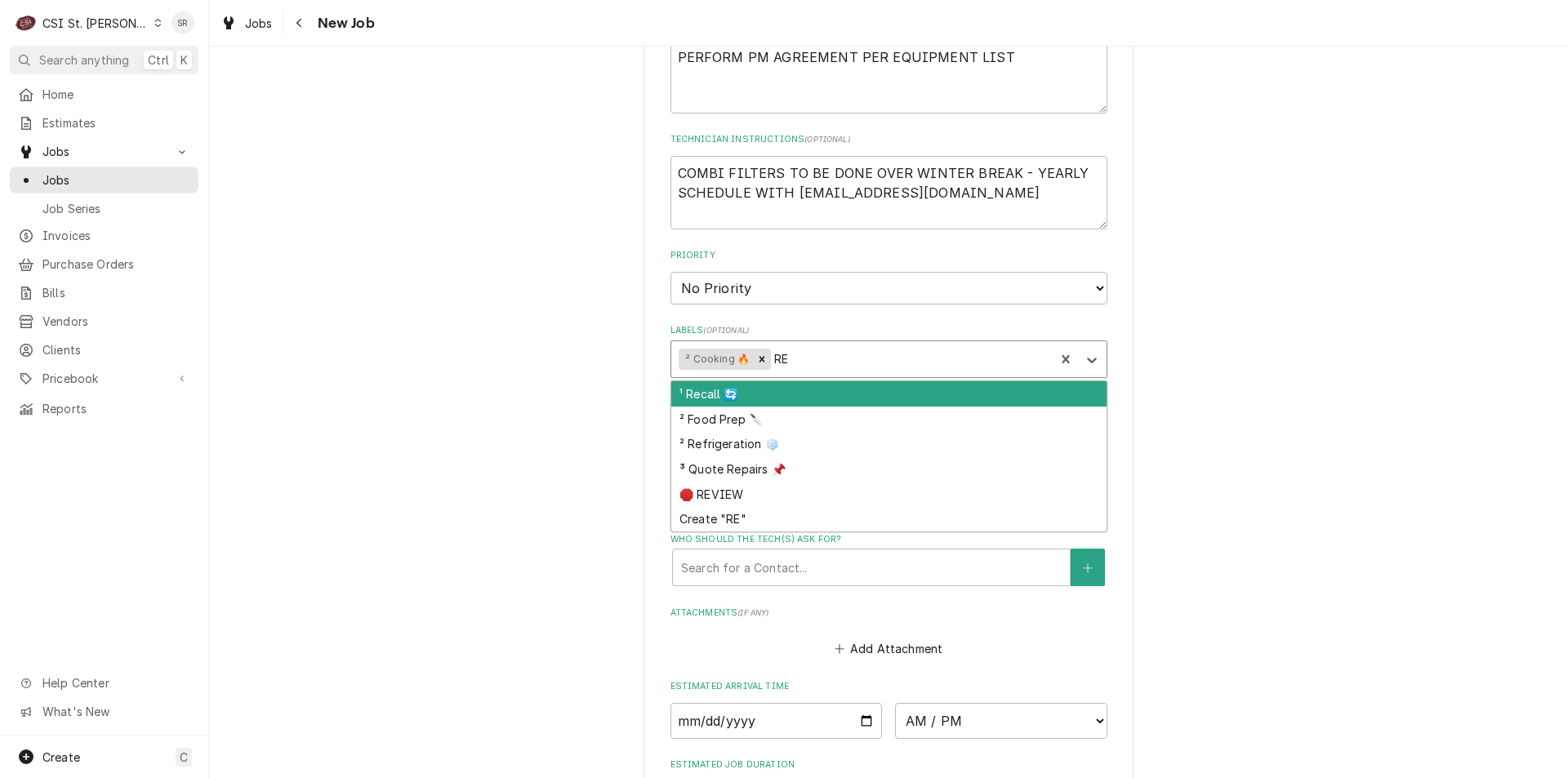 type on "REF" 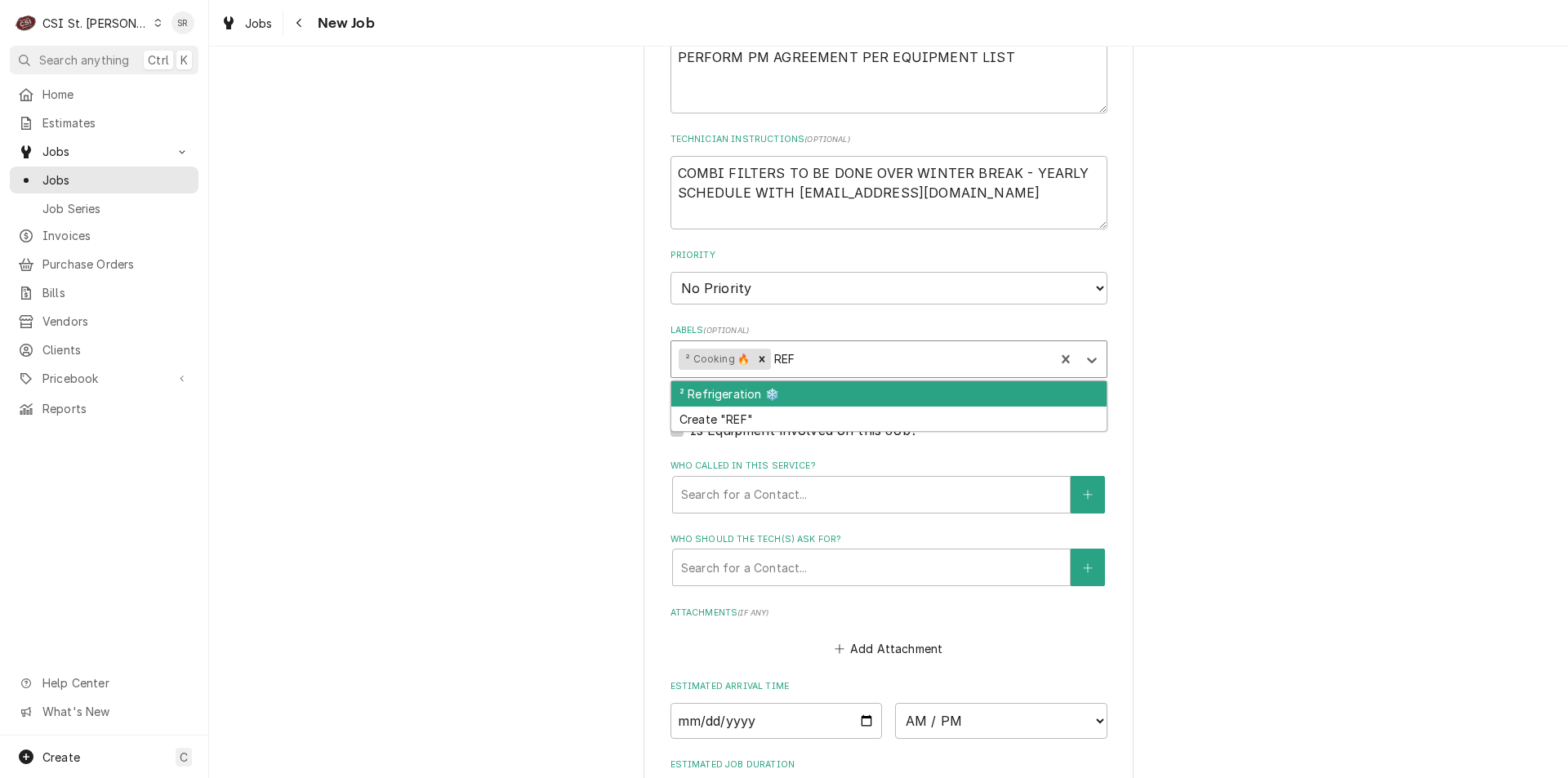 click on "² Refrigeration ❄️" at bounding box center [889, 393] 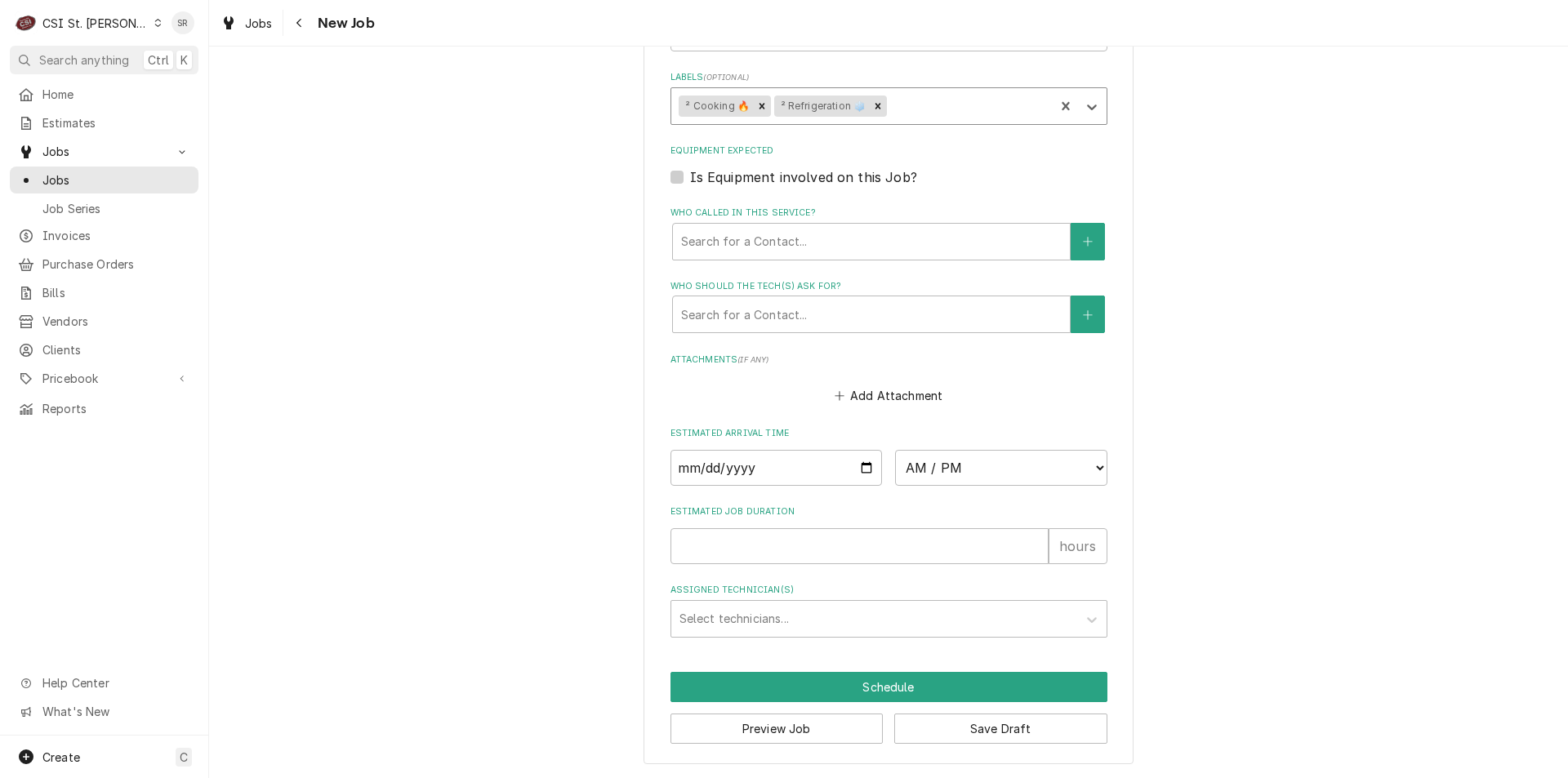 scroll, scrollTop: 1070, scrollLeft: 0, axis: vertical 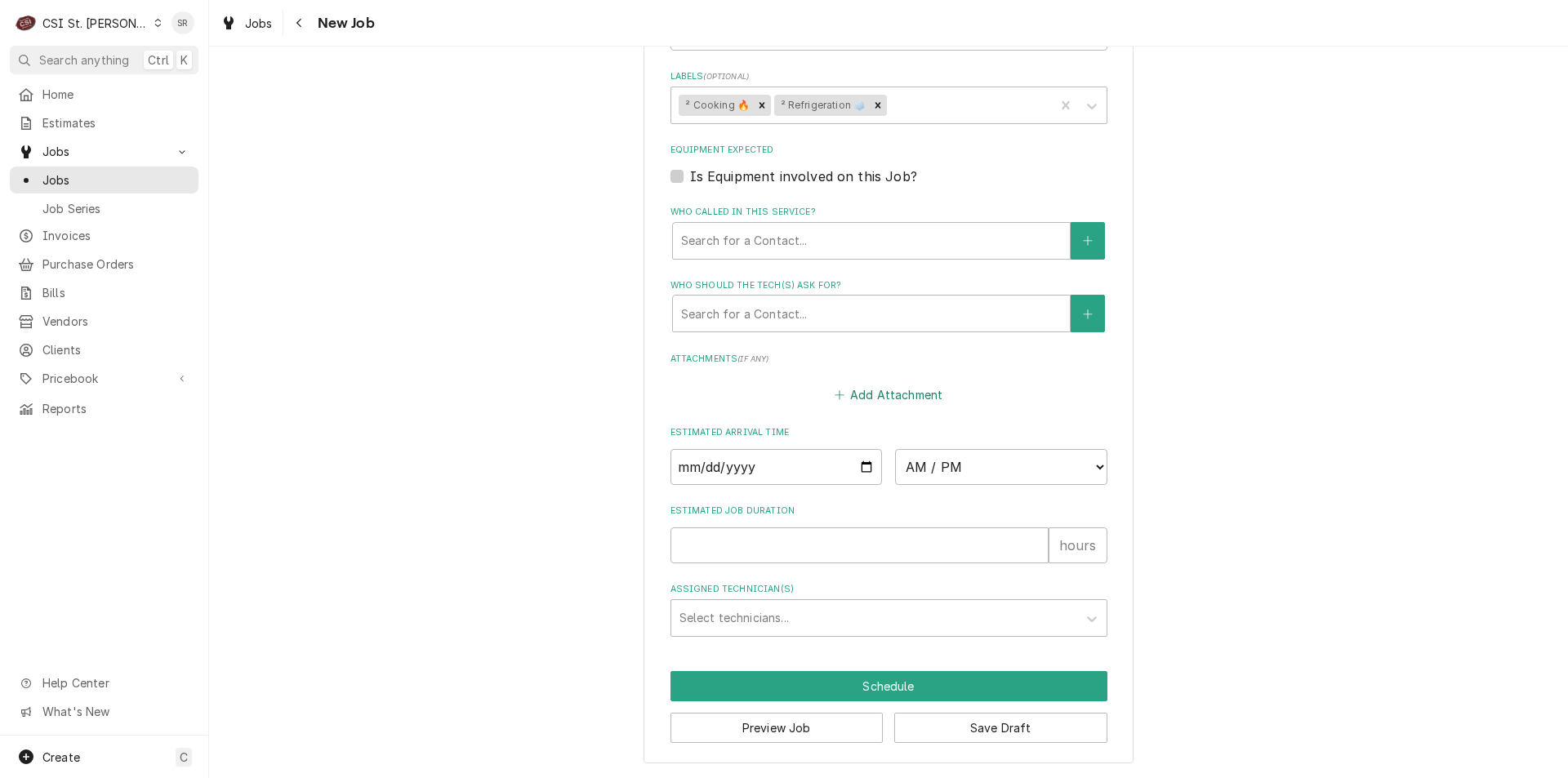 click on "Add Attachment" at bounding box center (889, 395) 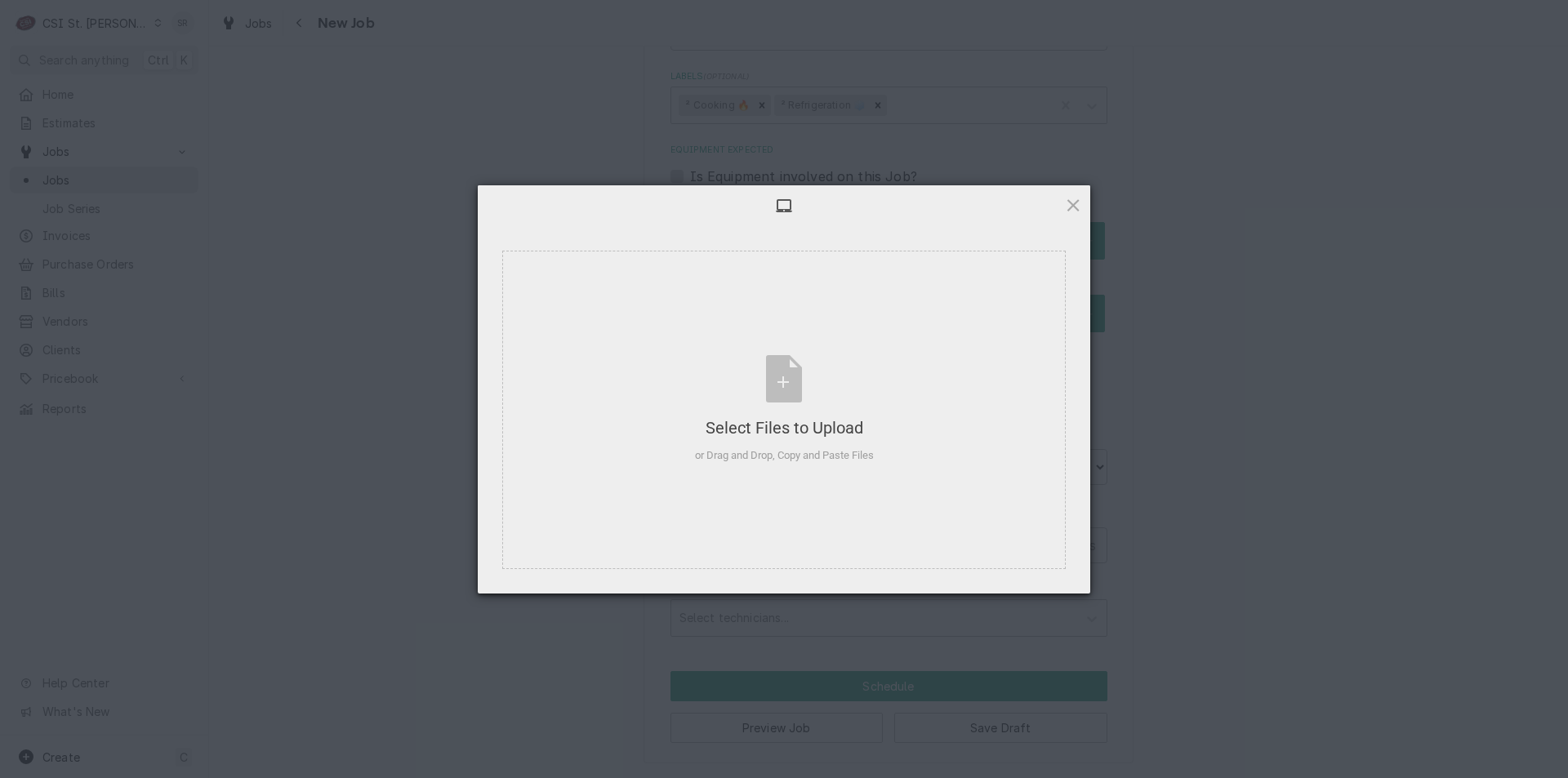 type on "x" 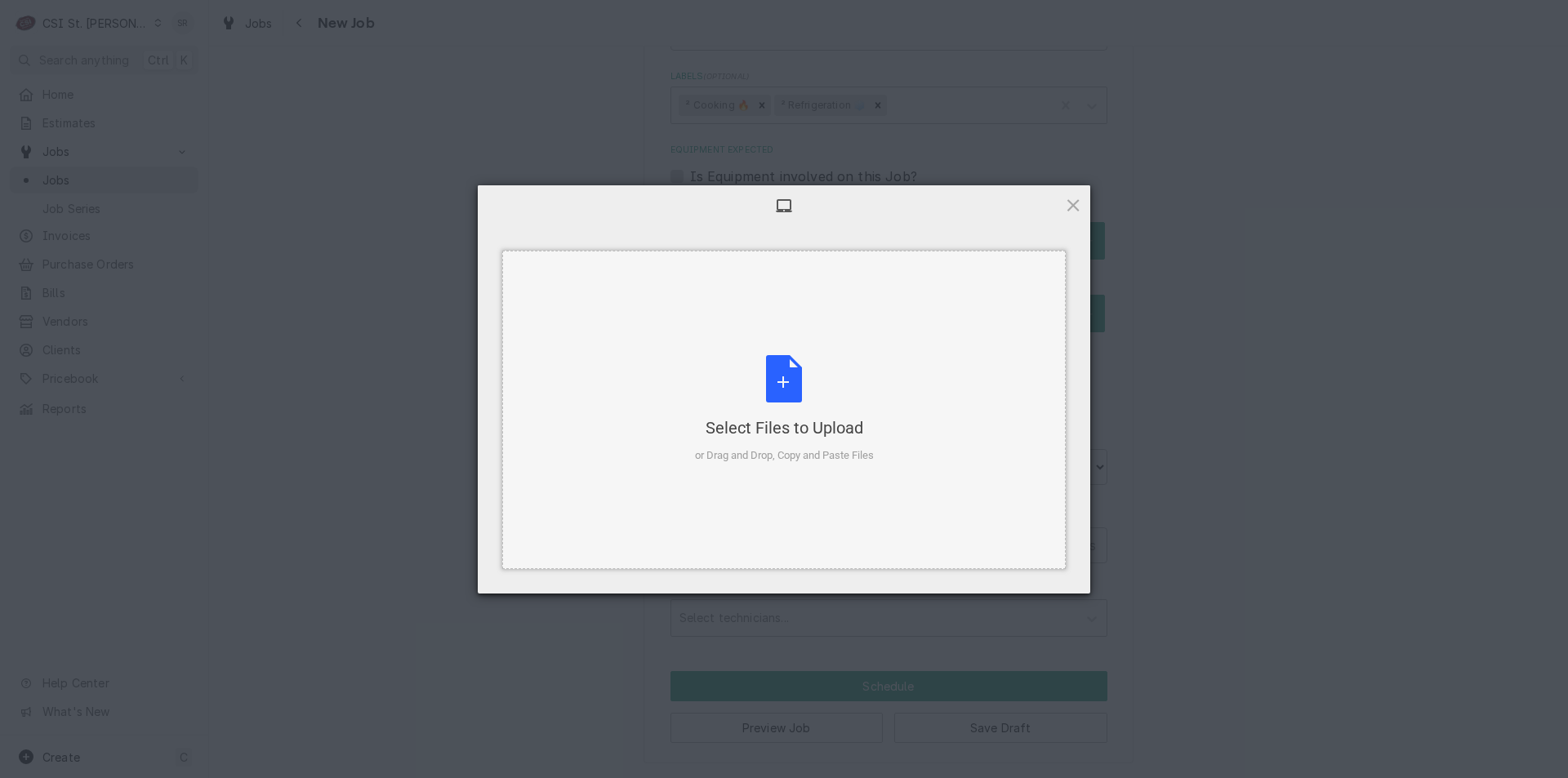 click on "Select Files to Upload
or Drag and Drop, Copy and Paste Files" at bounding box center (784, 409) 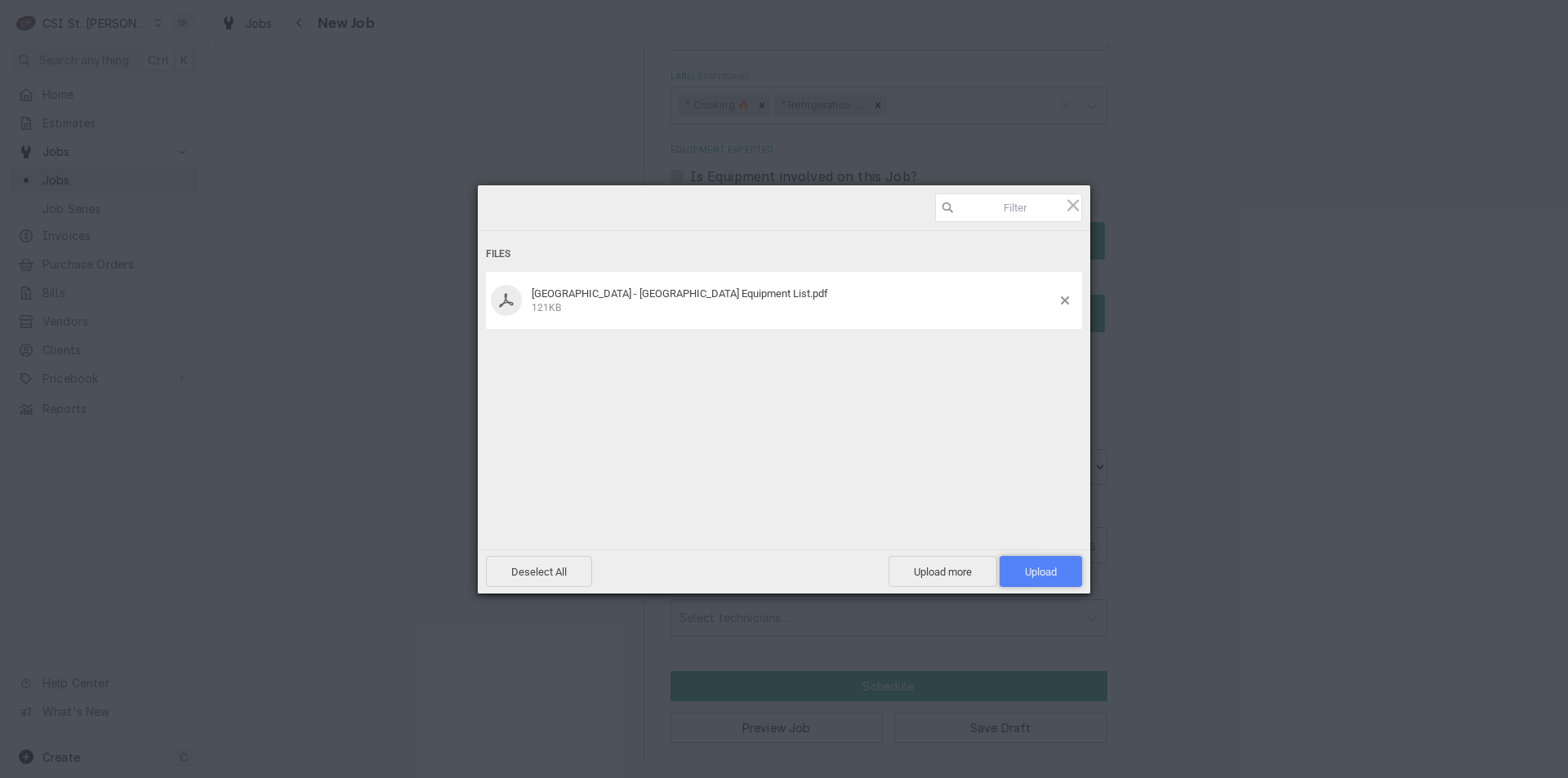 click on "Upload
1" at bounding box center (1040, 571) 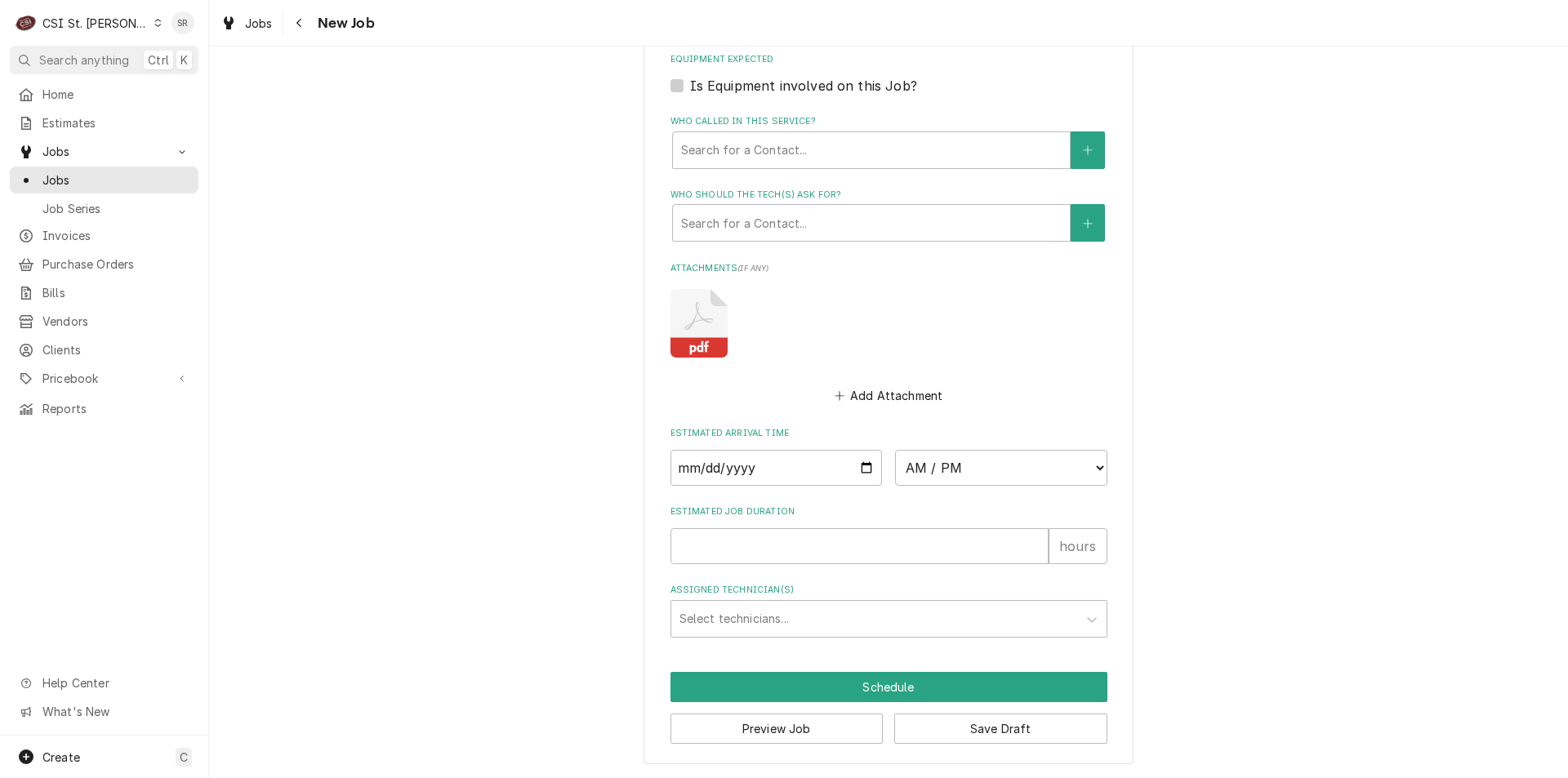 scroll, scrollTop: 1162, scrollLeft: 0, axis: vertical 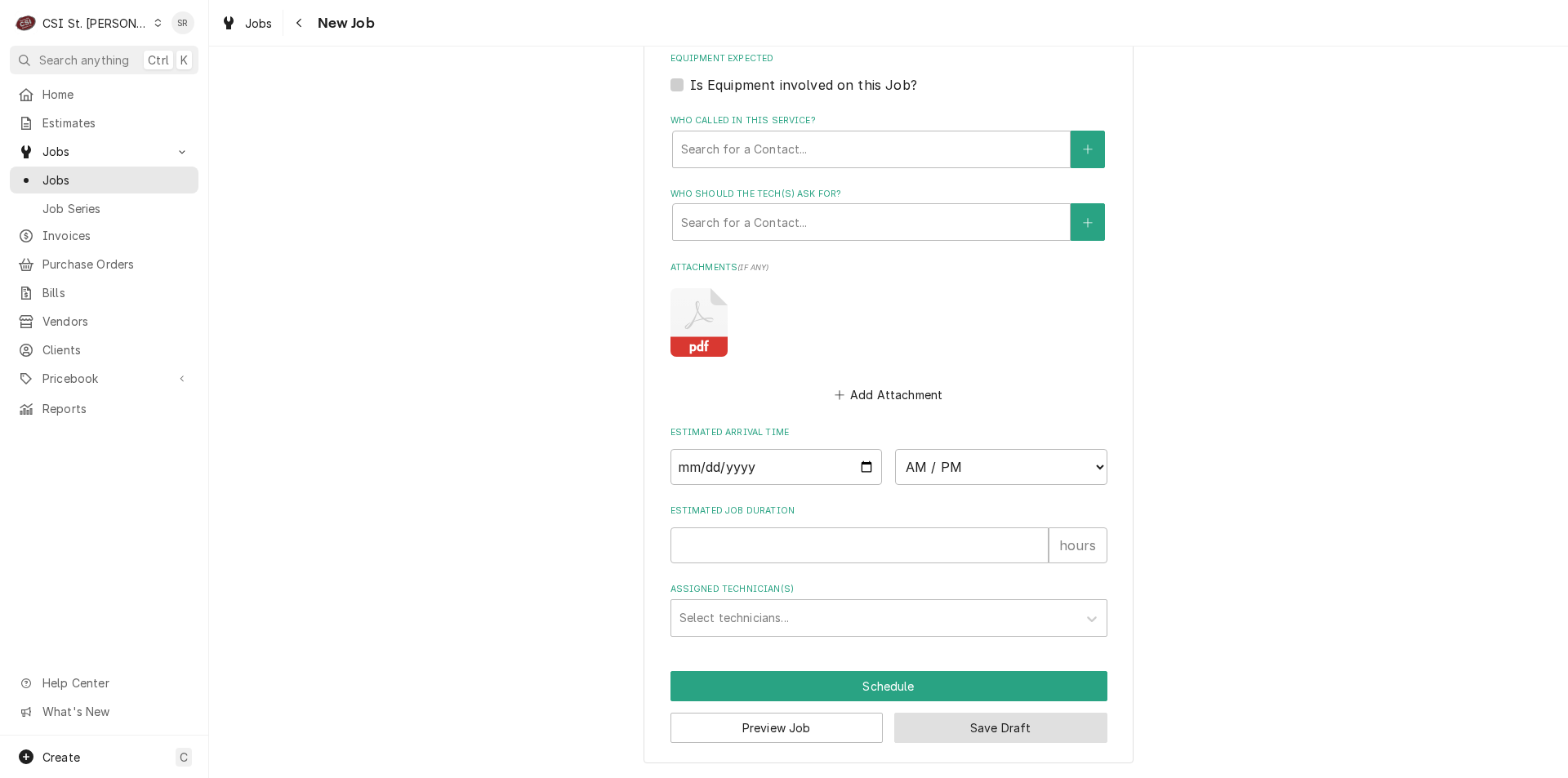 click on "Save Draft" at bounding box center (1000, 727) 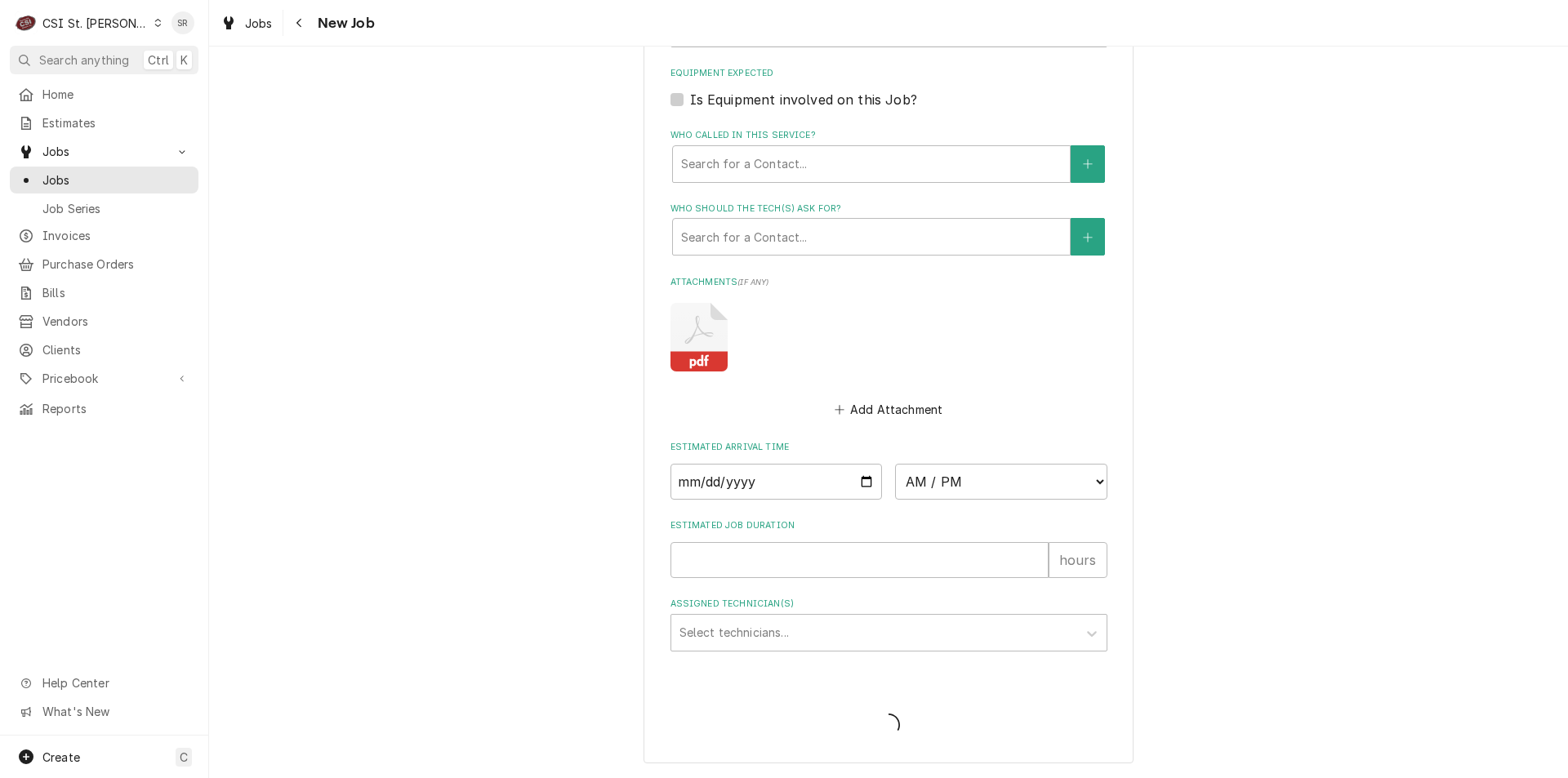 type on "x" 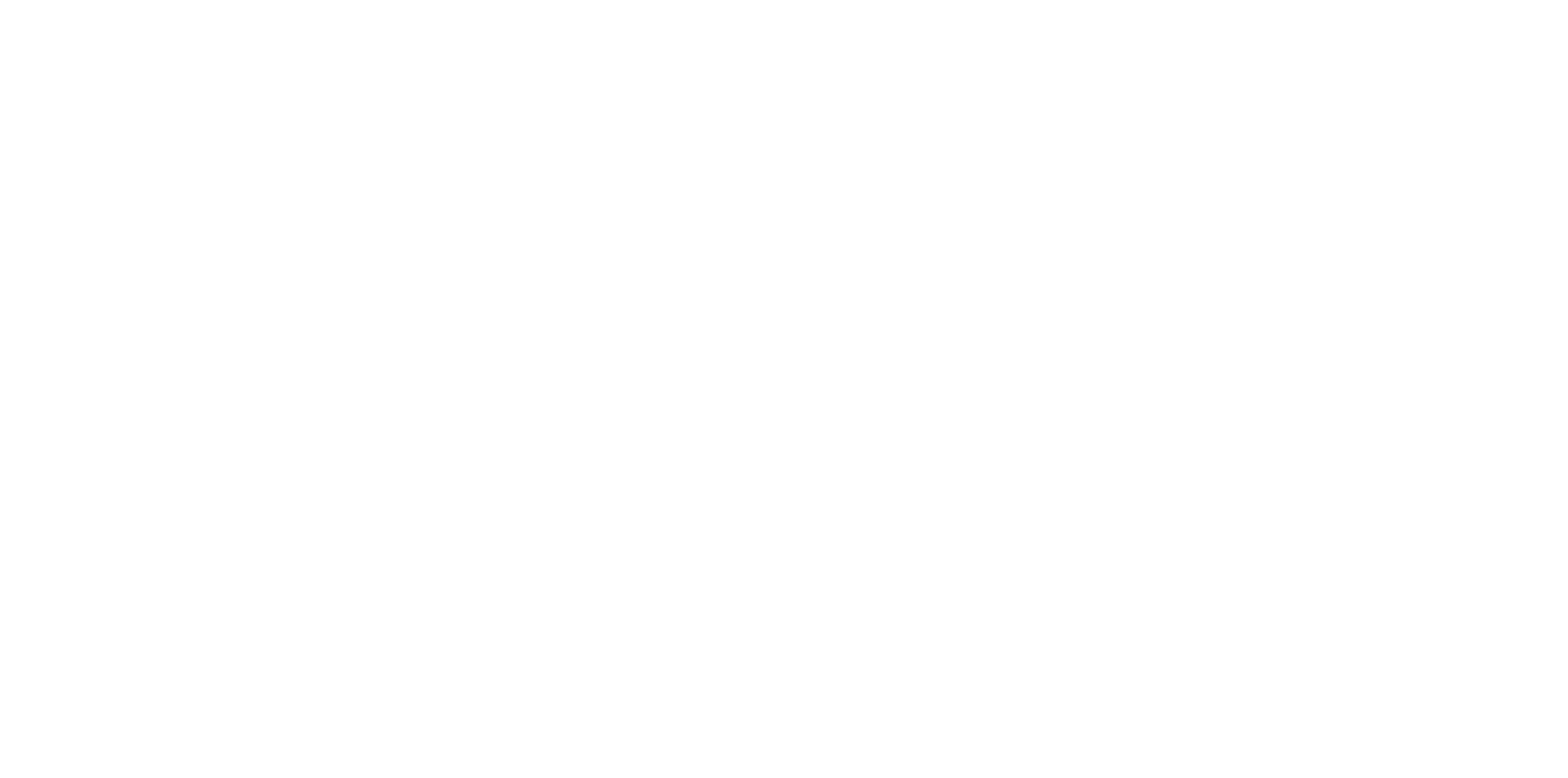 scroll, scrollTop: 0, scrollLeft: 0, axis: both 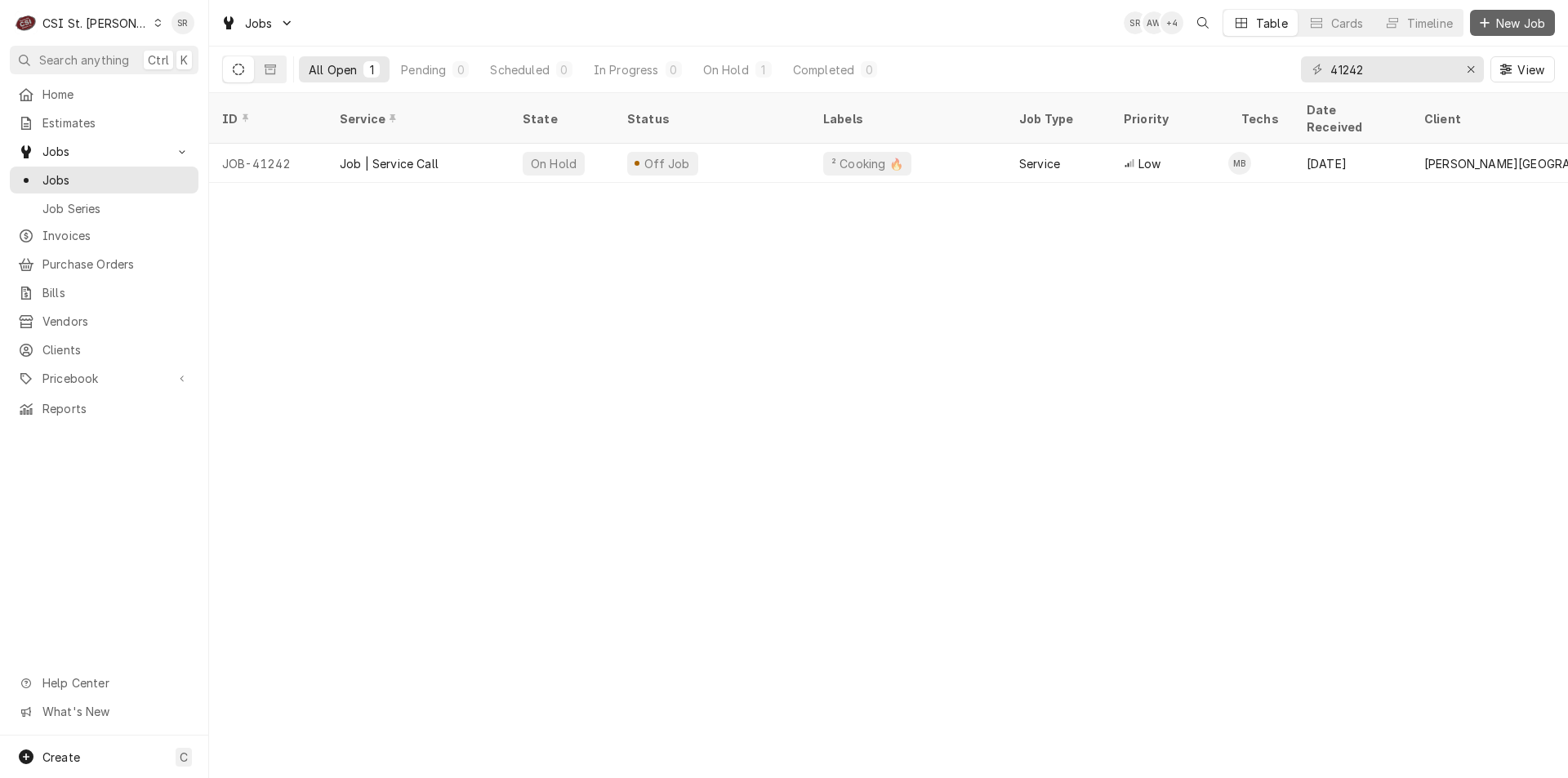 click on "New Job" at bounding box center [1521, 23] 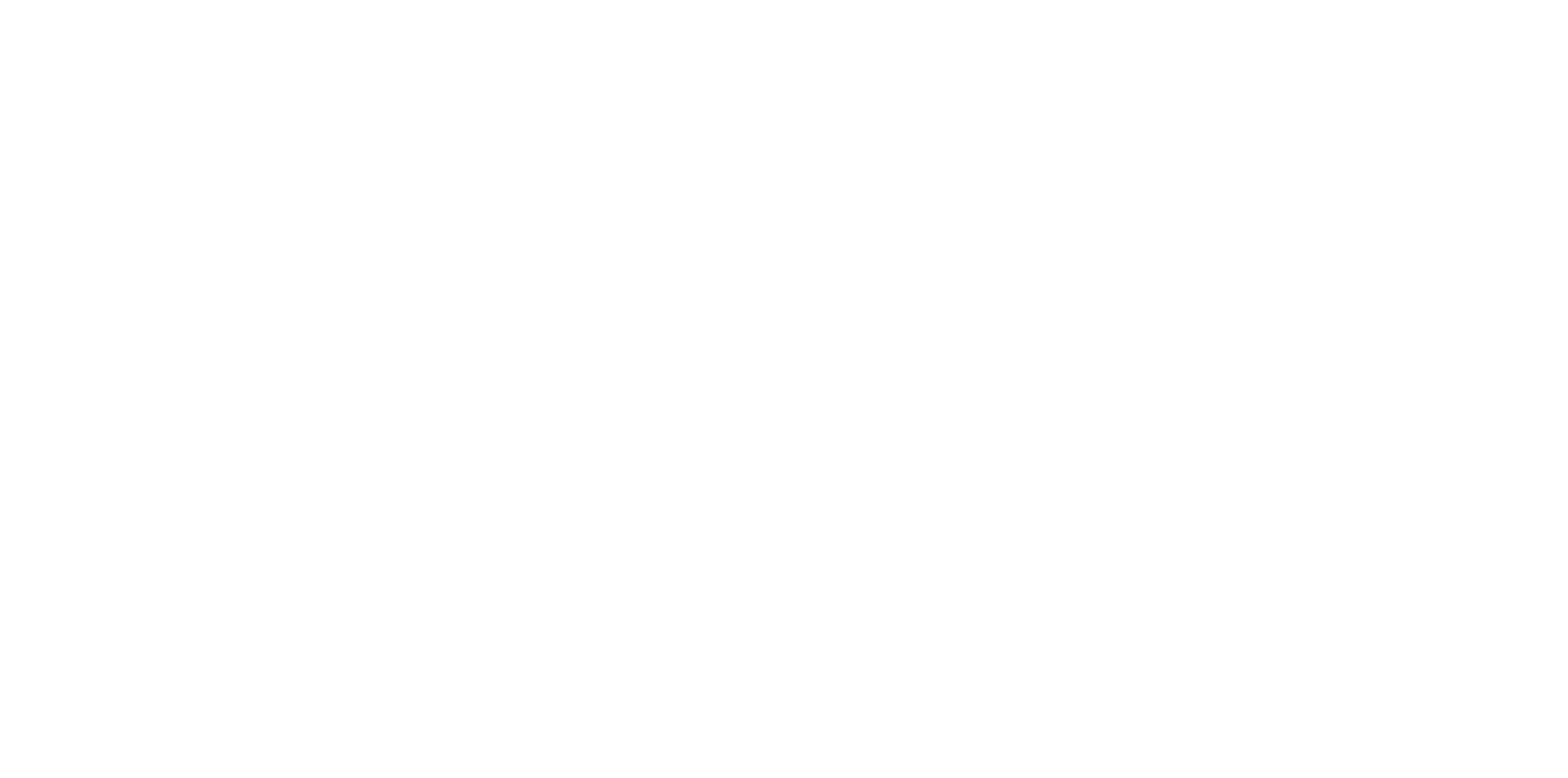 scroll, scrollTop: 0, scrollLeft: 0, axis: both 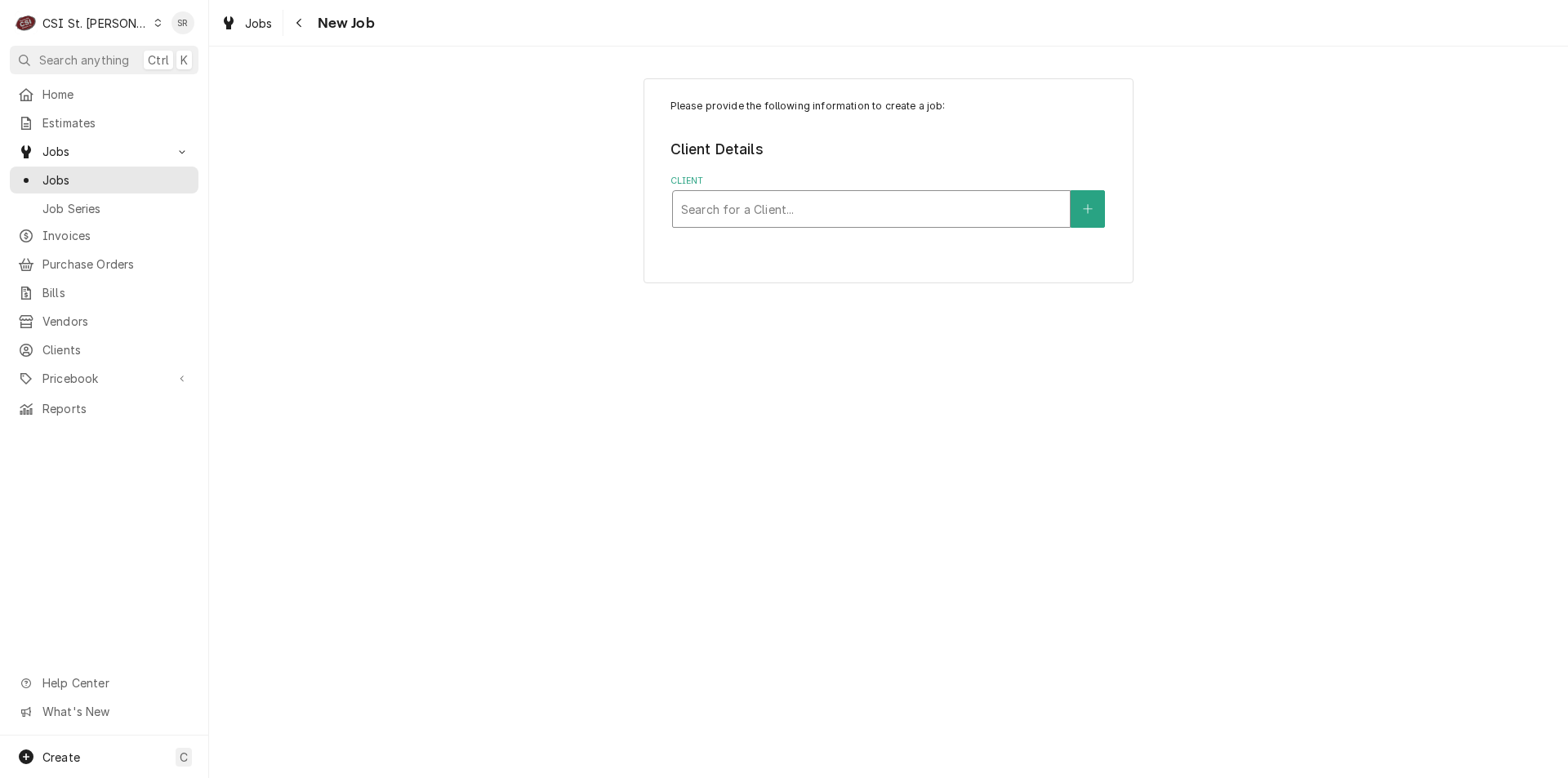 click at bounding box center (871, 209) 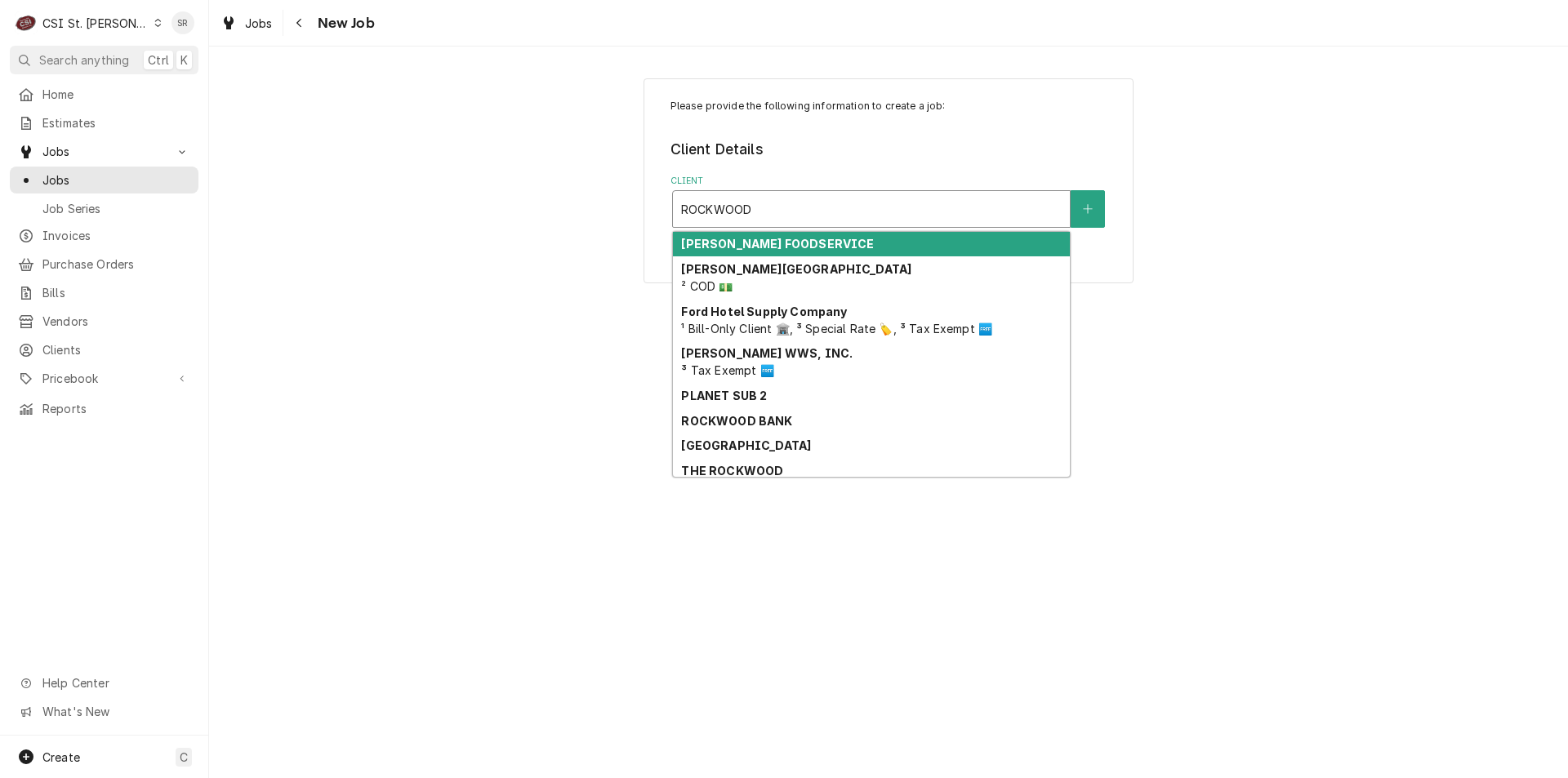 type on "ROCKWOOD SC" 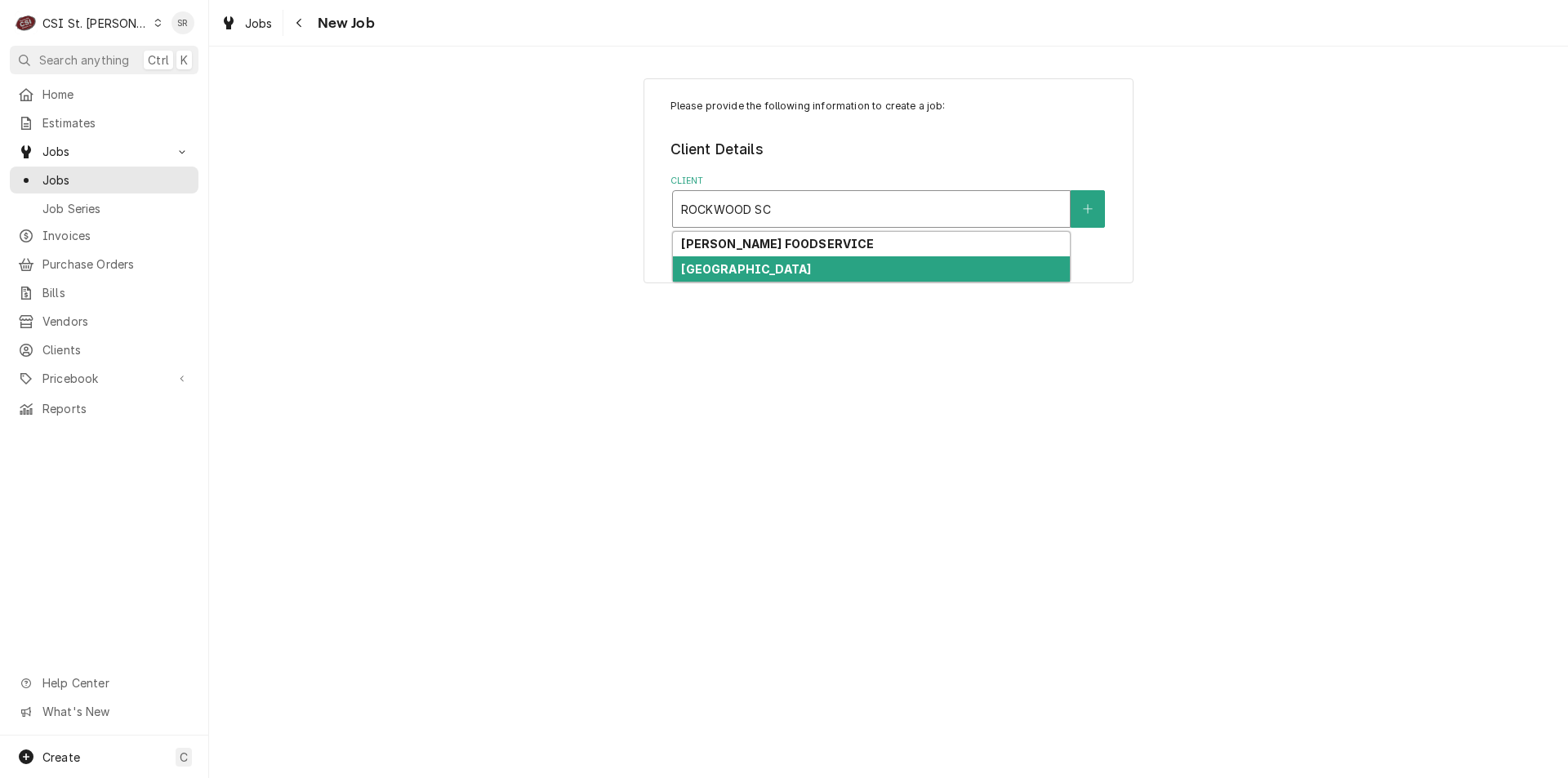 click on "[GEOGRAPHIC_DATA]" at bounding box center [746, 269] 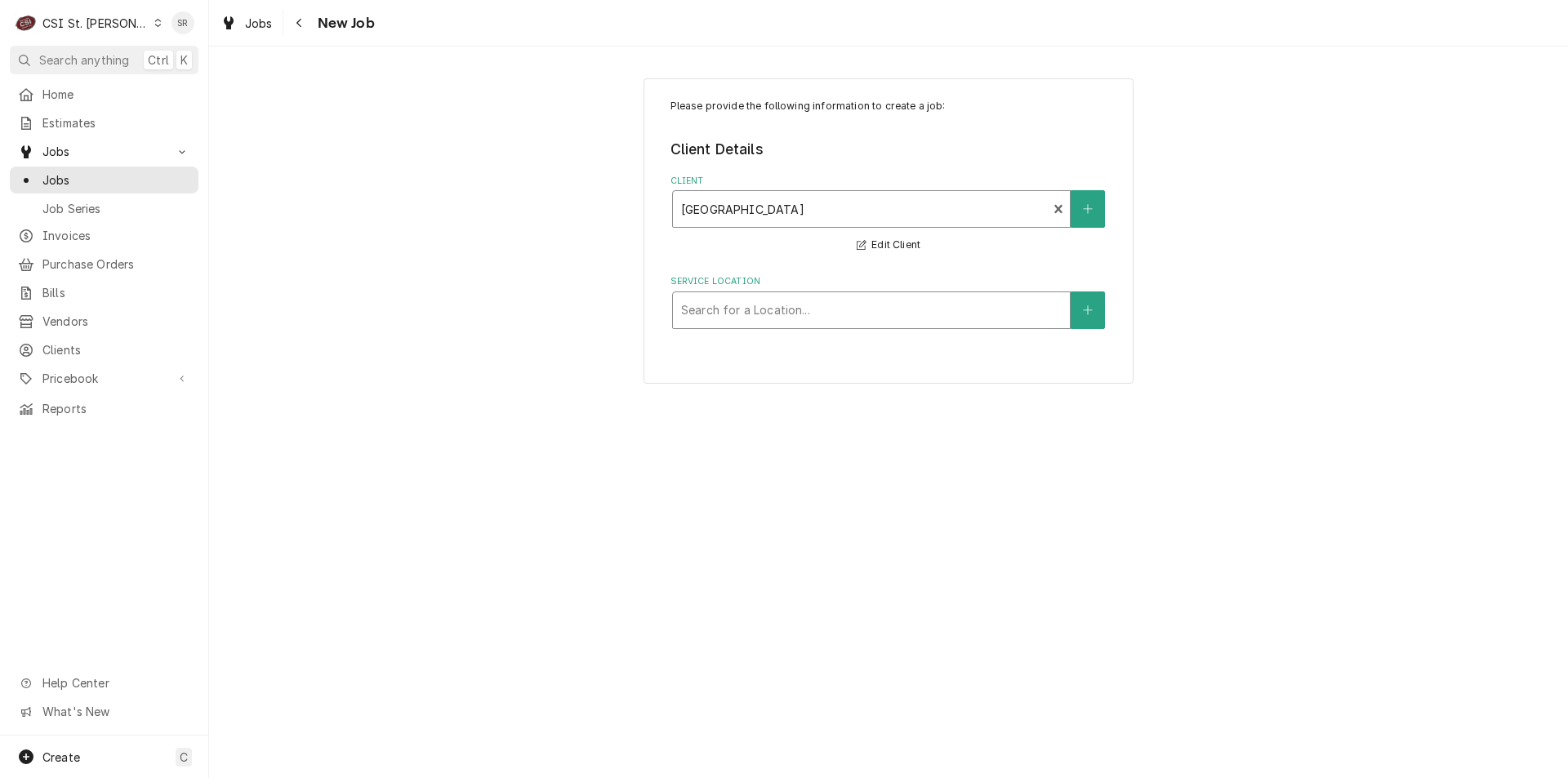 click at bounding box center (871, 310) 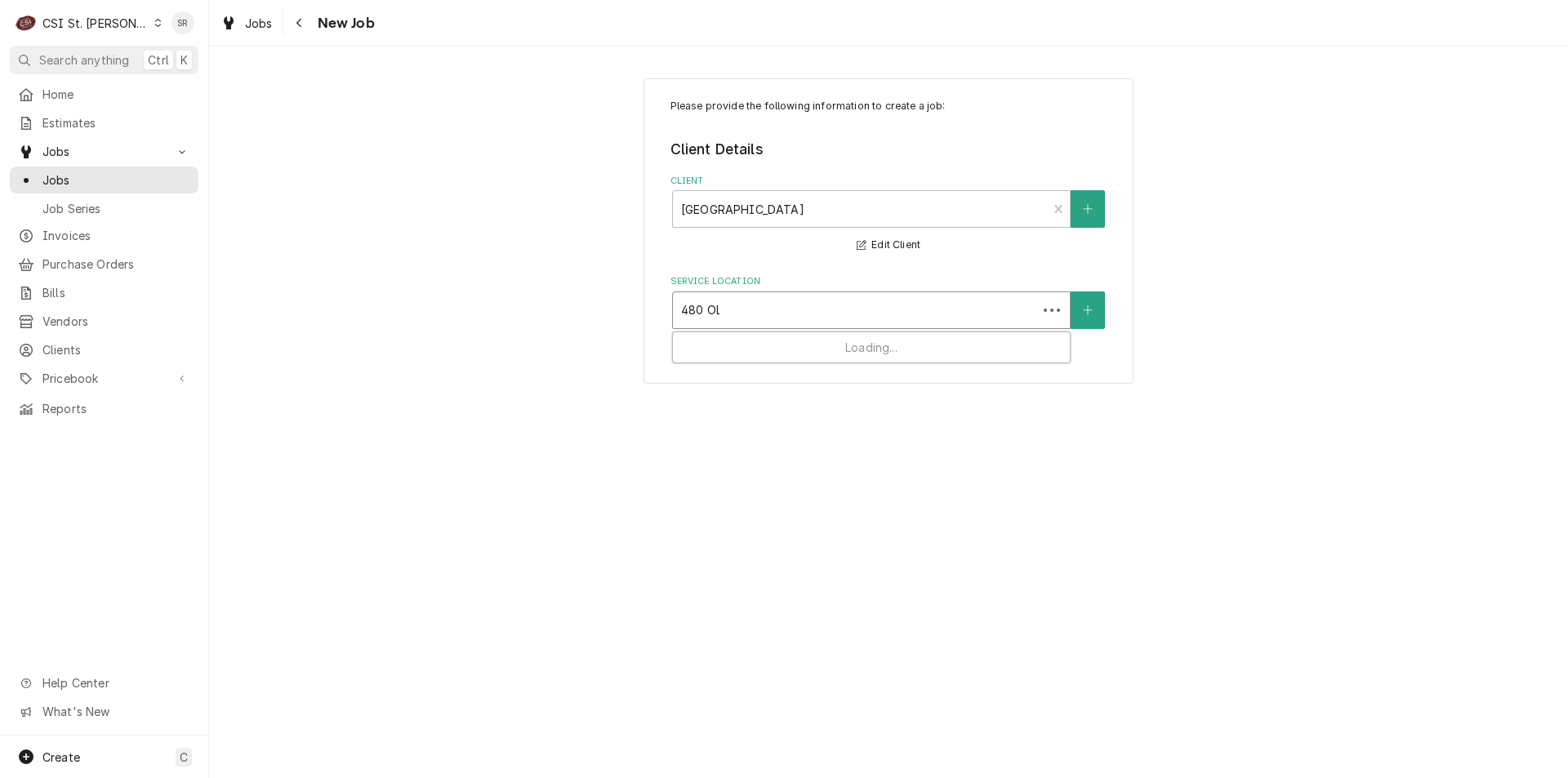 type on "480 OLD" 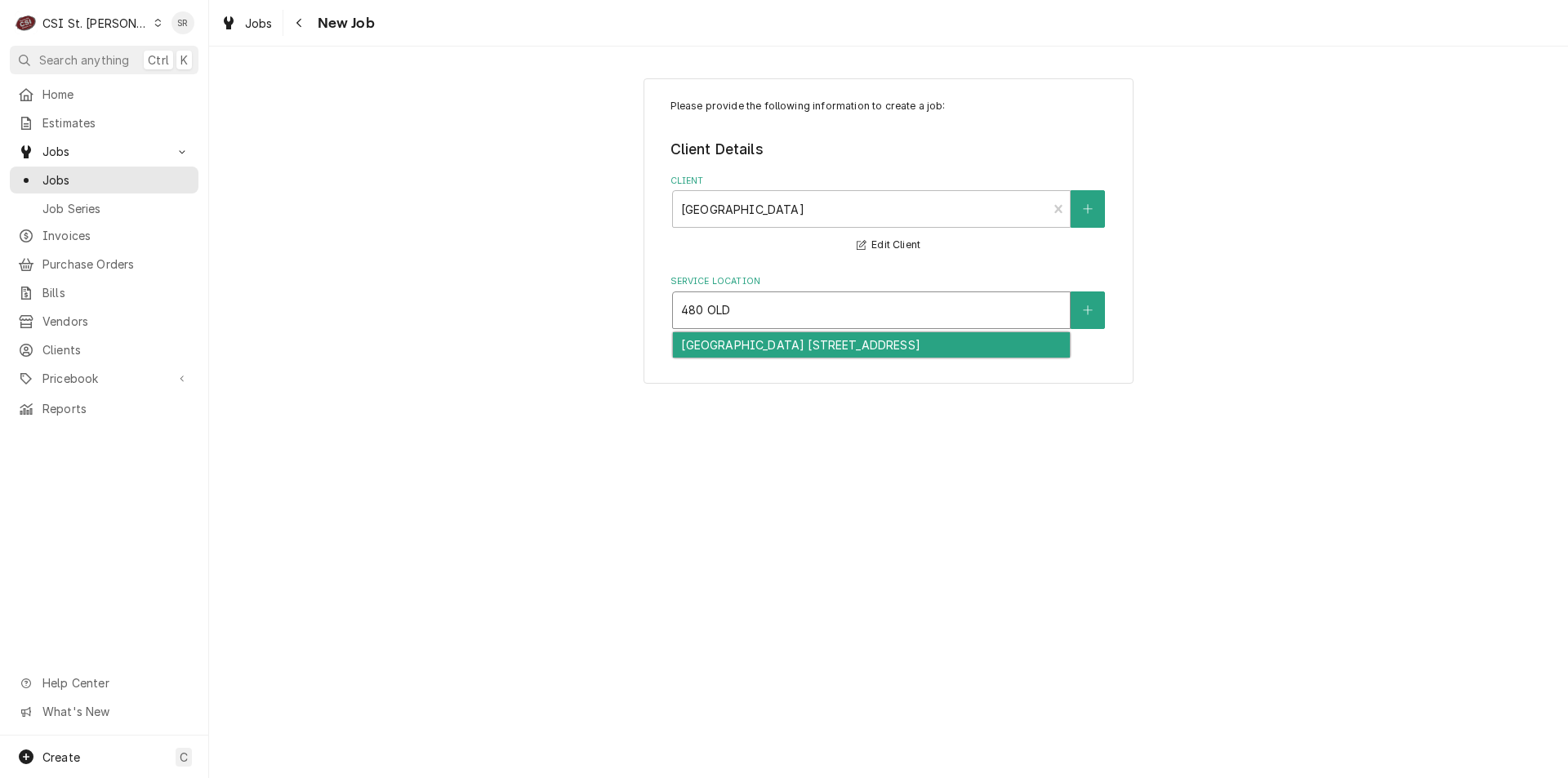 click on "[GEOGRAPHIC_DATA]       [STREET_ADDRESS]" at bounding box center [871, 345] 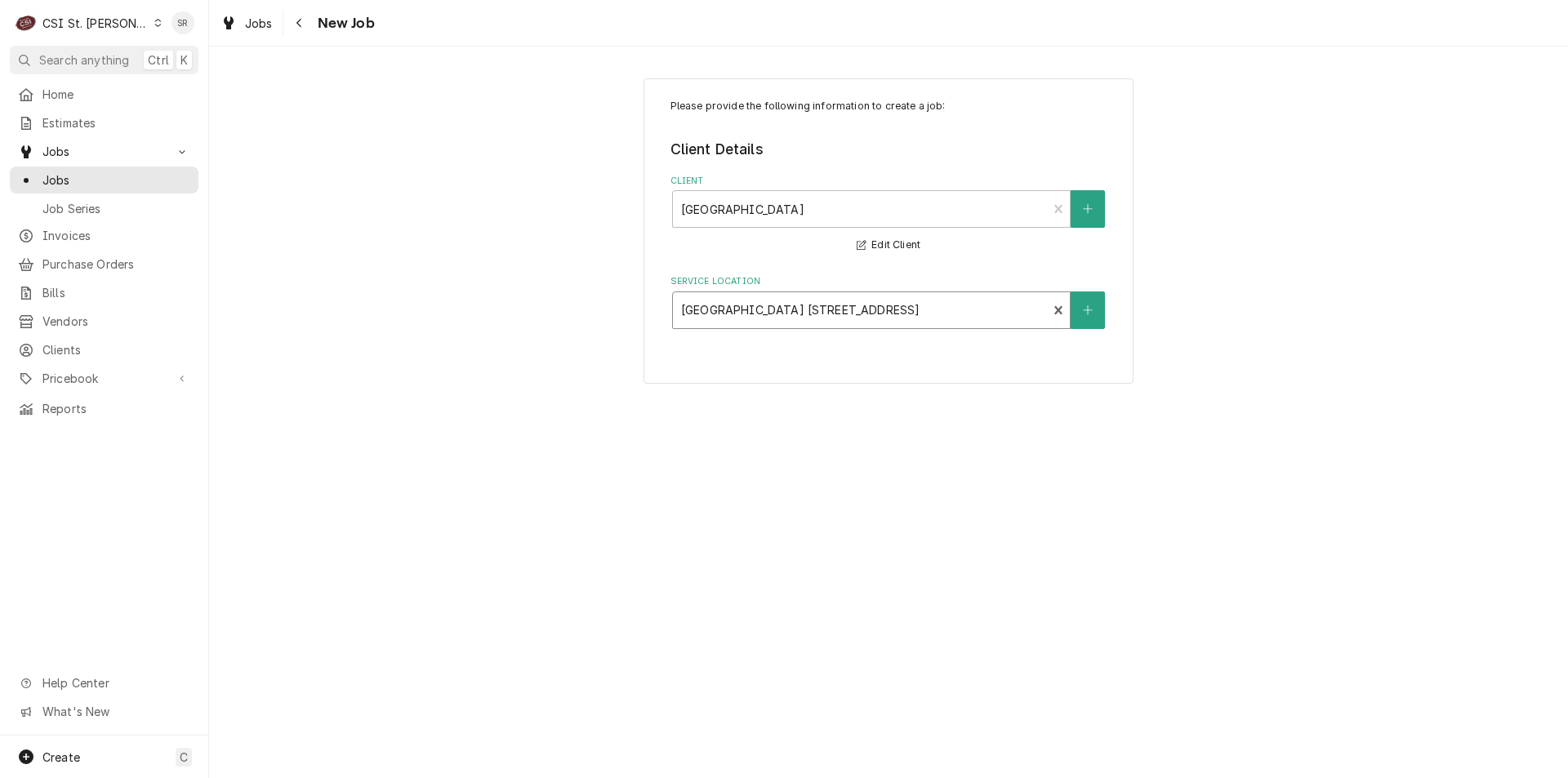 type 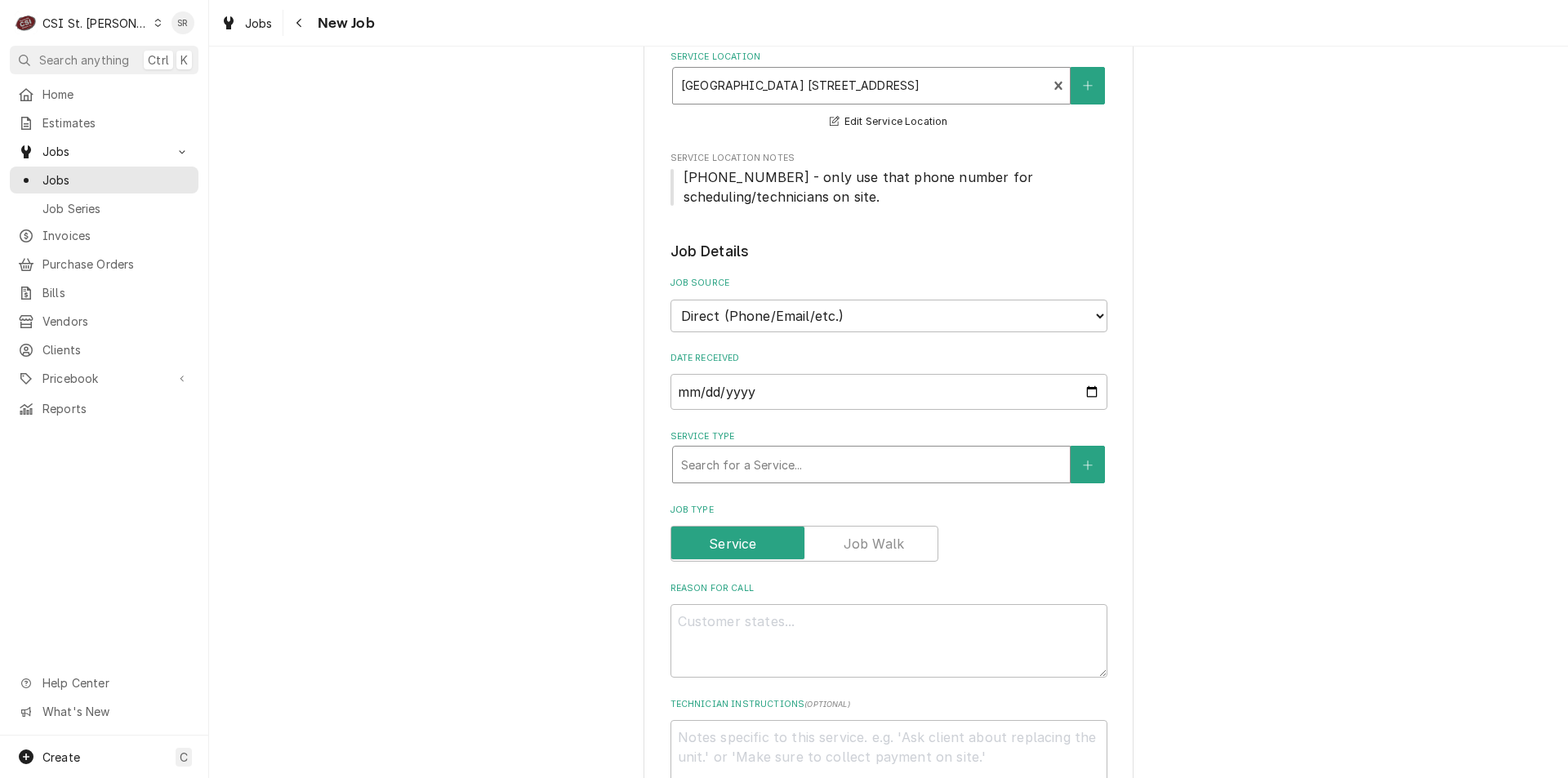 scroll, scrollTop: 245, scrollLeft: 0, axis: vertical 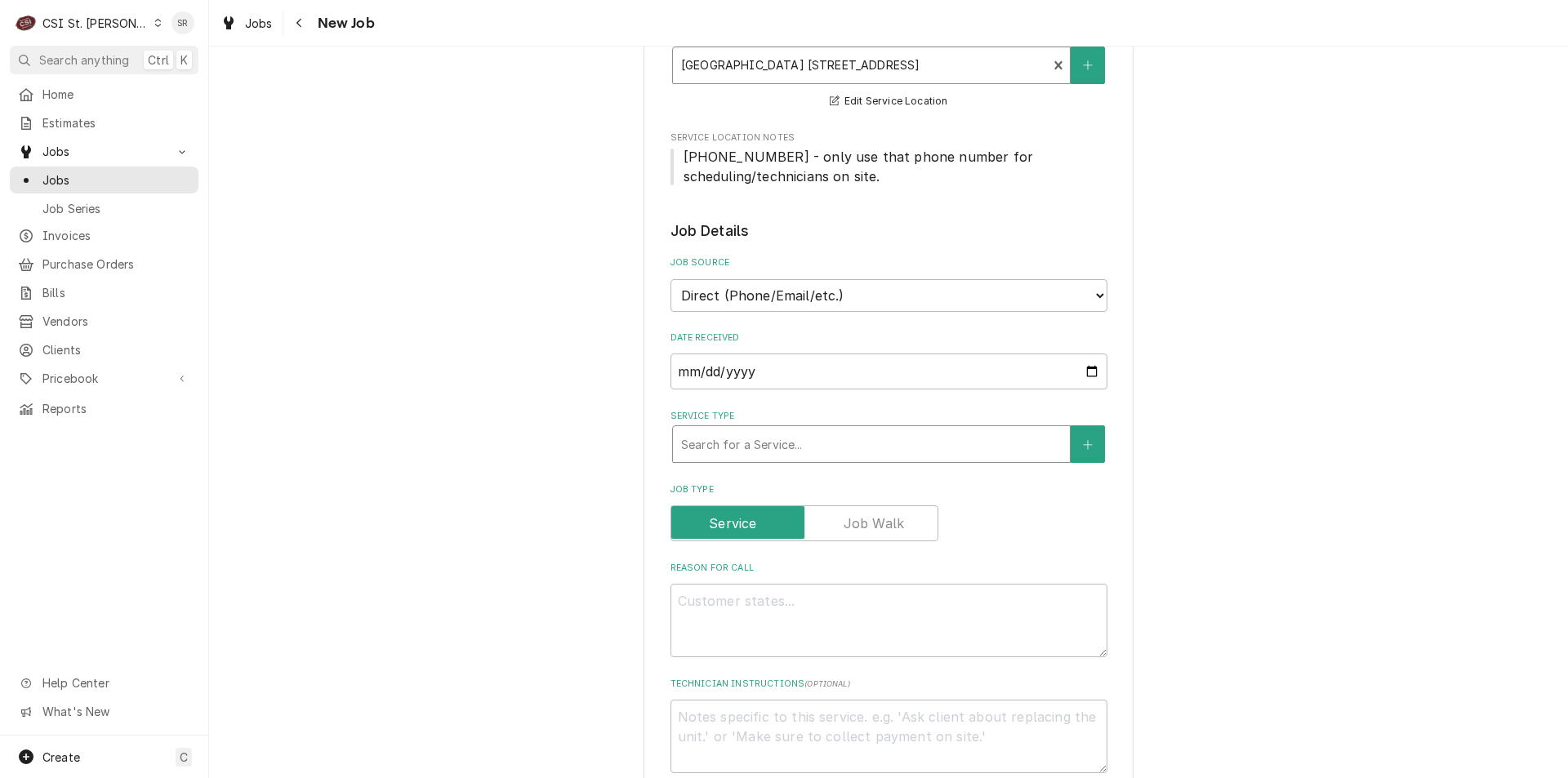 click at bounding box center (871, 444) 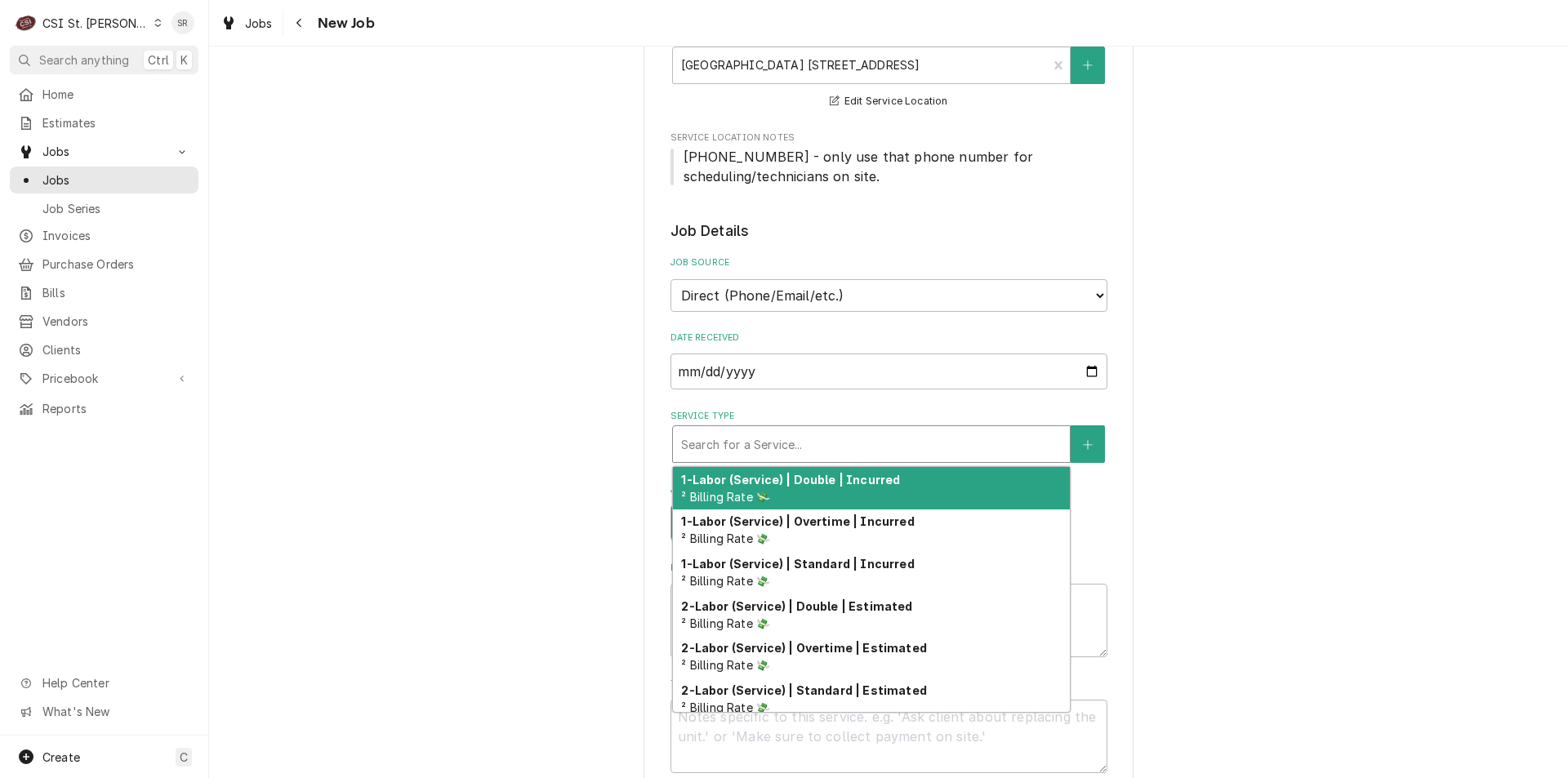 type on "x" 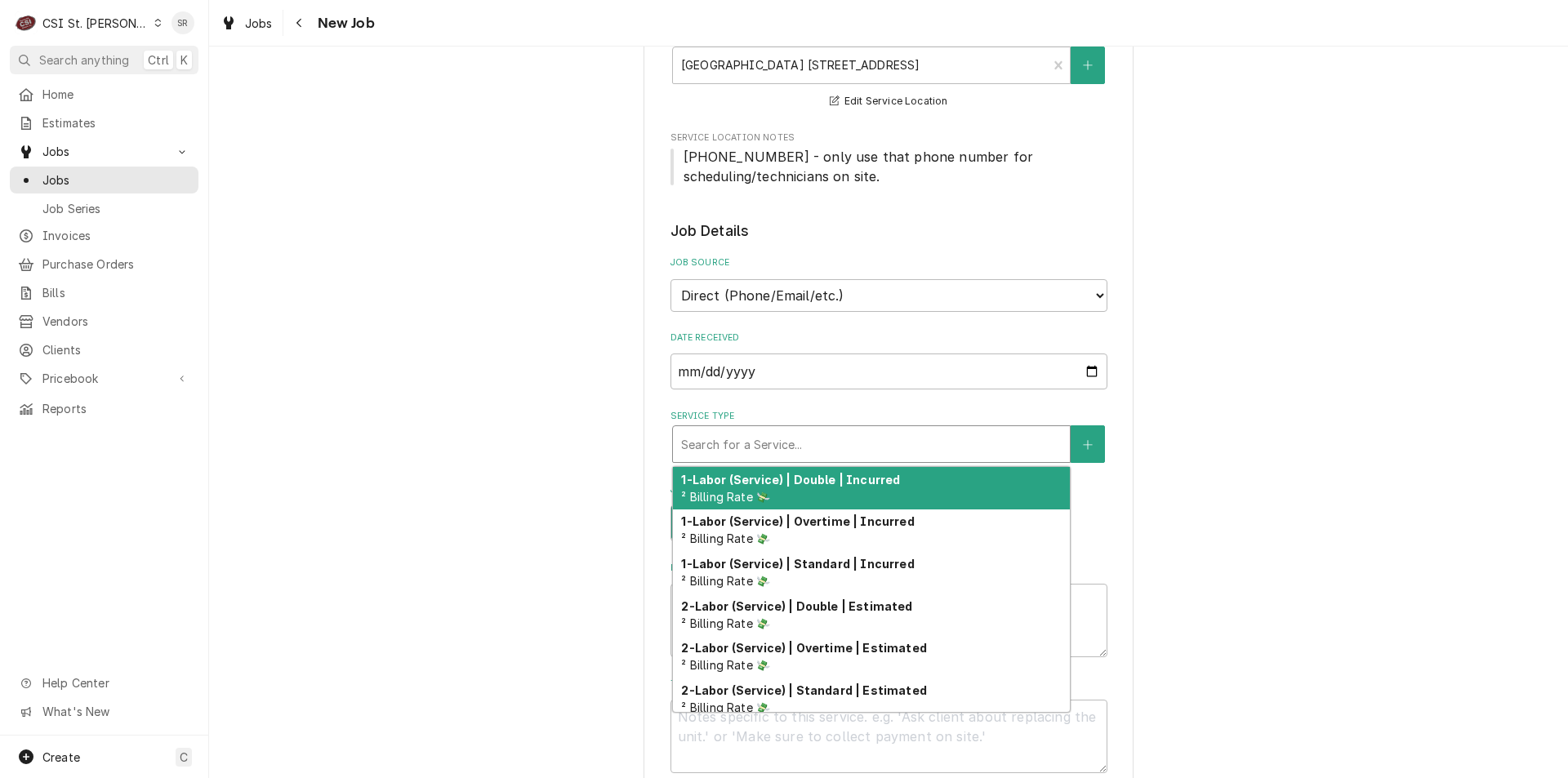 type on "C" 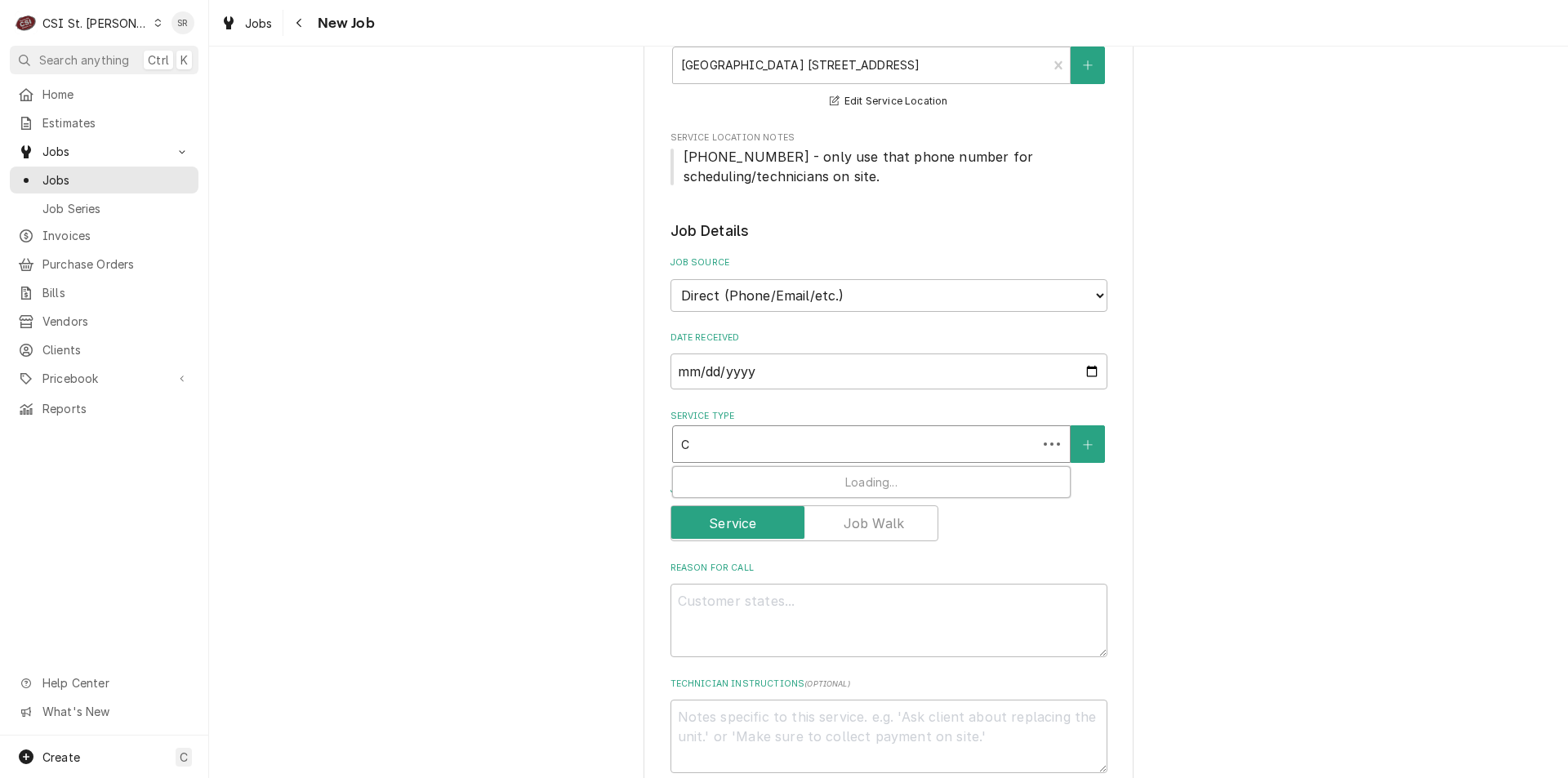 type on "x" 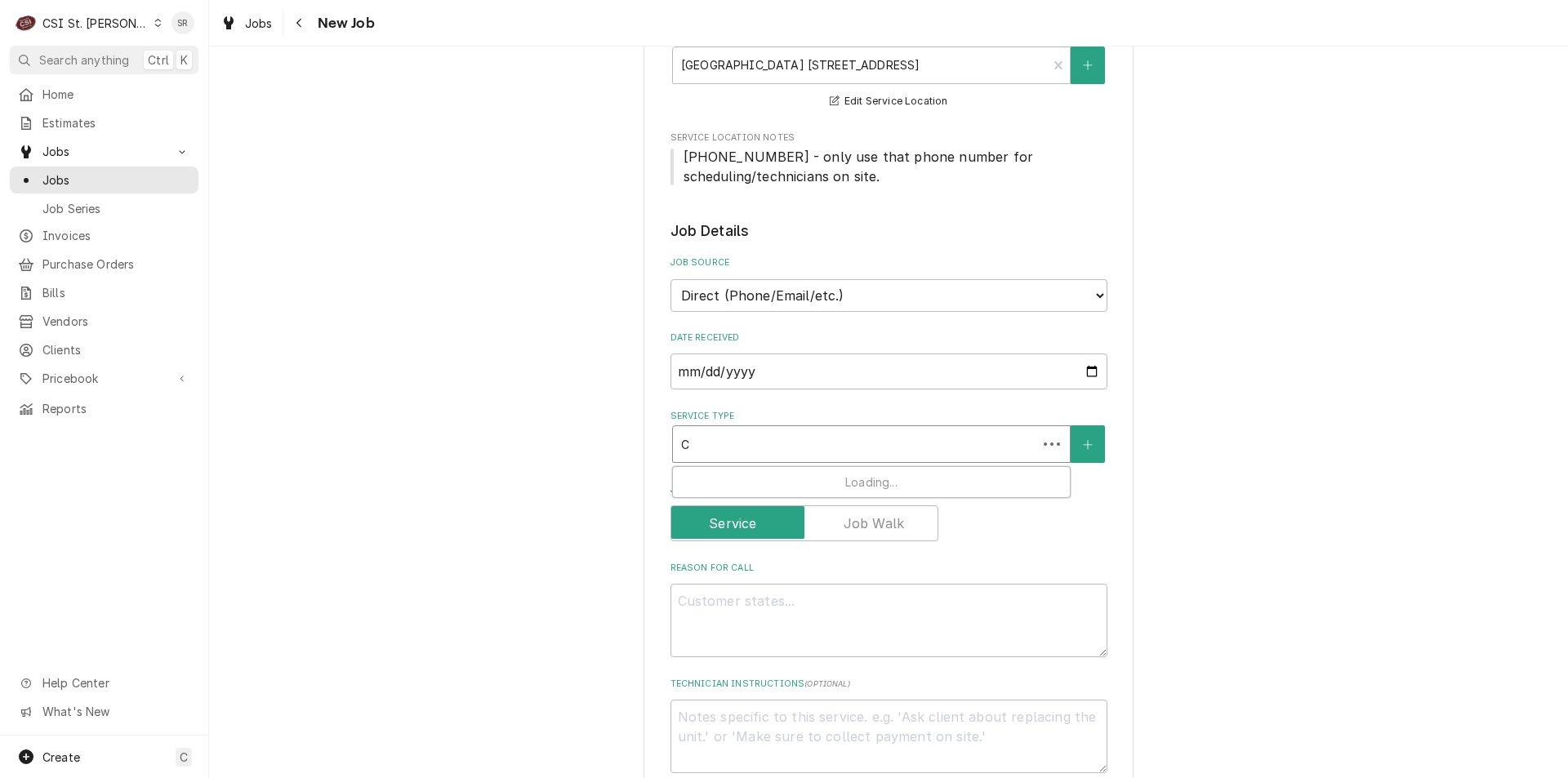 type on "CO" 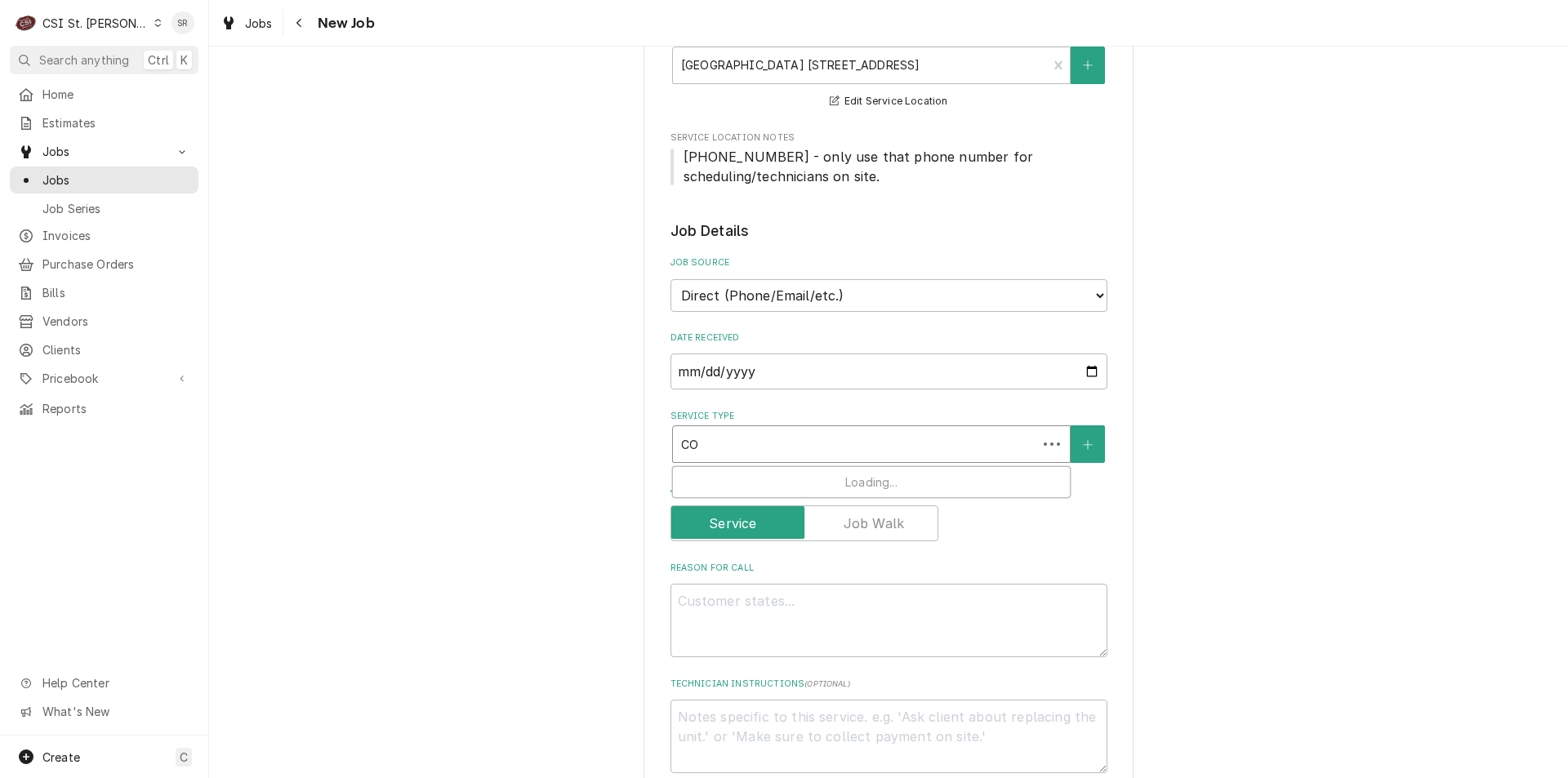 type on "x" 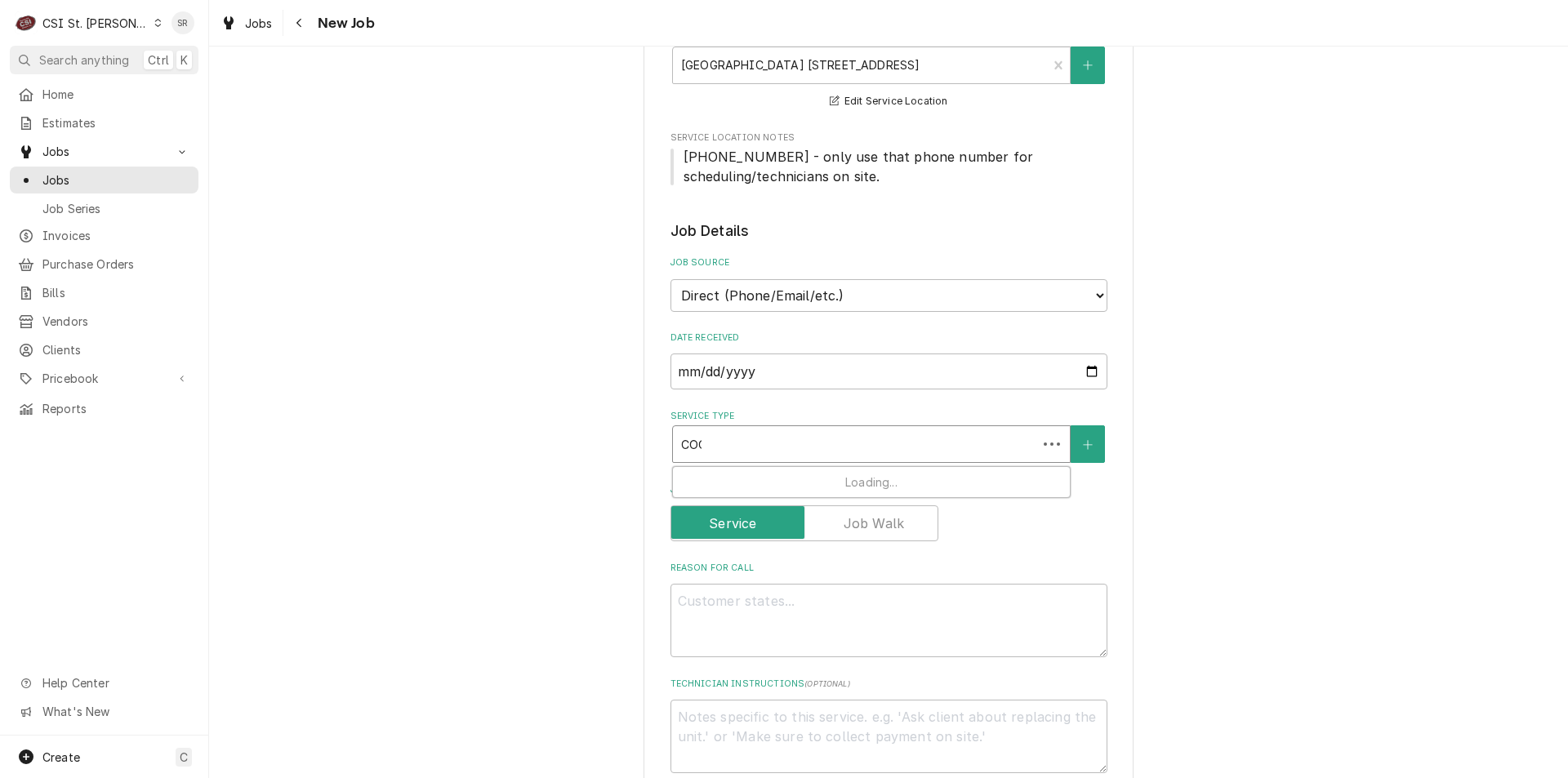 type on "x" 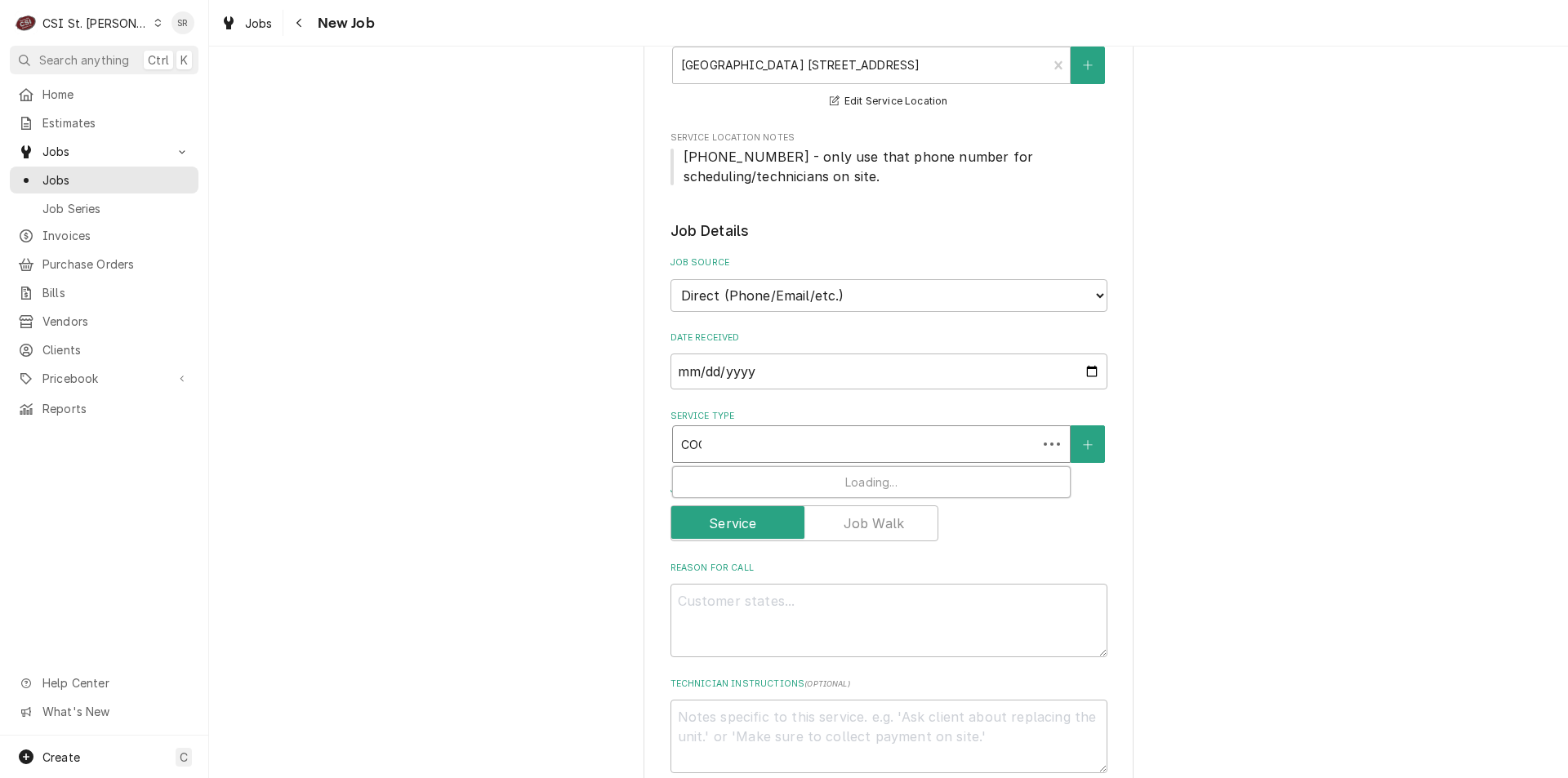 type on "COOK" 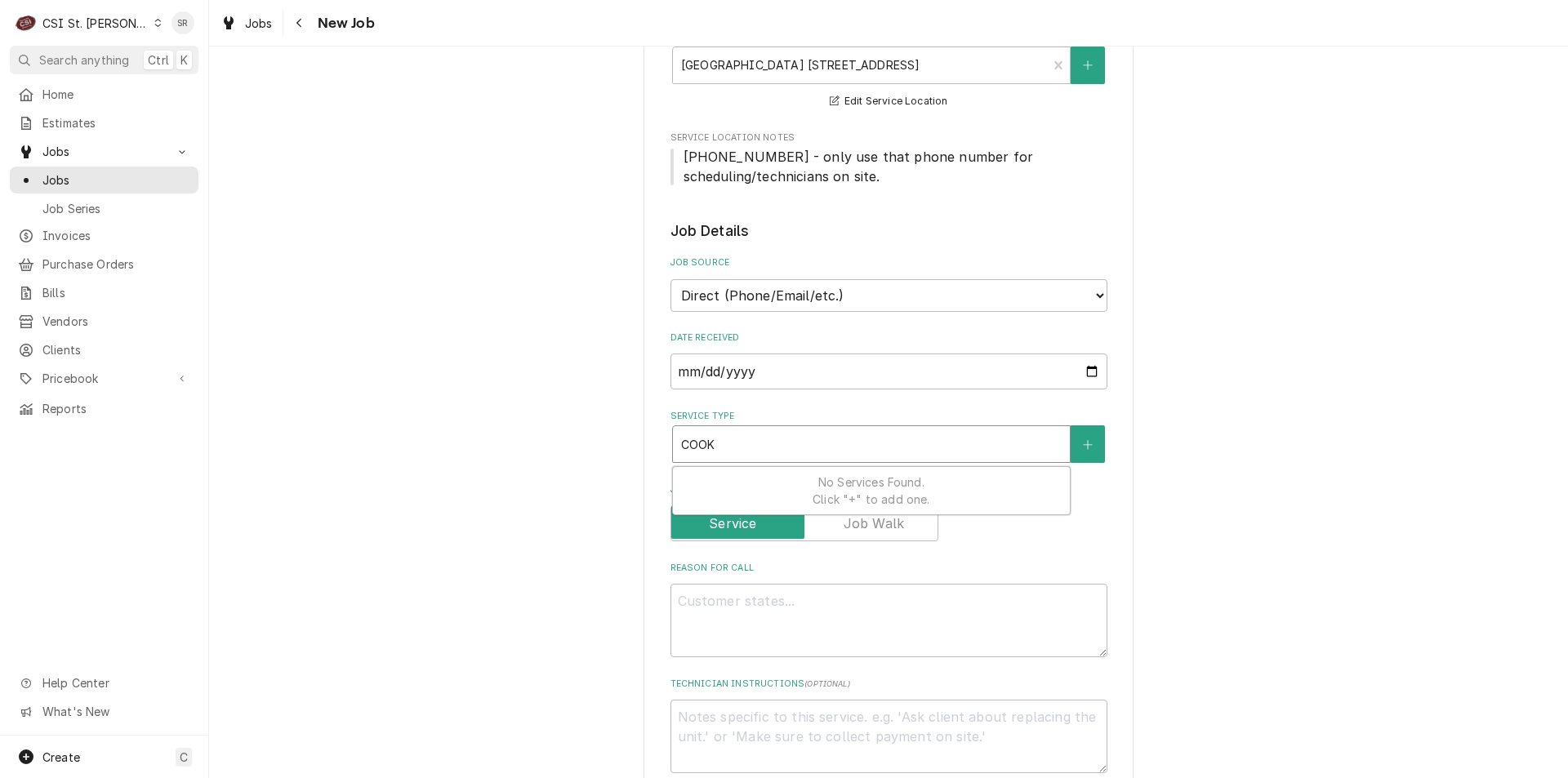 type on "x" 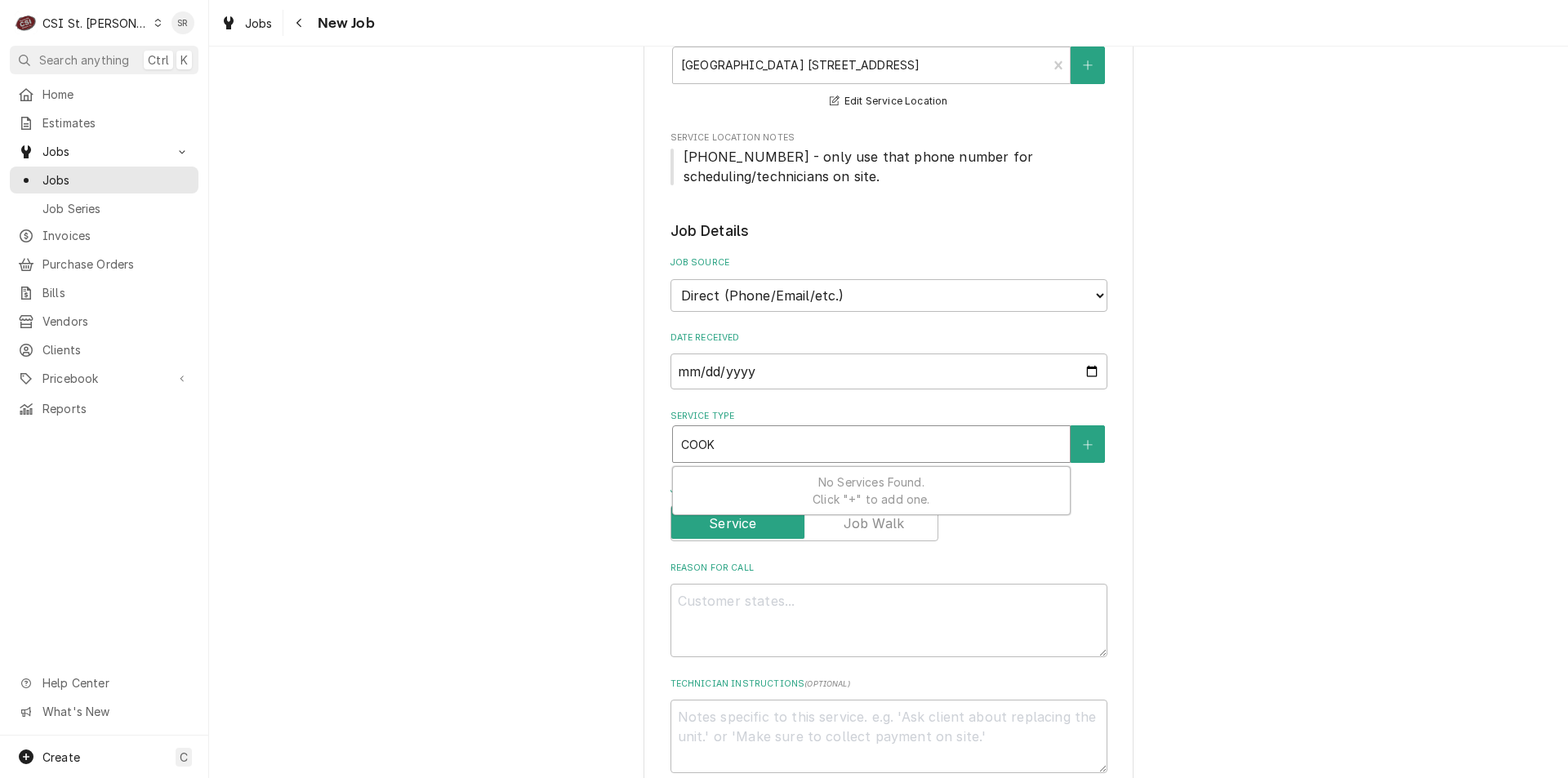 type on "COOKI" 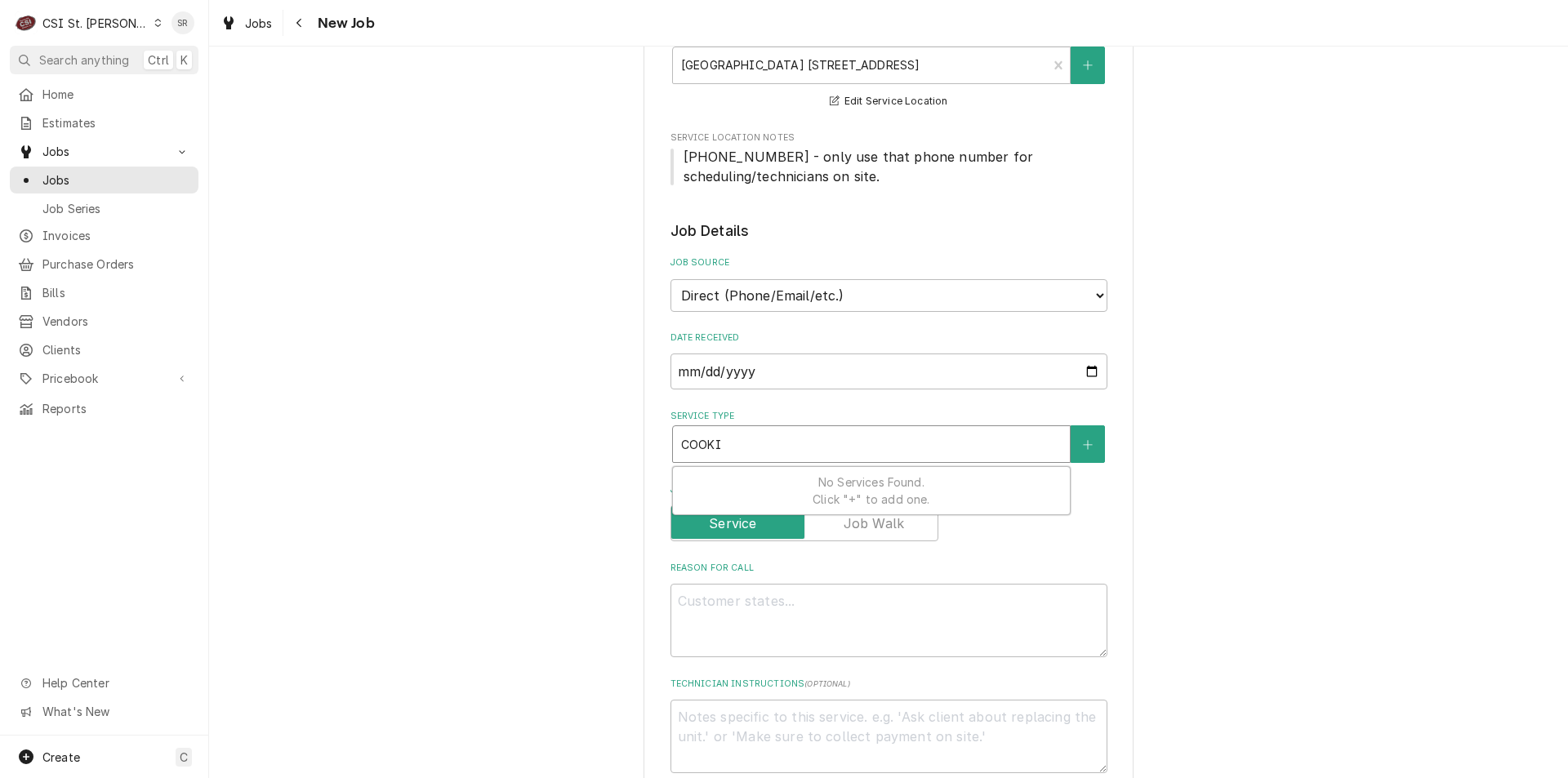 type on "x" 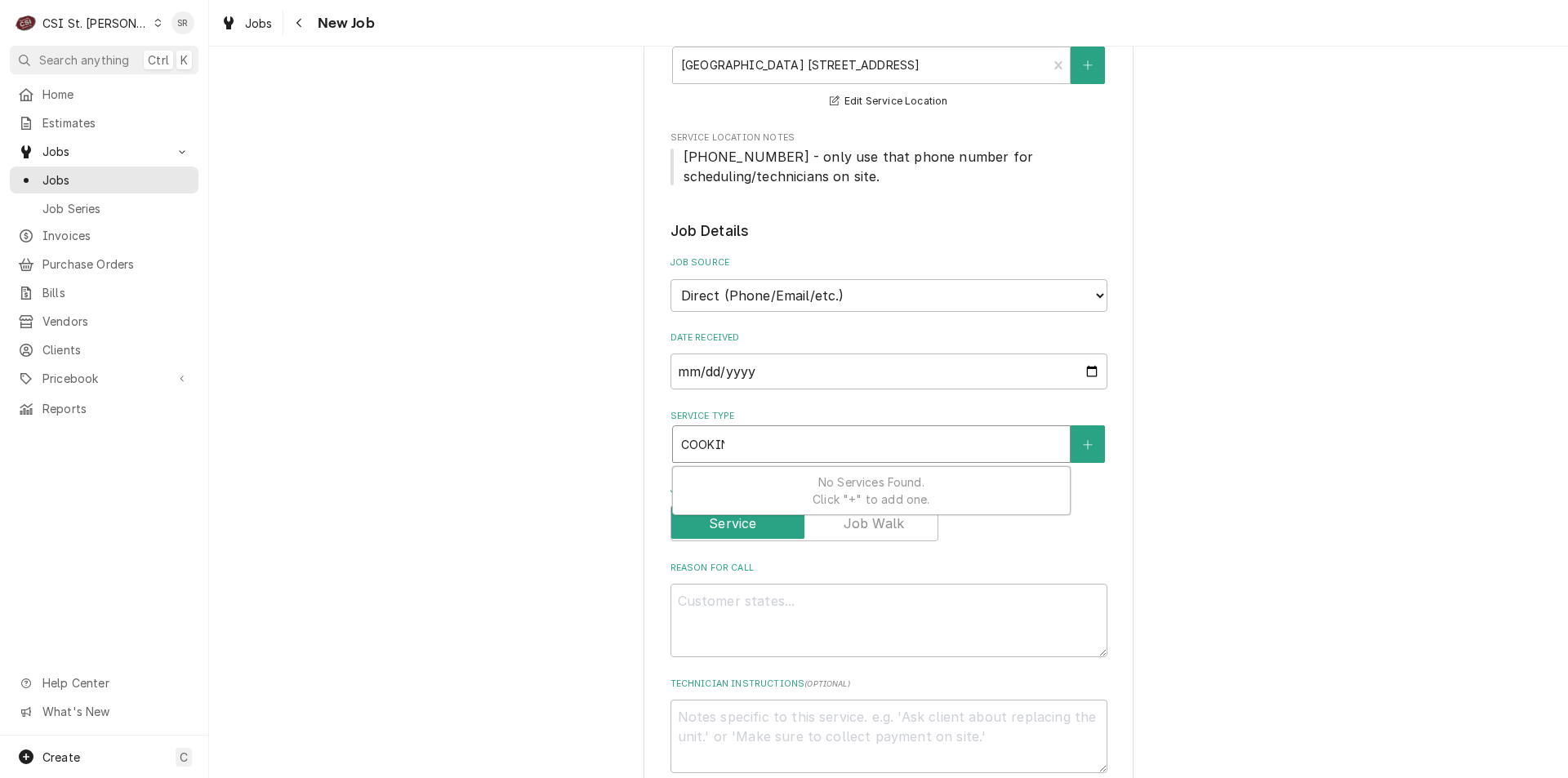 type on "x" 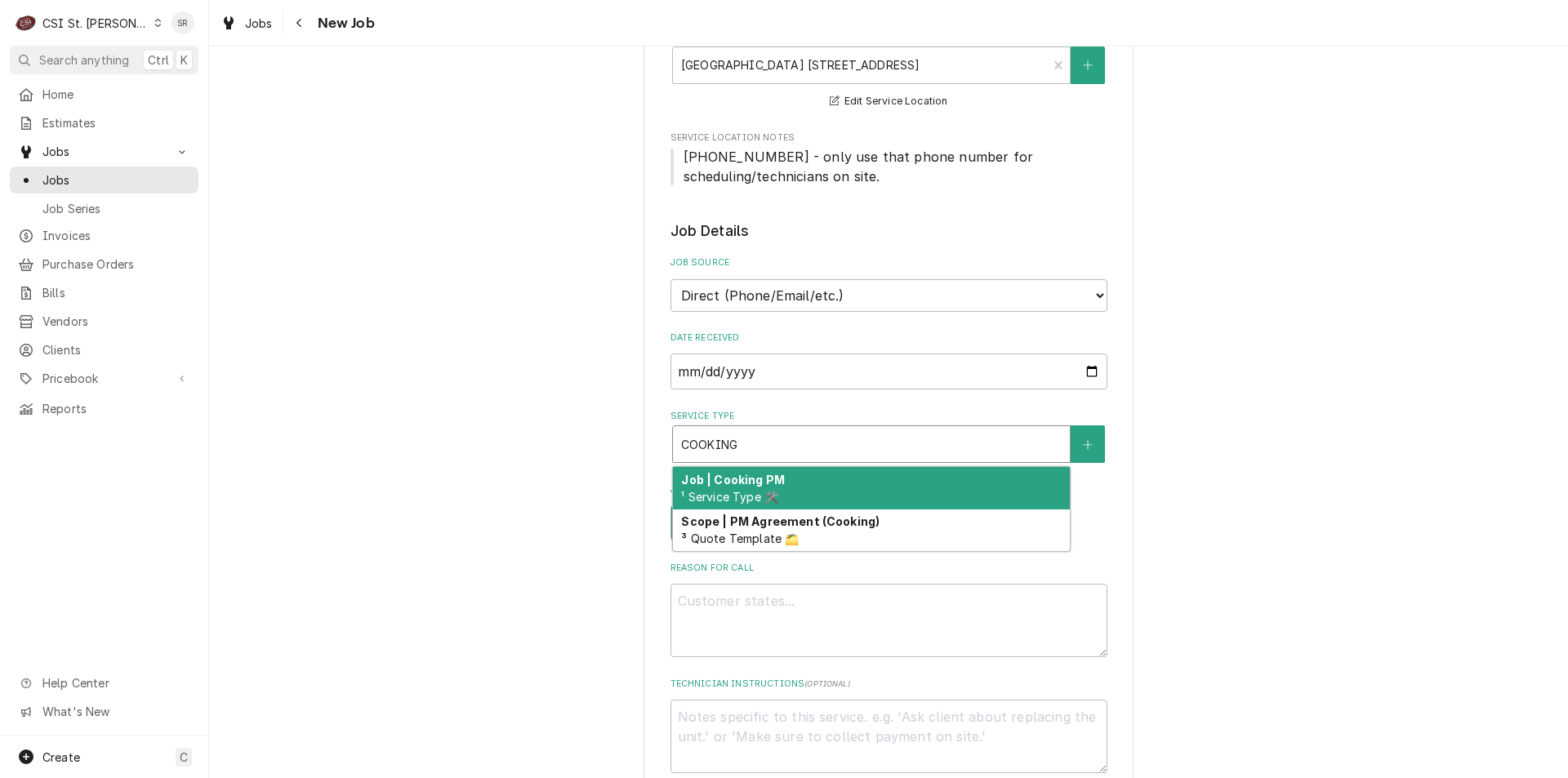 click on "Job | Cooking PM" at bounding box center (733, 479) 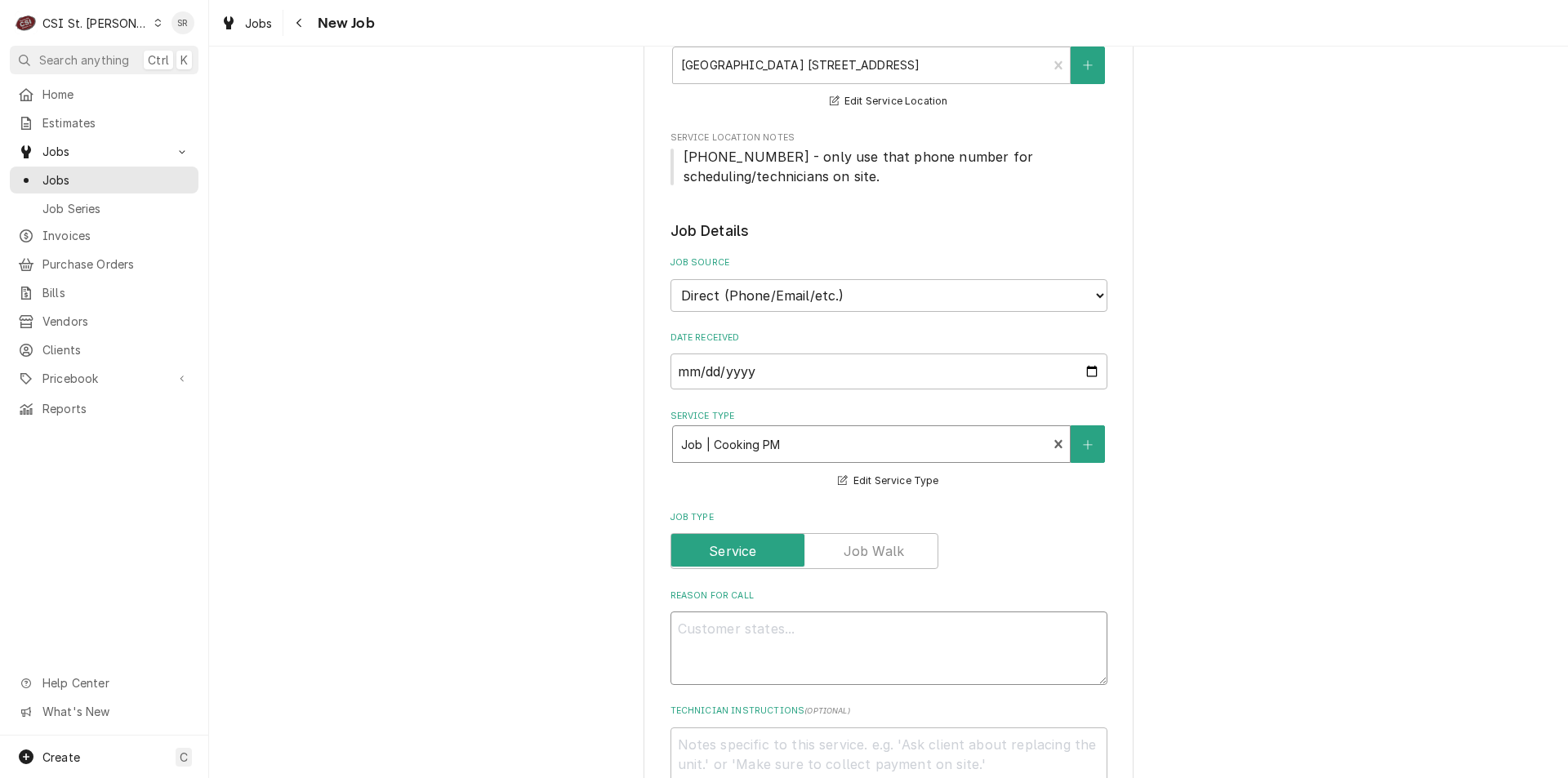 click on "Reason For Call" at bounding box center (889, 648) 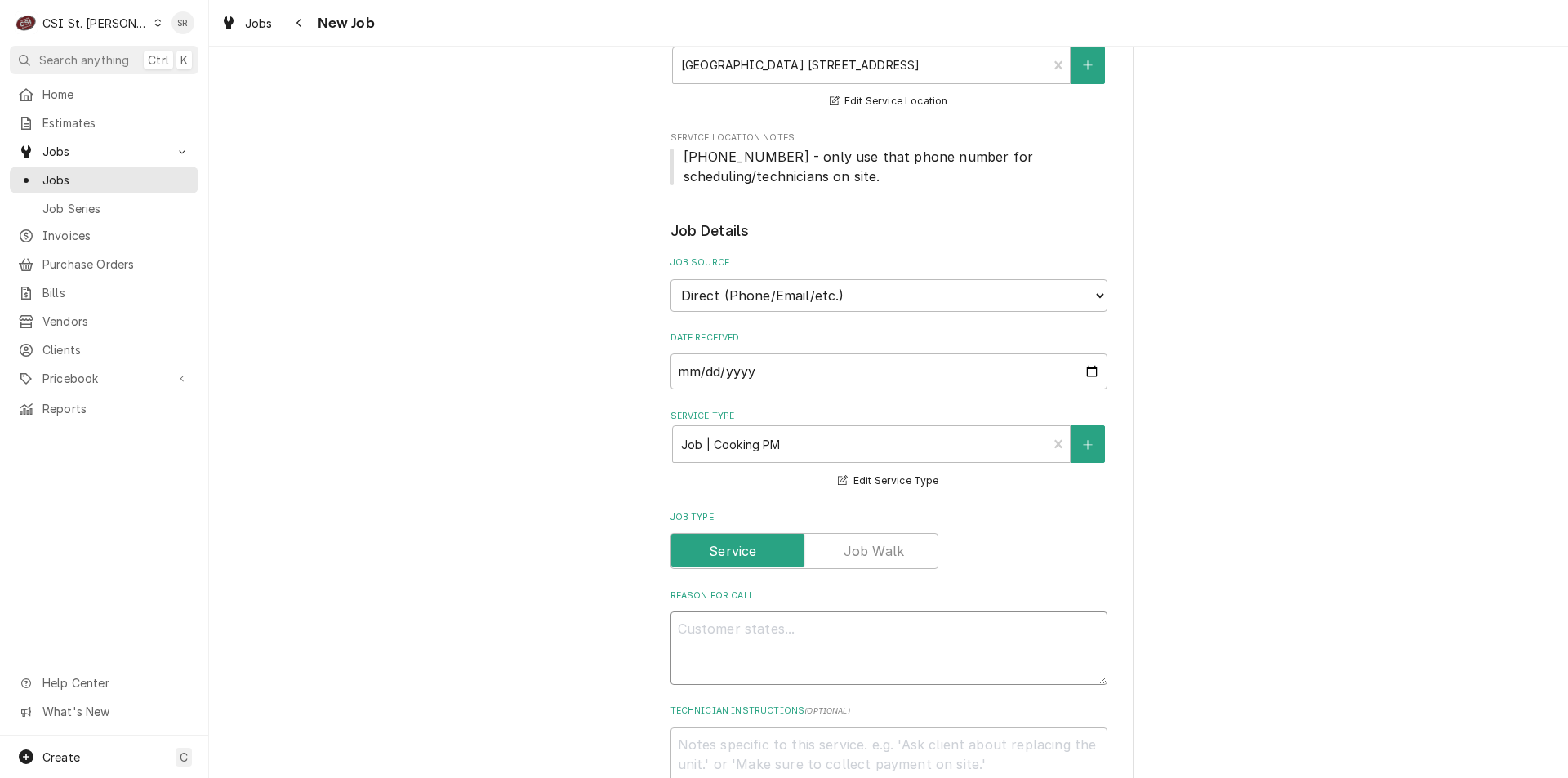 type on "x" 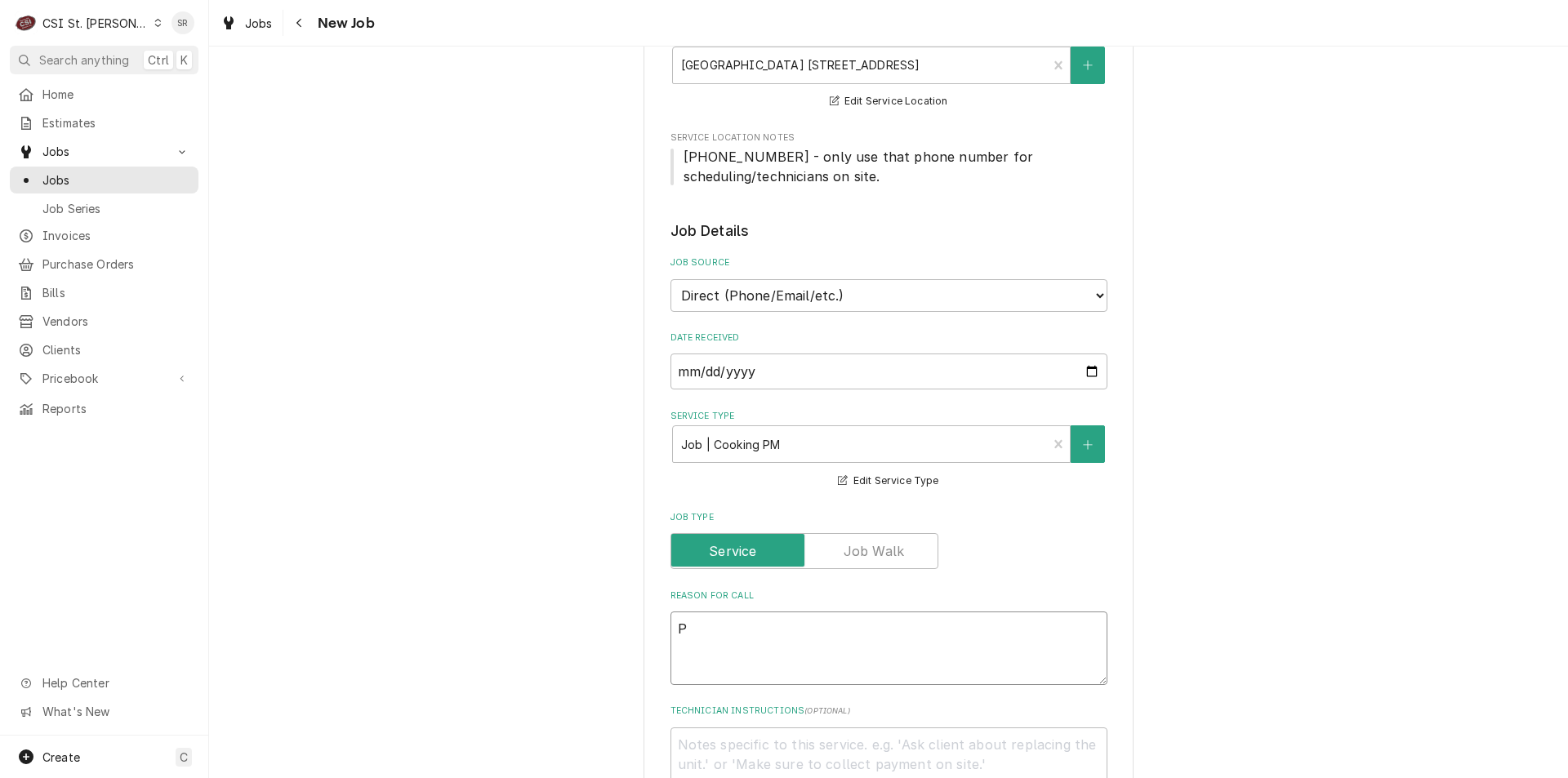 type on "x" 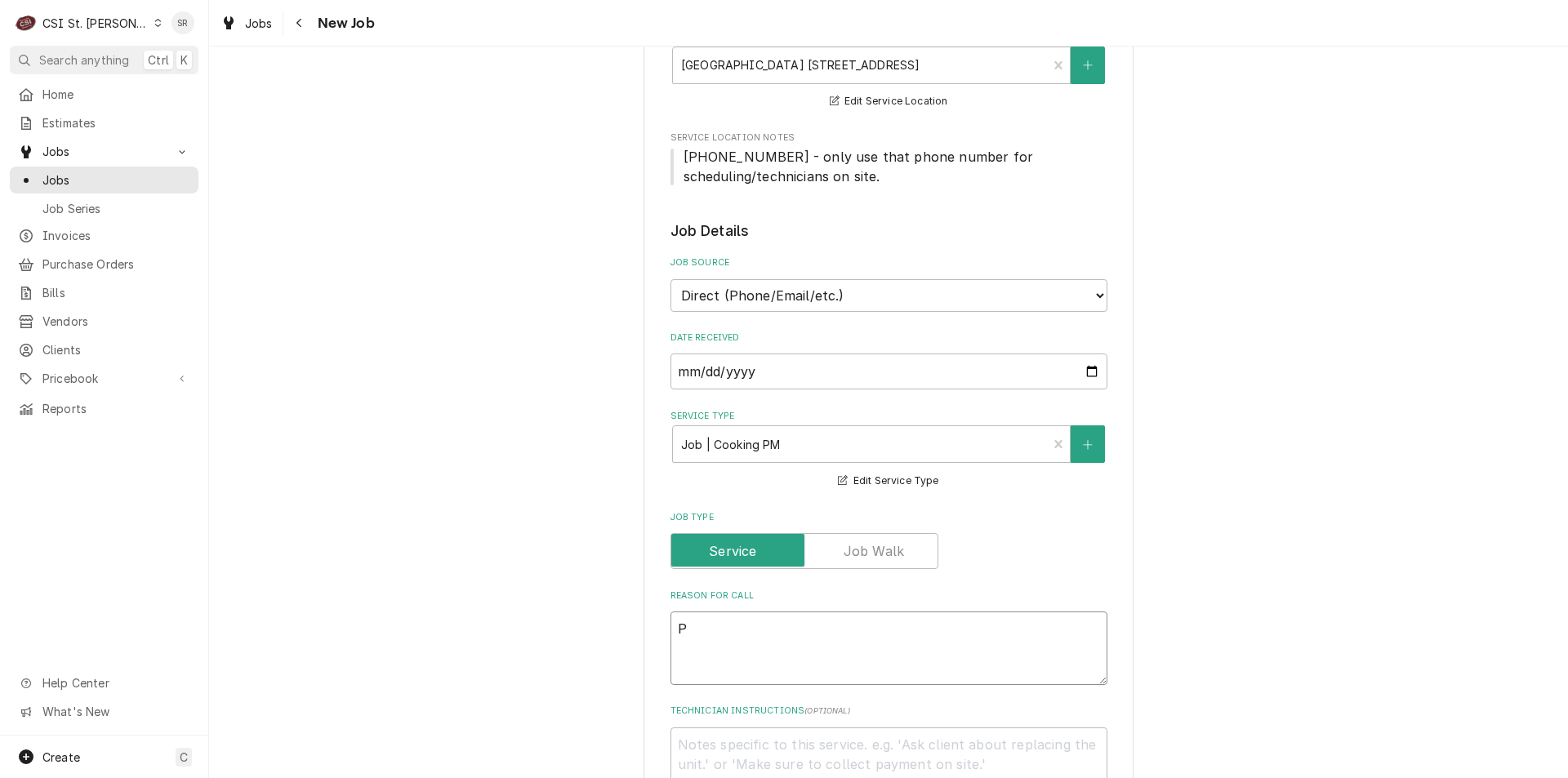 type on "PE" 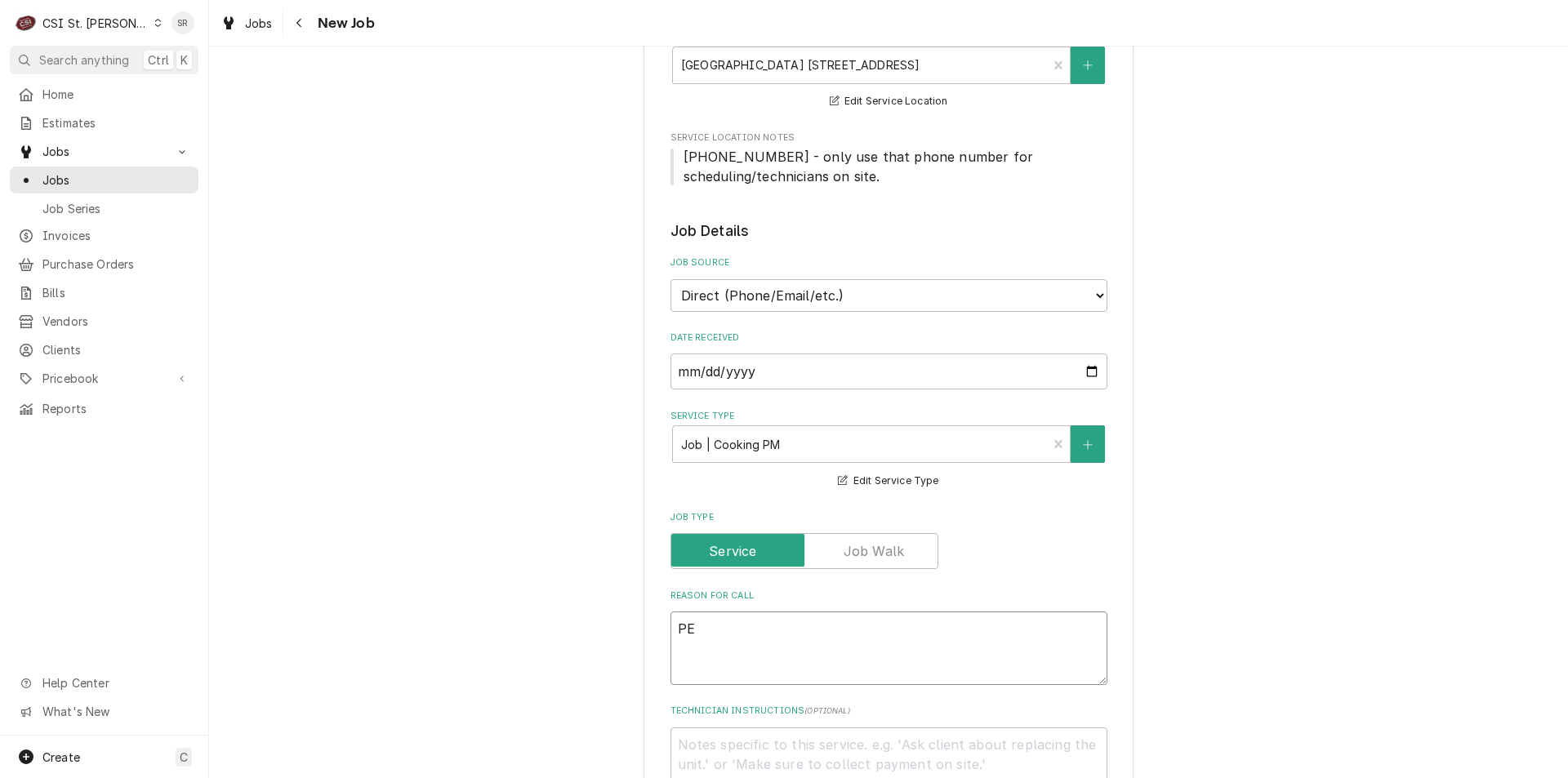type on "x" 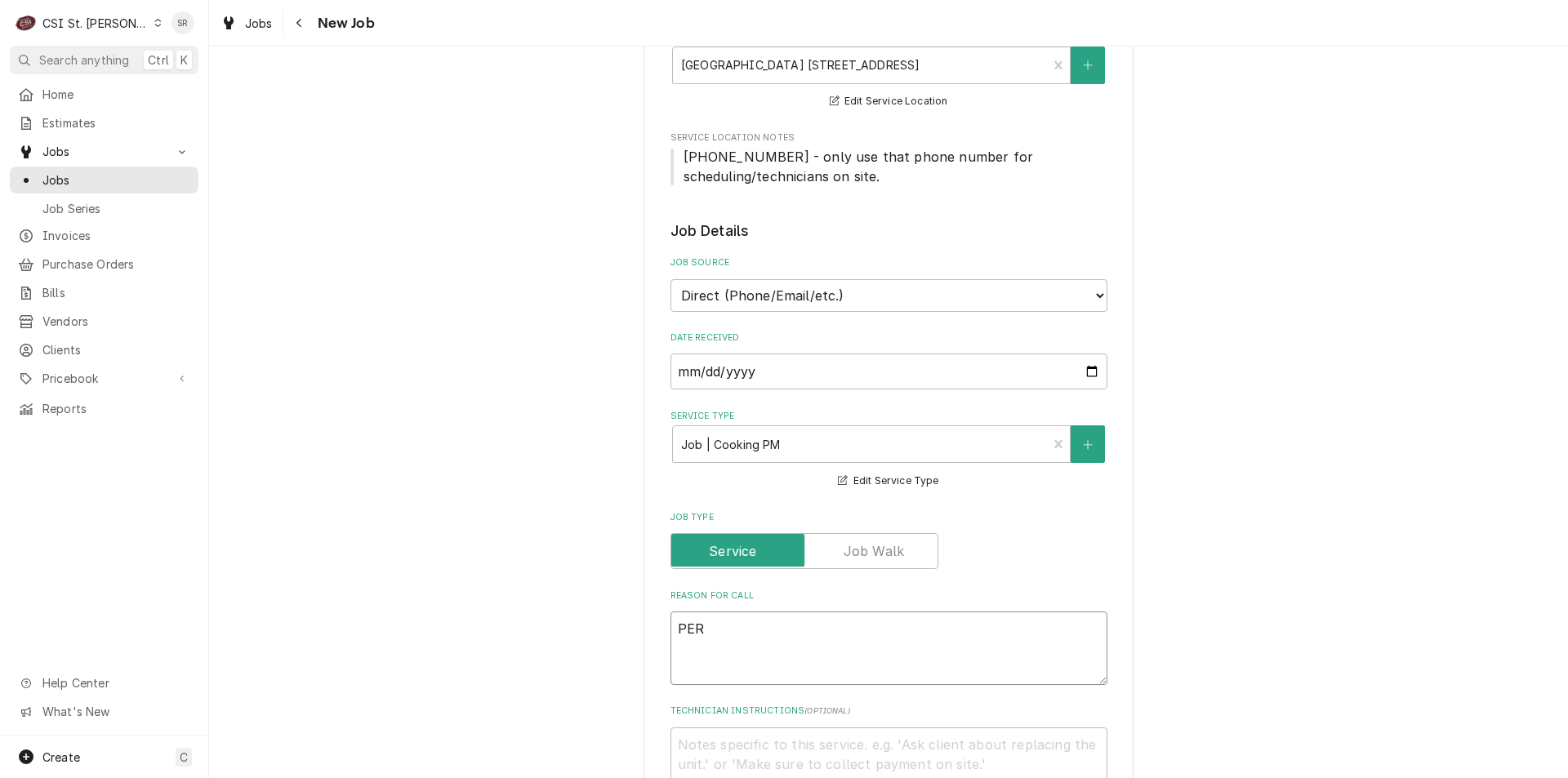 type on "x" 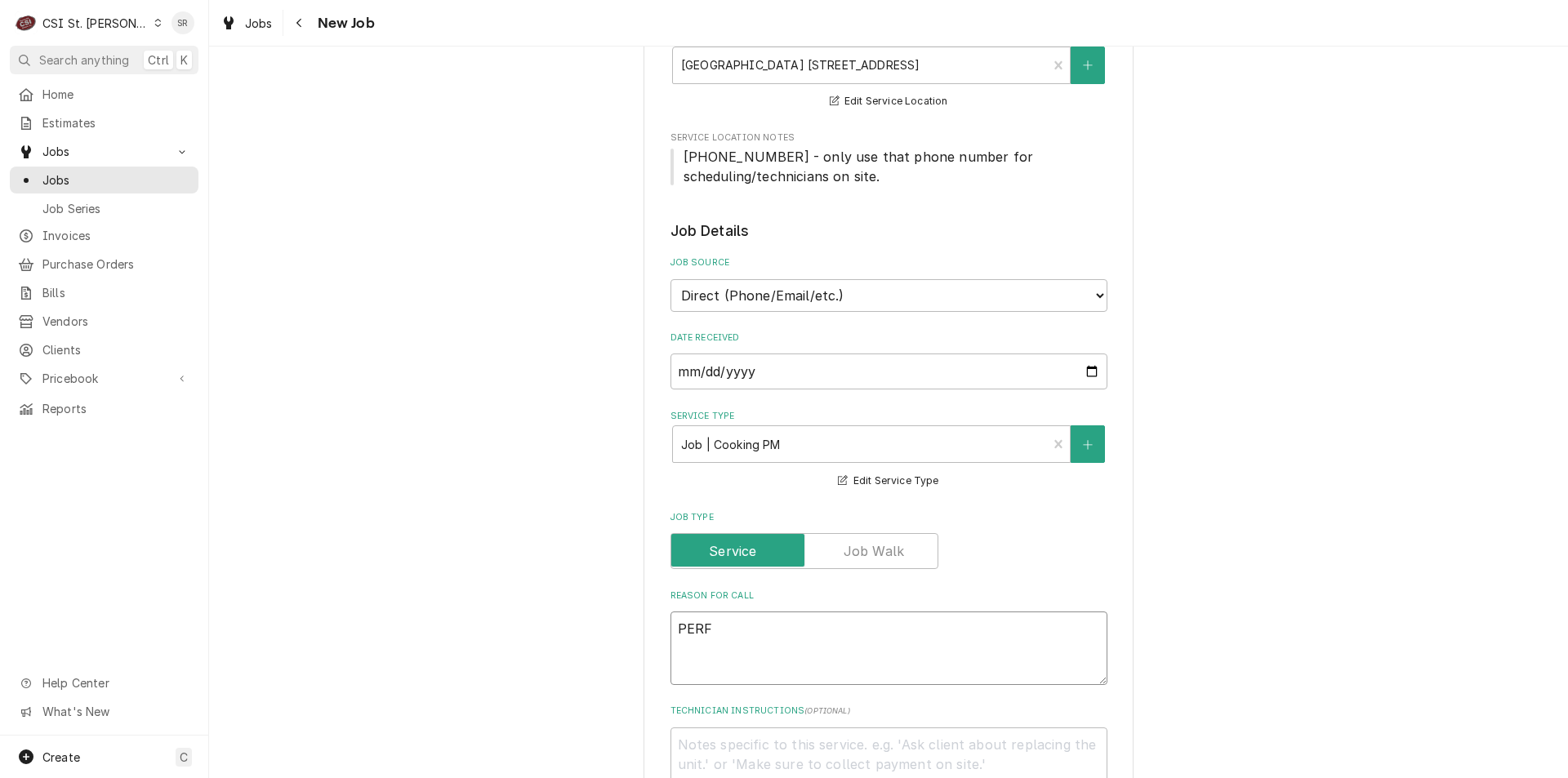 type on "x" 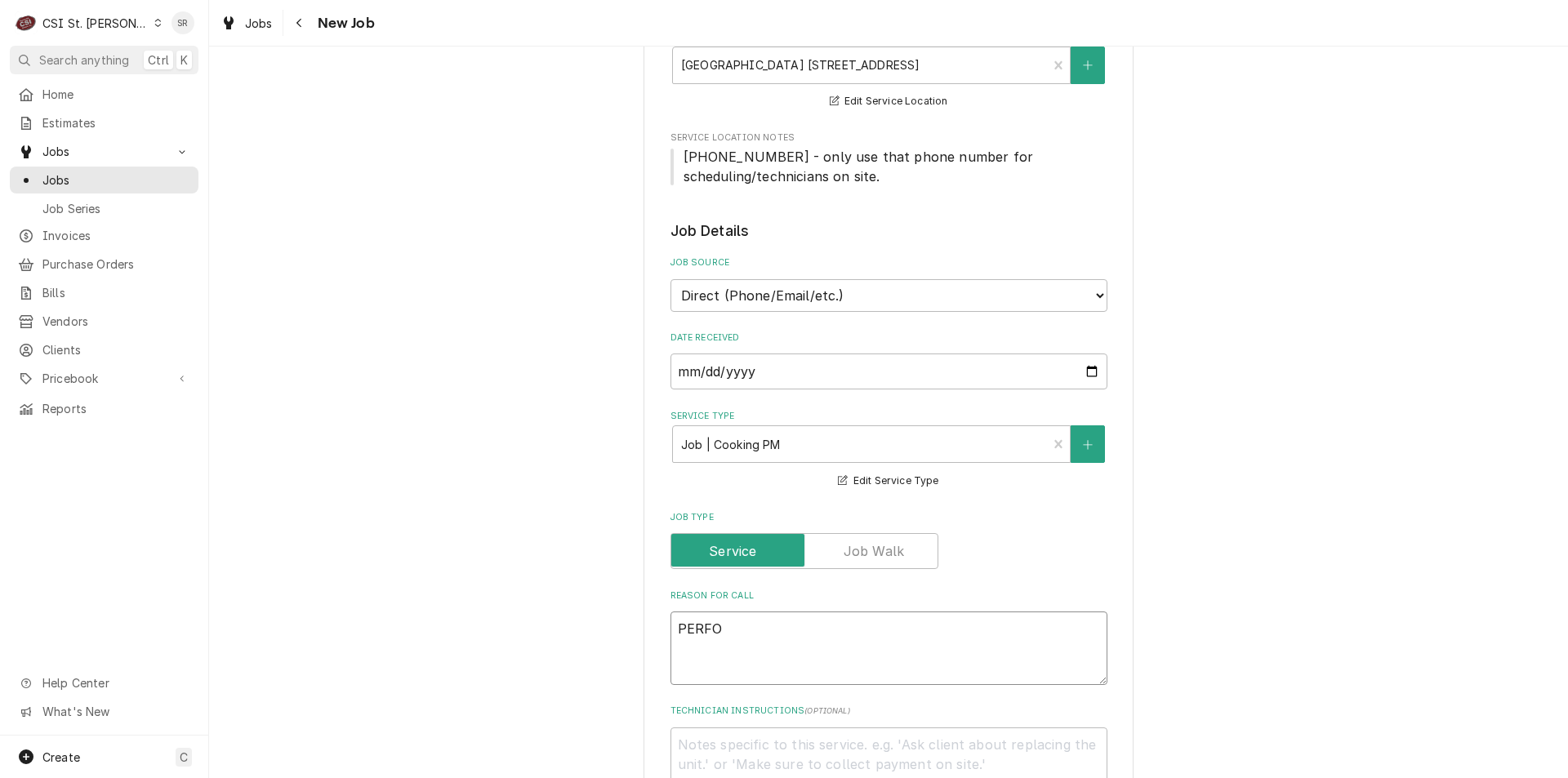 type on "x" 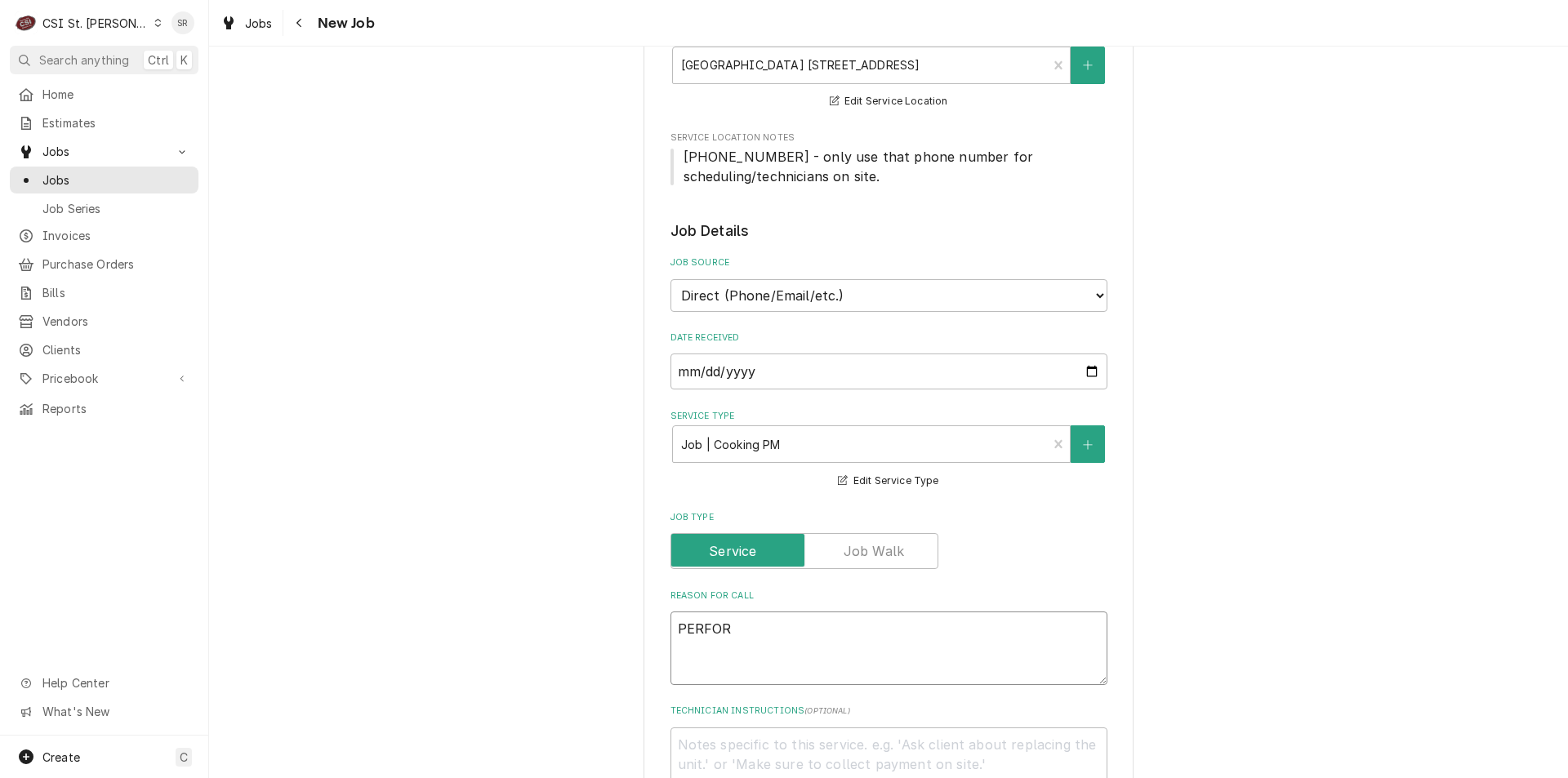 type on "x" 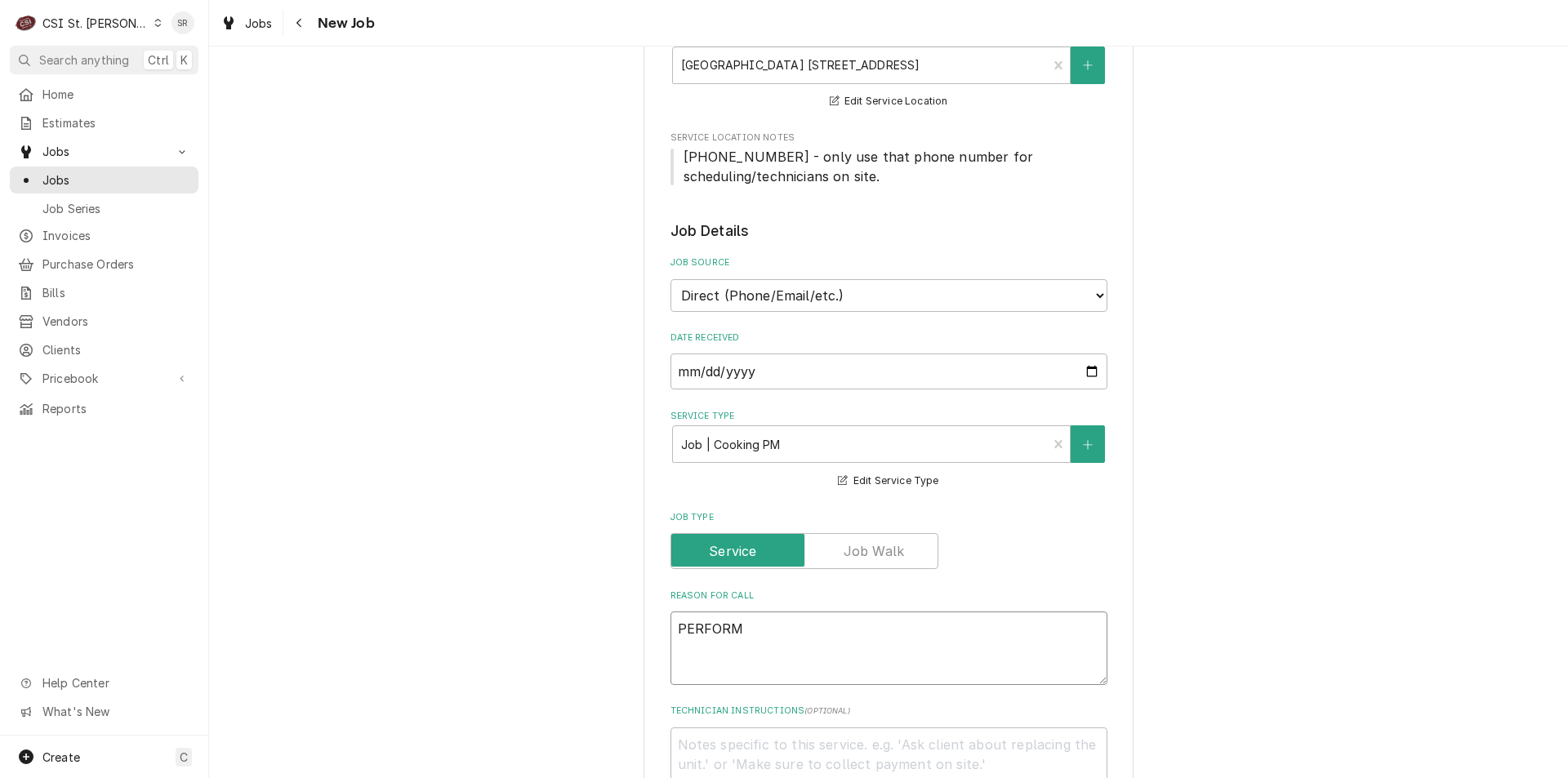 type on "x" 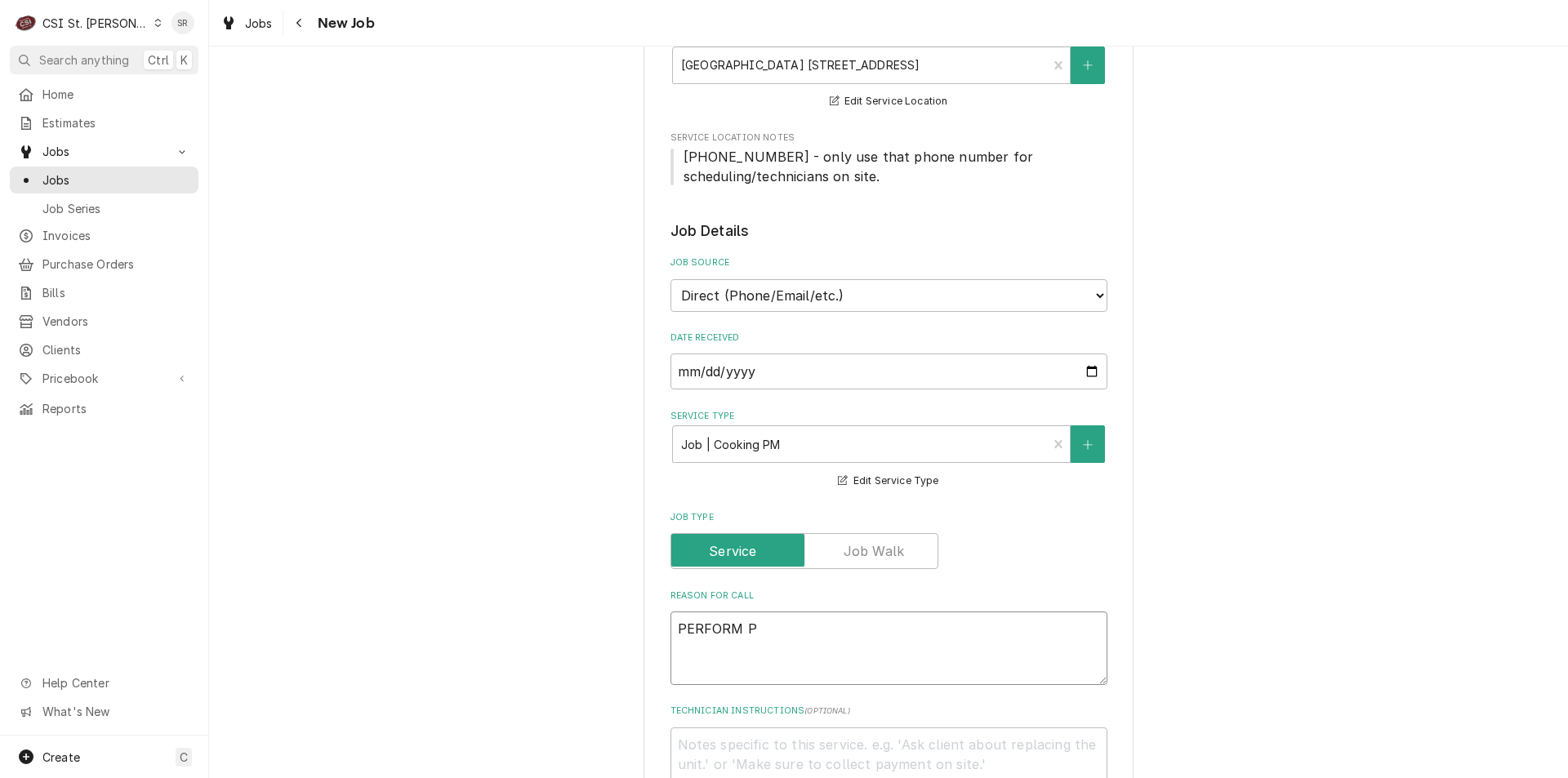 type on "x" 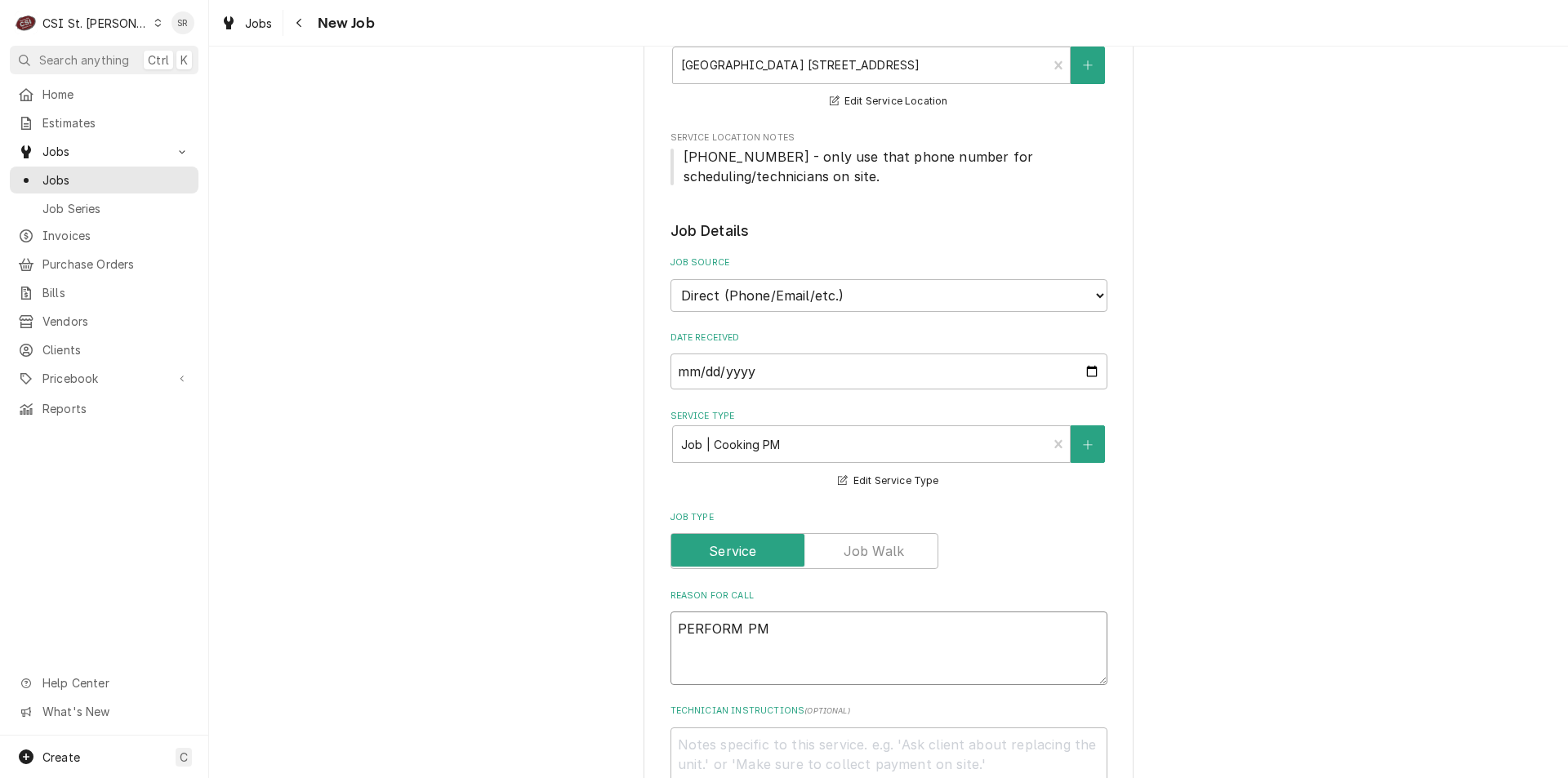 type on "x" 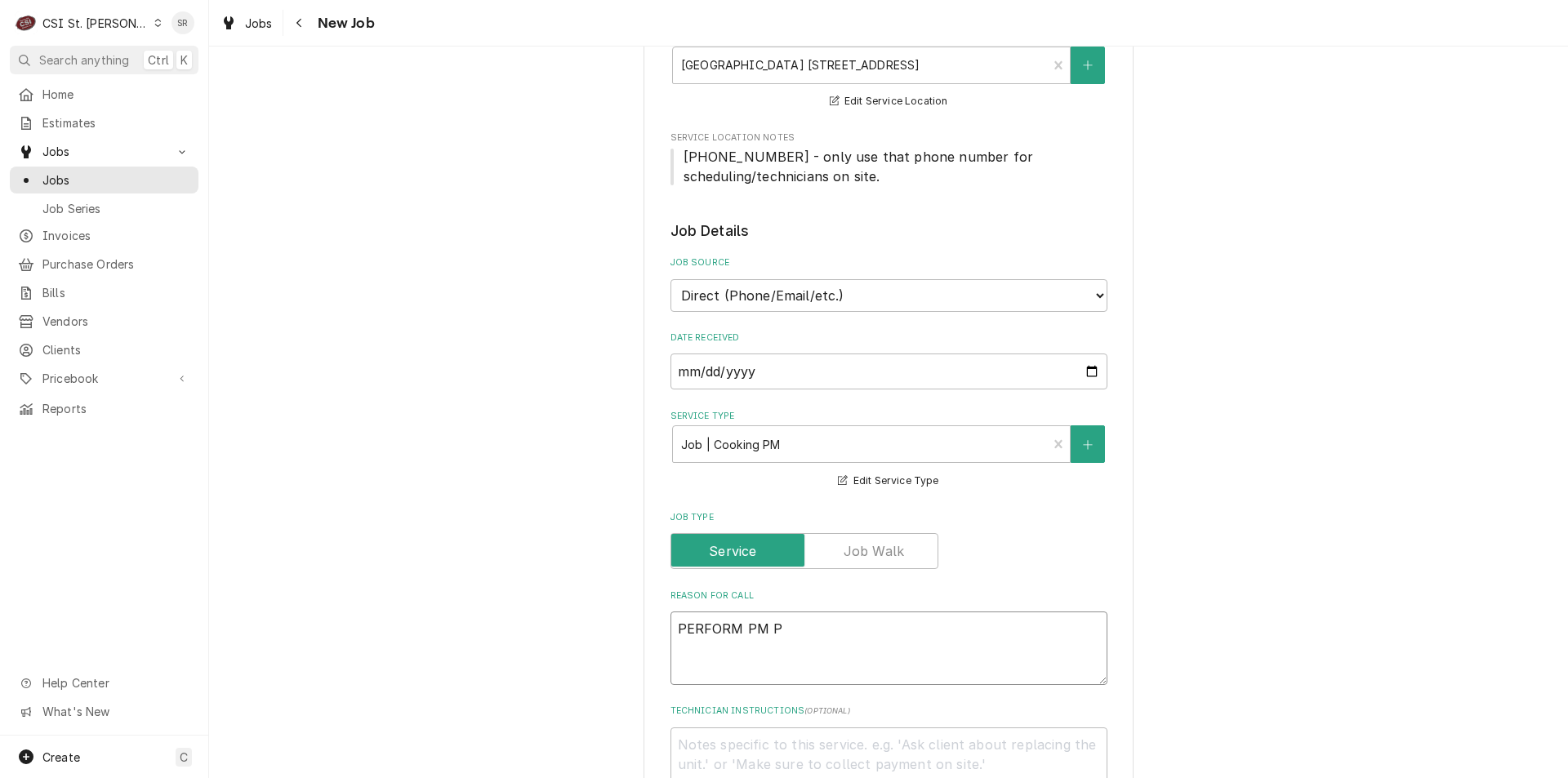type on "x" 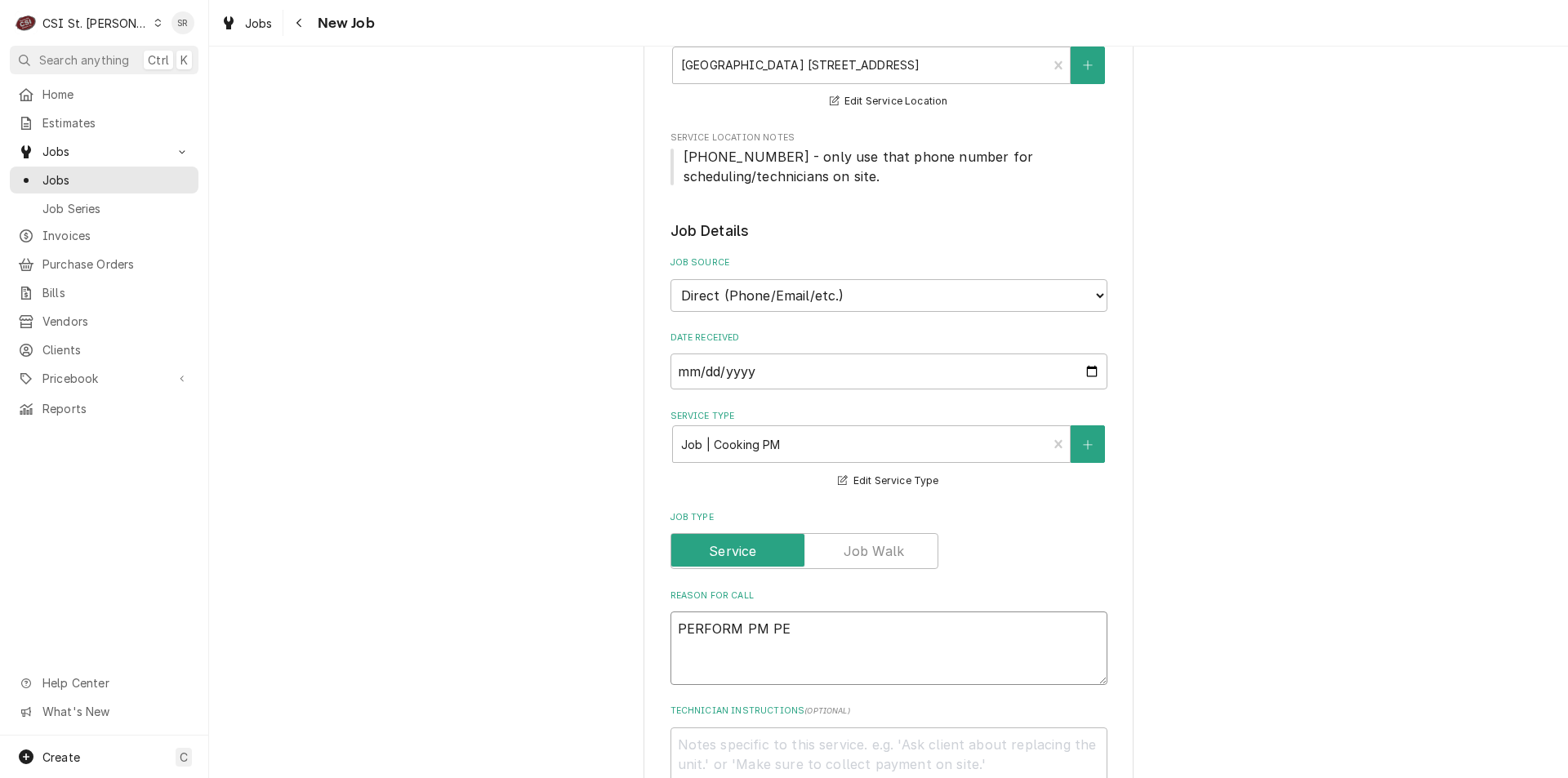 type on "x" 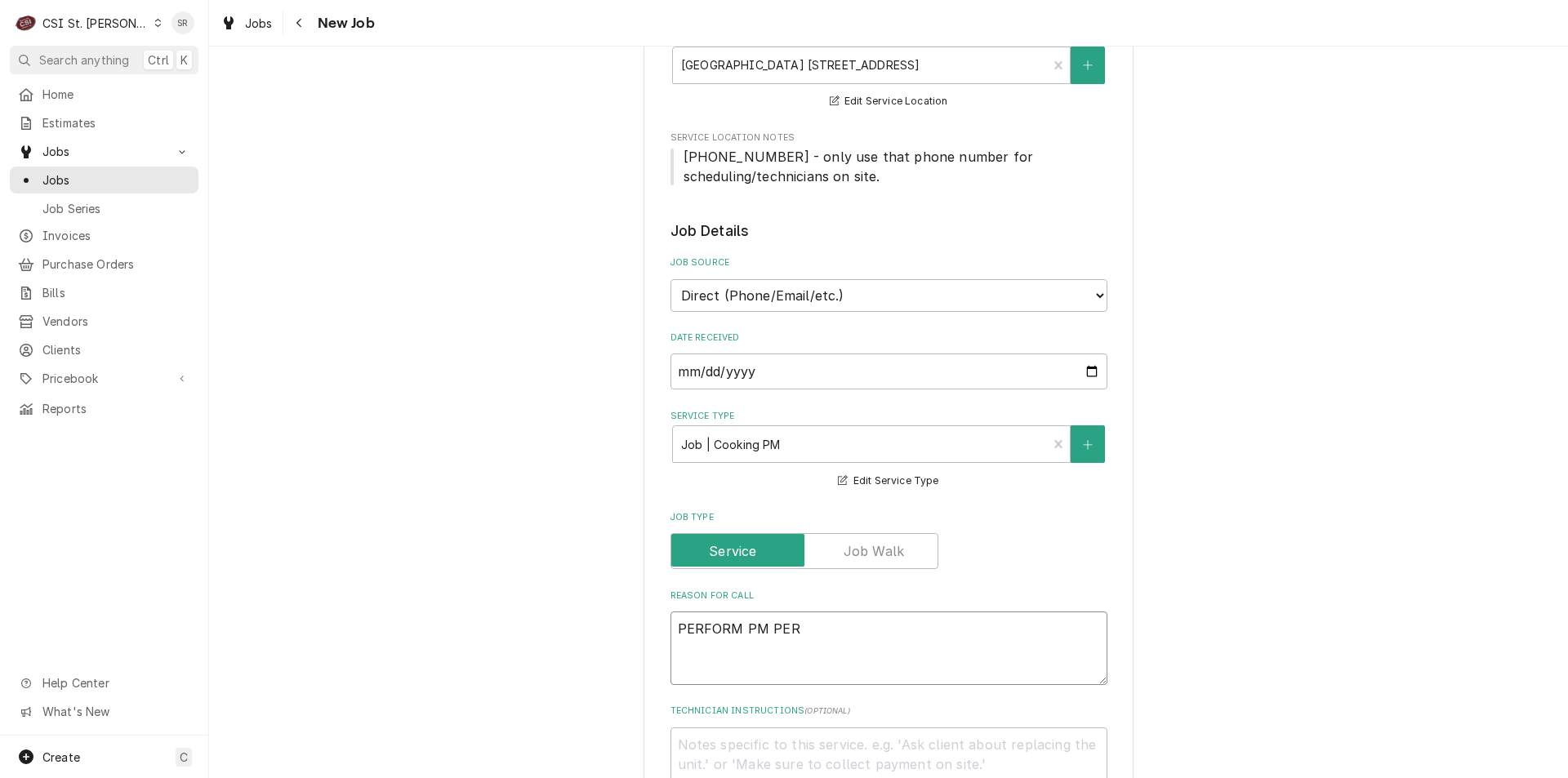 type on "x" 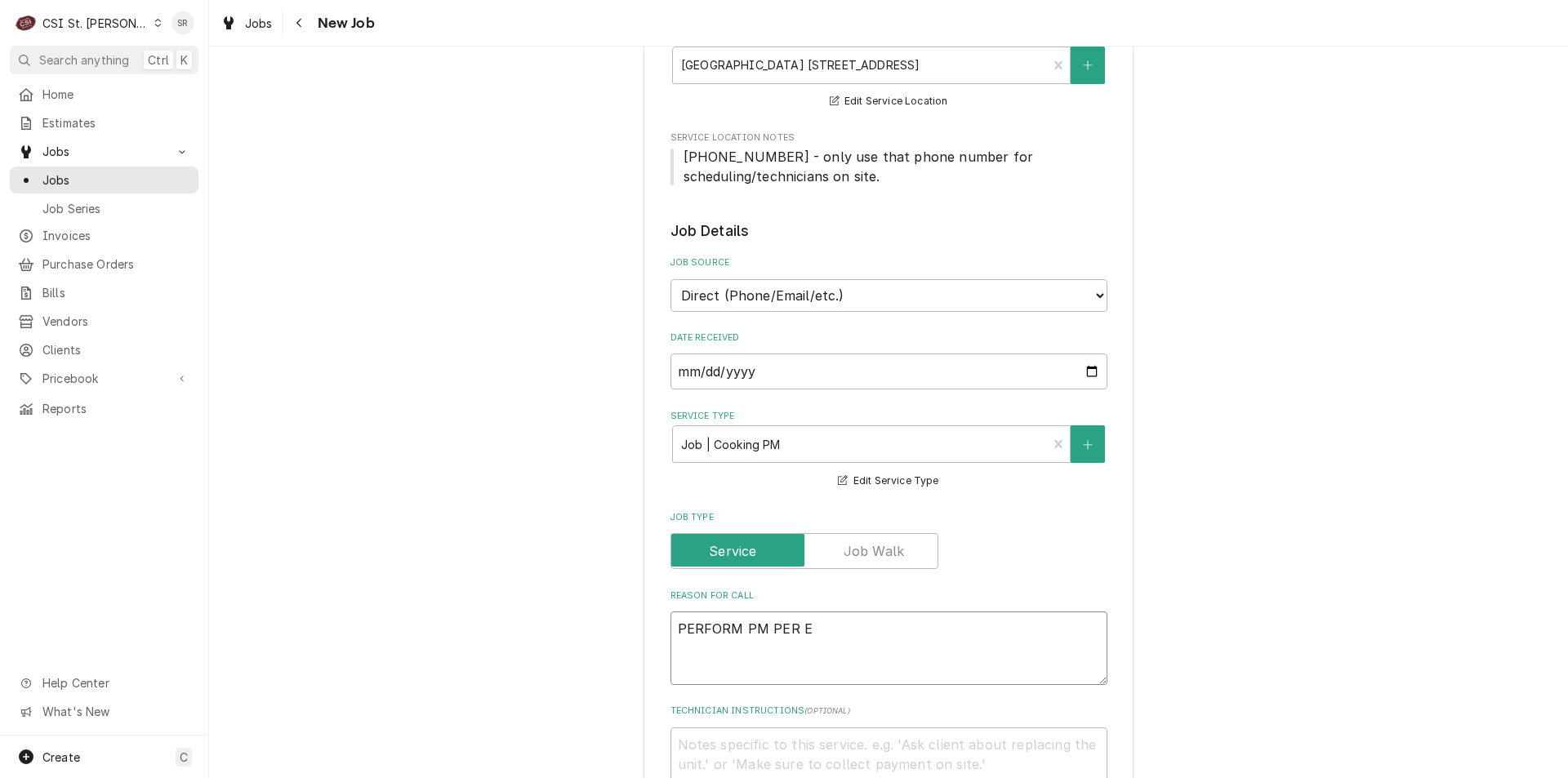 type on "x" 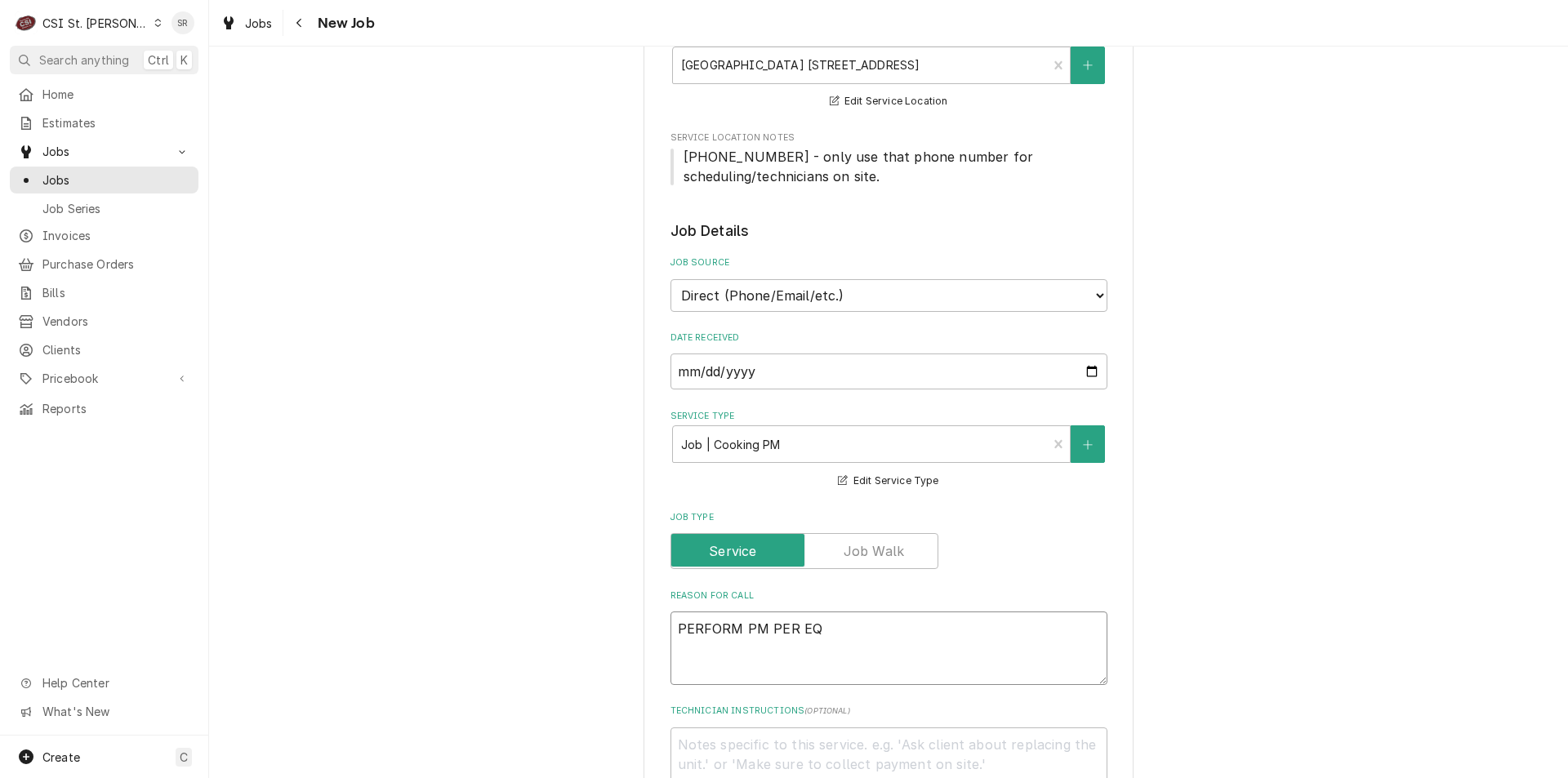 type on "x" 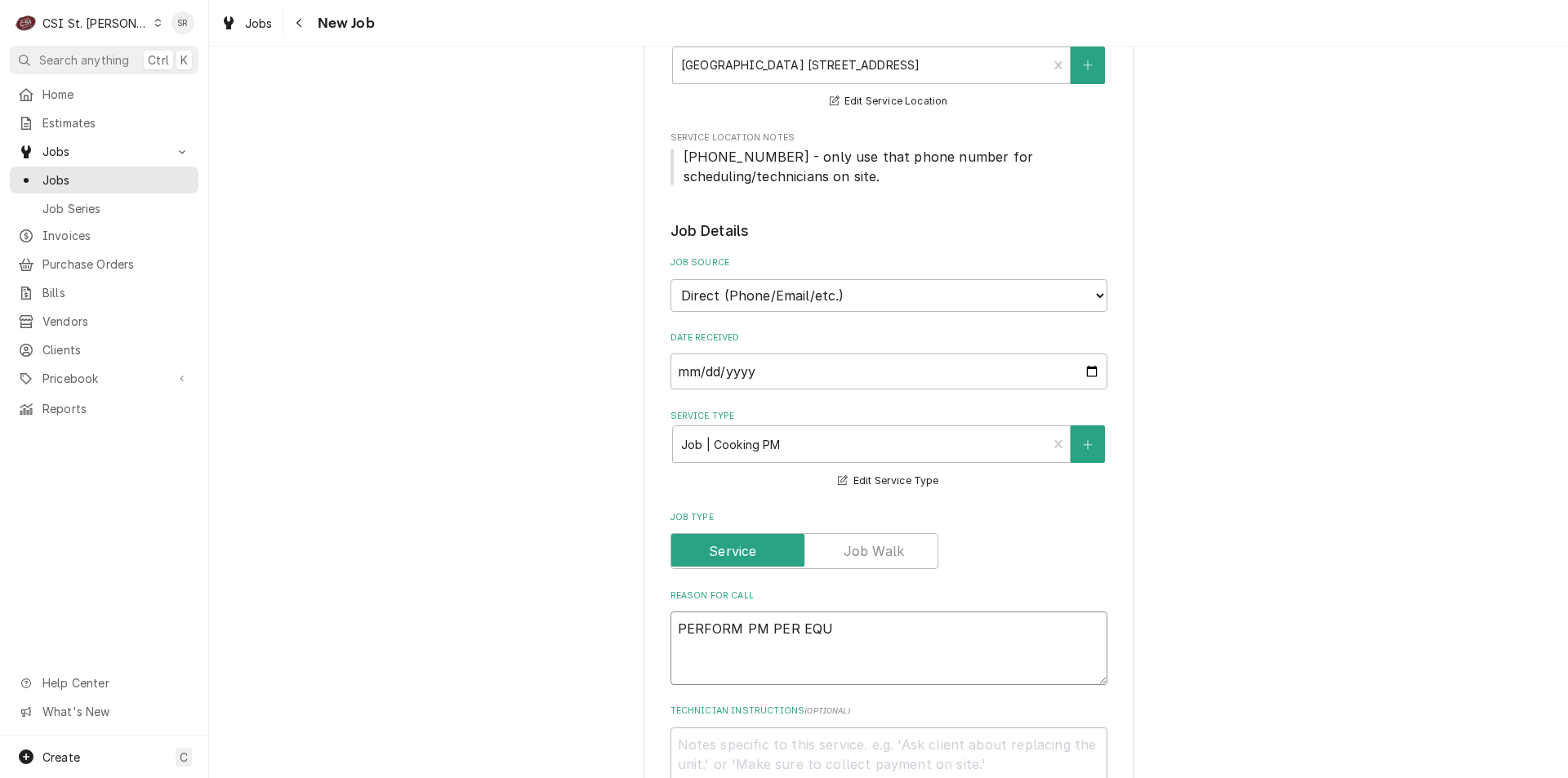 type on "x" 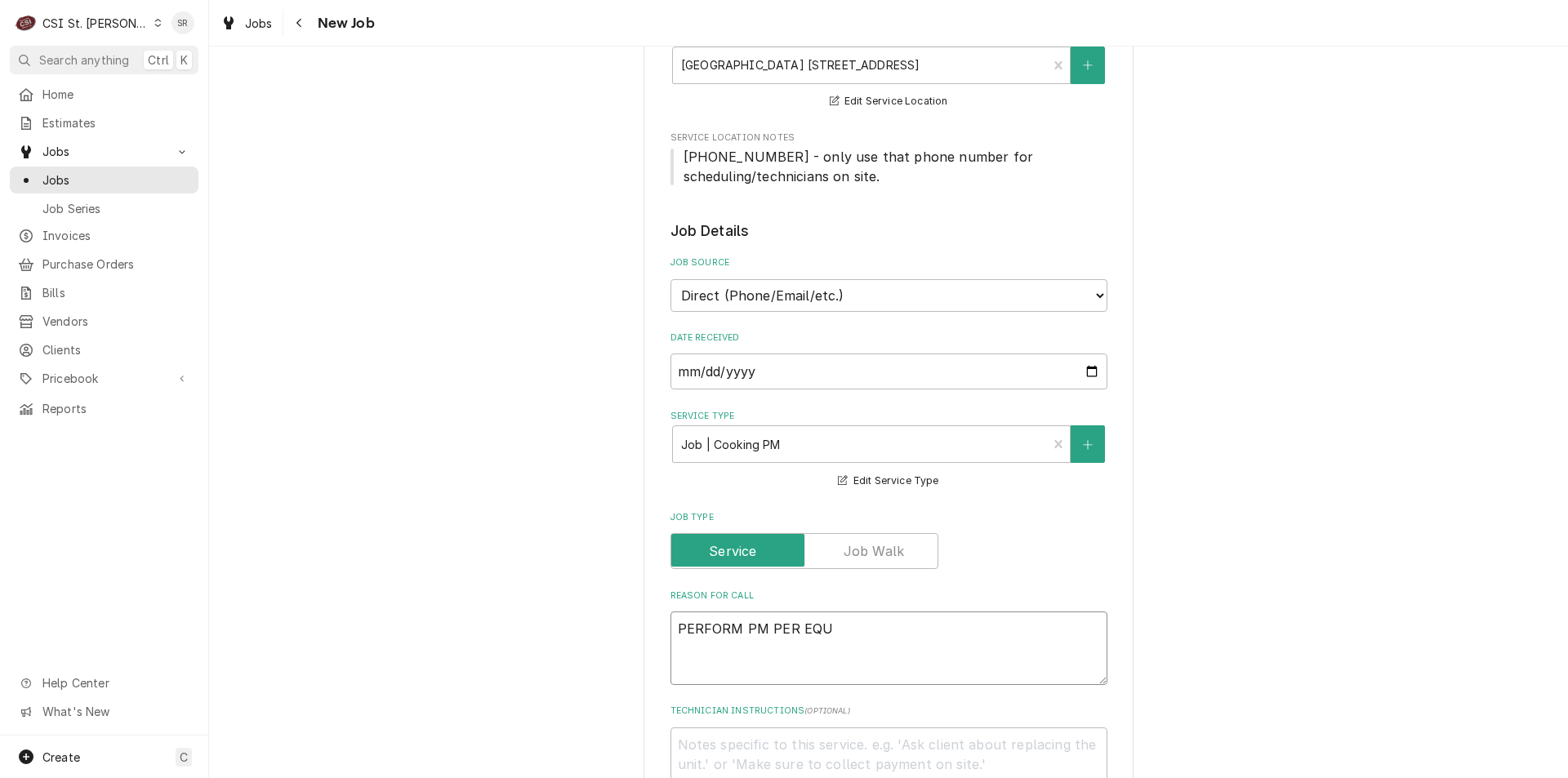 type on "PERFORM PM PER EQUI" 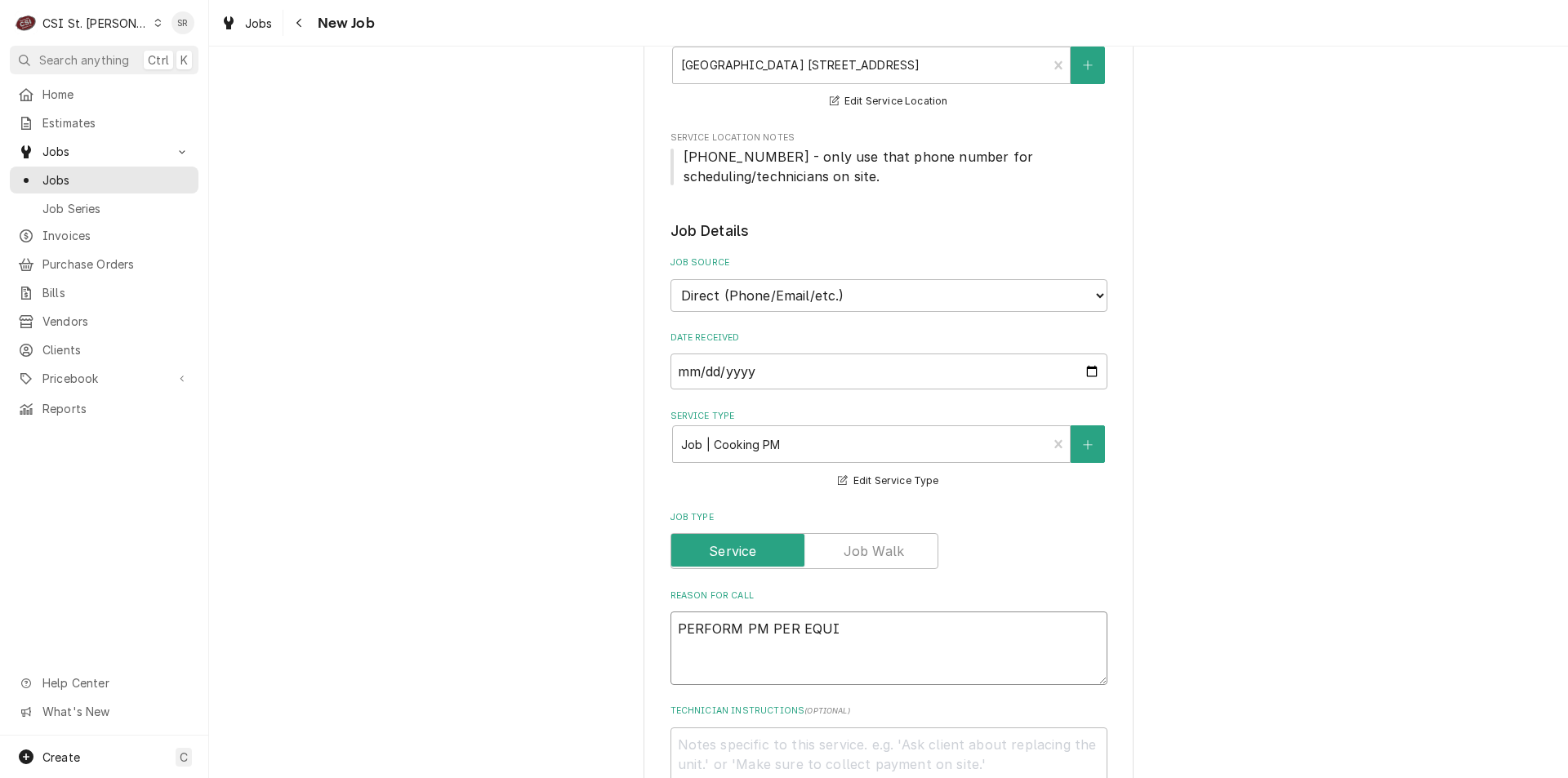 type on "x" 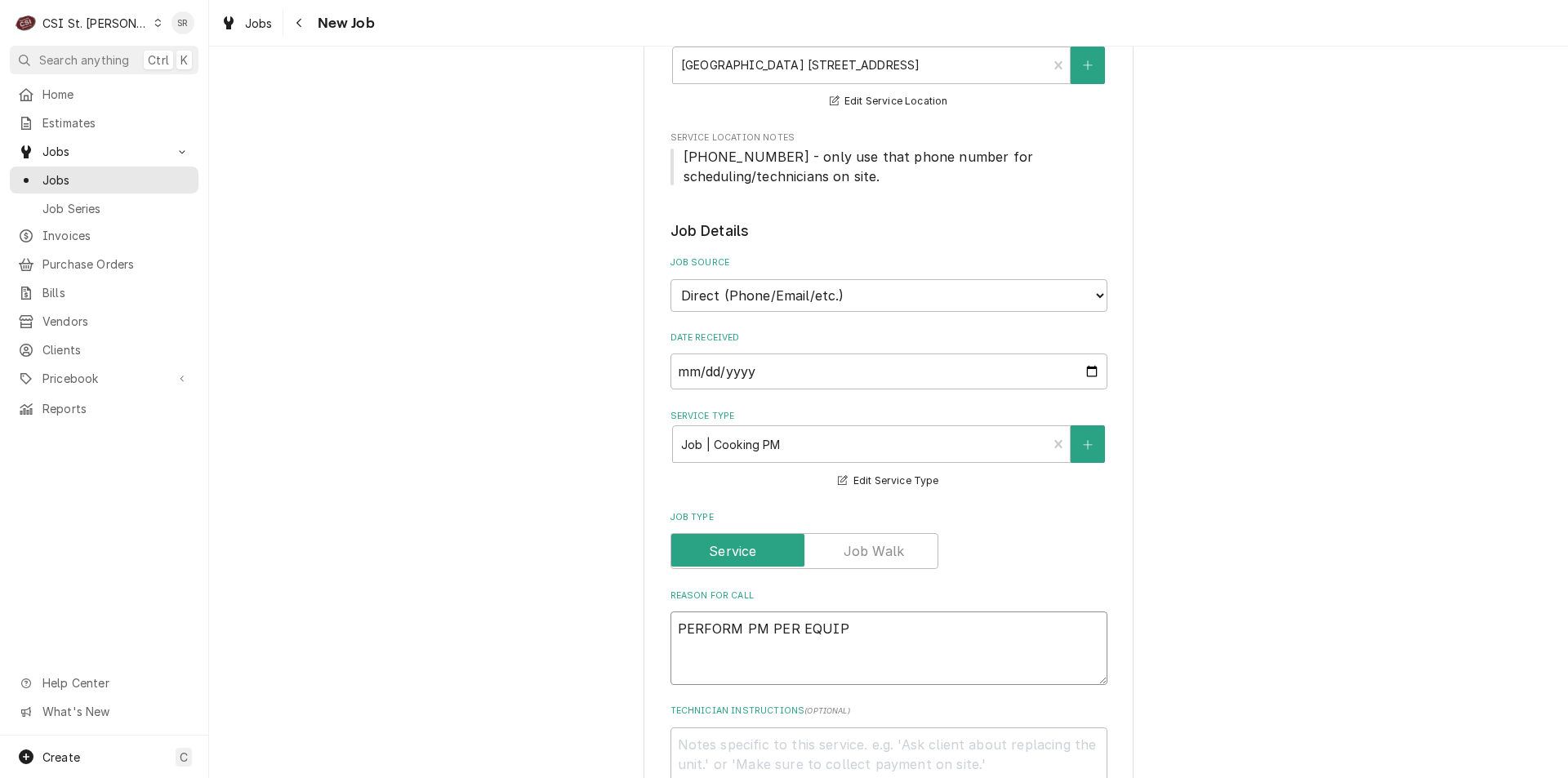 type on "x" 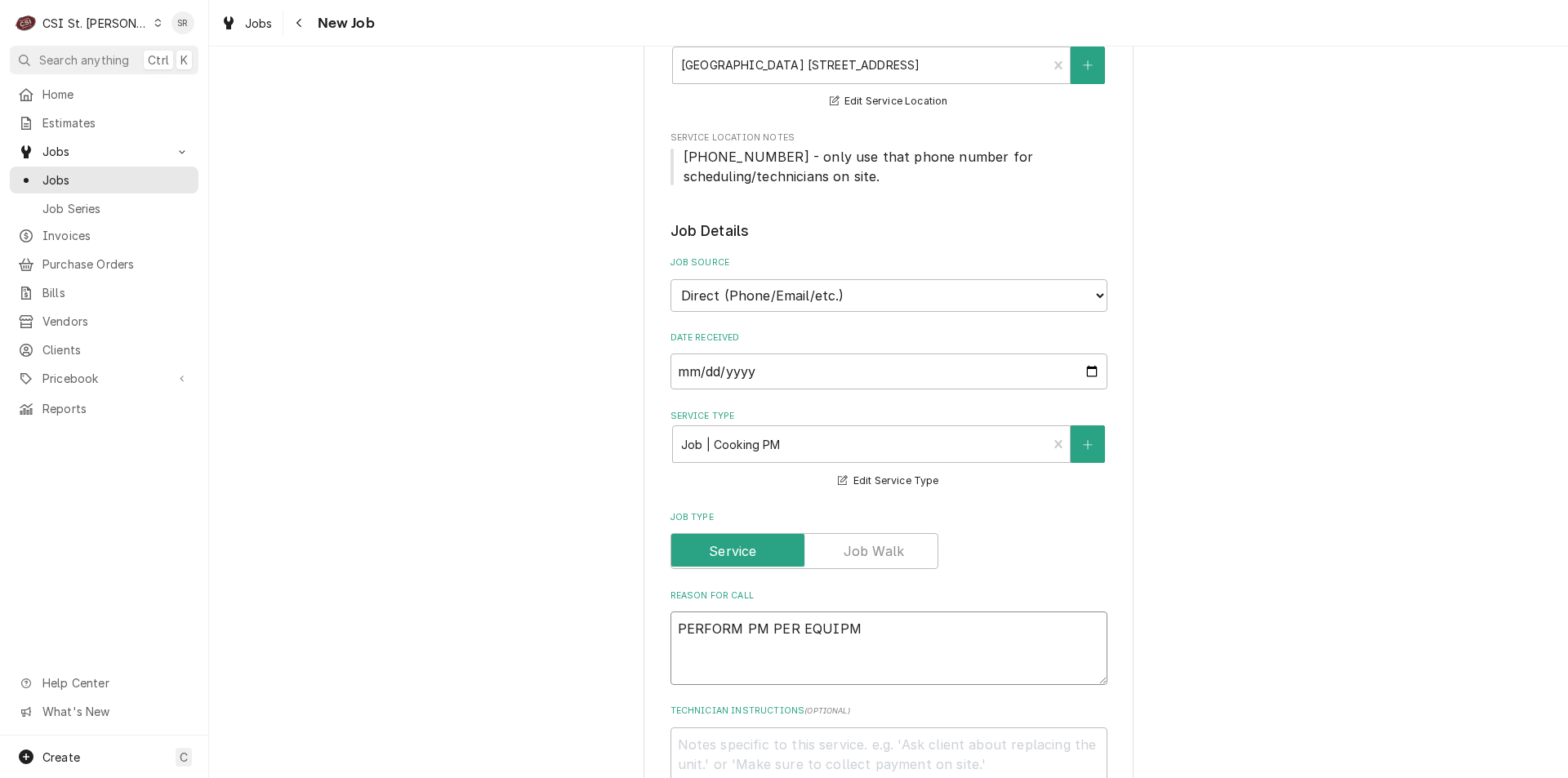 type on "x" 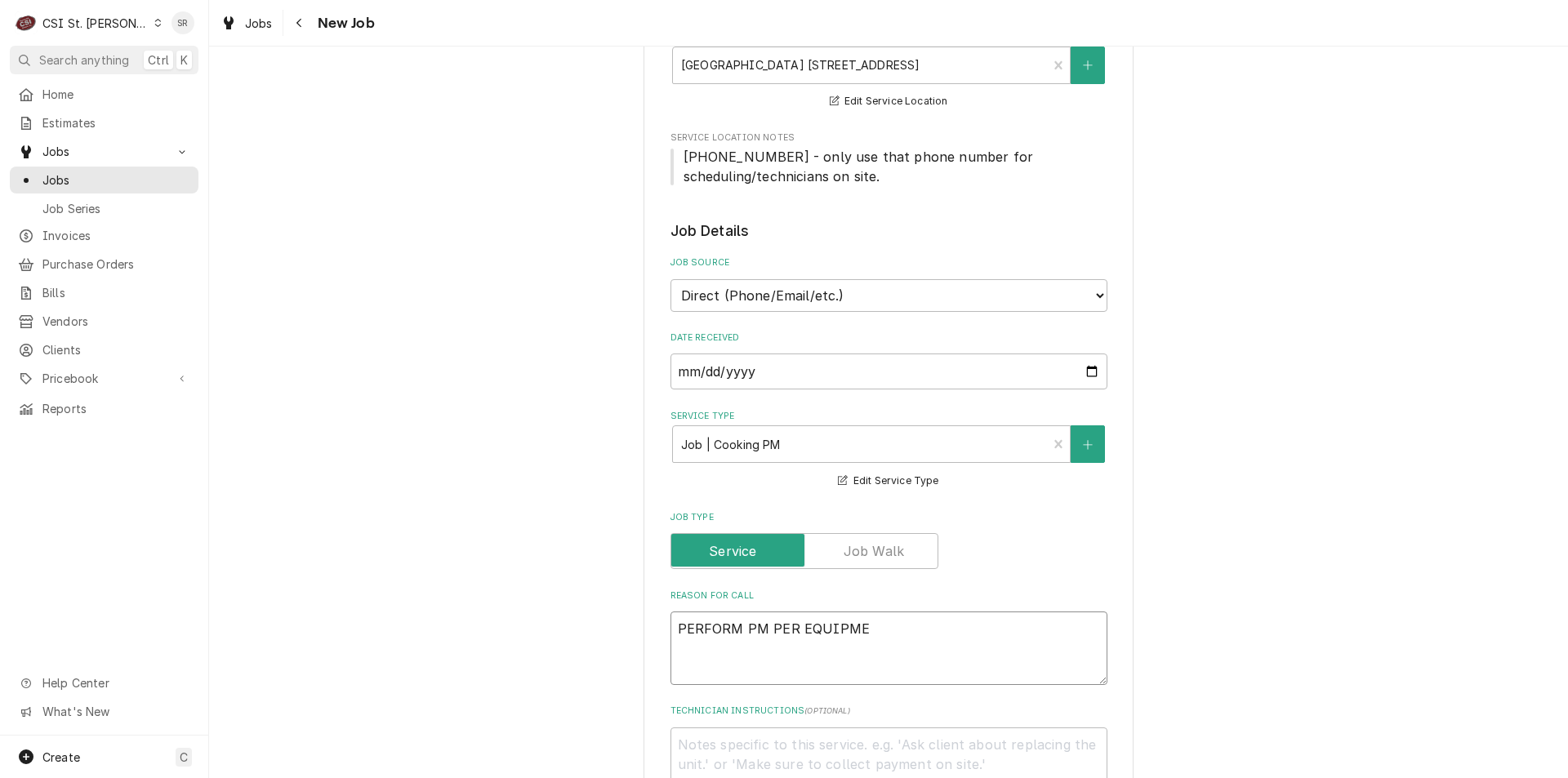 type on "x" 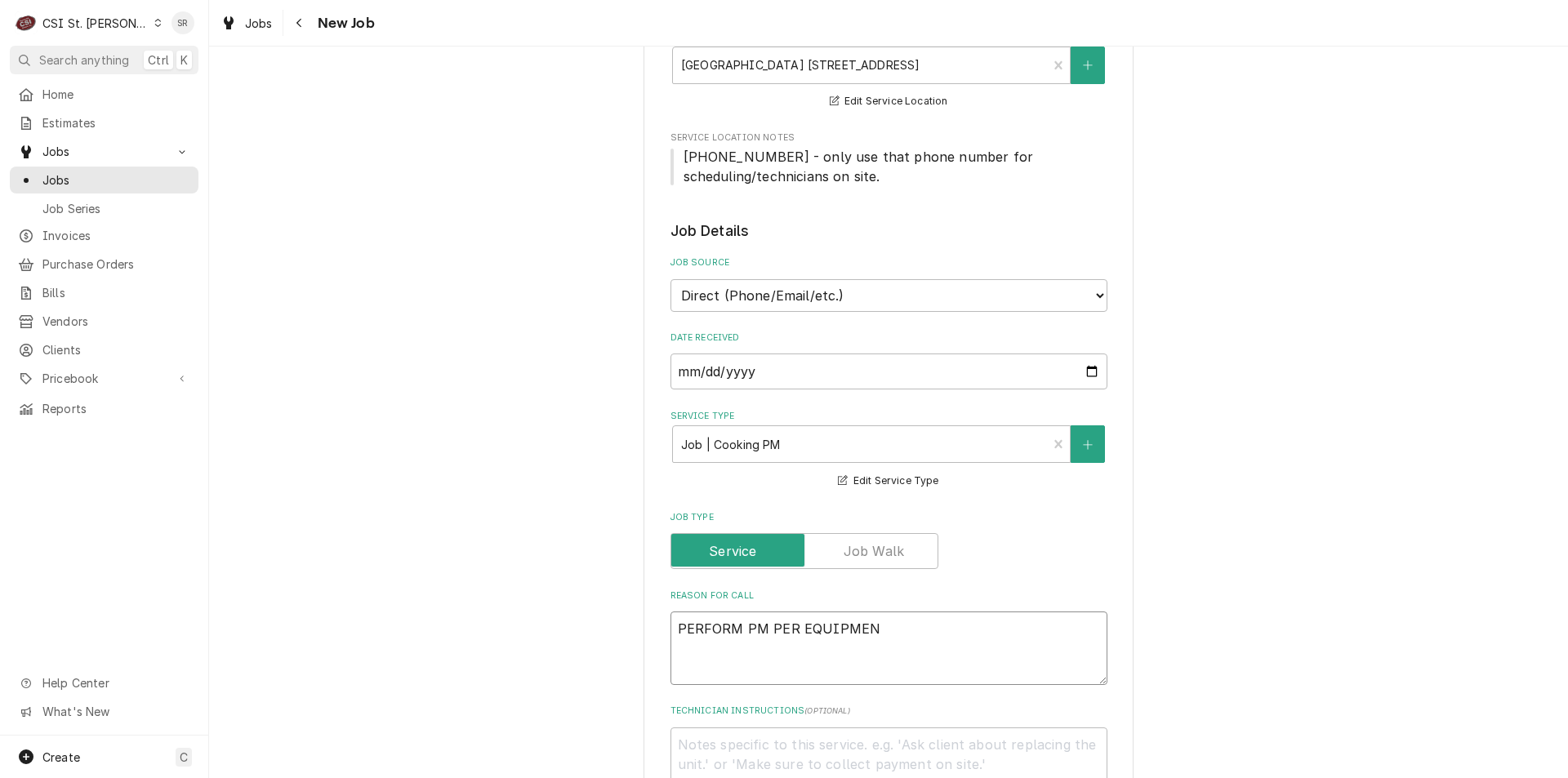 type on "x" 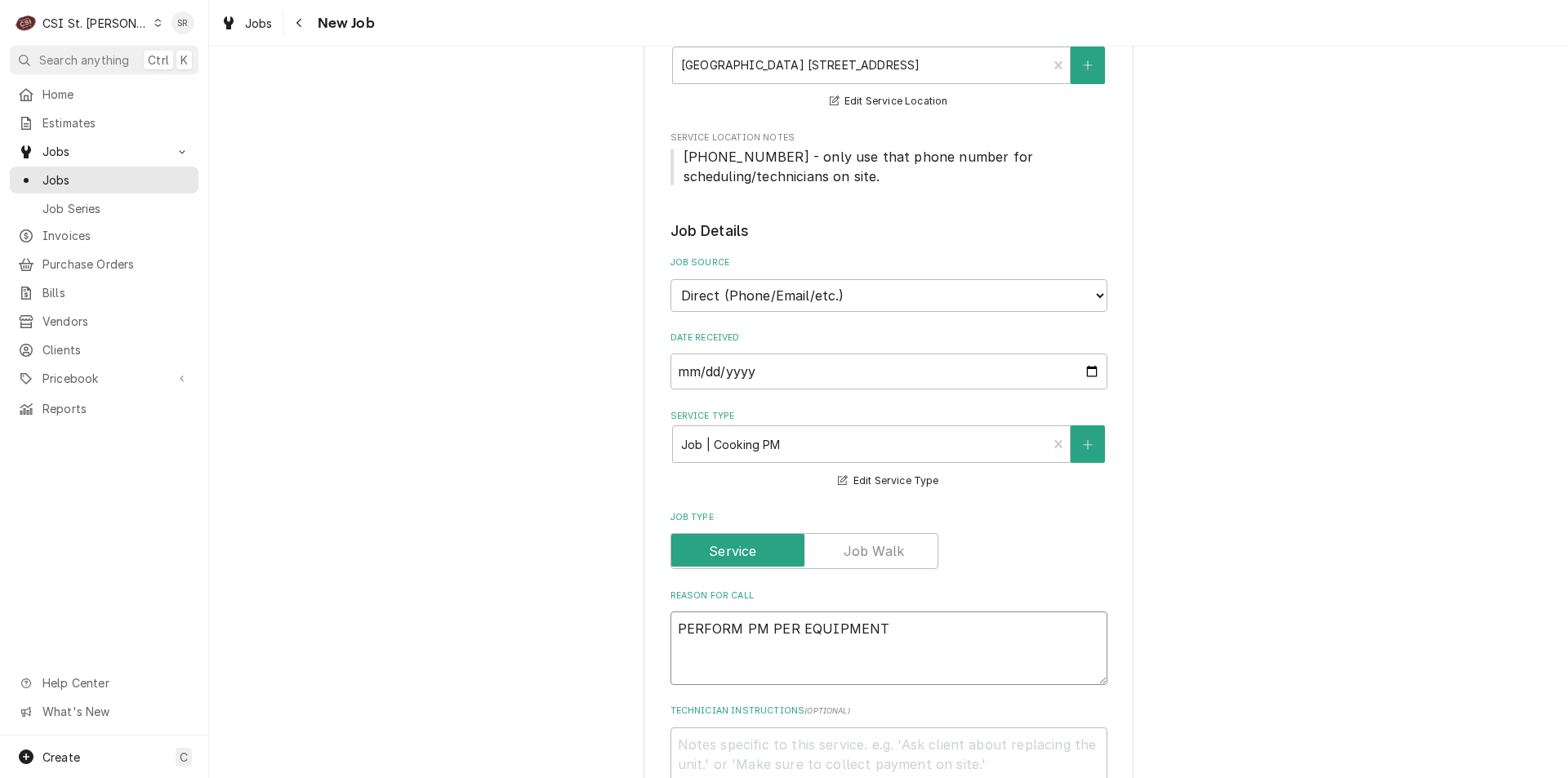 type on "x" 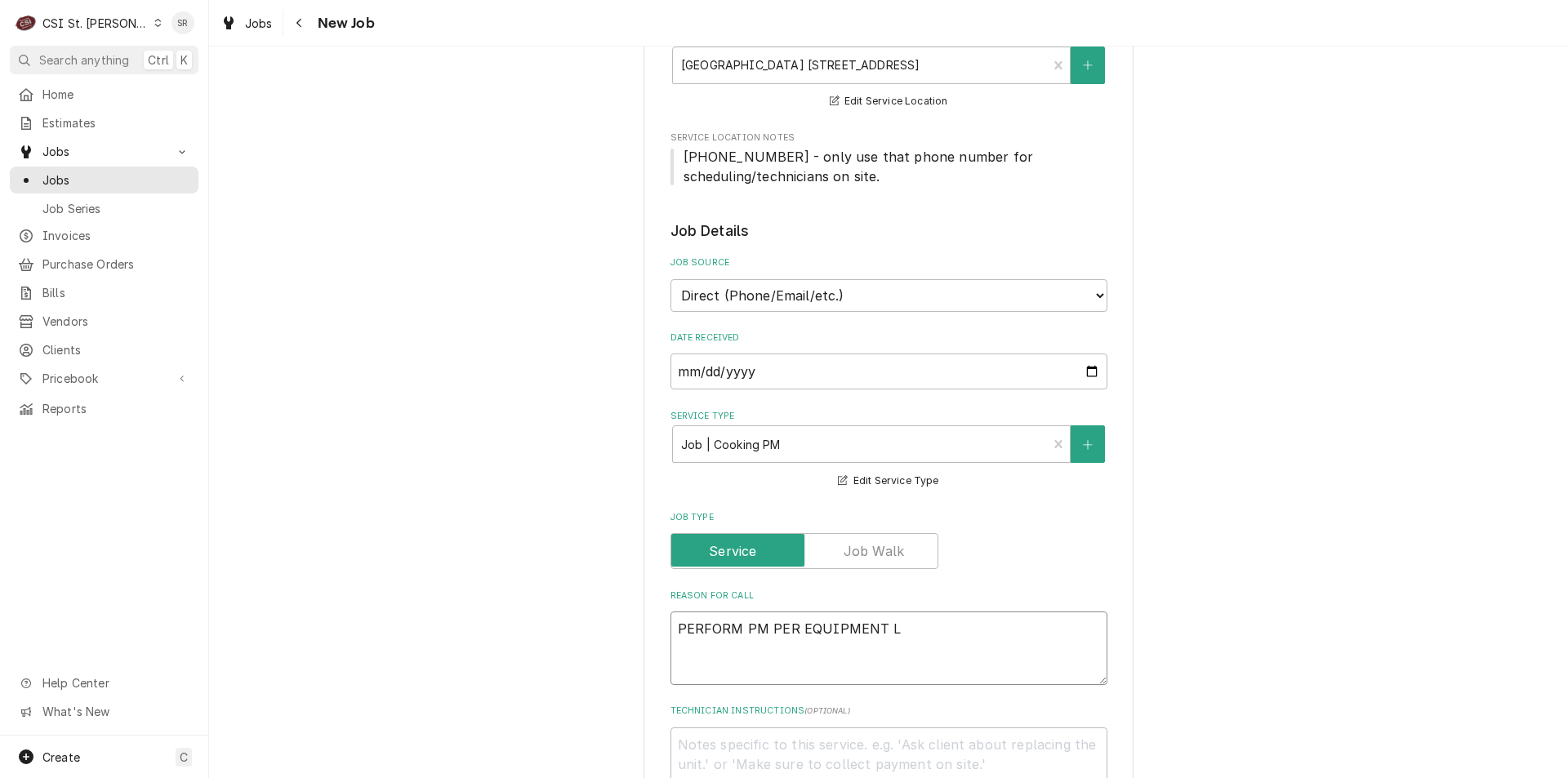 type on "x" 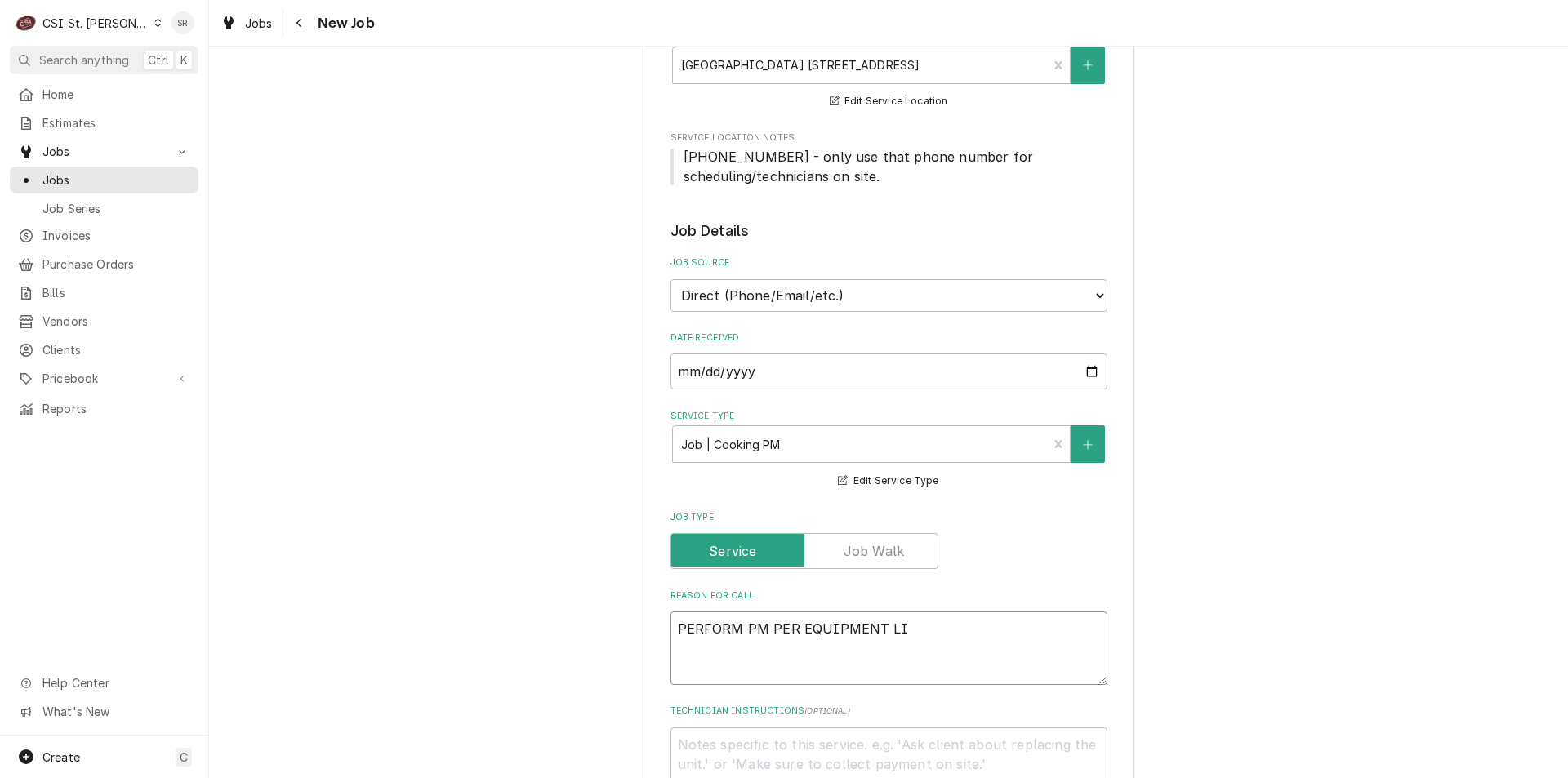type on "x" 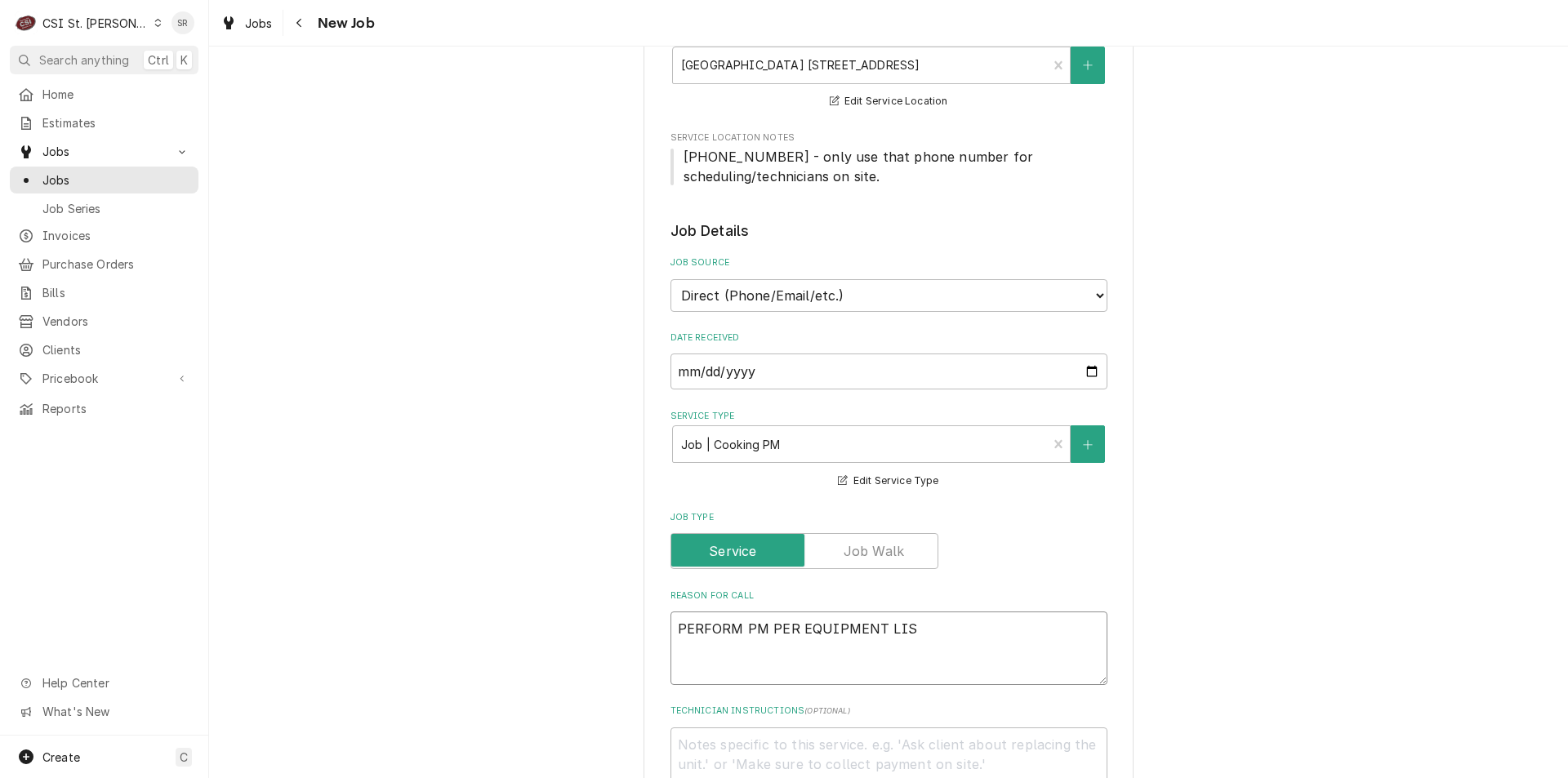 type on "x" 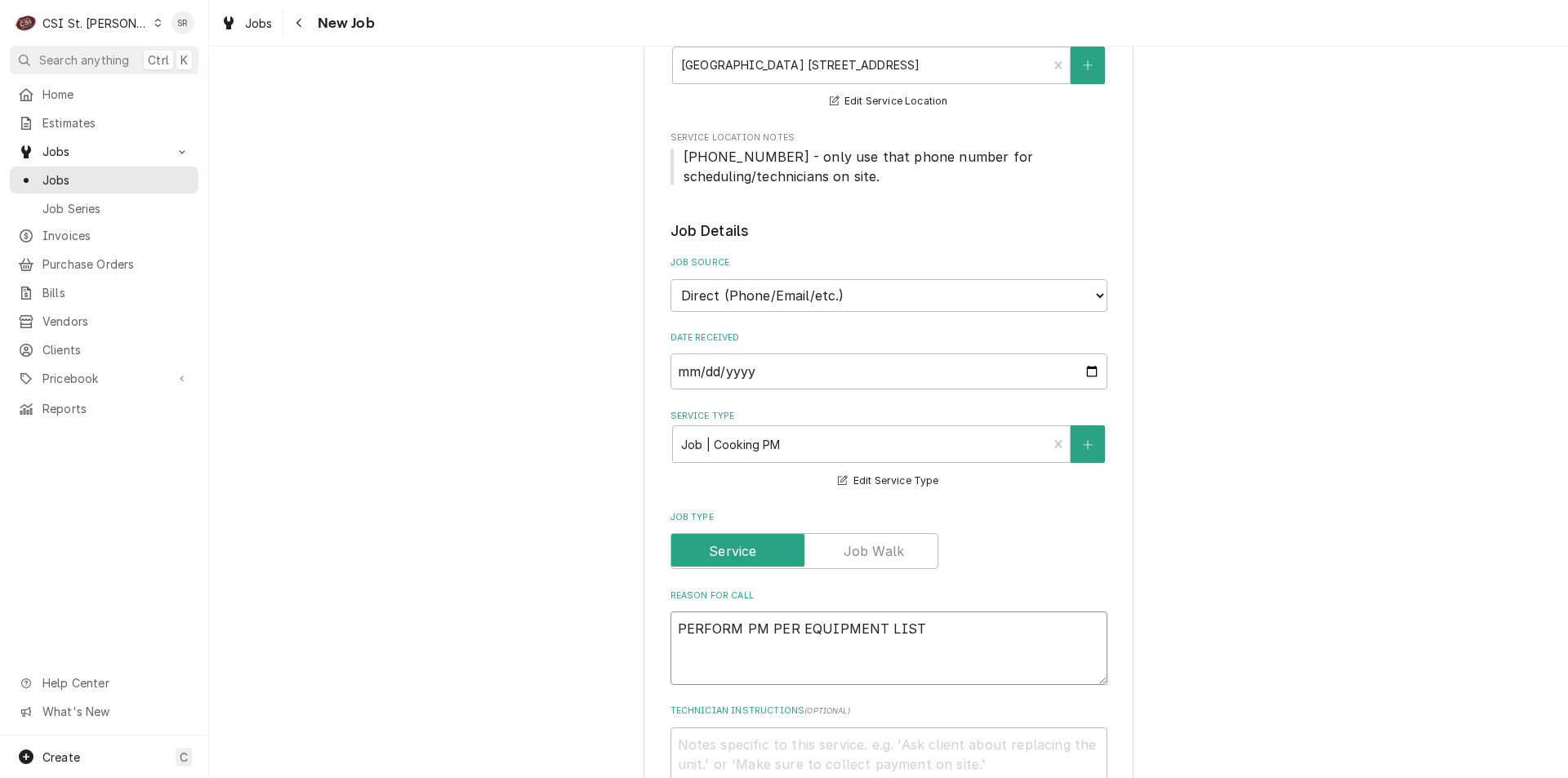 type on "PERFORM PM PER EQUIPMENT LIST" 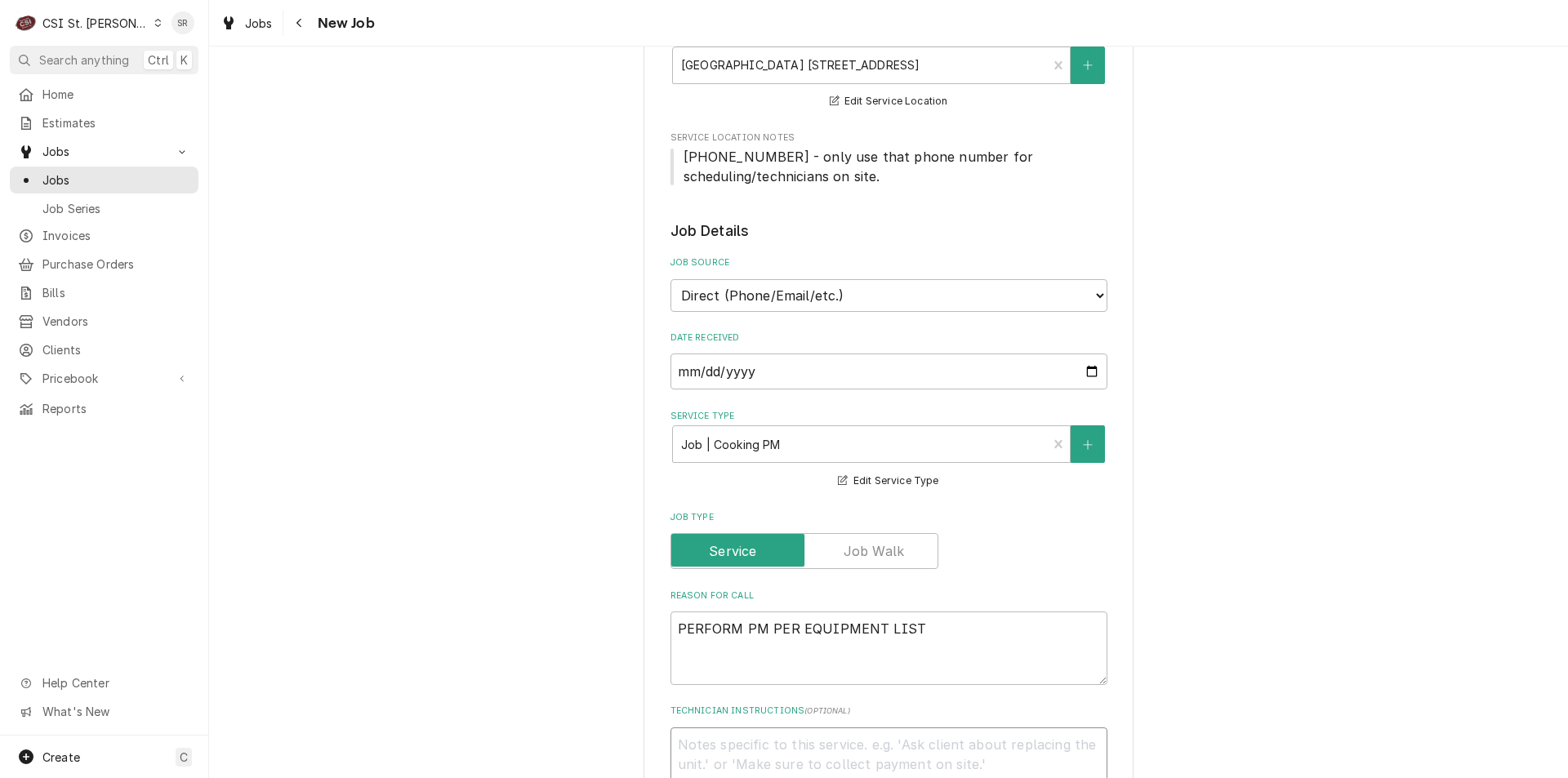 paste on "COMBI FILTERS TO BE DONE OVER WINTER BREAK - EARLY
SCHEDULE WITH [EMAIL_ADDRESS][DOMAIN_NAME]" 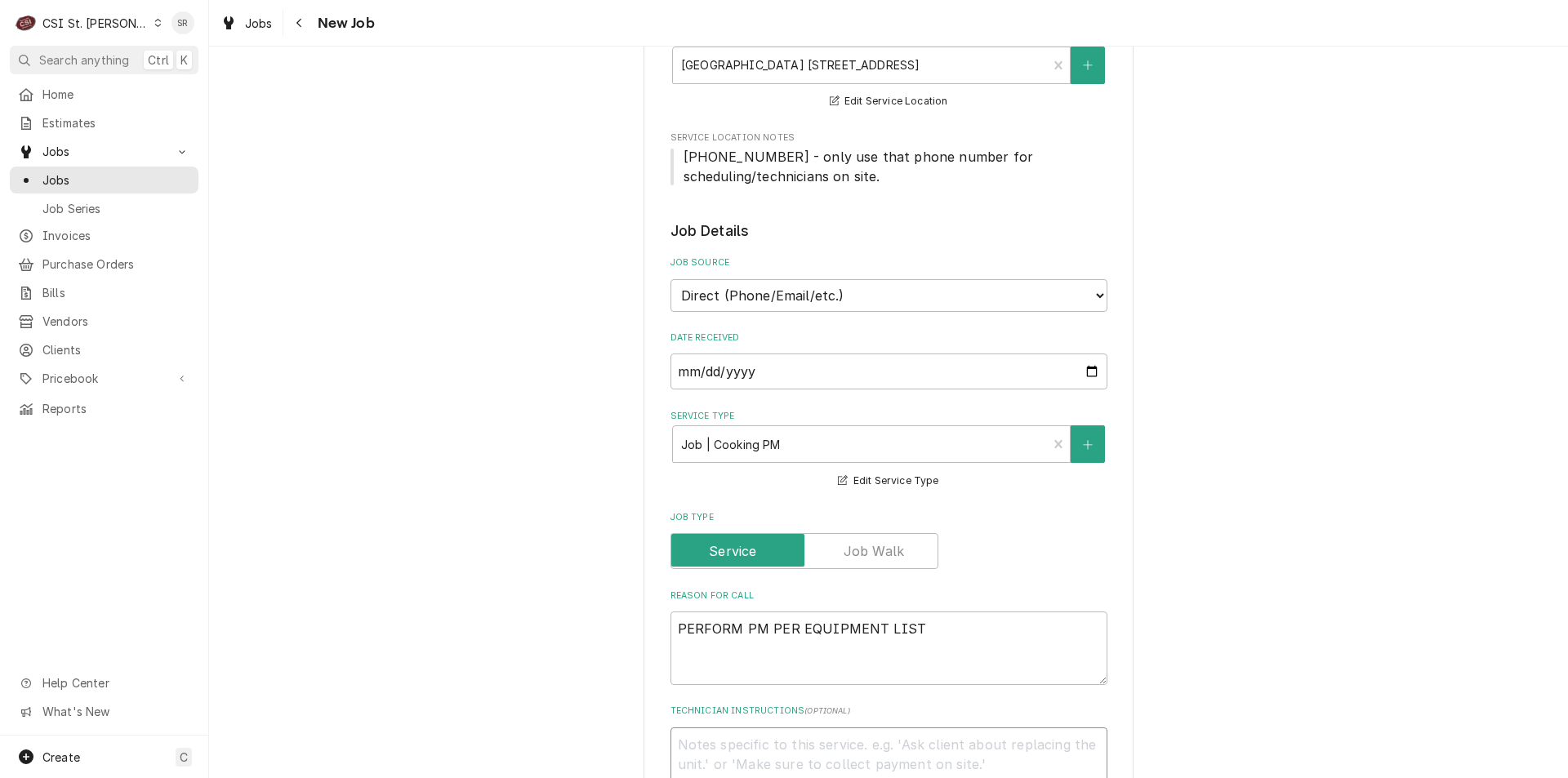 type on "x" 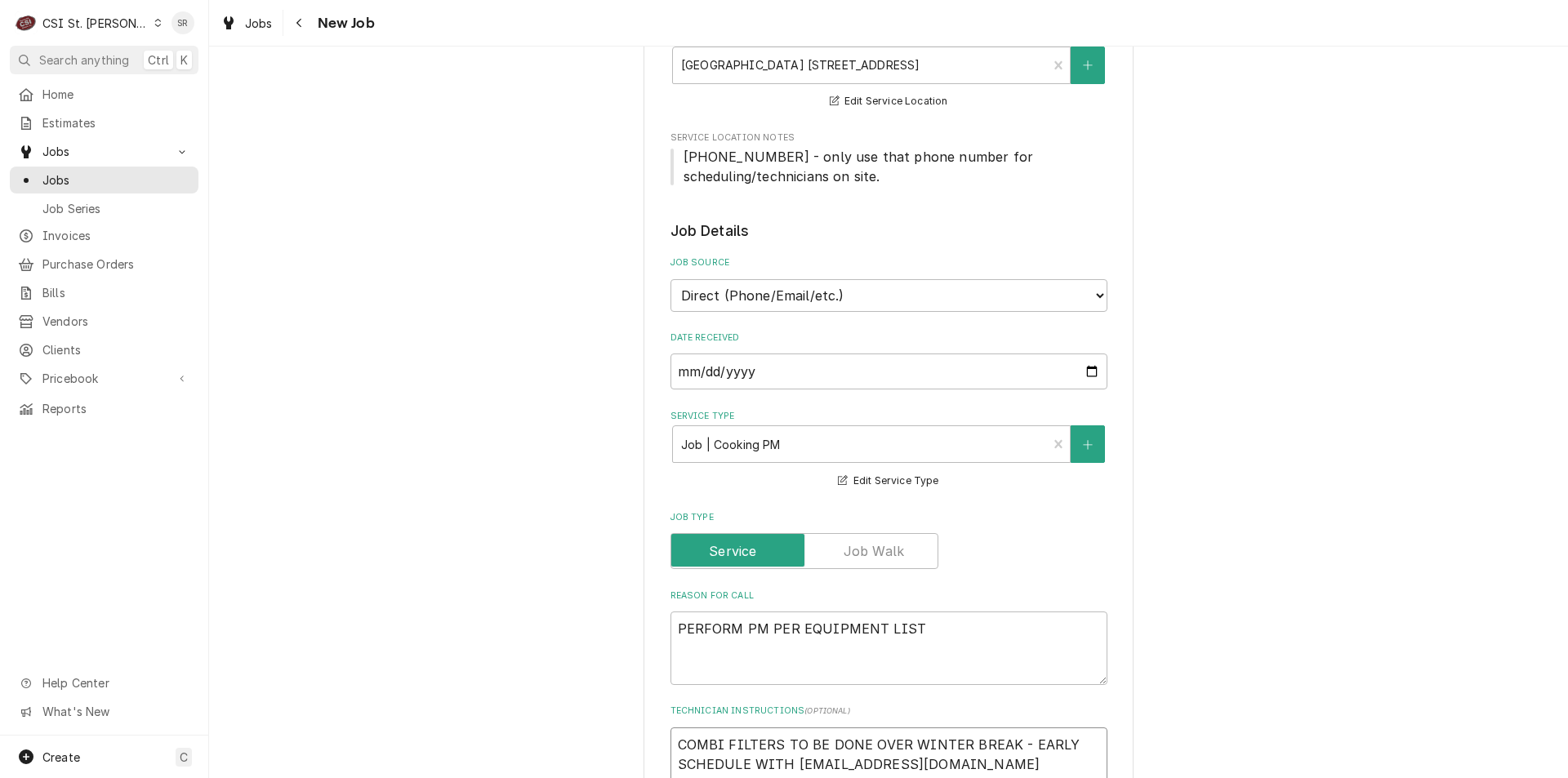 click on "COMBI FILTERS TO BE DONE OVER WINTER BREAK - EARLY
SCHEDULE WITH [EMAIL_ADDRESS][DOMAIN_NAME]" at bounding box center (889, 764) 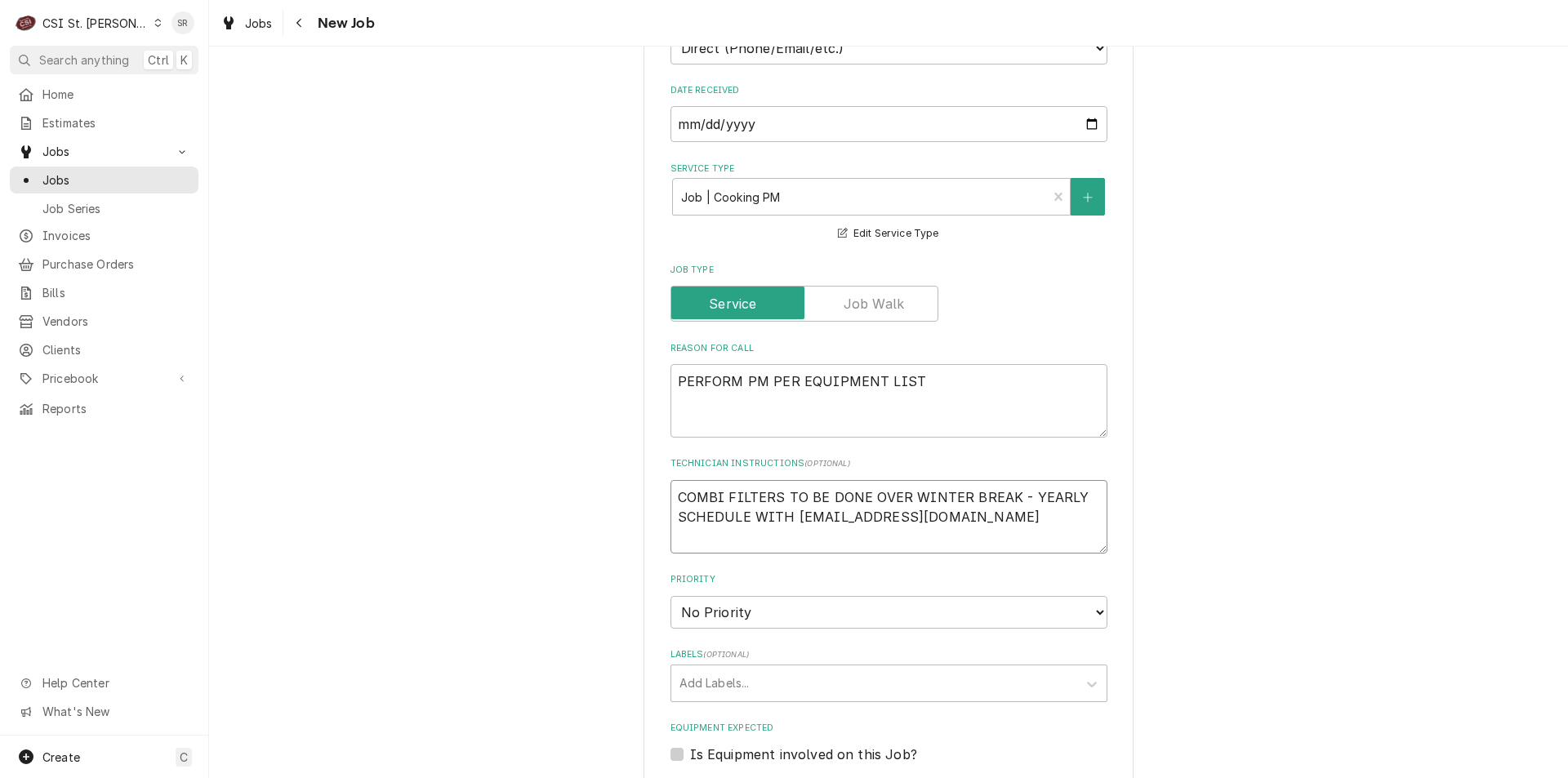 scroll, scrollTop: 735, scrollLeft: 0, axis: vertical 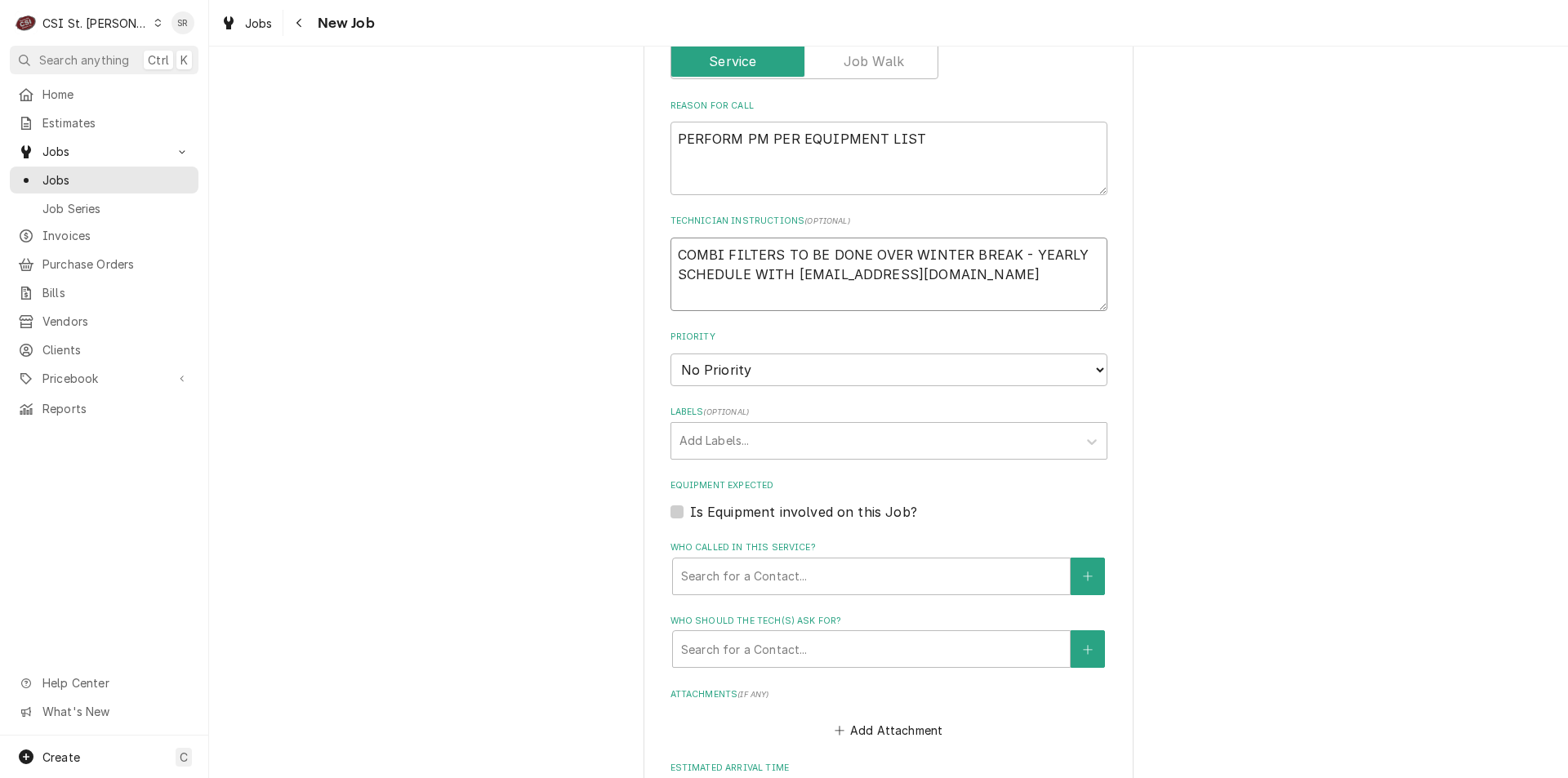 type on "x" 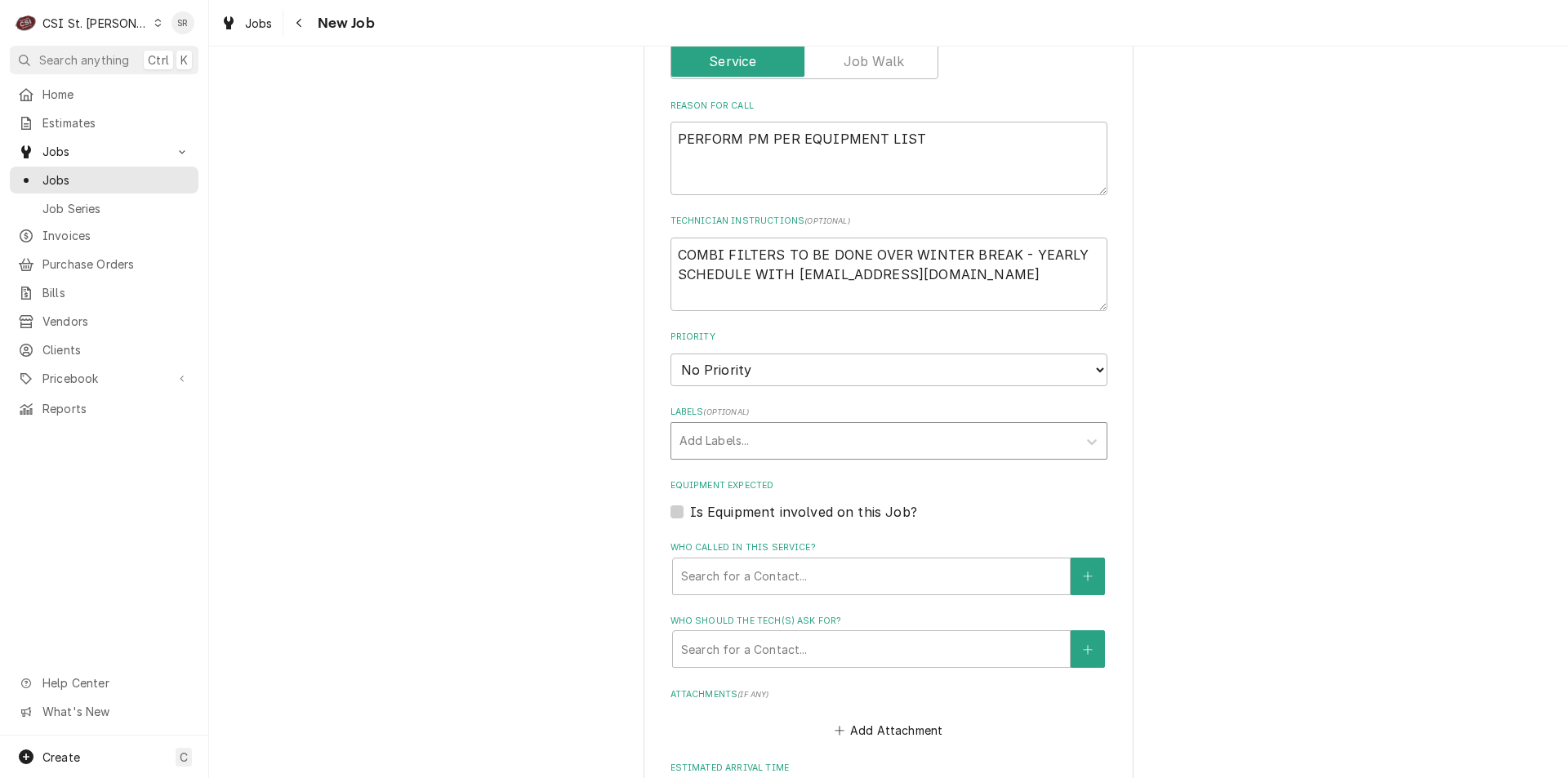 click at bounding box center [874, 441] 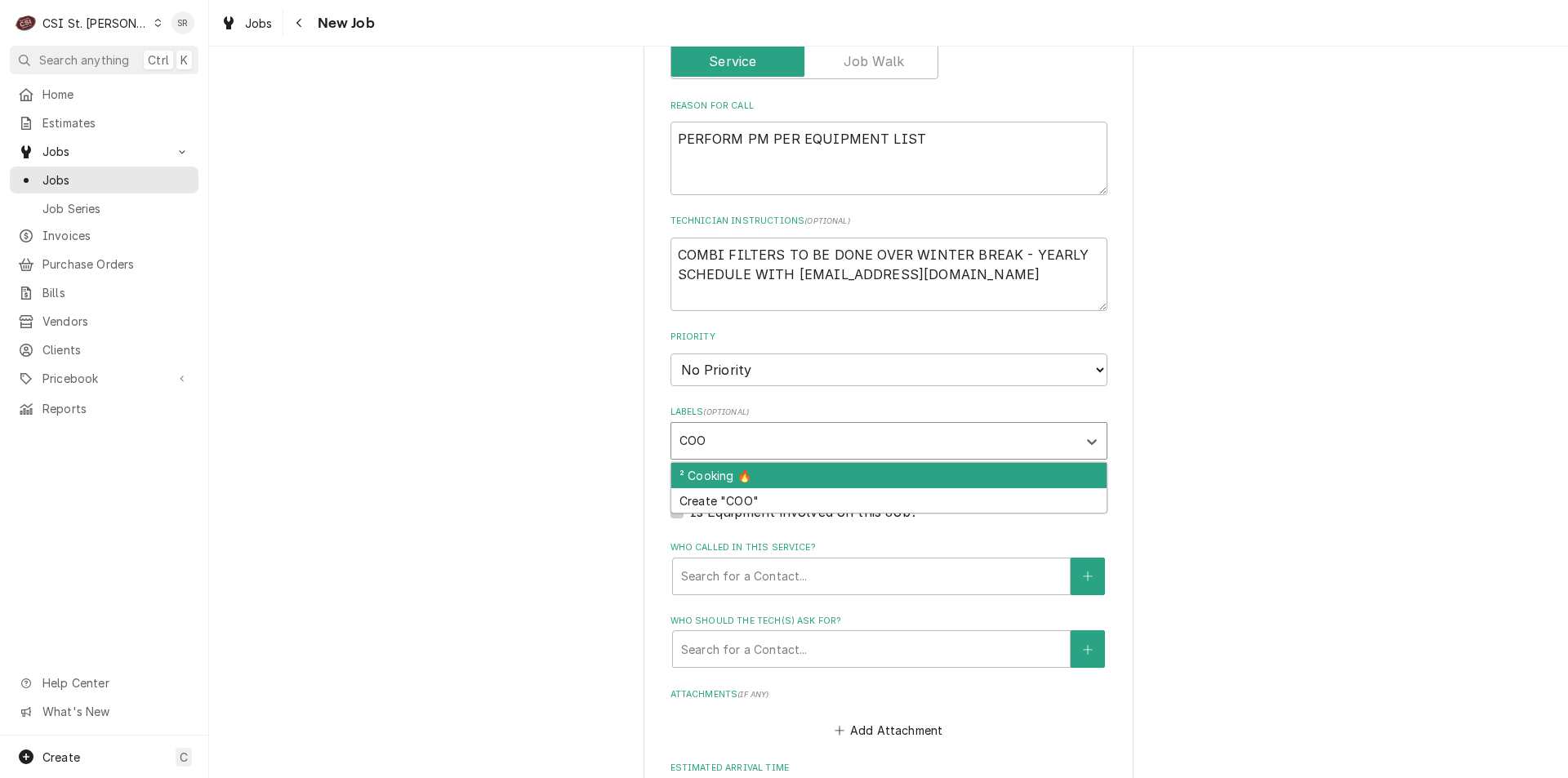 type on "COOK" 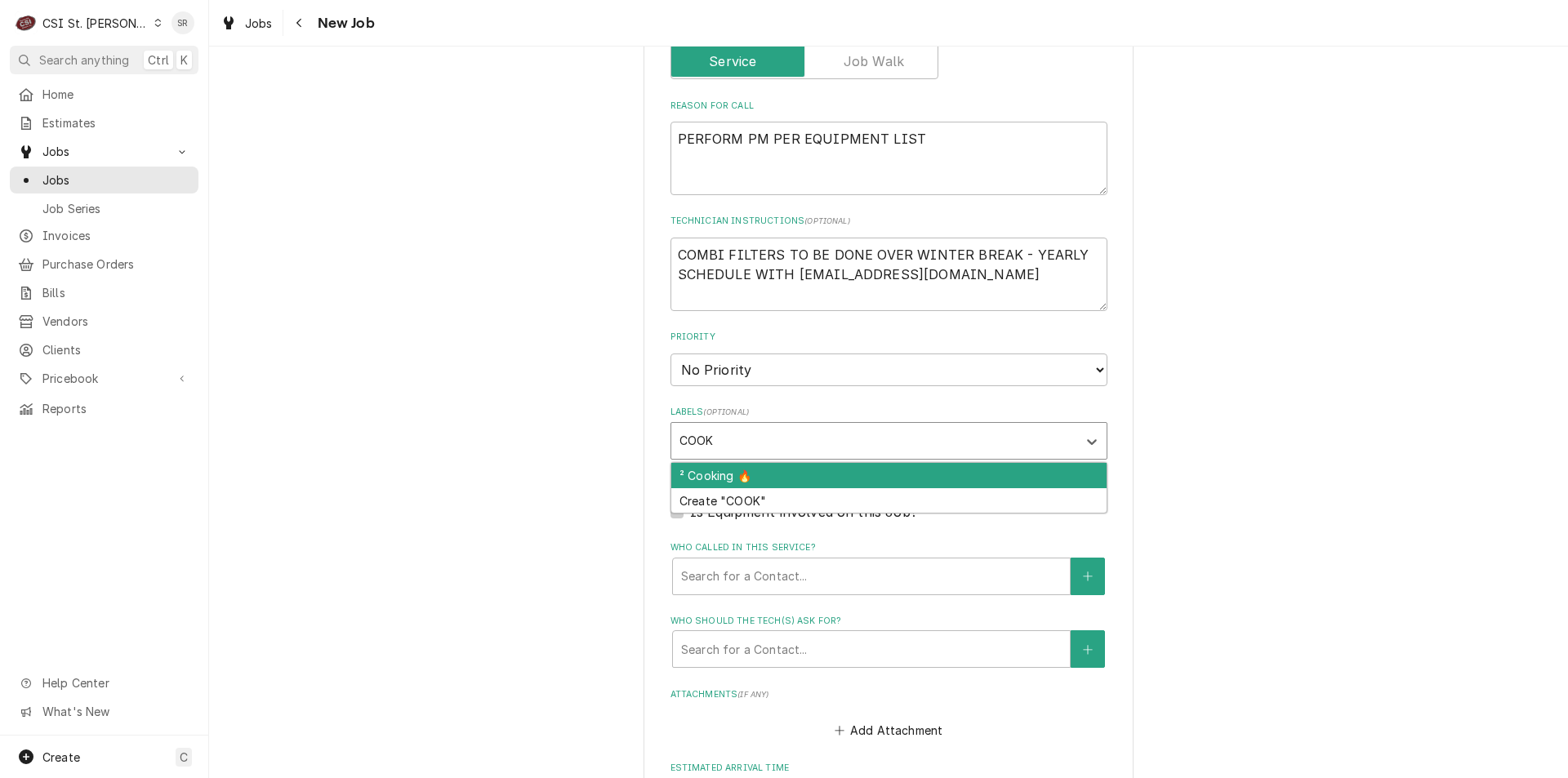 click on "² Cooking 🔥" at bounding box center (889, 475) 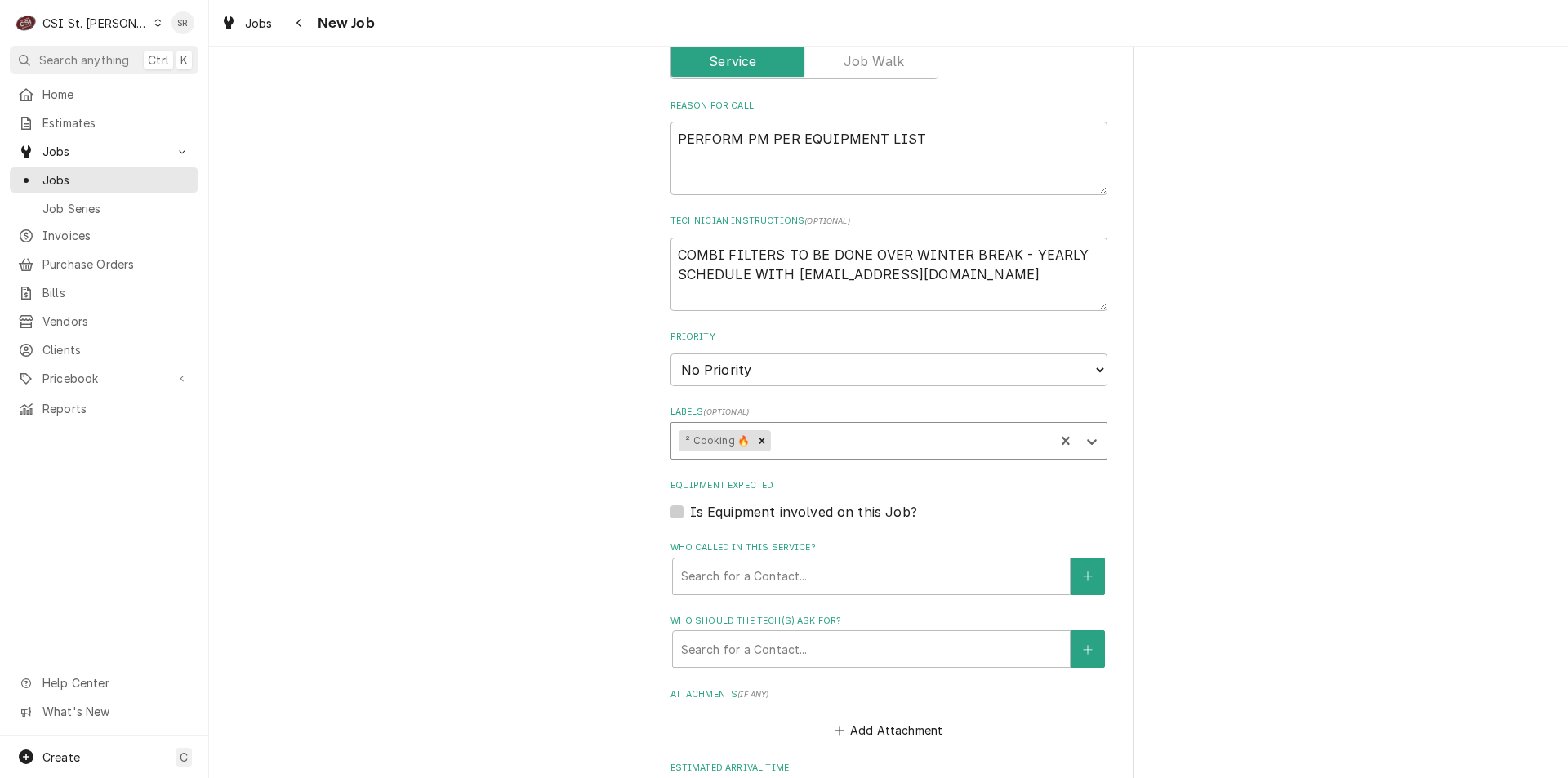 type on "x" 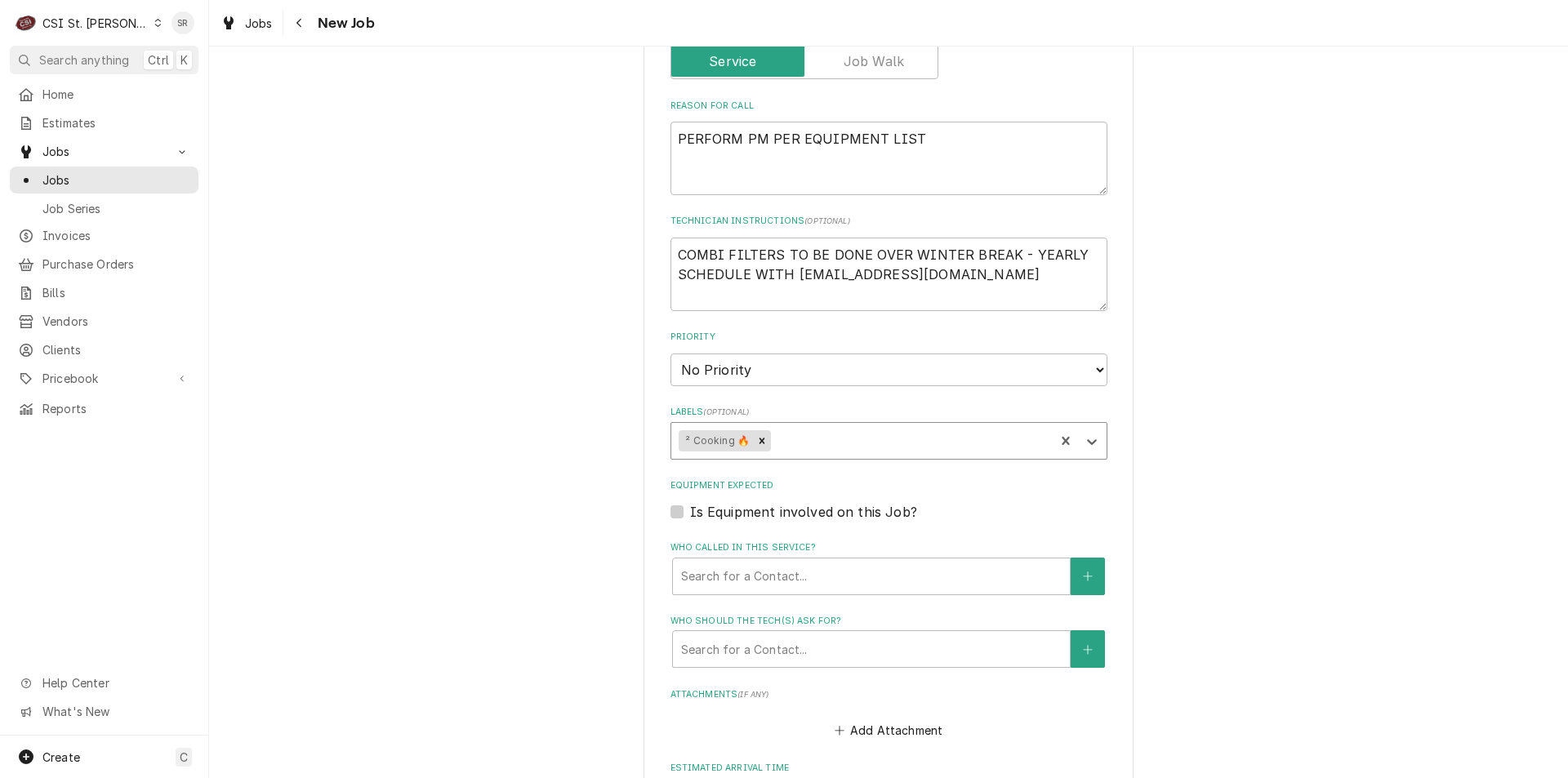 click at bounding box center [911, 441] 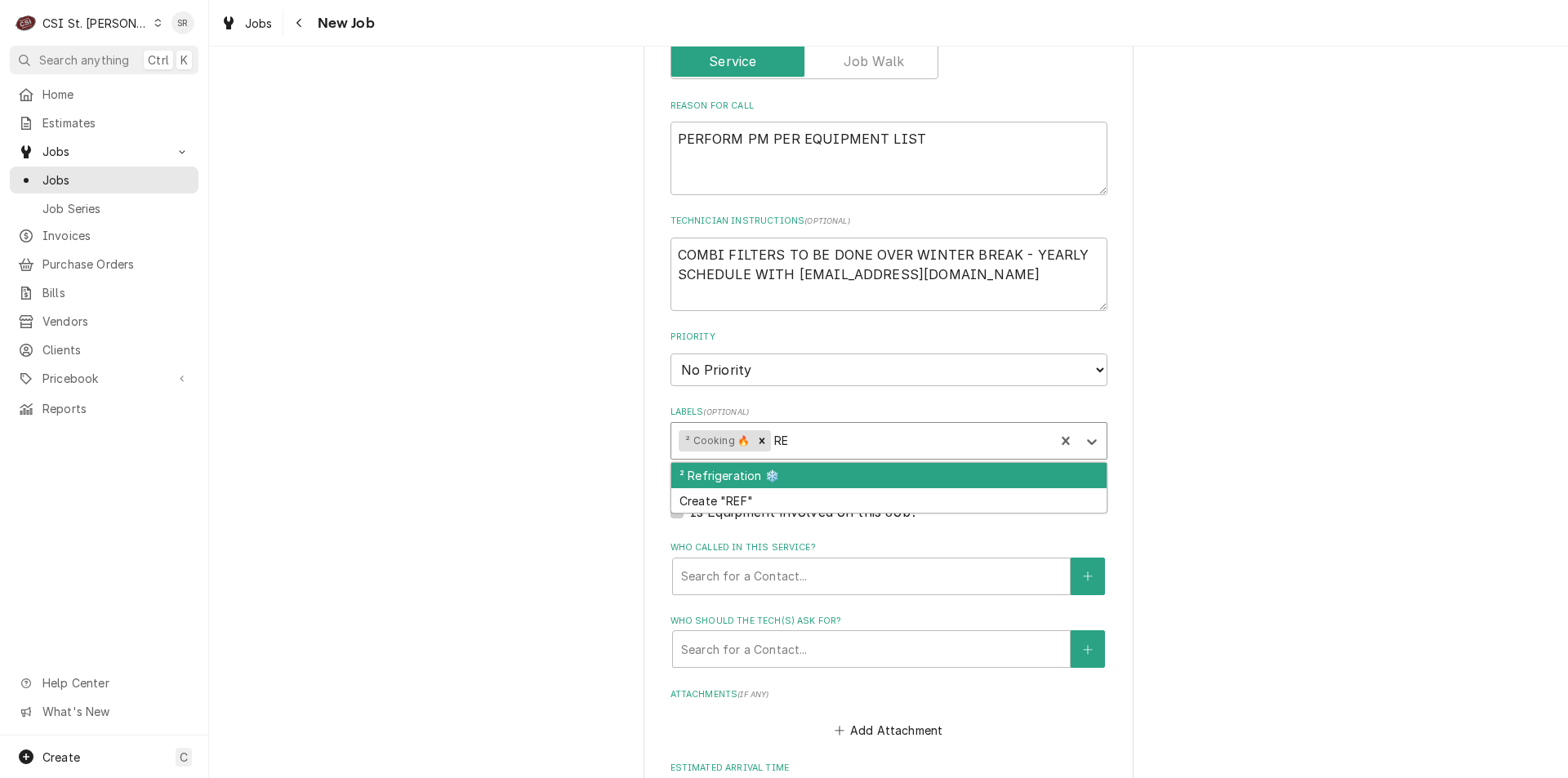 type on "REF" 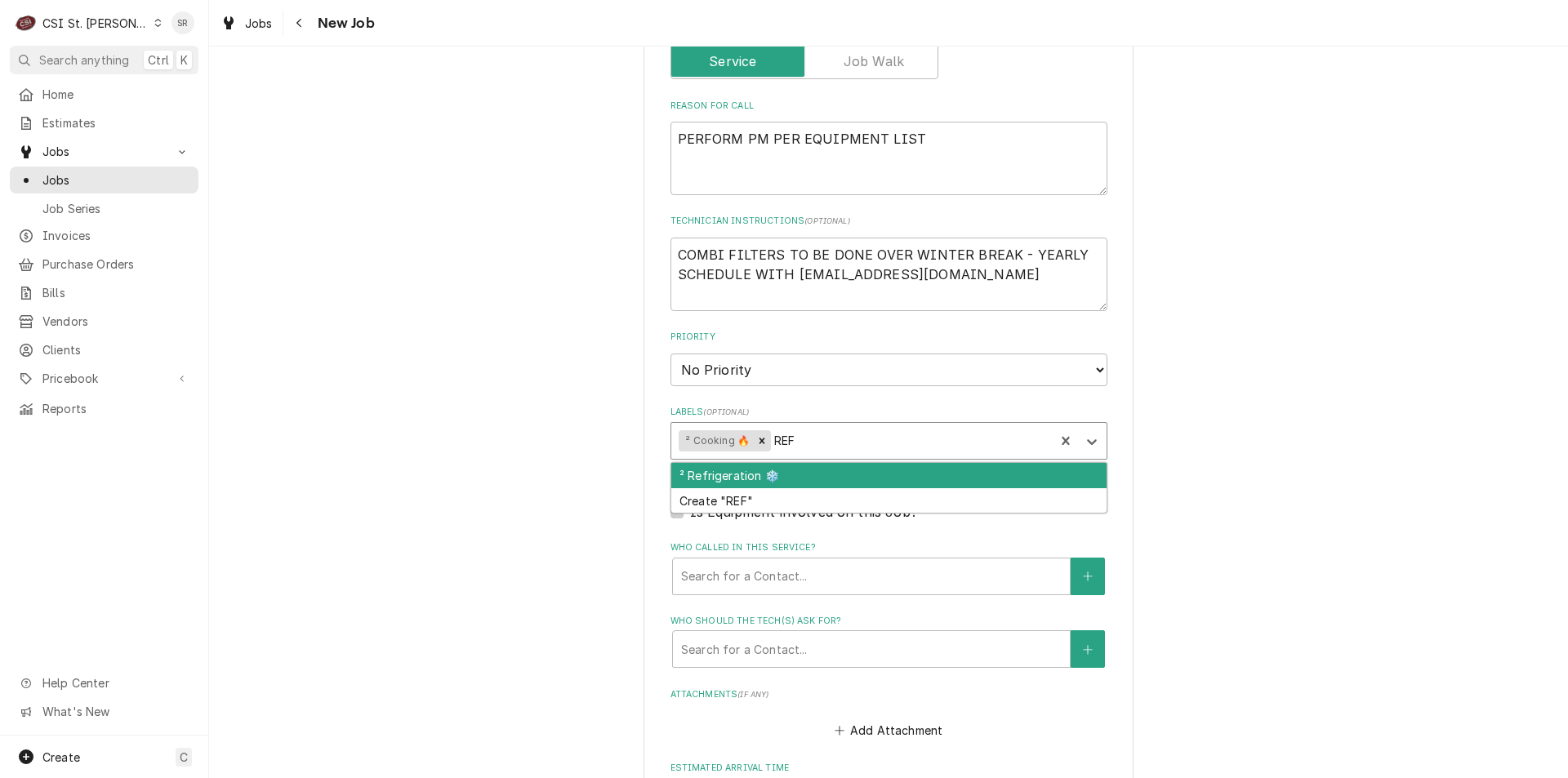 click on "² Refrigeration ❄️" at bounding box center [889, 475] 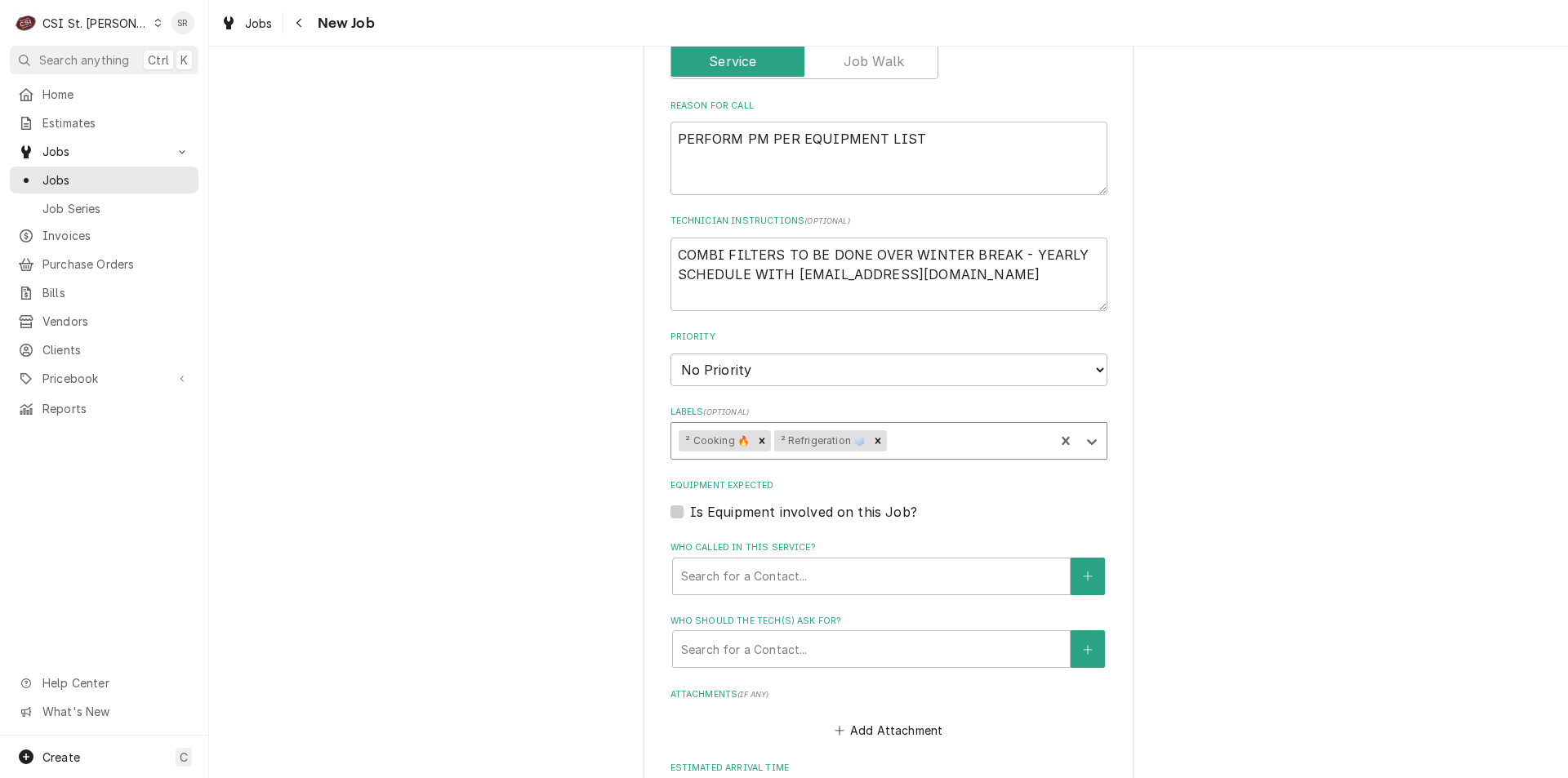 type on "D" 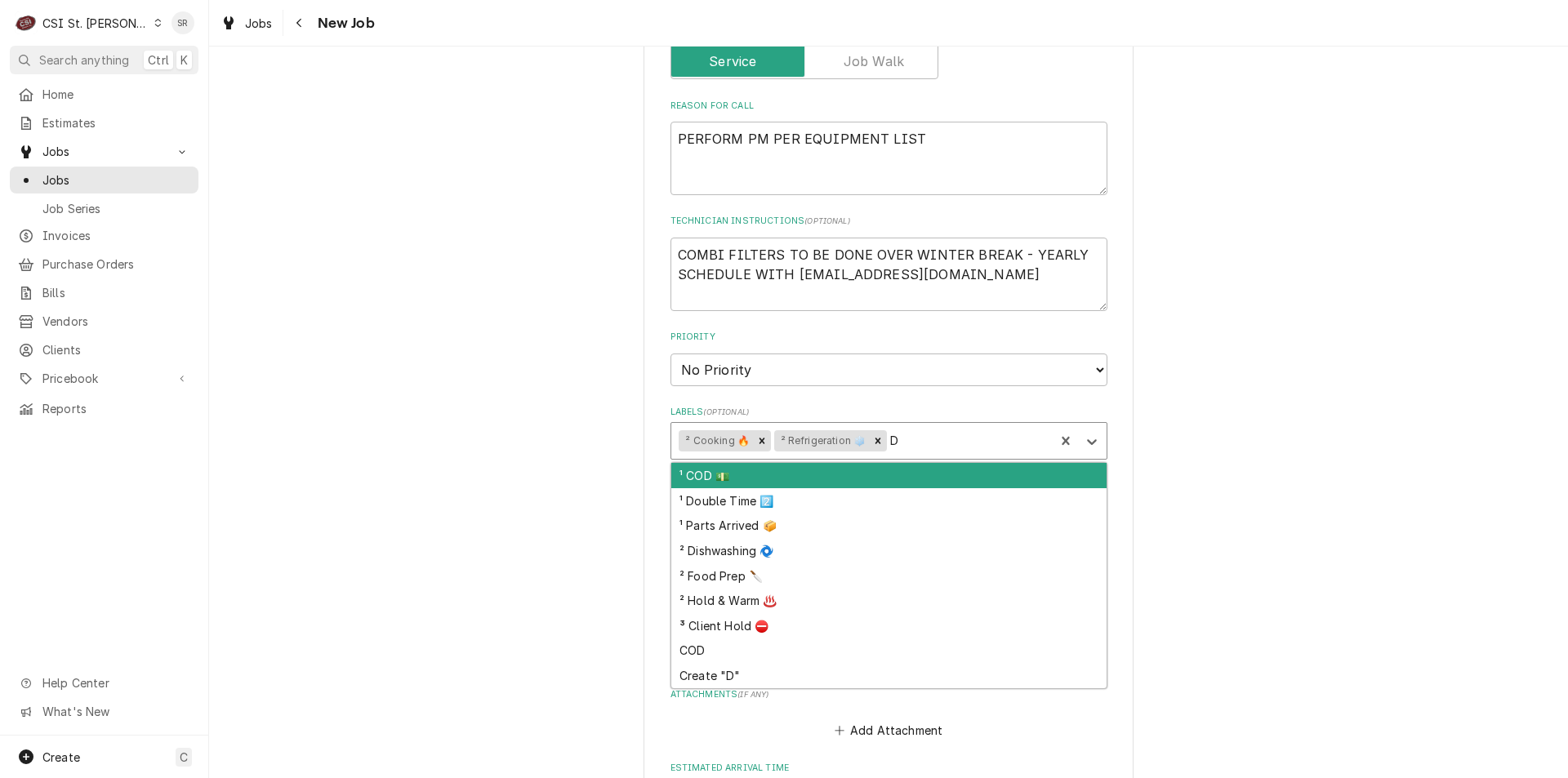 type on "x" 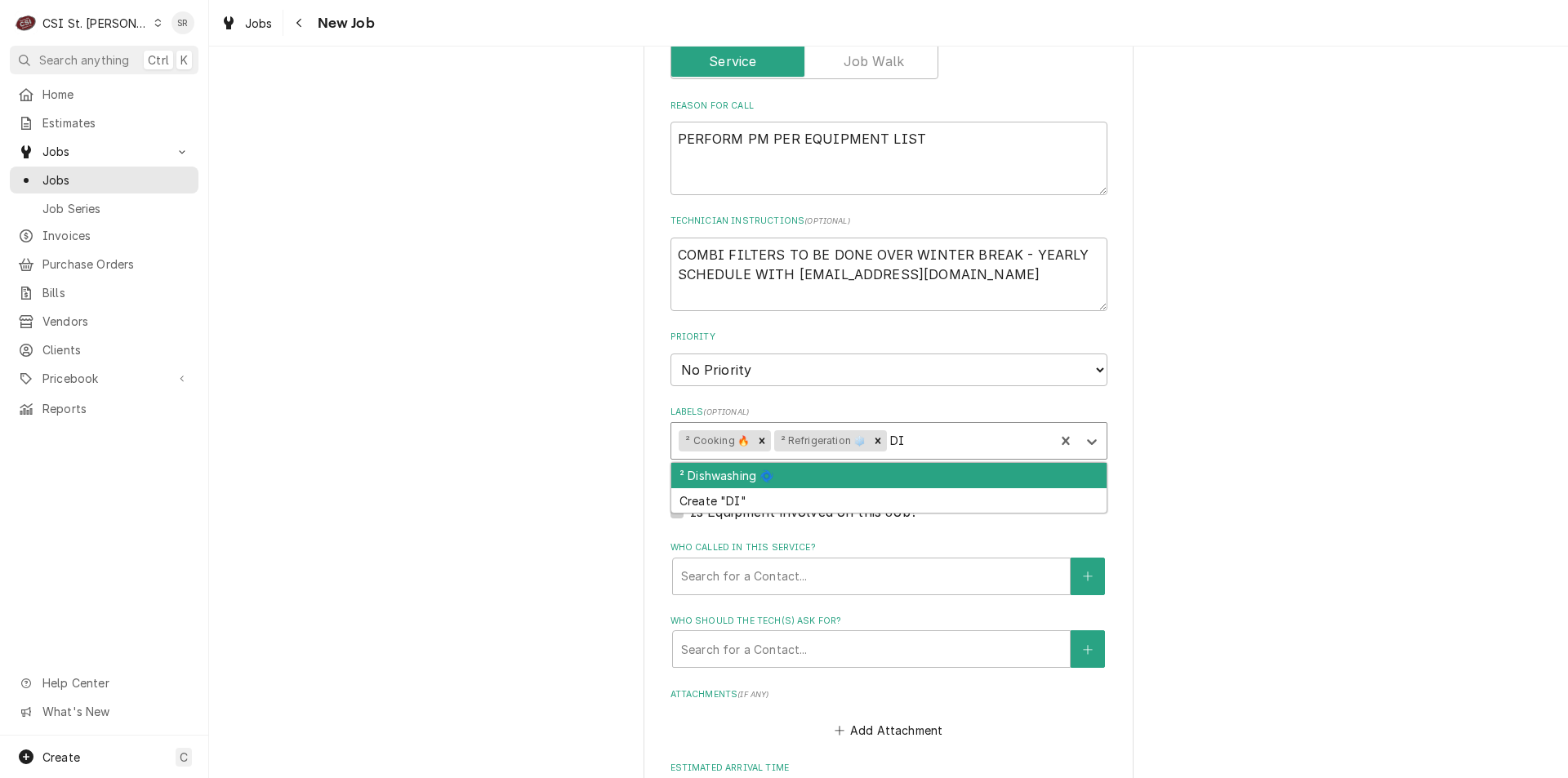 click on "² Dishwashing 🌀" at bounding box center (889, 475) 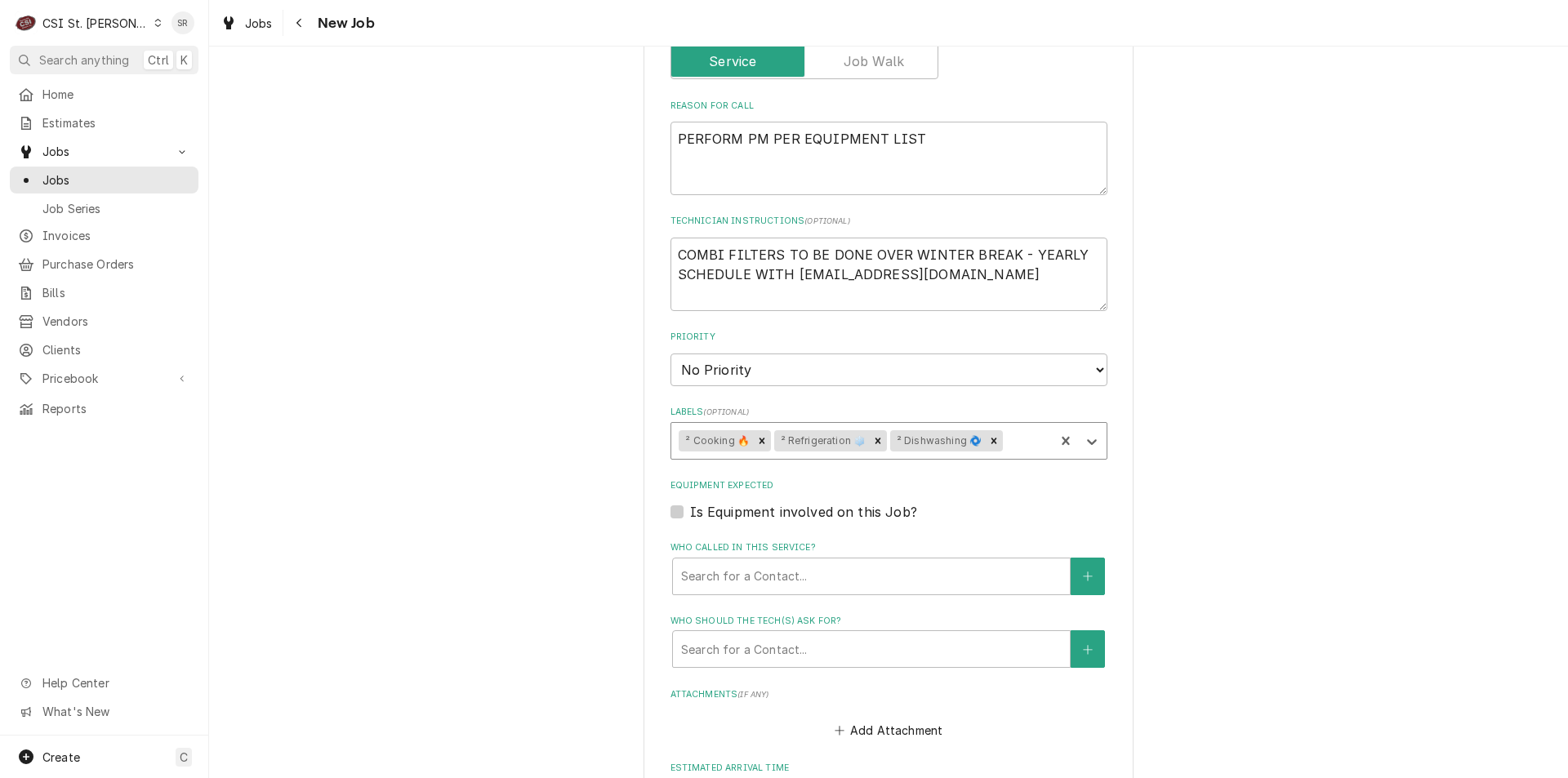 scroll, scrollTop: 1070, scrollLeft: 0, axis: vertical 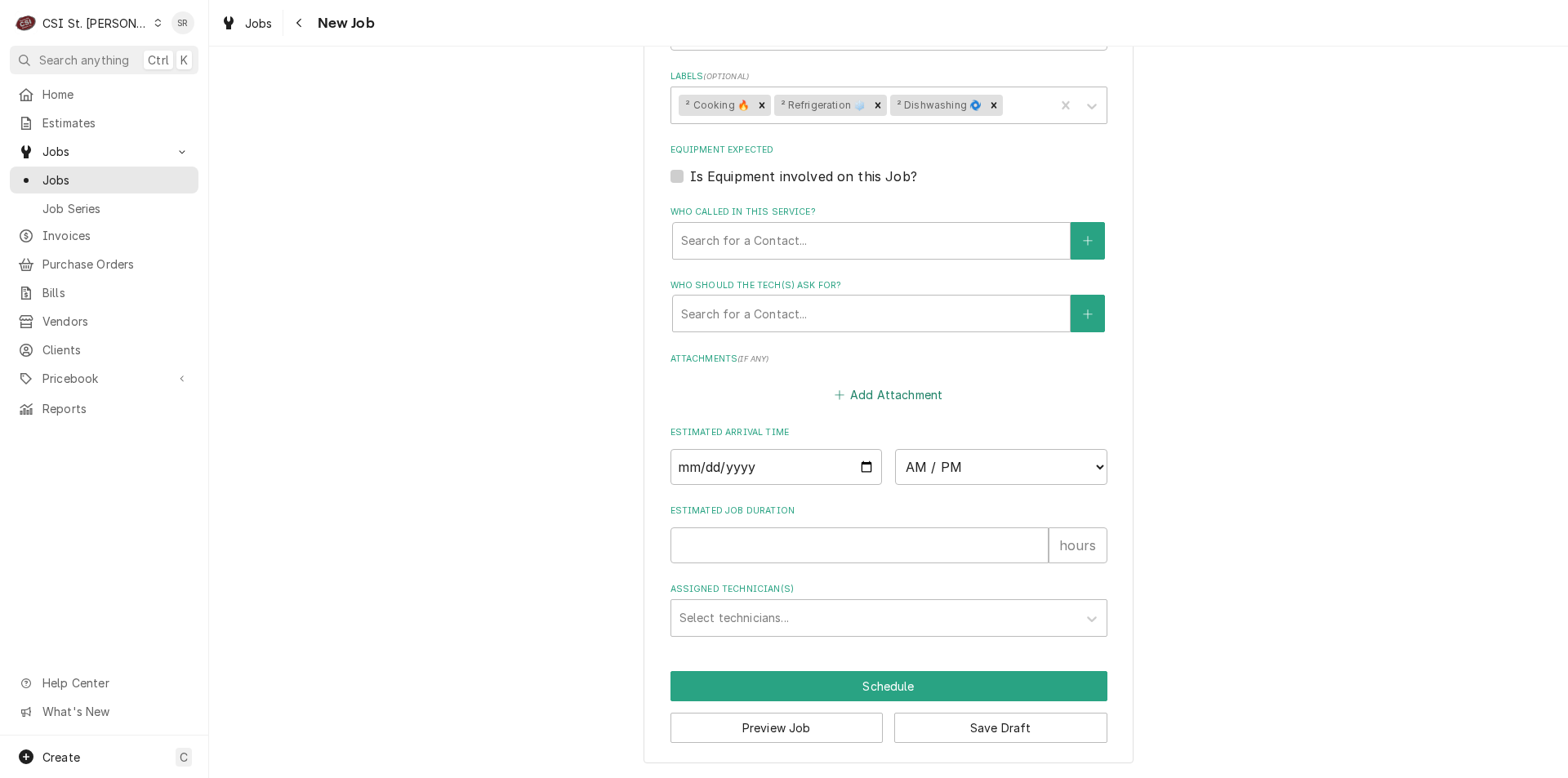 click on "Add Attachment" at bounding box center [889, 395] 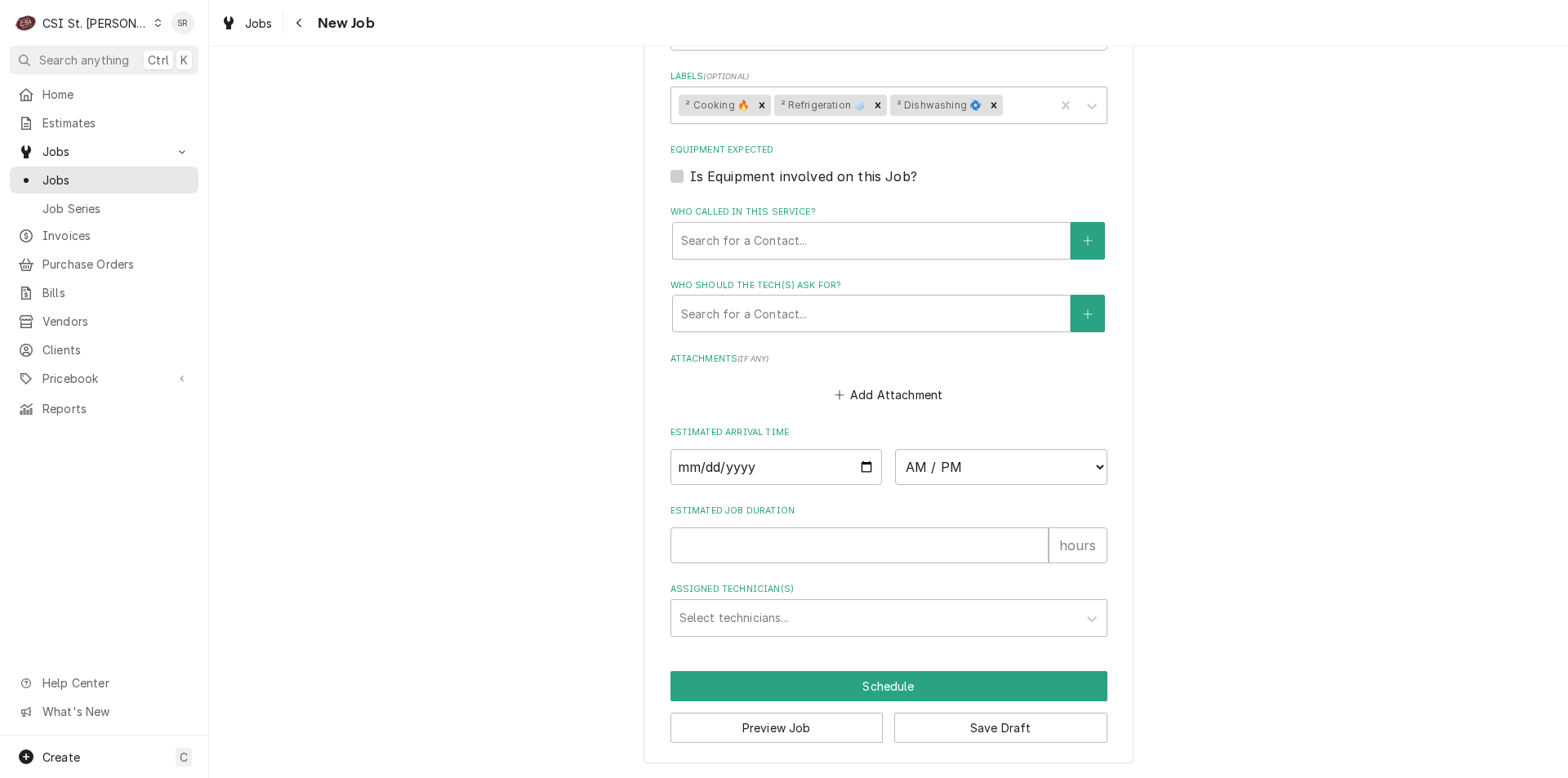 type on "x" 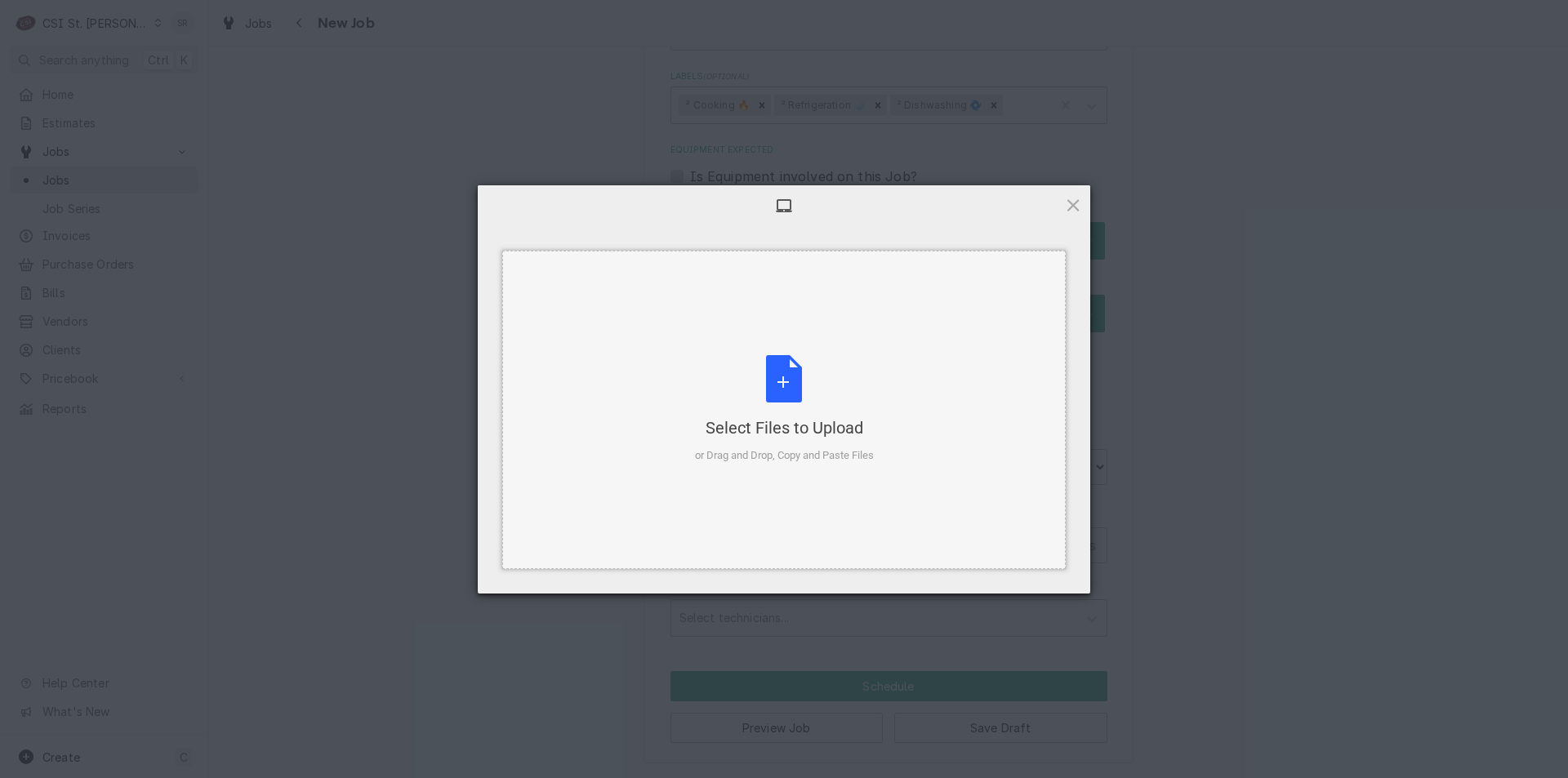 click on "Select Files to Upload
or Drag and Drop, Copy and Paste Files" at bounding box center [784, 409] 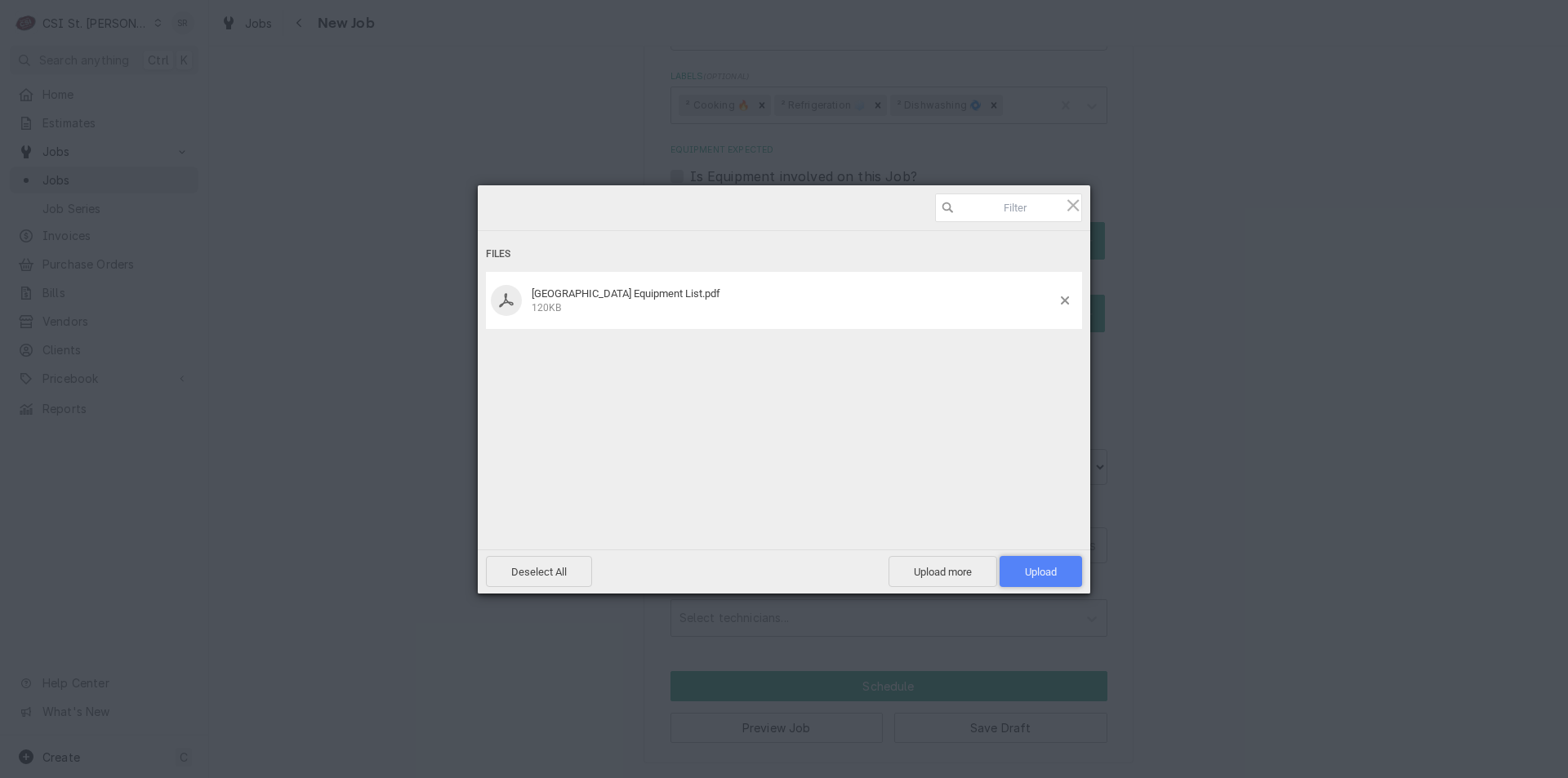 click on "Upload
1" at bounding box center [1040, 571] 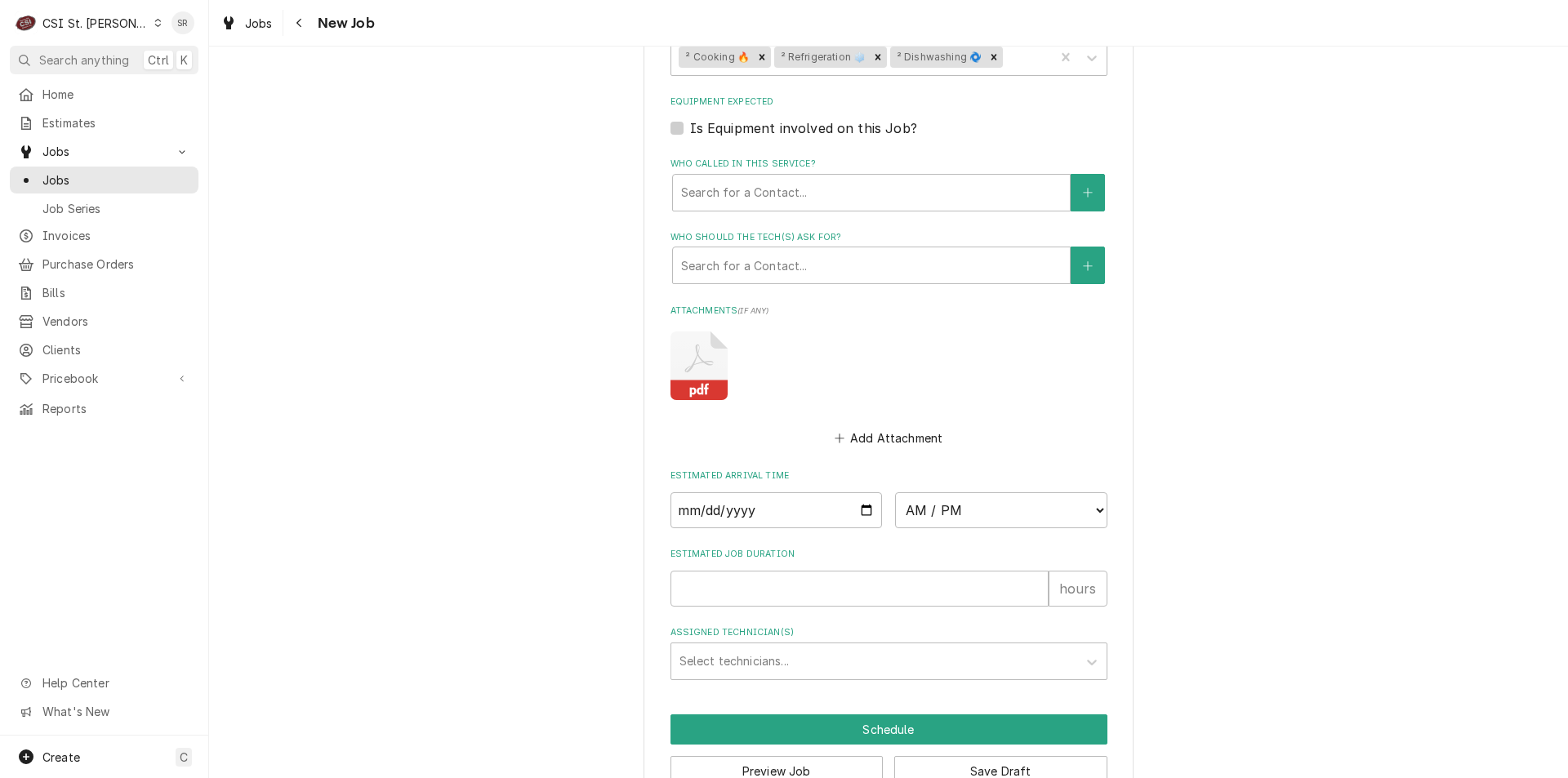 scroll, scrollTop: 1162, scrollLeft: 0, axis: vertical 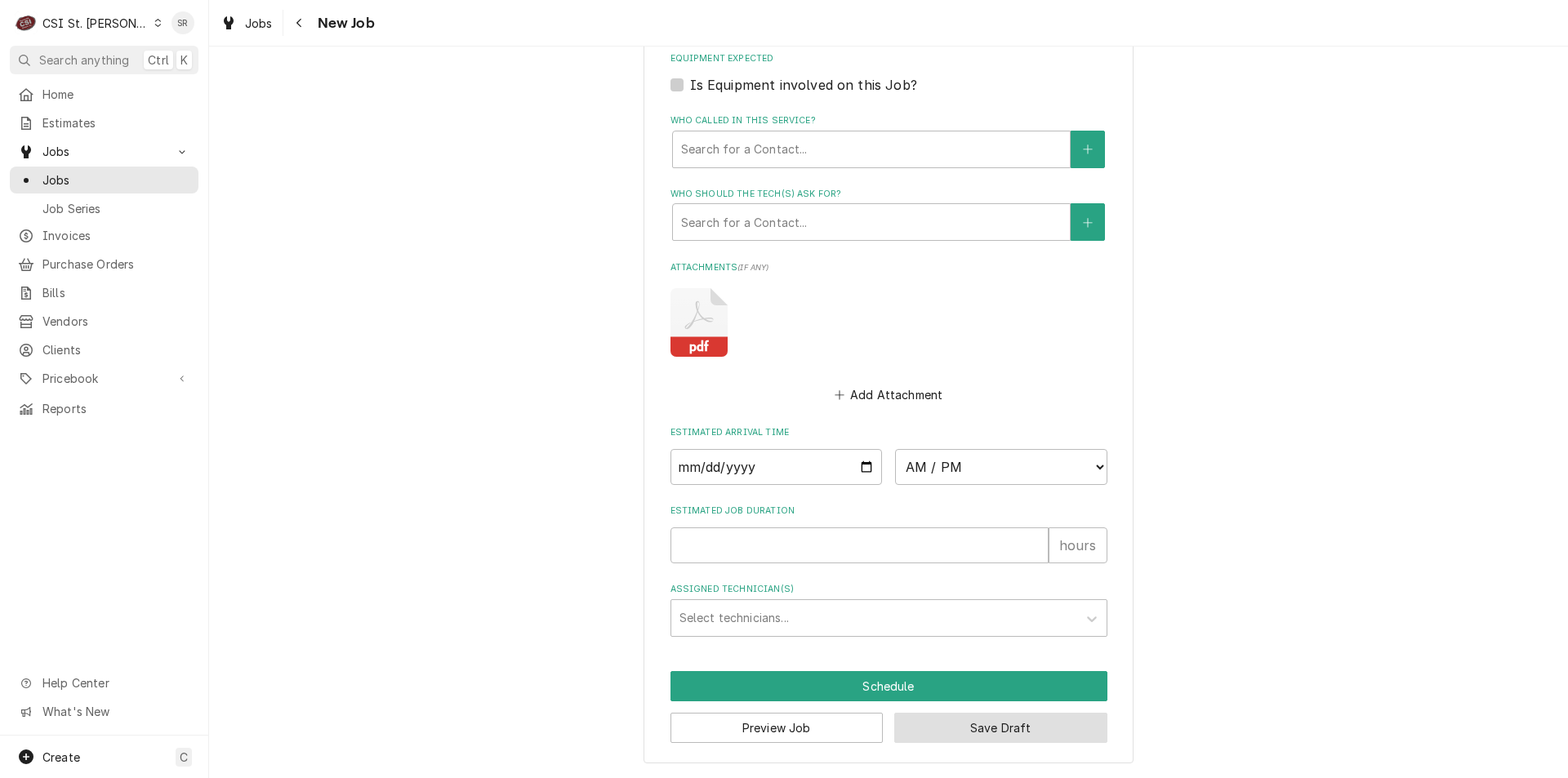 click on "Save Draft" at bounding box center [1000, 727] 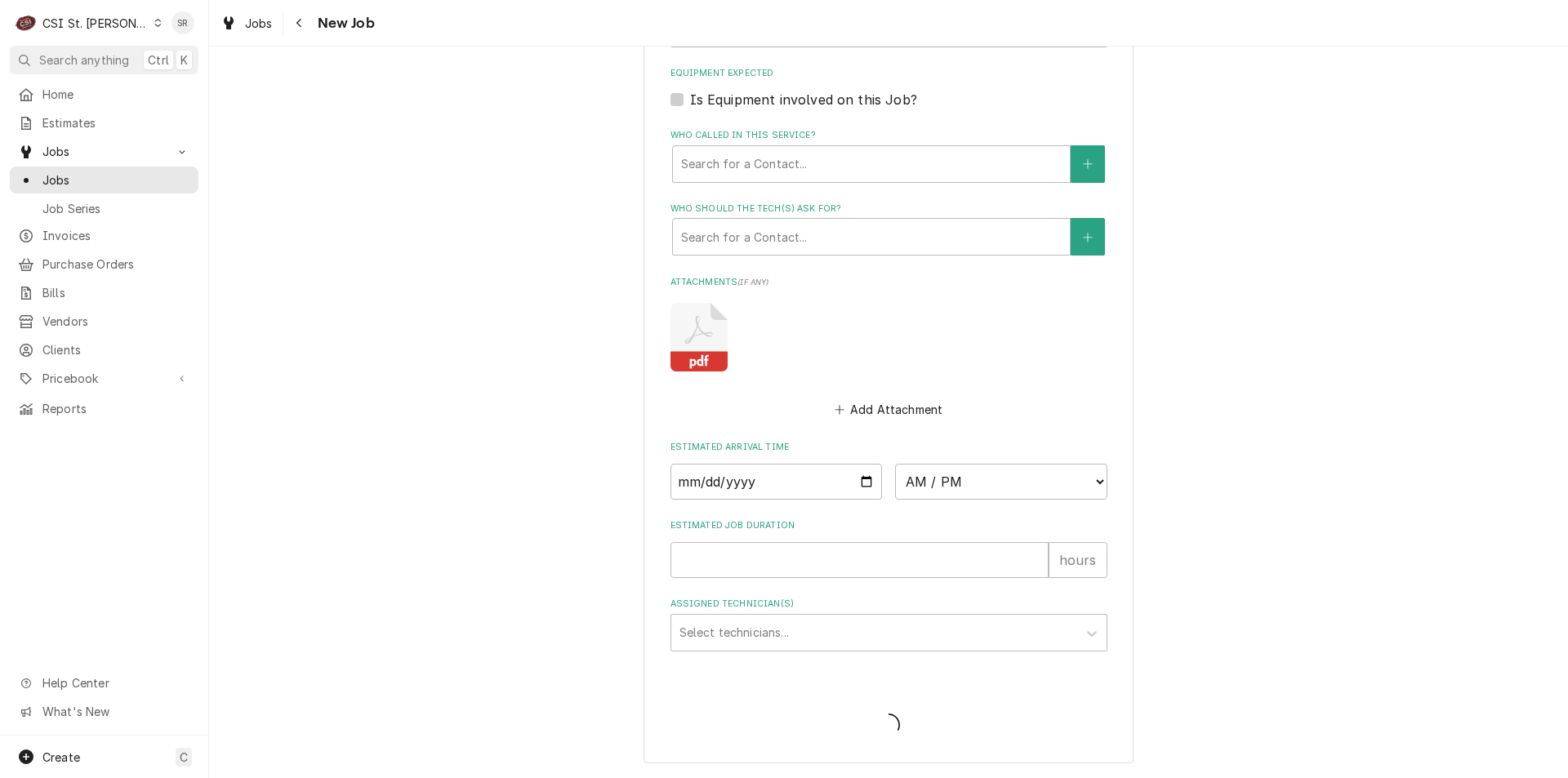 scroll, scrollTop: 1147, scrollLeft: 0, axis: vertical 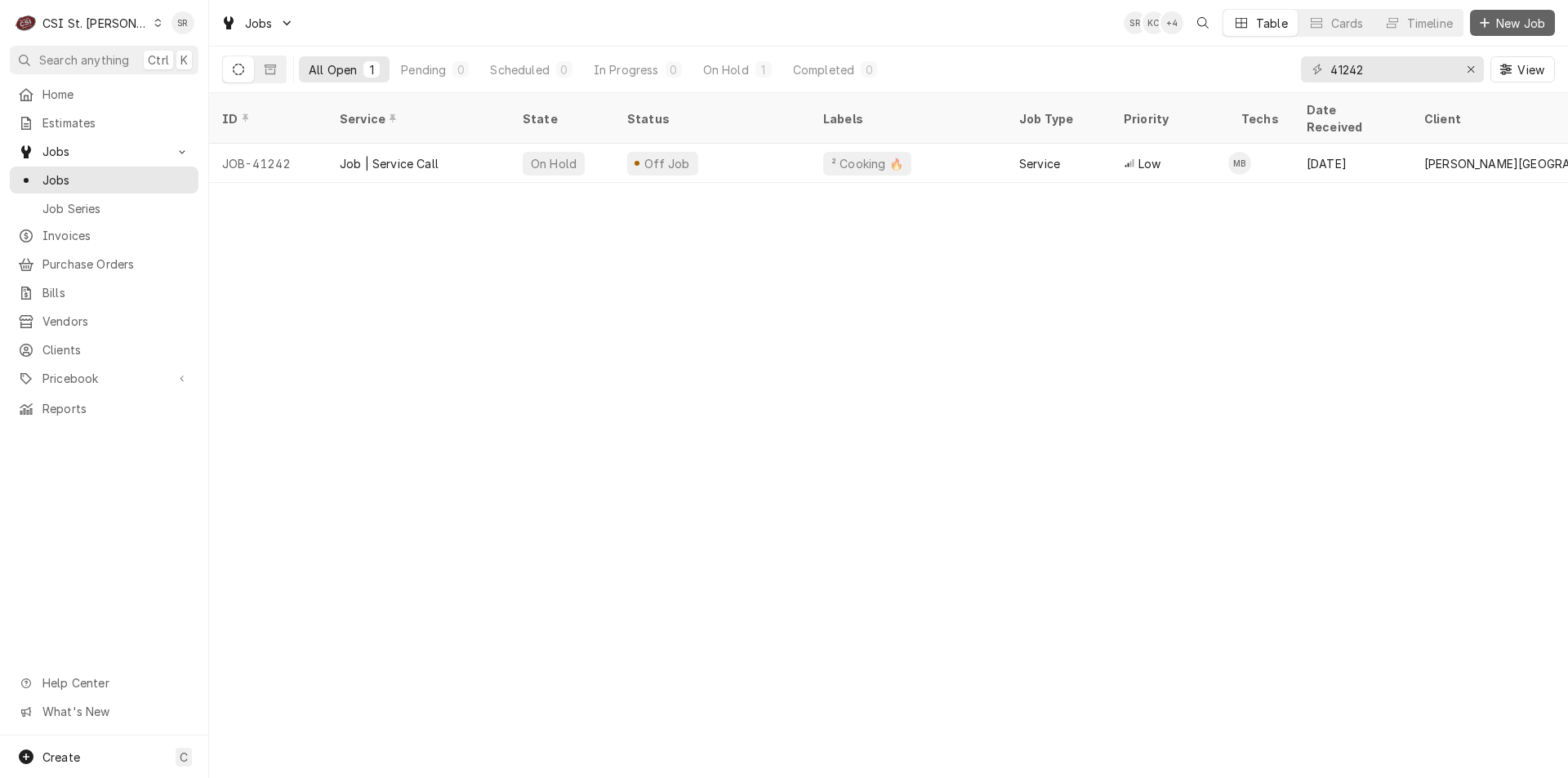 click on "New Job" at bounding box center [1521, 23] 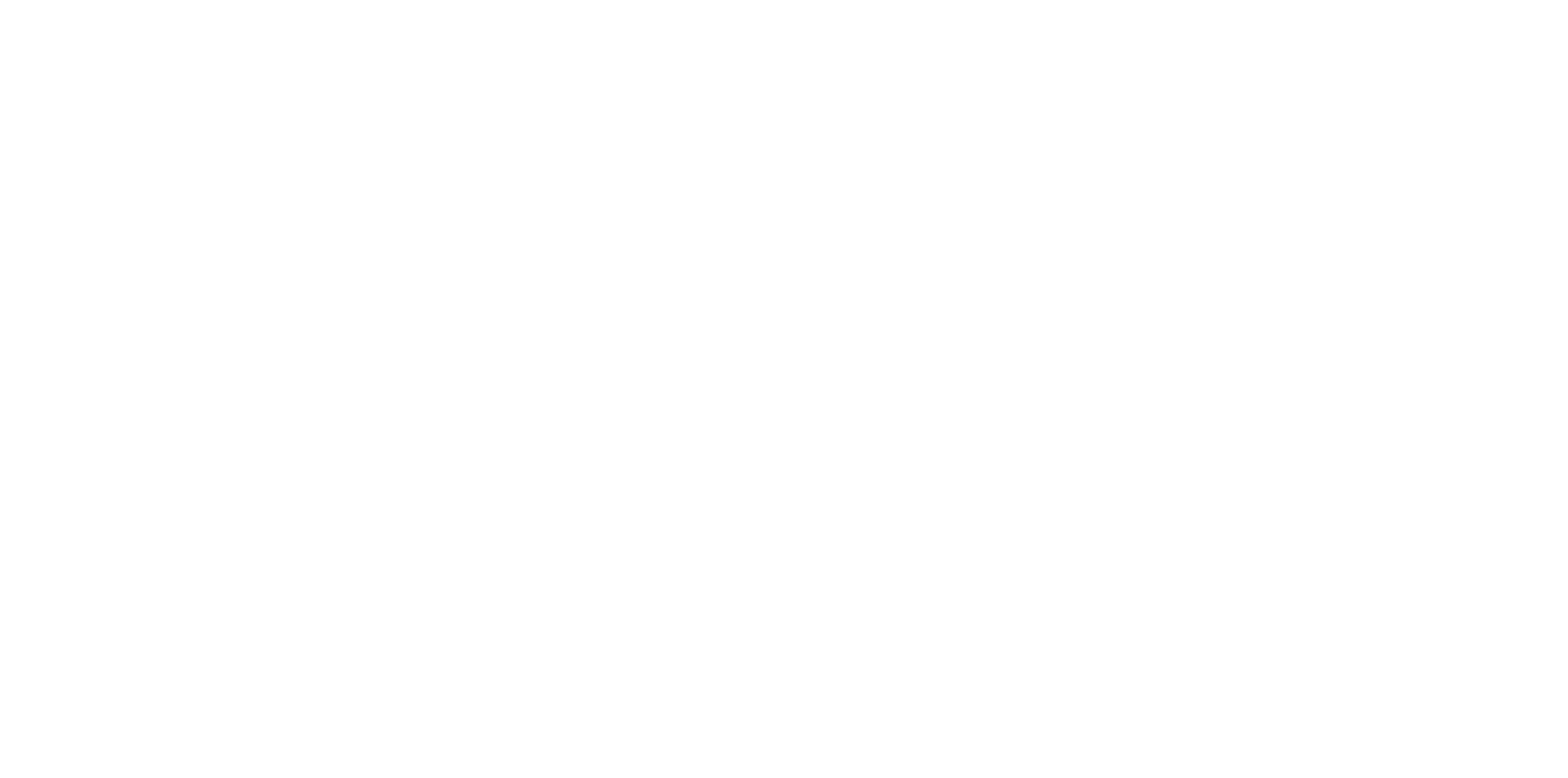 scroll, scrollTop: 0, scrollLeft: 0, axis: both 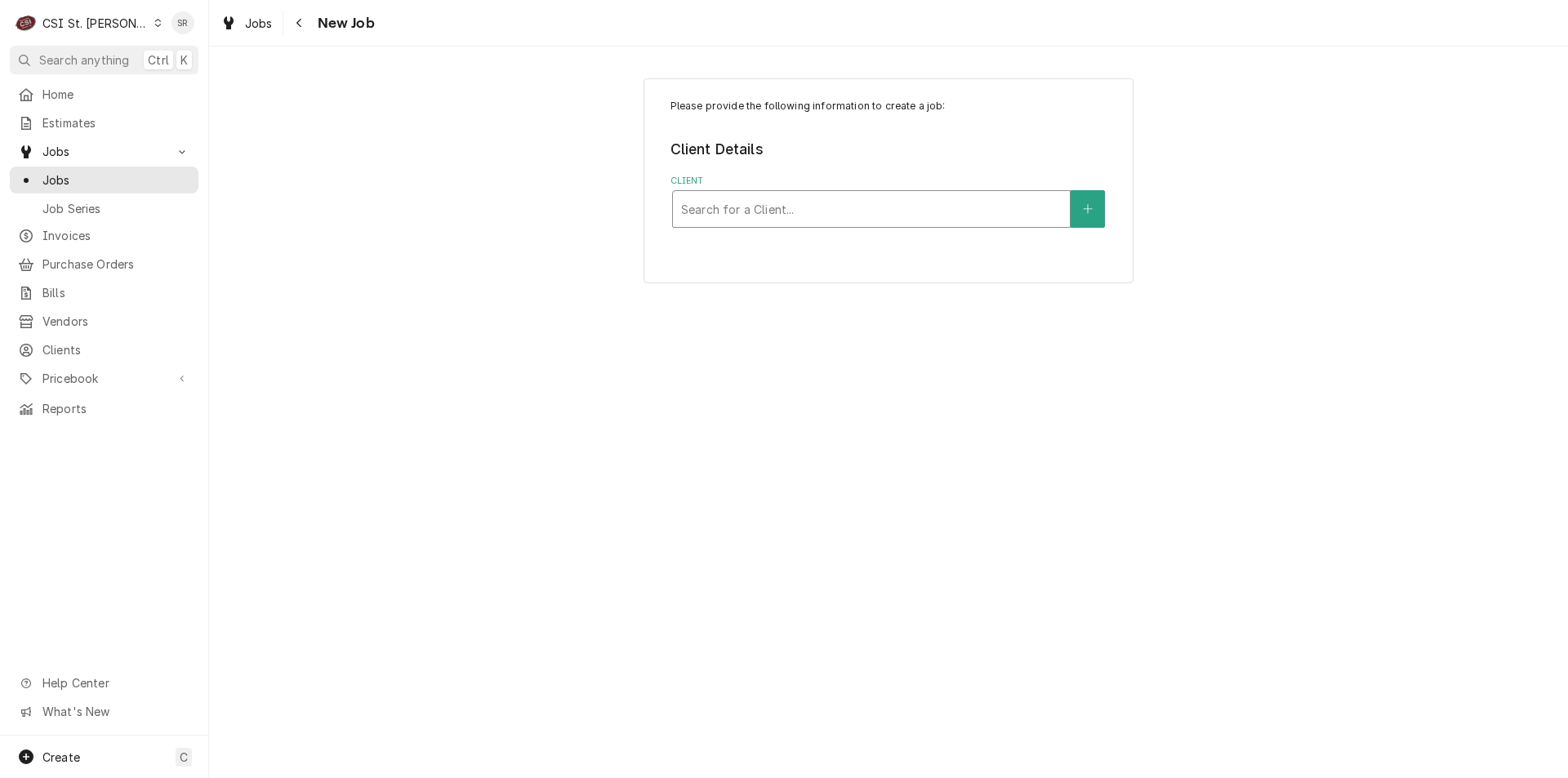 click at bounding box center [871, 209] 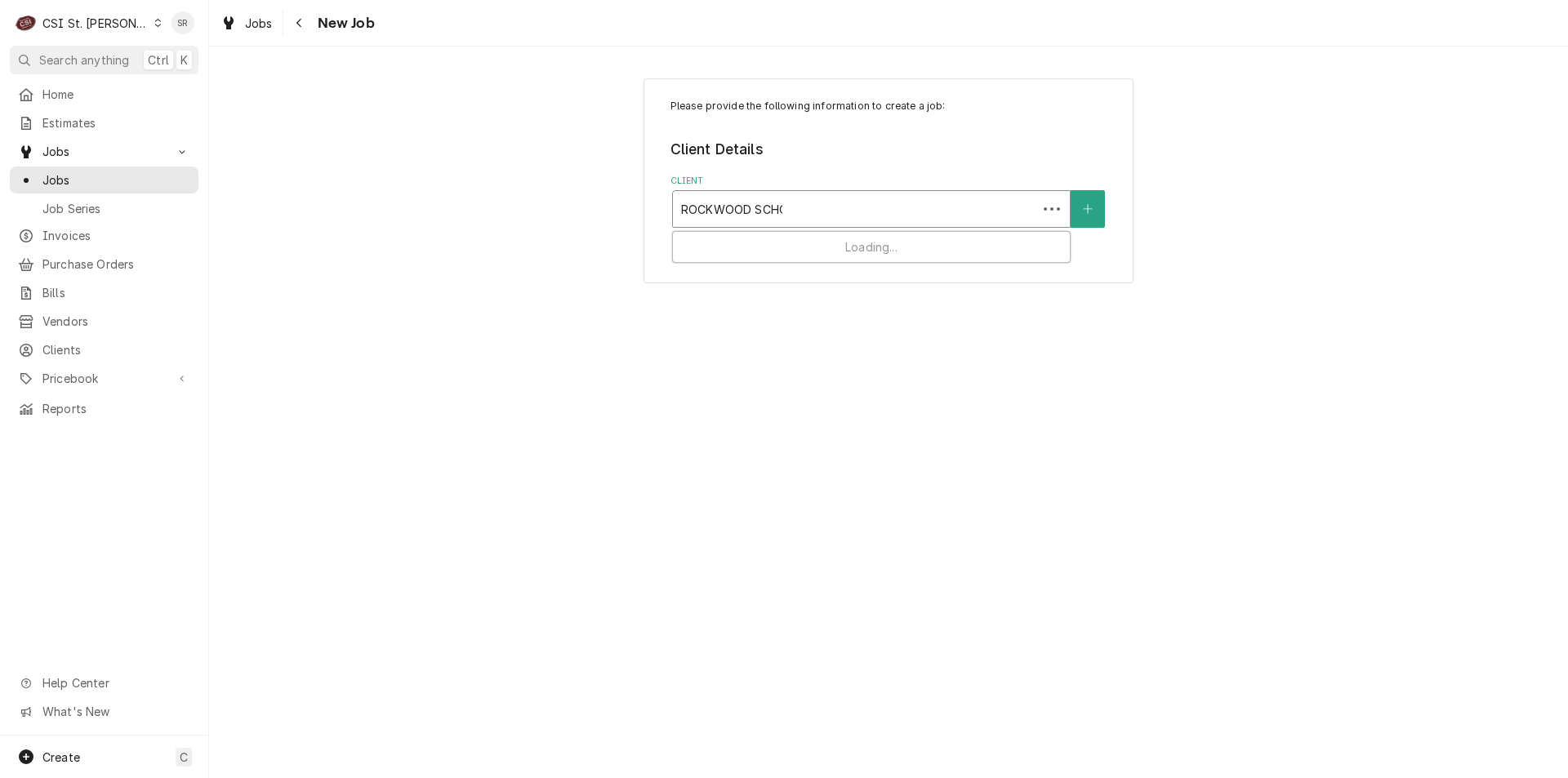 type on "ROCKWOOD SCHOO" 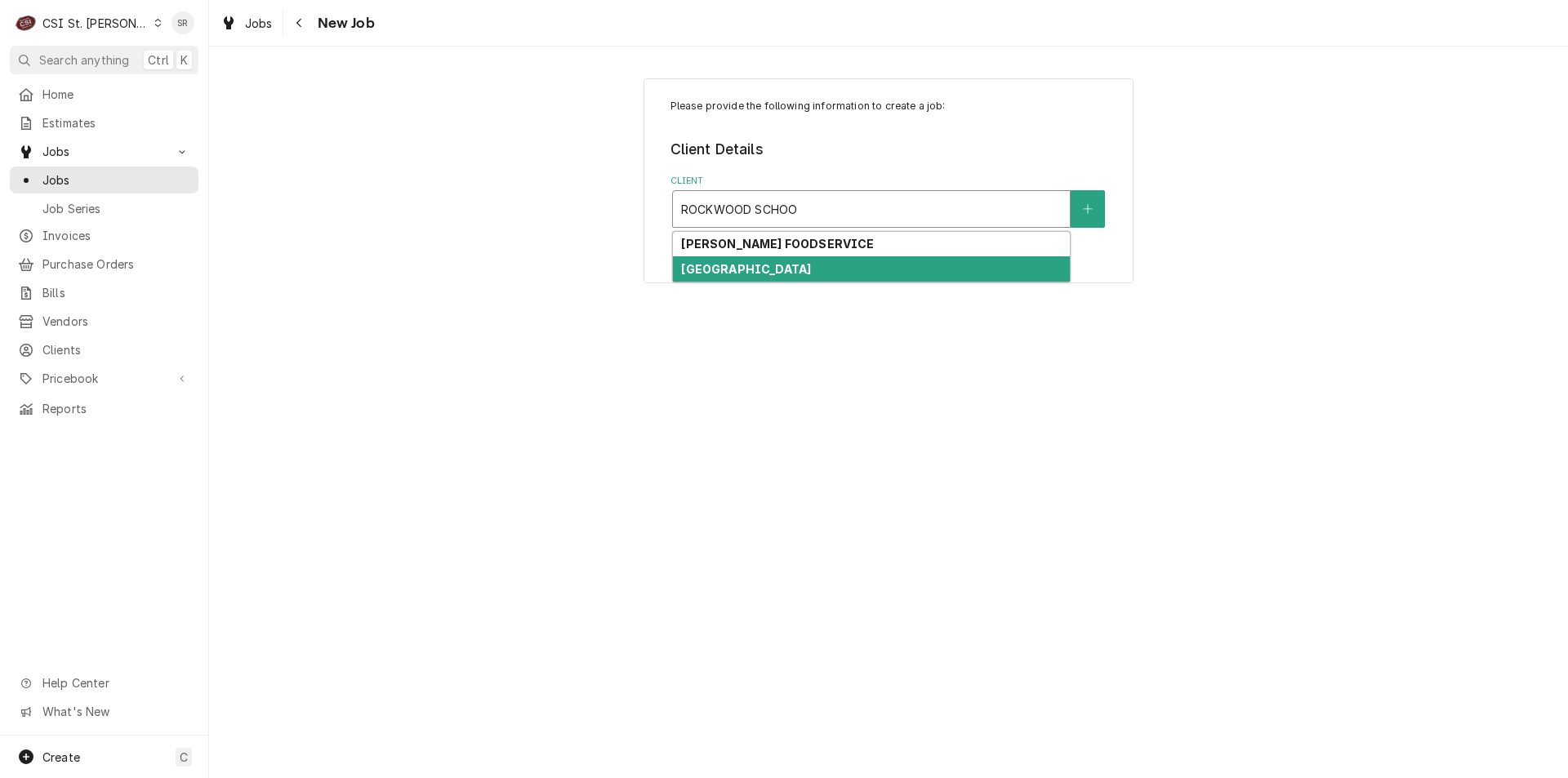 click on "[GEOGRAPHIC_DATA]" at bounding box center [746, 269] 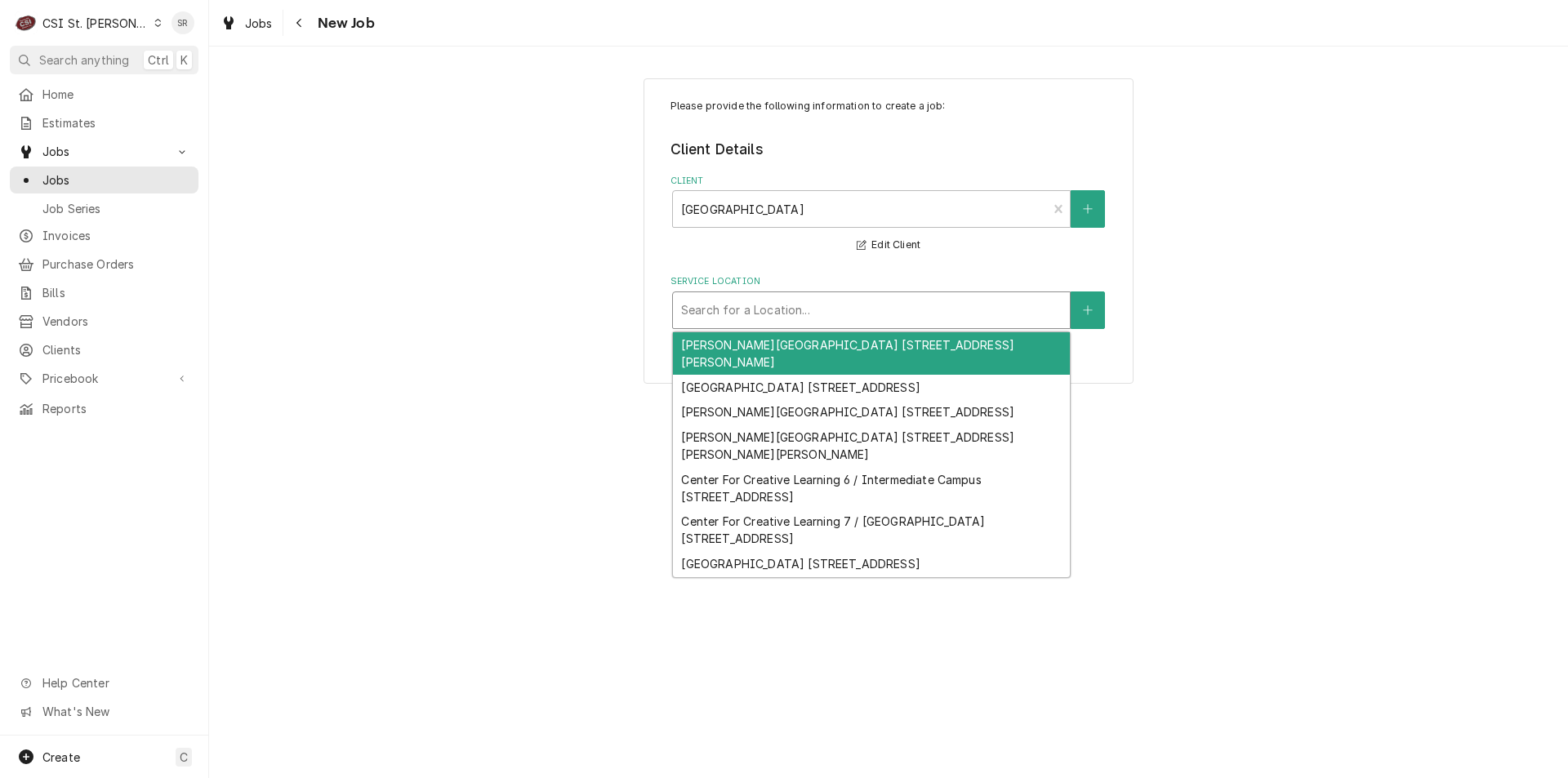 click at bounding box center [871, 310] 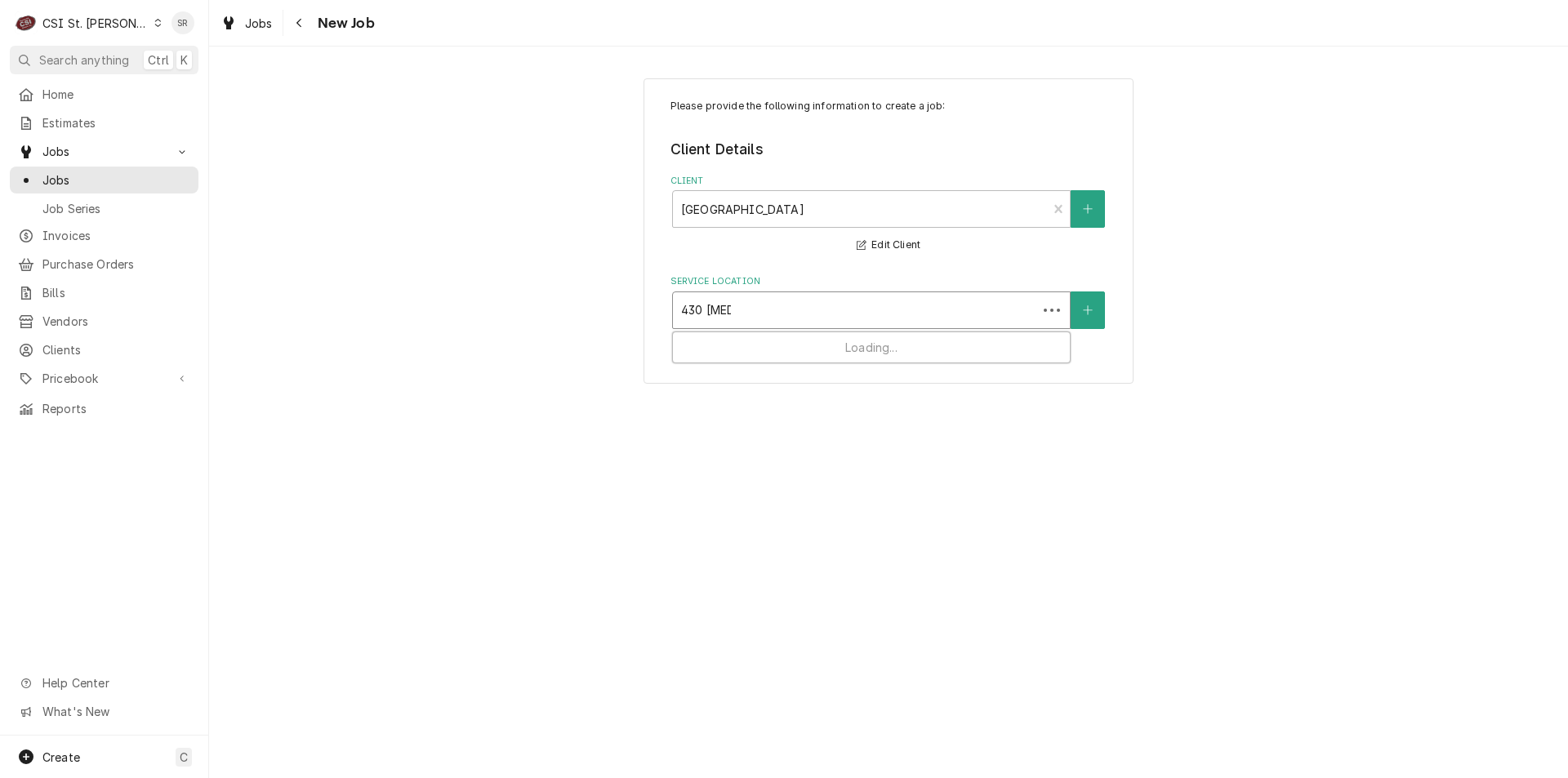 type on "430 BALD" 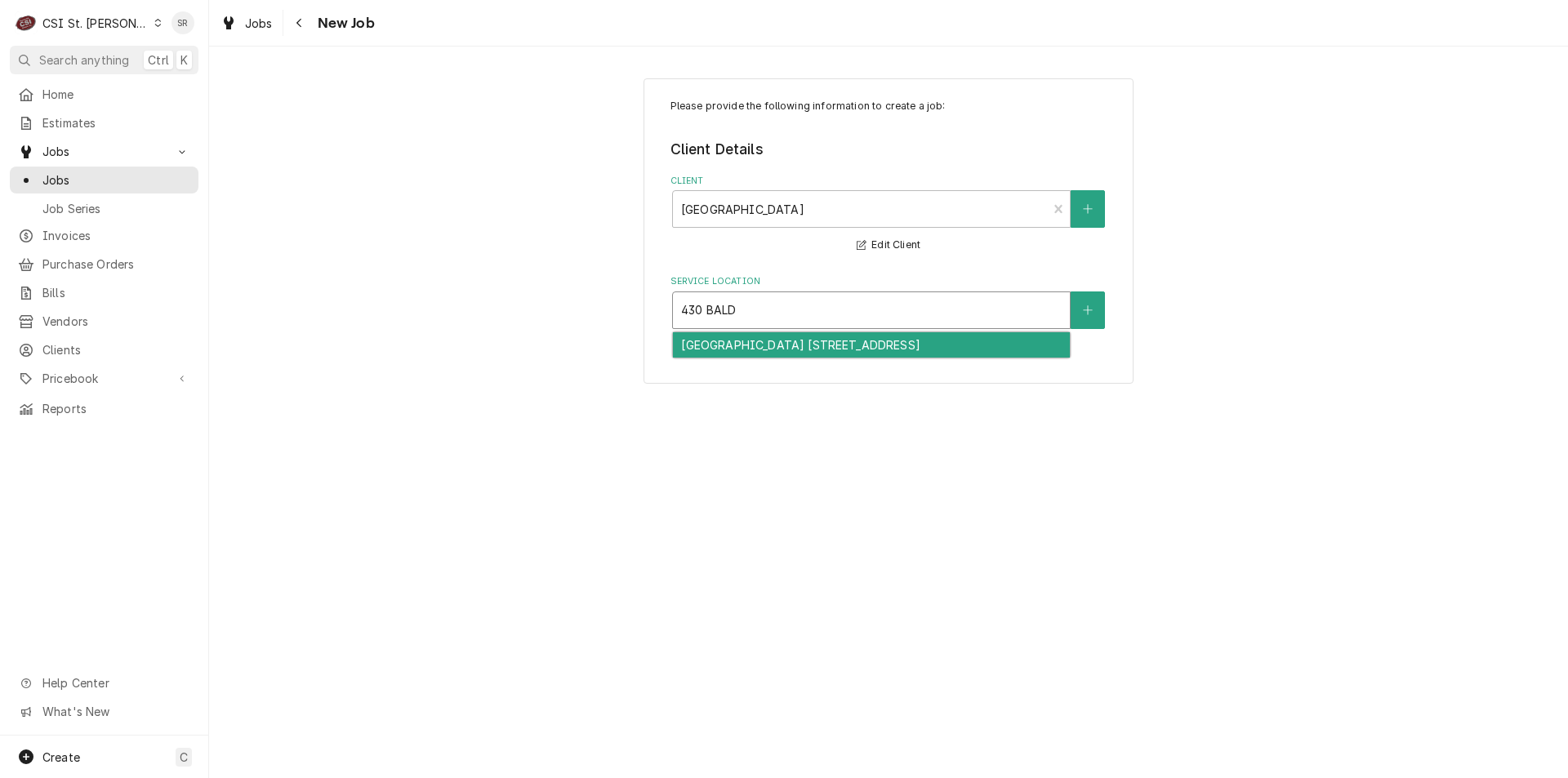 click on "[GEOGRAPHIC_DATA]         [STREET_ADDRESS]" at bounding box center (871, 345) 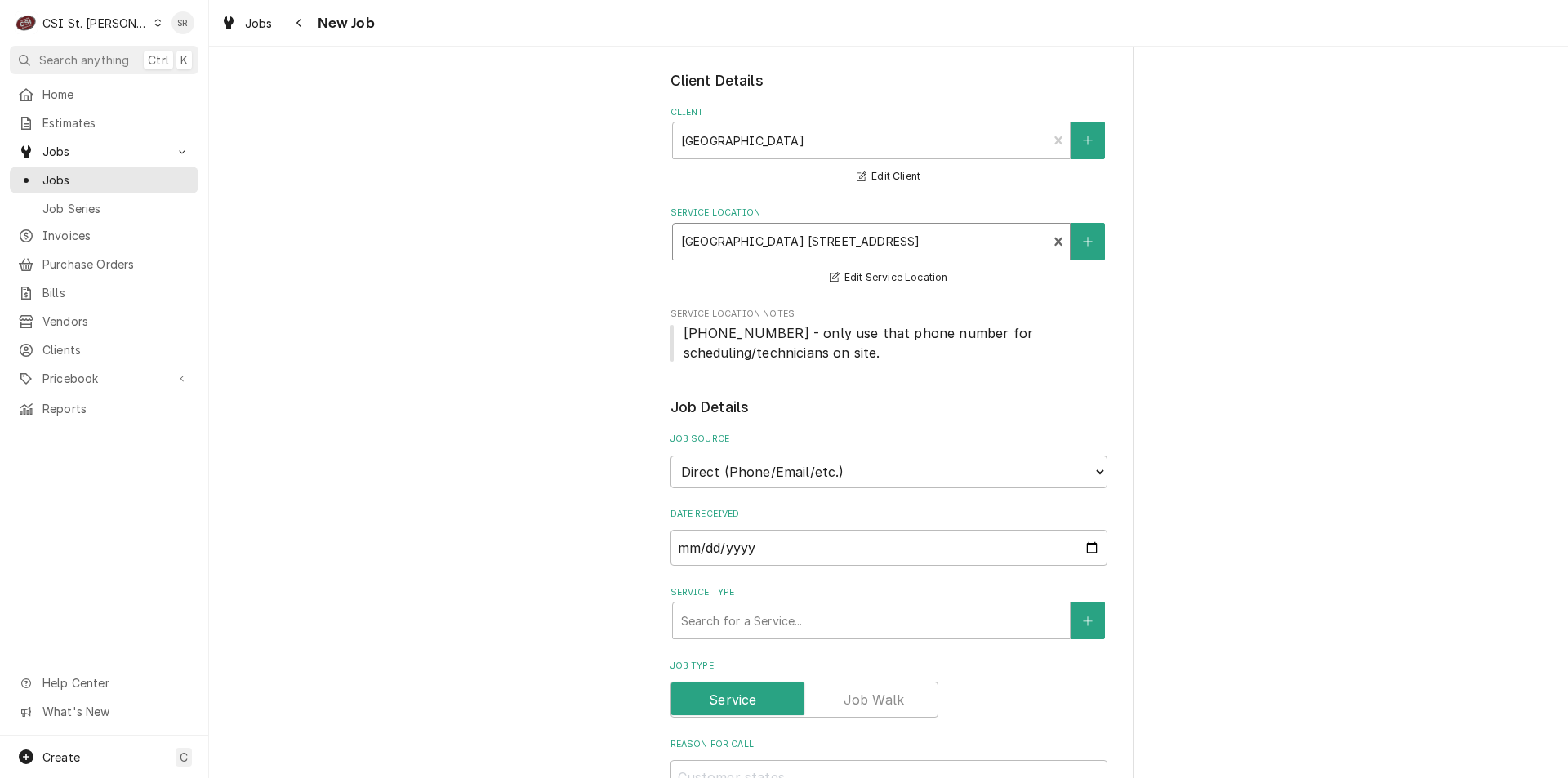 scroll, scrollTop: 163, scrollLeft: 0, axis: vertical 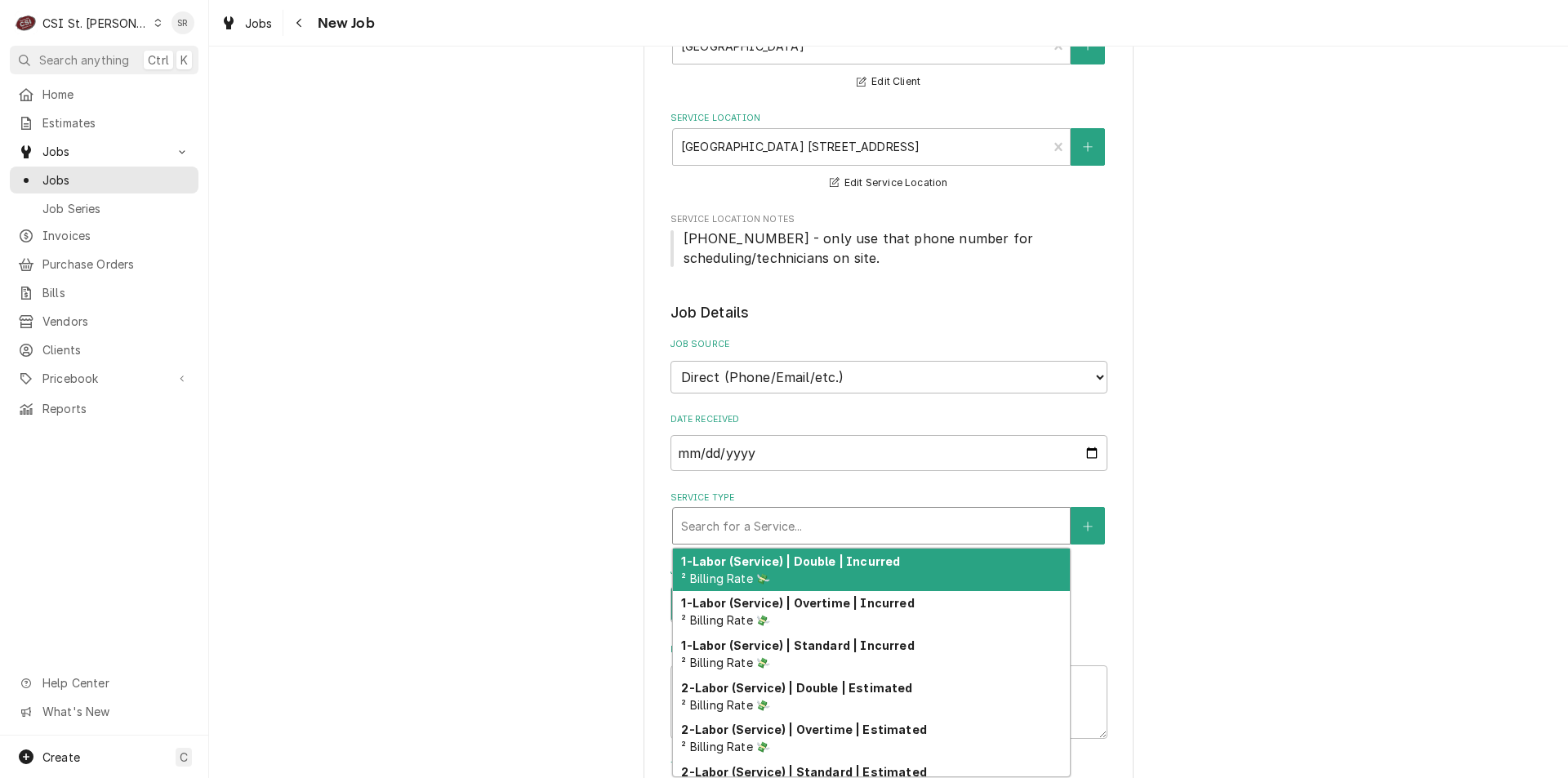 click at bounding box center [871, 526] 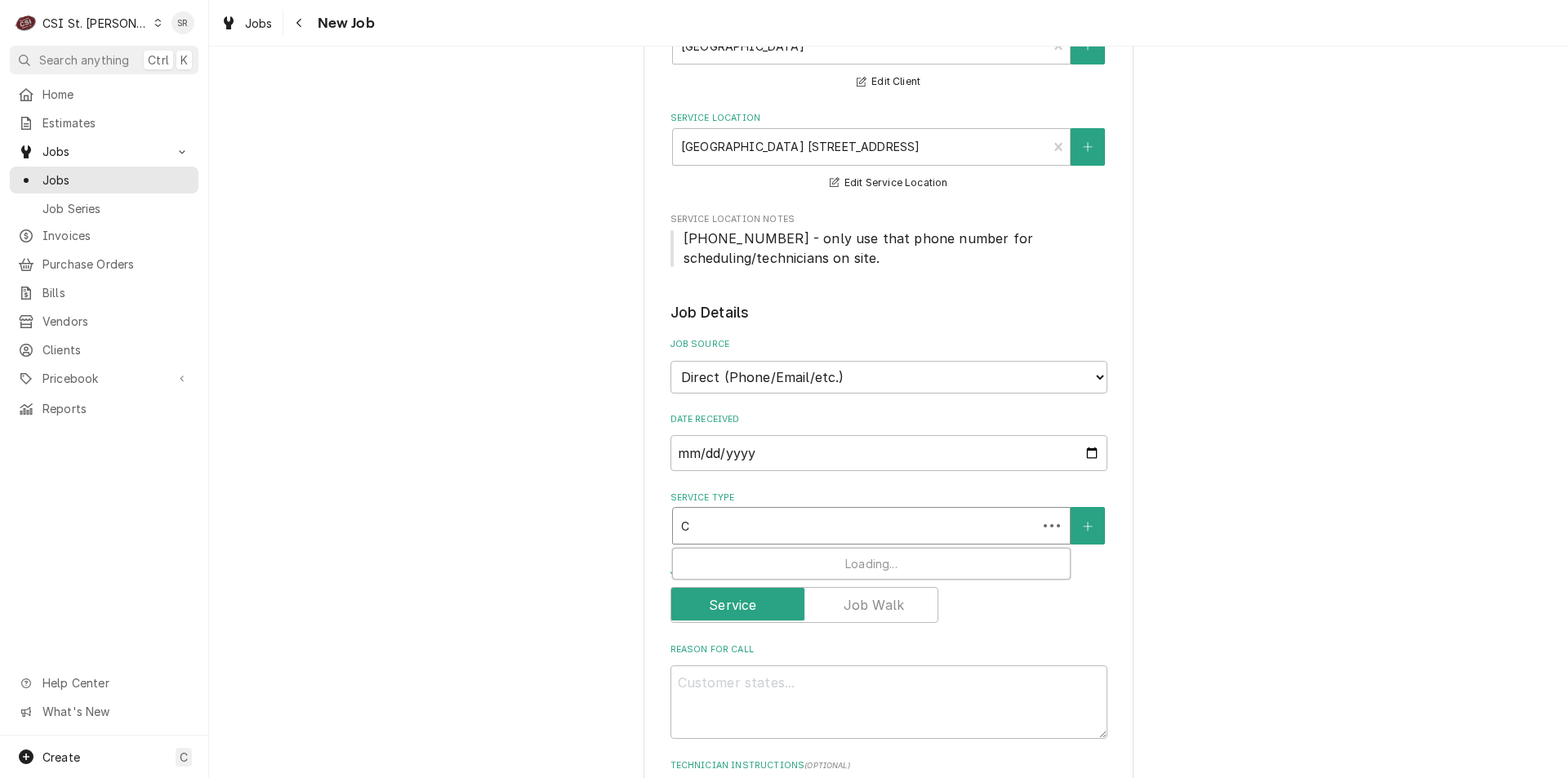 type on "x" 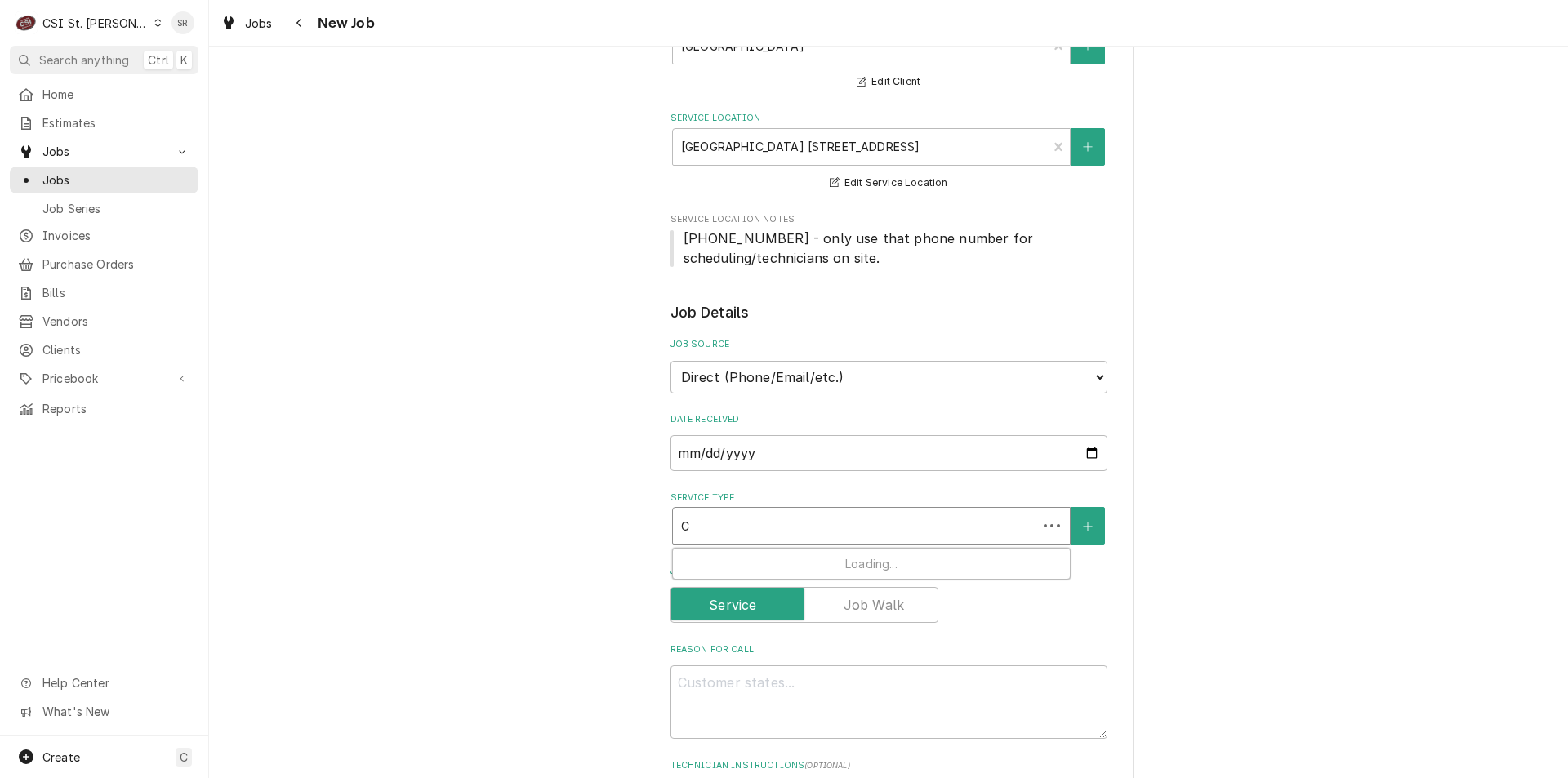 type on "CO" 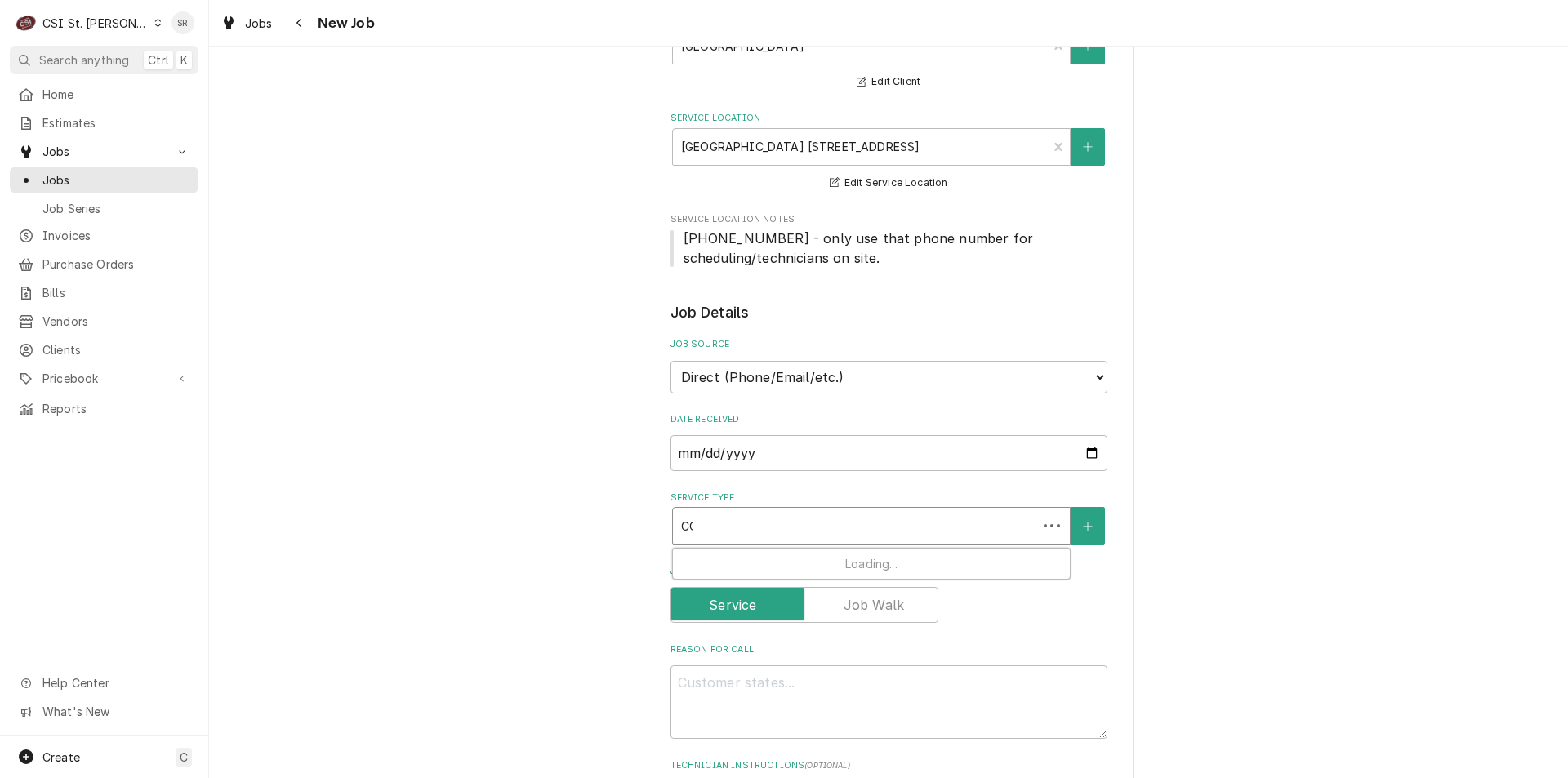 type on "x" 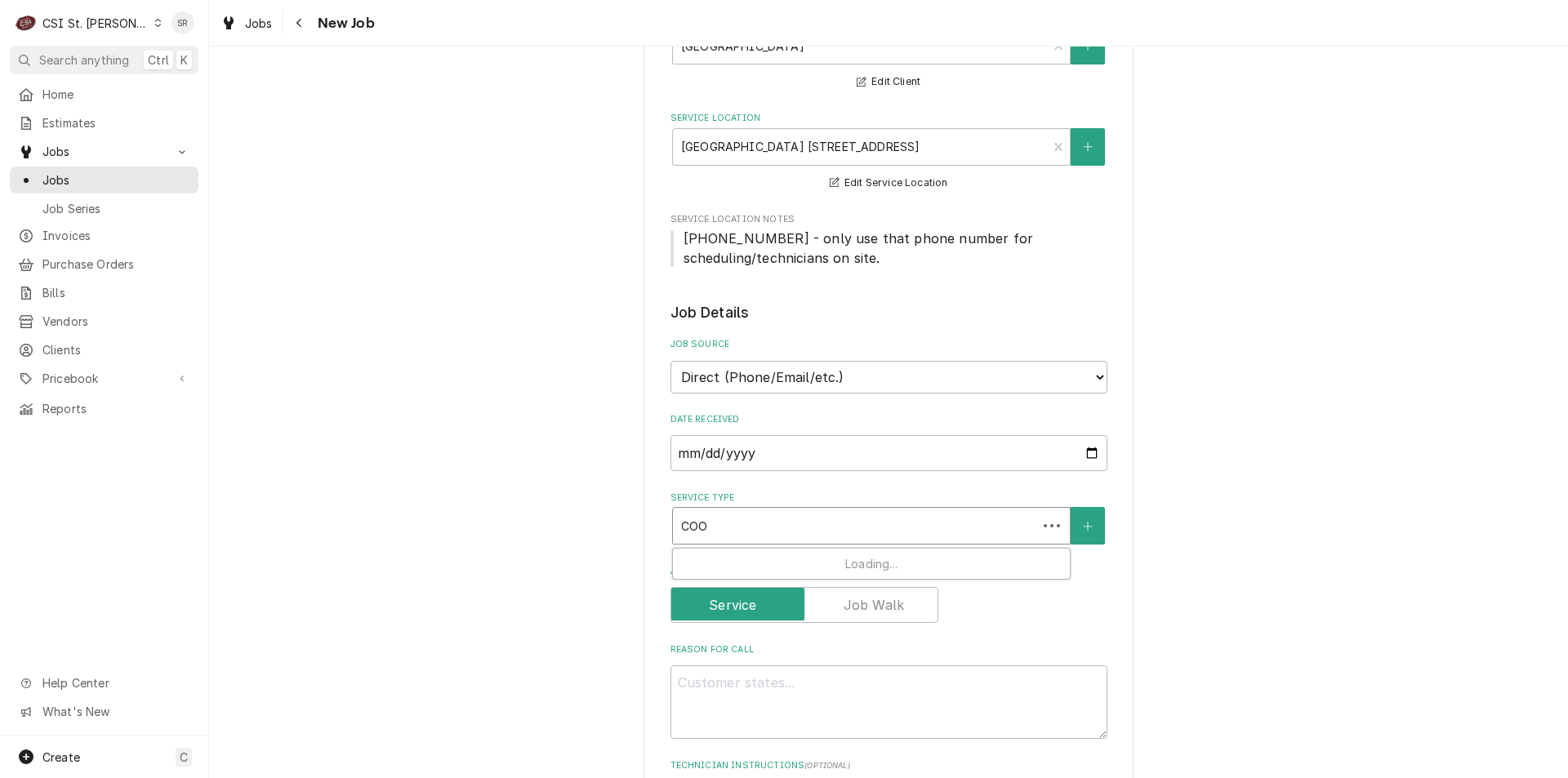 type on "x" 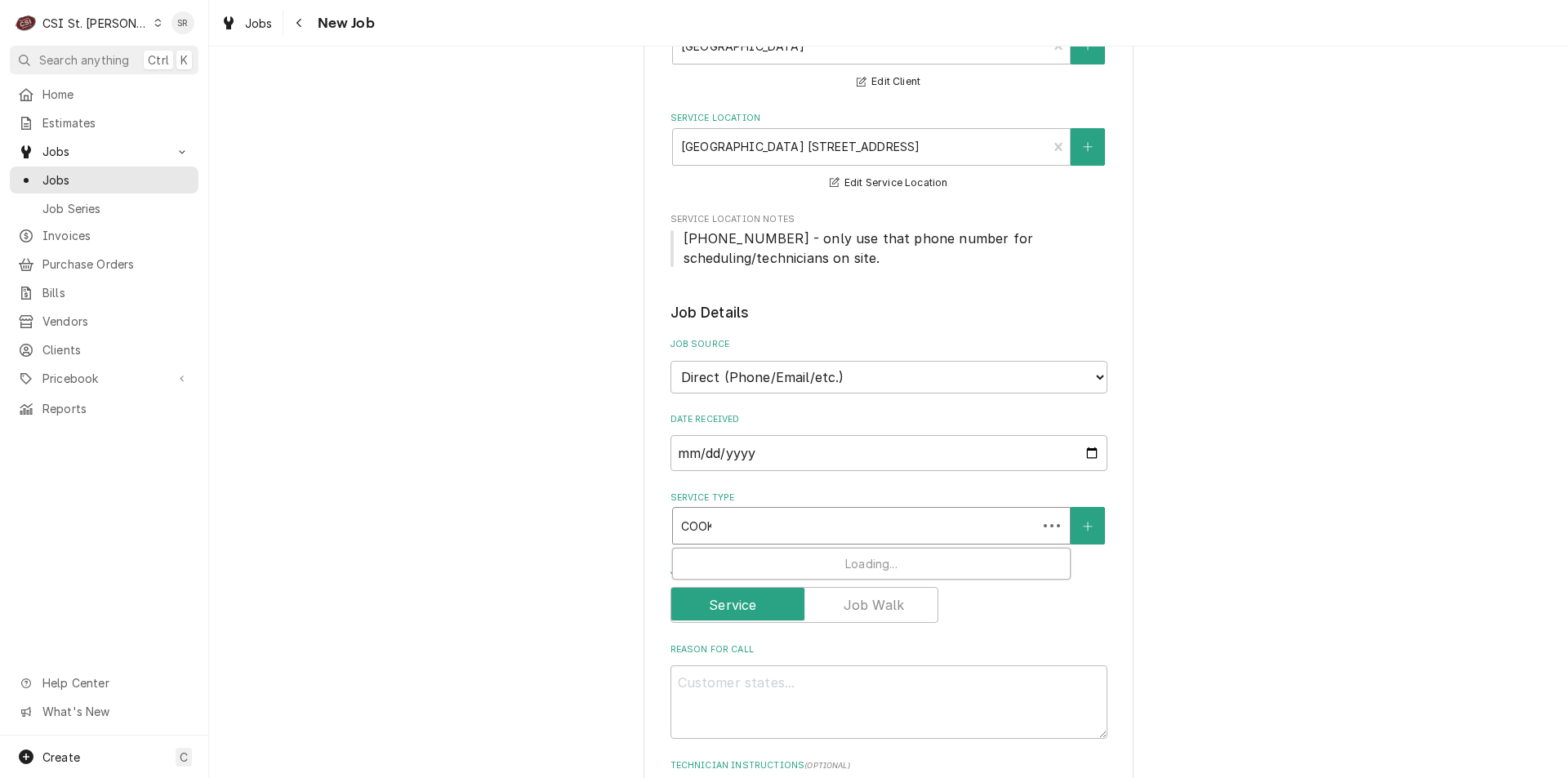 type on "x" 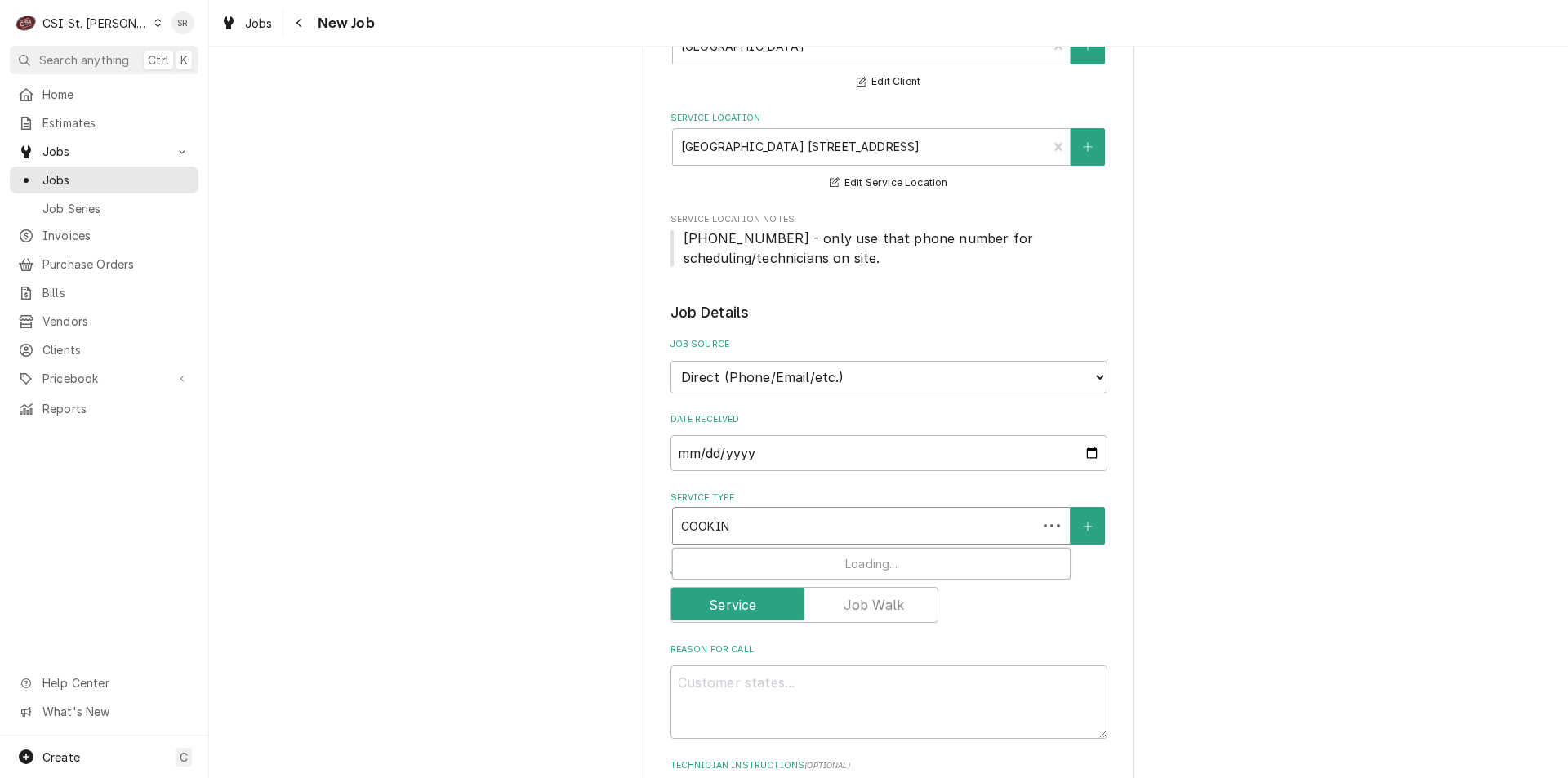 type on "x" 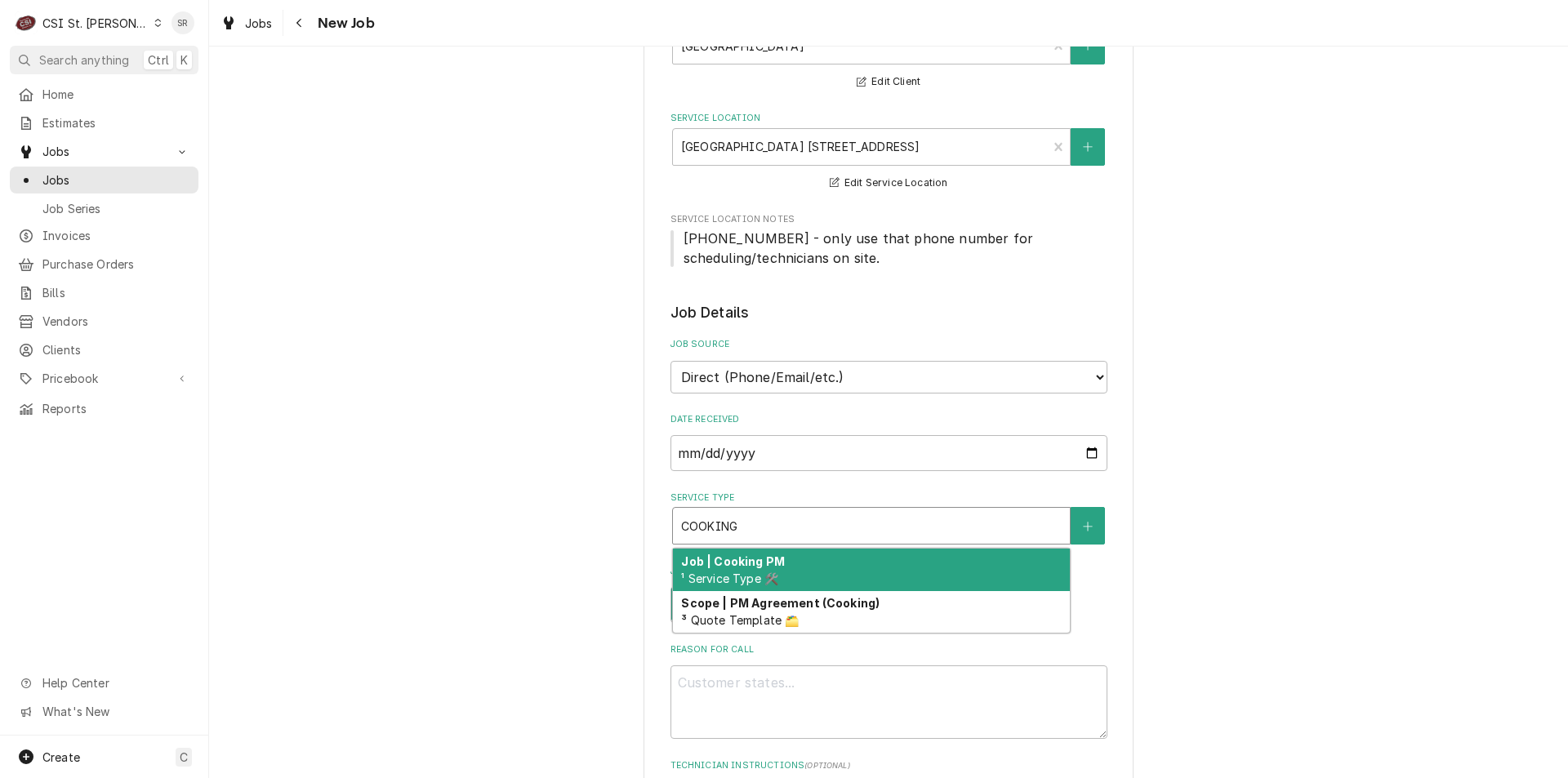 click on "Job | Cooking PM ¹ Service Type 🛠️" at bounding box center (871, 570) 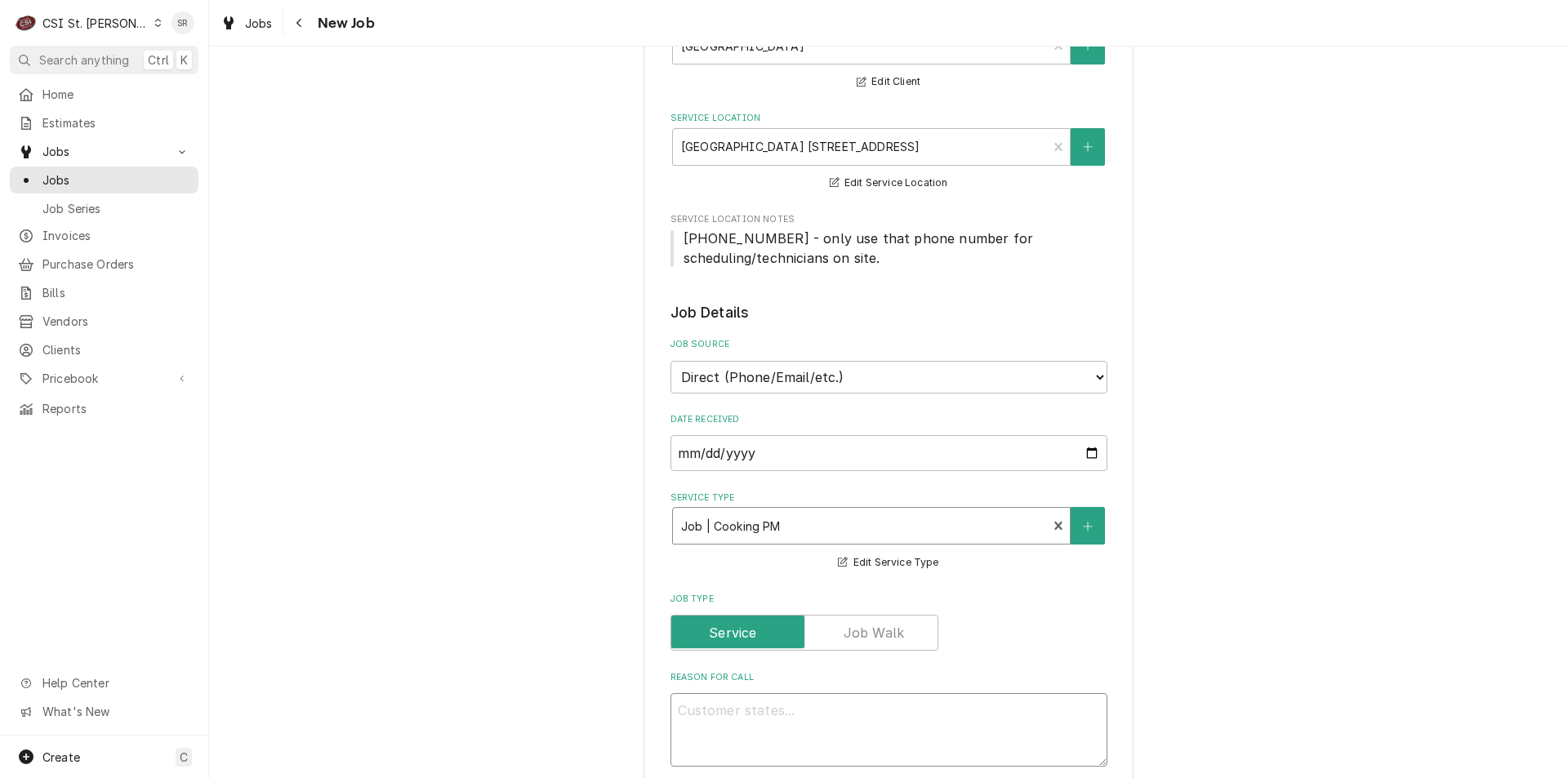 click on "Reason For Call" at bounding box center (889, 730) 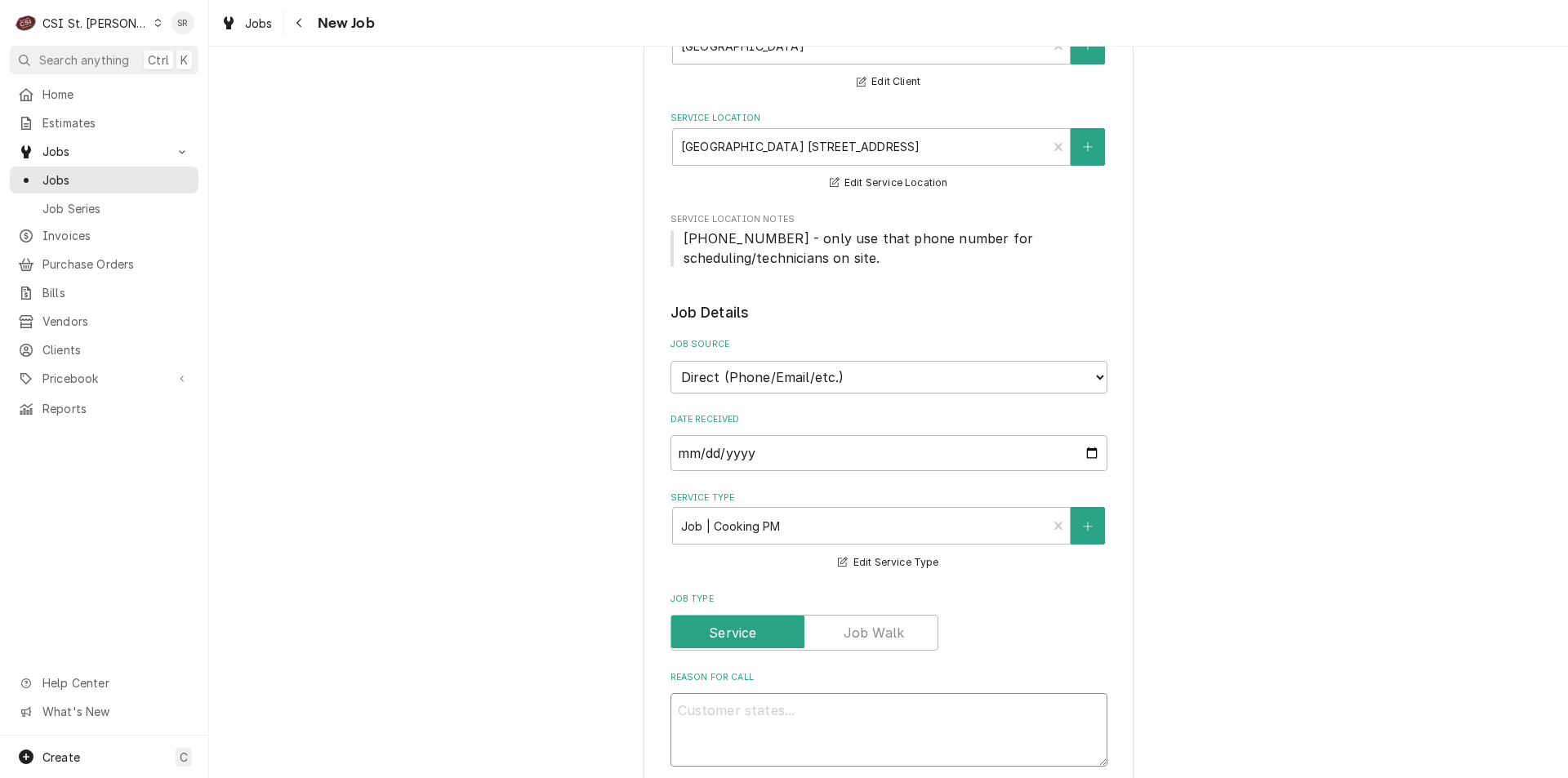 type on "x" 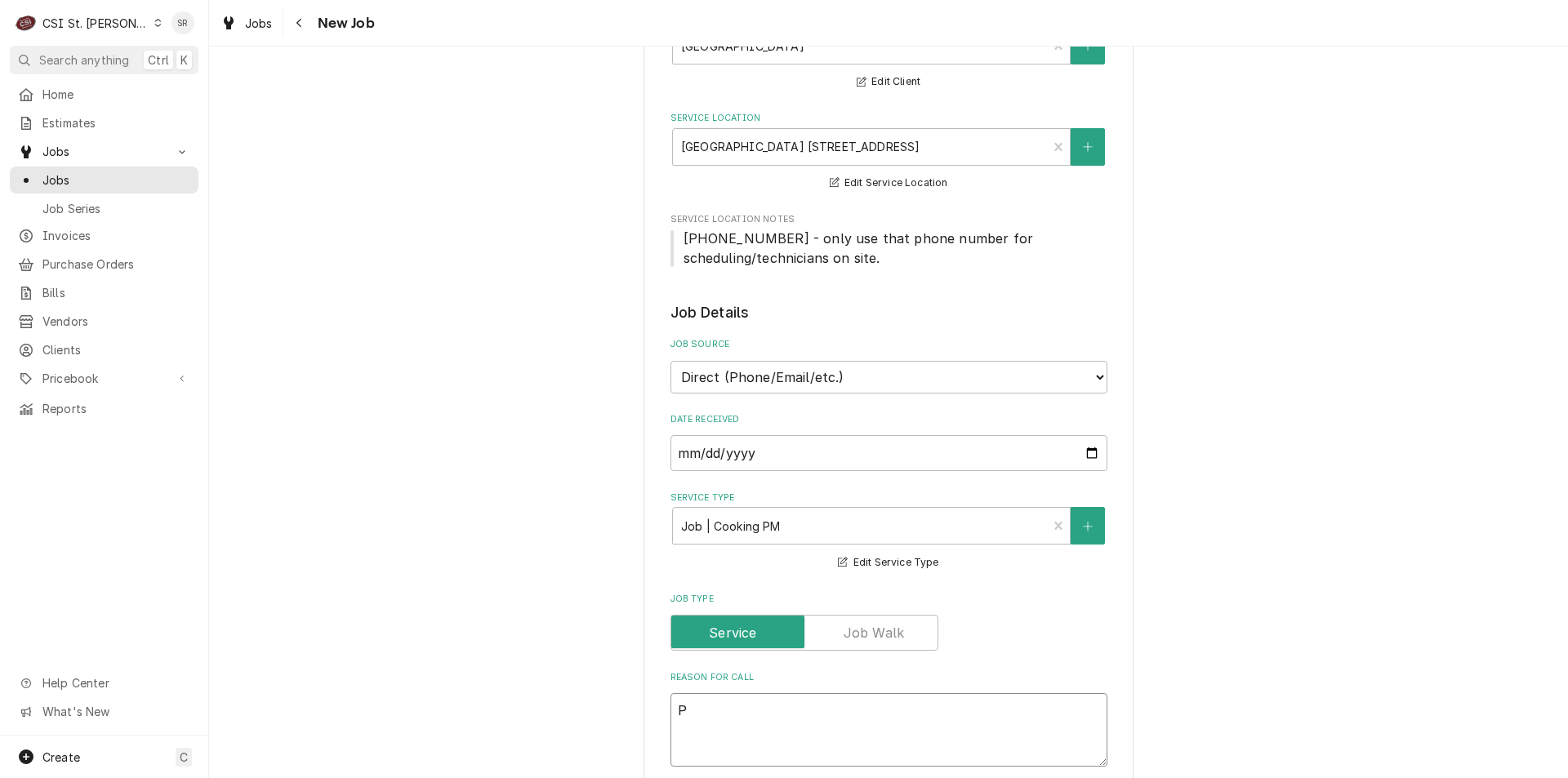 type on "x" 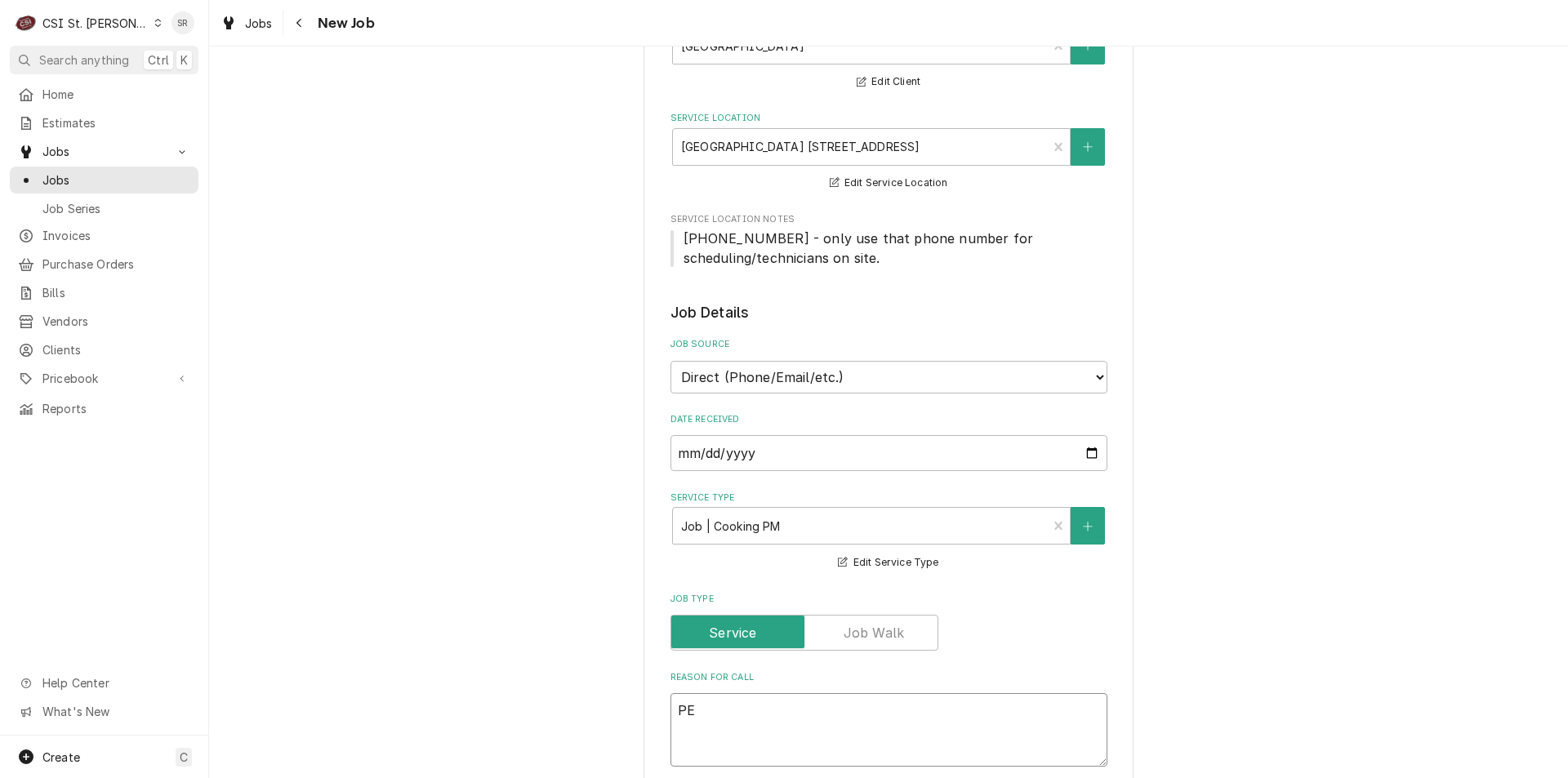type on "x" 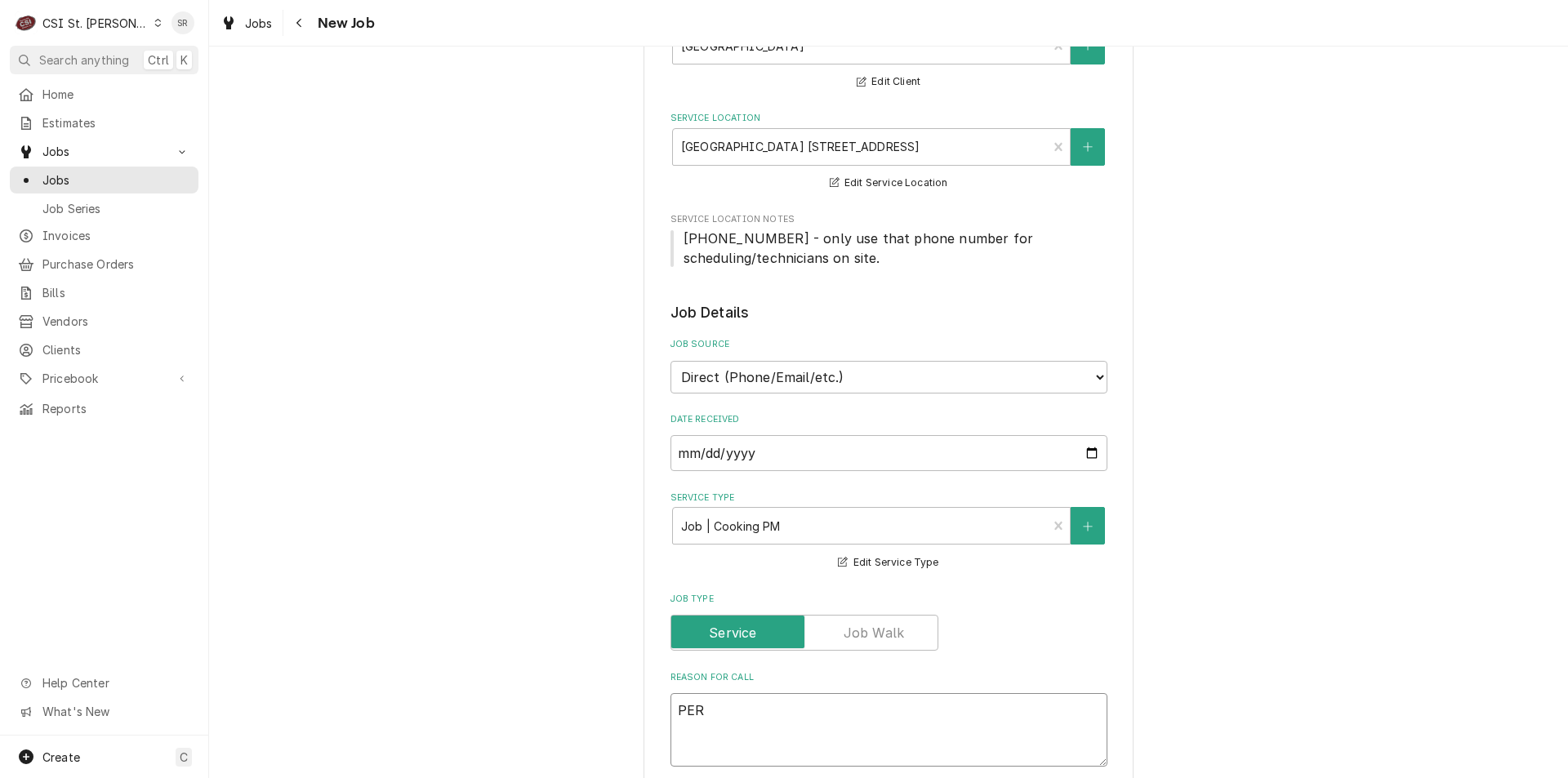 type on "x" 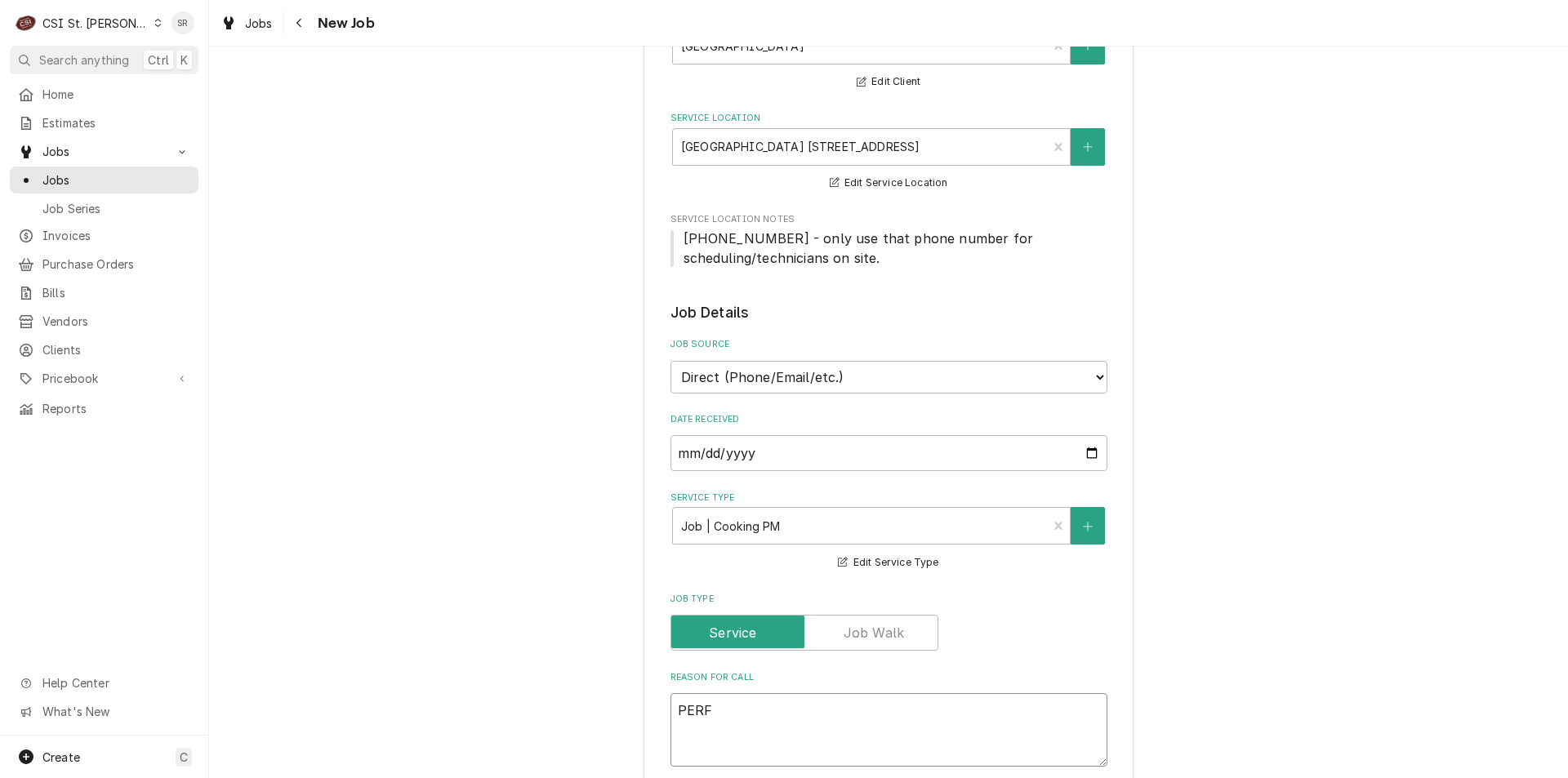 type on "x" 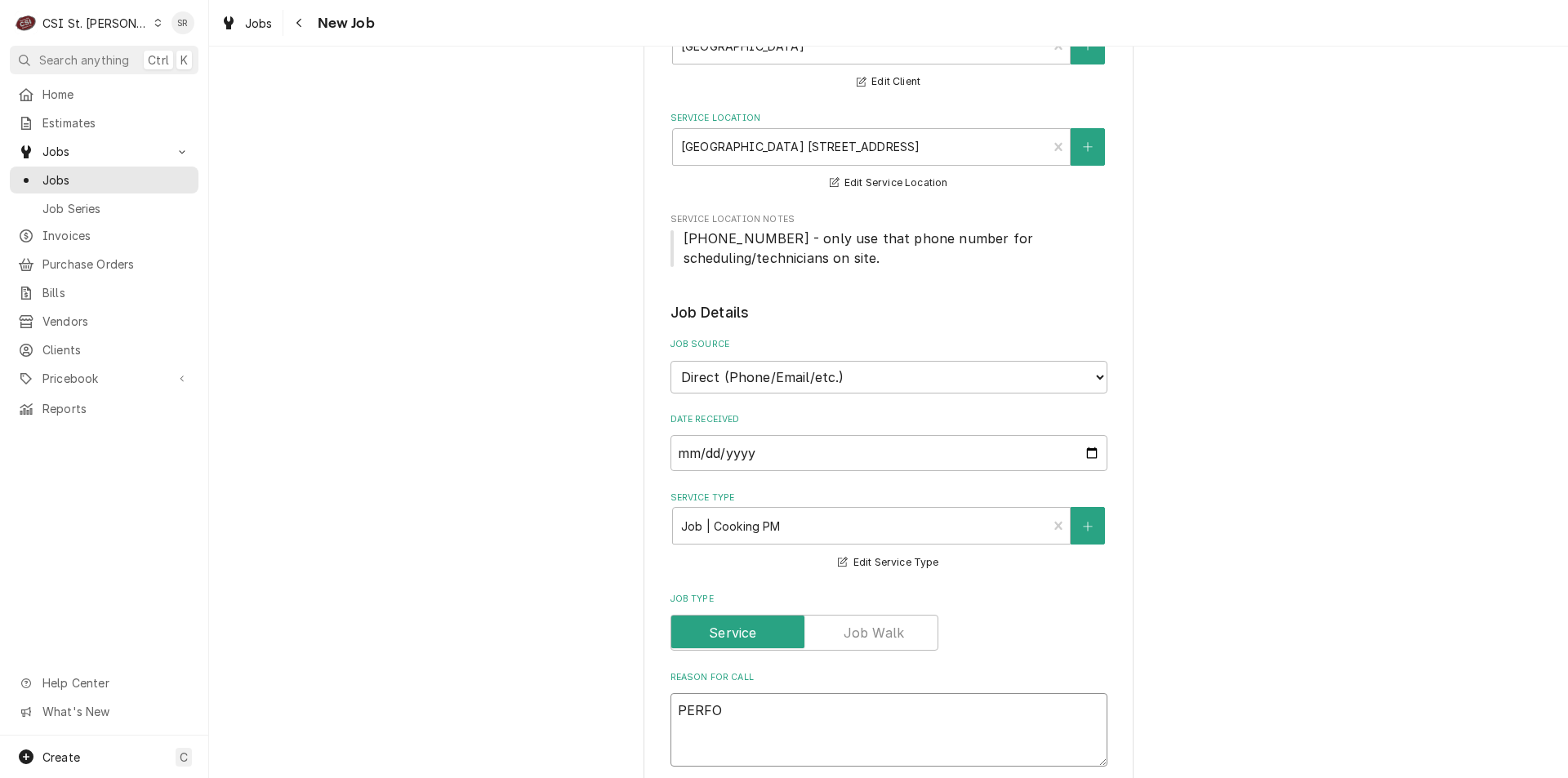 type on "x" 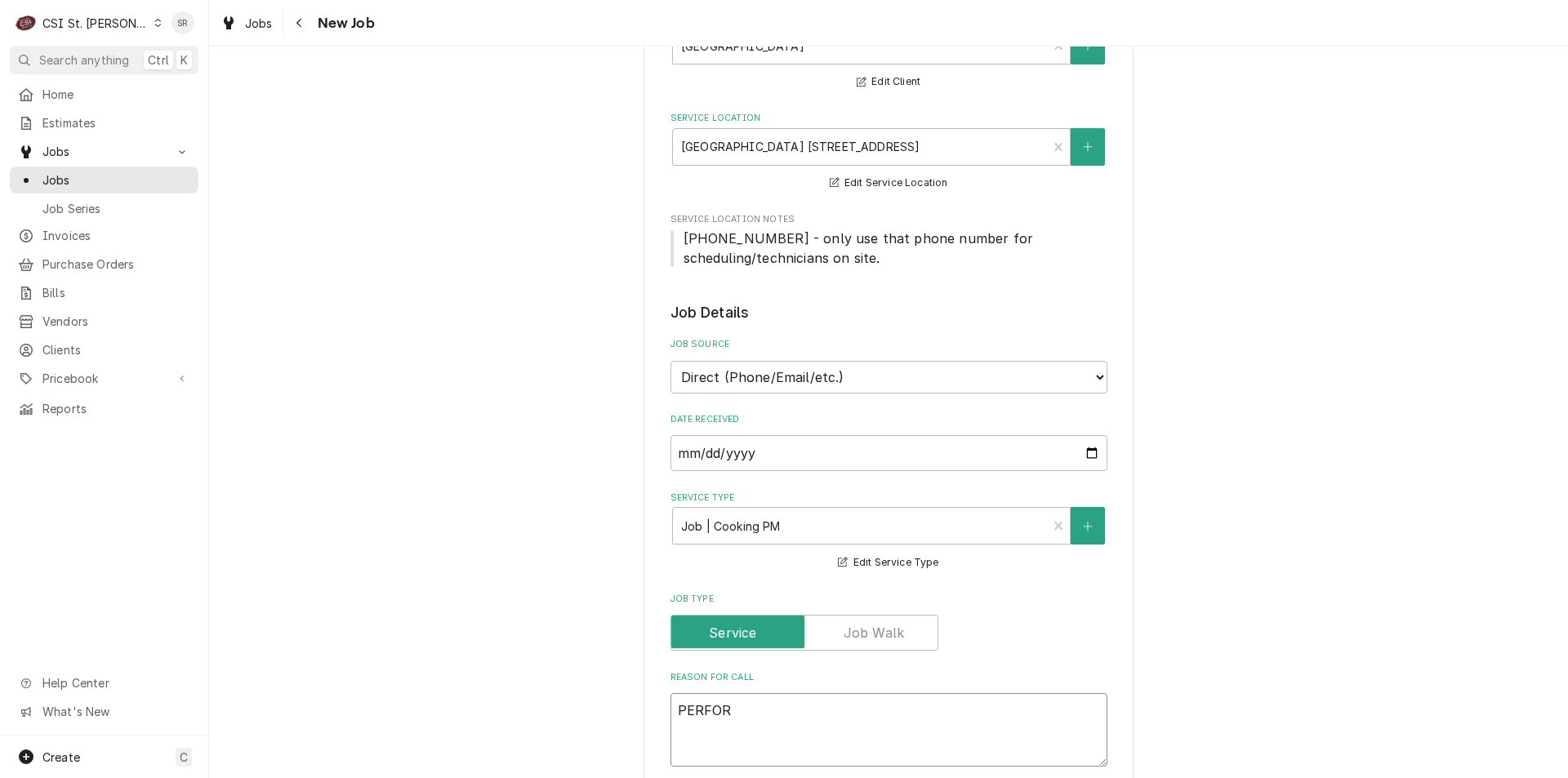 type on "x" 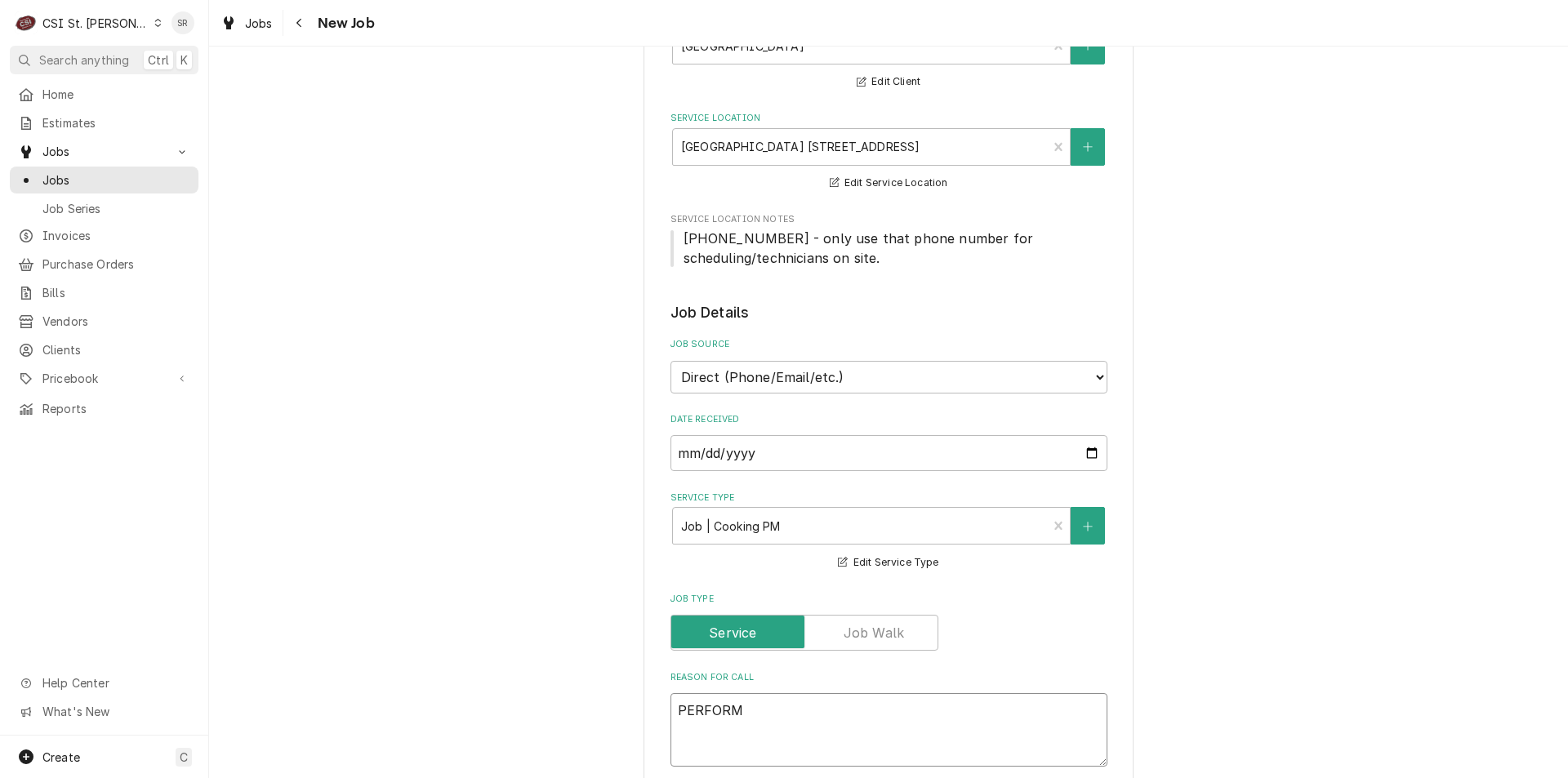 type on "x" 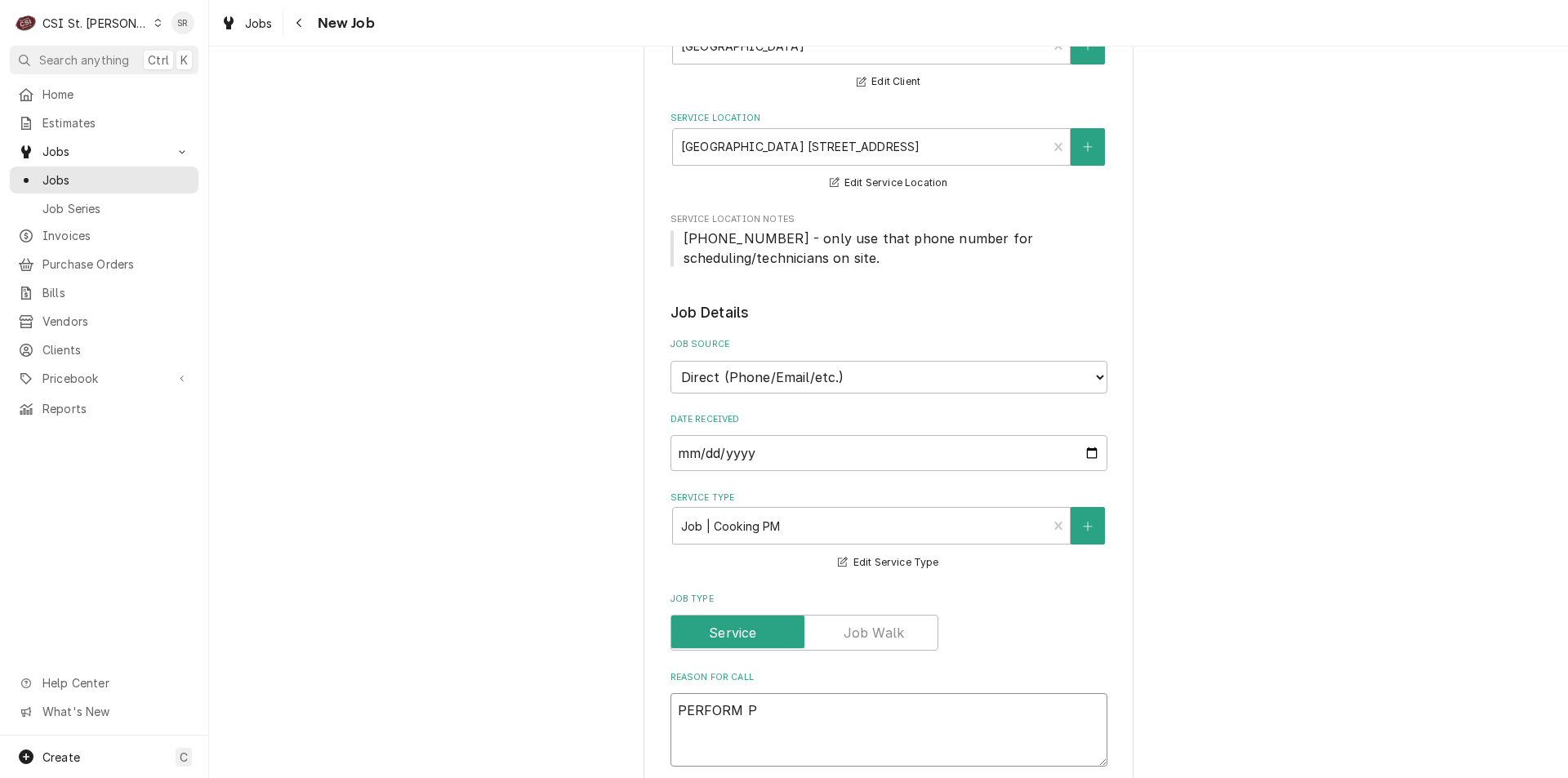 type on "x" 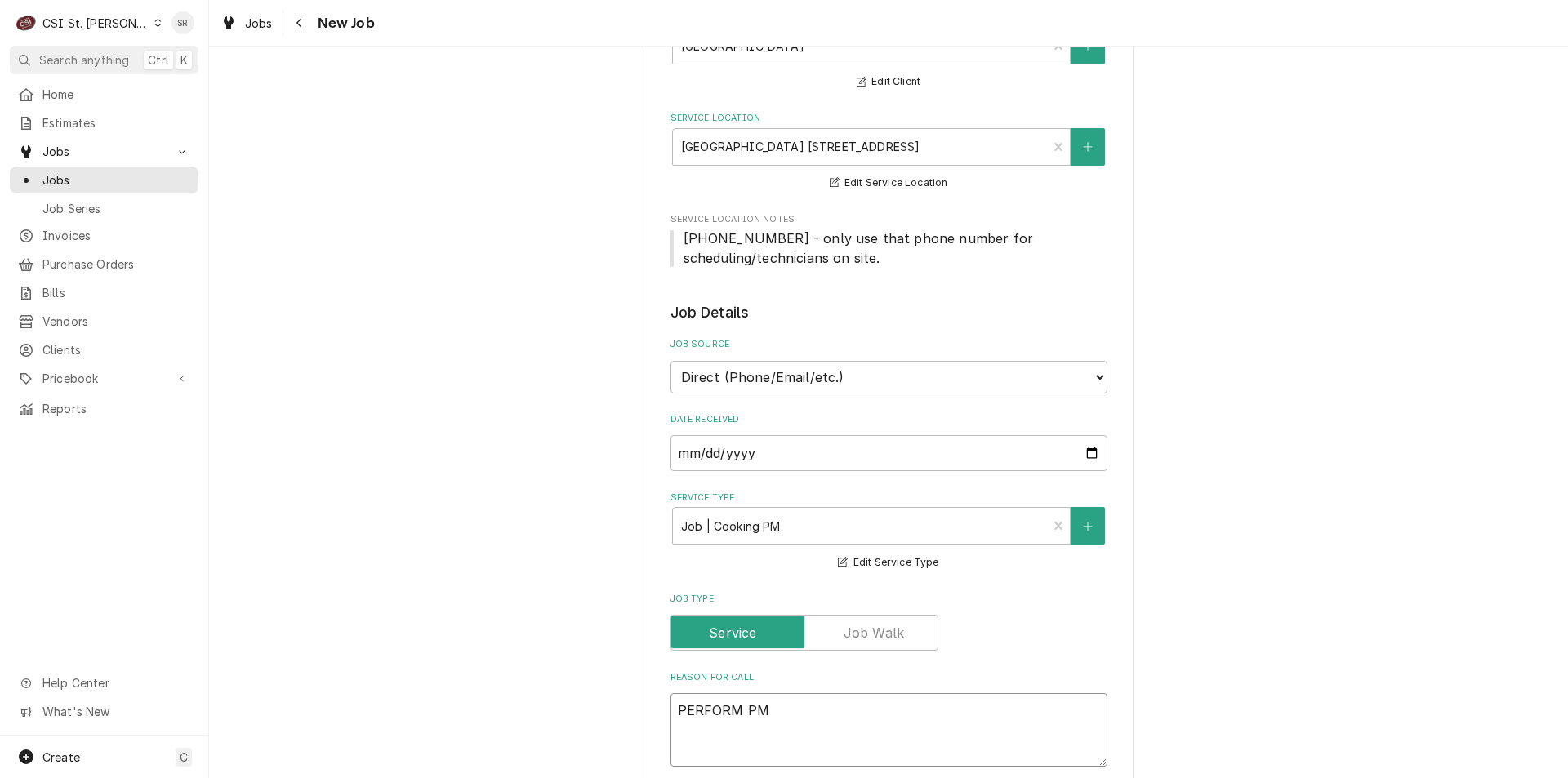 type on "x" 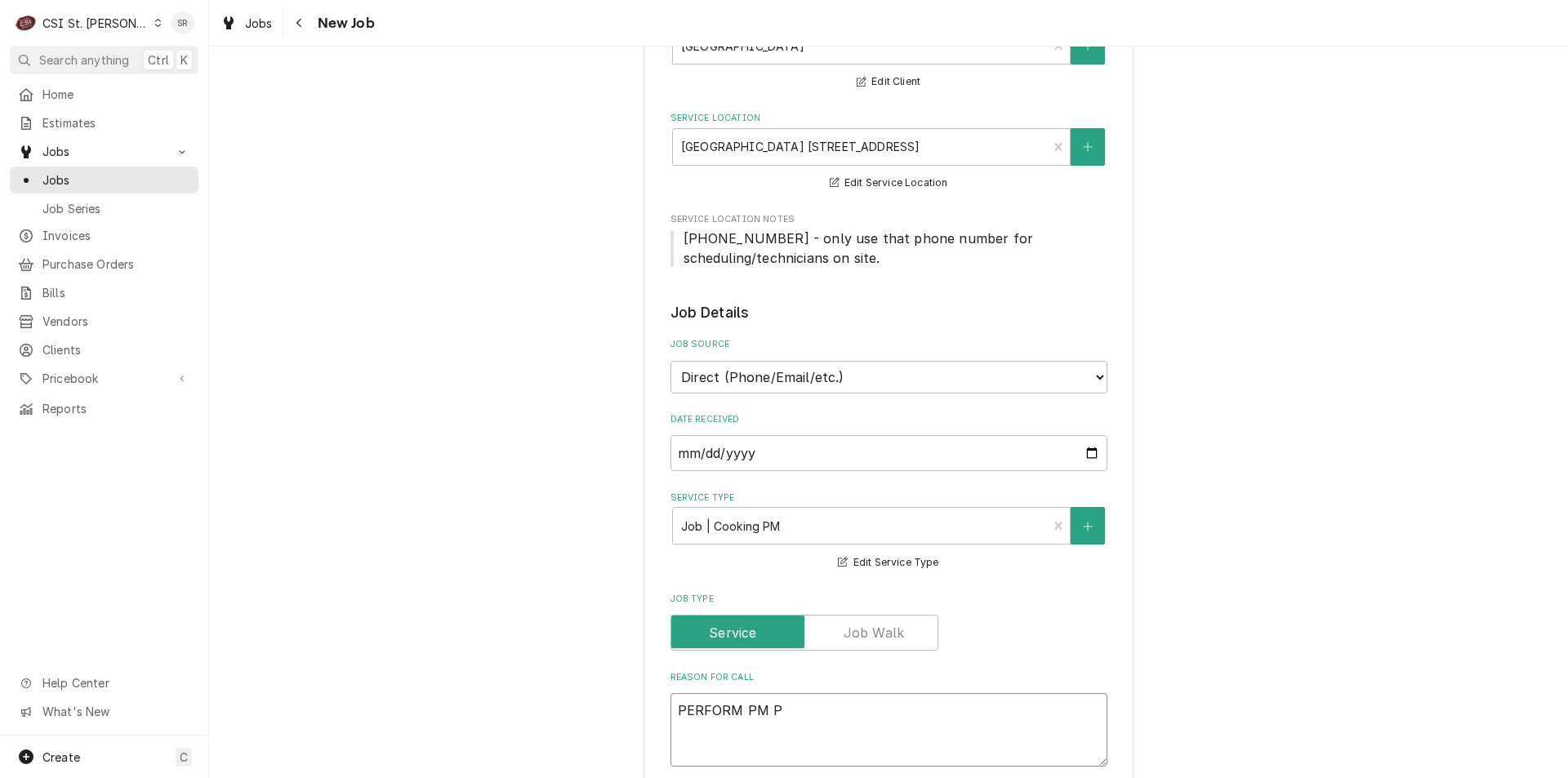 type on "x" 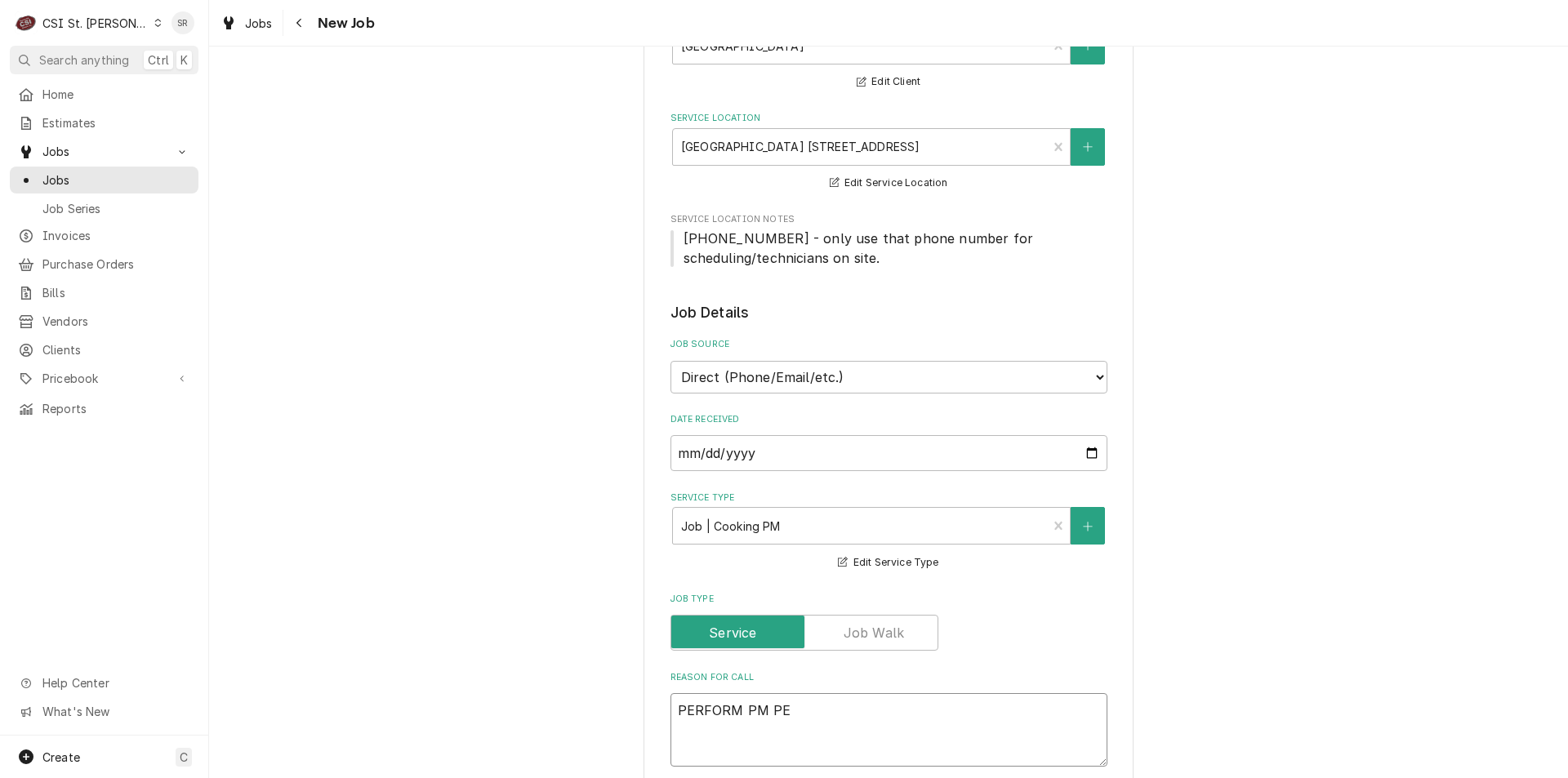 type on "x" 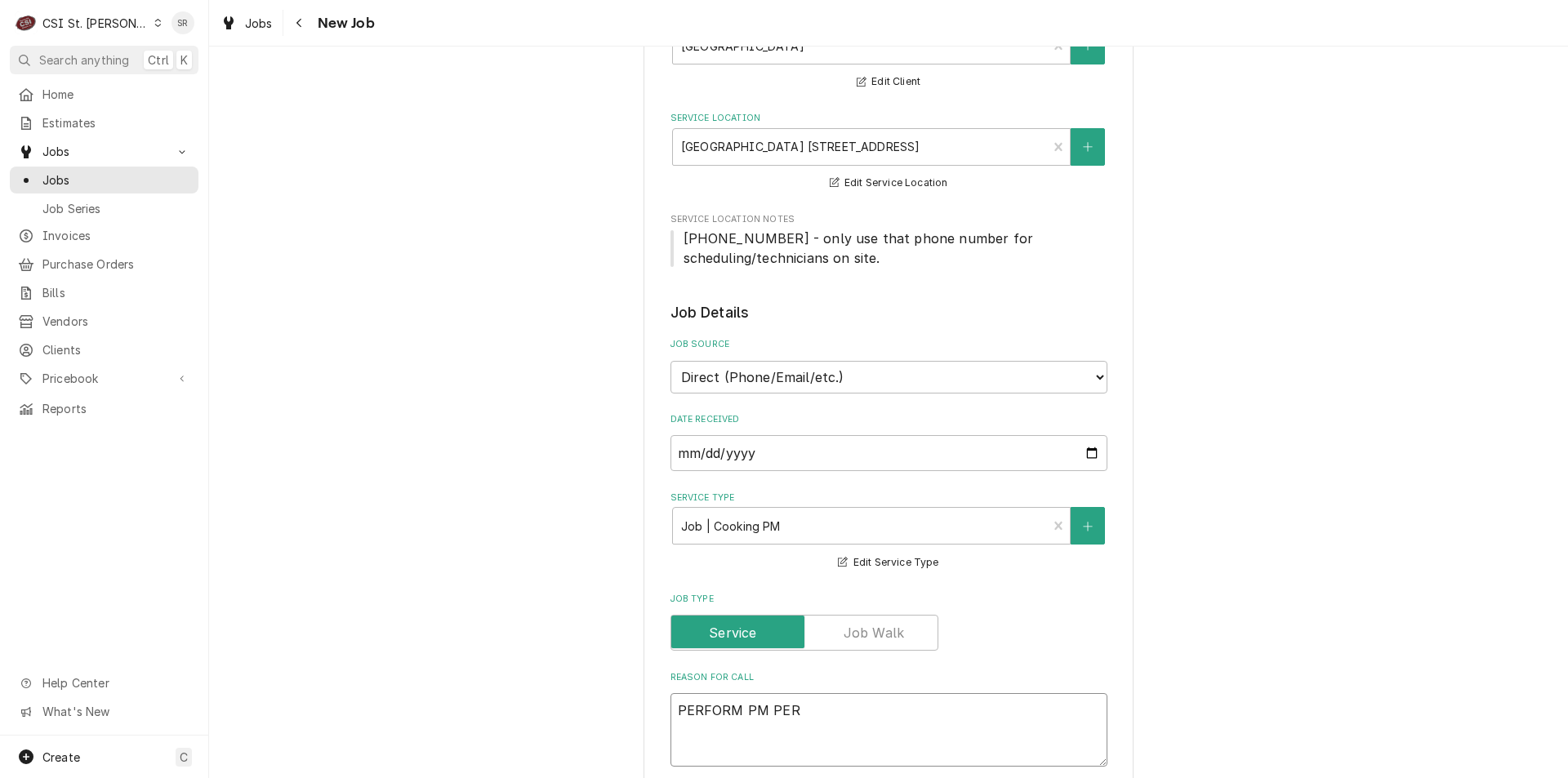 type on "x" 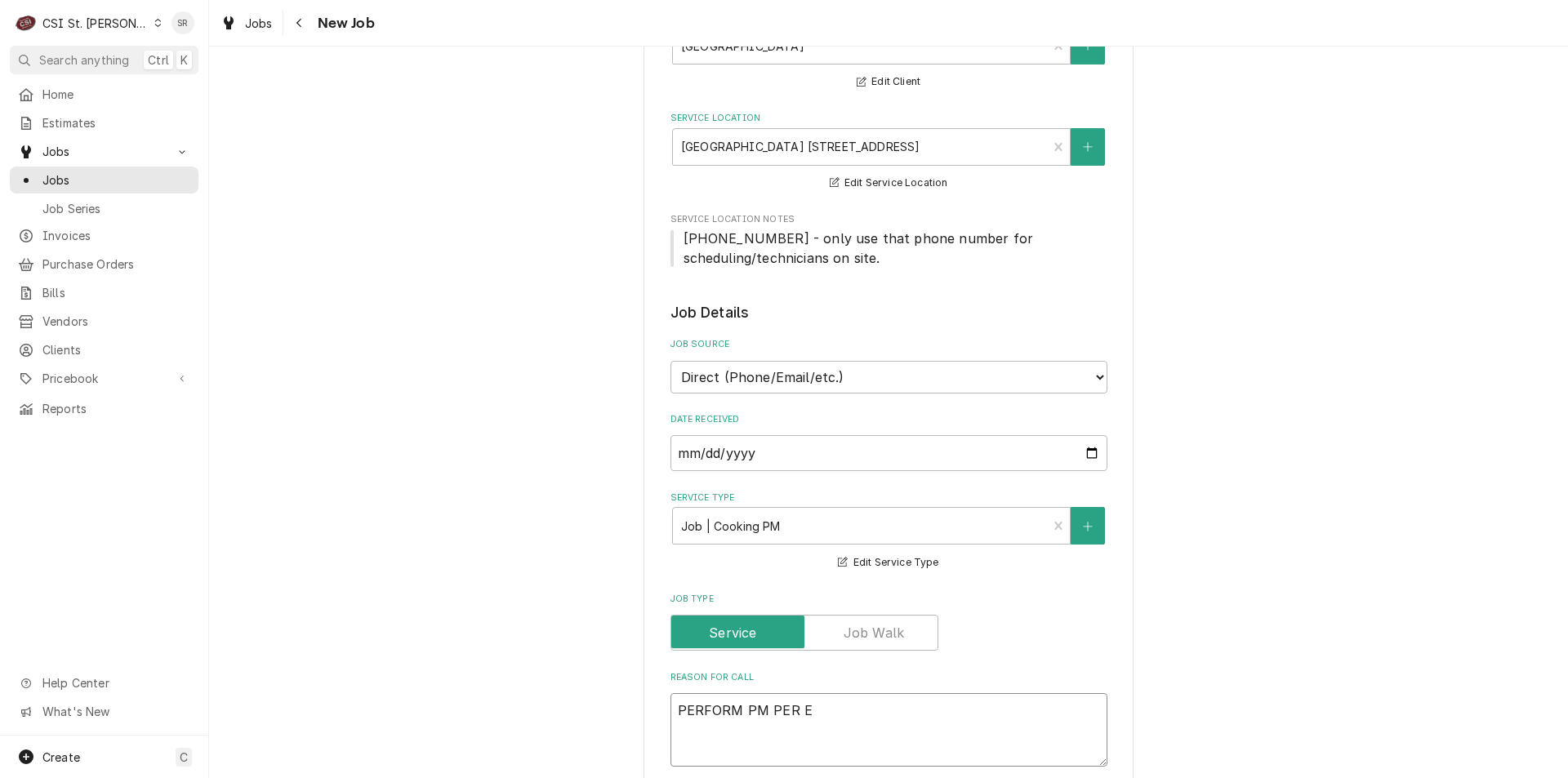 type on "x" 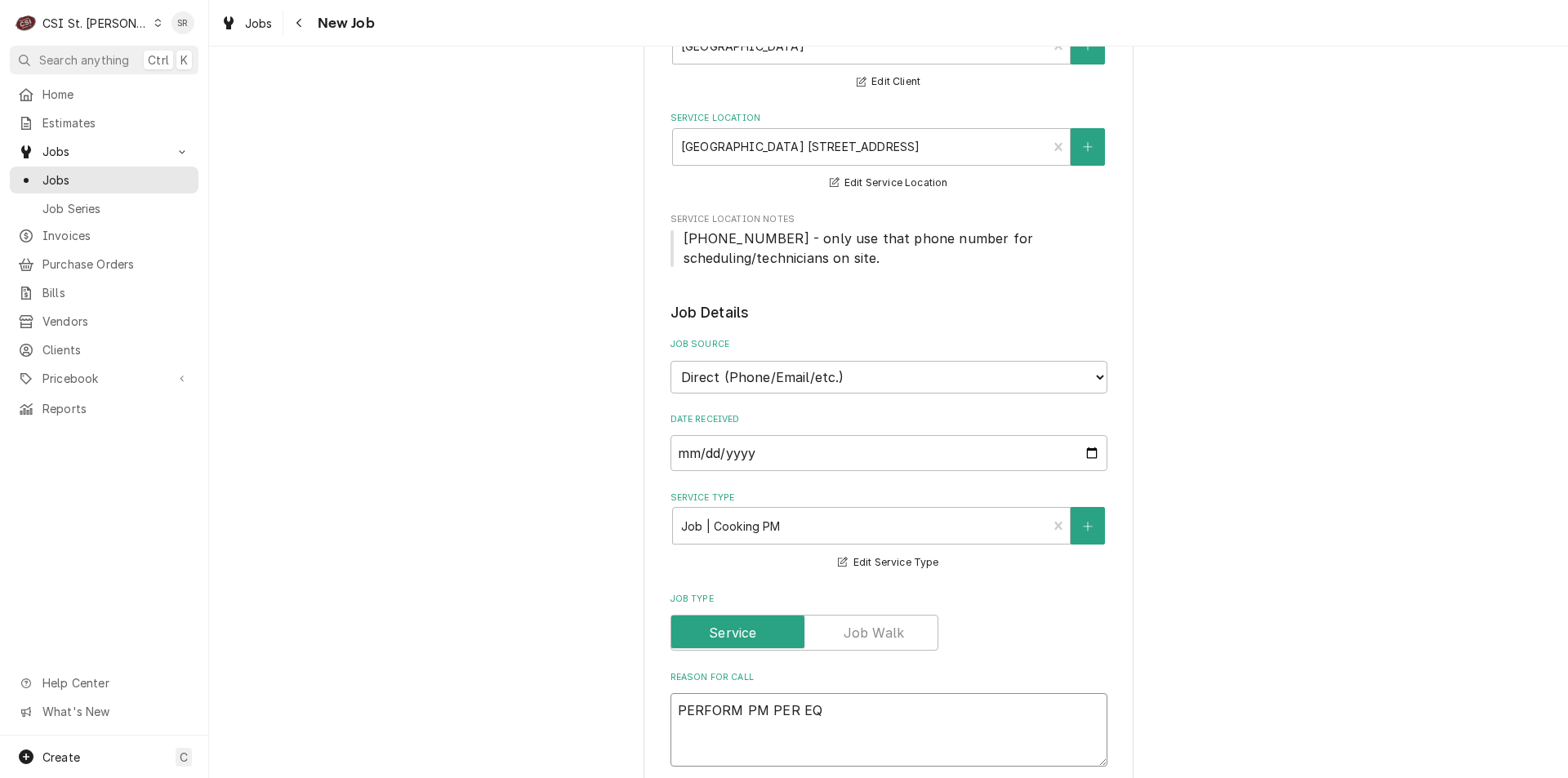 type on "x" 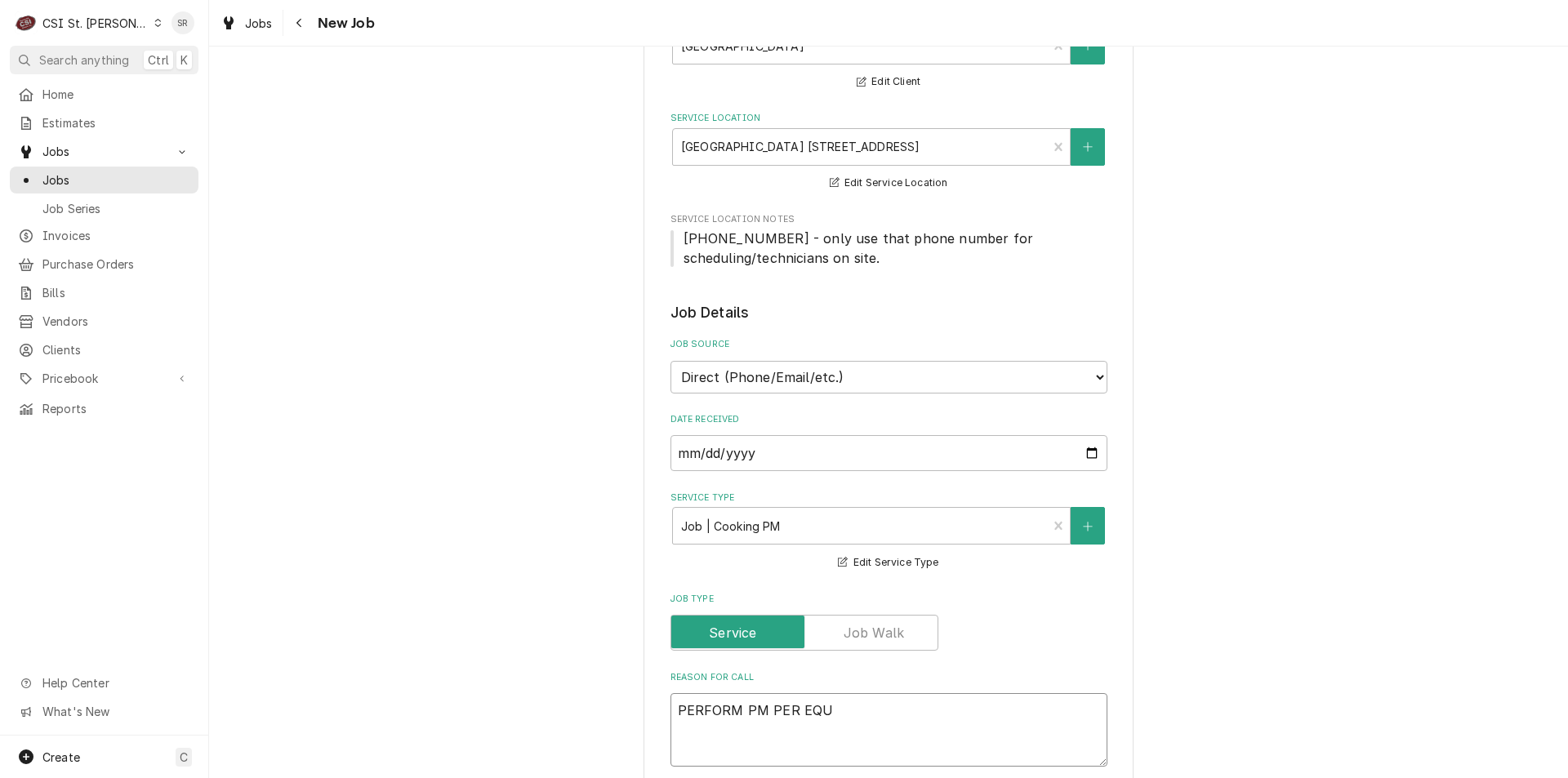 type on "x" 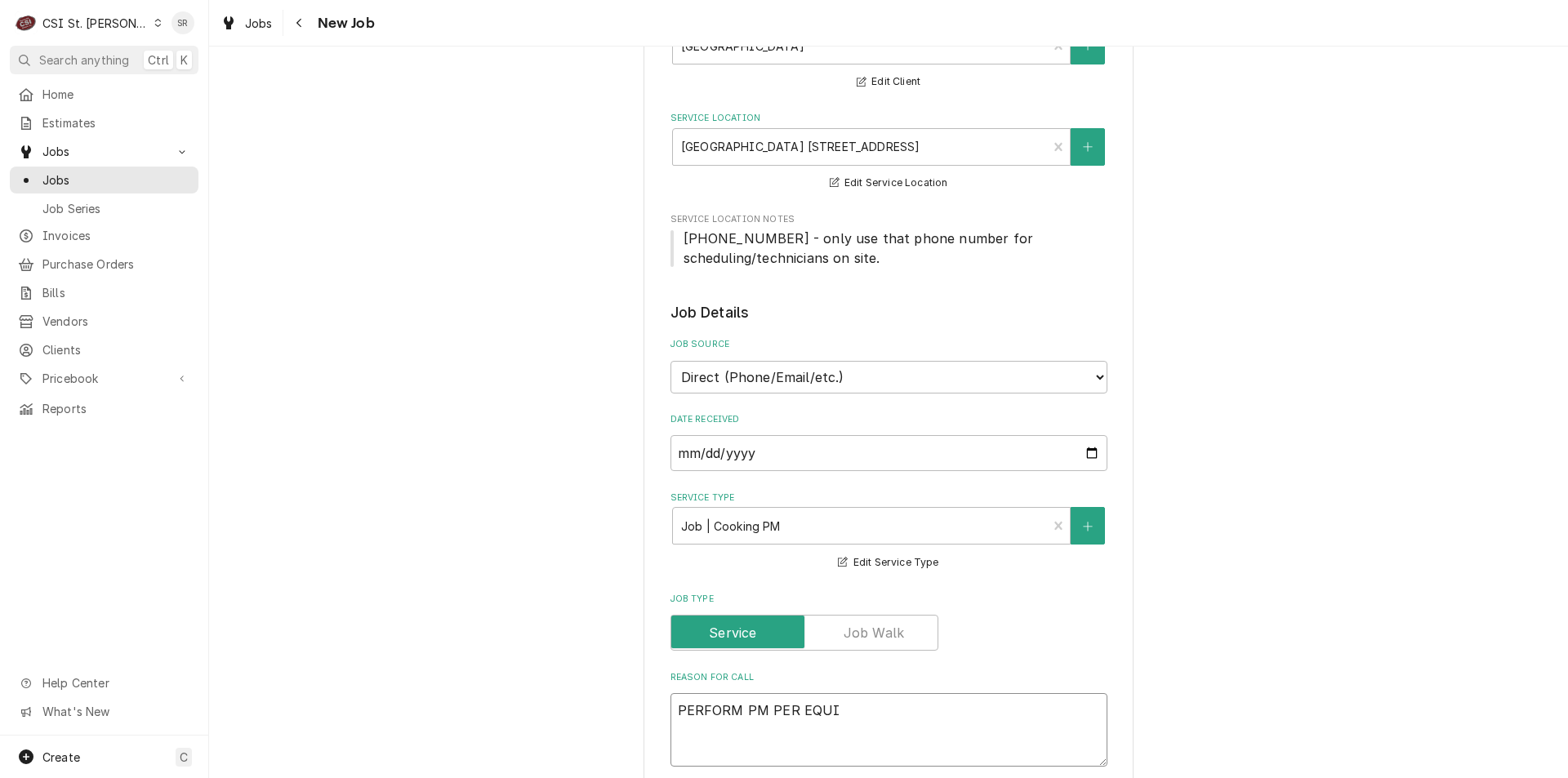 type on "x" 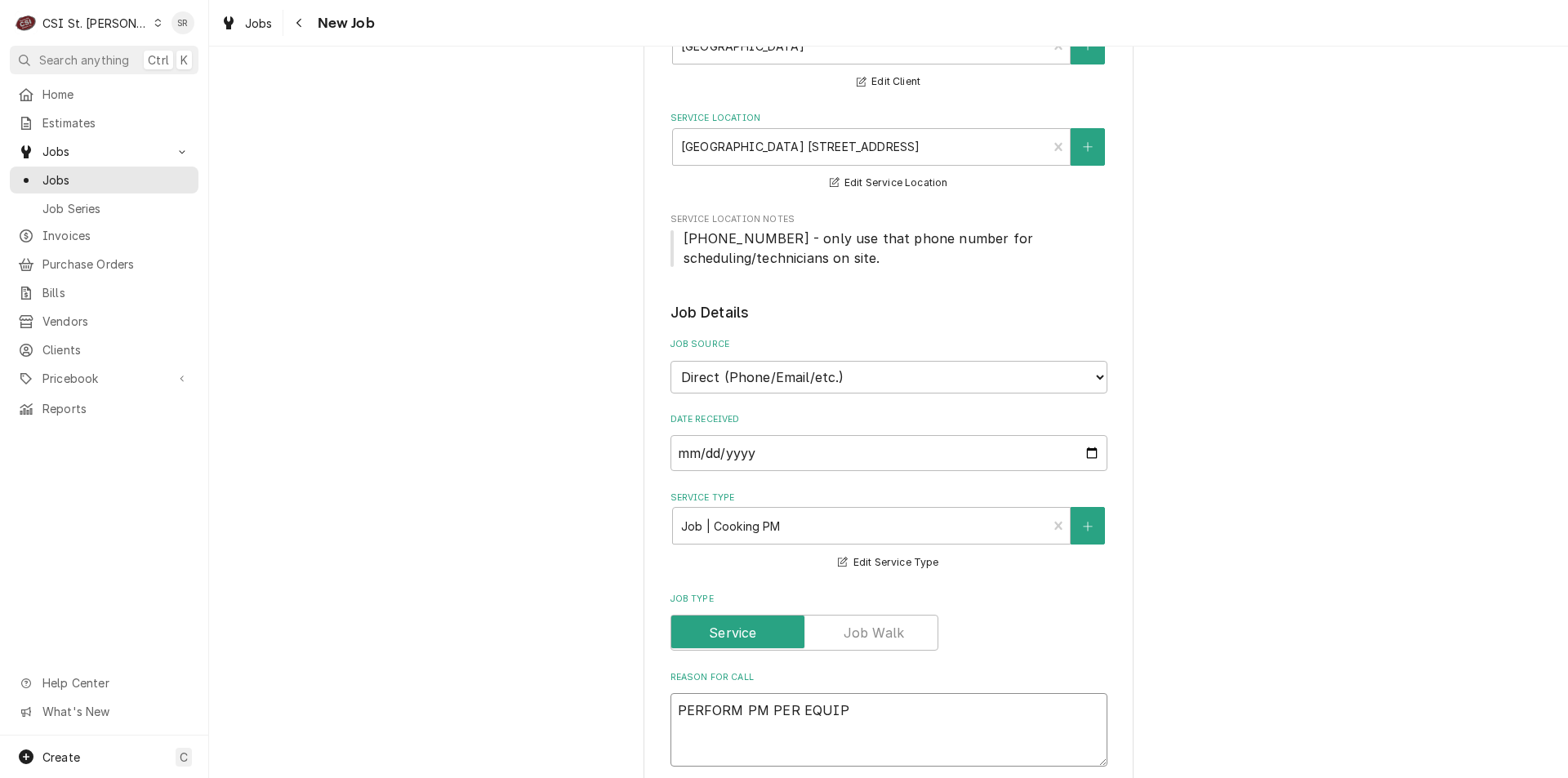 type on "x" 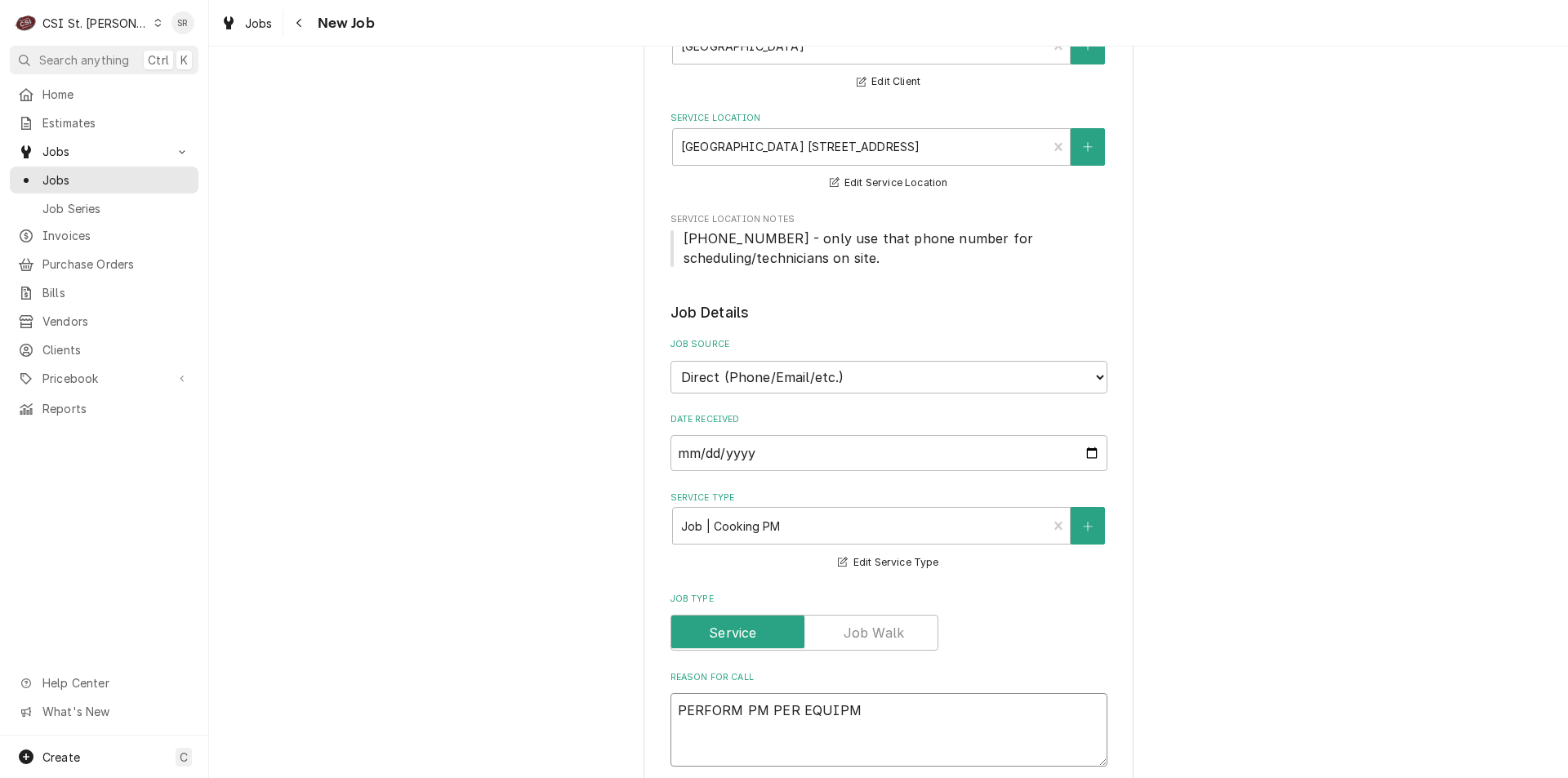 type on "x" 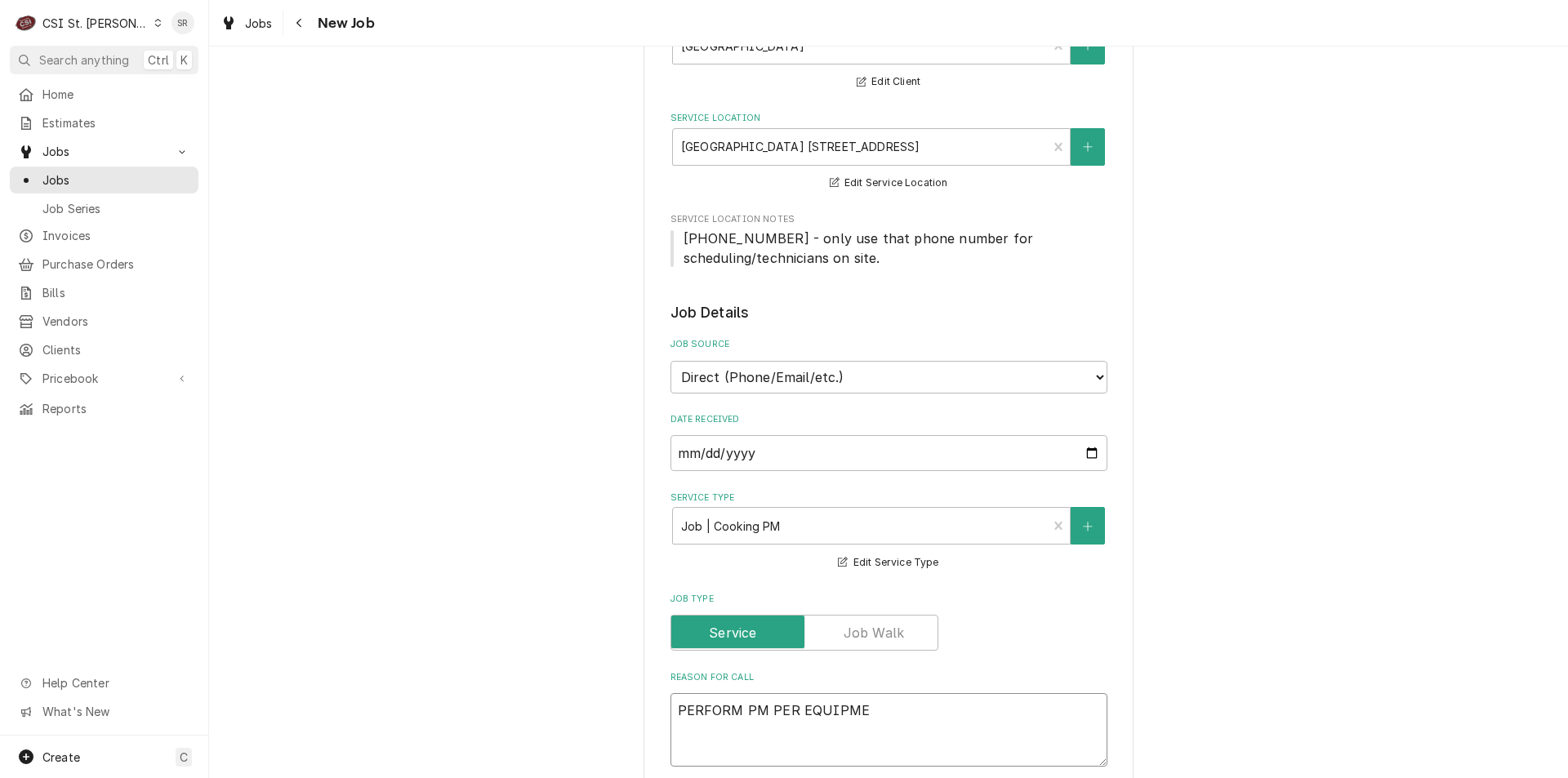 type on "x" 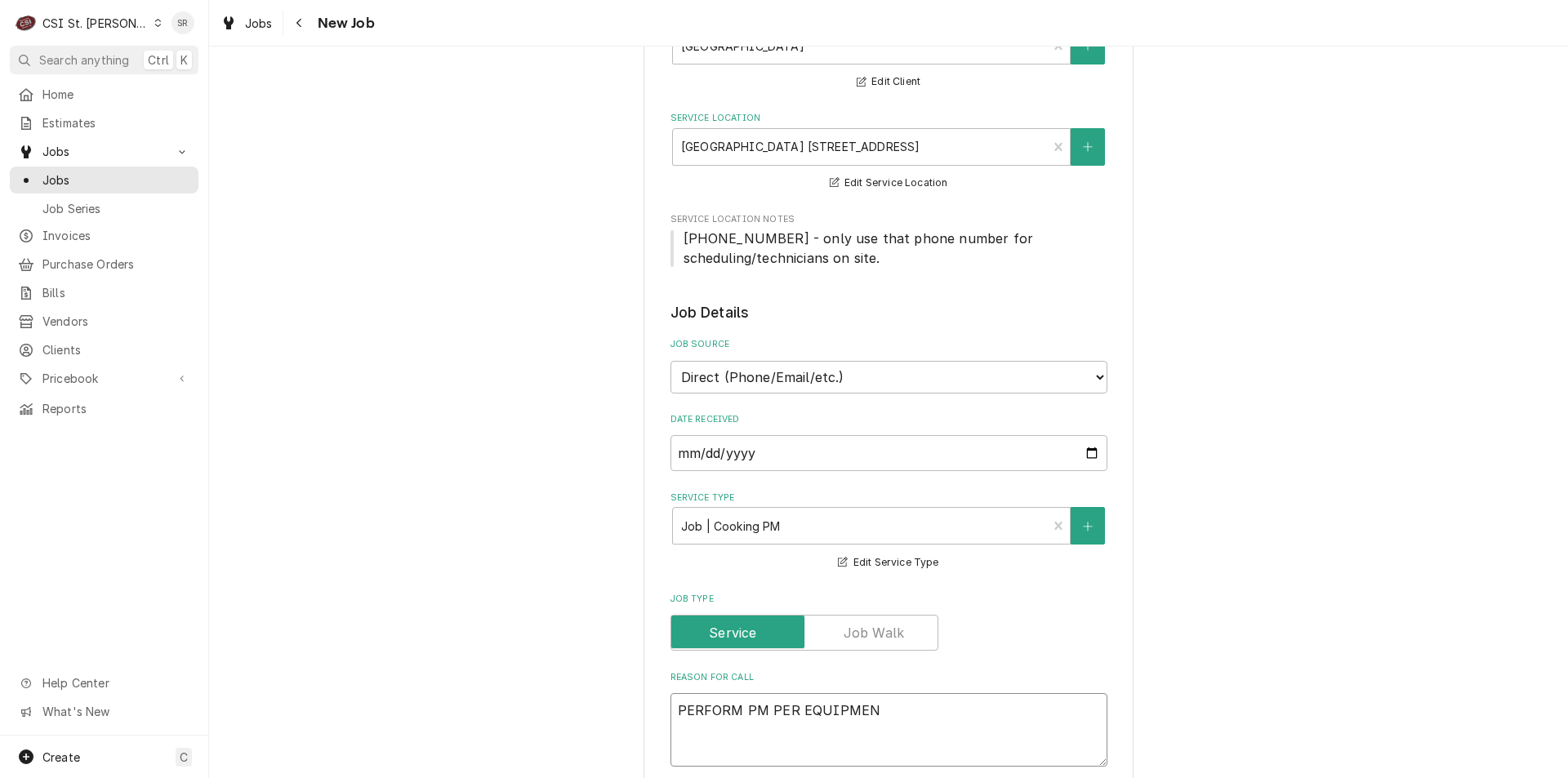type on "x" 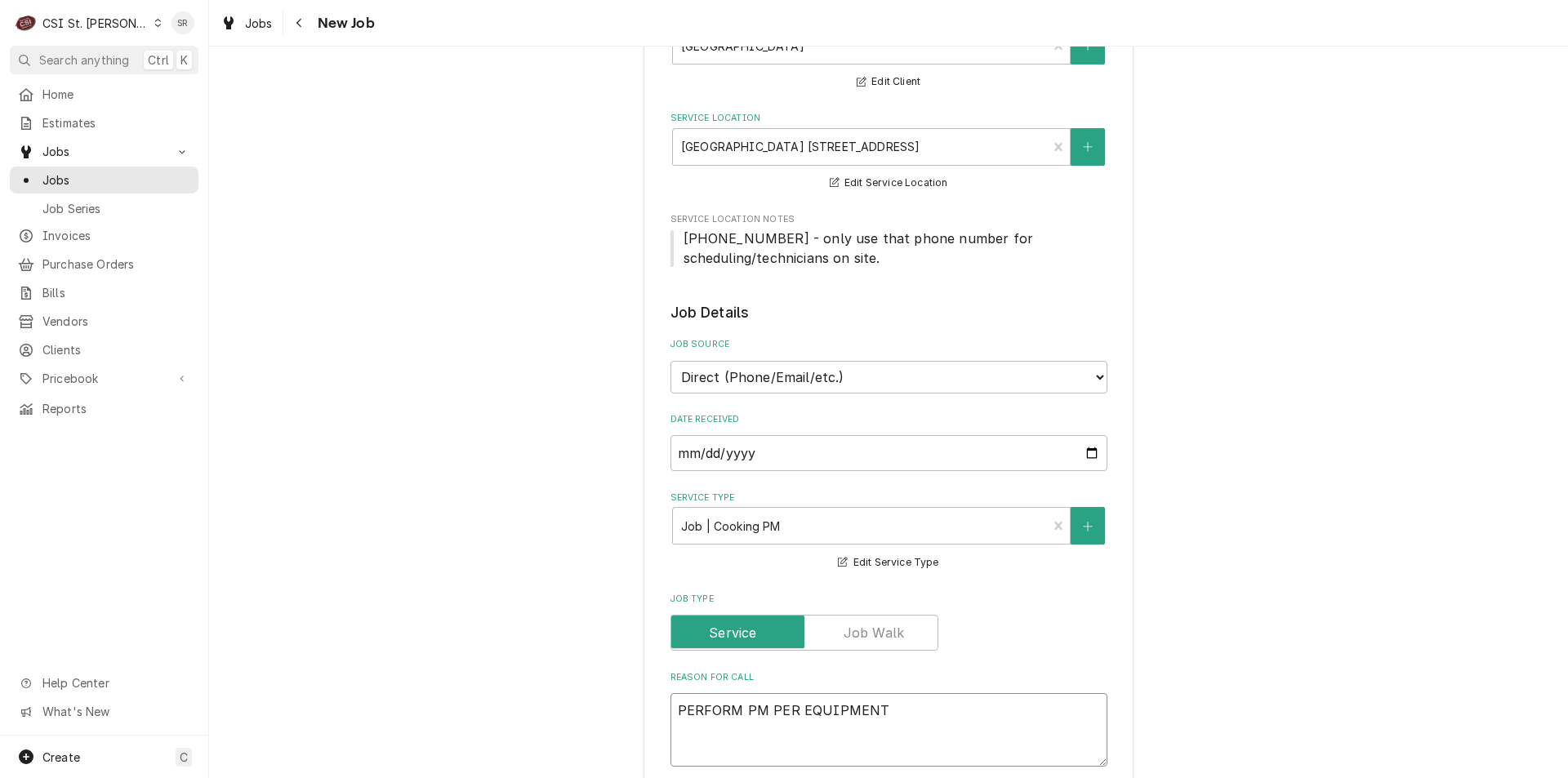 type on "x" 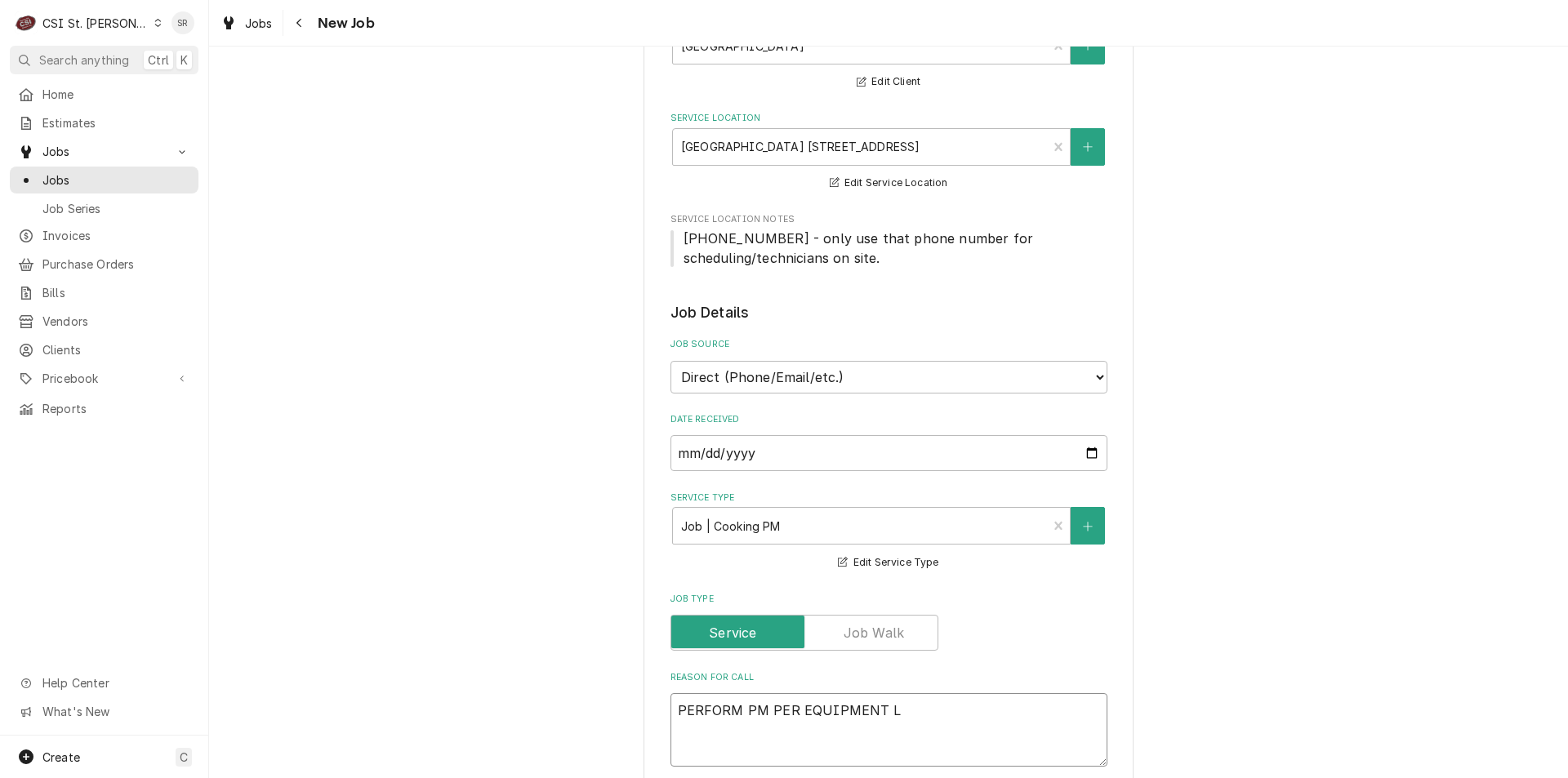 type on "x" 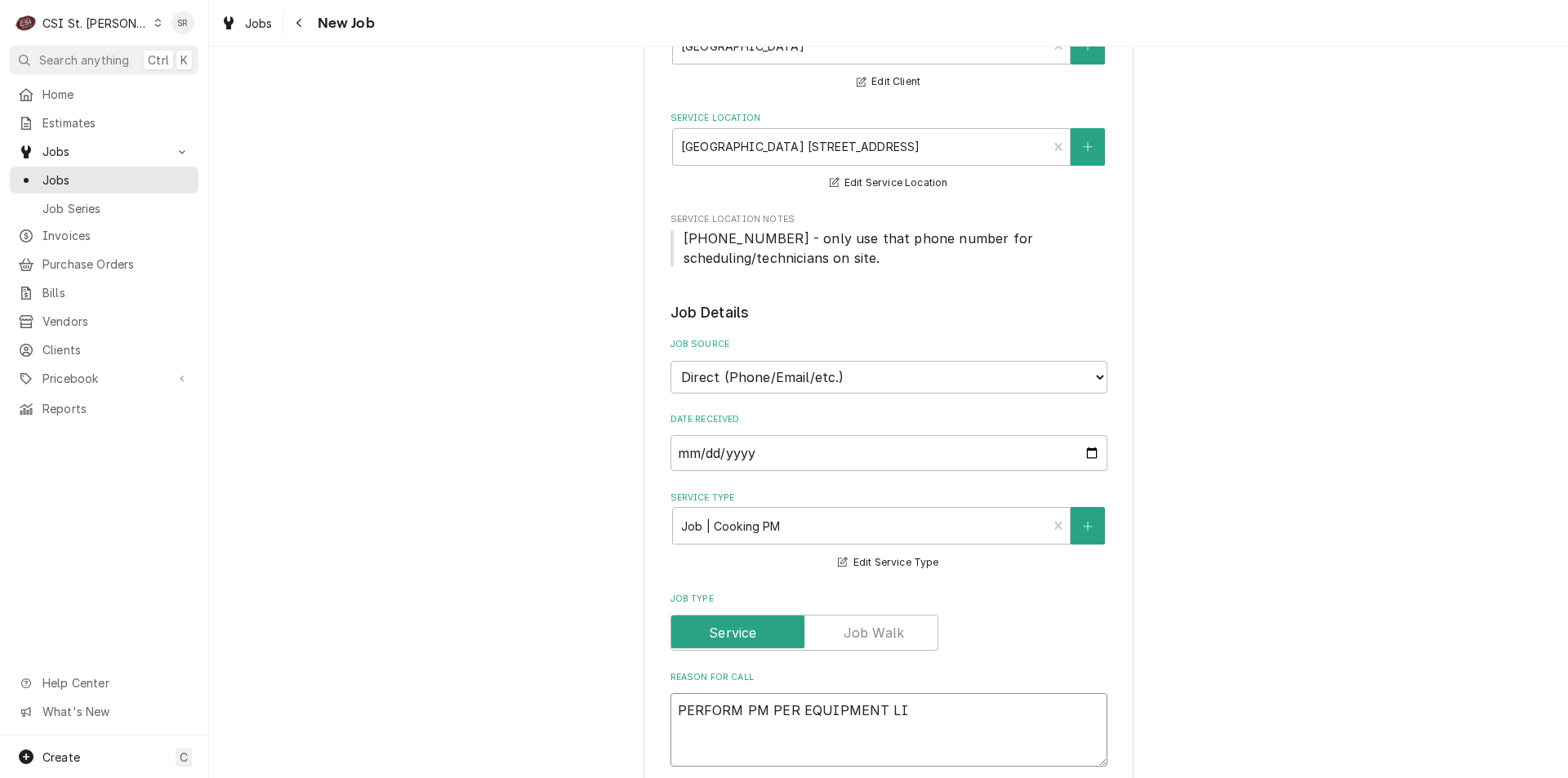 type on "x" 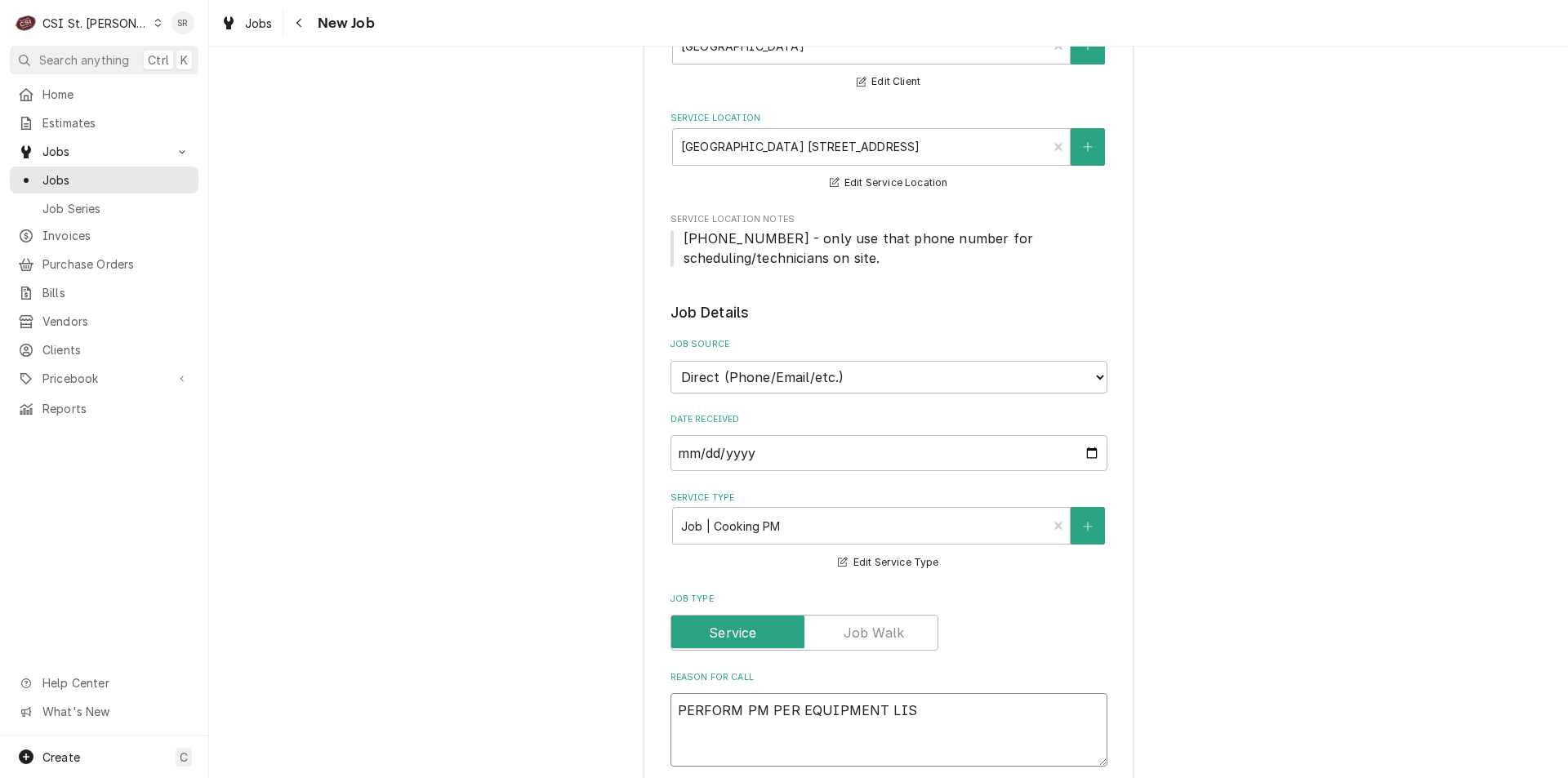 type on "x" 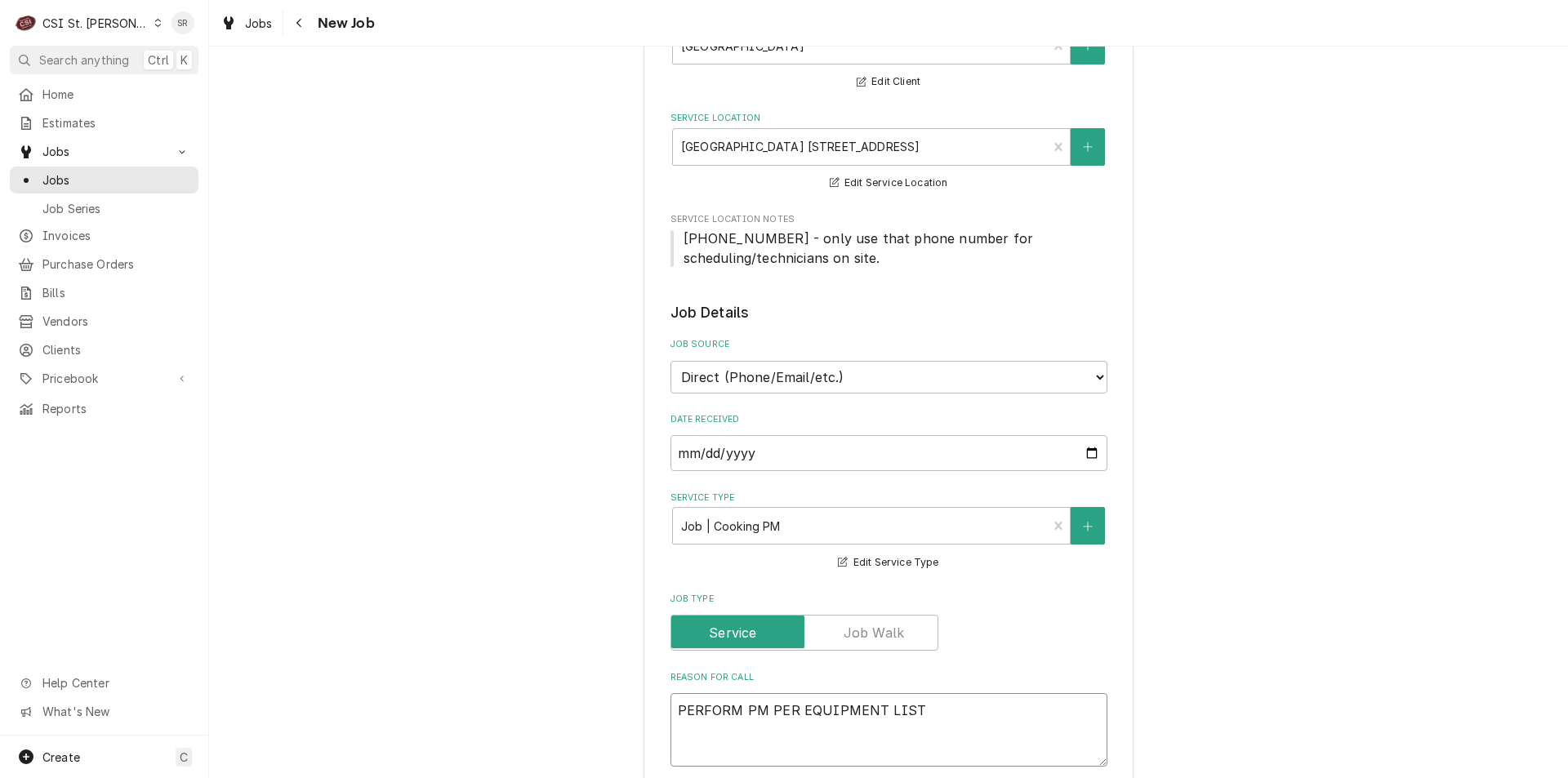 type on "PERFORM PM PER EQUIPMENT LIST" 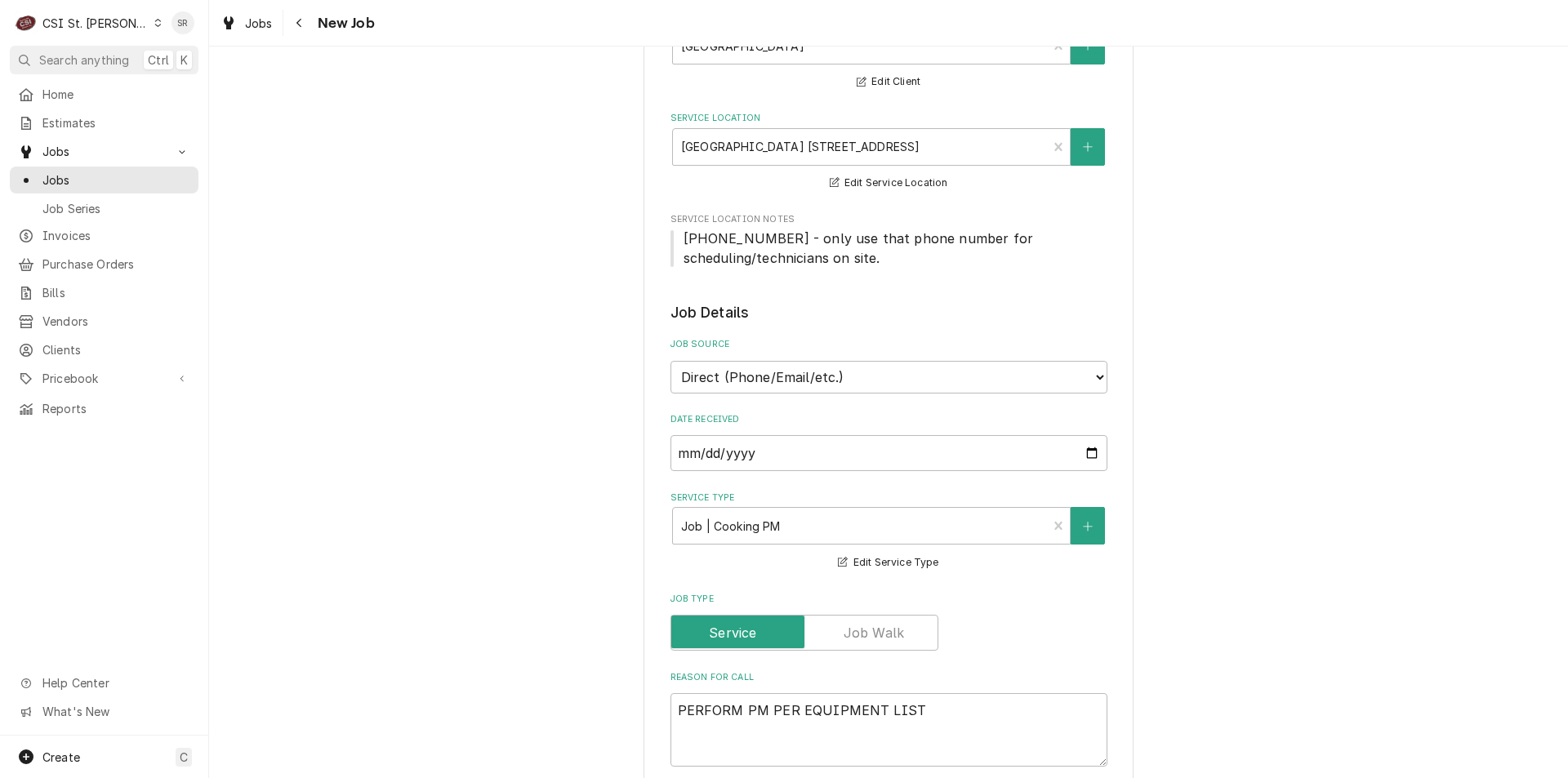 scroll, scrollTop: 577, scrollLeft: 0, axis: vertical 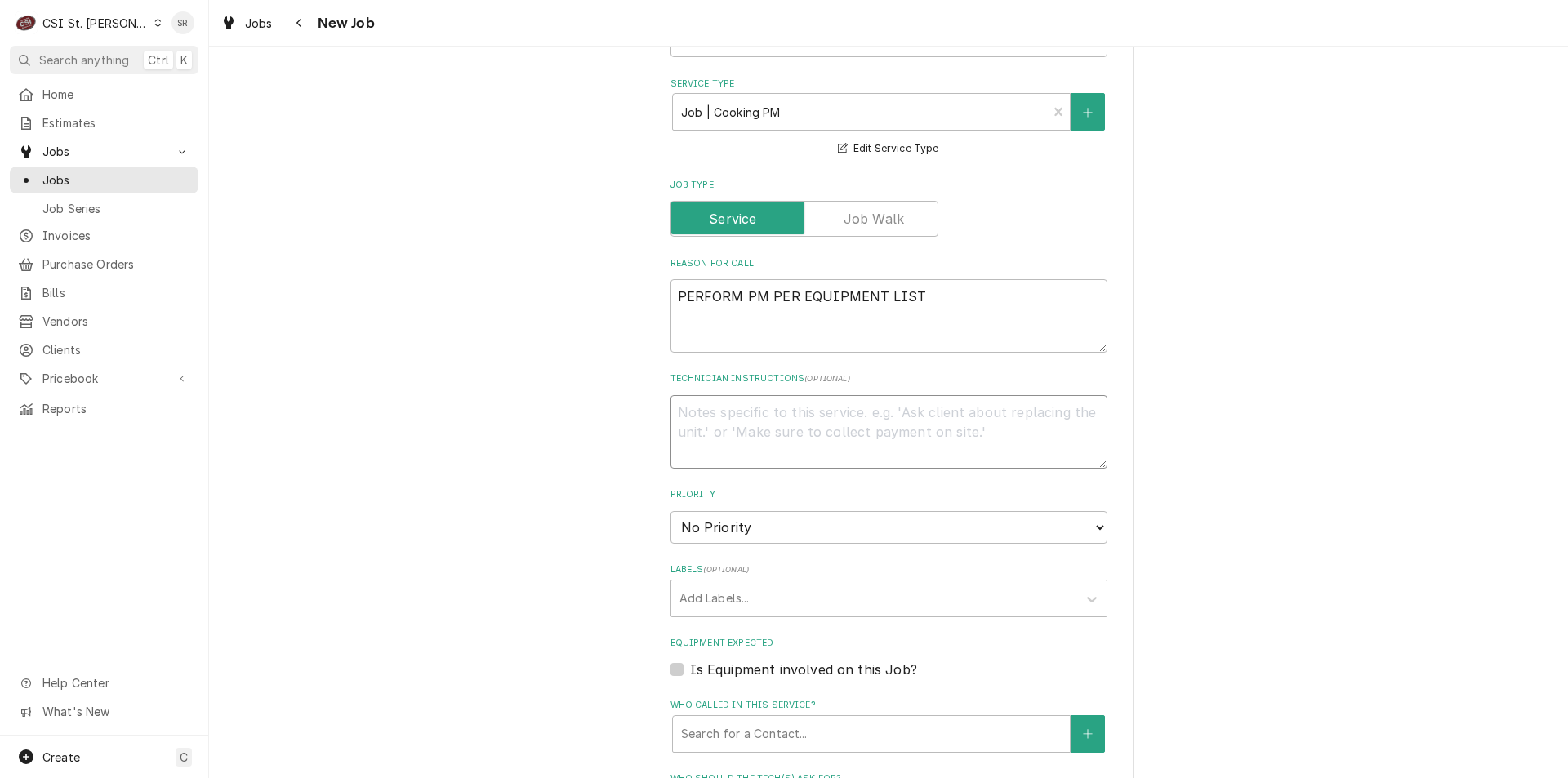 paste on "COMBI FILTERS TO BE DONE OVER WINTER BREAK - EARLY
SCHEDULE WITH [EMAIL_ADDRESS][DOMAIN_NAME]" 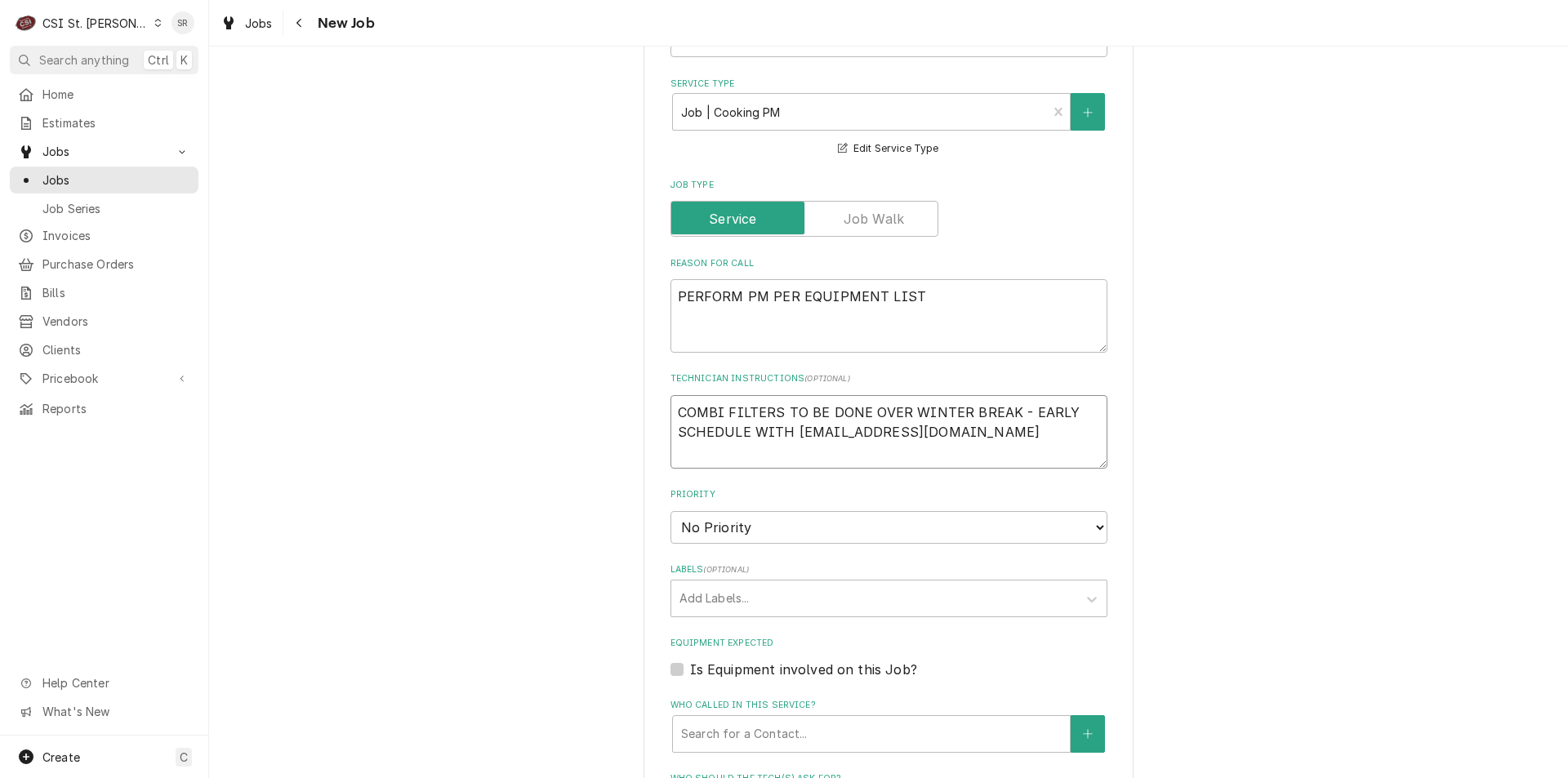 type on "x" 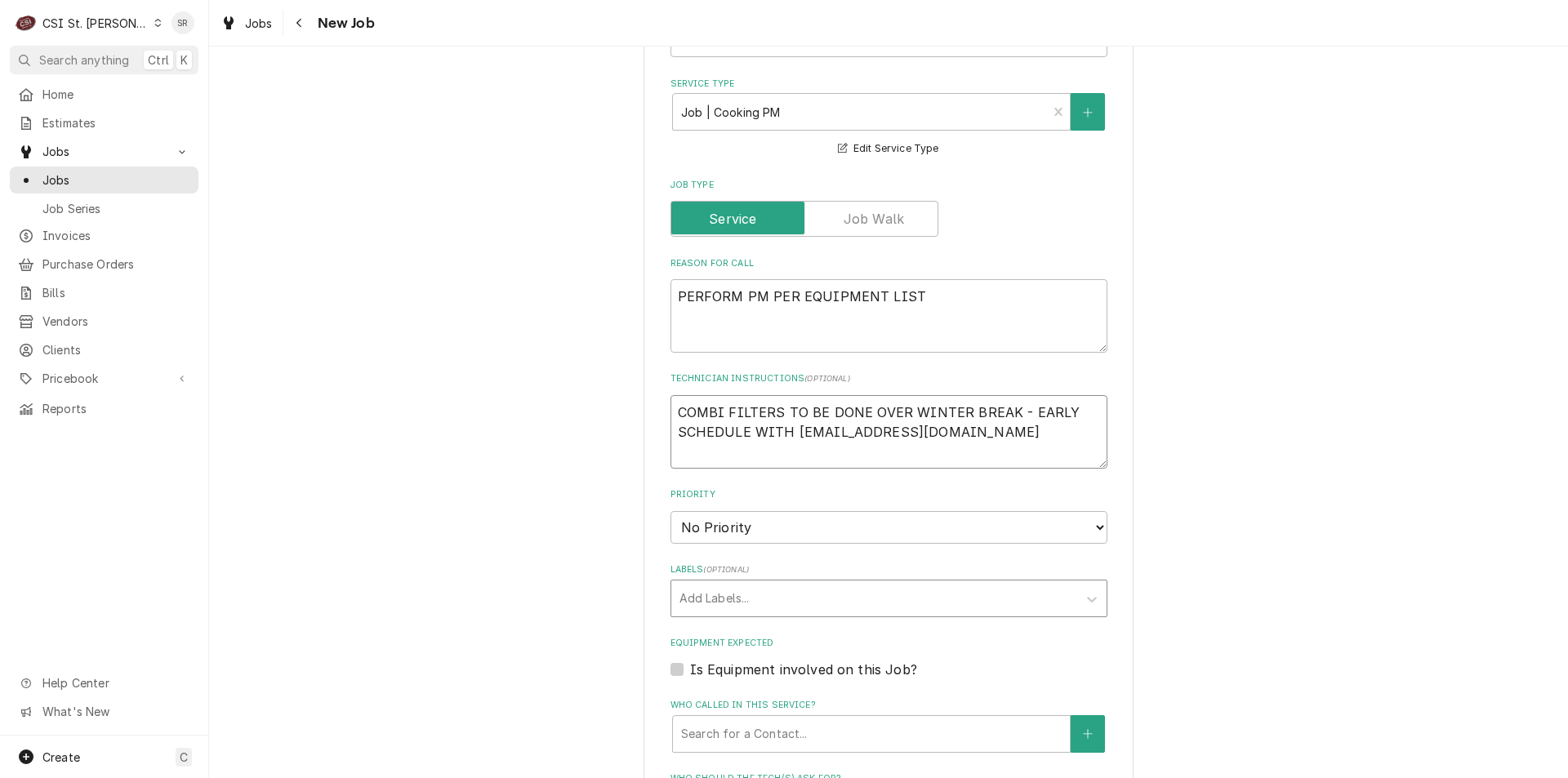 type on "COMBI FILTERS TO BE DONE OVER WINTER BREAK - EARLY
SCHEDULE WITH [EMAIL_ADDRESS][DOMAIN_NAME]" 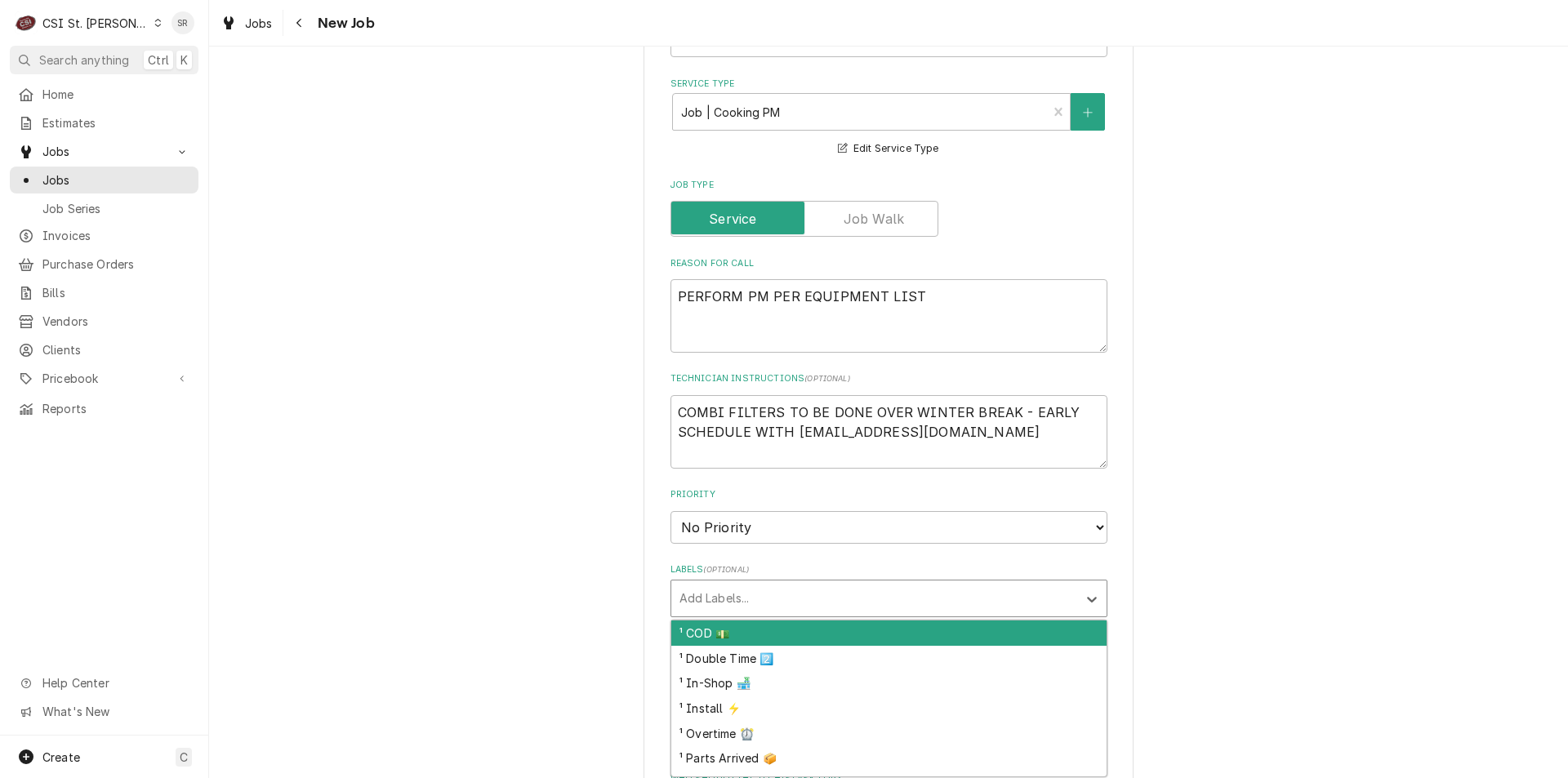 click at bounding box center (874, 598) 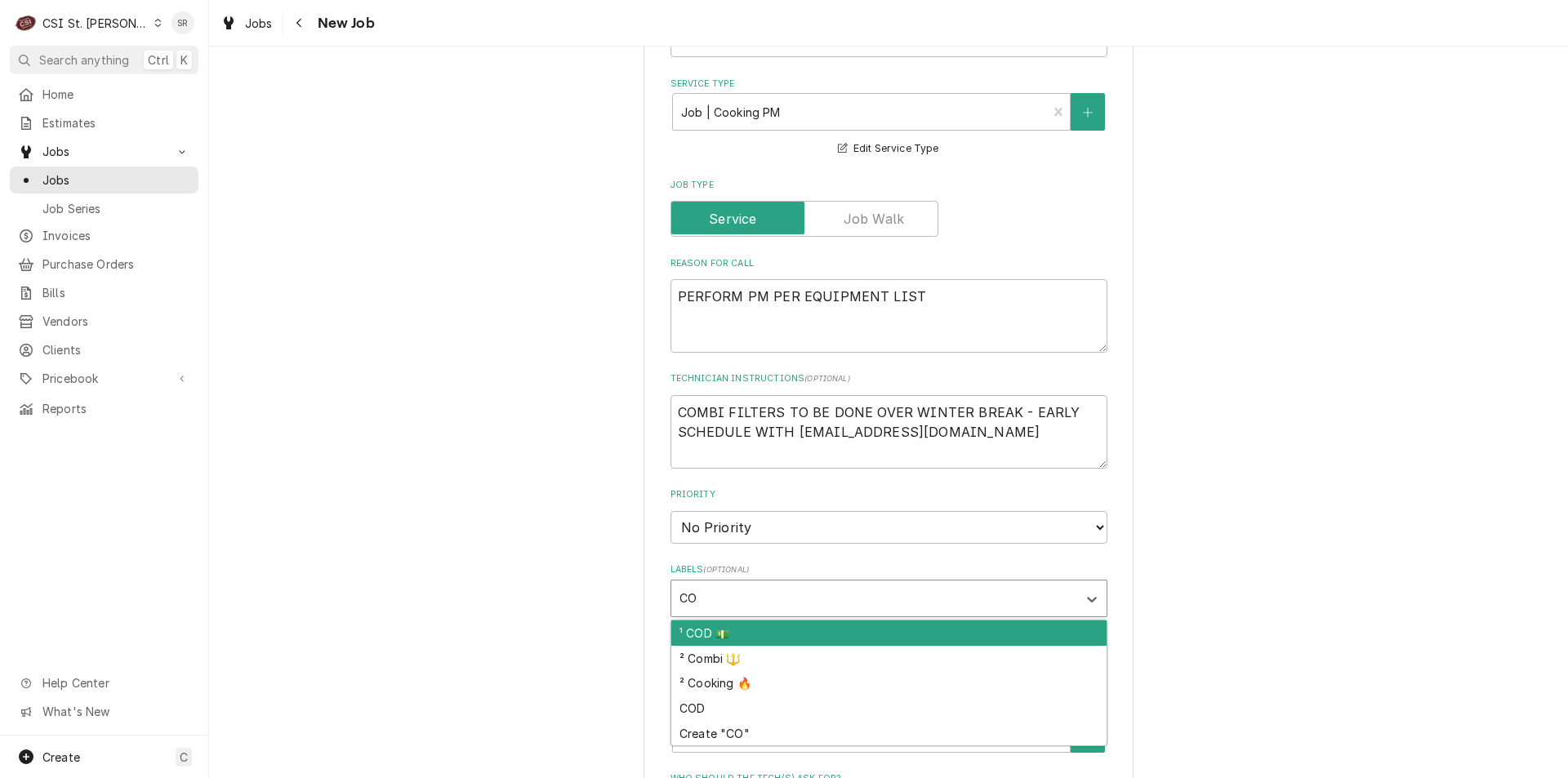 type on "COO" 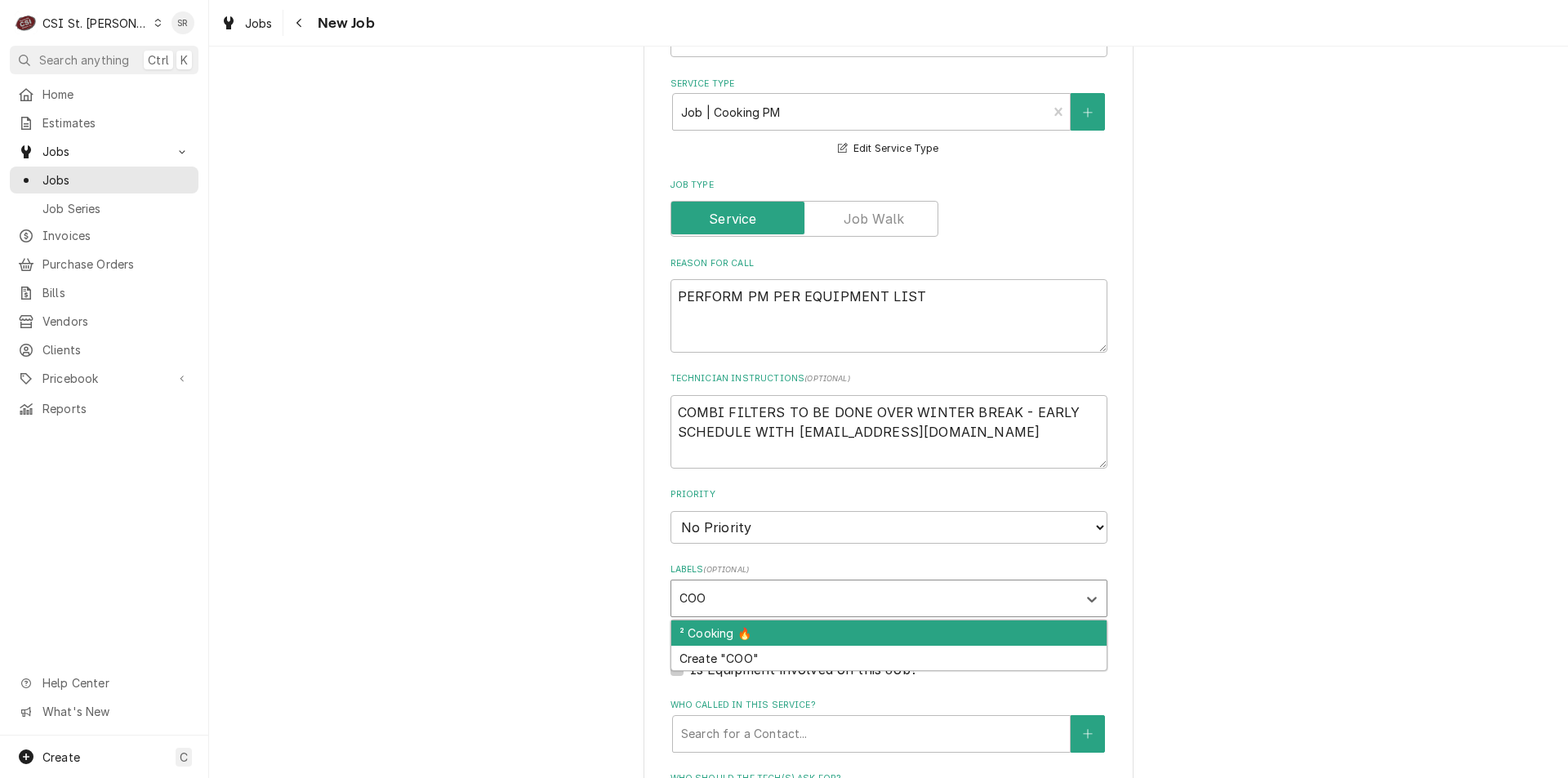 click on "² Cooking 🔥" at bounding box center (889, 633) 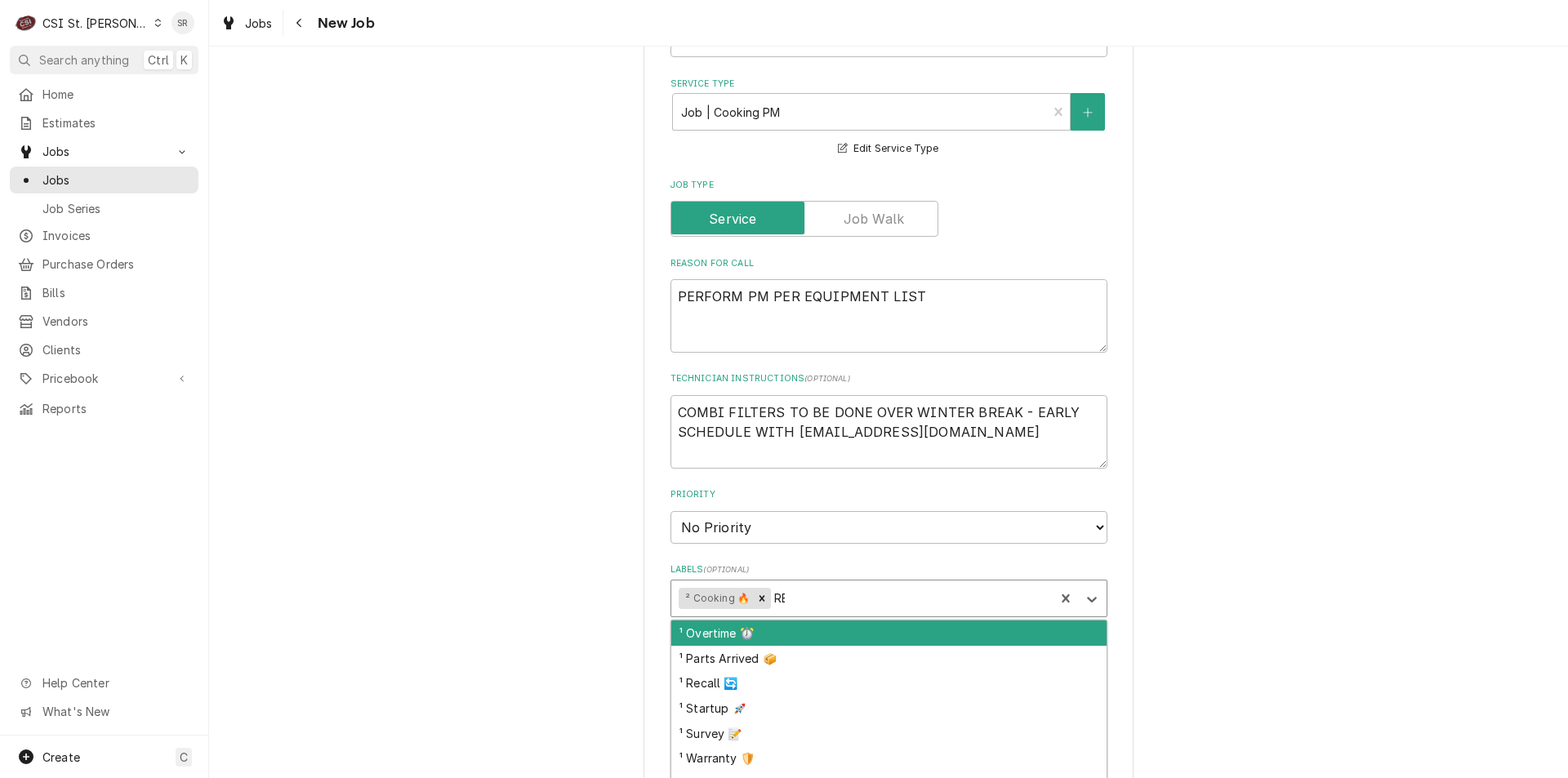type on "REF" 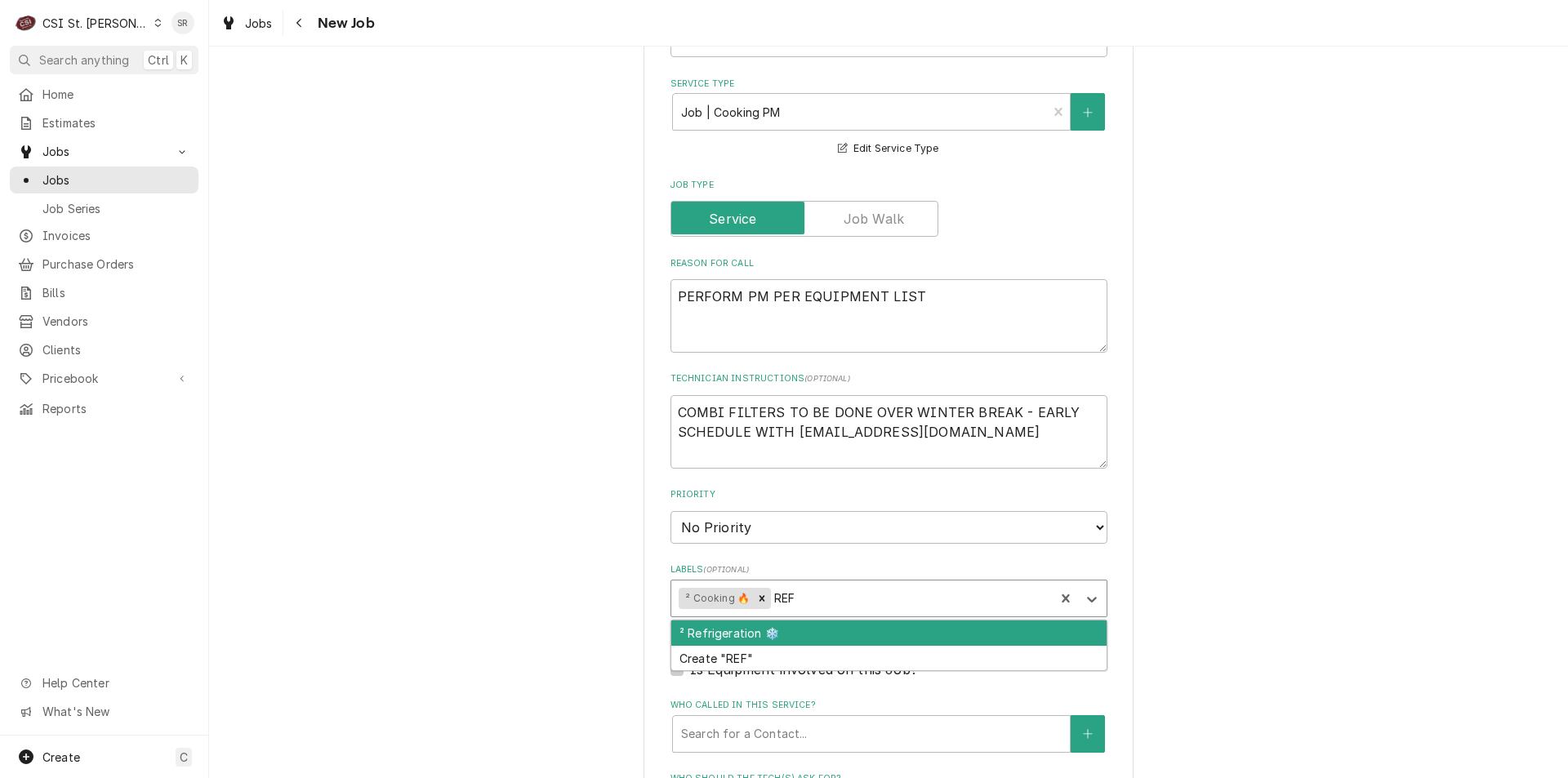 click on "² Refrigeration ❄️" at bounding box center (889, 633) 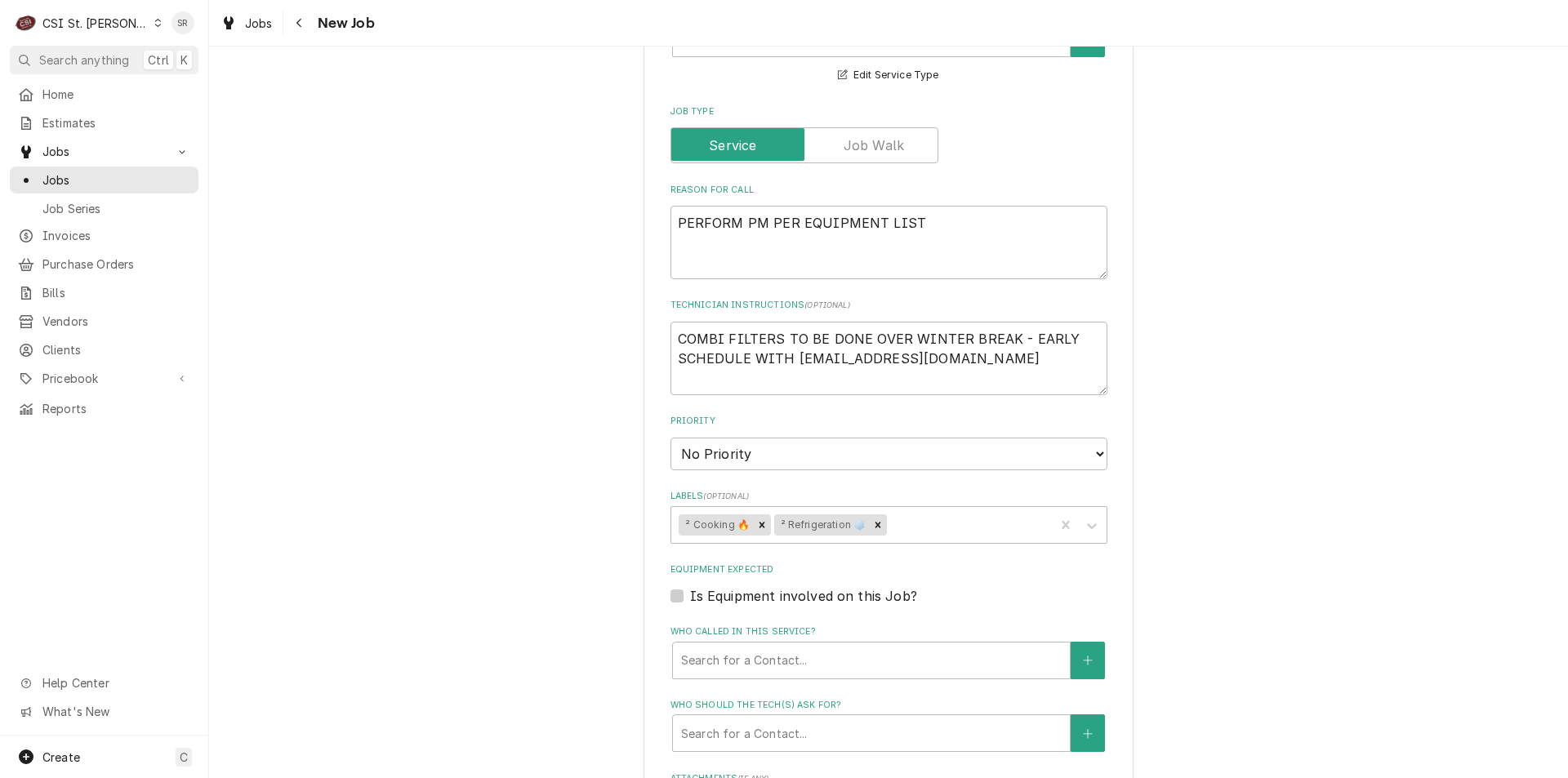 scroll, scrollTop: 904, scrollLeft: 0, axis: vertical 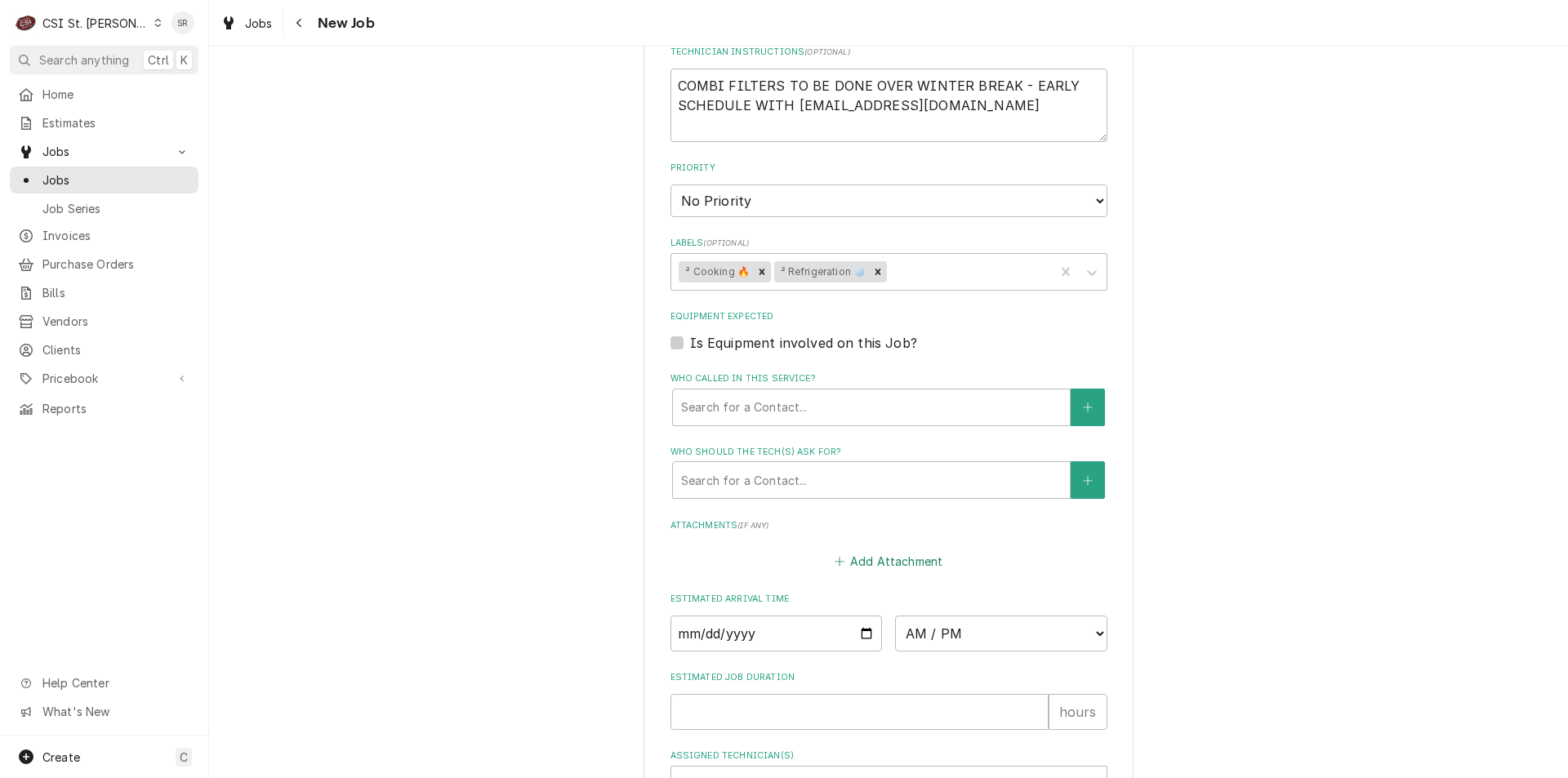 click on "Add Attachment" at bounding box center (889, 562) 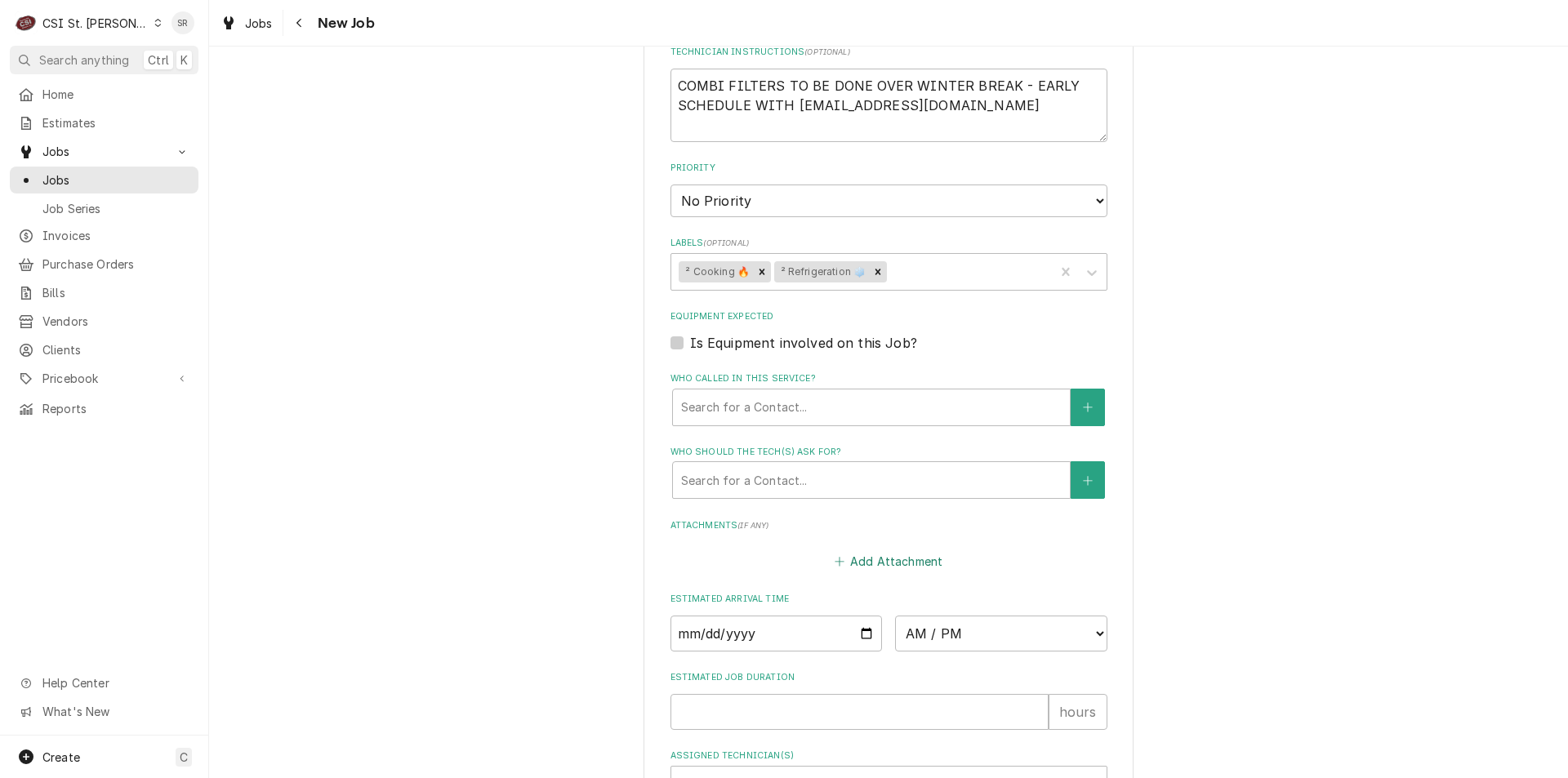 type on "x" 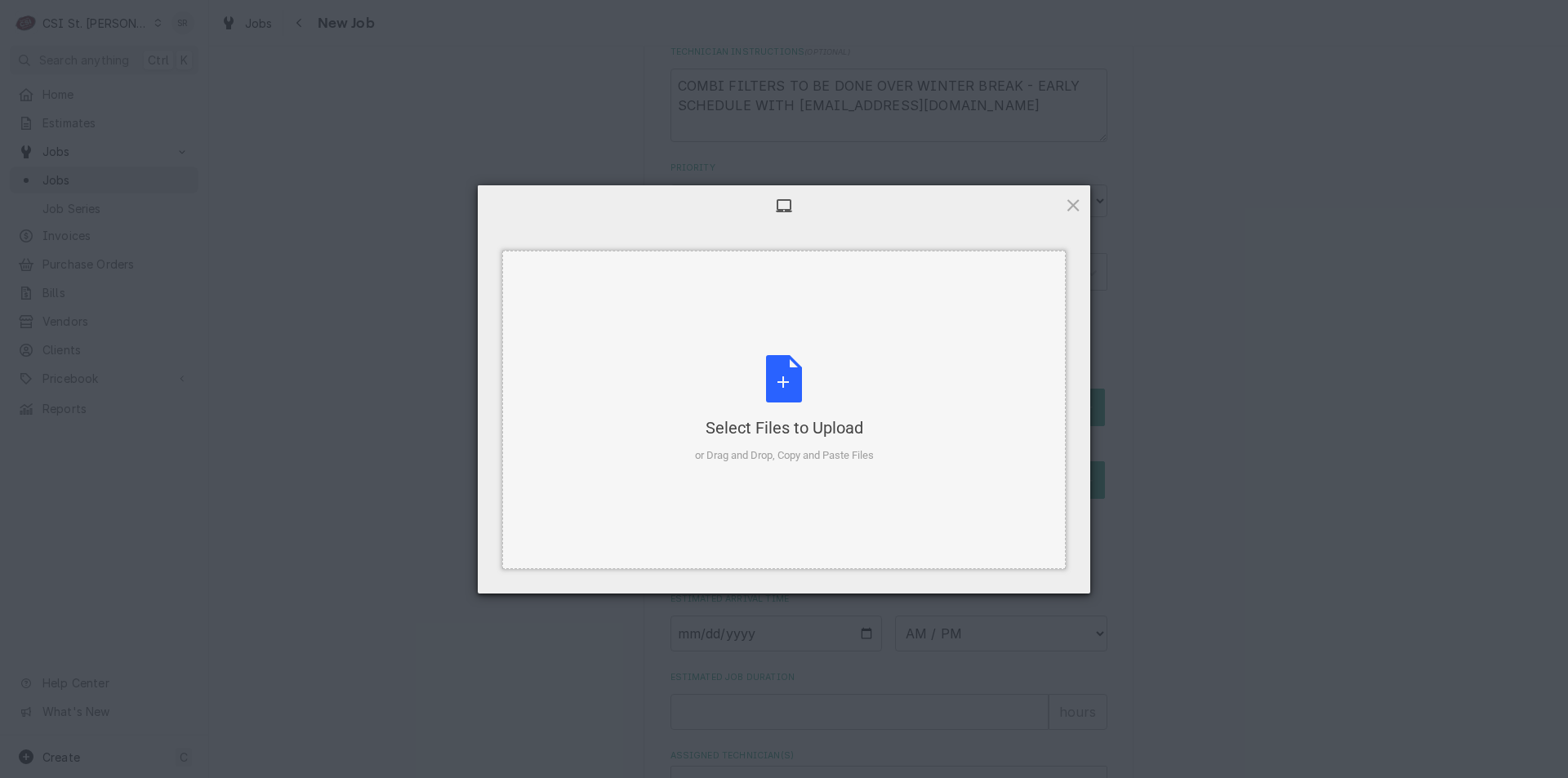 click on "Select Files to Upload
or Drag and Drop, Copy and Paste Files" at bounding box center (784, 409) 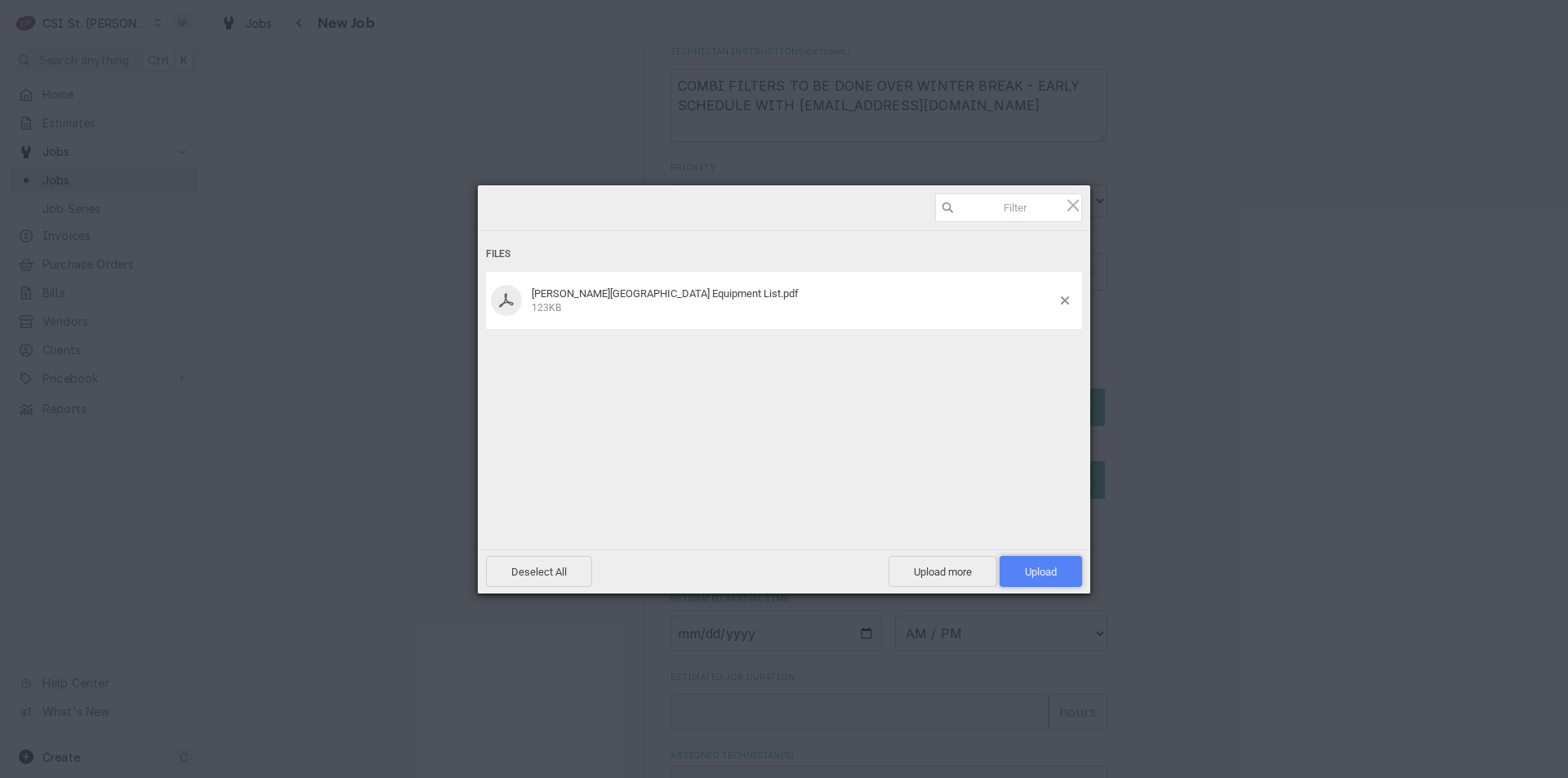 click on "Upload
1" at bounding box center [1040, 571] 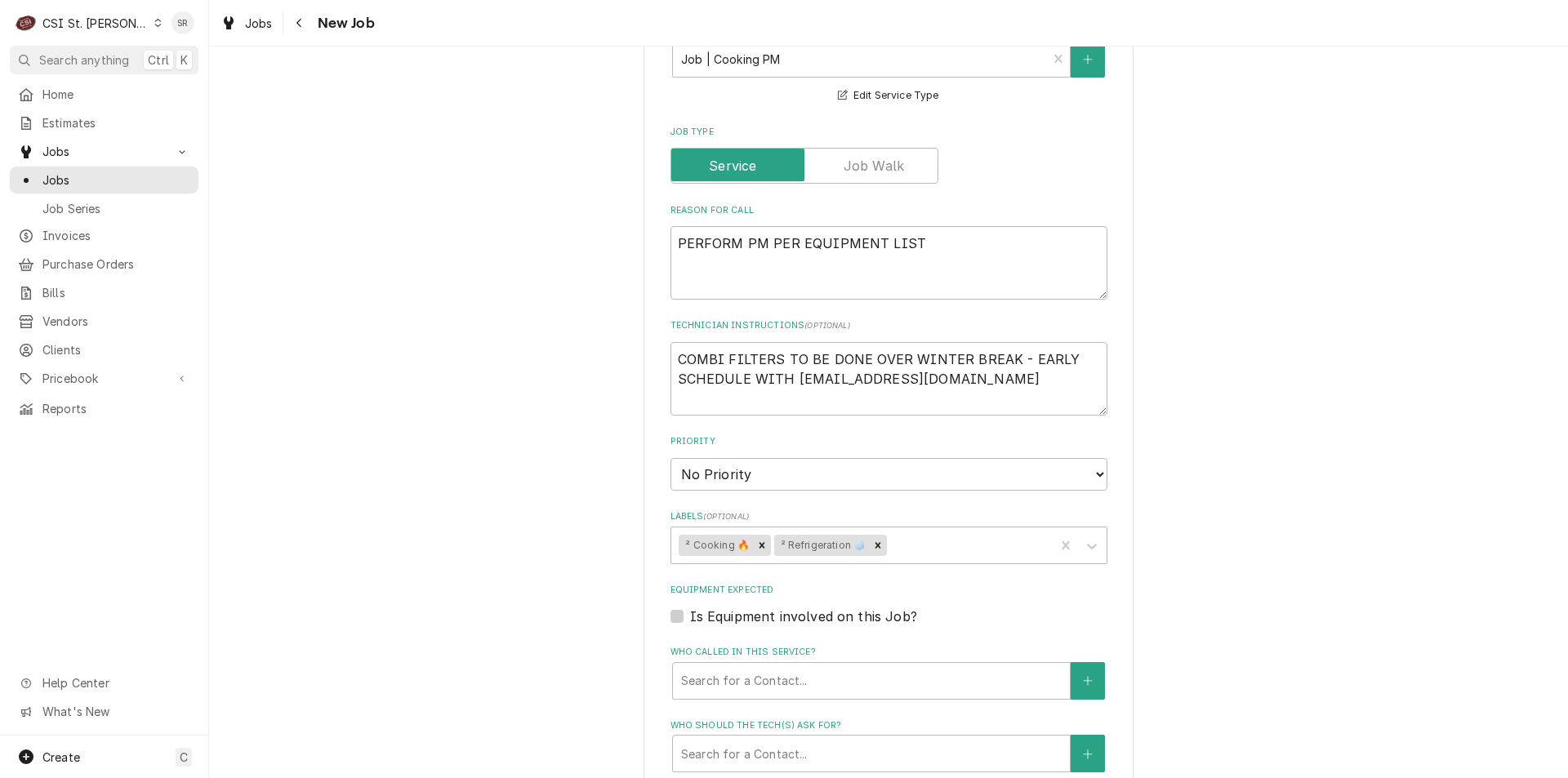 scroll, scrollTop: 659, scrollLeft: 0, axis: vertical 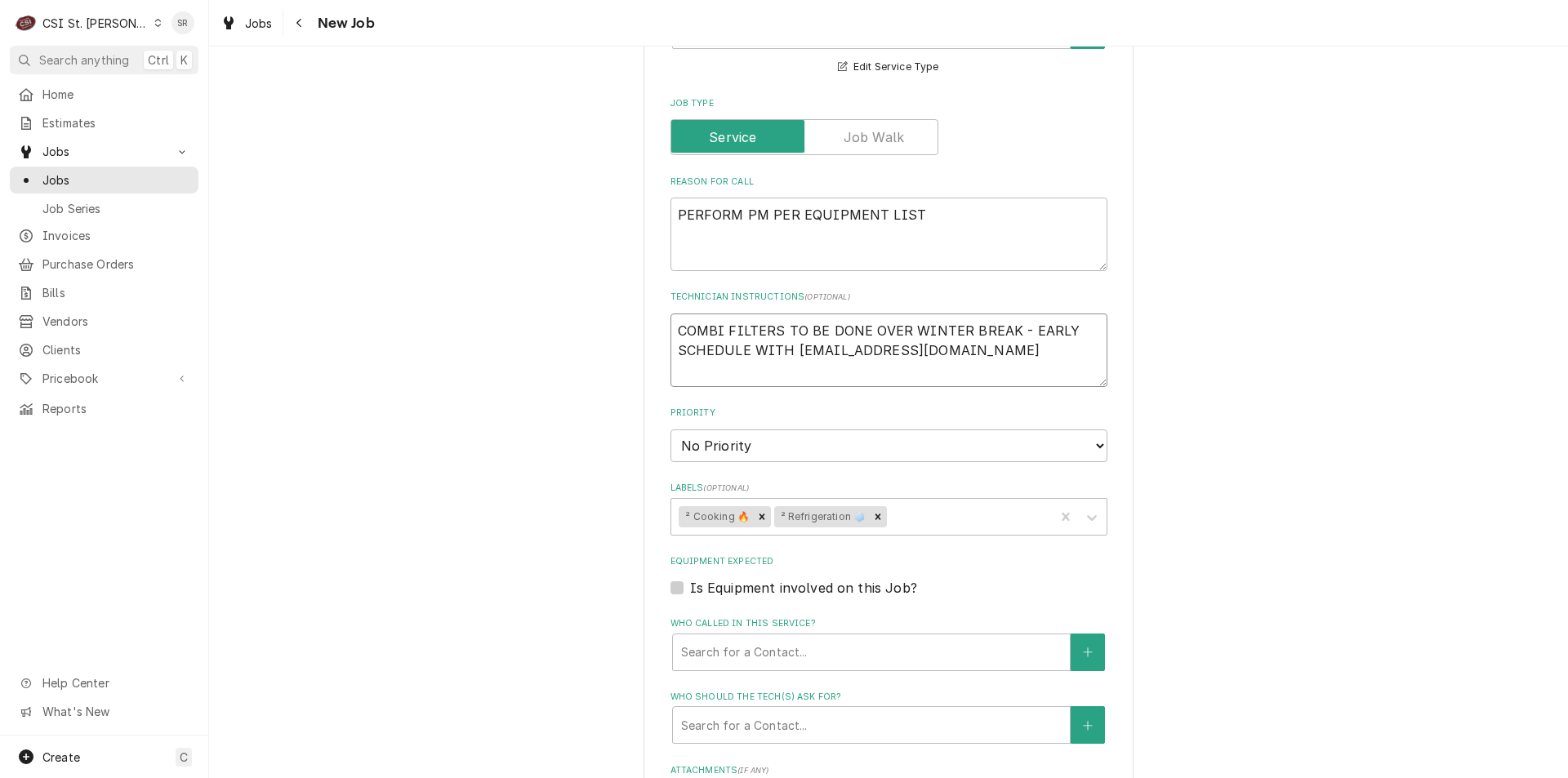 click on "COMBI FILTERS TO BE DONE OVER WINTER BREAK - EARLY
SCHEDULE WITH [EMAIL_ADDRESS][DOMAIN_NAME]" at bounding box center (889, 350) 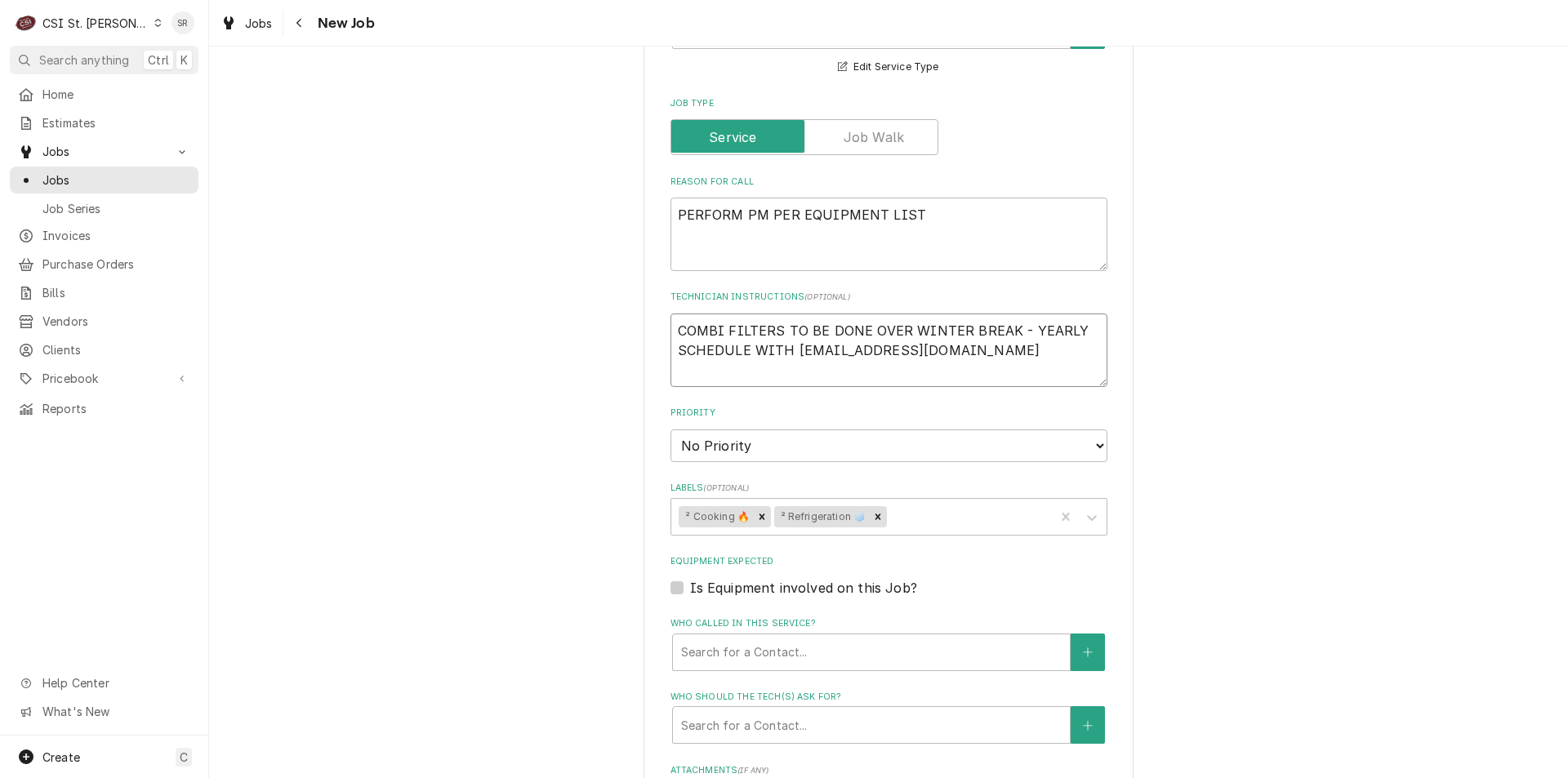 type on "x" 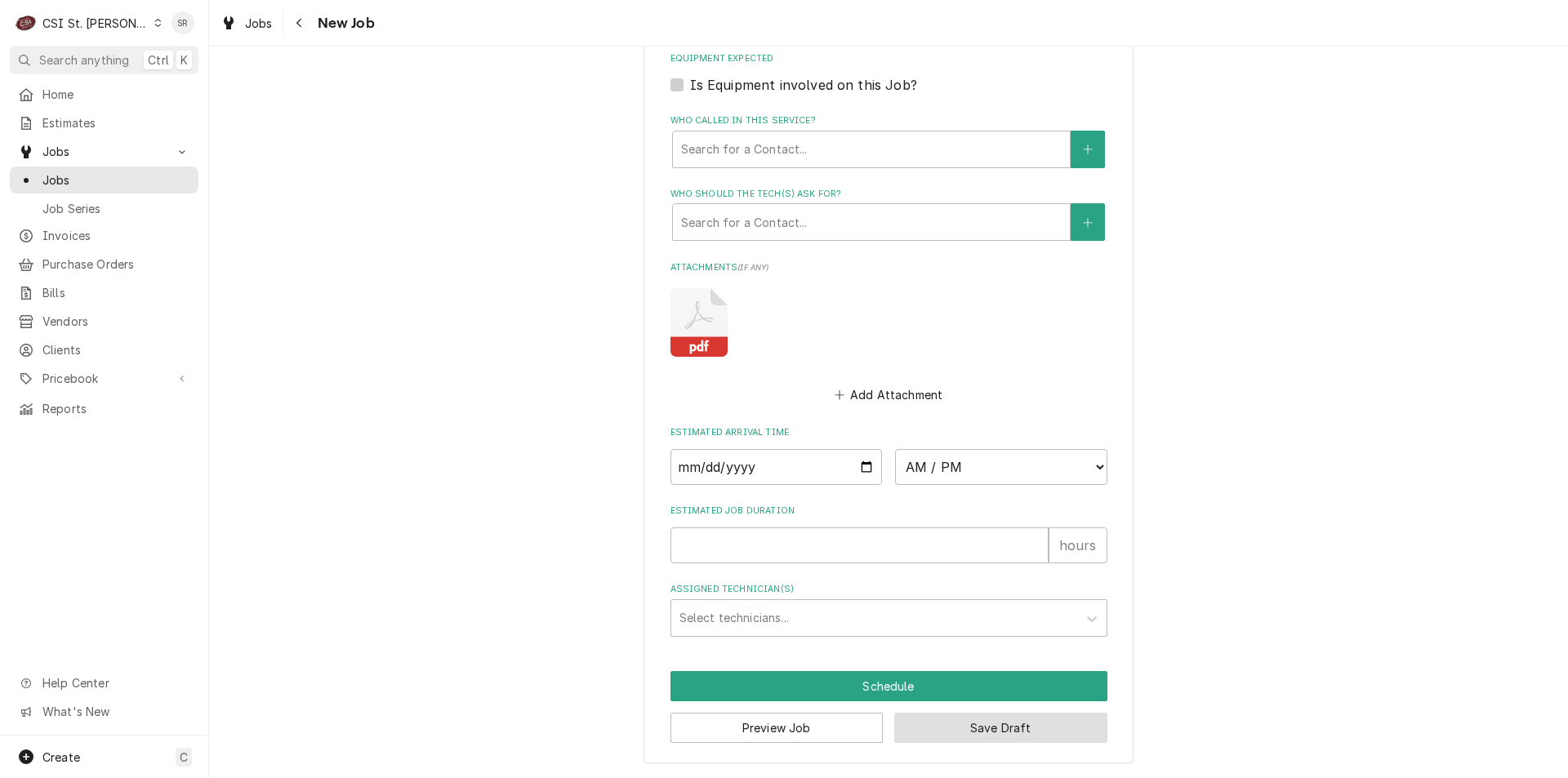 type on "COMBI FILTERS TO BE DONE OVER WINTER BREAK - YEARLY
SCHEDULE WITH [EMAIL_ADDRESS][DOMAIN_NAME]" 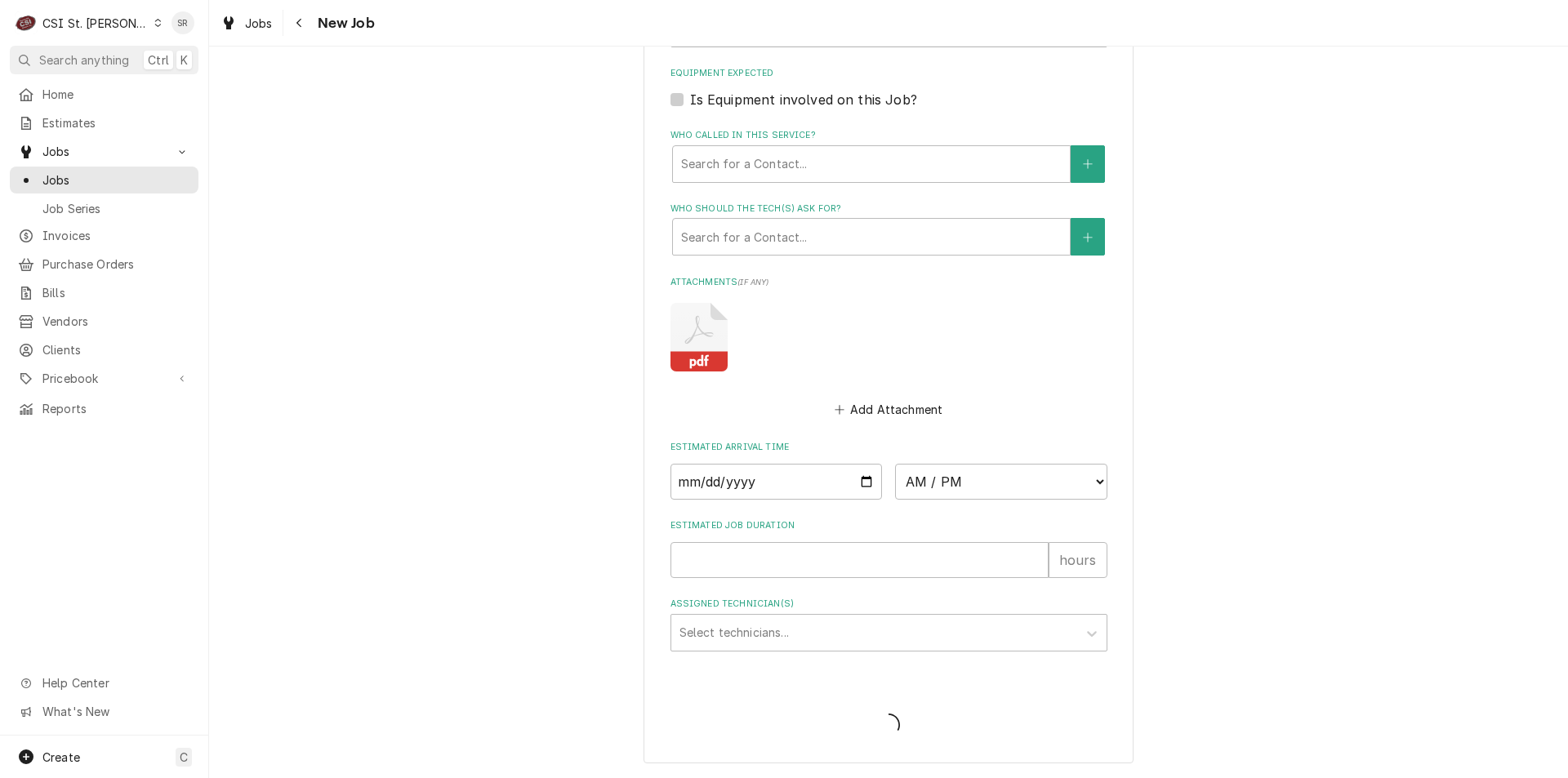 type on "x" 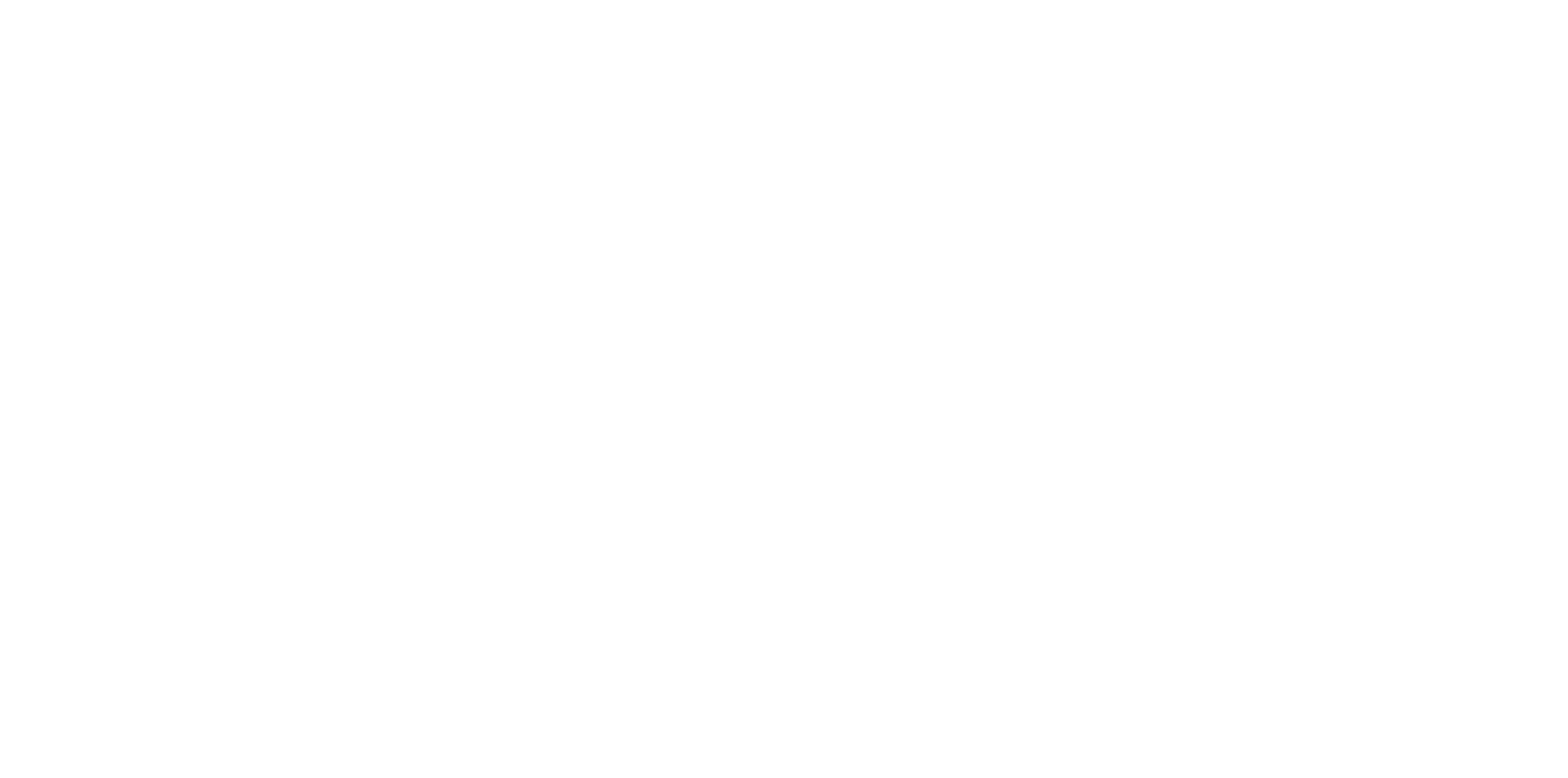 scroll, scrollTop: 0, scrollLeft: 0, axis: both 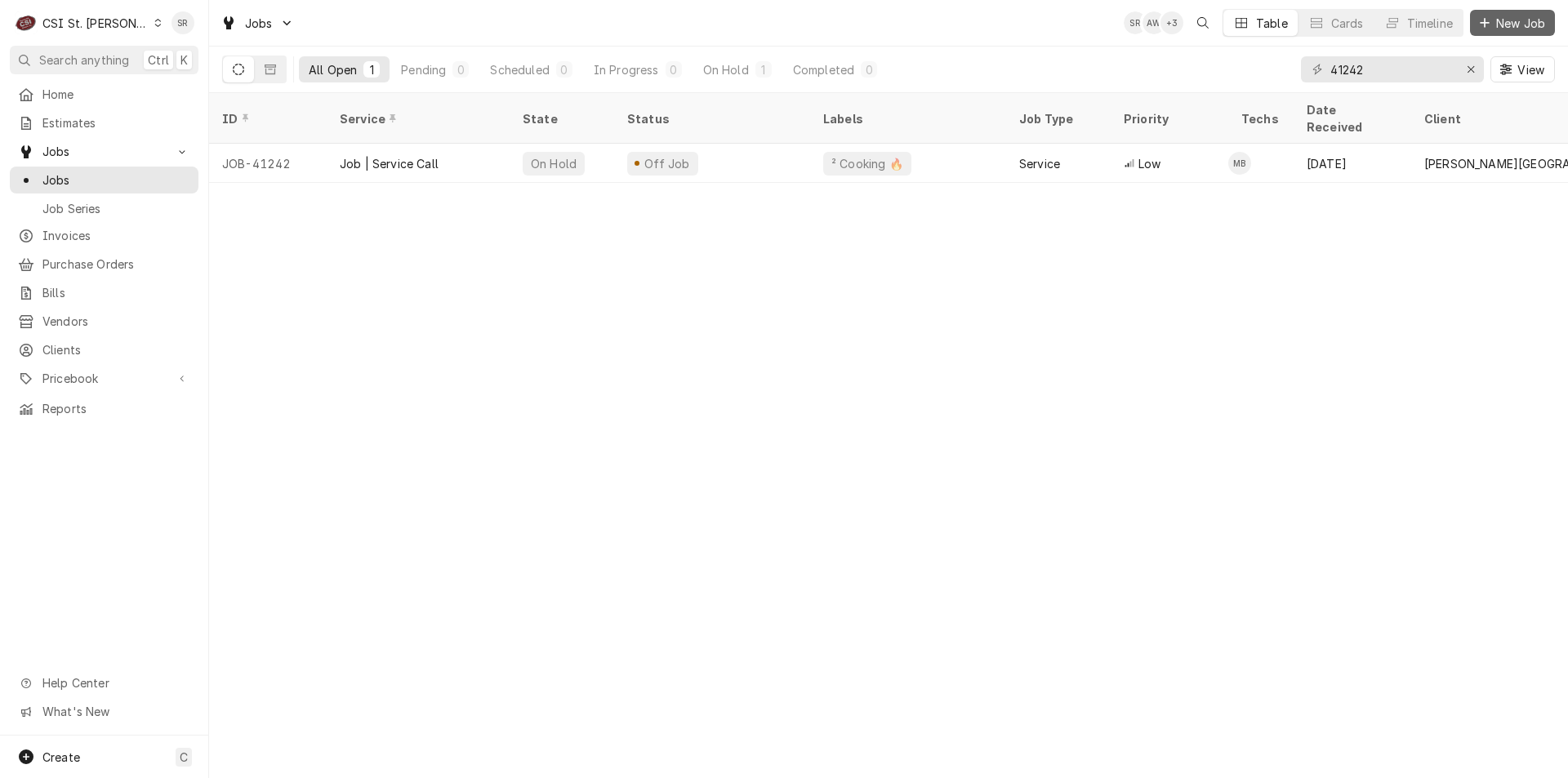 click on "New Job" at bounding box center [1521, 23] 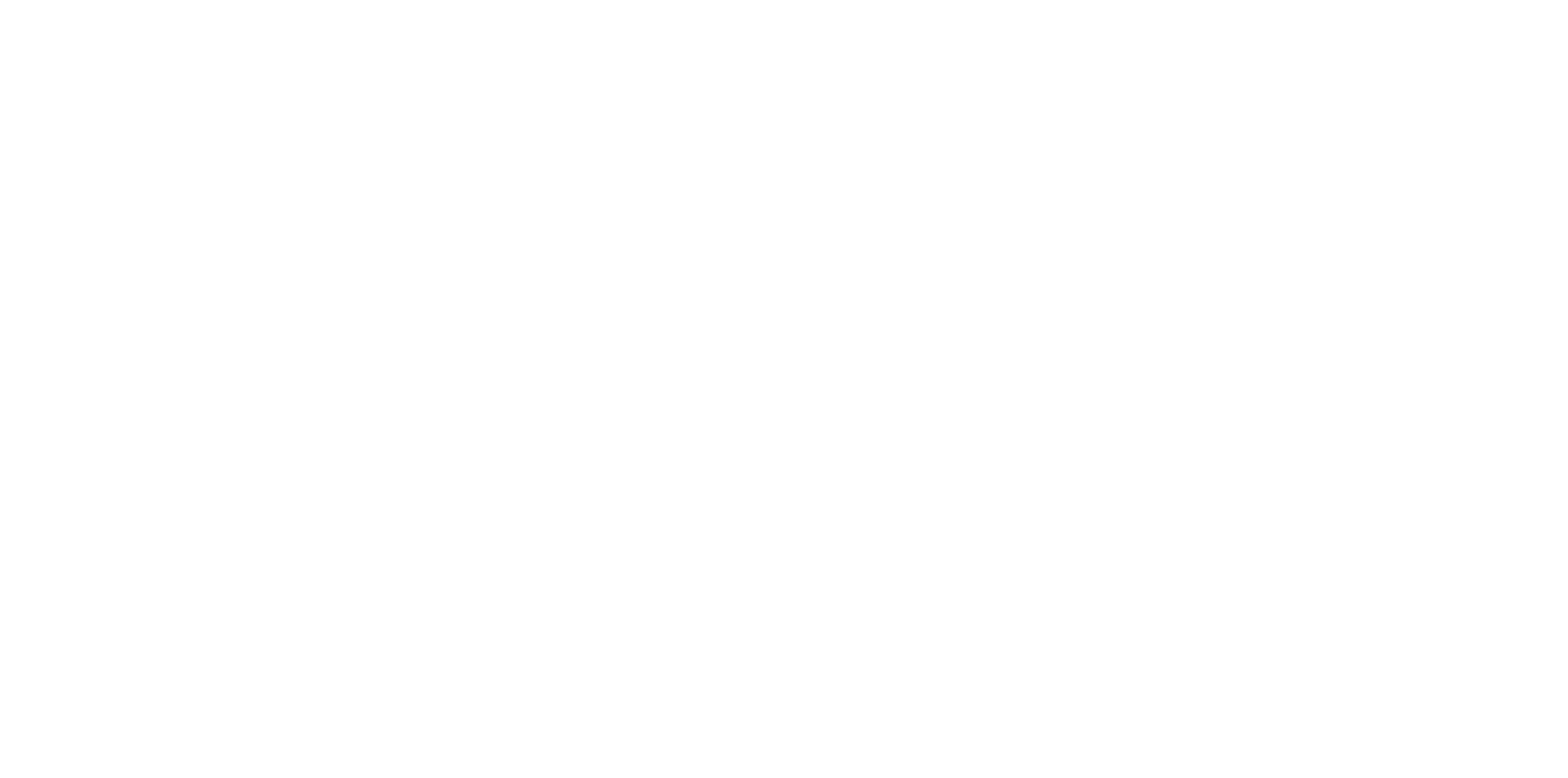 scroll, scrollTop: 0, scrollLeft: 0, axis: both 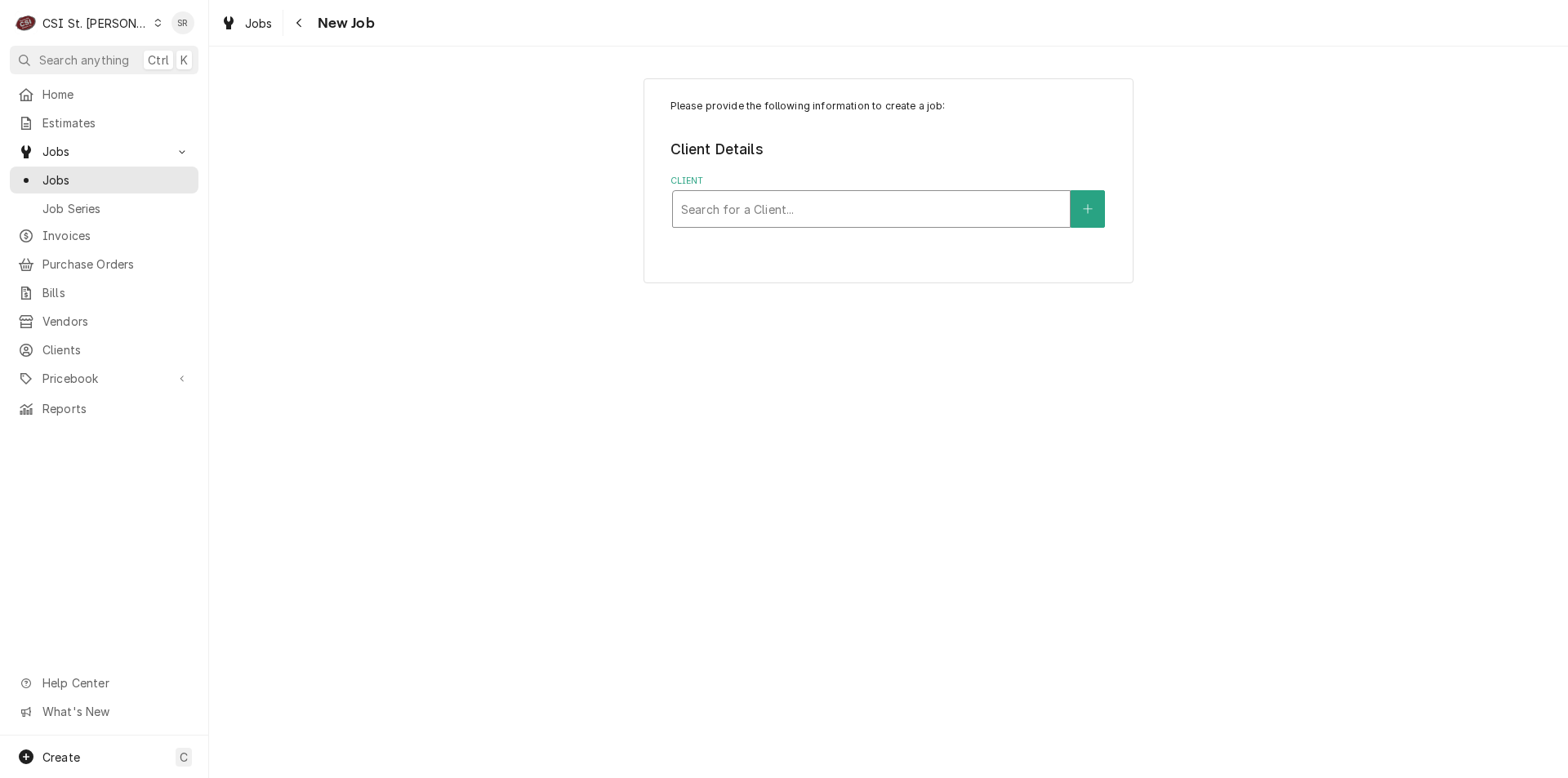click at bounding box center [871, 209] 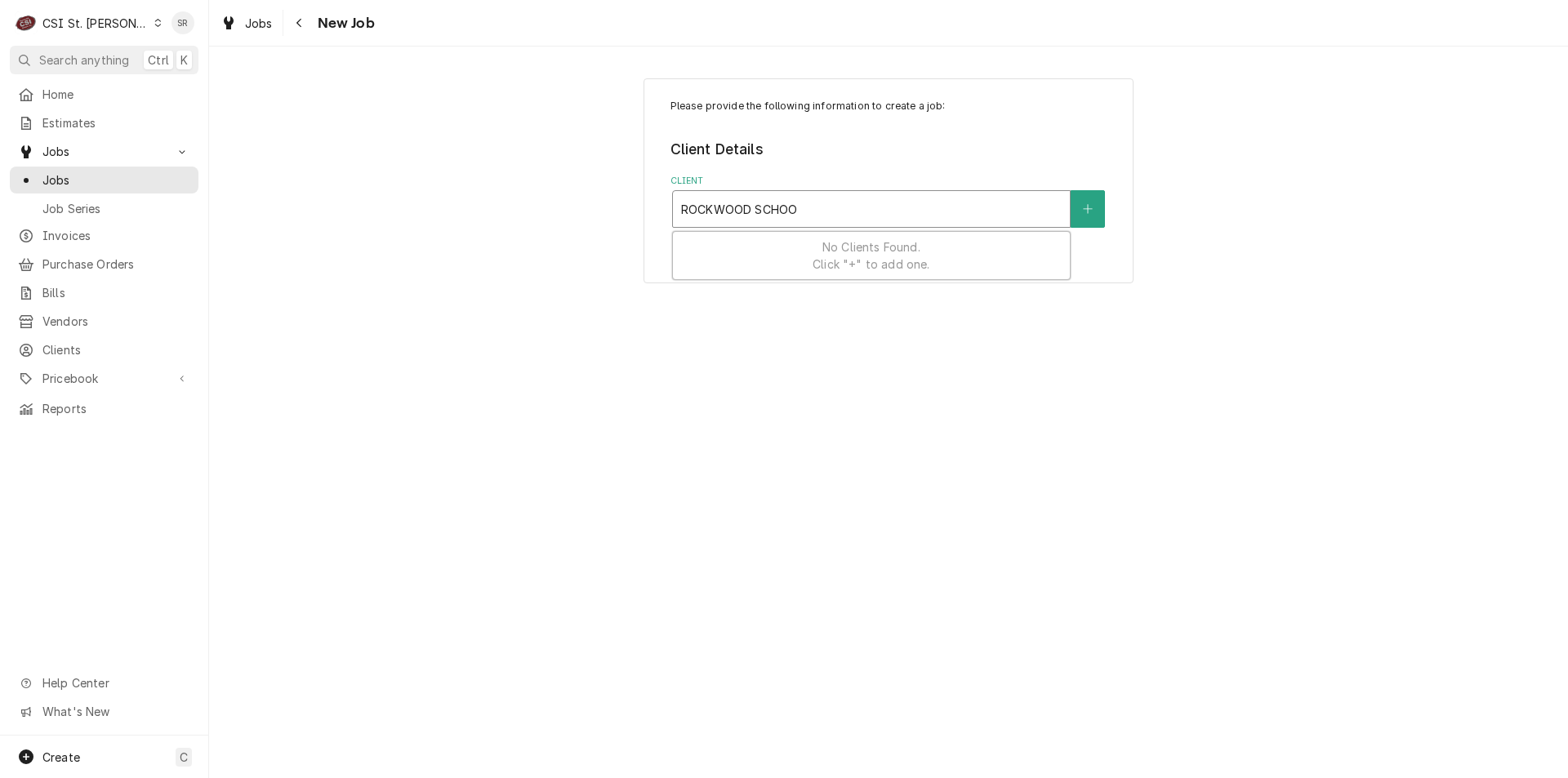 type on "[GEOGRAPHIC_DATA]" 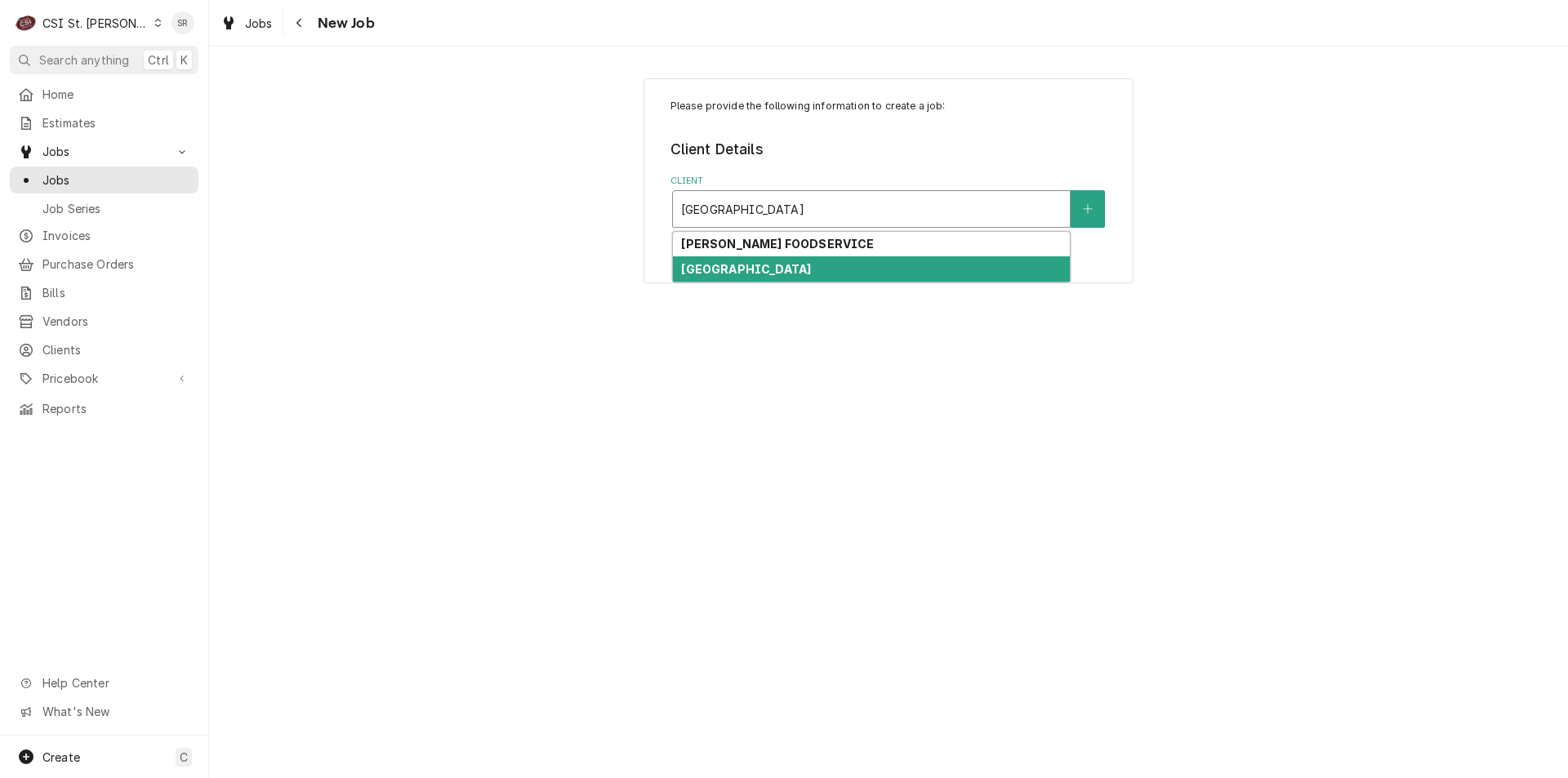 click on "[GEOGRAPHIC_DATA]" at bounding box center [746, 269] 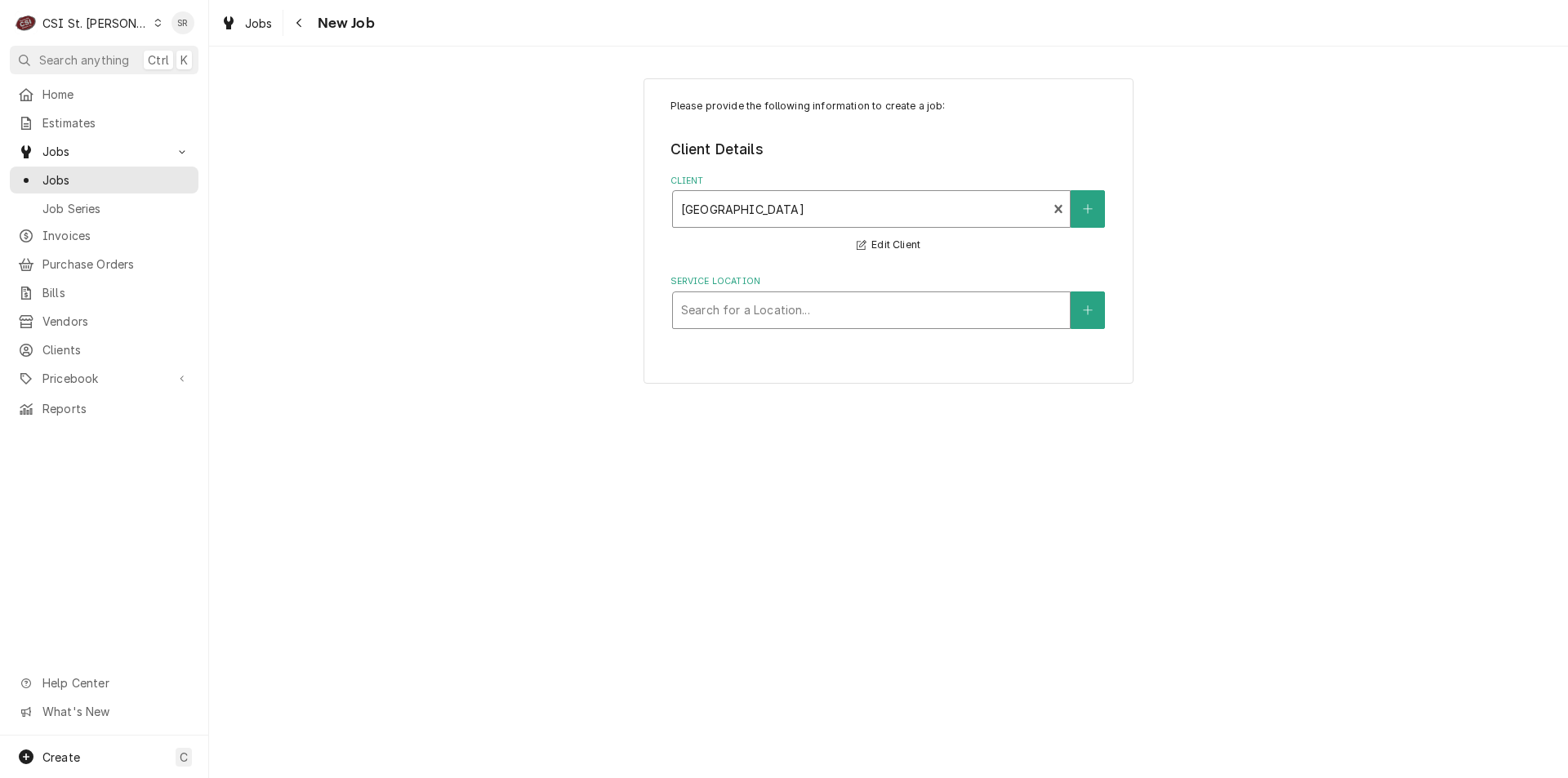 click at bounding box center [871, 310] 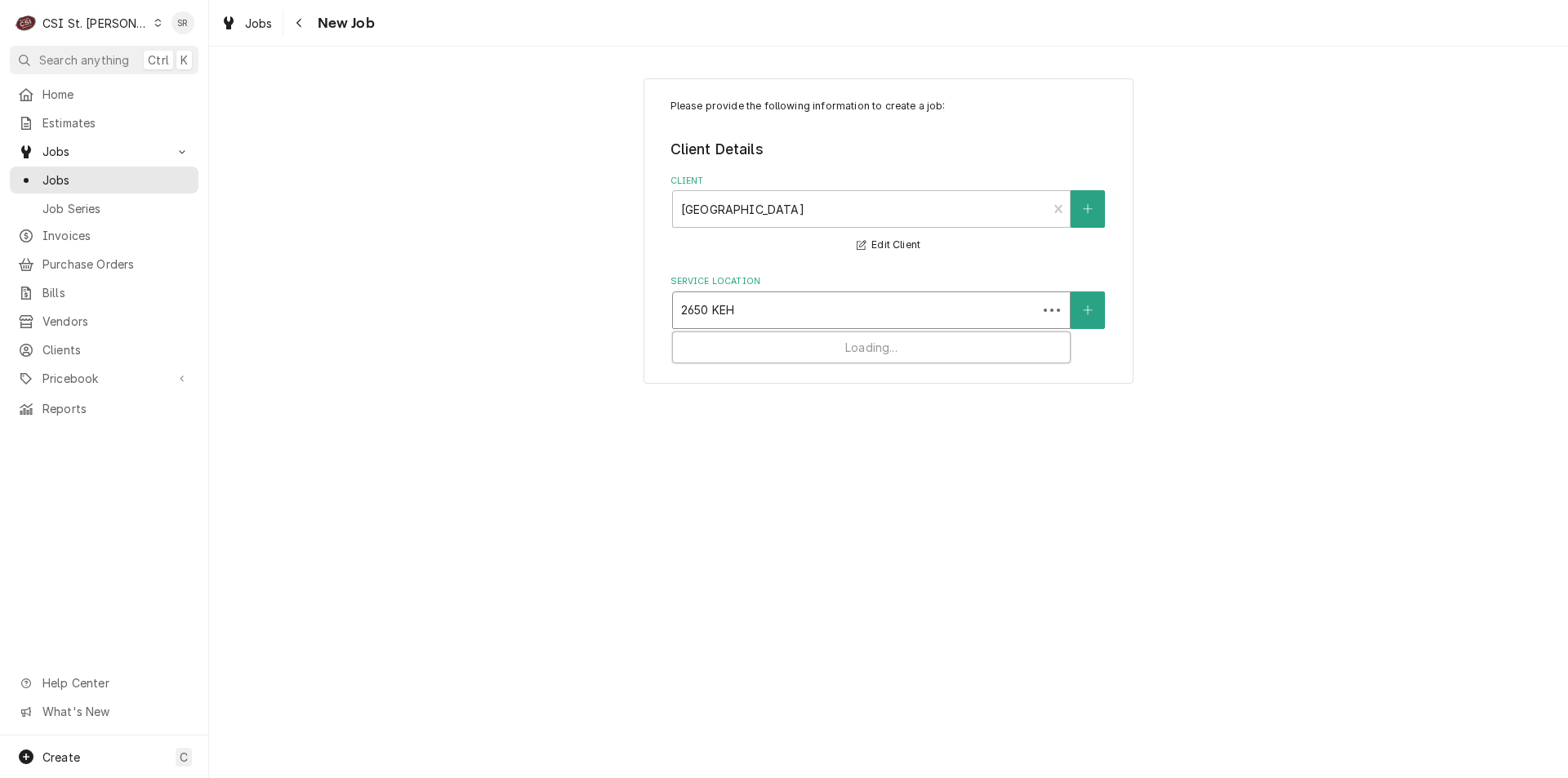 type on "2650 KEHR" 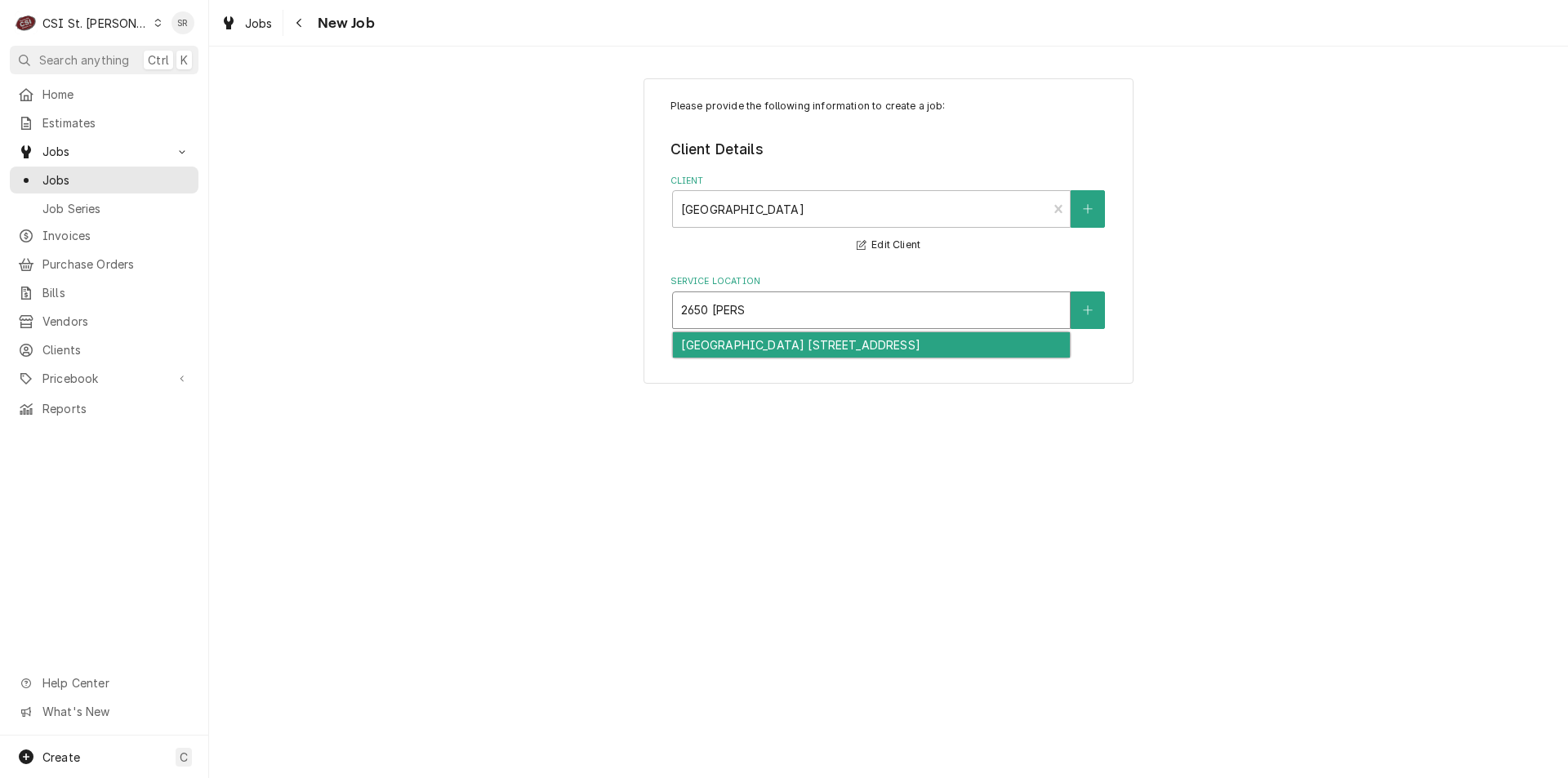 click on "Kehrs Mill Elementary School  13 / 2650 Kehrs Mill Road, Chesterfield, MO 63017" at bounding box center (871, 345) 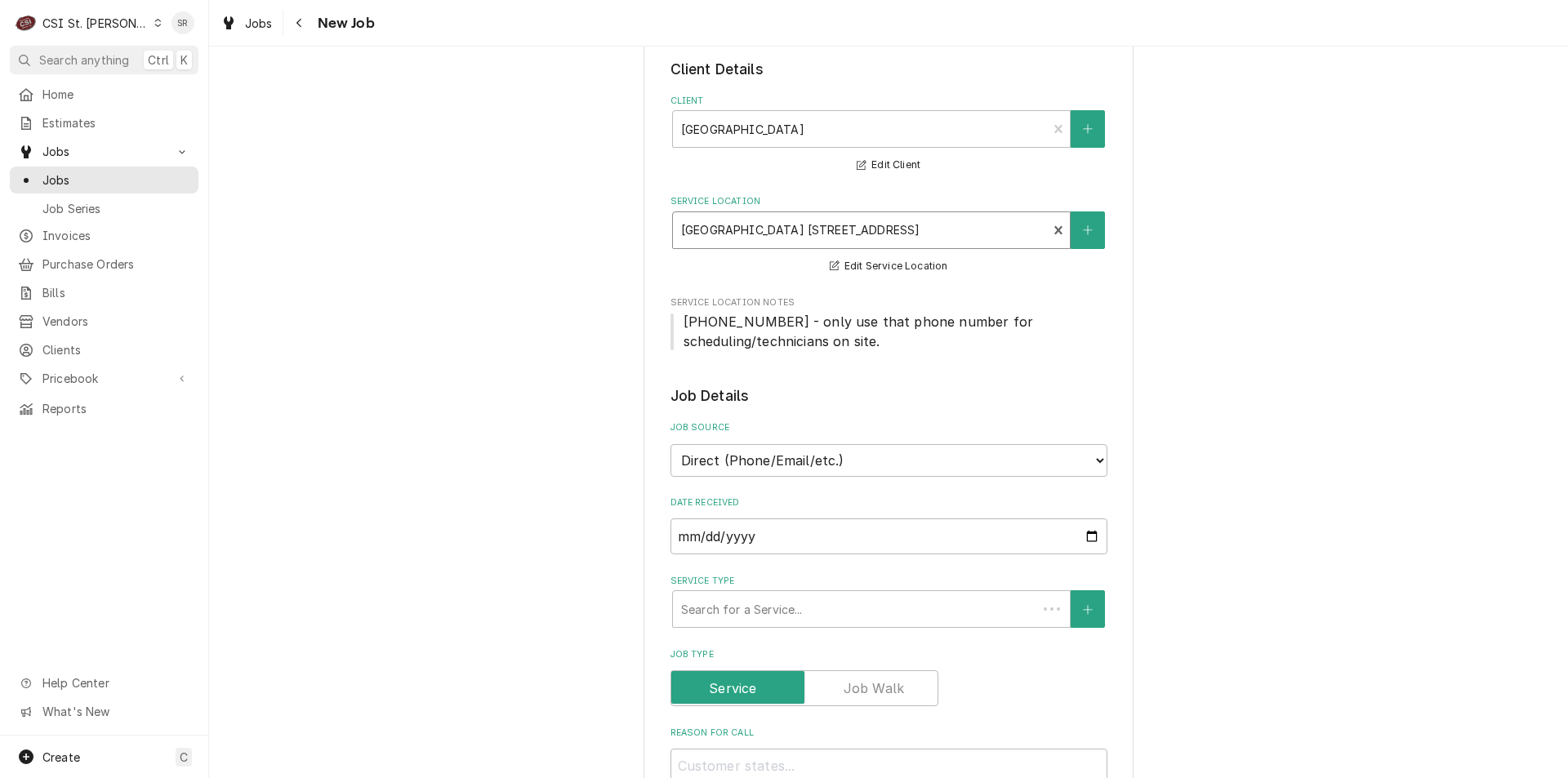 scroll, scrollTop: 245, scrollLeft: 0, axis: vertical 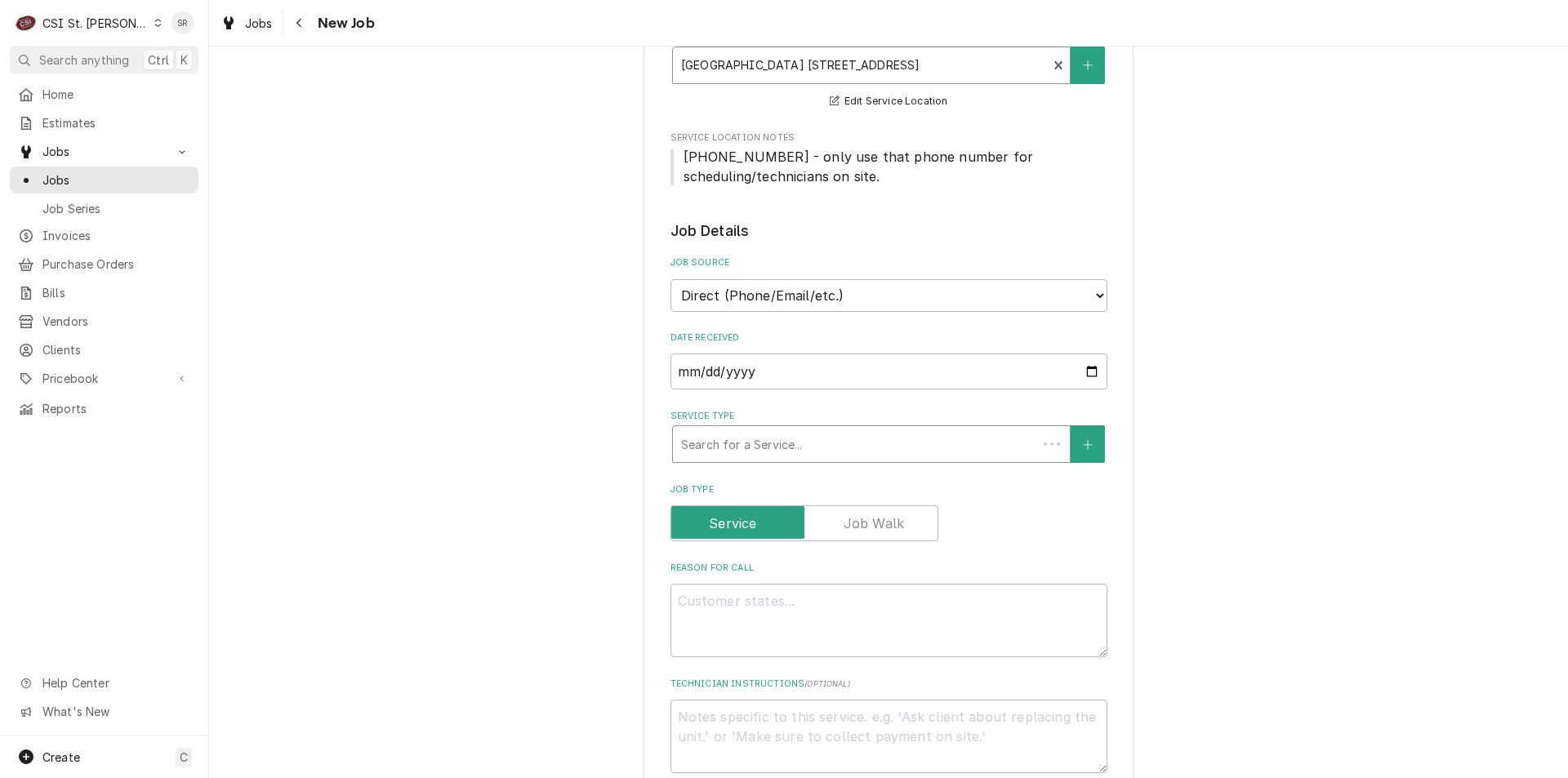 click at bounding box center [855, 444] 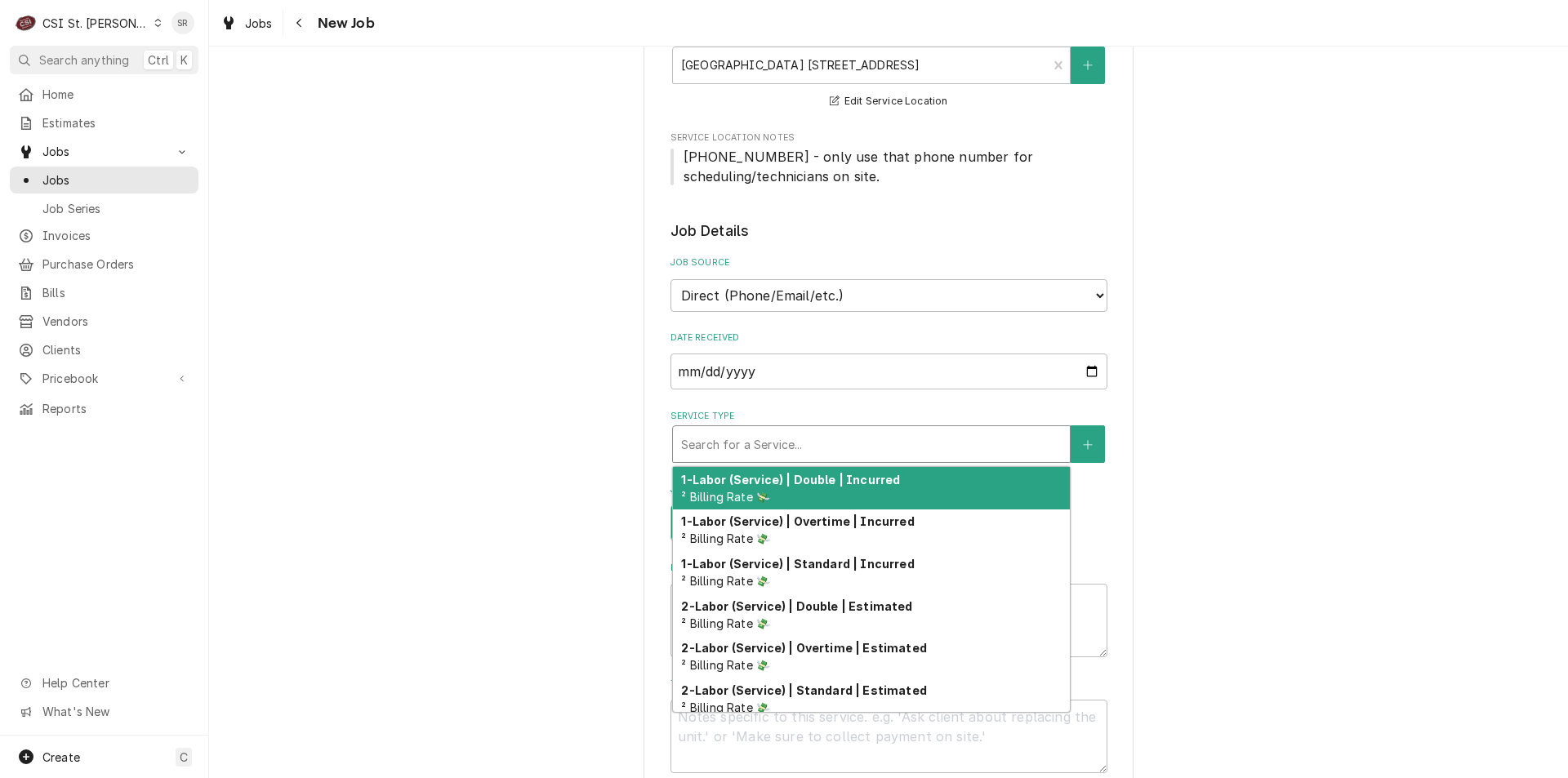 type on "x" 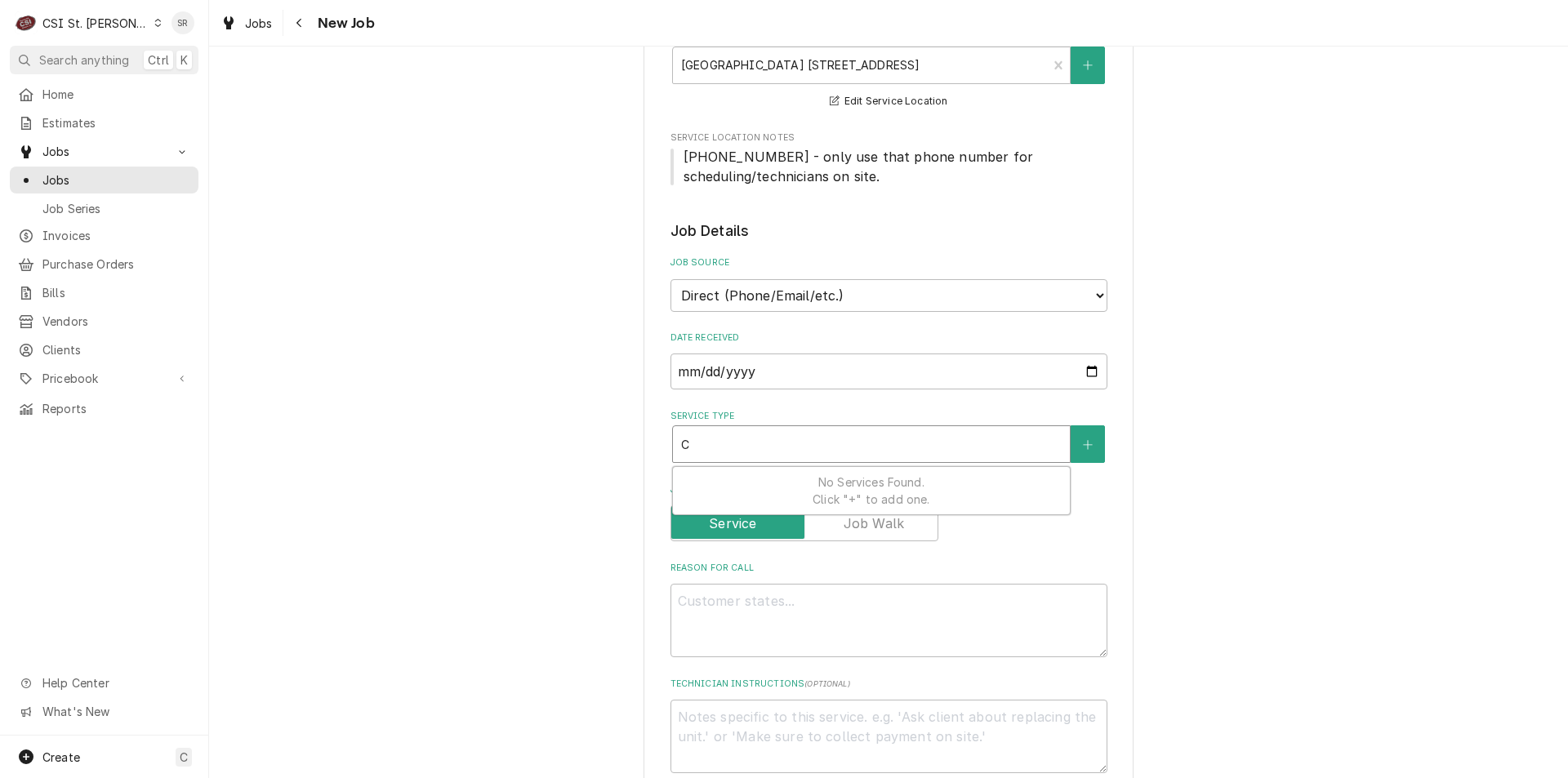 type on "x" 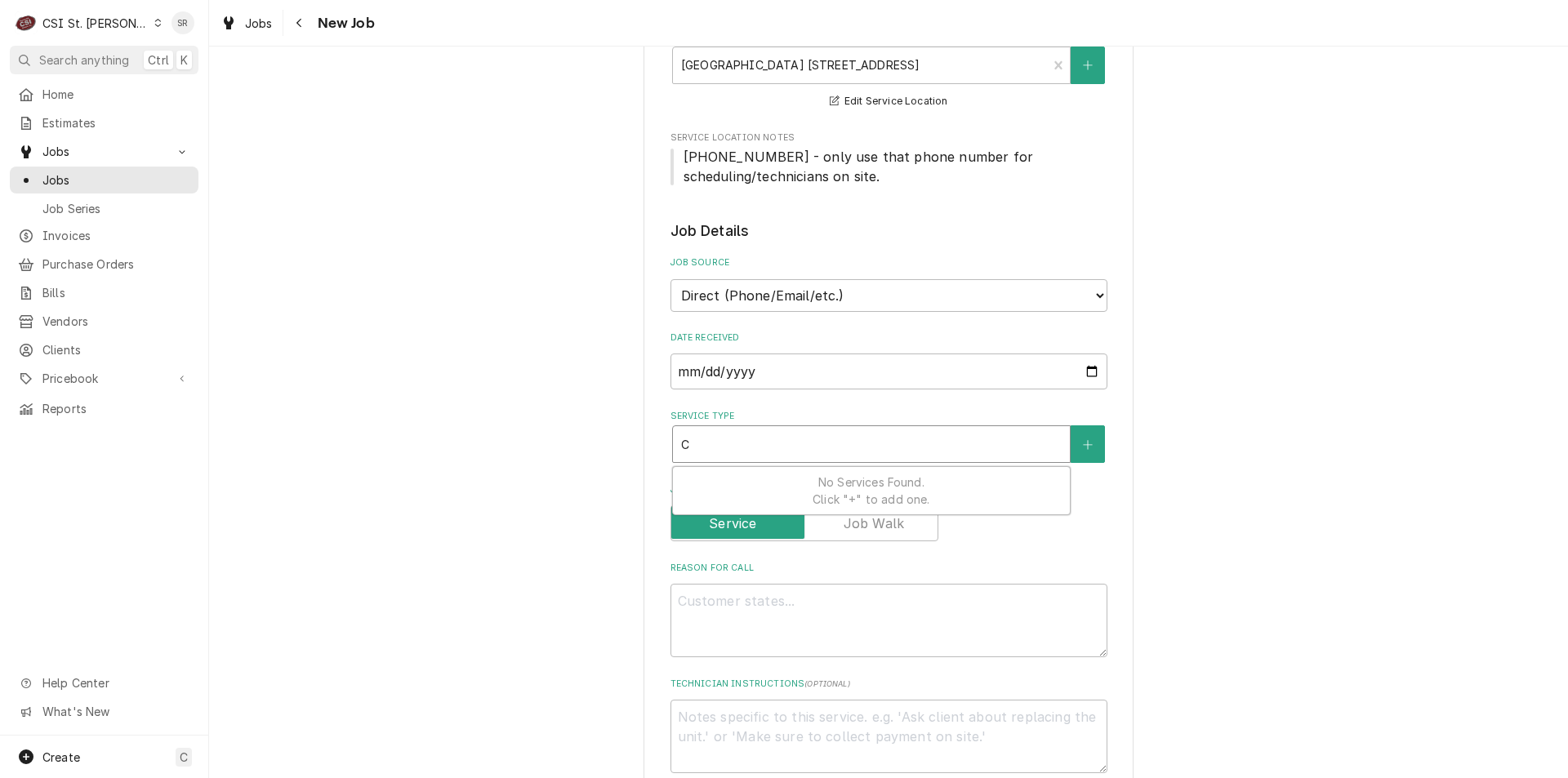 type on "CO" 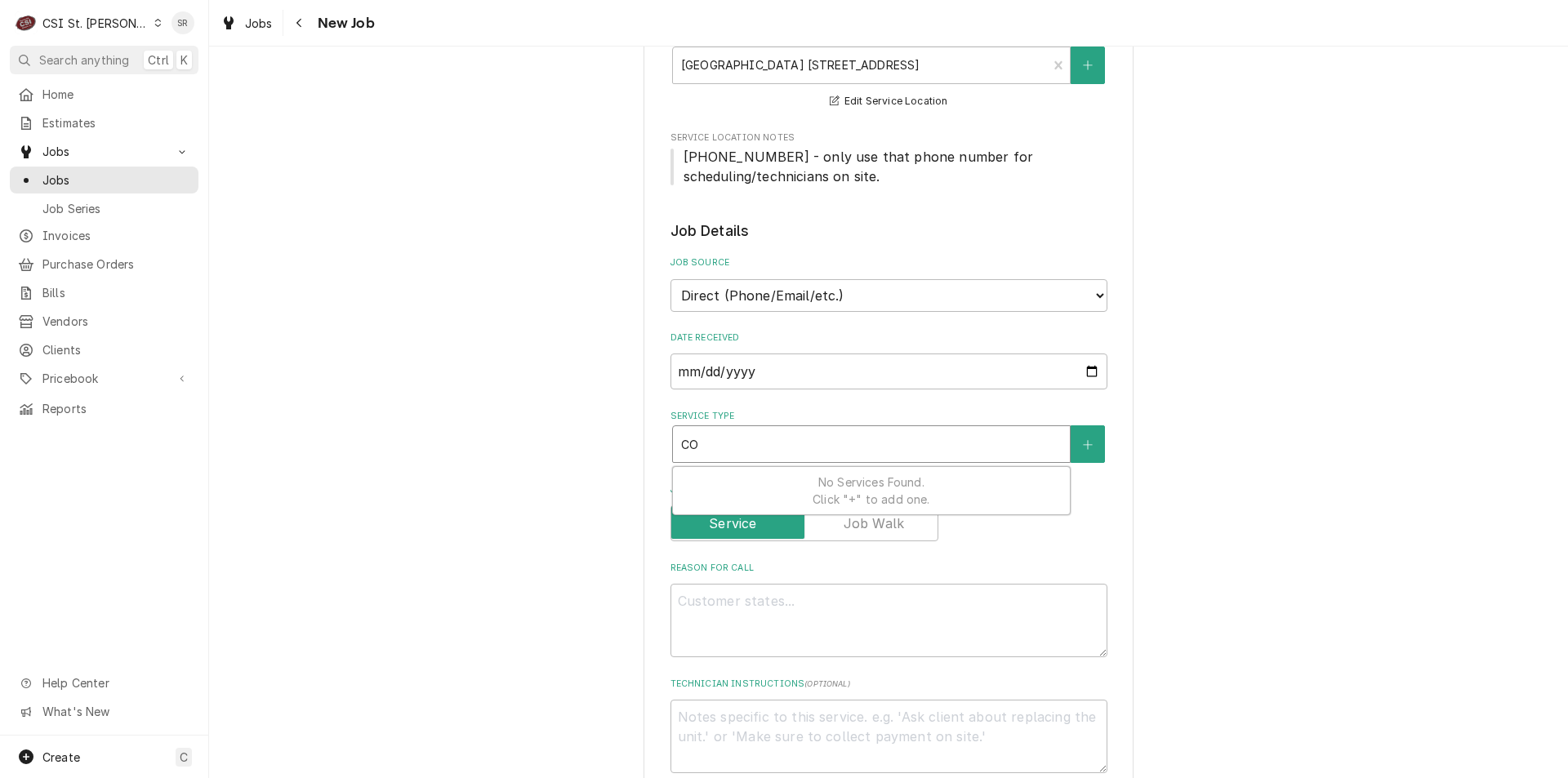 type on "x" 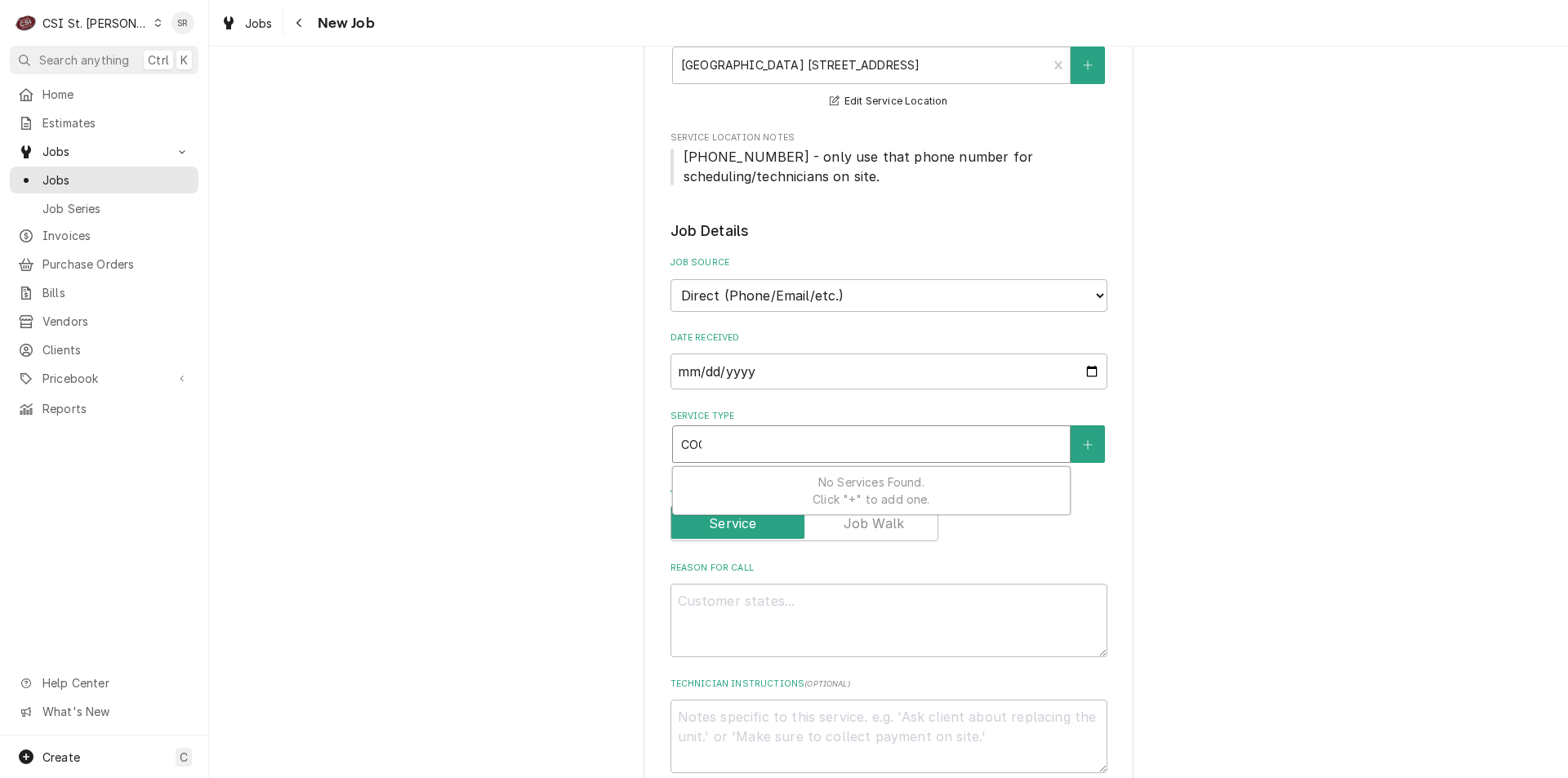 type on "x" 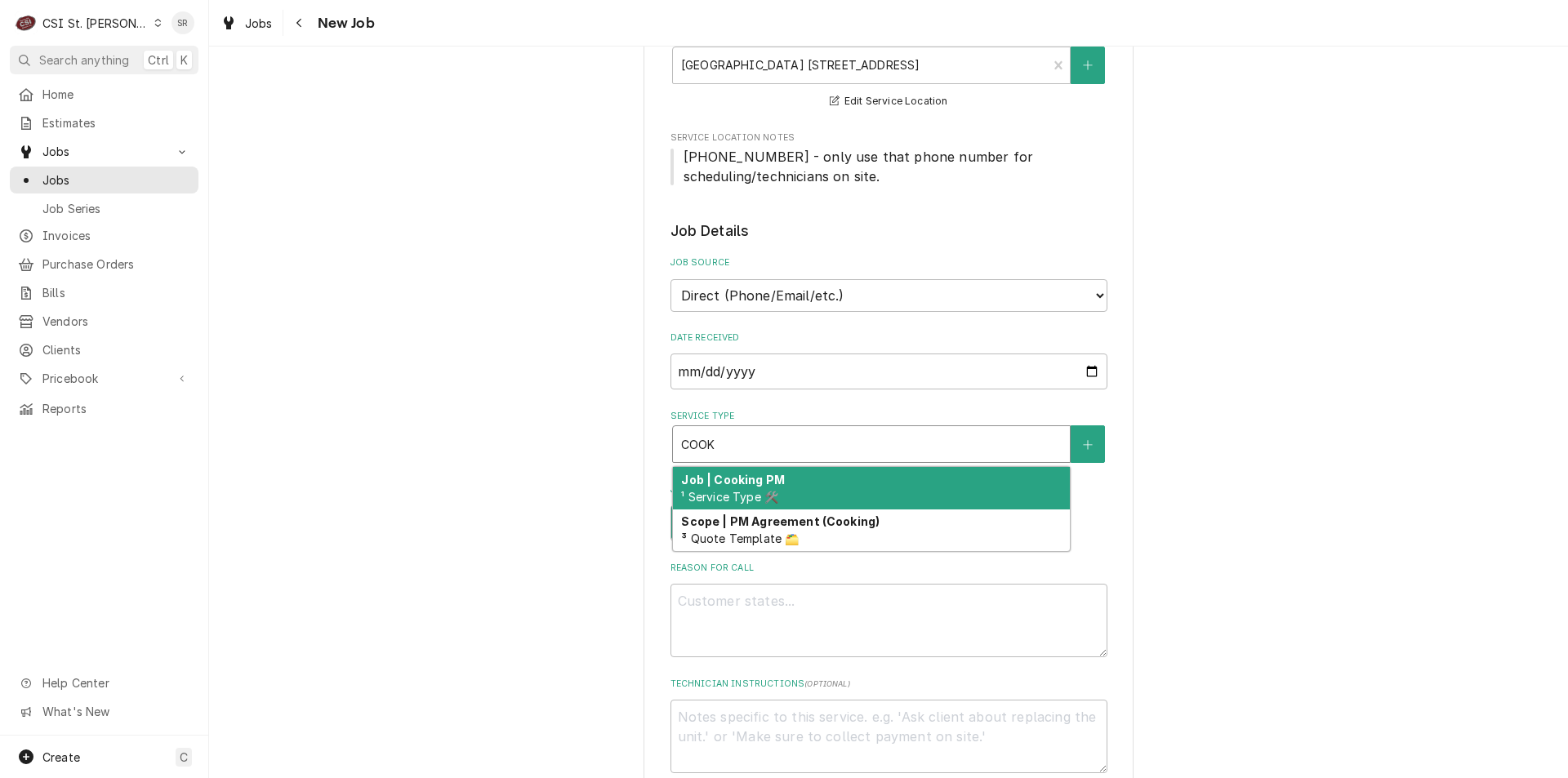 click on "Job | Cooking PM" at bounding box center [733, 479] 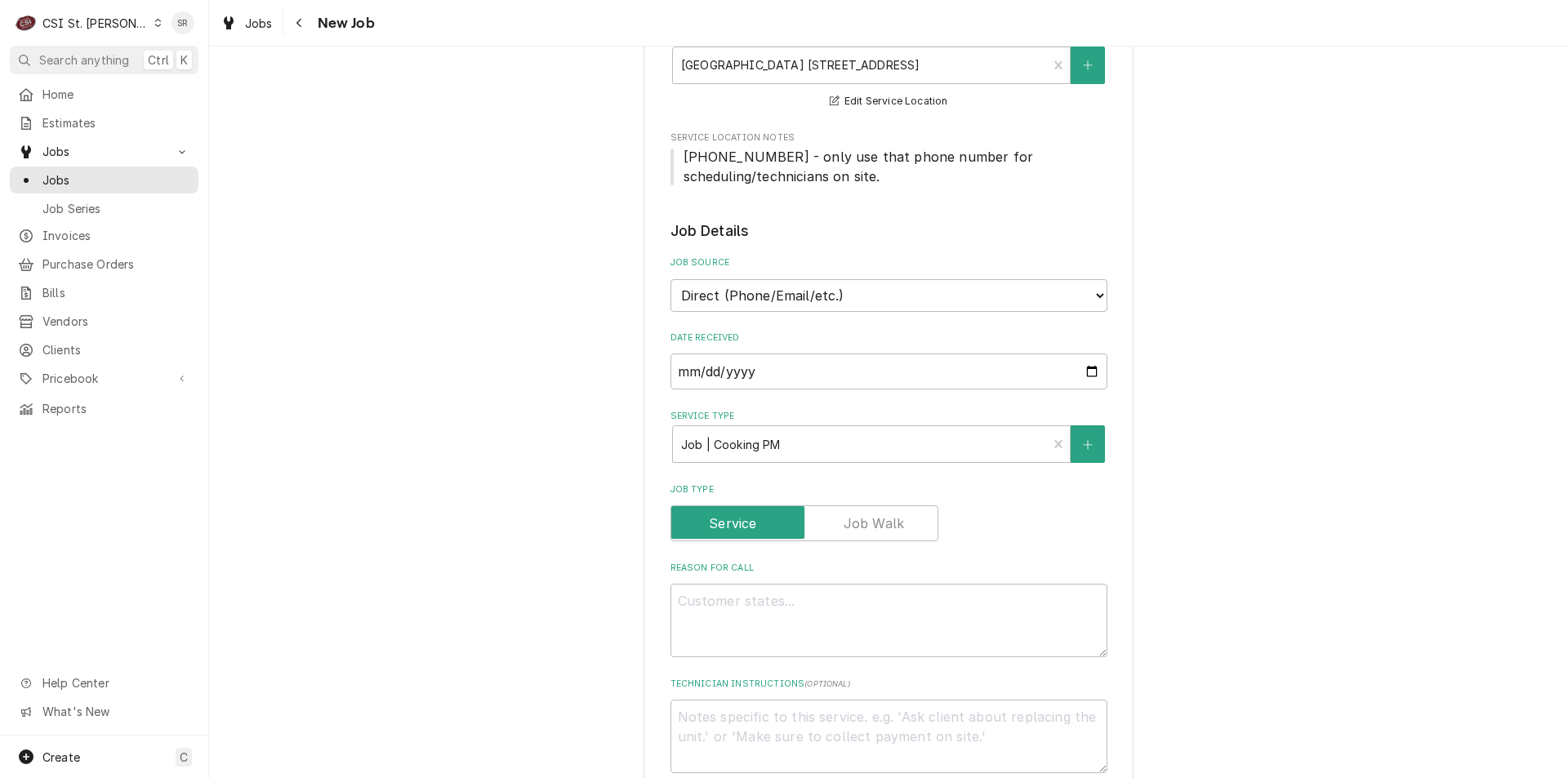 click on "Job Details Job Source Direct (Phone/Email/etc.) Service Channel Corrigo Ecotrak Other Date Received 2025-07-17 Service Type Job | Cooking PM ¹ Service Type 🛠️ Job Type Reason For Call Technician Instructions  ( optional ) Priority No Priority Urgent High Medium Low Labels  ( optional ) Add Labels... Equipment Expected Is Equipment involved on this Job? Who called in this service? Search for a Contact... Who should the tech(s) ask for? Search for a Contact... Attachments  ( if any ) Add Attachment Estimated Arrival Time AM / PM 6:00 AM 6:15 AM 6:30 AM 6:45 AM 7:00 AM 7:15 AM 7:30 AM 7:45 AM 8:00 AM 8:15 AM 8:30 AM 8:45 AM 9:00 AM 9:15 AM 9:30 AM 9:45 AM 10:00 AM 10:15 AM 10:30 AM 10:45 AM 11:00 AM 11:15 AM 11:30 AM 11:45 AM 12:00 PM 12:15 PM 12:30 PM 12:45 PM 1:00 PM 1:15 PM 1:30 PM 1:45 PM 2:00 PM 2:15 PM 2:30 PM 2:45 PM 3:00 PM 3:15 PM 3:30 PM 3:45 PM 4:00 PM 4:15 PM 4:30 PM 4:45 PM 5:00 PM 5:15 PM 5:30 PM 5:45 PM 6:00 PM 6:15 PM 6:30 PM 6:45 PM 7:00 PM 7:15 PM 7:30 PM 7:45 PM 8:00 PM 8:15 PM 8:30 PM" at bounding box center (889, 827) 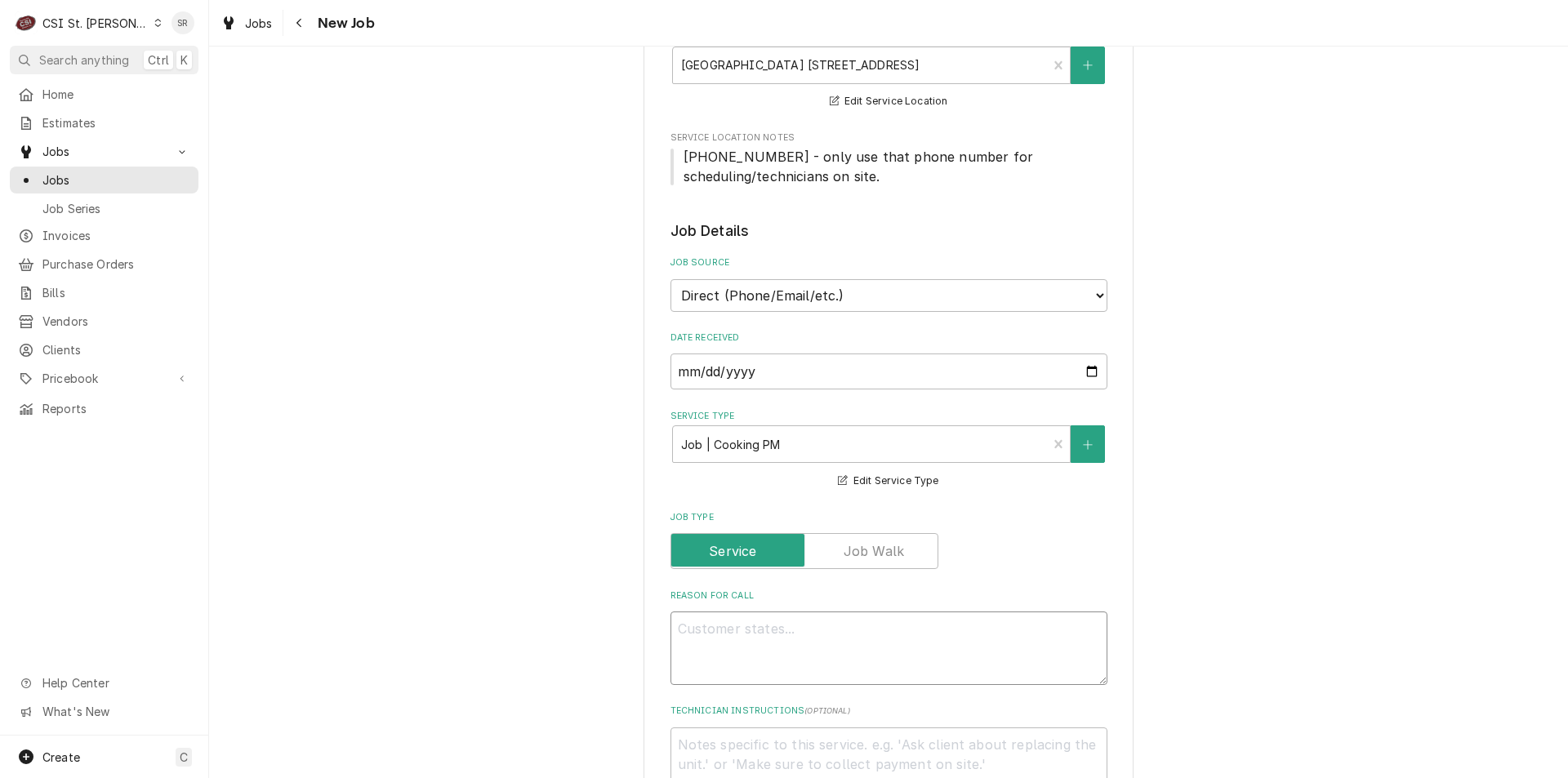 click on "Reason For Call" at bounding box center [889, 648] 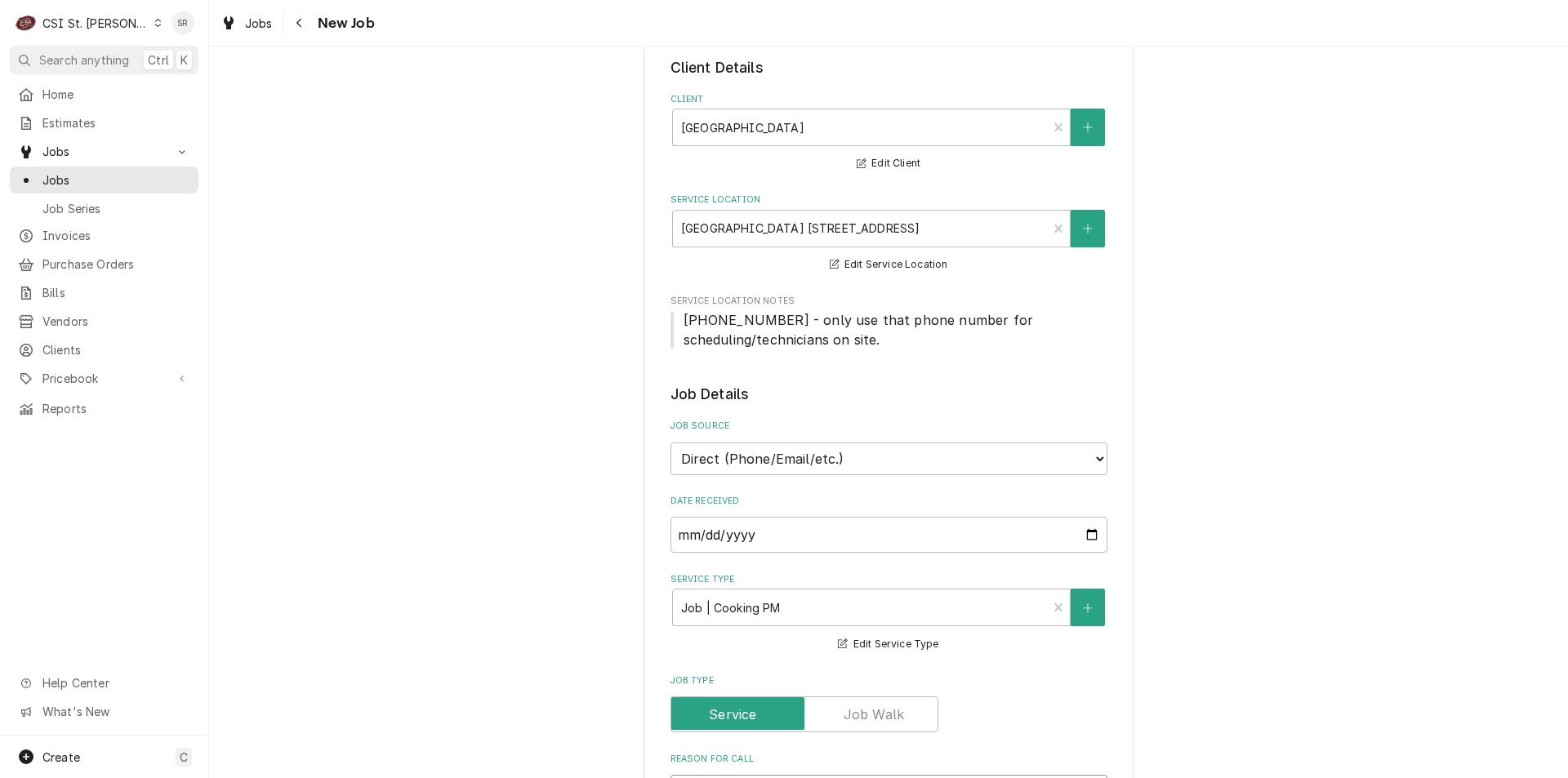 type on "x" 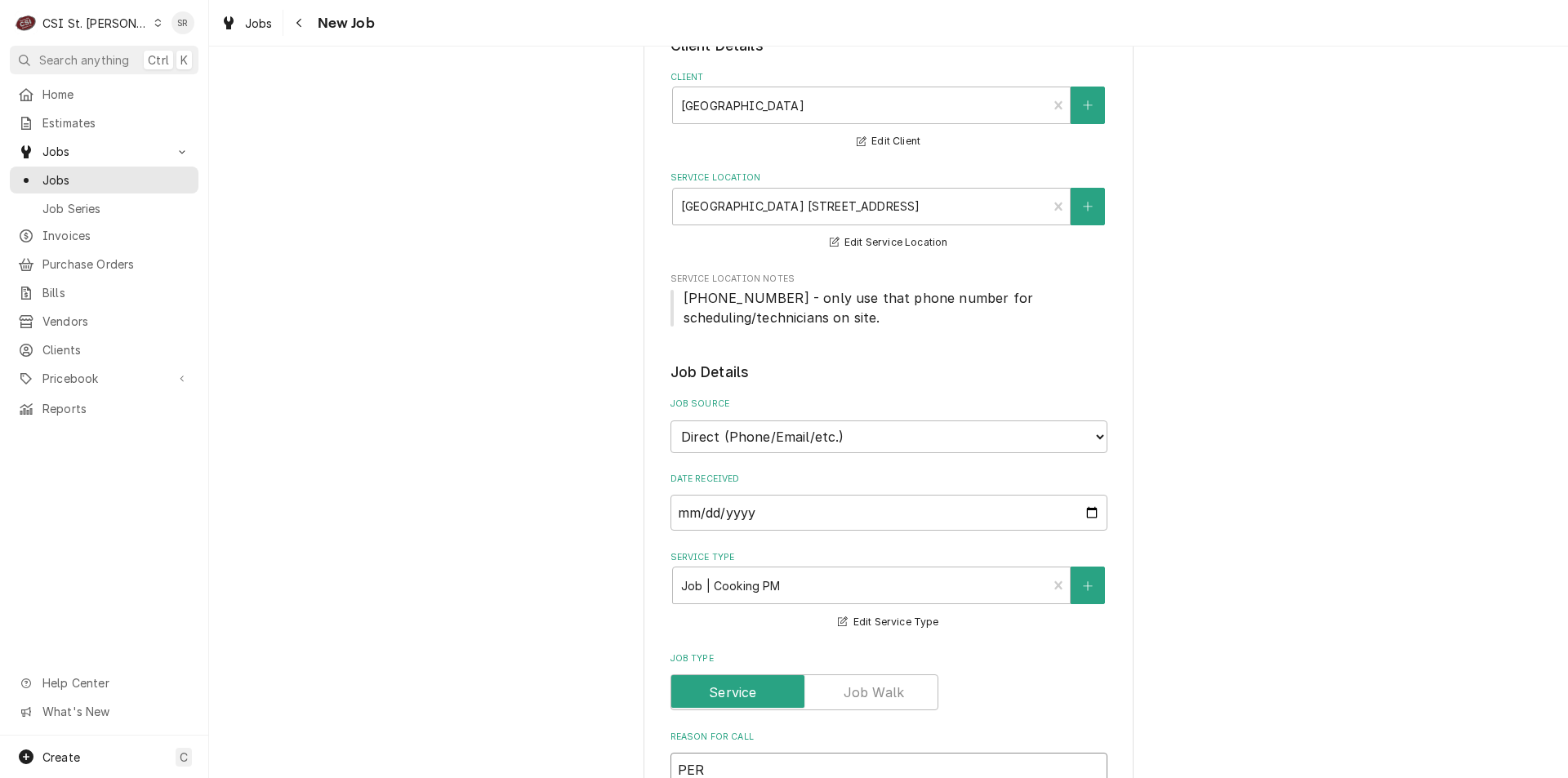 type on "x" 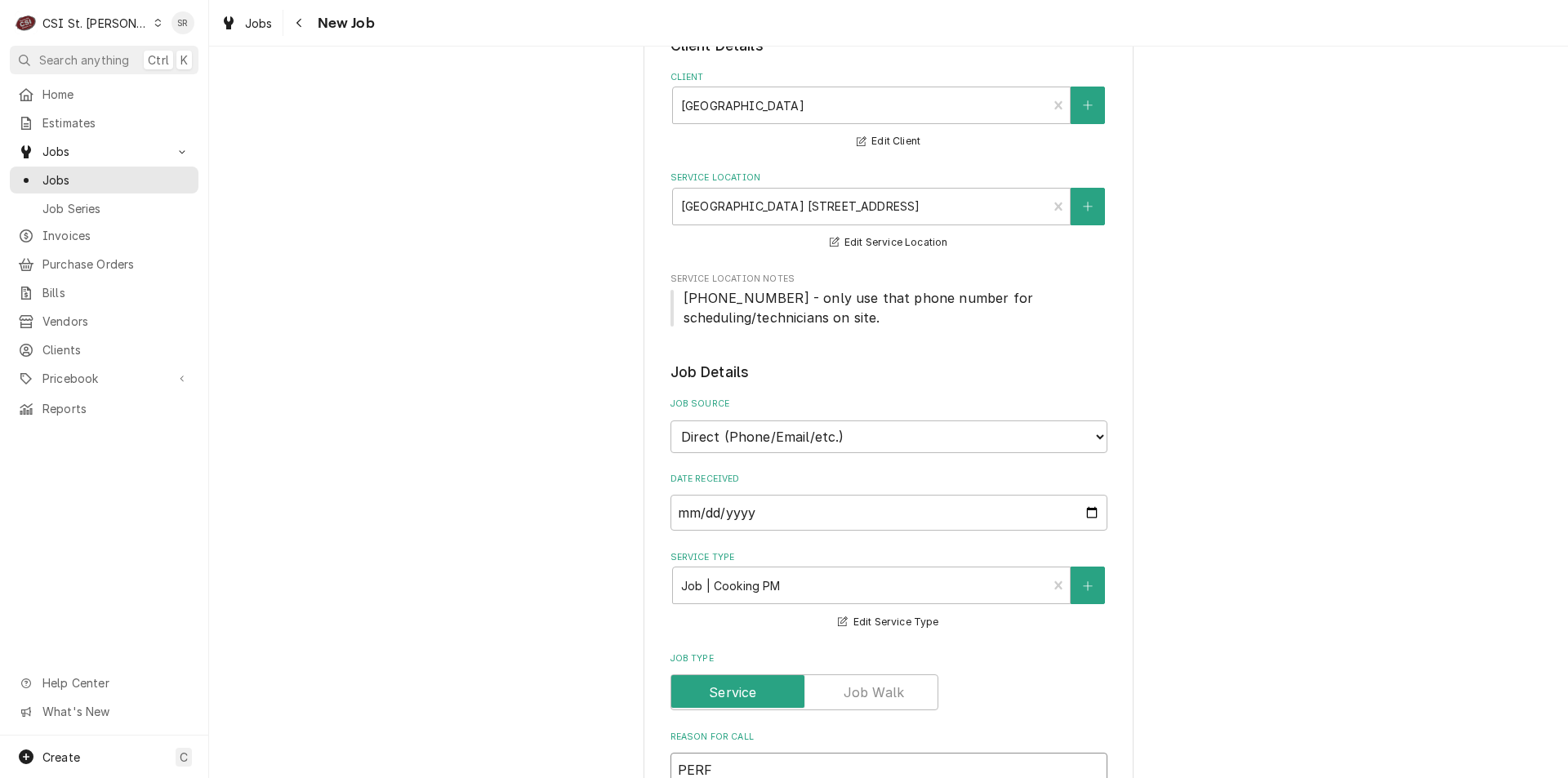 type on "x" 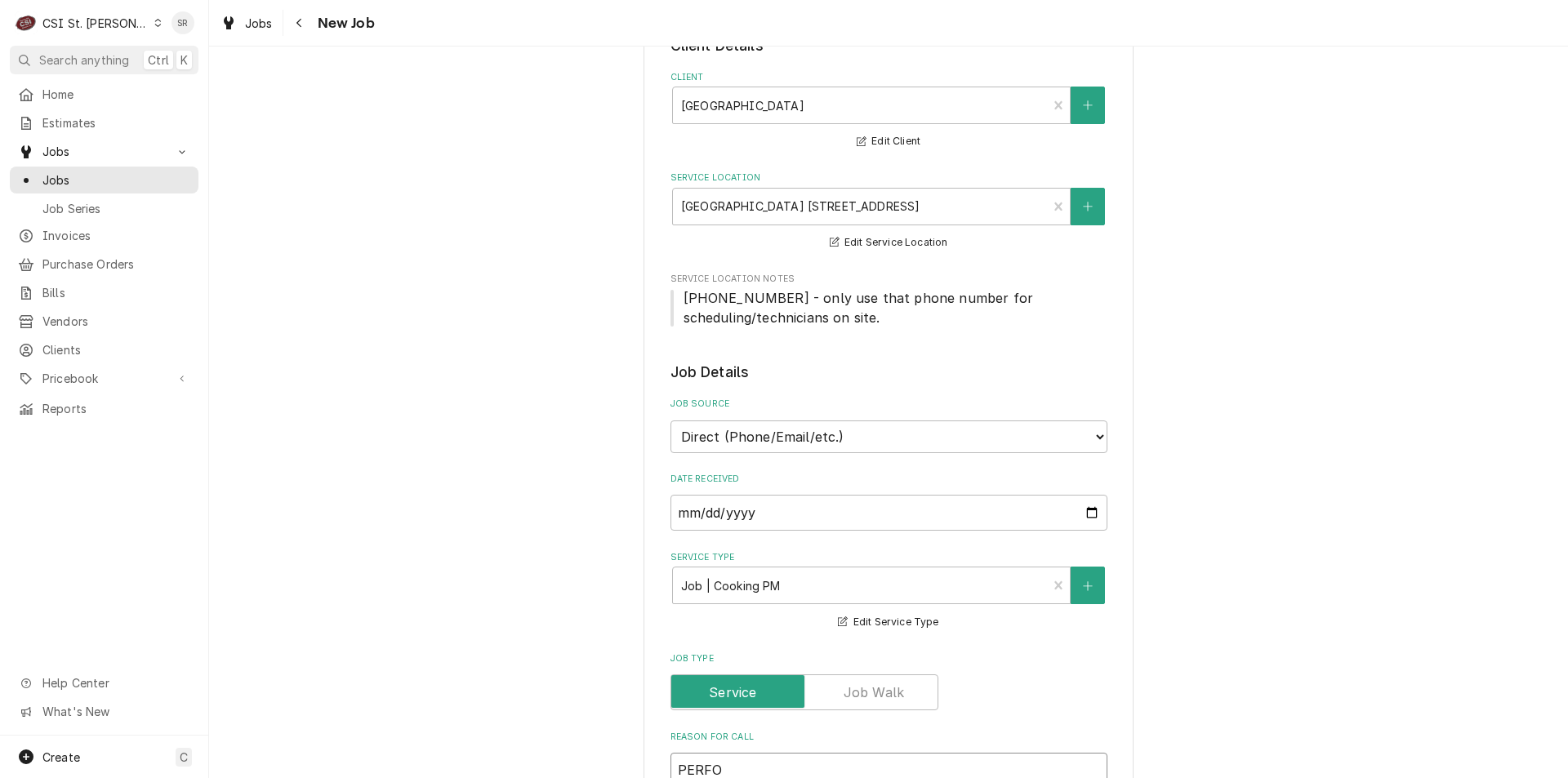 type on "x" 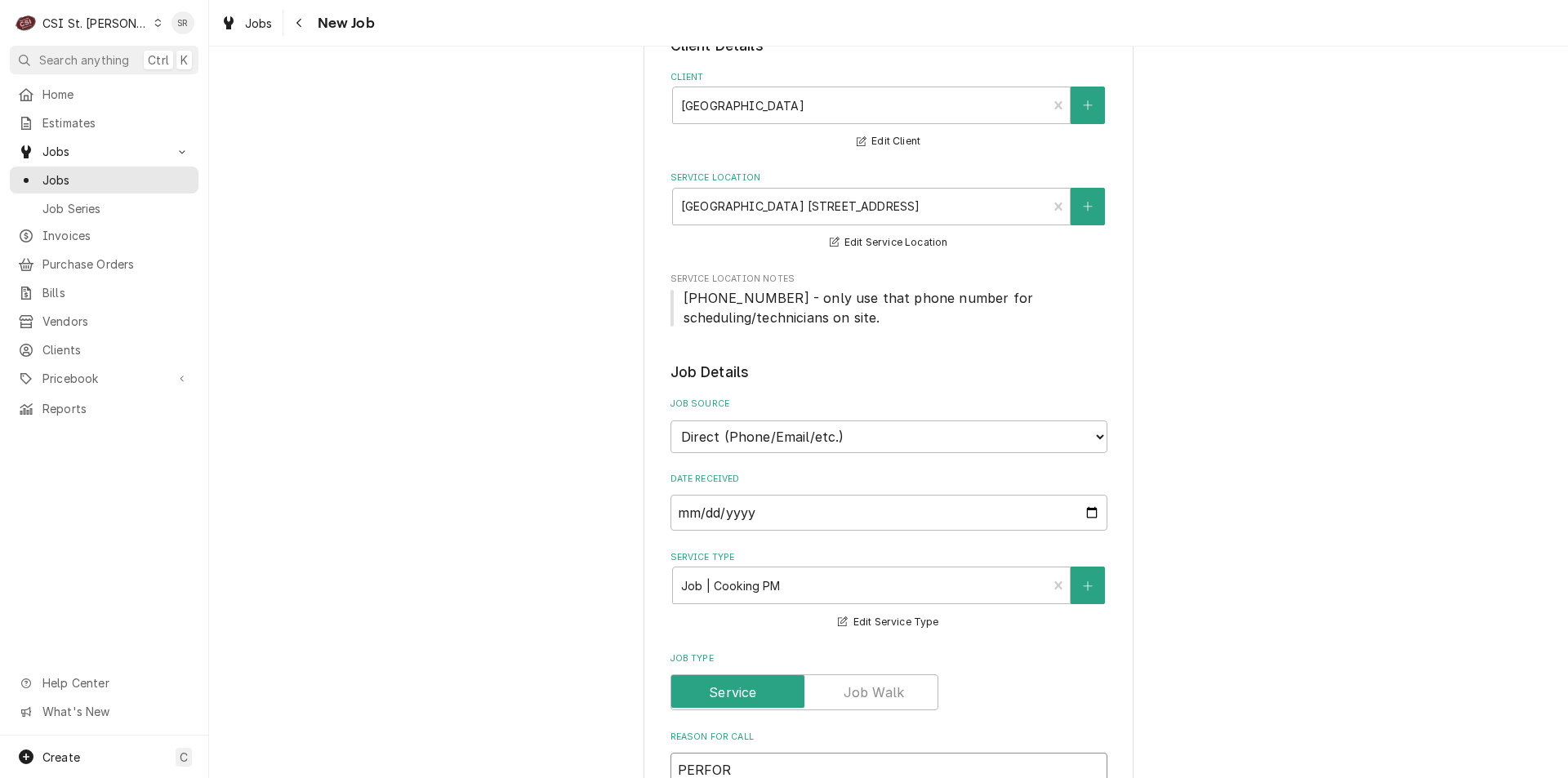type on "x" 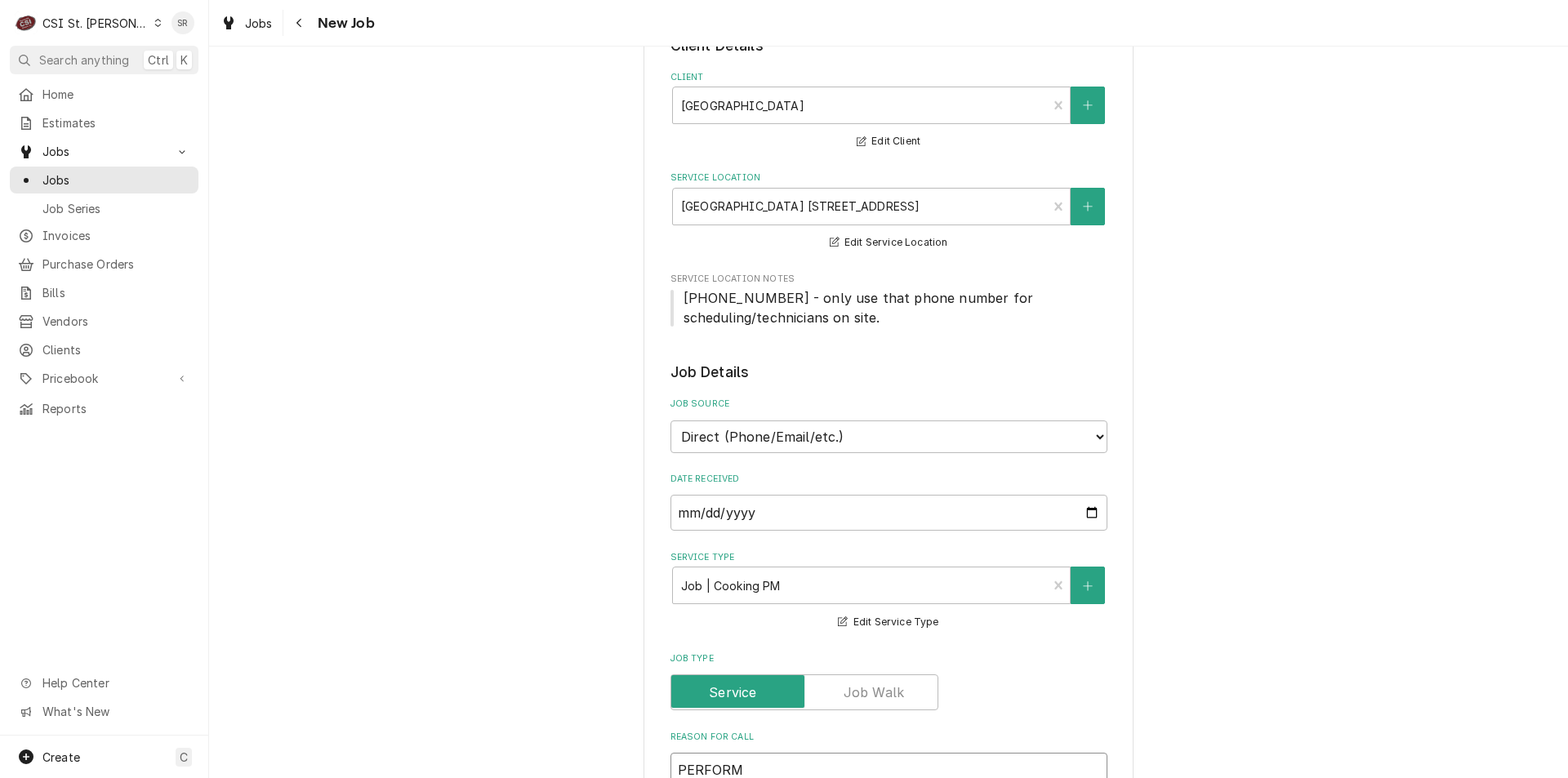 type on "x" 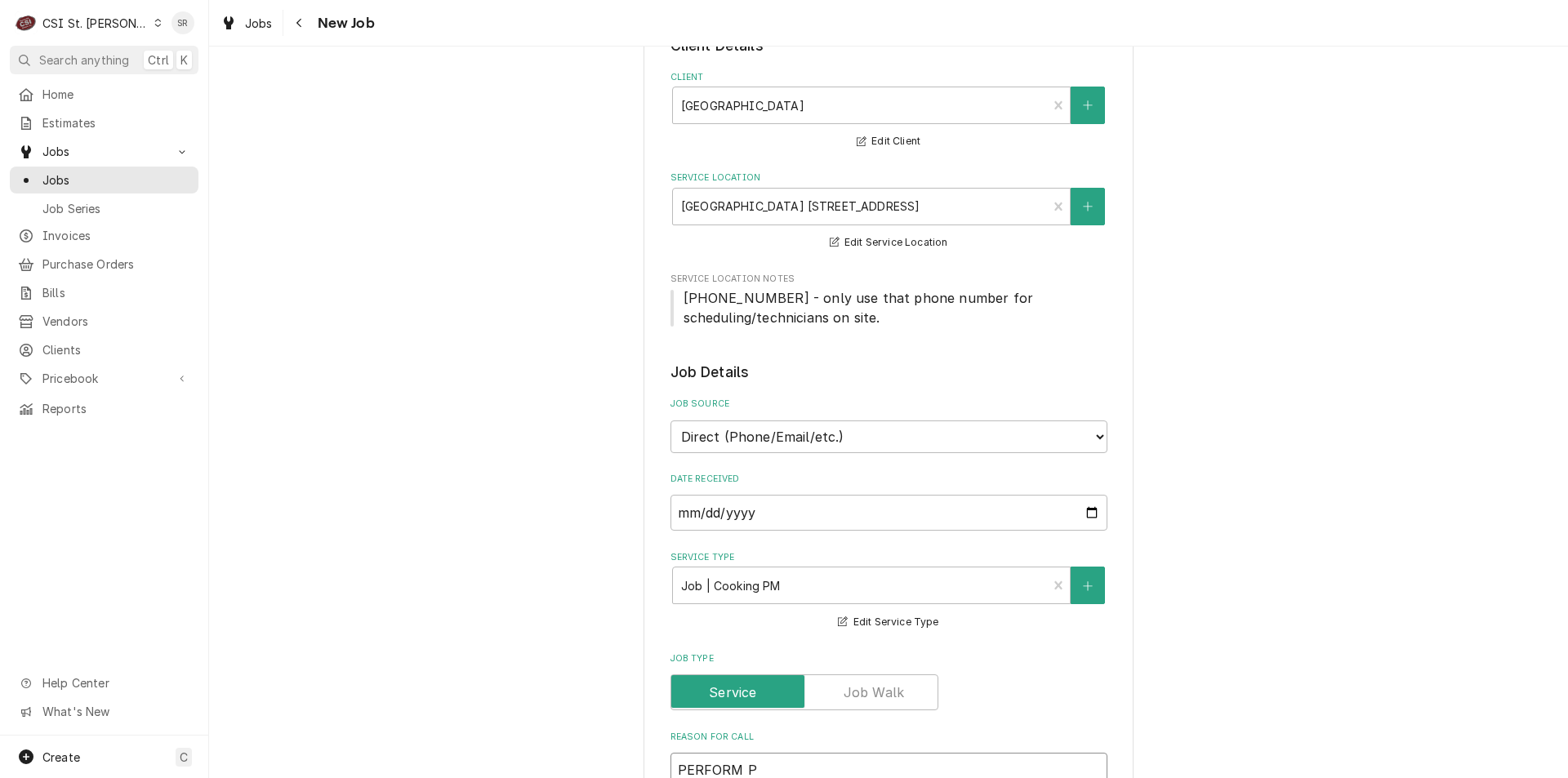 type on "x" 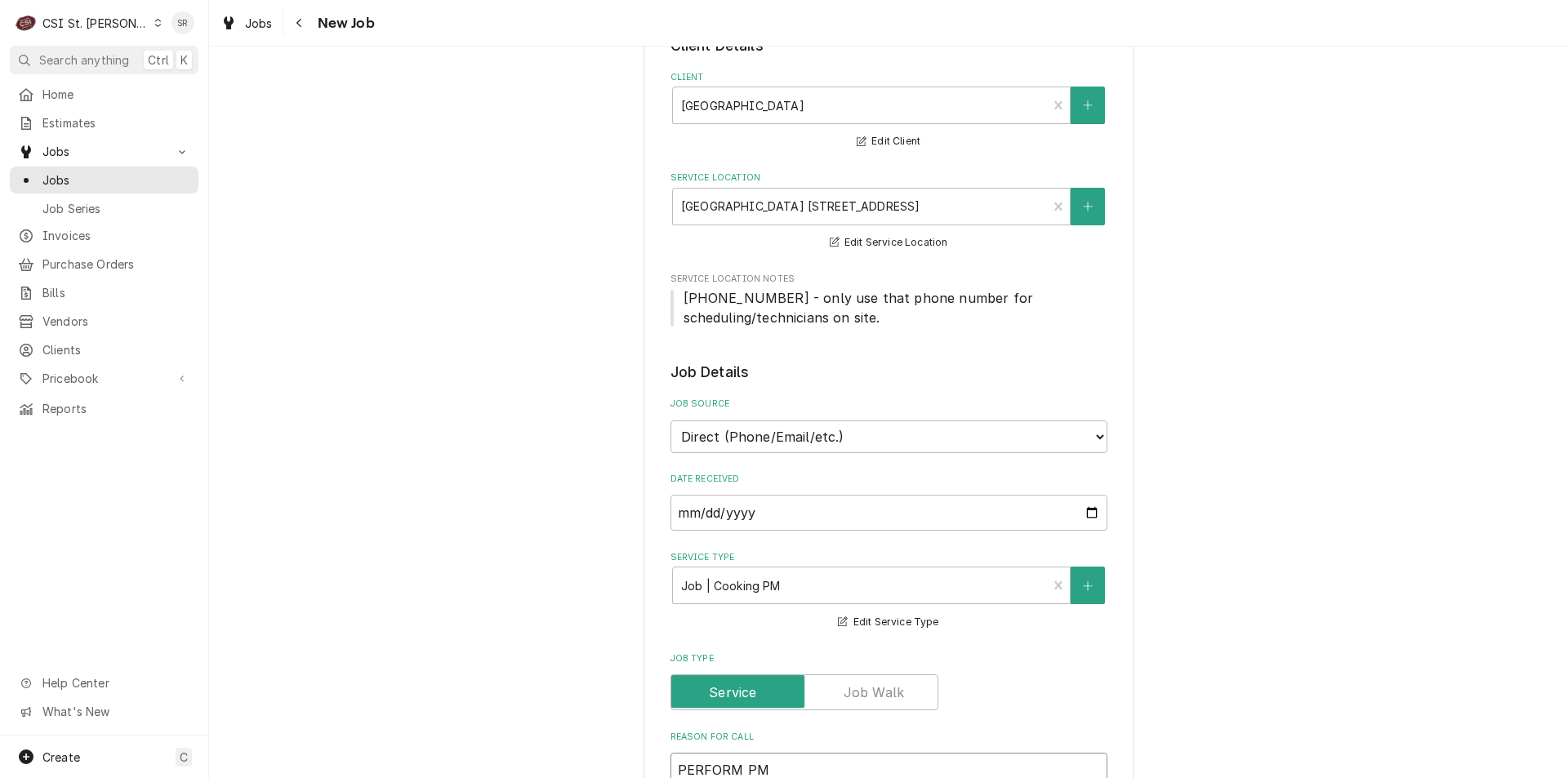 type on "x" 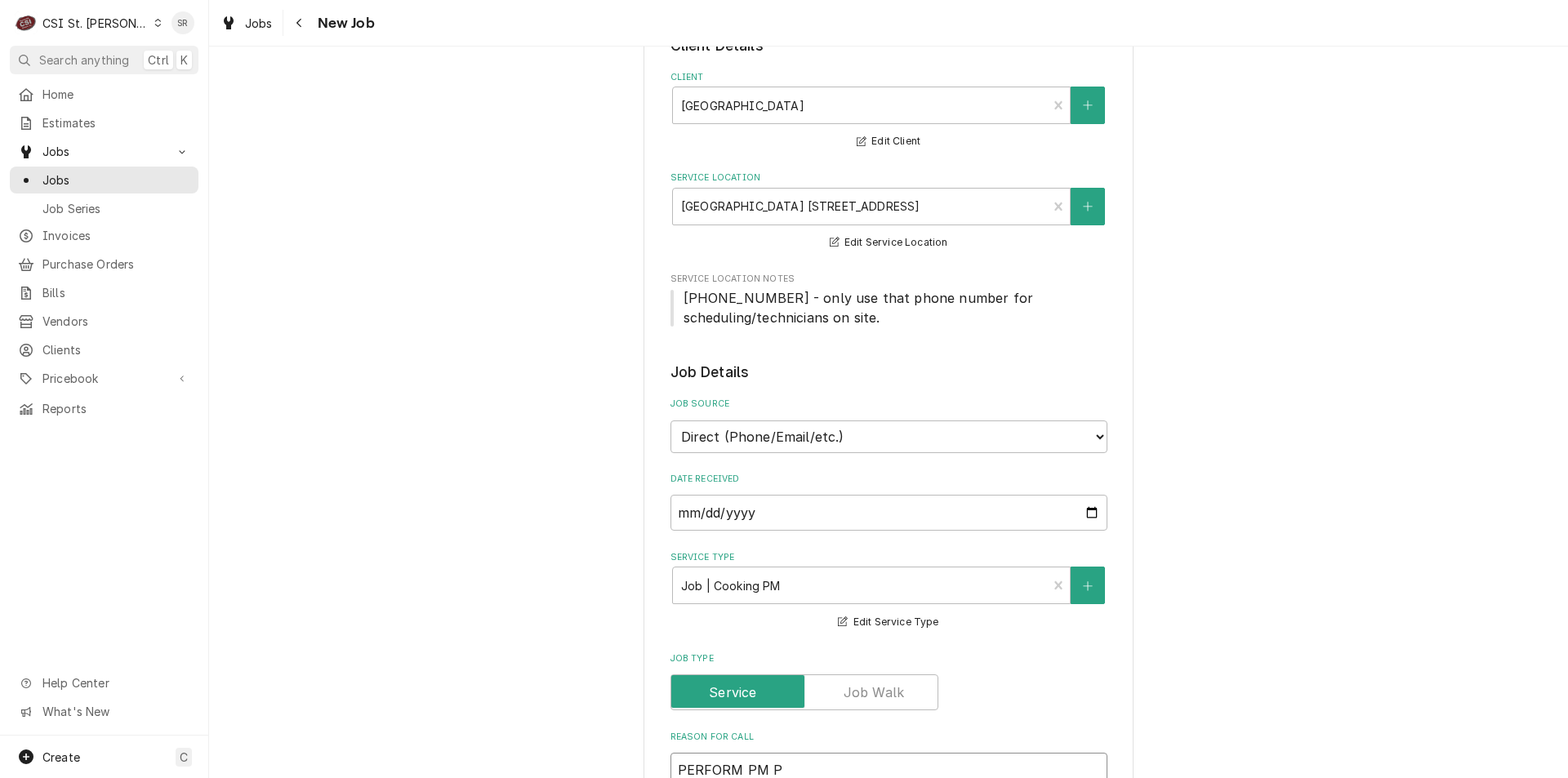 type on "x" 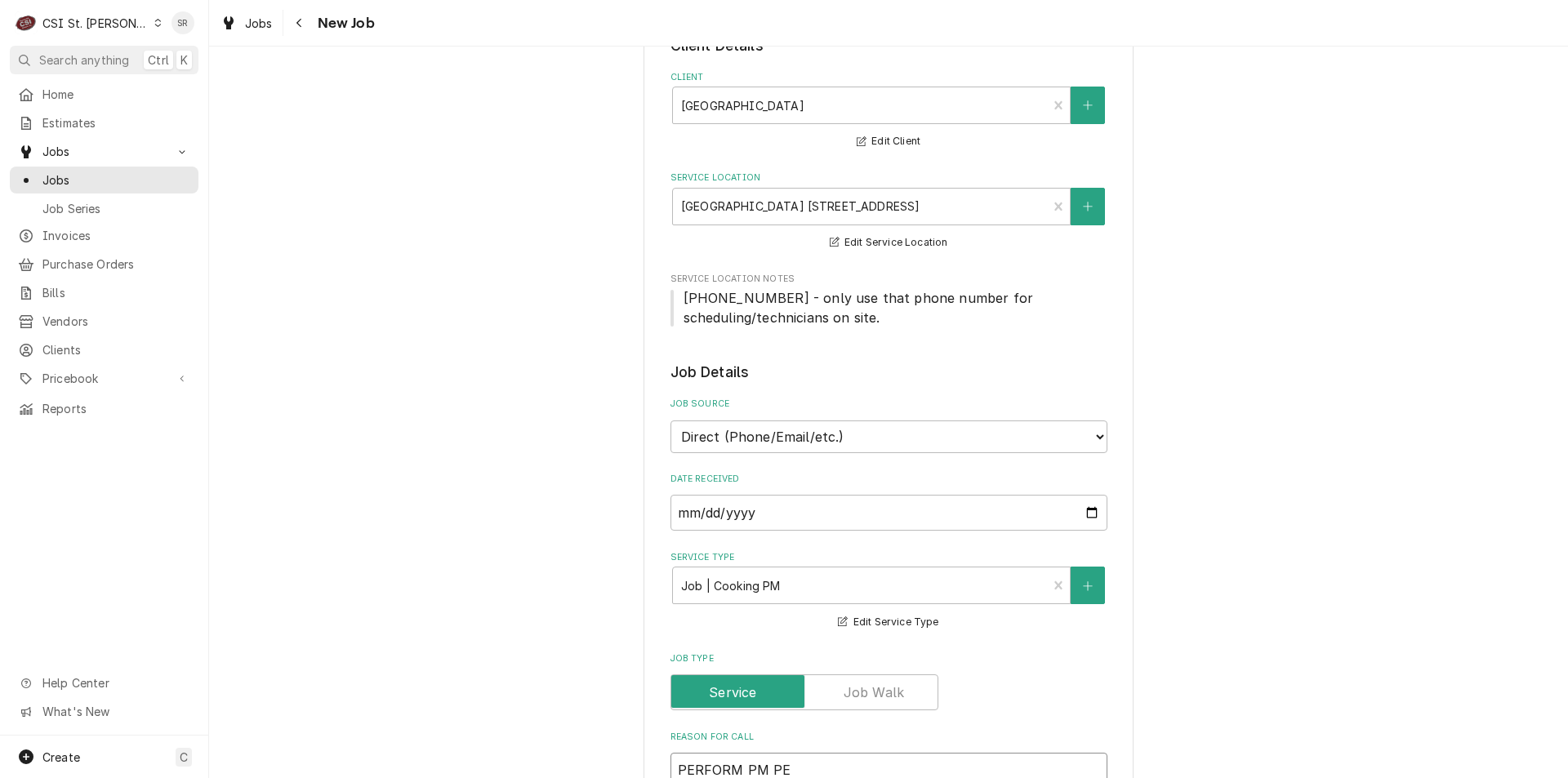 type on "x" 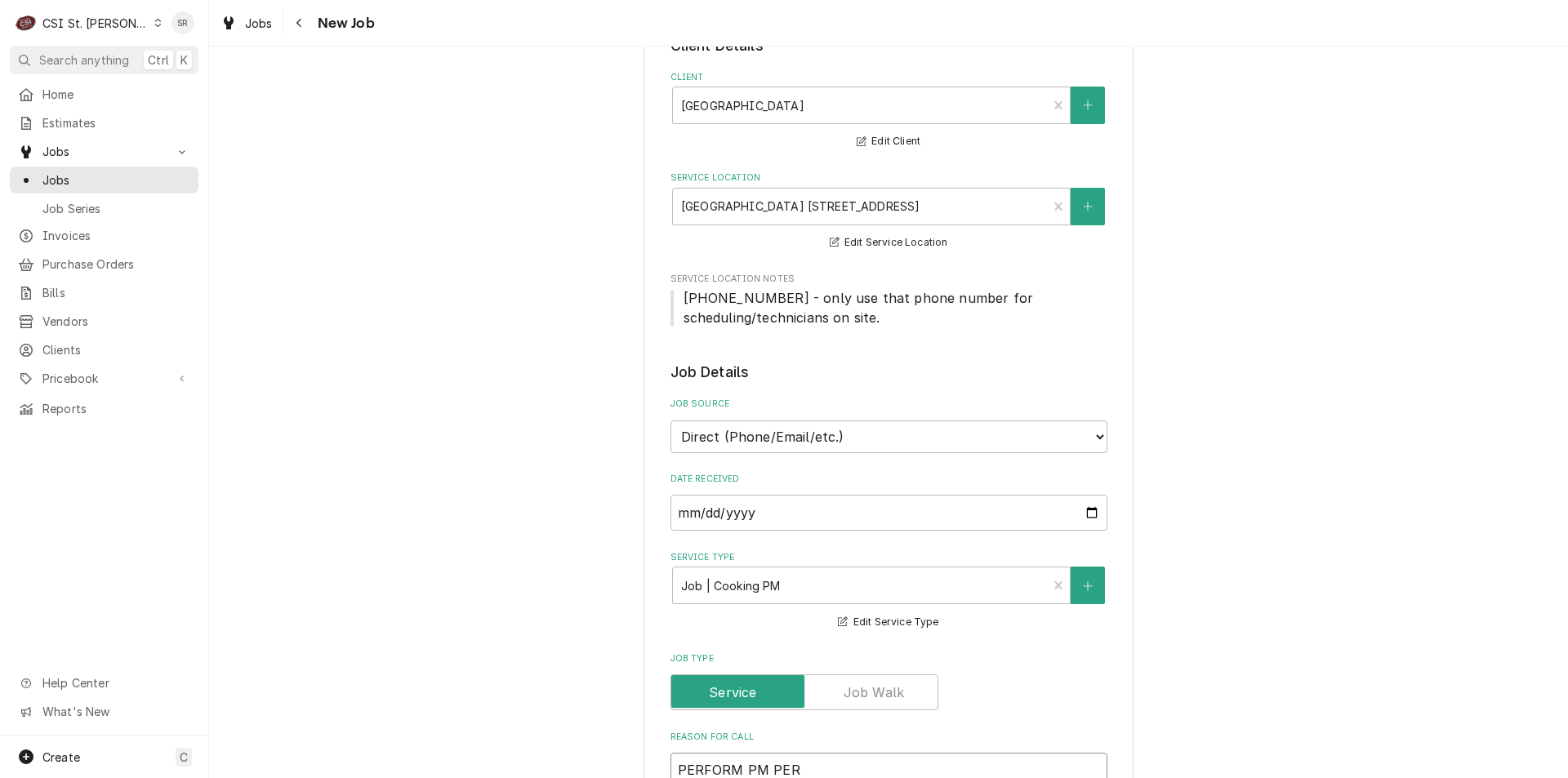 type on "x" 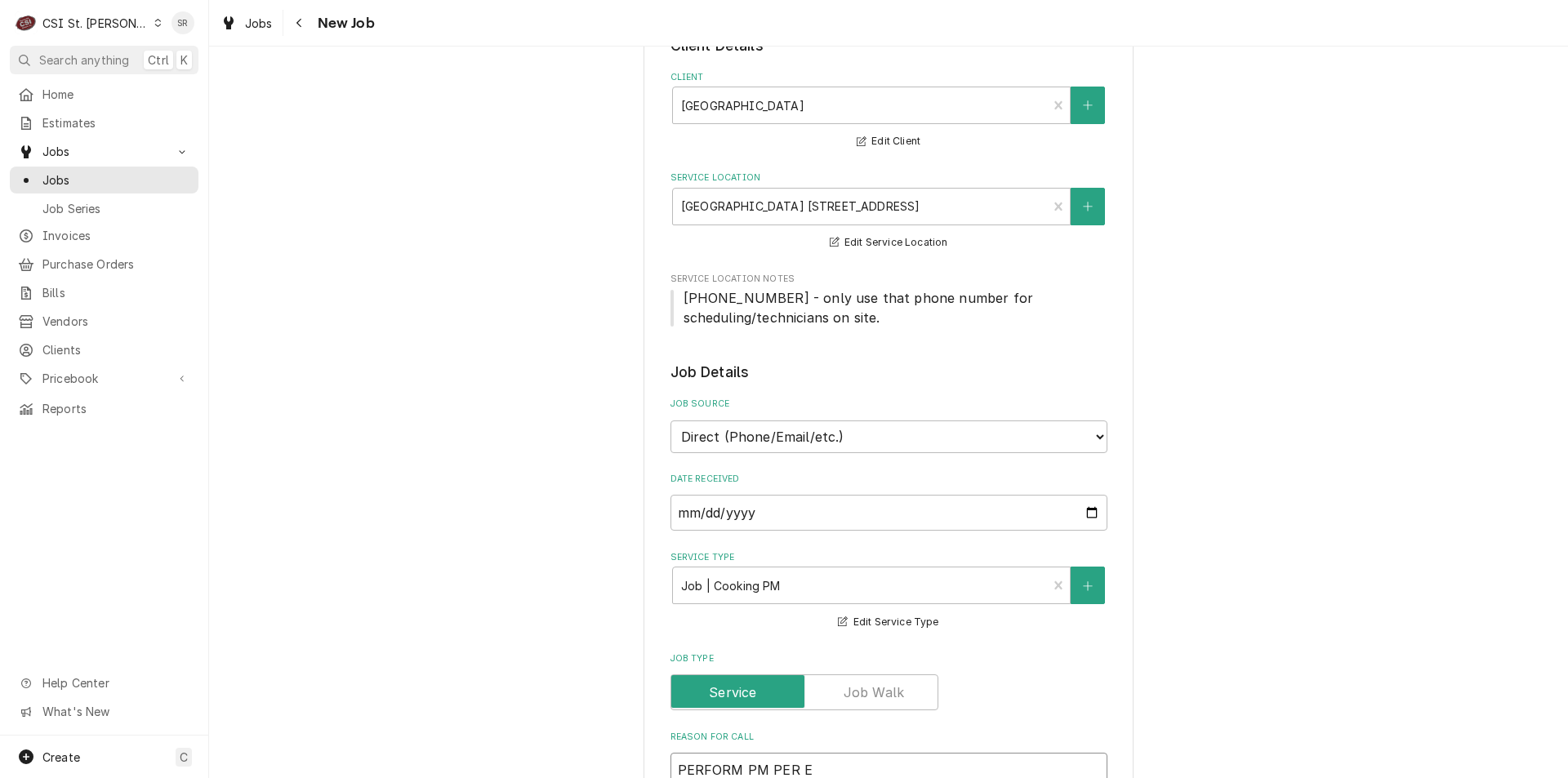 type on "x" 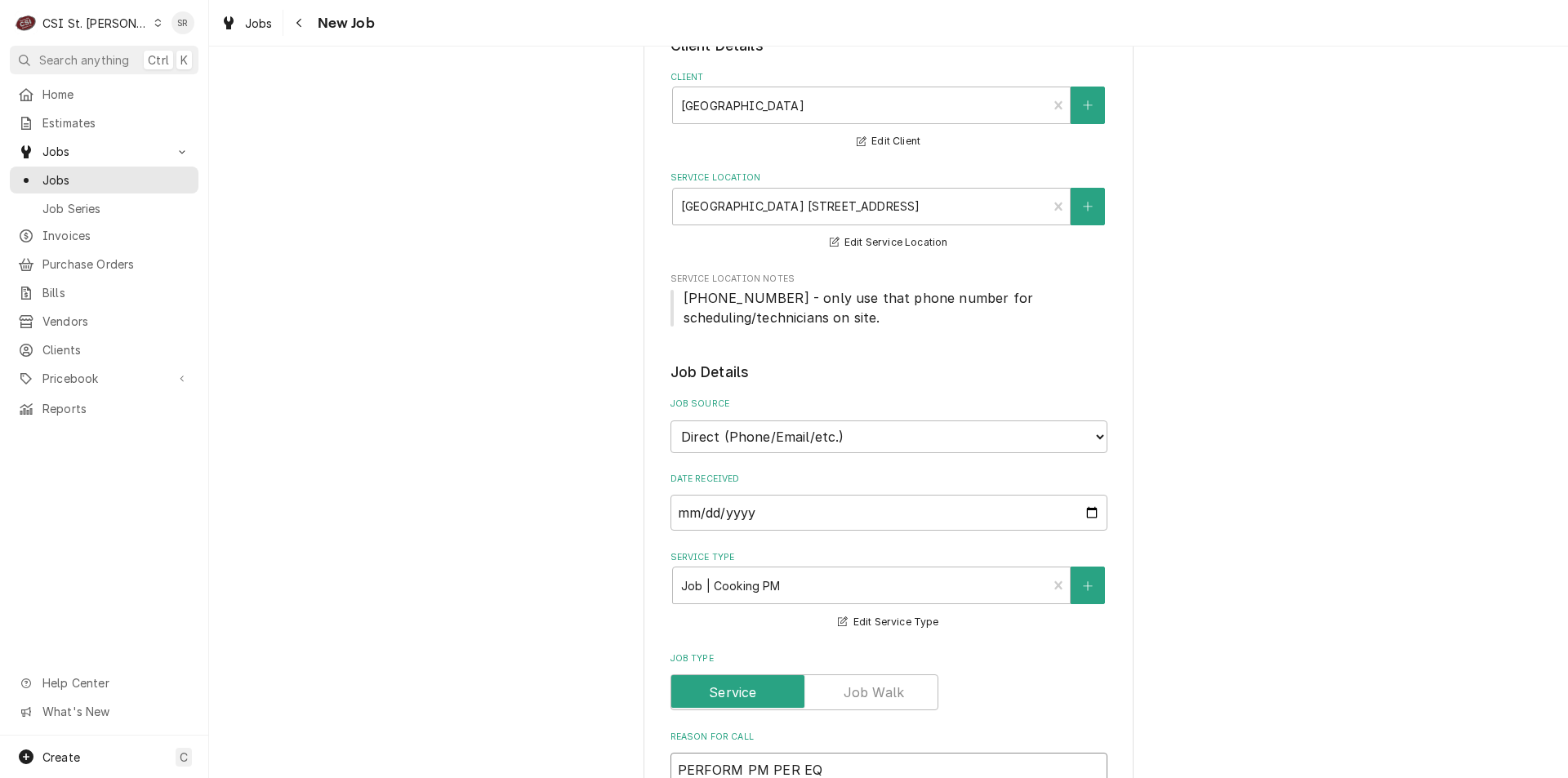 type on "x" 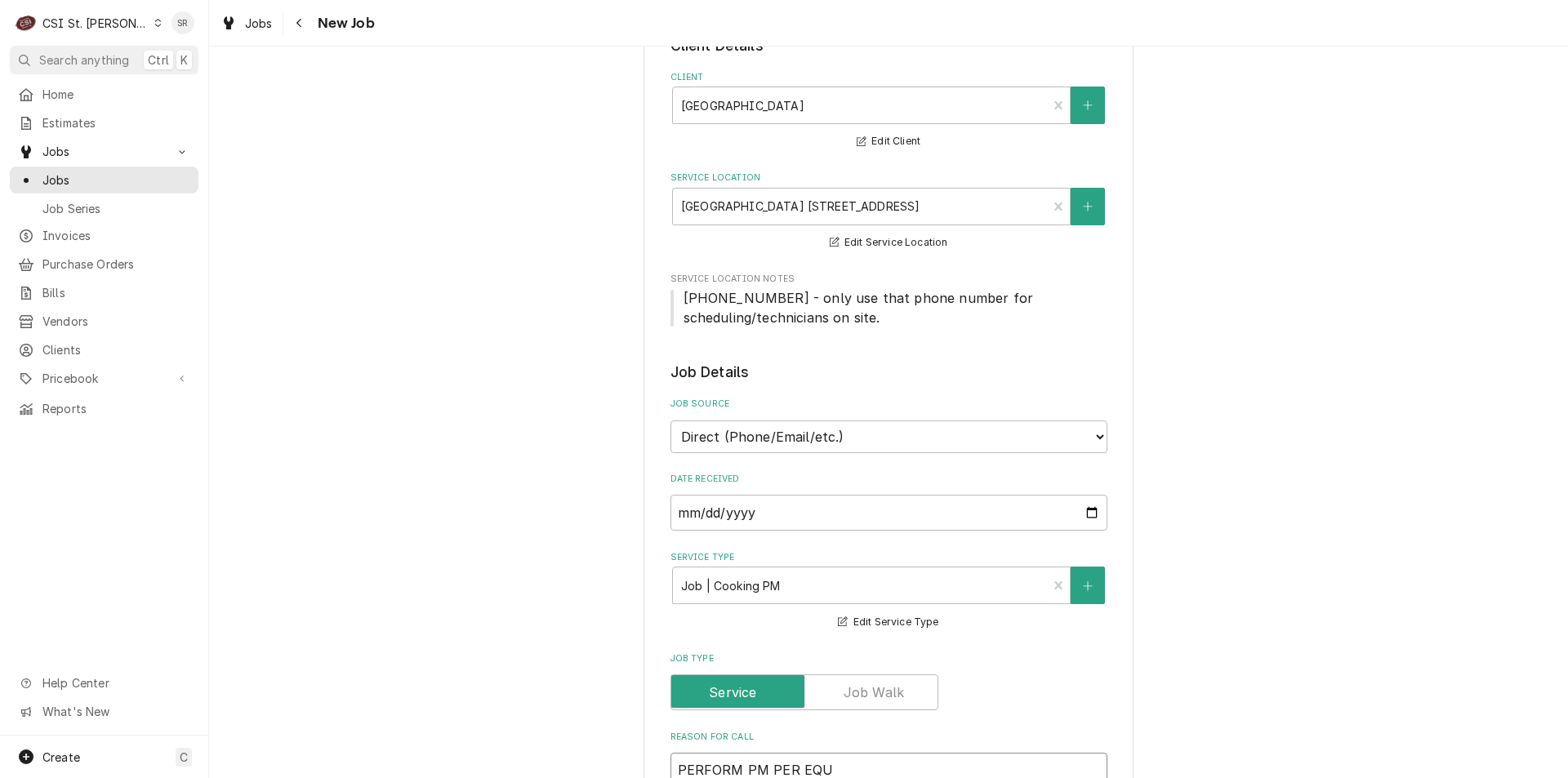 type on "x" 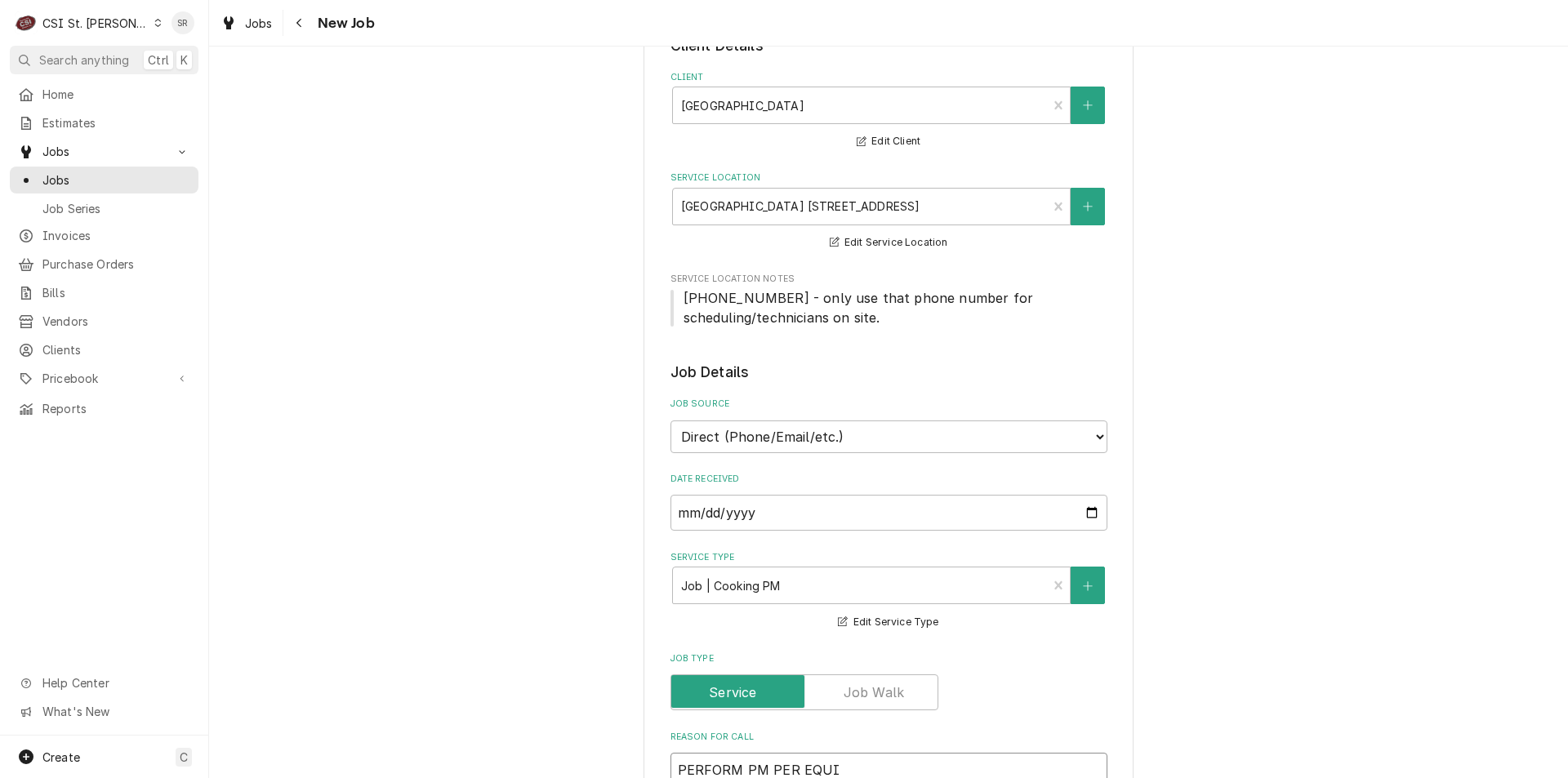 type on "x" 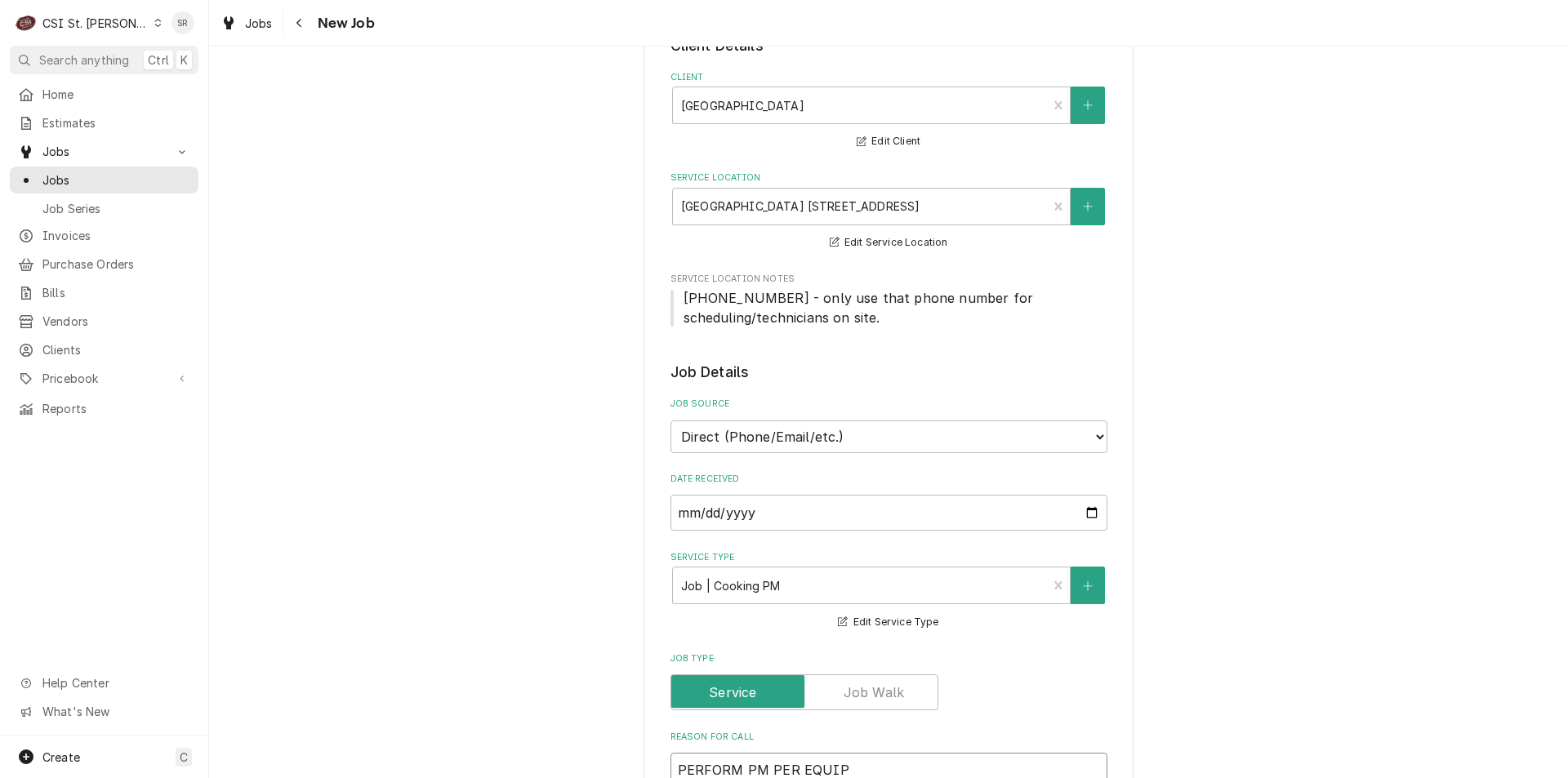 type on "x" 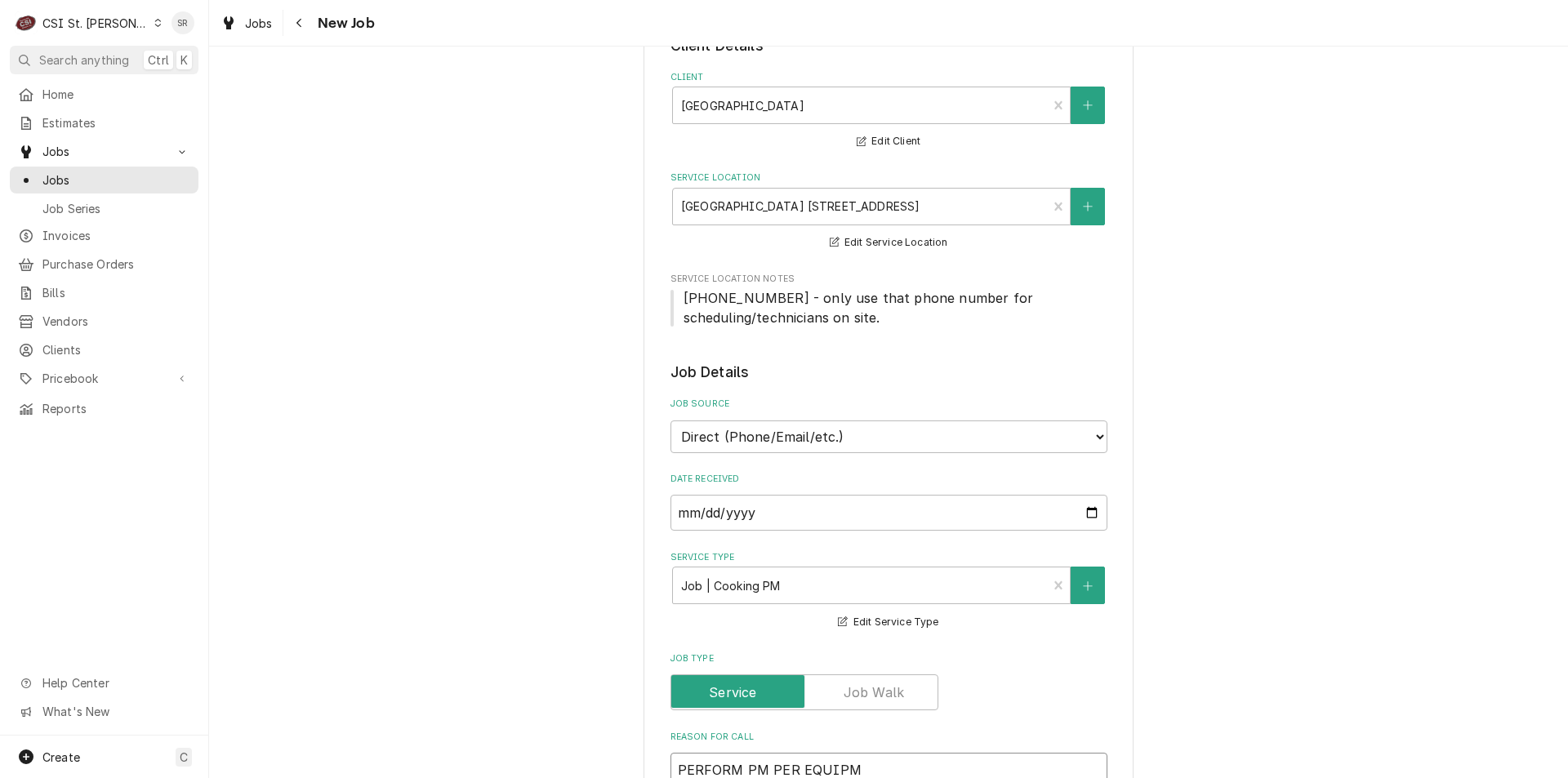 type on "x" 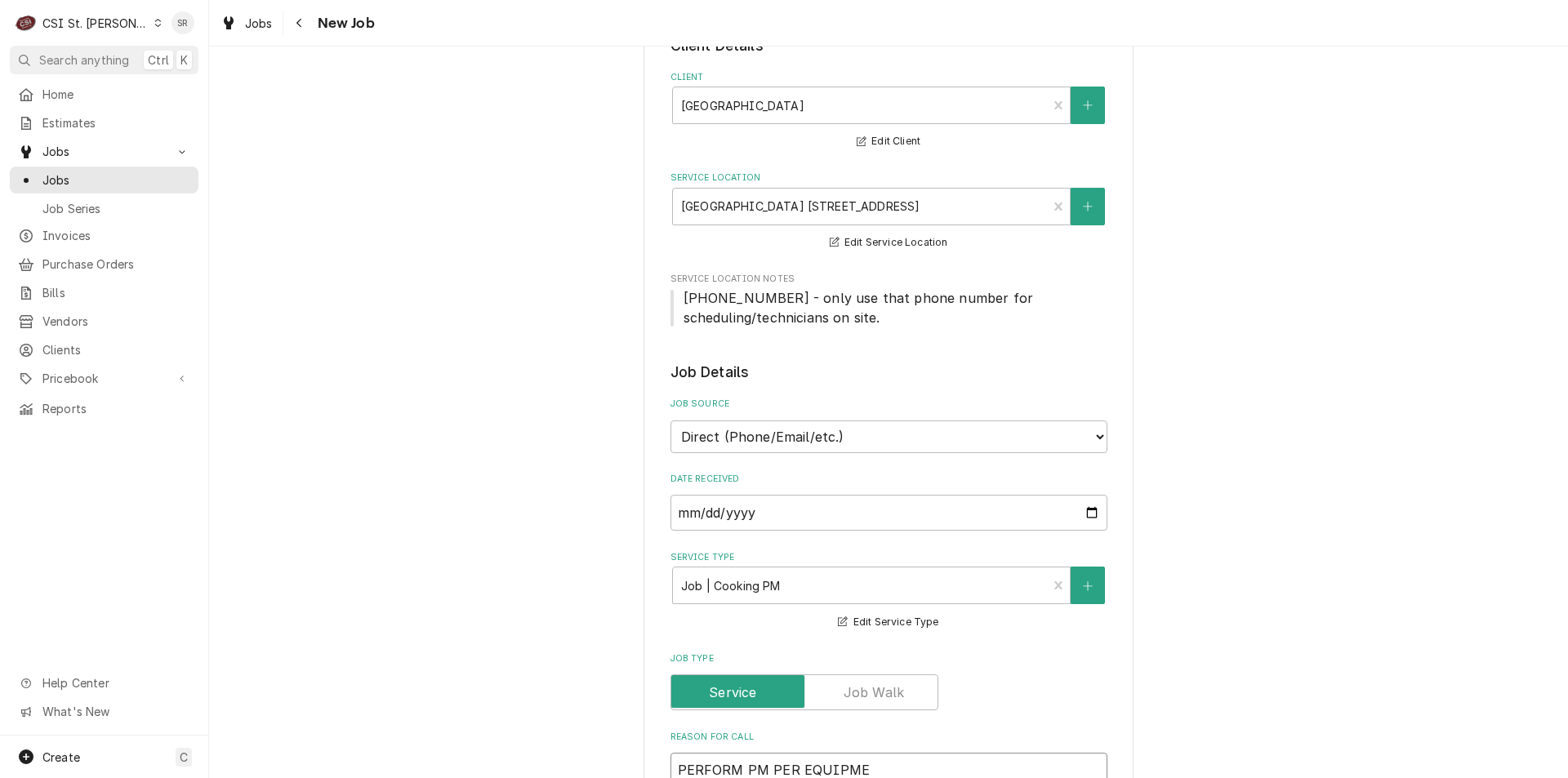 type on "x" 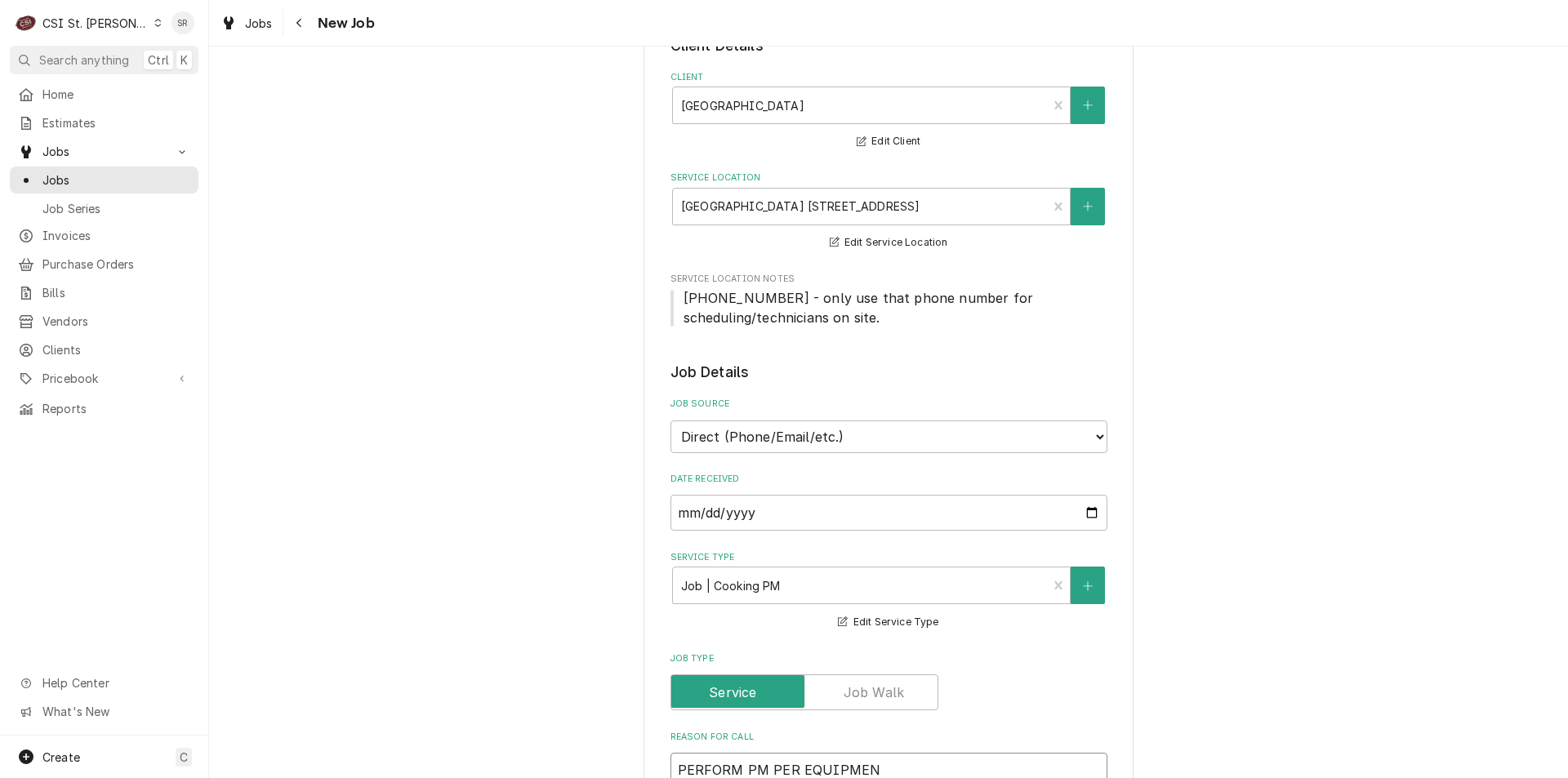 type on "x" 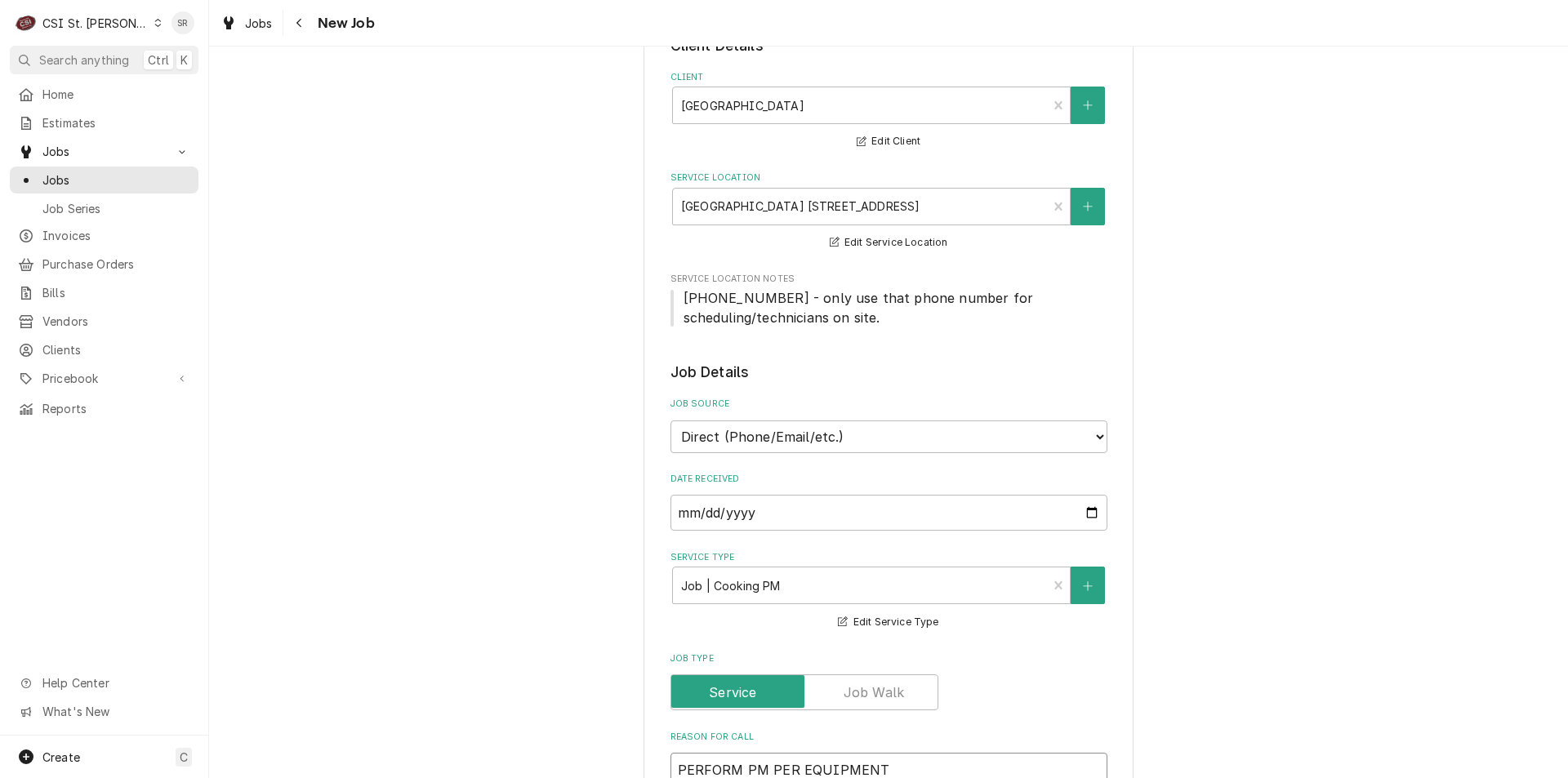 type on "x" 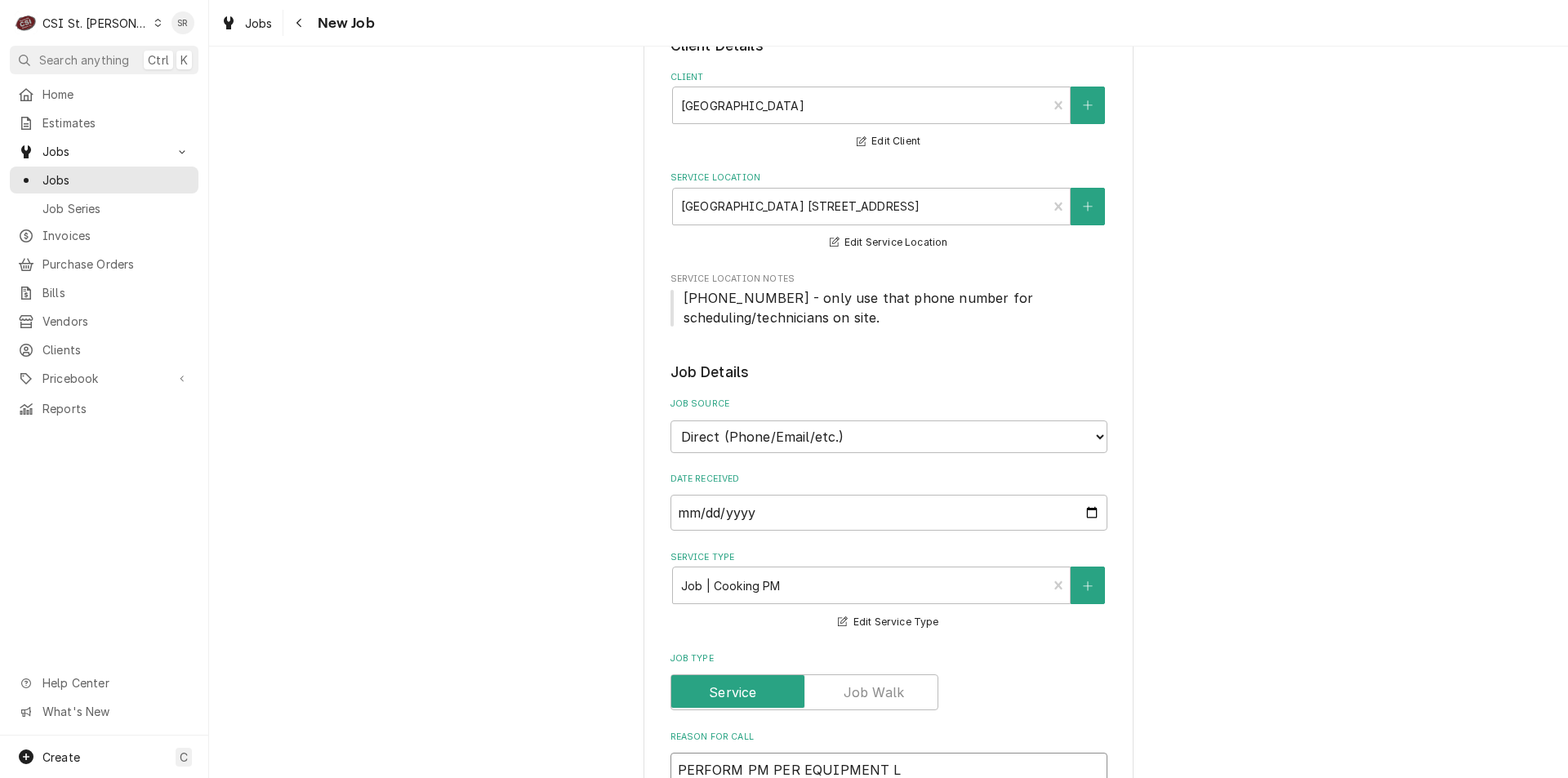 type on "x" 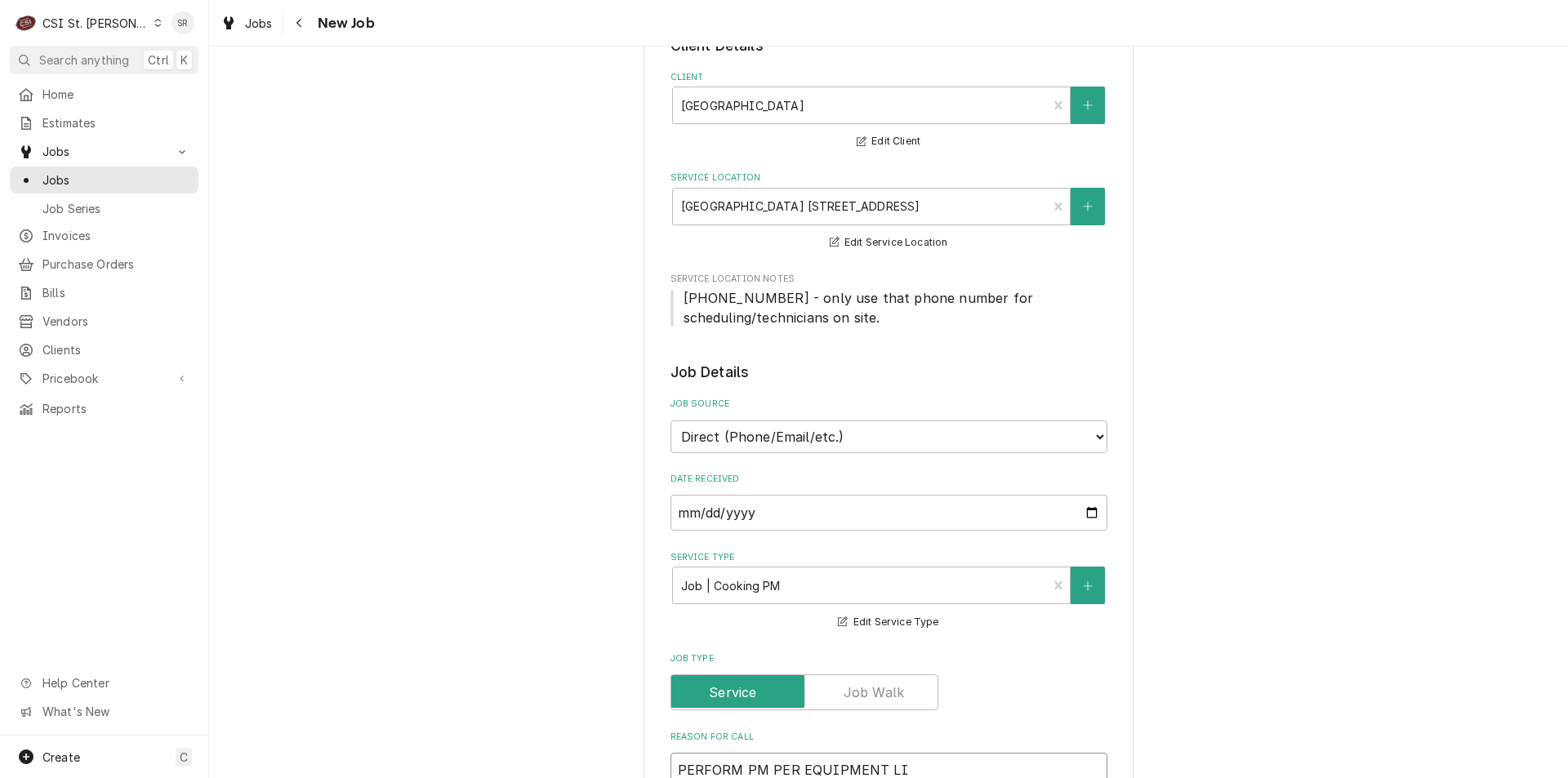 type on "x" 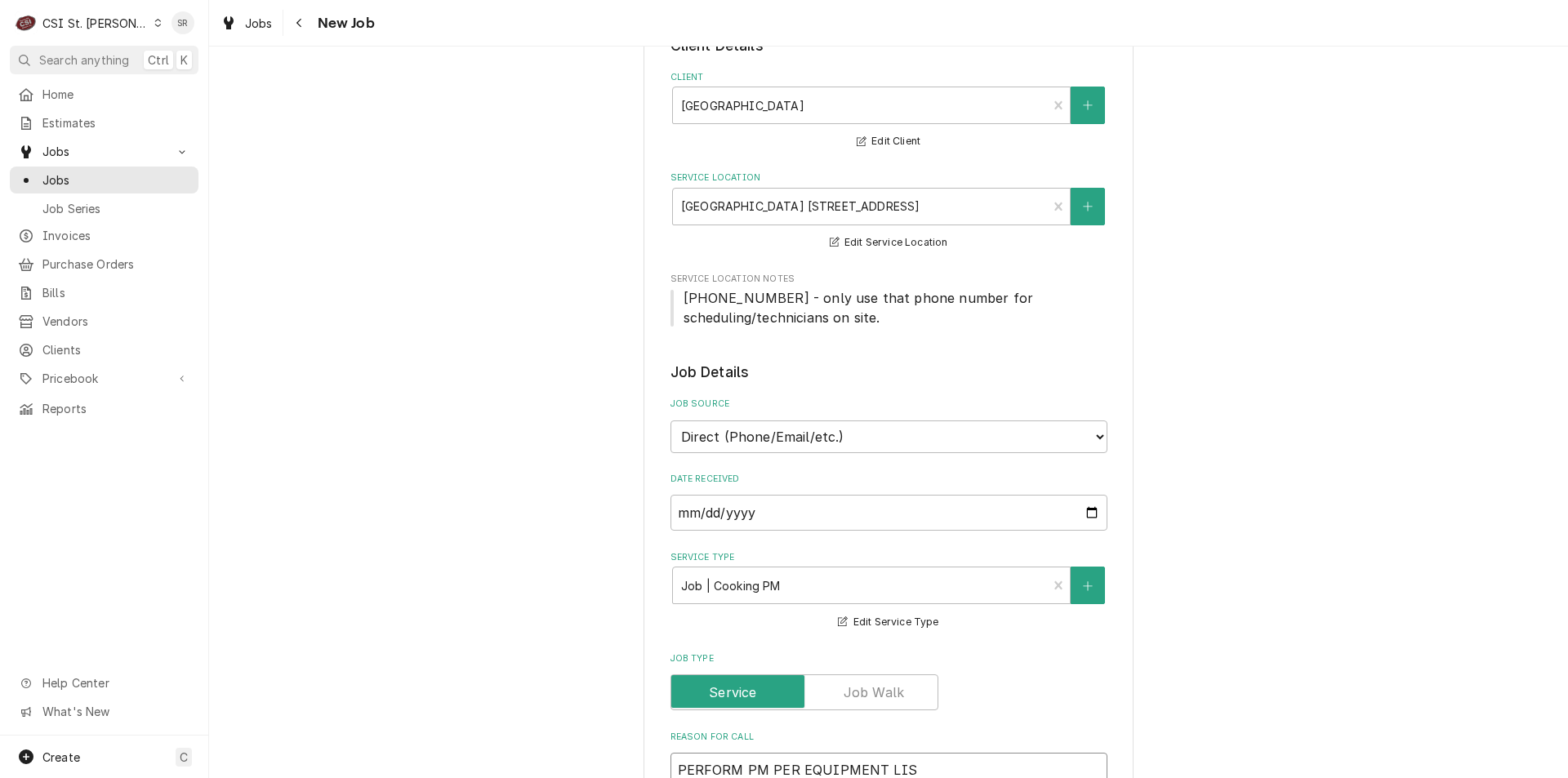 type on "x" 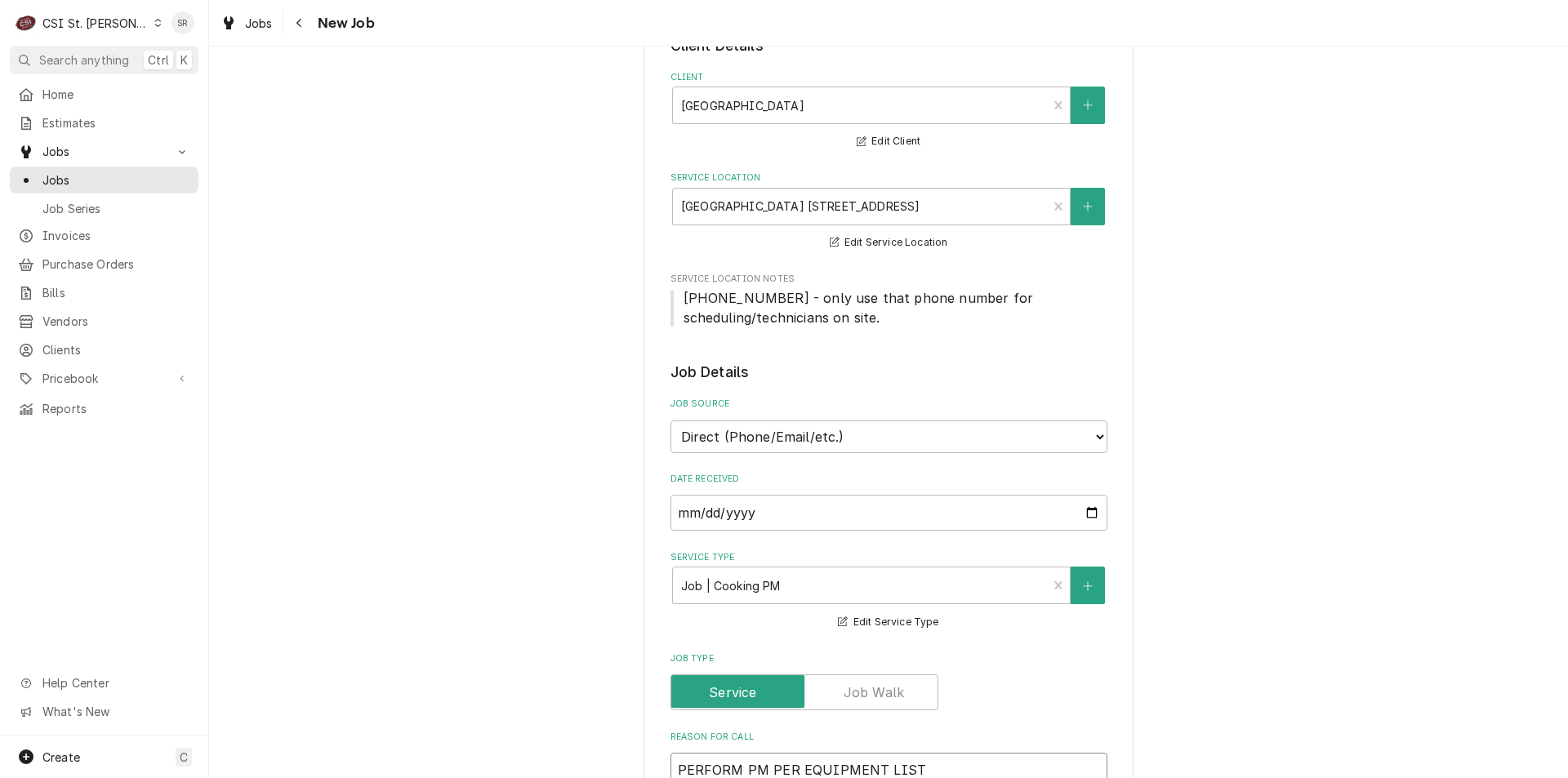 type on "PERFORM PM PER EQUIPMENT LIST" 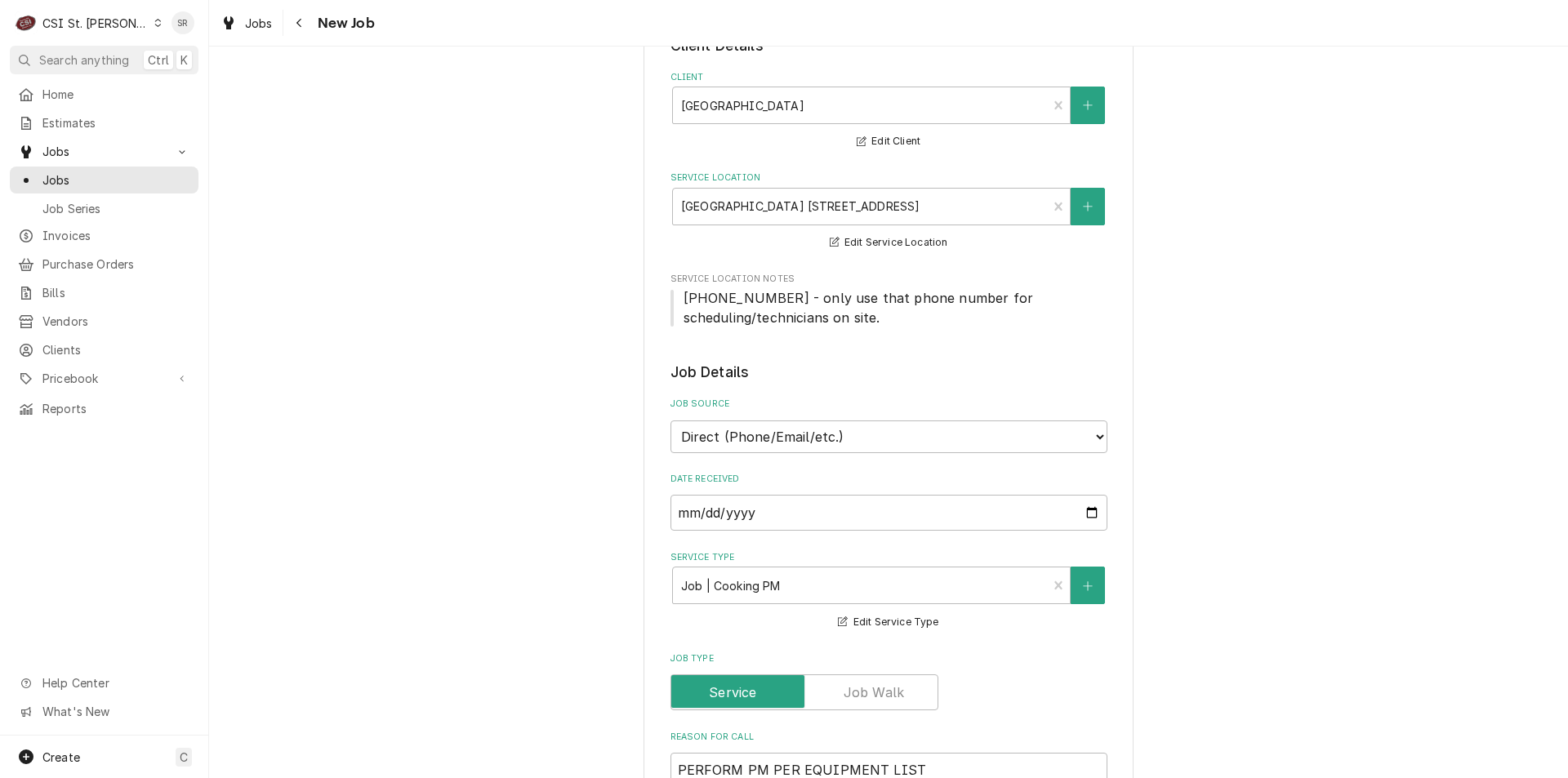 scroll, scrollTop: 577, scrollLeft: 0, axis: vertical 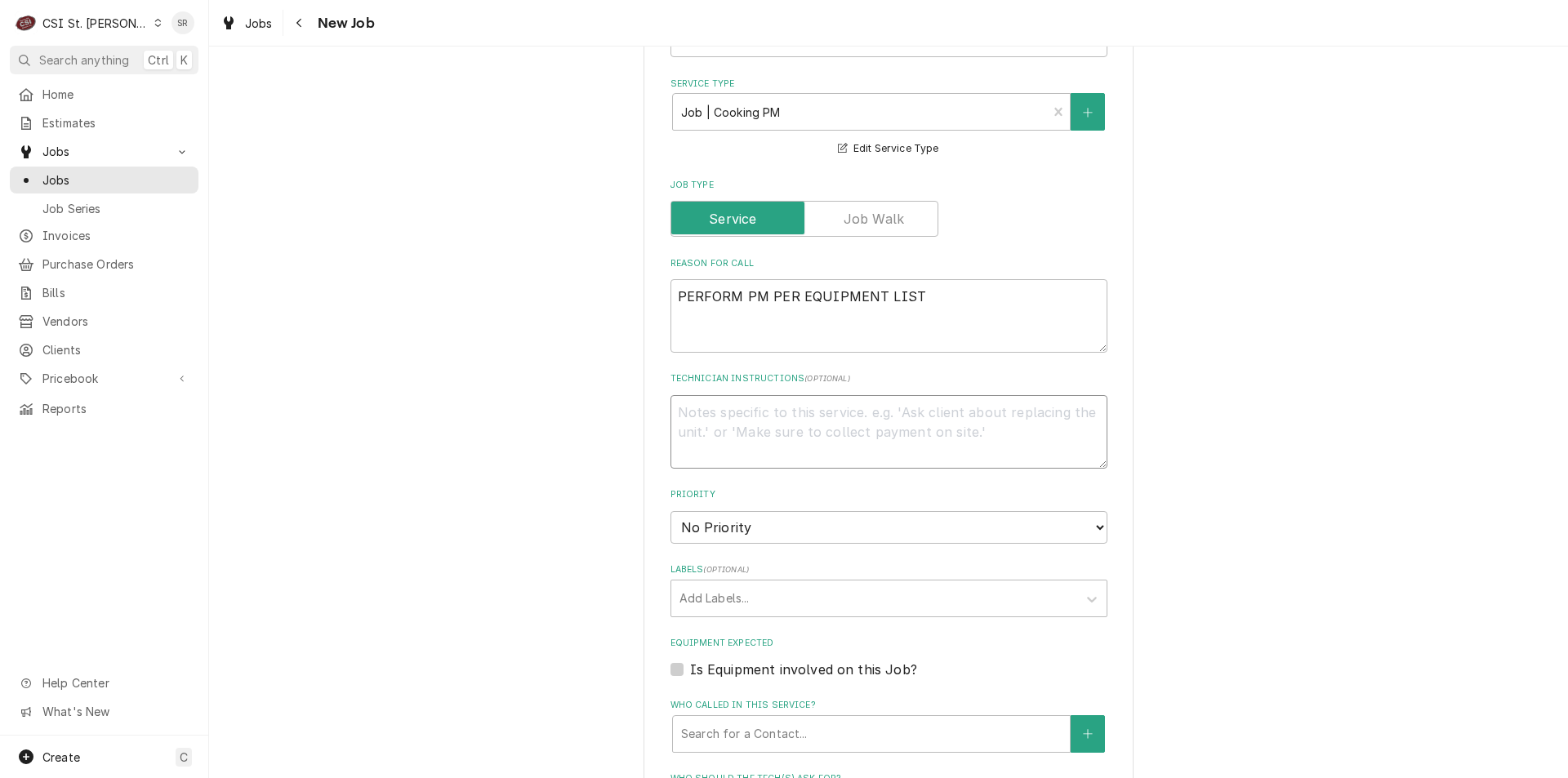 type on "x" 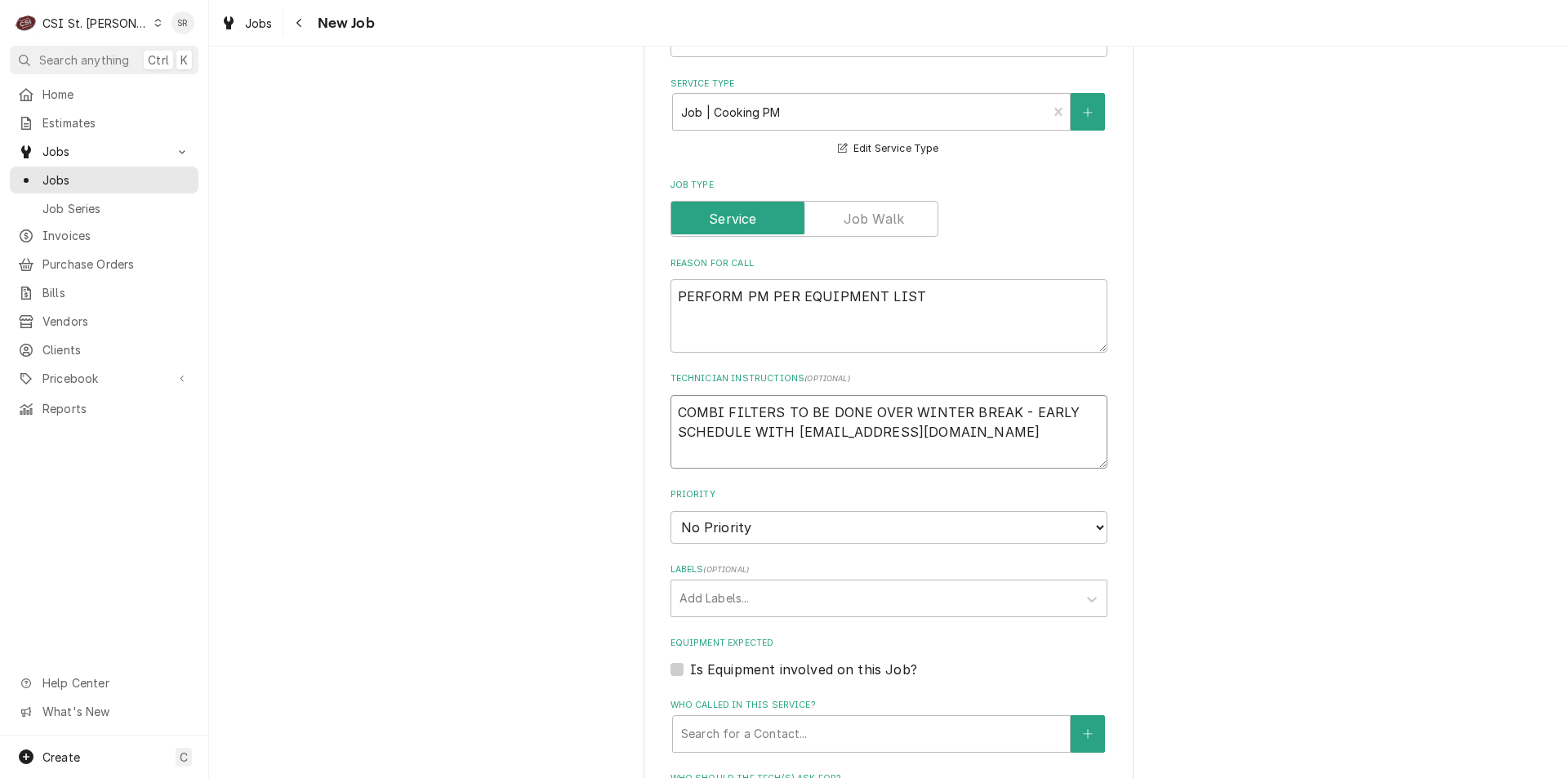 click on "COMBI FILTERS TO BE DONE OVER WINTER BREAK - EARLY
SCHEDULE WITH kitchenappliancerepair@rsdmo.org" at bounding box center [889, 432] 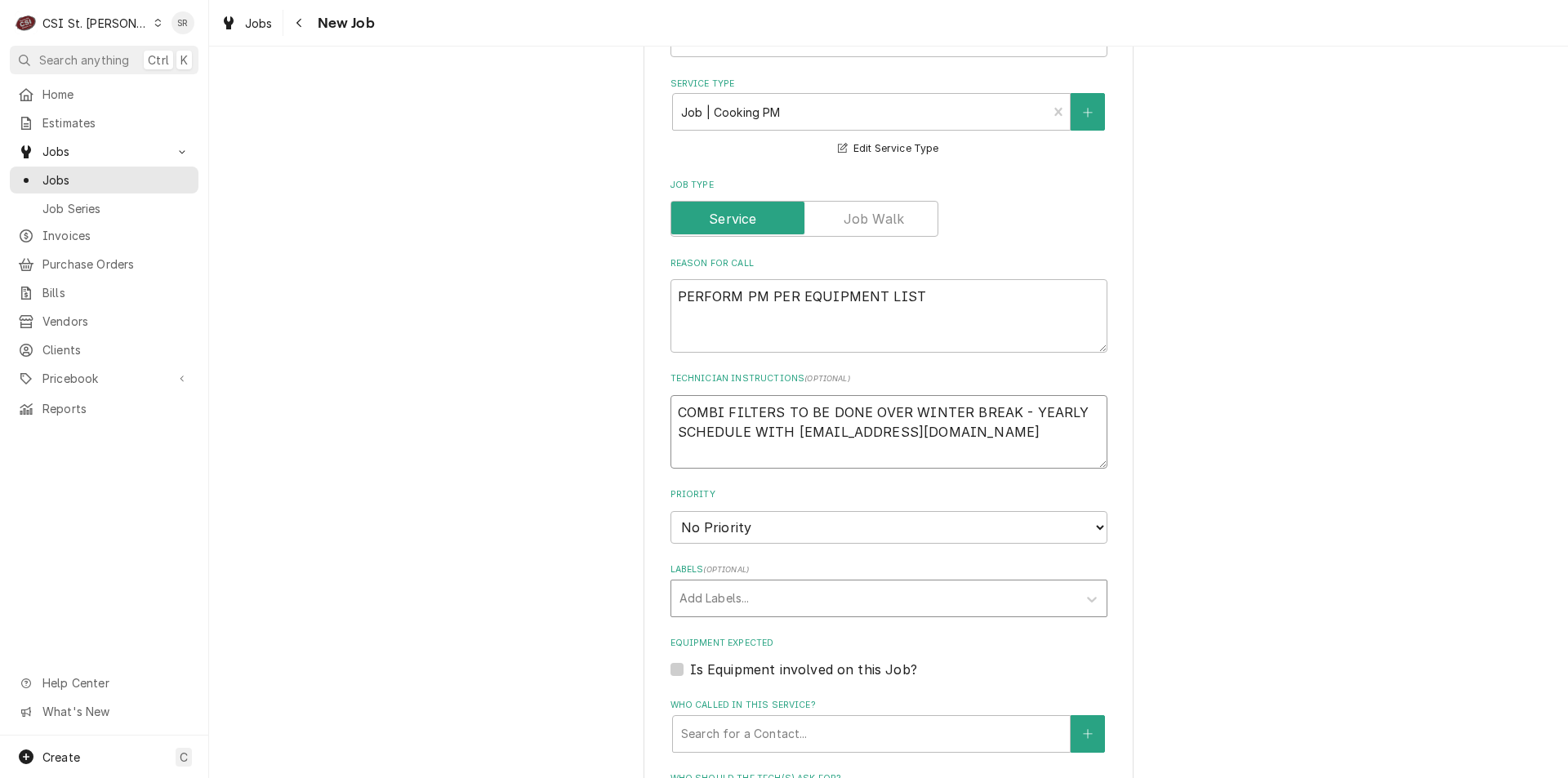 type on "COMBI FILTERS TO BE DONE OVER WINTER BREAK - YEARLY
SCHEDULE WITH kitchenappliancerepair@rsdmo.org" 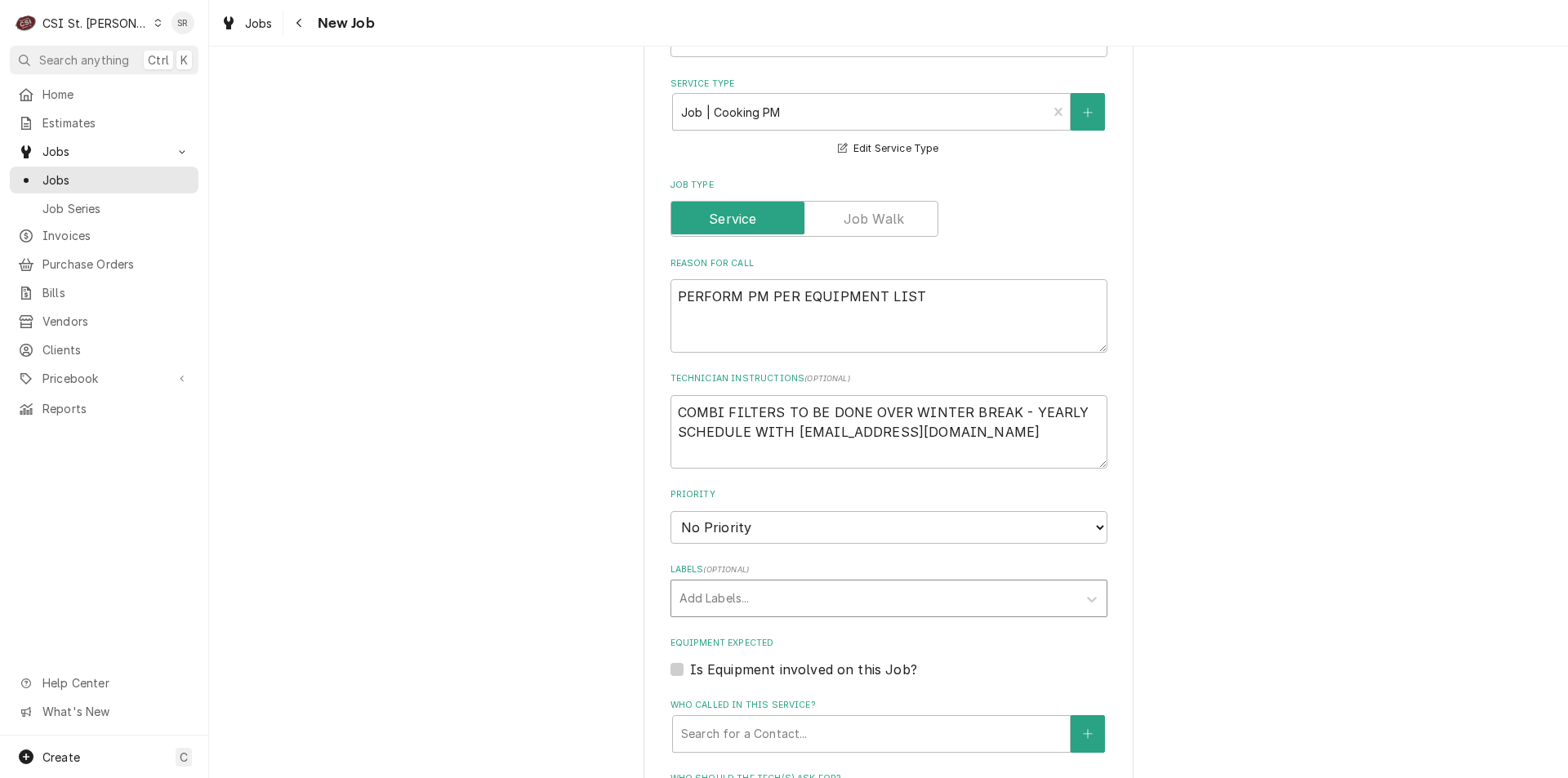 click at bounding box center [874, 598] 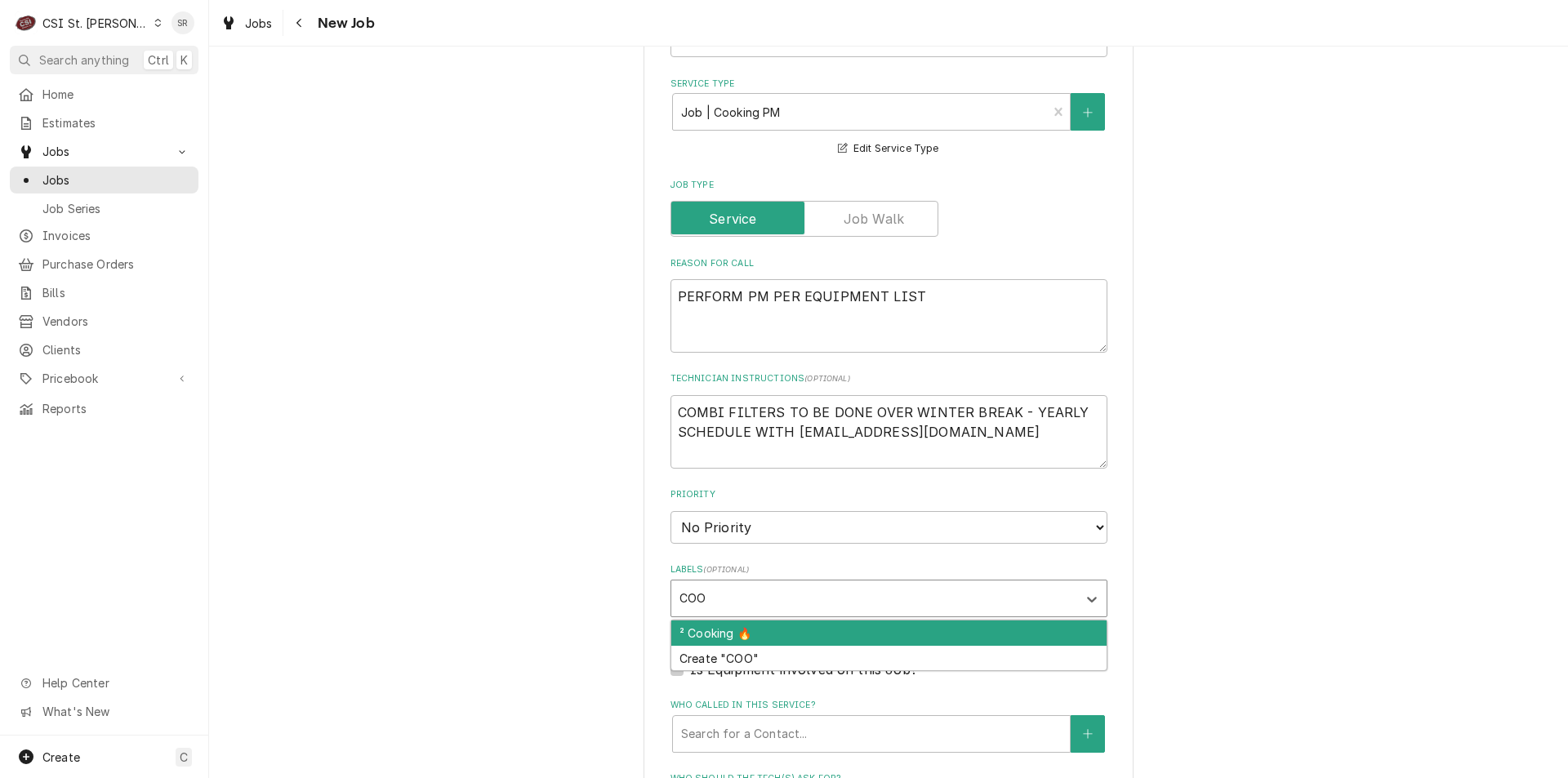 type on "COOK" 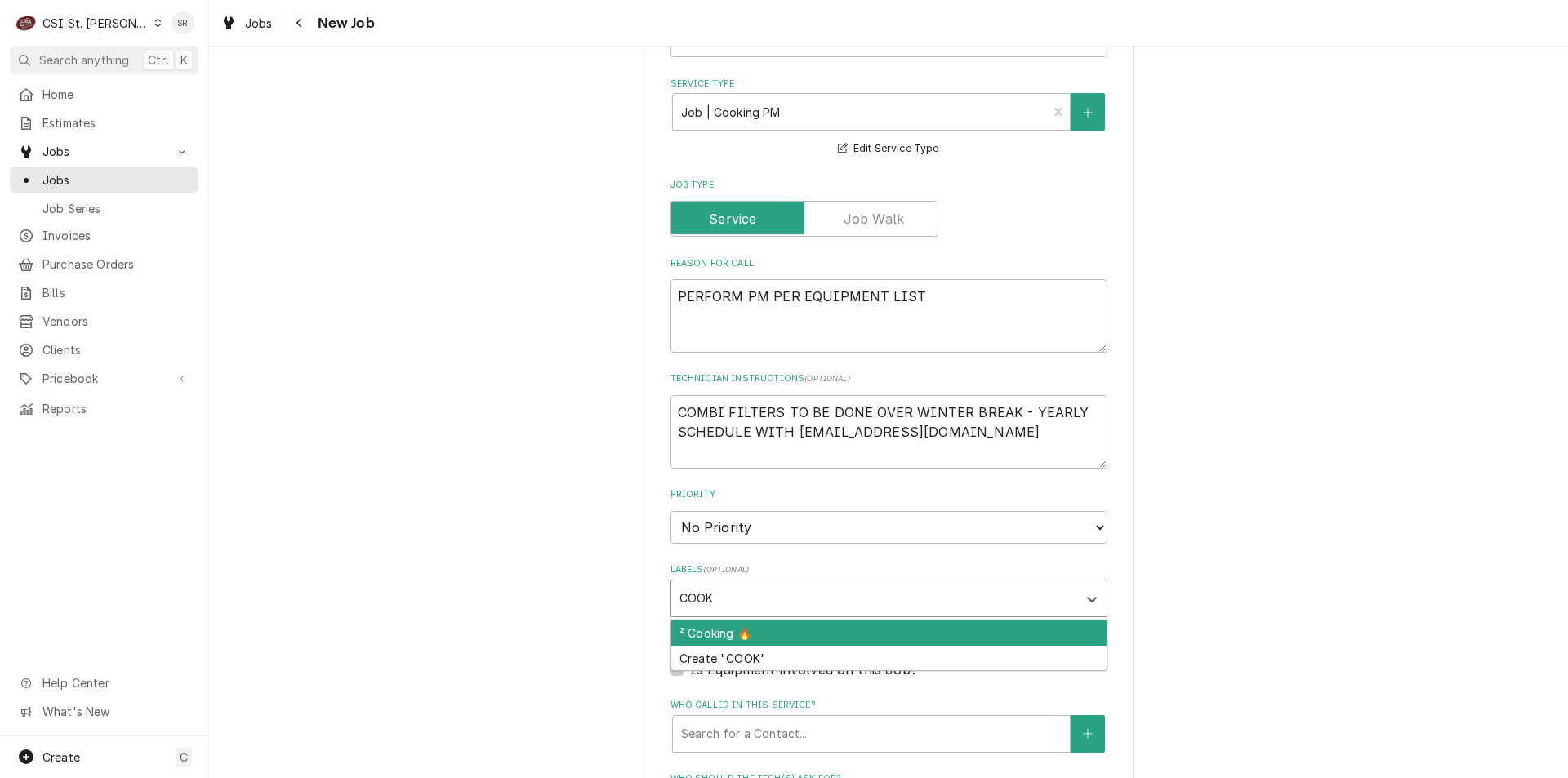 click on "² Cooking 🔥" at bounding box center (889, 633) 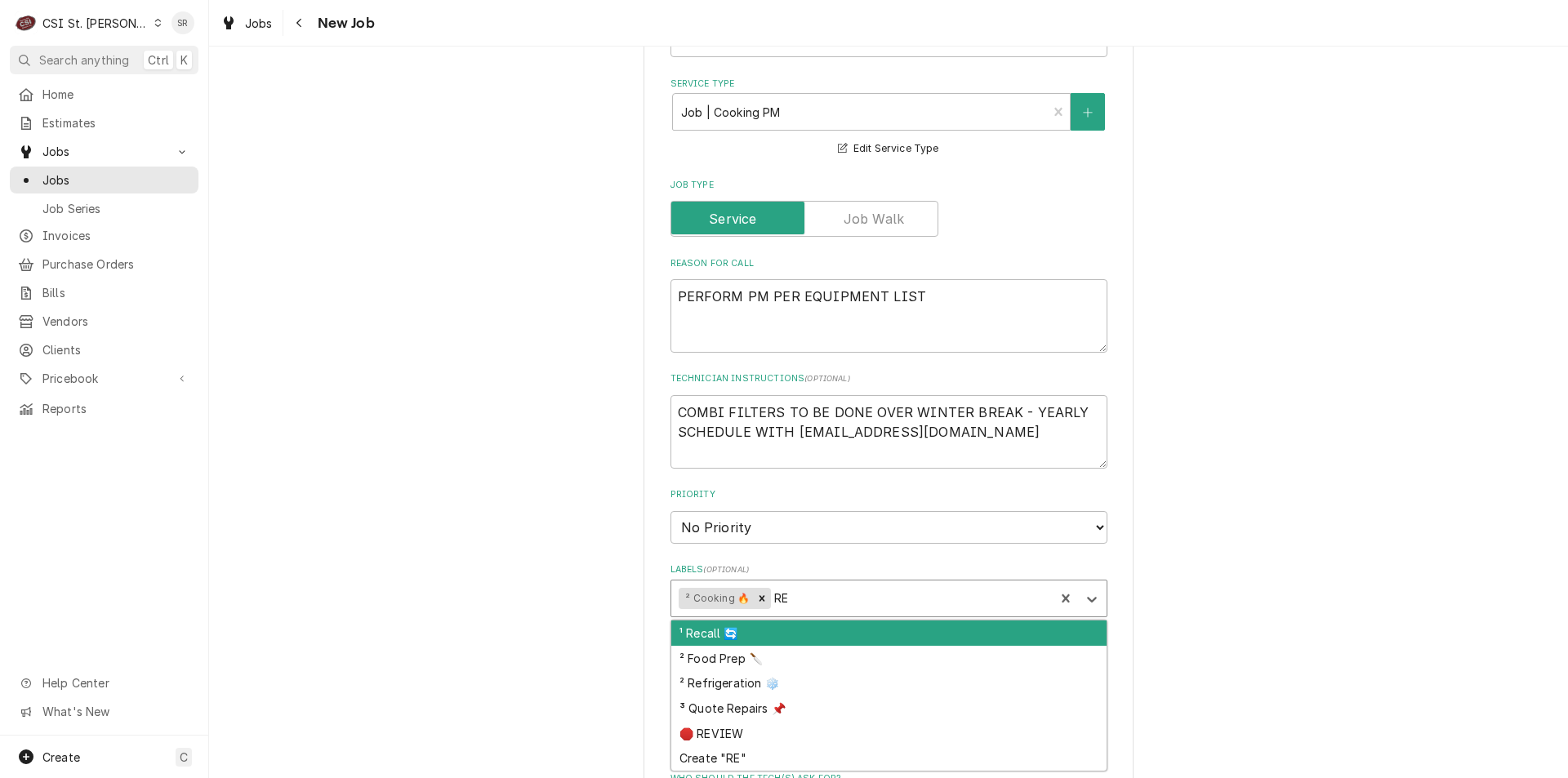 type on "REF" 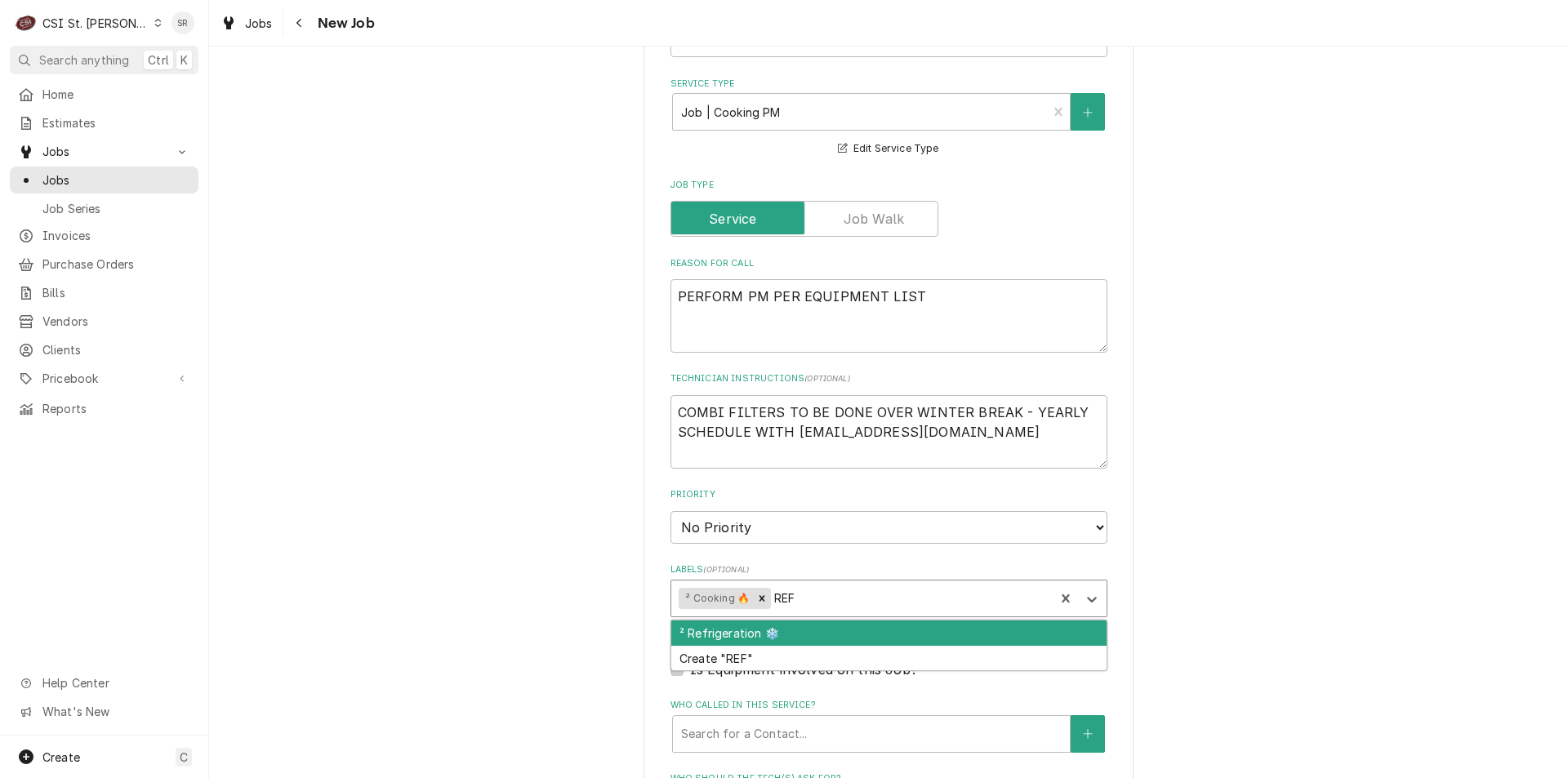 click on "² Refrigeration ❄️" at bounding box center [889, 633] 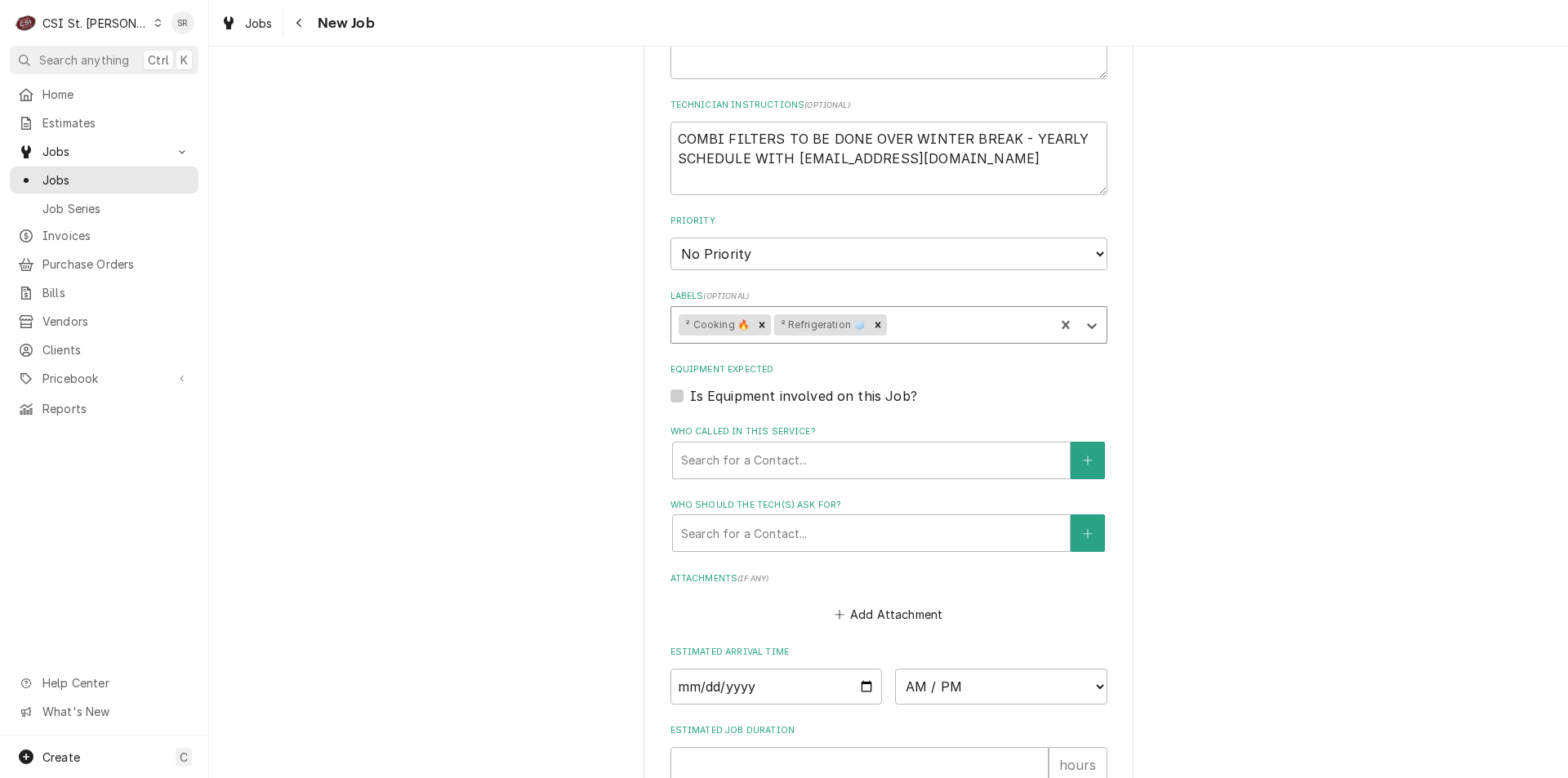 scroll, scrollTop: 985, scrollLeft: 0, axis: vertical 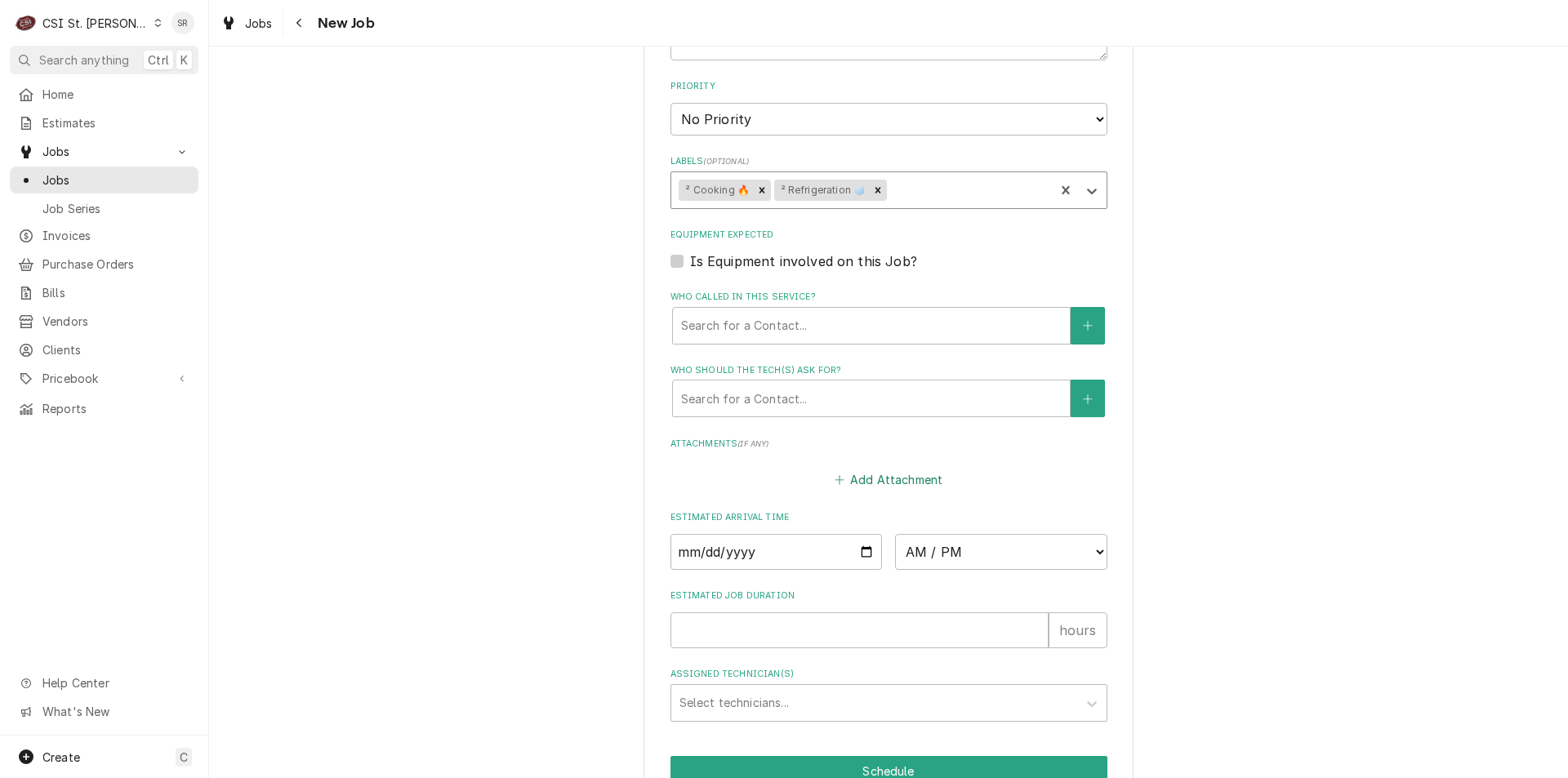 click on "Add Attachment" at bounding box center (889, 480) 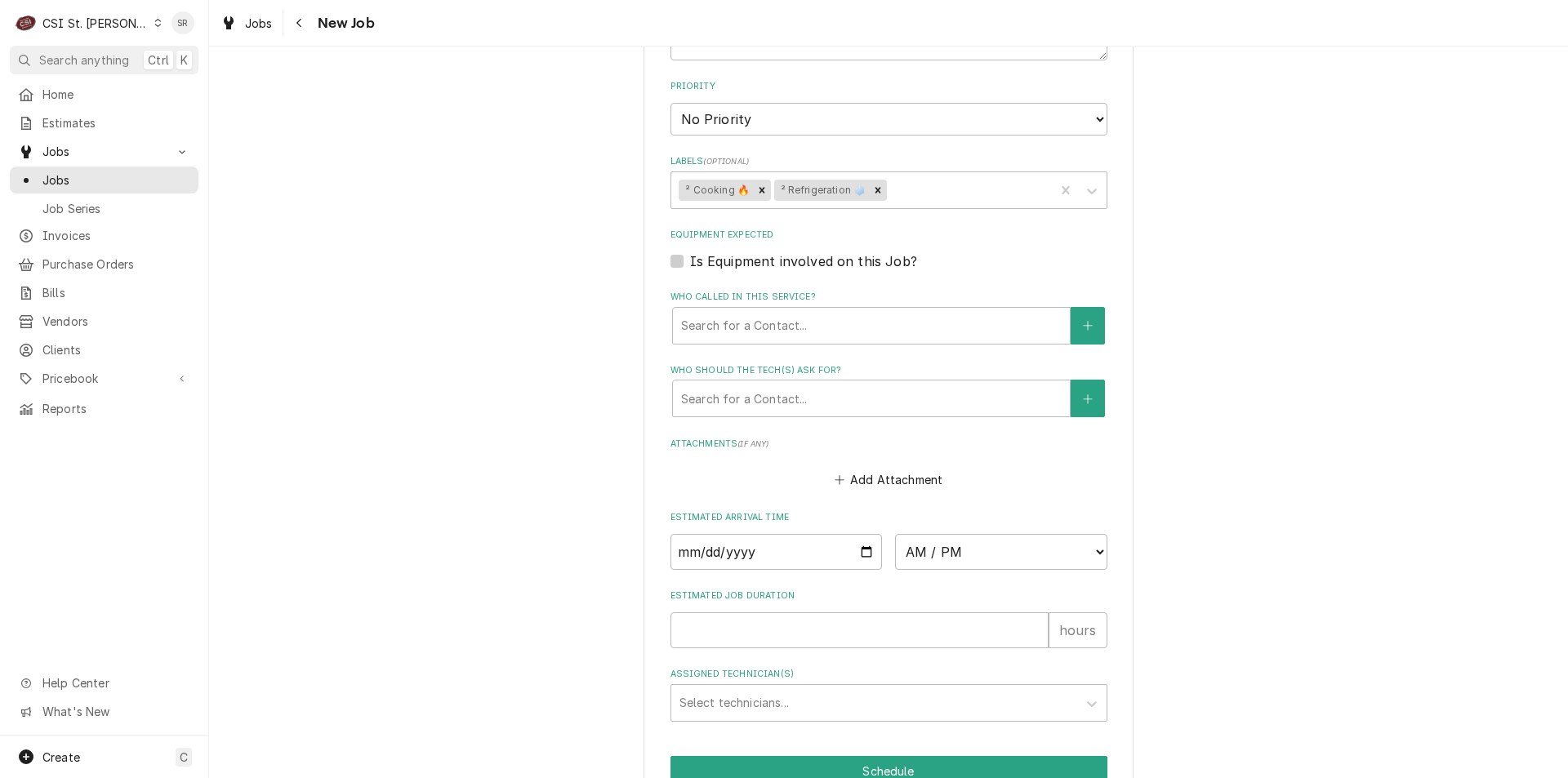 type on "x" 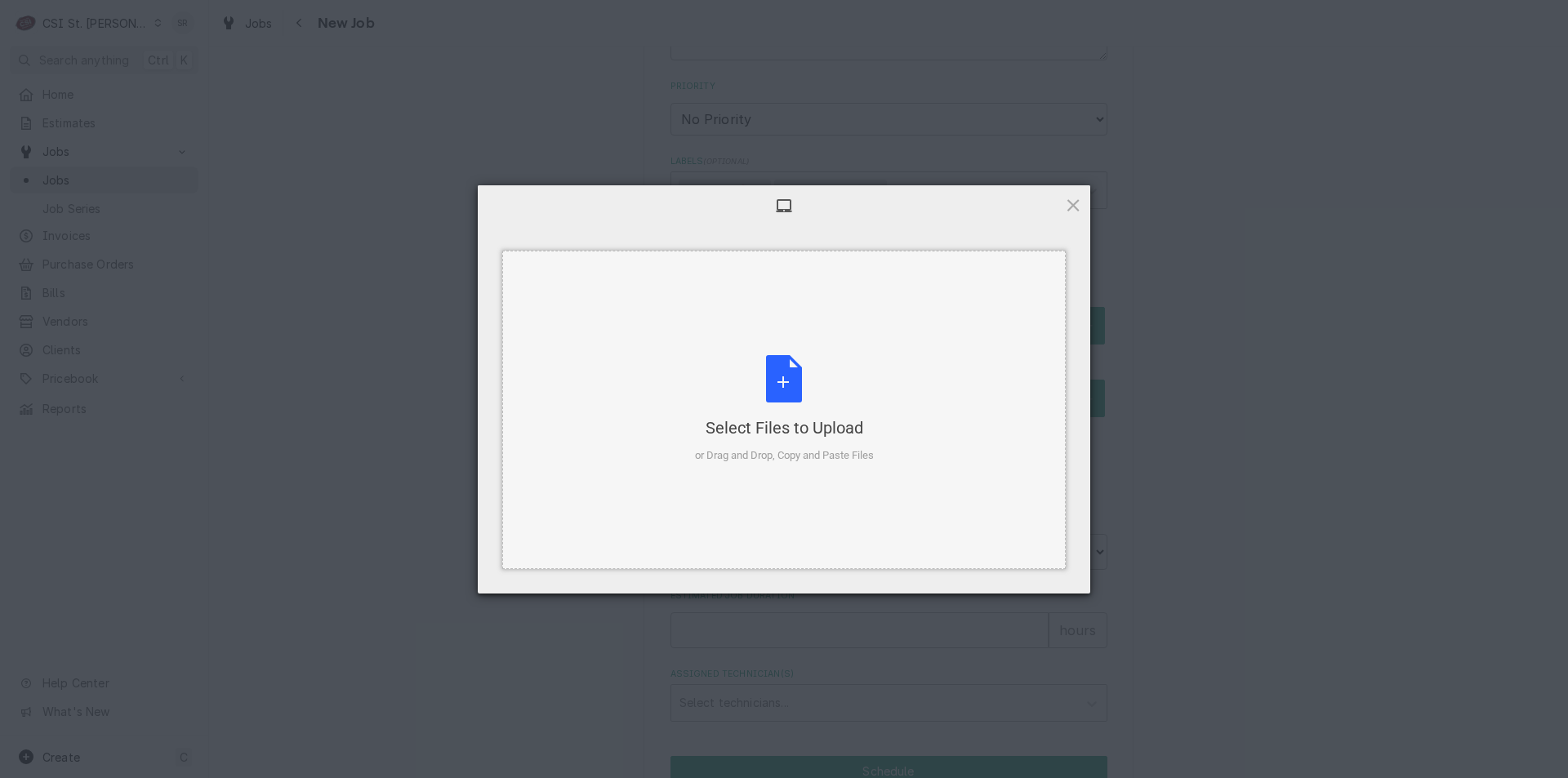 click on "Select Files to Upload
or Drag and Drop, Copy and Paste Files" at bounding box center (784, 409) 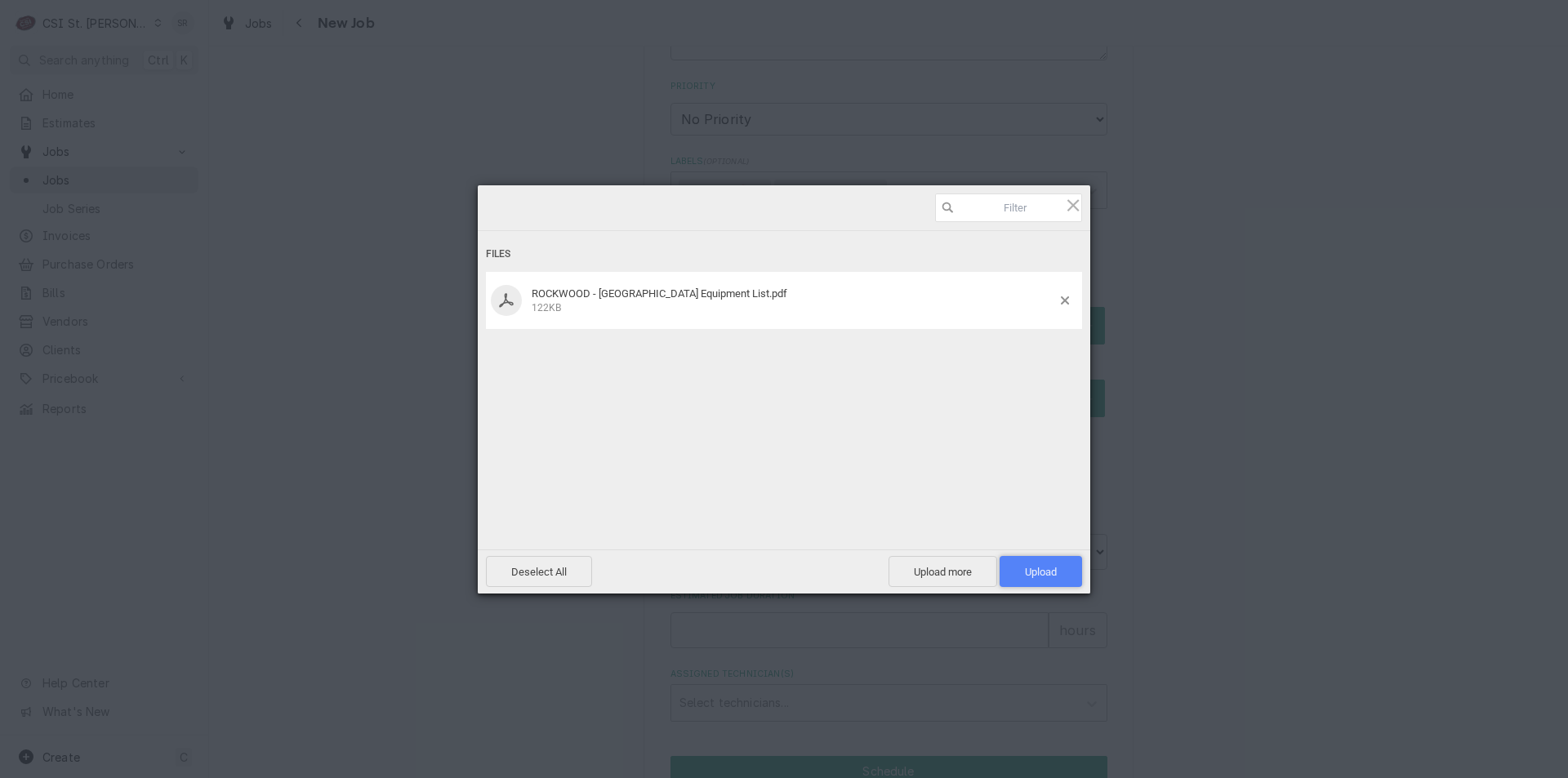 click on "Upload
1" at bounding box center [1040, 571] 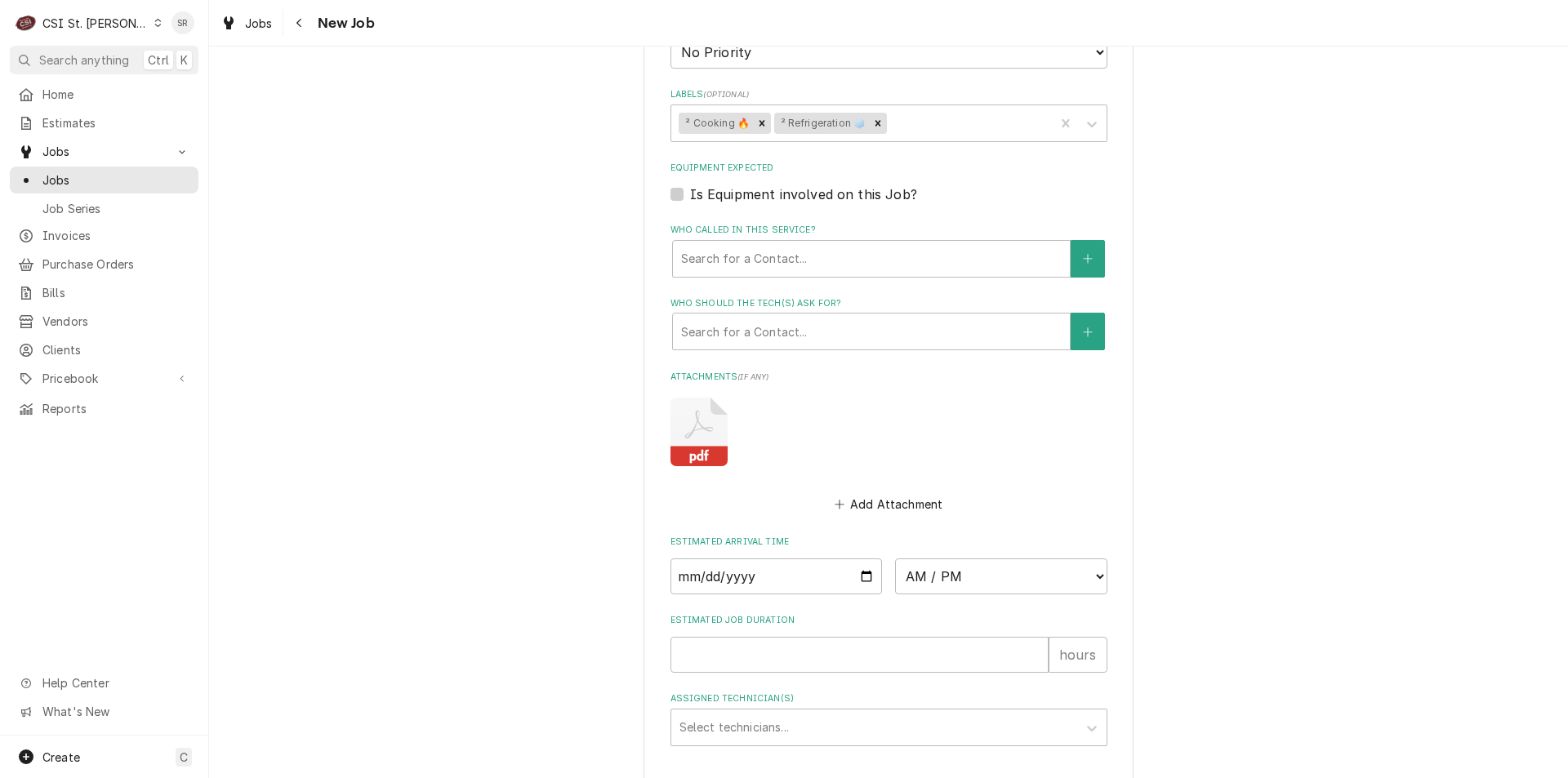 scroll, scrollTop: 1162, scrollLeft: 0, axis: vertical 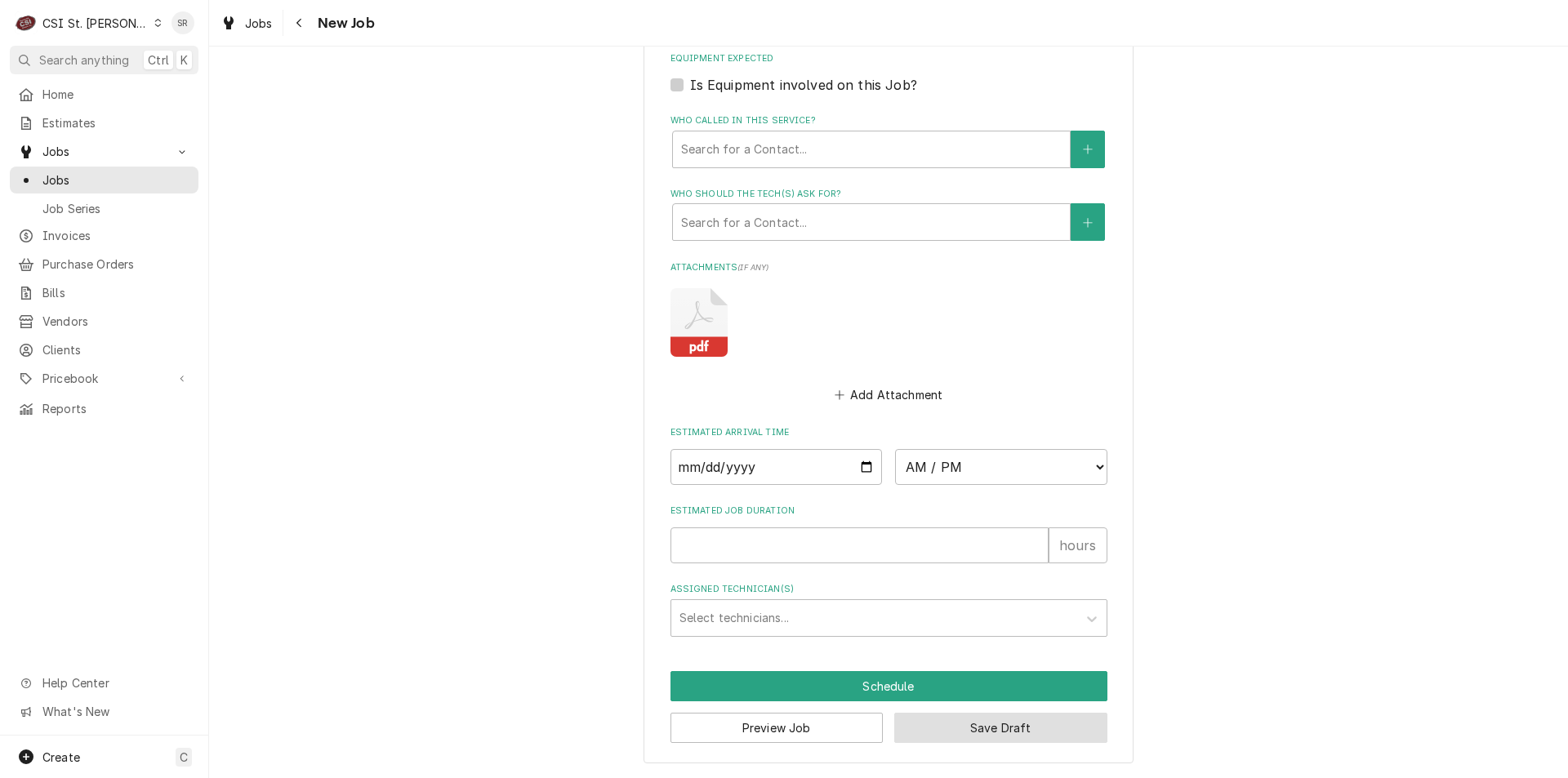 click on "Save Draft" at bounding box center [1000, 727] 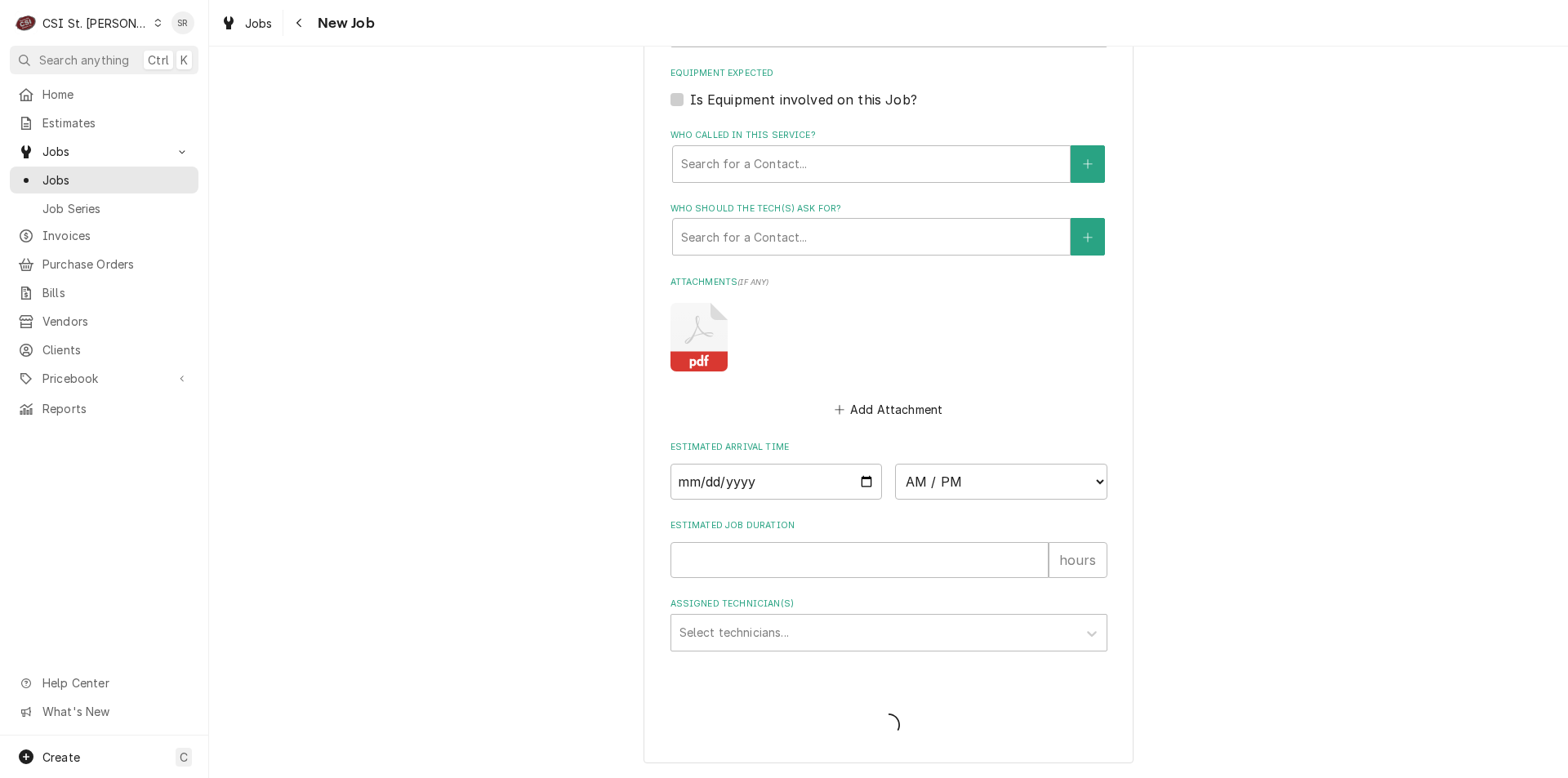 scroll, scrollTop: 1147, scrollLeft: 0, axis: vertical 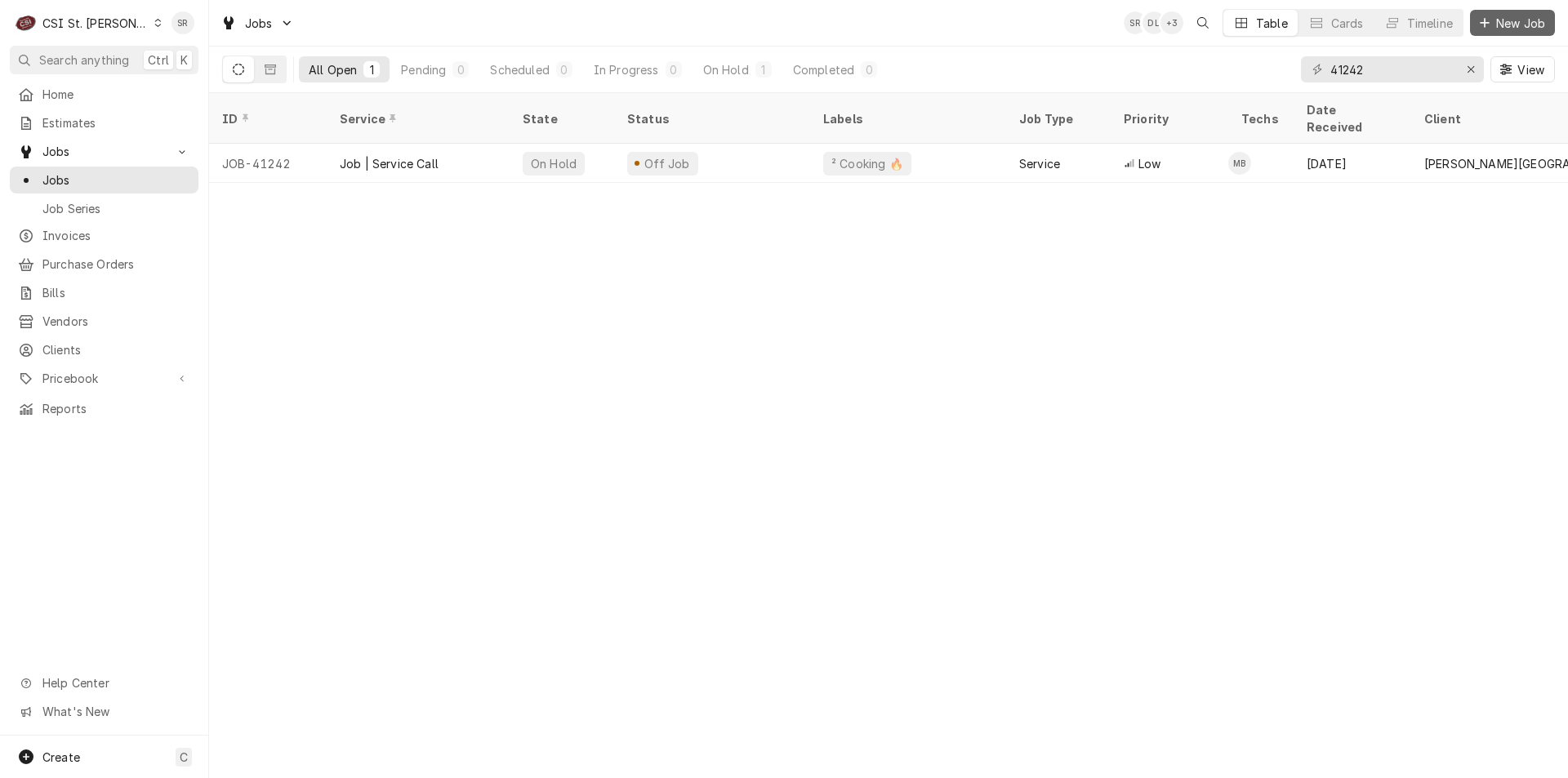 click on "New Job" at bounding box center (1521, 23) 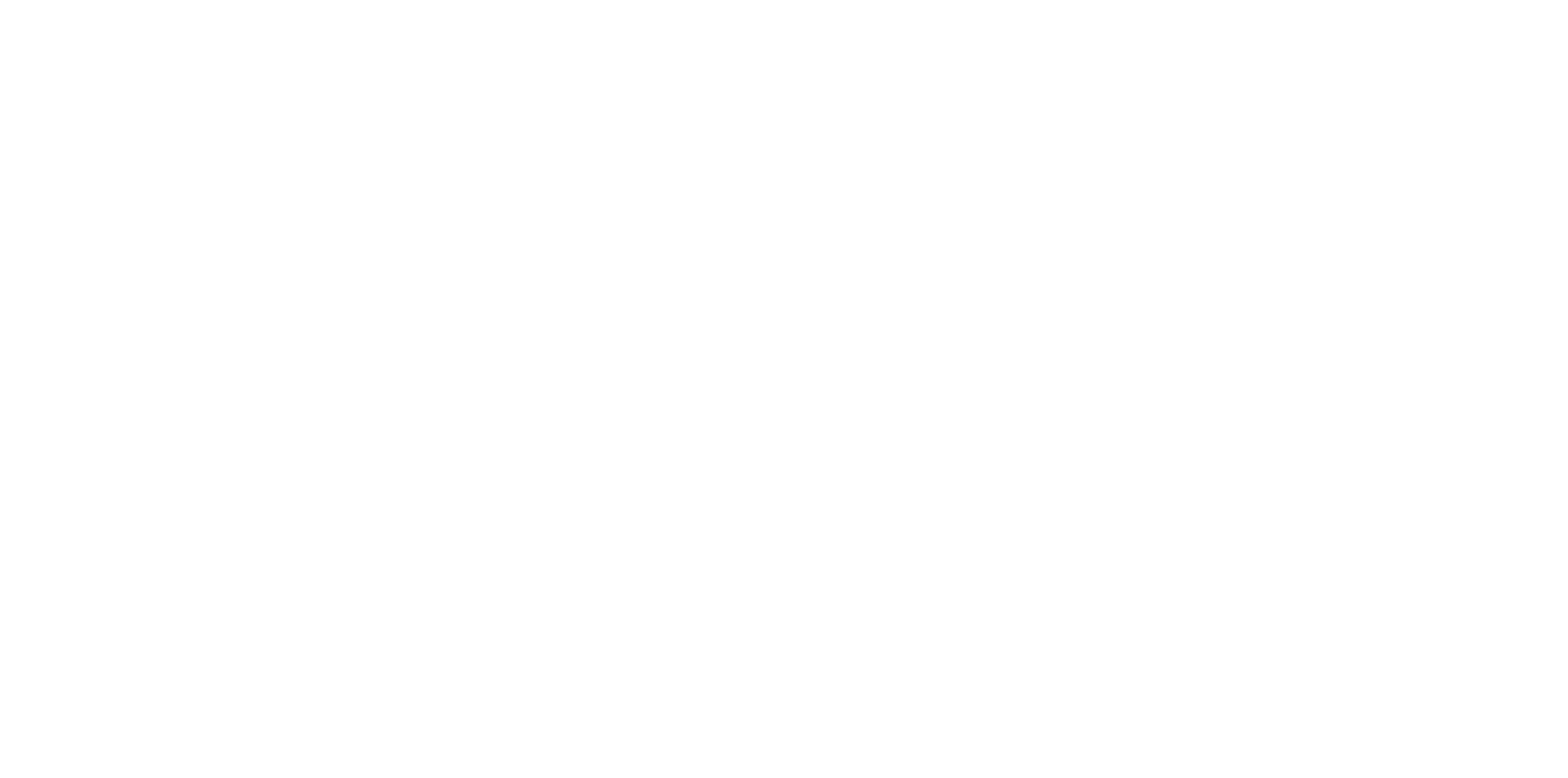 scroll, scrollTop: 0, scrollLeft: 0, axis: both 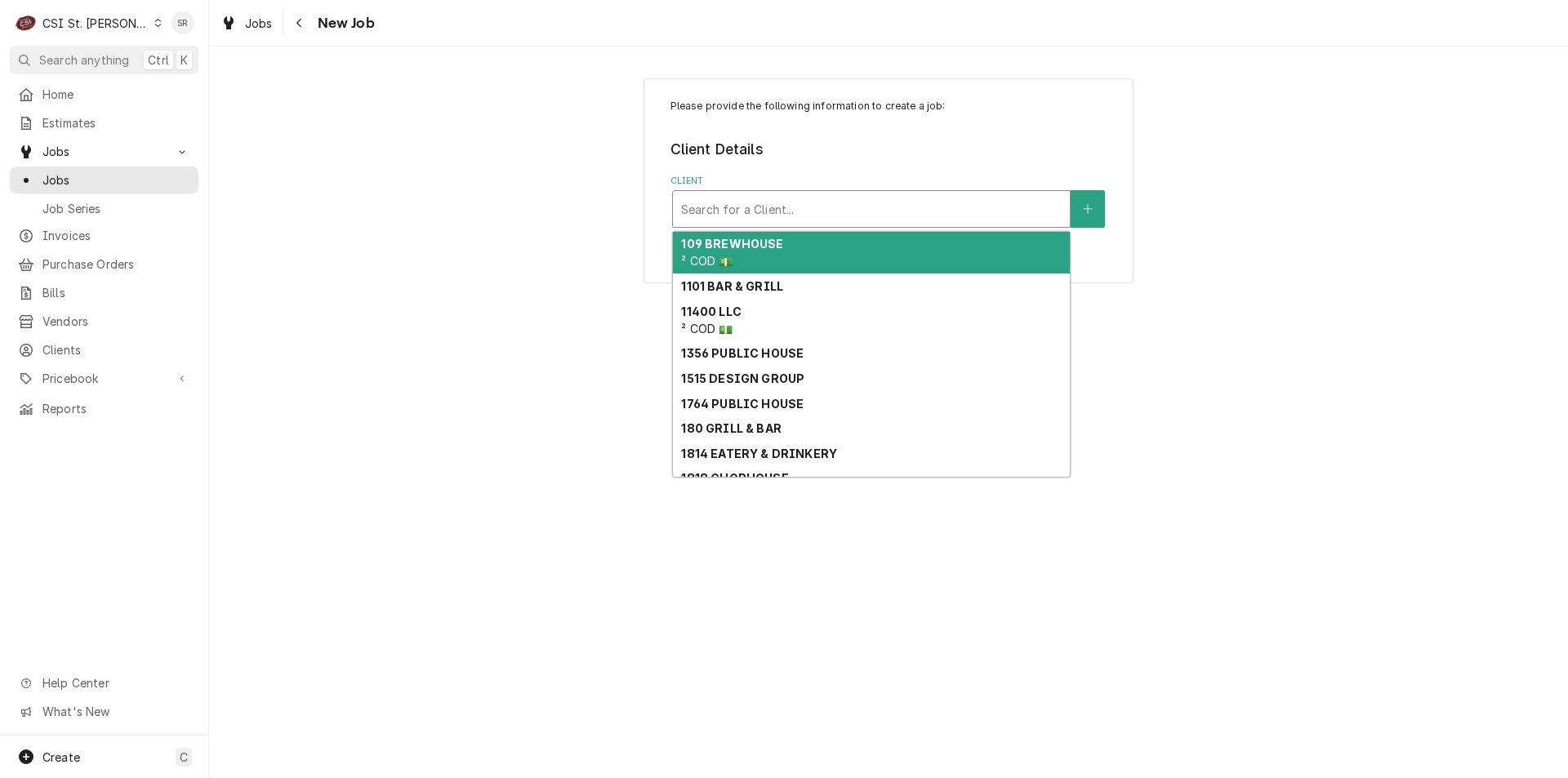 click at bounding box center (871, 209) 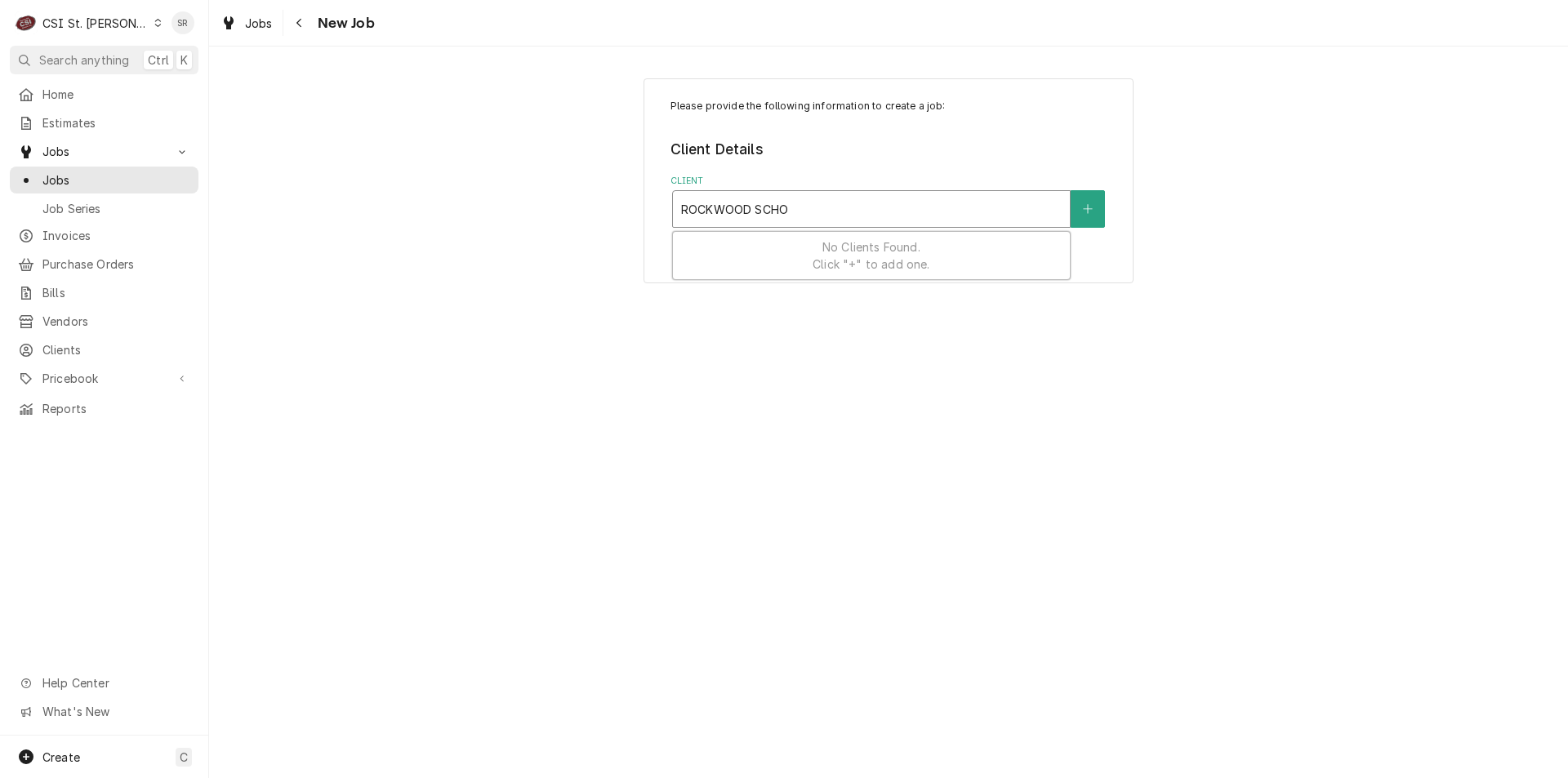 type on "ROCKWOOD SCHOO" 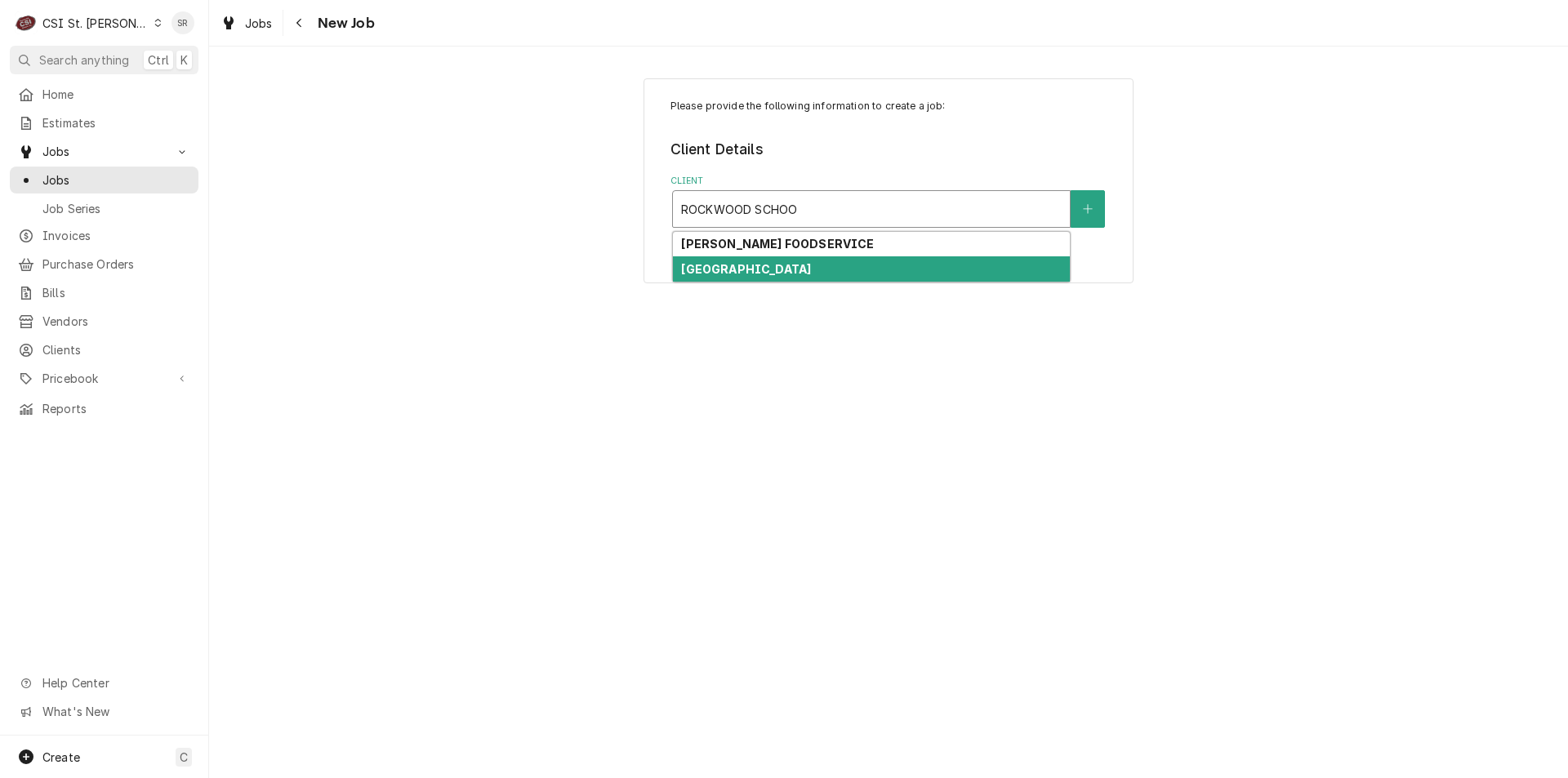 click on "Rockwood School District" at bounding box center (871, 269) 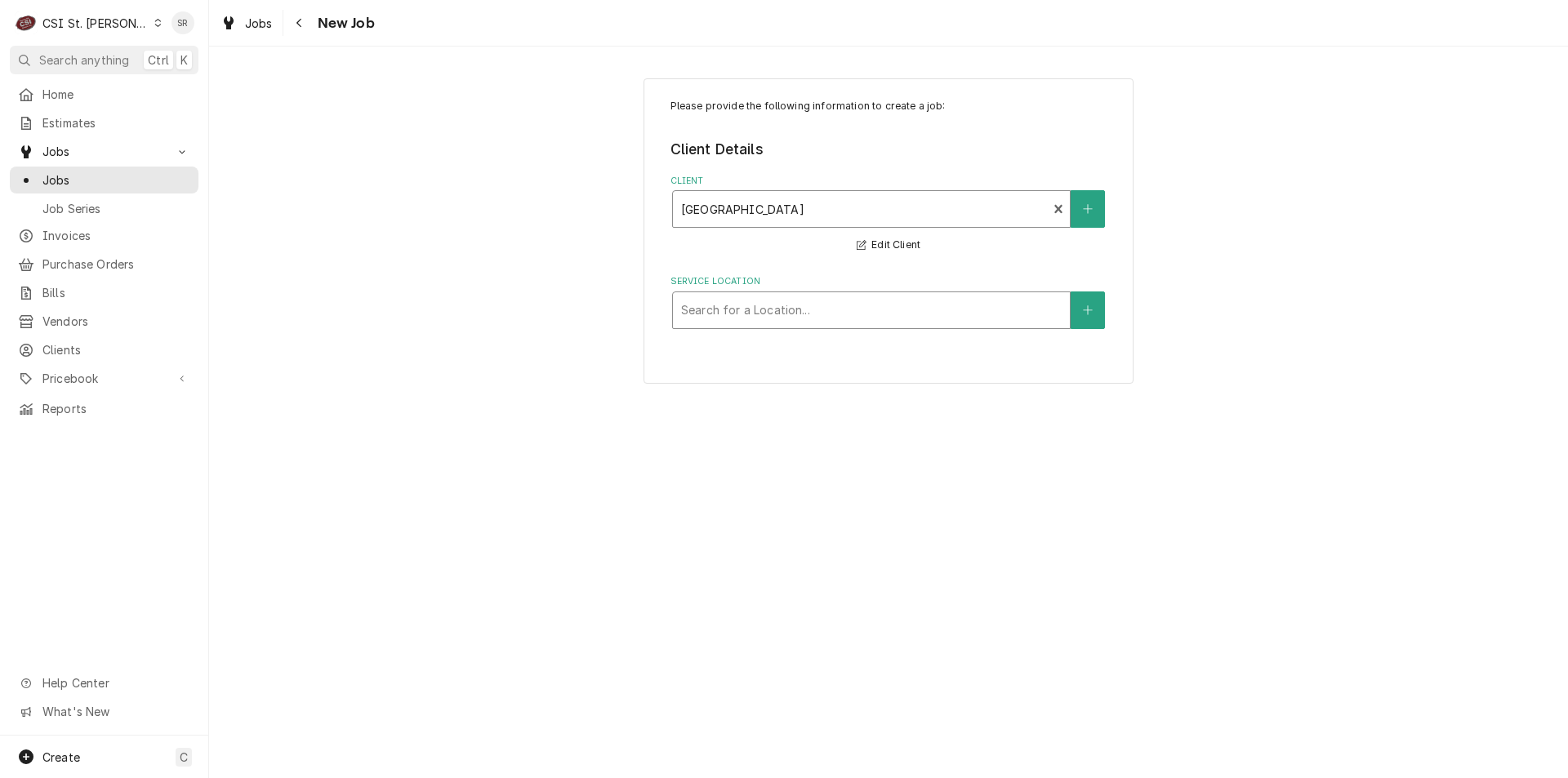 click at bounding box center [871, 310] 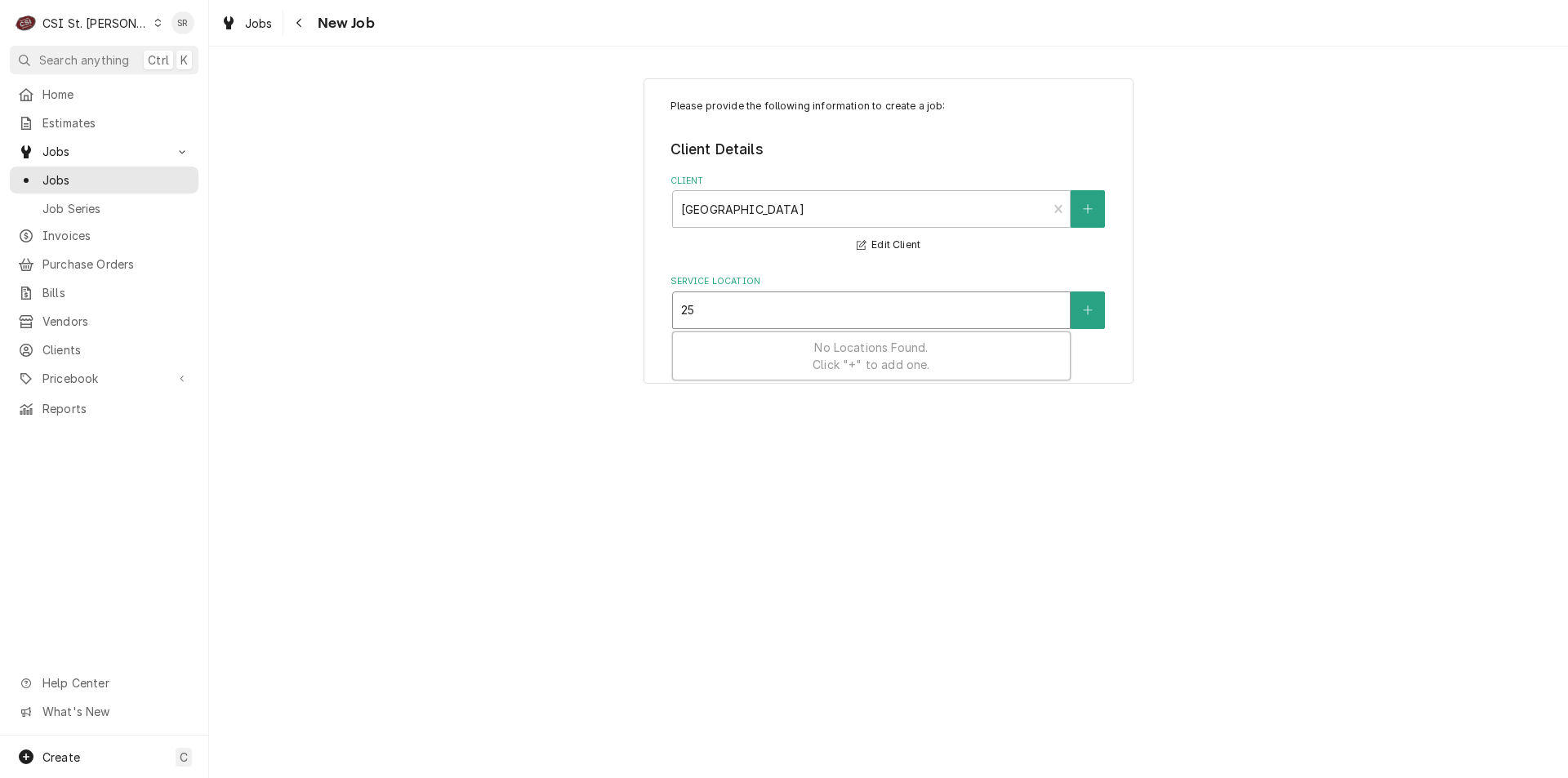 type on "25 R" 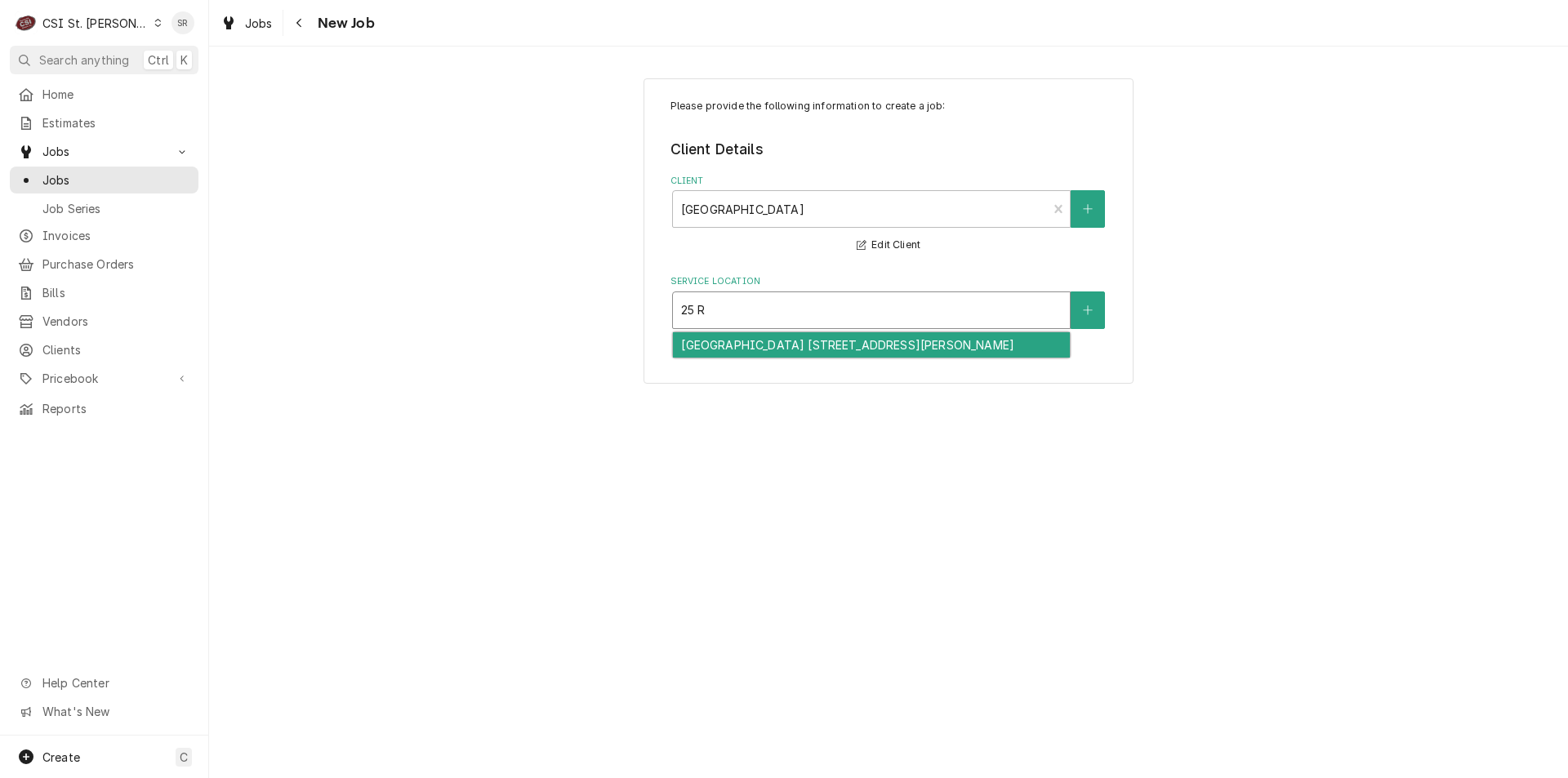 click on "Rockwood Valley Middle School 25 / 1220 Babler Park Drive, Wildwood, MO 63038" at bounding box center (871, 345) 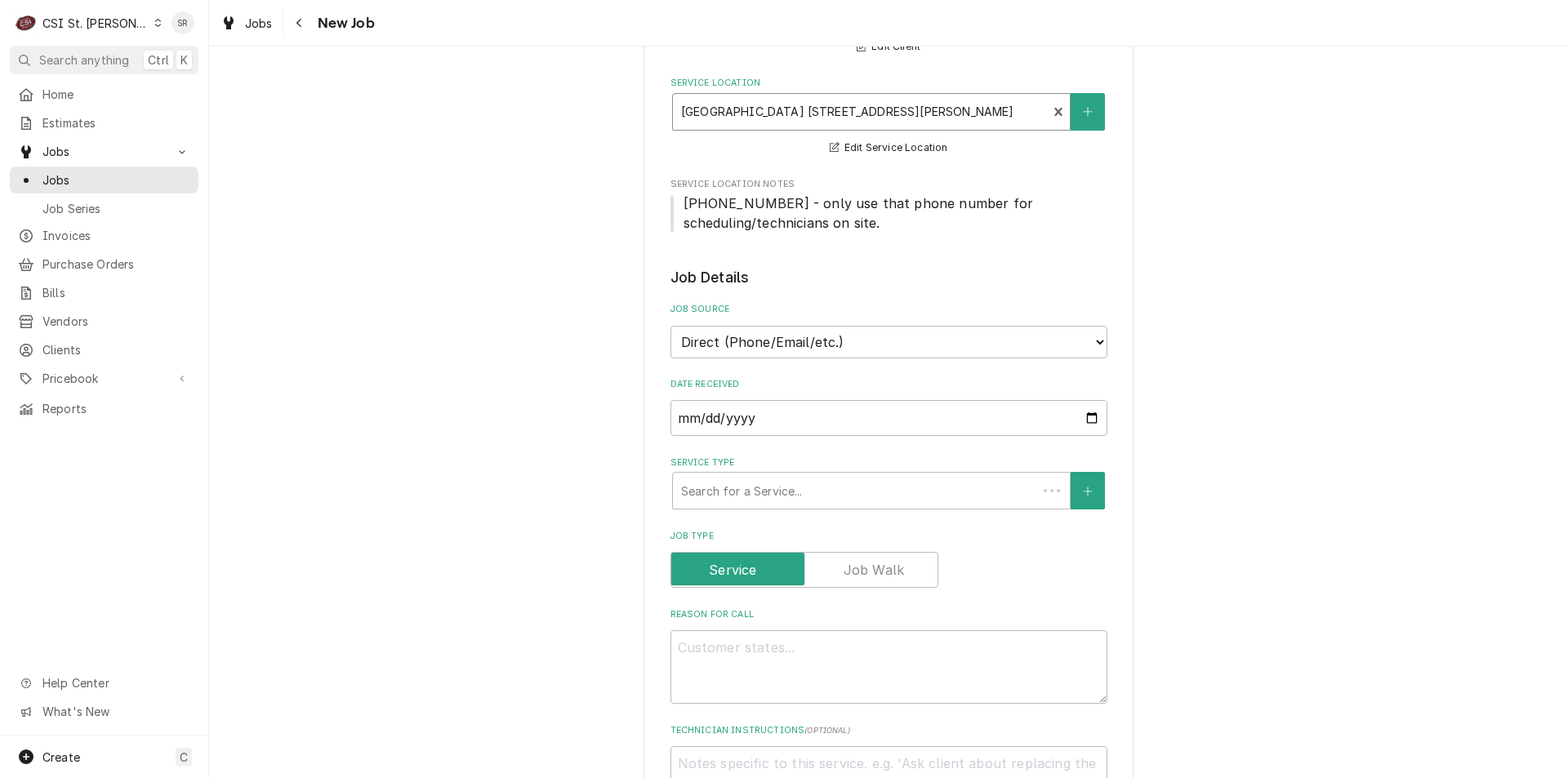 scroll, scrollTop: 245, scrollLeft: 0, axis: vertical 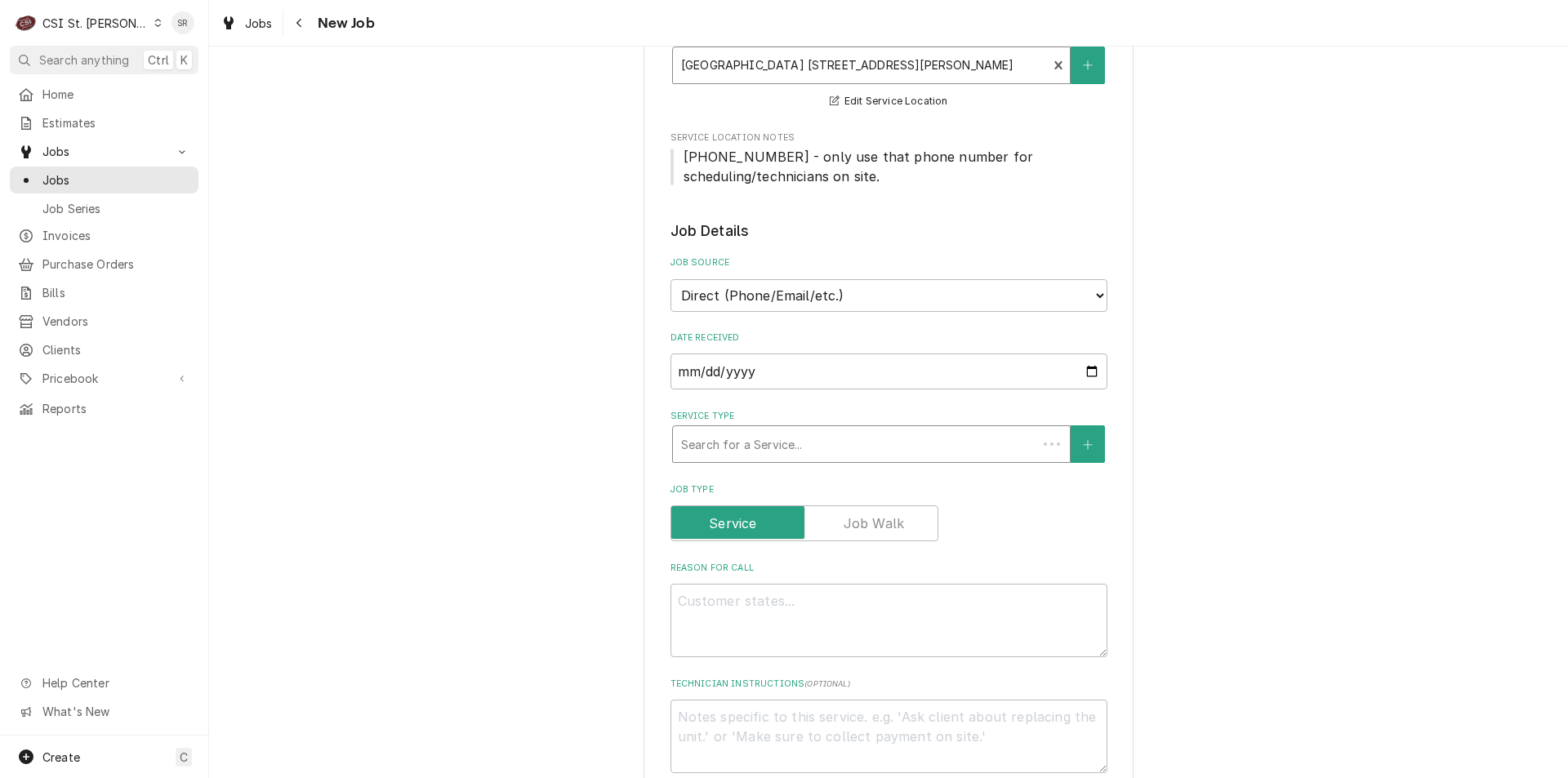 click at bounding box center (855, 444) 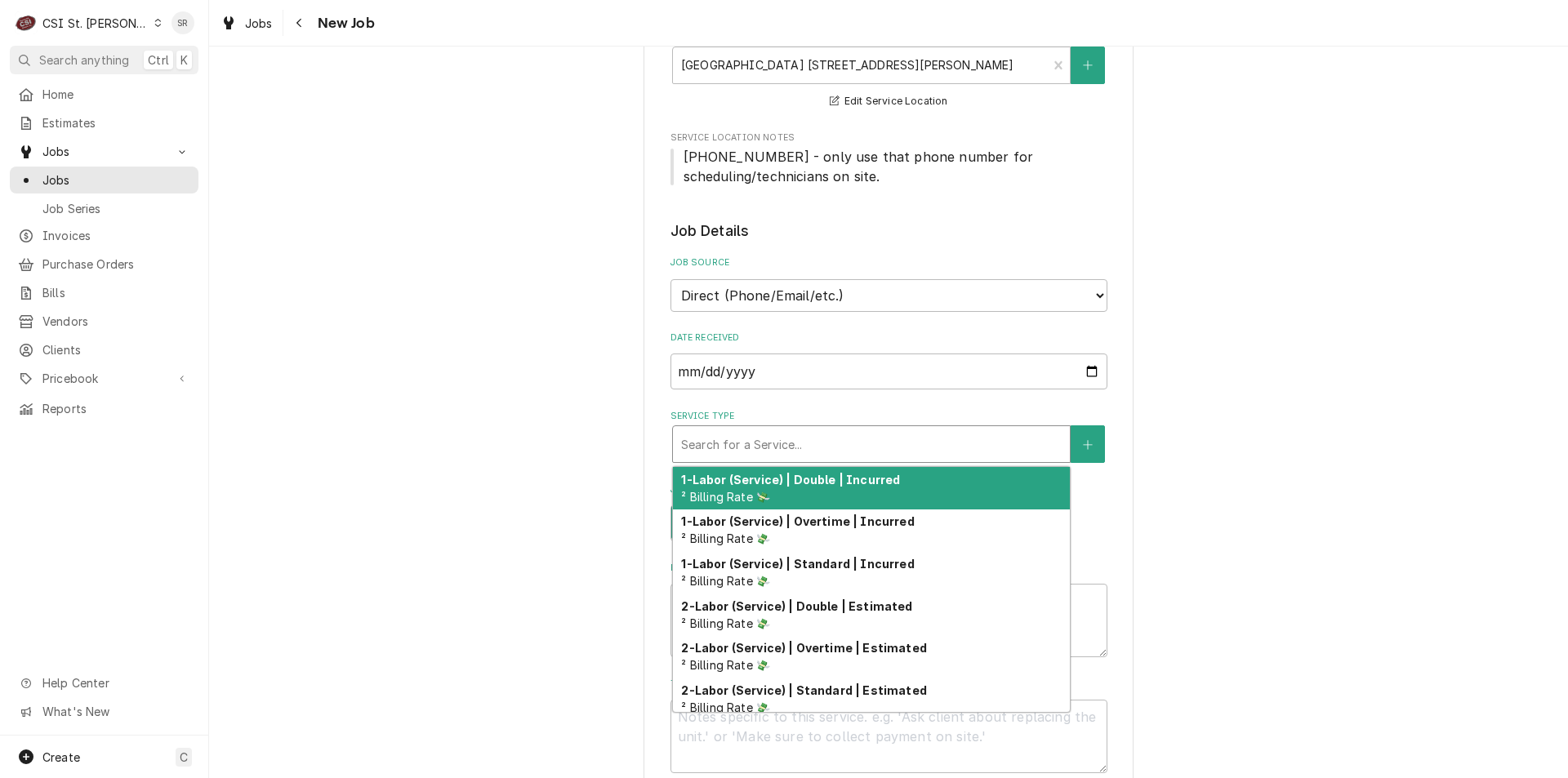 type on "x" 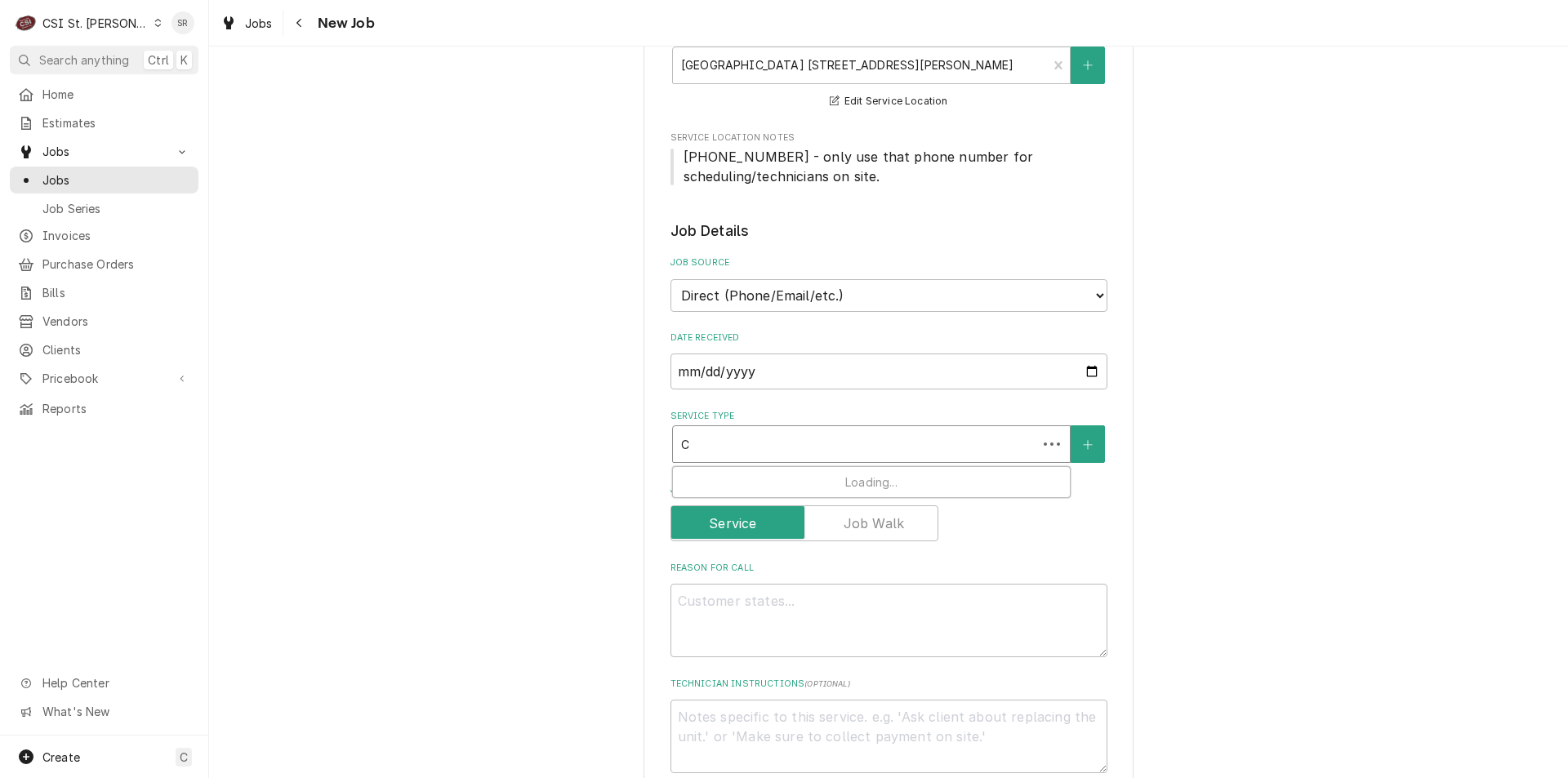 type on "x" 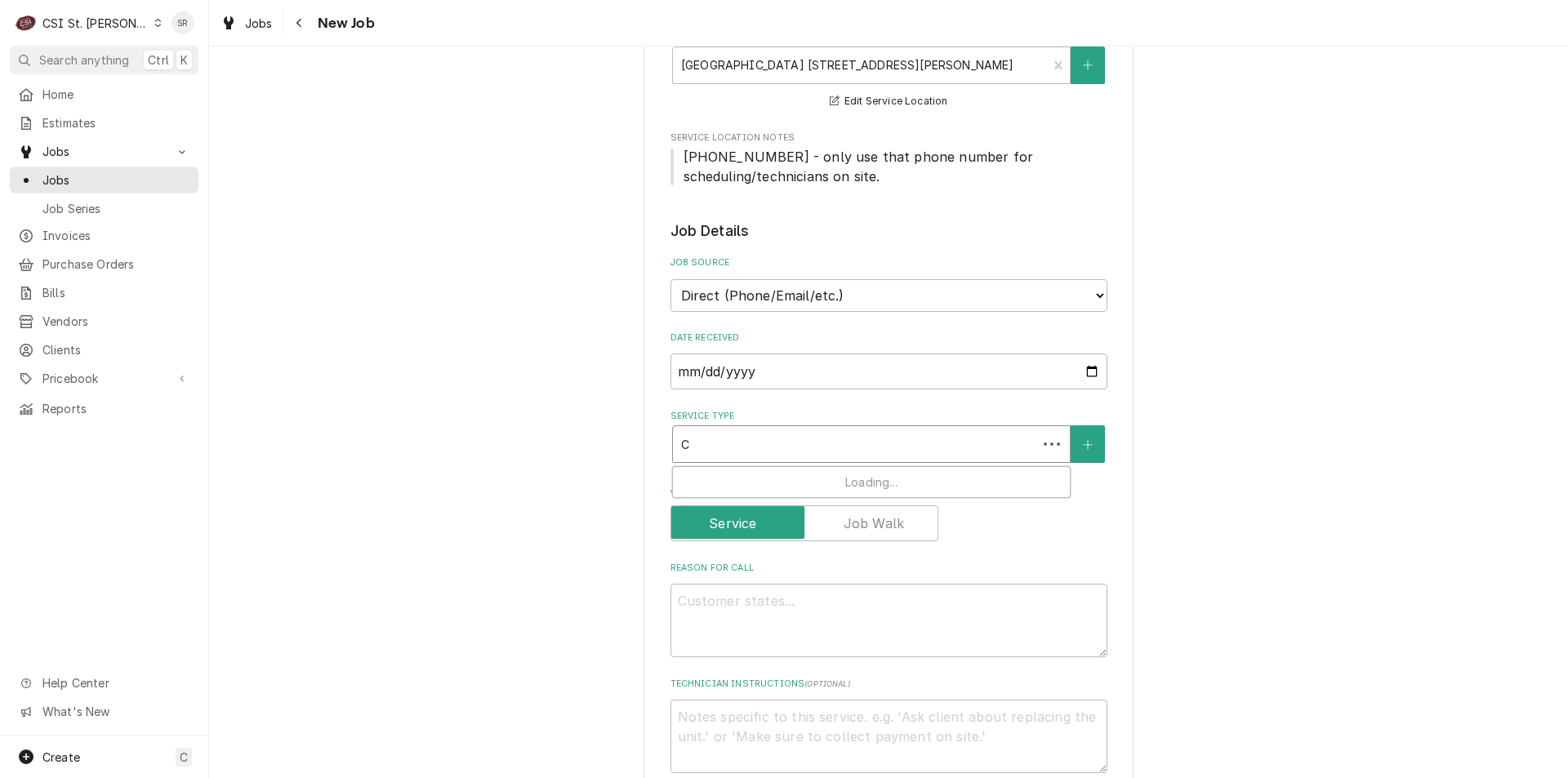 type on "CO" 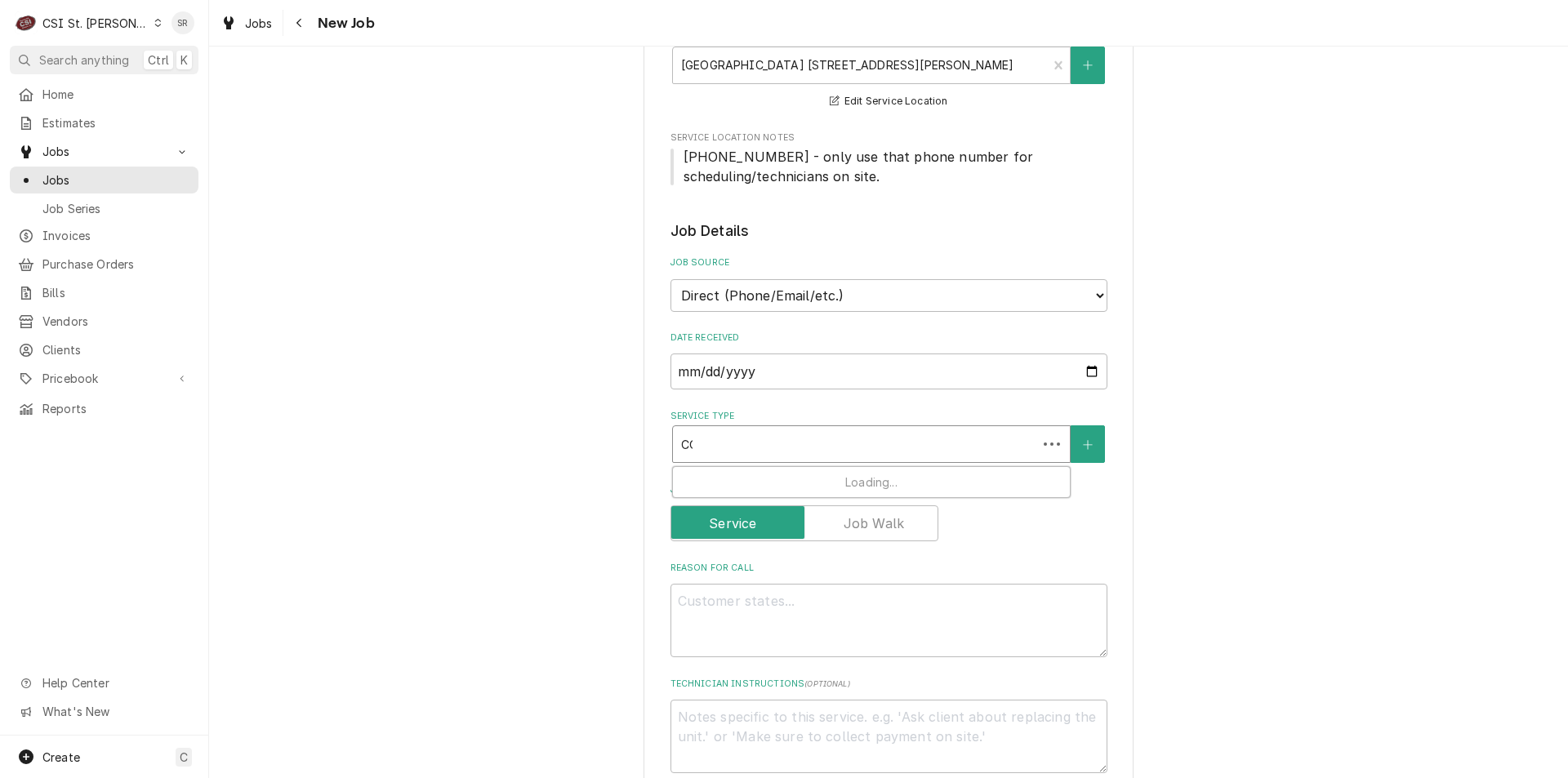 type on "x" 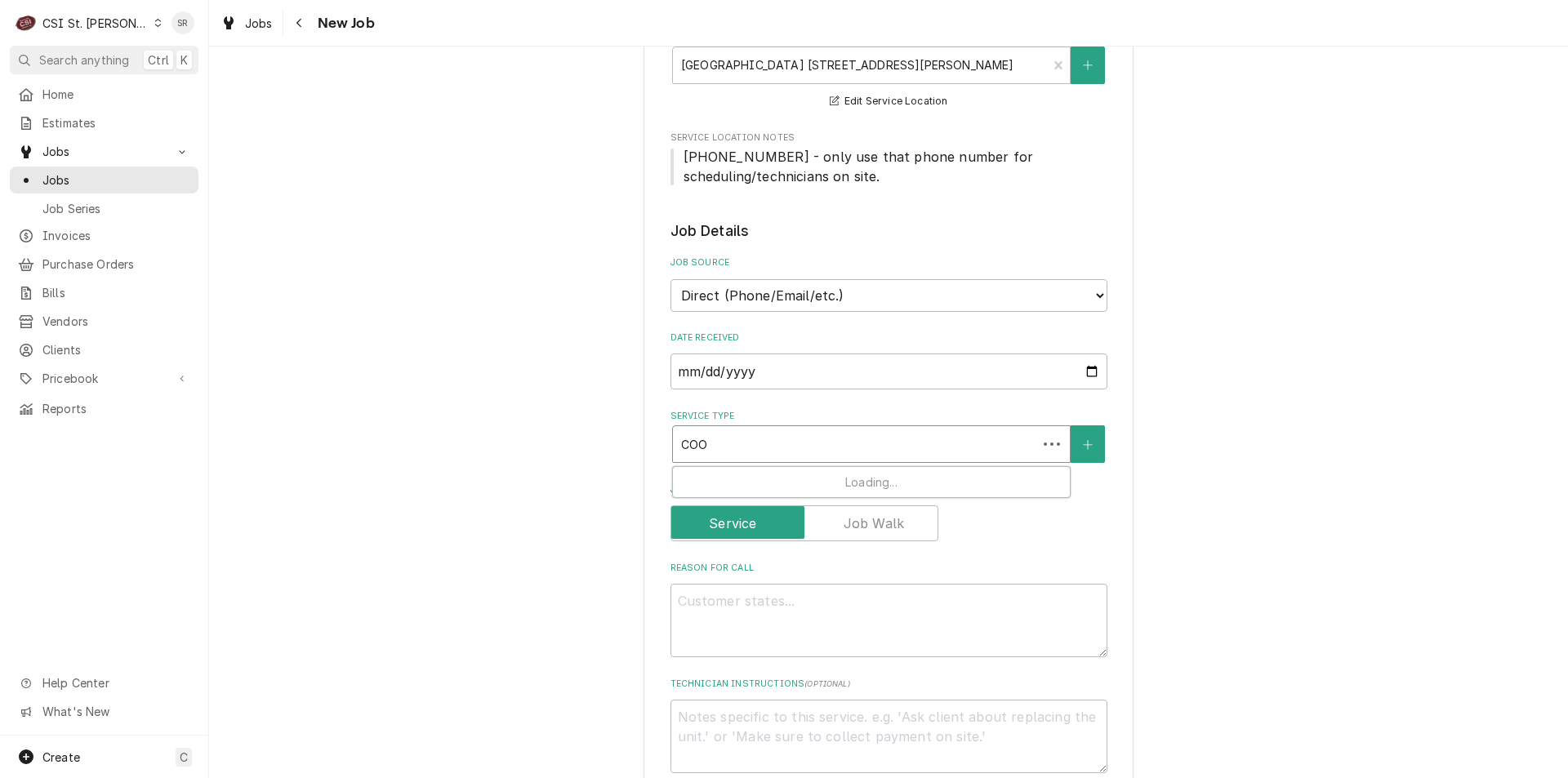 type on "x" 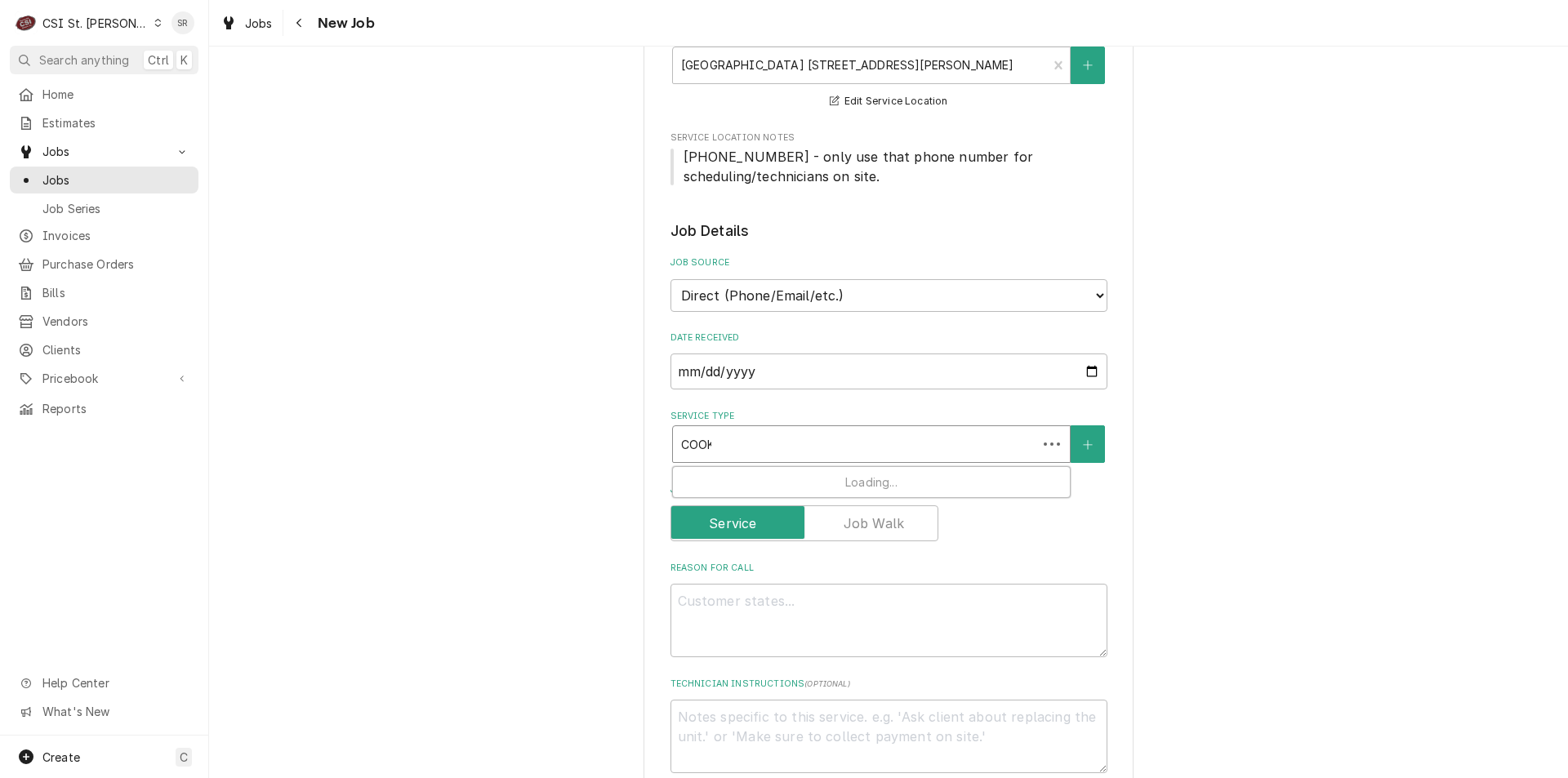 type on "x" 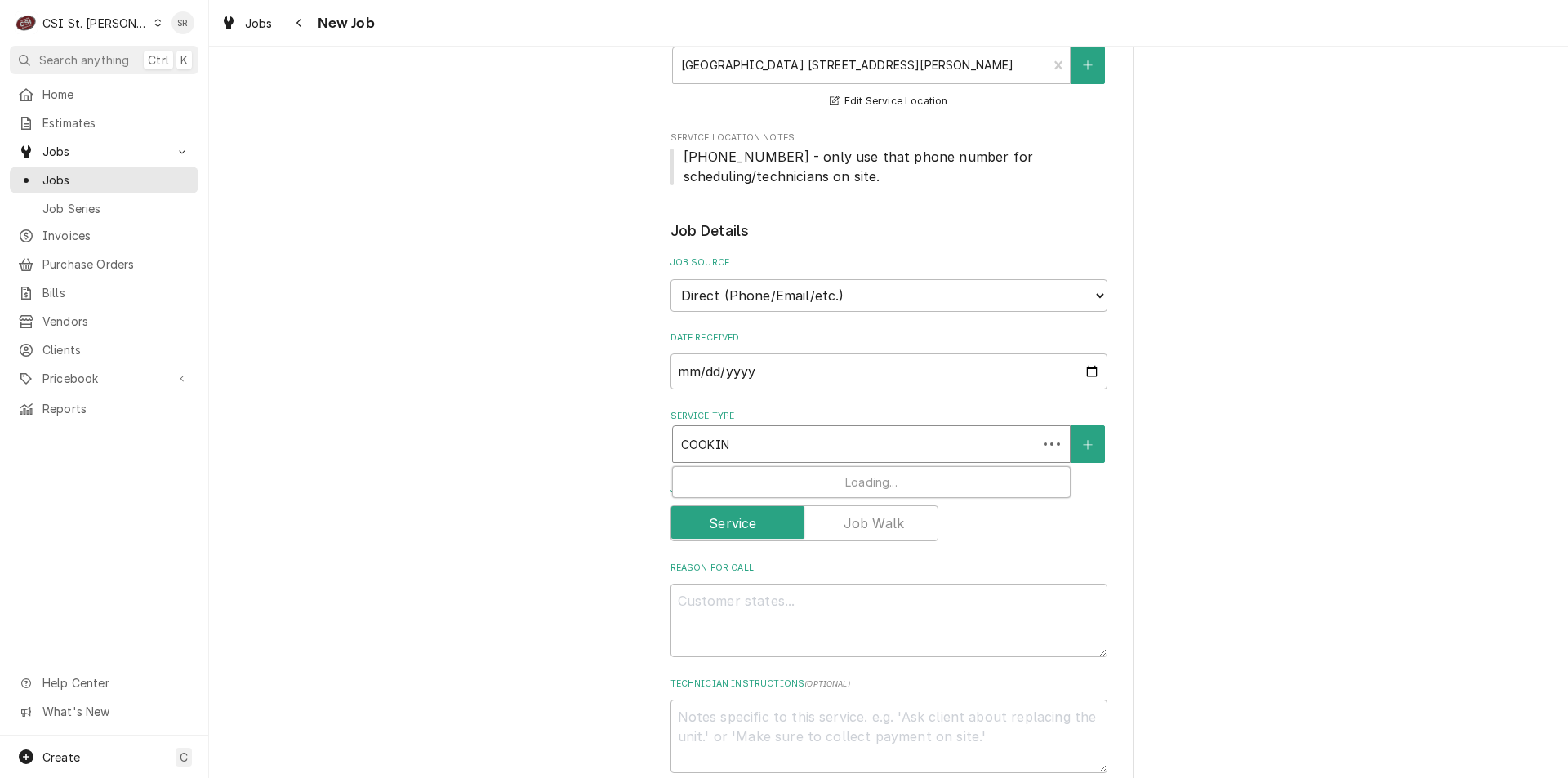 type on "x" 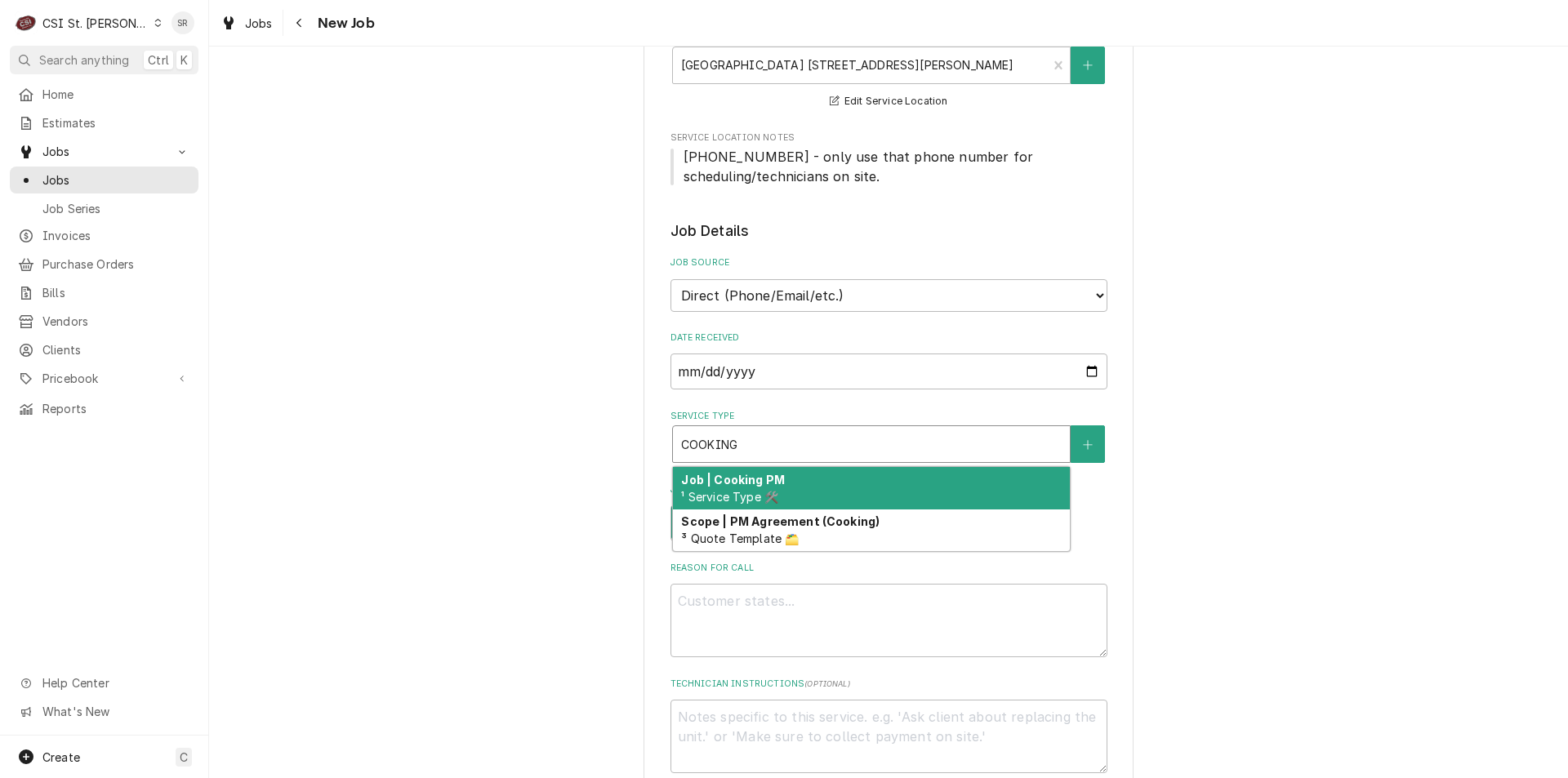 click on "Job | Cooking PM" at bounding box center [733, 479] 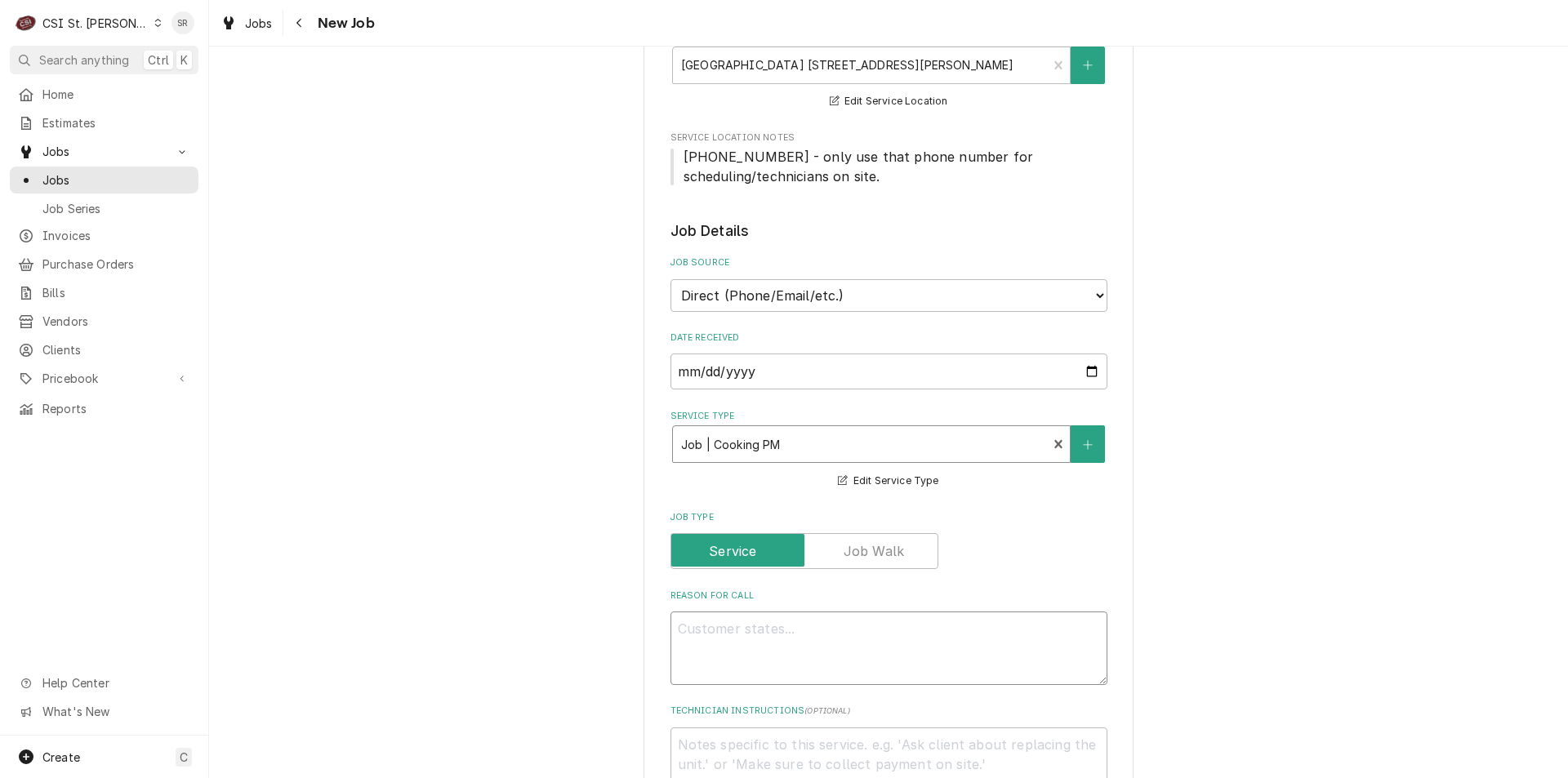 click on "Reason For Call" at bounding box center (889, 648) 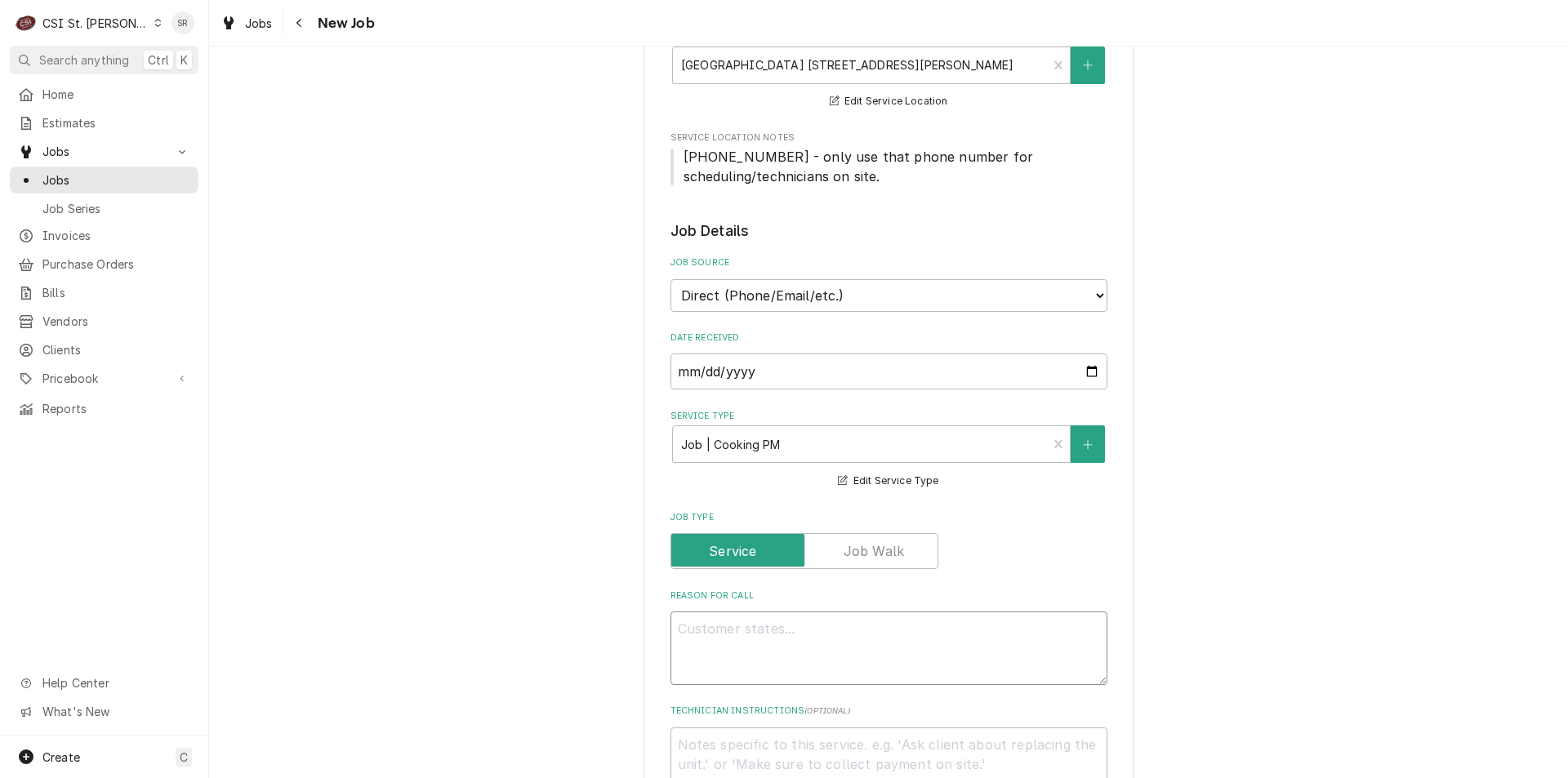type on "x" 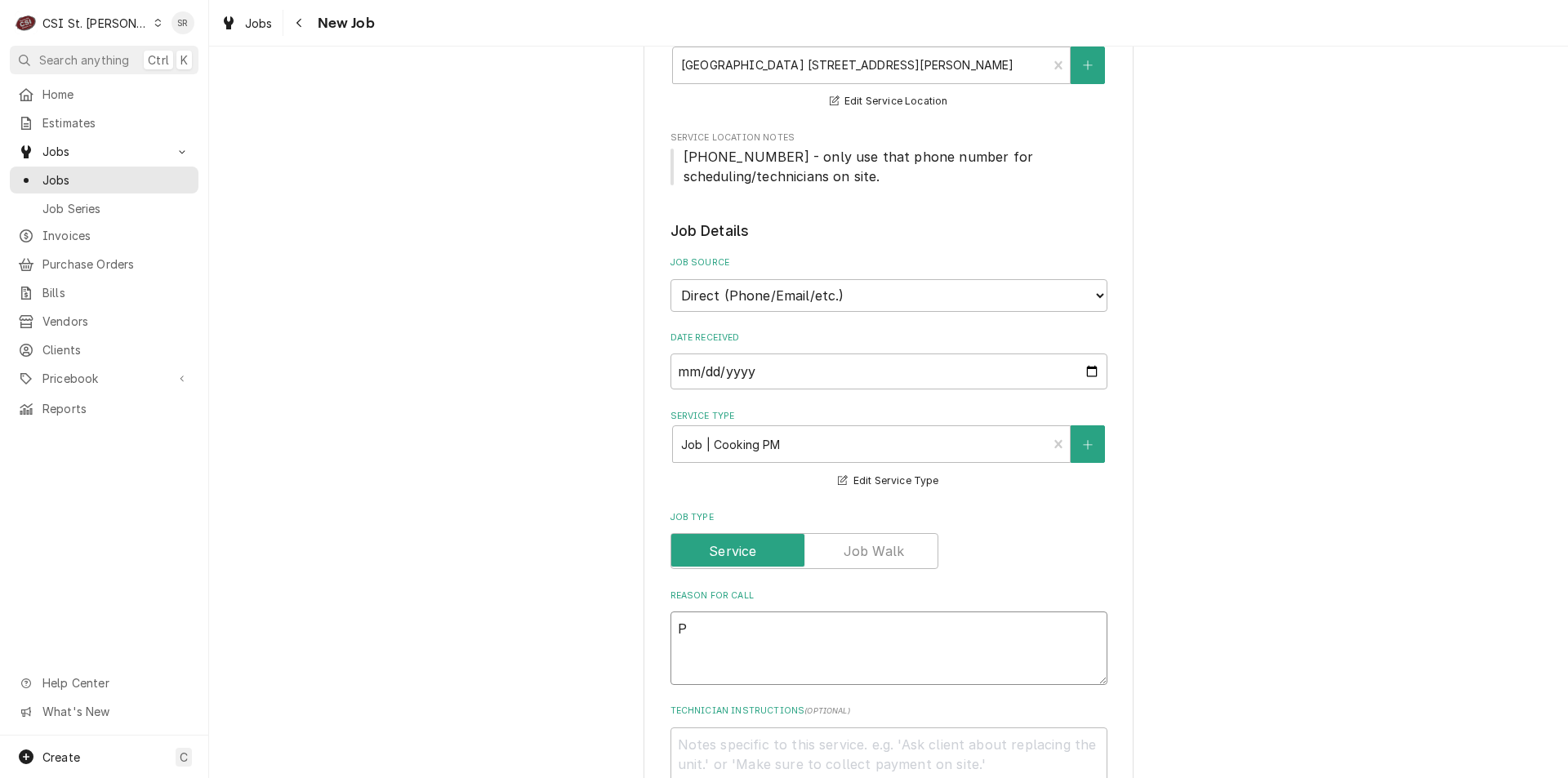 type on "x" 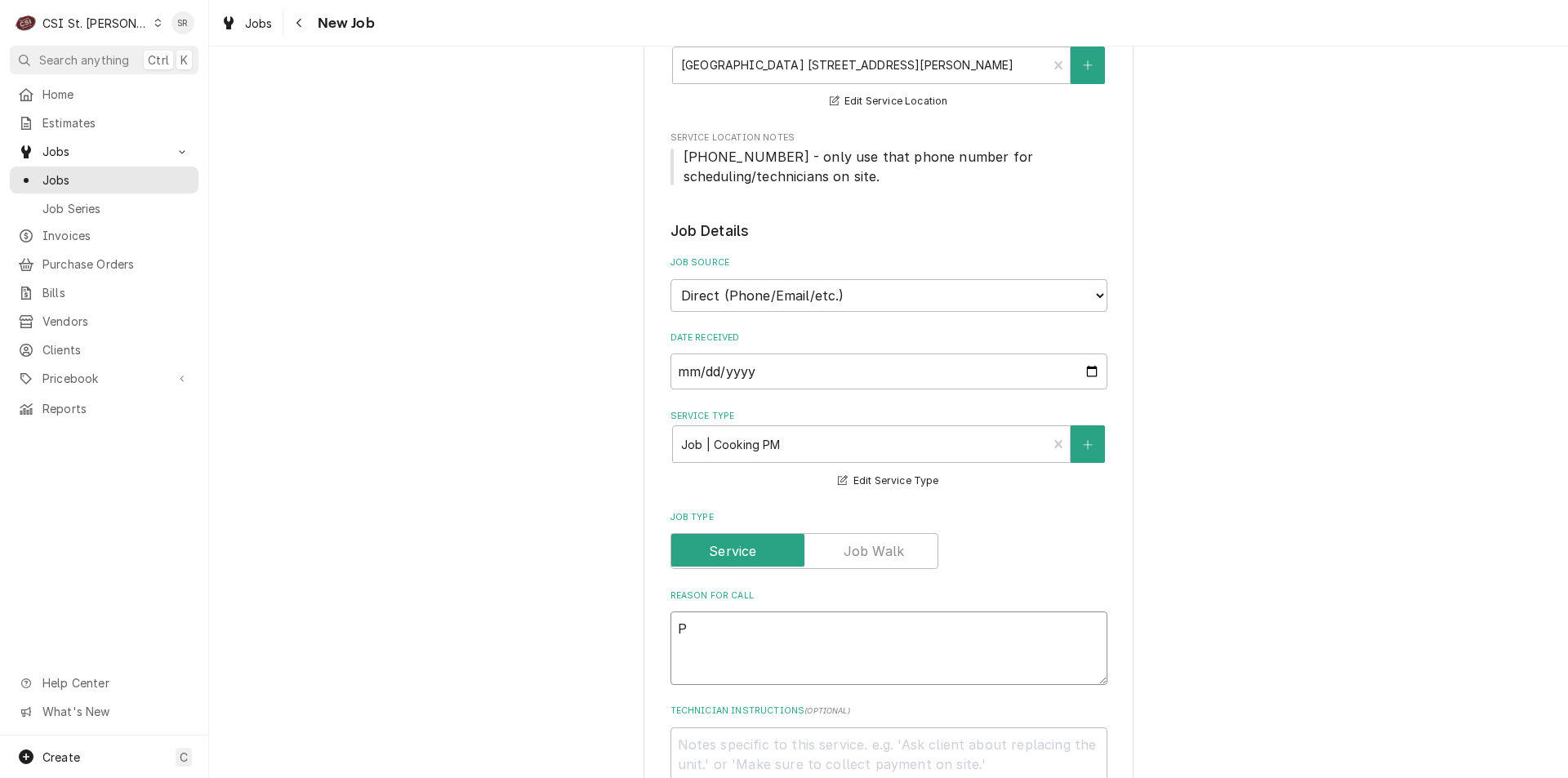 type on "PE" 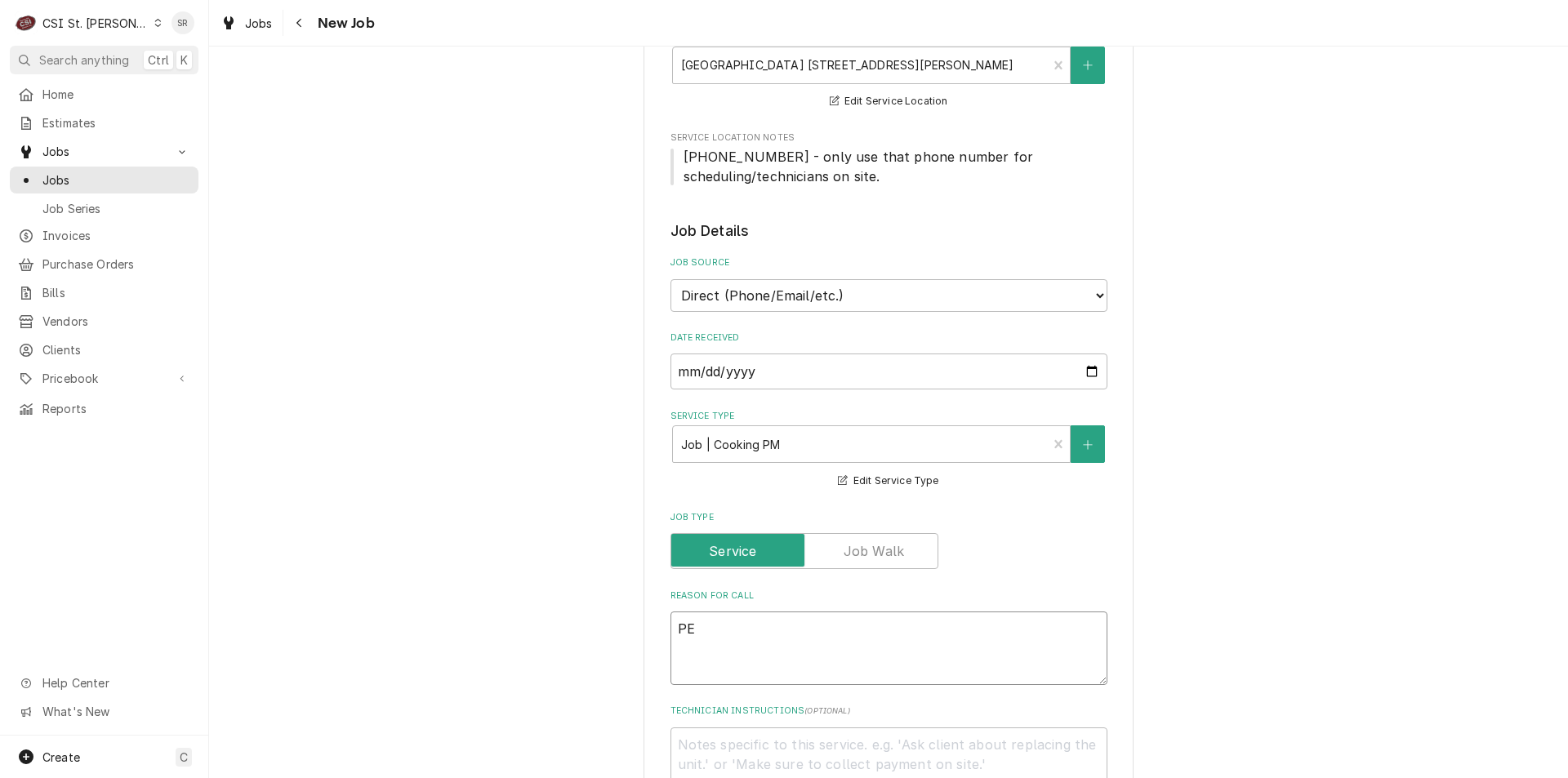 type on "x" 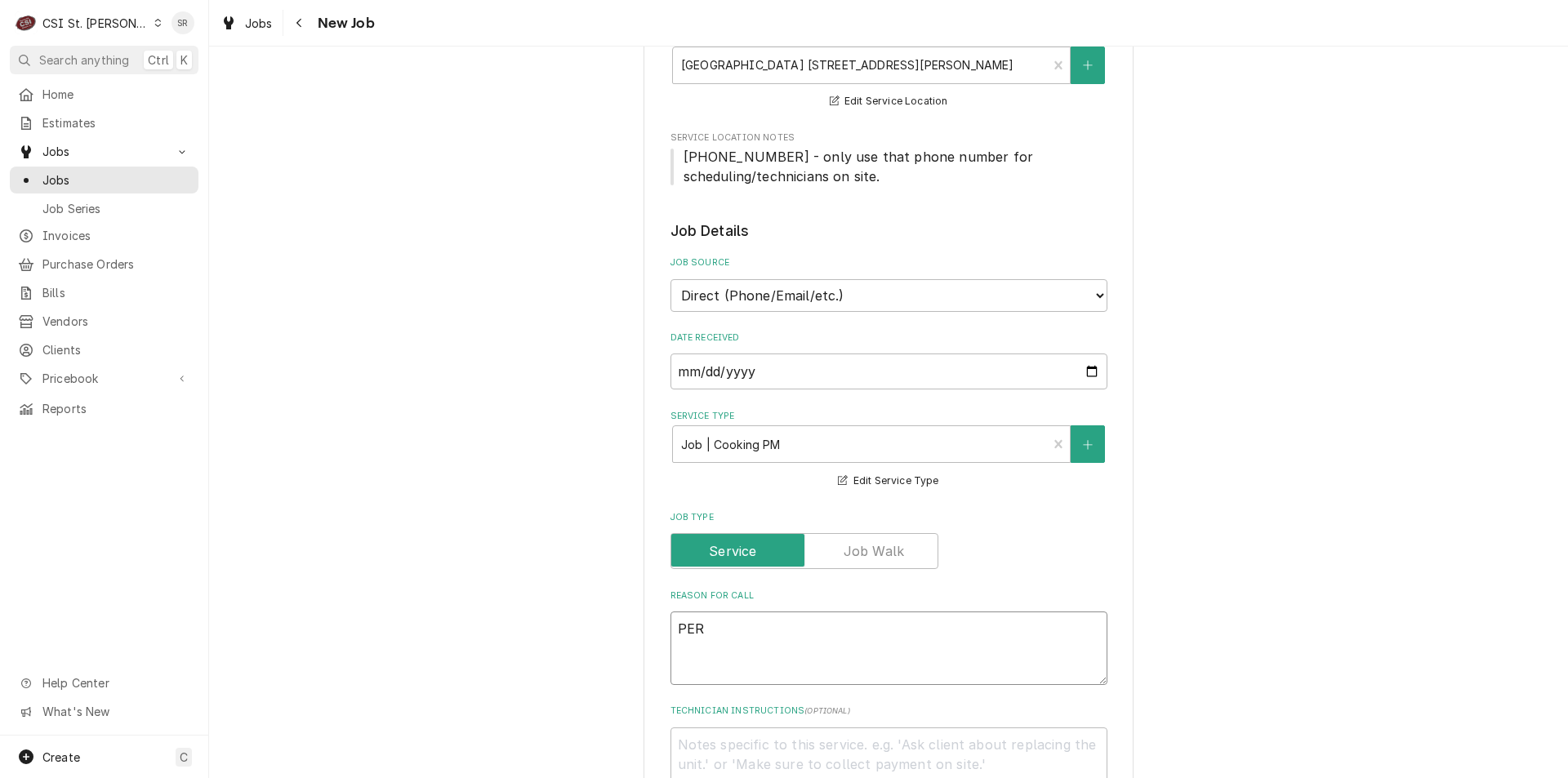 type on "x" 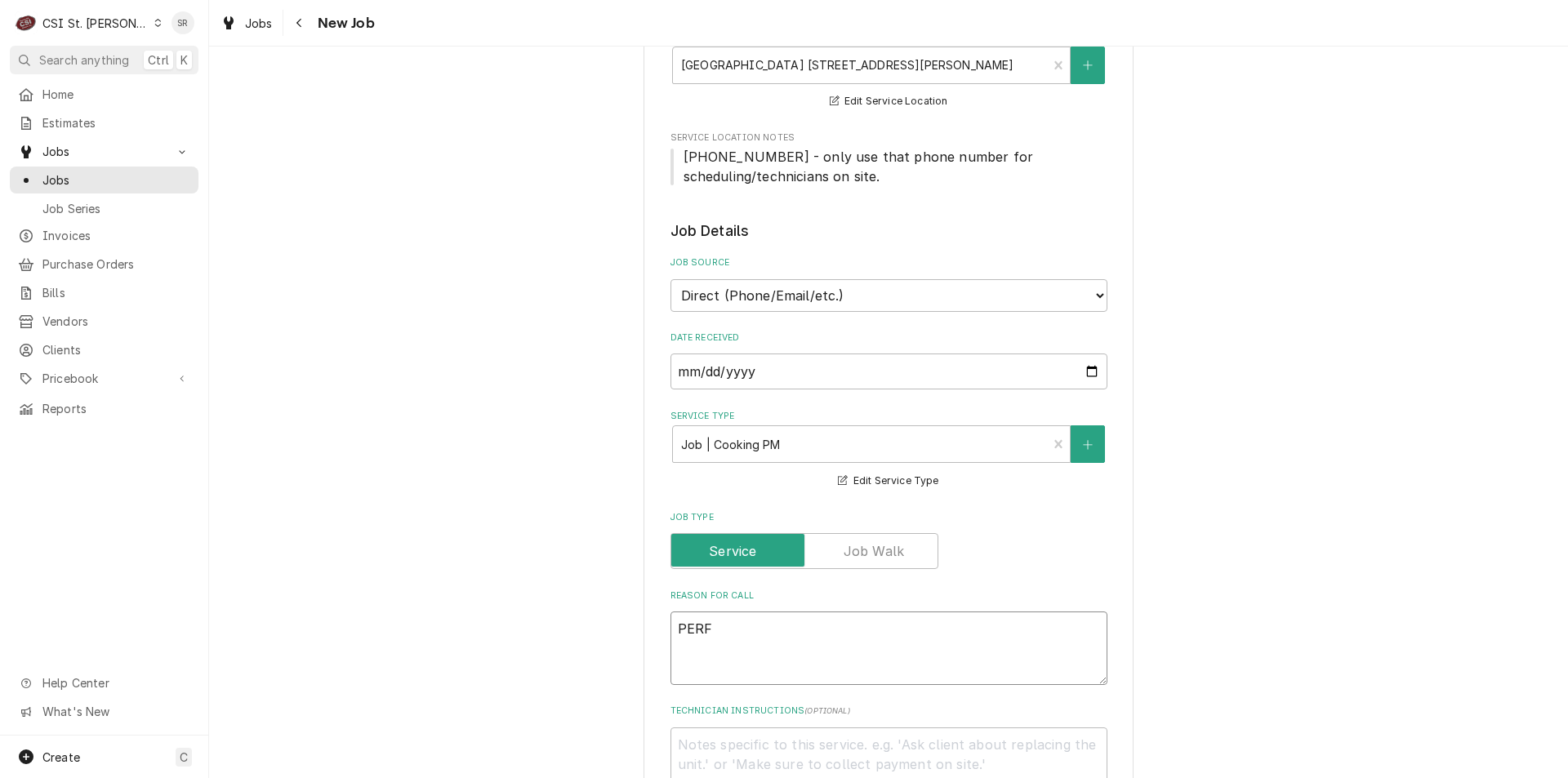 type on "x" 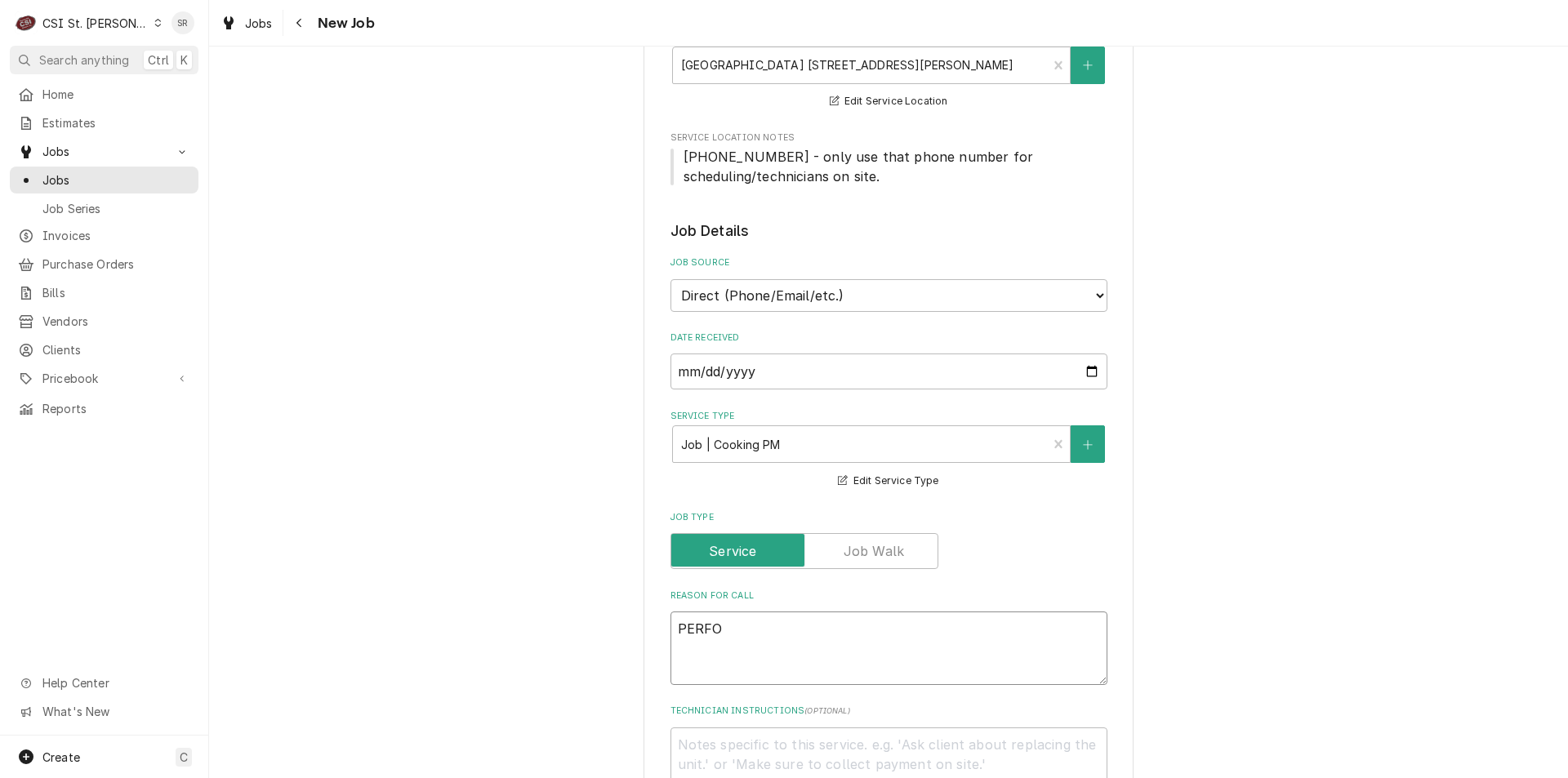 type on "x" 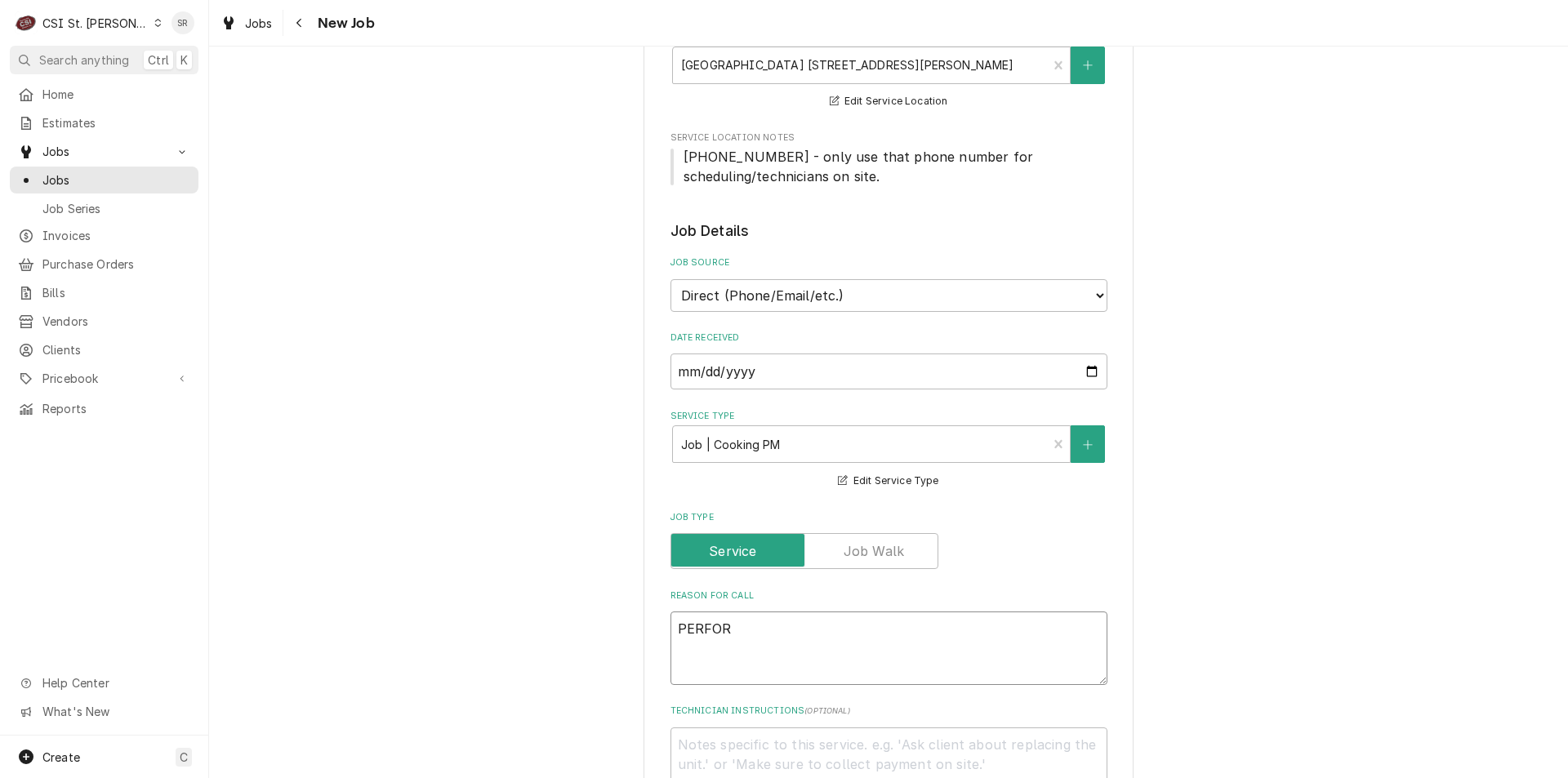 type on "x" 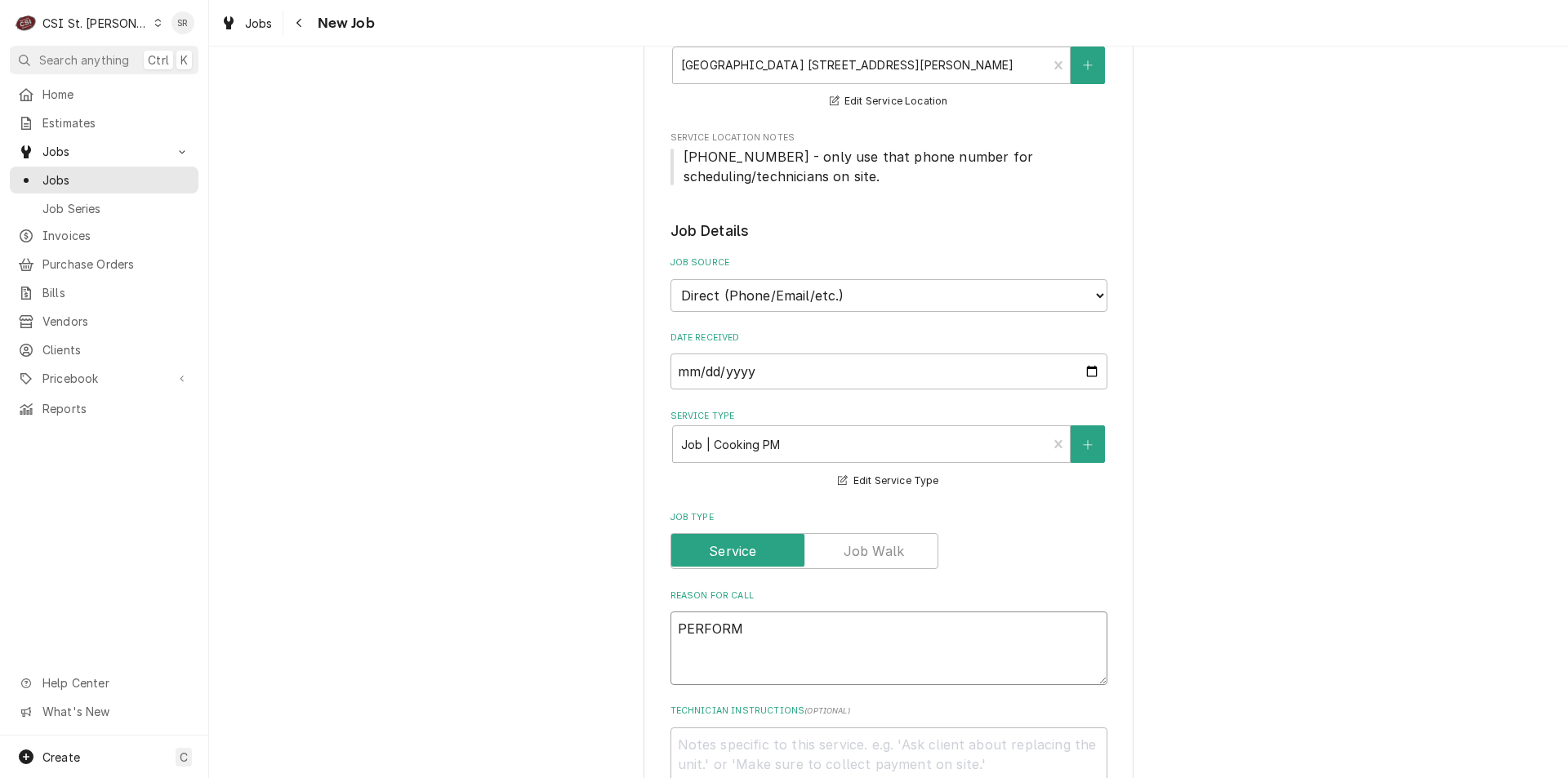 type on "x" 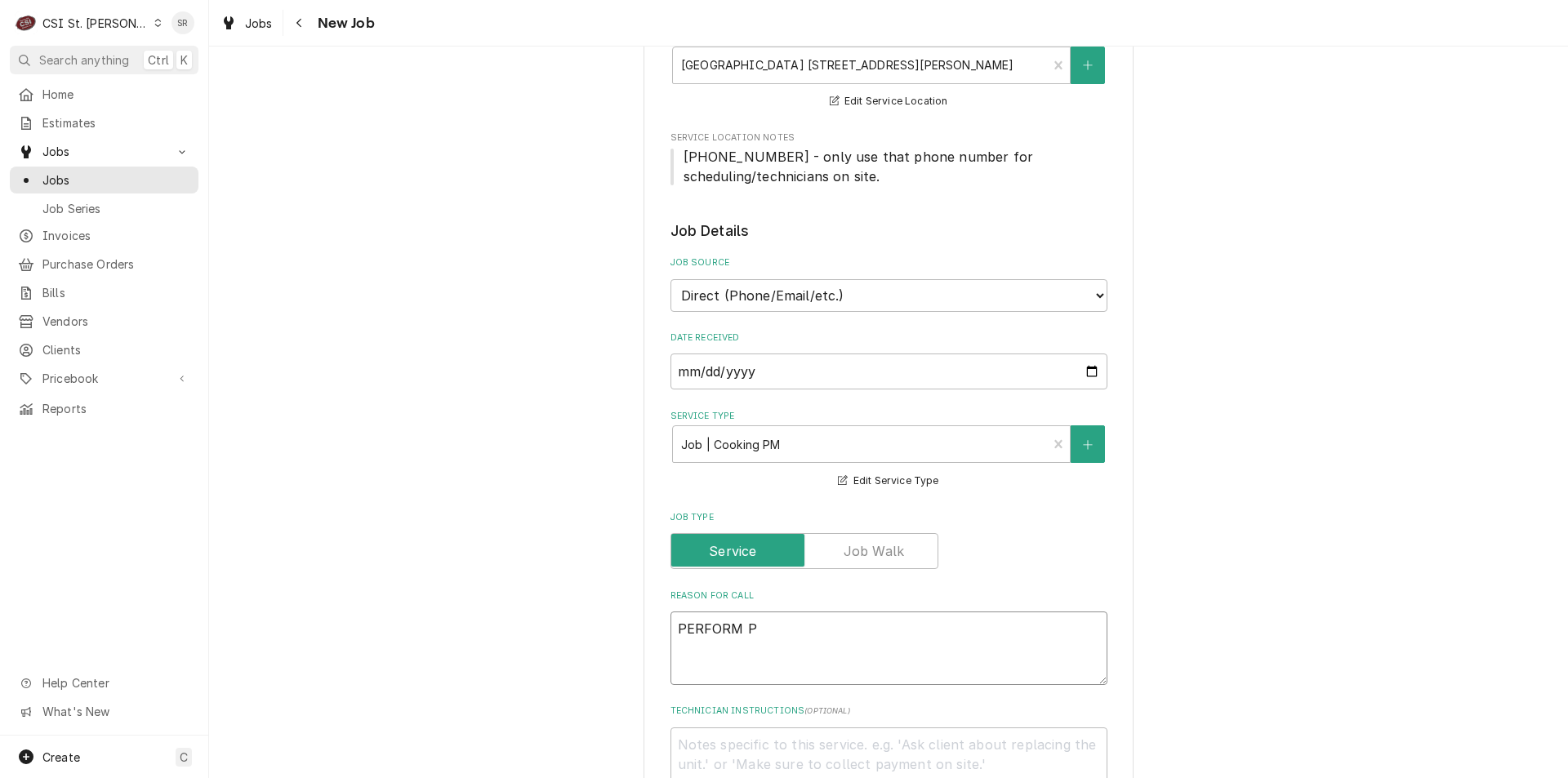 type on "x" 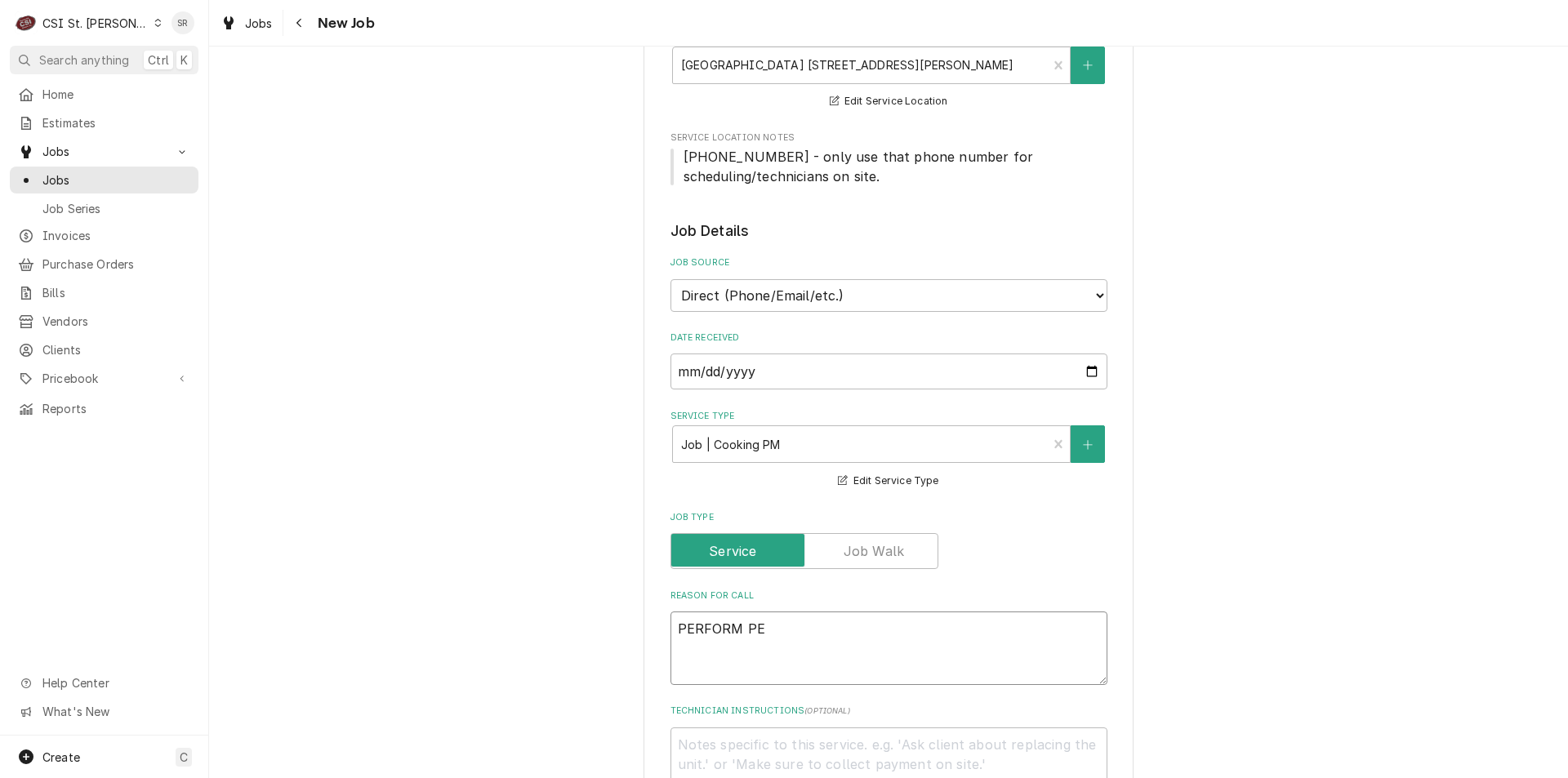 type on "x" 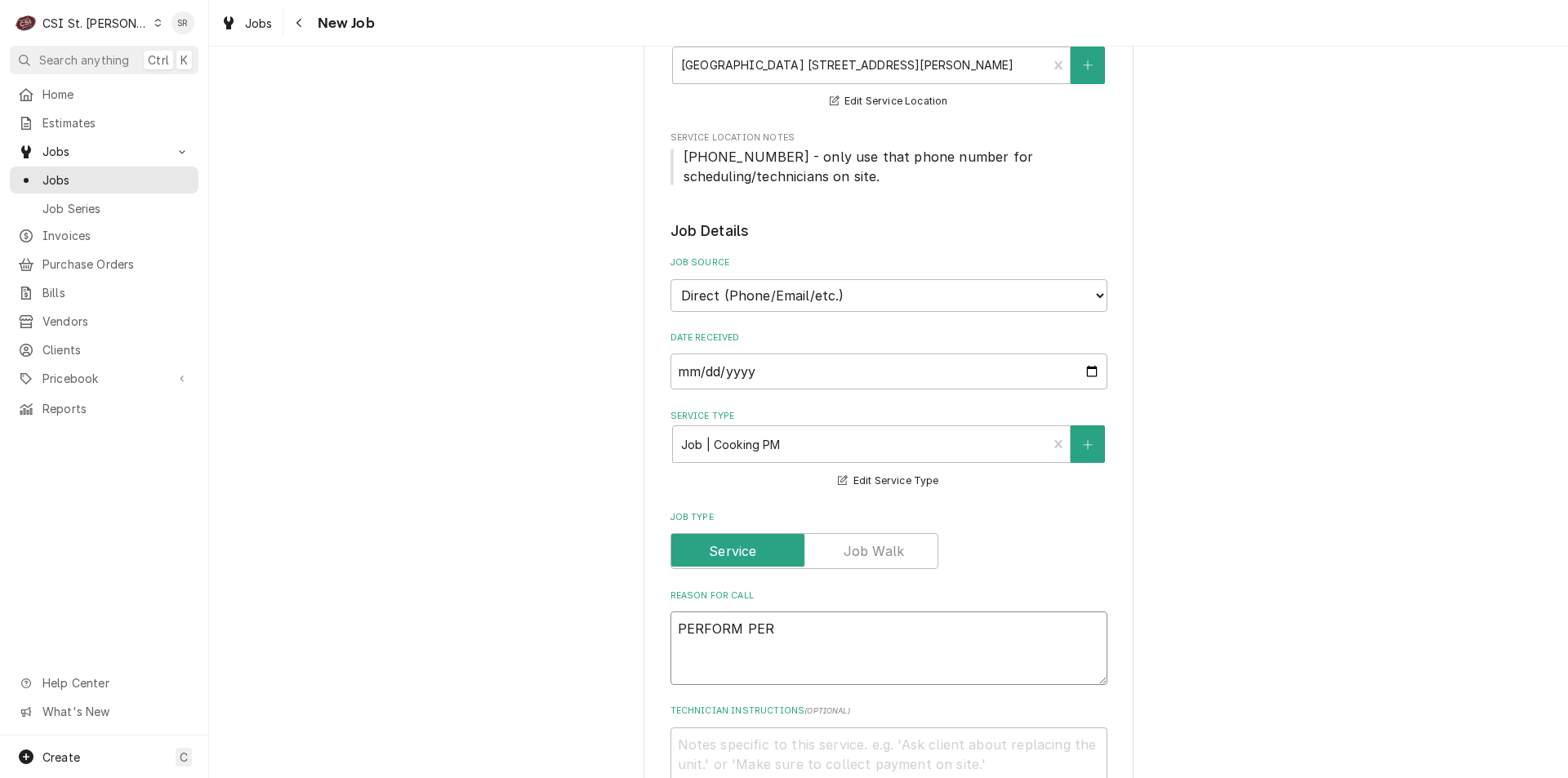type on "x" 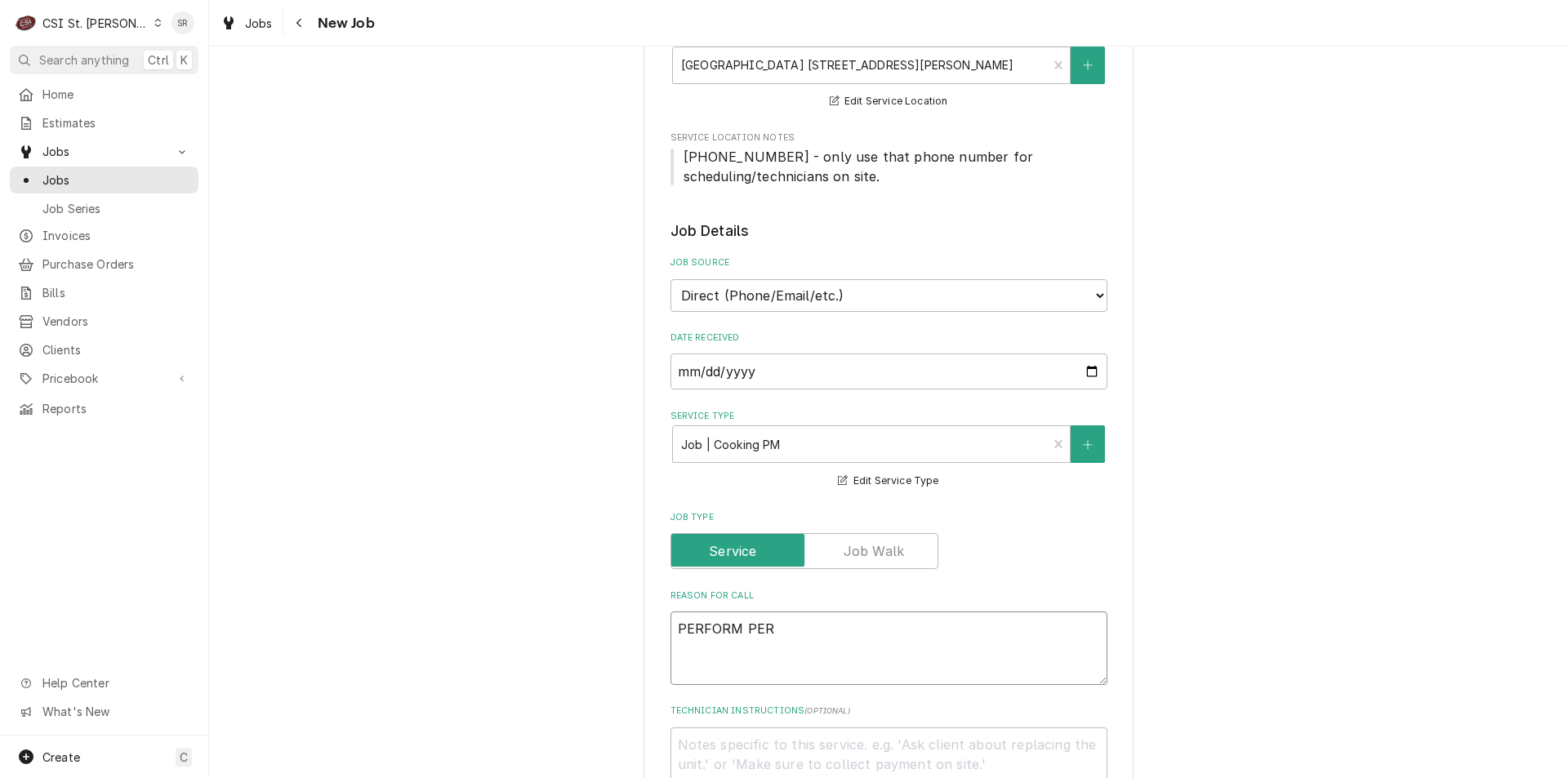 type on "x" 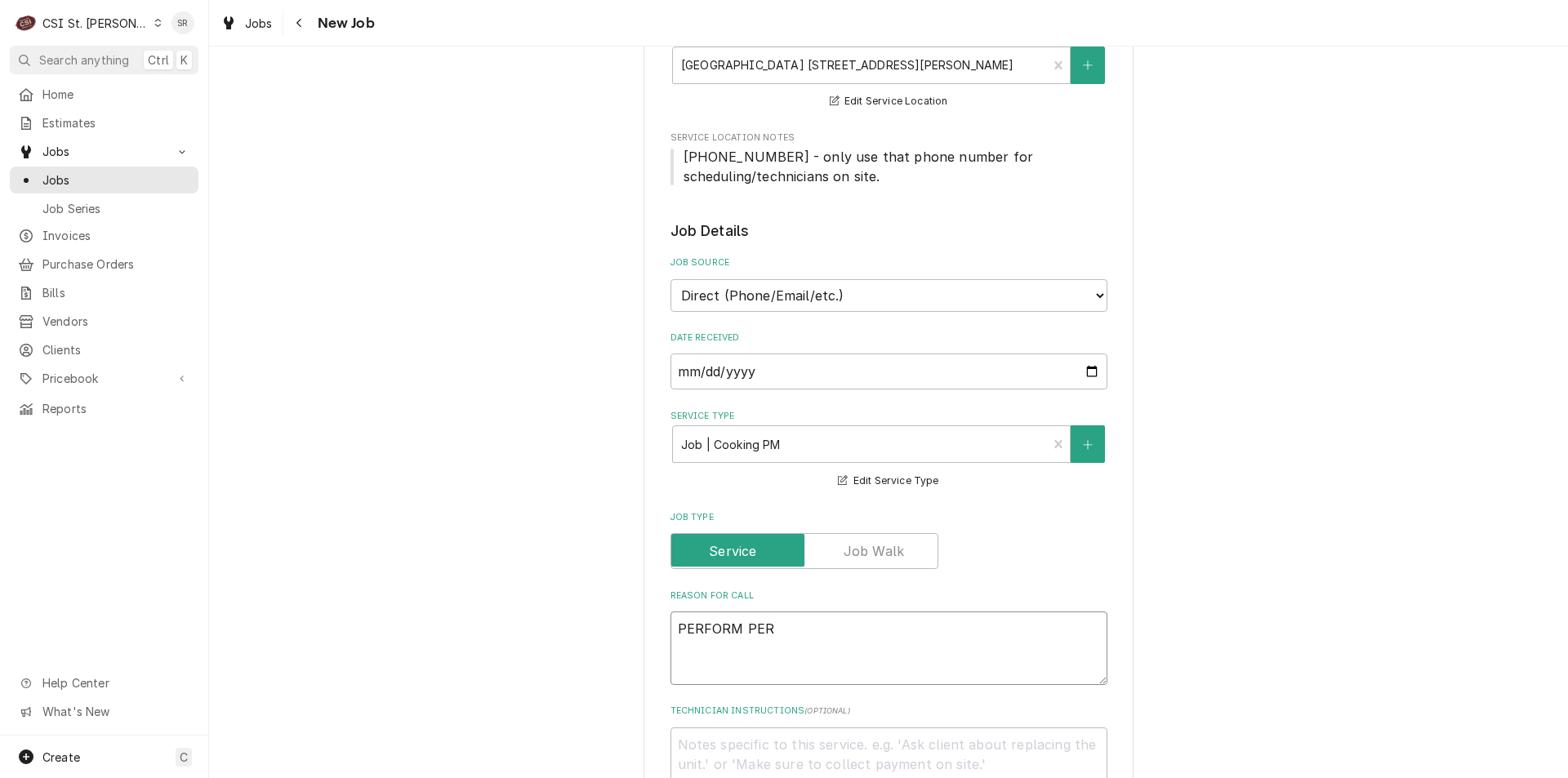 type on "PERFORM PER E" 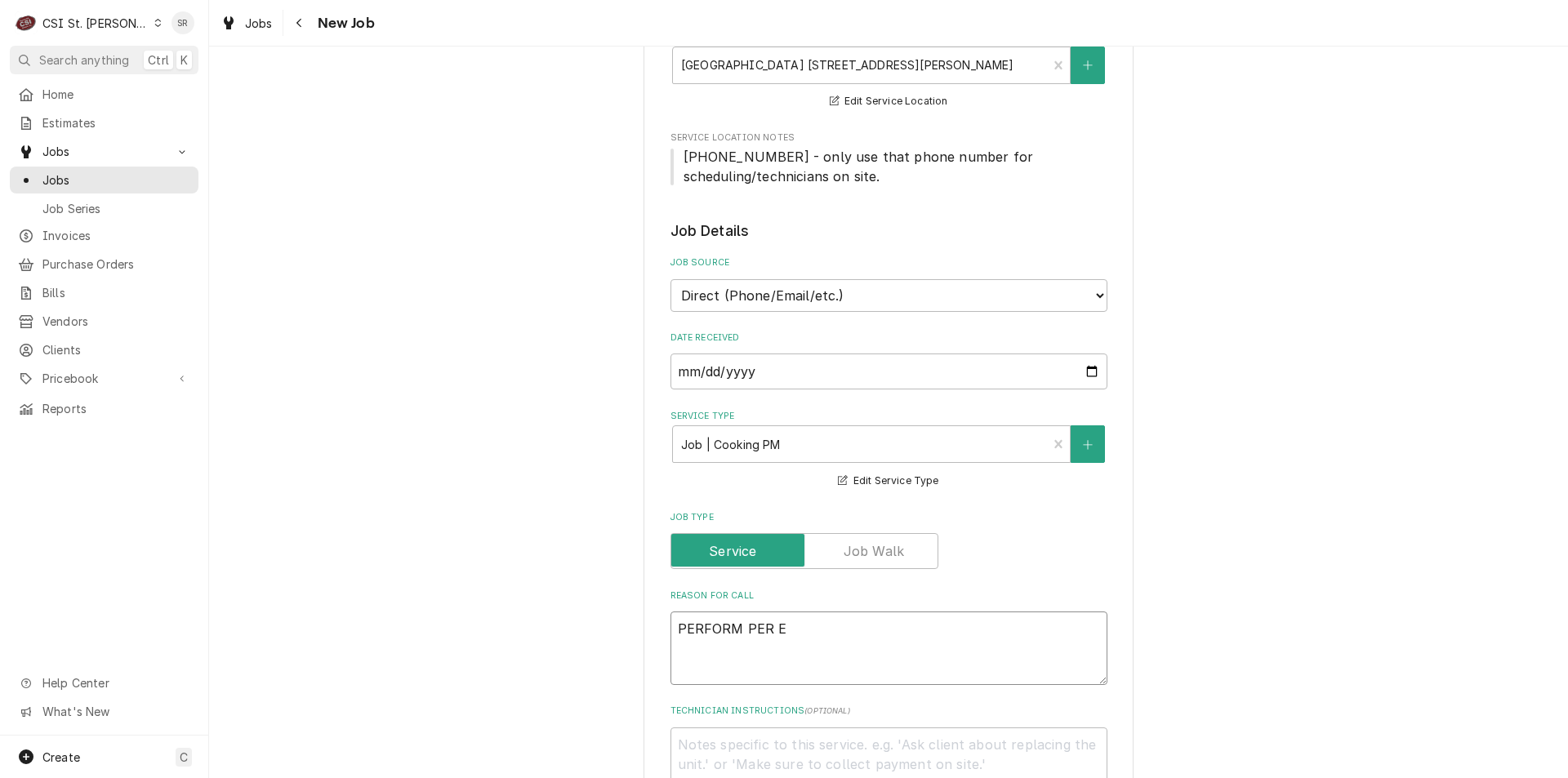 type on "x" 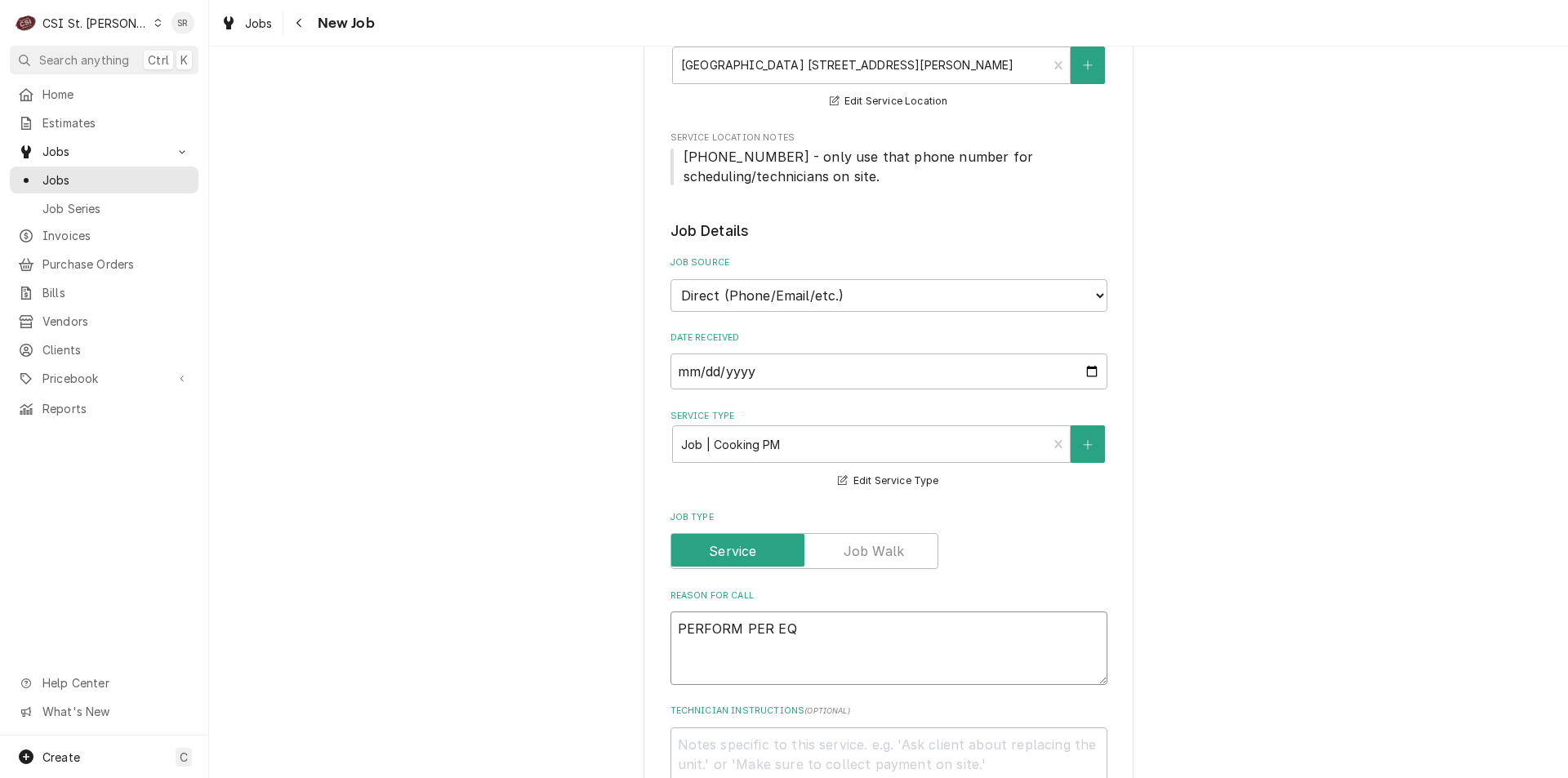 type on "x" 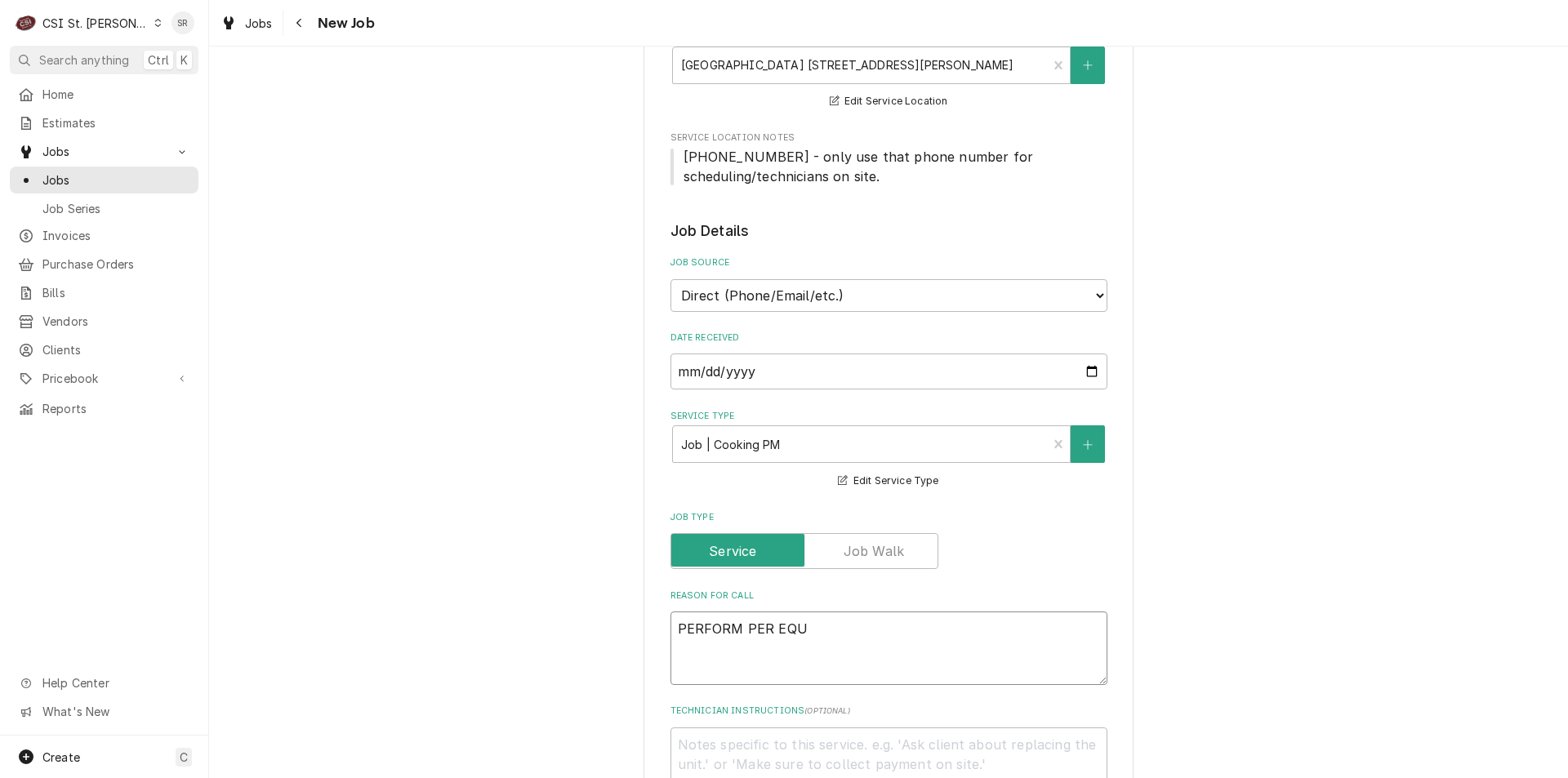 type on "x" 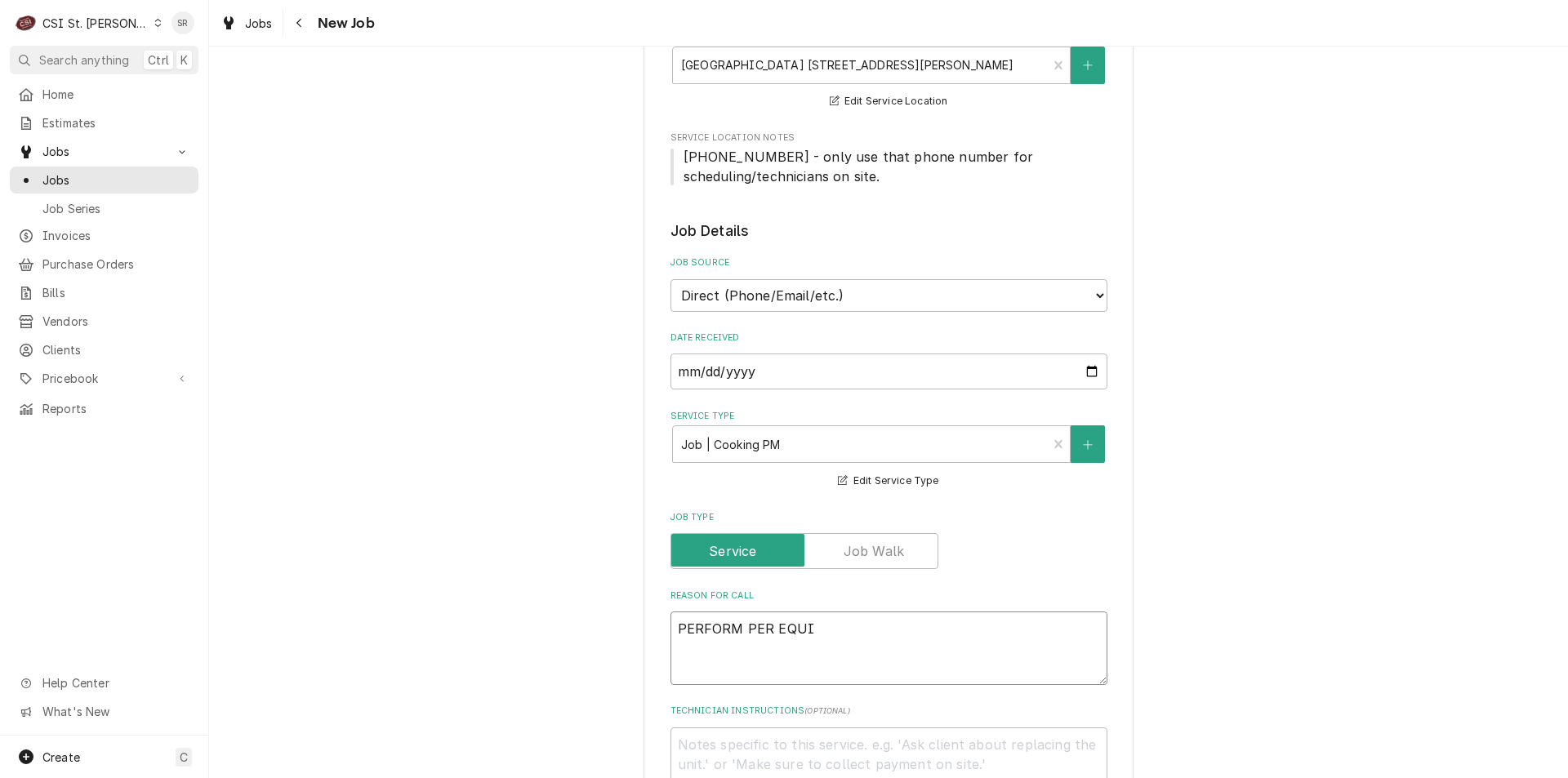 type on "x" 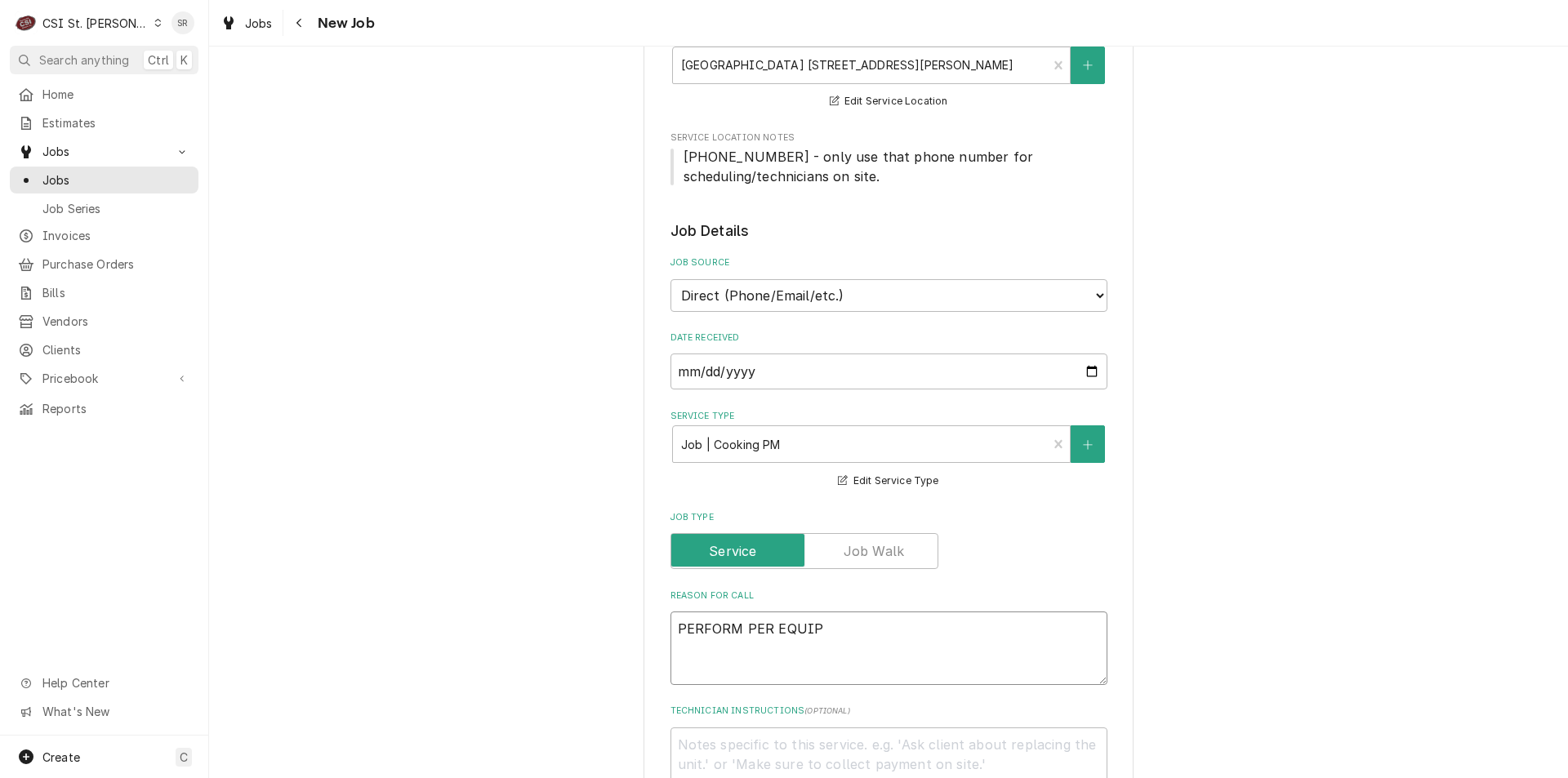 type on "x" 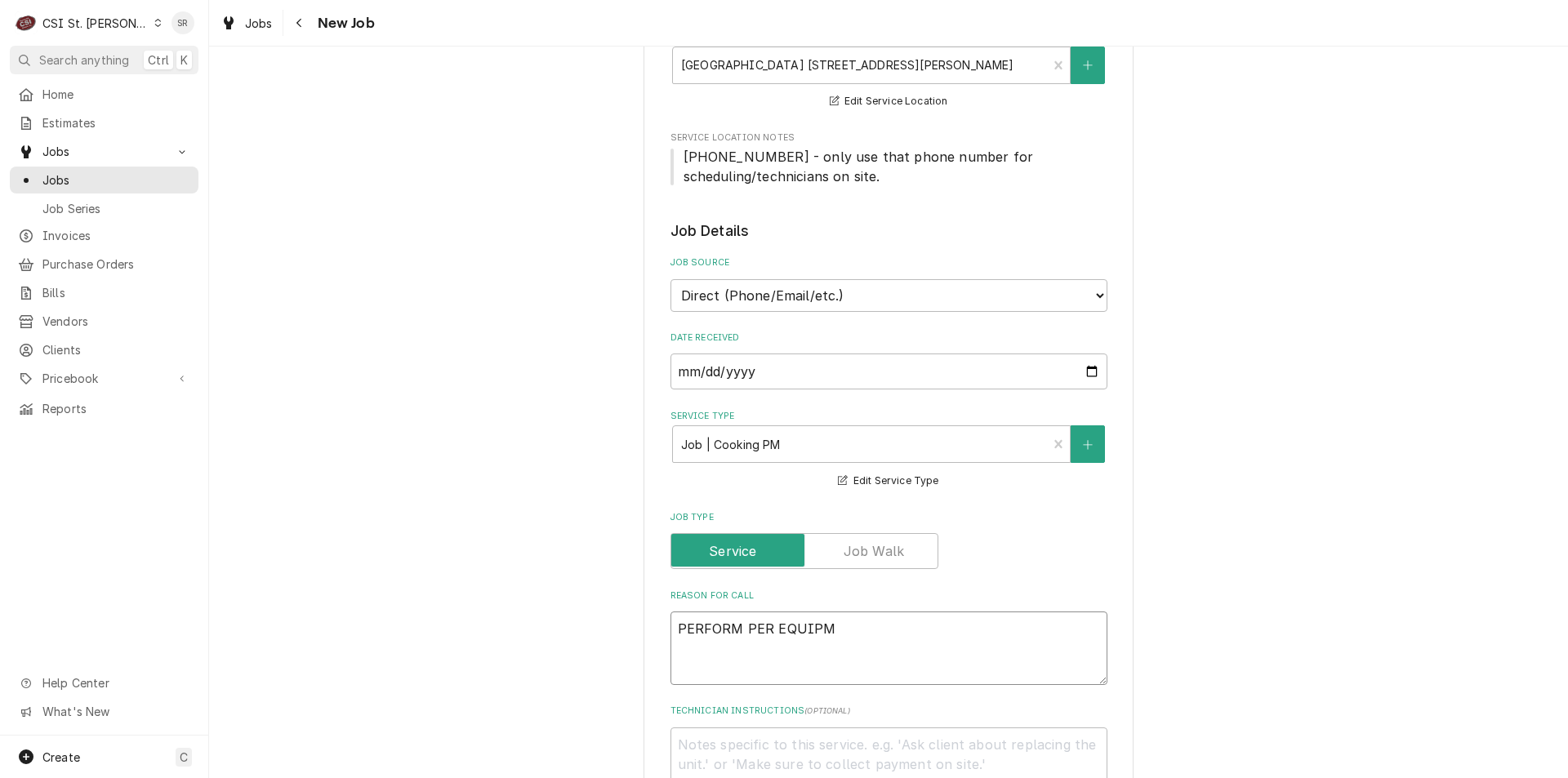 type on "x" 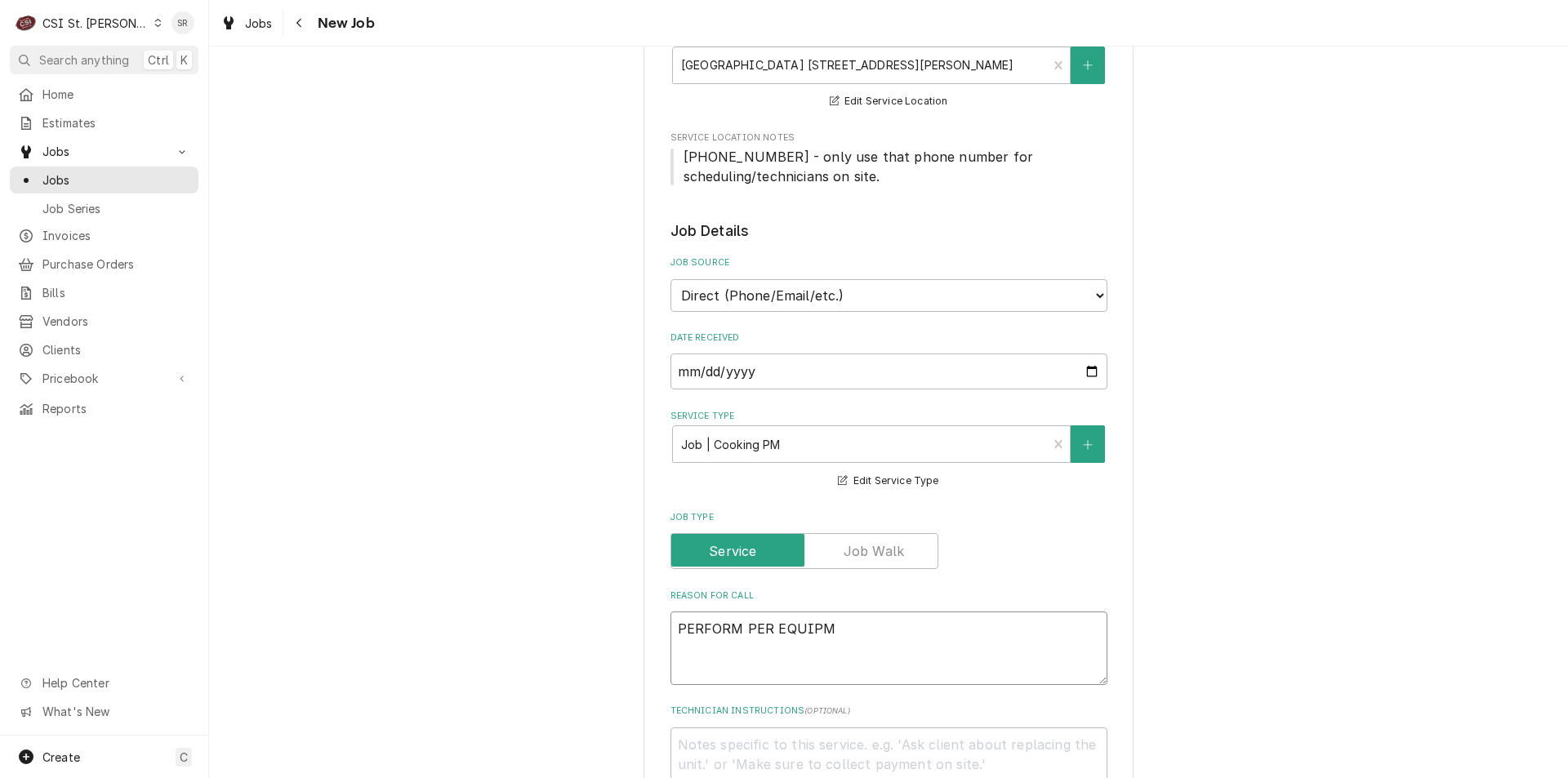 type on "PERFORM PER EQUIPME" 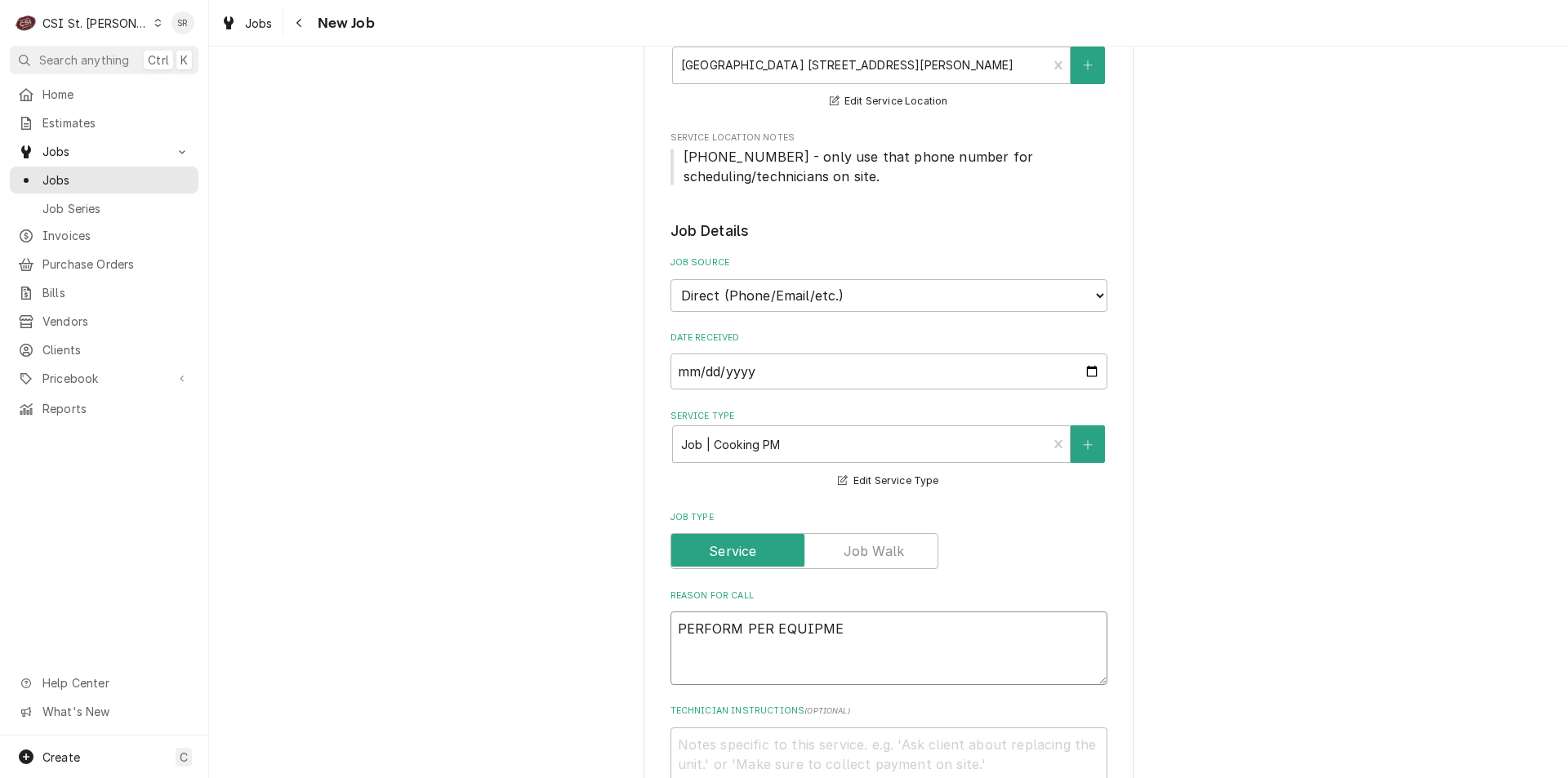 type on "x" 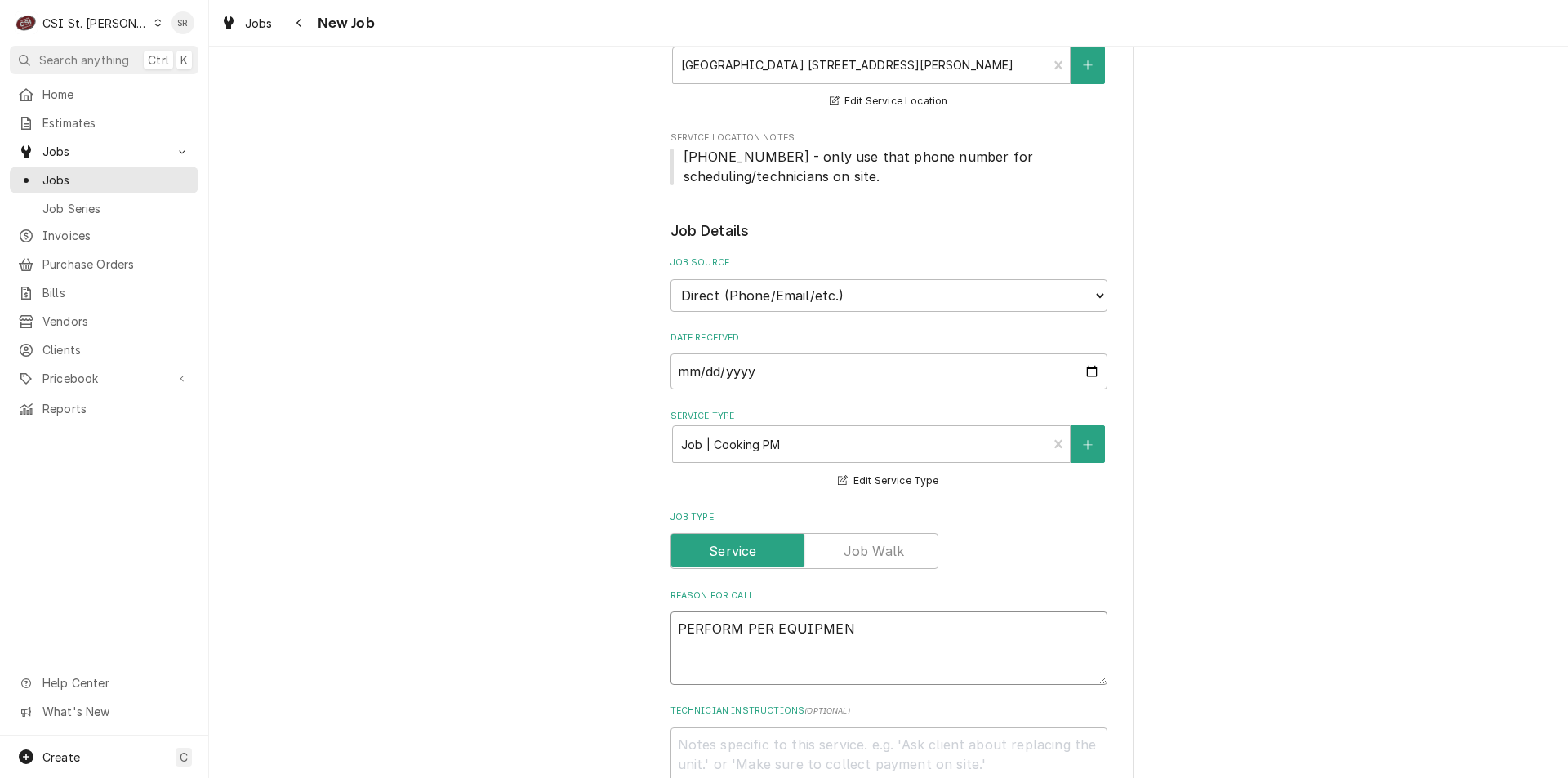 type on "x" 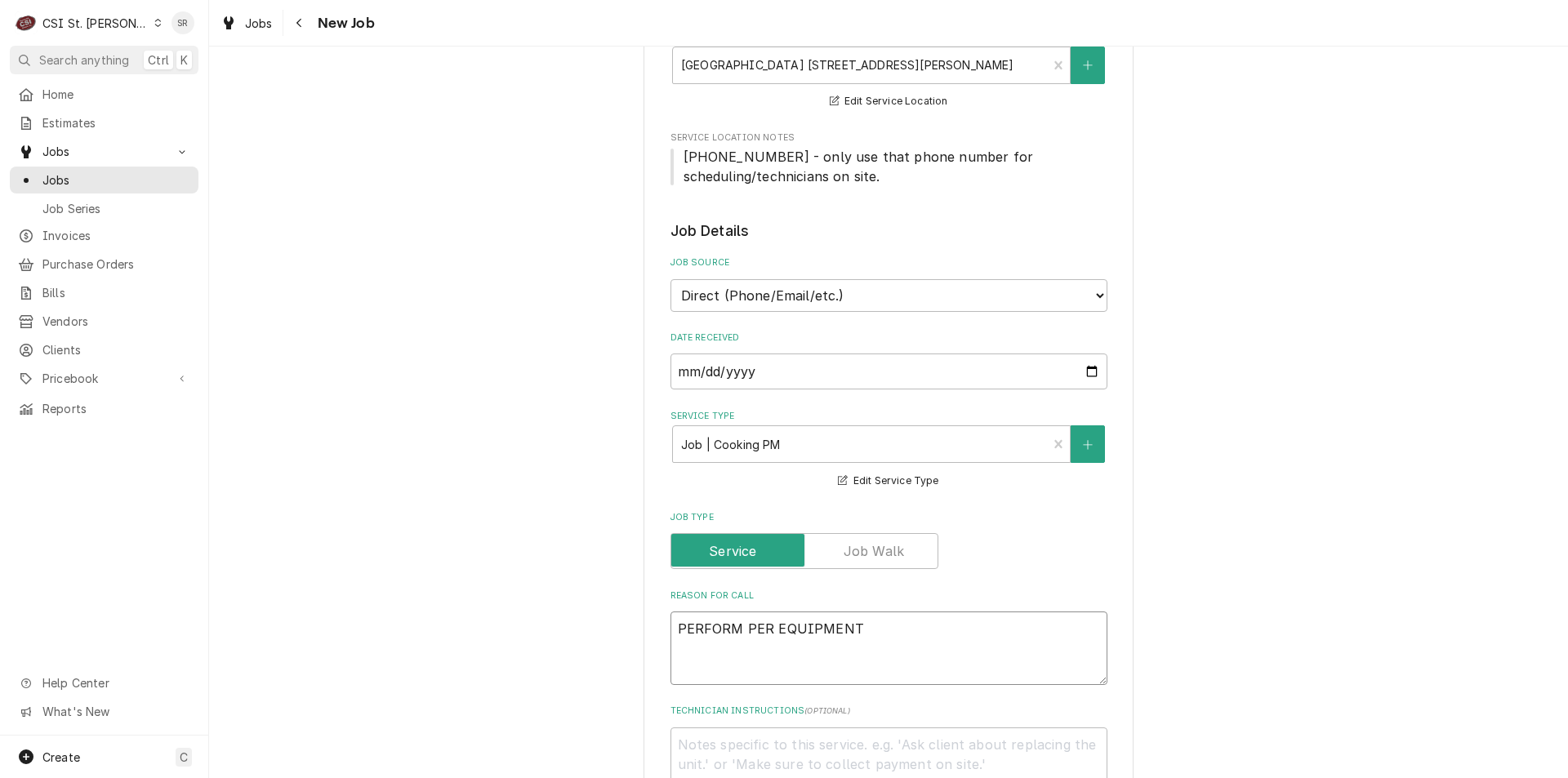 type on "x" 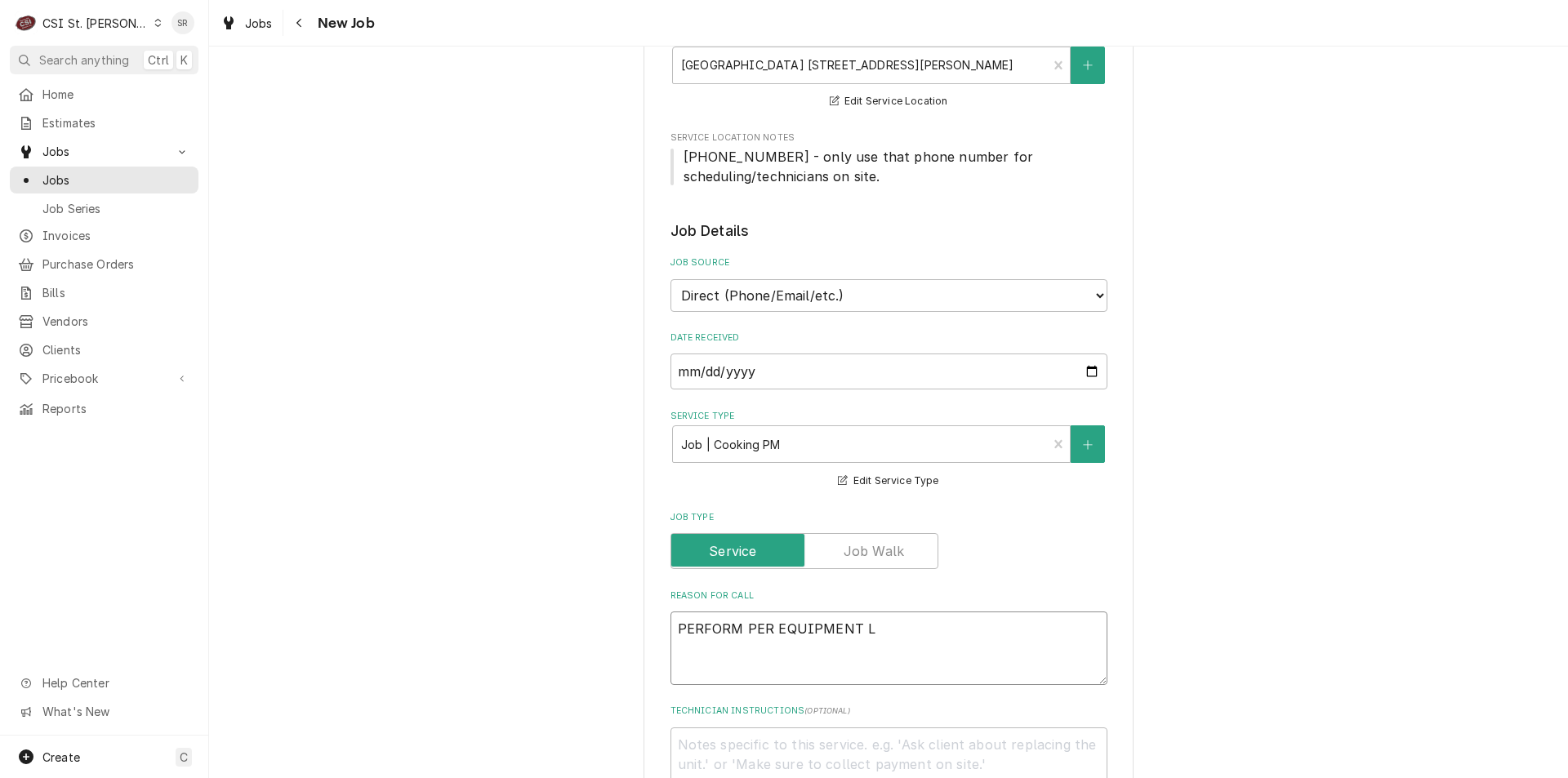 type on "x" 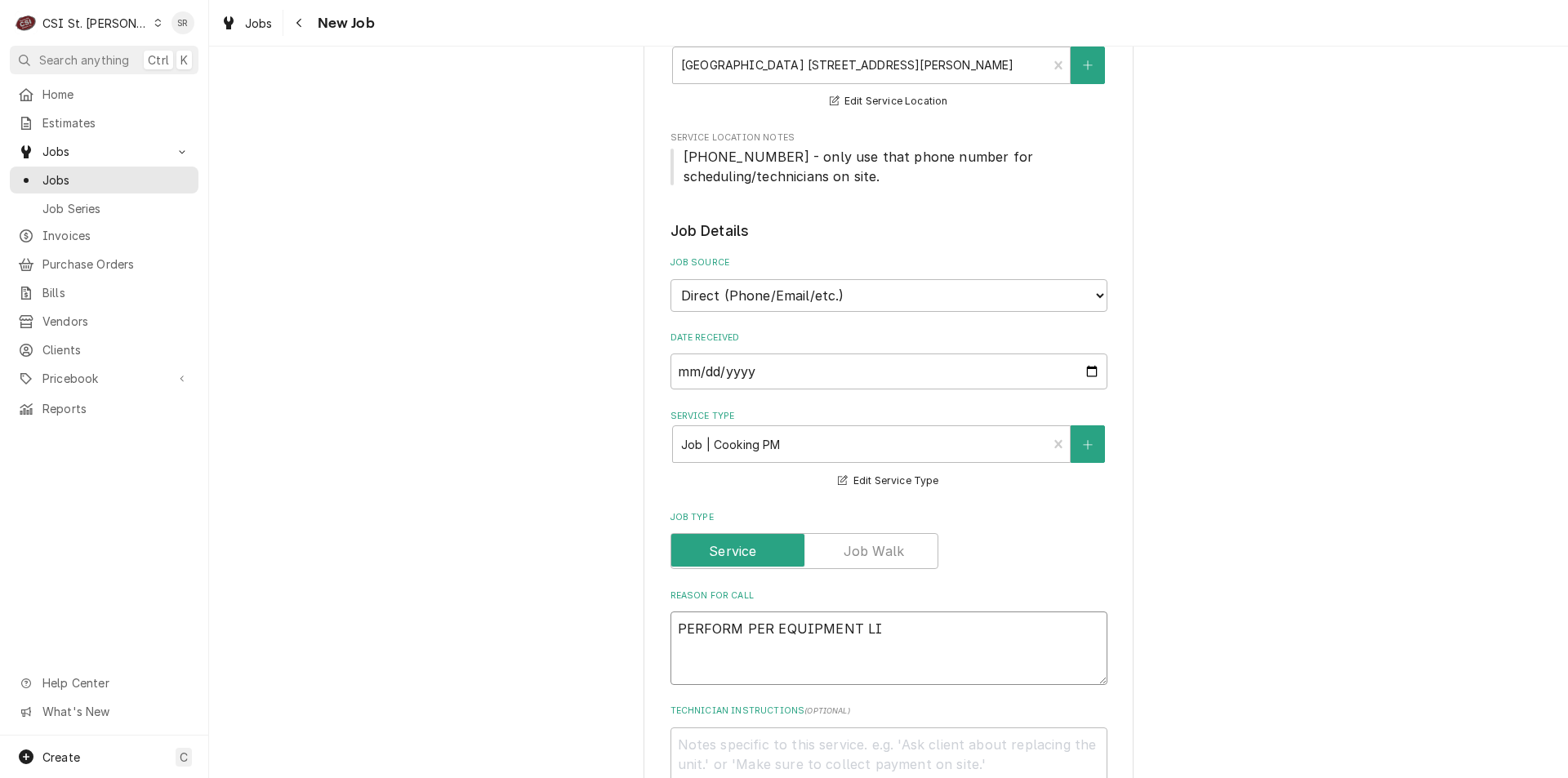 type on "x" 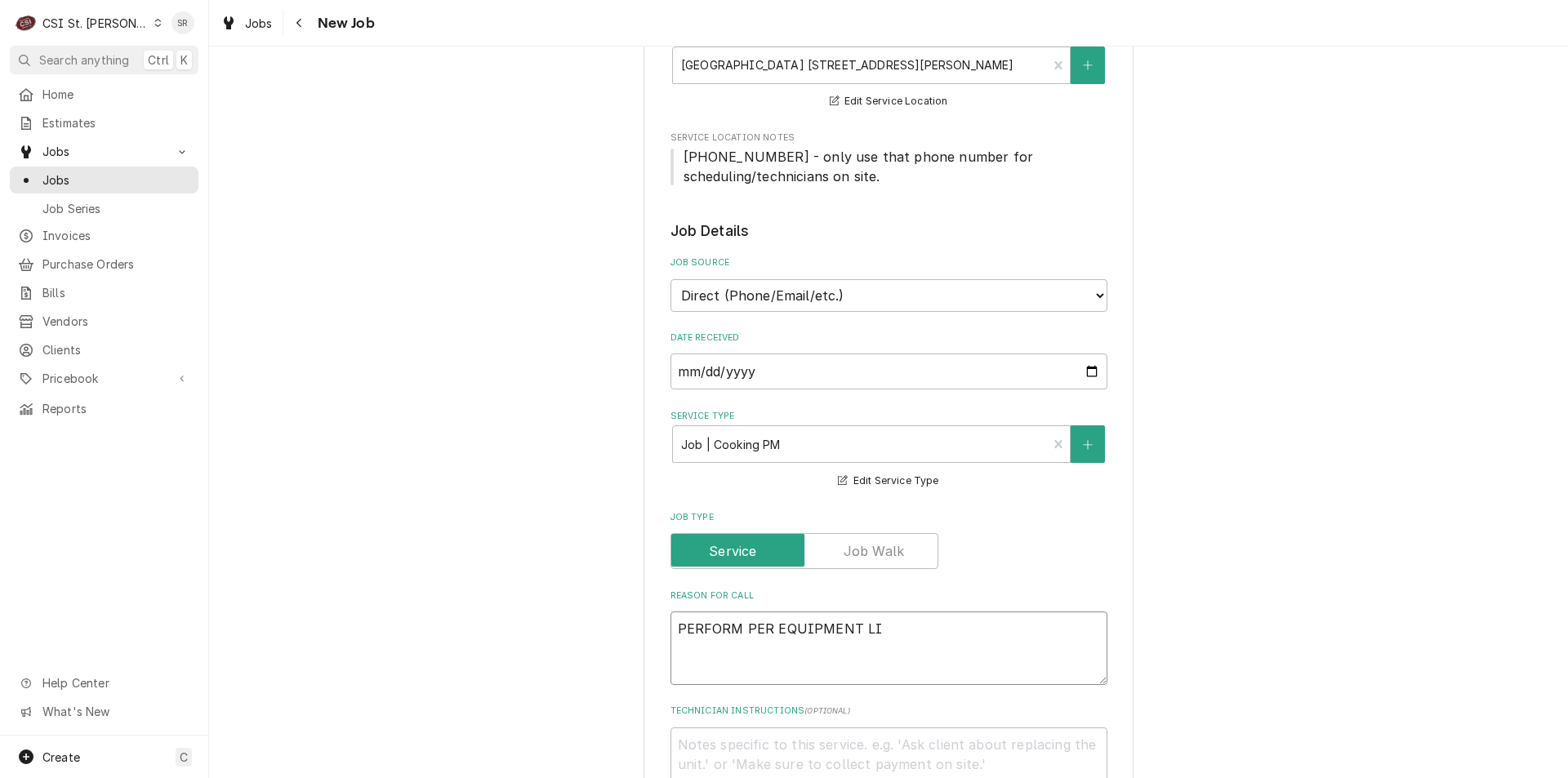 type on "PERFORM PER EQUIPMENT LIS" 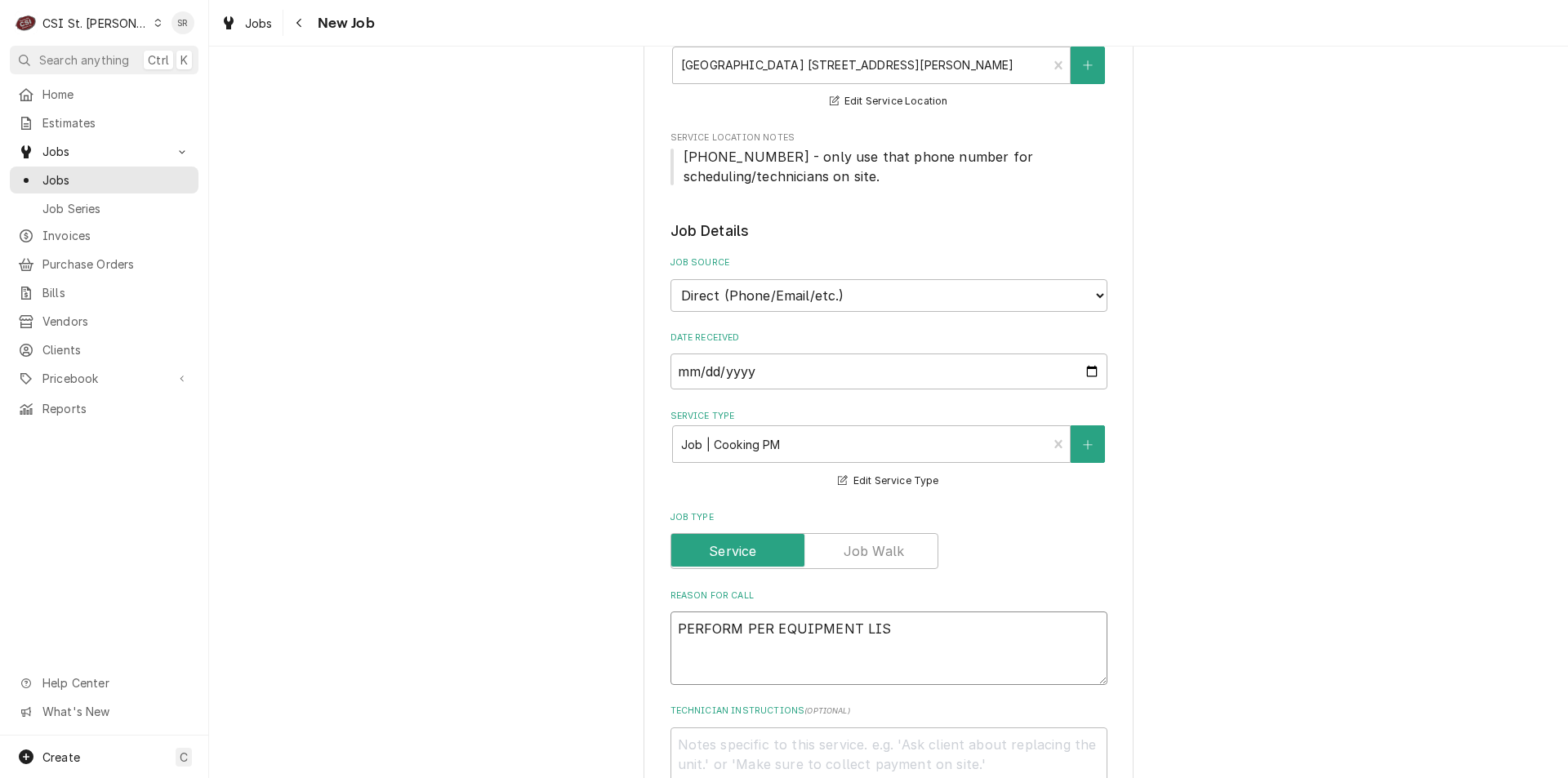 type on "x" 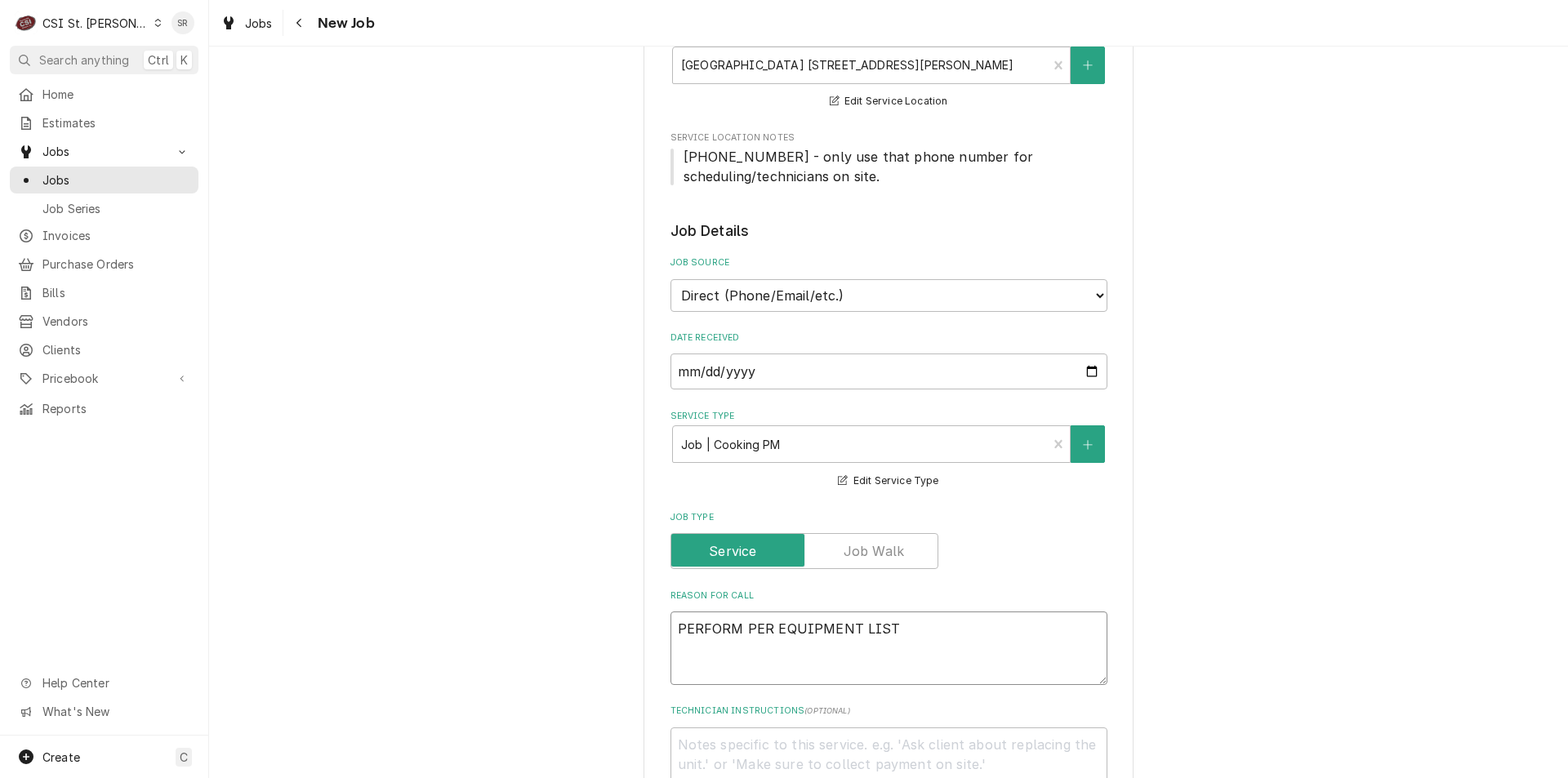 type on "PERFORM PER EQUIPMENT LIST" 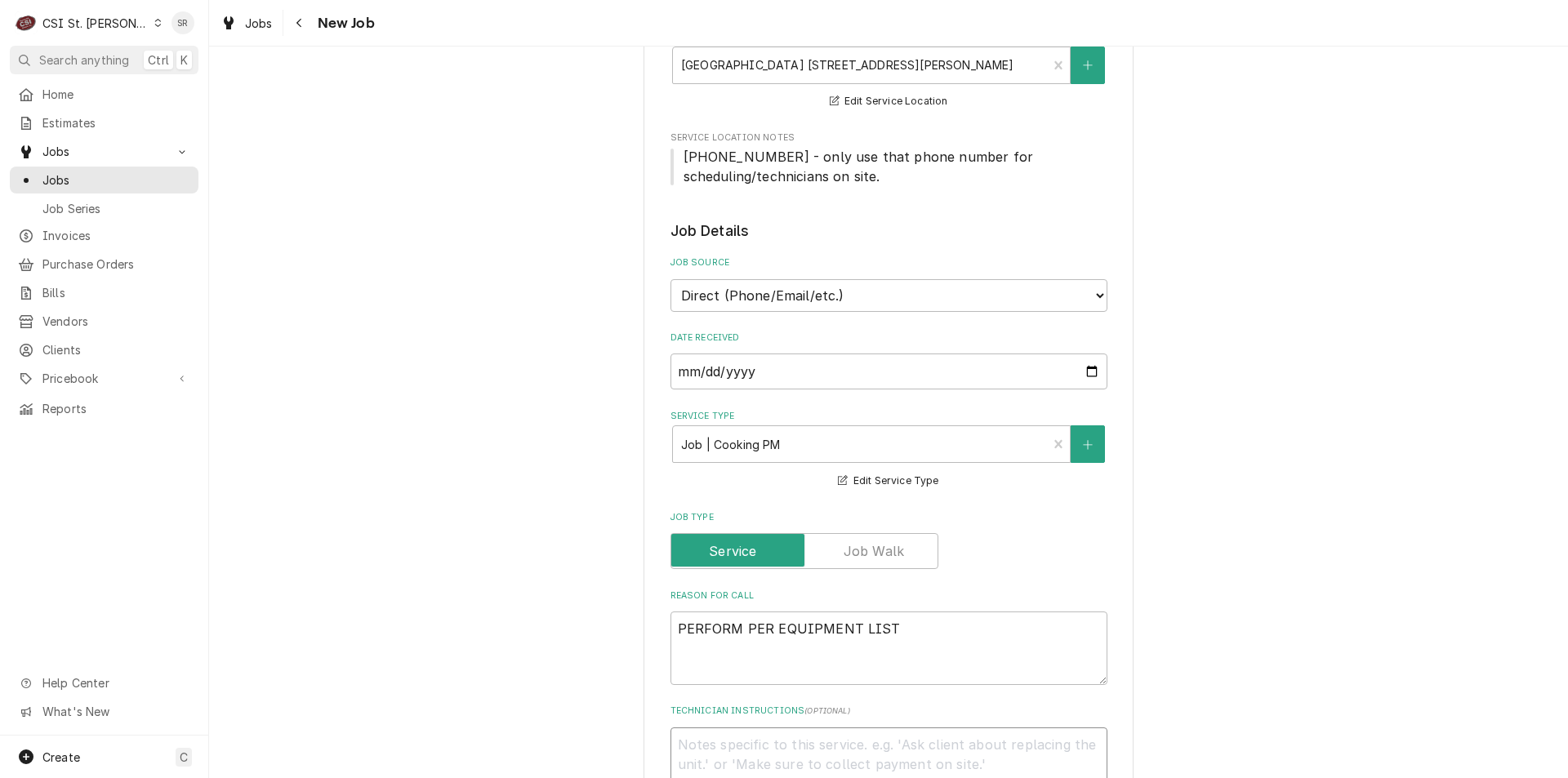 paste on "TO BE PERFORMED OVER SUMMER AND WINTER BREAKS
COMBI FILTERS TO BE DONE OVER WINTER BREAK - YEARLY
SCHEDULE WITH [EMAIL_ADDRESS][DOMAIN_NAME]" 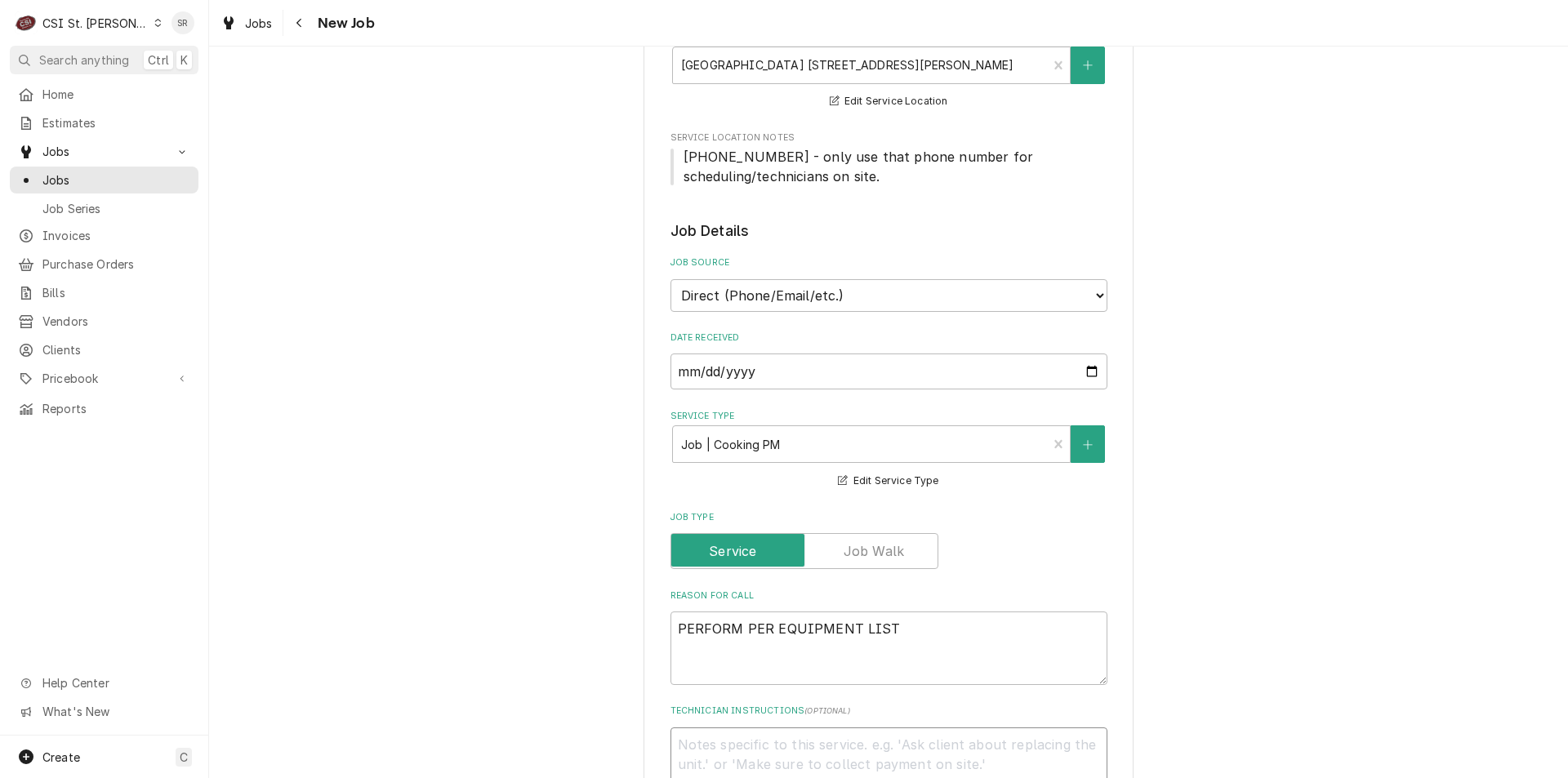 type on "x" 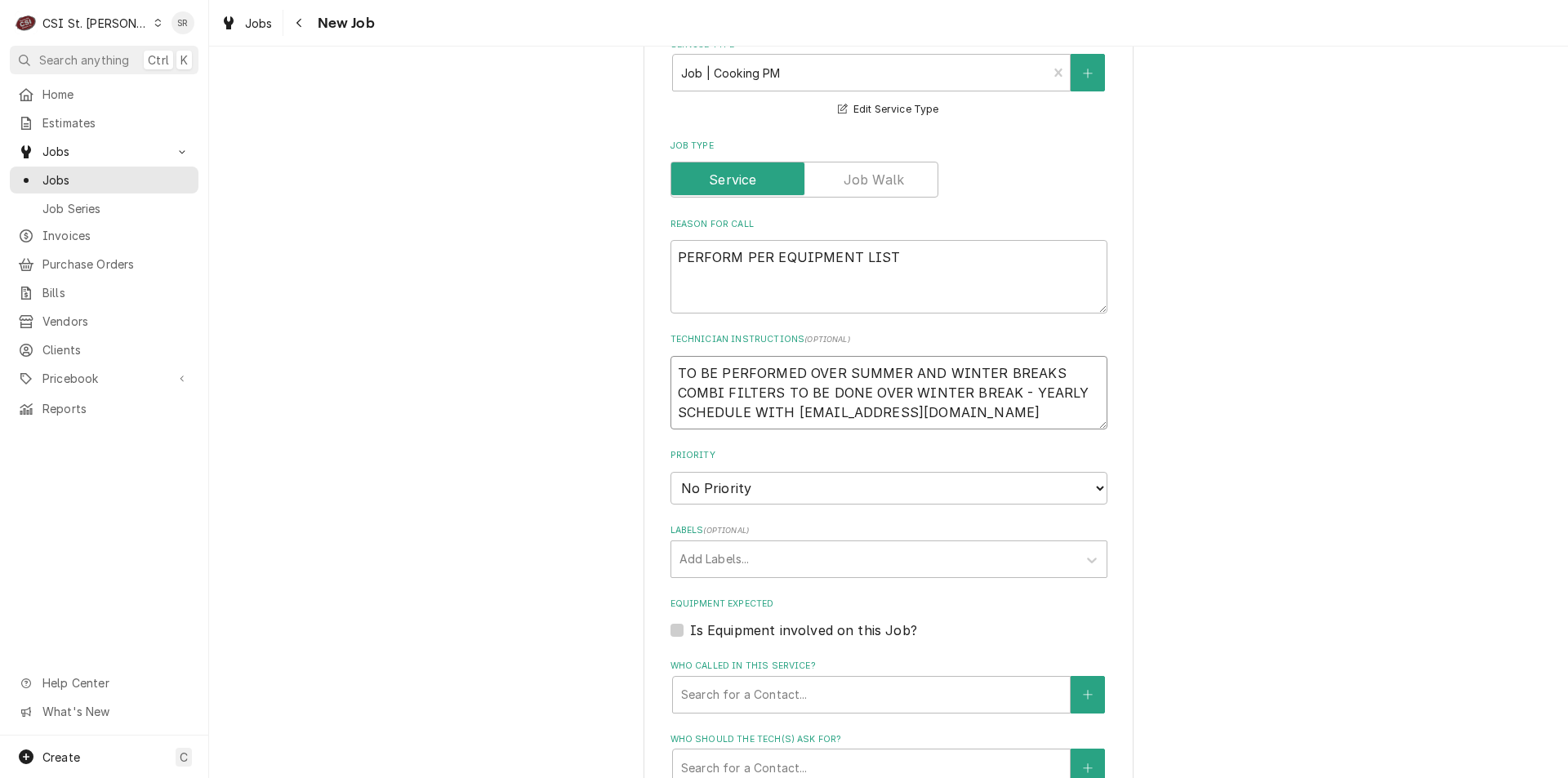 type on "x" 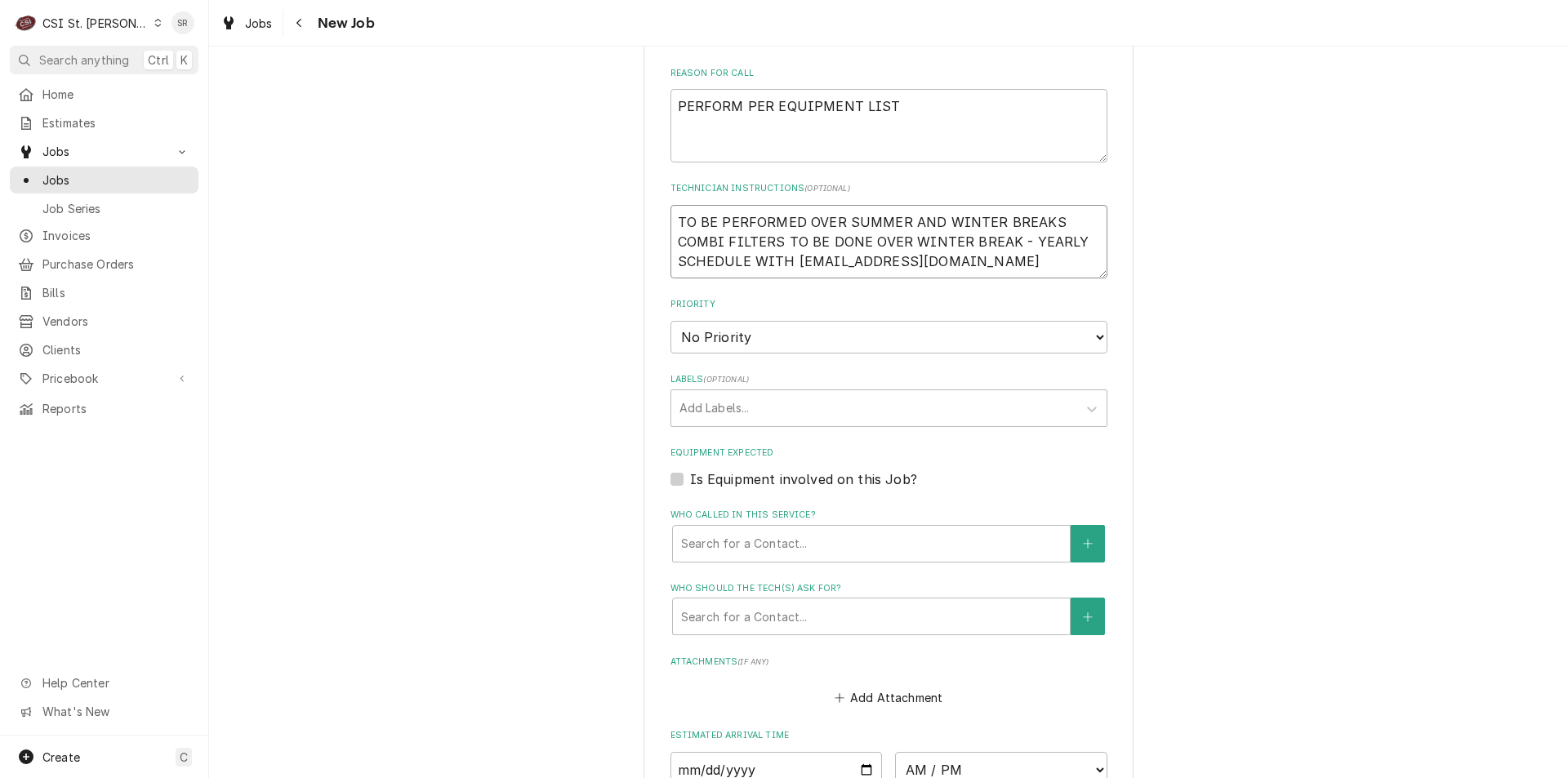 scroll, scrollTop: 994, scrollLeft: 0, axis: vertical 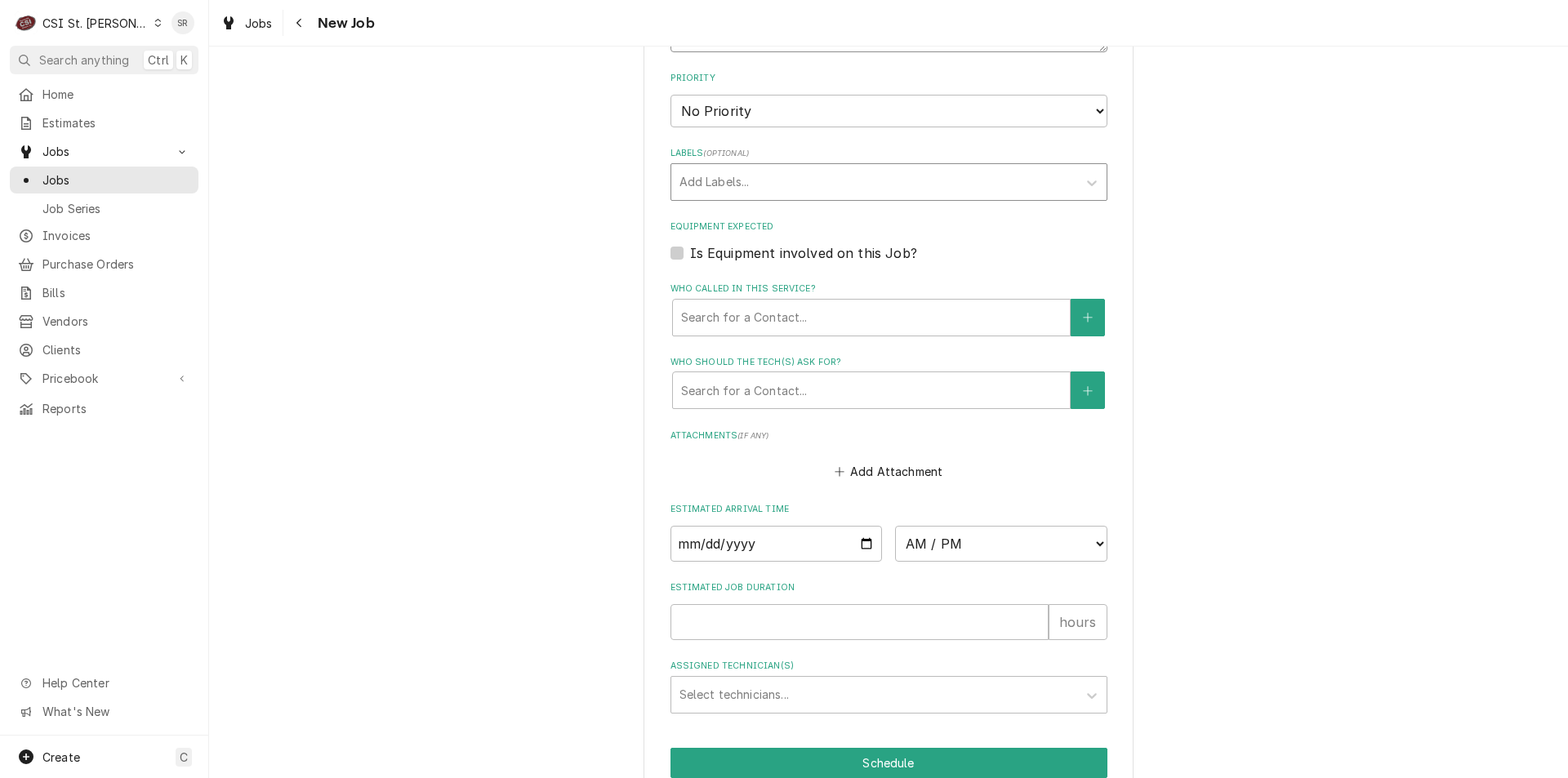 type on "TO BE PERFORMED OVER SUMMER AND WINTER BREAKS
COMBI FILTERS TO BE DONE OVER WINTER BREAK - YEARLY
SCHEDULE WITH [EMAIL_ADDRESS][DOMAIN_NAME]" 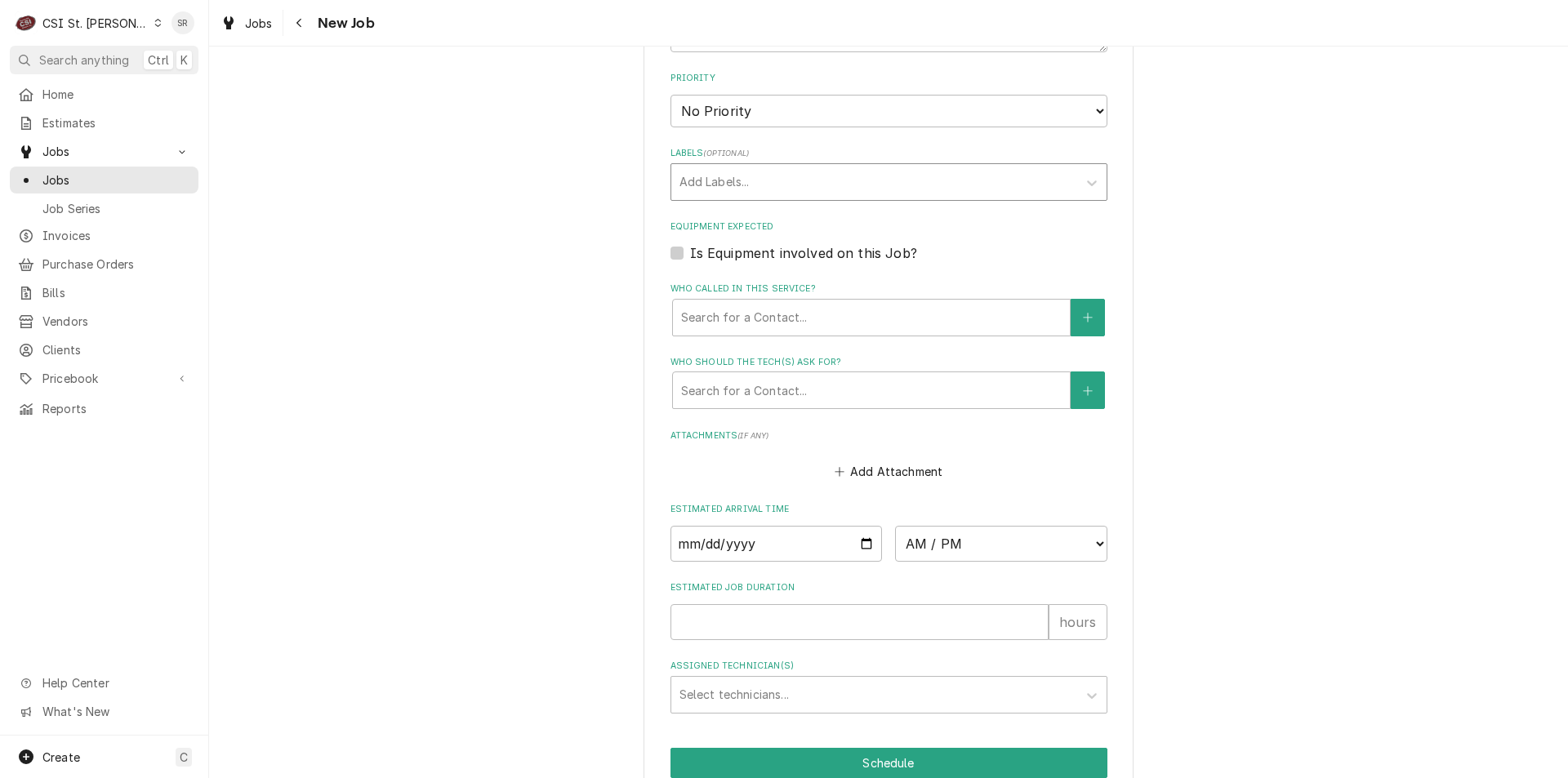 click at bounding box center (874, 182) 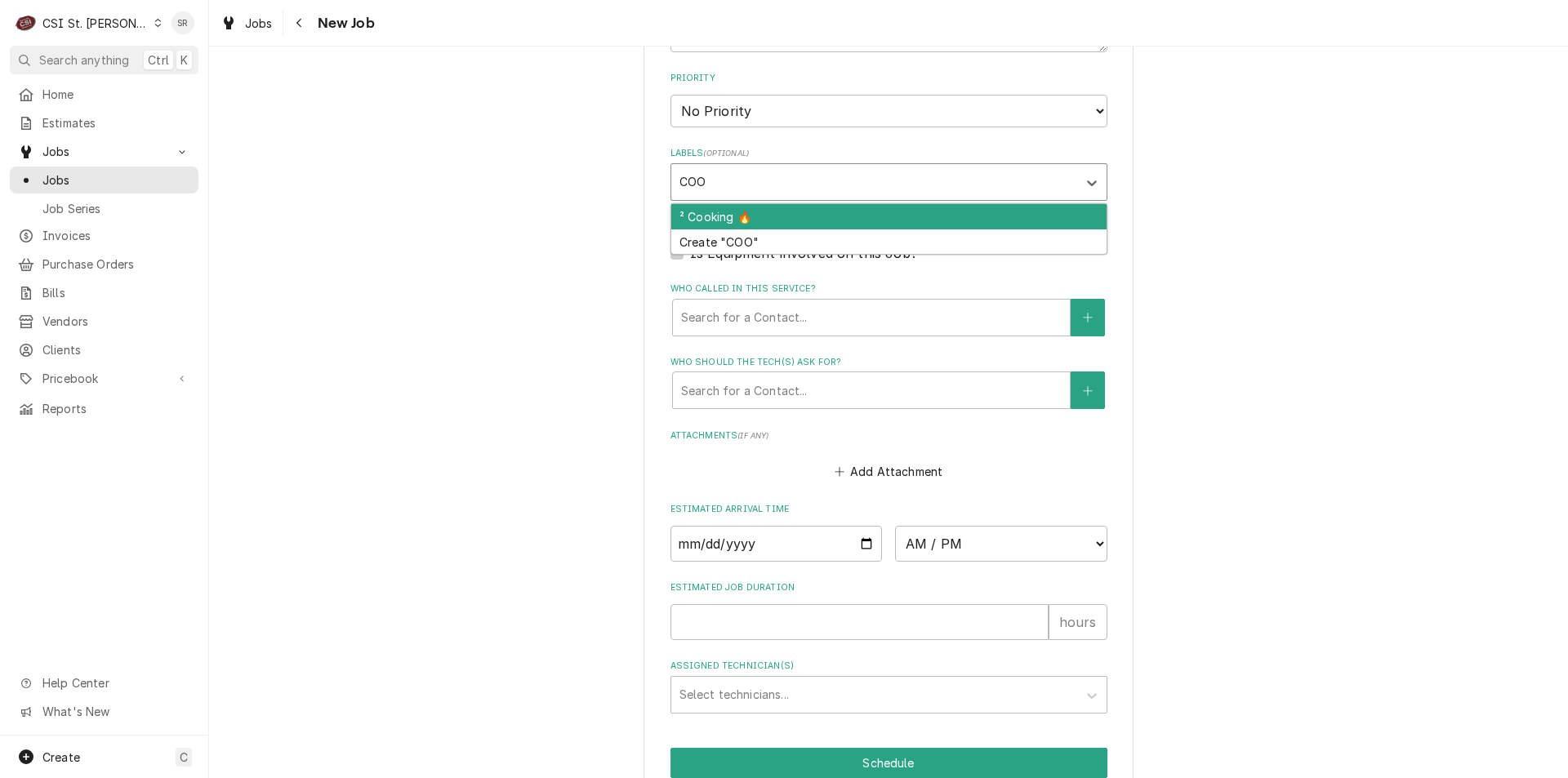 type on "COOK" 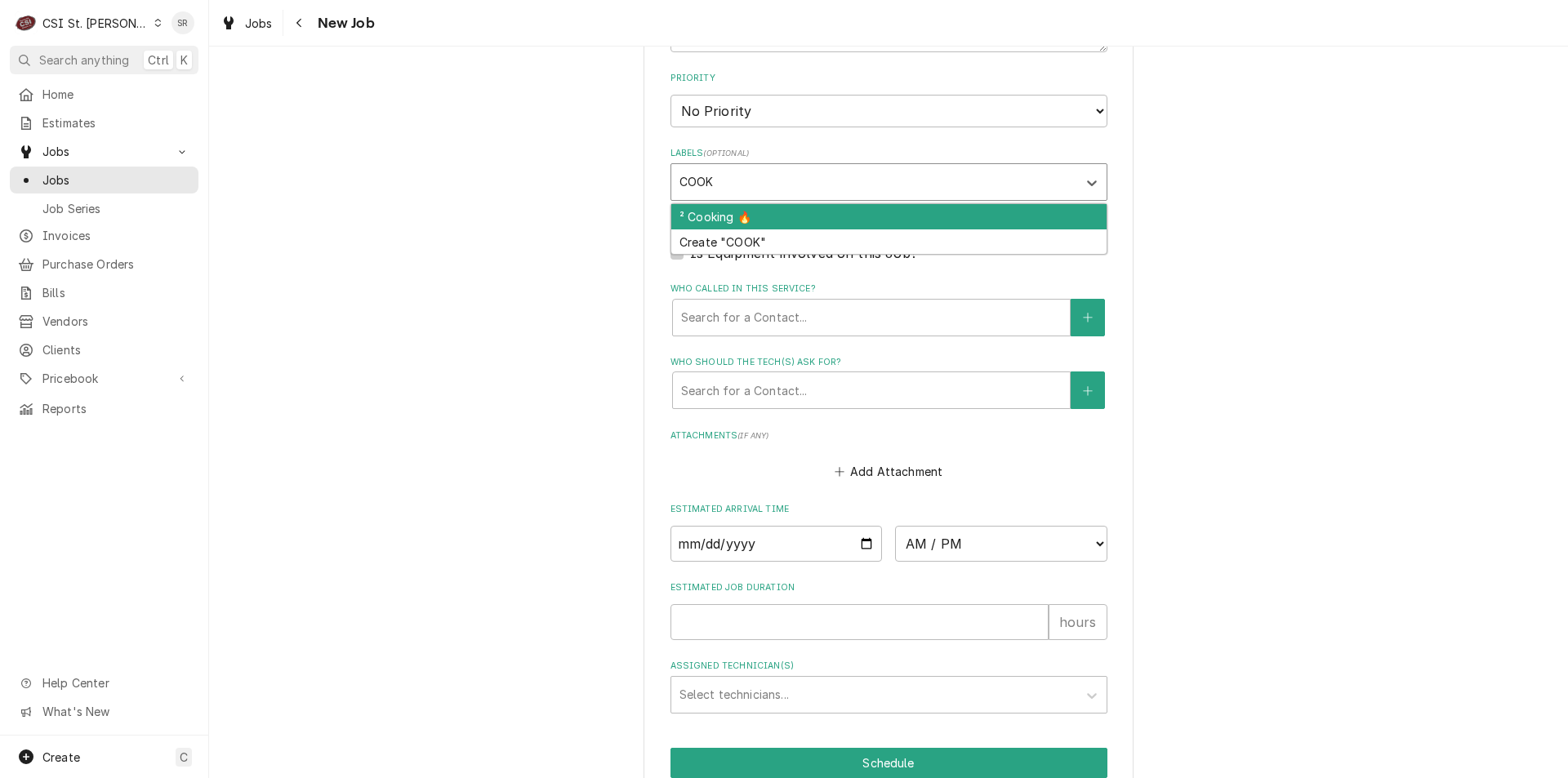 click on "² Cooking 🔥" at bounding box center [889, 216] 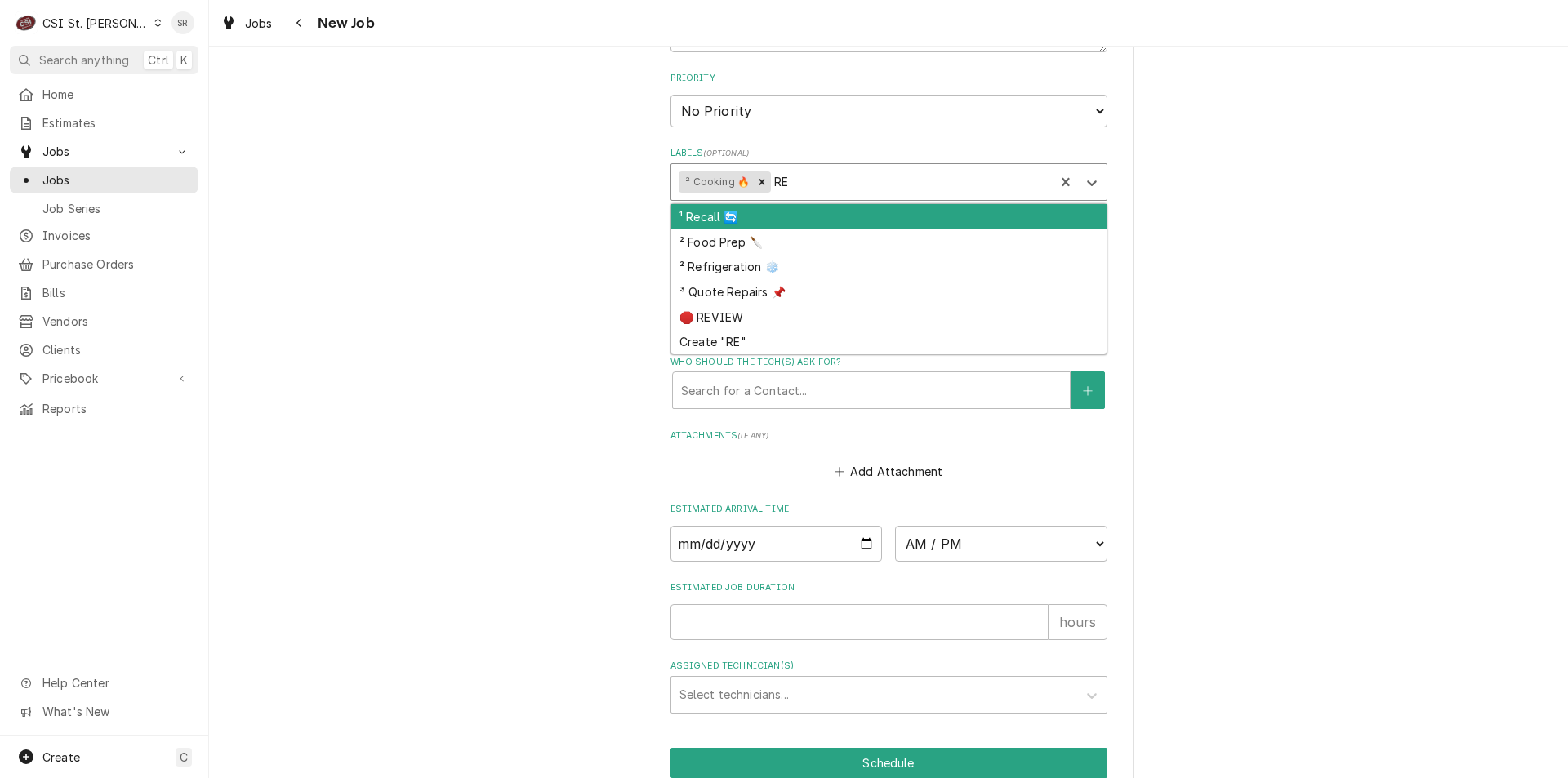 type on "REF" 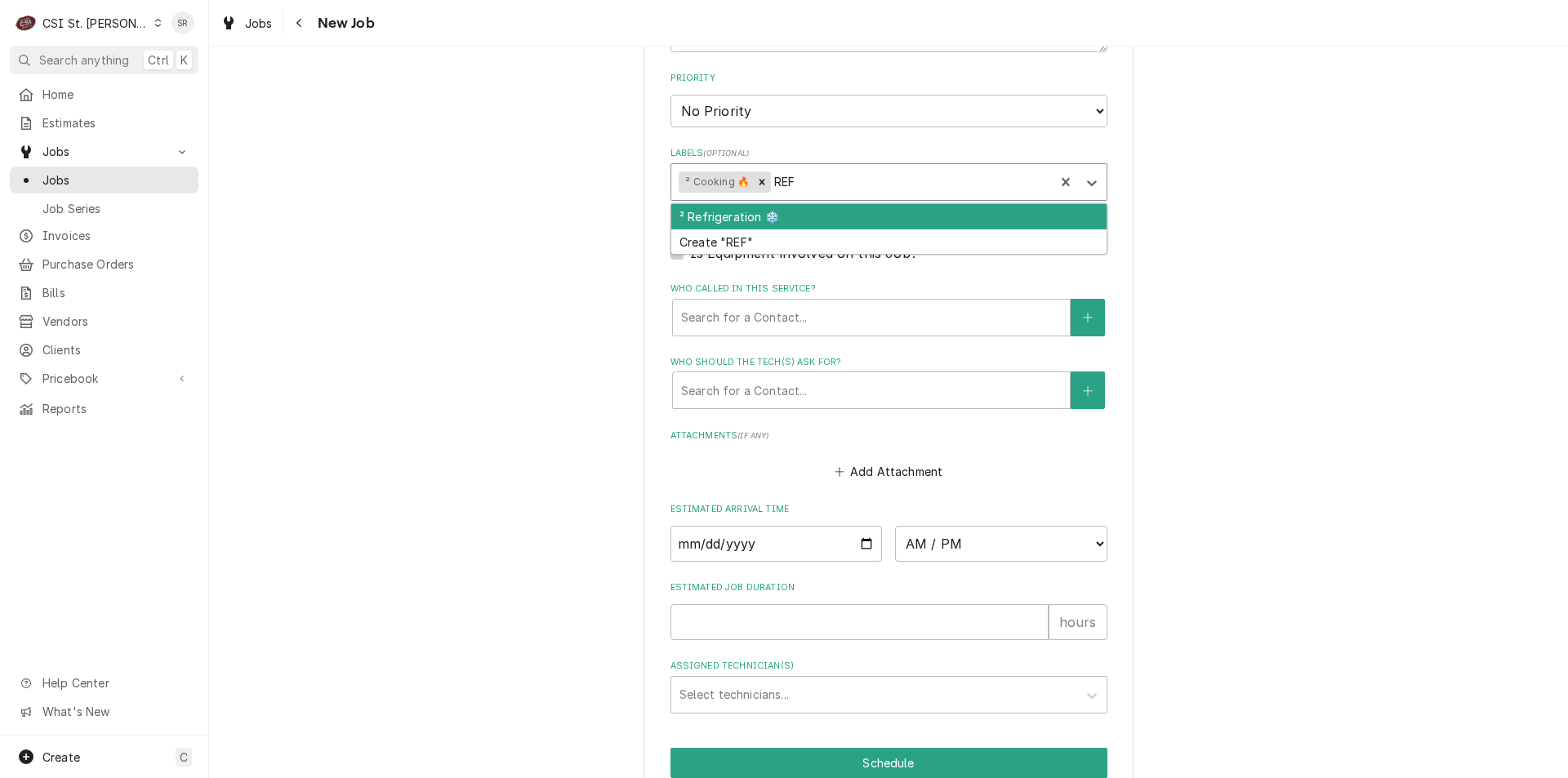 click on "² Refrigeration ❄️" at bounding box center [889, 216] 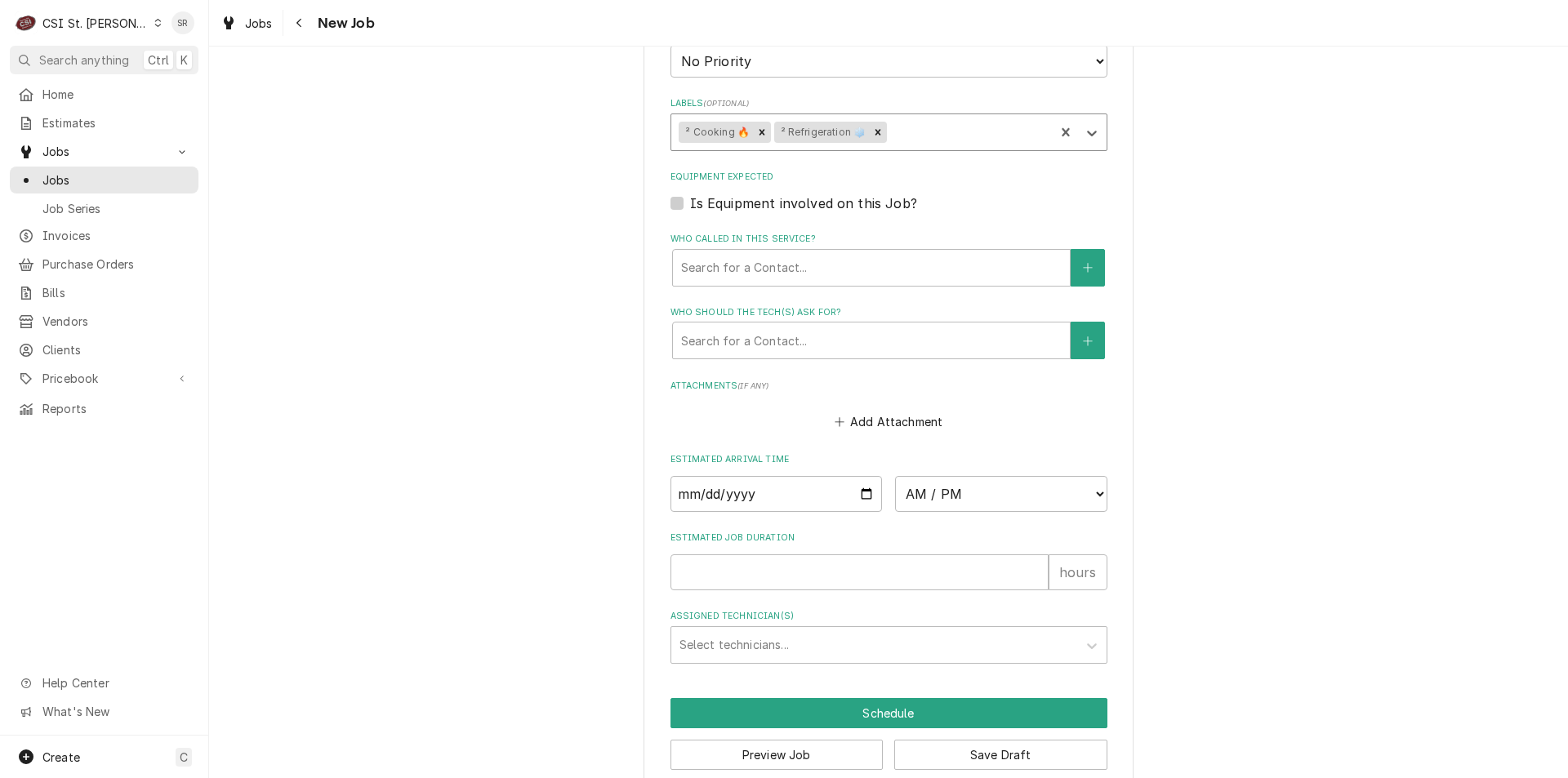 scroll, scrollTop: 1070, scrollLeft: 0, axis: vertical 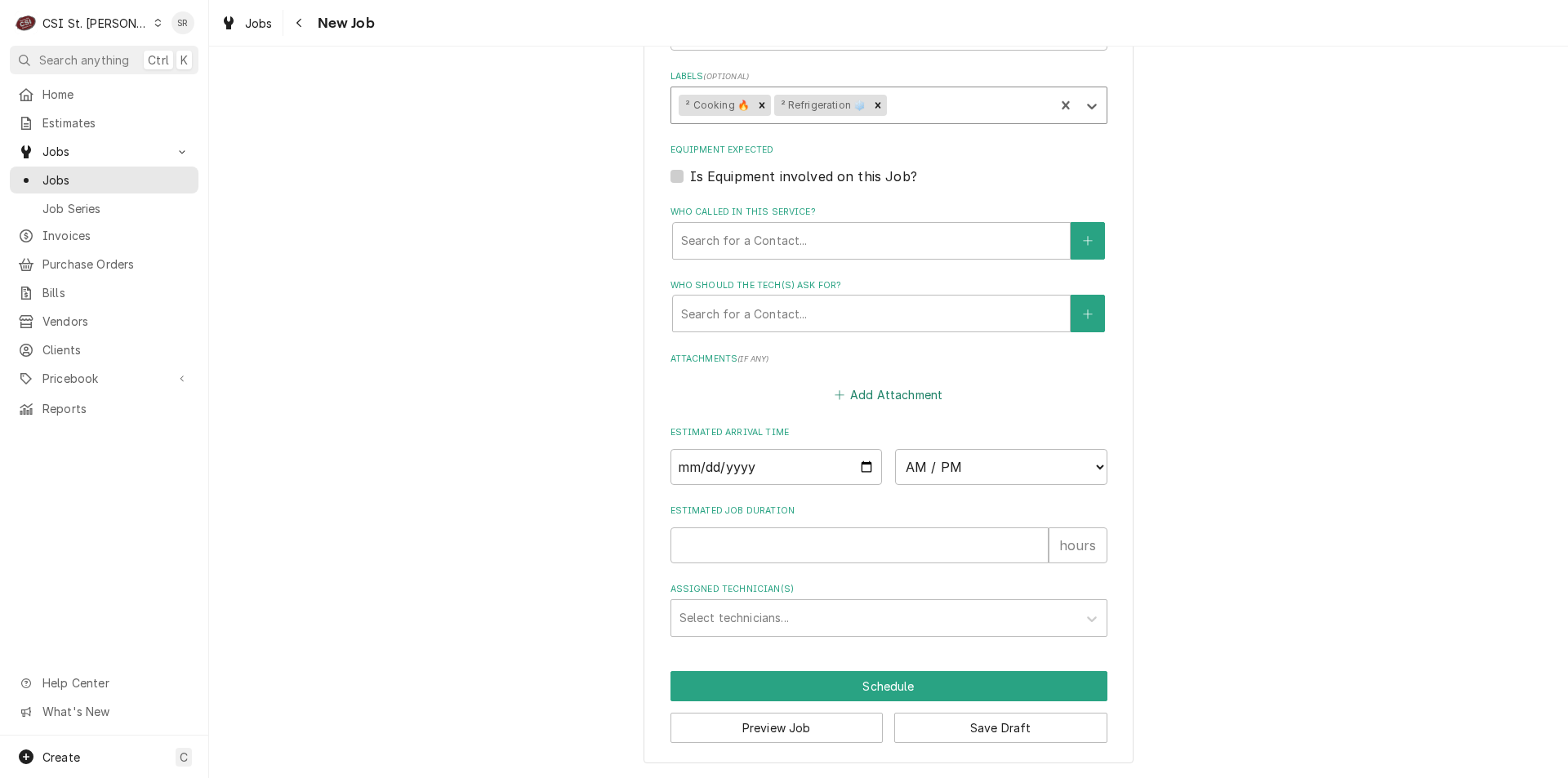 click on "Add Attachment" at bounding box center [889, 395] 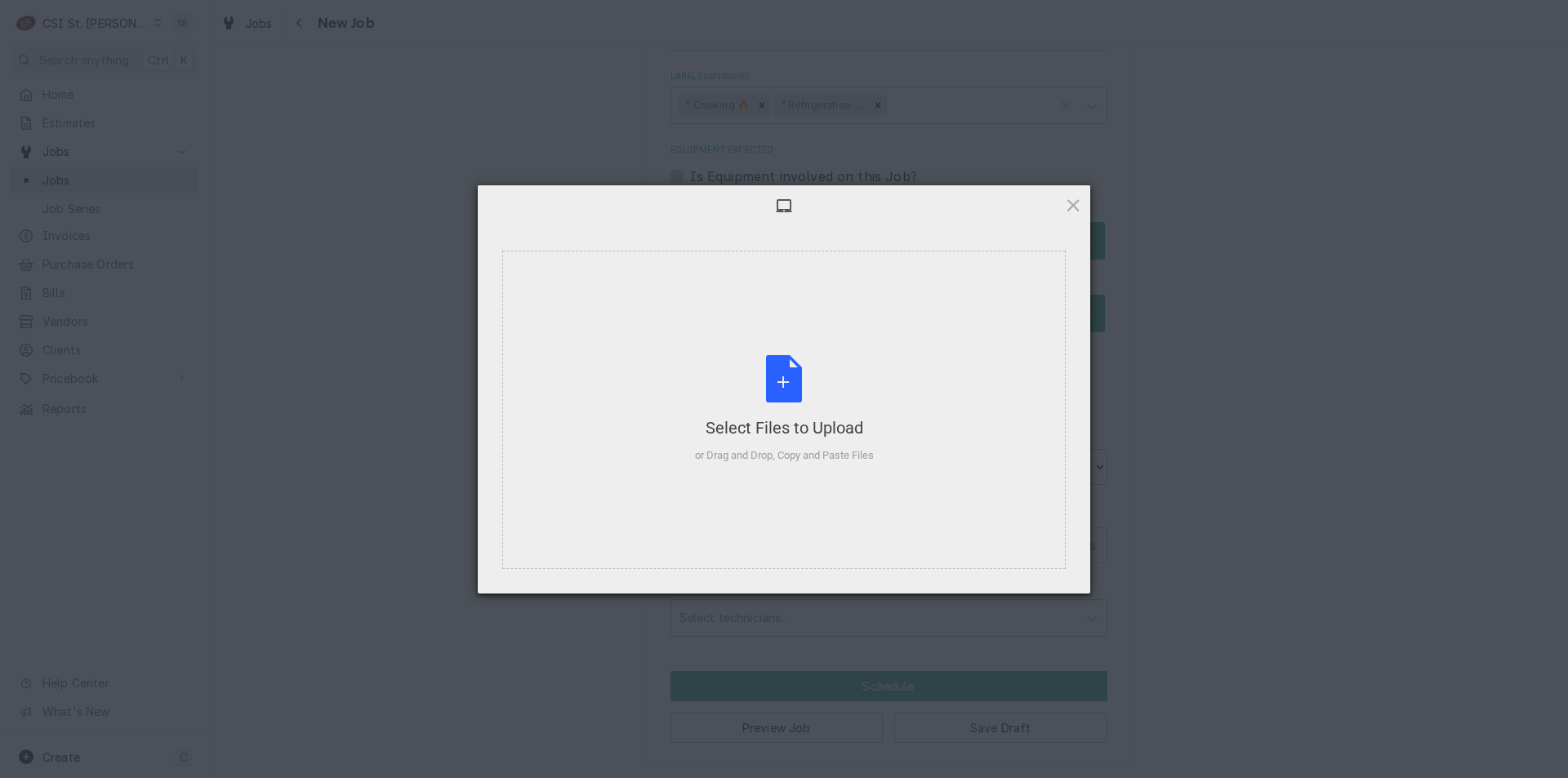 type on "x" 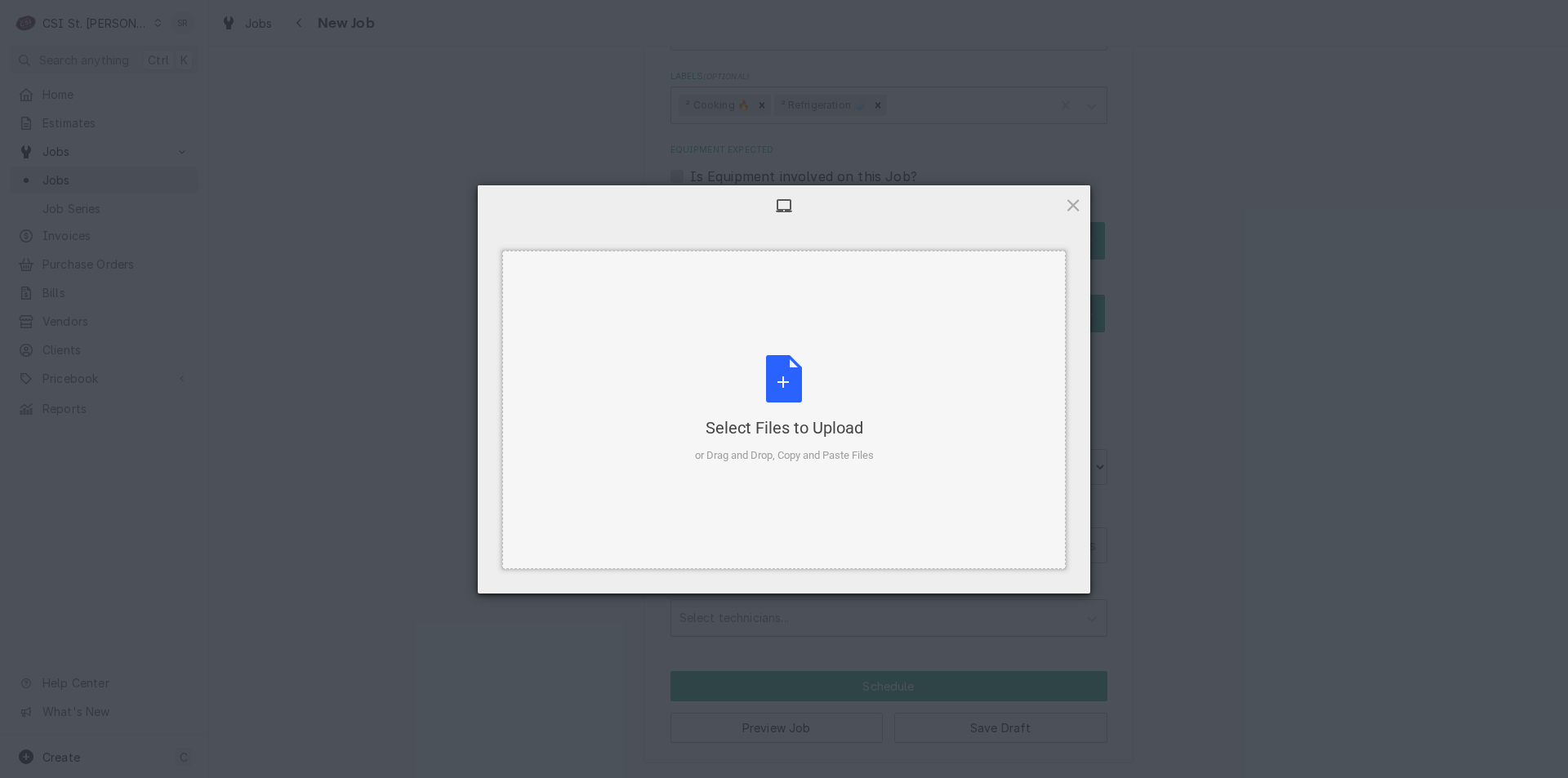 click on "Select Files to Upload
or Drag and Drop, Copy and Paste Files" at bounding box center (784, 409) 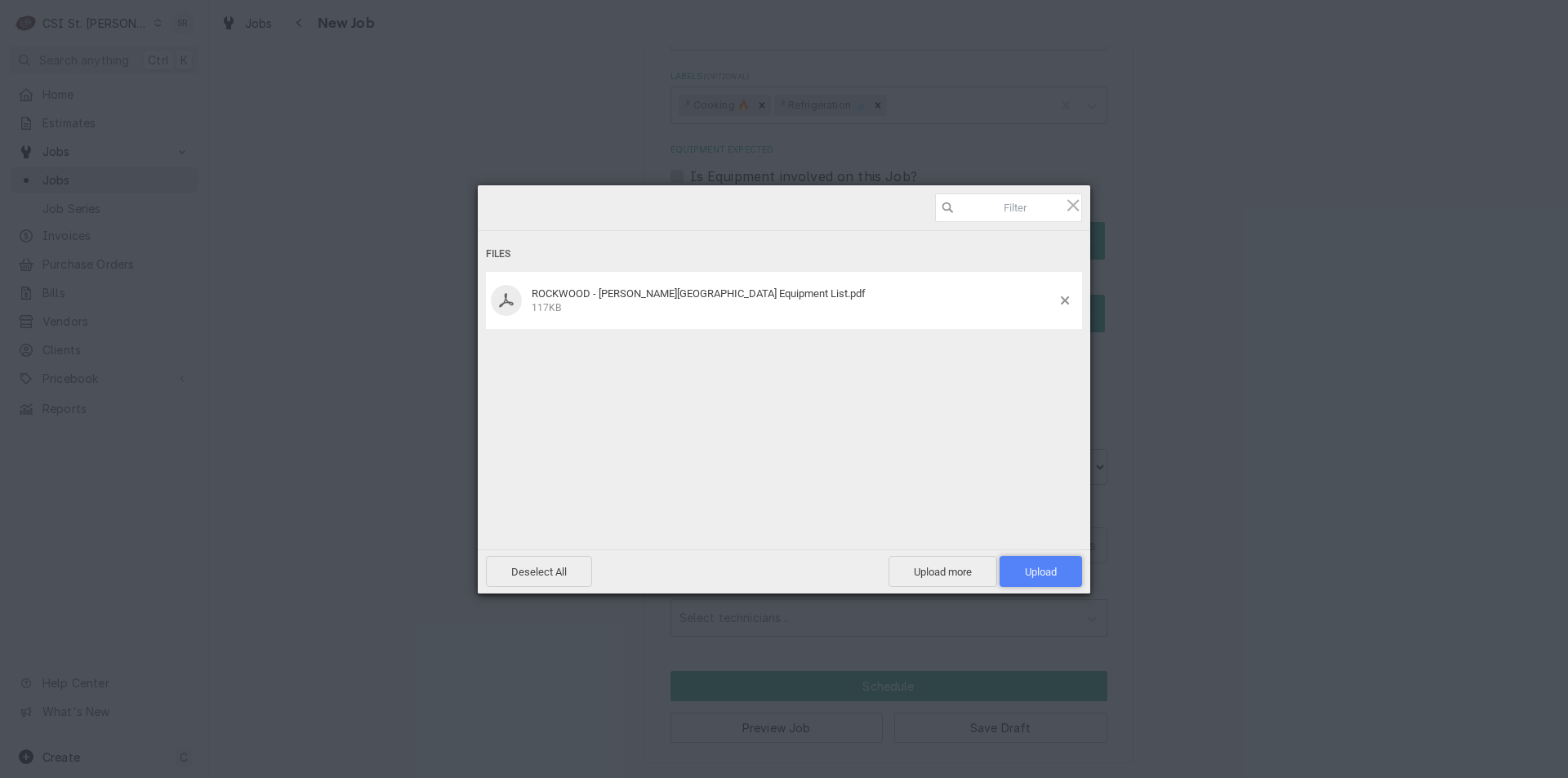 click on "Upload
1" at bounding box center [1040, 571] 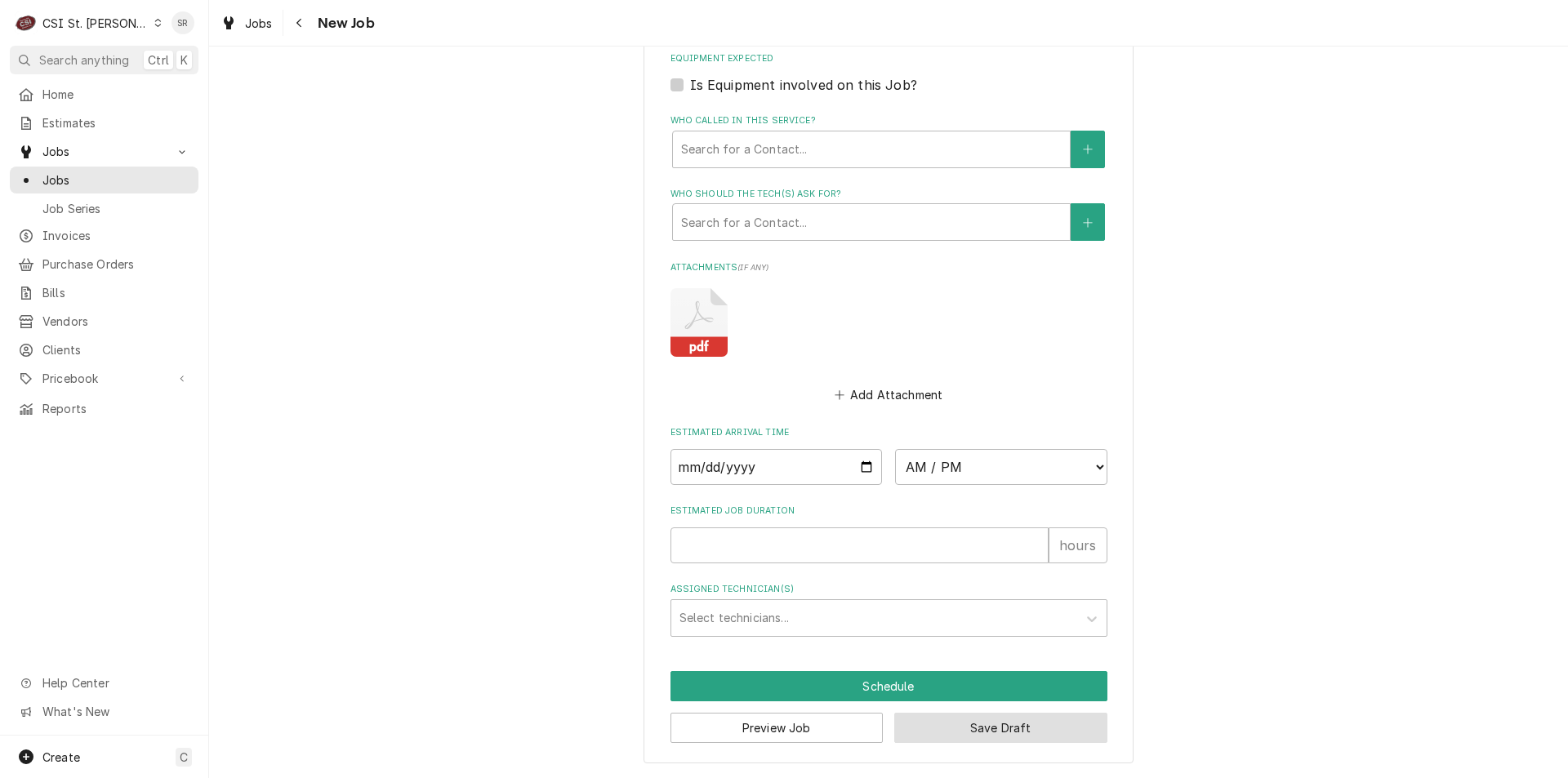 click on "Save Draft" at bounding box center (1000, 727) 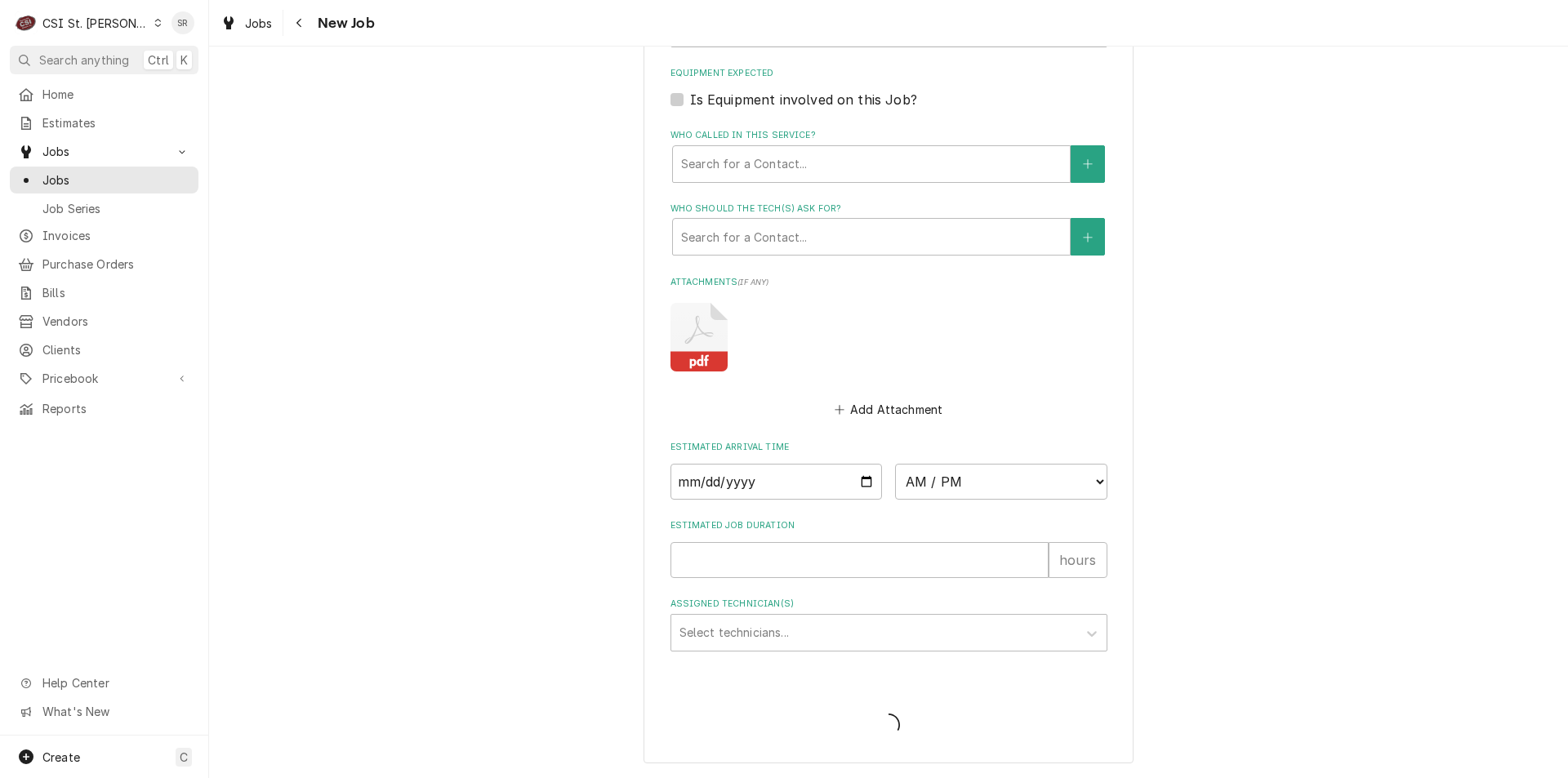 type on "x" 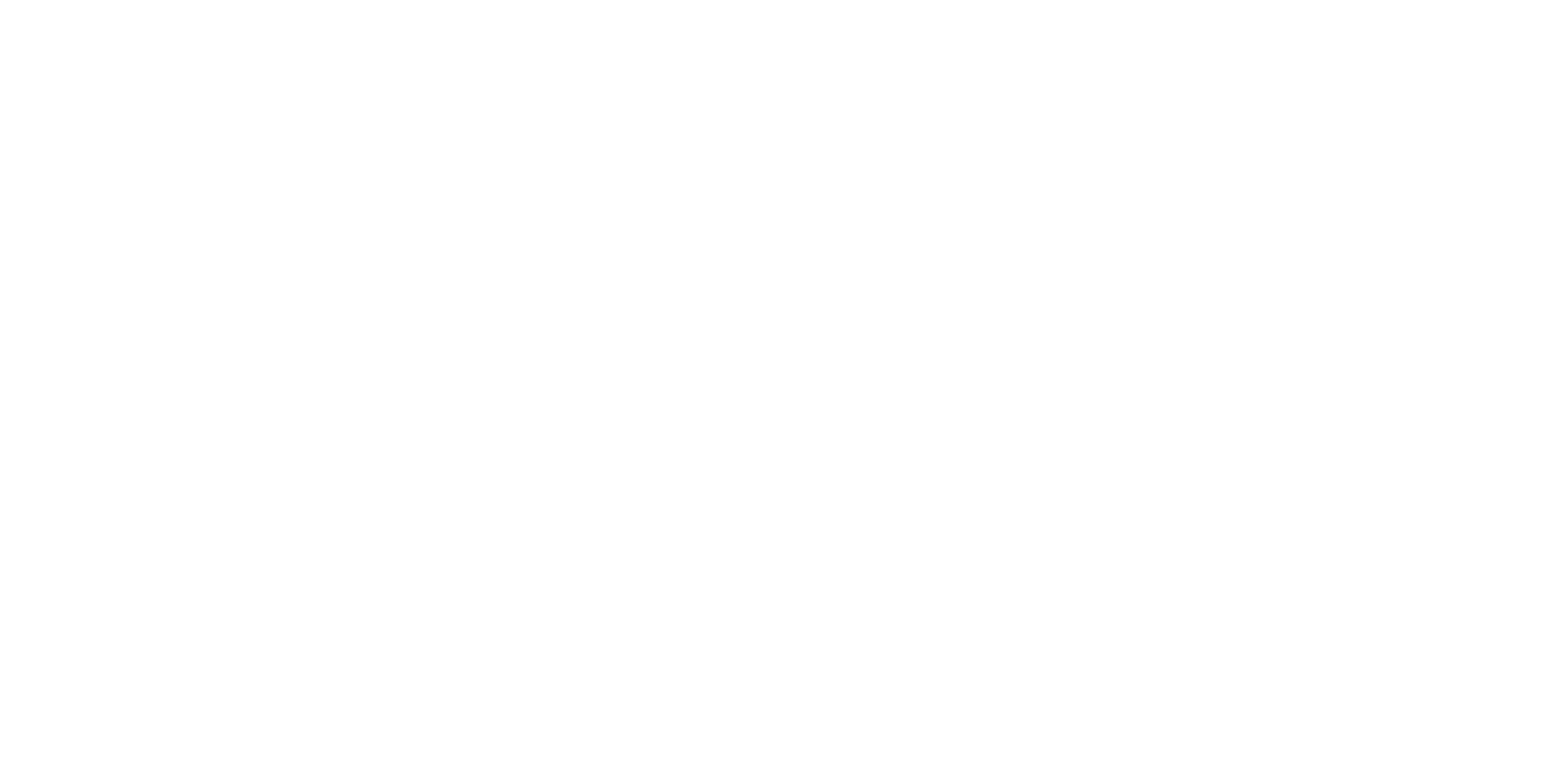 scroll, scrollTop: 0, scrollLeft: 0, axis: both 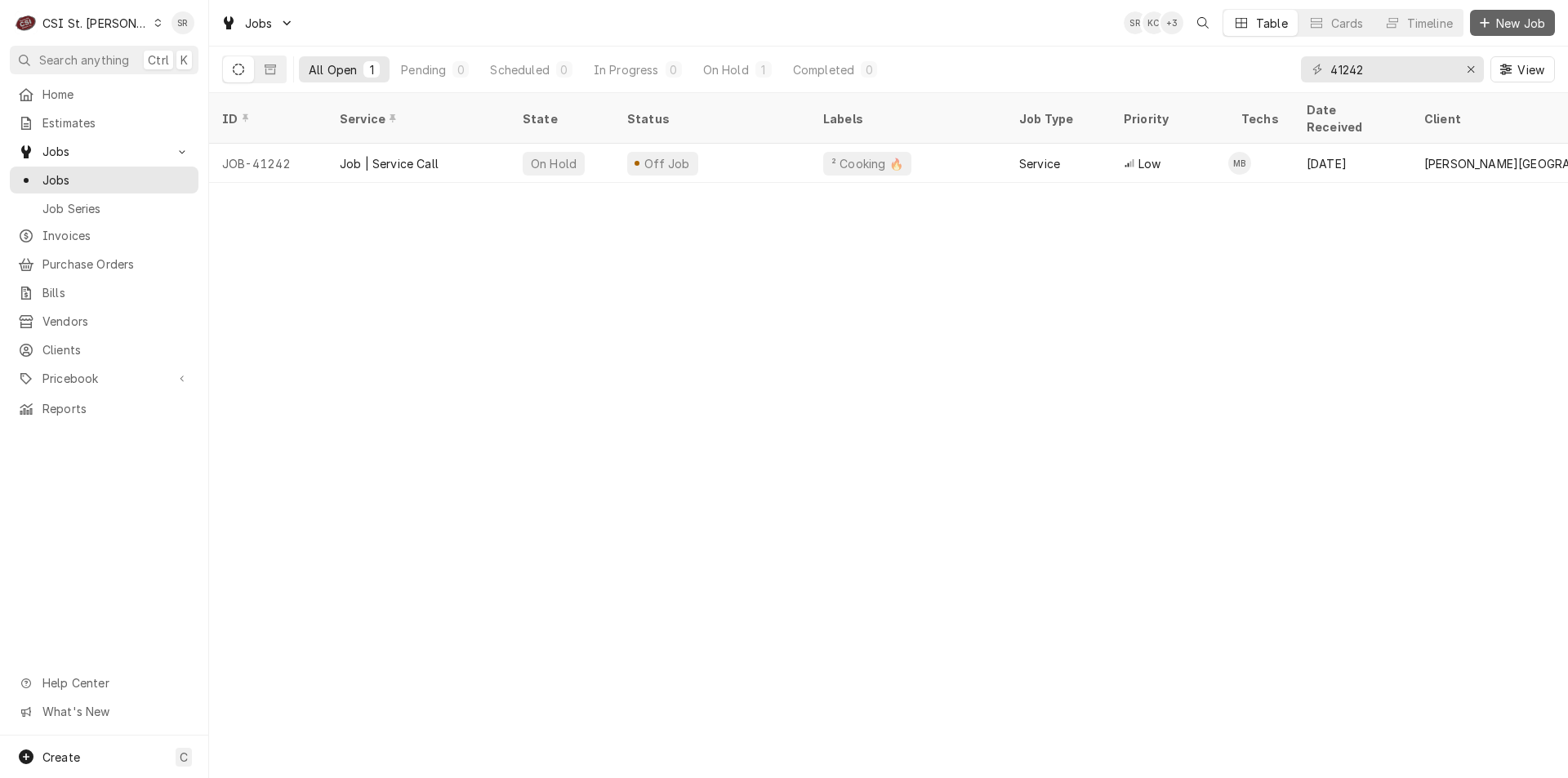 click 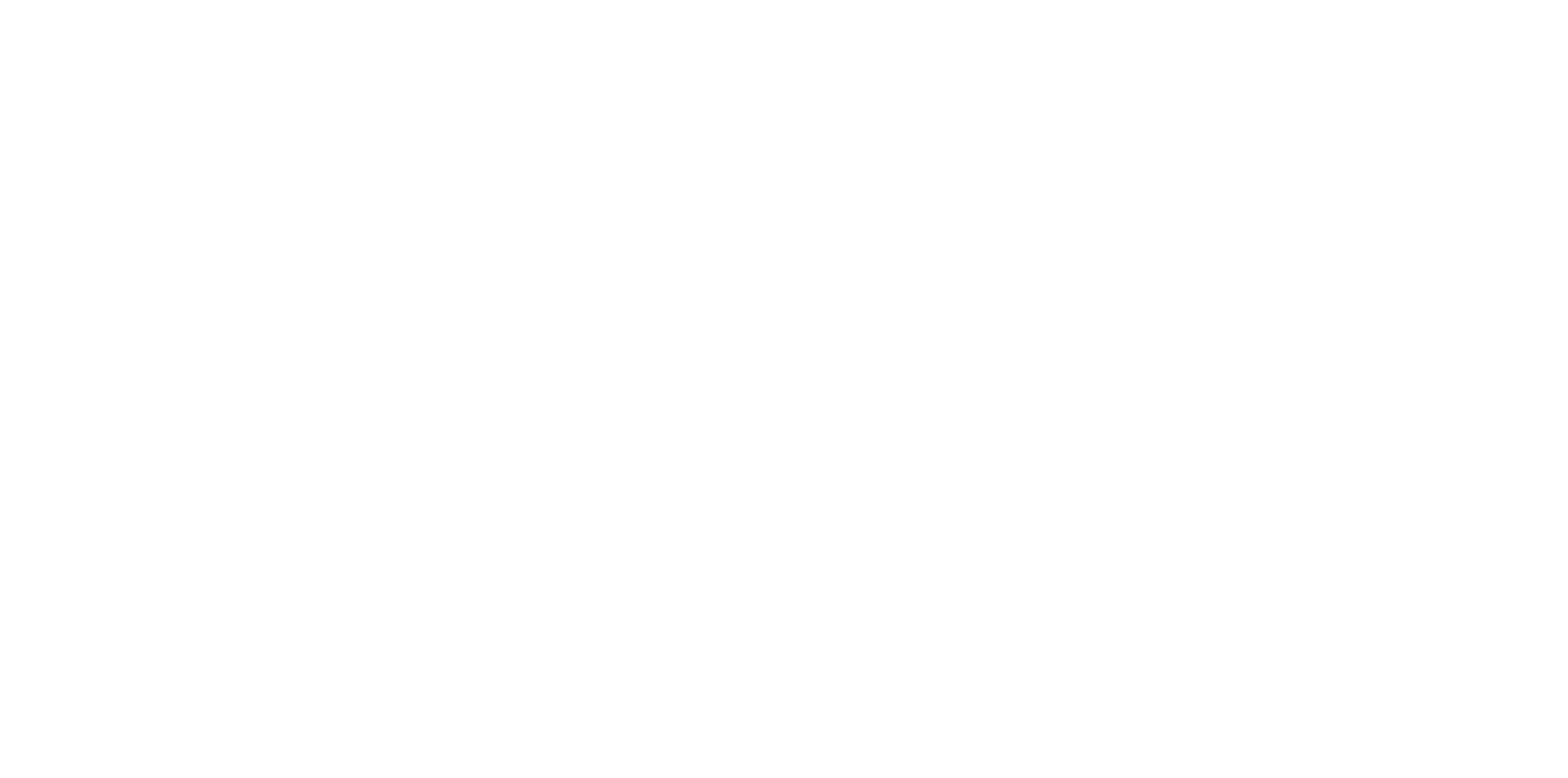 scroll, scrollTop: 0, scrollLeft: 0, axis: both 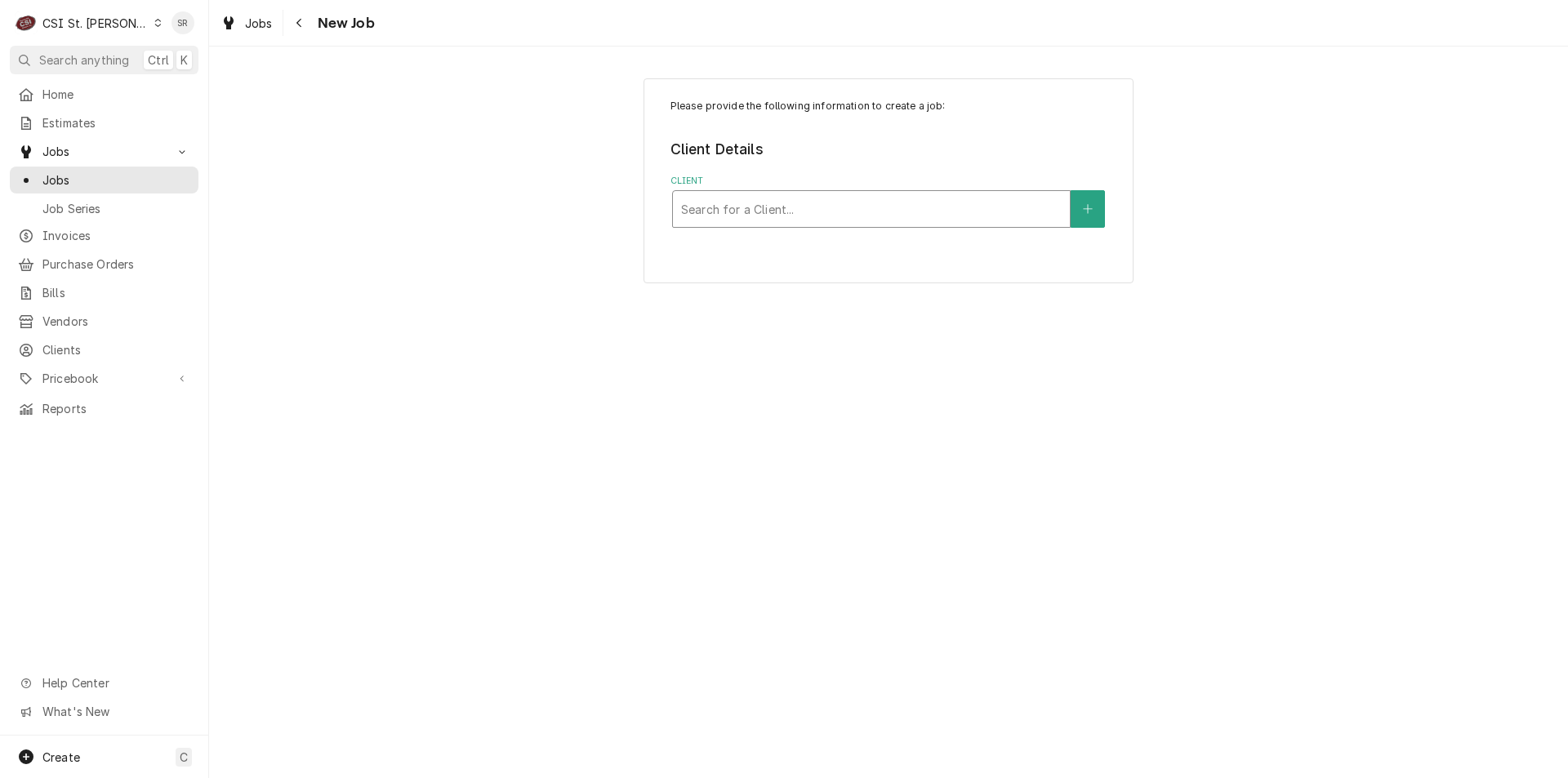 click at bounding box center (871, 209) 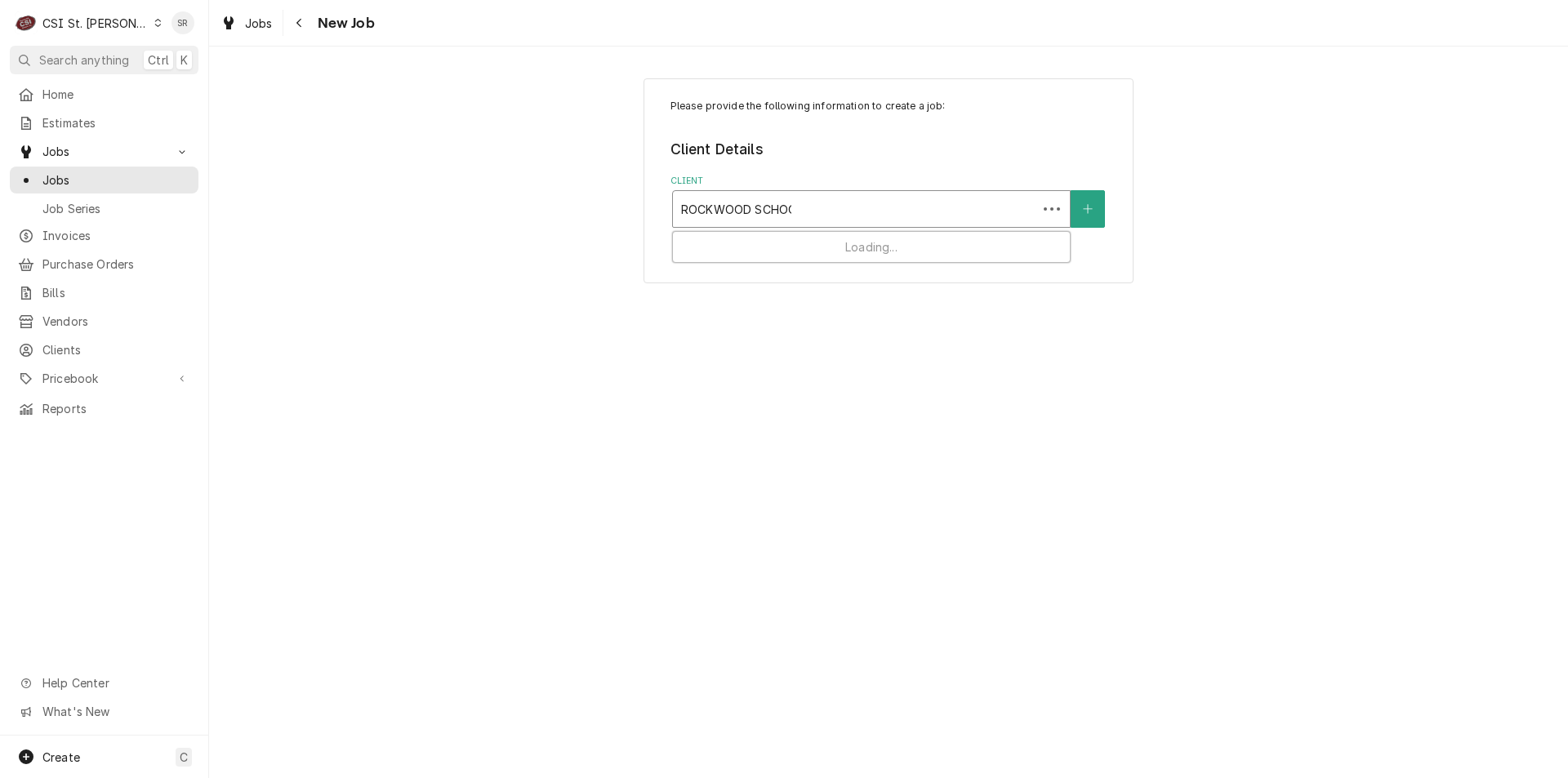 type on "[GEOGRAPHIC_DATA]" 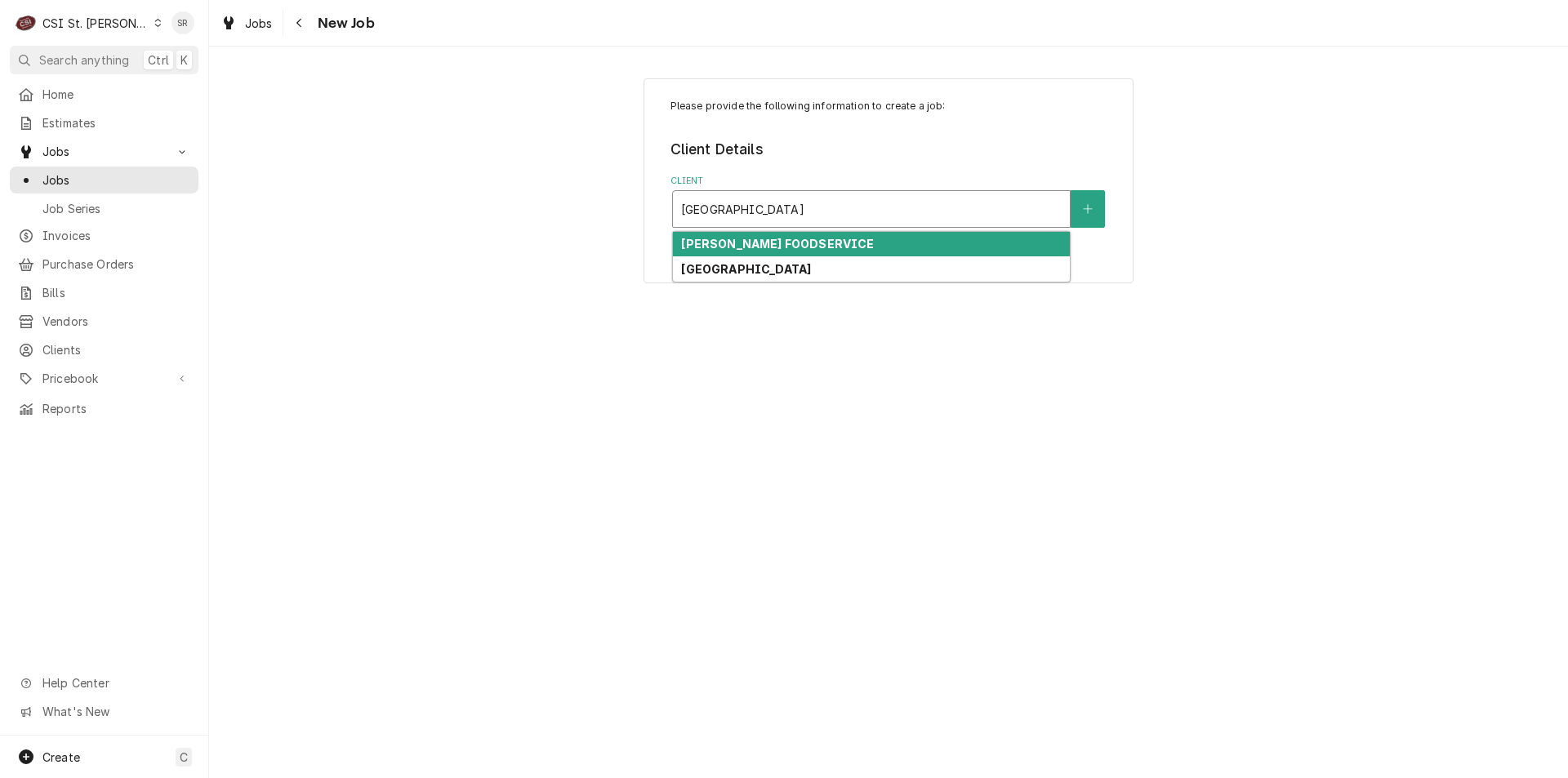 click on "[GEOGRAPHIC_DATA]" at bounding box center (871, 269) 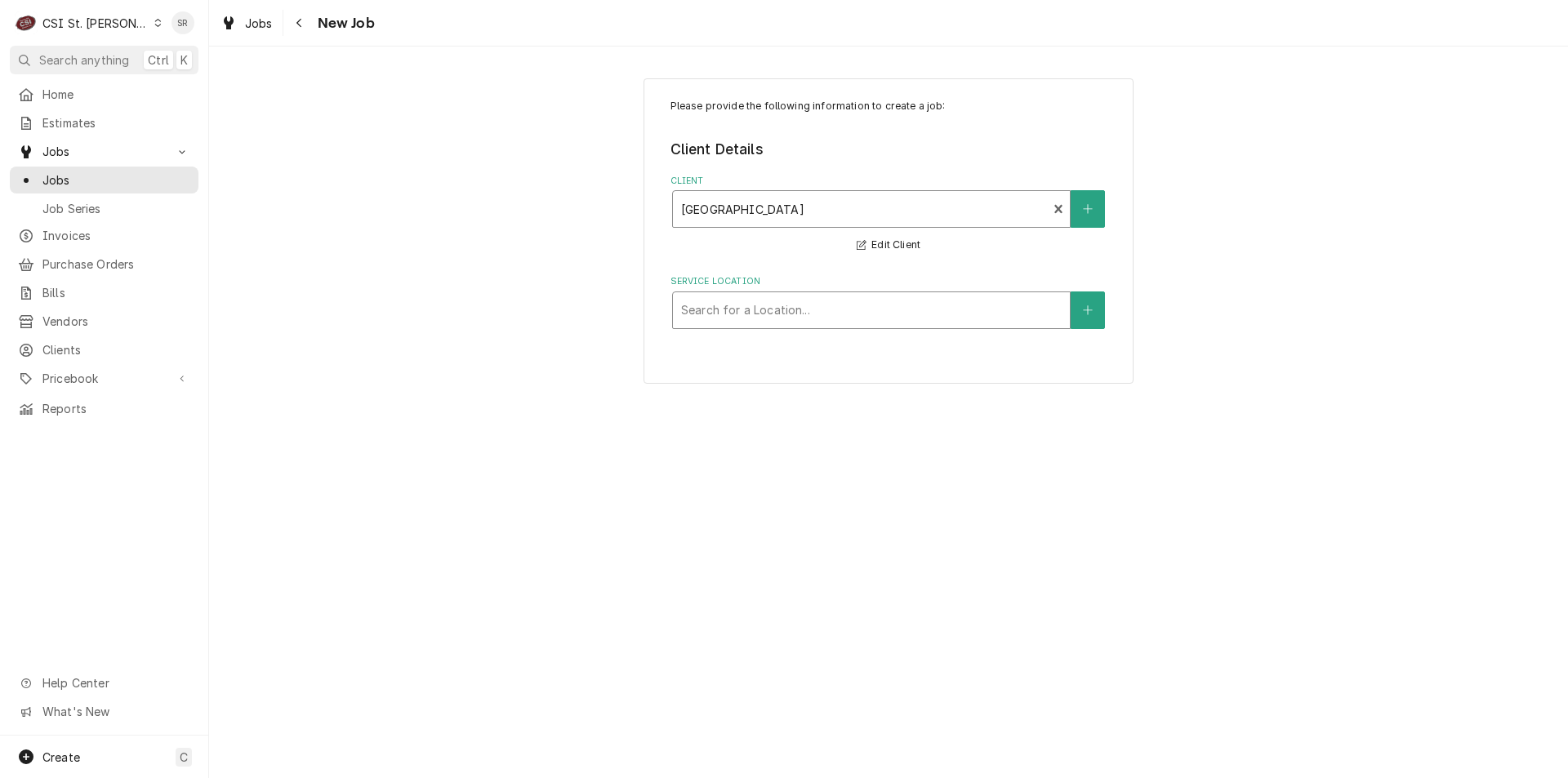 click at bounding box center (871, 310) 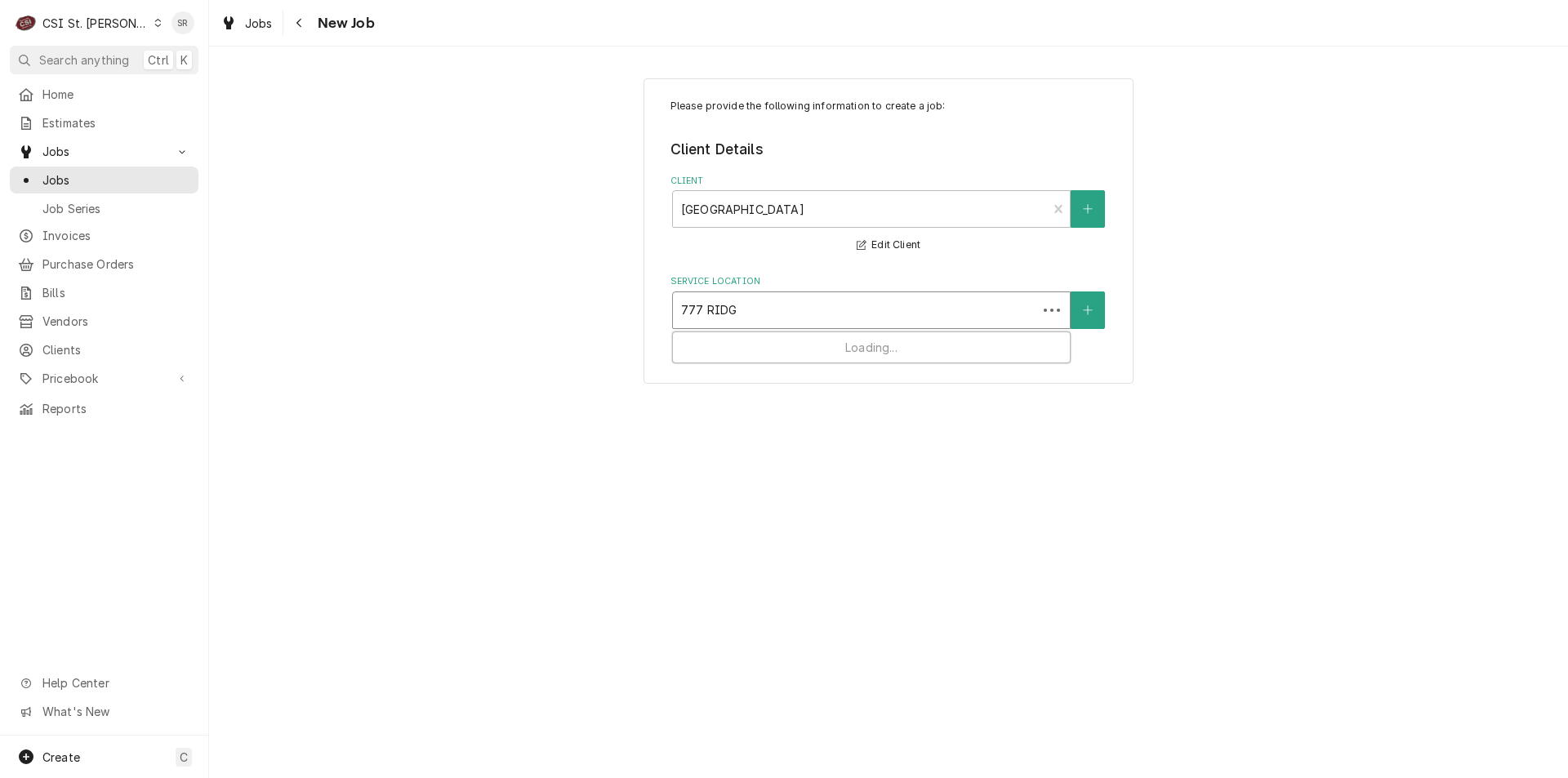 type on "777 RIDGE" 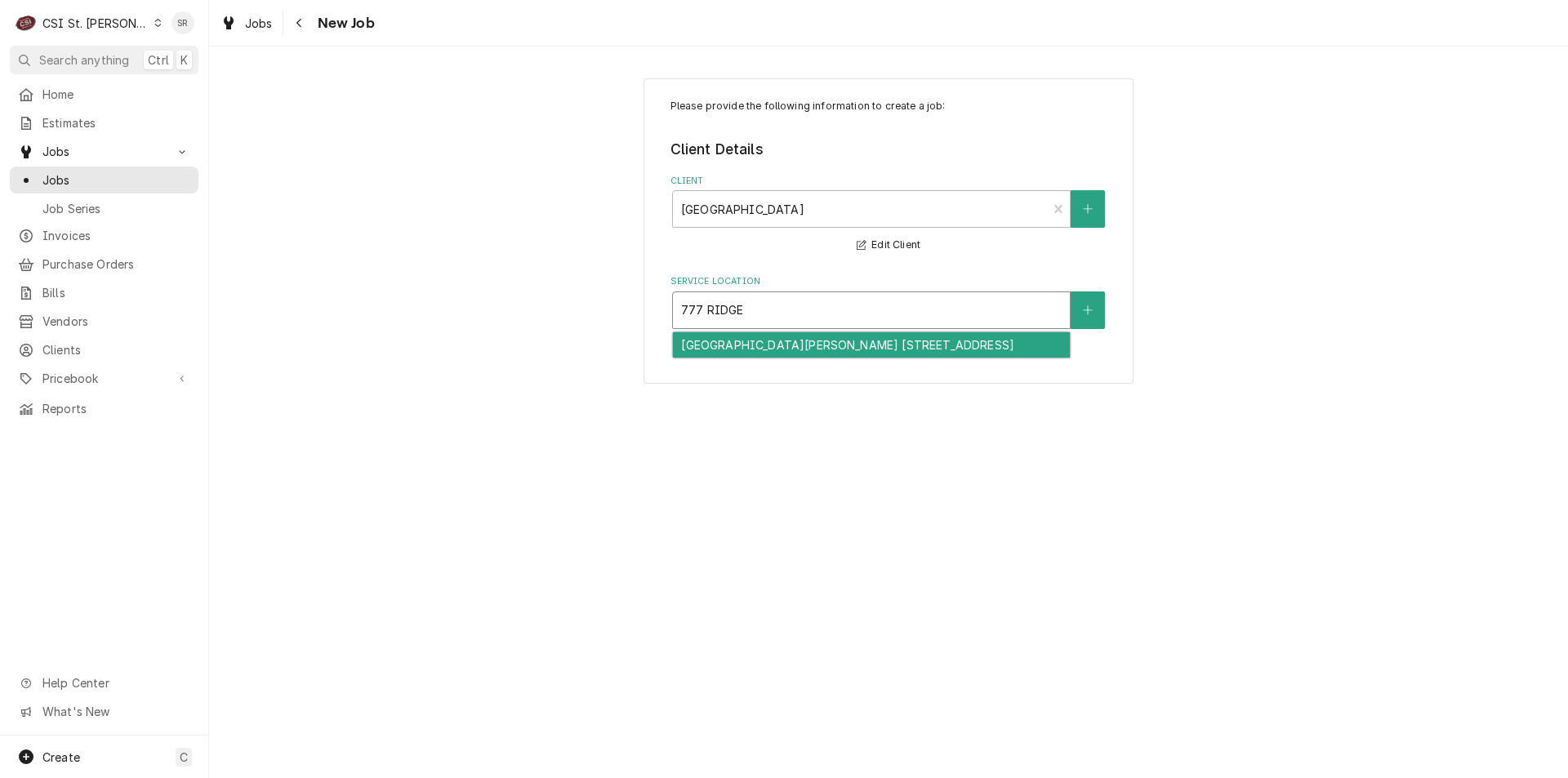 click on "[GEOGRAPHIC_DATA][PERSON_NAME] [STREET_ADDRESS]" at bounding box center [871, 345] 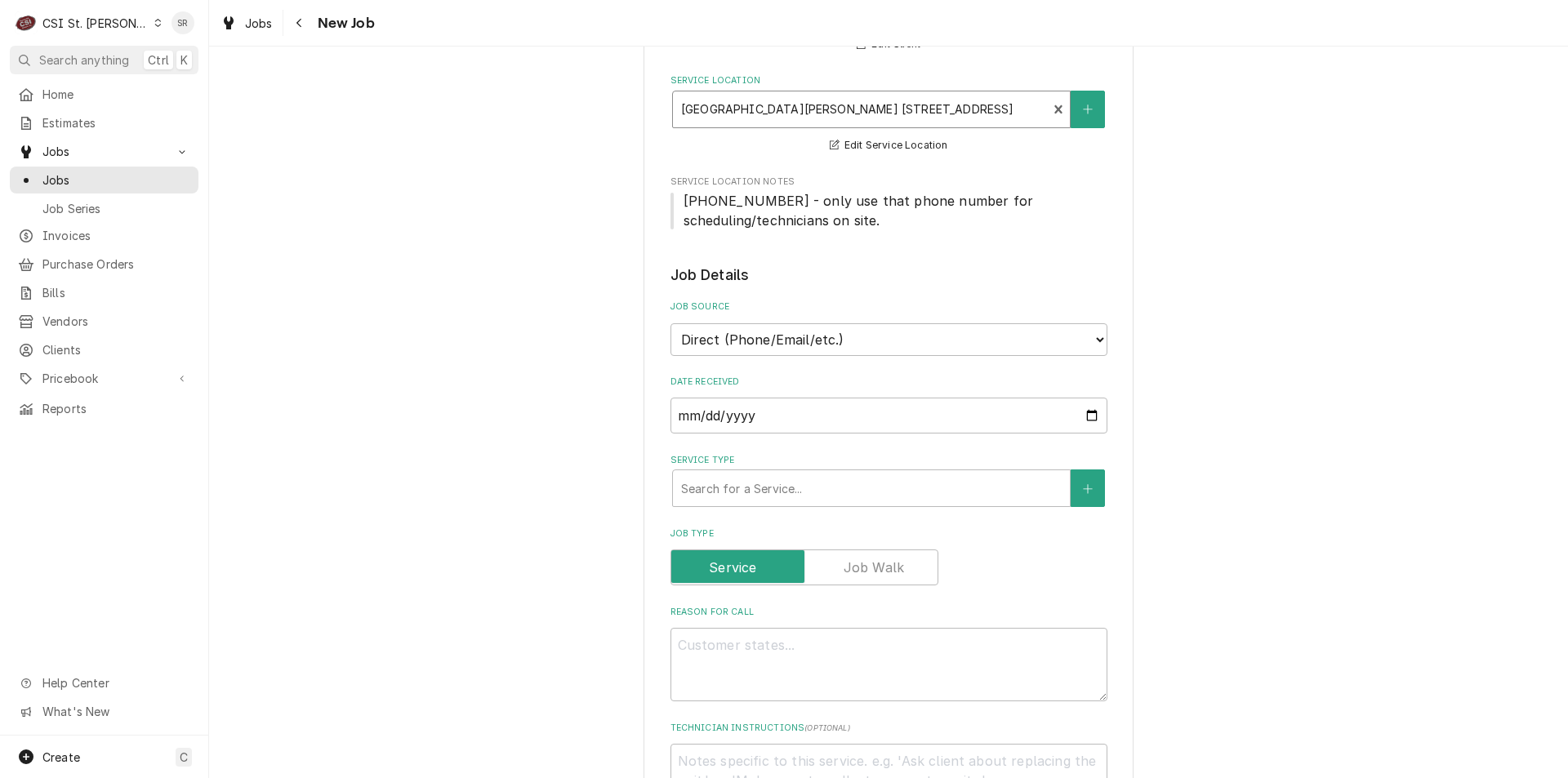 scroll, scrollTop: 327, scrollLeft: 0, axis: vertical 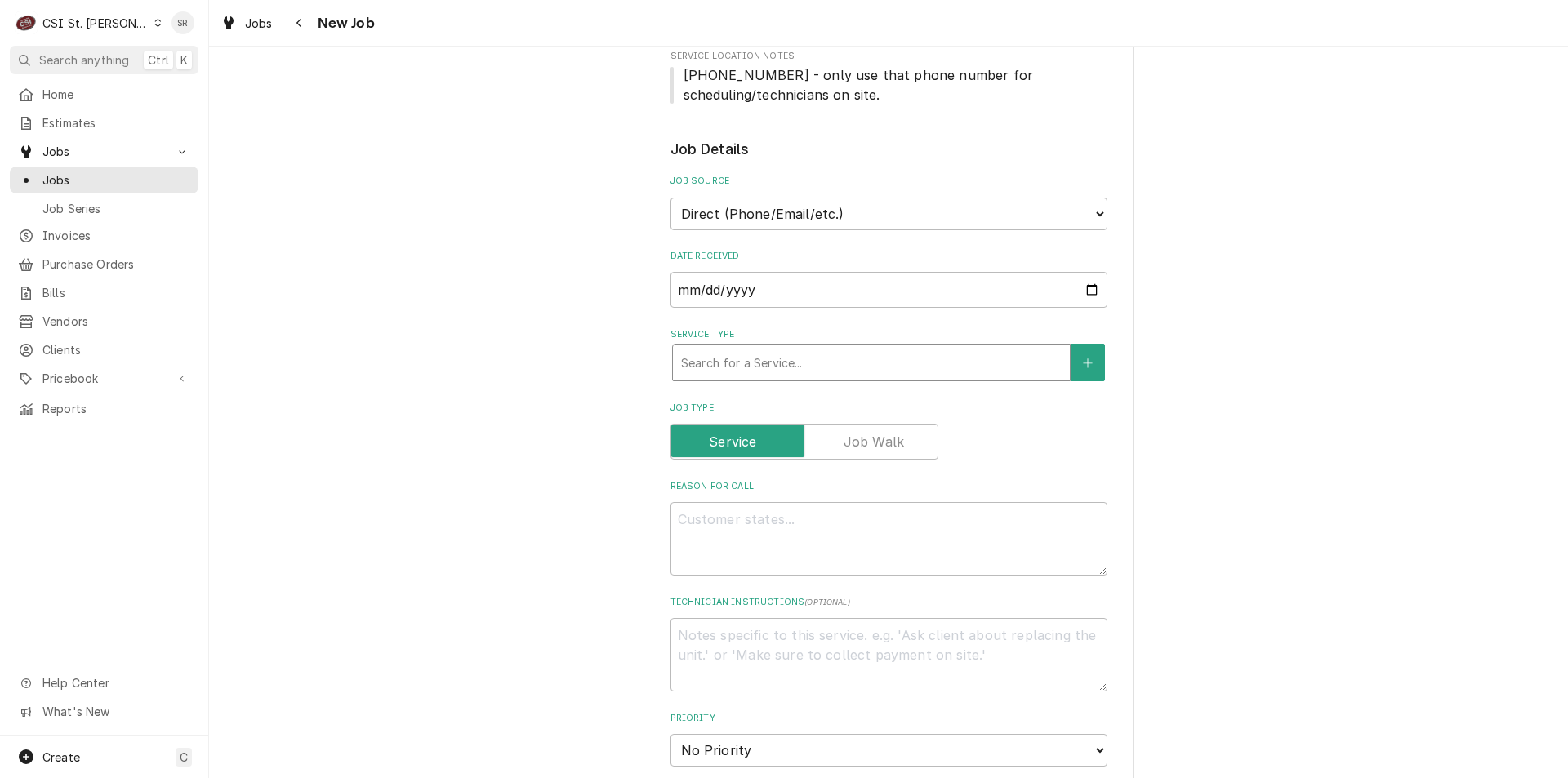 click at bounding box center [871, 362] 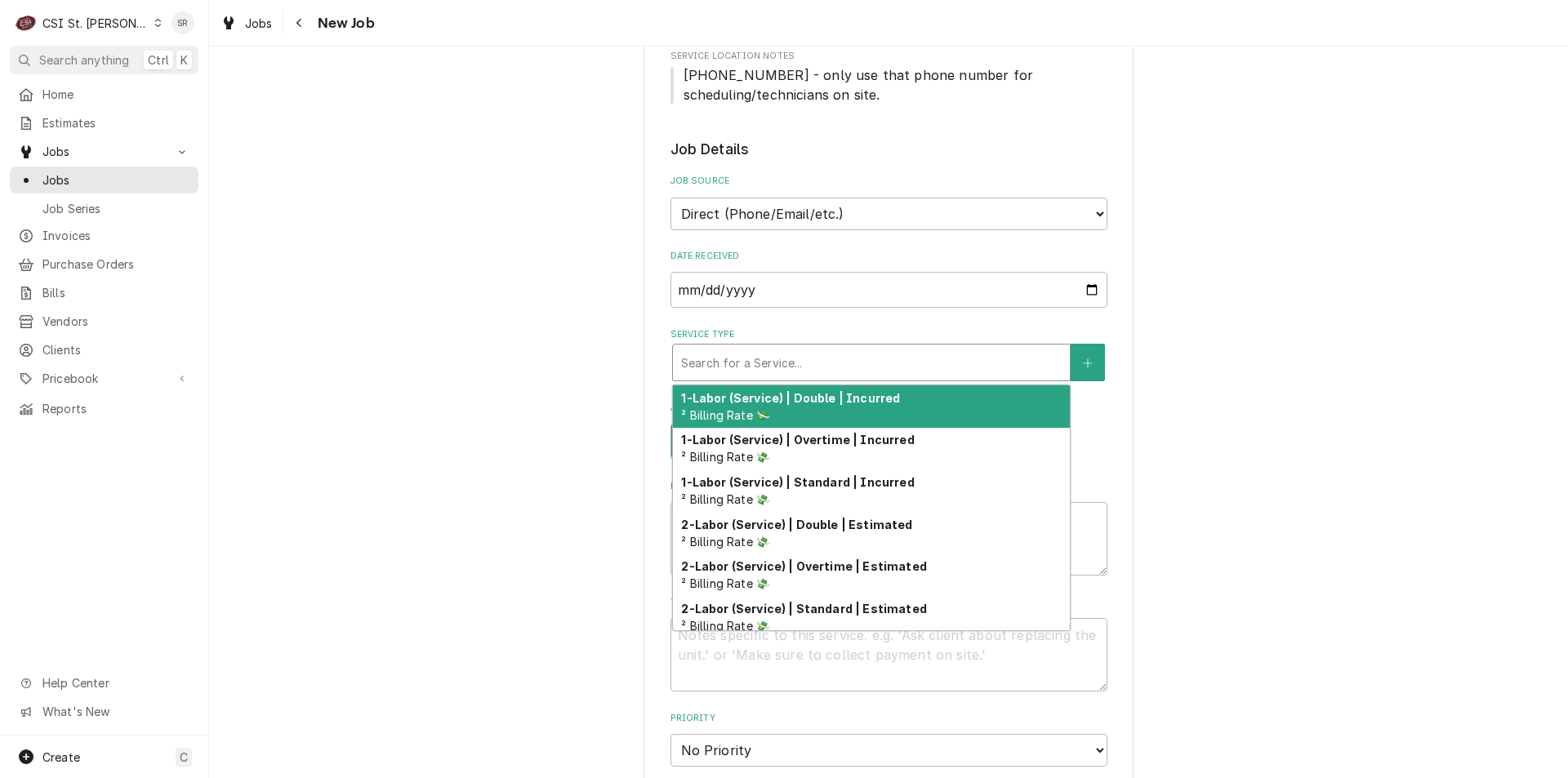 type on "x" 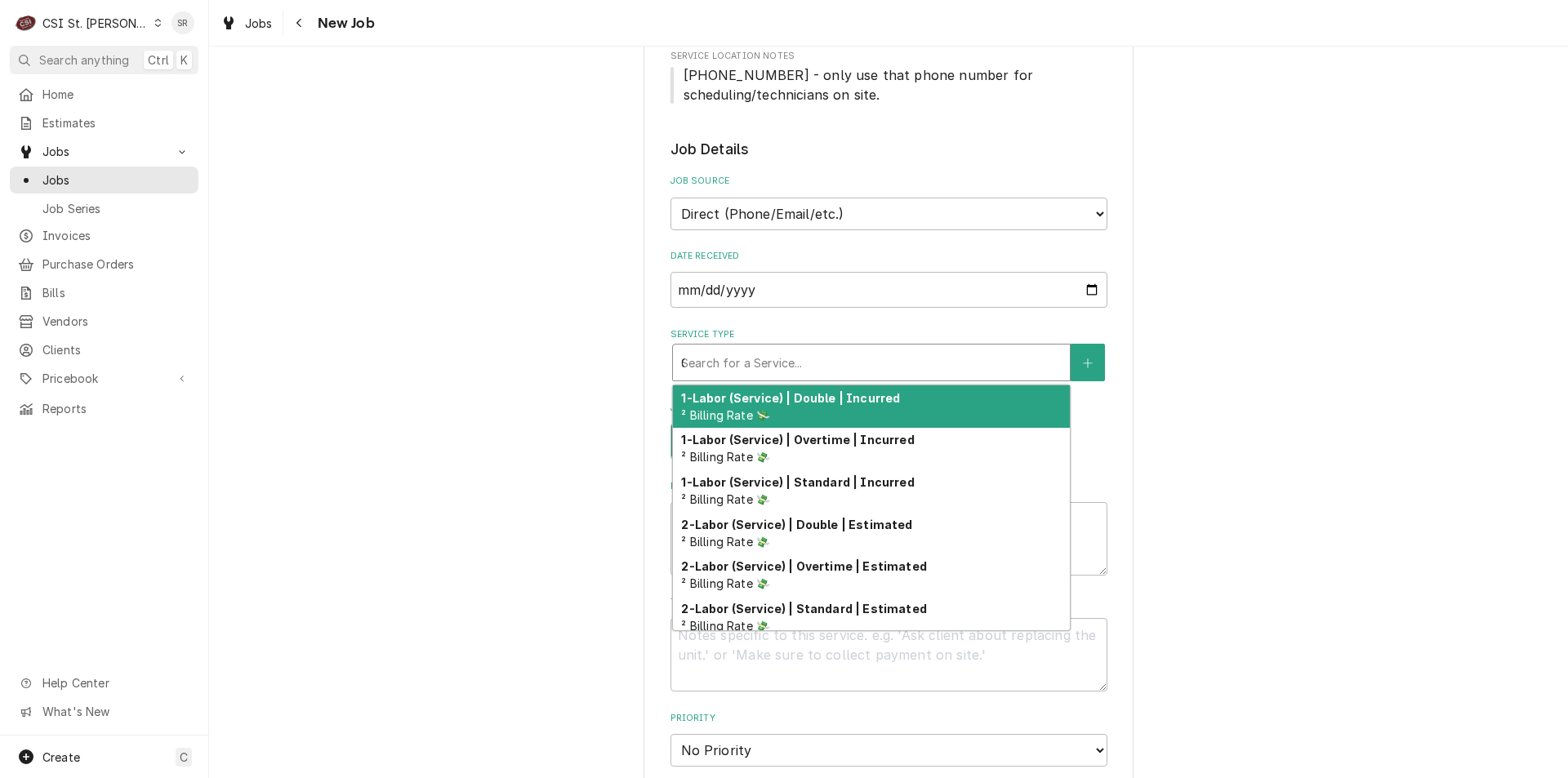type on "x" 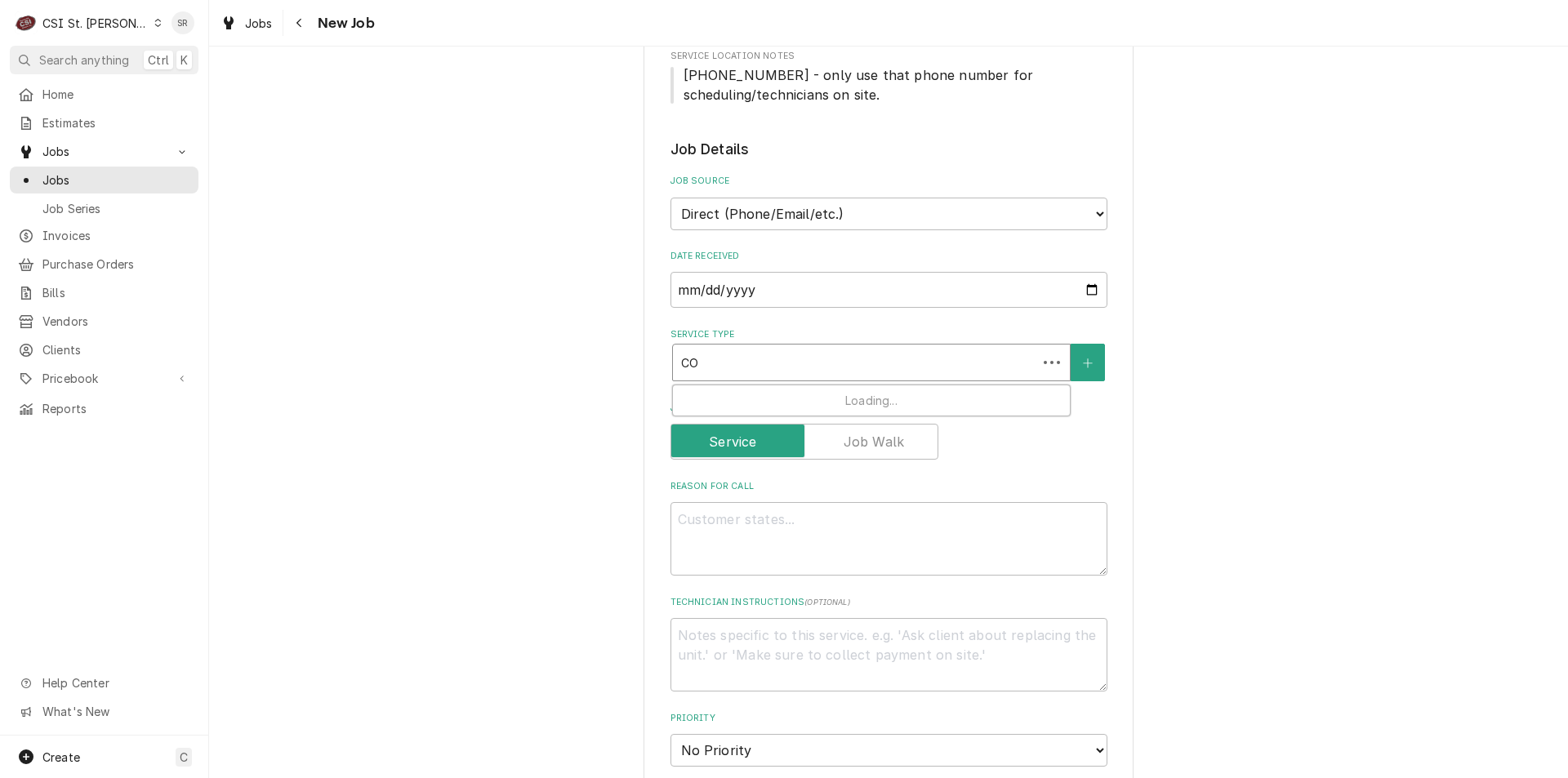 type on "x" 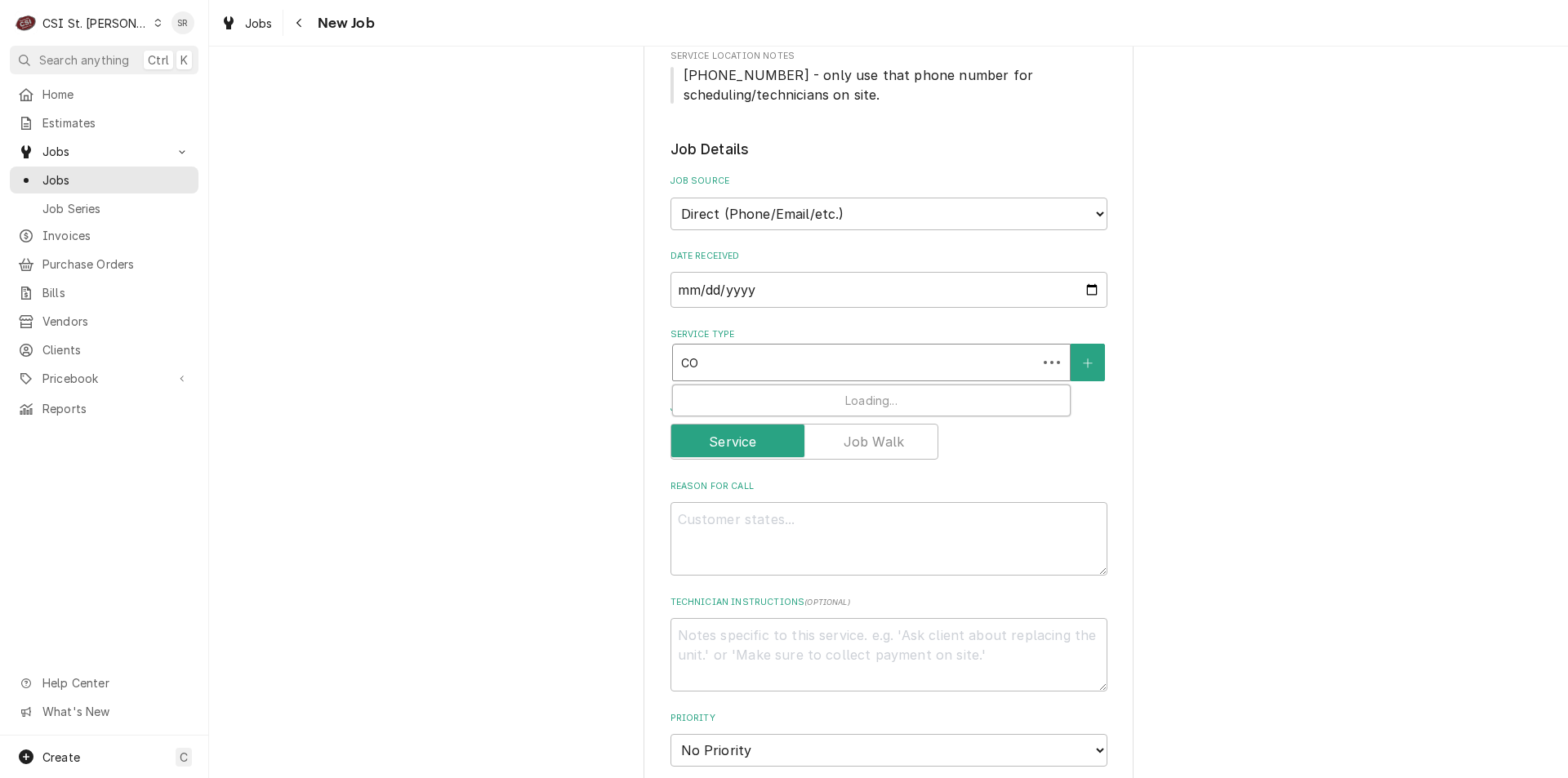 type on "COO" 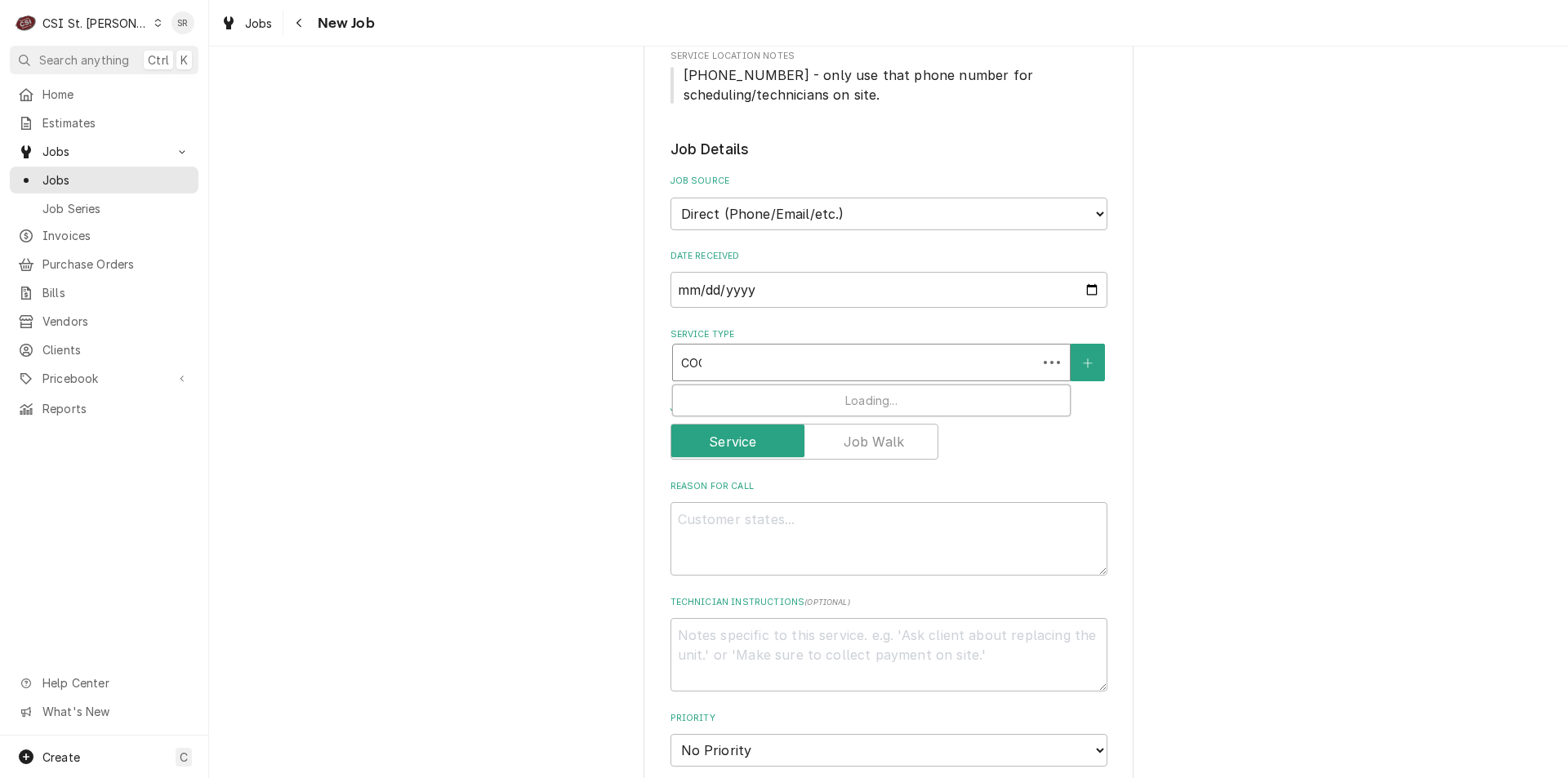 type on "x" 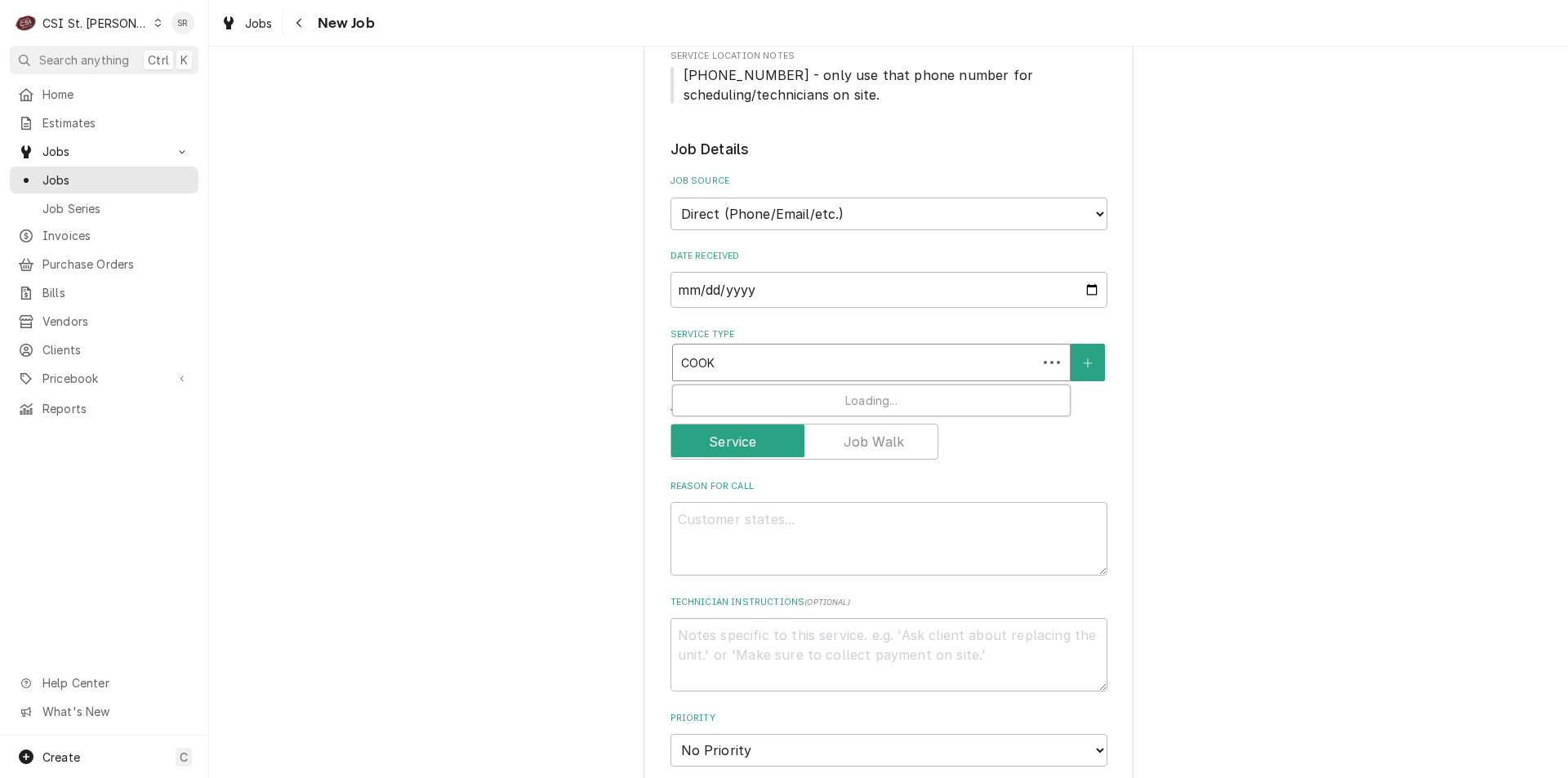type on "x" 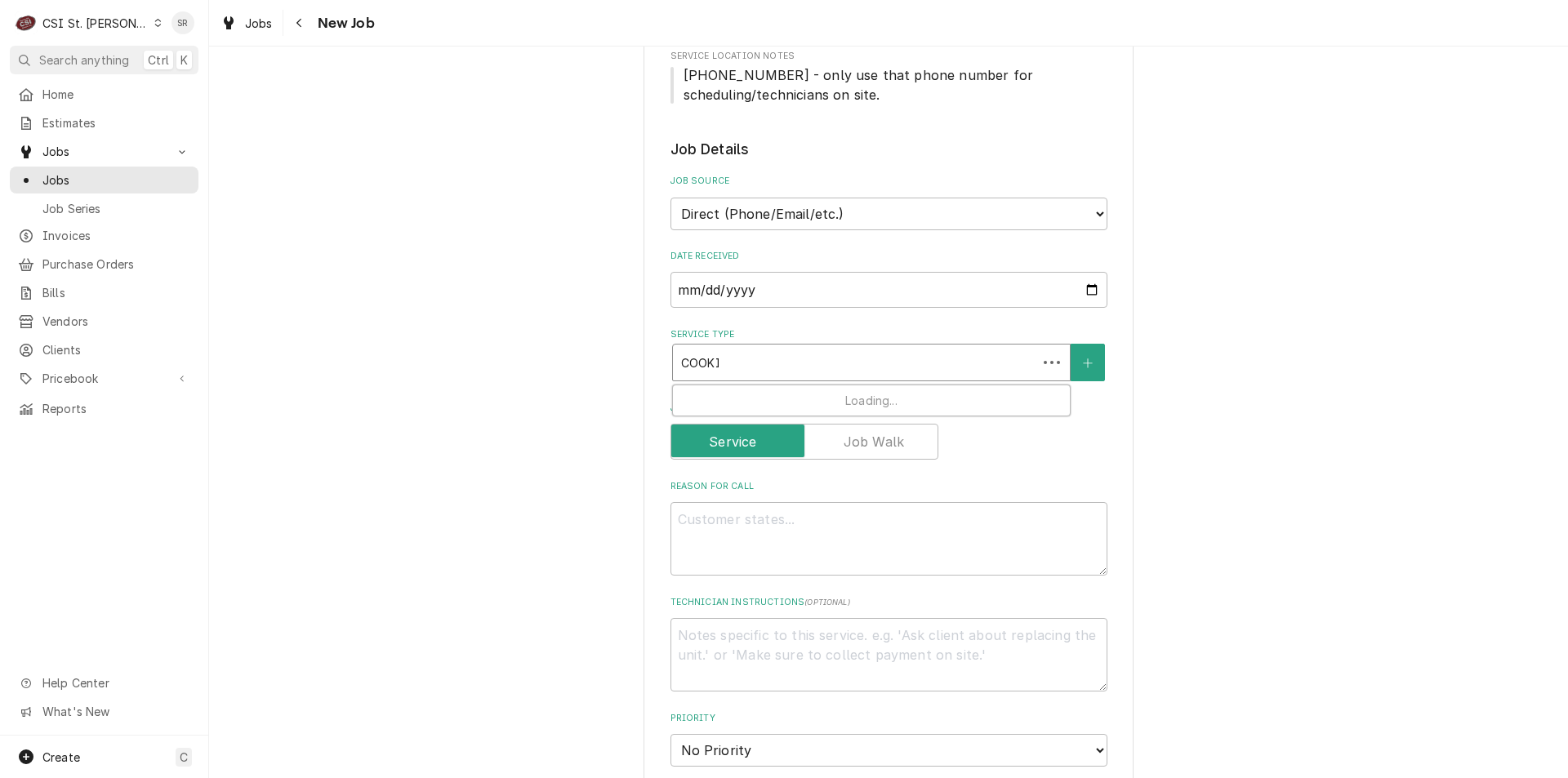 type on "x" 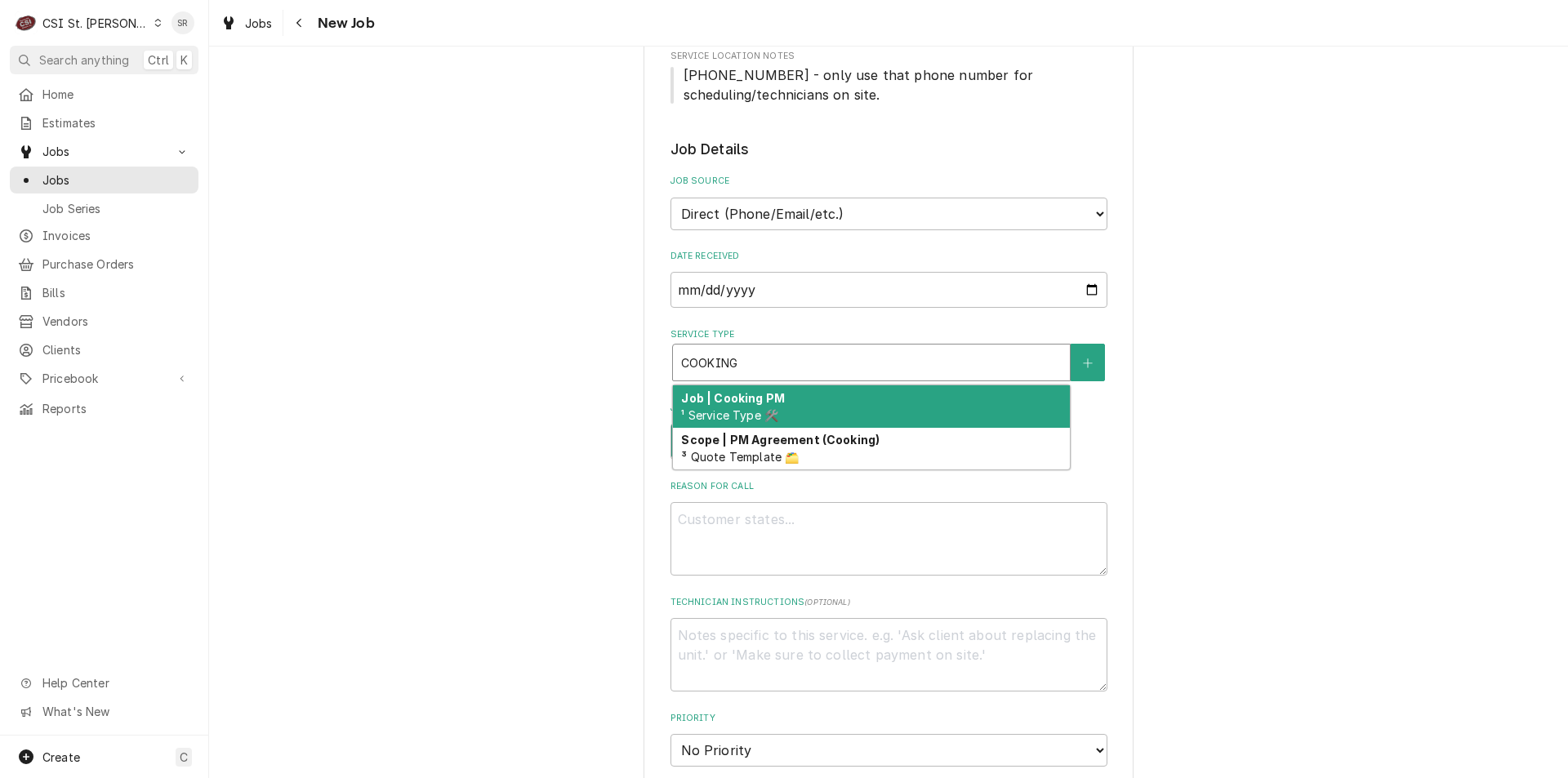 click on "Job | Cooking PM ¹ Service Type 🛠️" at bounding box center (871, 407) 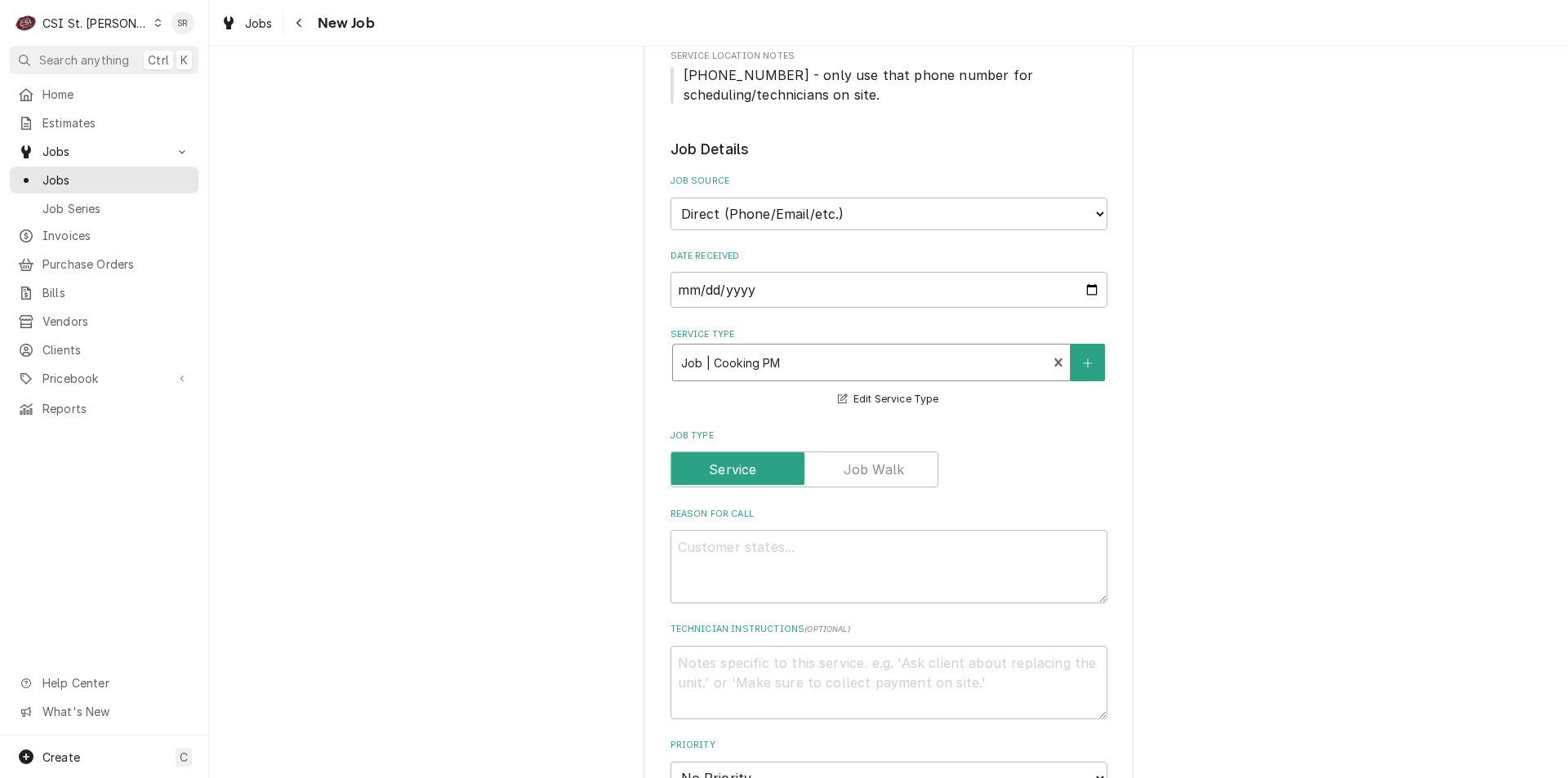 click on "Job Details Job Source Direct (Phone/Email/etc.) Service Channel Corrigo Ecotrak Other Date Received [DATE] Service Type option [object Object], selected. Job | Cooking PM ¹ Service Type 🛠️ Edit Service Type Job Type Reason For Call Technician Instructions  ( optional ) Priority No Priority Urgent High Medium Low Labels  ( optional ) Add Labels... Equipment Expected Is Equipment involved on this Job? Who called in this service? Search for a Contact... Who should the tech(s) ask for? Search for a Contact... Attachments  ( if any ) Add Attachment Estimated Arrival Time AM / PM 6:00 AM 6:15 AM 6:30 AM 6:45 AM 7:00 AM 7:15 AM 7:30 AM 7:45 AM 8:00 AM 8:15 AM 8:30 AM 8:45 AM 9:00 AM 9:15 AM 9:30 AM 9:45 AM 10:00 AM 10:15 AM 10:30 AM 10:45 AM 11:00 AM 11:15 AM 11:30 AM 11:45 AM 12:00 PM 12:15 PM 12:30 PM 12:45 PM 1:00 PM 1:15 PM 1:30 PM 1:45 PM 2:00 PM 2:15 PM 2:30 PM 2:45 PM 3:00 PM 3:15 PM 3:30 PM 3:45 PM 4:00 PM 4:15 PM 4:30 PM 4:45 PM 5:00 PM 5:15 PM 5:30 PM 5:45 PM 6:00 PM 6:15 PM 6:30 PM 6:45 PM" at bounding box center (889, 759) 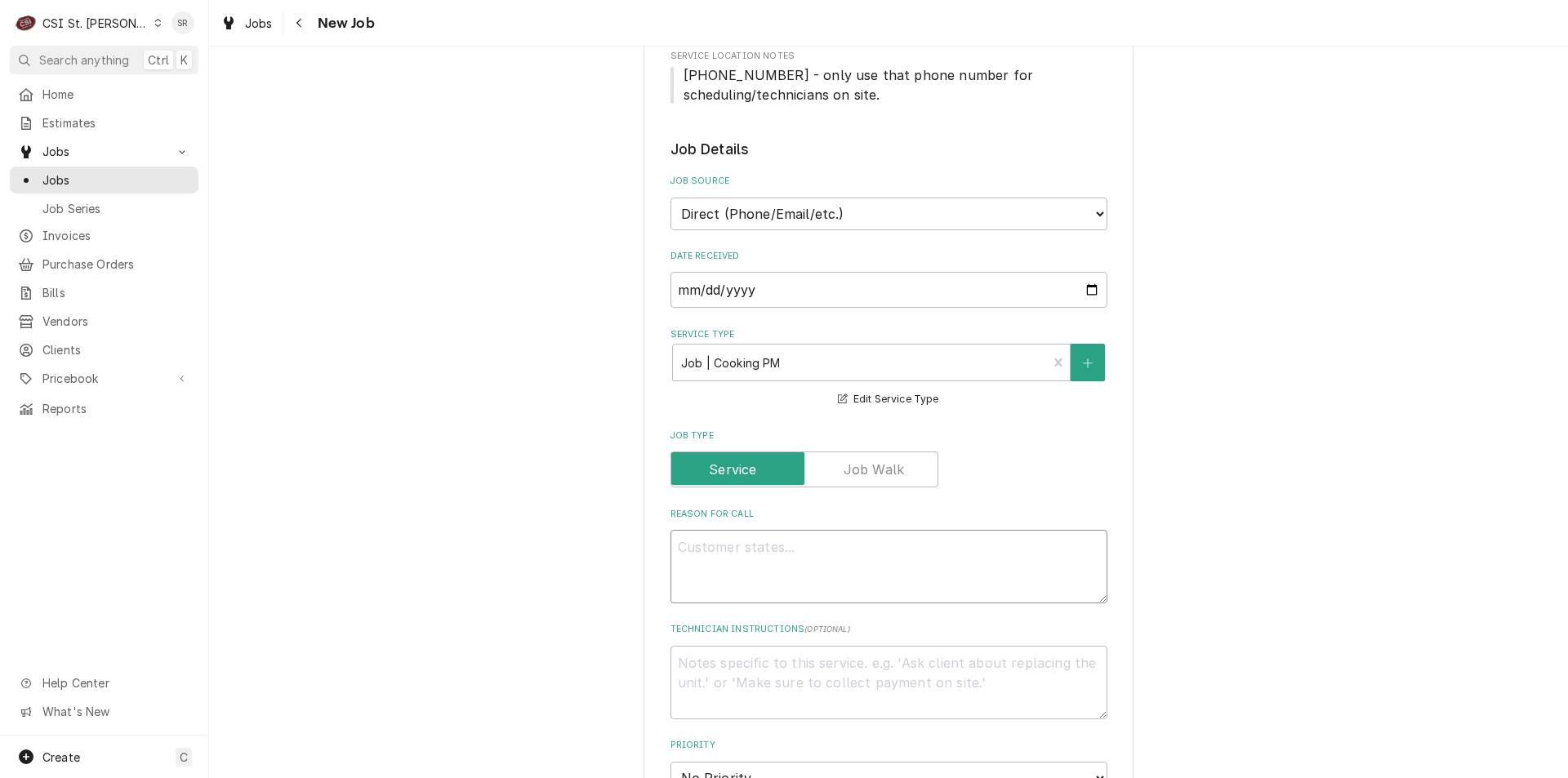 click on "Reason For Call" at bounding box center (889, 567) 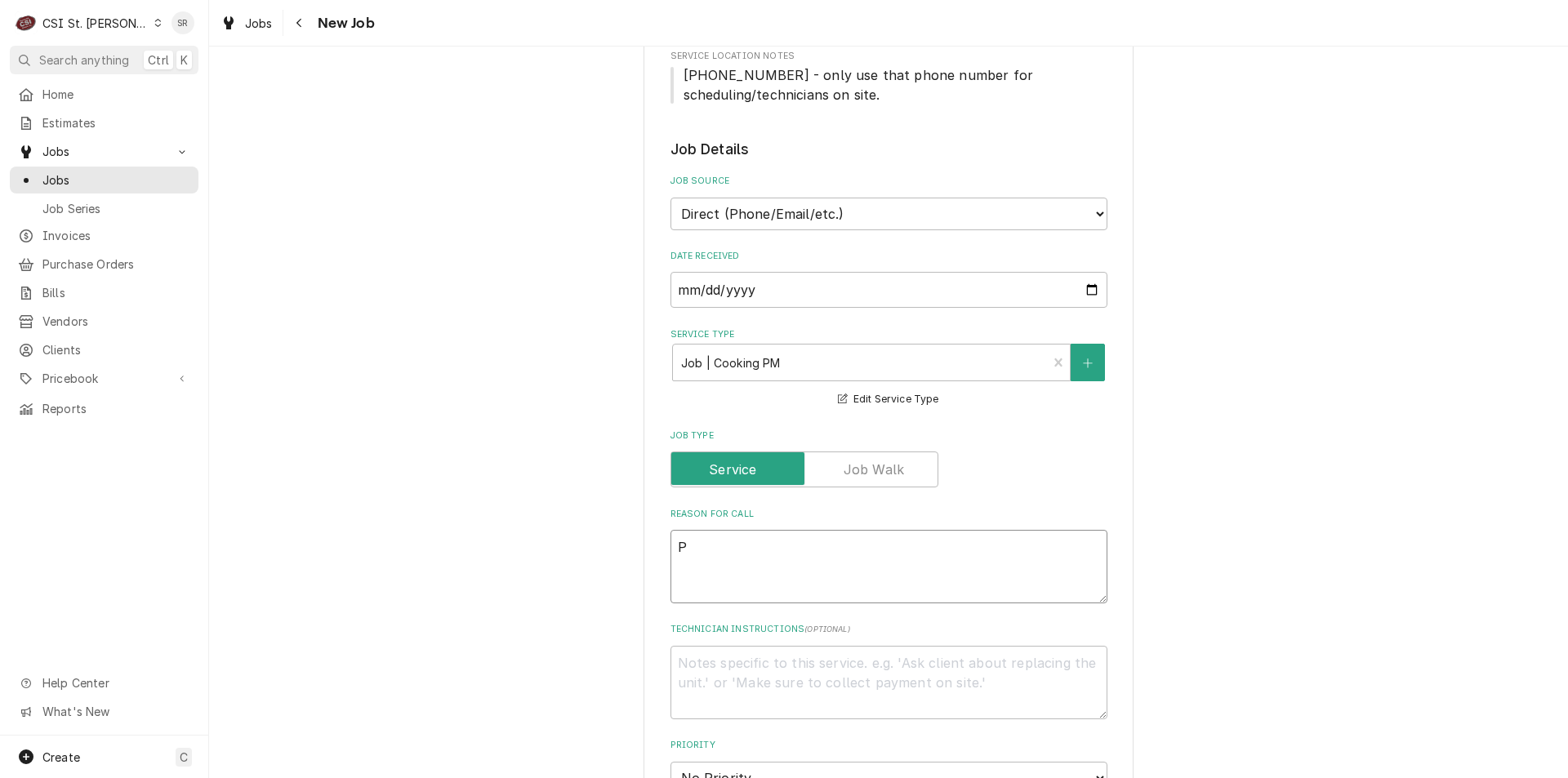 type on "x" 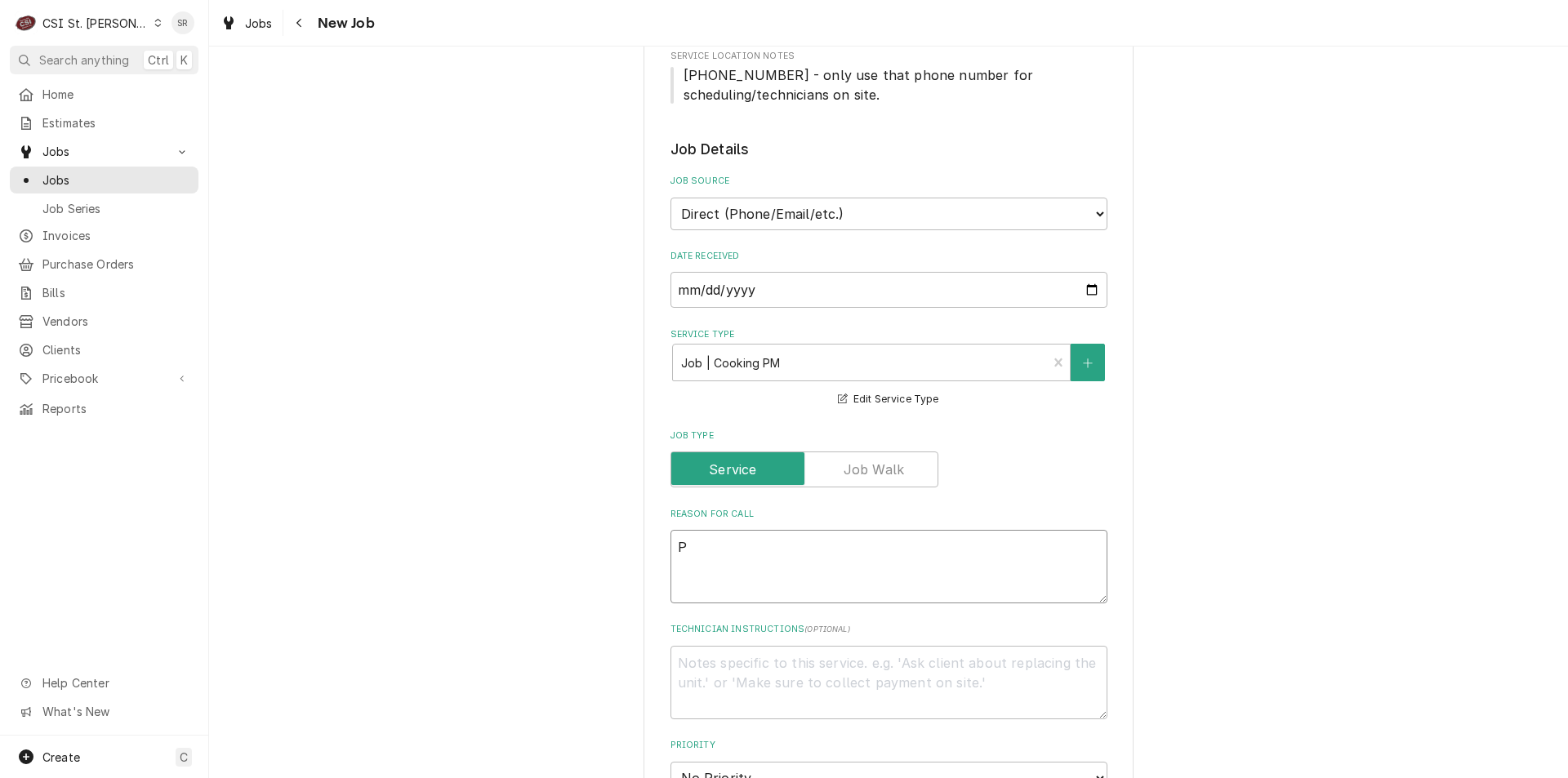 type on "PE" 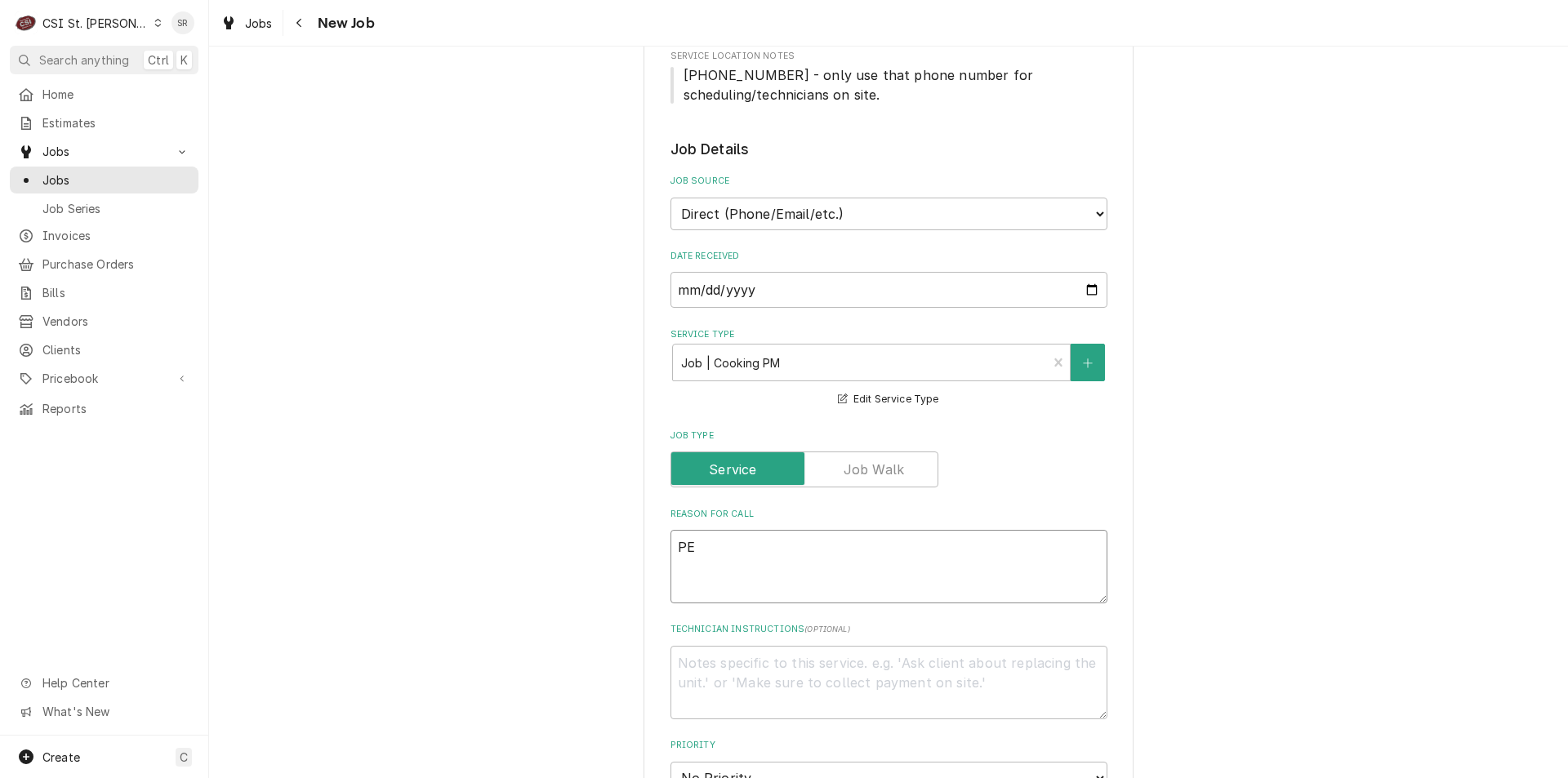 type on "x" 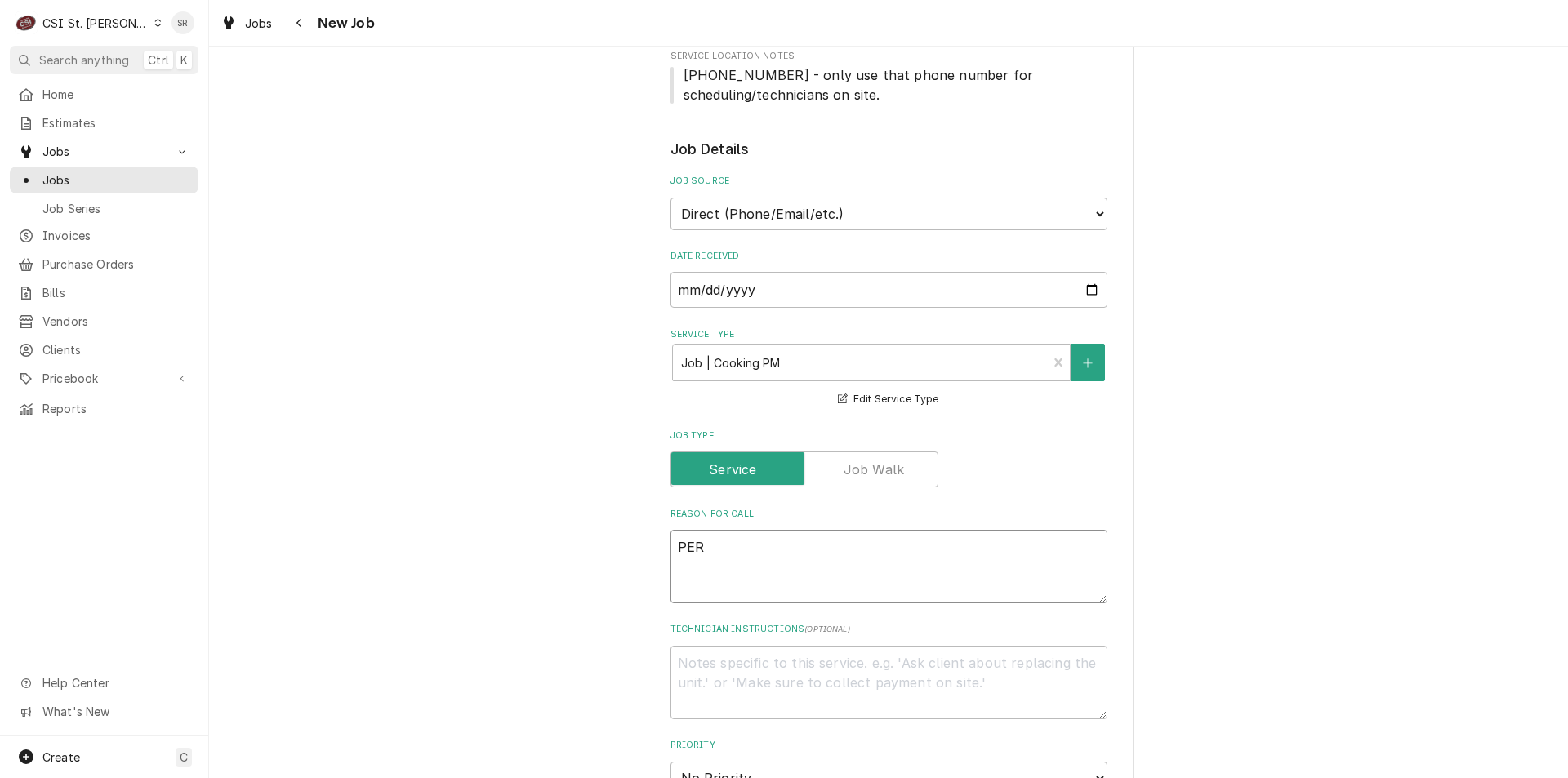 type on "x" 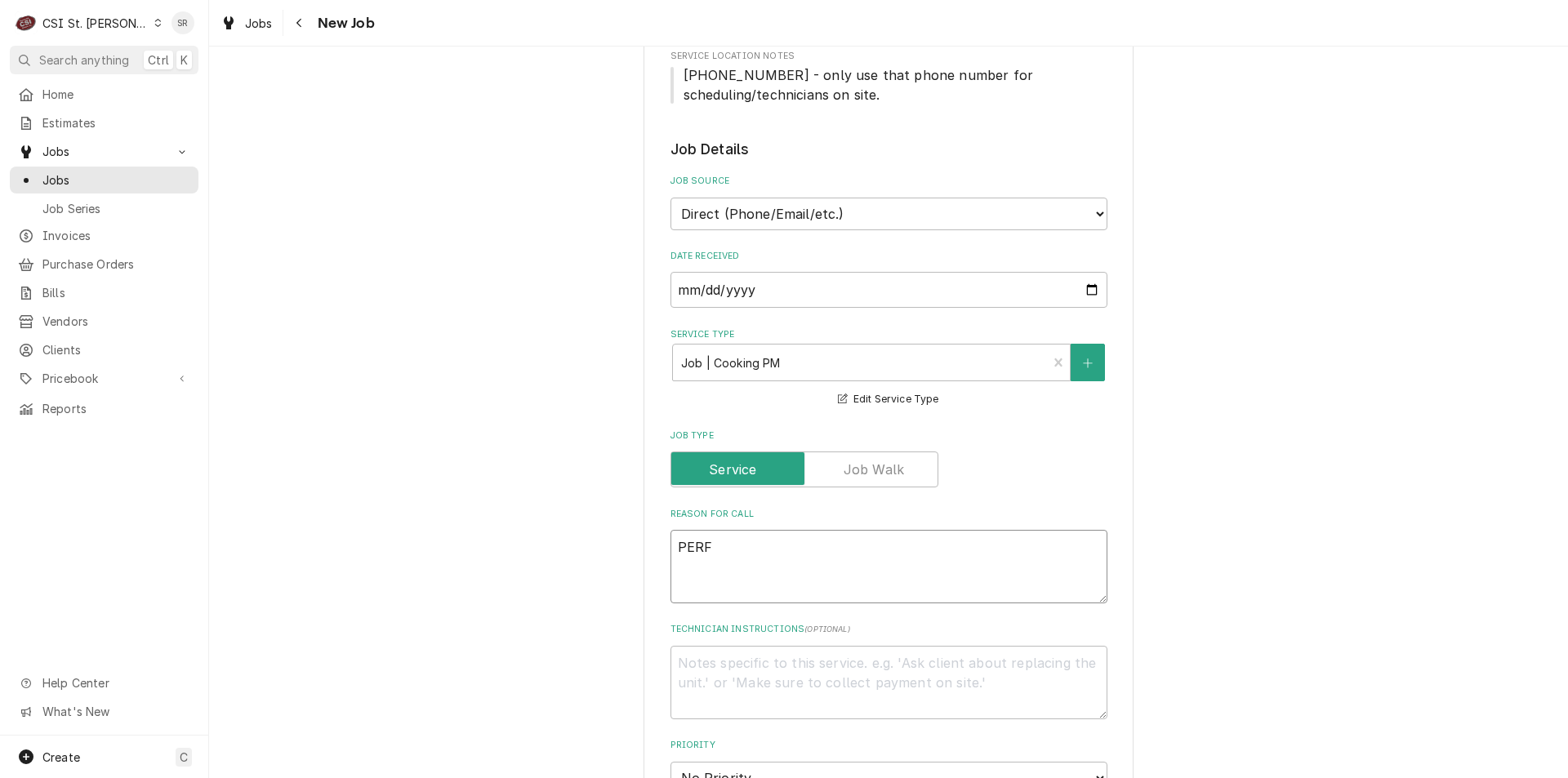 type on "x" 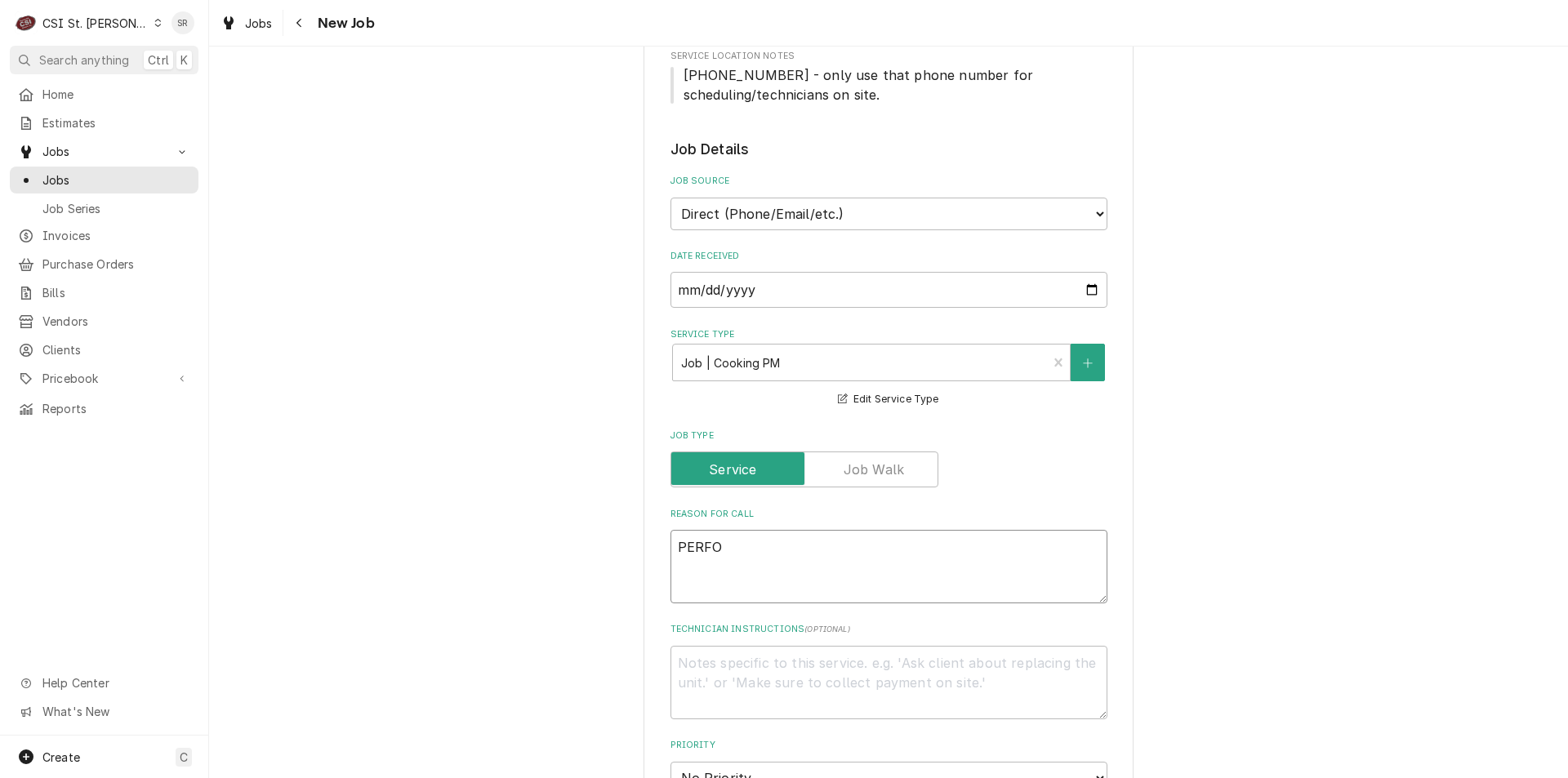 type on "PERFOR" 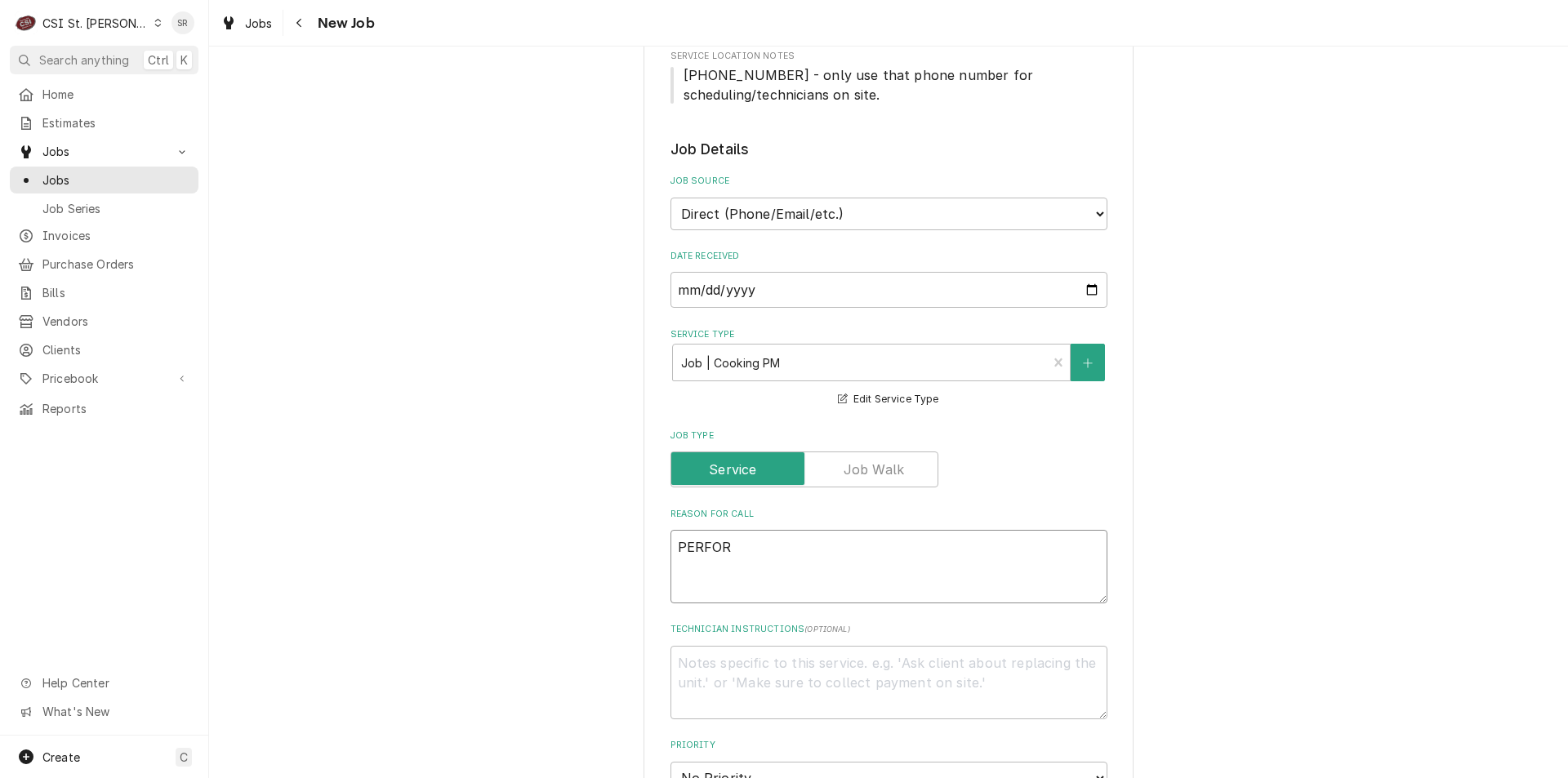 type on "x" 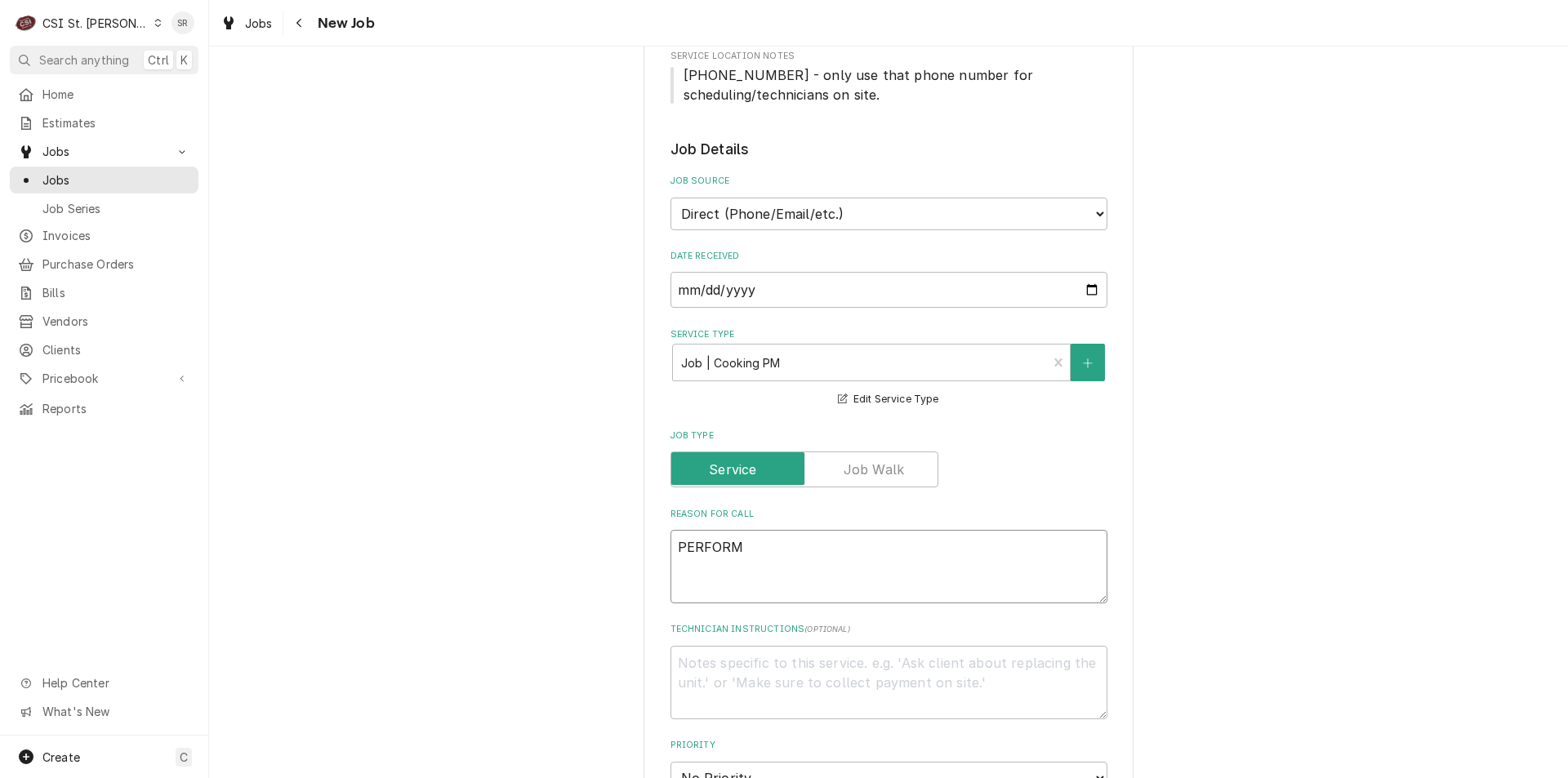 type on "x" 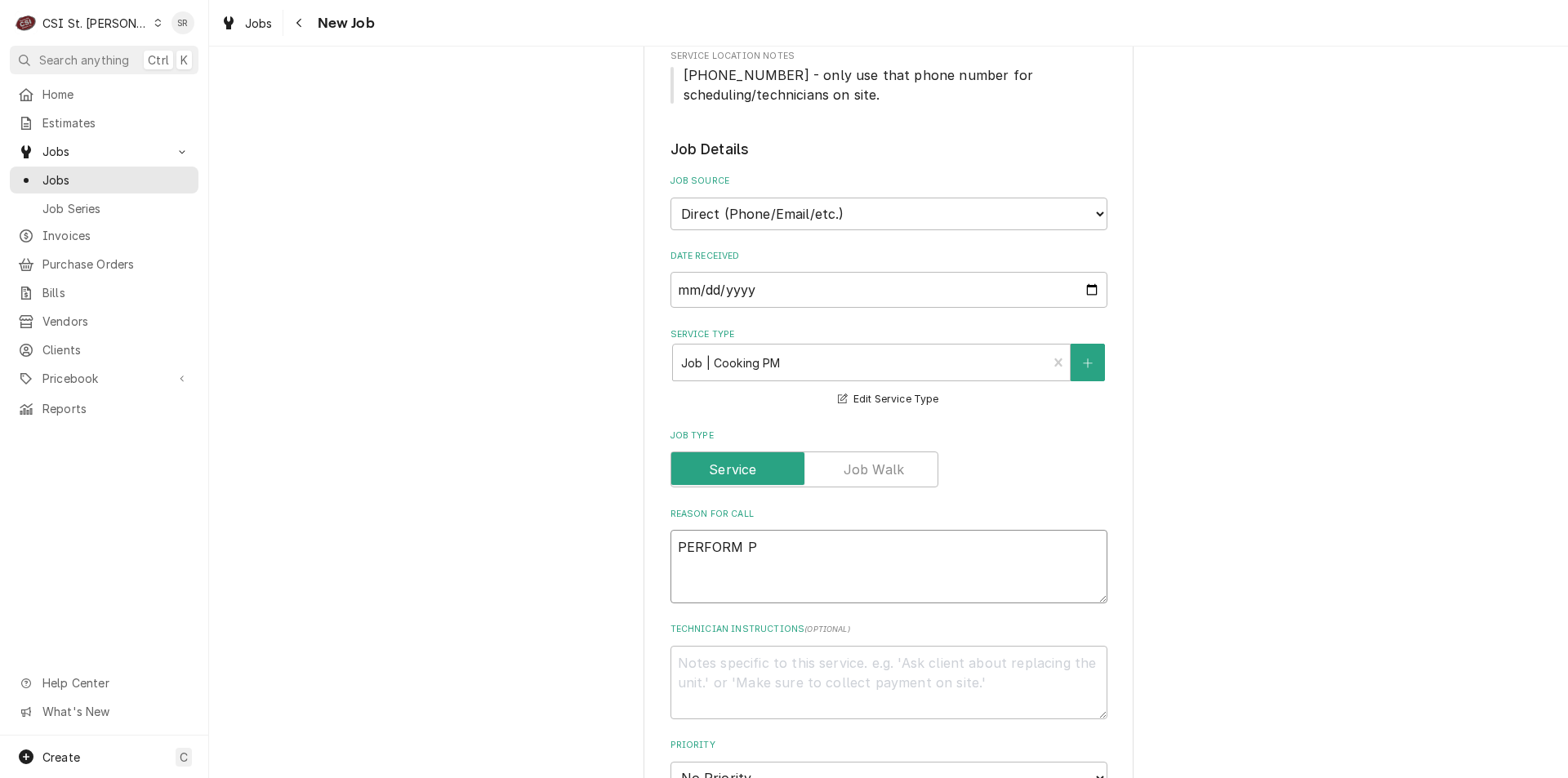 type on "x" 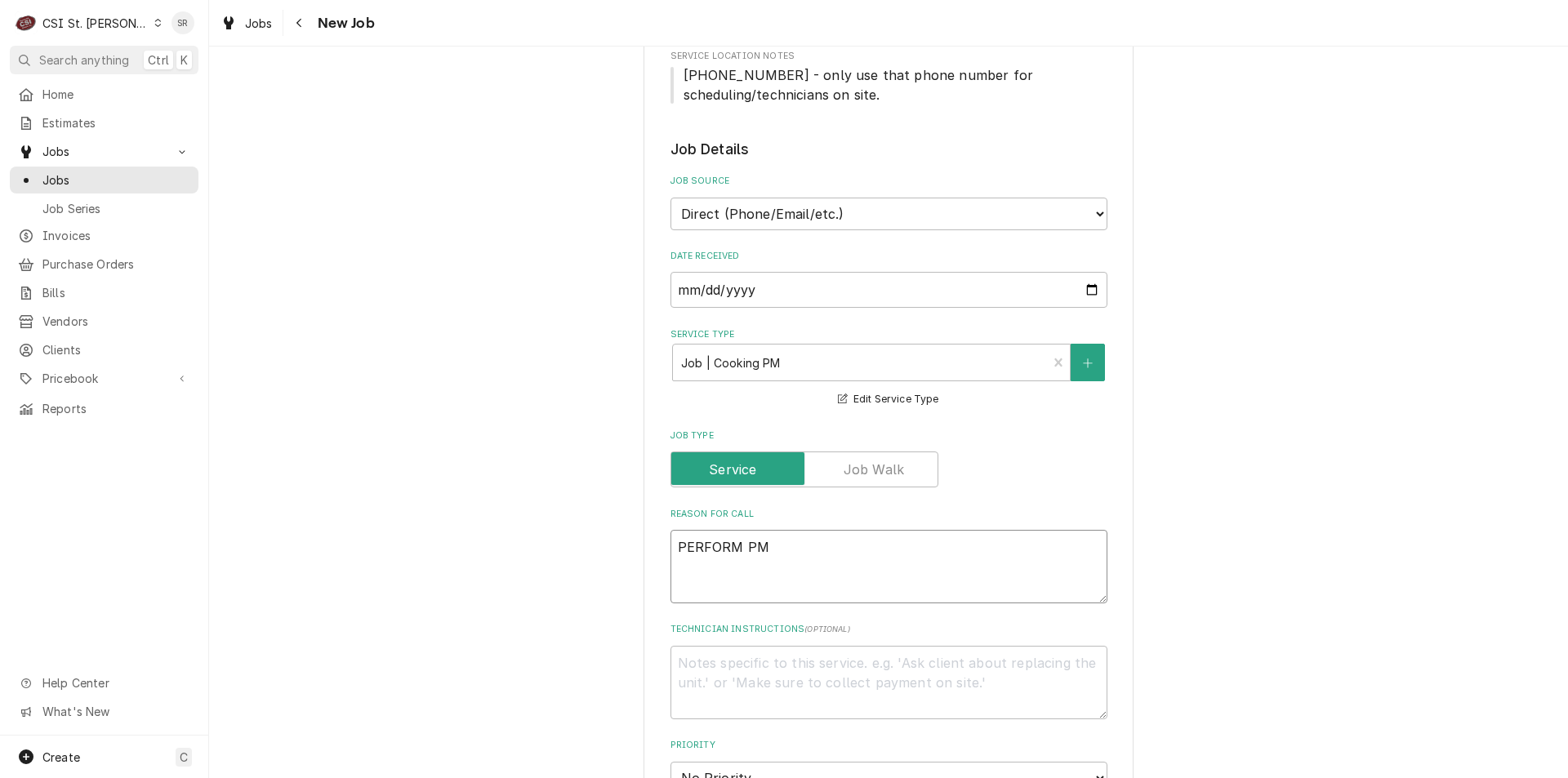 type on "x" 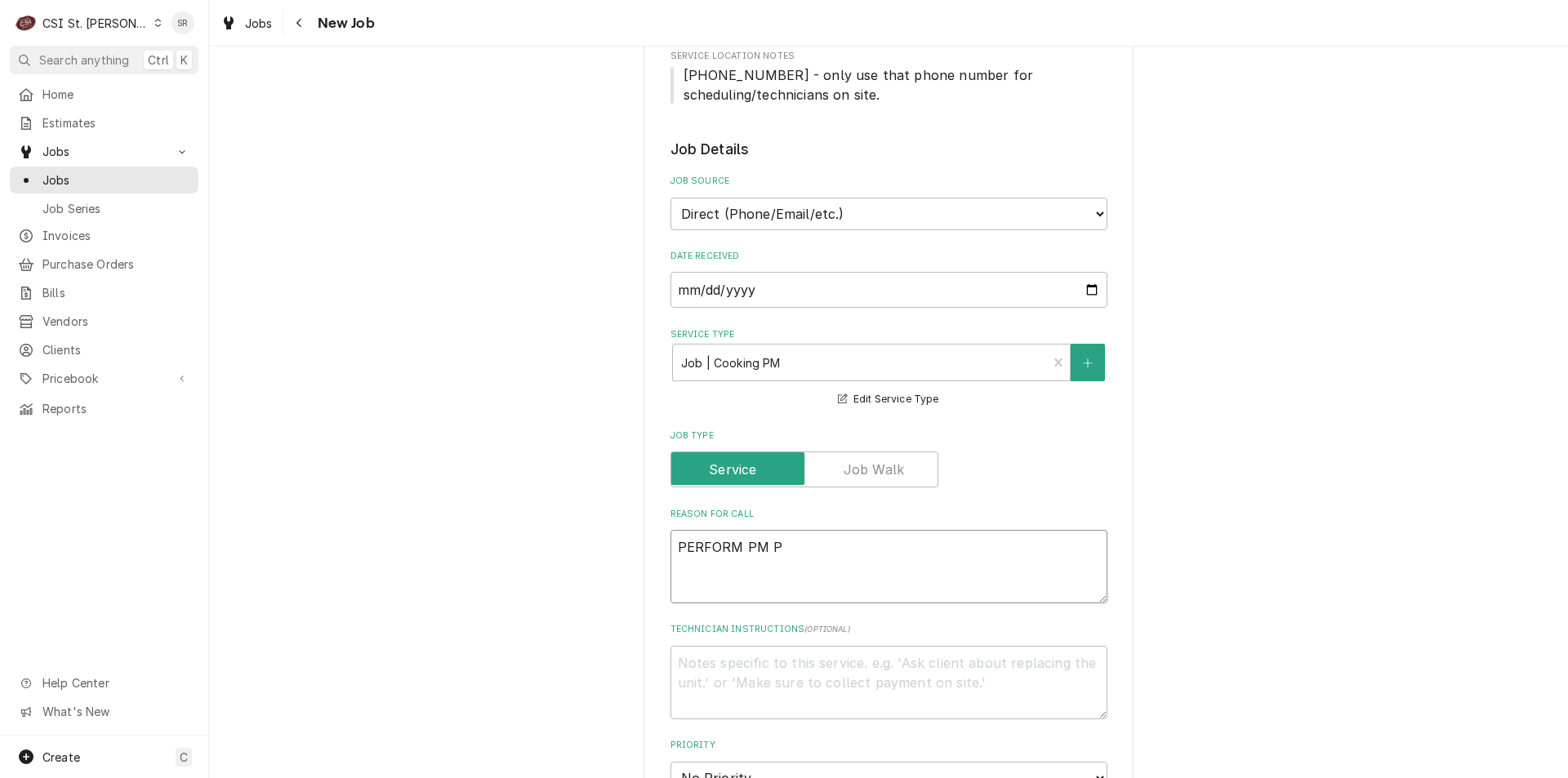 type on "x" 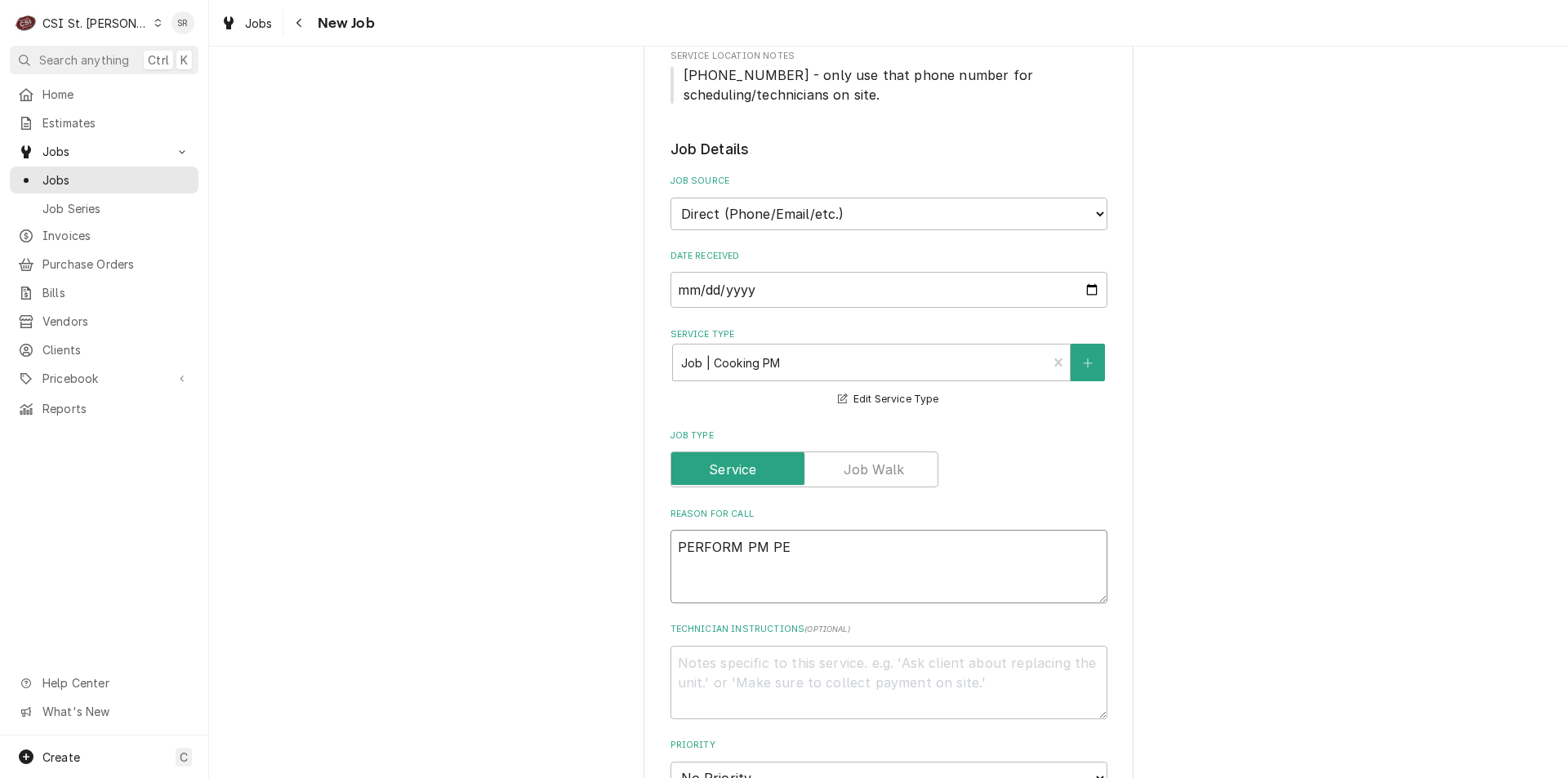type on "x" 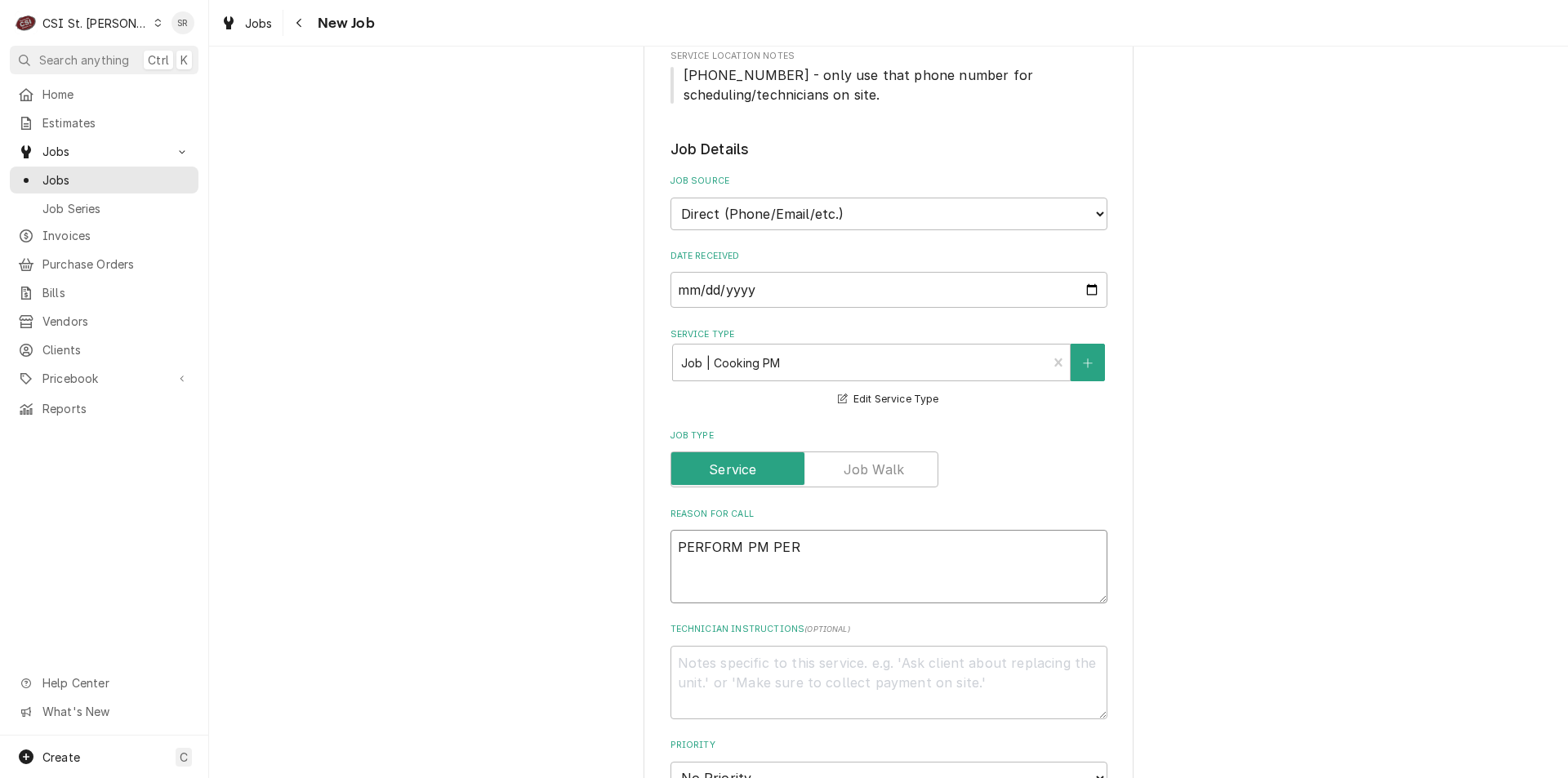 type on "x" 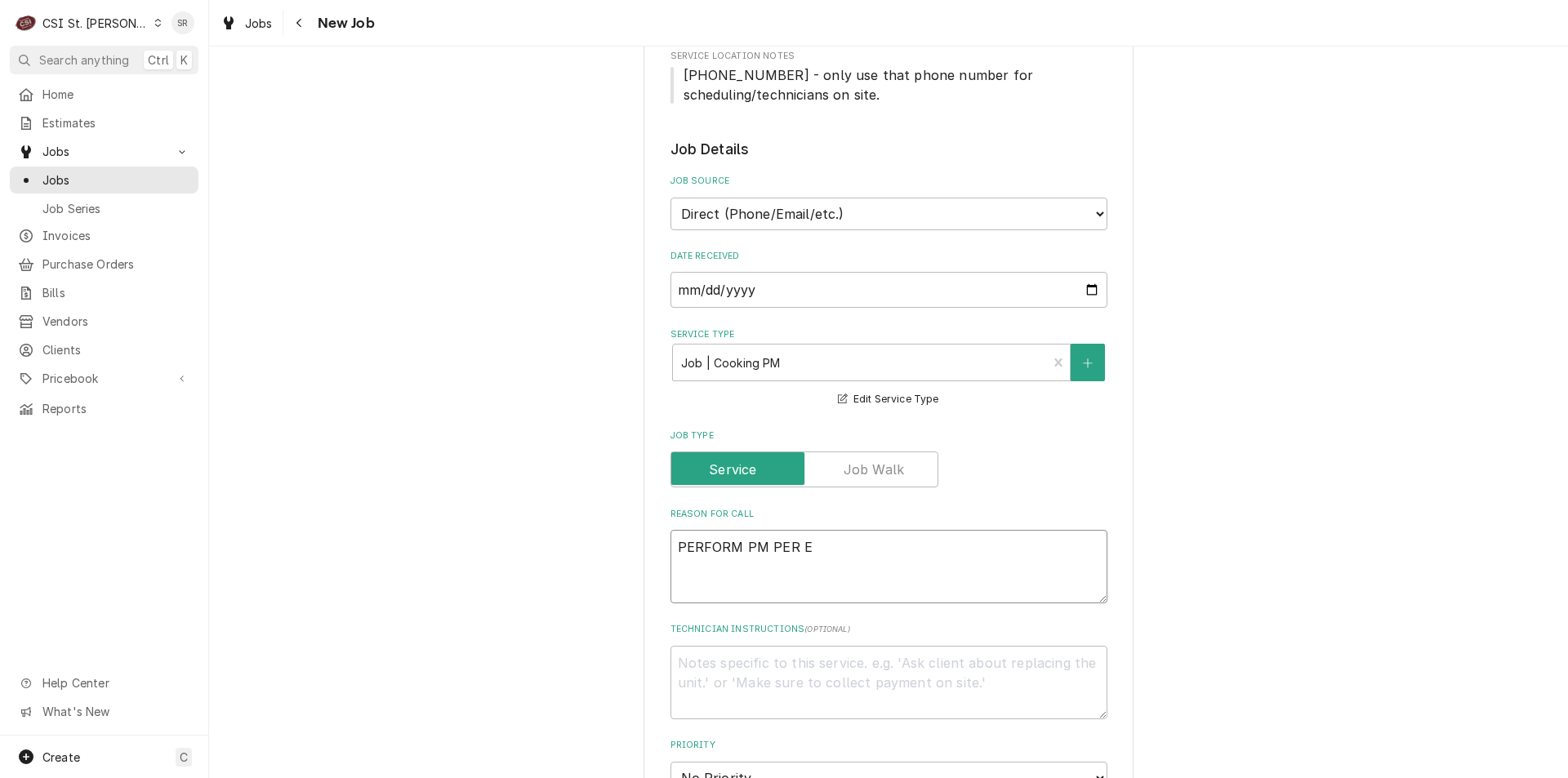 type on "x" 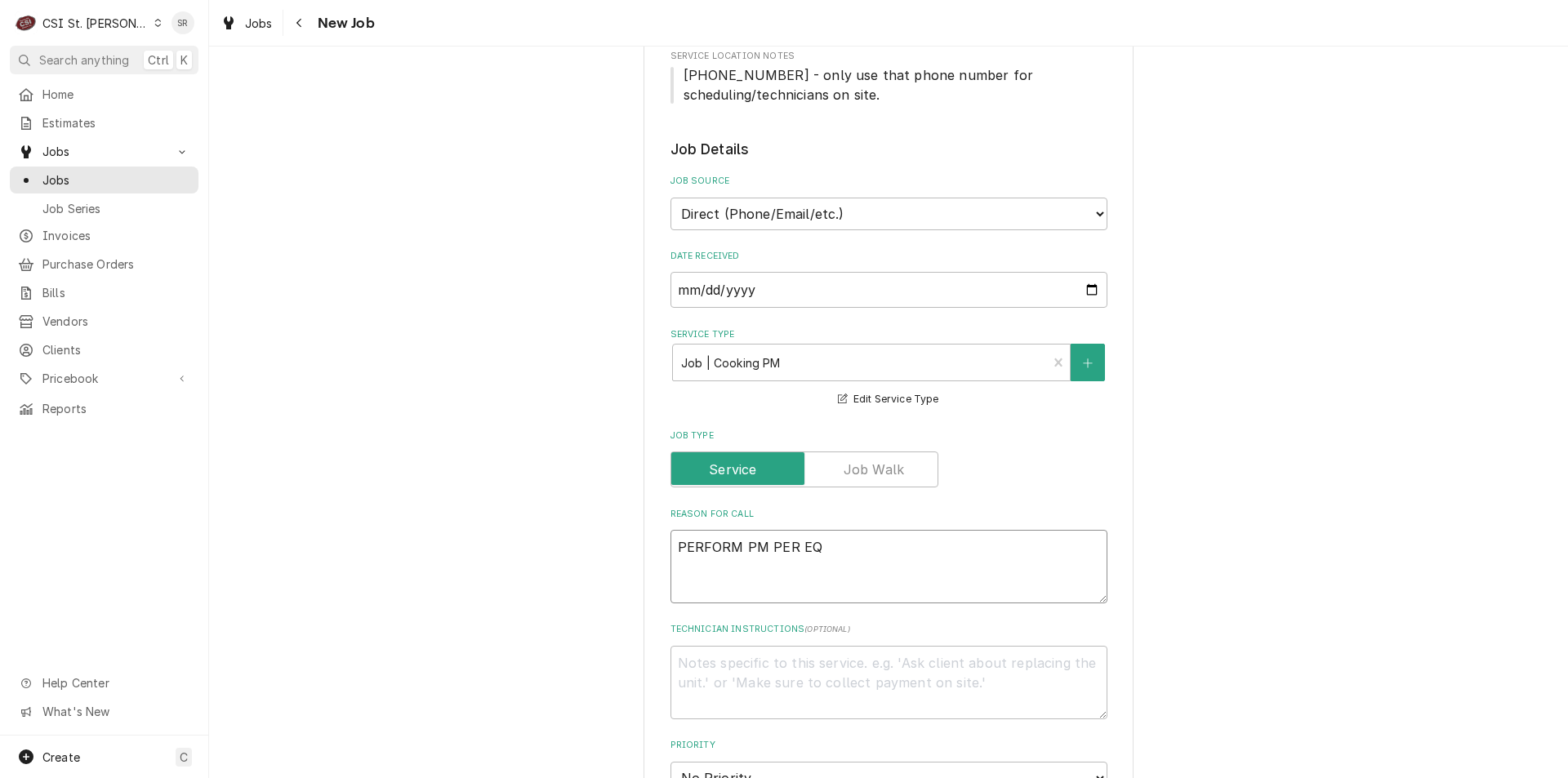 type on "x" 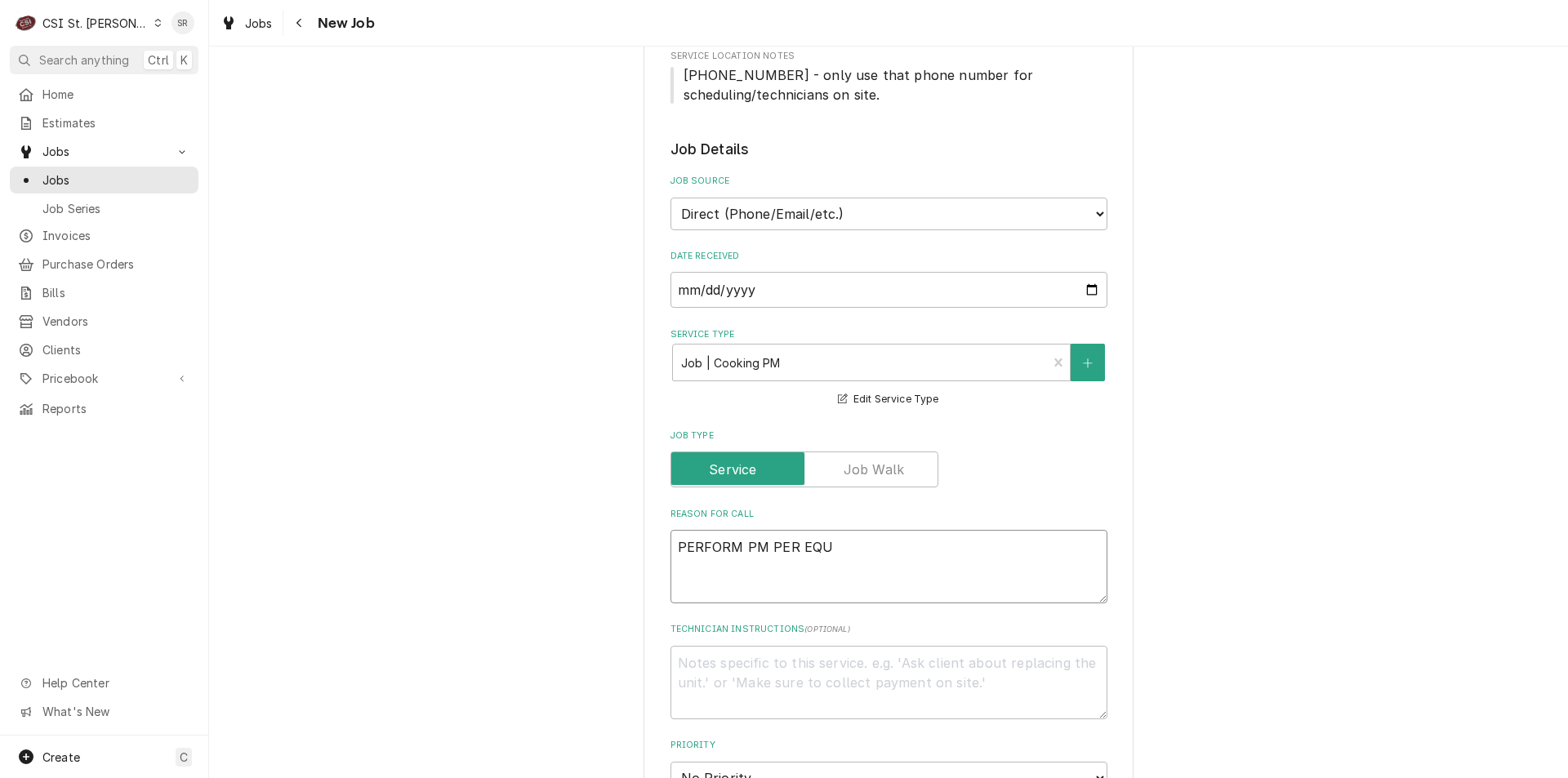 type on "x" 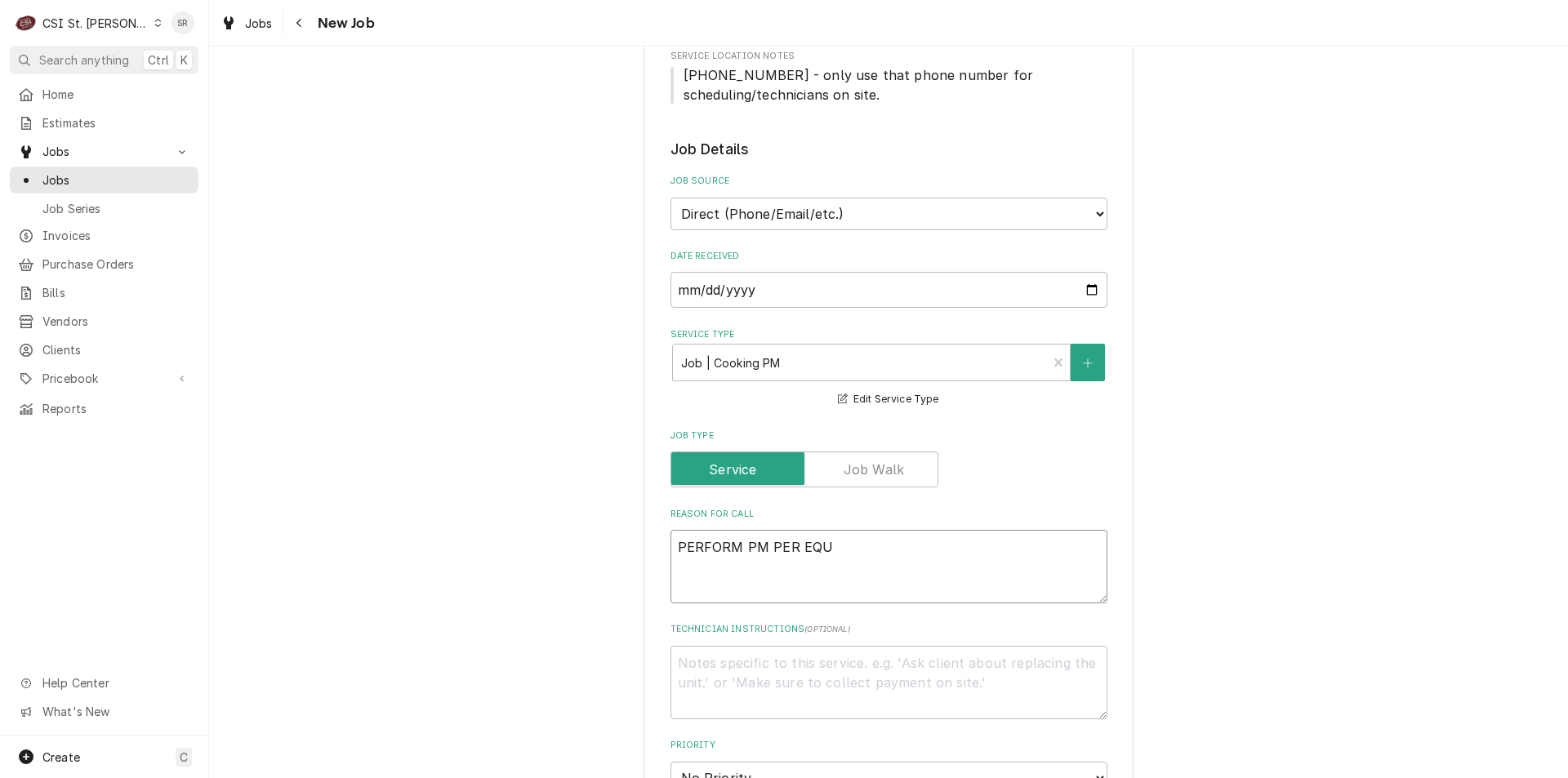 type on "PERFORM PM PER EQUI" 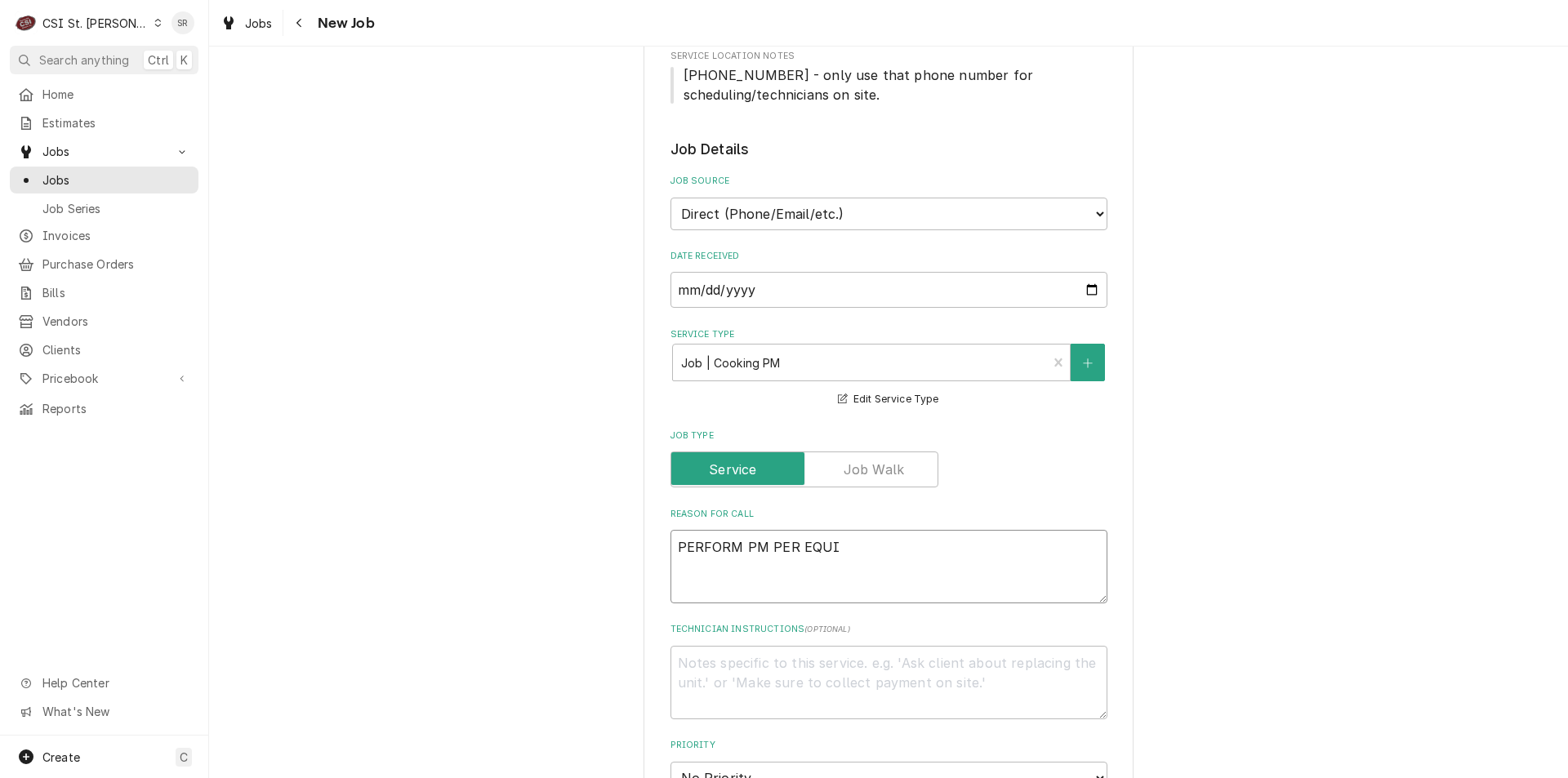 type on "x" 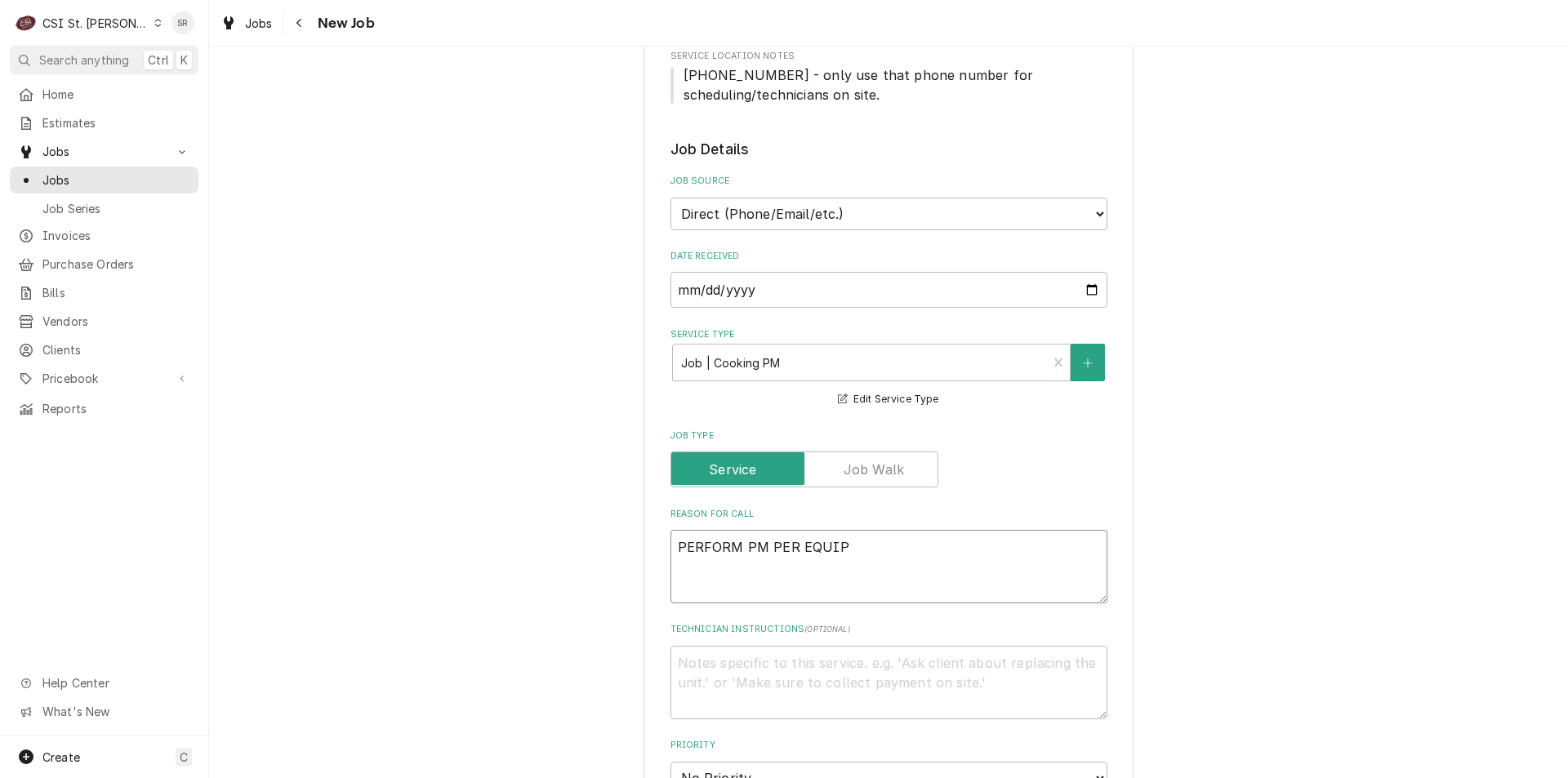 type on "x" 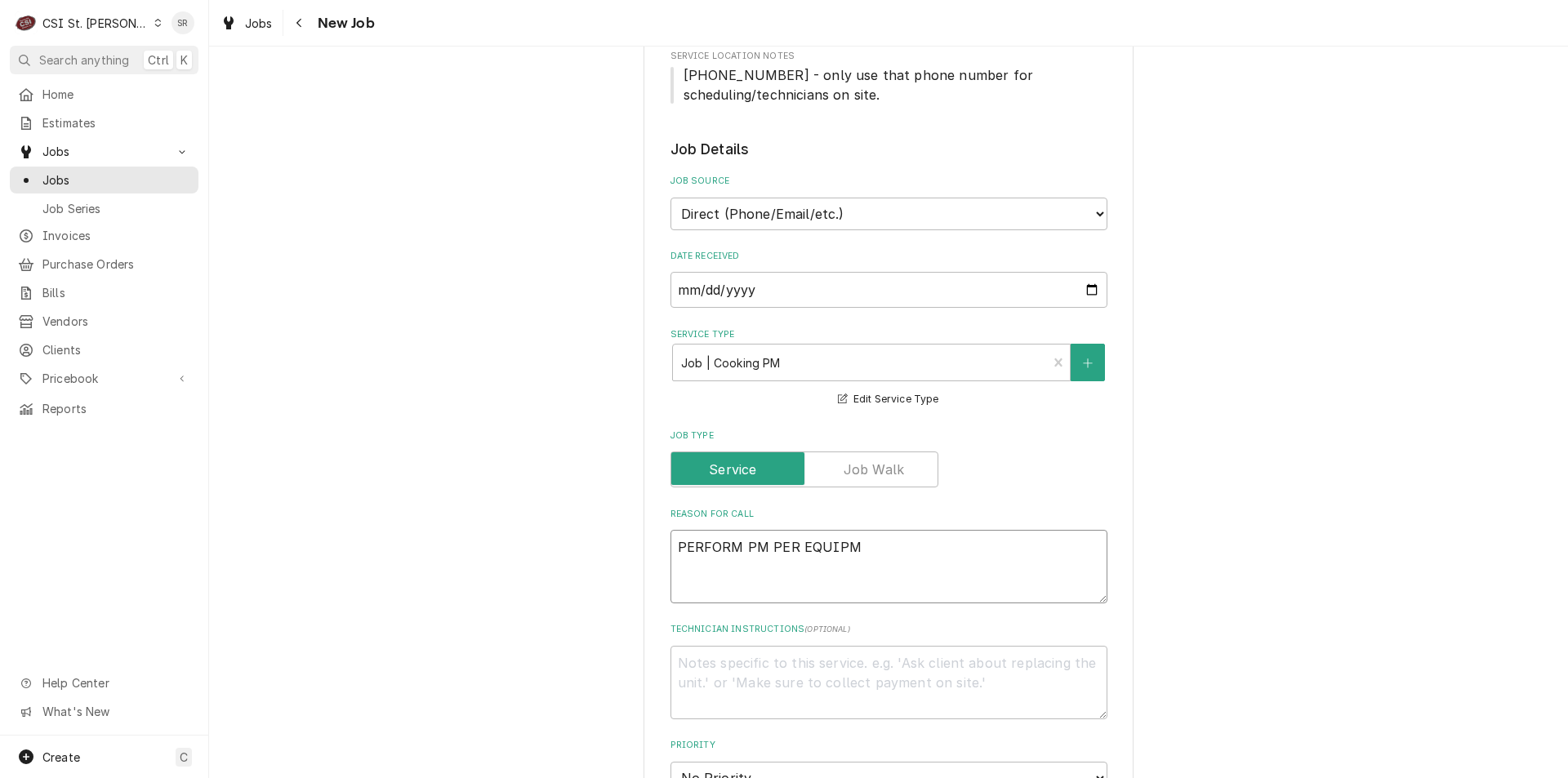 type on "x" 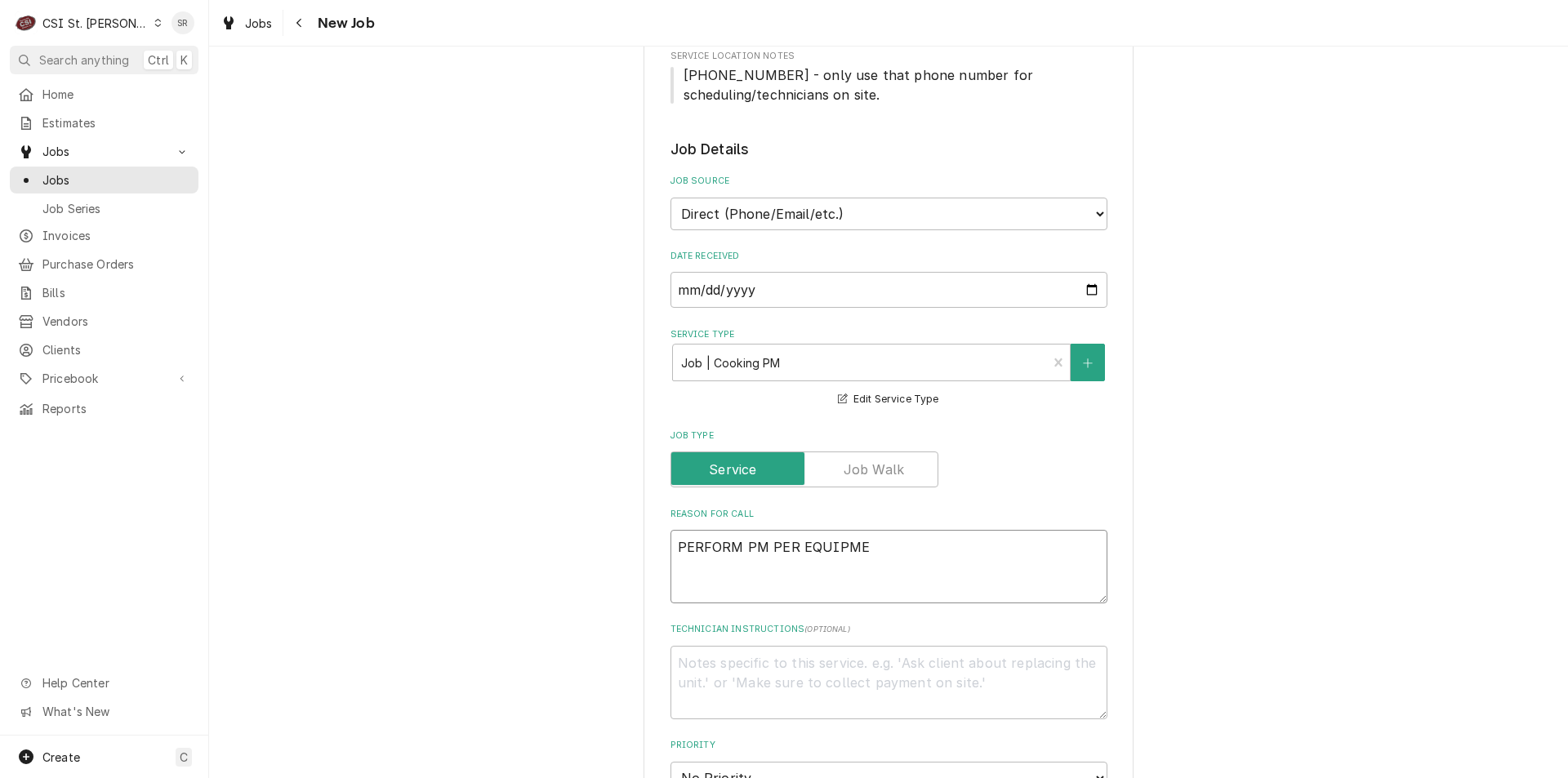 type on "x" 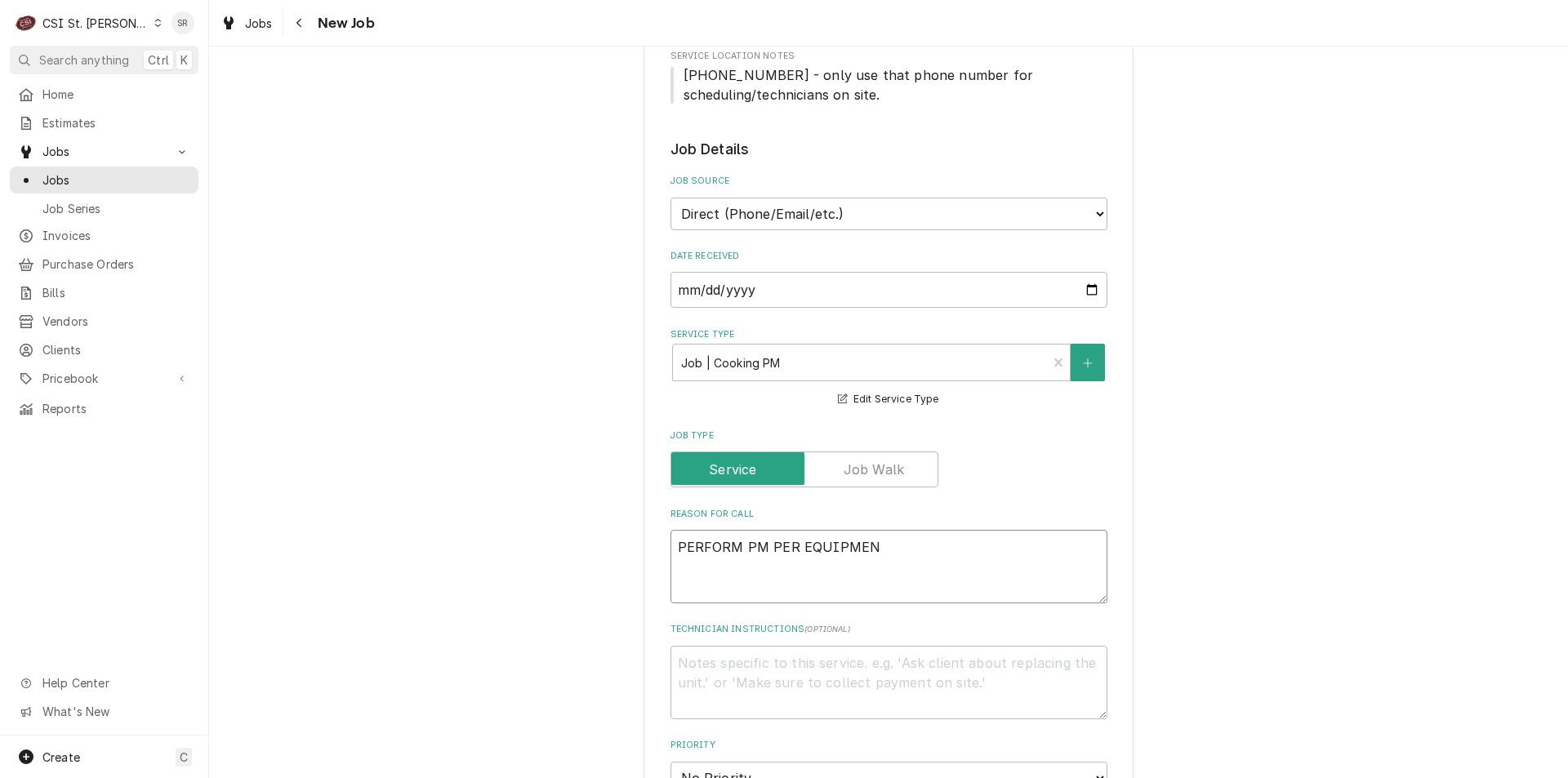 type on "x" 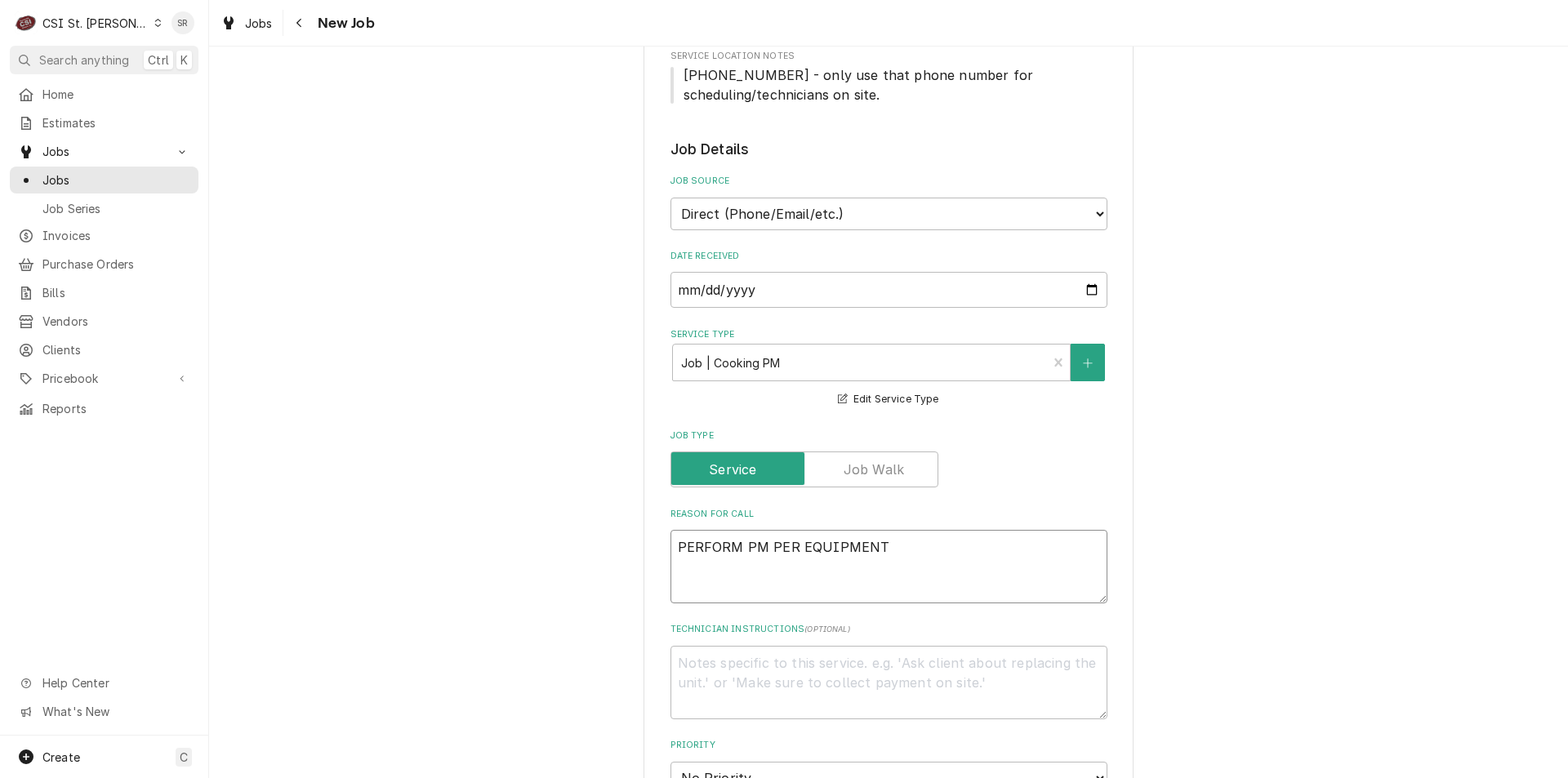 type on "x" 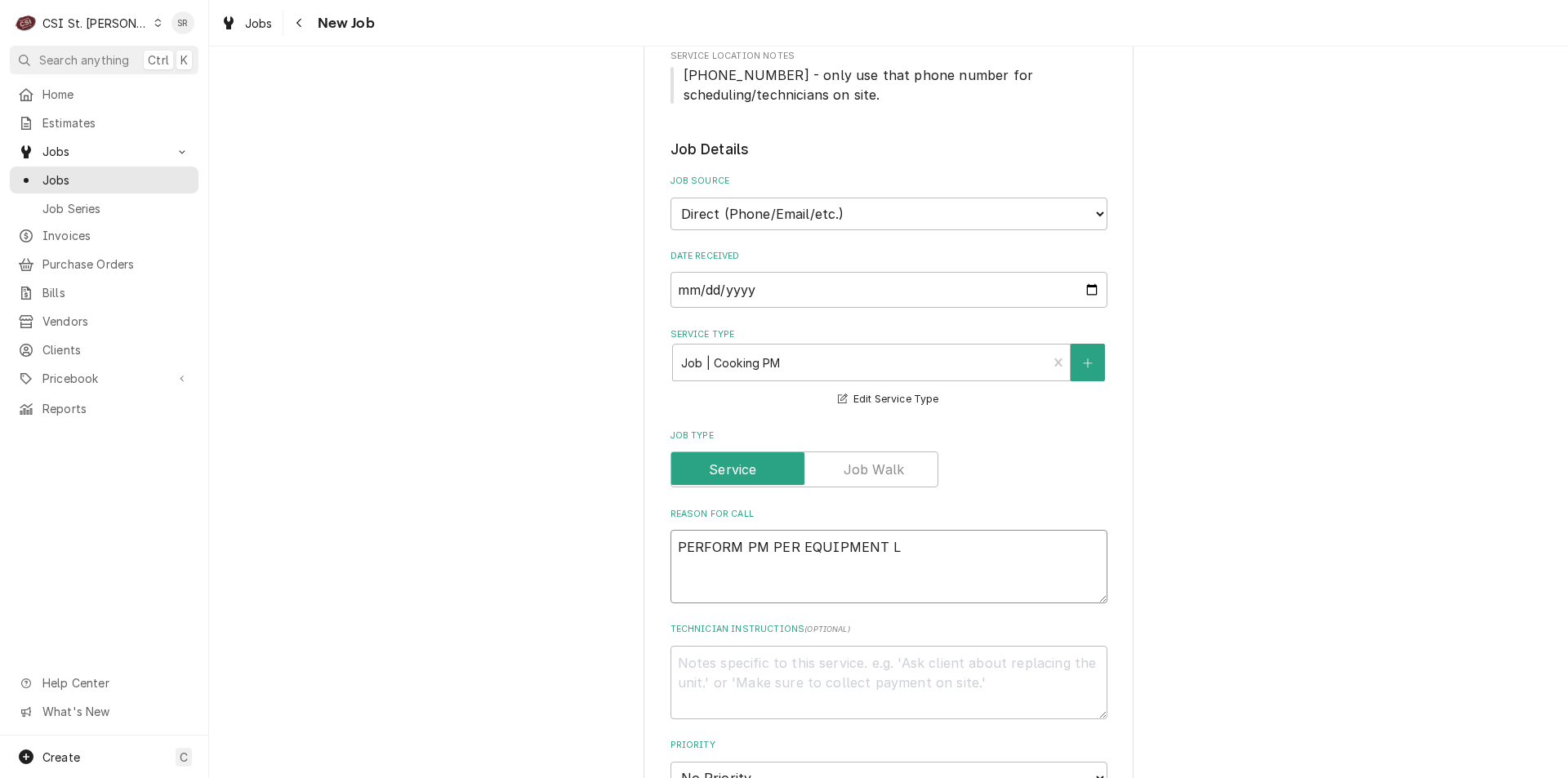 type on "x" 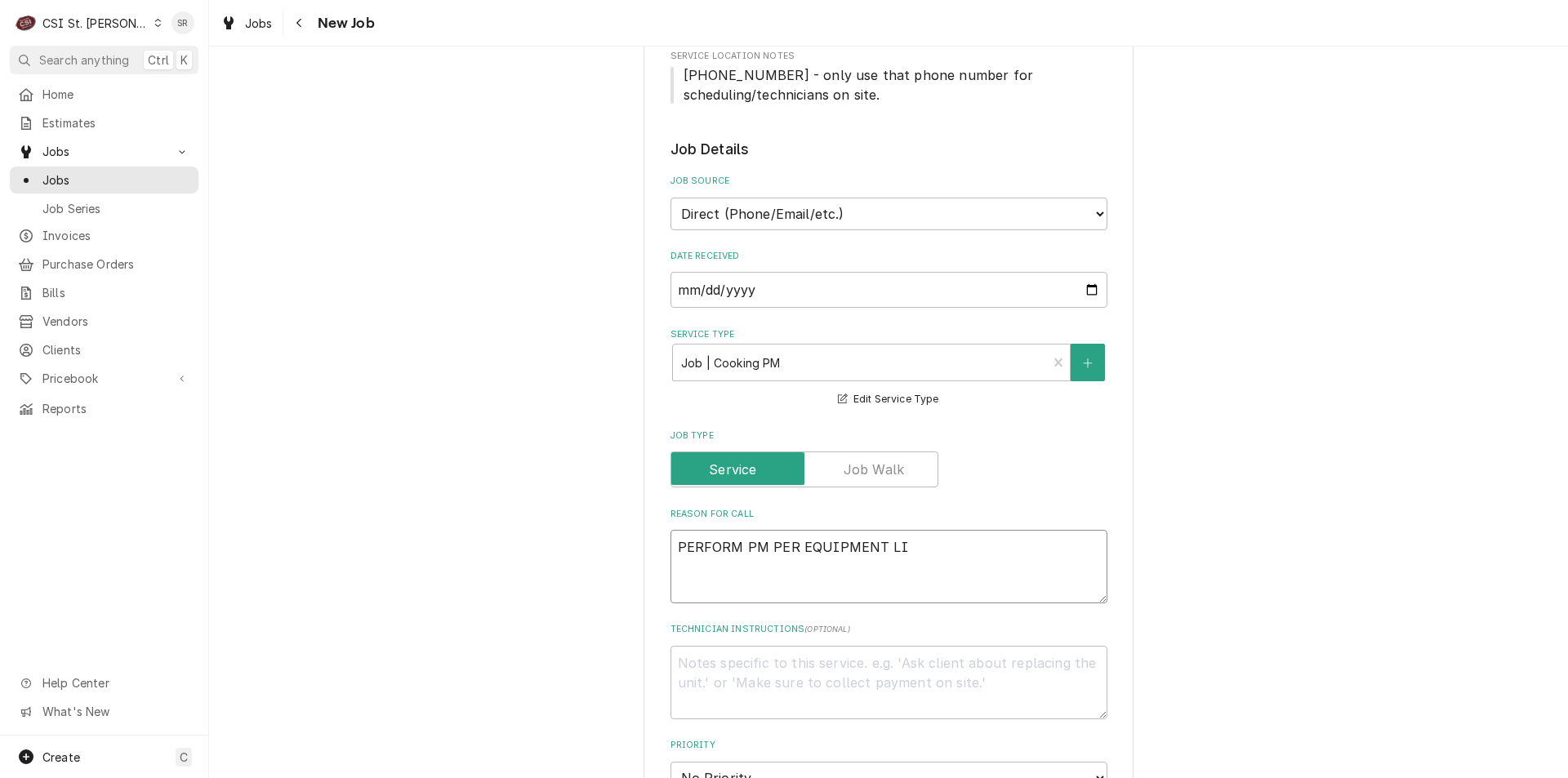 type on "x" 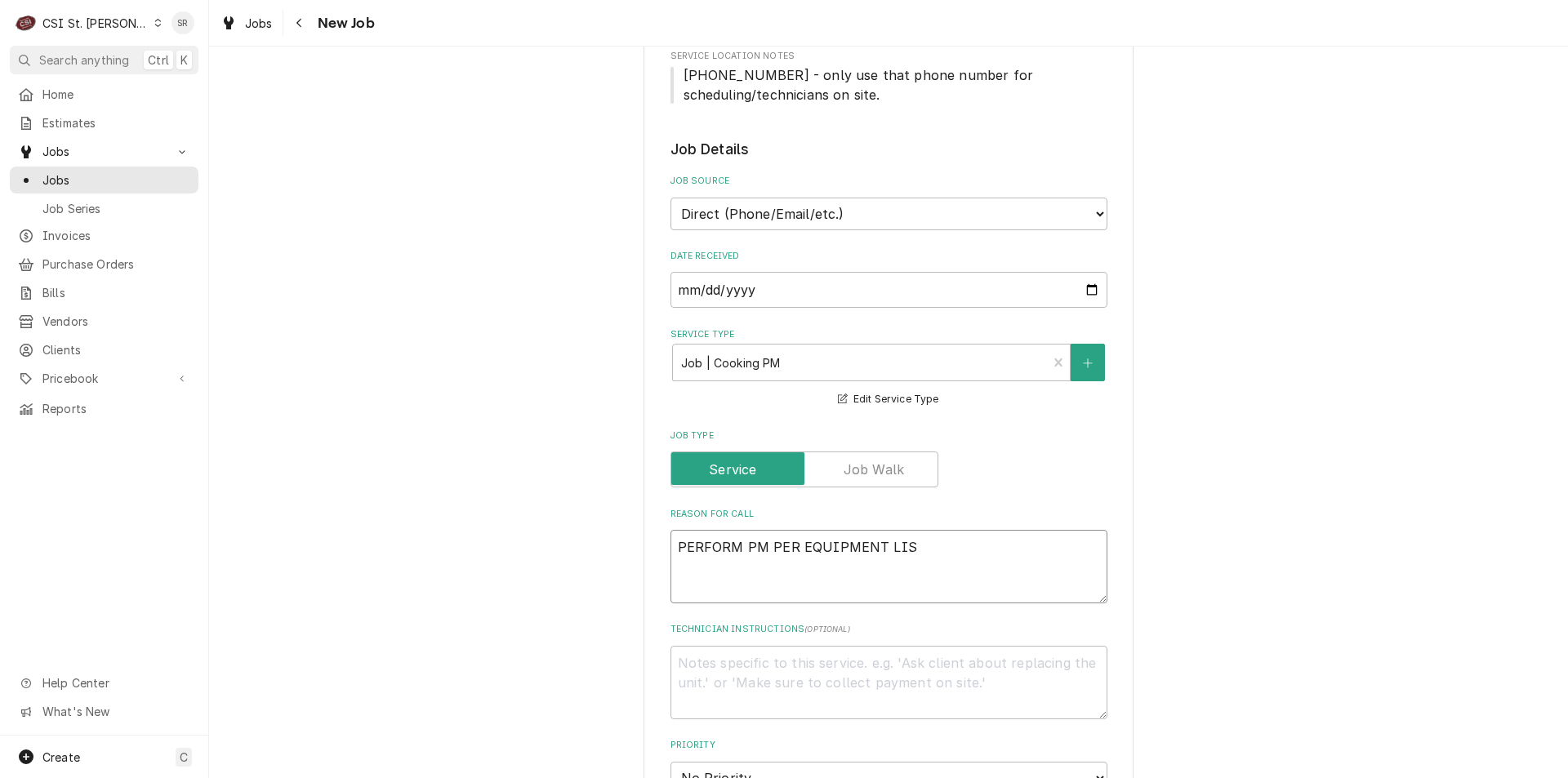 type on "x" 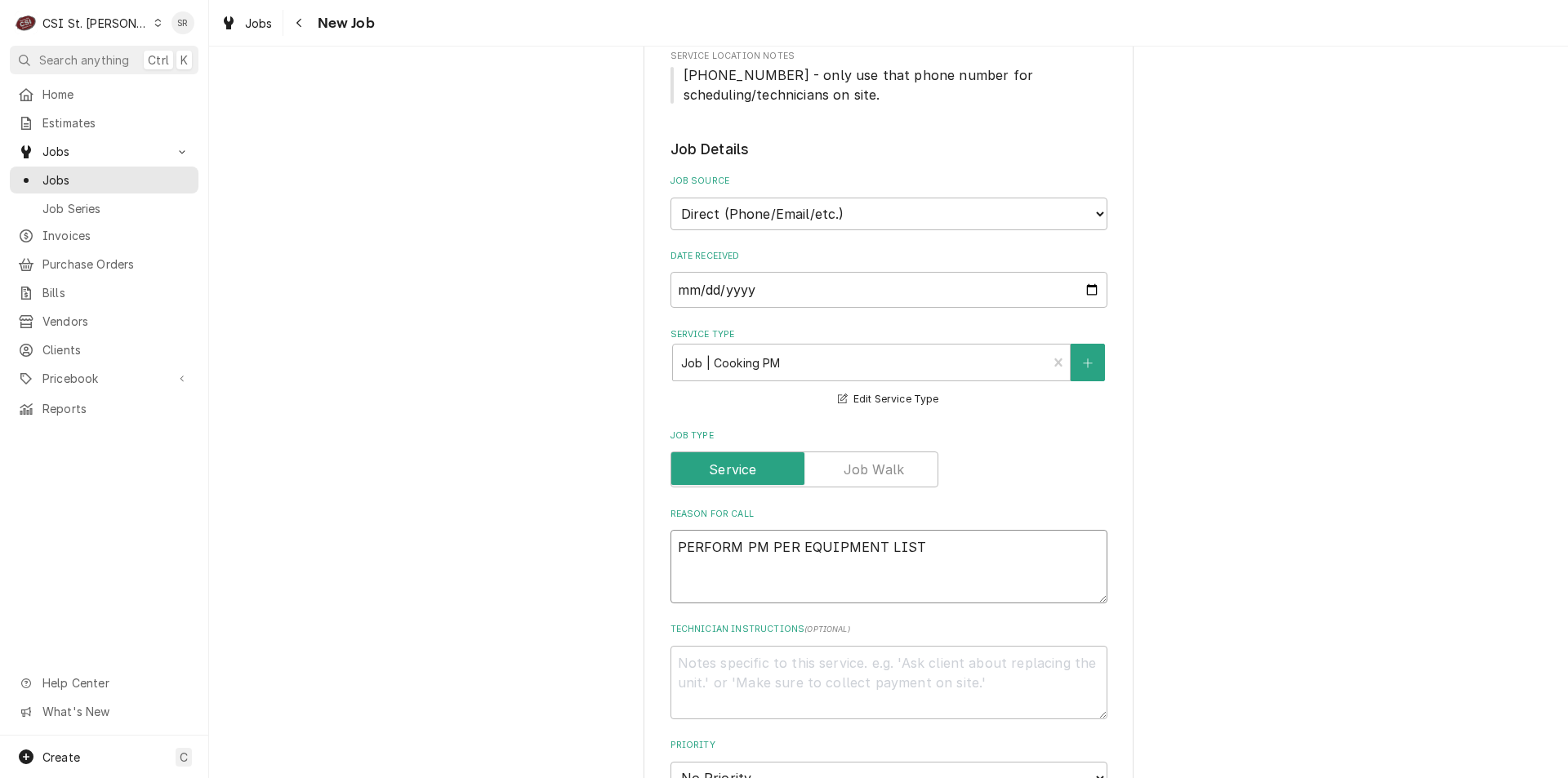 type on "PERFORM PM PER EQUIPMENT LIST" 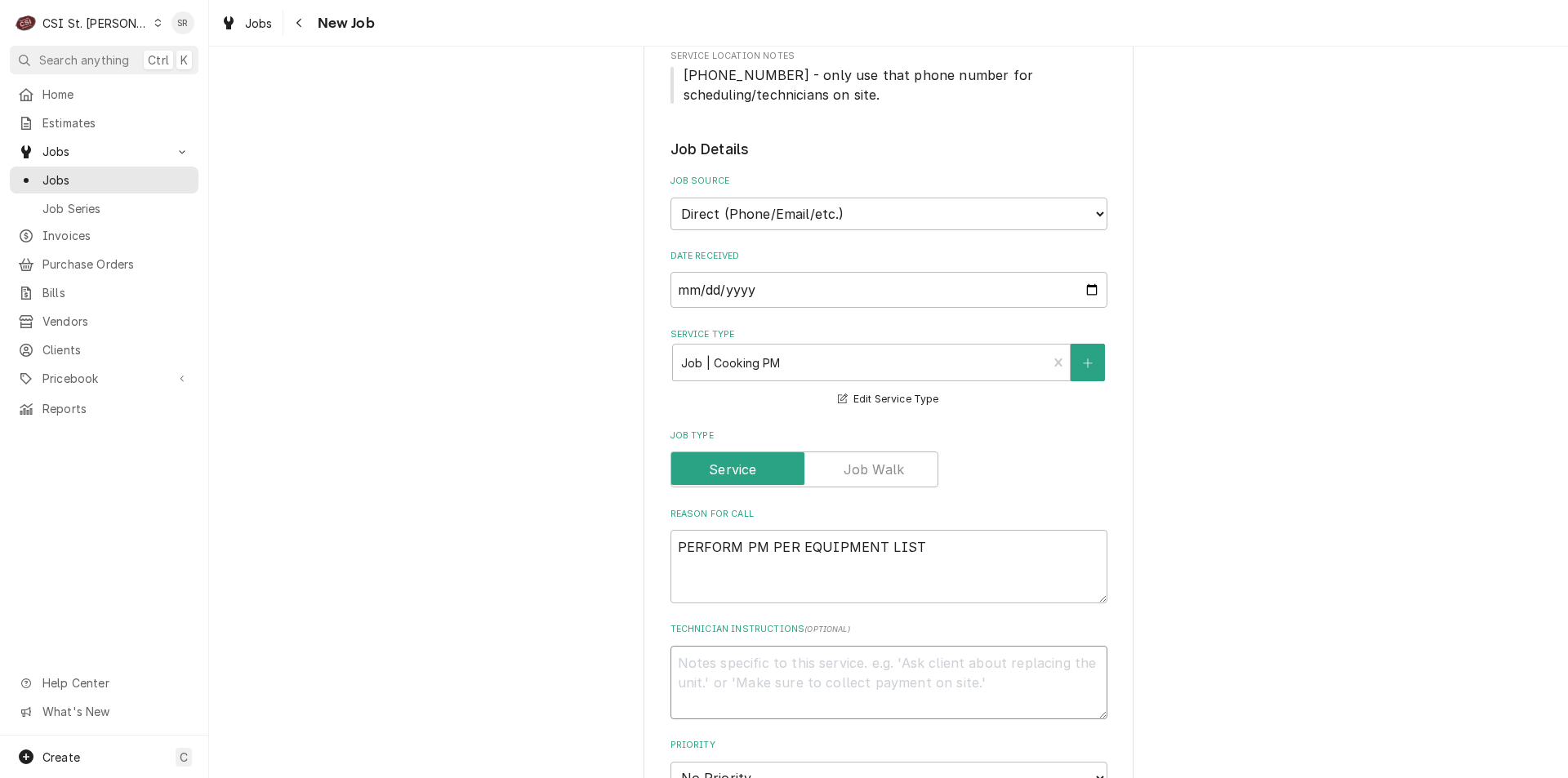 paste on "TO BE PERFORMED OVER SUMMER AND WINTER BREAKS
COMBI FILTERS TO BE DONE OVER WINTER BREAK - YEARLY
SCHEDULE WITH [EMAIL_ADDRESS][DOMAIN_NAME]" 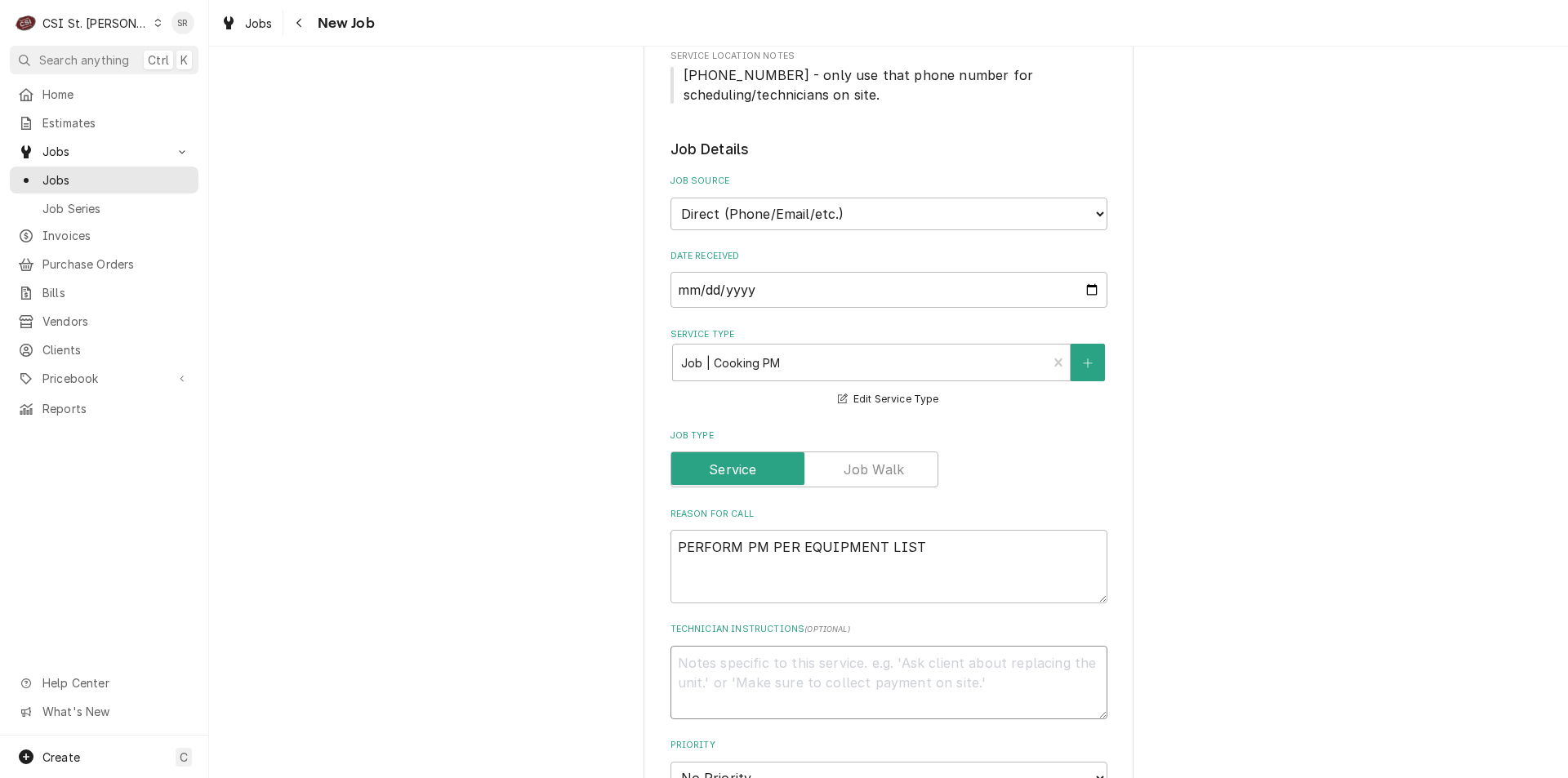type on "x" 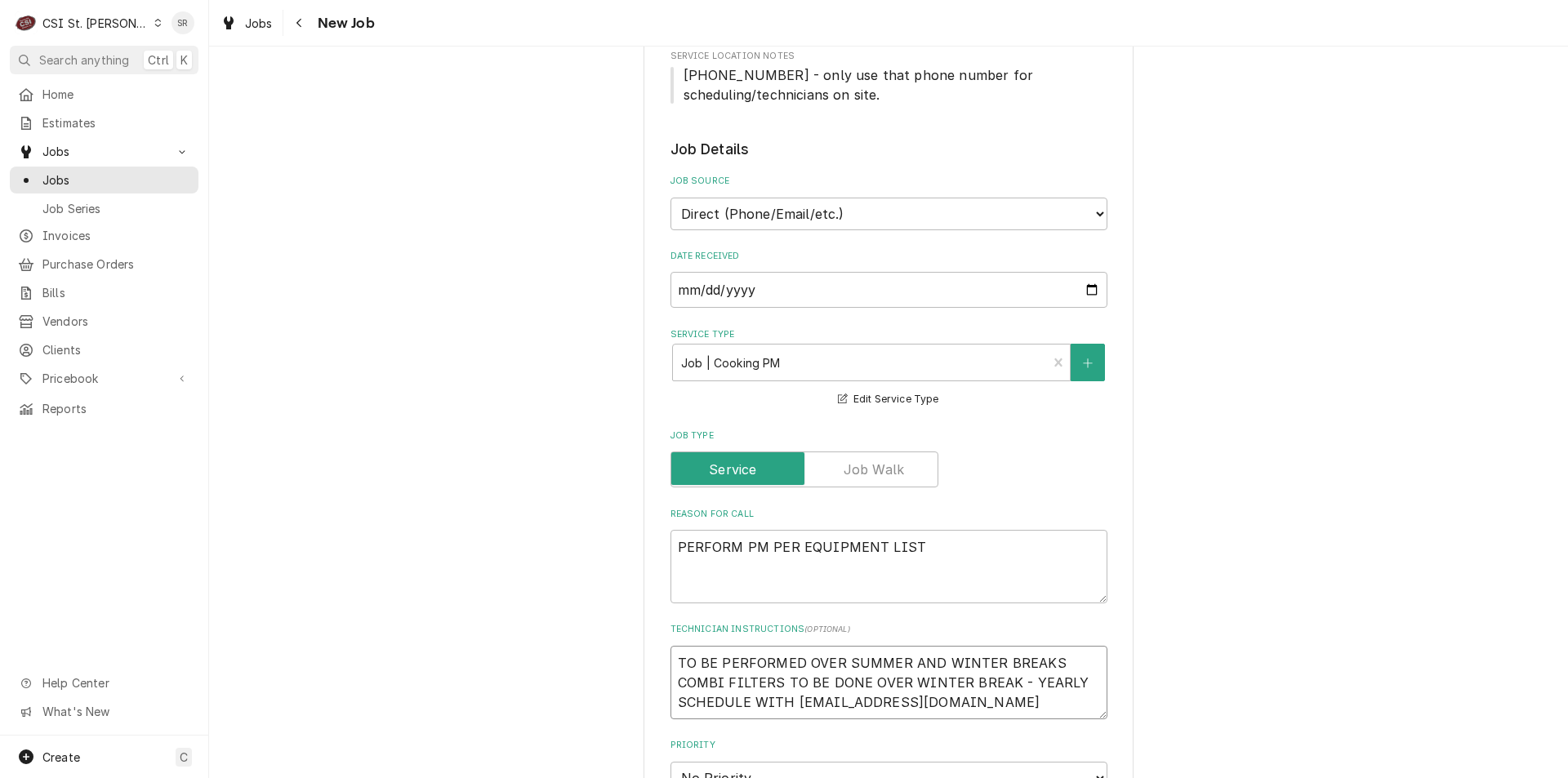 type on "TO BE PERFORMED OVER SUMMER AND WINTER BREAKS
COMBI FILTERS TO BE DONE OVER WINTER BREAK - YEARLY
SCHEDULE WITH [EMAIL_ADDRESS][DOMAIN_NAME]" 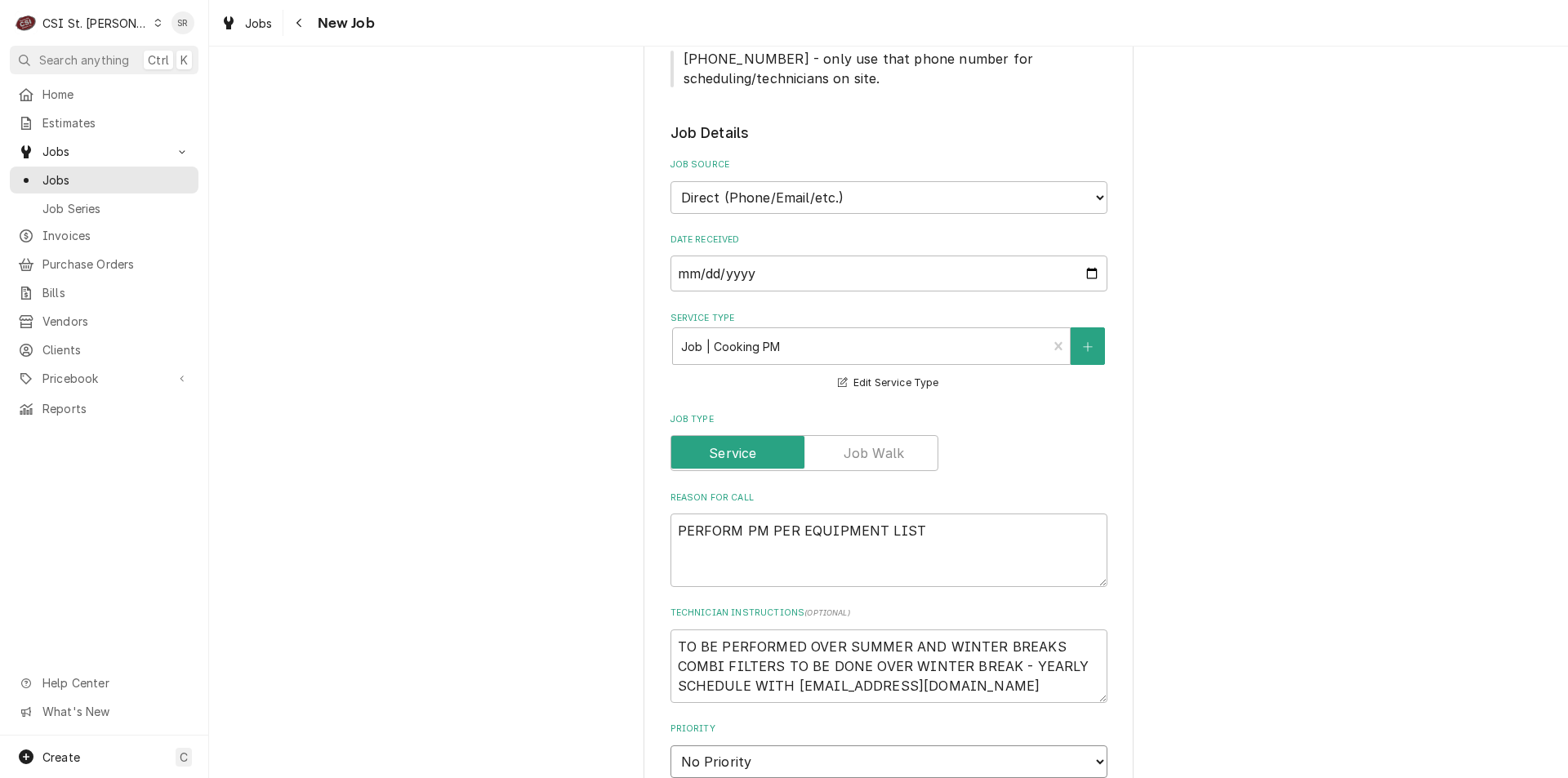 type on "x" 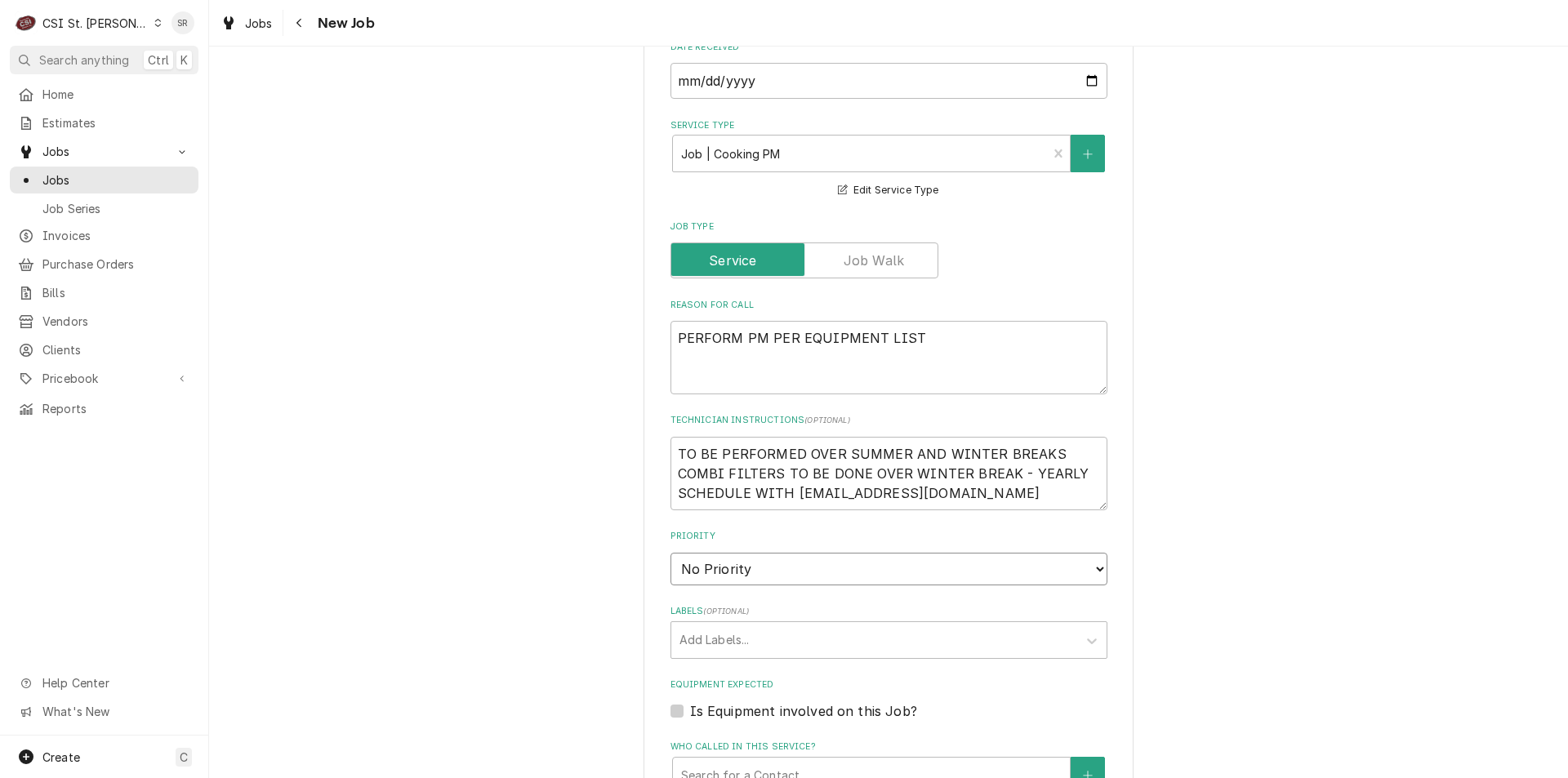 scroll, scrollTop: 751, scrollLeft: 0, axis: vertical 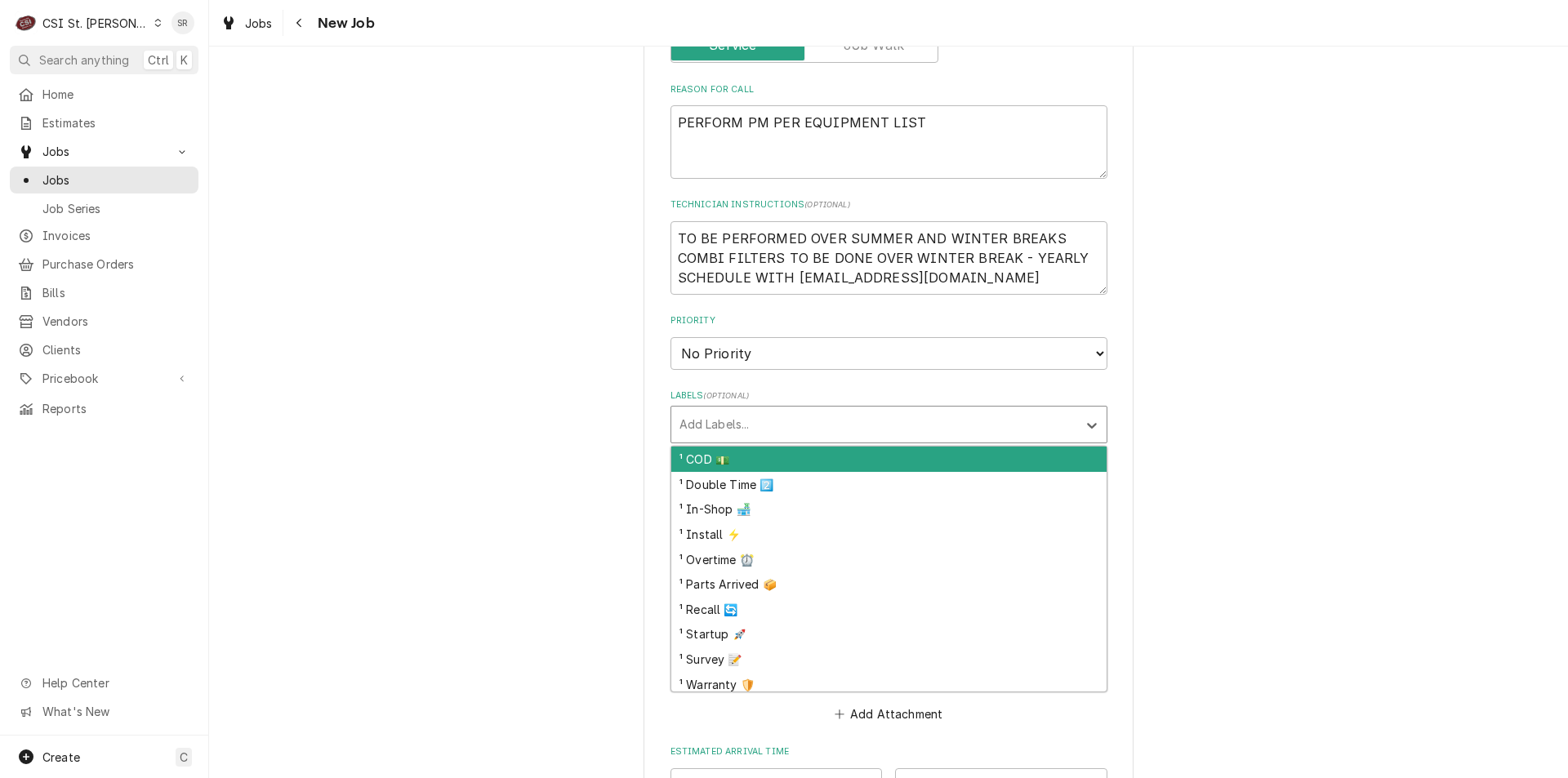 click at bounding box center (874, 425) 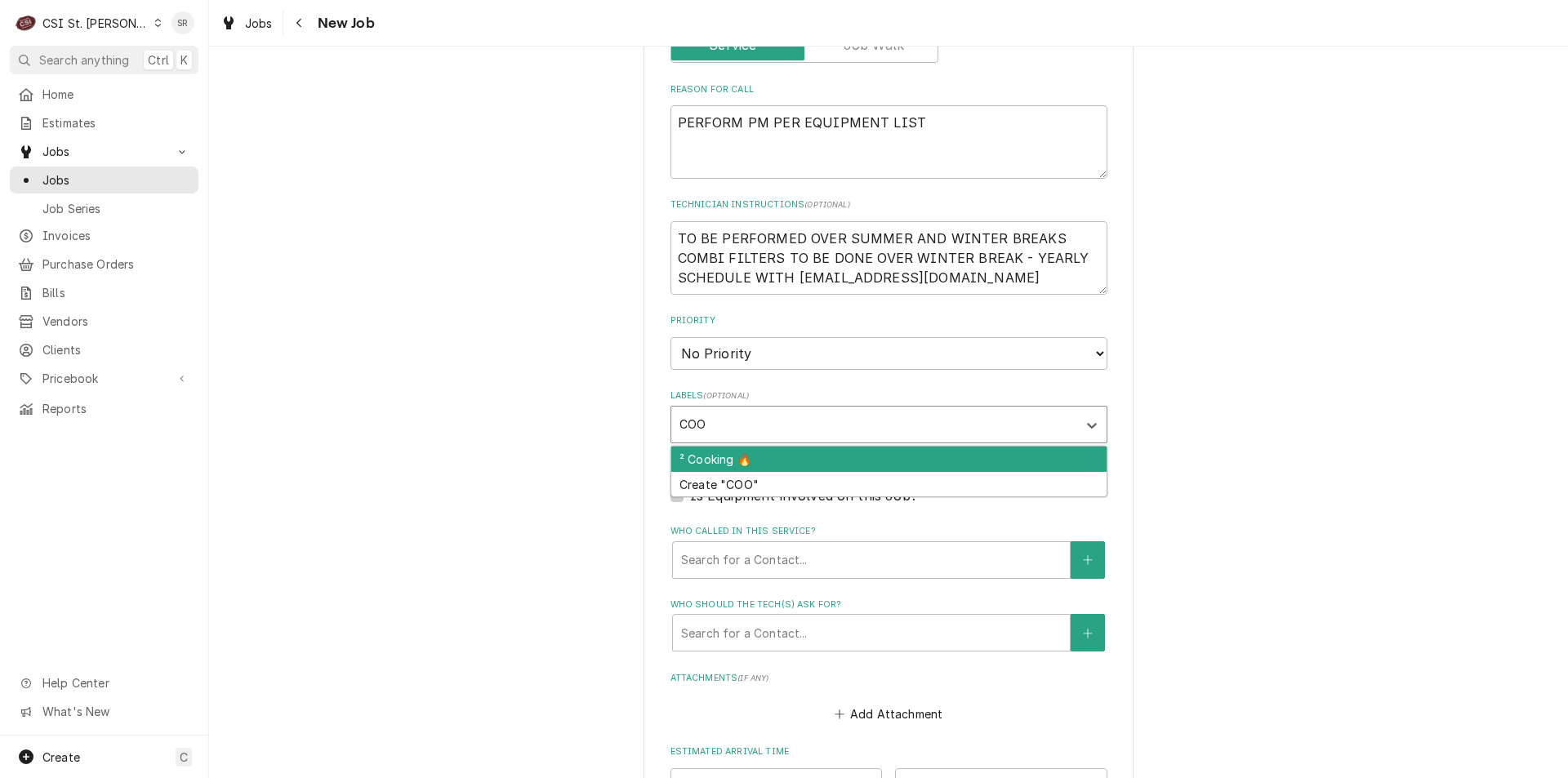 type on "COOK" 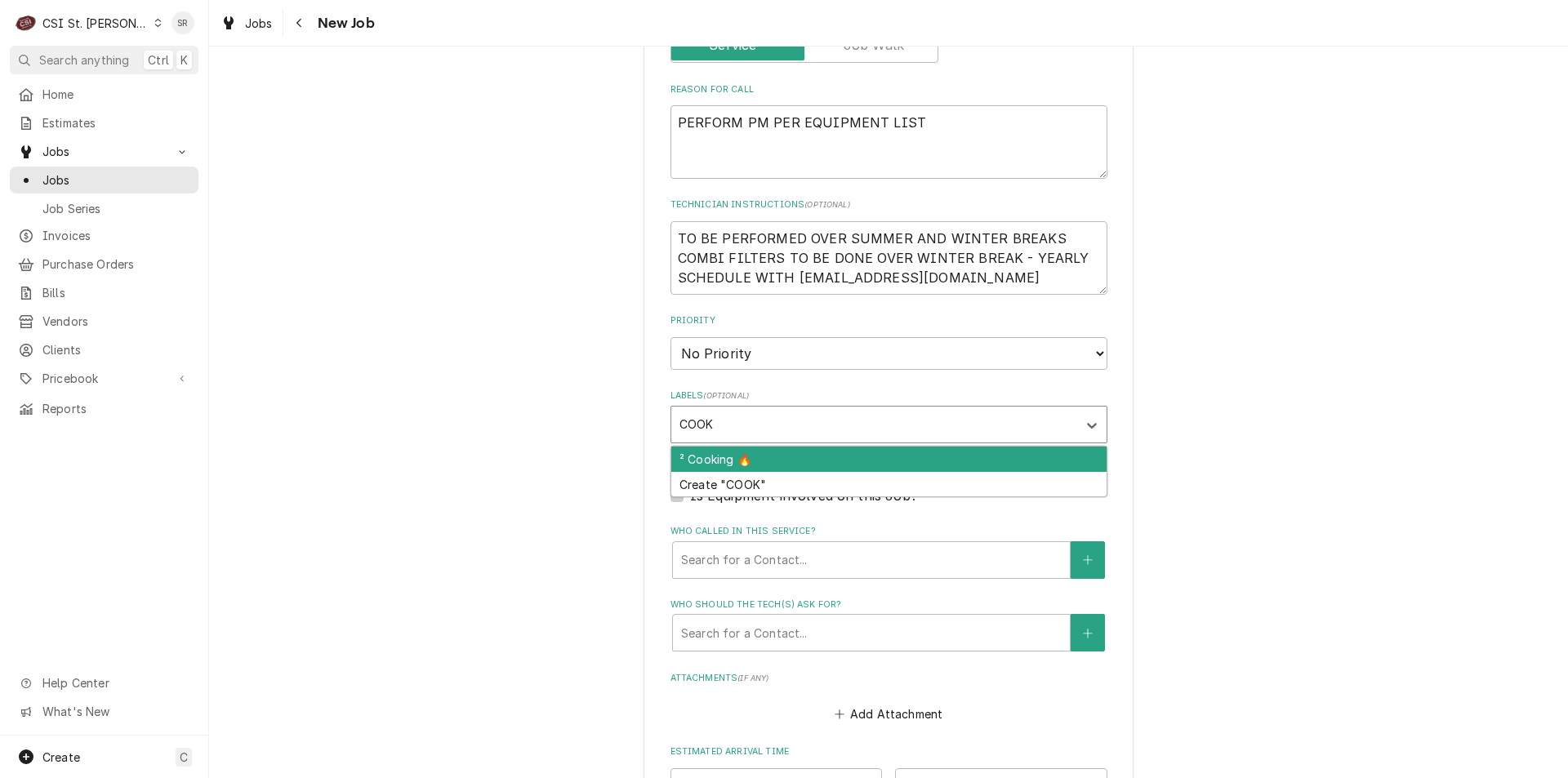 click on "² Cooking 🔥" at bounding box center (889, 459) 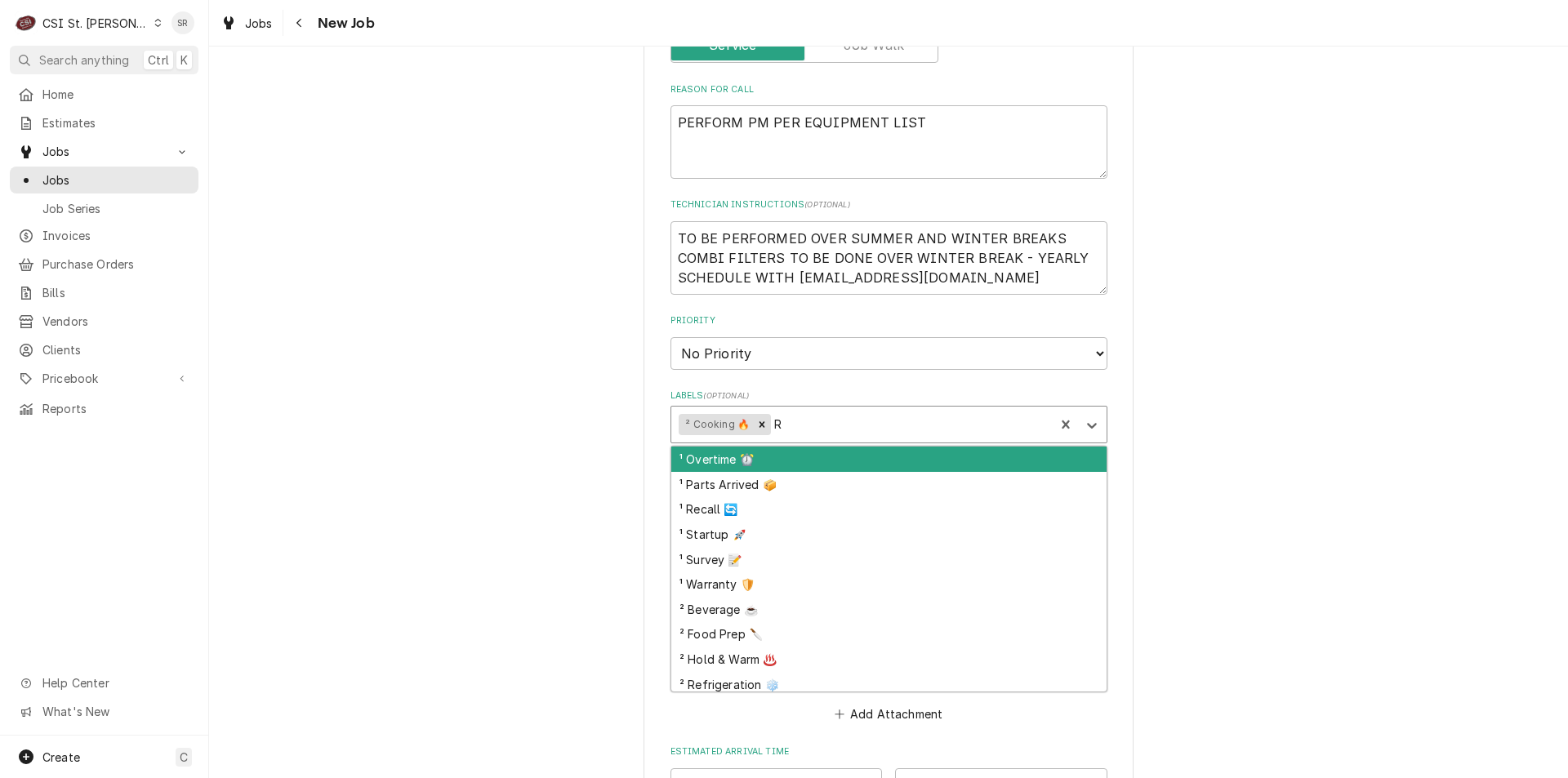 type on "RE" 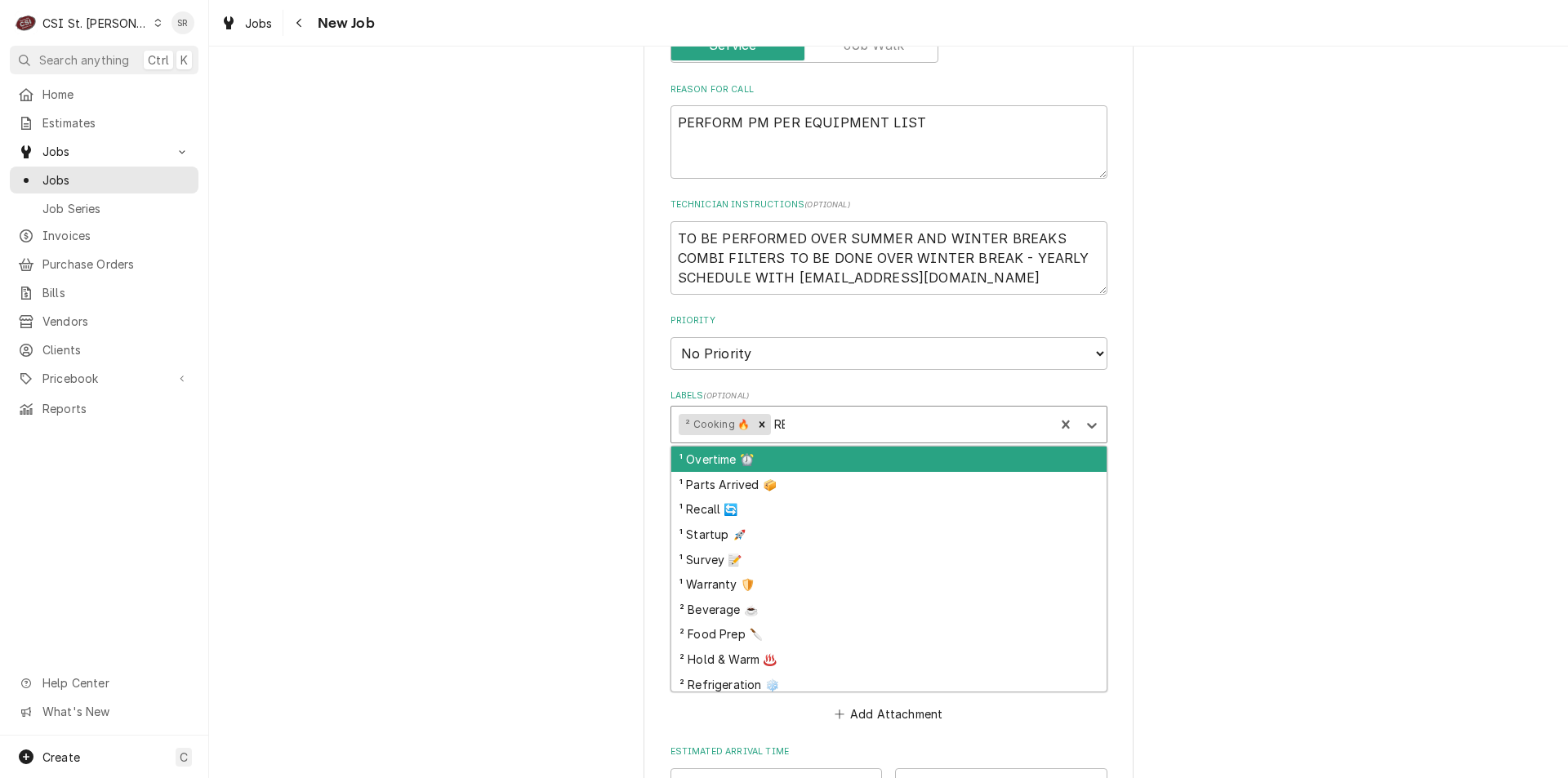 type on "x" 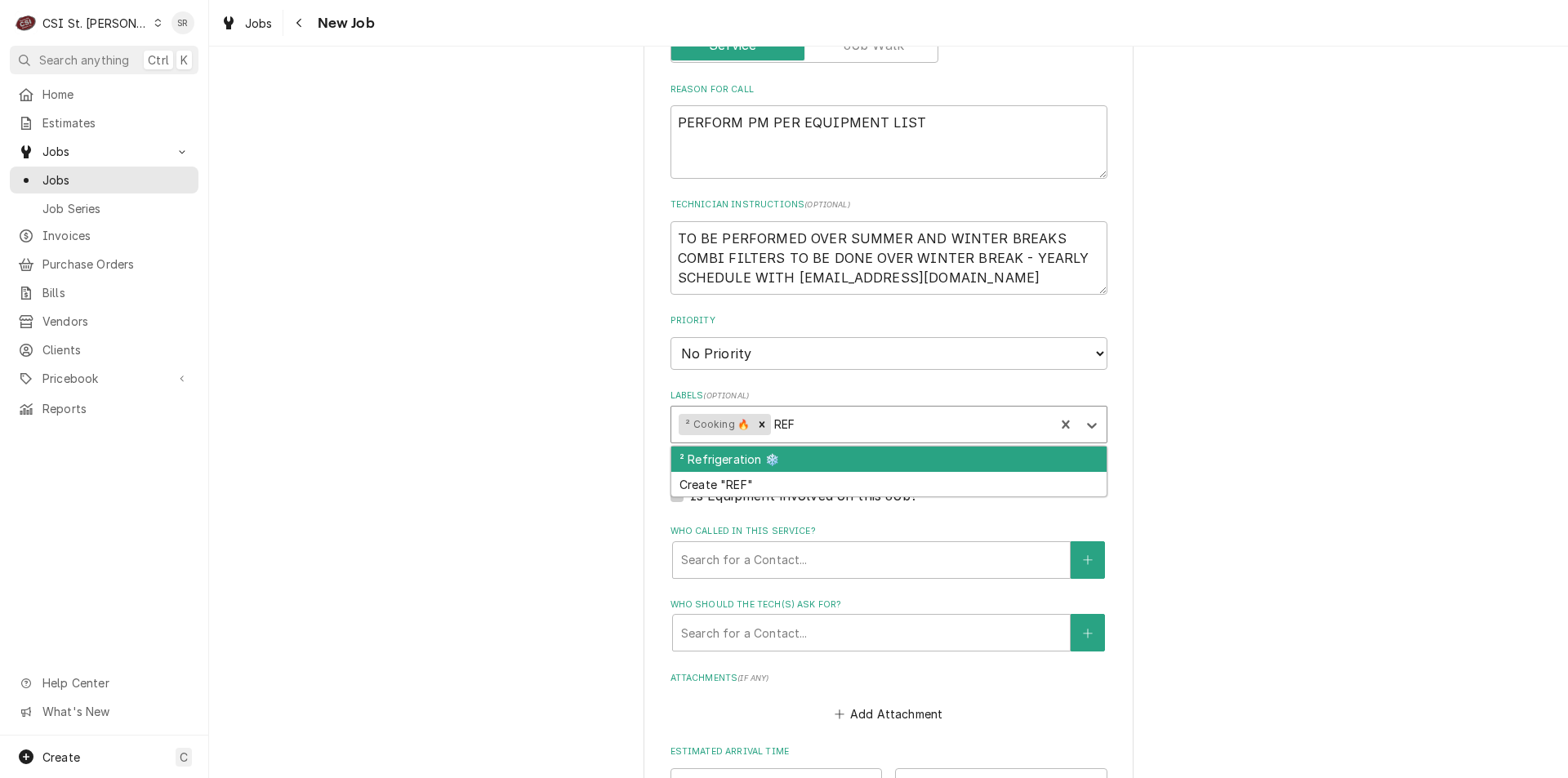 click on "² Refrigeration ❄️" at bounding box center (889, 459) 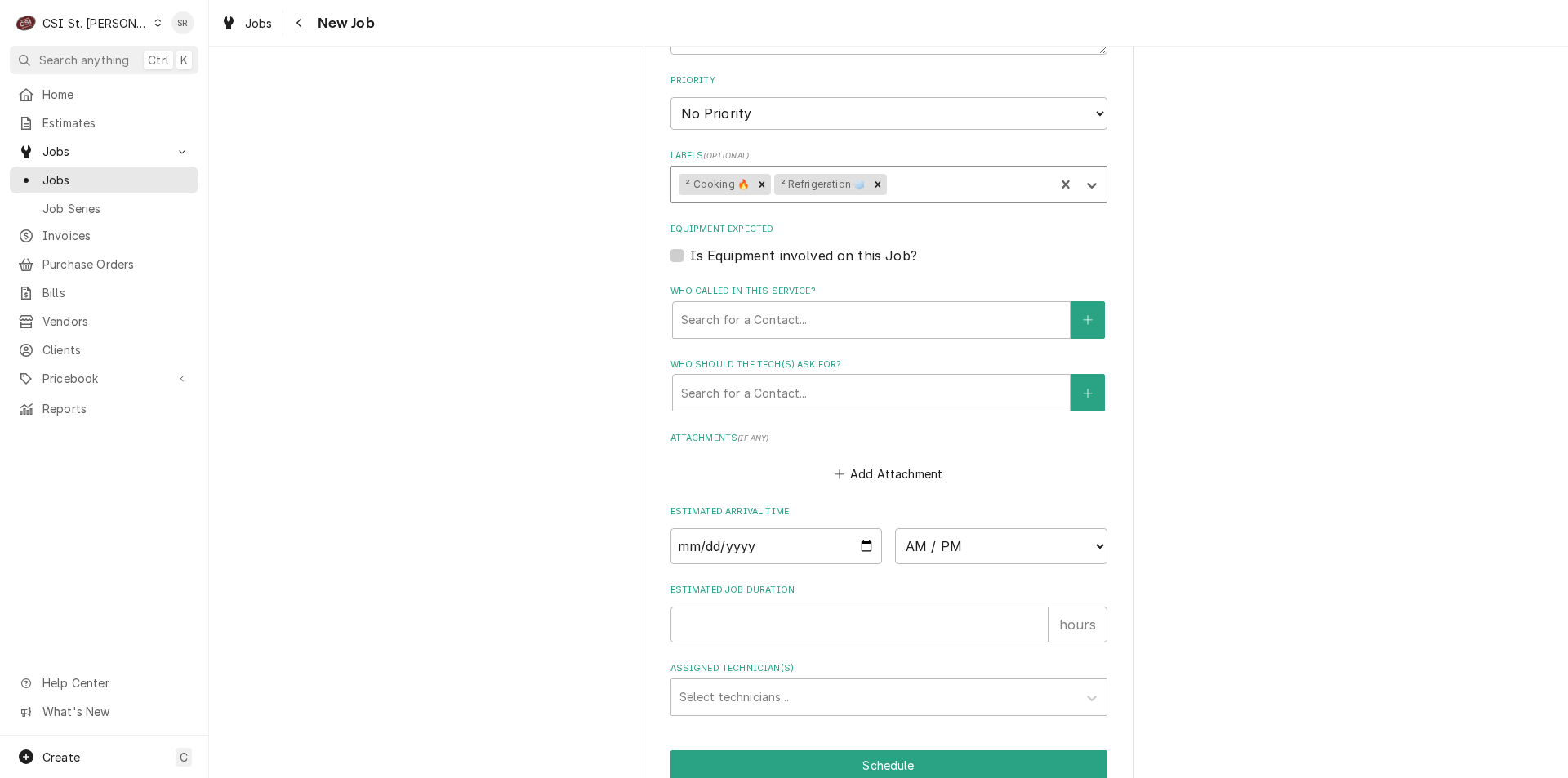 scroll, scrollTop: 996, scrollLeft: 0, axis: vertical 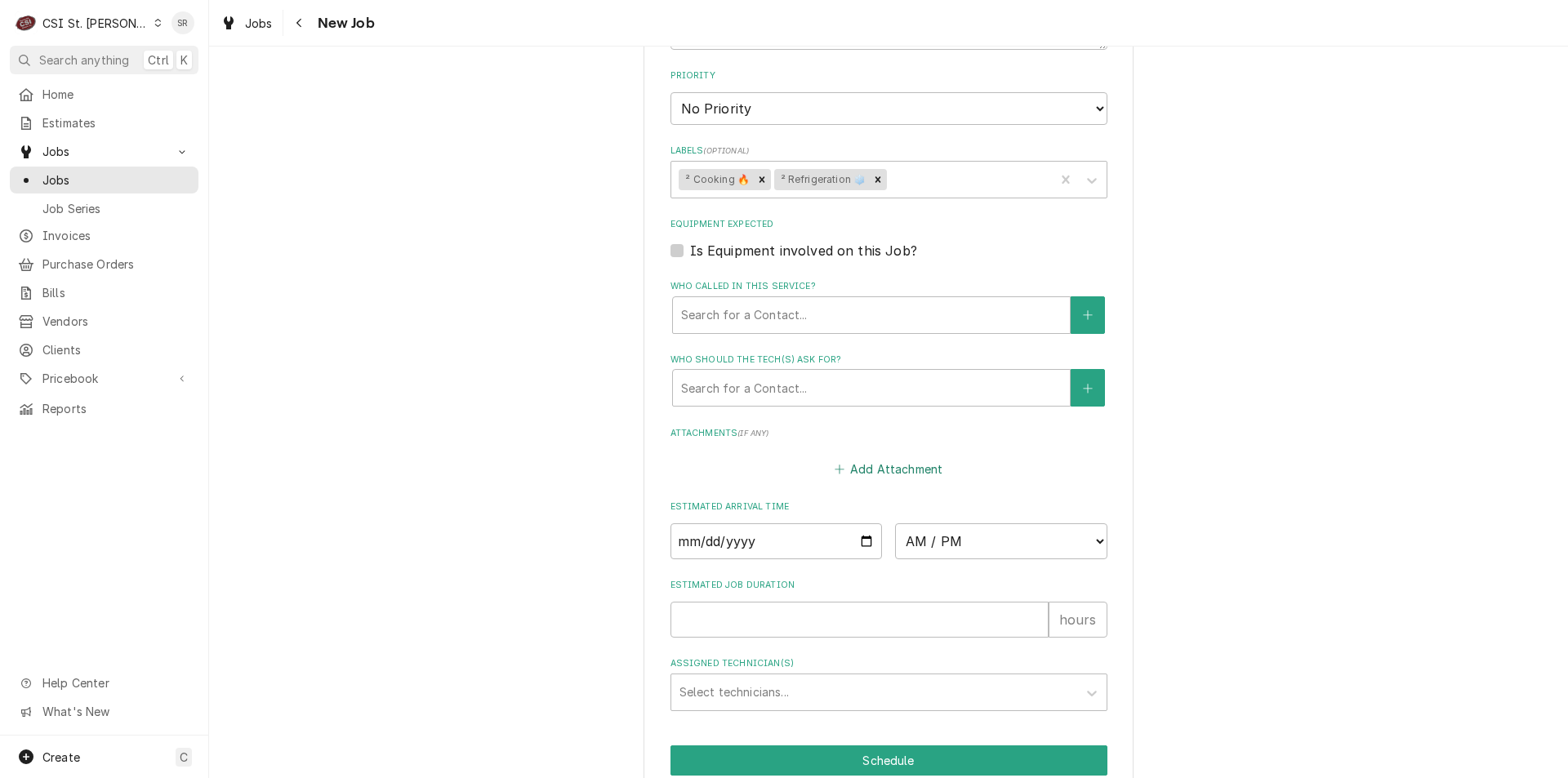 click on "Add Attachment" at bounding box center (889, 469) 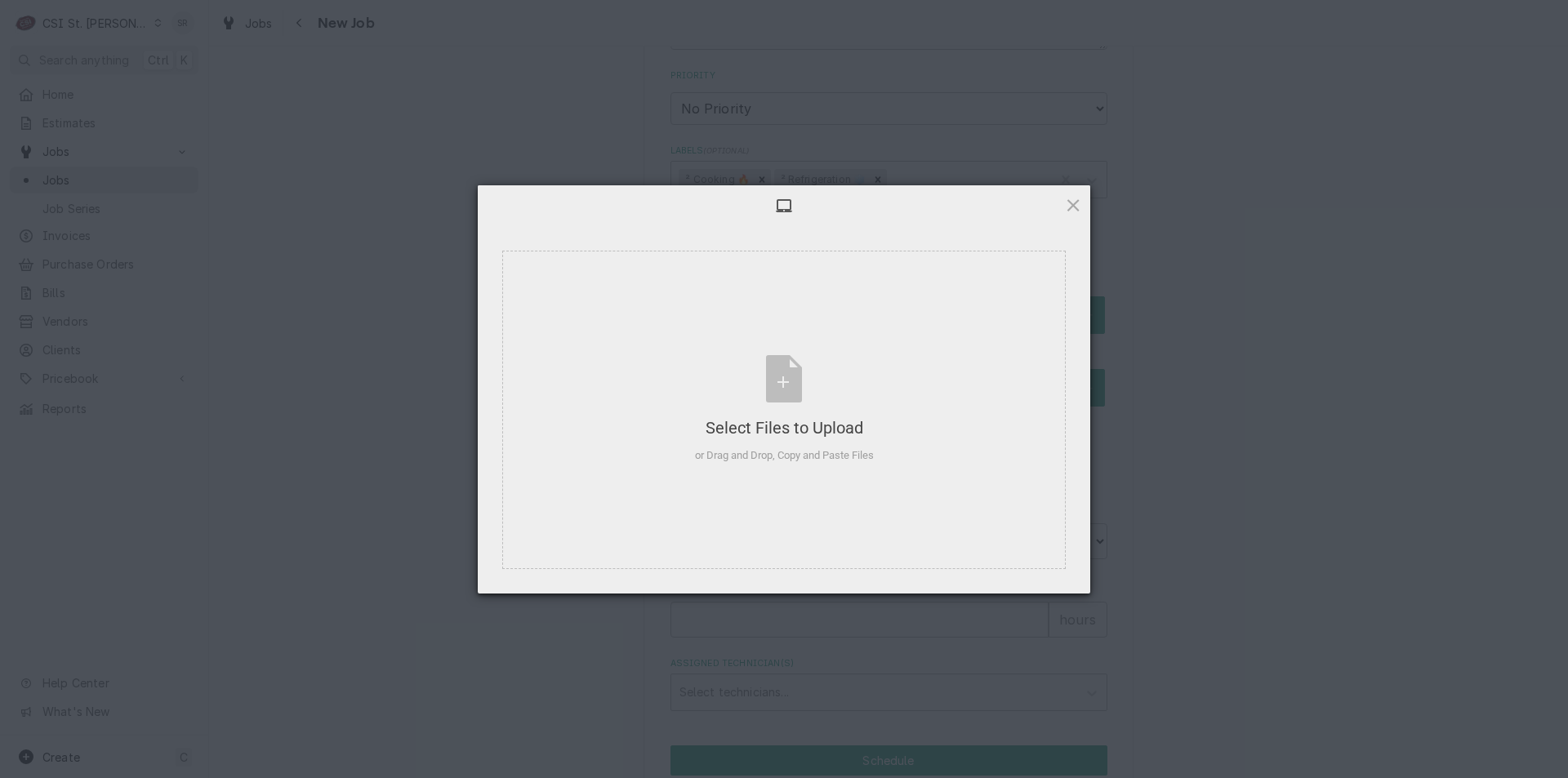 type on "x" 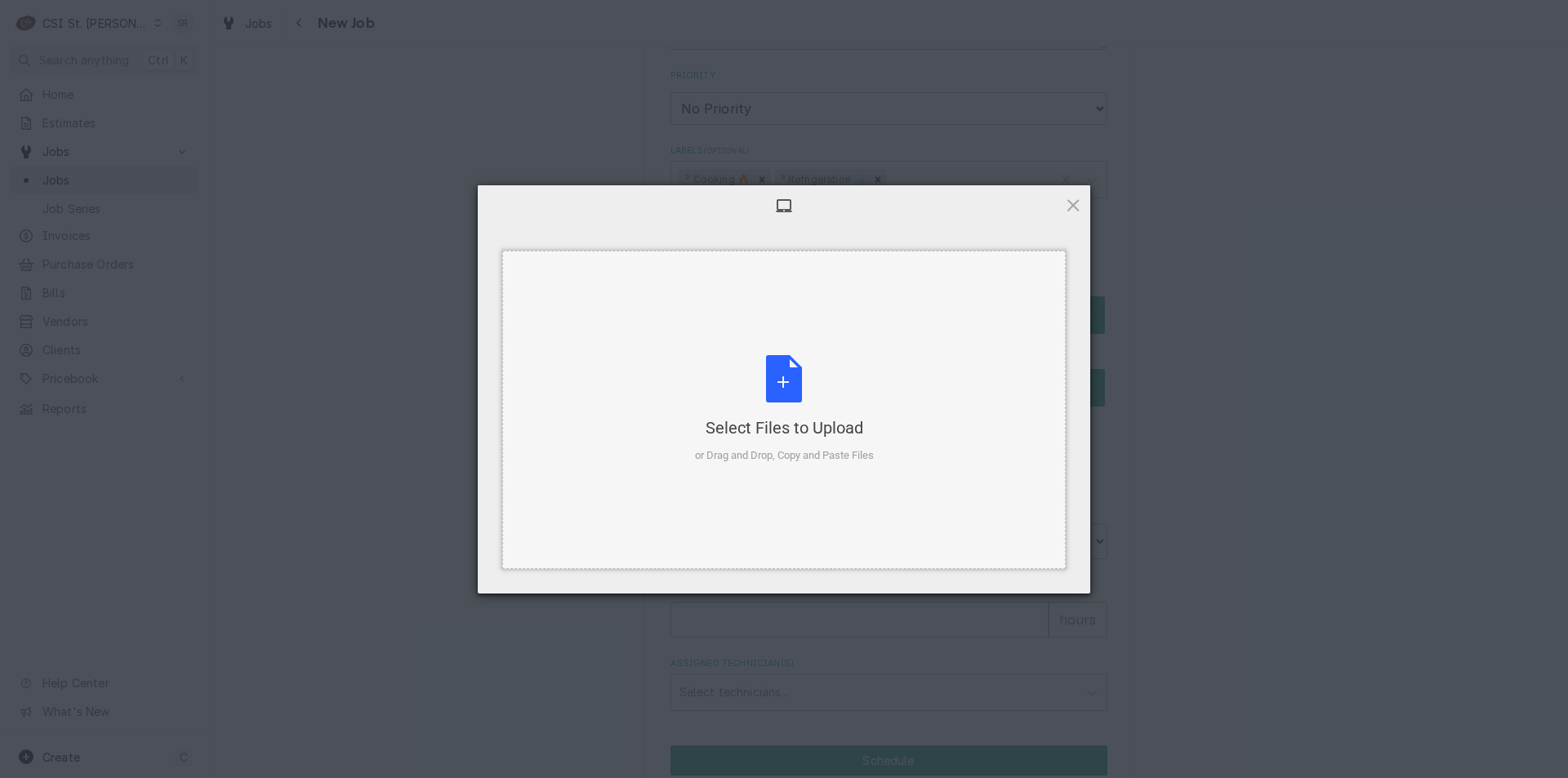 click on "Select Files to Upload
or Drag and Drop, Copy and Paste Files" at bounding box center [784, 409] 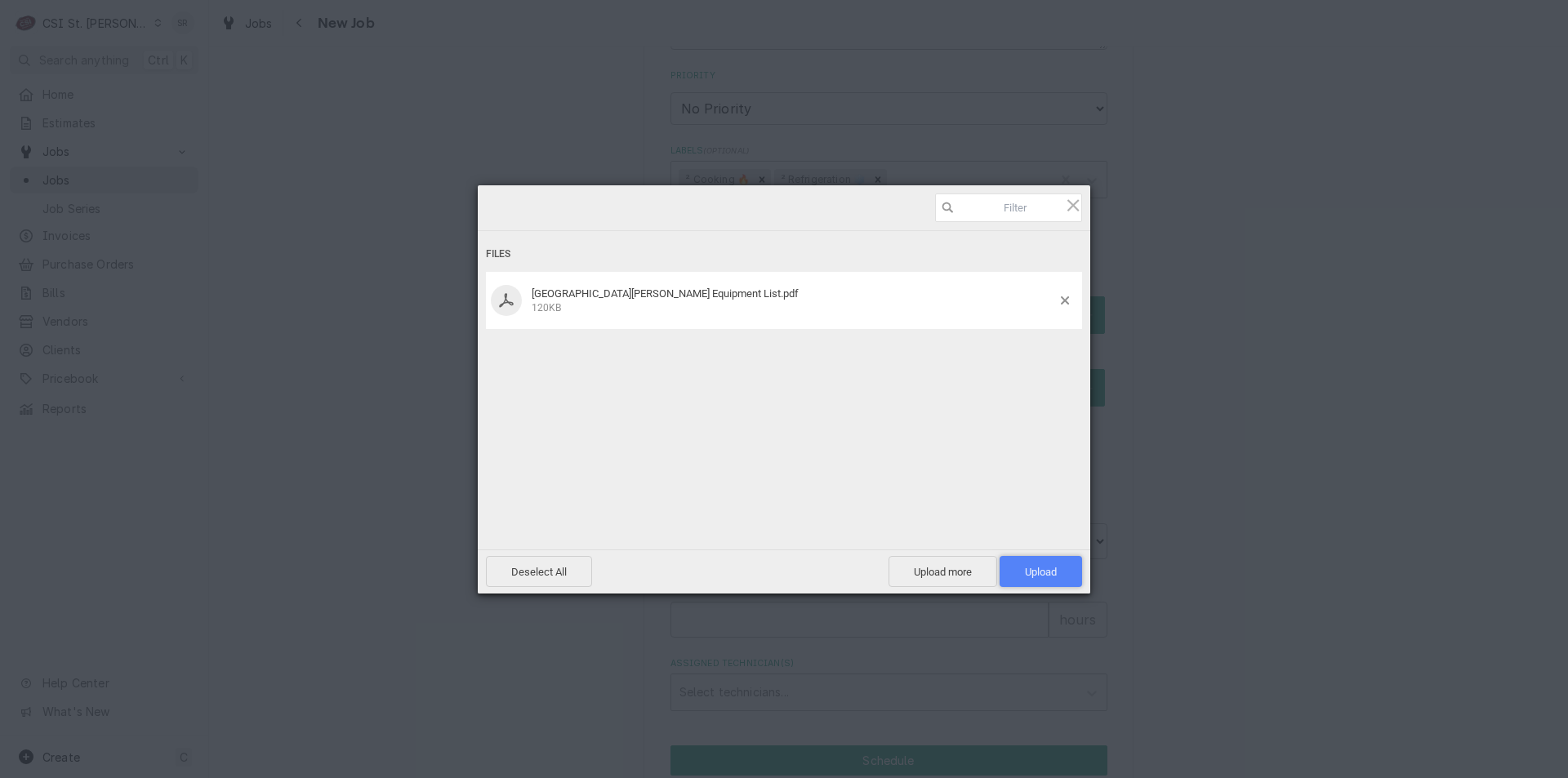 click on "Upload
1" at bounding box center [1040, 571] 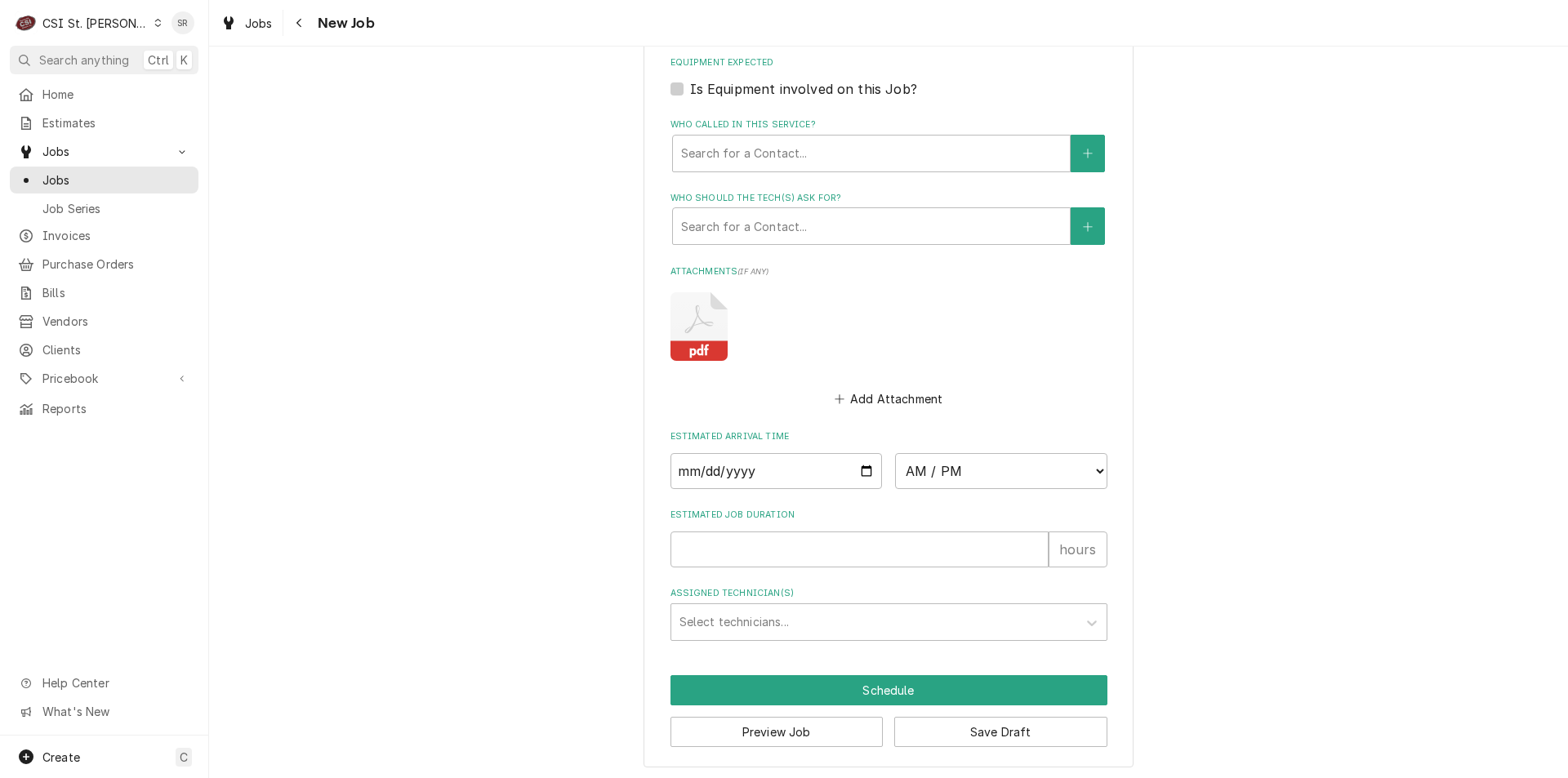 scroll, scrollTop: 1162, scrollLeft: 0, axis: vertical 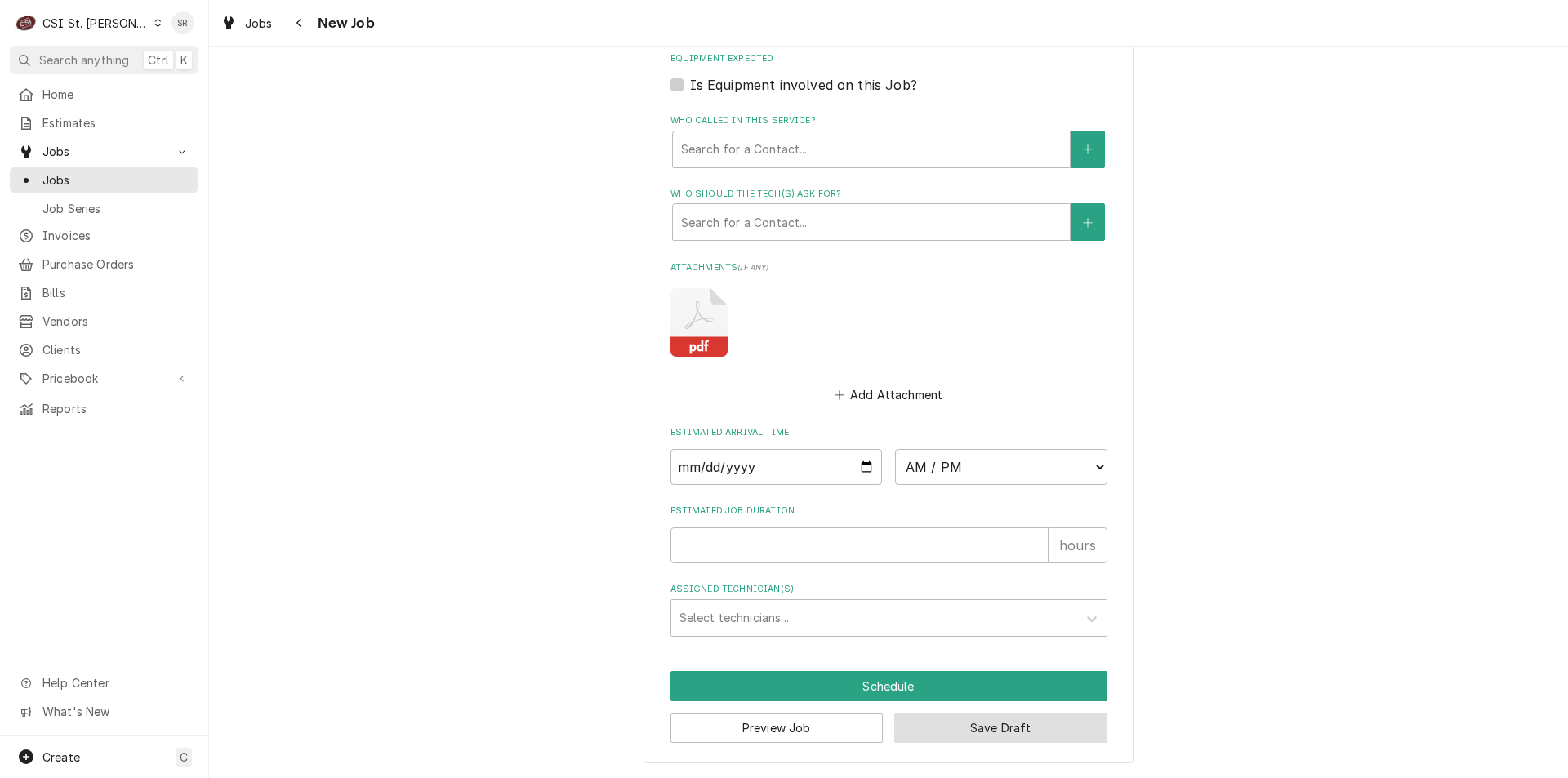 click on "Save Draft" at bounding box center (1000, 727) 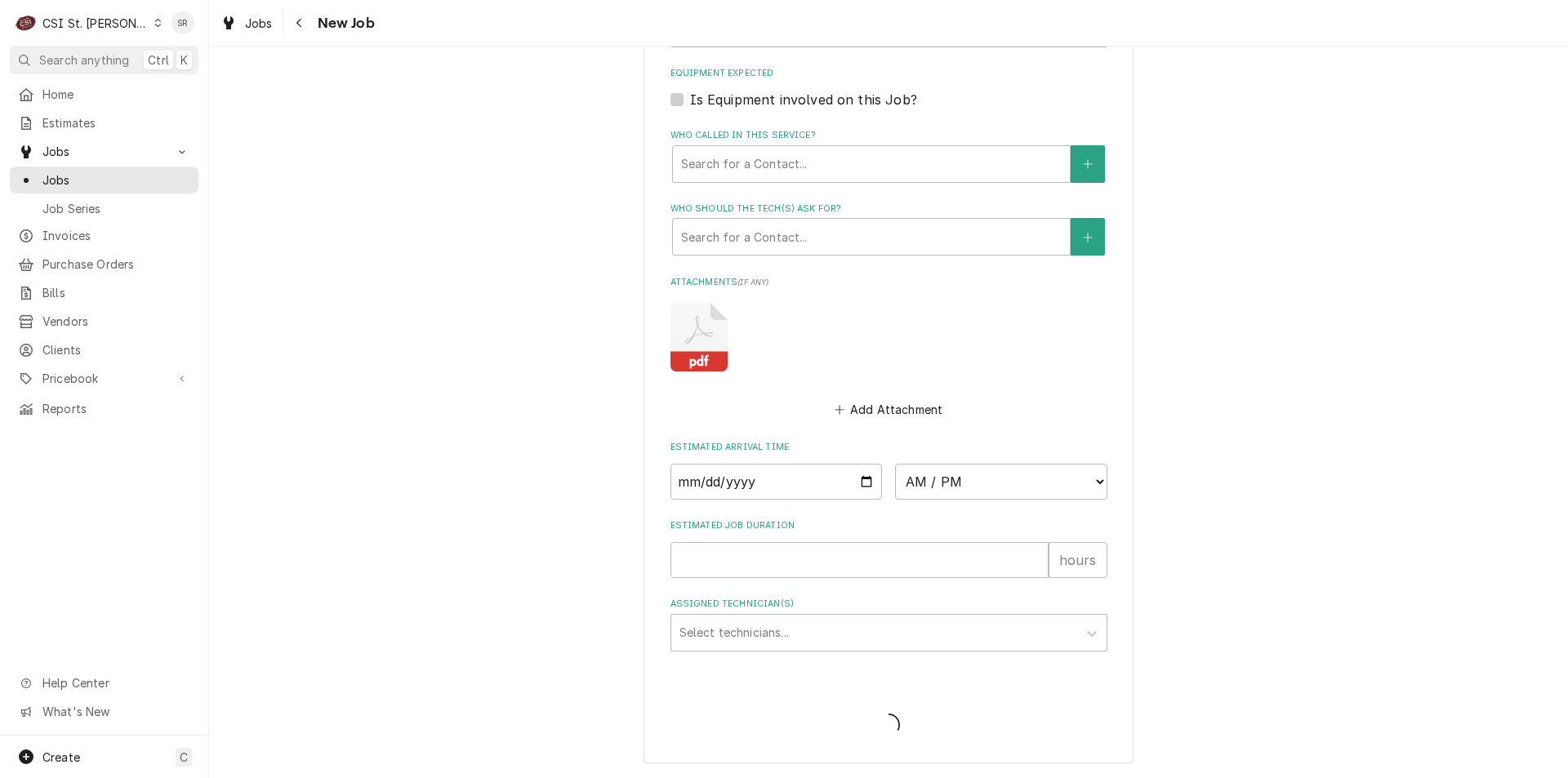 scroll, scrollTop: 1147, scrollLeft: 0, axis: vertical 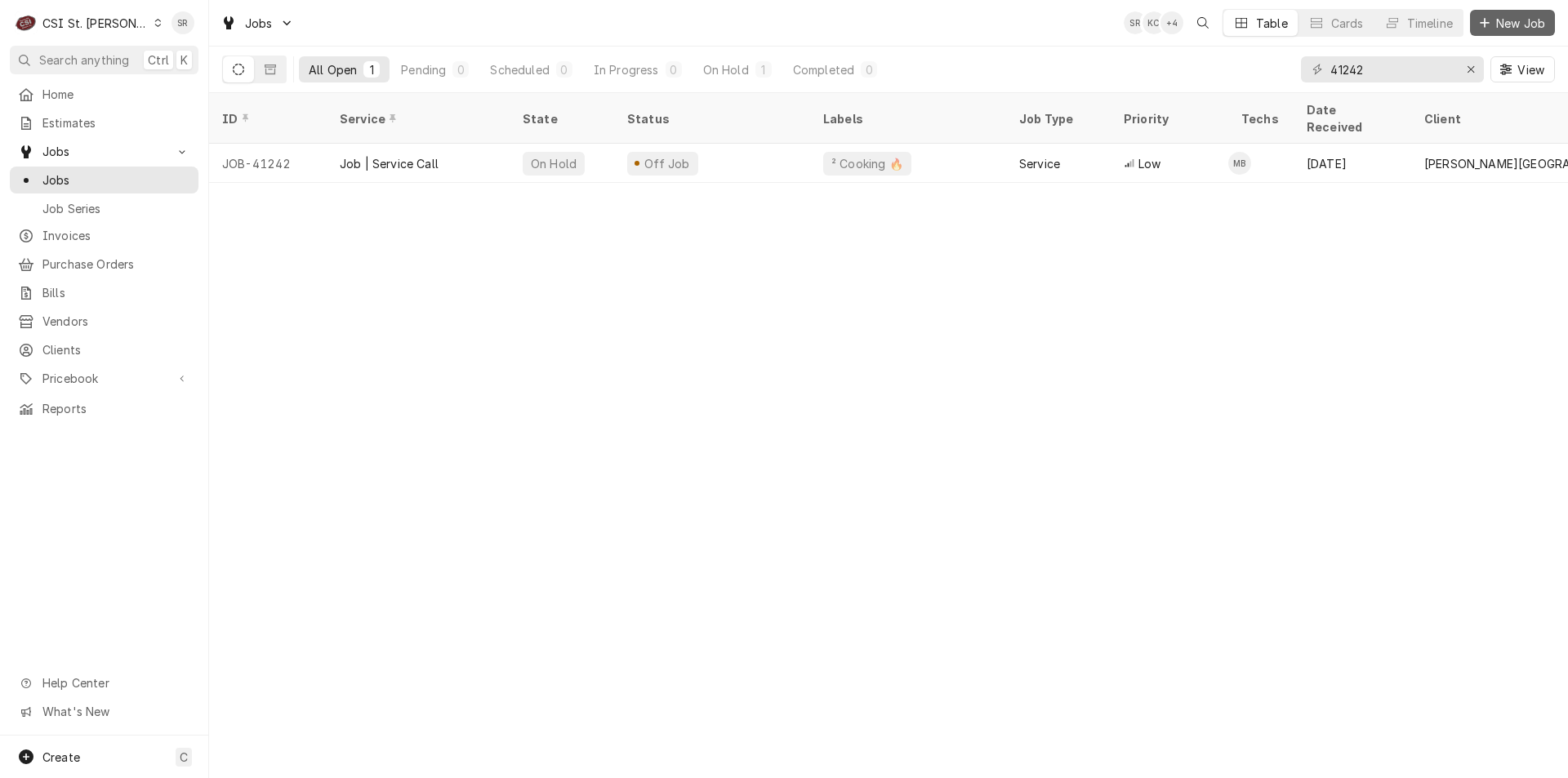 click on "New Job" at bounding box center (1521, 23) 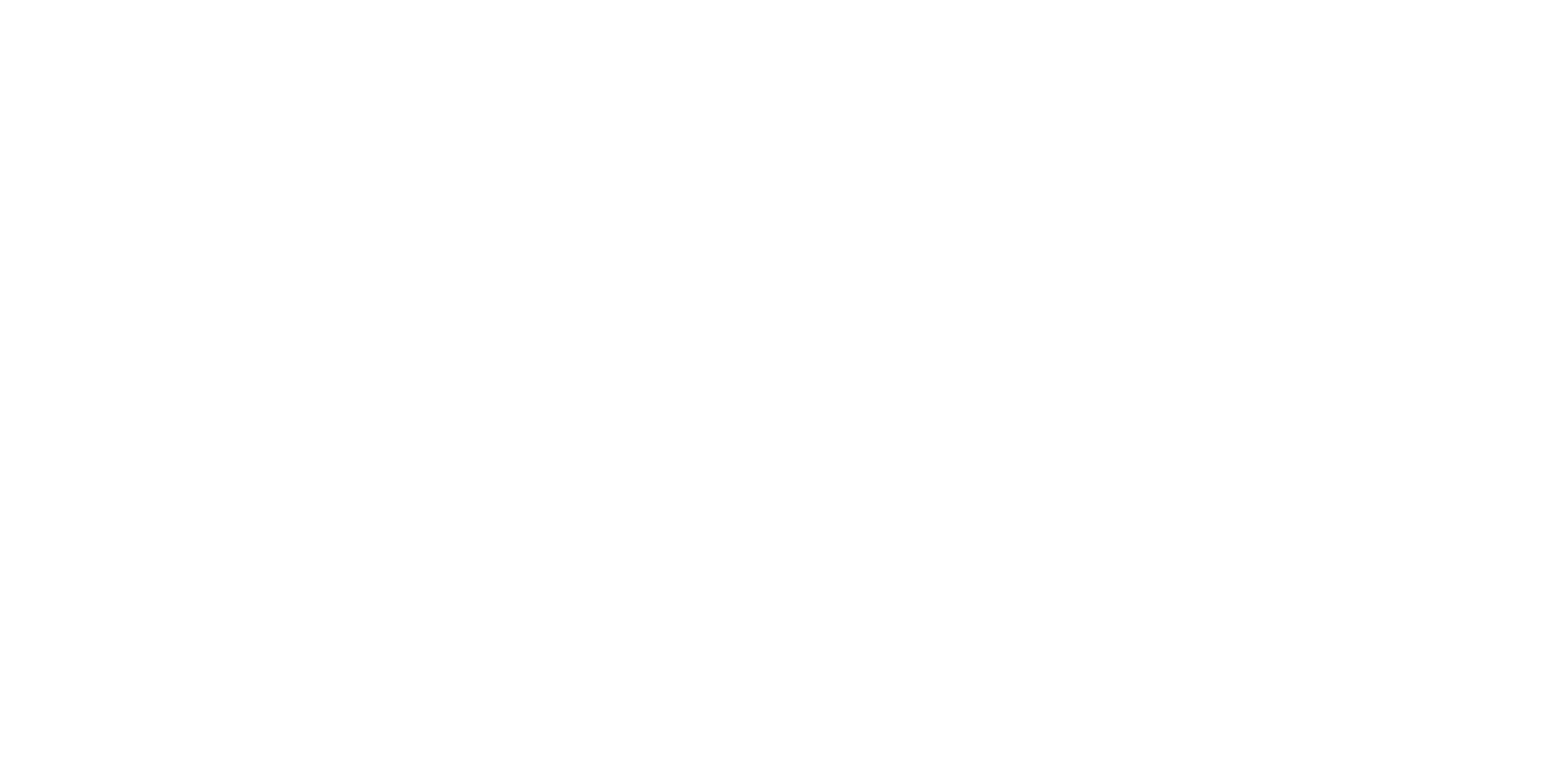 scroll, scrollTop: 0, scrollLeft: 0, axis: both 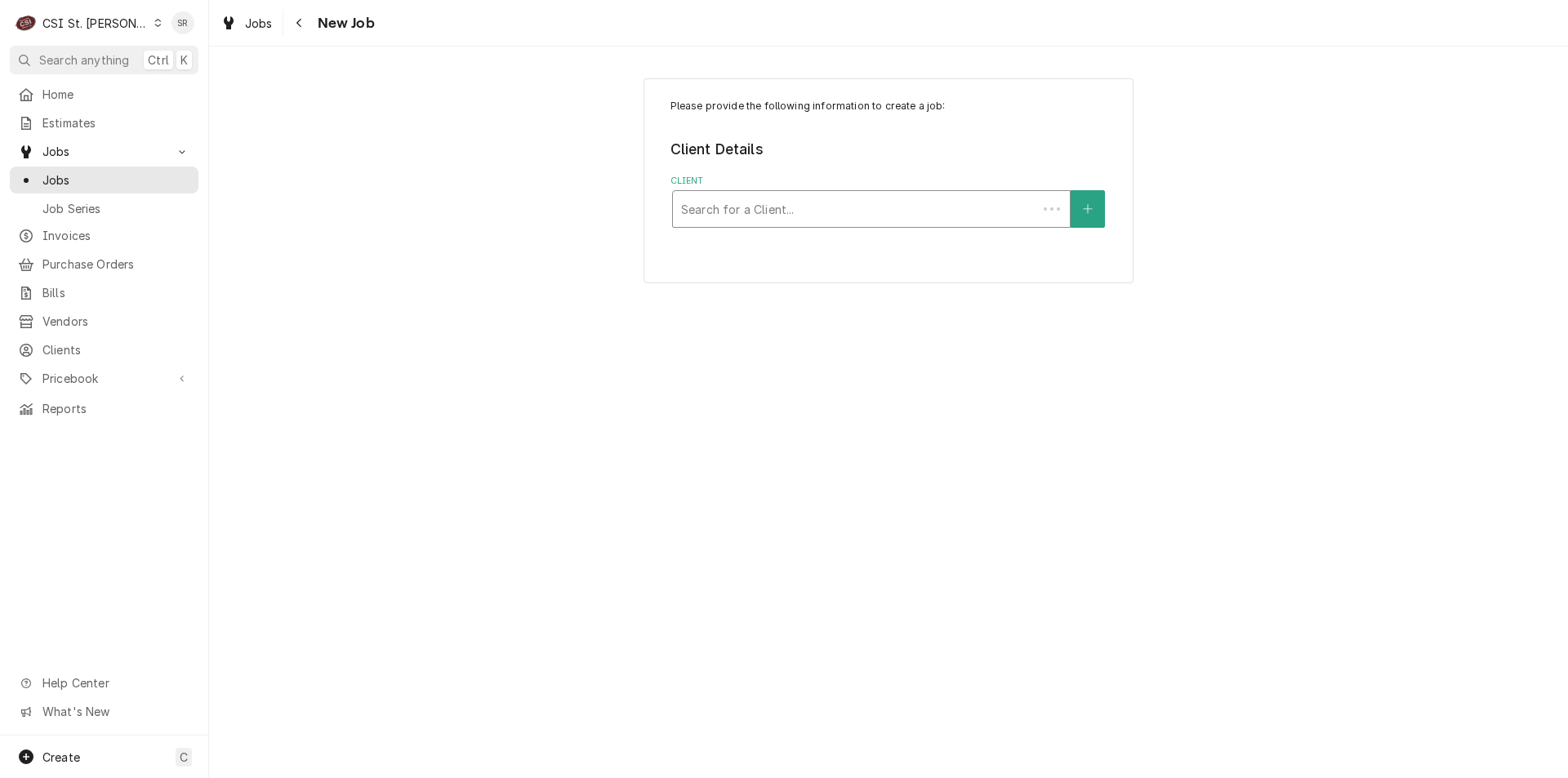 click at bounding box center (855, 209) 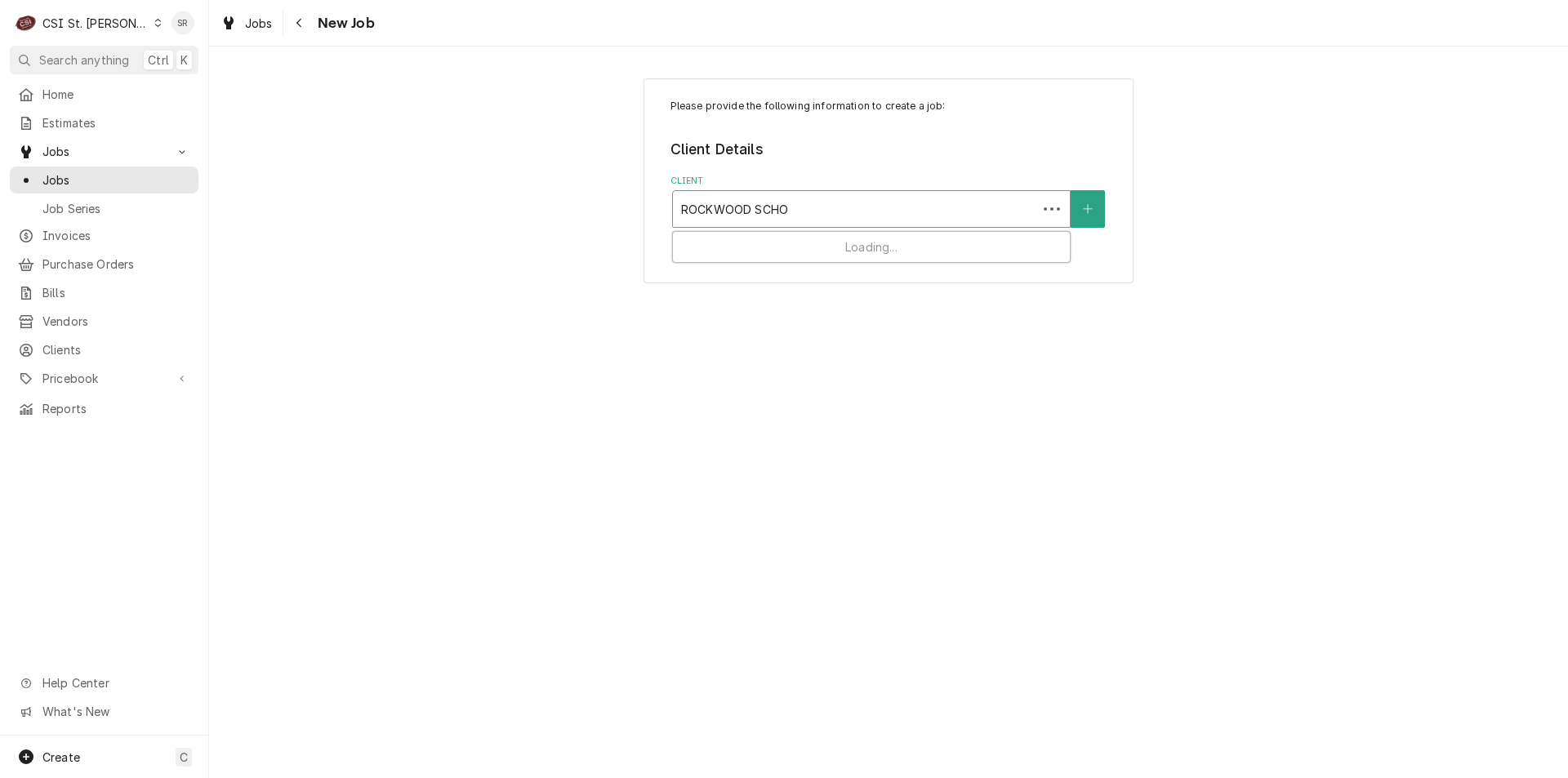 type on "ROCKWOOD SCHOO" 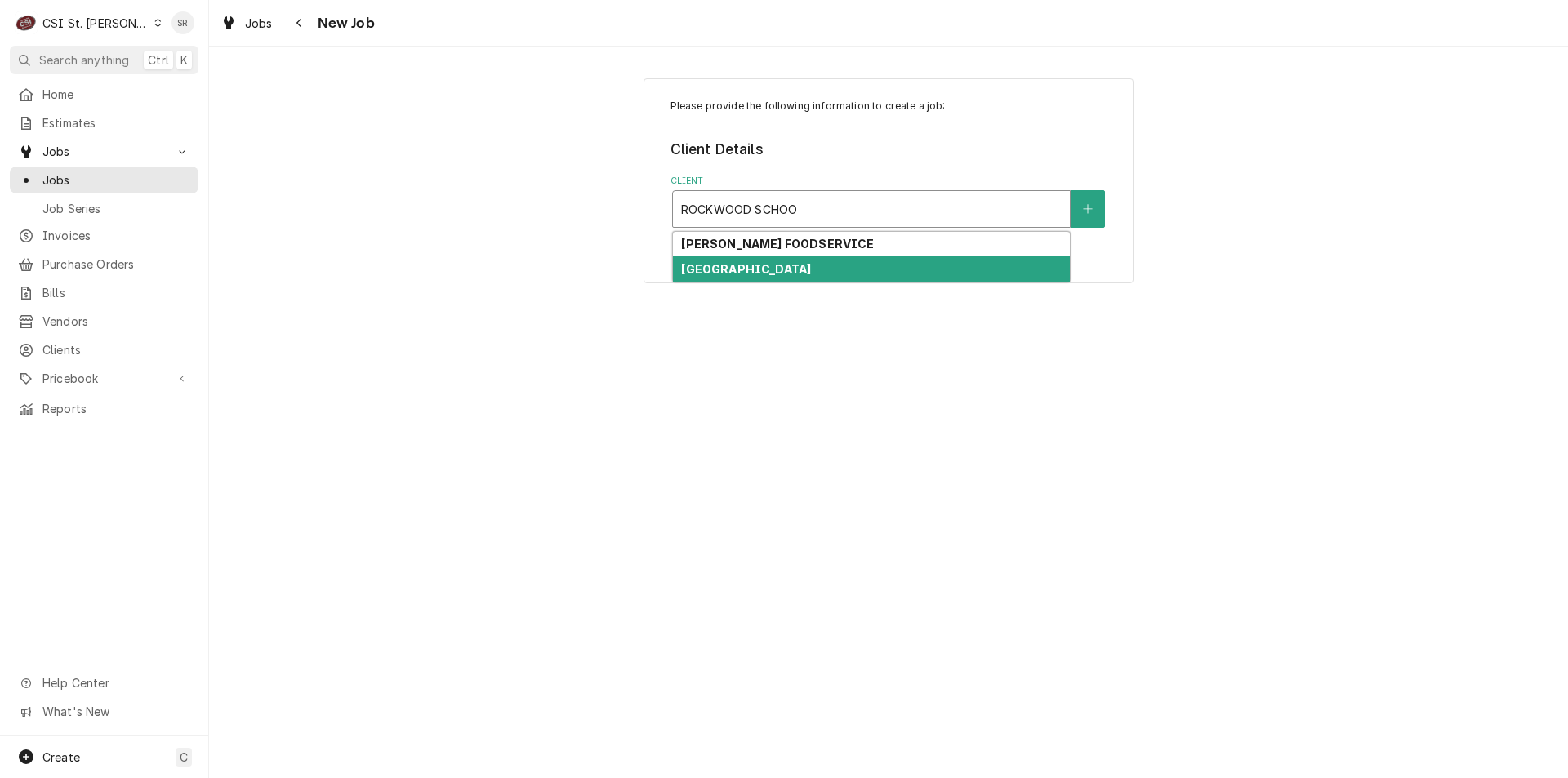 click on "[GEOGRAPHIC_DATA]" at bounding box center [746, 269] 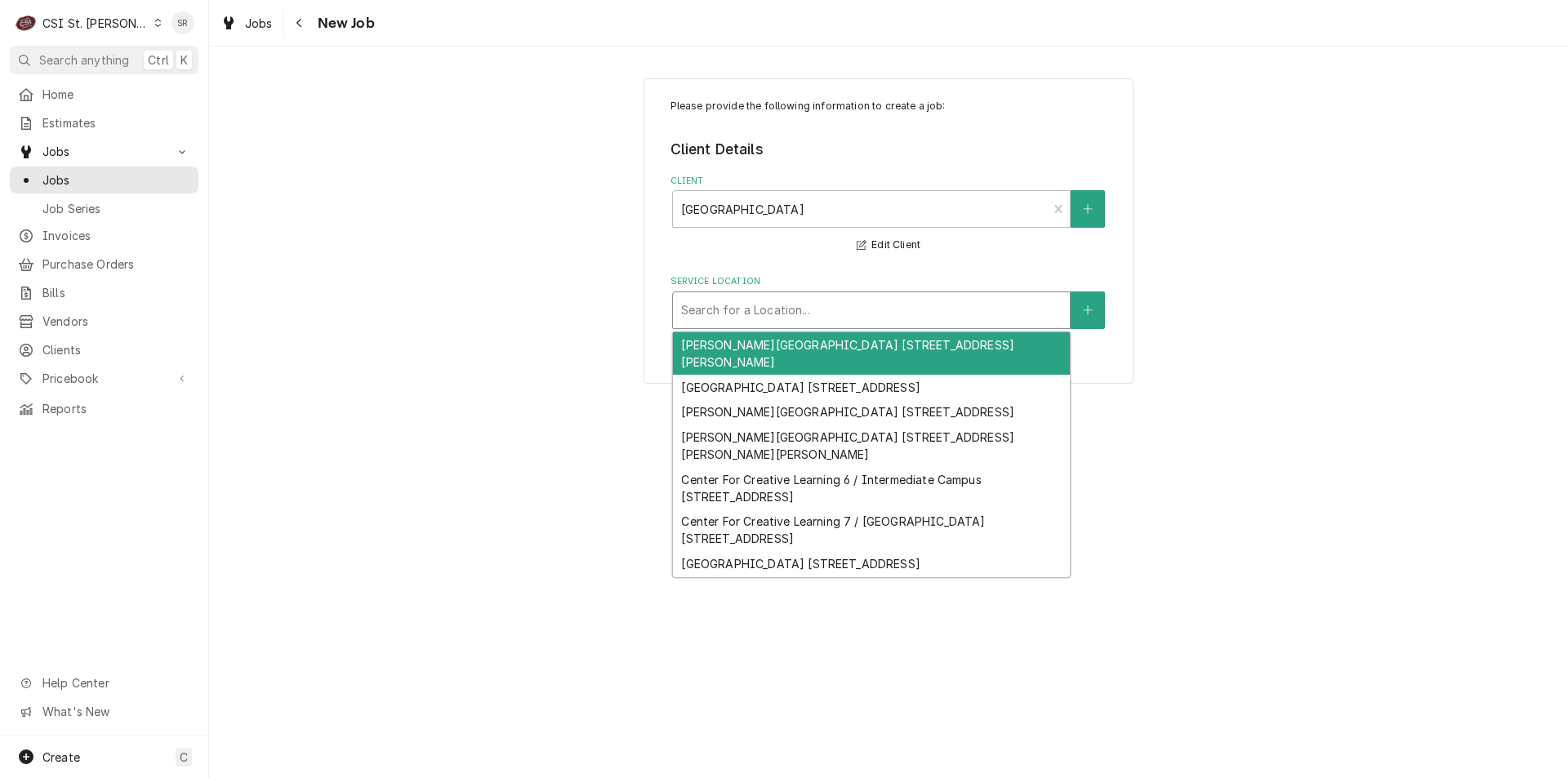 click at bounding box center (871, 310) 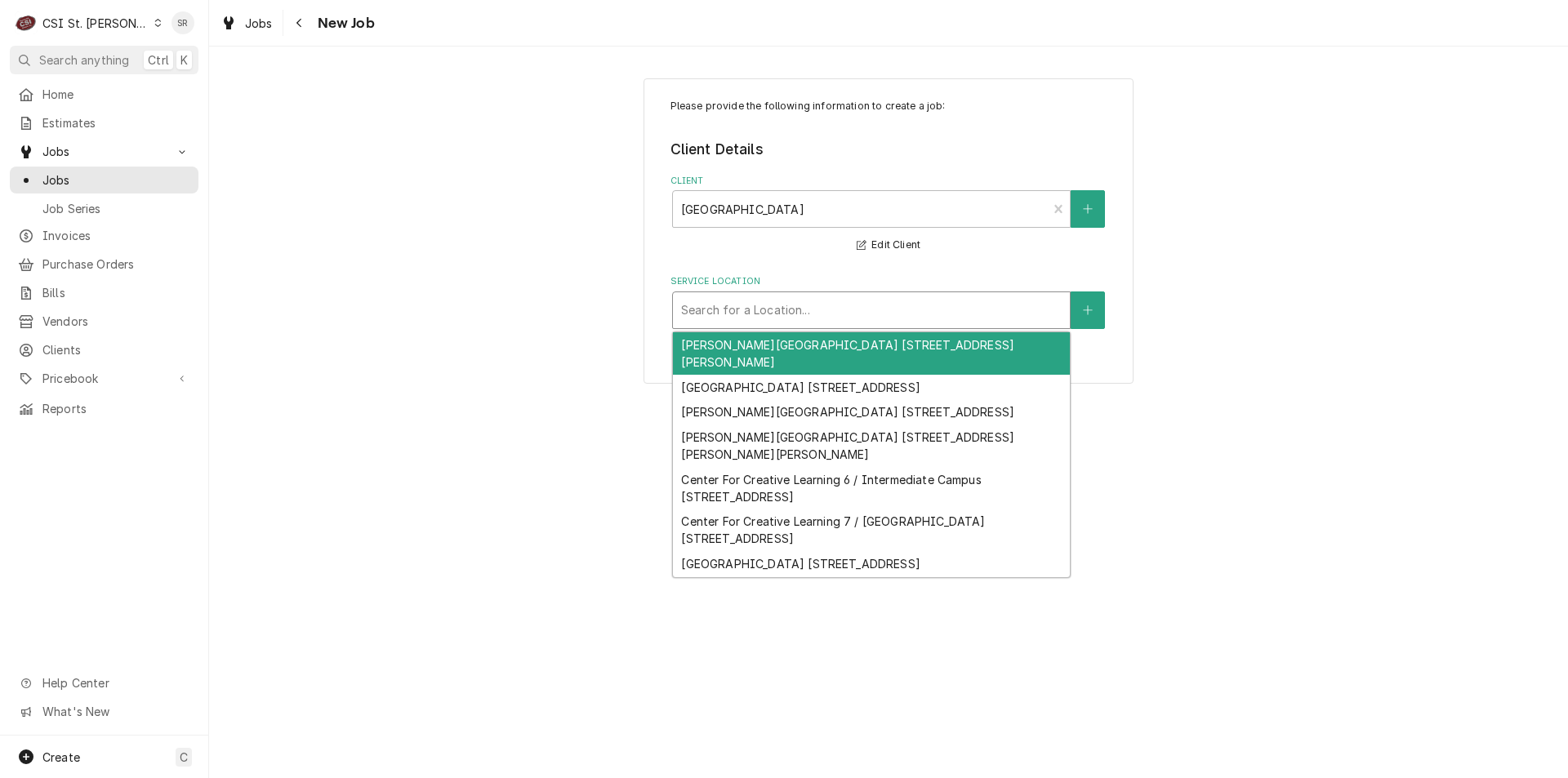click at bounding box center [871, 310] 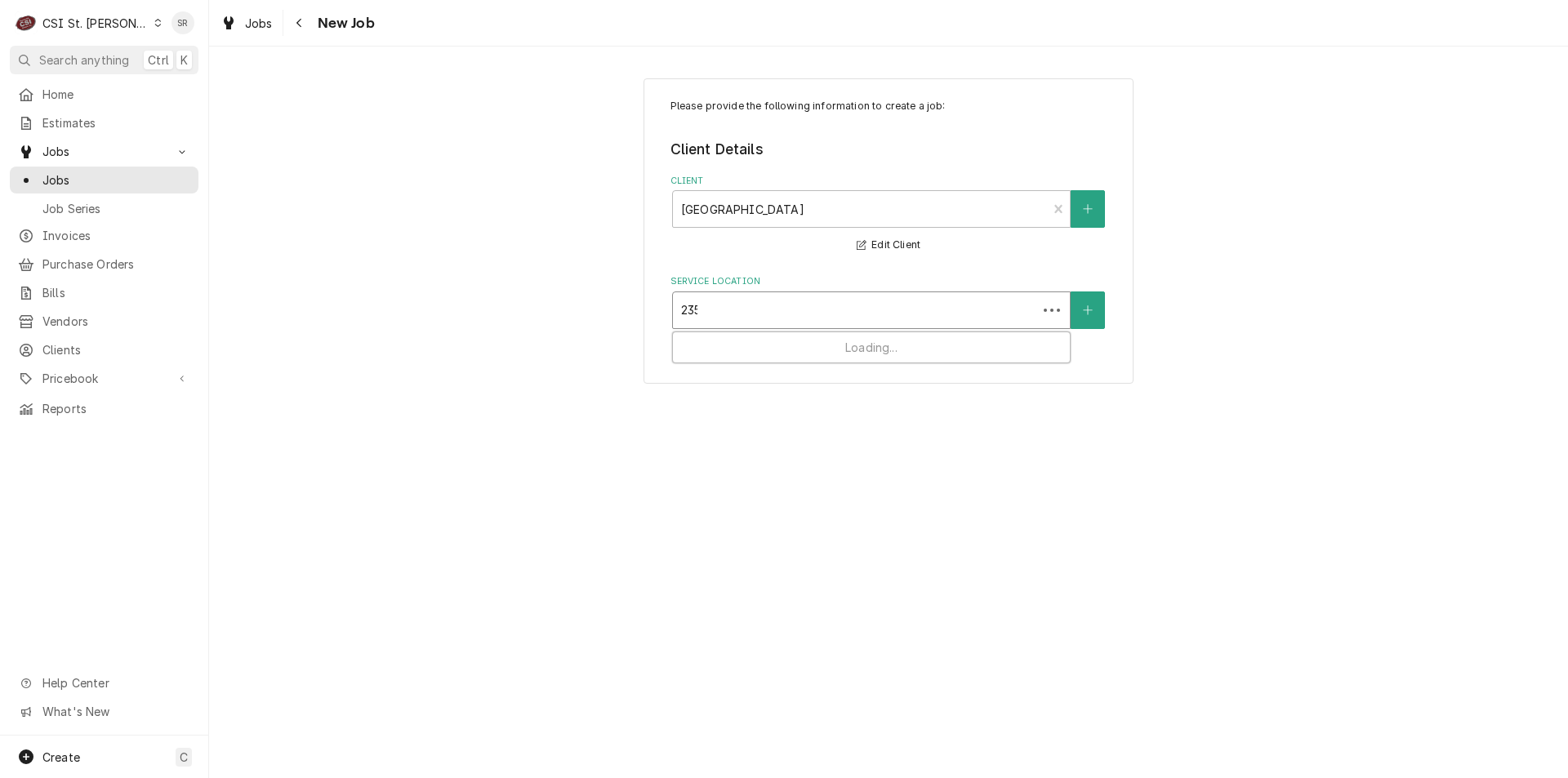 type on "2351" 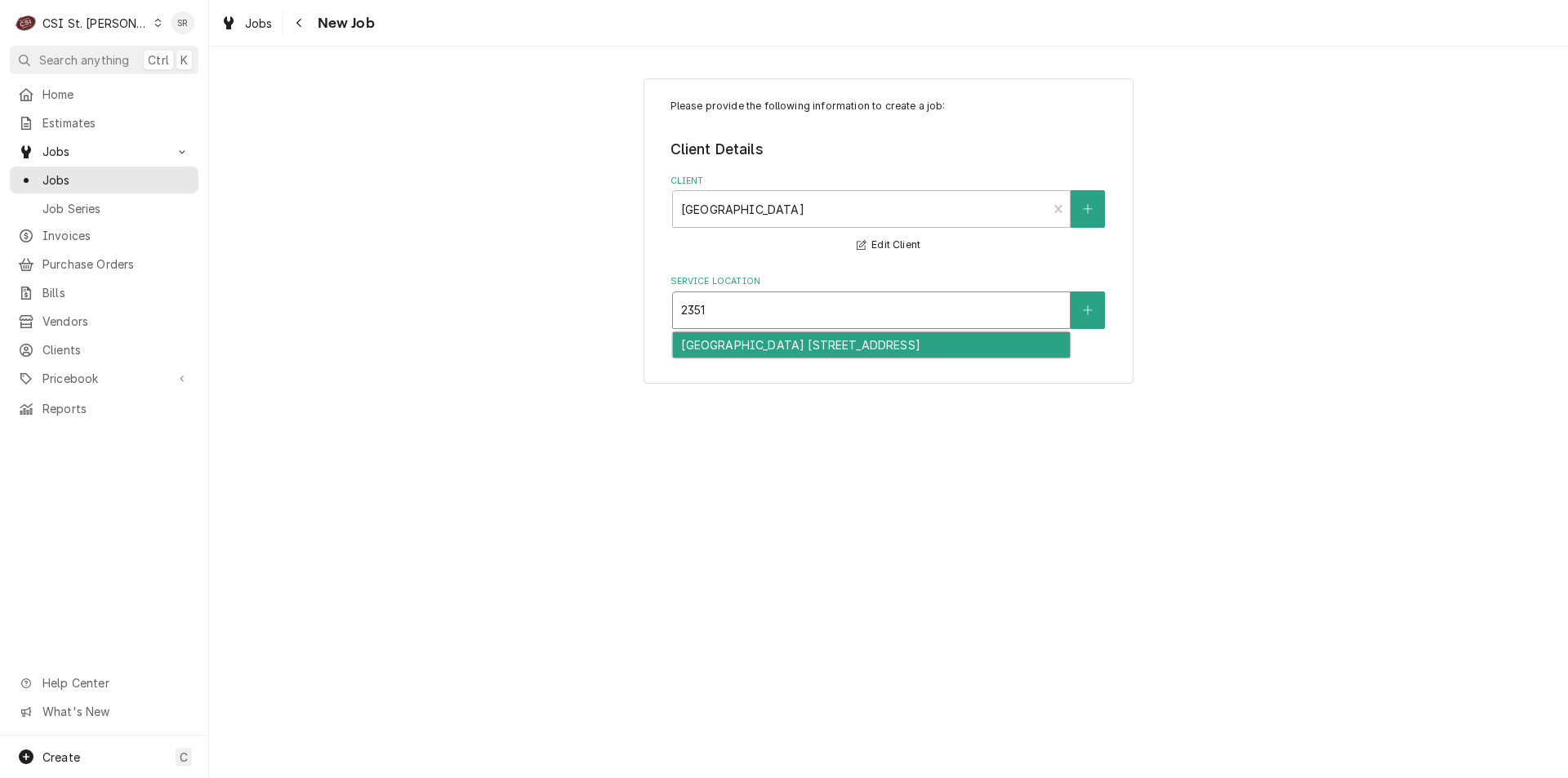 click on "[GEOGRAPHIC_DATA]                [STREET_ADDRESS]" at bounding box center (871, 345) 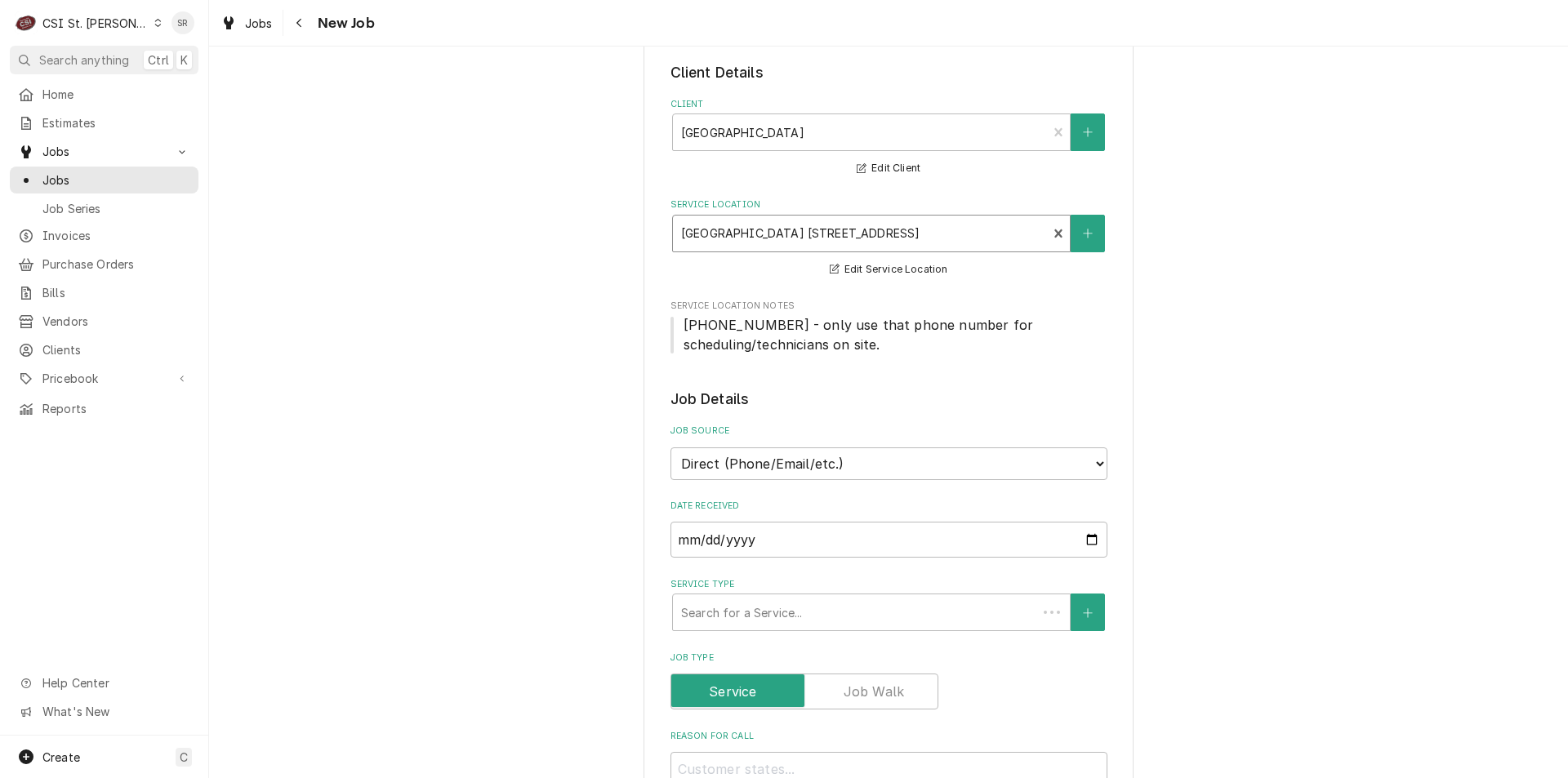 scroll, scrollTop: 163, scrollLeft: 0, axis: vertical 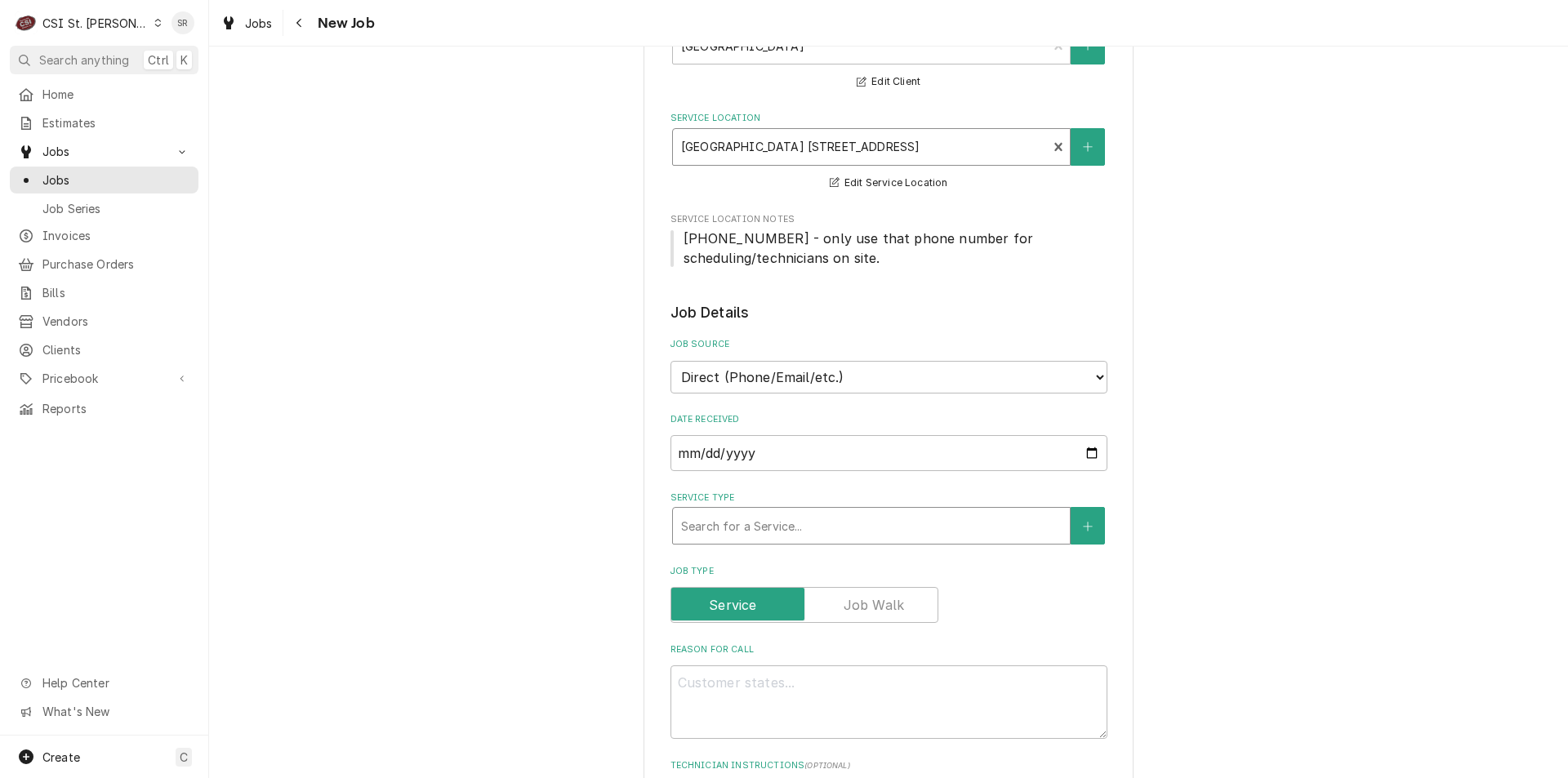 click at bounding box center [871, 526] 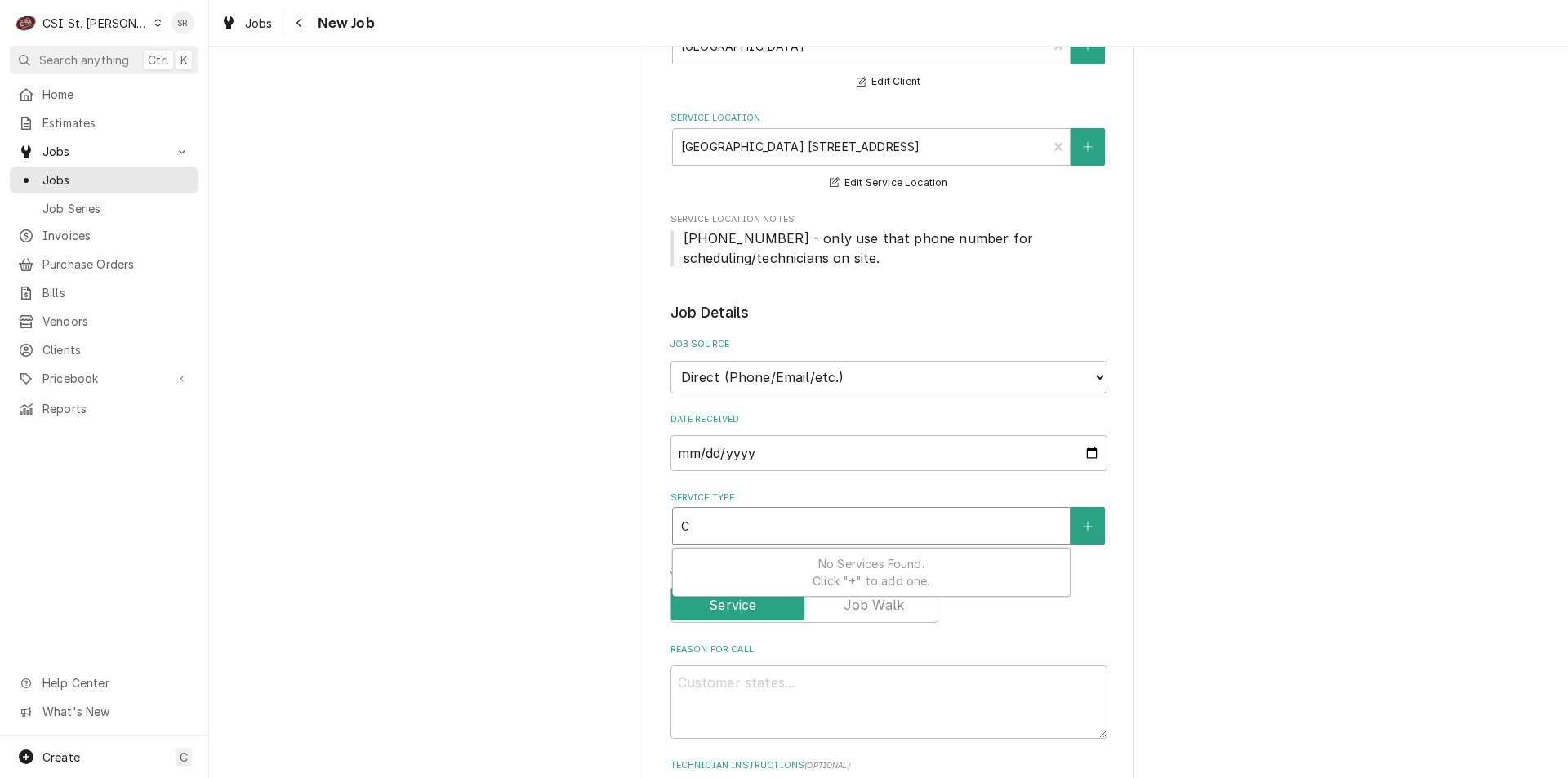 type on "x" 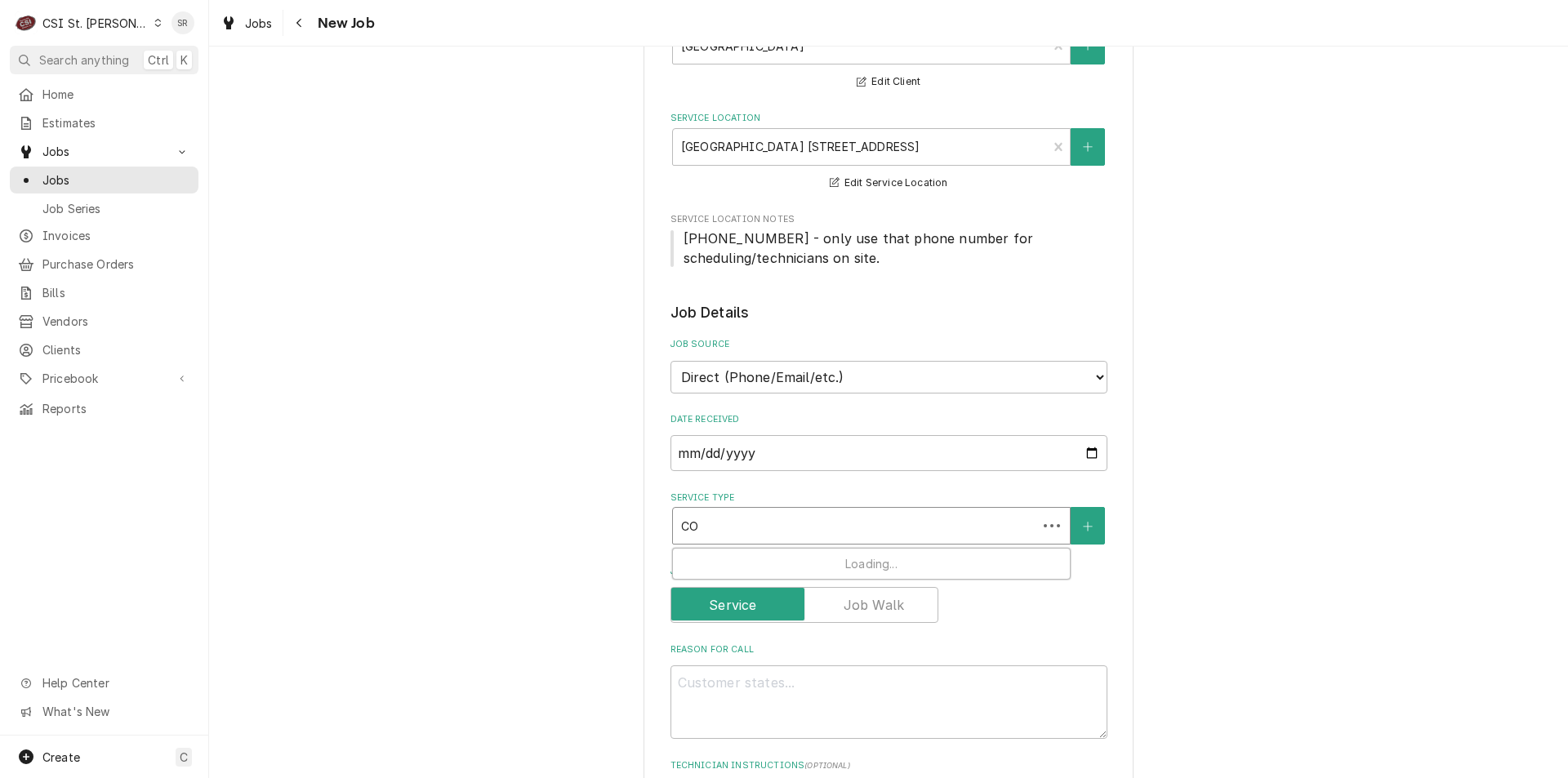 type on "x" 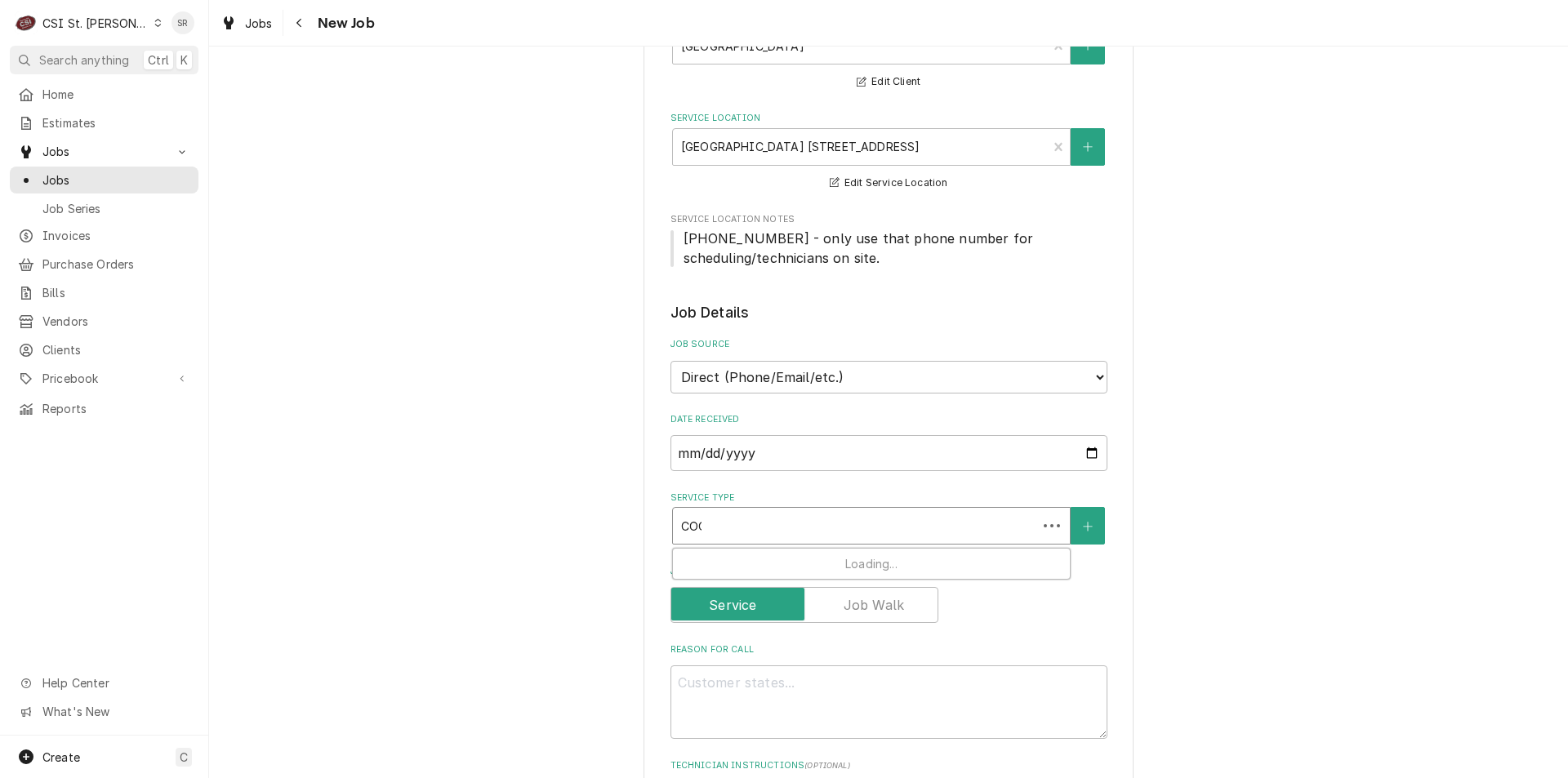 type on "x" 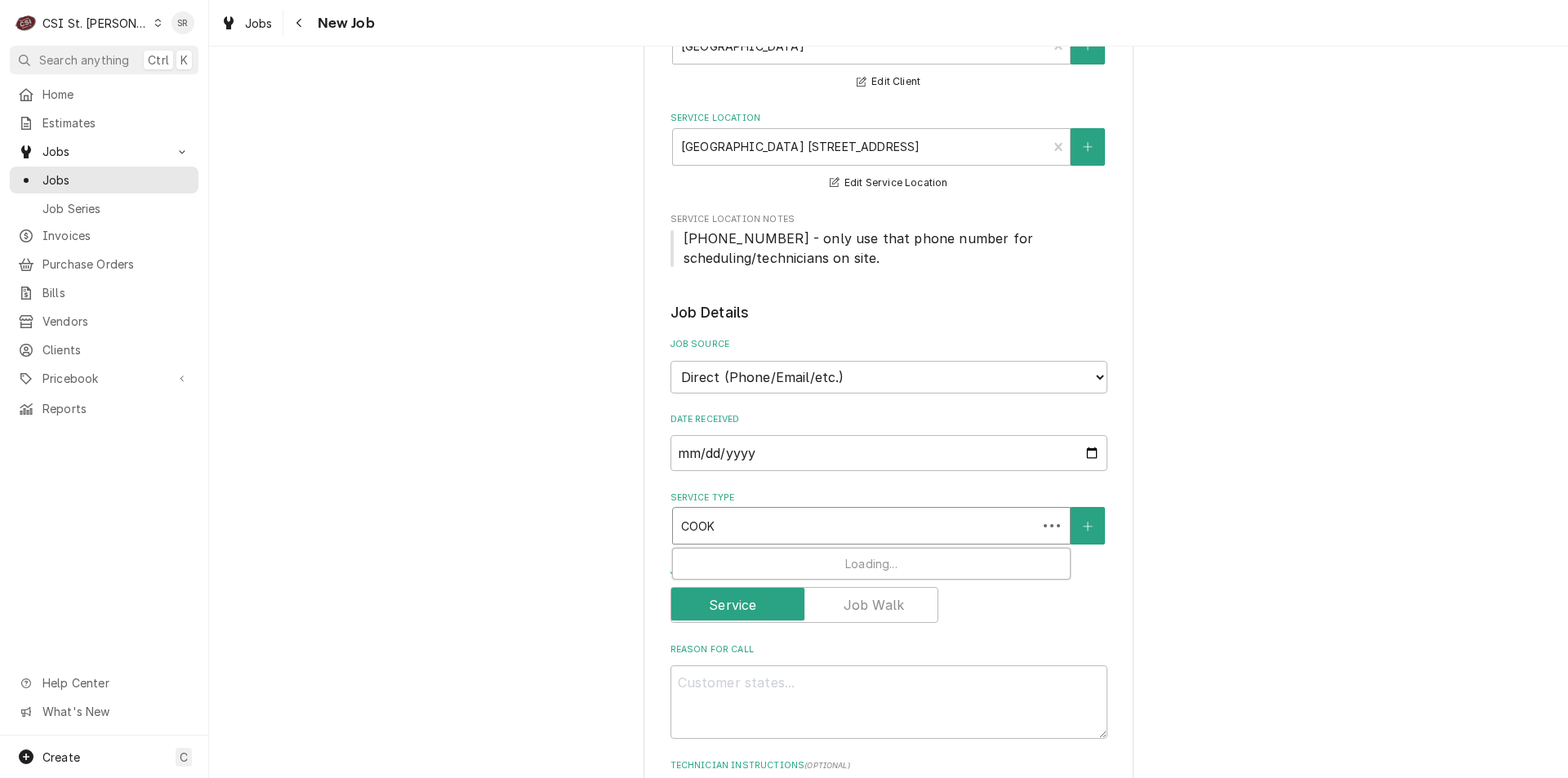 type on "x" 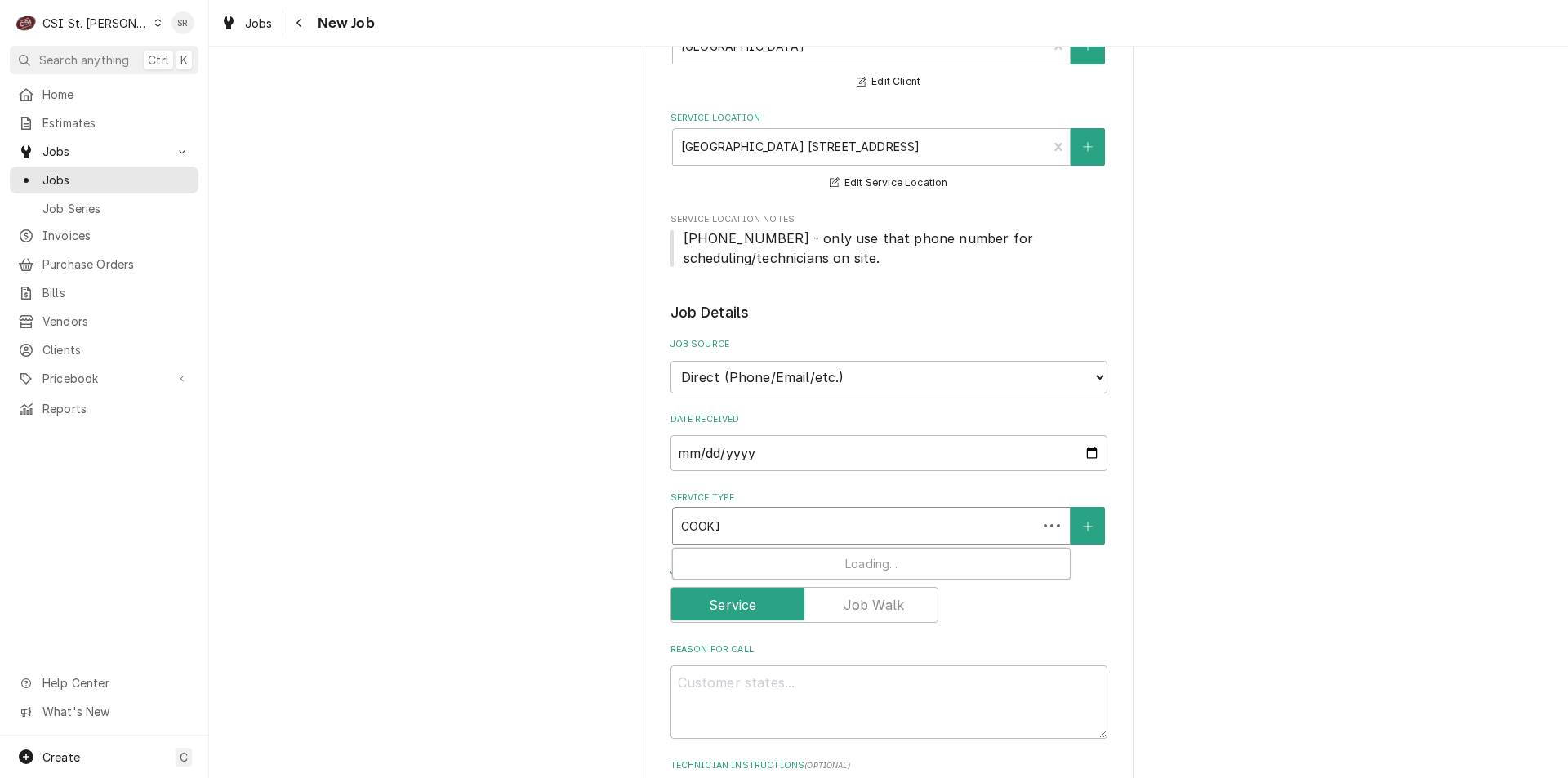 type on "x" 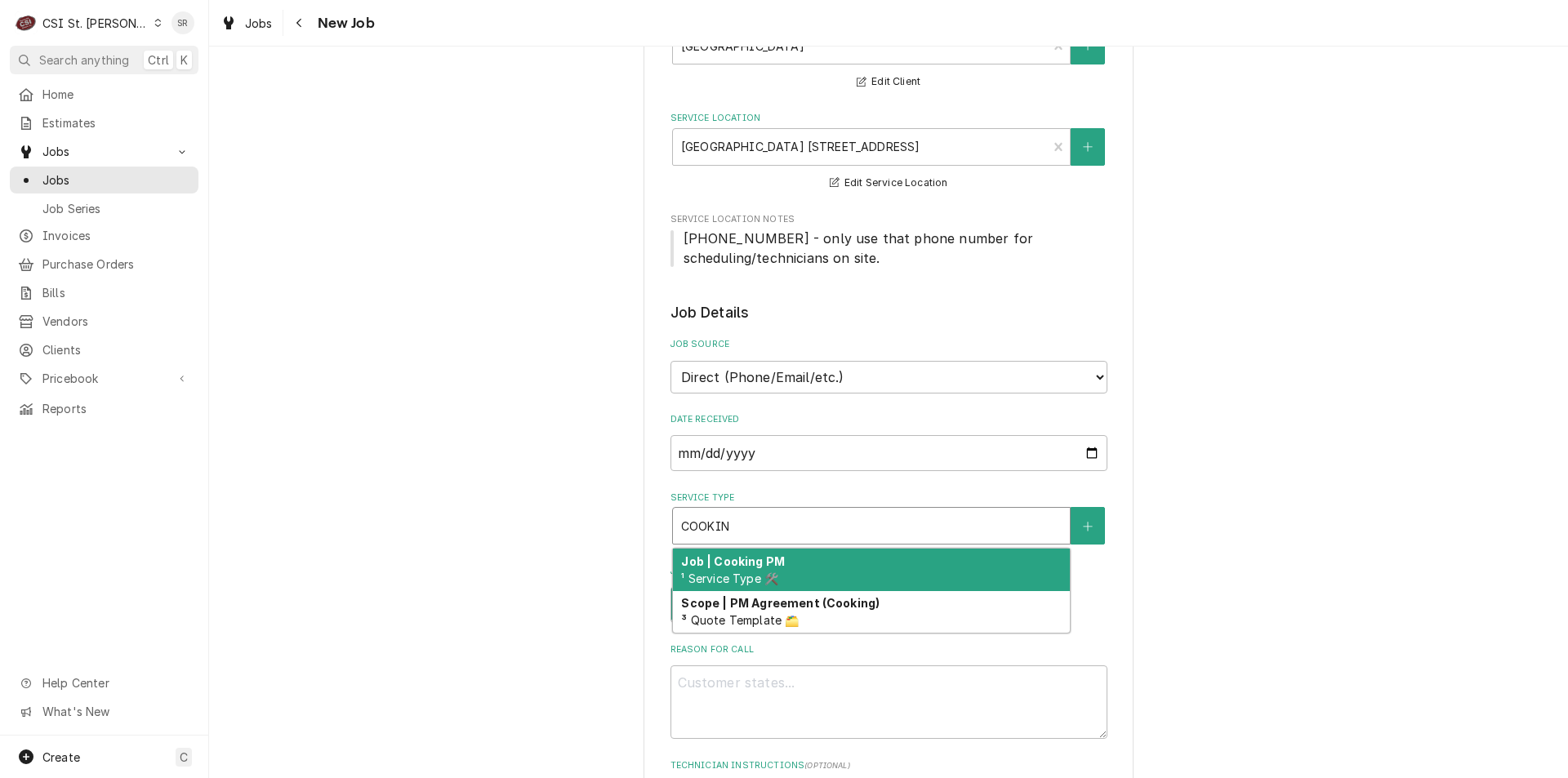 click on "Job | Cooking PM" at bounding box center (733, 561) 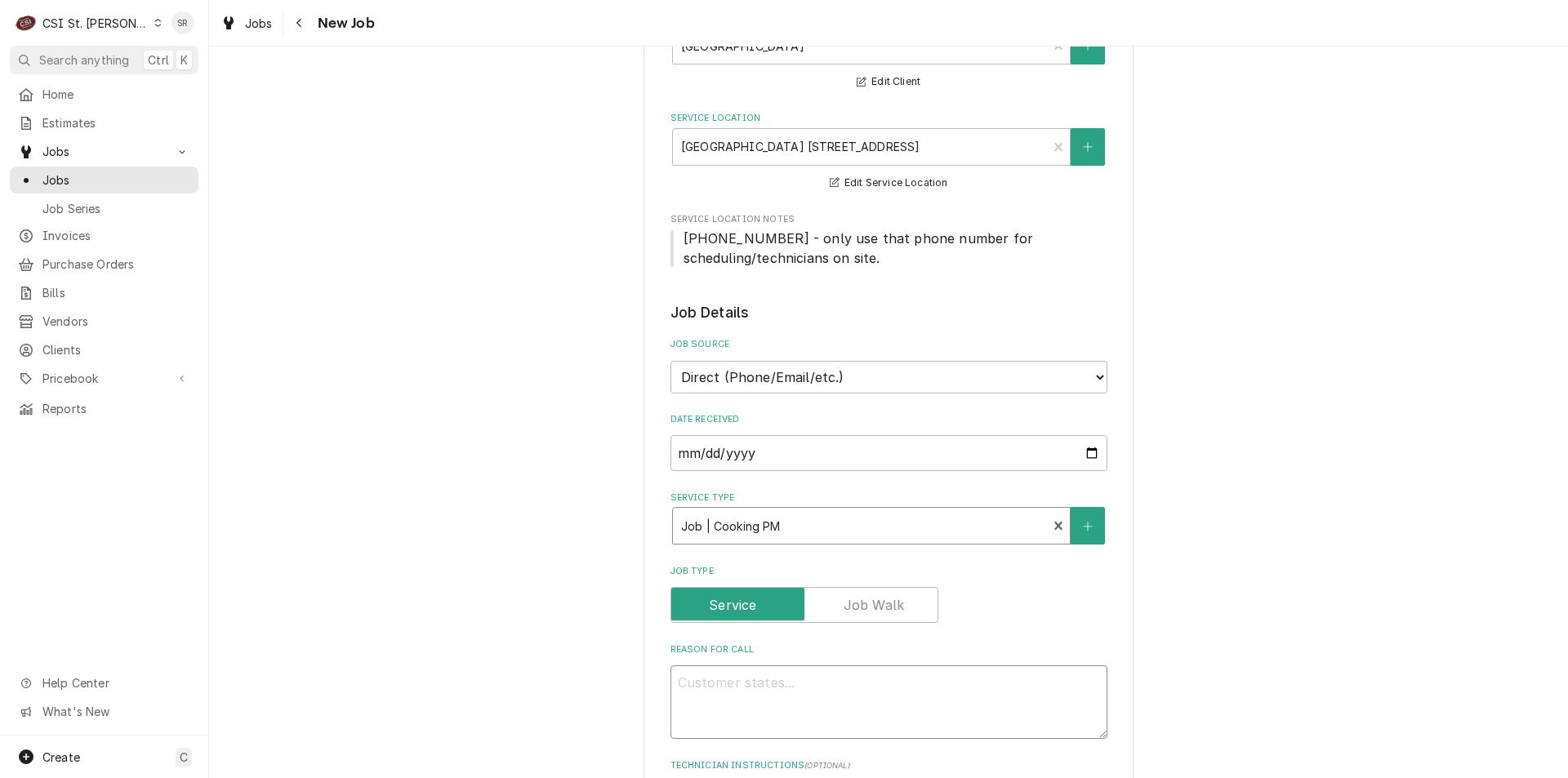 click on "Reason For Call" at bounding box center [889, 702] 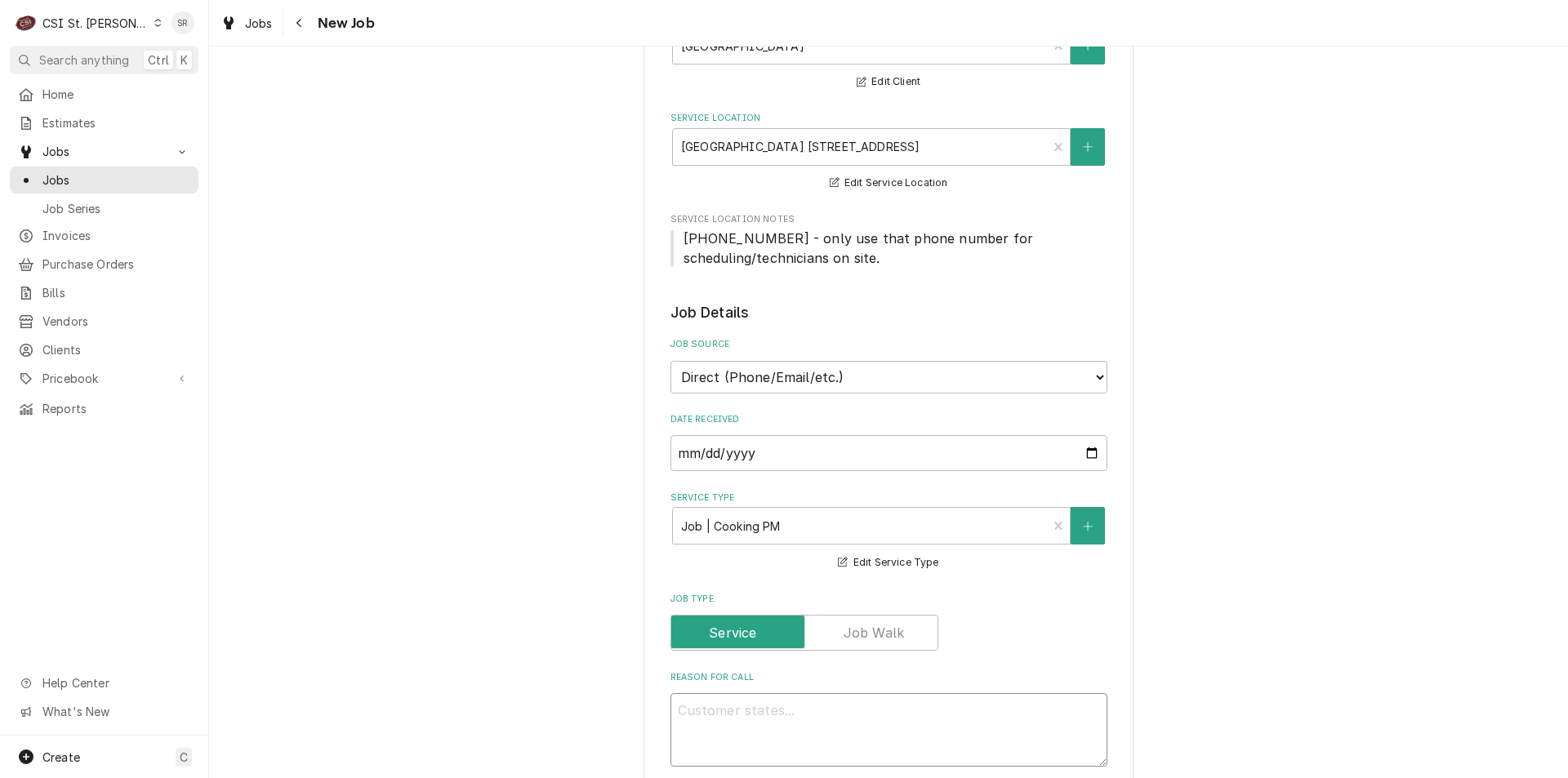 type on "x" 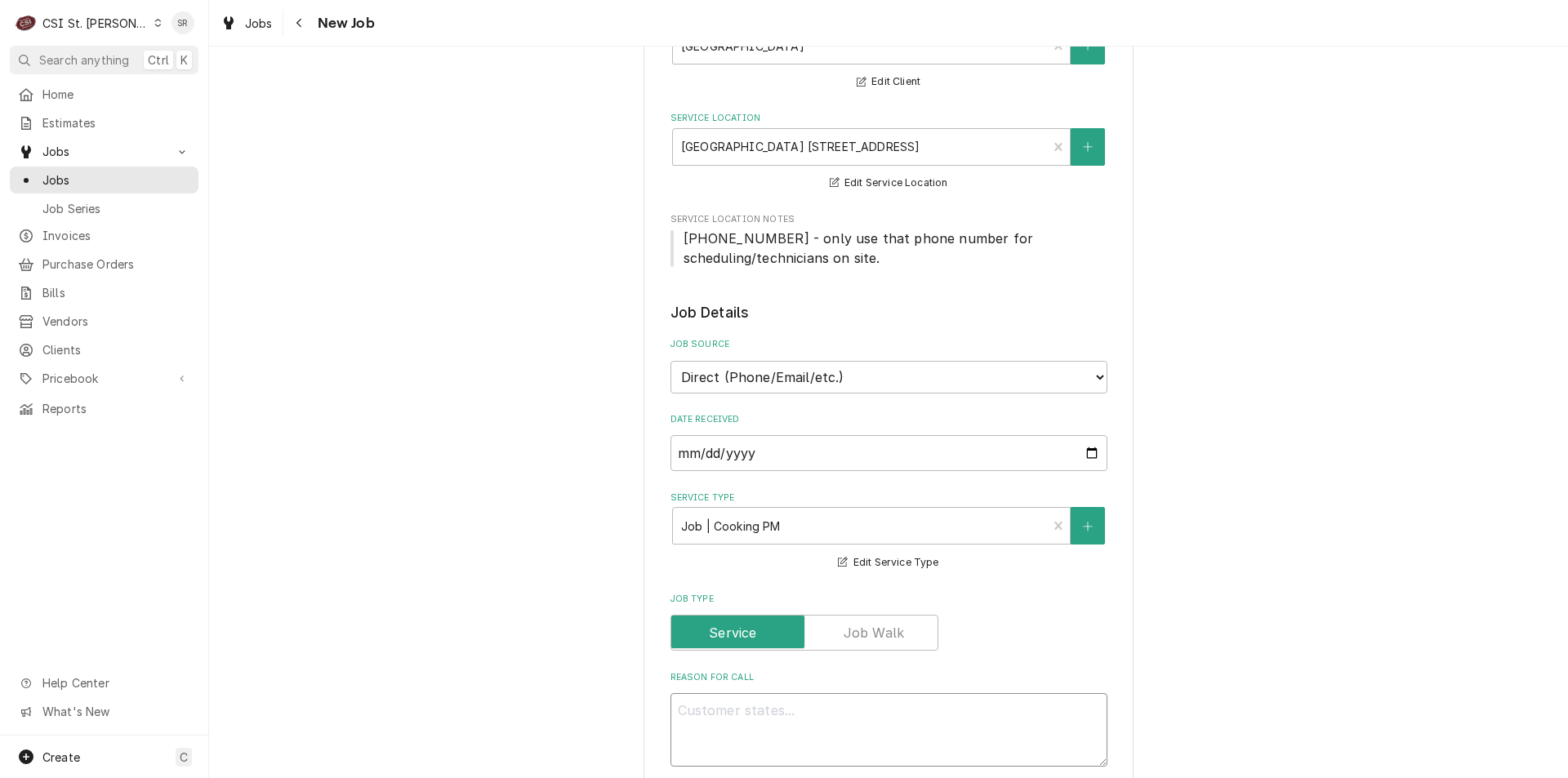 type on "P" 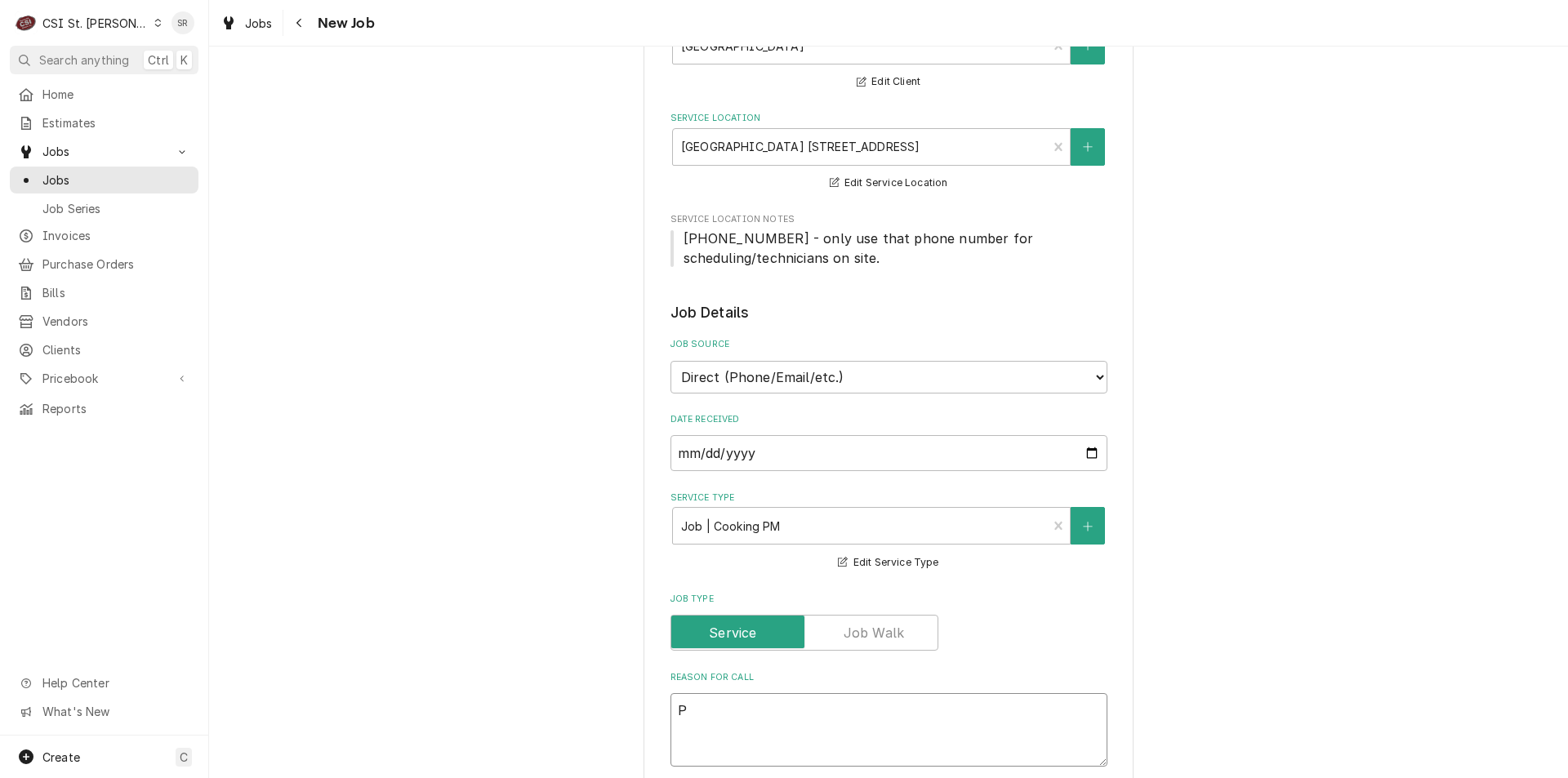 type on "x" 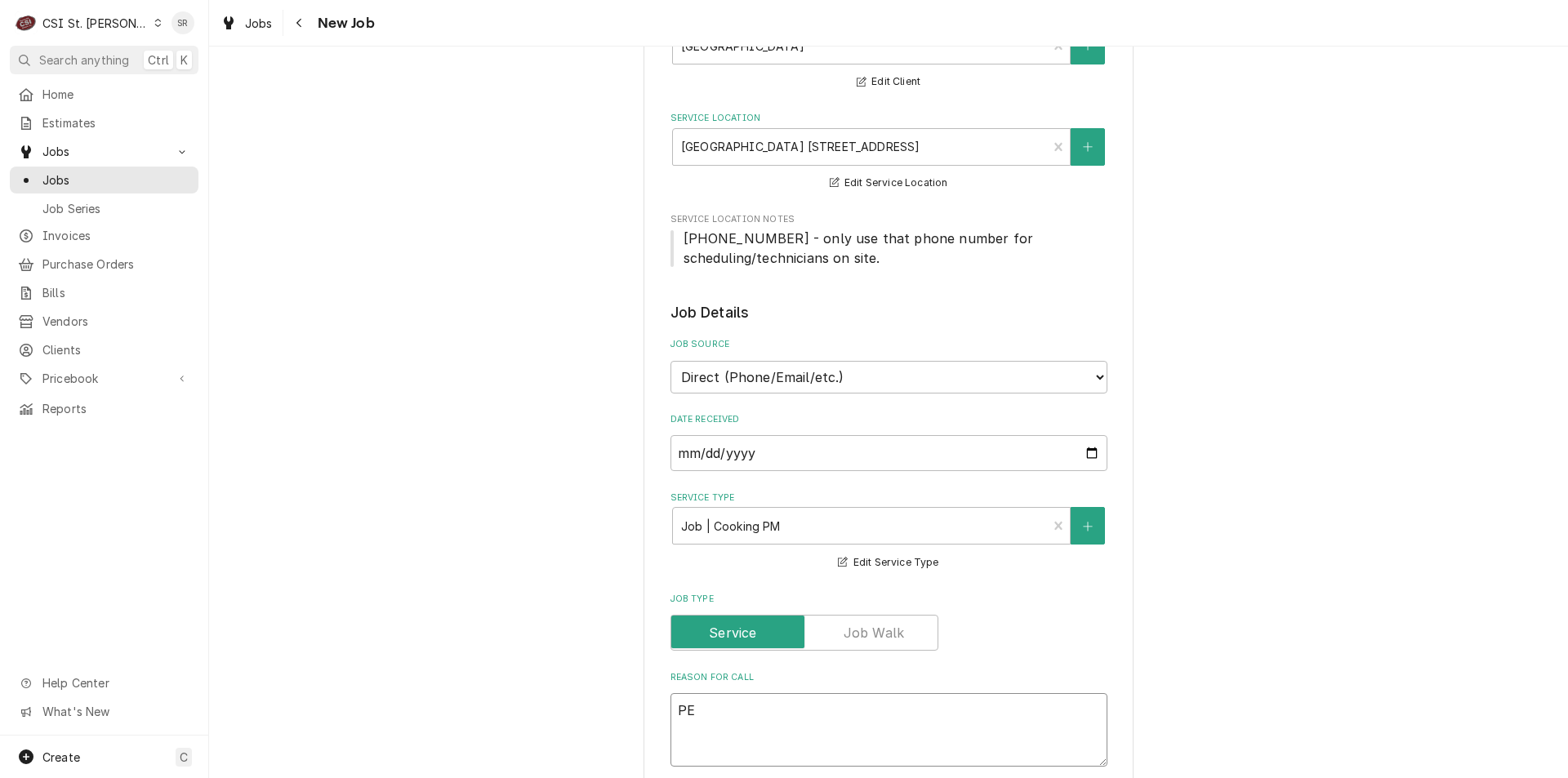 type on "x" 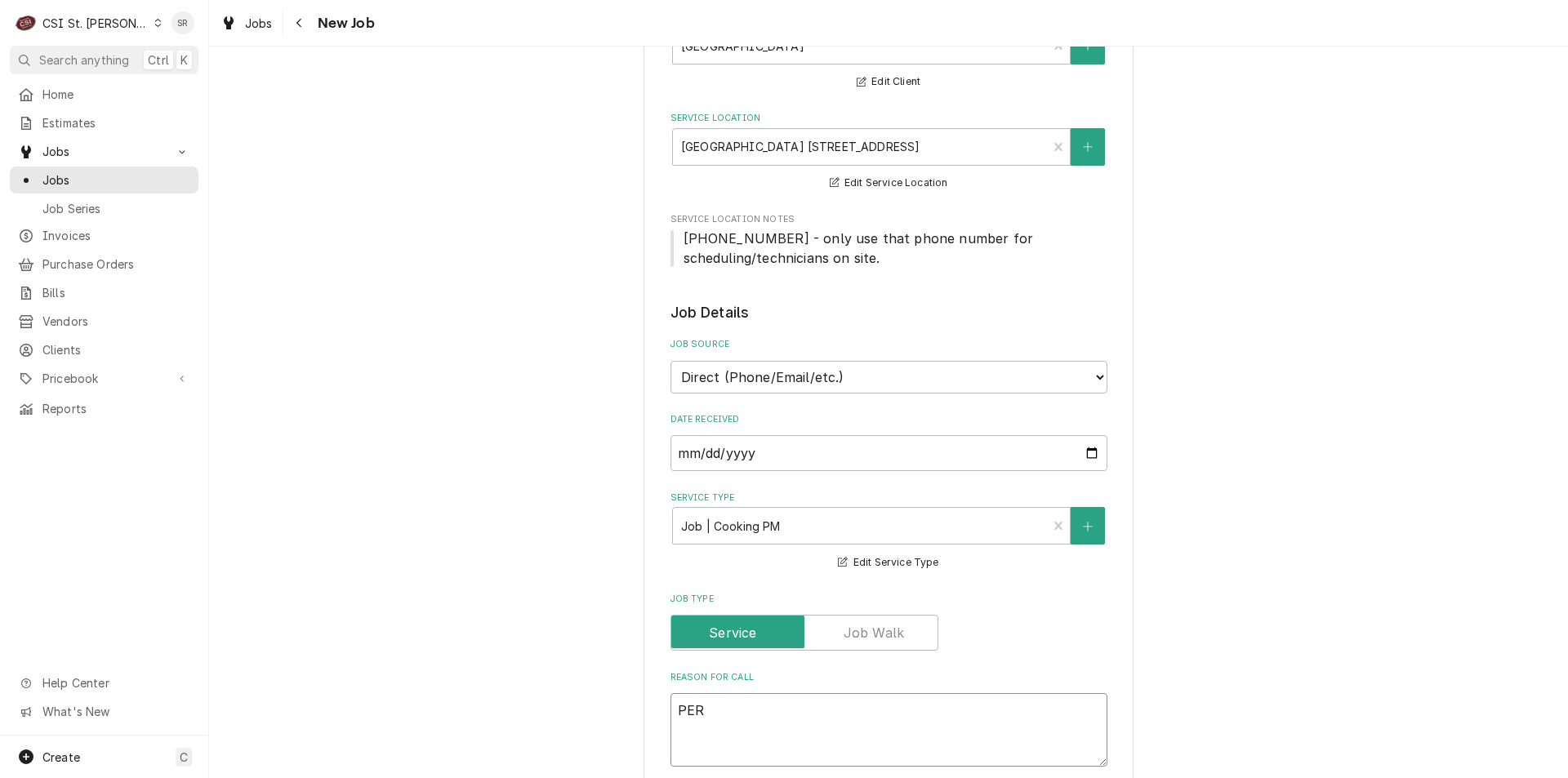 type on "x" 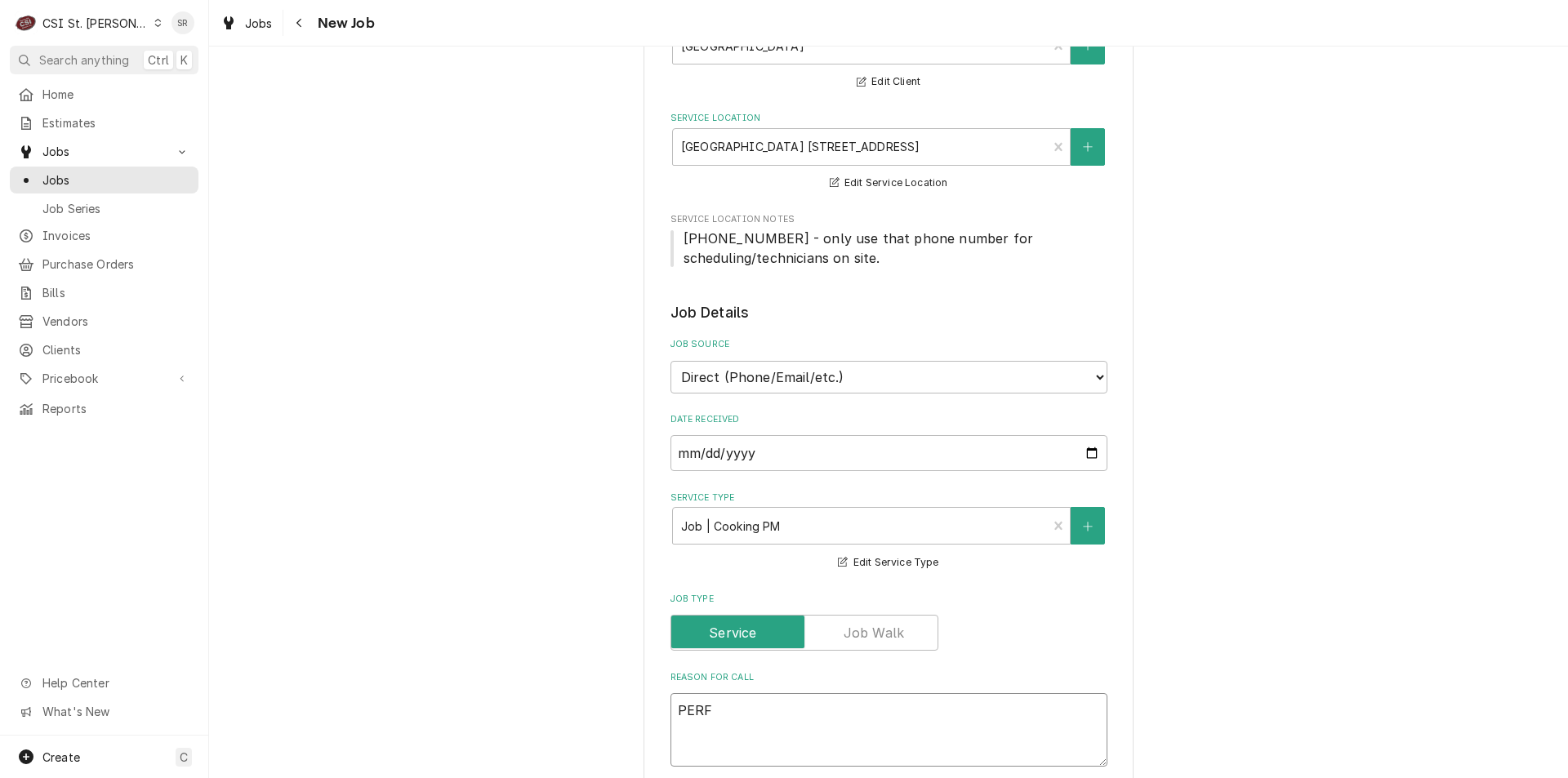 type on "x" 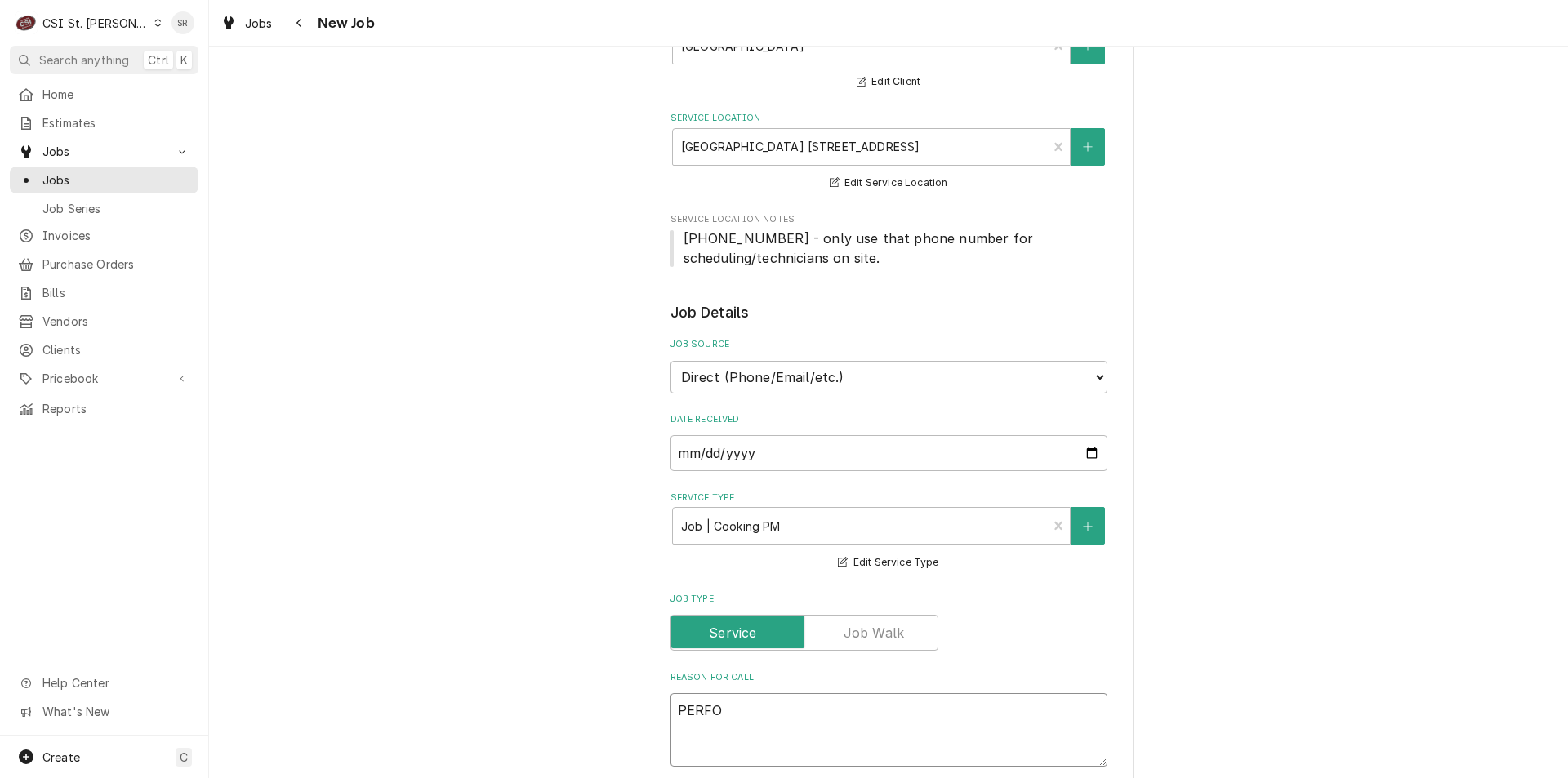 type on "x" 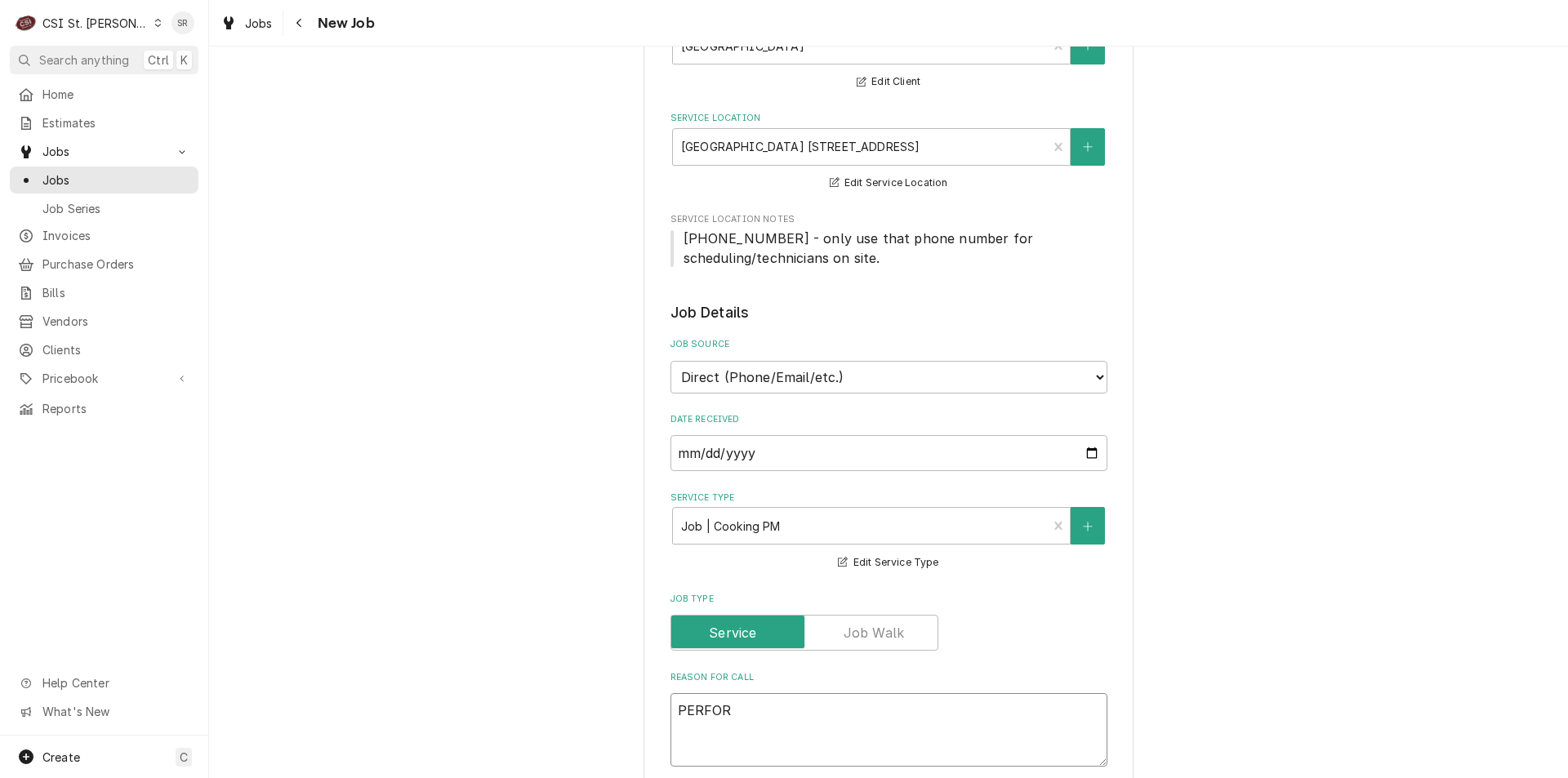 type on "x" 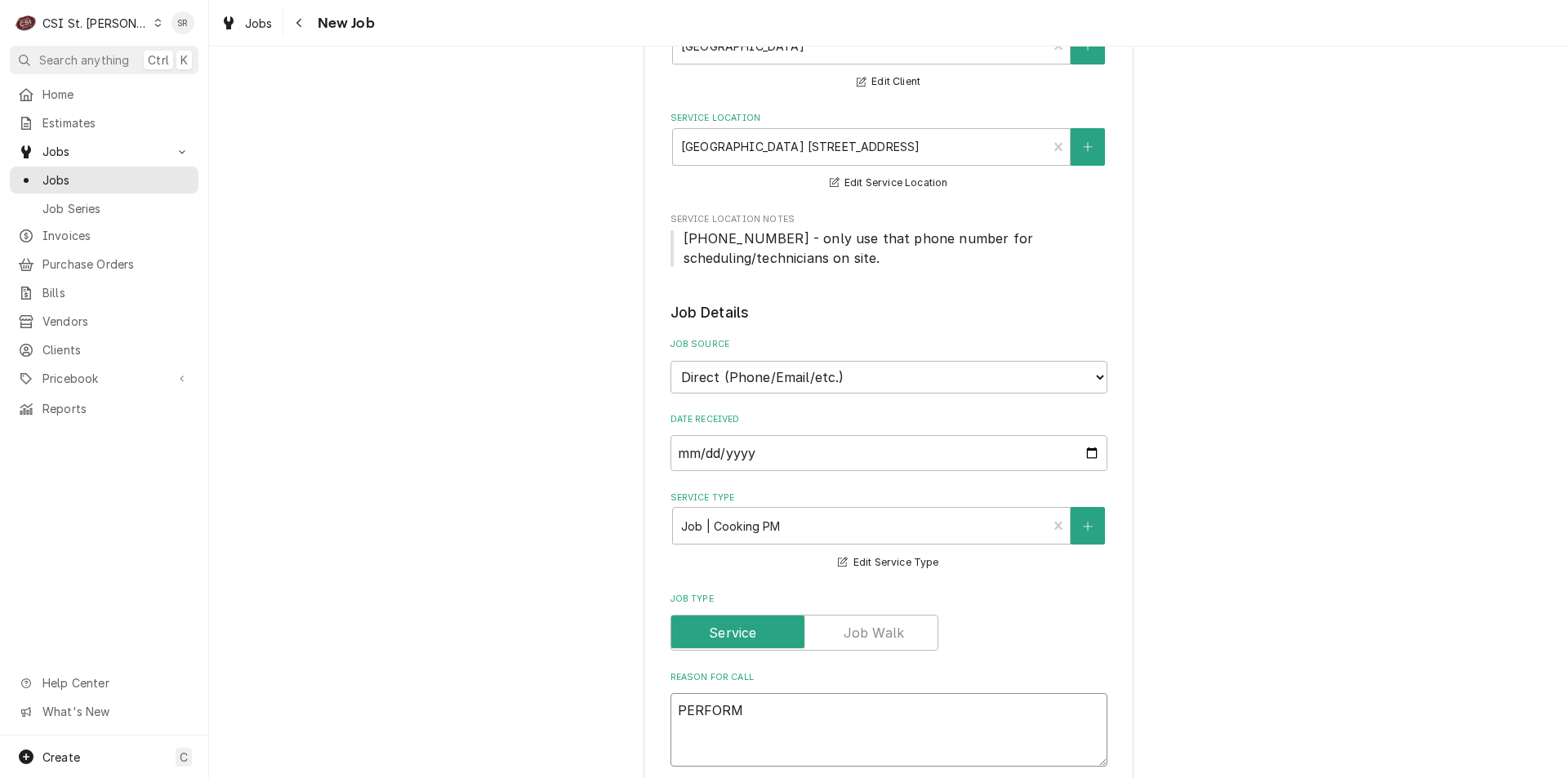 type on "x" 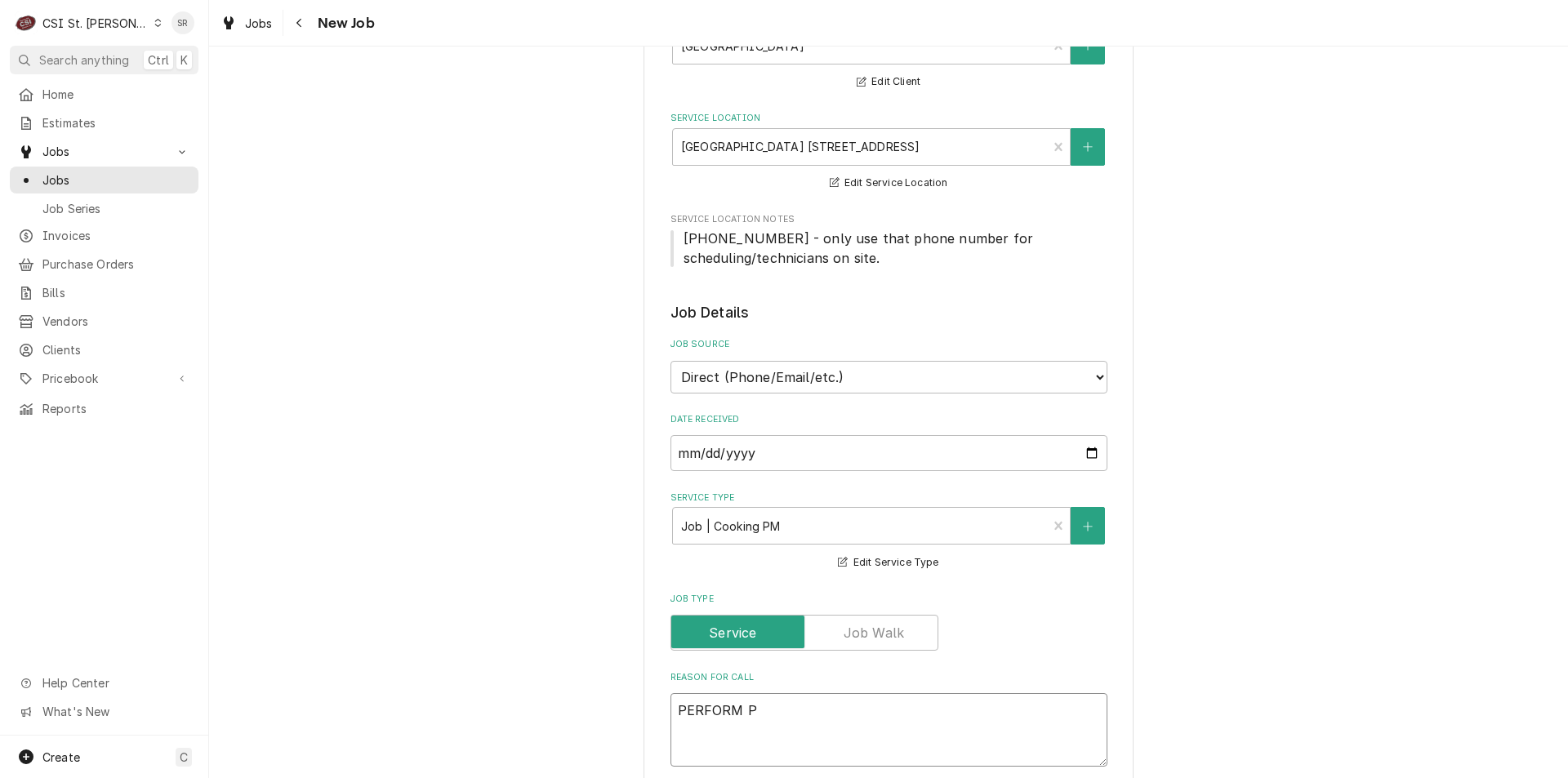 type on "x" 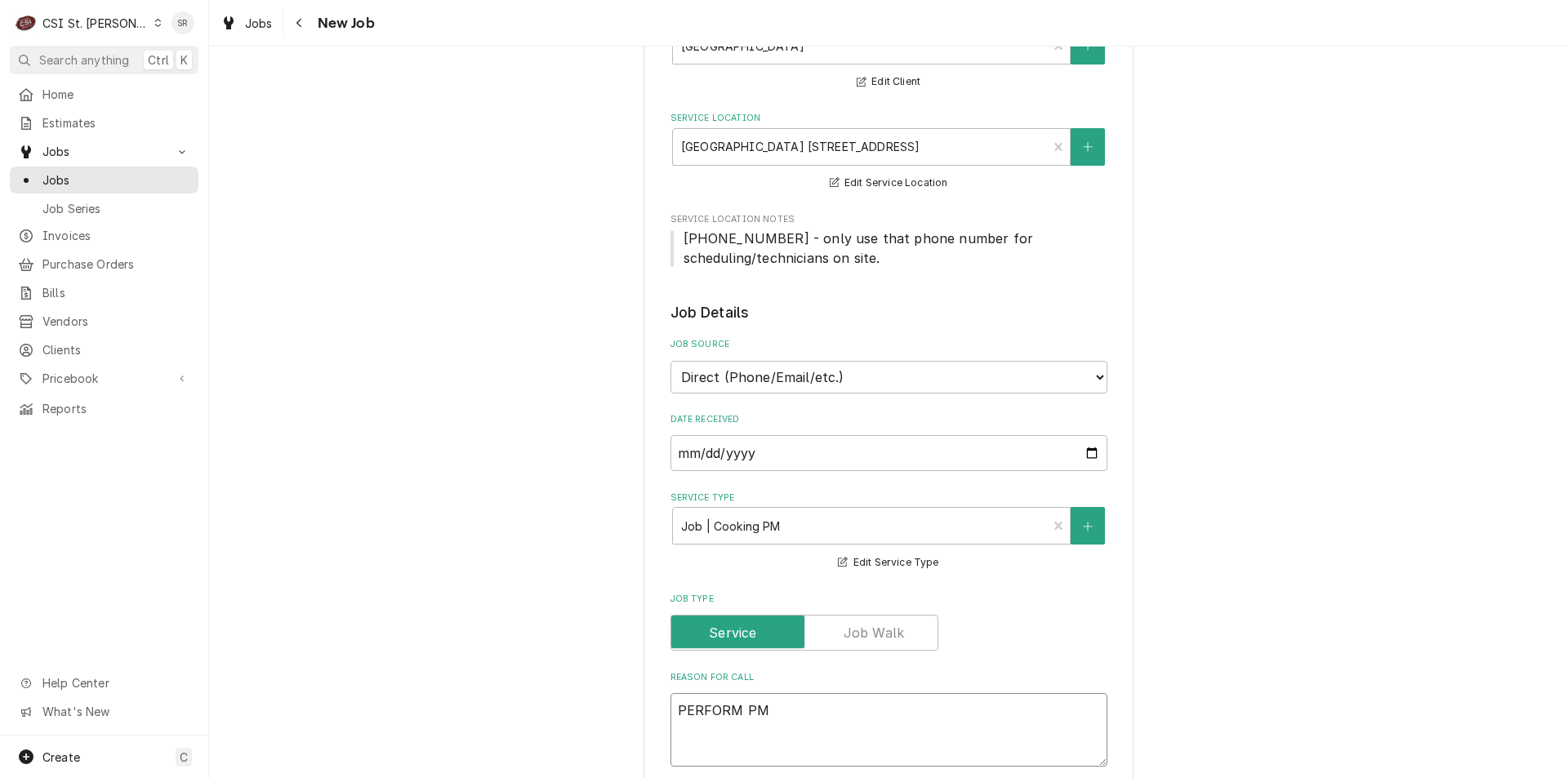 type on "x" 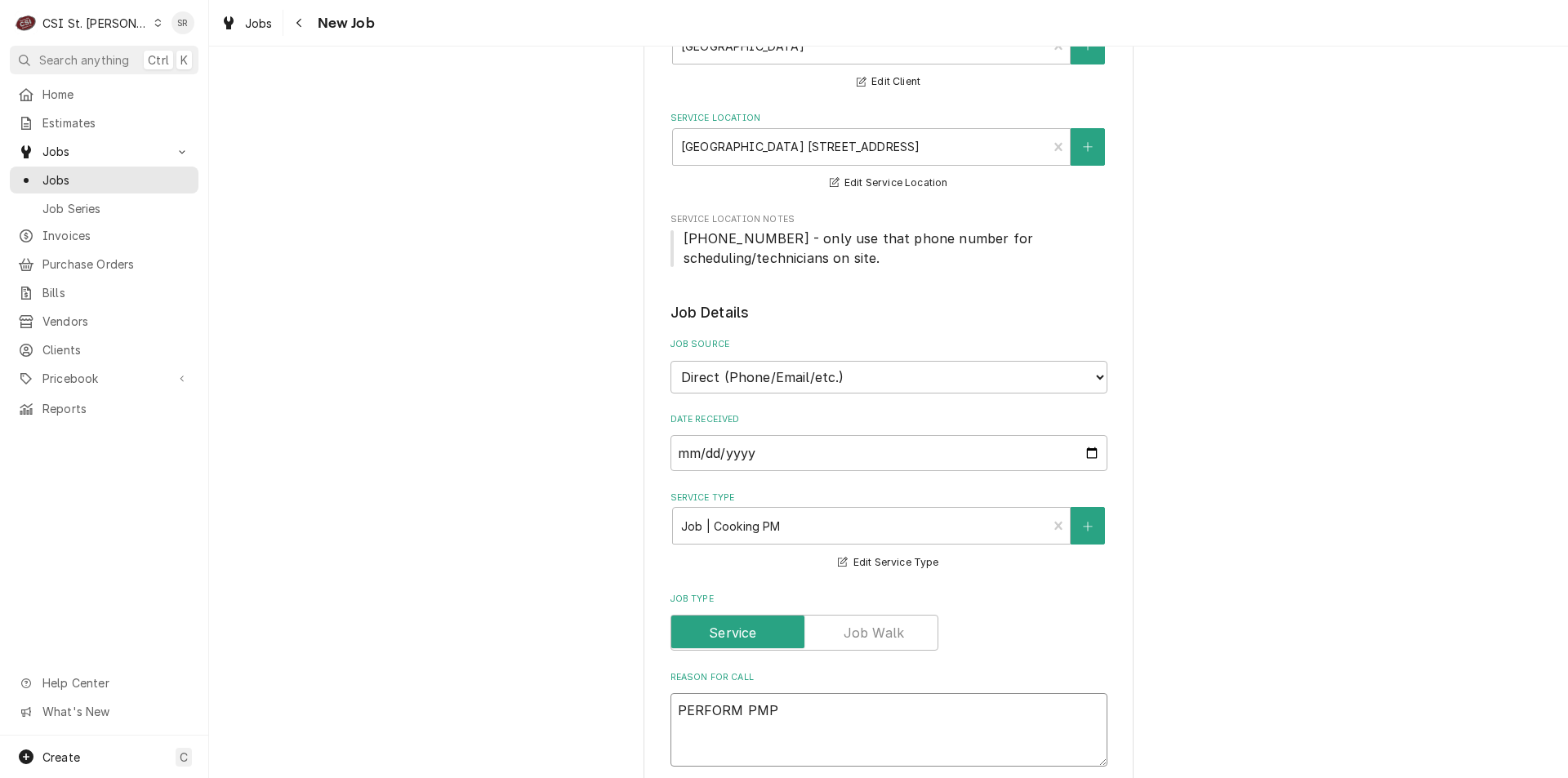 type on "x" 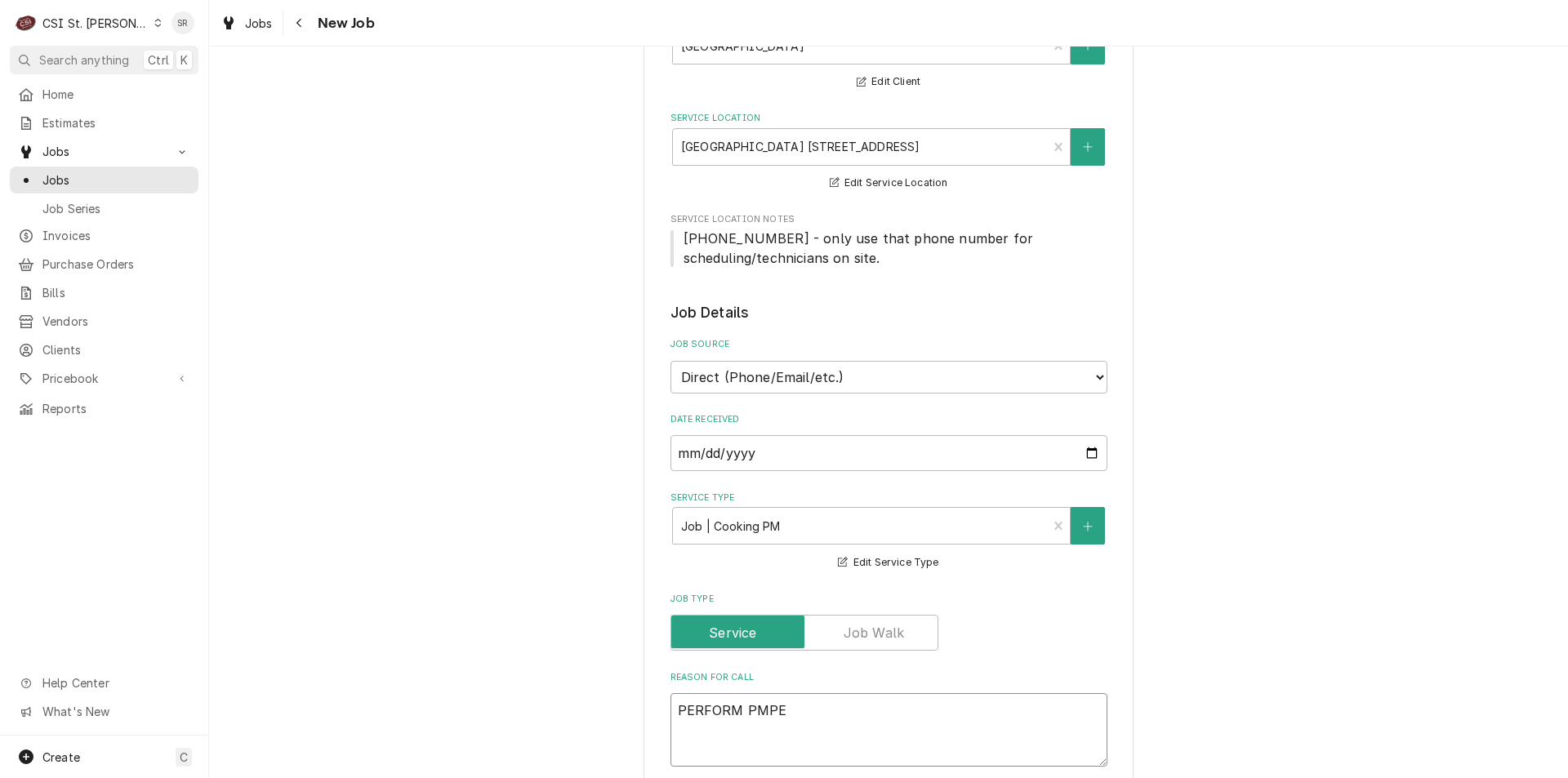 type on "x" 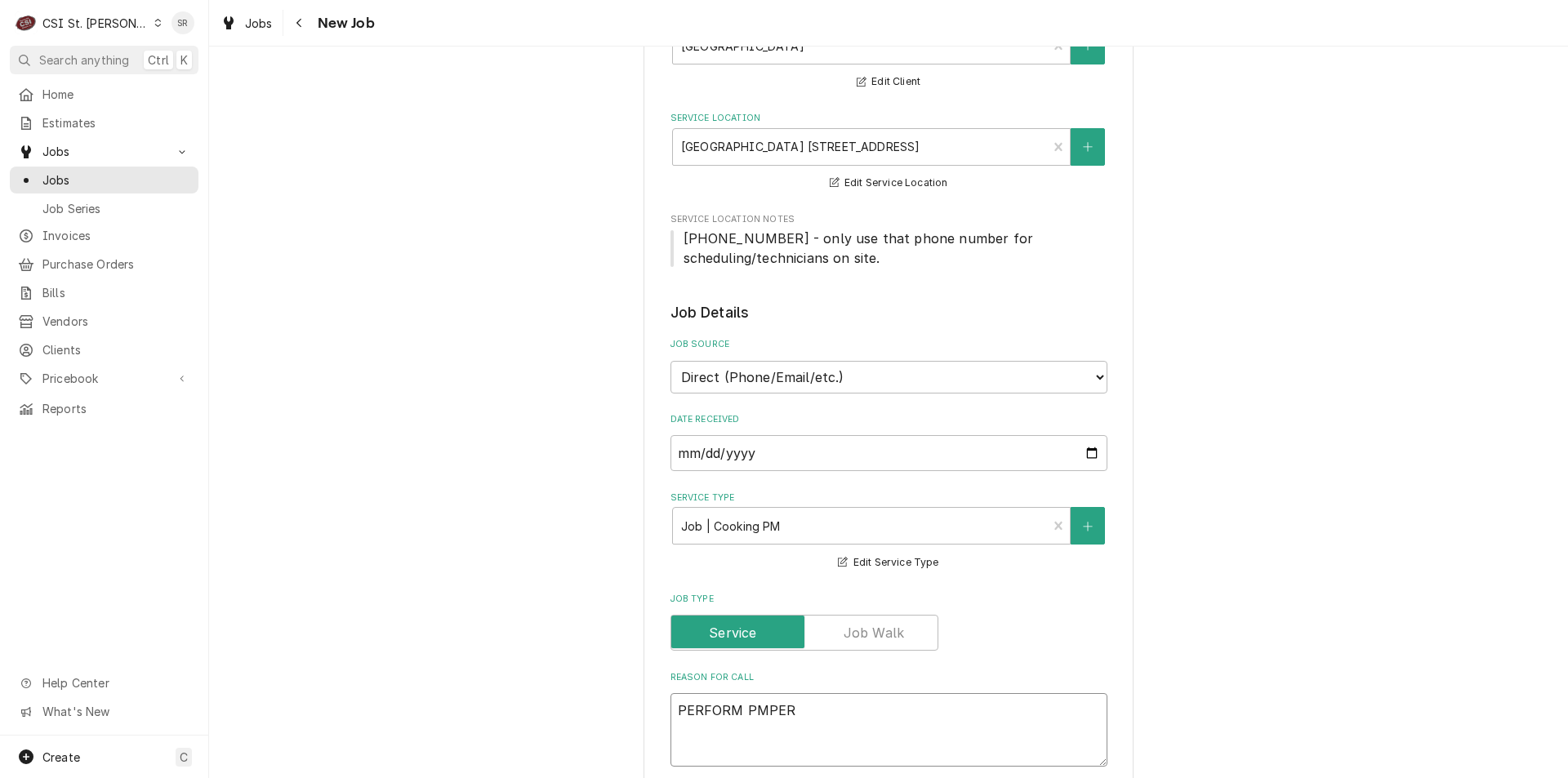 type on "x" 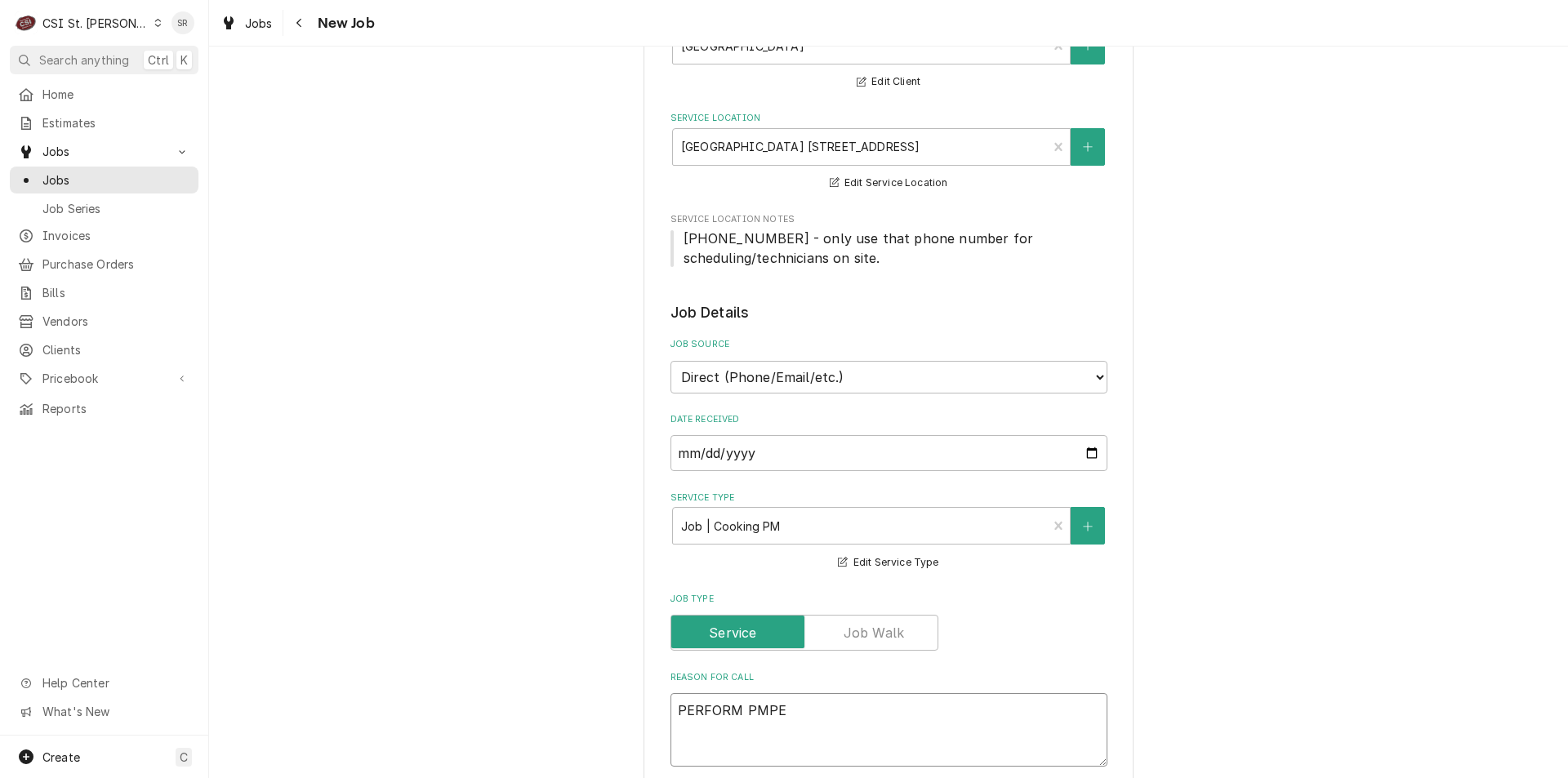 type on "x" 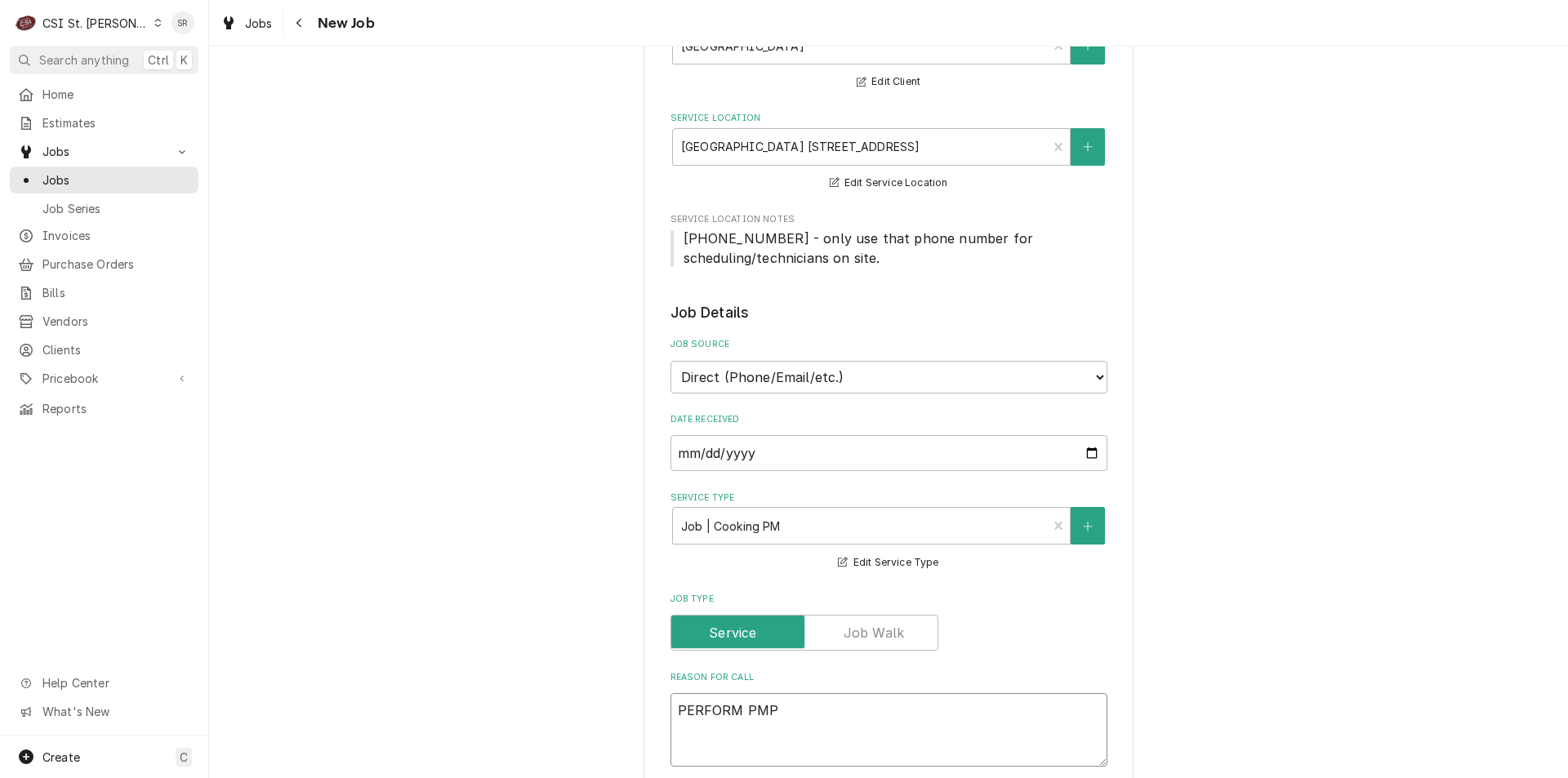 type on "x" 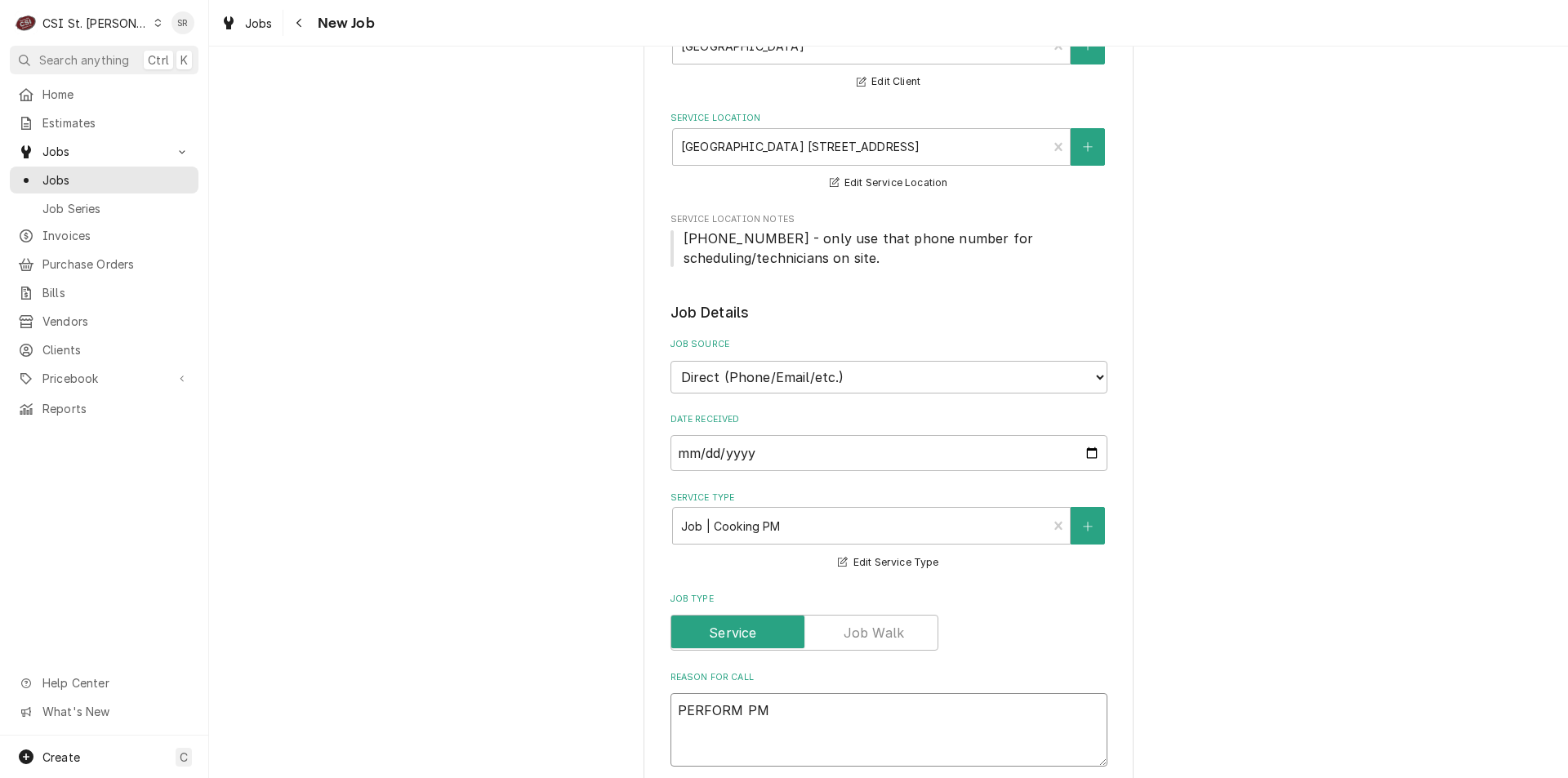 type on "x" 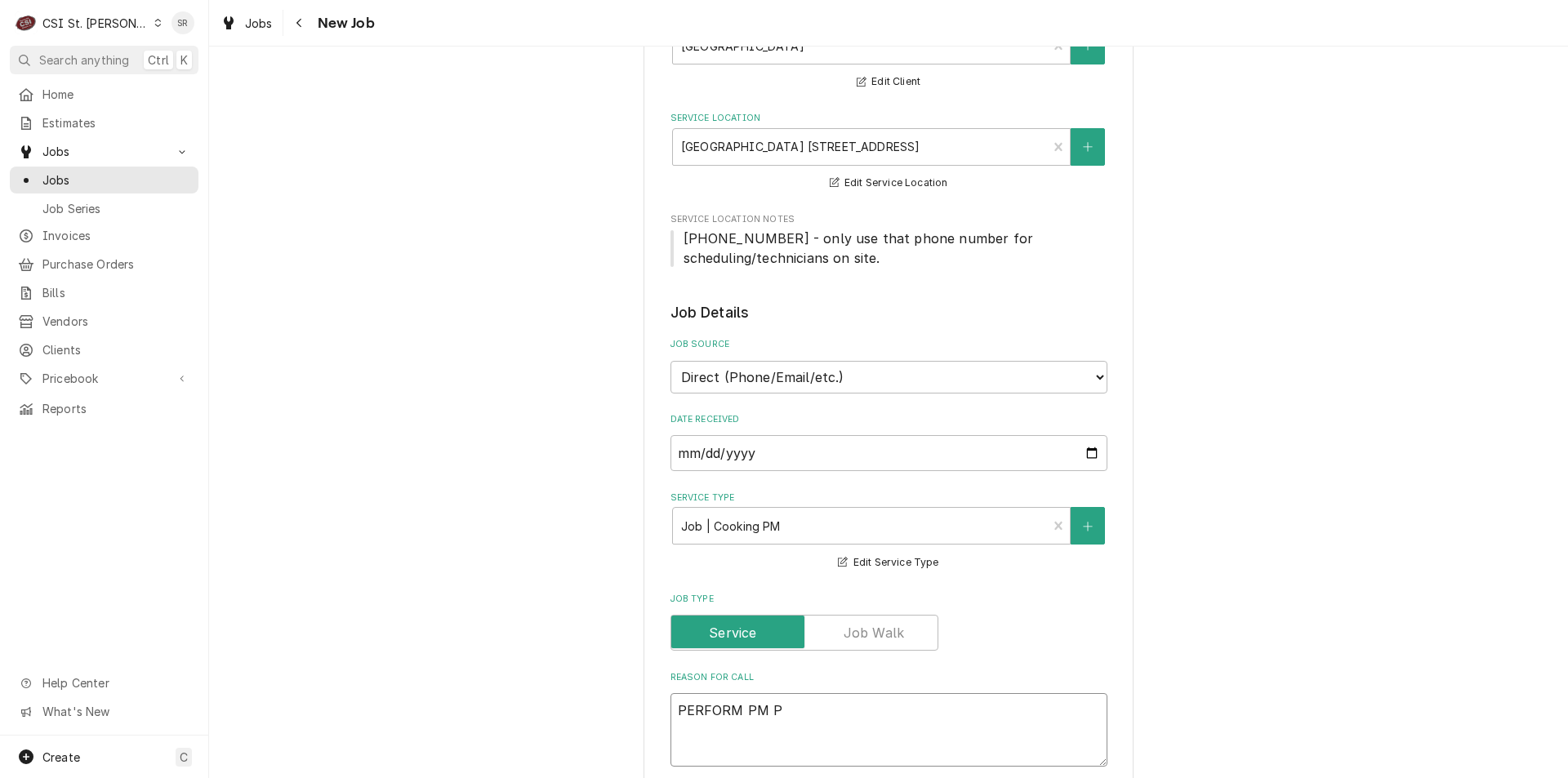 type on "x" 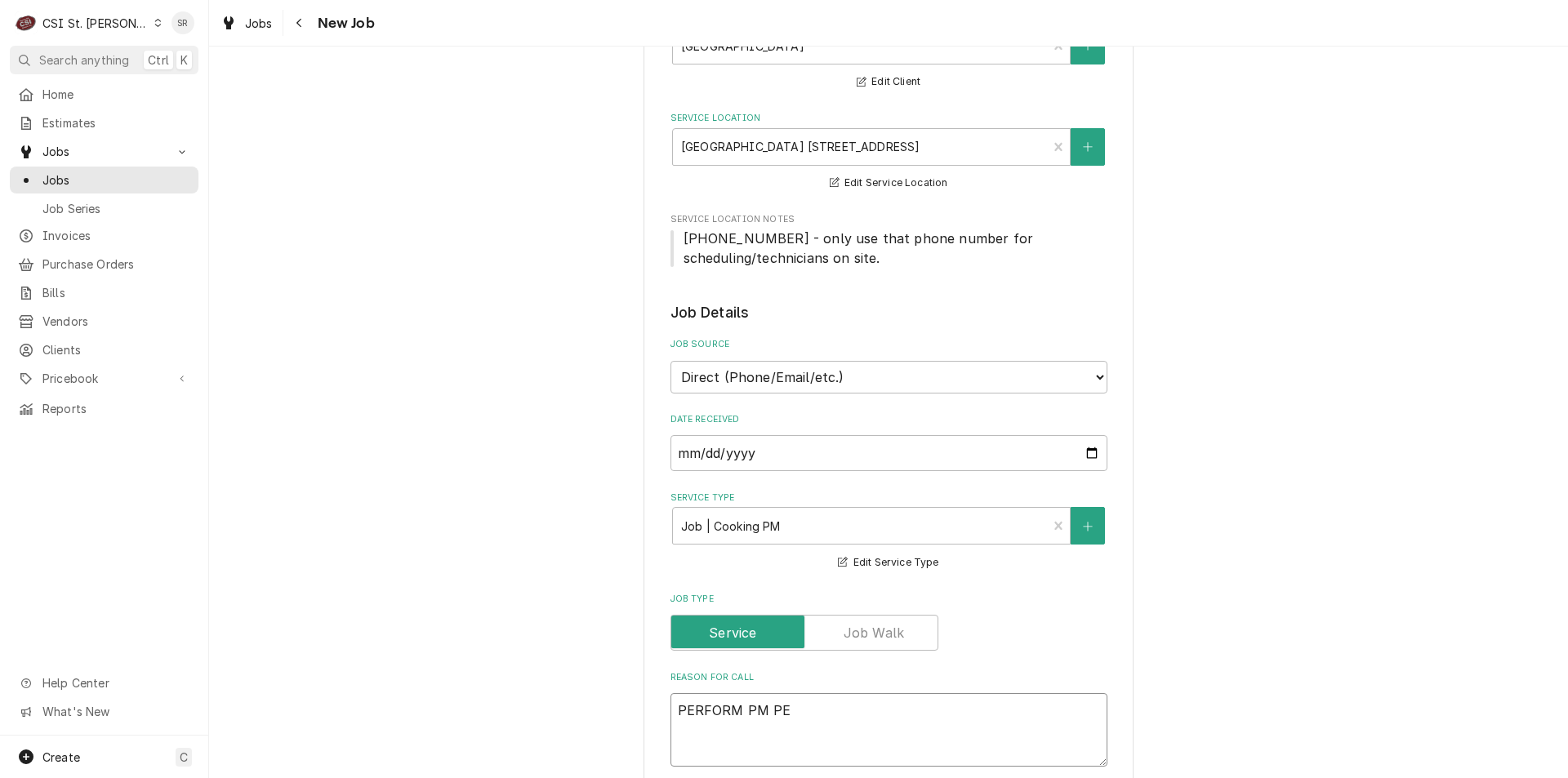 type on "x" 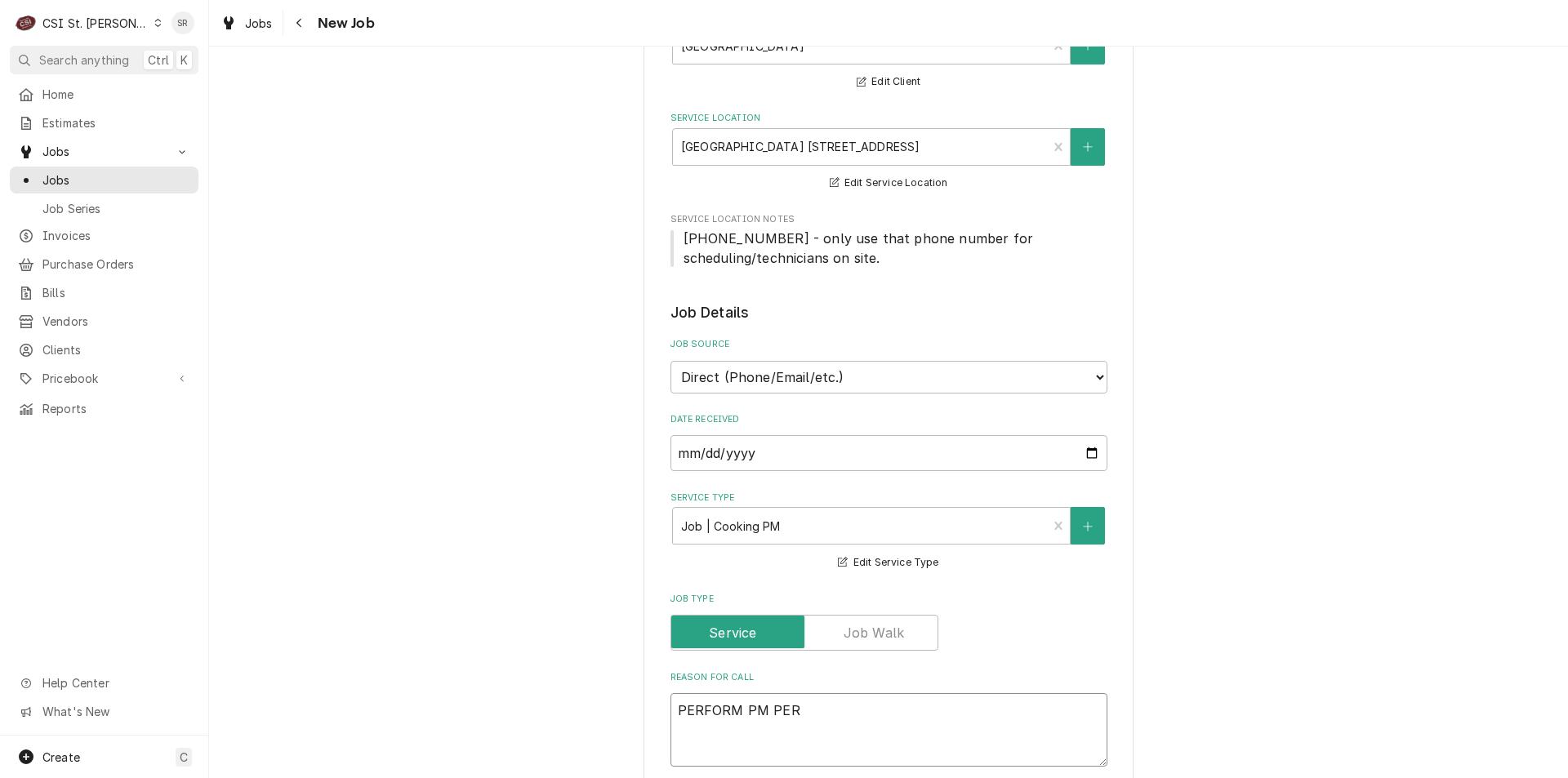 type on "x" 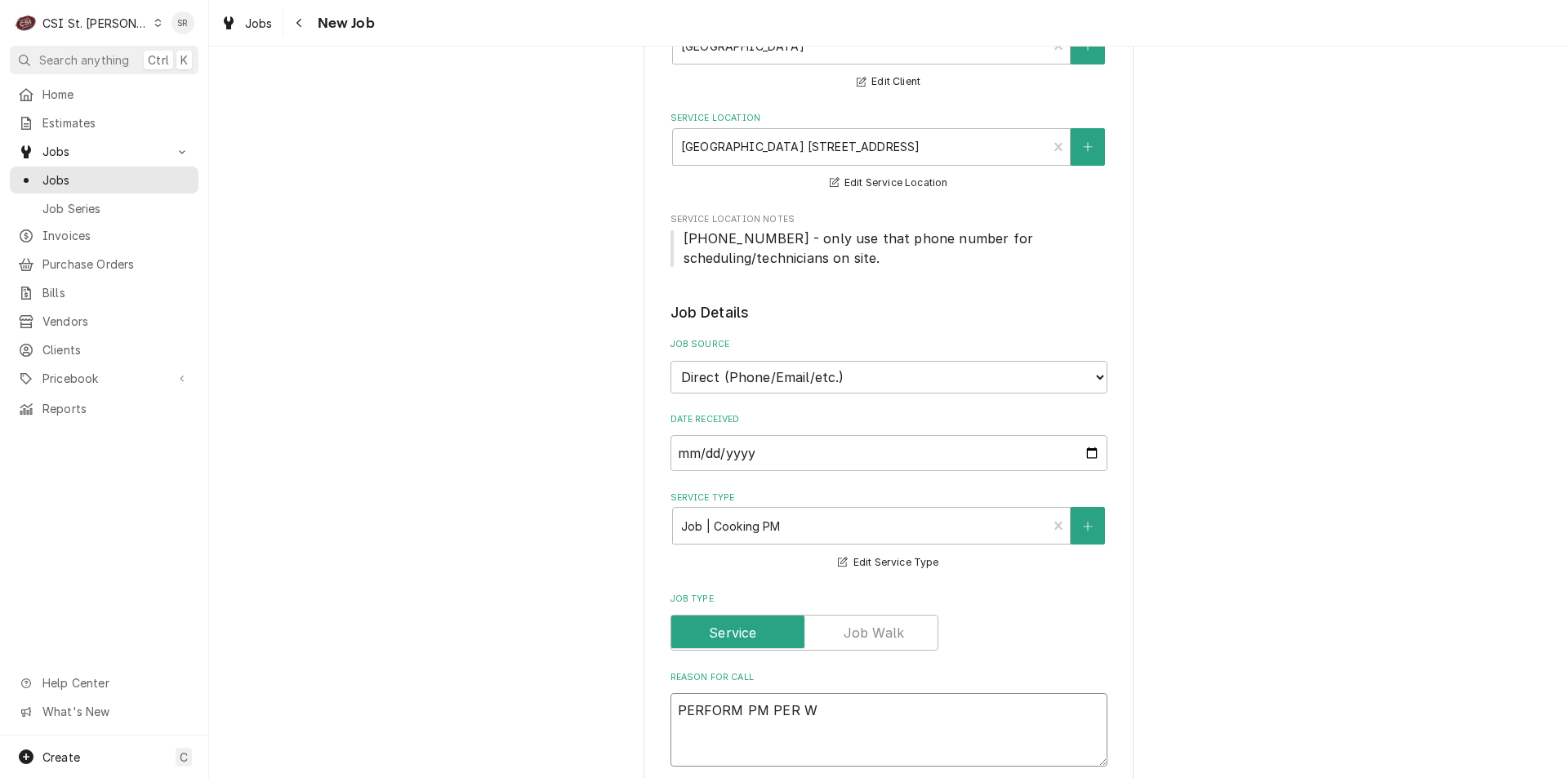 type on "x" 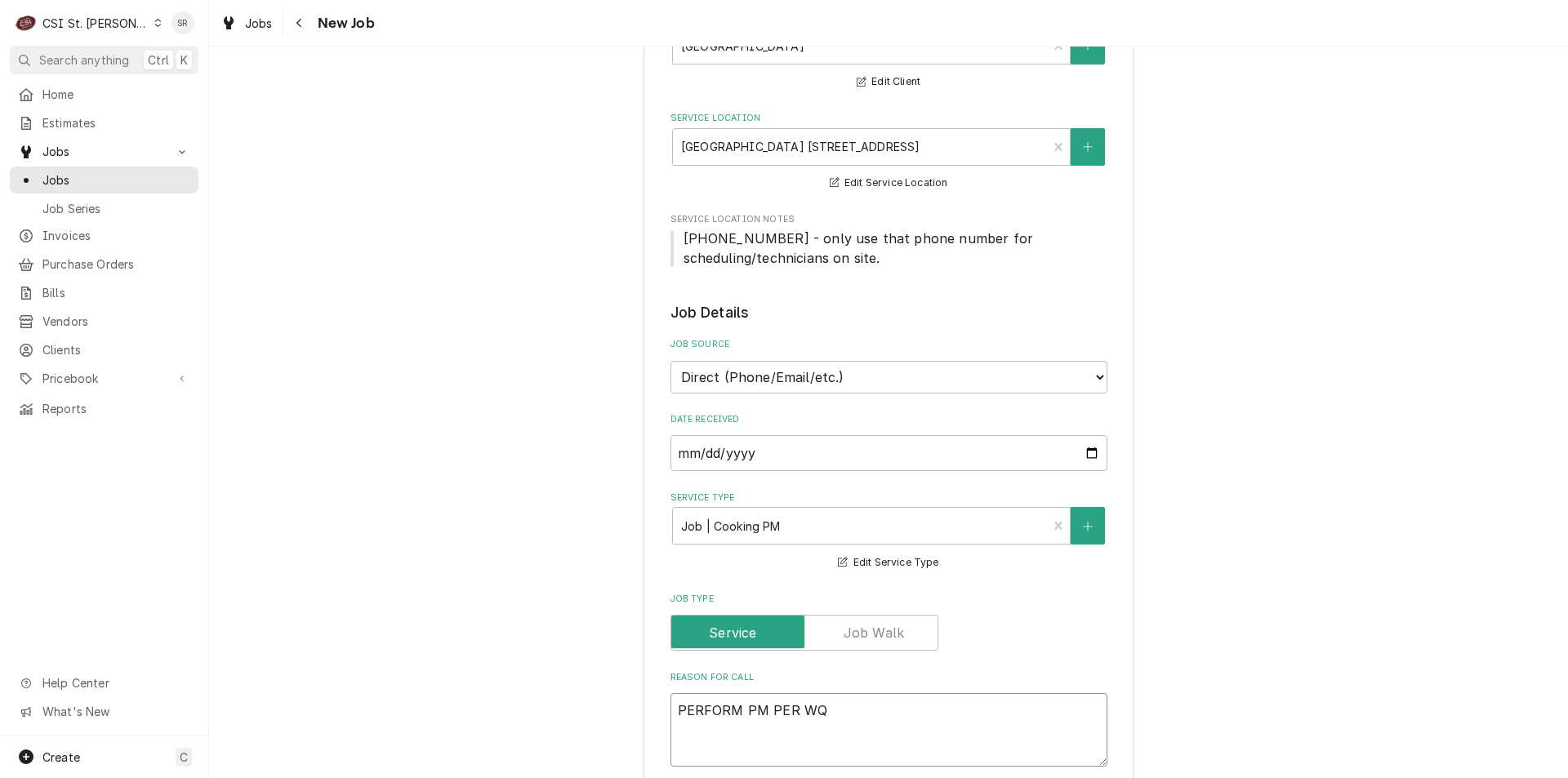 type on "x" 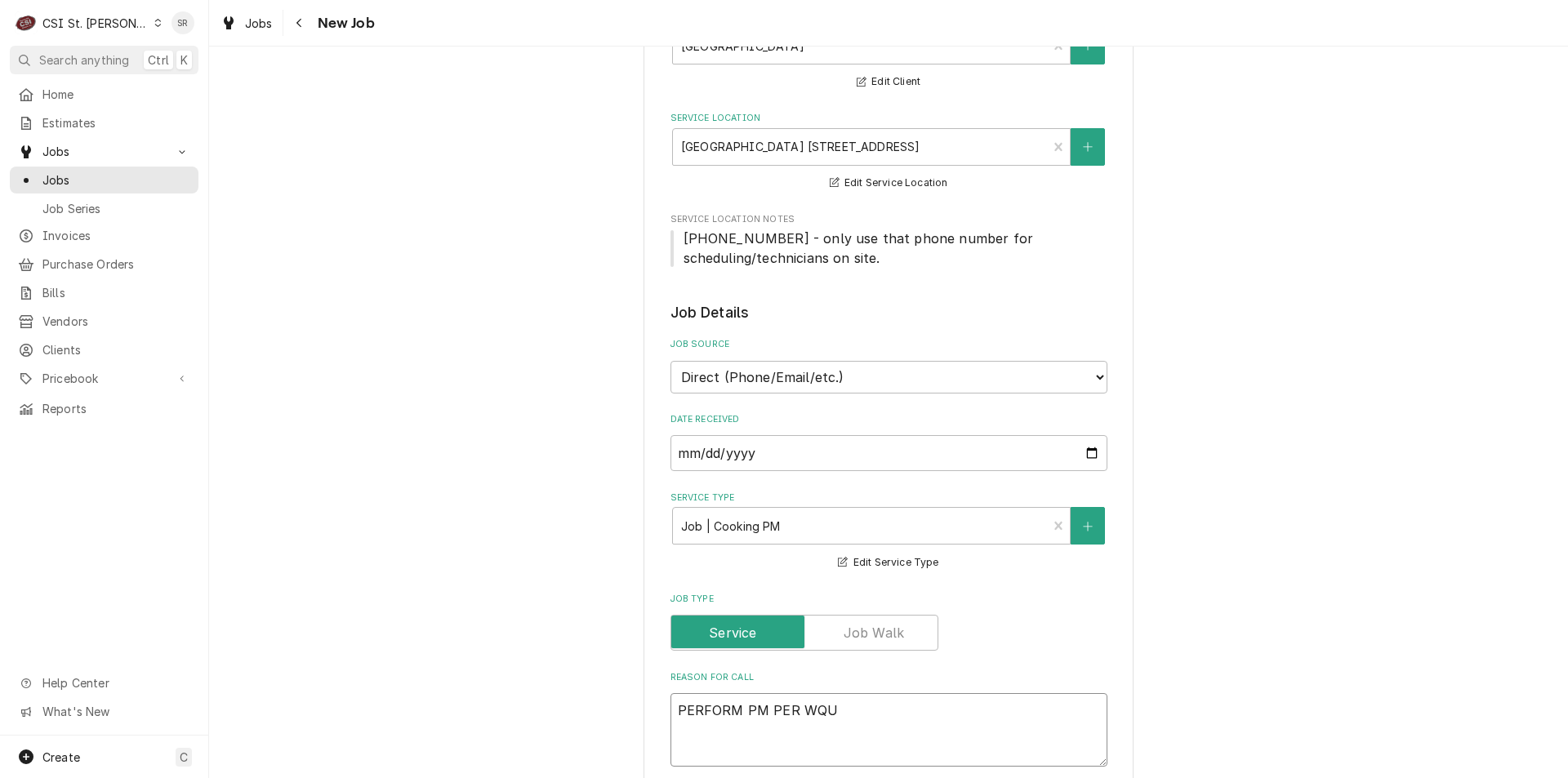 type on "x" 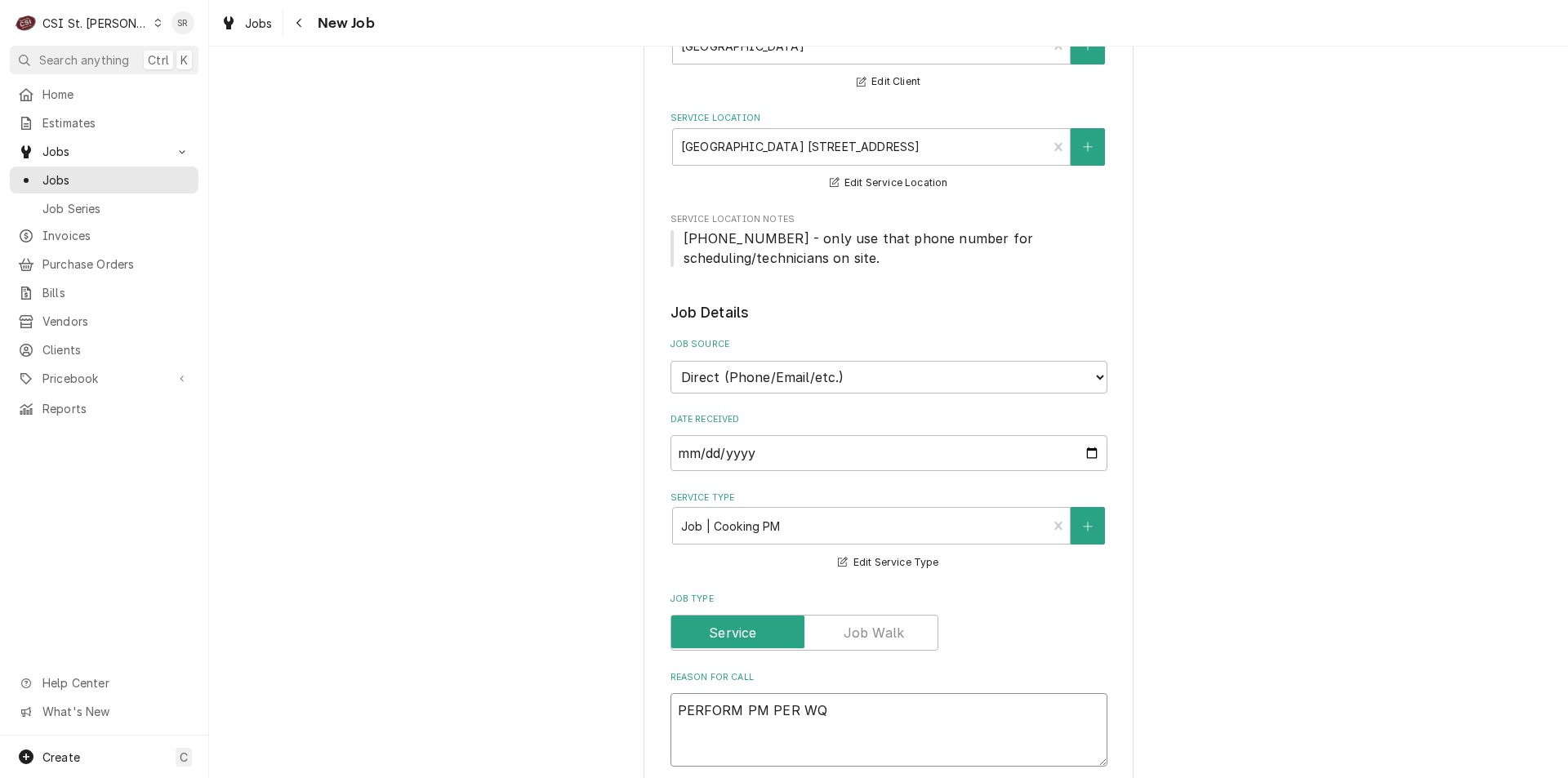 type on "x" 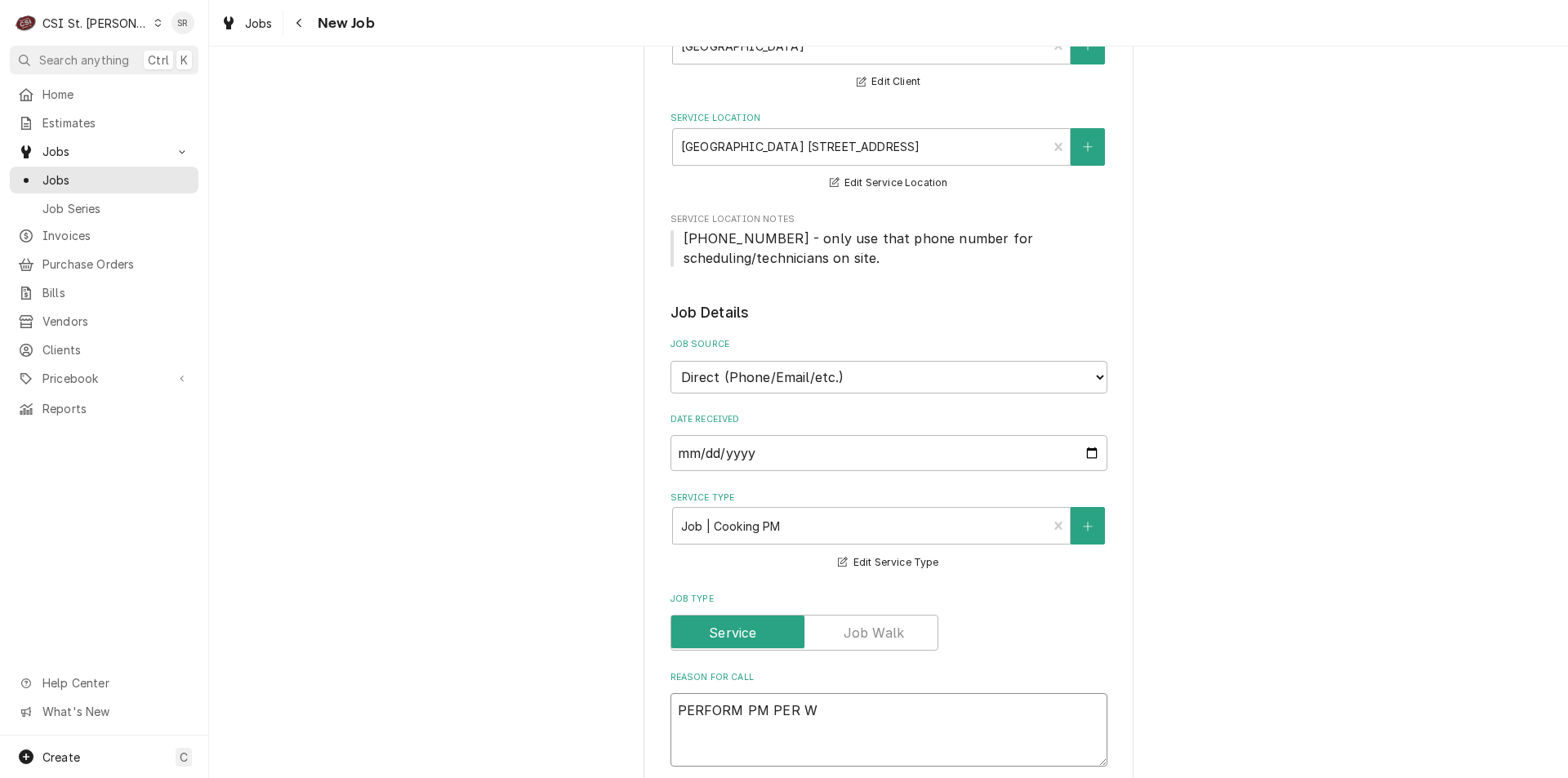 type on "x" 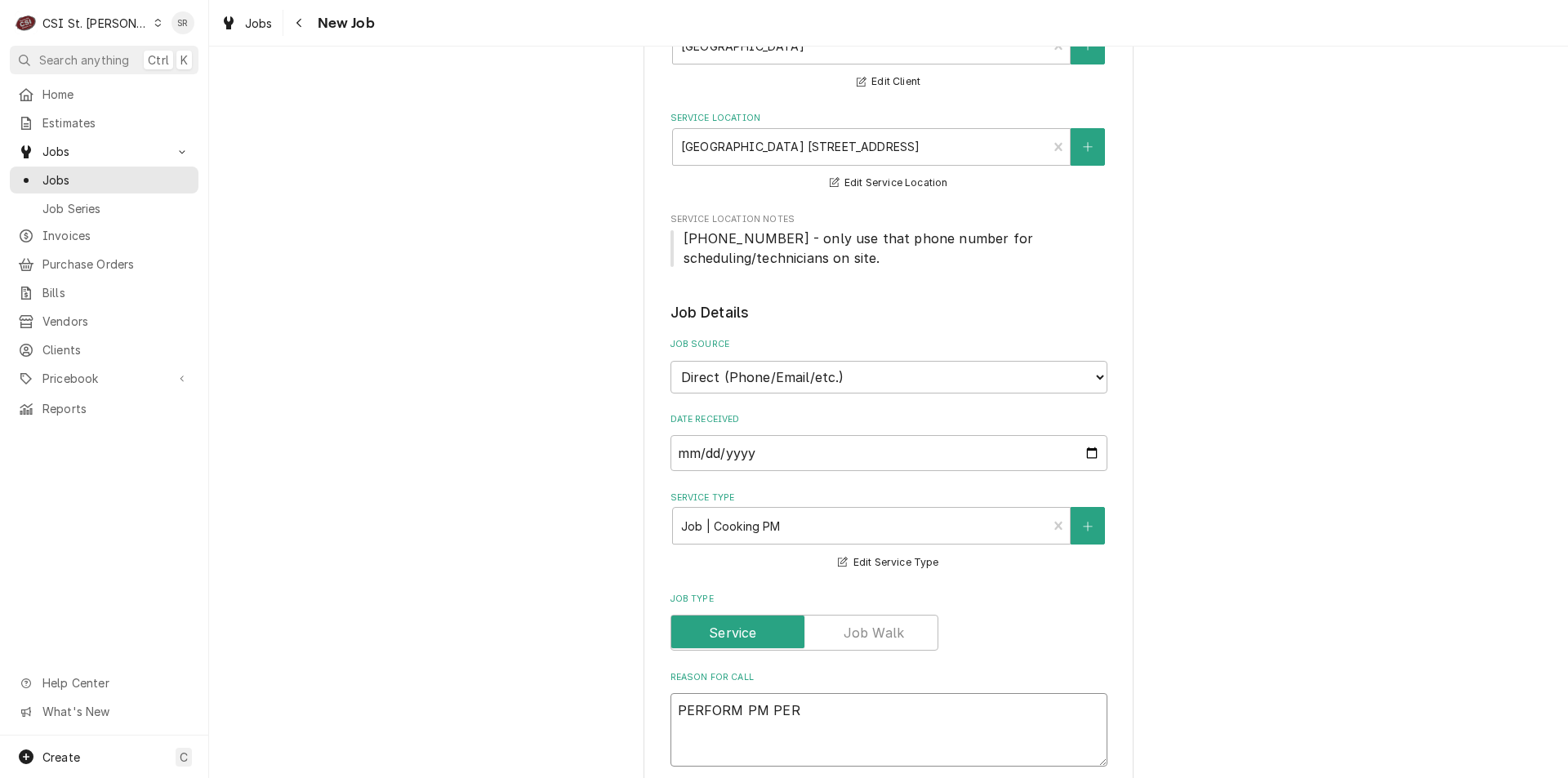 type on "x" 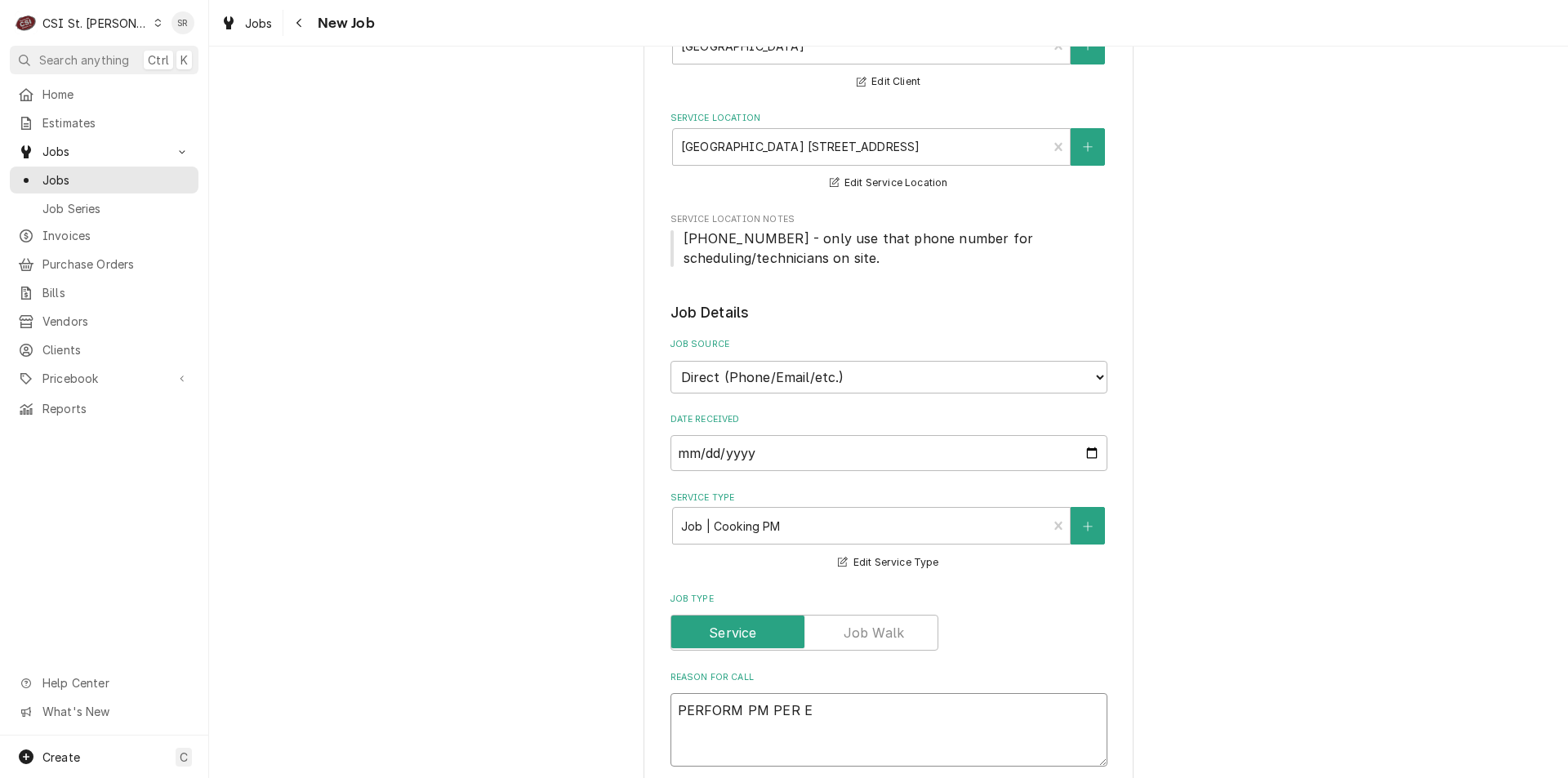 type on "x" 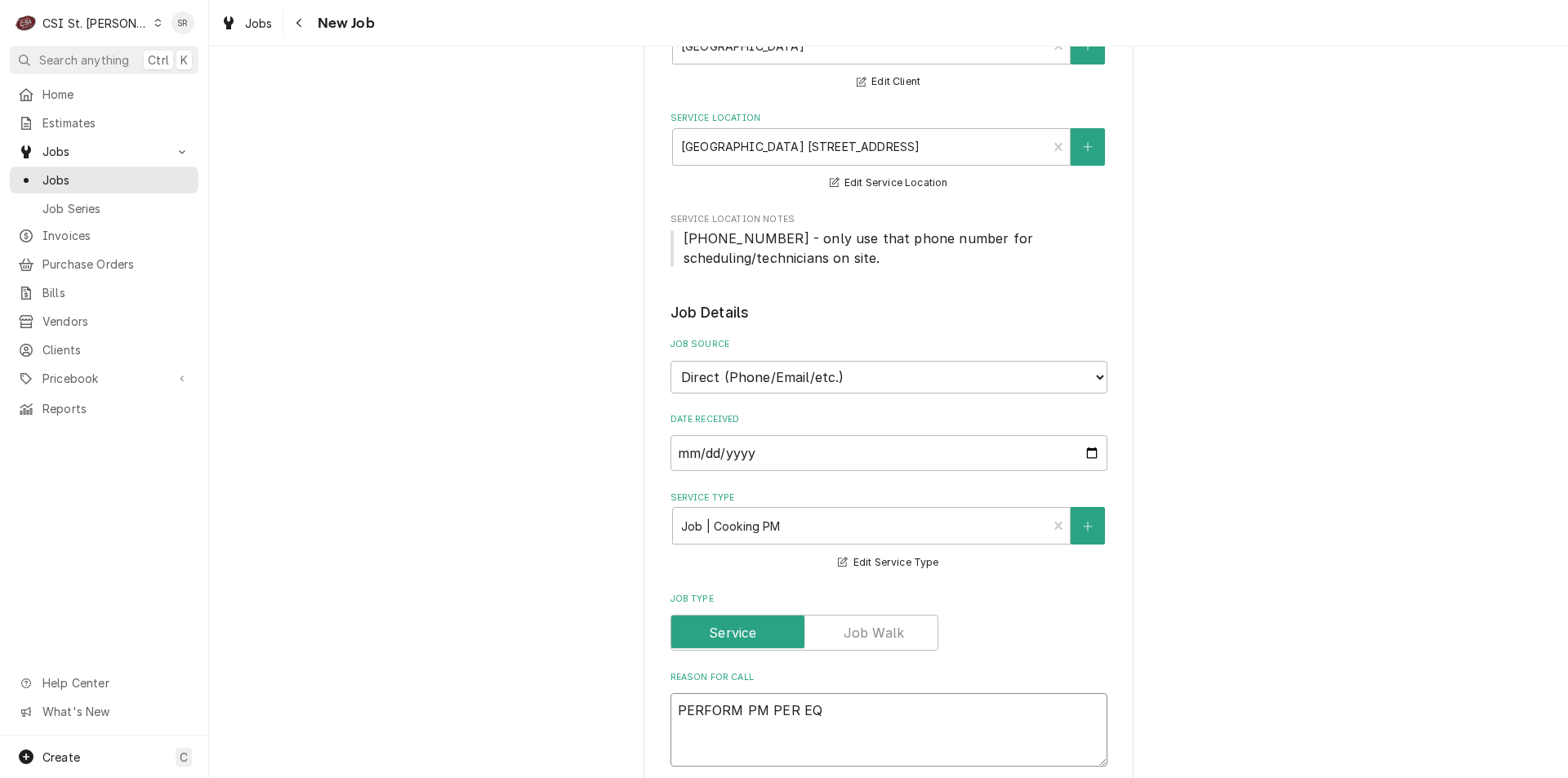 type on "x" 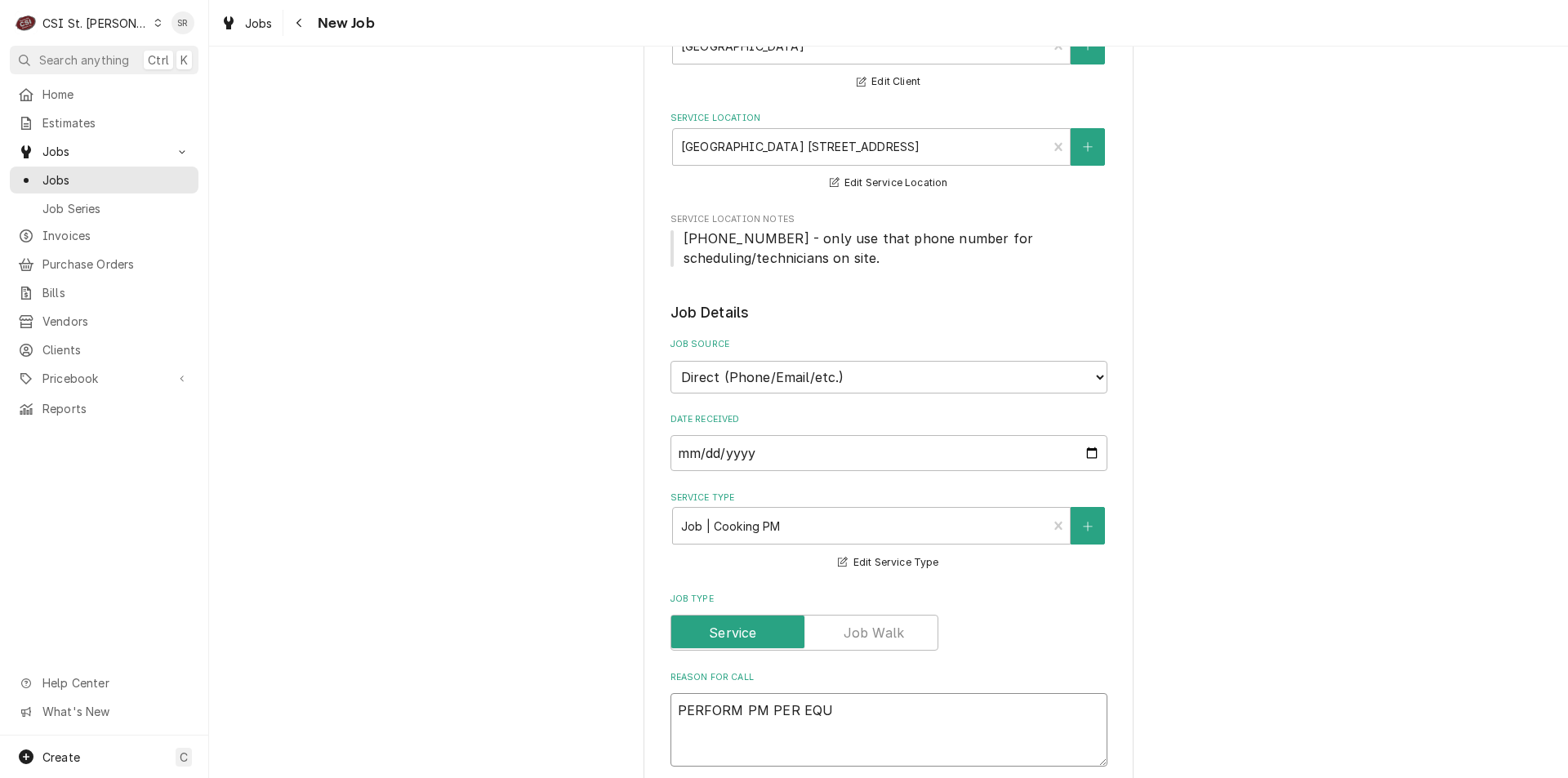 type on "x" 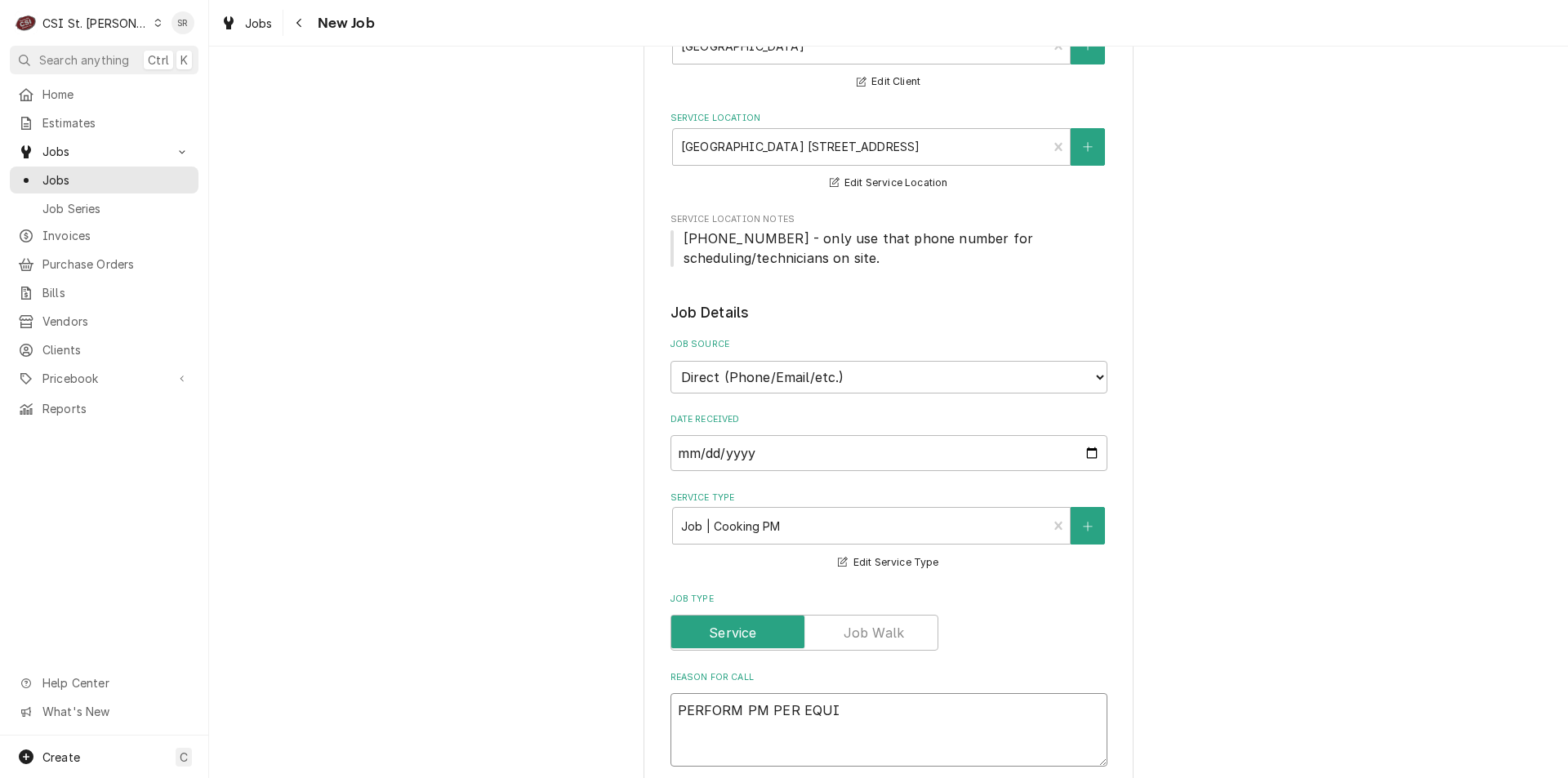 type on "x" 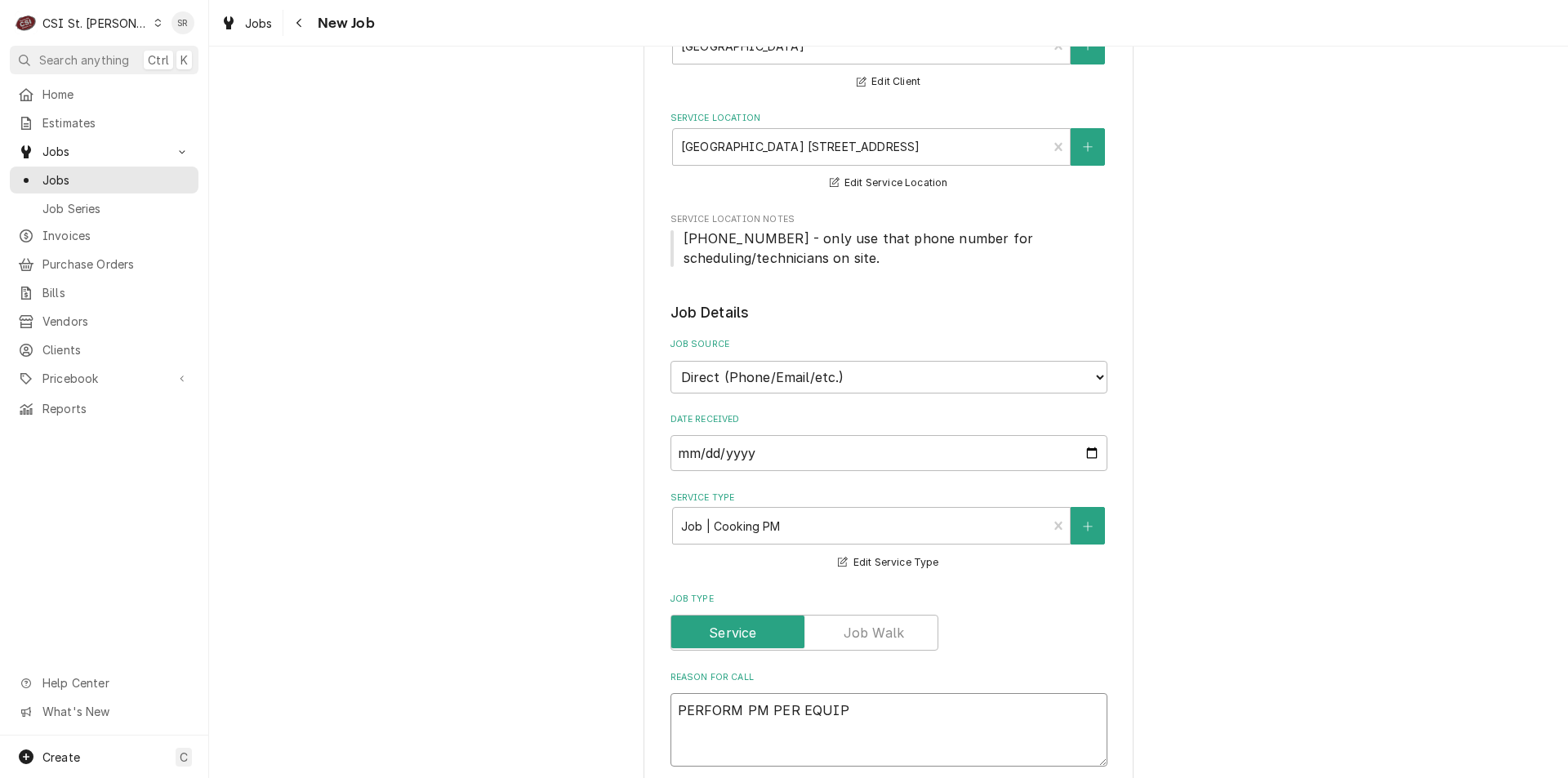 type on "x" 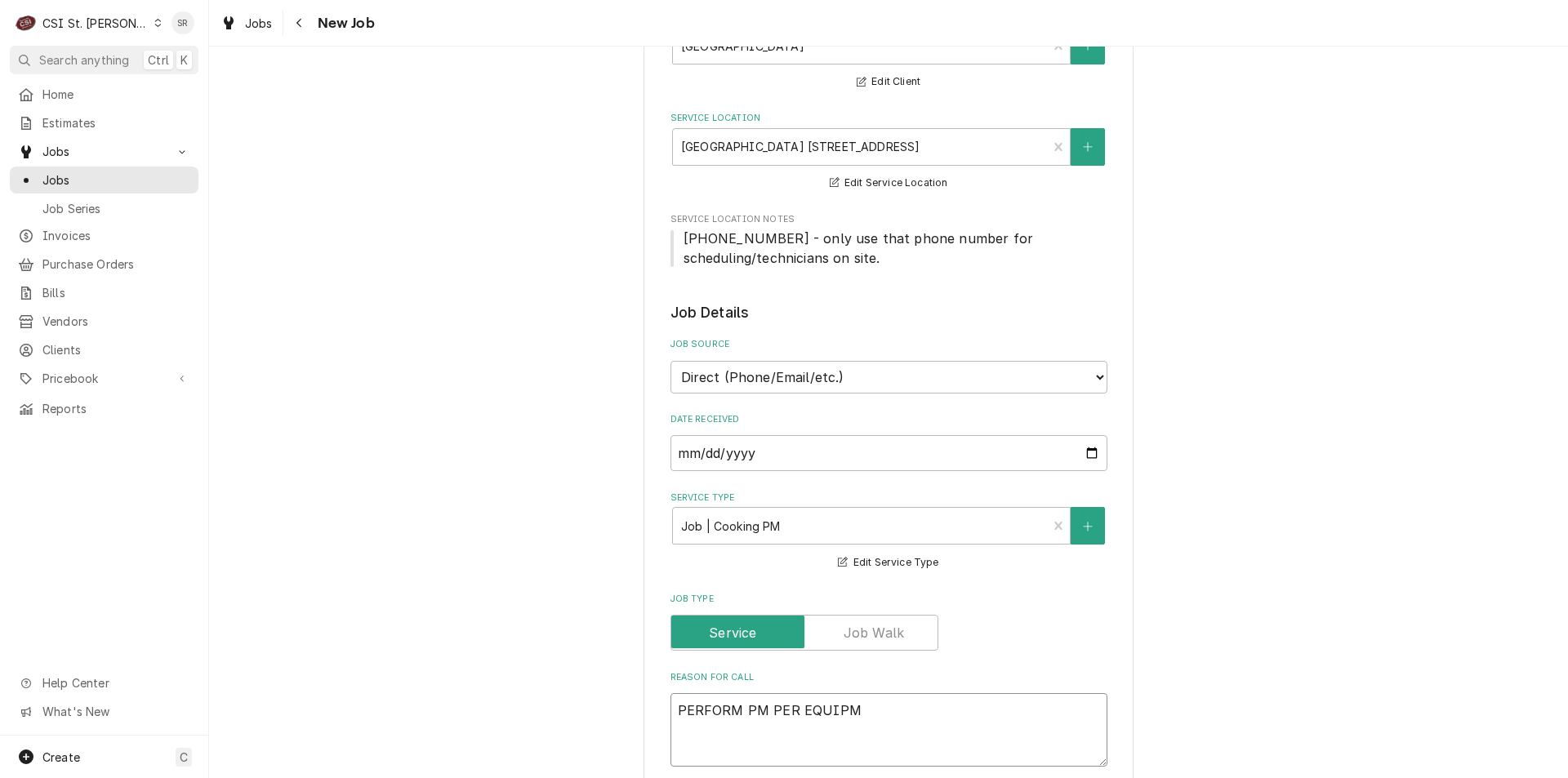 type on "x" 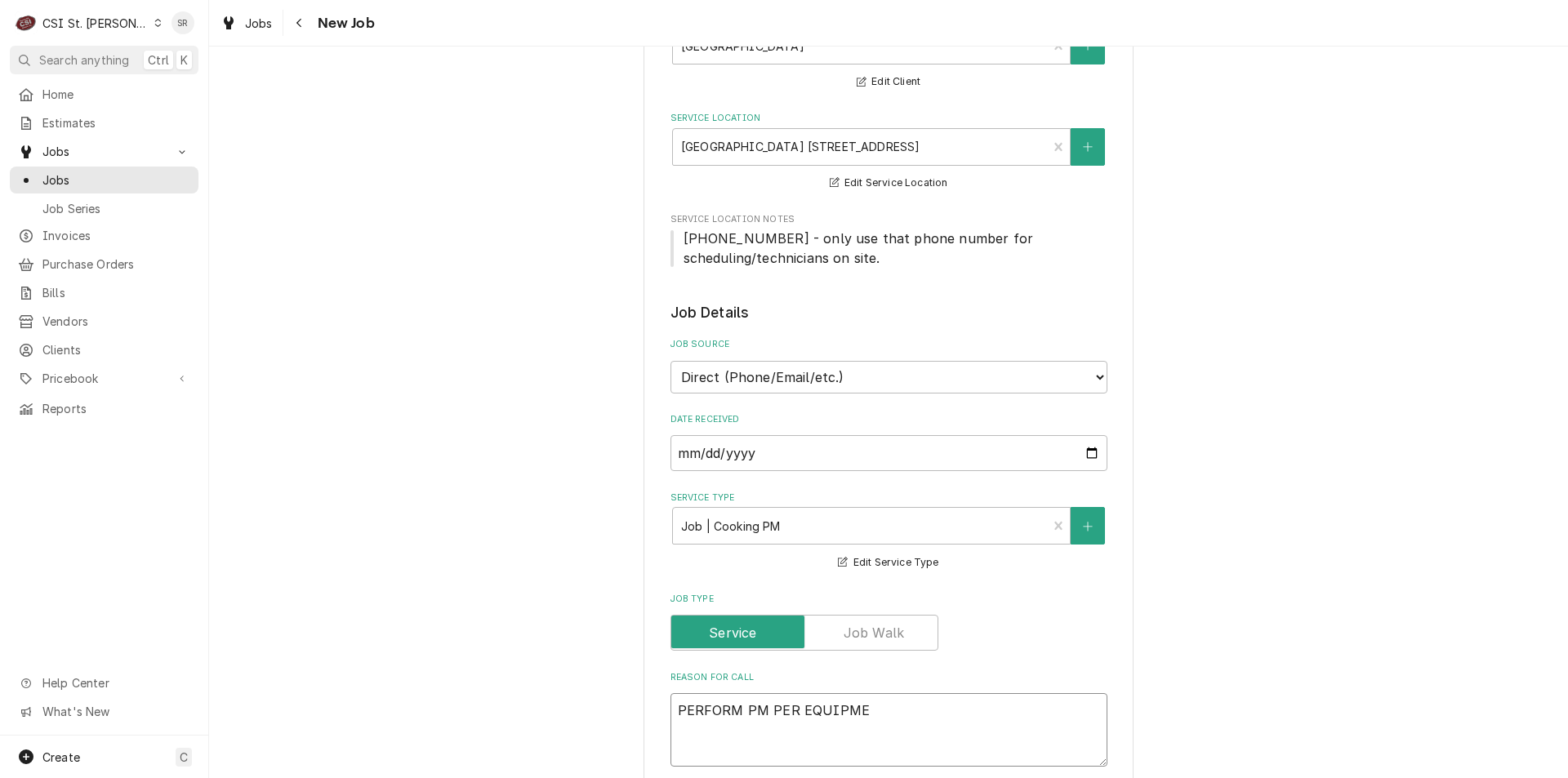 type on "x" 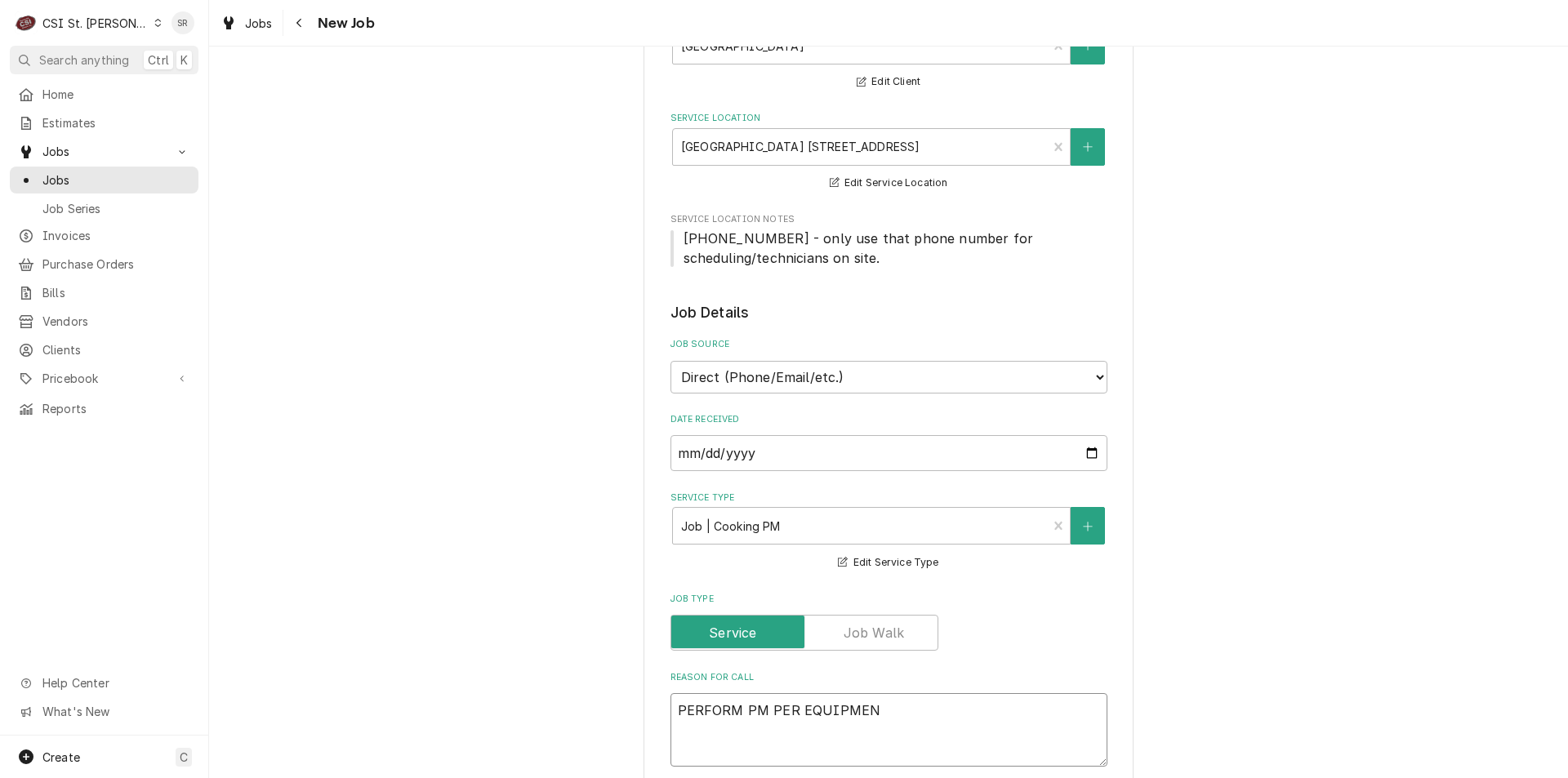 type on "x" 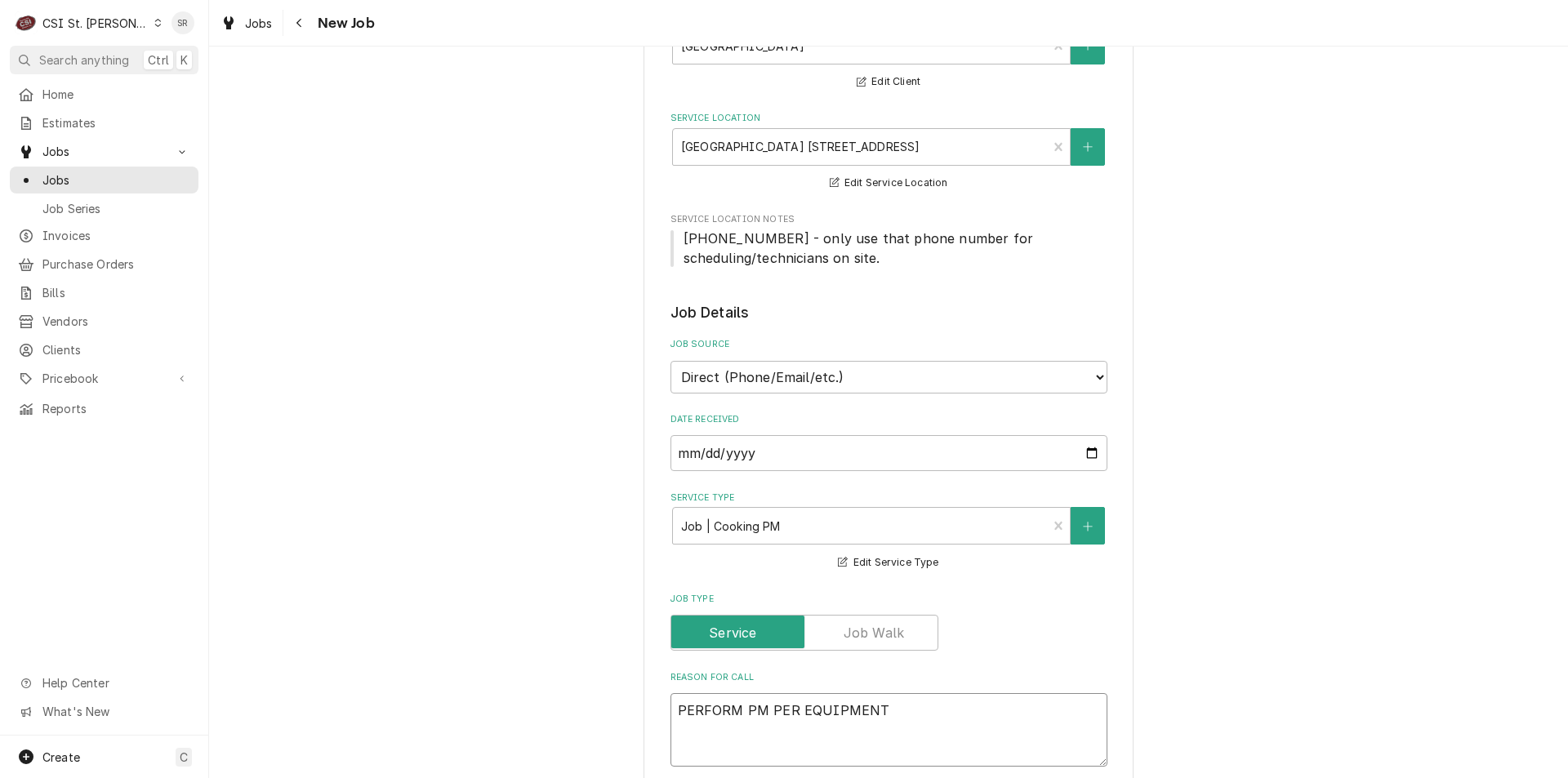 type on "x" 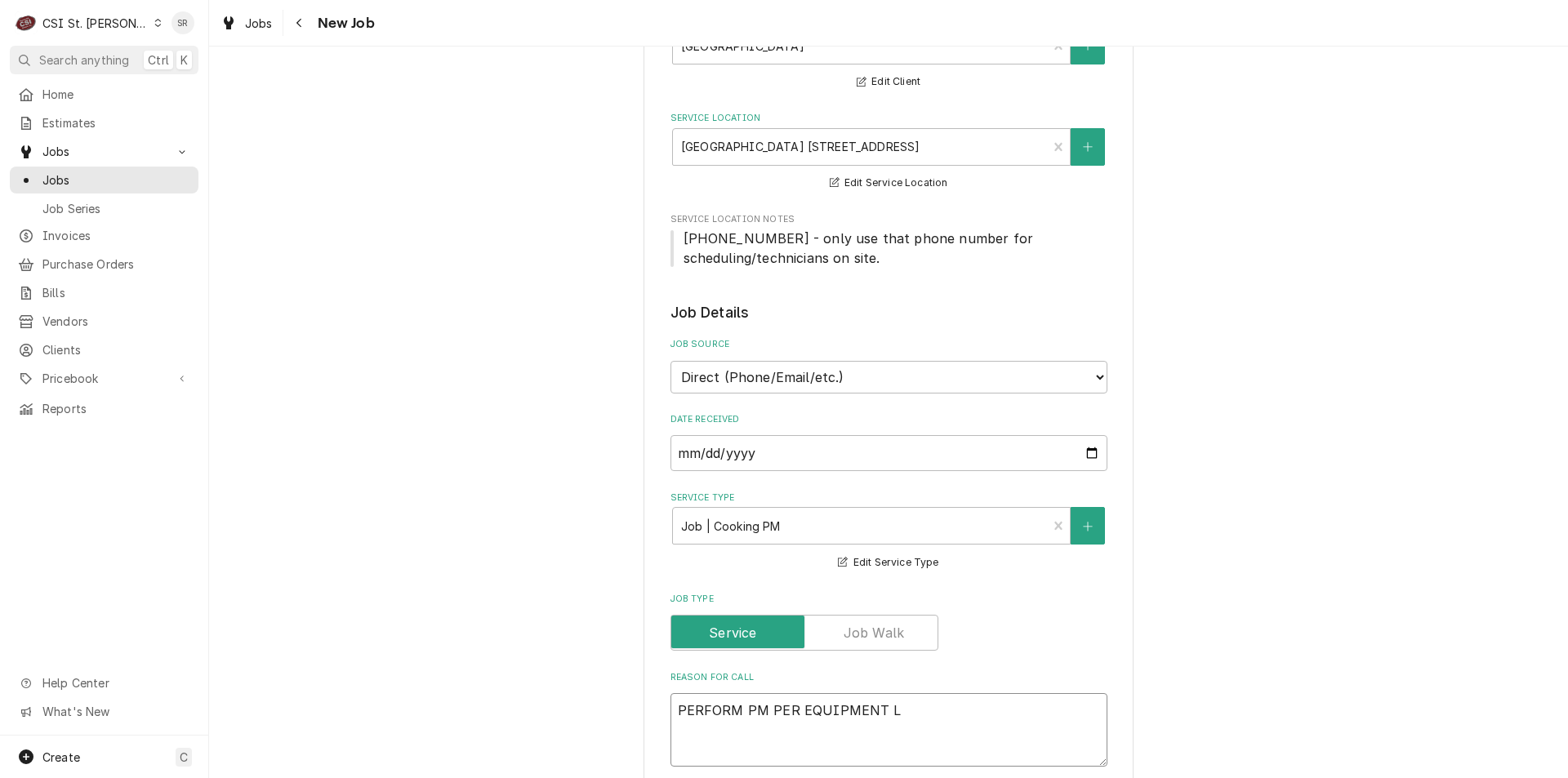 type on "x" 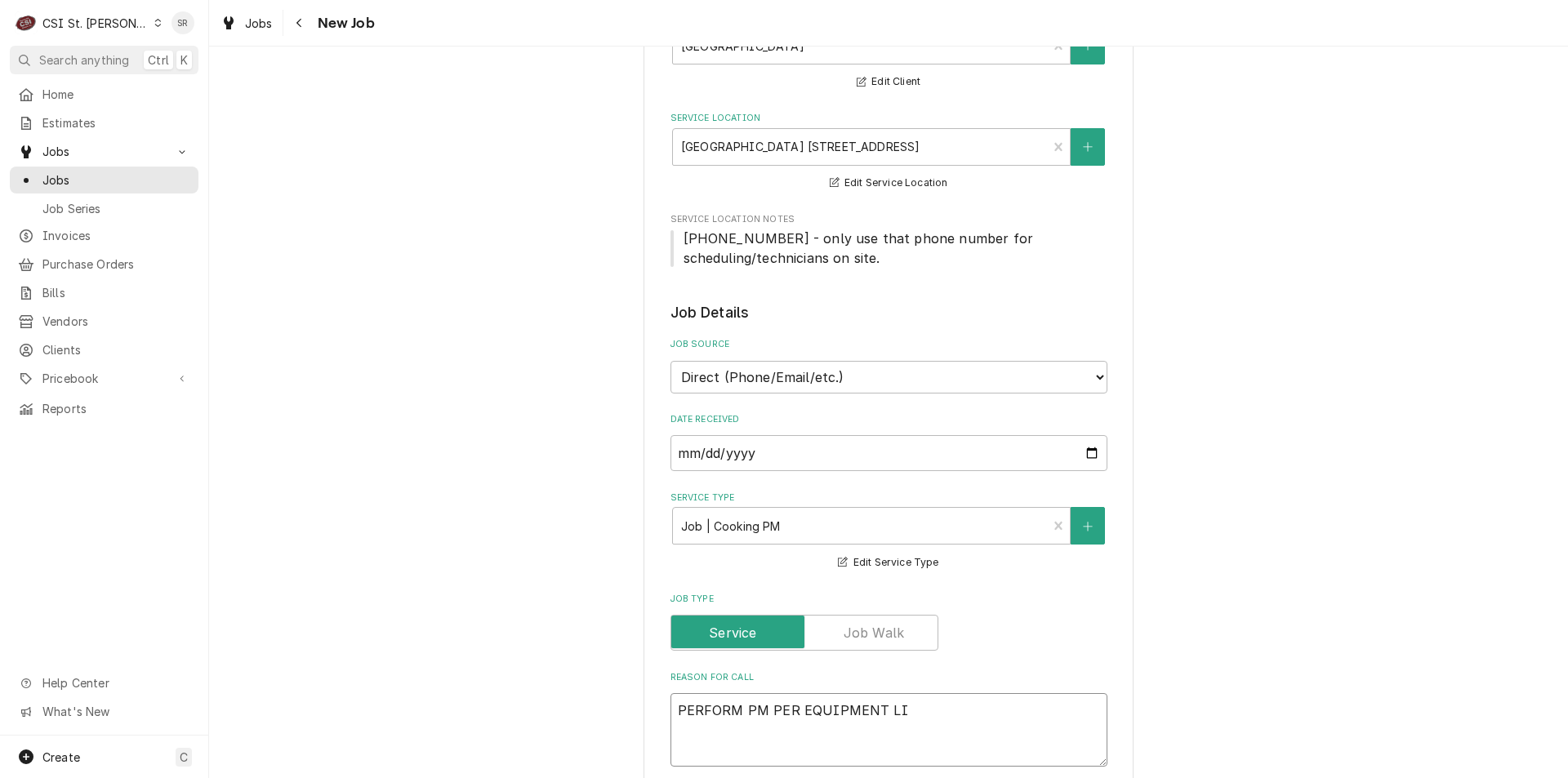 type on "x" 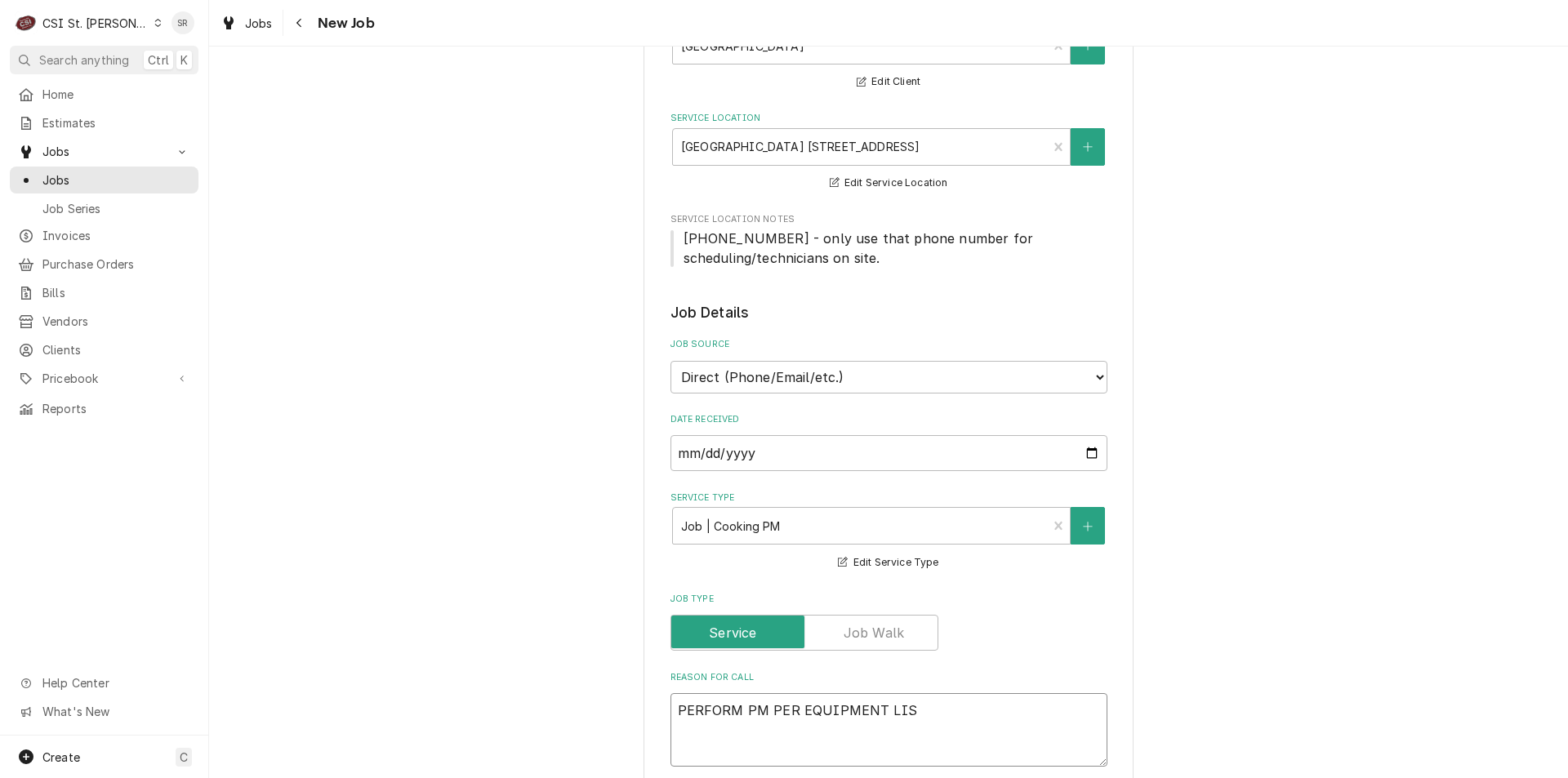 type on "x" 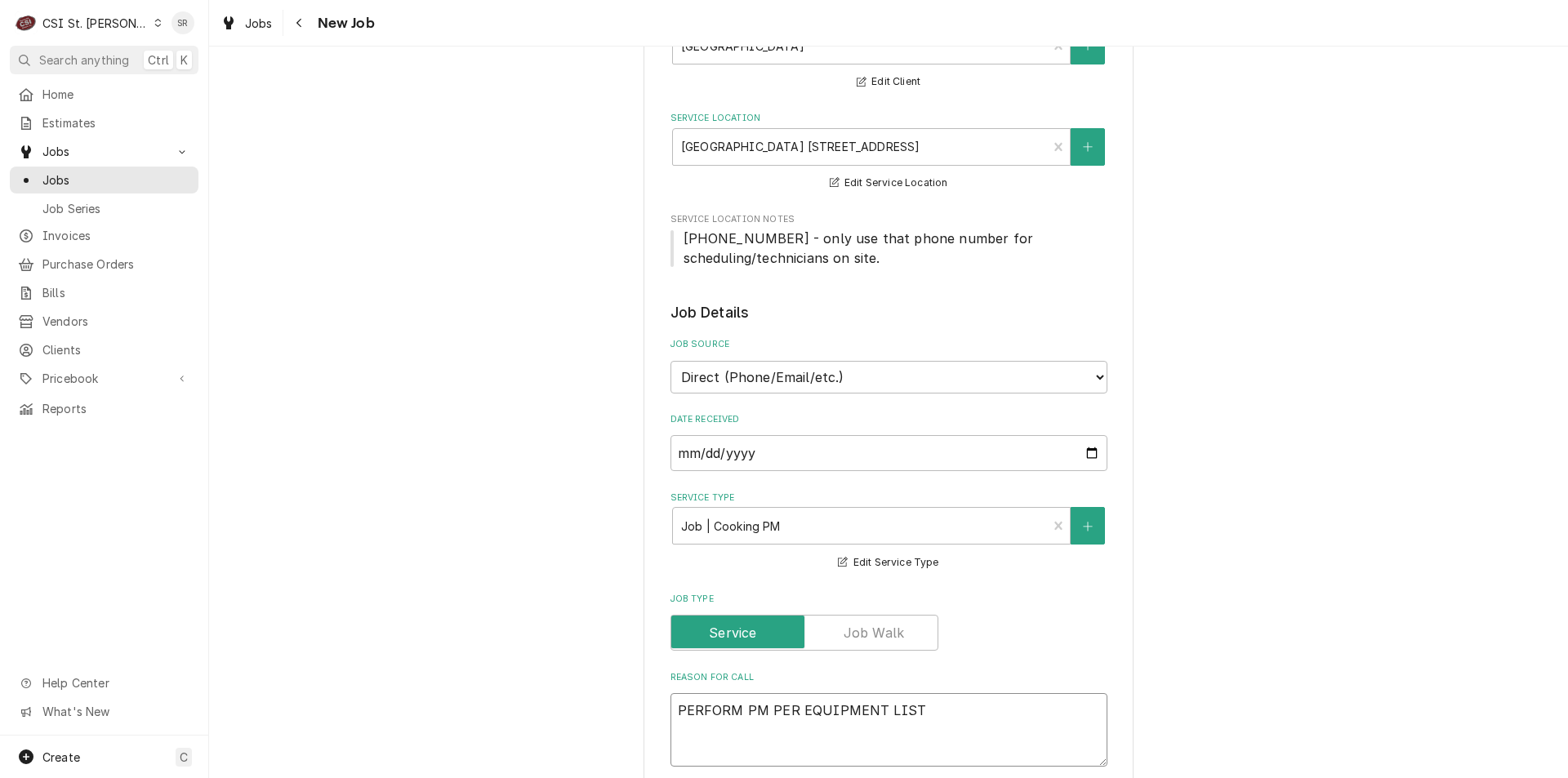 type on "PERFORM PM PER EQUIPMENT LIST" 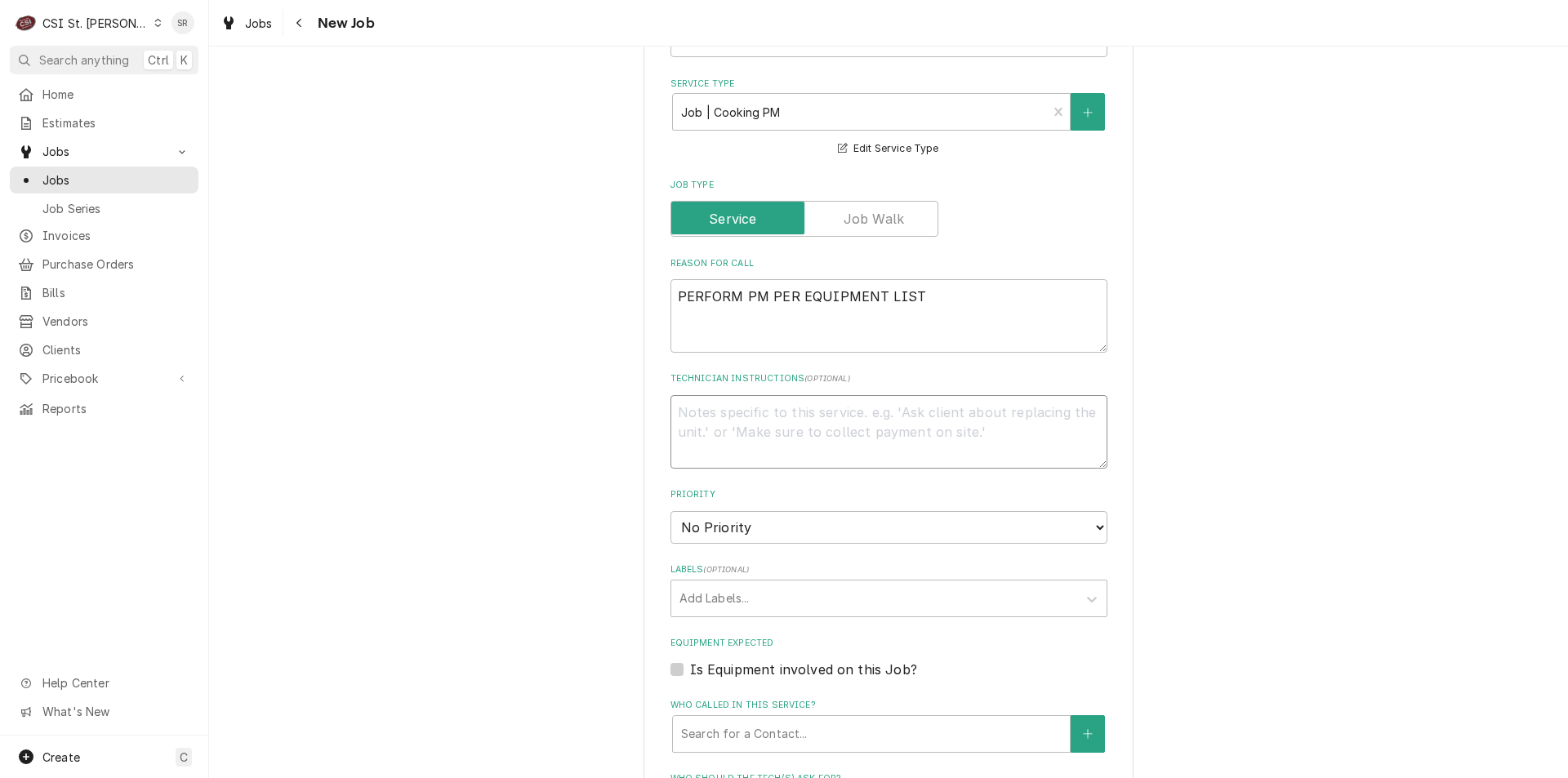 paste on "TO BE PERFORMED OVER SUMMER AND WINTER BREAKS
COMBI FILTERS TO BE DONE OVER WINTER BREAK - YEARLY
SCHEDULE WITH [EMAIL_ADDRESS][DOMAIN_NAME]" 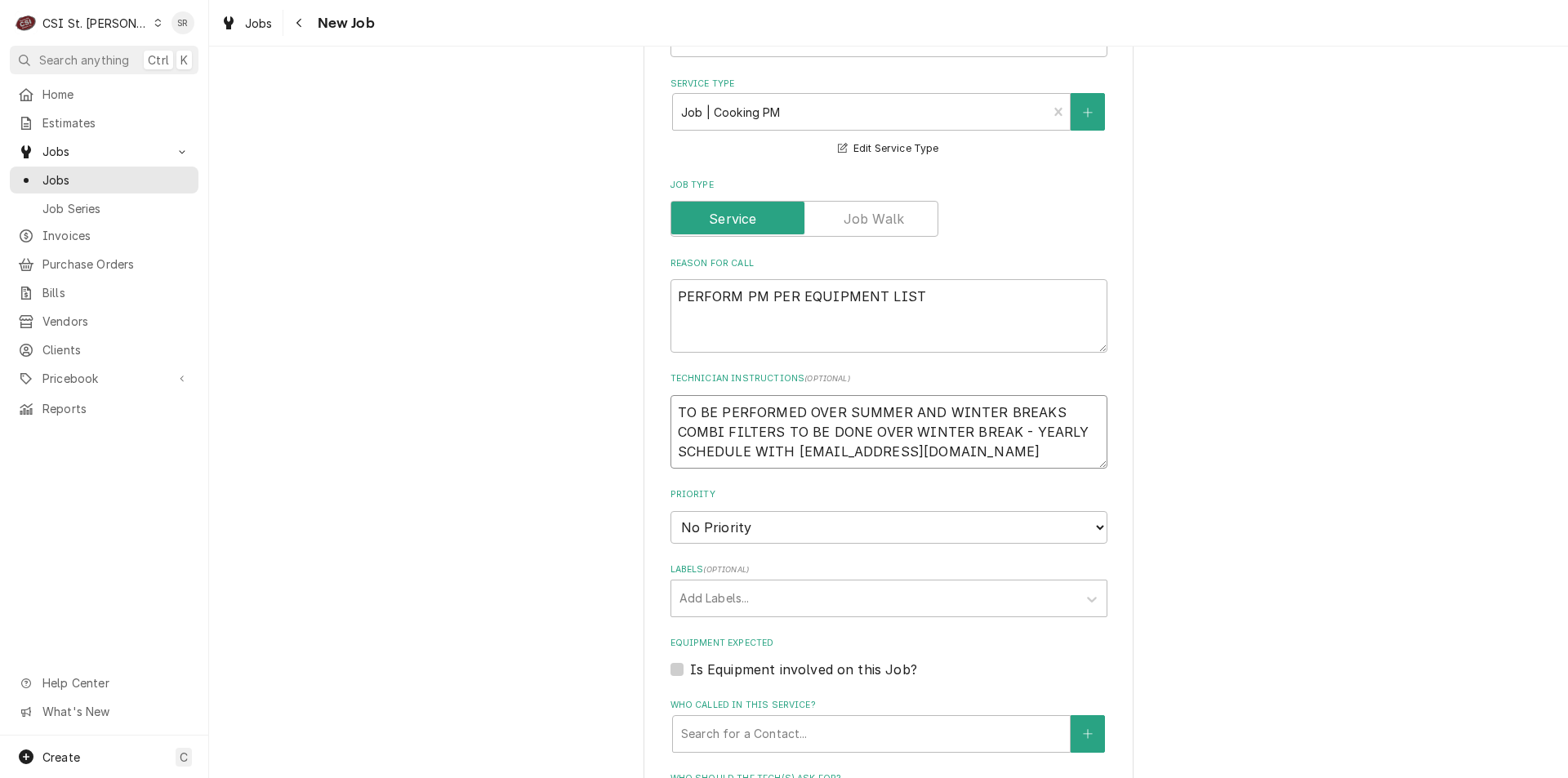 type on "x" 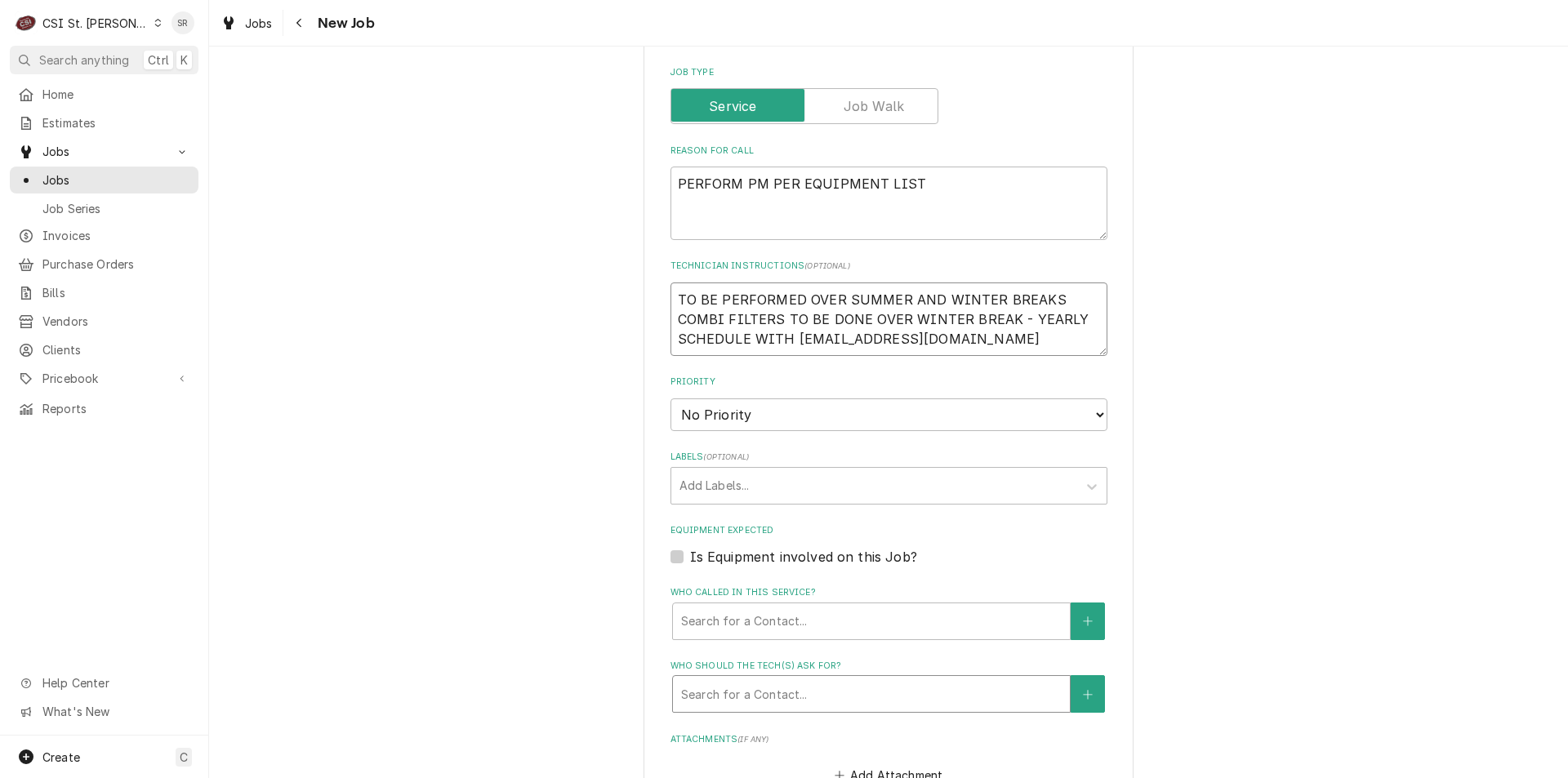 scroll, scrollTop: 904, scrollLeft: 0, axis: vertical 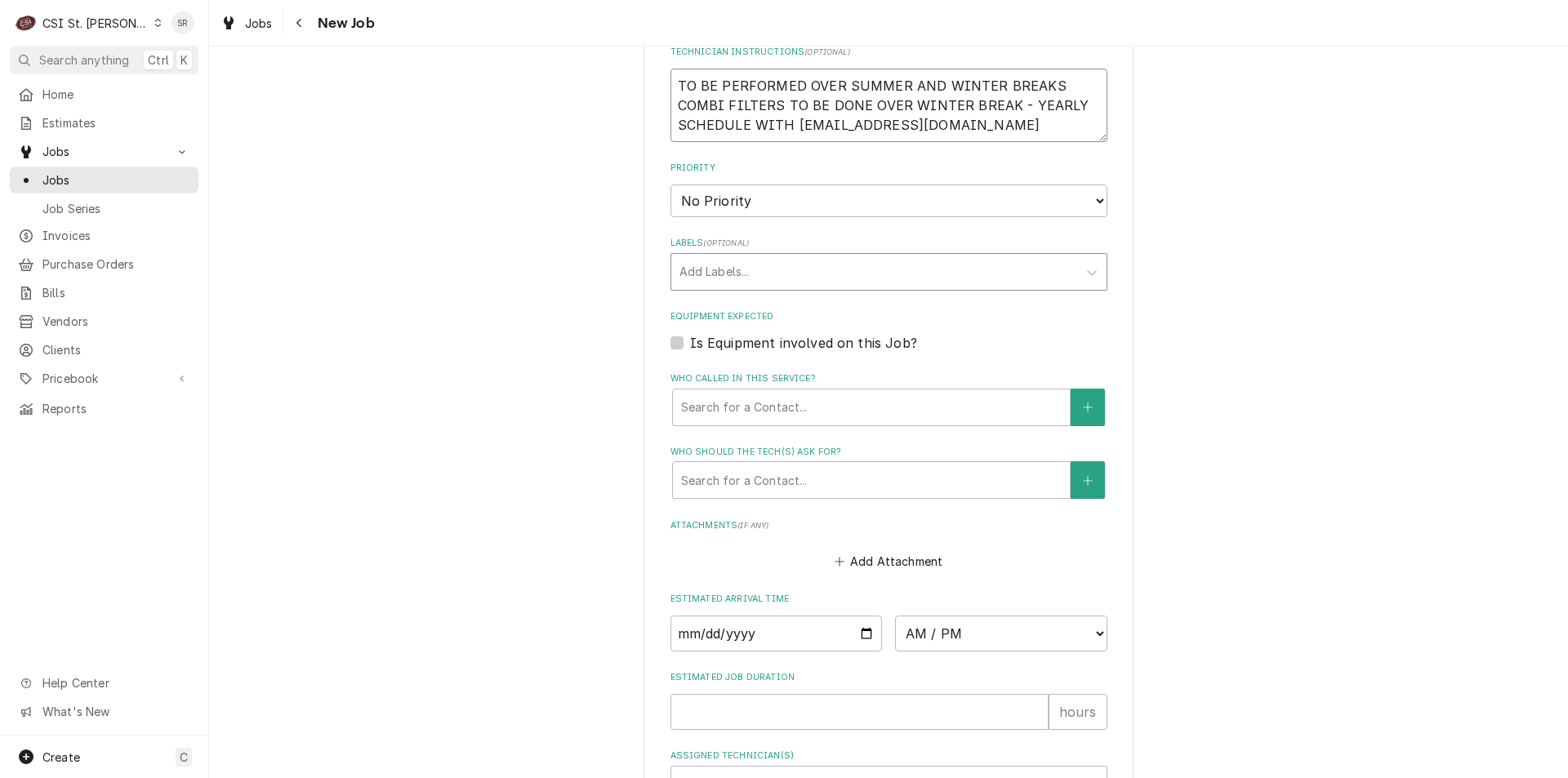 type on "TO BE PERFORMED OVER SUMMER AND WINTER BREAKS
COMBI FILTERS TO BE DONE OVER WINTER BREAK - YEARLY
SCHEDULE WITH kitchenappliancerepair@rsdmo.org" 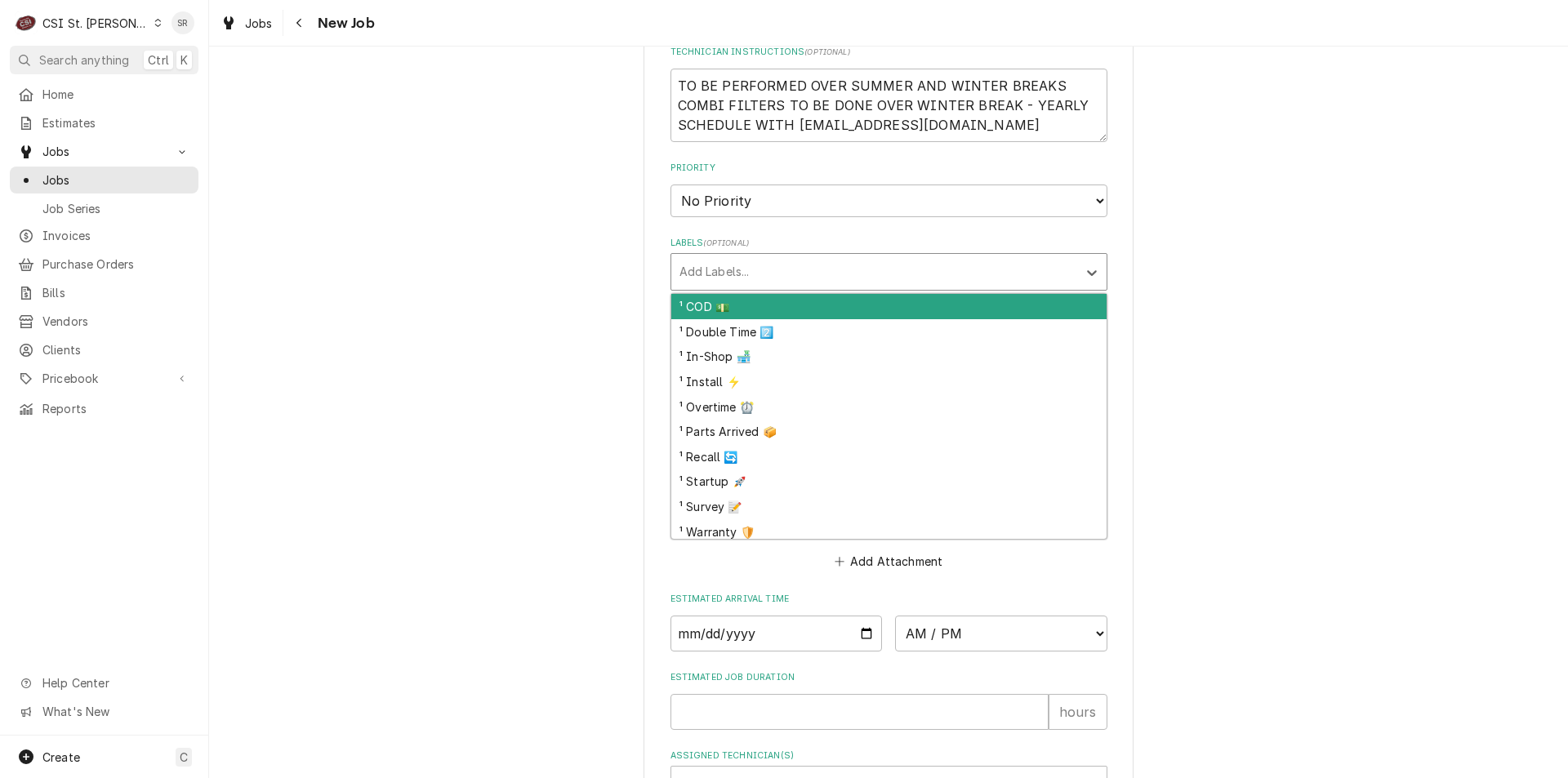 click at bounding box center (874, 272) 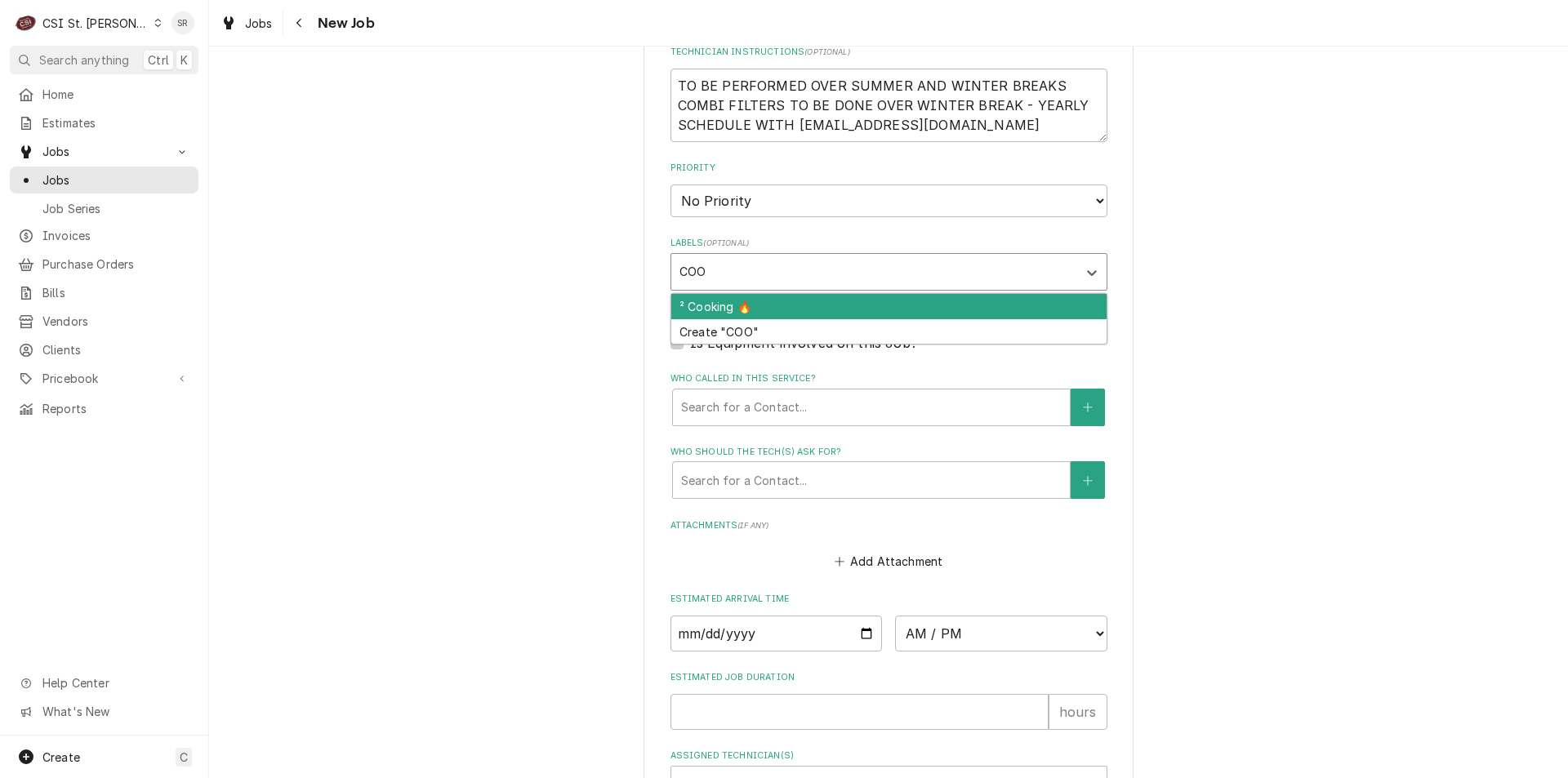type on "COOK" 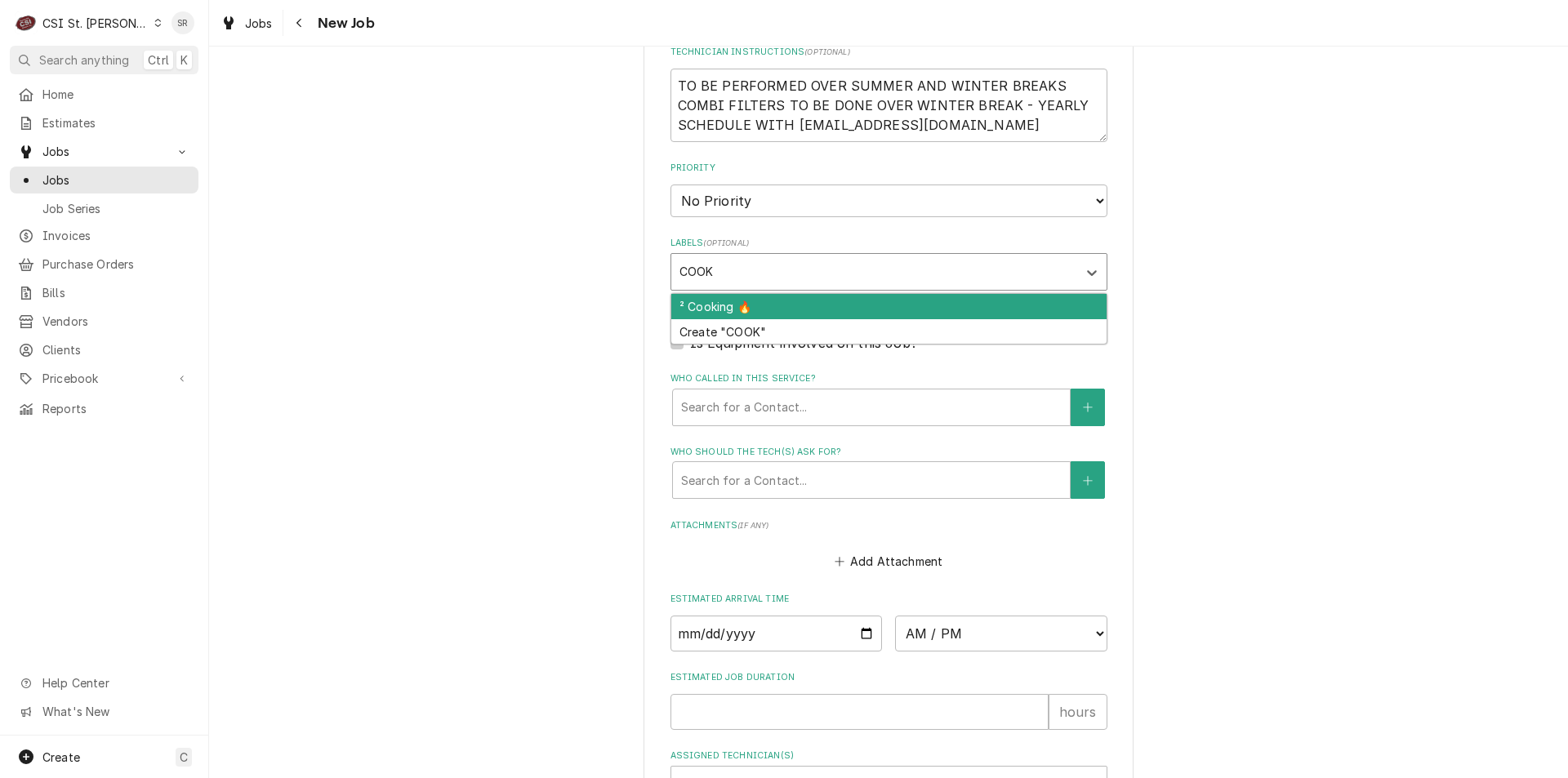 click on "² Cooking 🔥" at bounding box center (889, 306) 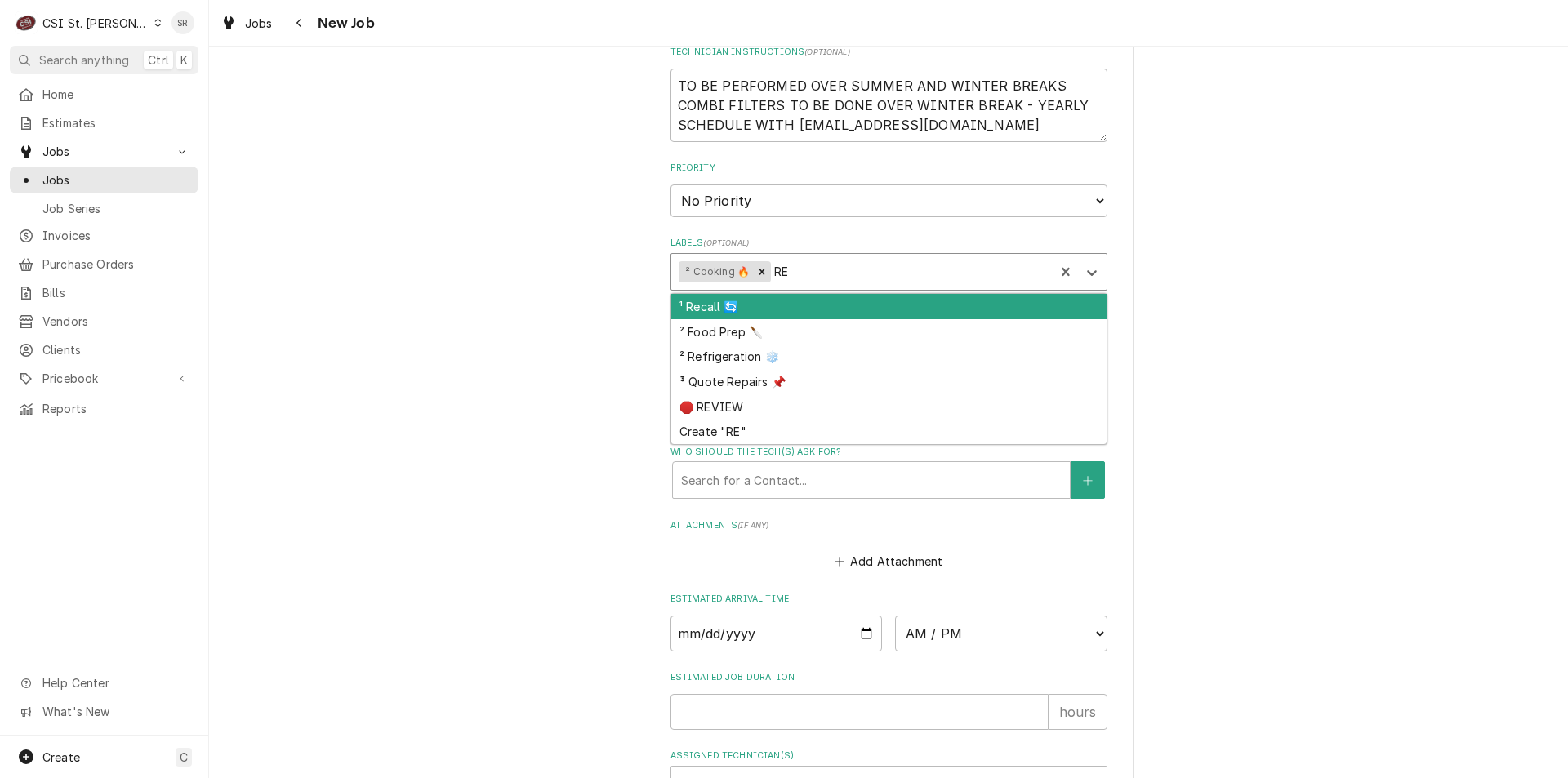 type on "REF" 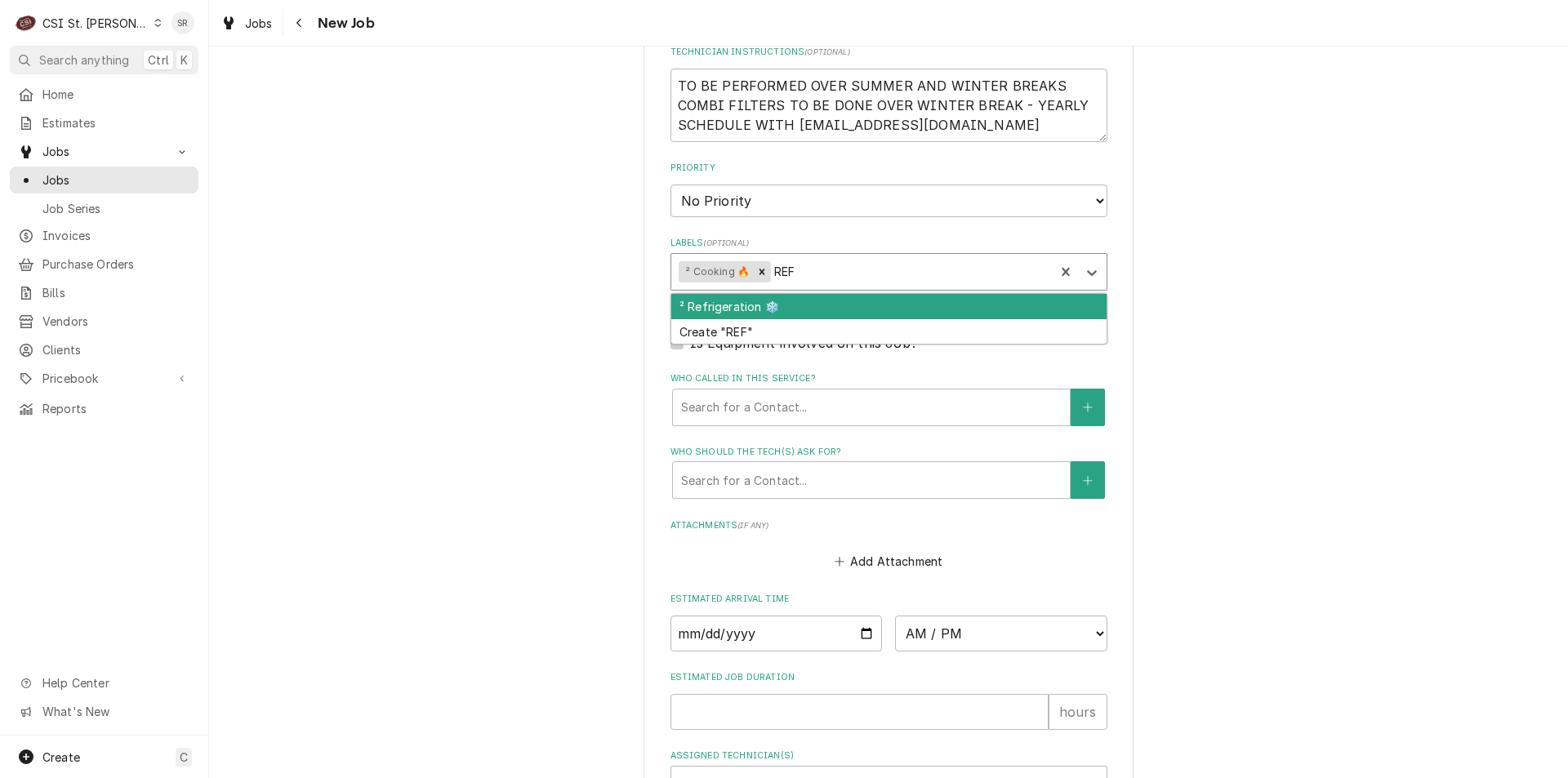 click on "² Refrigeration ❄️" at bounding box center (889, 306) 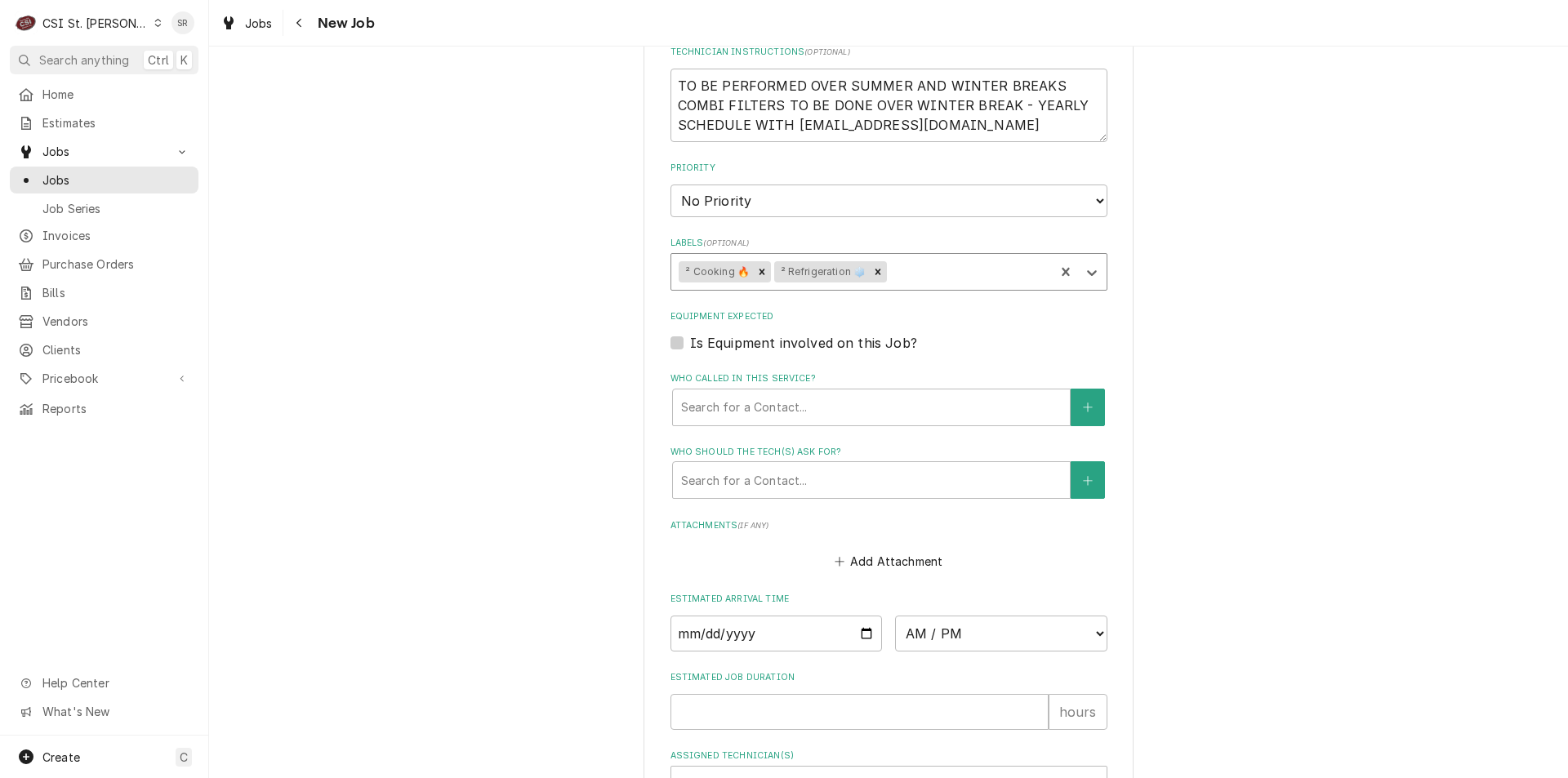 type on "I" 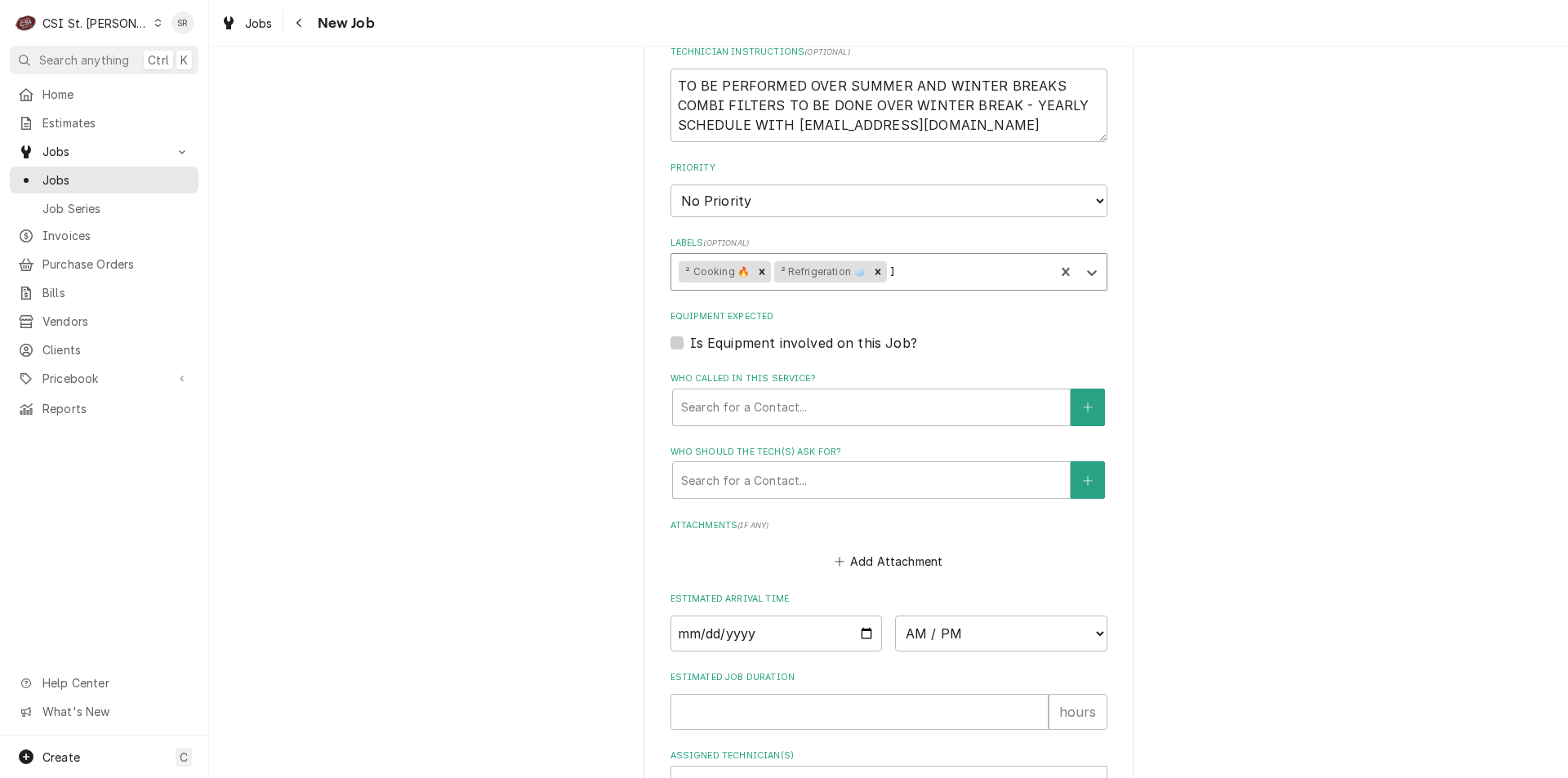 type on "x" 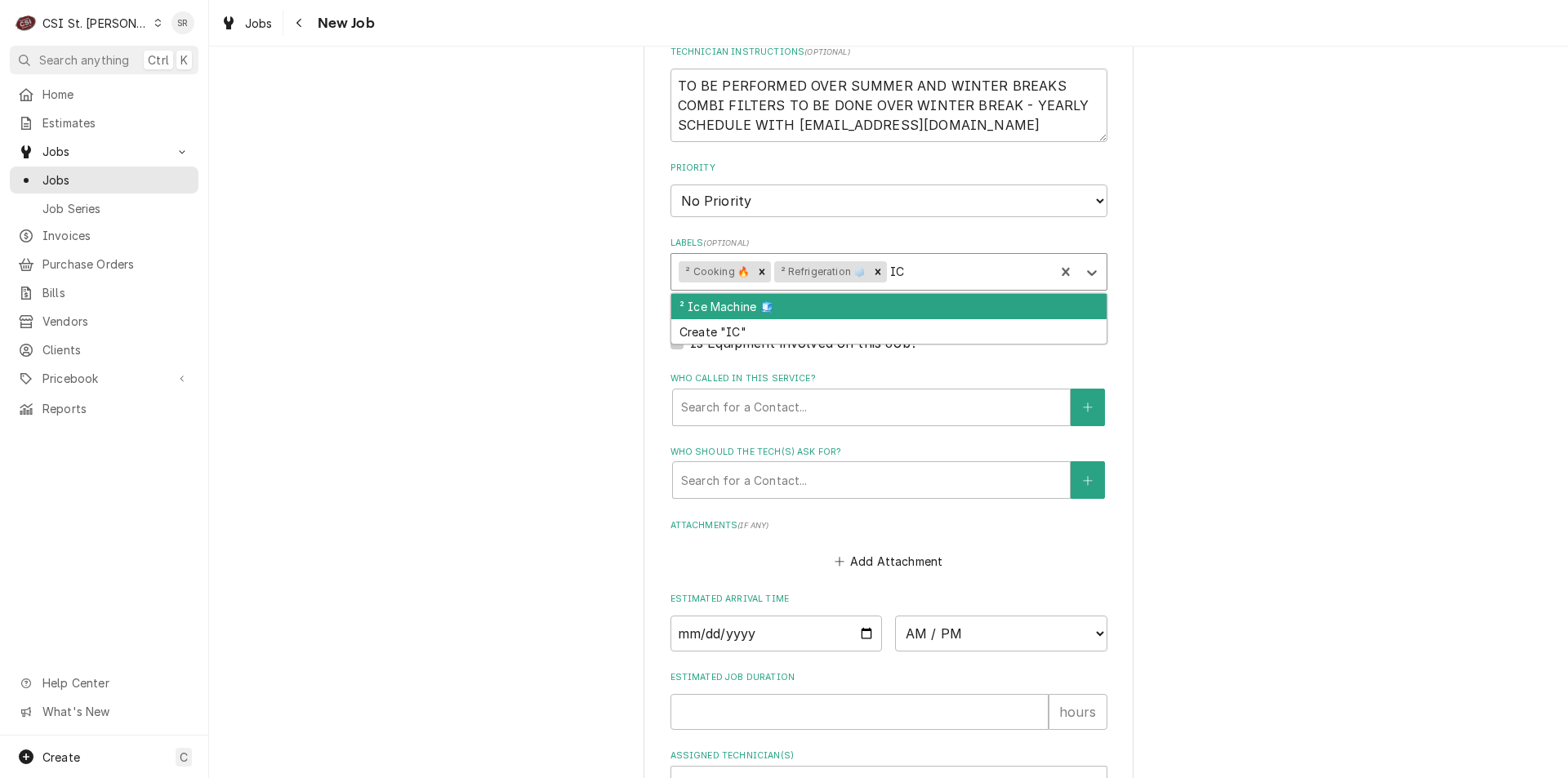 type on "ICE" 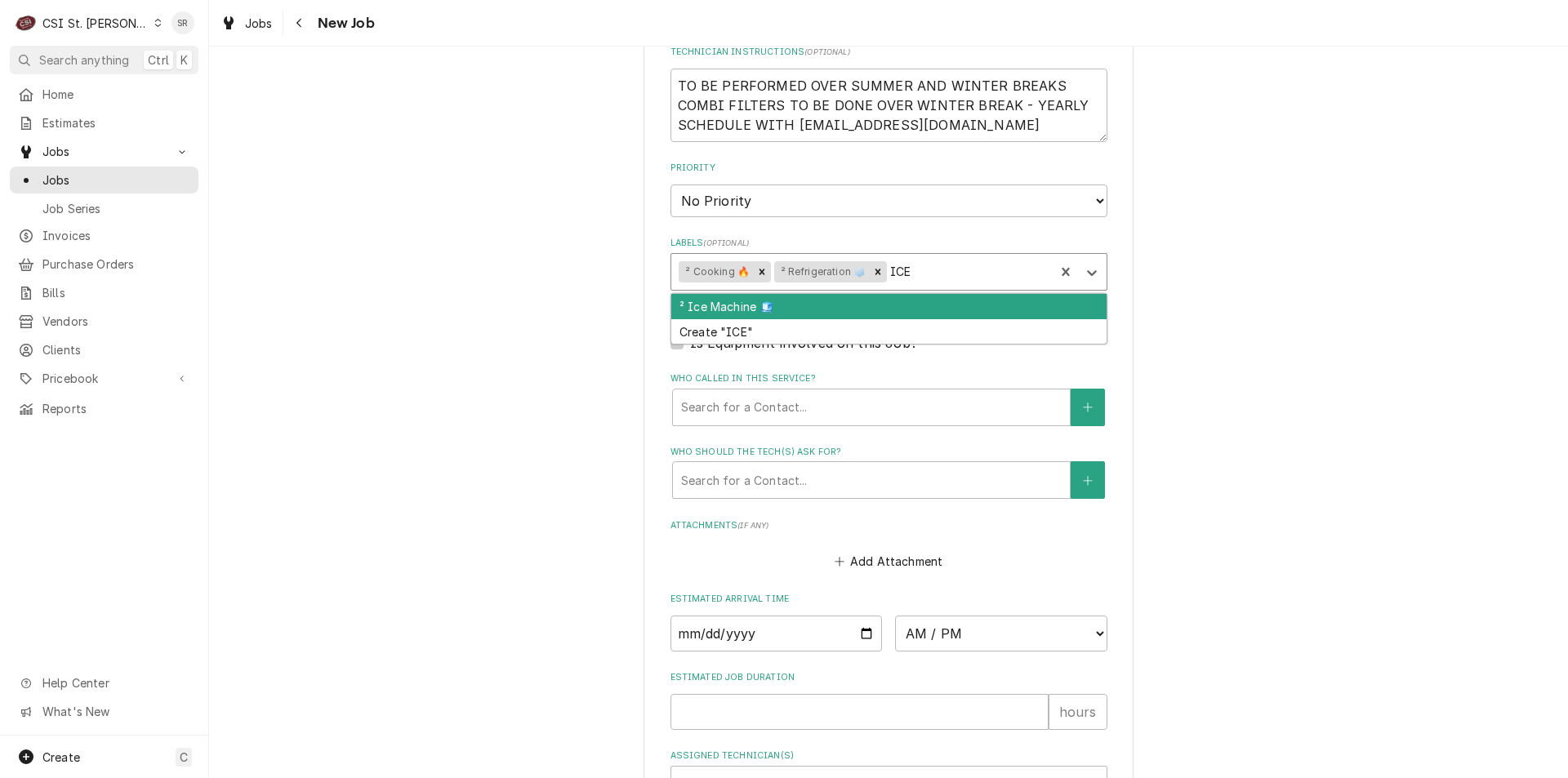click on "² Ice Machine 🧊" at bounding box center (889, 306) 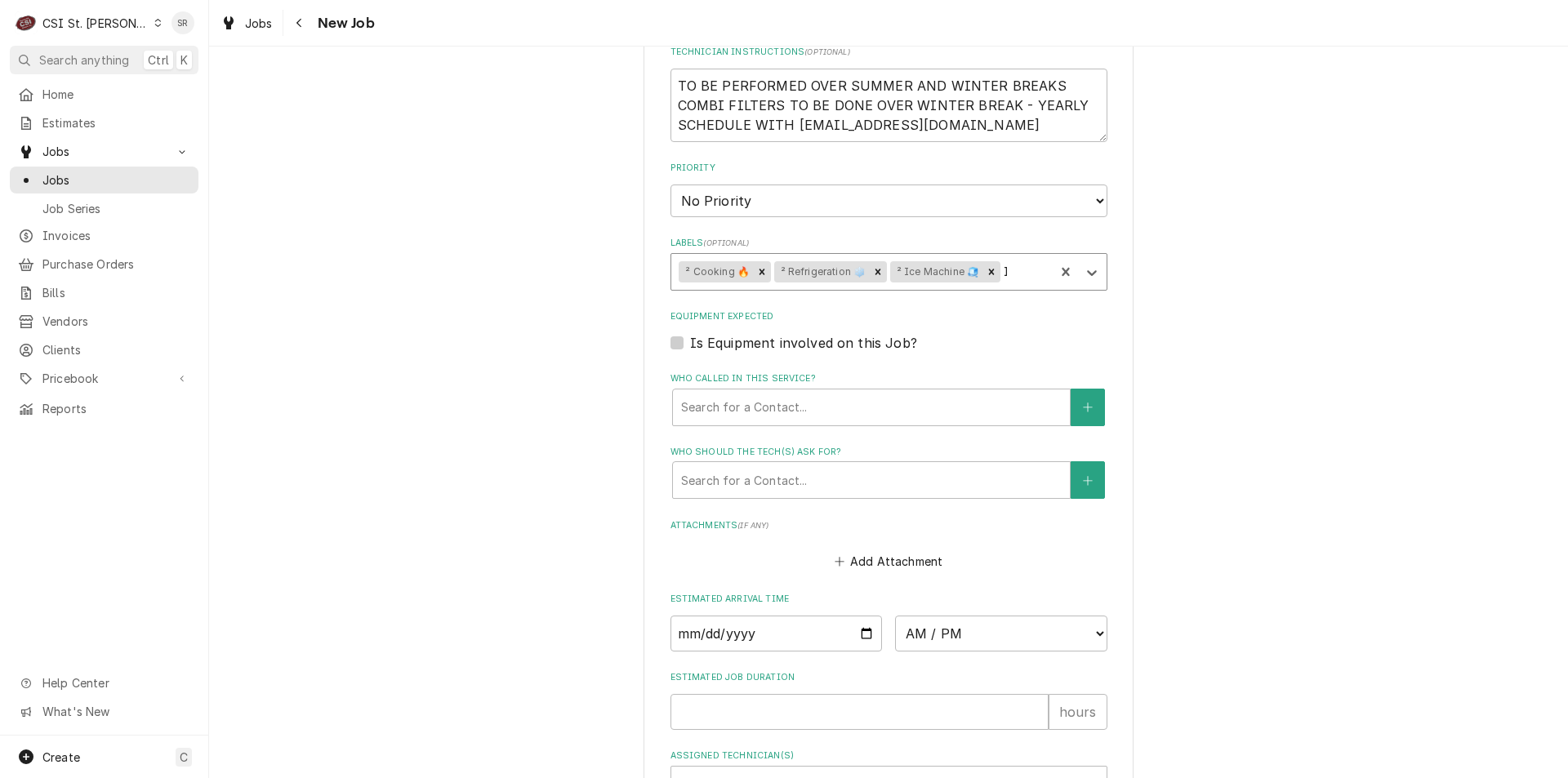 type on "x" 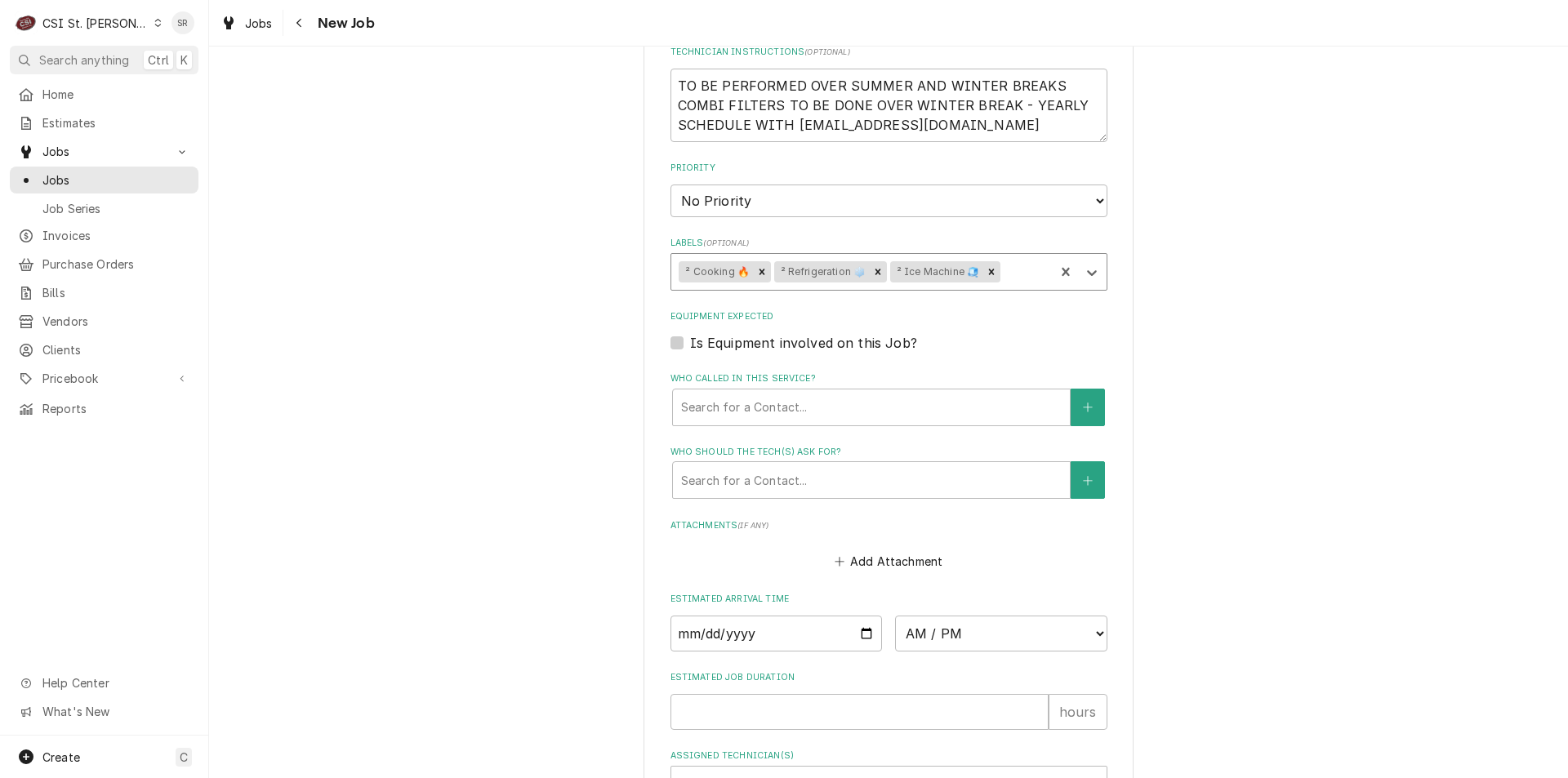type on "D" 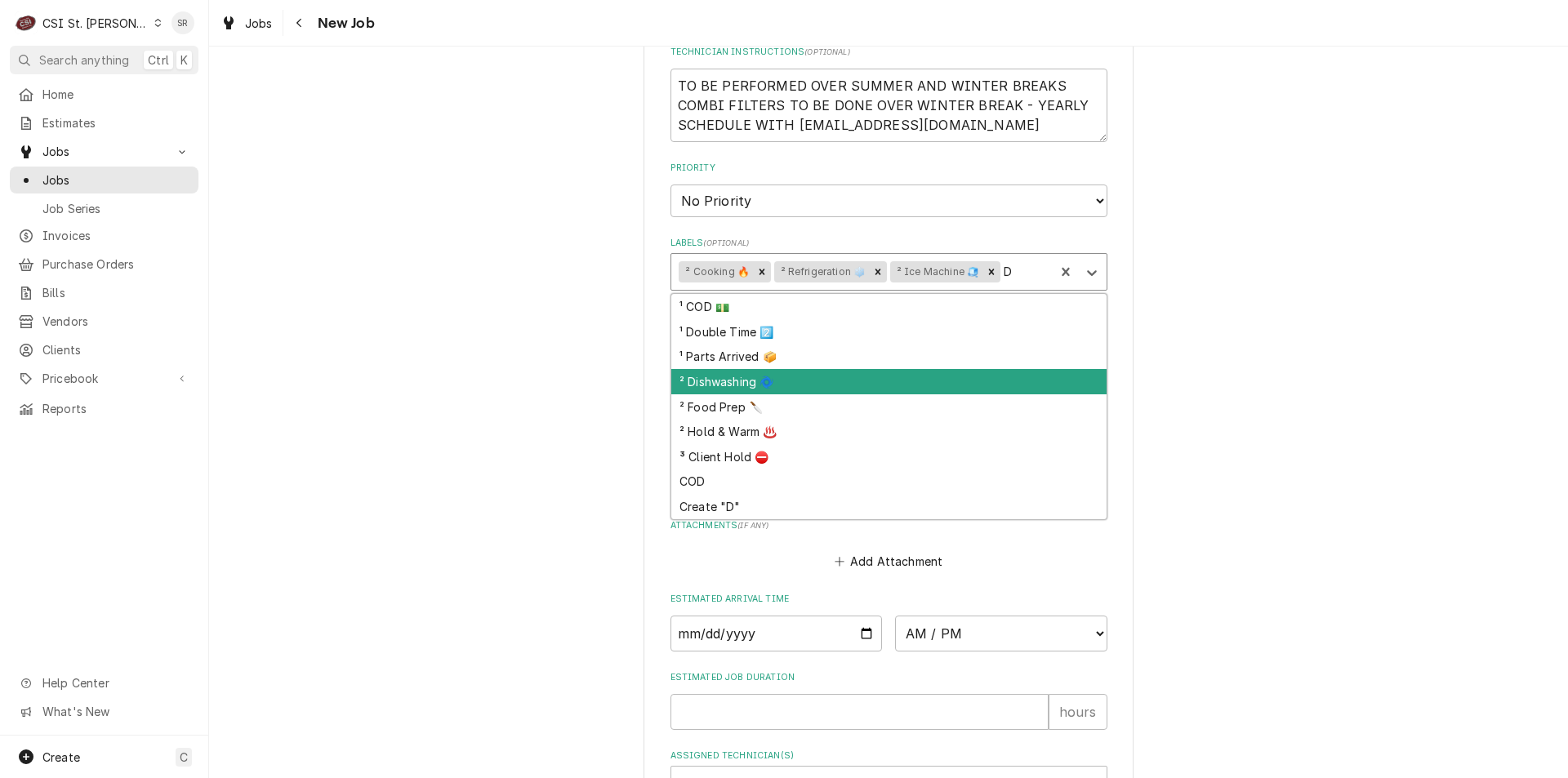 click on "² Dishwashing 🌀" at bounding box center [889, 381] 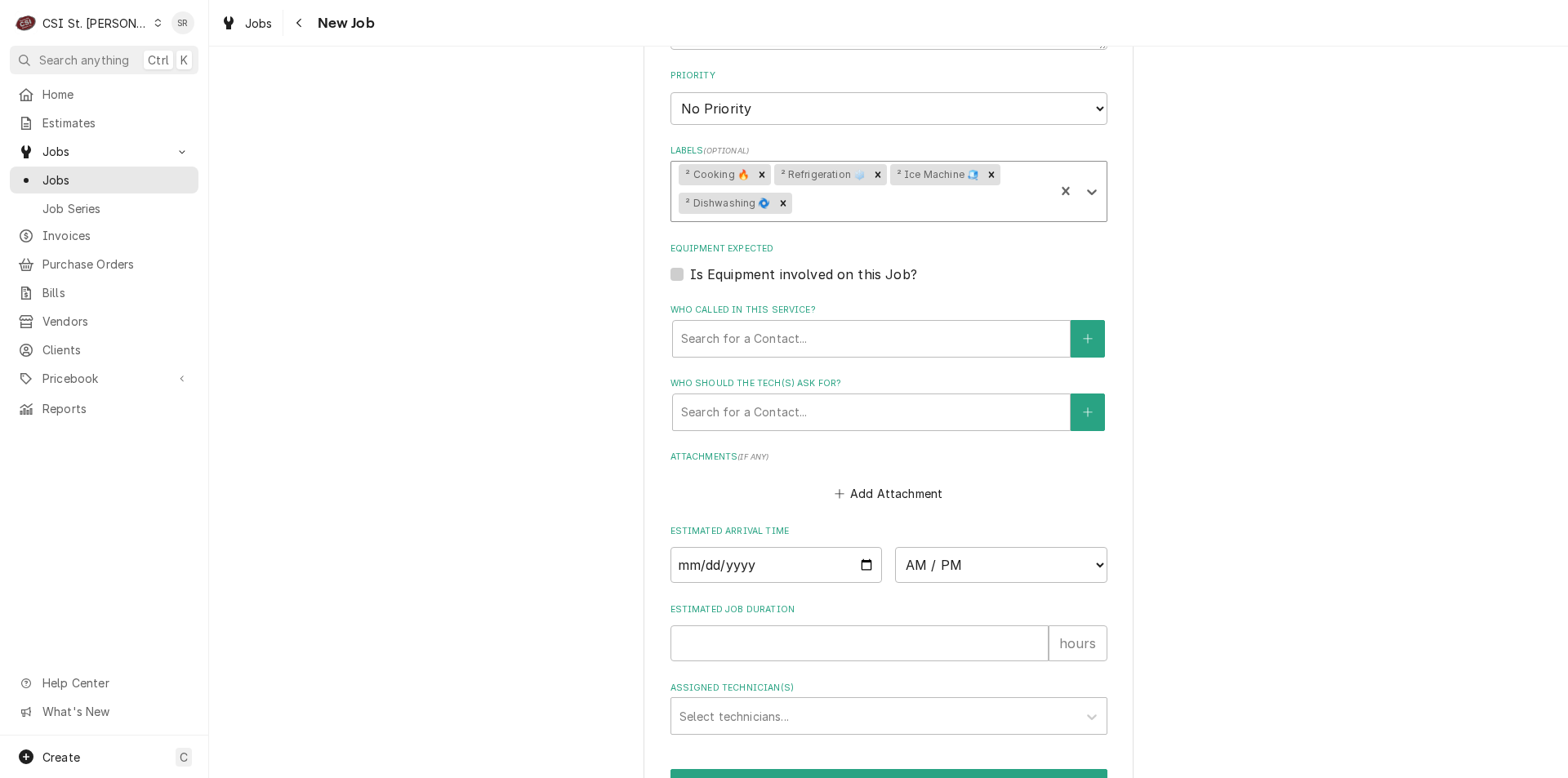 scroll, scrollTop: 1094, scrollLeft: 0, axis: vertical 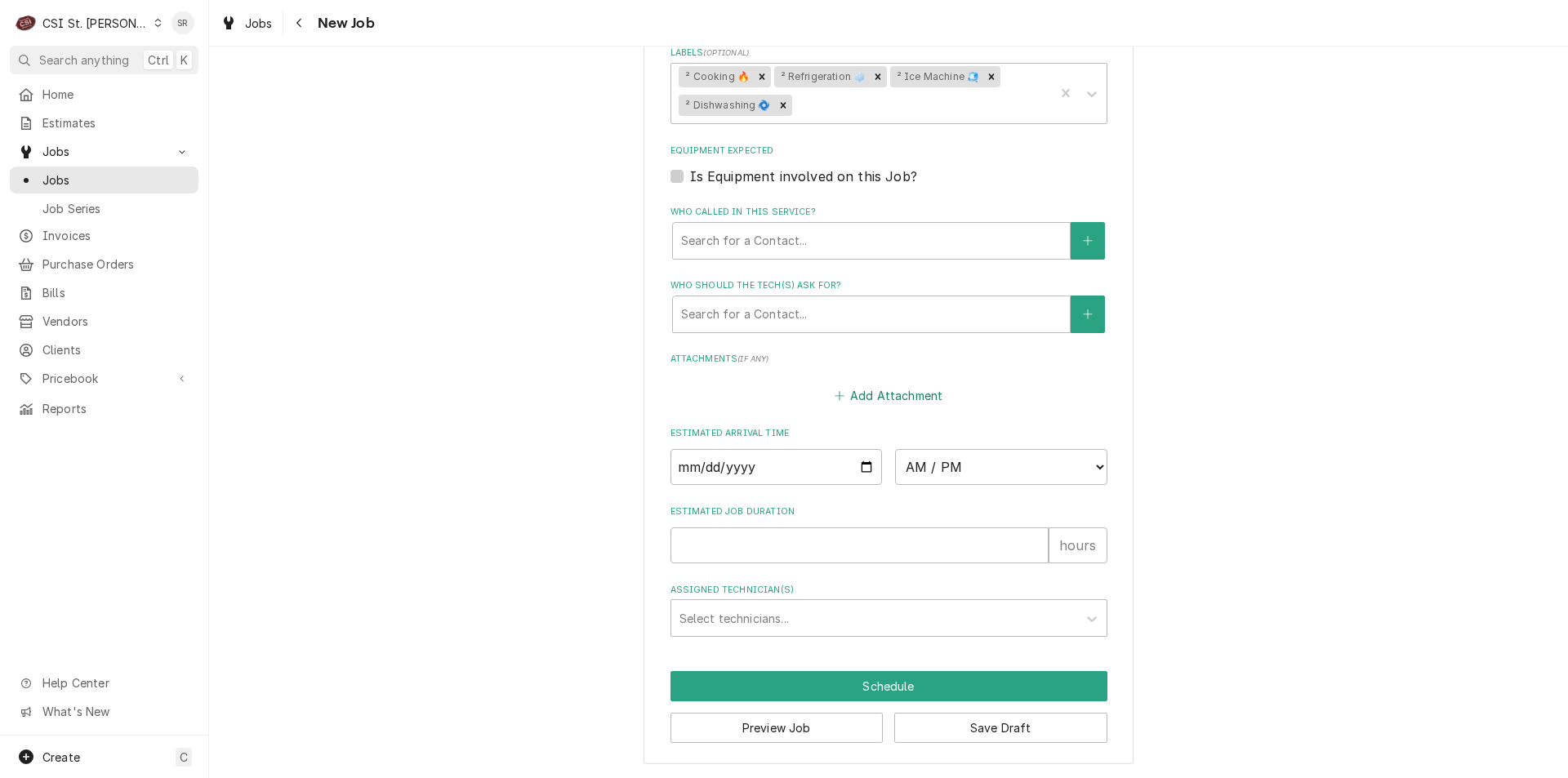 click on "Add Attachment" at bounding box center [889, 395] 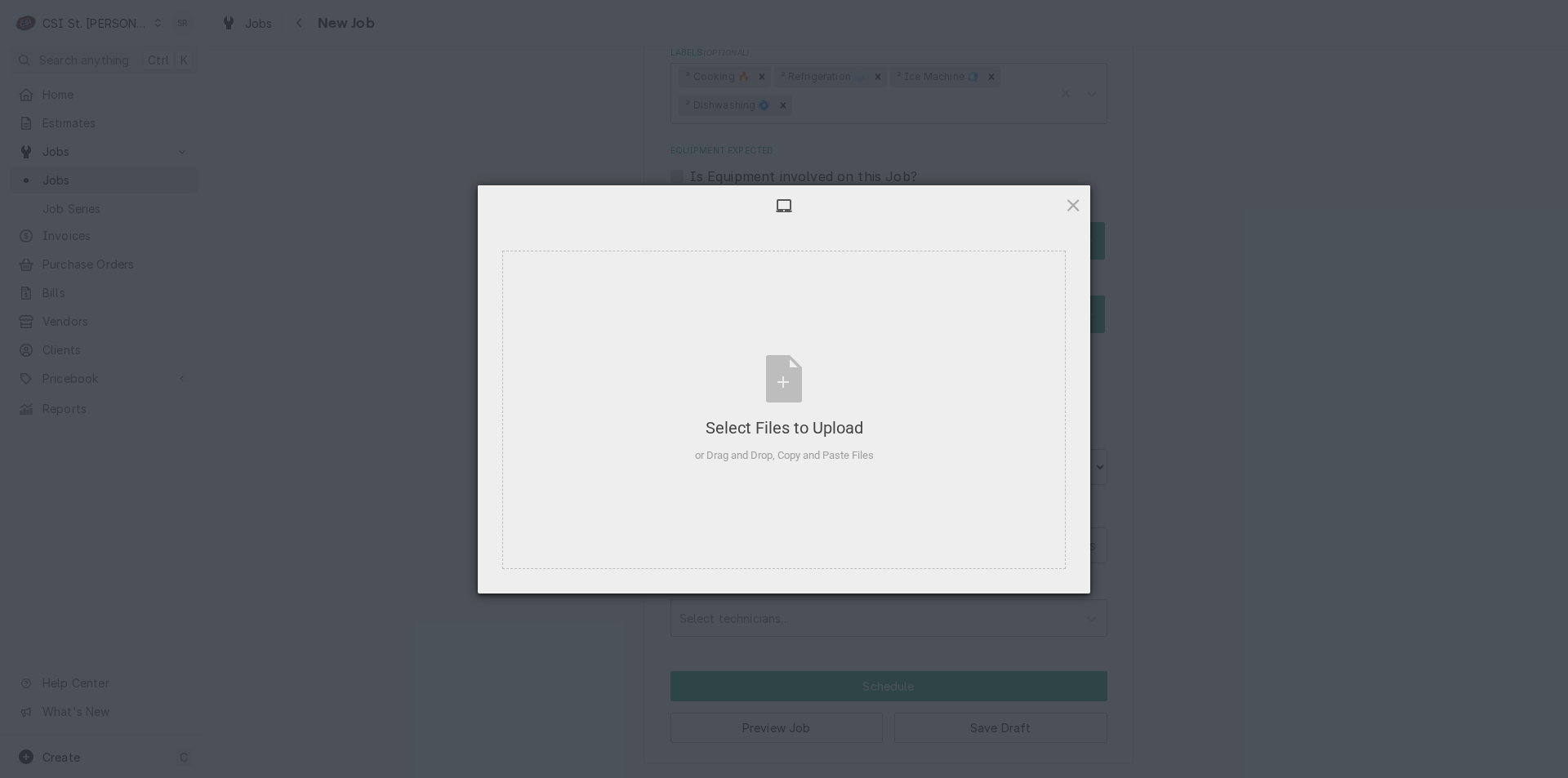 type on "x" 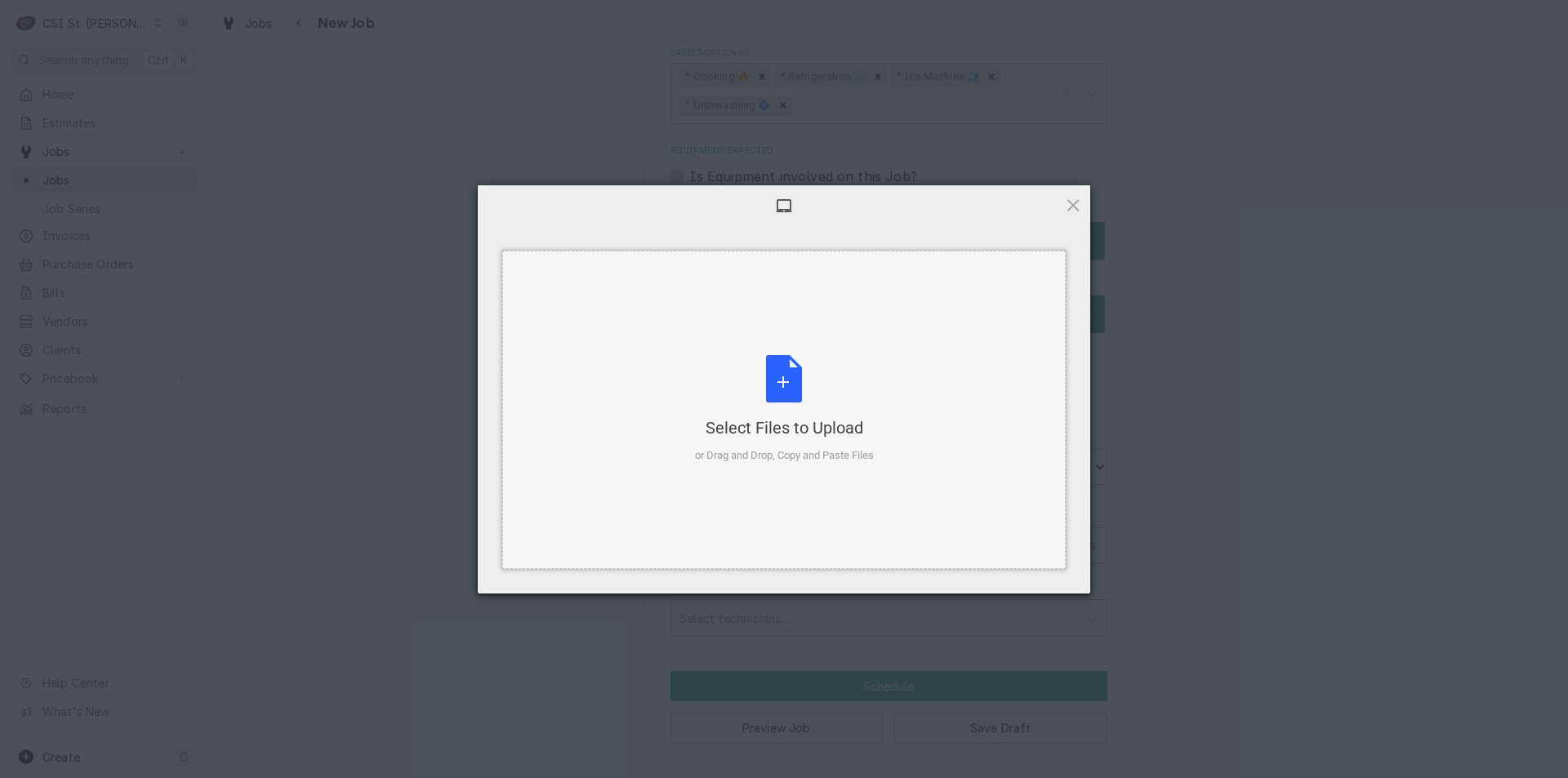 click on "Select Files to Upload
or Drag and Drop, Copy and Paste Files" at bounding box center (784, 409) 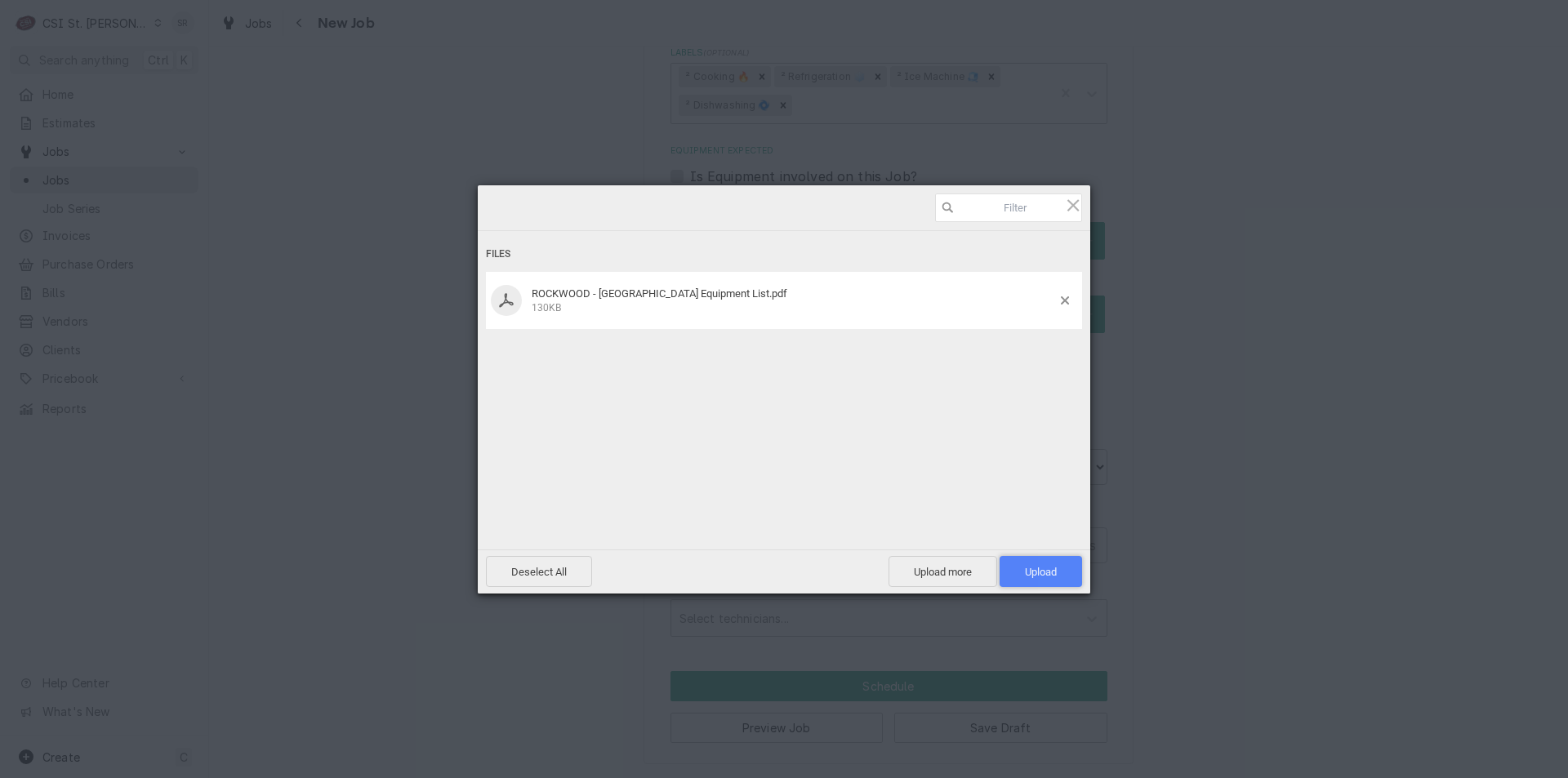 click on "Upload
1" at bounding box center (1040, 571) 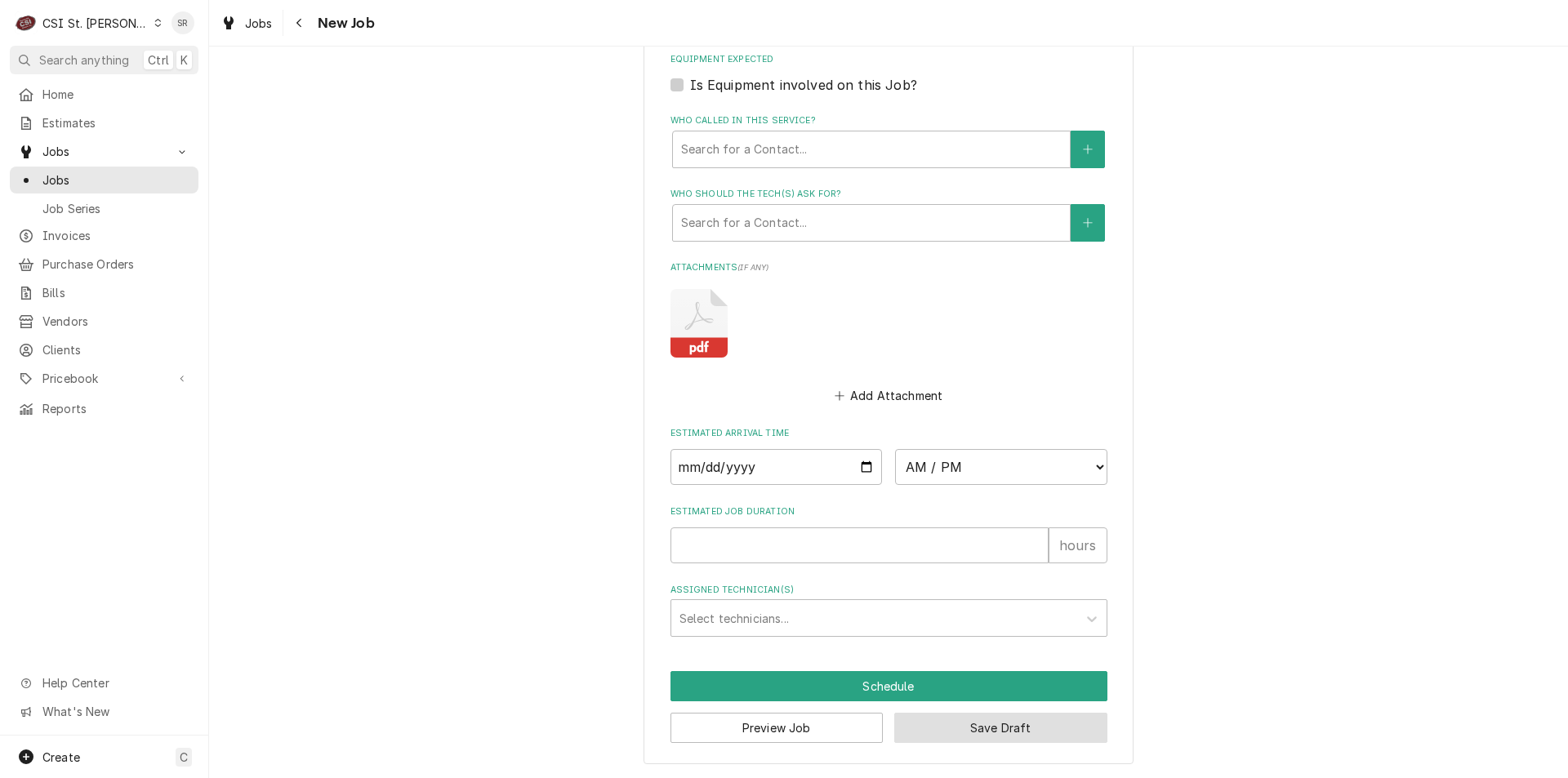 click on "Save Draft" at bounding box center [1000, 727] 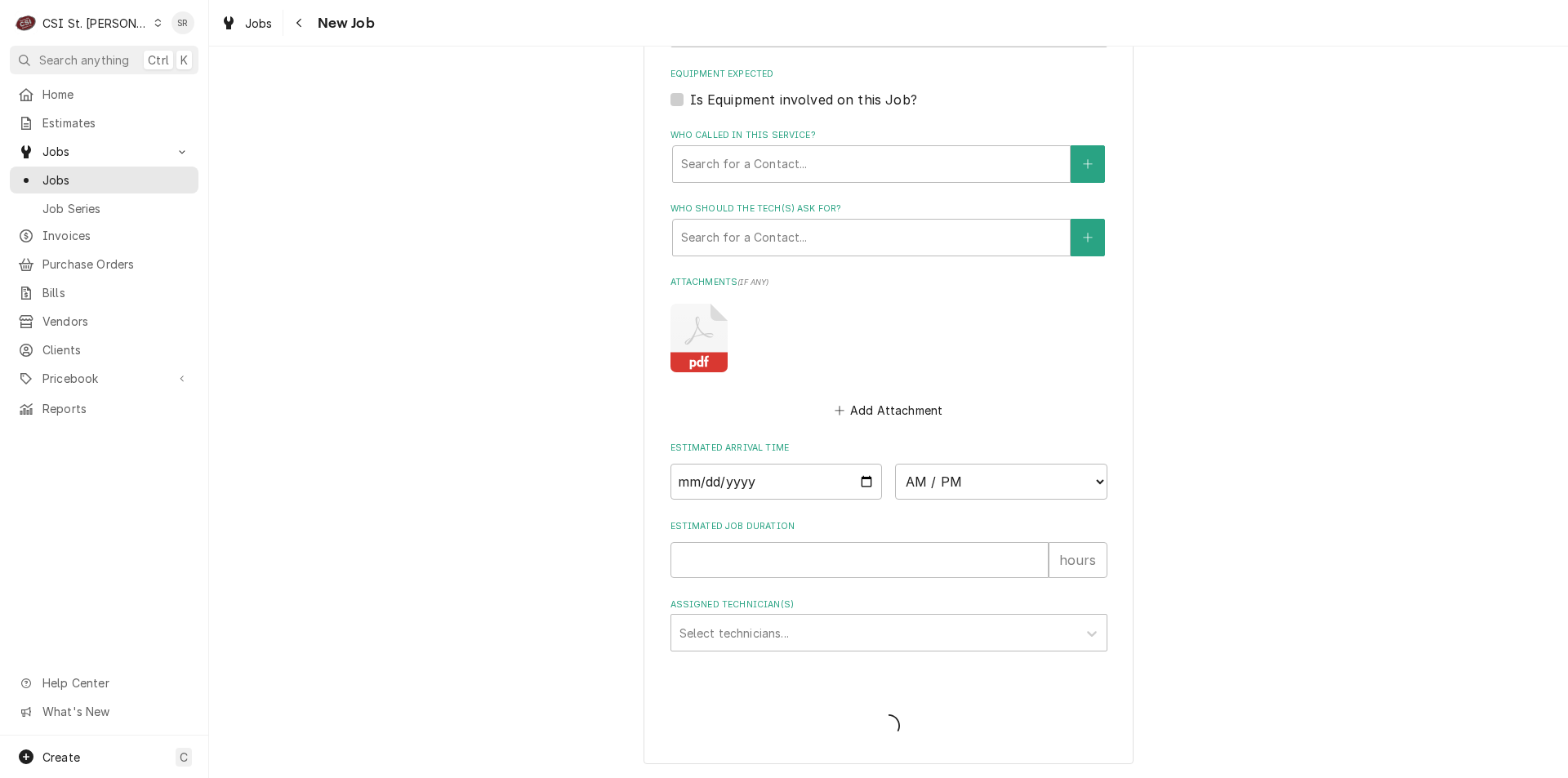 type on "x" 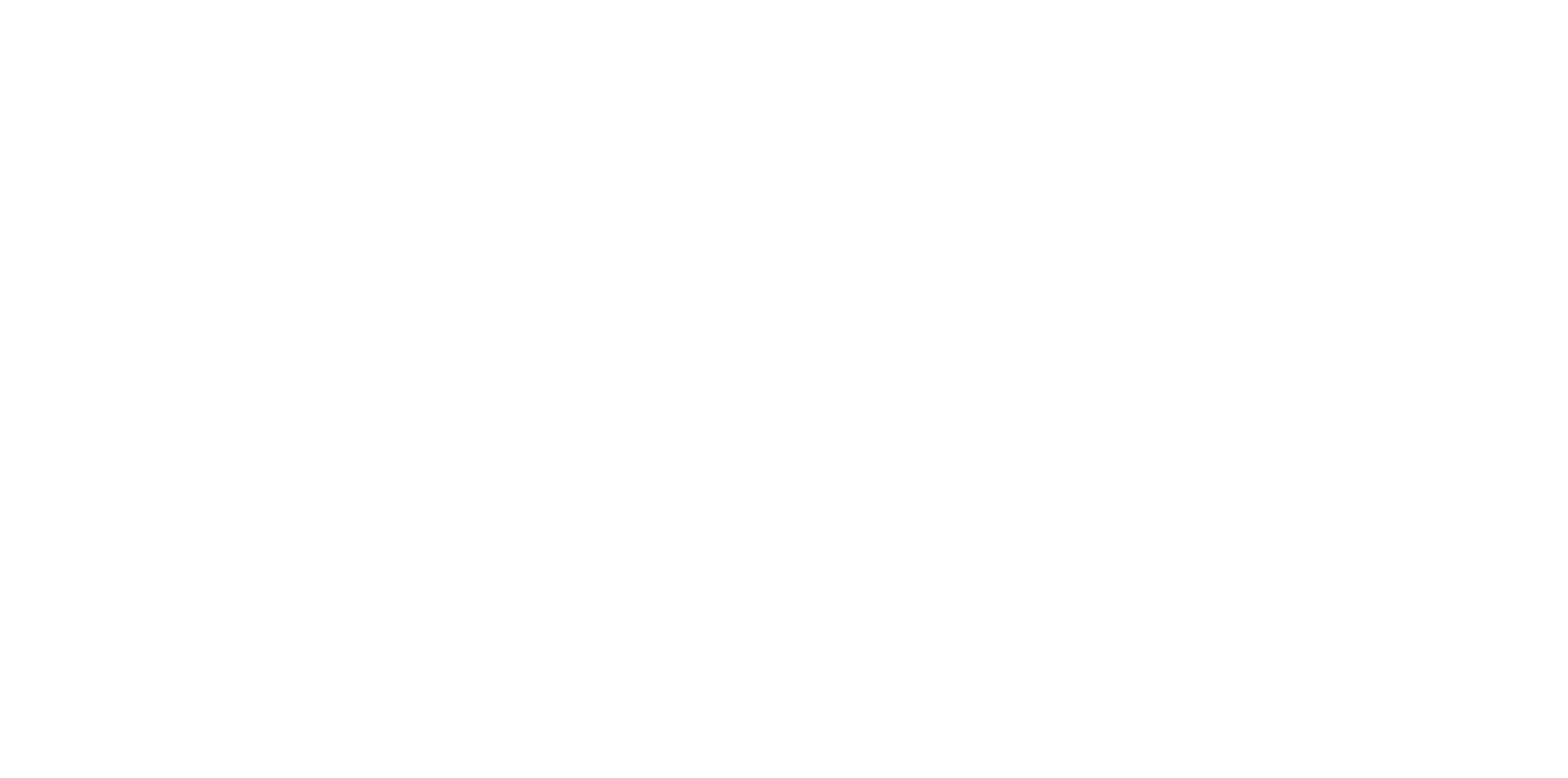 scroll, scrollTop: 0, scrollLeft: 0, axis: both 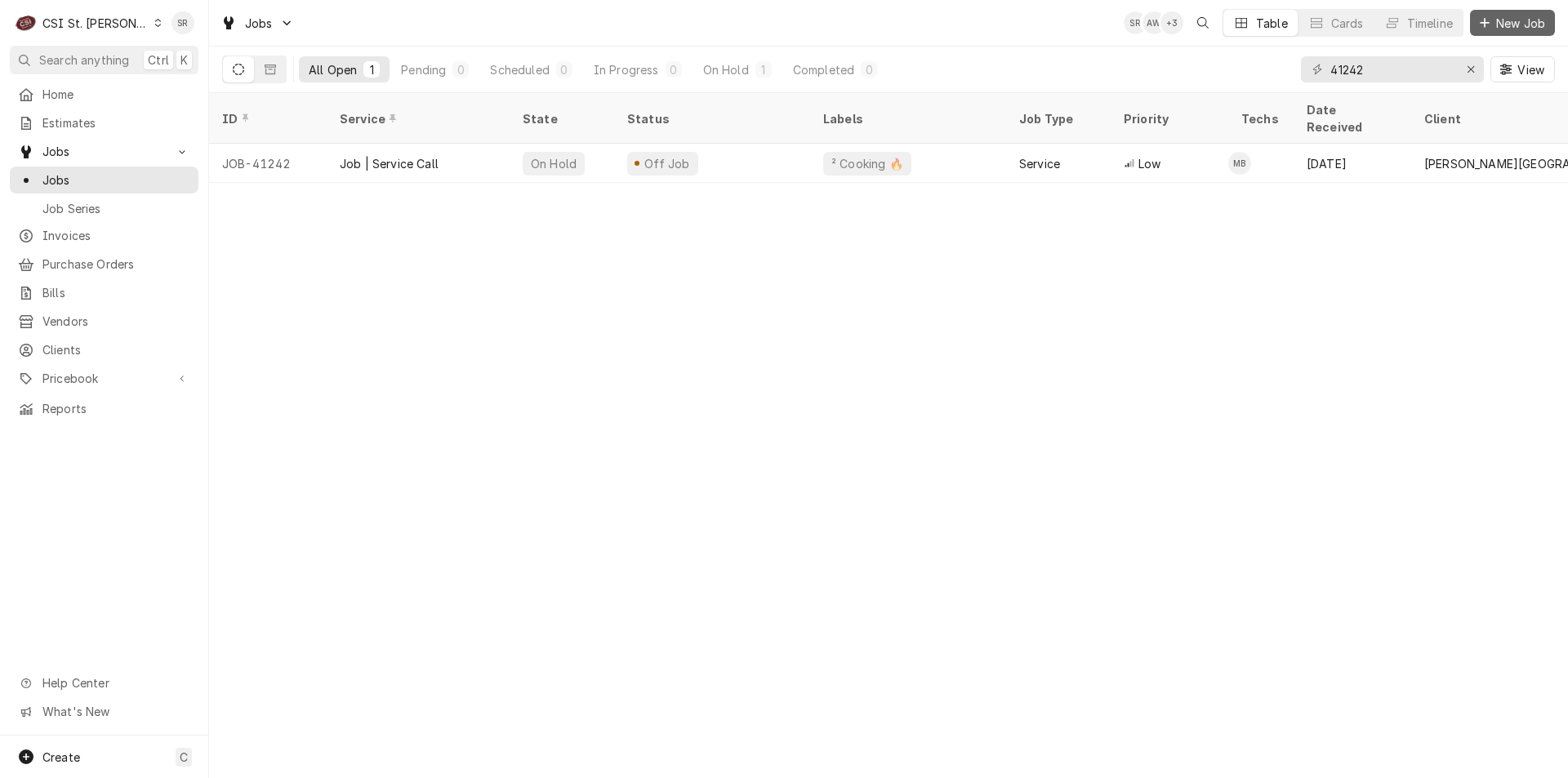 click on "New Job" at bounding box center [1521, 23] 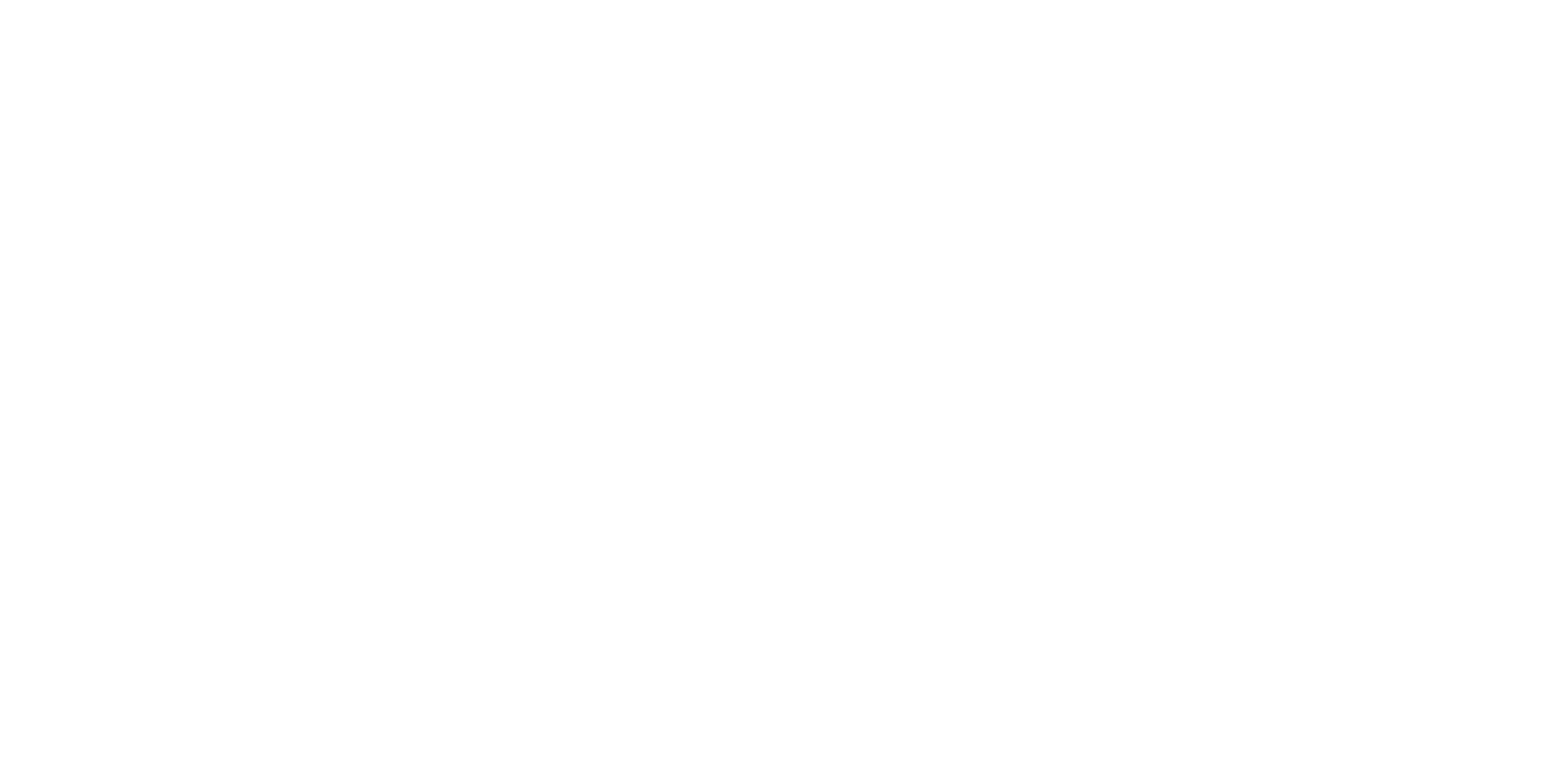 scroll, scrollTop: 0, scrollLeft: 0, axis: both 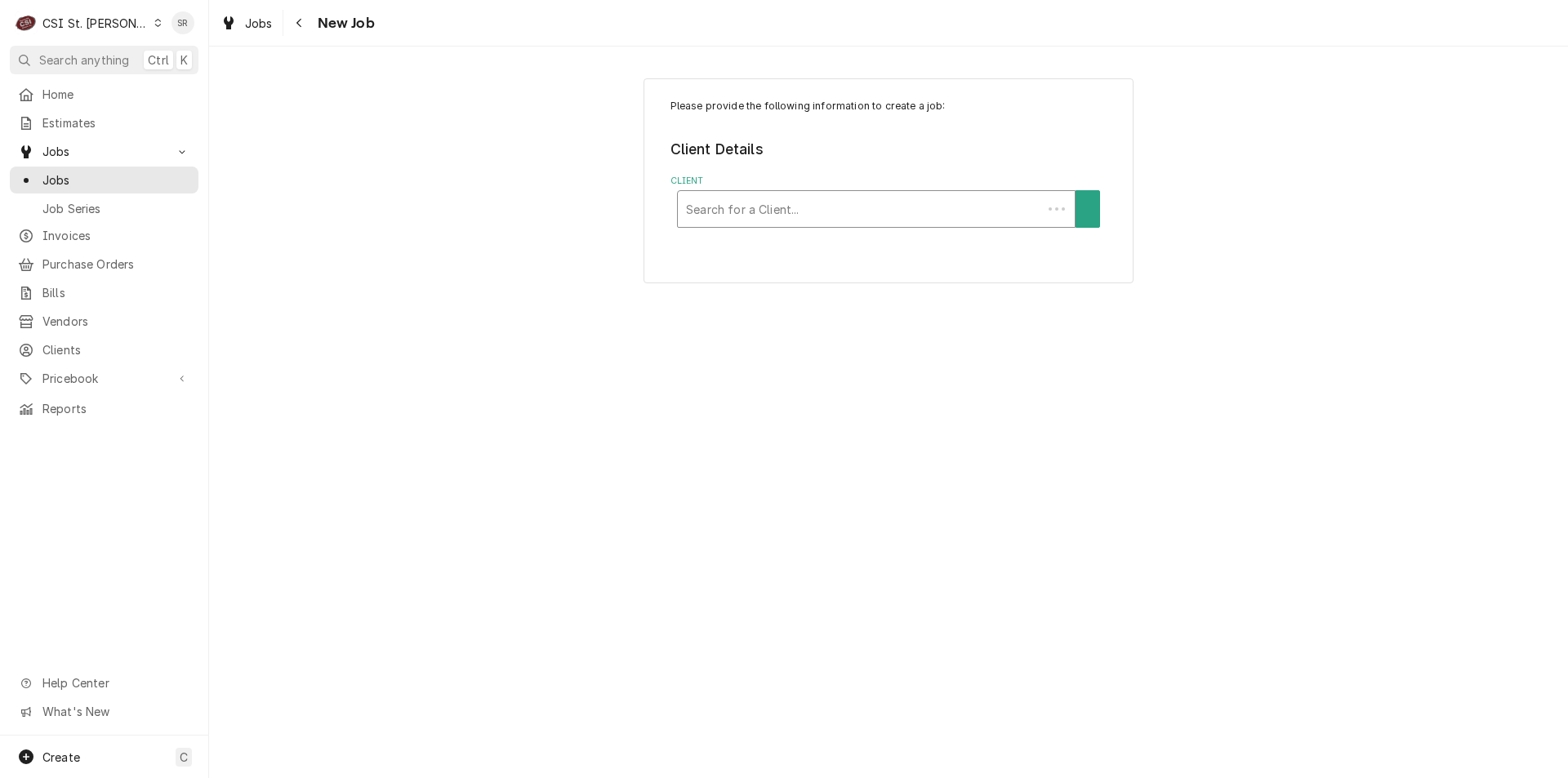 click at bounding box center (860, 209) 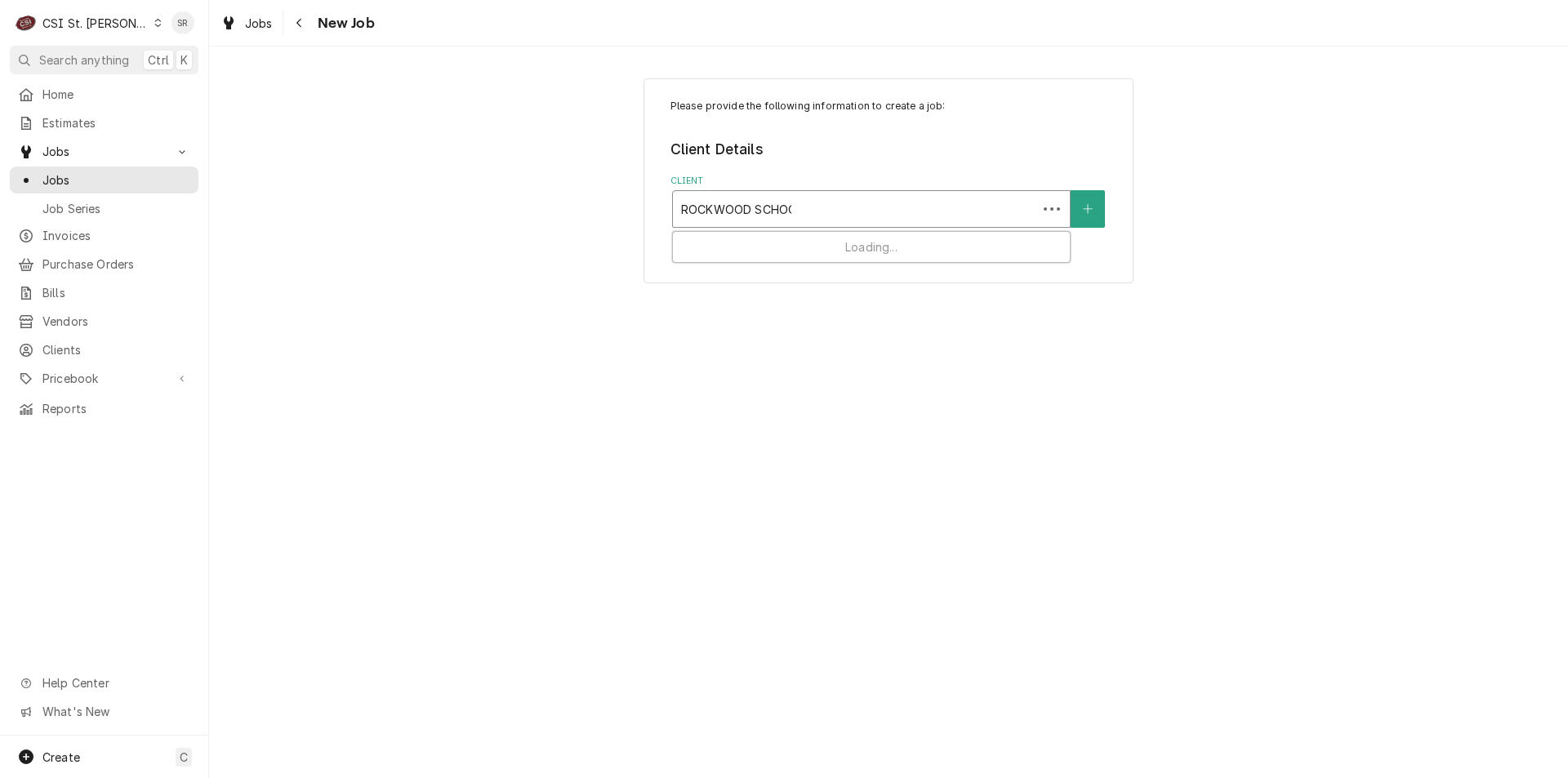 type on "[GEOGRAPHIC_DATA]" 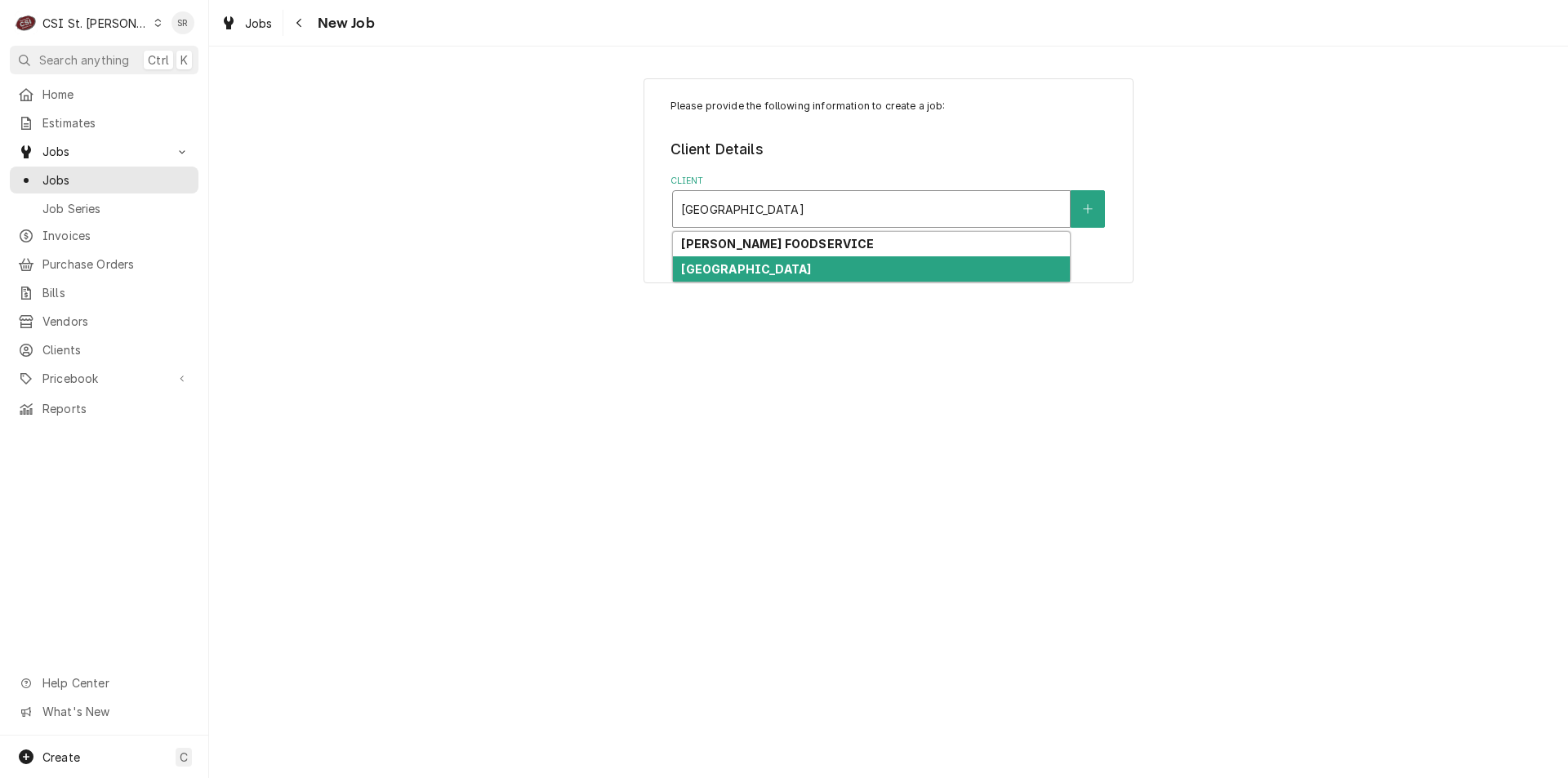 click on "[GEOGRAPHIC_DATA]" at bounding box center (746, 269) 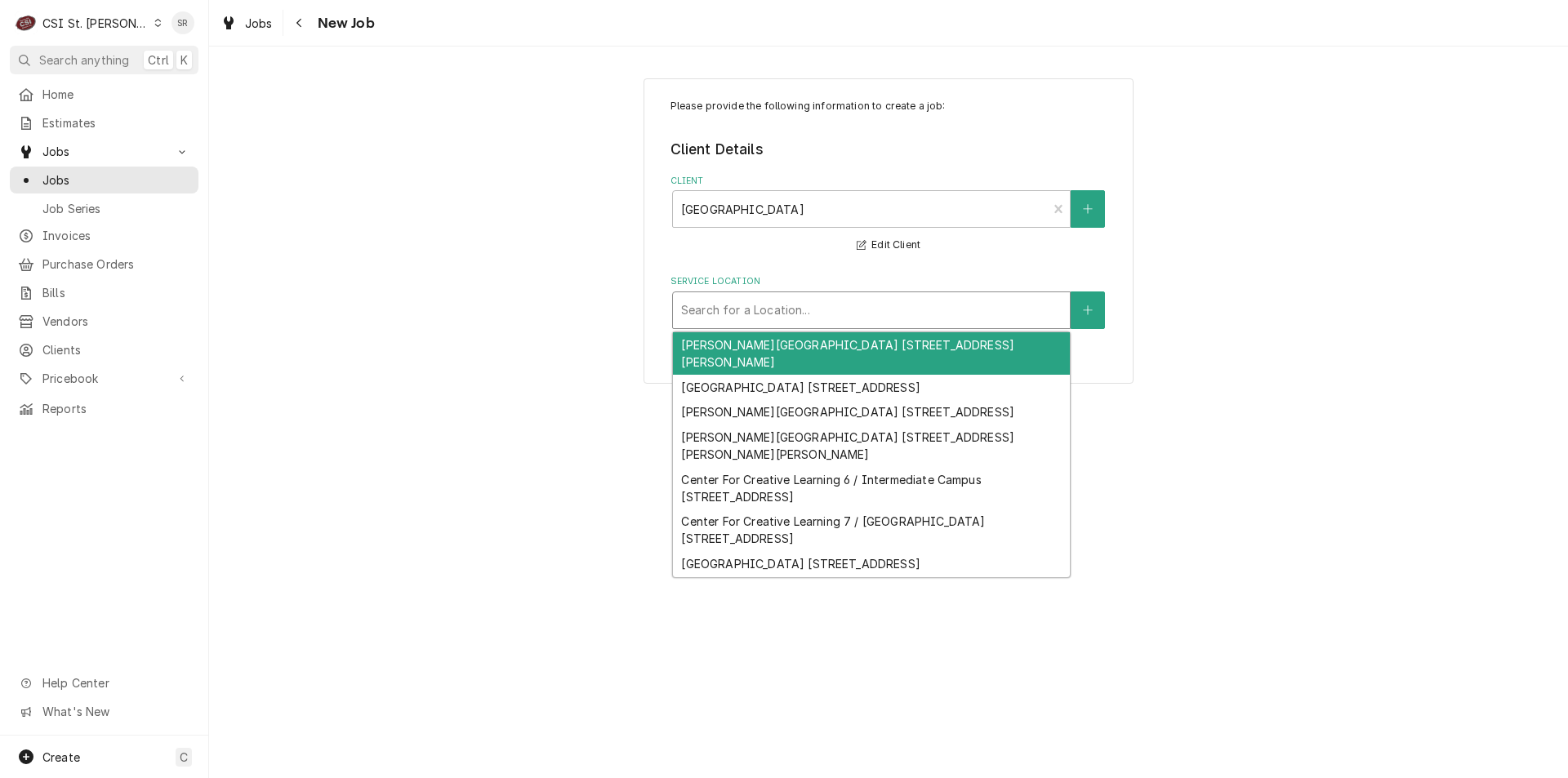 click at bounding box center (871, 310) 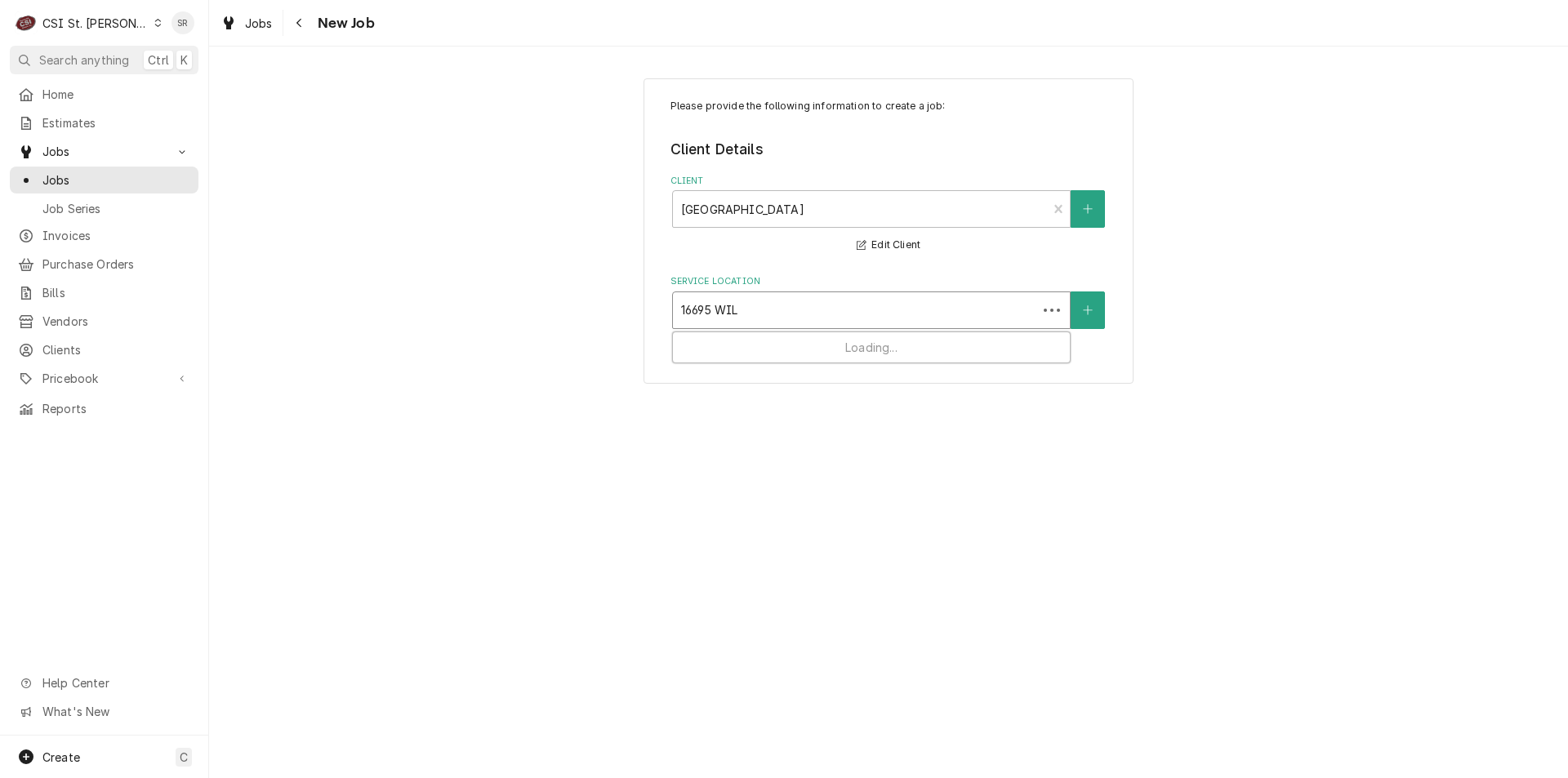 type on "16695 WILD" 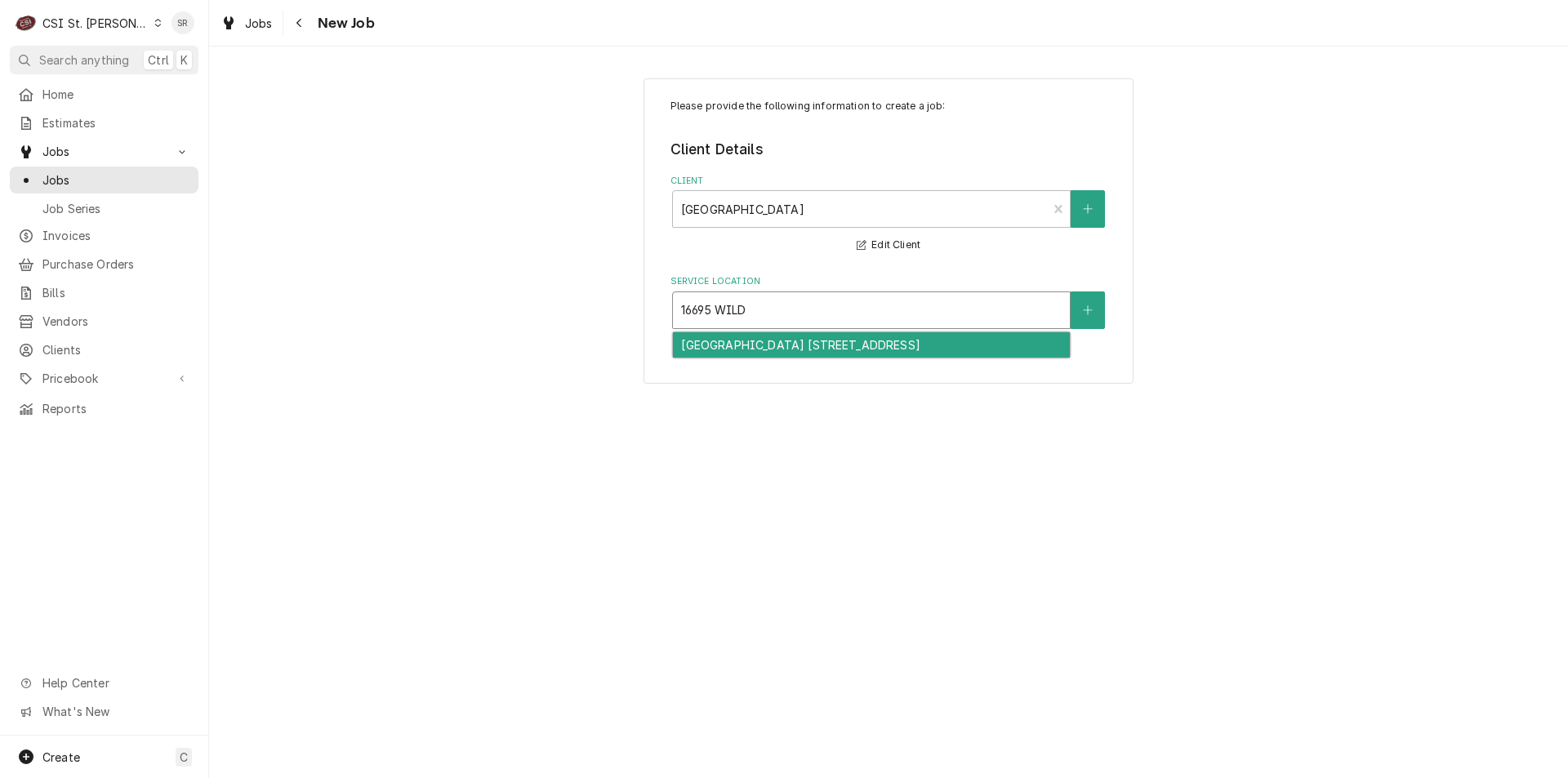 click on "Wild Horse Elementary School 20 / 16695 Wild Horse Creek Road, Chesterfield, MO 63005" at bounding box center (871, 345) 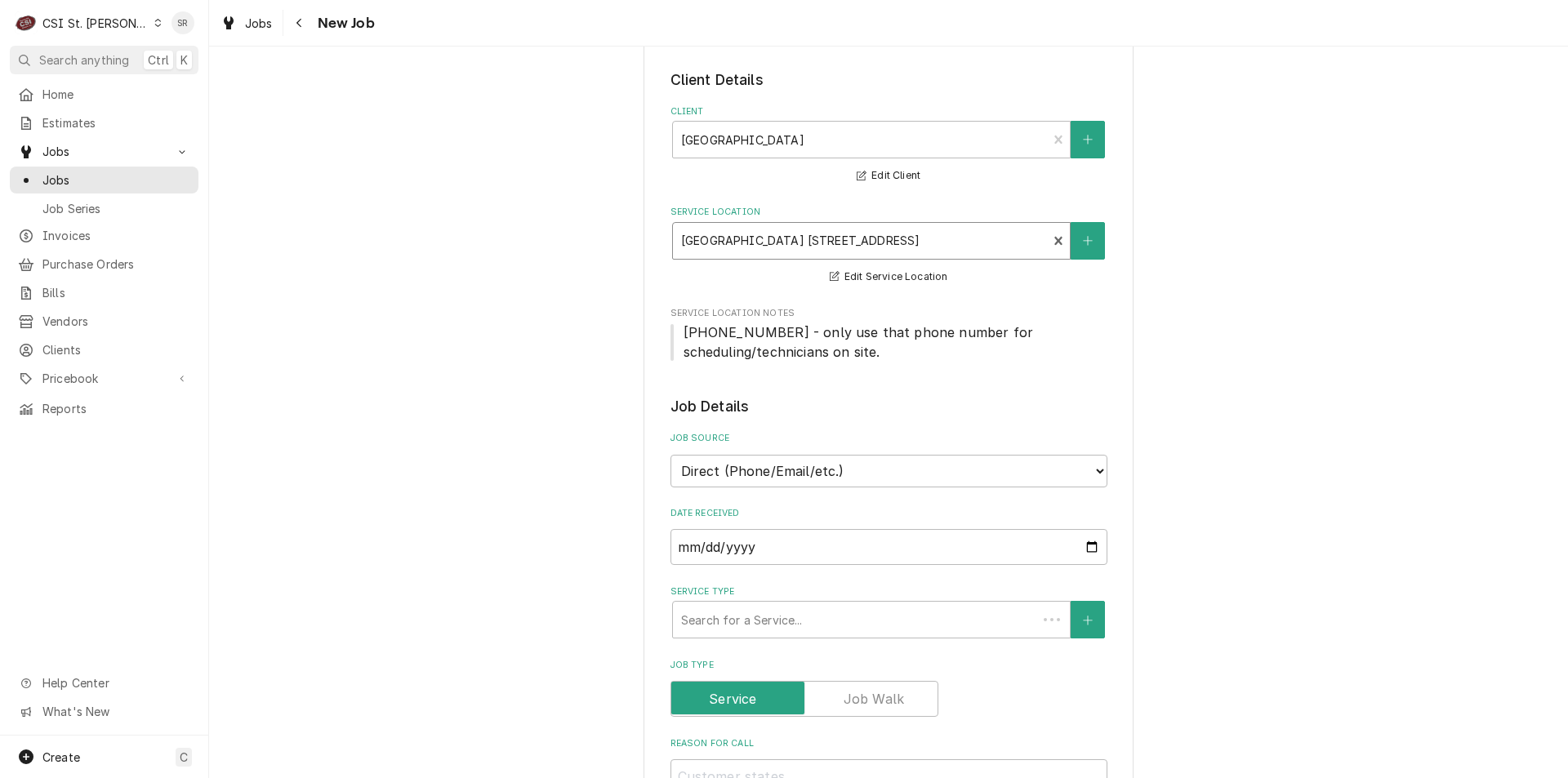 scroll, scrollTop: 163, scrollLeft: 0, axis: vertical 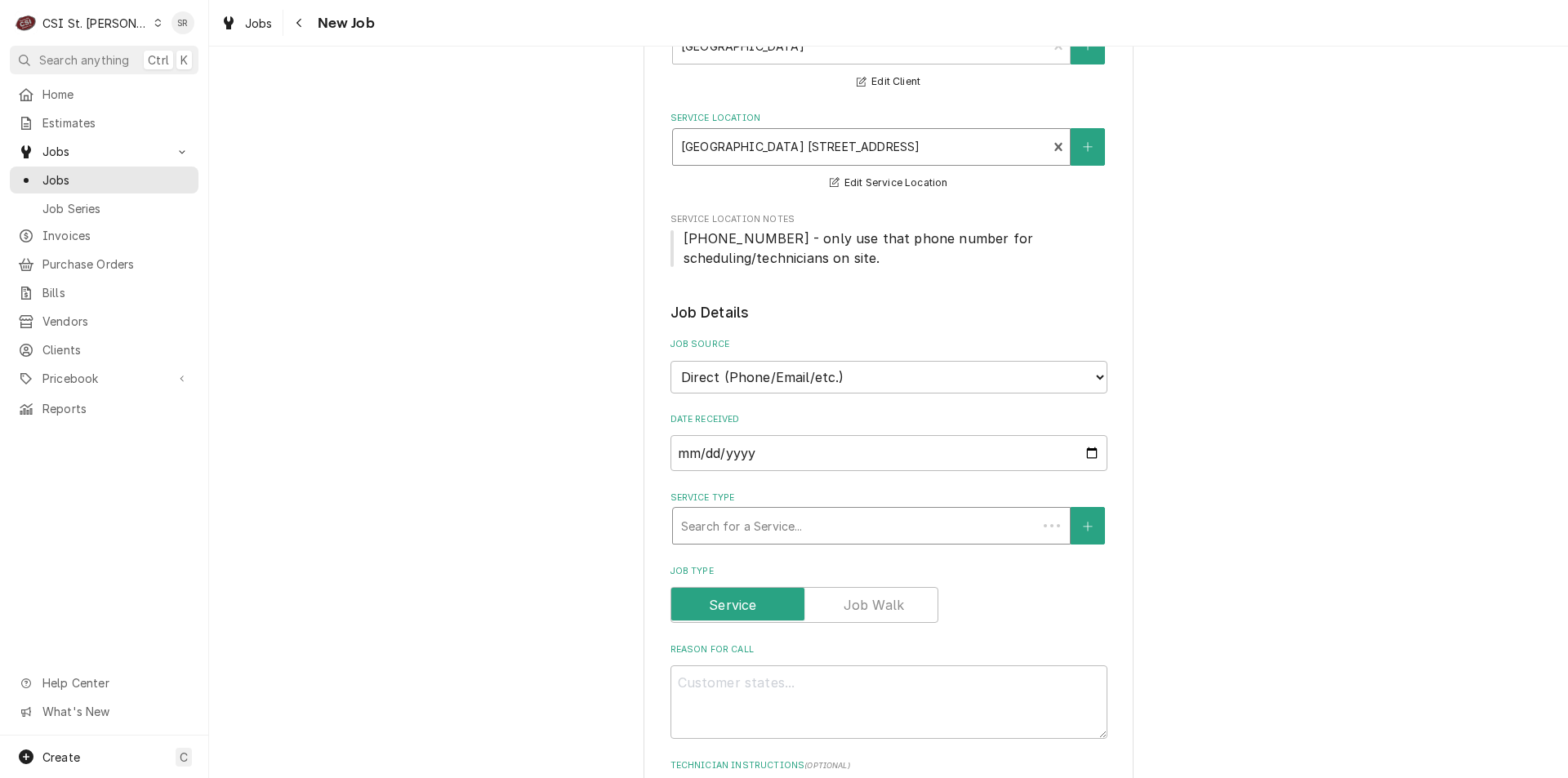 click at bounding box center [855, 526] 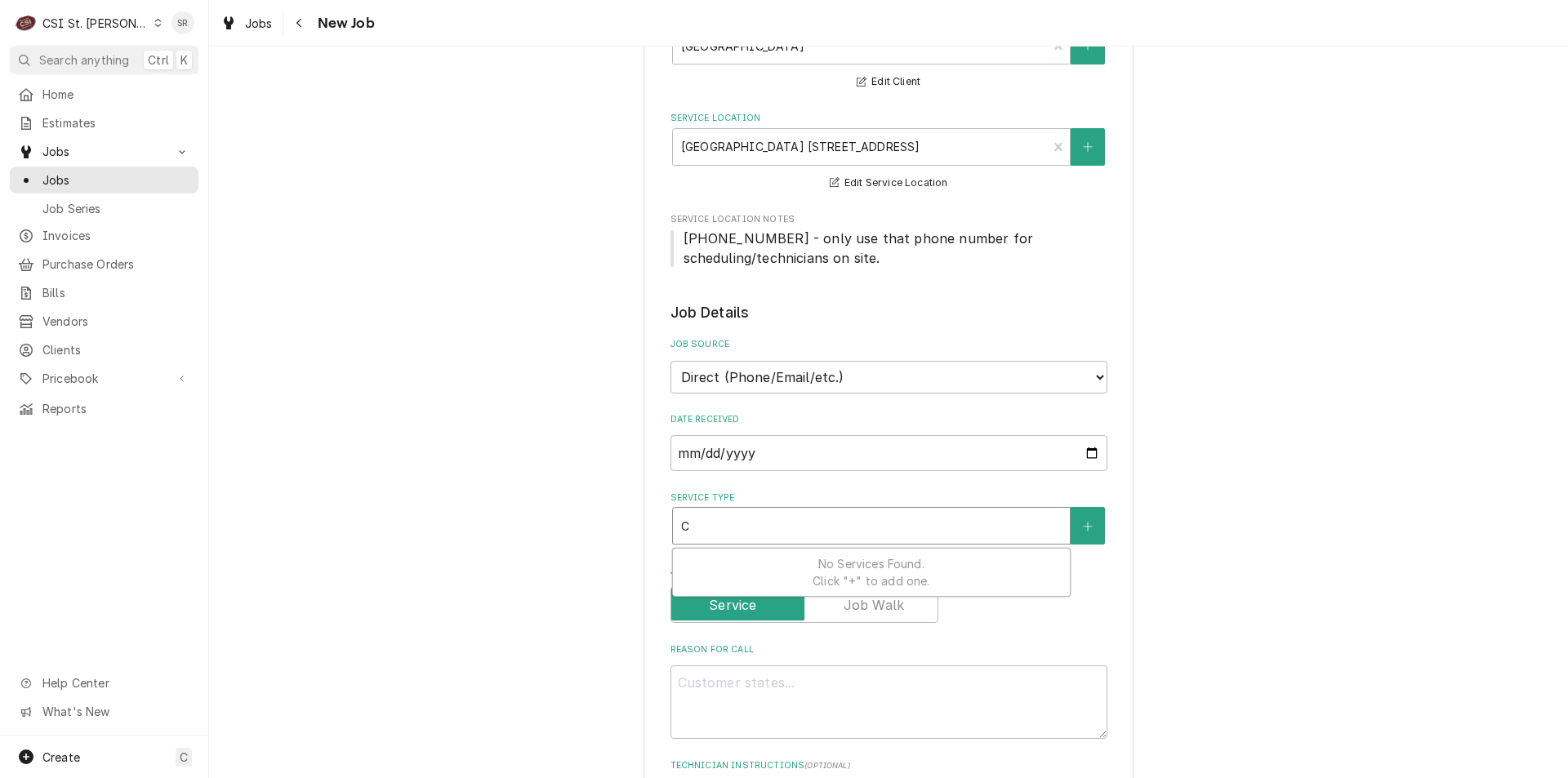 type on "x" 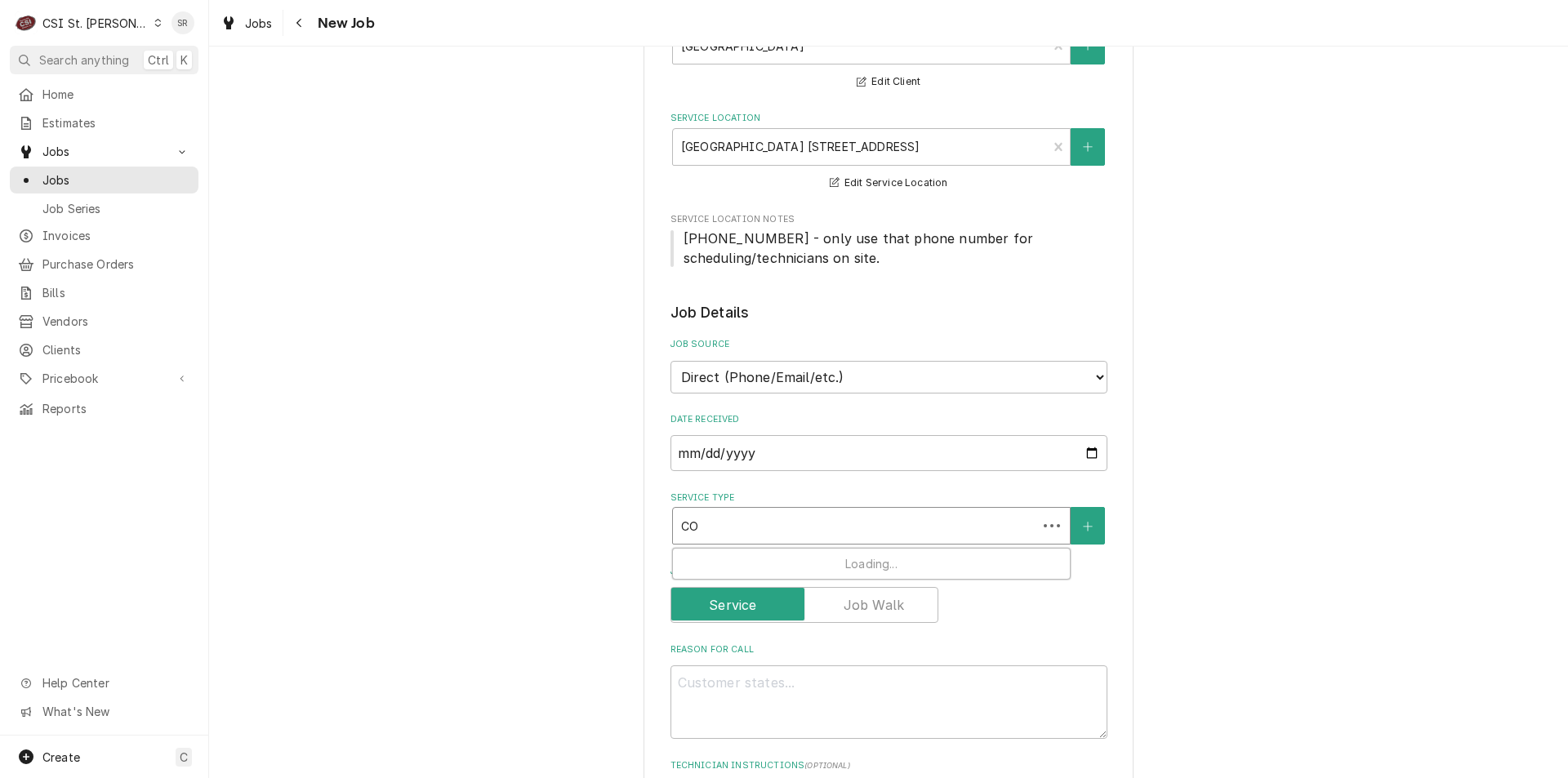 type on "x" 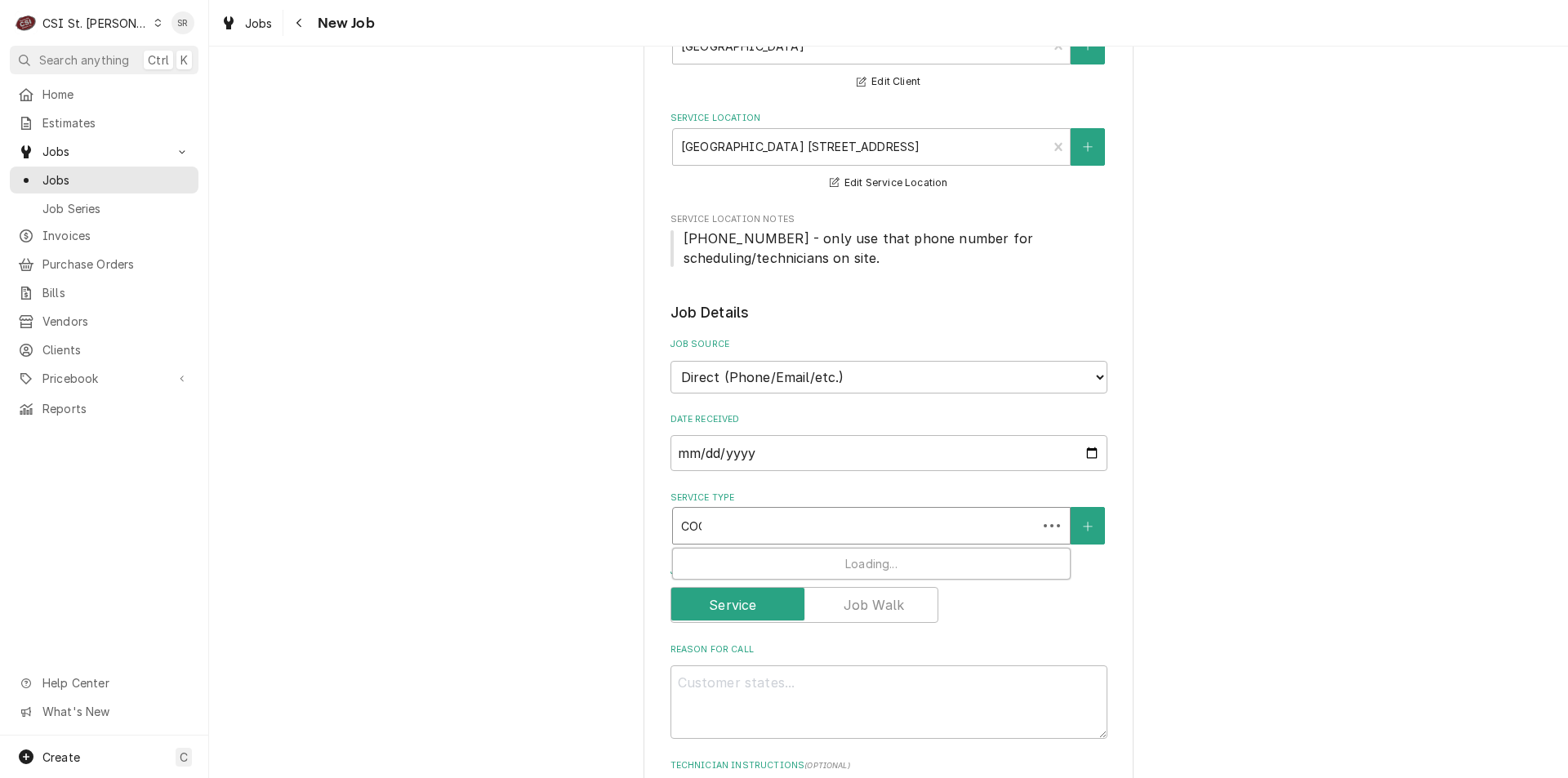 type on "x" 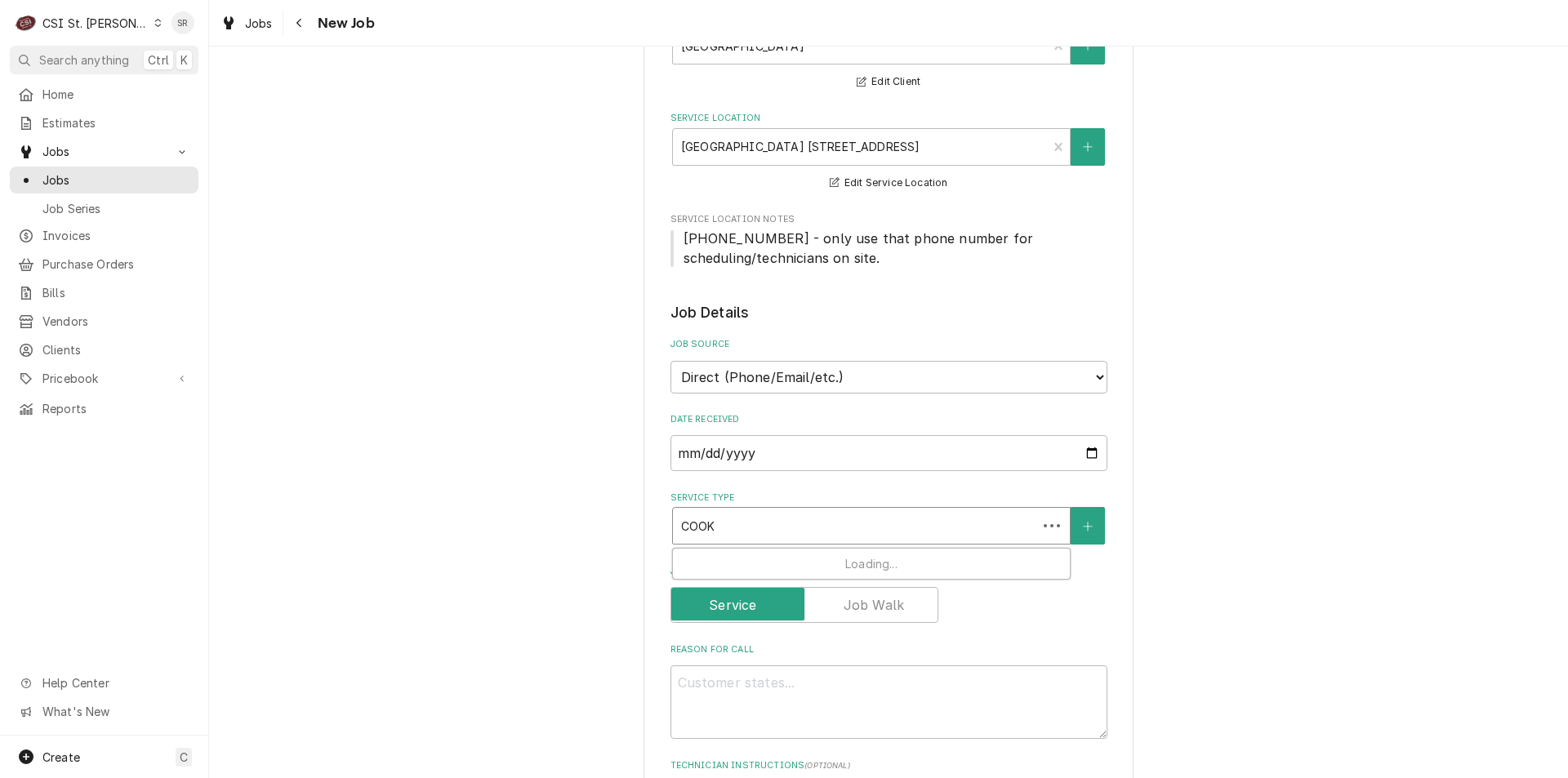 type on "x" 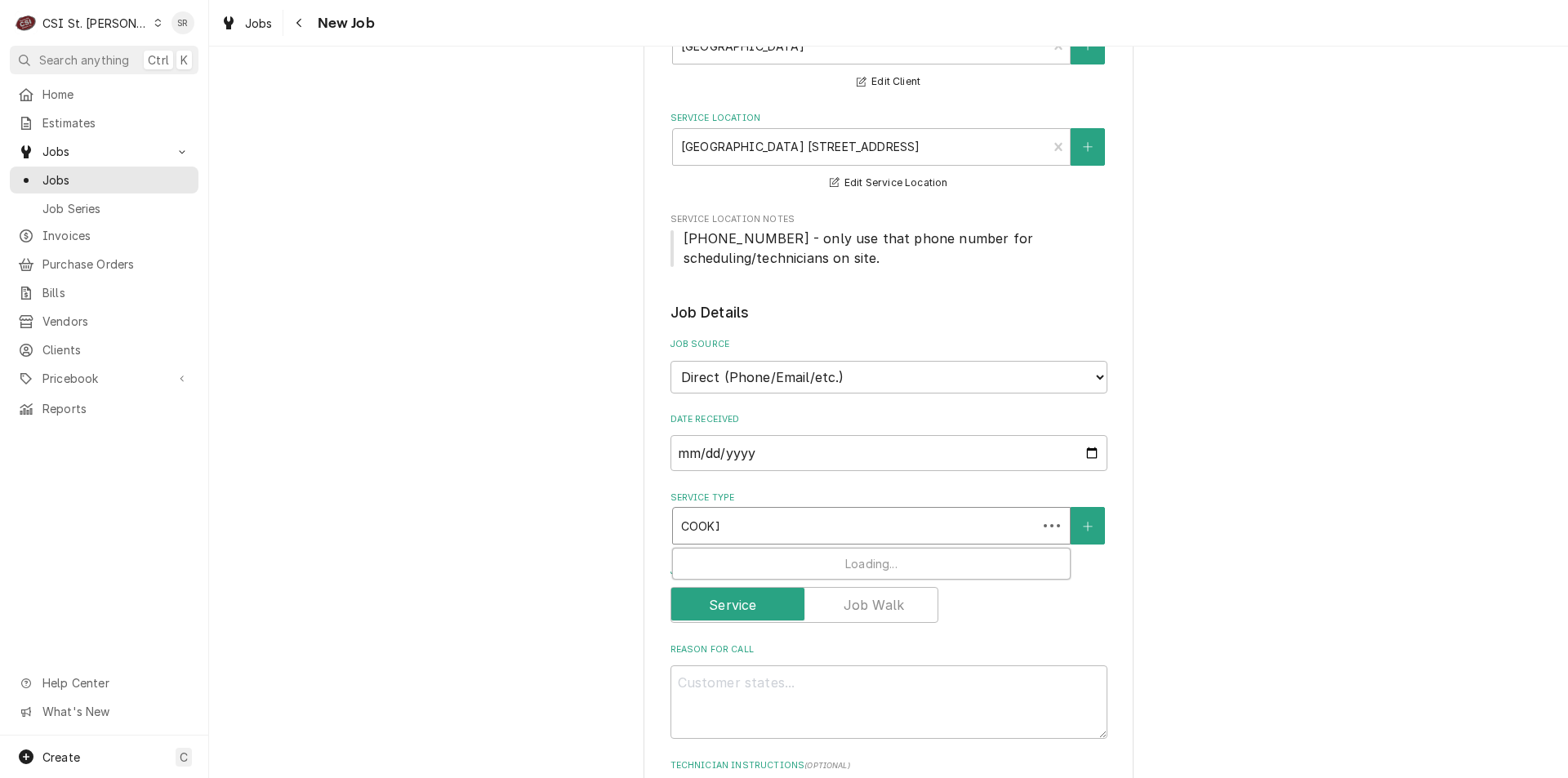 type on "x" 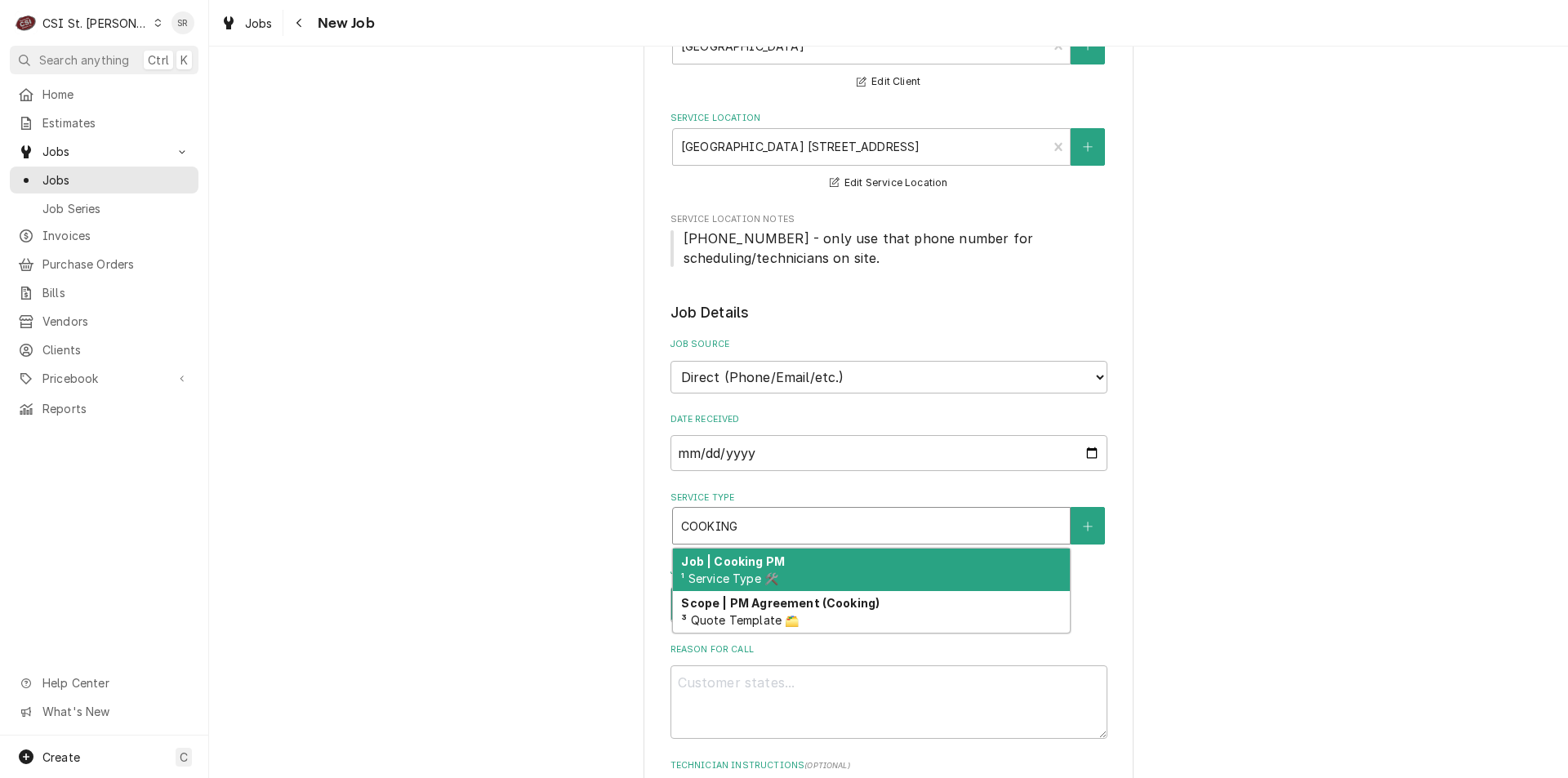 click on "Job | Cooking PM" at bounding box center [733, 561] 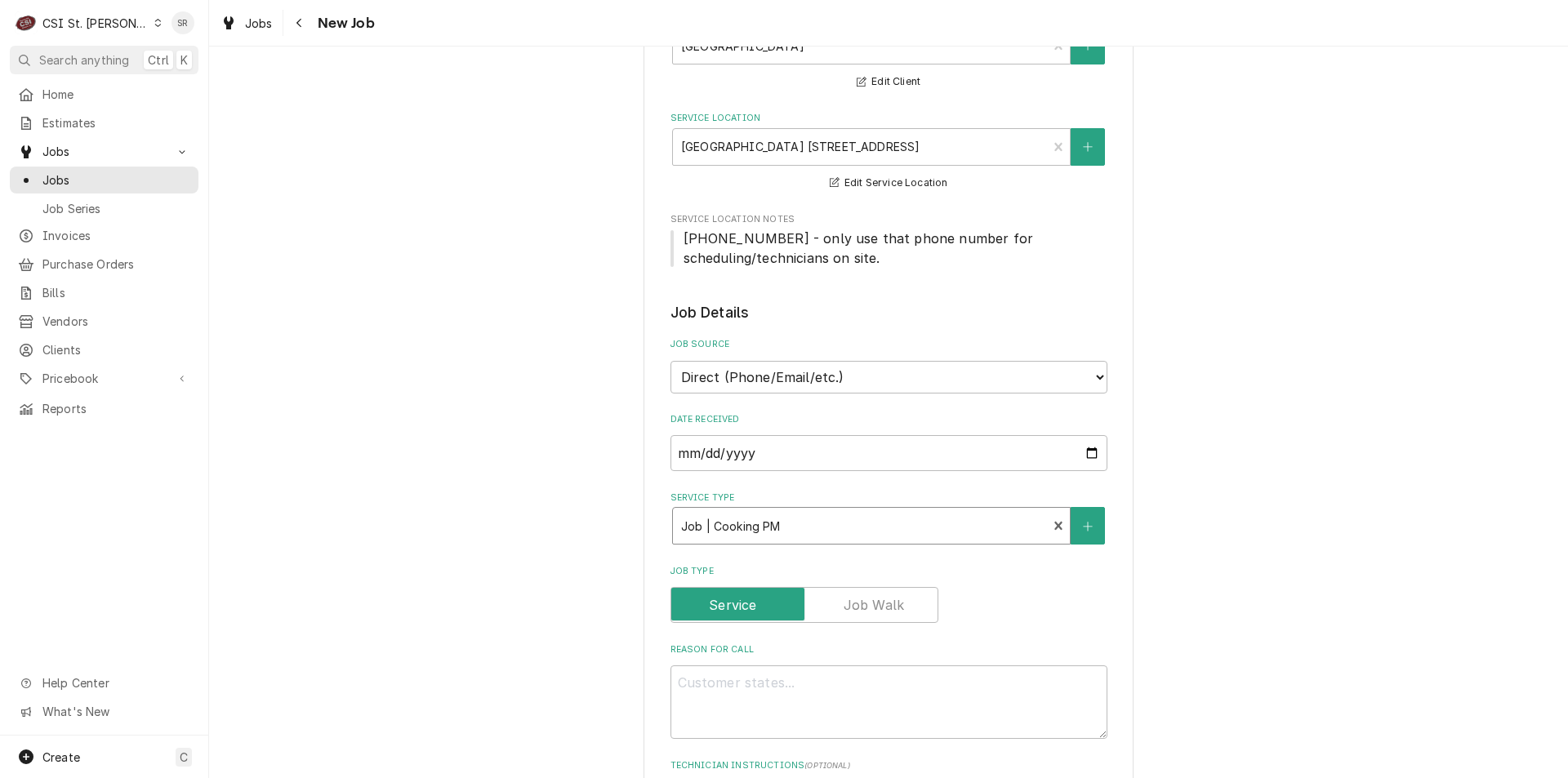 scroll, scrollTop: 408, scrollLeft: 0, axis: vertical 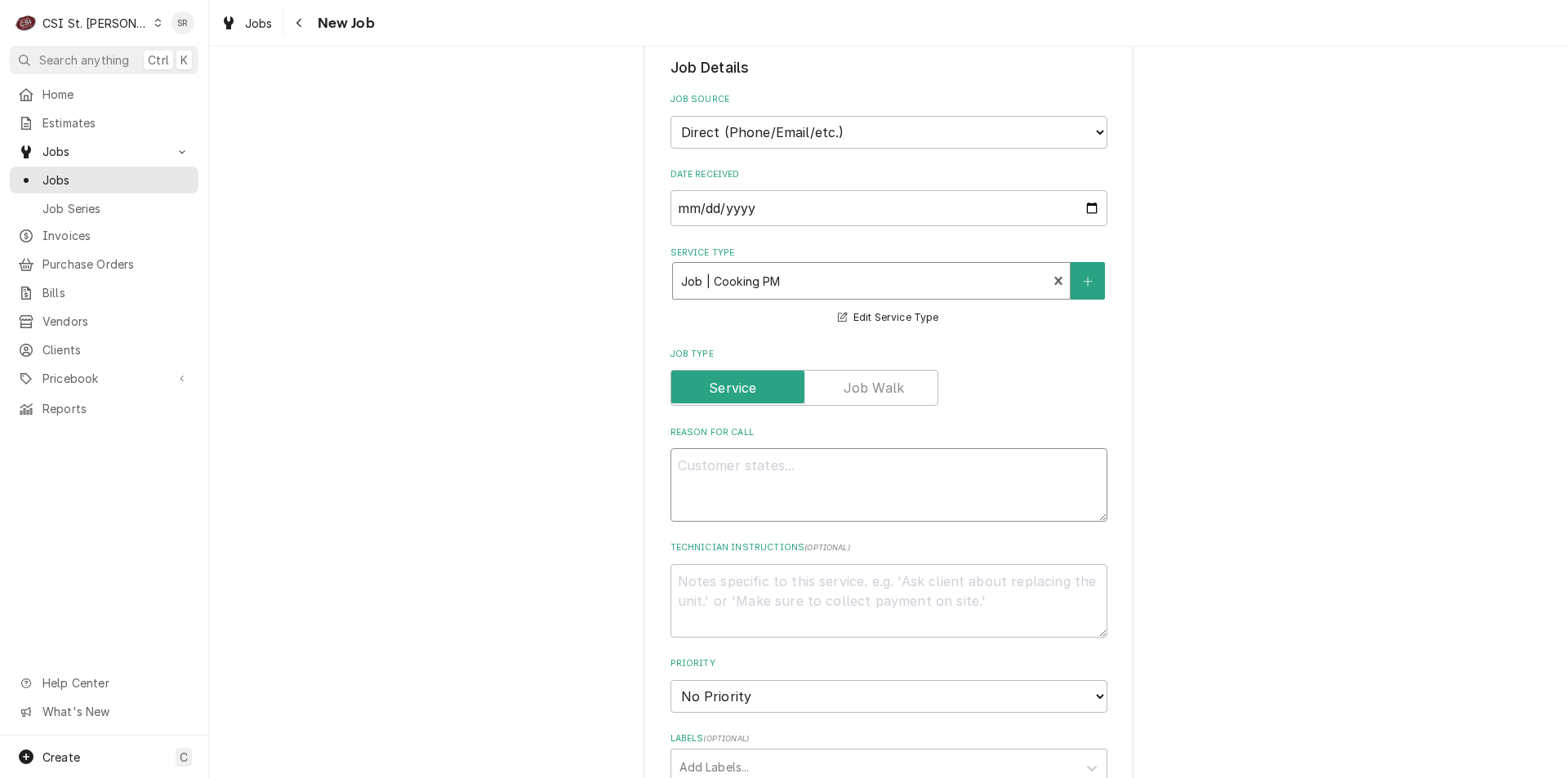 click on "Reason For Call" at bounding box center (889, 485) 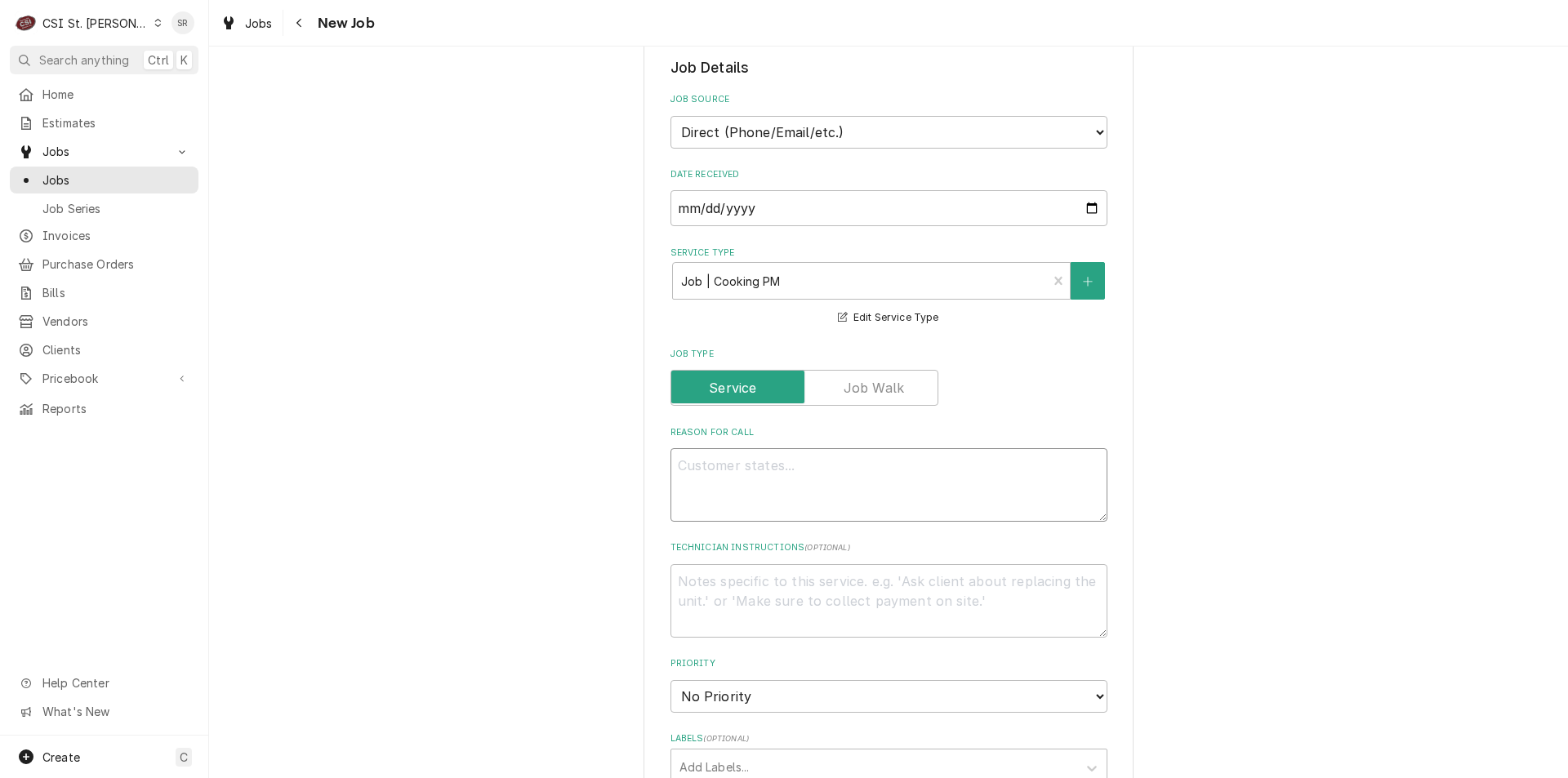 click on "Reason For Call" at bounding box center [889, 485] 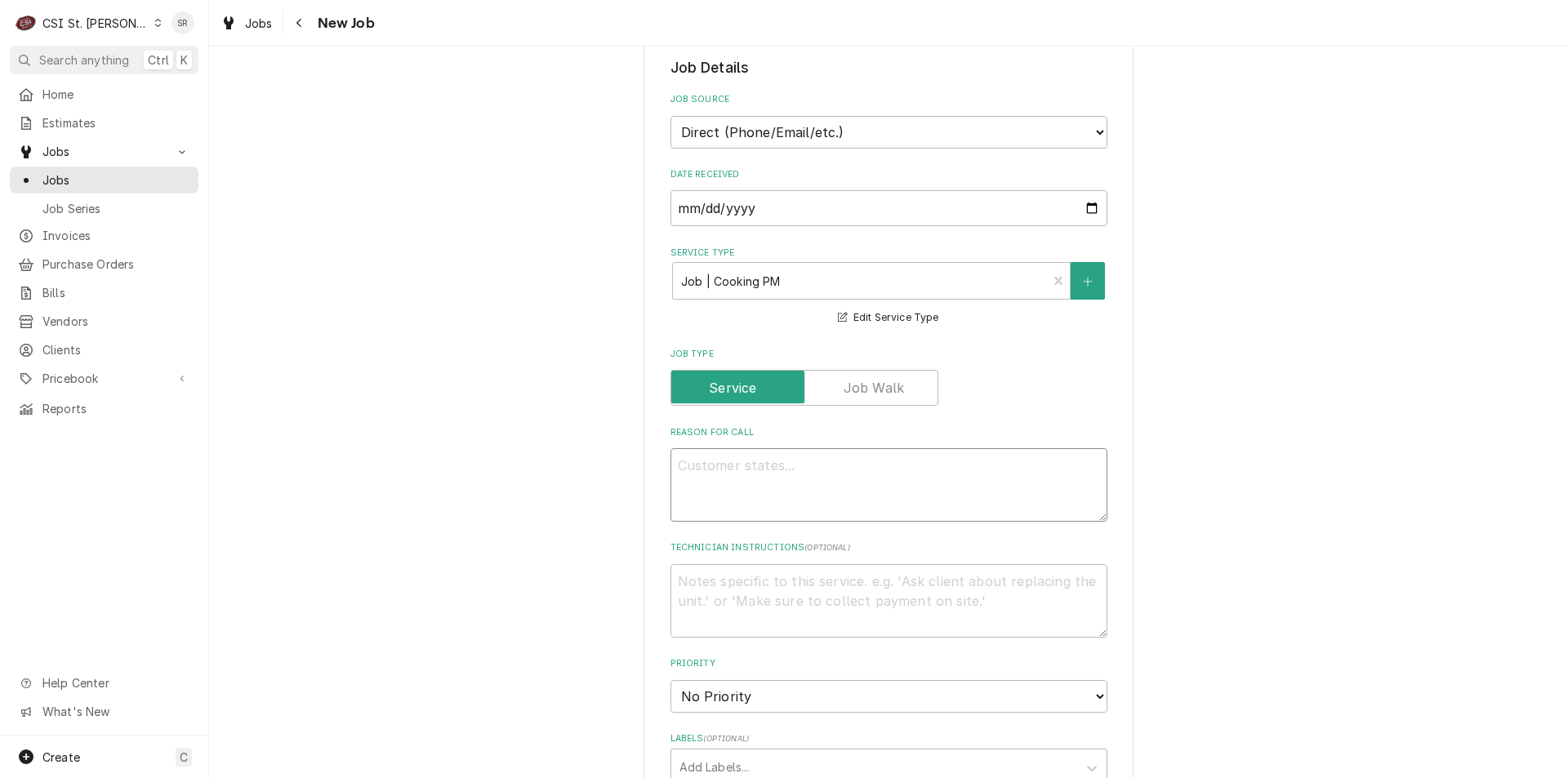 type on "x" 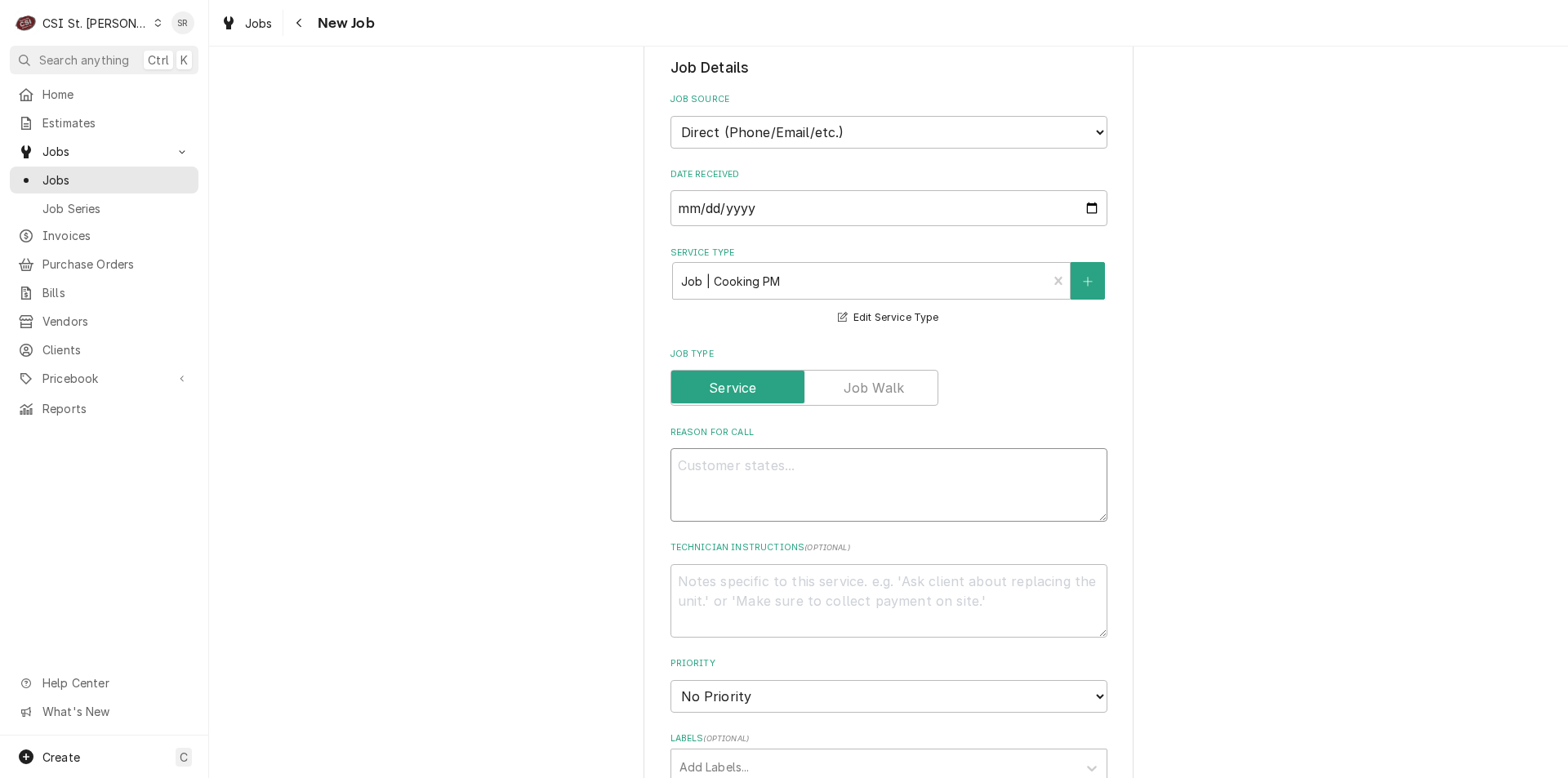 type on "P" 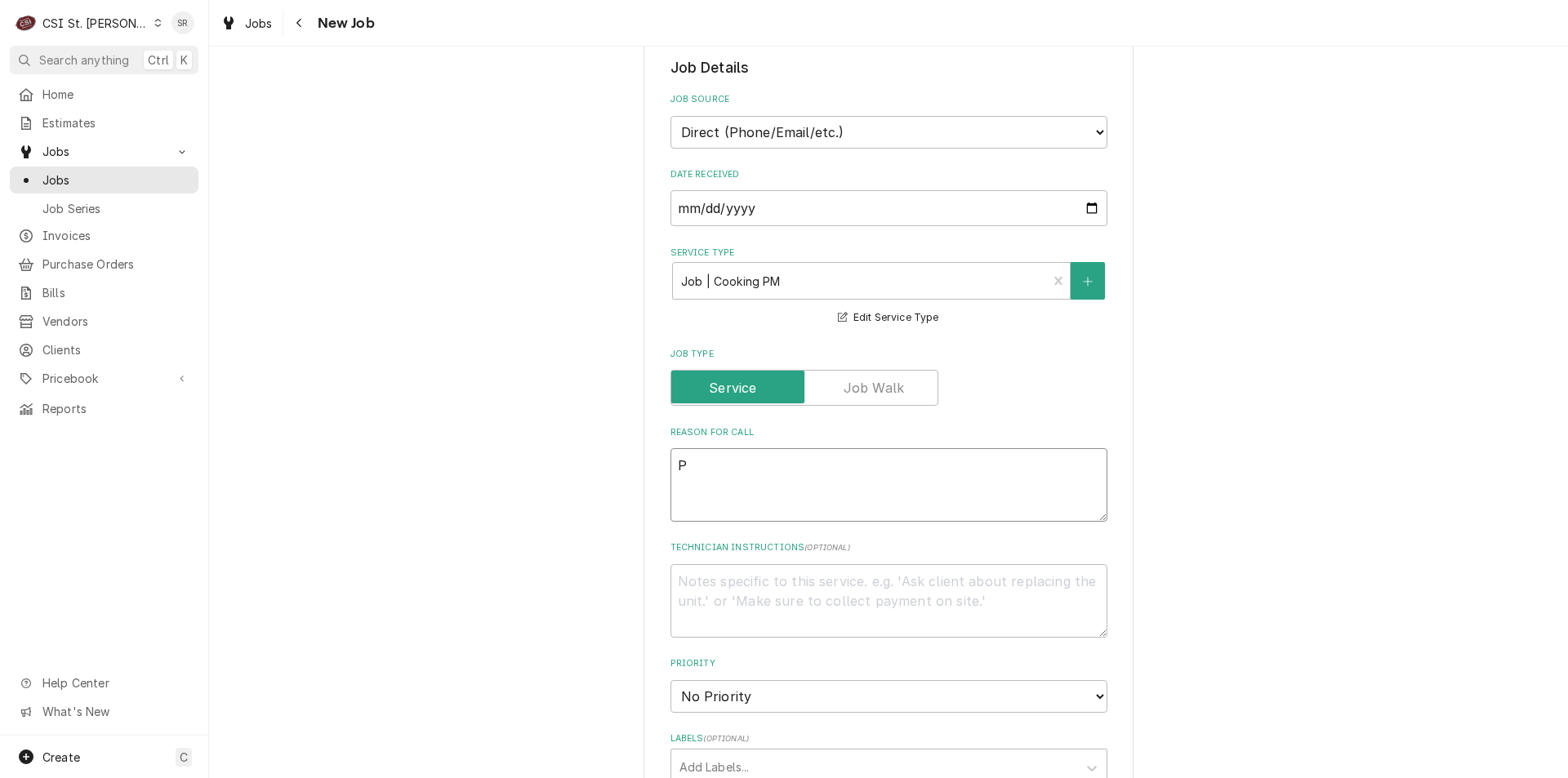 type on "x" 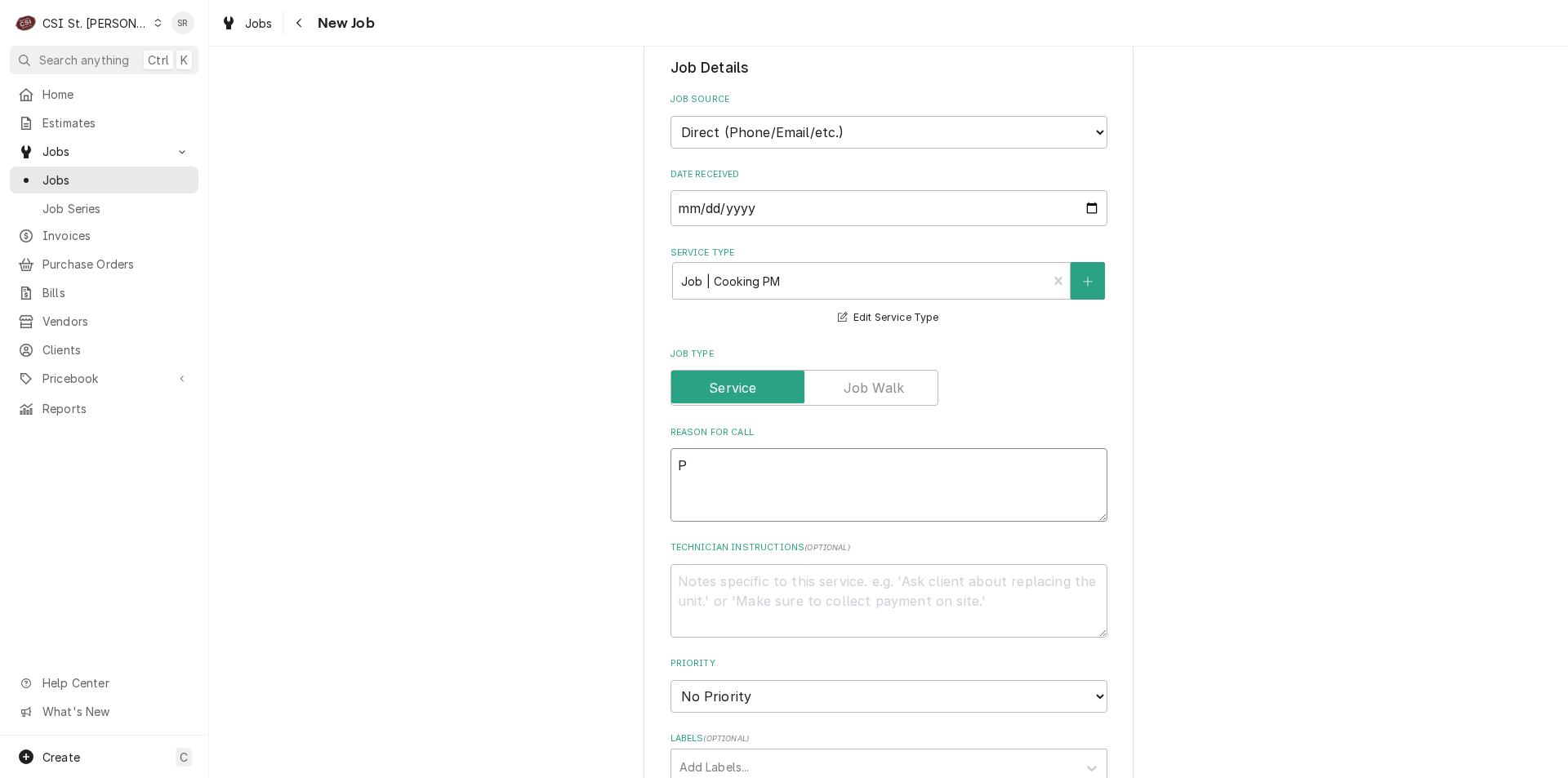 type on "PE" 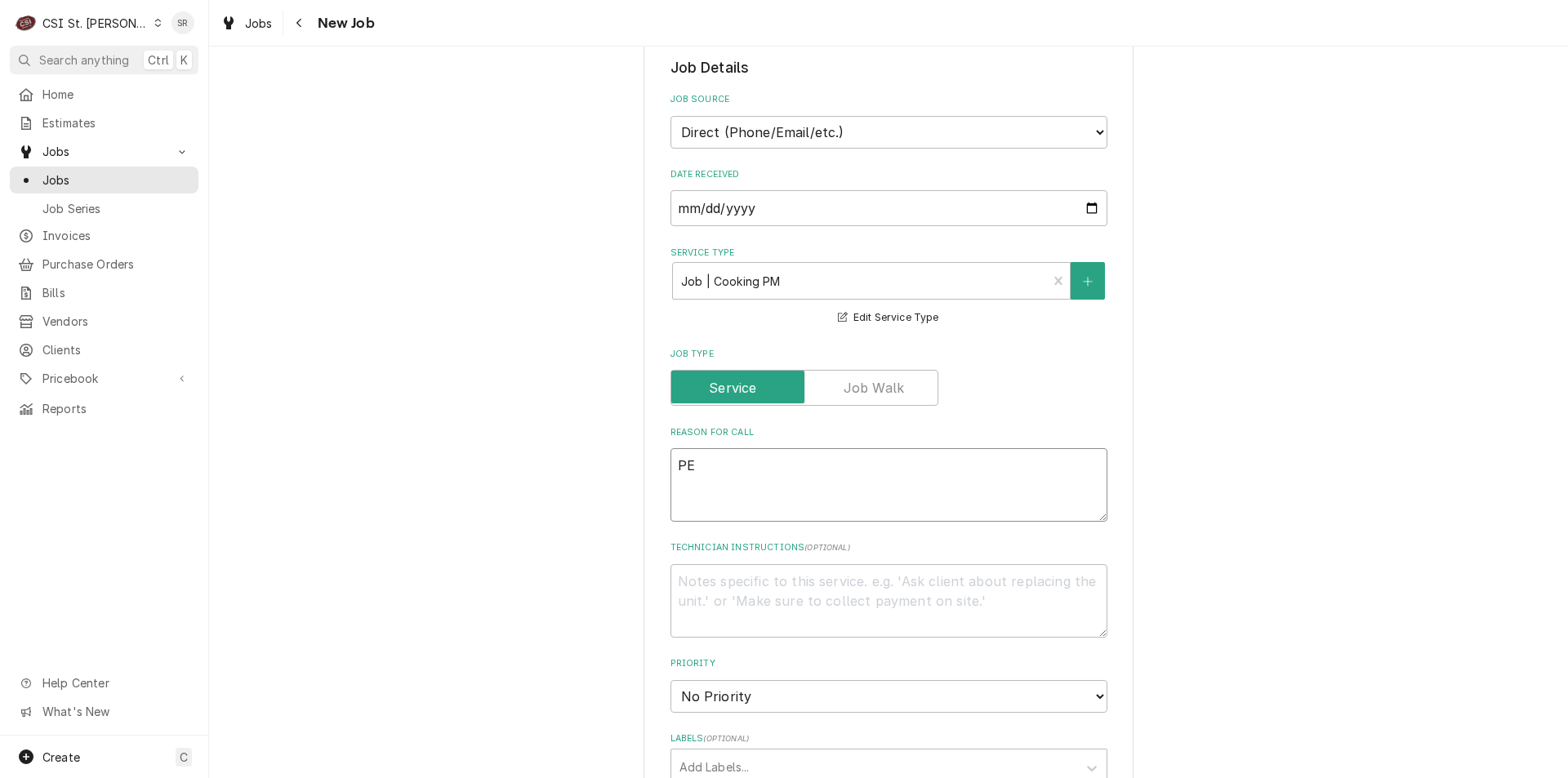 type on "x" 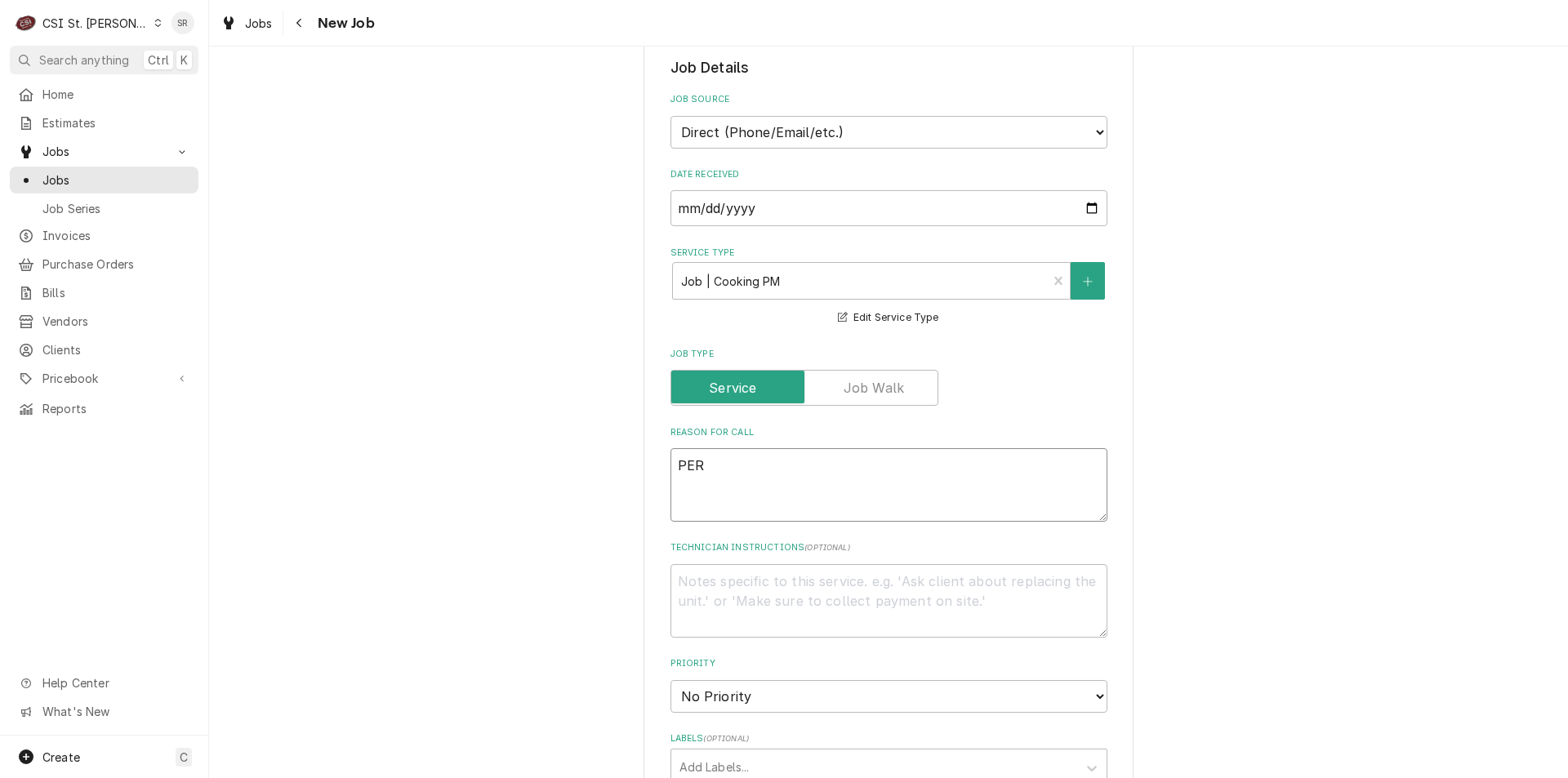 type on "x" 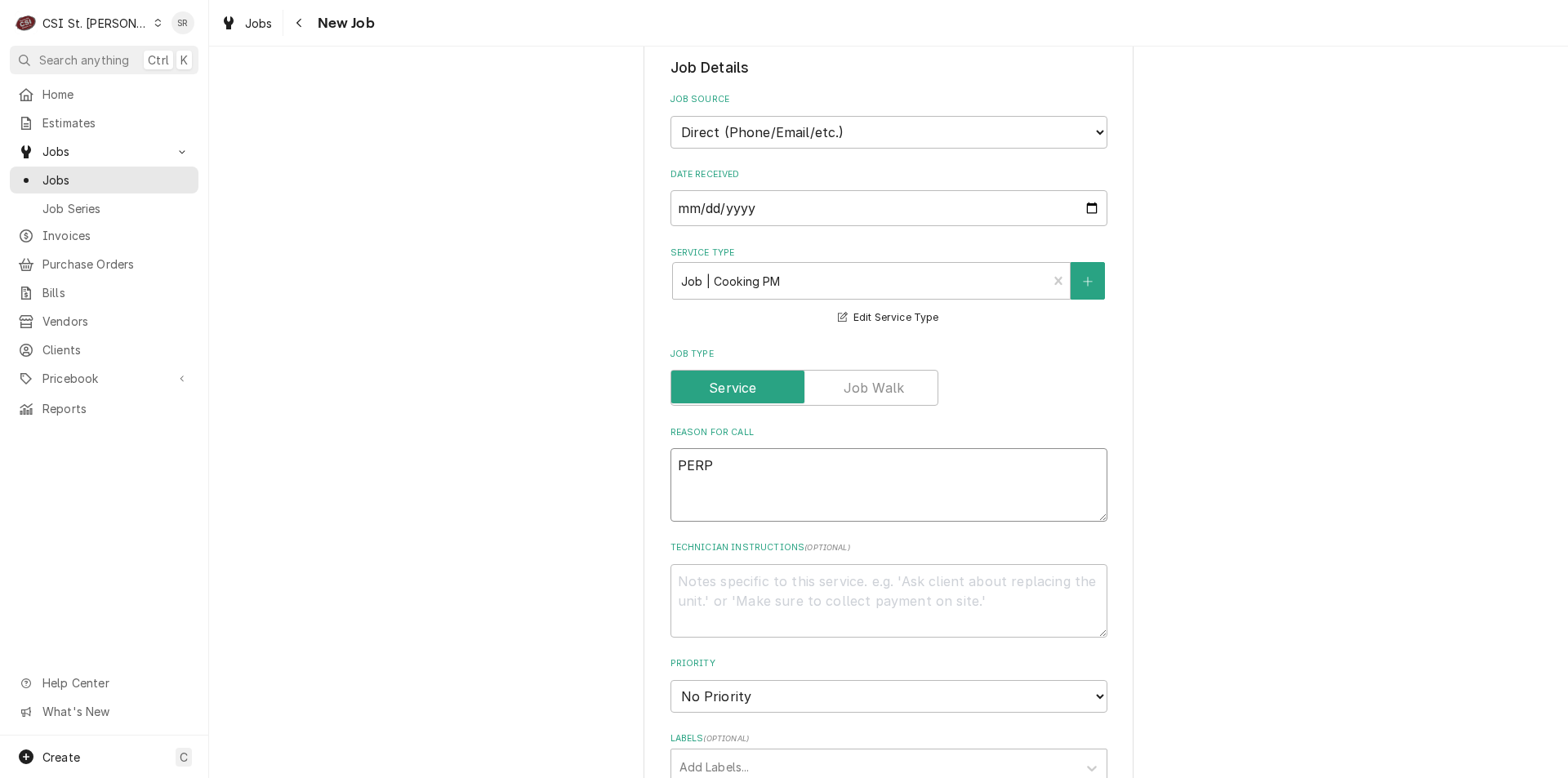 type on "x" 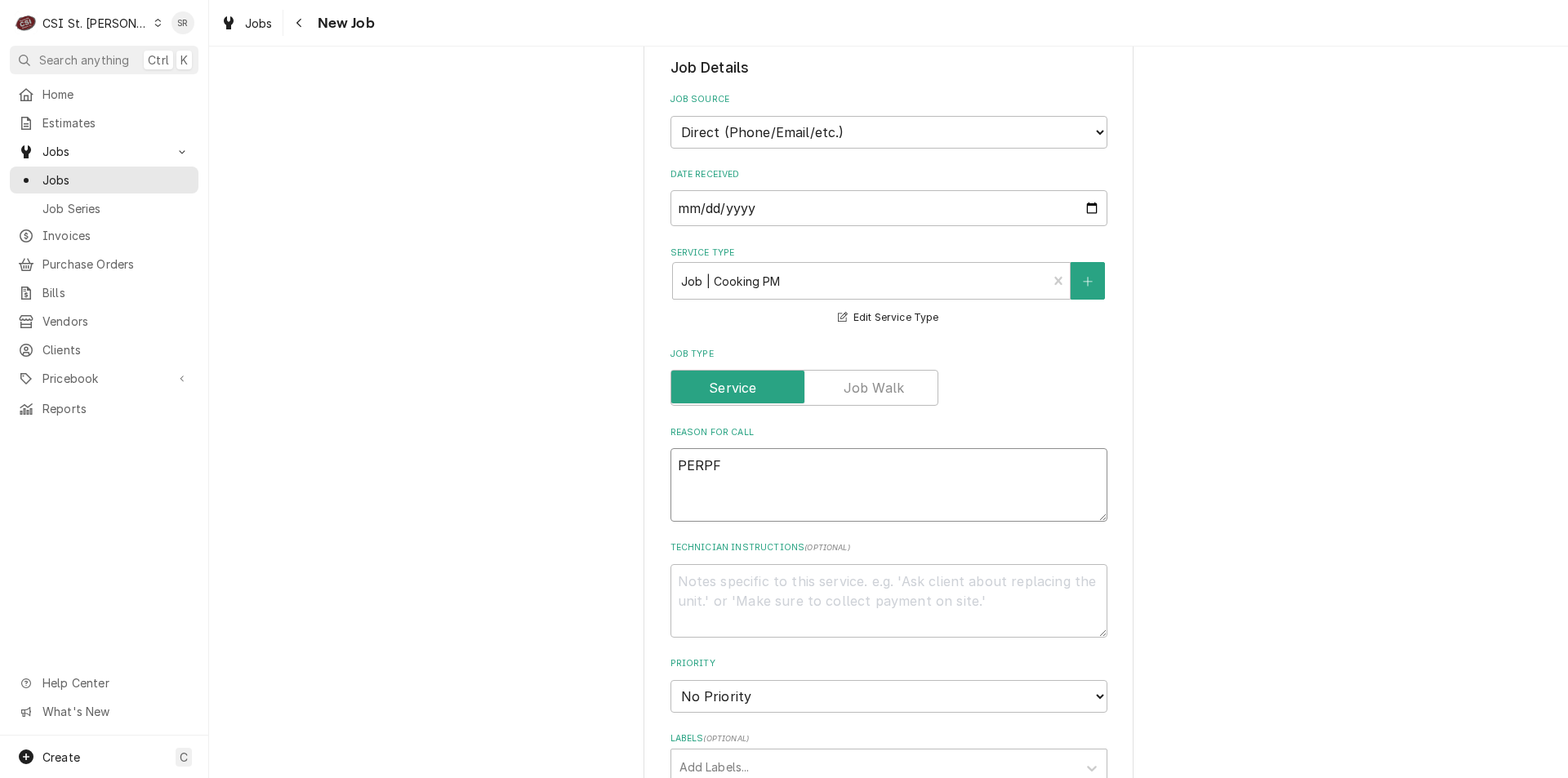 type on "x" 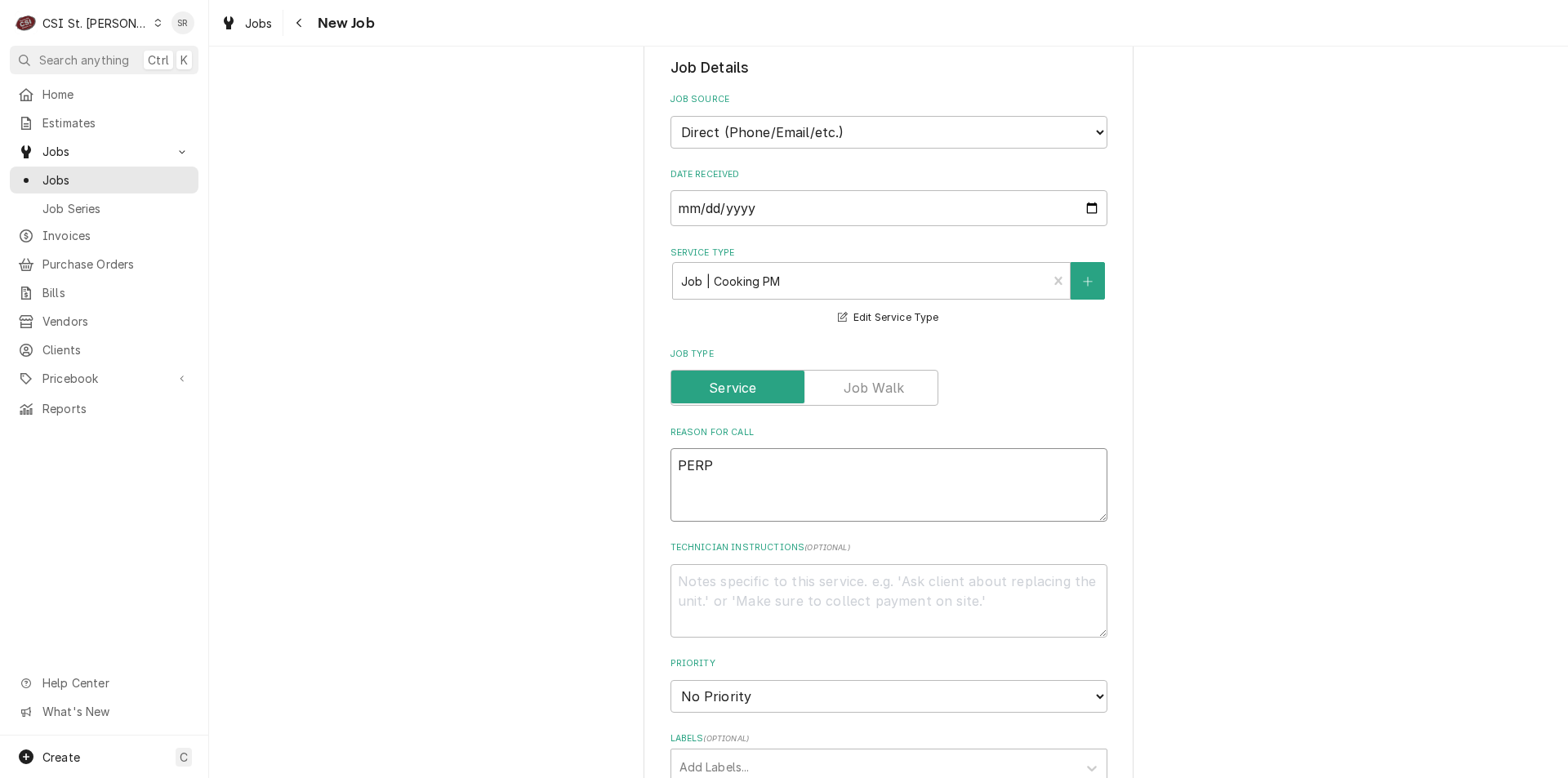 type on "x" 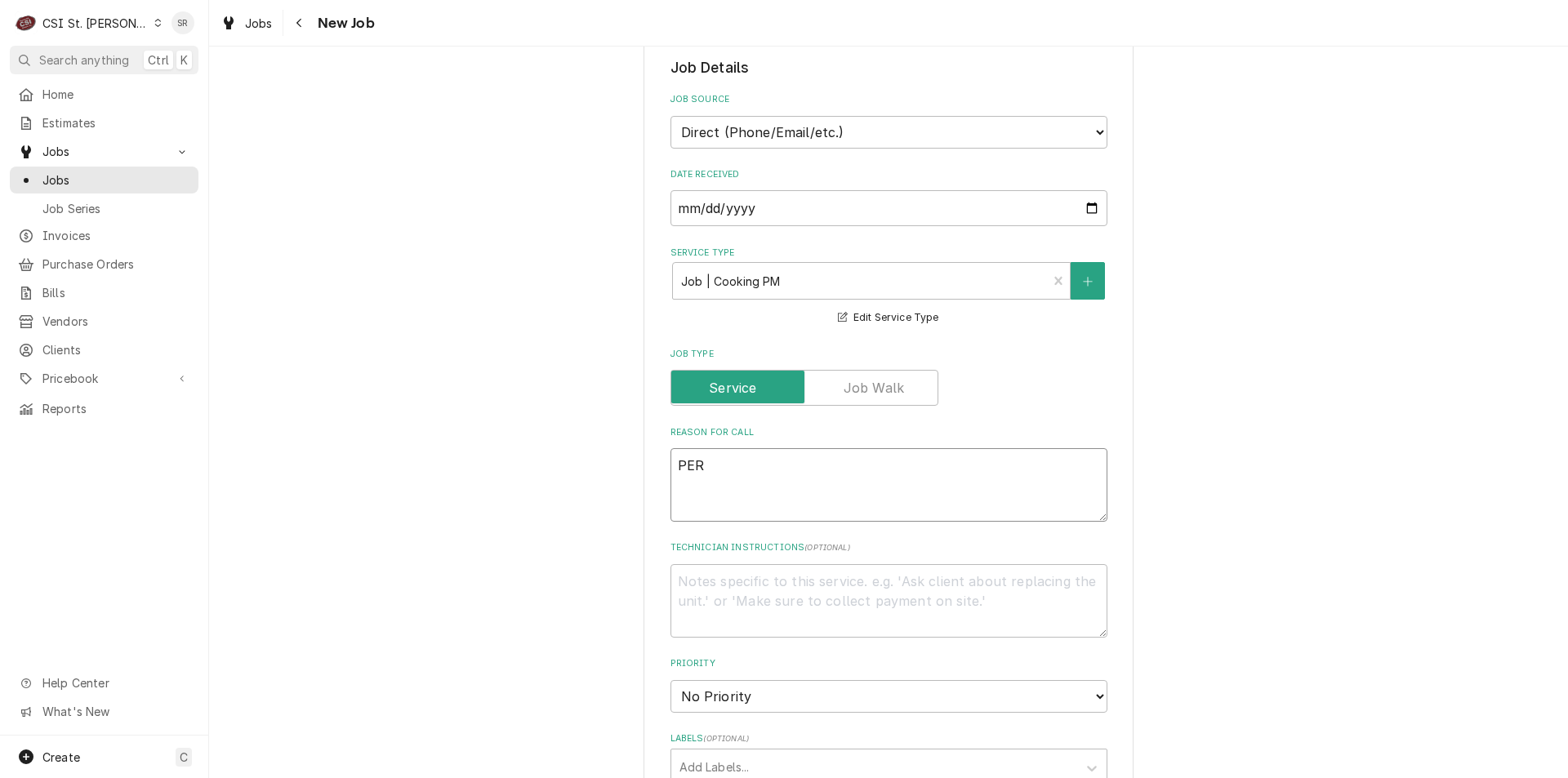 type on "x" 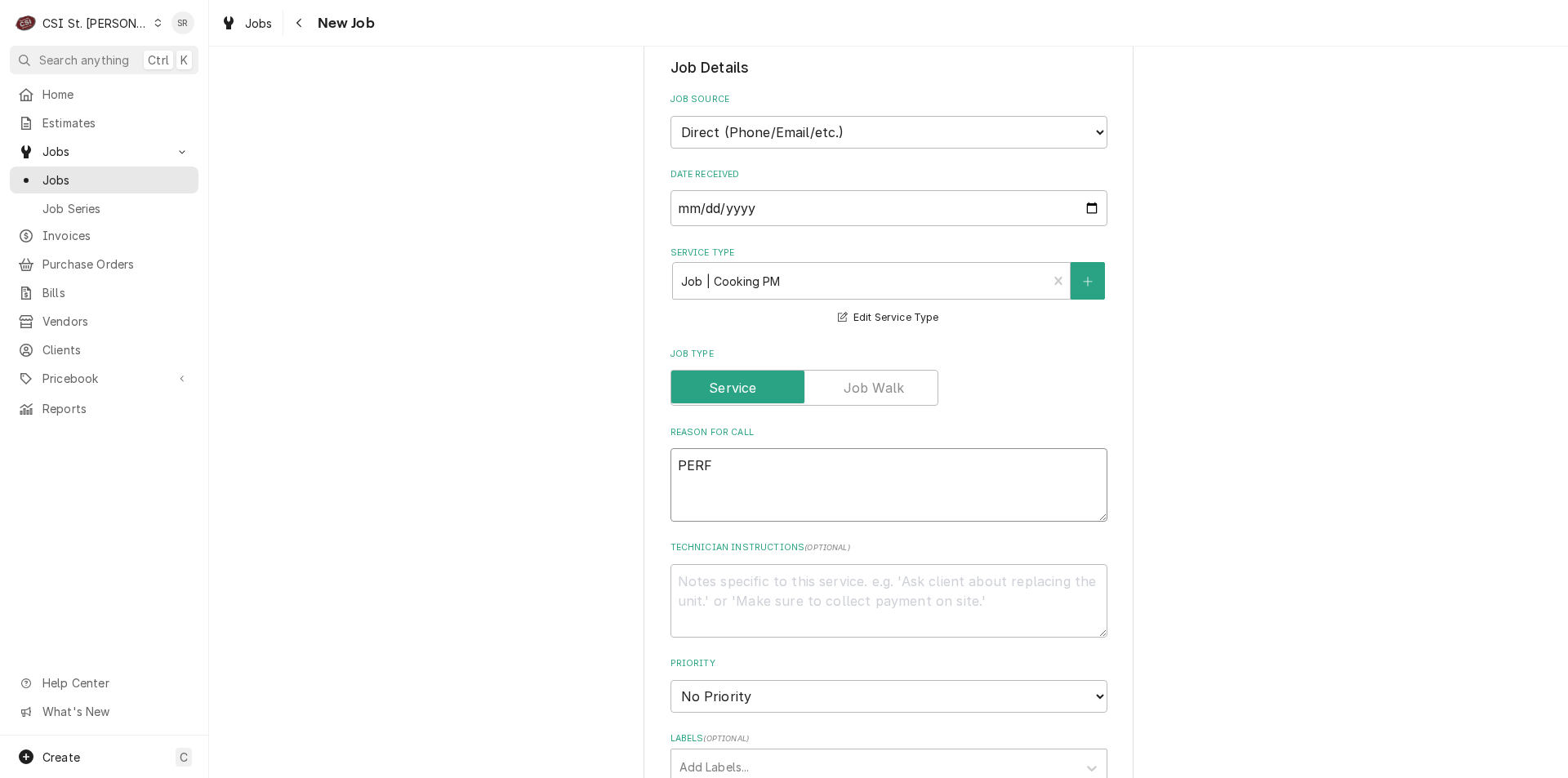 type on "x" 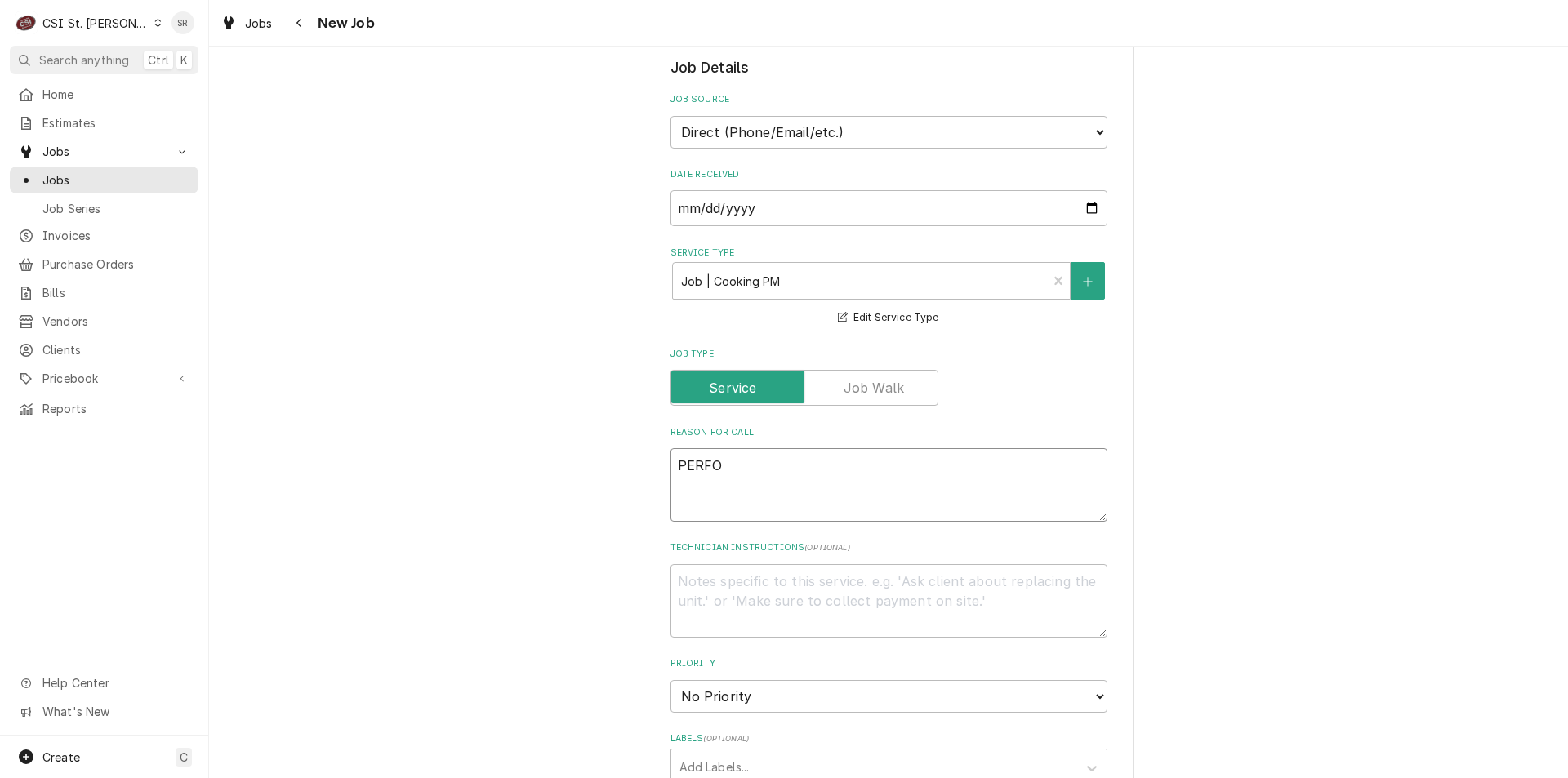 type on "x" 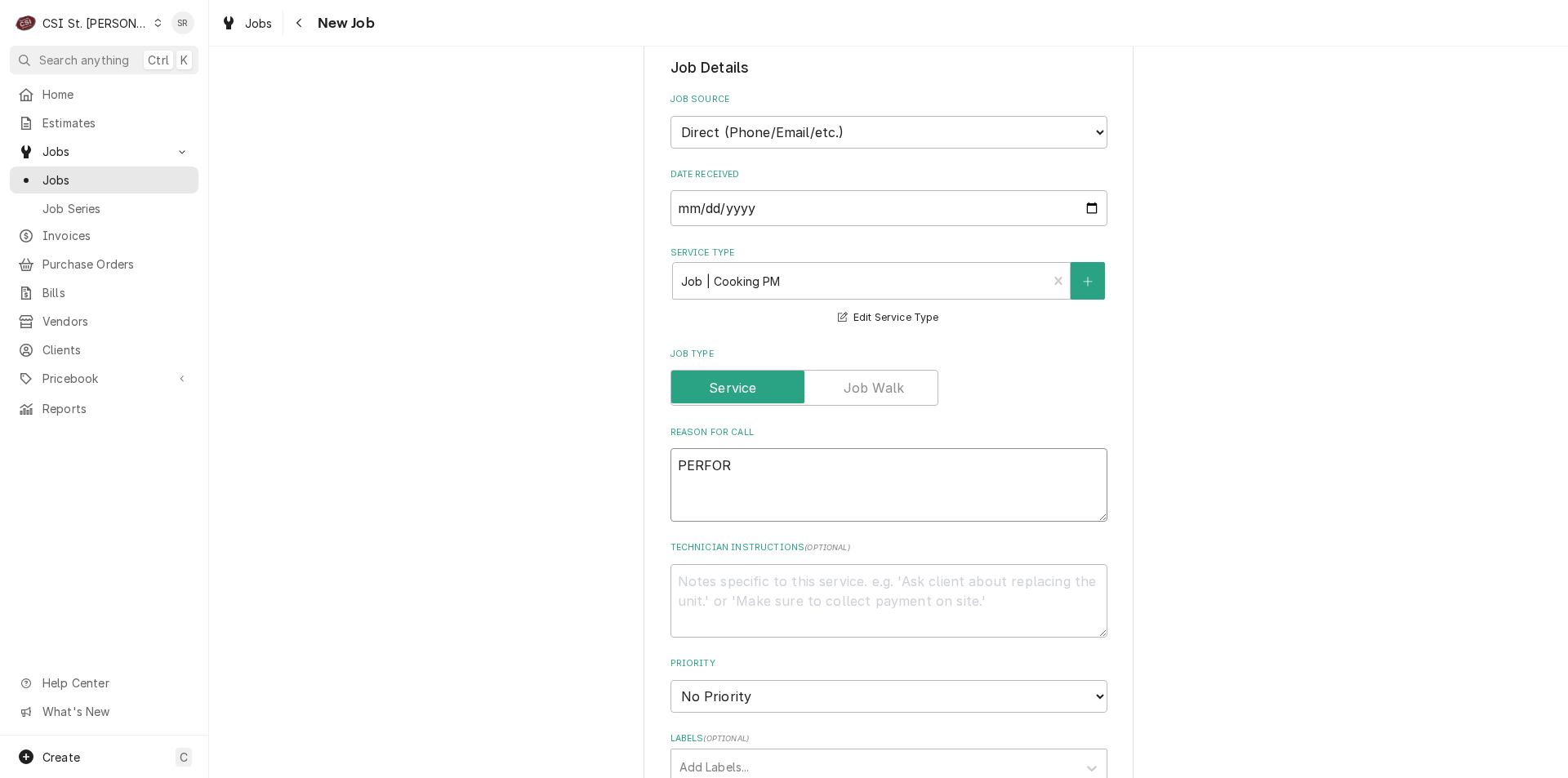 type on "x" 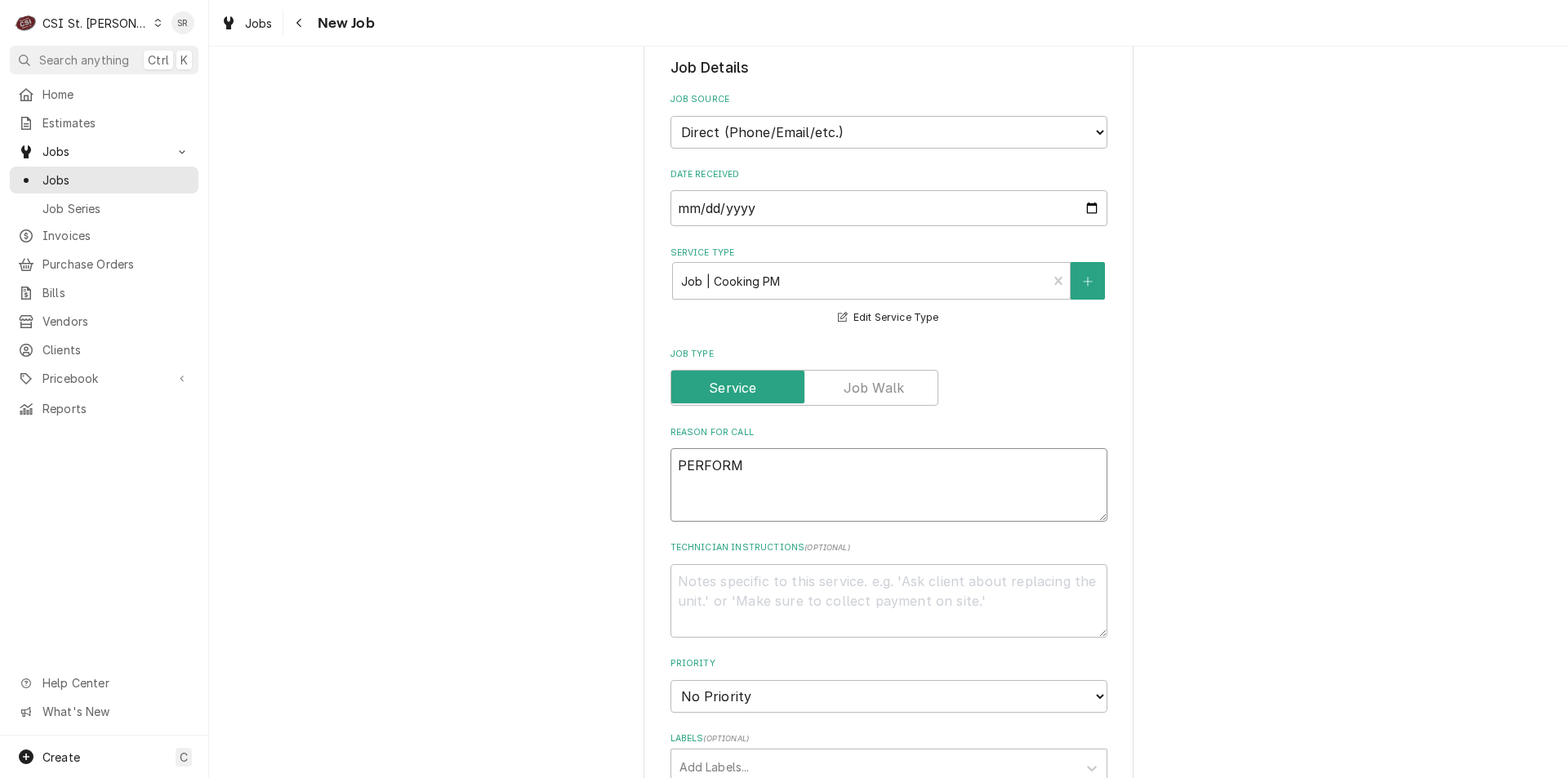 type on "x" 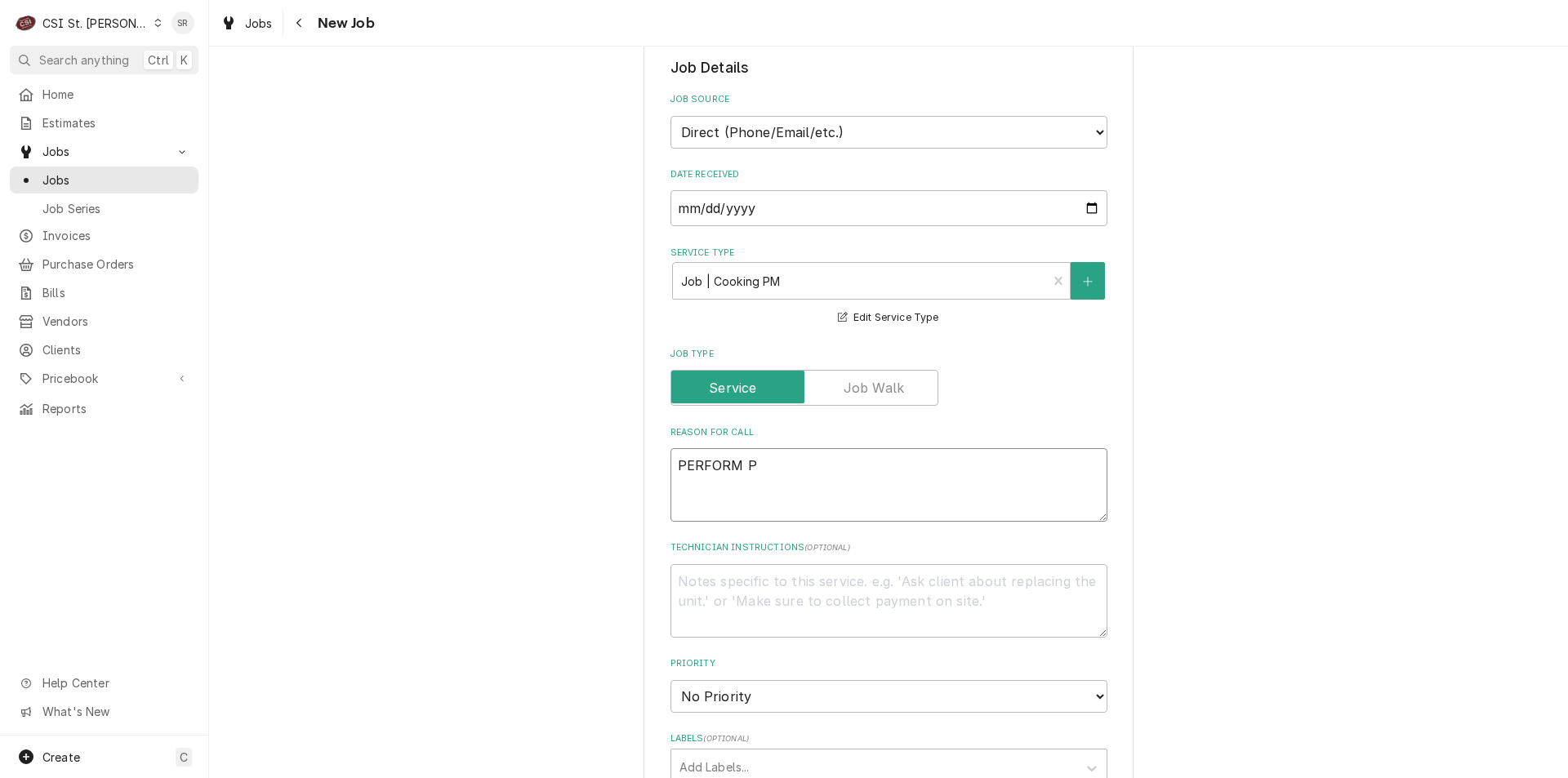 type on "x" 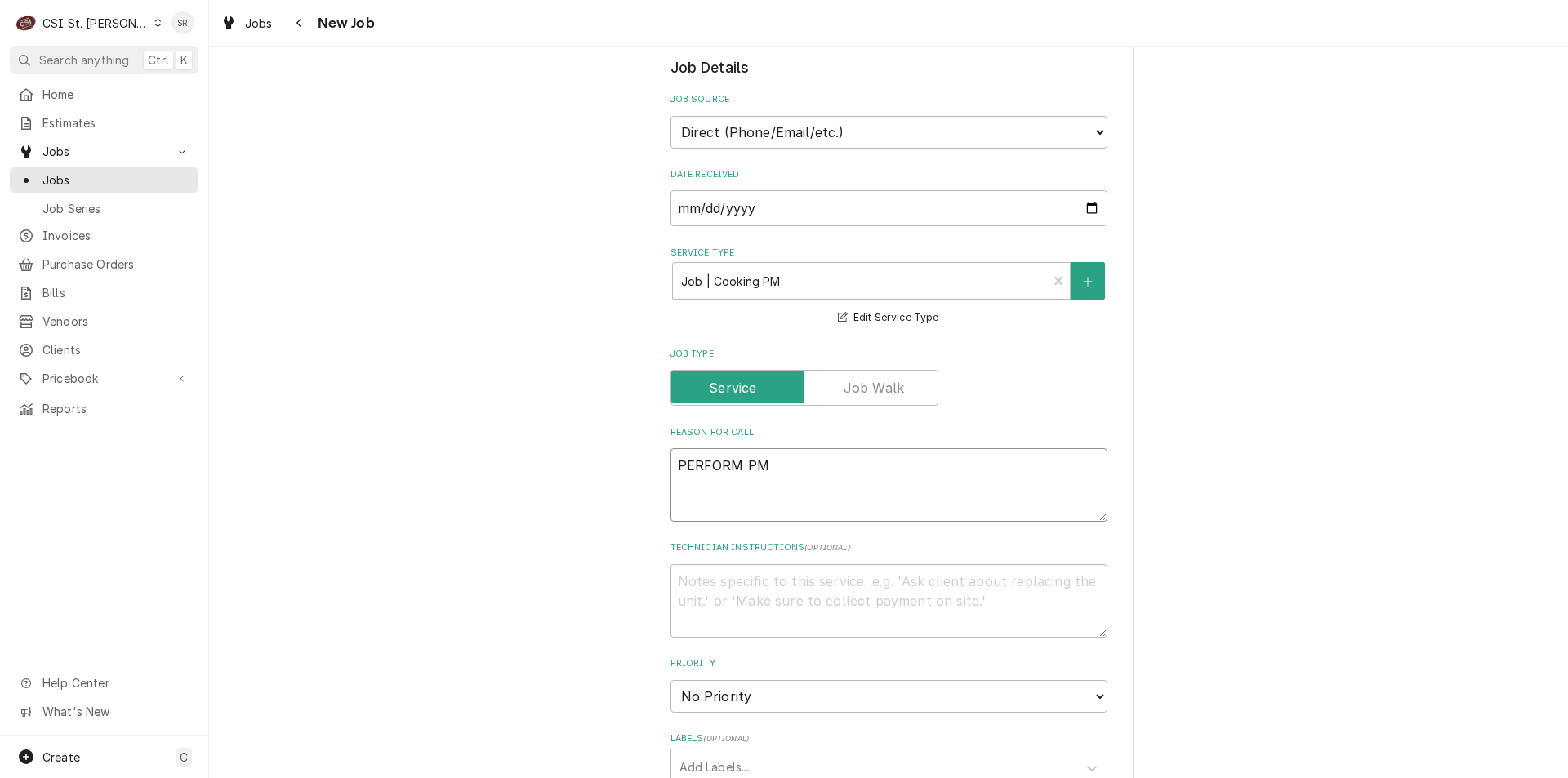 type on "x" 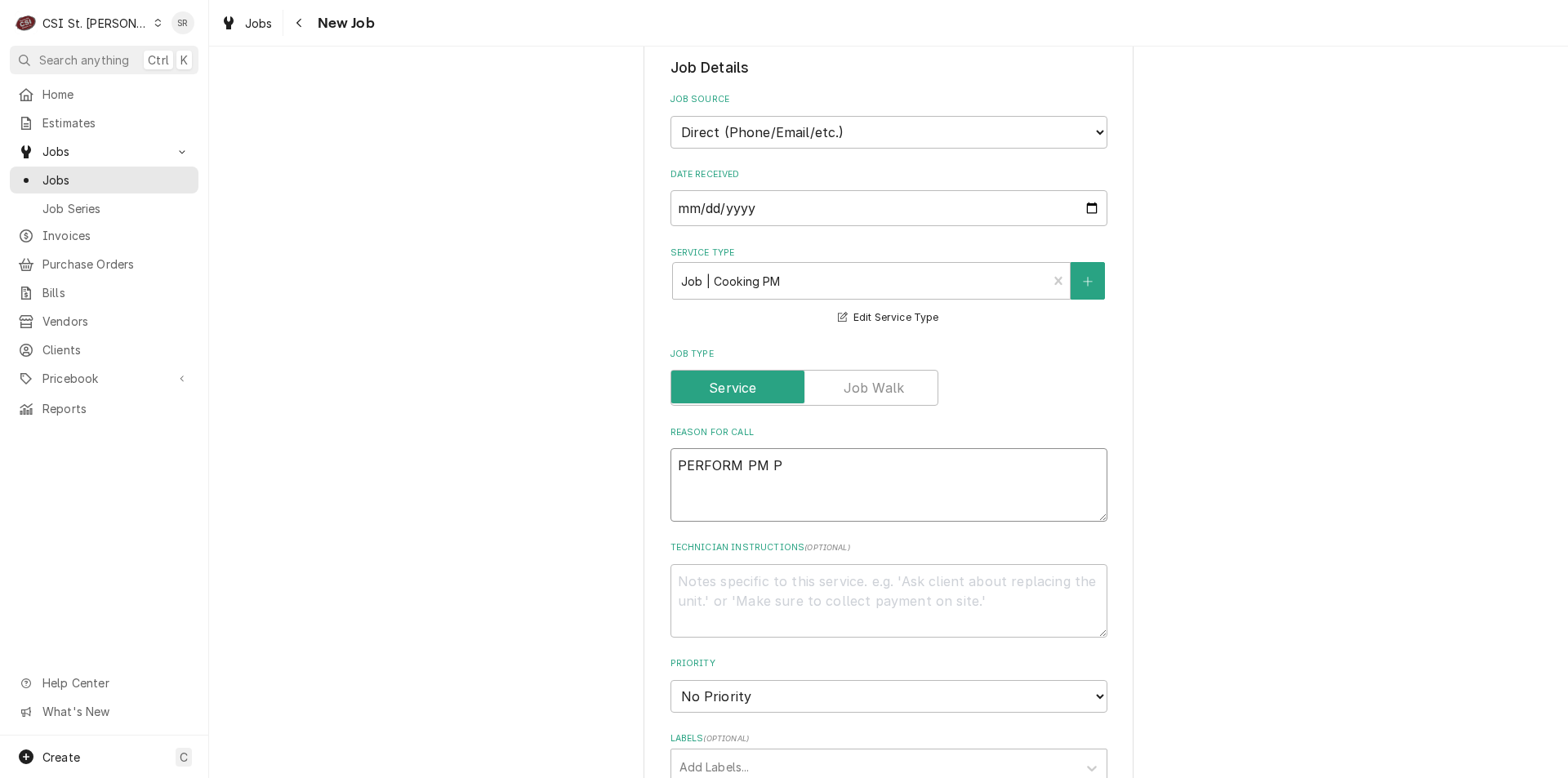 type on "x" 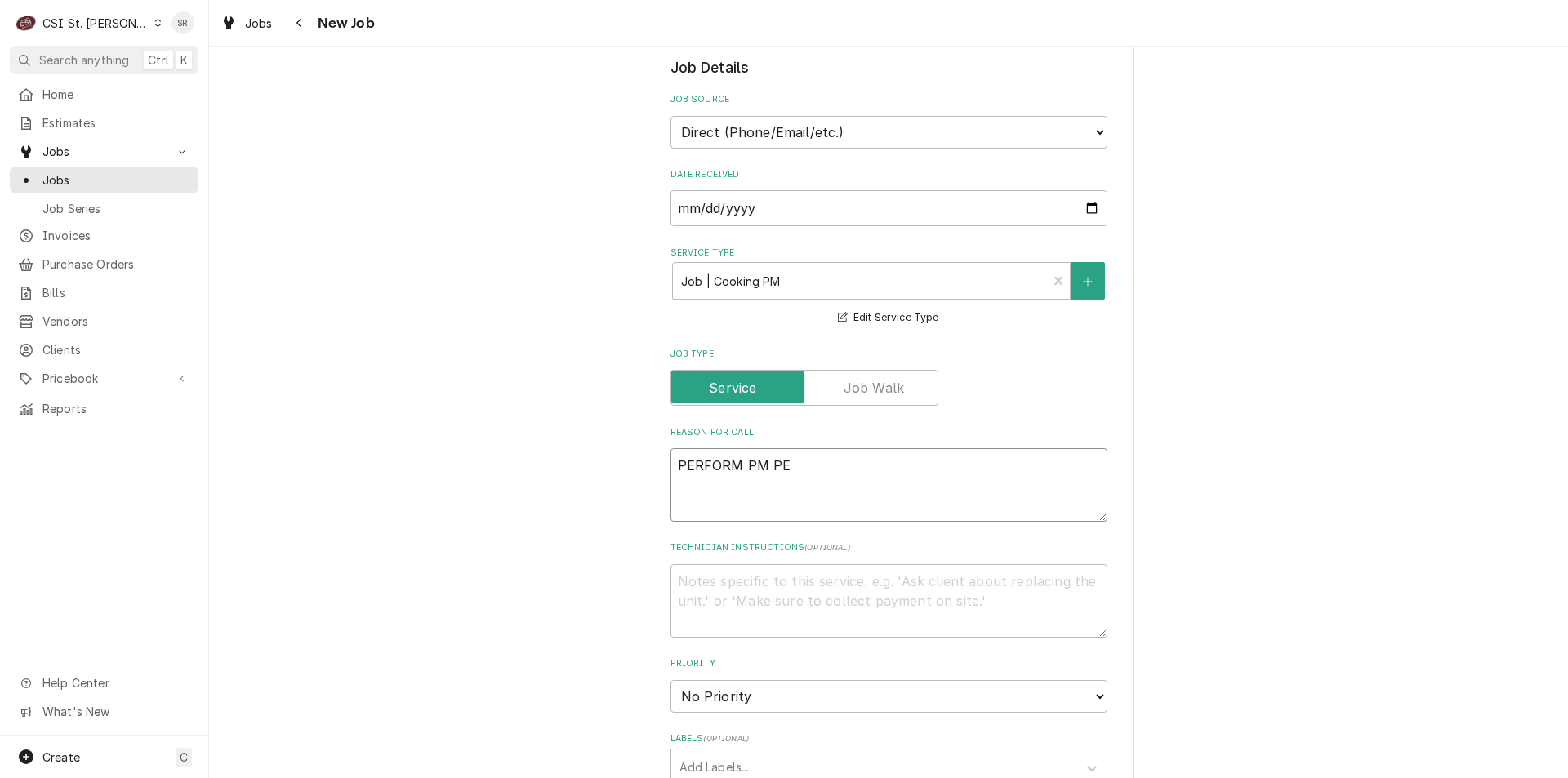type on "x" 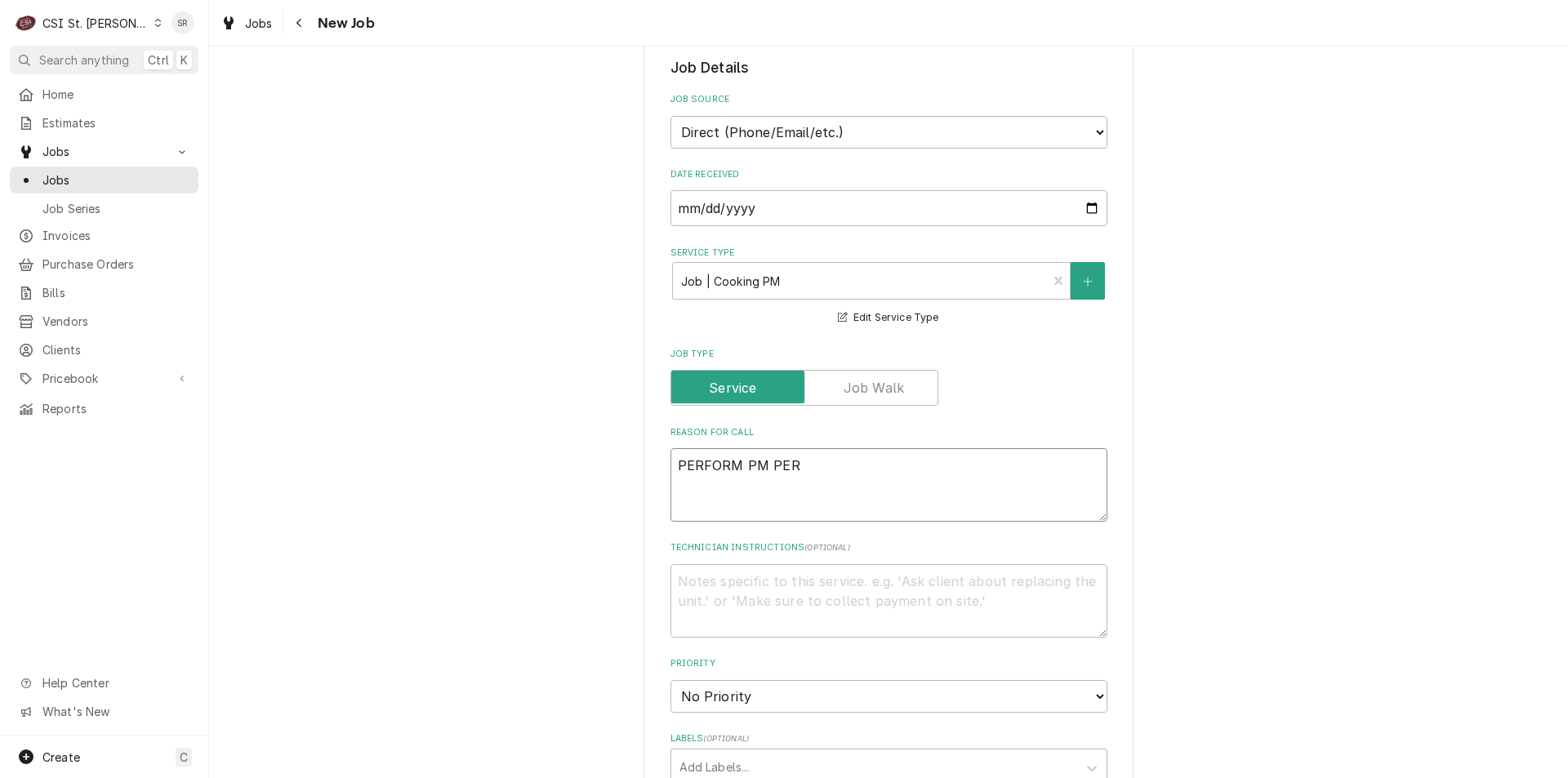 type on "x" 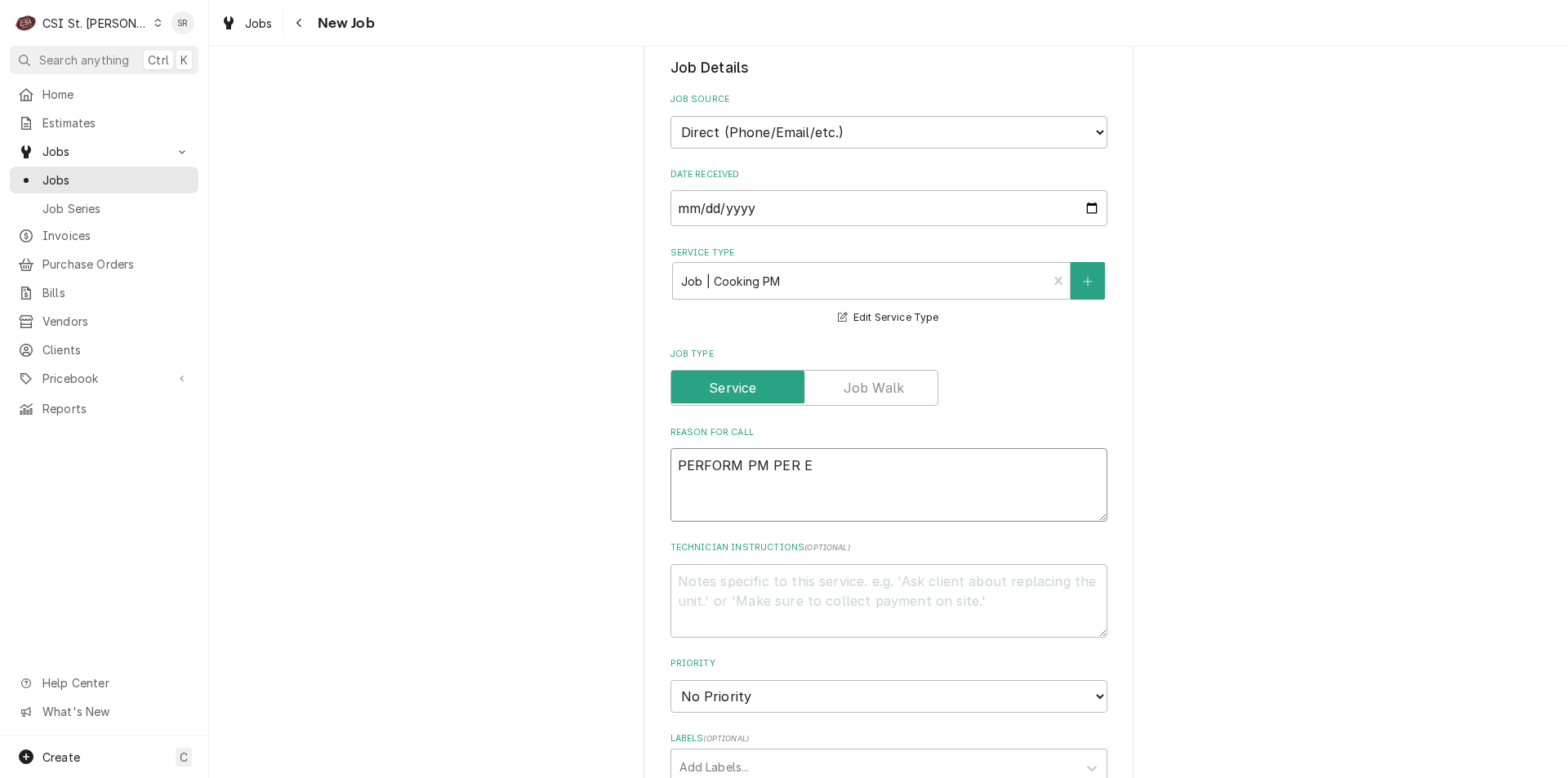 type on "x" 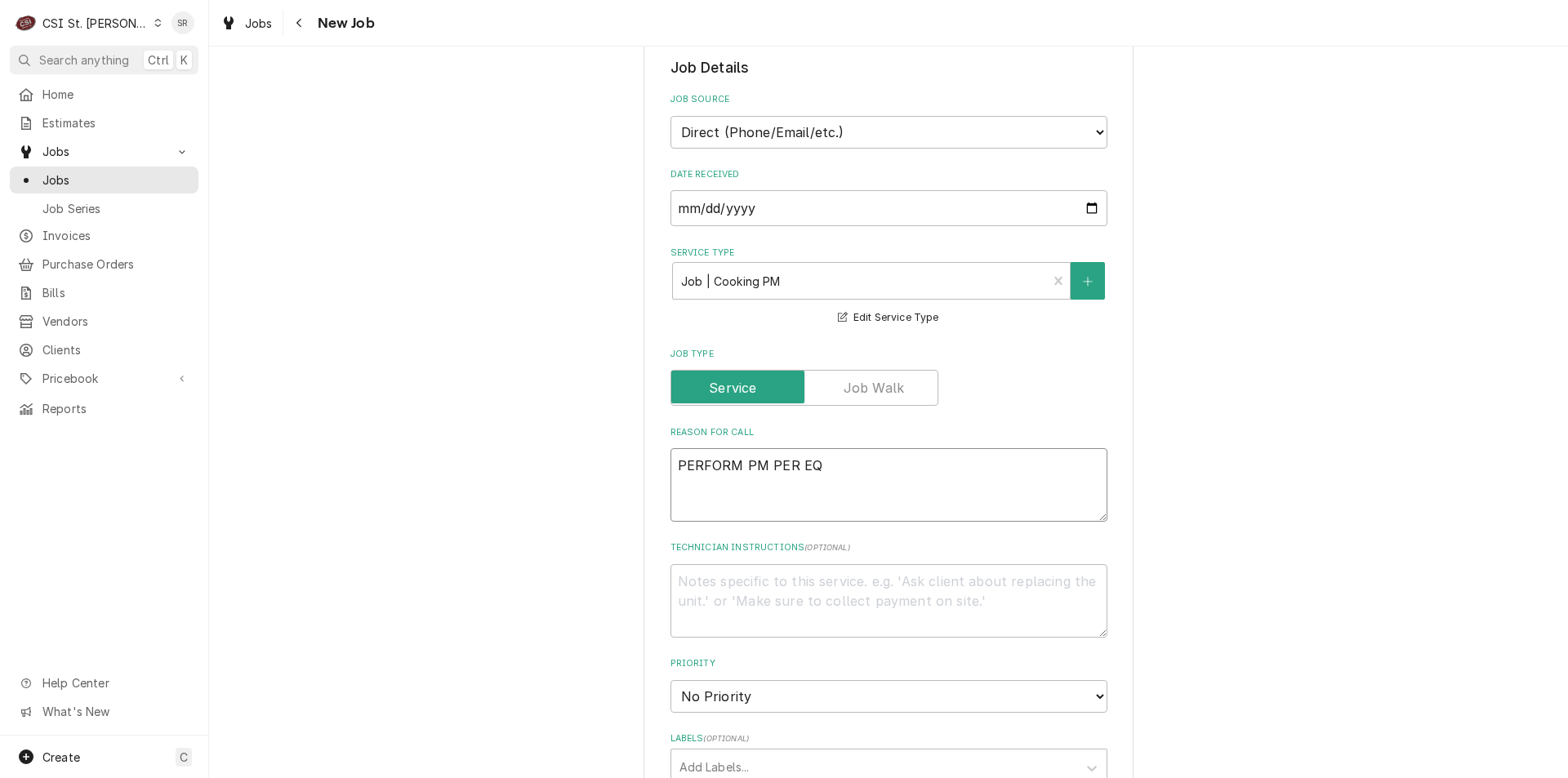 type on "x" 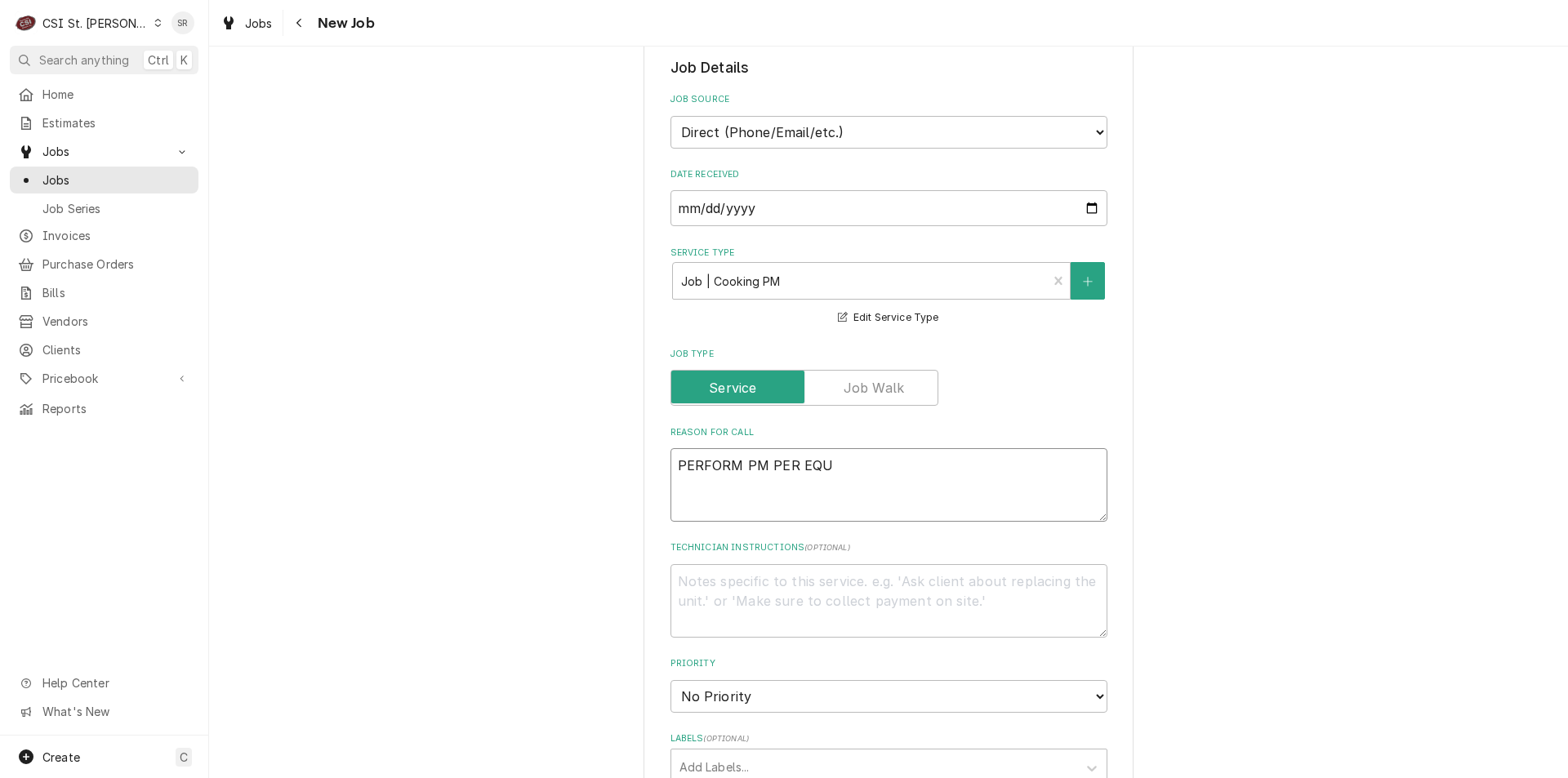 type on "x" 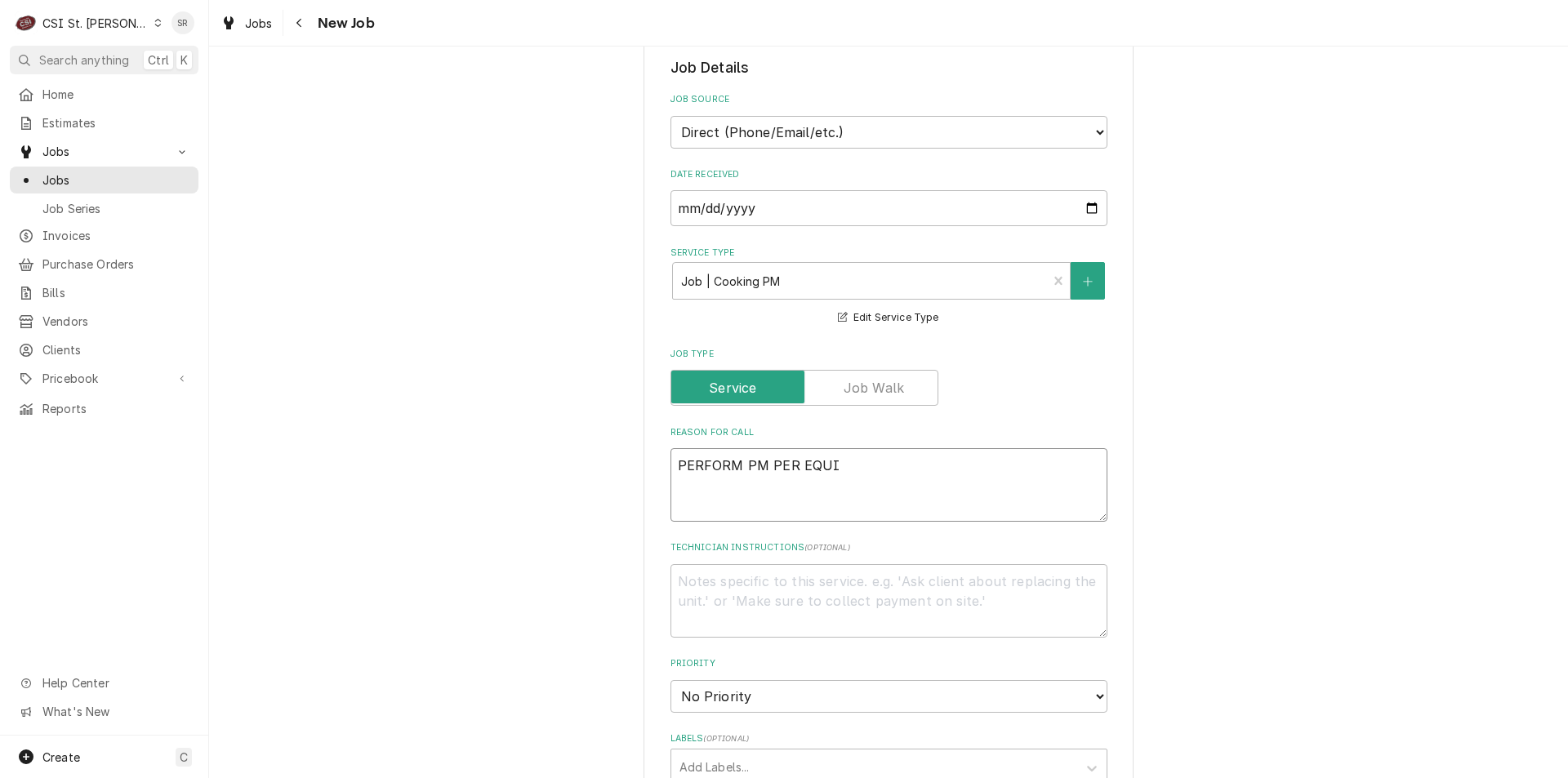 type on "x" 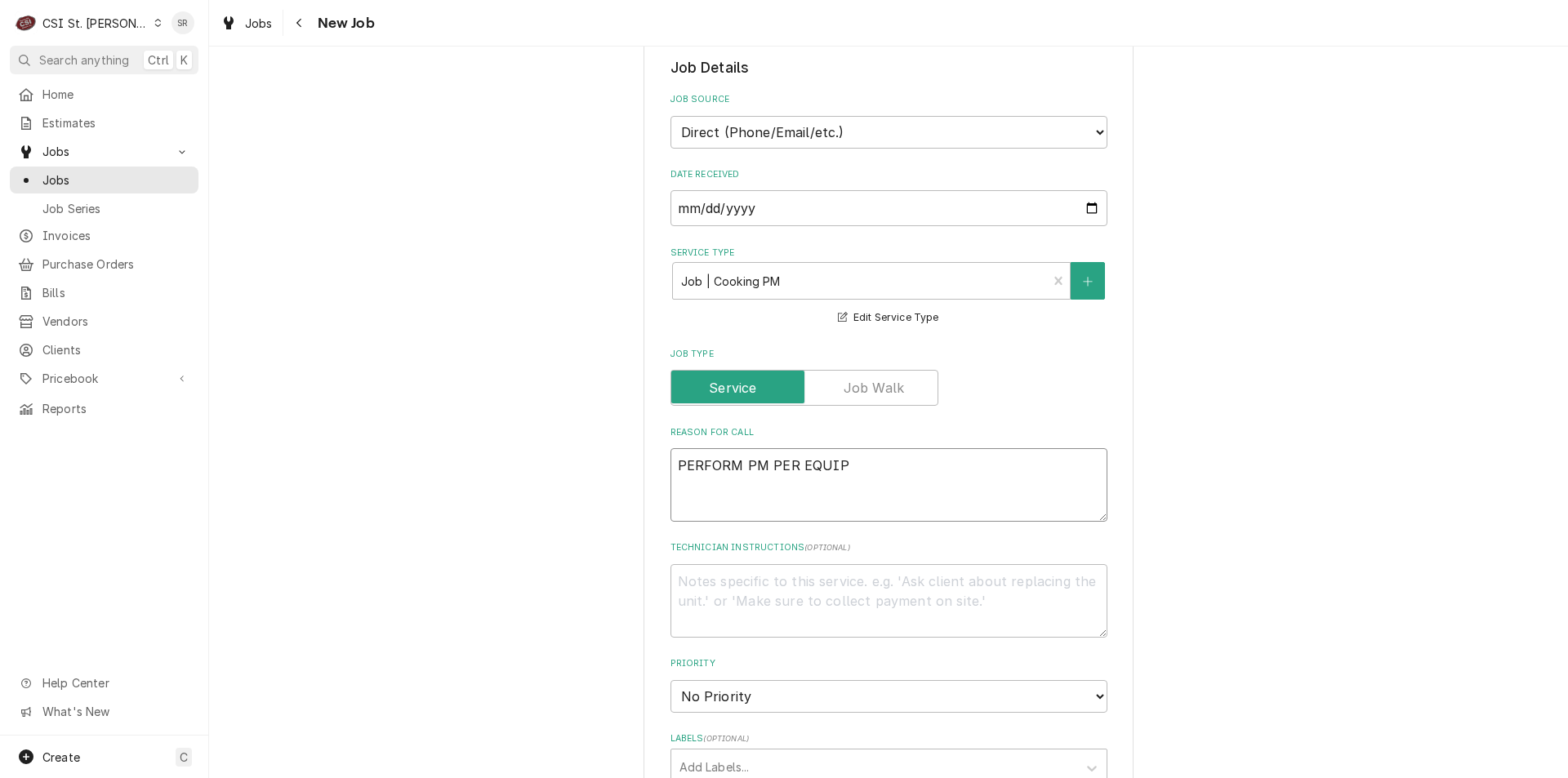 type on "x" 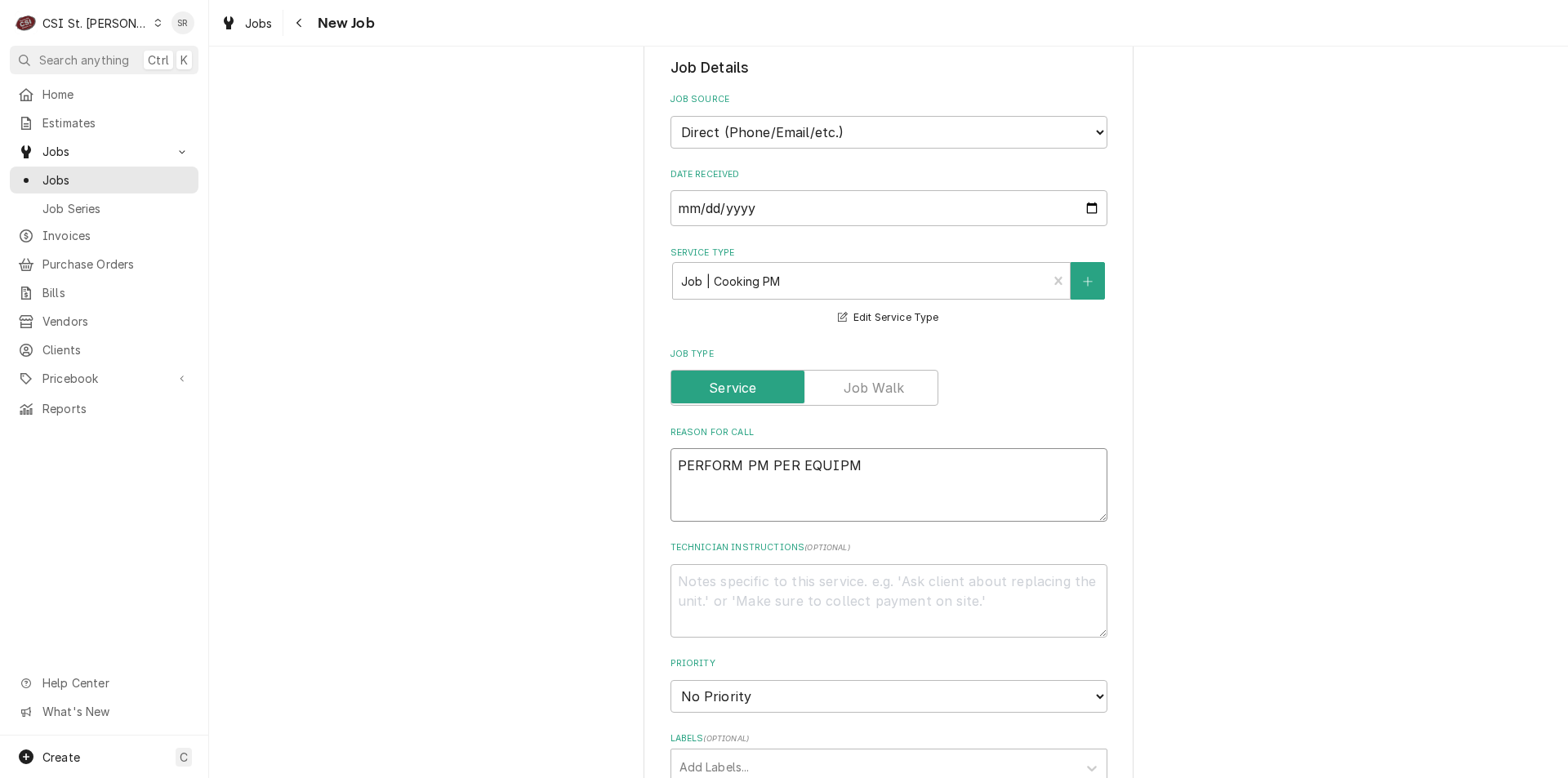 type on "x" 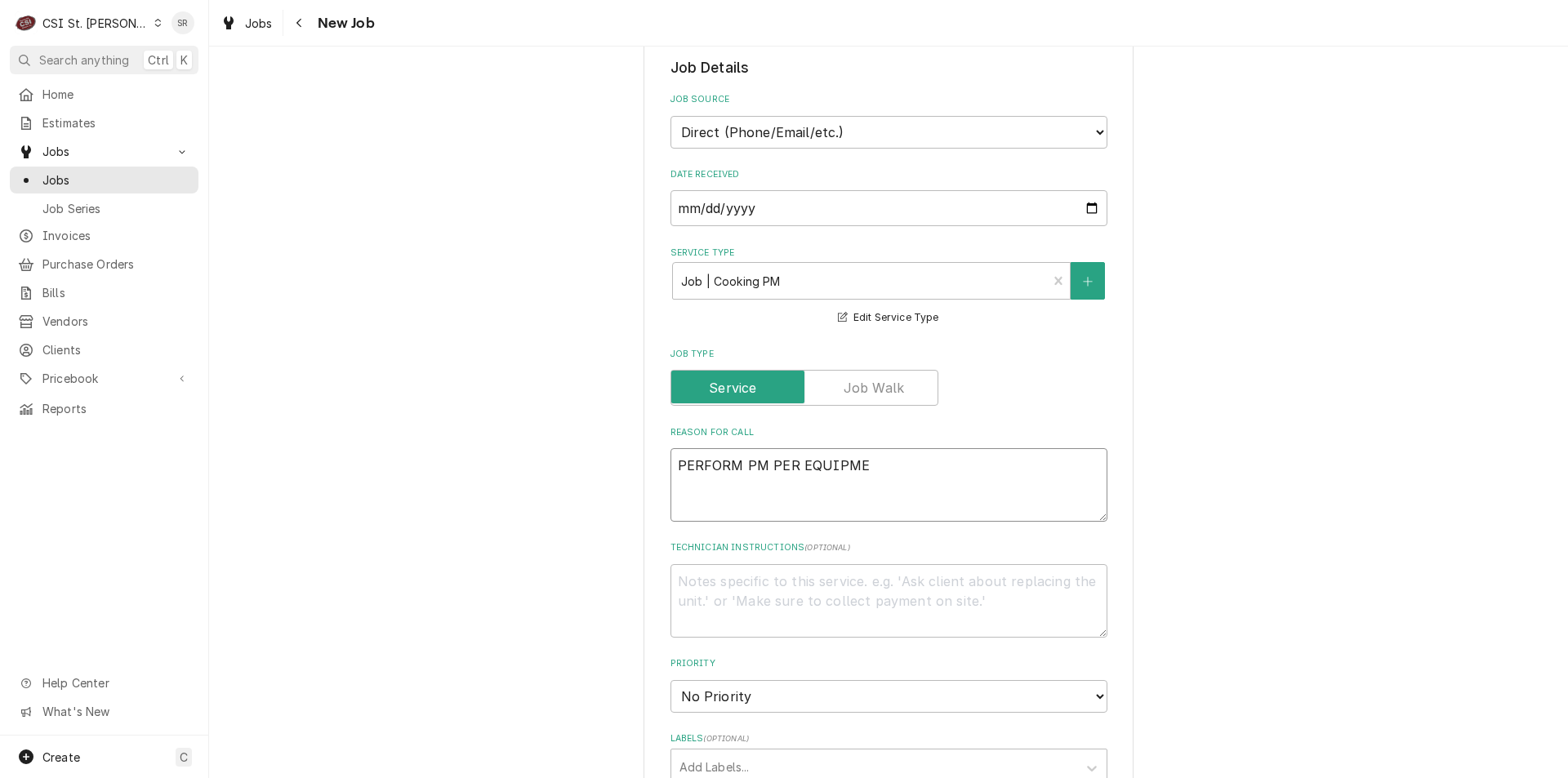 type on "x" 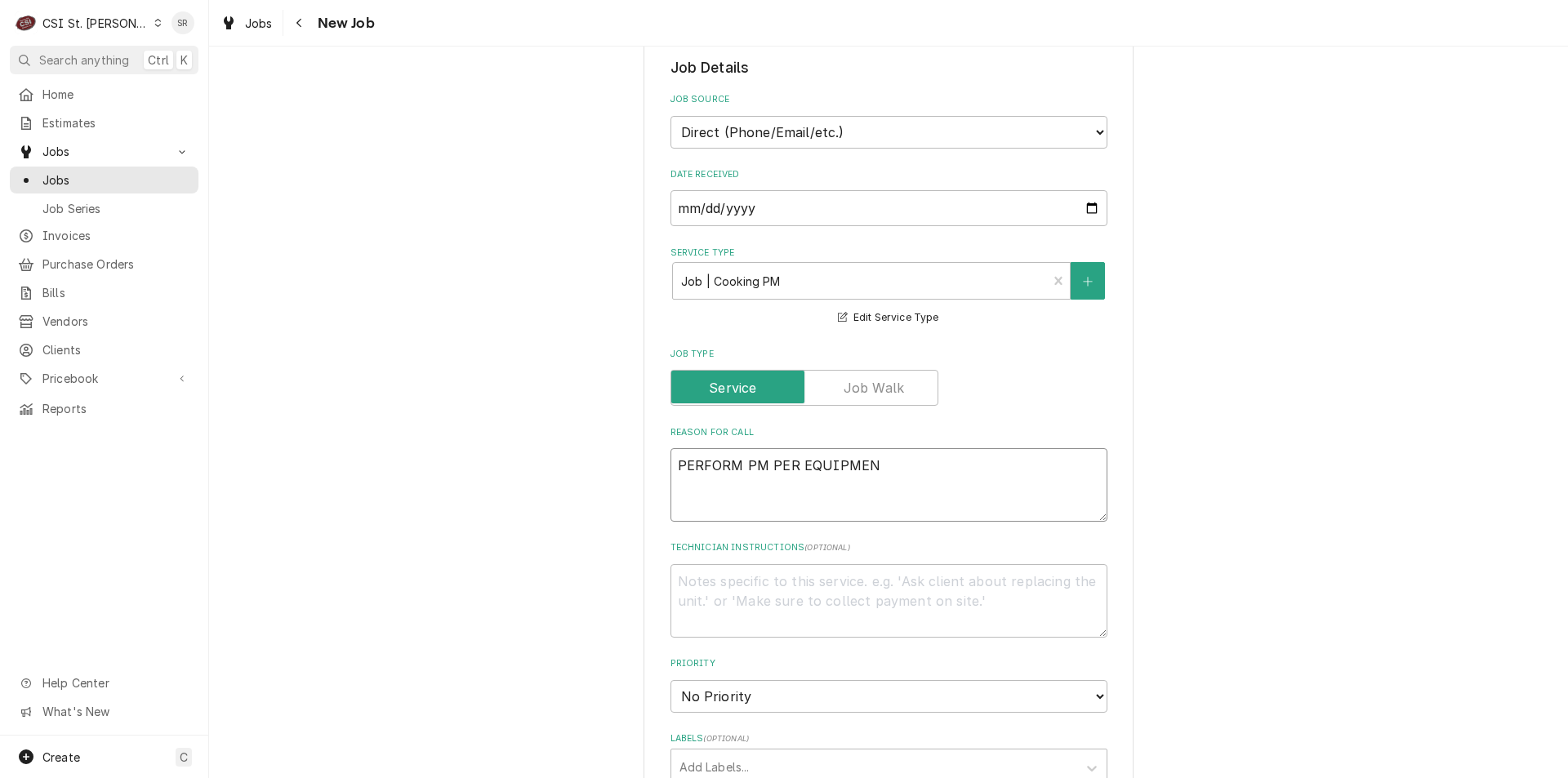 type on "x" 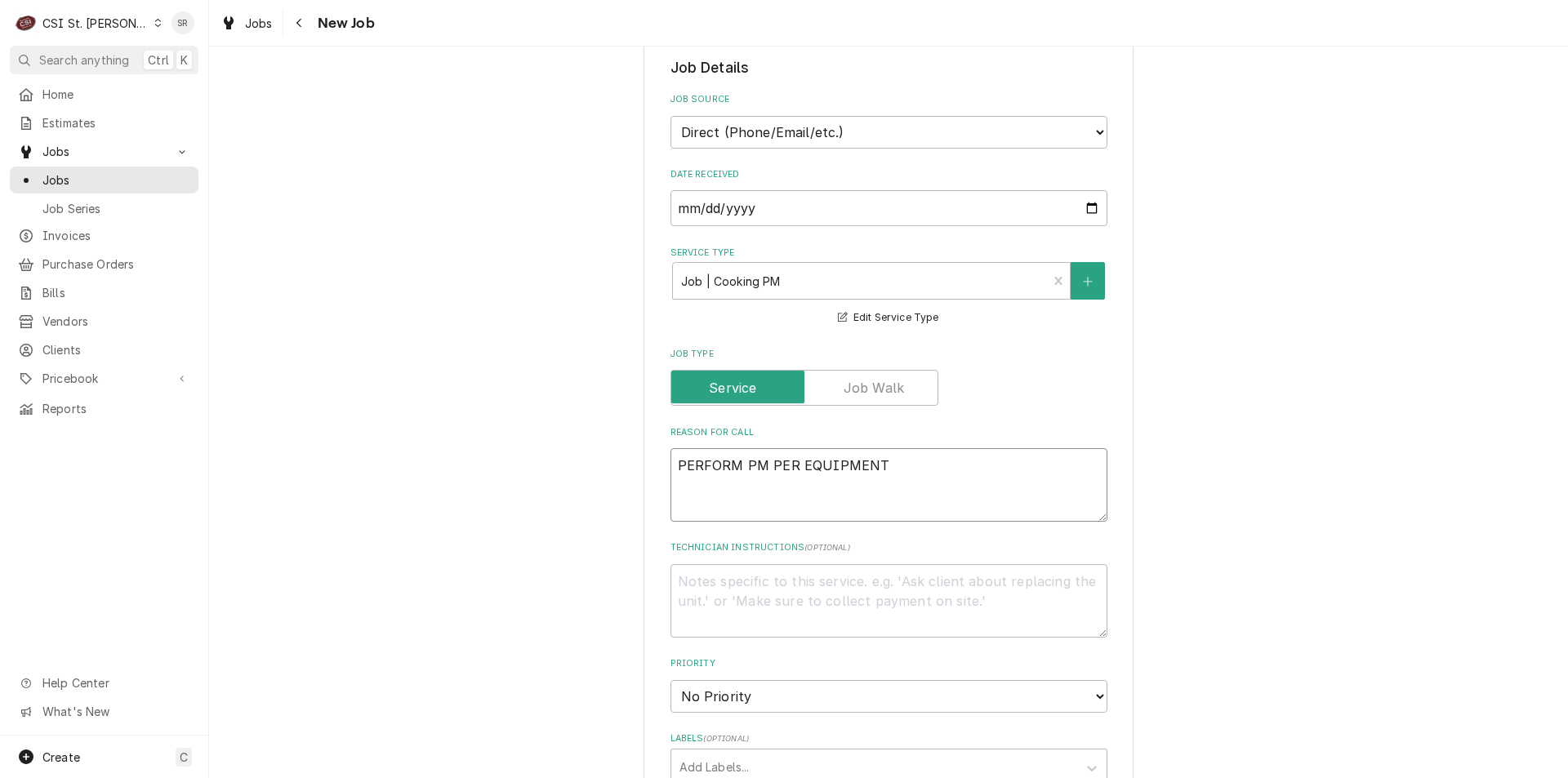 type on "x" 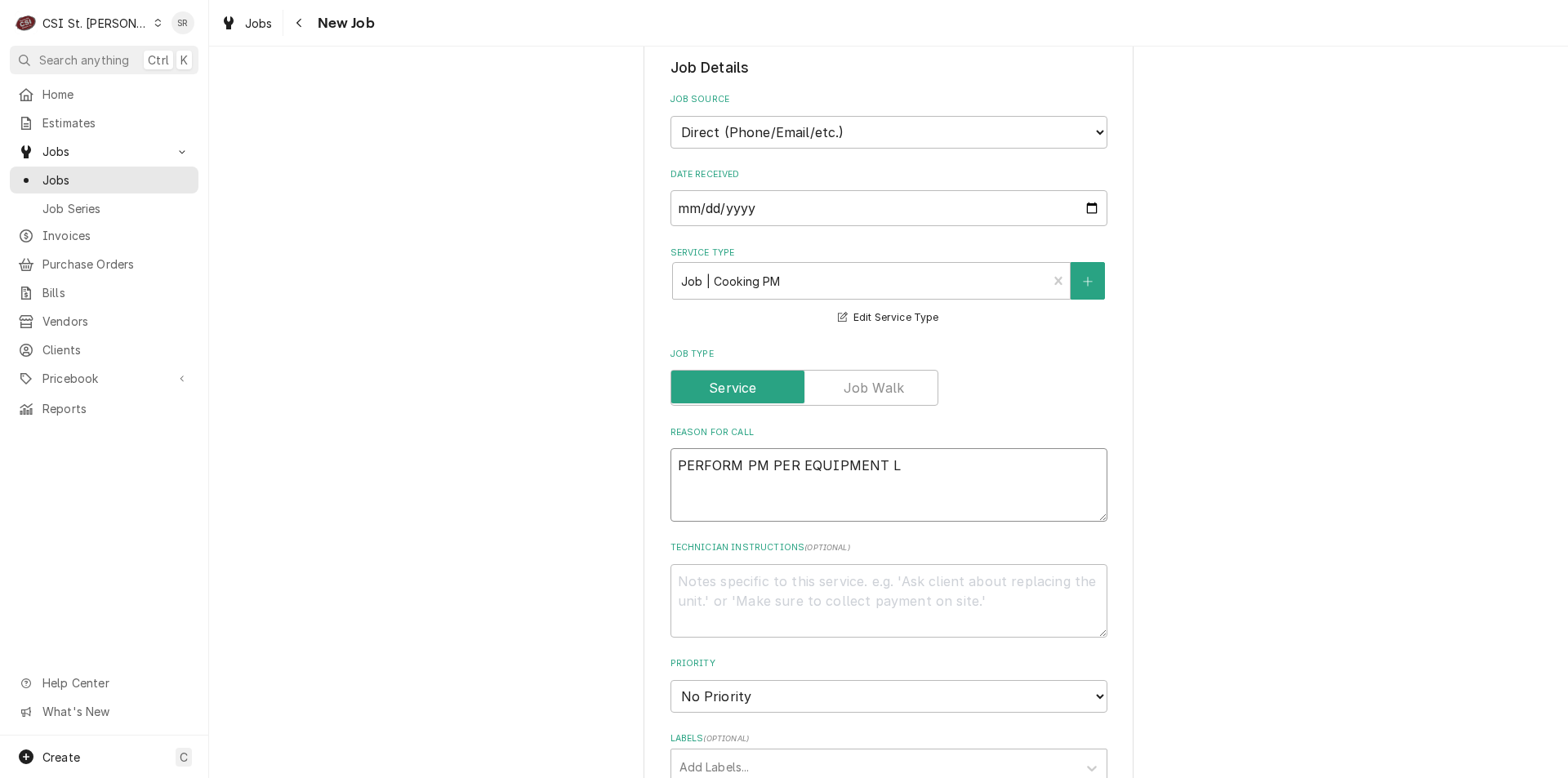 type on "x" 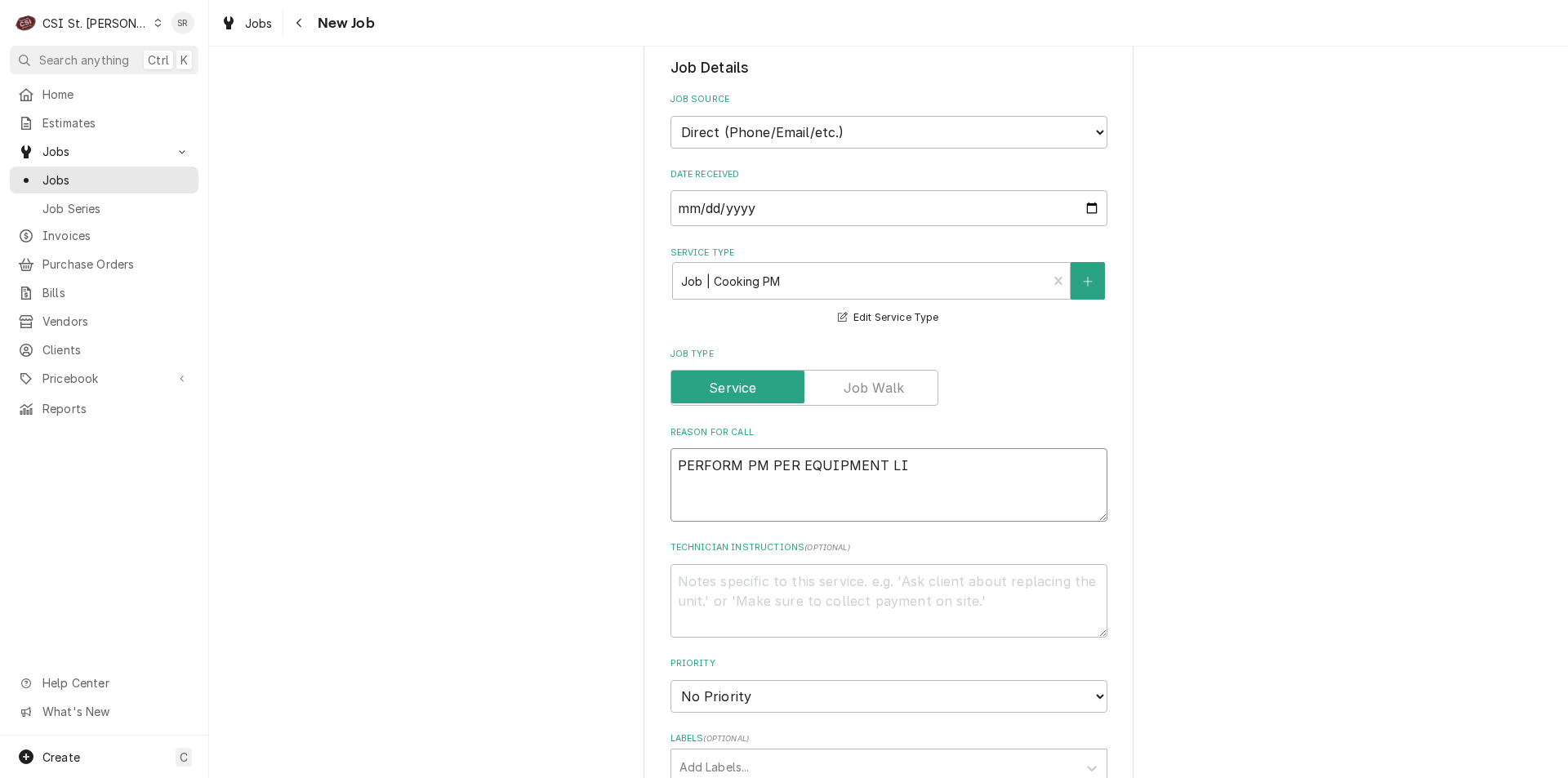 type on "x" 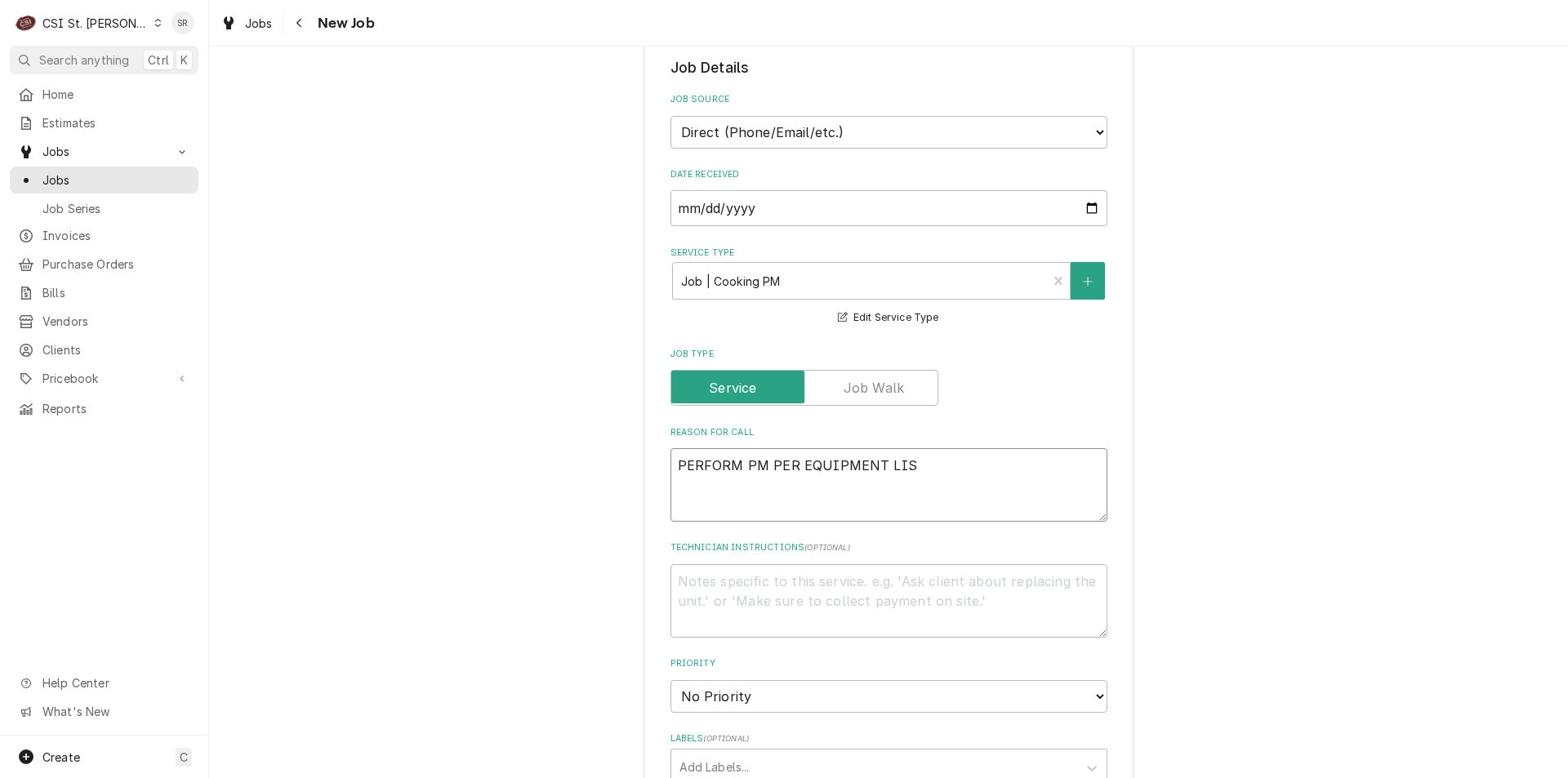 type on "x" 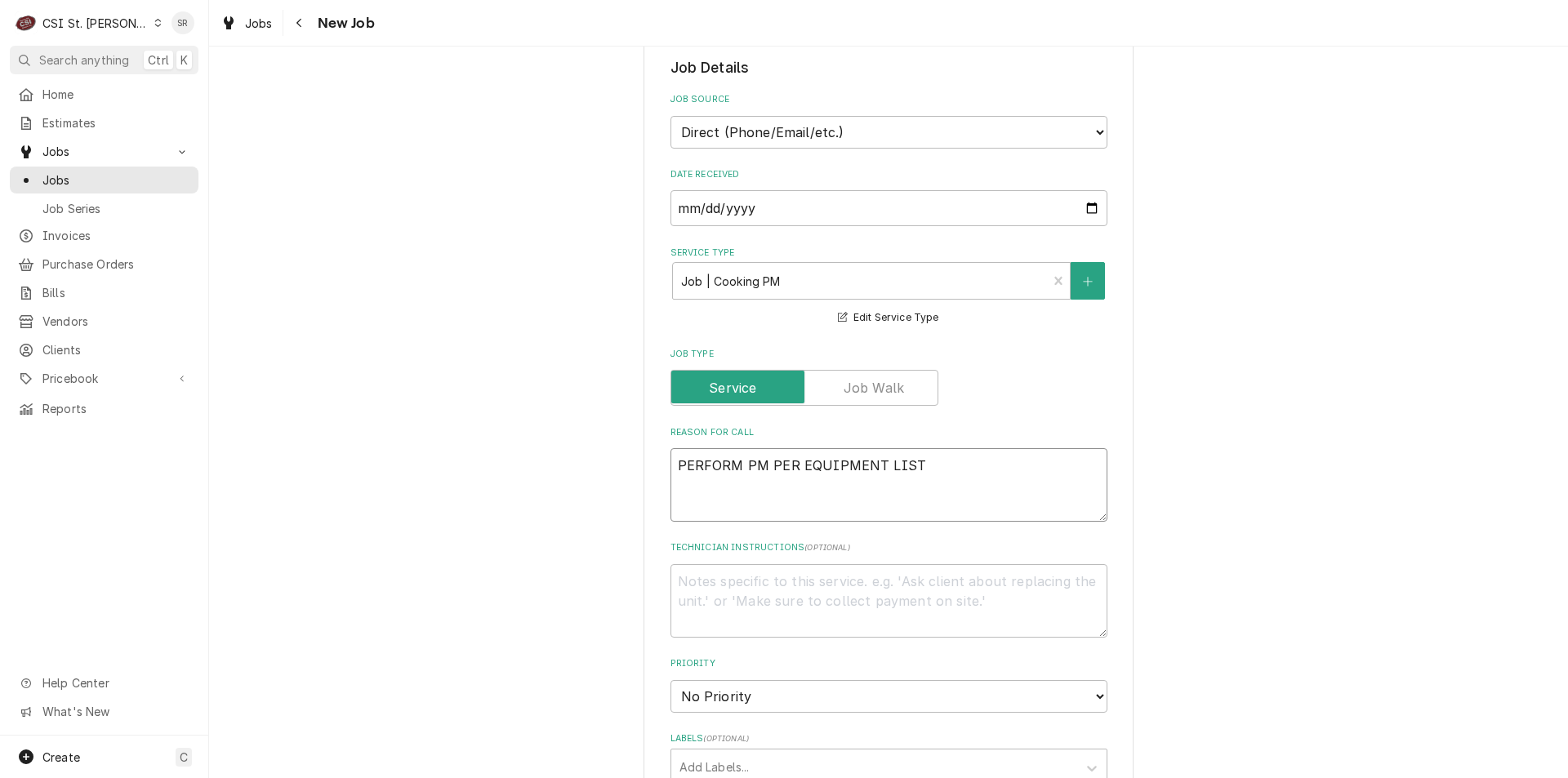 type on "PERFORM PM PER EQUIPMENT LIST" 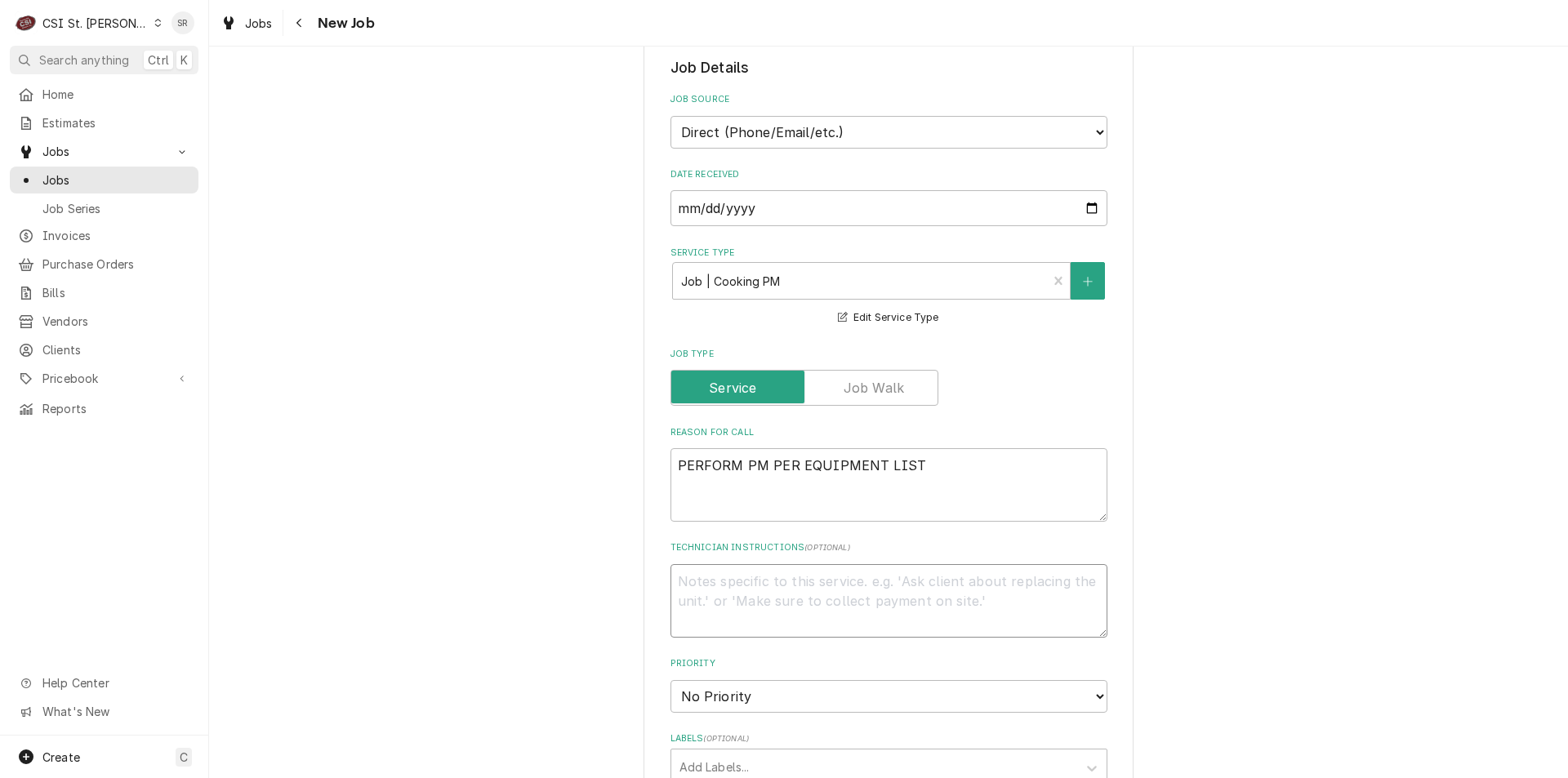 paste on "TO BE PERFORMED OVER SUMMER AND WINTER BREAKS
COMBI FILTERS TO BE DONE OVER WINTER BREAK - YEARLY
SCHEDULE WITH kitchenappliancerepair@rsdmo.org" 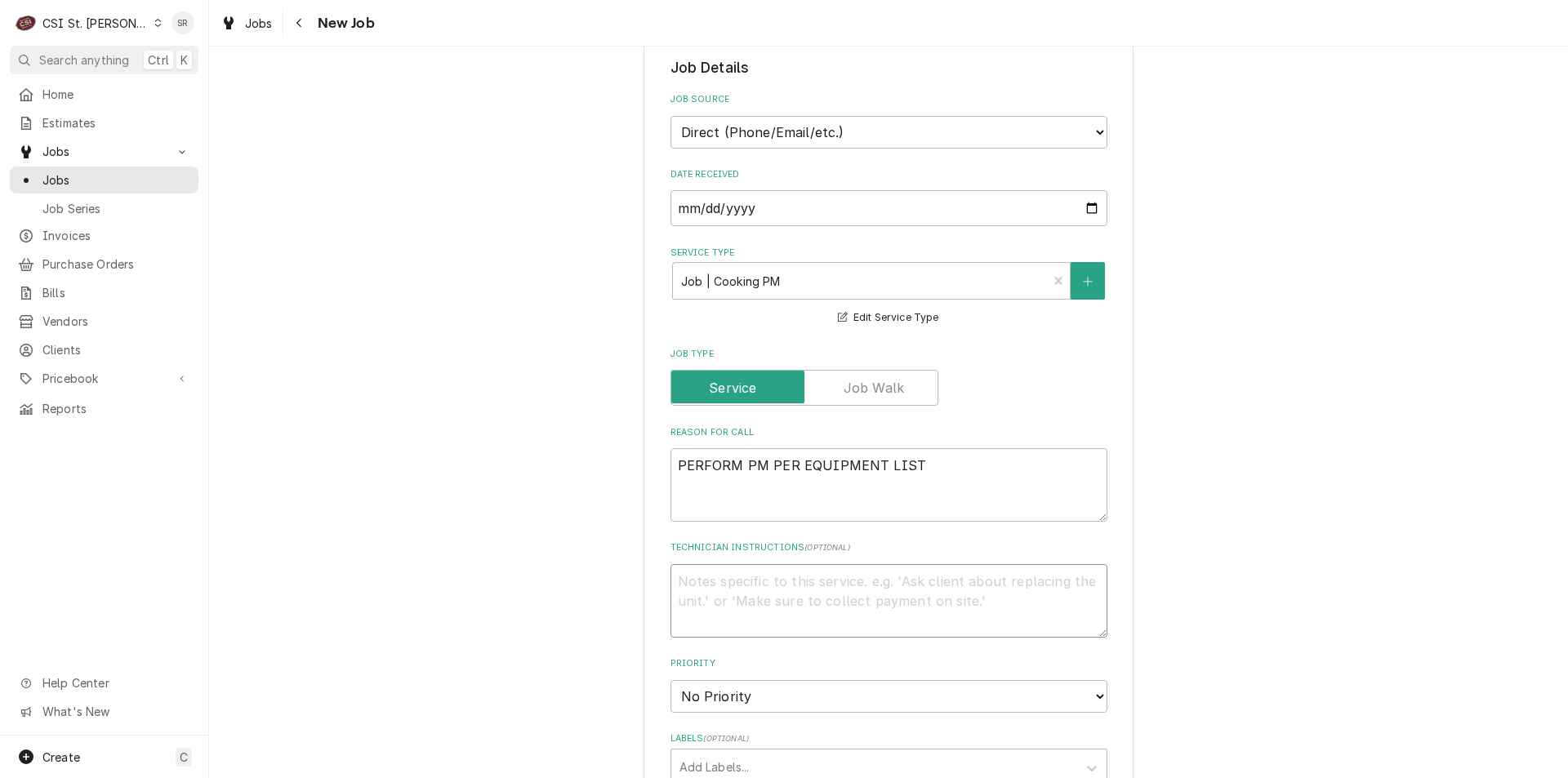 type on "x" 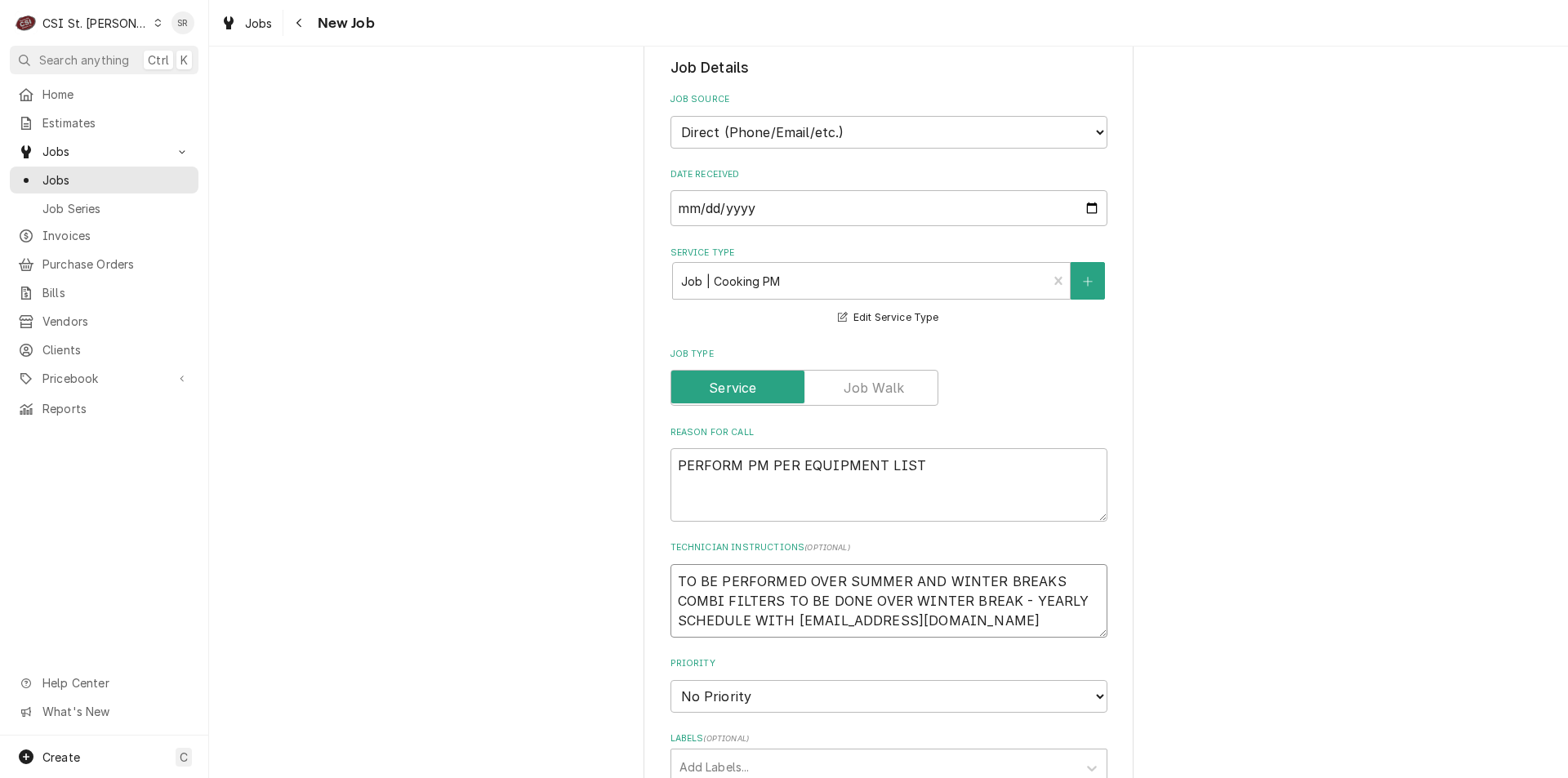 type on "x" 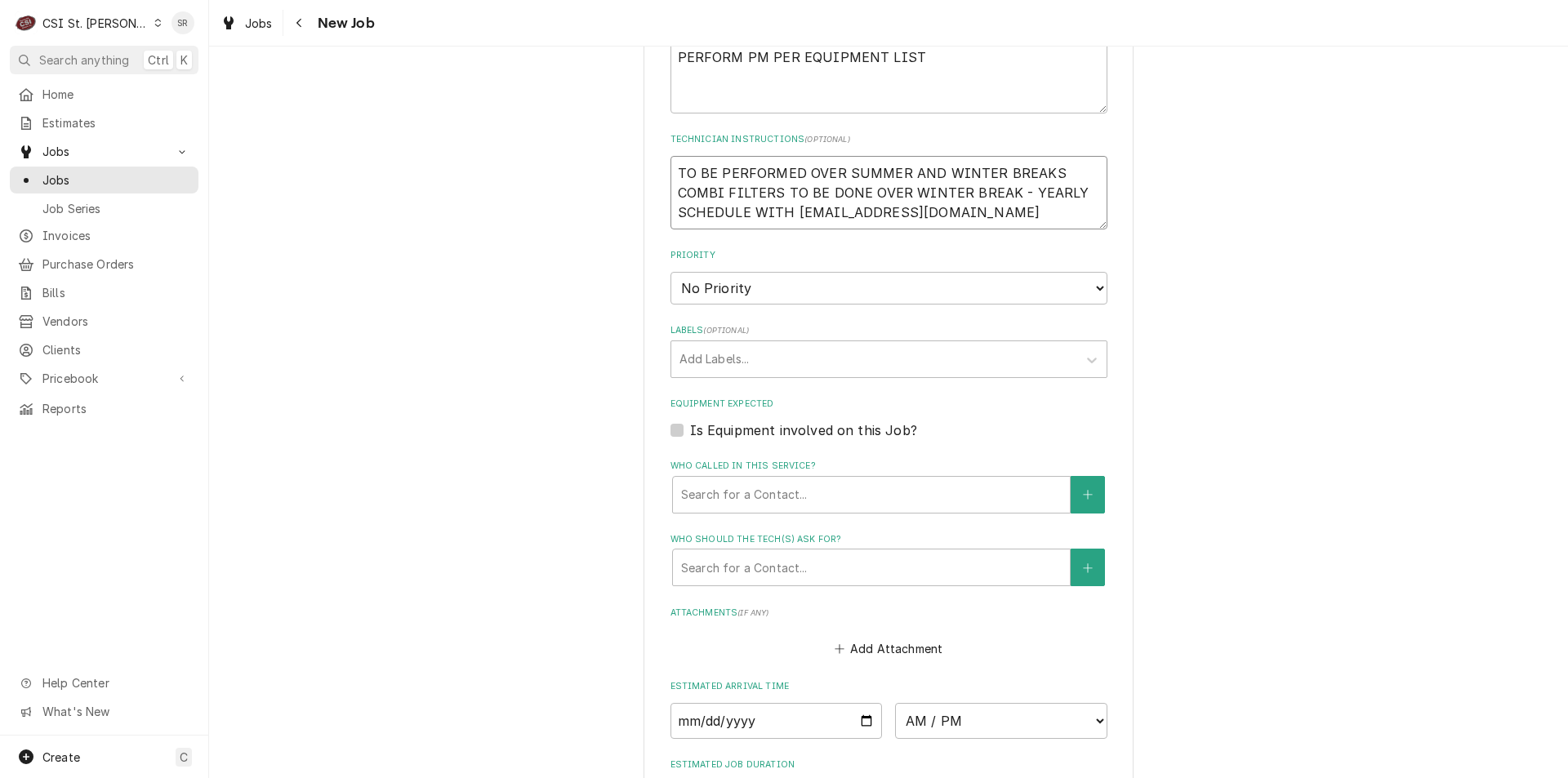 scroll, scrollTop: 898, scrollLeft: 0, axis: vertical 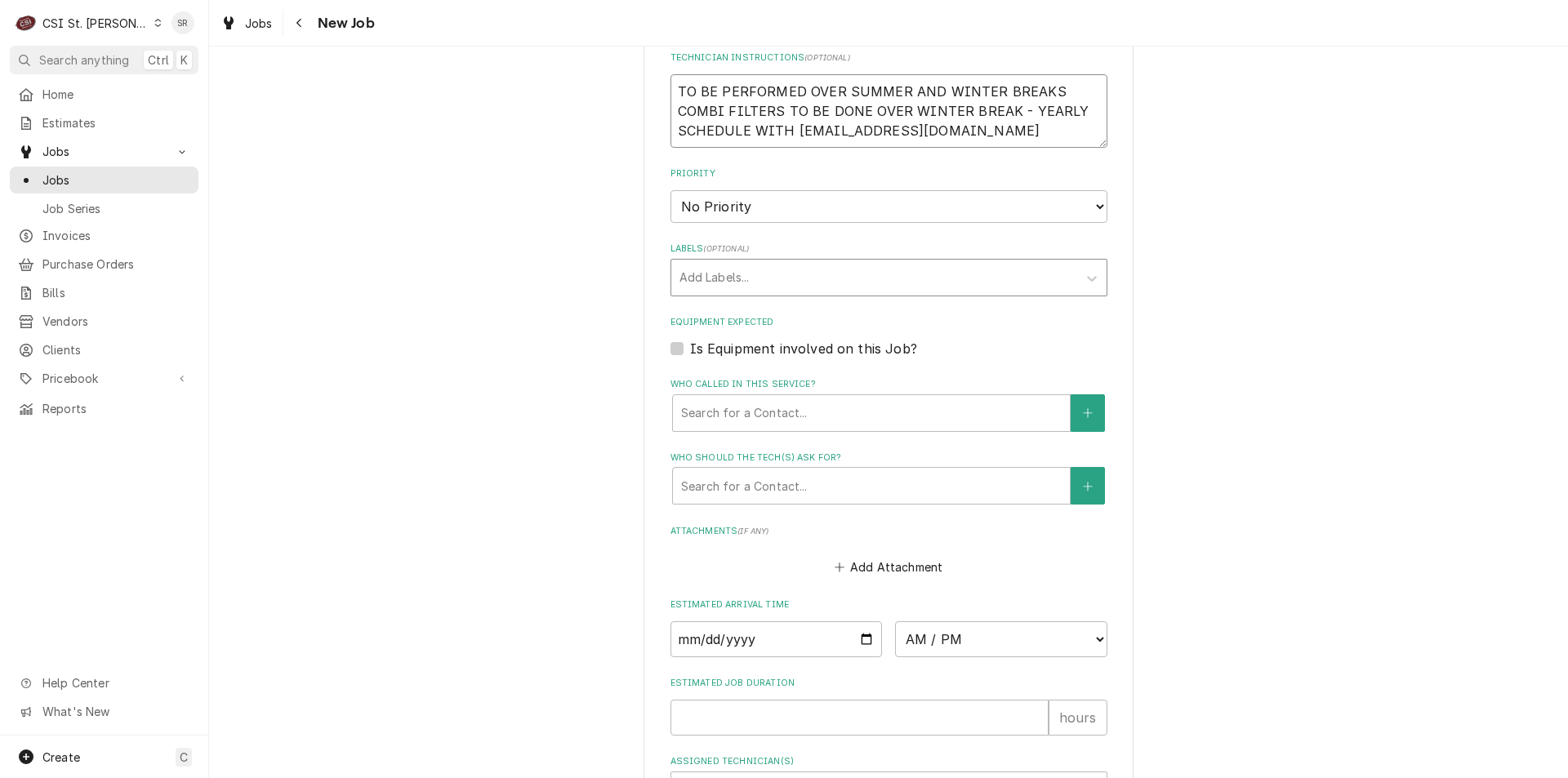 type on "TO BE PERFORMED OVER SUMMER AND WINTER BREAKS
COMBI FILTERS TO BE DONE OVER WINTER BREAK - YEARLY
SCHEDULE WITH kitchenappliancerepair@rsdmo.org" 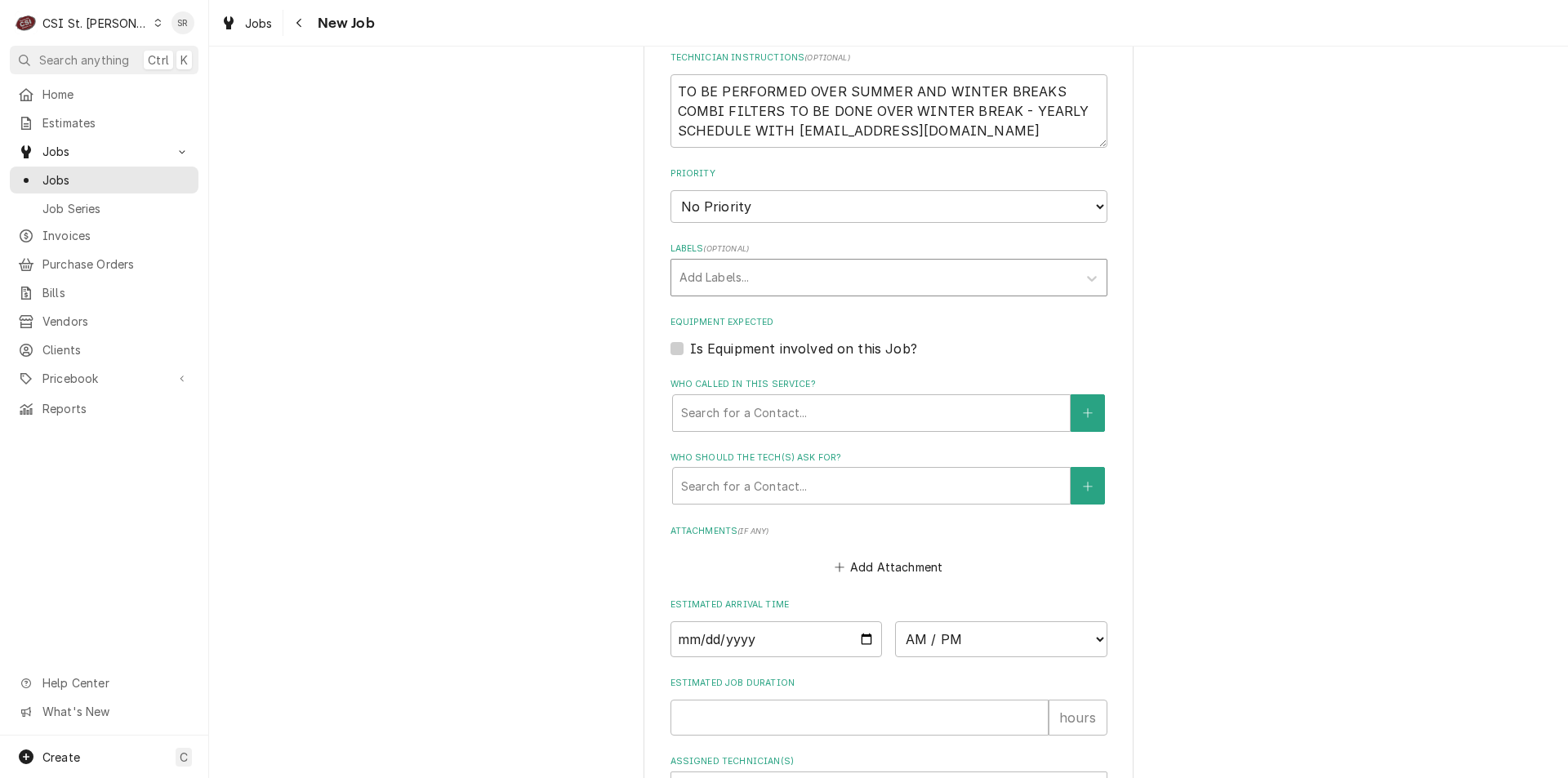 click at bounding box center (874, 278) 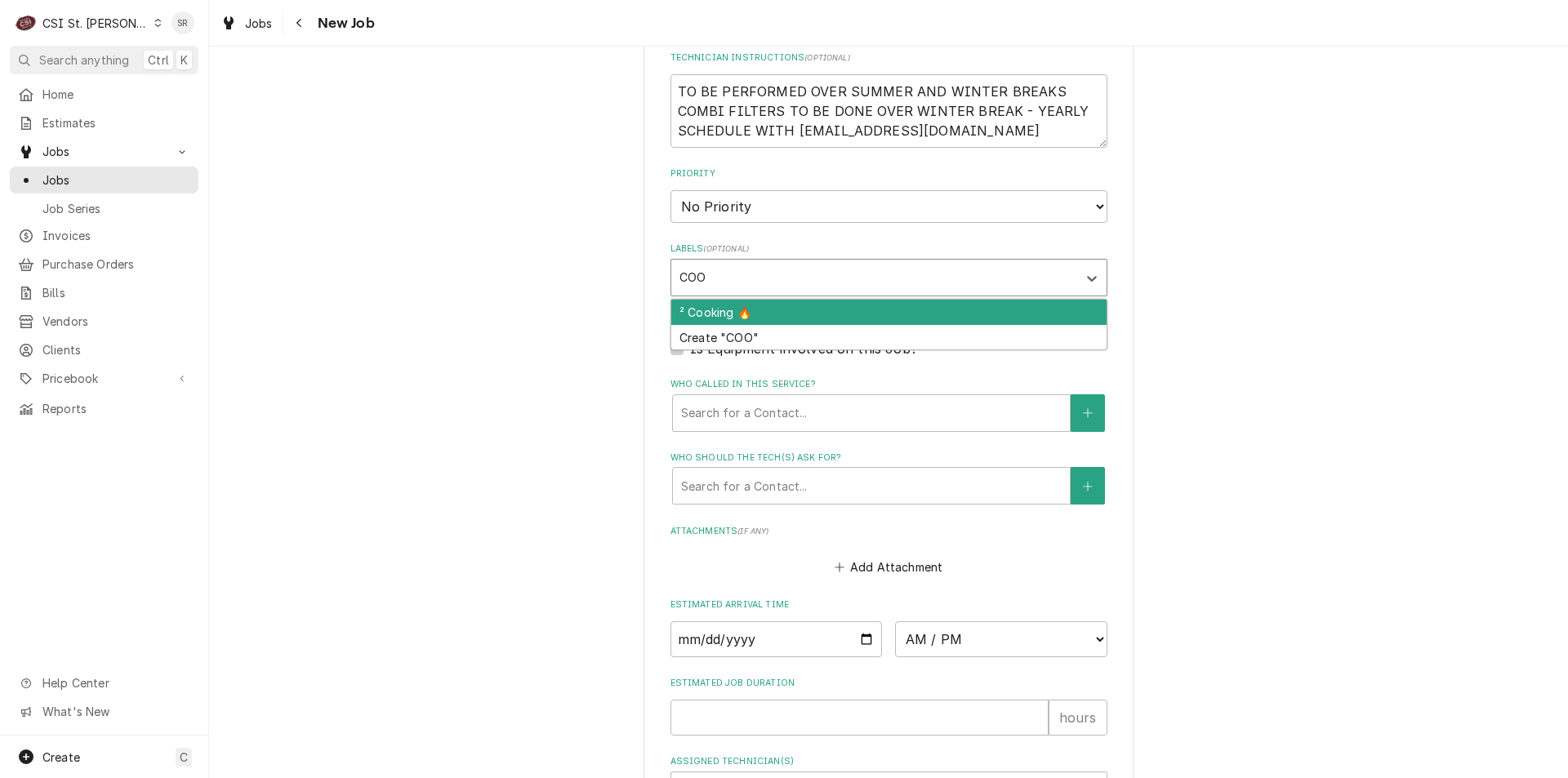 type on "COOK" 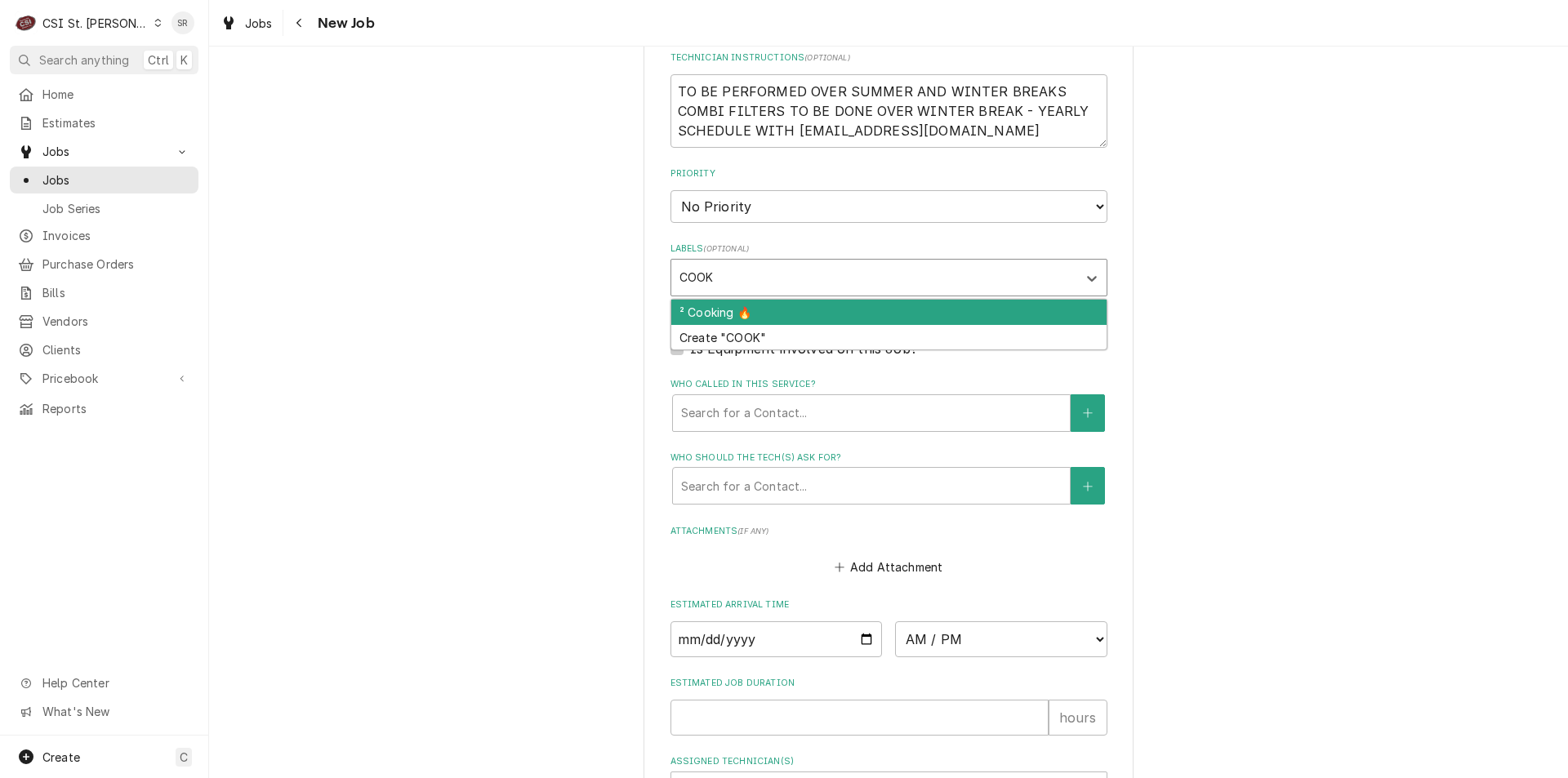 click on "² Cooking 🔥" at bounding box center (889, 312) 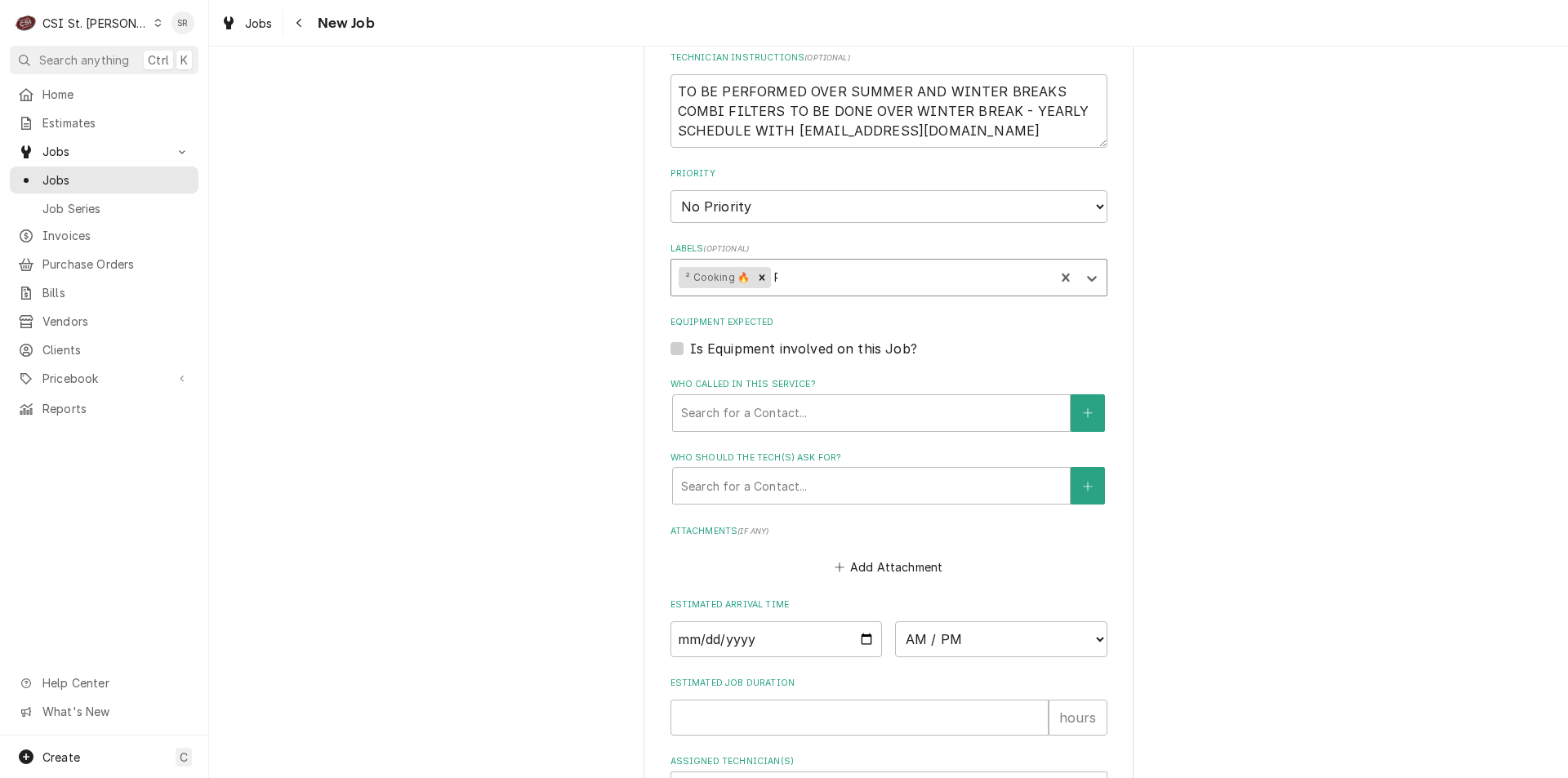 type on "RE" 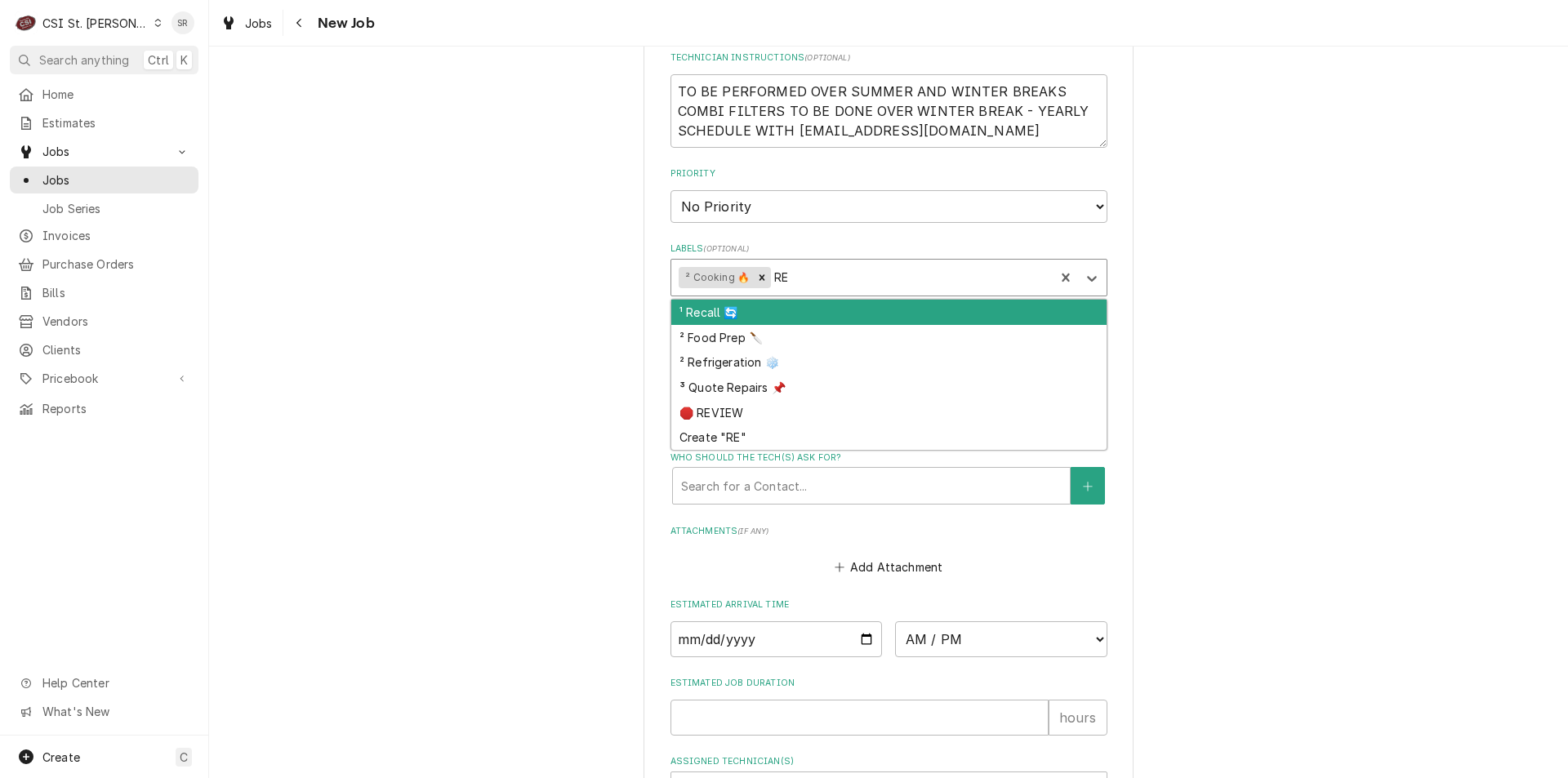 type on "x" 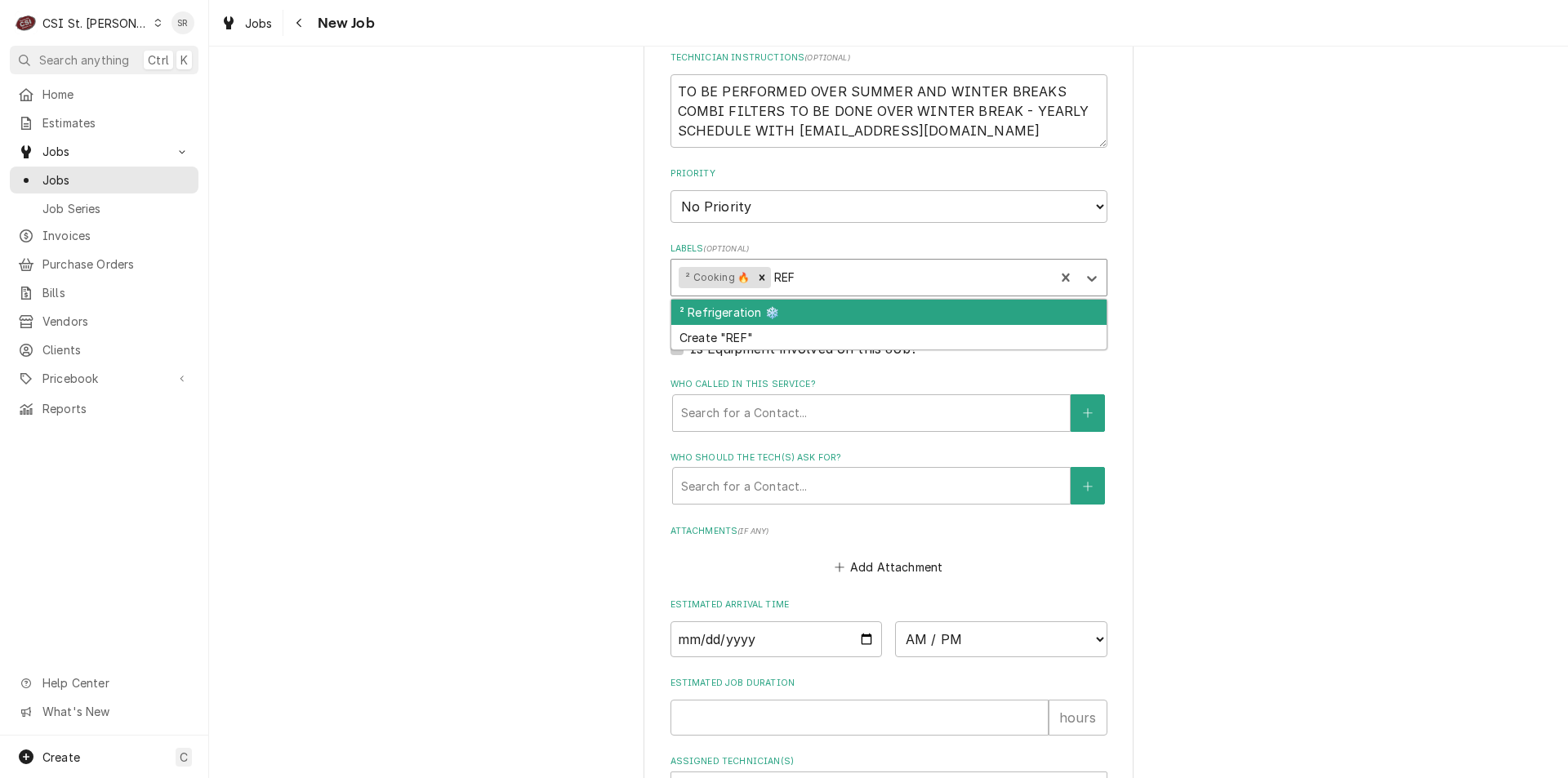 click on "² Refrigeration ❄️" at bounding box center [889, 312] 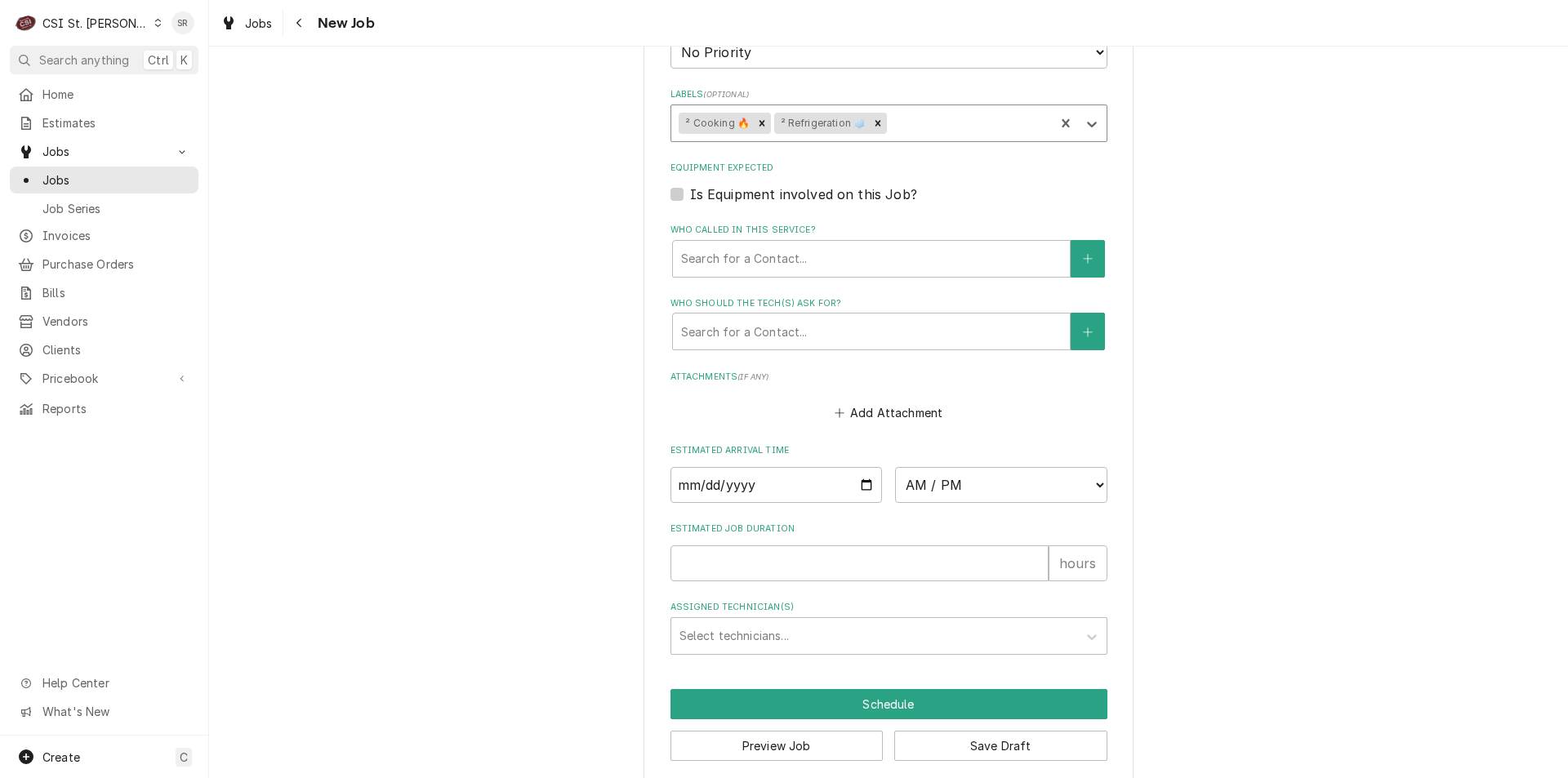 scroll, scrollTop: 1070, scrollLeft: 0, axis: vertical 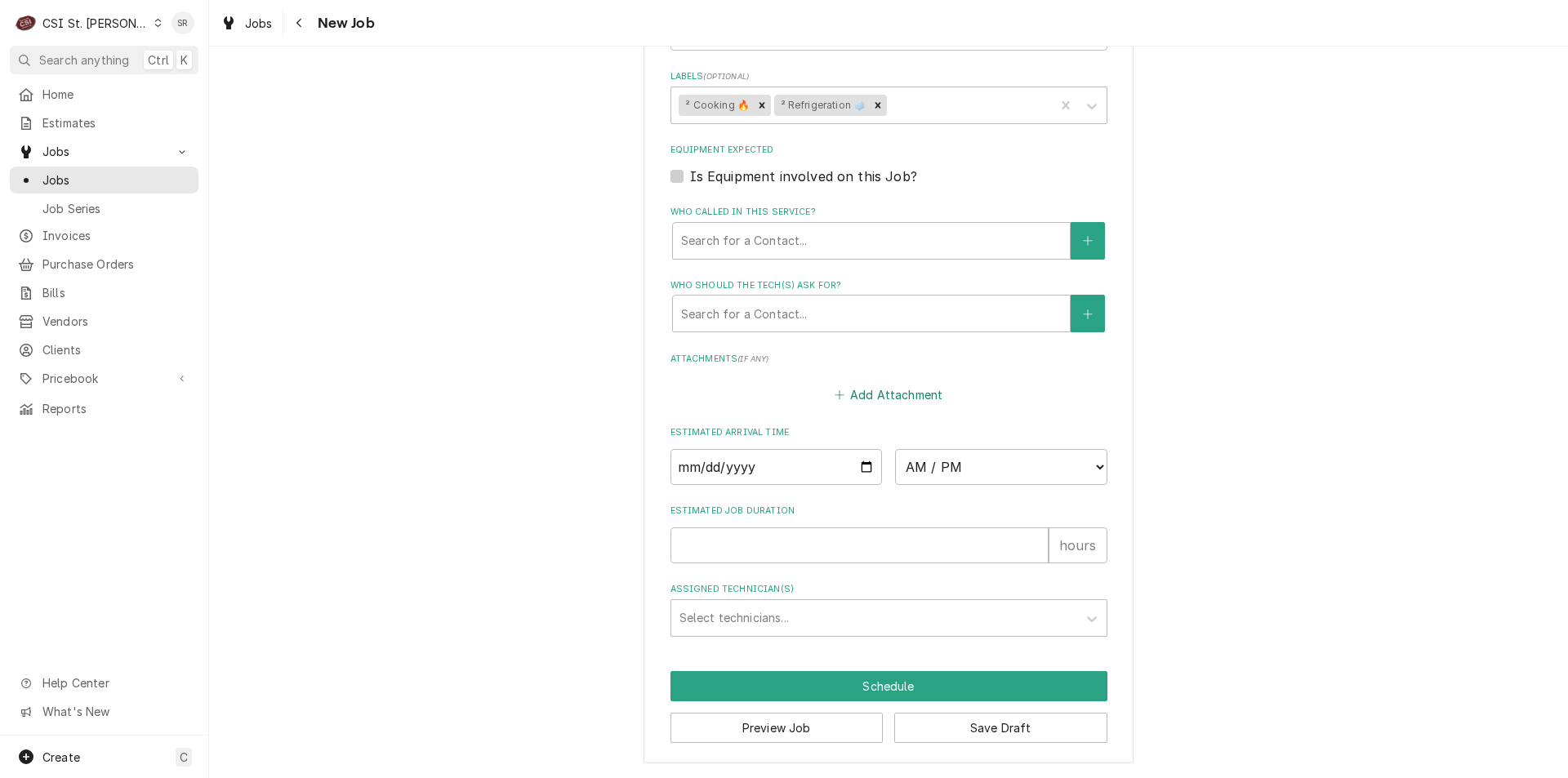 click on "Add Attachment" at bounding box center [889, 395] 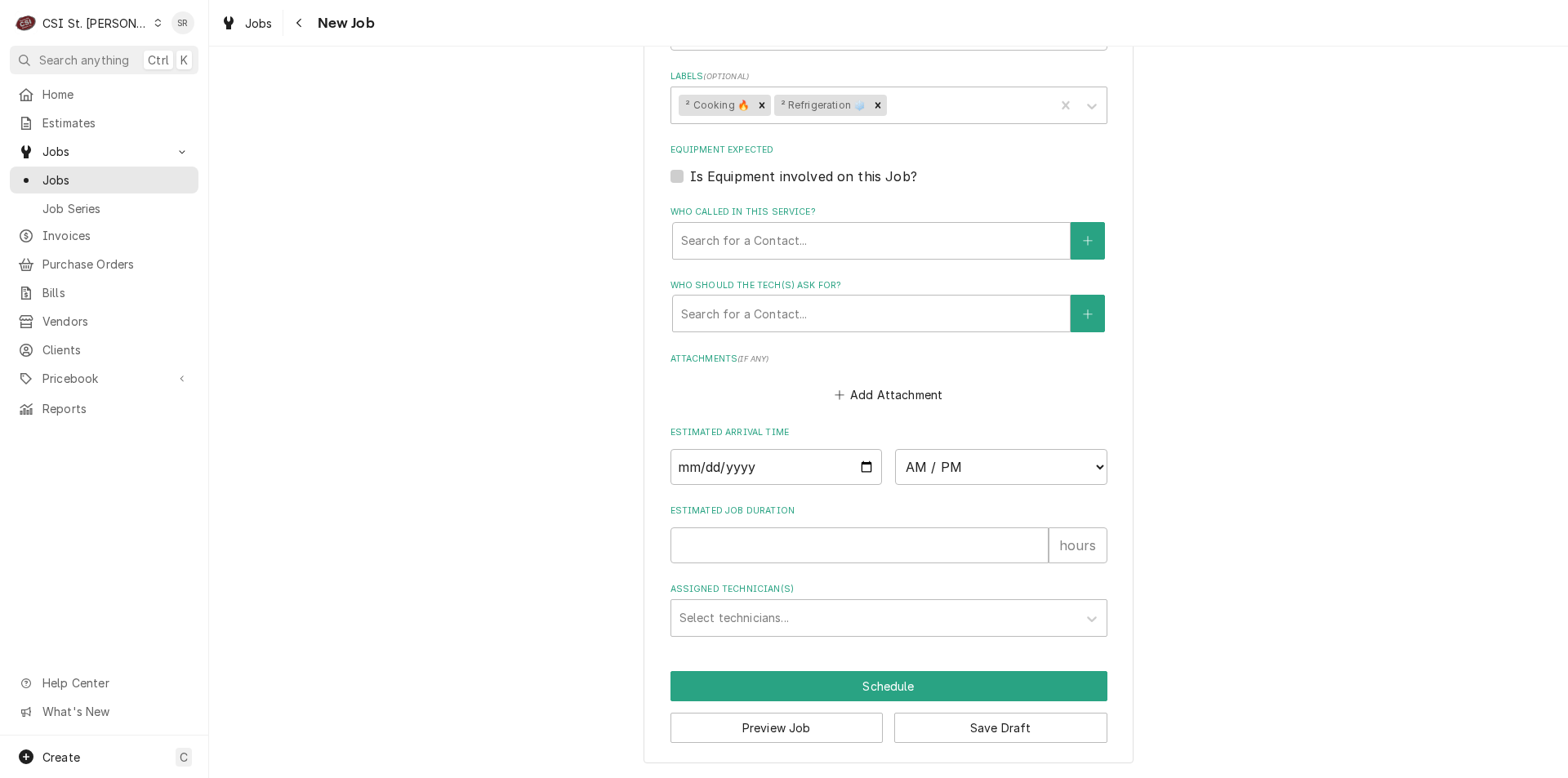 type on "x" 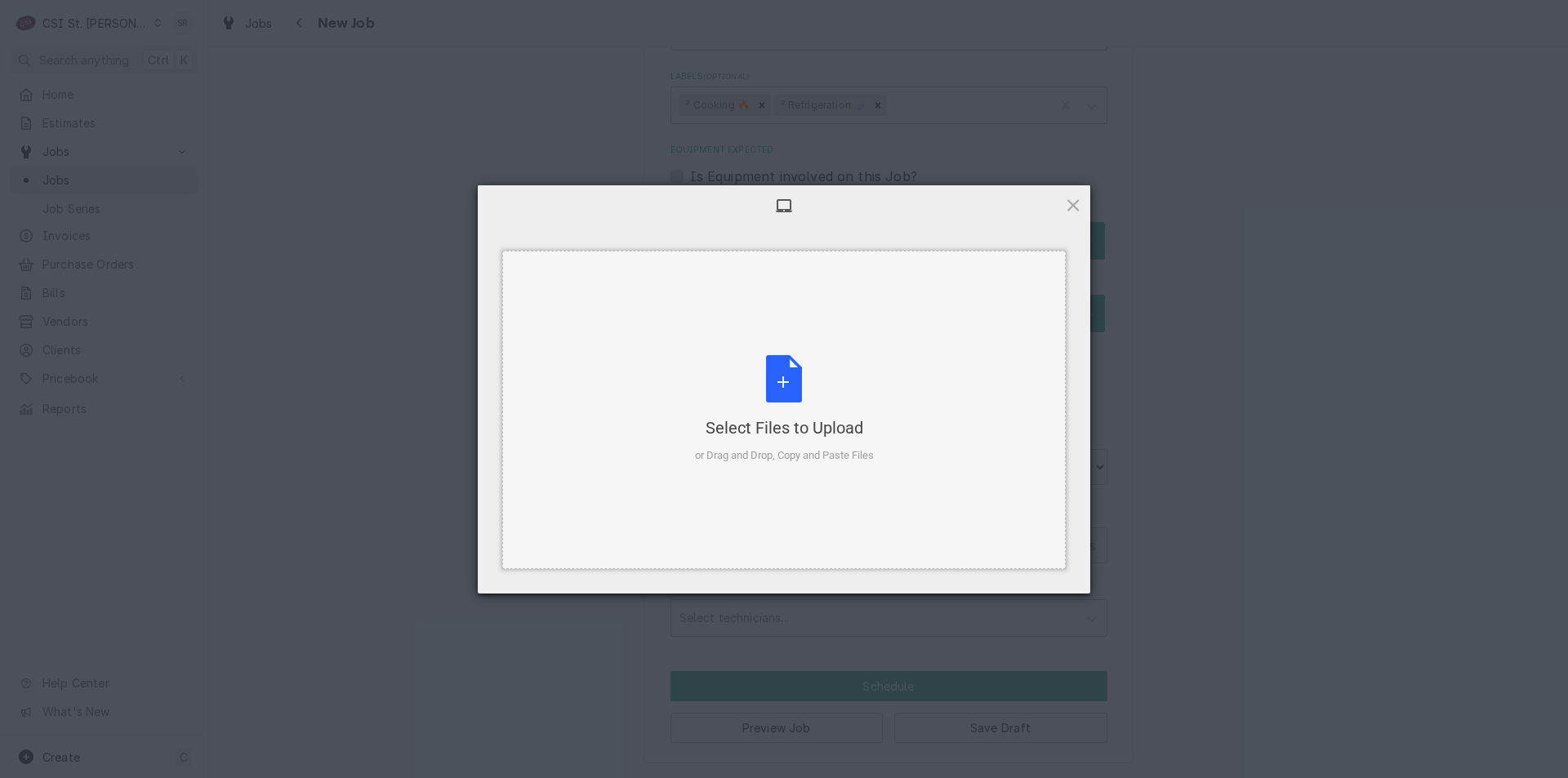 click on "Select Files to Upload
or Drag and Drop, Copy and Paste Files" at bounding box center [784, 409] 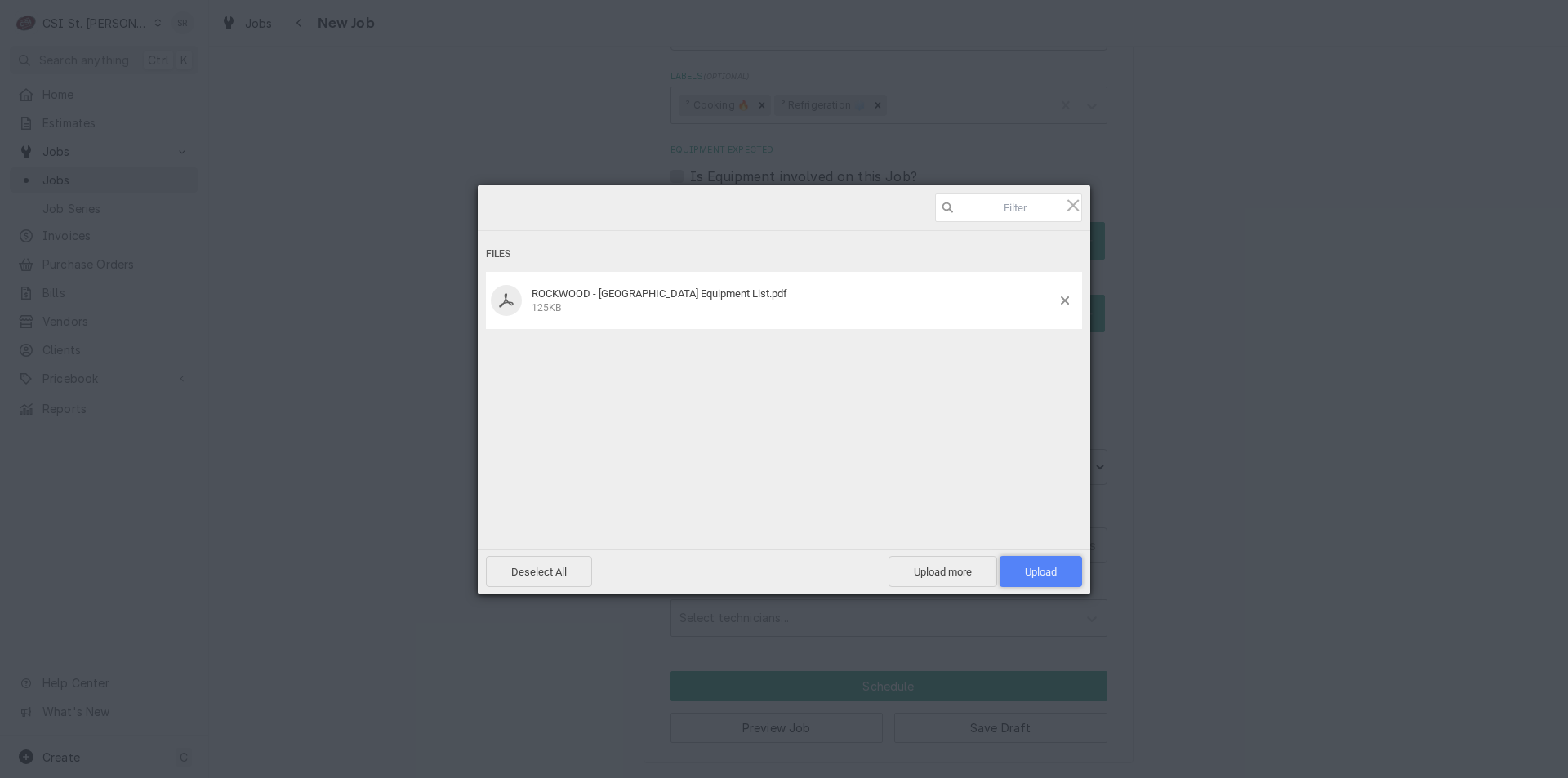 click on "Upload
1" at bounding box center [1040, 571] 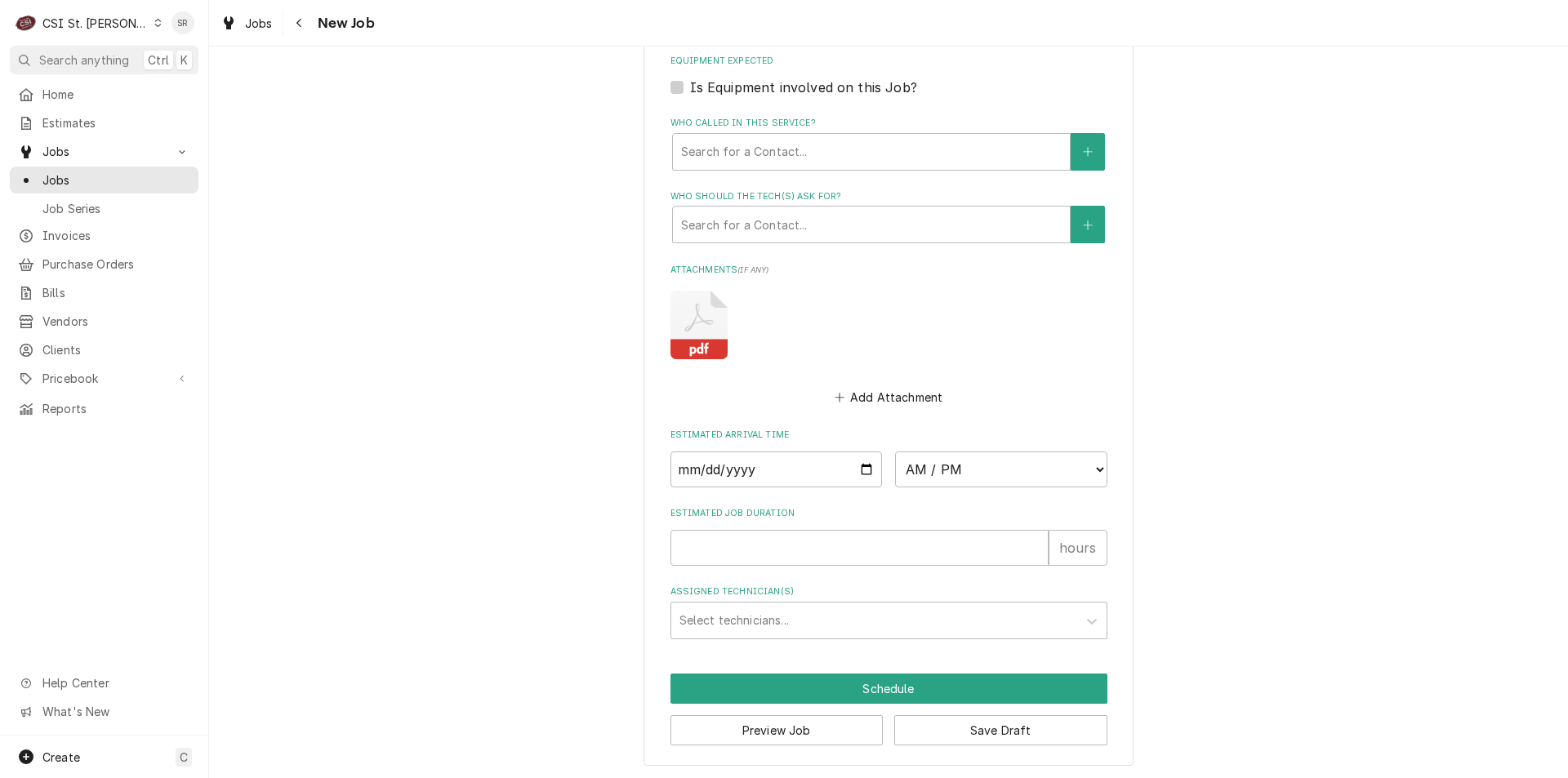 scroll, scrollTop: 1162, scrollLeft: 0, axis: vertical 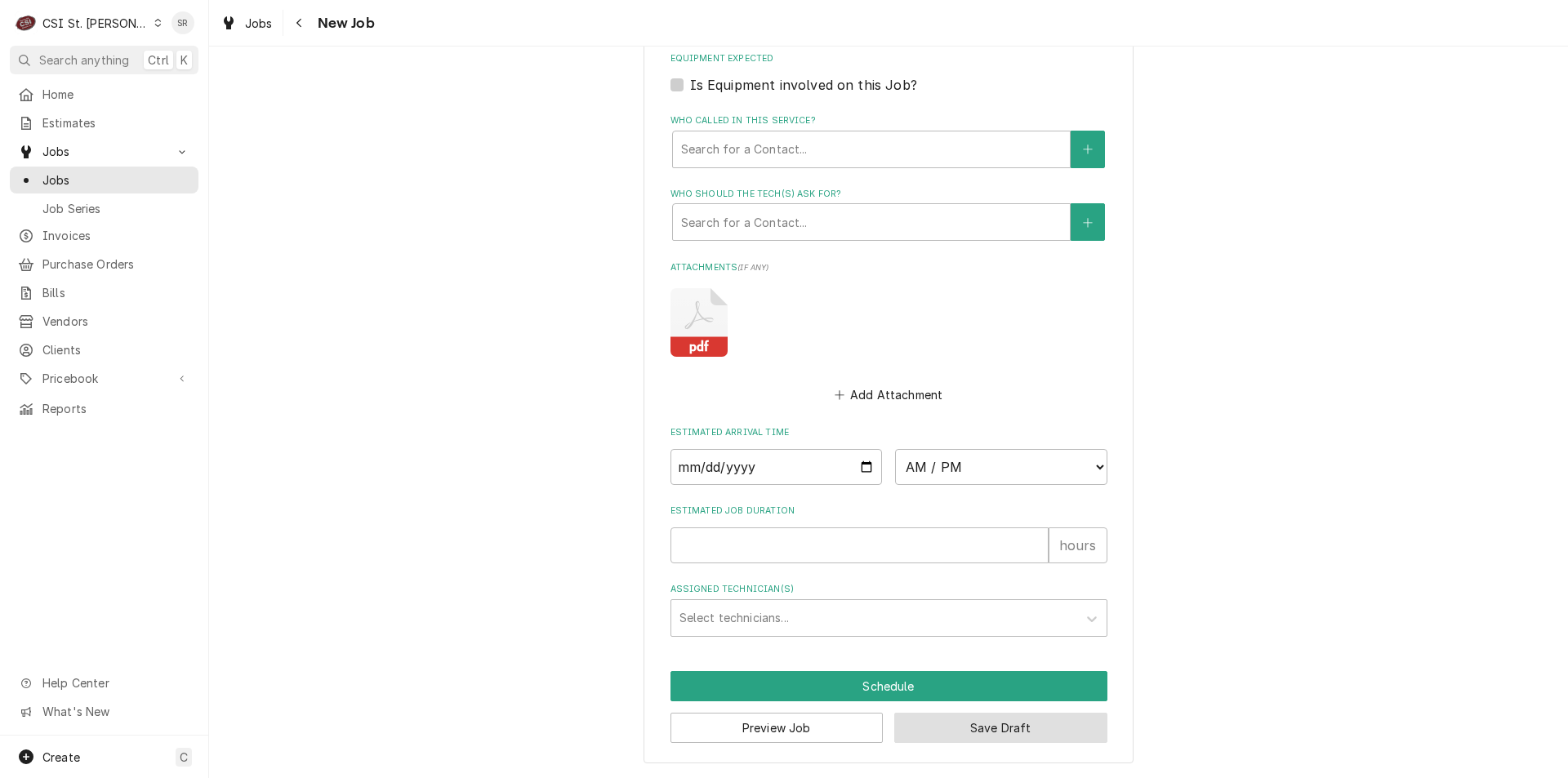 click on "Save Draft" at bounding box center (1000, 727) 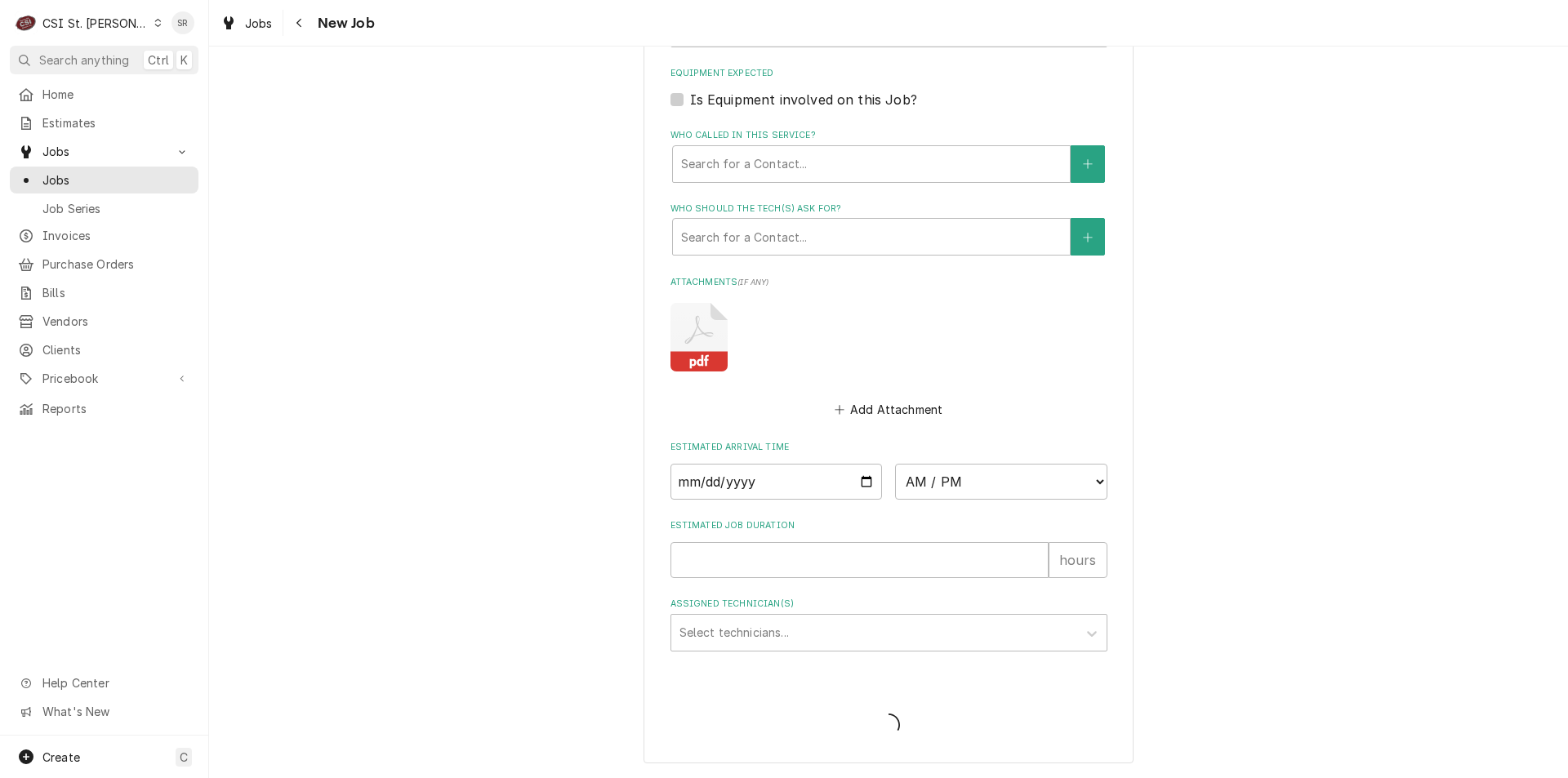 type on "x" 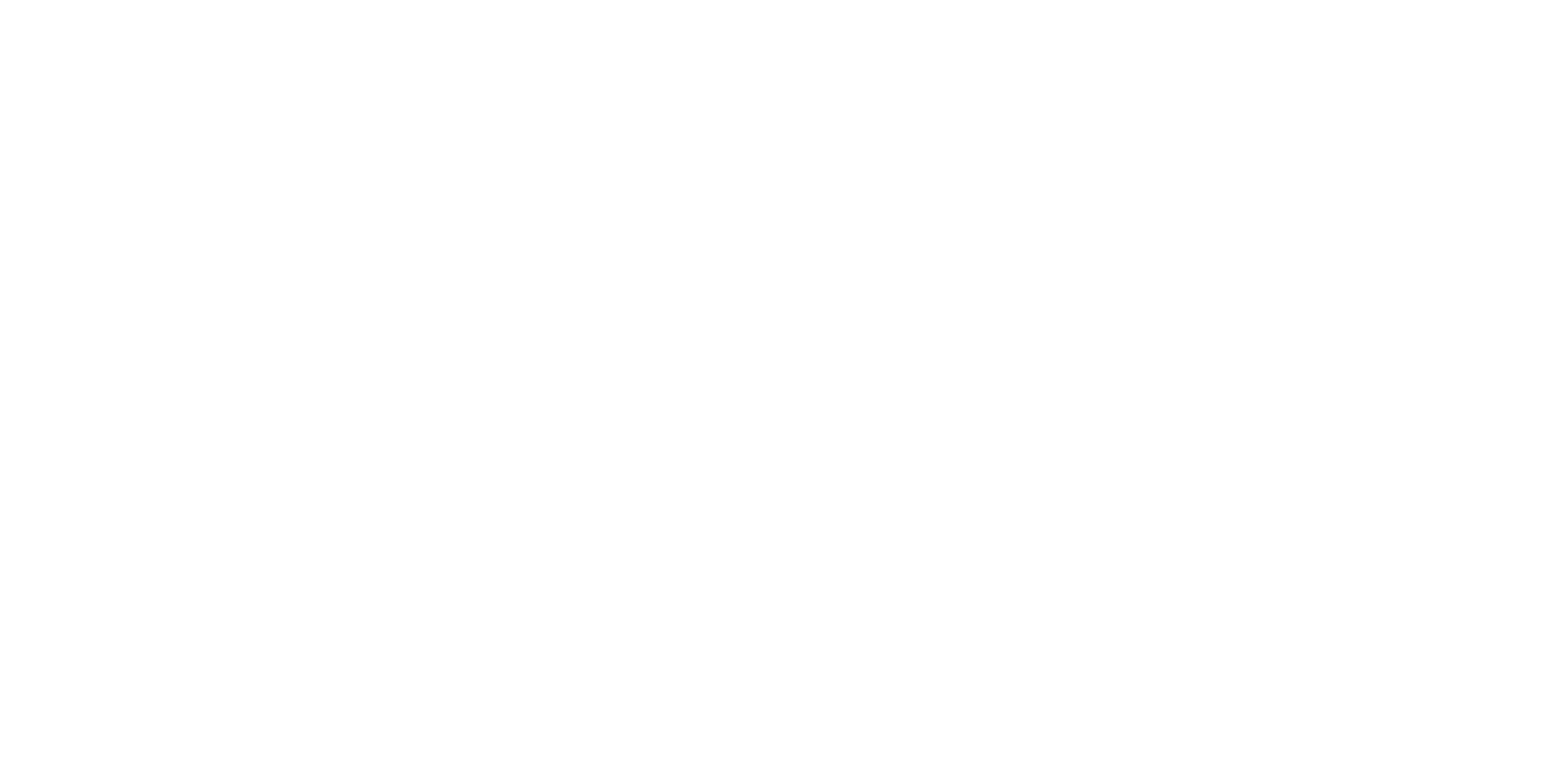 scroll, scrollTop: 0, scrollLeft: 0, axis: both 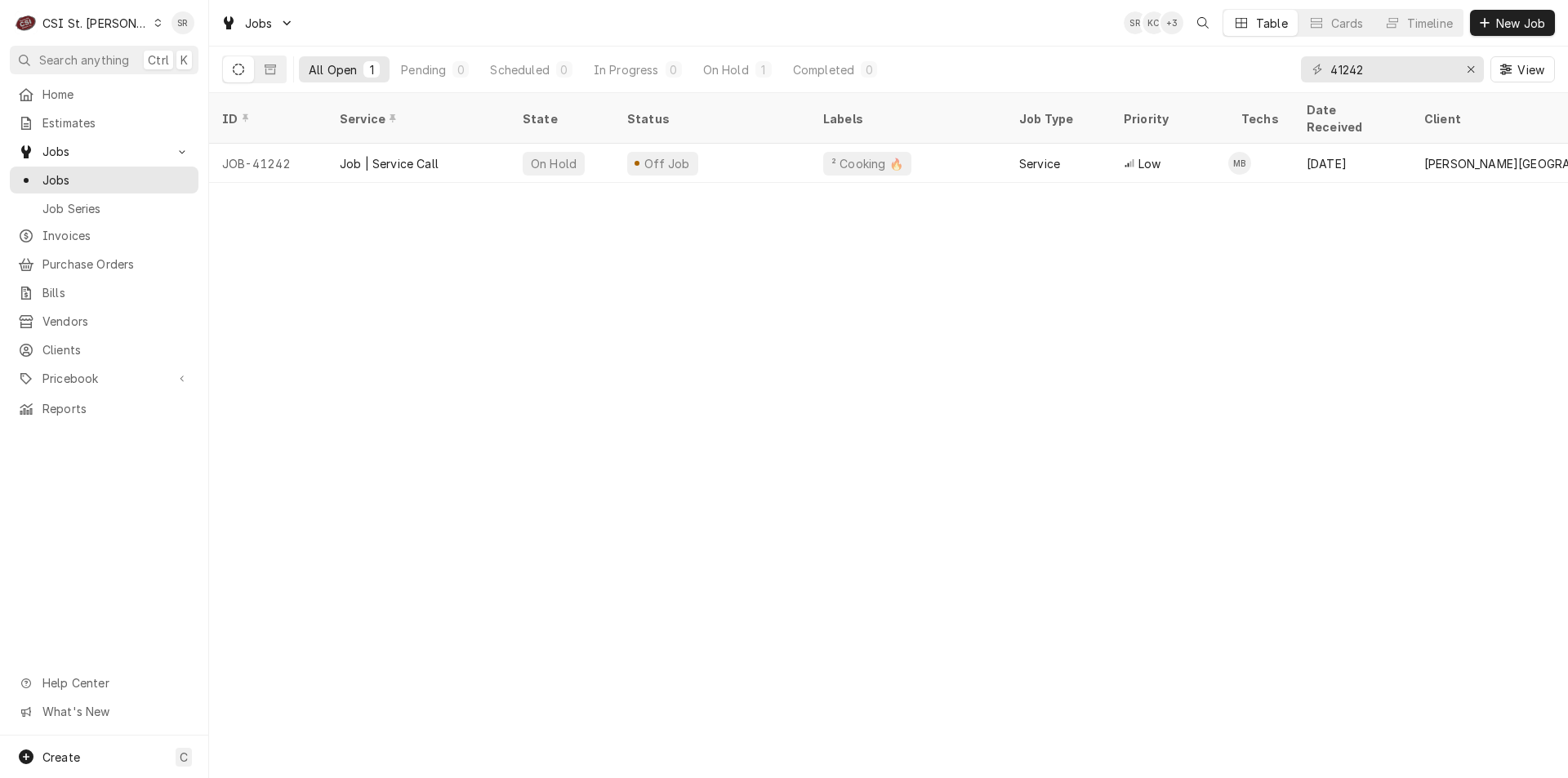 click on "CSI St. [PERSON_NAME]" at bounding box center (96, 23) 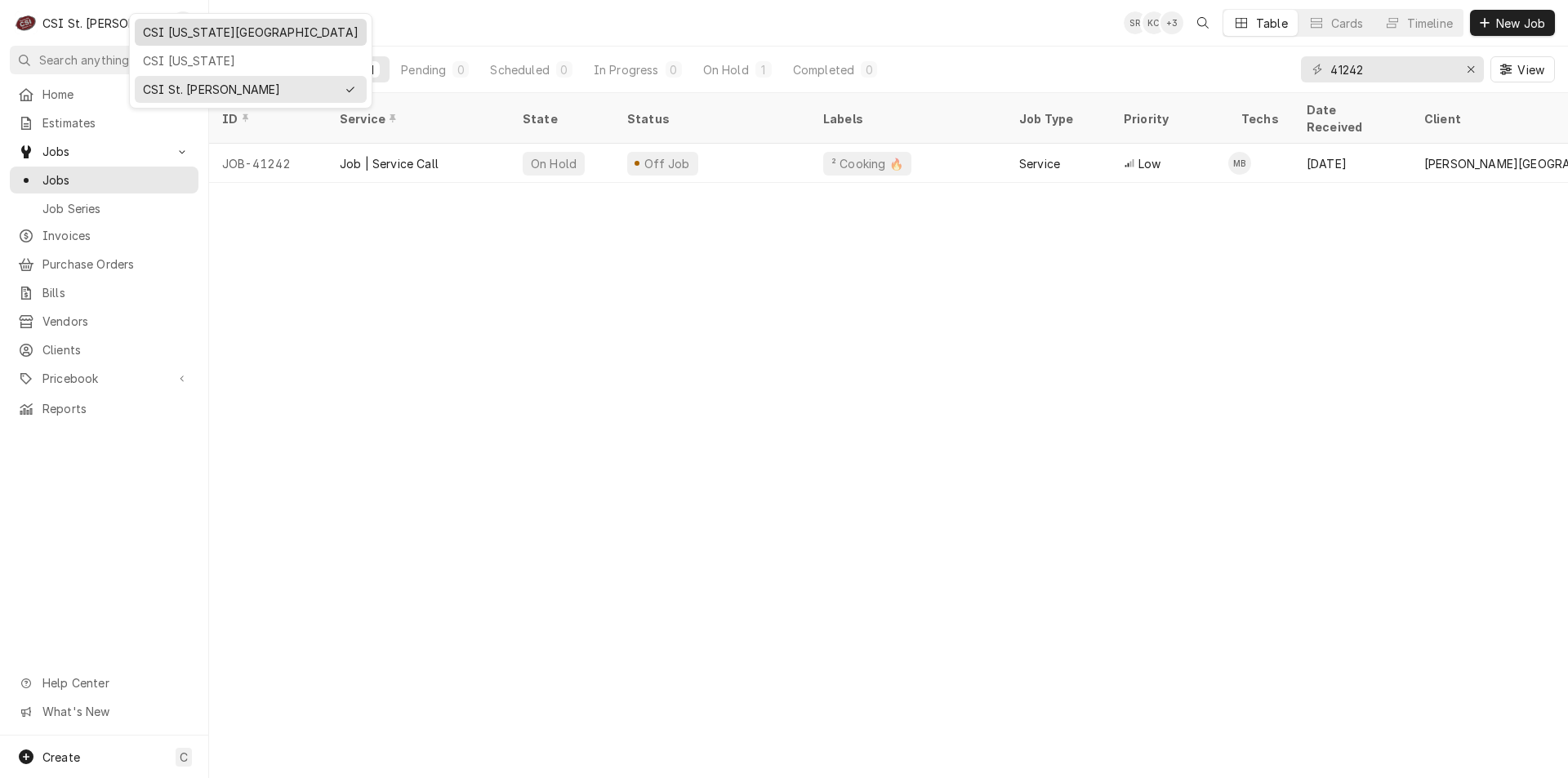 click on "CSI [US_STATE][GEOGRAPHIC_DATA]" at bounding box center (251, 32) 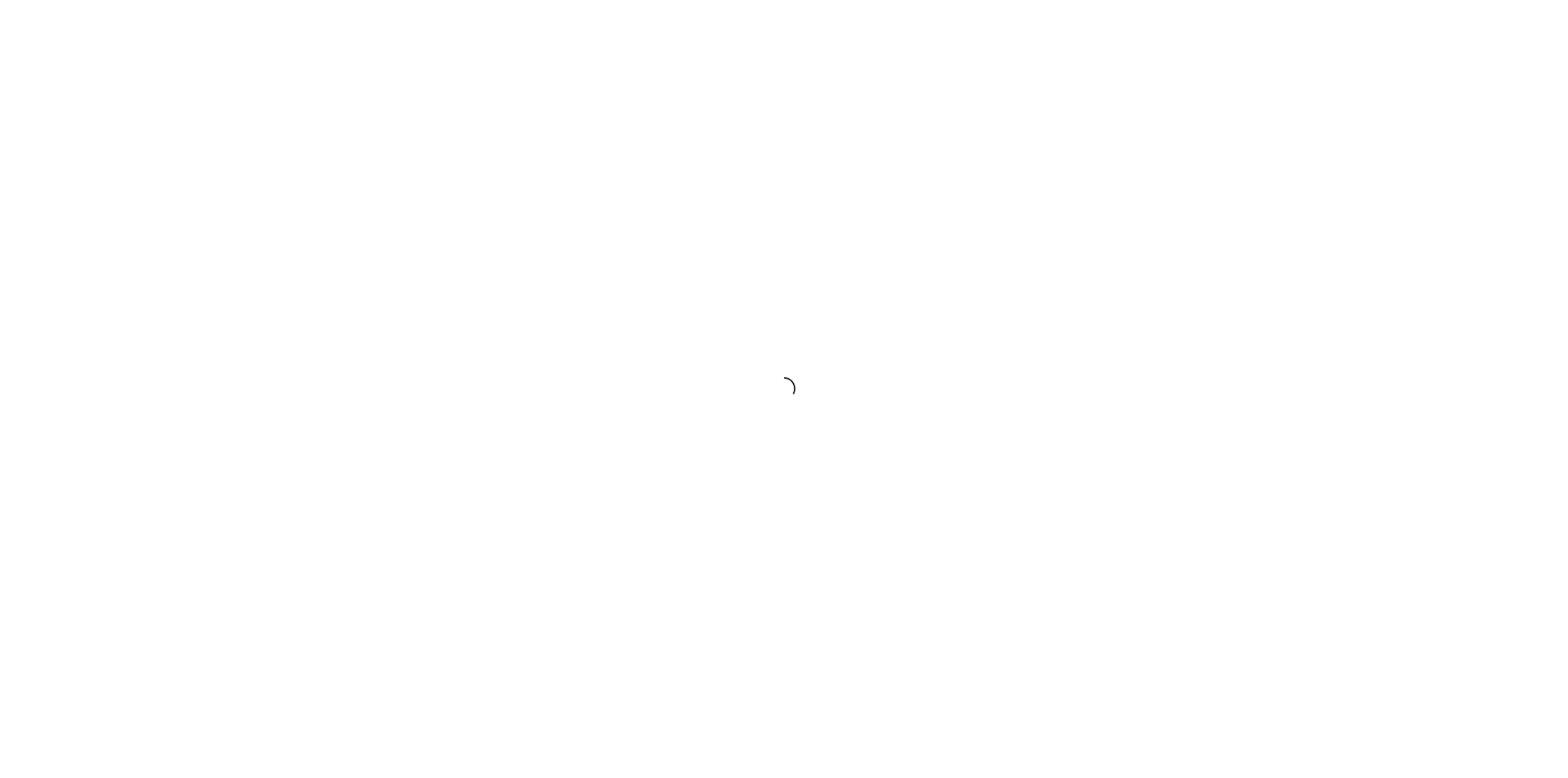 scroll, scrollTop: 0, scrollLeft: 0, axis: both 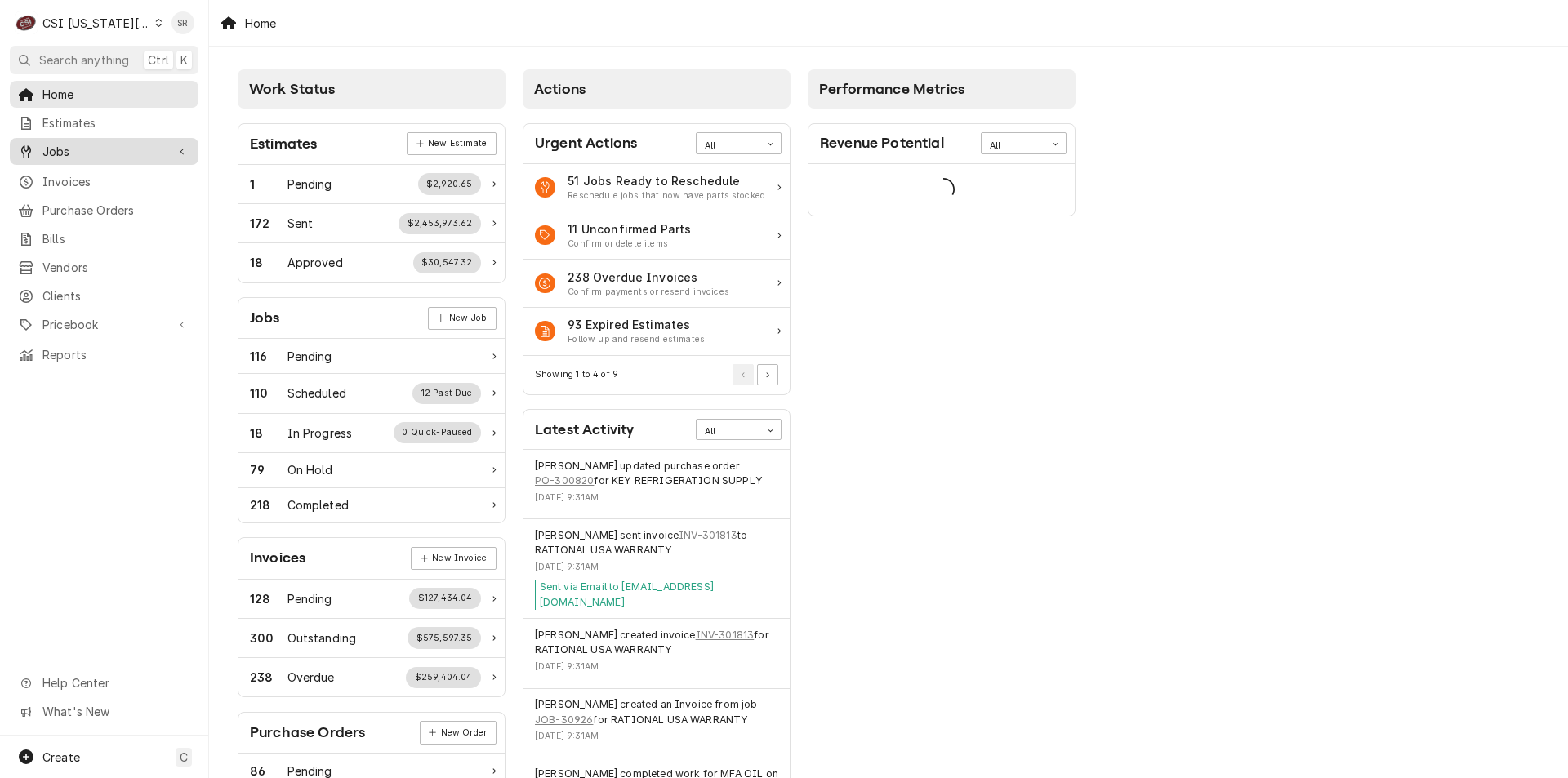 click on "Jobs" at bounding box center (104, 151) 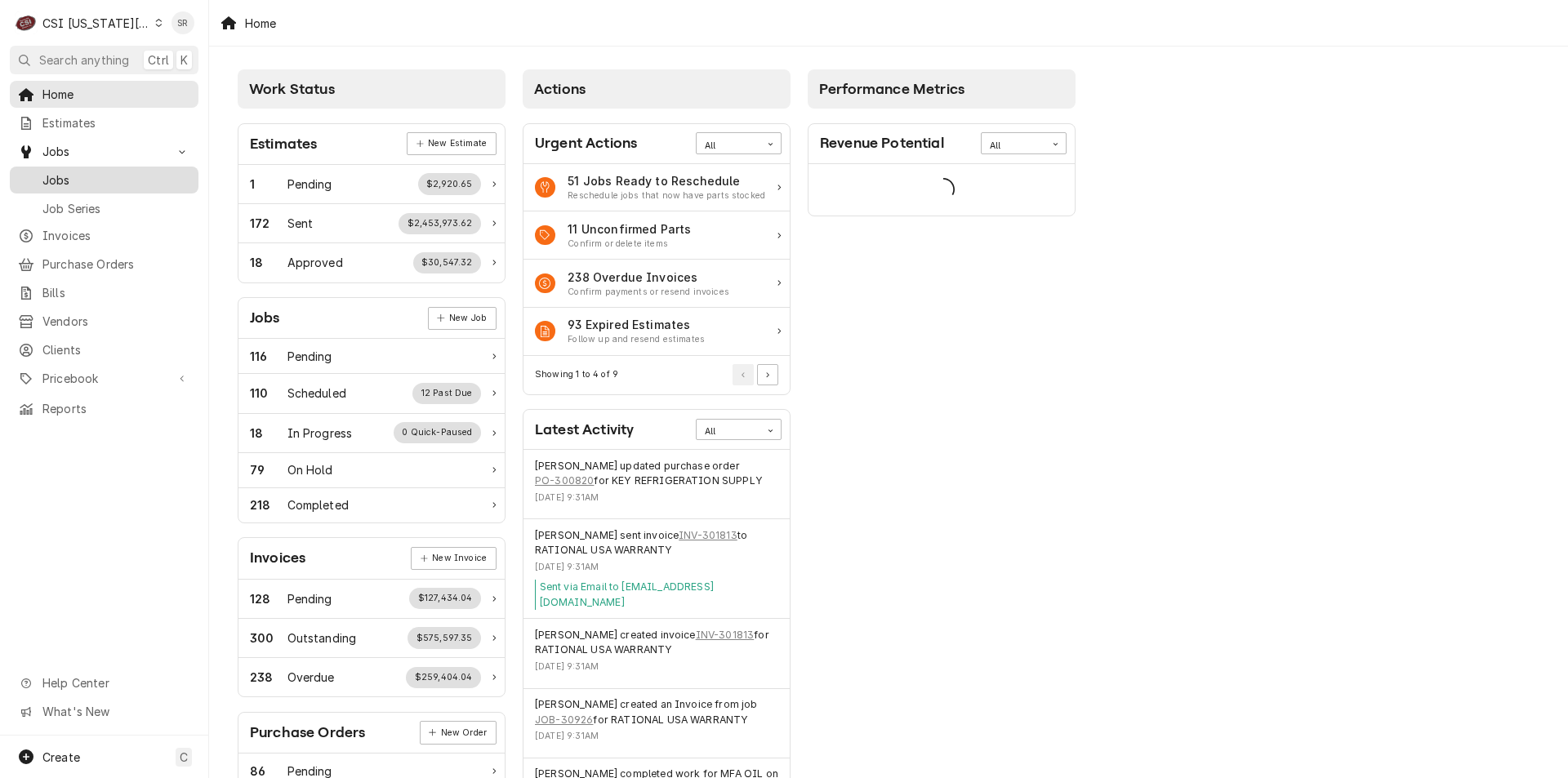 click on "Jobs" at bounding box center [116, 180] 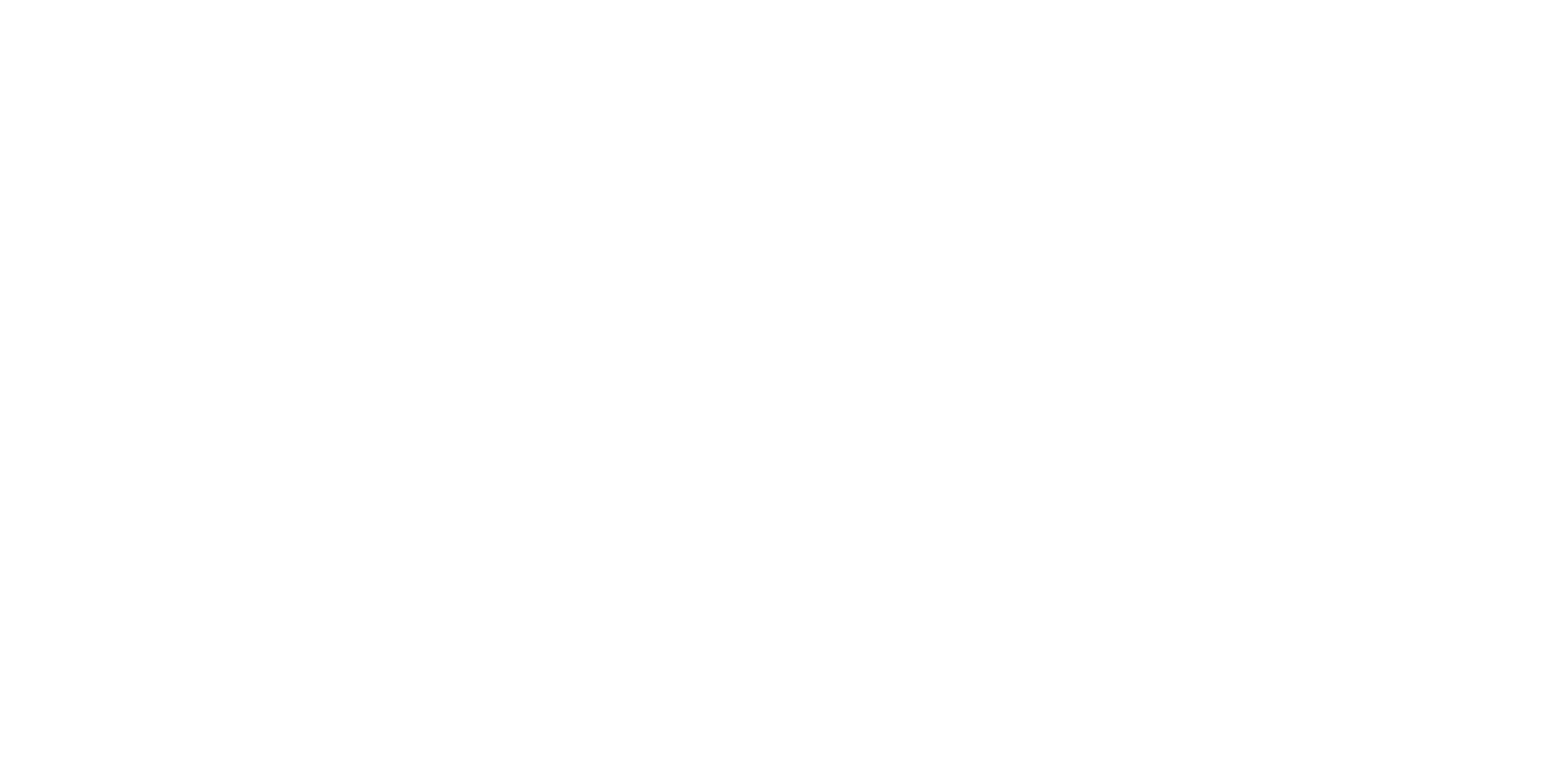 scroll, scrollTop: 0, scrollLeft: 0, axis: both 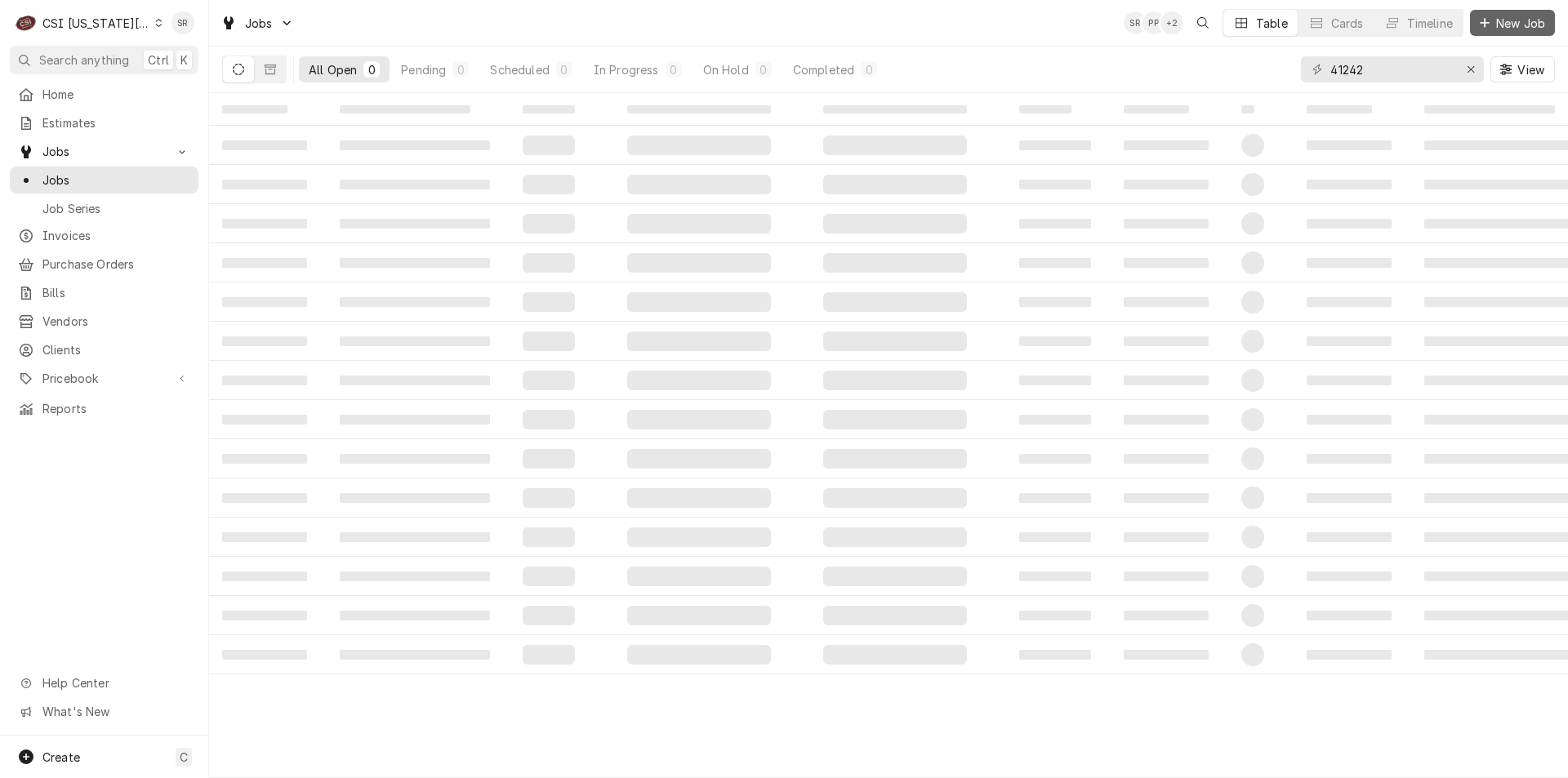 click on "New Job" at bounding box center (1521, 23) 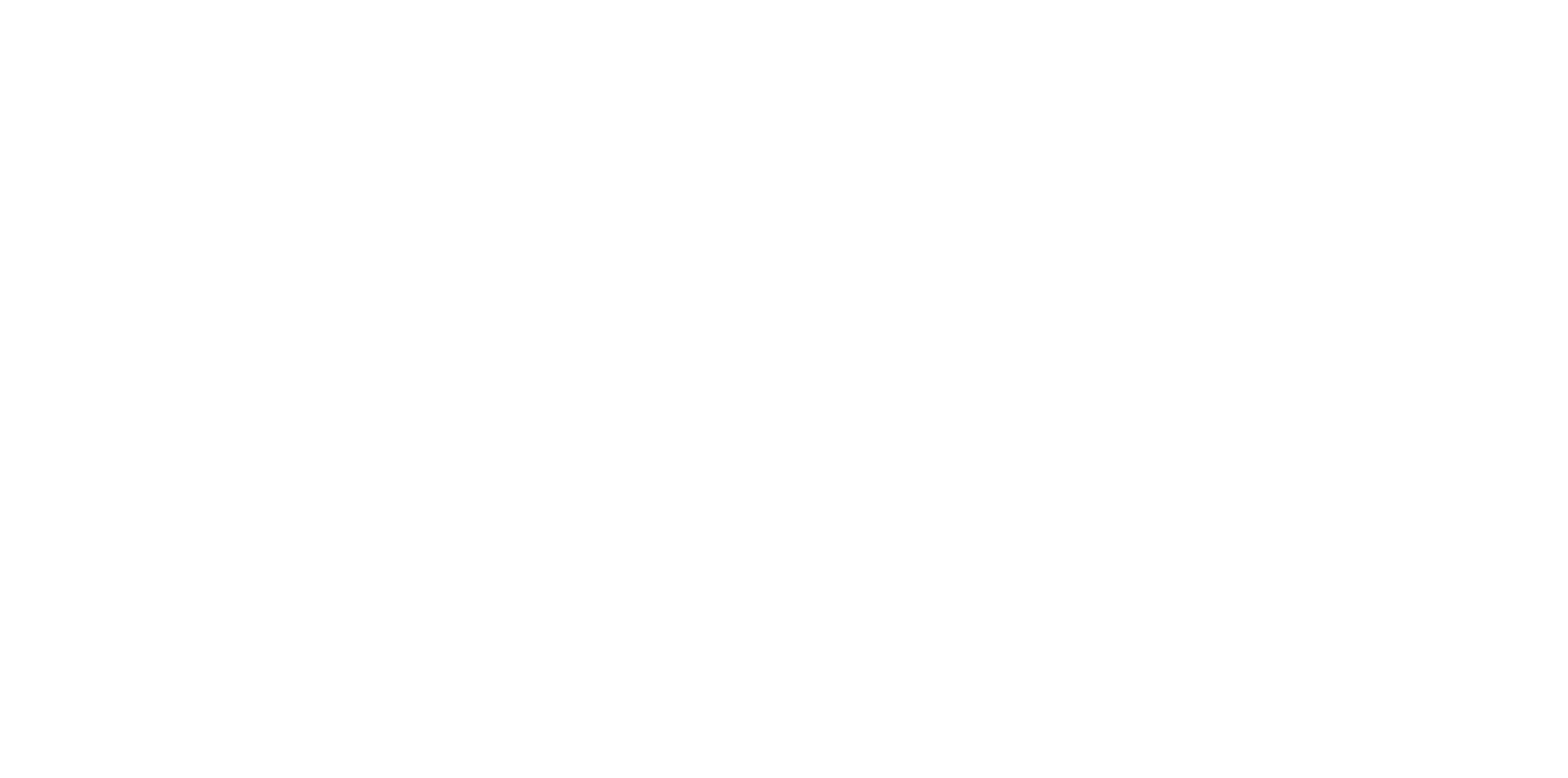 scroll, scrollTop: 0, scrollLeft: 0, axis: both 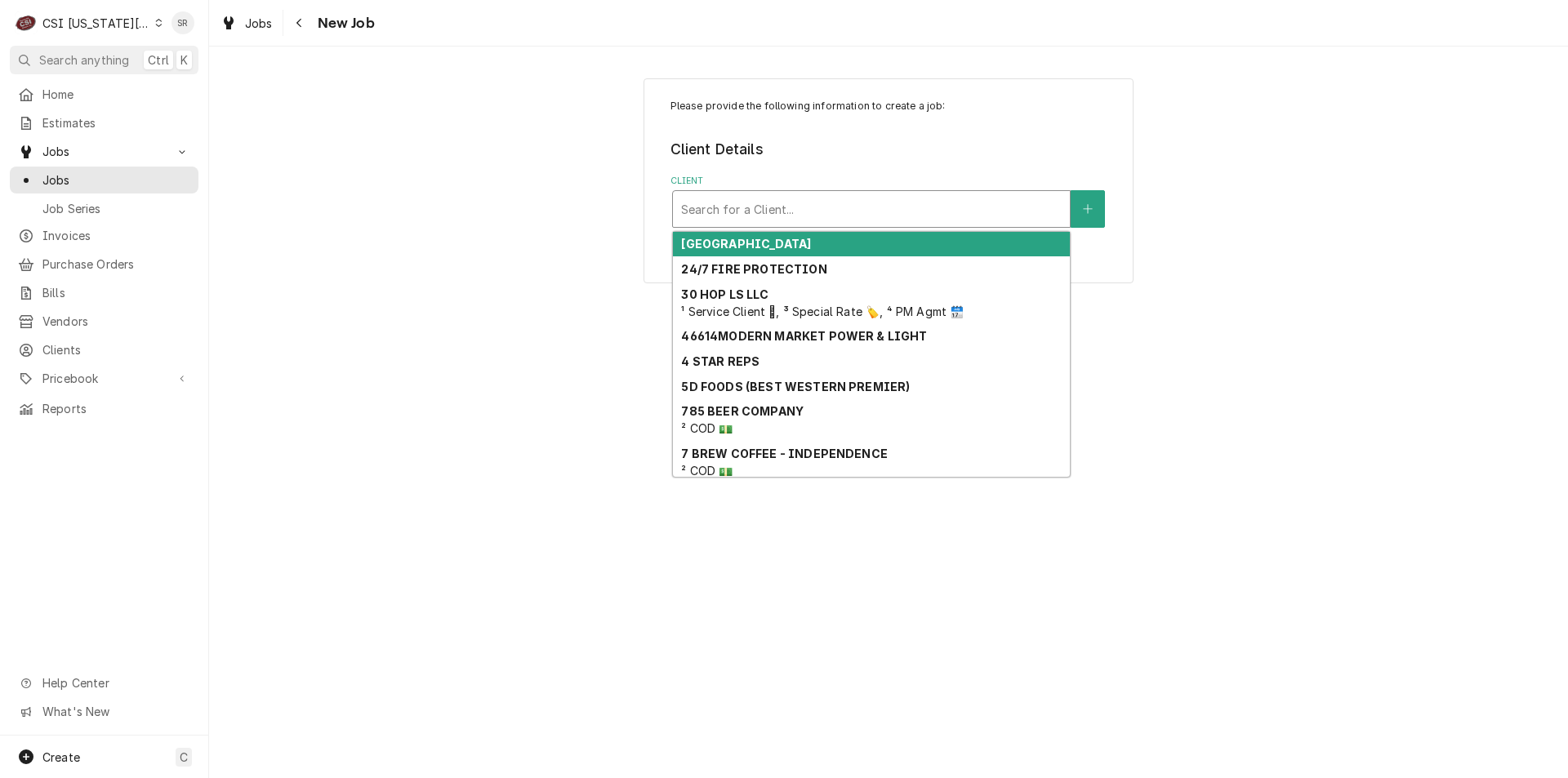 click at bounding box center (871, 209) 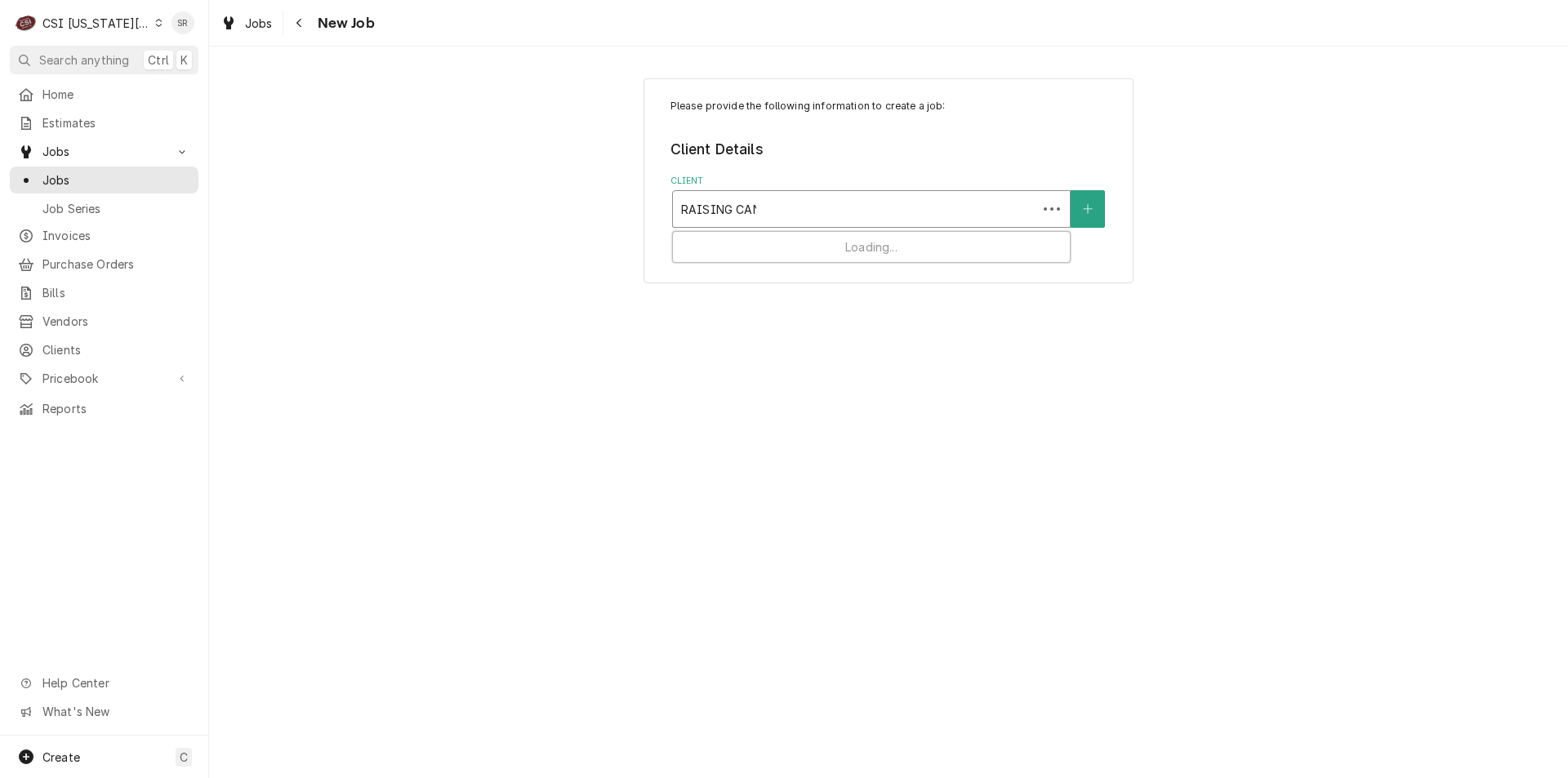 type on "RAISING CANE" 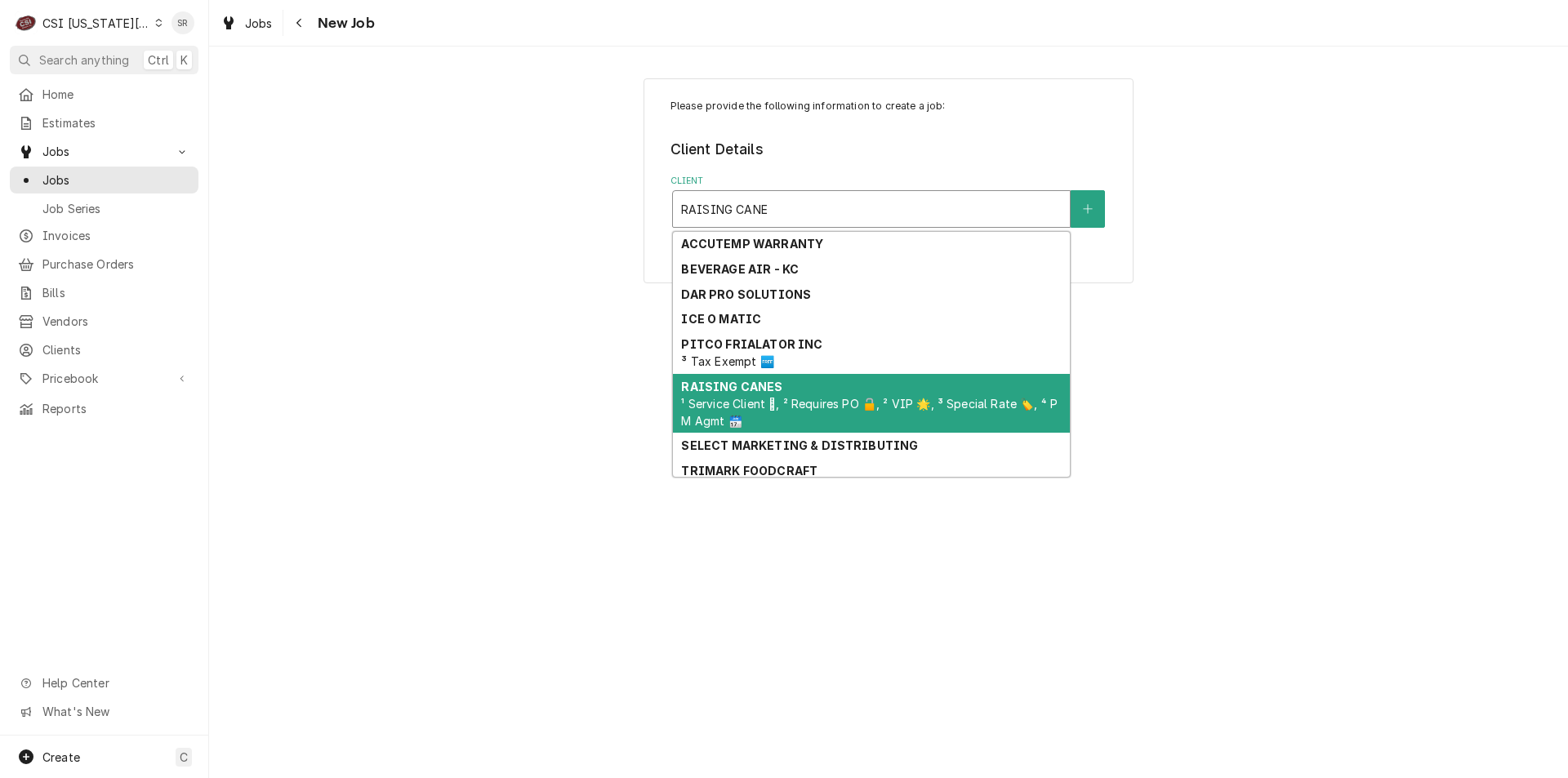 click on "RAISING CANES" at bounding box center (732, 386) 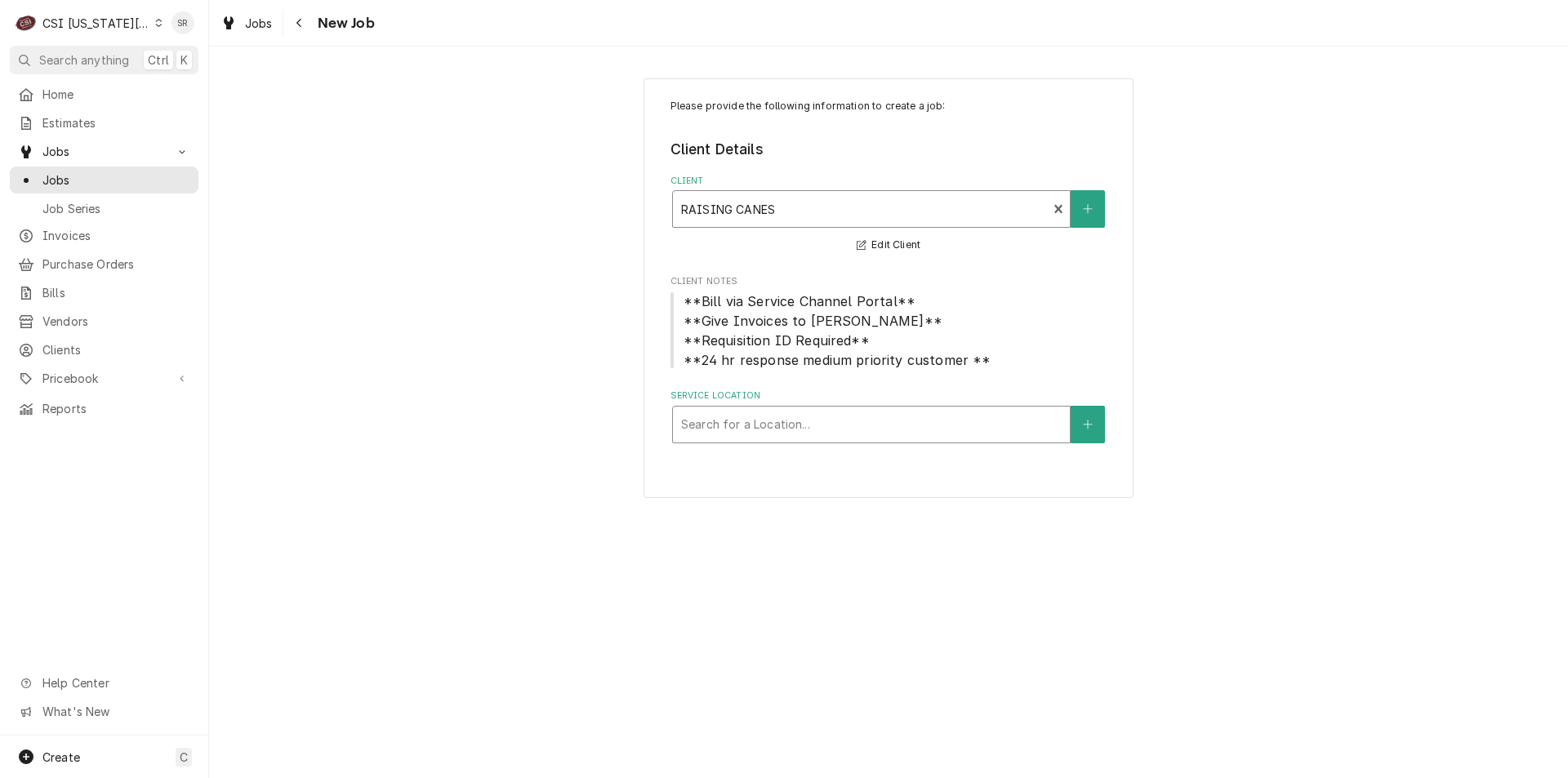 click at bounding box center (871, 425) 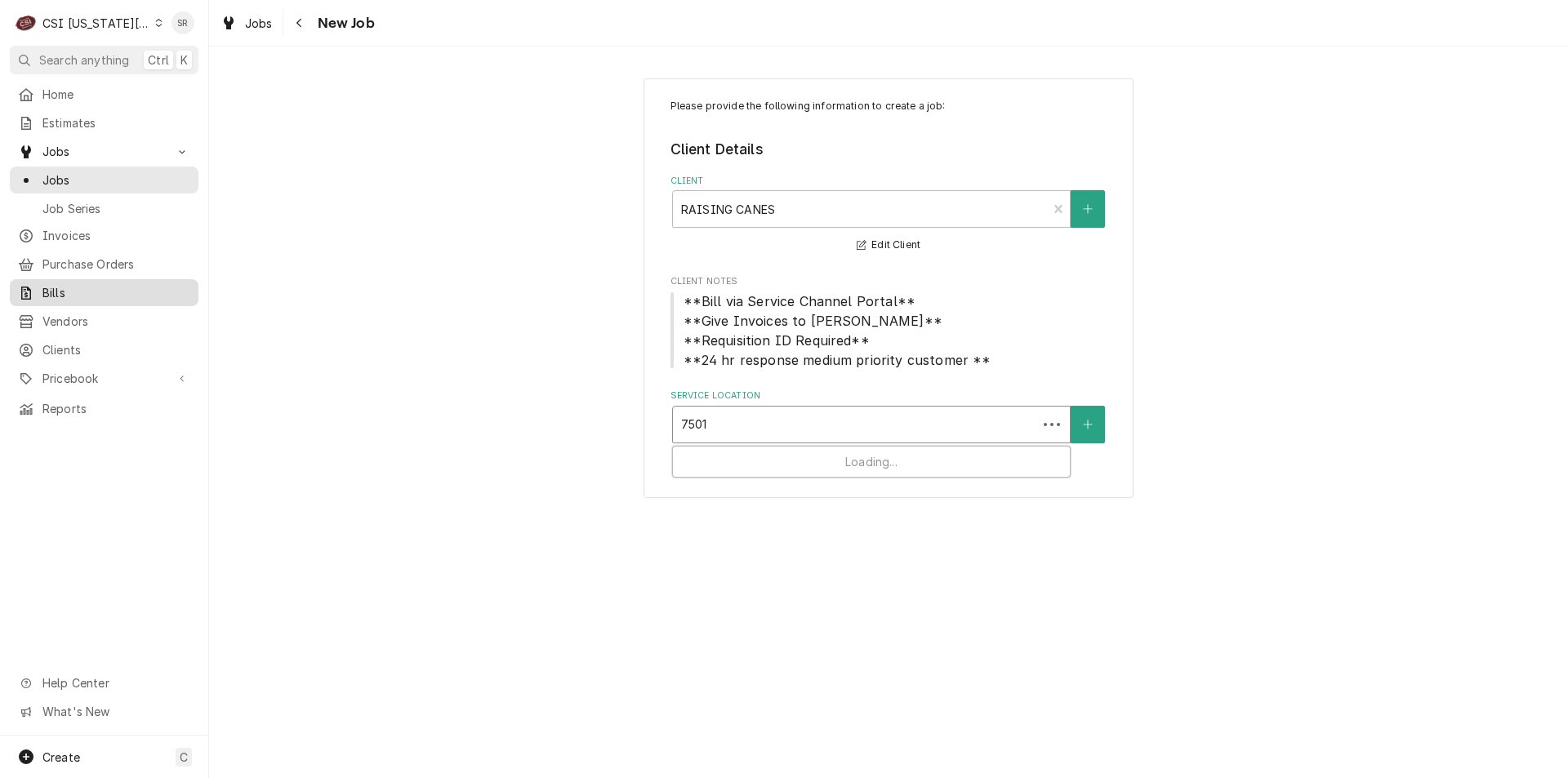 type on "7501 W" 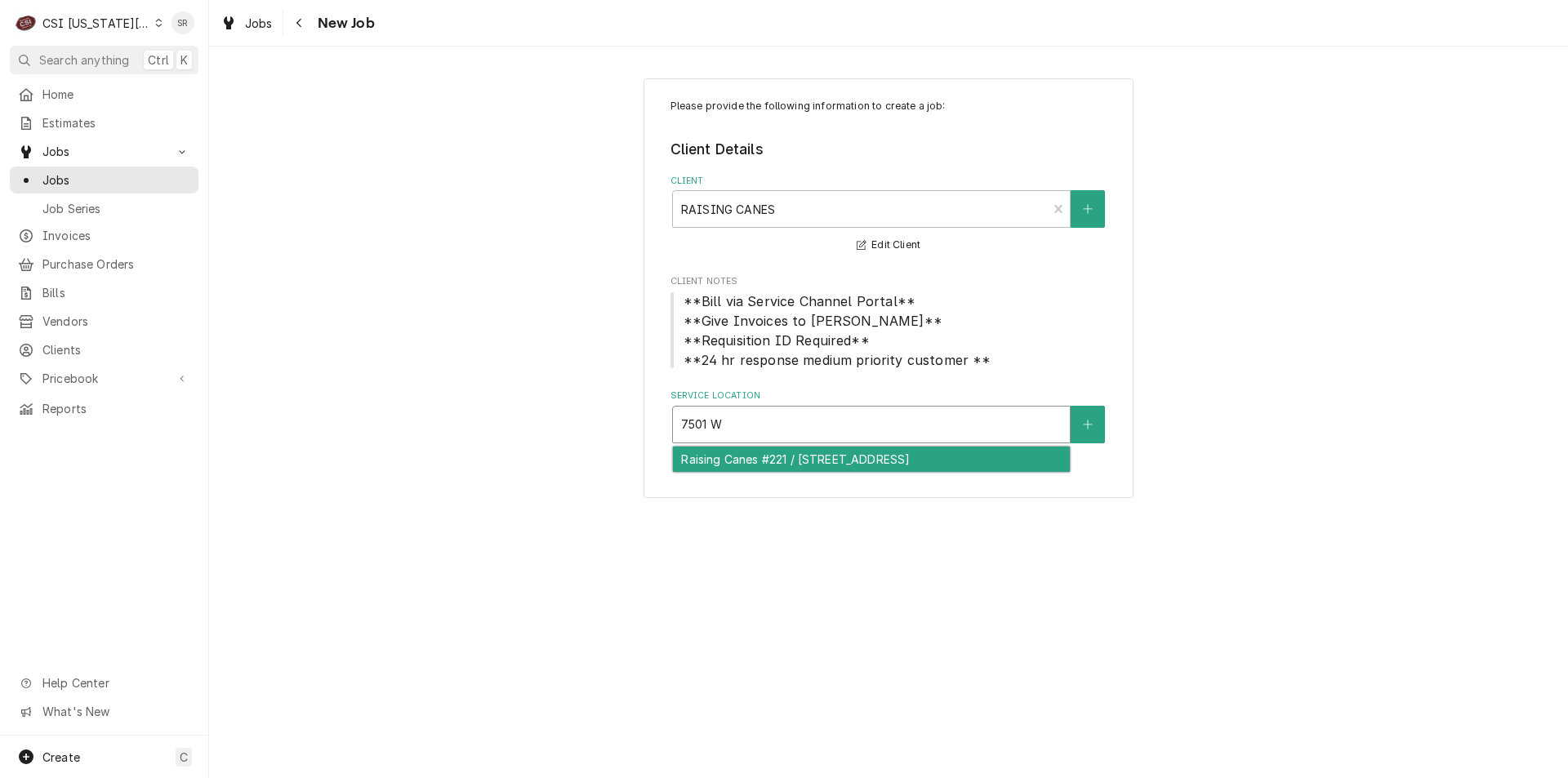 click on "Raising Canes #221 / [STREET_ADDRESS]" at bounding box center [871, 459] 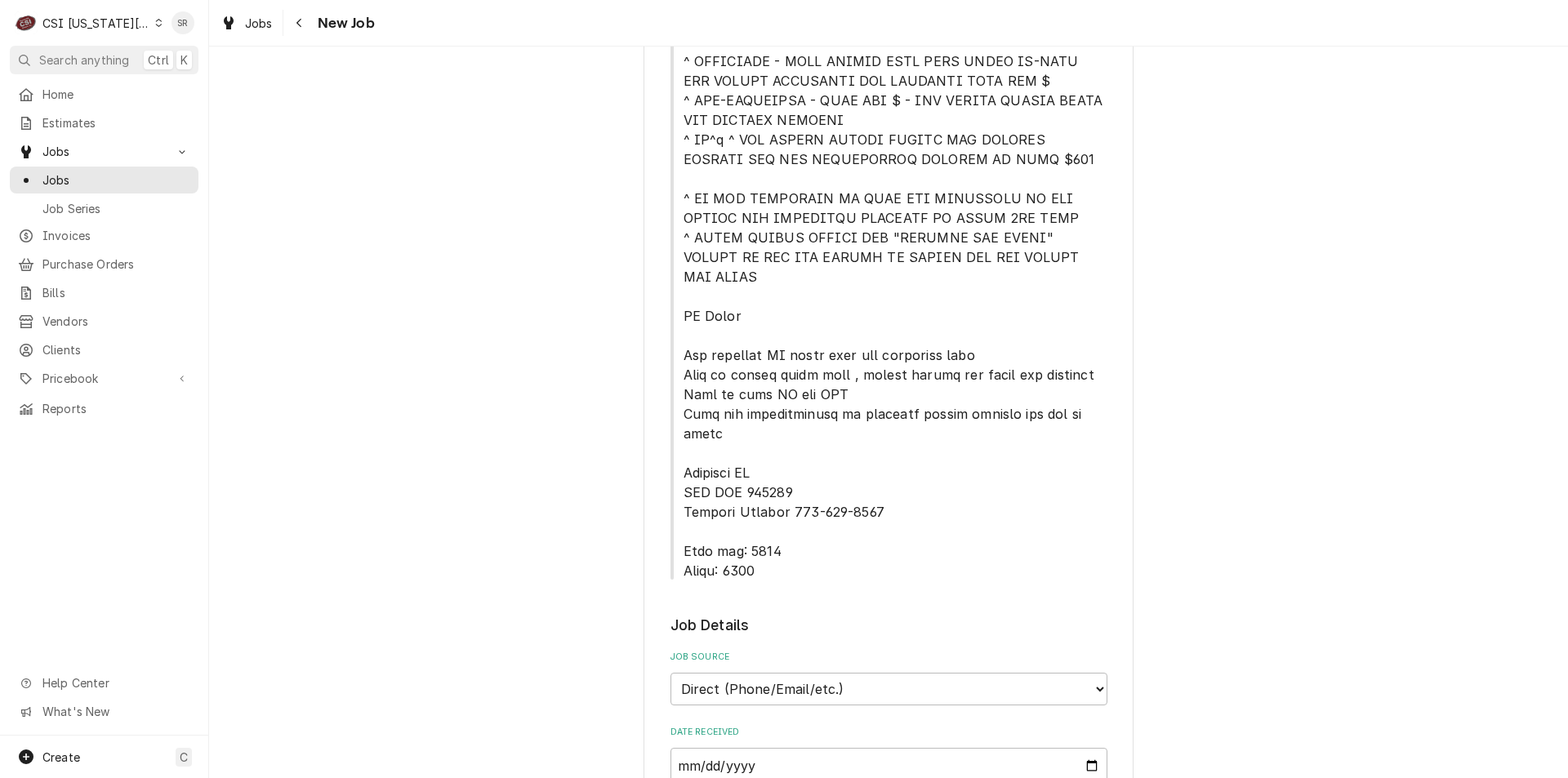 scroll, scrollTop: 816, scrollLeft: 0, axis: vertical 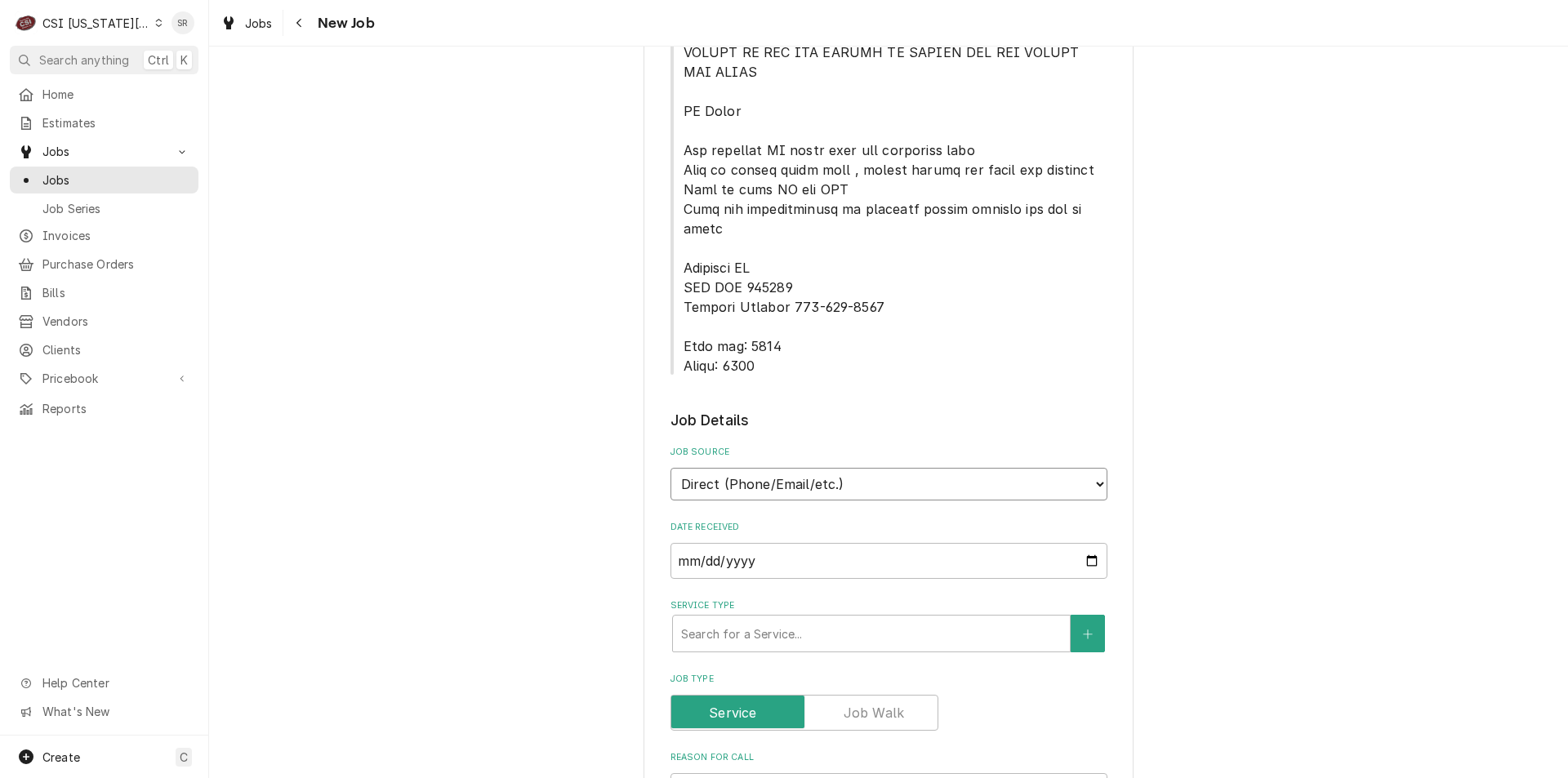 click on "Direct (Phone/Email/etc.) Service Channel Corrigo Ecotrak Other" at bounding box center (889, 484) 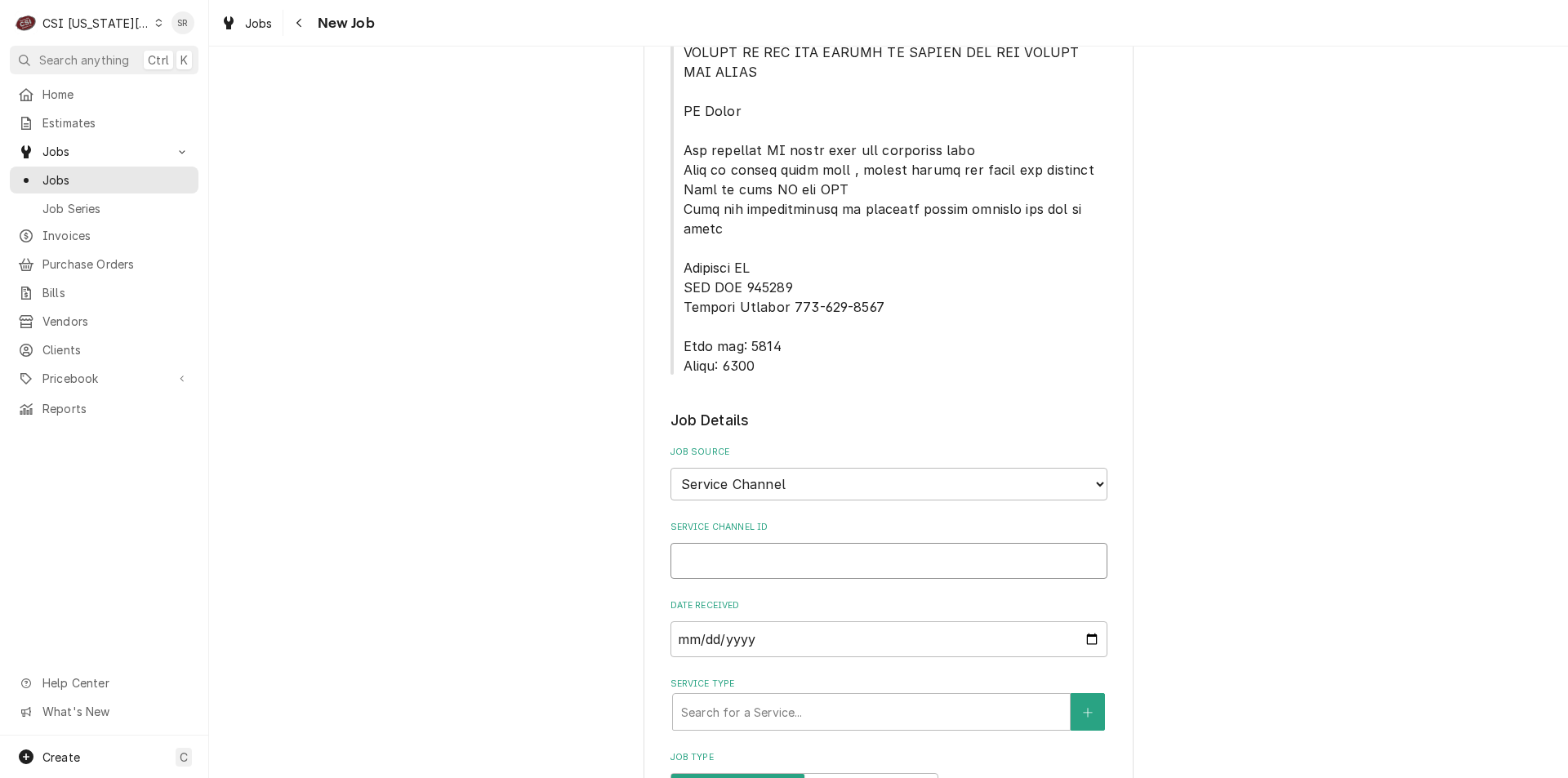 click on "Service Channel ID" at bounding box center (889, 561) 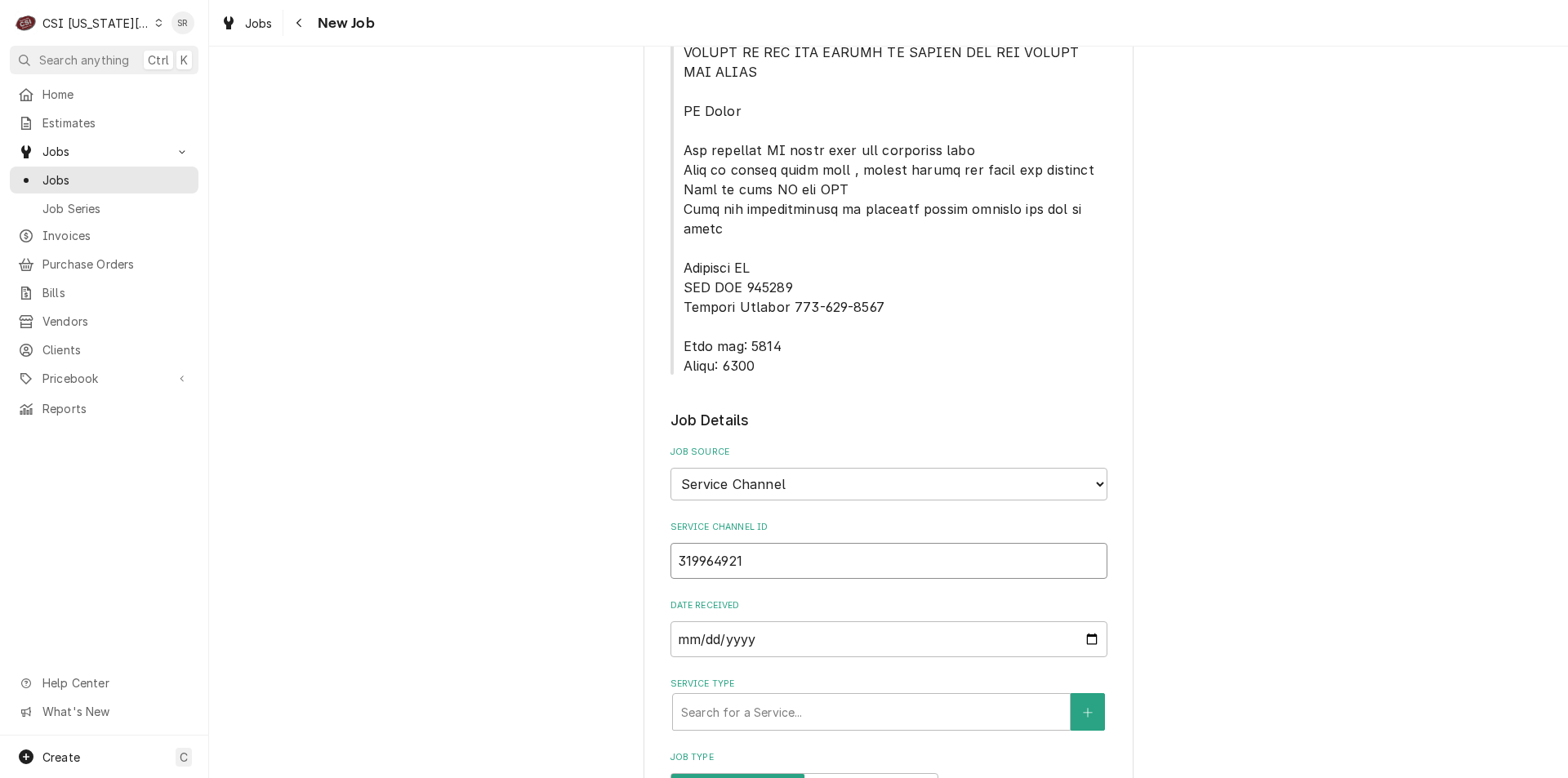 type on "x" 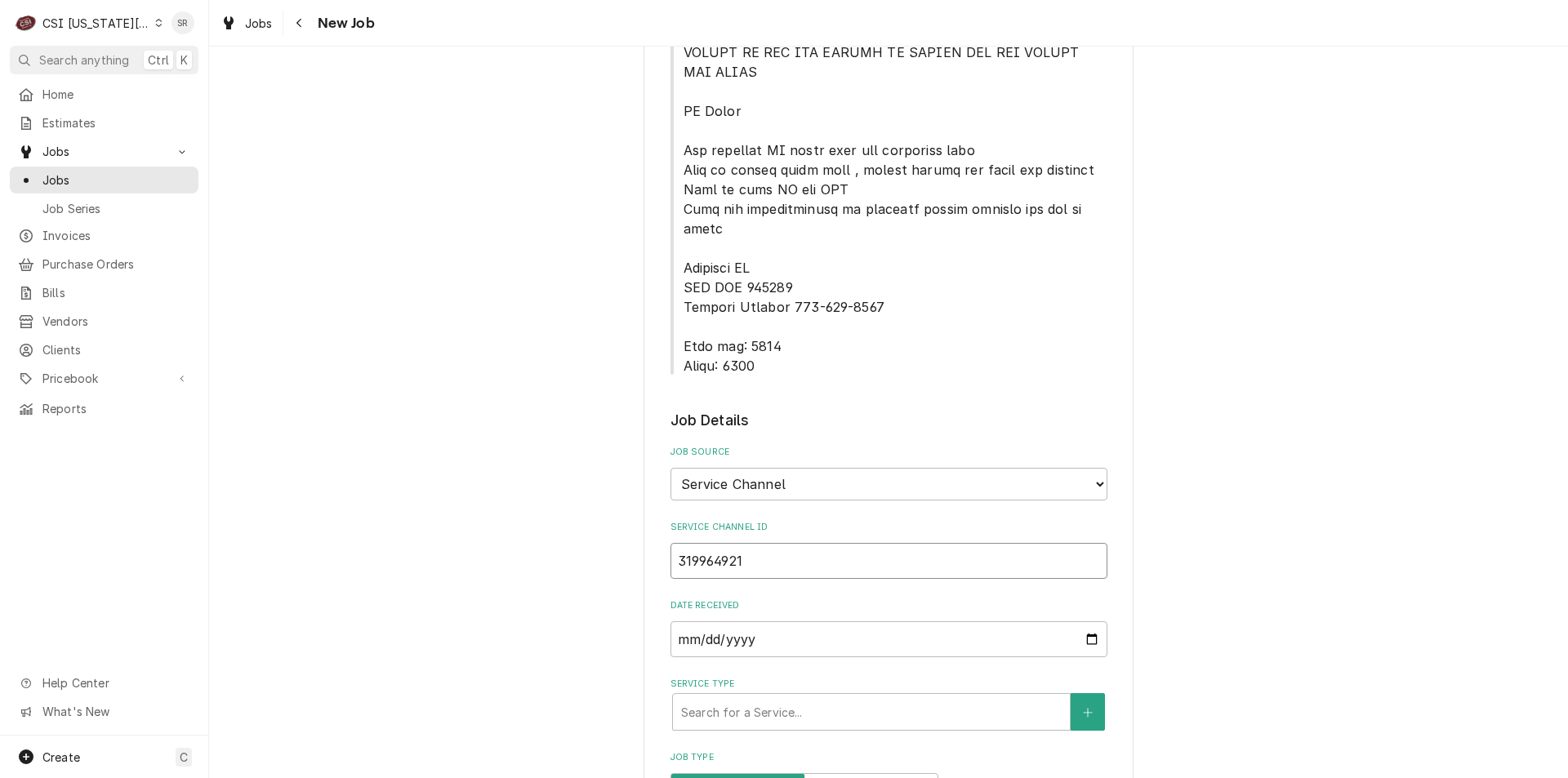 scroll, scrollTop: 898, scrollLeft: 0, axis: vertical 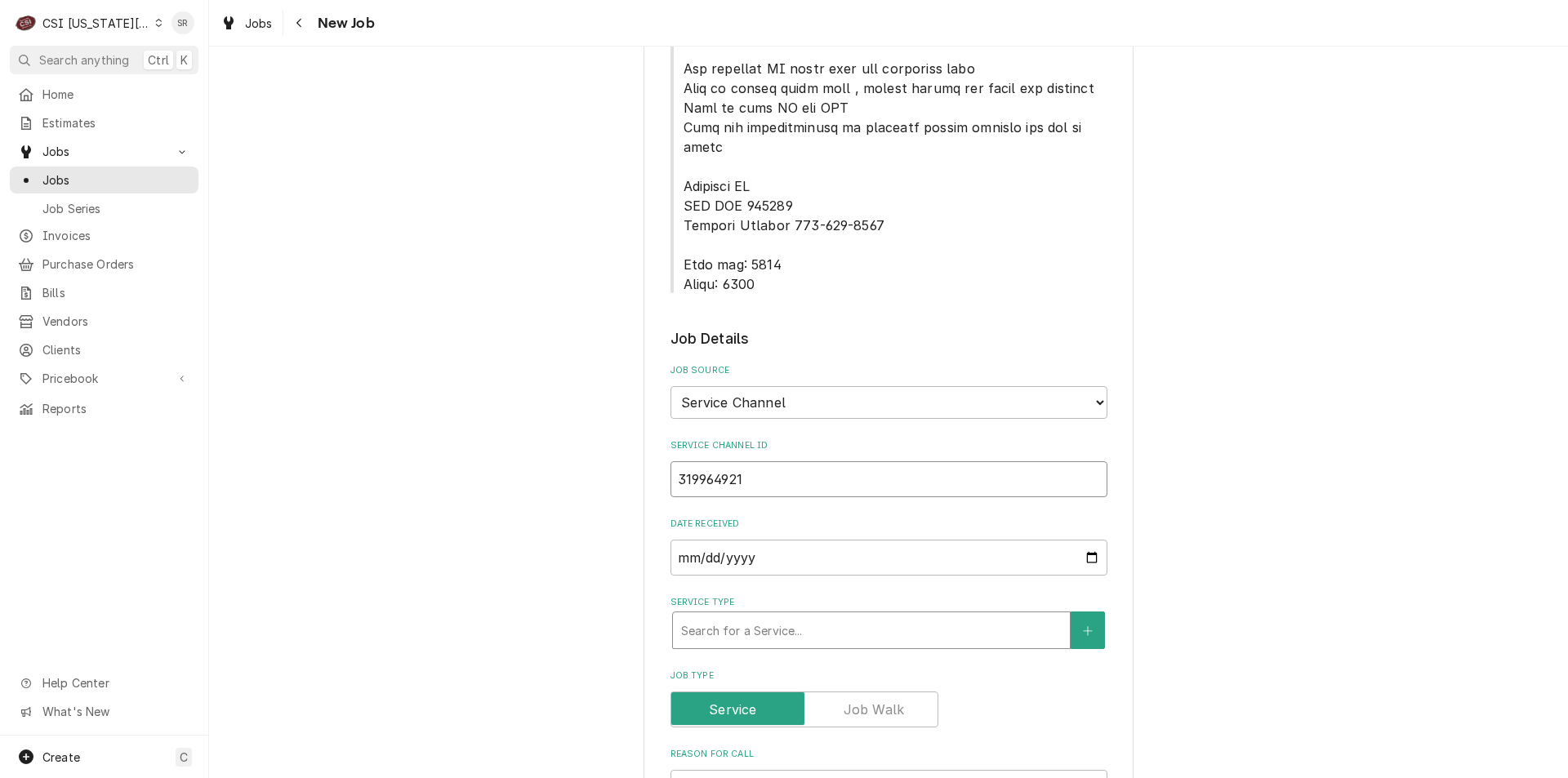 type on "319964921" 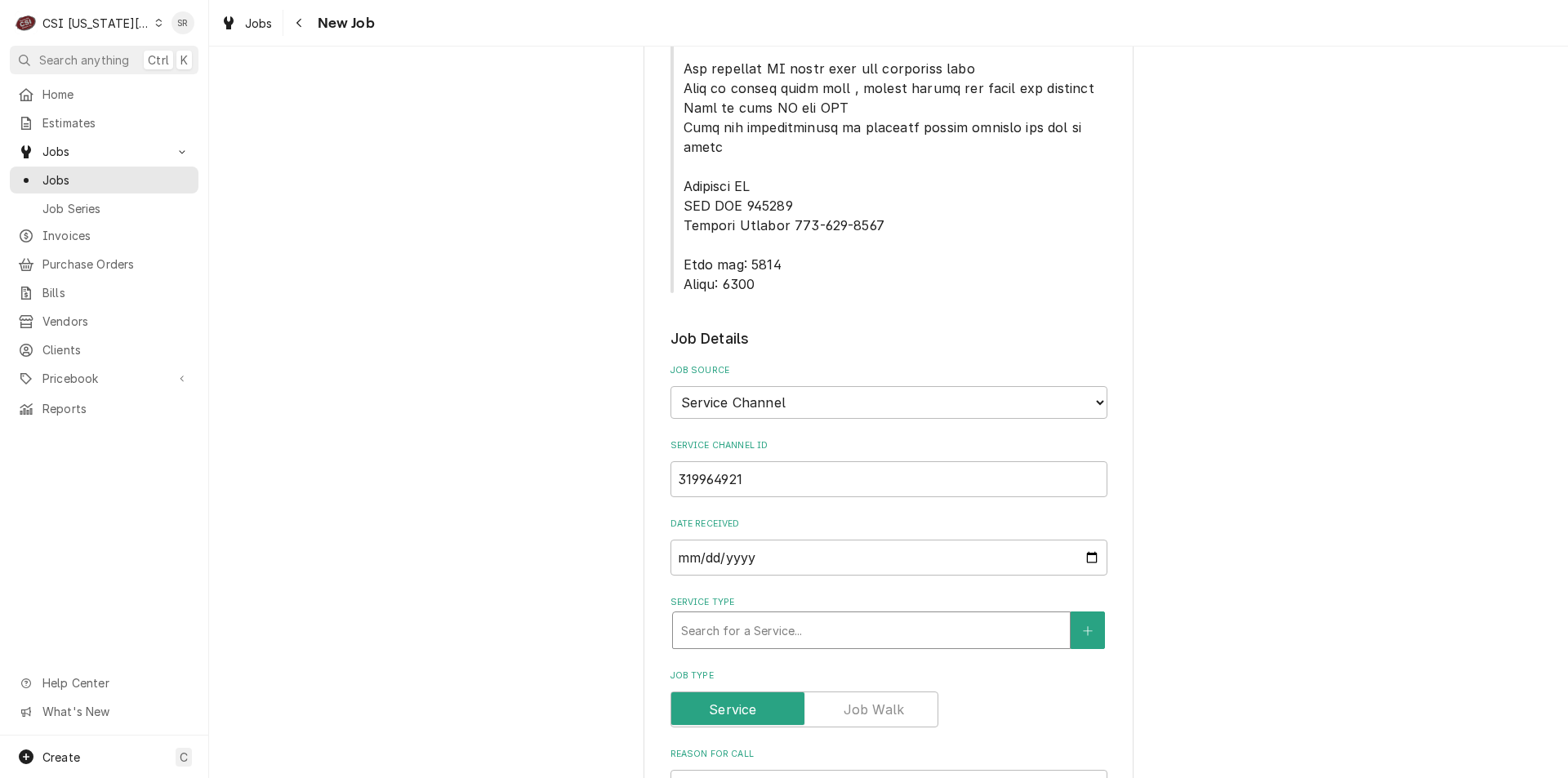 click at bounding box center (871, 630) 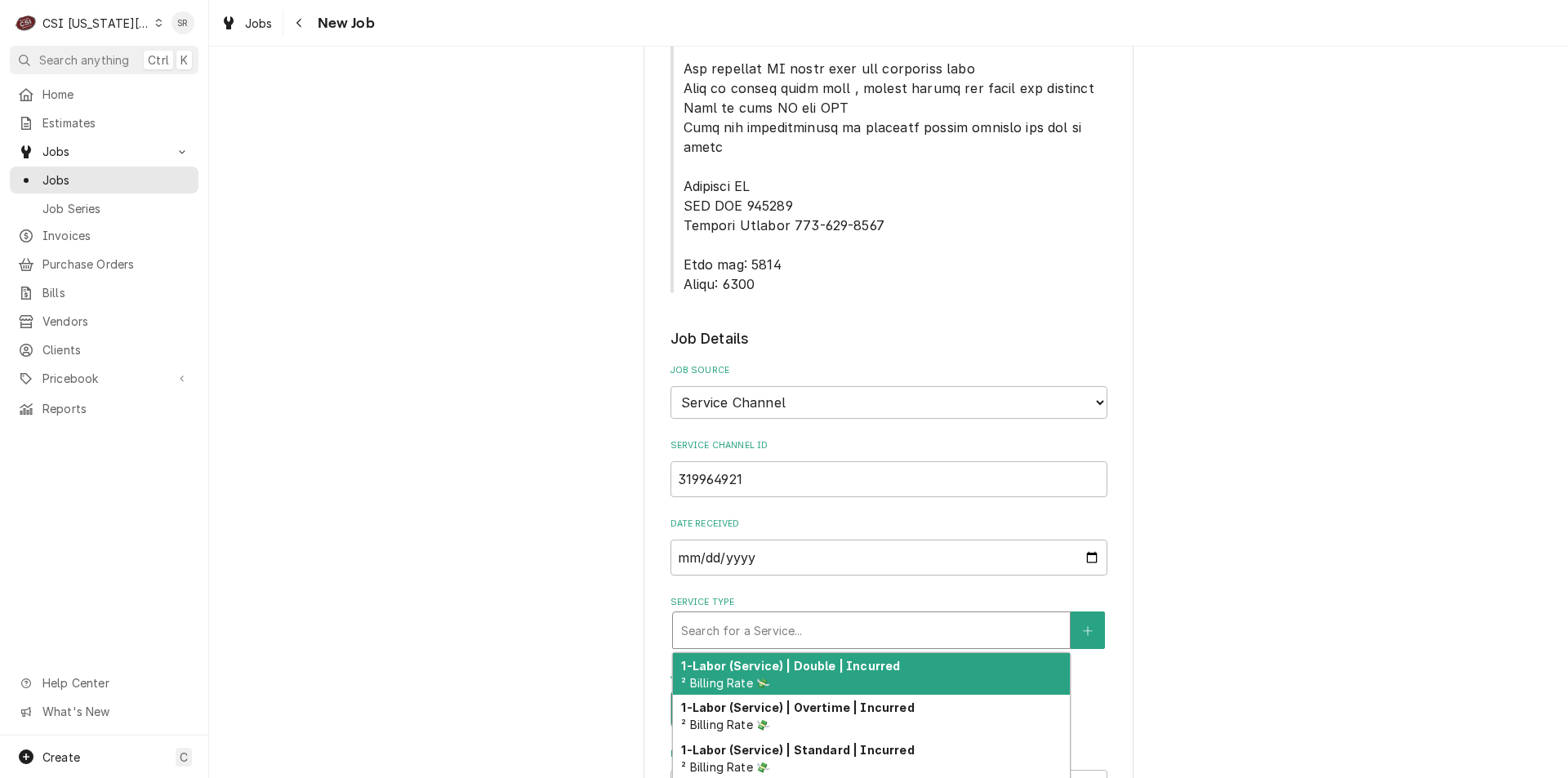 type on "x" 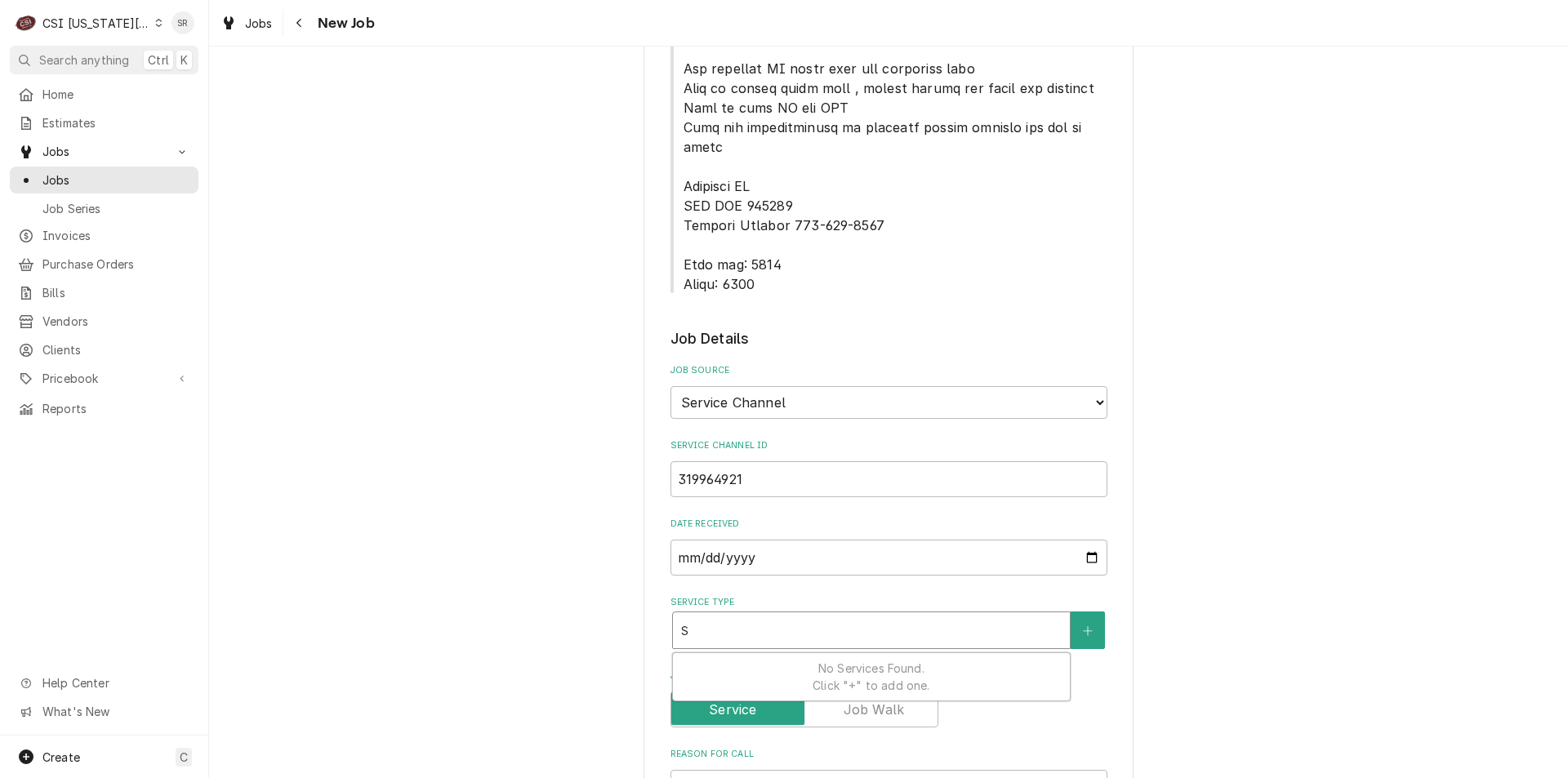 type on "x" 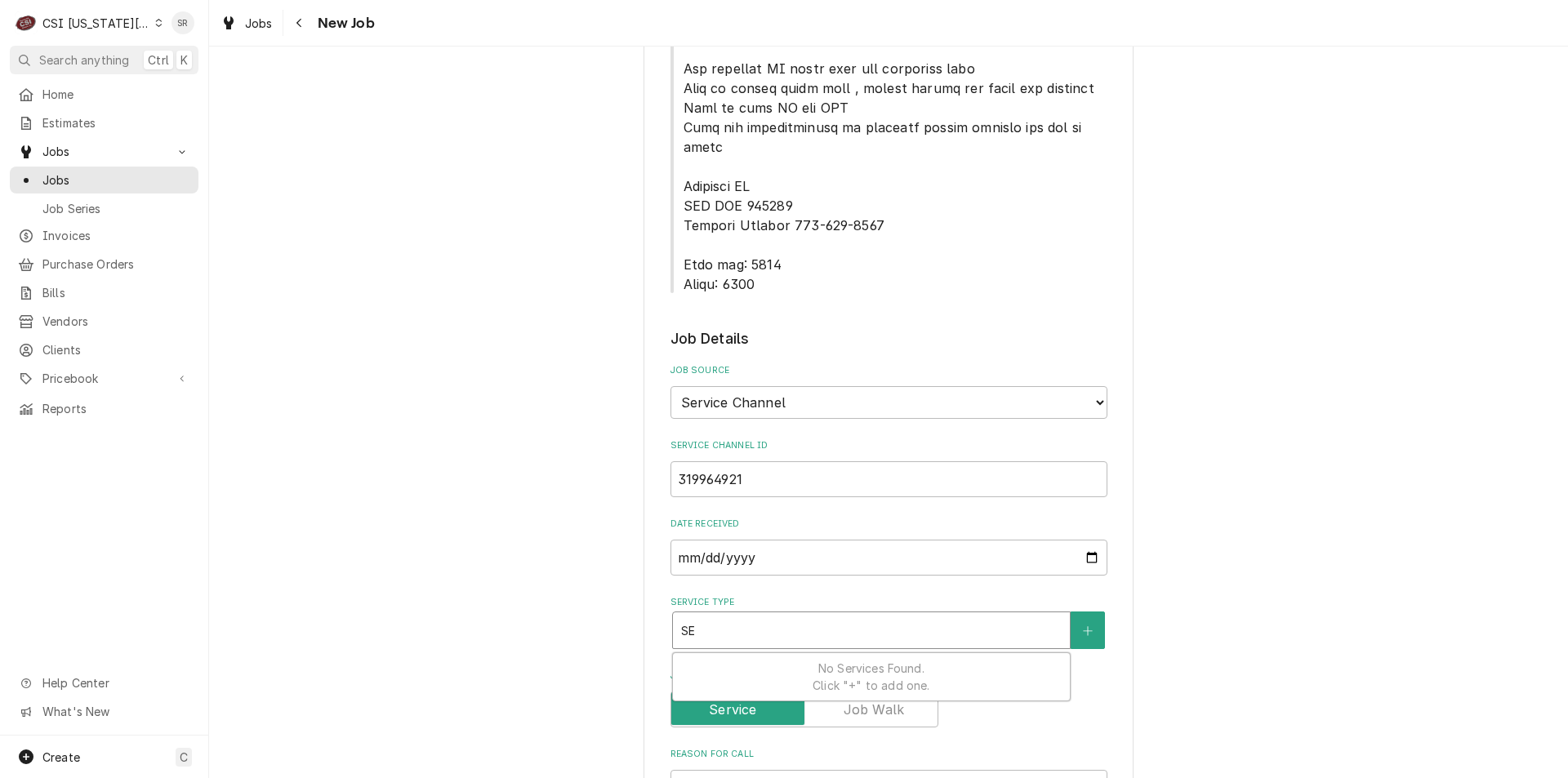 type on "x" 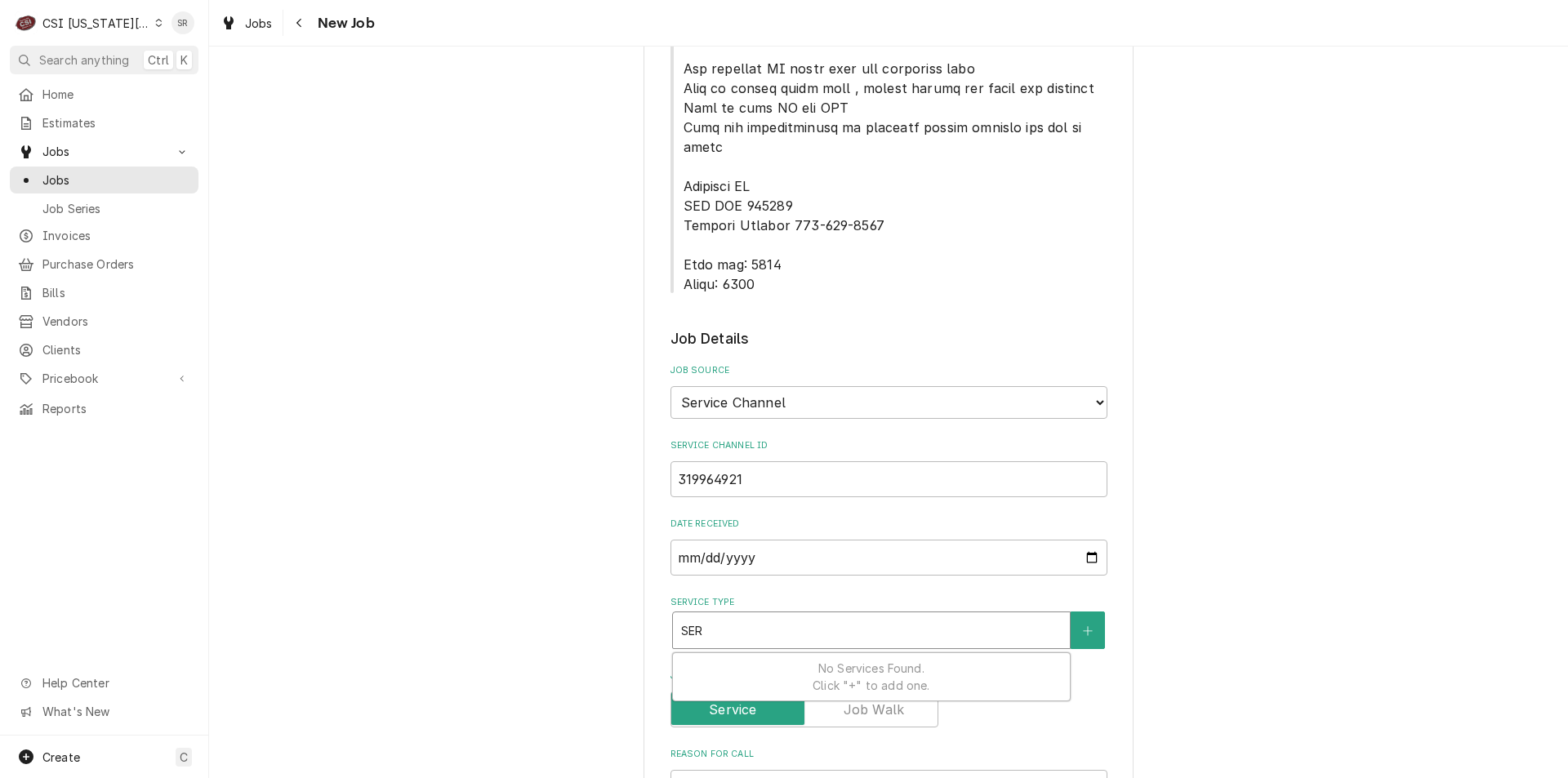 type on "x" 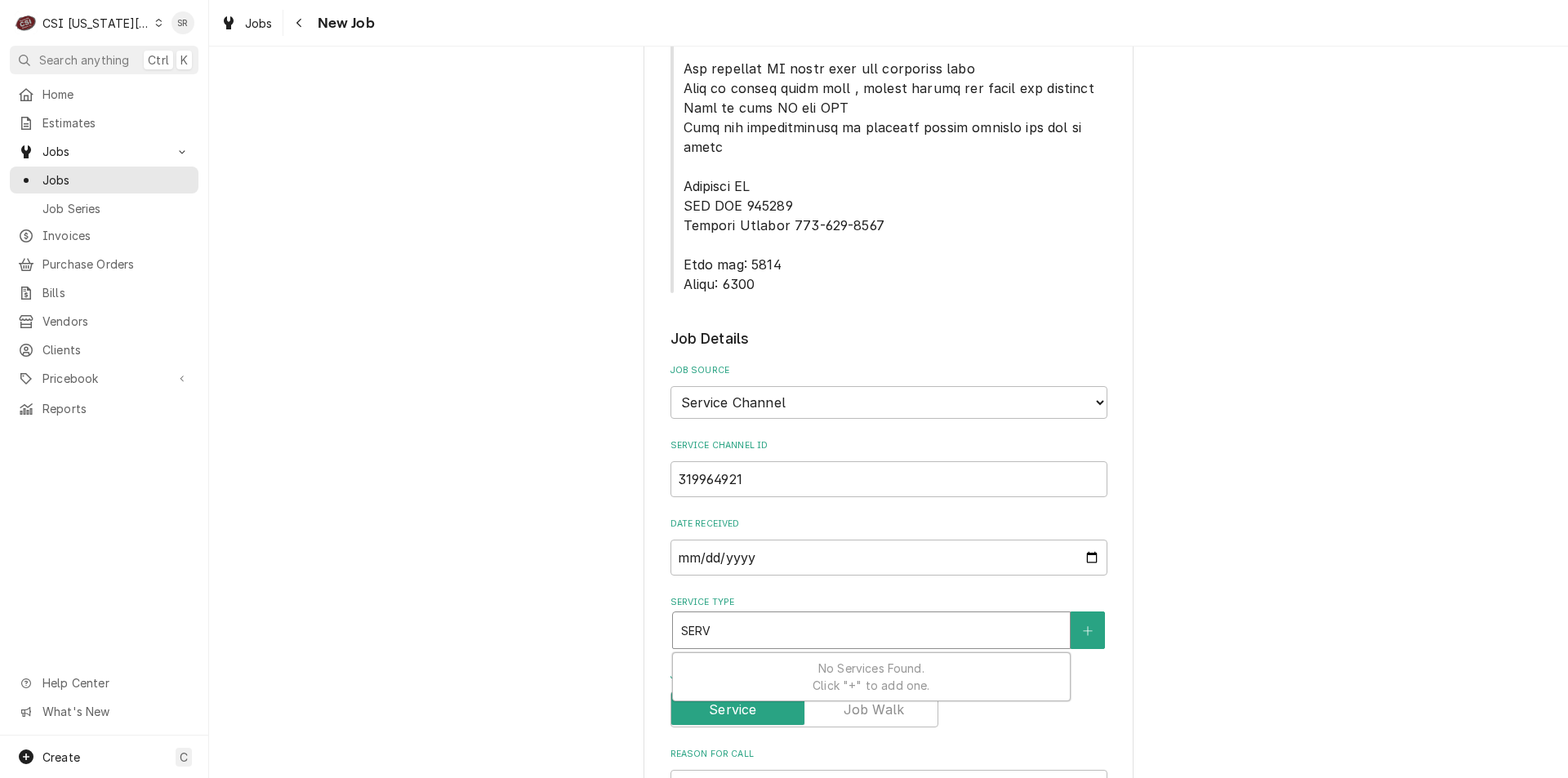 type on "x" 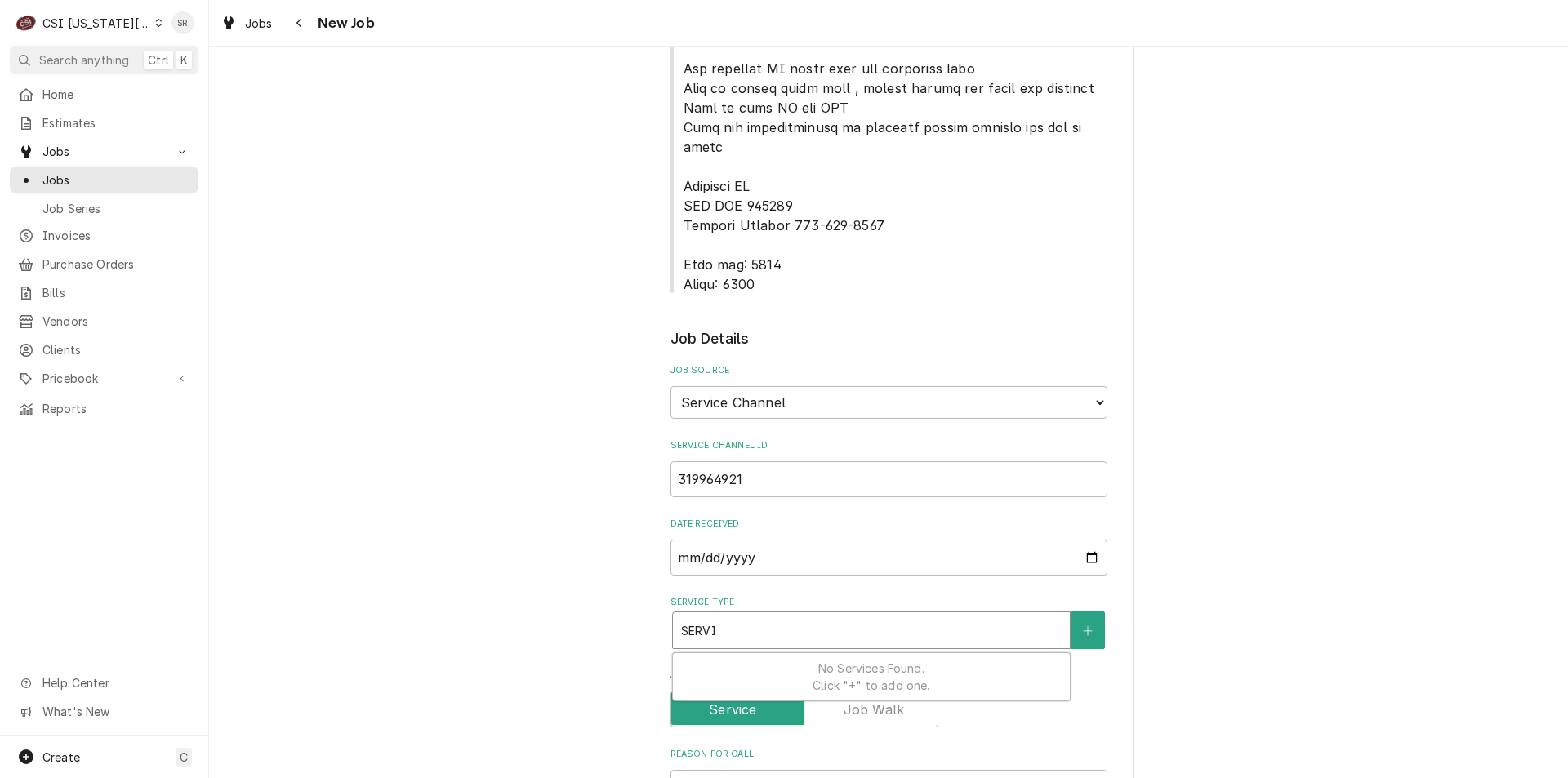 type on "SERVIC" 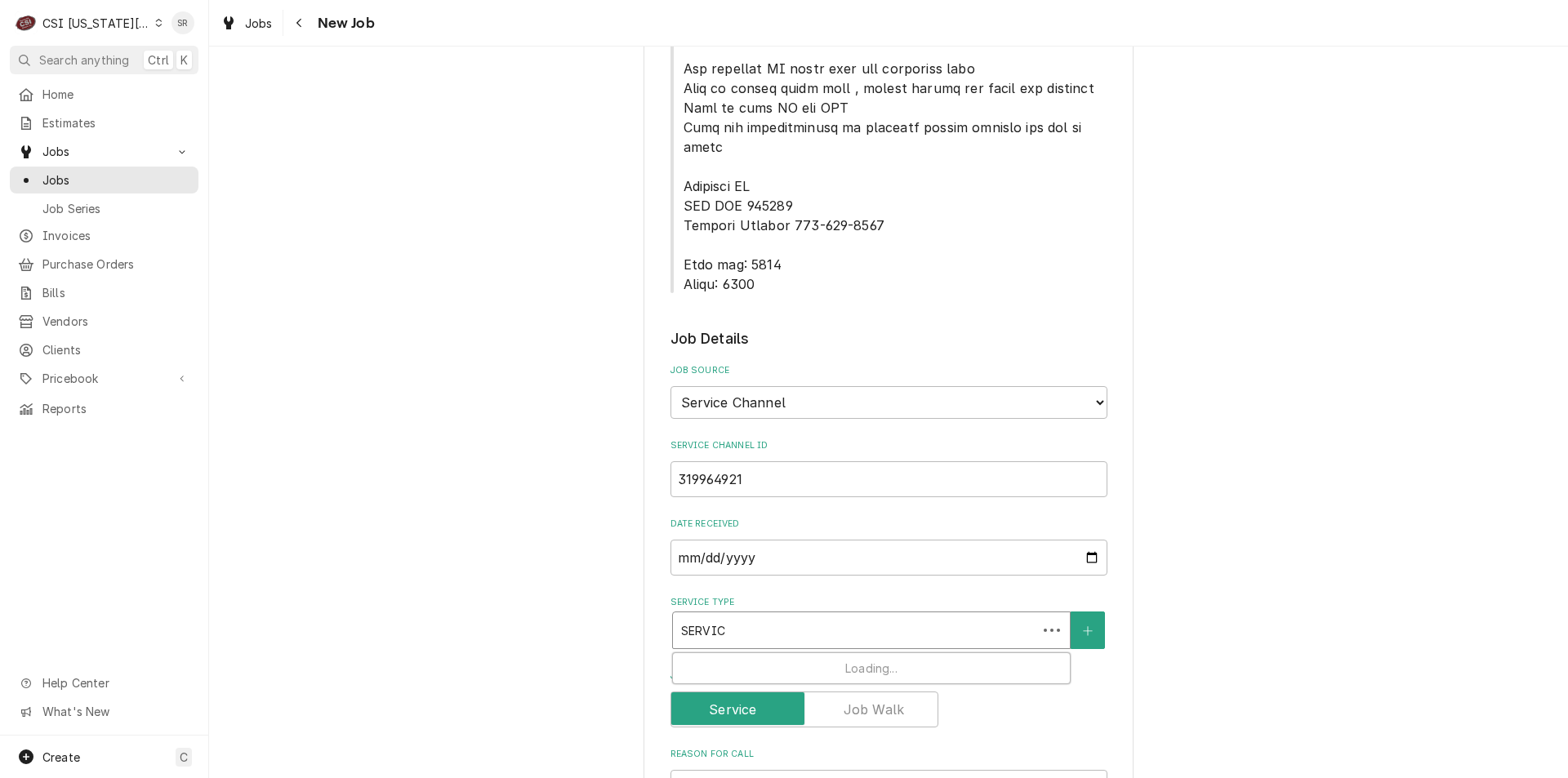 type on "x" 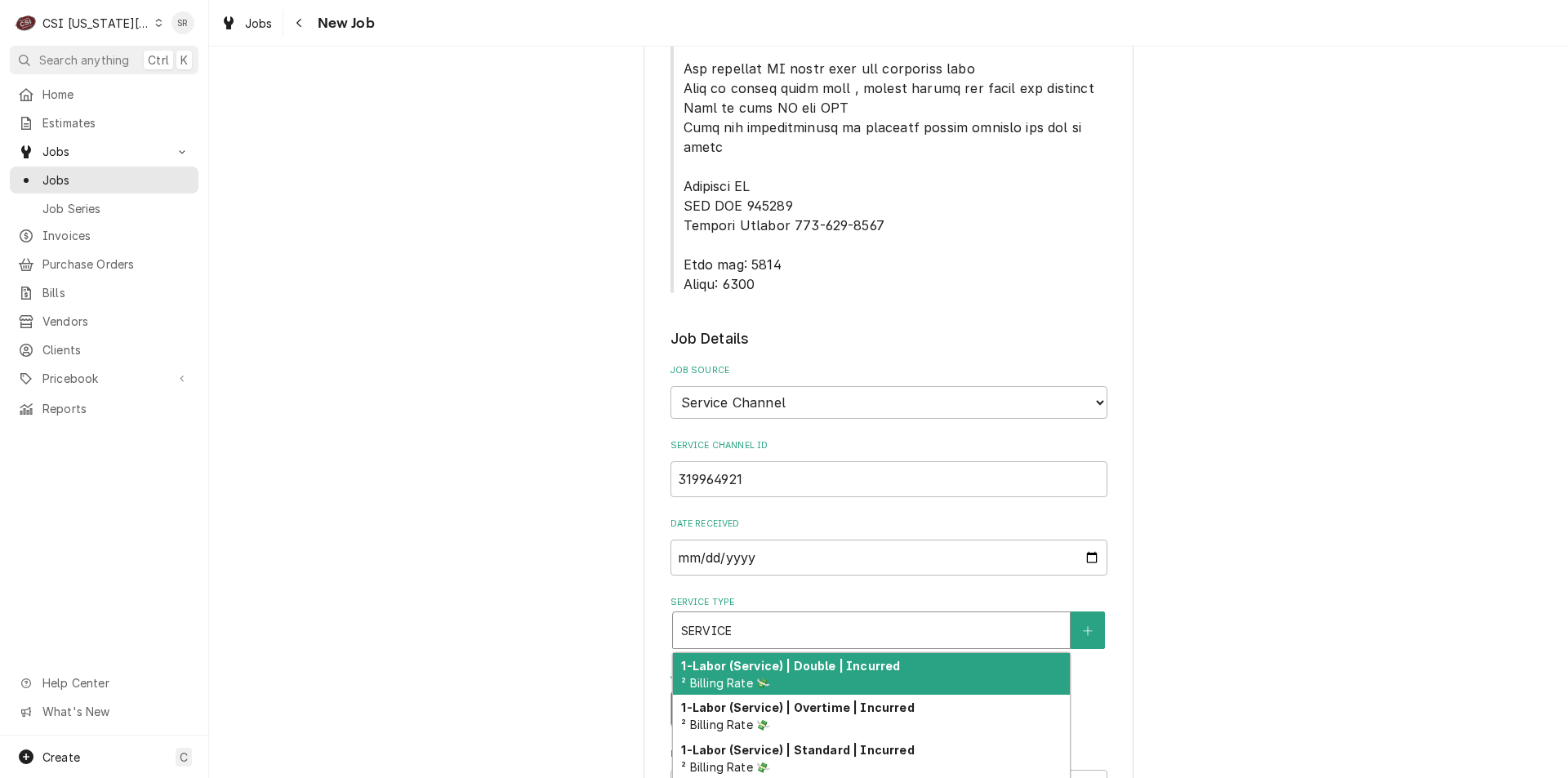 type on "x" 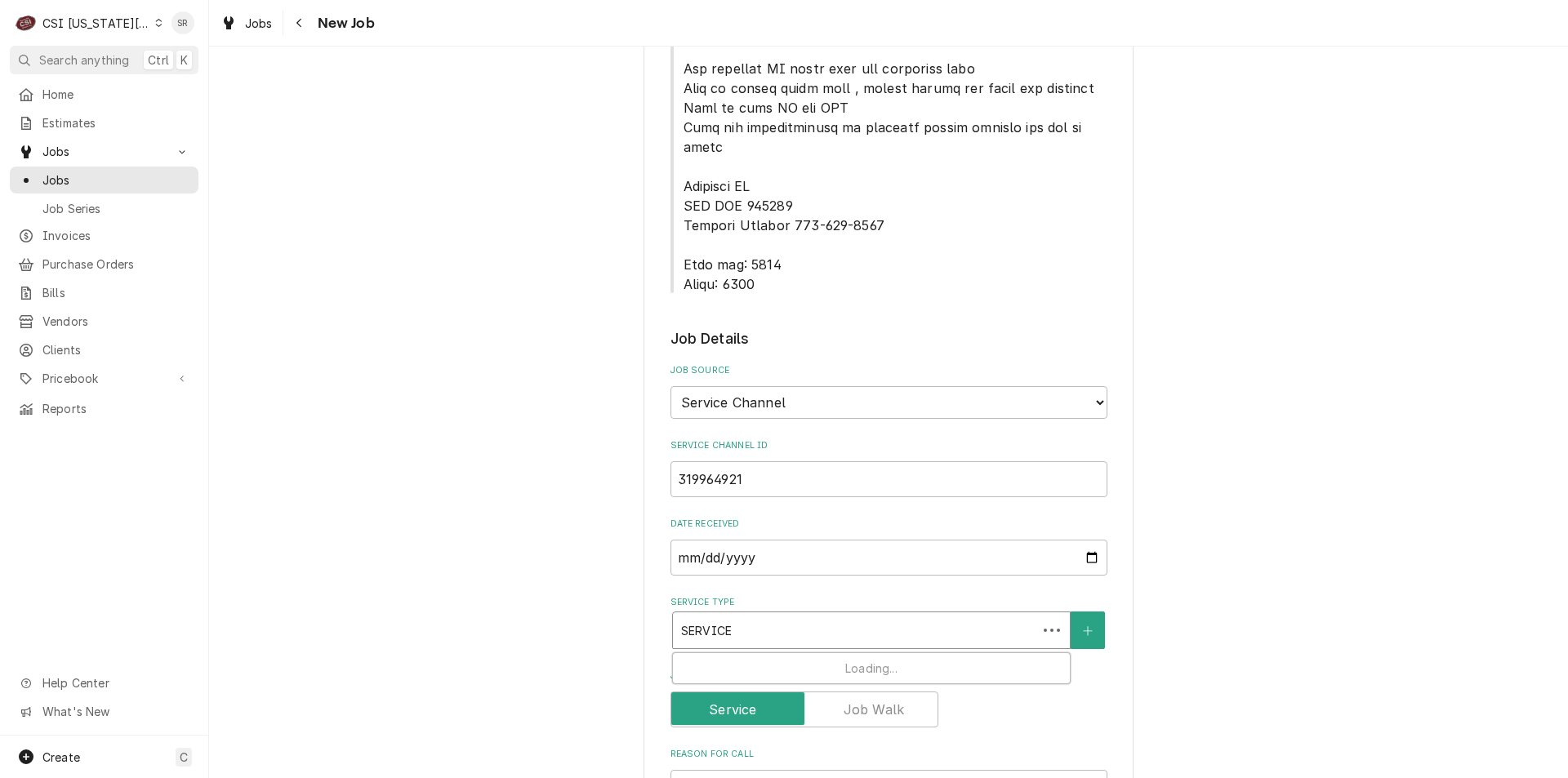 type on "x" 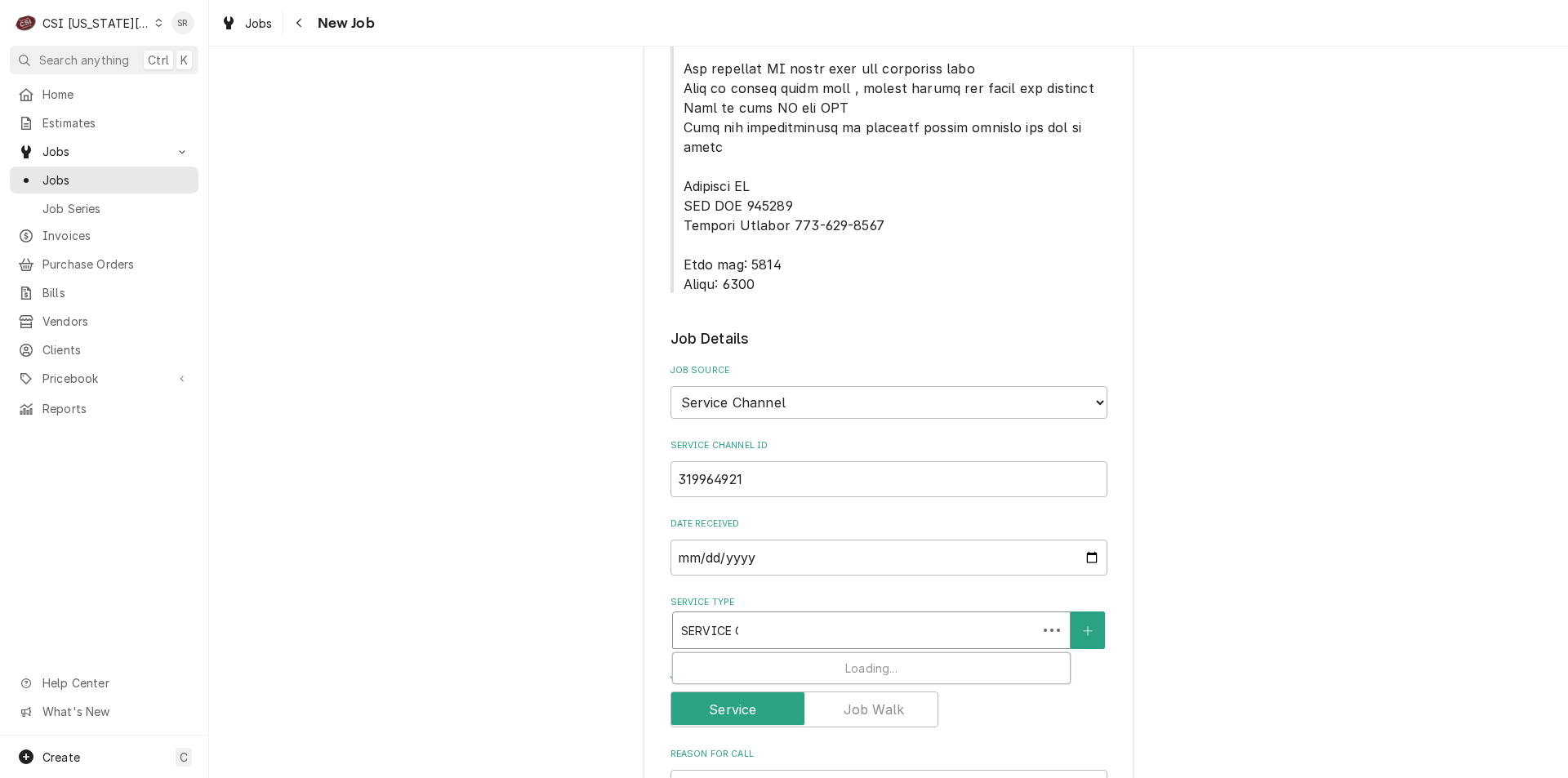 type on "x" 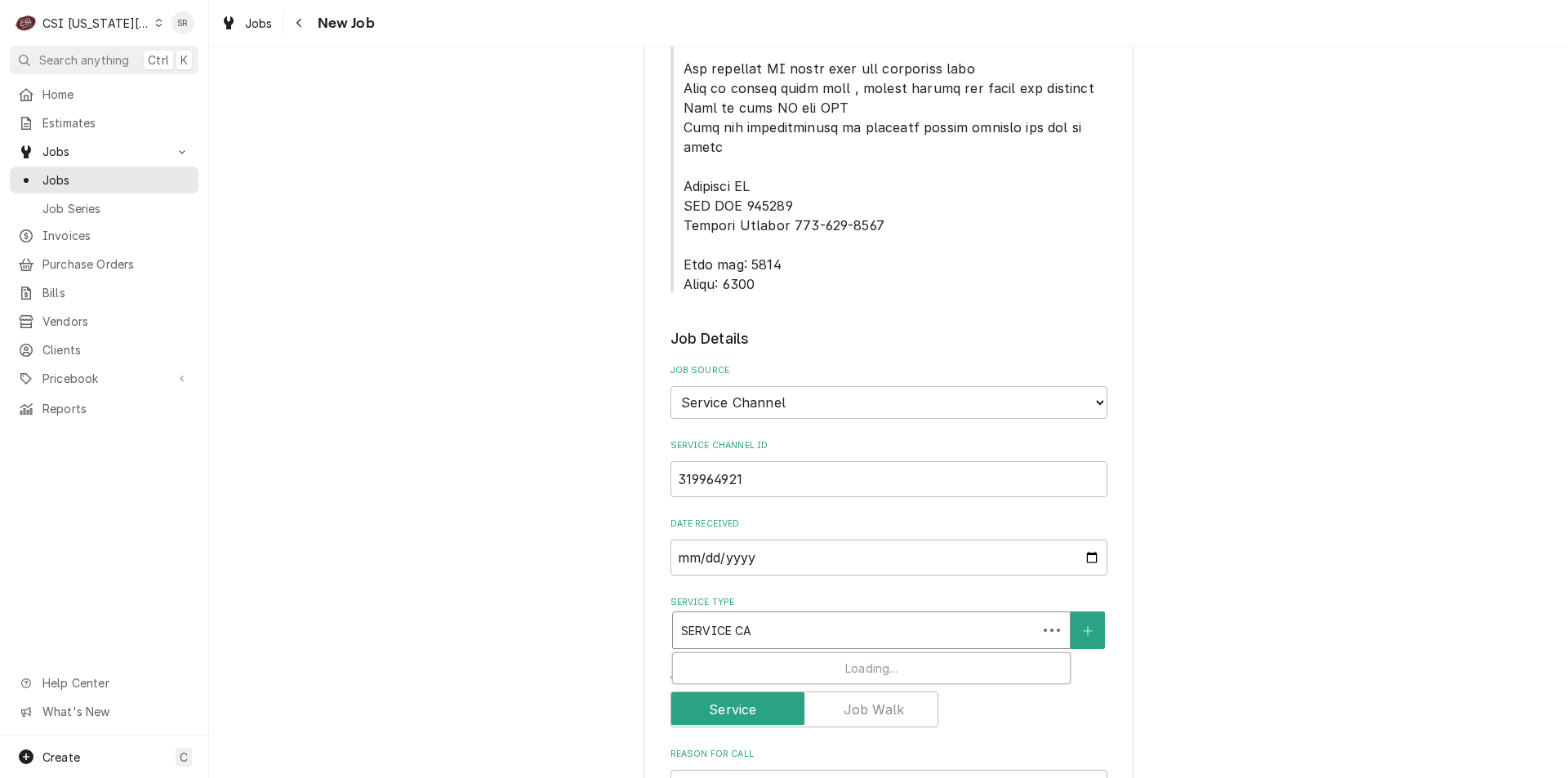 type on "x" 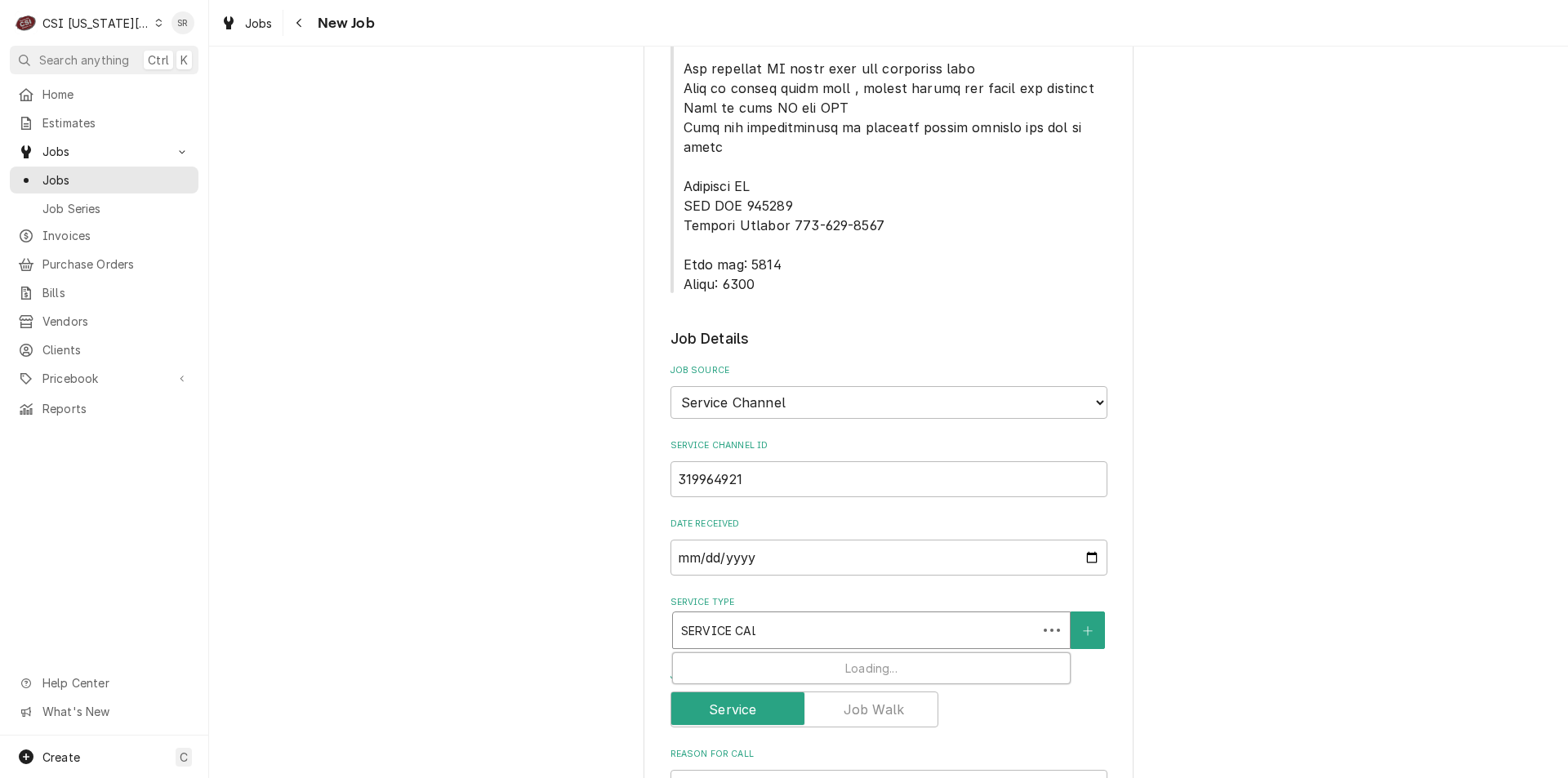 type on "x" 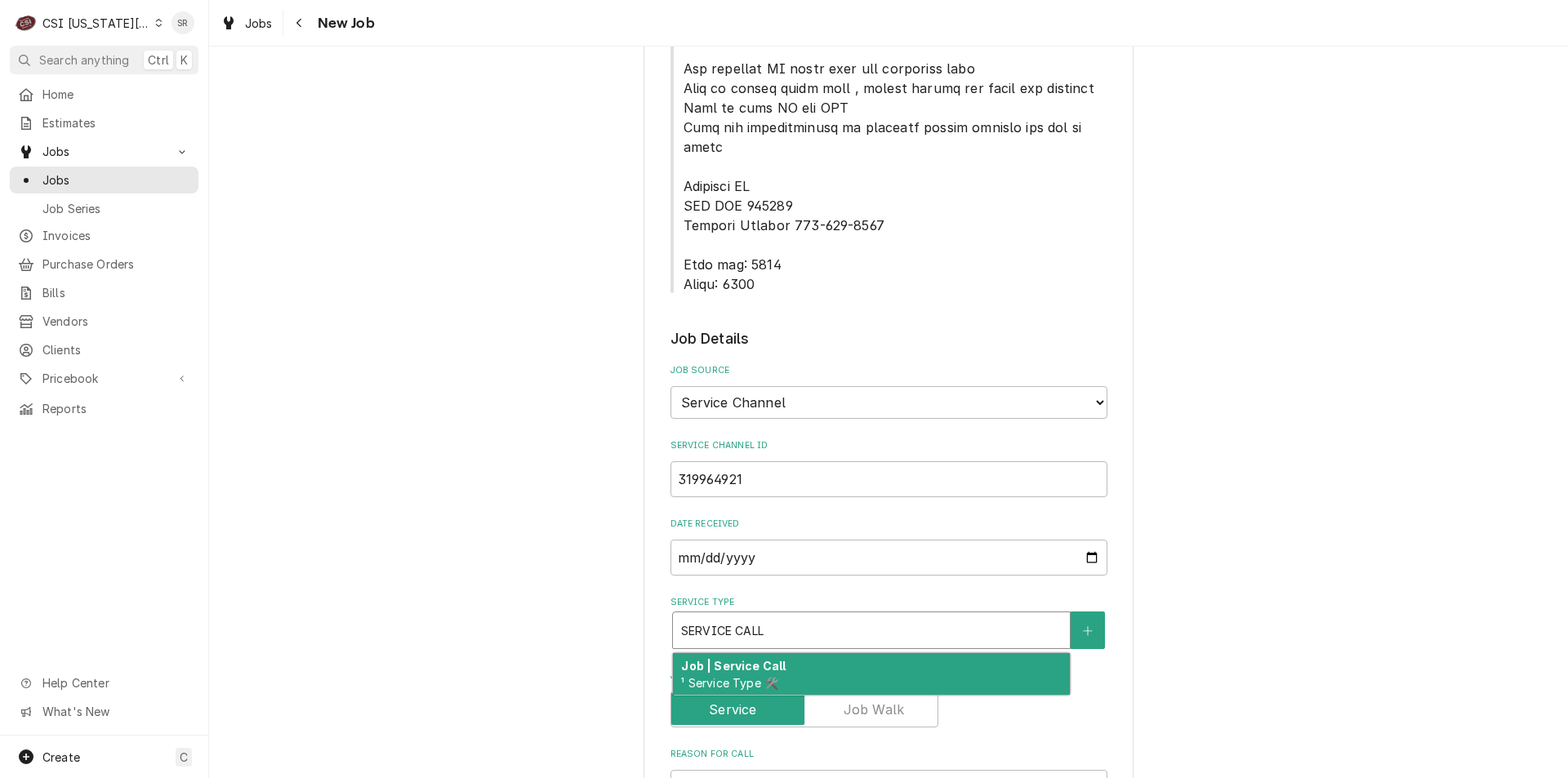 click on "¹ Service Type 🛠️" at bounding box center (729, 682) 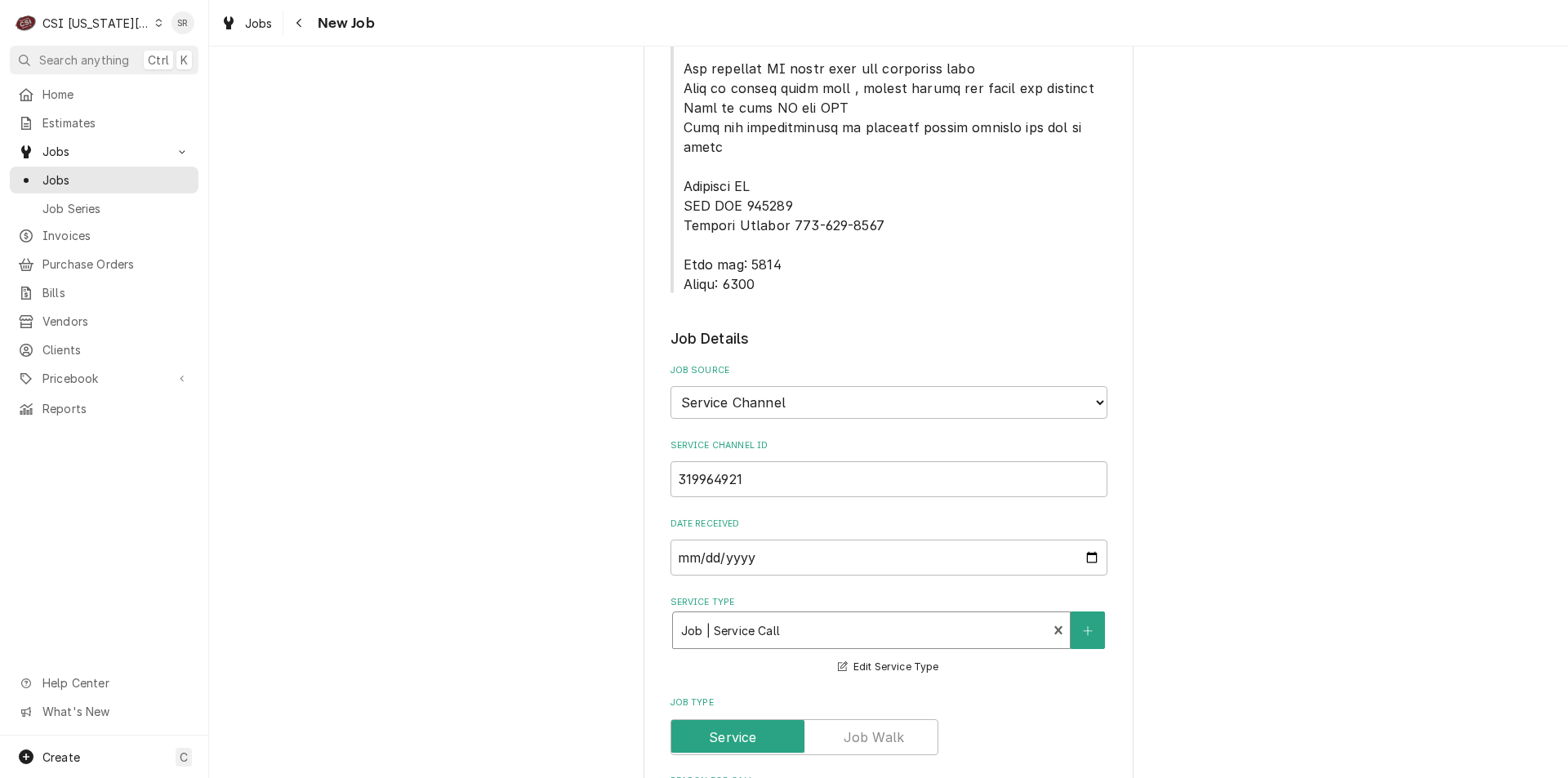 scroll, scrollTop: 1225, scrollLeft: 0, axis: vertical 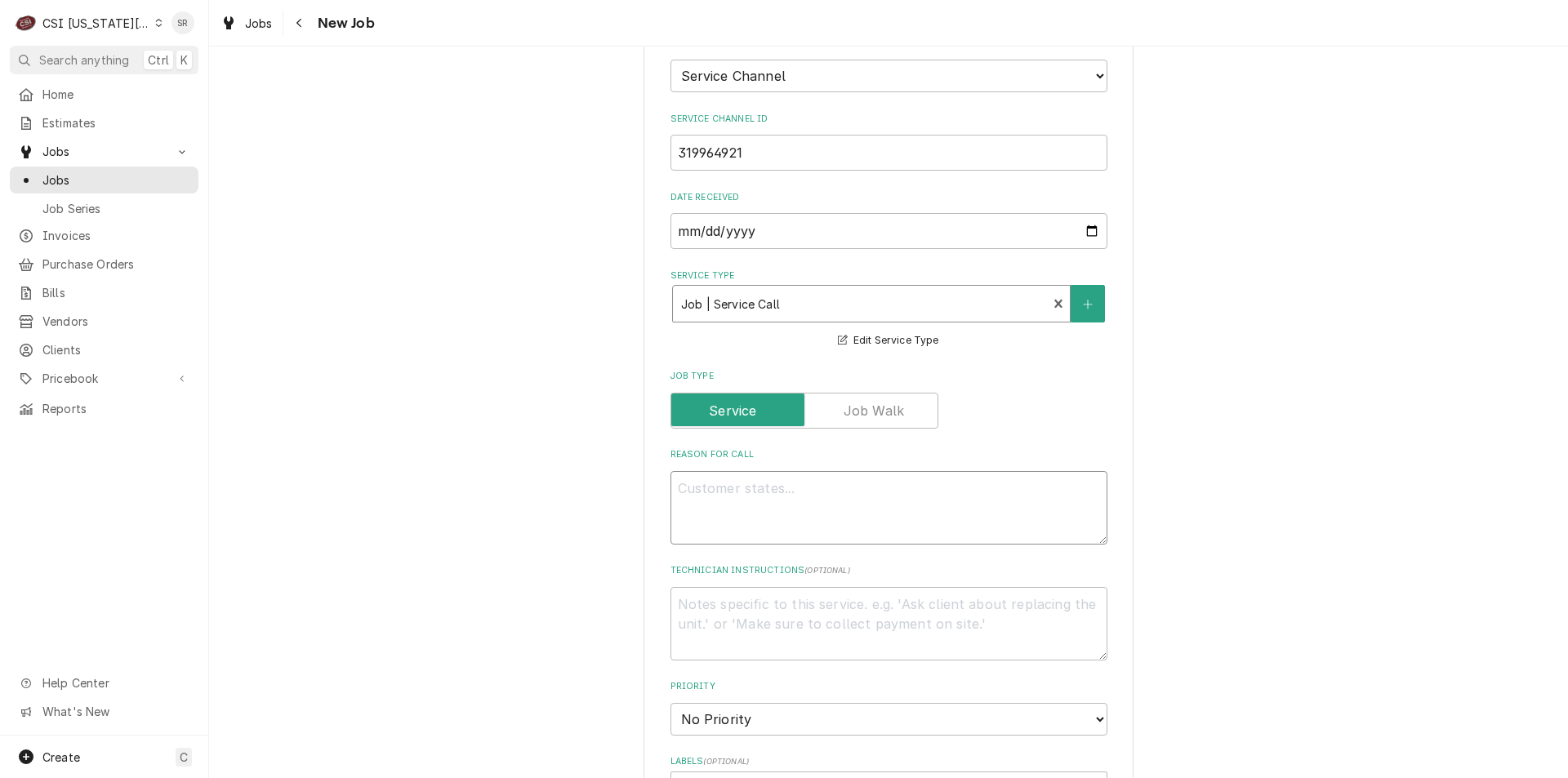 click on "Reason For Call" at bounding box center (889, 508) 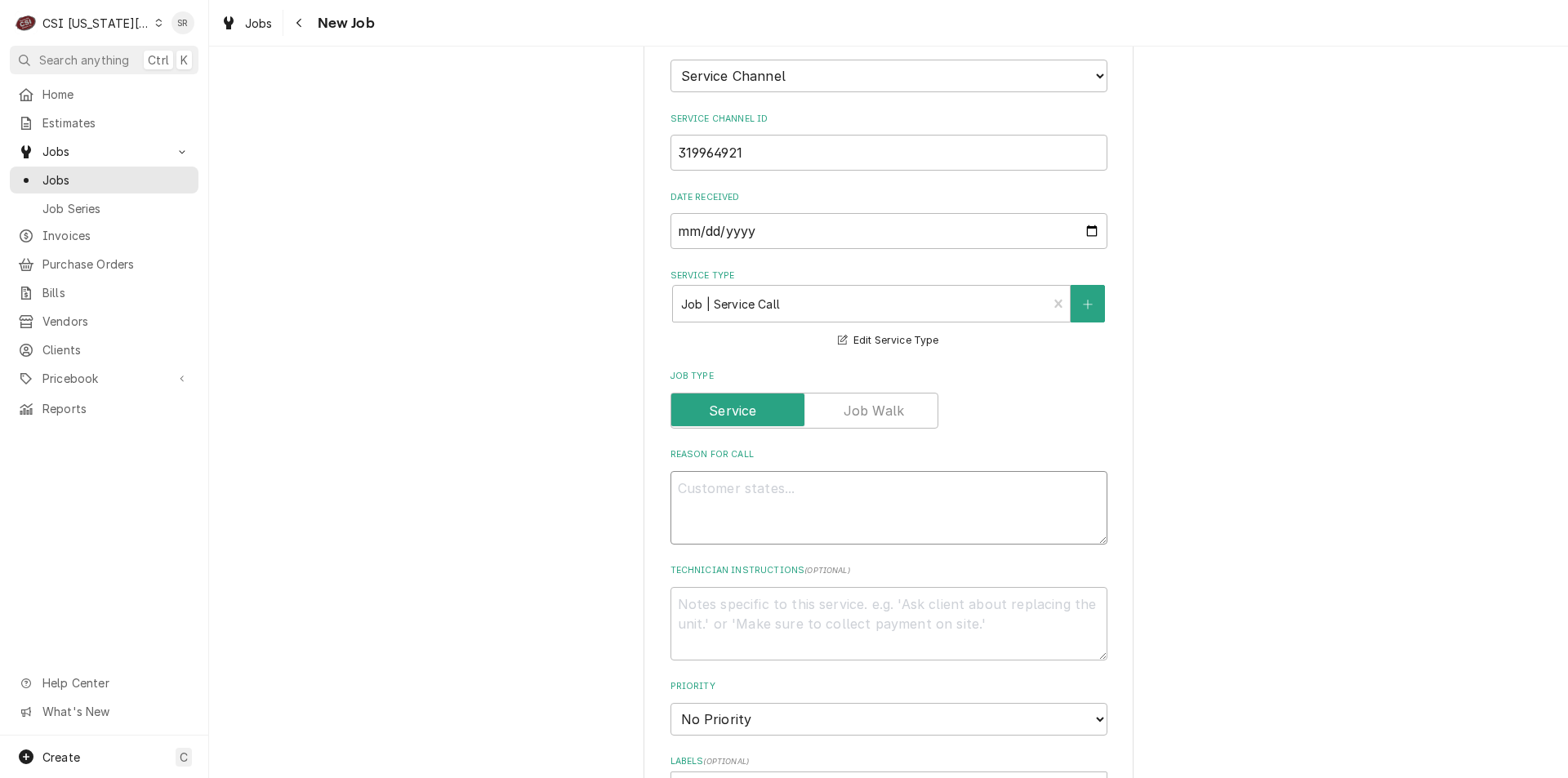 click on "Reason For Call" at bounding box center (889, 508) 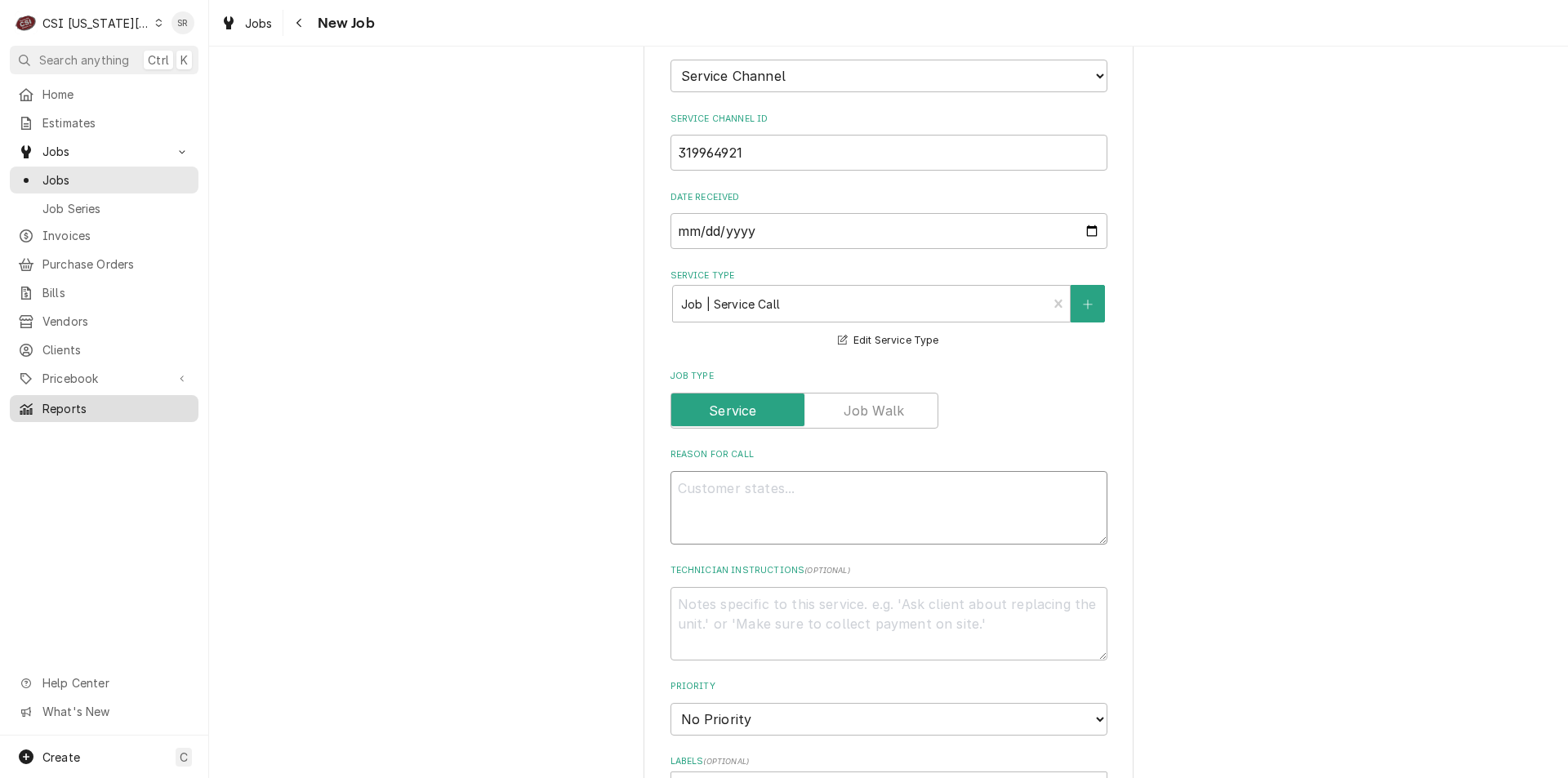 paste on ""DRIVE THRU / Ketchup Dispenser / Ketchup Dispenser "Equip:" DRIVE THRU "Tag ID"117000, "Brand" PERFECTION EQUIPMENT, "Model #"UNKNOWN_MODEL, "Serial #"UNKNOWN / Selector switch has broken / Switch has completely broken off"" 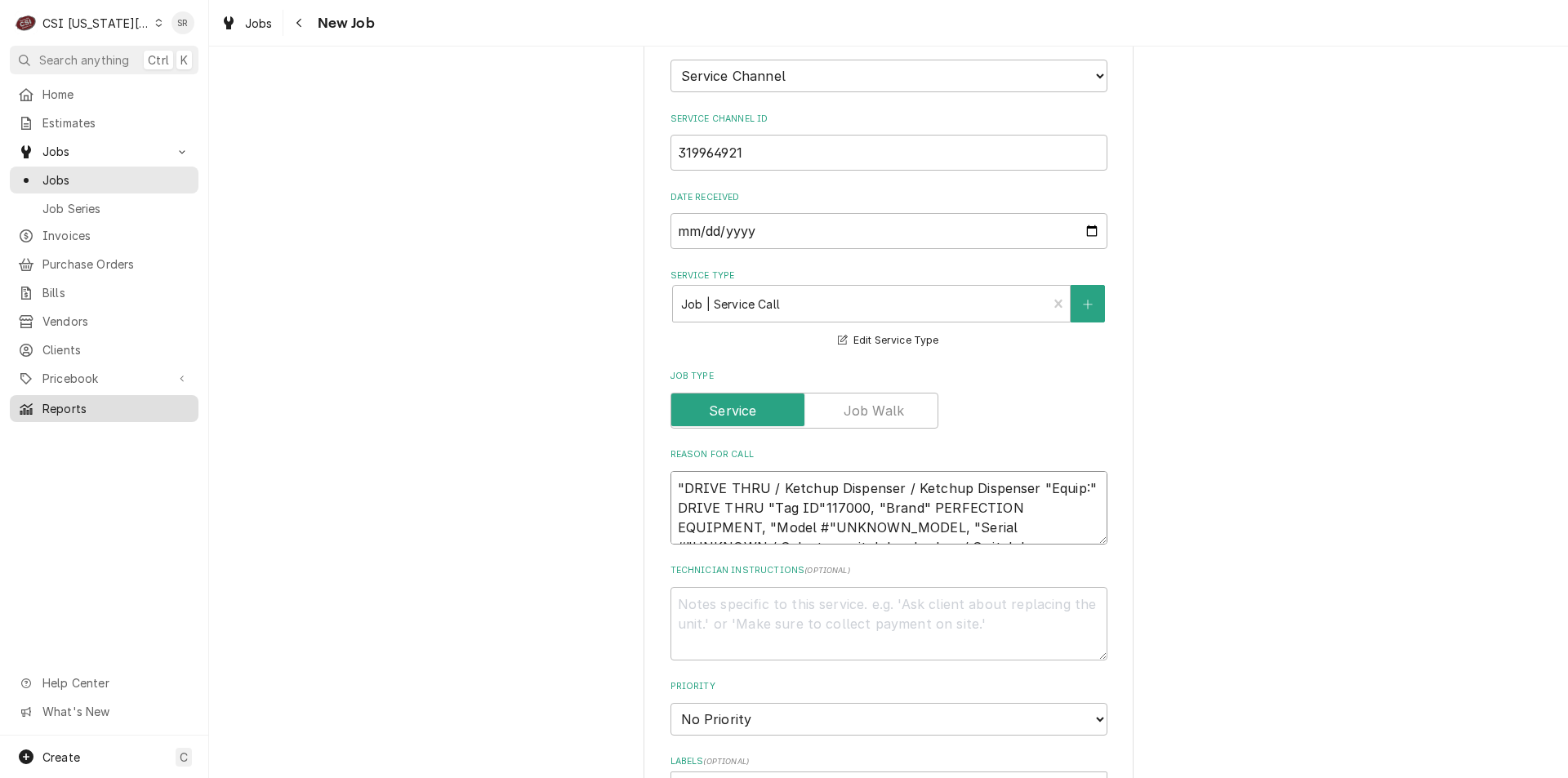 scroll, scrollTop: 11, scrollLeft: 0, axis: vertical 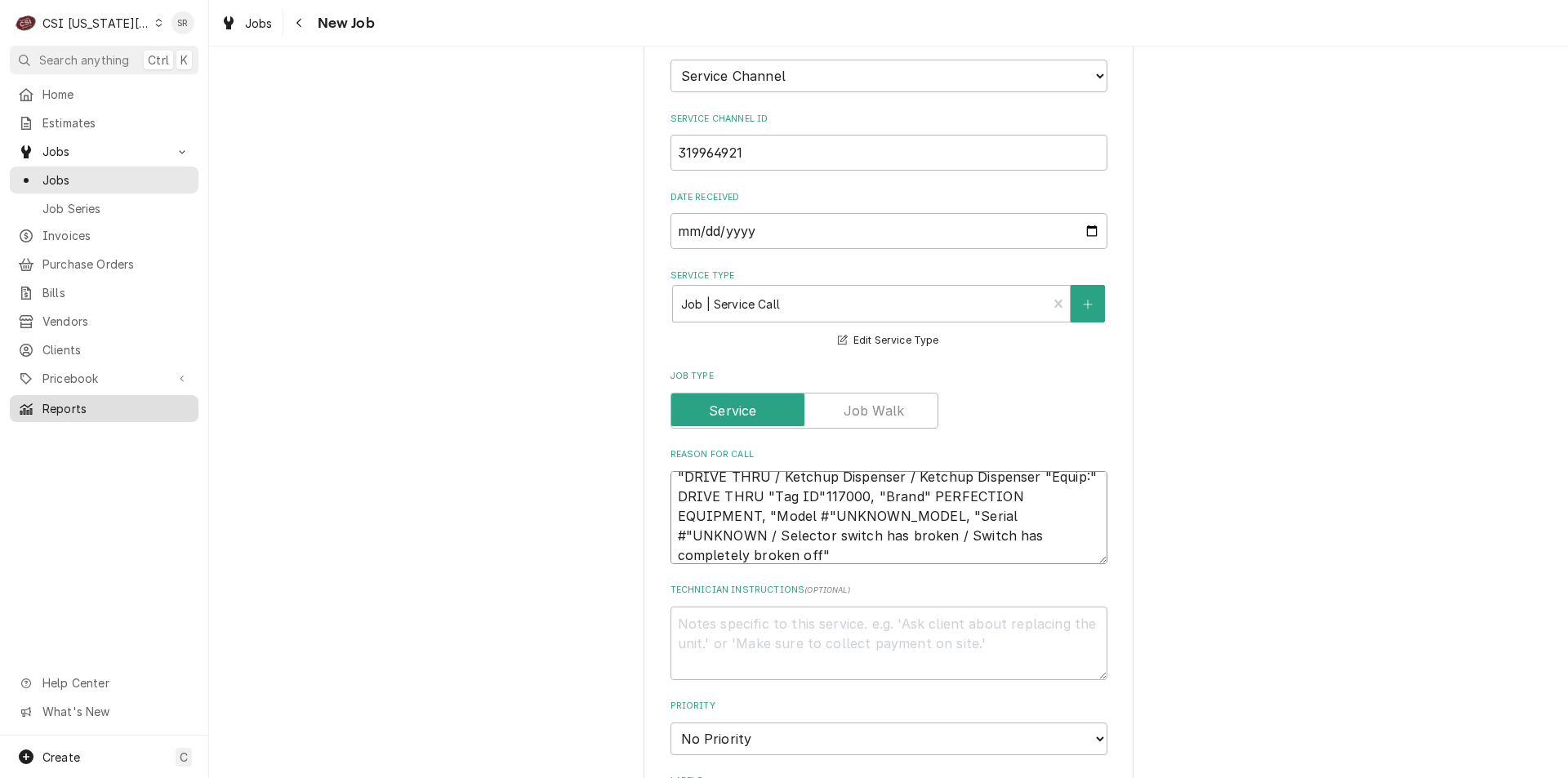 type on "x" 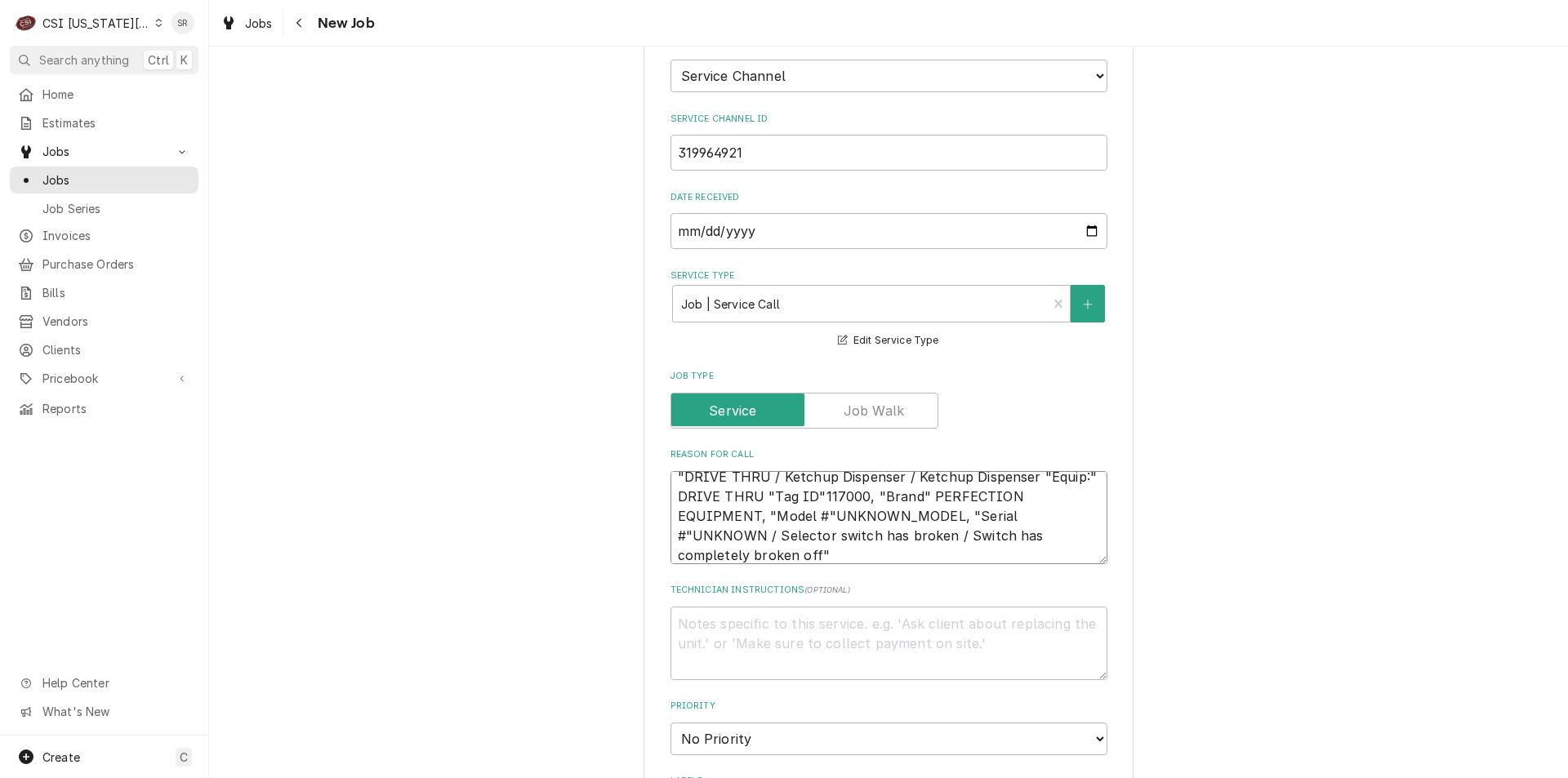 type on ""DRIVE THRU / Ketchup Dispenser / Ketchup Dispenser "Equip:" DRIVE THRU "Tag ID"117000, "Brand" PERFECTION EQUIPMENT, "Model #"UNKNOWN_MODEL, "Serial #"UNKNOWN / Selector switch has broken / Switch has completely broken off"" 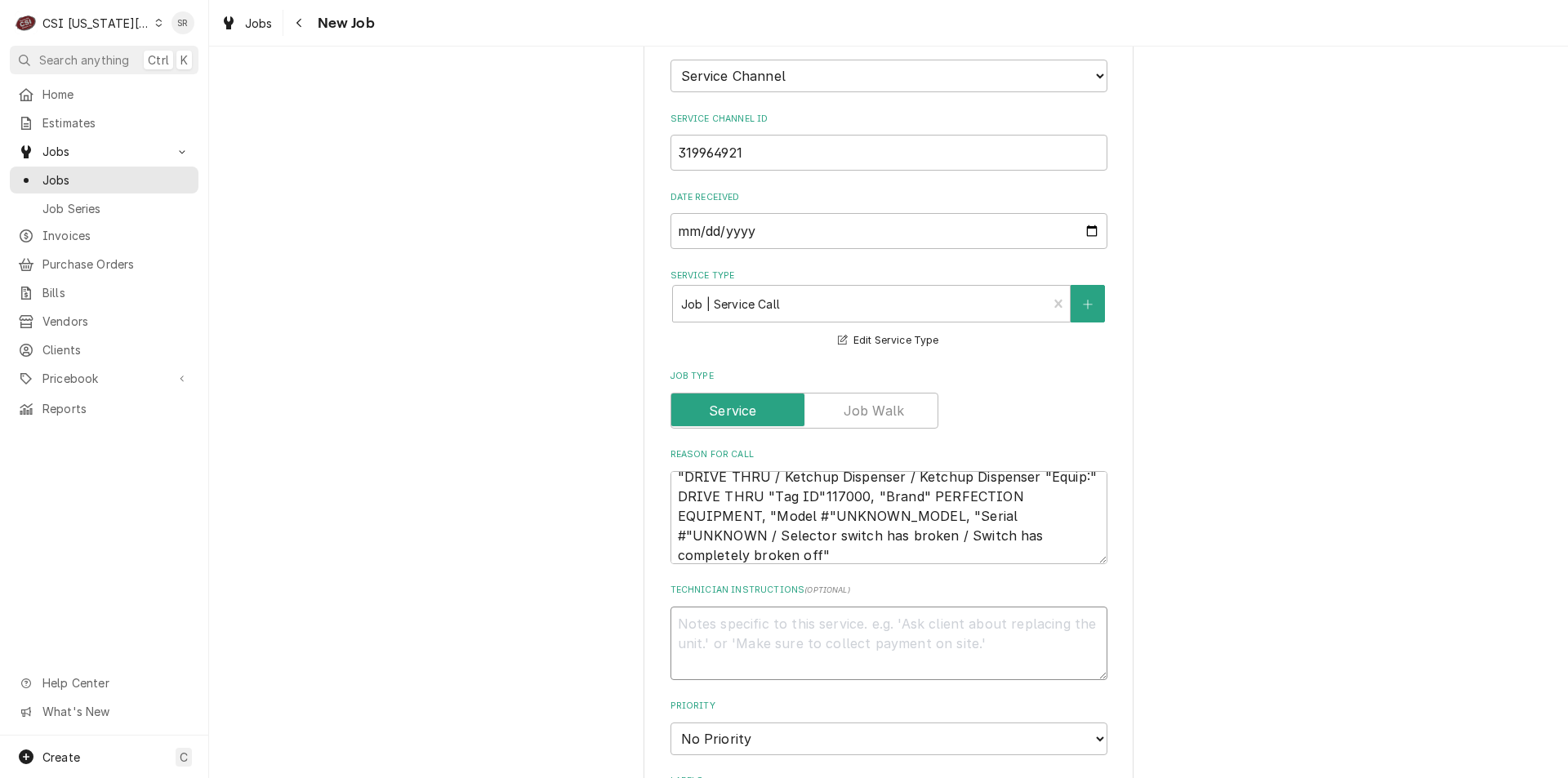 click on "Technician Instructions  ( optional )" at bounding box center (889, 643) 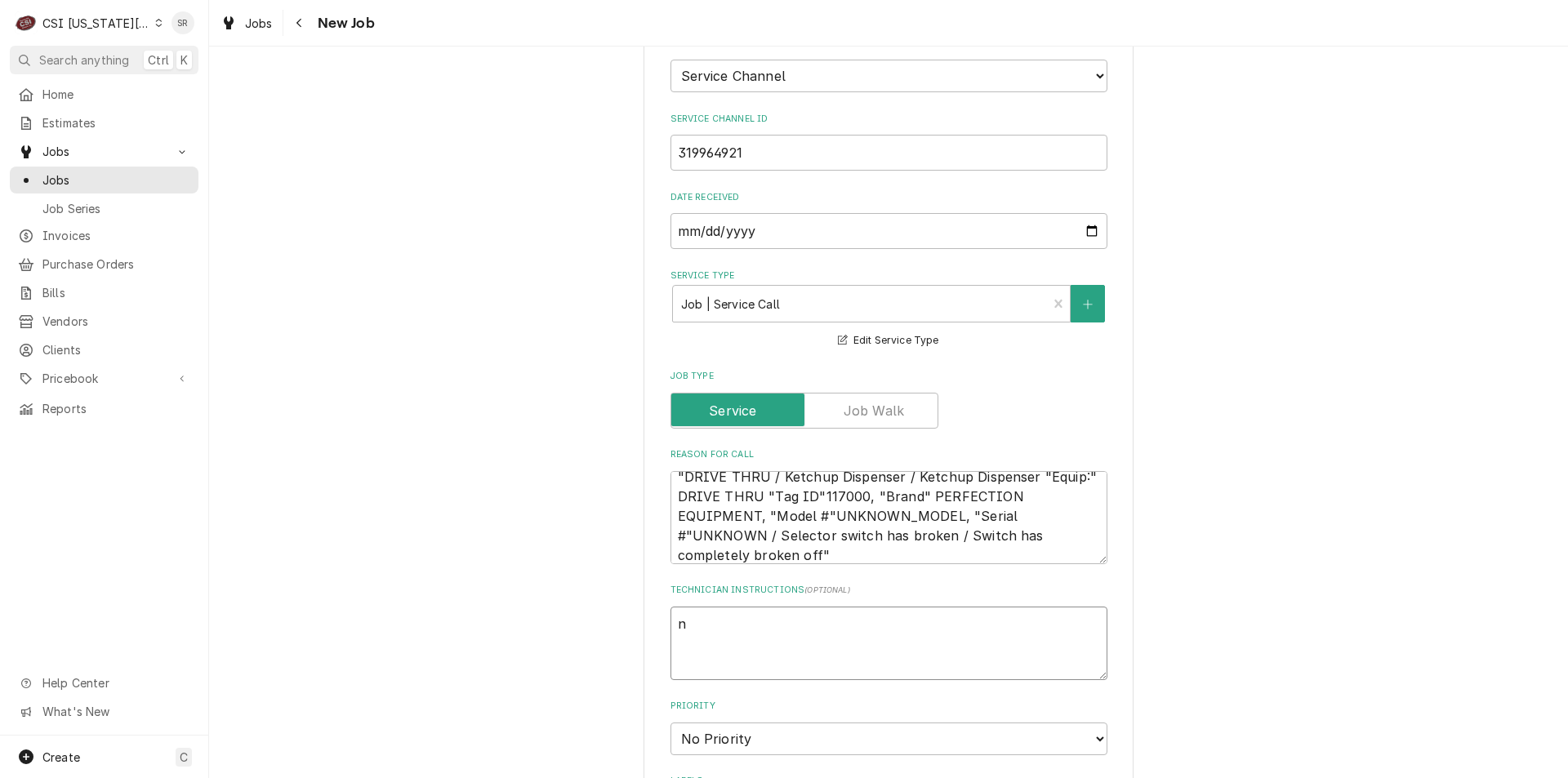 type on "x" 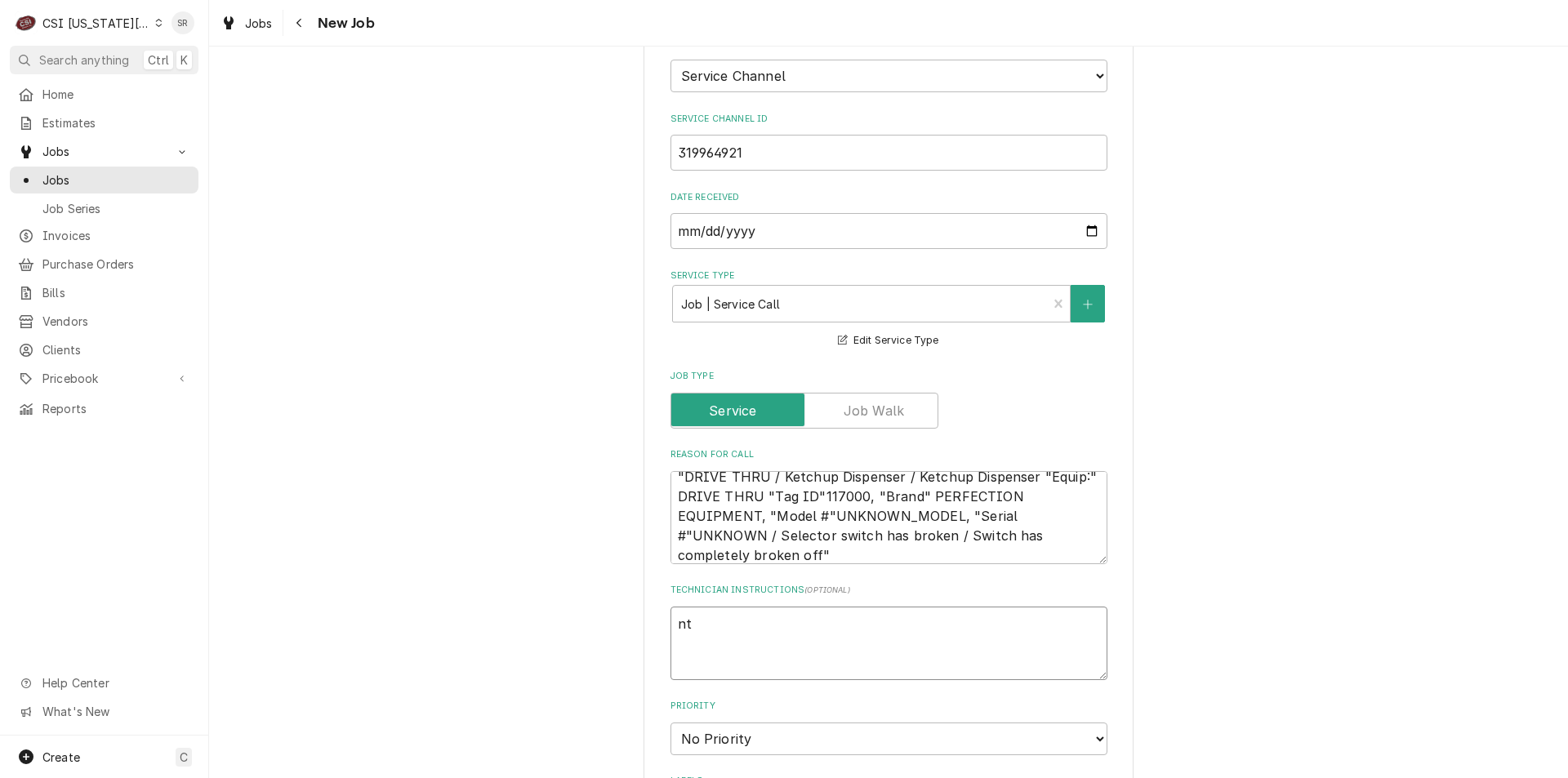 type on "x" 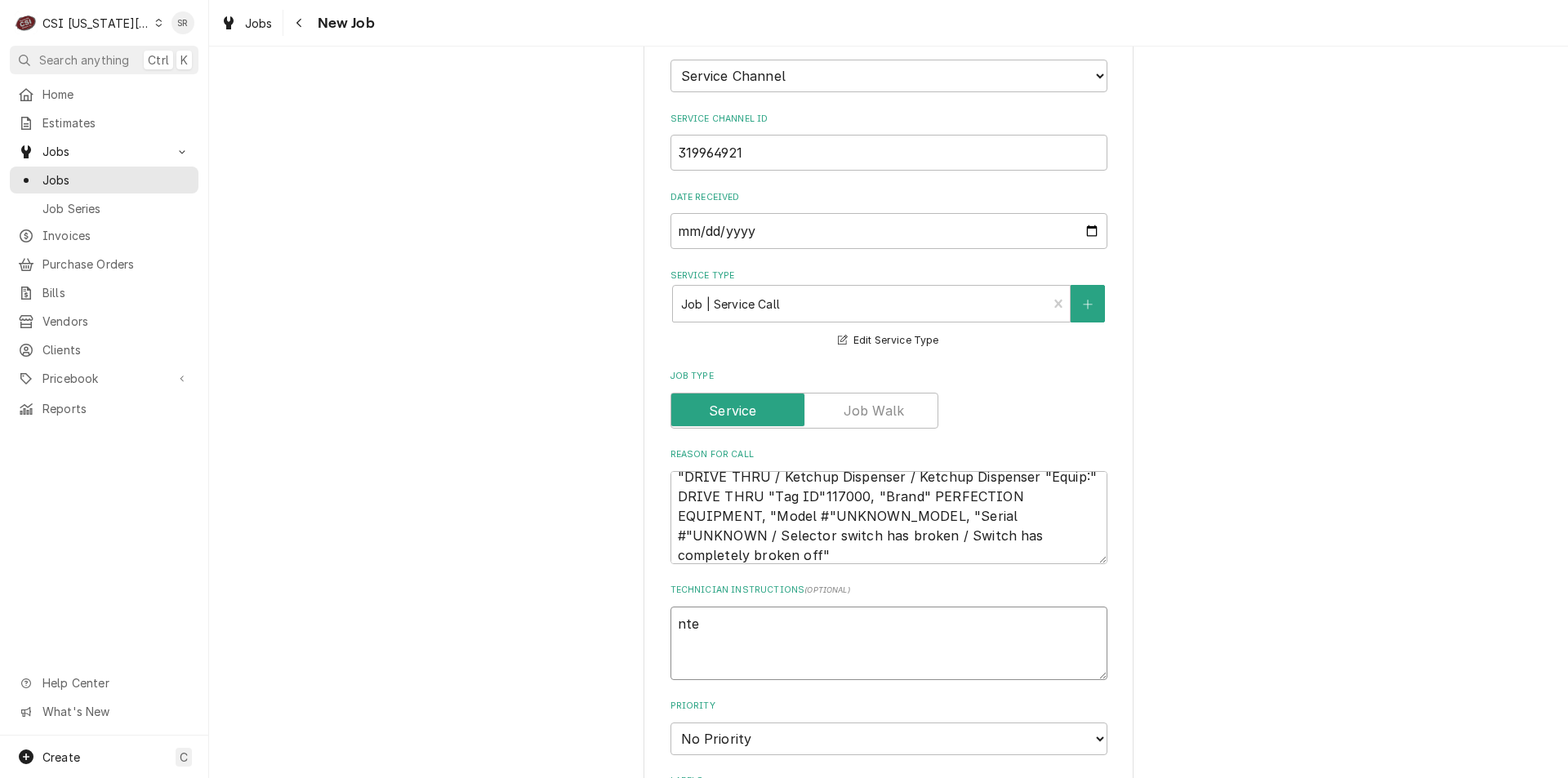 type on "x" 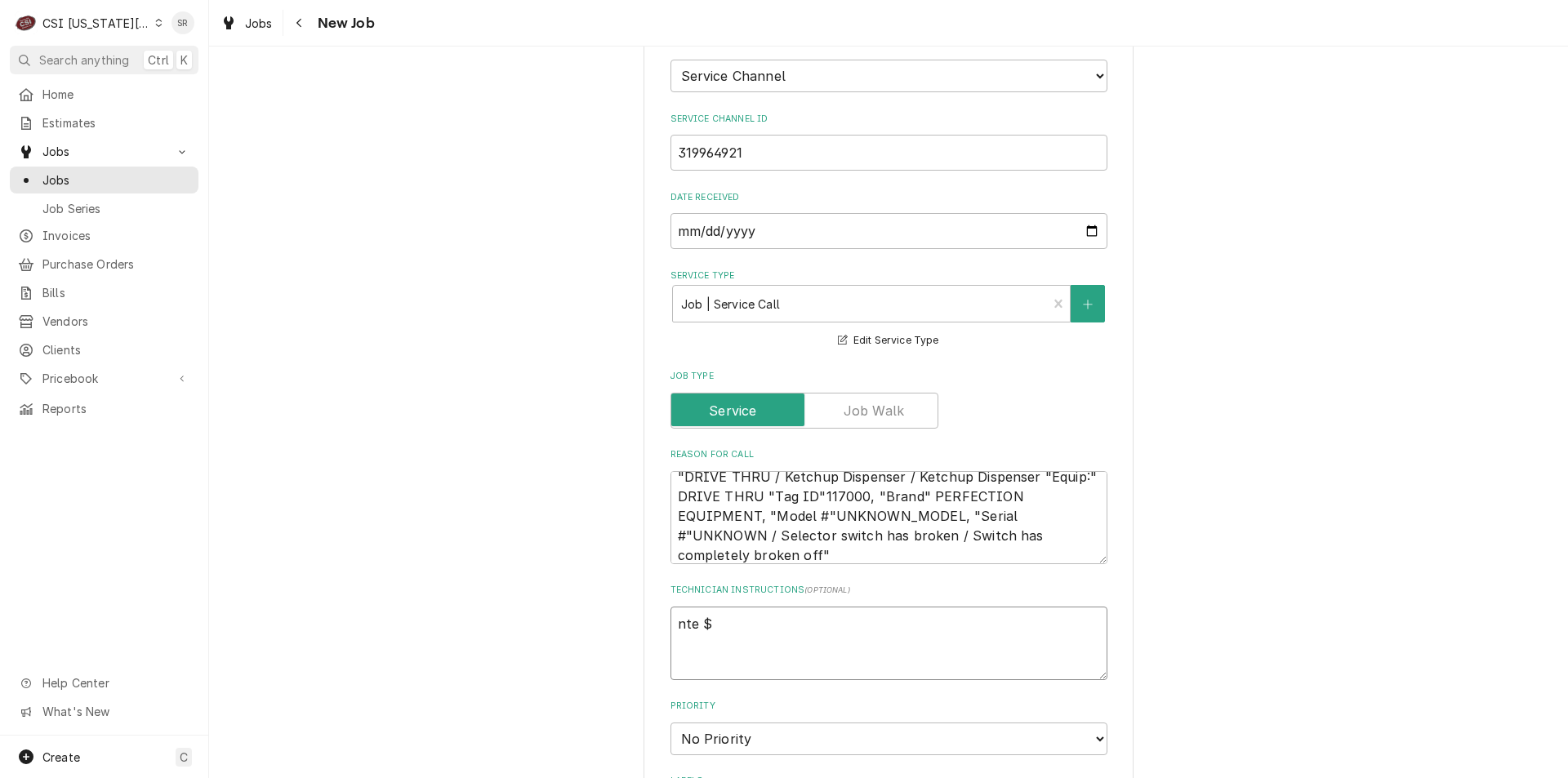 type on "x" 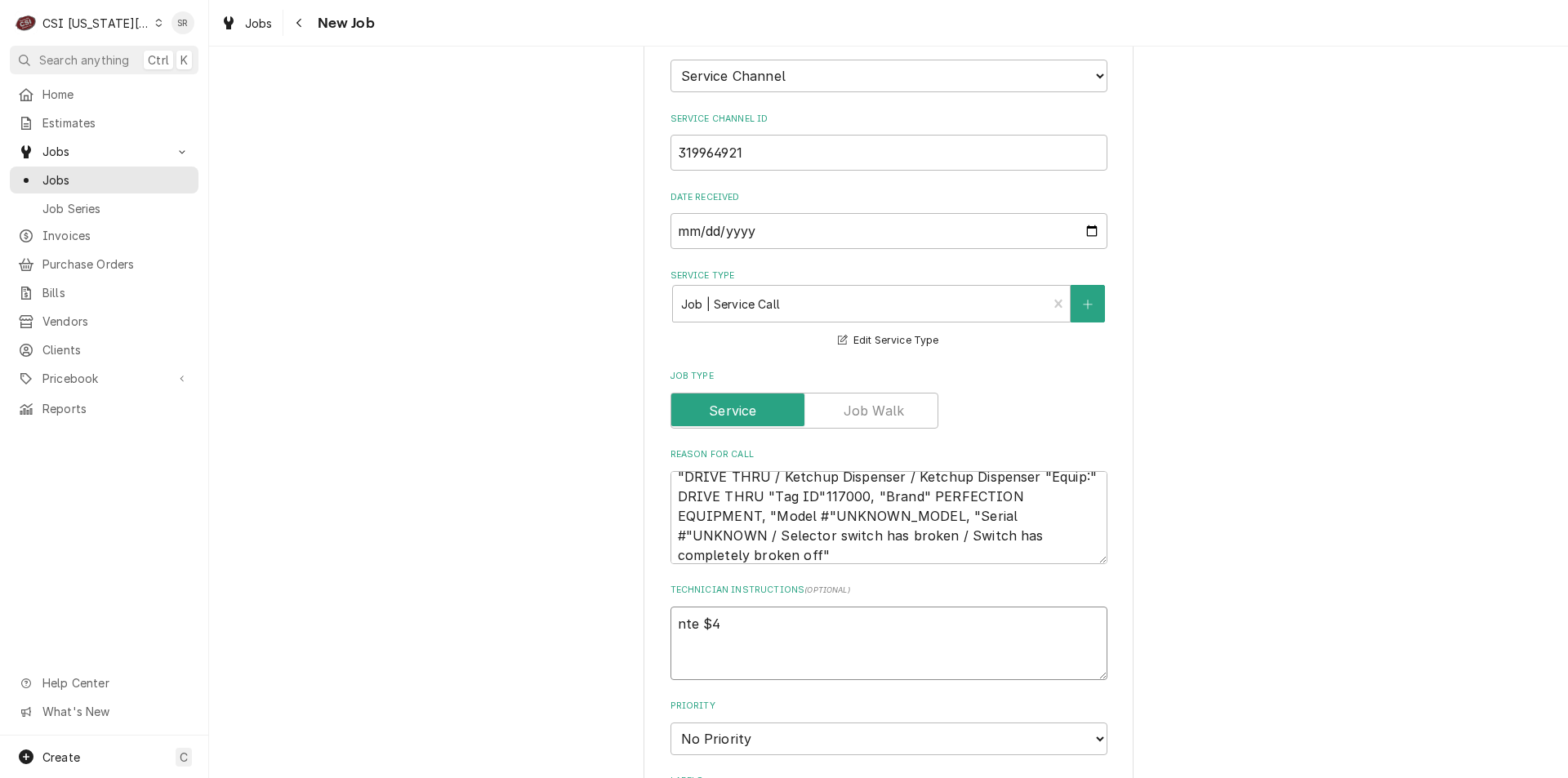 type on "x" 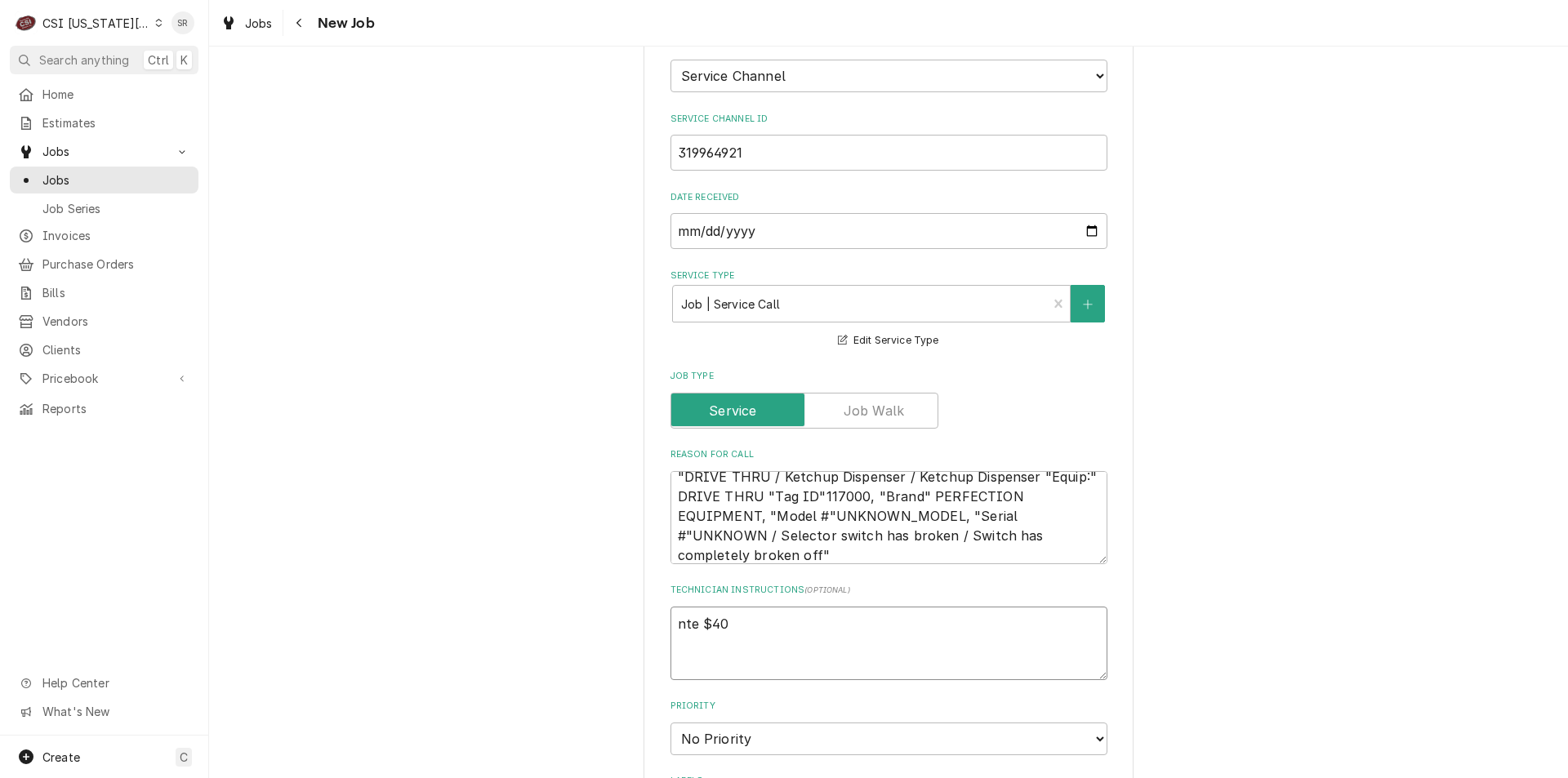 type on "x" 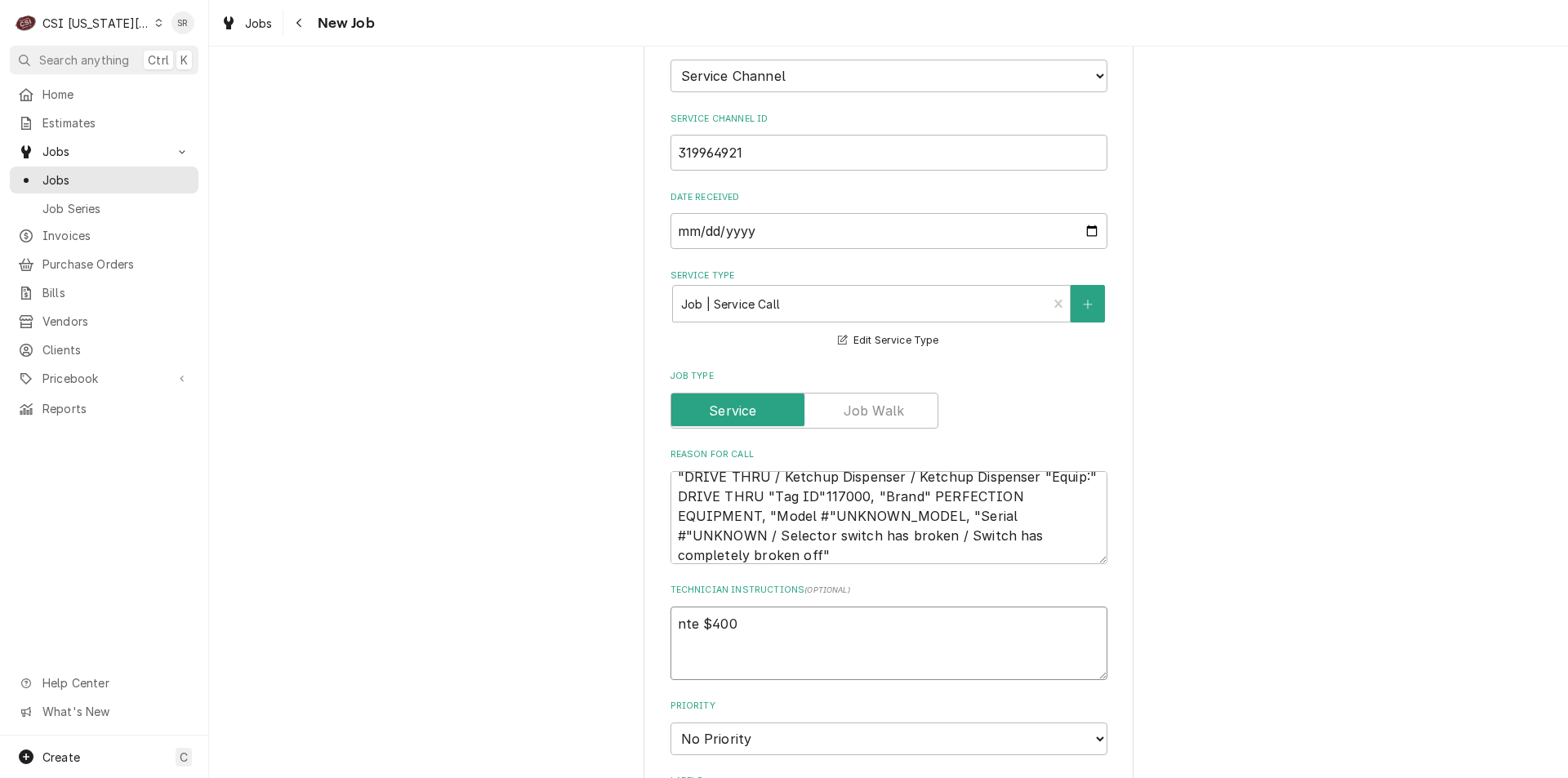 type on "x" 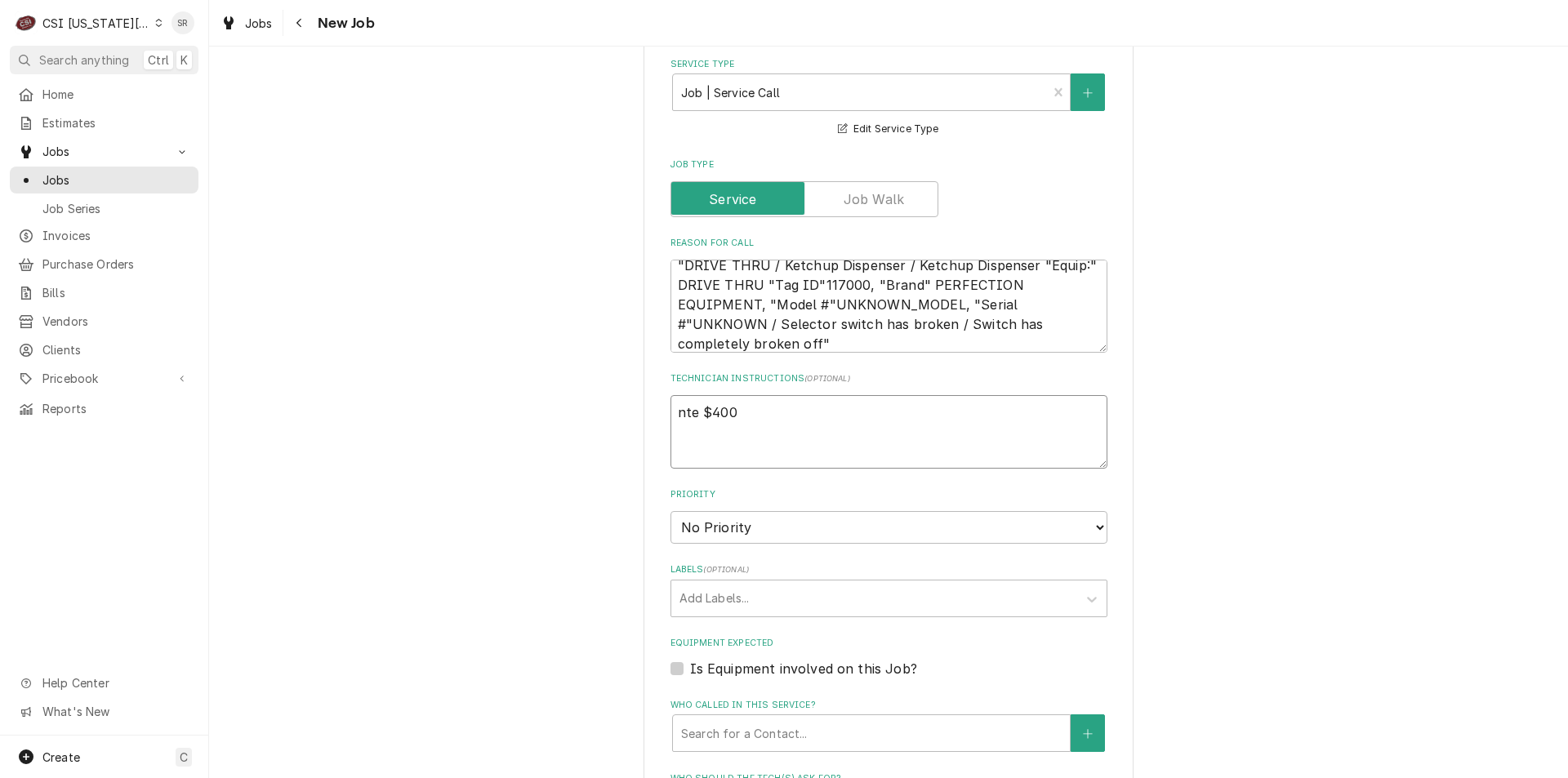 scroll, scrollTop: 1469, scrollLeft: 0, axis: vertical 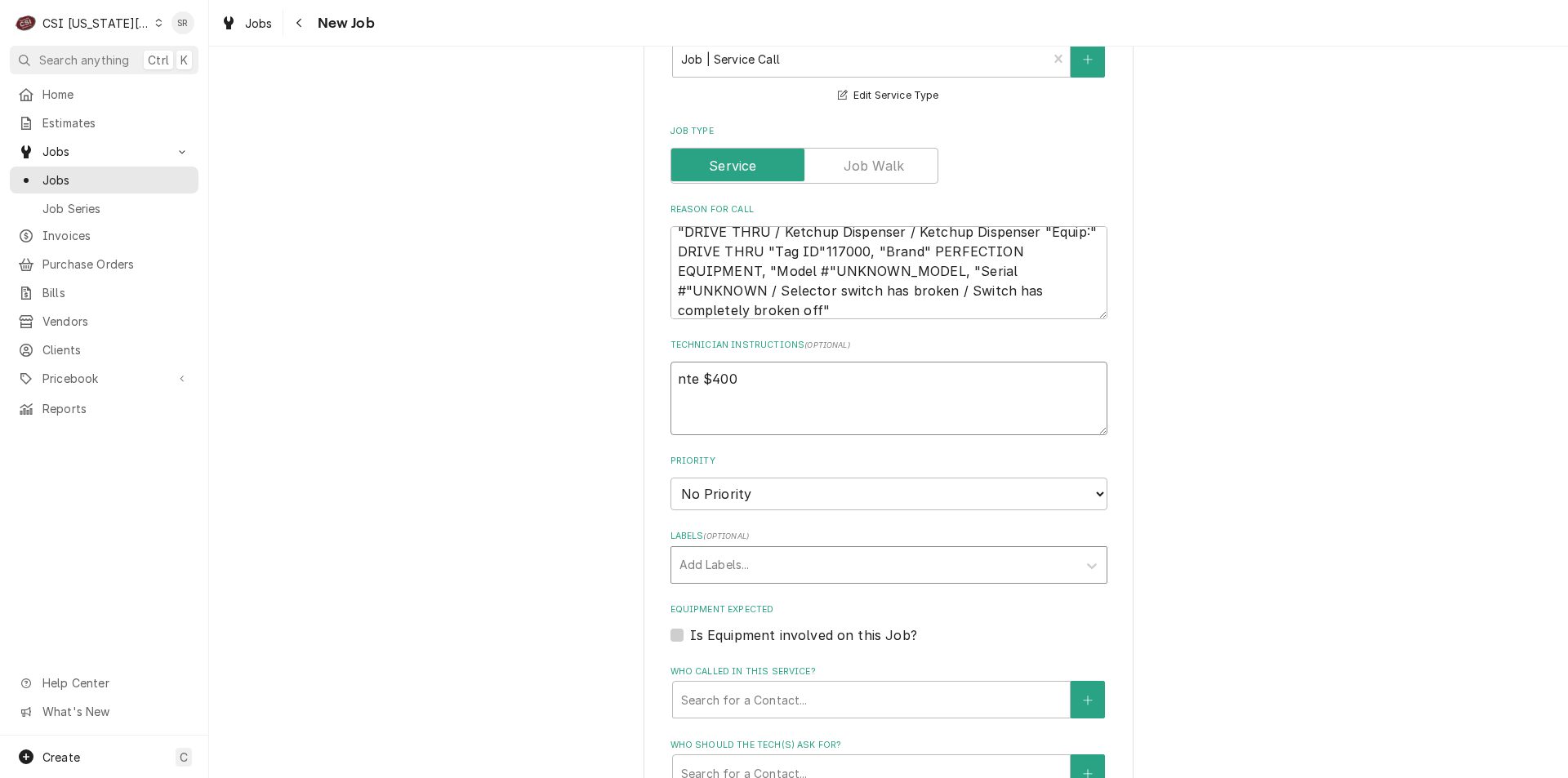 type on "nte $400" 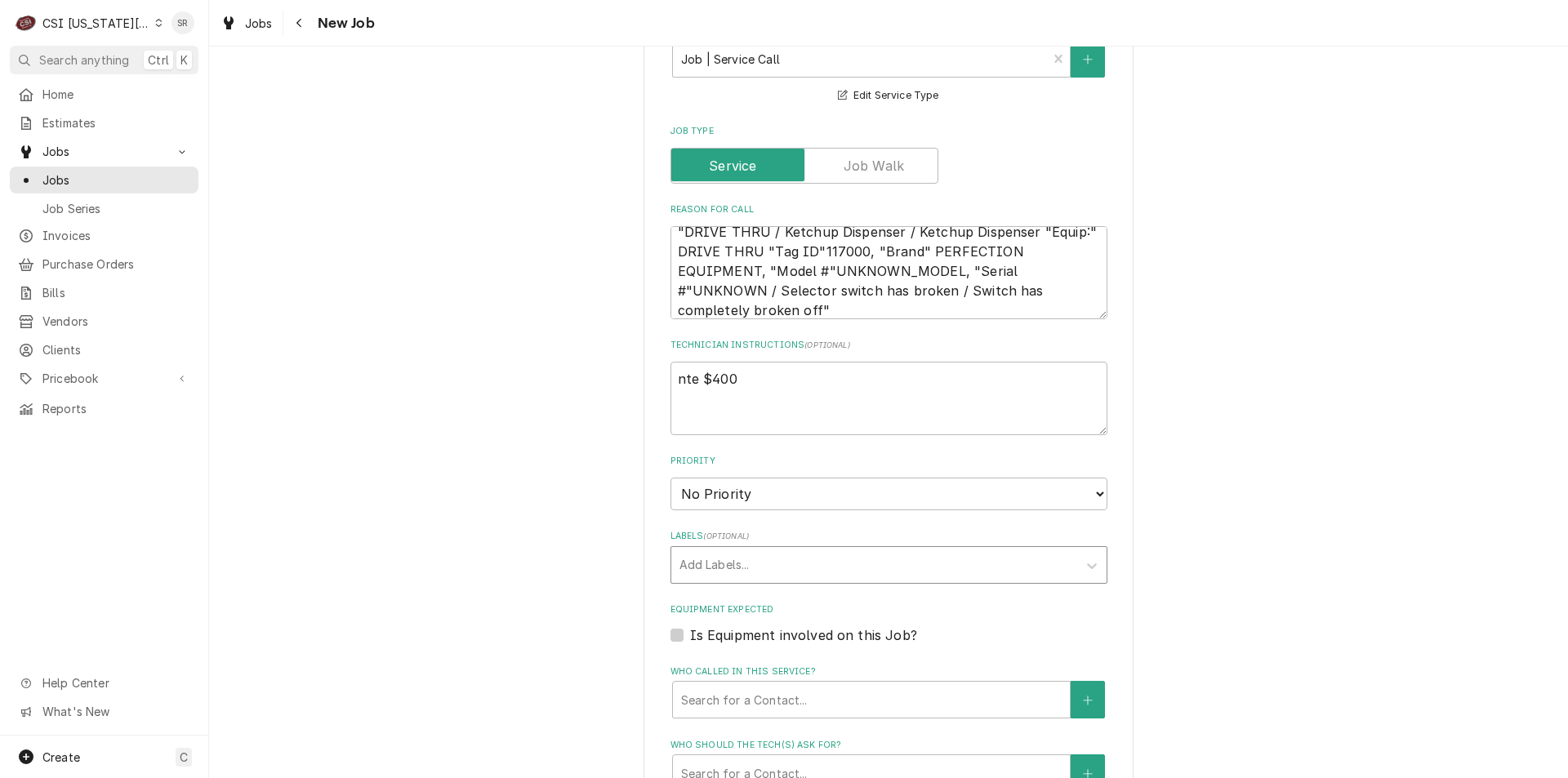 click at bounding box center (874, 565) 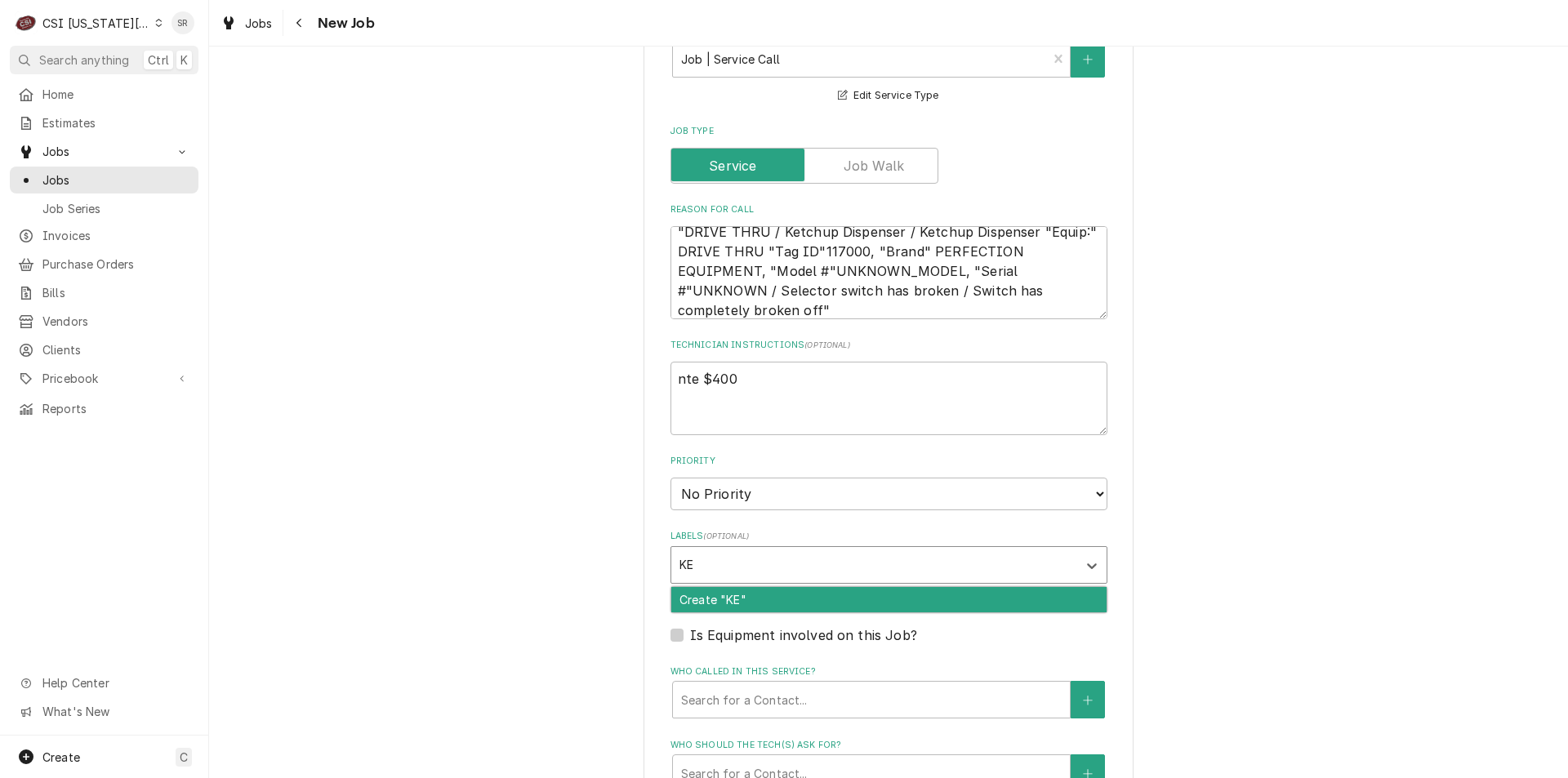 type on "K" 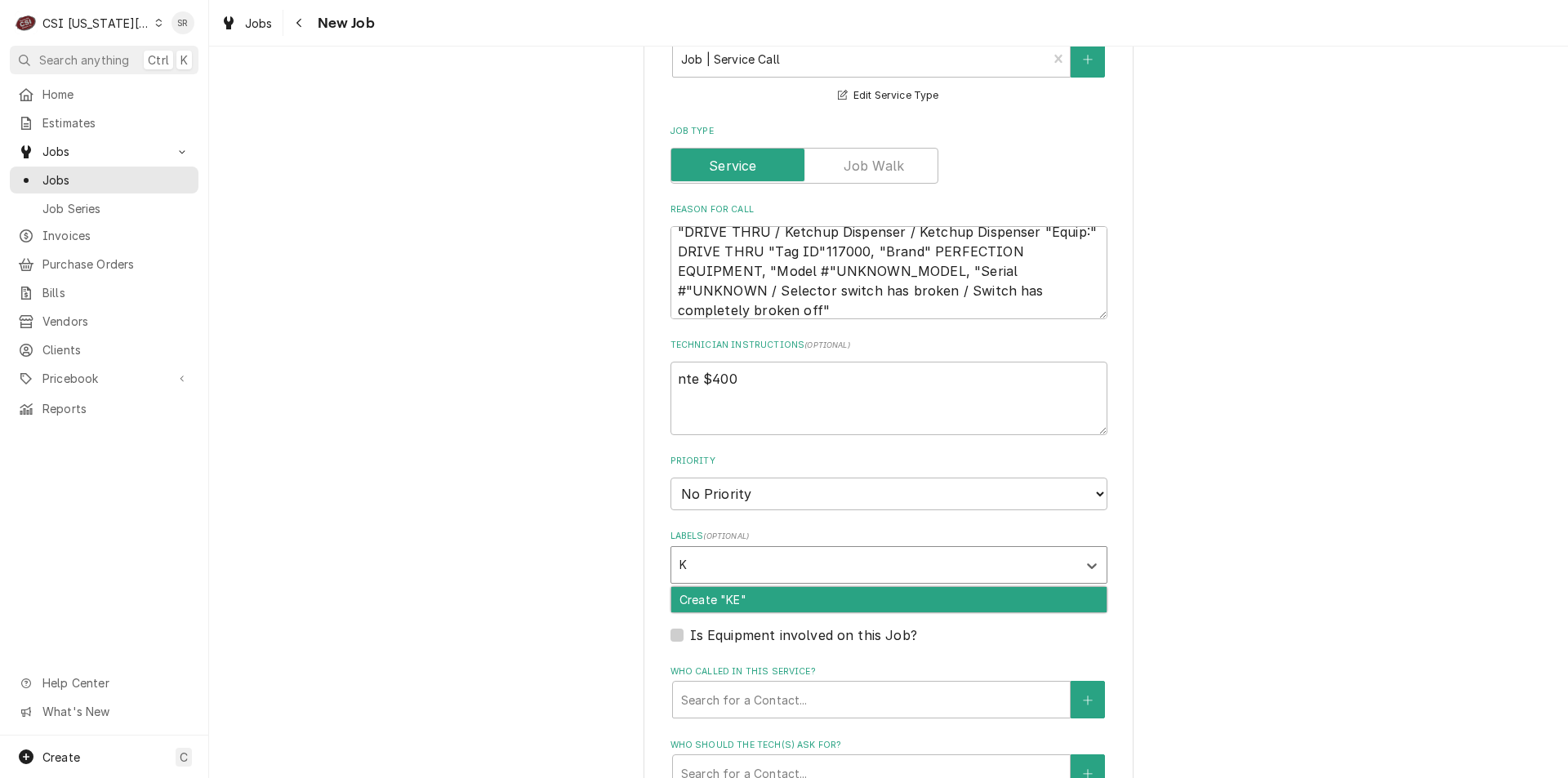 type 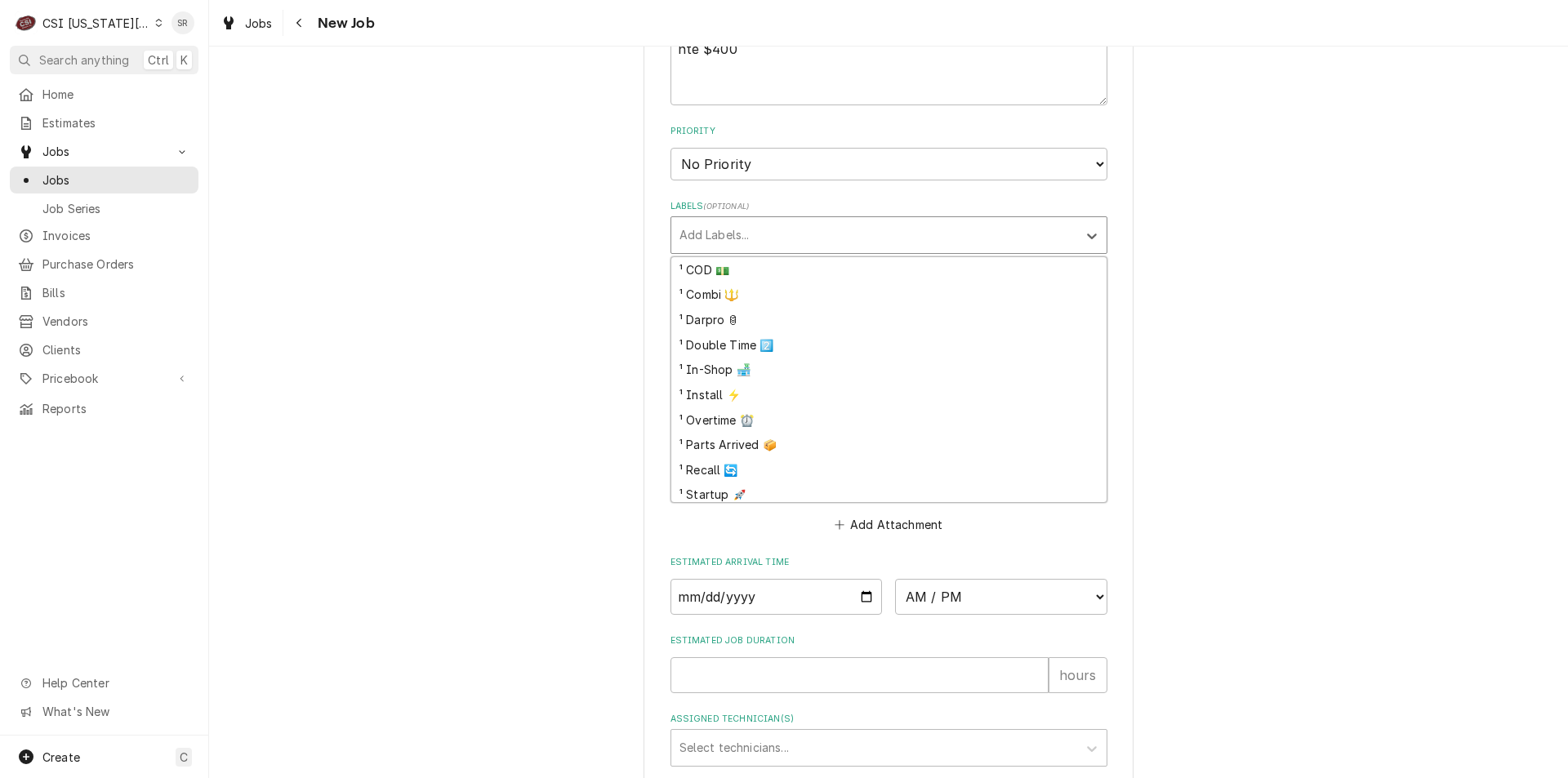 scroll, scrollTop: 1870, scrollLeft: 0, axis: vertical 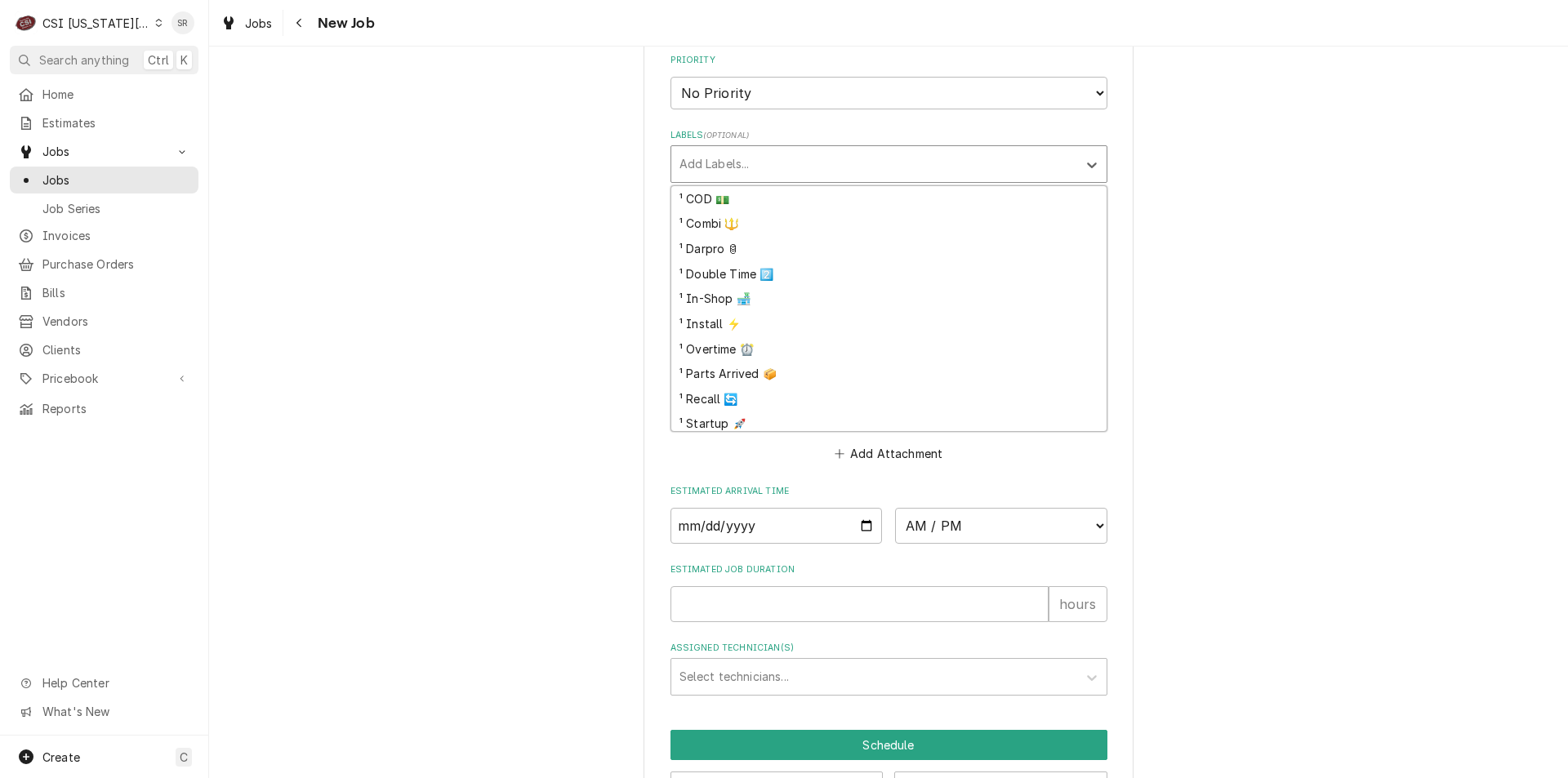 type on "x" 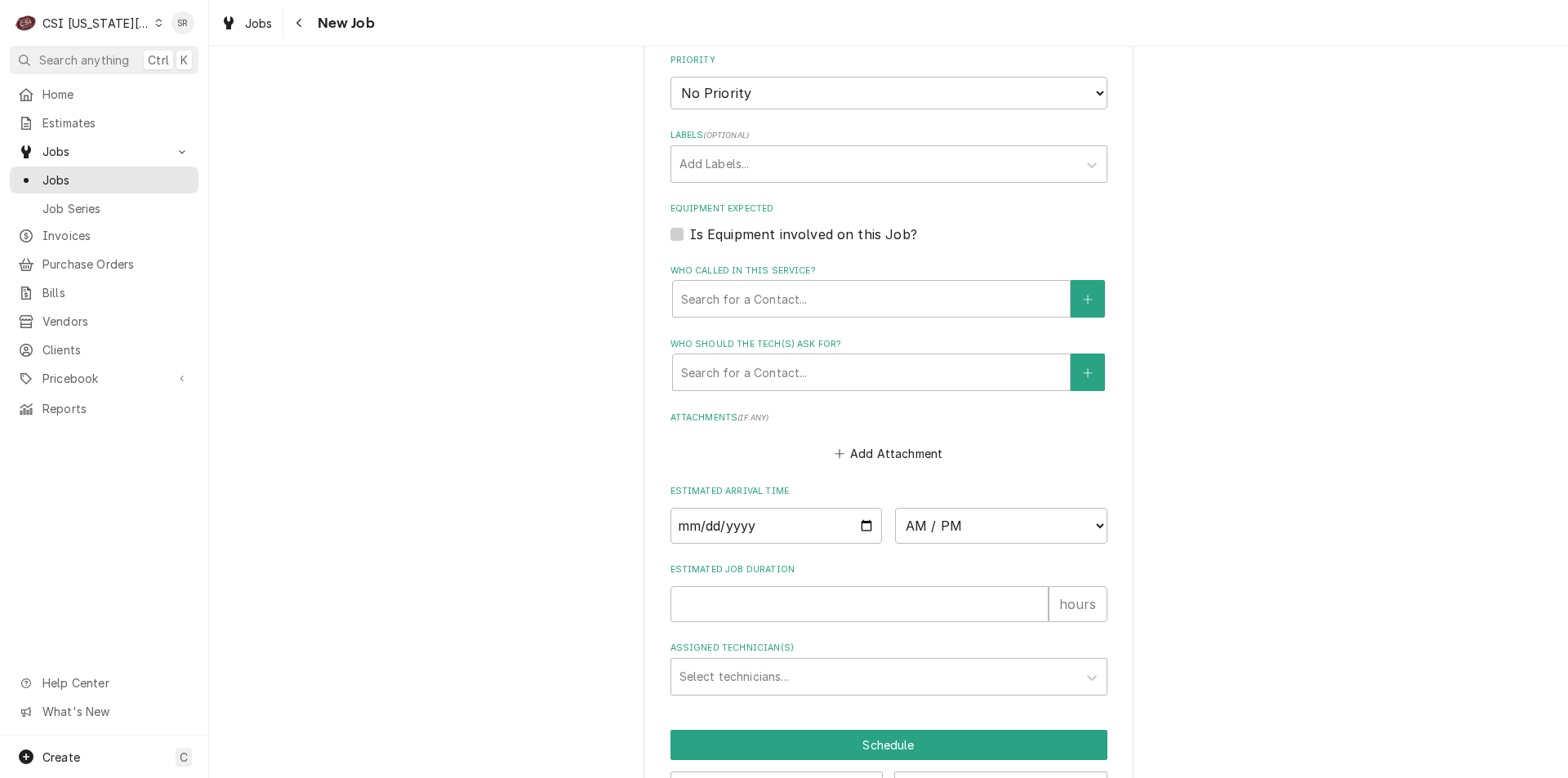 click on "Please provide the following information to create a job: Client Details Client RAISING CANES ¹ Service Client 🛟, ² Requires PO 🔓, ² VIP 🌟, ³ Special Rate 🏷️, ⁴ PM Agmt 🗓️ Edit Client Client Notes **Bill via Service Channel Portal**
**Give Invoices to Kelsey**
**Requisition ID Required**
**24 hr response medium priority customer ** Service Location Raising Canes #221 / 7501 W. 135Th Street, Overland Park, KS 66223 Edit Service Location Service Location Notes Job Details Job Source Direct (Phone/Email/etc.) Service Channel Corrigo Ecotrak Other Service Channel ID 319964921 Date Received 2025-07-17 Service Type Job | Service Call ¹ Service Type 🛠️ Edit Service Type Job Type Reason For Call "DRIVE THRU / Ketchup Dispenser / Ketchup Dispenser "Equip:" DRIVE THRU "Tag ID"117000, "Brand" PERFECTION EQUIPMENT, "Model #"UNKNOWN_MODEL, "Serial #"UNKNOWN / Selector switch has broken / Switch has completely broken off" Technician Instructions  ( optional ) nte $400 Priority No Priority Low" at bounding box center (889, -485) 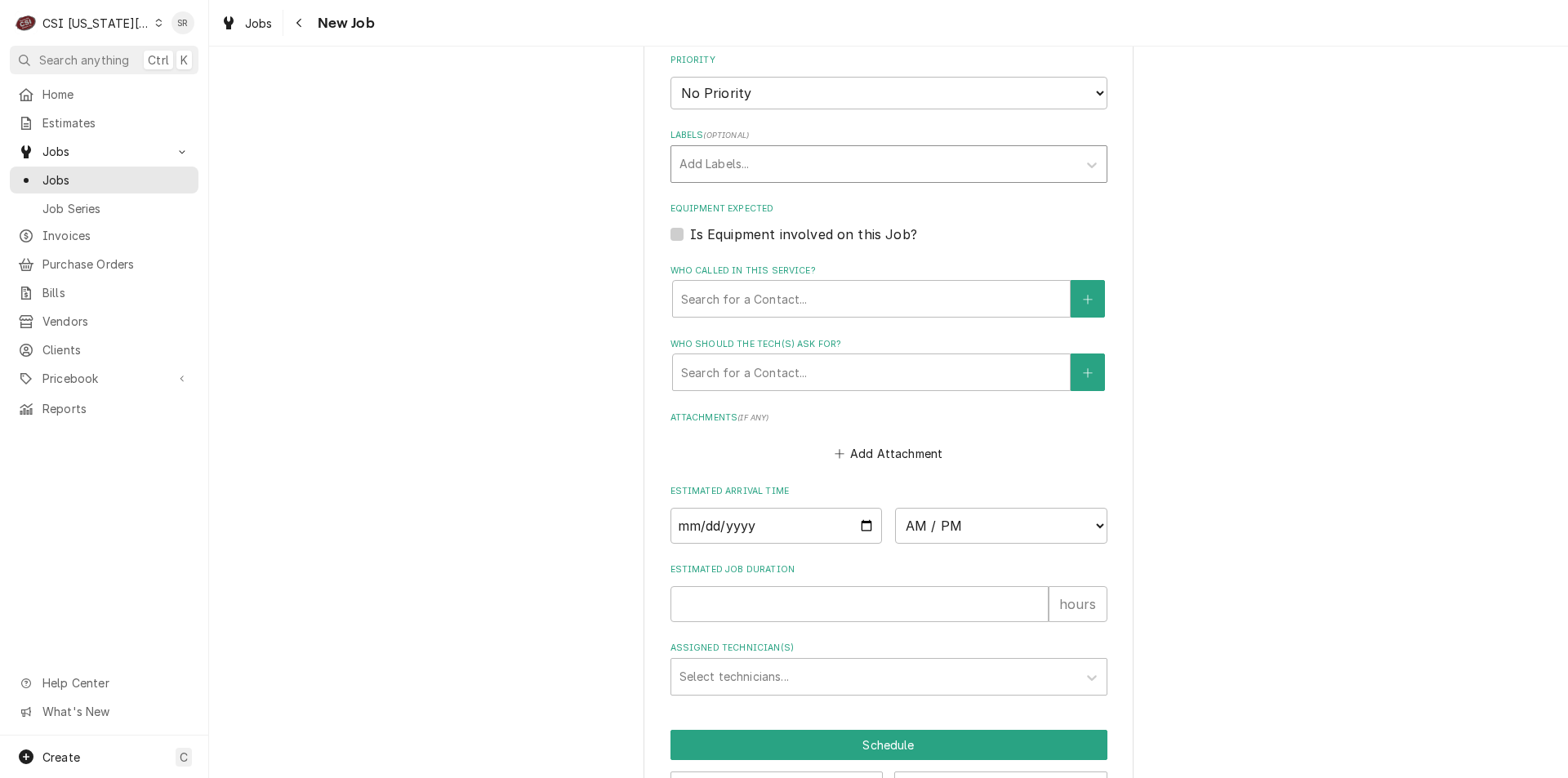 click at bounding box center [874, 164] 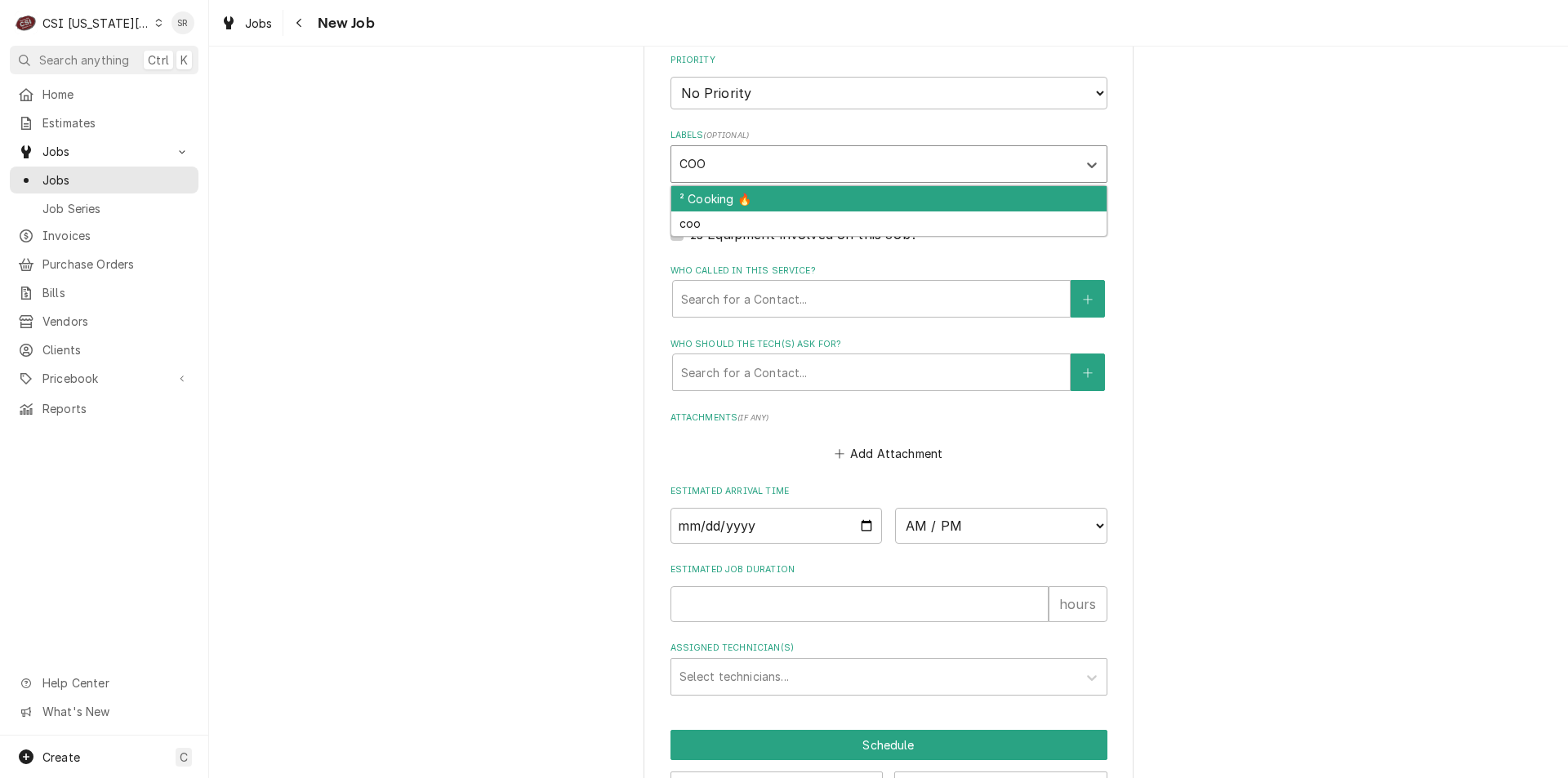 type on "COOK" 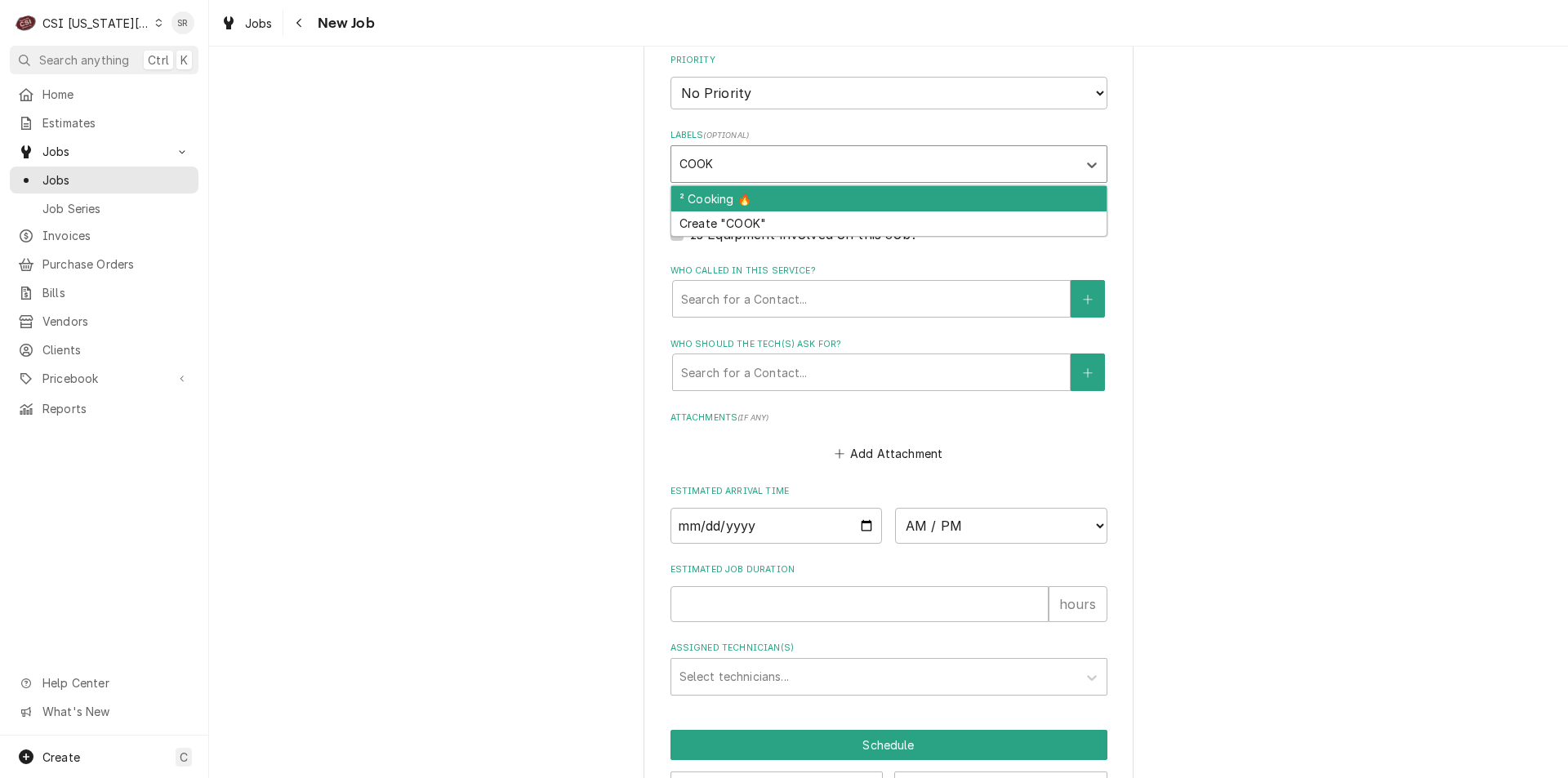 click on "² Cooking 🔥" at bounding box center (889, 198) 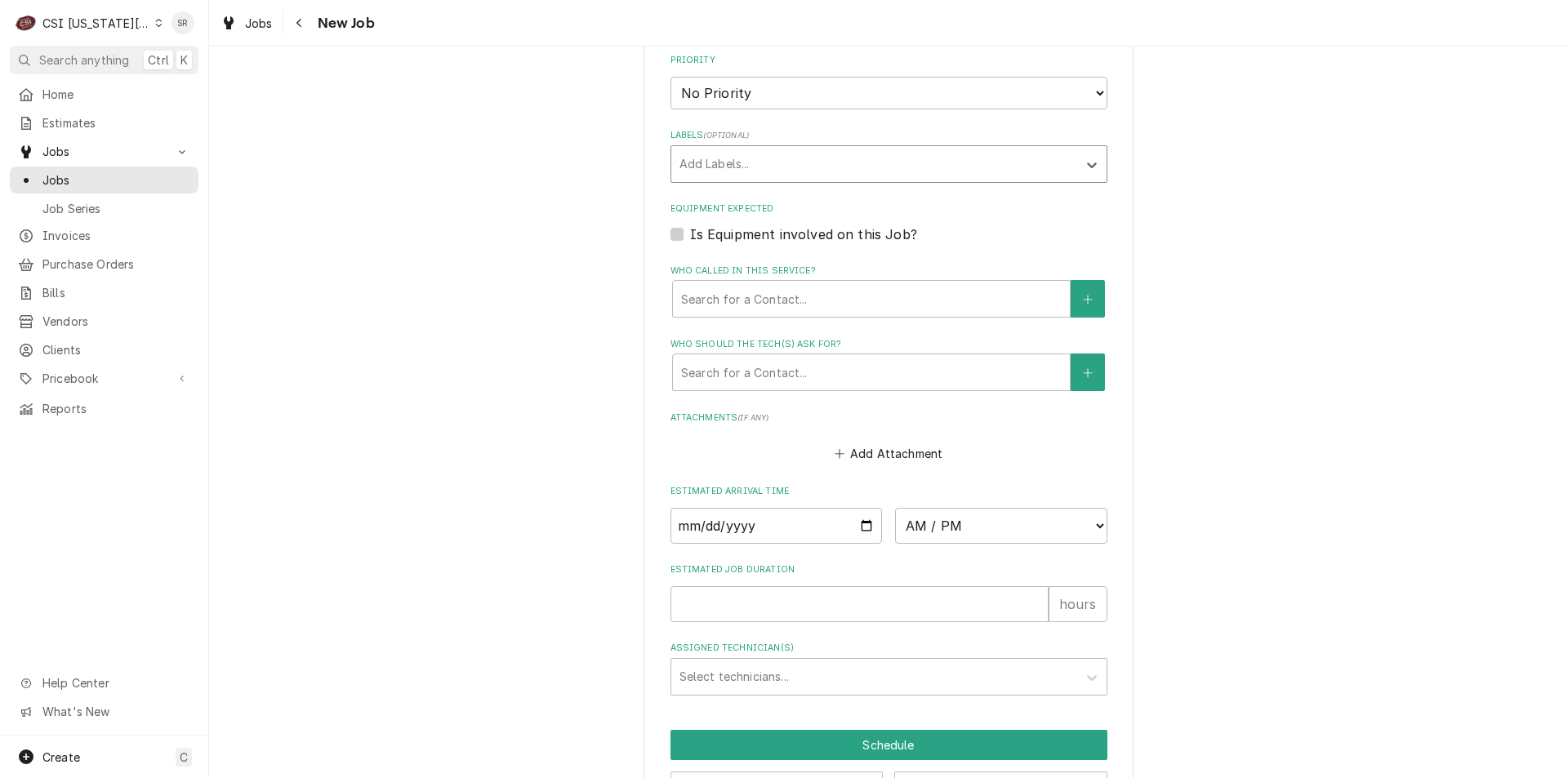 type on "x" 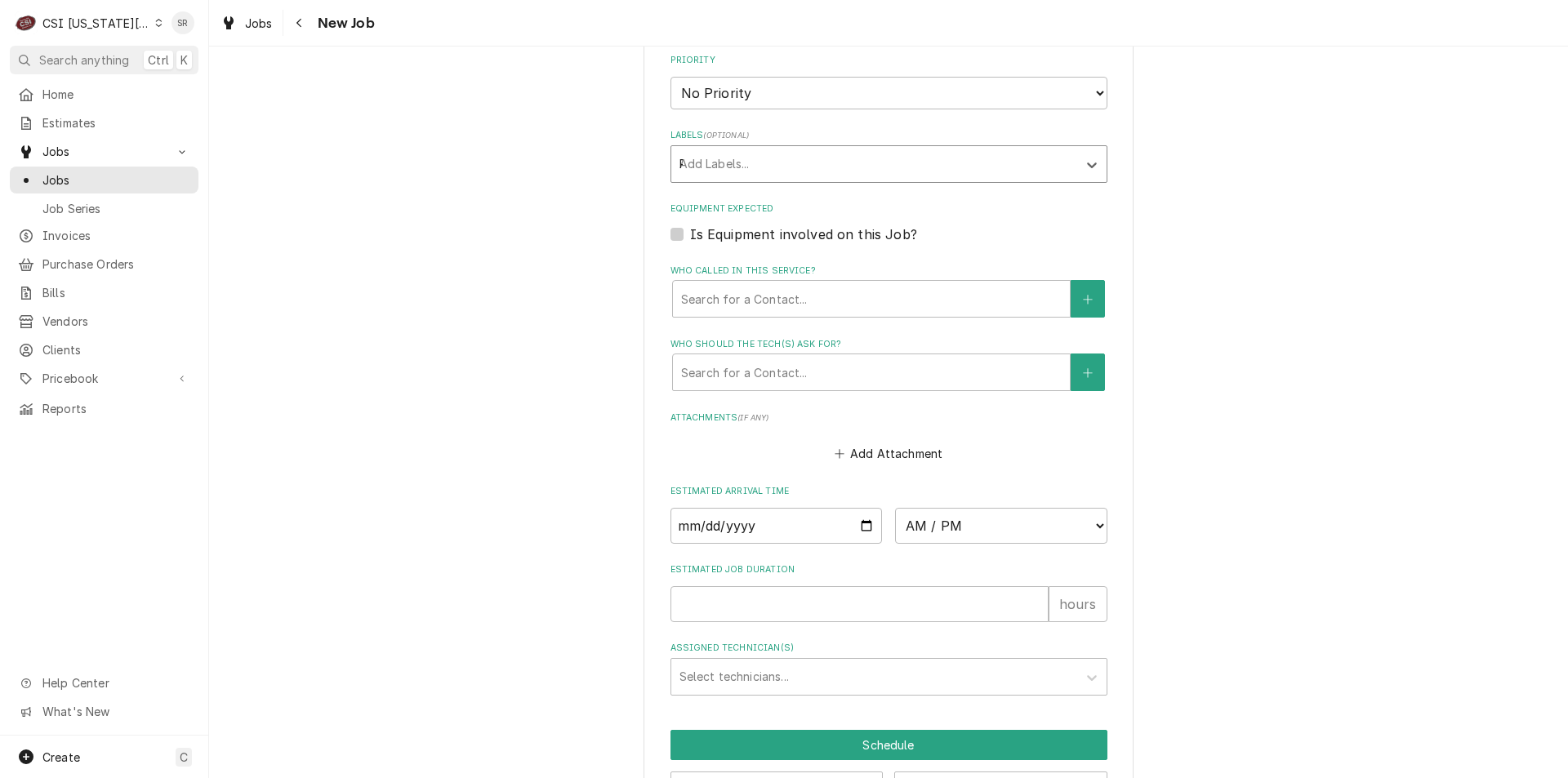 type on "REF" 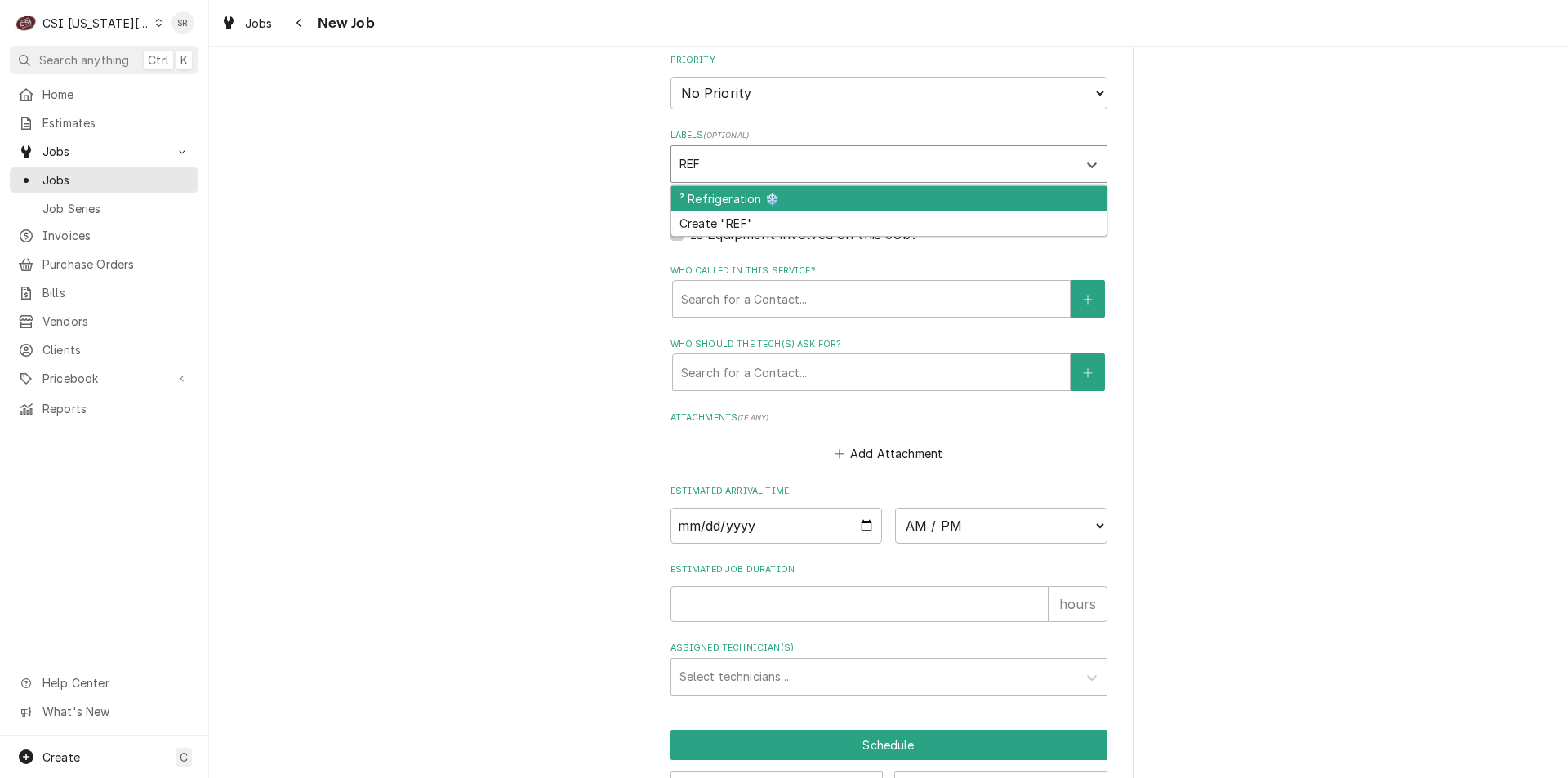 click on "² Refrigeration ❄️" at bounding box center [889, 198] 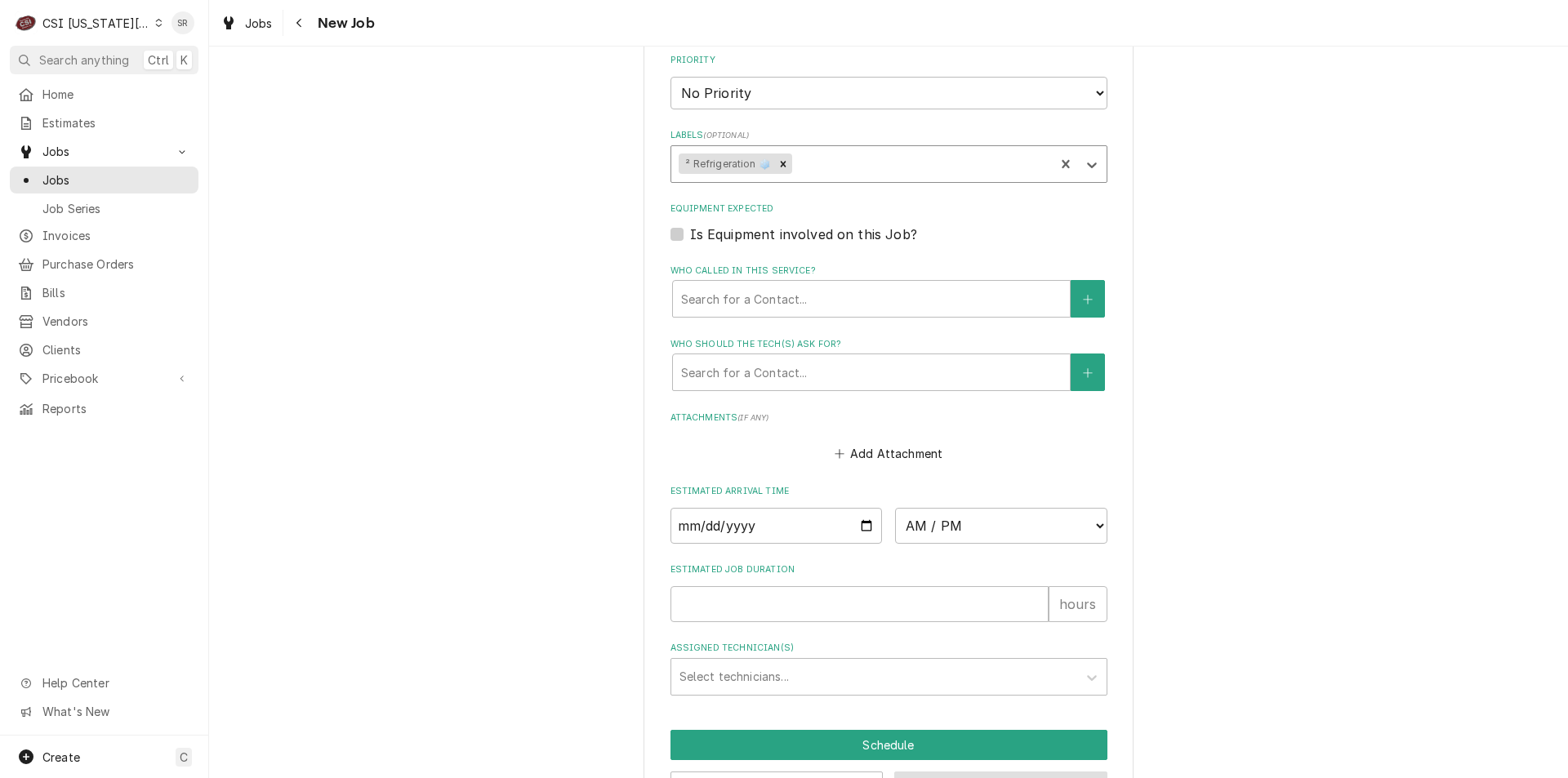 click on "Save Draft" at bounding box center [1000, 786] 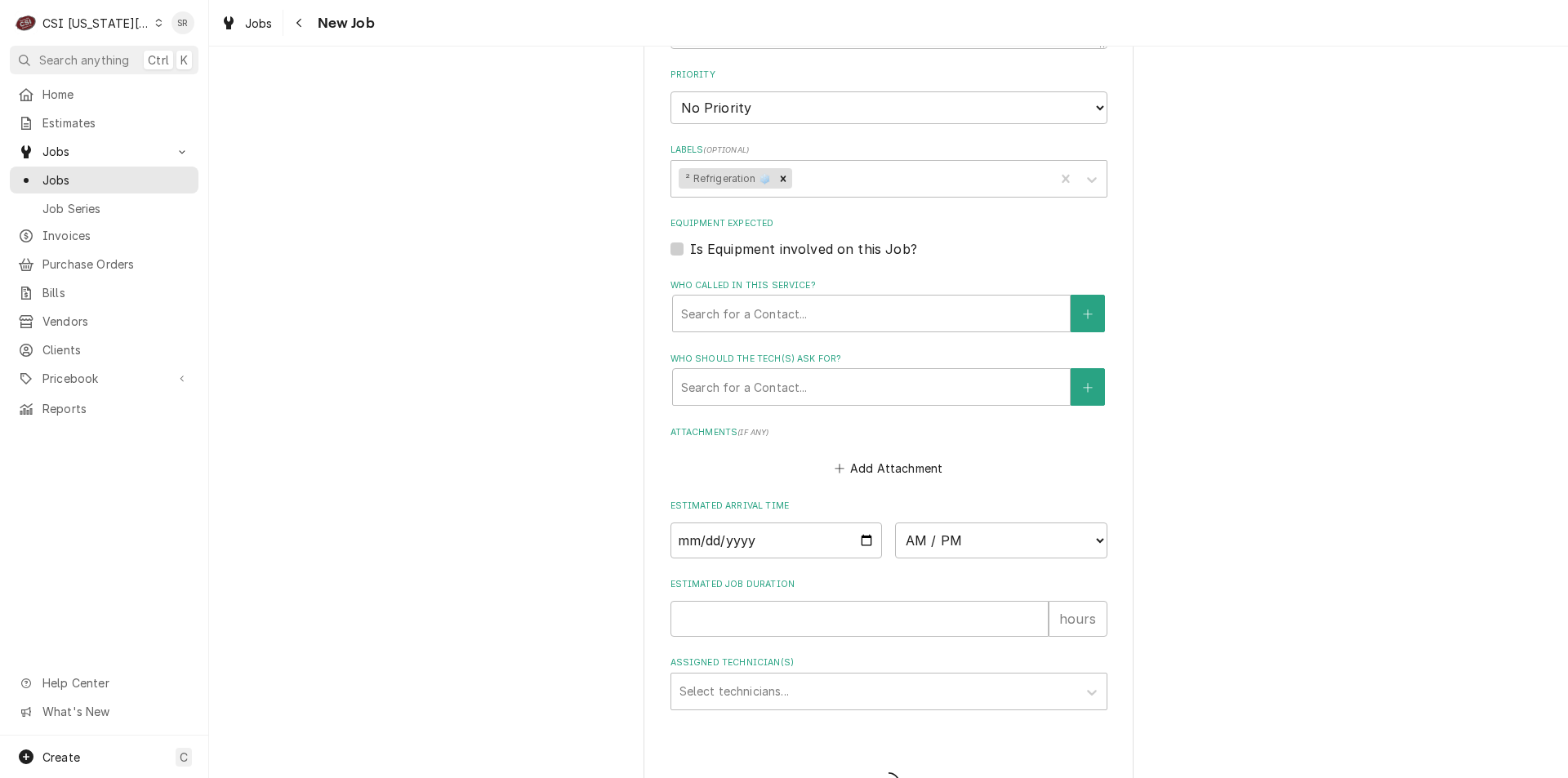type on "x" 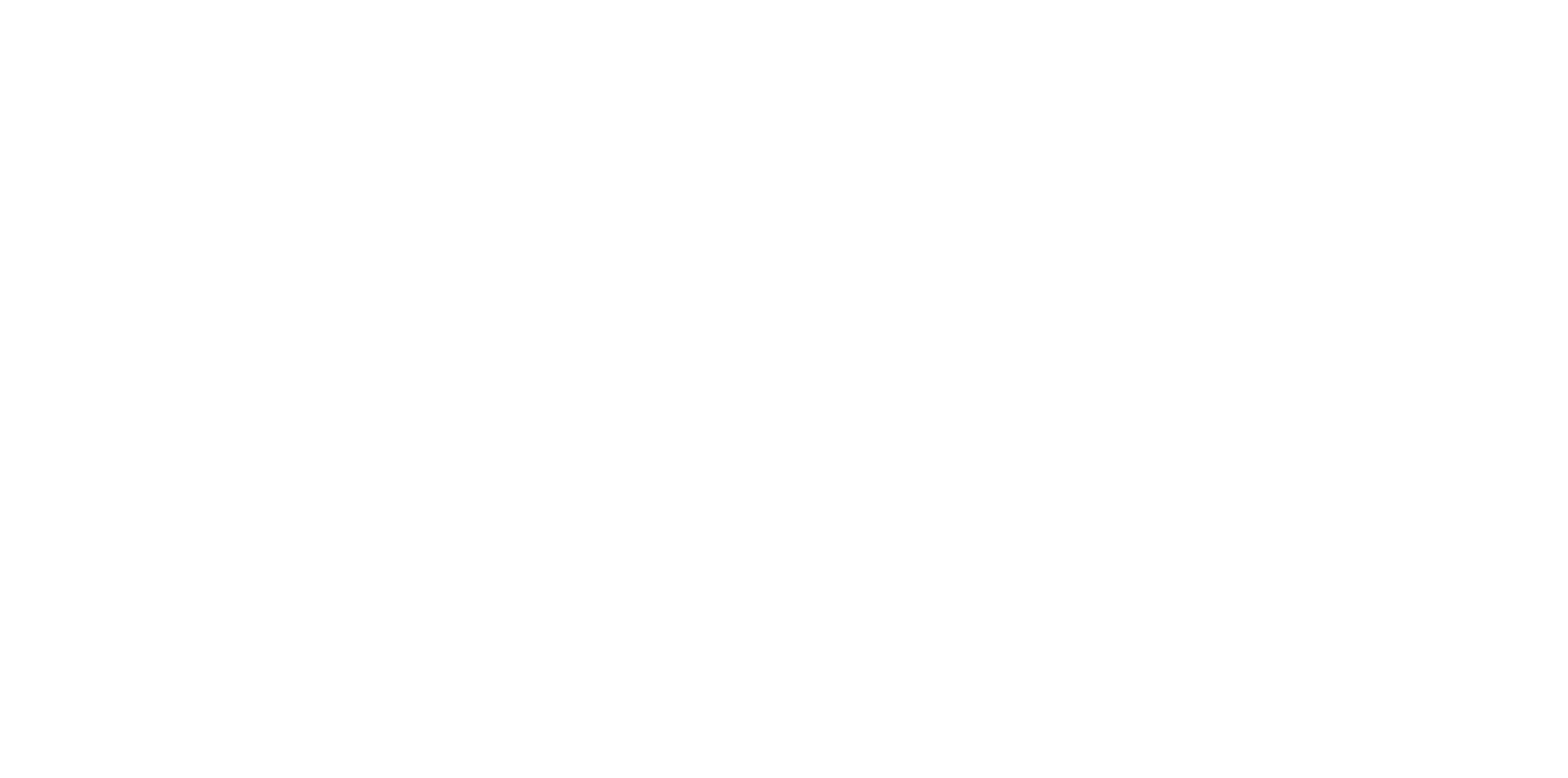 scroll, scrollTop: 0, scrollLeft: 0, axis: both 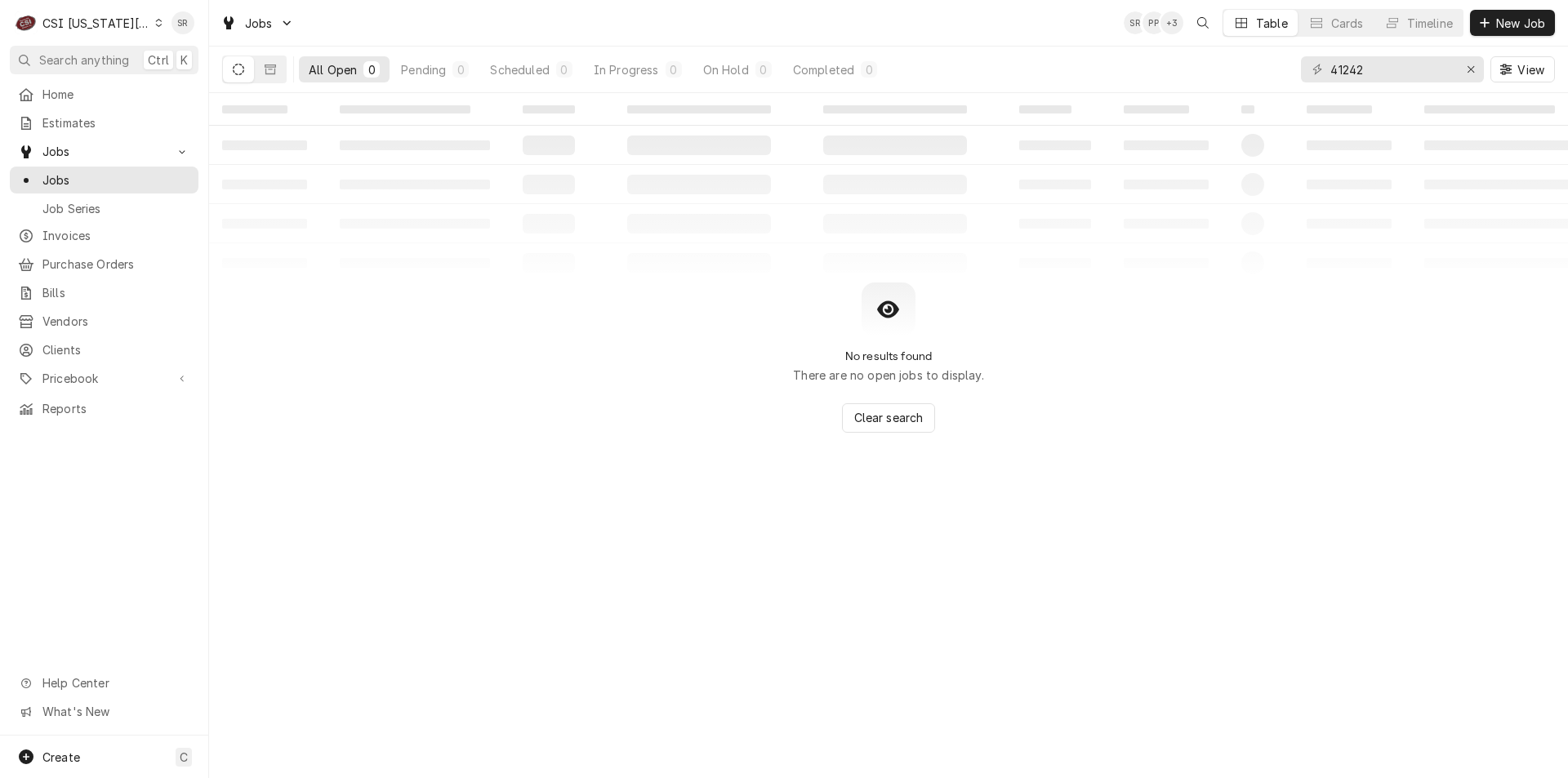 click on "CSI [US_STATE][GEOGRAPHIC_DATA]" at bounding box center [96, 23] 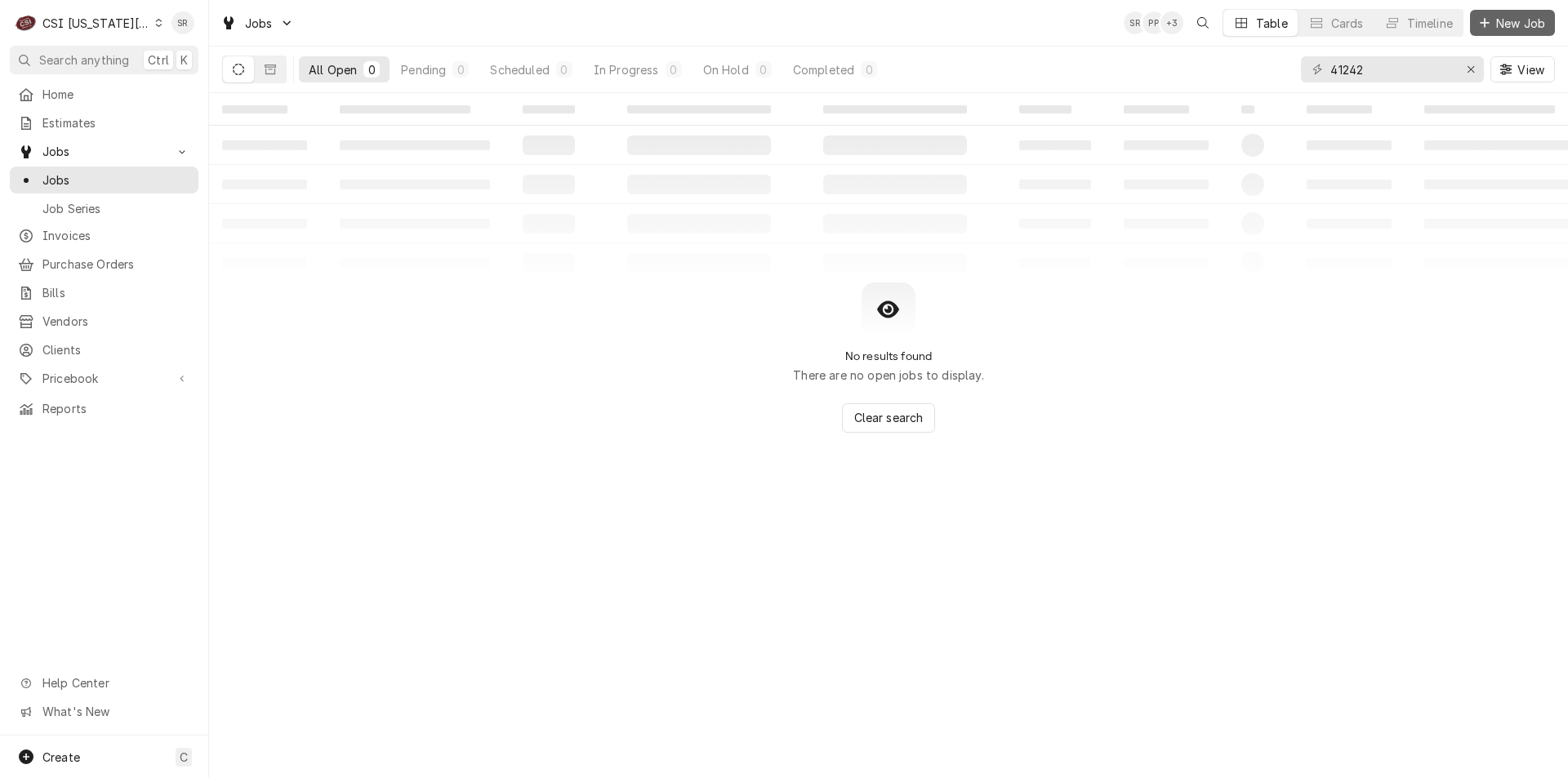 click on "C CSI Kansas City SR Search anything Ctrl K Home Estimates Jobs Jobs Job Series Invoices Purchase Orders Bills Vendors Clients Pricebook Services Parts & Materials Miscellaneous Discounts Tax Rates Reports Help Center What's New Create C Jobs   SR PP + 3 Table Cards Timeline New Job All Open 0 Pending 0 Scheduled 0 In Progress 0 On Hold 0 Completed 0 41242 View ‌ ‌ ‌ ‌ ‌ ‌ ‌ ‌ ‌ ‌ ‌ ‌ ‌ ‌ ‌ ‌ ‌ ‌ ‌ ‌ ‌ ‌ ‌ ‌ ‌ ‌ ‌ ‌ ‌ ‌ ‌ ‌ ‌ ‌ ‌ ‌ ‌ ‌ ‌ ‌ ‌ ‌ ‌ ‌ ‌ ‌ ‌ ‌ ‌ ‌ ‌ ‌ ‌ ‌ ‌ ‌ ‌ ‌ ‌ ‌ ‌ ‌ ‌ ‌ ‌ ‌ ‌ ‌ ‌ ‌ ‌ ‌ ‌ ‌ ‌ ‌ ‌ ‌ ‌ ‌ No results found There are no  open jobs to display. Clear search Date — Time — Duration — Labels No labels Reason For Call Not mentioned" at bounding box center [784, 389] 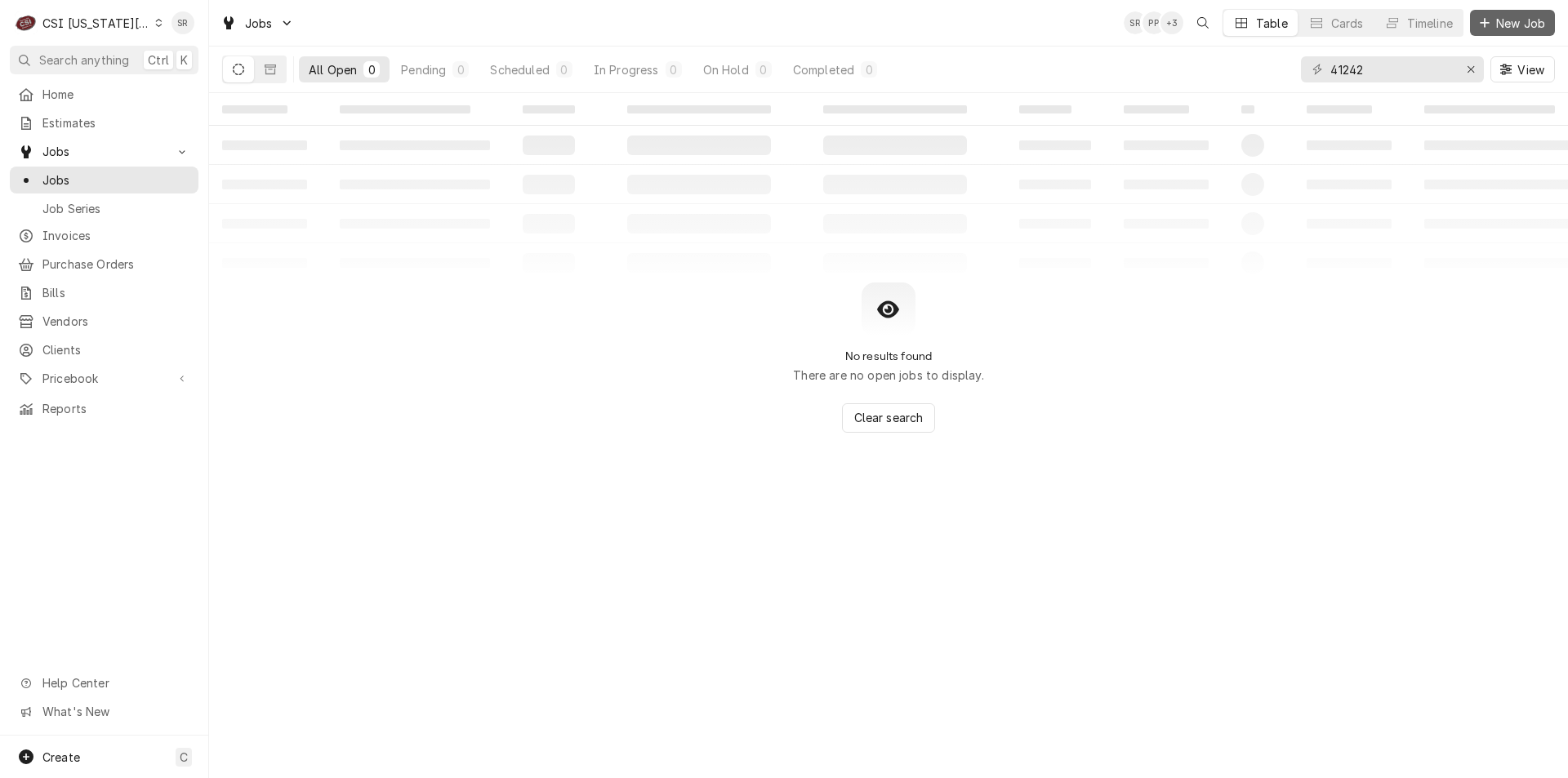 click on "New Job" at bounding box center (1521, 23) 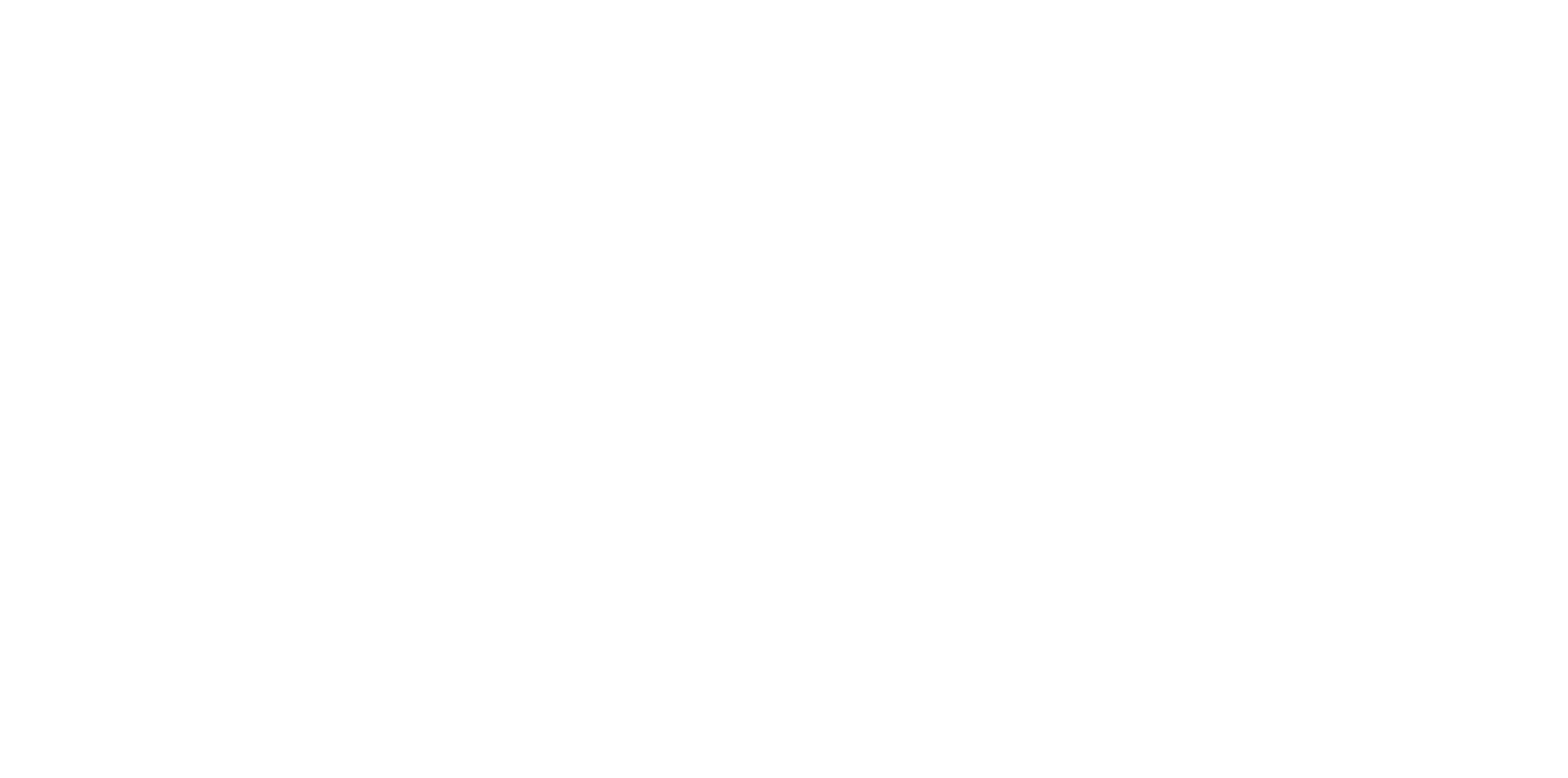 scroll, scrollTop: 0, scrollLeft: 0, axis: both 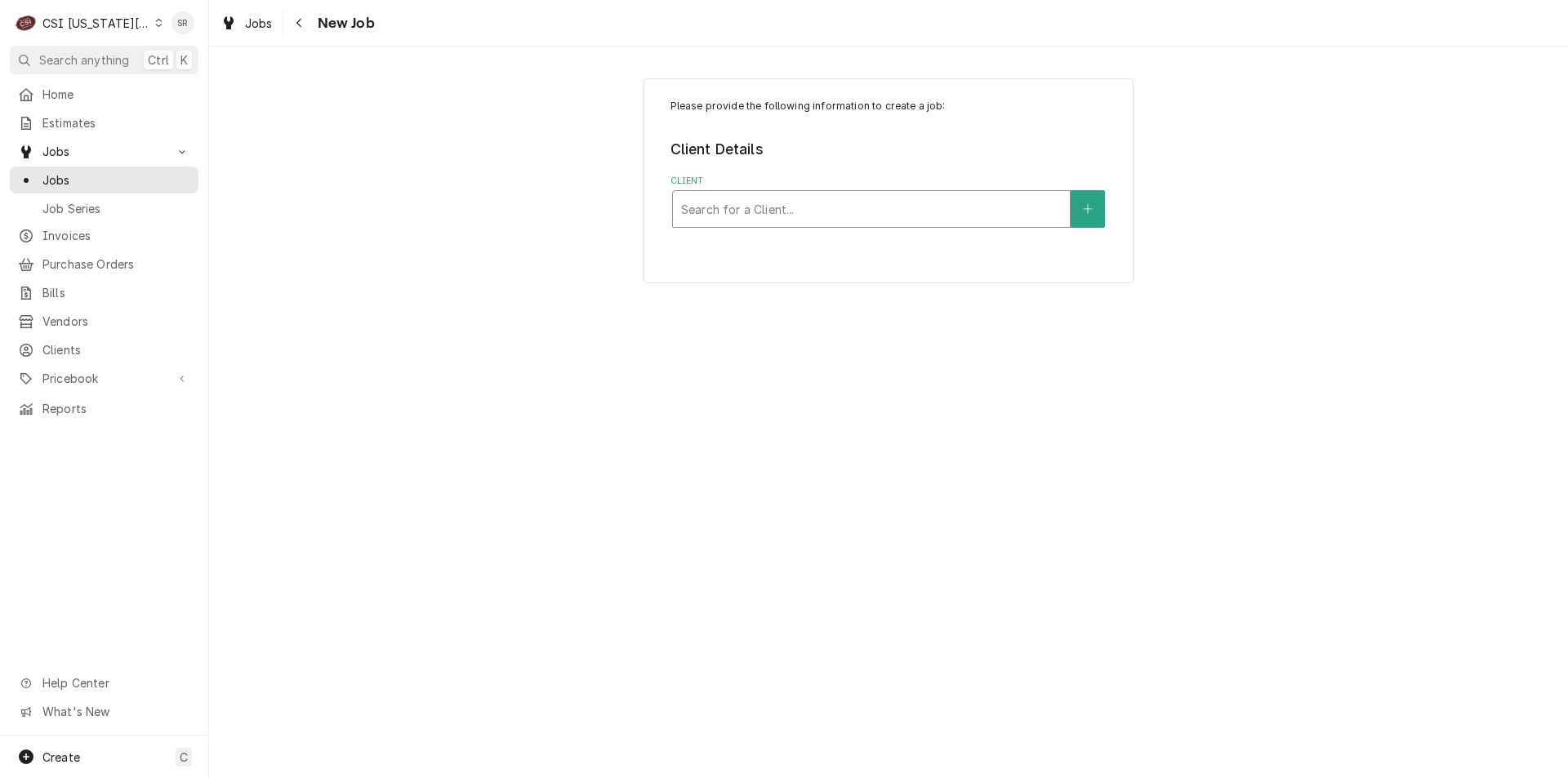 click at bounding box center (871, 209) 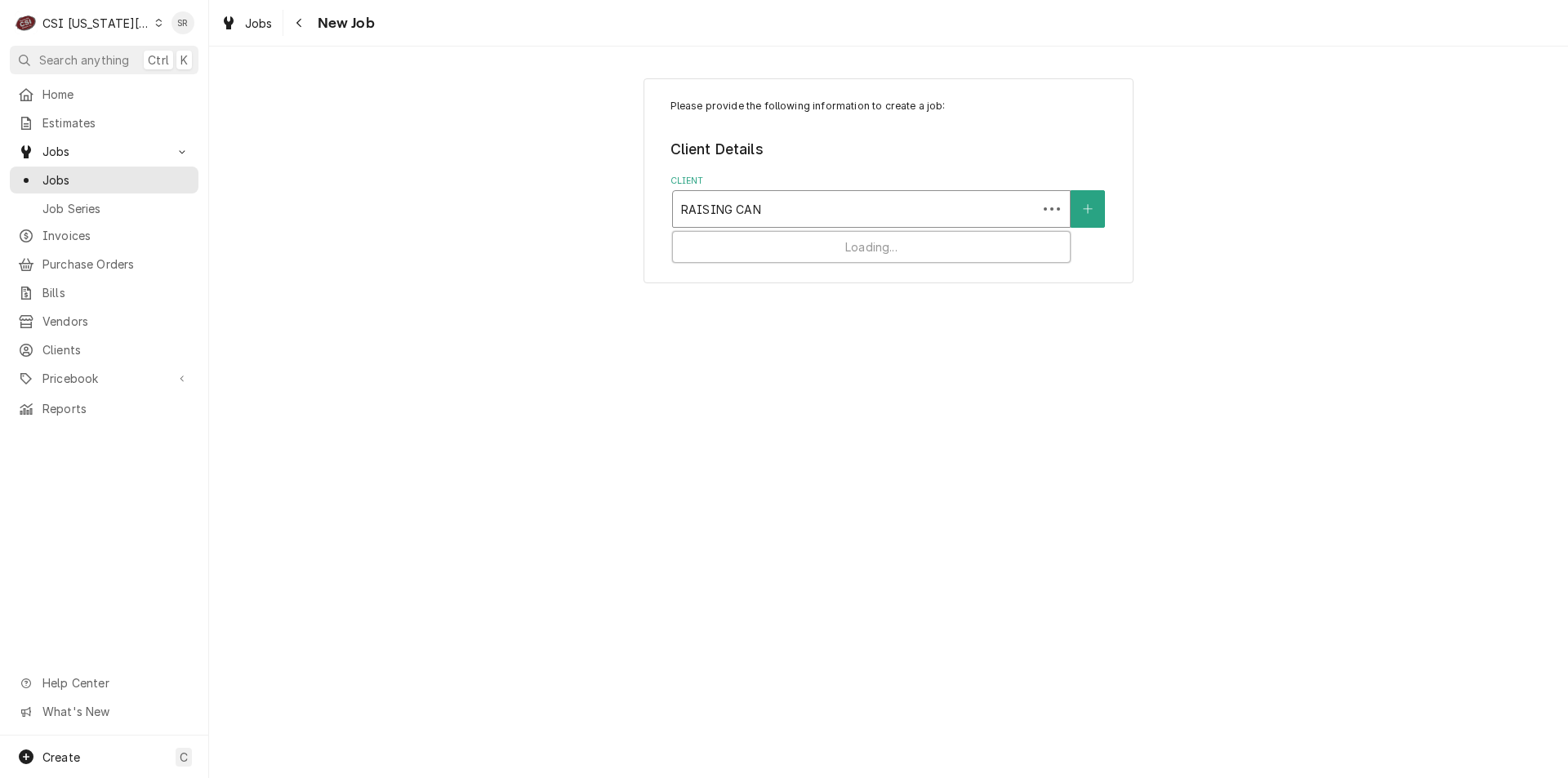 type on "RAISING CANE" 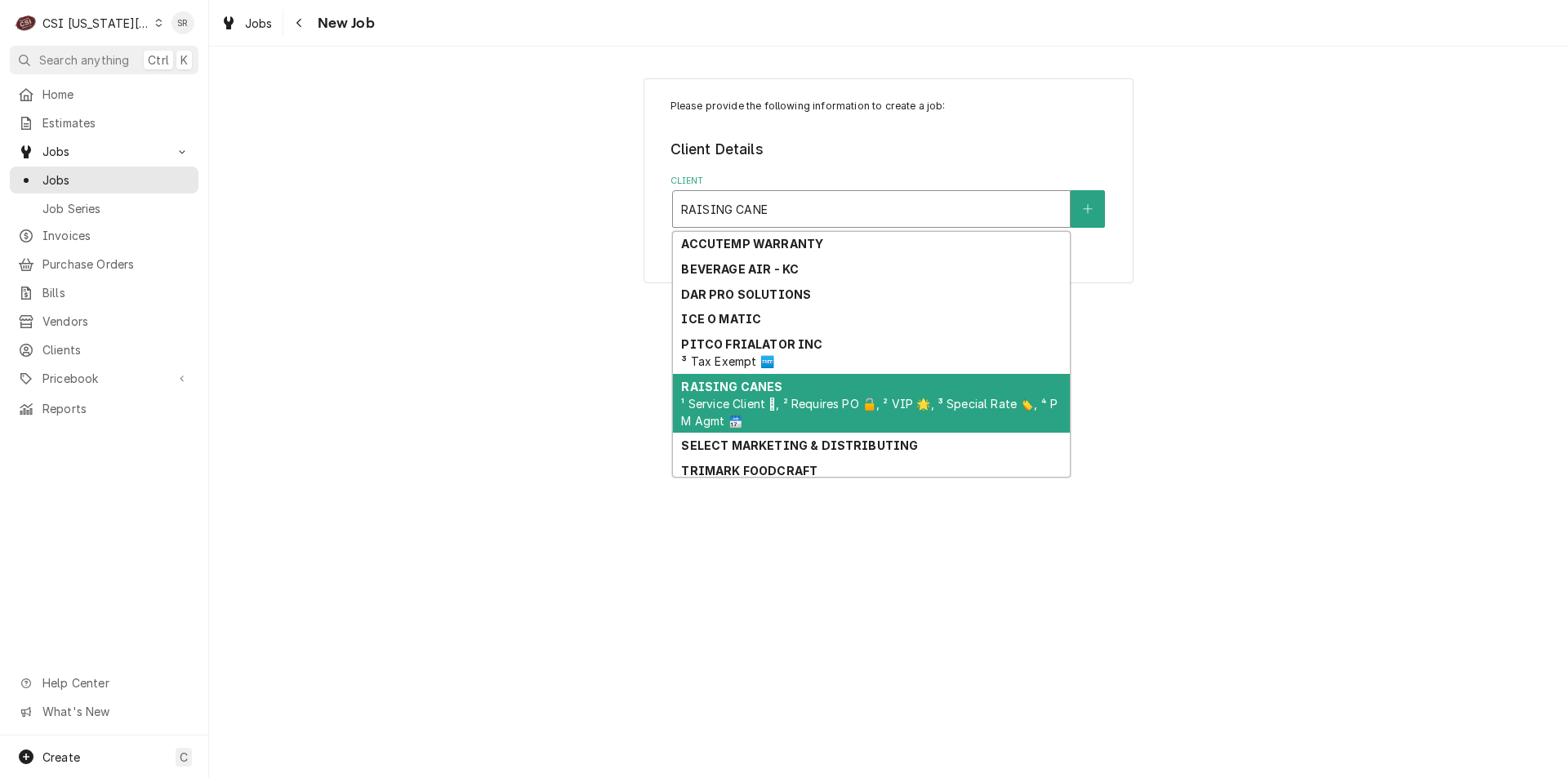 click on "RAISING CANES ¹ Service Client 🛟, ² Requires PO 🔓, ² VIP 🌟, ³ Special Rate 🏷️, ⁴ PM Agmt 🗓️" at bounding box center (871, 403) 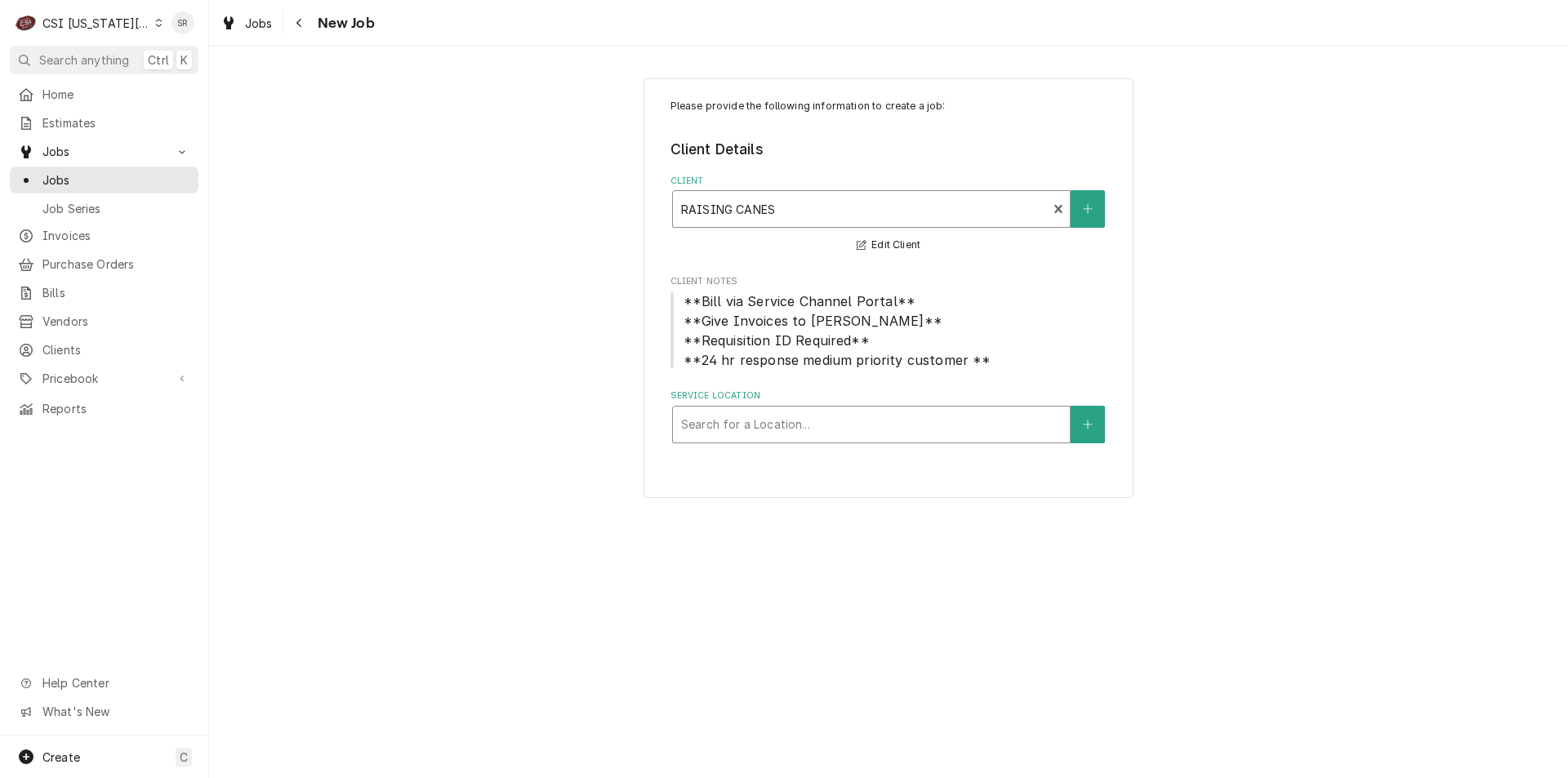 click at bounding box center [871, 425] 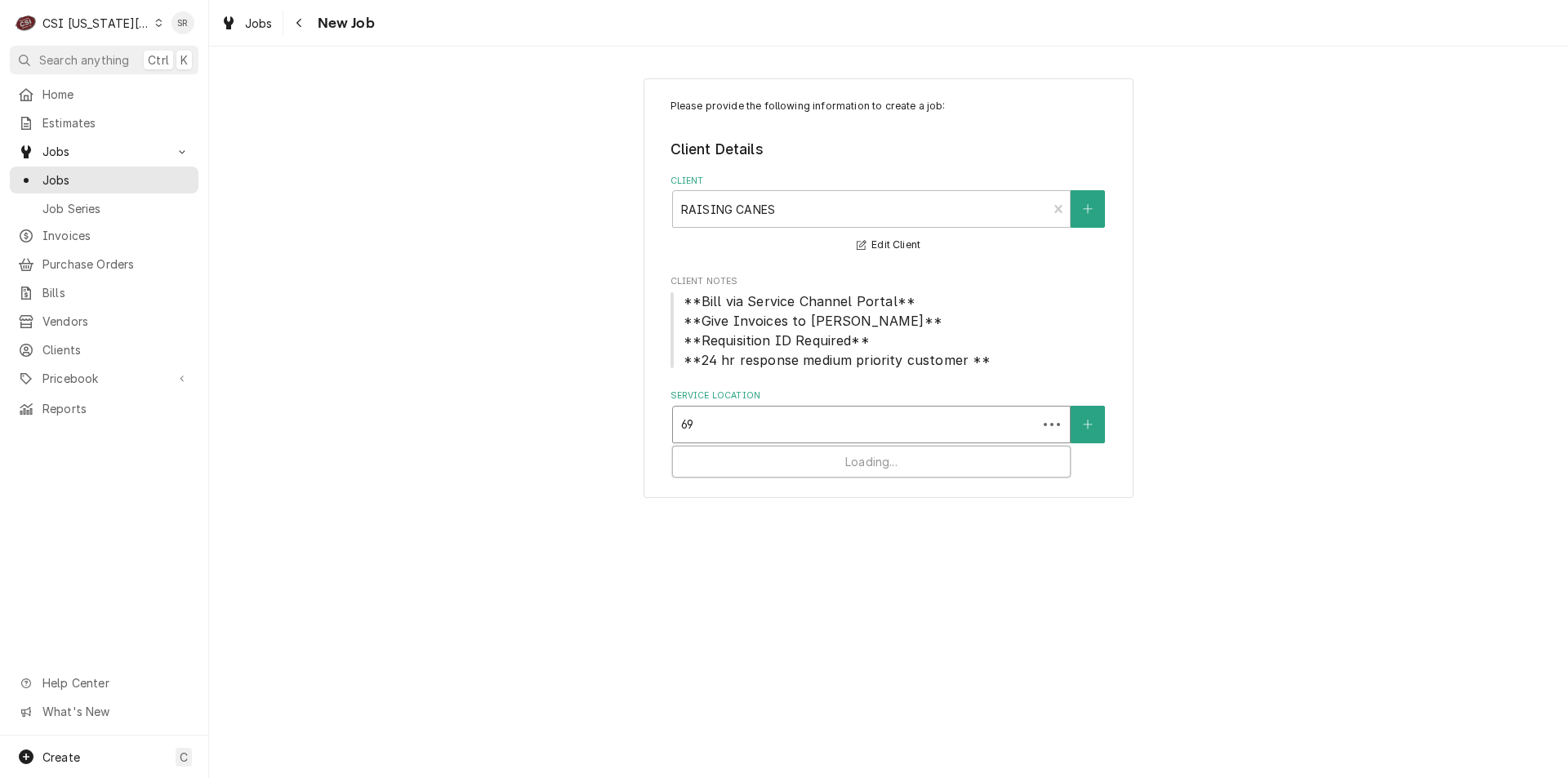 type on "6" 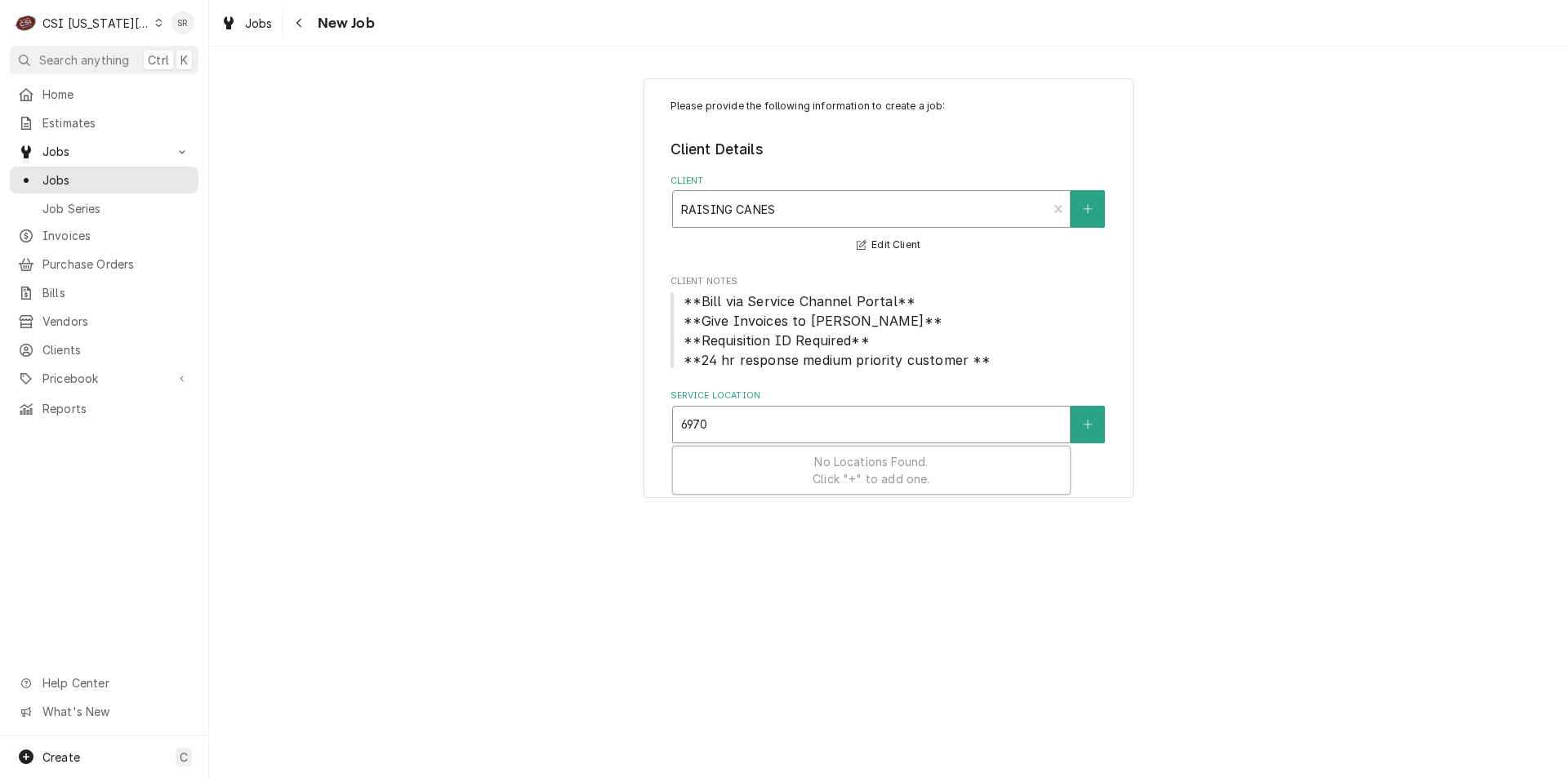 type on "6970" 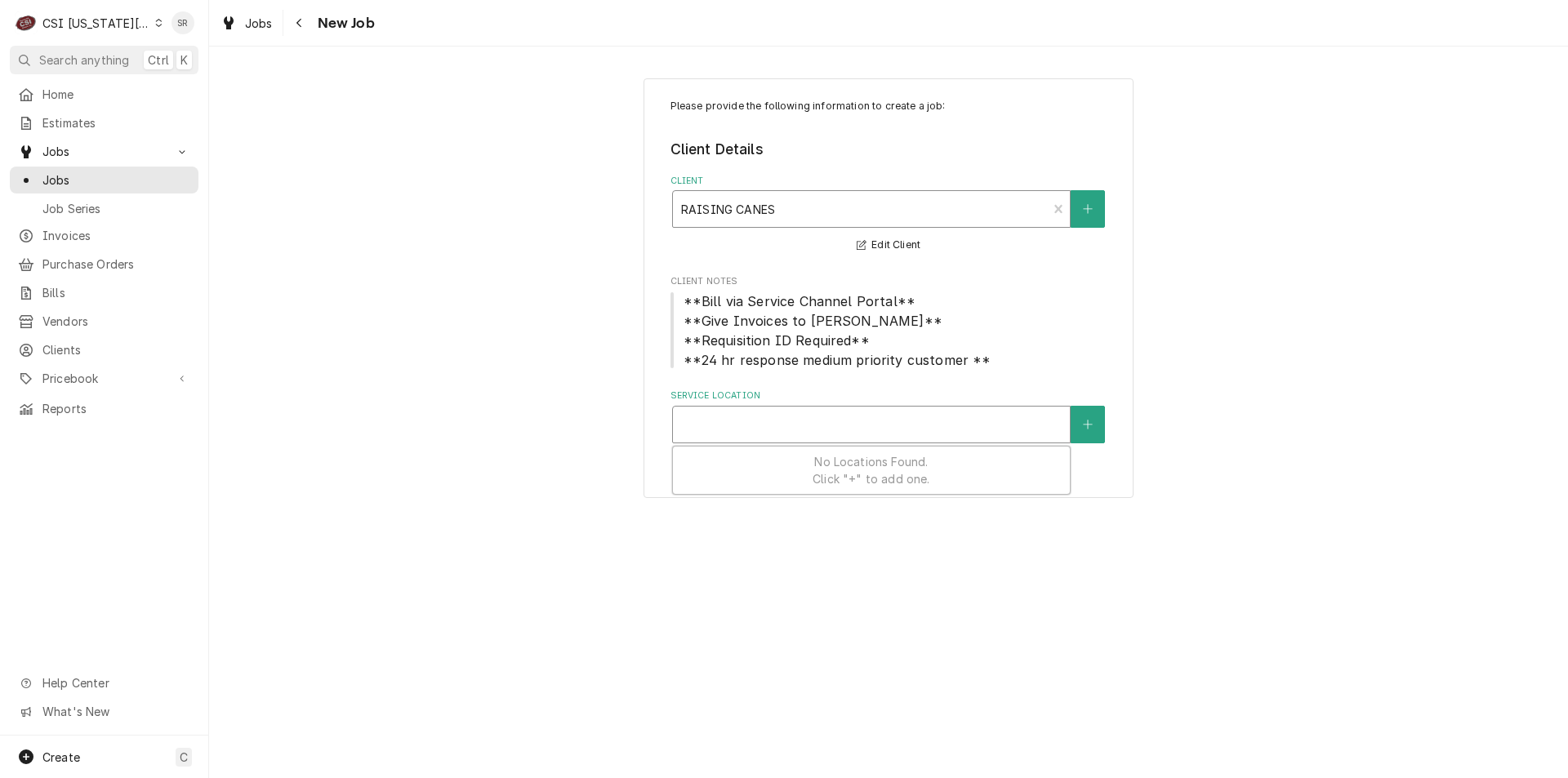 click at bounding box center (860, 209) 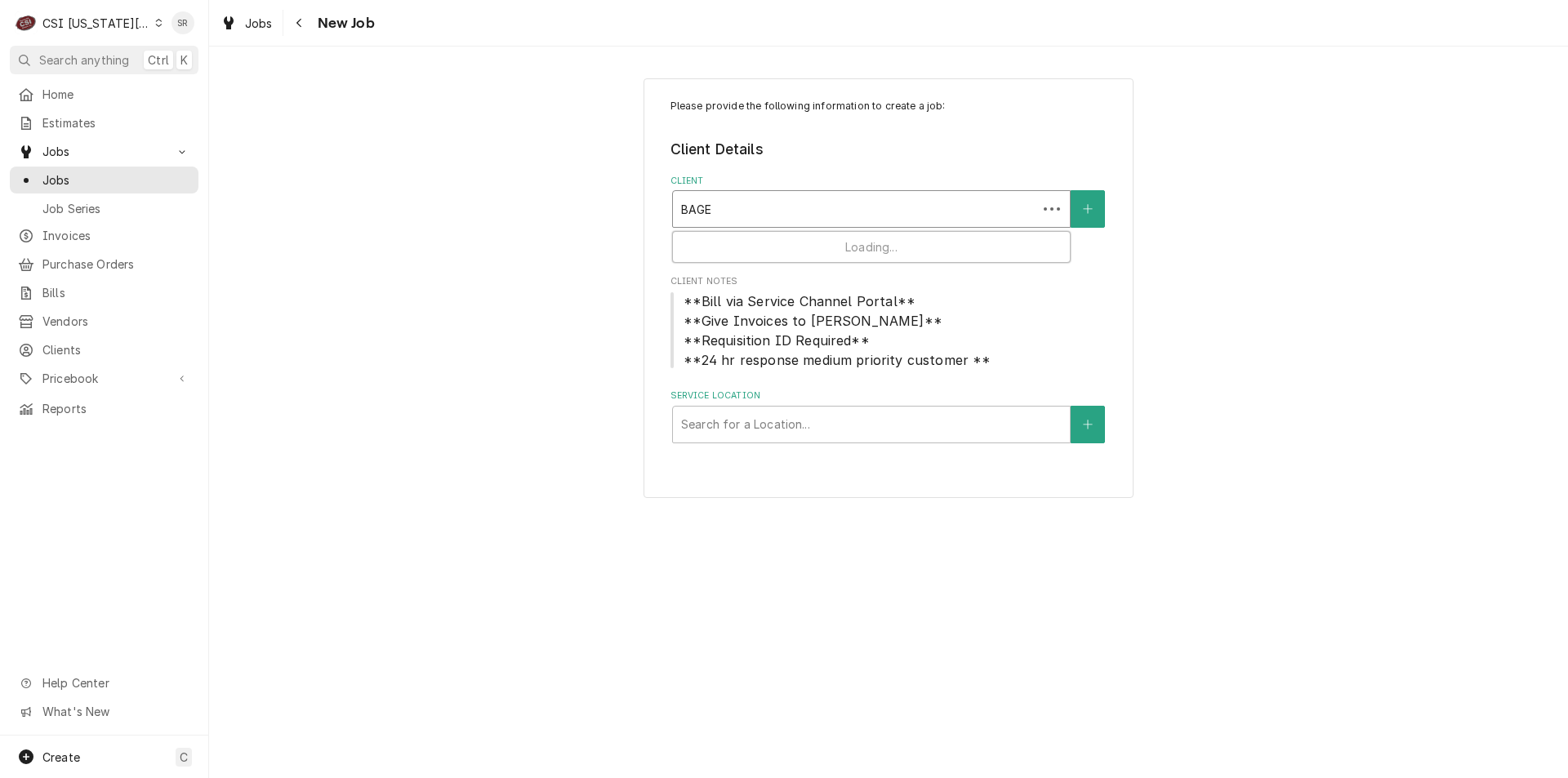 type on "BAGEL" 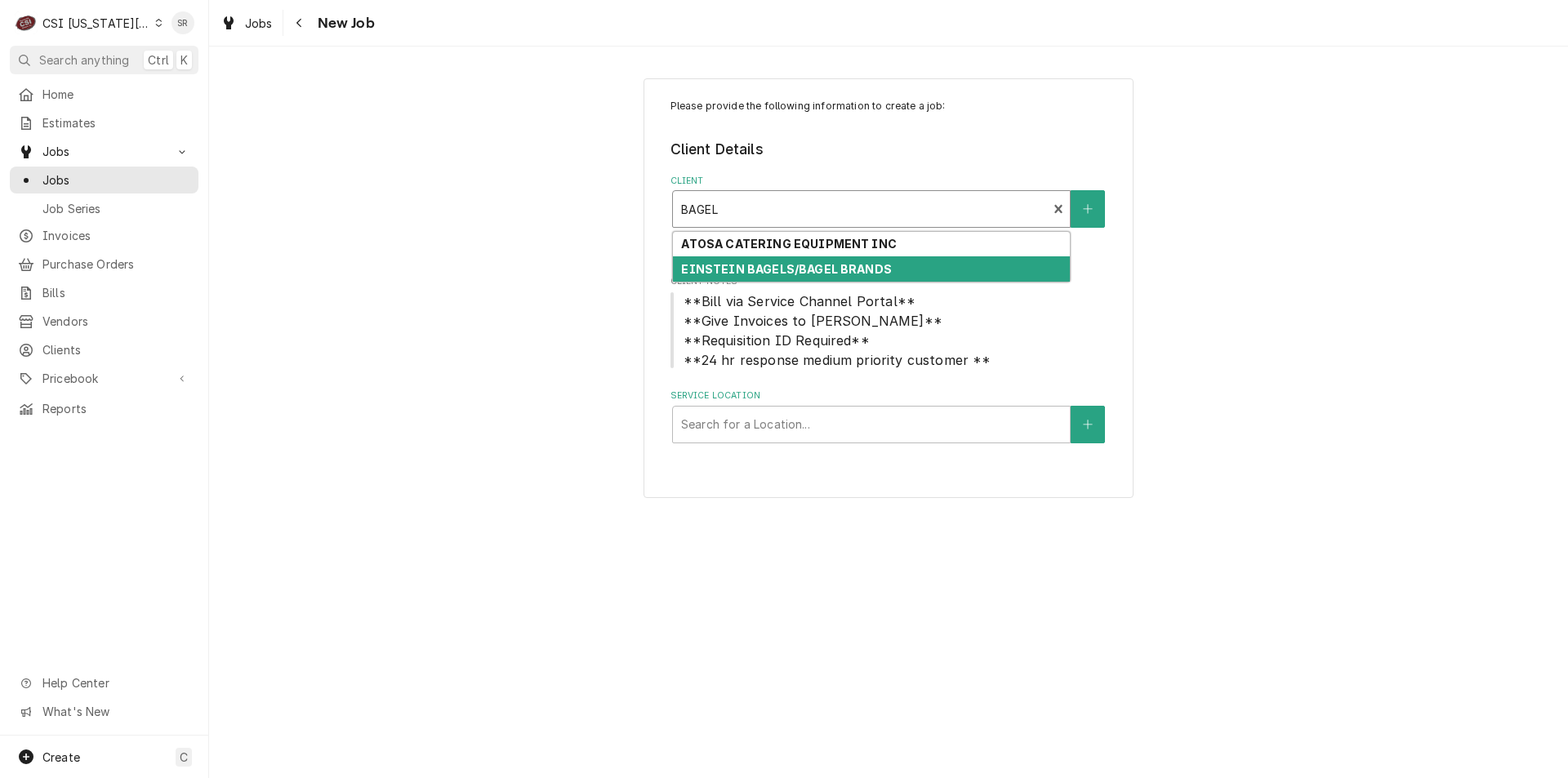 click on "EINSTEIN BAGELS/BAGEL BRANDS" at bounding box center (786, 269) 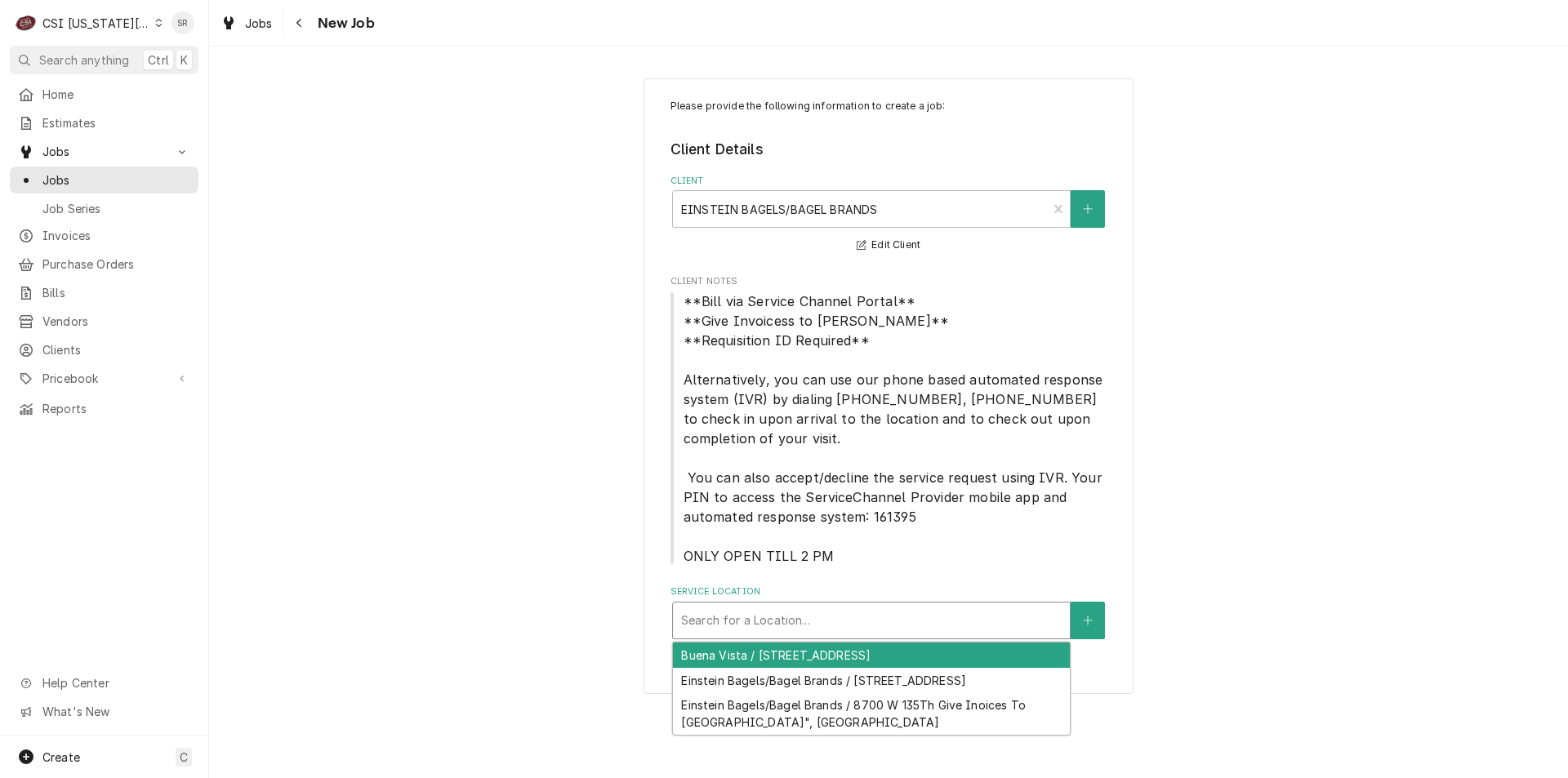 click at bounding box center (871, 620) 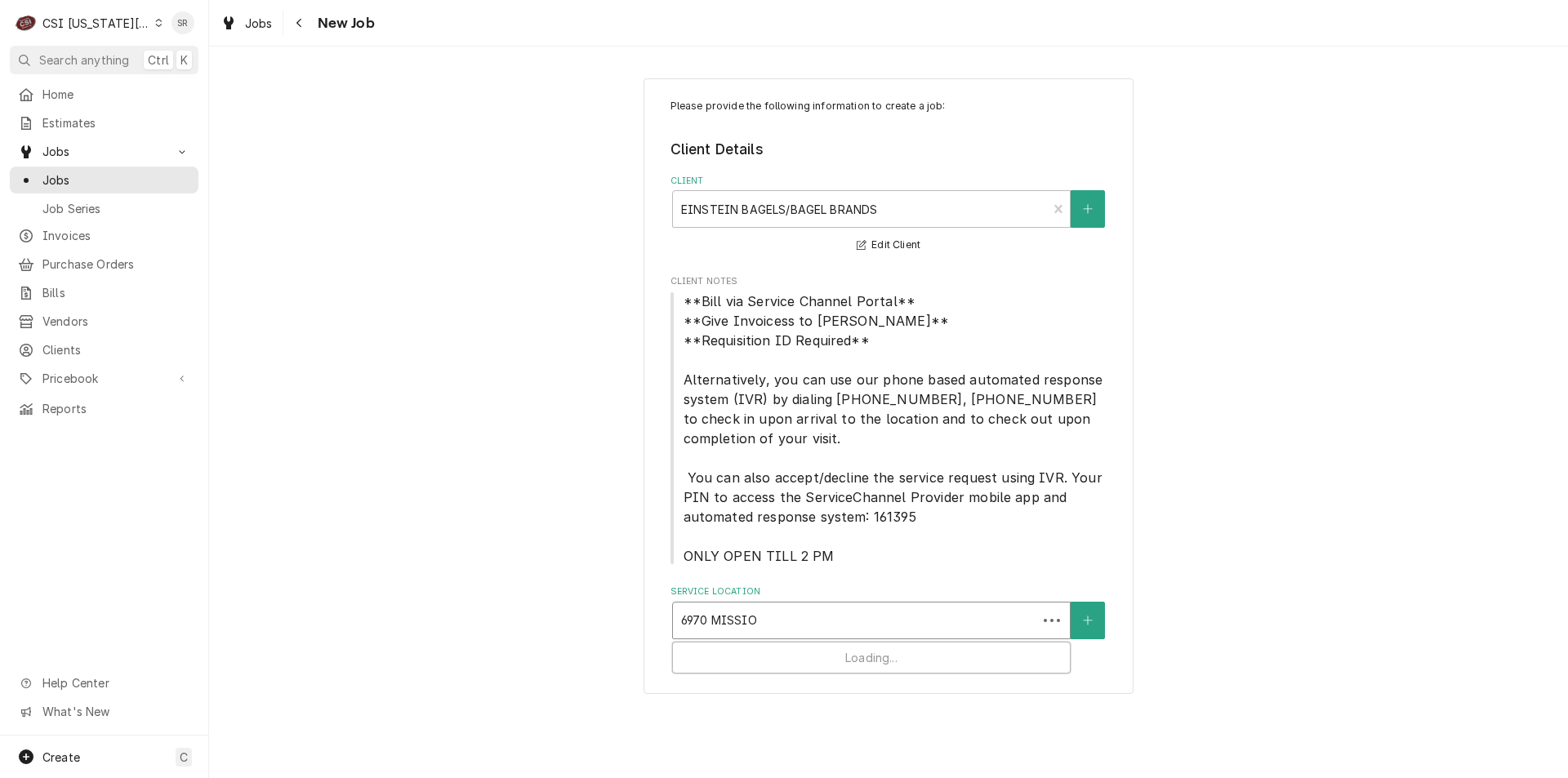 type on "6970 MISSION" 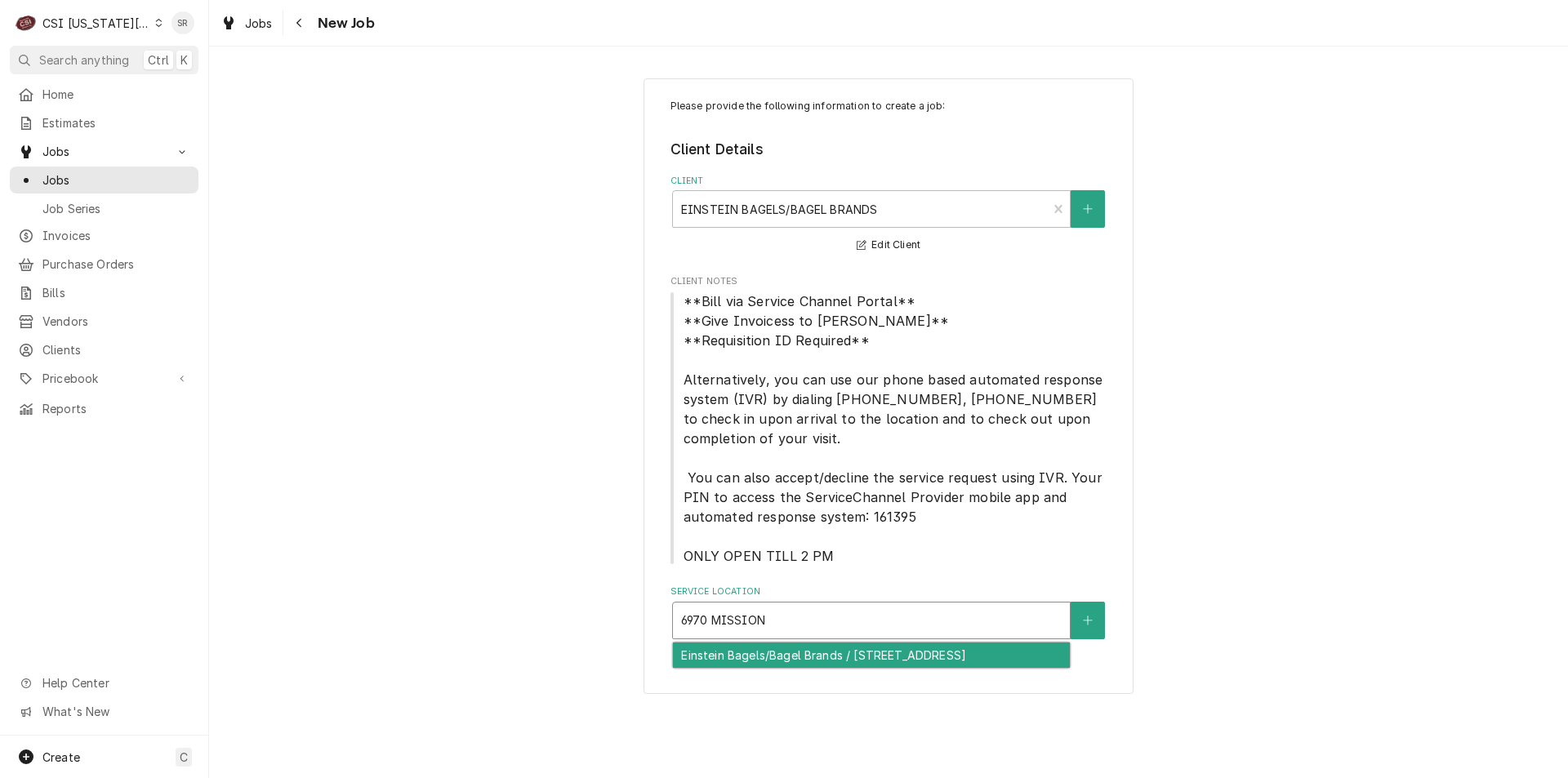 click on "Einstein Bagels/Bagel Brands / 6970 Mission Rd Ste 36, Prairie Village, KS 66208" at bounding box center [871, 655] 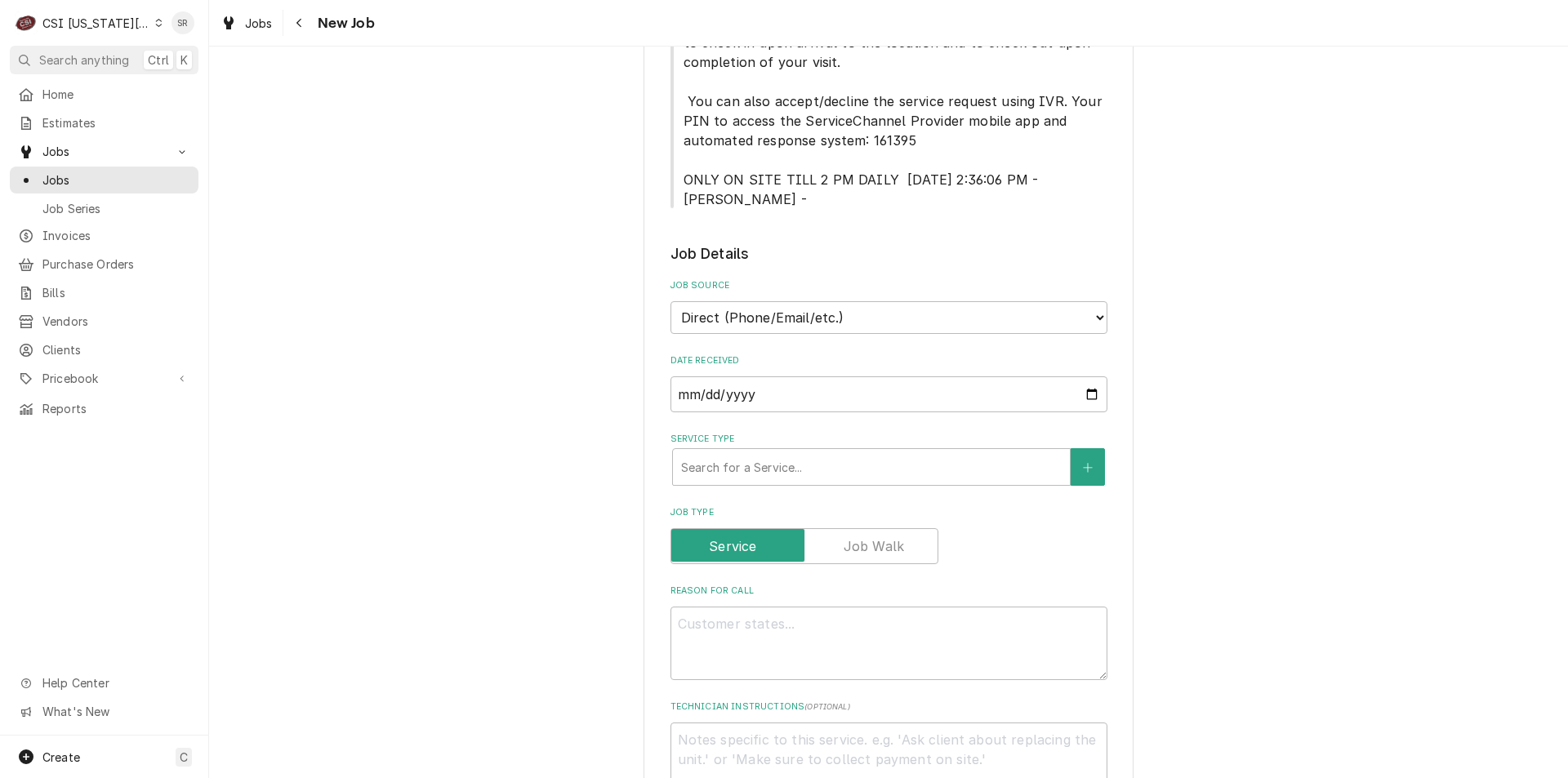 scroll, scrollTop: 735, scrollLeft: 0, axis: vertical 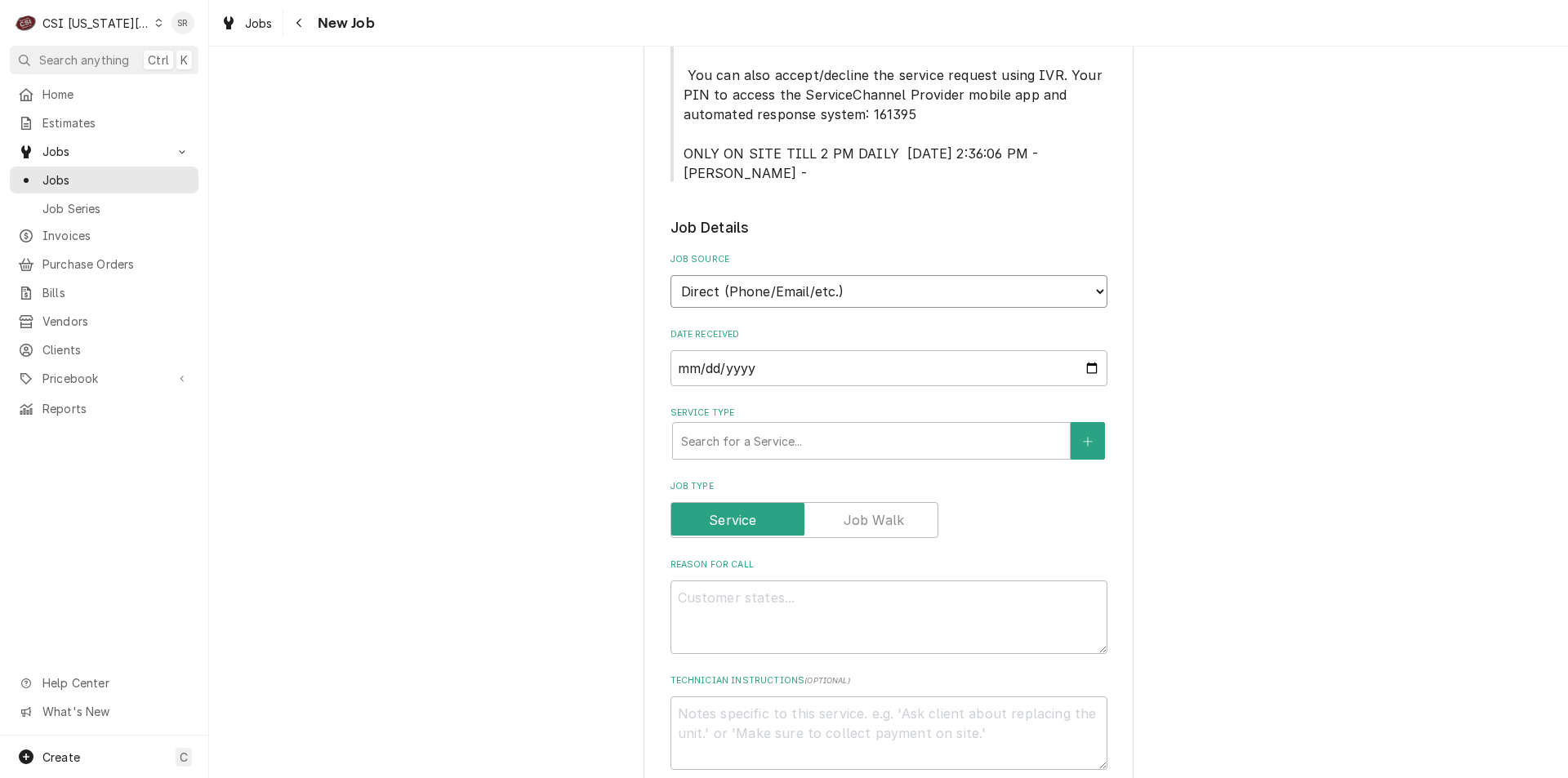 drag, startPoint x: 761, startPoint y: 292, endPoint x: 757, endPoint y: 318, distance: 26.305893 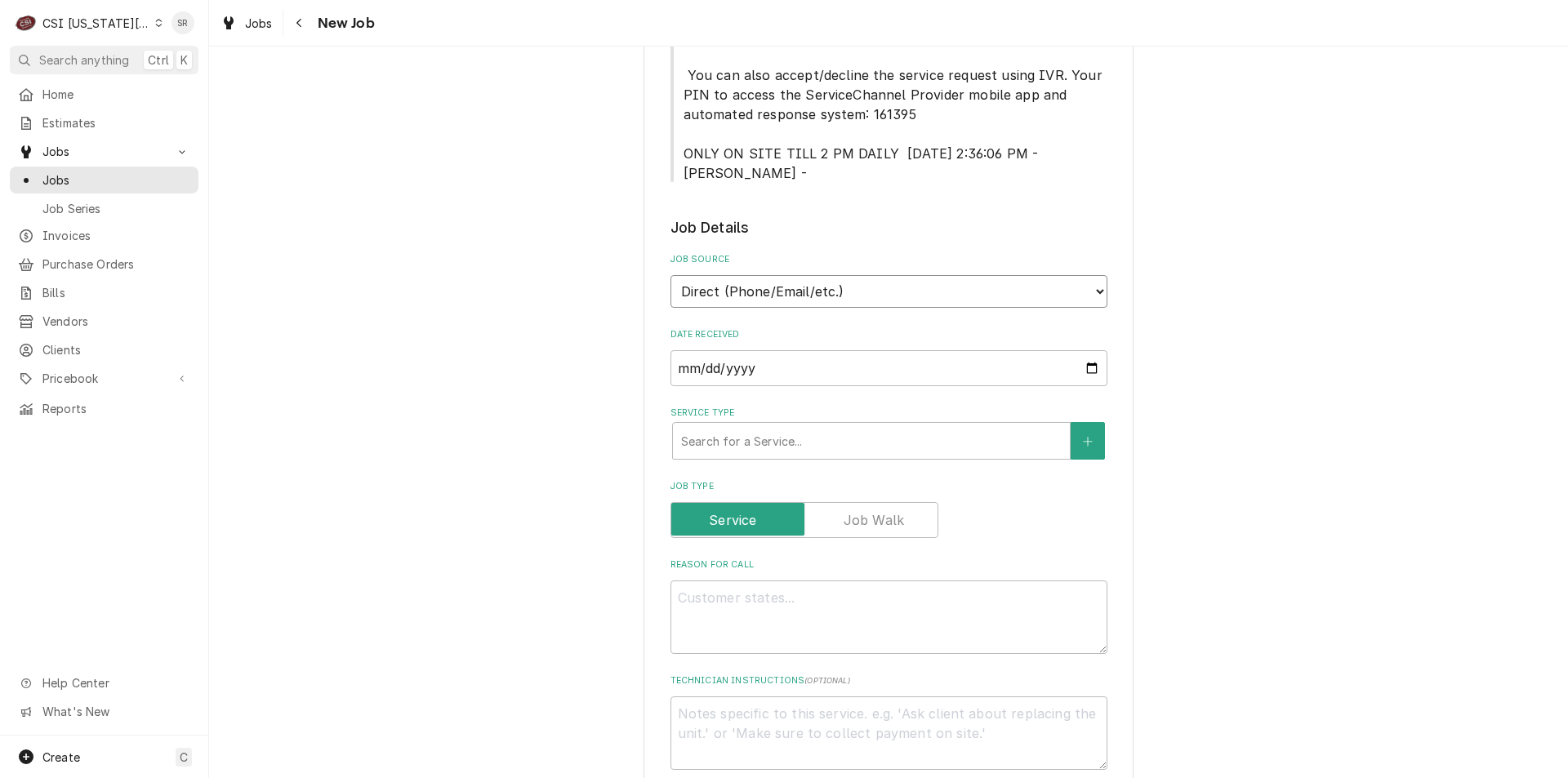 click on "Direct (Phone/Email/etc.) Service Channel Corrigo Ecotrak Other" at bounding box center (889, 291) 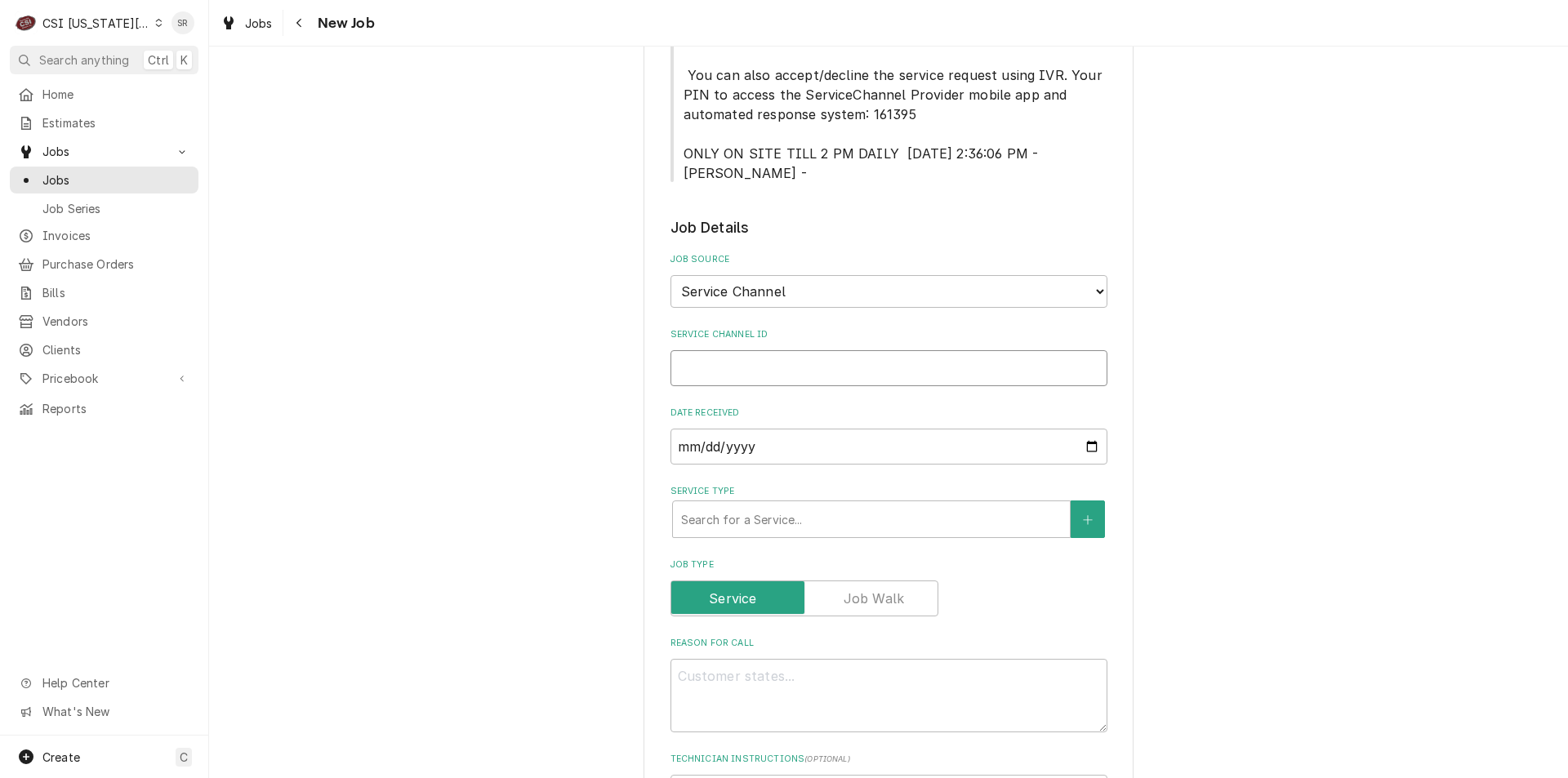 click on "Service Channel ID" at bounding box center (889, 368) 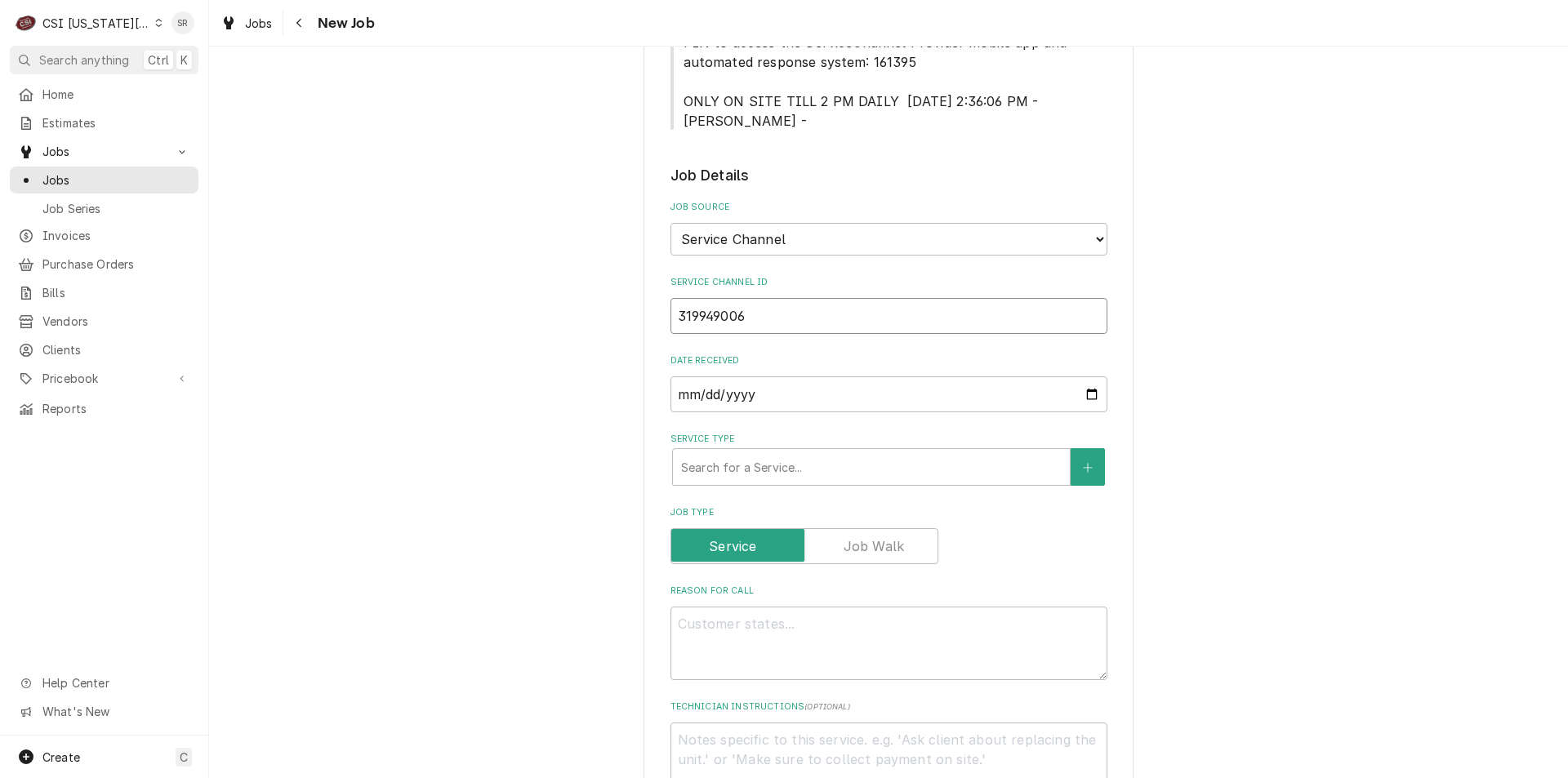 scroll, scrollTop: 816, scrollLeft: 0, axis: vertical 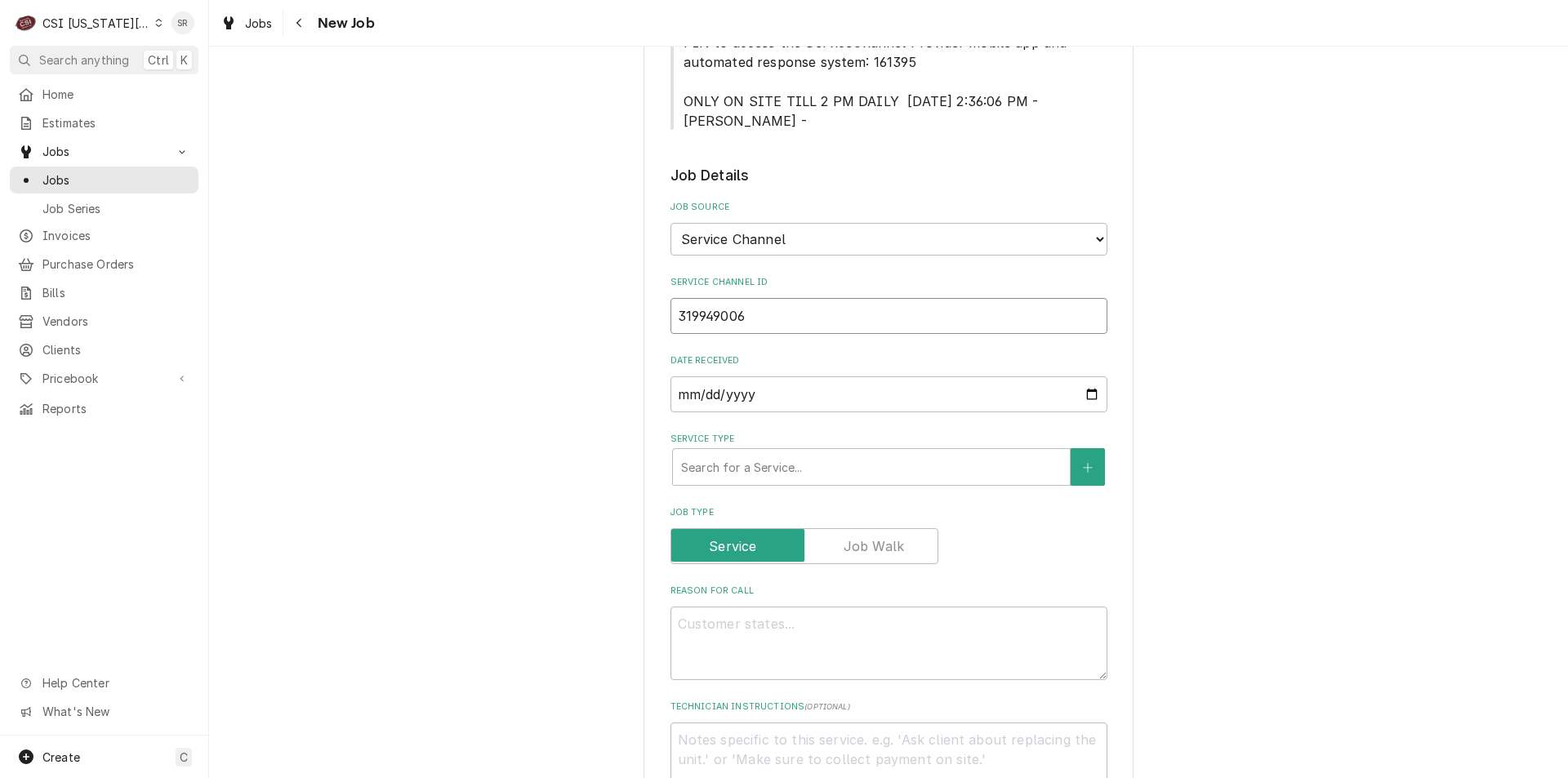type on "x" 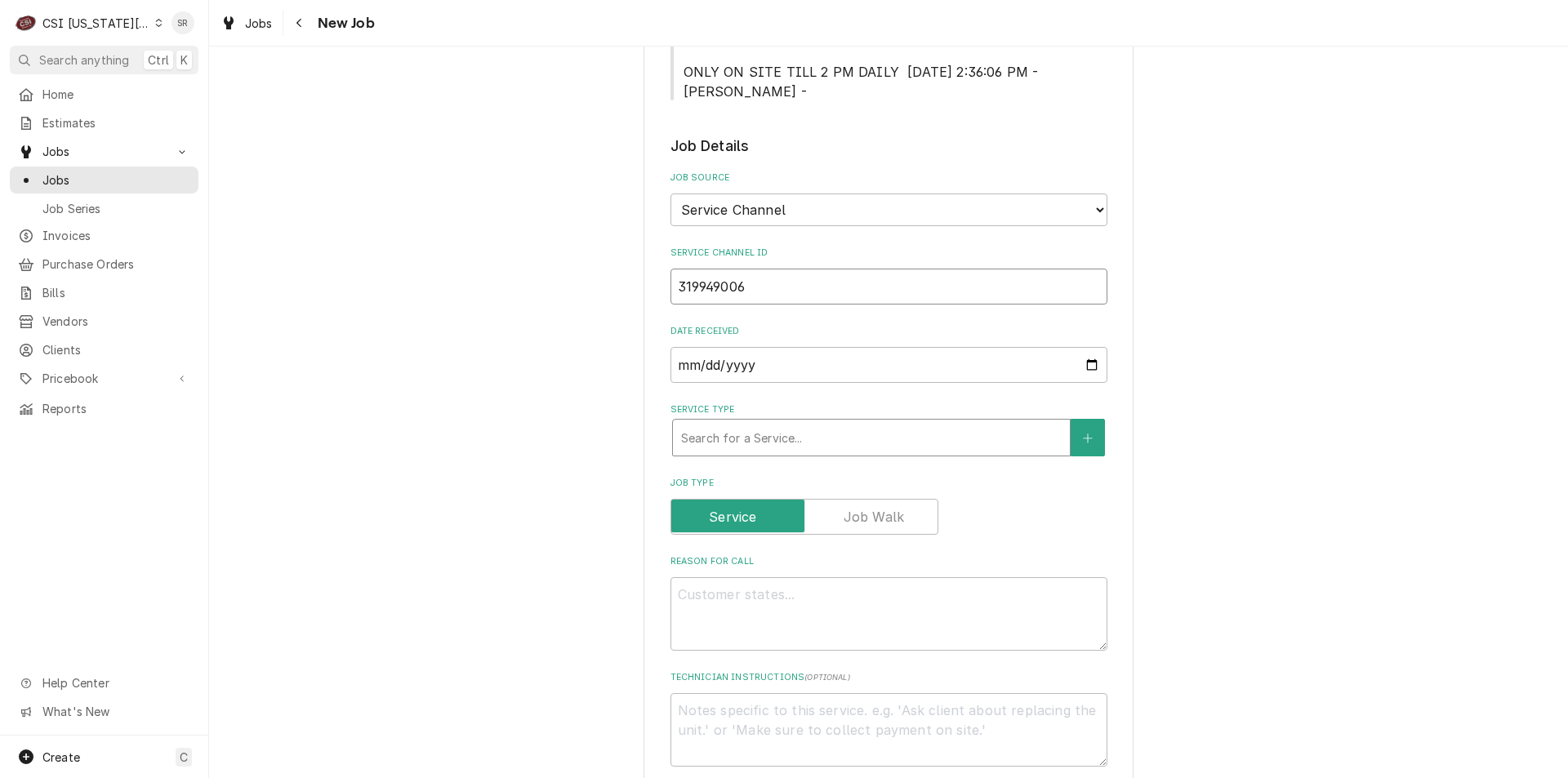 type on "319949006" 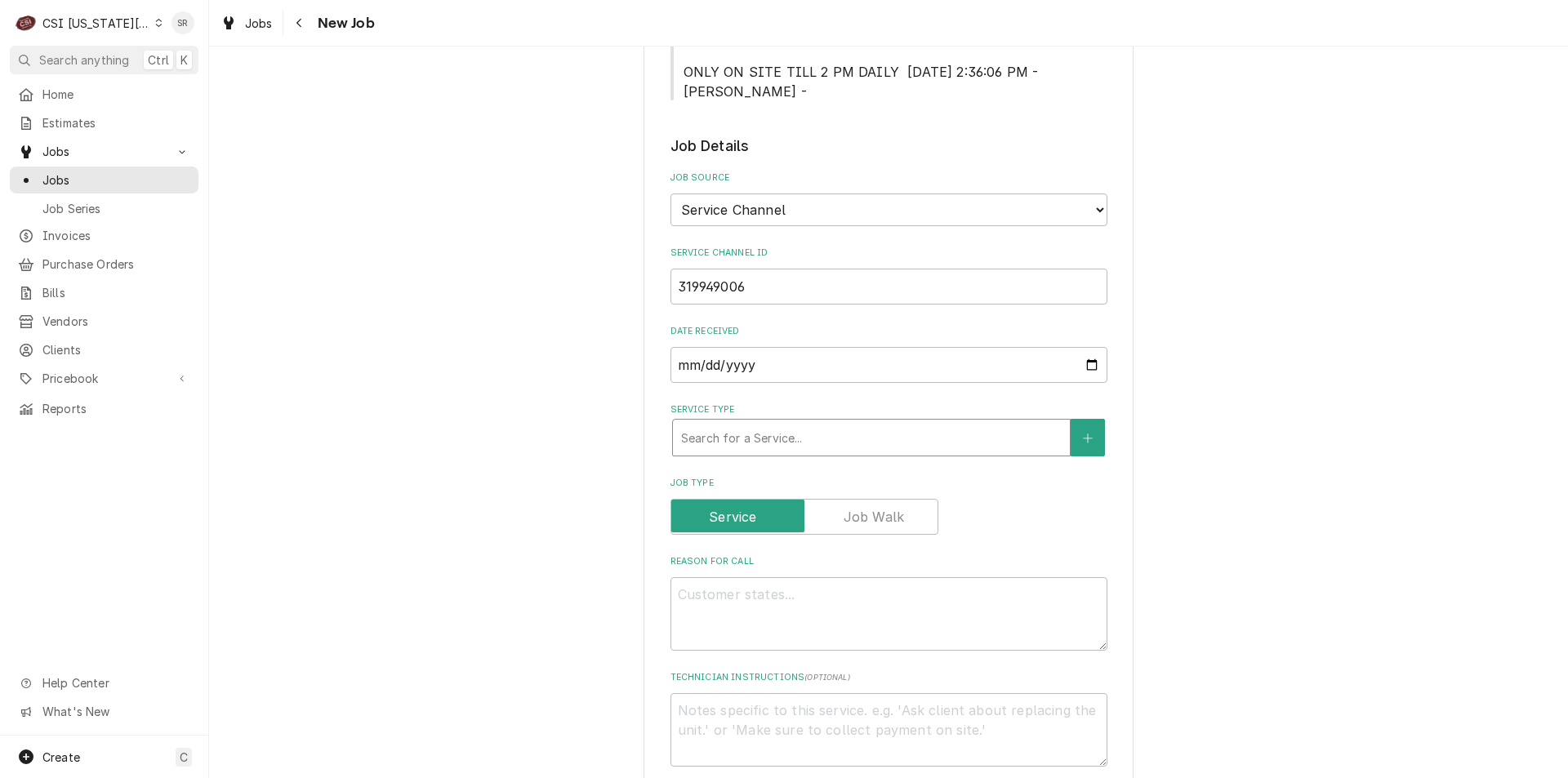 click at bounding box center (871, 438) 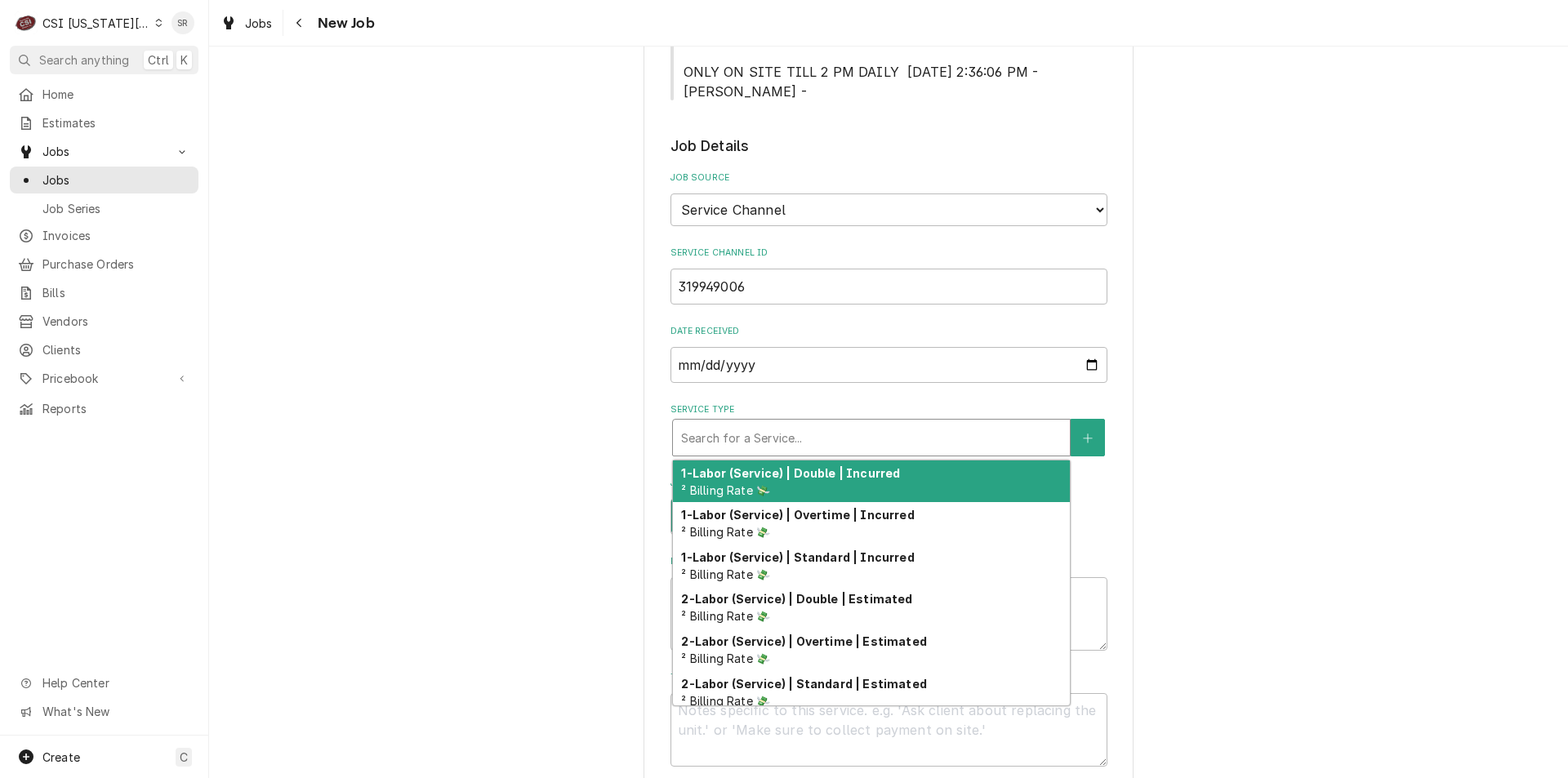 type on "x" 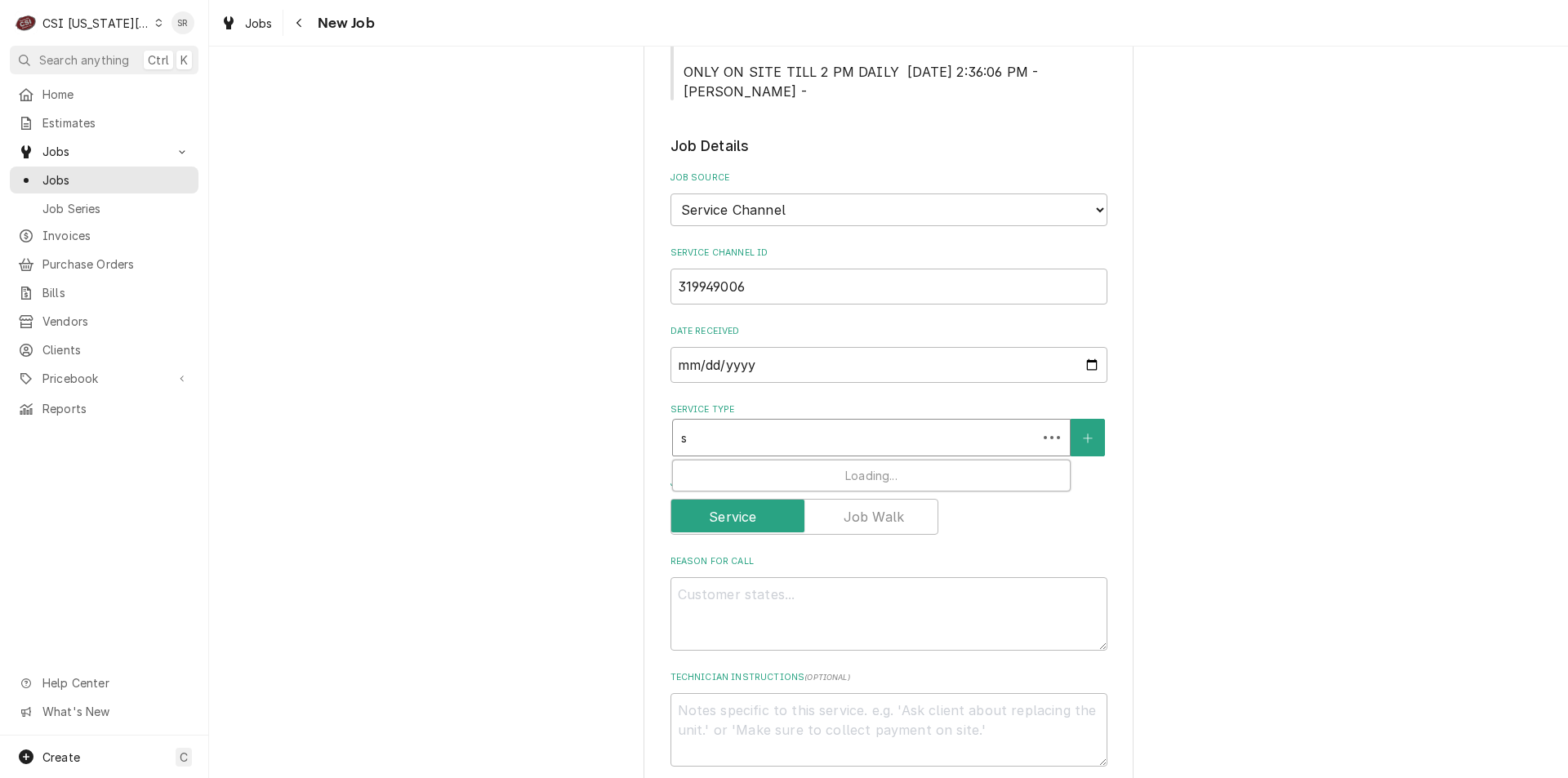 type on "x" 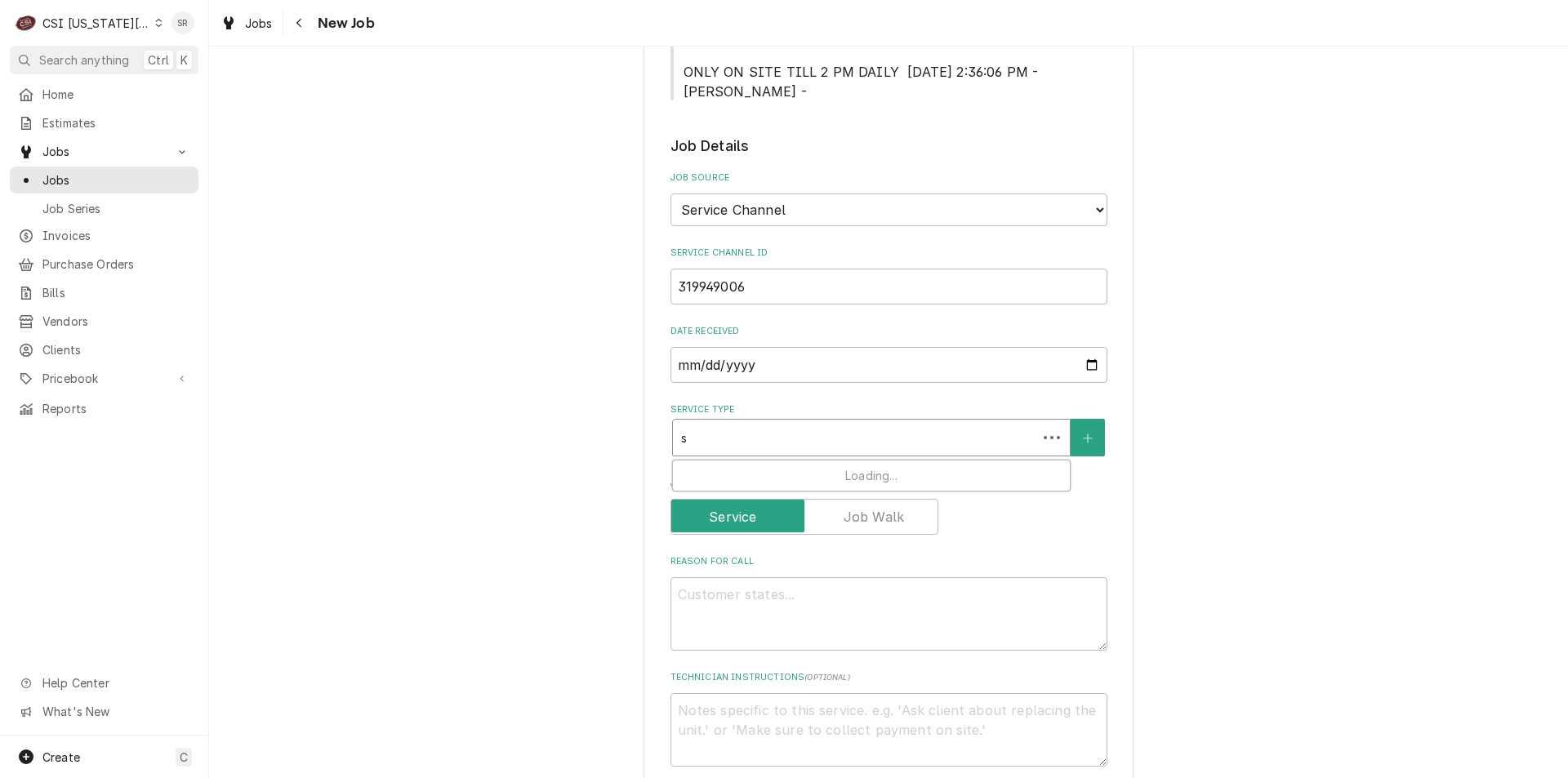 type on "se" 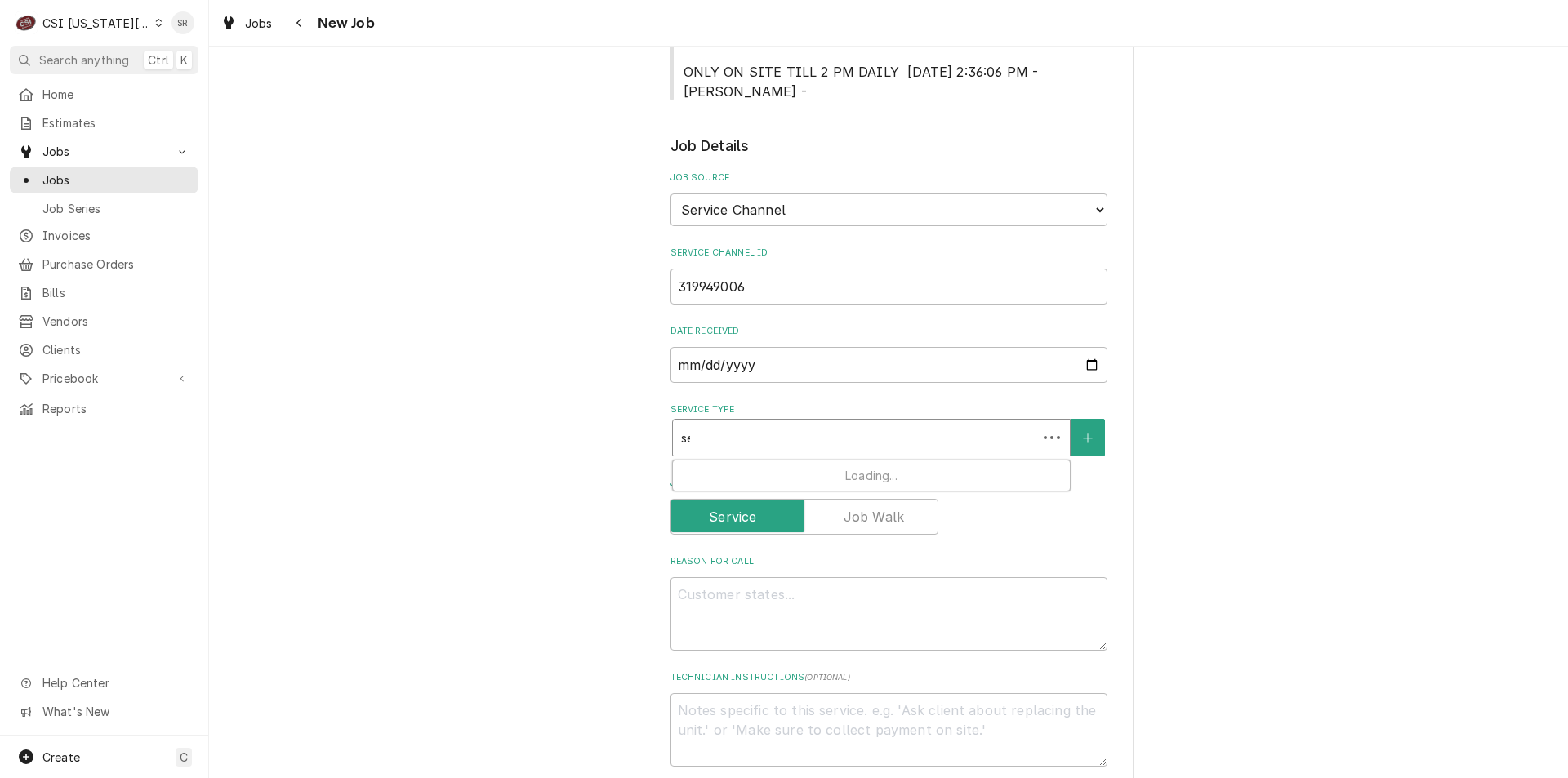 type on "x" 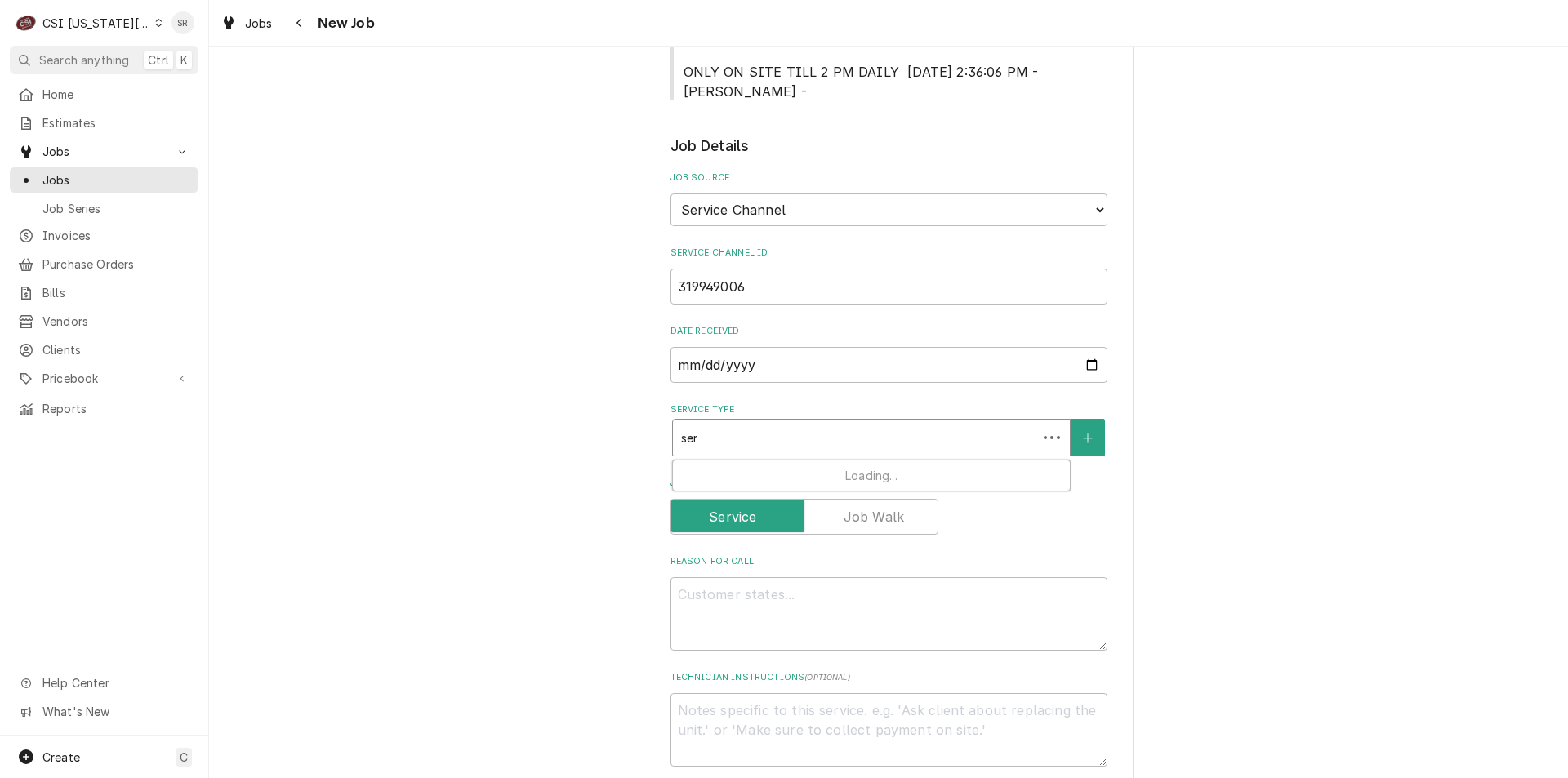 type on "x" 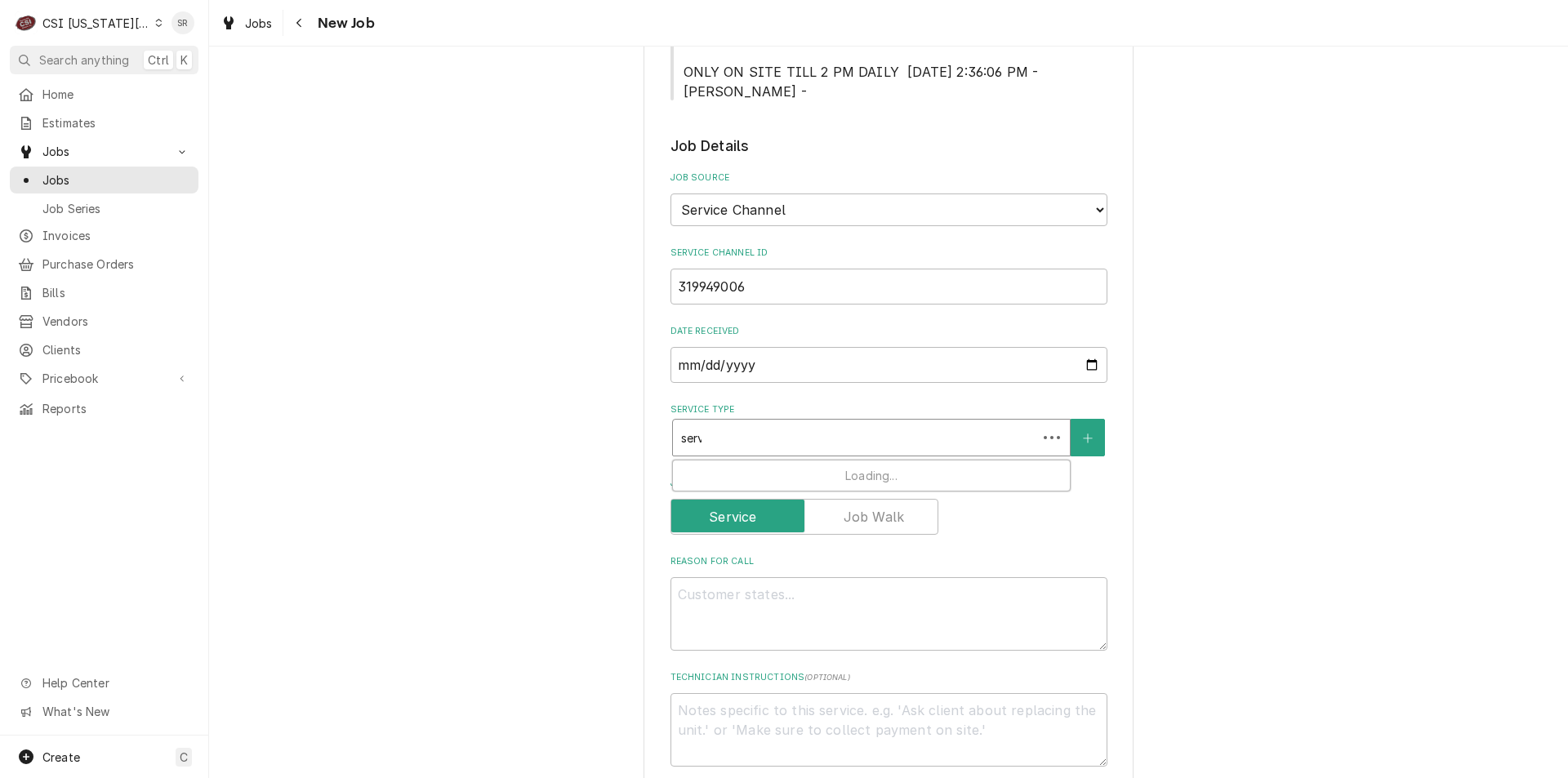 type on "x" 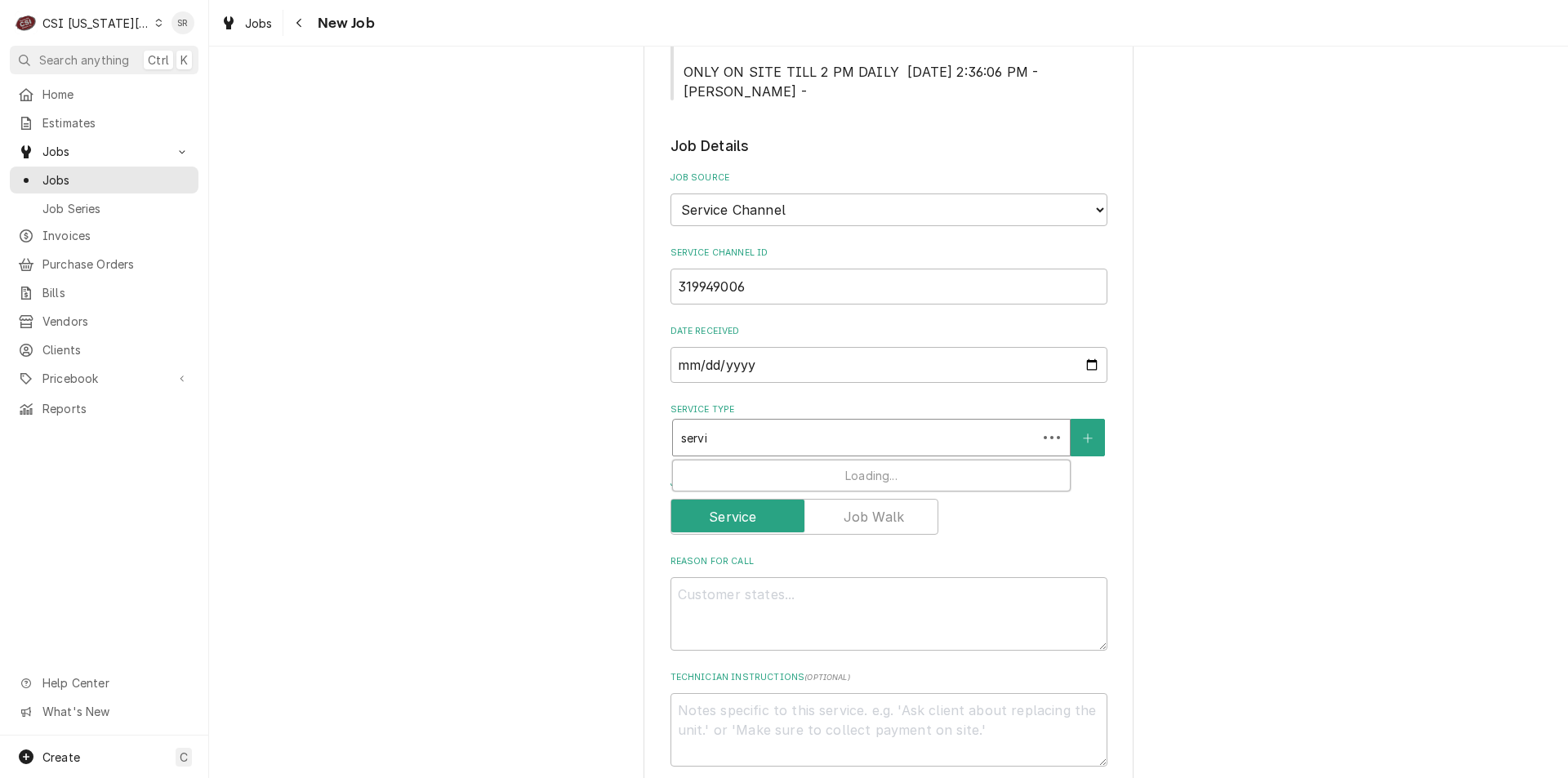 type on "x" 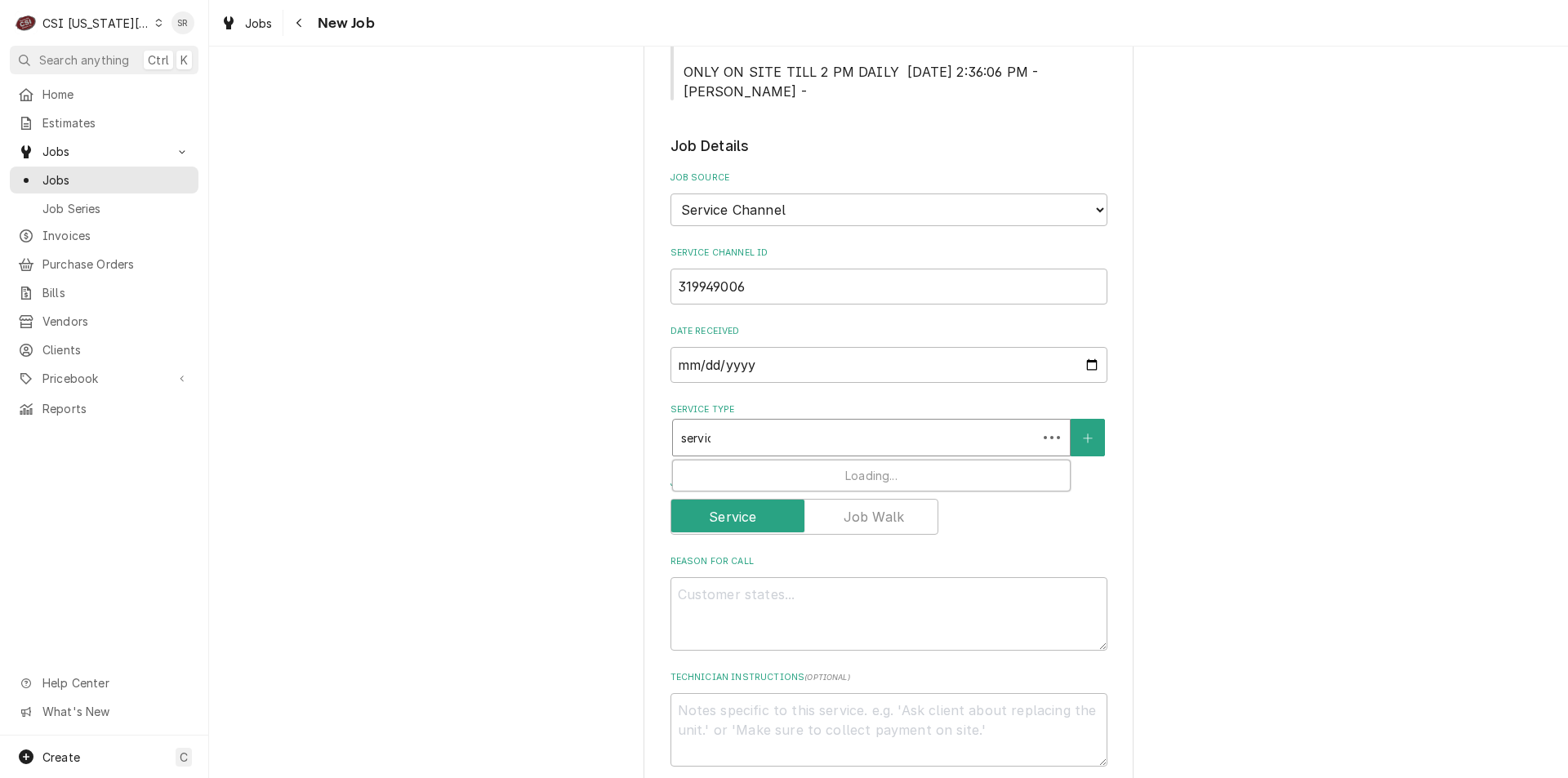 type on "x" 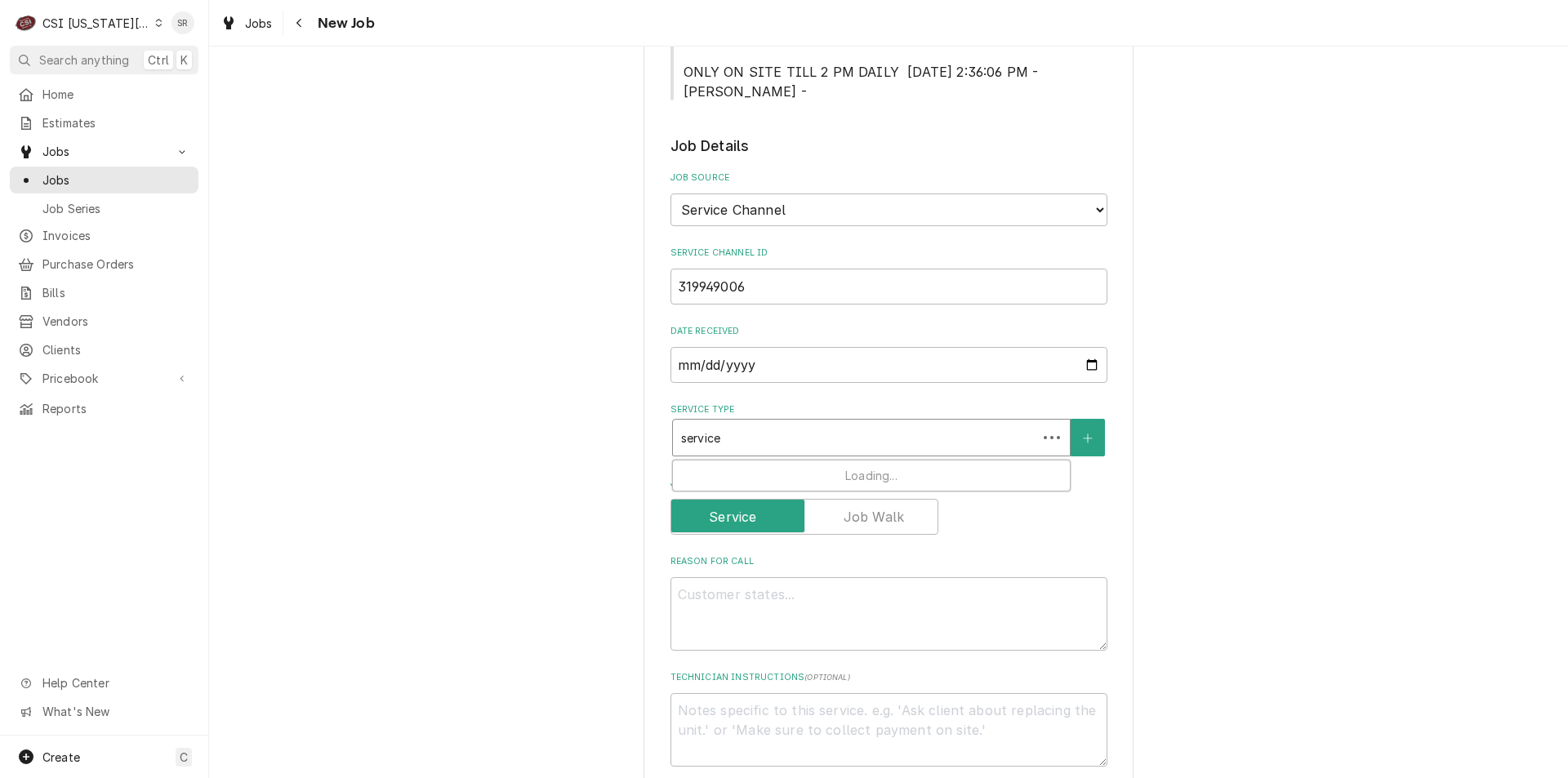 type on "x" 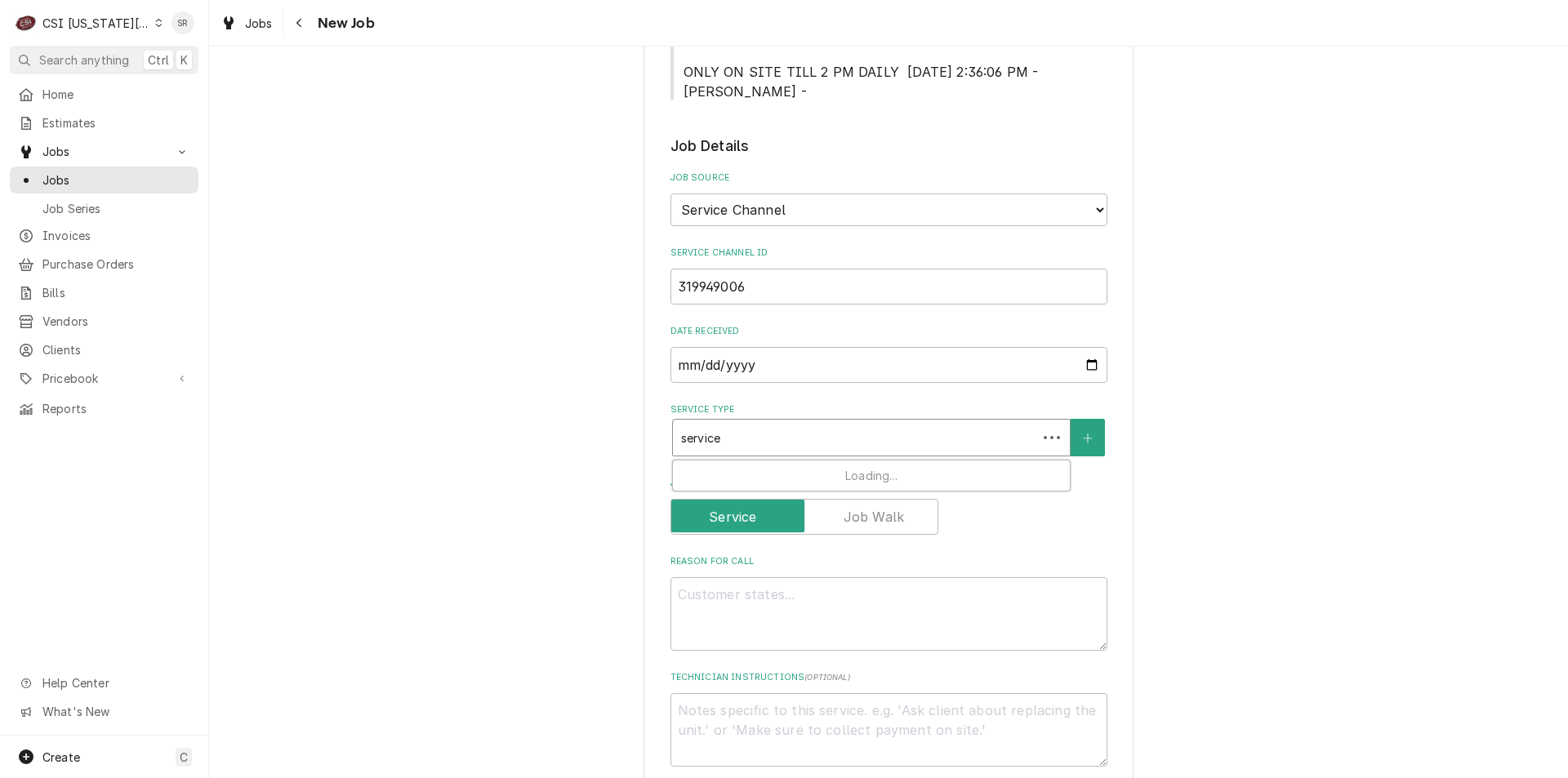 type on "service c" 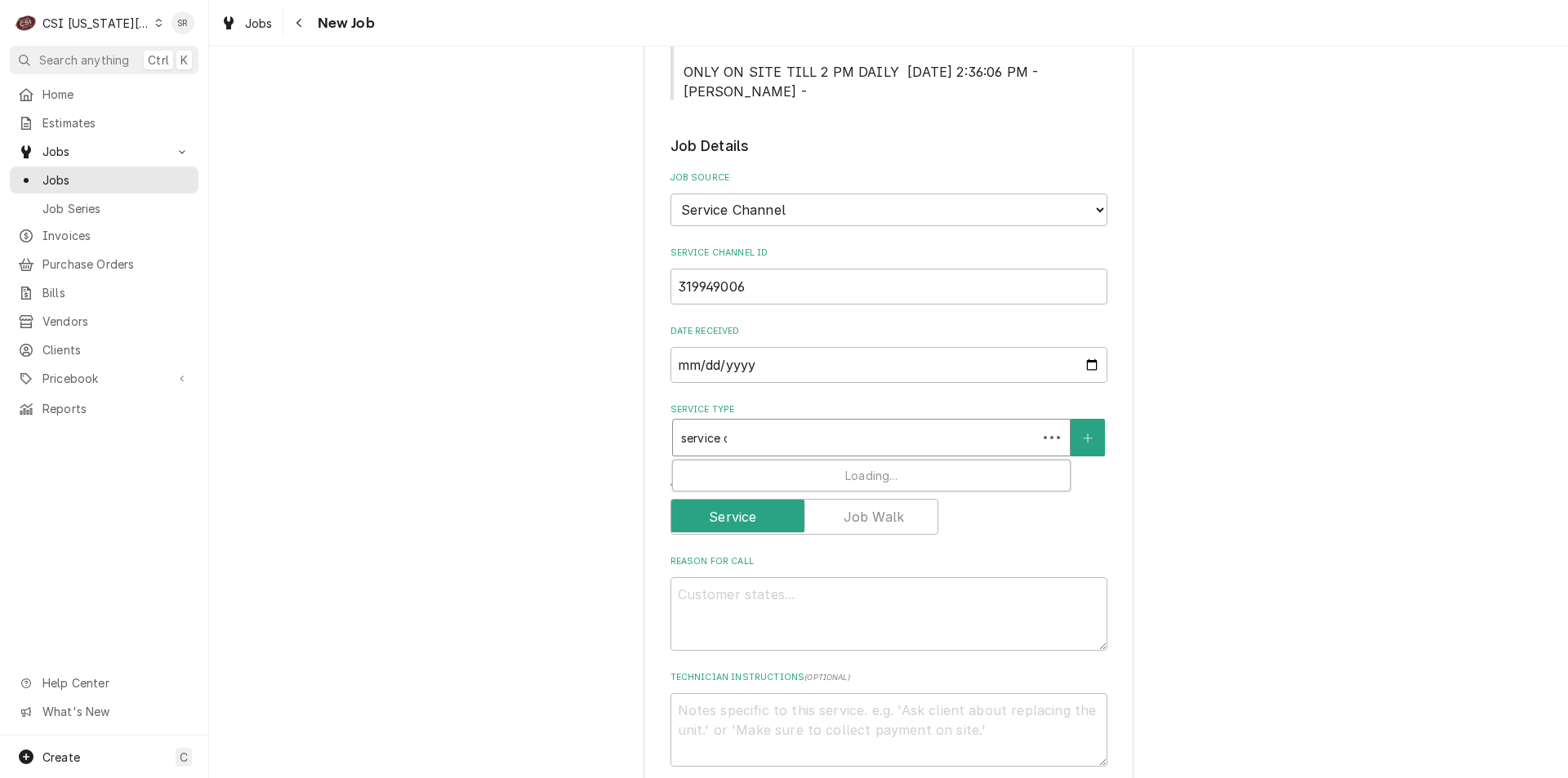 type on "x" 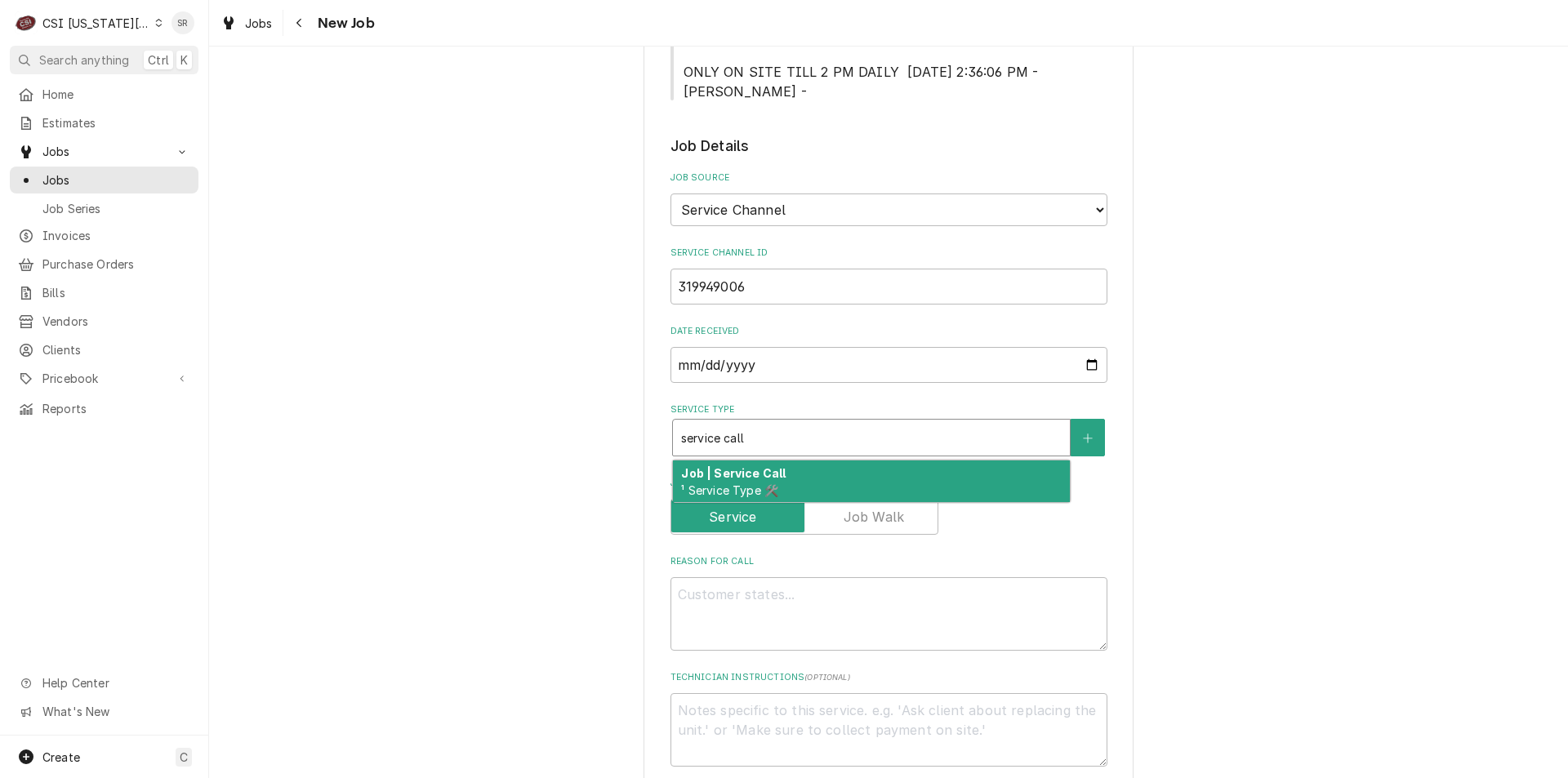 click on "Job | Service Call" at bounding box center [733, 473] 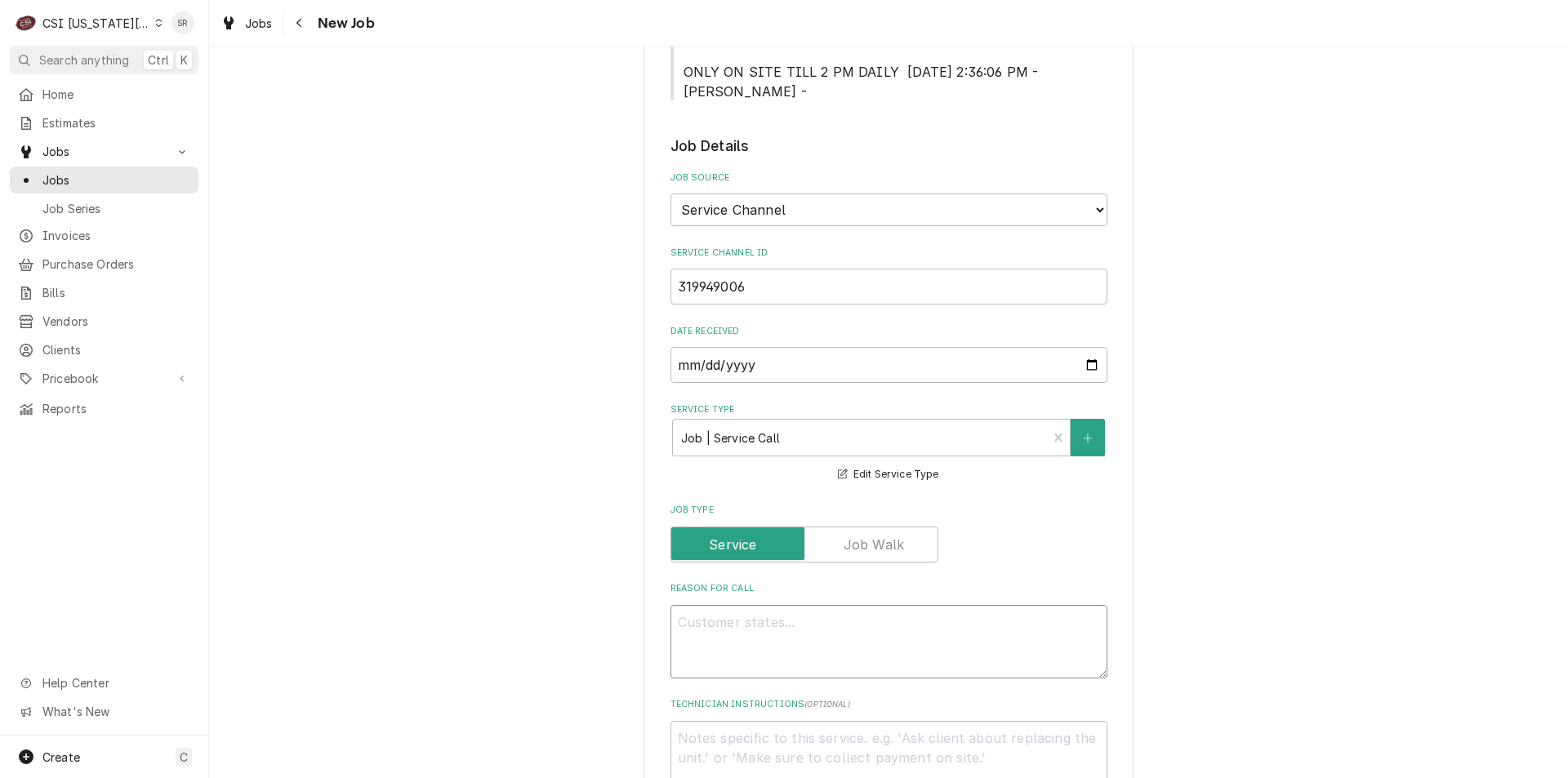 click on "Reason For Call" at bounding box center (889, 642) 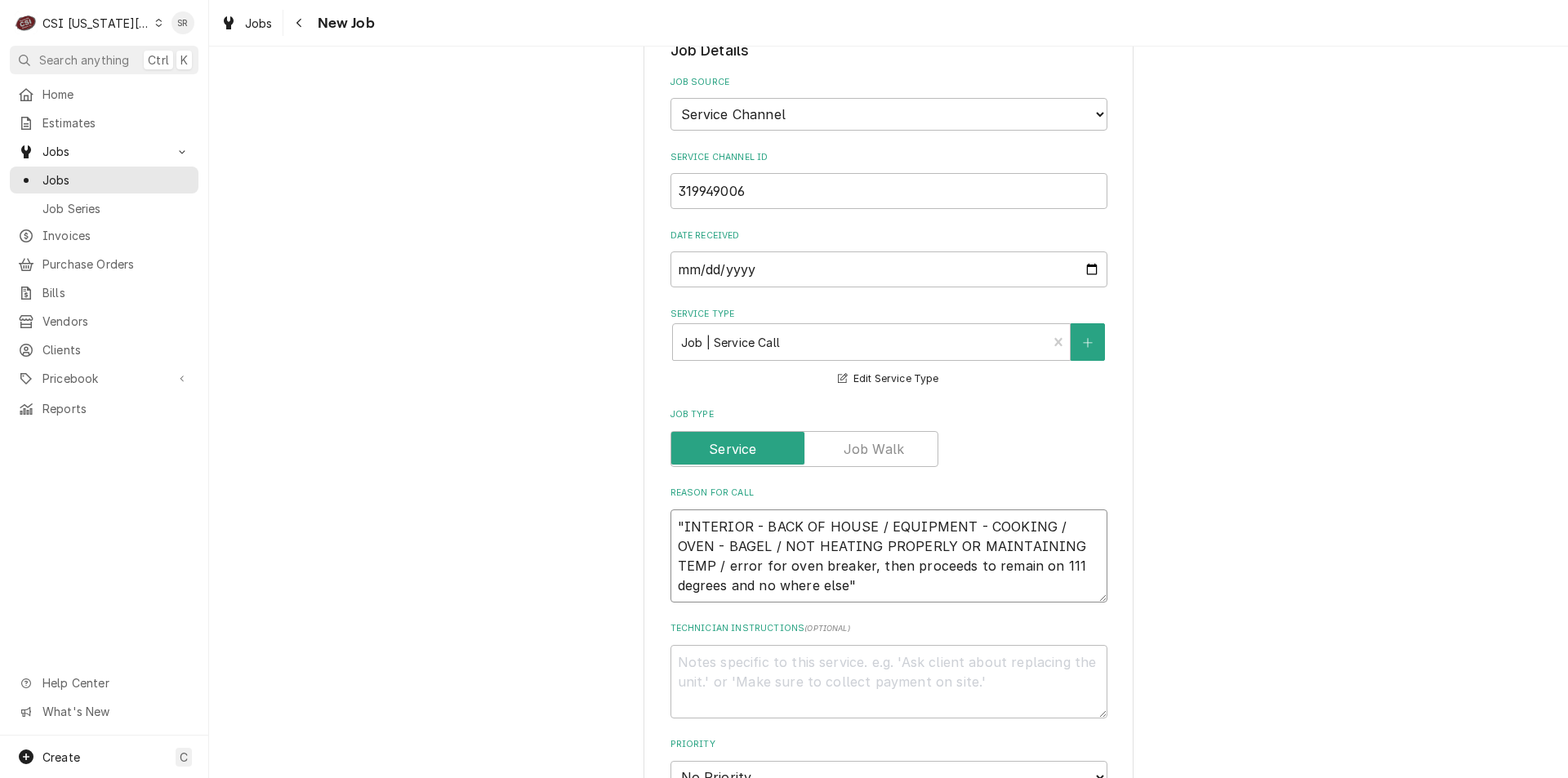 scroll, scrollTop: 1143, scrollLeft: 0, axis: vertical 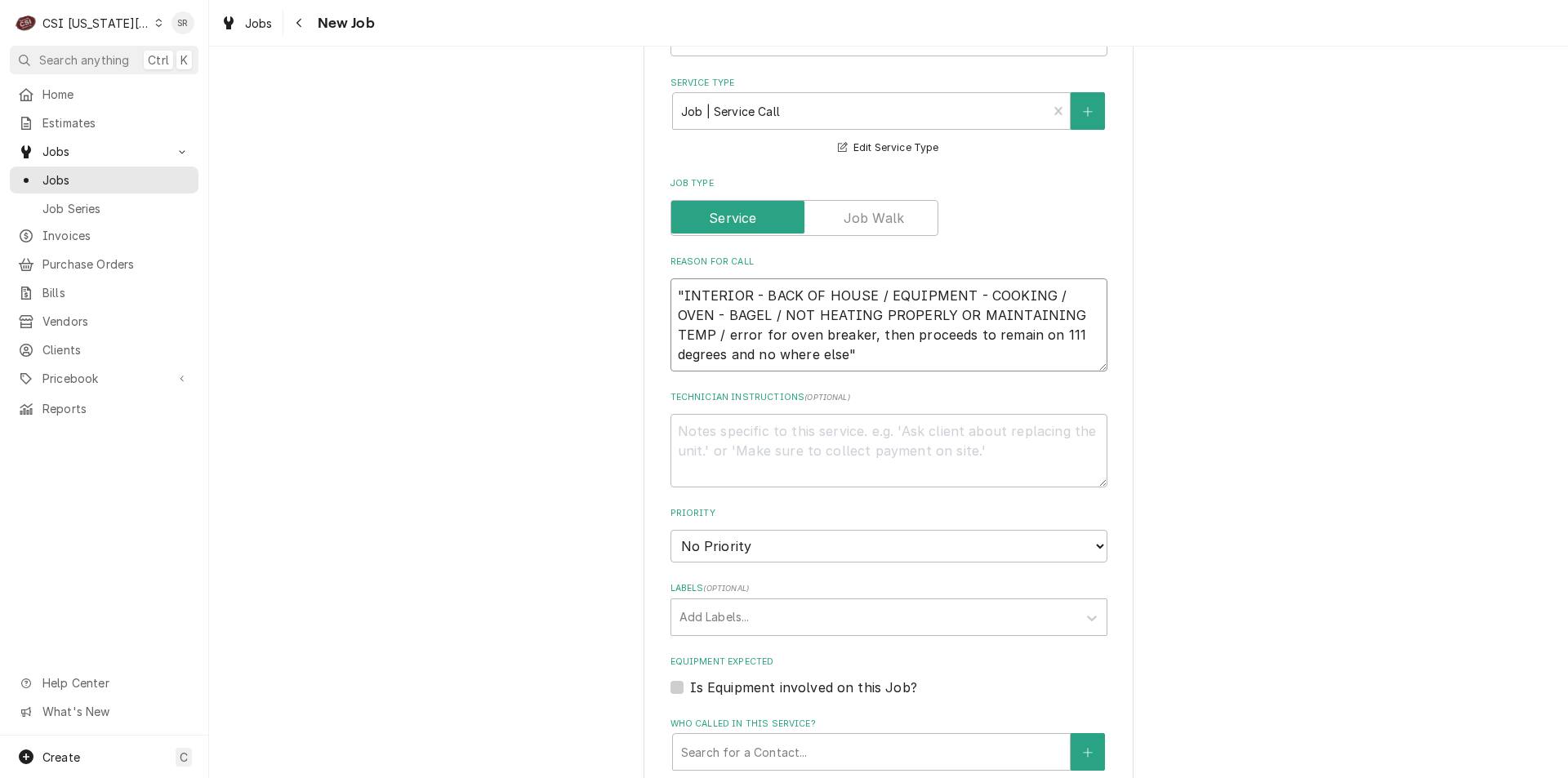 type on "x" 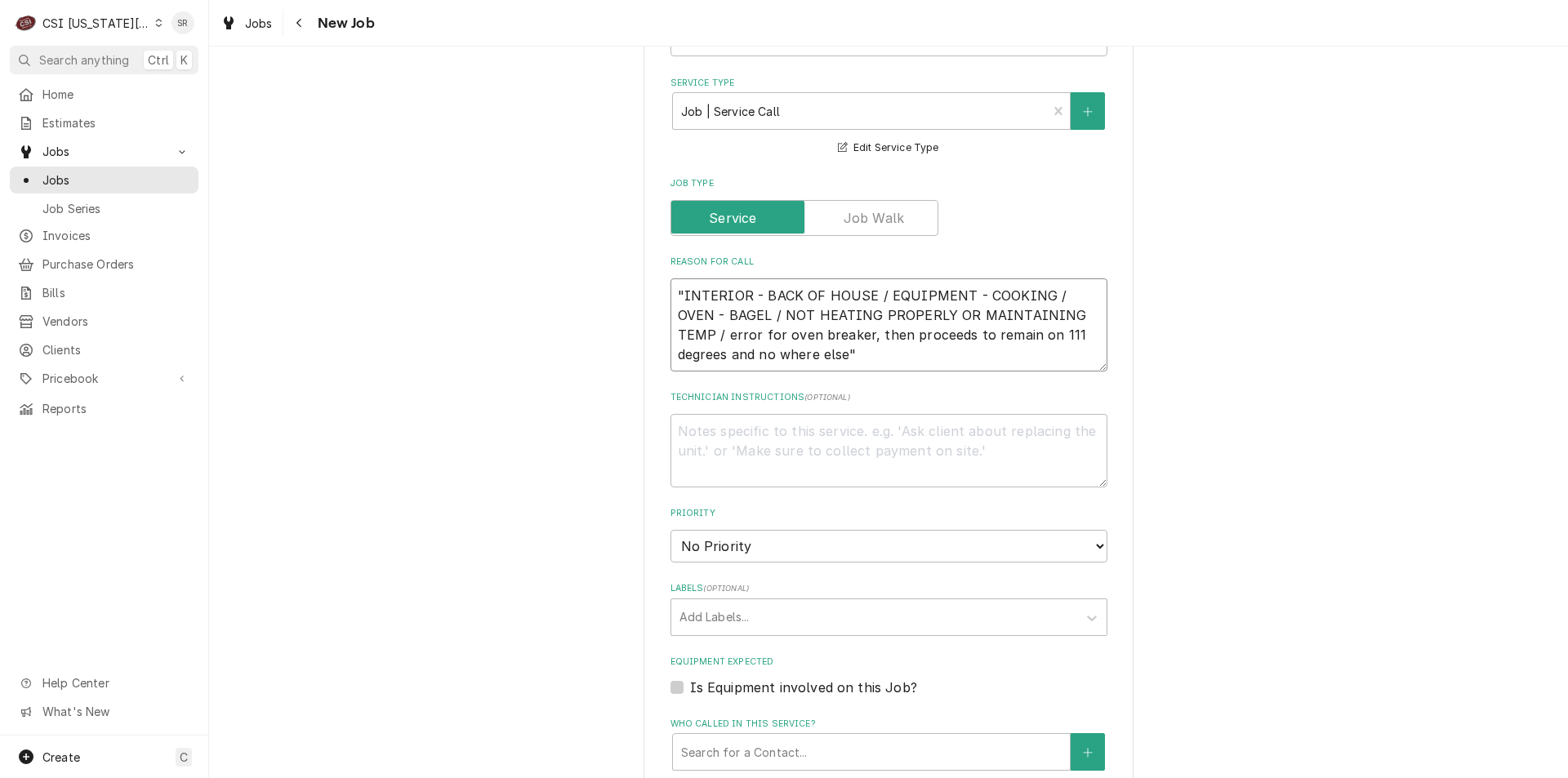 type on ""INTERIOR - BACK OF HOUSE / EQUIPMENT - COOKING / OVEN - BAGEL / NOT HEATING PROPERLY OR MAINTAINING TEMP / error for oven breaker, then proceeds to remain on 111 degrees and no where else"" 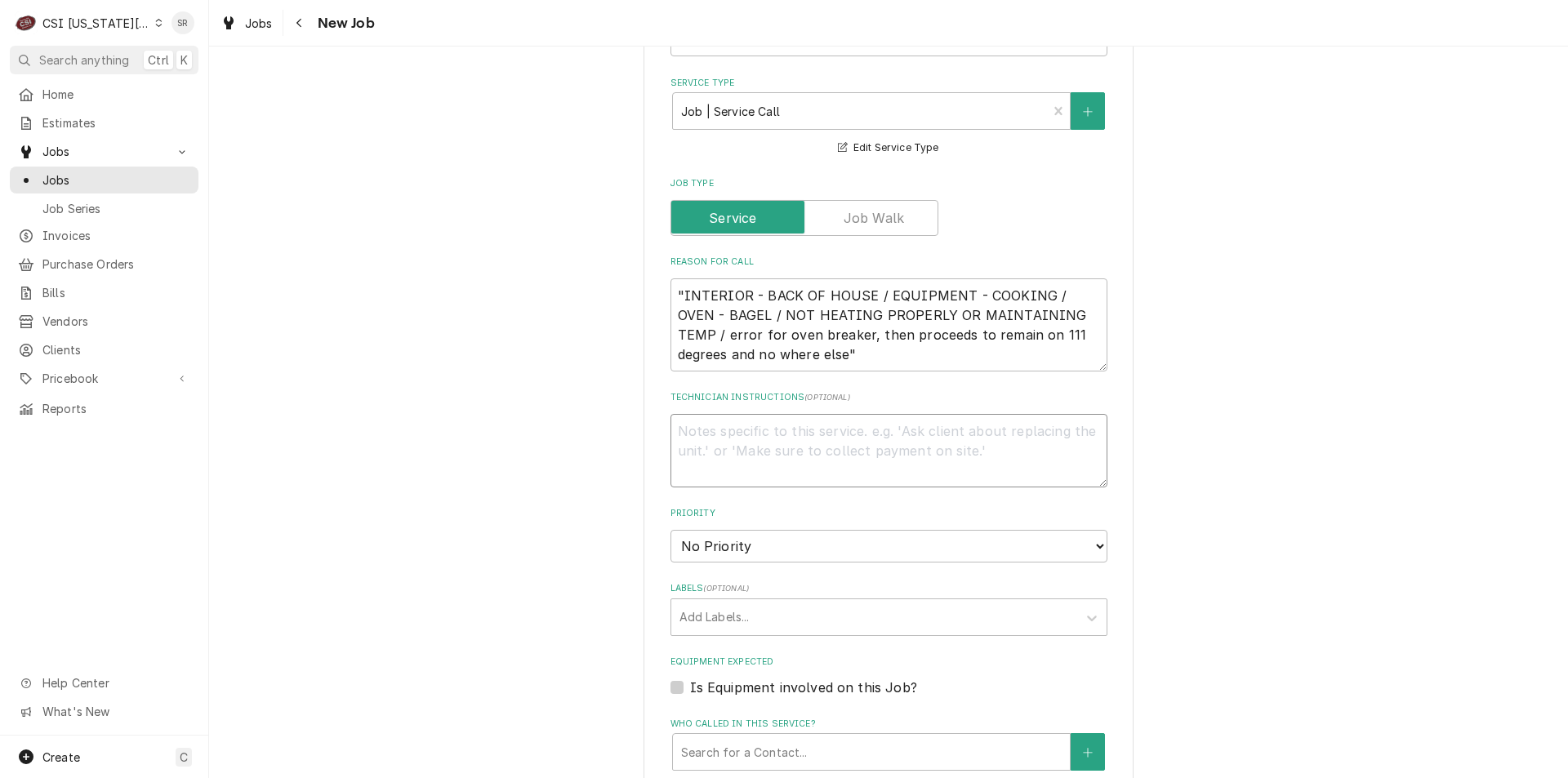 click on "Technician Instructions  ( optional )" at bounding box center [889, 451] 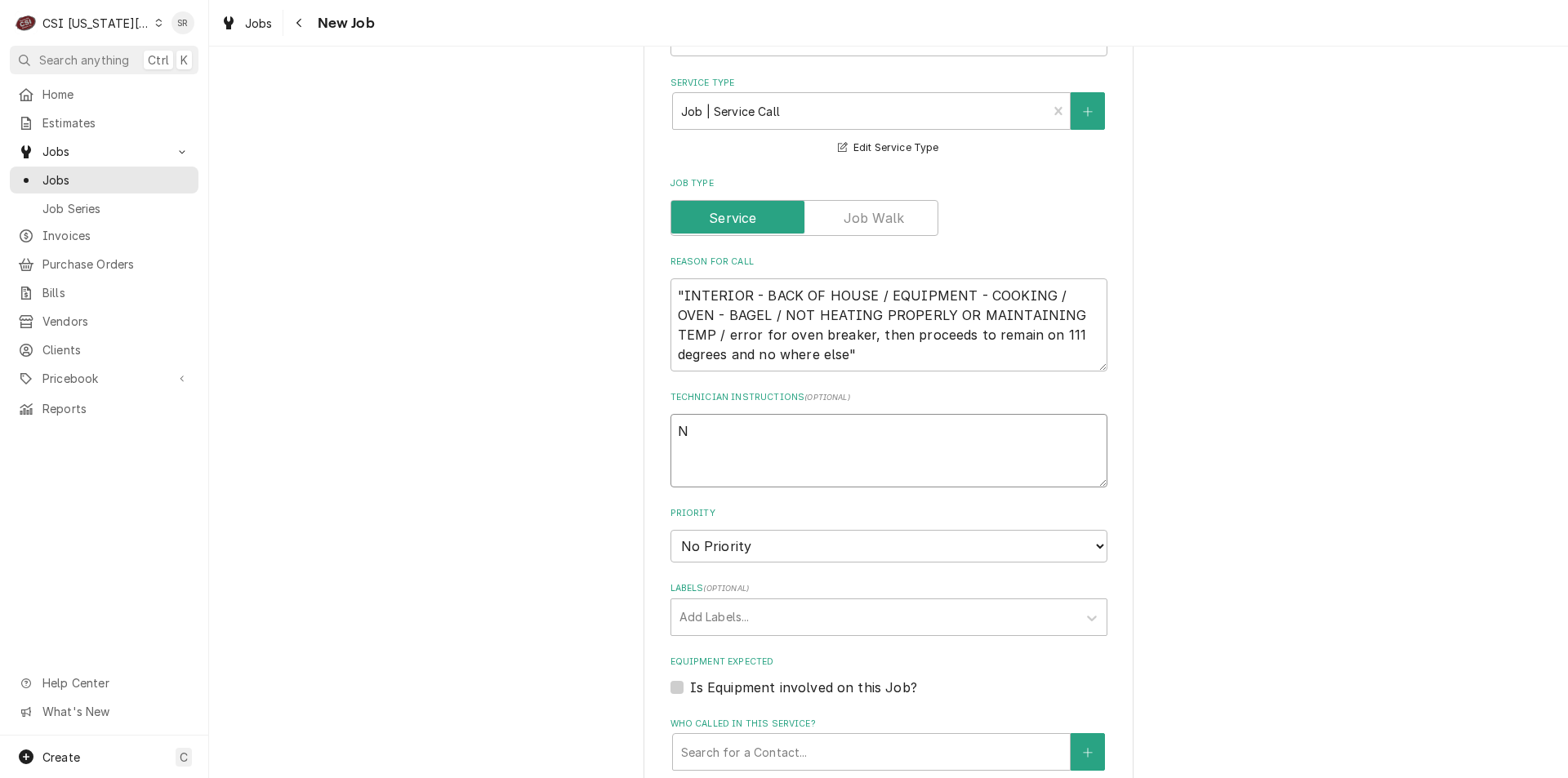 type on "x" 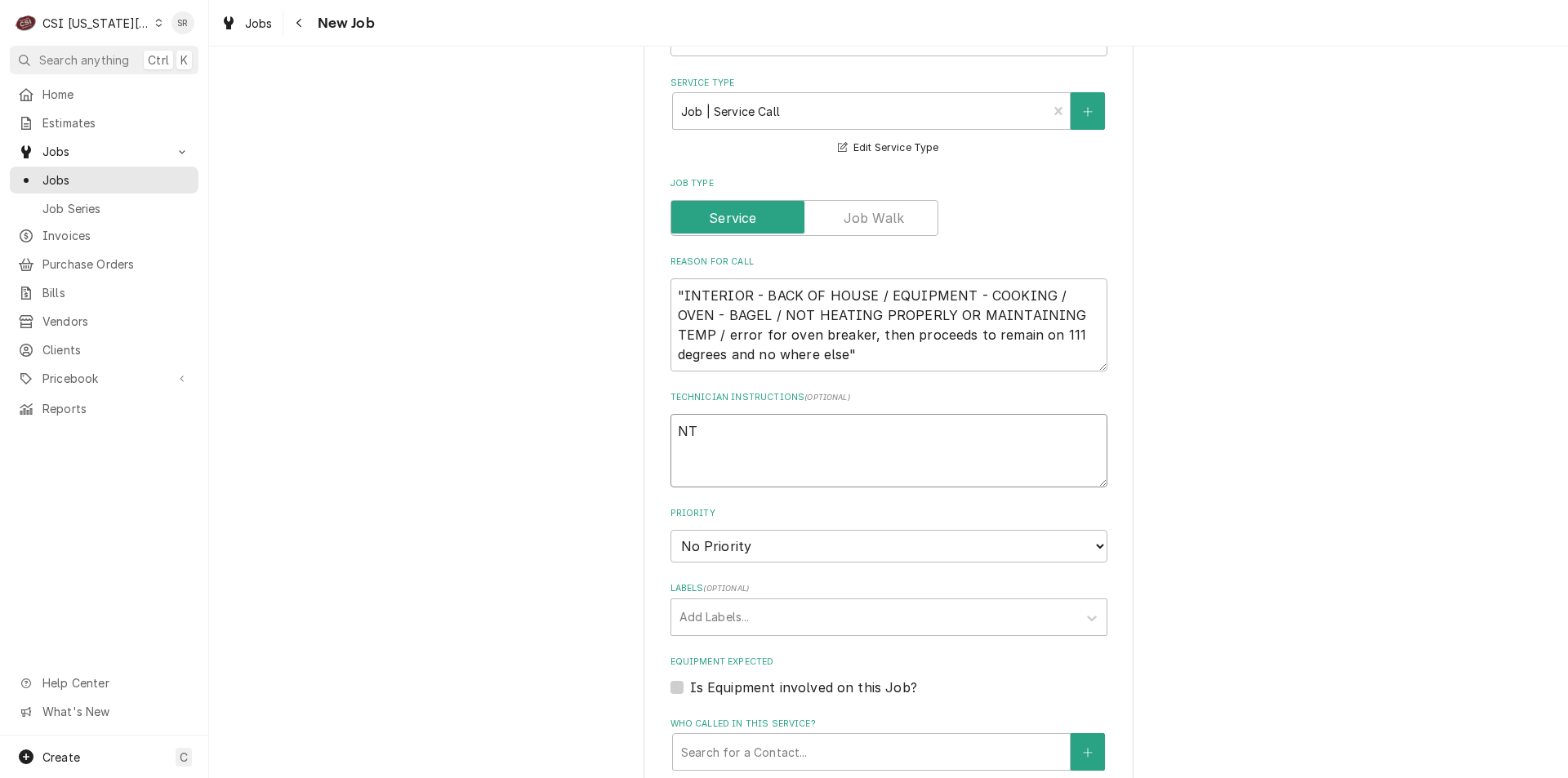 type on "x" 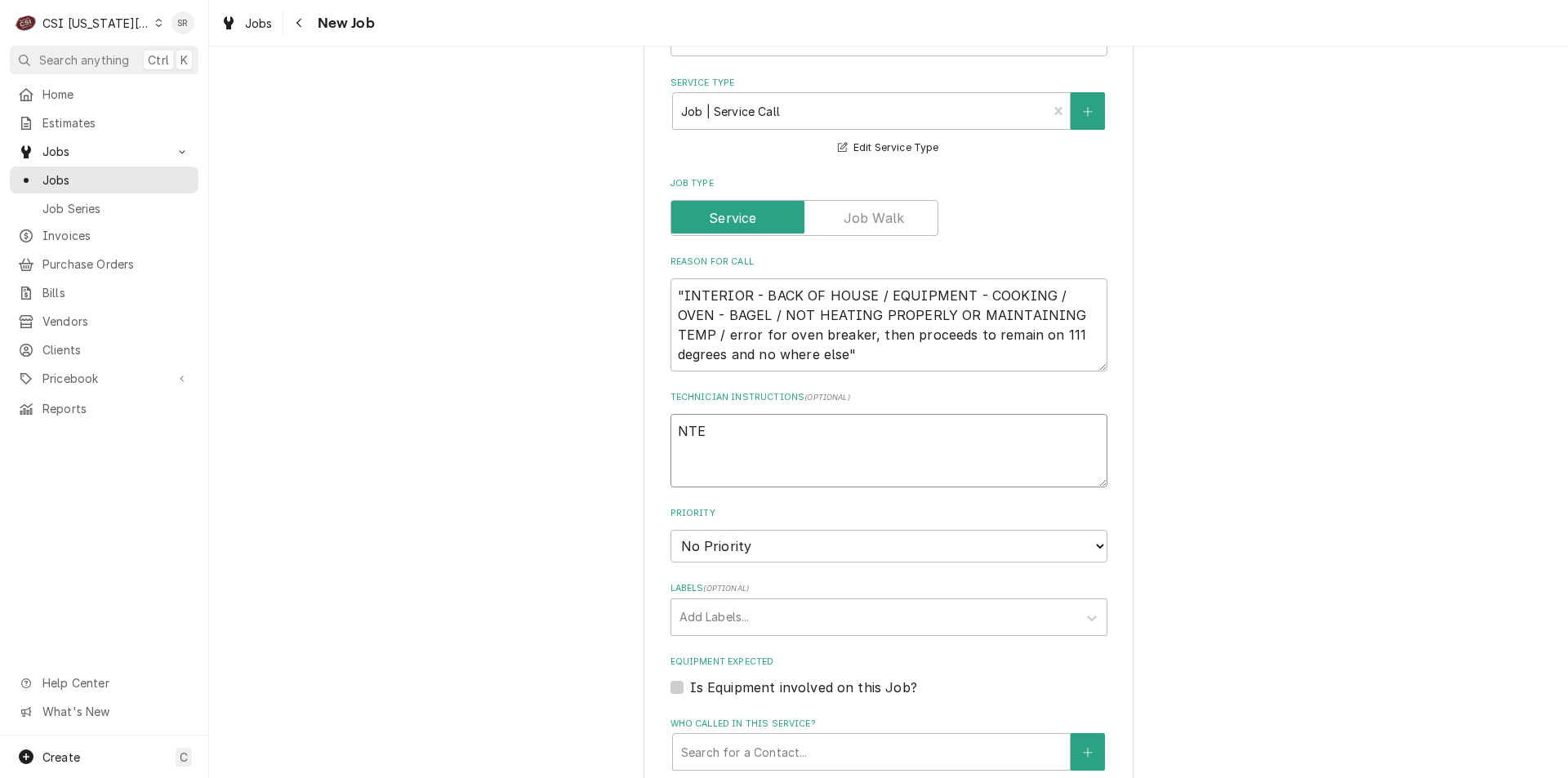 type on "x" 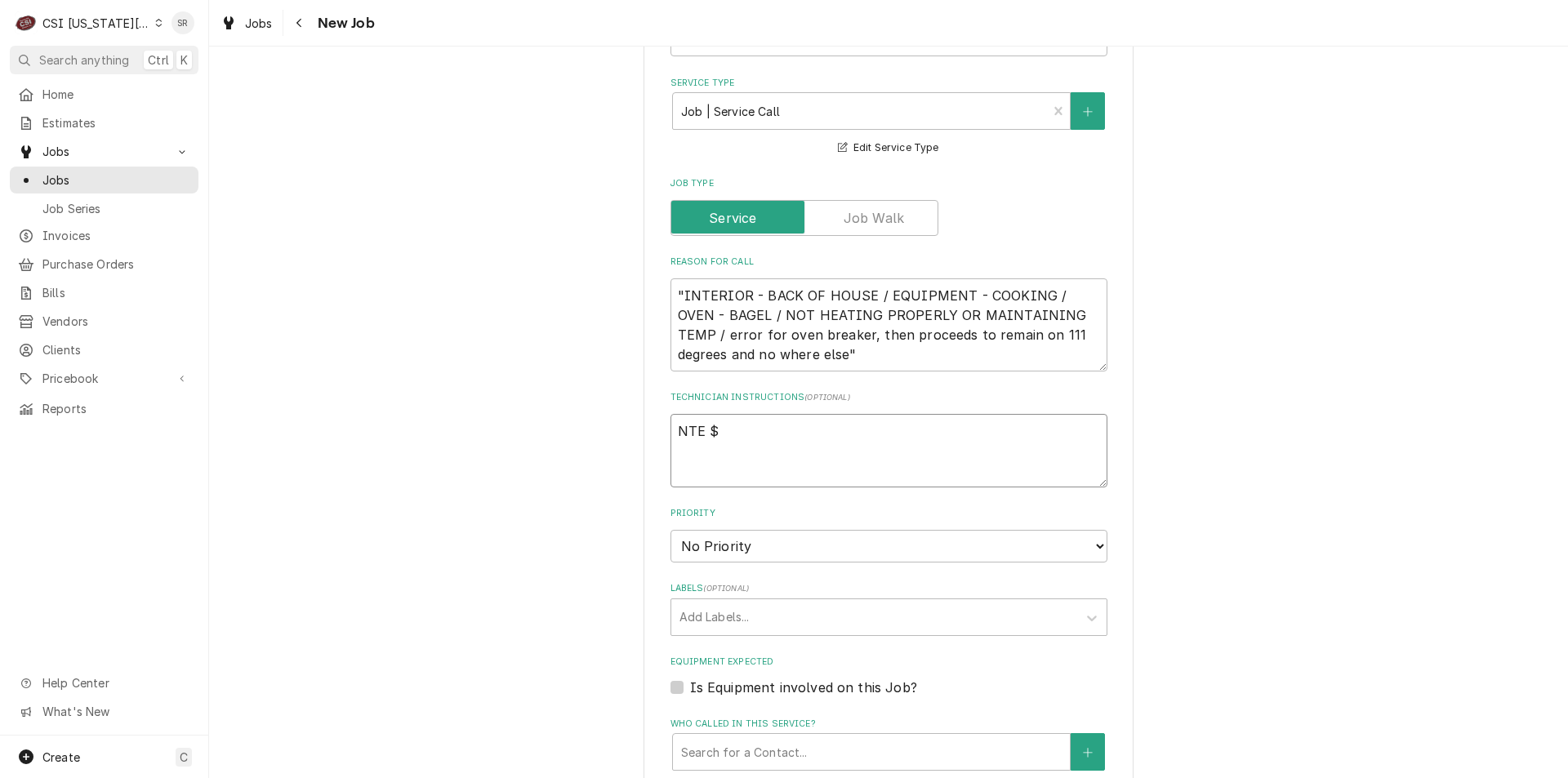 type on "x" 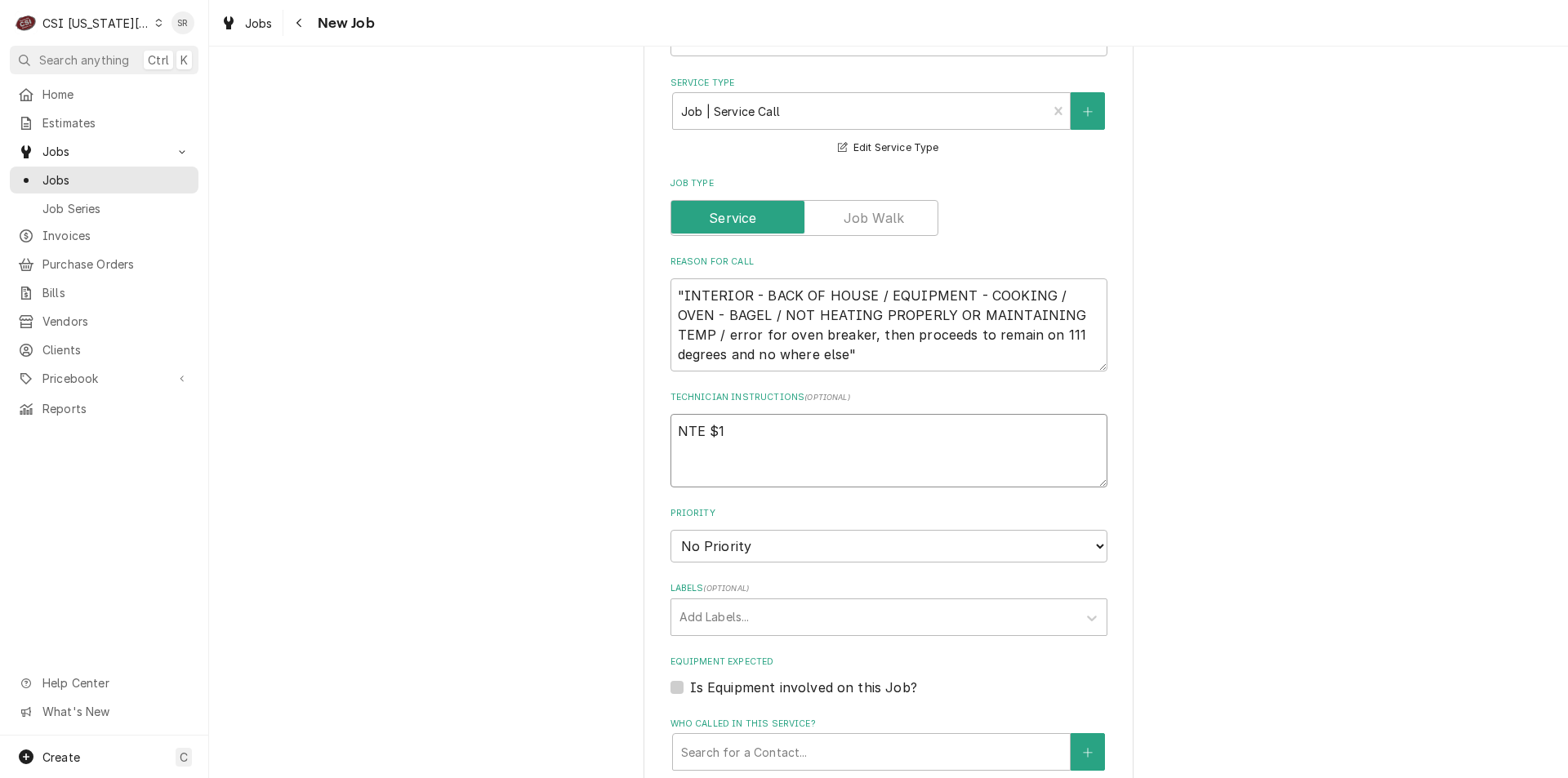 type on "x" 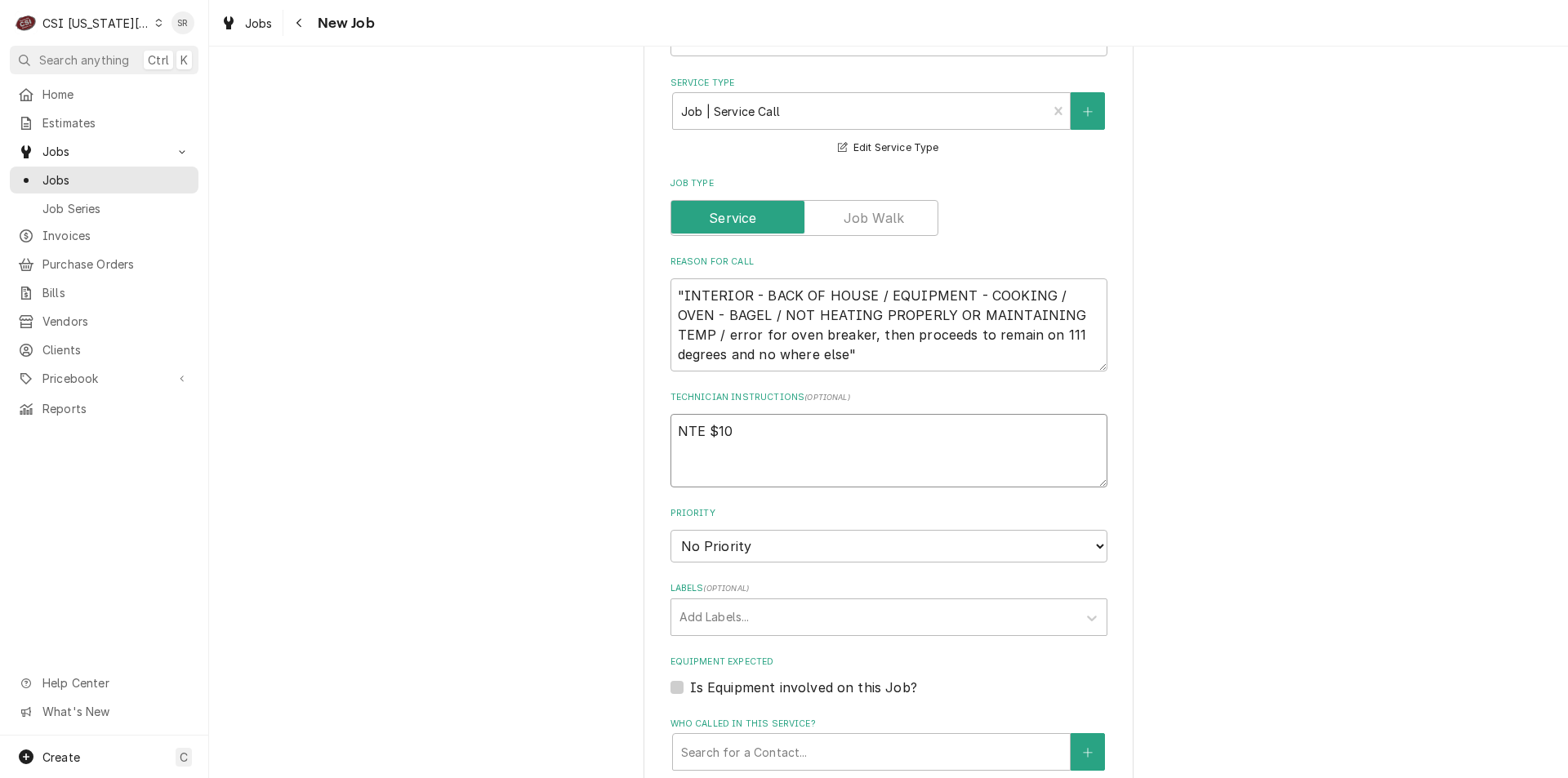 type on "x" 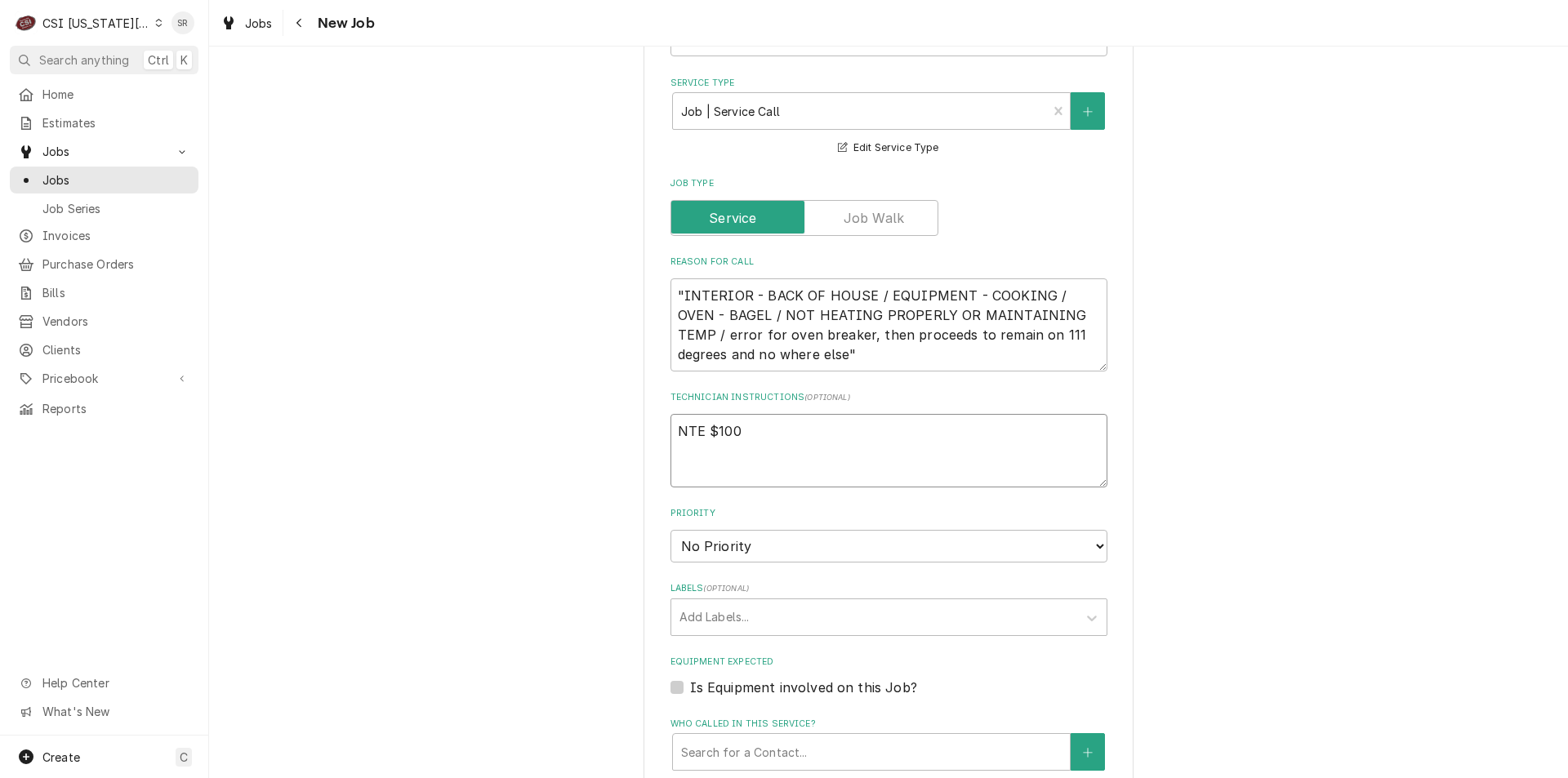 type on "x" 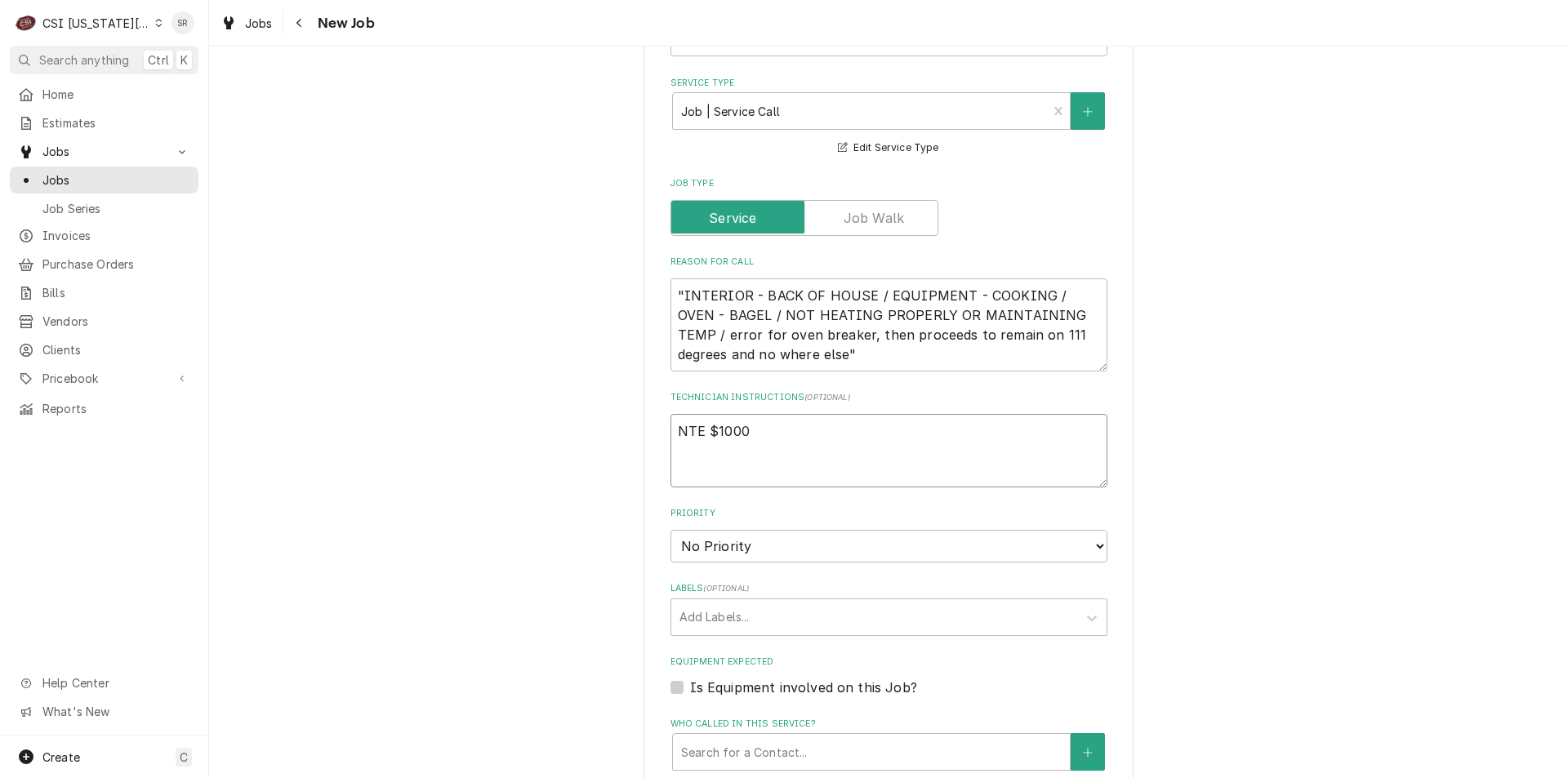type on "x" 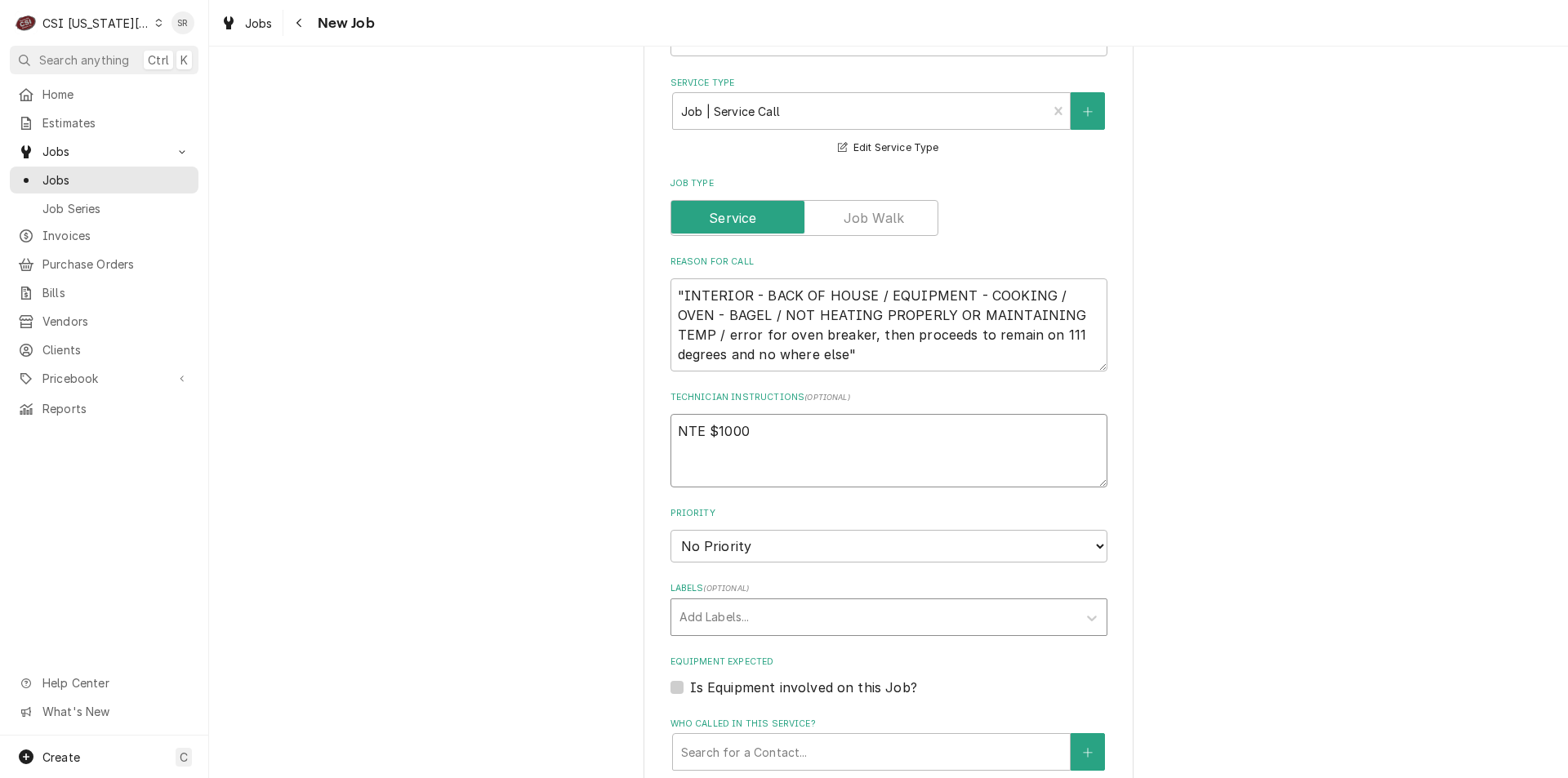 type on "NTE $1000" 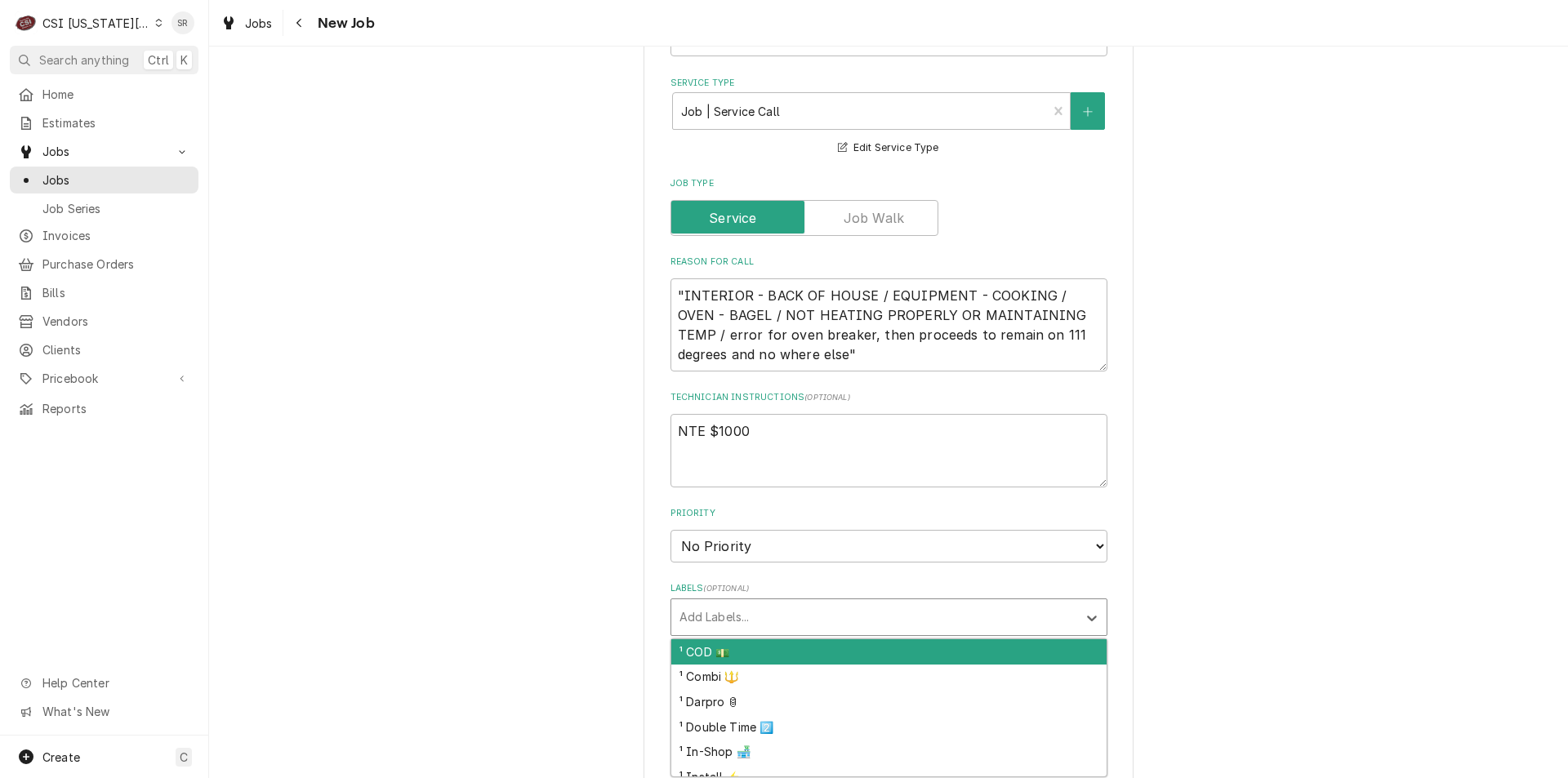 click at bounding box center [874, 617] 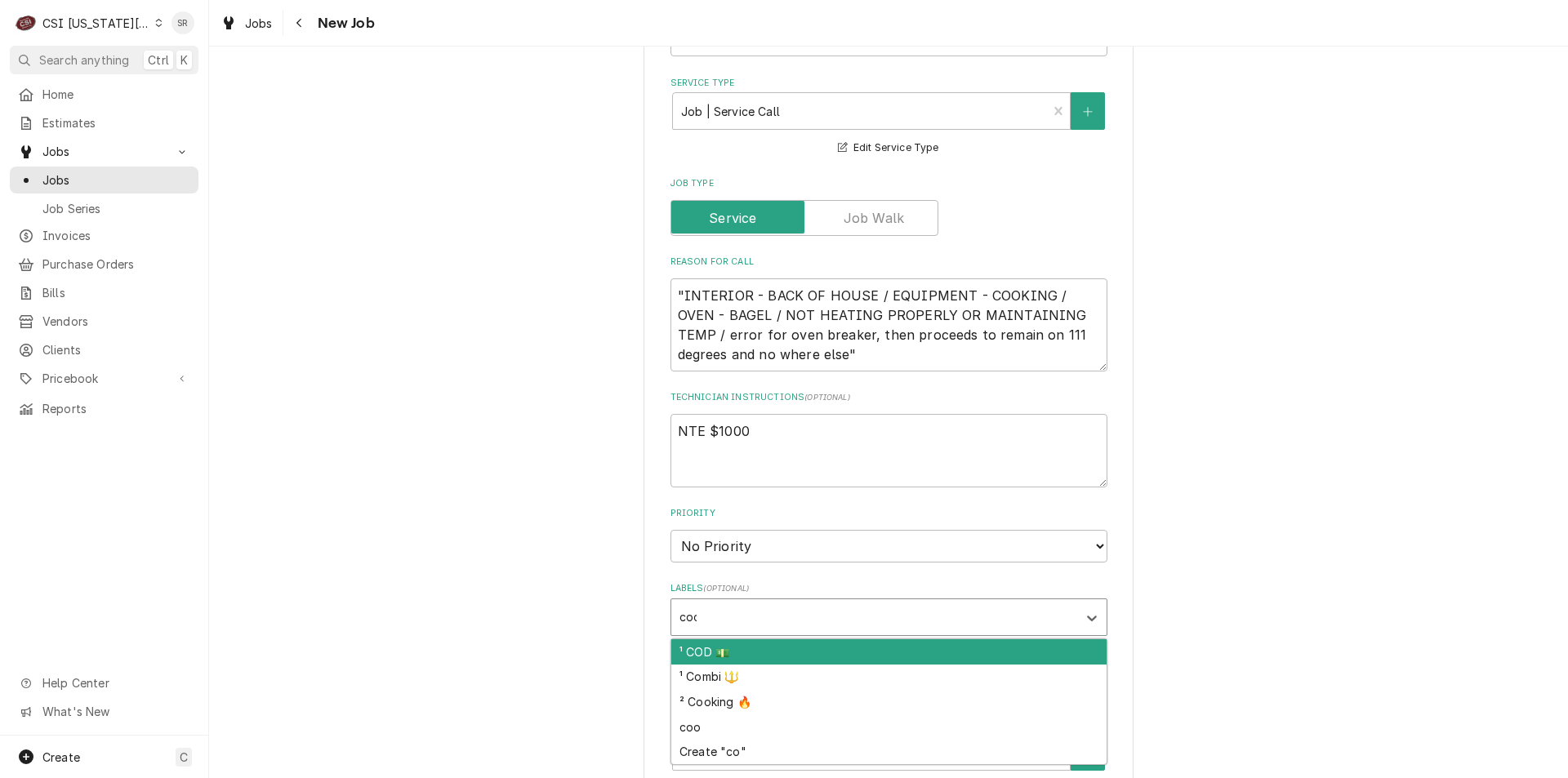 type on "cook" 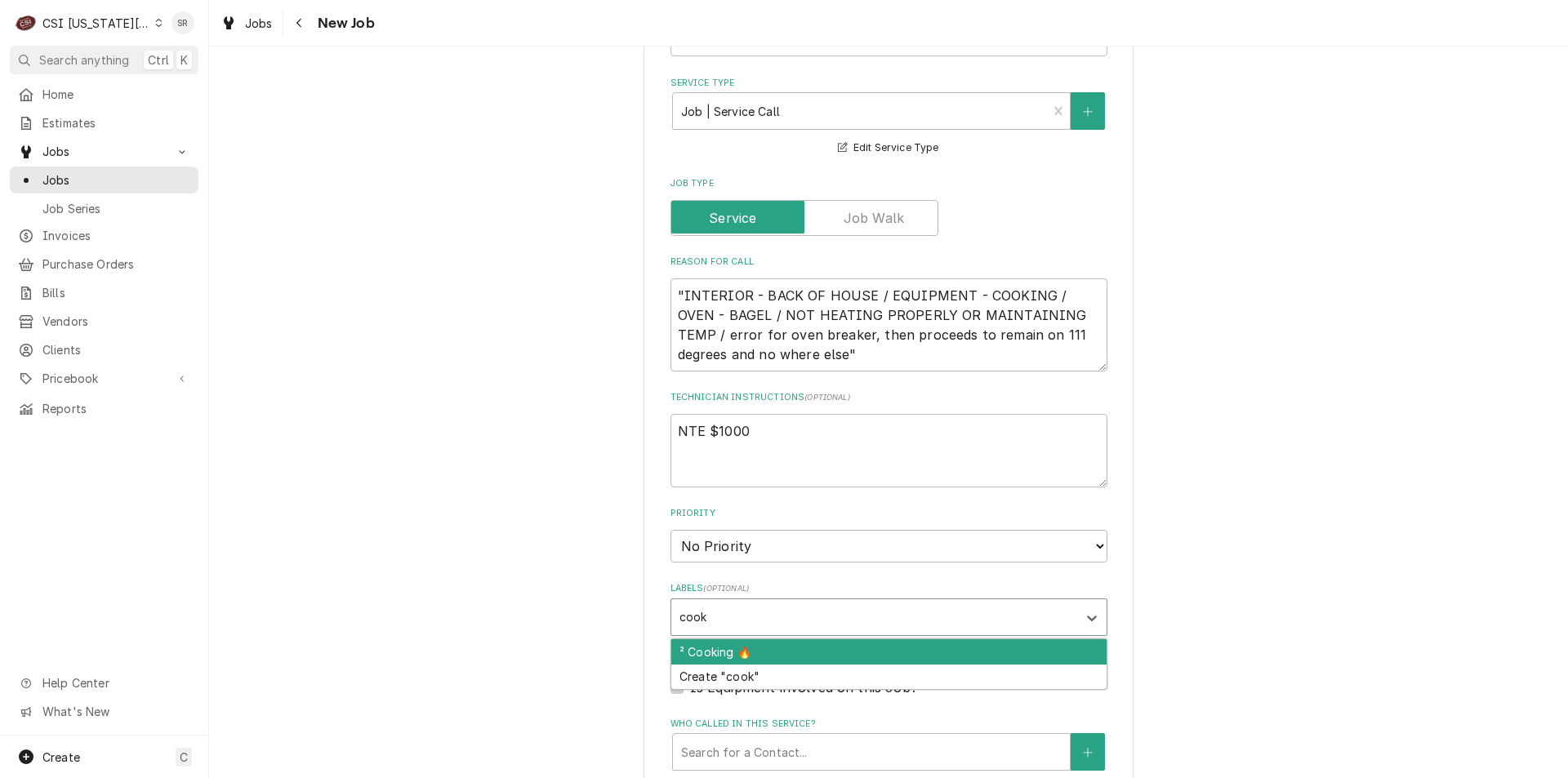 click on "² Cooking 🔥" at bounding box center [889, 651] 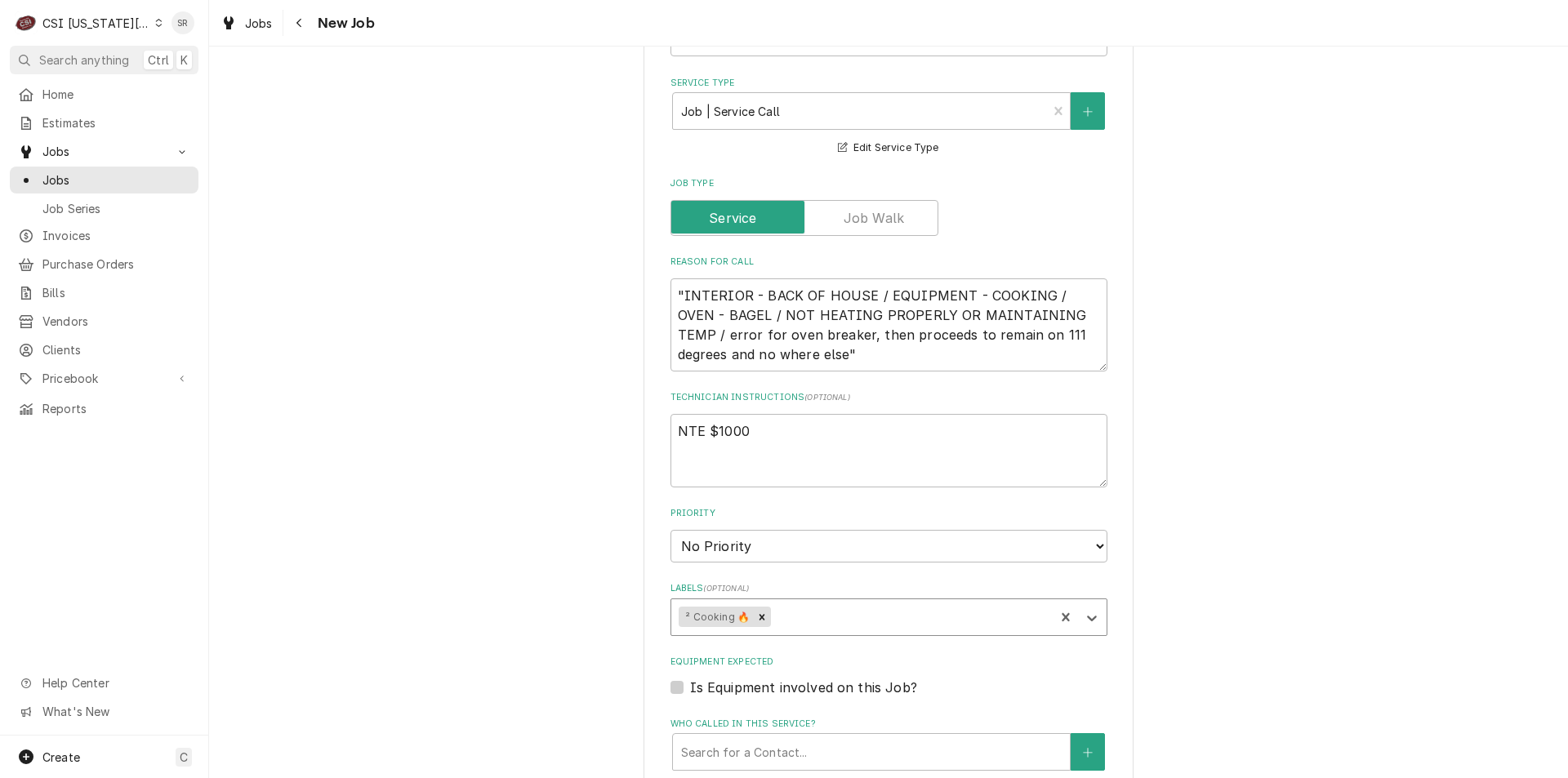 scroll, scrollTop: 1655, scrollLeft: 0, axis: vertical 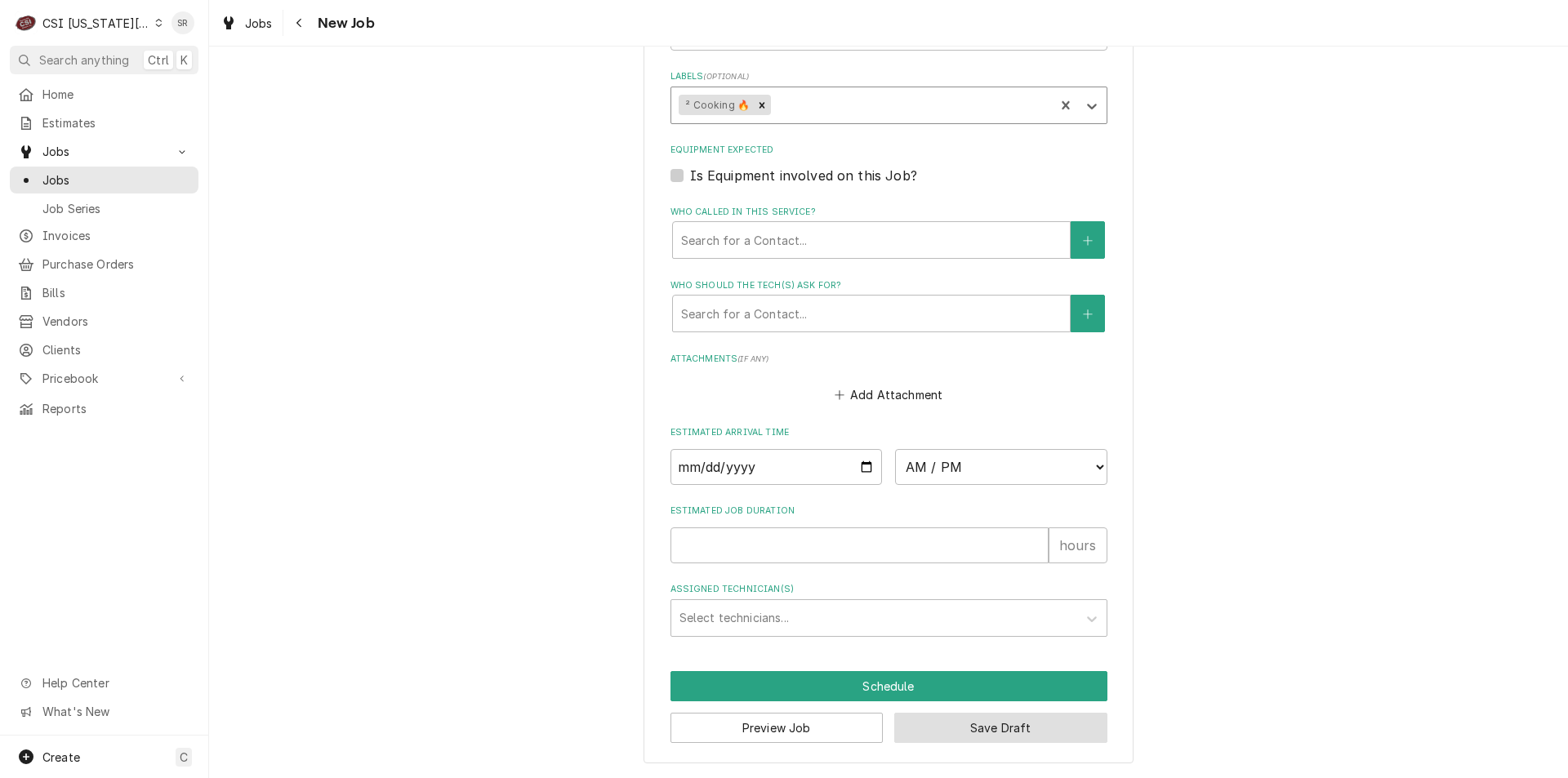 click on "Save Draft" at bounding box center [1000, 727] 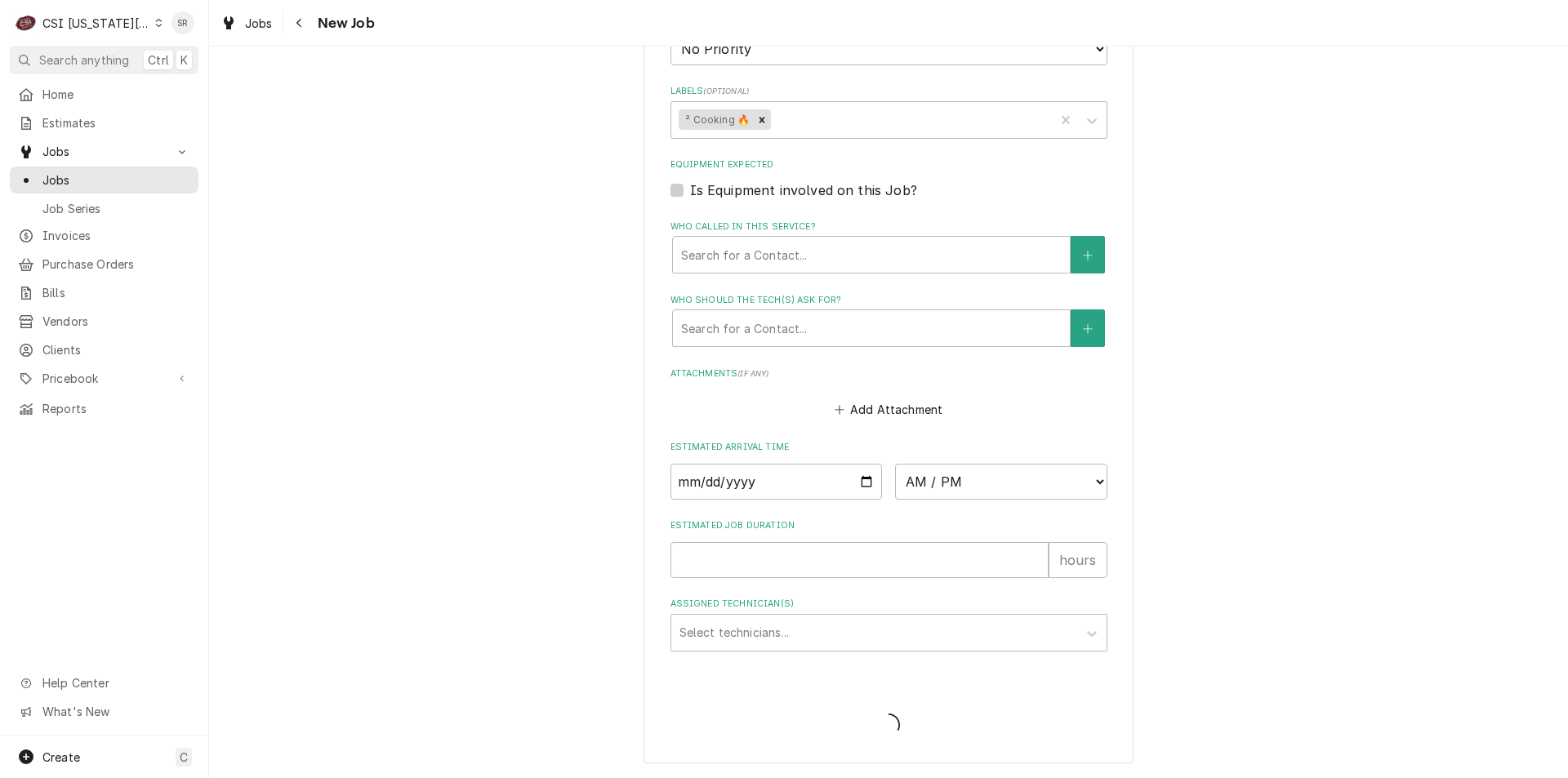 scroll, scrollTop: 1640, scrollLeft: 0, axis: vertical 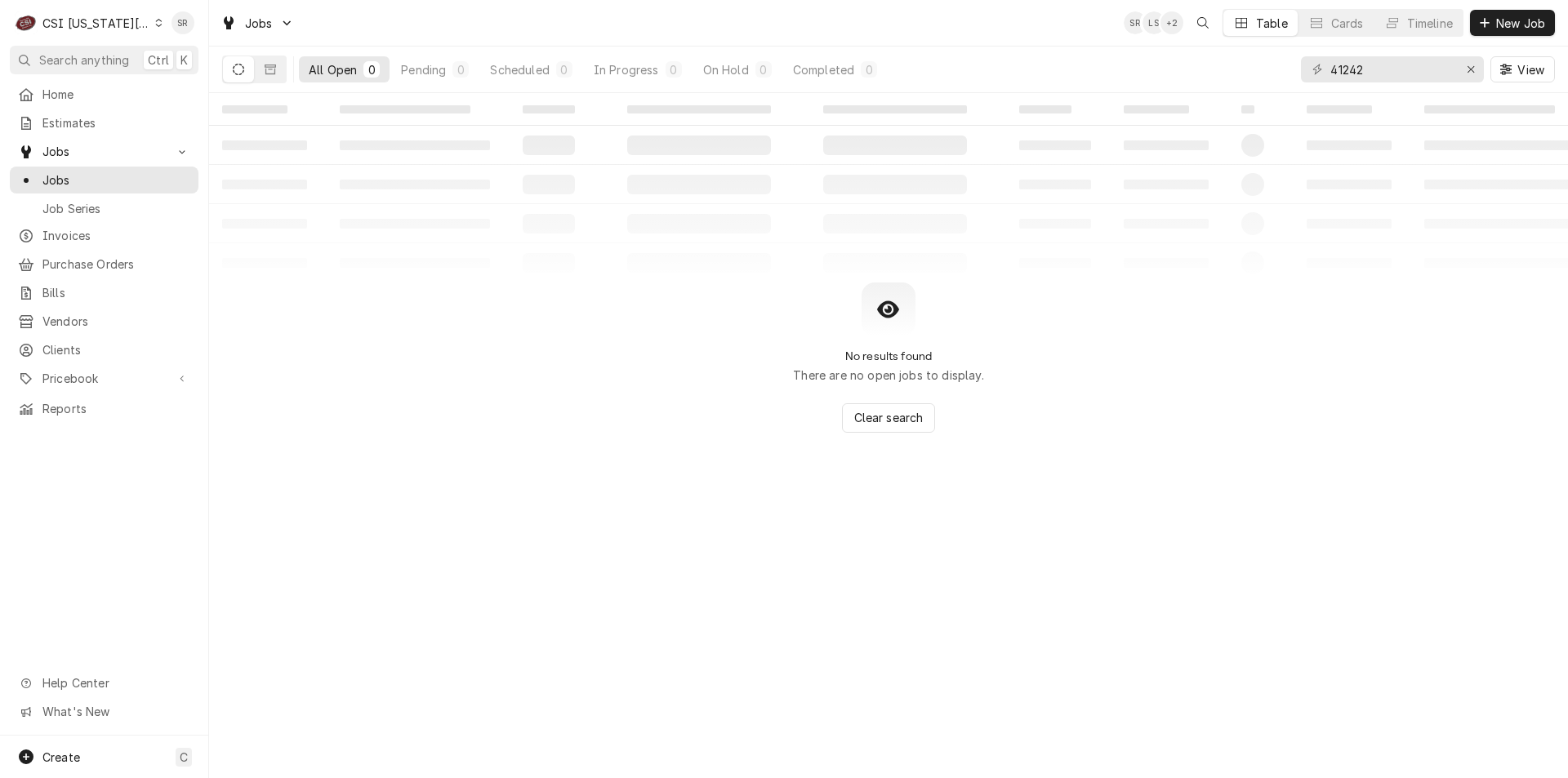 click on "CSI [US_STATE][GEOGRAPHIC_DATA]" at bounding box center [96, 23] 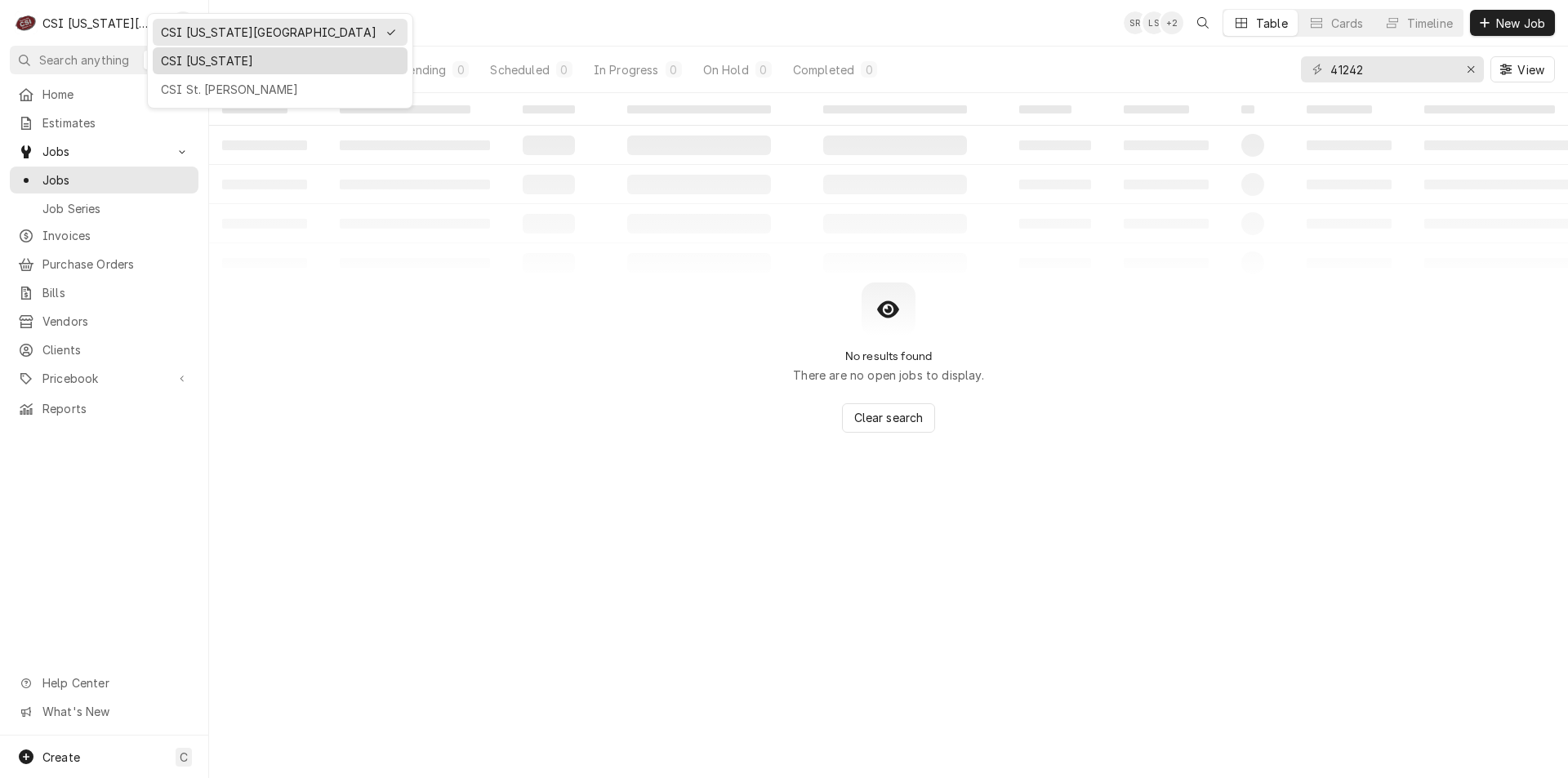 click on "CSI [US_STATE]" at bounding box center (280, 60) 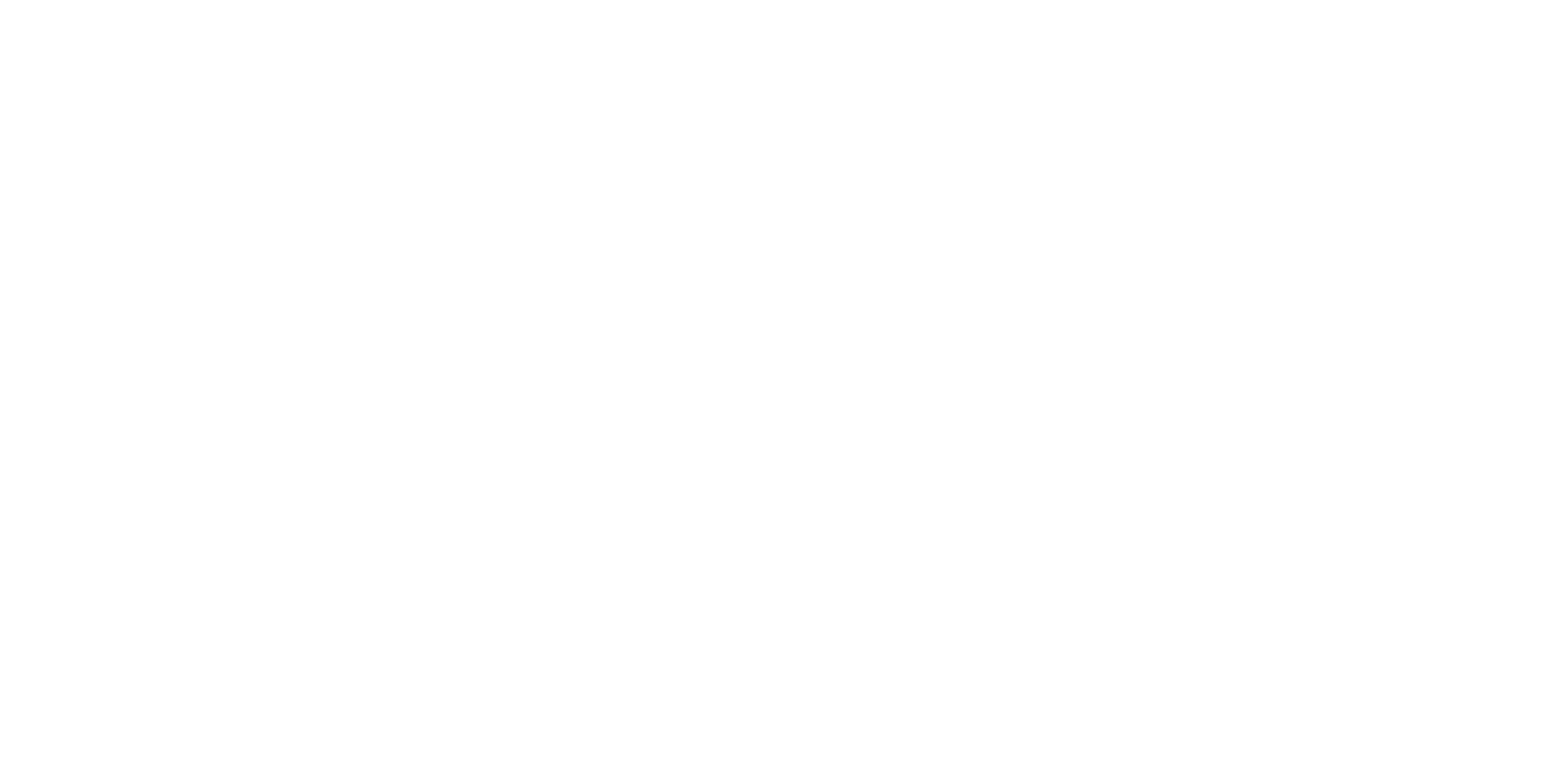 scroll, scrollTop: 0, scrollLeft: 0, axis: both 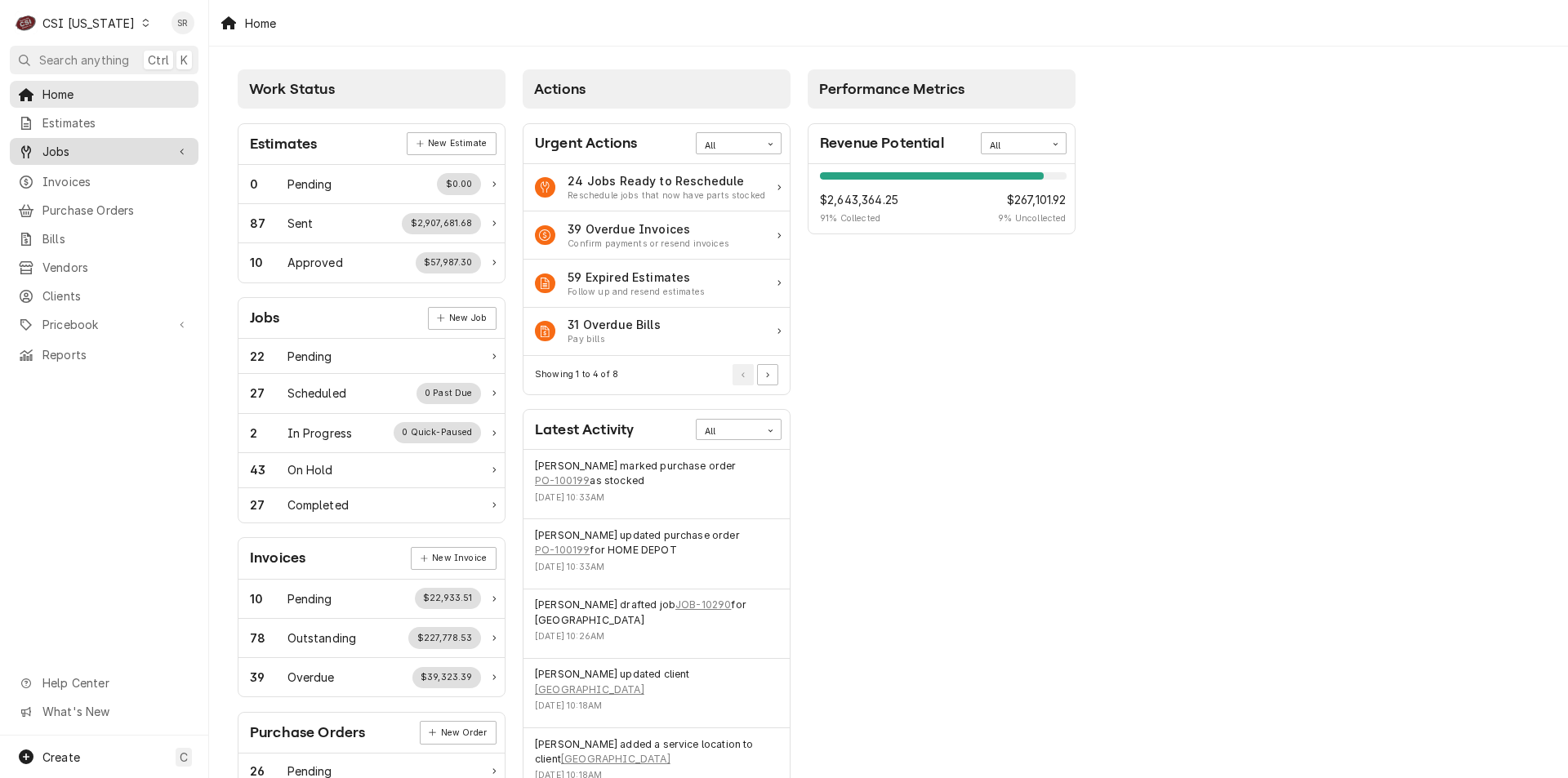 click on "Jobs" at bounding box center (104, 151) 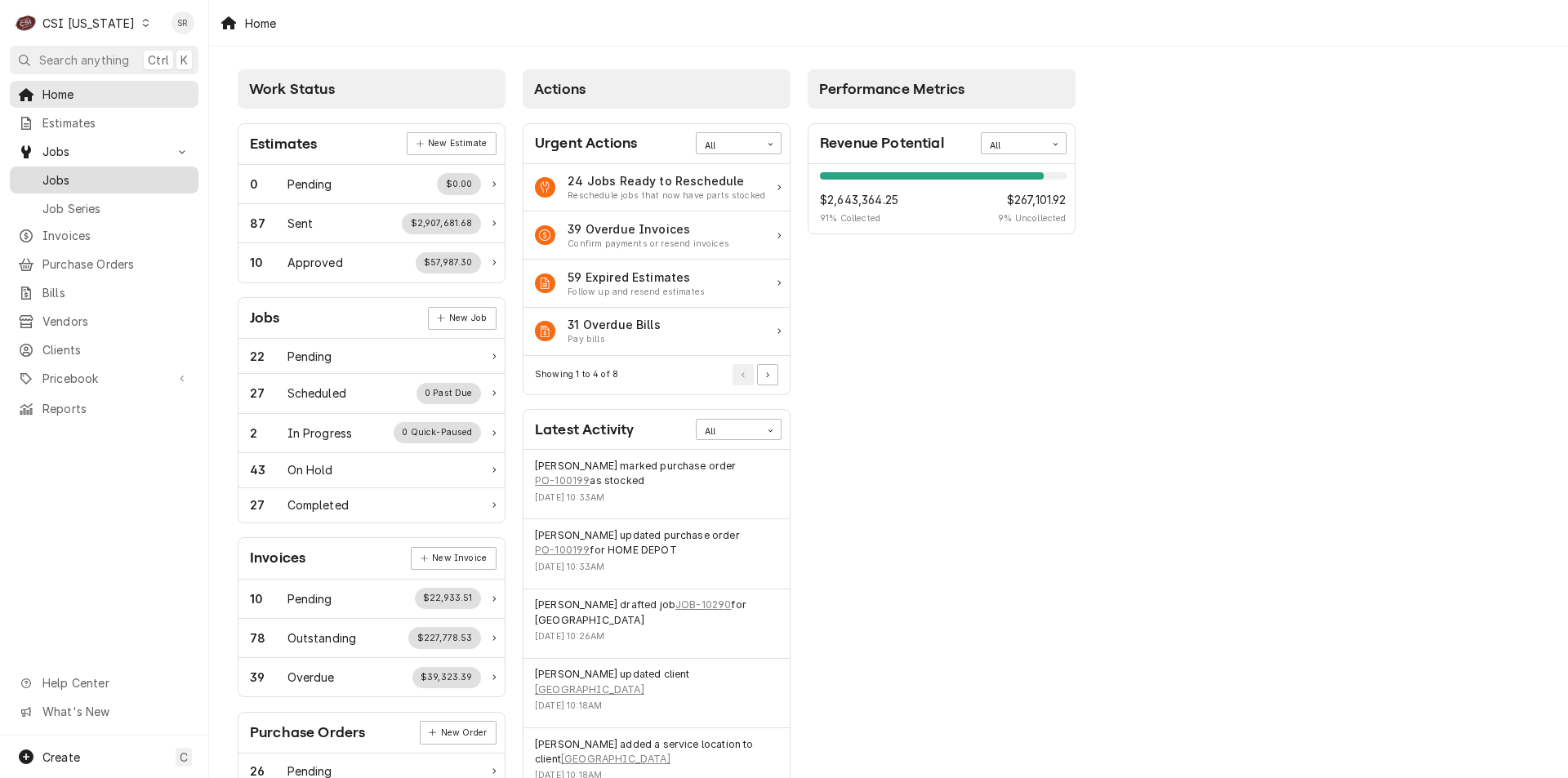click on "Jobs" at bounding box center (116, 180) 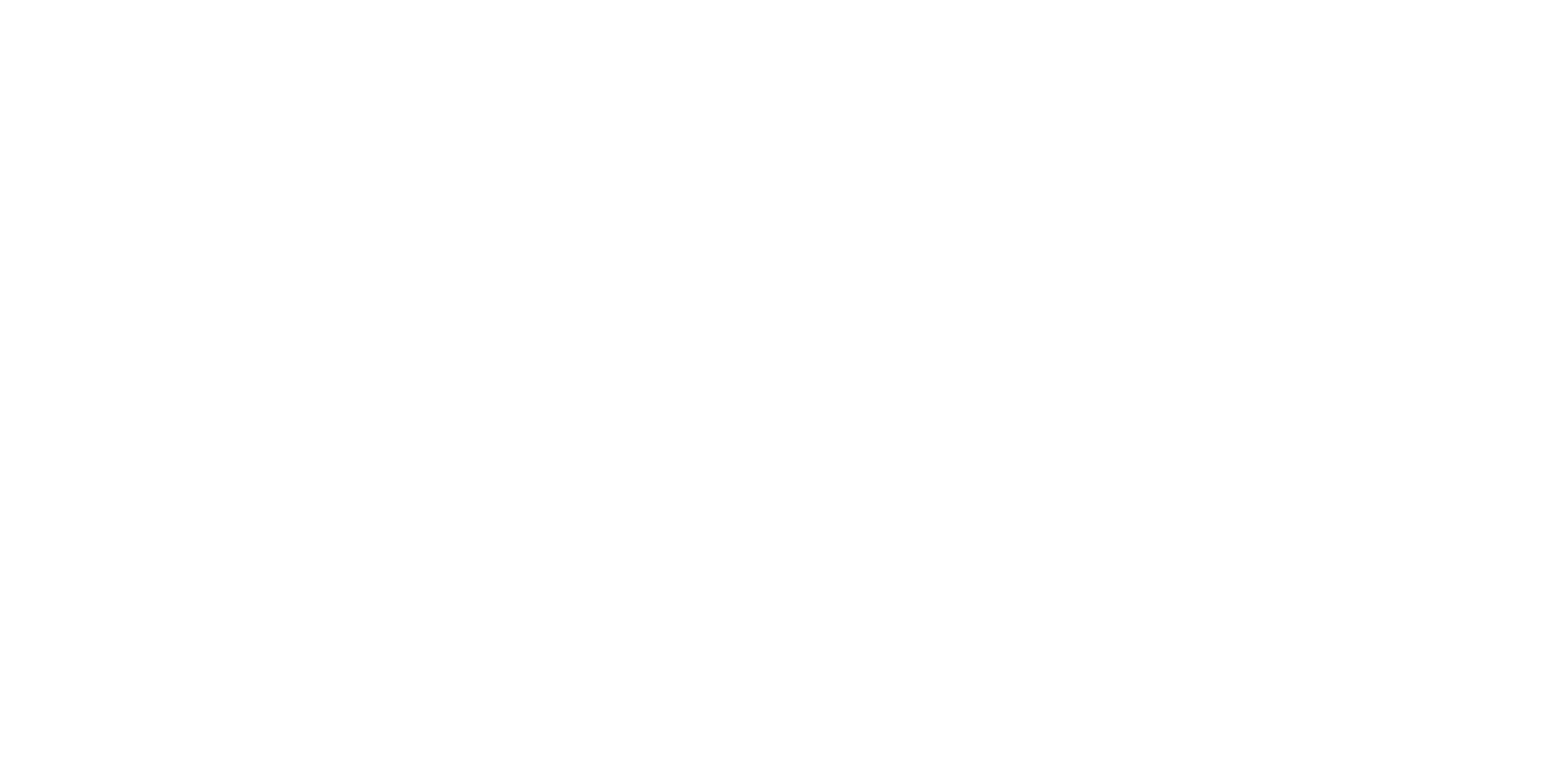 scroll, scrollTop: 0, scrollLeft: 0, axis: both 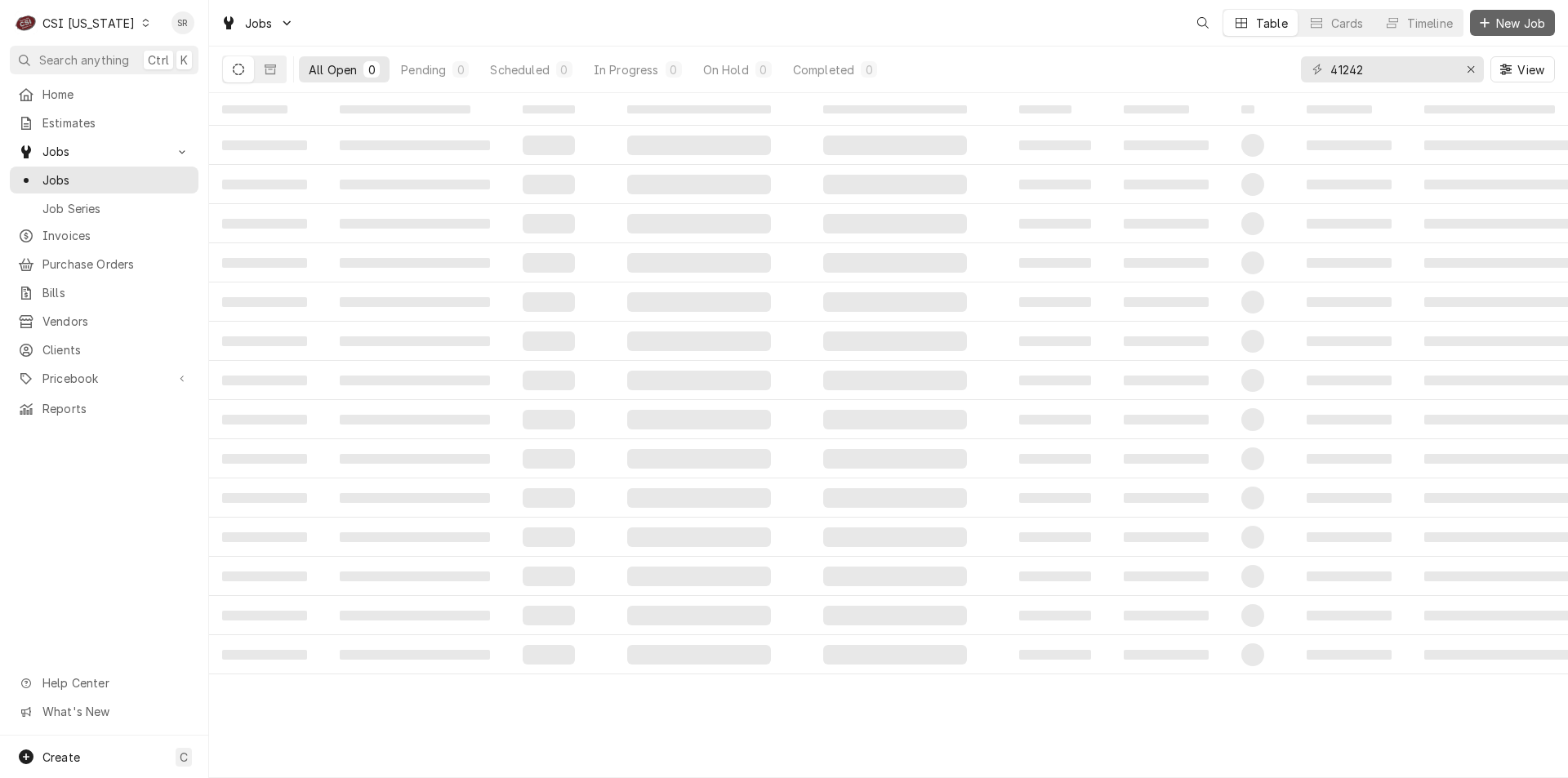 click on "New Job" at bounding box center [1521, 23] 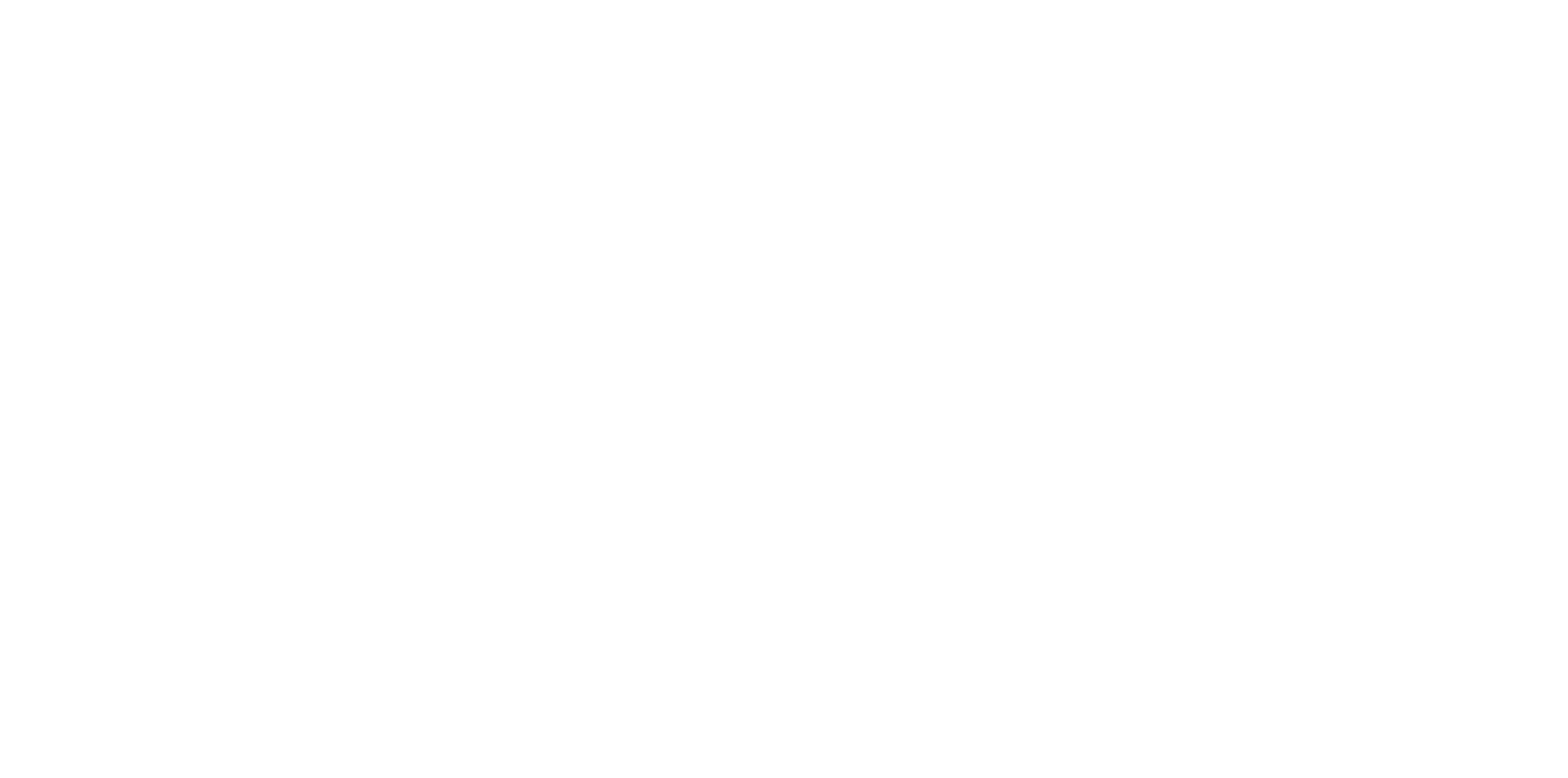 scroll, scrollTop: 0, scrollLeft: 0, axis: both 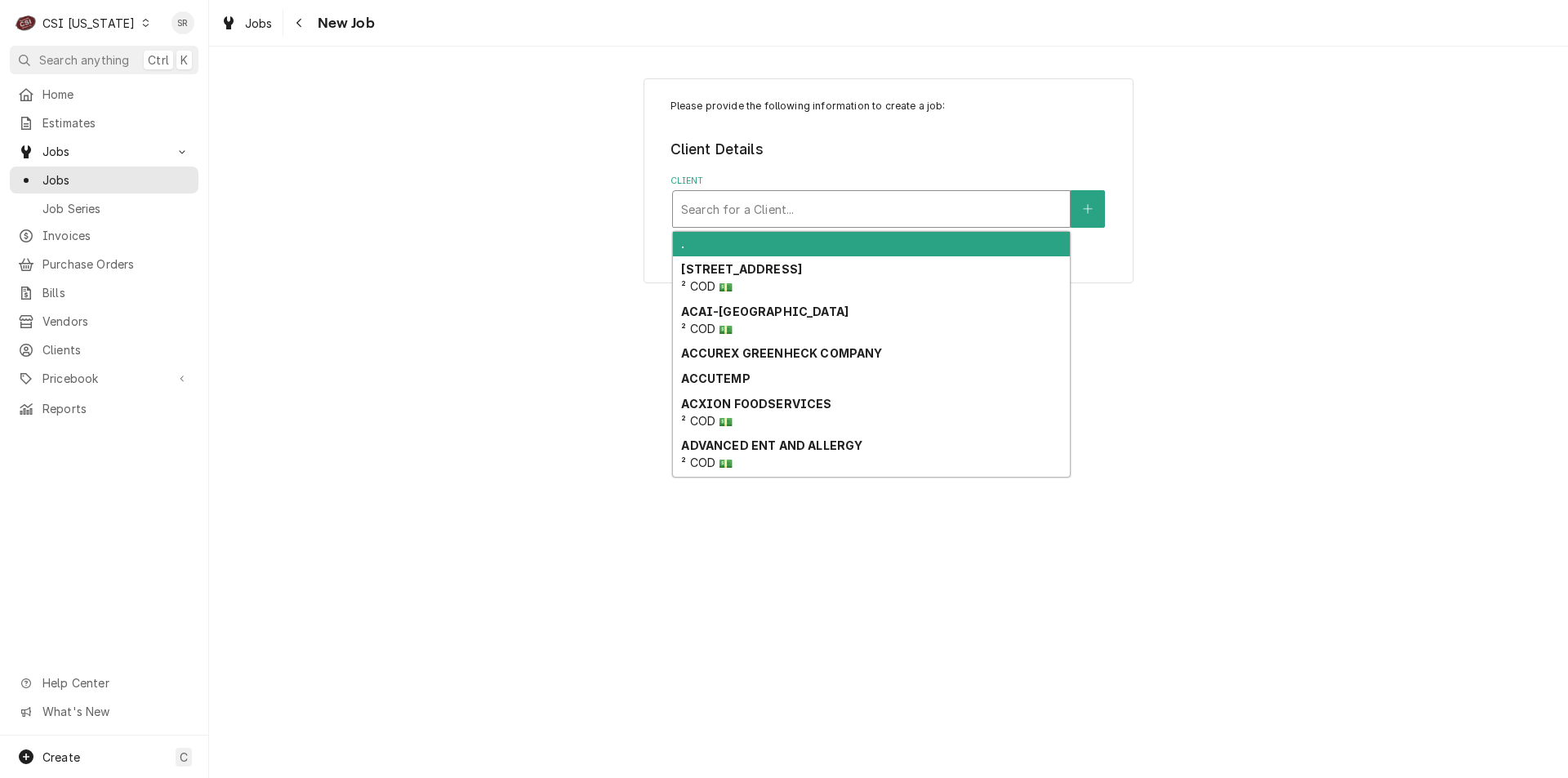 click at bounding box center (871, 209) 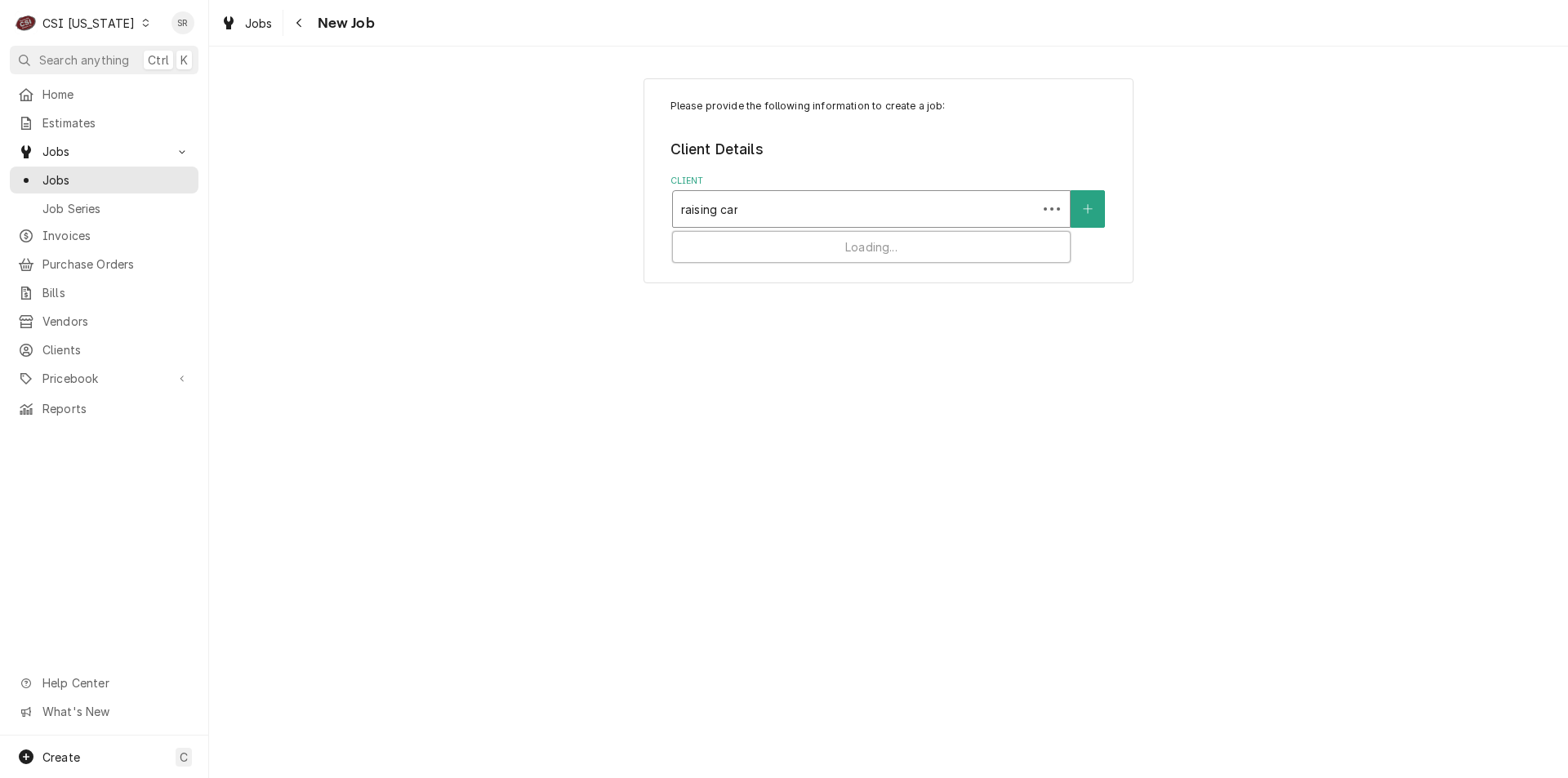 type on "raising cane" 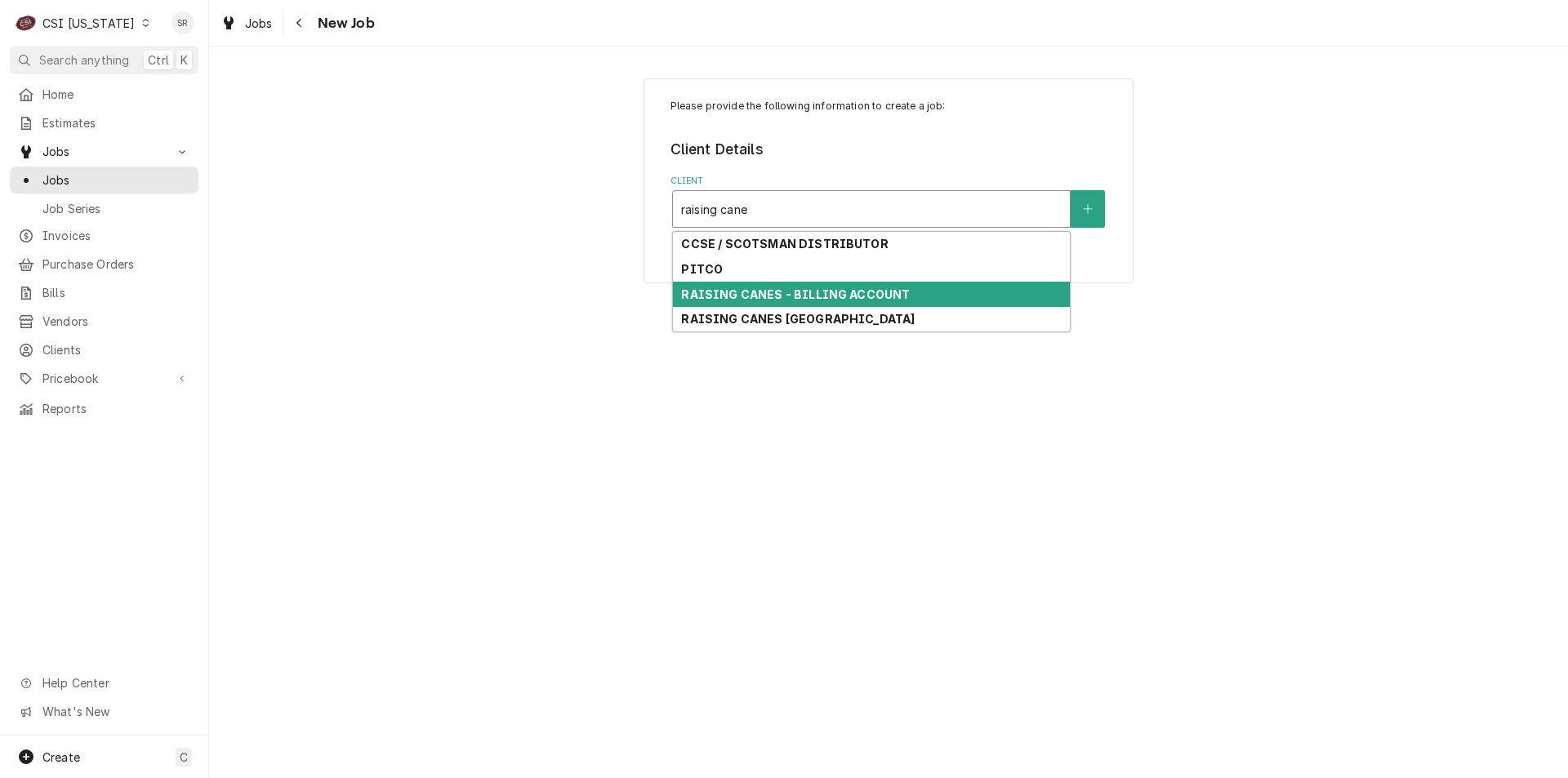 click on "RAISING CANES - BILLING ACCOUNT" at bounding box center [871, 294] 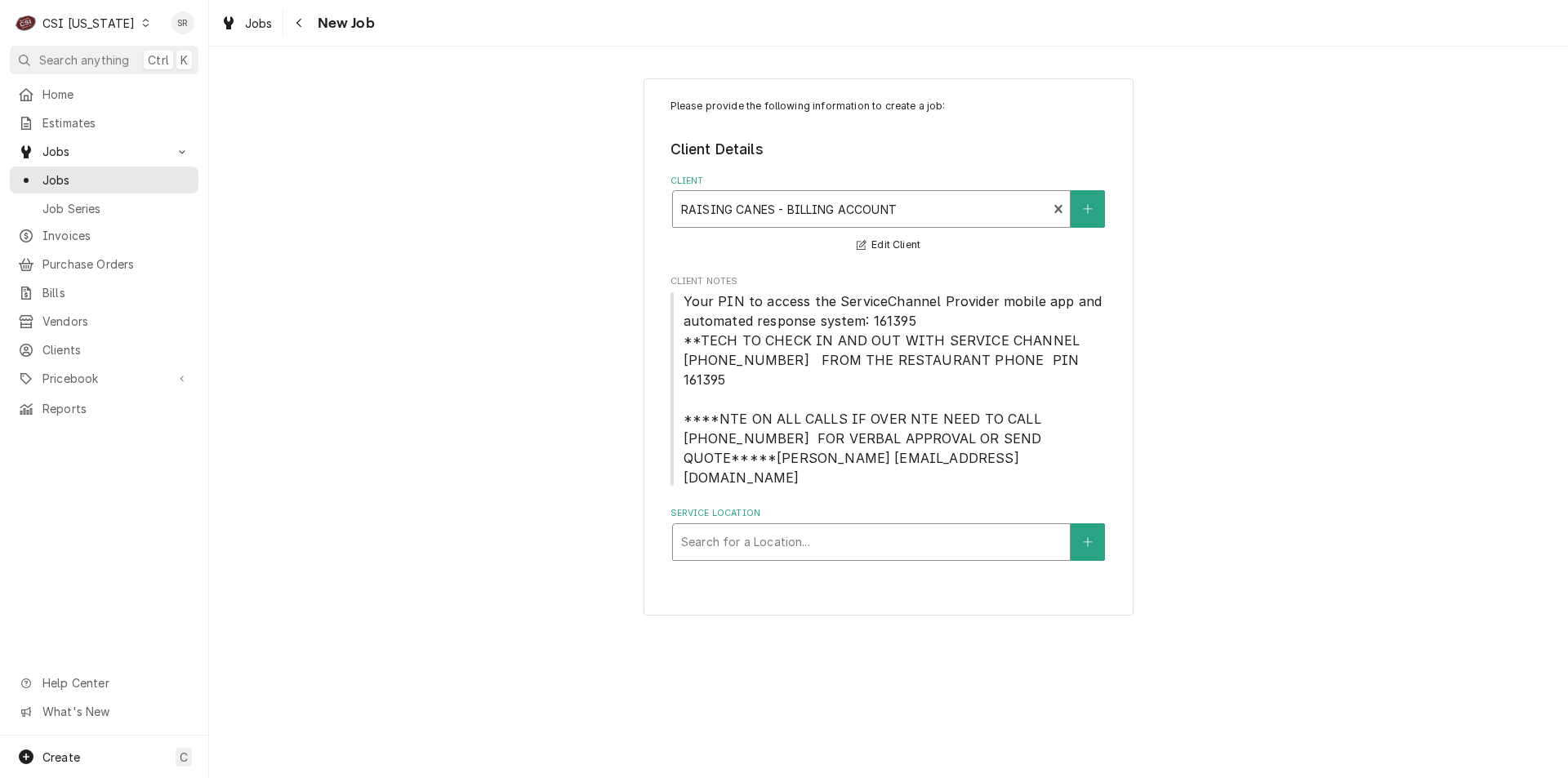 click on "Search for a Location..." at bounding box center (871, 542) 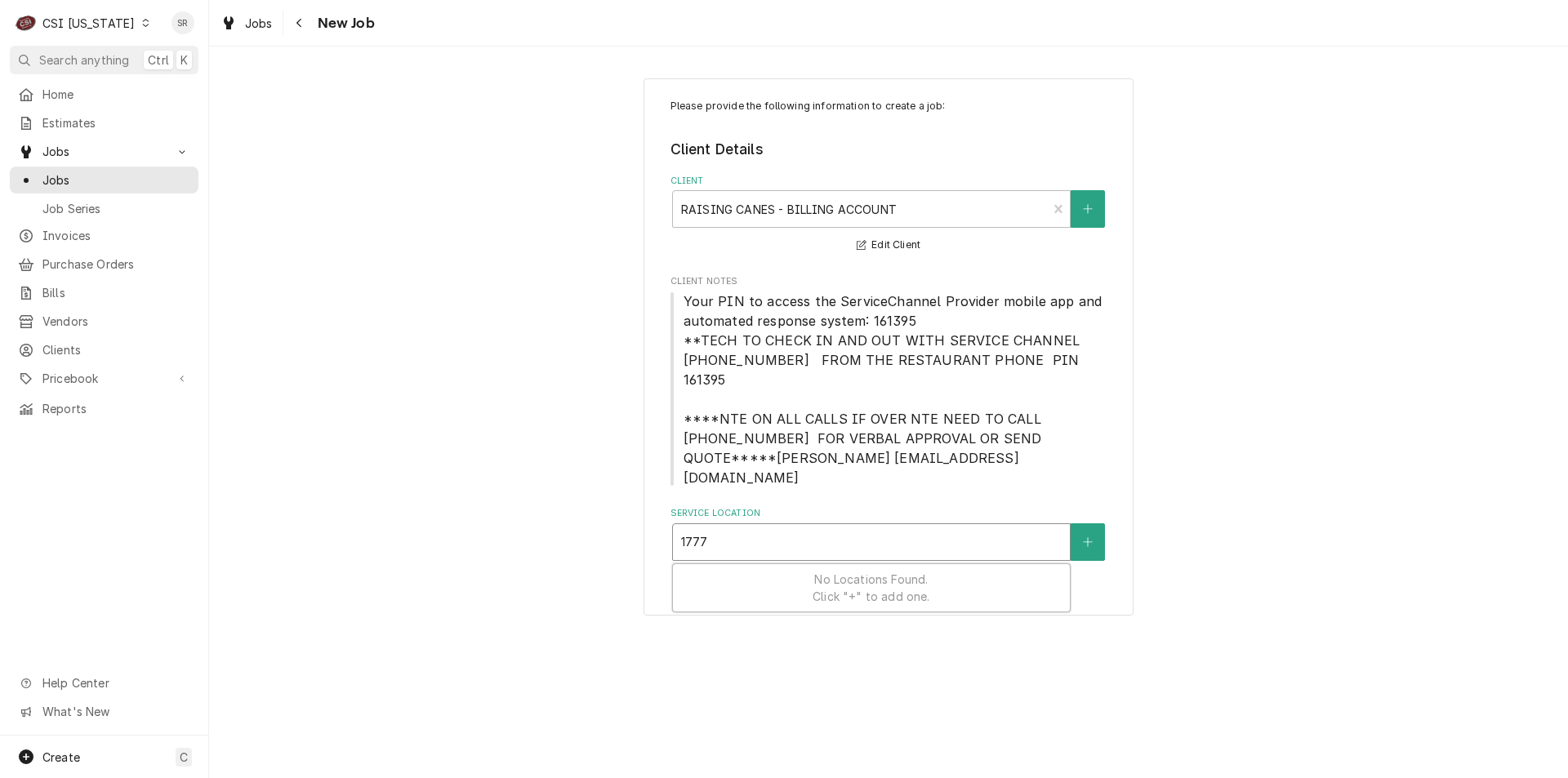 type on "1777" 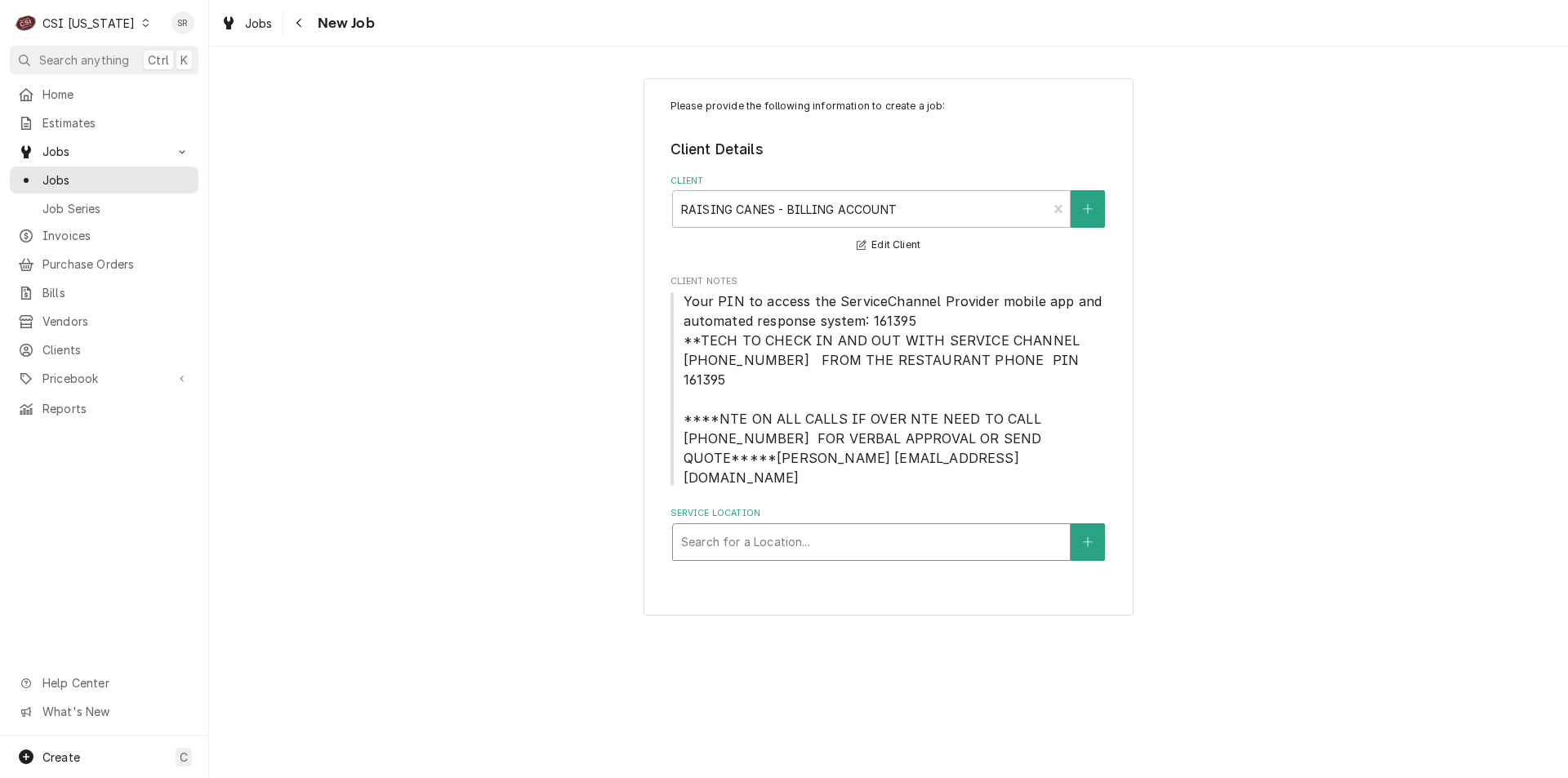 click on "CSI [US_STATE]" at bounding box center [88, 23] 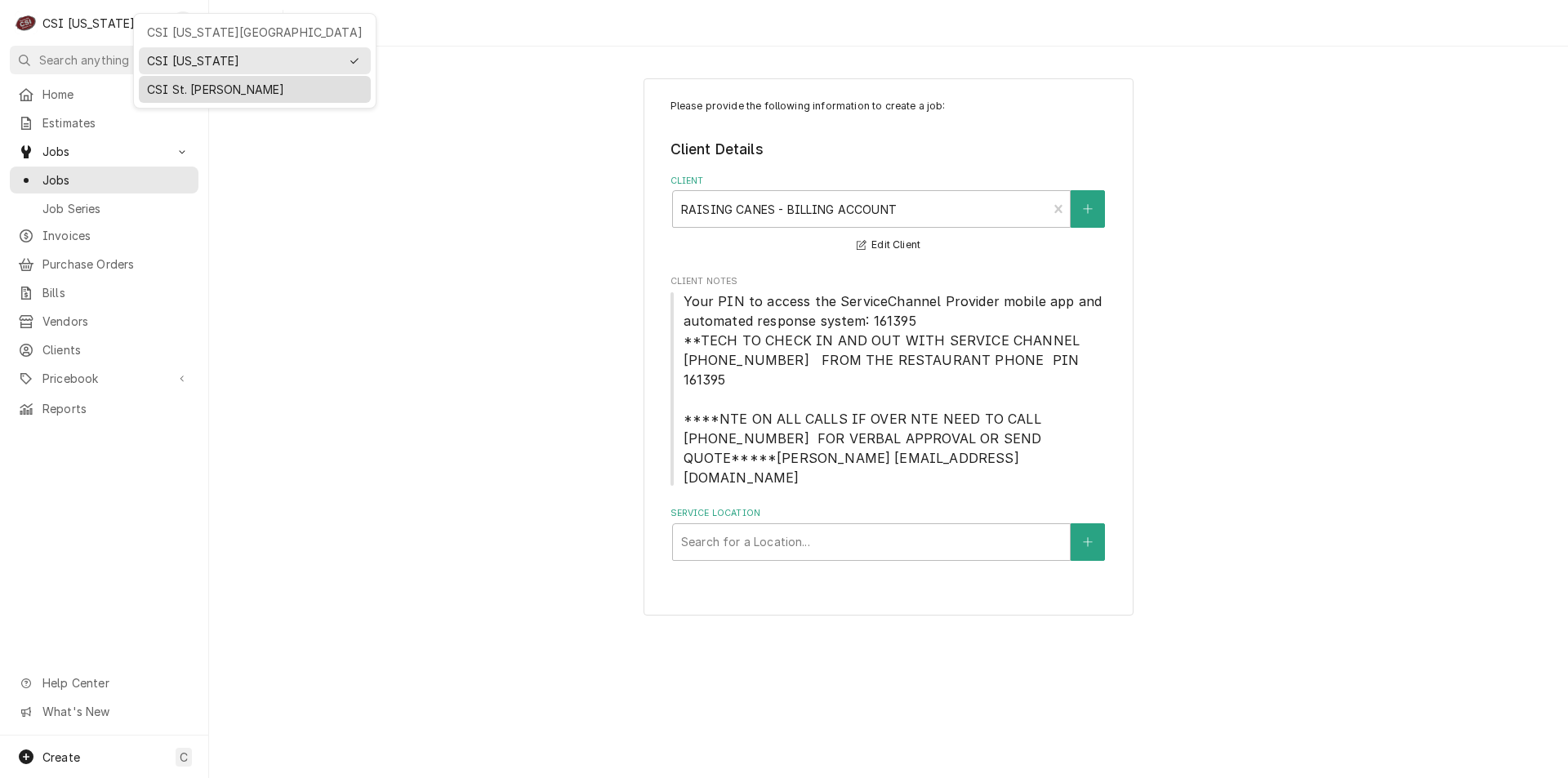 click on "CSI St. [PERSON_NAME]" at bounding box center [255, 89] 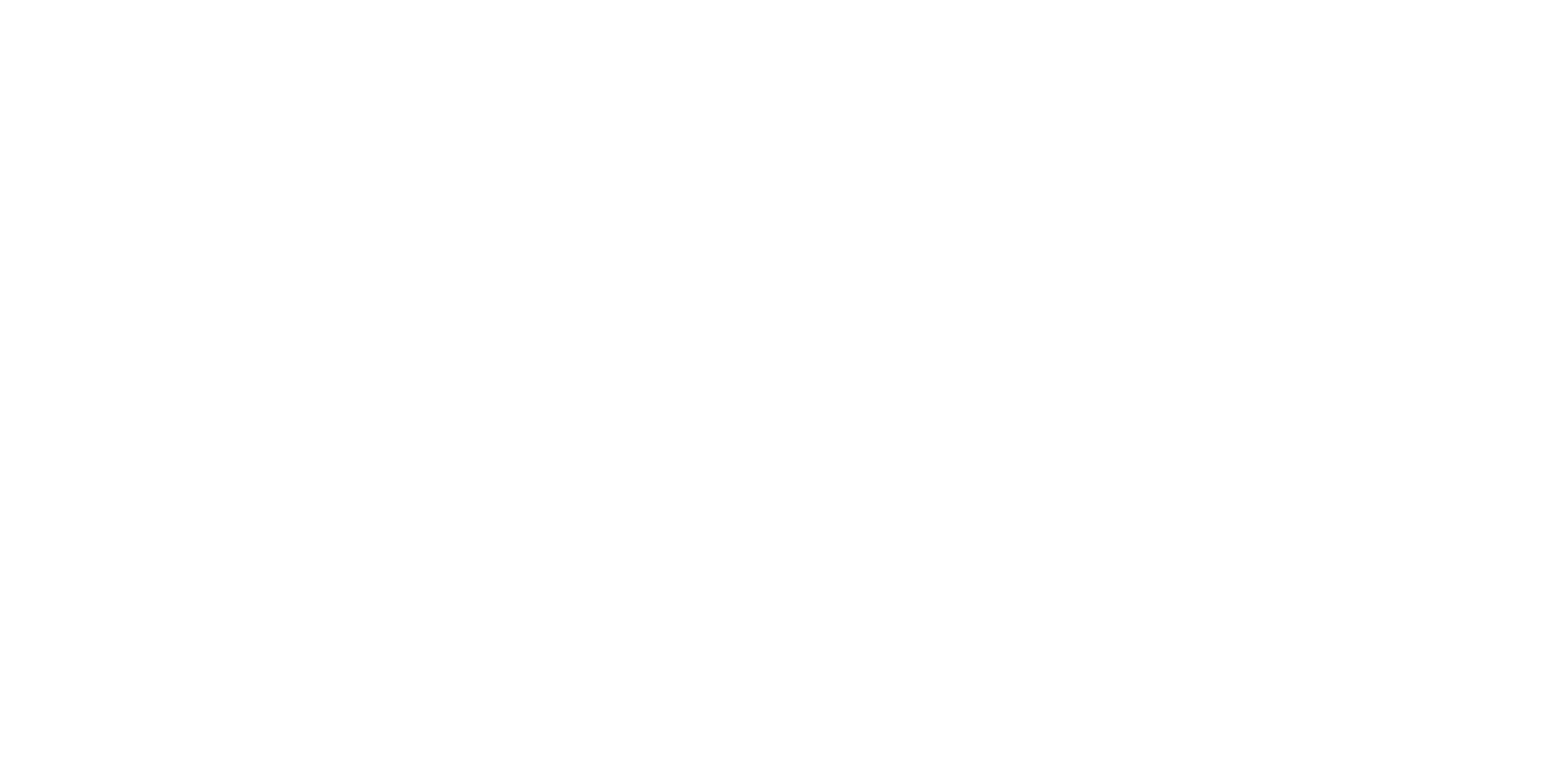 scroll, scrollTop: 0, scrollLeft: 0, axis: both 